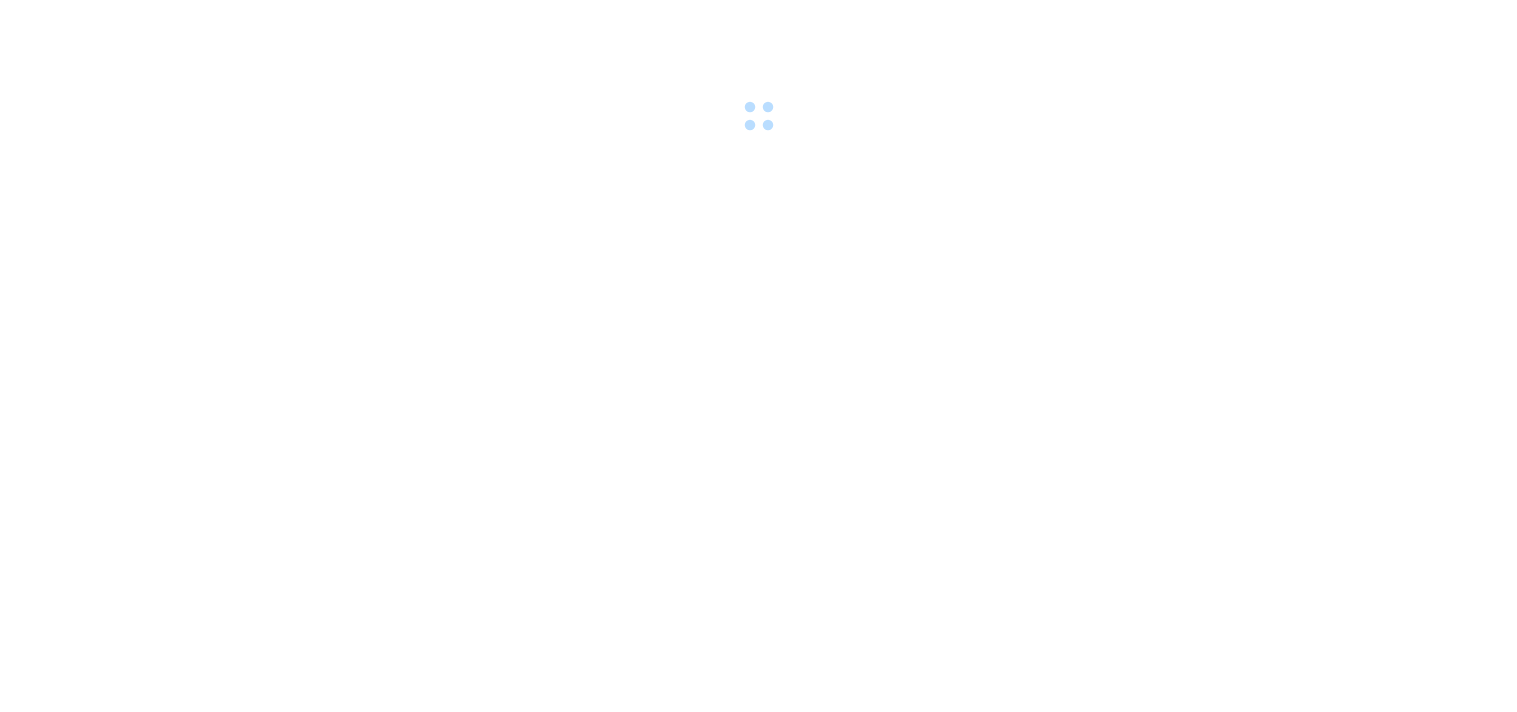 scroll, scrollTop: 0, scrollLeft: 0, axis: both 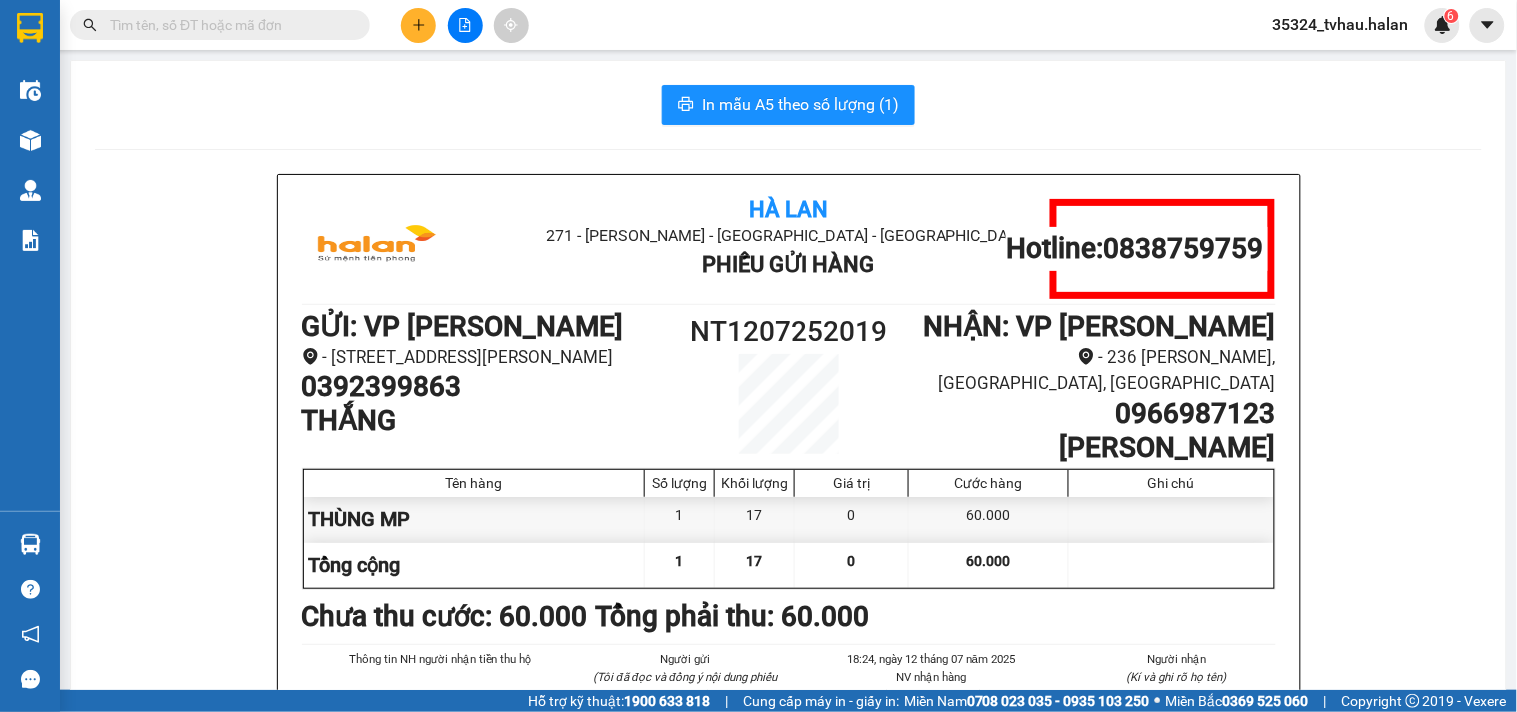 click on "35324_tvhau.halan" at bounding box center (1341, 24) 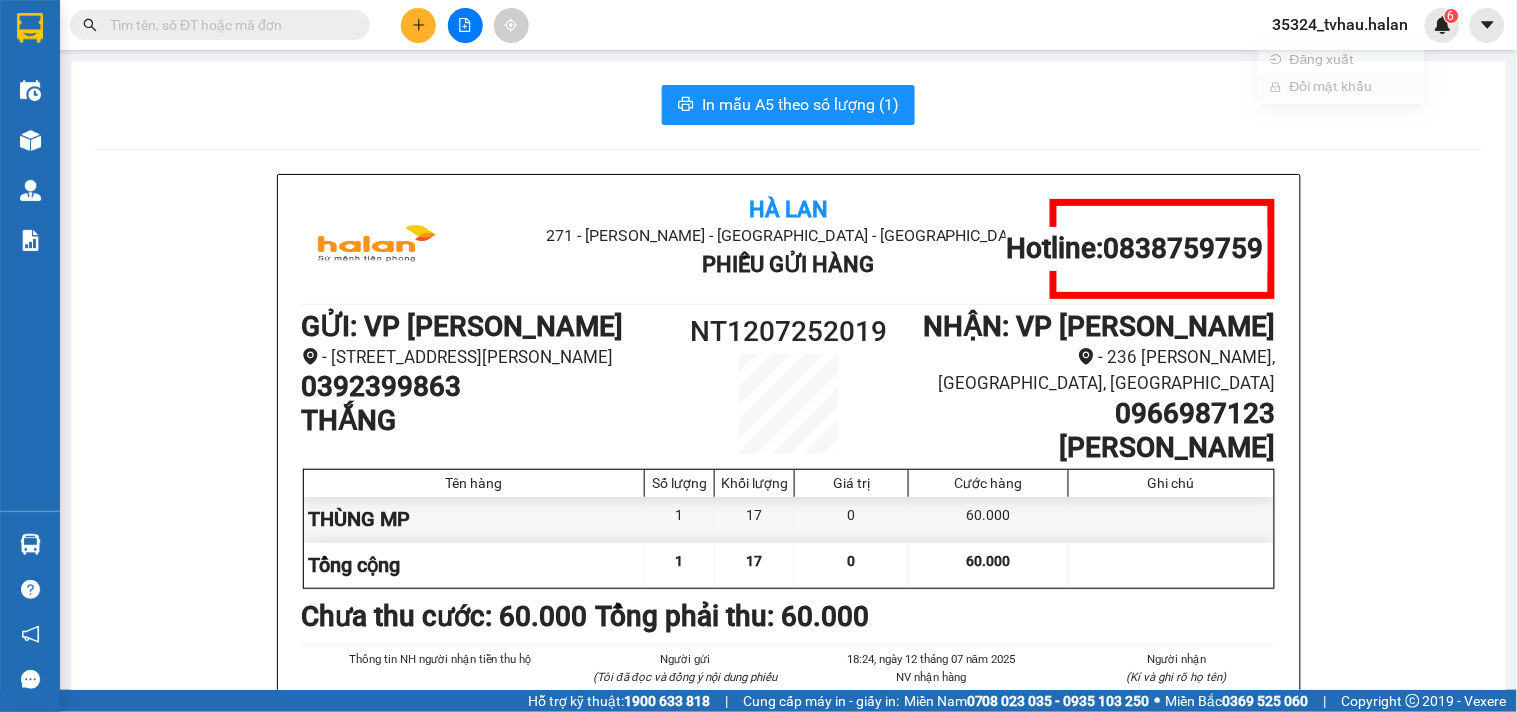 click on "35324_tvhau.halan" at bounding box center [1341, 24] 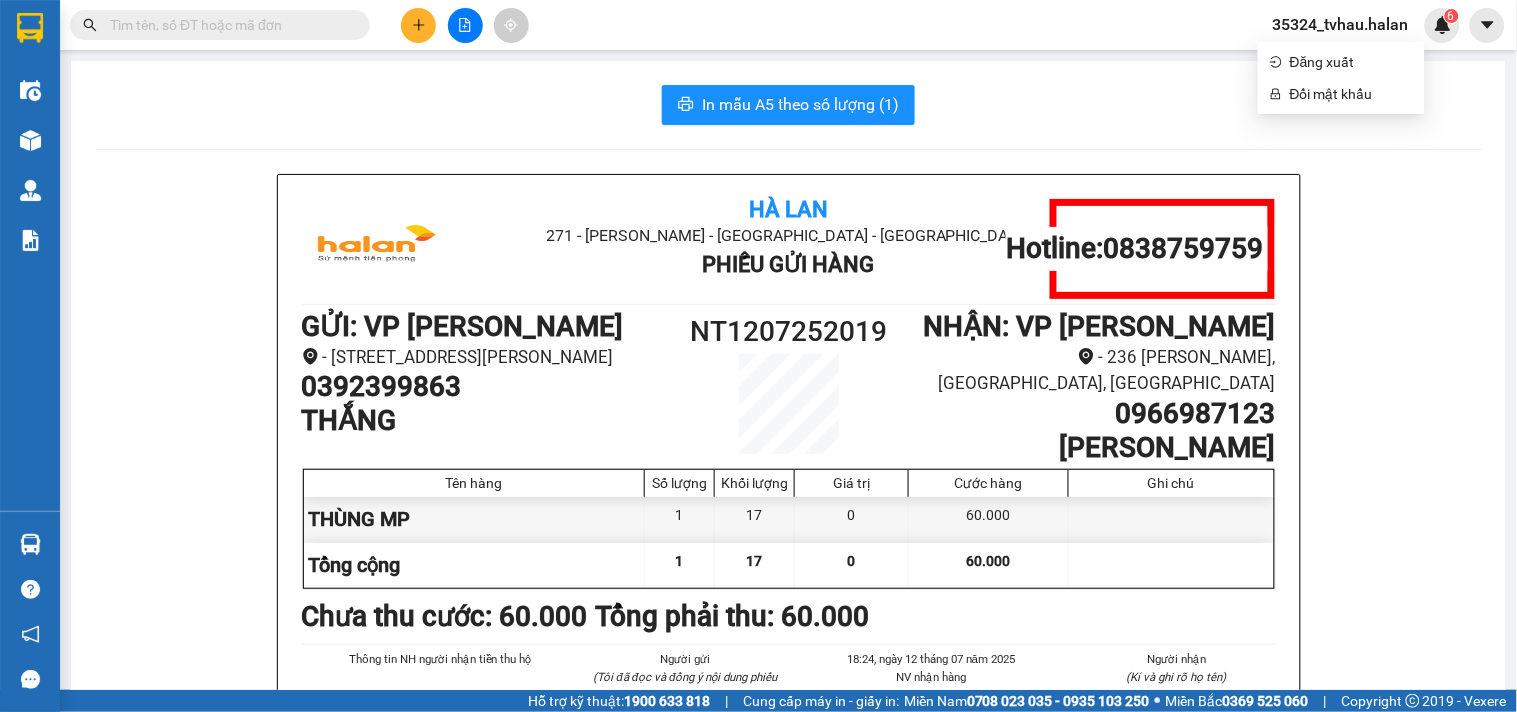 click on "In mẫu A5 theo số lượng
(1)" at bounding box center (788, 105) 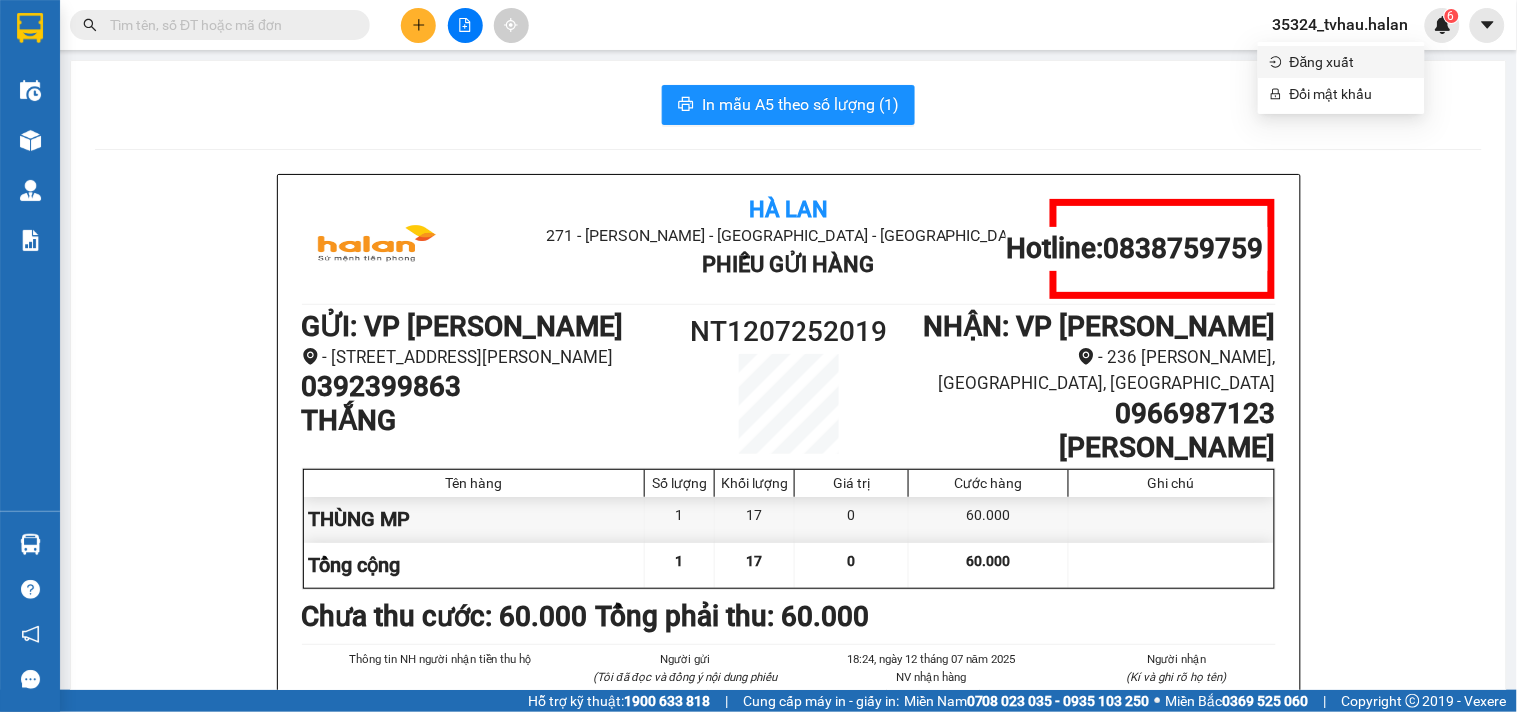 click on "Đăng xuất" at bounding box center [1351, 62] 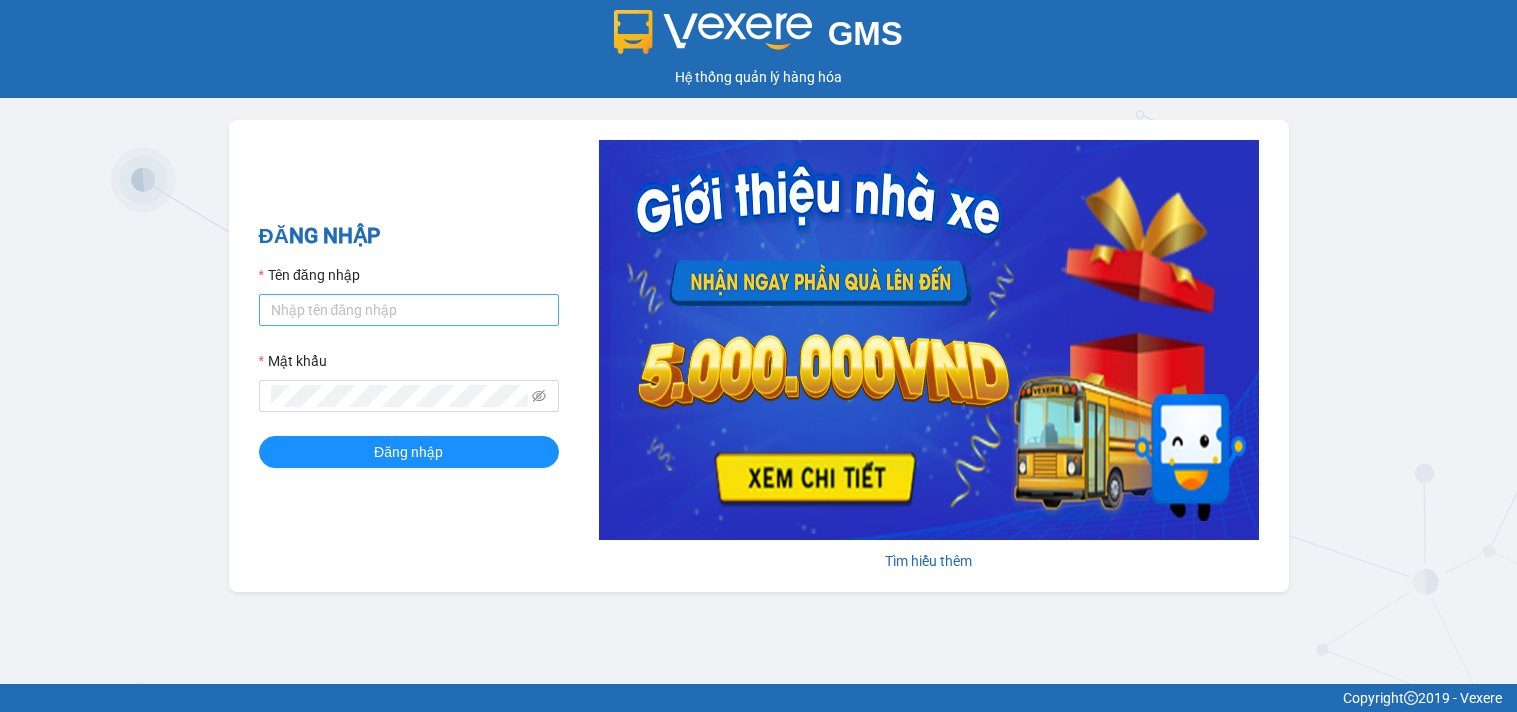 scroll, scrollTop: 0, scrollLeft: 0, axis: both 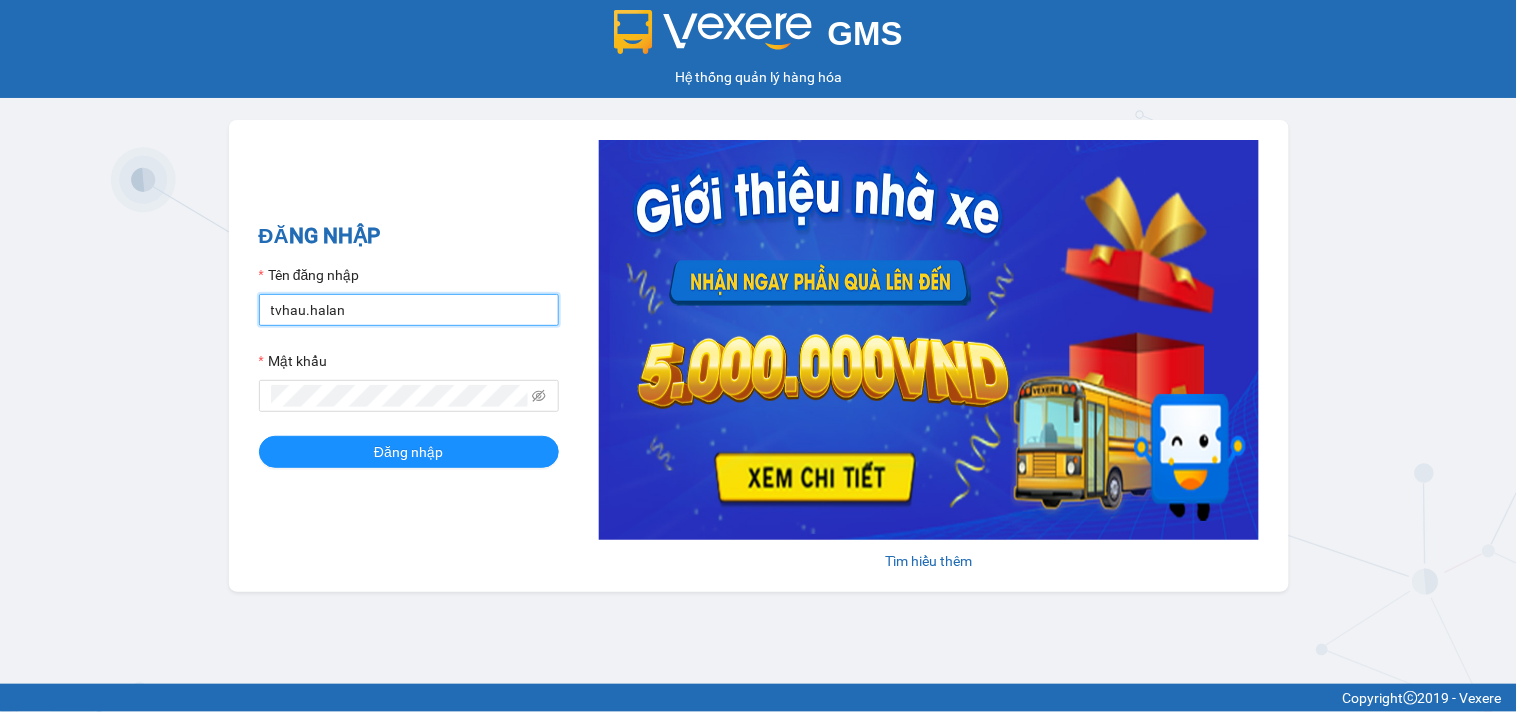 click on "tvhau.halan" at bounding box center (409, 310) 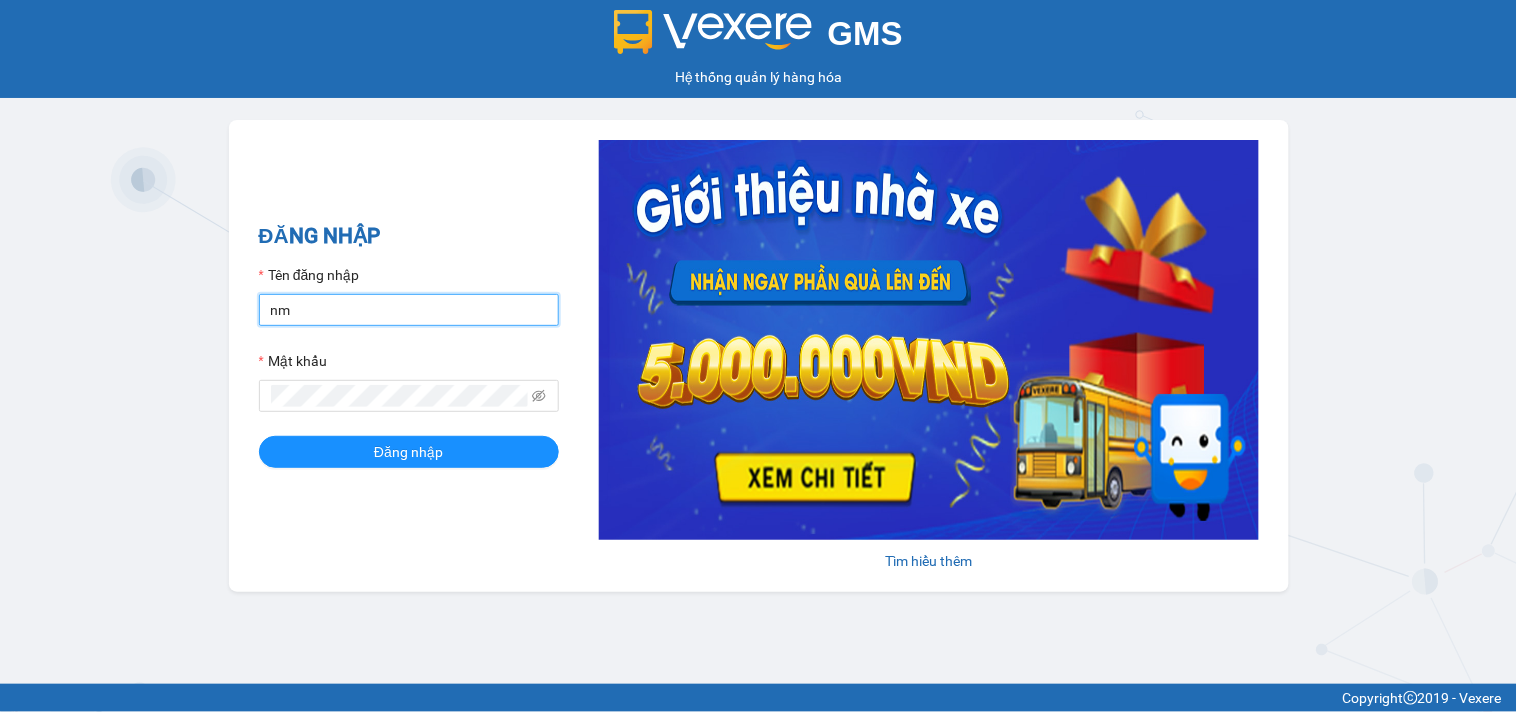 type on "nmquynh.halan" 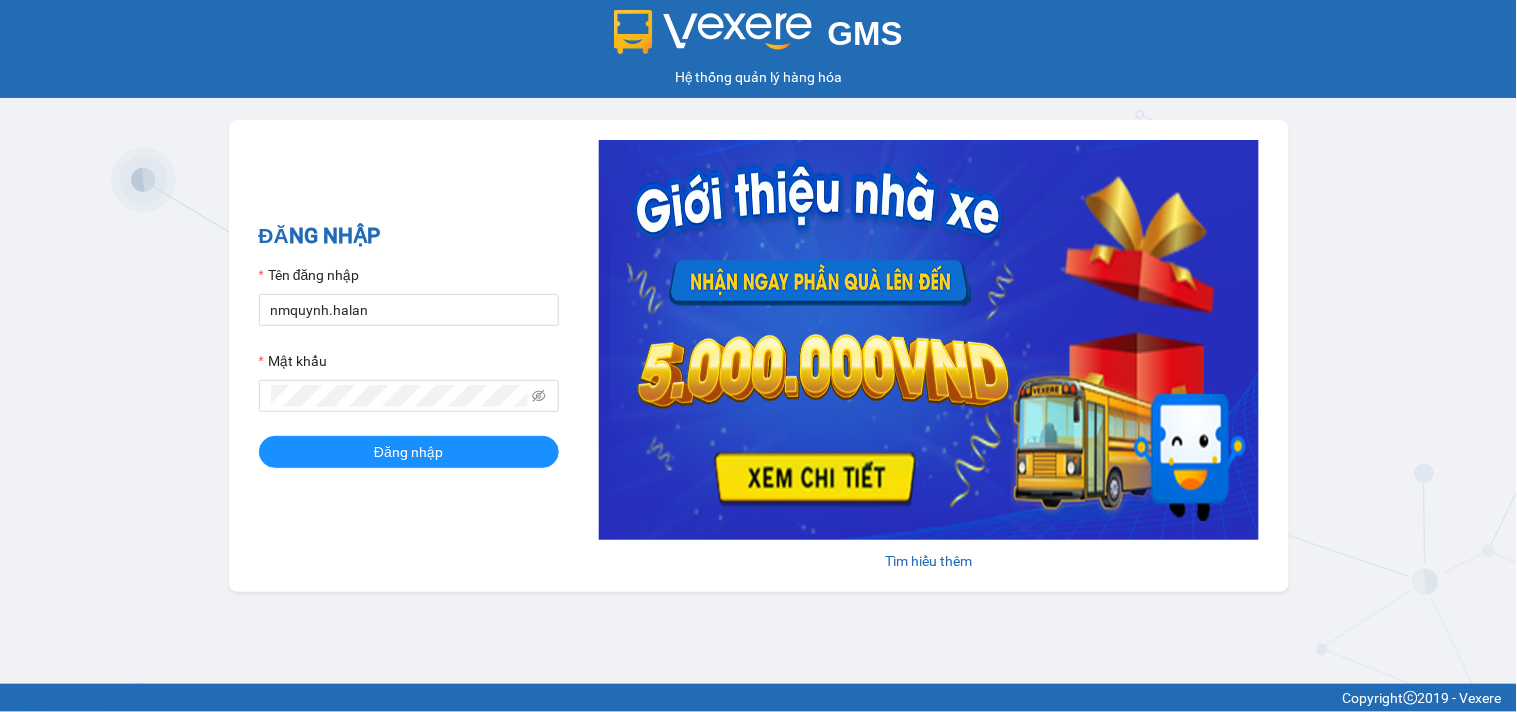 click on "Mật khẩu" at bounding box center [409, 365] 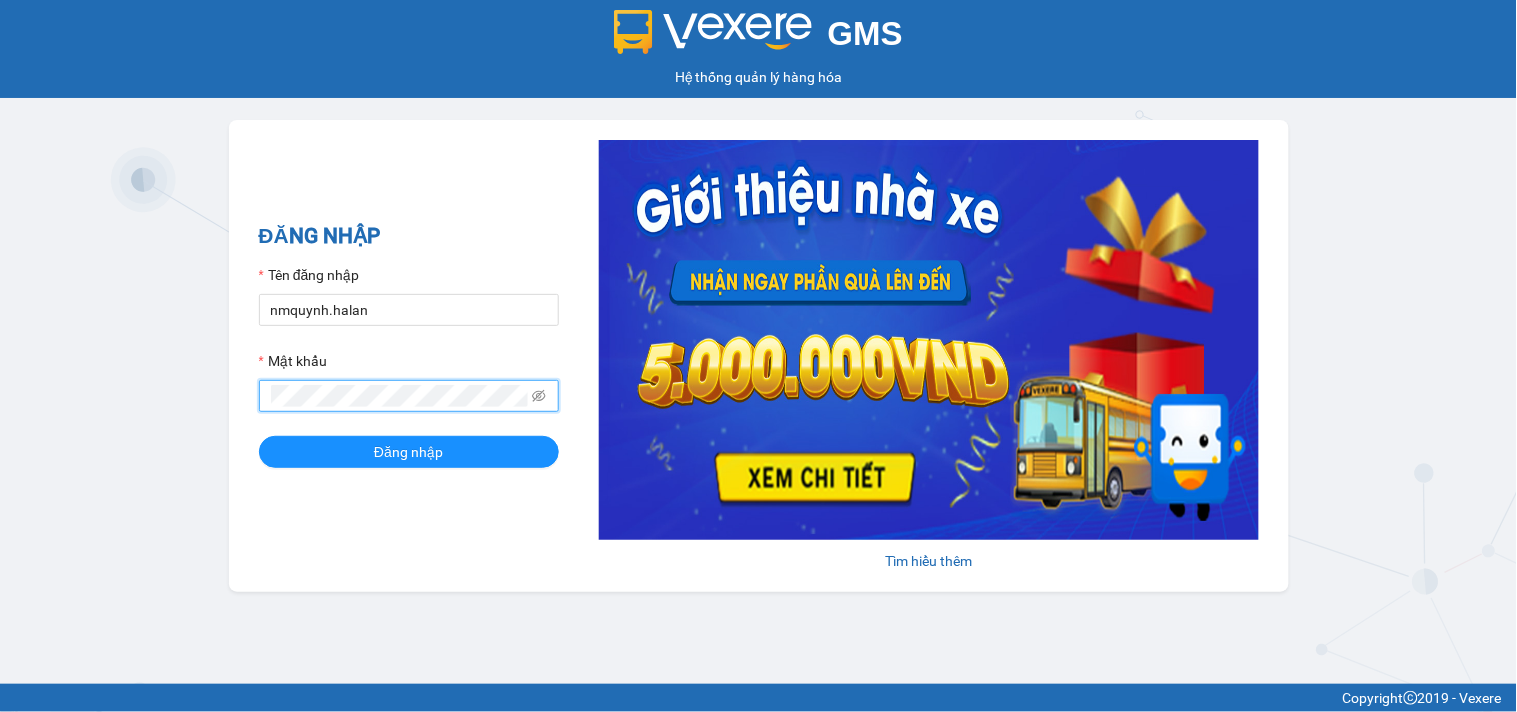 click on "Đăng nhập" at bounding box center (409, 452) 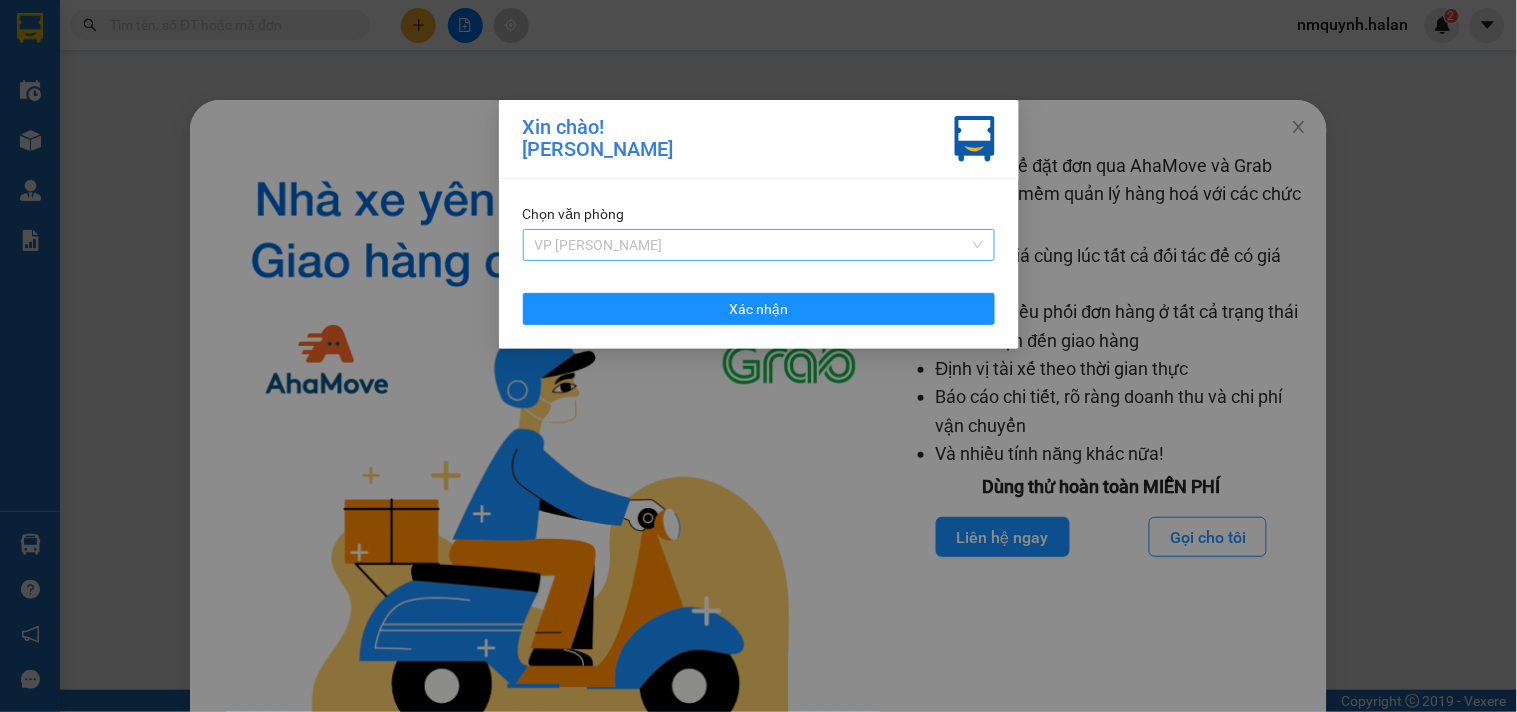 click on "VP [PERSON_NAME]" at bounding box center (759, 245) 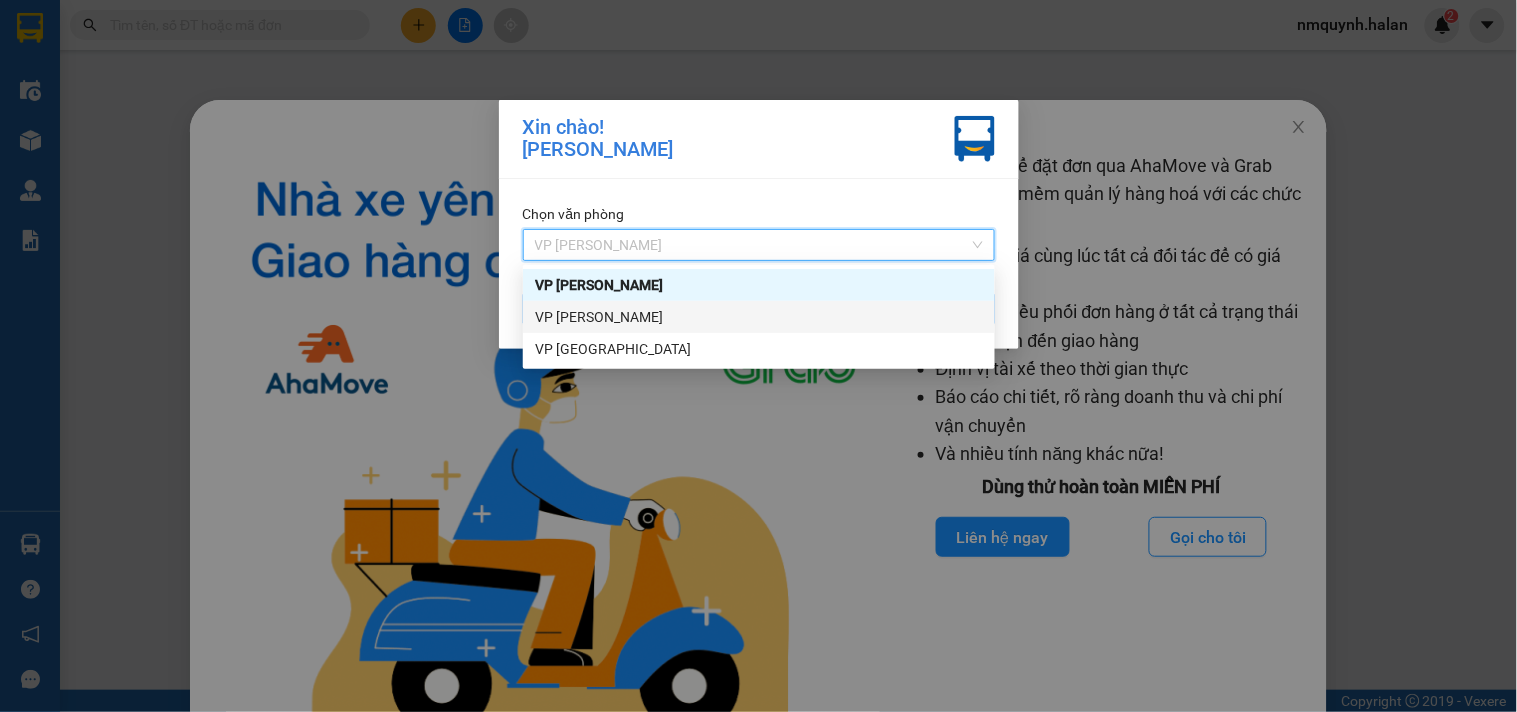 click on "VP [PERSON_NAME]" at bounding box center [759, 317] 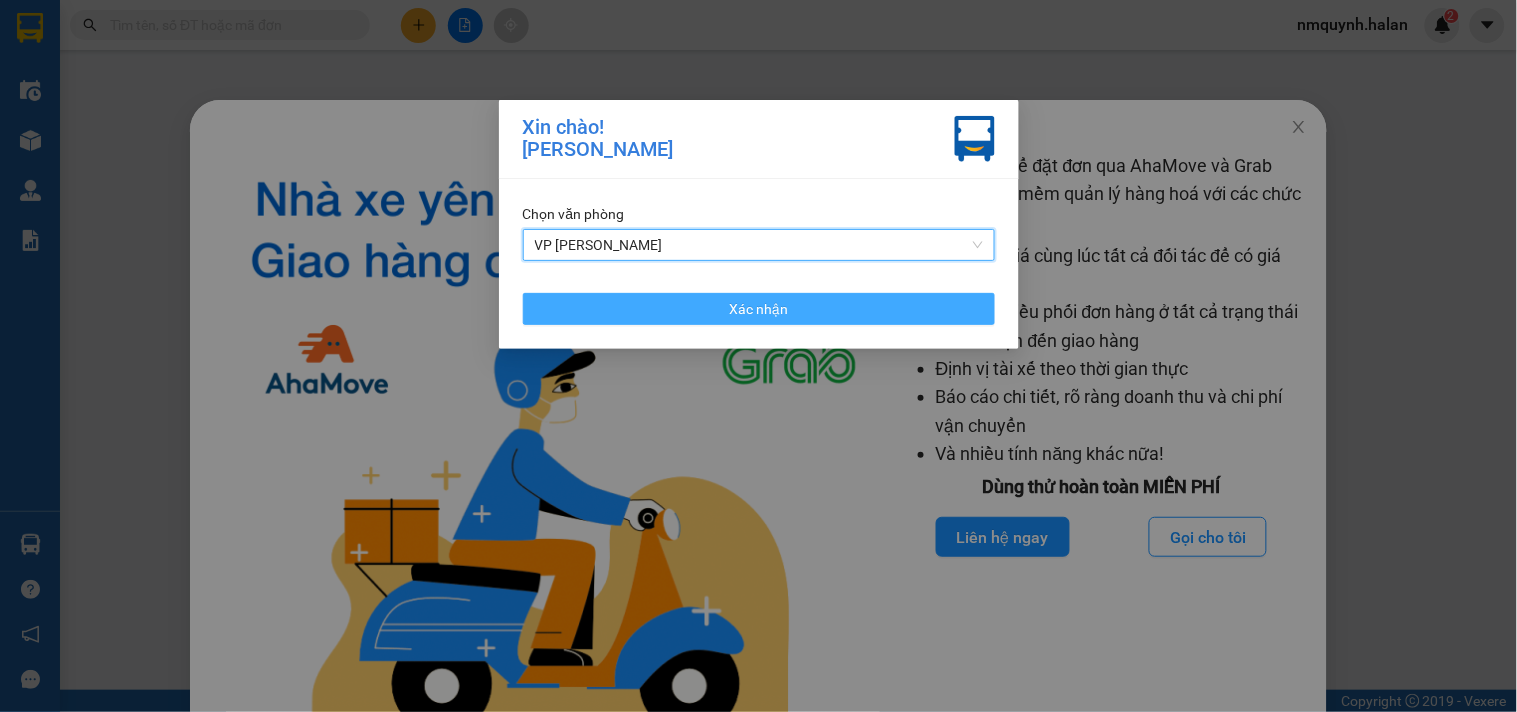 click on "Xác nhận" at bounding box center (758, 309) 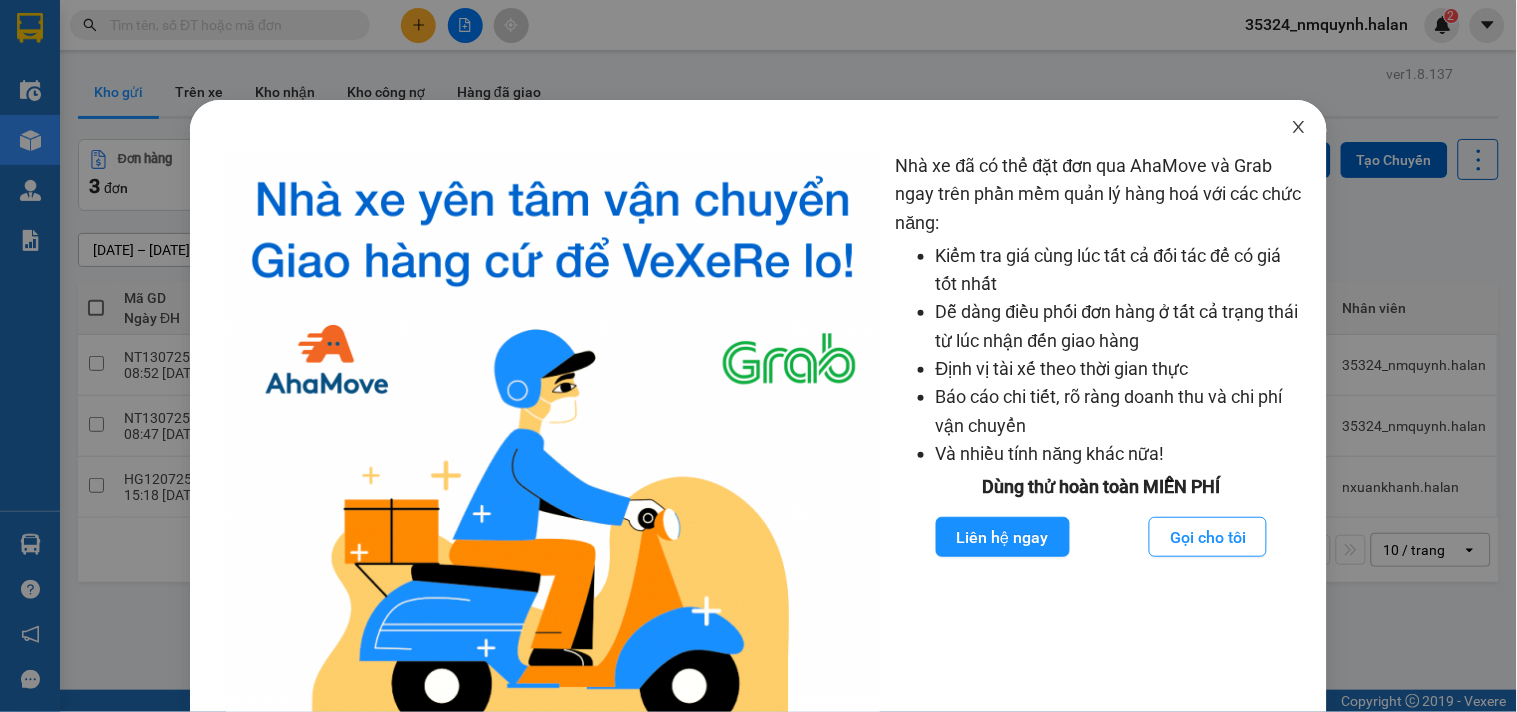 click 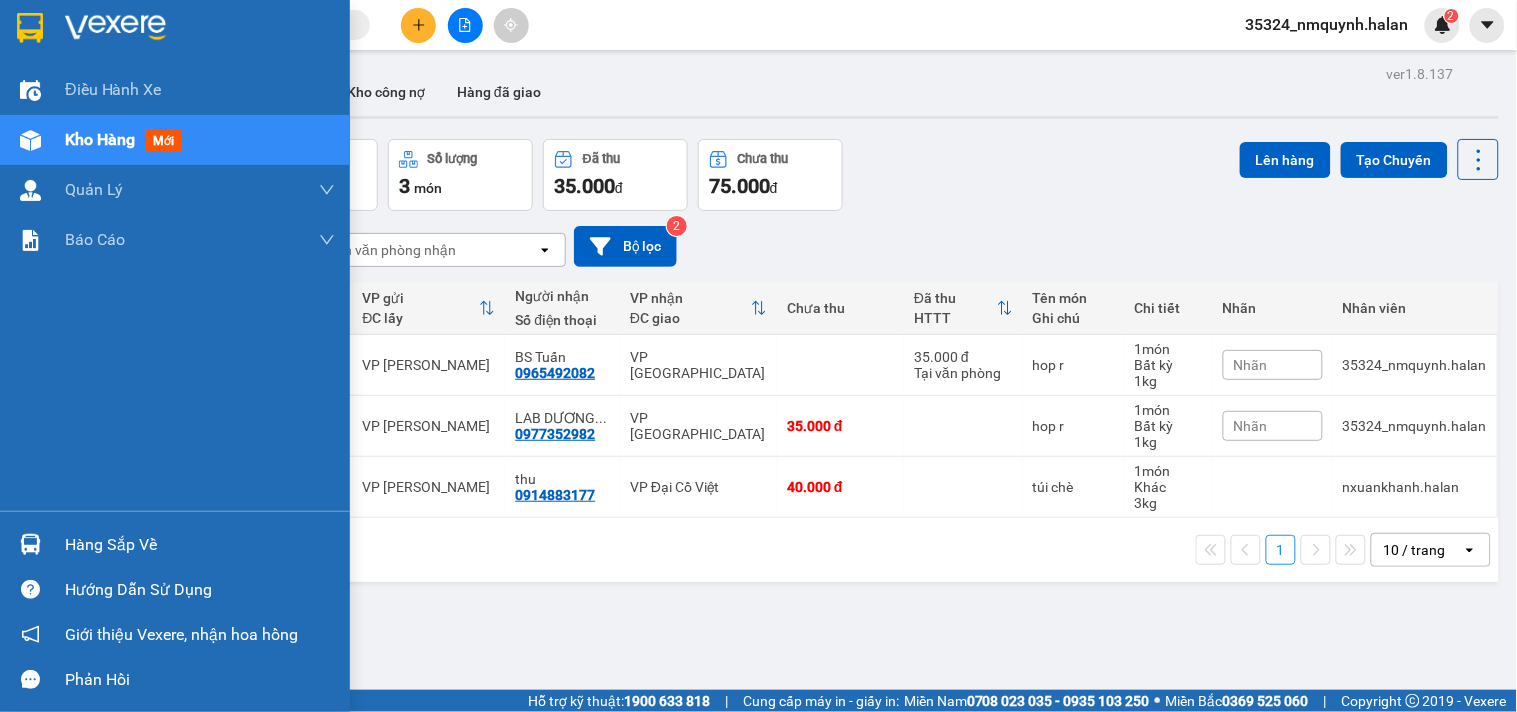 drag, startPoint x: 24, startPoint y: 558, endPoint x: 343, endPoint y: 561, distance: 319.0141 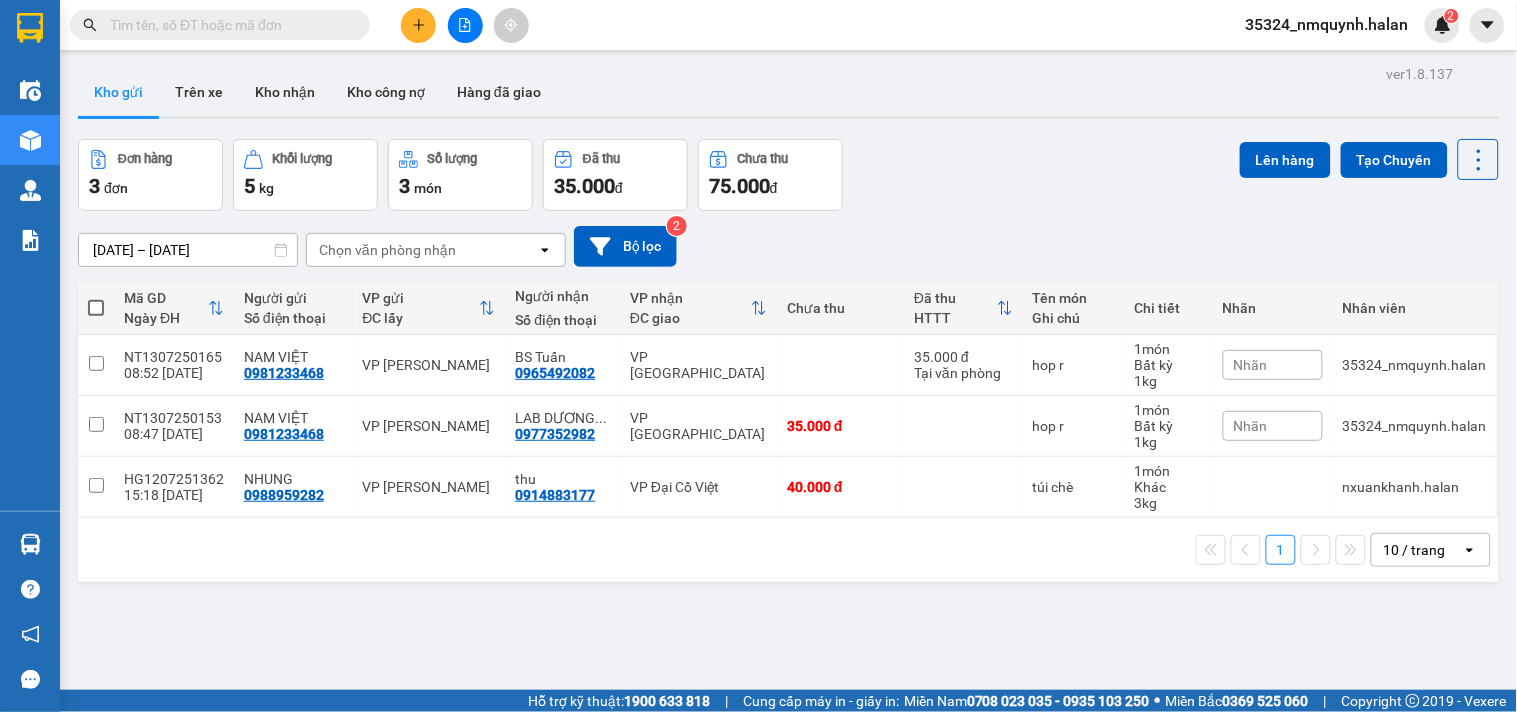 click on "Kết quả tìm kiếm ( 0 )  Bộ lọc  No Data 35324_nmquynh.halan 2     Điều hành xe     Kho hàng mới     Quản Lý Quản lý chuyến Quản lý kiểm kho     Báo cáo 12. Thống kê đơn đối tác 2. Doanh thu thực tế theo từng văn phòng 4. Thống kê đơn hàng theo văn phòng Hàng sắp về Hướng dẫn sử dụng Giới thiệu Vexere, nhận hoa hồng Phản hồi Phần mềm hỗ trợ bạn tốt chứ? ver  1.8.137 Kho gửi Trên xe Kho nhận Kho công nợ Hàng đã giao Đơn hàng 3 đơn Khối lượng 5 kg Số lượng 3 món Đã thu 35.000  đ Chưa thu 75.000  đ Lên hàng Tạo Chuyến 30/05/2025 – 13/07/2025 Press the down arrow key to interact with the calendar and select a date. Press the escape button to close the calendar. Selected date range is from 30/05/2025 to 13/07/2025. Chọn văn phòng nhận open Bộ lọc 2 Mã GD Ngày ĐH Người gửi Số điện thoại VP gửi ĐC lấy Người nhận Số điện thoại VP nhận HTTT" at bounding box center (758, 356) 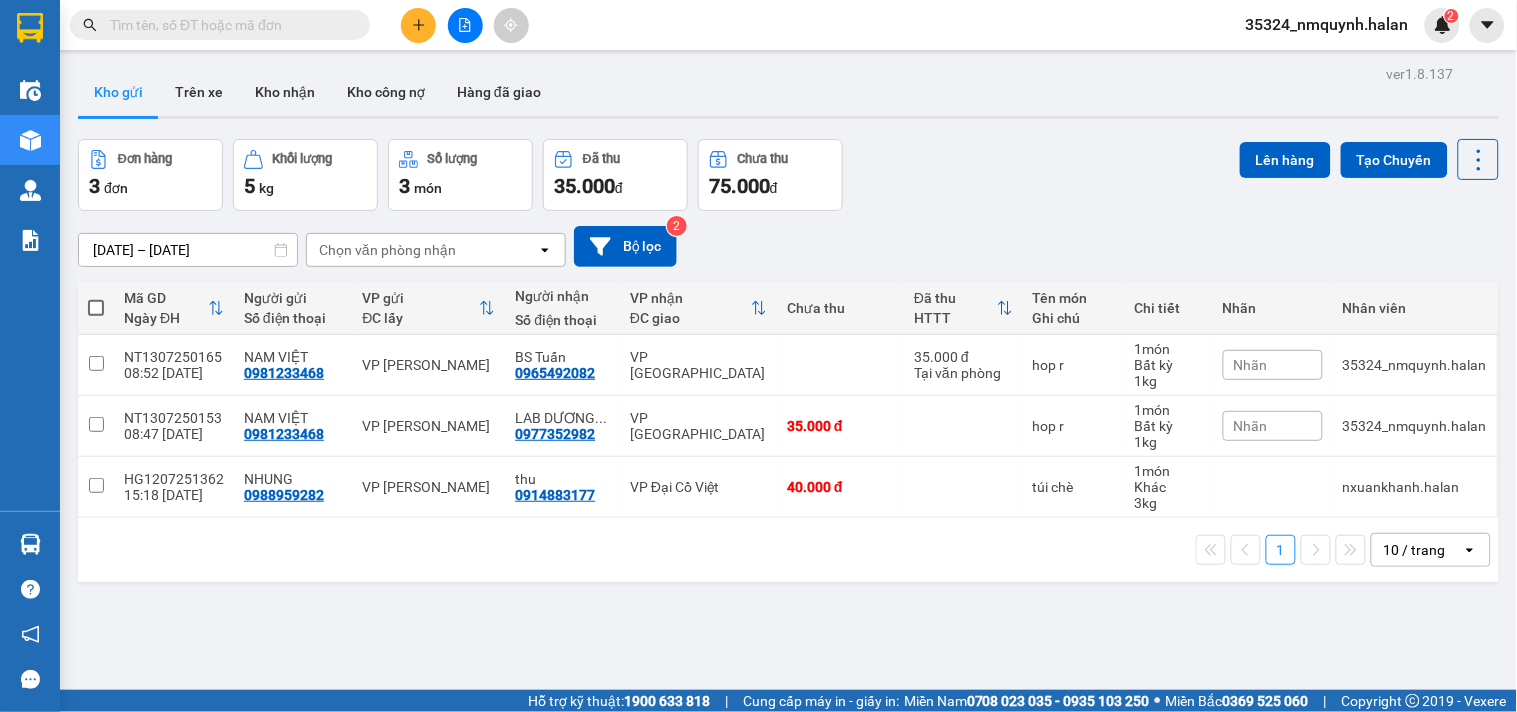 drag, startPoint x: 1065, startPoint y: 690, endPoint x: 946, endPoint y: 613, distance: 141.7392 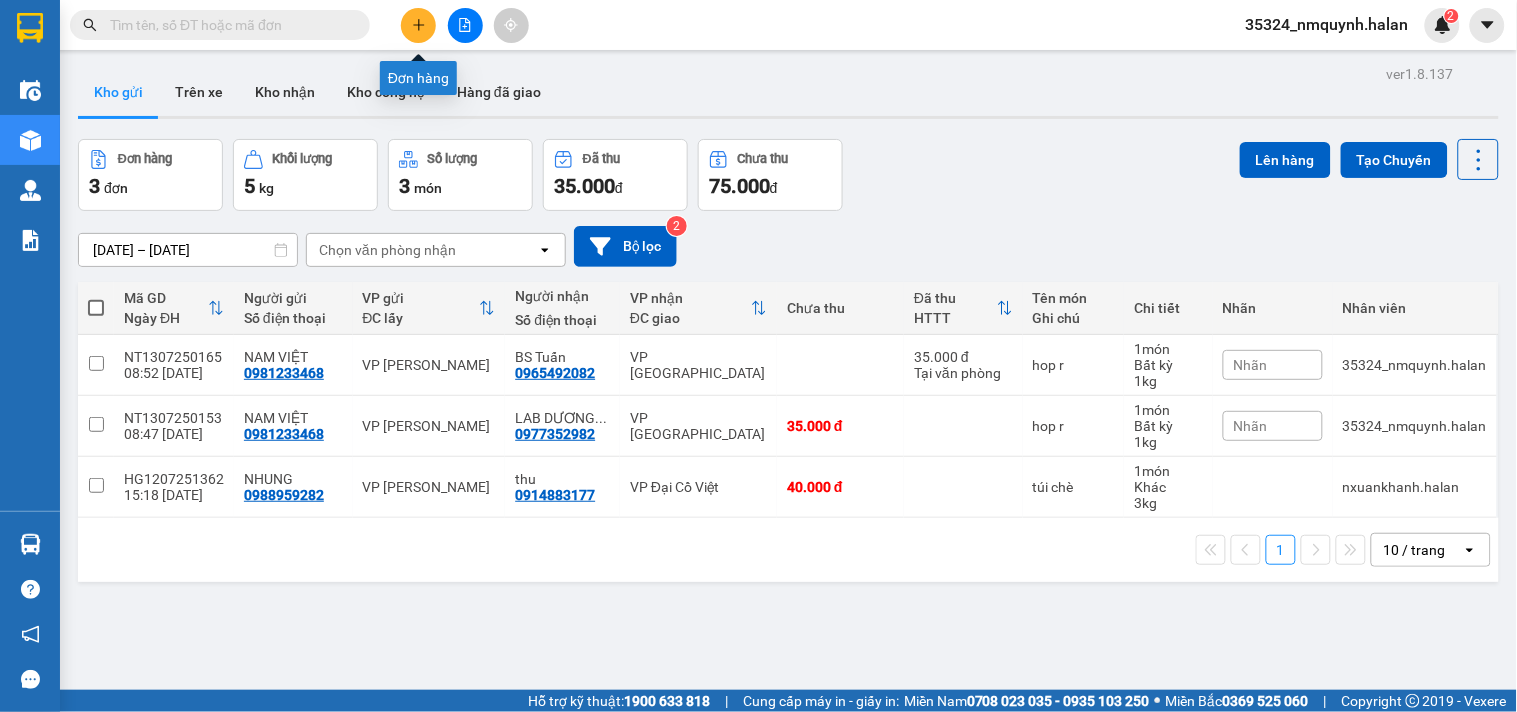 click at bounding box center (418, 25) 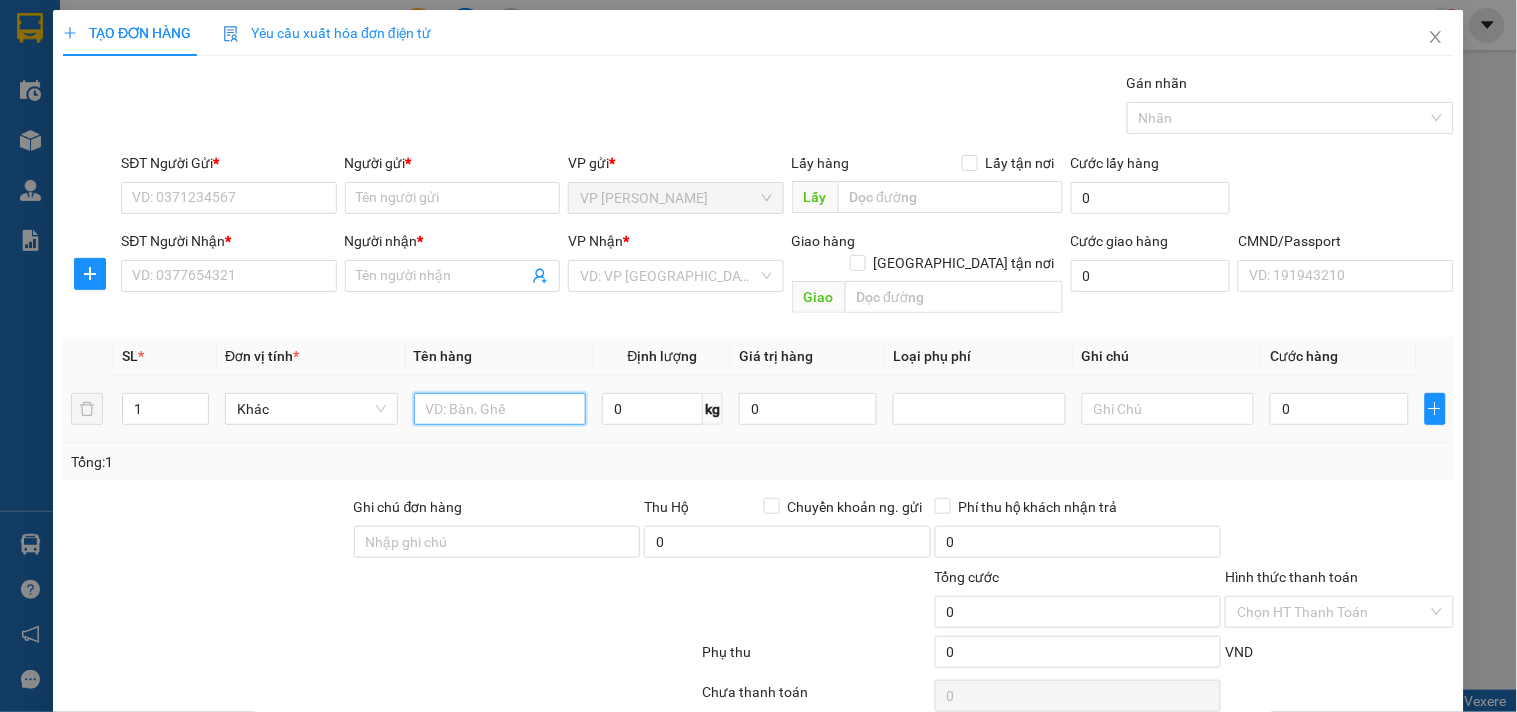click at bounding box center [500, 409] 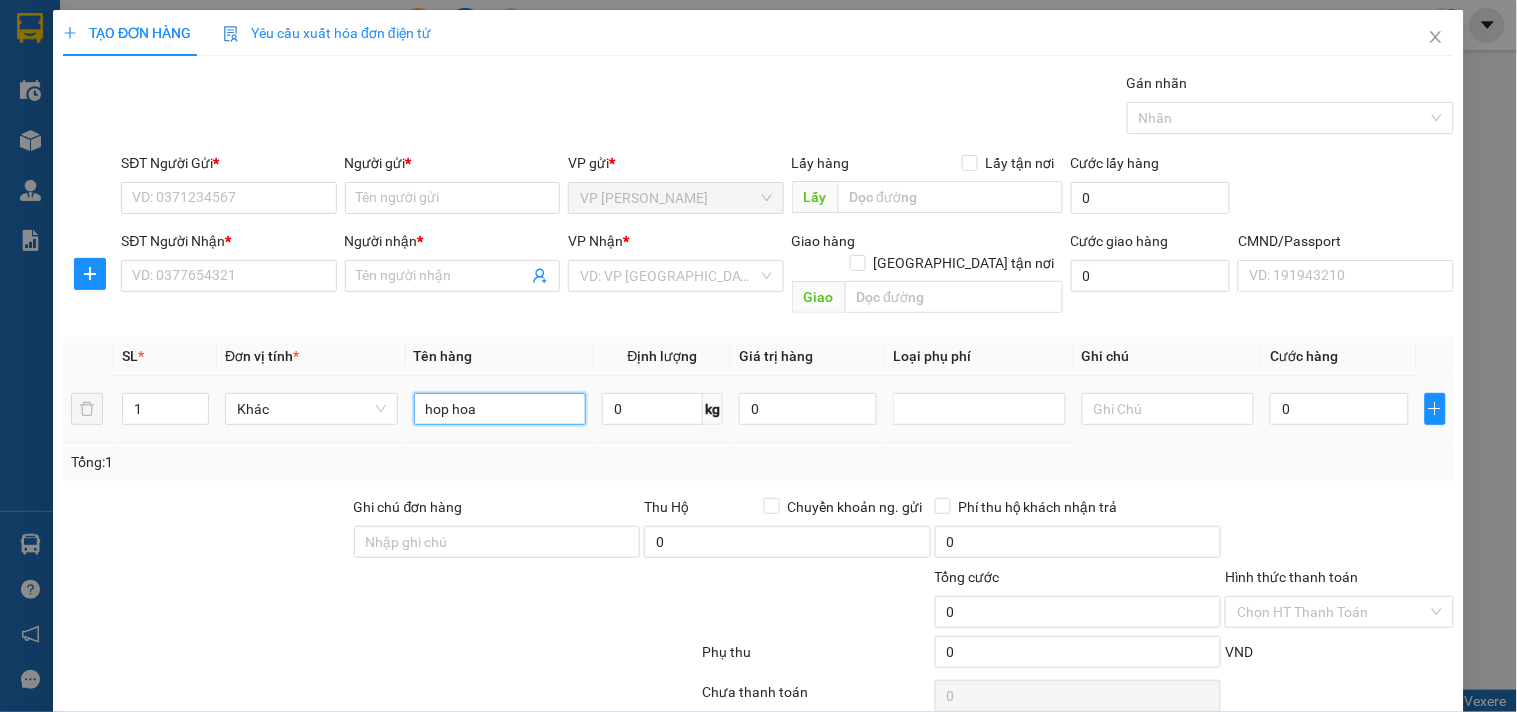 type on "hop hoa" 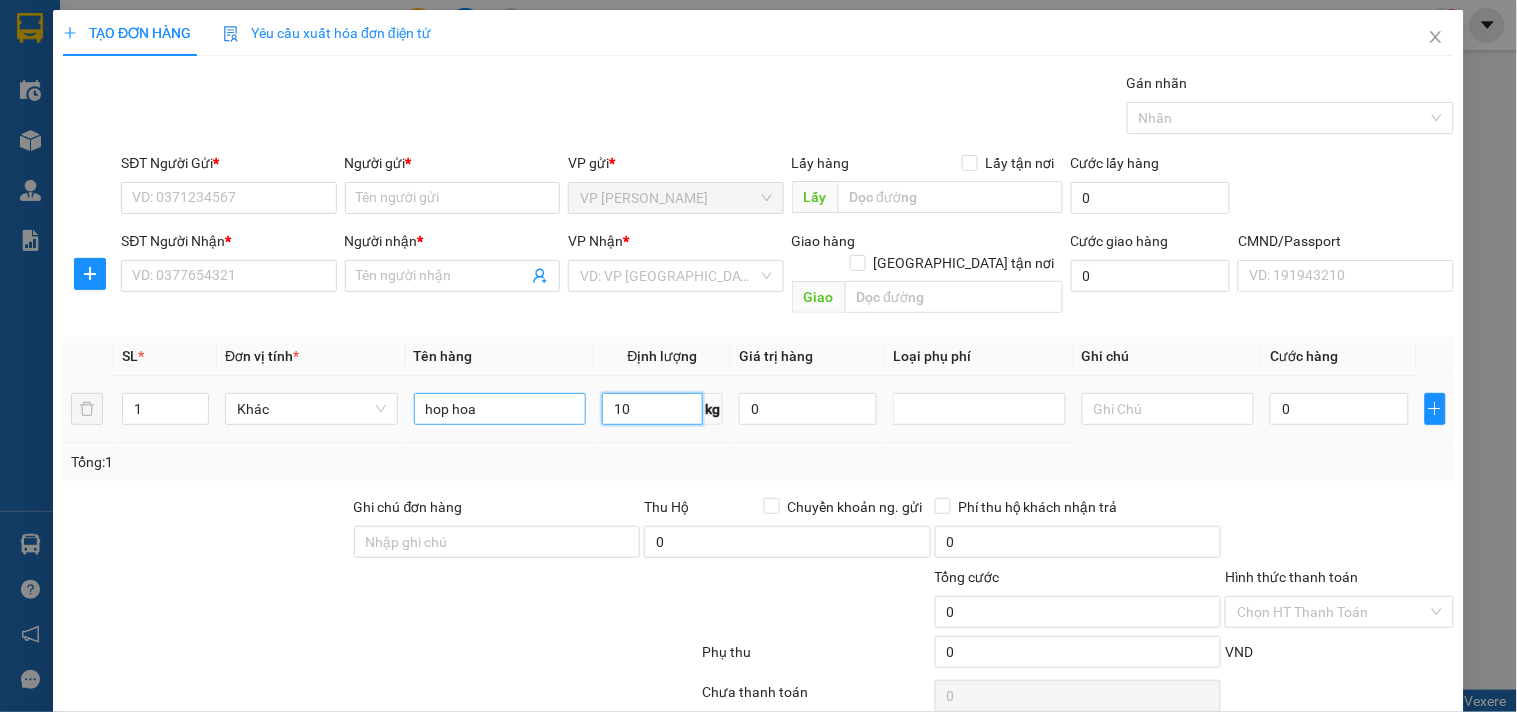 type on "10" 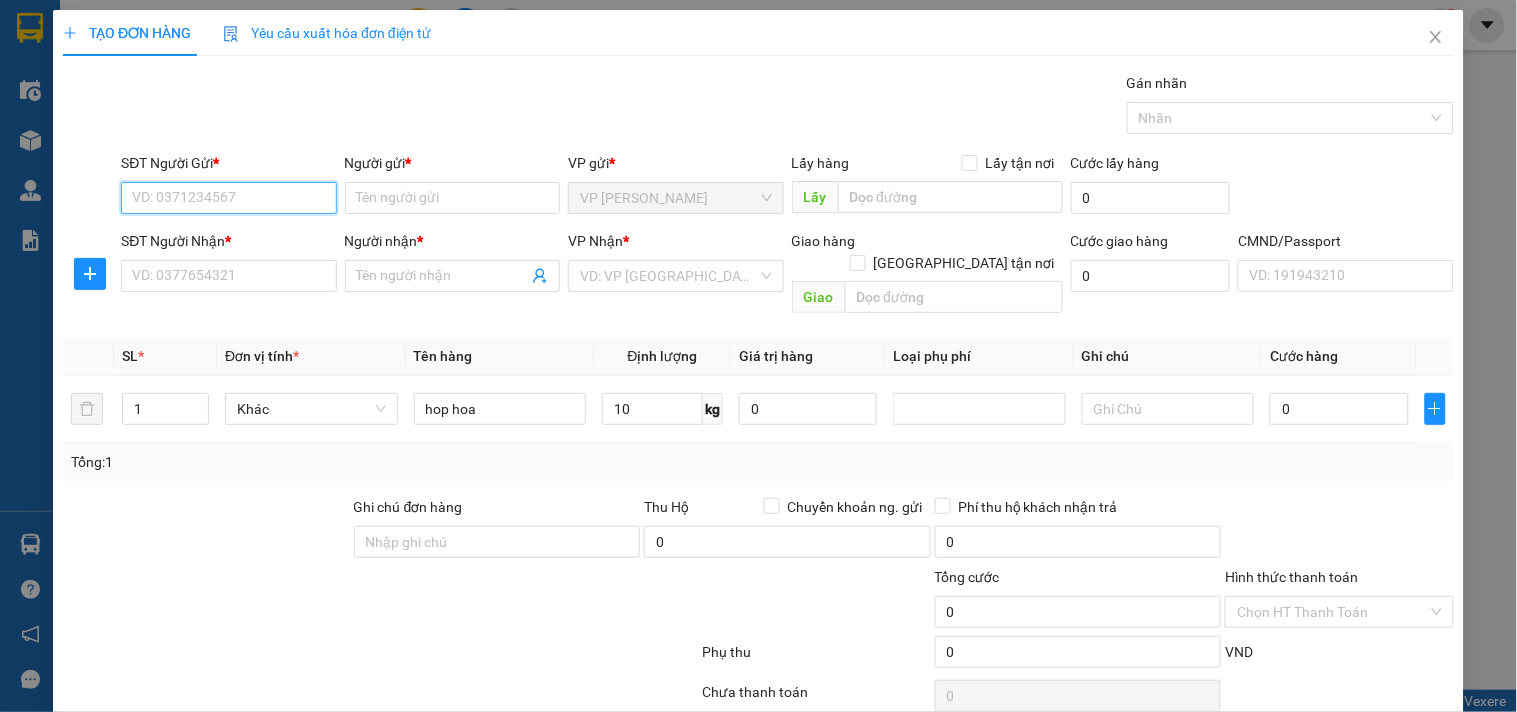 click on "SĐT Người Gửi  *" at bounding box center [228, 198] 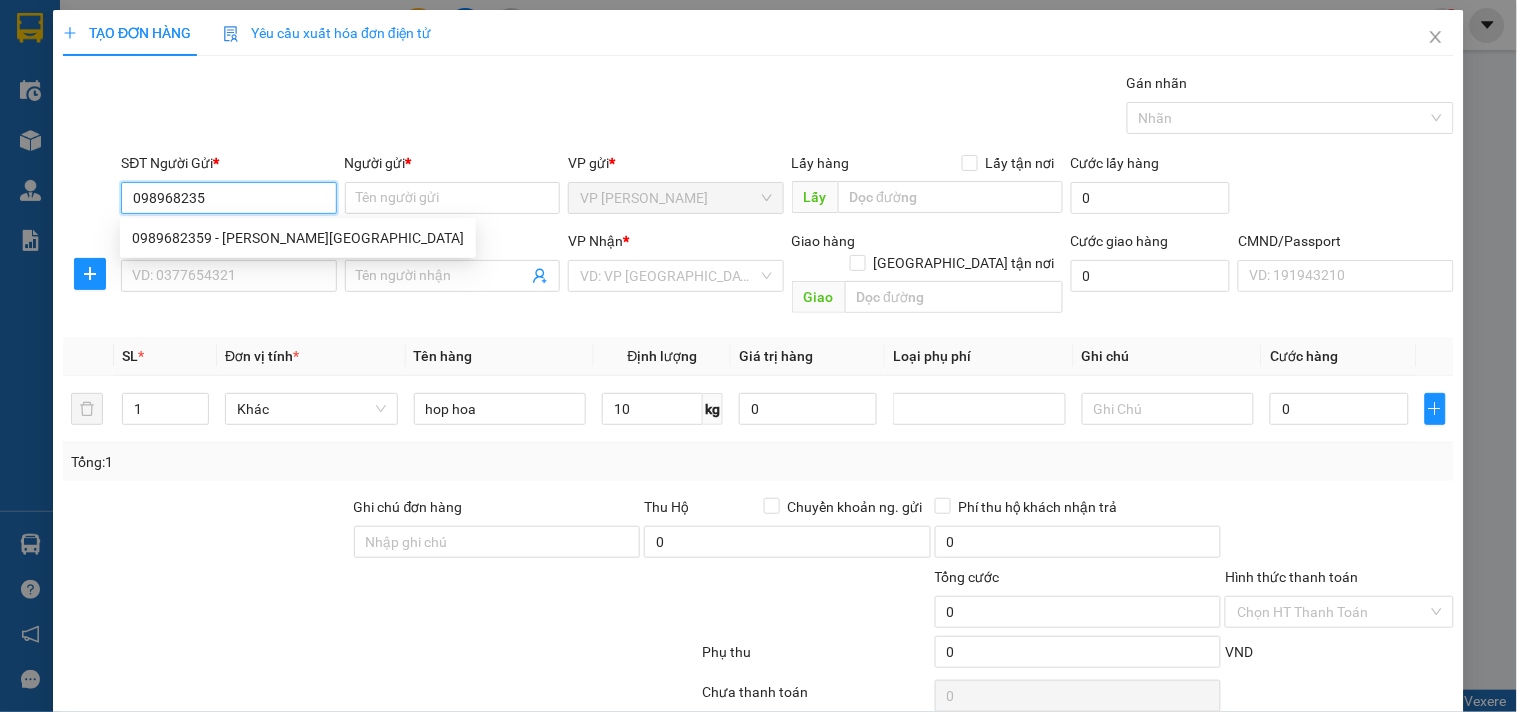 type on "0989682359" 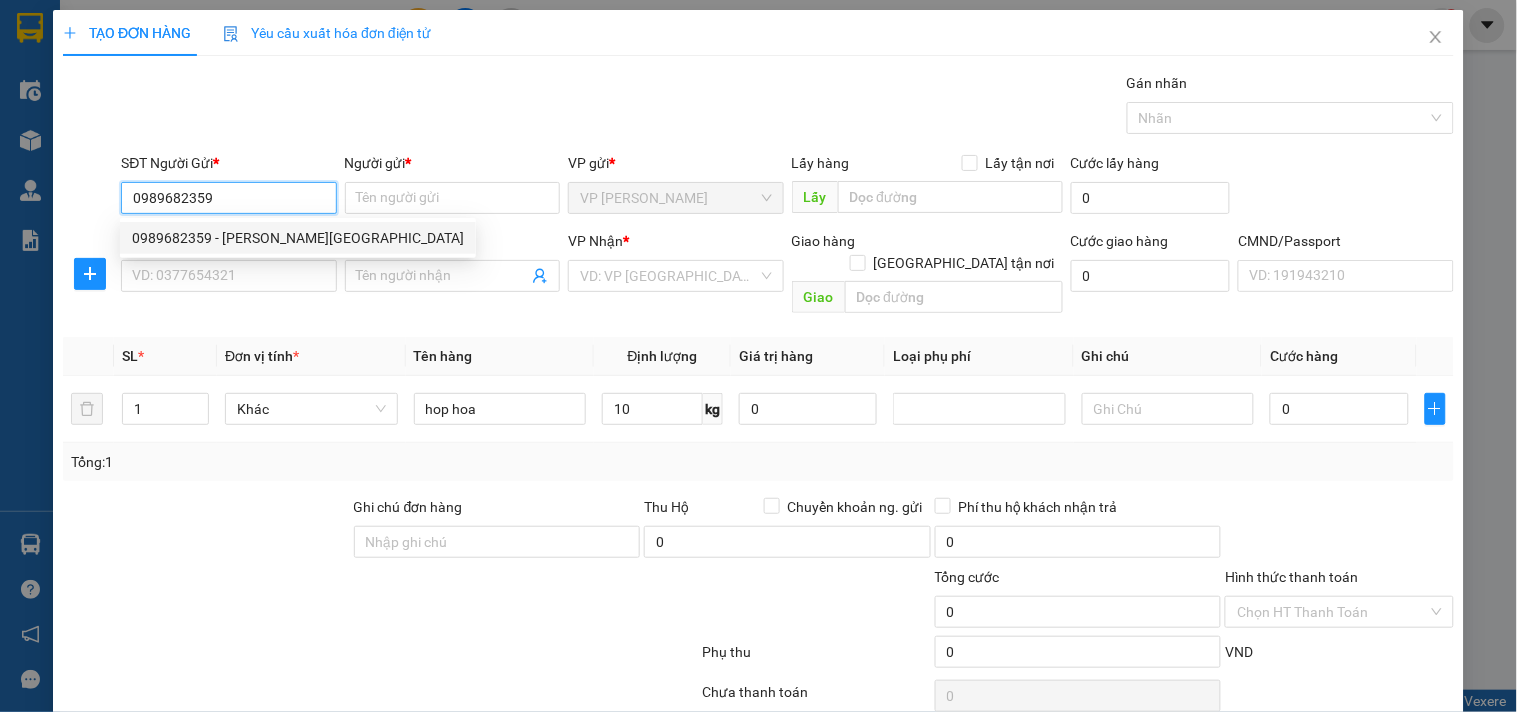type on "HOA NHẬT MINH" 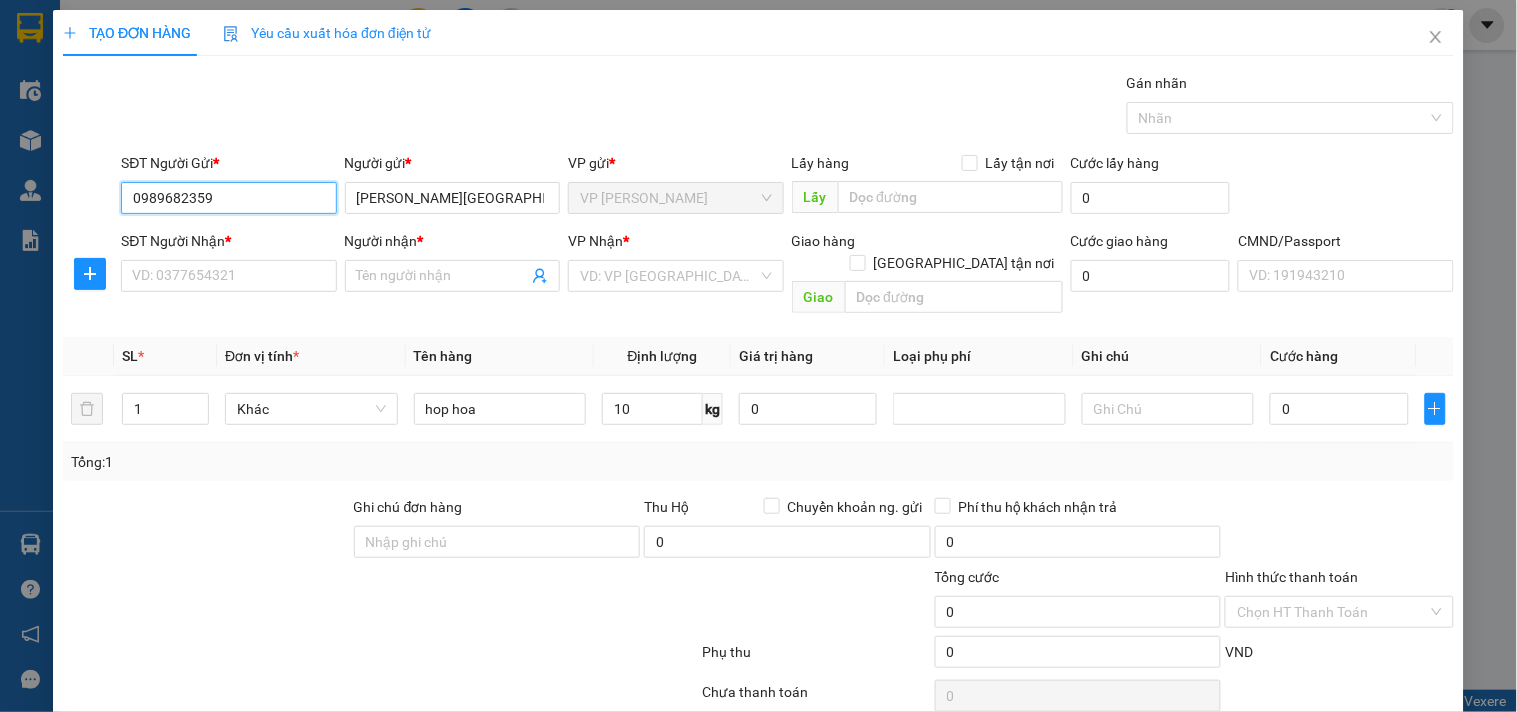 type on "0989682359" 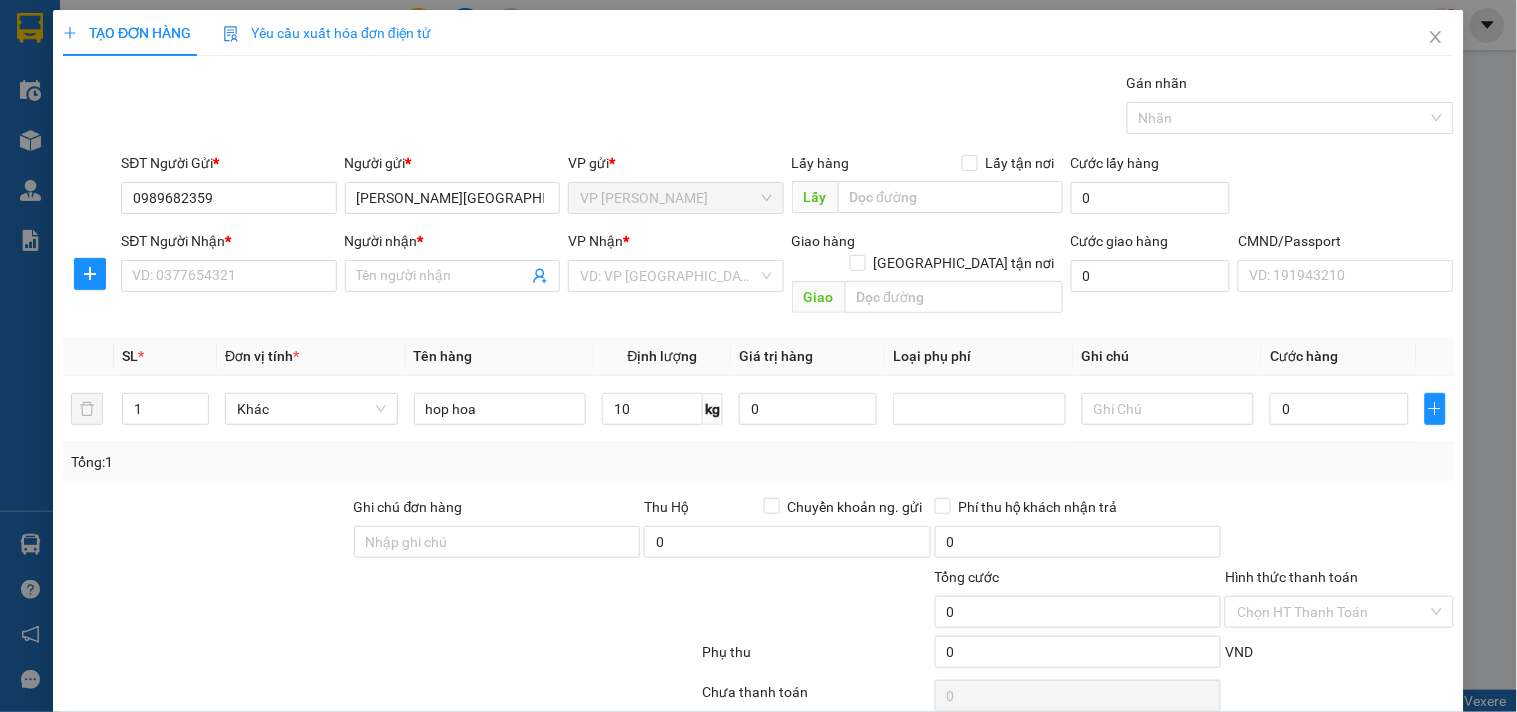 click on "SĐT Người Nhận  *" at bounding box center [228, 245] 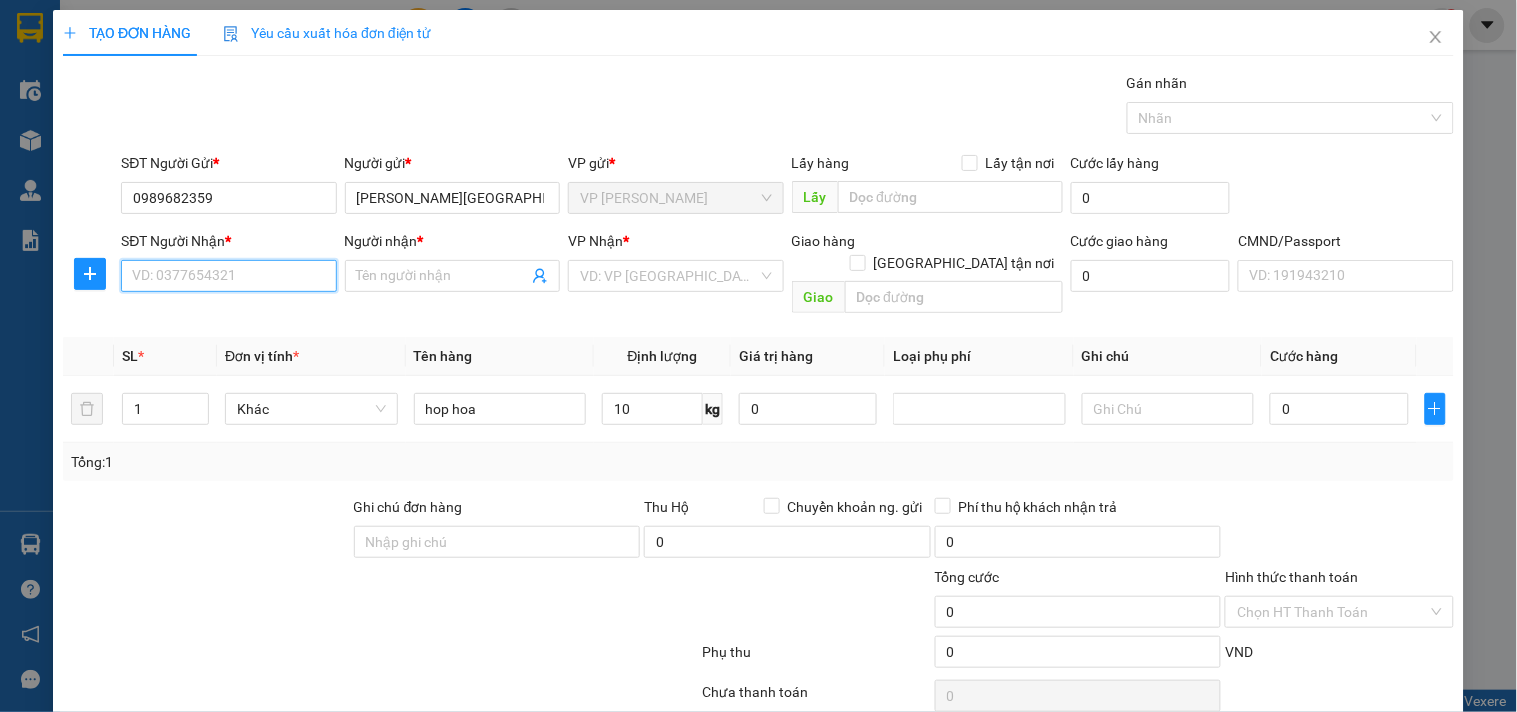 click on "SĐT Người Nhận  *" at bounding box center (228, 276) 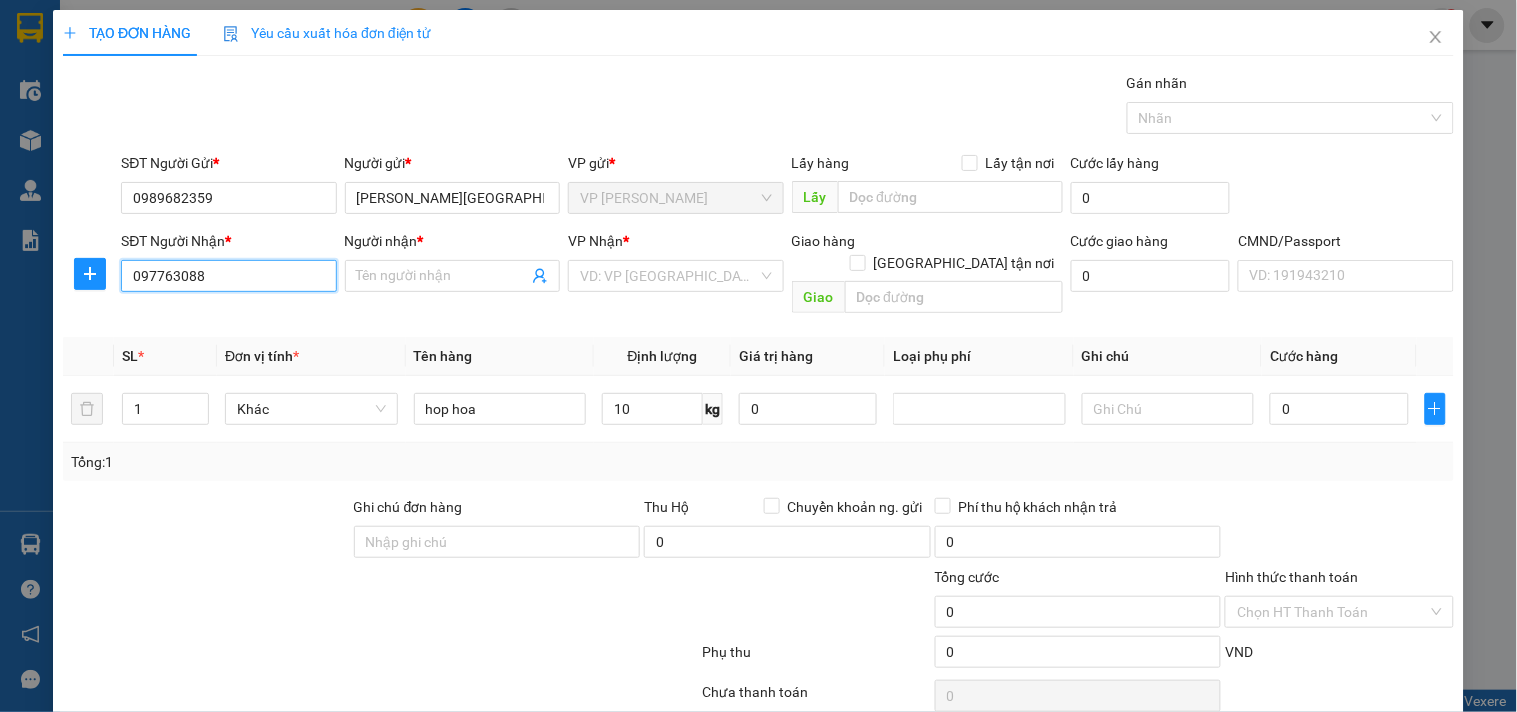 type on "0977630888" 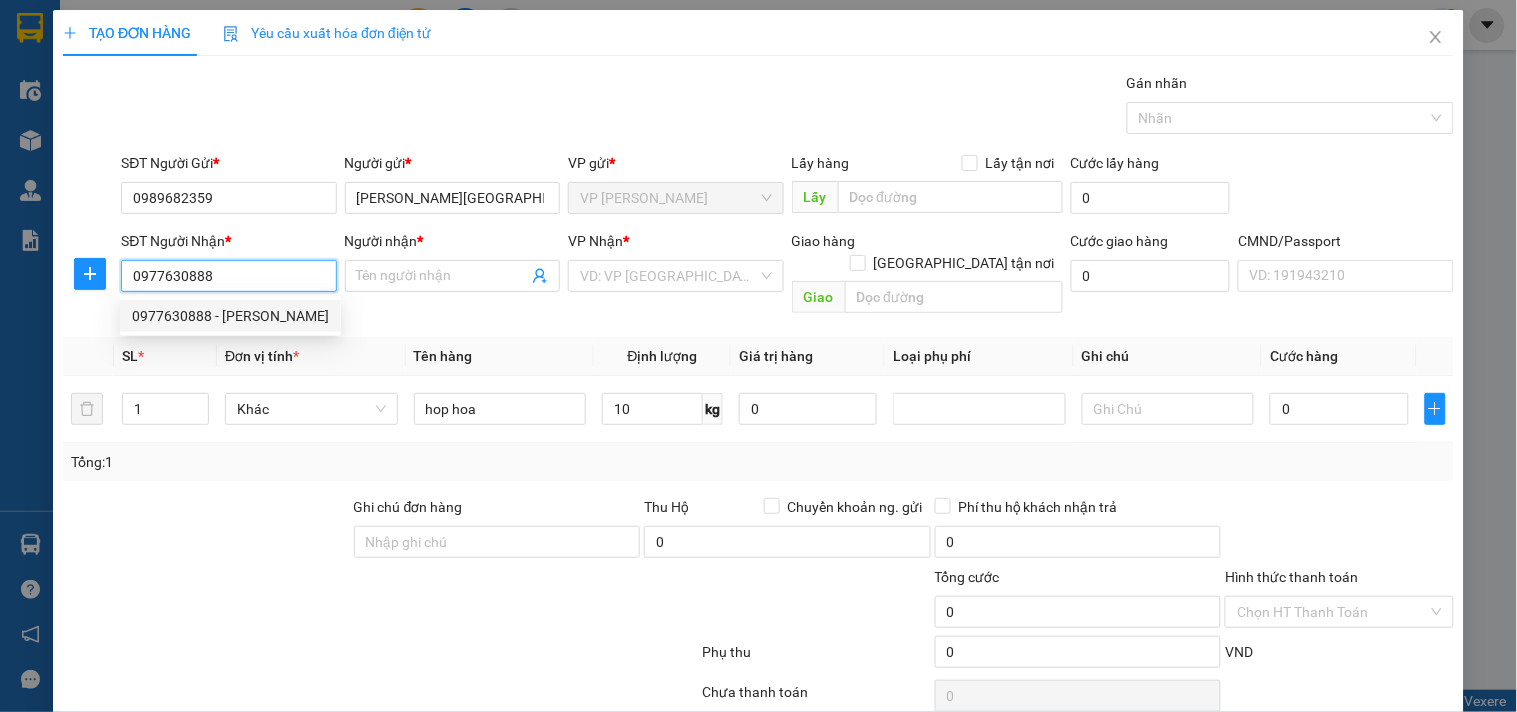 click on "0977630888 - HUYỀN" at bounding box center [230, 316] 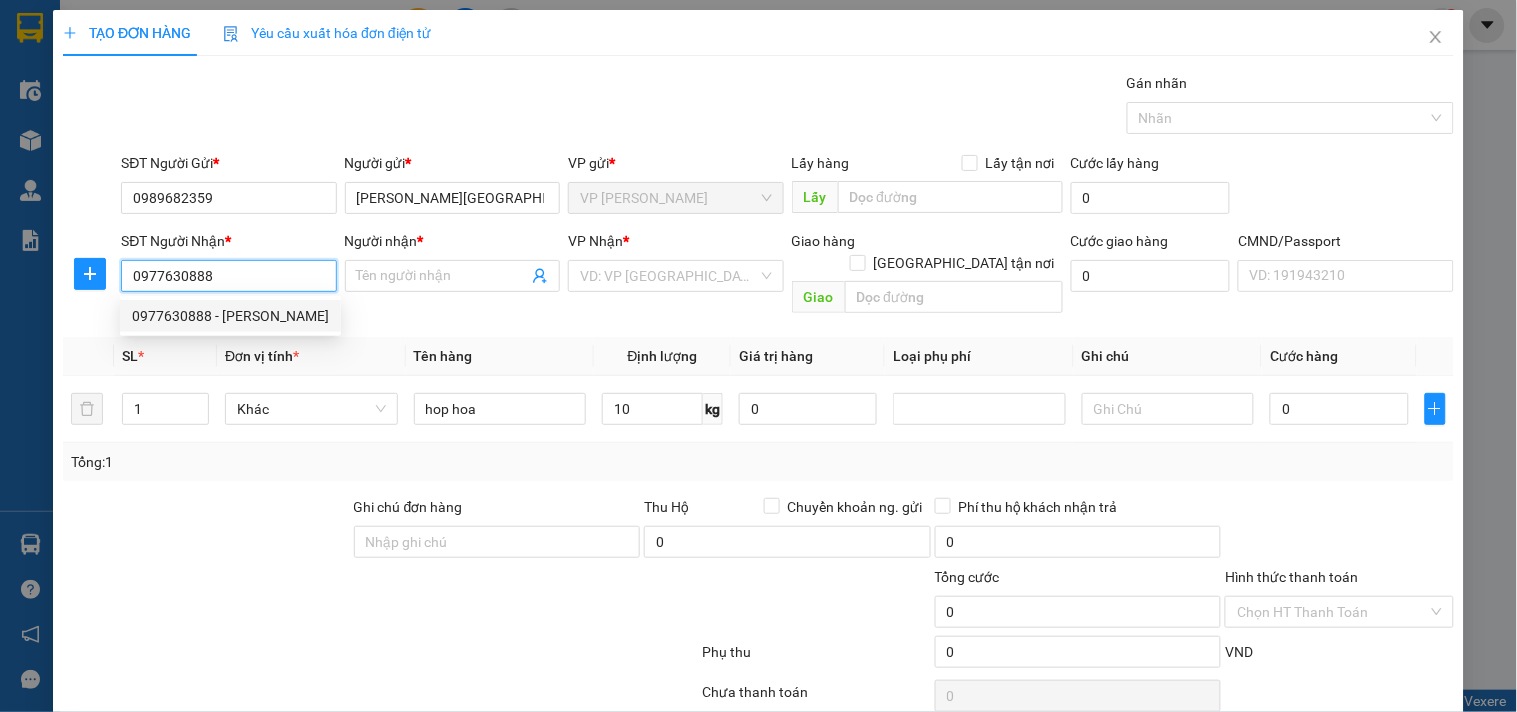 type on "HUYỀN" 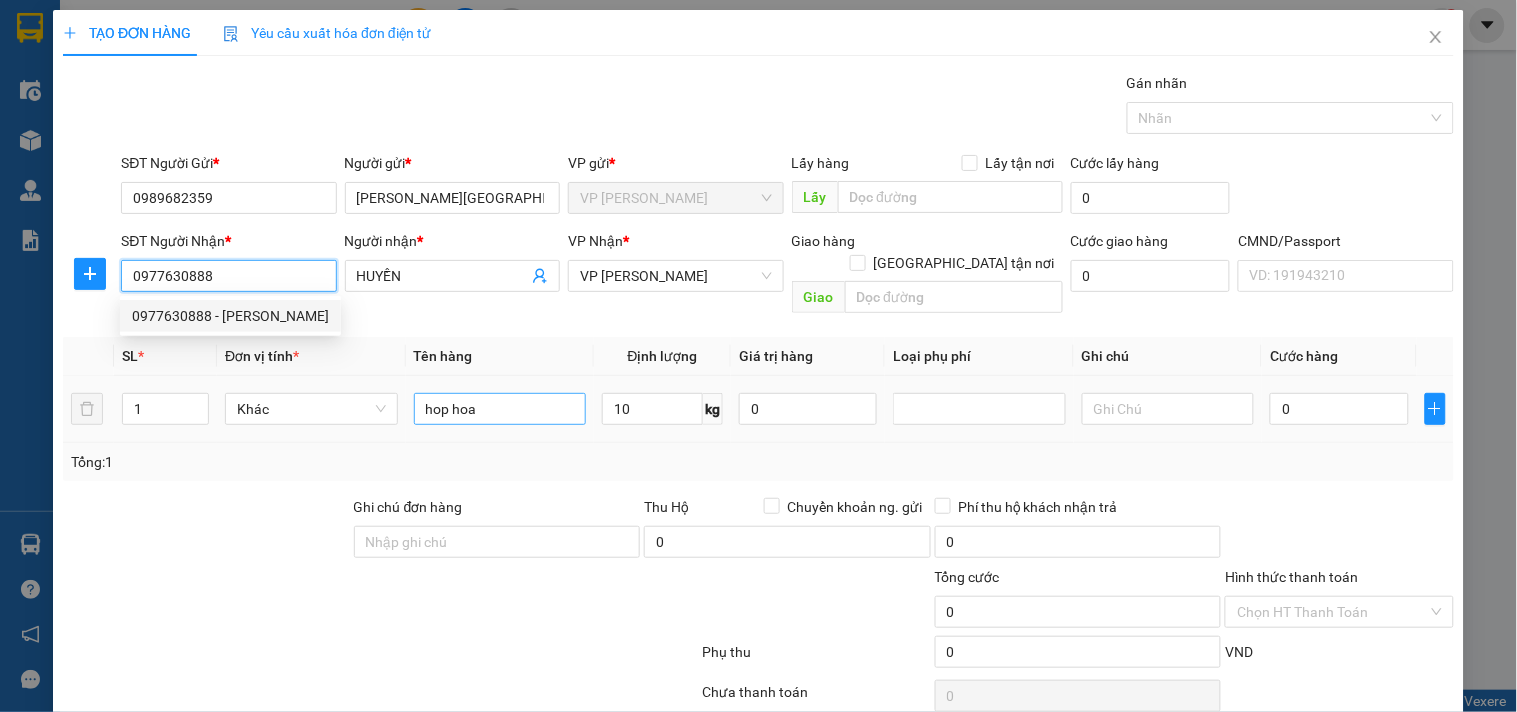 type on "0977630888" 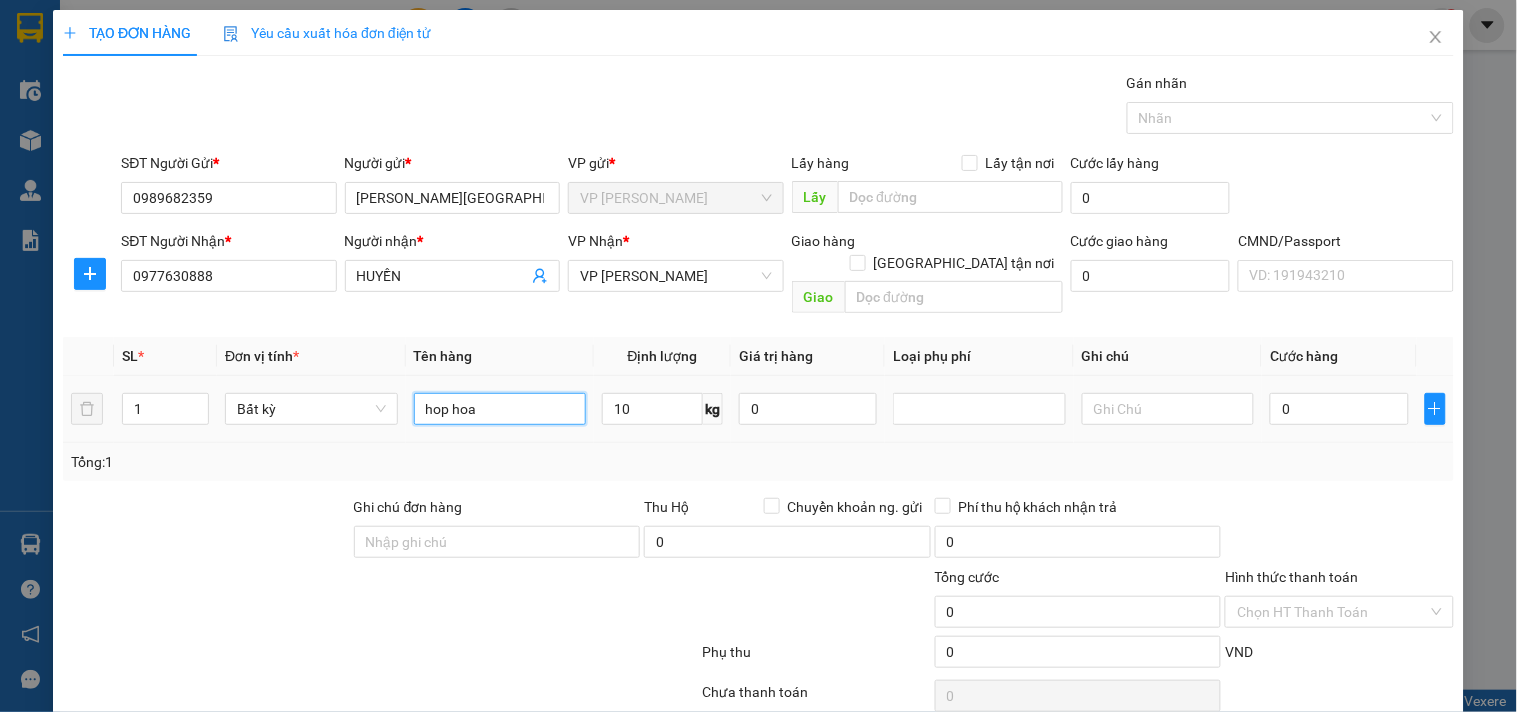 click on "hop hoa" at bounding box center [500, 409] 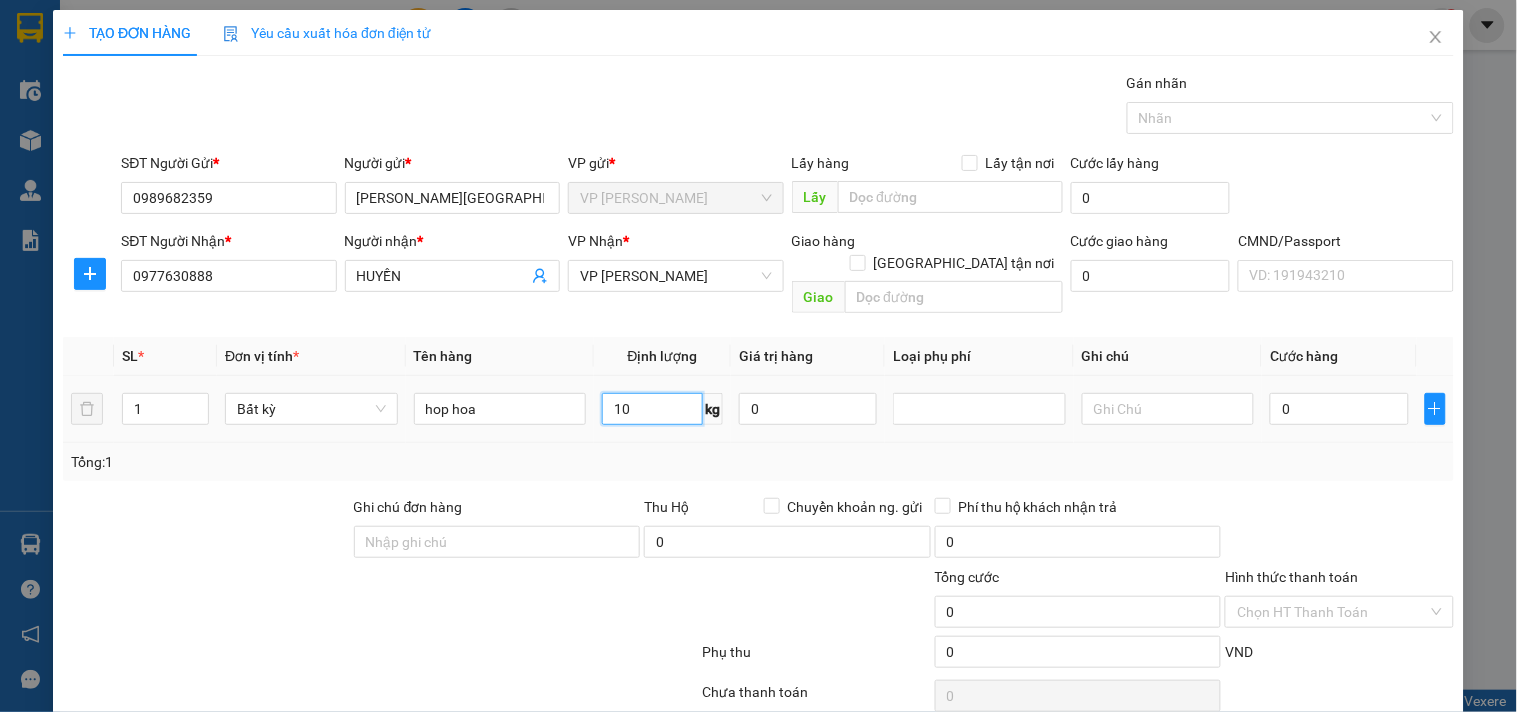 click on "10" at bounding box center (652, 409) 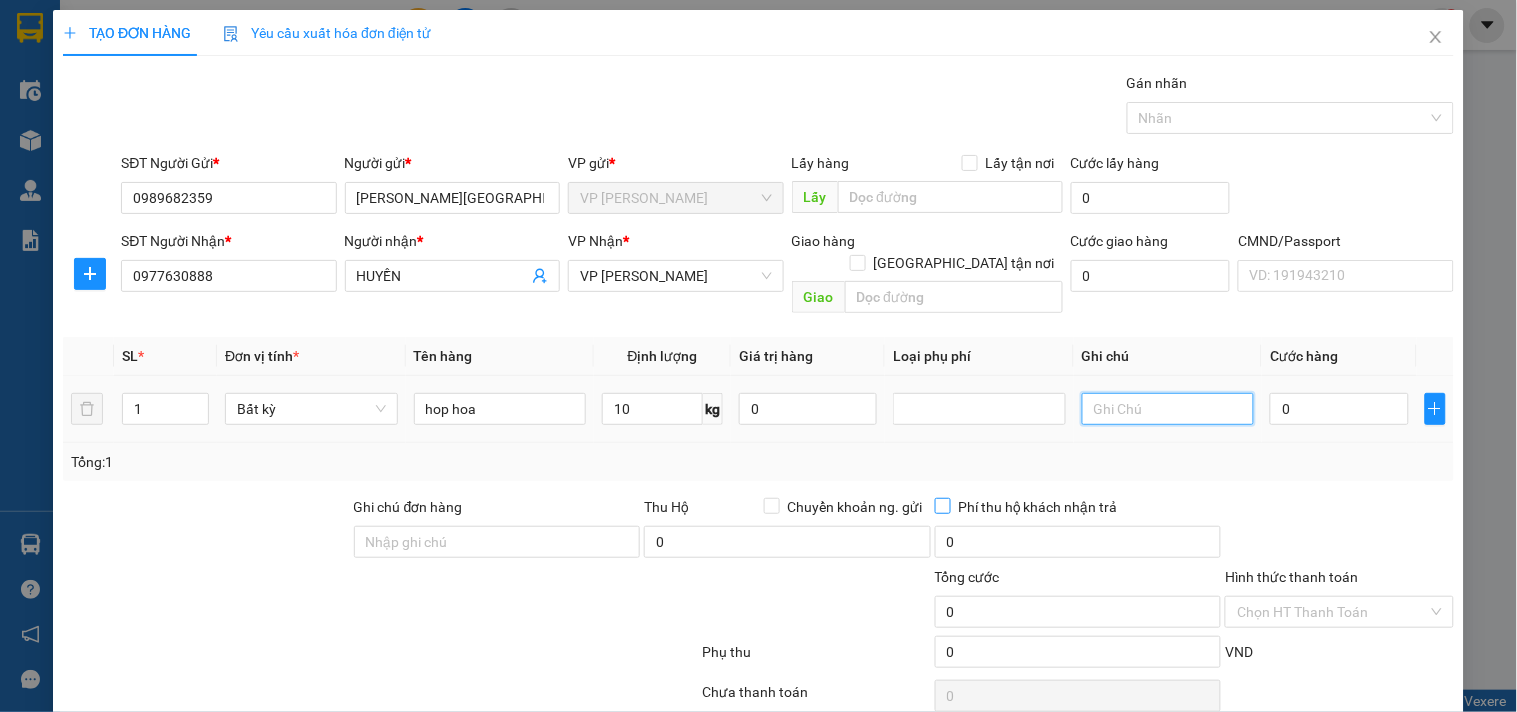 type on "40.000" 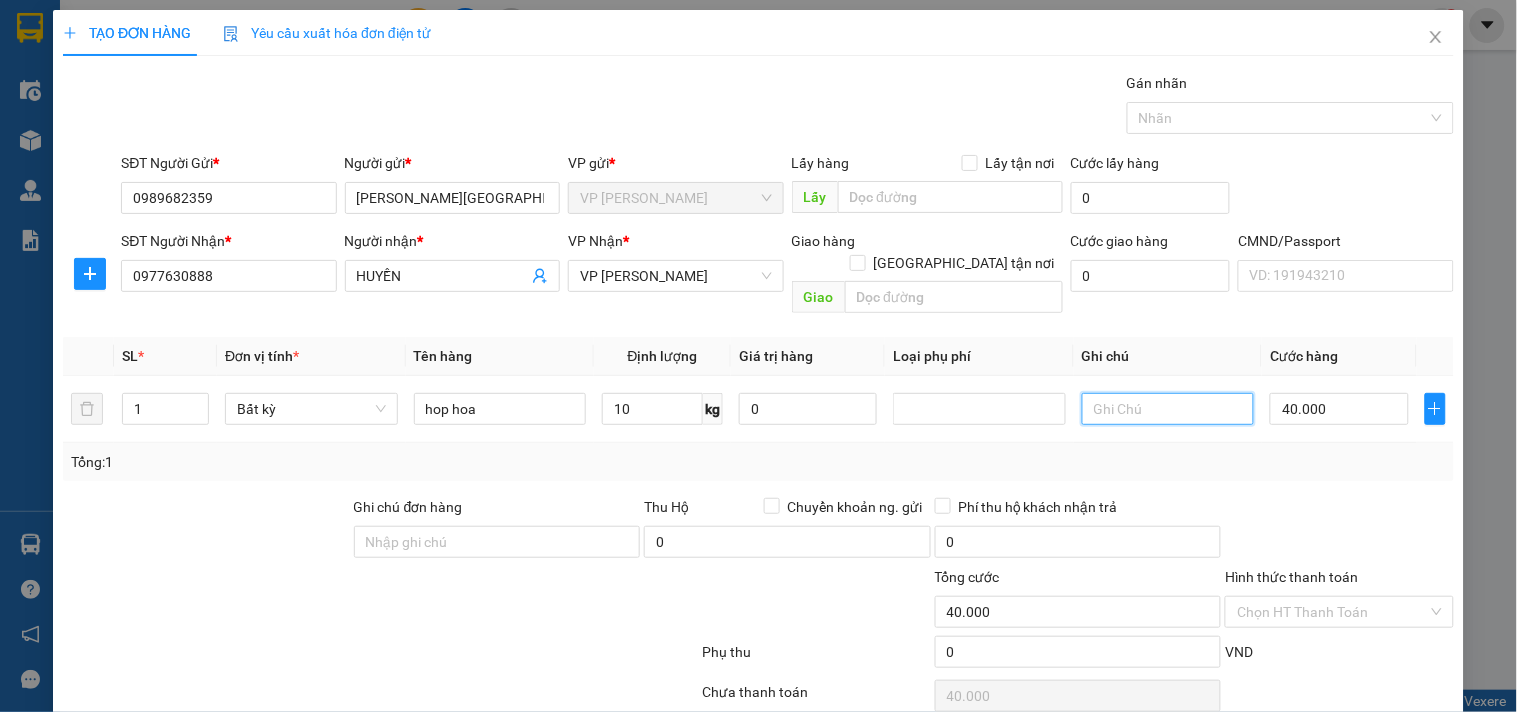 scroll, scrollTop: 67, scrollLeft: 0, axis: vertical 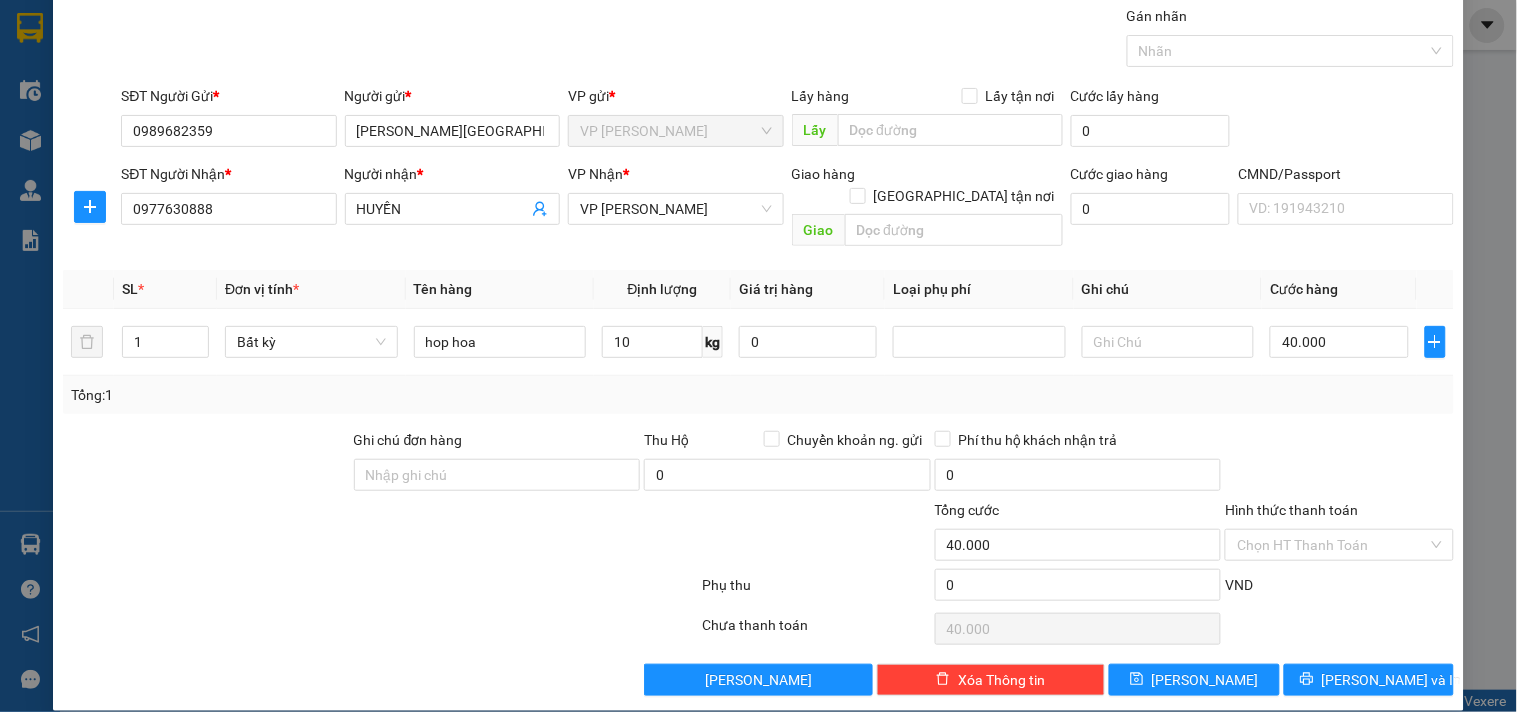 click on "Transit Pickup Surcharge Ids Transit Deliver Surcharge Ids Transit Deliver Surcharge Transit Deliver Surcharge Gói vận chuyển  * Tiêu chuẩn Gán nhãn   Nhãn SĐT Người Gửi  * 0989682359 Người gửi  * HOA NHẬT MINH VP gửi  * VP Nguyễn Trãi Lấy hàng Lấy tận nơi Lấy Cước lấy hàng 0 SĐT Người Nhận  * 0977630888 Người nhận  * HUYỀN VP Nhận  * VP Hoàng Văn Thụ Giao hàng Giao tận nơi Giao Cước giao hàng 0 CMND/Passport VD: 191943210 SL  * Đơn vị tính  * Tên hàng  Định lượng Giá trị hàng Loại phụ phí Ghi chú Cước hàng                     1 Bất kỳ hop hoa 10 kg 0   40.000 Tổng:  1 Ghi chú đơn hàng Thu Hộ Chuyển khoản ng. gửi 0 Phí thu hộ khách nhận trả 0 Tổng cước 40.000 Hình thức thanh toán Chọn HT Thanh Toán Phụ thu 0 VND Số tiền thu trước 0 Chưa thanh toán 40.000 Chọn HT Thanh Toán Lưu nháp Xóa Thông tin Lưu Lưu và In hop hoa" at bounding box center (758, 350) 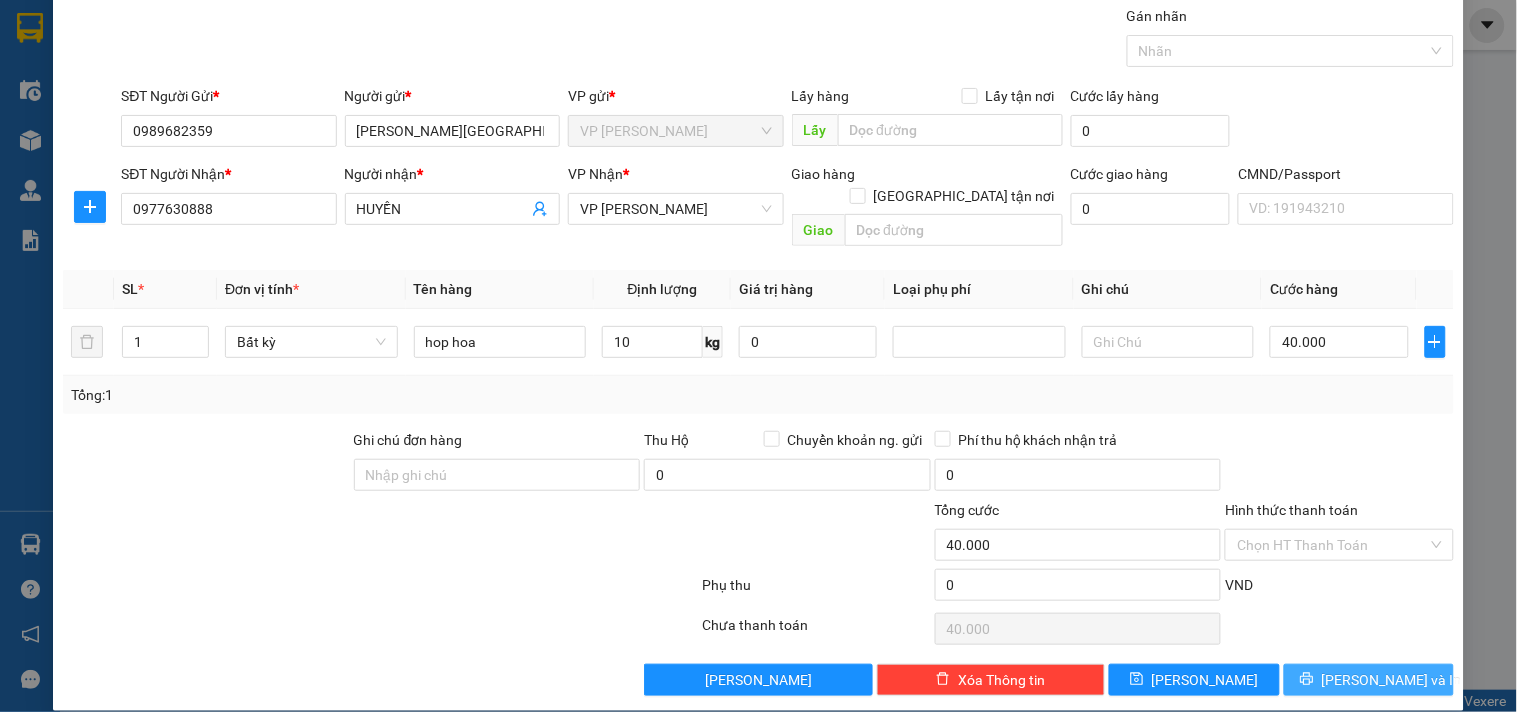 click on "[PERSON_NAME] và In" at bounding box center (1392, 680) 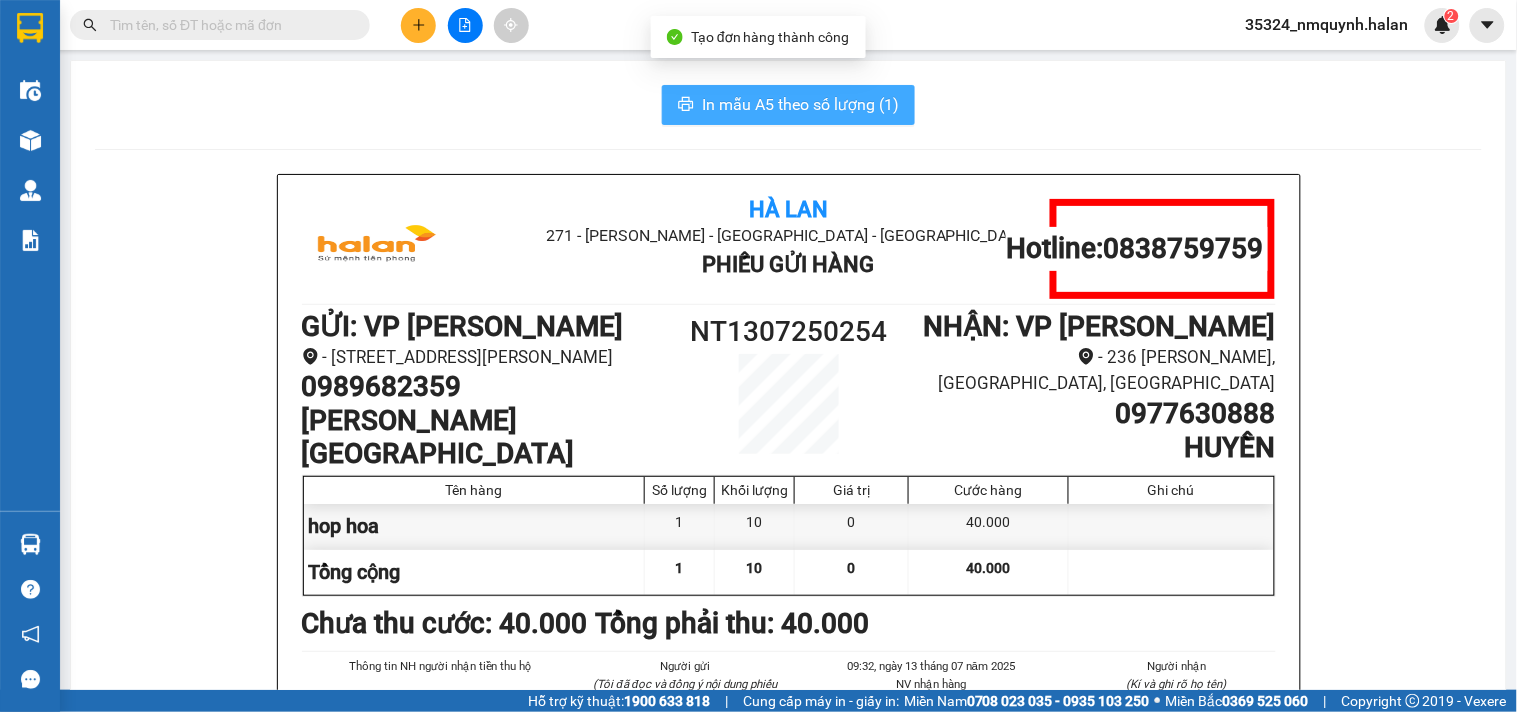 click on "In mẫu A5 theo số lượng
(1)" at bounding box center [788, 105] 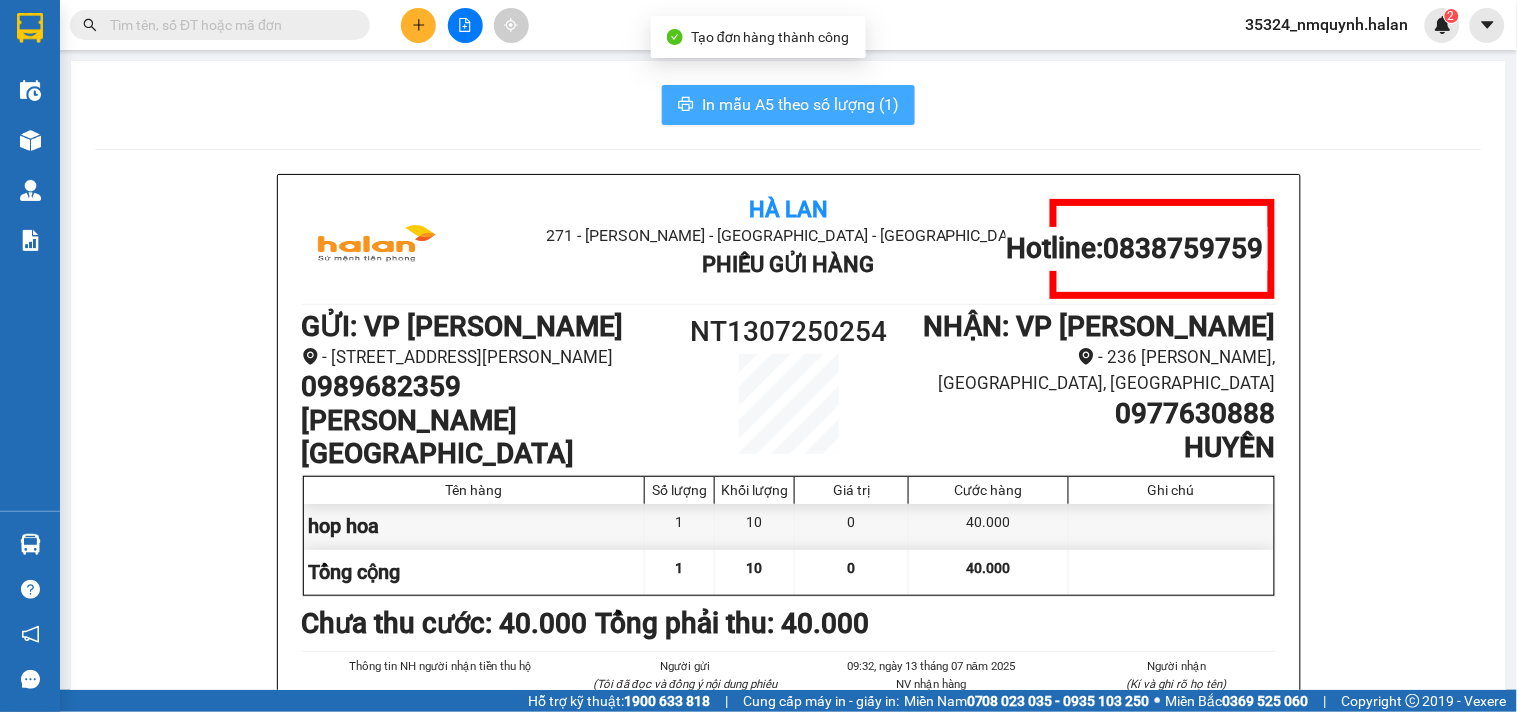 scroll, scrollTop: 0, scrollLeft: 0, axis: both 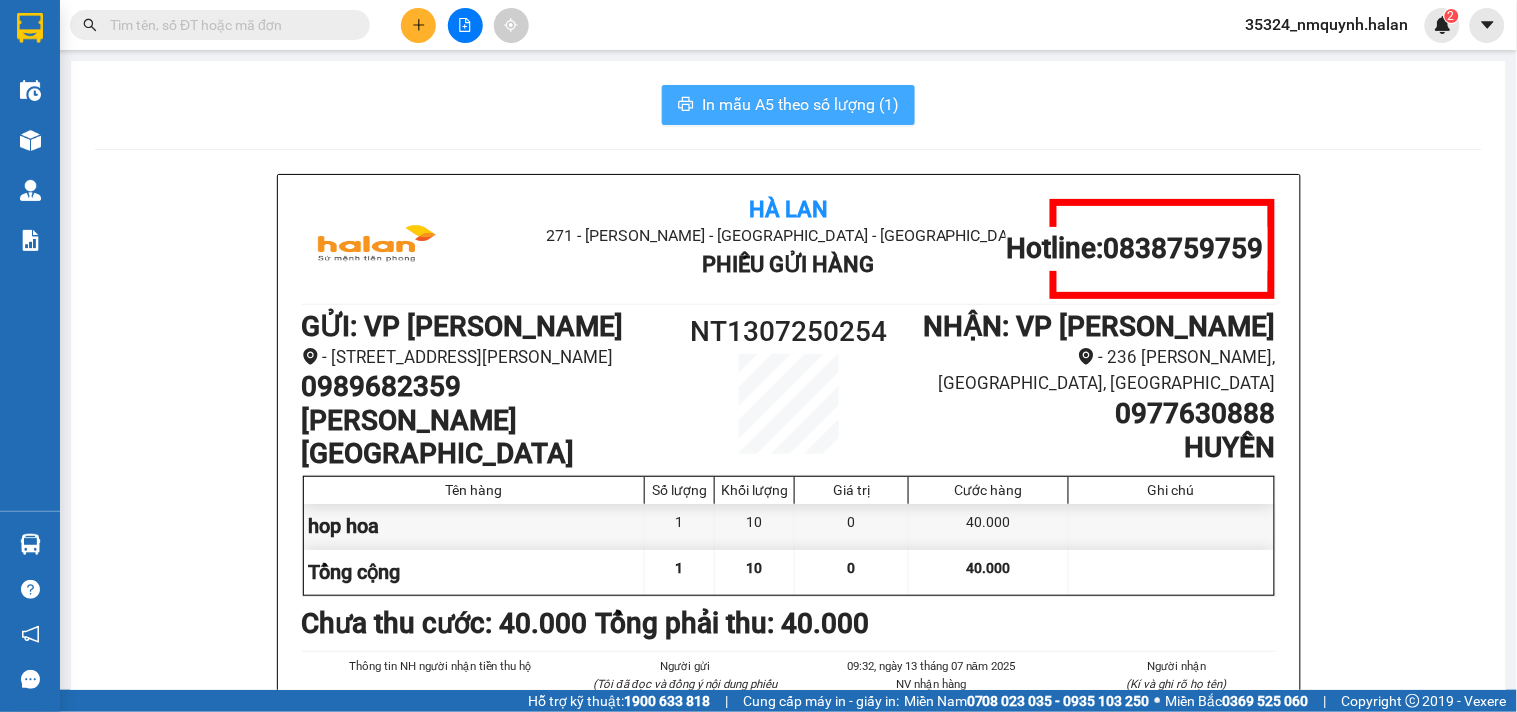 click on "In mẫu A5 theo số lượng
(1)" at bounding box center [800, 104] 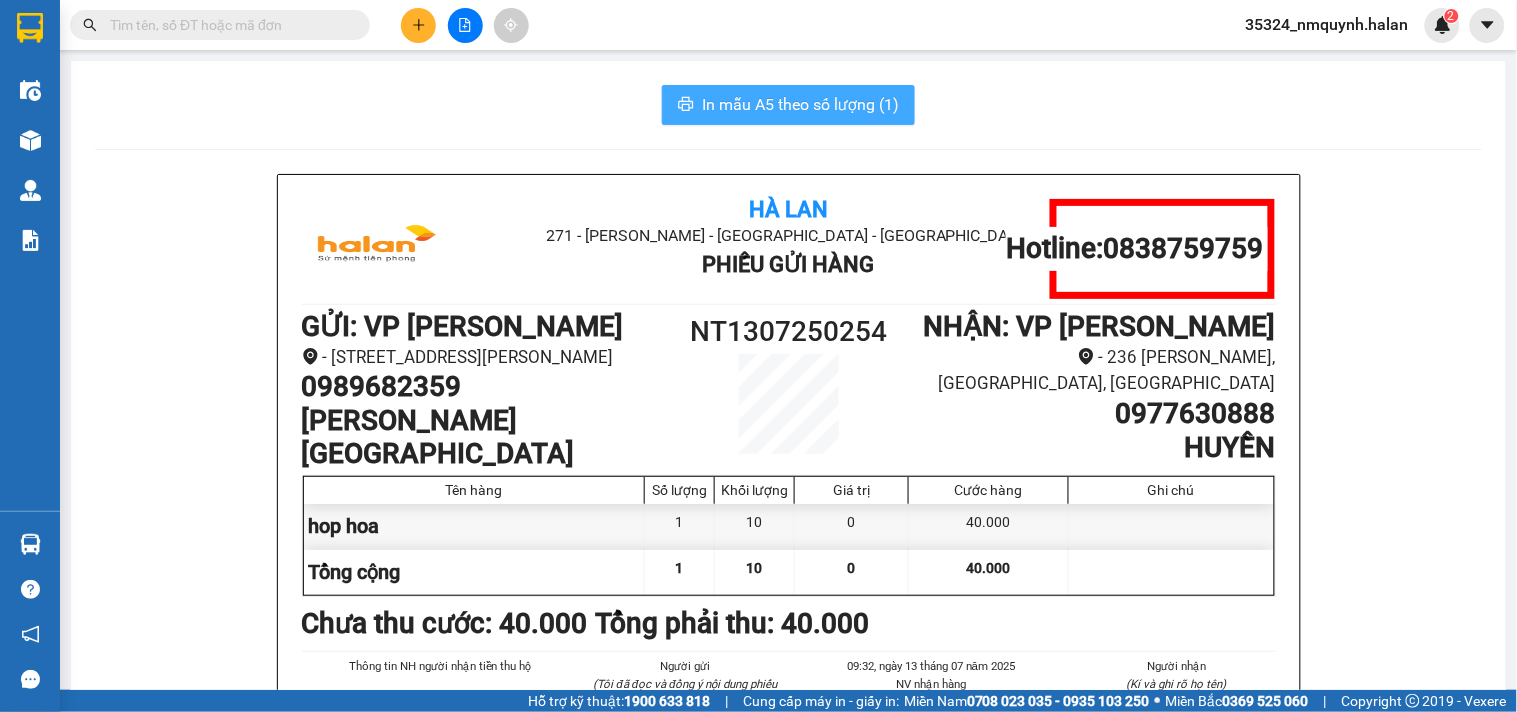 scroll, scrollTop: 0, scrollLeft: 0, axis: both 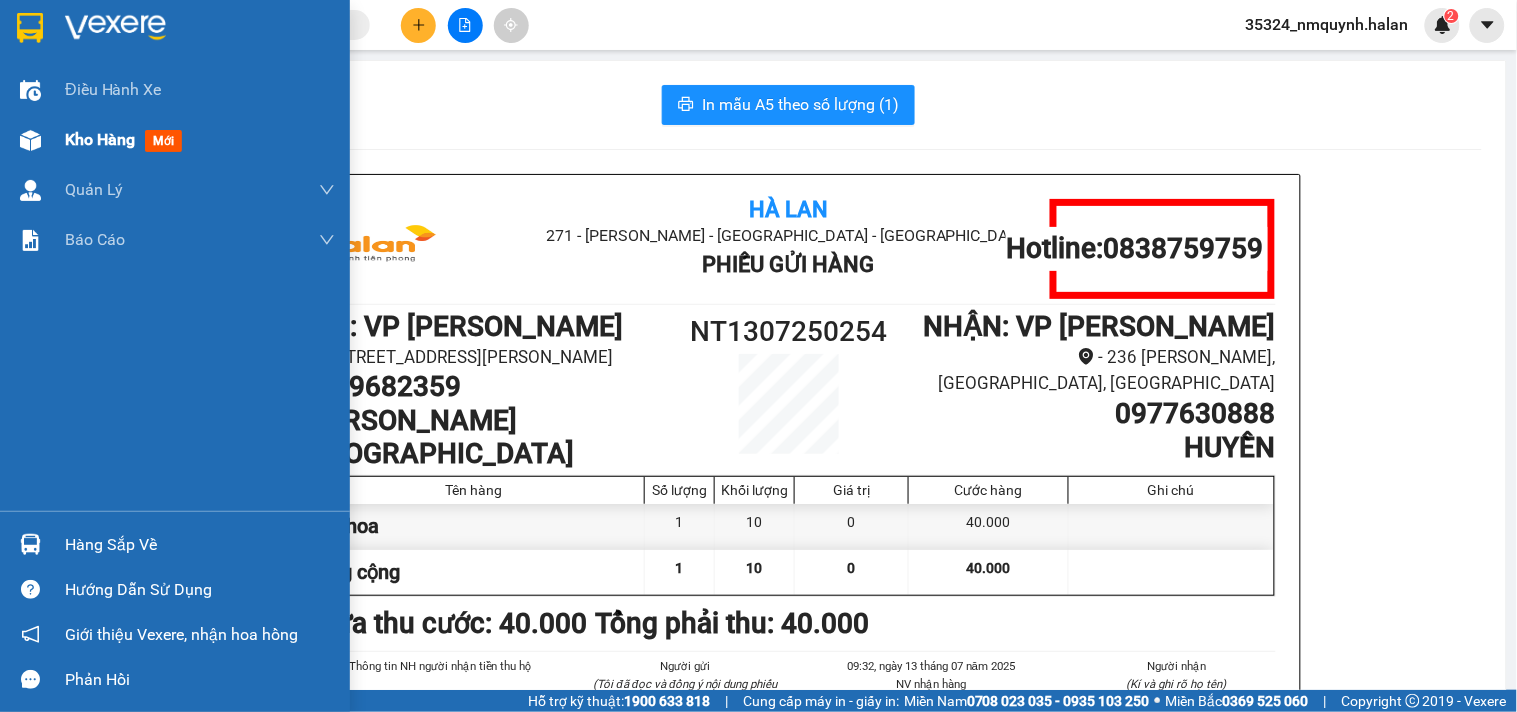 click on "Kho hàng mới" at bounding box center [175, 140] 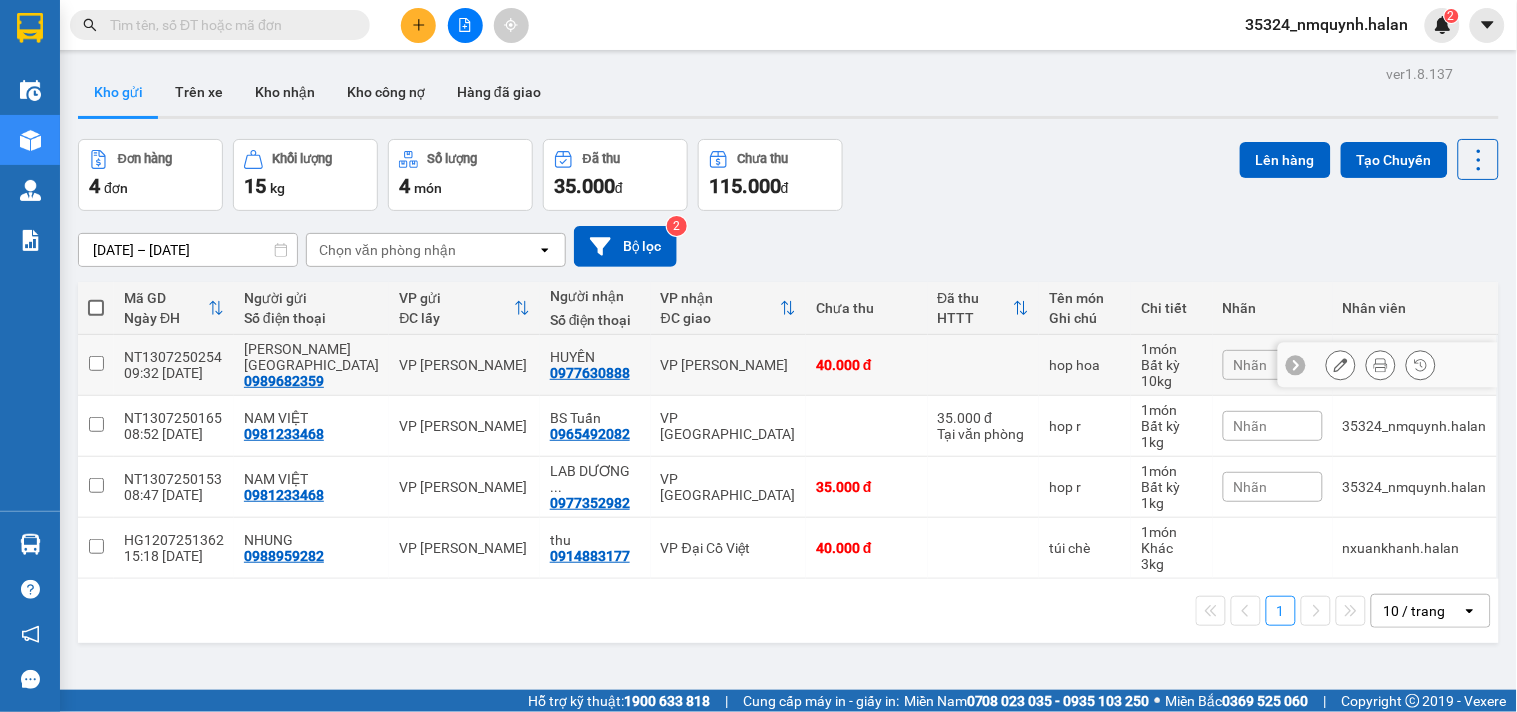 click on "Đơn hàng 4 đơn Khối lượng 15 kg Số lượng 4 món Đã thu 35.000  đ Chưa thu 115.000  đ Lên hàng Tạo Chuyến" at bounding box center (788, 175) 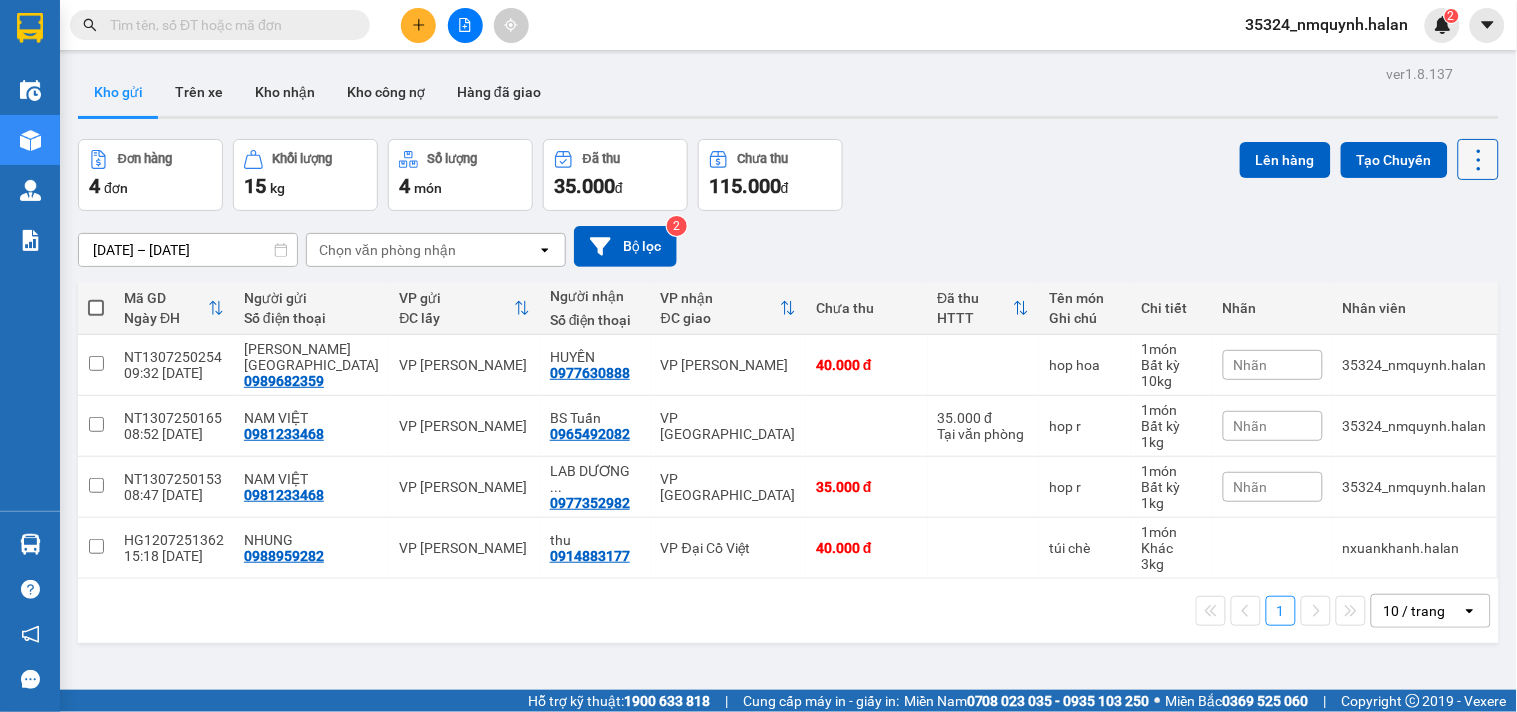 click 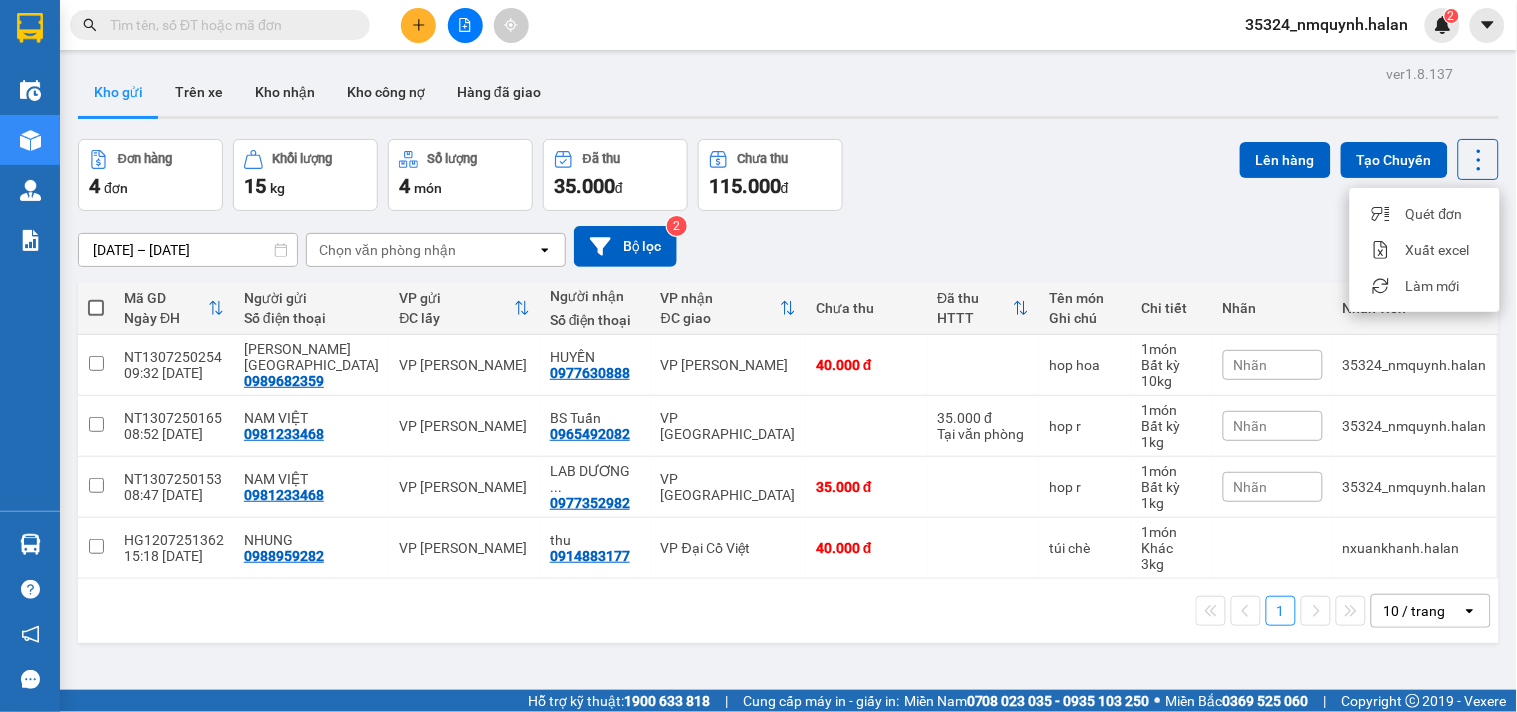drag, startPoint x: 1450, startPoint y: 285, endPoint x: 1432, endPoint y: 280, distance: 18.681541 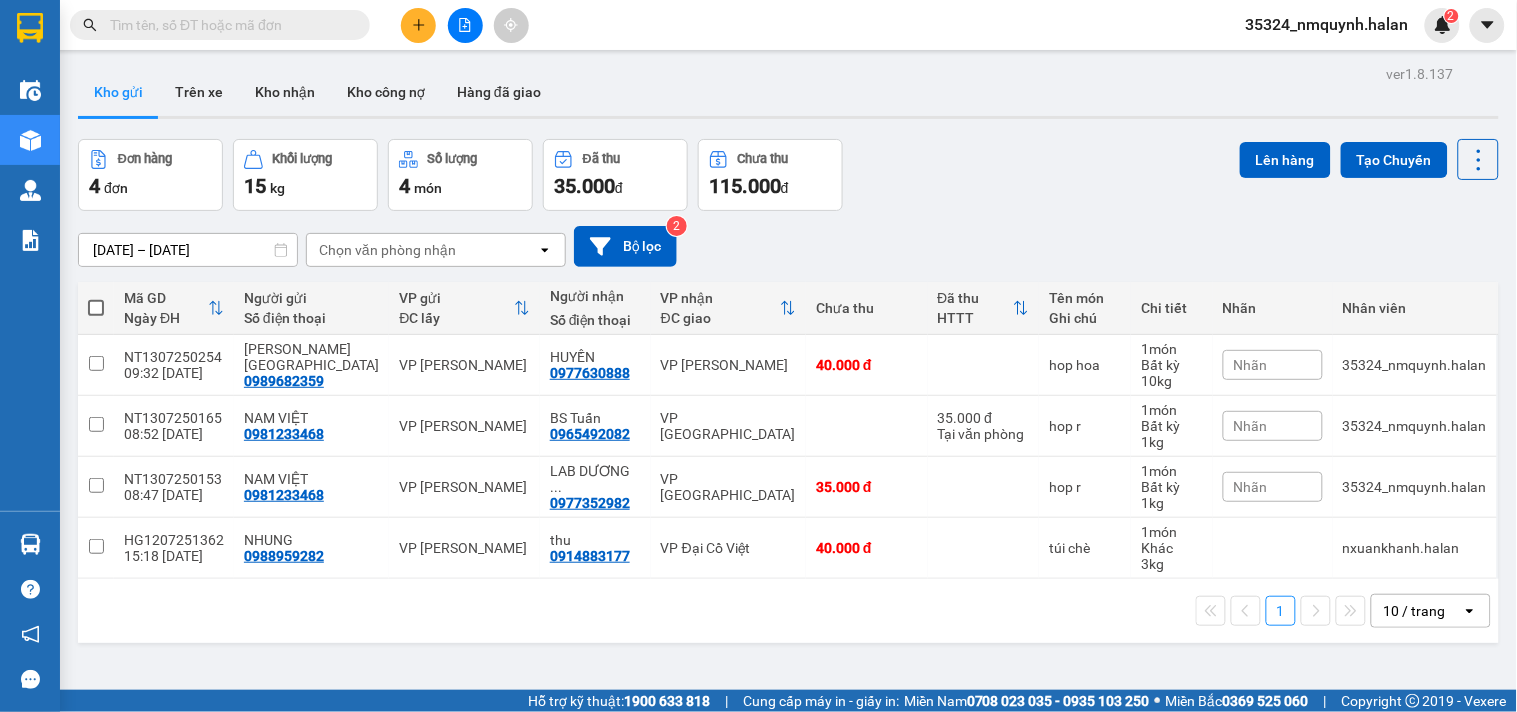 click on "ver  1.8.137 Kho gửi Trên xe Kho nhận Kho công nợ Hàng đã giao Đơn hàng 4 đơn Khối lượng 15 kg Số lượng 4 món Đã thu 35.000  đ Chưa thu 115.000  đ Lên hàng Tạo Chuyến 30/05/2025 – 13/07/2025 Press the down arrow key to interact with the calendar and select a date. Press the escape button to close the calendar. Selected date range is from 30/05/2025 to 13/07/2025. Chọn văn phòng nhận open Bộ lọc 2 Mã GD Ngày ĐH Người gửi Số điện thoại VP gửi ĐC lấy Người nhận Số điện thoại VP nhận ĐC giao Chưa thu Đã thu HTTT Tên món Ghi chú Chi tiết Nhãn Nhân viên NT1307250254 09:32 13/07 HOA NHẬT MINH 0989682359 VP Nguyễn Trãi HUYỀN  0977630888 VP Hoàng Văn Thụ 40.000 đ hop hoa 1  món Bất kỳ 10  kg Nhãn 35324_nmquynh.halan NT1307250165 08:52 13/07 NAM VIỆT 0981233468 VP Nguyễn Trãi BS Tuấn 0965492082 VP Yên Bình 35.000 đ Tại văn phòng hop r 1  món Bất kỳ 1  kg Nhãn 35324_nmquynh.halan ... 1 1" at bounding box center (758, 345) 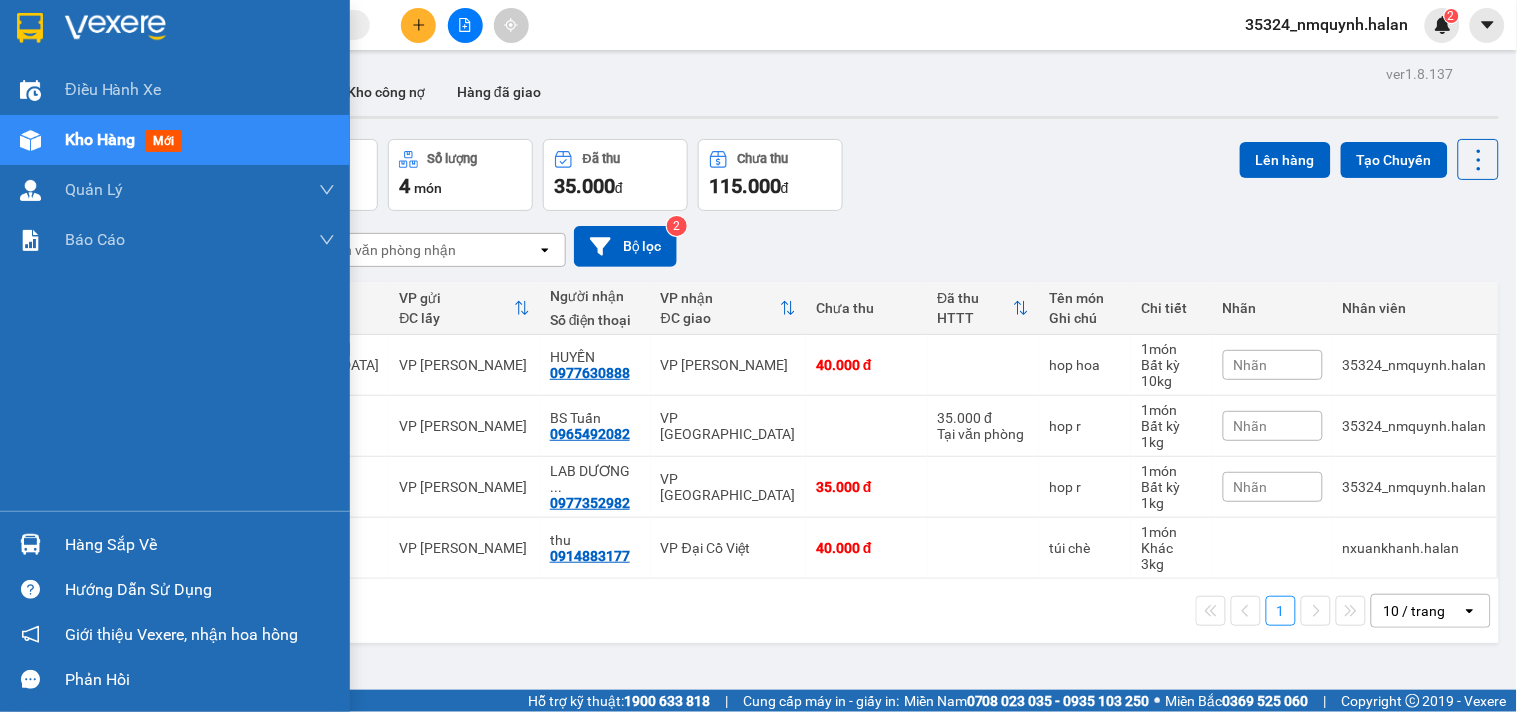 drag, startPoint x: 55, startPoint y: 531, endPoint x: 323, endPoint y: 493, distance: 270.68063 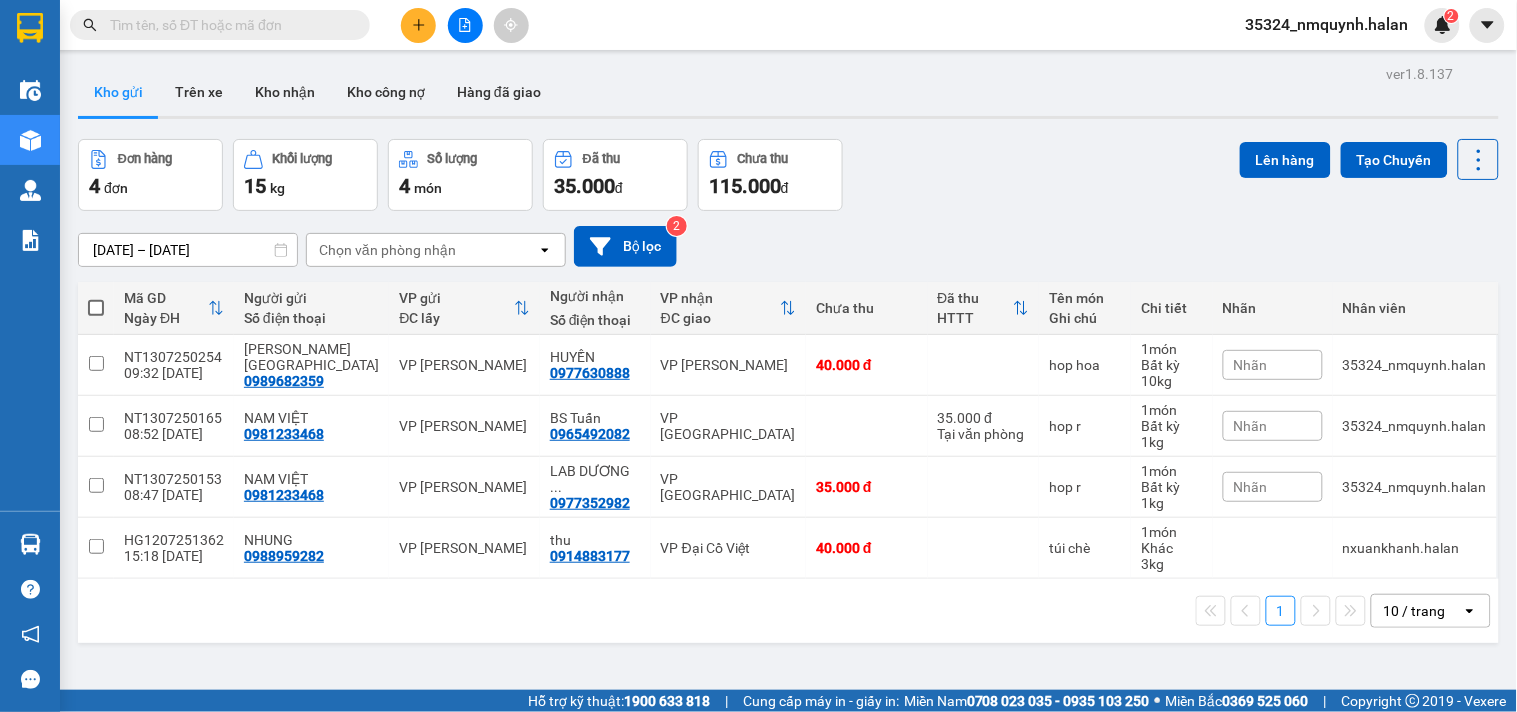 drag, startPoint x: 934, startPoint y: 196, endPoint x: 391, endPoint y: 665, distance: 717.5026 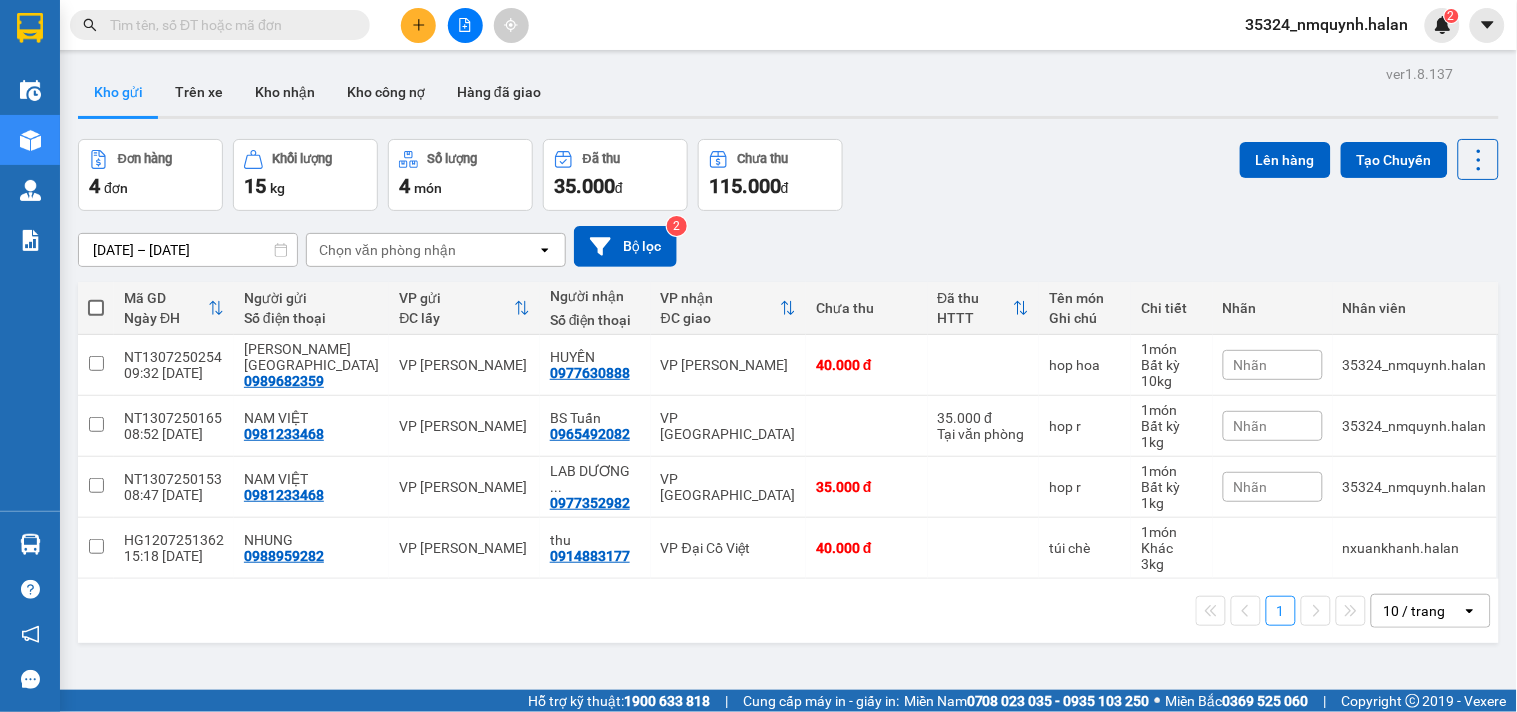 click on "30/05/2025 – 13/07/2025 Press the down arrow key to interact with the calendar and select a date. Press the escape button to close the calendar. Selected date range is from 30/05/2025 to 13/07/2025. Chọn văn phòng nhận open Bộ lọc 2" at bounding box center [788, 246] 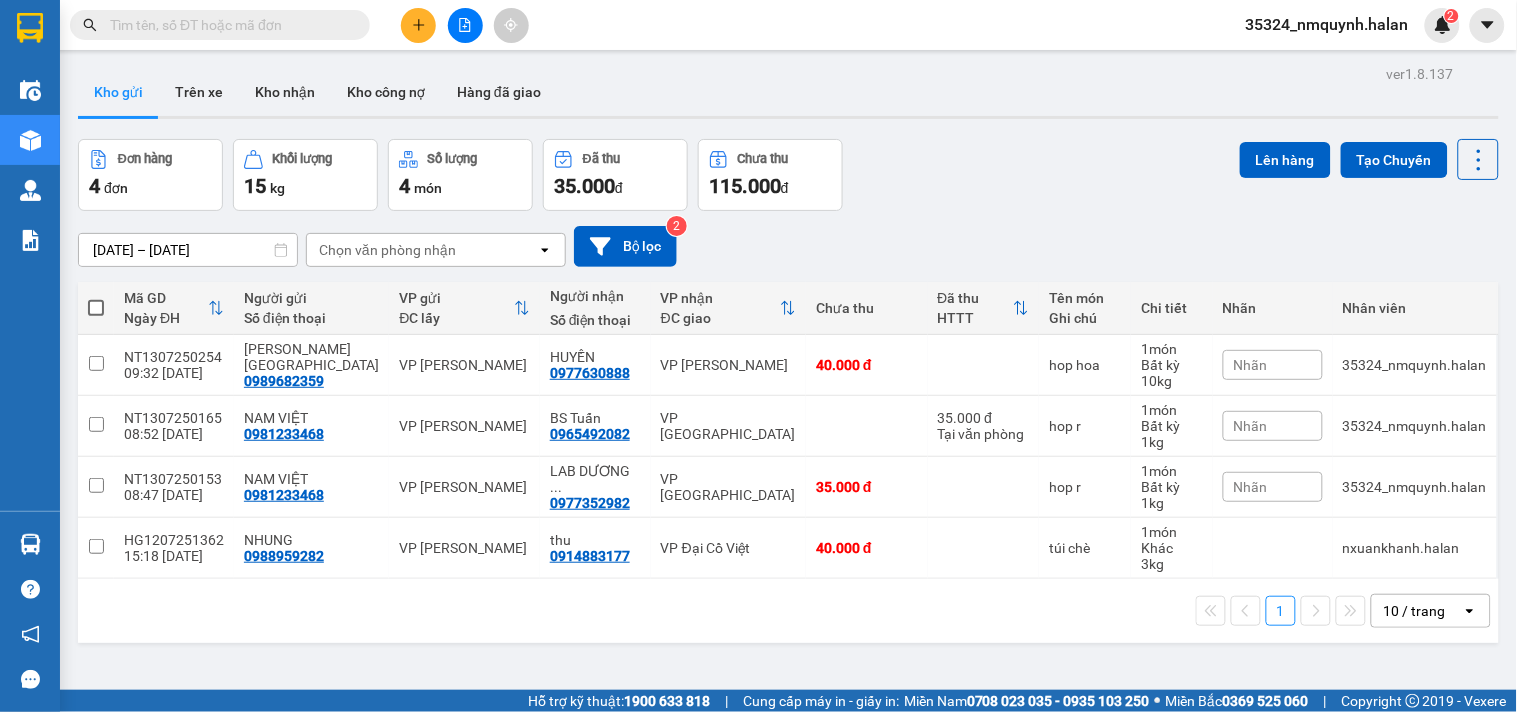 drag, startPoint x: 443, startPoint y: 12, endPoint x: 431, endPoint y: 22, distance: 15.6205 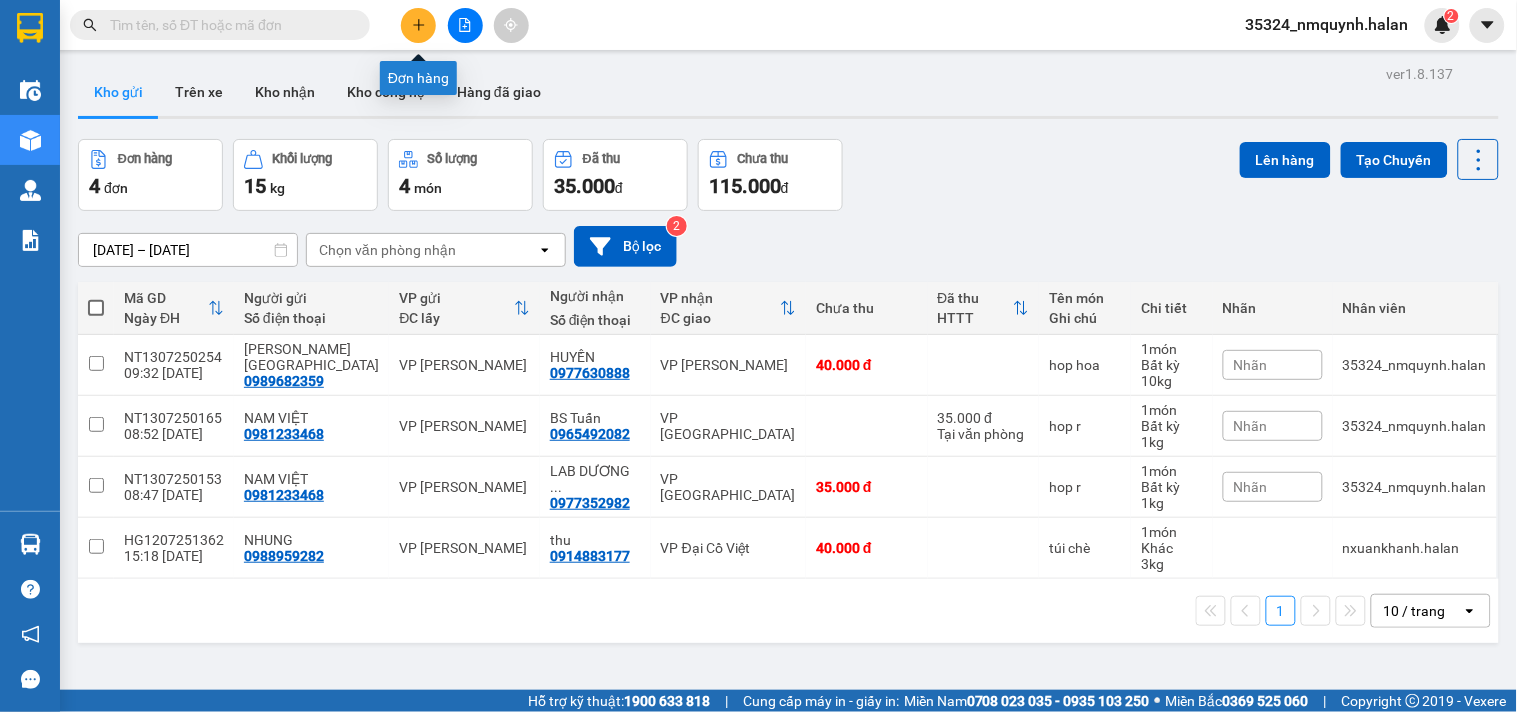 click at bounding box center (418, 25) 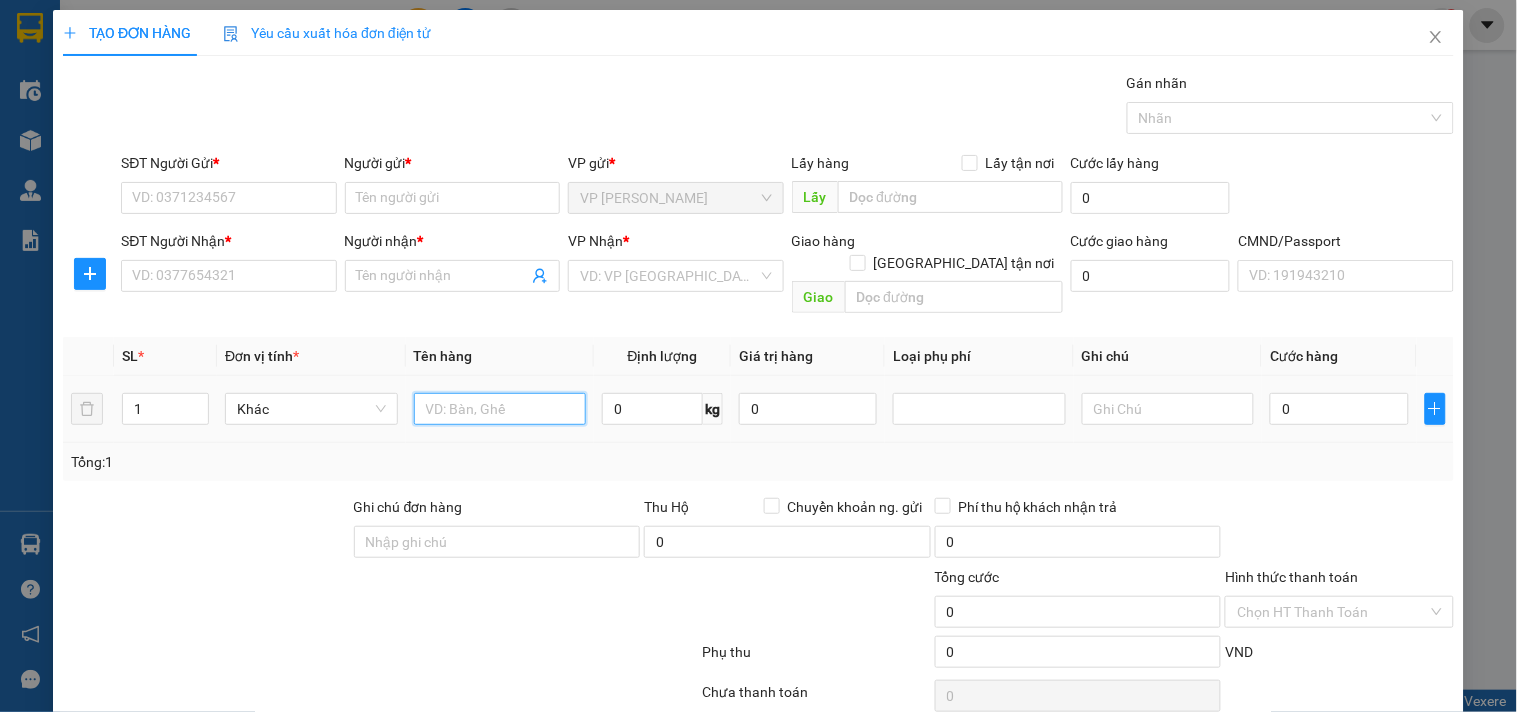 click at bounding box center (500, 409) 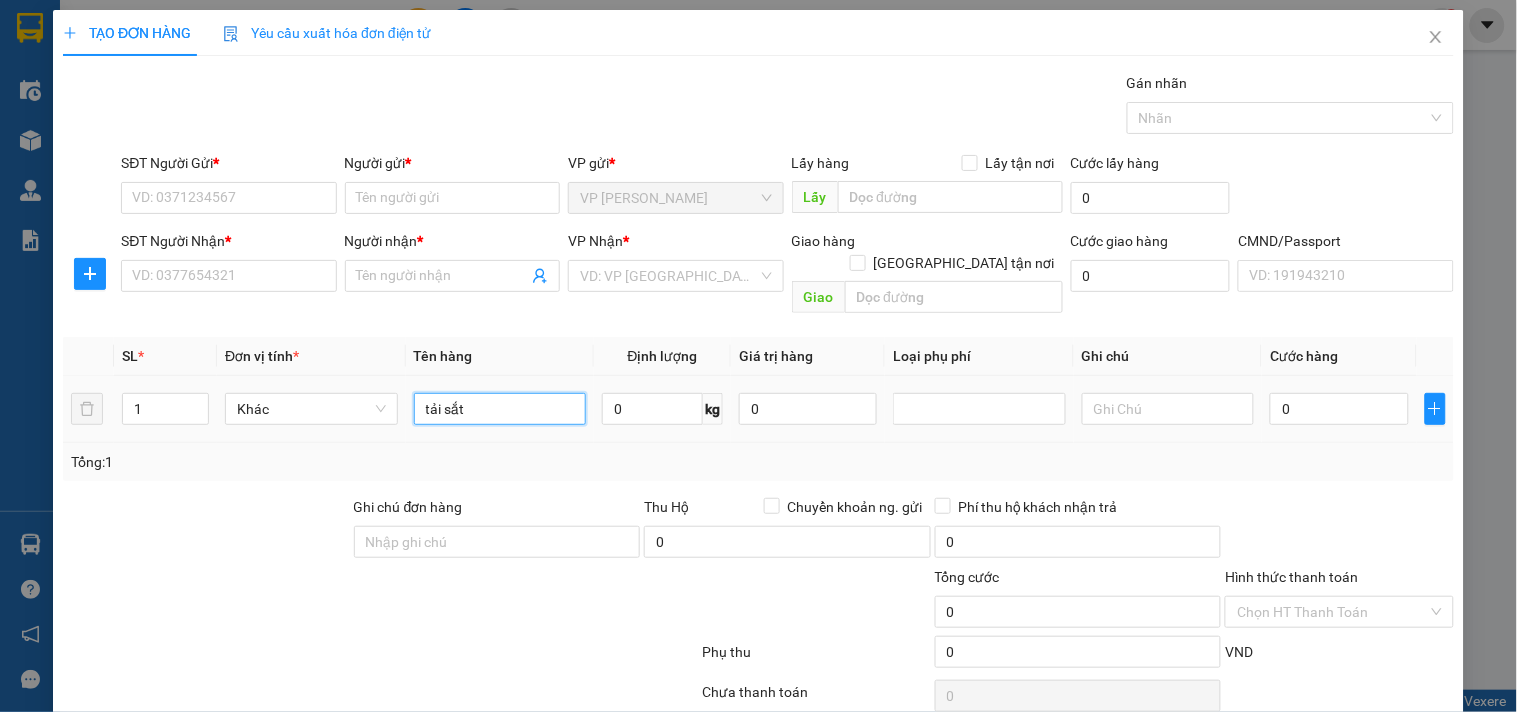 type on "tải sắt" 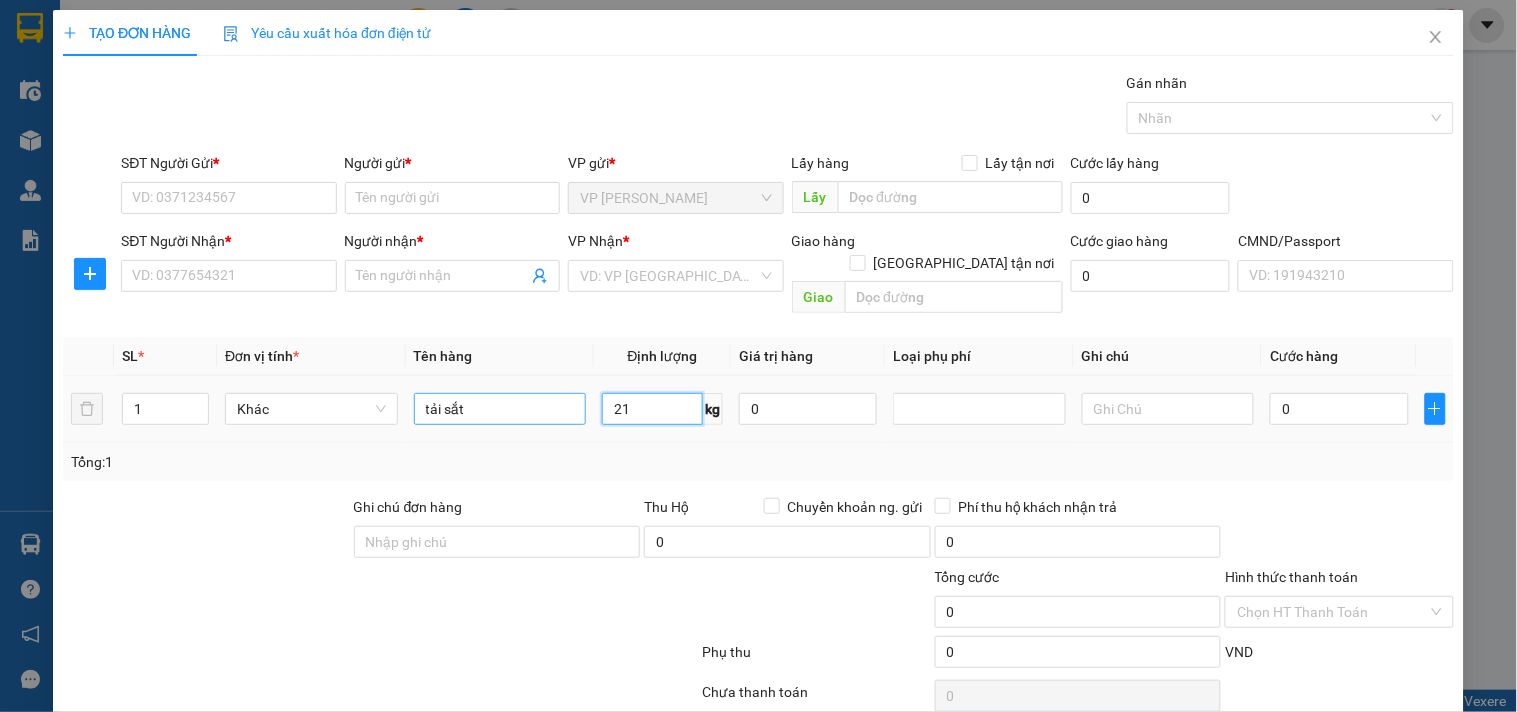 type on "2" 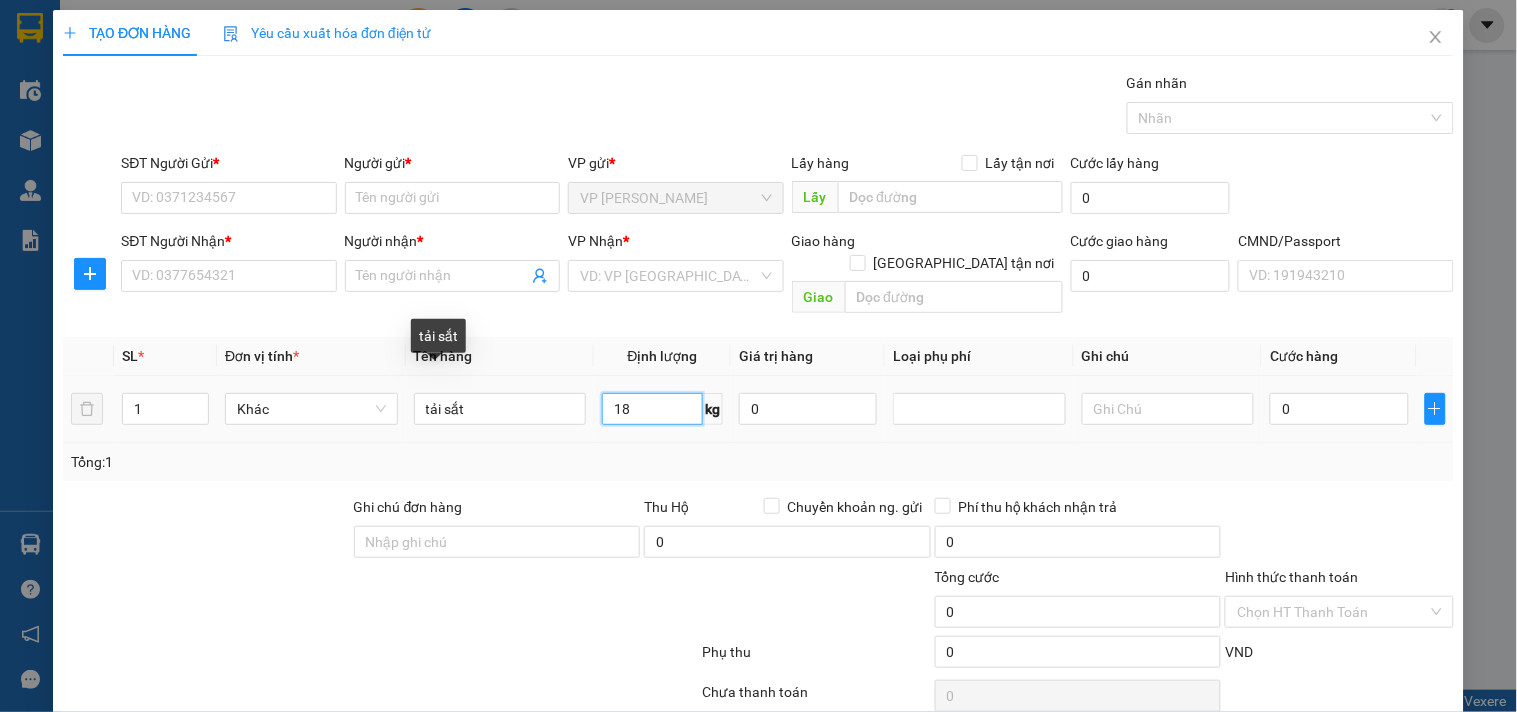 type on "1" 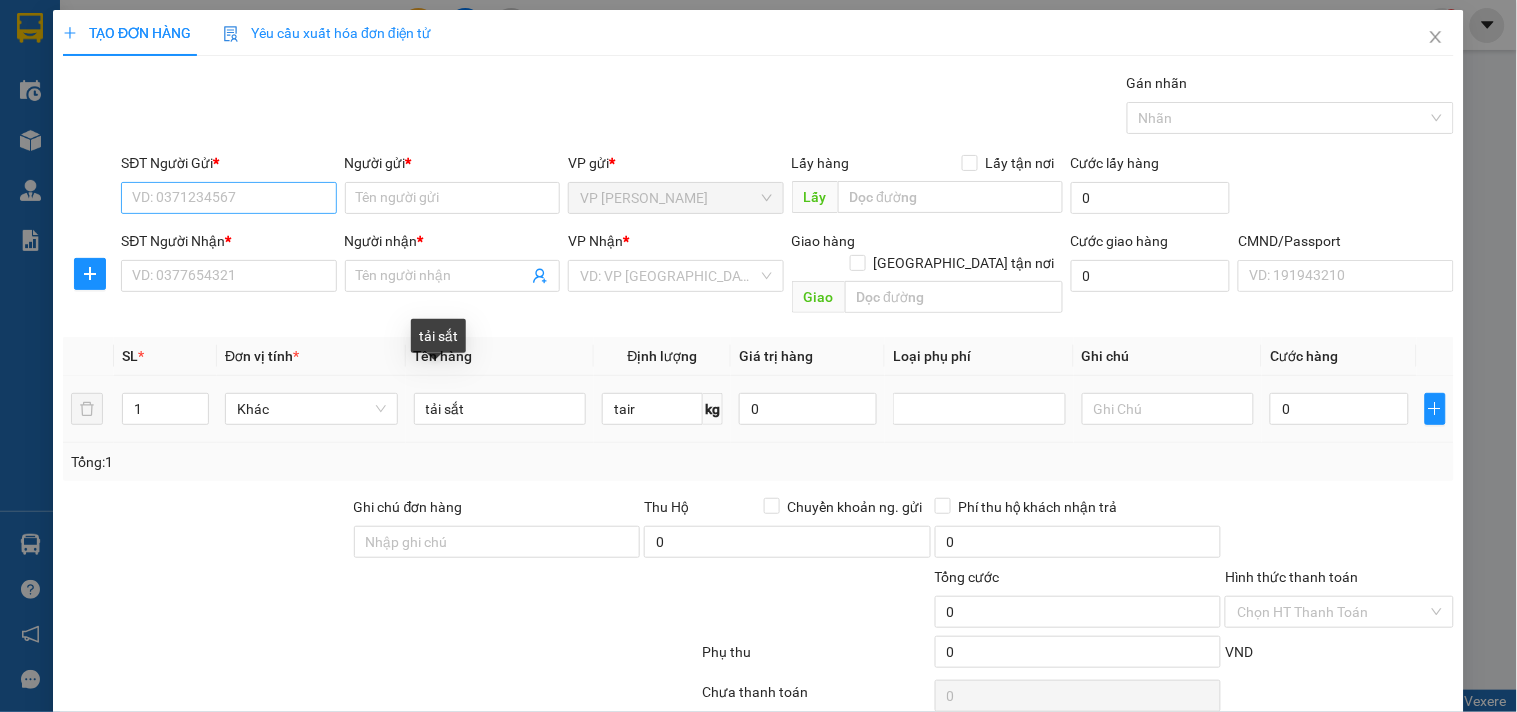 type on "0" 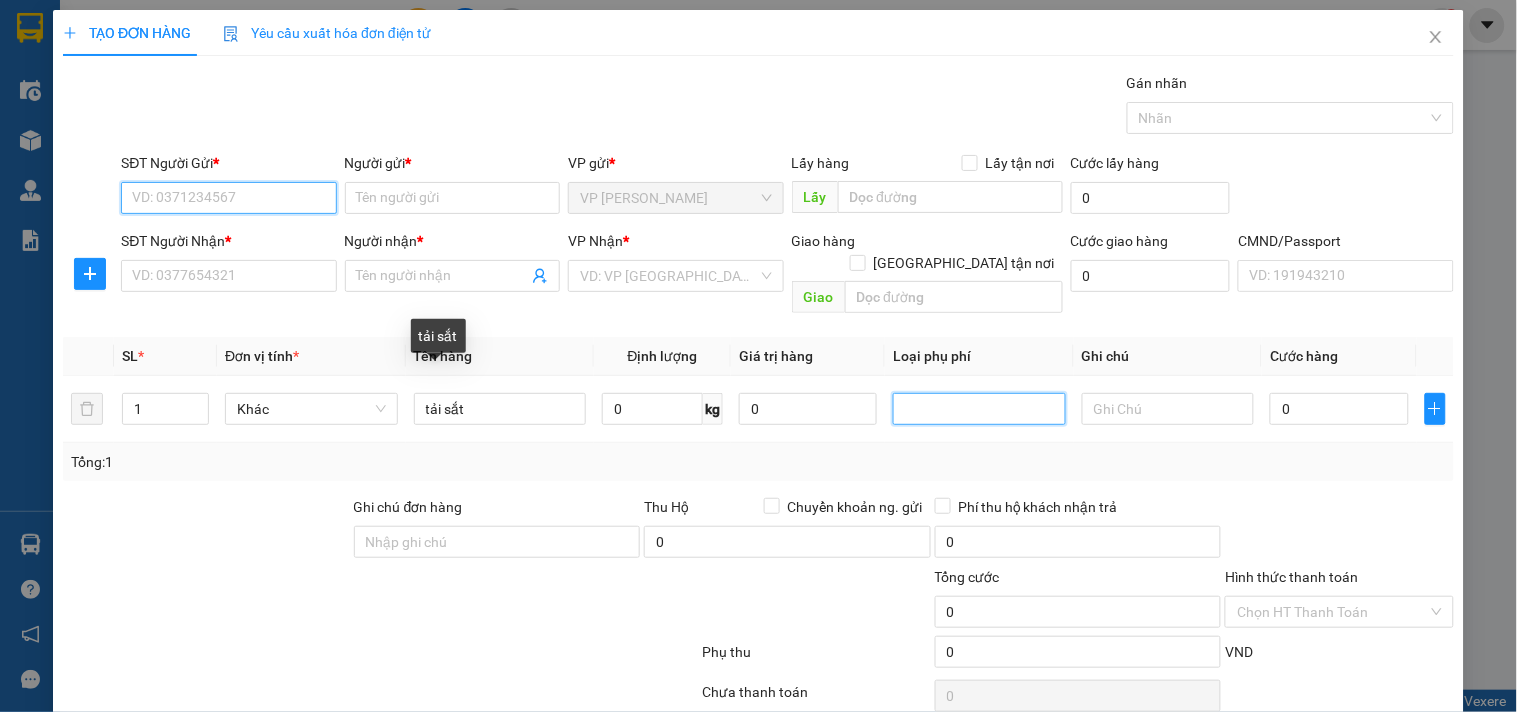click on "SĐT Người Gửi  *" at bounding box center (228, 198) 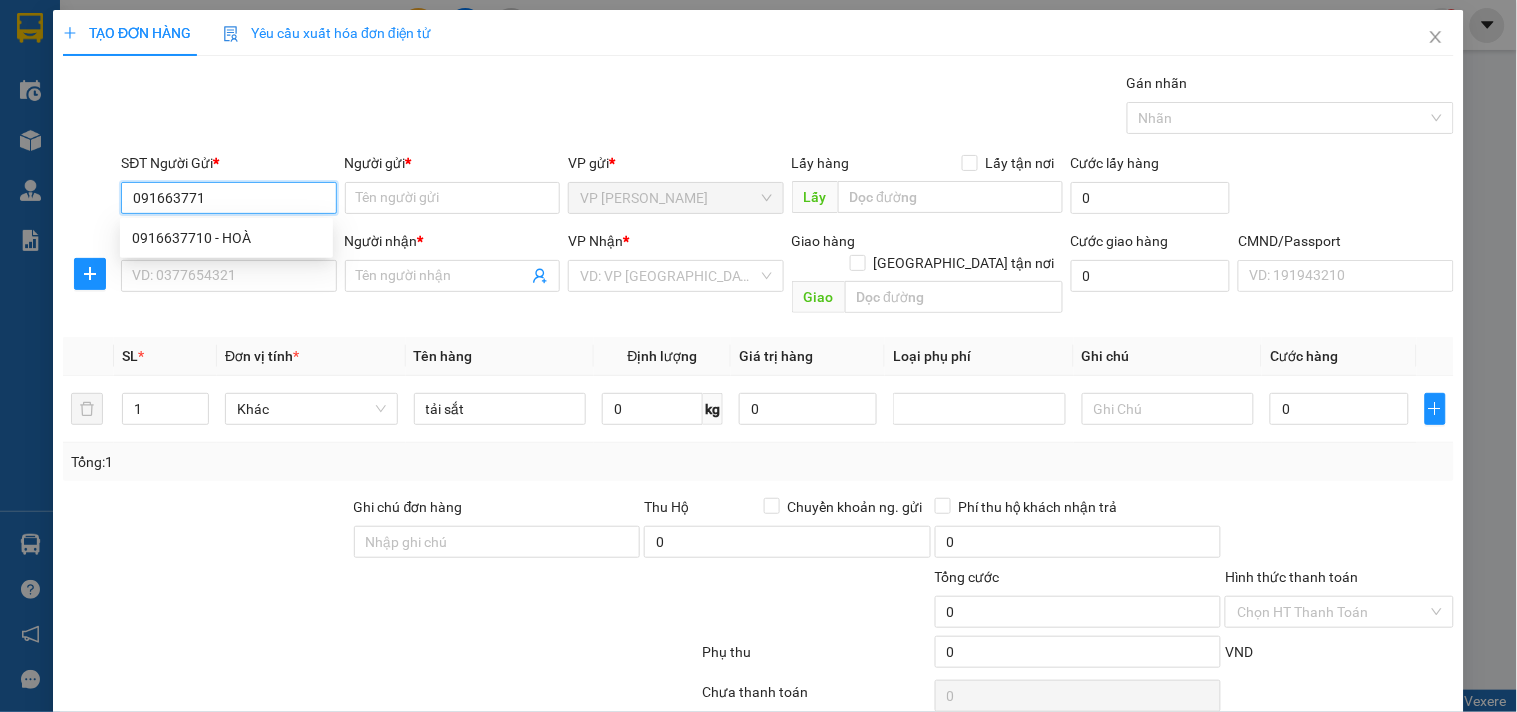 type on "0916637710" 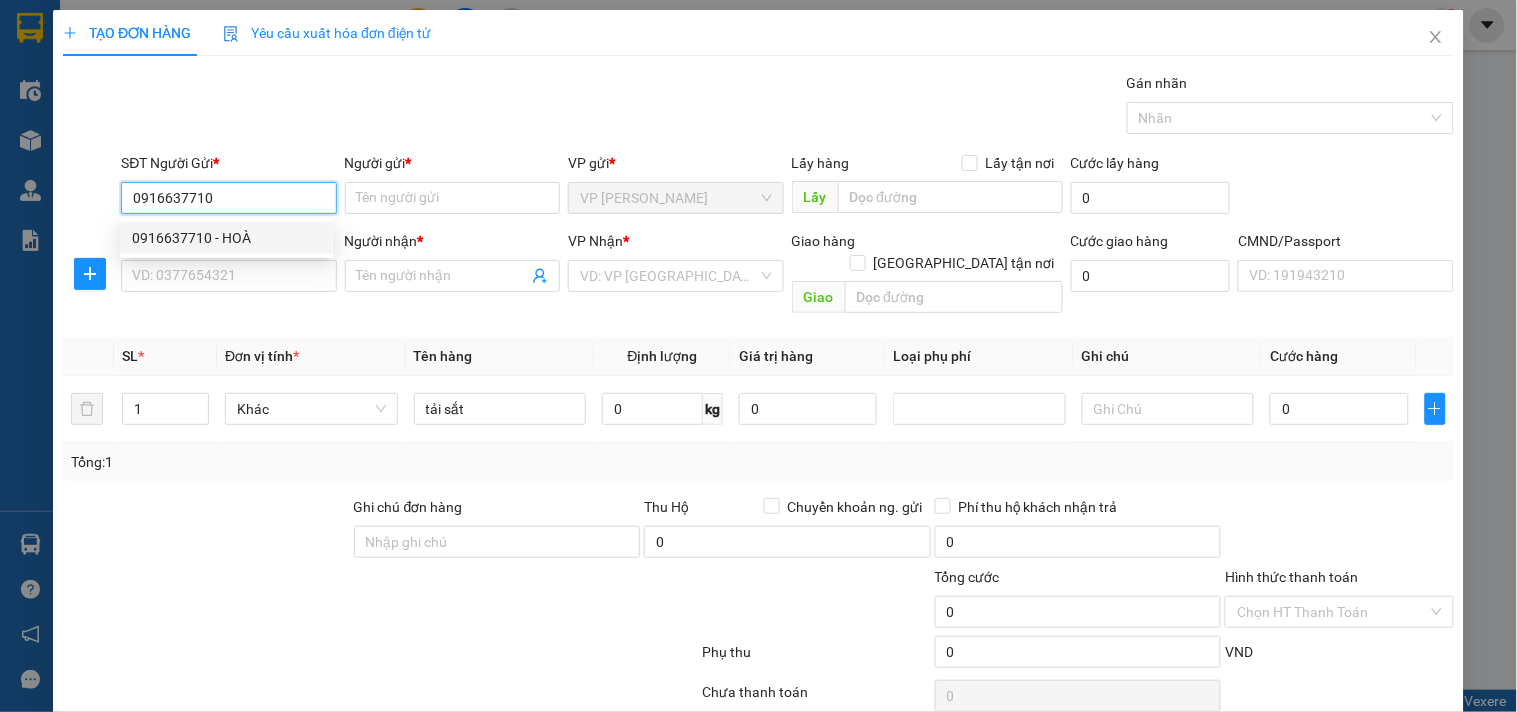 type on "HOÀ" 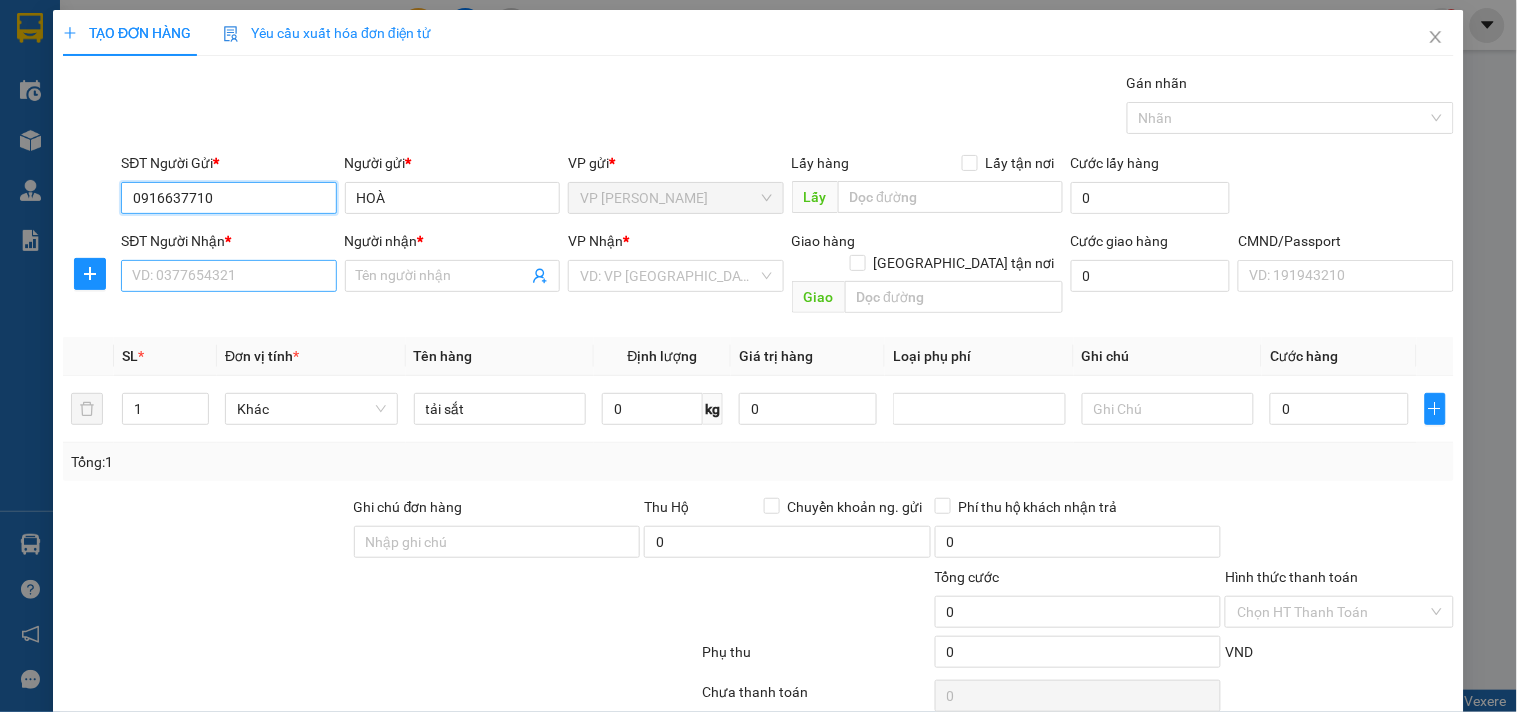 type on "0916637710" 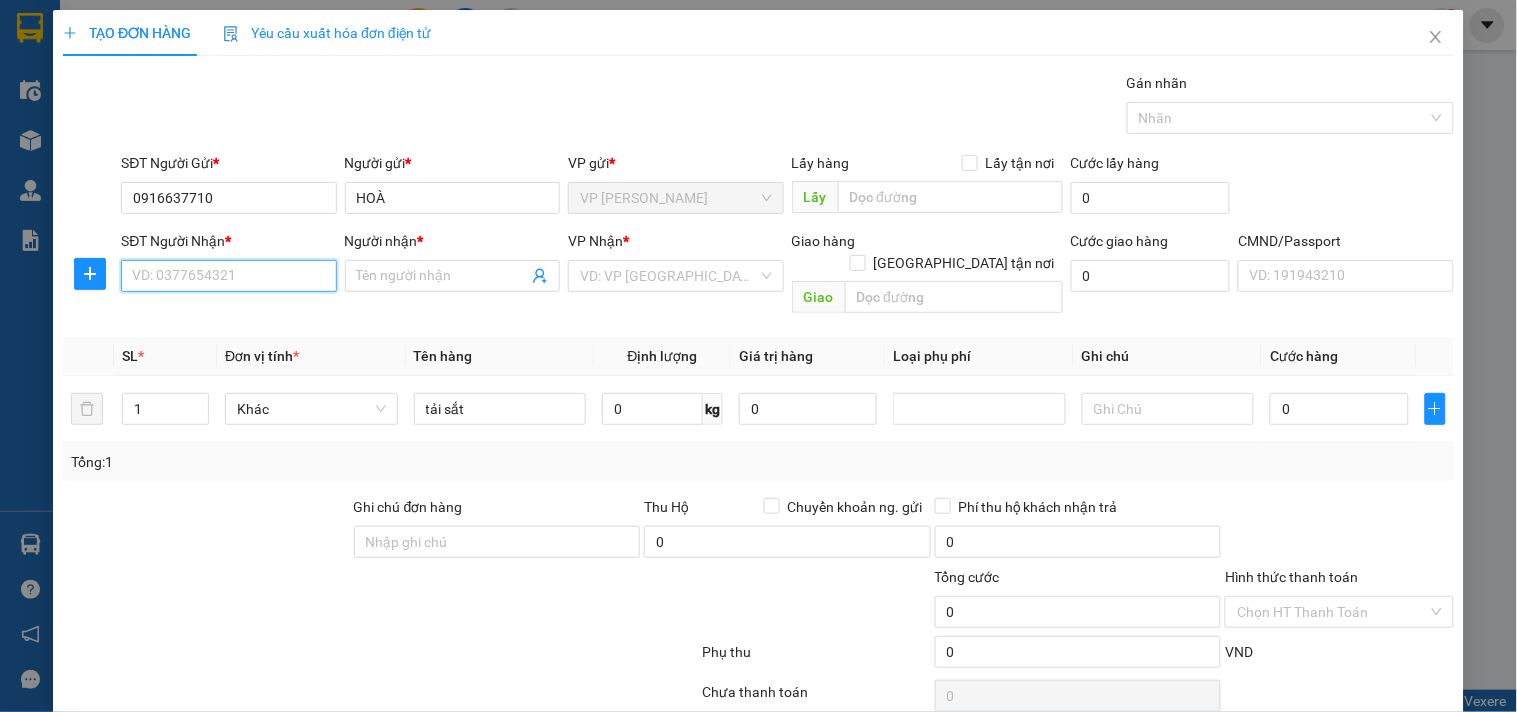 click on "SĐT Người Nhận  *" at bounding box center [228, 276] 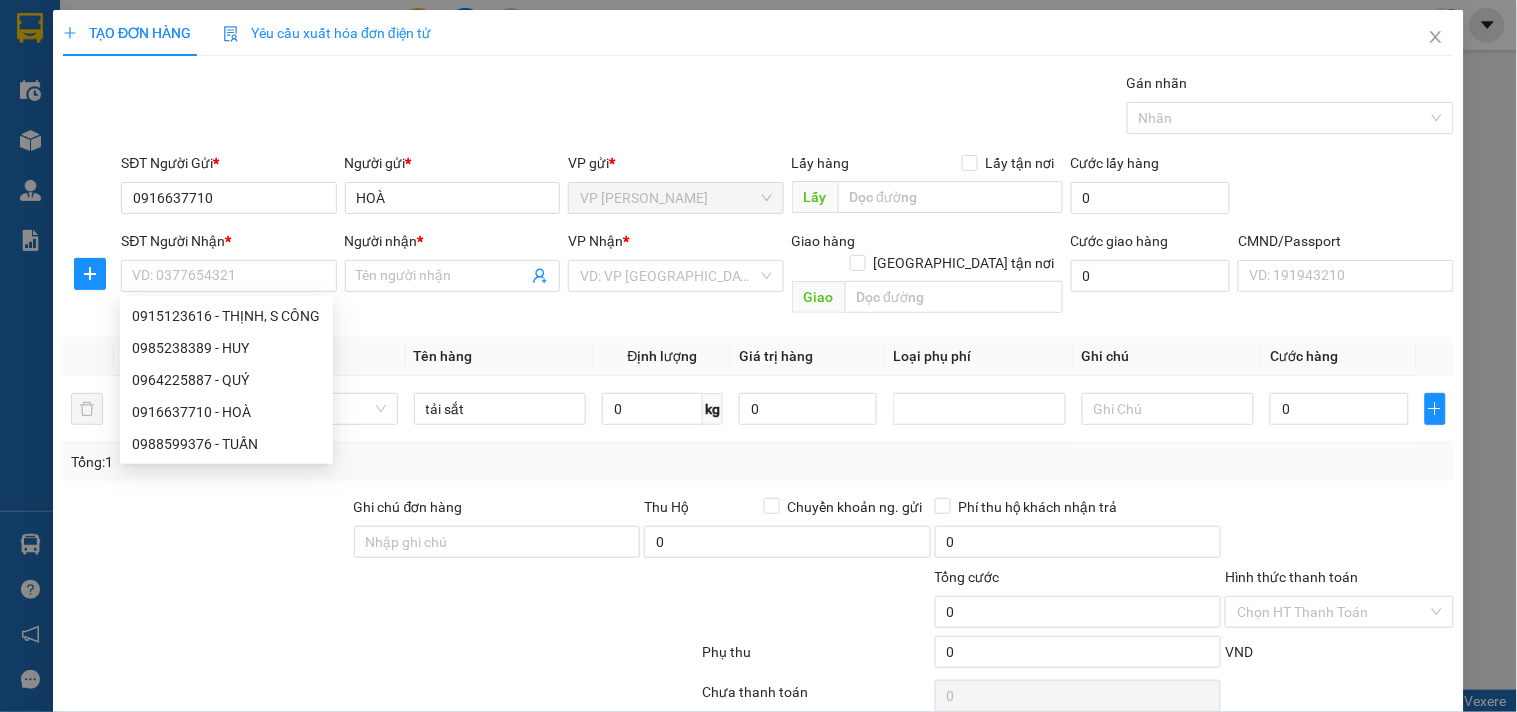 drag, startPoint x: 250, startPoint y: 295, endPoint x: 250, endPoint y: 314, distance: 19 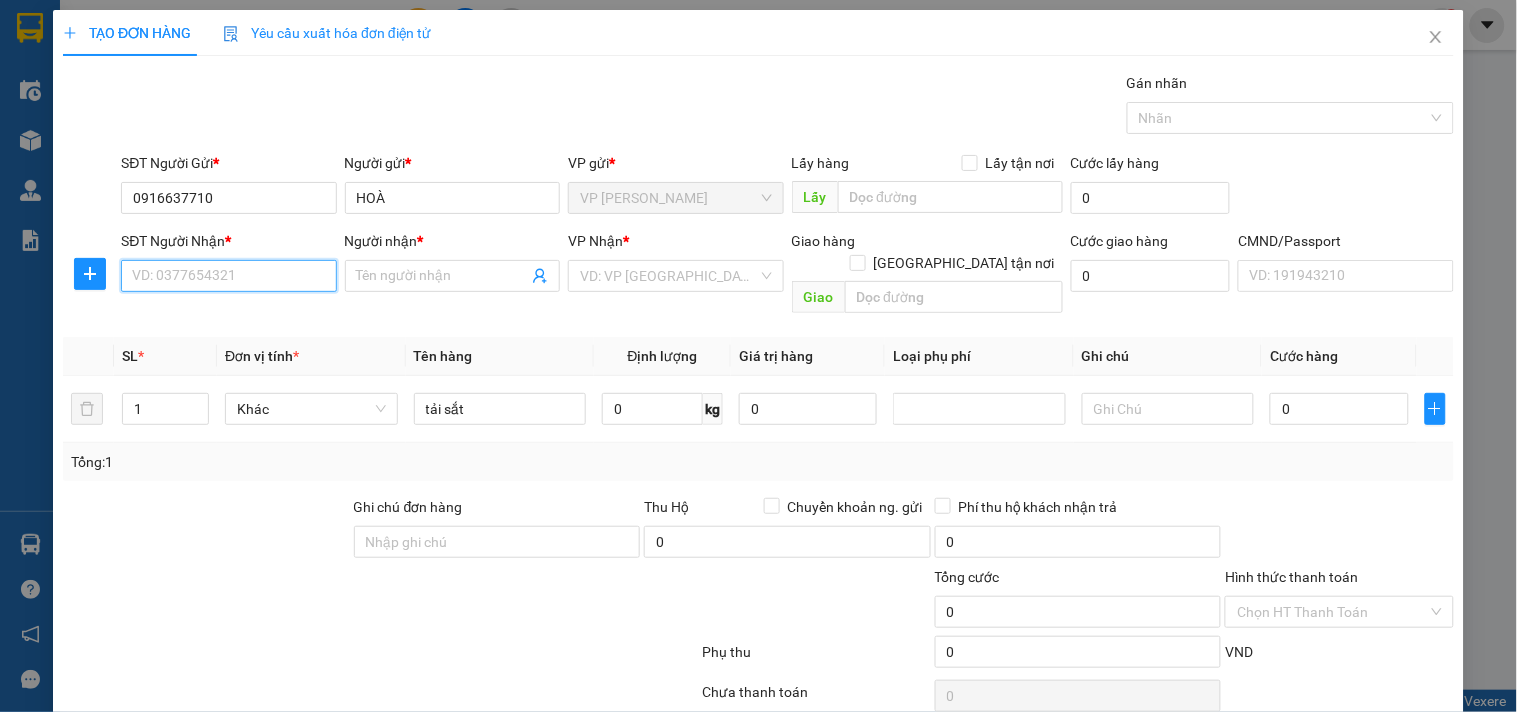 click on "SĐT Người Nhận  *" at bounding box center (228, 276) 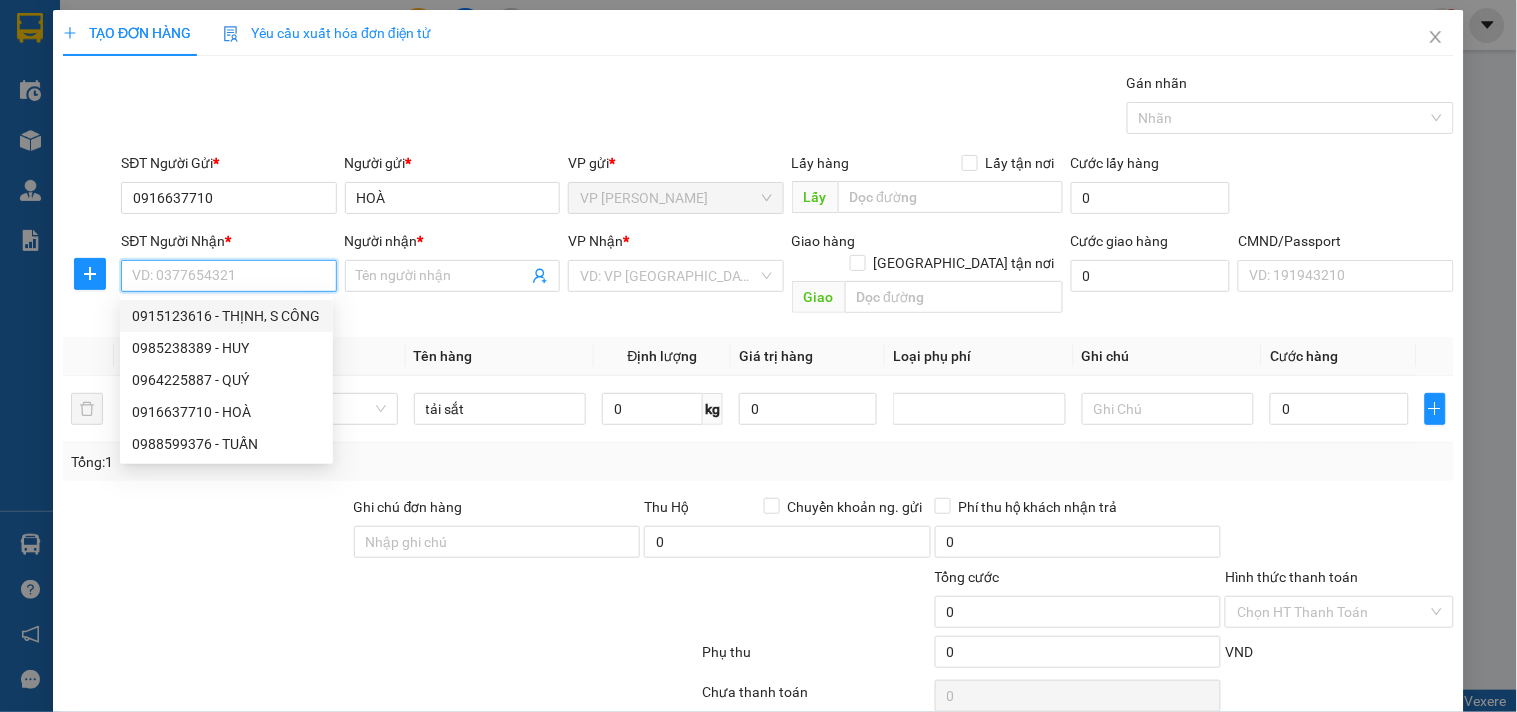 click on "0915123616 - THỊNH, S CÔNG" at bounding box center (226, 316) 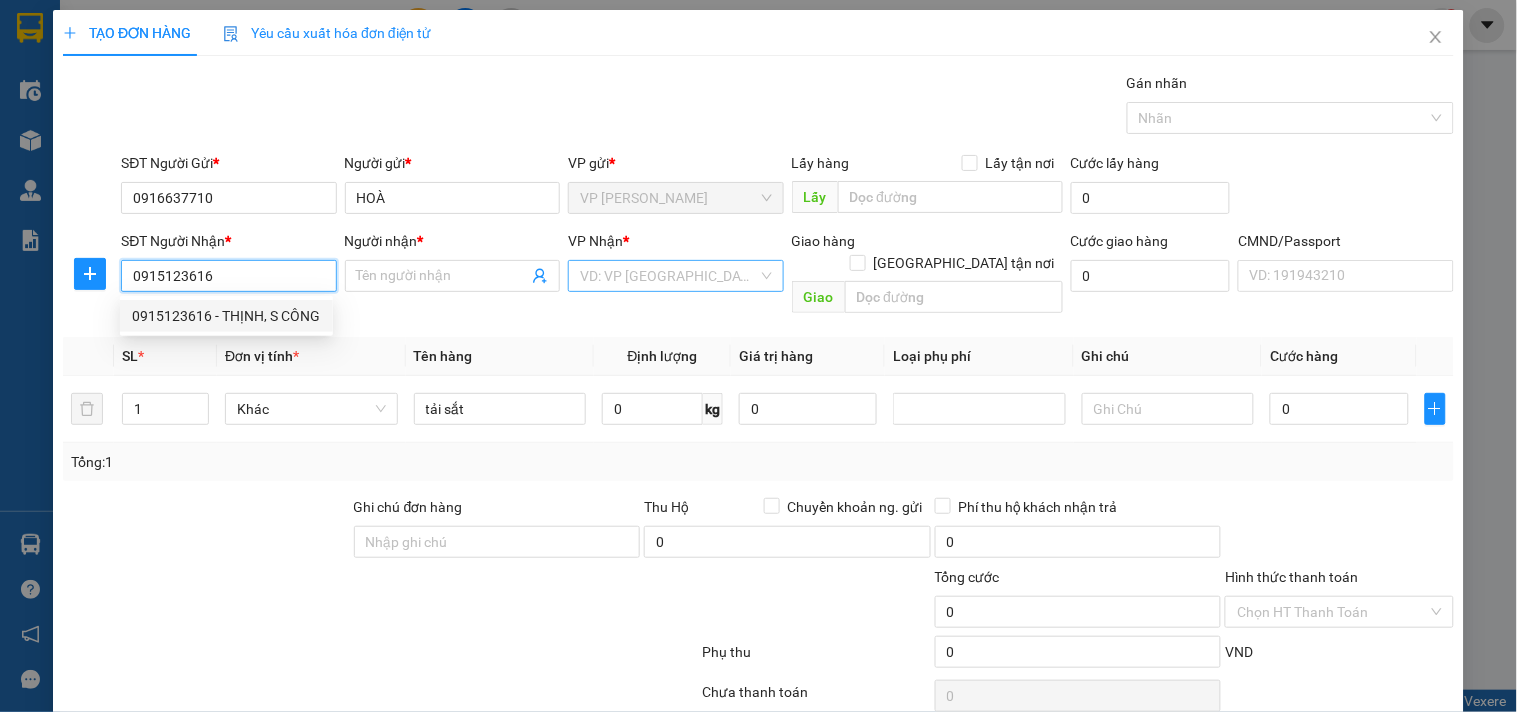 type on "THỊNH, S CÔNG" 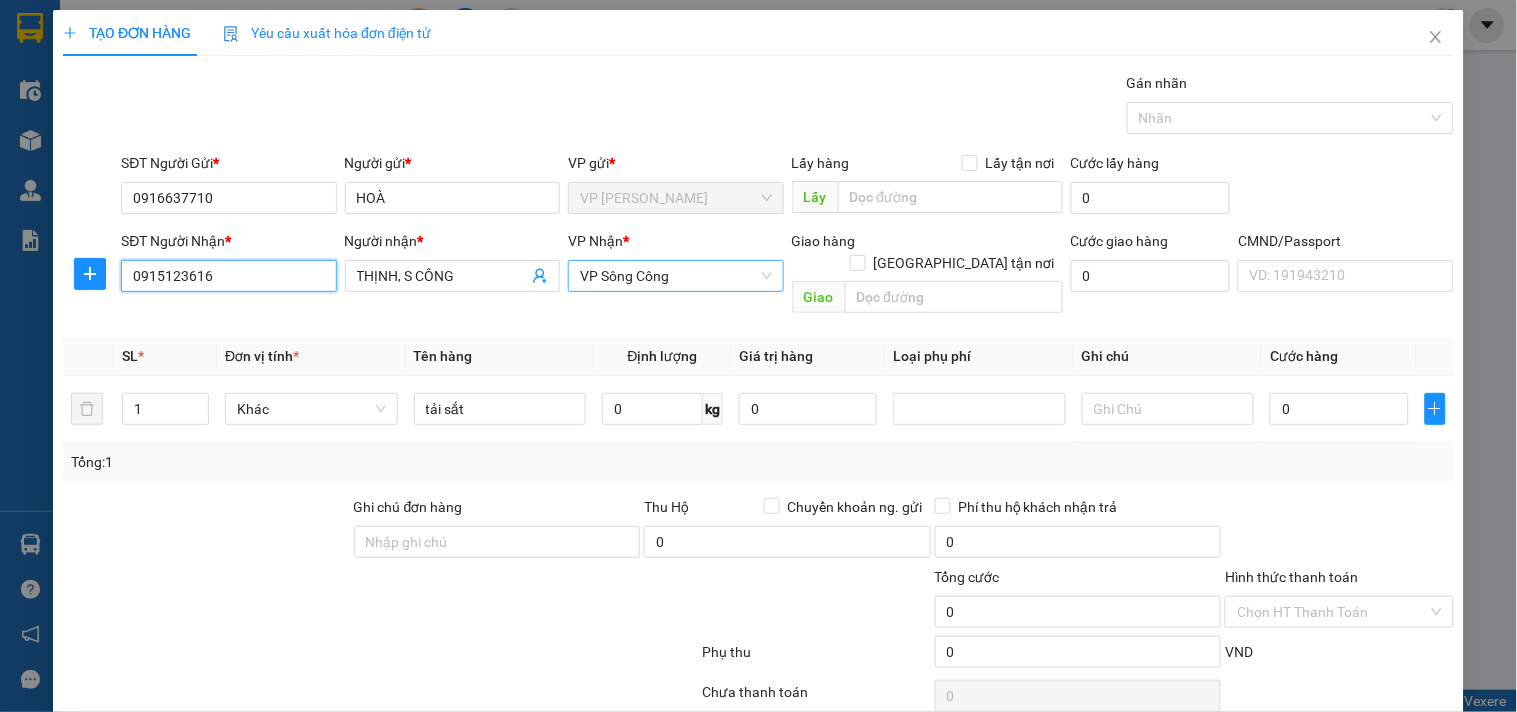 click on "VP Sông Công" at bounding box center (675, 276) 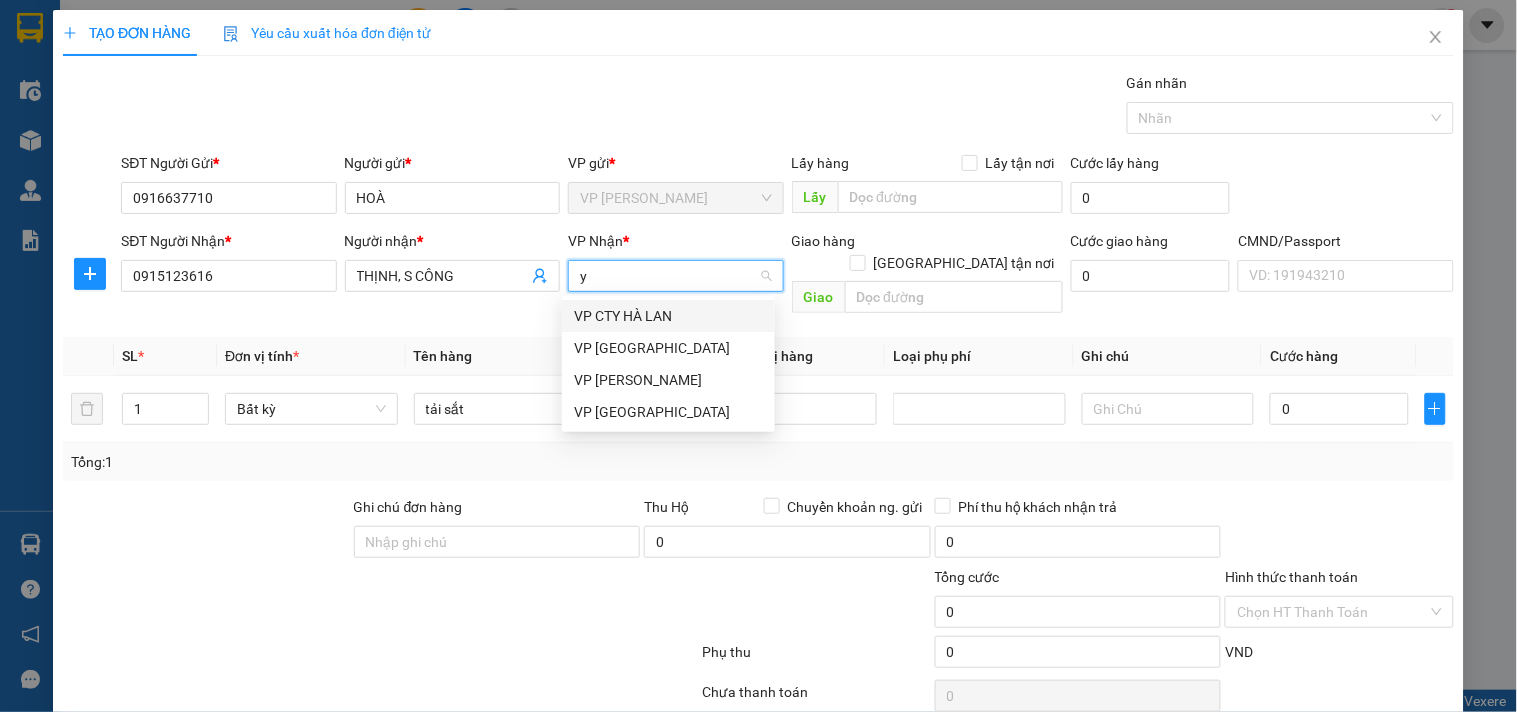 type on "yb" 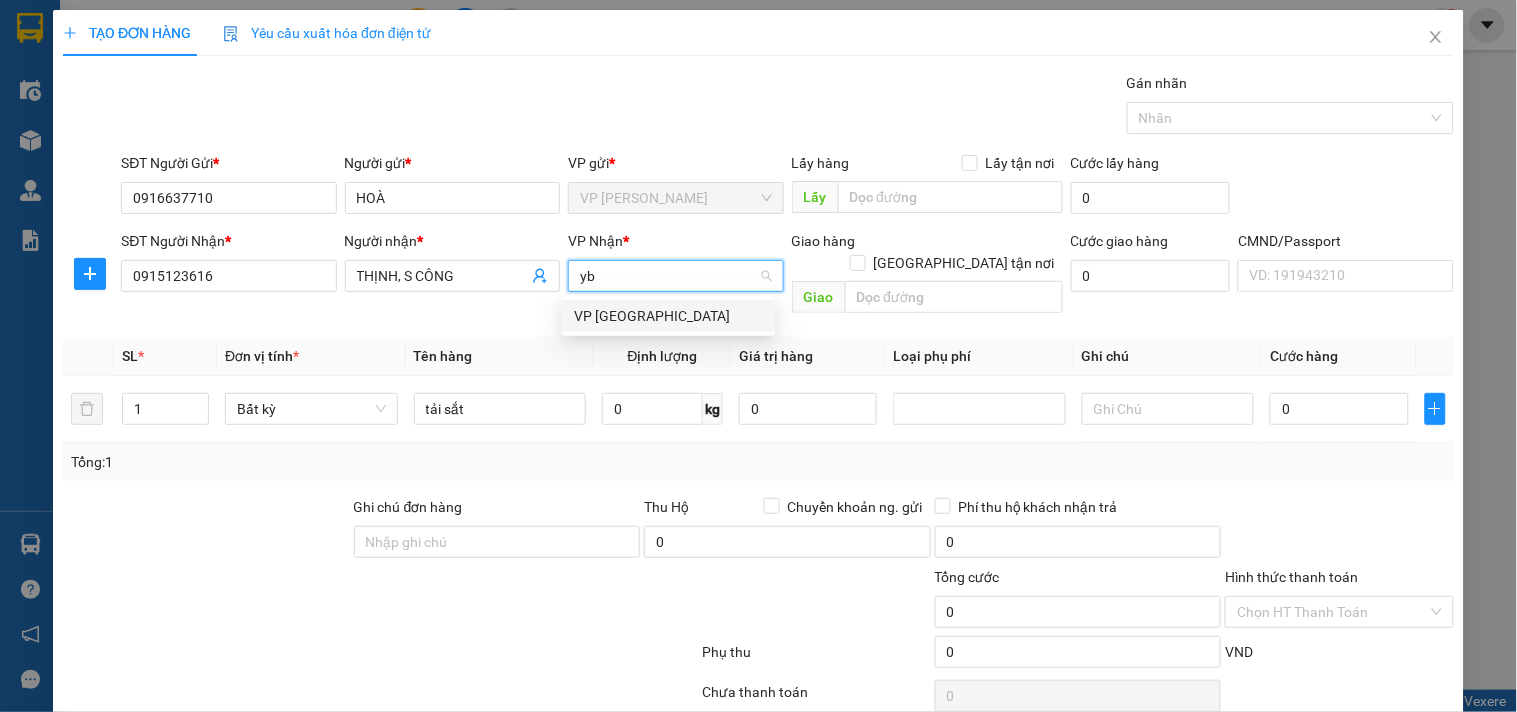 click on "VP [GEOGRAPHIC_DATA]" at bounding box center (668, 316) 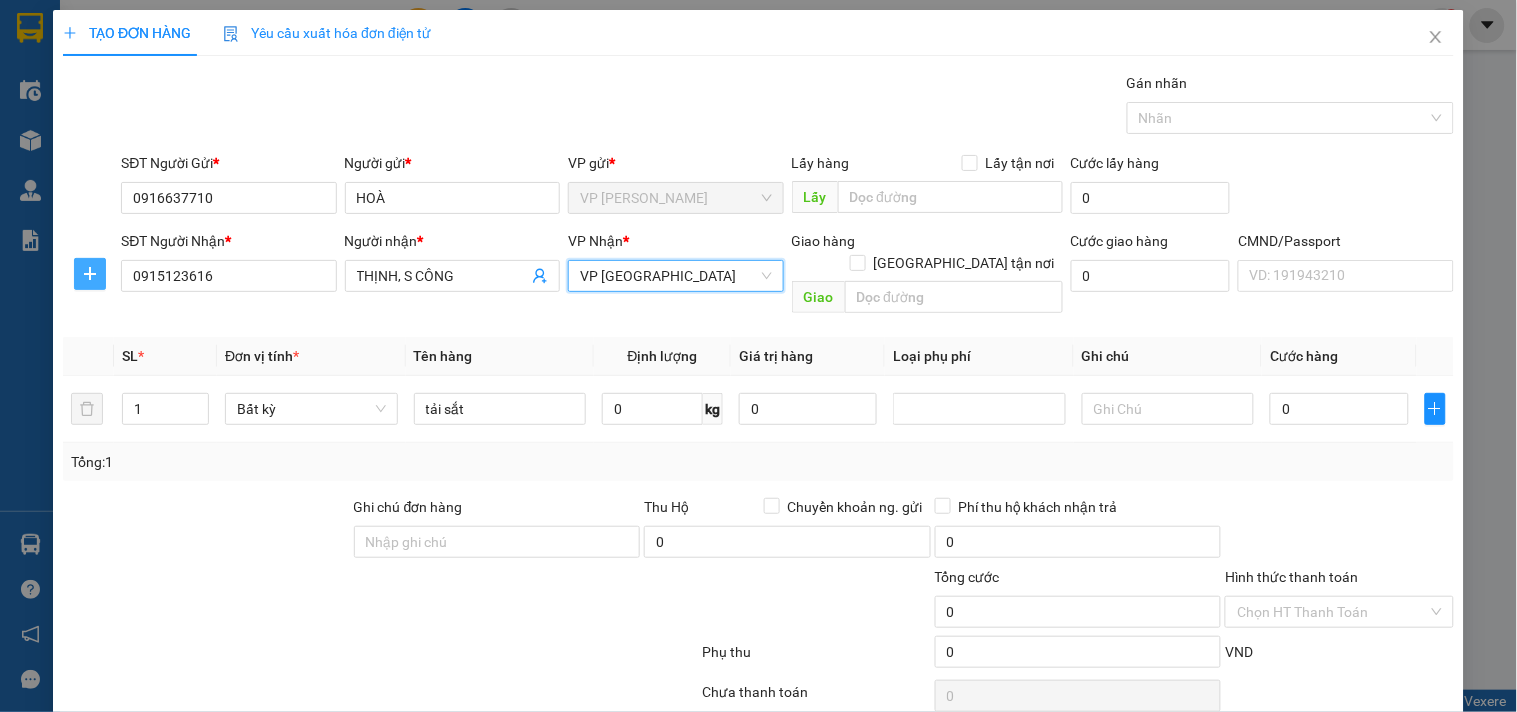 click at bounding box center [90, 274] 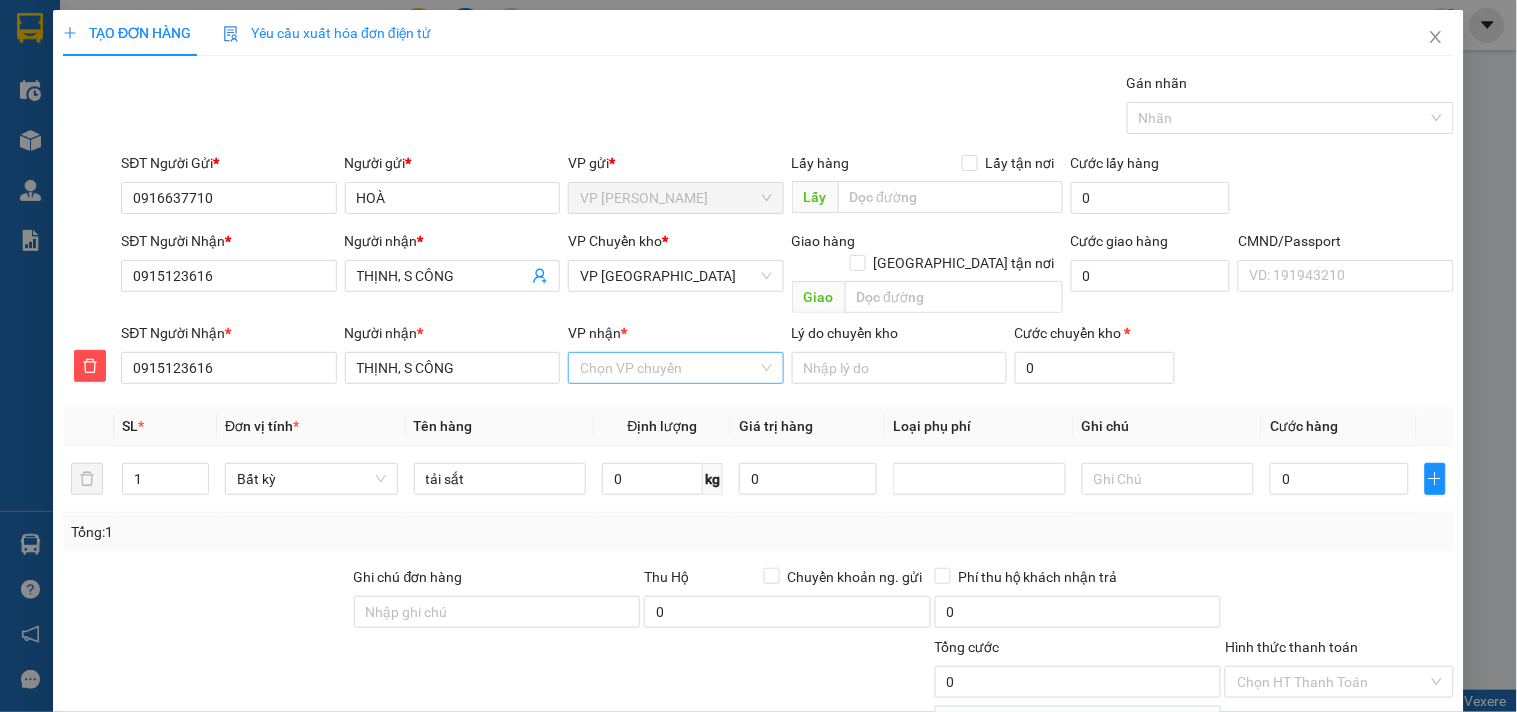 click on "VP nhận  *" at bounding box center [668, 368] 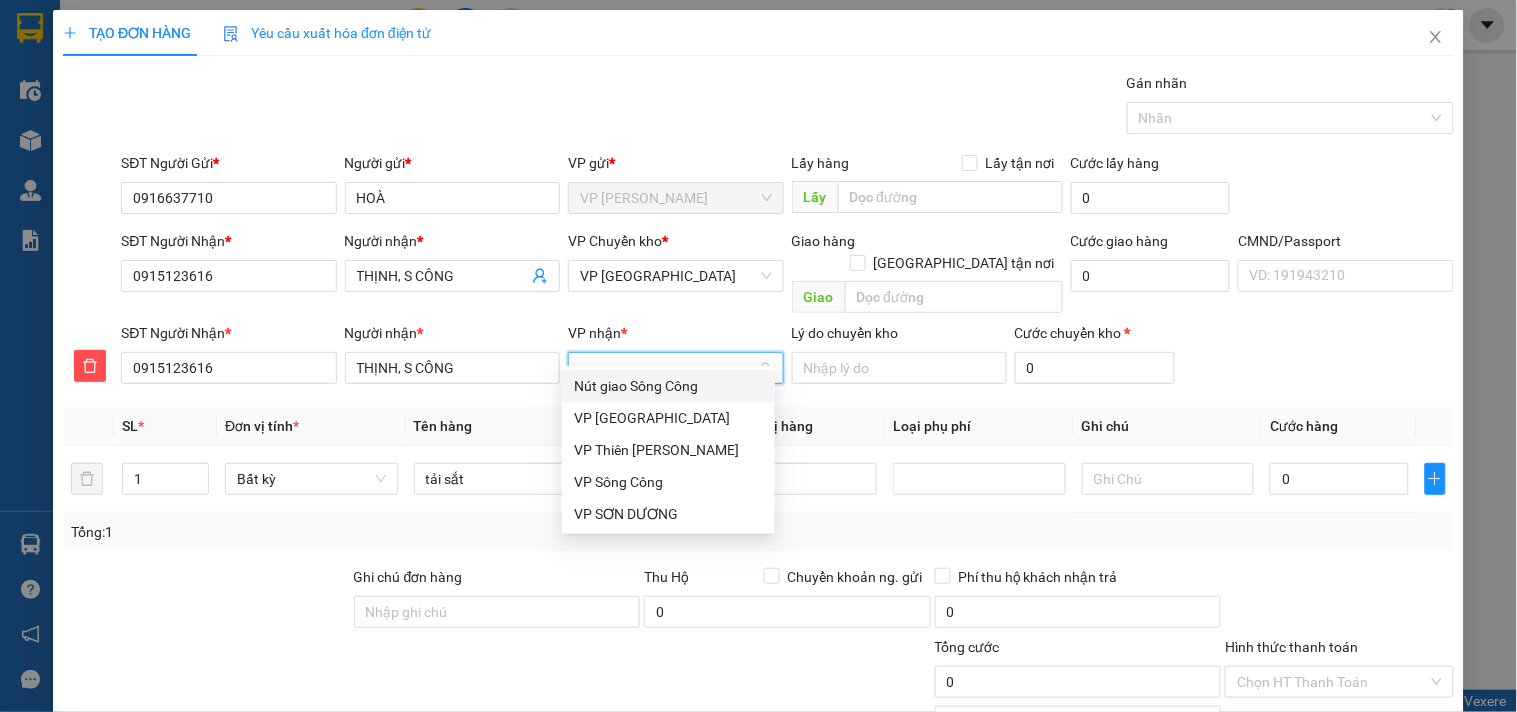 type on "sc" 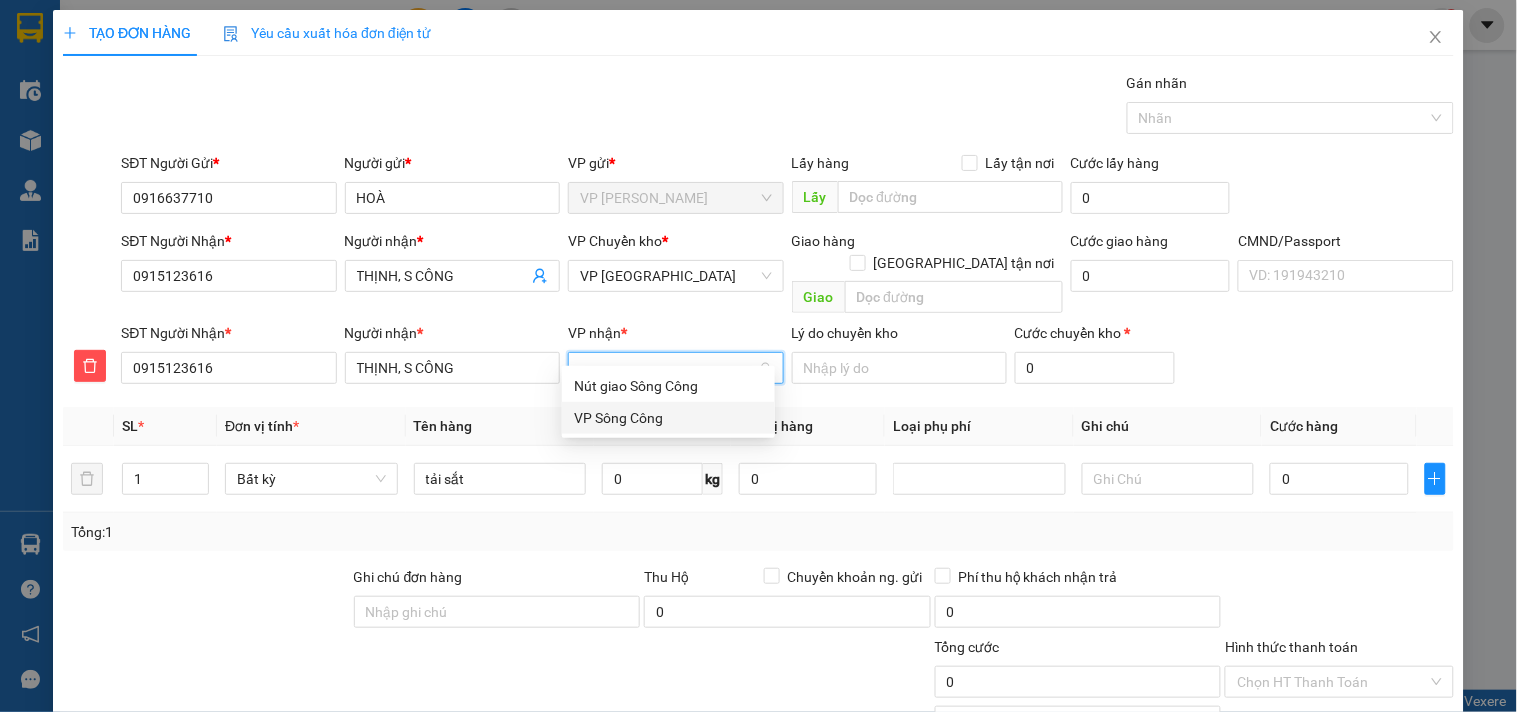 click on "VP Sông Công" at bounding box center [668, 418] 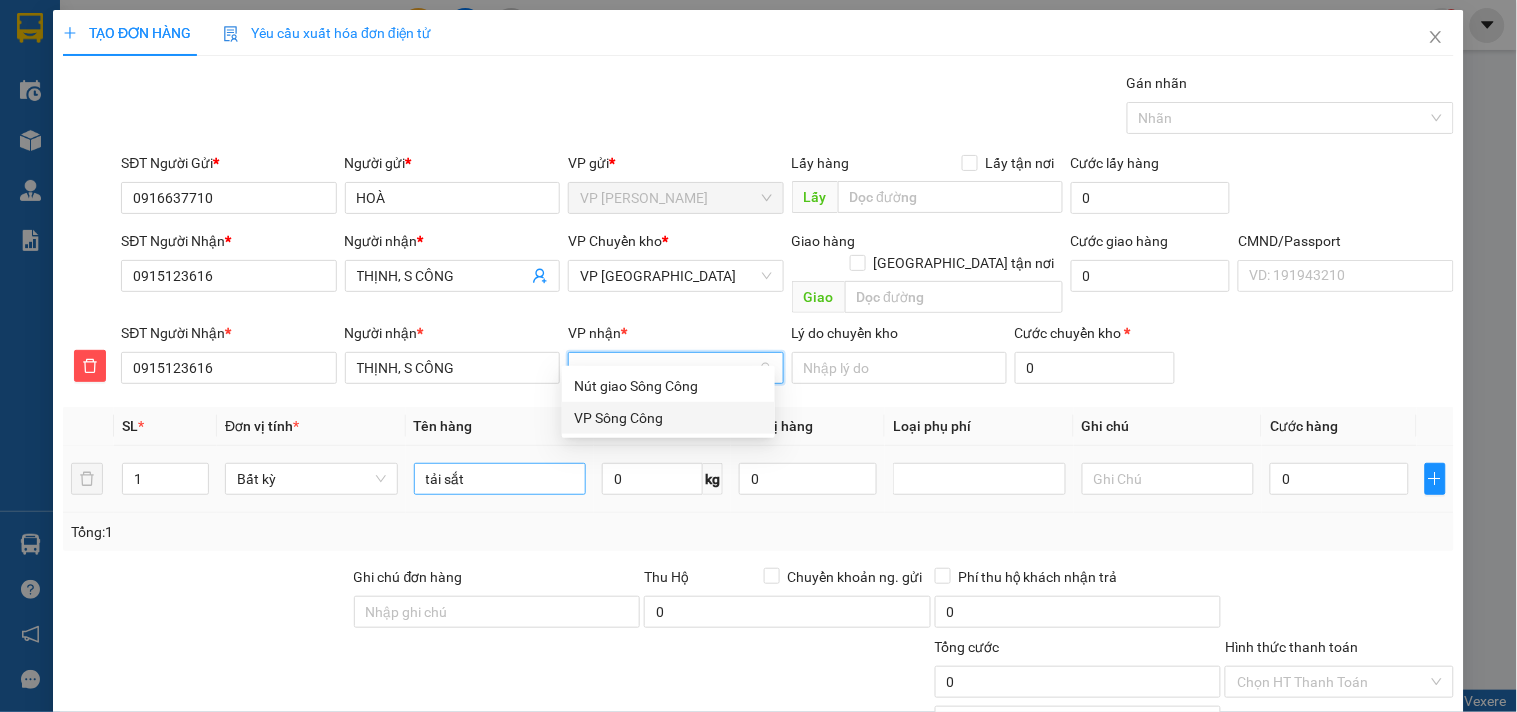 type 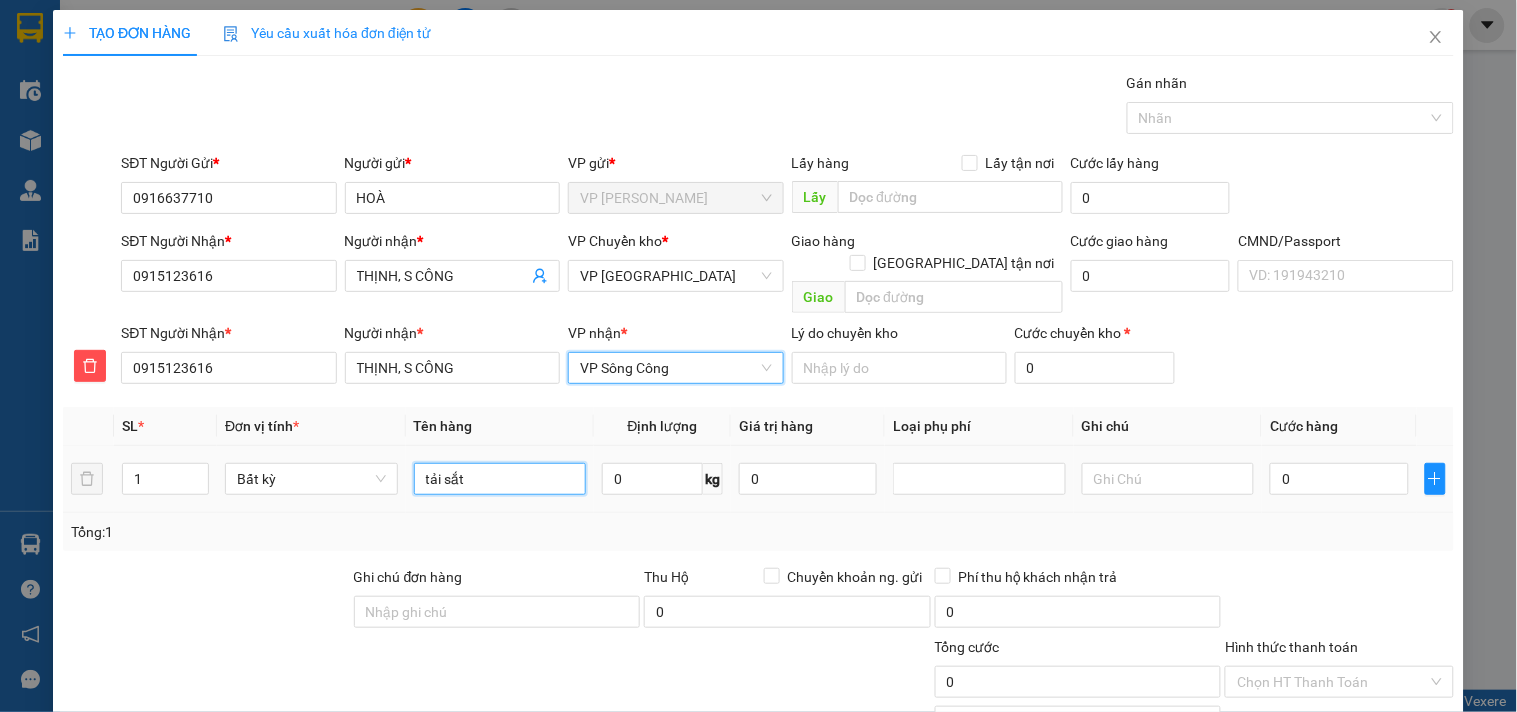 click on "tải sắt" at bounding box center [500, 479] 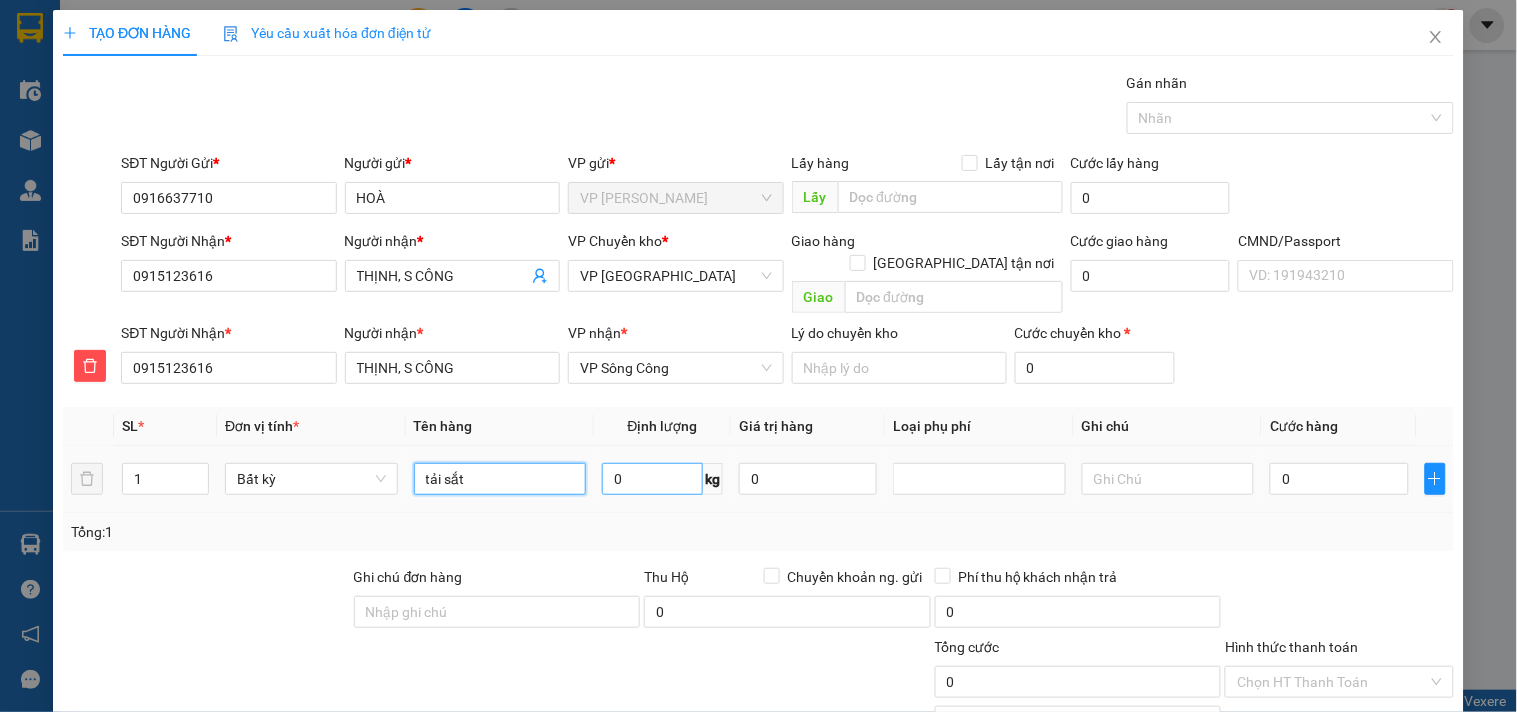 drag, startPoint x: 498, startPoint y: 453, endPoint x: 618, endPoint y: 451, distance: 120.01666 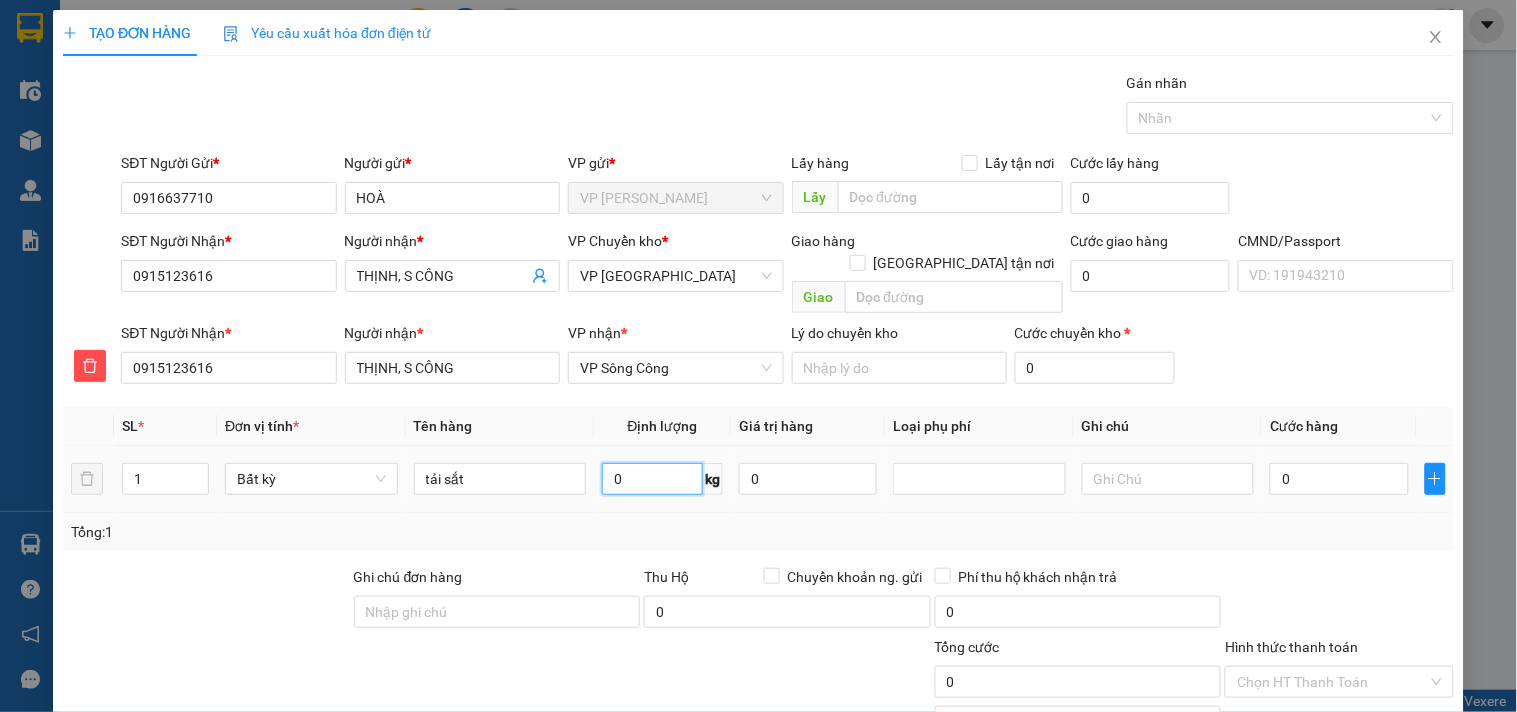 click on "0" at bounding box center (652, 479) 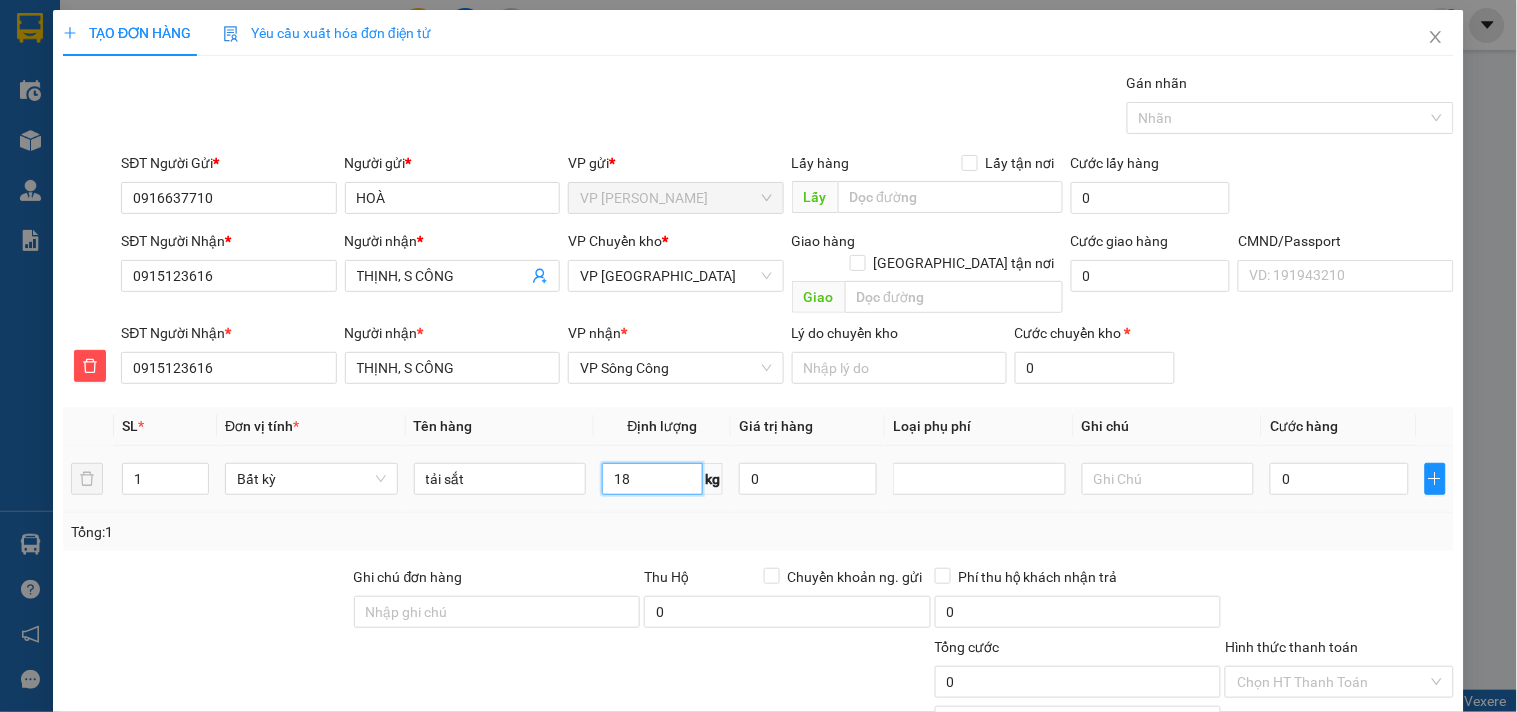 type on "18" 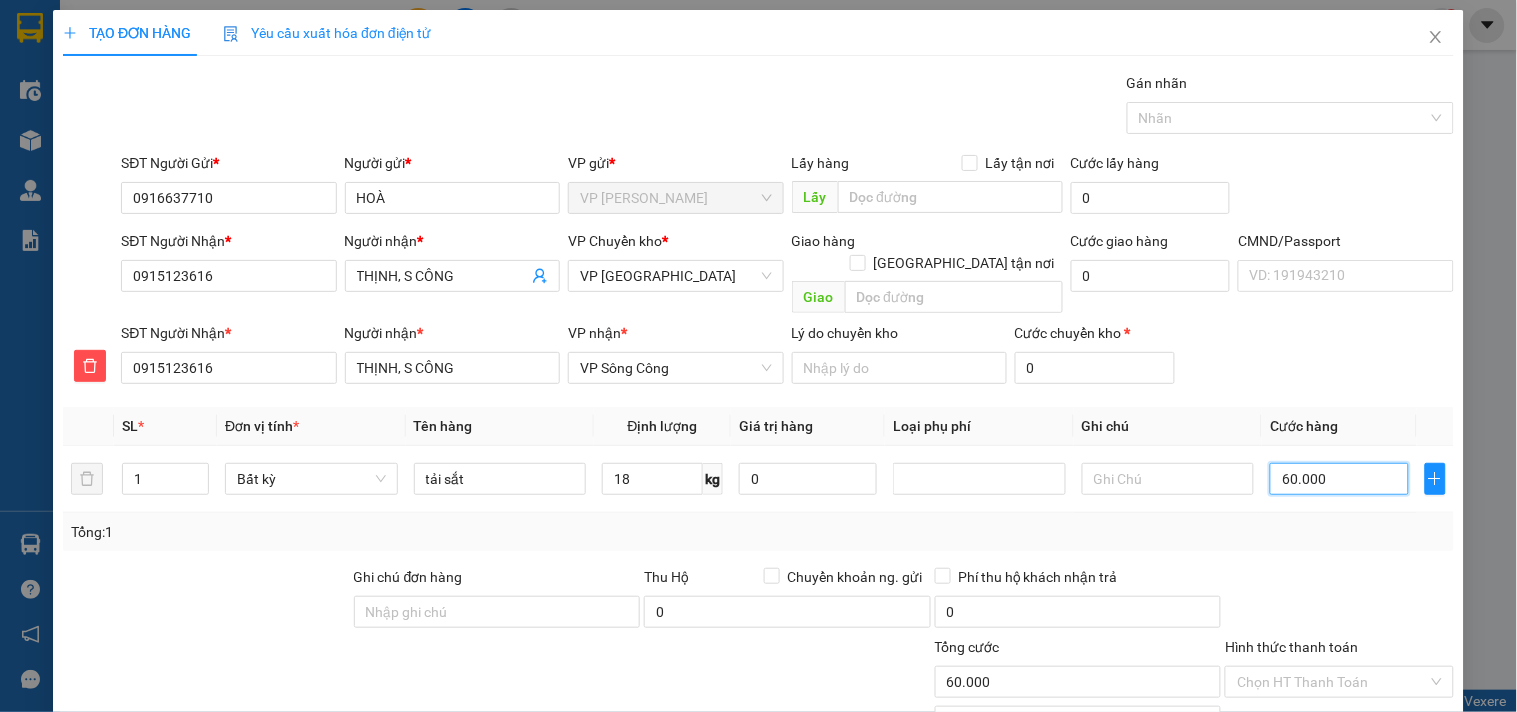 type on "60.000" 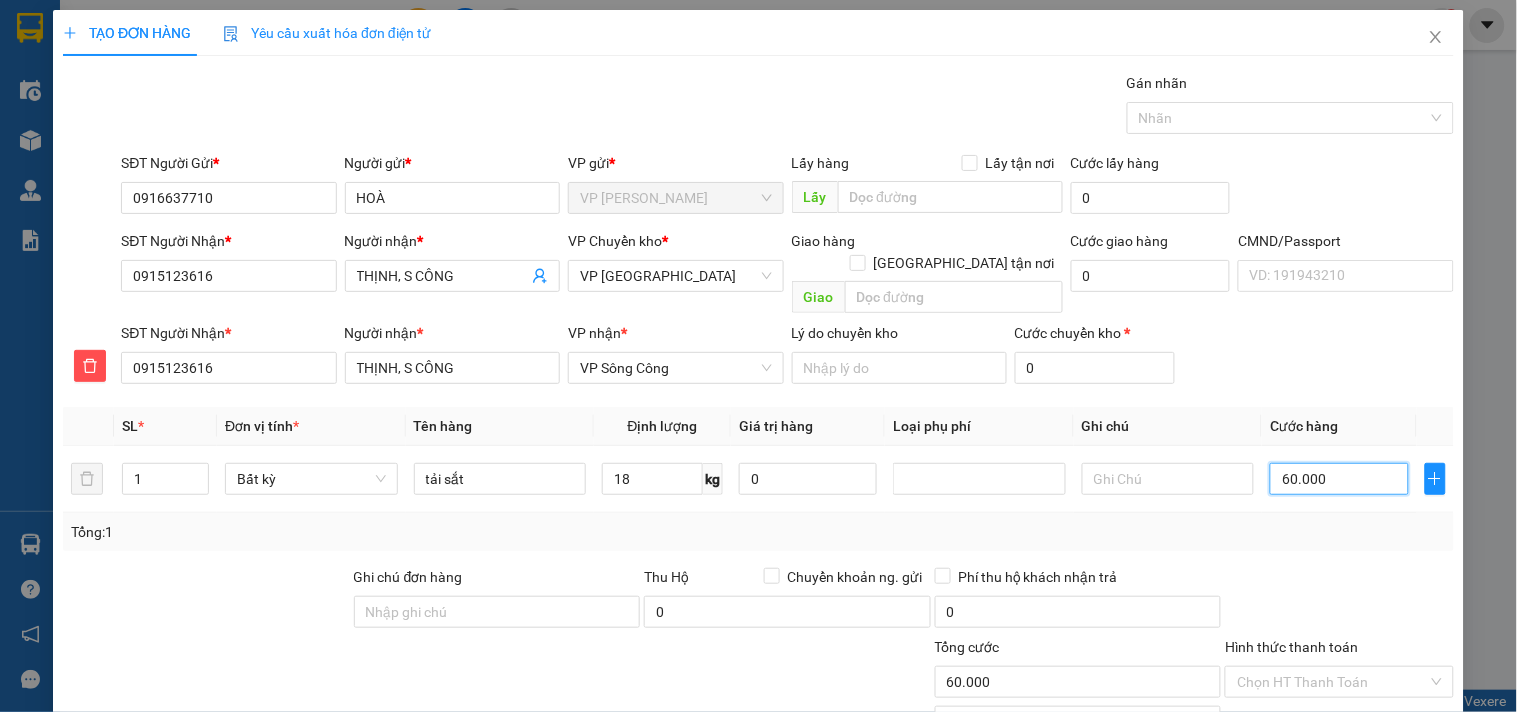 type on "60.000" 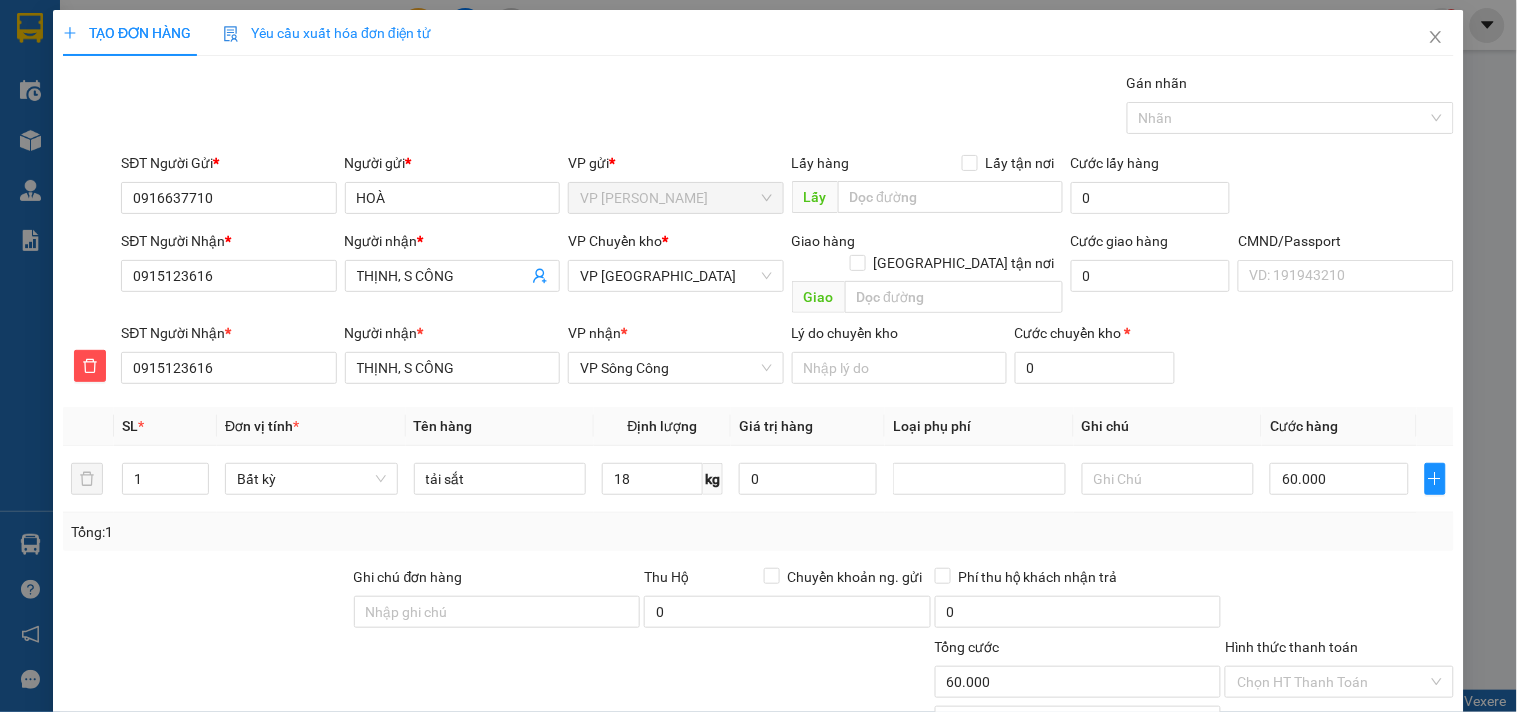 click on "Tổng:  1" at bounding box center [758, 532] 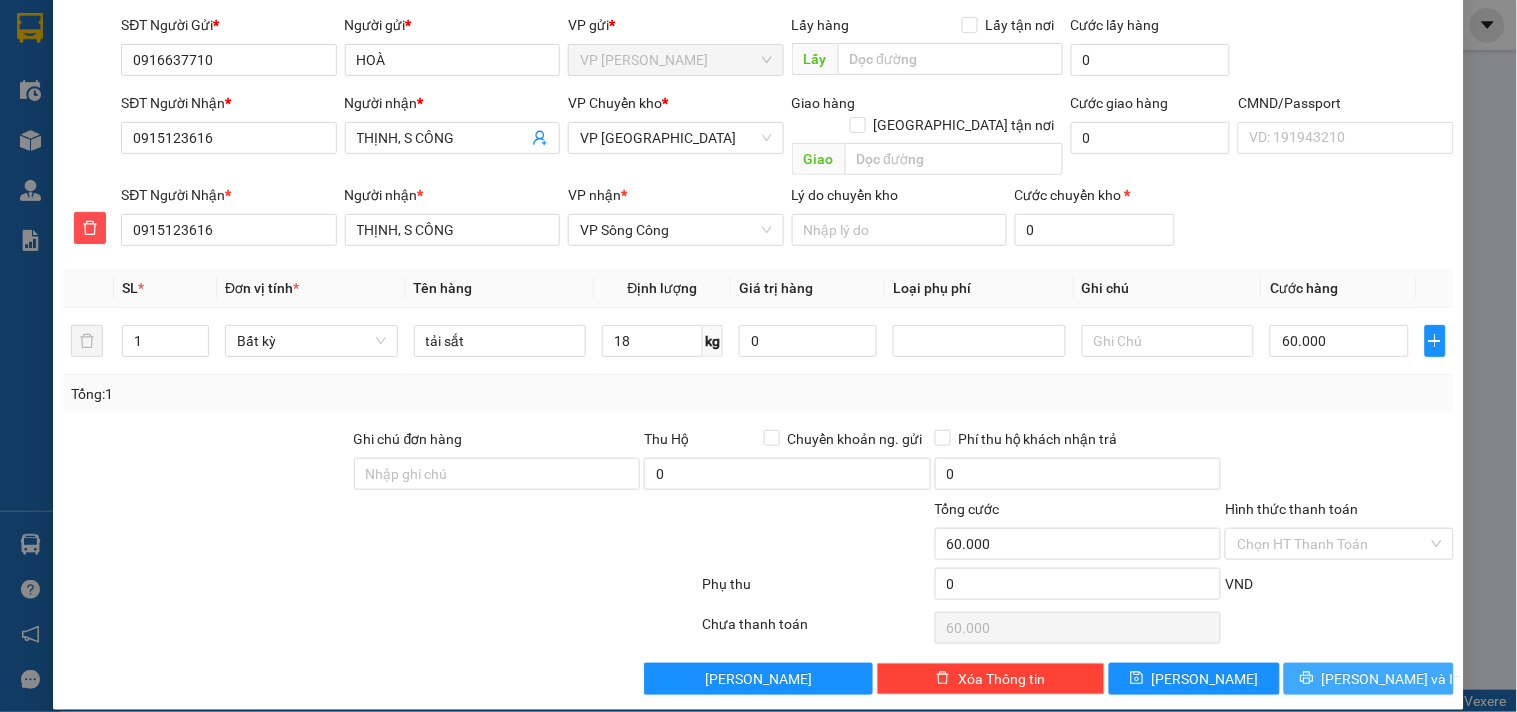 click on "[PERSON_NAME] và In" at bounding box center [1392, 679] 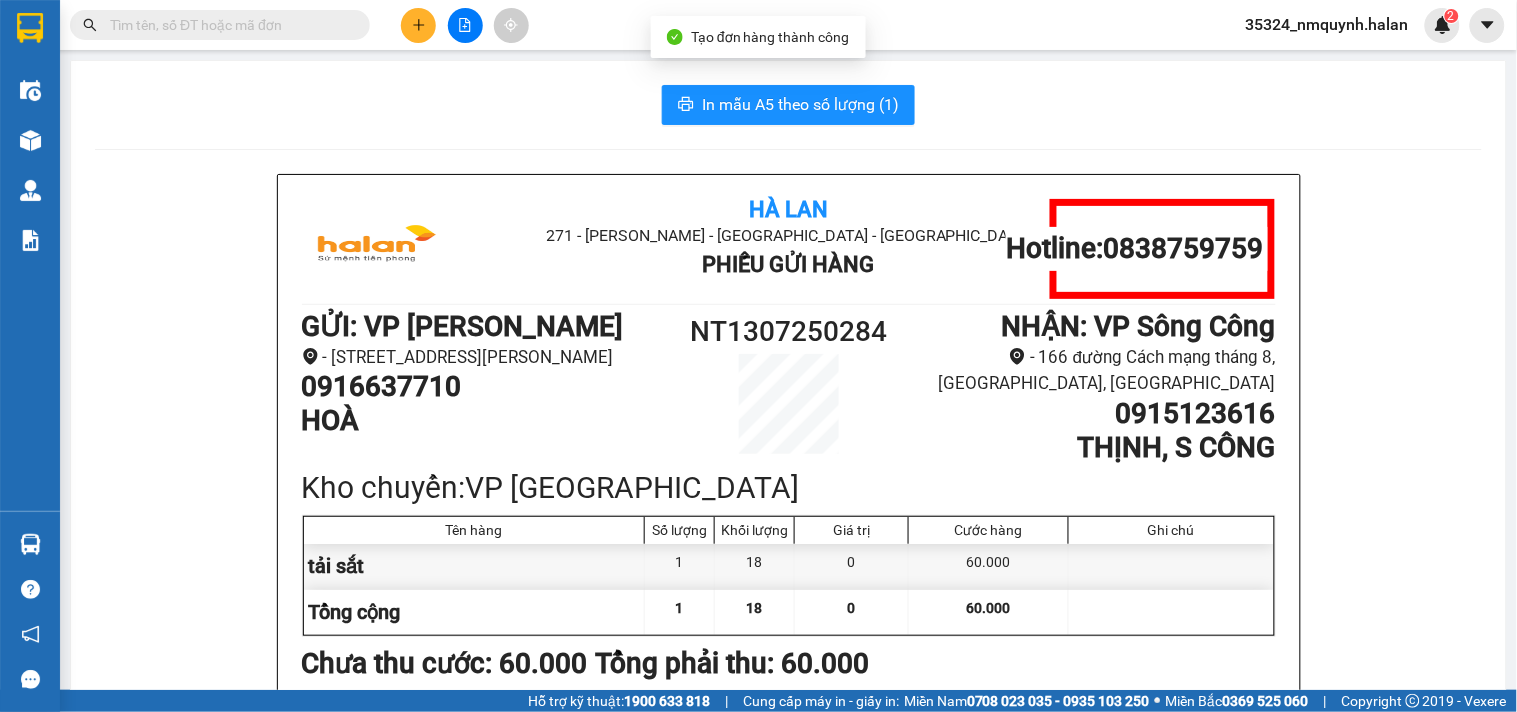 click on "In mẫu A5 theo số lượng
(1) Hà Lan 271 - Dương Tự Minh - Phường Tân Long - Thái Nguyên Phiếu Gửi Hàng Hotline:  0838759759 GỬI :   VP Nguyễn Trãi   - 286 đường Nguyễn Trãi, phường Thanh Xuân Trung, Thanh Xuân, Hà Nội 0916637710 HOÀ NT1307250284 NHẬN :   VP Sông Công   - 166 đường Cách mạng tháng 8, TP Sông Công, Thái Nguyên 0915123616 THỊNH, S CÔNG Kho chuyển:  VP Yên Bình Tên hàng Số lượng Khối lượng Giá trị Cước hàng Ghi chú tải sắt 1 18 0 60.000 Tổng cộng 1 18 0 60.000 Loading... Chưa thu cước : 60.000 Tổng phải thu: 60.000 Thông tin NH người nhận tiền thu hộ Người gửi  (Tôi đã đọc và đồng ý nội dung phiếu gửi hàng) 09:40, ngày 13 tháng 07 năm 2025 NV nhận hàng (Kí và ghi rõ họ tên) Nguyễn Mạnh Quỳnh Người nhận (Kí và ghi rõ họ tên) Quy định nhận/gửi hàng : Hà Lan 271 - Dương Tự Minh - Phường Tân Long - Thái Nguyên :" at bounding box center [788, 907] 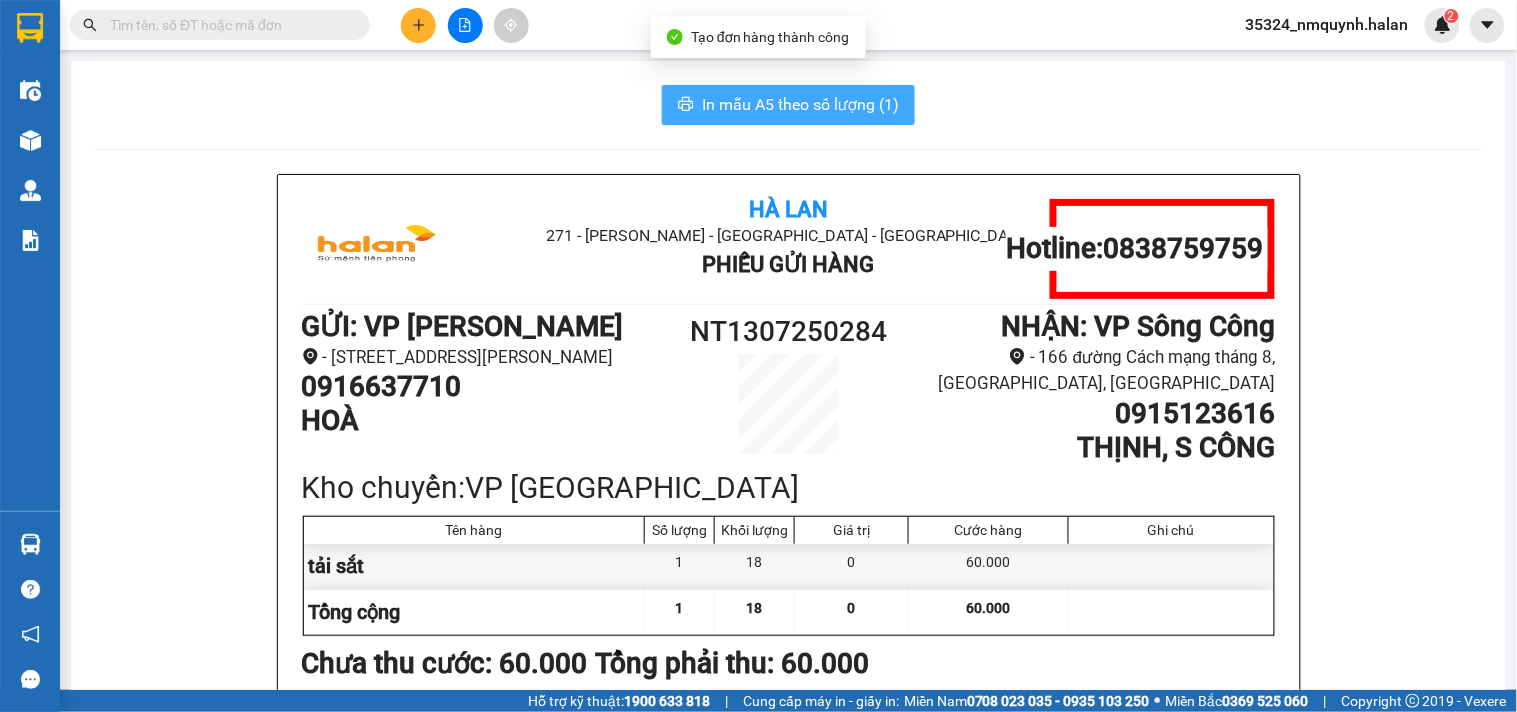 drag, startPoint x: 785, startPoint y: 97, endPoint x: 1077, endPoint y: 125, distance: 293.3394 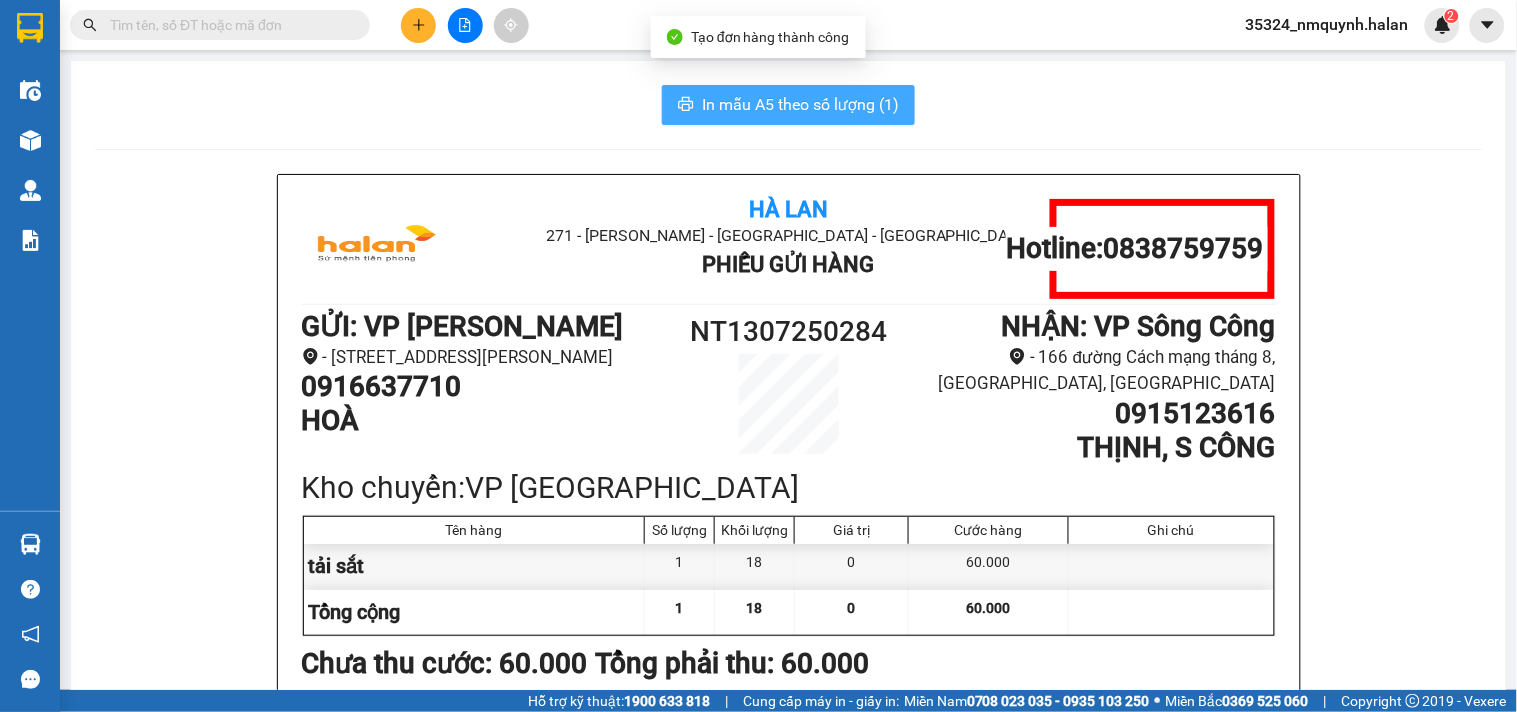 scroll, scrollTop: 0, scrollLeft: 0, axis: both 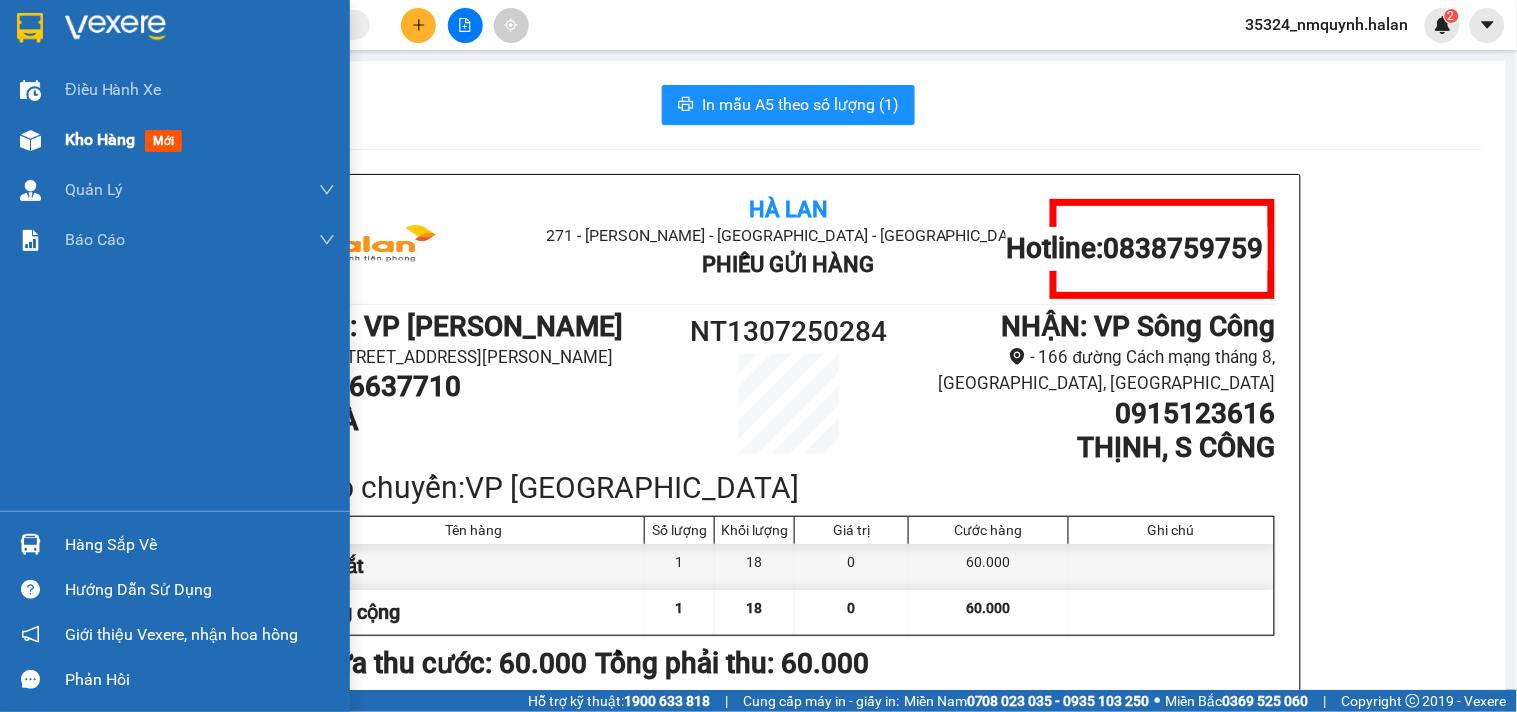 click at bounding box center [30, 140] 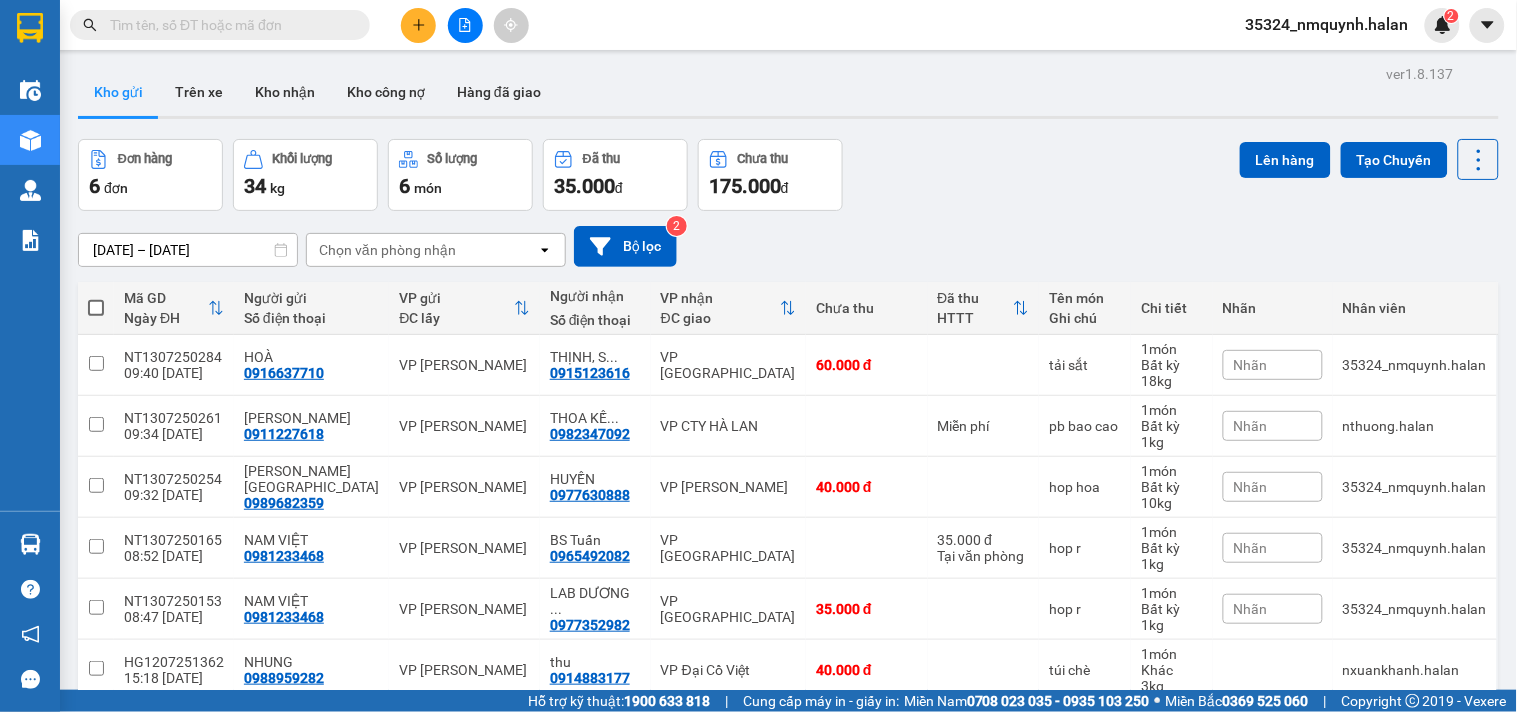 click on "30/05/2025 – 13/07/2025 Press the down arrow key to interact with the calendar and select a date. Press the escape button to close the calendar. Selected date range is from 30/05/2025 to 13/07/2025. Chọn văn phòng nhận open Bộ lọc 2" at bounding box center [788, 246] 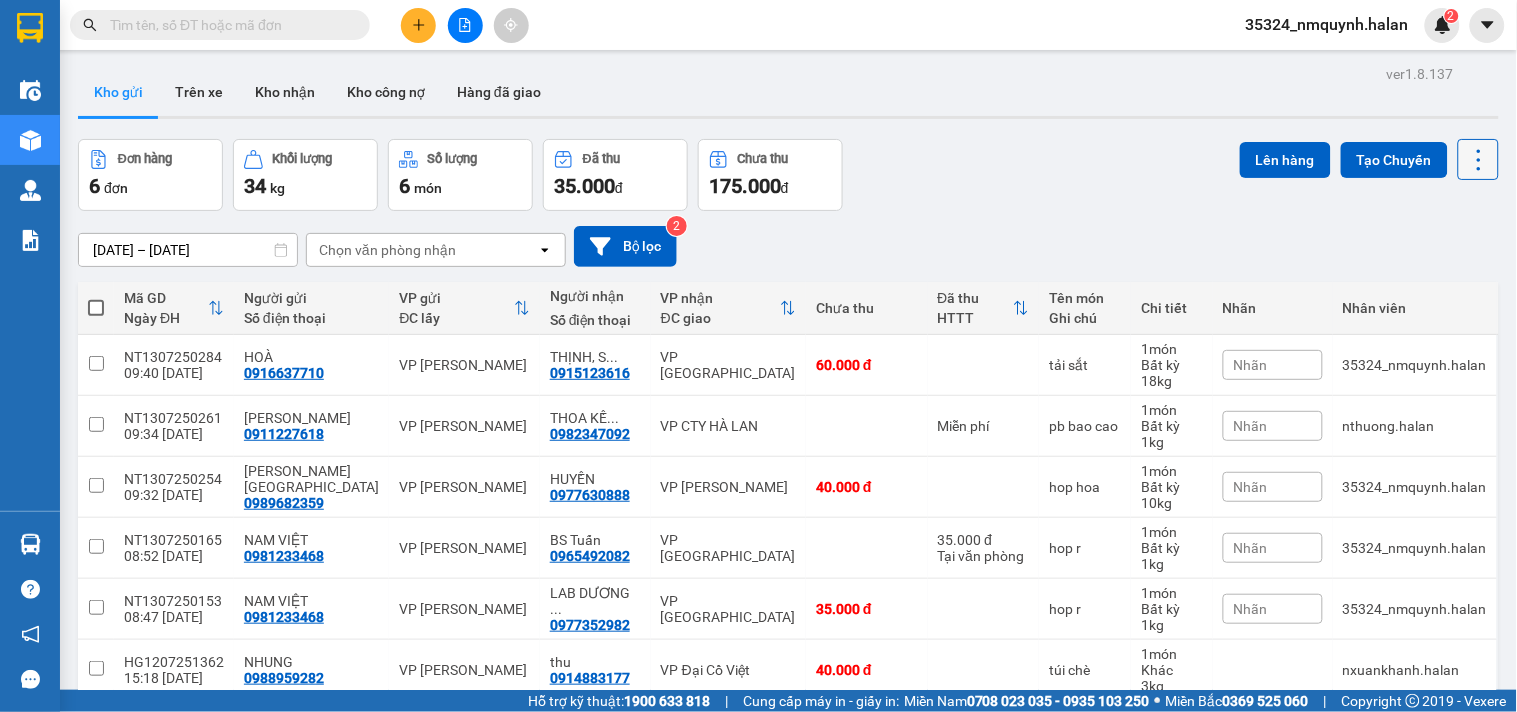 click at bounding box center [1478, 159] 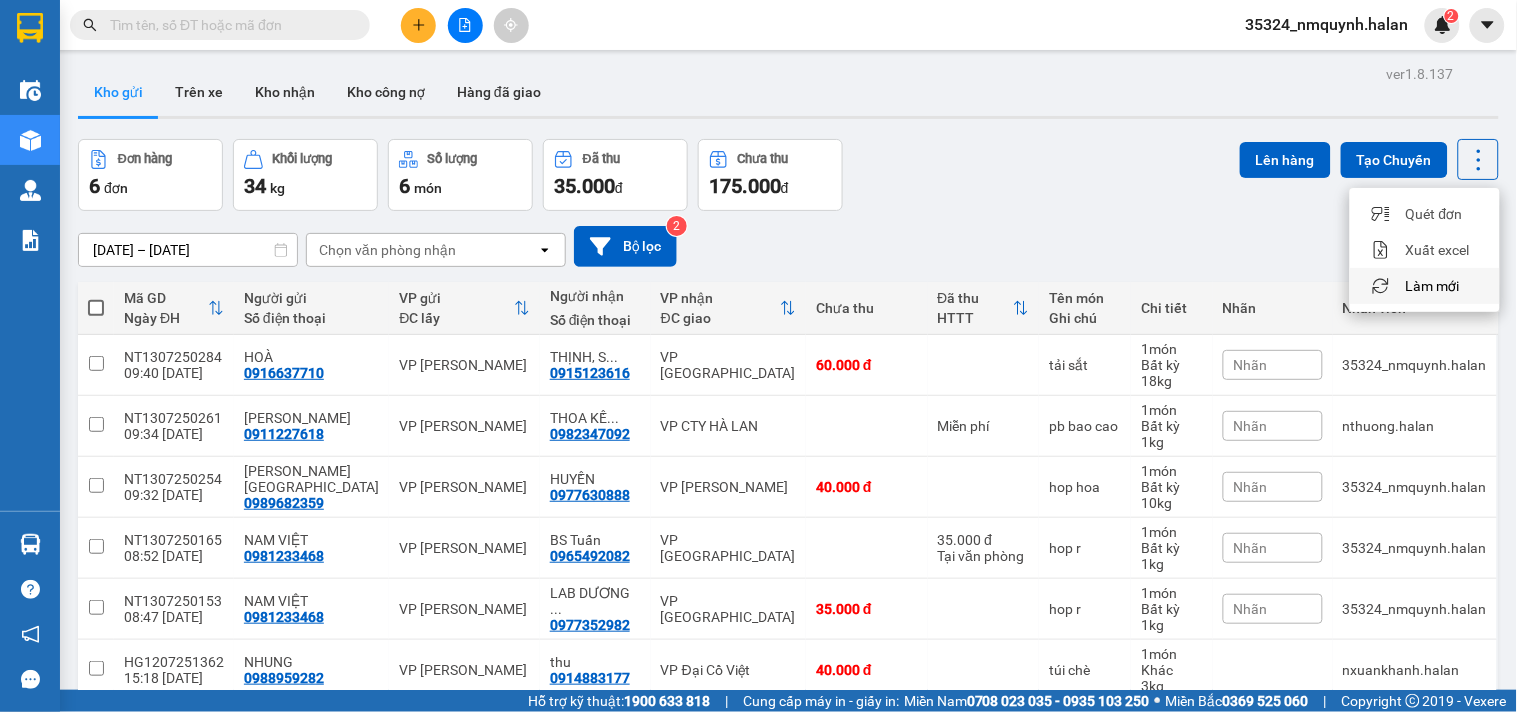 click on "Làm mới" at bounding box center [1425, 286] 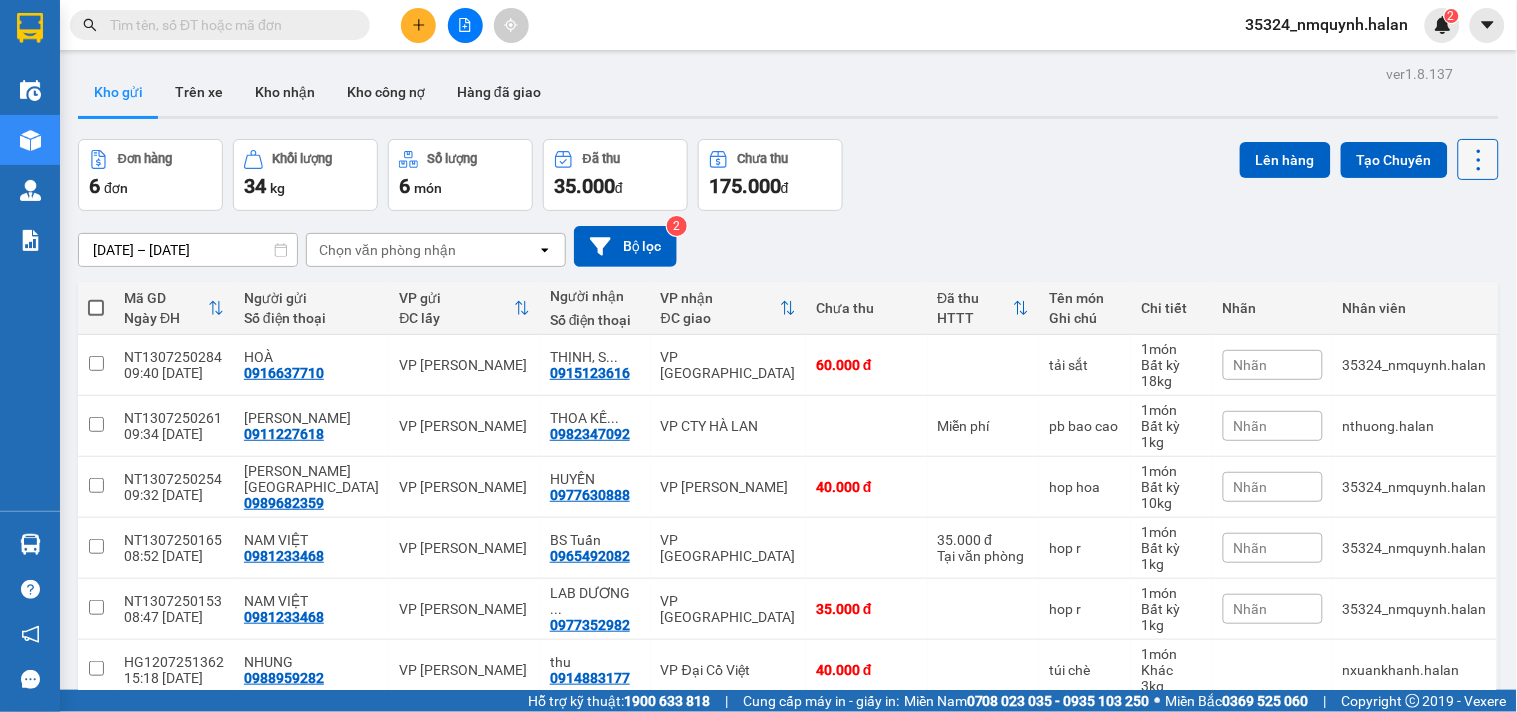 click at bounding box center (1478, 159) 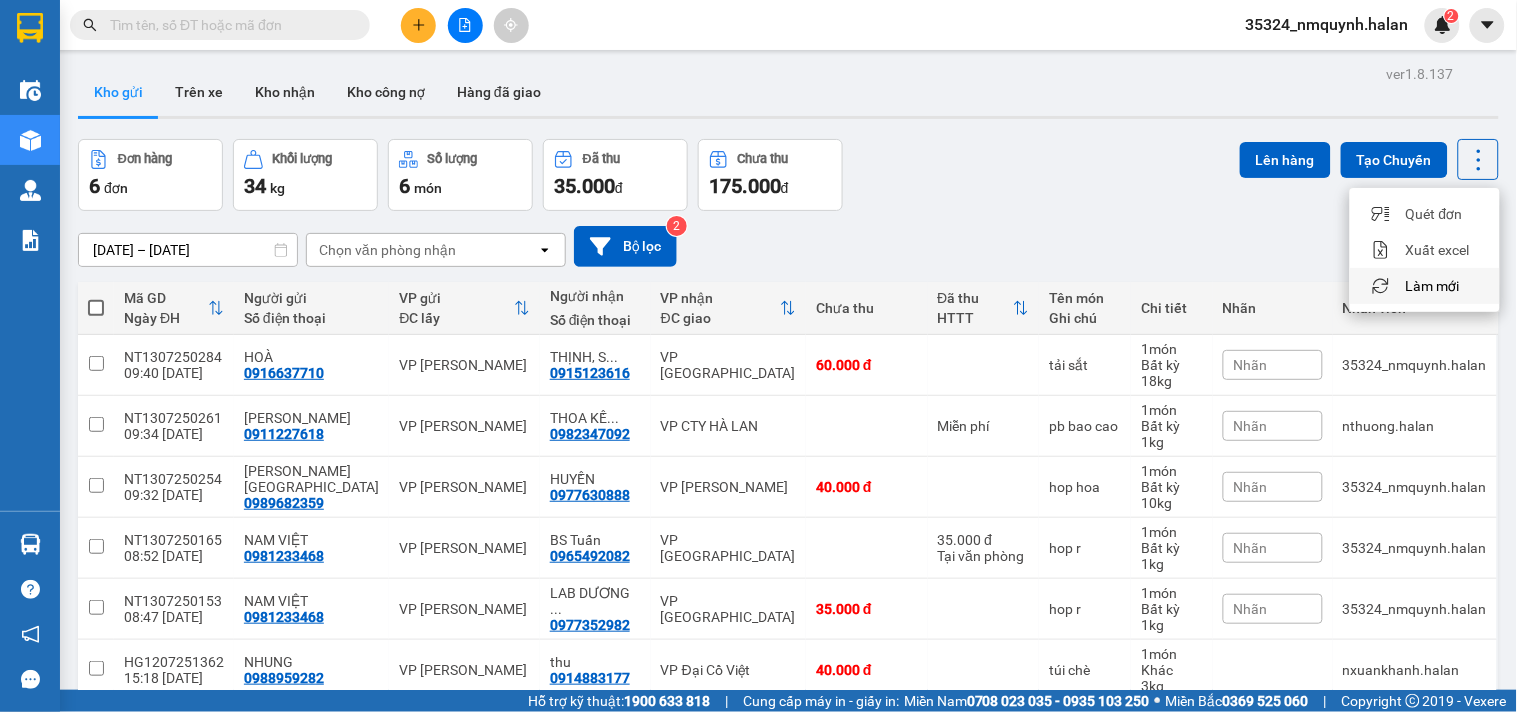 click on "Làm mới" at bounding box center (1433, 286) 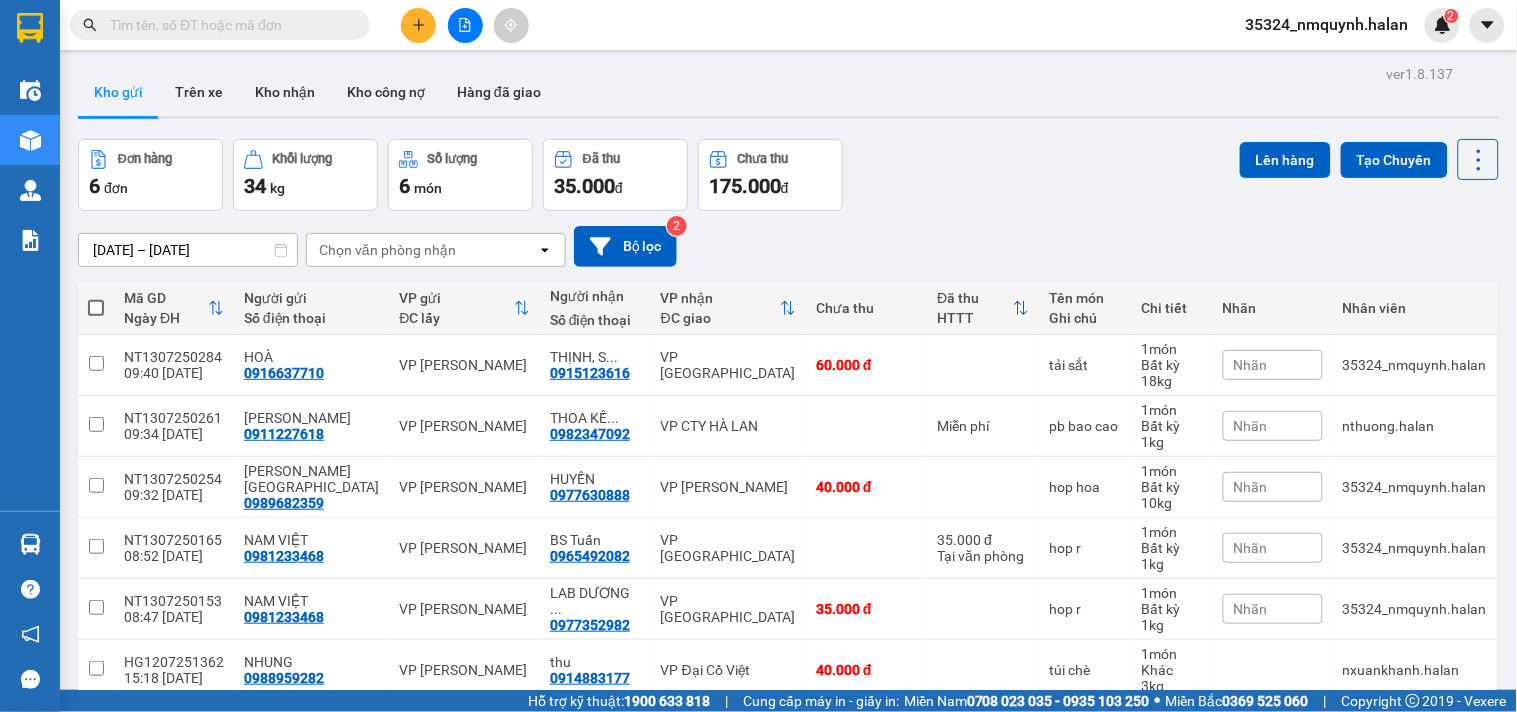 drag, startPoint x: 1004, startPoint y: 227, endPoint x: 1065, endPoint y: 223, distance: 61.13101 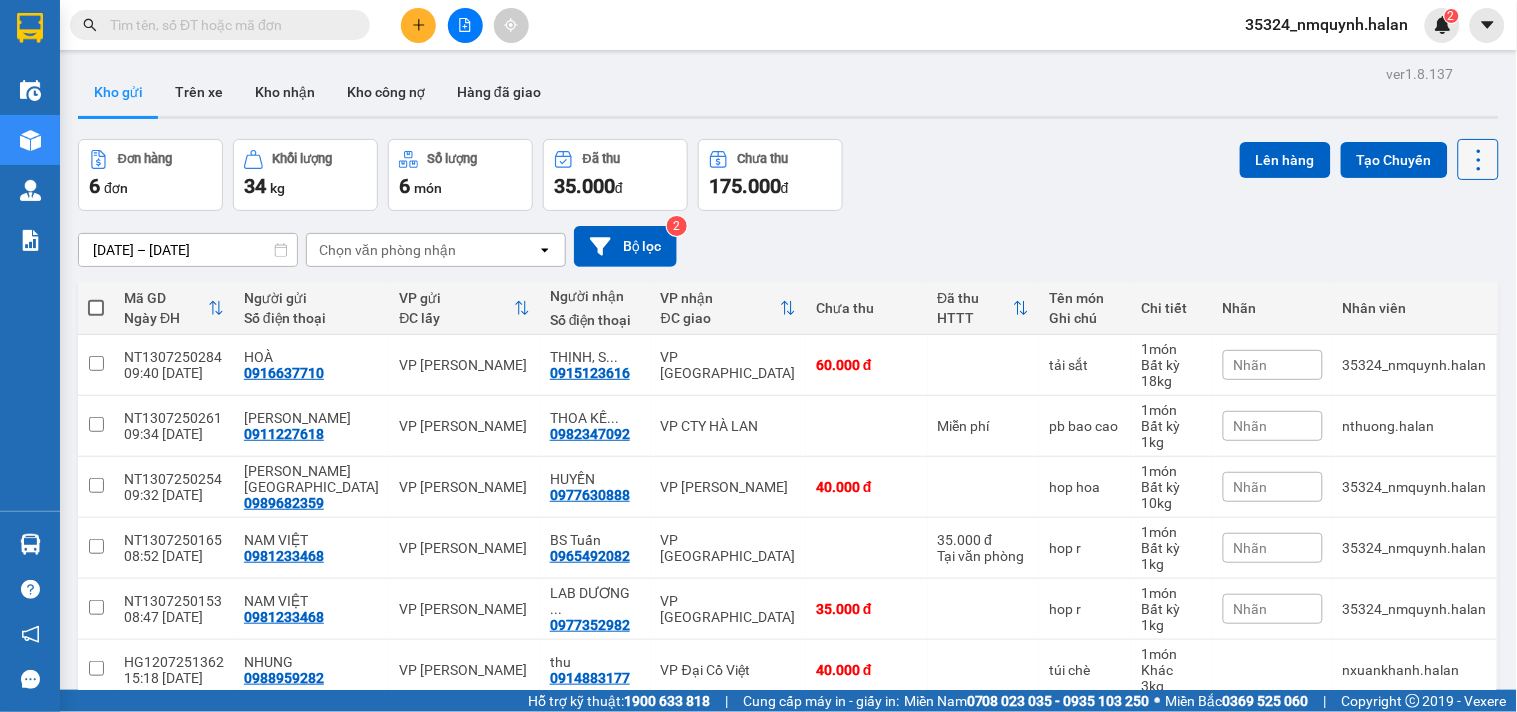 click at bounding box center [1478, 159] 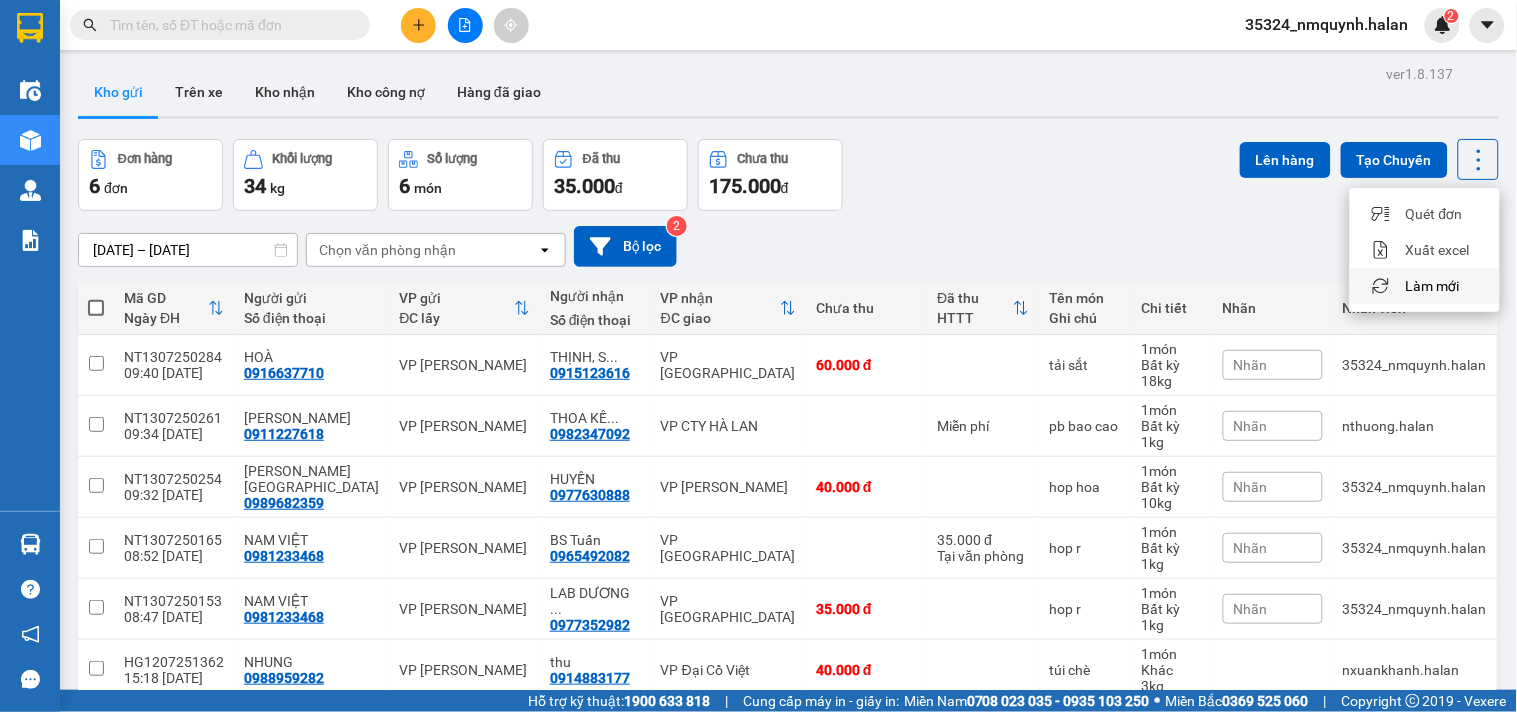 click on "Làm mới" at bounding box center (1433, 286) 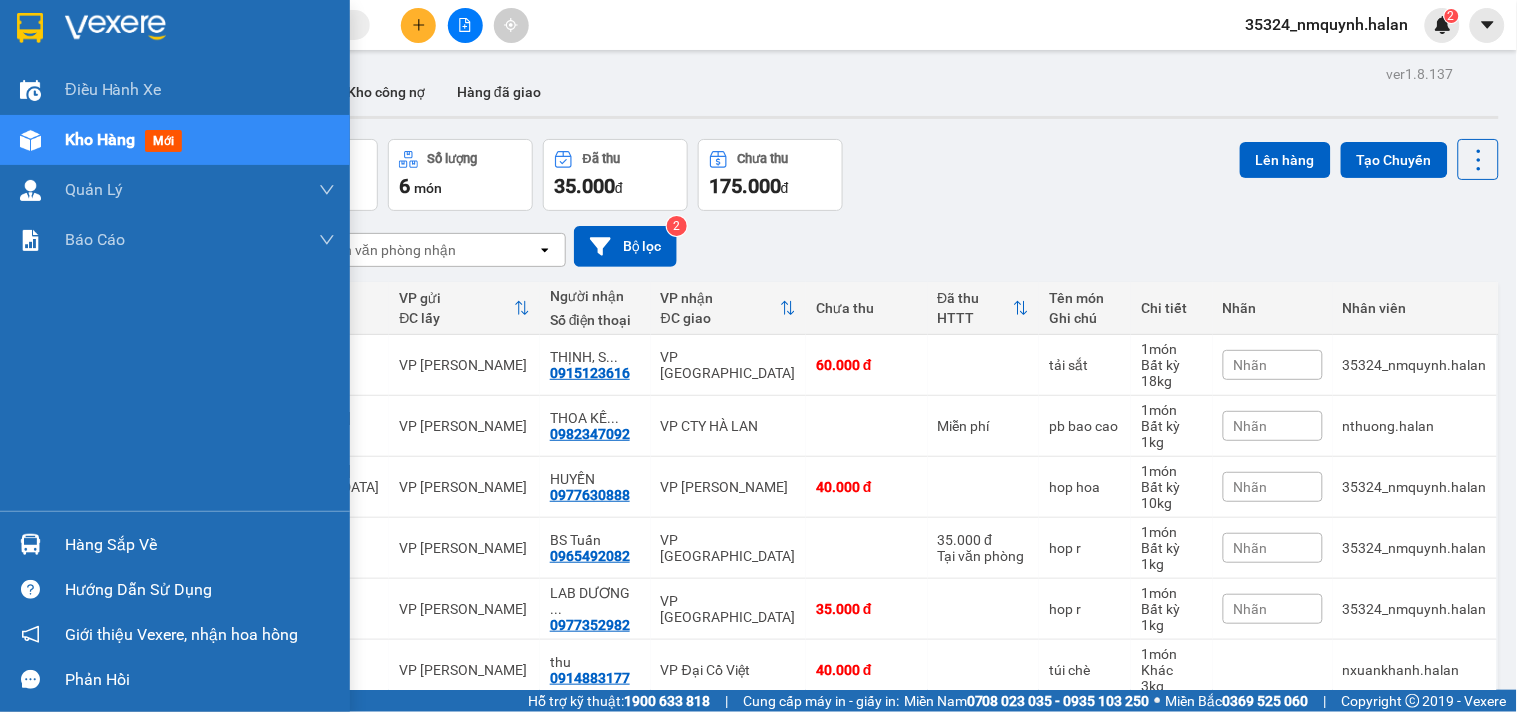 drag, startPoint x: 24, startPoint y: 537, endPoint x: 662, endPoint y: 475, distance: 641.00543 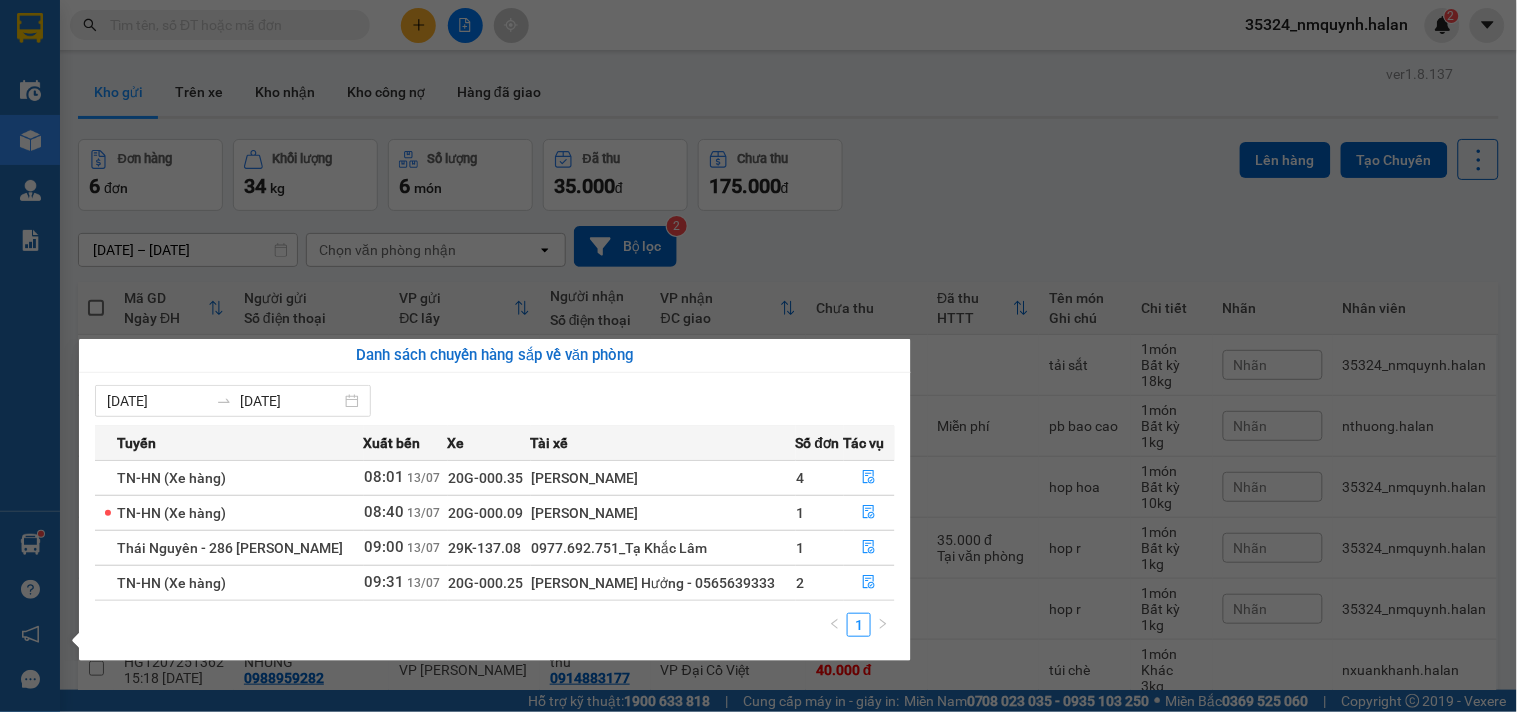 click on "Kết quả tìm kiếm ( 0 )  Bộ lọc  No Data 35324_nmquynh.halan 2     Điều hành xe     Kho hàng mới     Quản Lý Quản lý chuyến Quản lý kiểm kho     Báo cáo 12. Thống kê đơn đối tác 2. Doanh thu thực tế theo từng văn phòng 4. Thống kê đơn hàng theo văn phòng Hàng sắp về Hướng dẫn sử dụng Giới thiệu Vexere, nhận hoa hồng Phản hồi Phần mềm hỗ trợ bạn tốt chứ? ver  1.8.137 Kho gửi Trên xe Kho nhận Kho công nợ Hàng đã giao Đơn hàng 6 đơn Khối lượng 34 kg Số lượng 6 món Đã thu 35.000  đ Chưa thu 175.000  đ Lên hàng Tạo Chuyến 30/05/2025 – 13/07/2025 Press the down arrow key to interact with the calendar and select a date. Press the escape button to close the calendar. Selected date range is from 30/05/2025 to 13/07/2025. Chọn văn phòng nhận open Bộ lọc 2 Mã GD Ngày ĐH Người gửi Số điện thoại VP gửi ĐC lấy Người nhận Số điện thoại VP nhận 1" at bounding box center [758, 356] 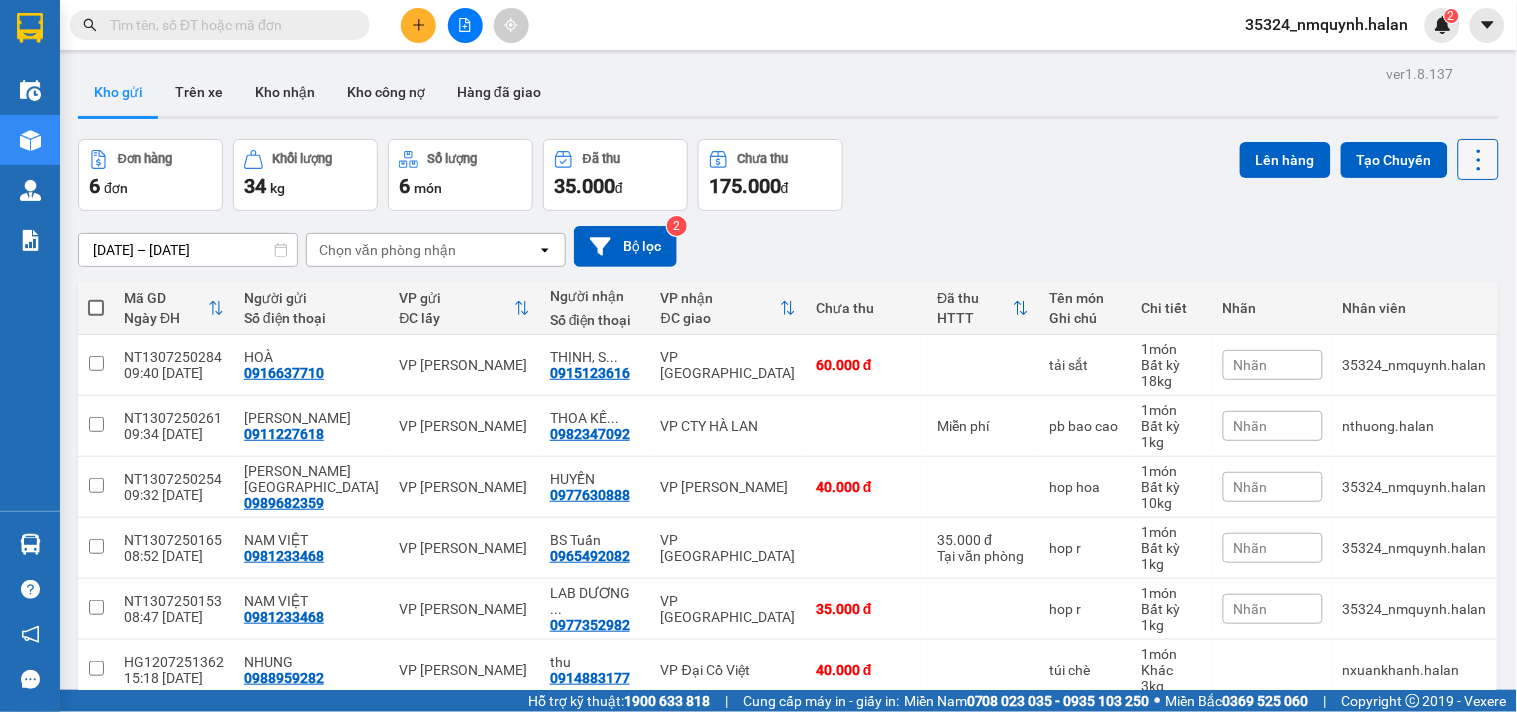 click 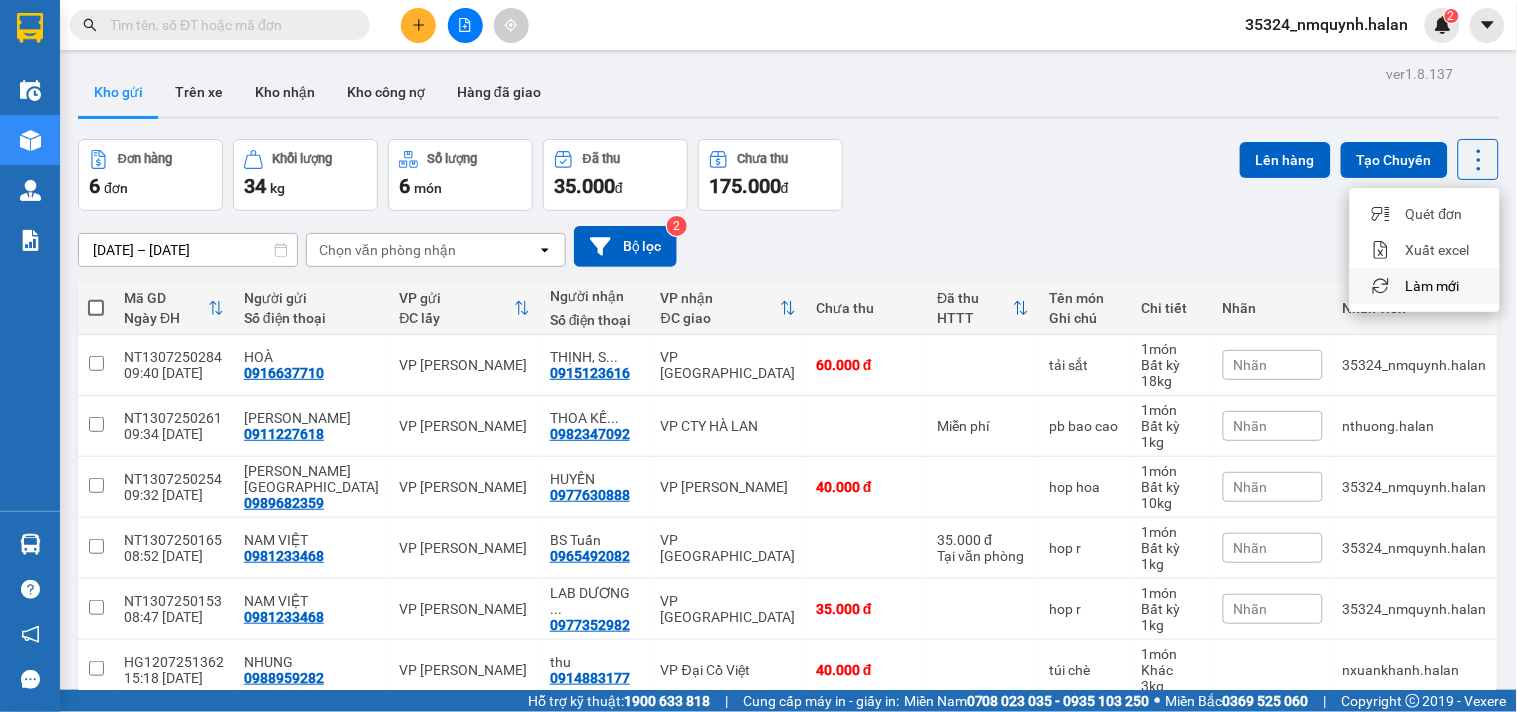 click on "Làm mới" at bounding box center (1433, 286) 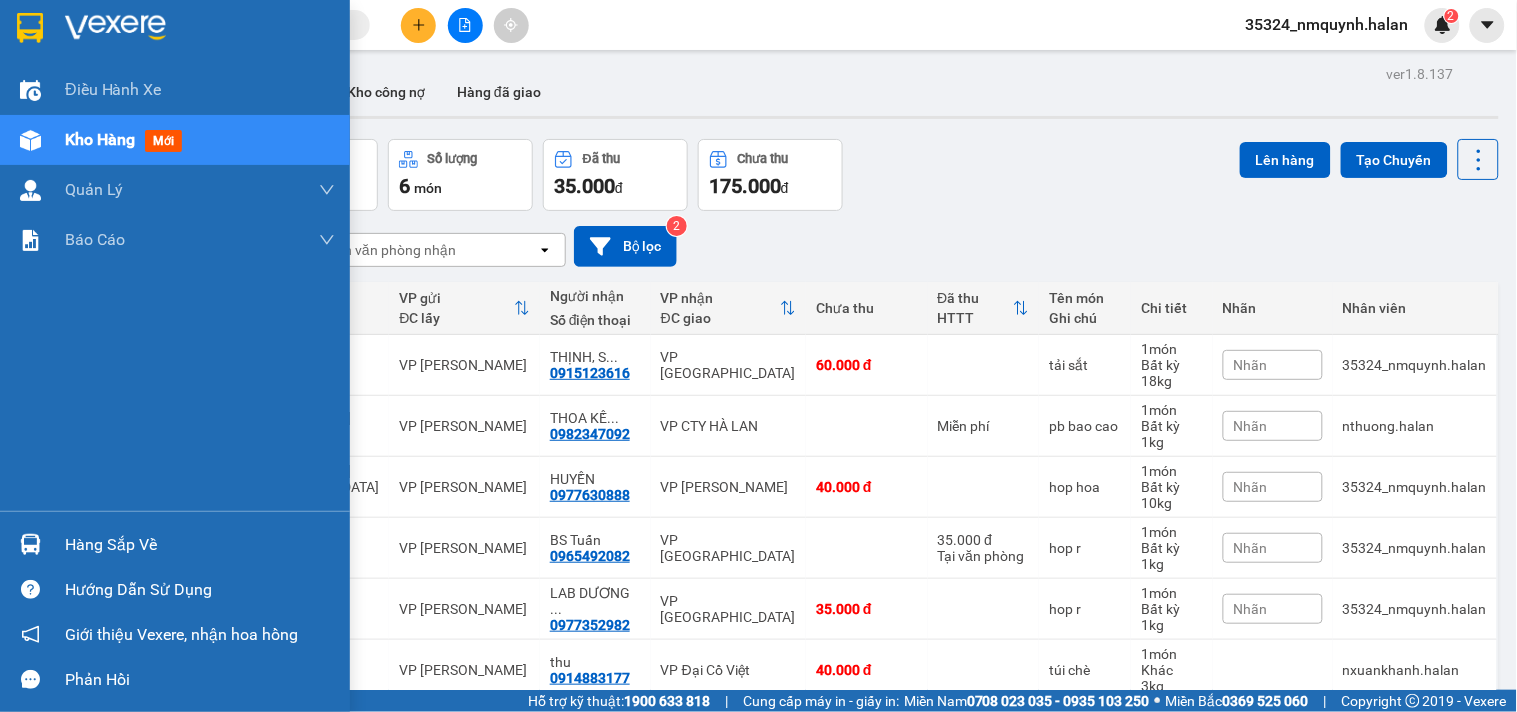 click on "Hướng dẫn sử dụng" at bounding box center [175, 589] 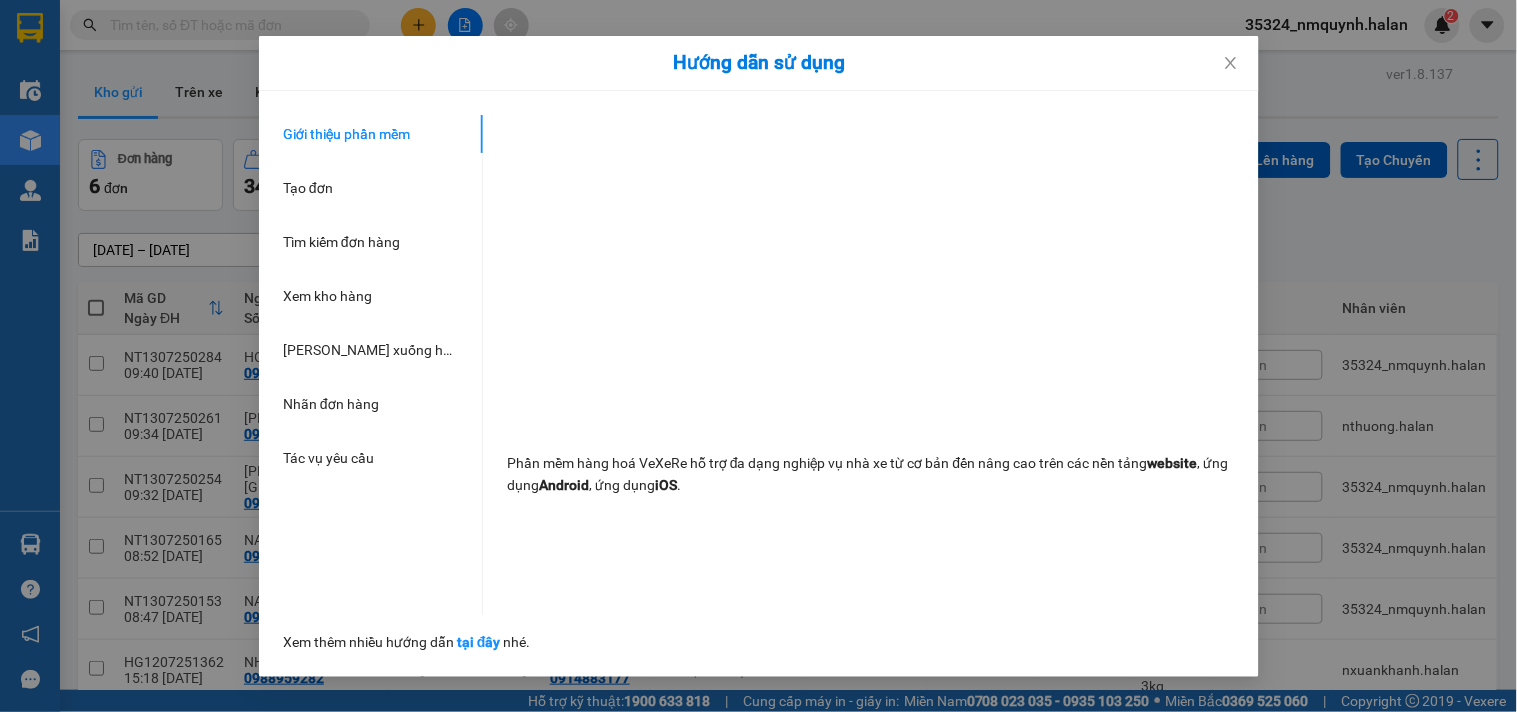 click on "Hướng dẫn sử dụng Giới thiệu phần mềm Tạo đơn Tìm kiếm đơn hàng Xem kho hàng Lên xuống hàng thủ công Nhãn đơn hàng Tác vụ yêu cầu Phần mềm hàng hoá VeXeRe hỗ trợ đa dạng nghiệp vụ nhà xe từ cơ bản đến nâng cao trên các nền tảng  website , ứng dụng  Android , ứng dụng  iOS . Xem thêm nhiều hướng dẫn   tại đây   nhé." at bounding box center (758, 356) 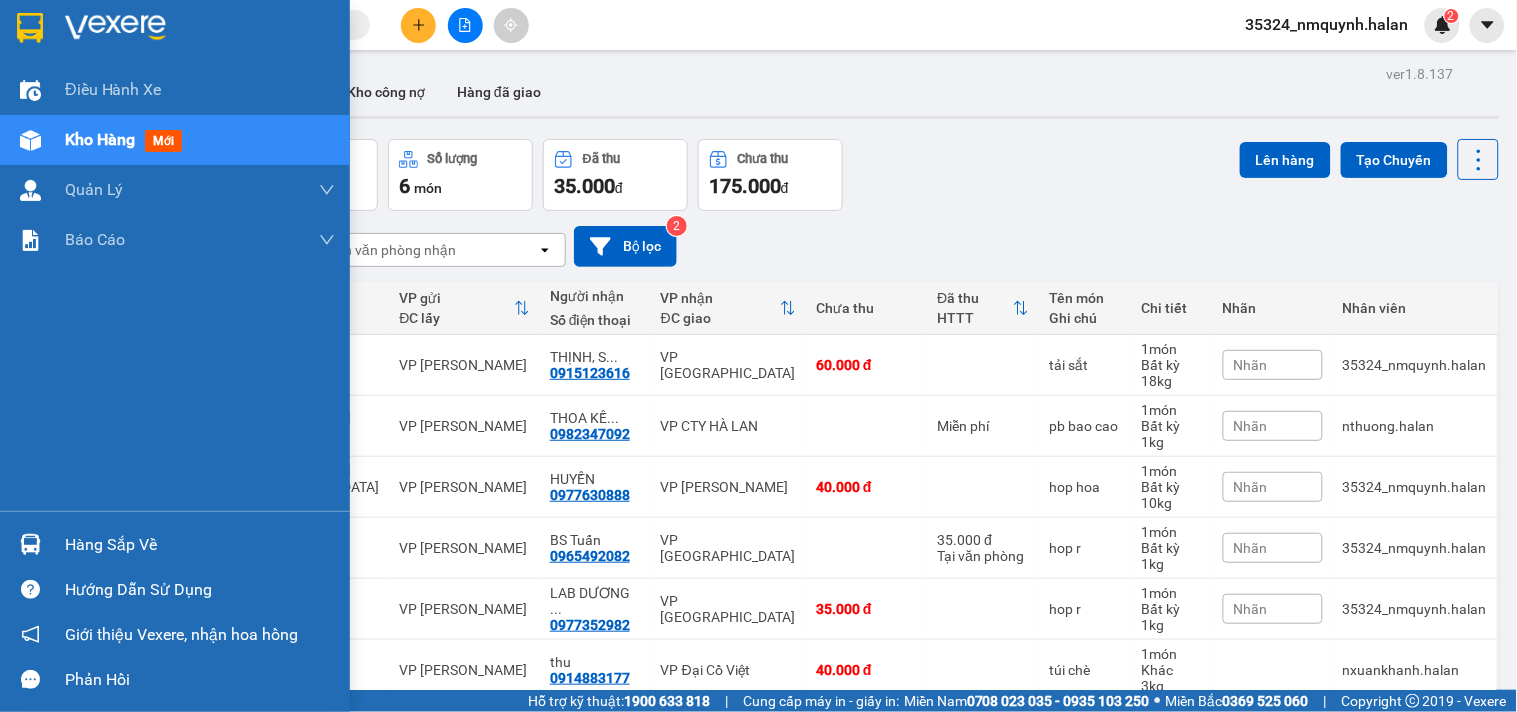 drag, startPoint x: 48, startPoint y: 542, endPoint x: 143, endPoint y: 526, distance: 96.337944 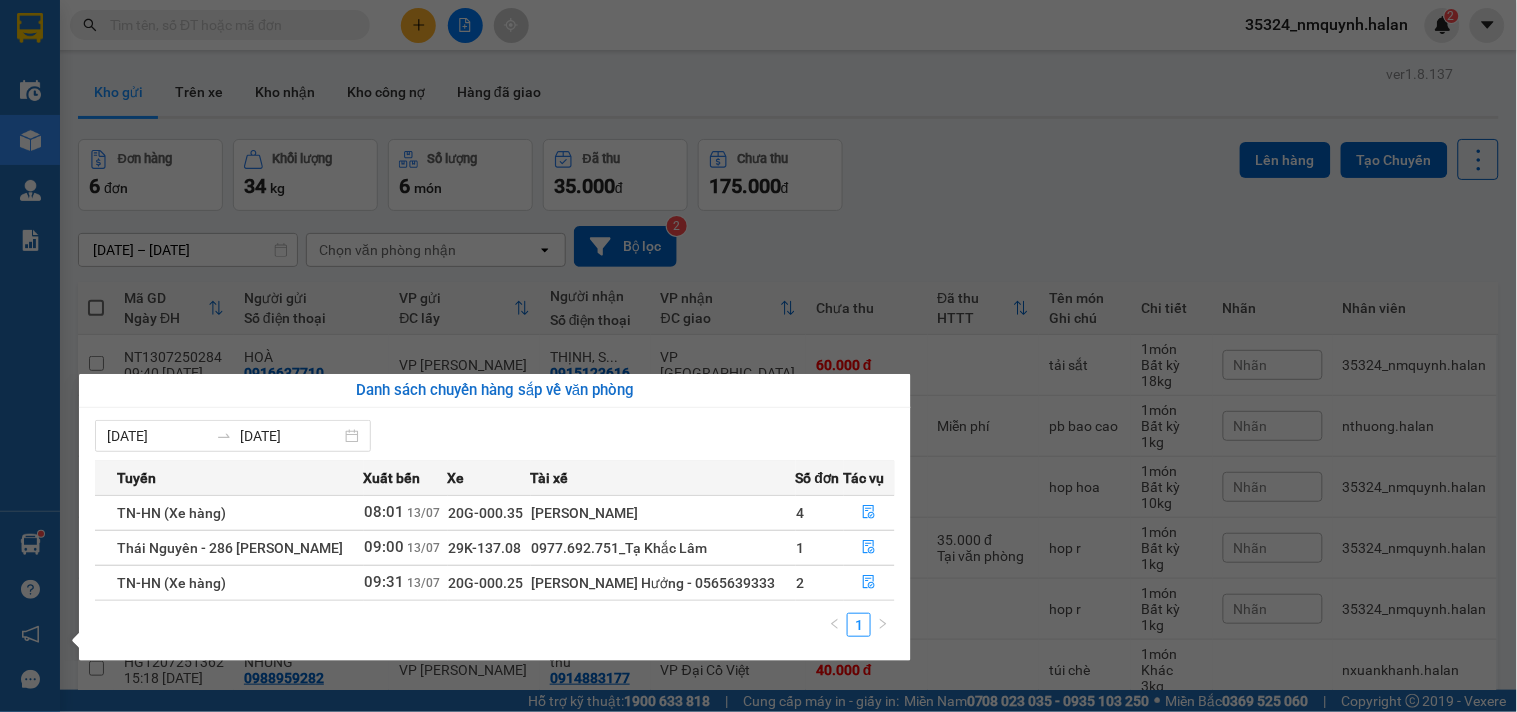 drag, startPoint x: 1003, startPoint y: 203, endPoint x: 1381, endPoint y: 232, distance: 379.1108 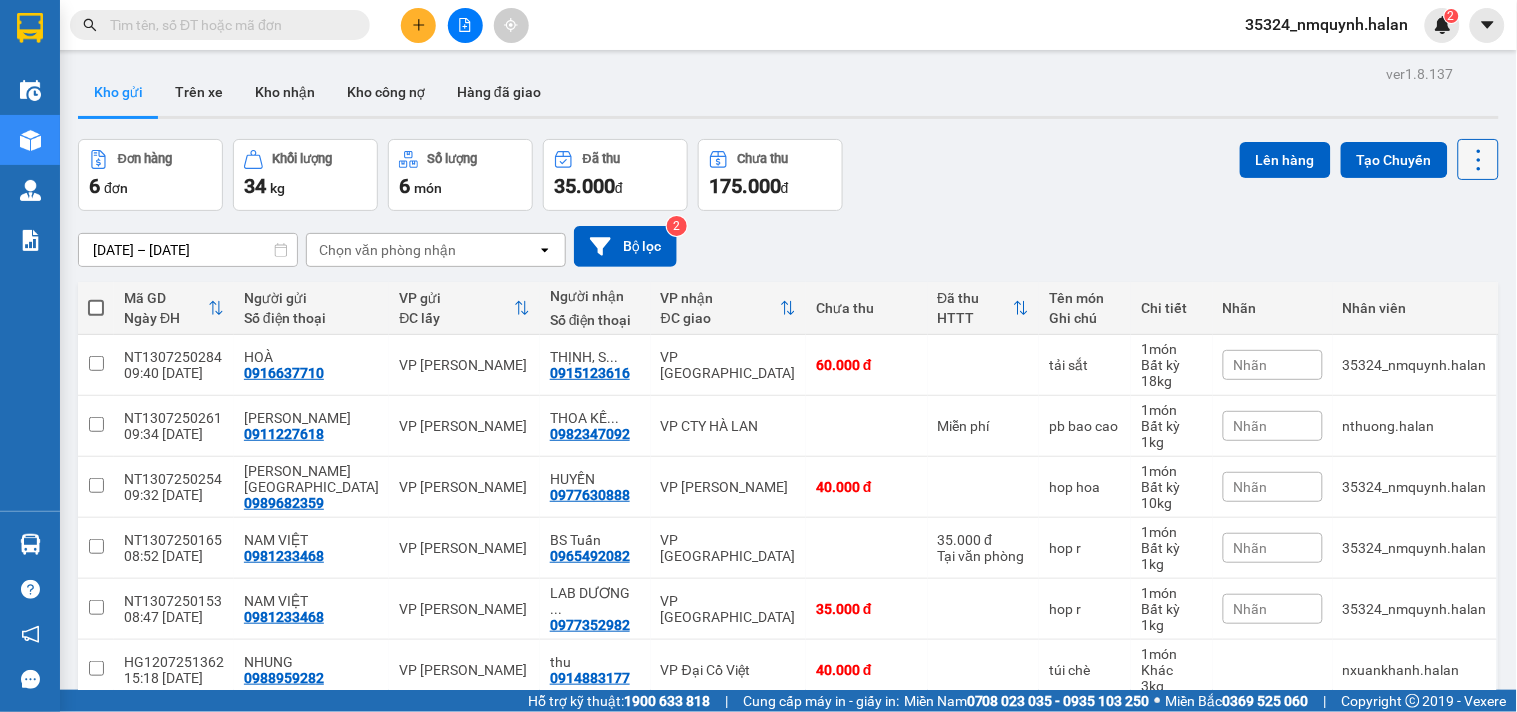 drag, startPoint x: 1454, startPoint y: 162, endPoint x: 1462, endPoint y: 177, distance: 17 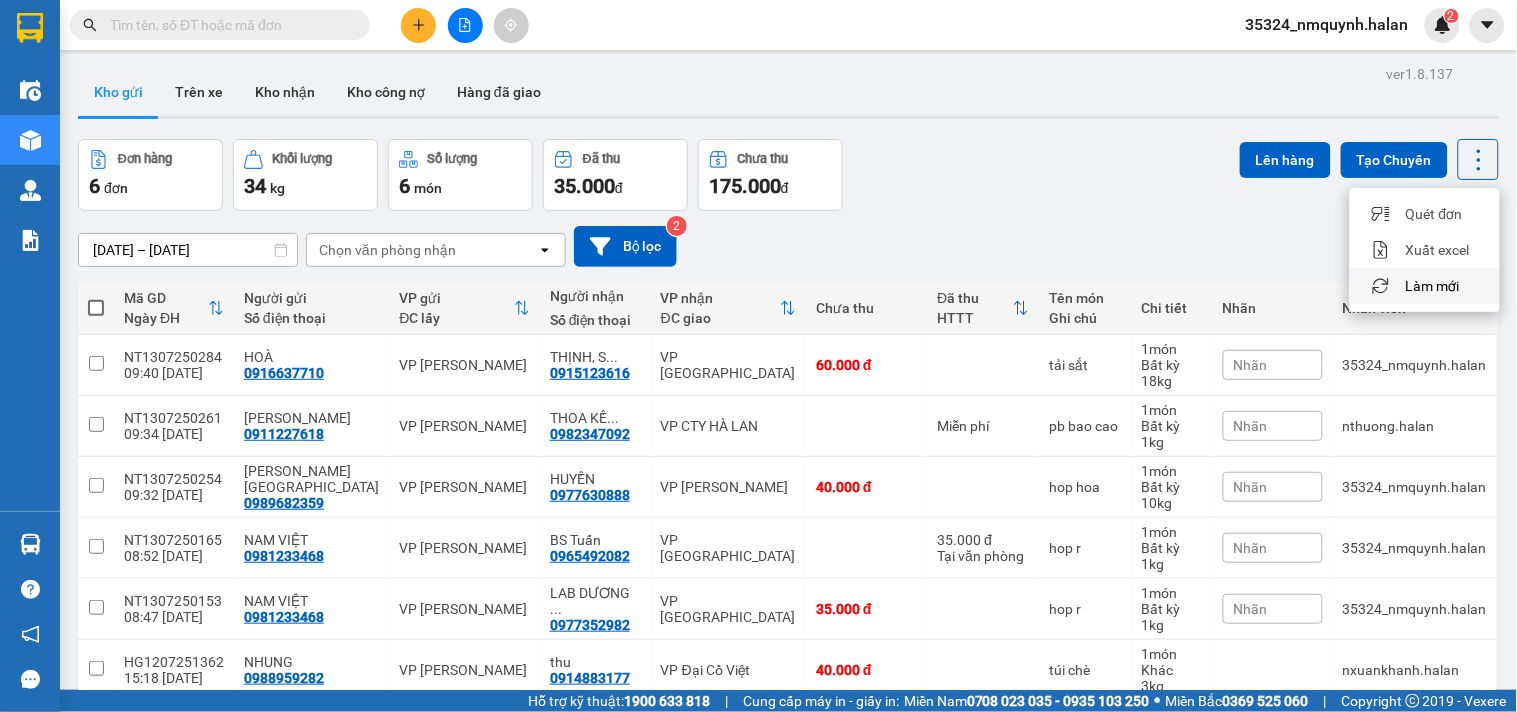 click on "Làm mới" at bounding box center (1433, 286) 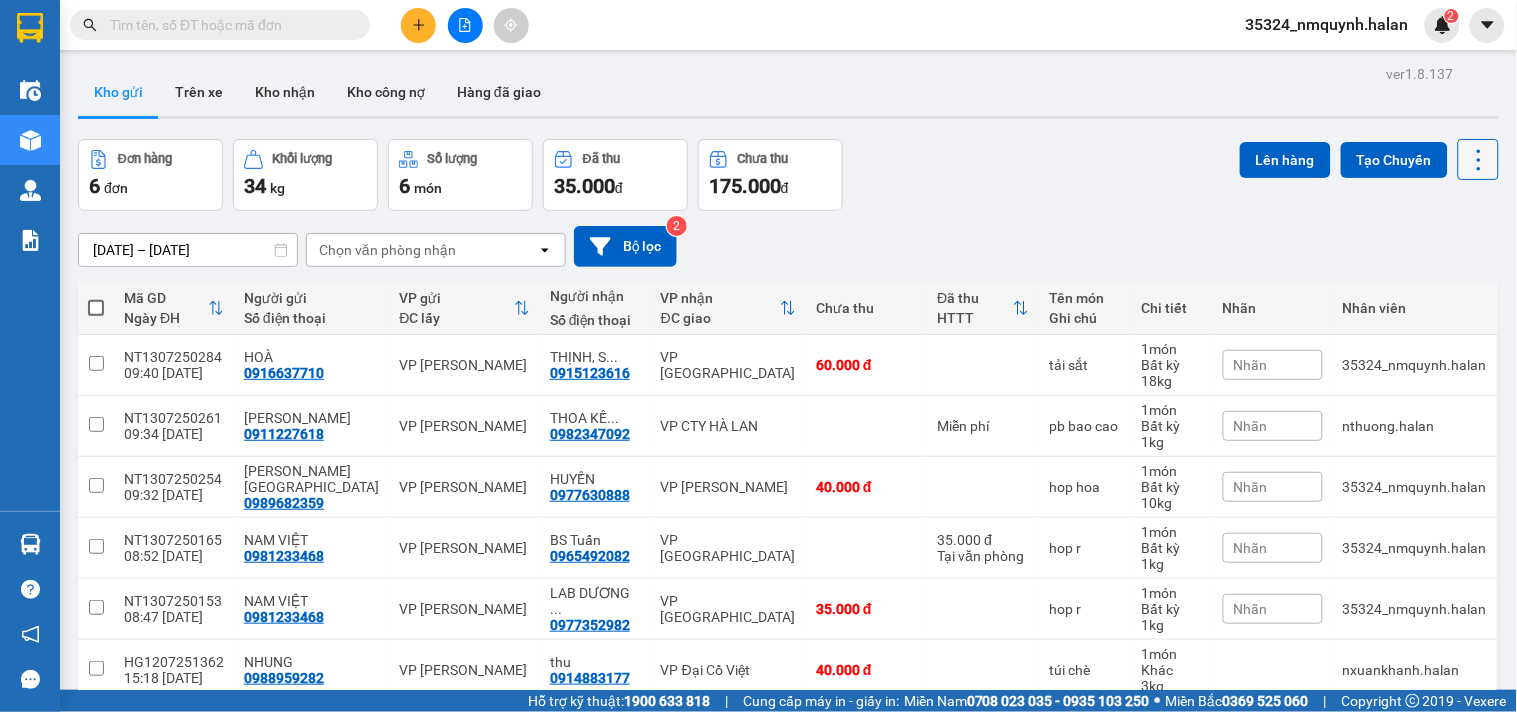 click 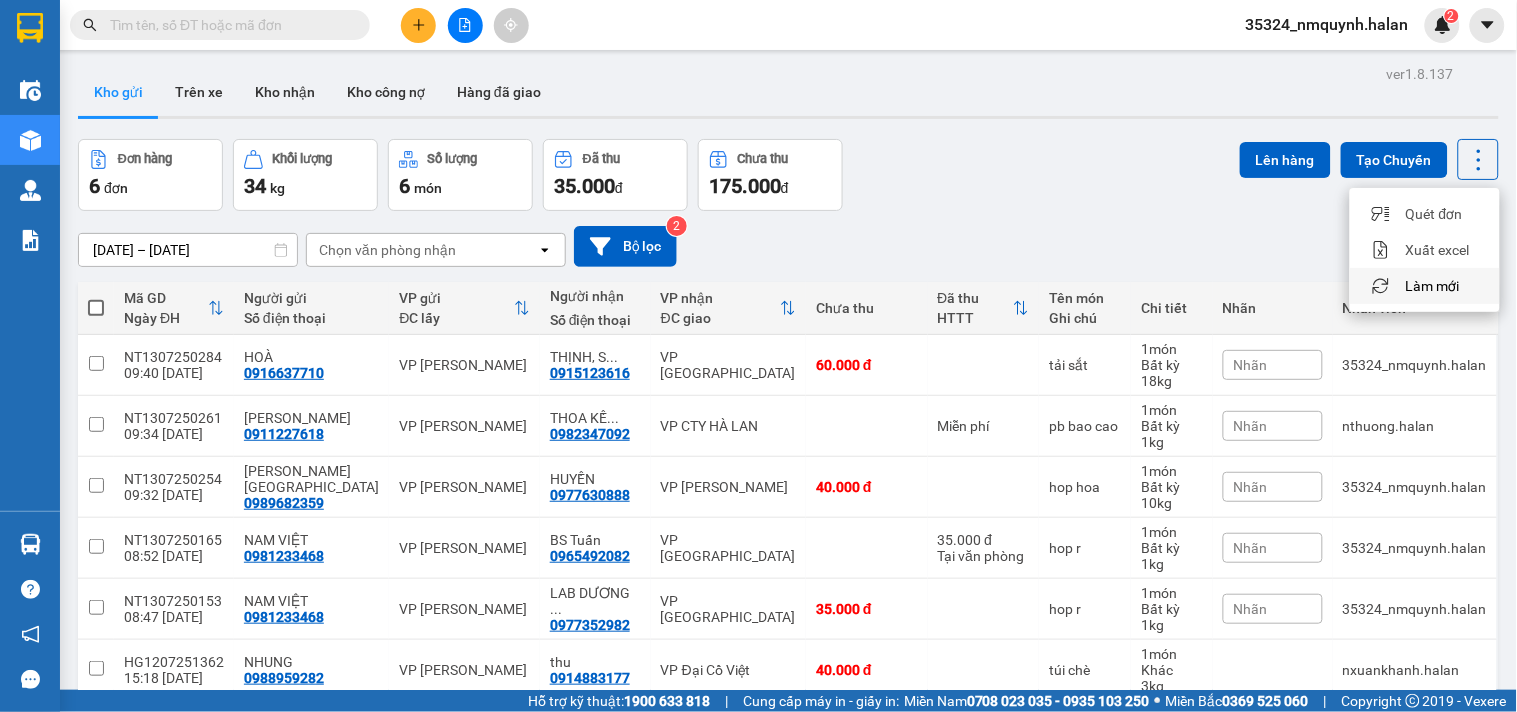click on "Làm mới" at bounding box center [1425, 286] 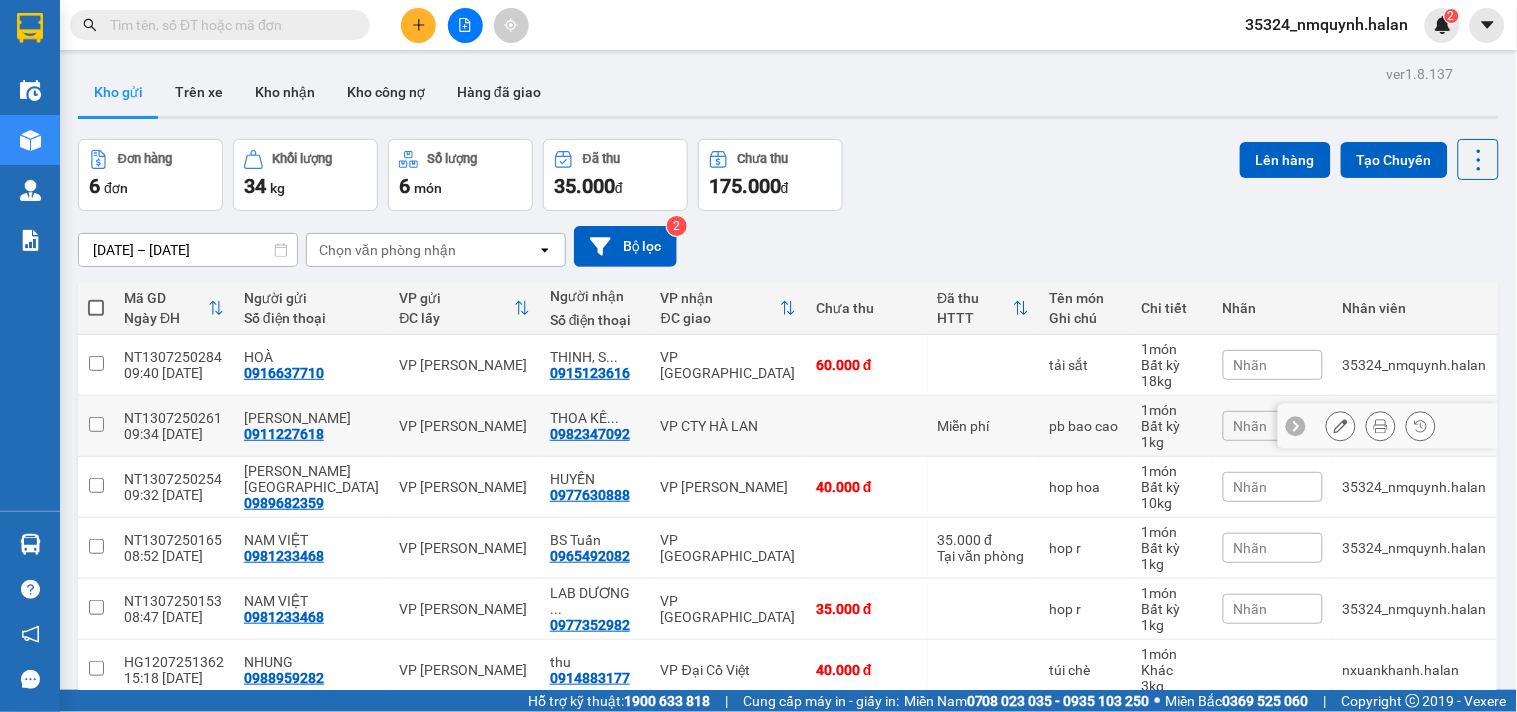 scroll, scrollTop: 94, scrollLeft: 0, axis: vertical 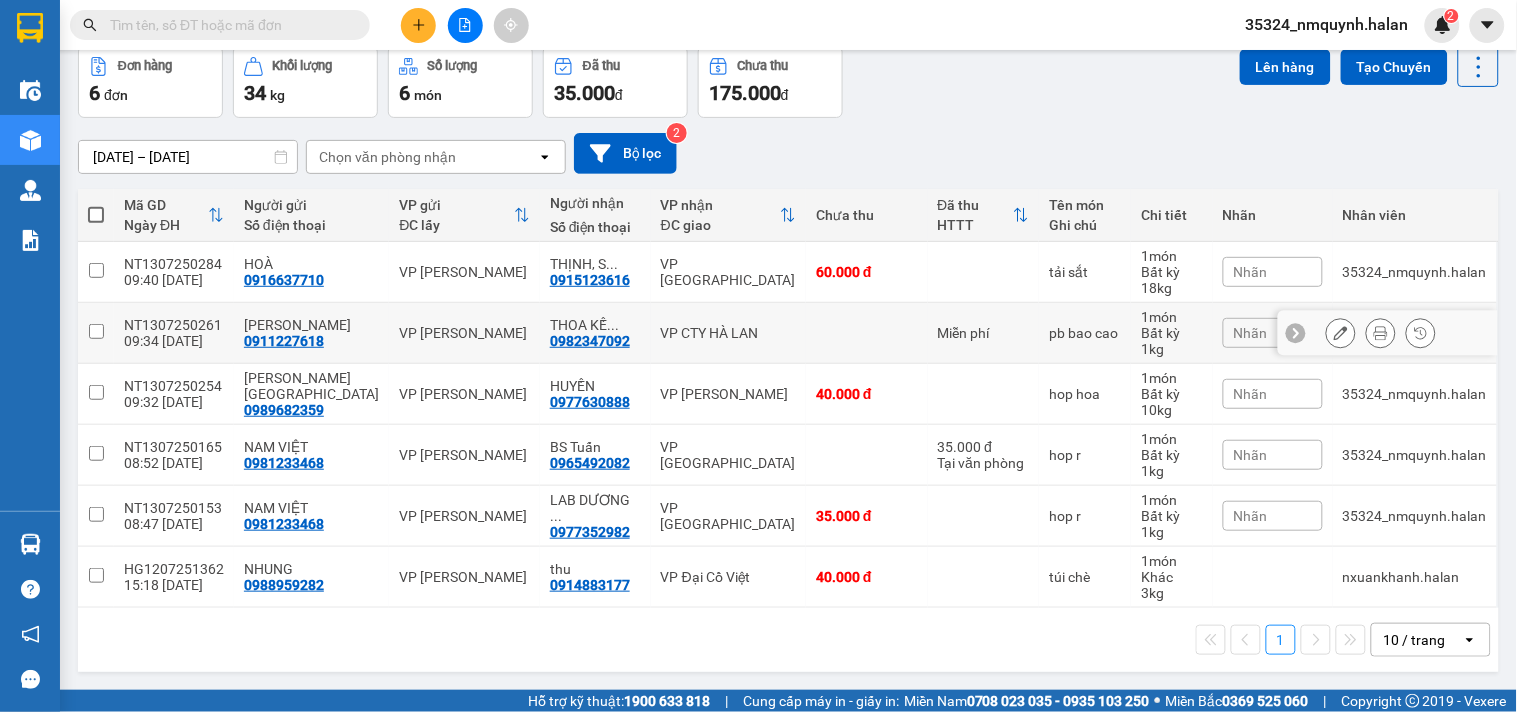 drag, startPoint x: 898, startPoint y: 337, endPoint x: 1086, endPoint y: 355, distance: 188.85974 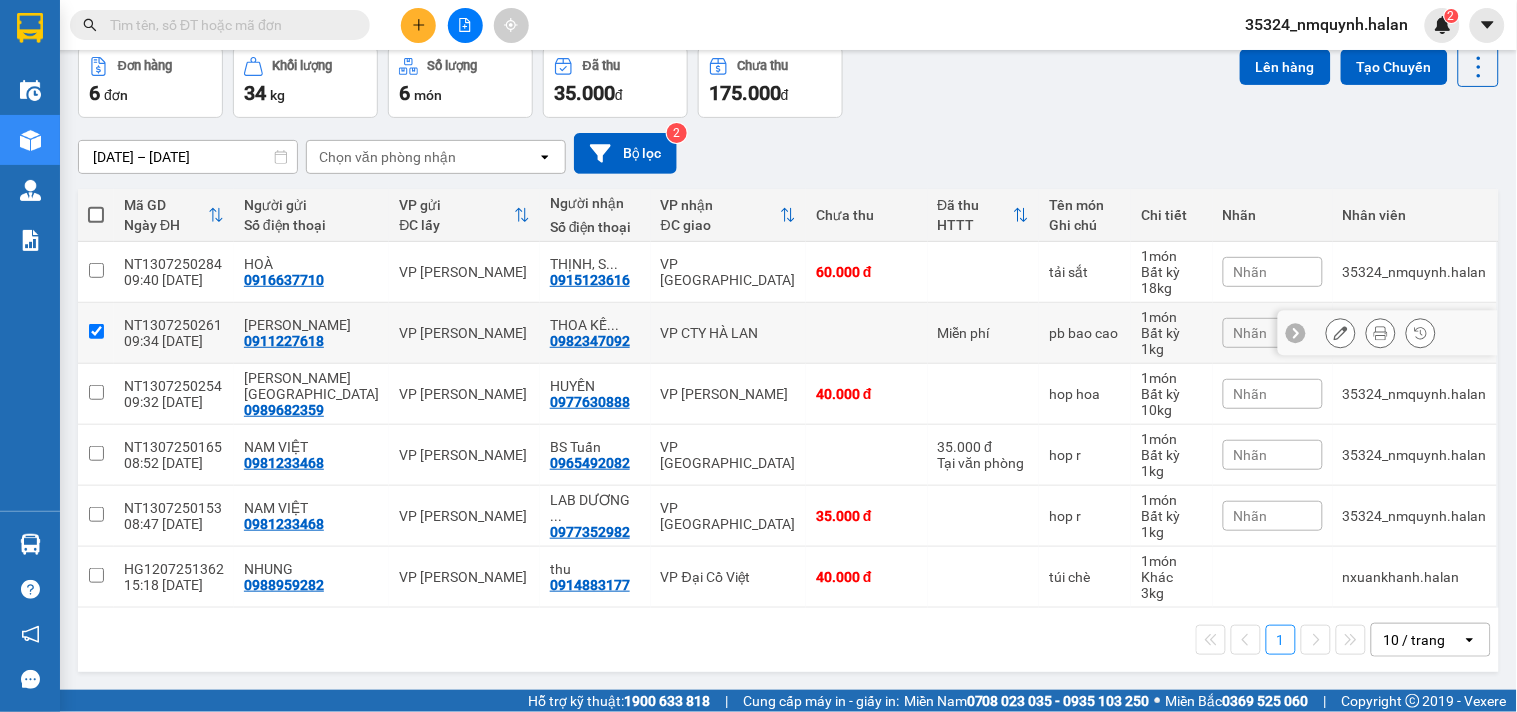 checkbox on "true" 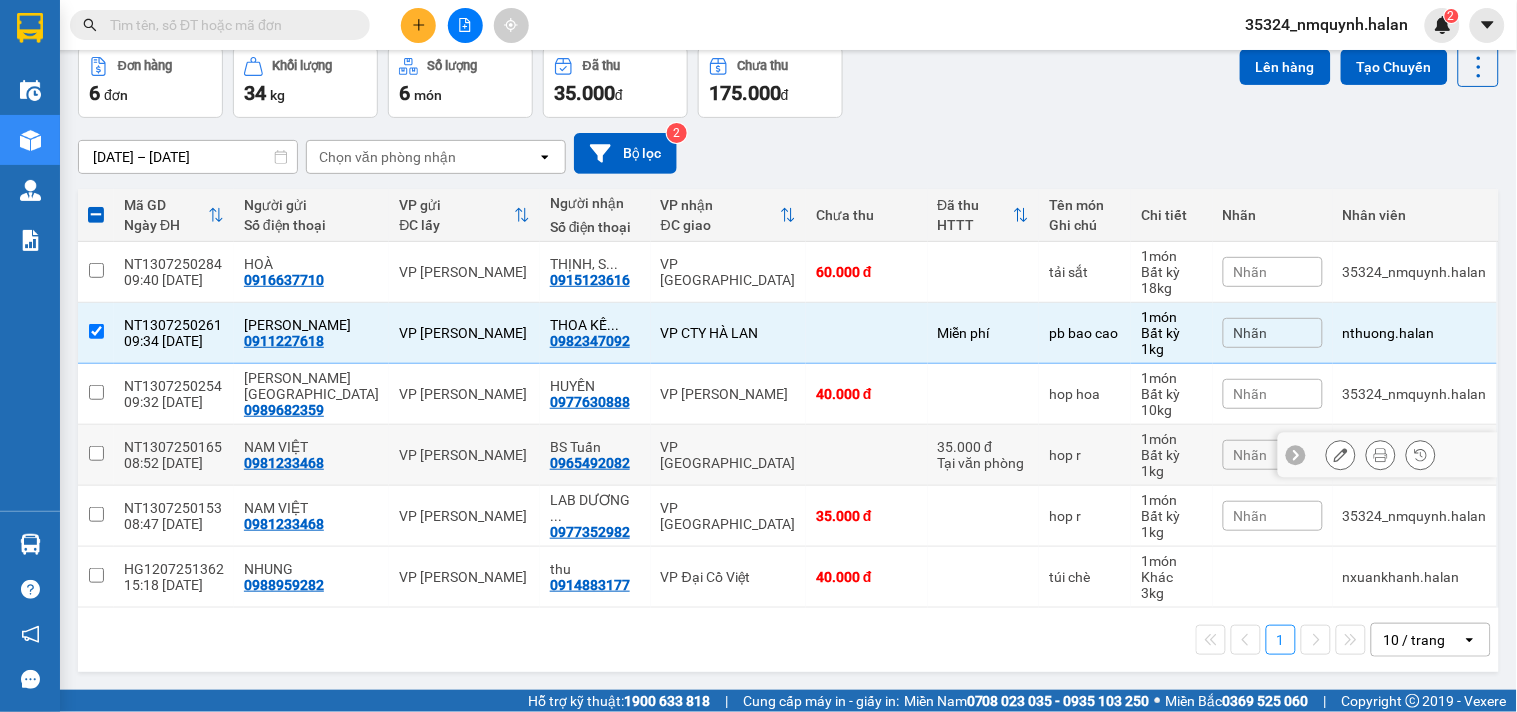 scroll, scrollTop: 0, scrollLeft: 0, axis: both 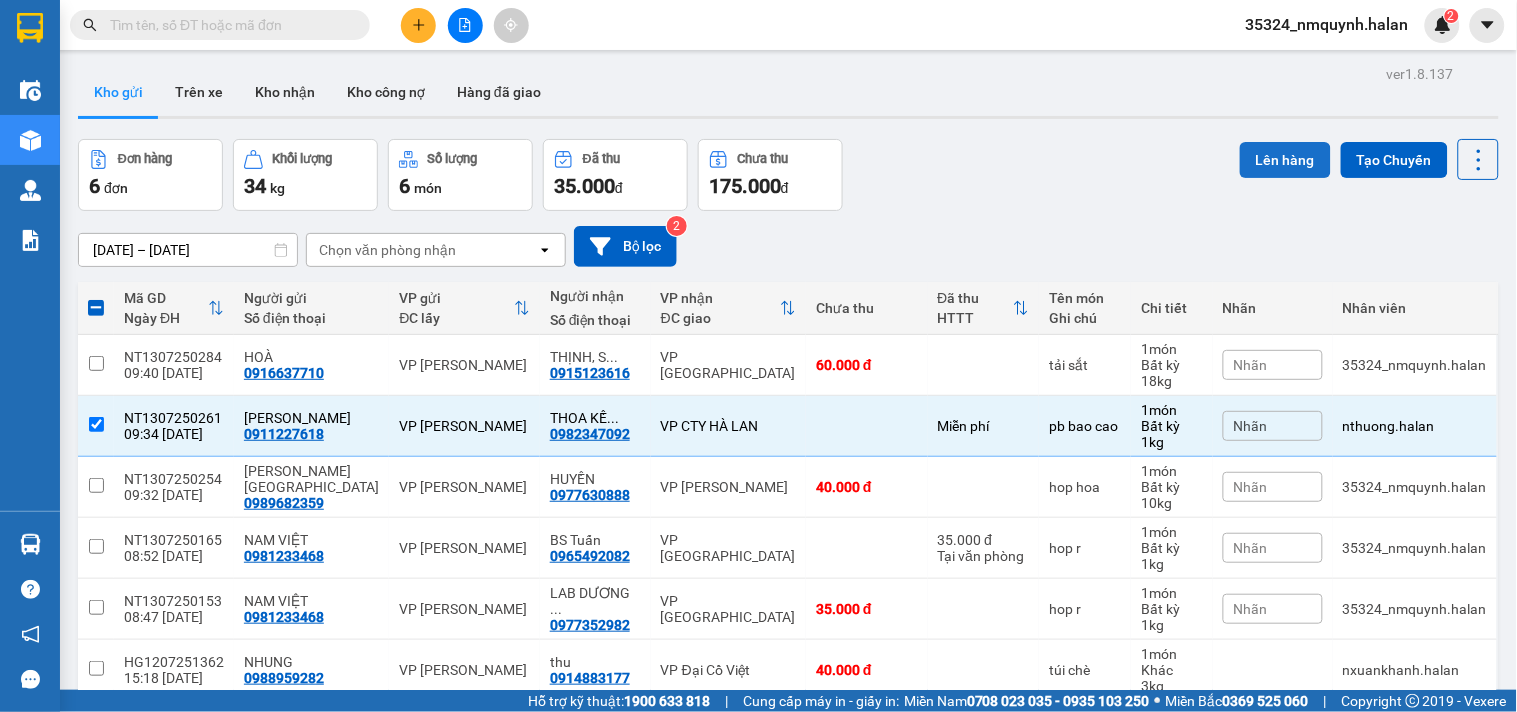 click on "Lên hàng" at bounding box center [1285, 160] 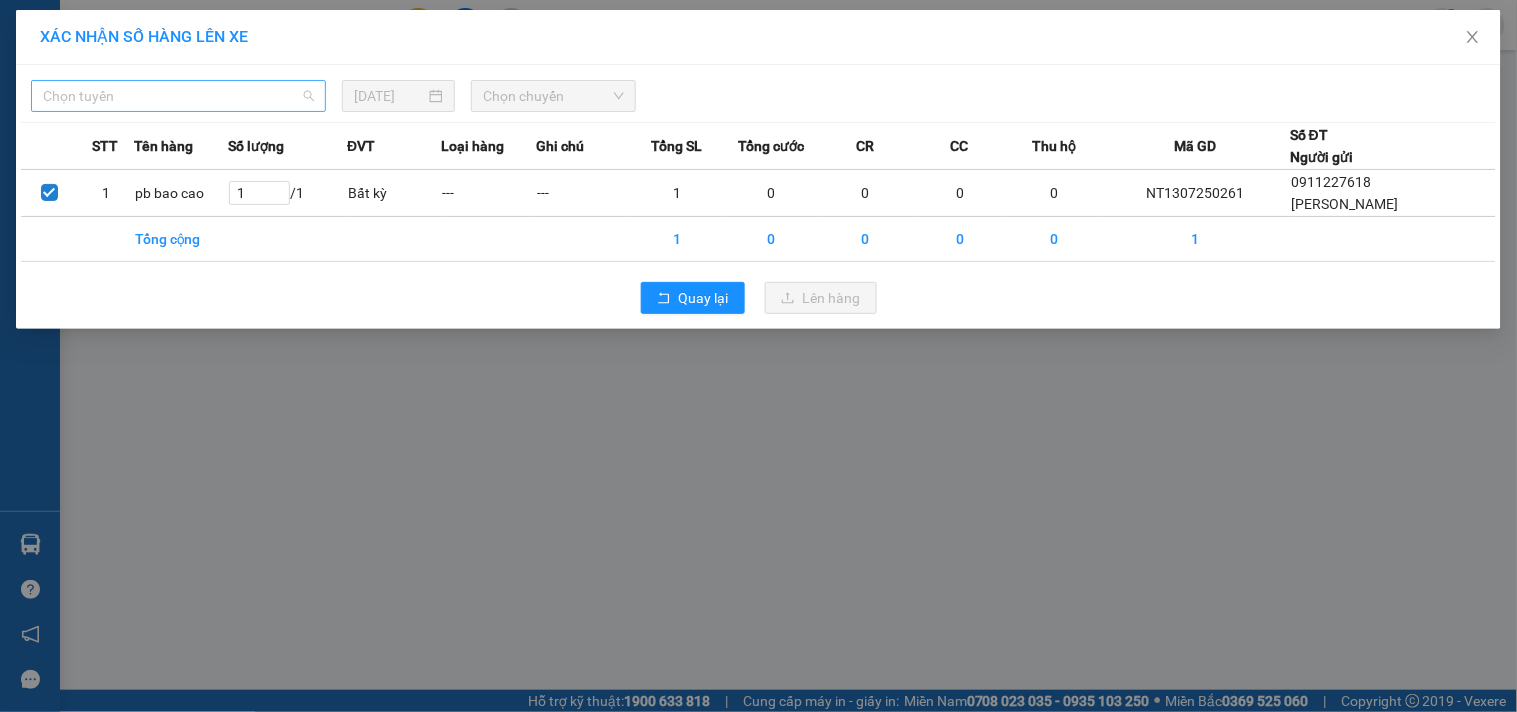 click on "Chọn tuyến" at bounding box center (178, 96) 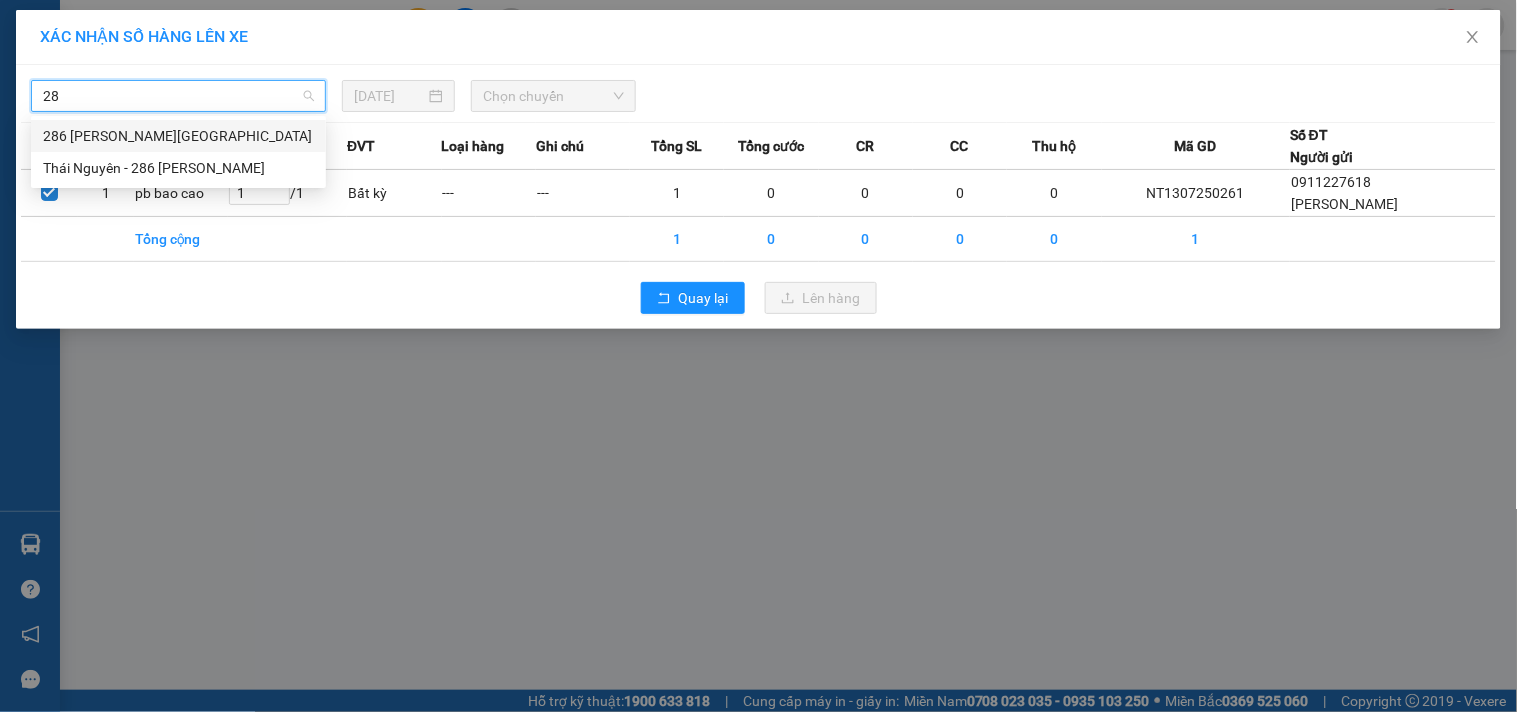 type on "286" 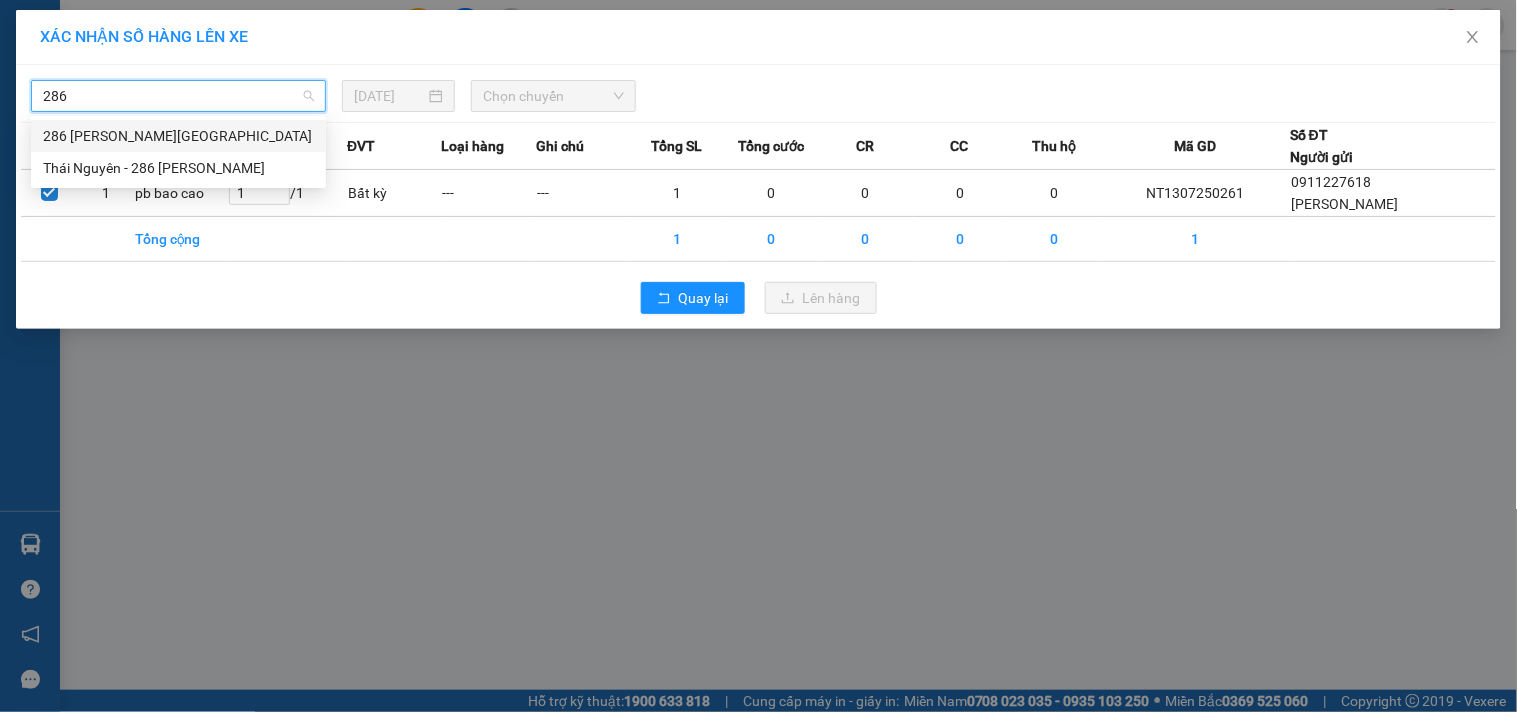 type 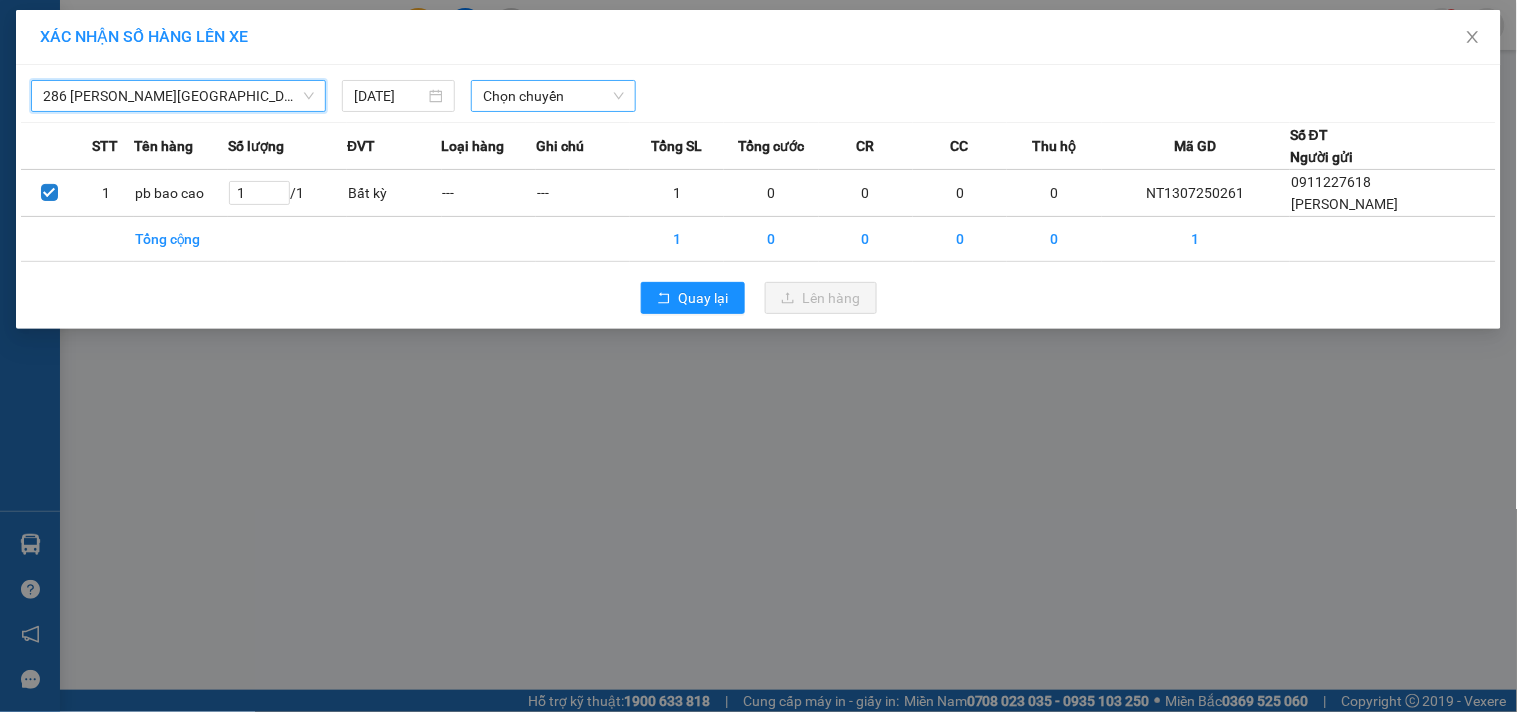 click on "Chọn chuyến" at bounding box center (553, 96) 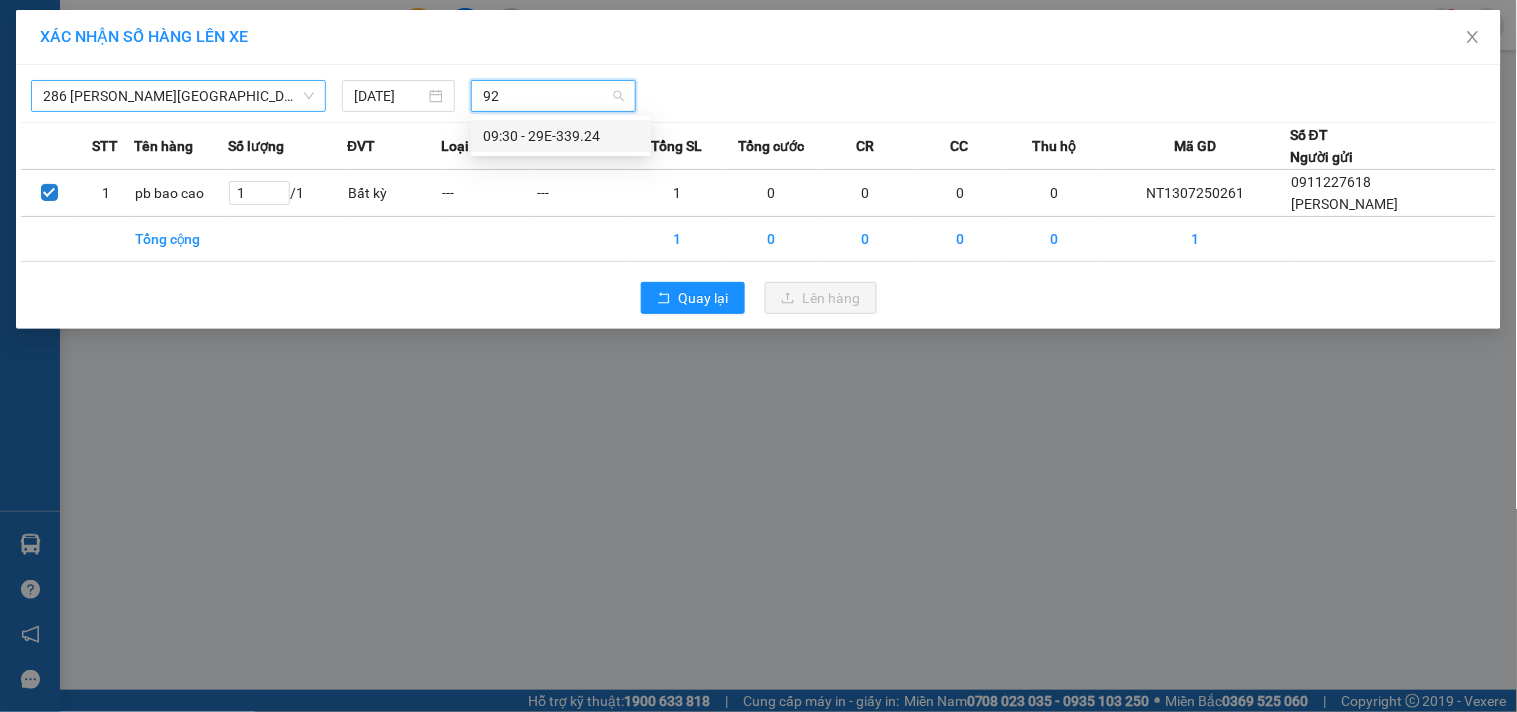 type on "924" 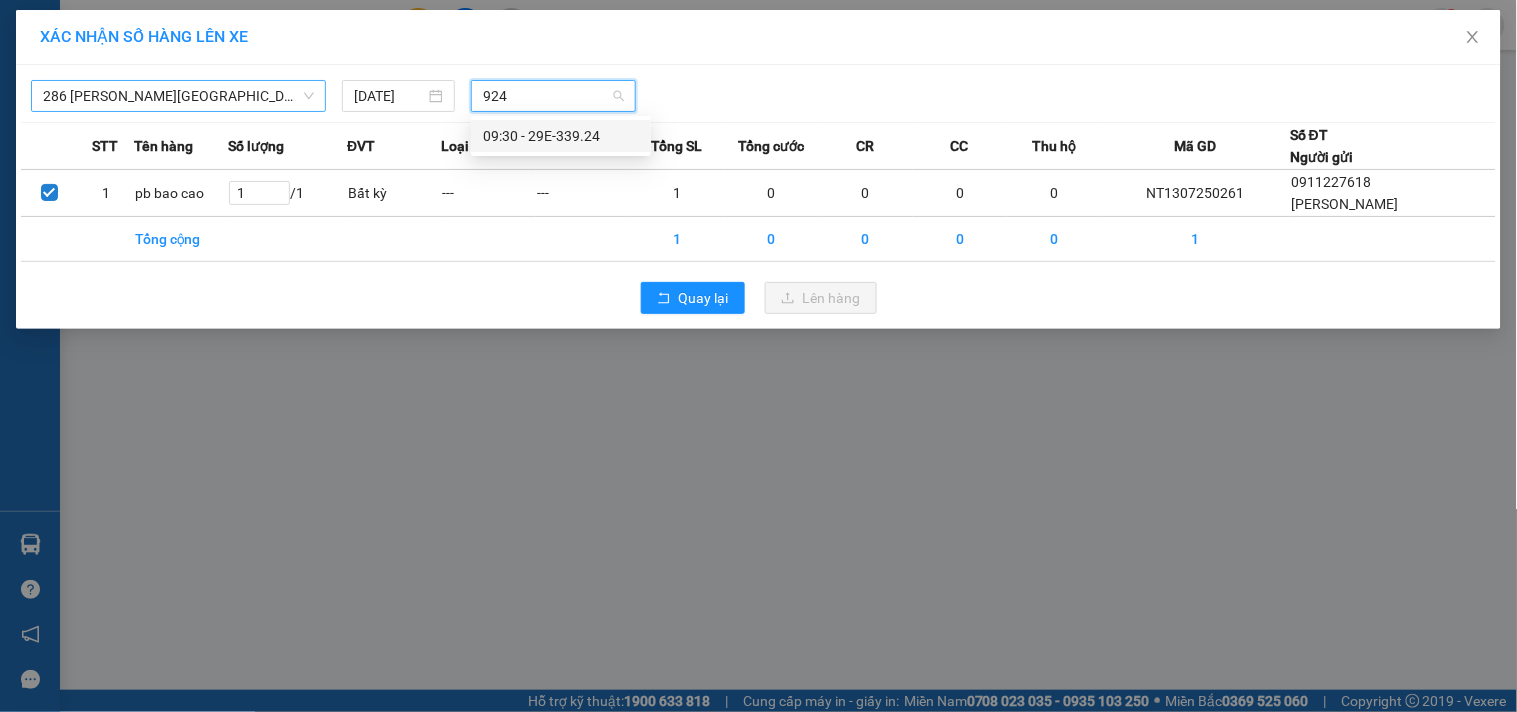 type 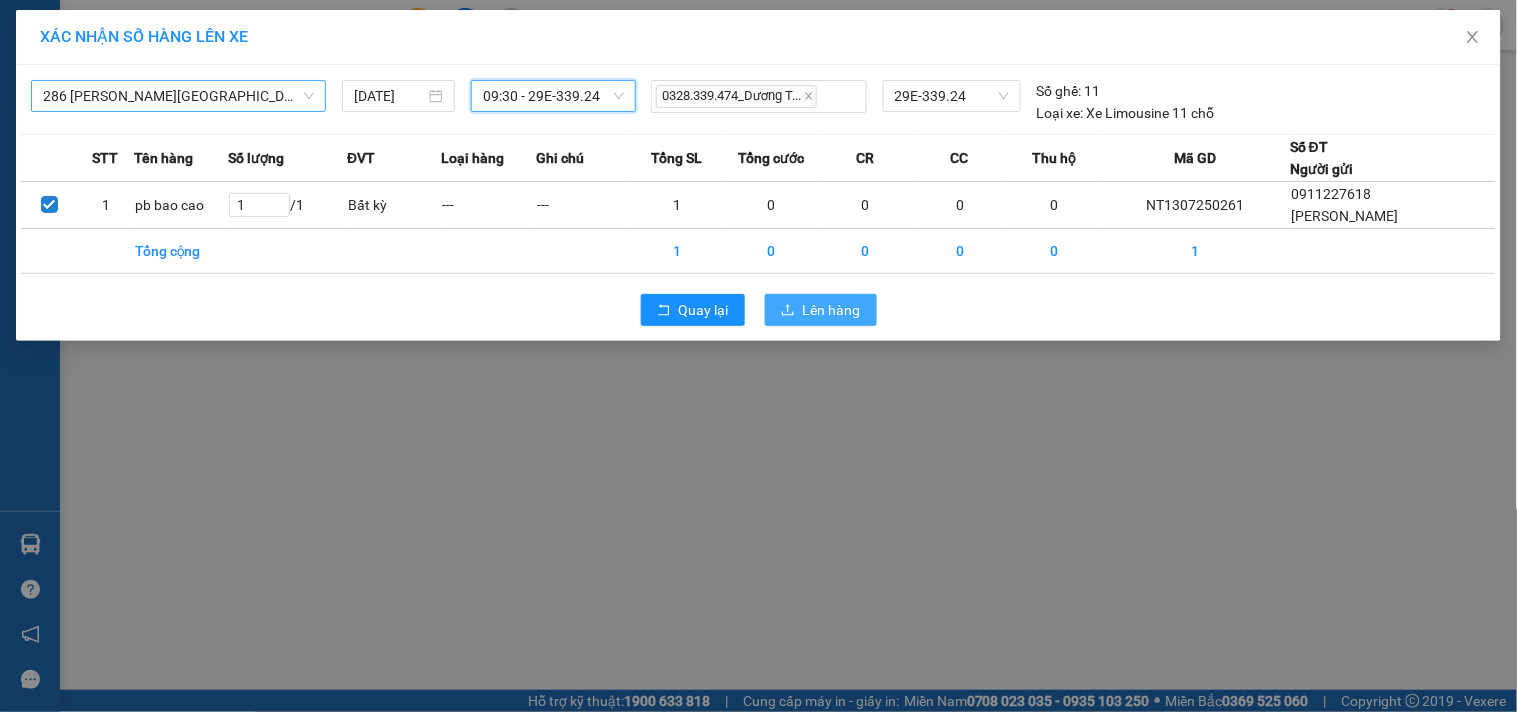 click on "Lên hàng" at bounding box center (832, 310) 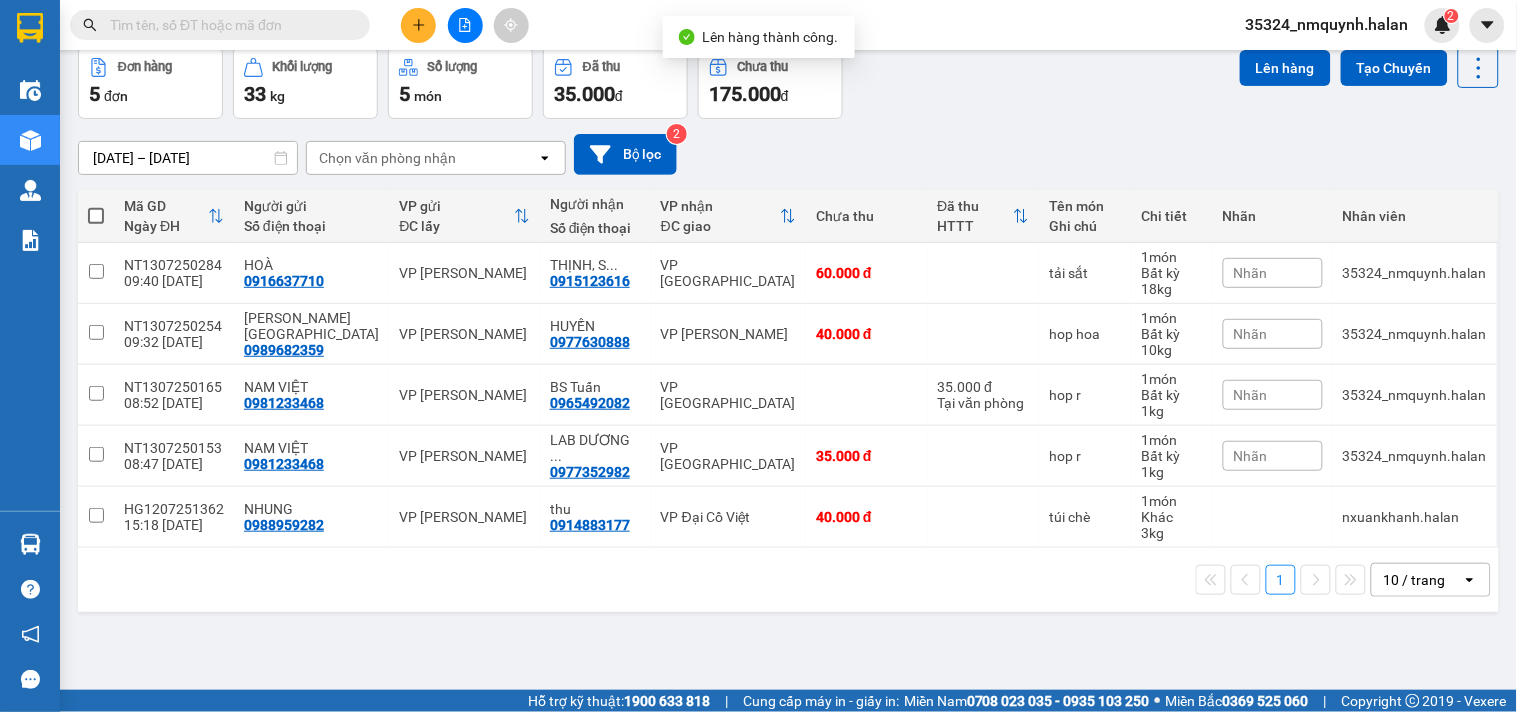 scroll, scrollTop: 0, scrollLeft: 0, axis: both 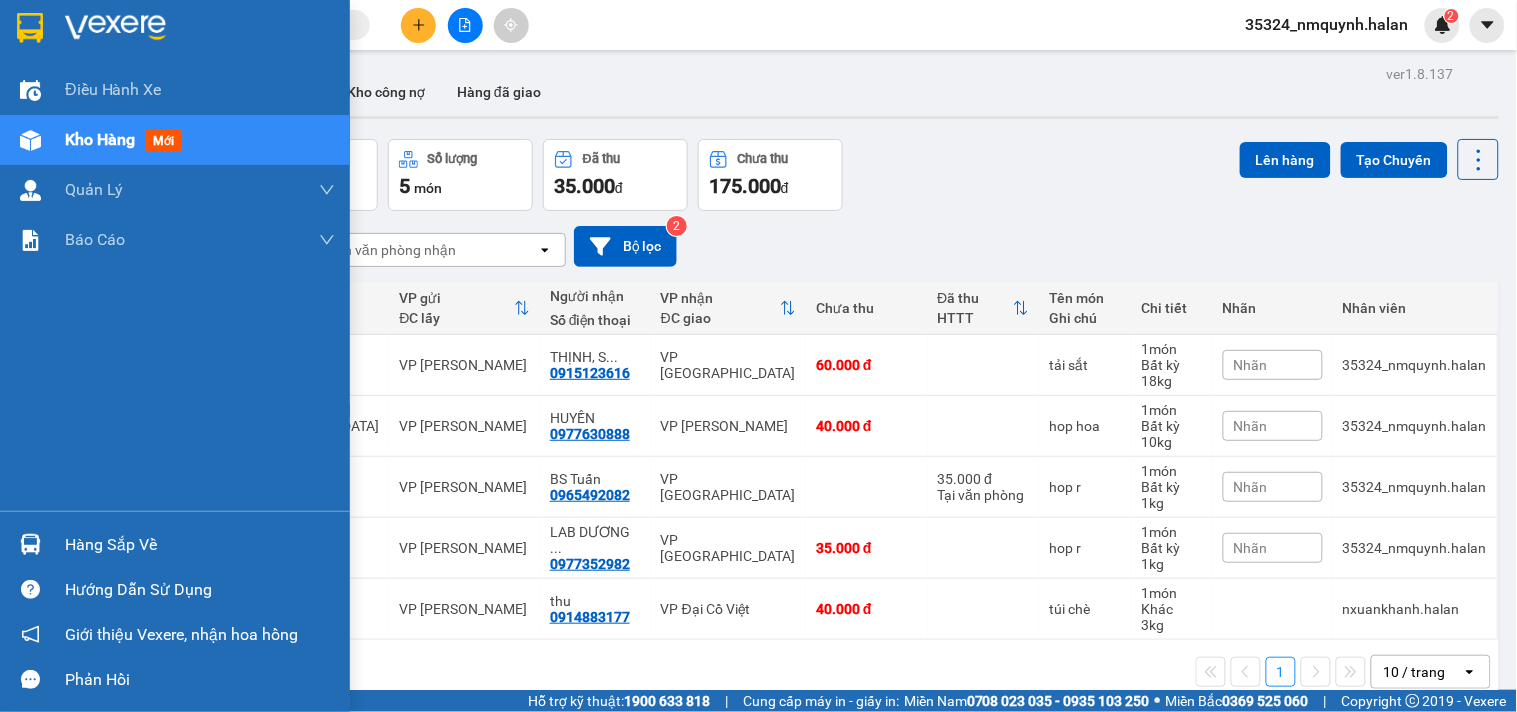 drag, startPoint x: 112, startPoint y: 543, endPoint x: 118, endPoint y: 556, distance: 14.3178215 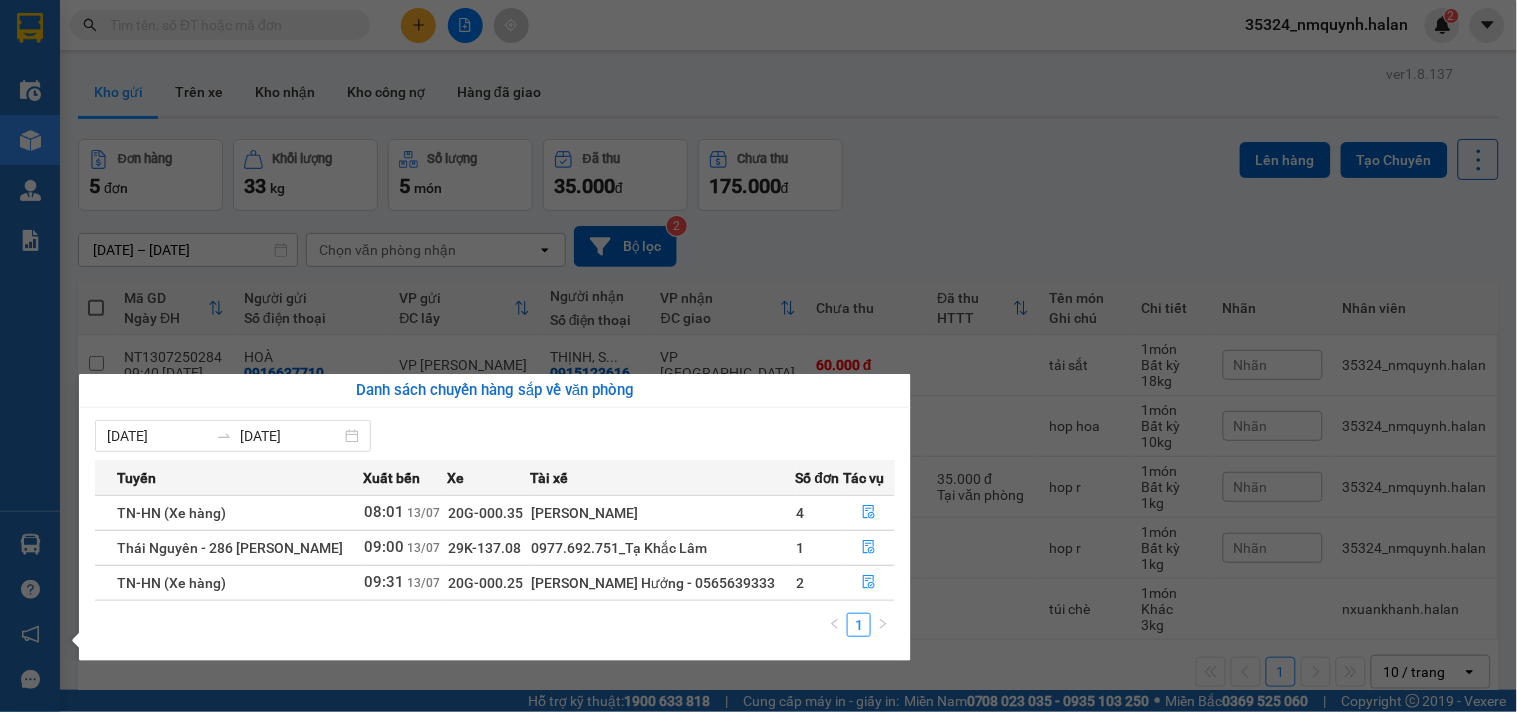click on "Kết quả tìm kiếm ( 0 )  Bộ lọc  No Data 35324_nmquynh.halan 2     Điều hành xe     Kho hàng mới     Quản Lý Quản lý chuyến Quản lý kiểm kho     Báo cáo 12. Thống kê đơn đối tác 2. Doanh thu thực tế theo từng văn phòng 4. Thống kê đơn hàng theo văn phòng Hàng sắp về Hướng dẫn sử dụng Giới thiệu Vexere, nhận hoa hồng Phản hồi Phần mềm hỗ trợ bạn tốt chứ? ver  1.8.137 Kho gửi Trên xe Kho nhận Kho công nợ Hàng đã giao Đơn hàng 5 đơn Khối lượng 33 kg Số lượng 5 món Đã thu 35.000  đ Chưa thu 175.000  đ Lên hàng Tạo Chuyến 30/05/2025 – 13/07/2025 Press the down arrow key to interact with the calendar and select a date. Press the escape button to close the calendar. Selected date range is from 30/05/2025 to 13/07/2025. Chọn văn phòng nhận open Bộ lọc 2 Mã GD Ngày ĐH Người gửi Số điện thoại VP gửi ĐC lấy Người nhận Số điện thoại VP nhận 1" at bounding box center (758, 356) 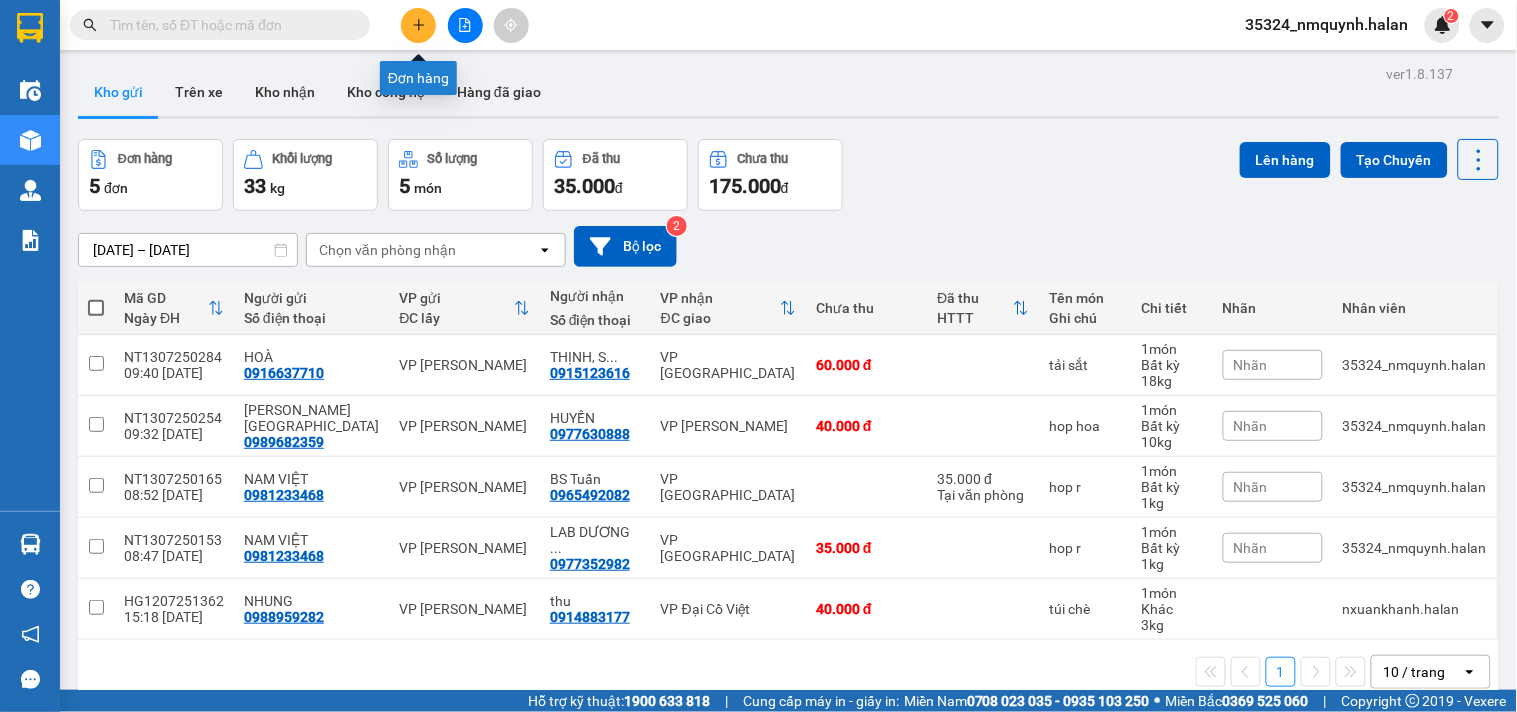 click 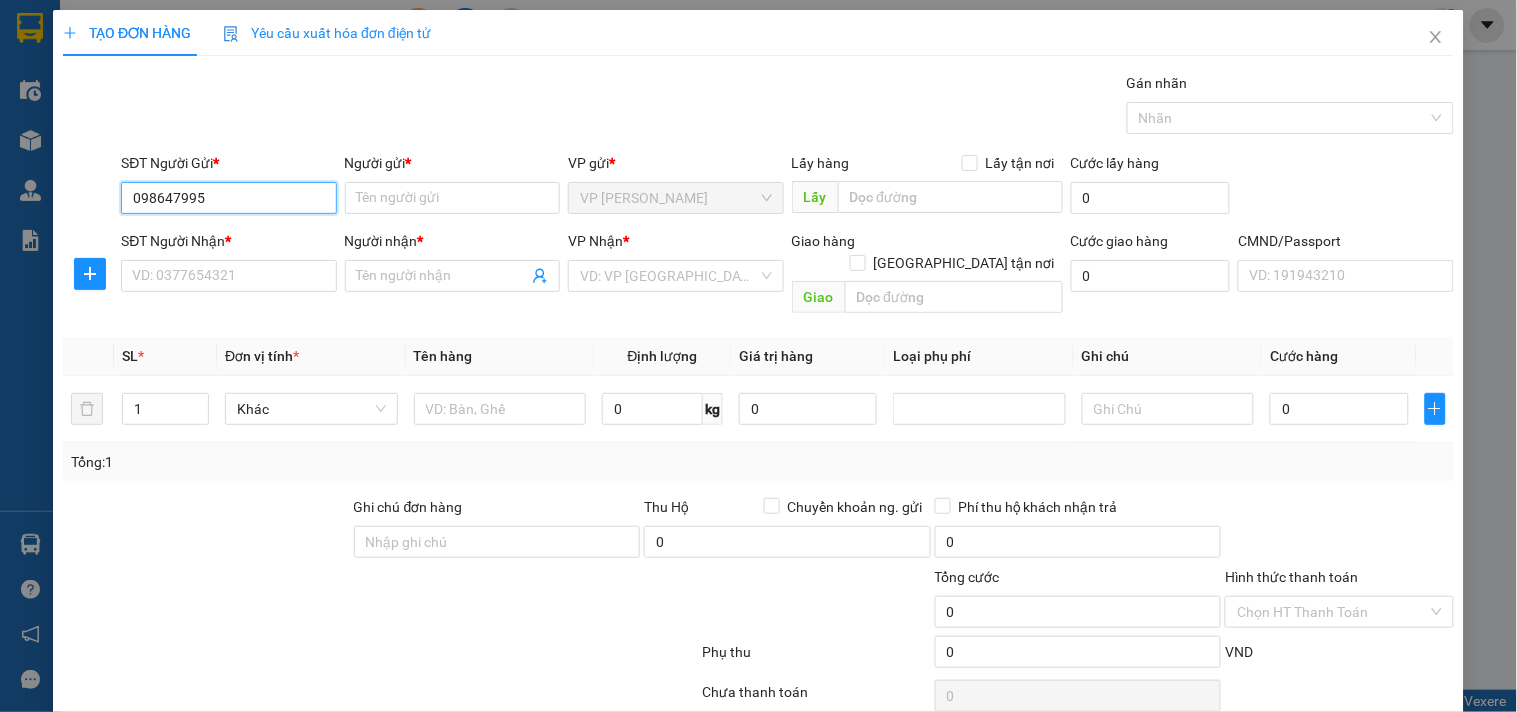 type on "0986479955" 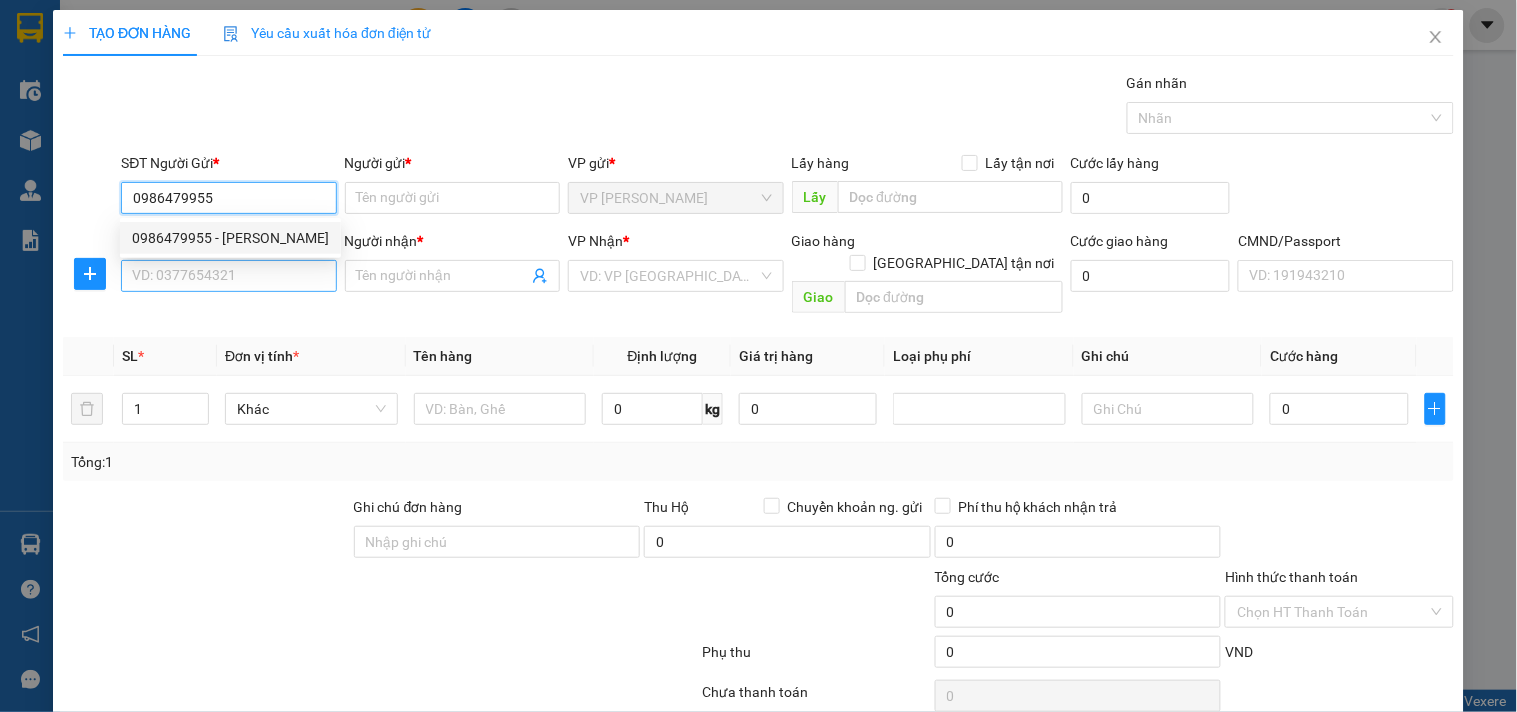 drag, startPoint x: 268, startPoint y: 230, endPoint x: 255, endPoint y: 277, distance: 48.76474 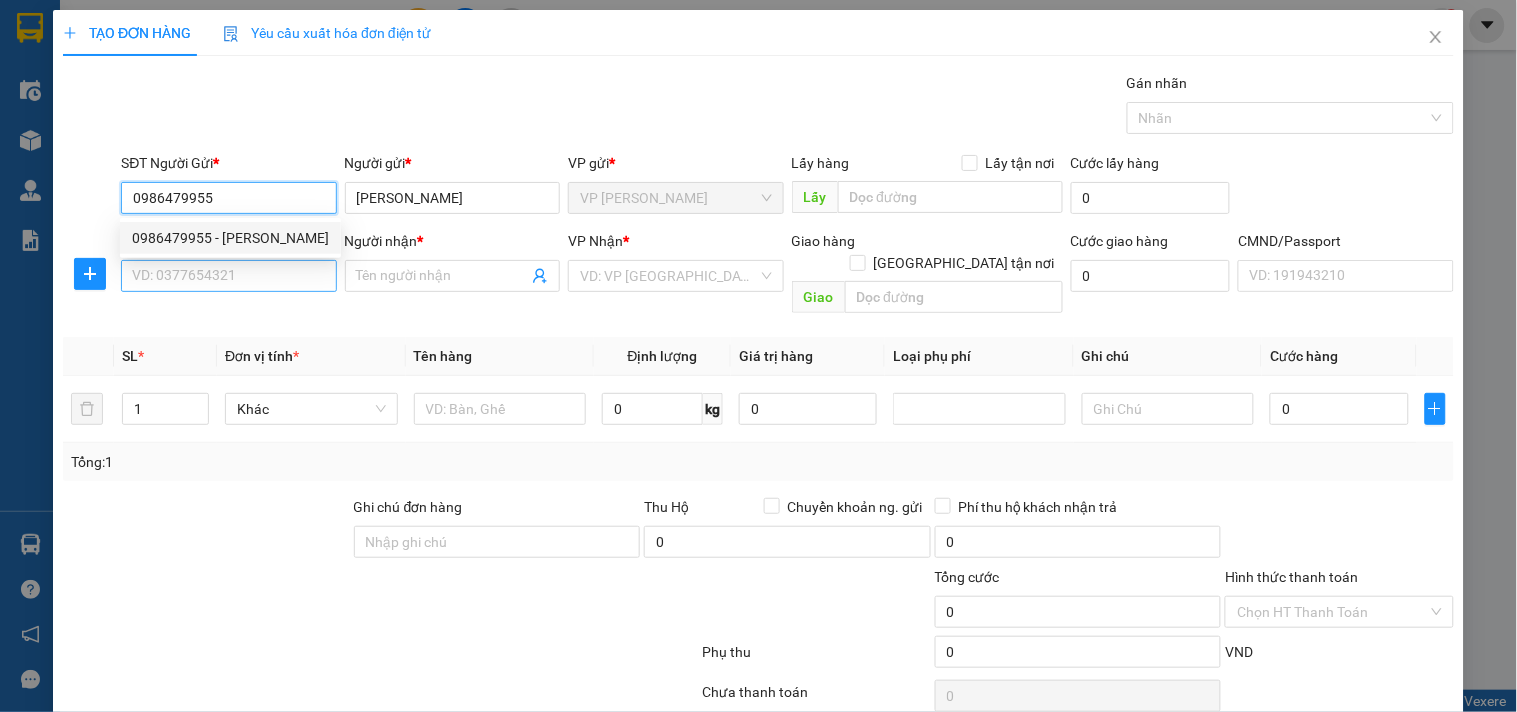 type on "0986479955" 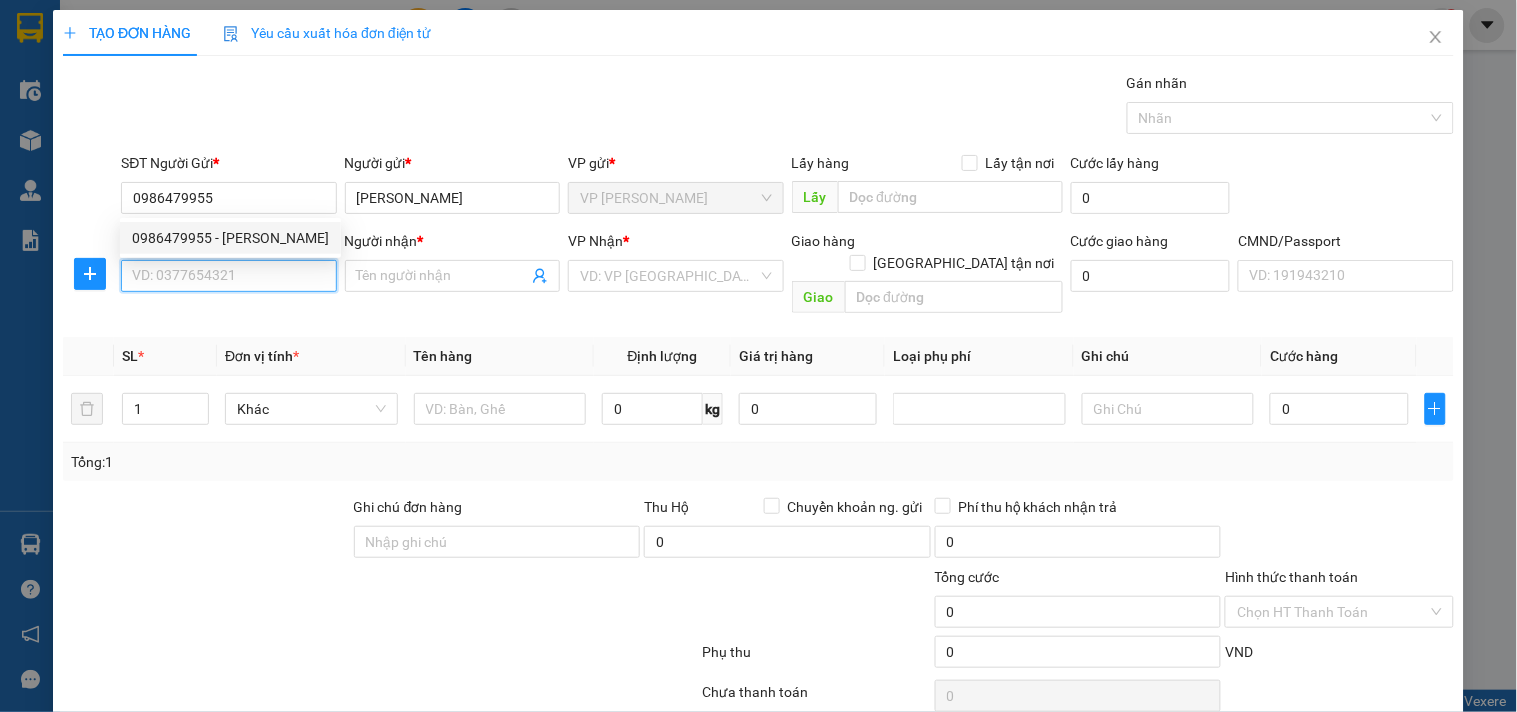 click on "SĐT Người Nhận  *" at bounding box center [228, 276] 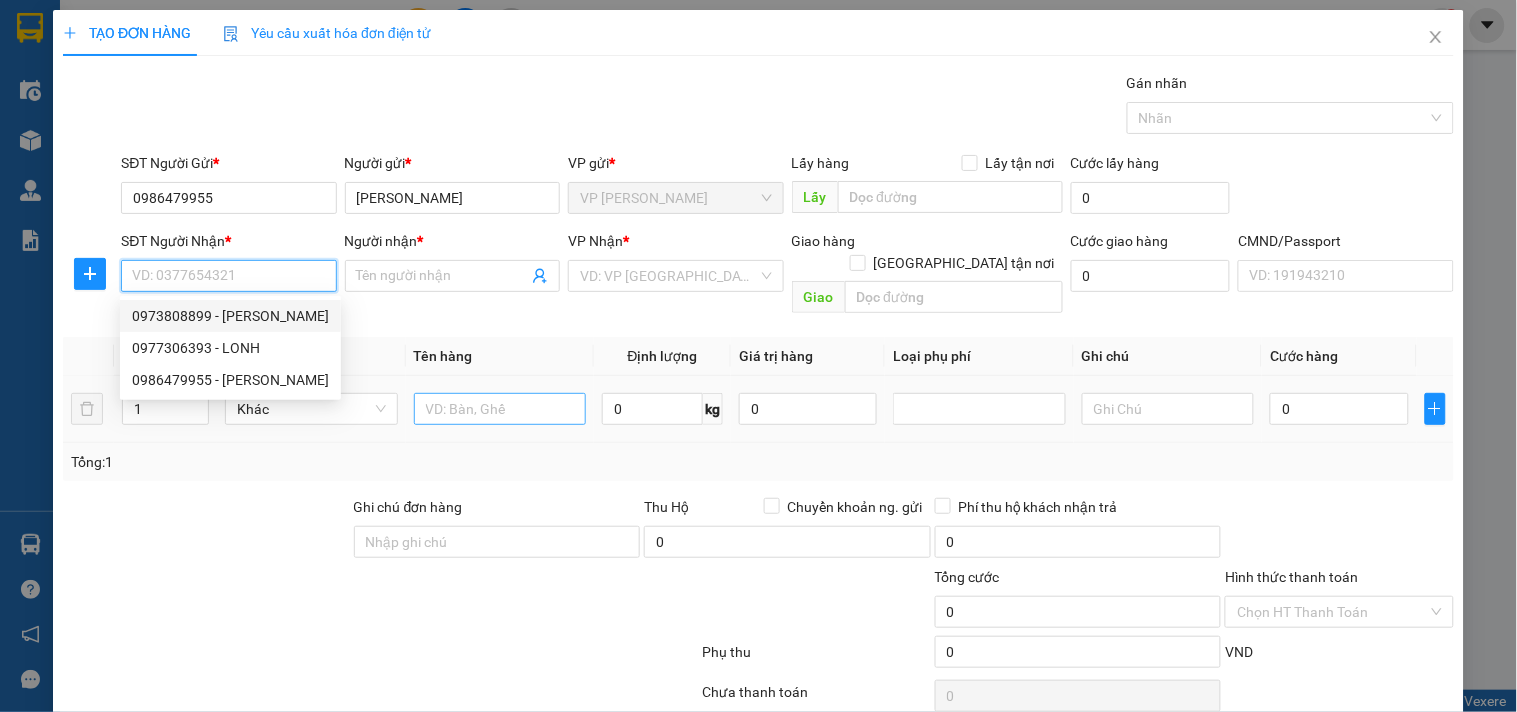 drag, startPoint x: 253, startPoint y: 314, endPoint x: 528, endPoint y: 372, distance: 281.0498 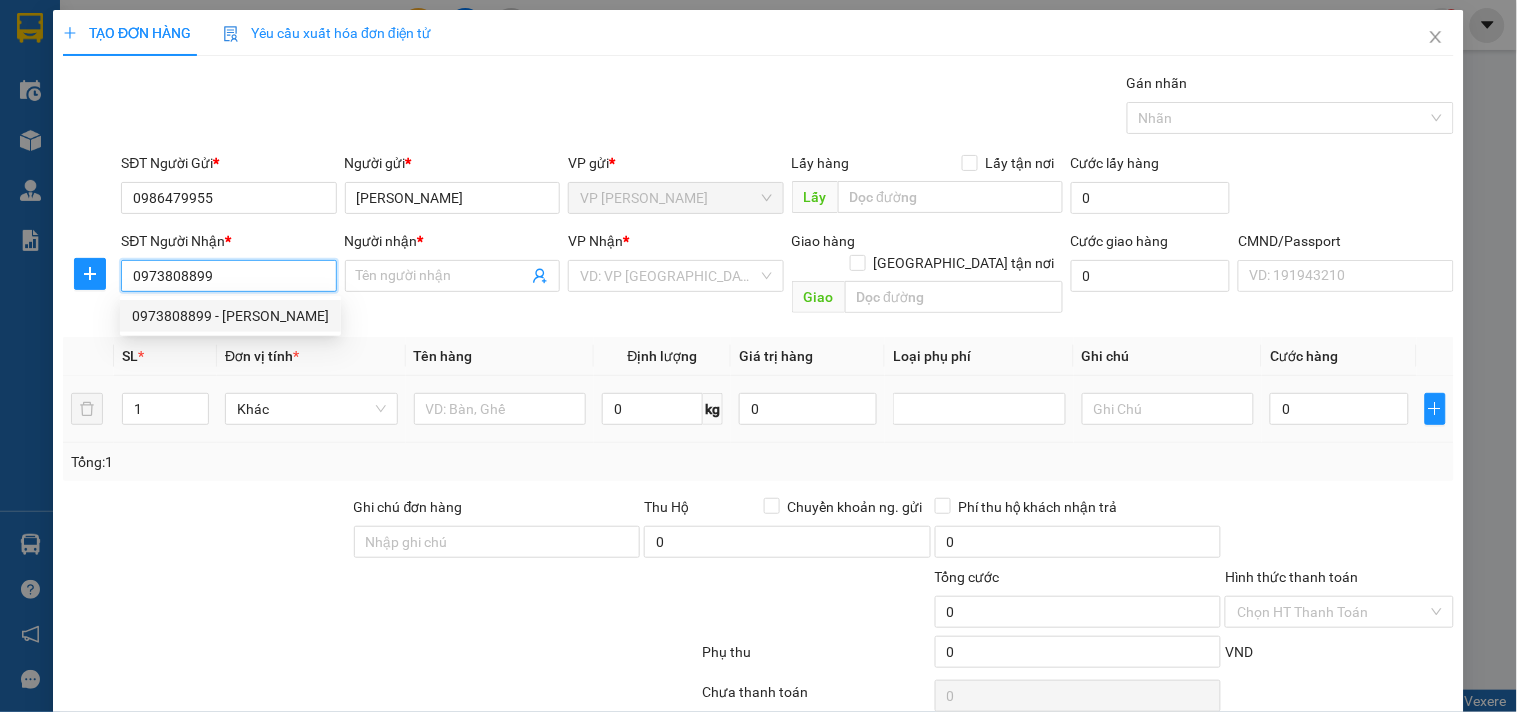 type on "LÊ XUÂN HẬU" 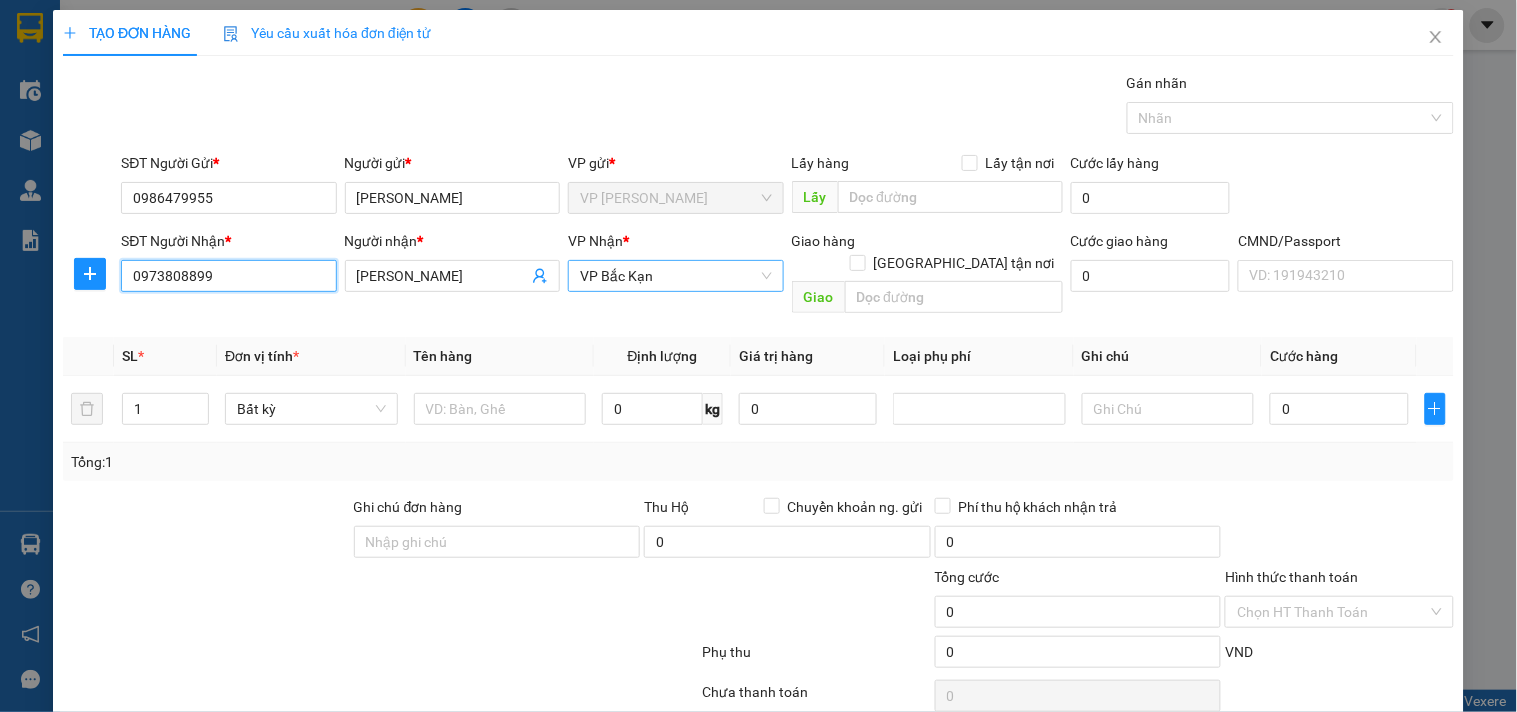 click on "VP Bắc Kạn" at bounding box center [675, 276] 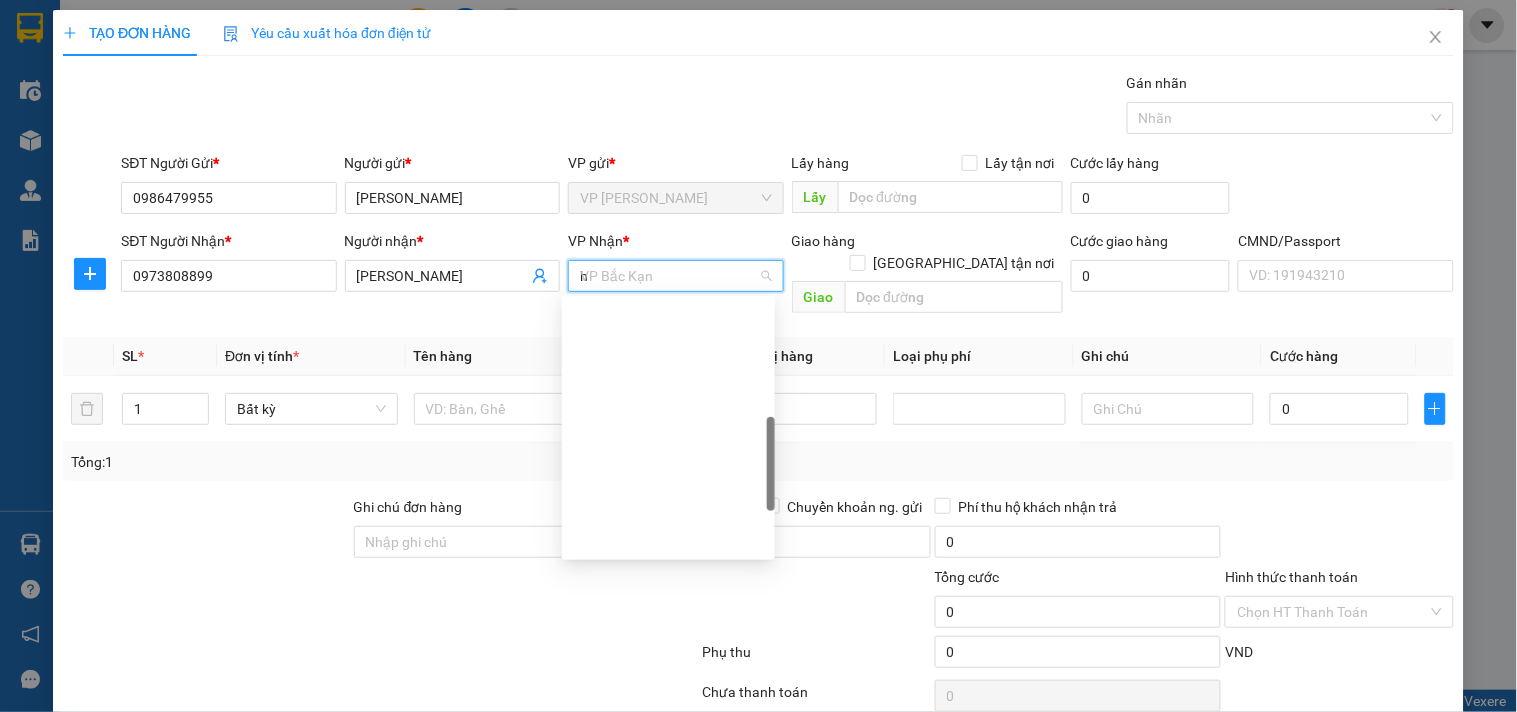 scroll, scrollTop: 232, scrollLeft: 0, axis: vertical 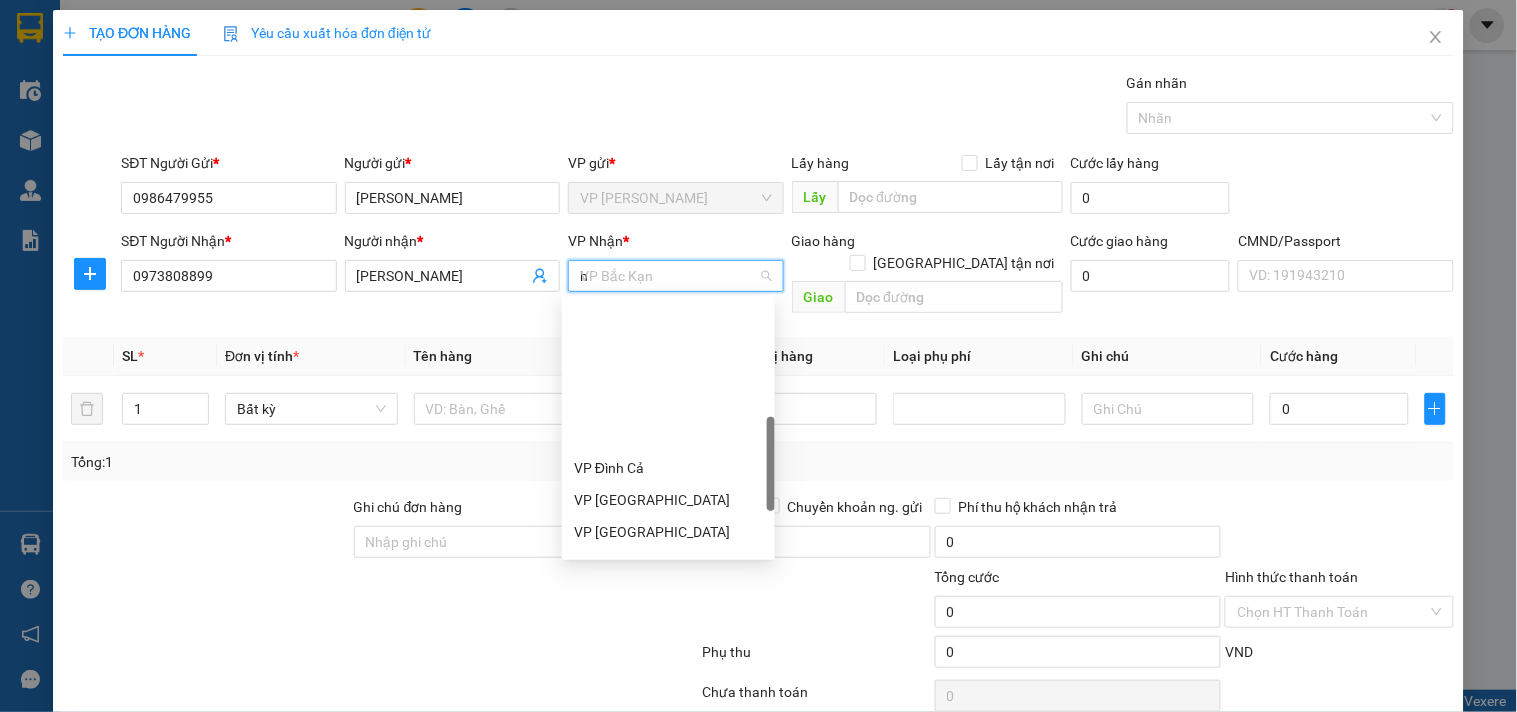 type on "hg" 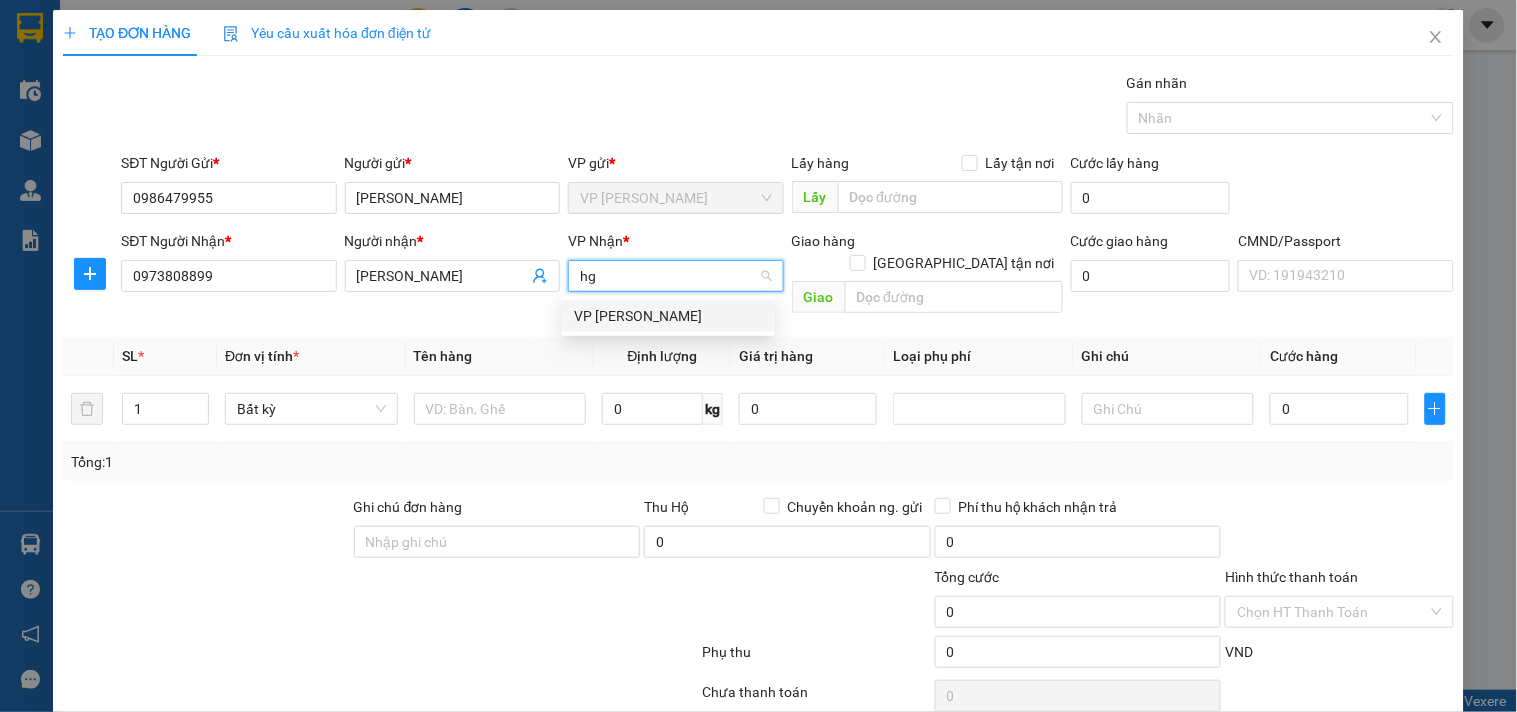 scroll, scrollTop: 0, scrollLeft: 0, axis: both 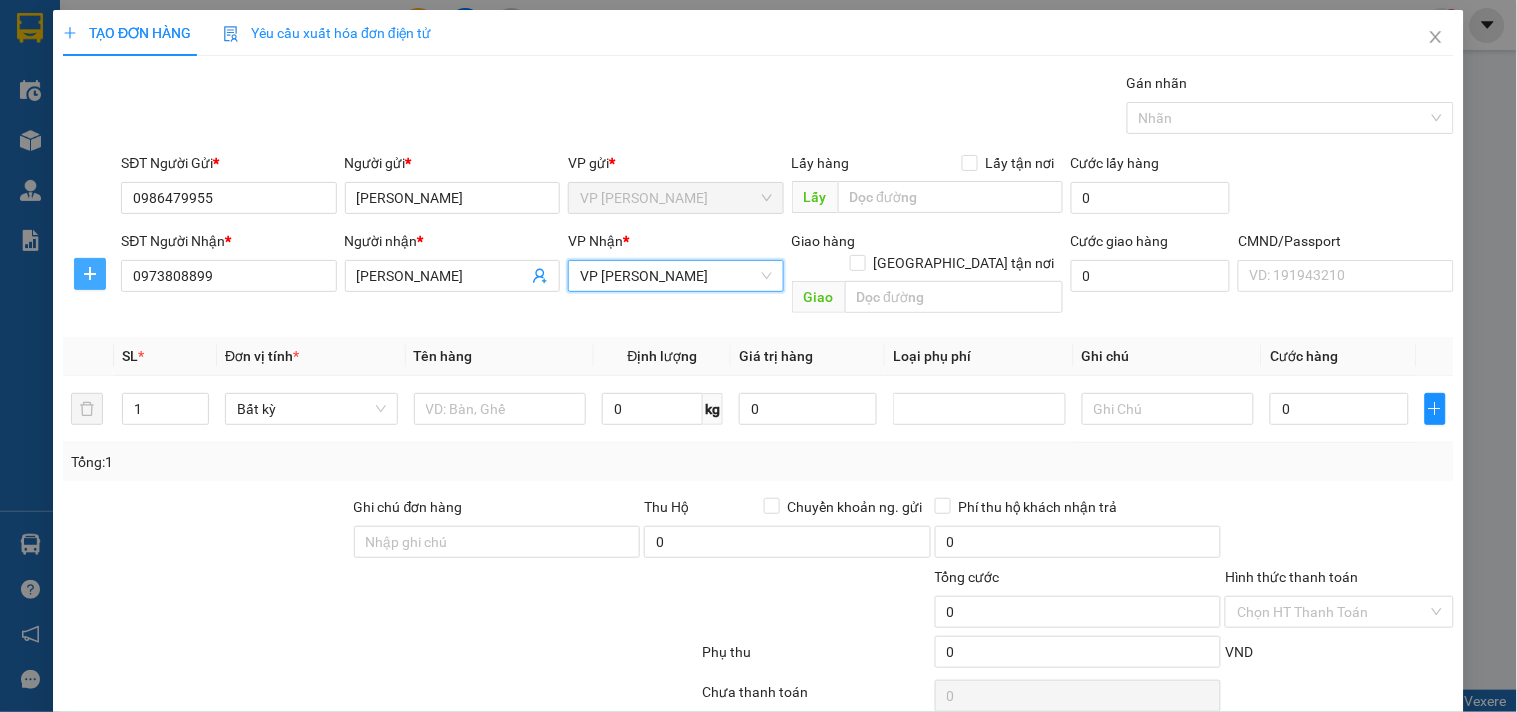 drag, startPoint x: 80, startPoint y: 271, endPoint x: 211, endPoint y: 294, distance: 133.00375 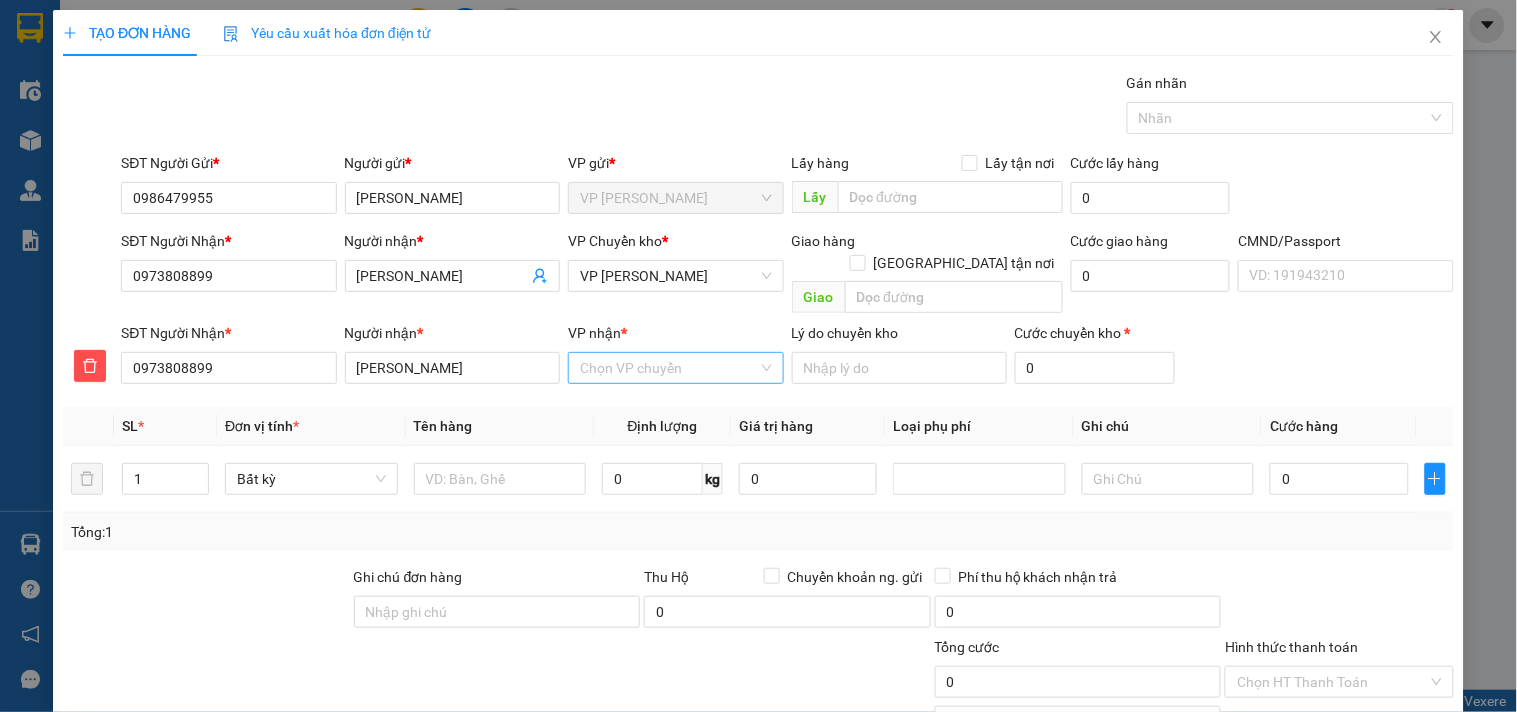 click on "VP nhận  *" at bounding box center (668, 368) 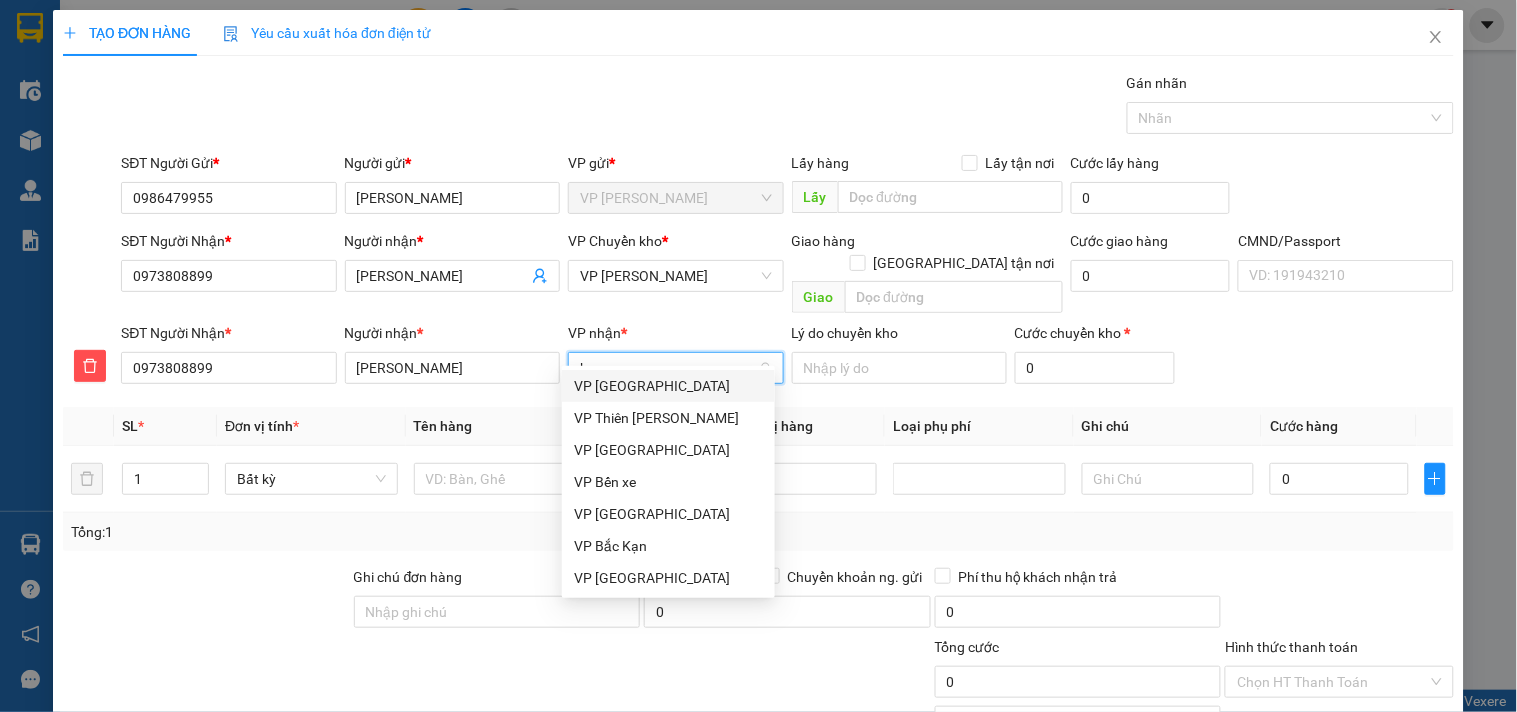 type on "bk" 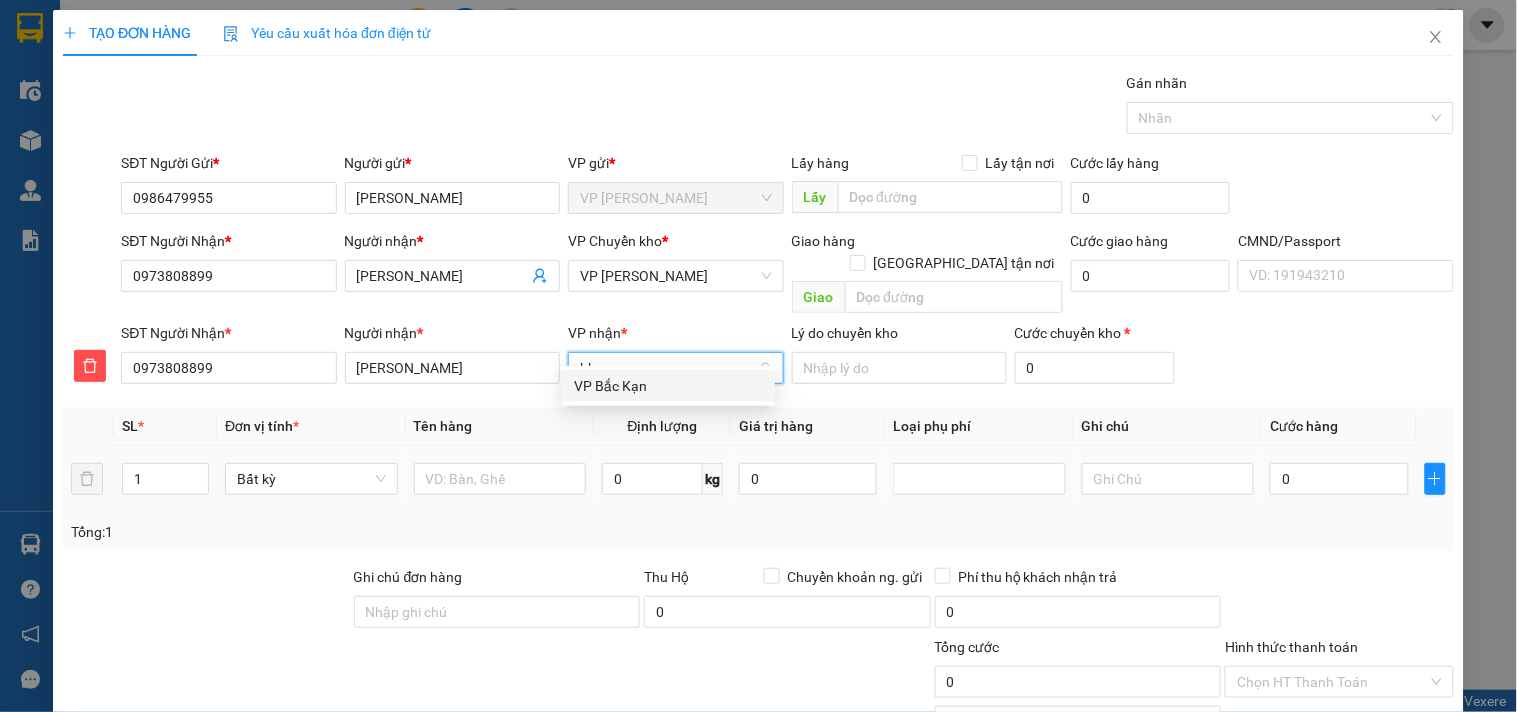 drag, startPoint x: 627, startPoint y: 381, endPoint x: 544, endPoint y: 436, distance: 99.56907 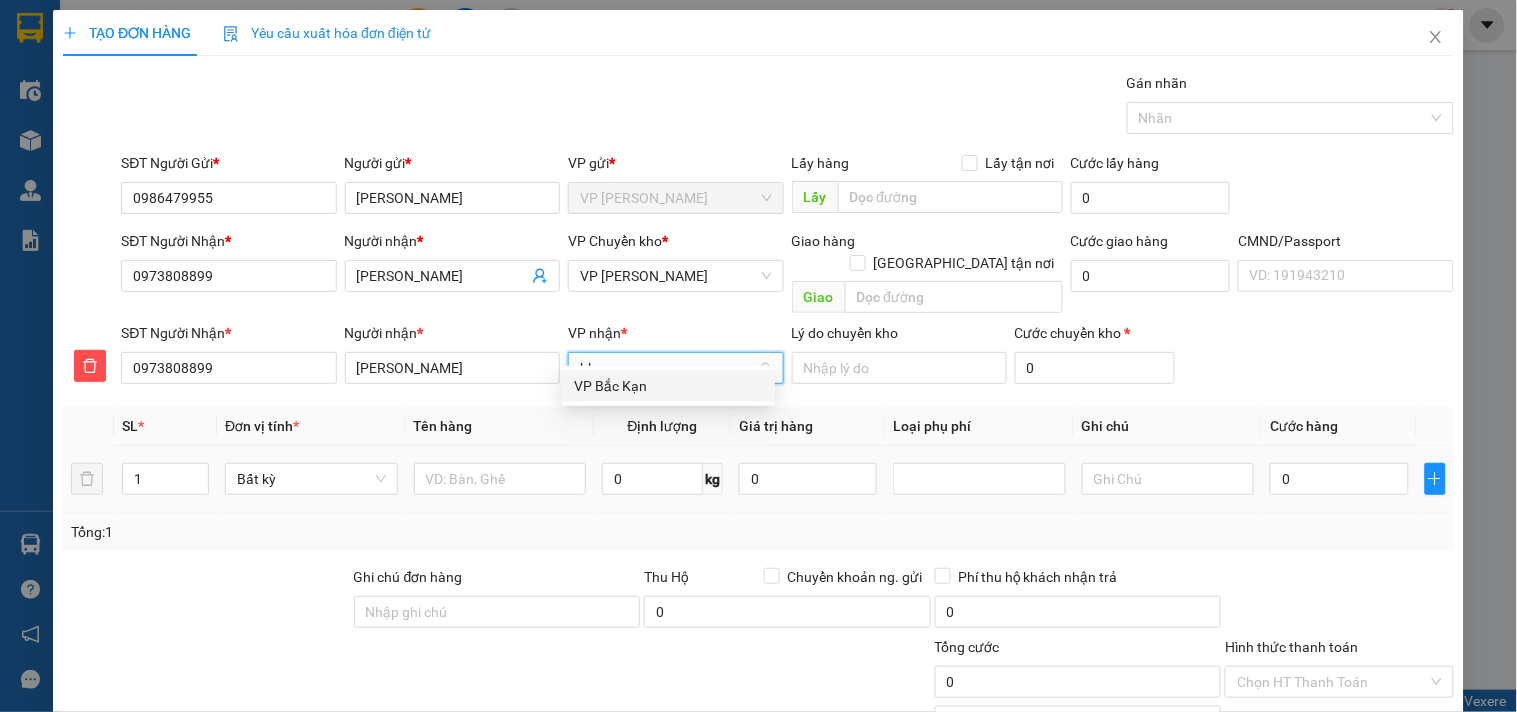 click on "VP Bắc Kạn" at bounding box center (668, 386) 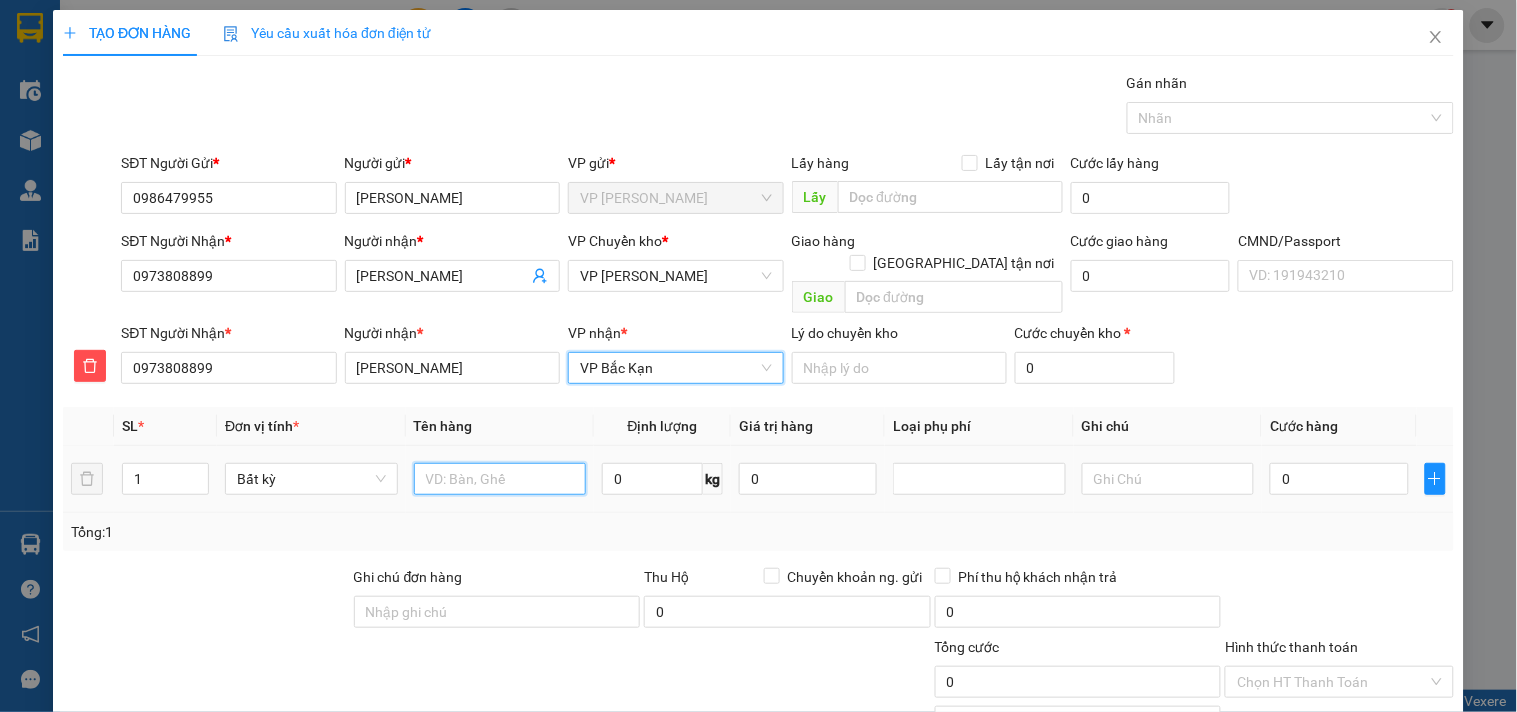 click at bounding box center [500, 479] 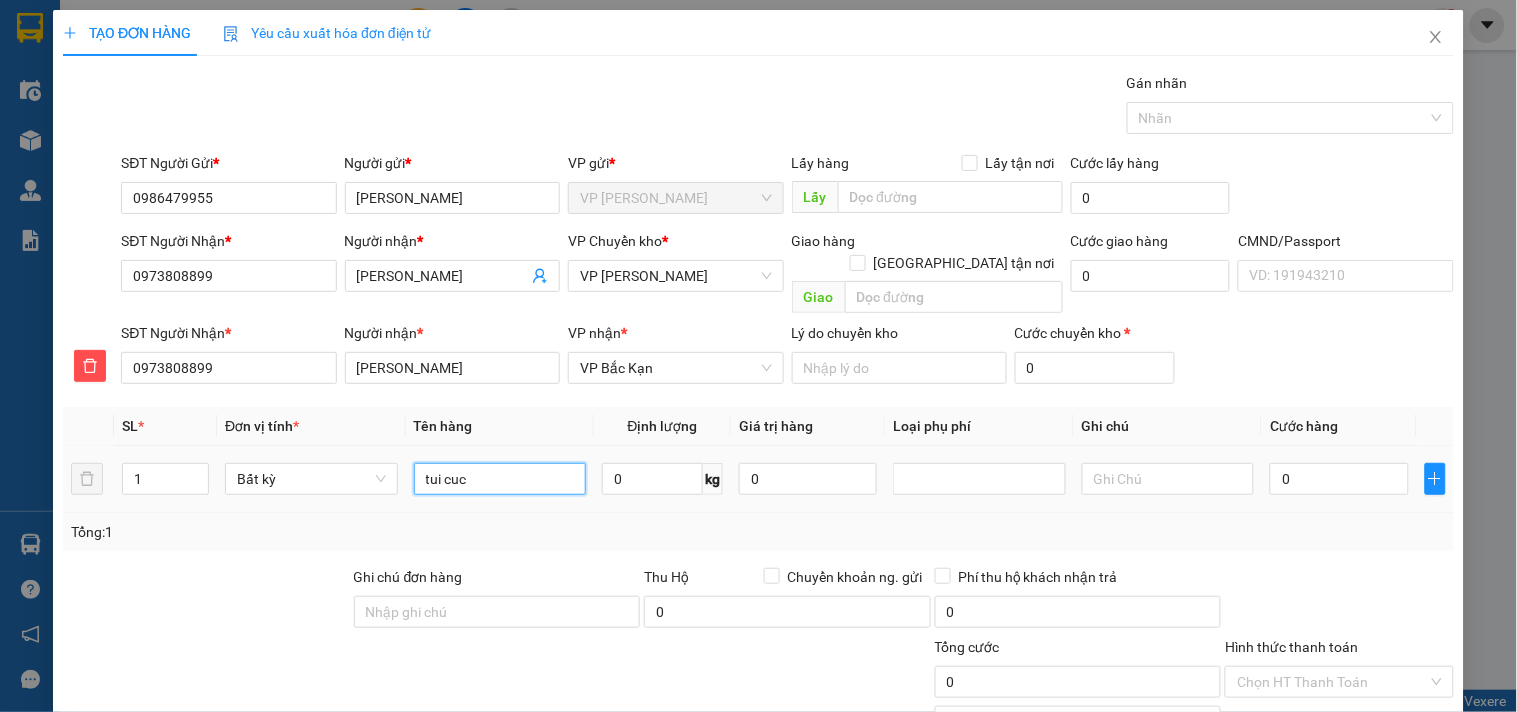 type on "tui cuc" 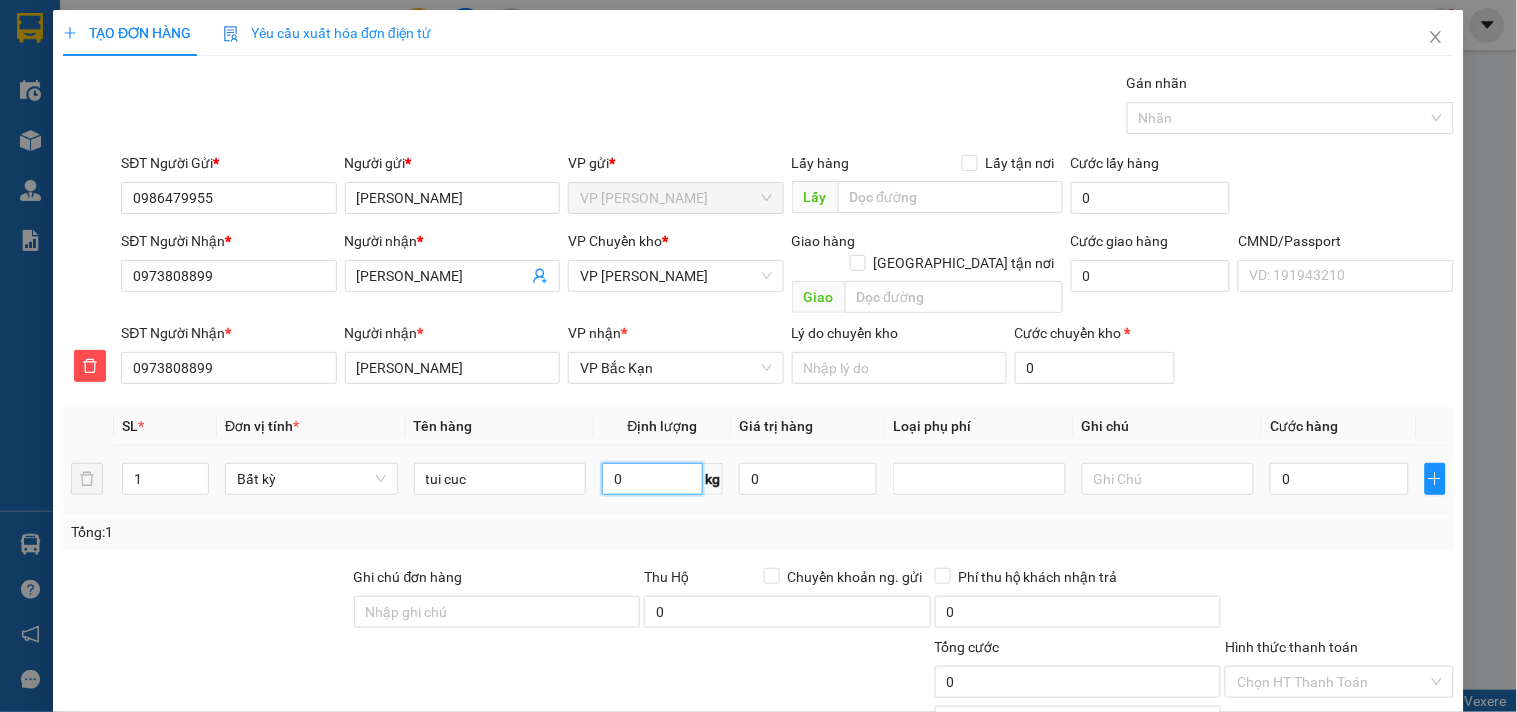 type on "1" 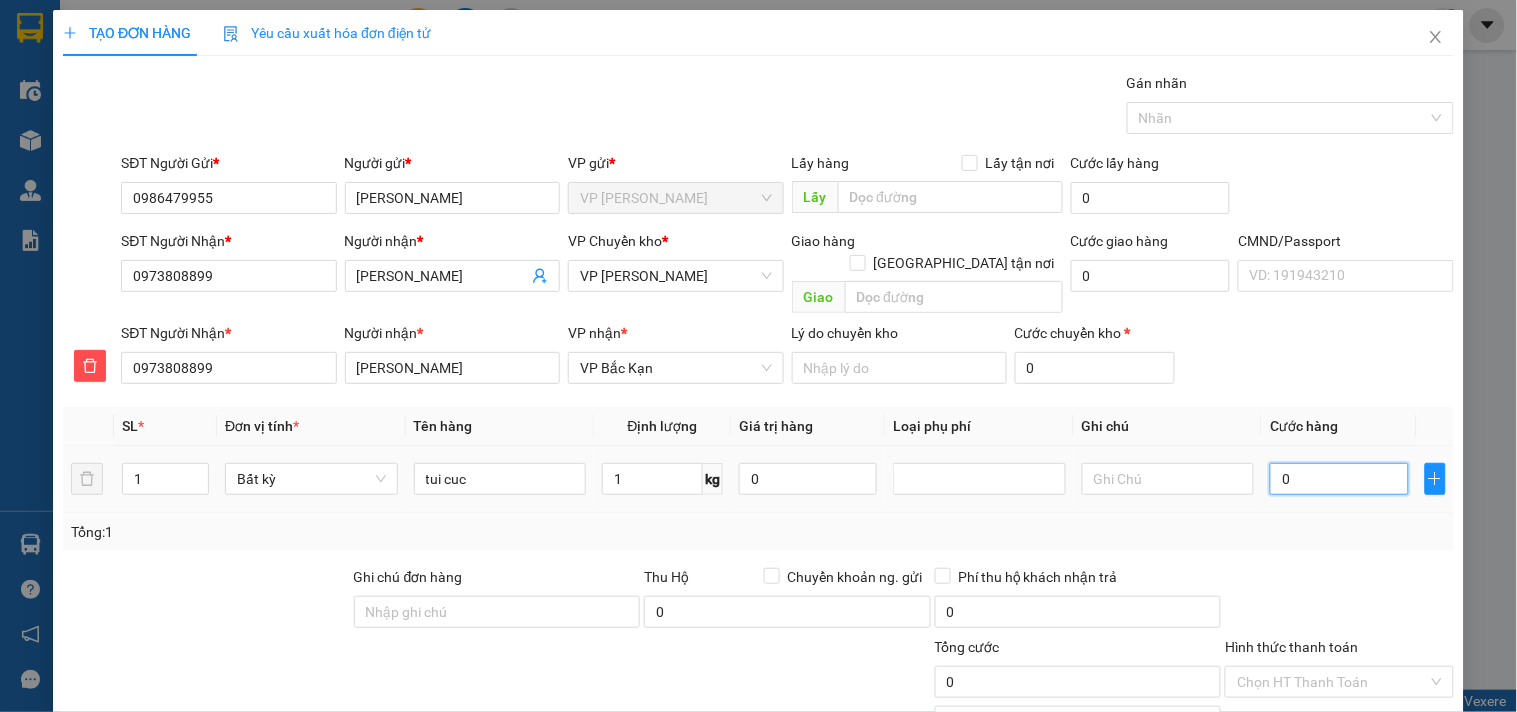 type on "40.000" 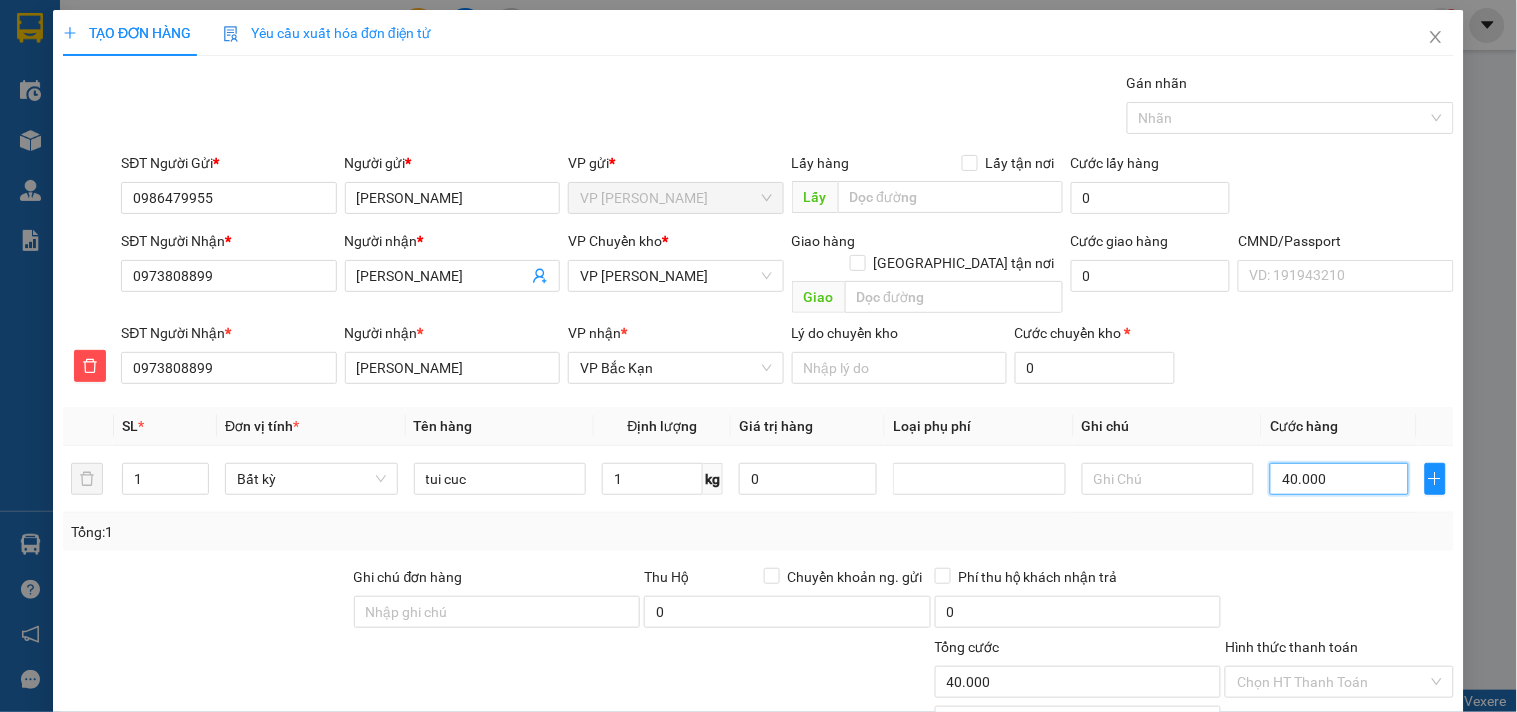 scroll, scrollTop: 138, scrollLeft: 0, axis: vertical 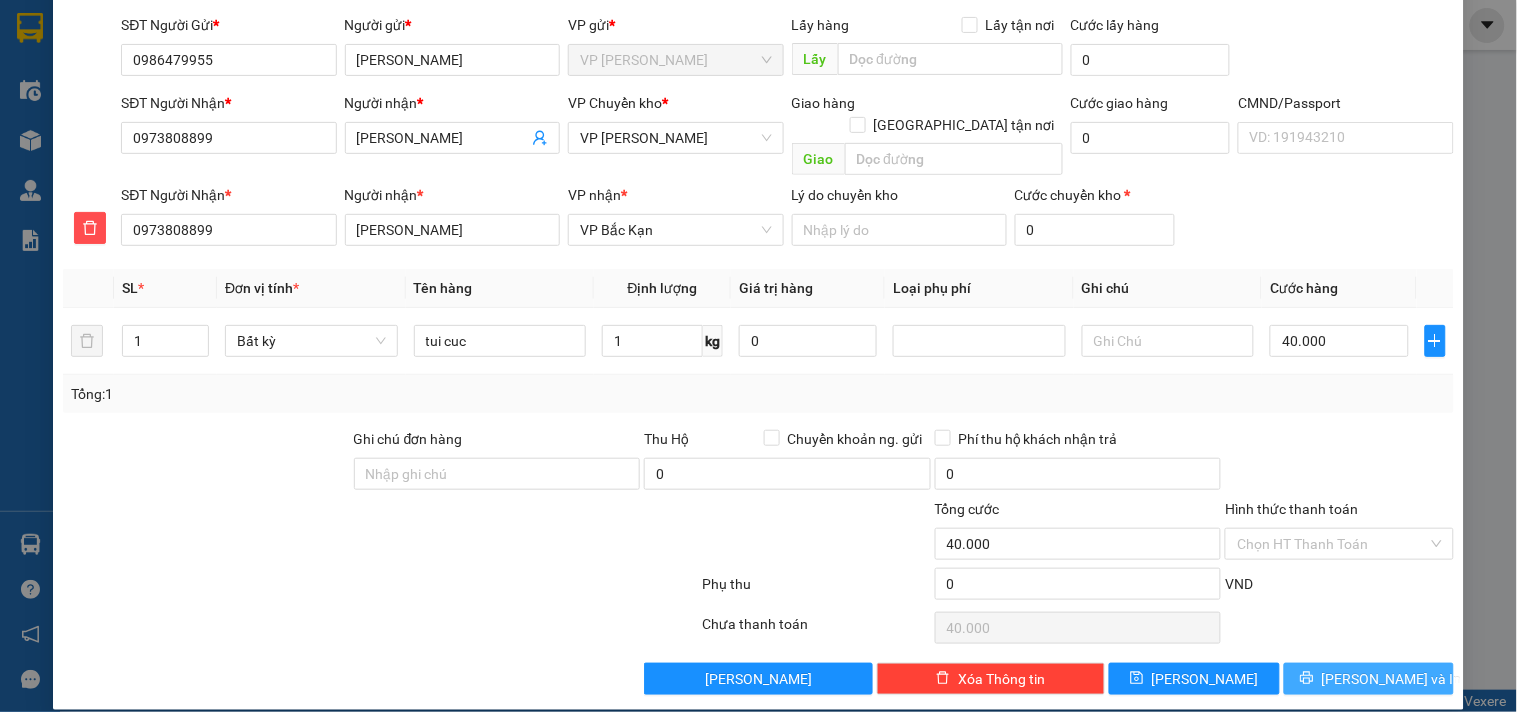 click on "[PERSON_NAME] và In" at bounding box center [1392, 679] 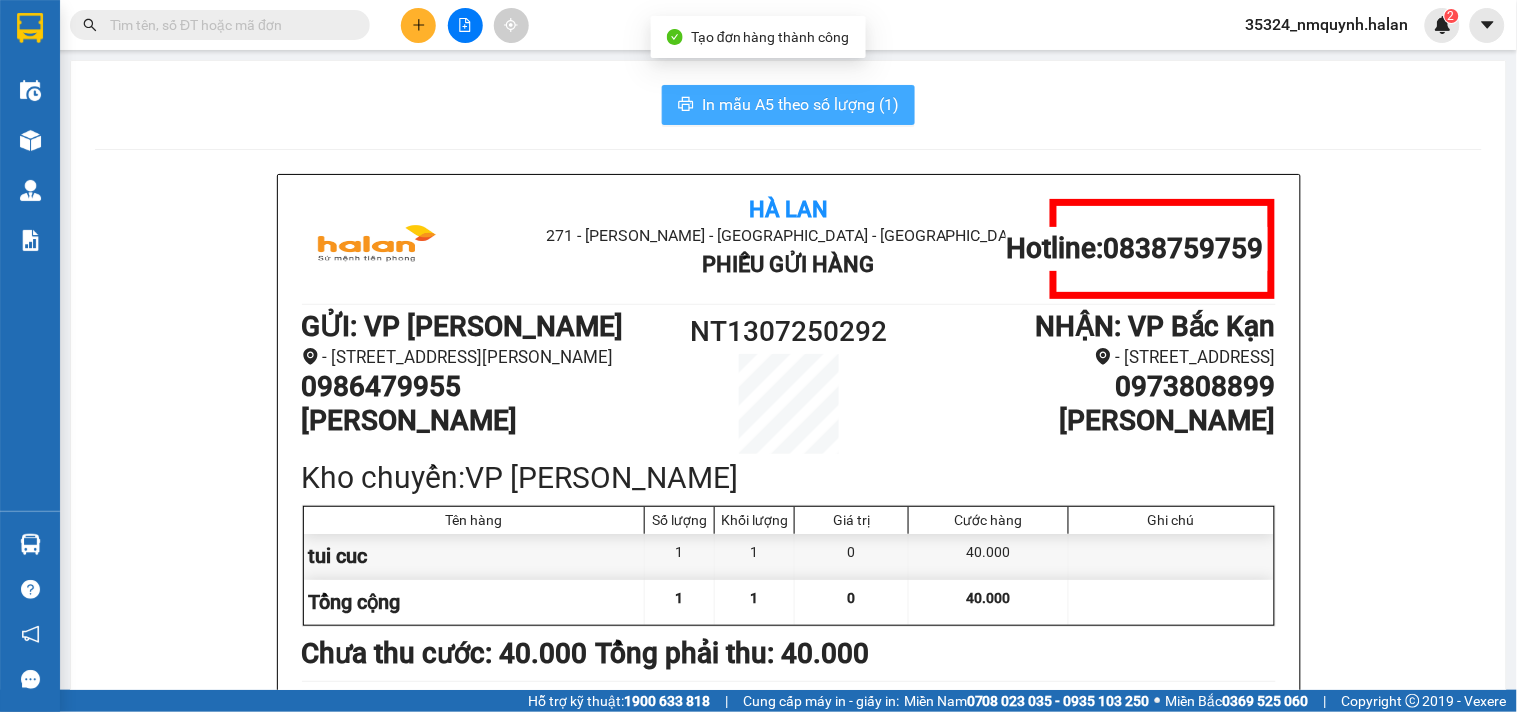 click on "In mẫu A5 theo số lượng
(1)" at bounding box center (800, 104) 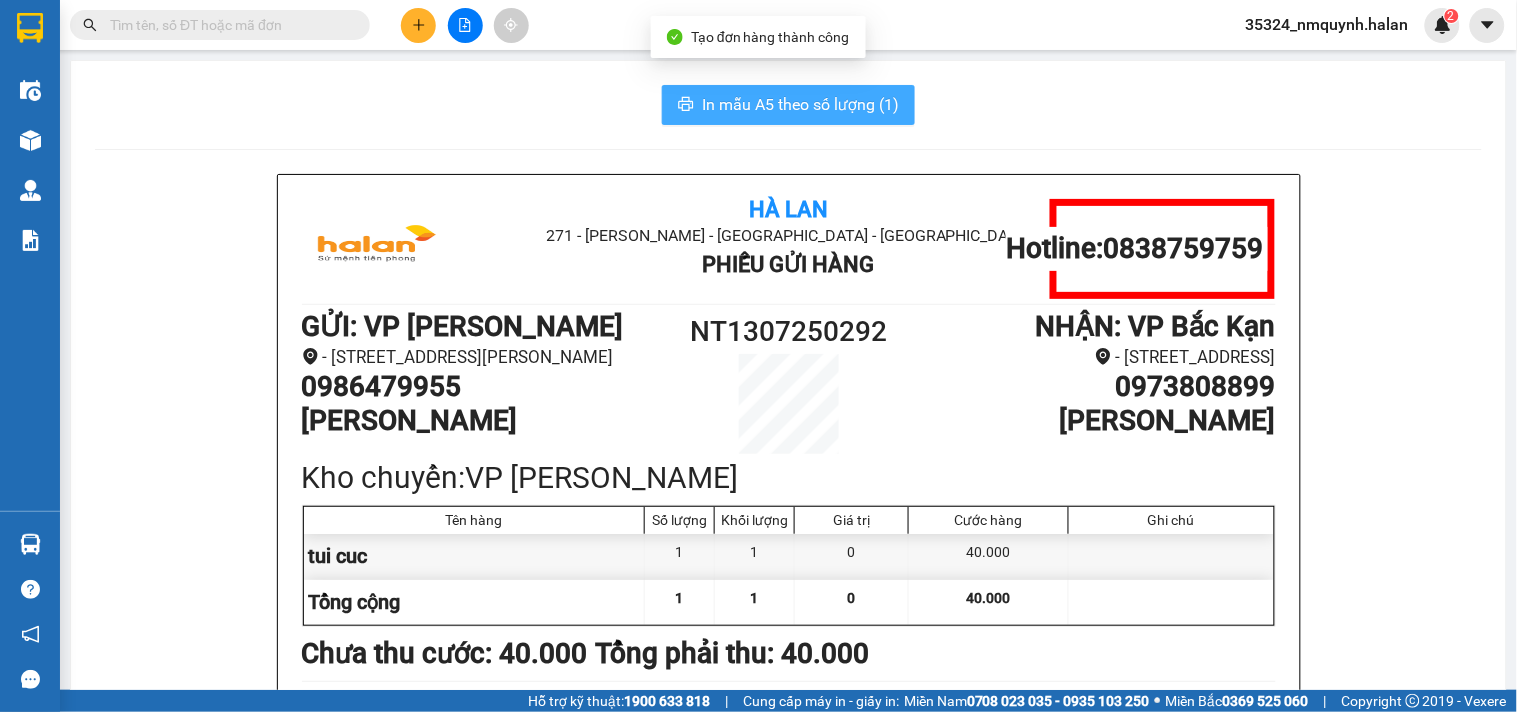 scroll, scrollTop: 0, scrollLeft: 0, axis: both 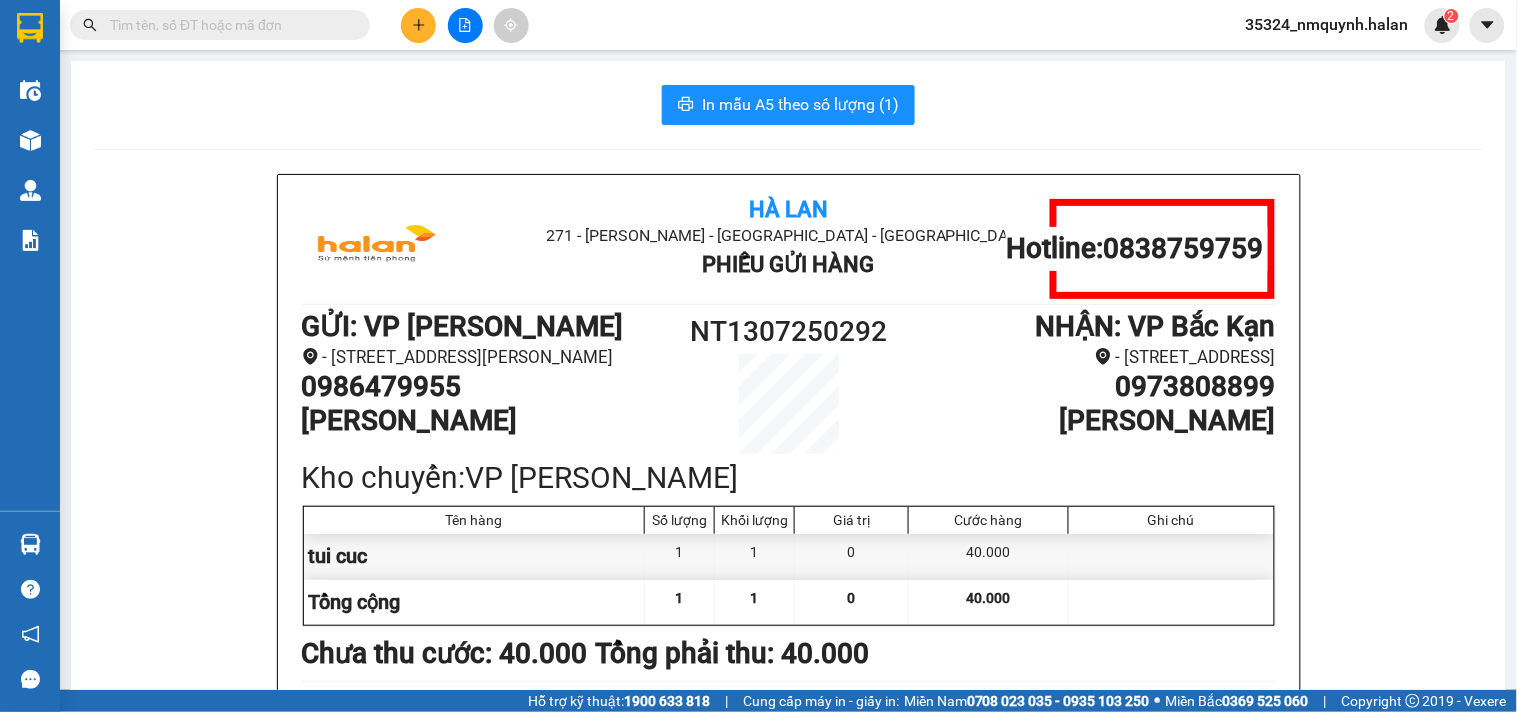 click at bounding box center (1162, 249) 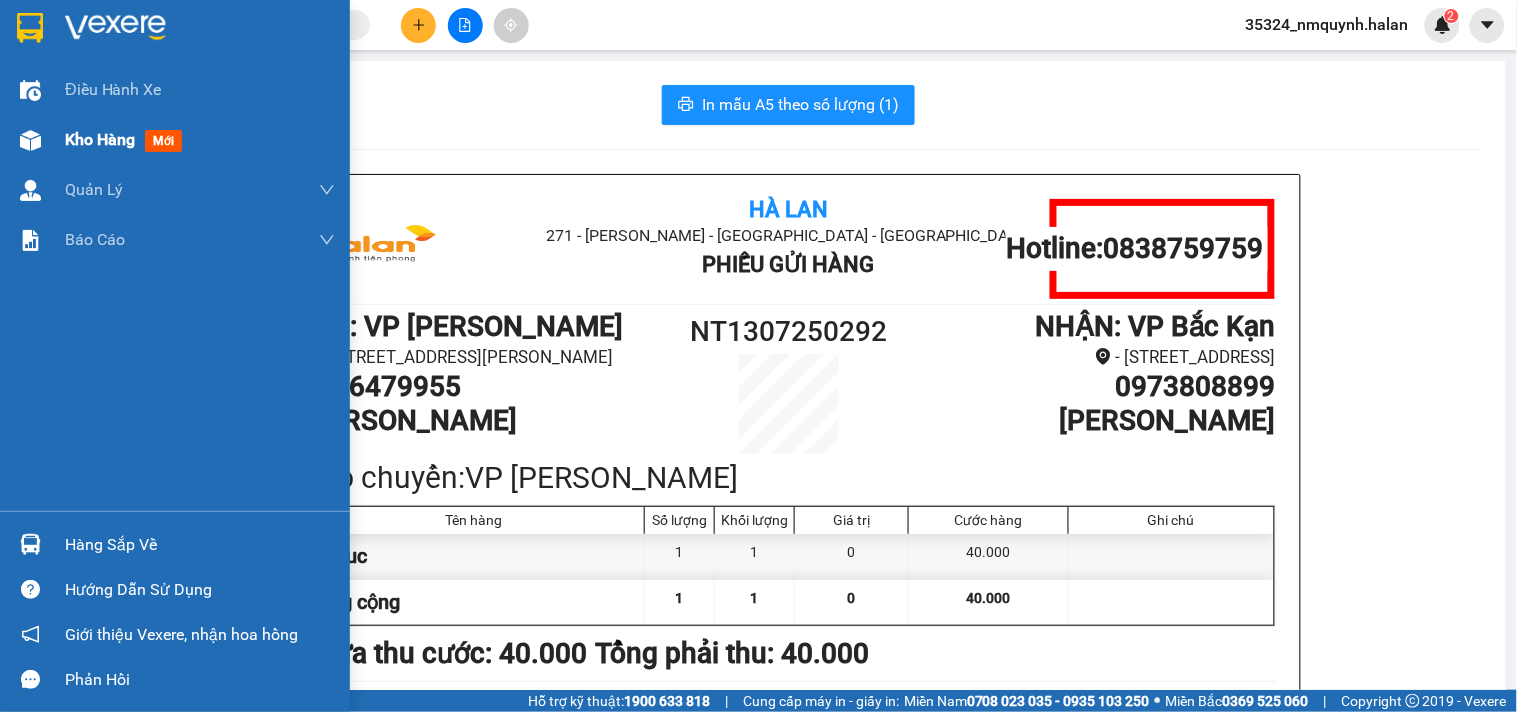 click on "Kho hàng" at bounding box center [100, 139] 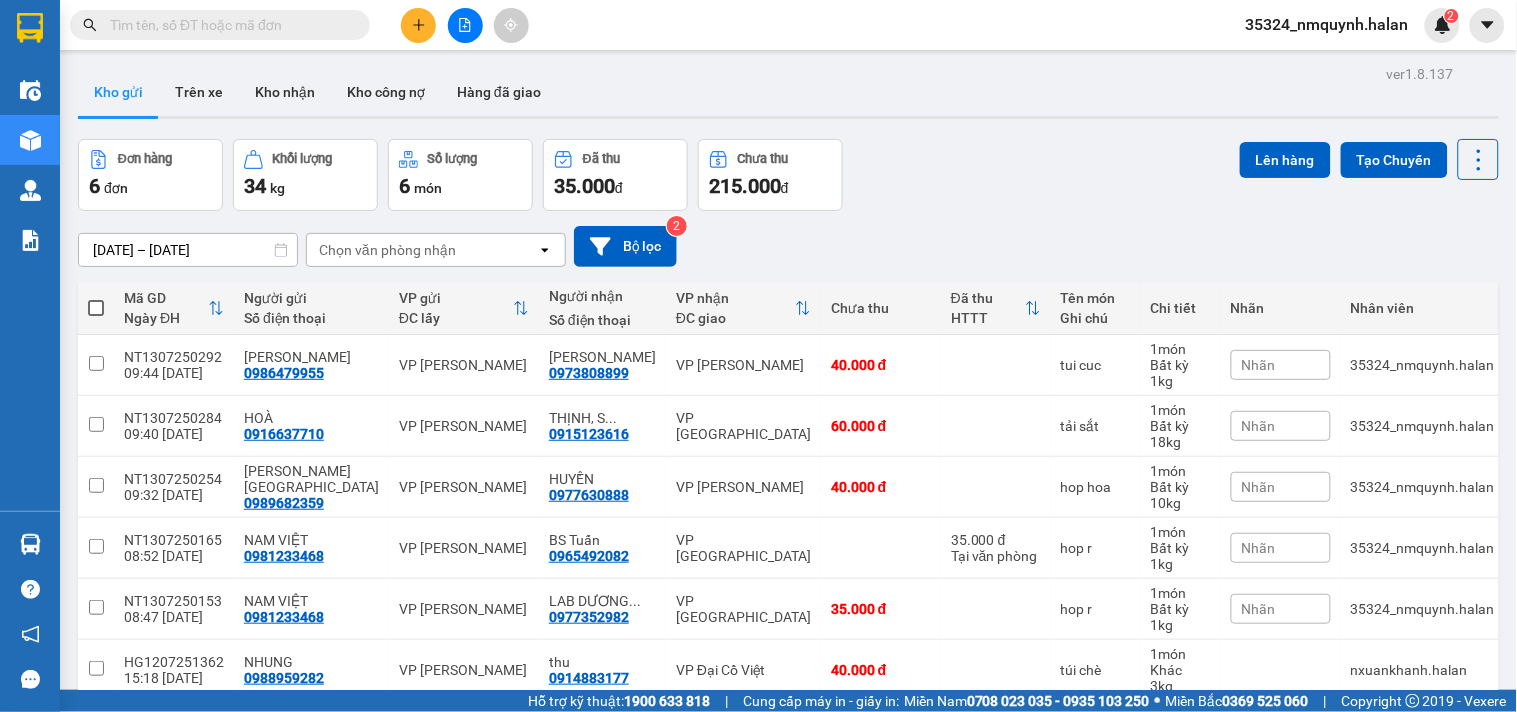 click on "Kết quả tìm kiếm ( 0 )  Bộ lọc  No Data" at bounding box center (195, 25) 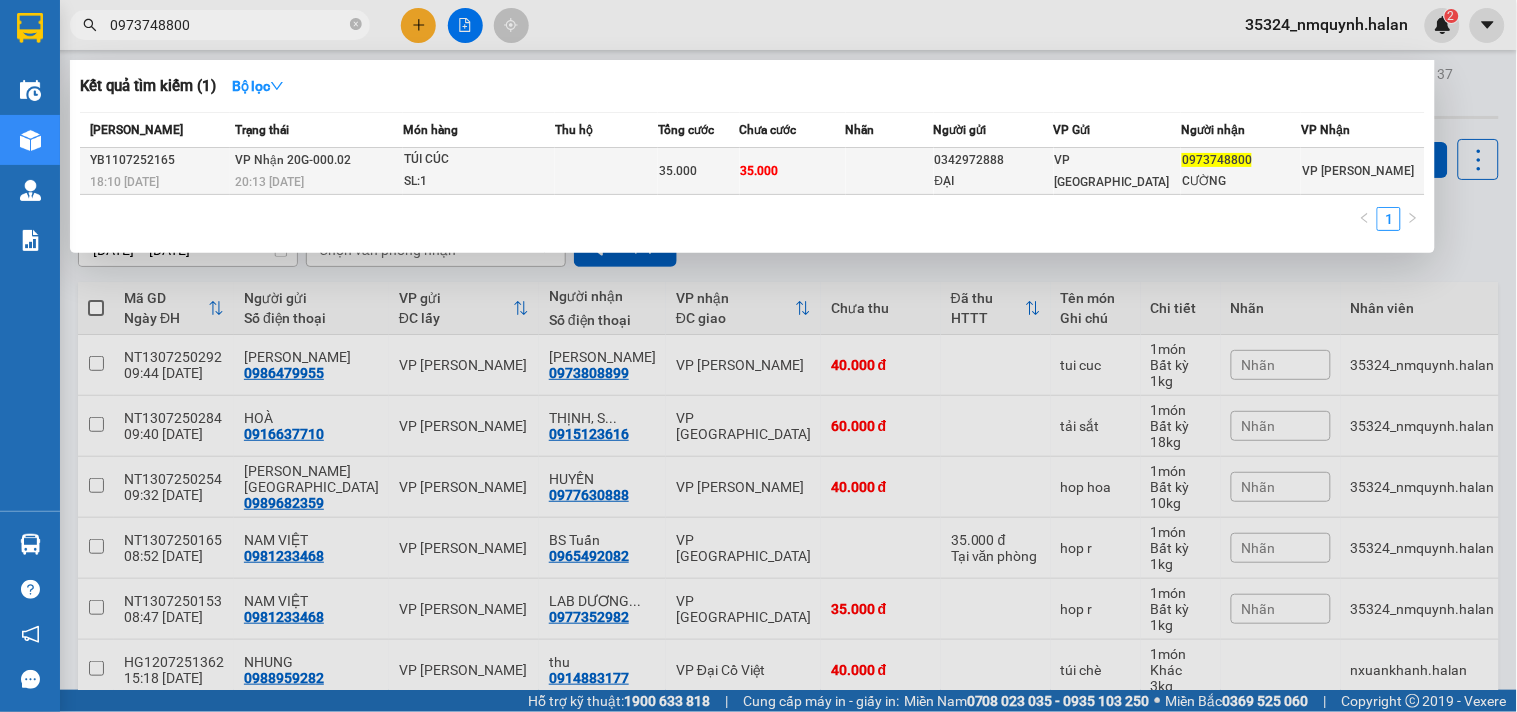 type on "0973748800" 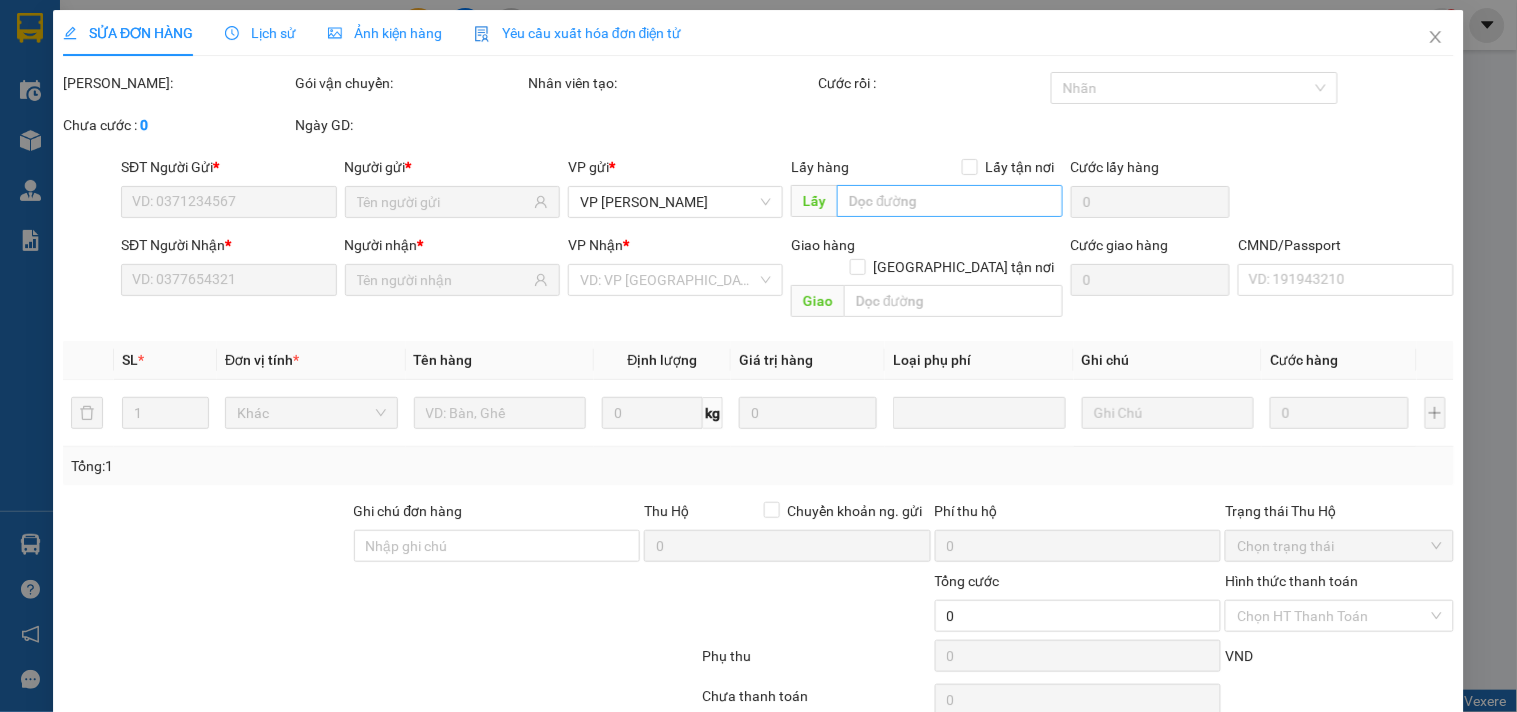 type on "0342972888" 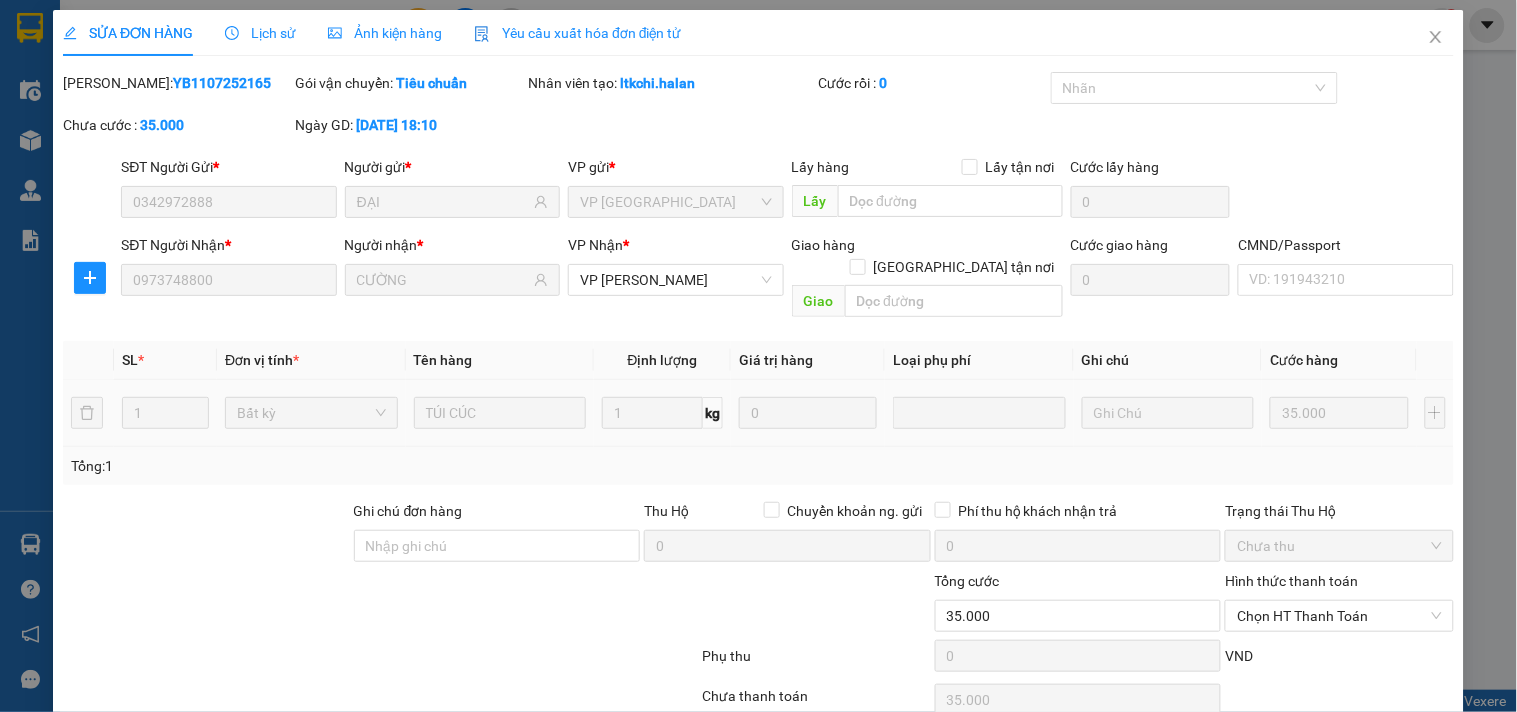 scroll, scrollTop: 72, scrollLeft: 0, axis: vertical 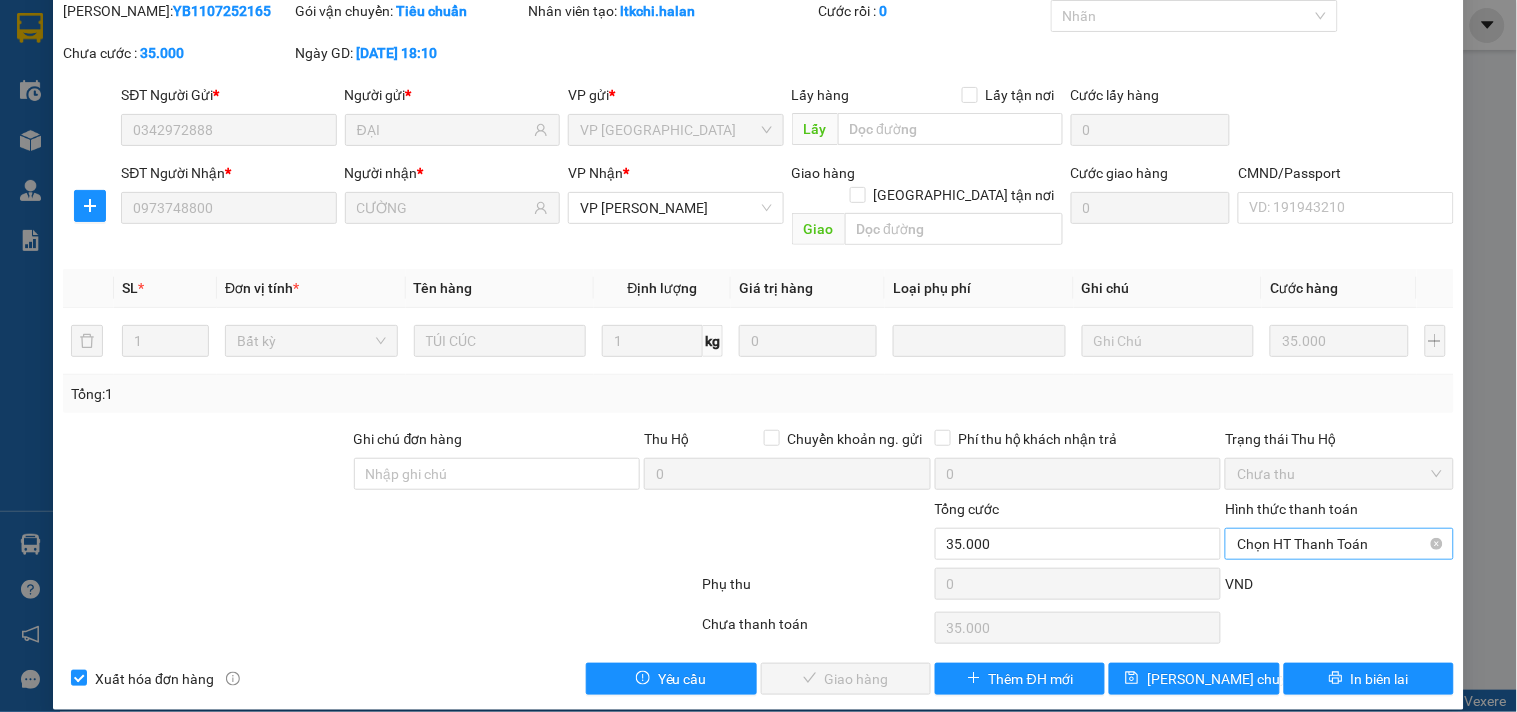 click on "Chọn HT Thanh Toán" at bounding box center (1339, 544) 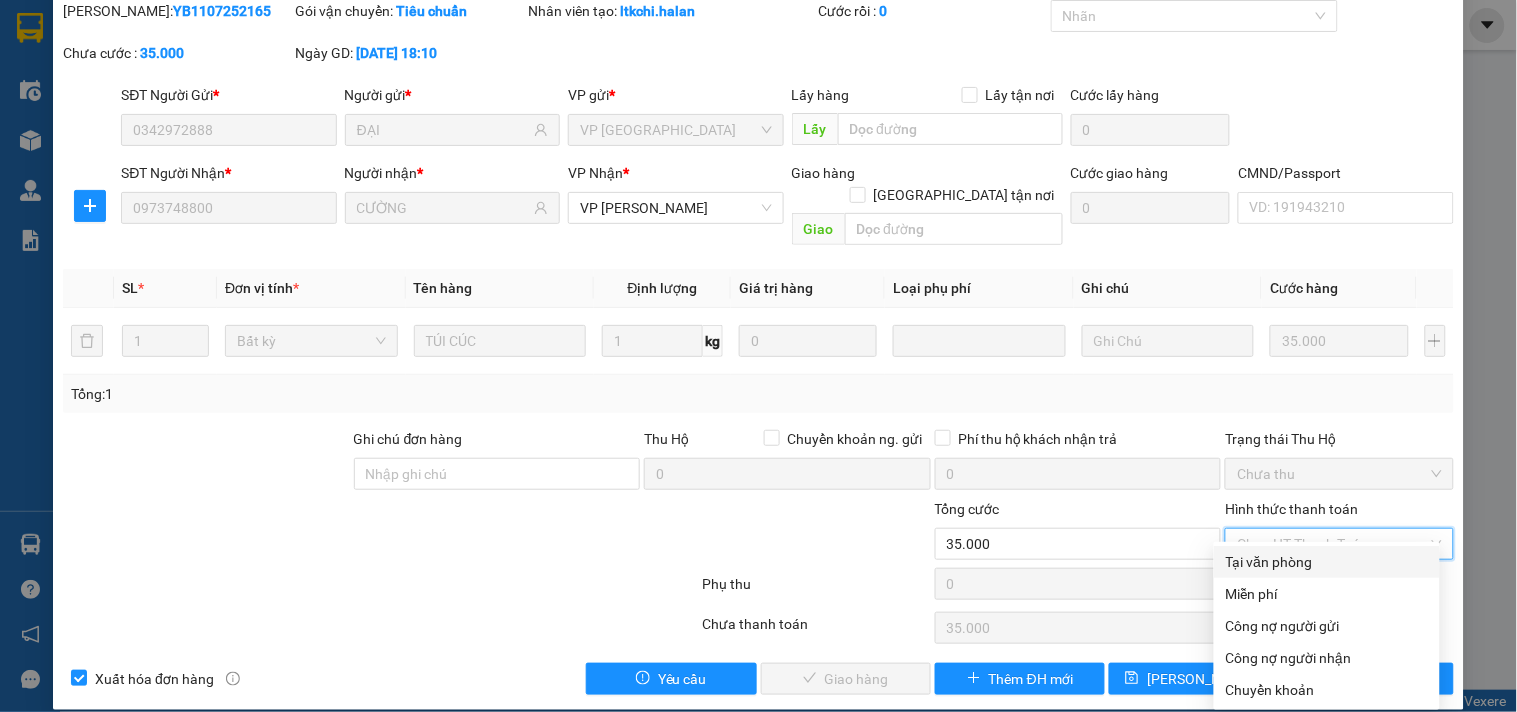 click on "Tại văn phòng" at bounding box center (1327, 562) 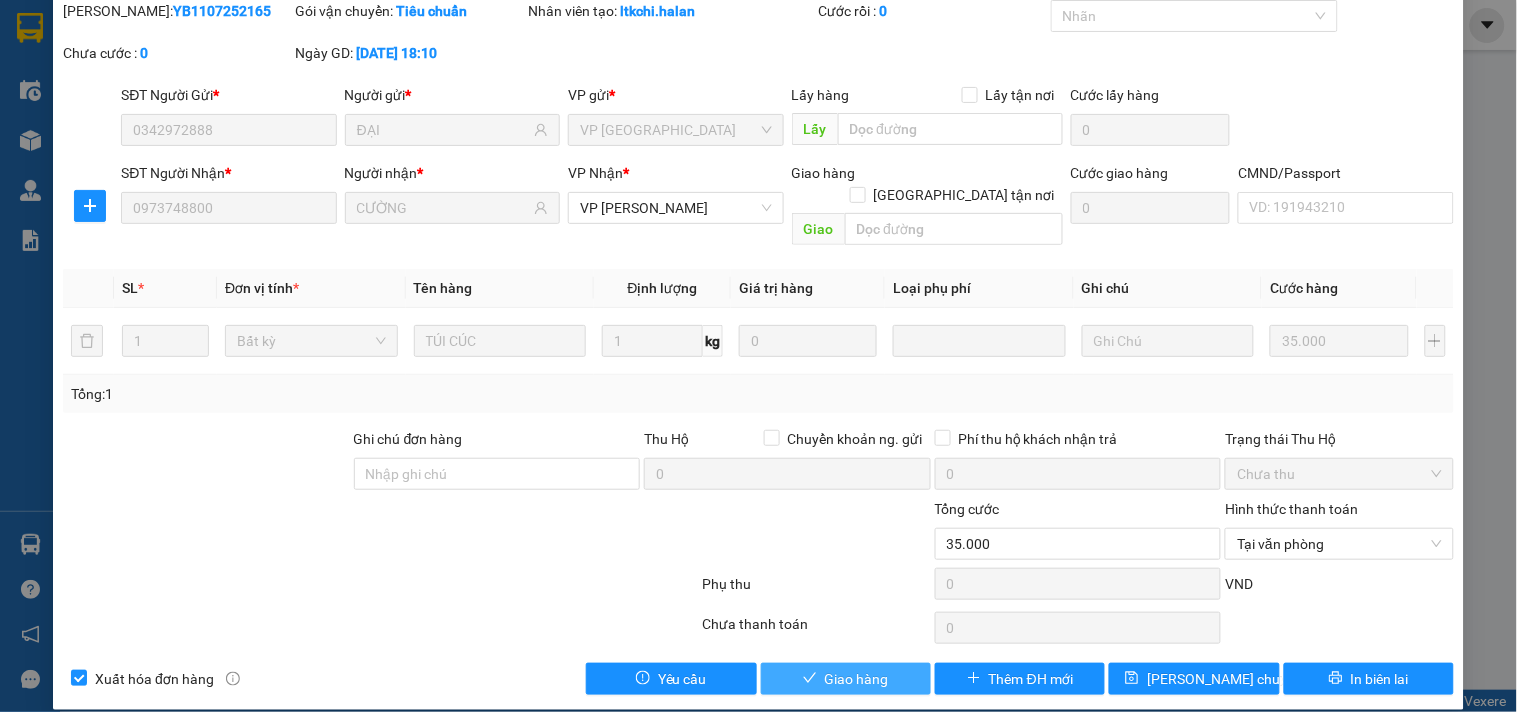 click on "Giao hàng" at bounding box center [857, 679] 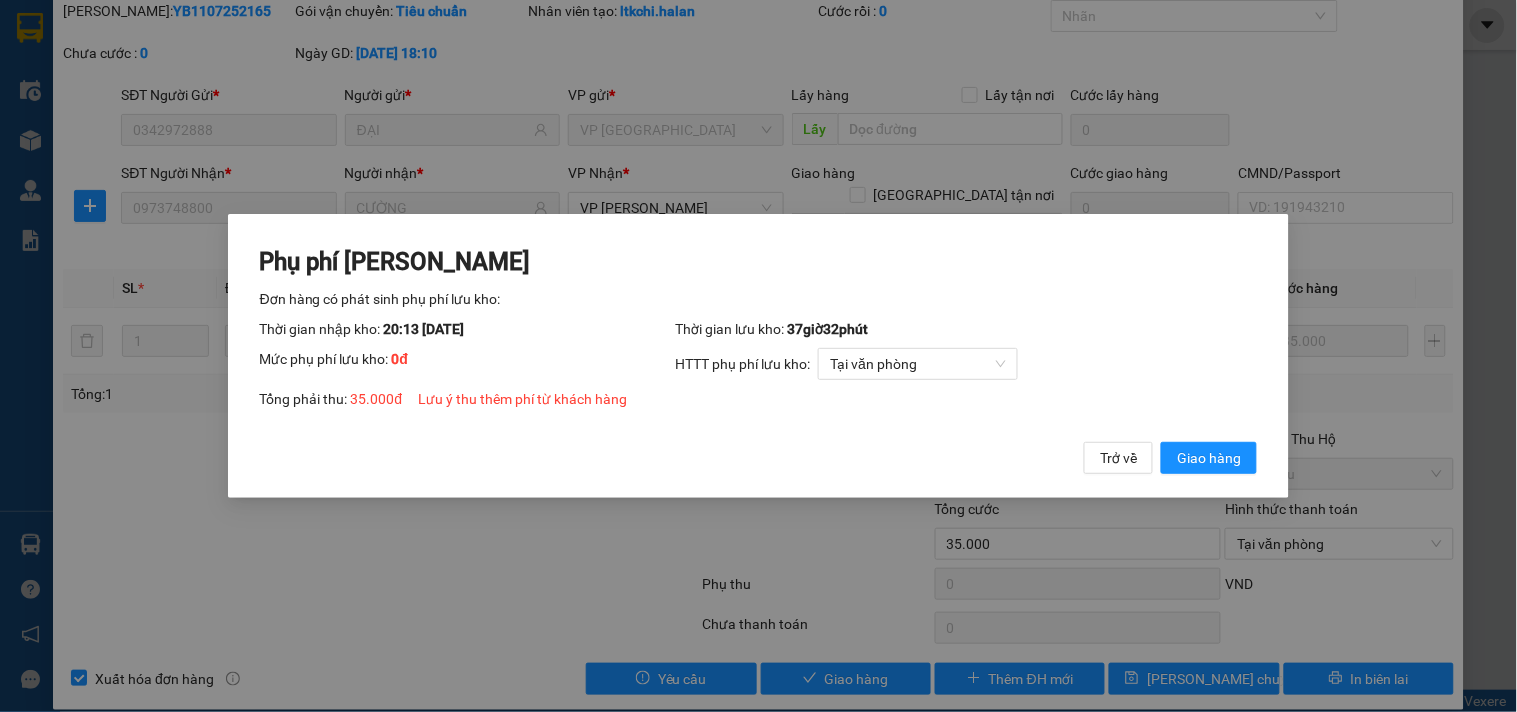 drag, startPoint x: 1206, startPoint y: 458, endPoint x: 1216, endPoint y: 474, distance: 18.867962 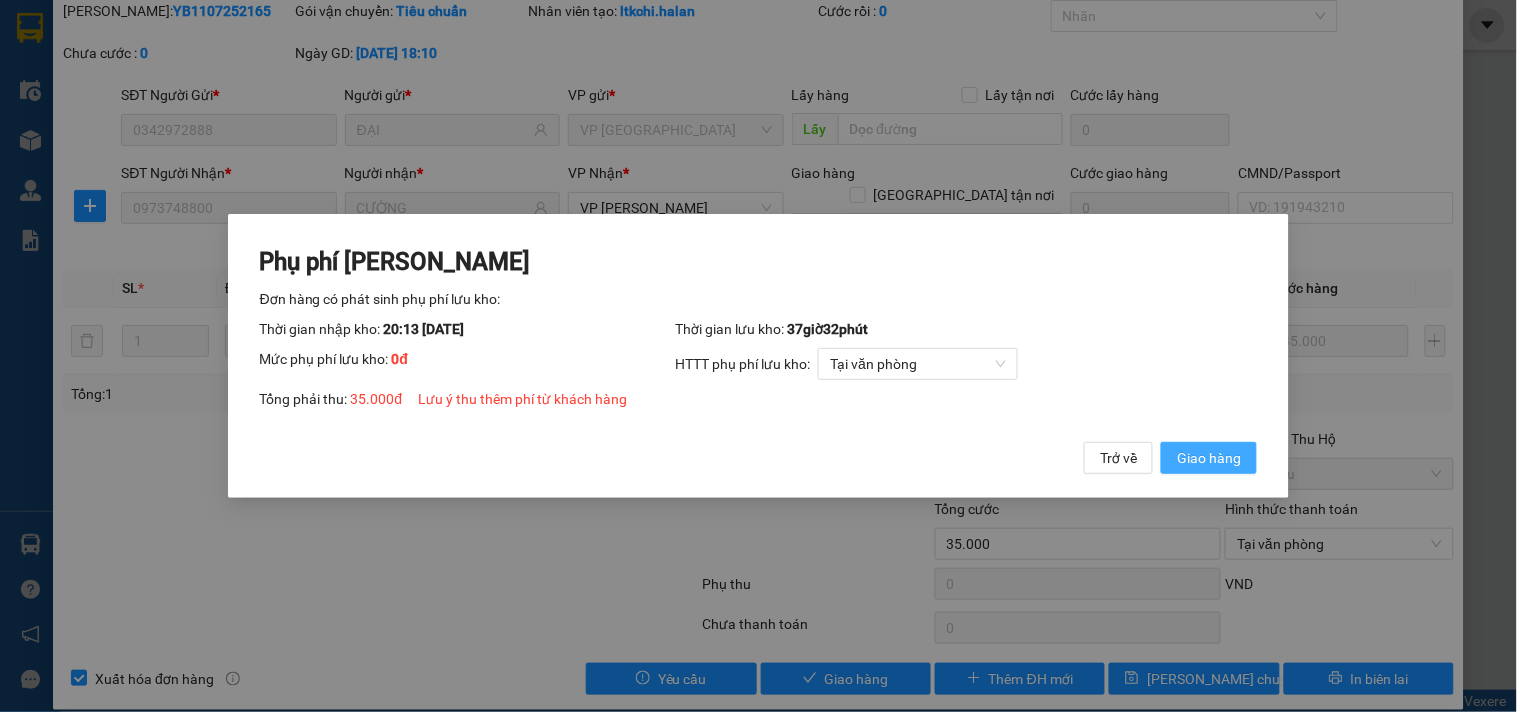 click on "Giao hàng" at bounding box center (1209, 458) 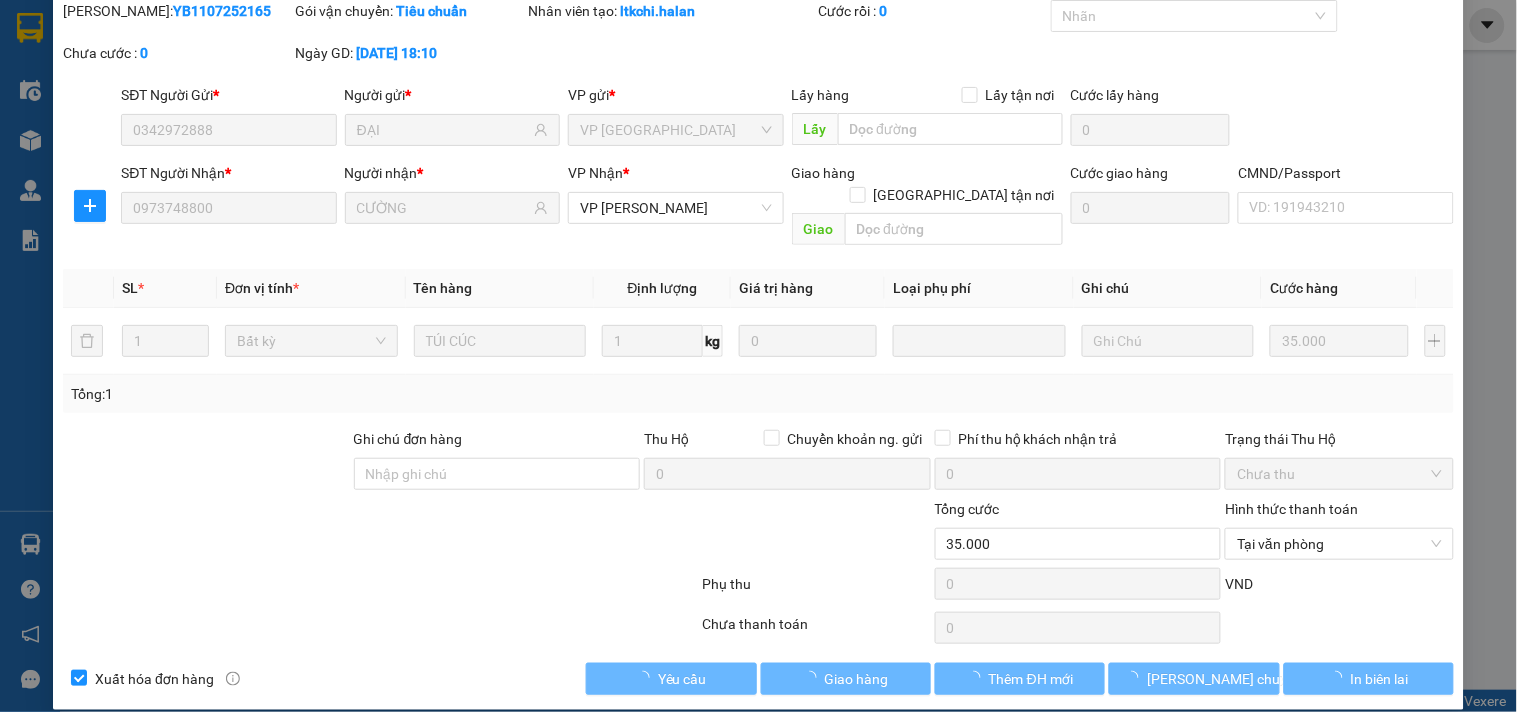 scroll, scrollTop: 0, scrollLeft: 0, axis: both 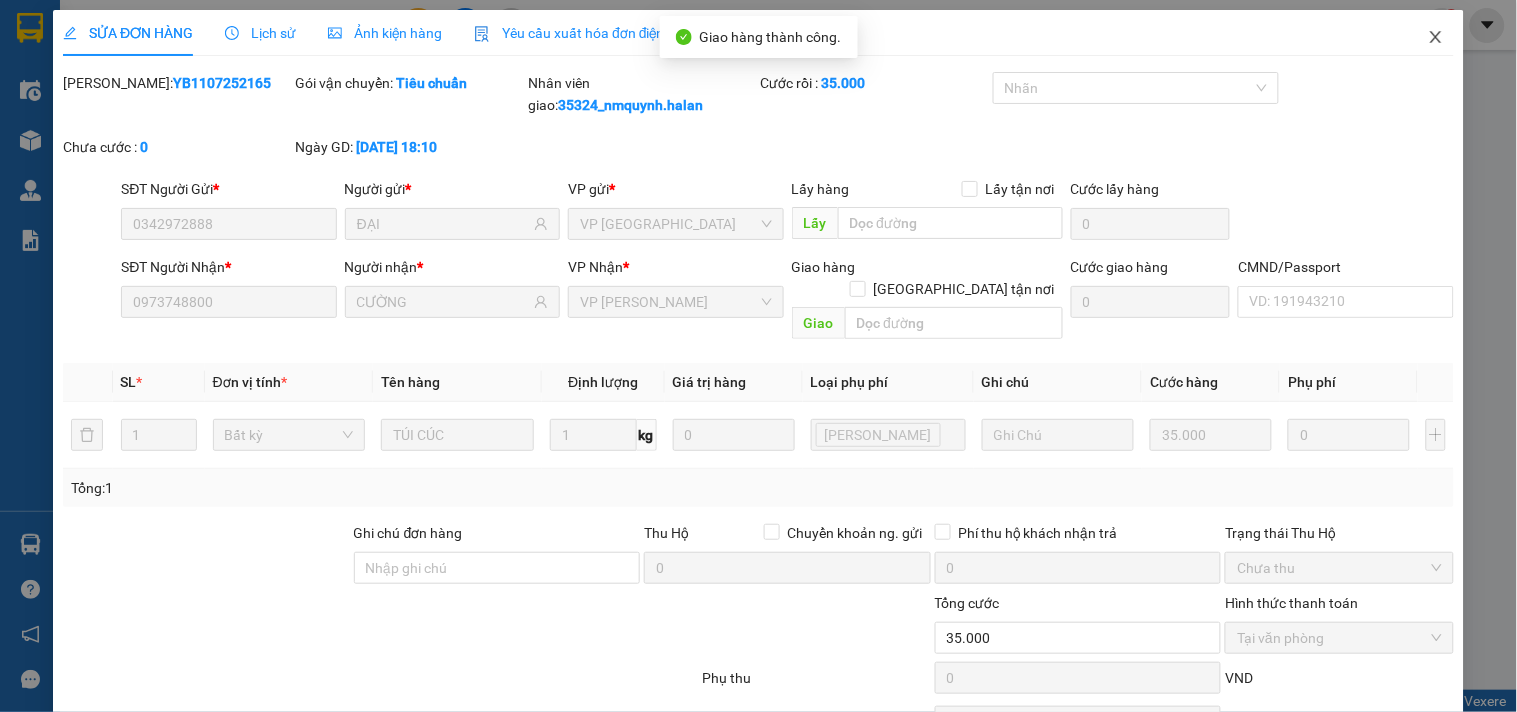 click 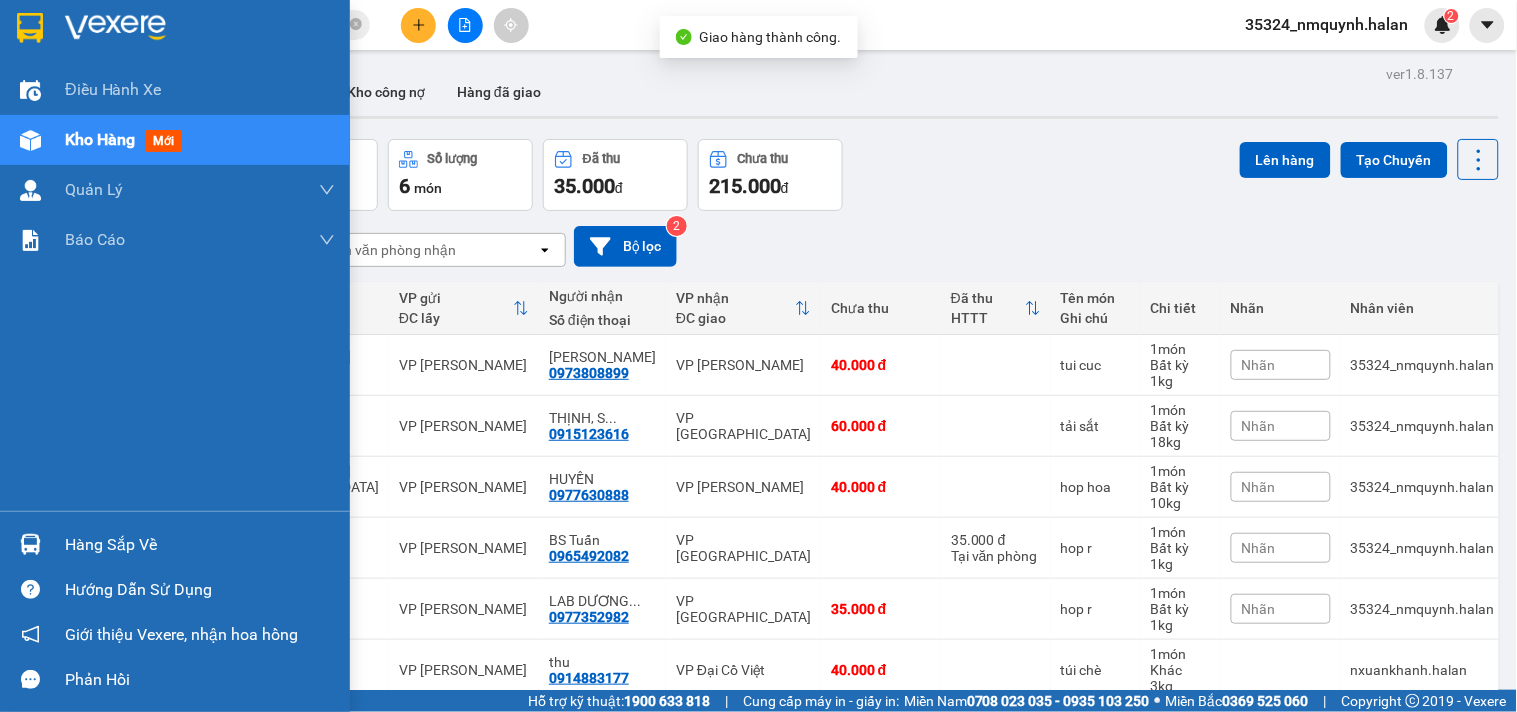 click on "Hàng sắp về" at bounding box center [200, 545] 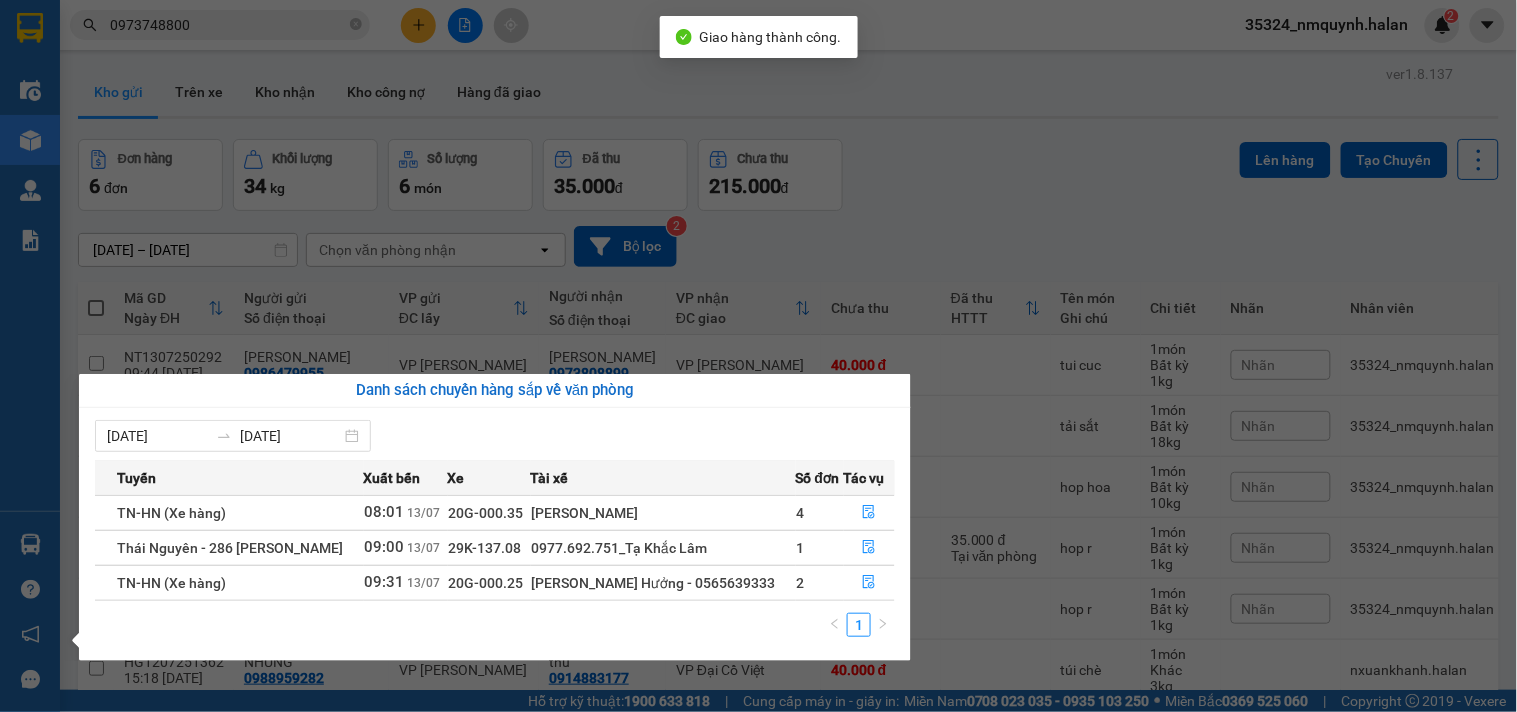 click on "Kết quả tìm kiếm ( 1 )  Bộ lọc  Mã ĐH Trạng thái Món hàng Thu hộ Tổng cước Chưa cước Nhãn Người gửi VP Gửi Người nhận VP Nhận YB1107252165 18:10 - 11/07 VP Nhận   20G-000.02 20:13 - 11/07 TÚI CÚC SL:  1 35.000 35.000 0342972888 ĐẠI VP Yên Bình 0973748800 CƯỜNG VP Nguyễn Trãi 1 0973748800 35324_nmquynh.halan 2     Điều hành xe     Kho hàng mới     Quản Lý Quản lý chuyến Quản lý kiểm kho     Báo cáo 12. Thống kê đơn đối tác 2. Doanh thu thực tế theo từng văn phòng 4. Thống kê đơn hàng theo văn phòng Hàng sắp về Hướng dẫn sử dụng Giới thiệu Vexere, nhận hoa hồng Phản hồi Phần mềm hỗ trợ bạn tốt chứ? ver  1.8.137 Kho gửi Trên xe Kho nhận Kho công nợ Hàng đã giao Đơn hàng 6 đơn Khối lượng 34 kg Số lượng 6 món Đã thu 35.000  đ Chưa thu 215.000  đ Lên hàng Tạo Chuyến 30/05/2025 – 13/07/2025 Chọn văn phòng nhận open Bộ lọc 2" at bounding box center [758, 356] 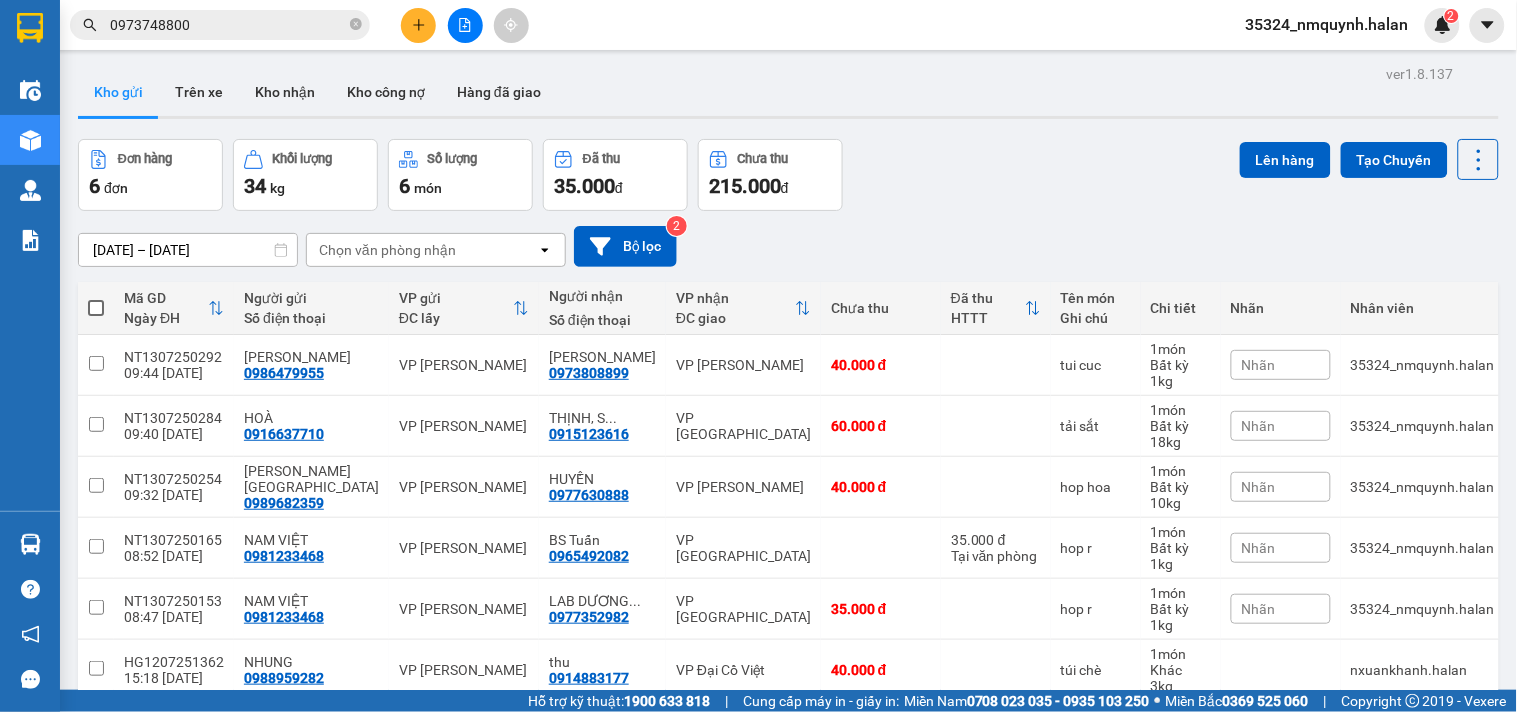 click on "0973748800" at bounding box center [228, 25] 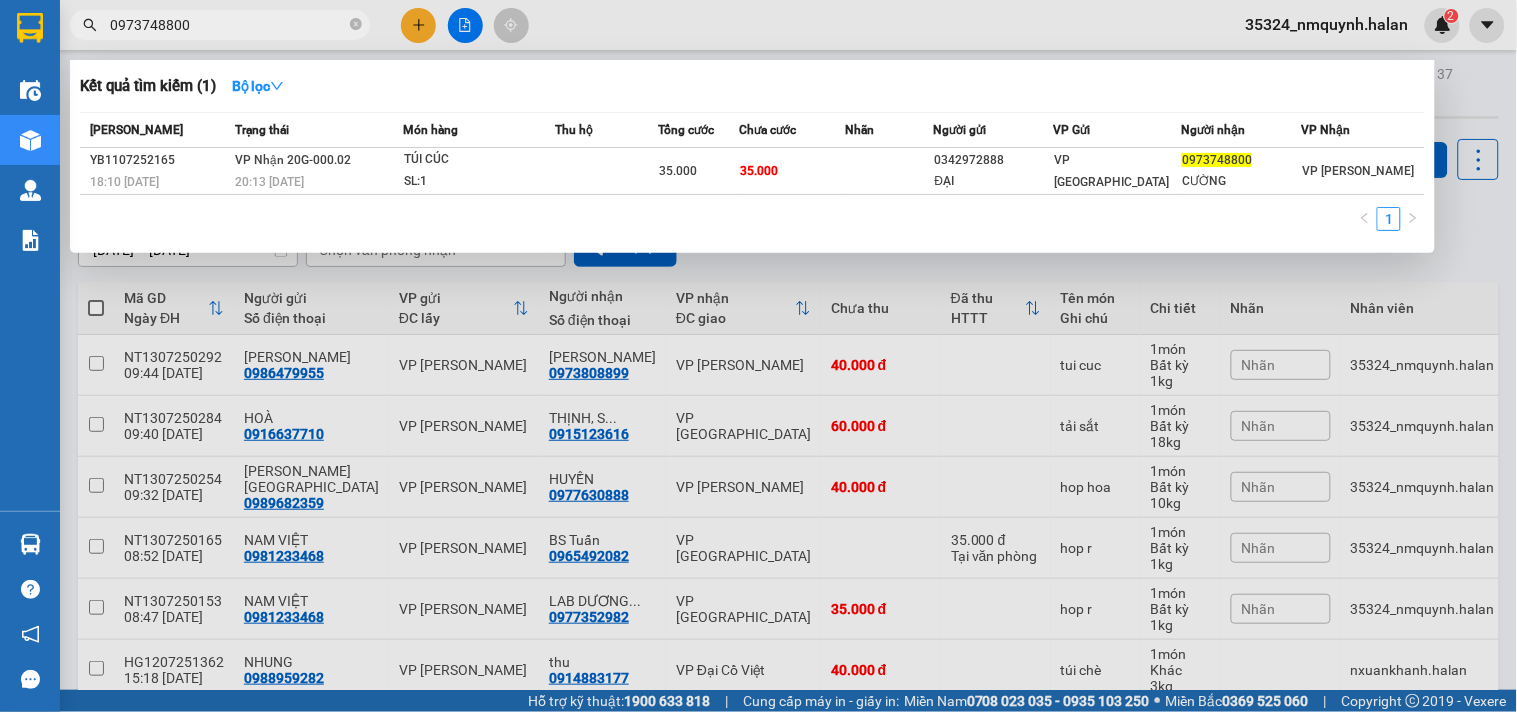 click on "0973748800" at bounding box center (228, 25) 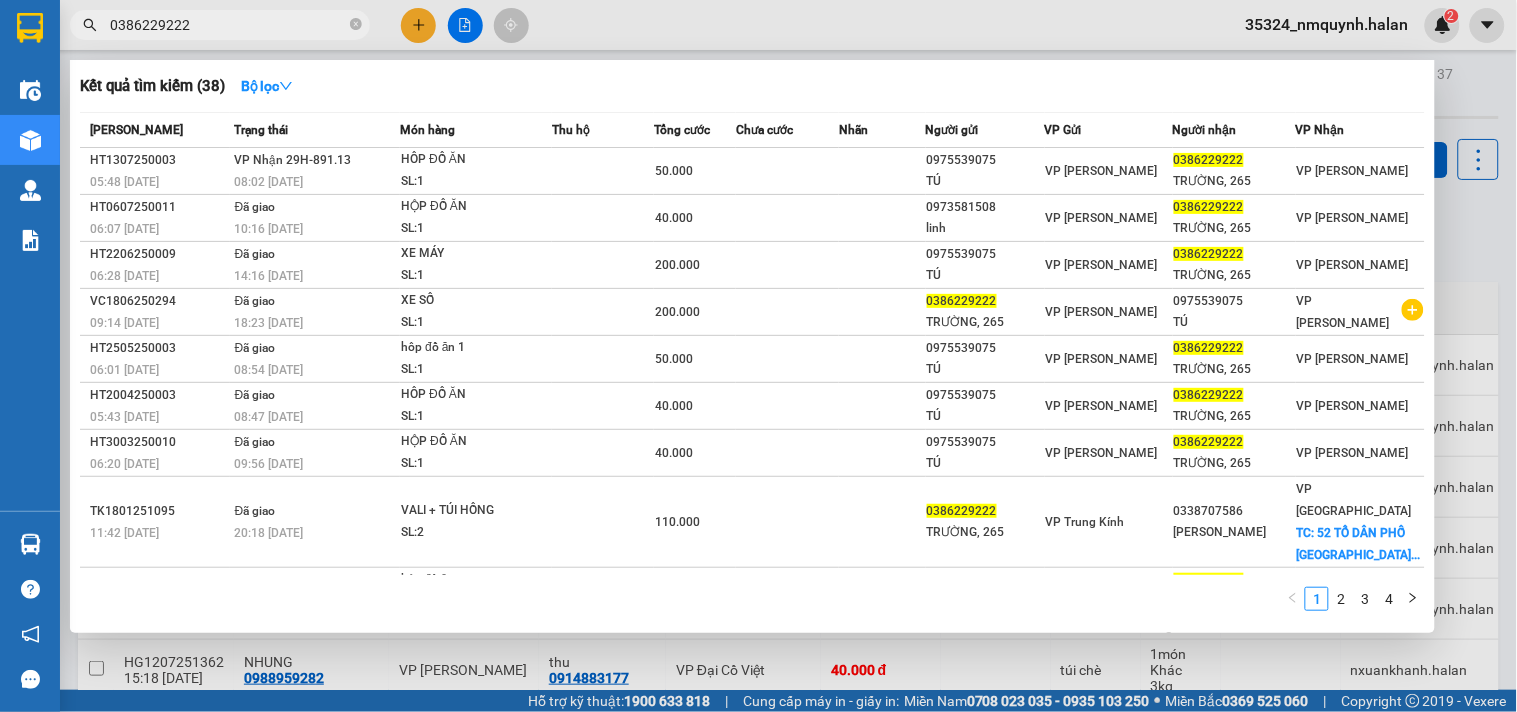 type on "0386229222" 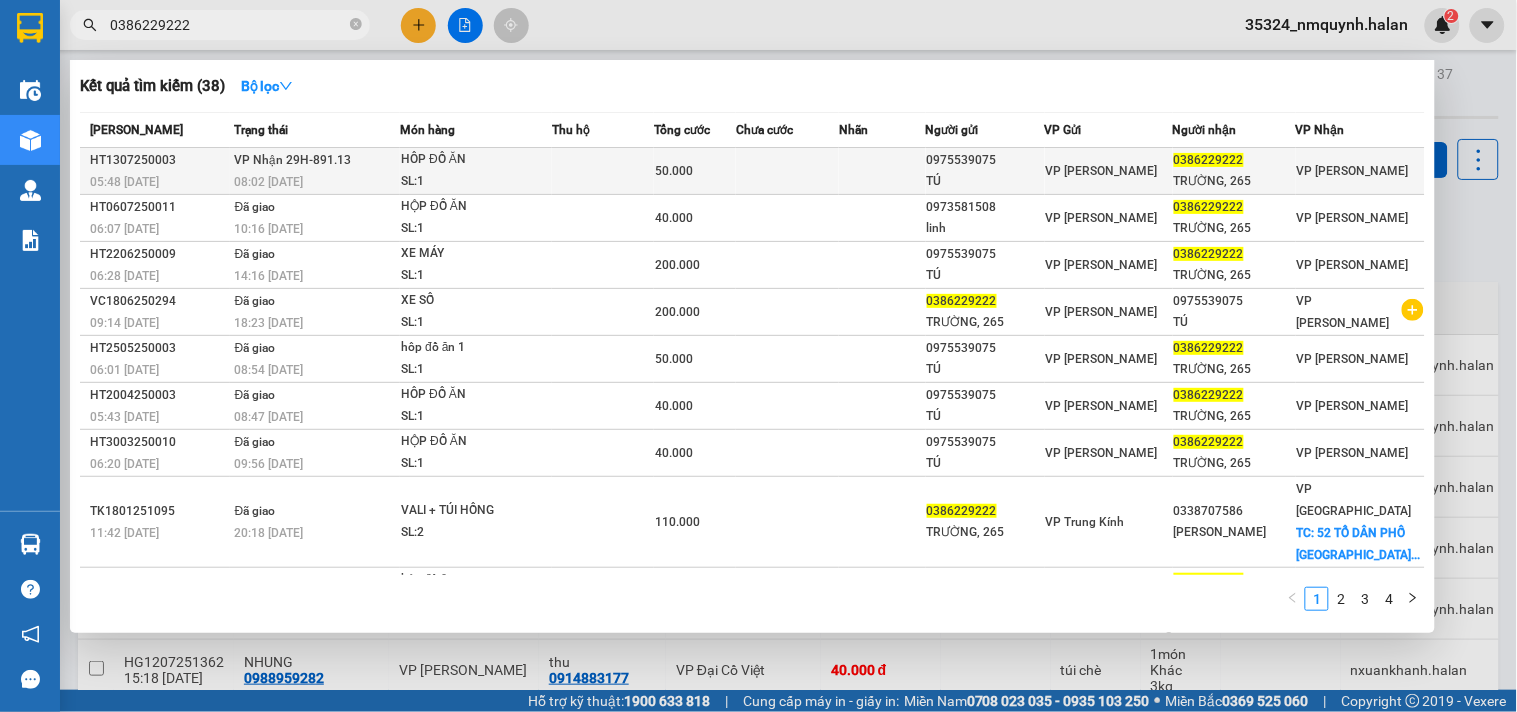click at bounding box center (882, 171) 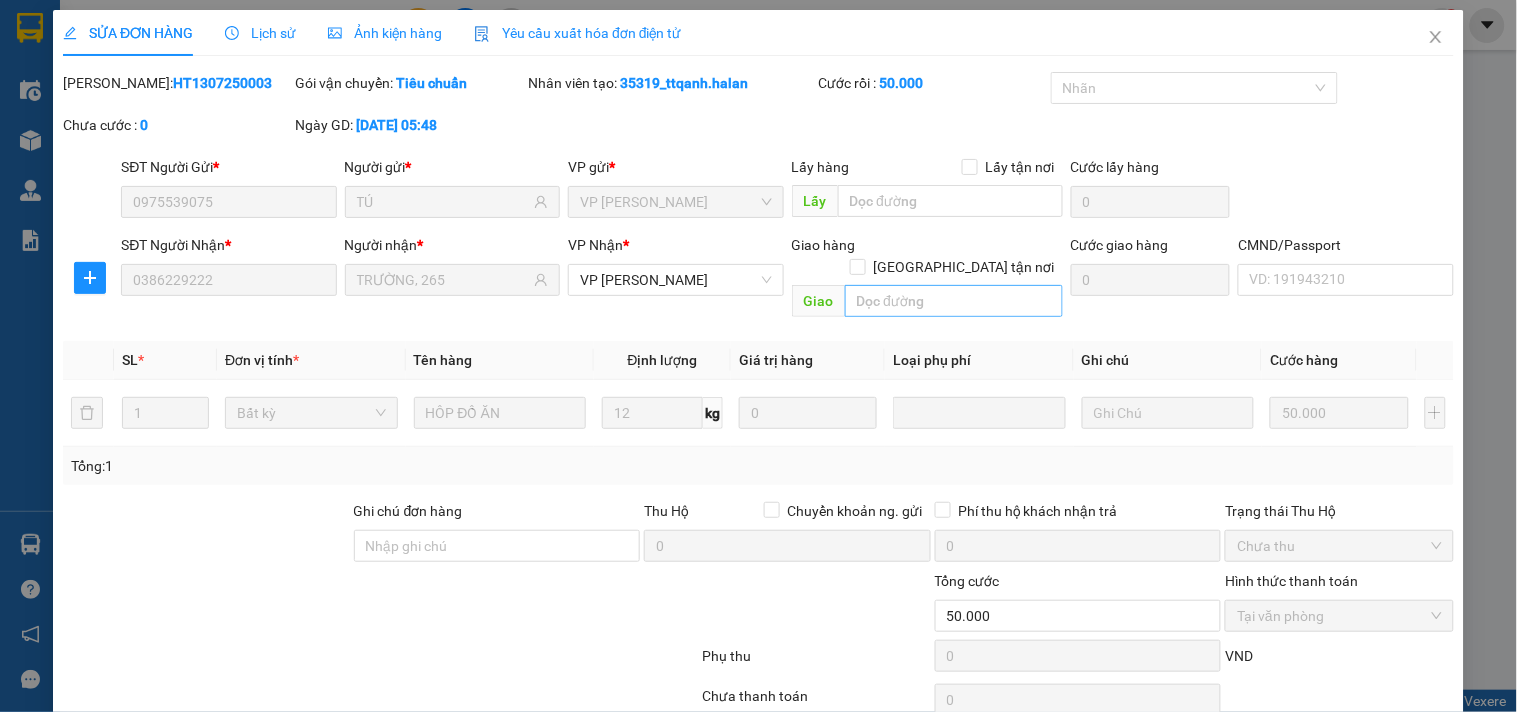 type on "0975539075" 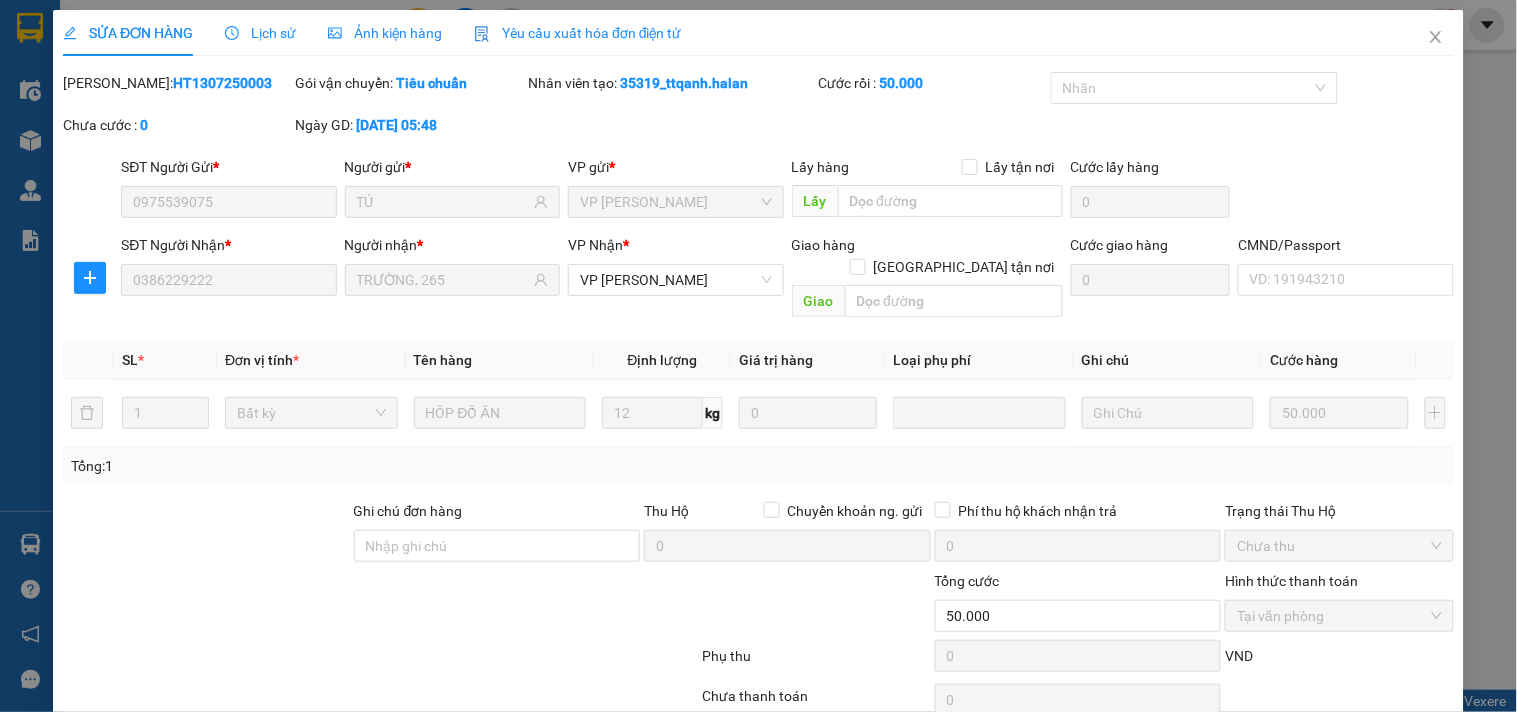 scroll, scrollTop: 72, scrollLeft: 0, axis: vertical 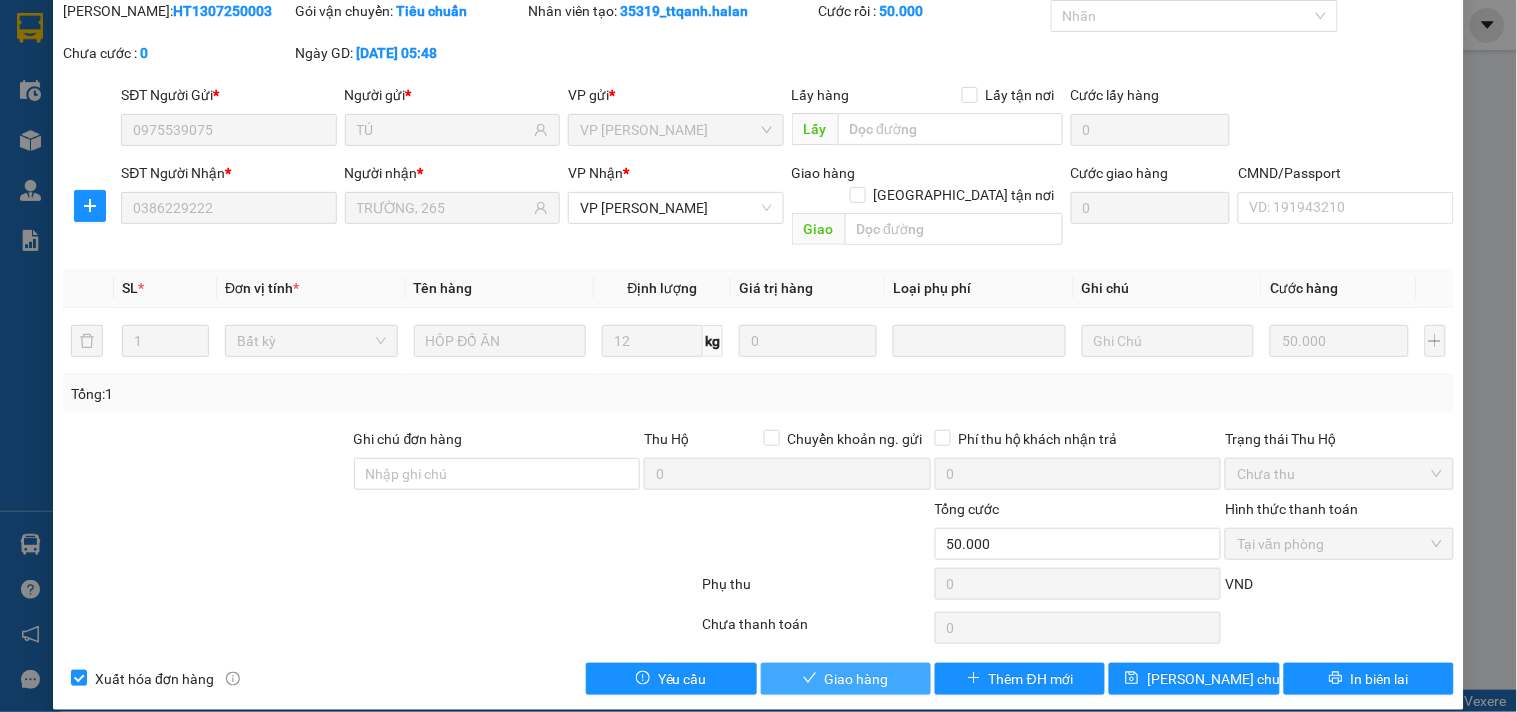 click on "Giao hàng" at bounding box center (857, 679) 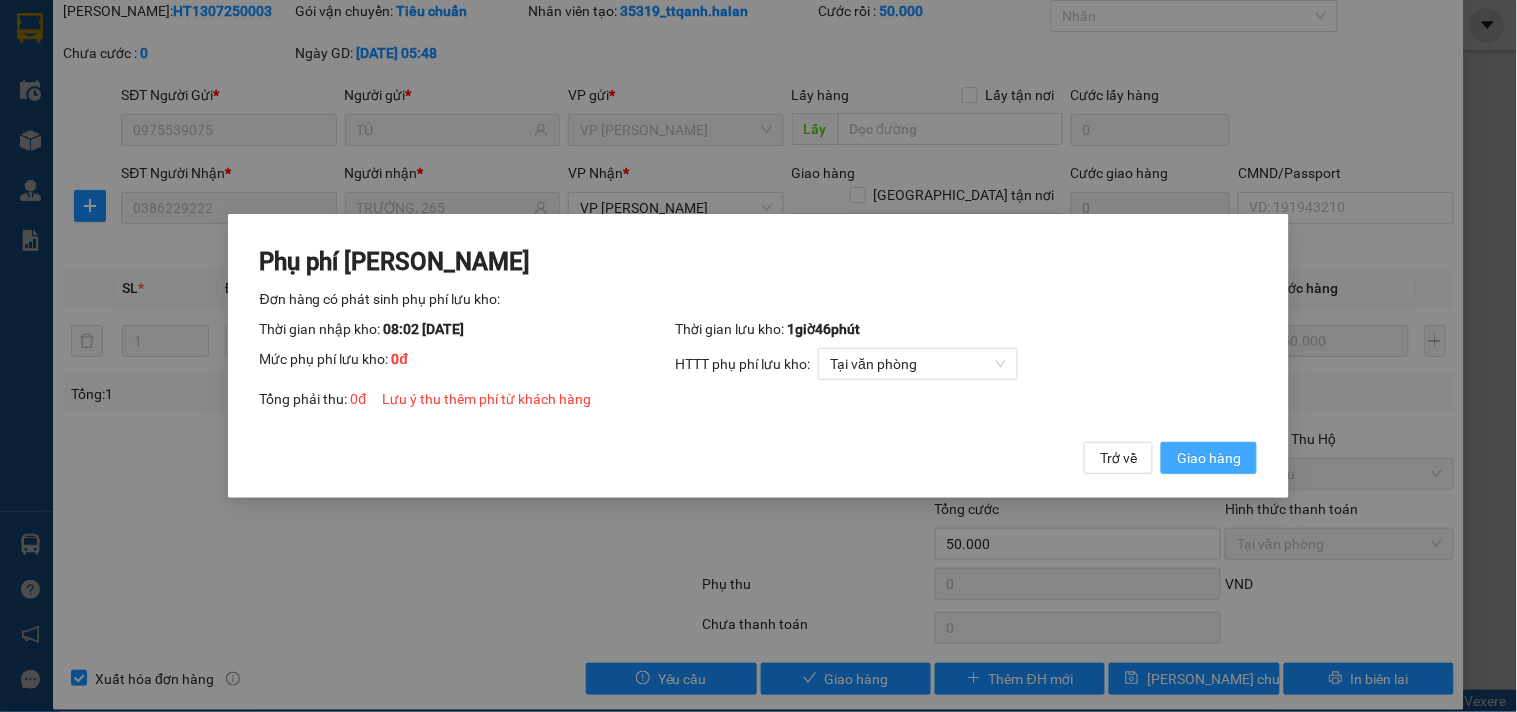 click on "Giao hàng" at bounding box center [1209, 458] 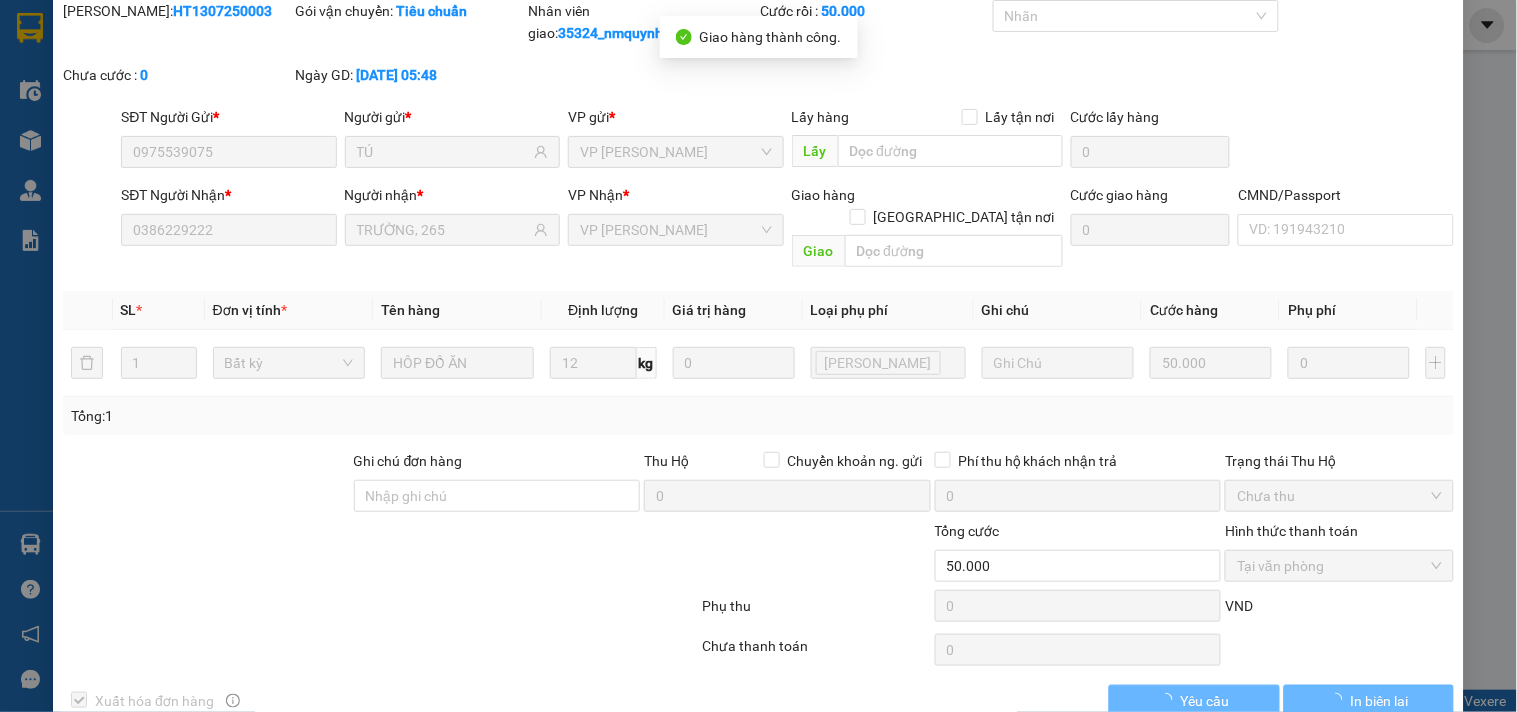 scroll, scrollTop: 0, scrollLeft: 0, axis: both 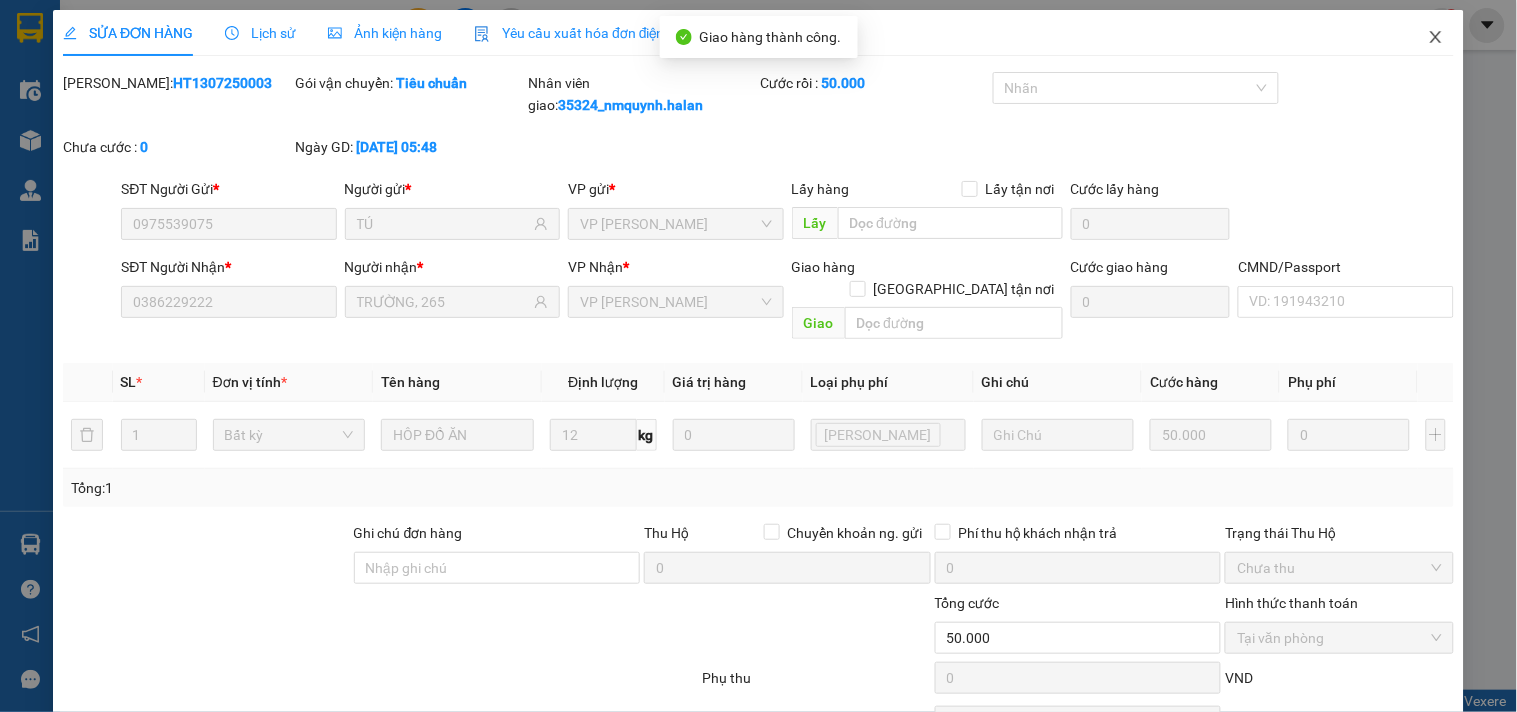 click at bounding box center [1436, 38] 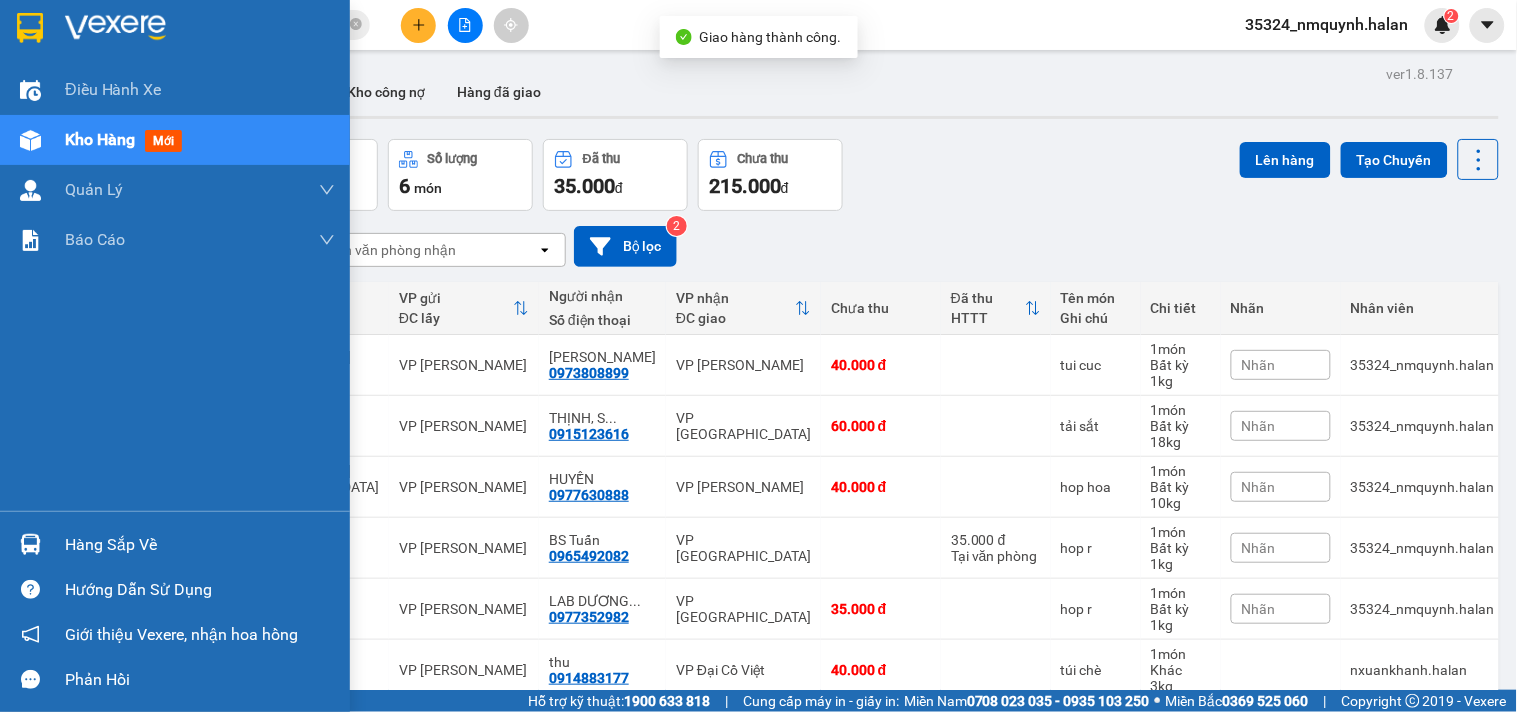 drag, startPoint x: 83, startPoint y: 544, endPoint x: 156, endPoint y: 530, distance: 74.330345 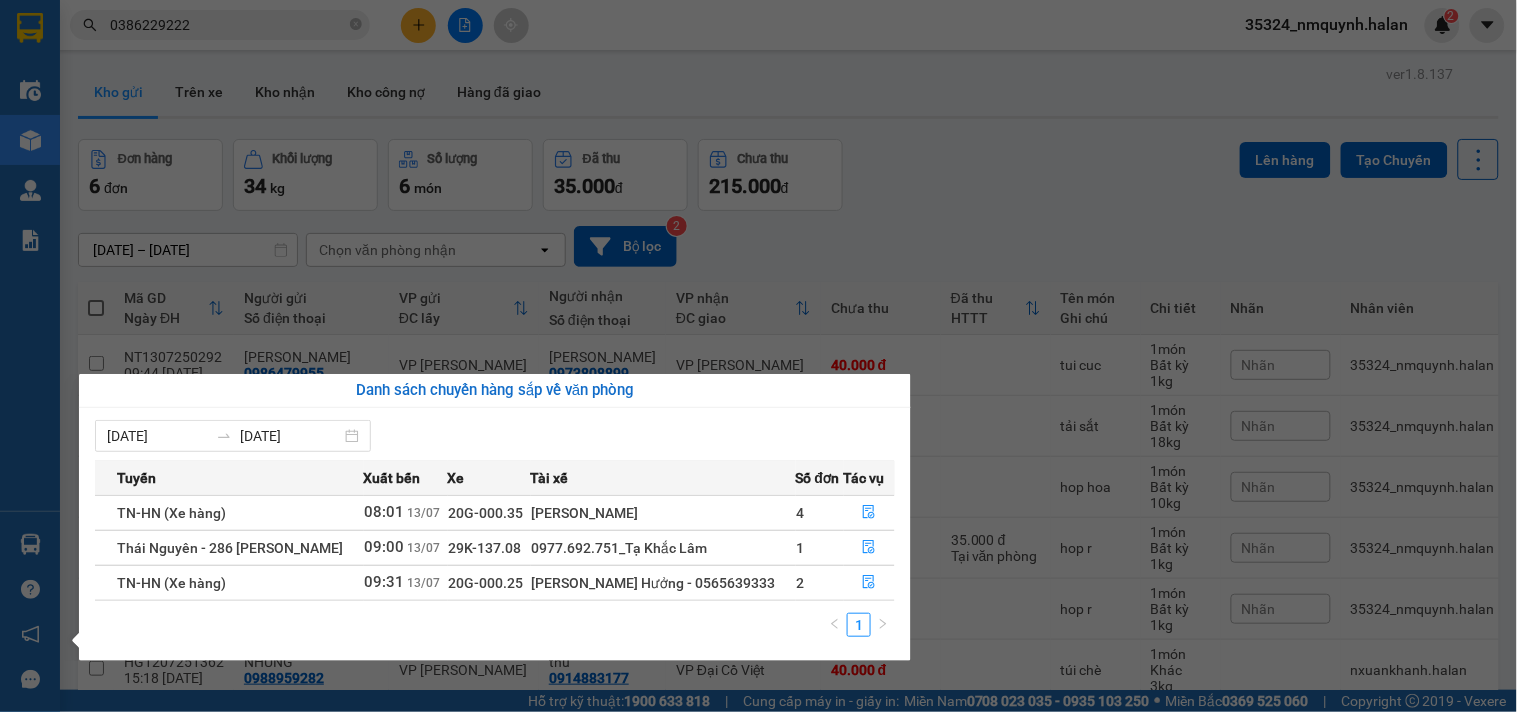 drag, startPoint x: 1104, startPoint y: 213, endPoint x: 1093, endPoint y: 215, distance: 11.18034 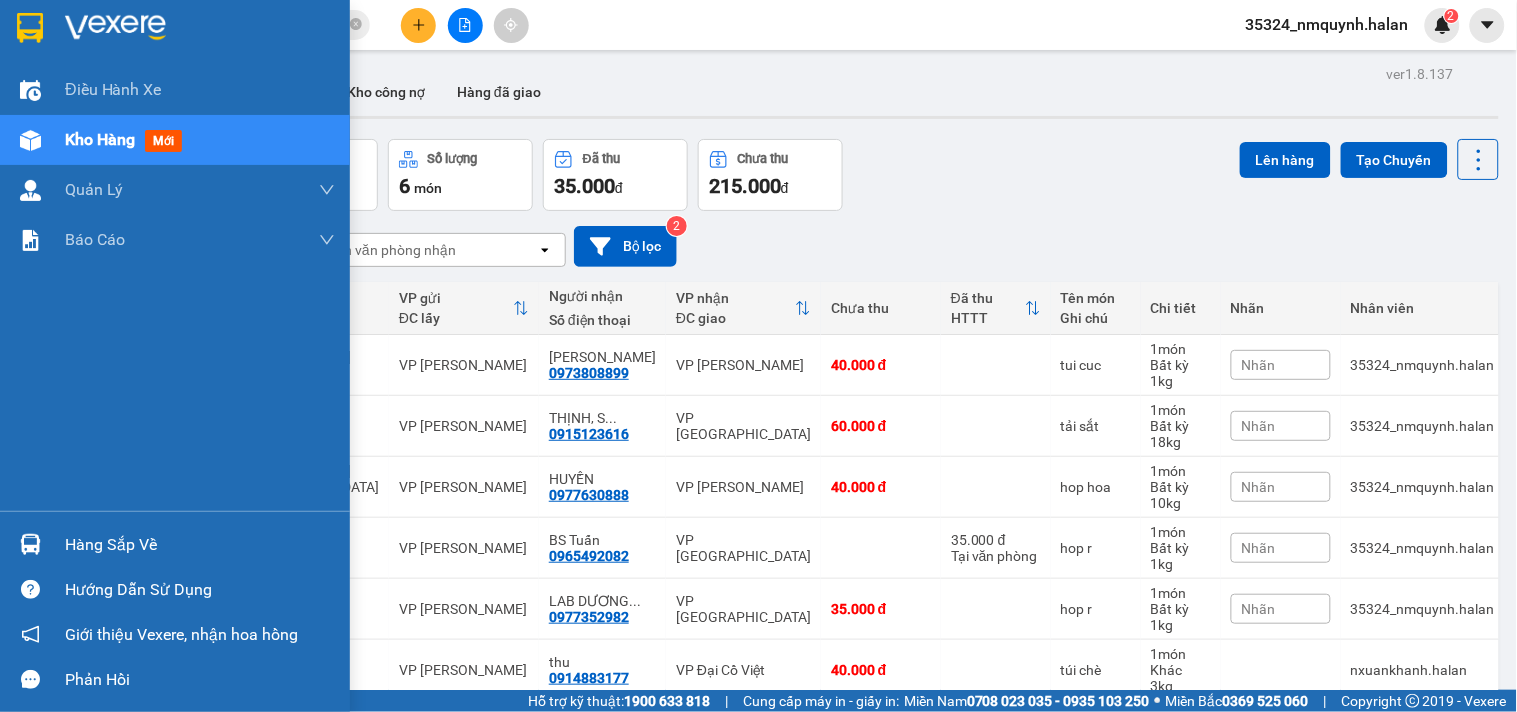 click at bounding box center (30, 544) 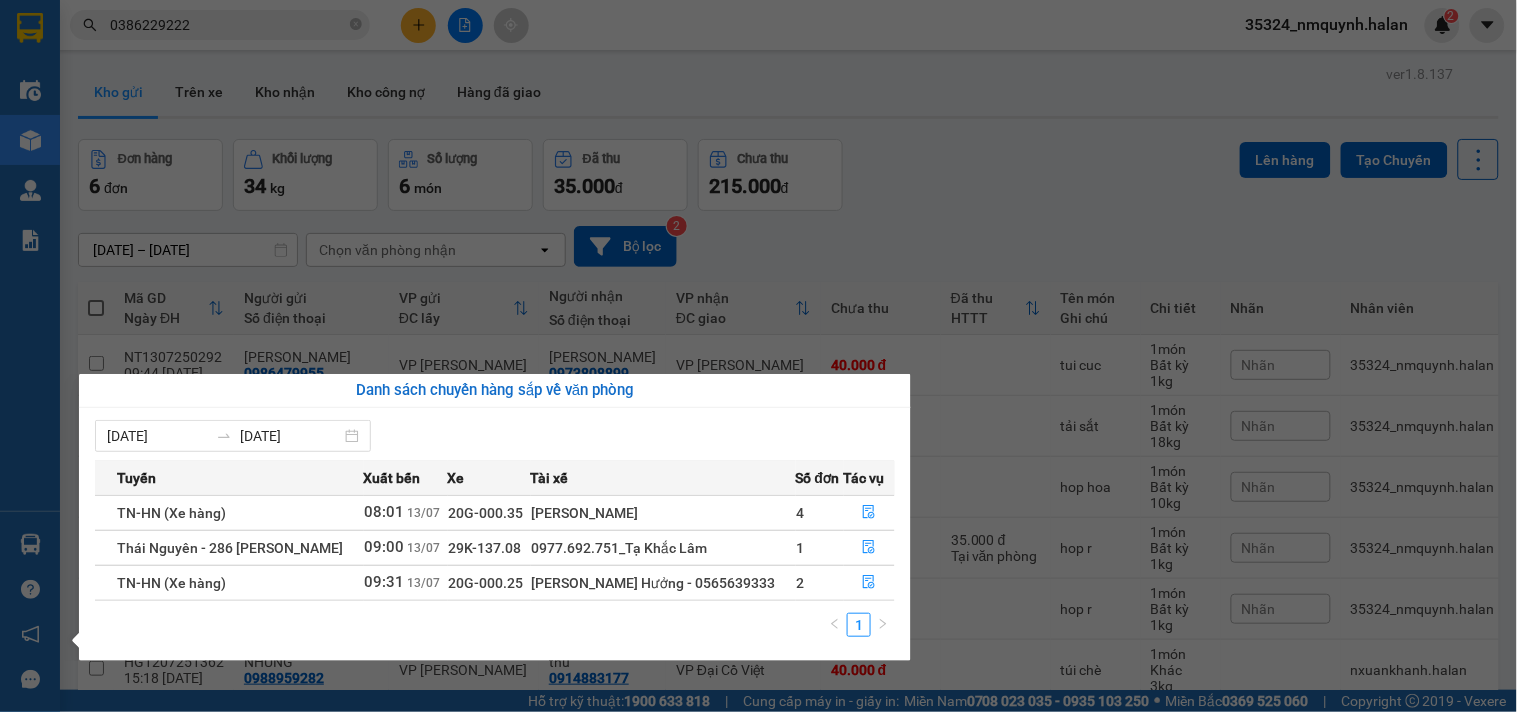 drag, startPoint x: 958, startPoint y: 226, endPoint x: 958, endPoint y: 200, distance: 26 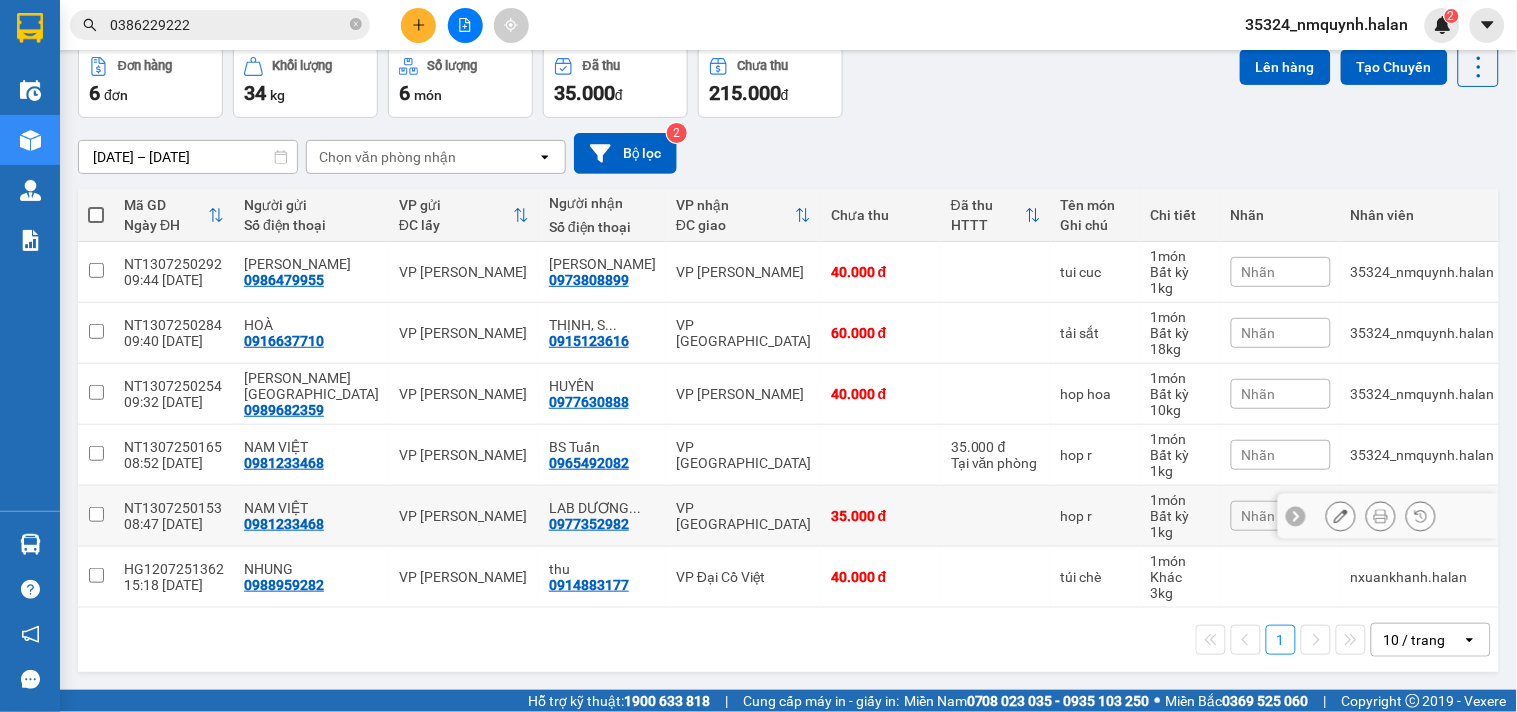 scroll, scrollTop: 0, scrollLeft: 0, axis: both 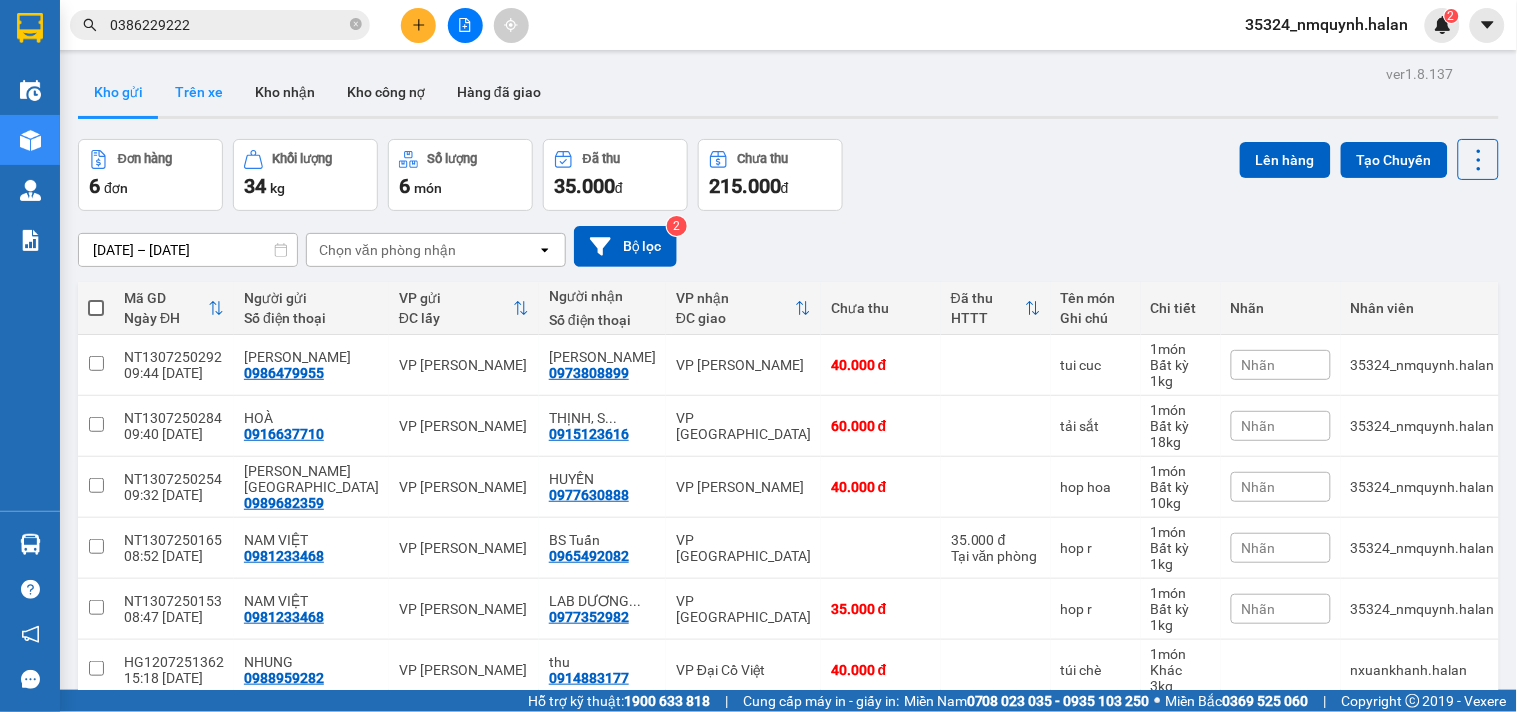 click on "Trên xe" at bounding box center (199, 92) 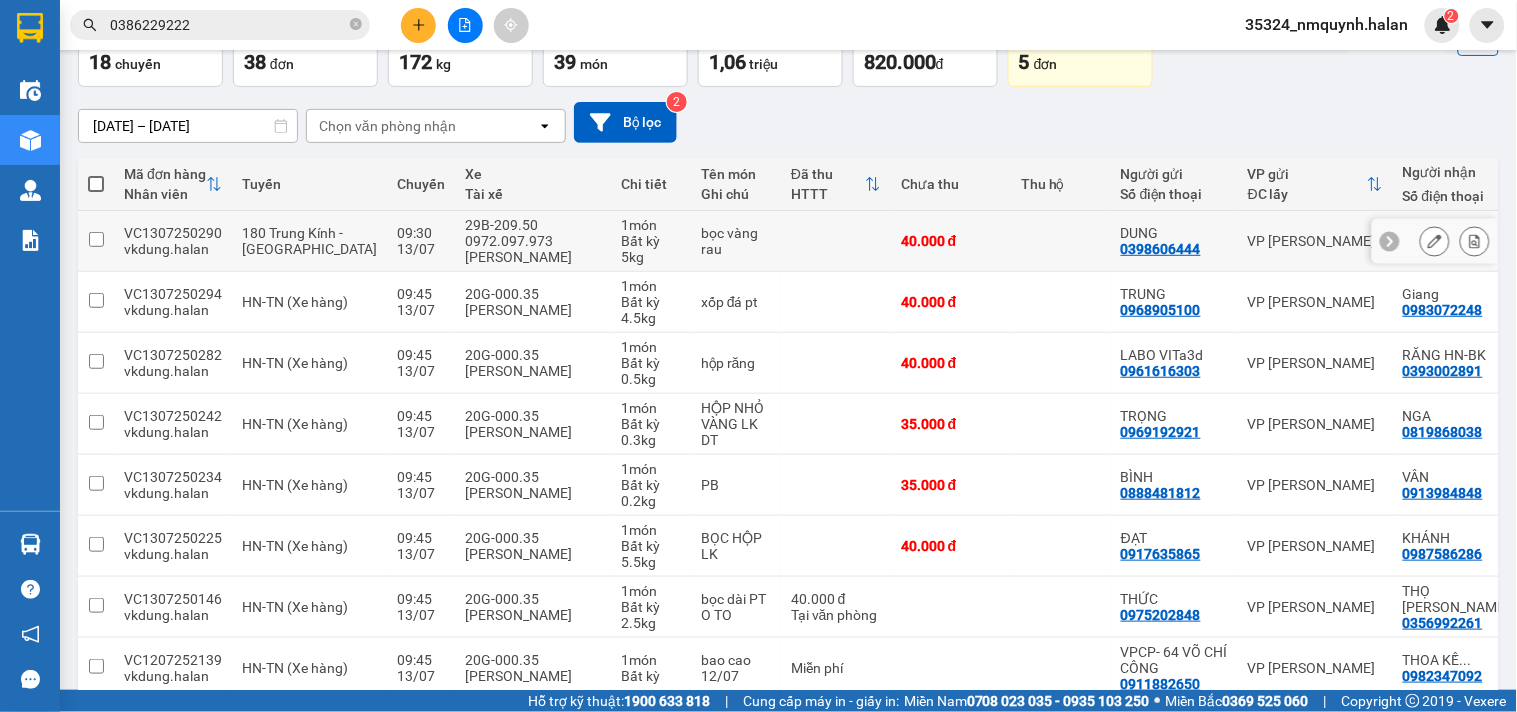 scroll, scrollTop: 0, scrollLeft: 0, axis: both 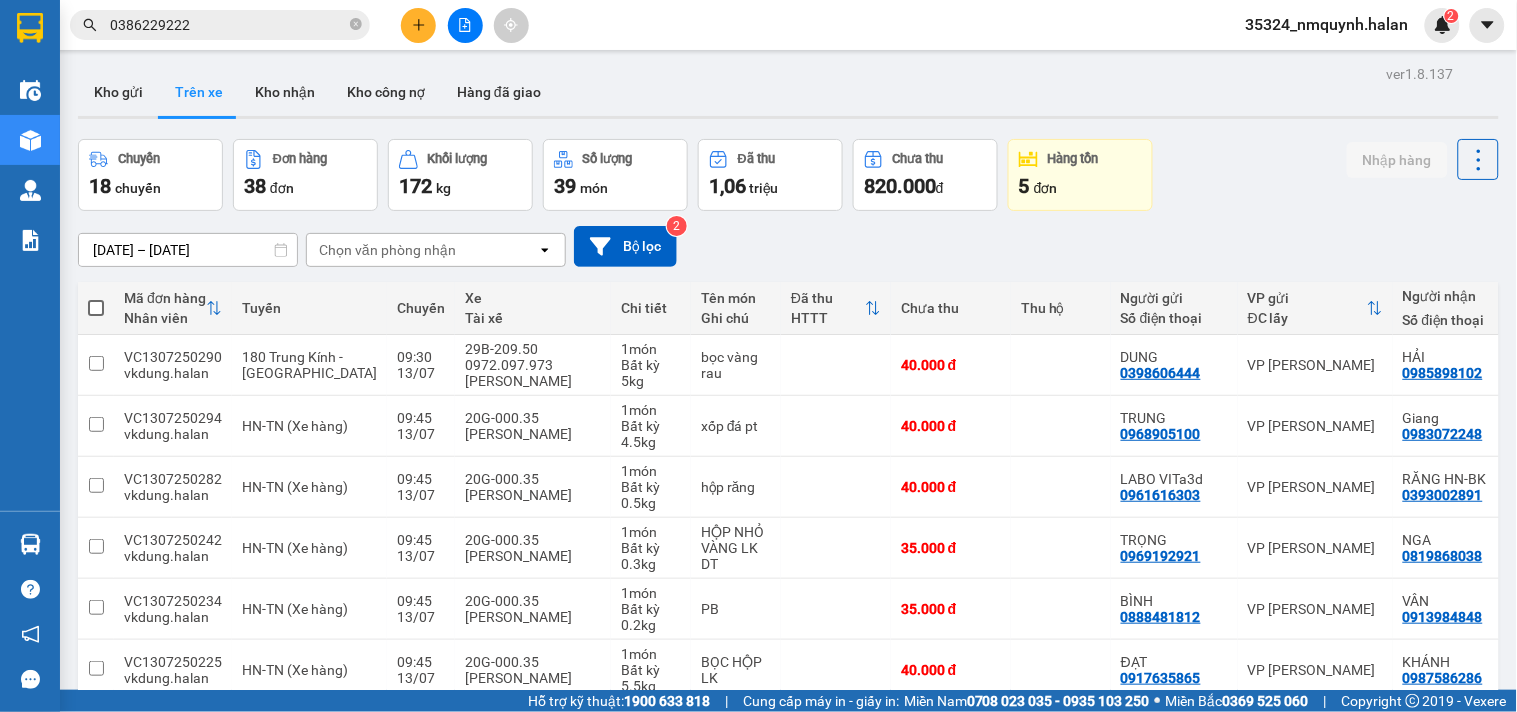 drag, startPoint x: 128, startPoint y: 93, endPoint x: 197, endPoint y: 132, distance: 79.25907 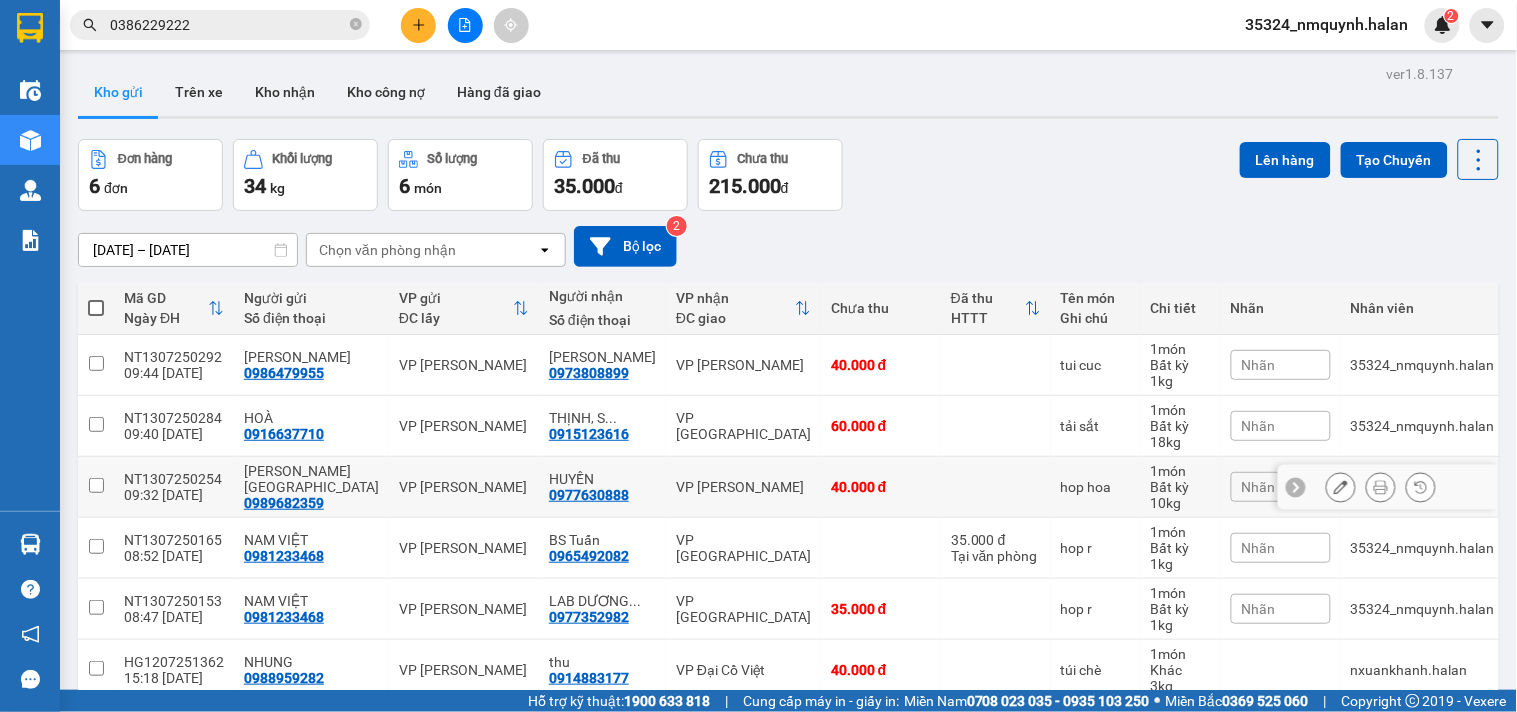 scroll, scrollTop: 94, scrollLeft: 0, axis: vertical 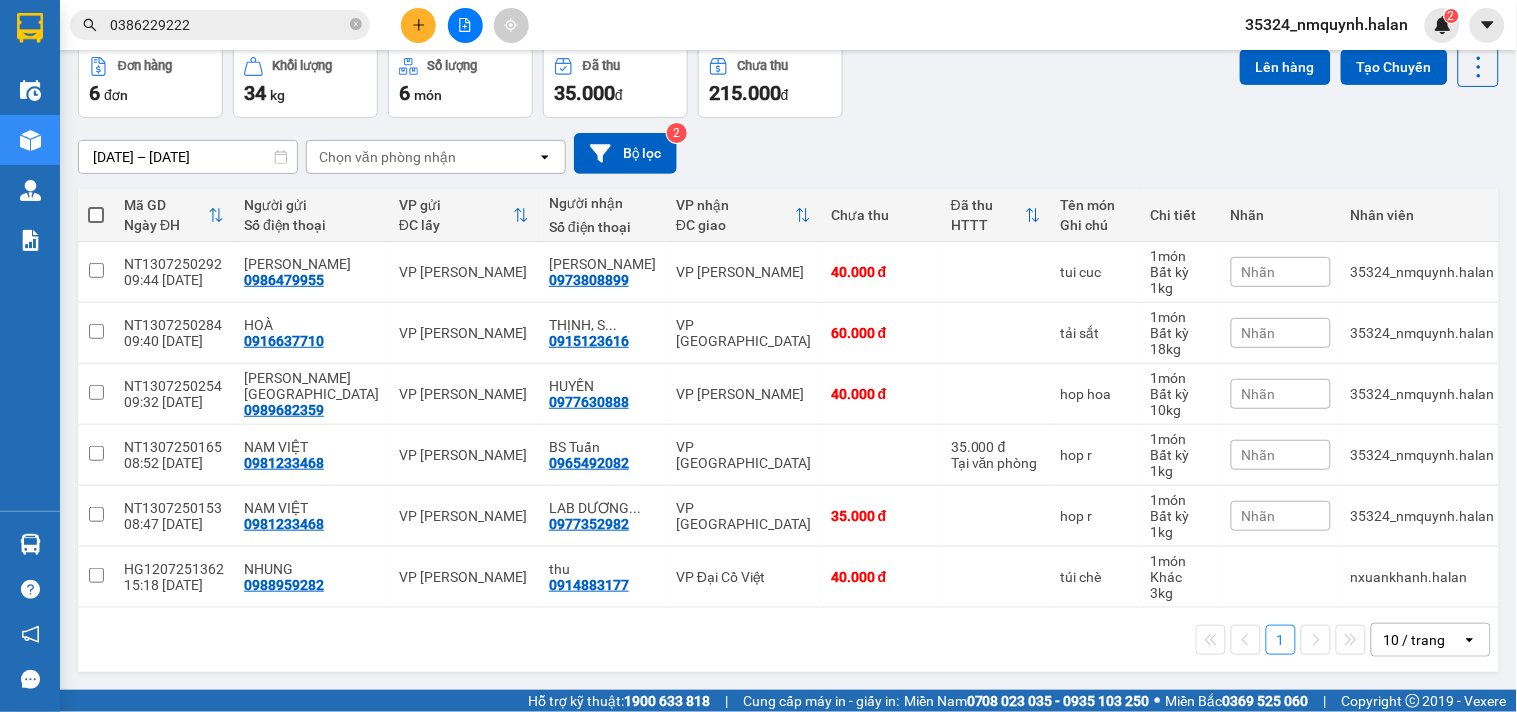 click on "10 / trang" at bounding box center (1415, 640) 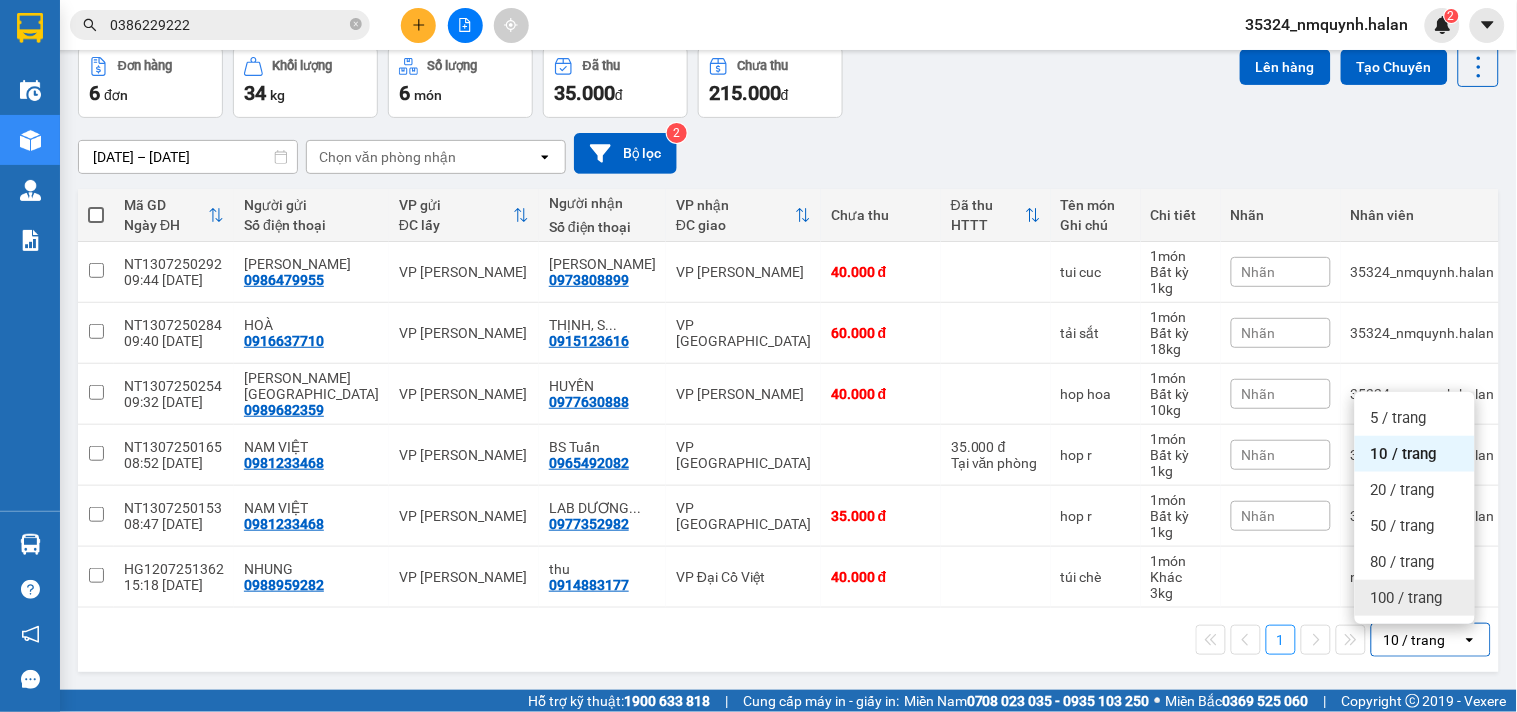 click on "100 / trang" at bounding box center (1415, 598) 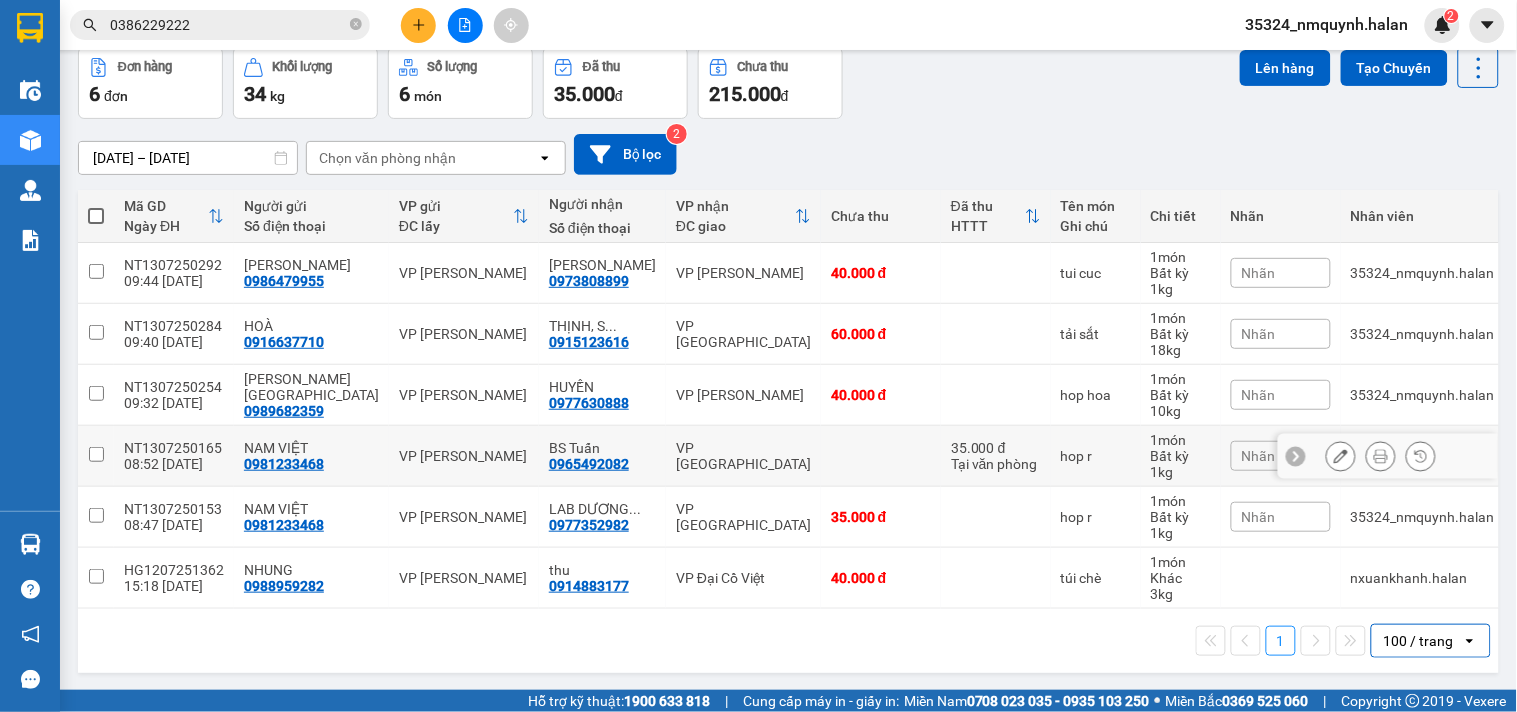scroll, scrollTop: 94, scrollLeft: 0, axis: vertical 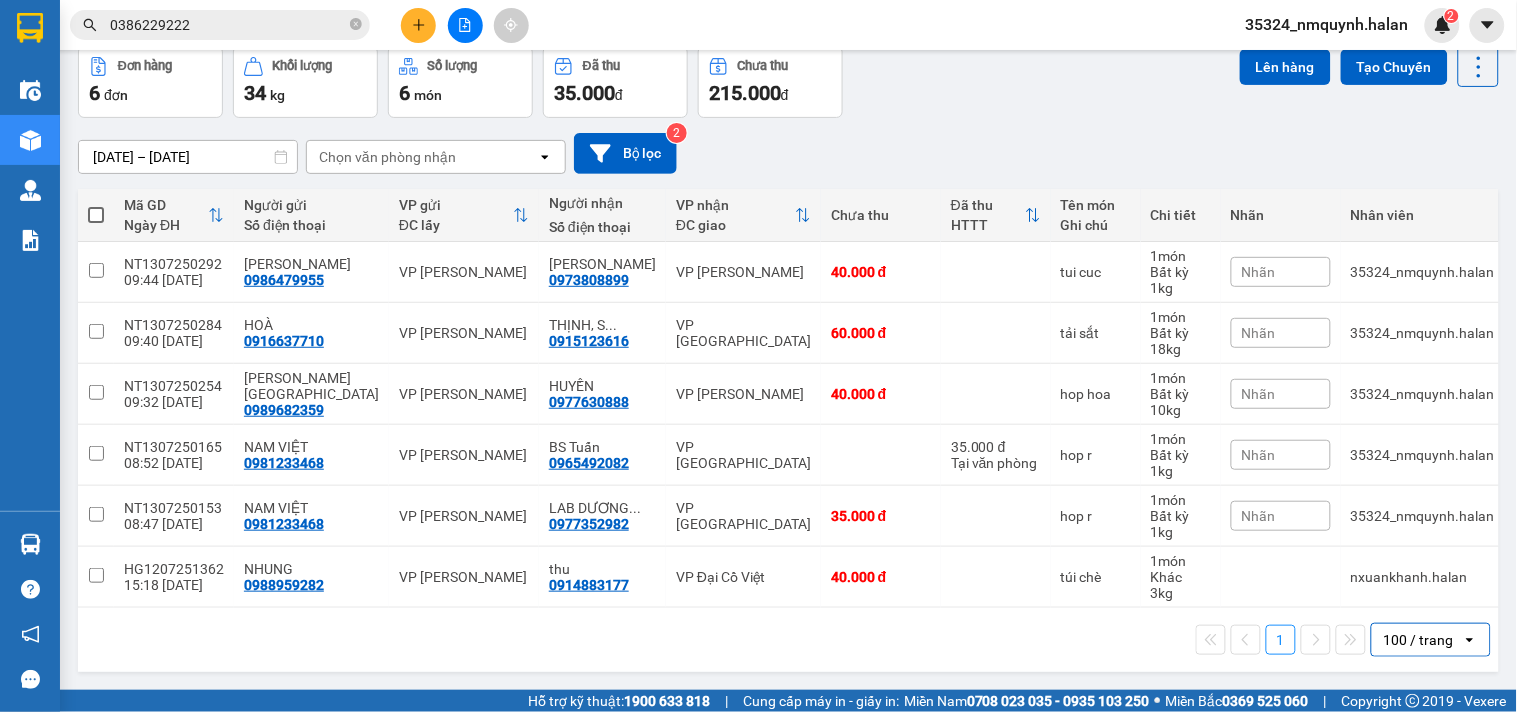 click at bounding box center [418, 25] 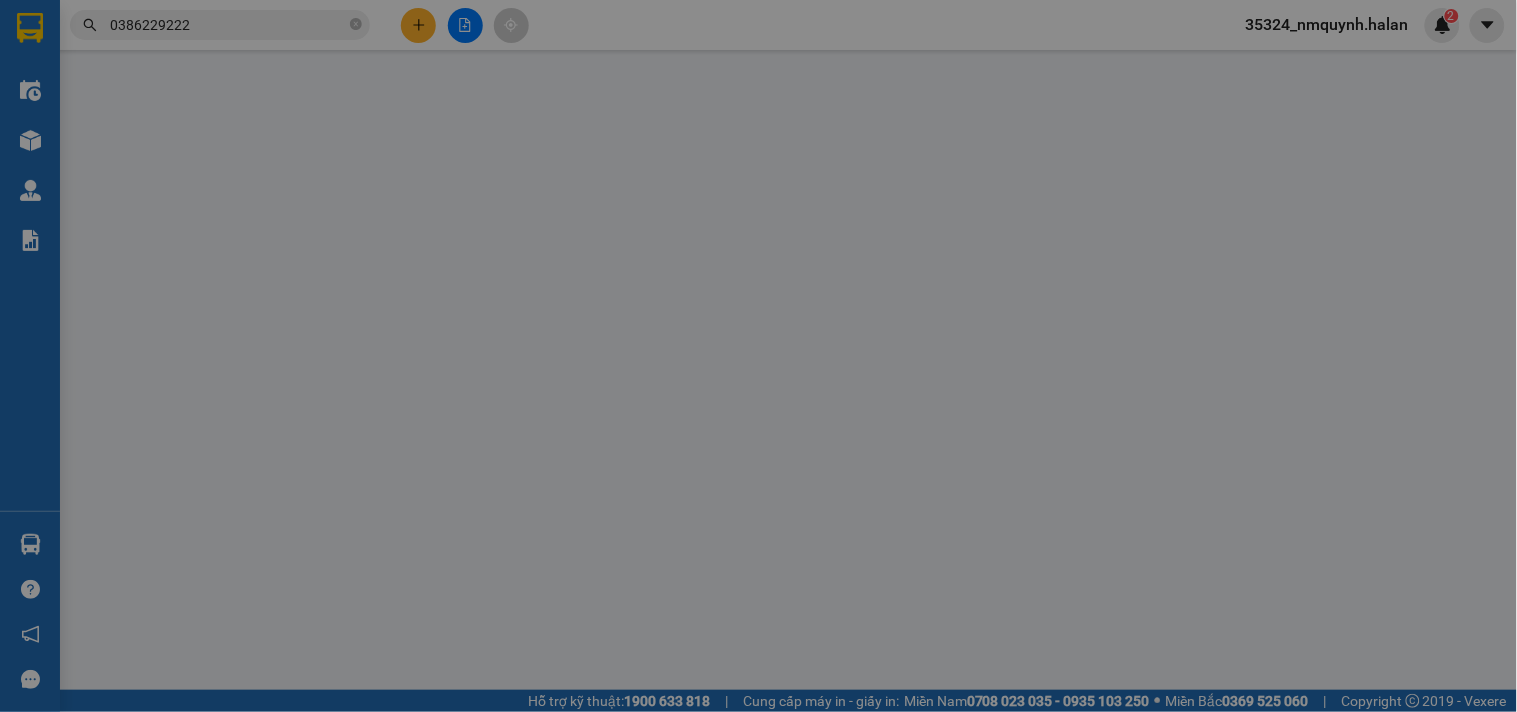 scroll, scrollTop: 0, scrollLeft: 0, axis: both 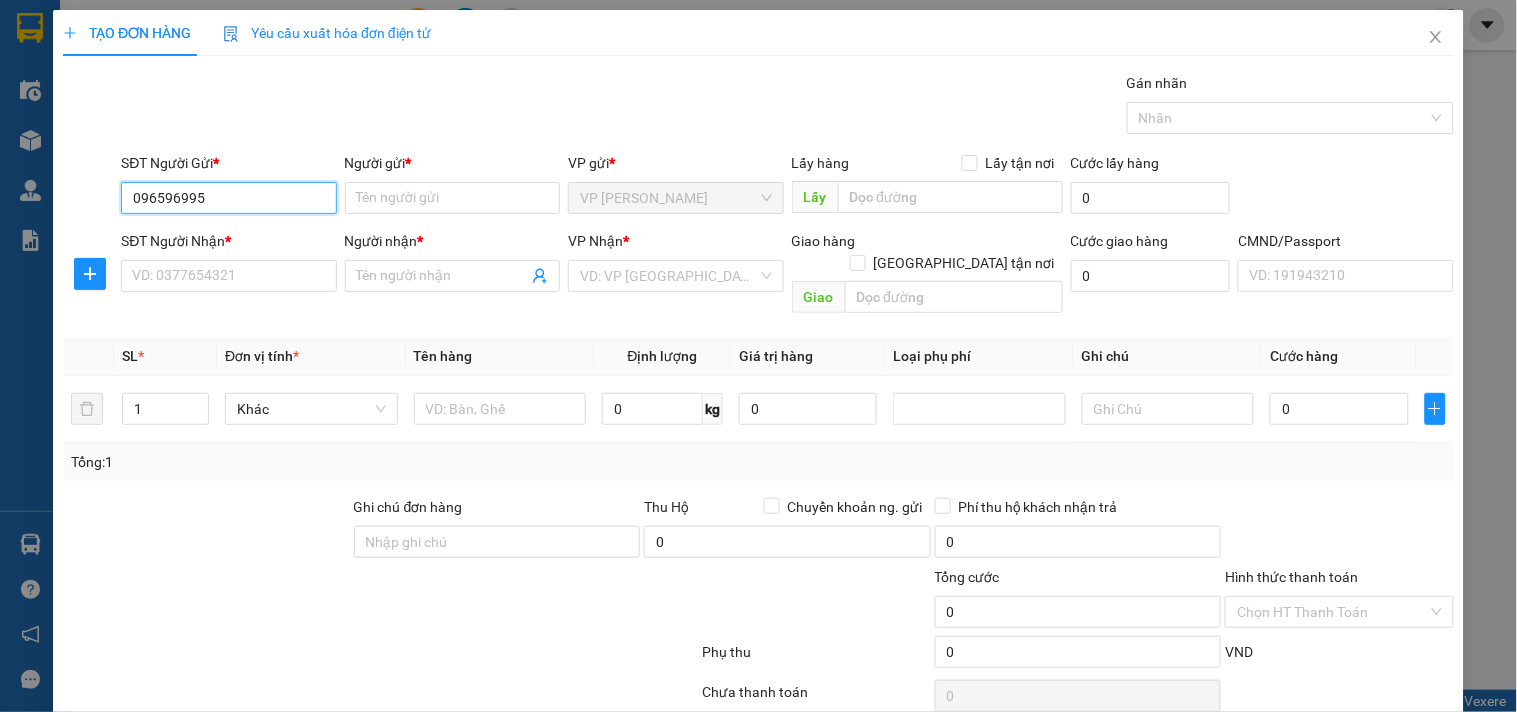 type on "0965969955" 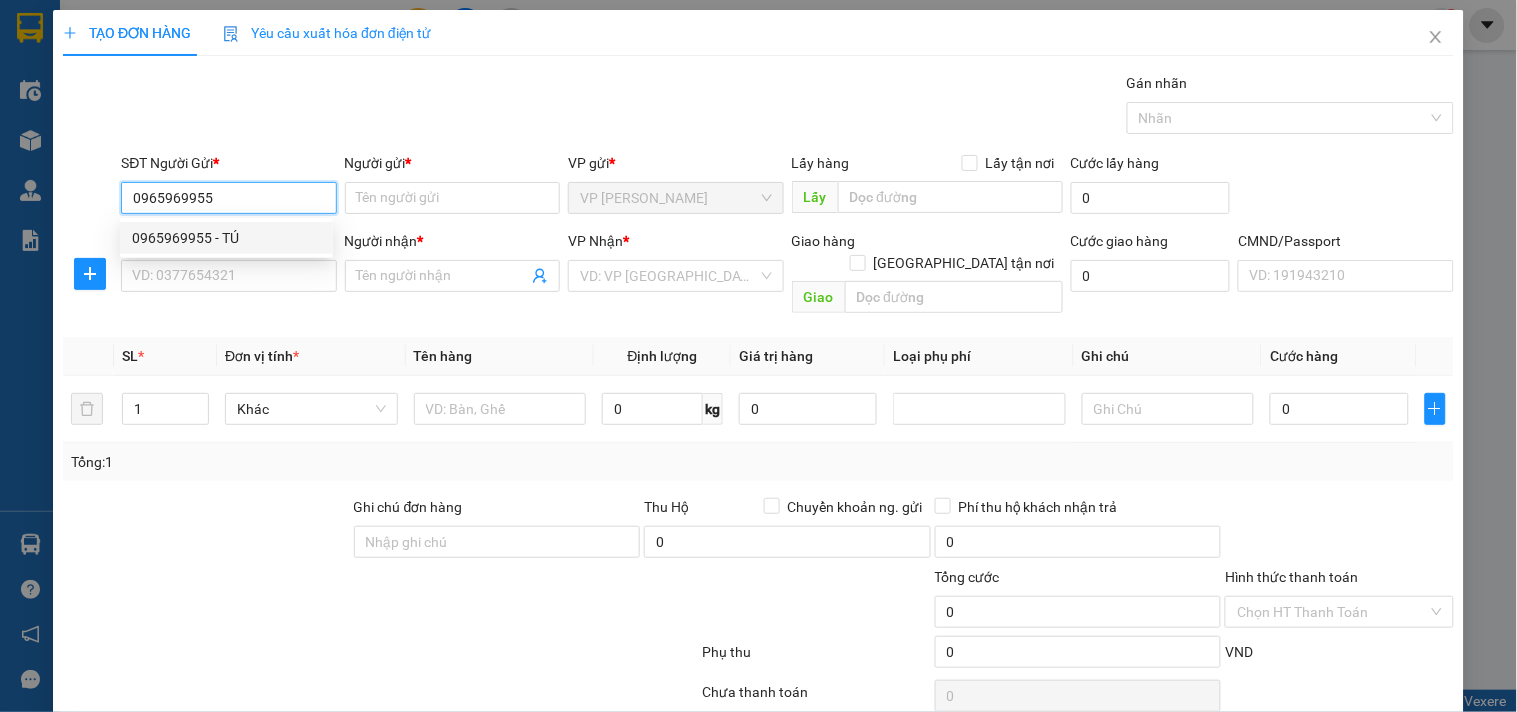click on "0965969955 - TÚ" at bounding box center (226, 238) 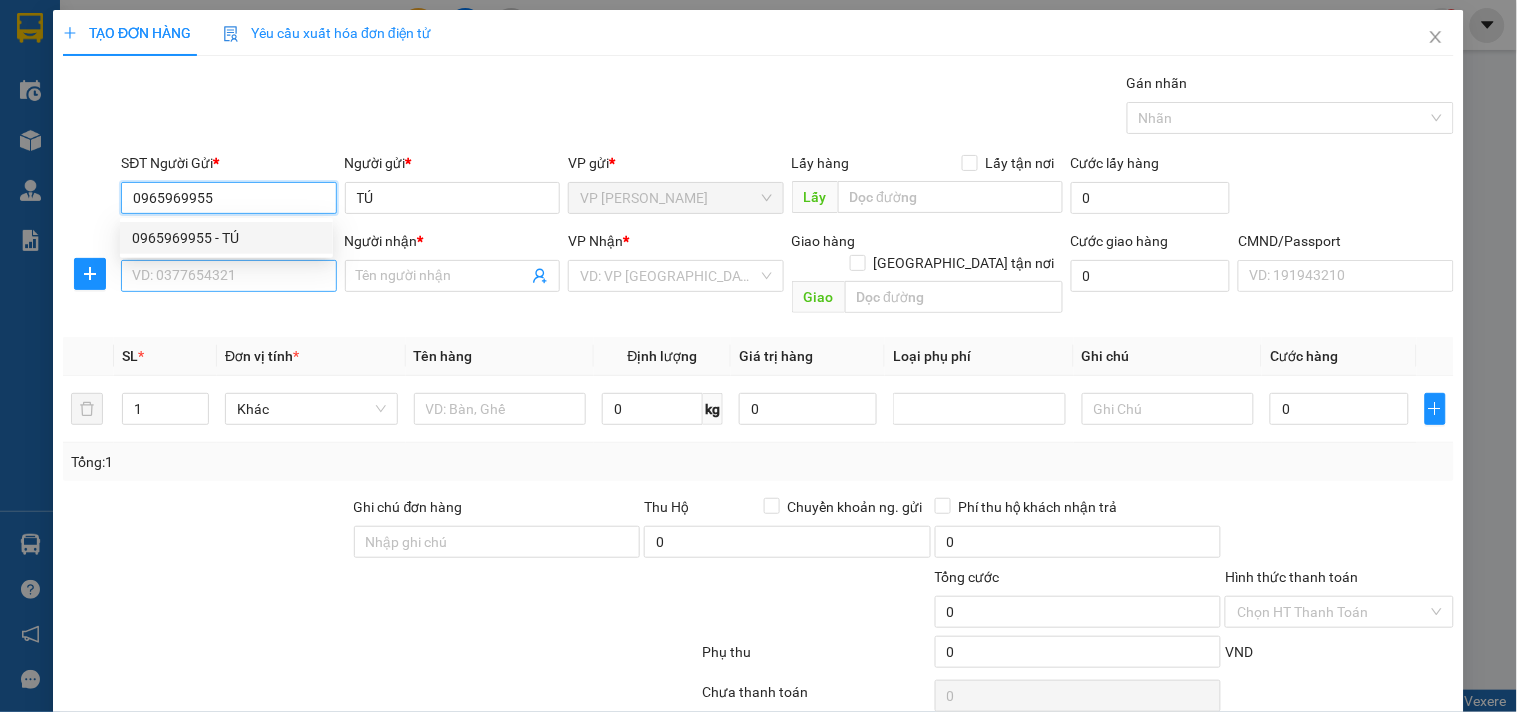 type on "0965969955" 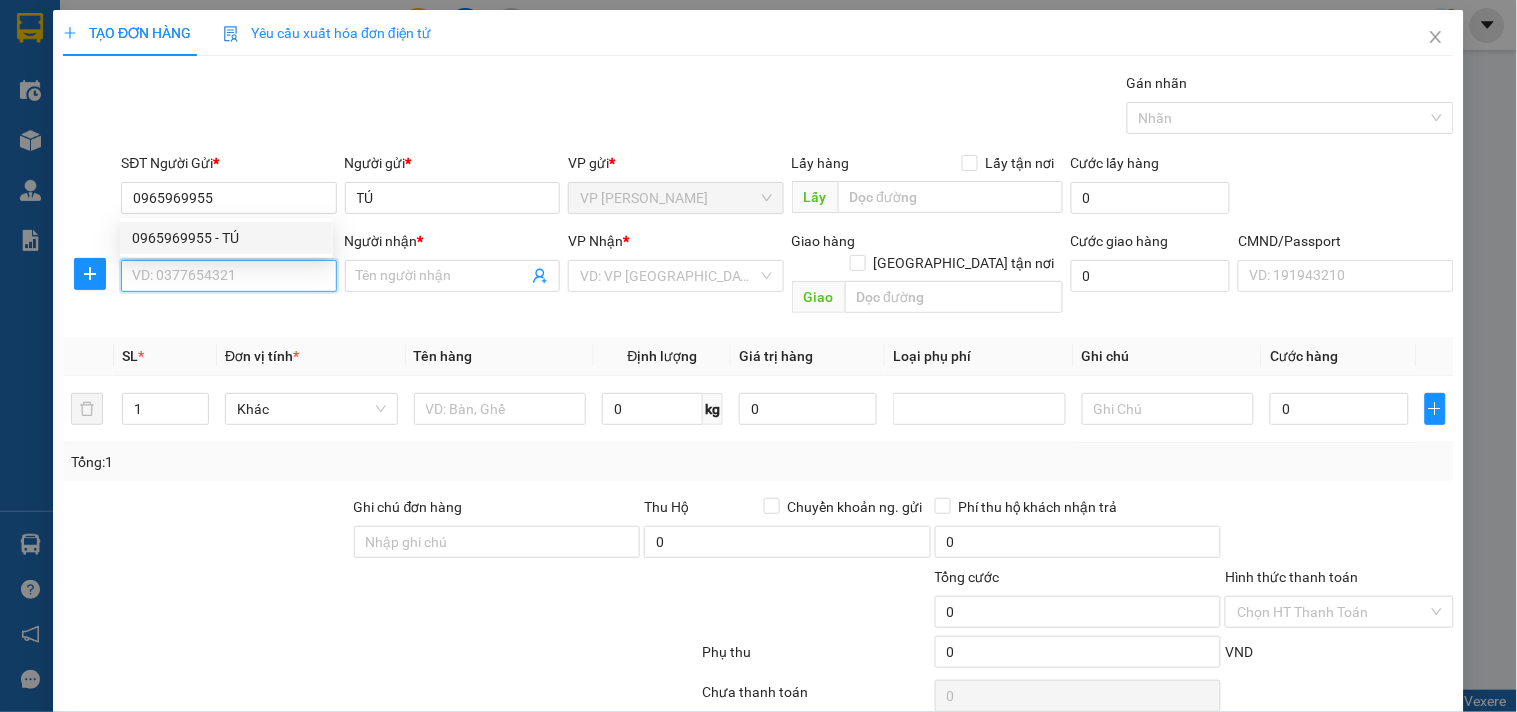 click on "SĐT Người Nhận  *" at bounding box center (228, 276) 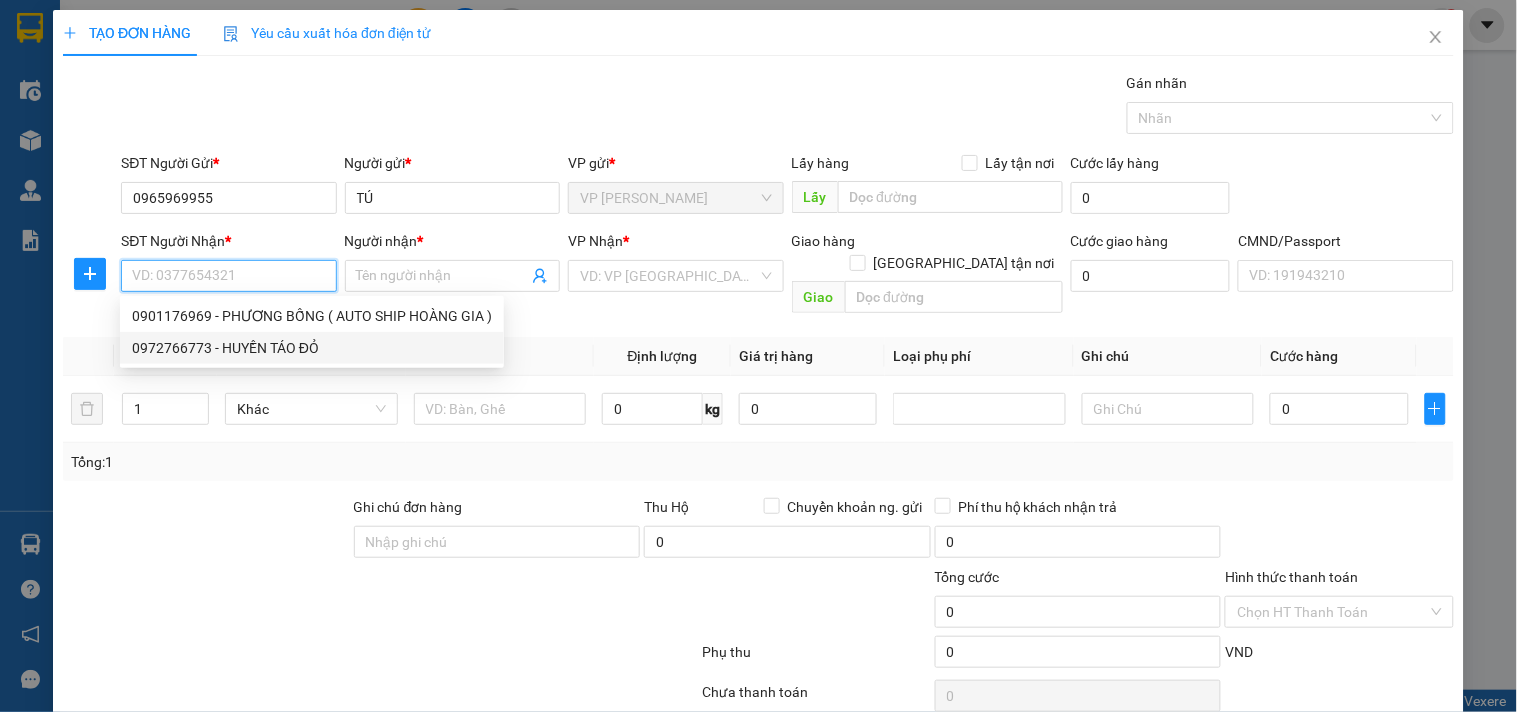 drag, startPoint x: 264, startPoint y: 332, endPoint x: 370, endPoint y: 355, distance: 108.46658 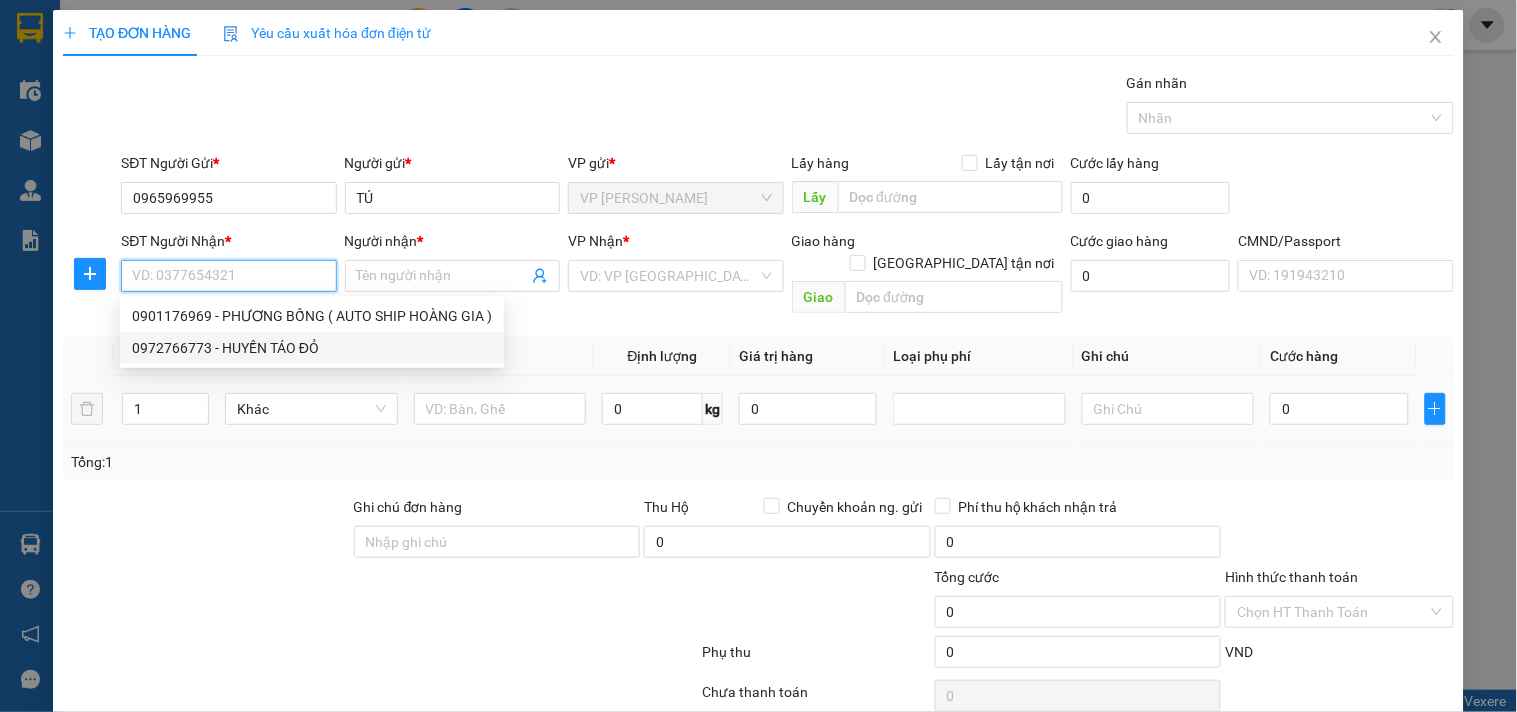 type on "0972766773" 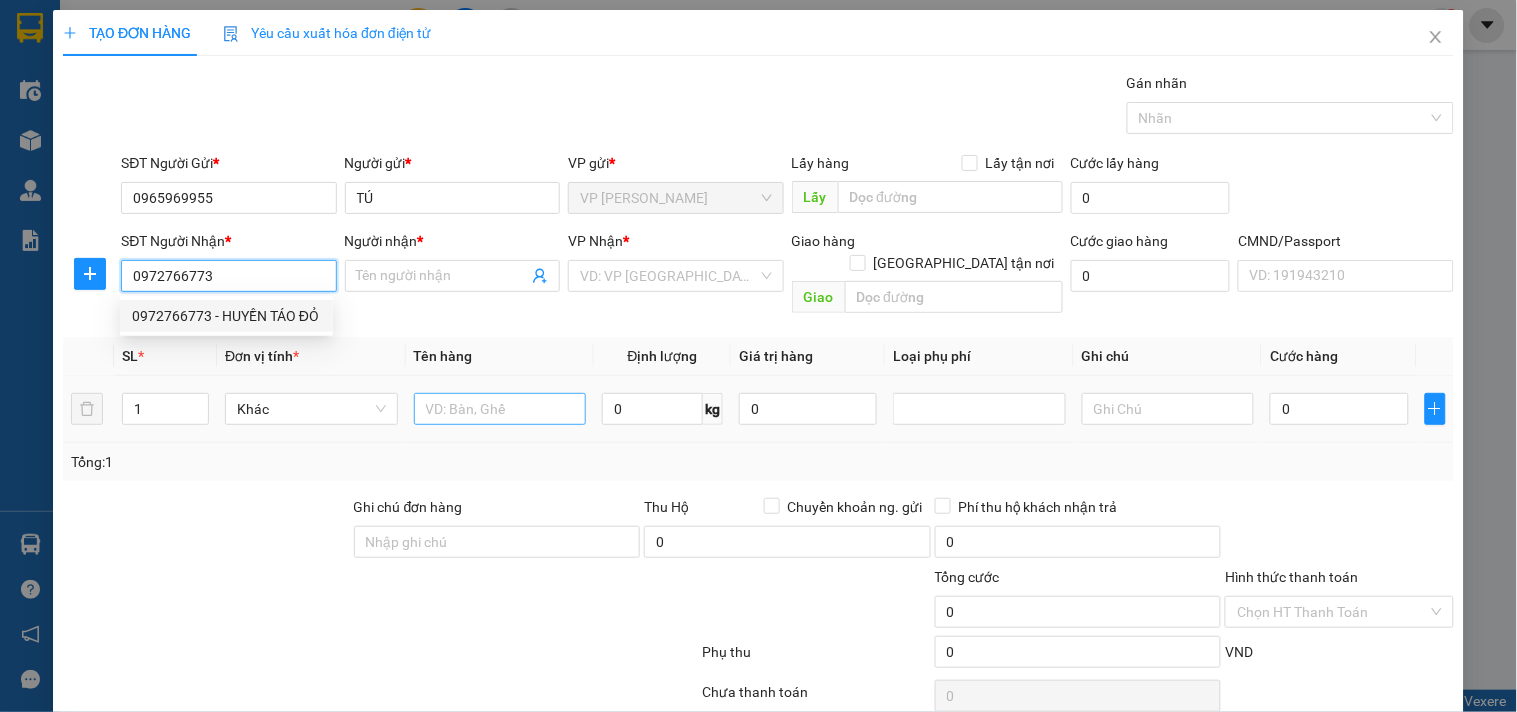 type on "HUYỀN TÁO ĐỎ" 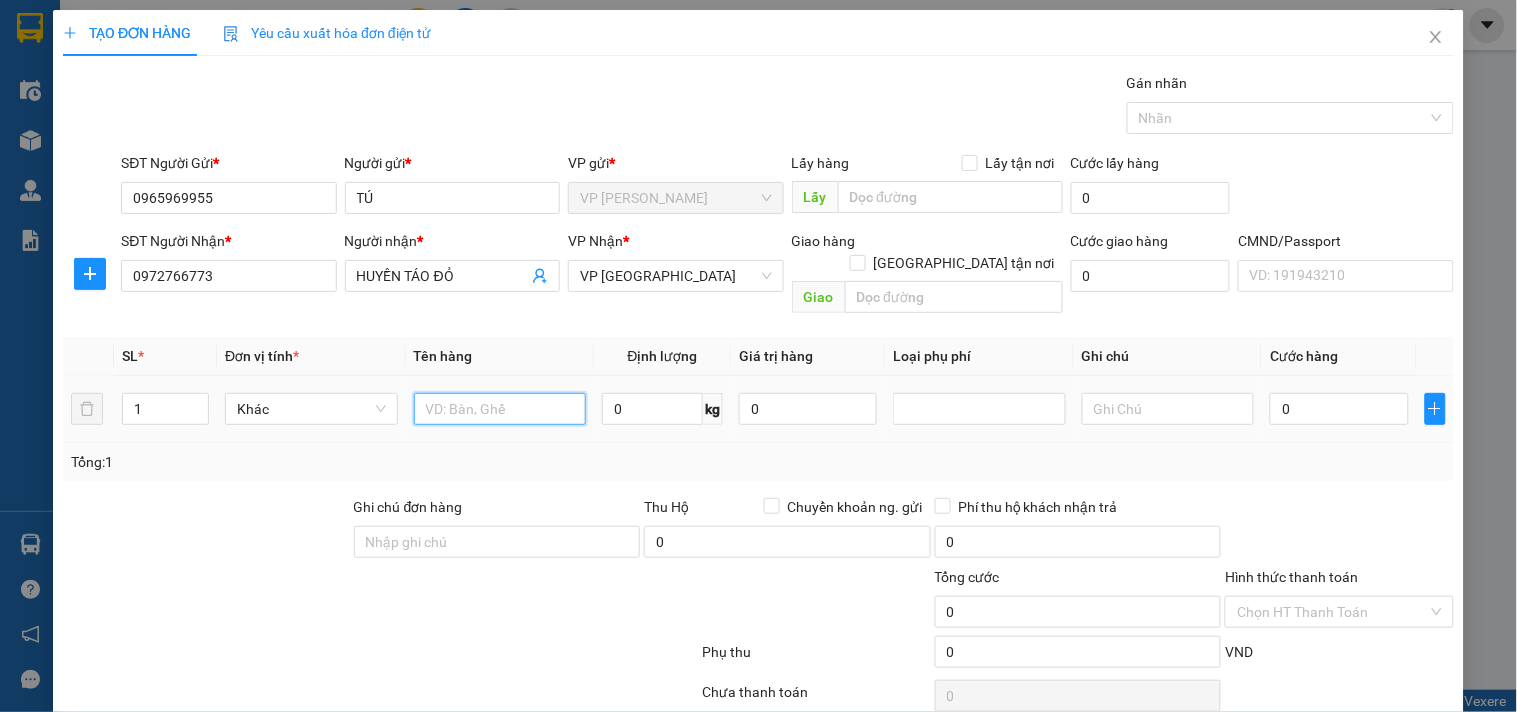 click at bounding box center [500, 409] 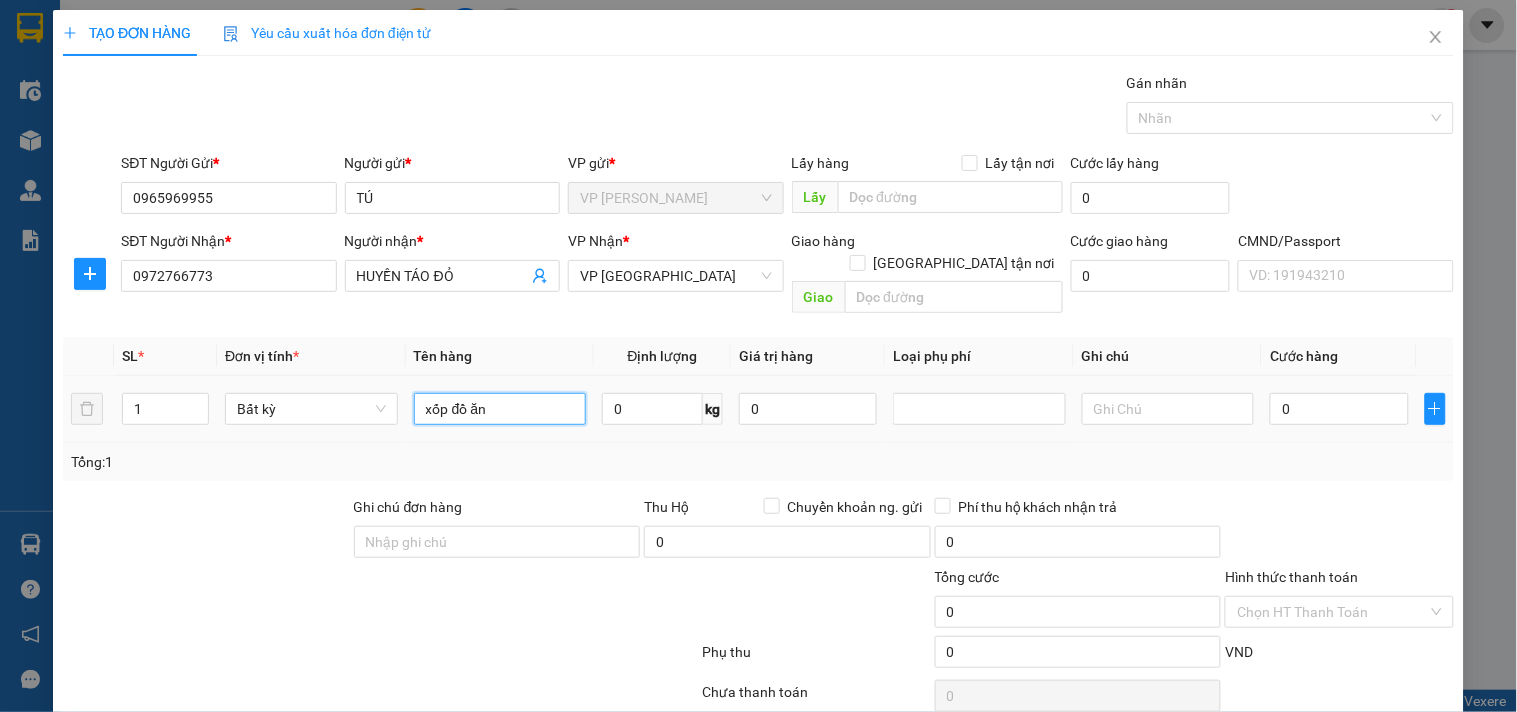 type on "xốp đồ ăn" 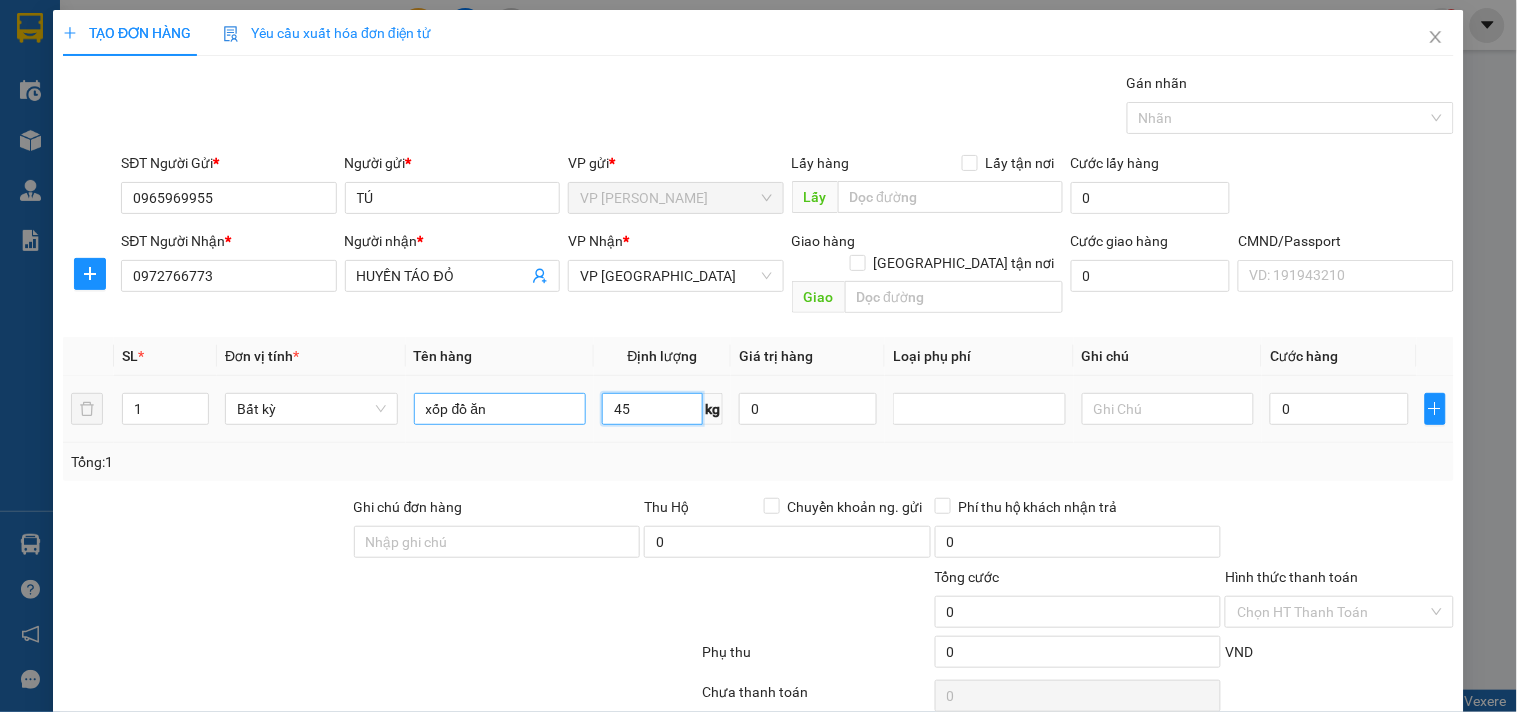 type on "45" 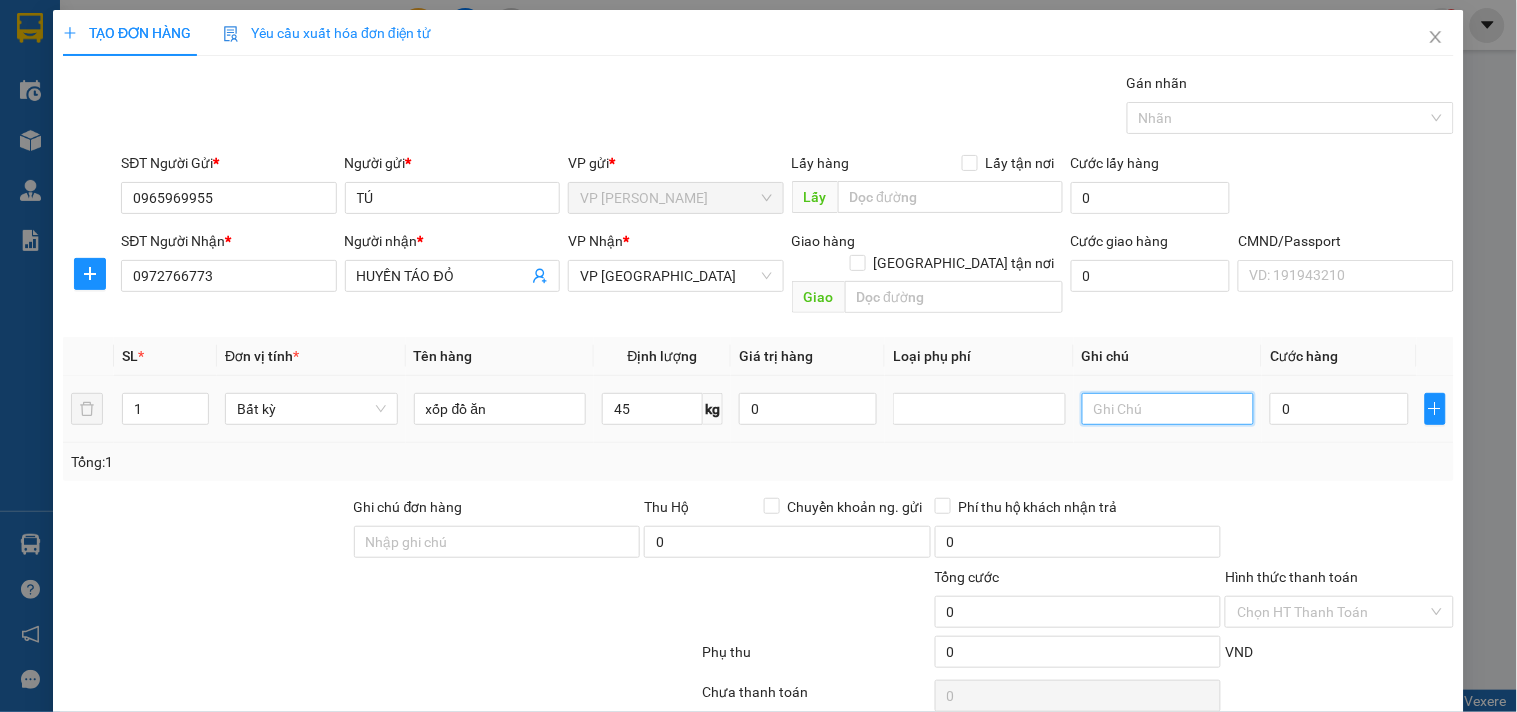 type on "85.000" 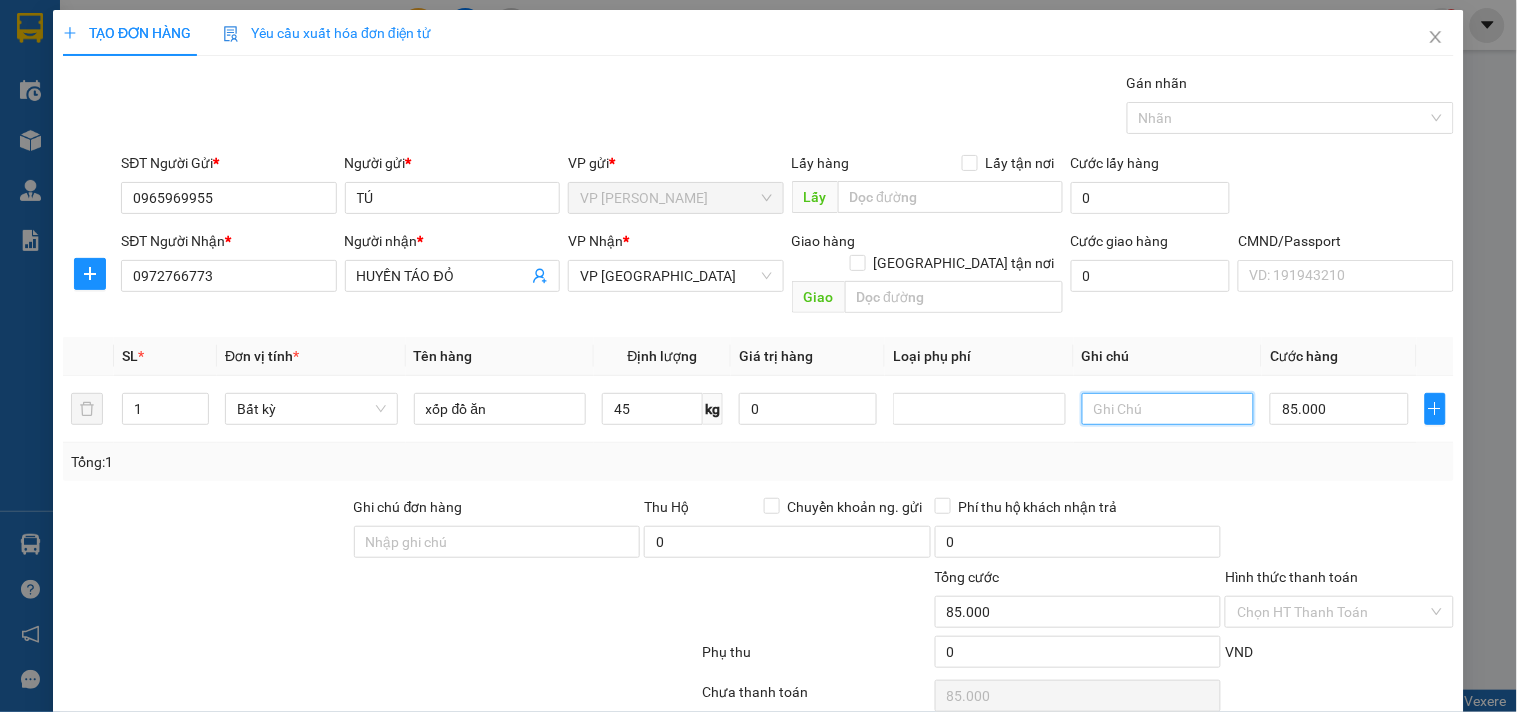 scroll, scrollTop: 67, scrollLeft: 0, axis: vertical 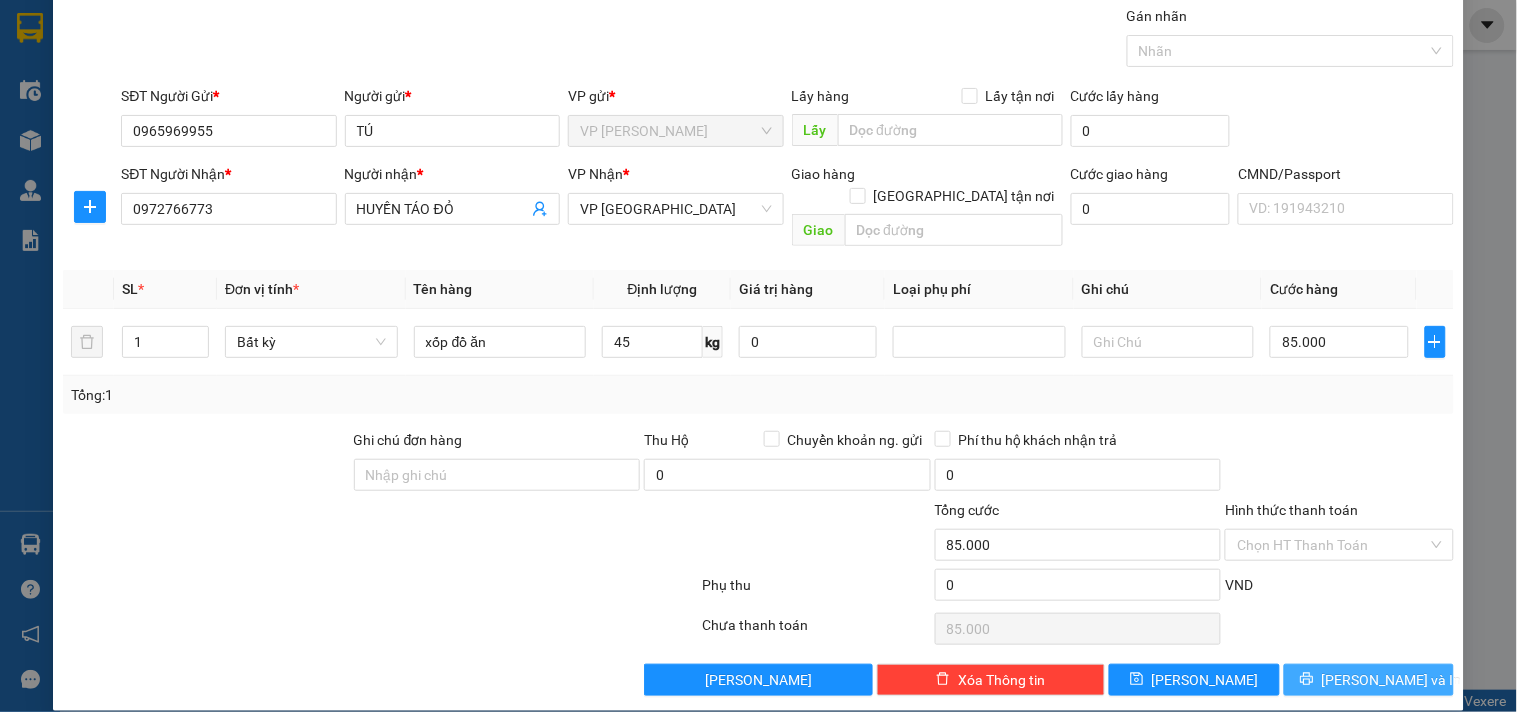 drag, startPoint x: 1382, startPoint y: 651, endPoint x: 702, endPoint y: 534, distance: 689.992 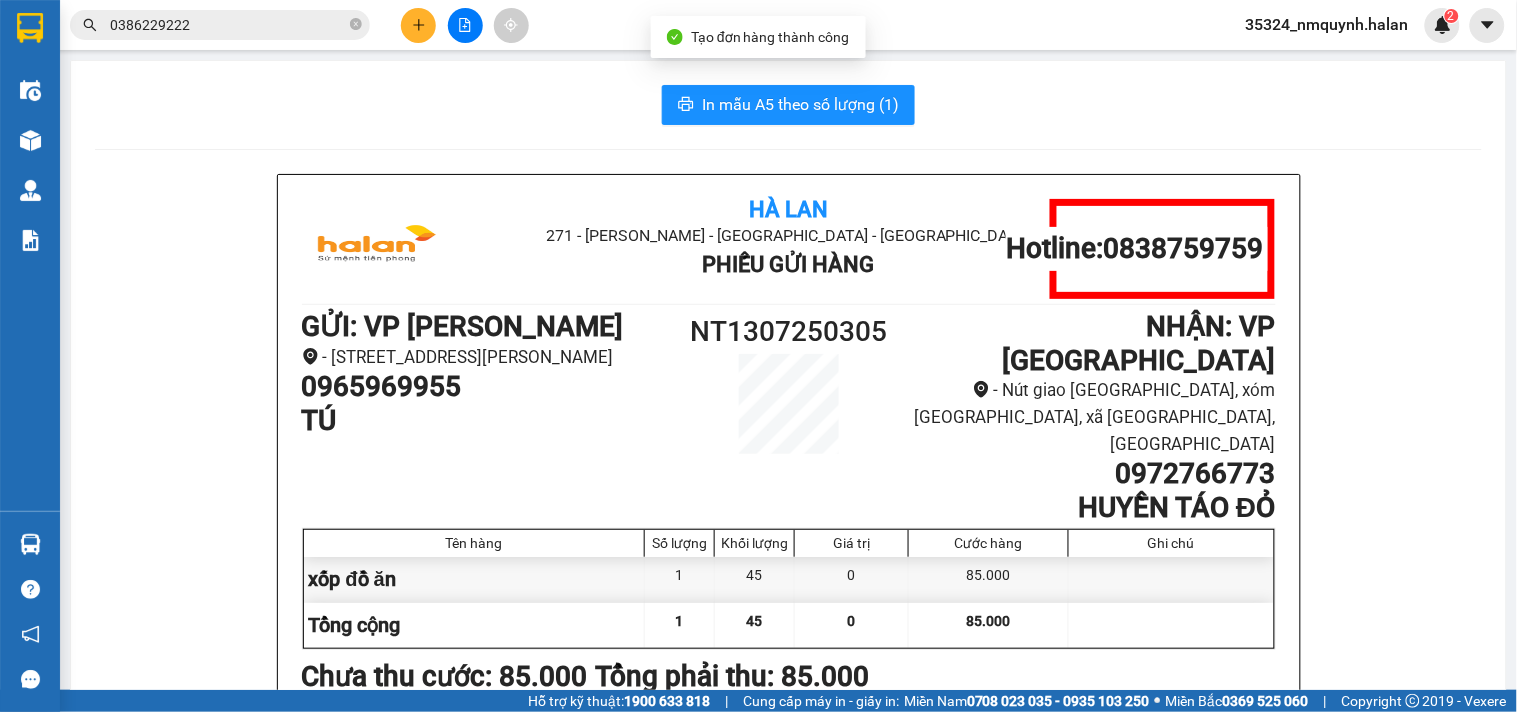 click on "In mẫu A5 theo số lượng
(1) Hà Lan 271 - Dương Tự Minh - Phường Tân Long - Thái Nguyên Phiếu Gửi Hàng Hotline:  0838759759 GỬI :   VP Nguyễn Trãi   - 286 đường Nguyễn Trãi, phường Thanh Xuân Trung, Thanh Xuân, Hà Nội 0965969955 TÚ NT1307250305 NHẬN :   VP Yên Bình   - Nút giao Yên Bình, xóm Sứ, xã Tân Hương, TP Thái Nguyên 0972766773 HUYỀN TÁO ĐỎ  Tên hàng Số lượng Khối lượng Giá trị Cước hàng Ghi chú xốp đồ ăn 1 45 0 85.000 Tổng cộng 1 45 0 85.000 Loading... Chưa thu cước : 85.000 Tổng phải thu: 85.000 Thông tin NH người nhận tiền thu hộ Người gửi  (Tôi đã đọc và đồng ý nội dung phiếu gửi hàng) 09:50, ngày 13 tháng 07 năm 2025 NV nhận hàng (Kí và ghi rõ họ tên) Nguyễn Mạnh Quỳnh Người nhận (Kí và ghi rõ họ tên) Quy định nhận/gửi hàng : Hà Lan 271 - Dương Tự Minh - Phường Tân Long - Thái Nguyên Phiếu Gửi Hàng GỬI" at bounding box center [788, 921] 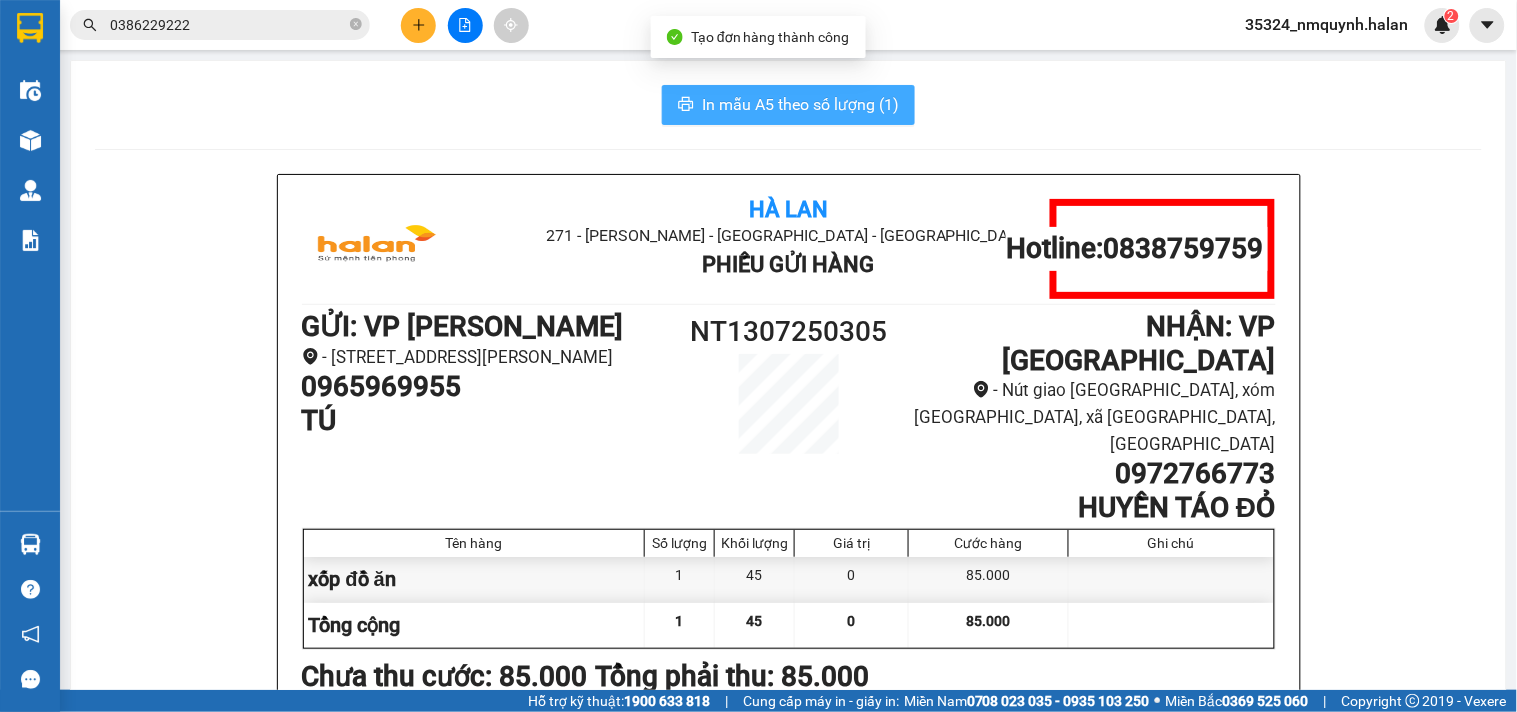 click on "In mẫu A5 theo số lượng
(1)" at bounding box center [788, 105] 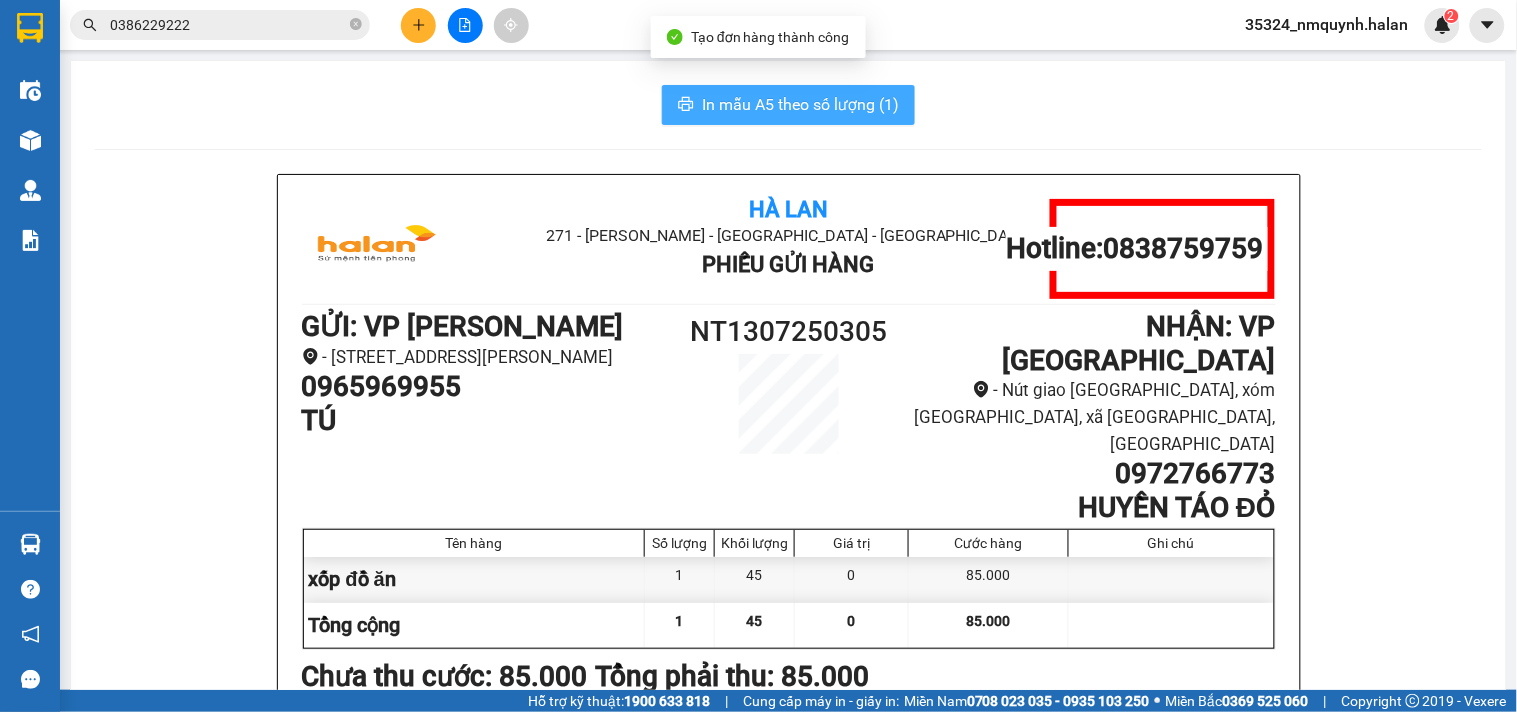 scroll, scrollTop: 0, scrollLeft: 0, axis: both 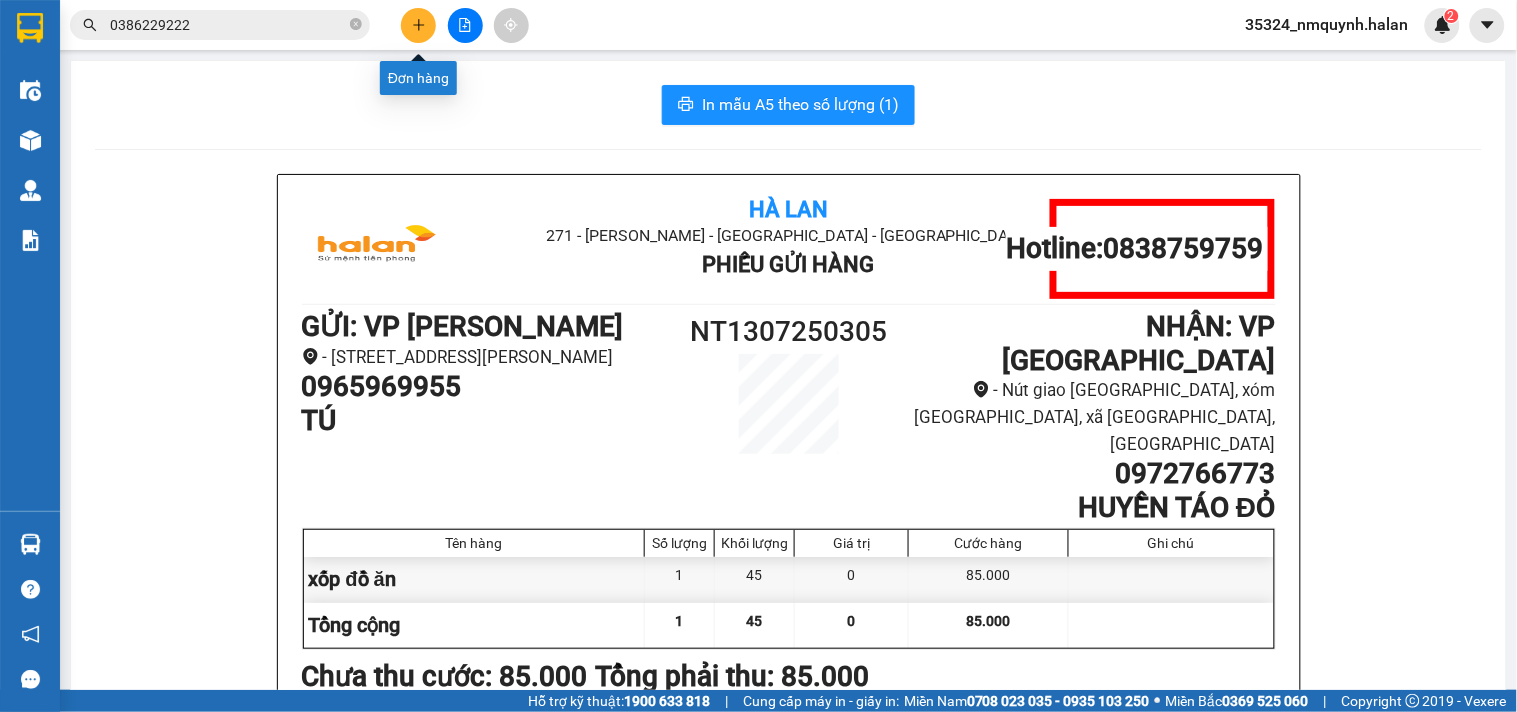 click 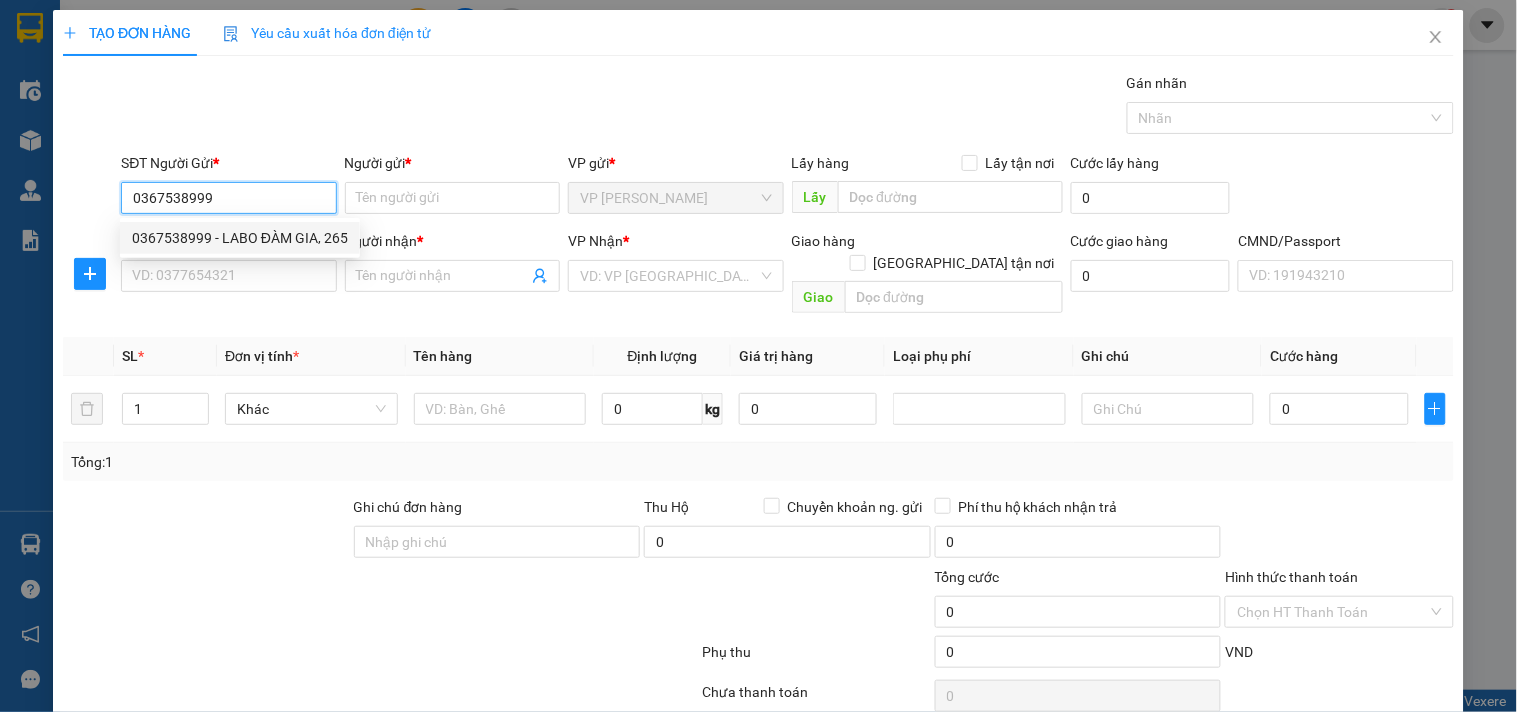 type on "0367538999" 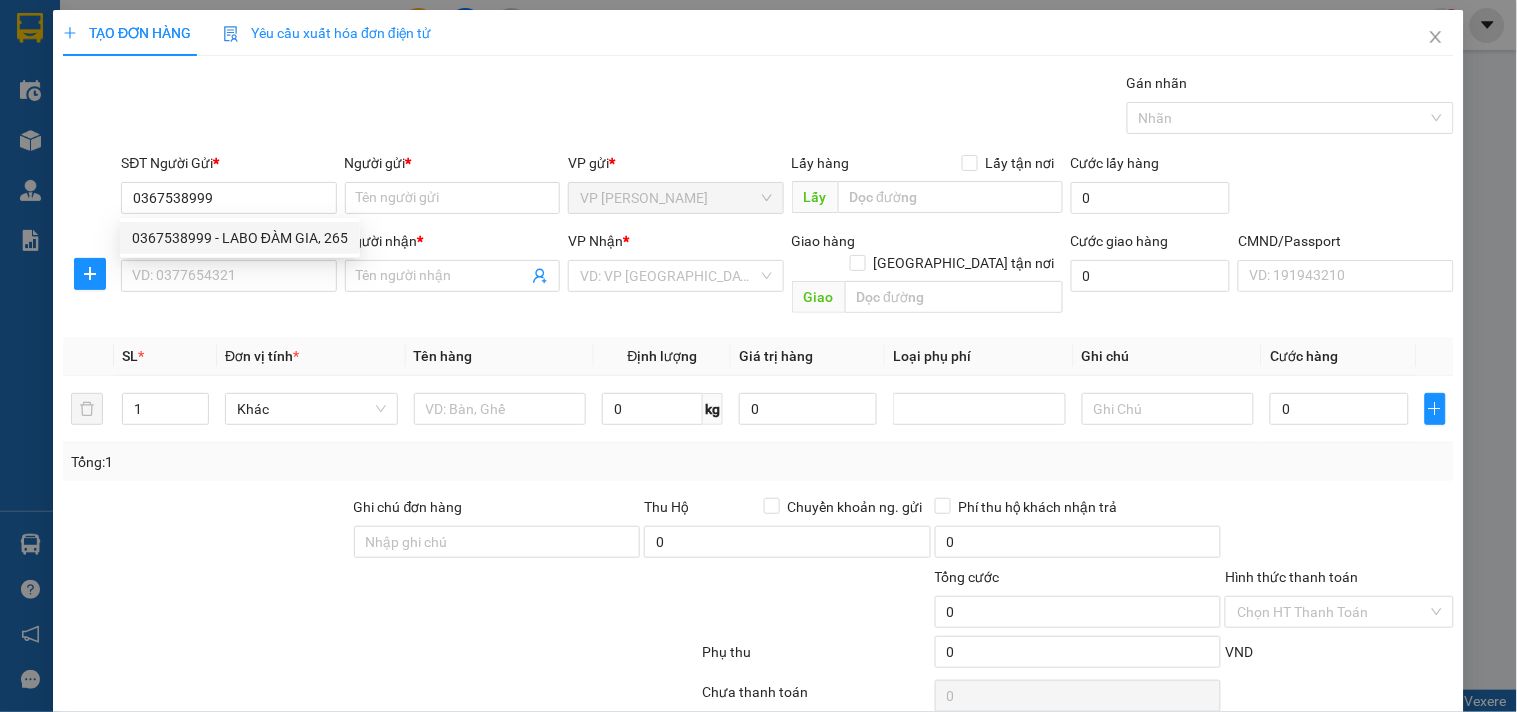 drag, startPoint x: 247, startPoint y: 255, endPoint x: 254, endPoint y: 290, distance: 35.69314 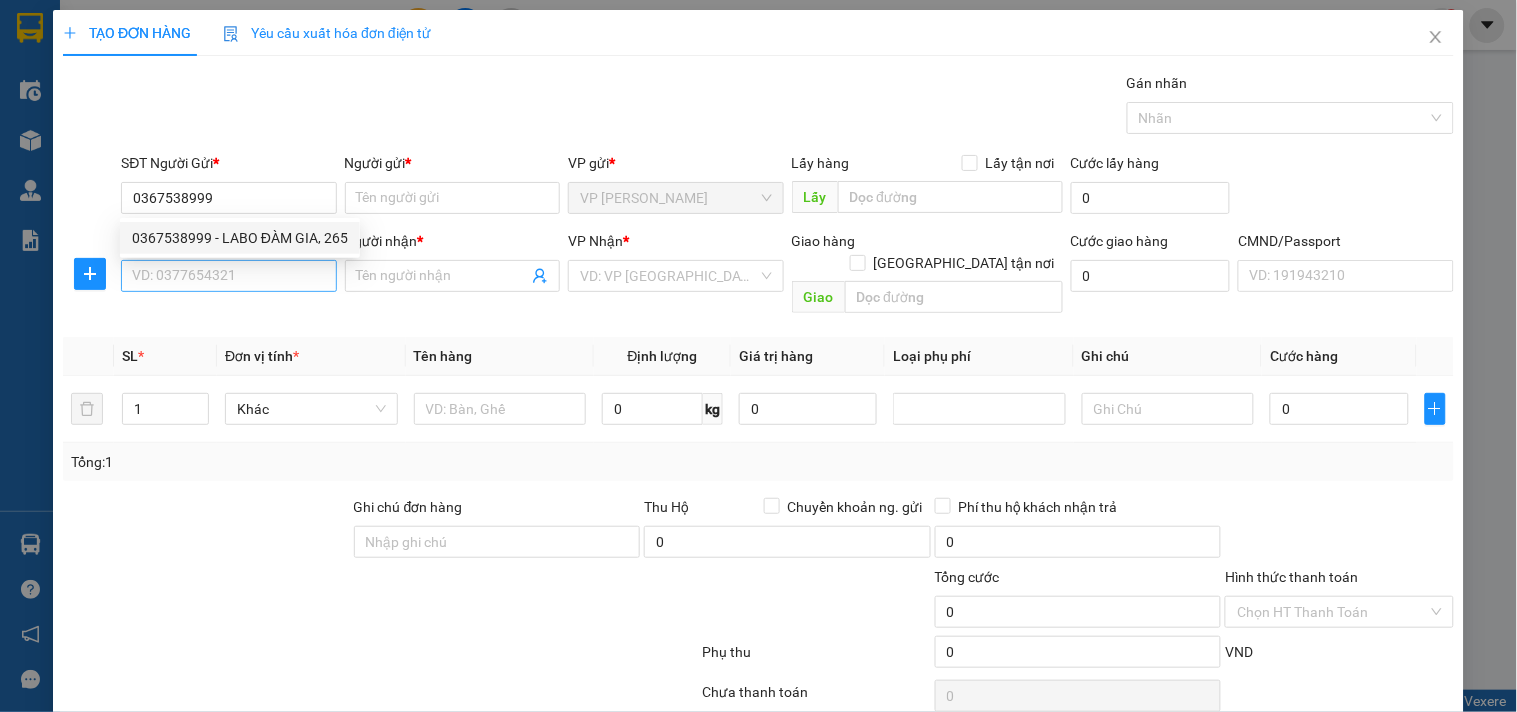 click on "0367538999 0367538999 - LABO ĐÀM GIA, 265" at bounding box center [240, 238] 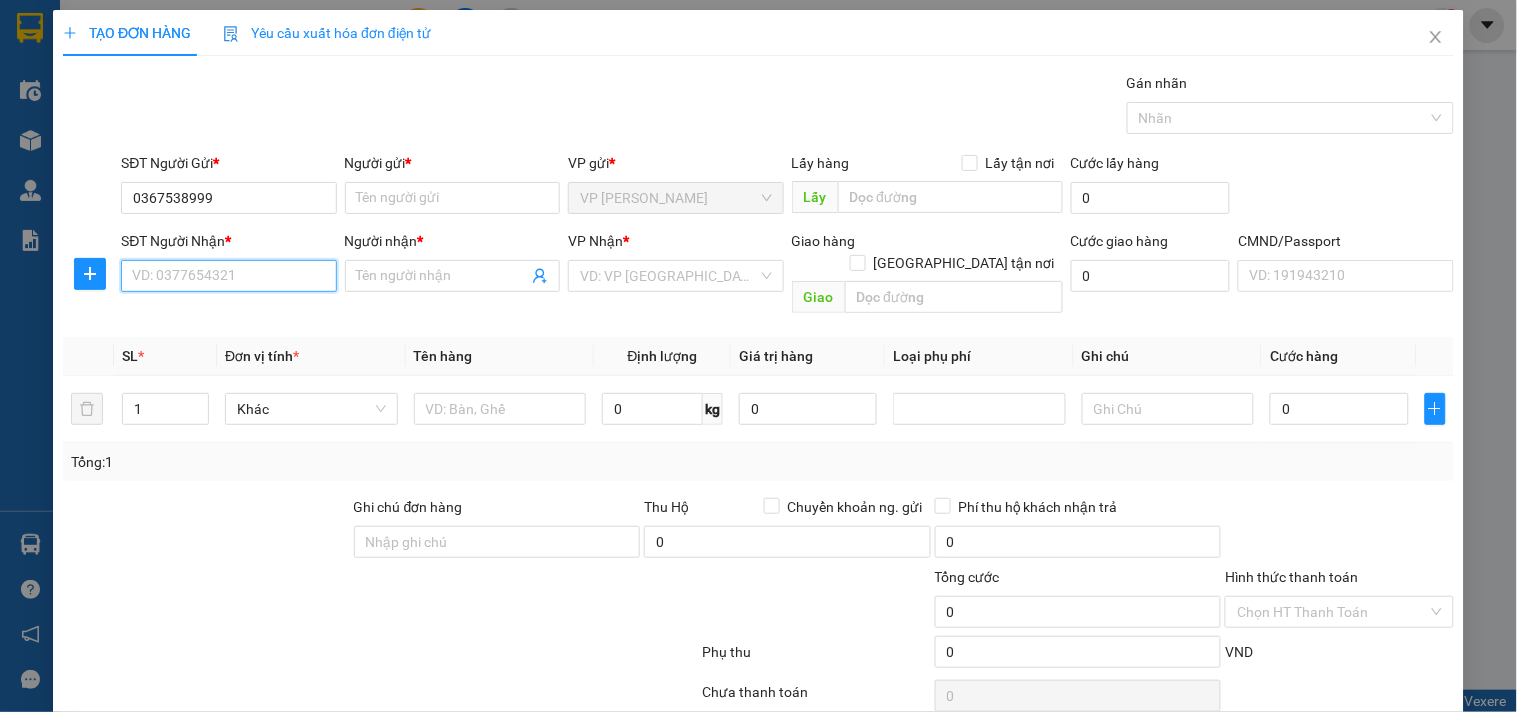 click on "SĐT Người Nhận  *" at bounding box center (228, 276) 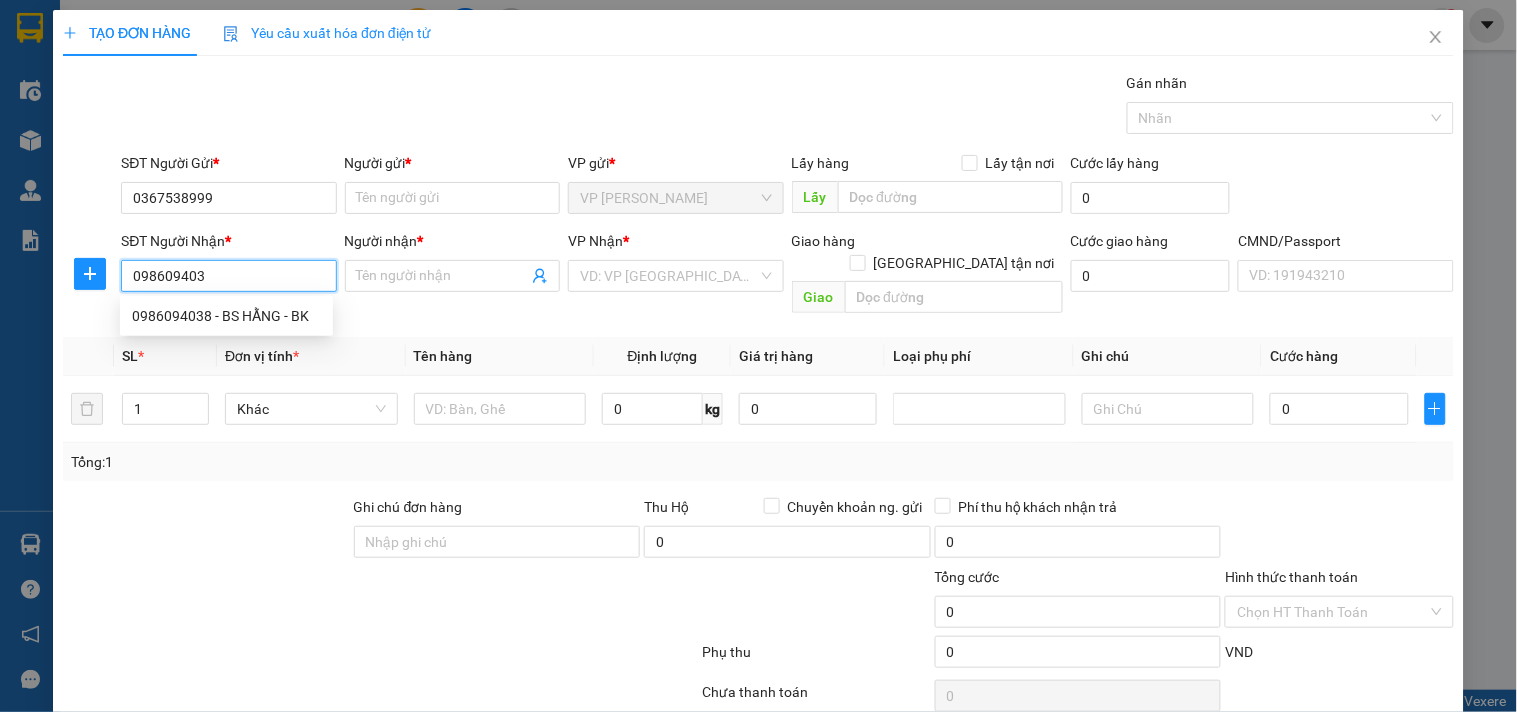 type on "0986094038" 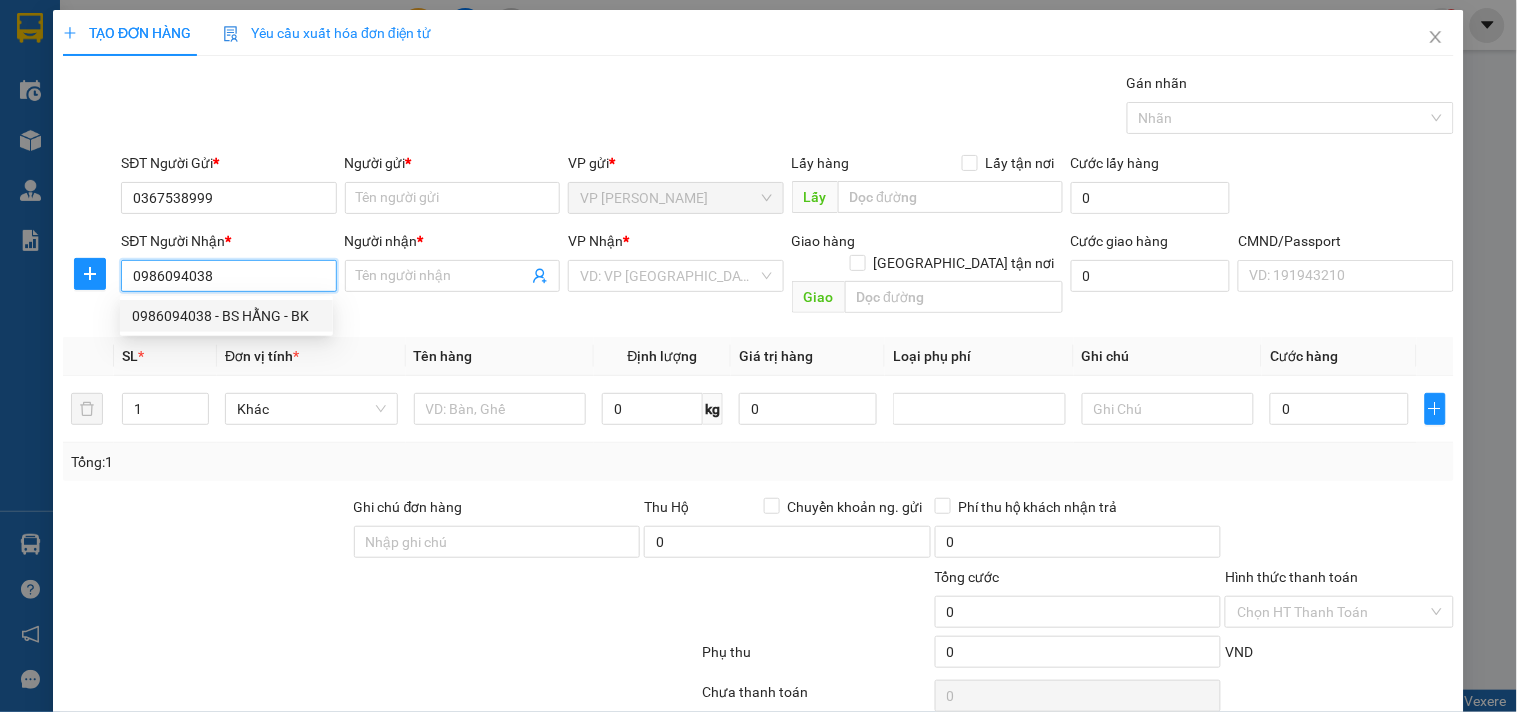 type on "BS HẰNG - BK" 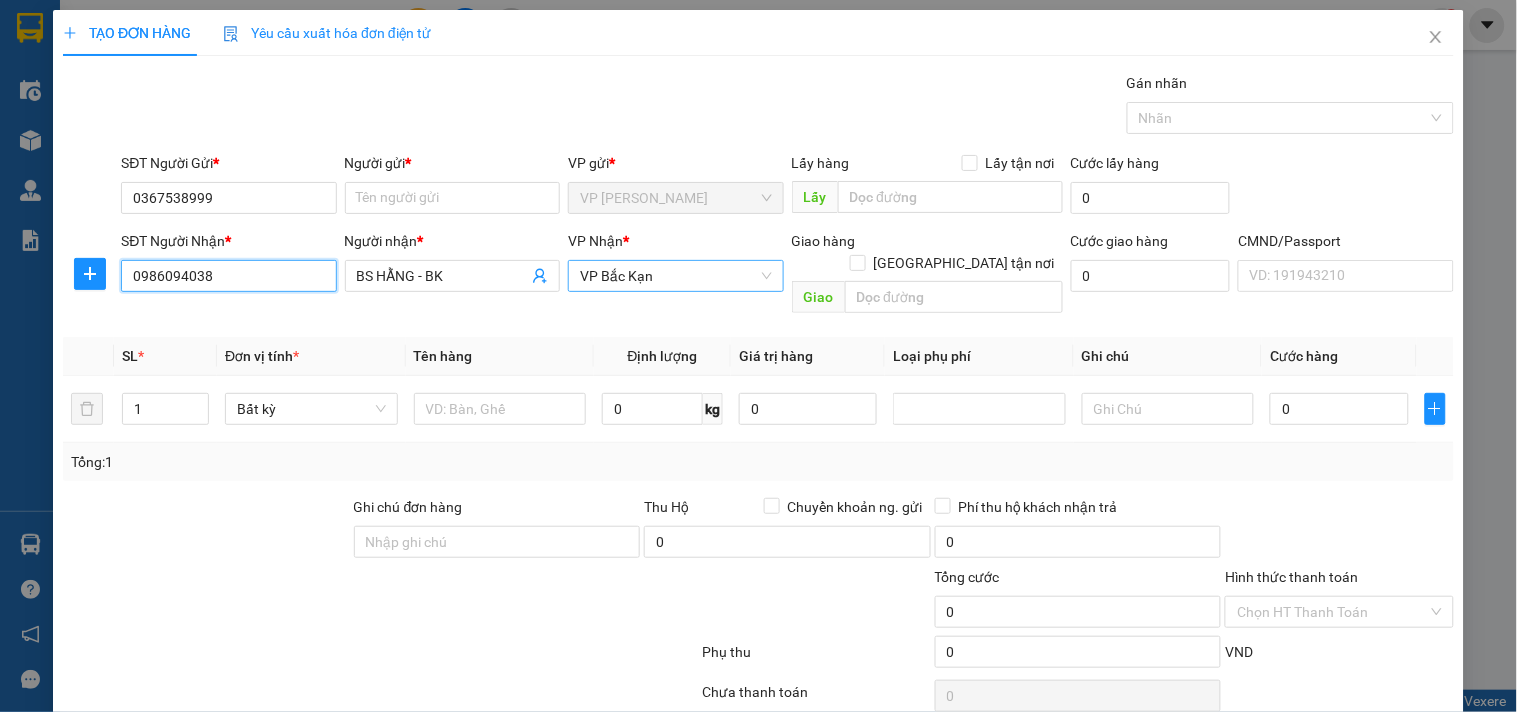 click on "VP Bắc Kạn" at bounding box center (675, 276) 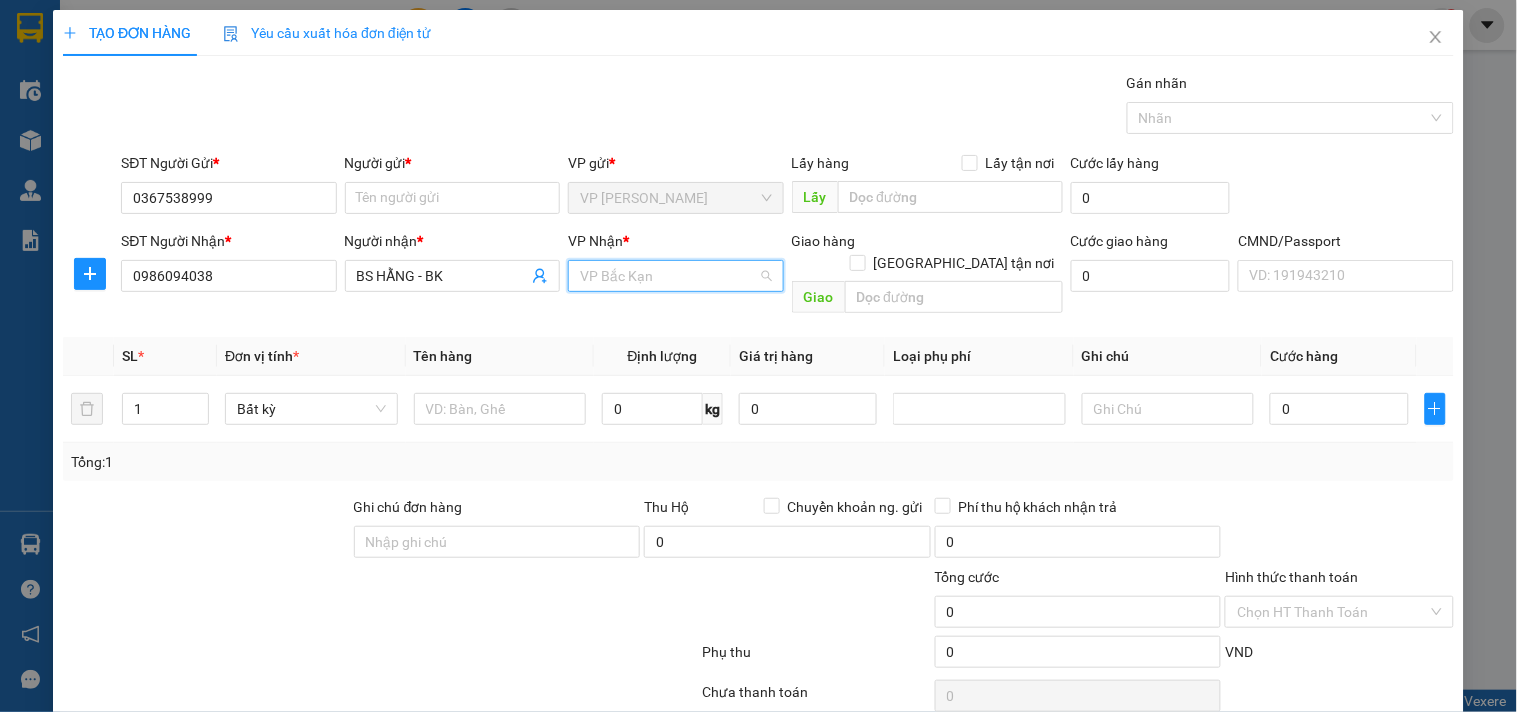 scroll, scrollTop: 415, scrollLeft: 0, axis: vertical 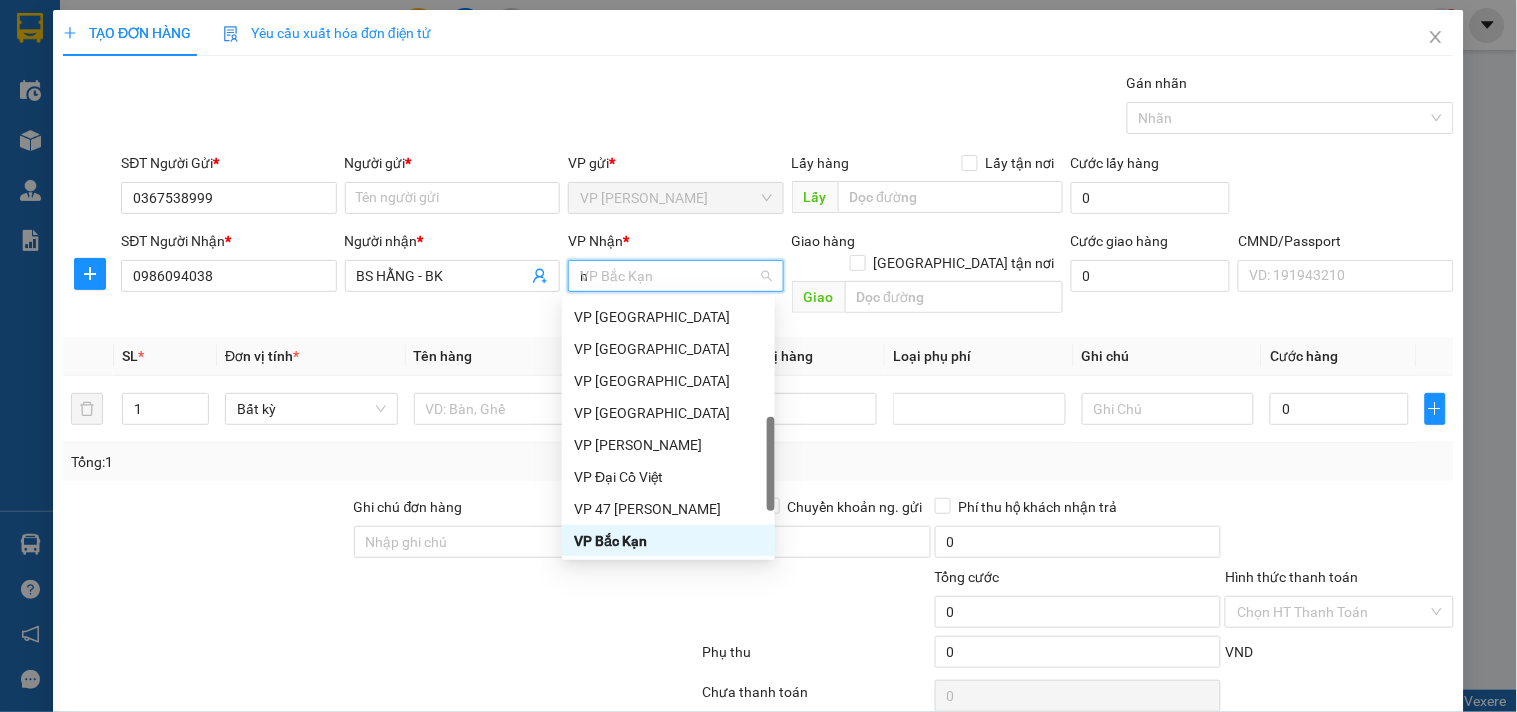 type on "hg" 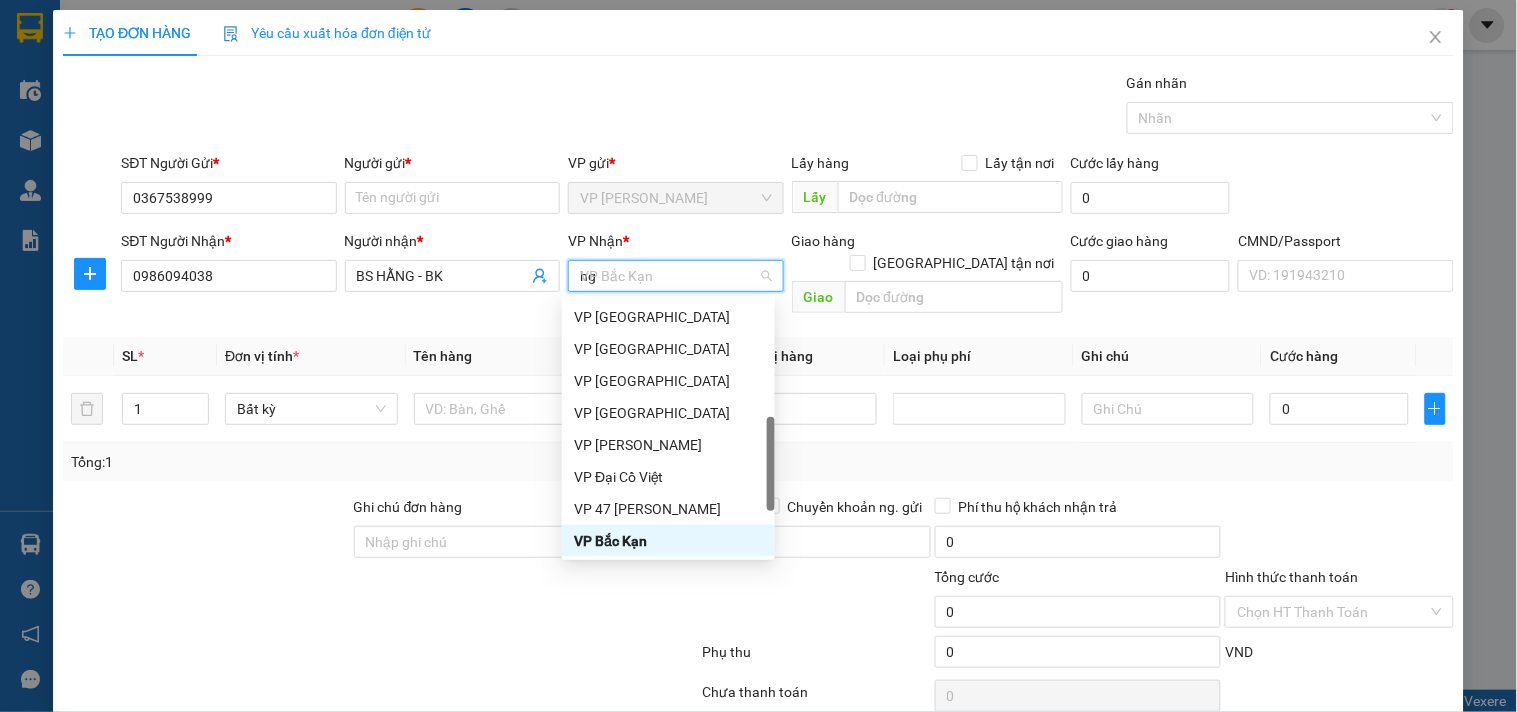 scroll, scrollTop: 0, scrollLeft: 0, axis: both 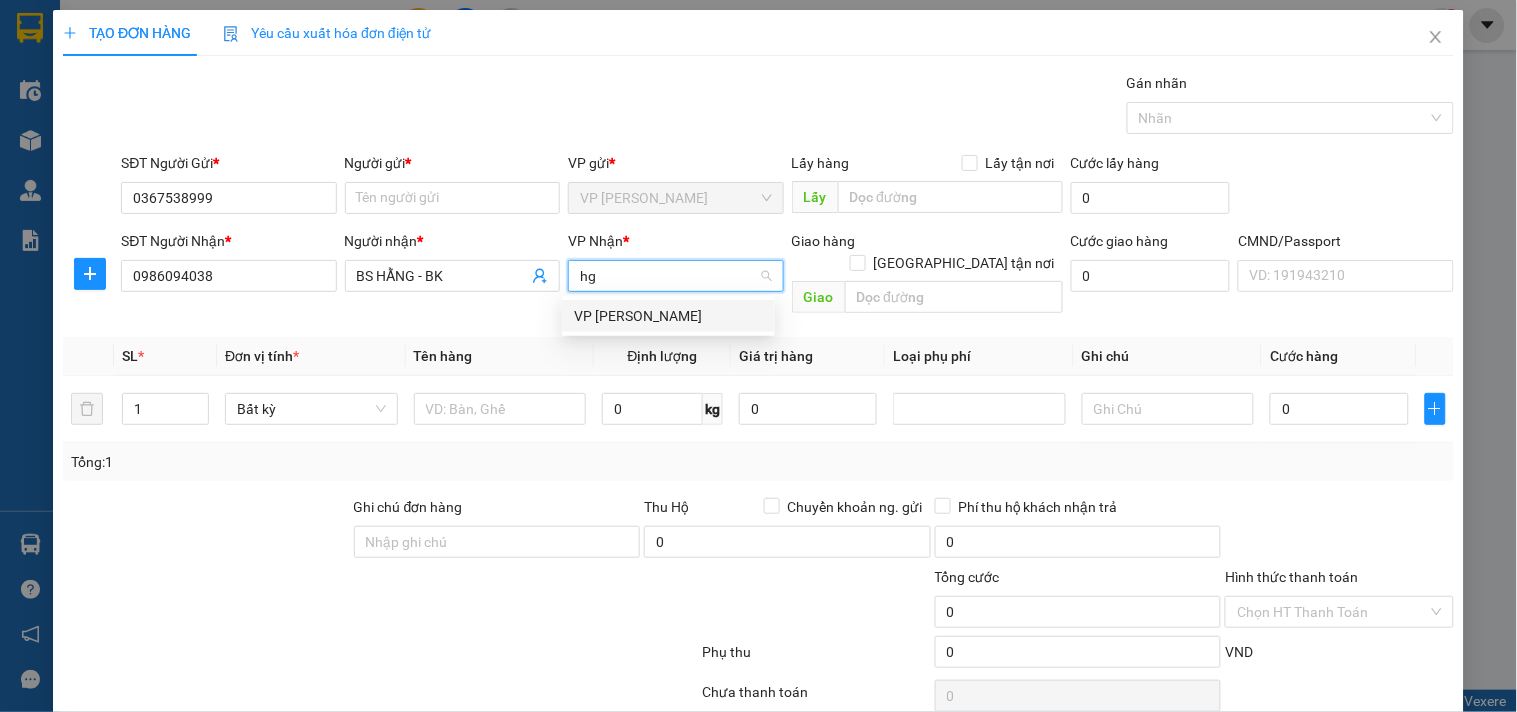 drag, startPoint x: 645, startPoint y: 311, endPoint x: 613, endPoint y: 304, distance: 32.75668 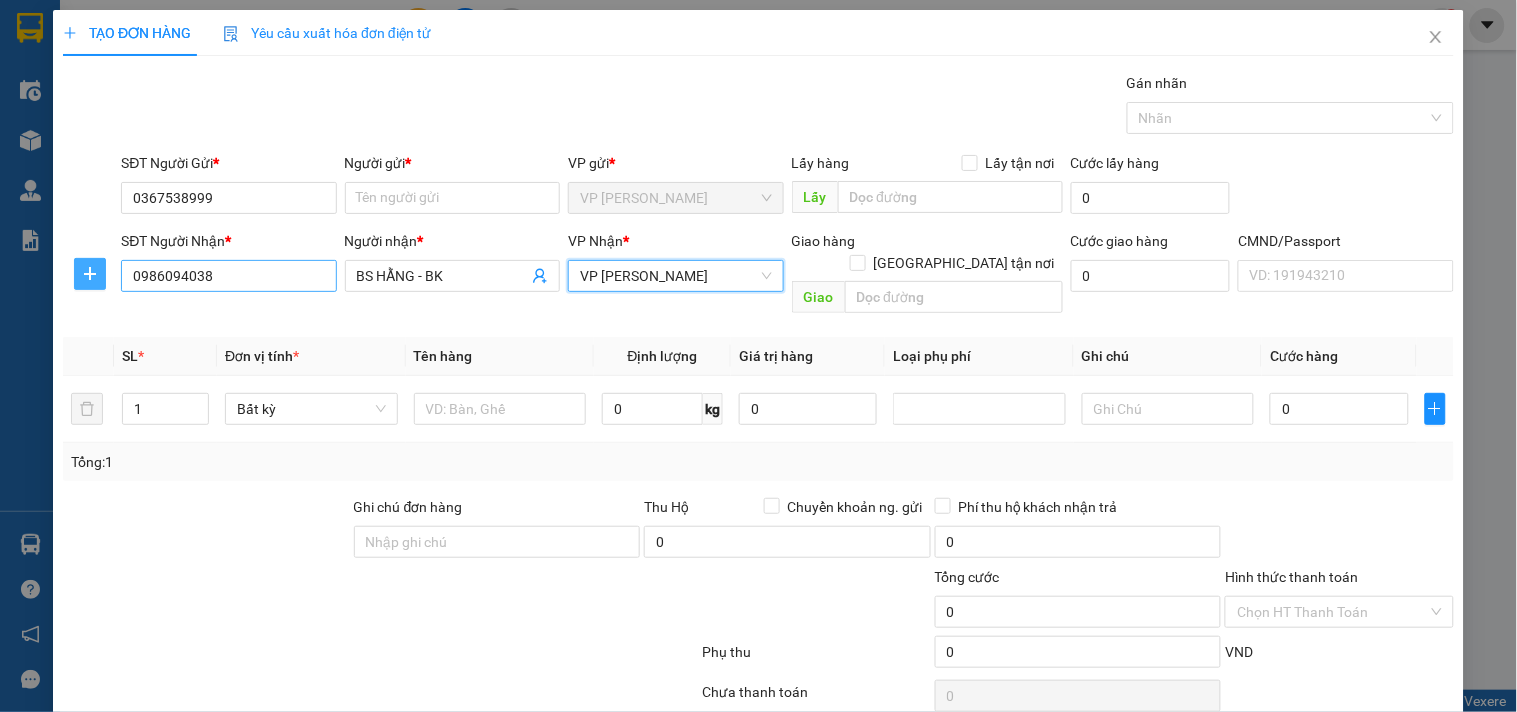 drag, startPoint x: 97, startPoint y: 268, endPoint x: 198, endPoint y: 288, distance: 102.96116 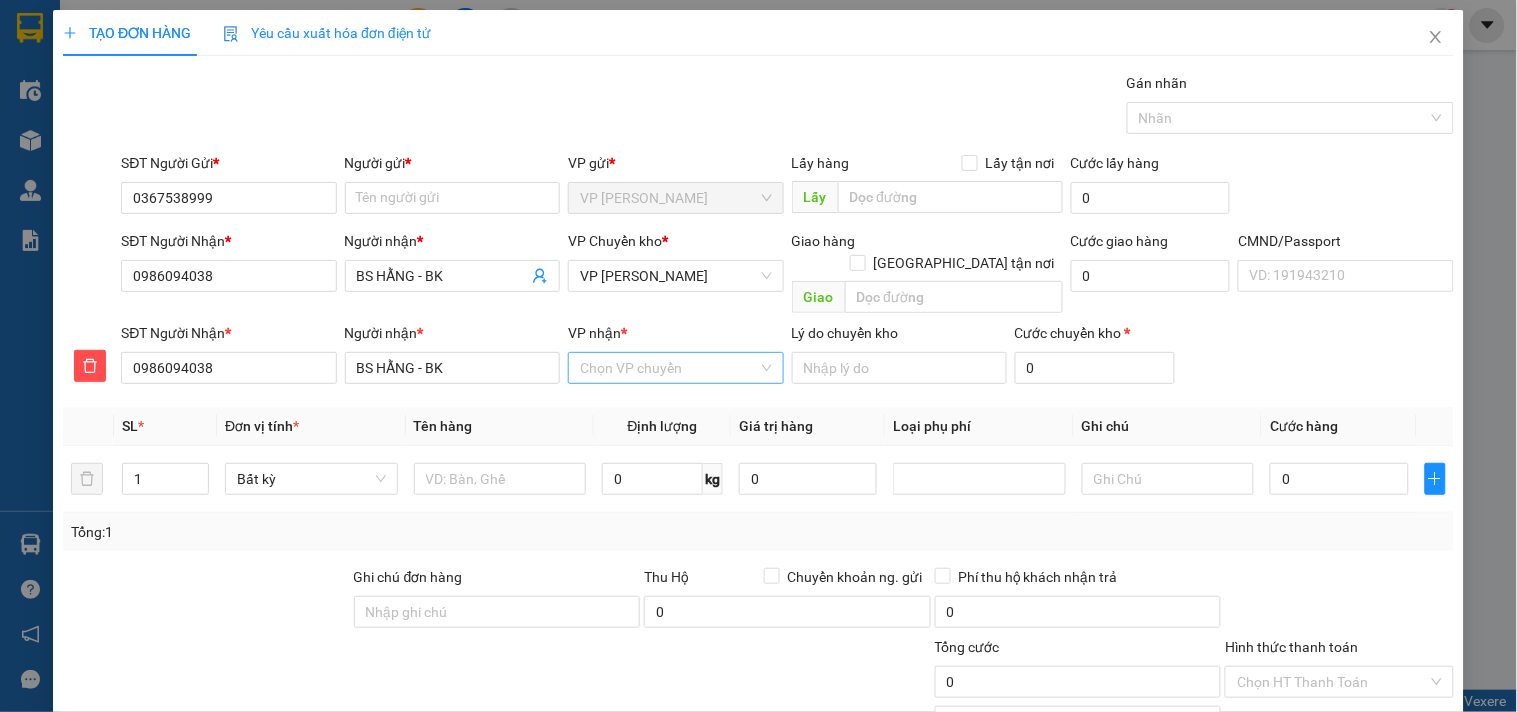 click on "VP nhận  *" at bounding box center [668, 368] 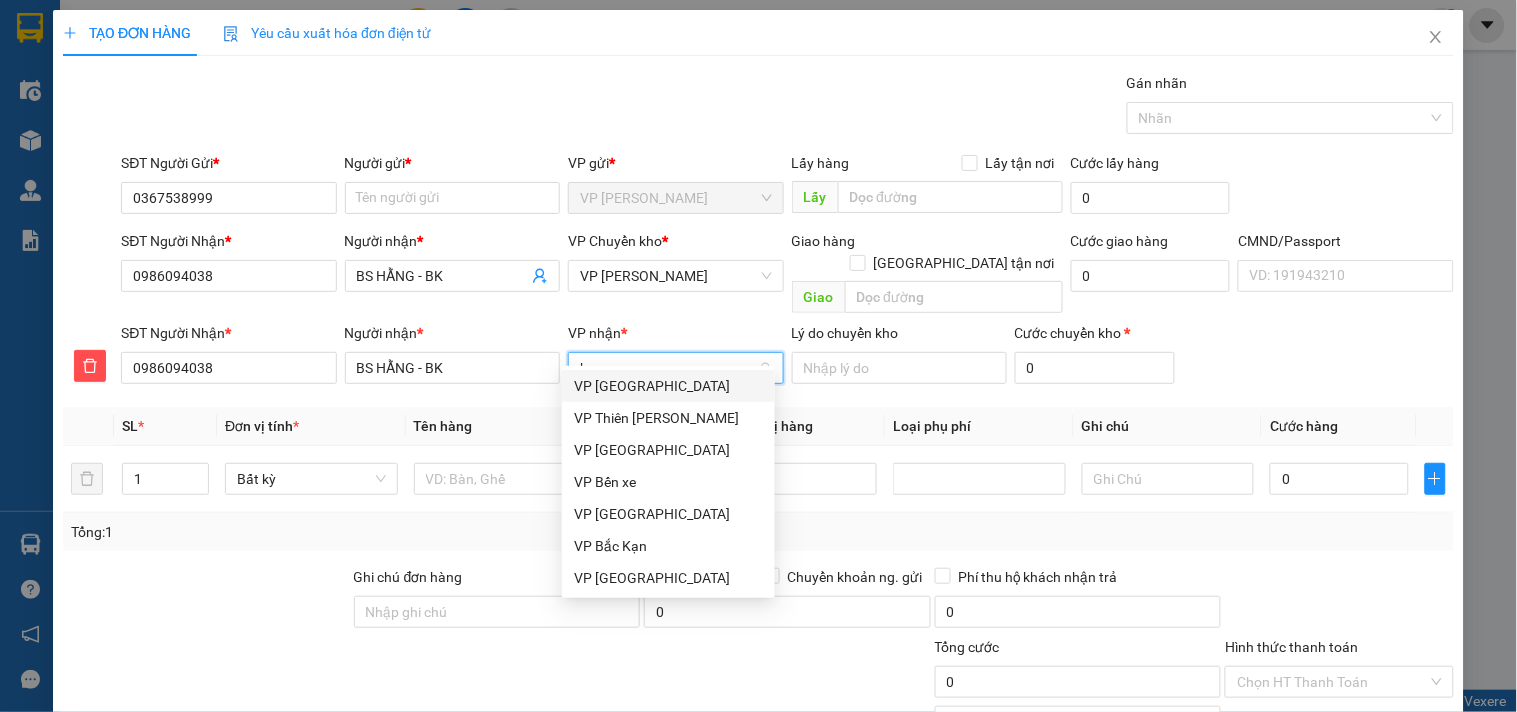 type on "bk" 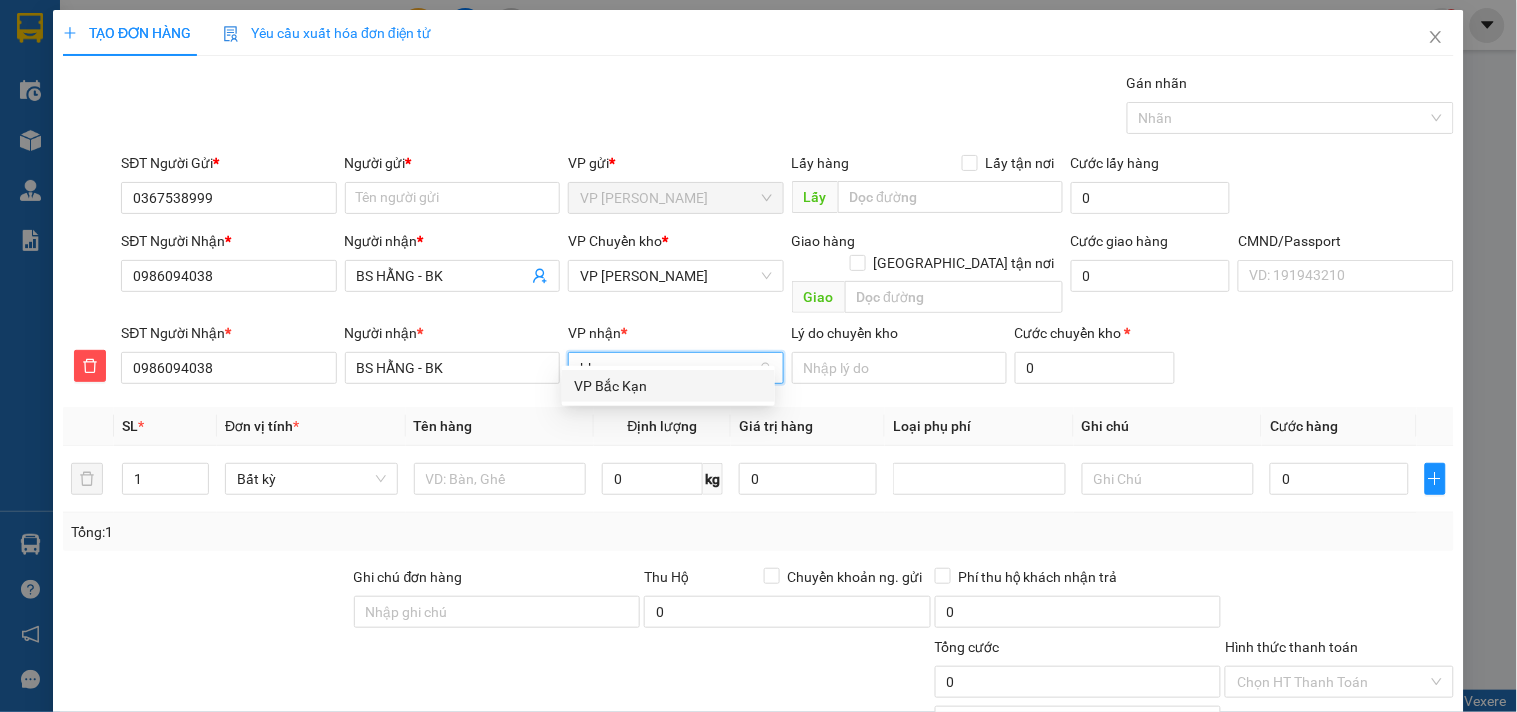 click on "VP Bắc Kạn" at bounding box center [668, 386] 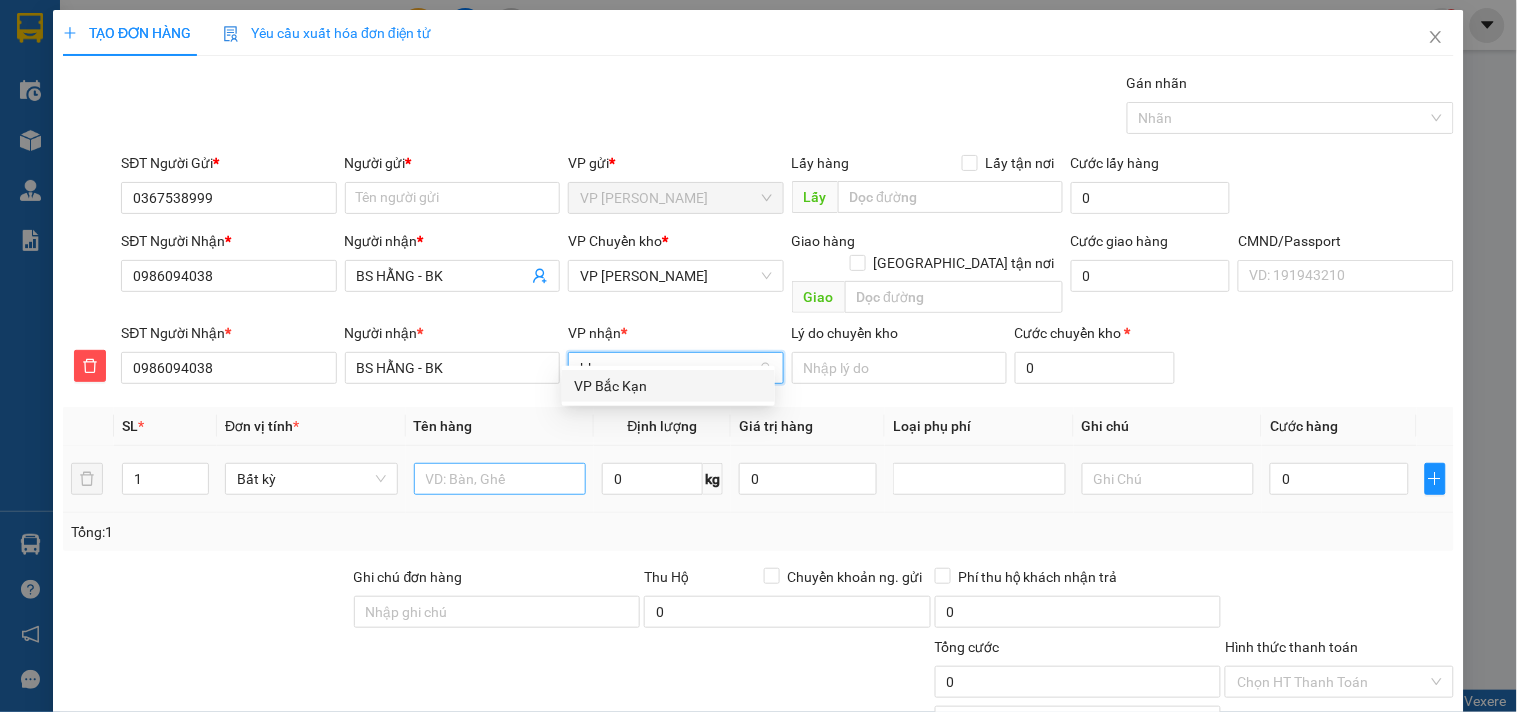 type 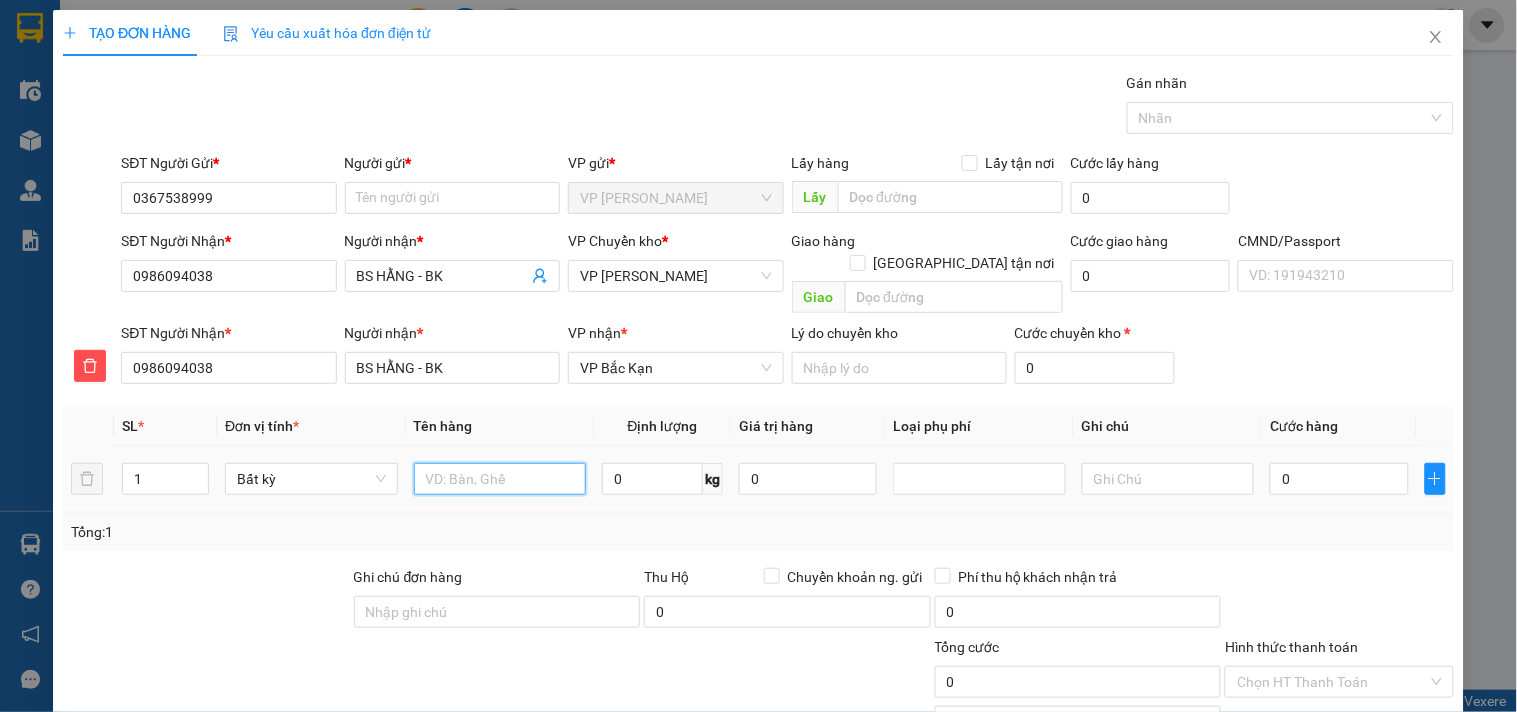 click at bounding box center [500, 479] 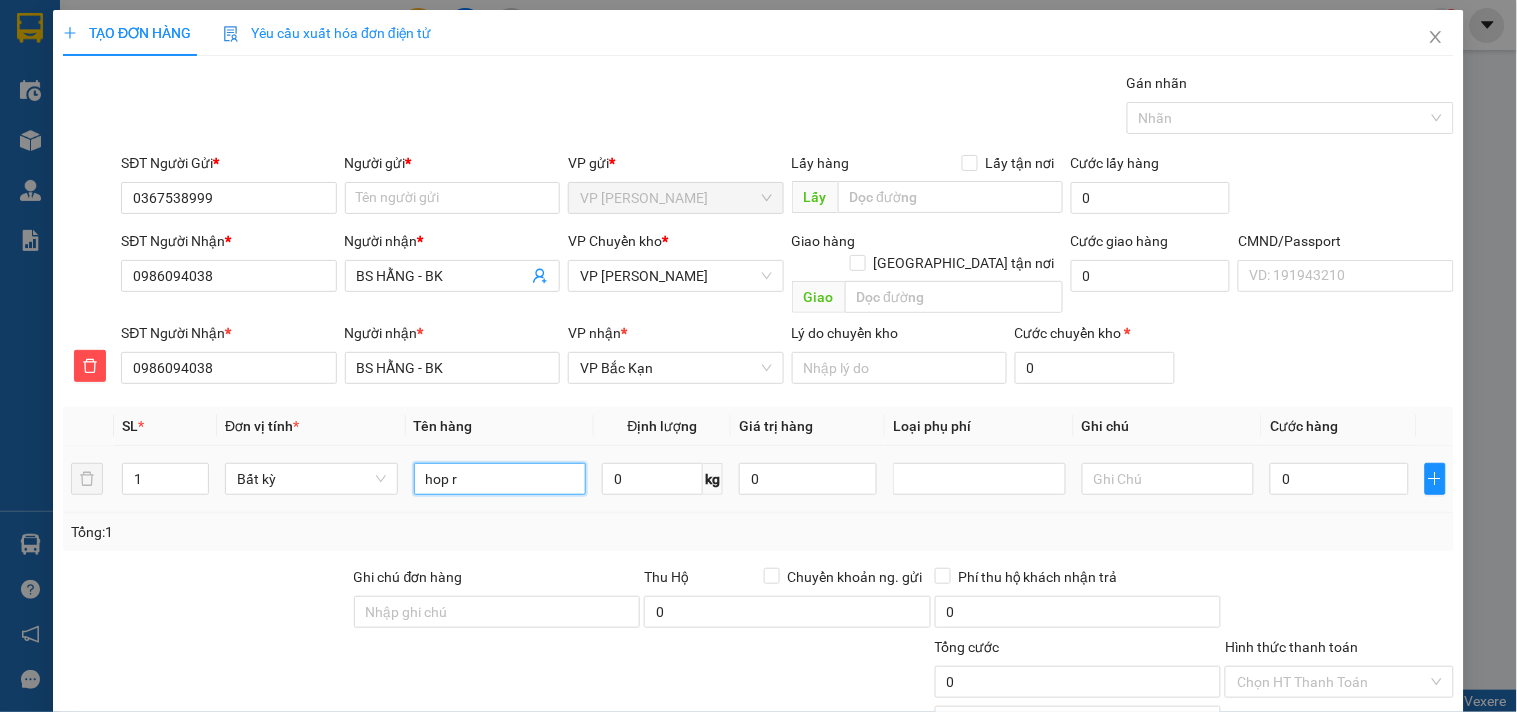 type on "hop r" 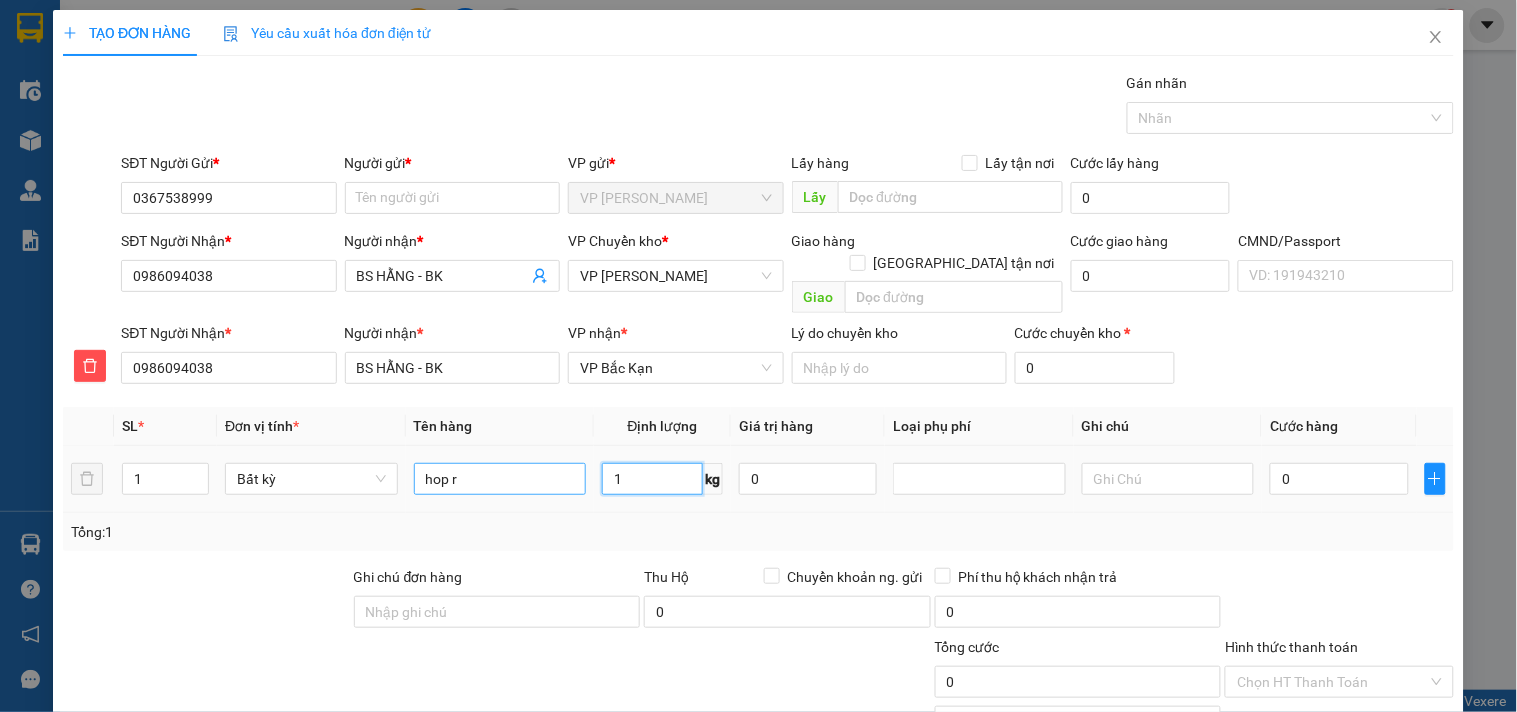 type on "1" 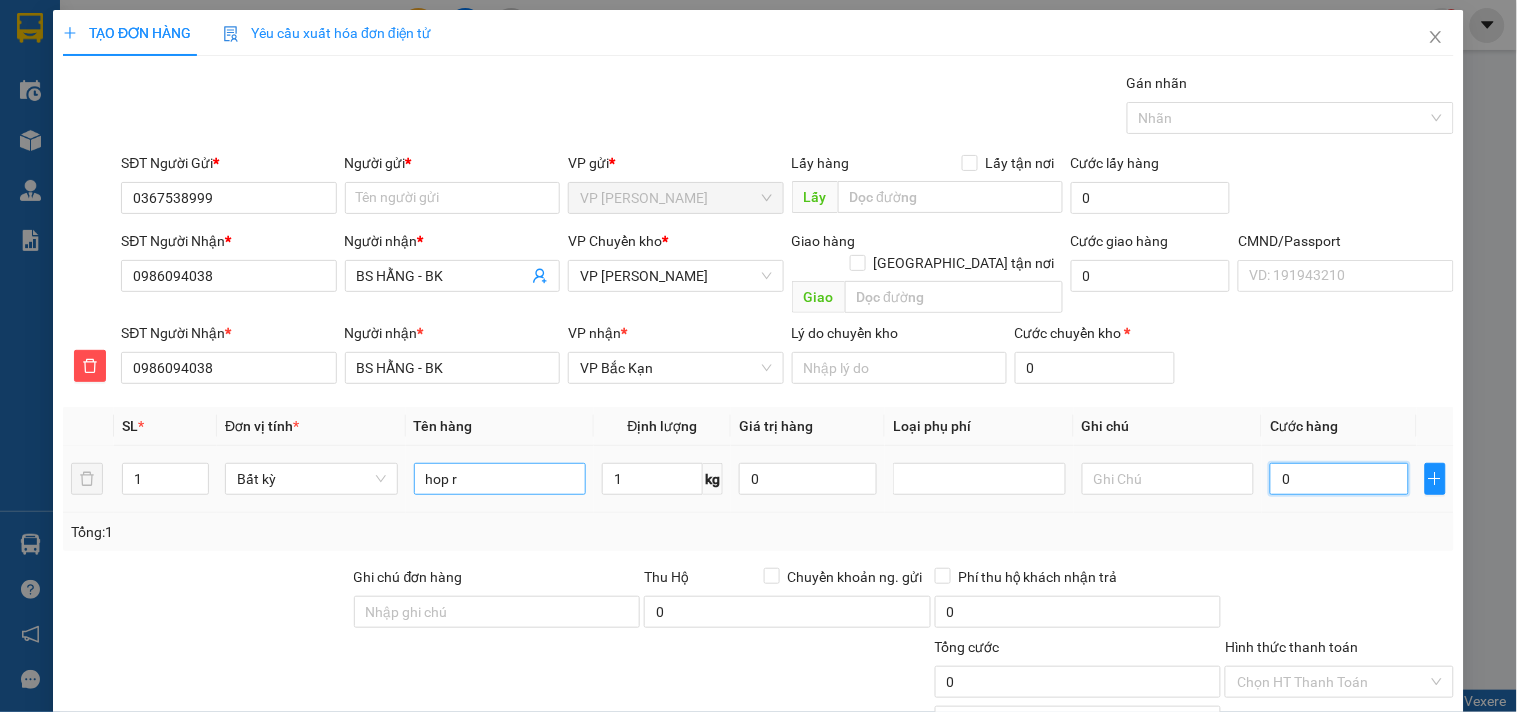 type on "40.000" 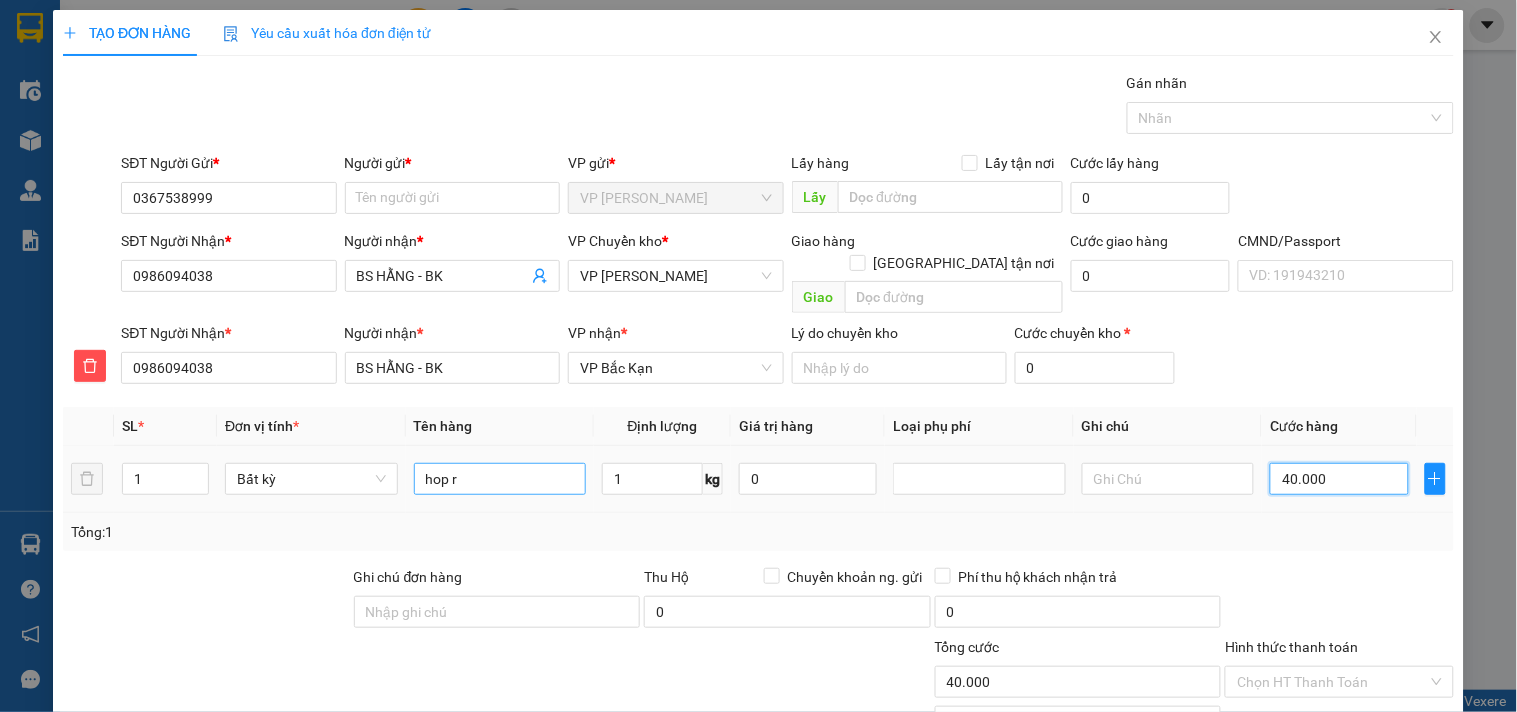 type on "40.000" 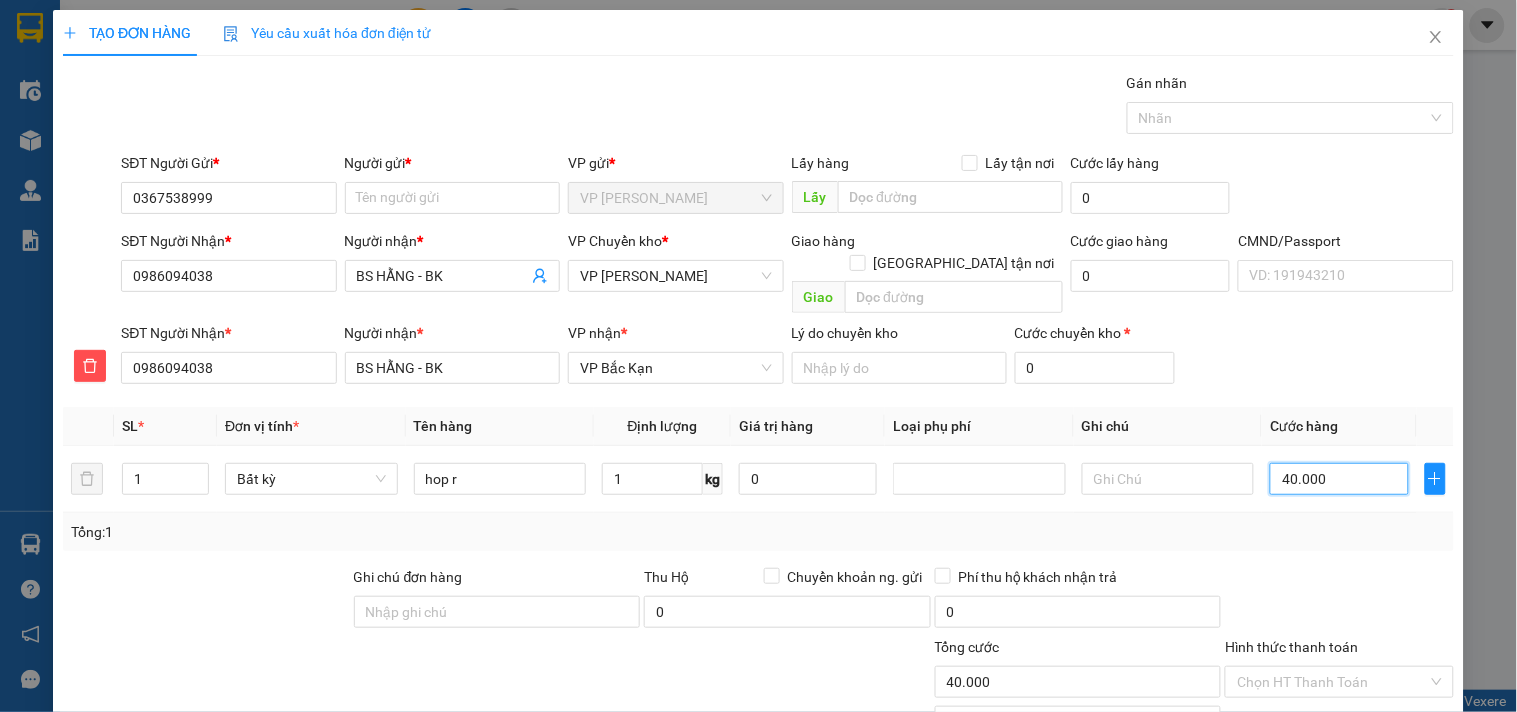 scroll, scrollTop: 138, scrollLeft: 0, axis: vertical 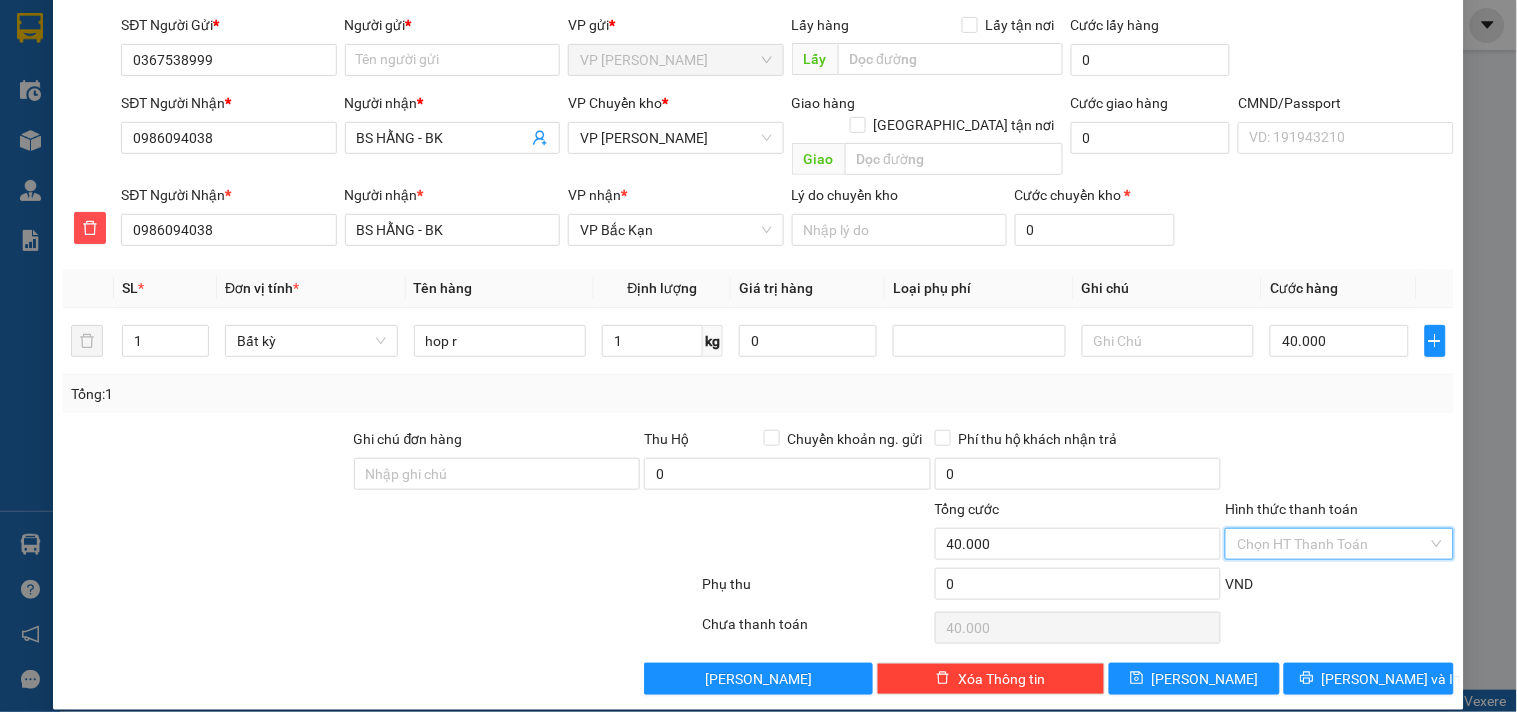 click on "Hình thức thanh toán" at bounding box center [1332, 544] 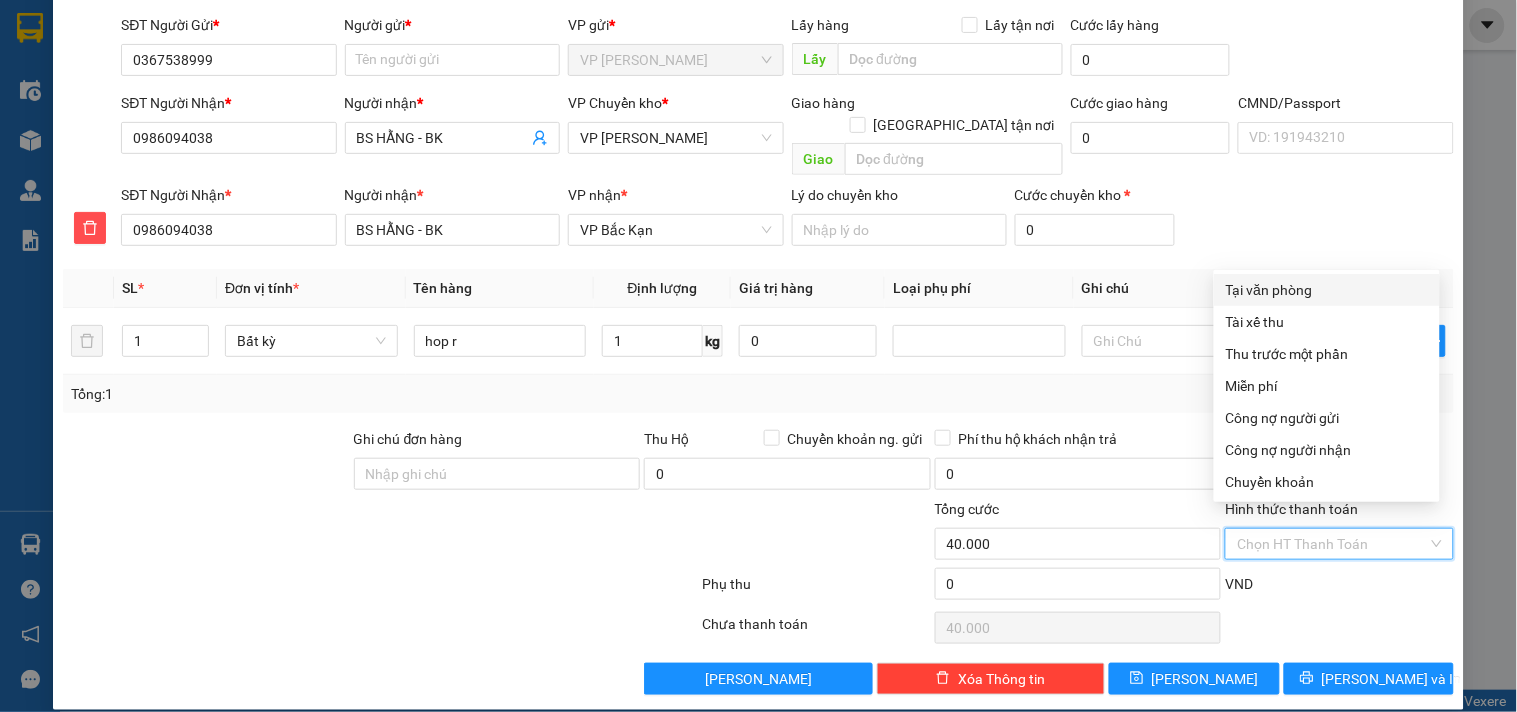 click on "Tại văn phòng" at bounding box center (1327, 290) 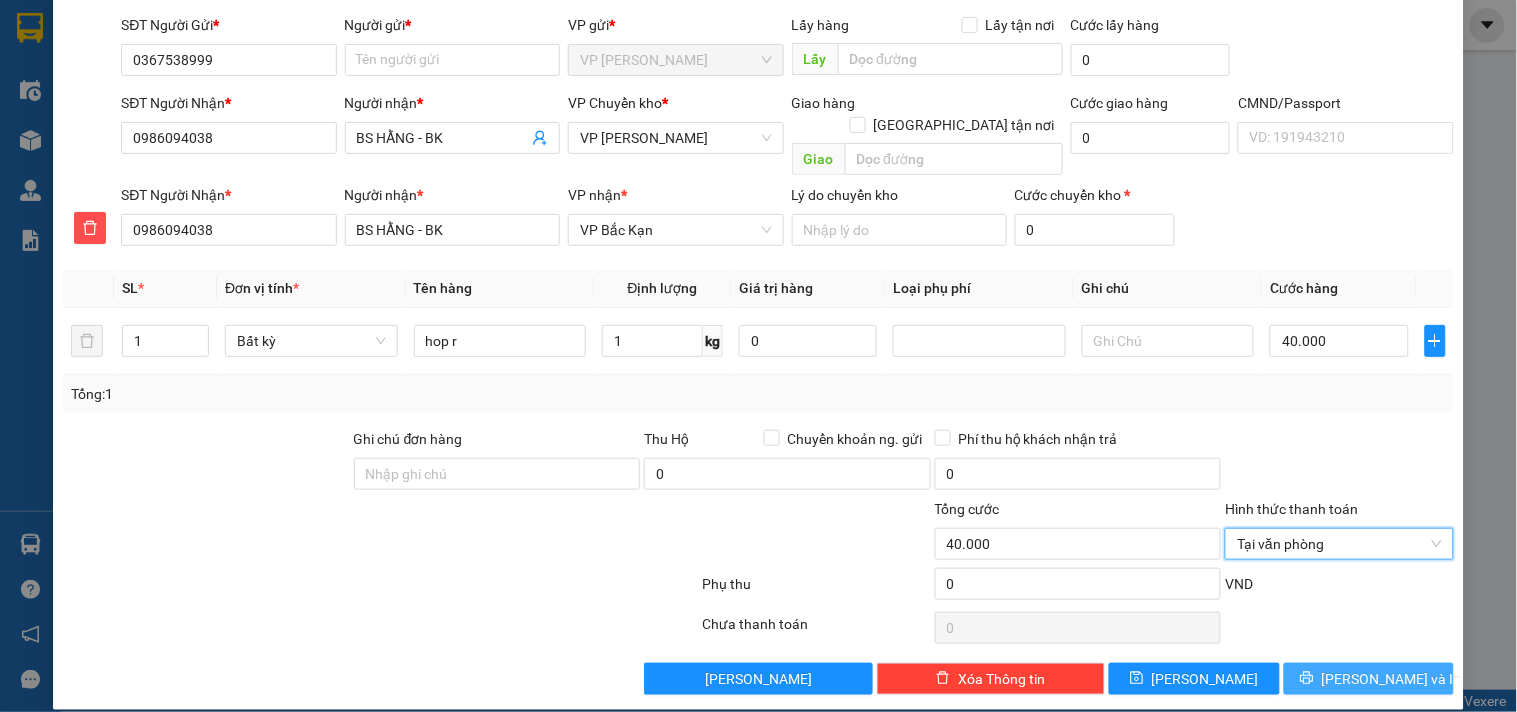 click on "[PERSON_NAME] và In" at bounding box center (1392, 679) 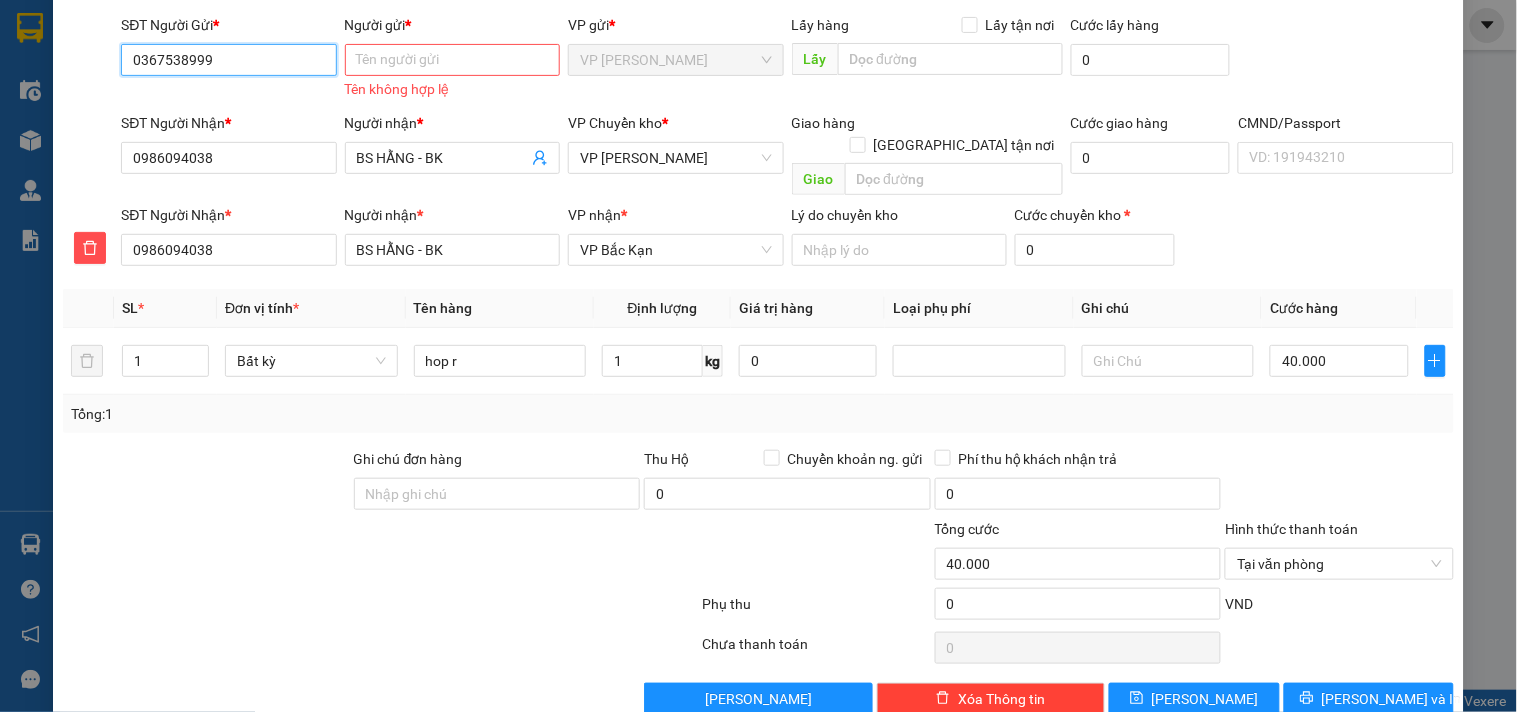 click on "0367538999" at bounding box center (228, 60) 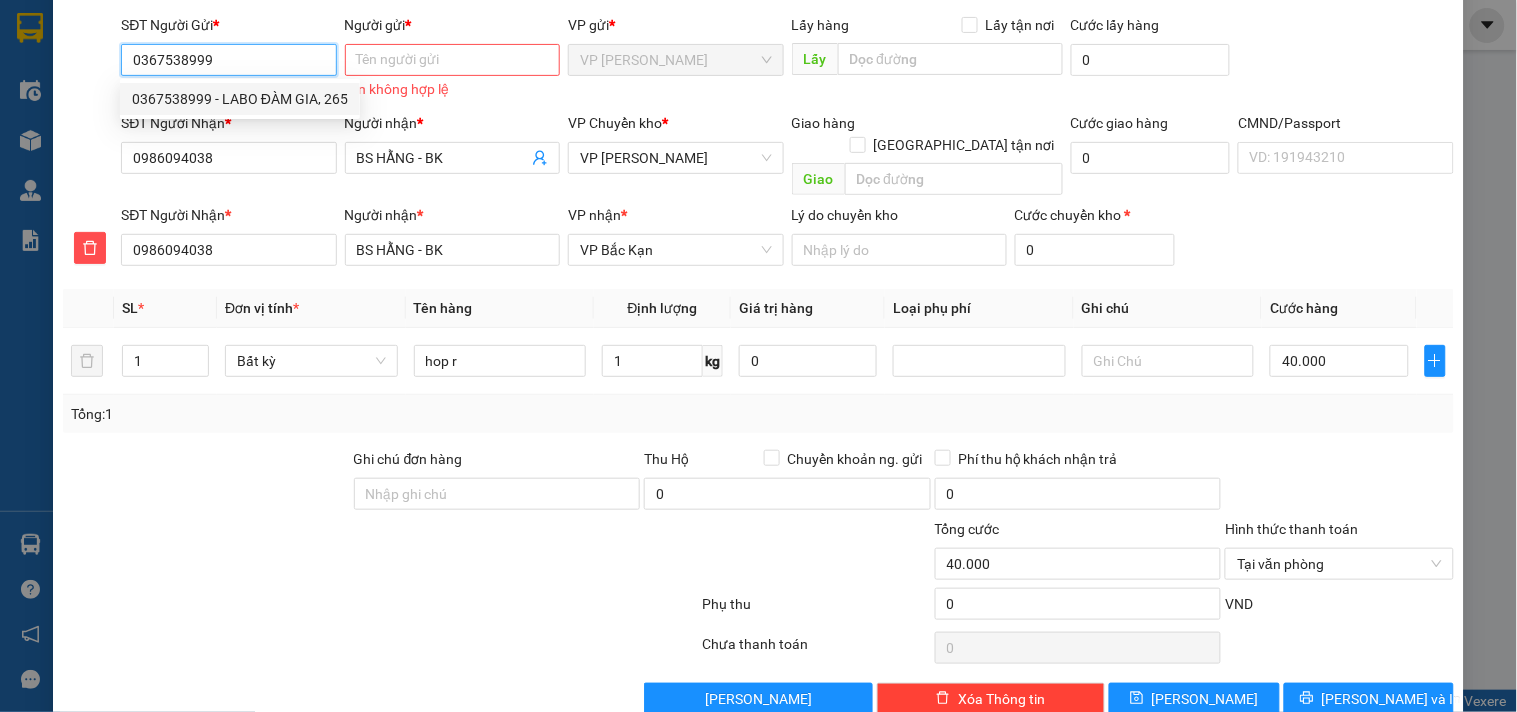 click on "0367538999 - LABO ĐÀM GIA, 265" at bounding box center [240, 99] 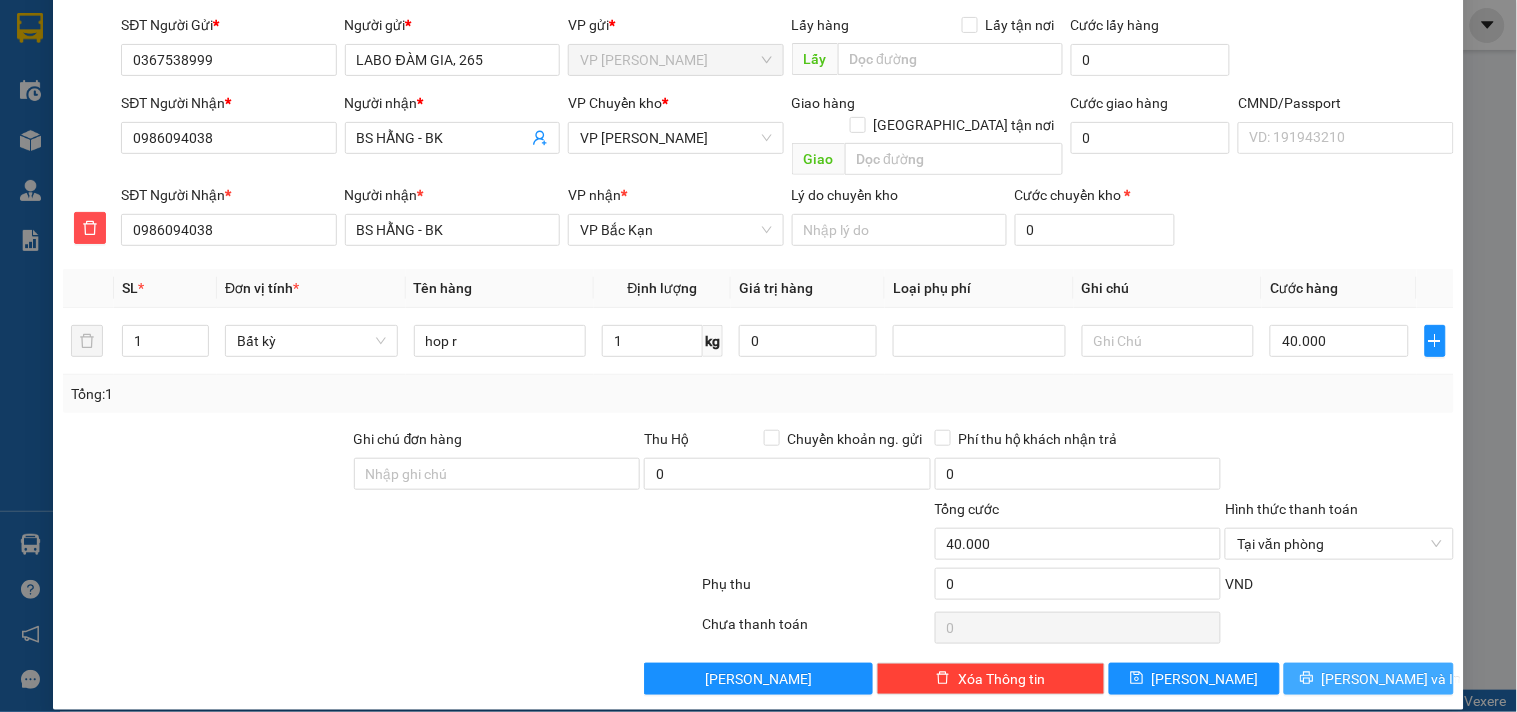 click on "[PERSON_NAME] và In" at bounding box center [1369, 679] 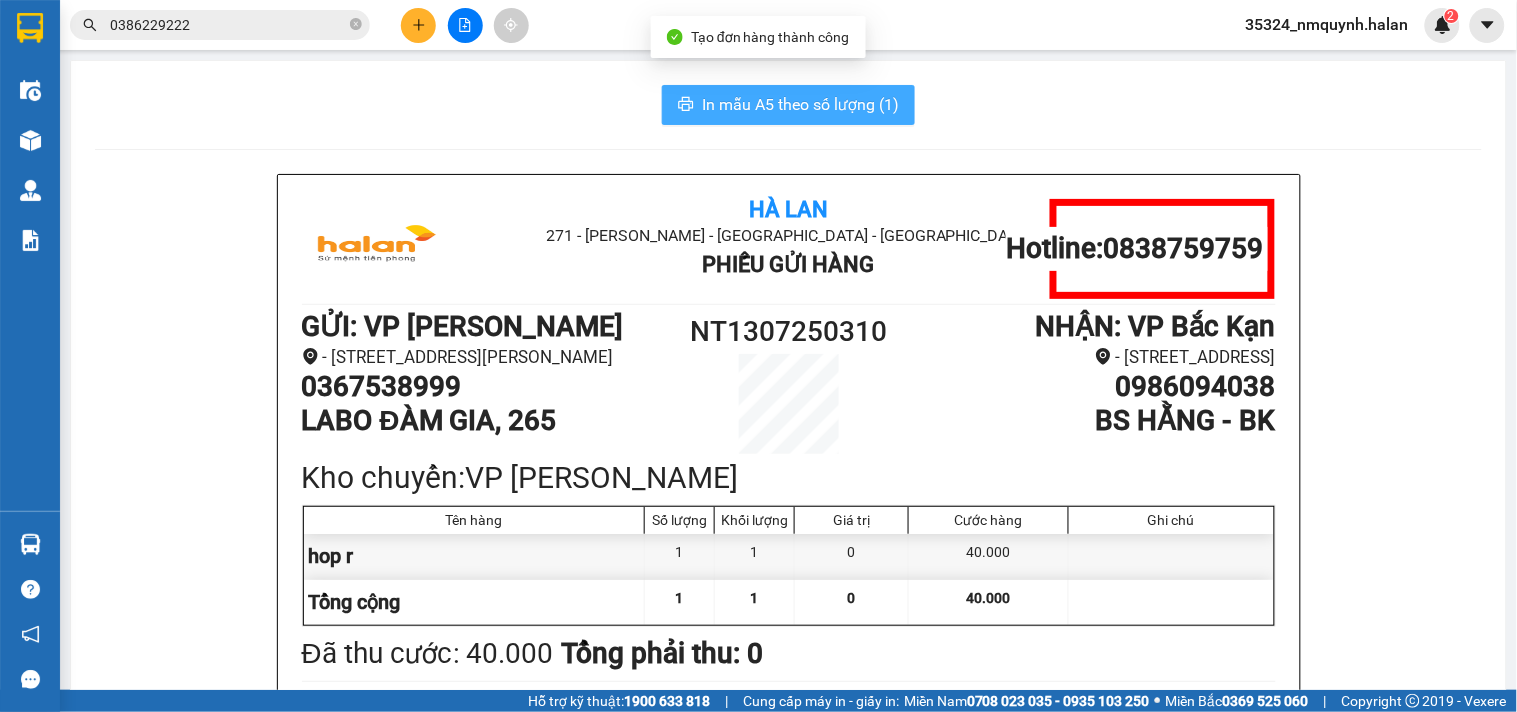 click on "In mẫu A5 theo số lượng
(1)" at bounding box center (800, 104) 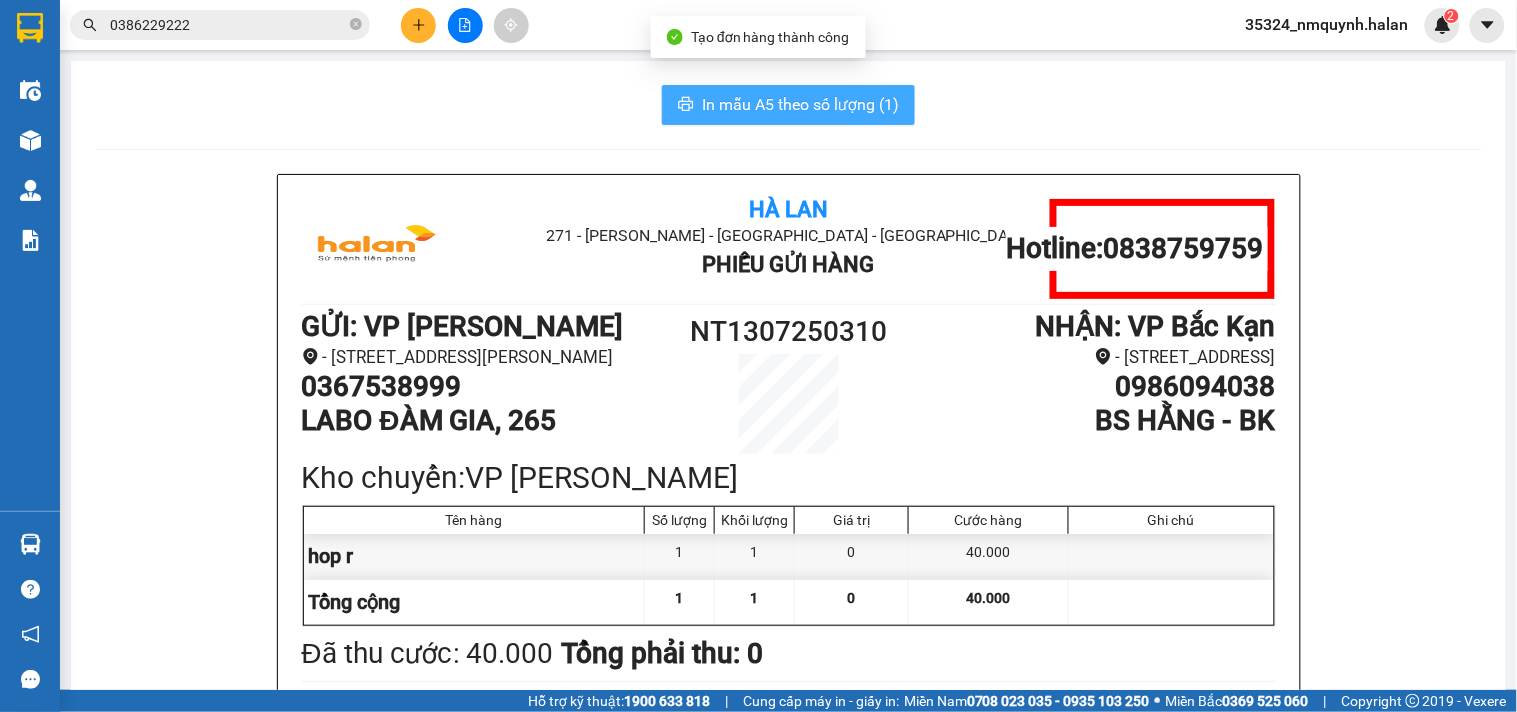 scroll, scrollTop: 0, scrollLeft: 0, axis: both 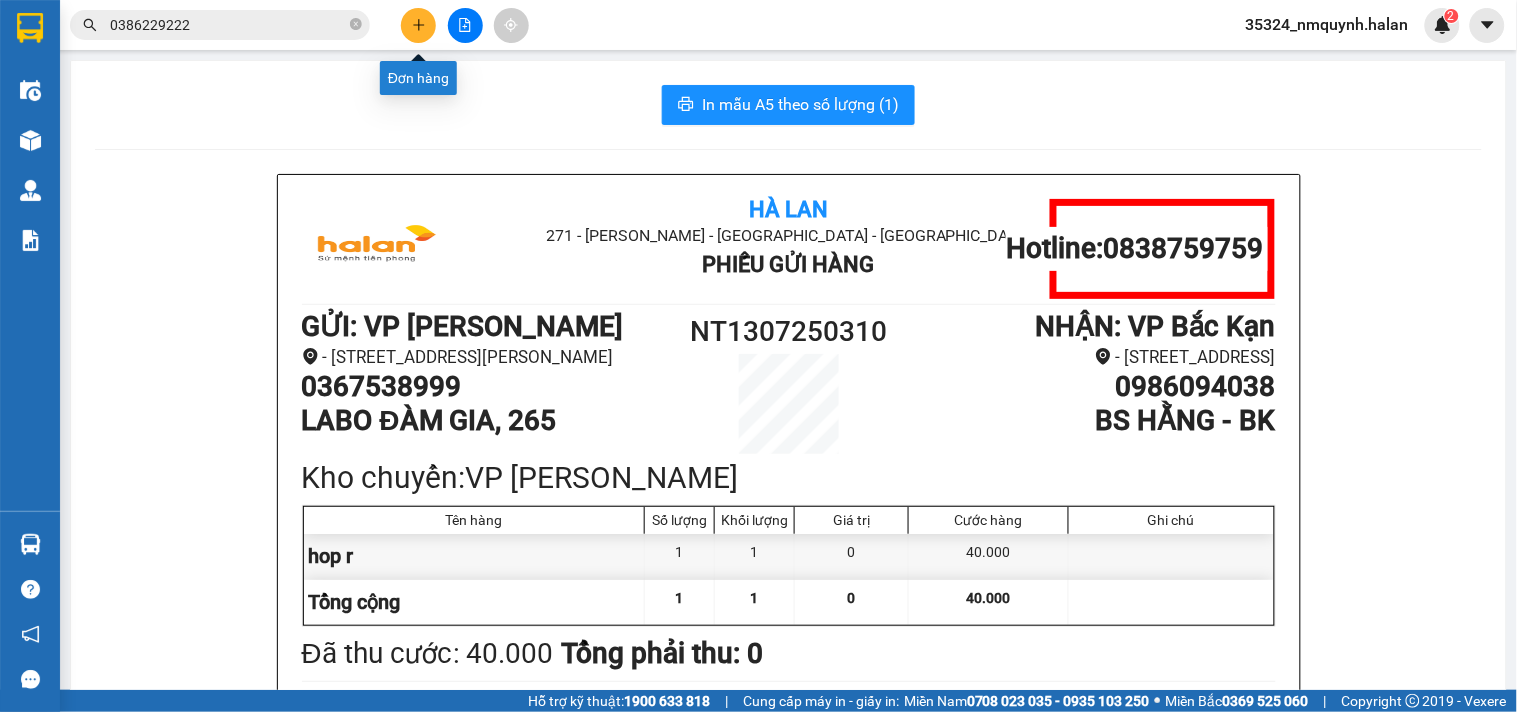 click 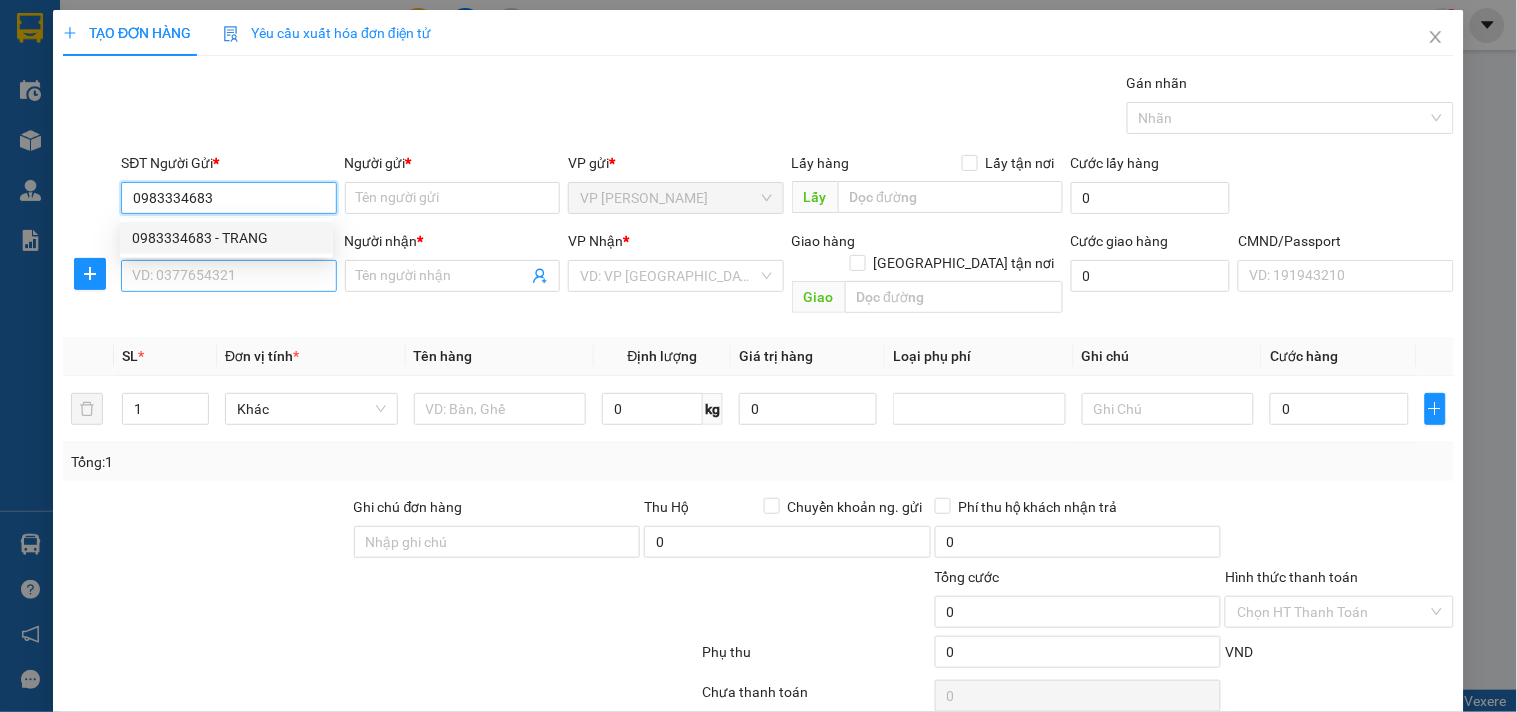 type on "0983334683" 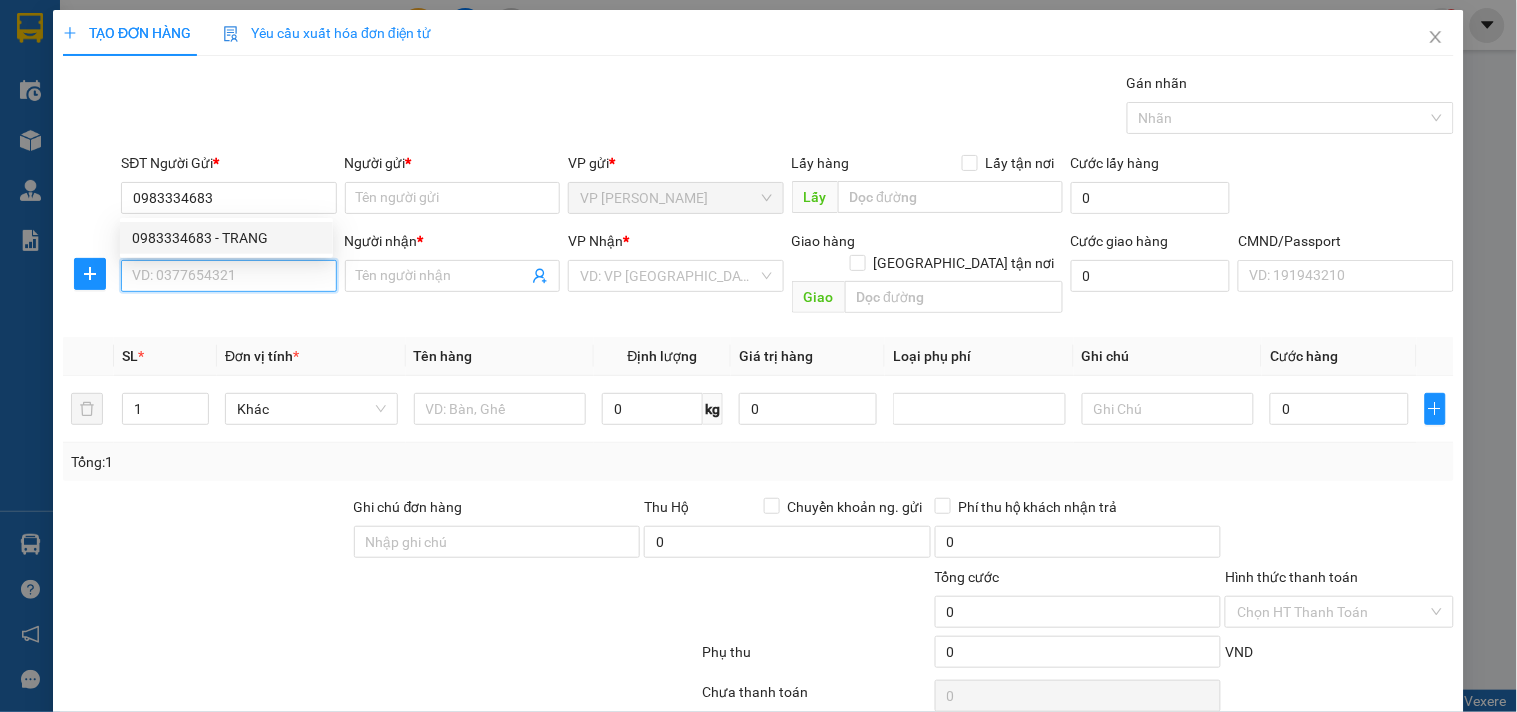 click on "SĐT Người Nhận  *" at bounding box center (228, 276) 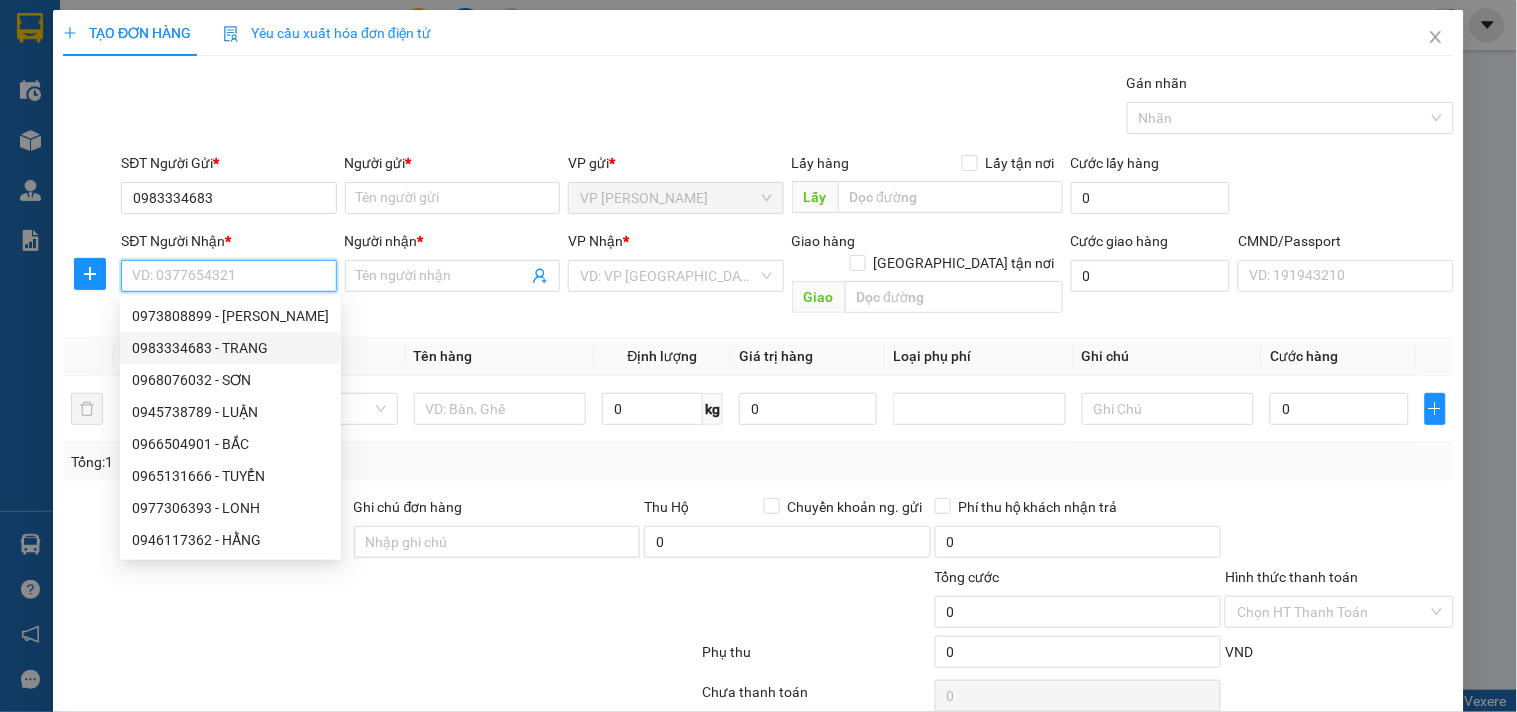 drag, startPoint x: 236, startPoint y: 343, endPoint x: 233, endPoint y: 315, distance: 28.160255 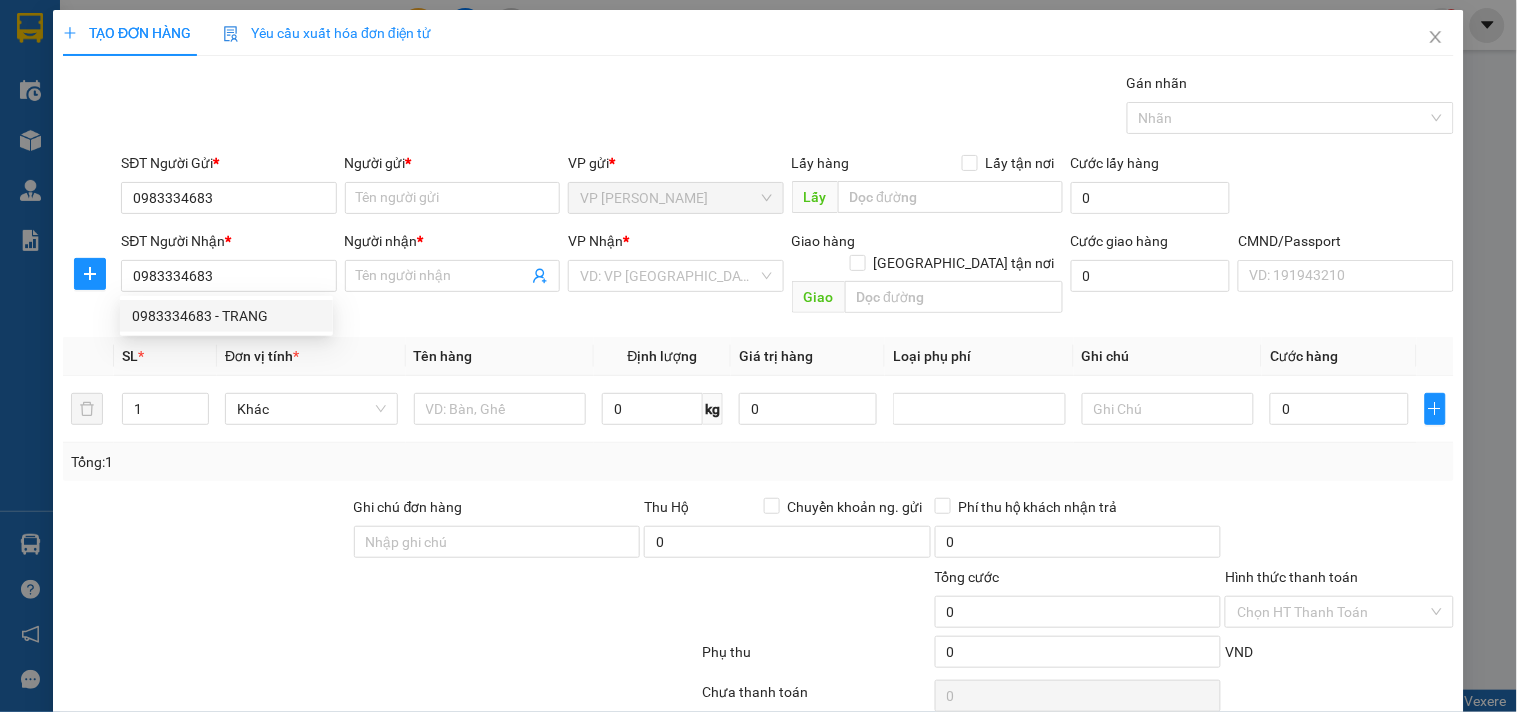 type on "TRANG" 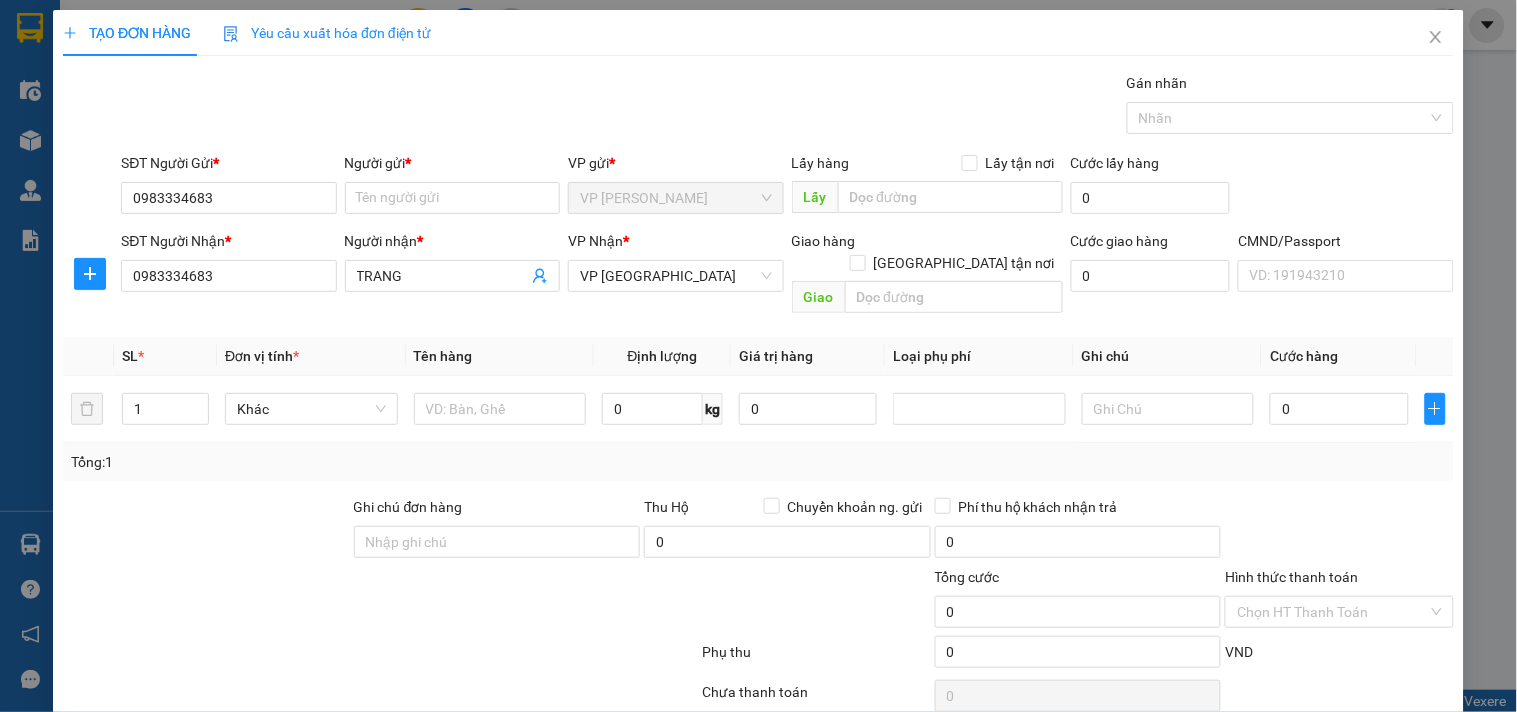 click on "SĐT Người Gửi  *" at bounding box center (228, 167) 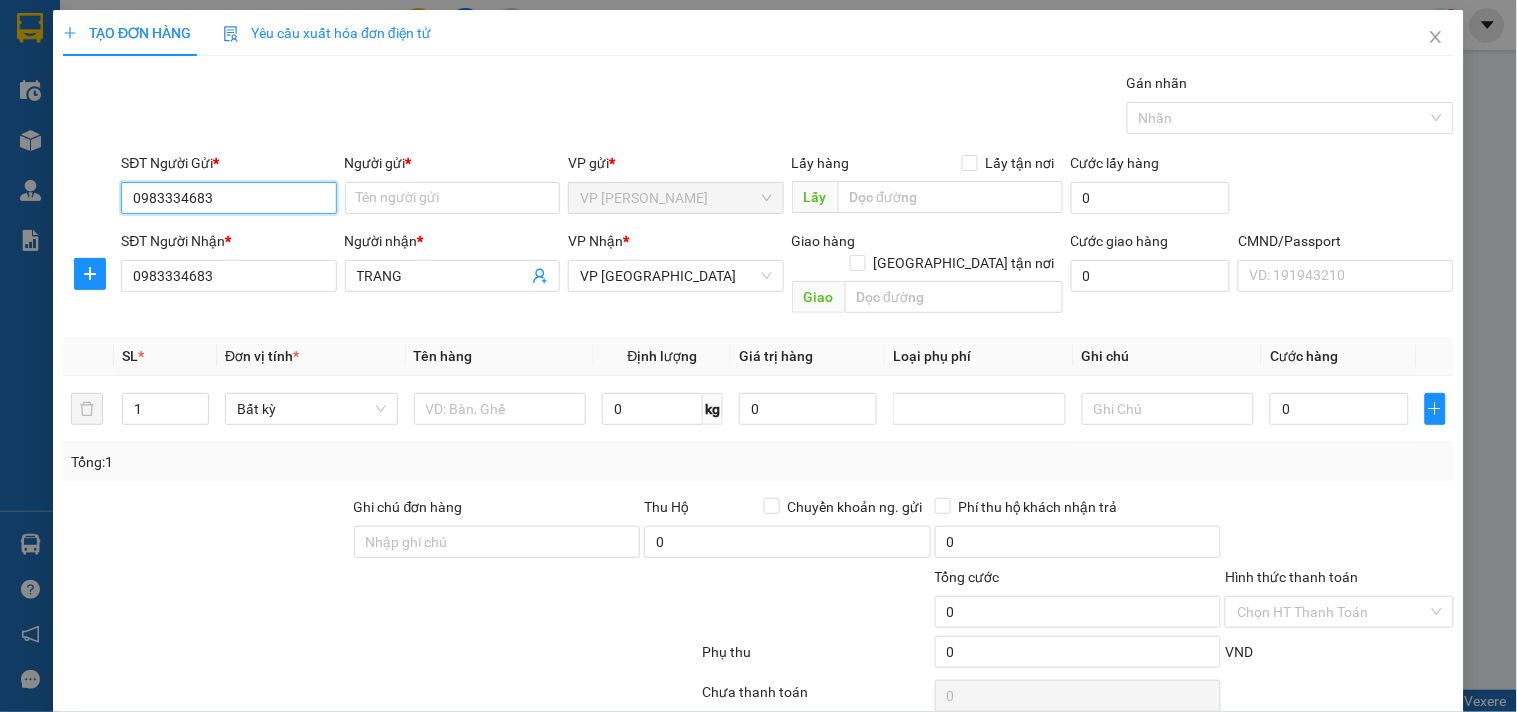 click on "0983334683" at bounding box center (228, 198) 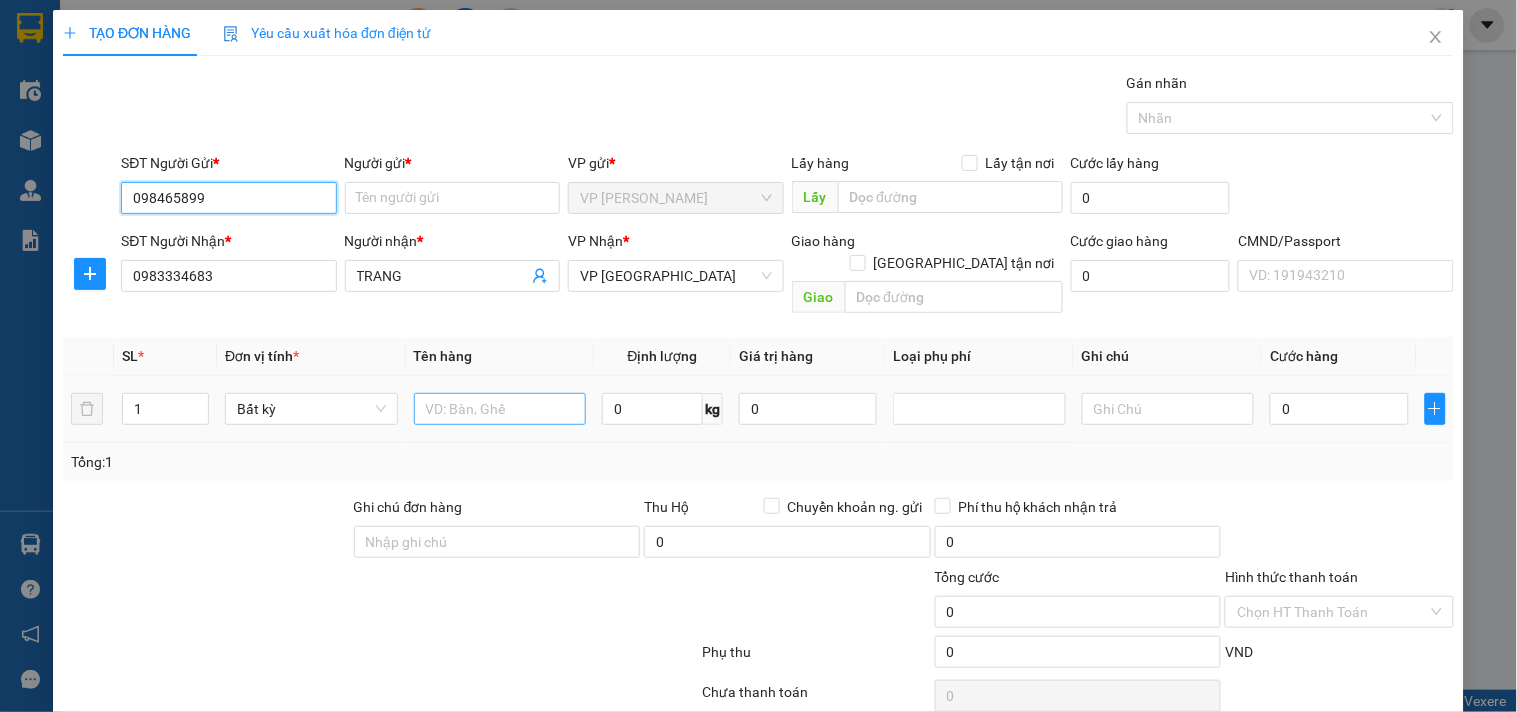 type on "0984658999" 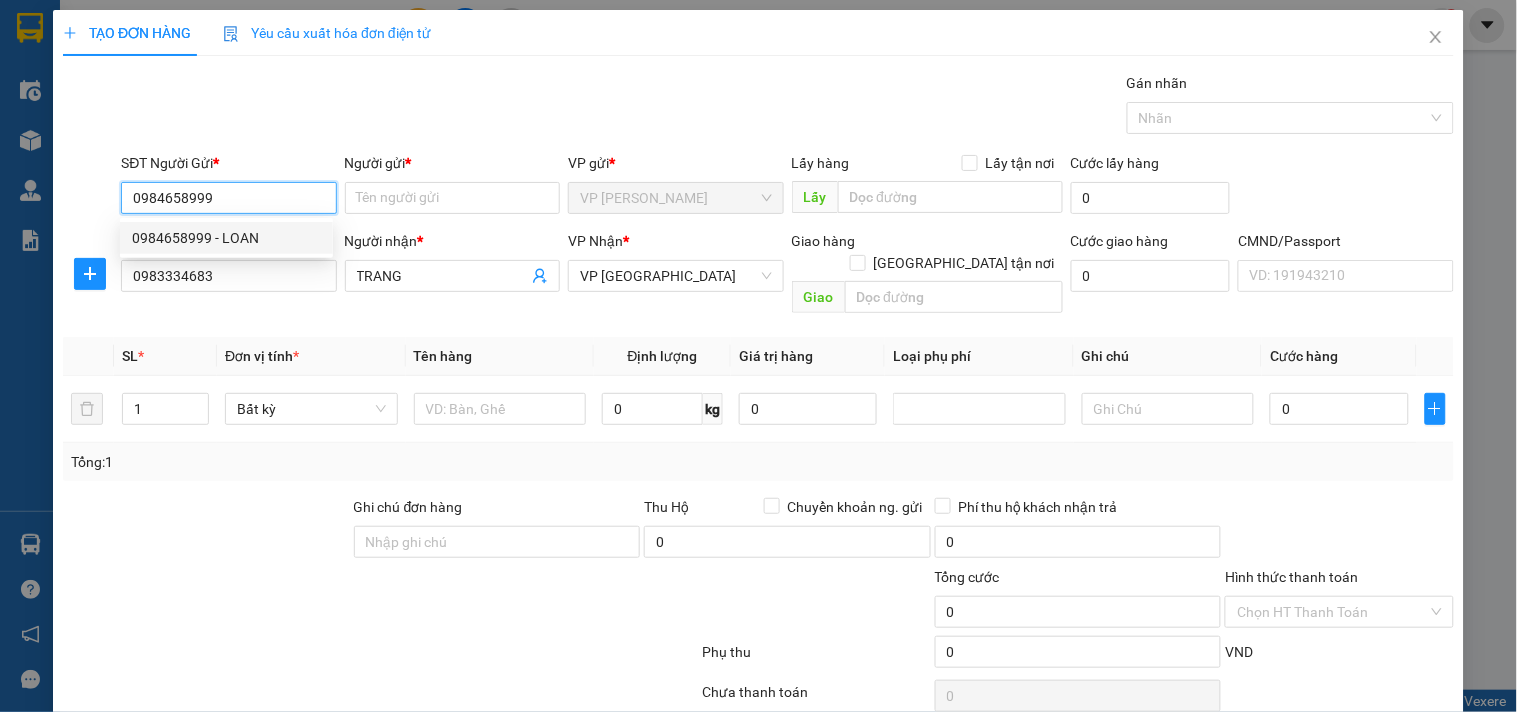 click on "0984658999 - LOAN" at bounding box center [226, 238] 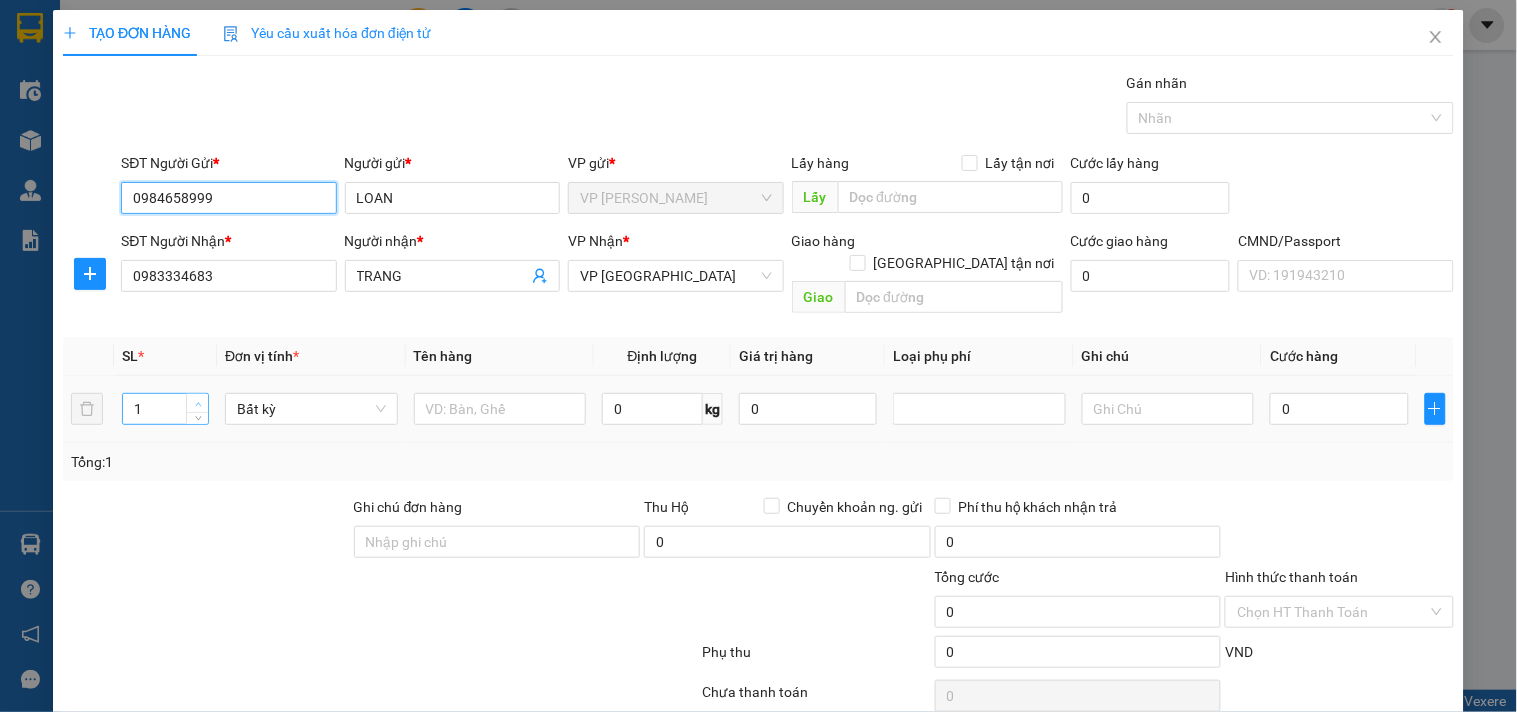 type on "0984658999" 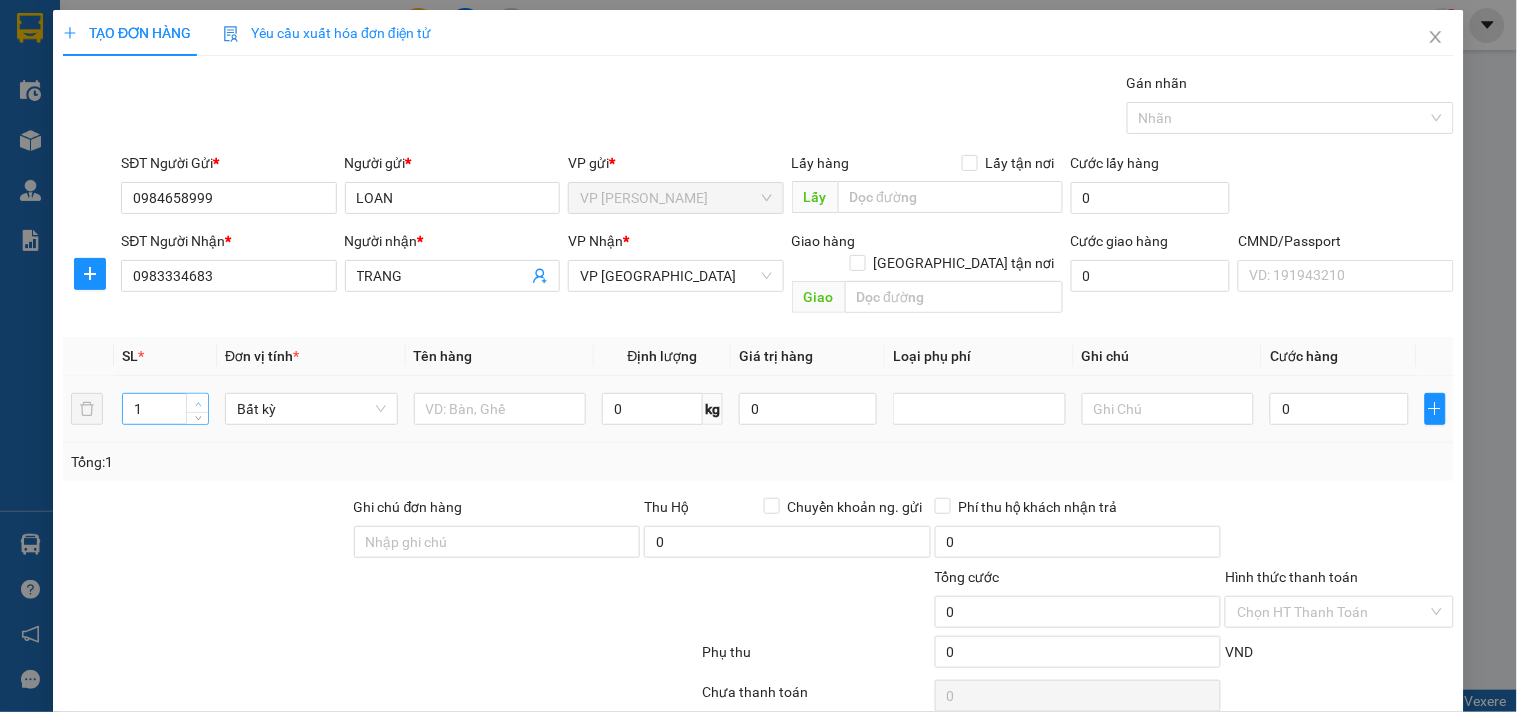 type on "2" 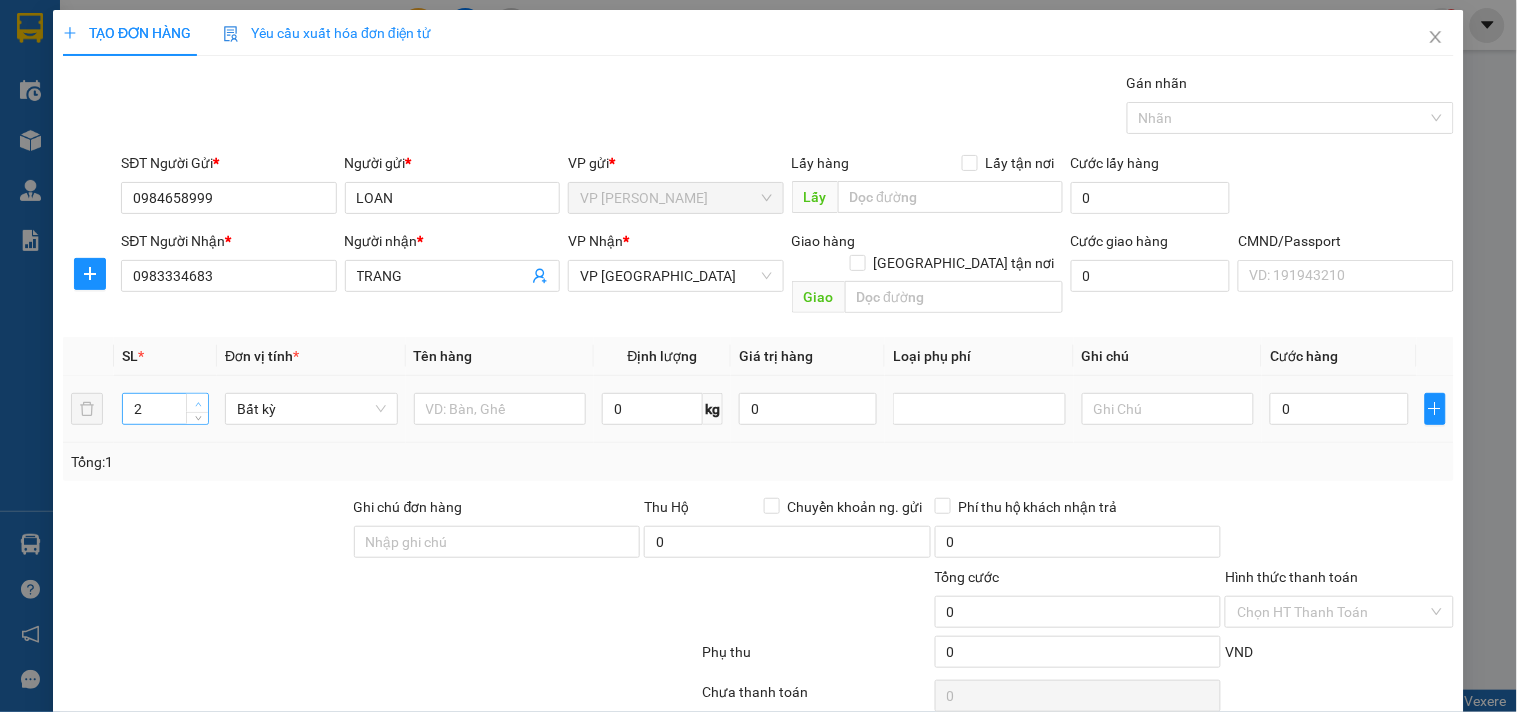 click 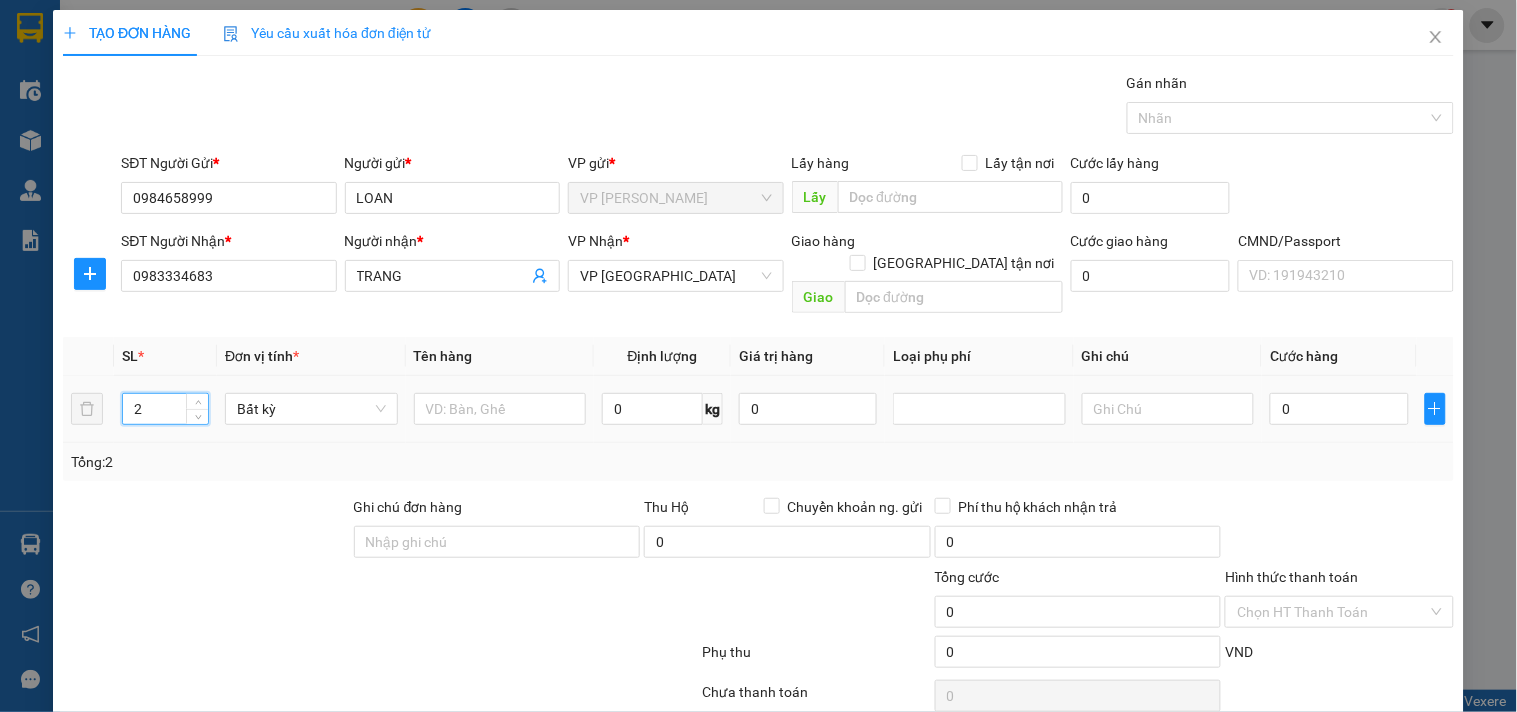 drag, startPoint x: 606, startPoint y: 367, endPoint x: 517, endPoint y: 392, distance: 92.44458 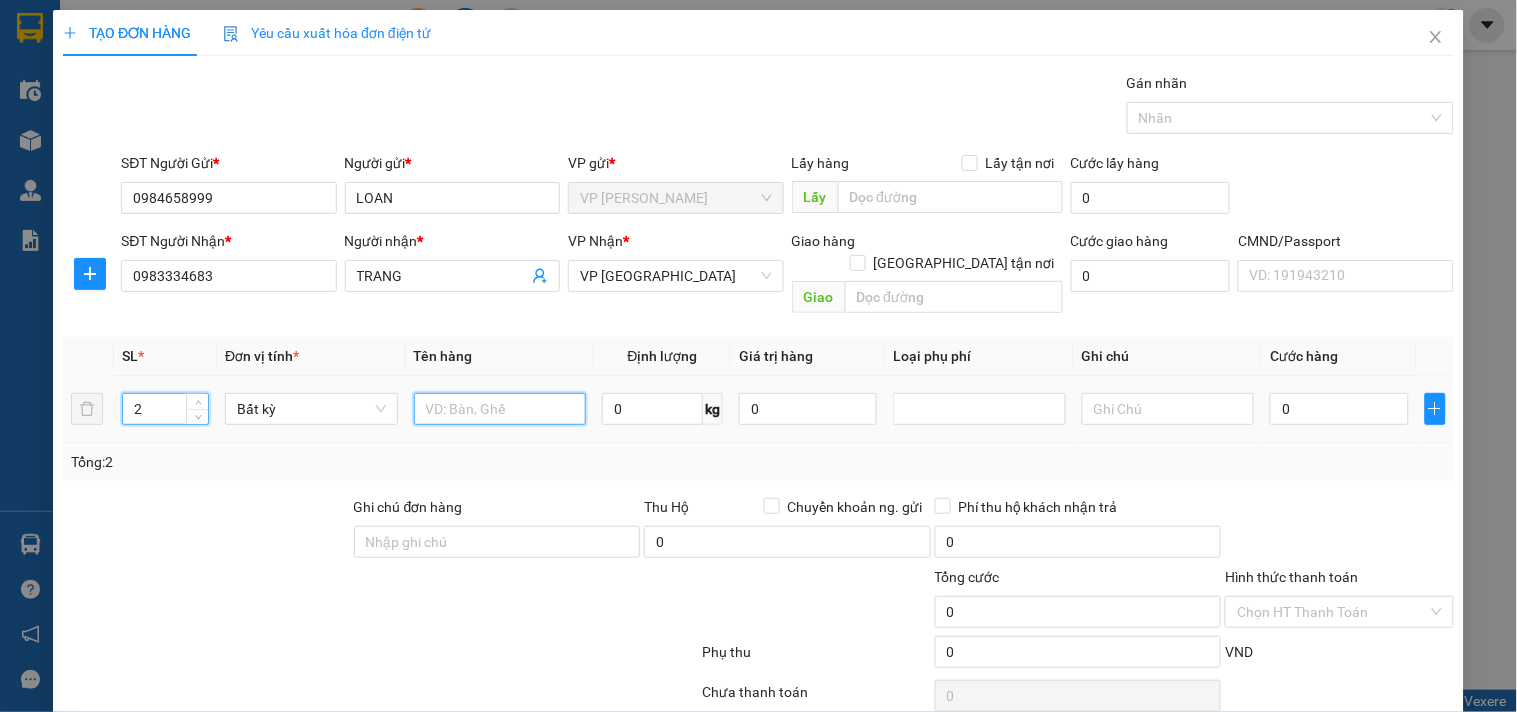 click at bounding box center (500, 409) 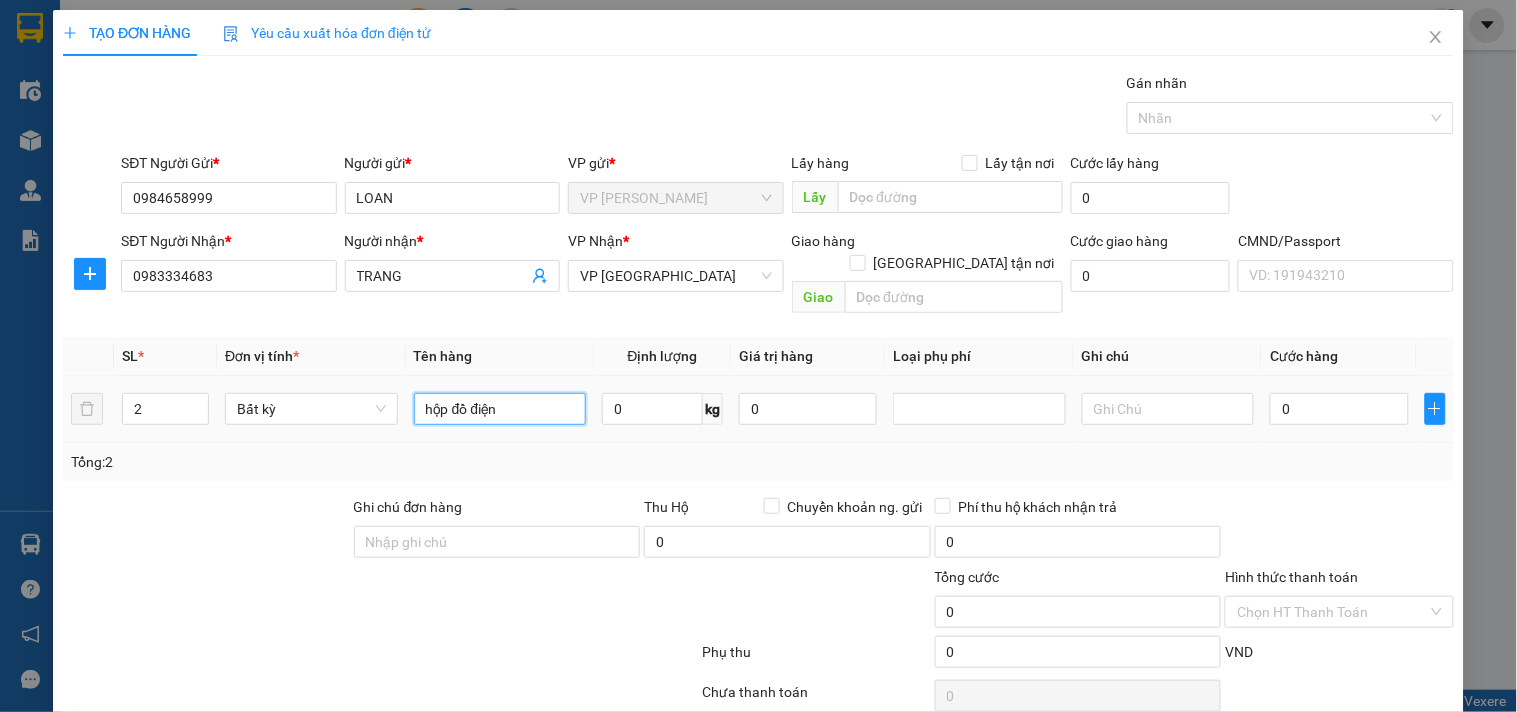 type on "hộp đồ điện" 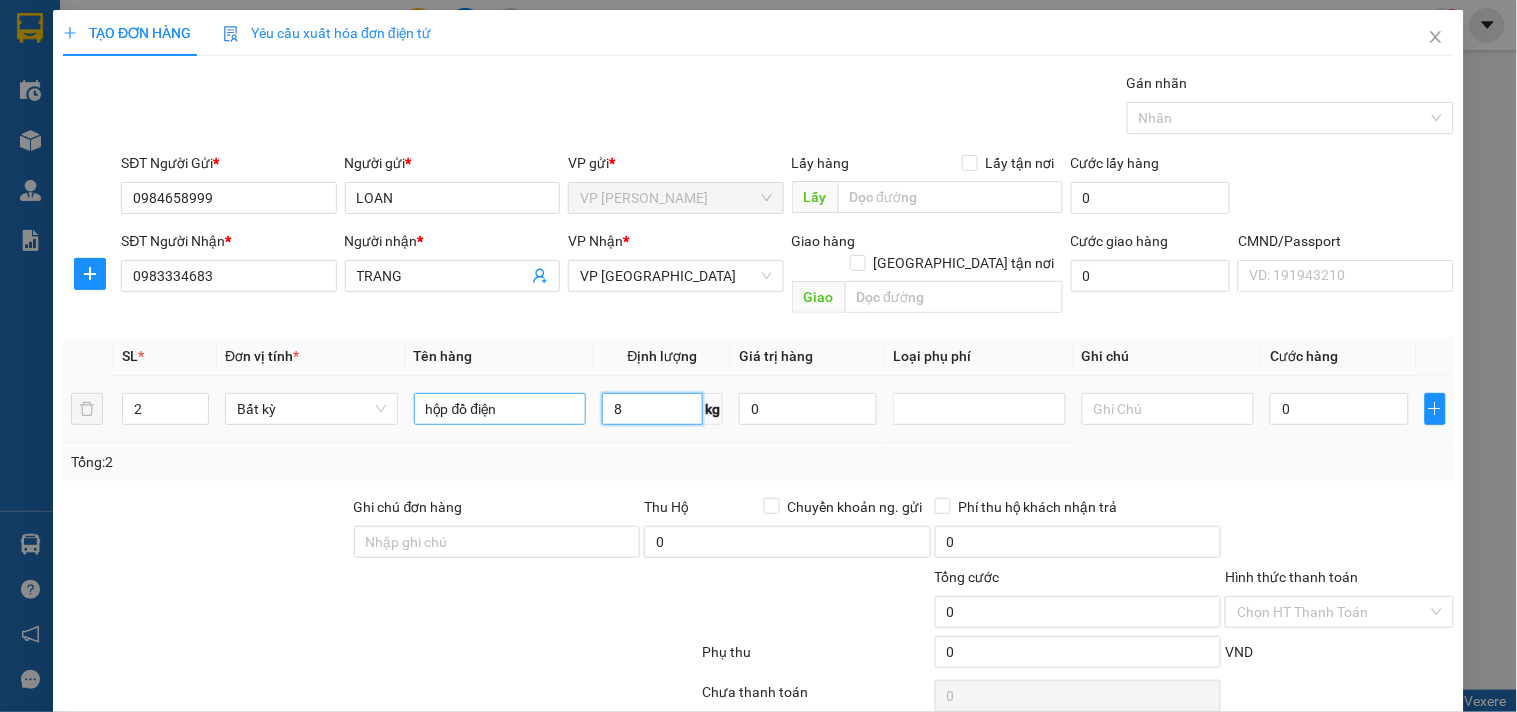 type on "8" 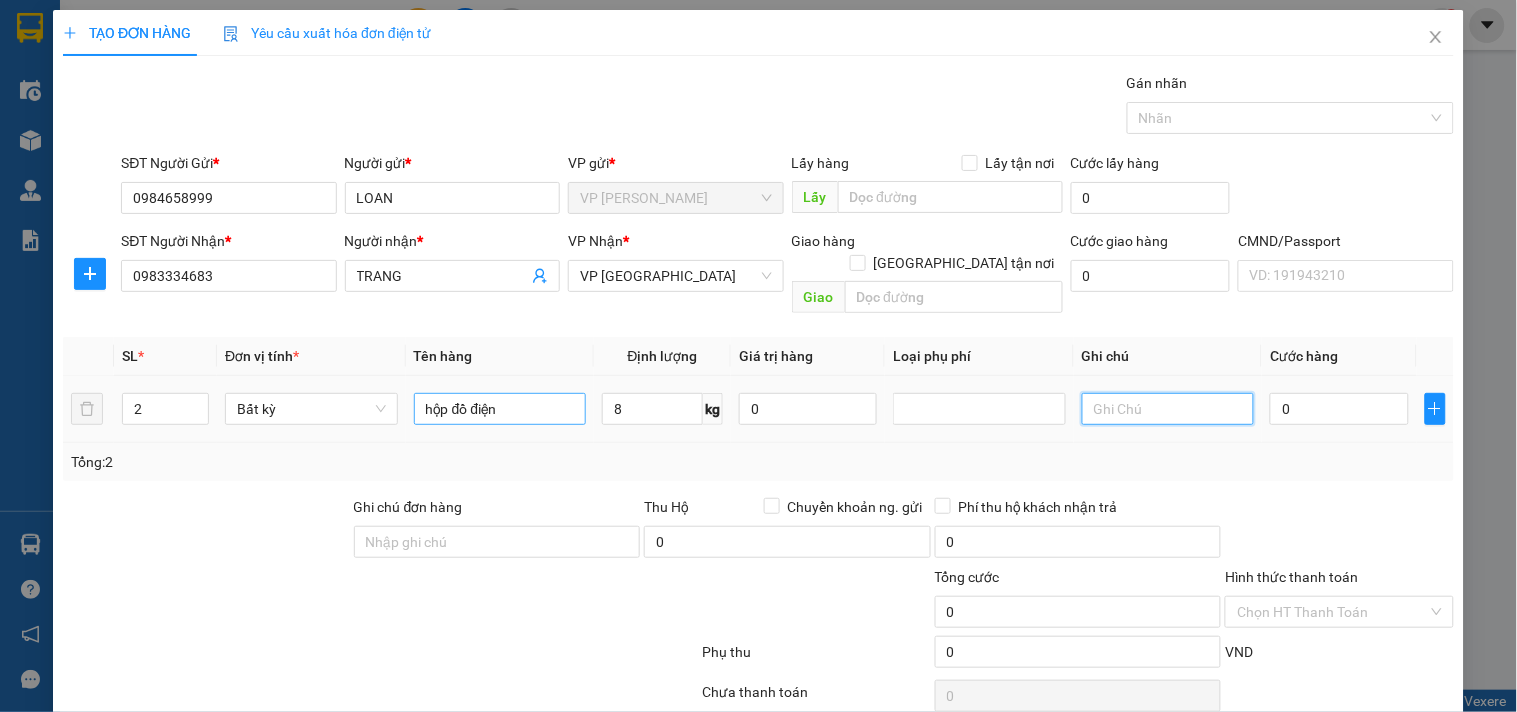 type on "40.000" 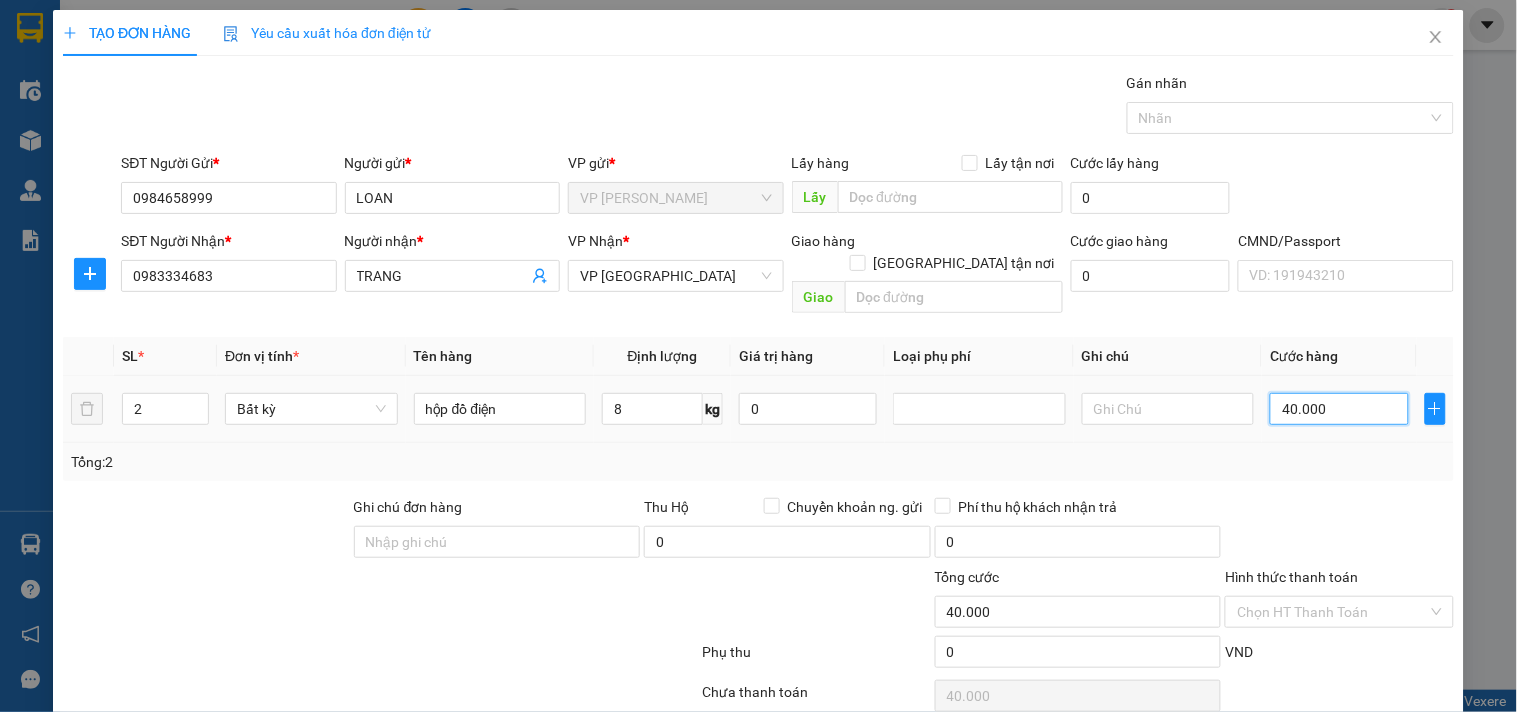 type on "7" 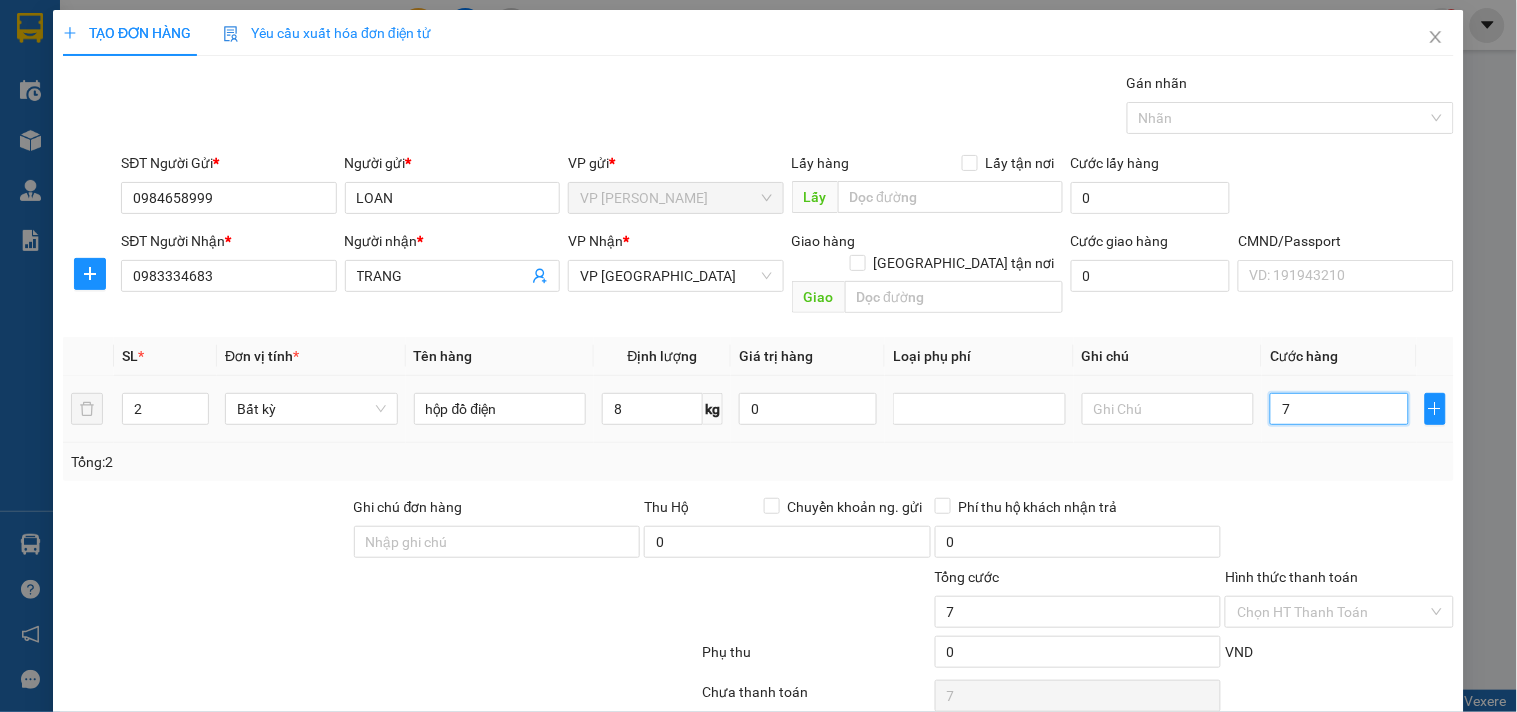 type on "70" 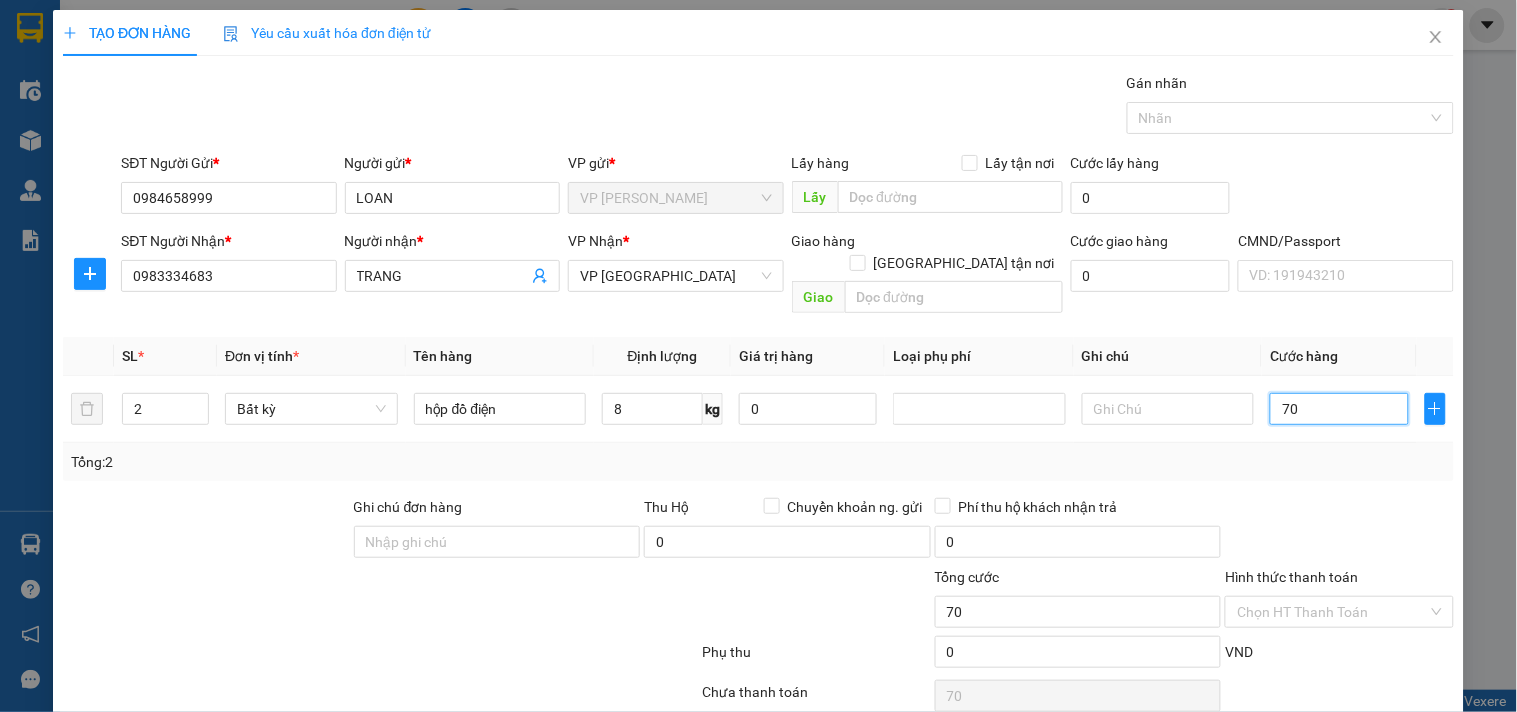 scroll, scrollTop: 67, scrollLeft: 0, axis: vertical 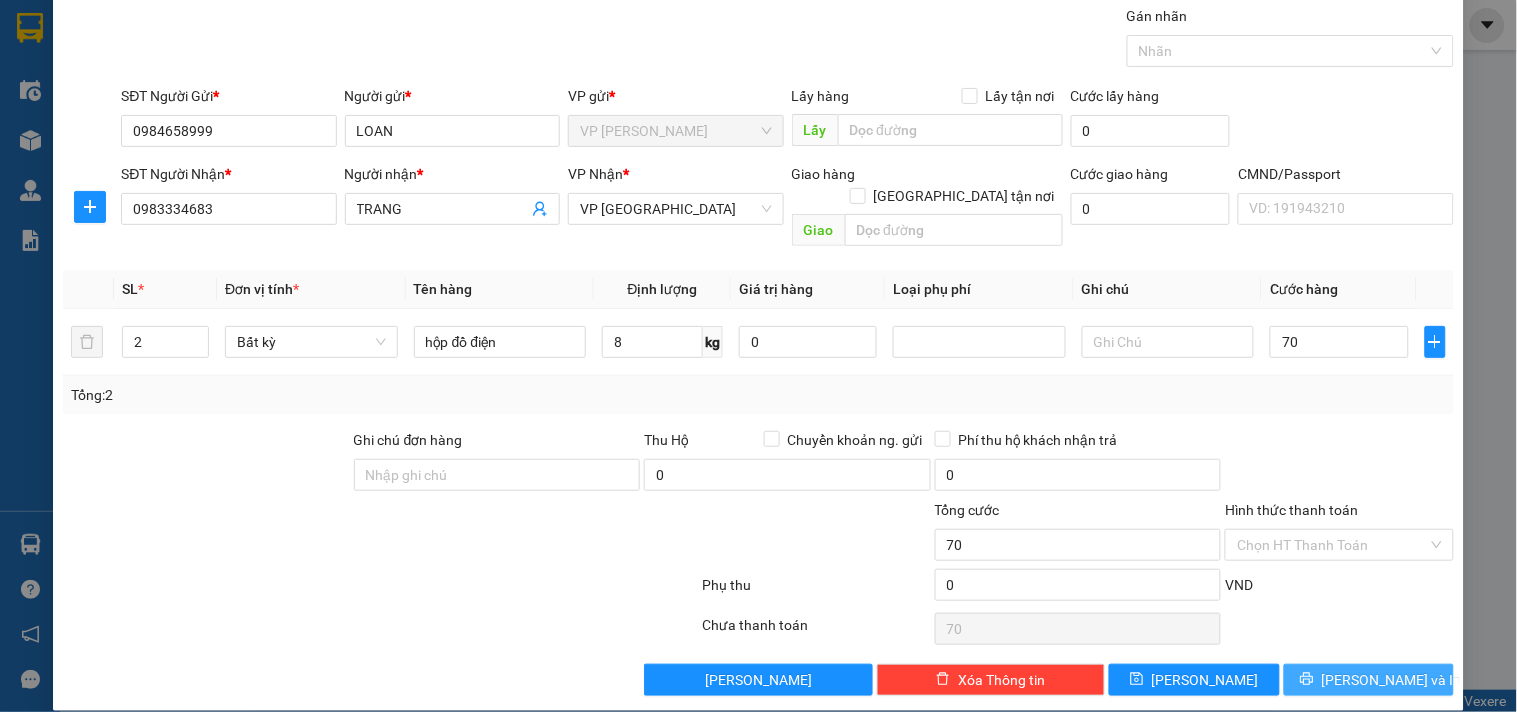 type on "70.000" 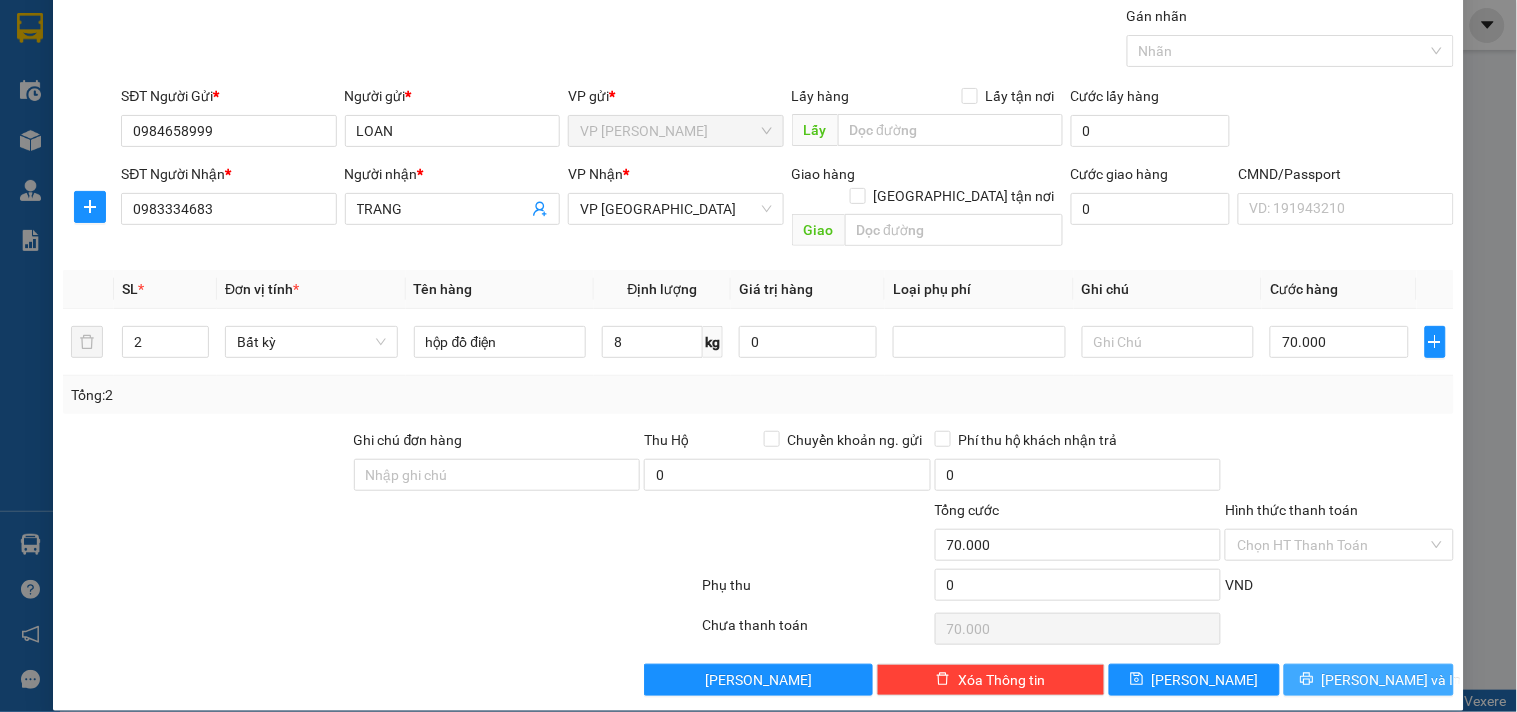 drag, startPoint x: 1364, startPoint y: 664, endPoint x: 1392, endPoint y: 656, distance: 29.12044 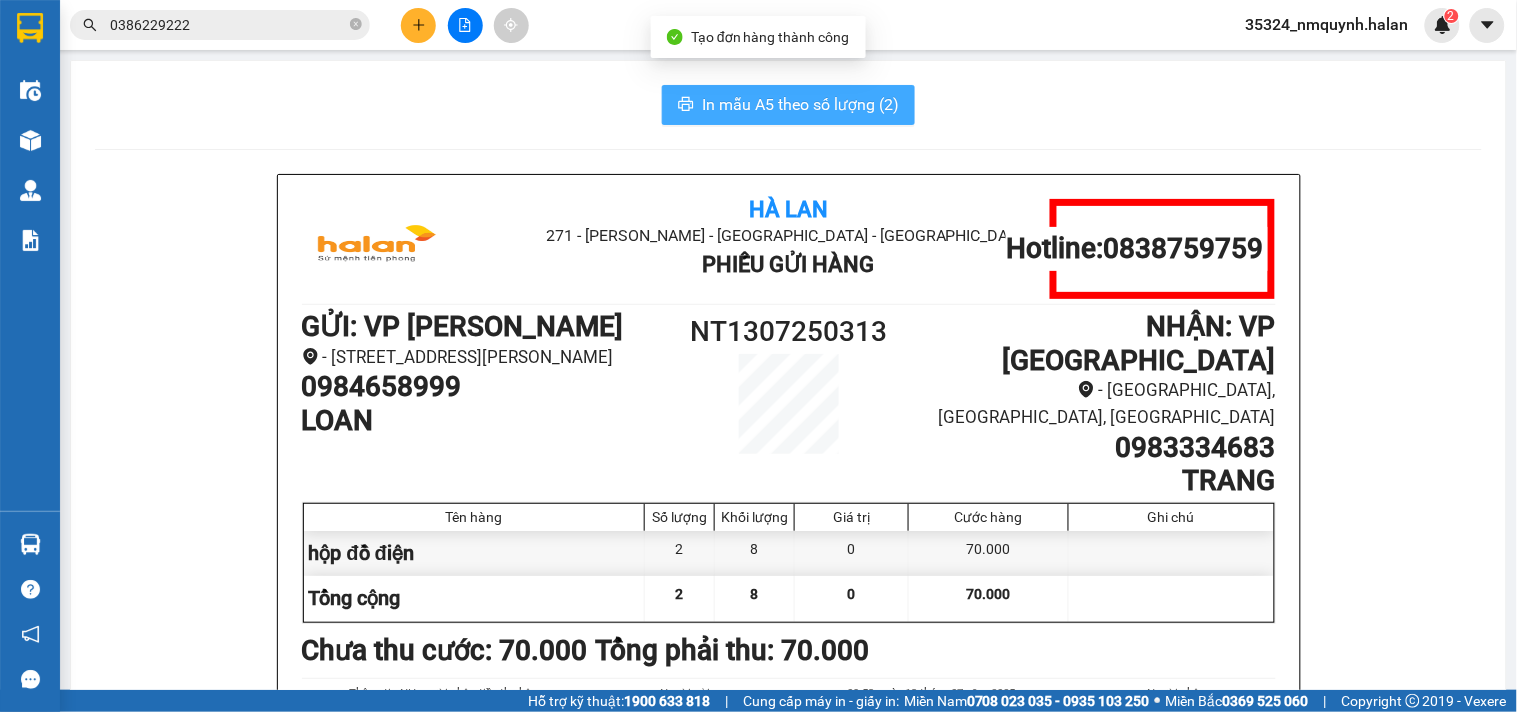click on "In mẫu A5 theo số lượng
(2)" at bounding box center [800, 104] 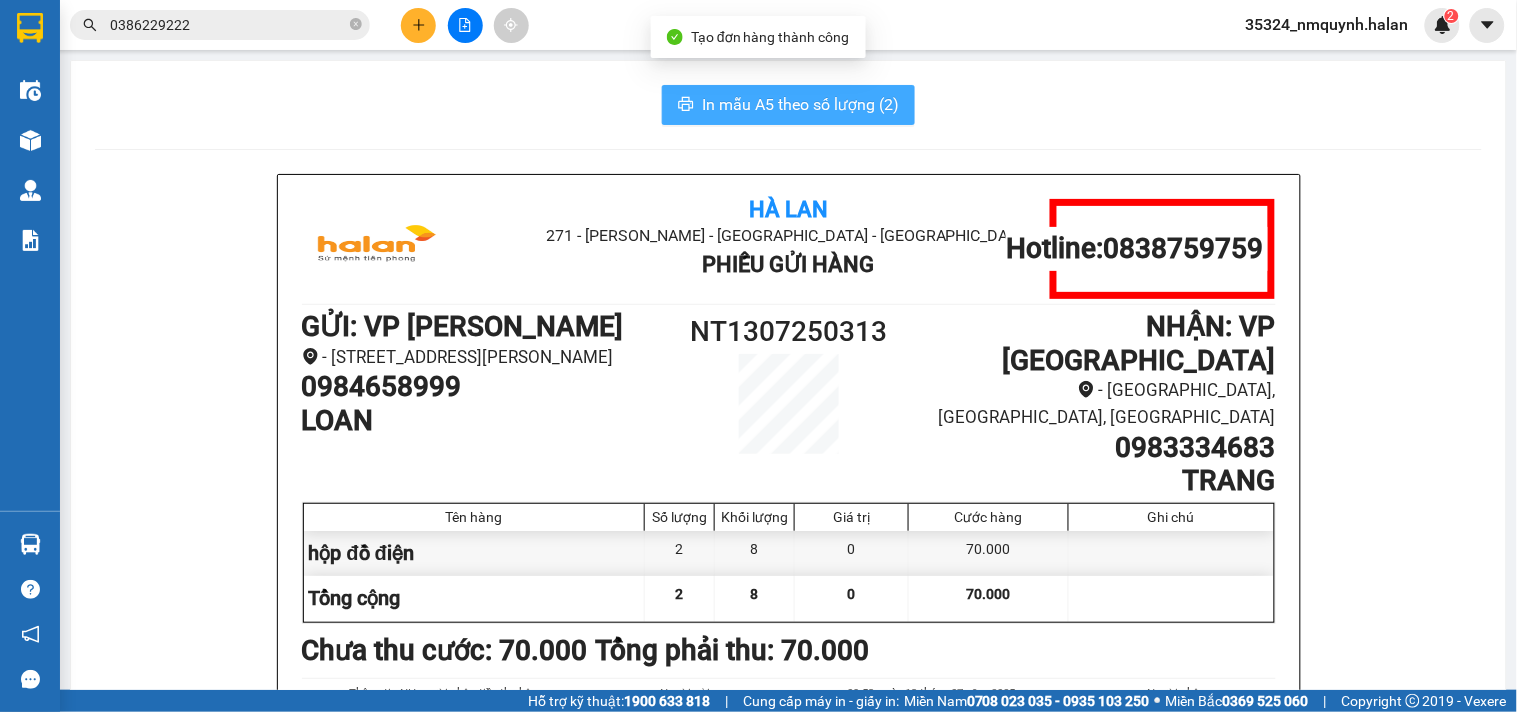 scroll, scrollTop: 0, scrollLeft: 0, axis: both 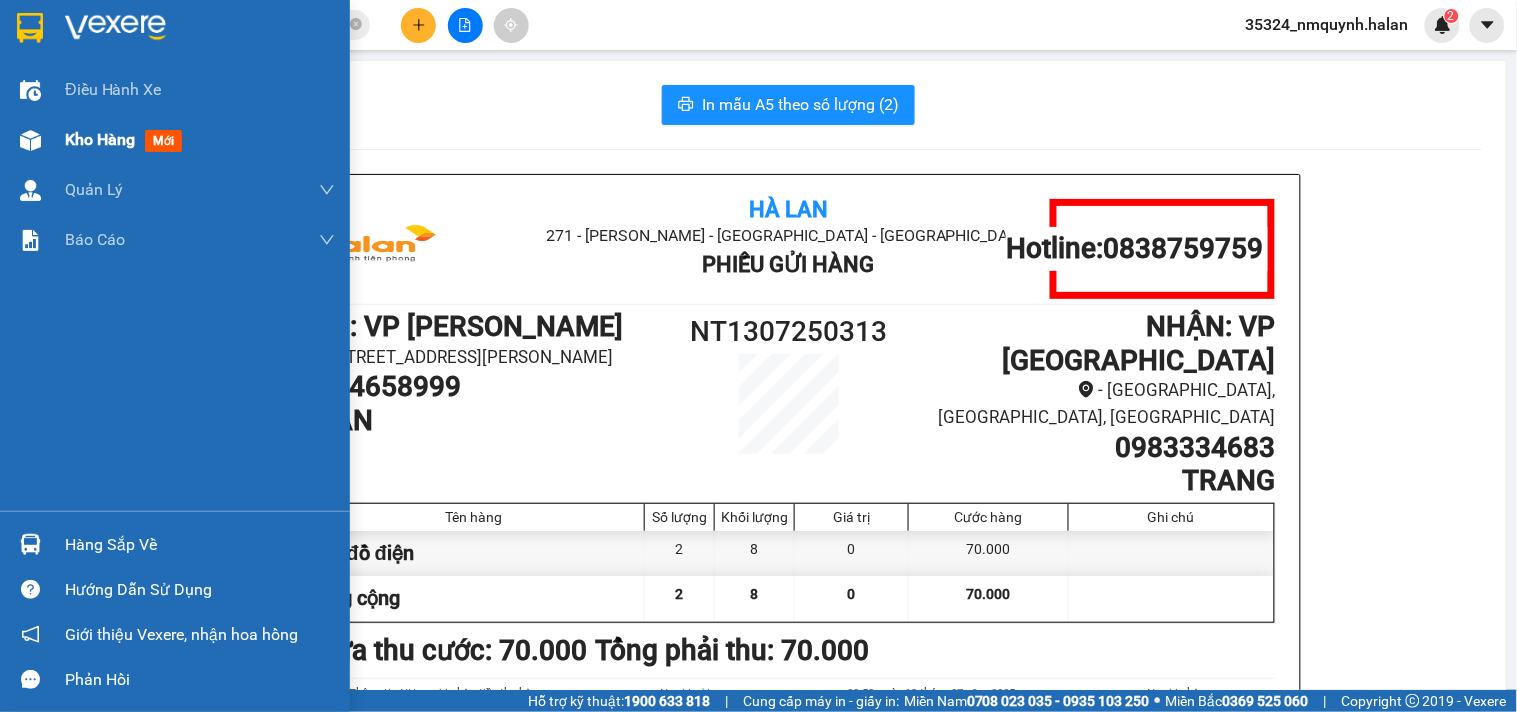 click on "Kho hàng mới" at bounding box center [200, 140] 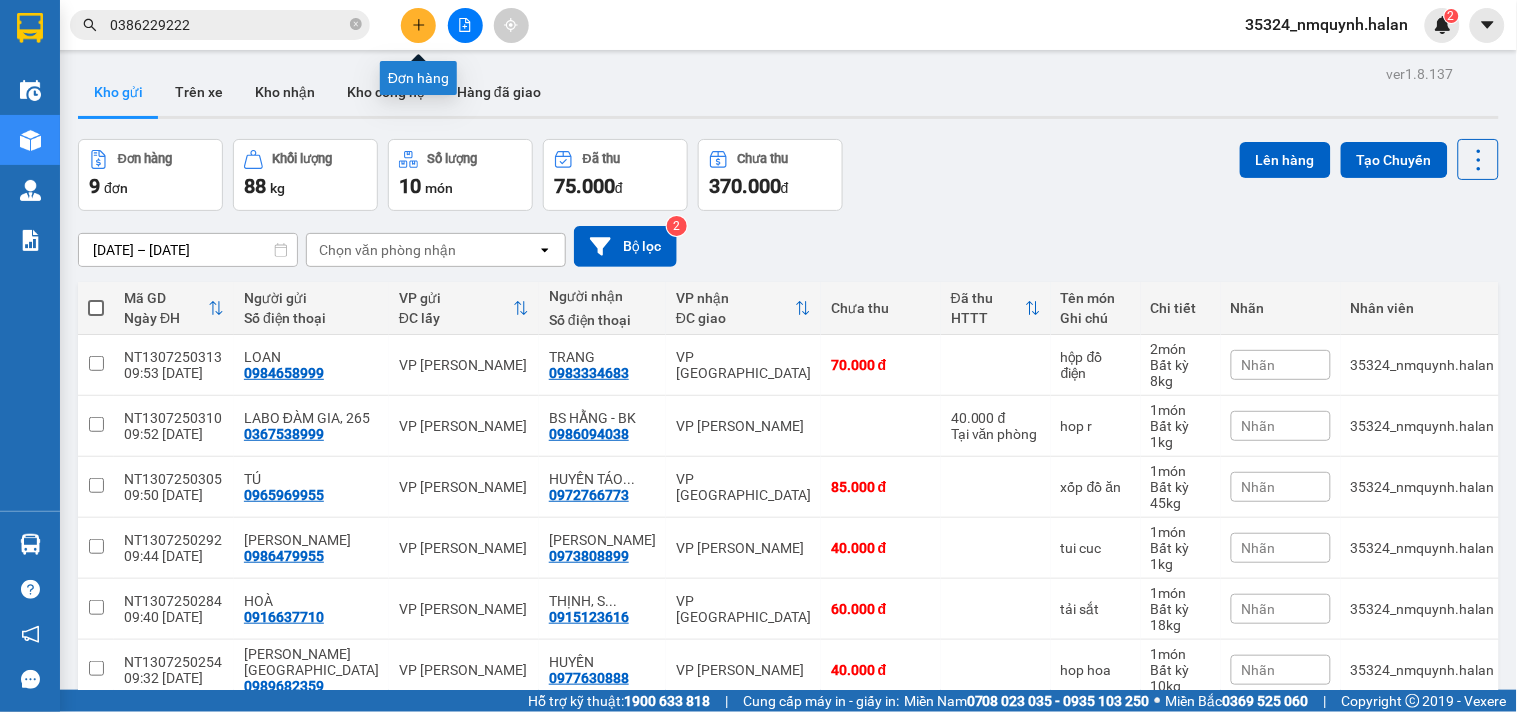 click at bounding box center (418, 25) 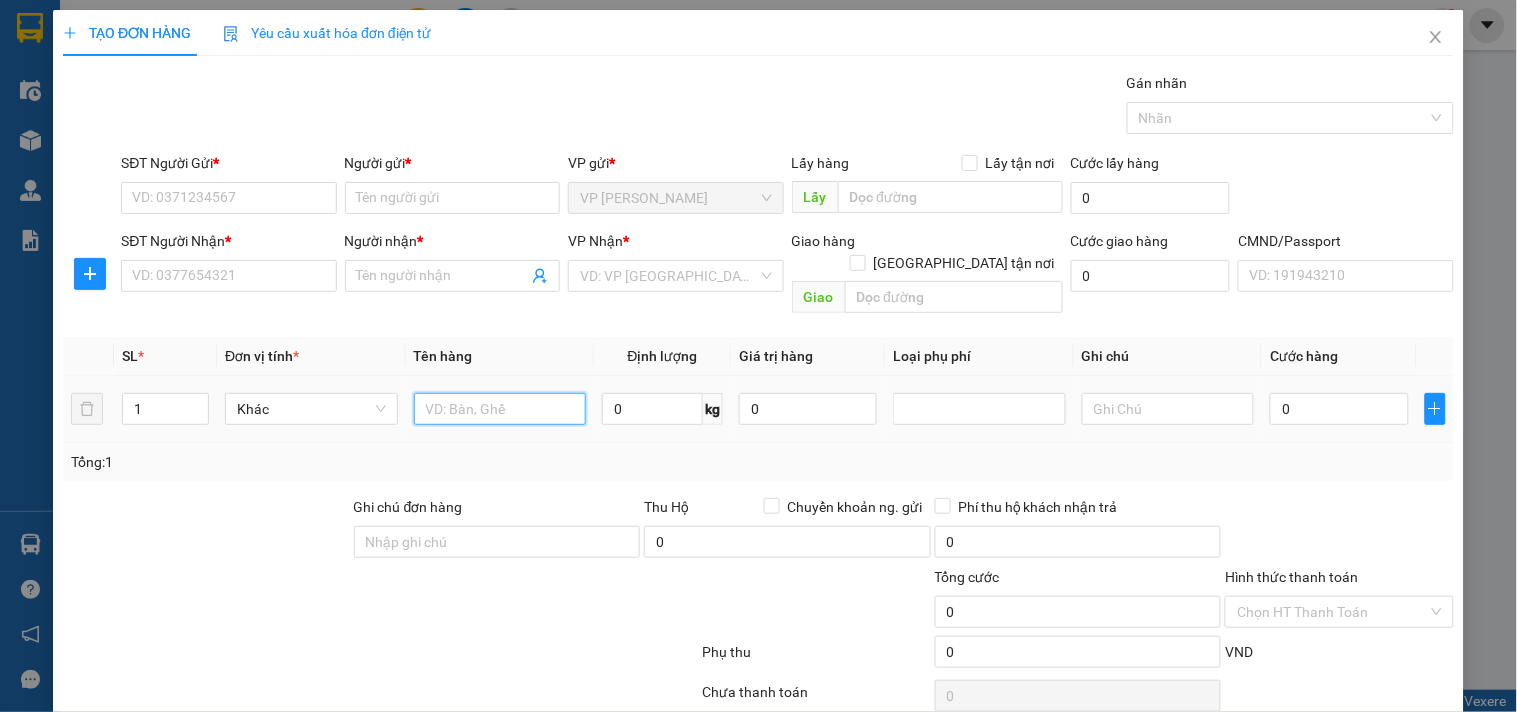 click at bounding box center [500, 409] 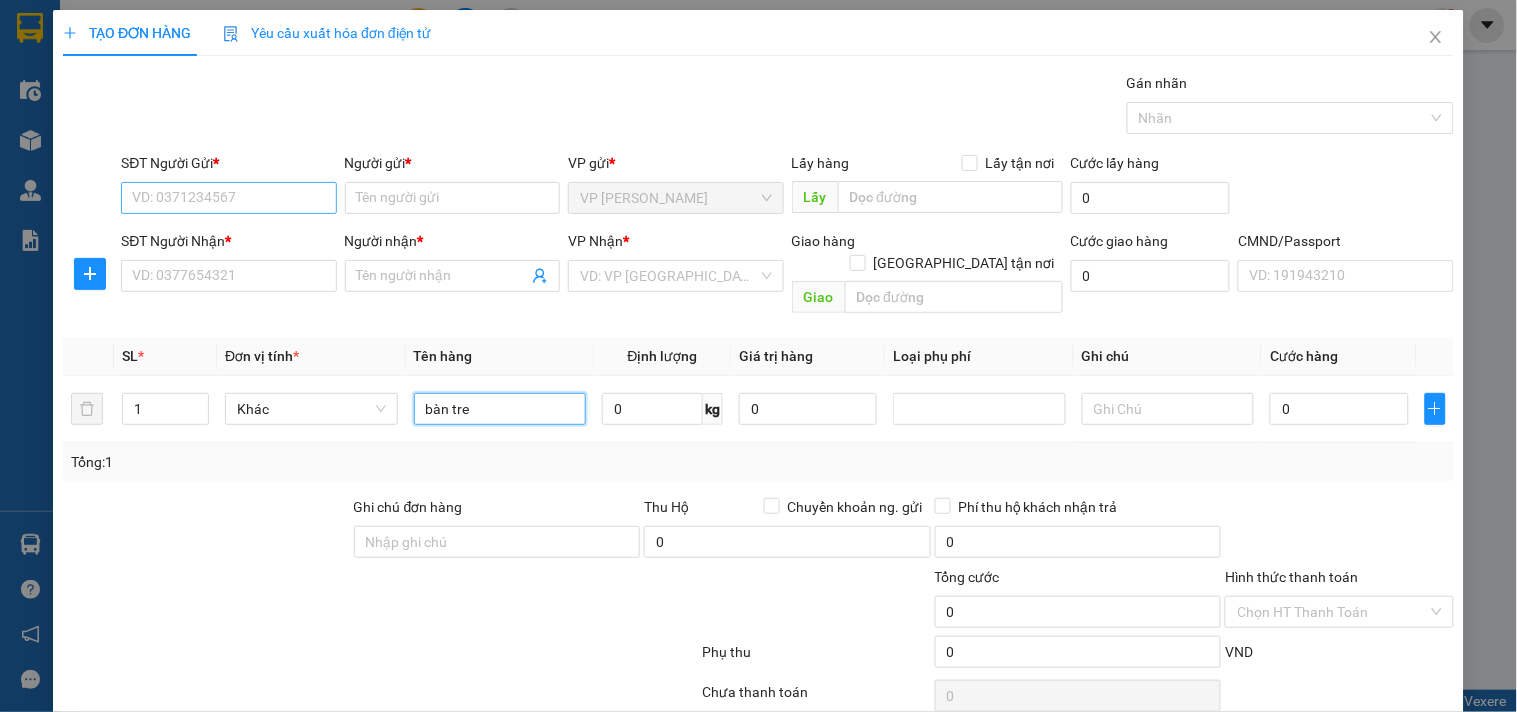 type on "bàn tre" 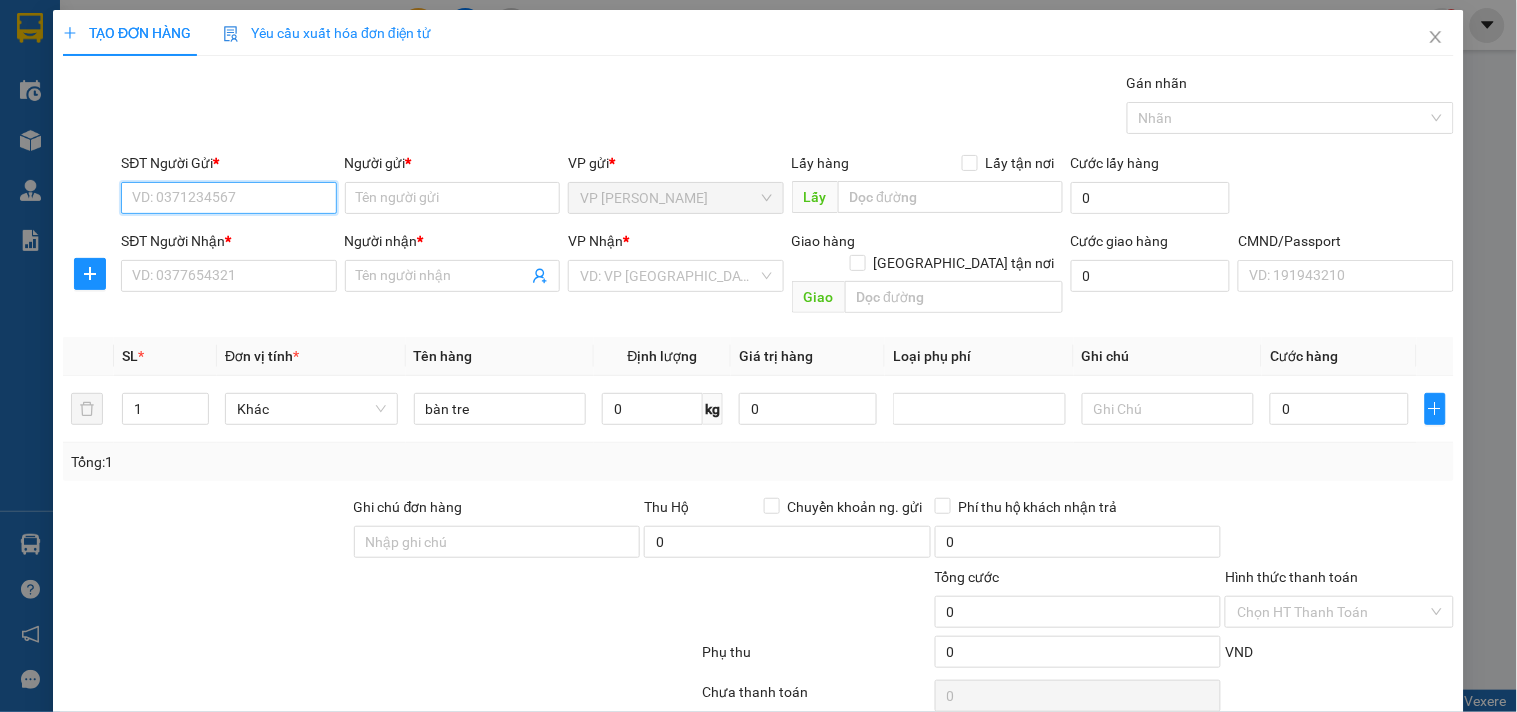 click on "SĐT Người Gửi  *" at bounding box center (228, 198) 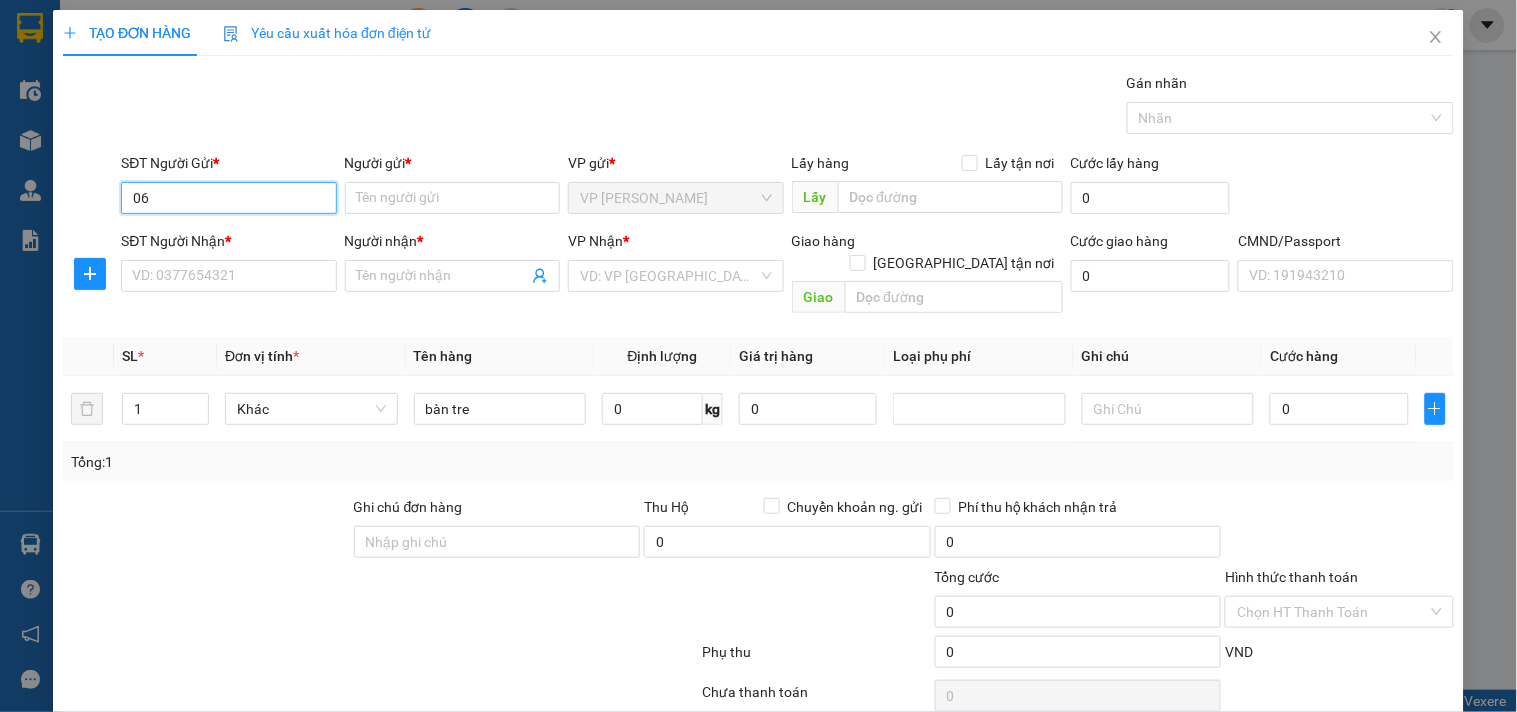 type on "0" 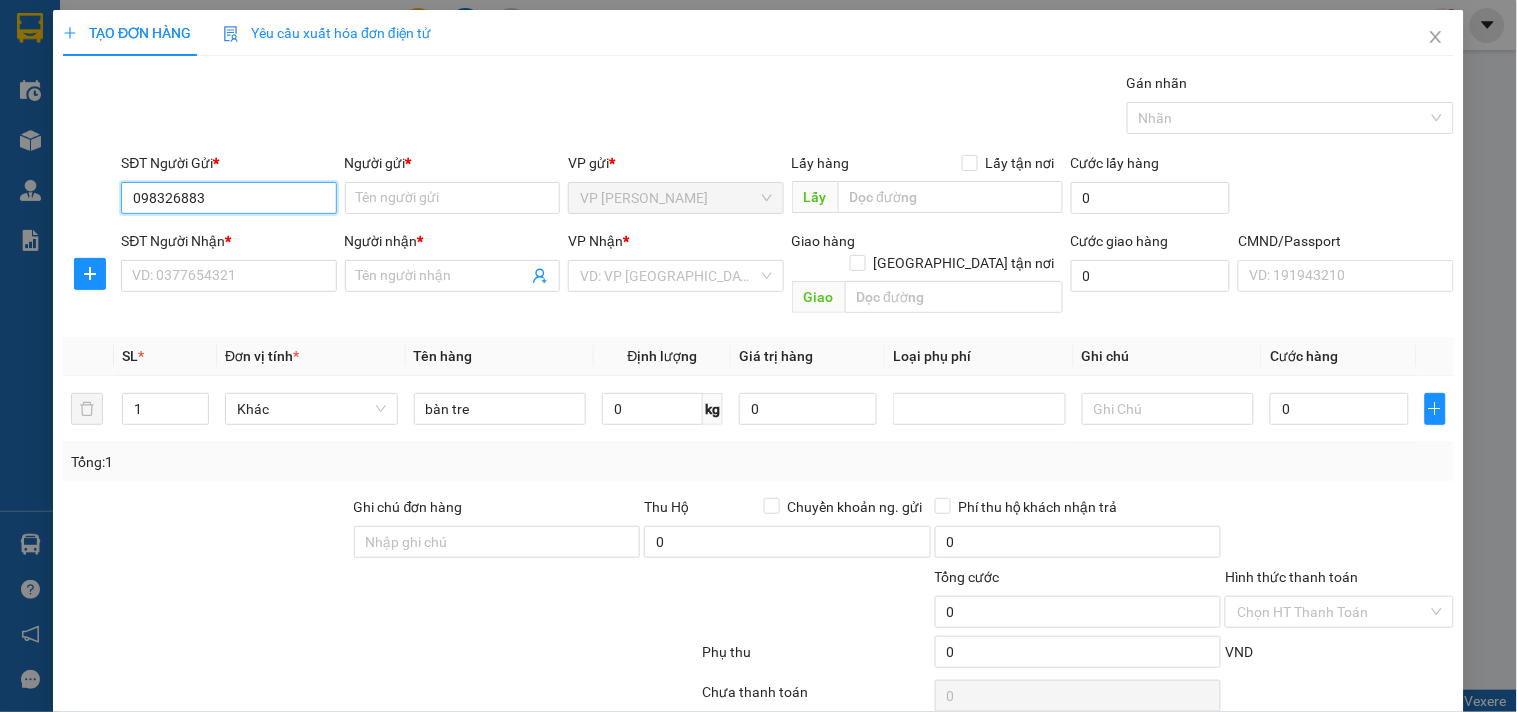 type on "0983268835" 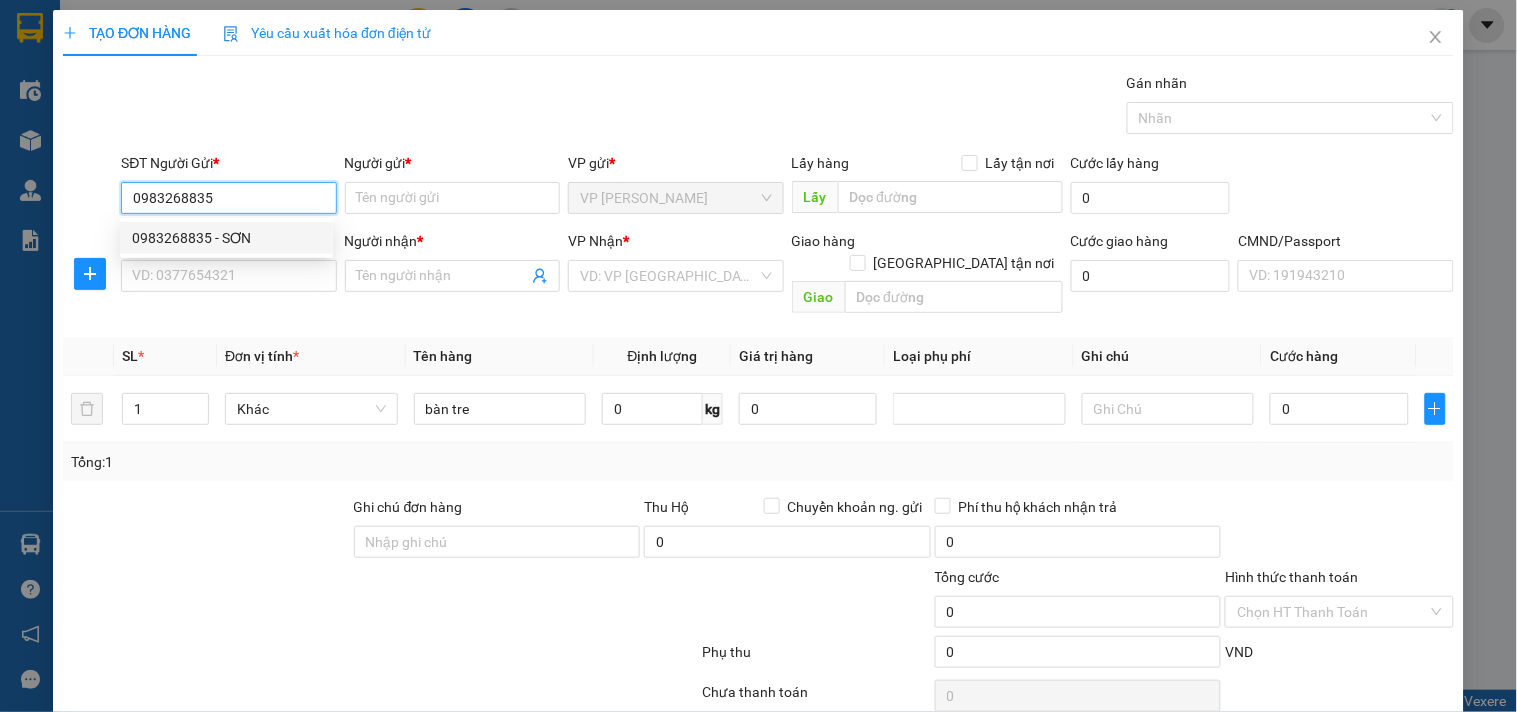 drag, startPoint x: 237, startPoint y: 242, endPoint x: 253, endPoint y: 255, distance: 20.615528 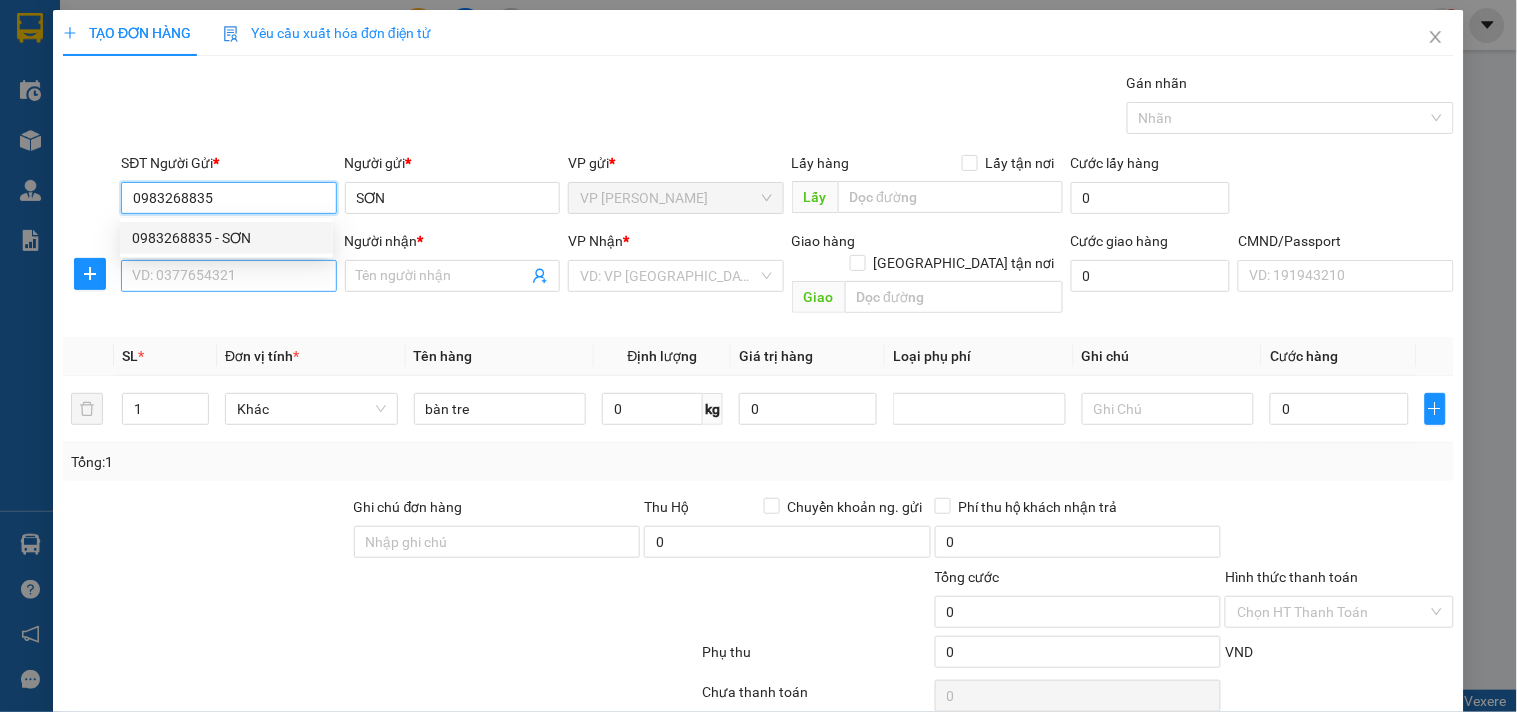 type on "0983268835" 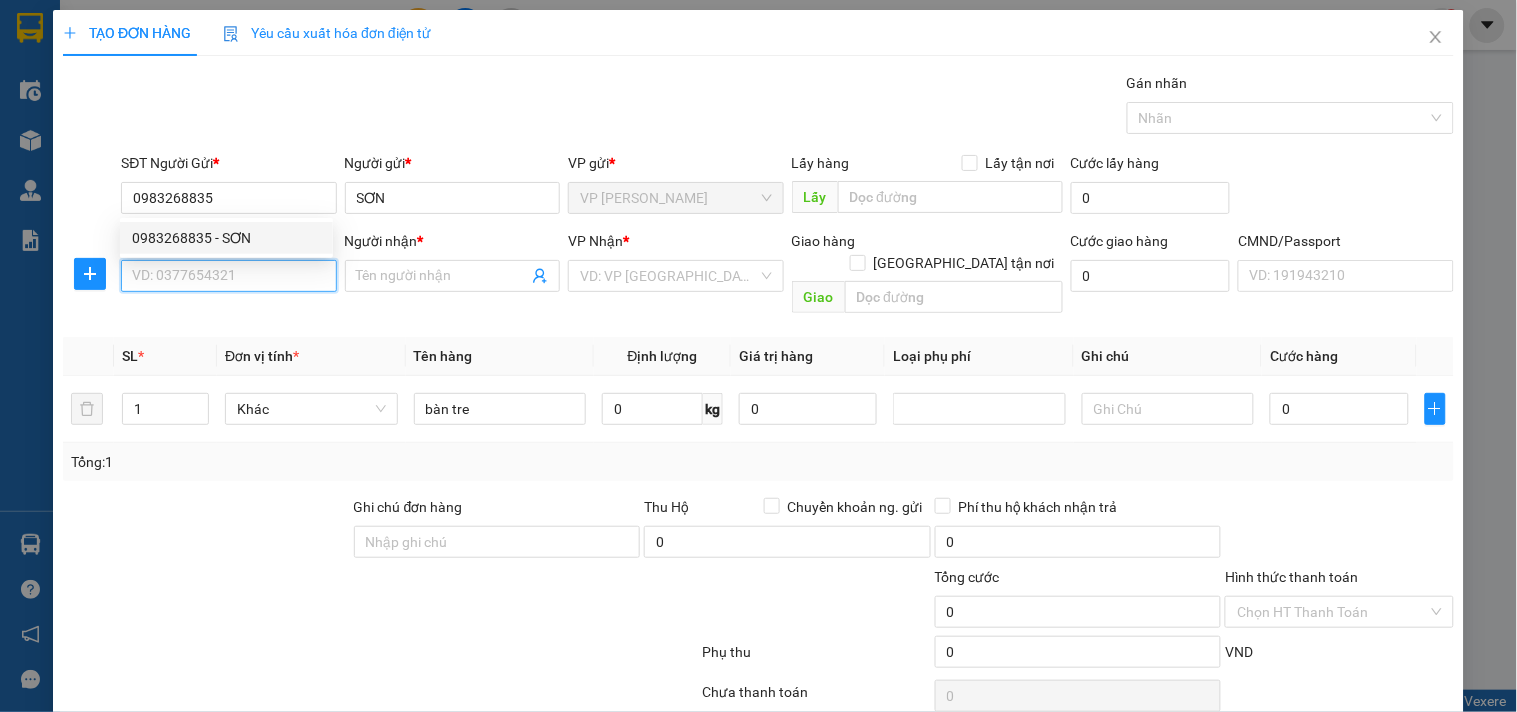drag, startPoint x: 246, startPoint y: 276, endPoint x: 274, endPoint y: 277, distance: 28.01785 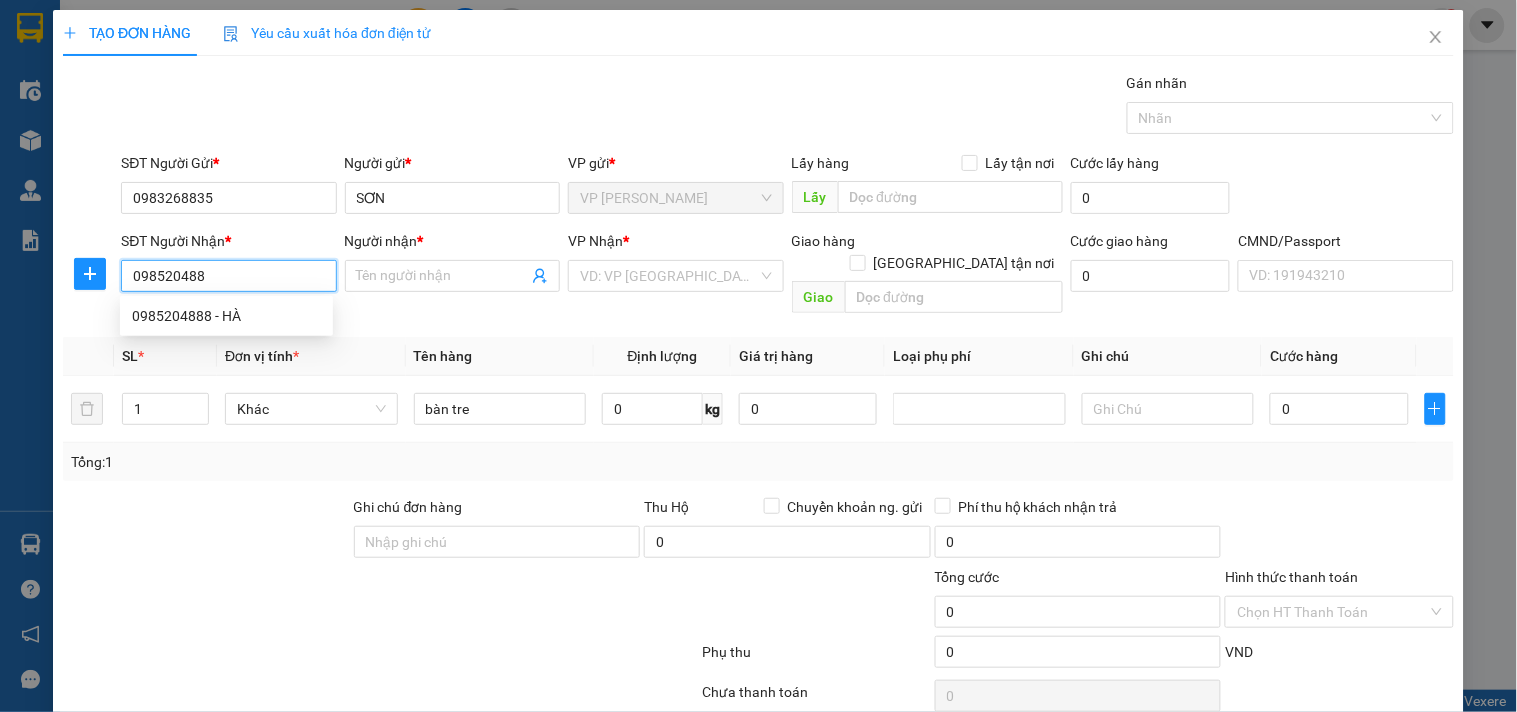 type on "0985204888" 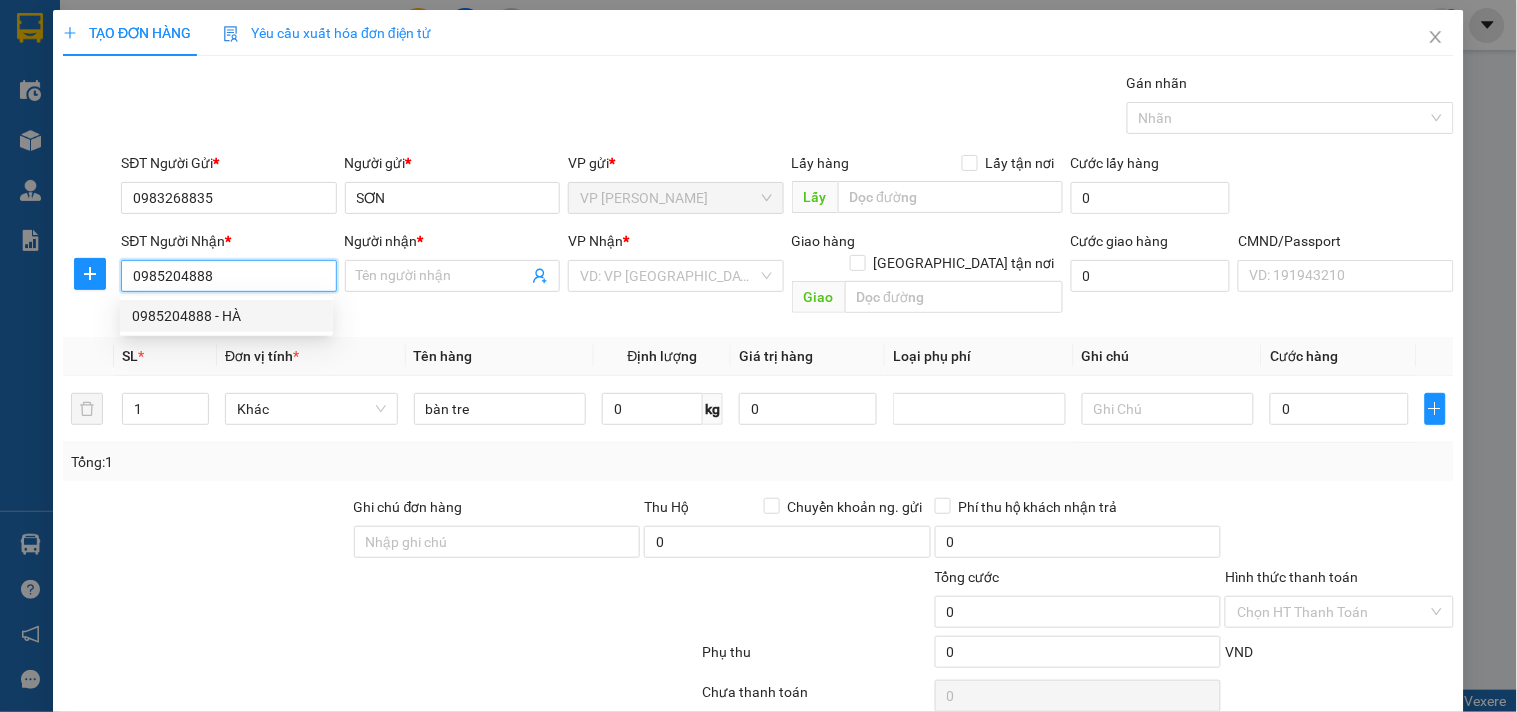 type on "HÀ" 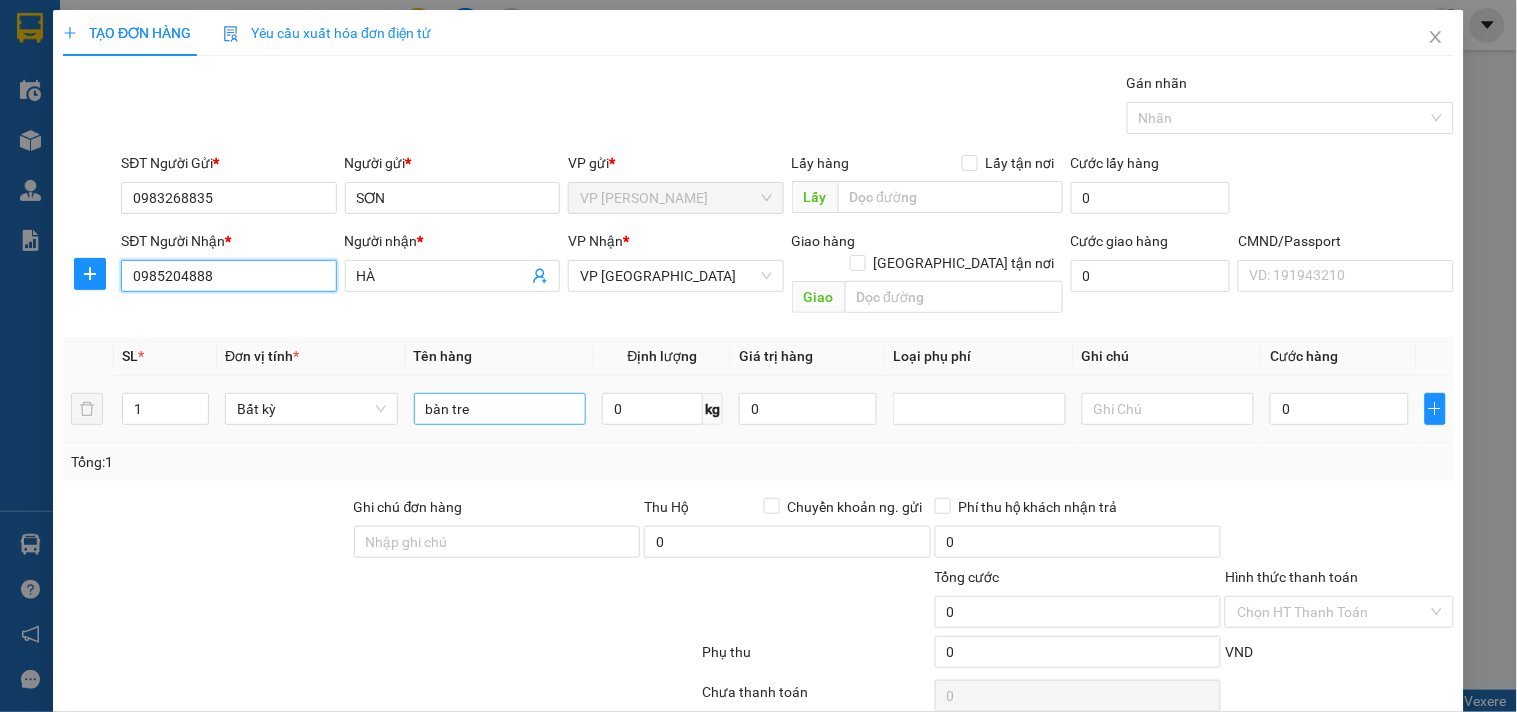 type on "0985204888" 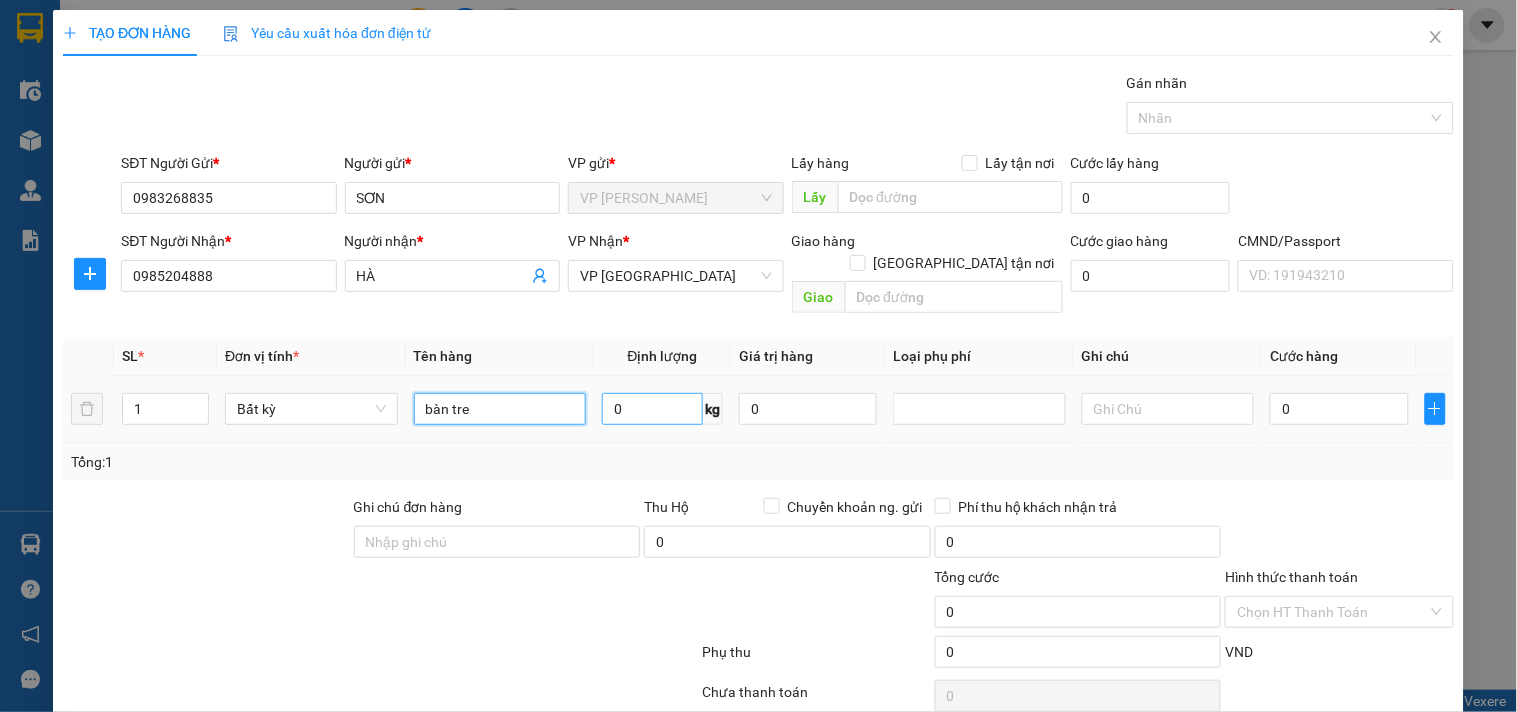 drag, startPoint x: 571, startPoint y: 390, endPoint x: 692, endPoint y: 390, distance: 121 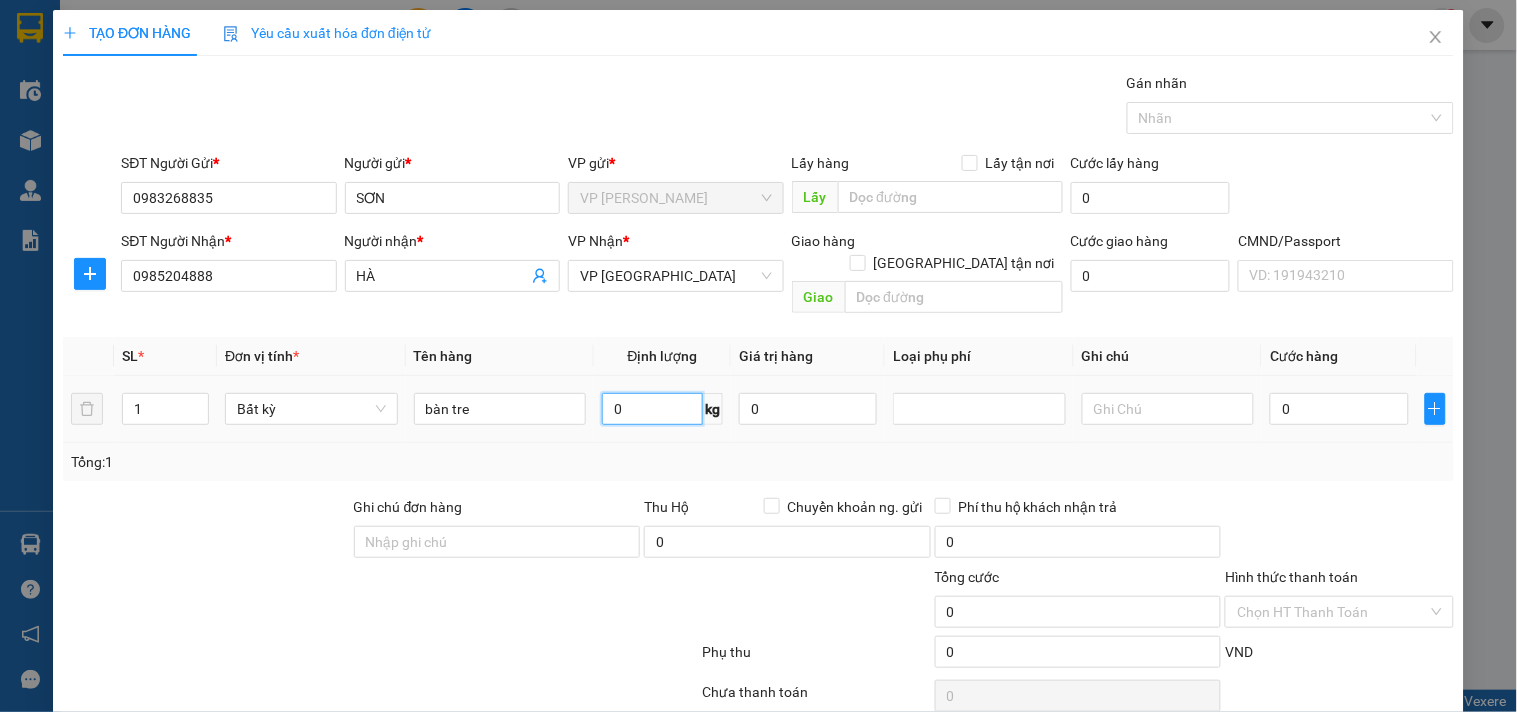 click on "0" at bounding box center (652, 409) 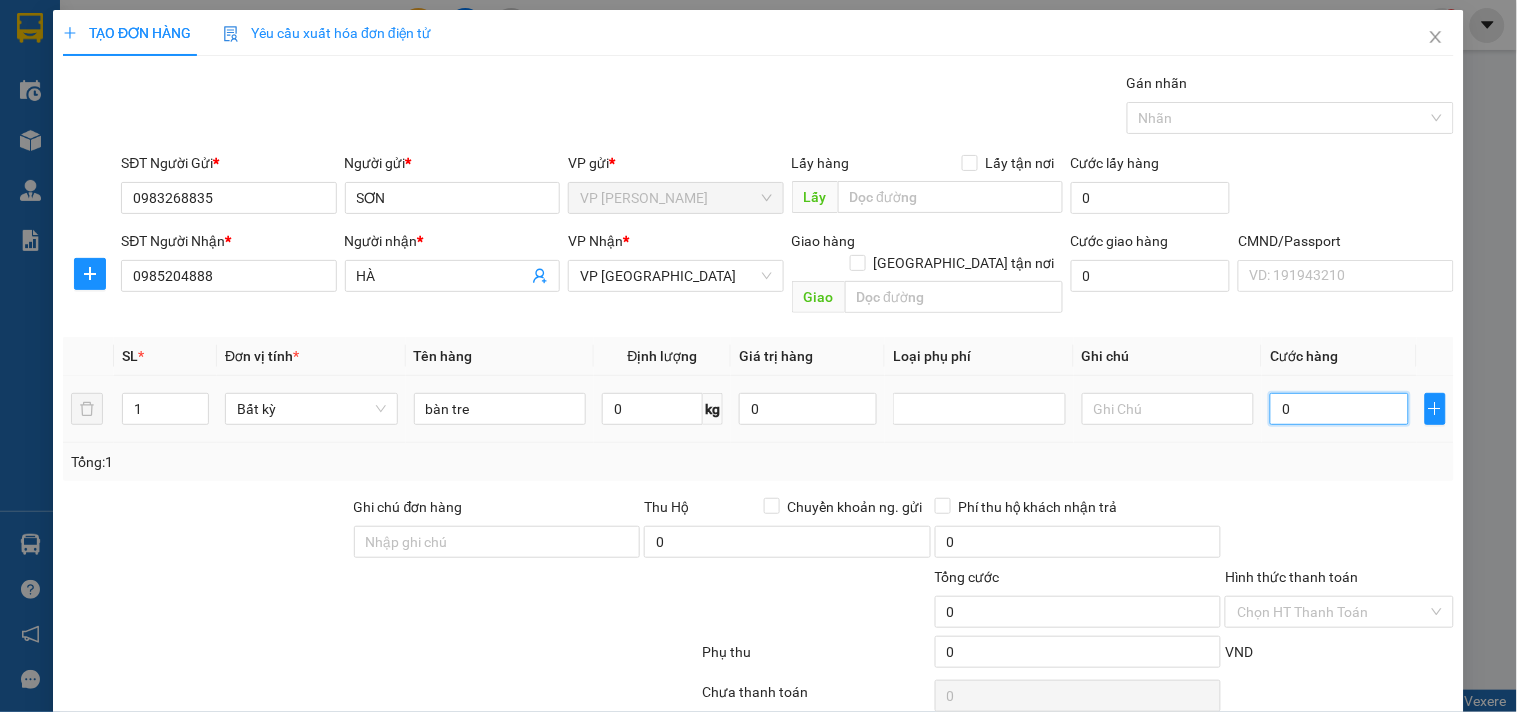 click on "0" at bounding box center (1339, 409) 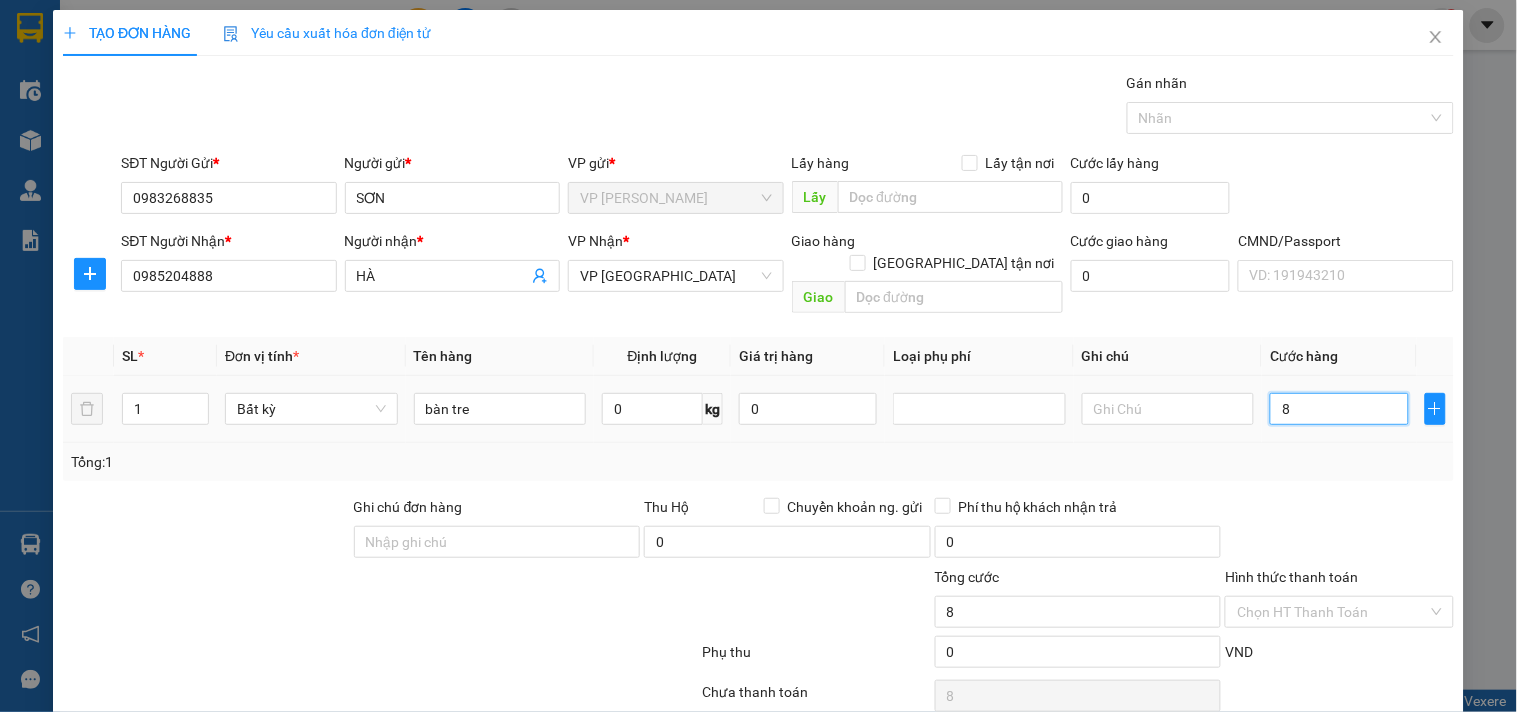 type on "80" 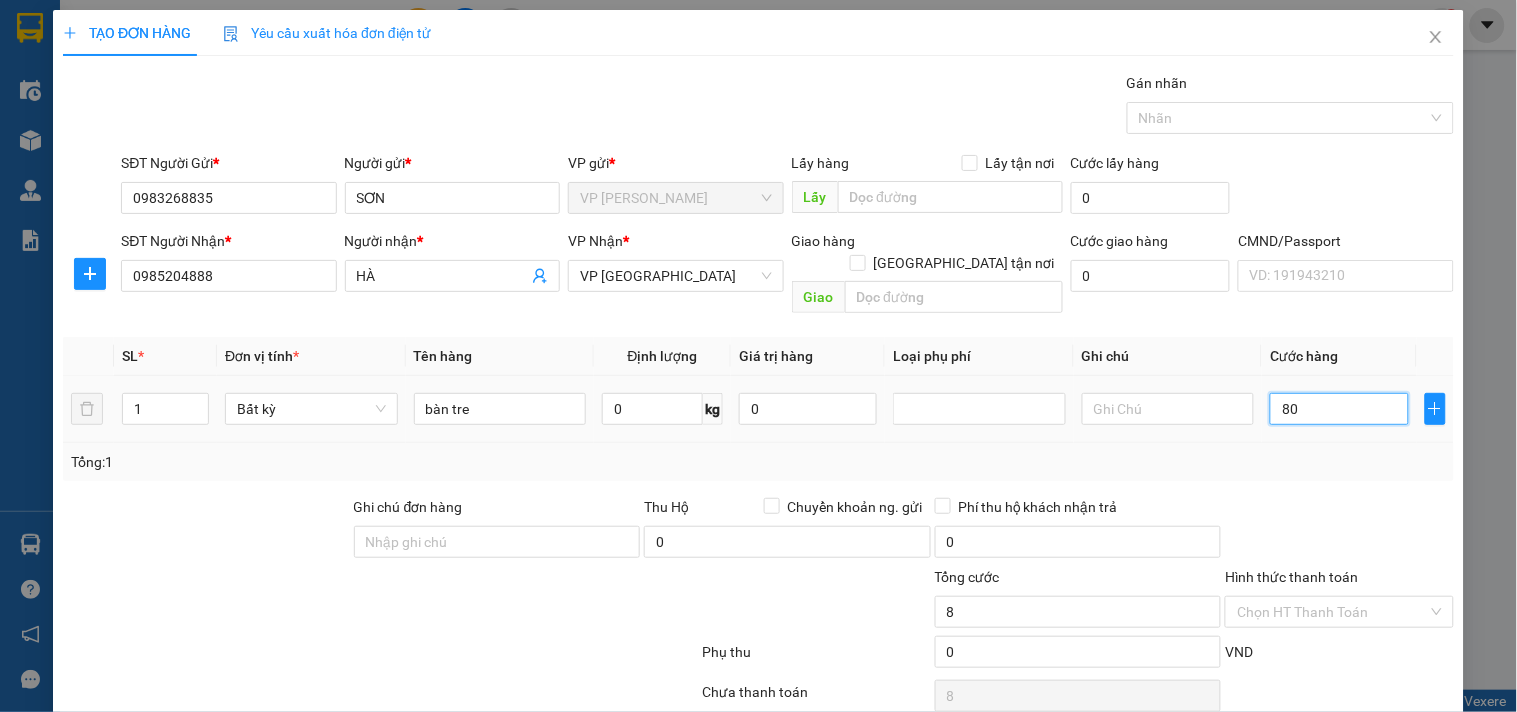 type on "80" 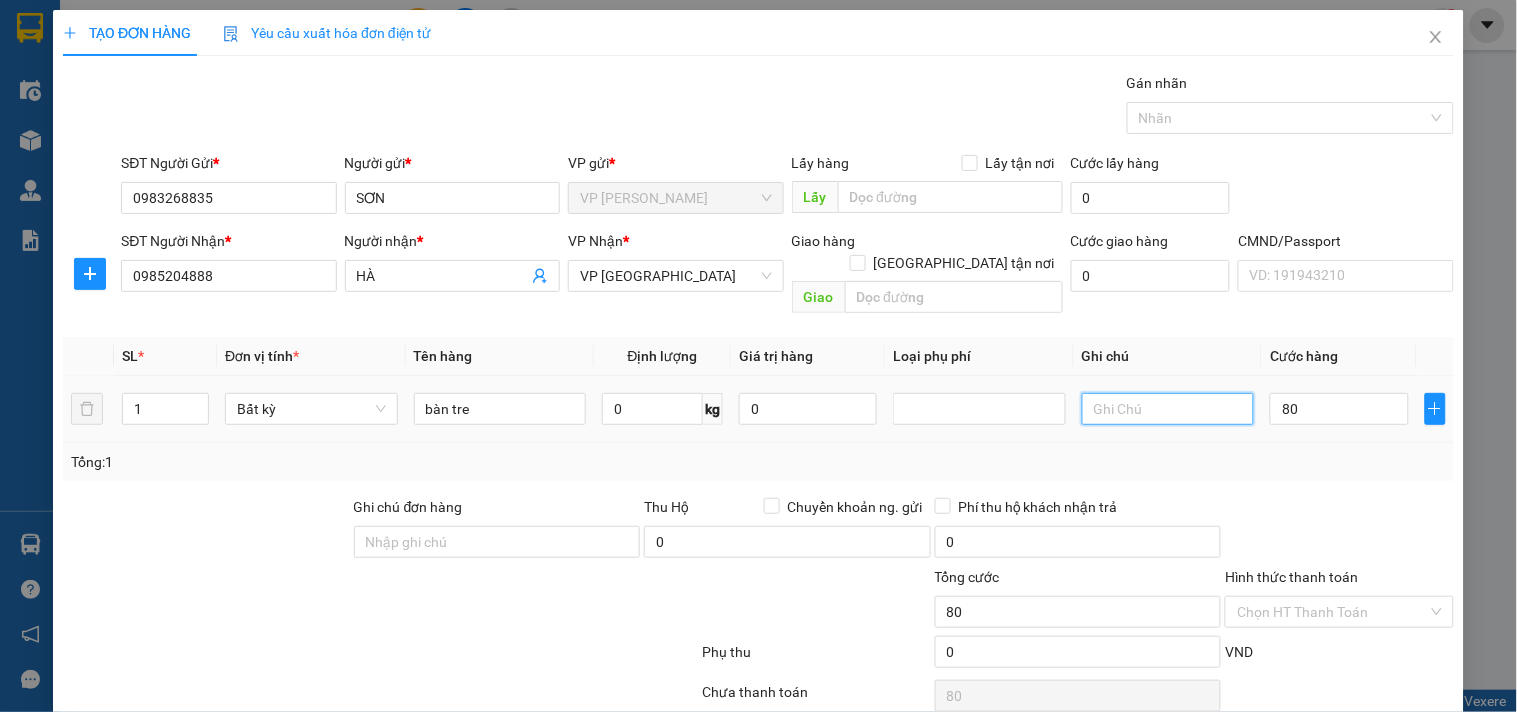 type on "80.000" 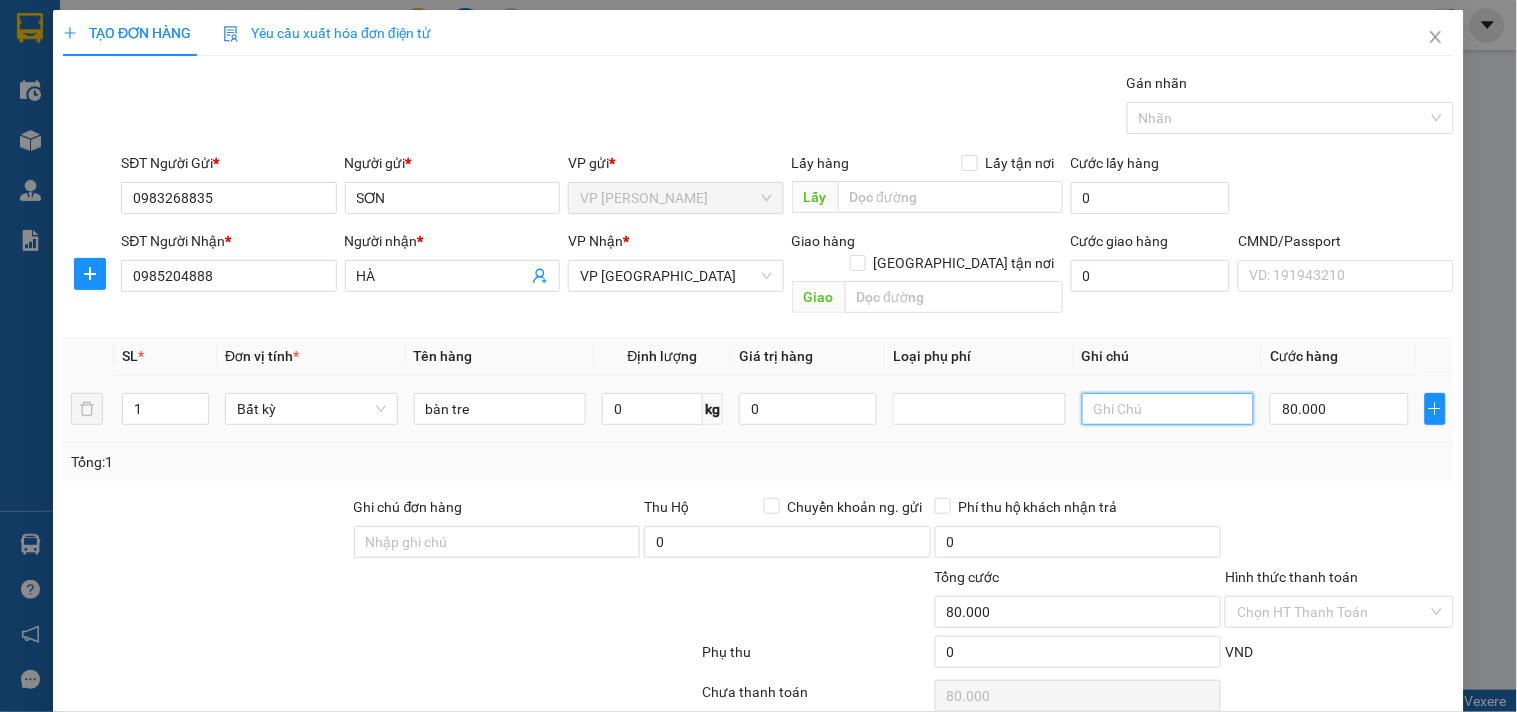 click at bounding box center [1168, 409] 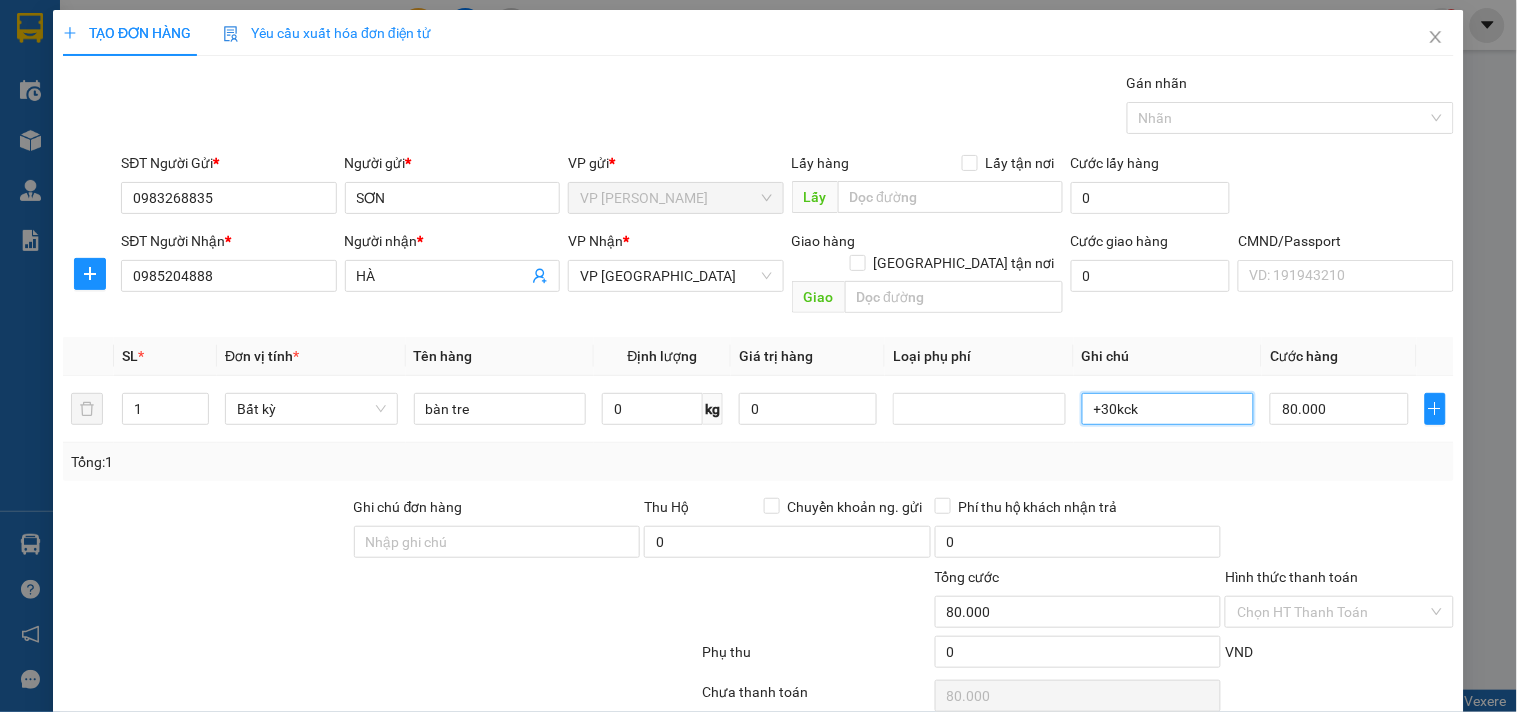 type on "+30kck" 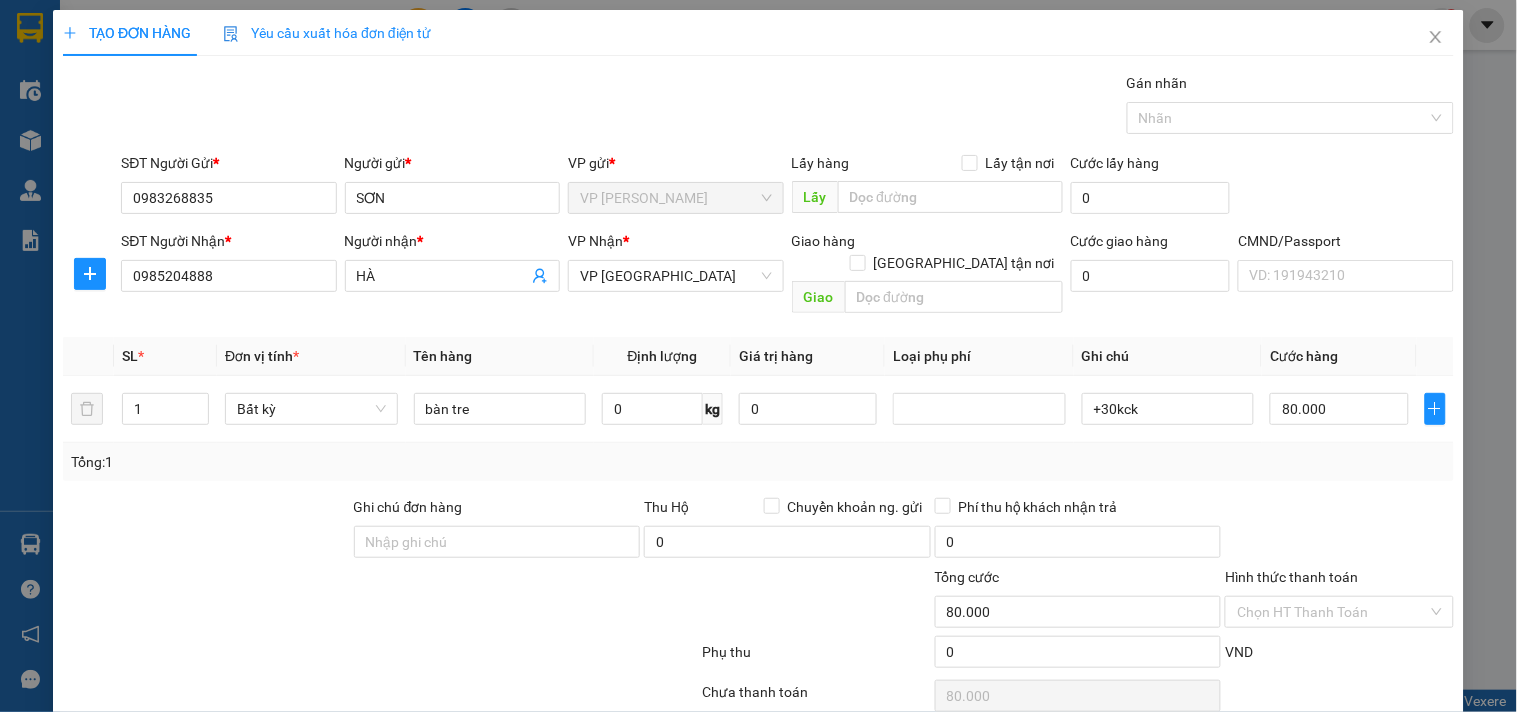click on "Transit Pickup Surcharge Ids Transit Deliver Surcharge Ids Transit Deliver Surcharge Transit Deliver Surcharge Gói vận chuyển  * Tiêu chuẩn Gán nhãn   Nhãn SĐT Người Gửi  * 0983268835 Người gửi  * SƠN VP gửi  * VP Nguyễn Trãi Lấy hàng Lấy tận nơi Lấy Cước lấy hàng 0 SĐT Người Nhận  * 0985204888 Người nhận  * HÀ VP Nhận  * VP Bắc Sơn Giao hàng Giao tận nơi Giao Cước giao hàng 0 CMND/Passport VD: 191943210 SL  * Đơn vị tính  * Tên hàng  Định lượng Giá trị hàng Loại phụ phí Ghi chú Cước hàng                     1 Bất kỳ bàn tre 0 kg 0   +30kck 80.000 Tổng:  1 Ghi chú đơn hàng Thu Hộ Chuyển khoản ng. gửi 0 Phí thu hộ khách nhận trả 0 Tổng cước 80.000 Hình thức thanh toán Chọn HT Thanh Toán Phụ thu 0 VND Số tiền thu trước 0 Chưa thanh toán 80.000 Chọn HT Thanh Toán Lưu nháp Xóa Thông tin Lưu Lưu và In bàn tre" at bounding box center [758, 417] 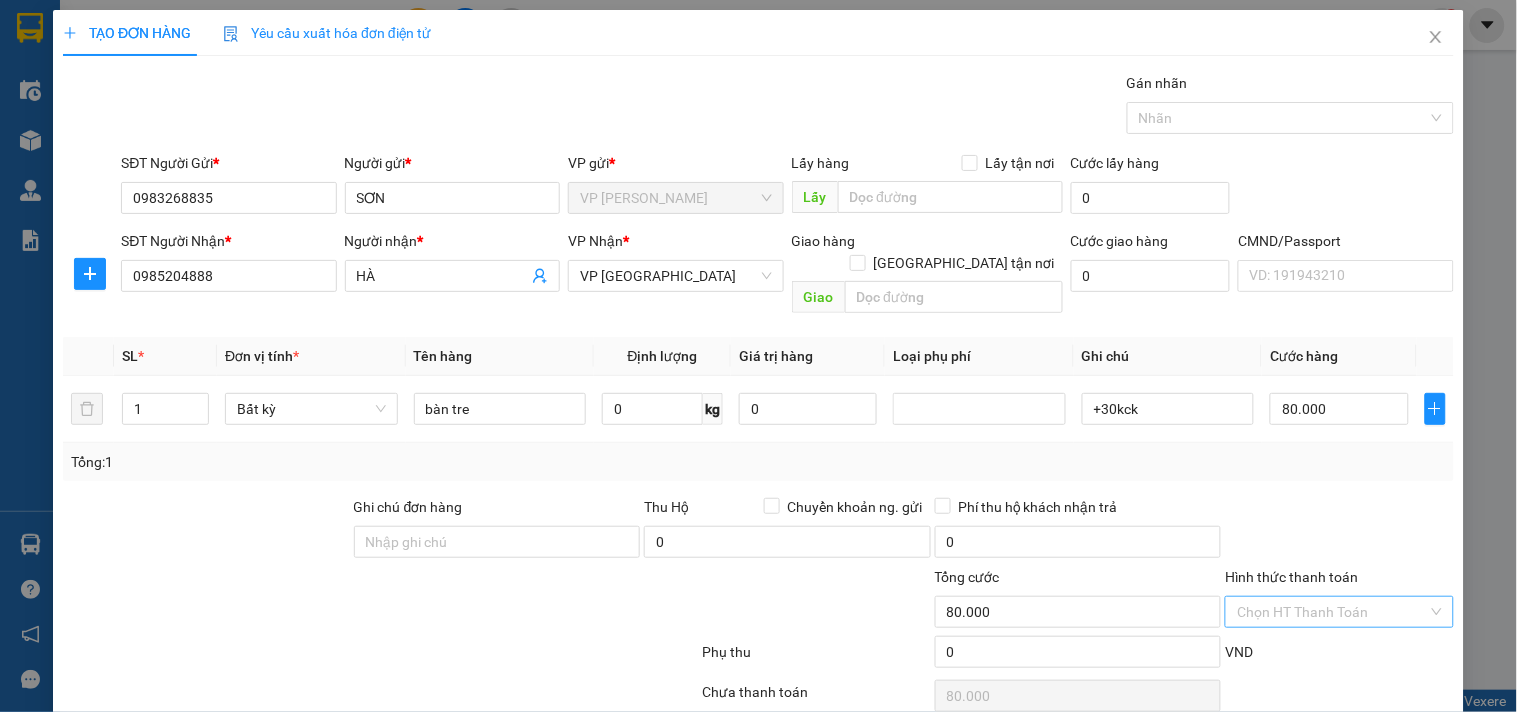 scroll, scrollTop: 67, scrollLeft: 0, axis: vertical 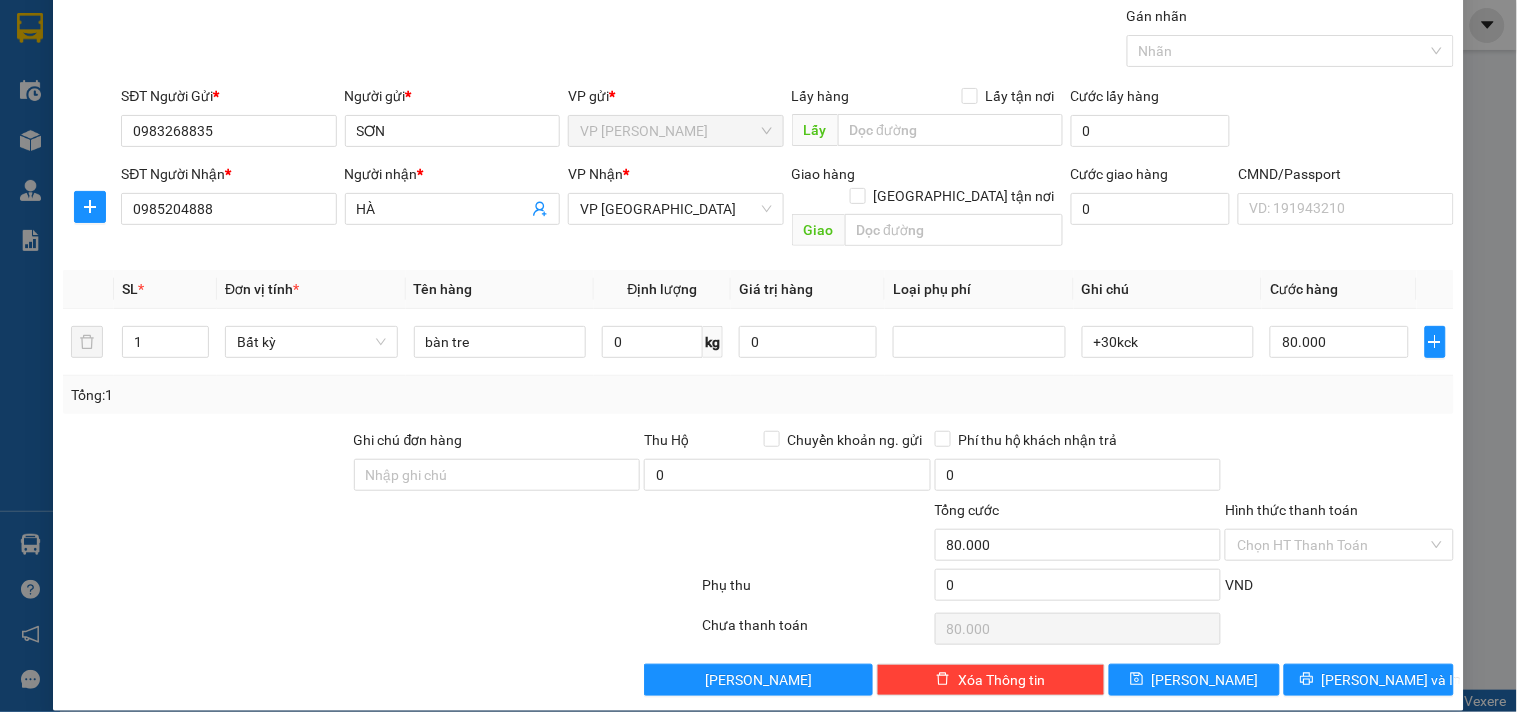 click at bounding box center (1339, 464) 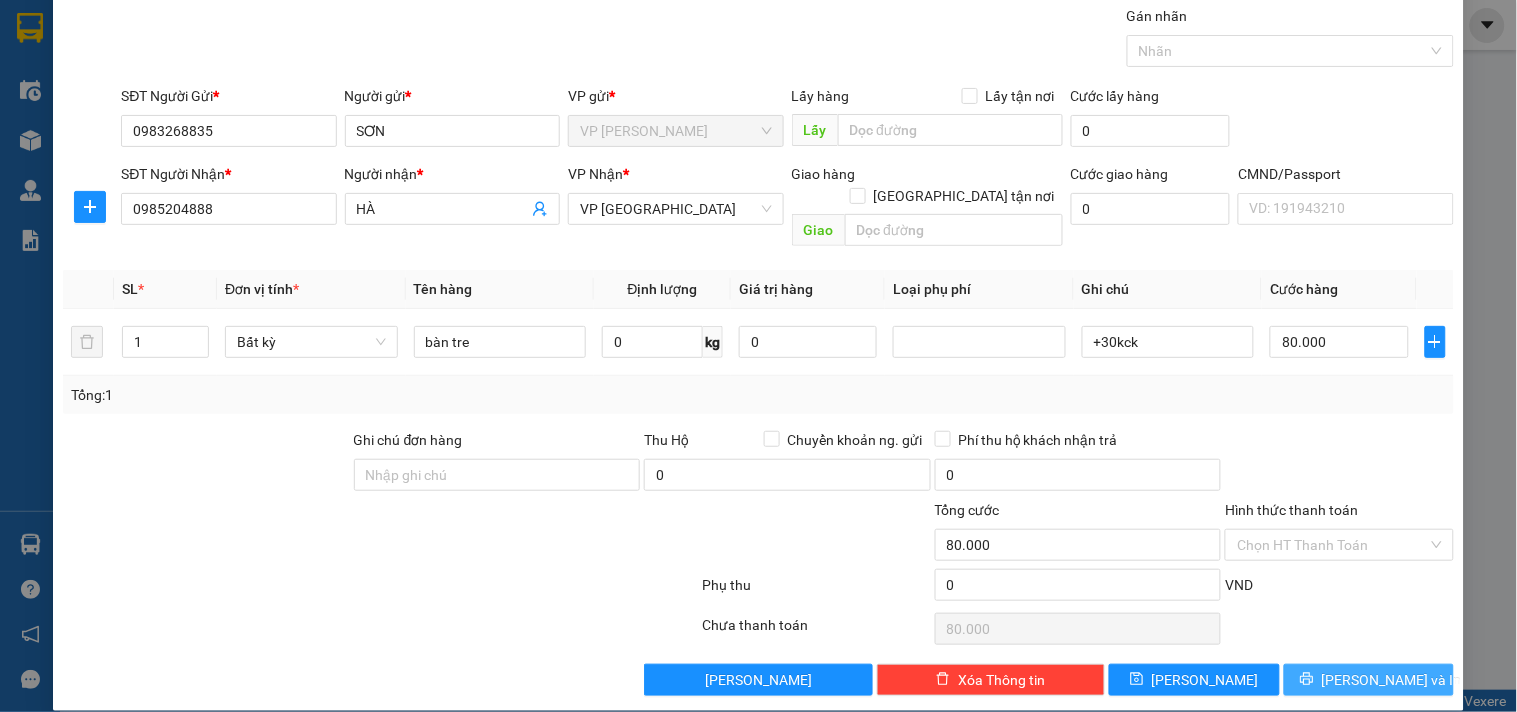 drag, startPoint x: 1366, startPoint y: 651, endPoint x: 1336, endPoint y: 662, distance: 31.95309 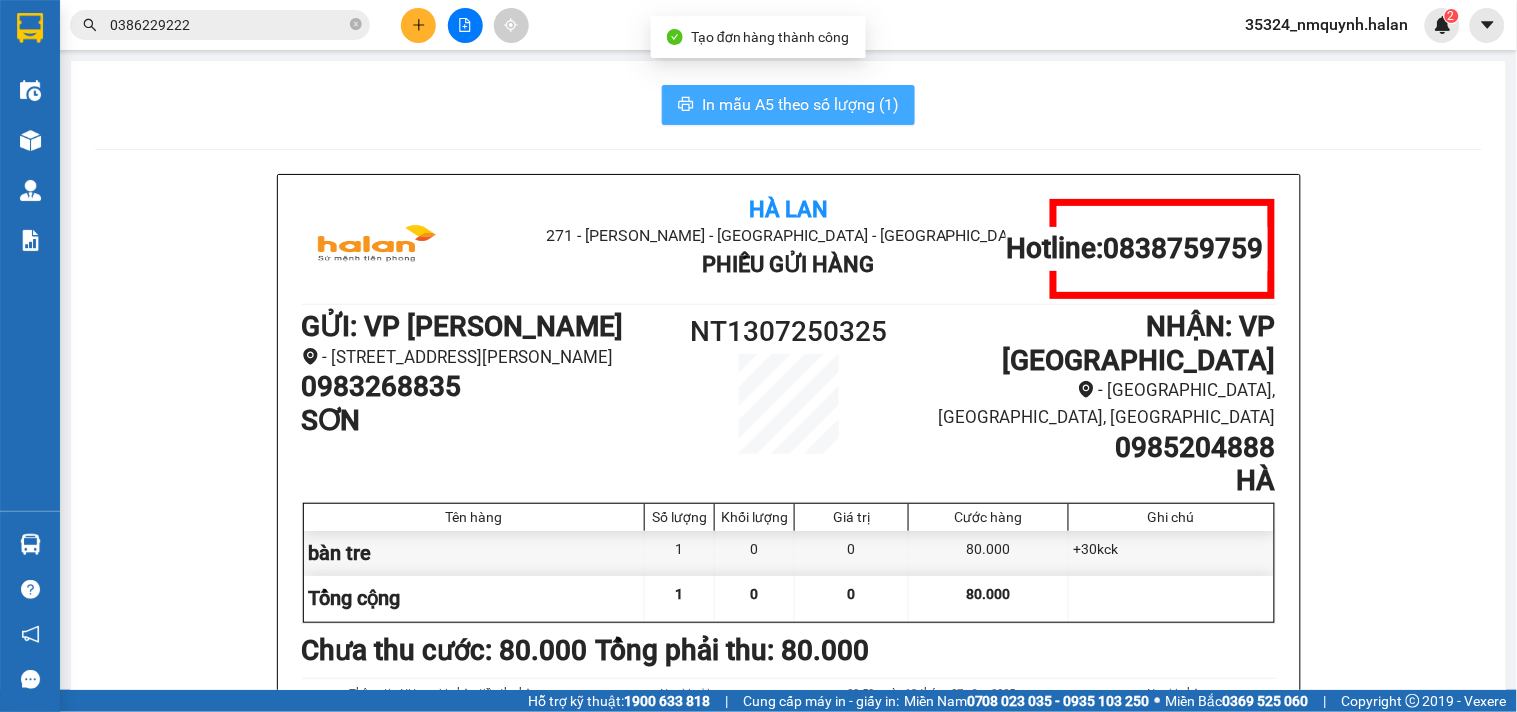 click on "In mẫu A5 theo số lượng
(1)" at bounding box center [800, 104] 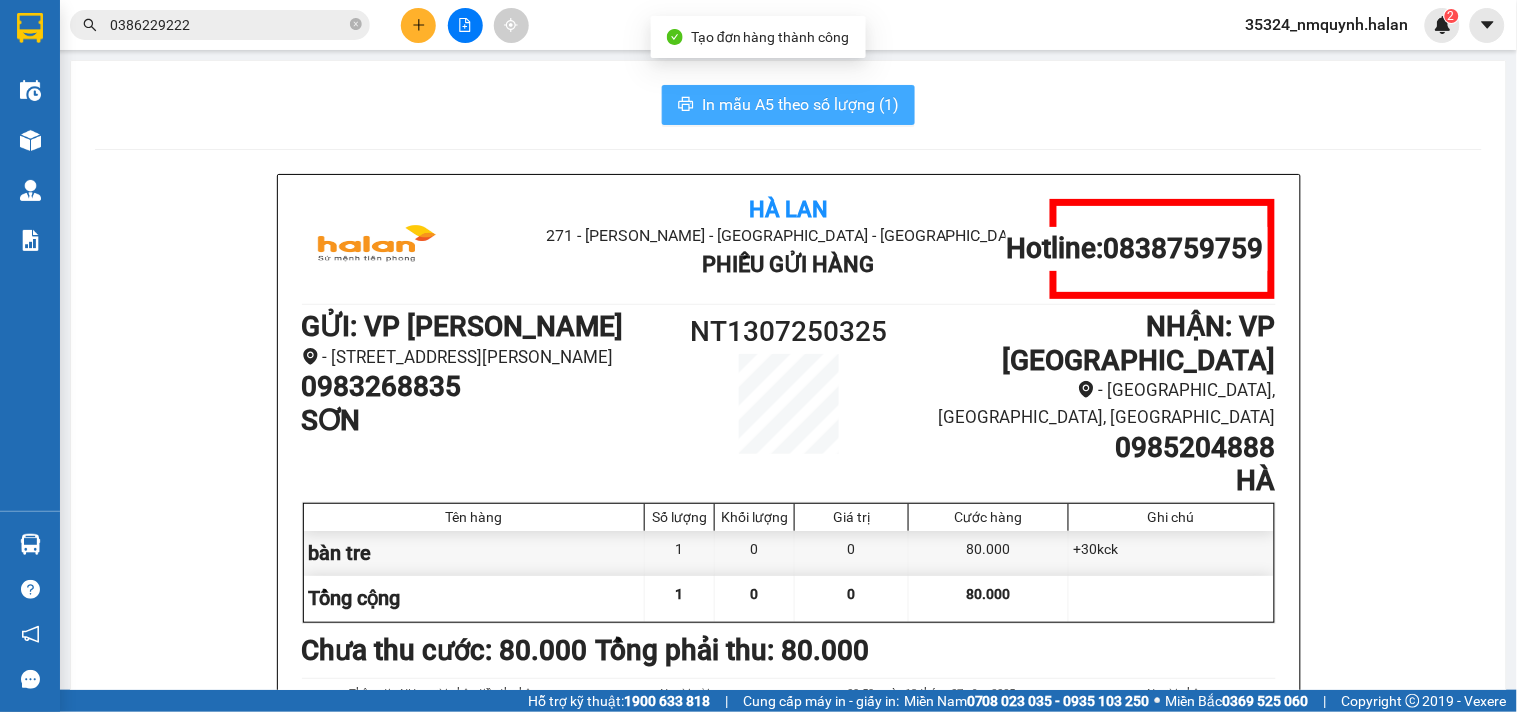 scroll, scrollTop: 0, scrollLeft: 0, axis: both 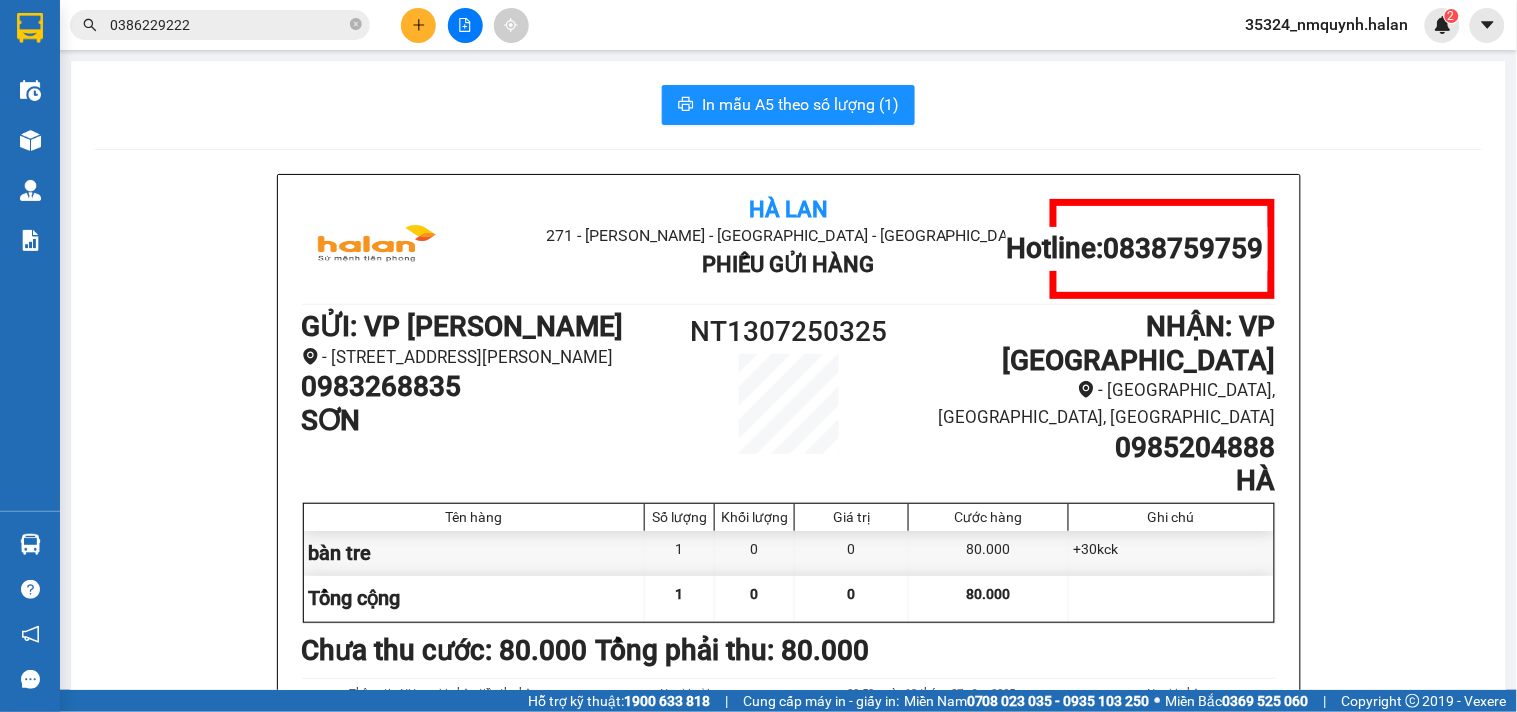 drag, startPoint x: 1131, startPoint y: 293, endPoint x: 1145, endPoint y: 267, distance: 29.529646 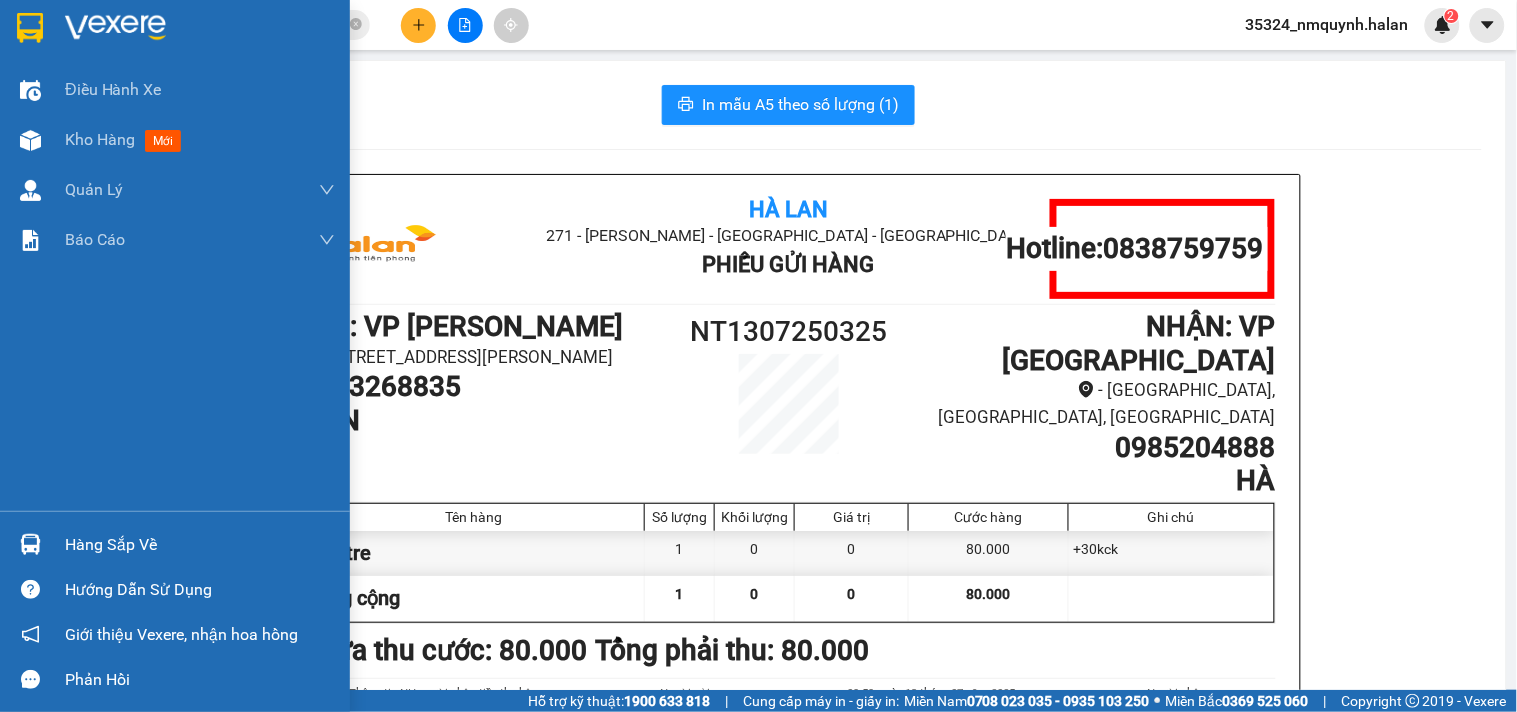 drag, startPoint x: 100, startPoint y: 552, endPoint x: 144, endPoint y: 543, distance: 44.911022 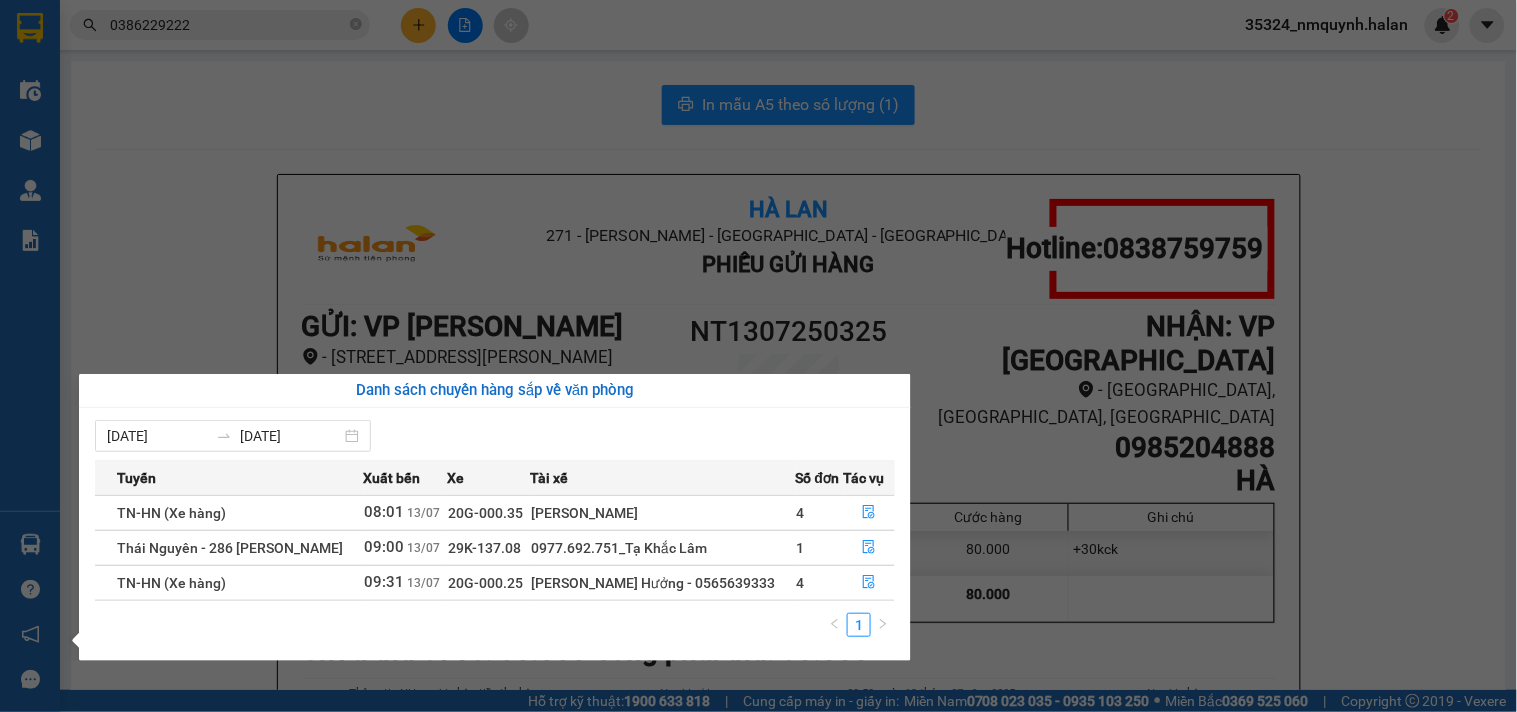 drag, startPoint x: 1187, startPoint y: 345, endPoint x: 1157, endPoint y: 342, distance: 30.149628 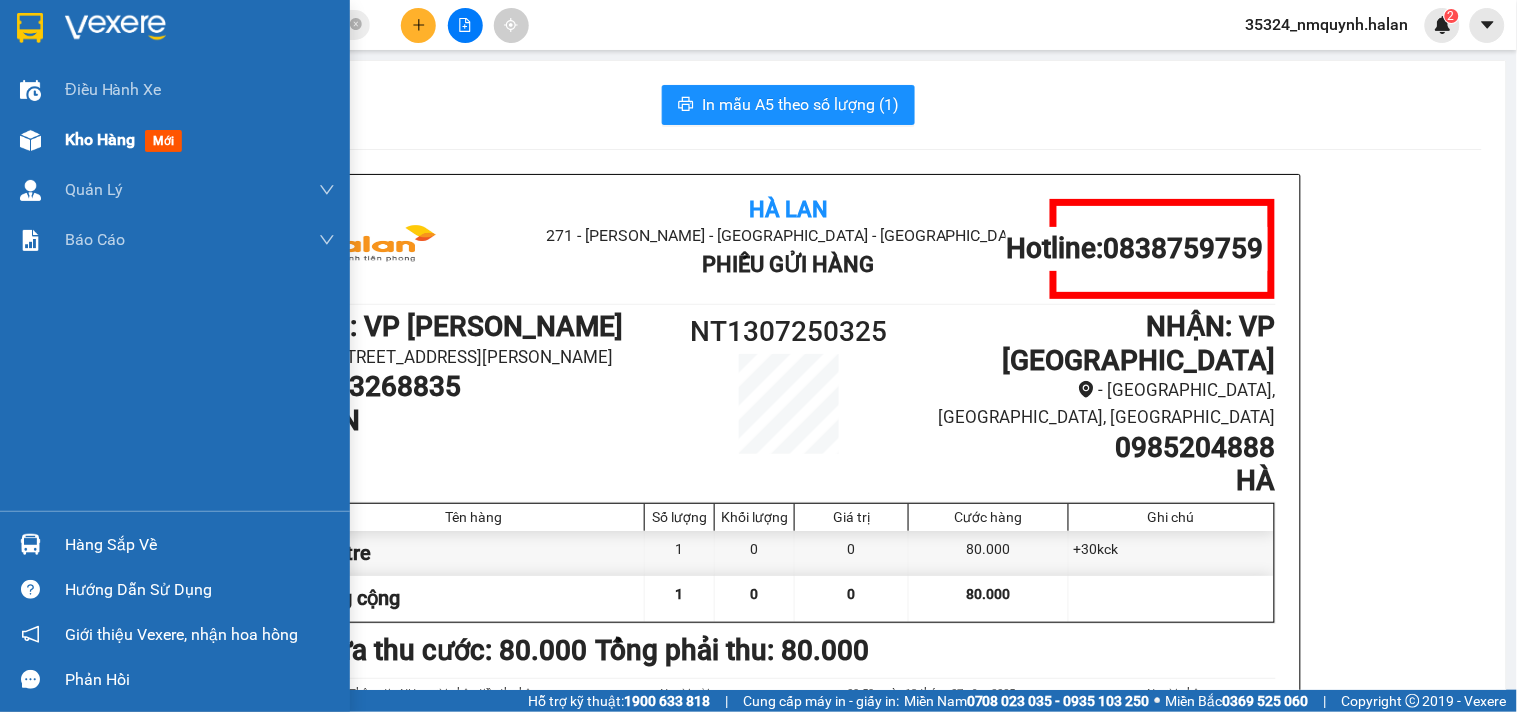 click on "Kho hàng mới" at bounding box center [200, 140] 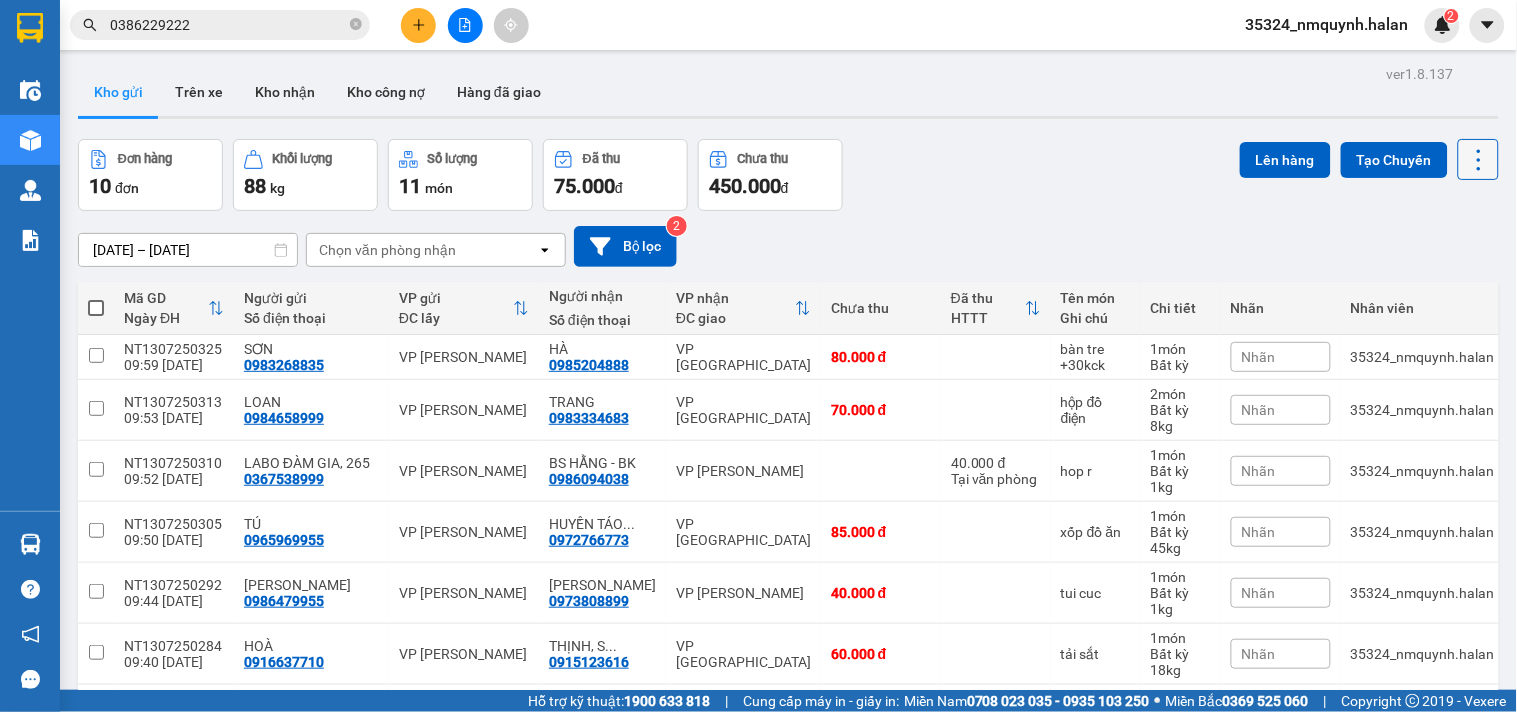 click at bounding box center (1478, 159) 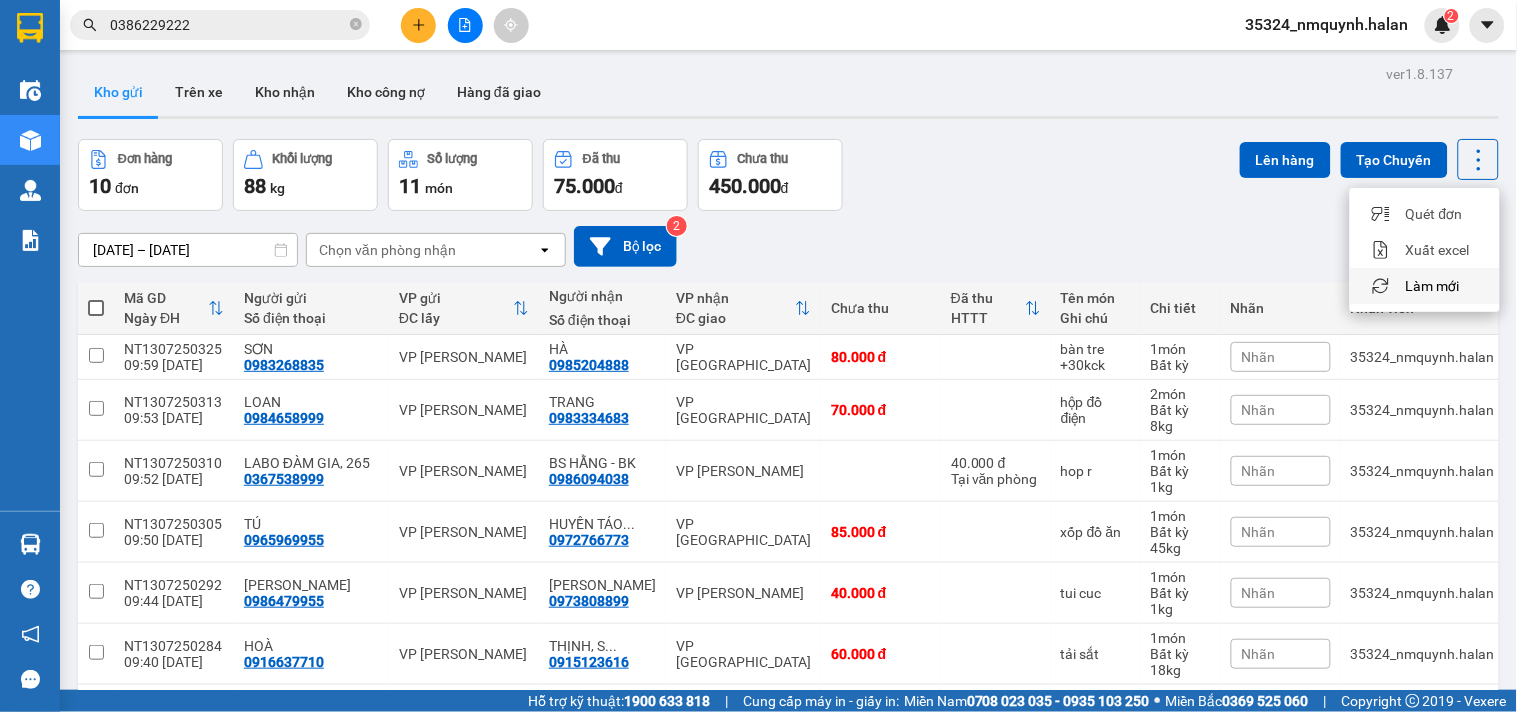drag, startPoint x: 1444, startPoint y: 276, endPoint x: 1430, endPoint y: 277, distance: 14.035668 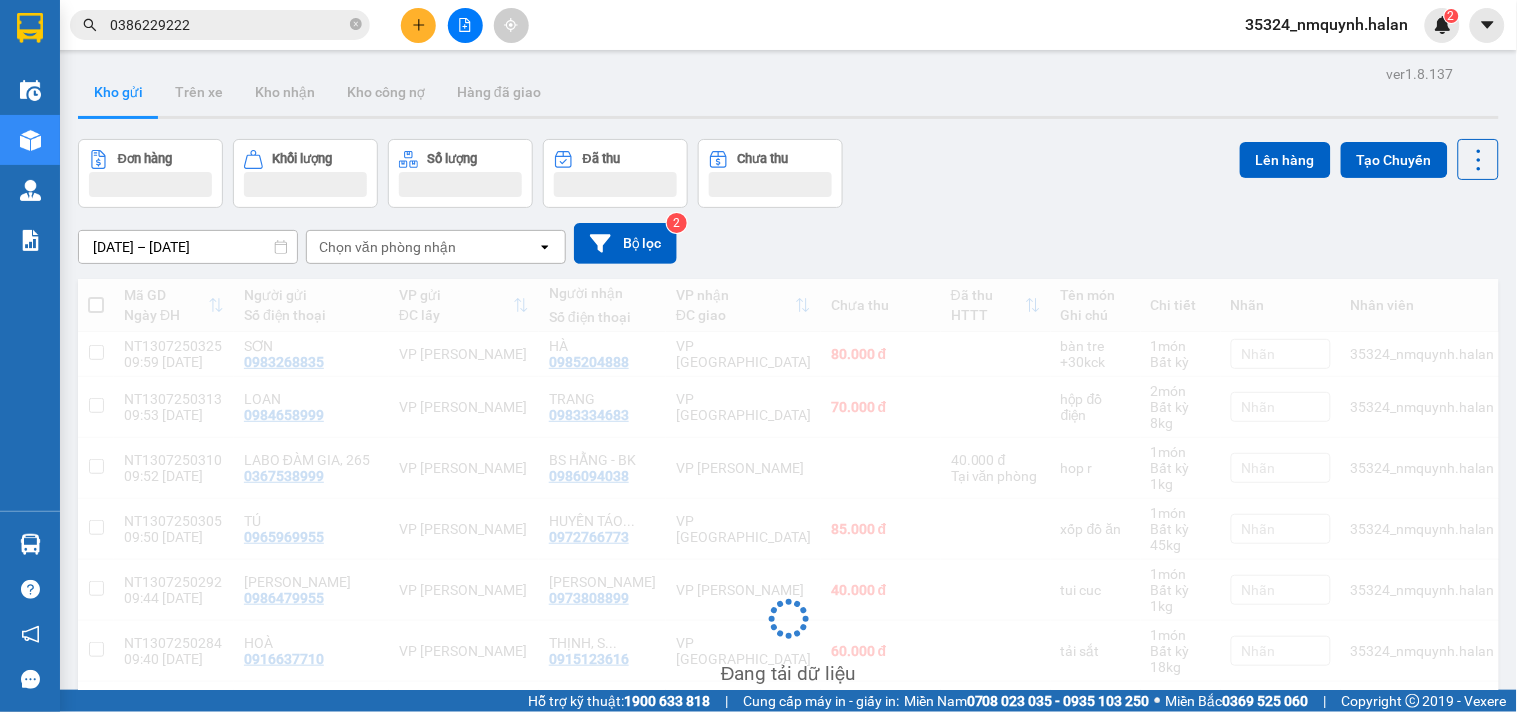 click on "30/05/2025 – 13/07/2025 Press the down arrow key to interact with the calendar and select a date. Press the escape button to close the calendar. Selected date range is from 30/05/2025 to 13/07/2025. Chọn văn phòng nhận open Bộ lọc 2" at bounding box center (788, 243) 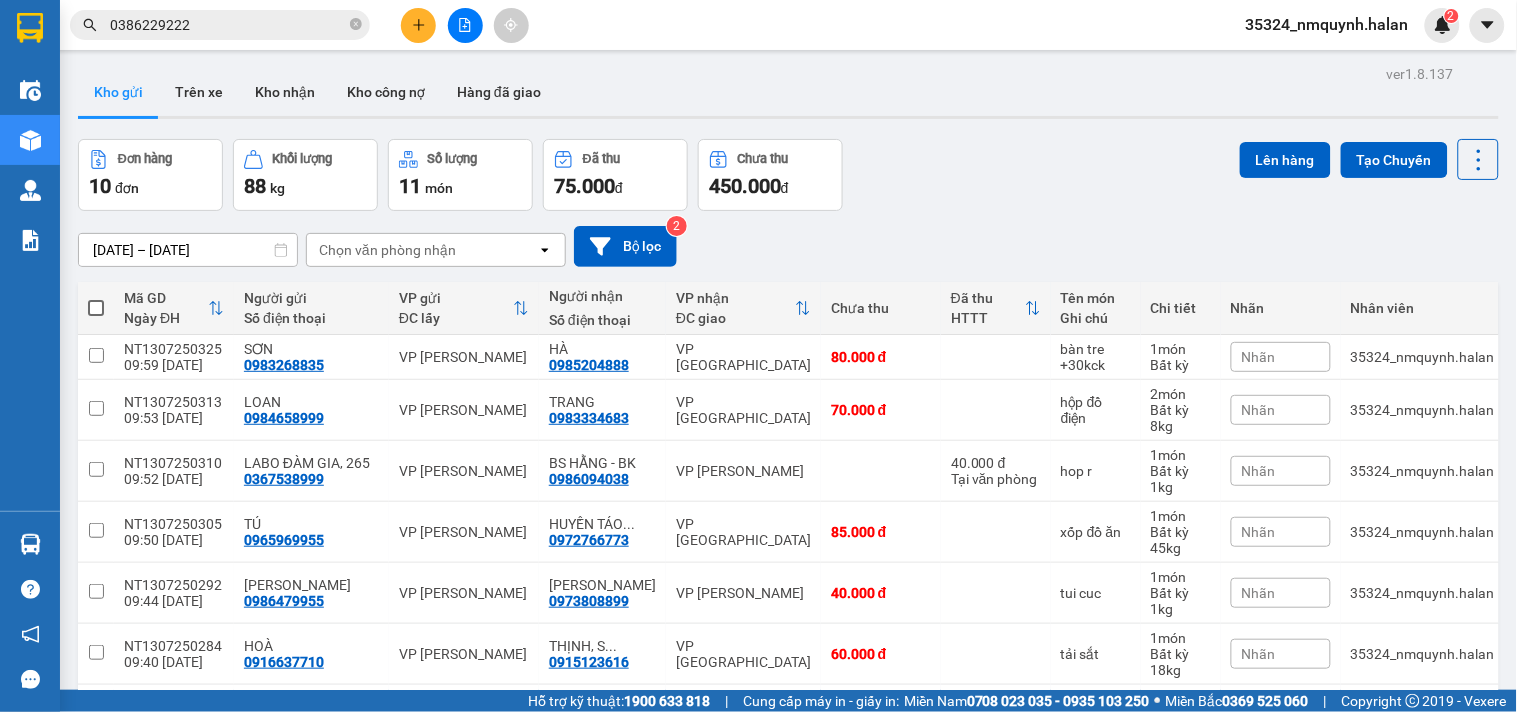 click on "30/05/2025 – 13/07/2025 Press the down arrow key to interact with the calendar and select a date. Press the escape button to close the calendar. Selected date range is from 30/05/2025 to 13/07/2025. Chọn văn phòng nhận open Bộ lọc 2" at bounding box center (788, 246) 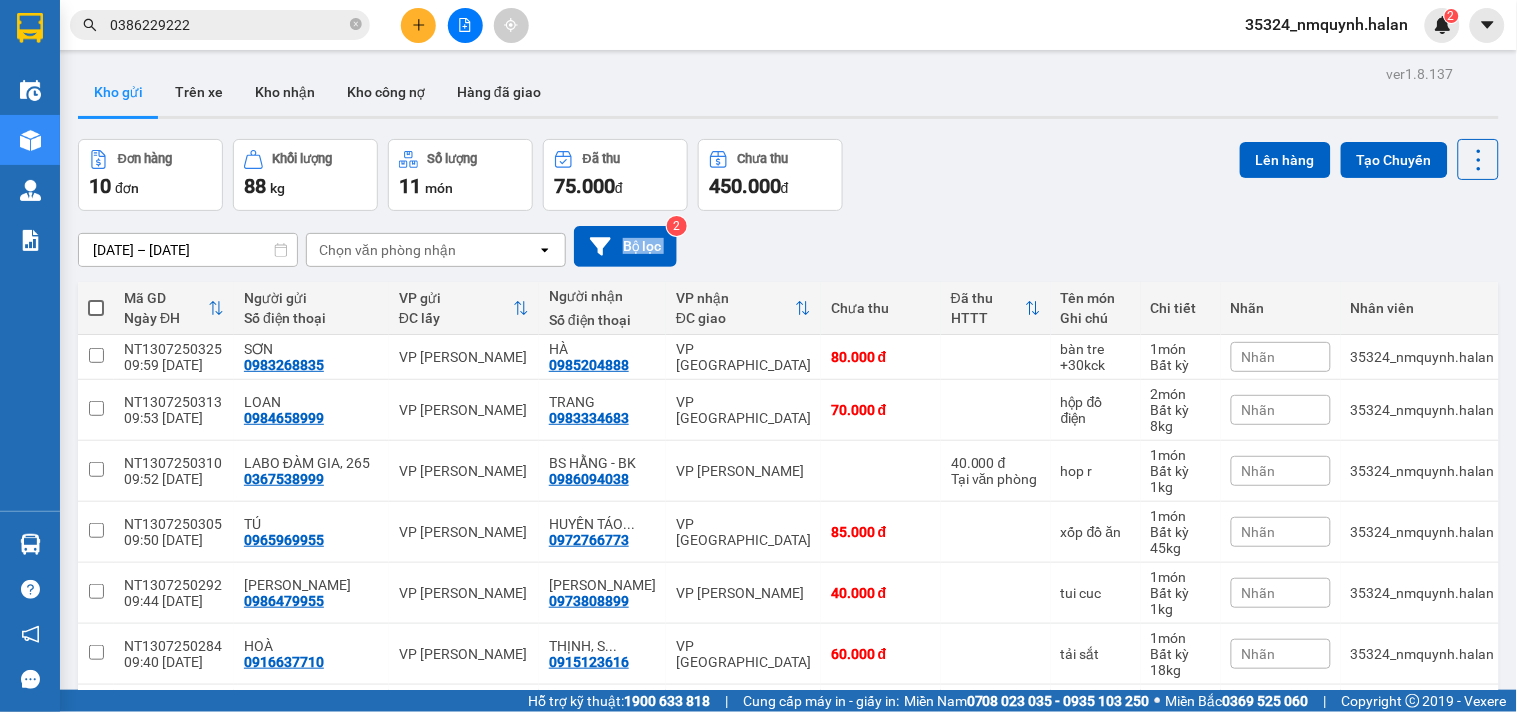 click on "30/05/2025 – 13/07/2025 Press the down arrow key to interact with the calendar and select a date. Press the escape button to close the calendar. Selected date range is from 30/05/2025 to 13/07/2025. Chọn văn phòng nhận open Bộ lọc 2" at bounding box center [788, 246] 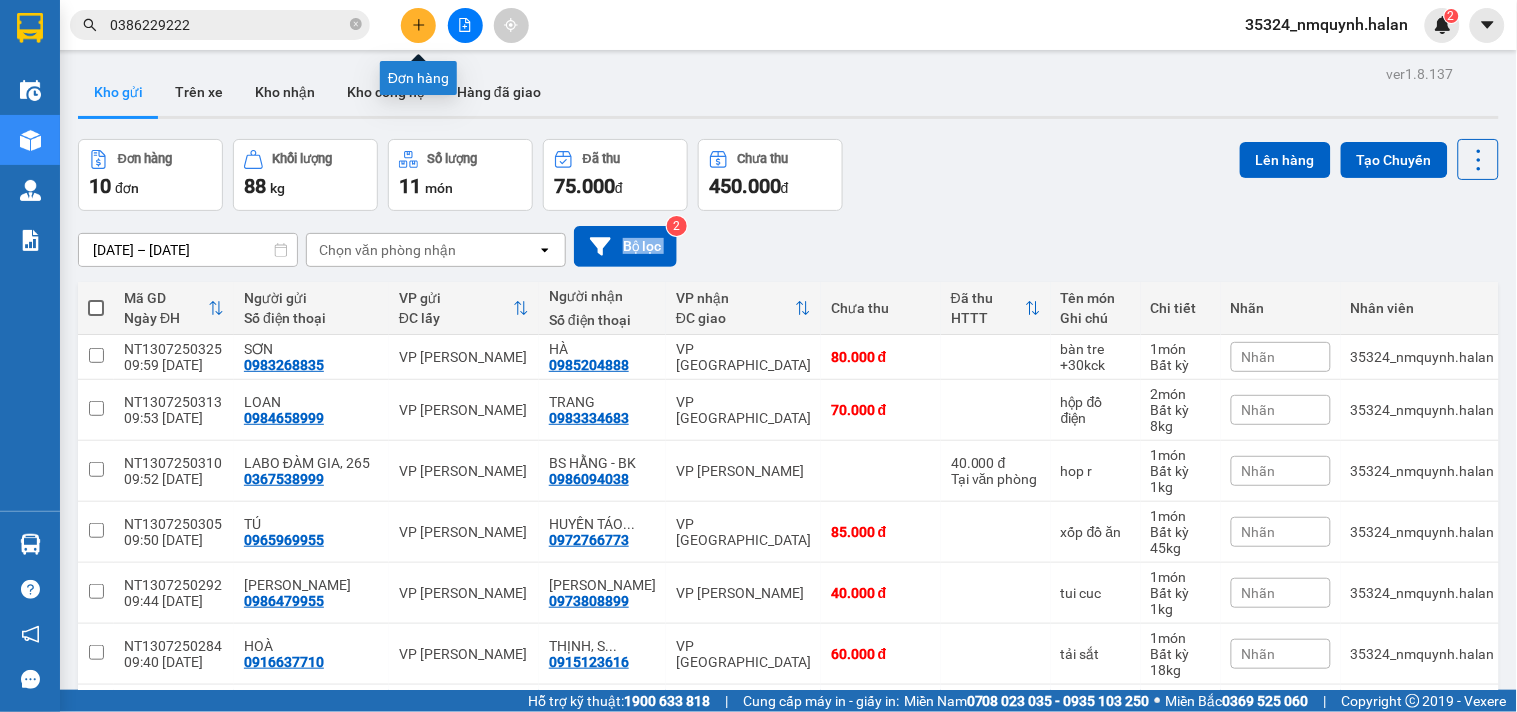 click 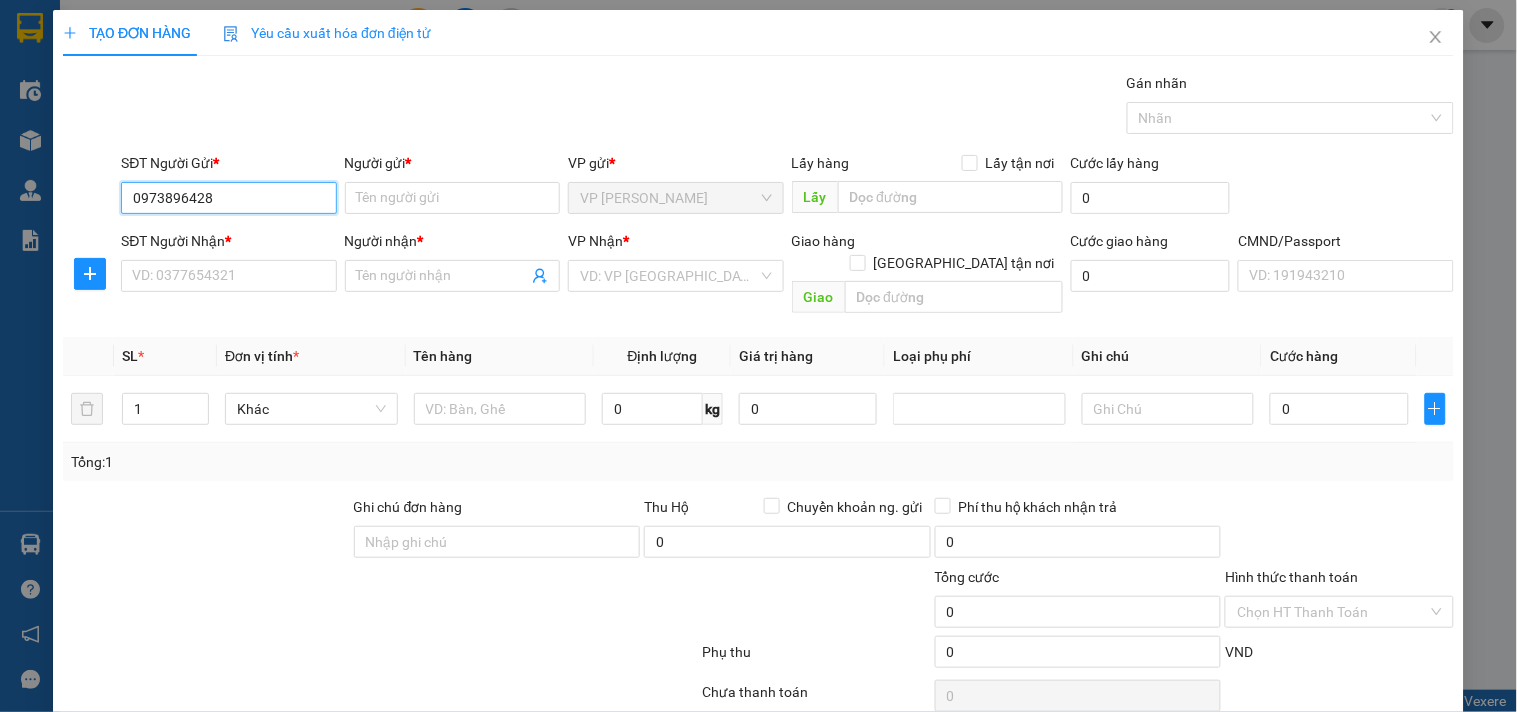 type on "0973896428" 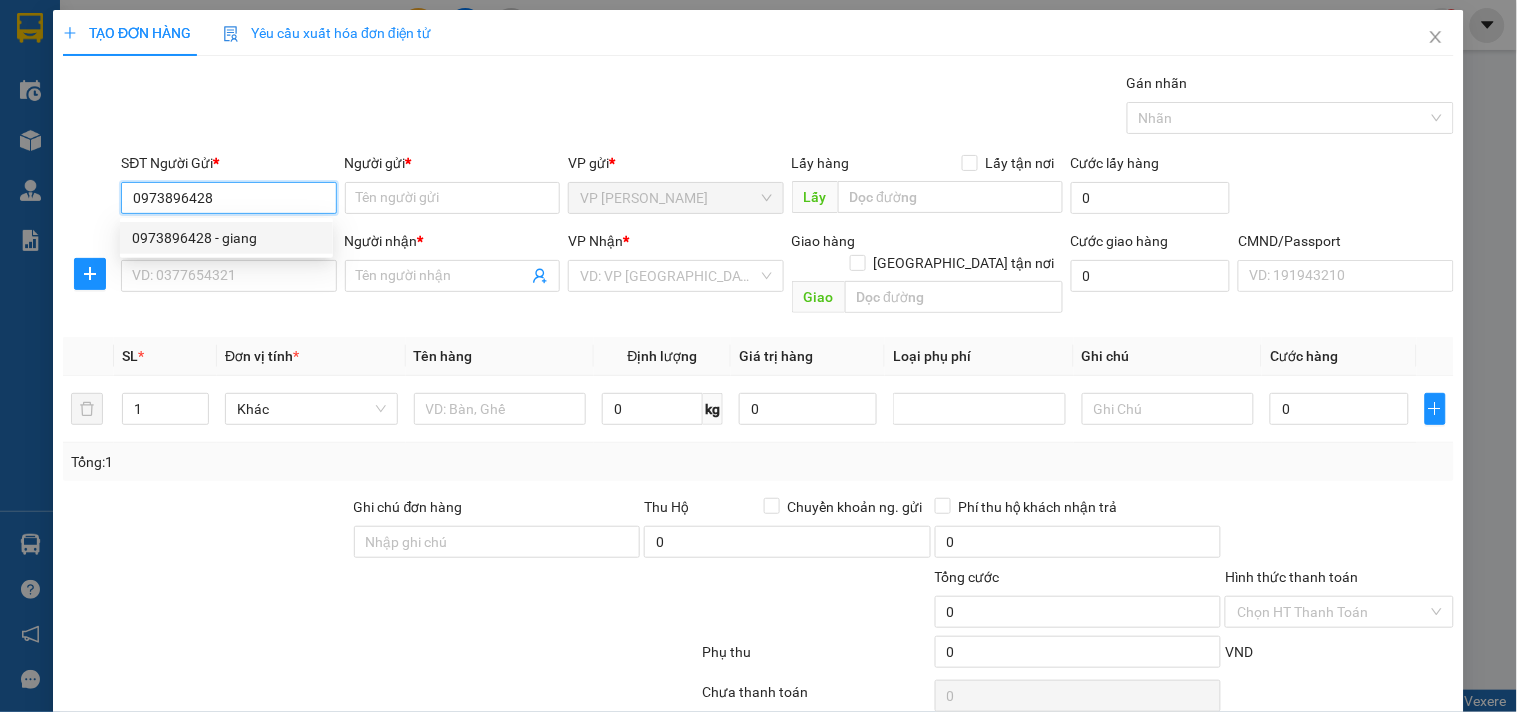 drag, startPoint x: 225, startPoint y: 233, endPoint x: 266, endPoint y: 275, distance: 58.694122 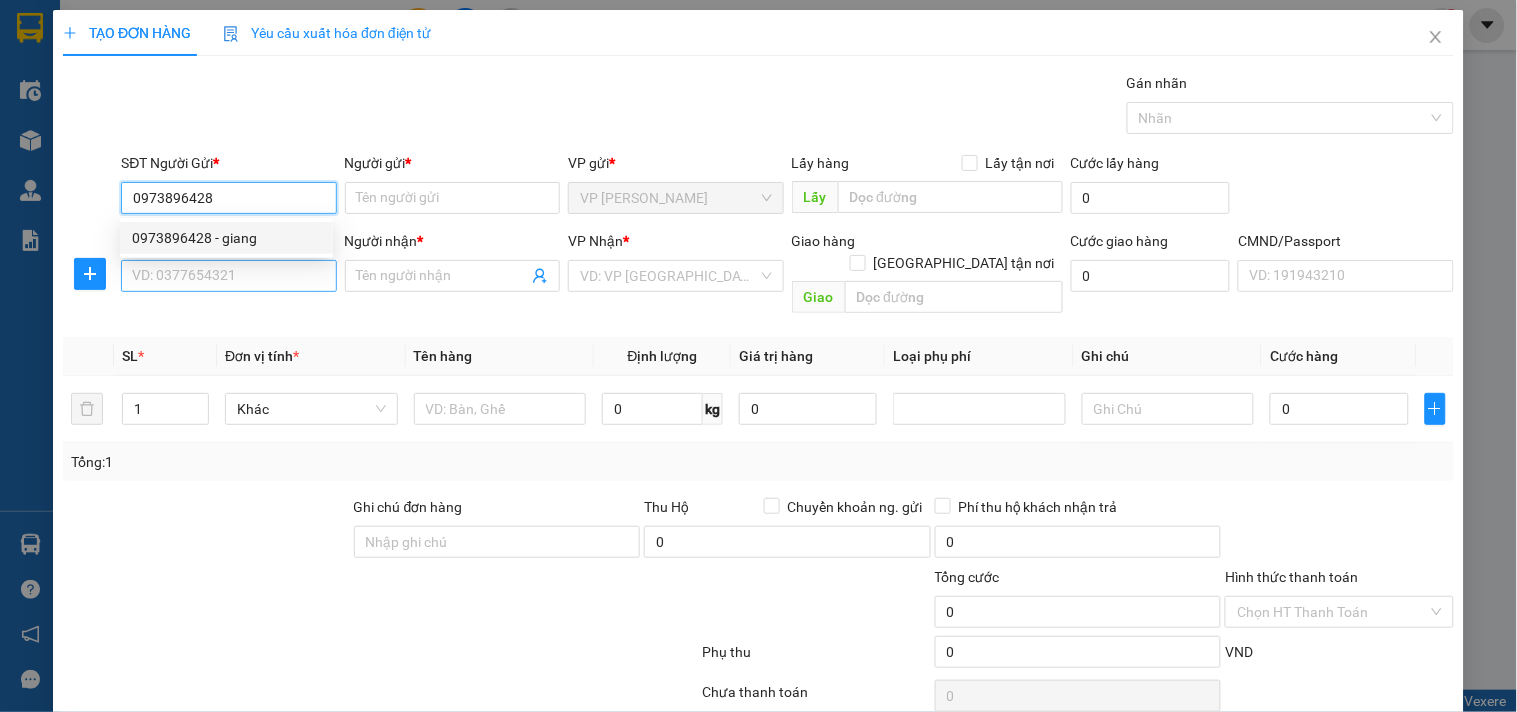 click on "0973896428 - giang" at bounding box center [226, 238] 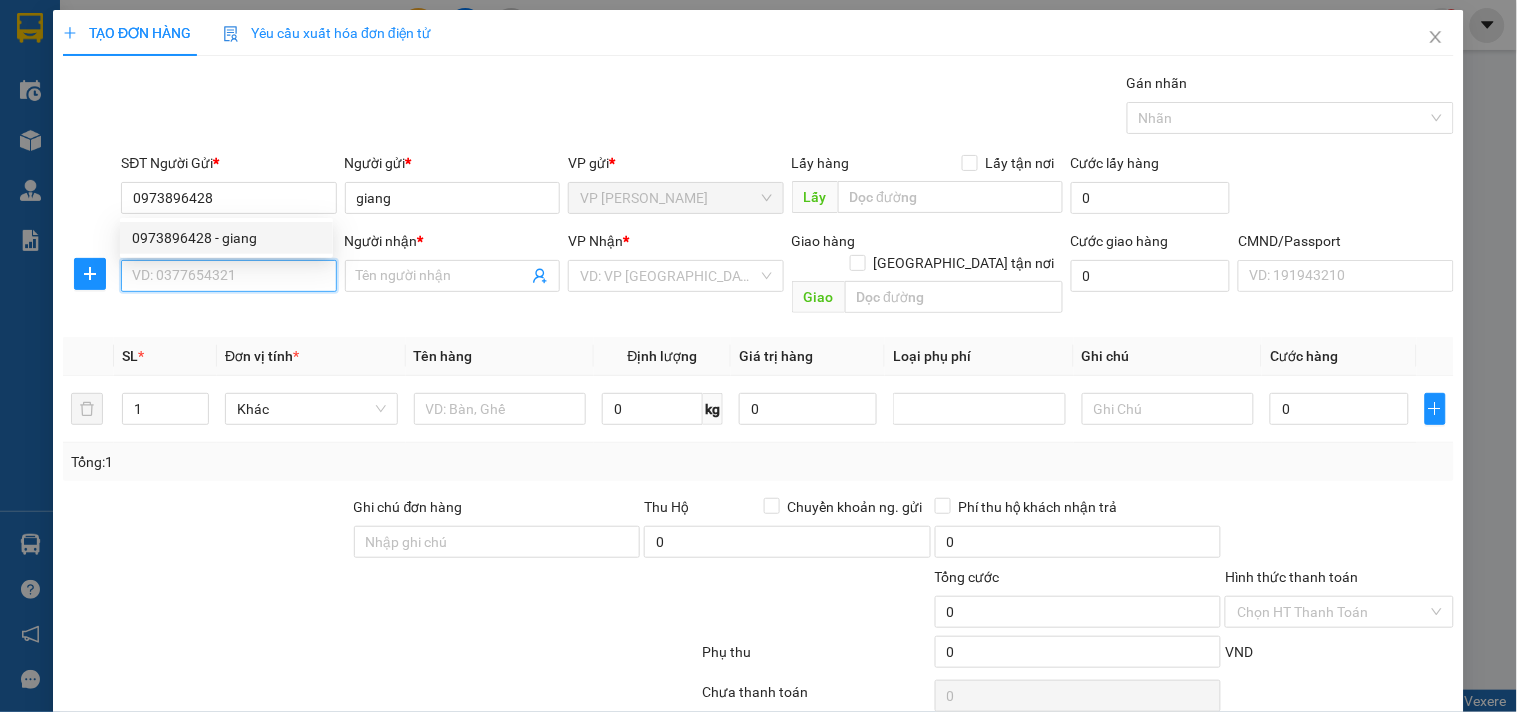 click on "SĐT Người Nhận  *" at bounding box center [228, 276] 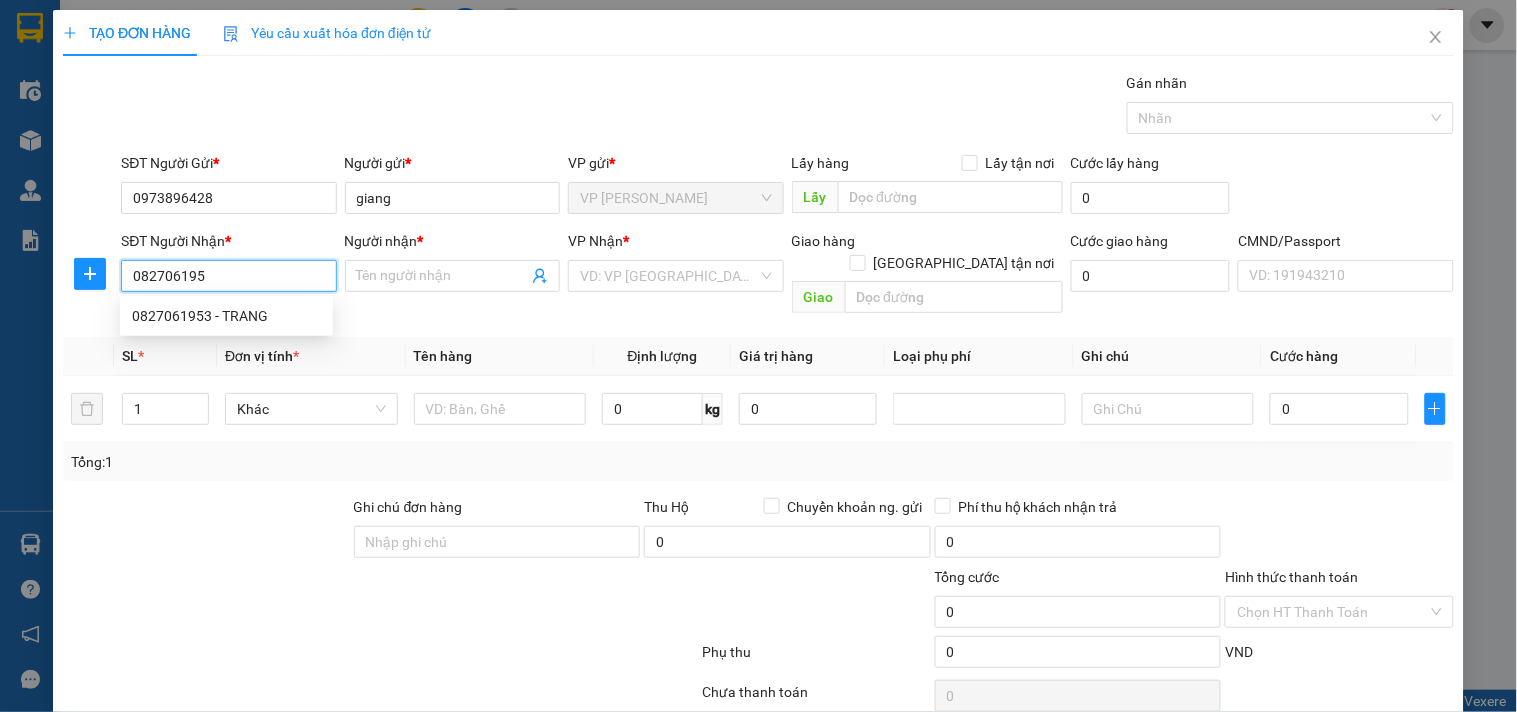 type on "0827061953" 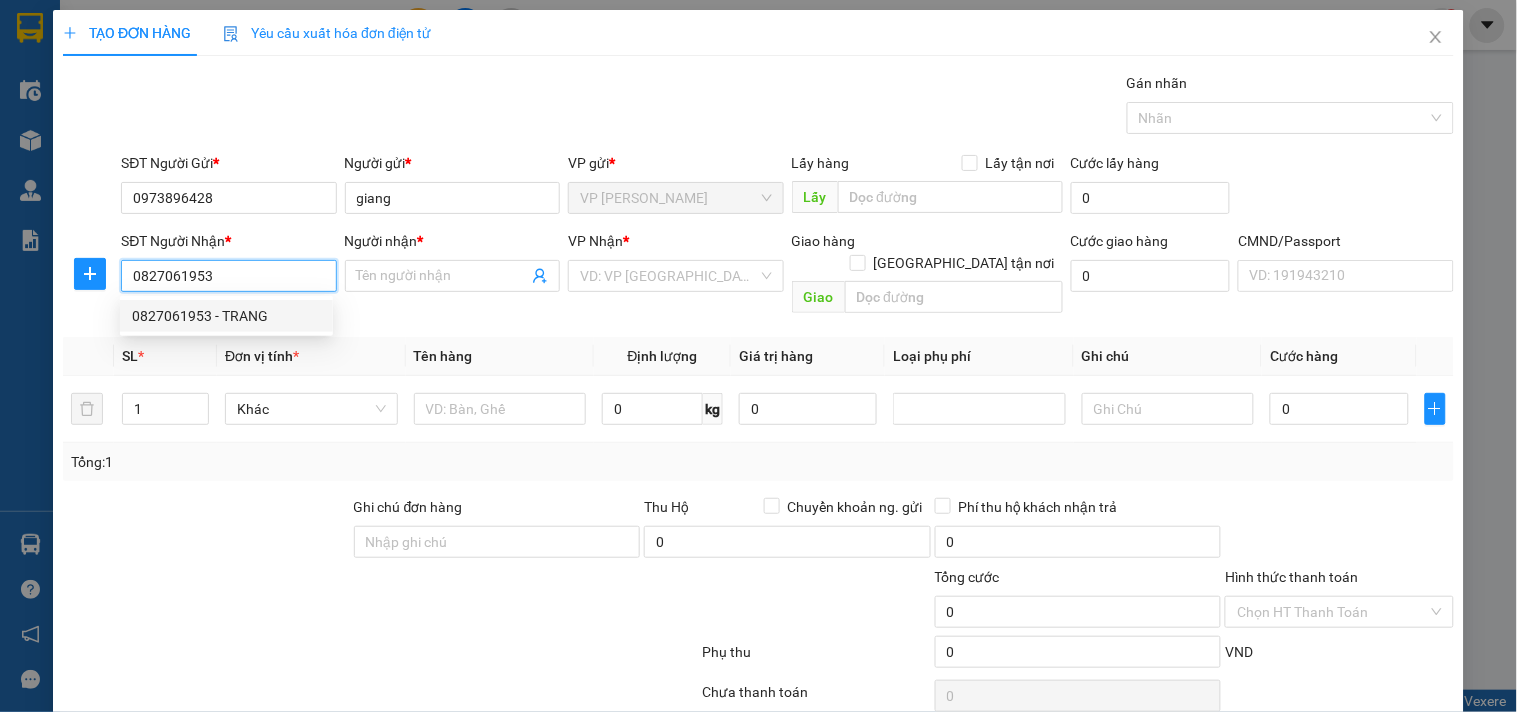 type on "TRANG" 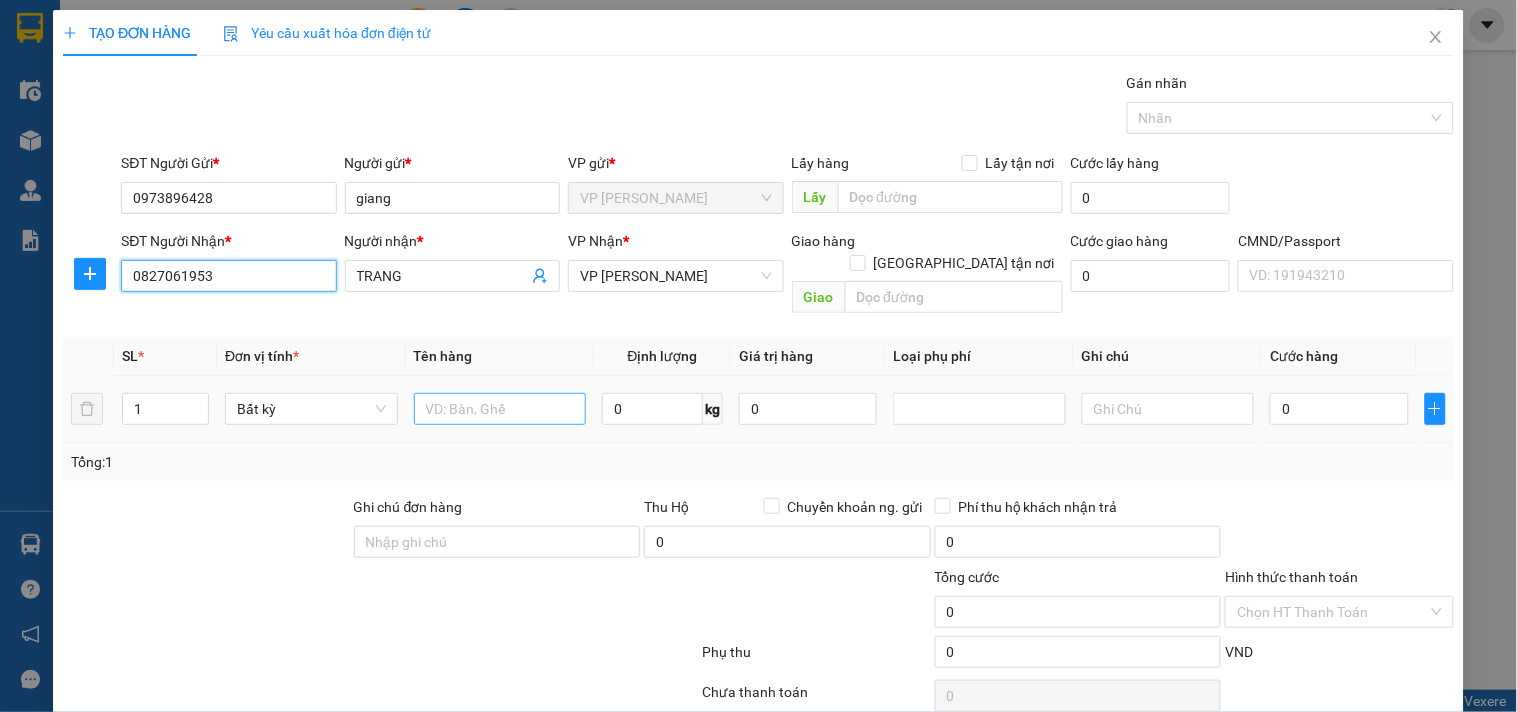 type on "0827061953" 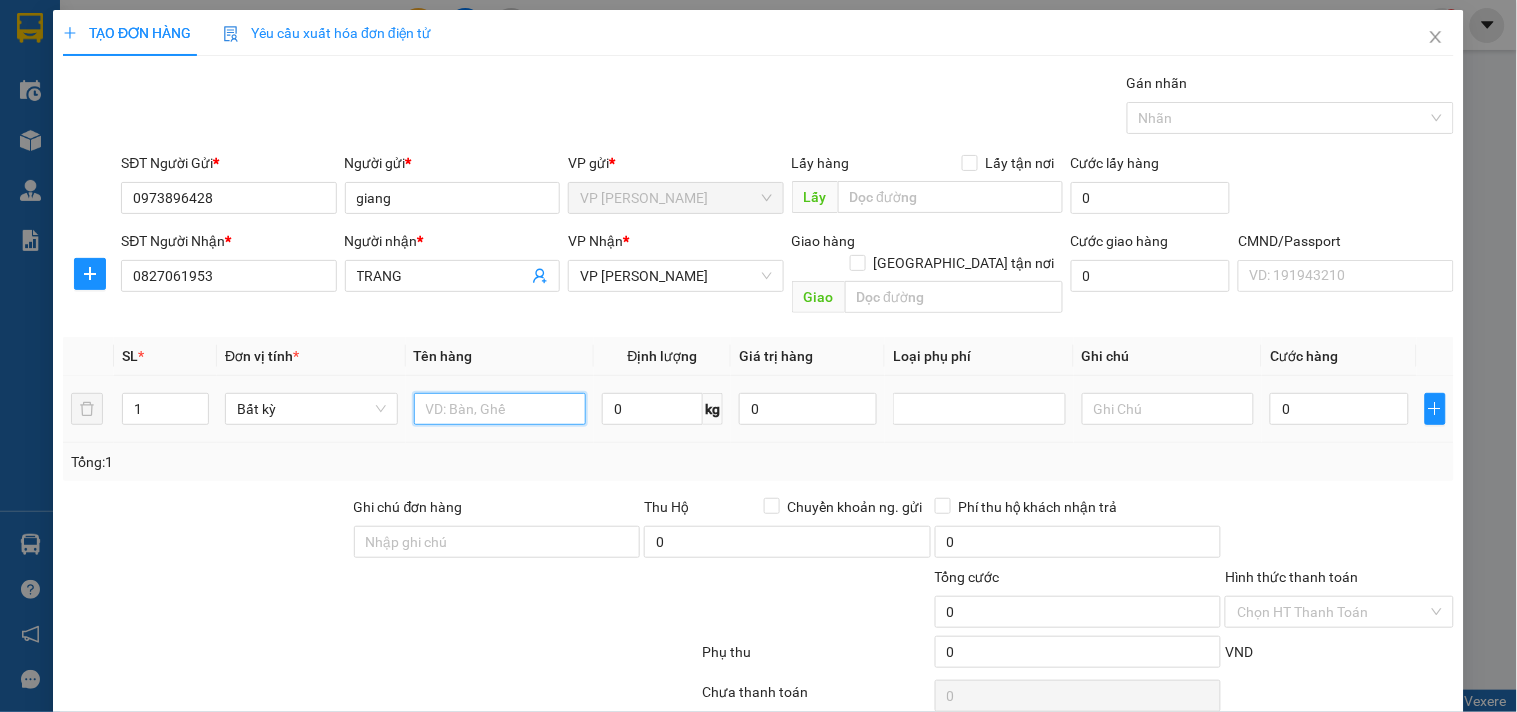 click at bounding box center (500, 409) 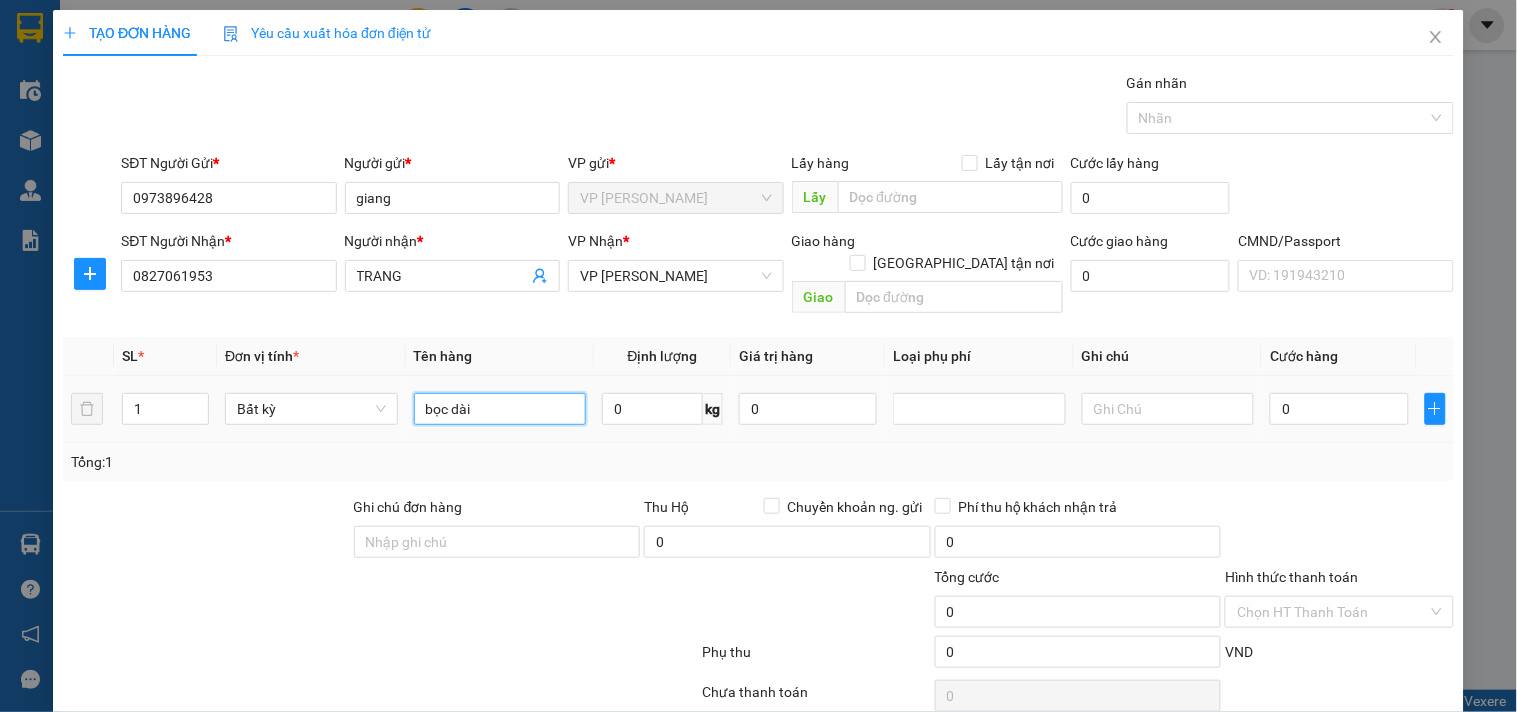 type on "bọc dài" 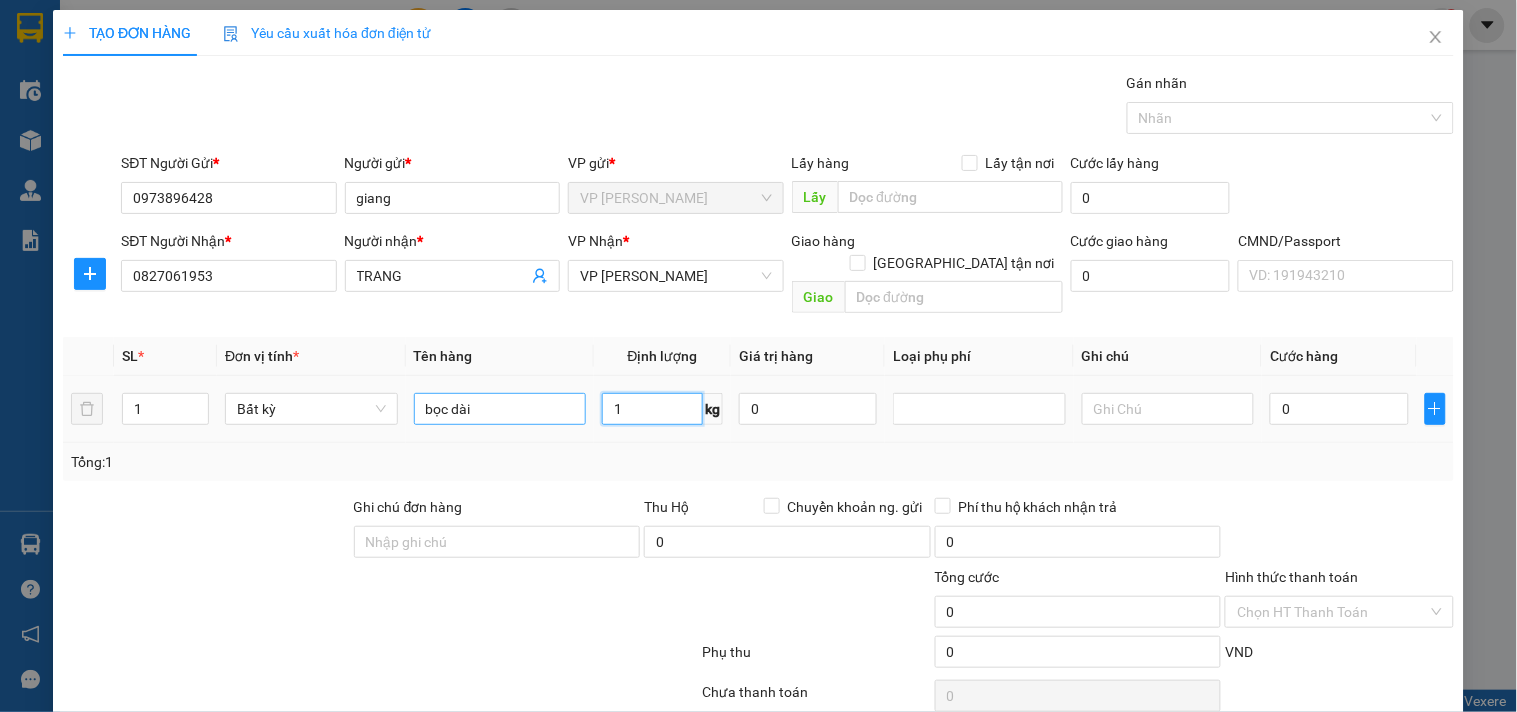 type on "1" 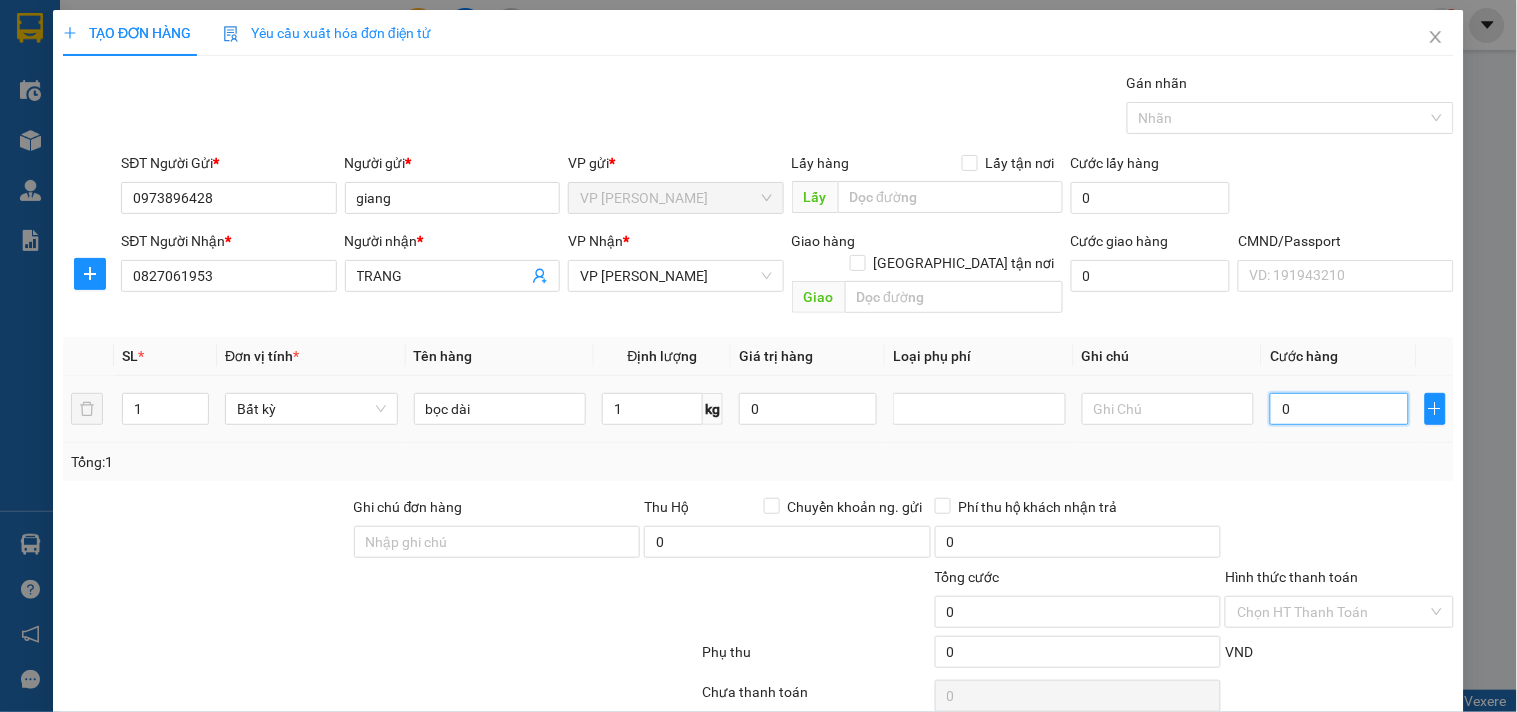 type on "35.000" 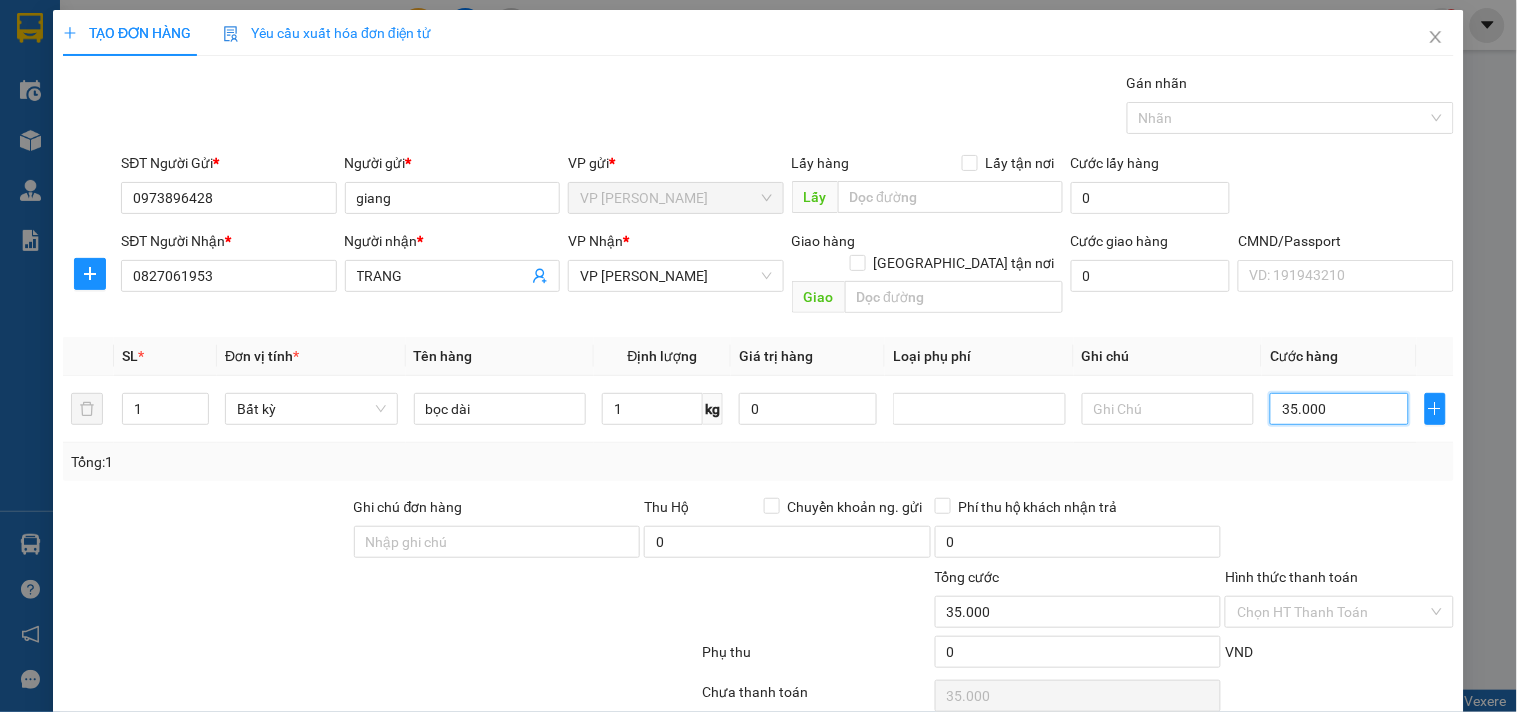 type on "35.000" 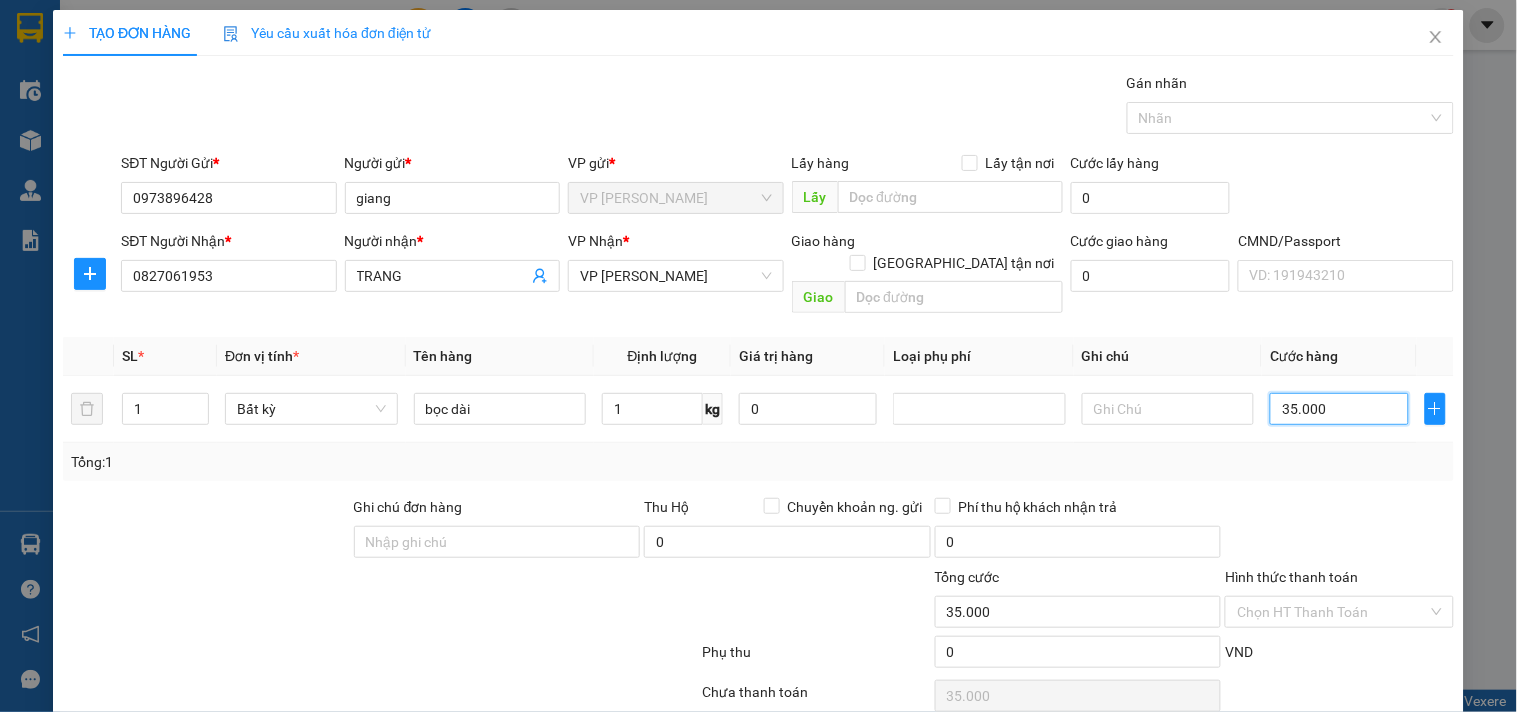 type on "35.000" 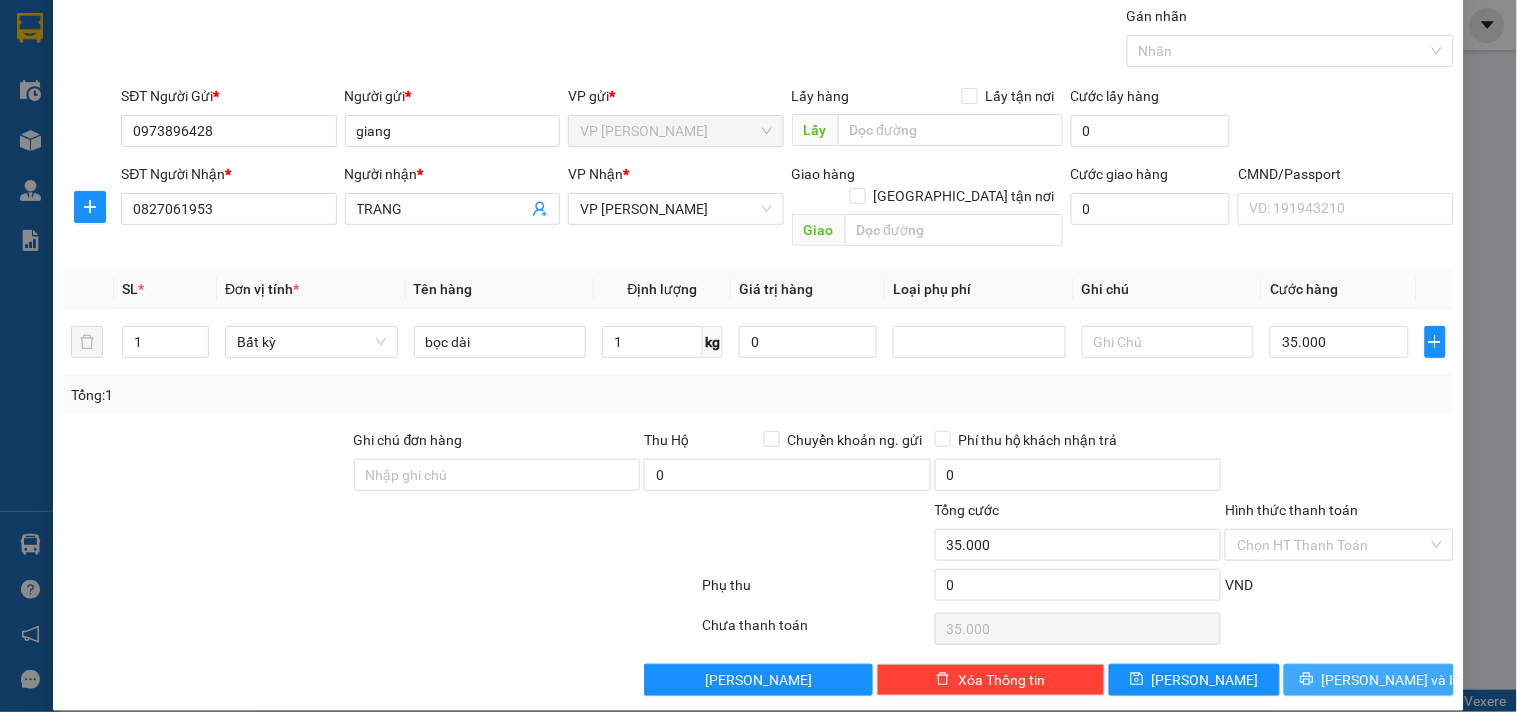 click on "[PERSON_NAME] và In" at bounding box center (1392, 680) 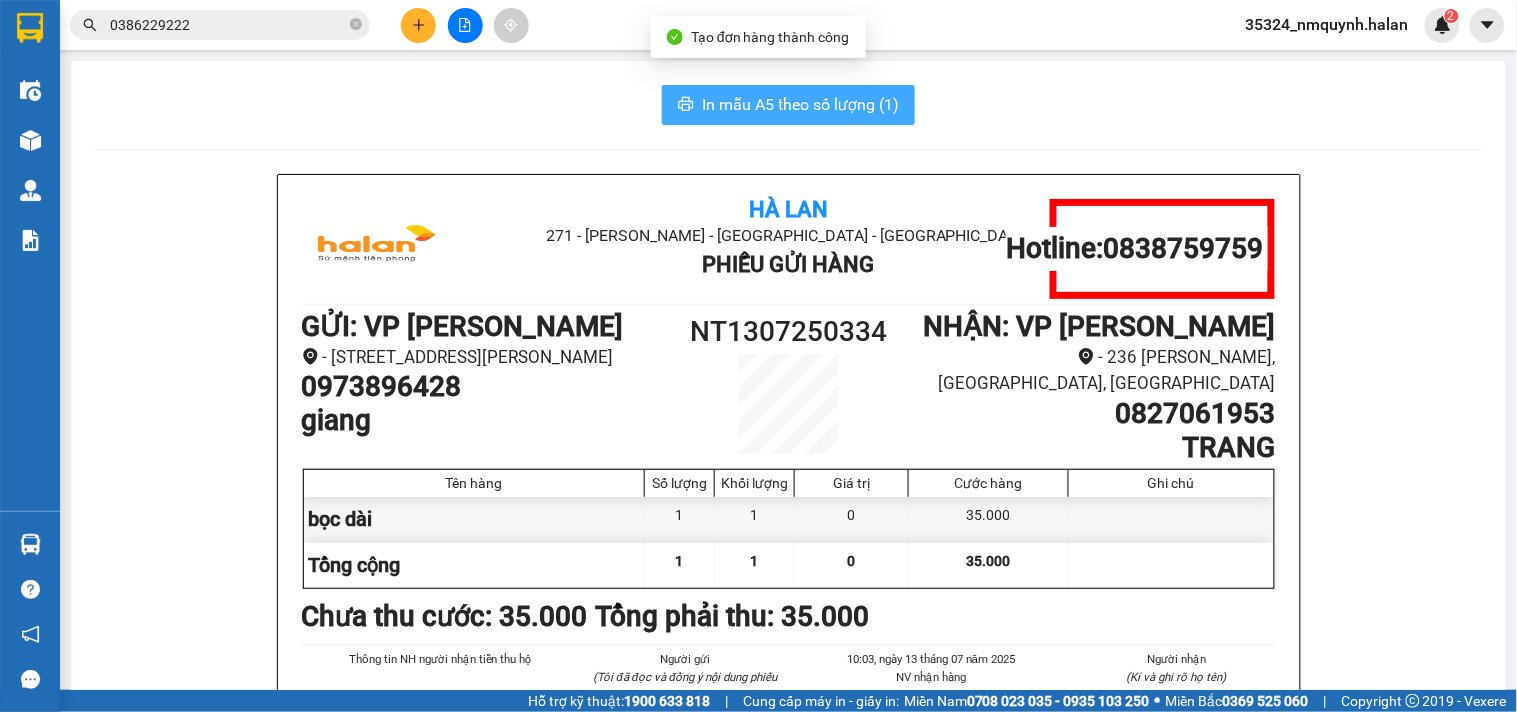 click on "In mẫu A5 theo số lượng
(1)" at bounding box center (800, 104) 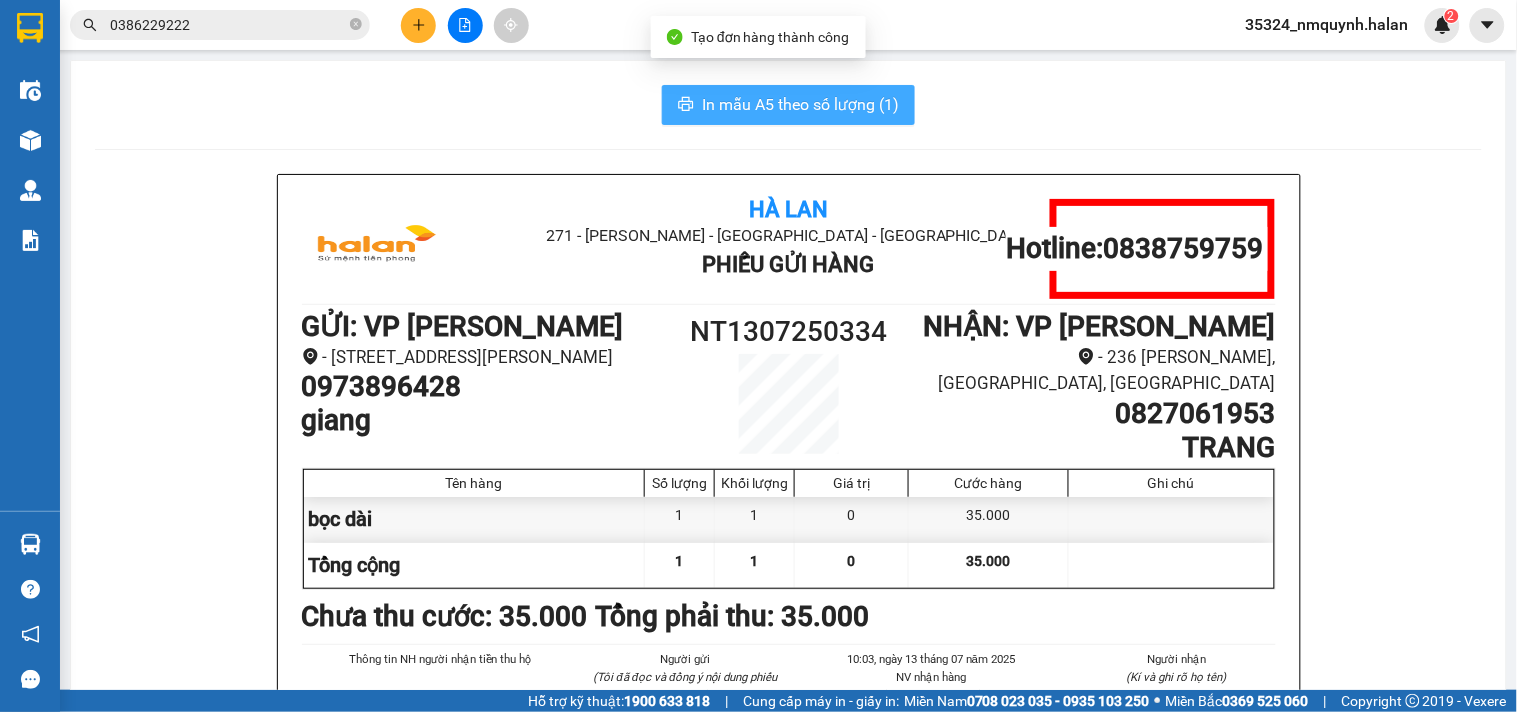 scroll, scrollTop: 0, scrollLeft: 0, axis: both 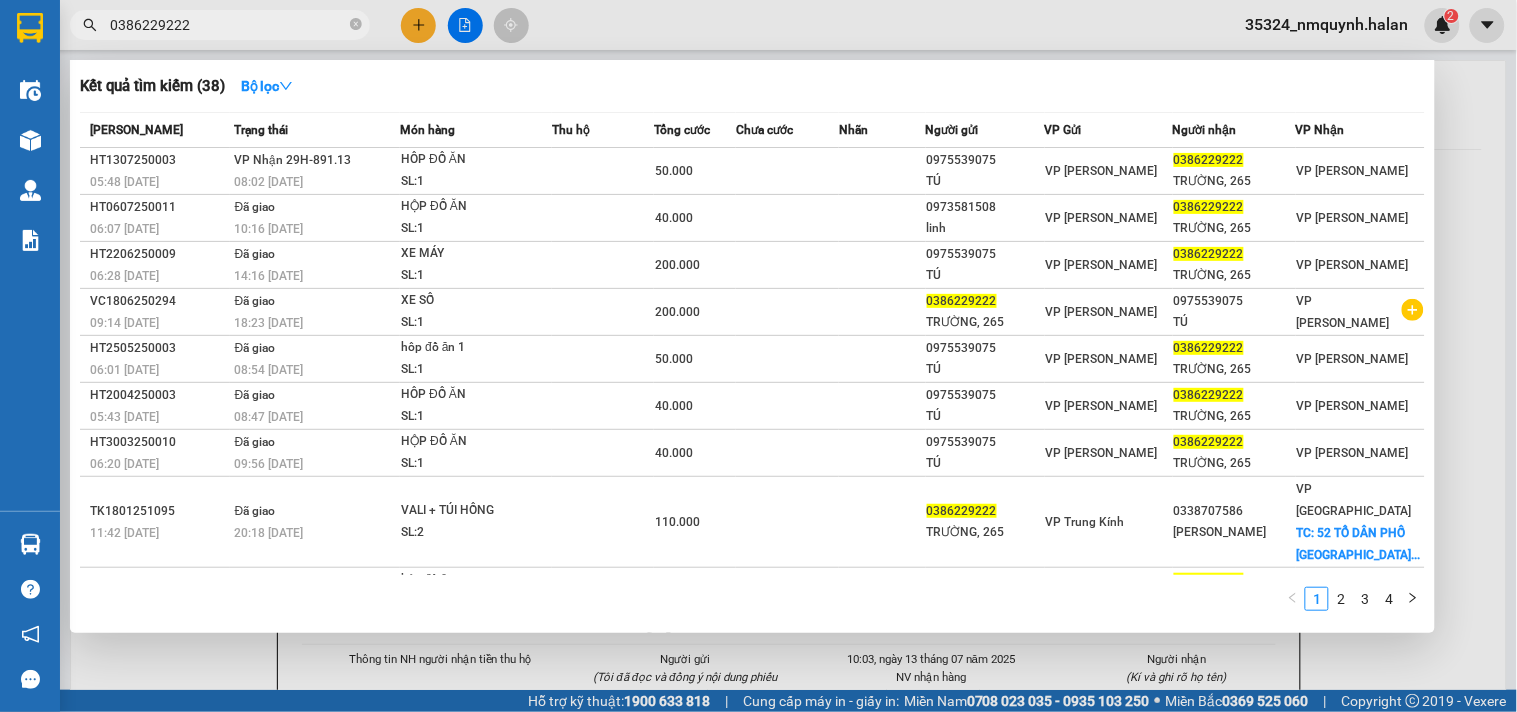 click on "0386229222" at bounding box center (228, 25) 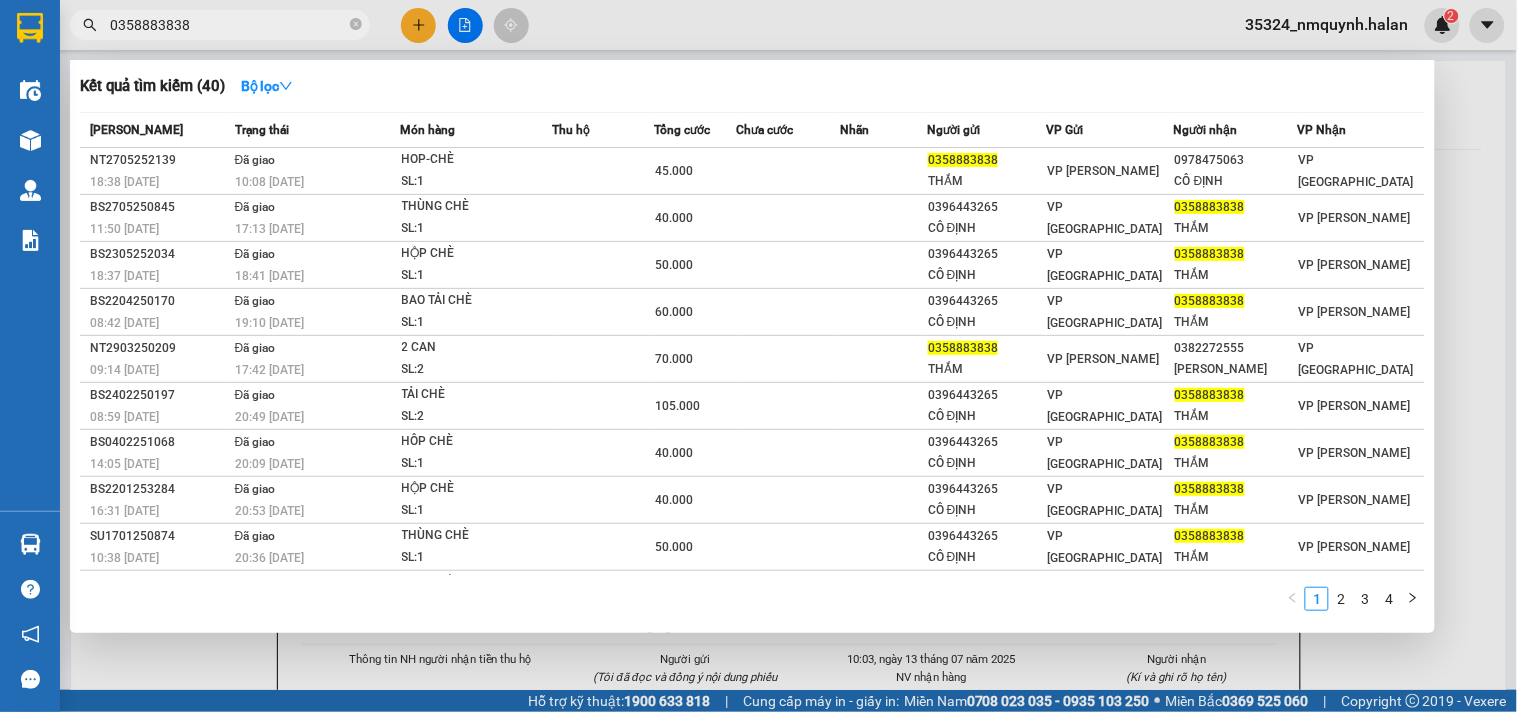 click on "0358883838" at bounding box center [228, 25] 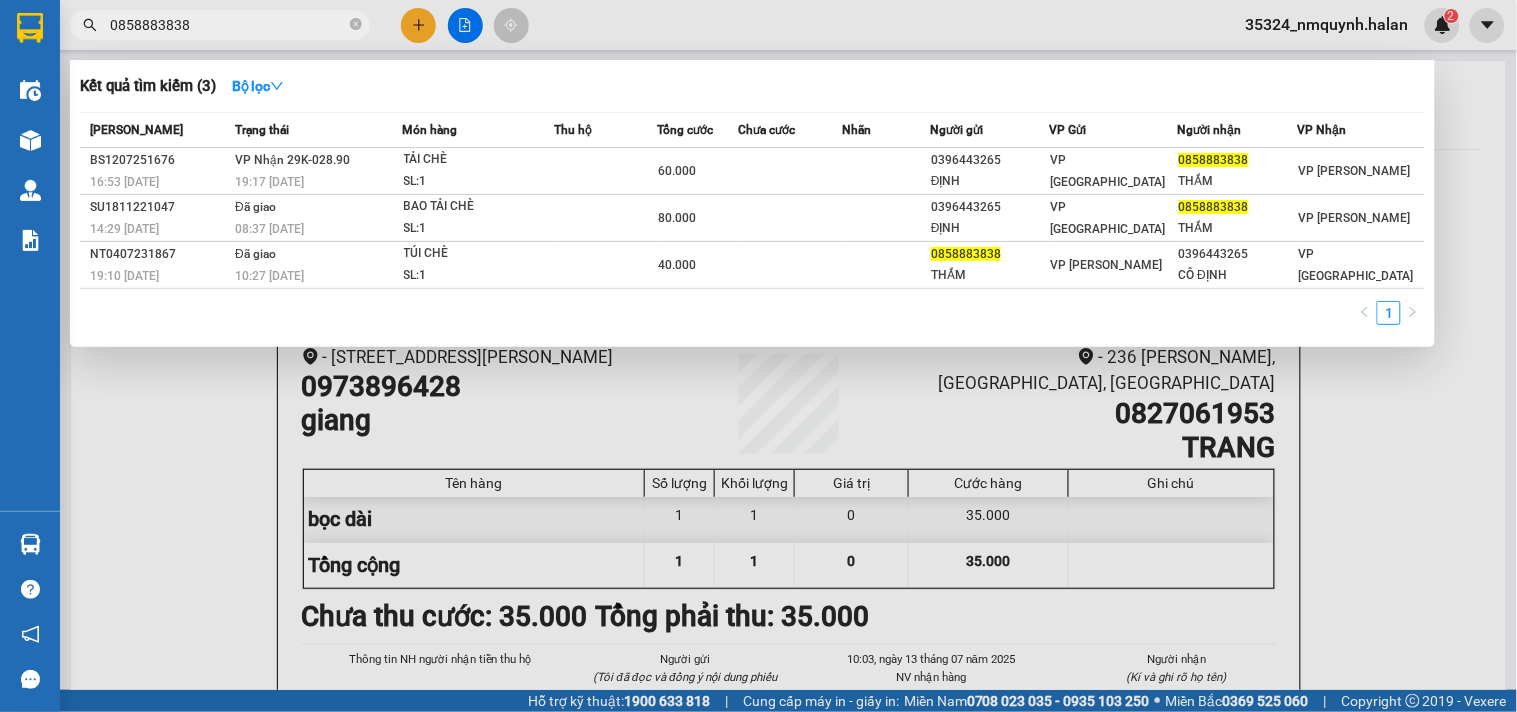 type on "0858883838" 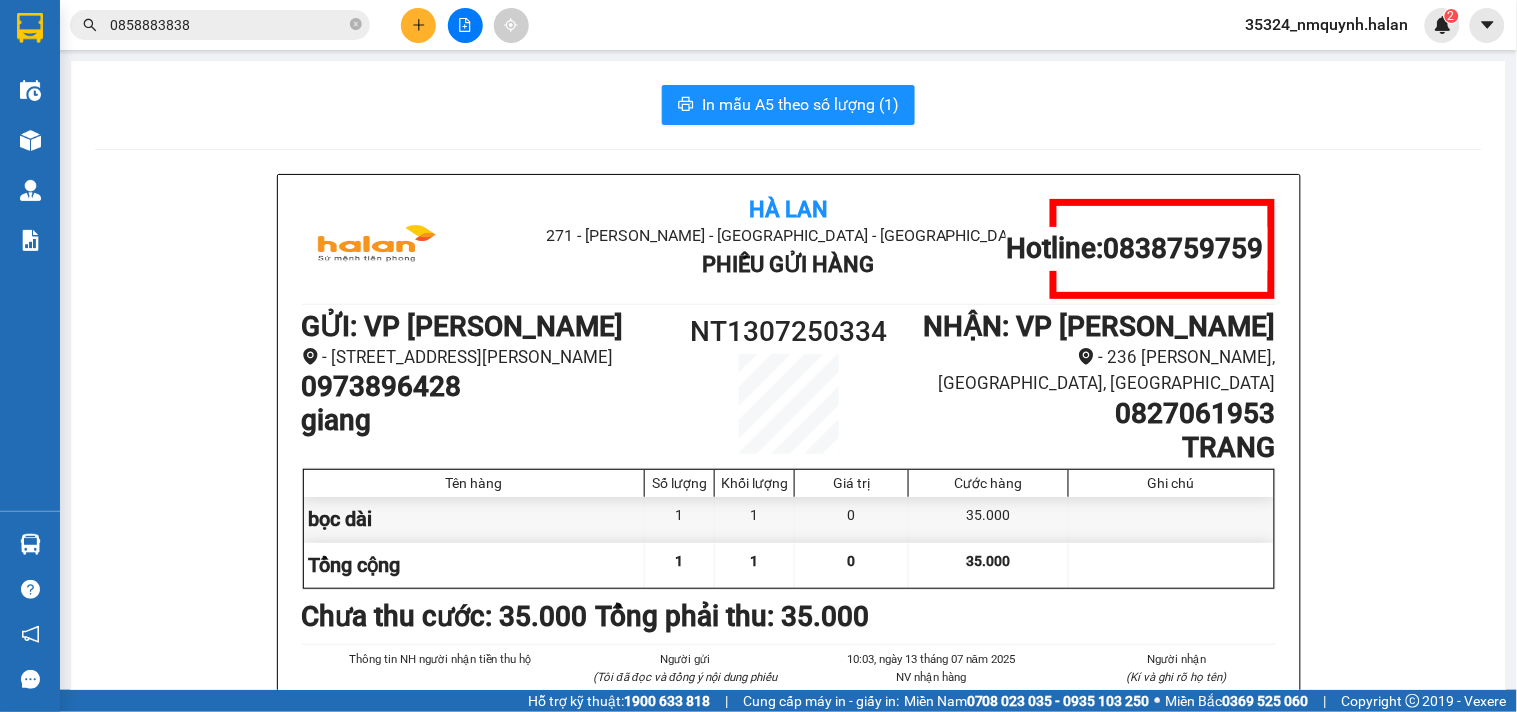 click at bounding box center [418, 25] 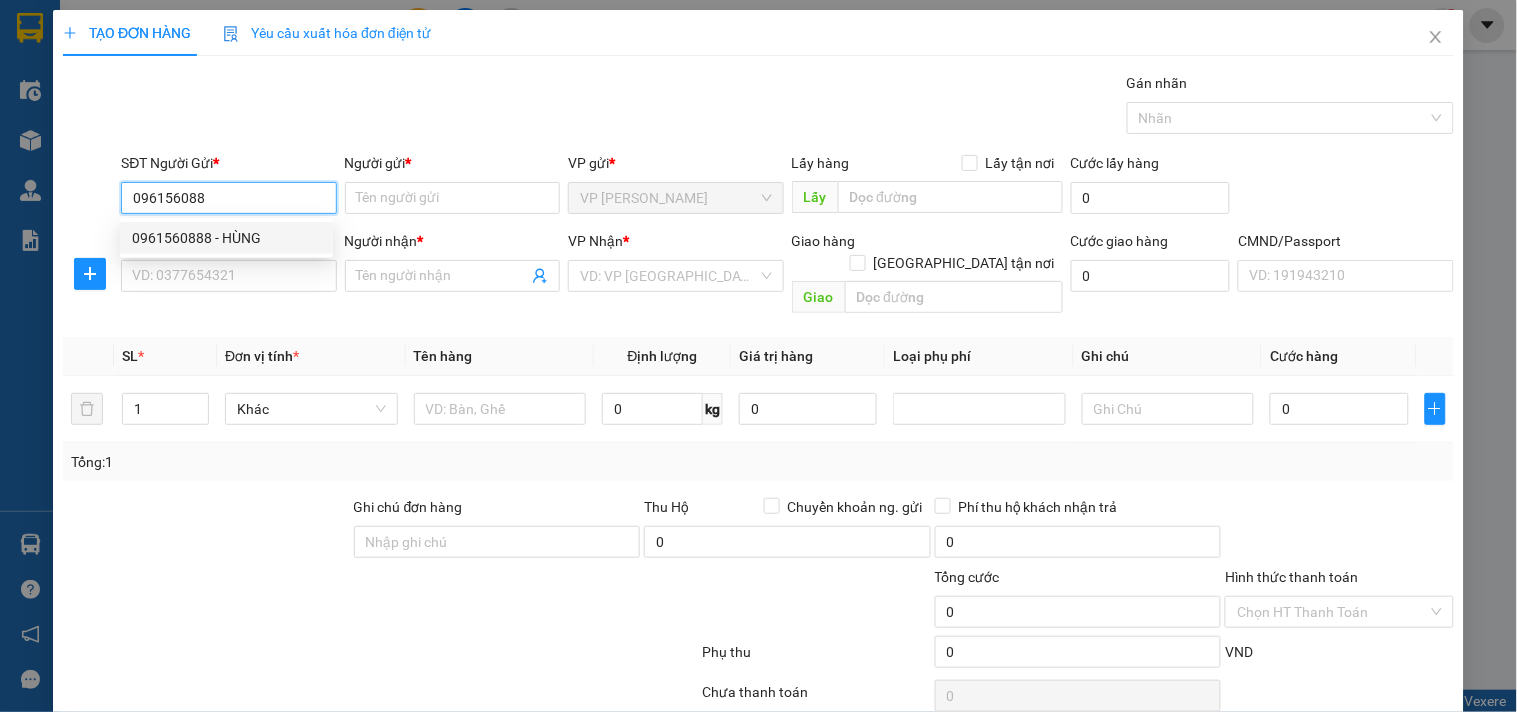 click on "0961560888 - HÙNG" at bounding box center [226, 238] 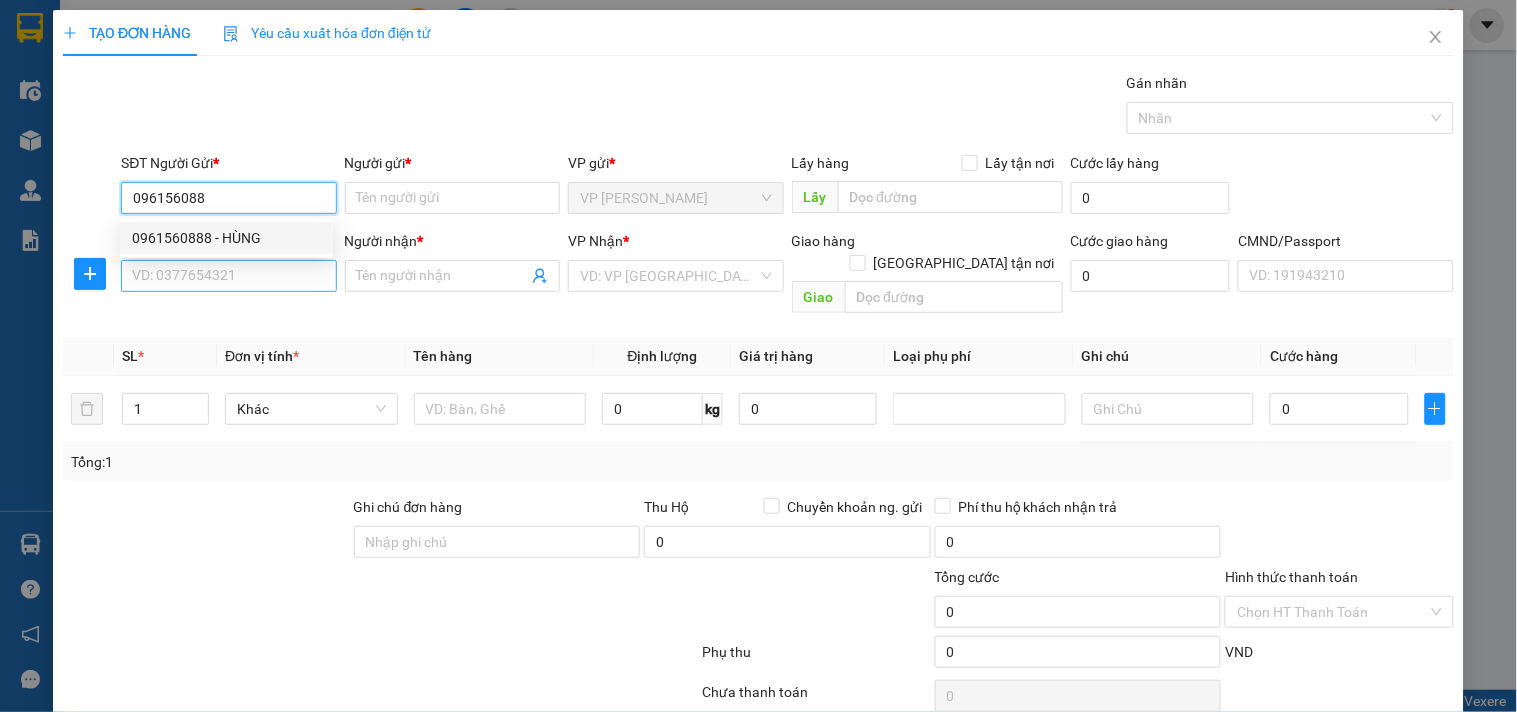 type on "0961560888" 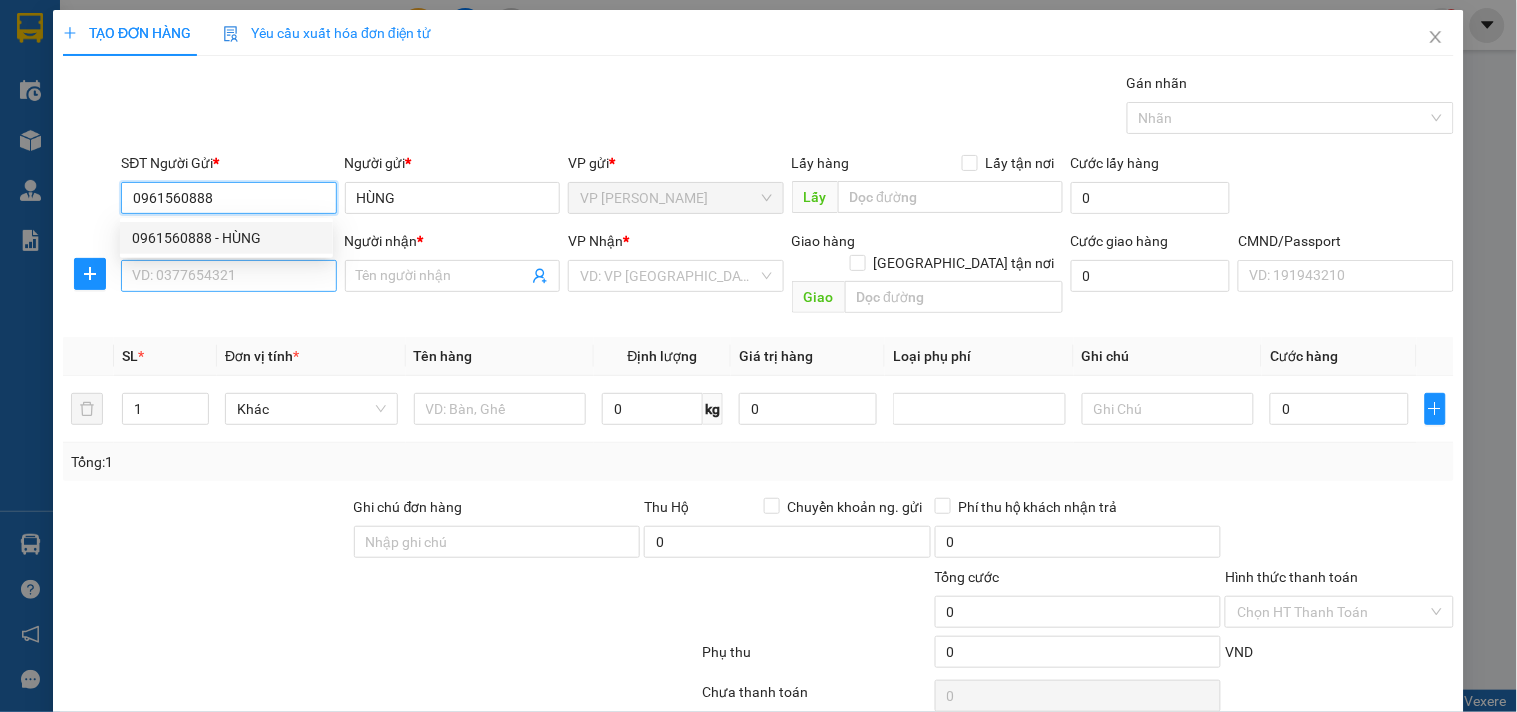 type on "0961560888" 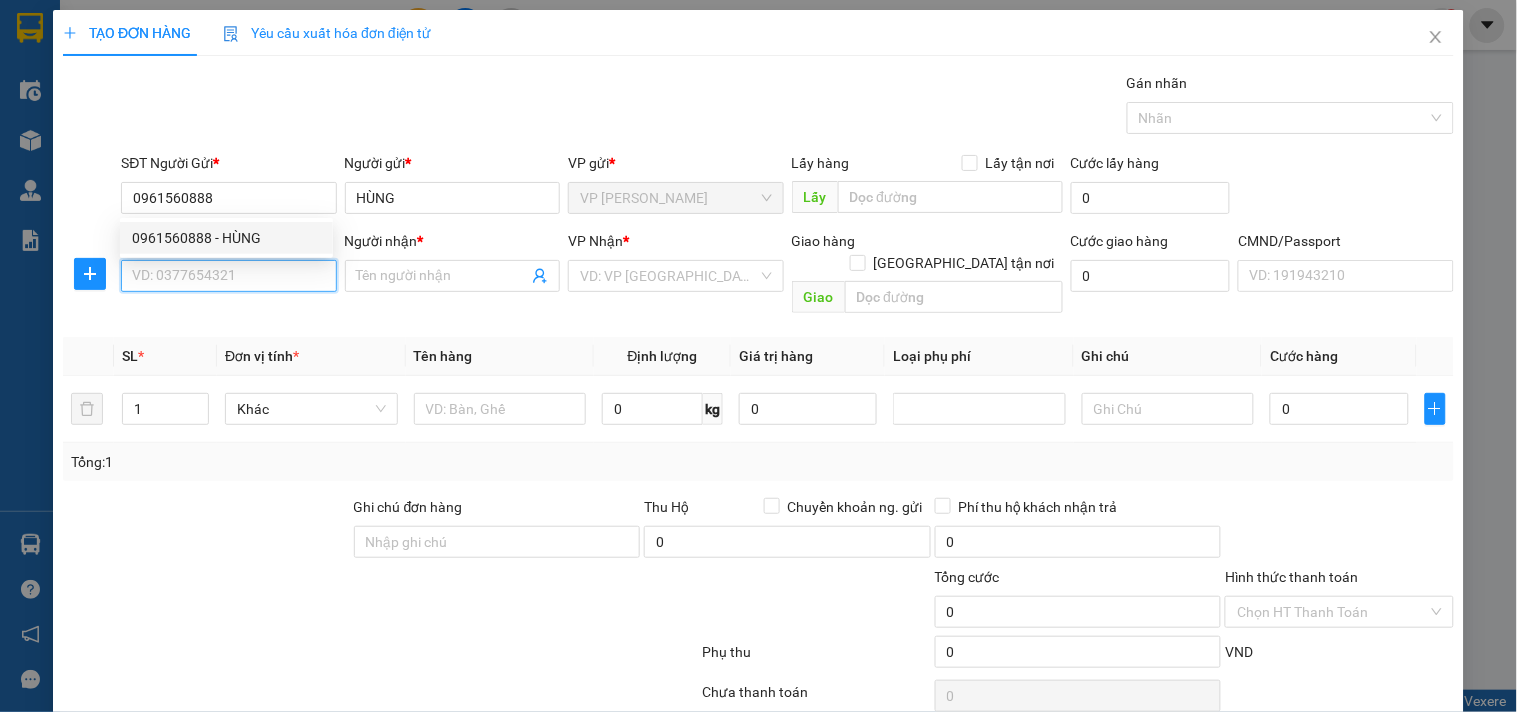 click on "SĐT Người Nhận  *" at bounding box center (228, 276) 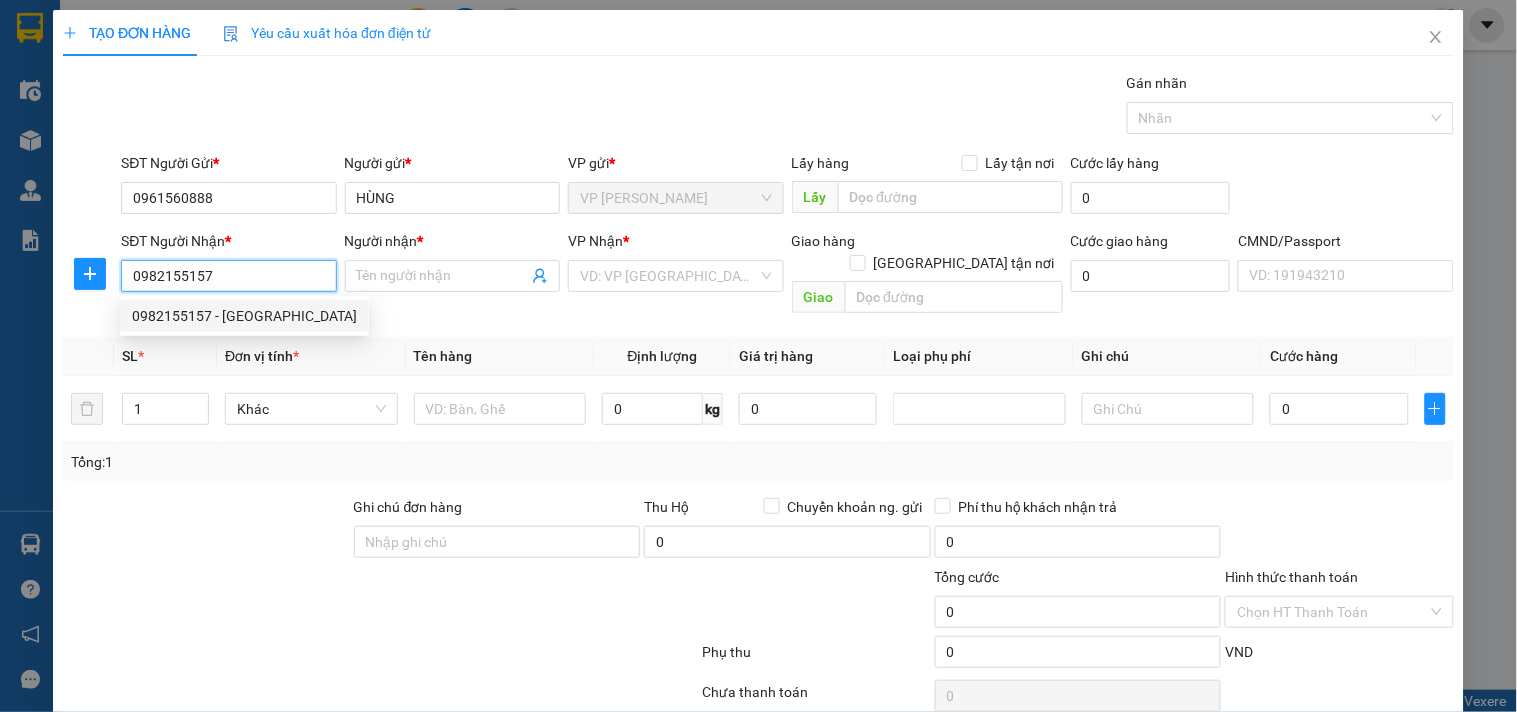 drag, startPoint x: 236, startPoint y: 316, endPoint x: 543, endPoint y: 424, distance: 325.44278 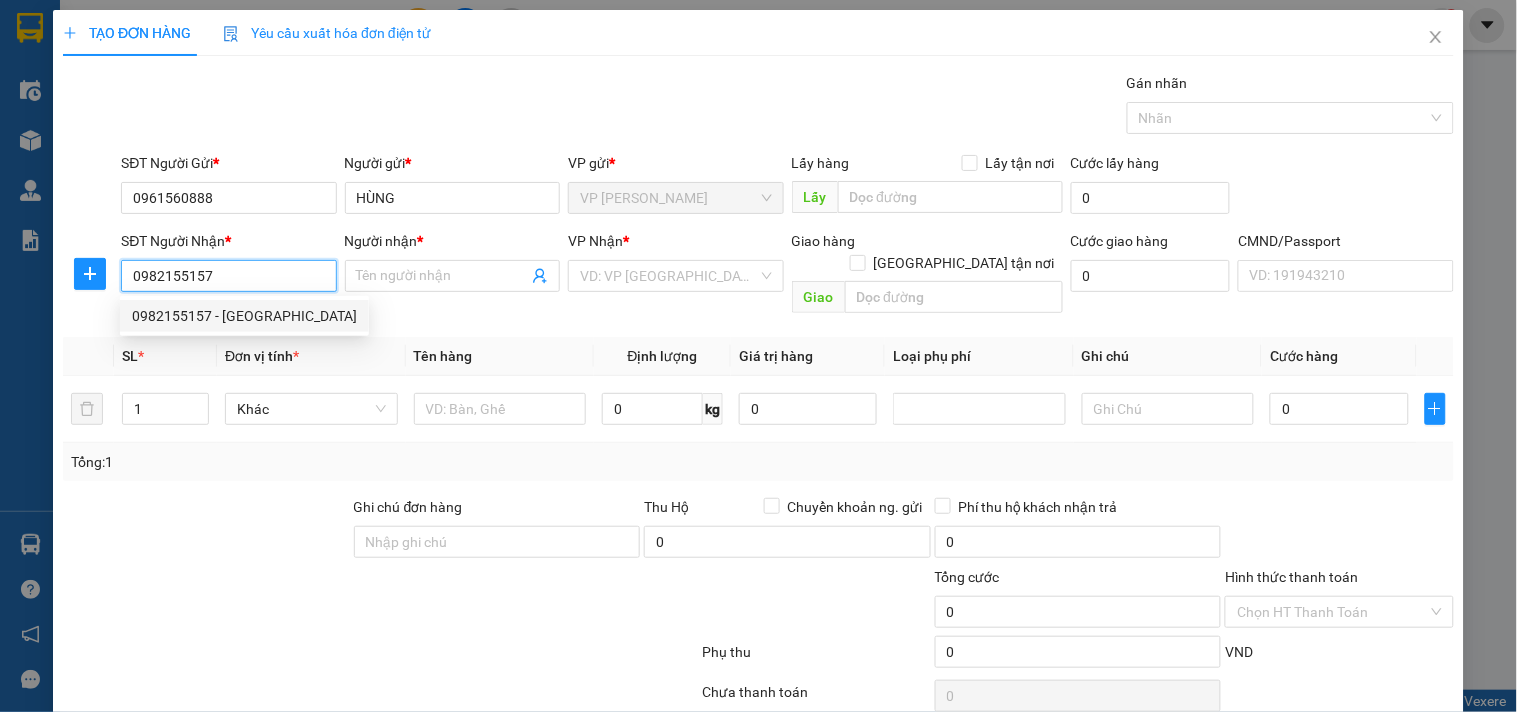 click on "0982155157 - HOÀNG ANH" at bounding box center (244, 316) 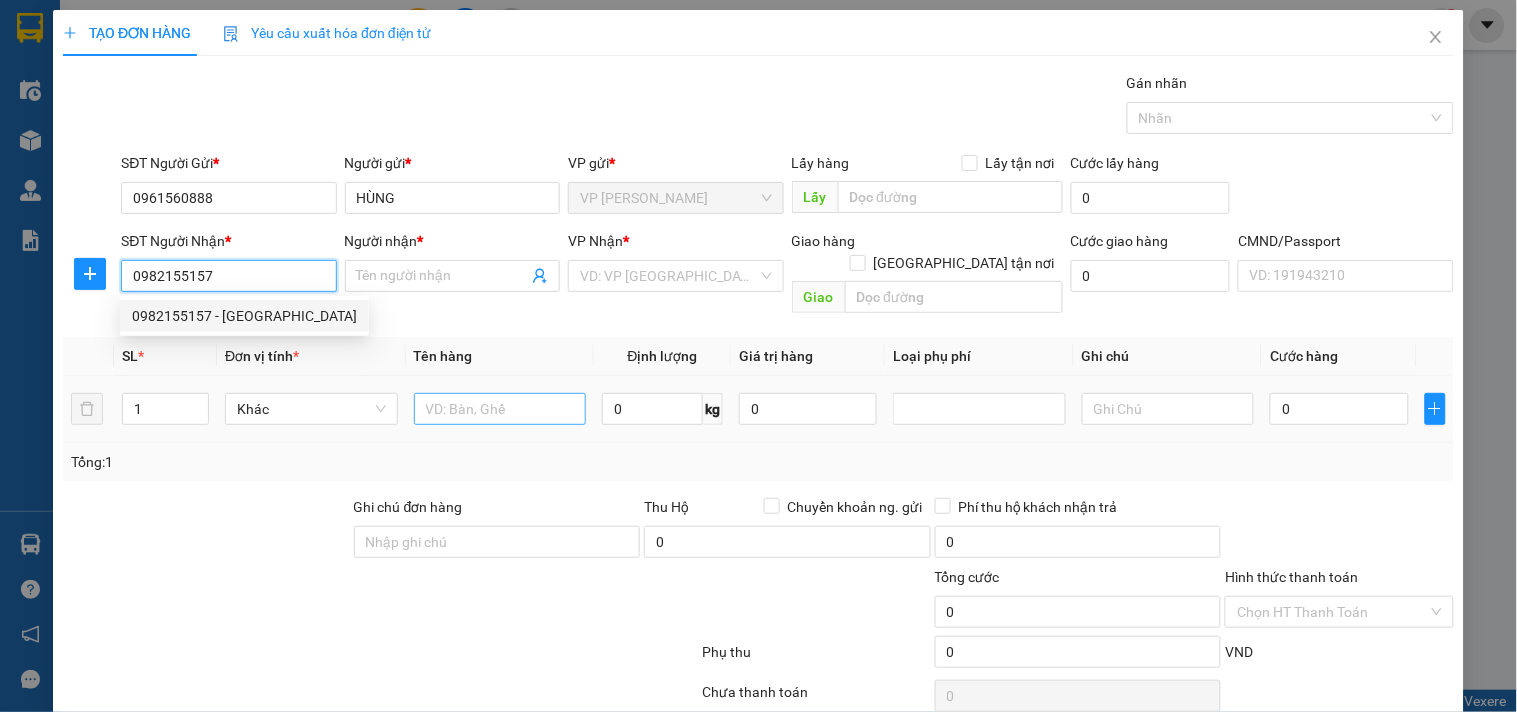 type on "0982155157" 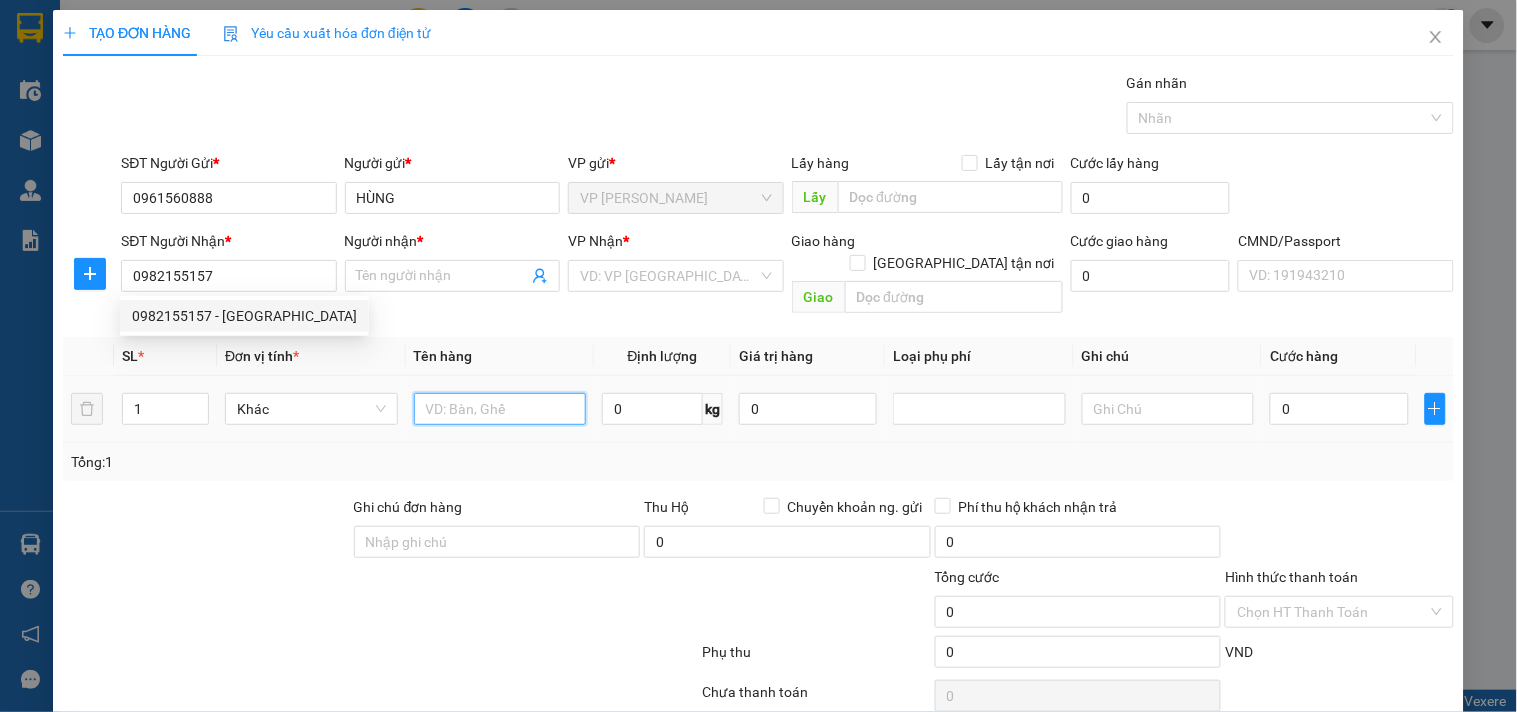 type on "HOÀNG ANH" 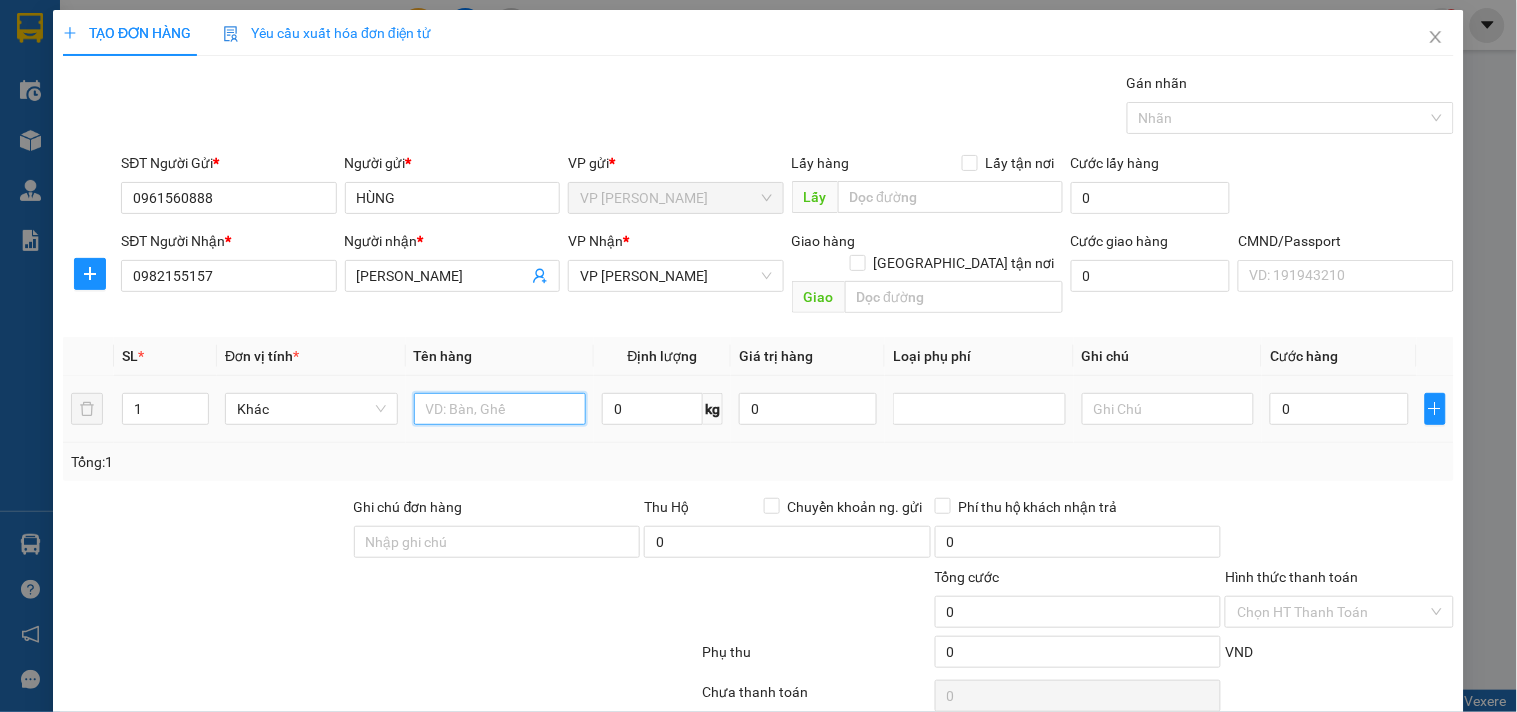 click at bounding box center [500, 409] 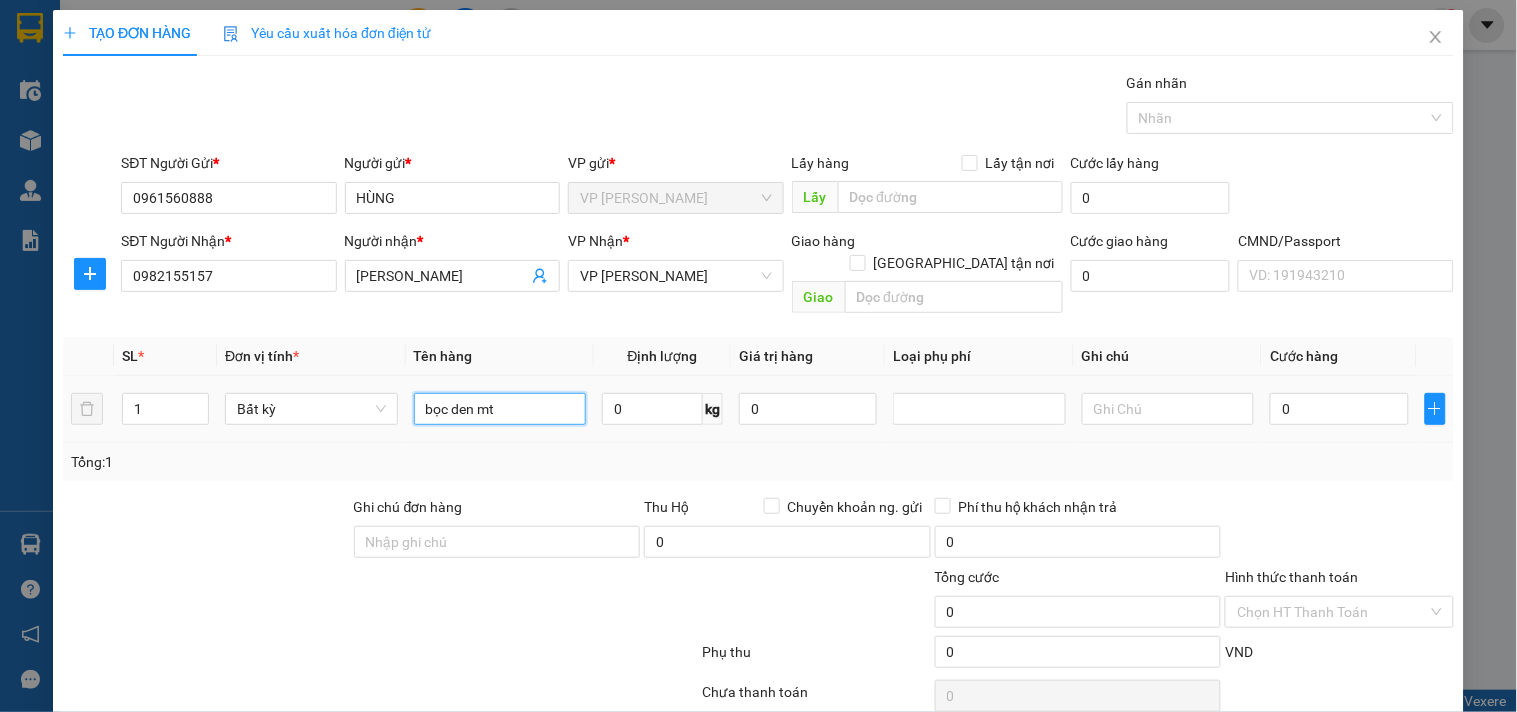 type on "bọc den mt" 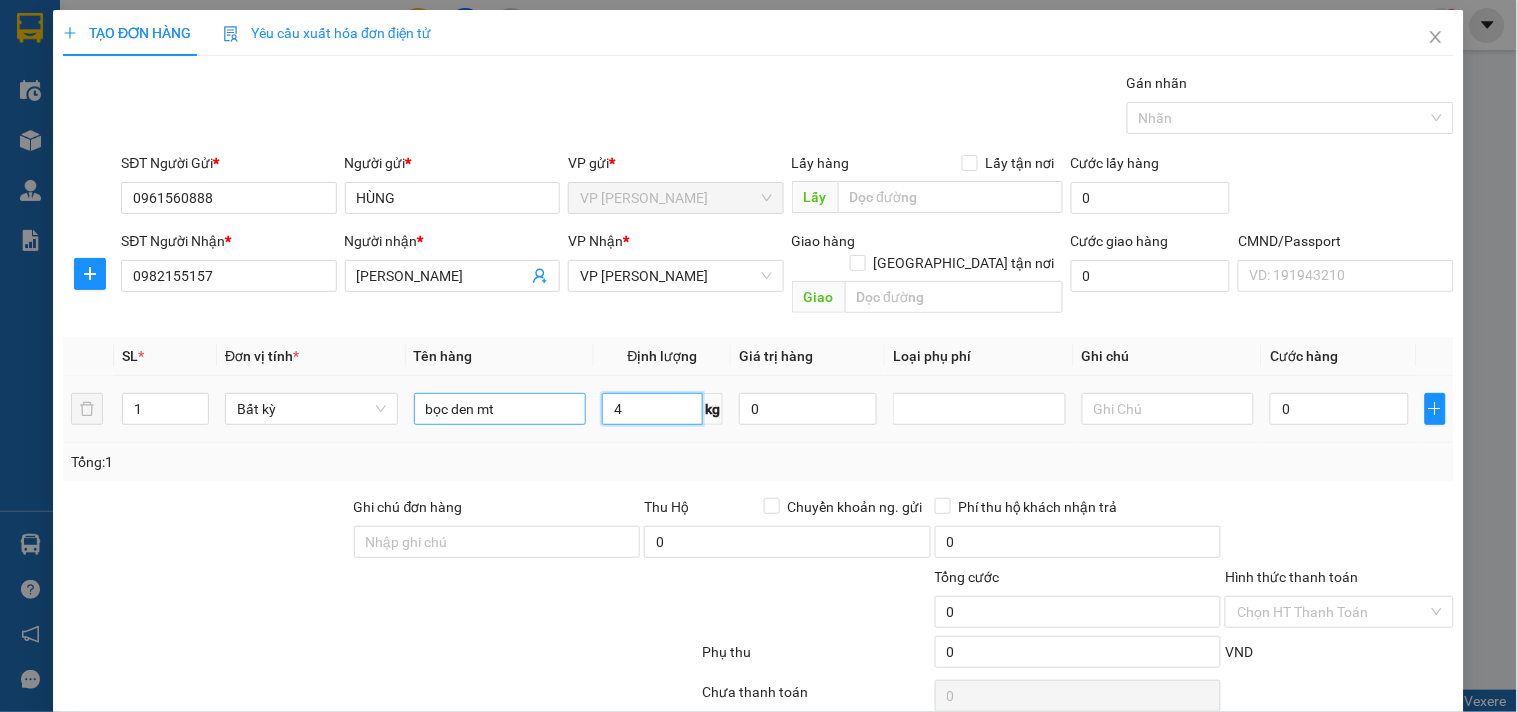 type on "4" 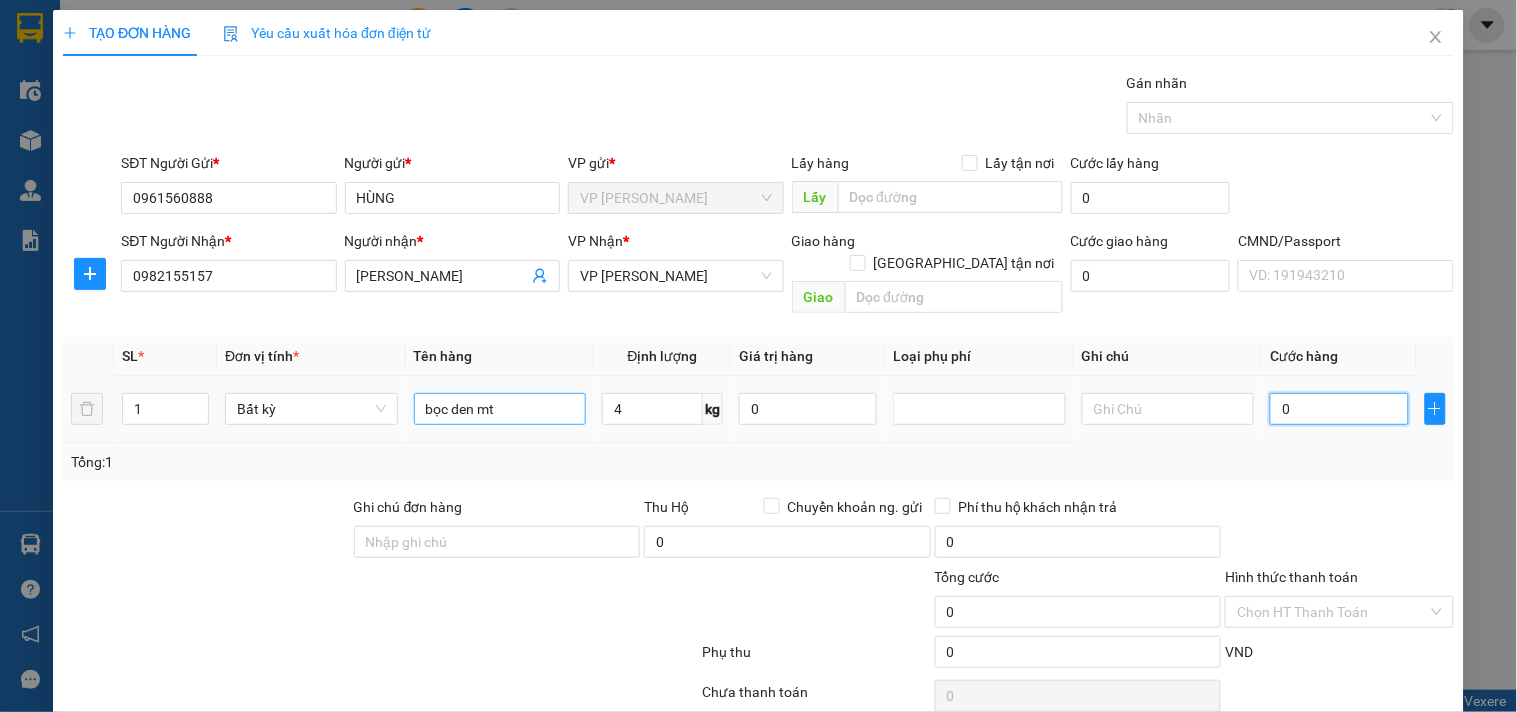 type on "40.000" 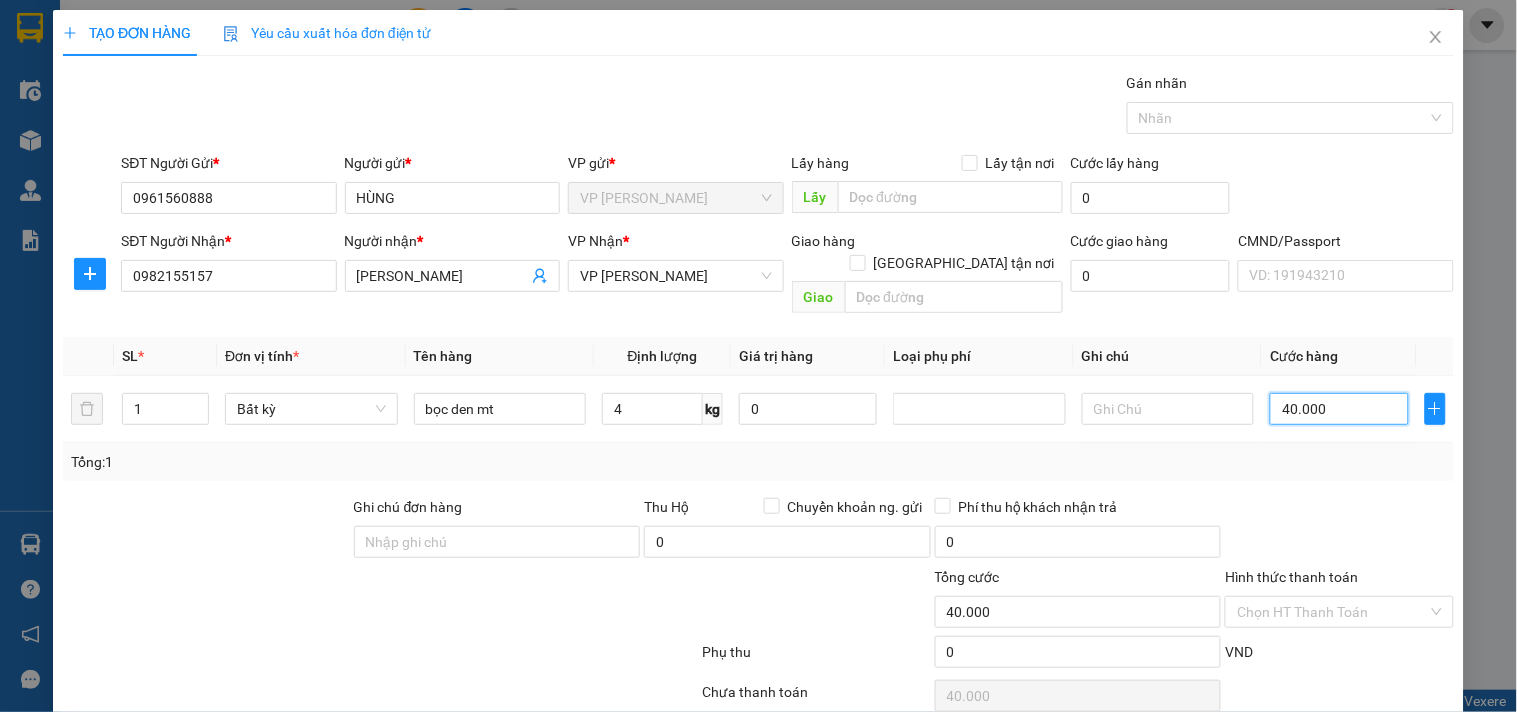 scroll, scrollTop: 67, scrollLeft: 0, axis: vertical 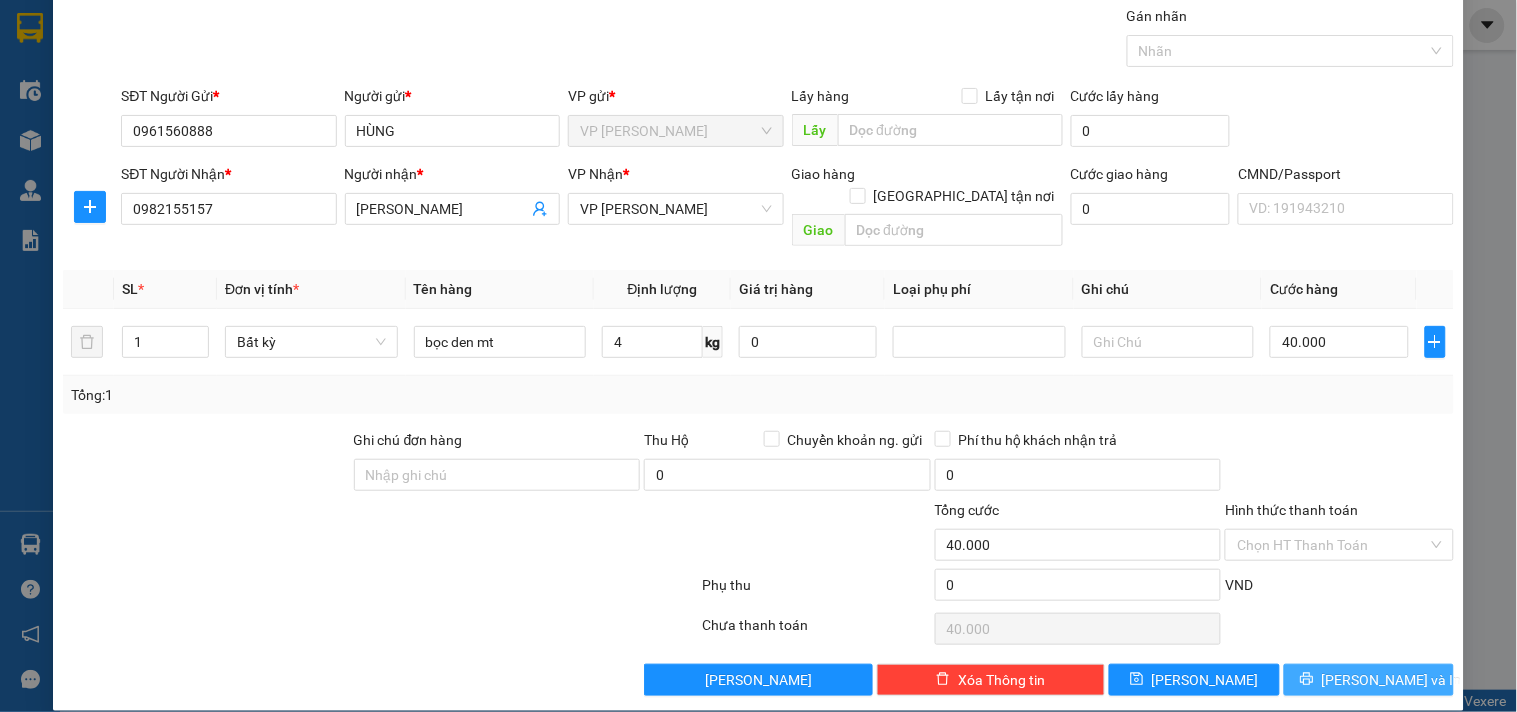 click on "[PERSON_NAME] và In" at bounding box center (1369, 680) 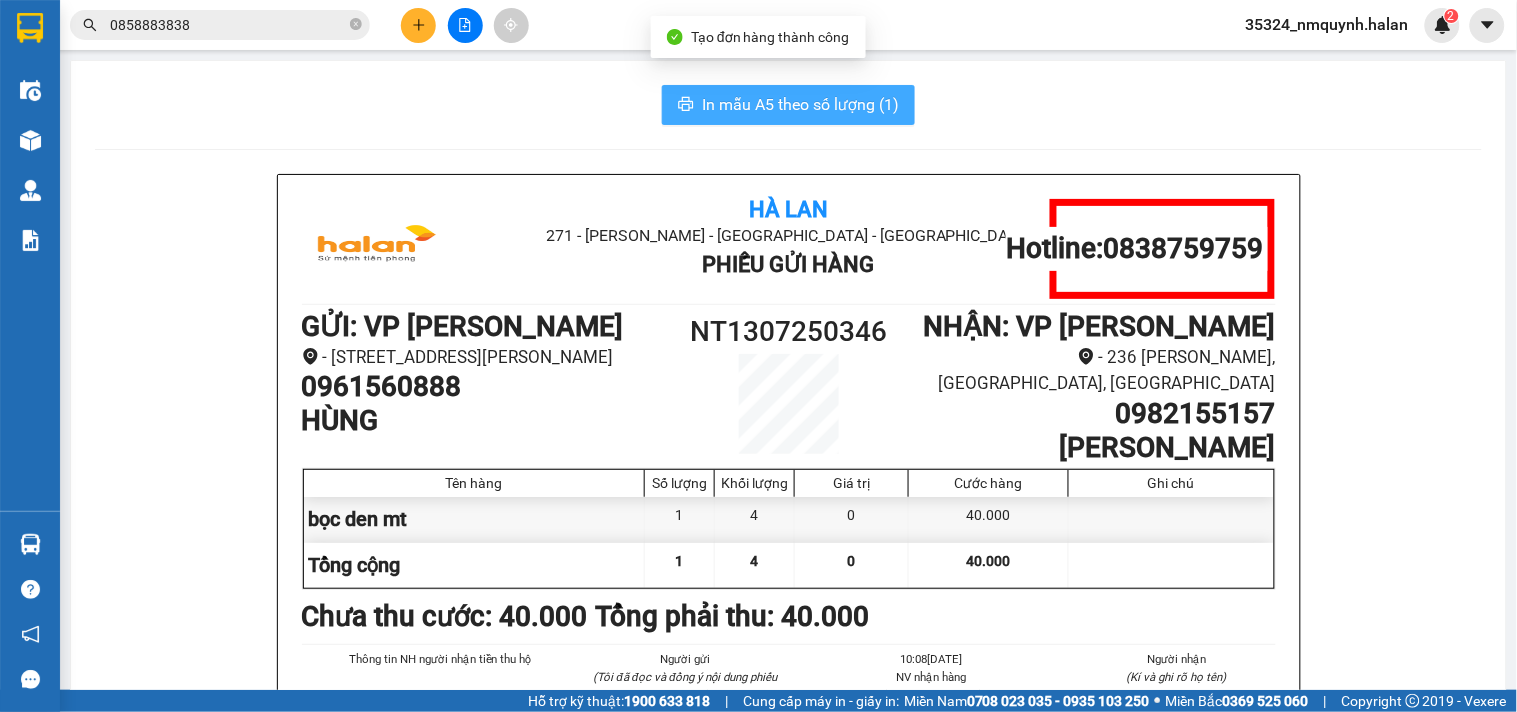 click on "In mẫu A5 theo số lượng
(1)" at bounding box center [788, 105] 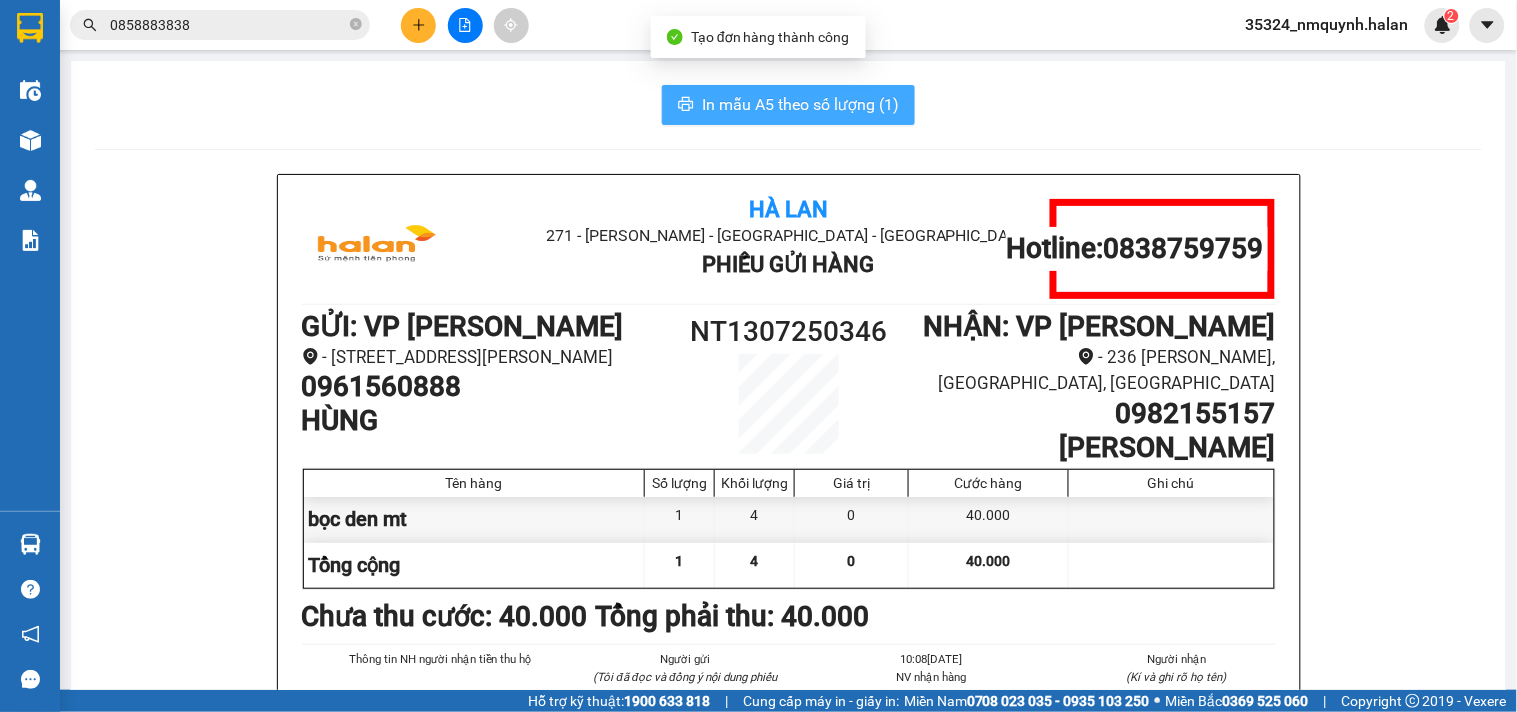scroll, scrollTop: 0, scrollLeft: 0, axis: both 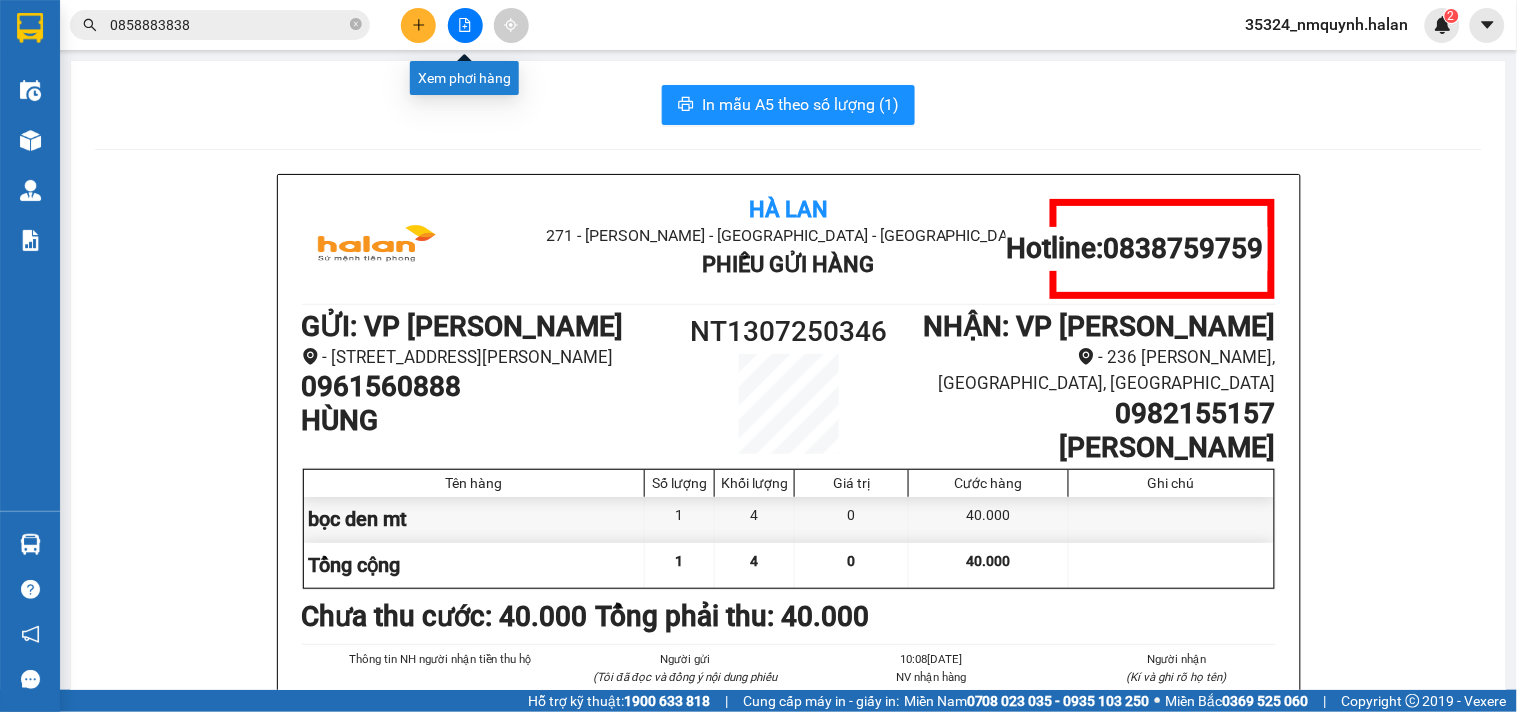 click at bounding box center (418, 25) 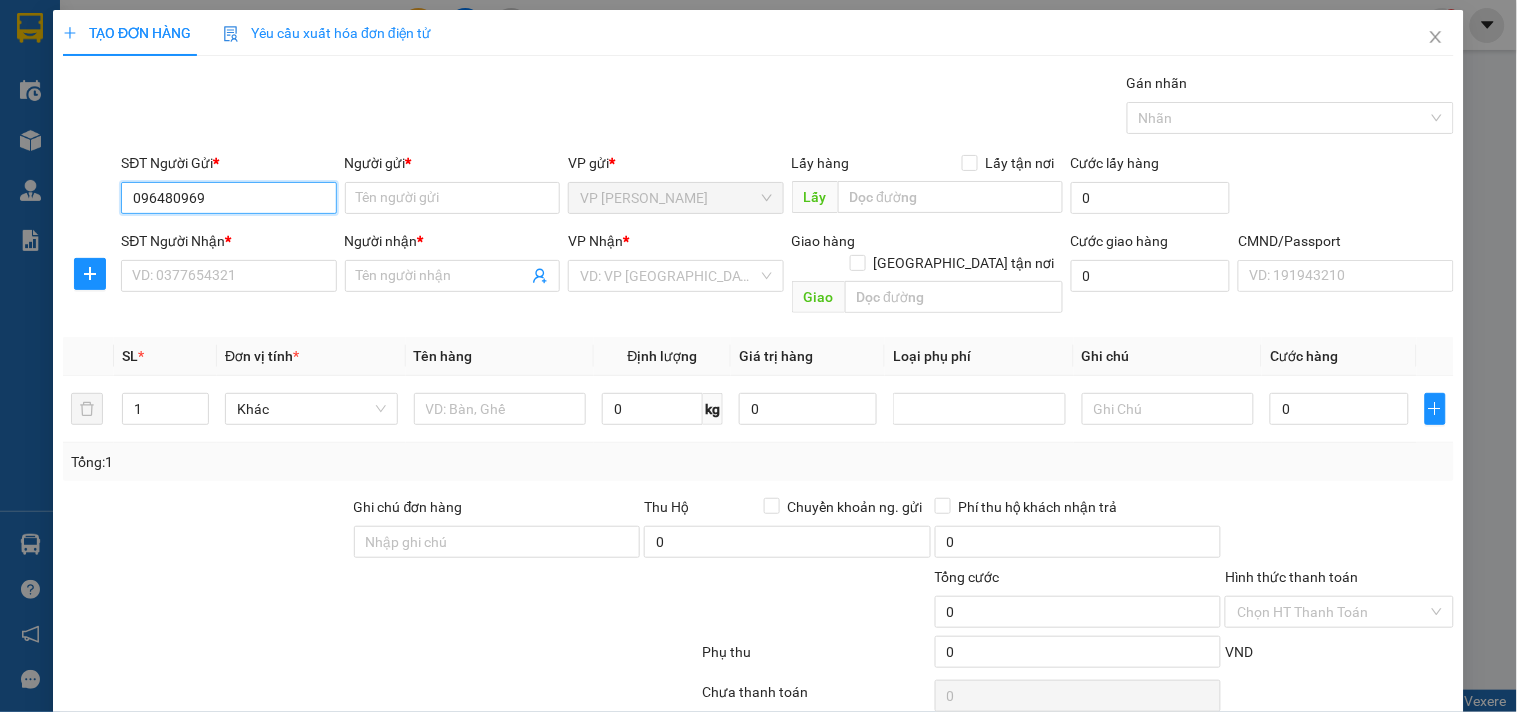 type on "0964809696" 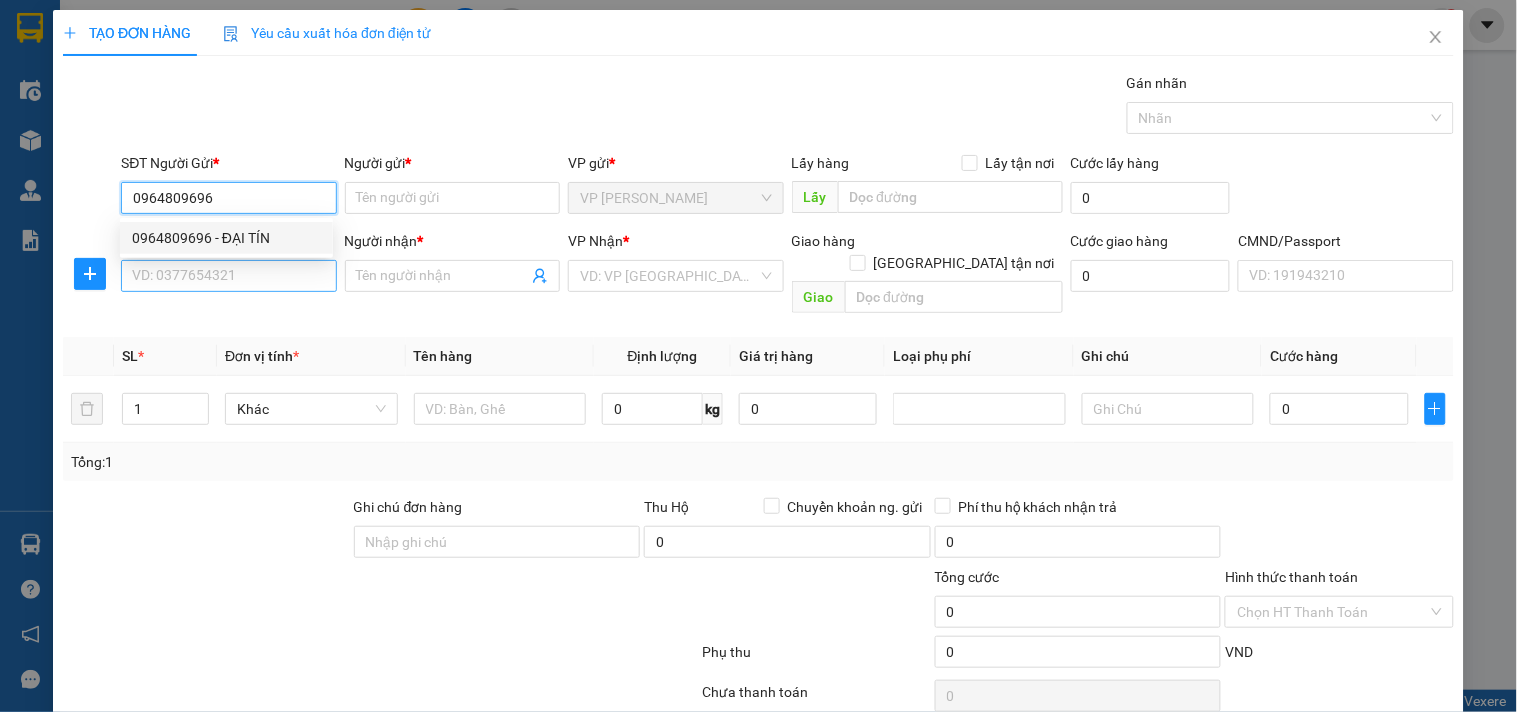 drag, startPoint x: 221, startPoint y: 237, endPoint x: 250, endPoint y: 282, distance: 53.535034 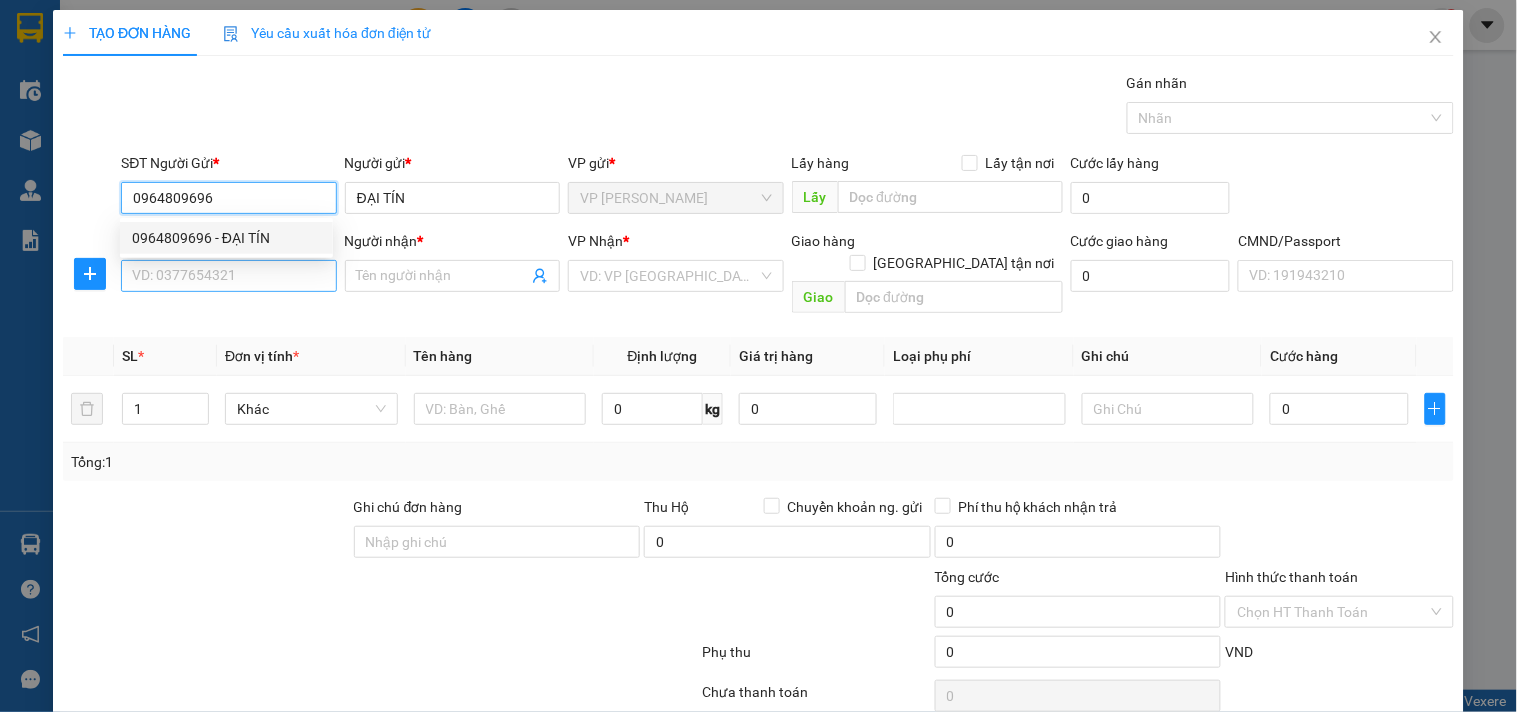 type on "0964809696" 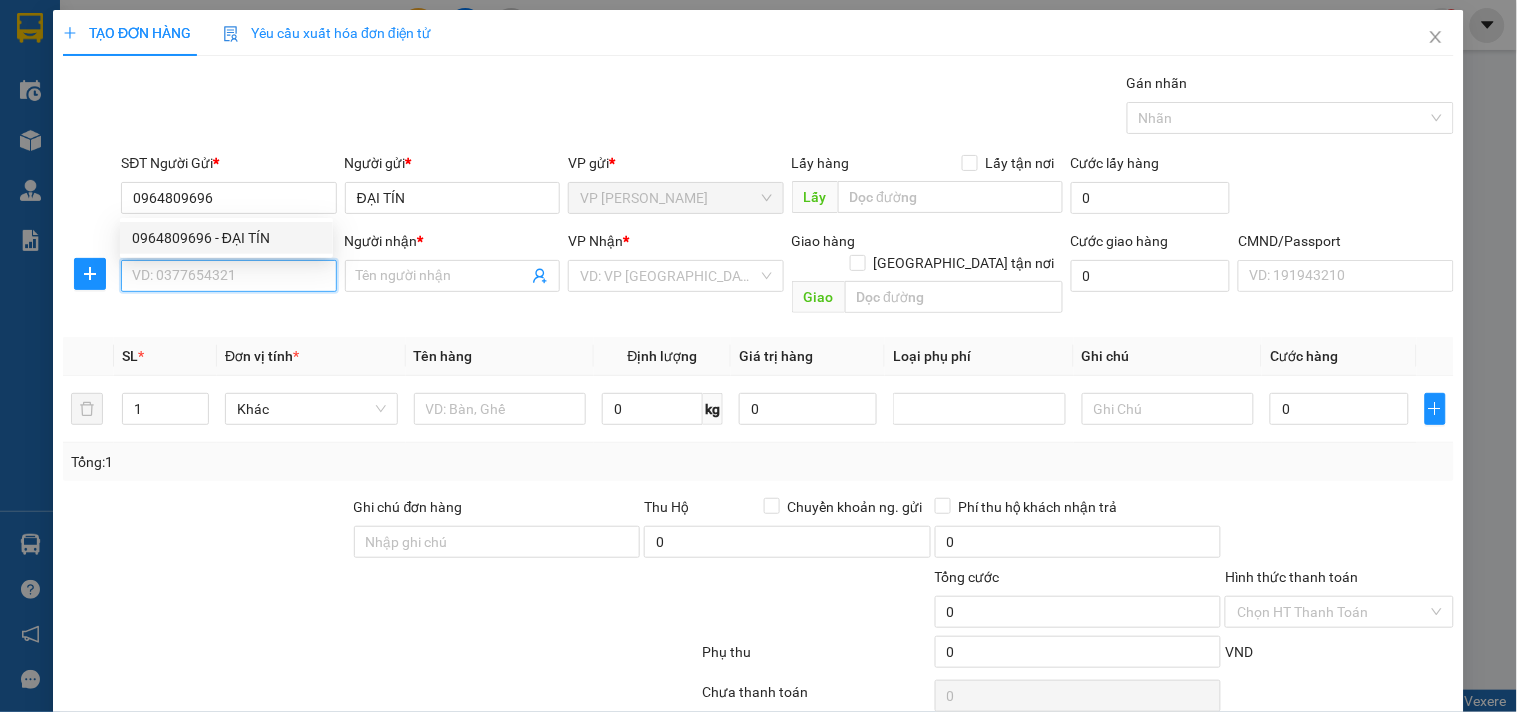 click on "SĐT Người Nhận  *" at bounding box center (228, 276) 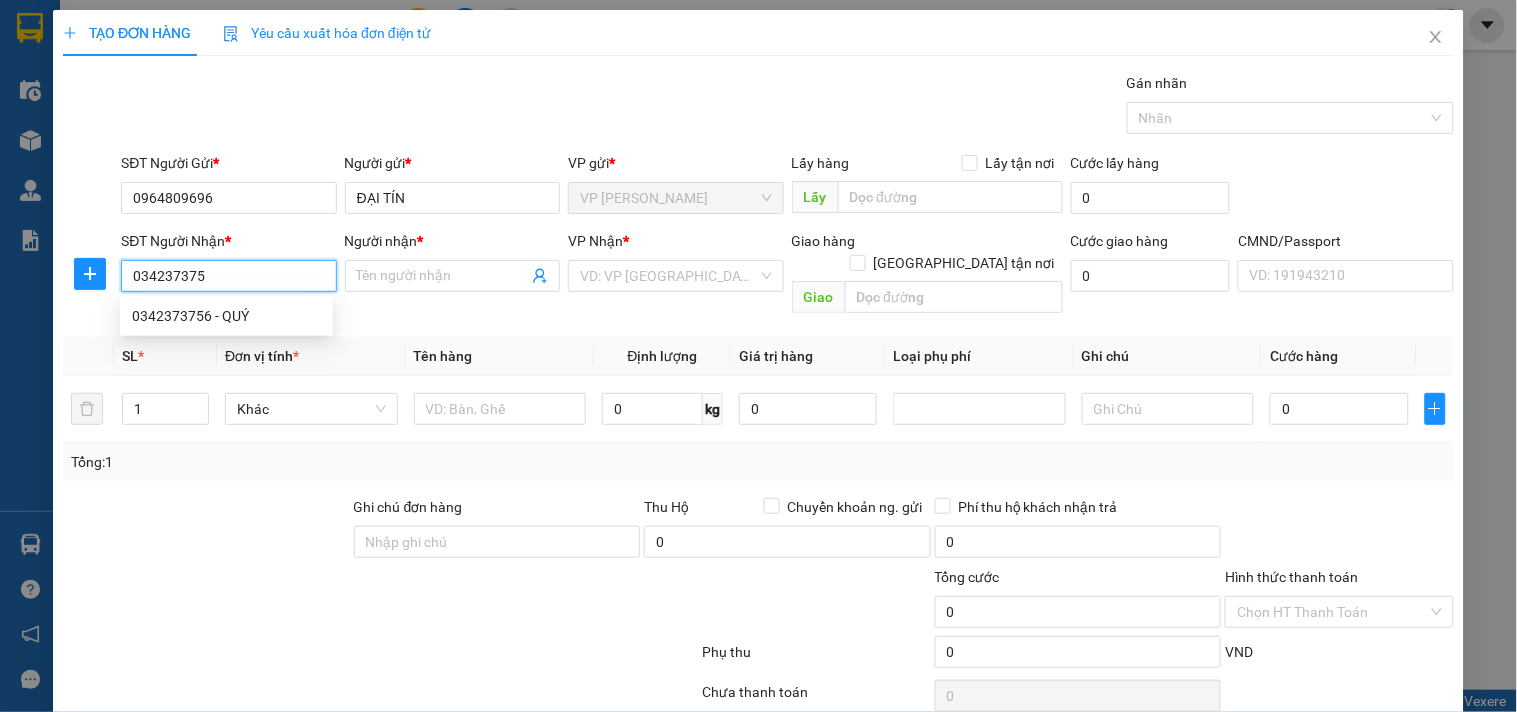 type on "0342373756" 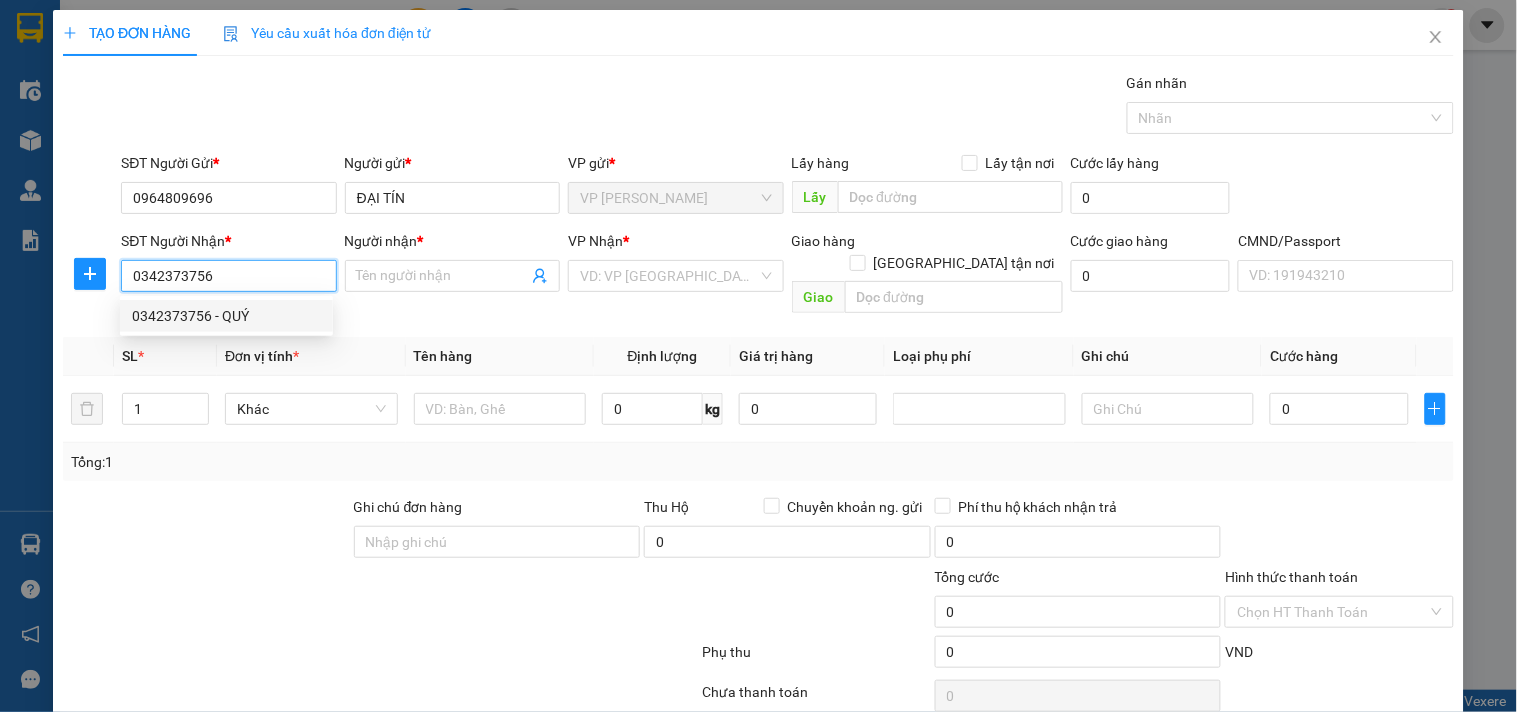type on "QUÝ" 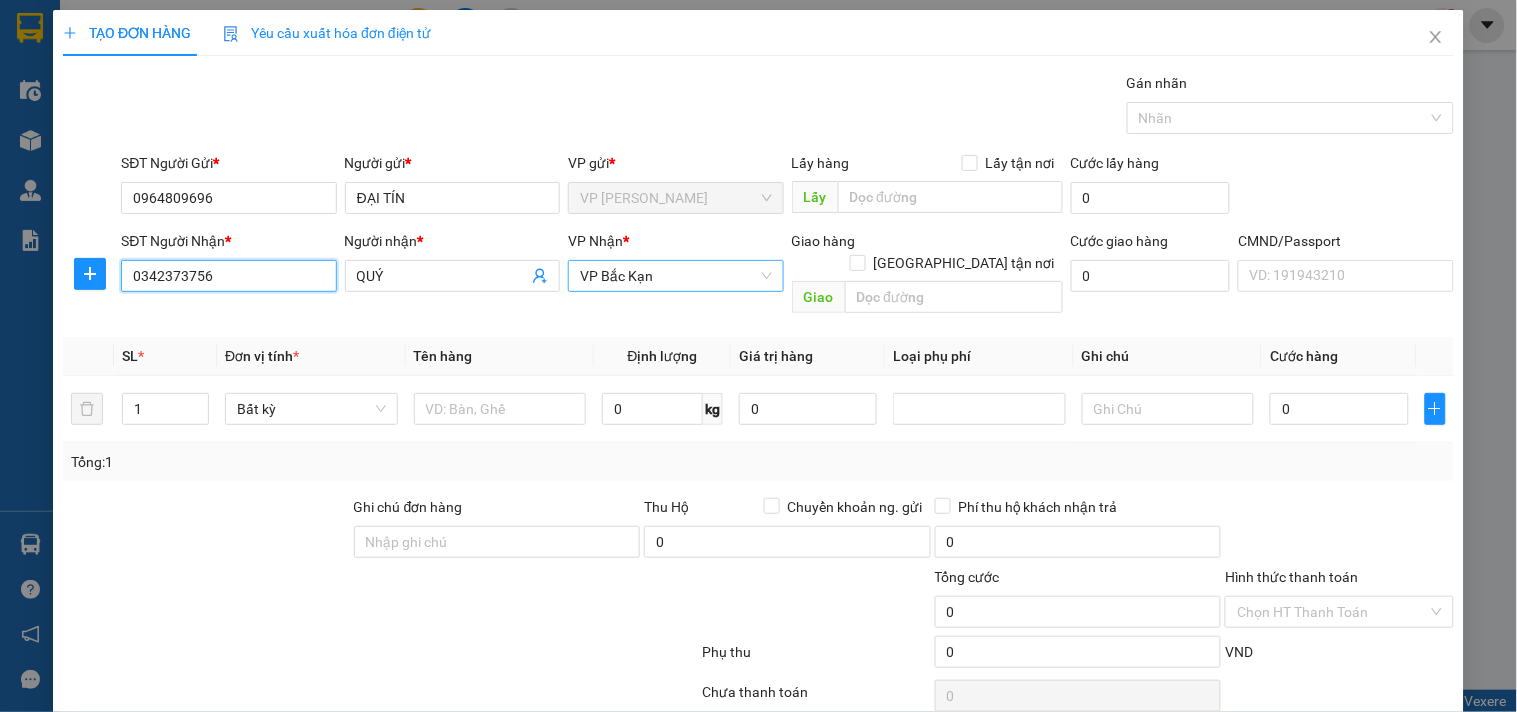 click on "VP Bắc Kạn" at bounding box center [675, 276] 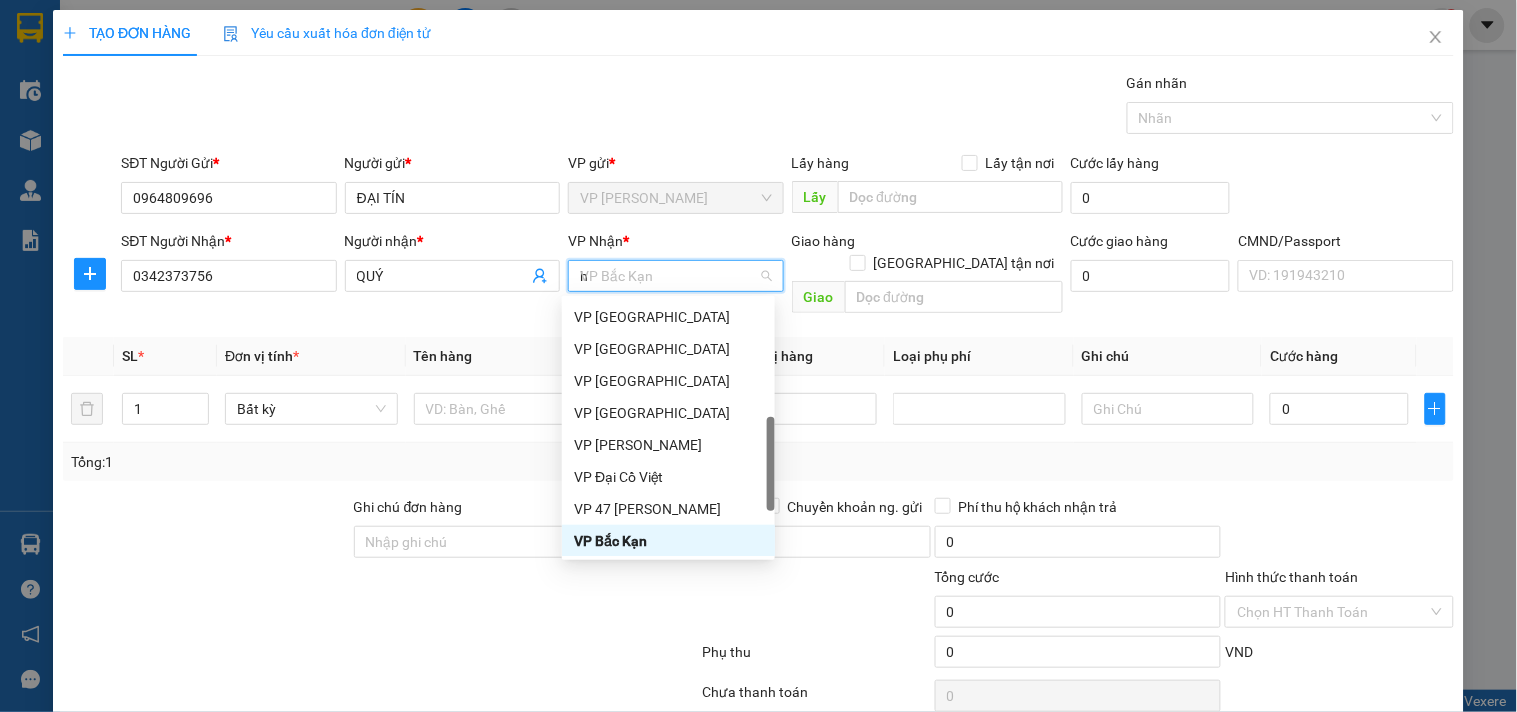 scroll, scrollTop: 232, scrollLeft: 0, axis: vertical 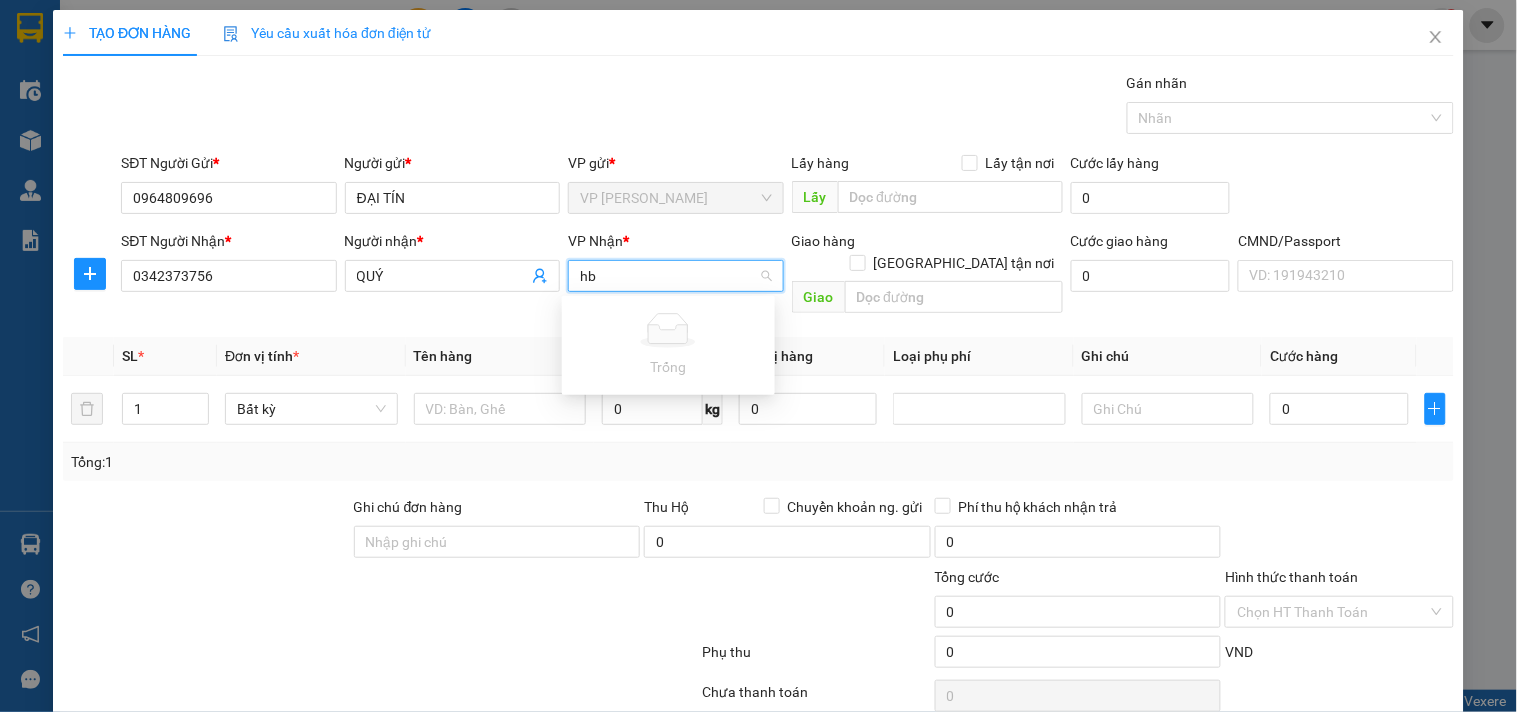 click on "Trống" at bounding box center (668, 345) 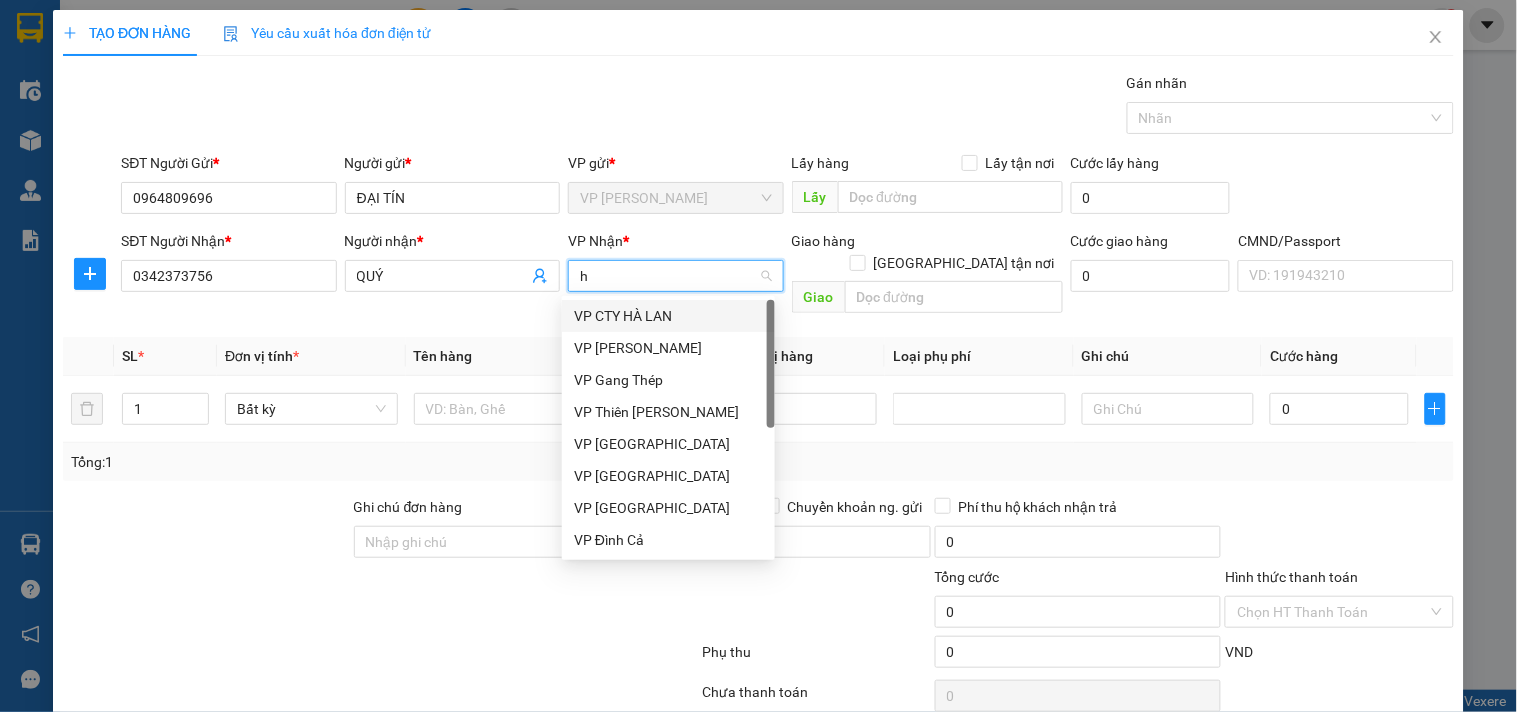 type on "hg" 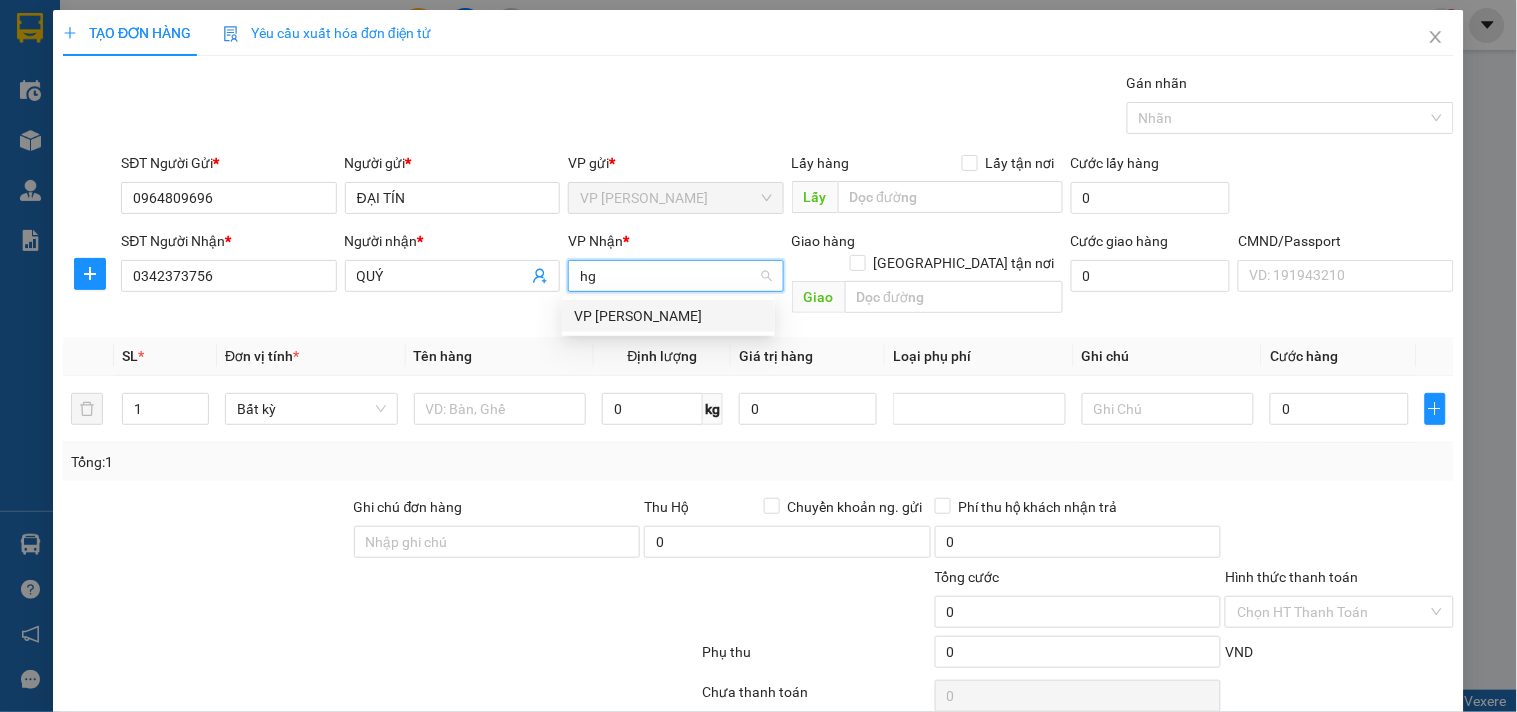 drag, startPoint x: 617, startPoint y: 298, endPoint x: 346, endPoint y: 301, distance: 271.0166 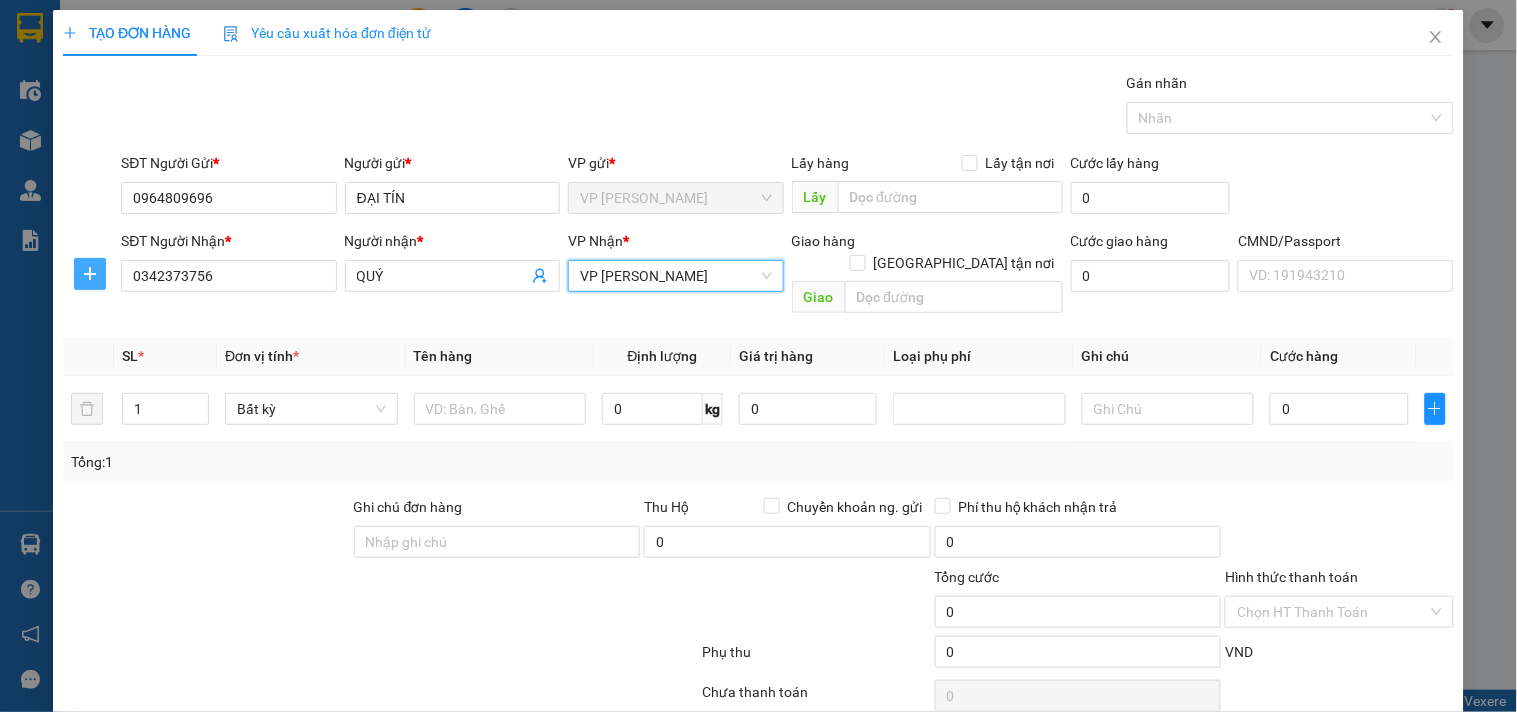 drag, startPoint x: 97, startPoint y: 274, endPoint x: 317, endPoint y: 297, distance: 221.199 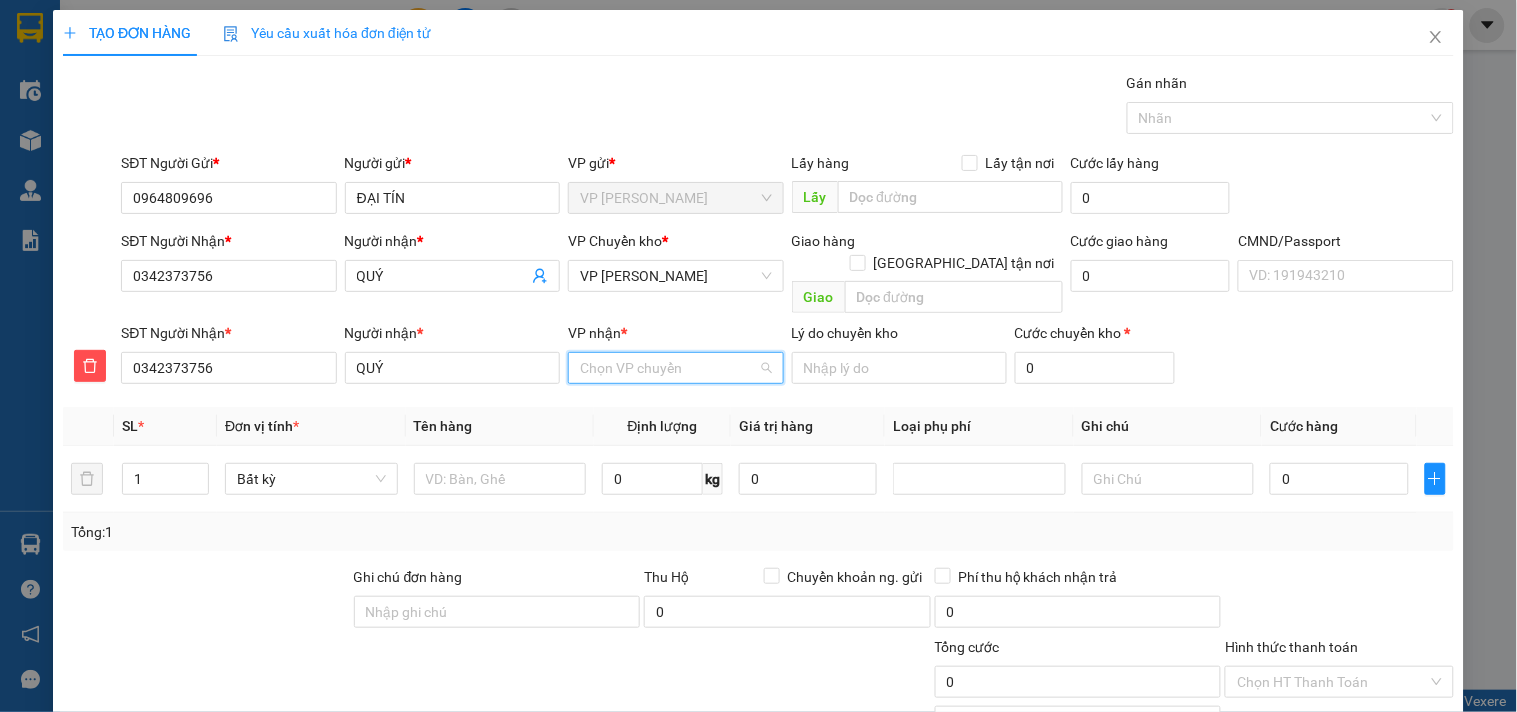 click on "VP nhận  *" at bounding box center (668, 368) 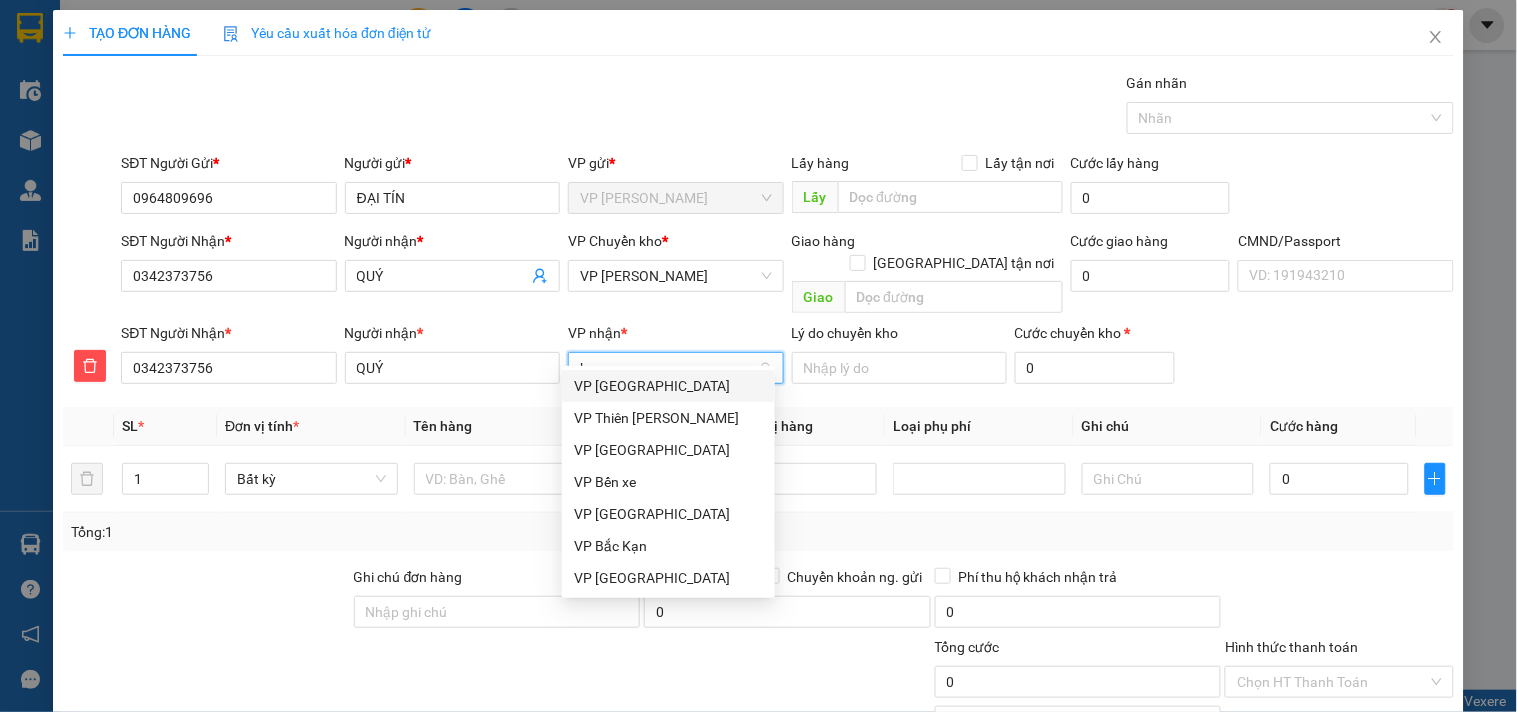 type on "bk" 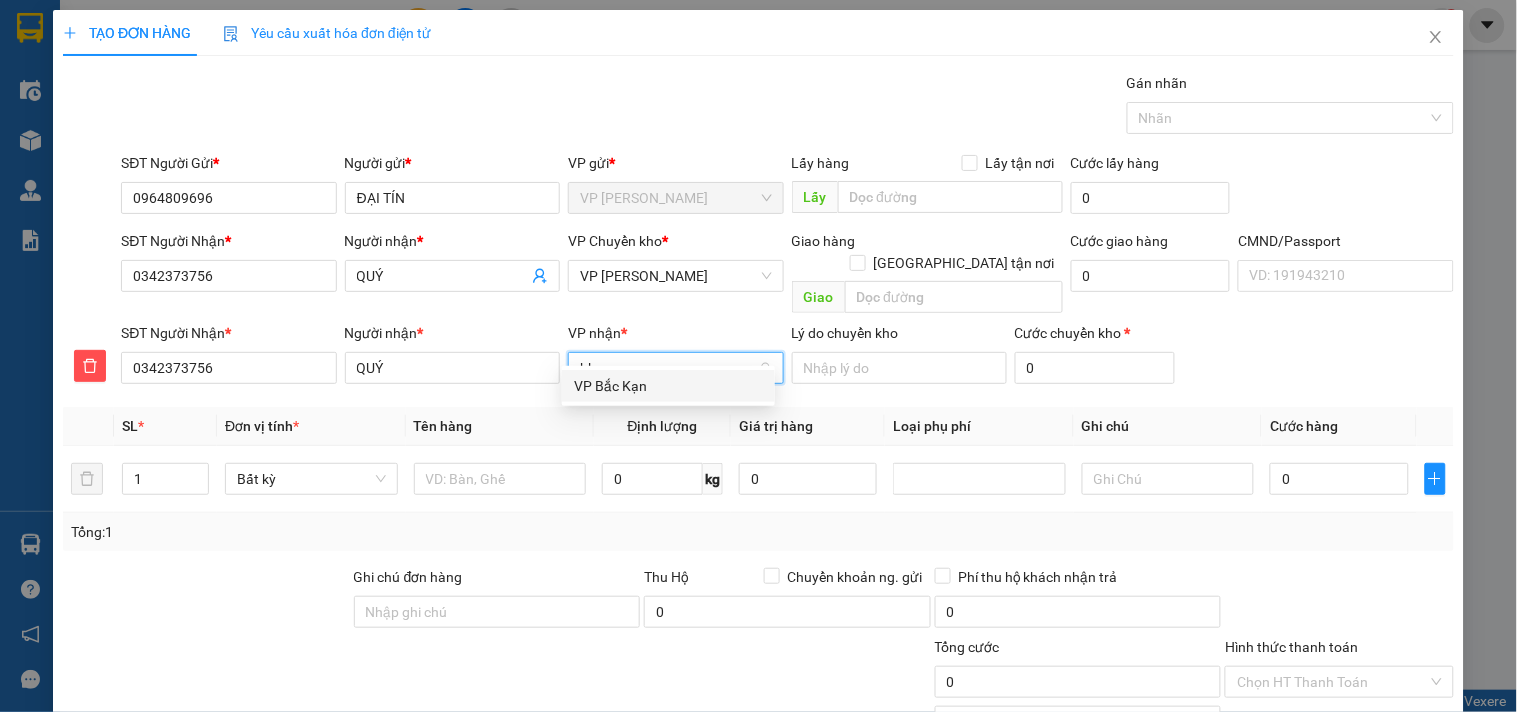 drag, startPoint x: 675, startPoint y: 384, endPoint x: 606, endPoint y: 415, distance: 75.643906 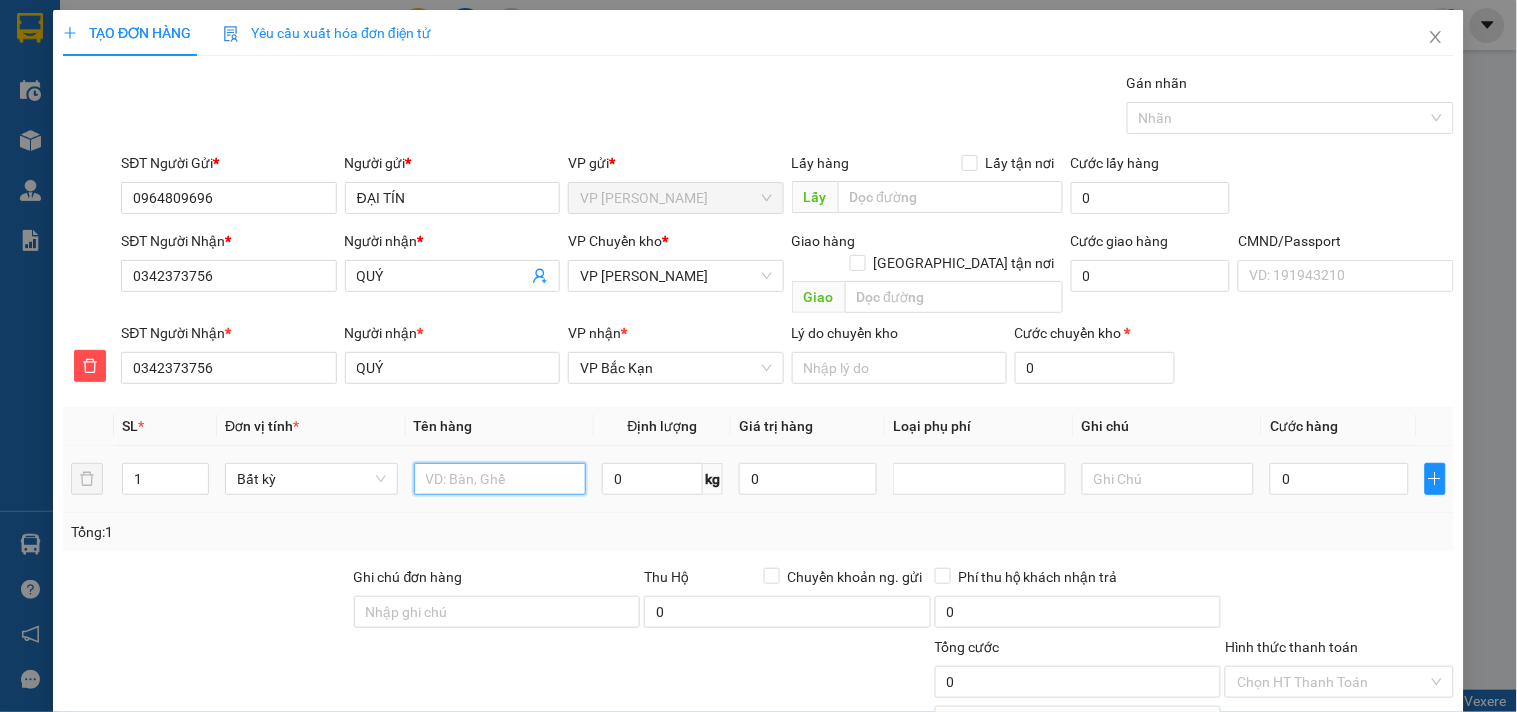click at bounding box center [500, 479] 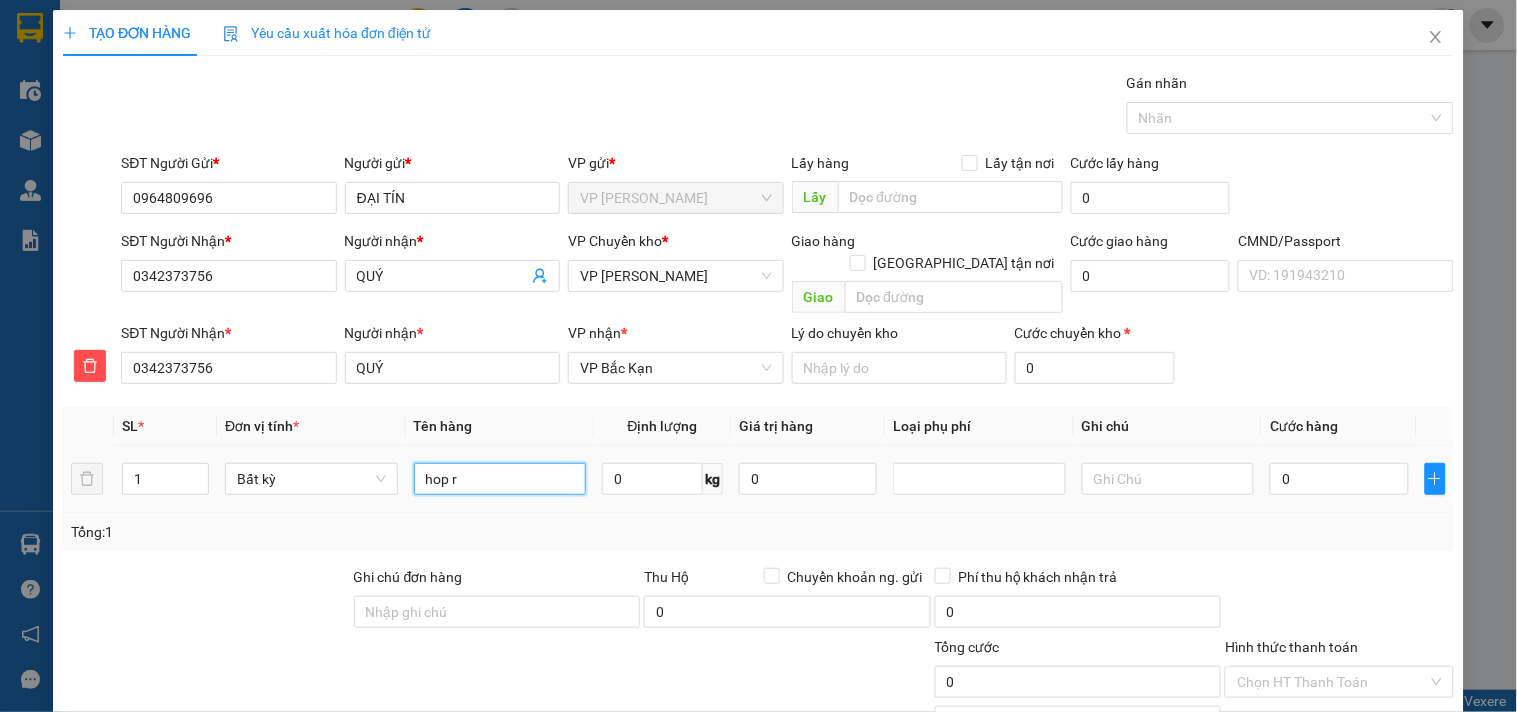 type on "hop r" 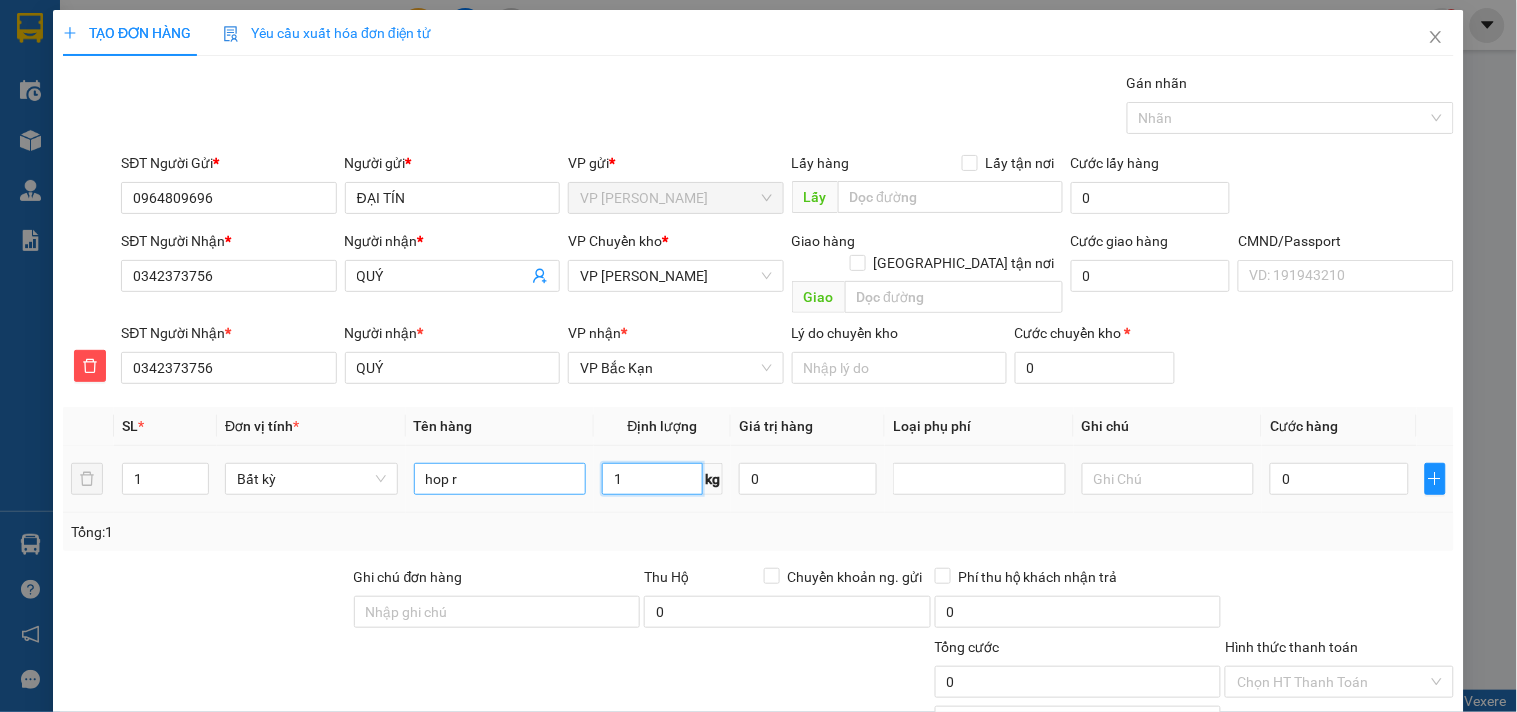 type on "1" 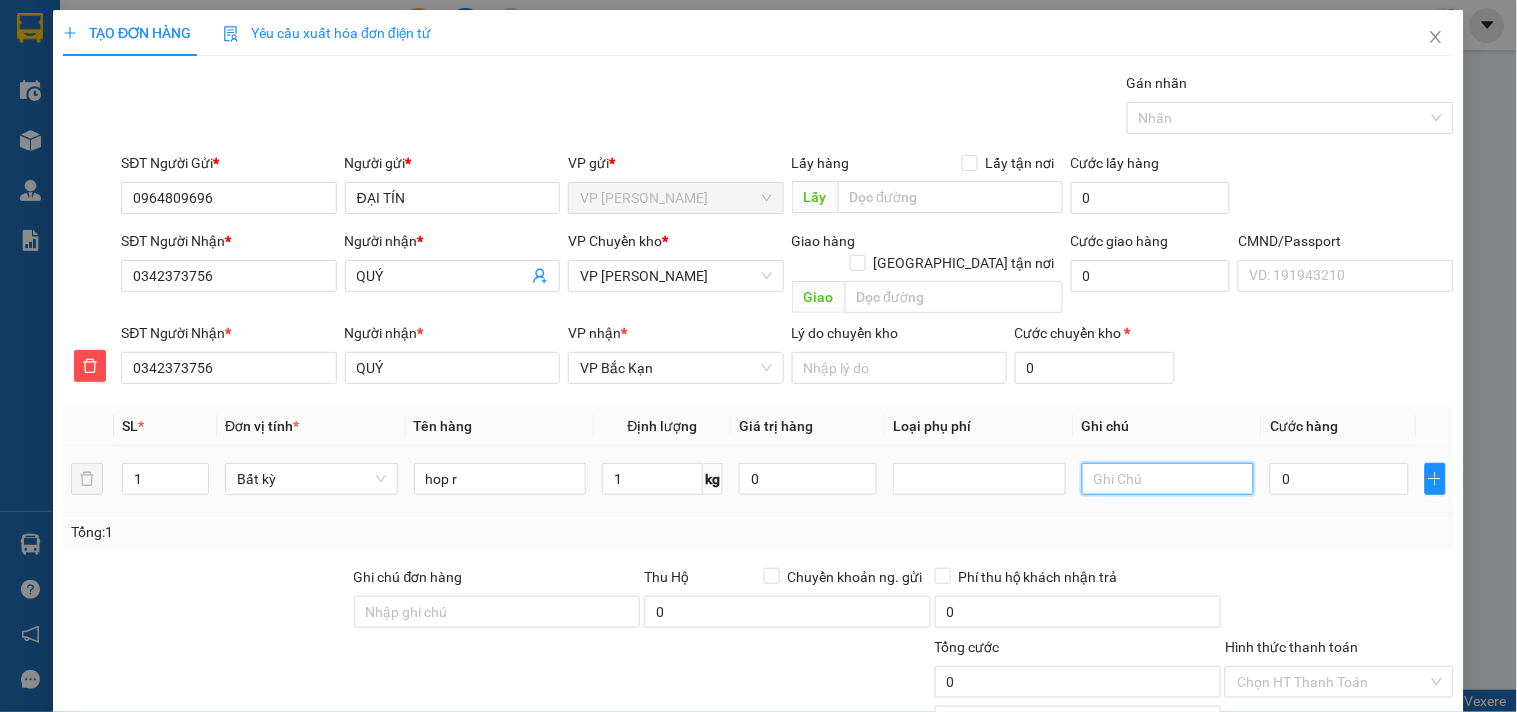 type on "40.000" 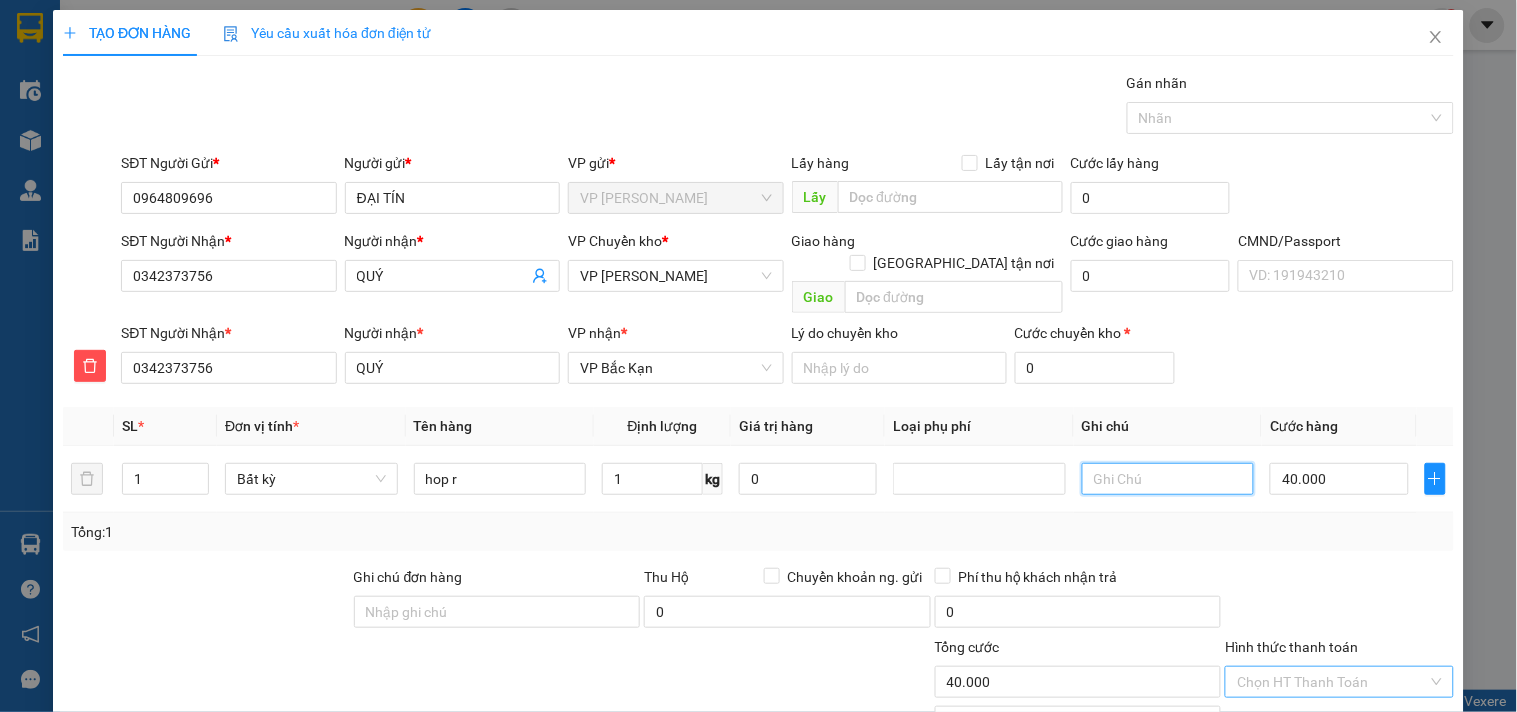 scroll, scrollTop: 27, scrollLeft: 0, axis: vertical 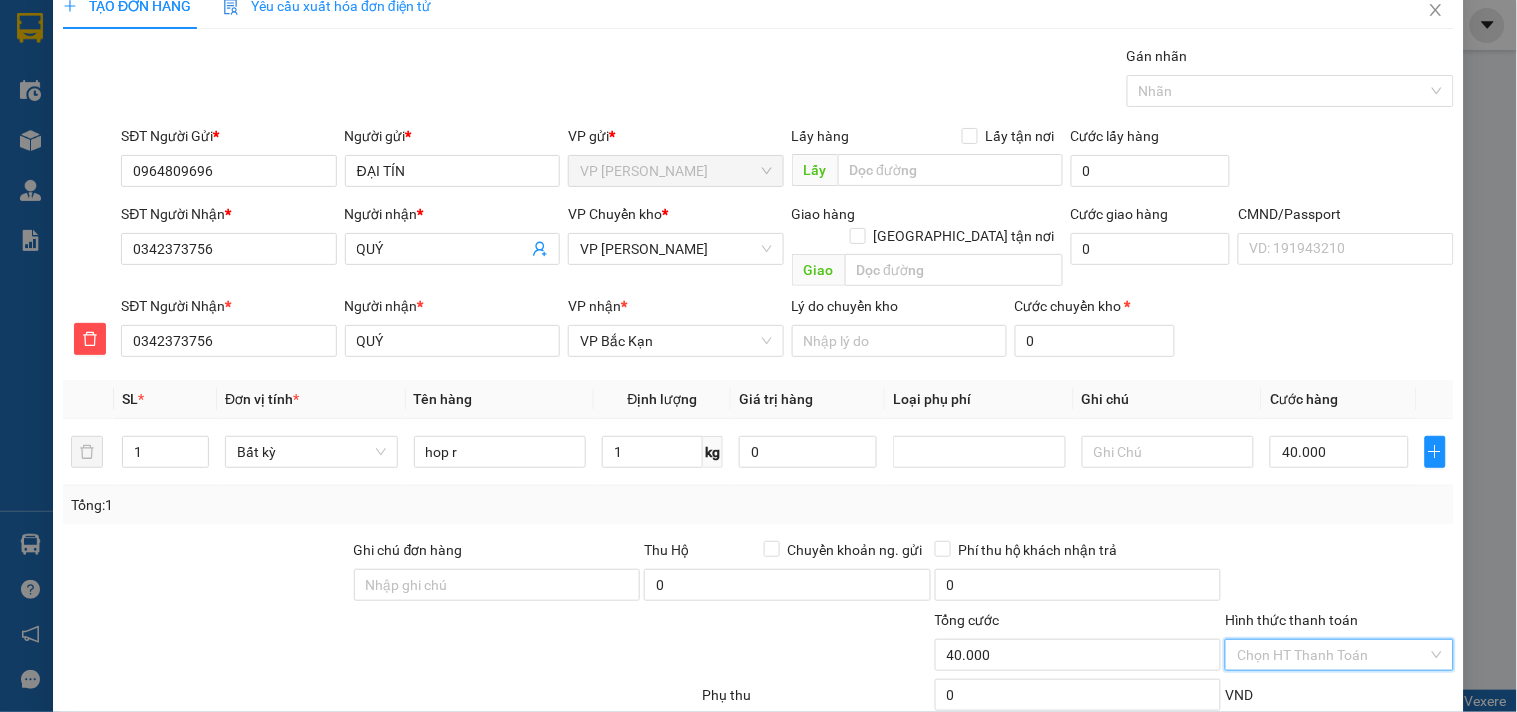 click on "Hình thức thanh toán" at bounding box center [1332, 655] 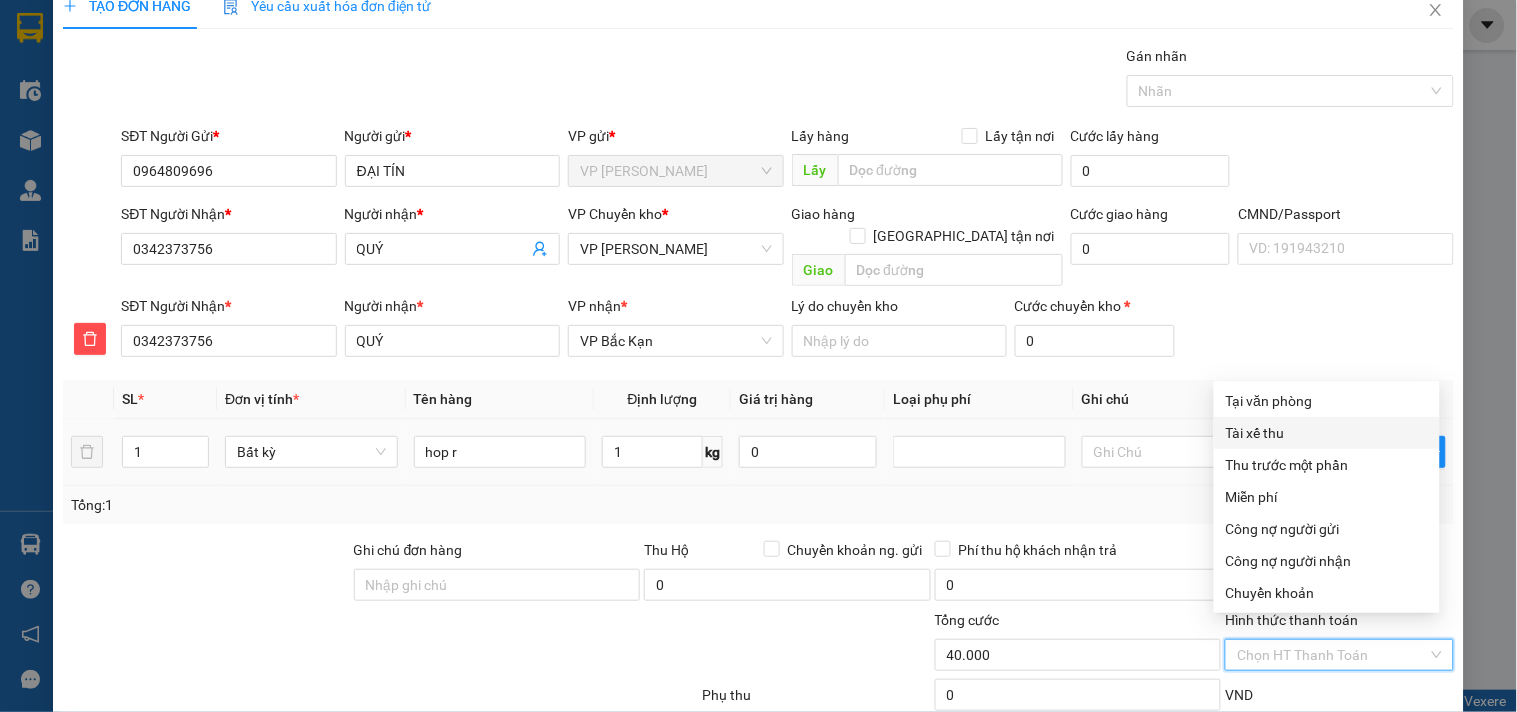 click on "Tài xế thu" at bounding box center (1327, 433) 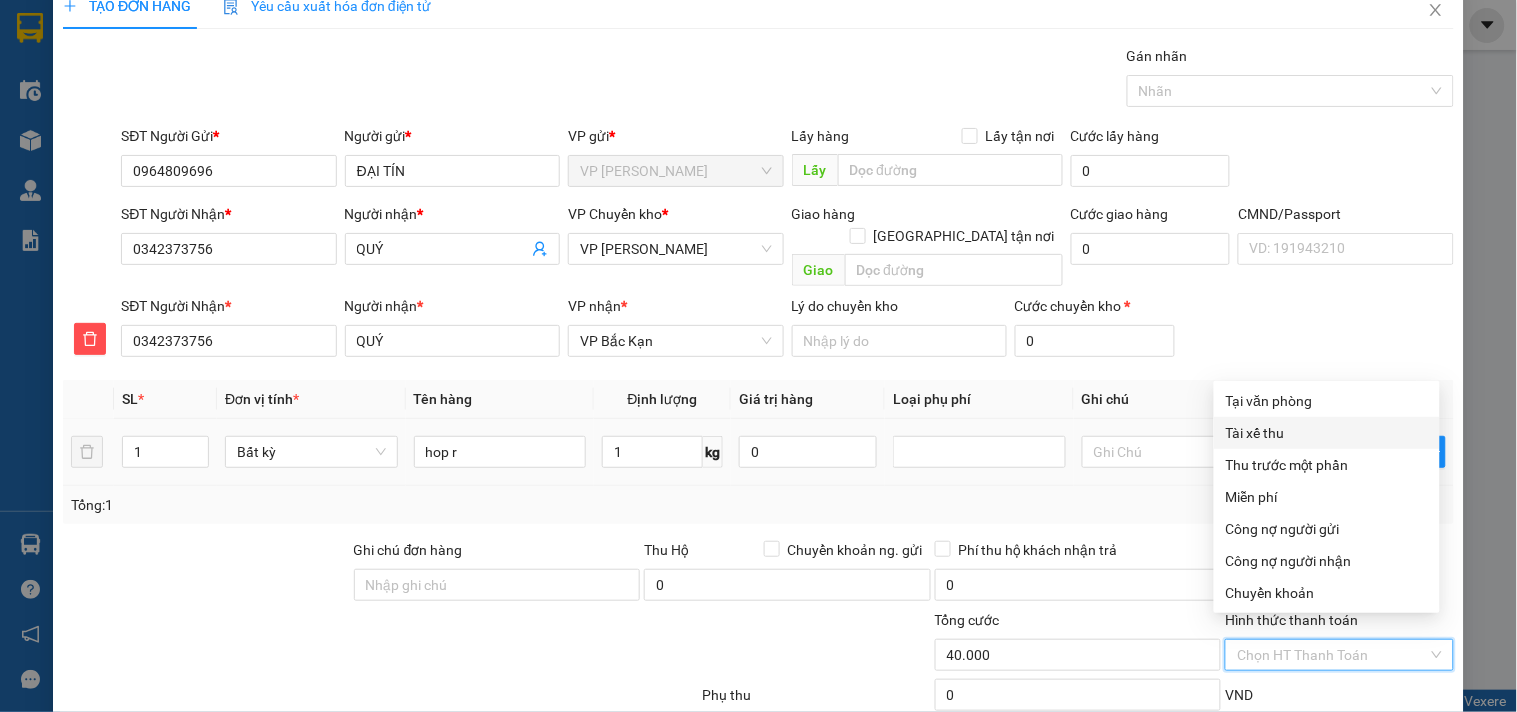 type on "0" 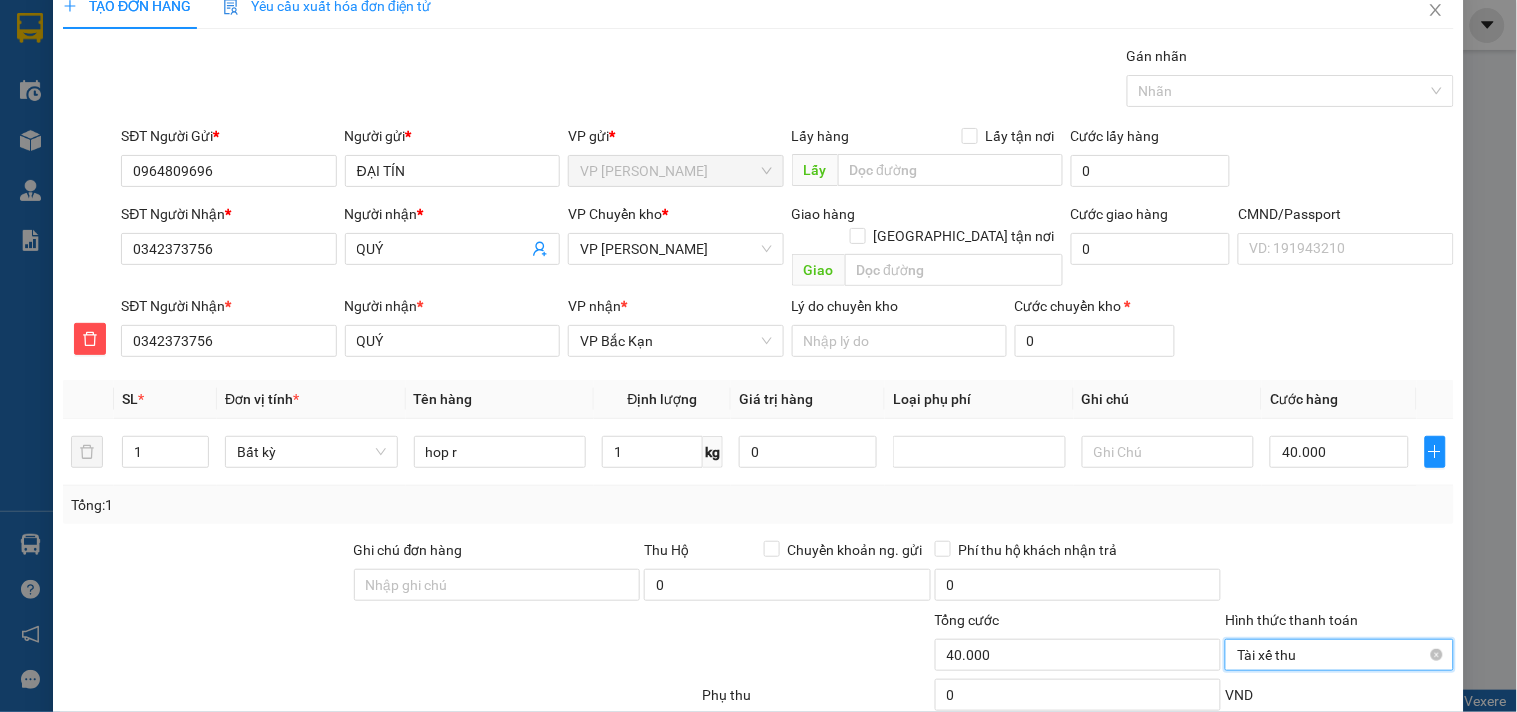 click on "Tài xế thu" at bounding box center [1339, 655] 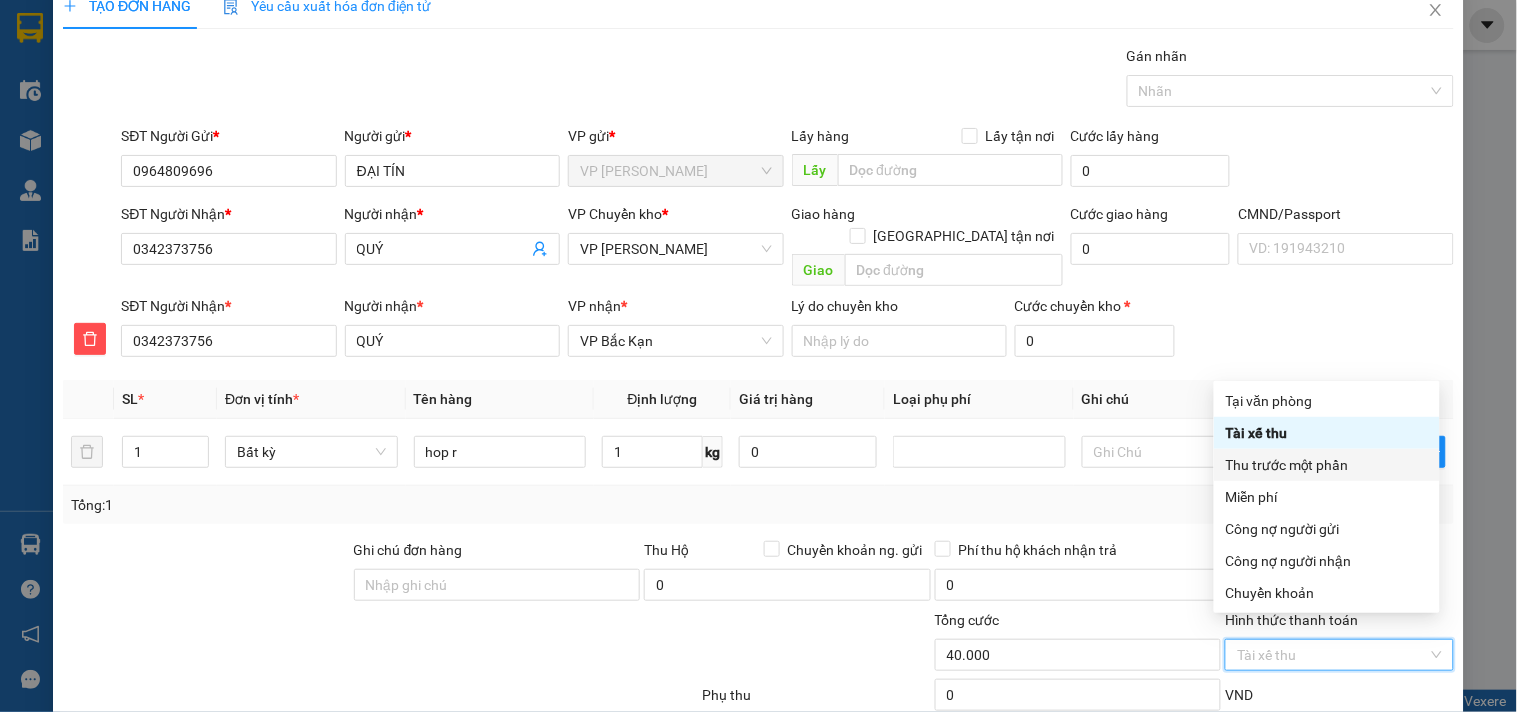 scroll, scrollTop: 138, scrollLeft: 0, axis: vertical 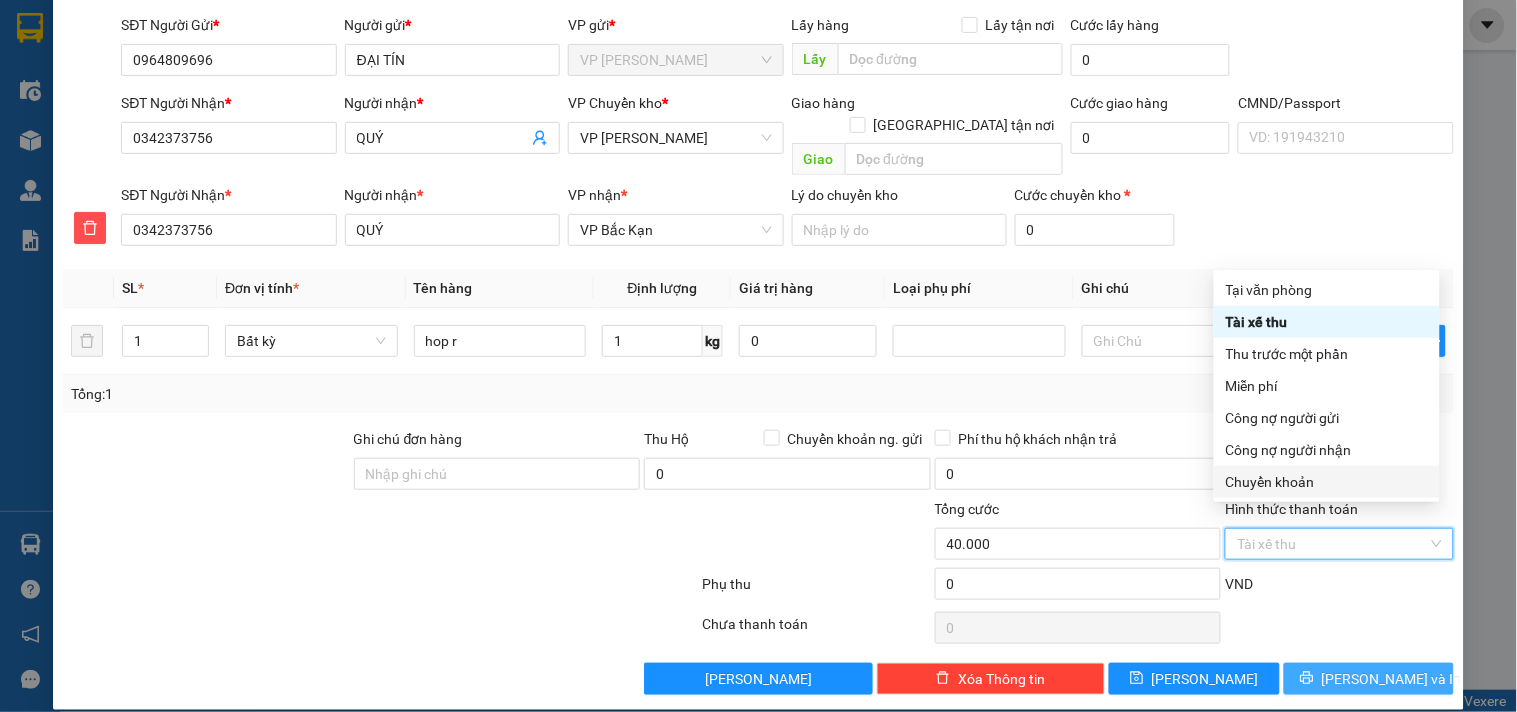 drag, startPoint x: 1291, startPoint y: 390, endPoint x: 1330, endPoint y: 640, distance: 253.02371 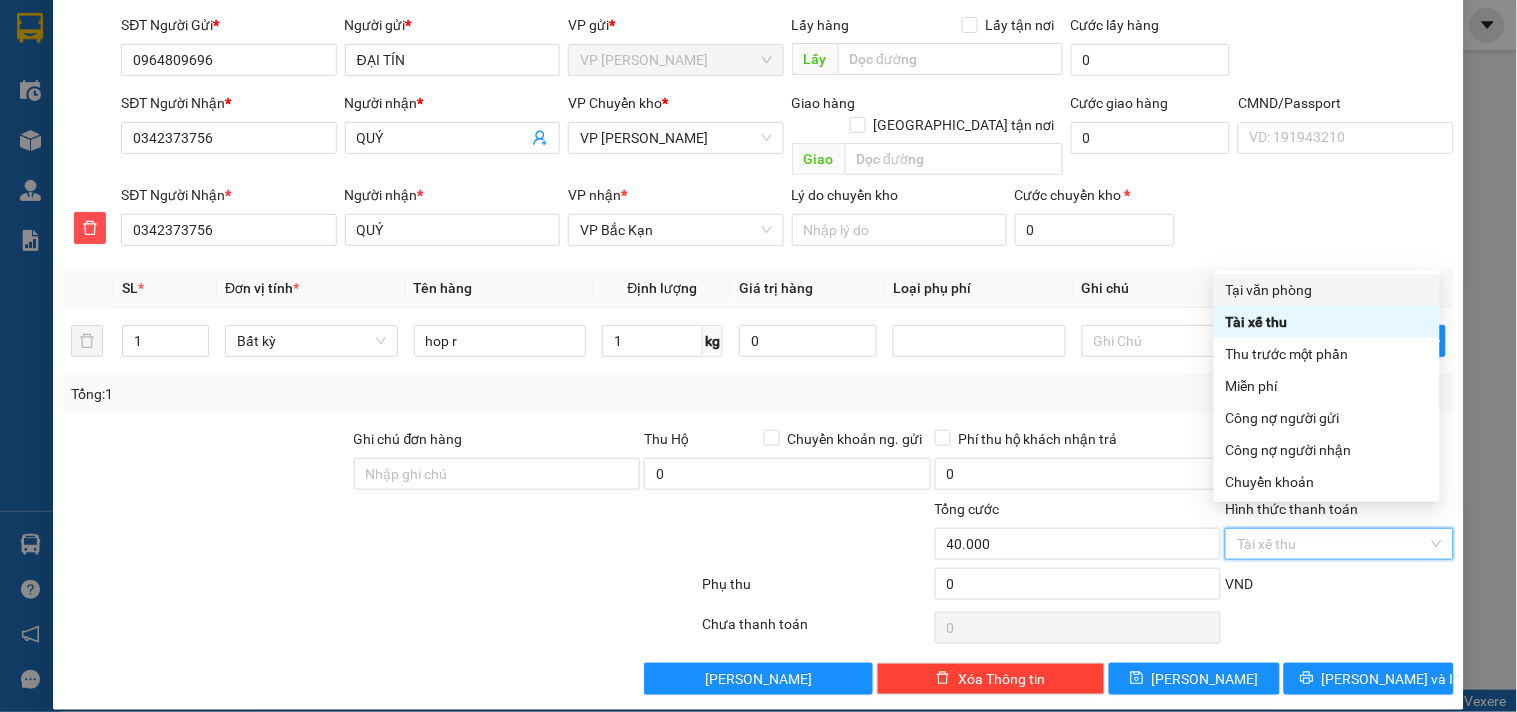 click on "Tại văn phòng" at bounding box center (1327, 290) 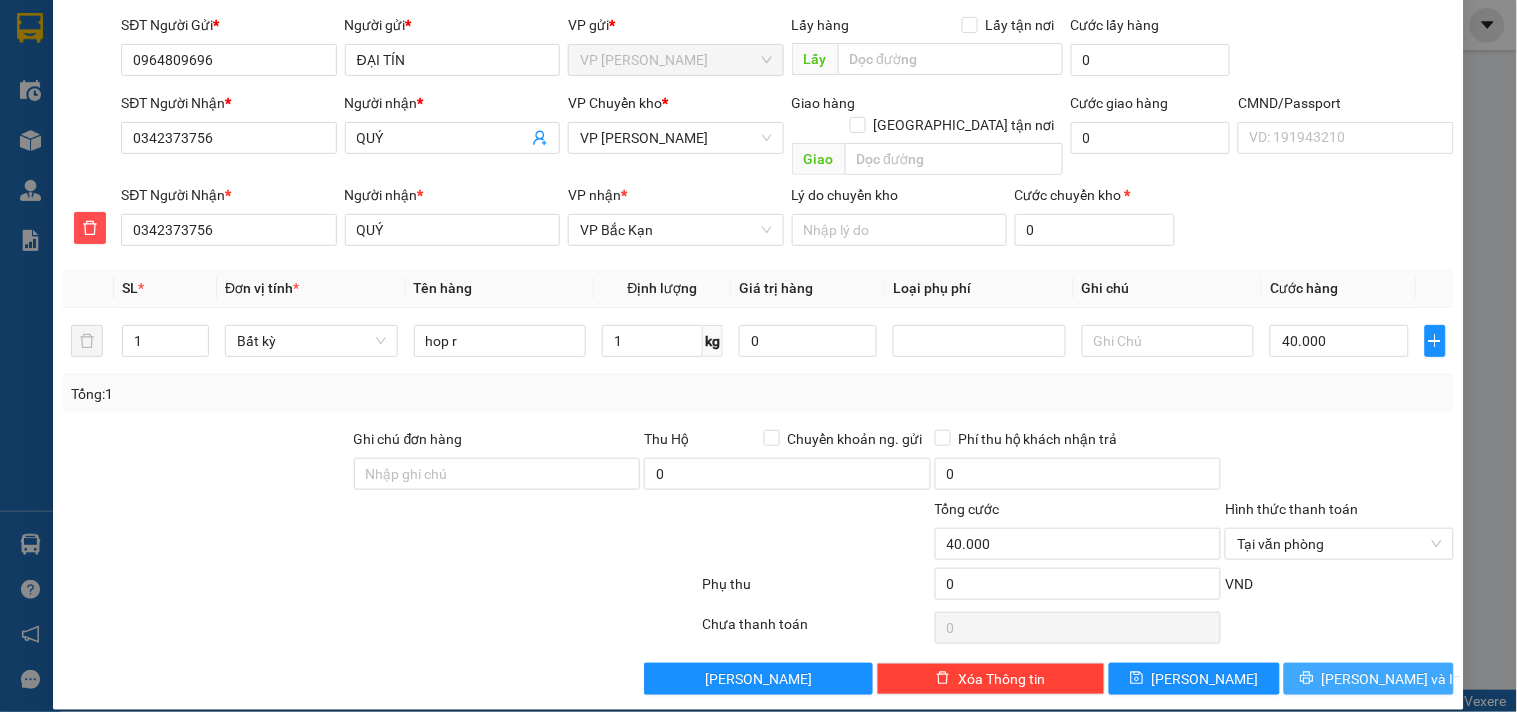 click on "[PERSON_NAME] và In" at bounding box center (1392, 679) 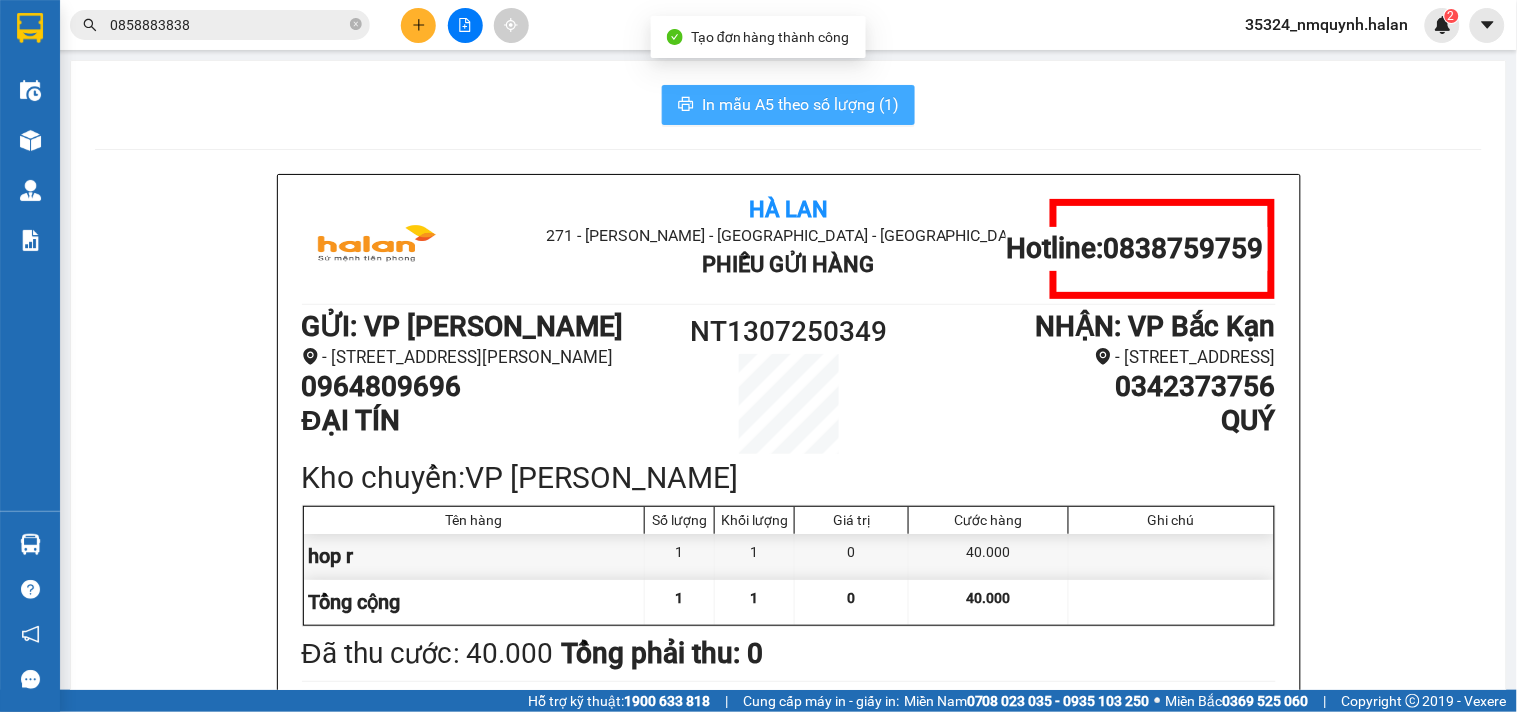 click on "In mẫu A5 theo số lượng
(1)" at bounding box center (800, 104) 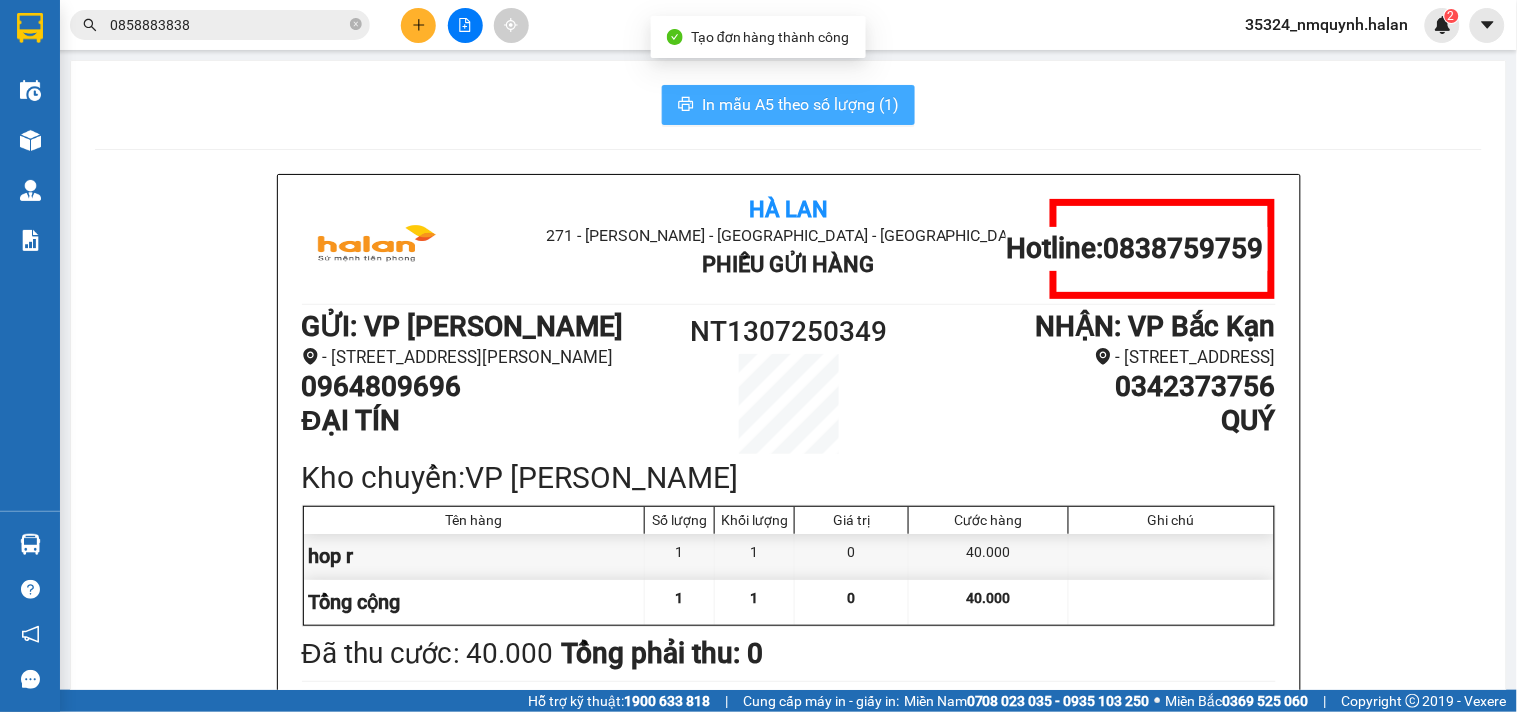 scroll, scrollTop: 0, scrollLeft: 0, axis: both 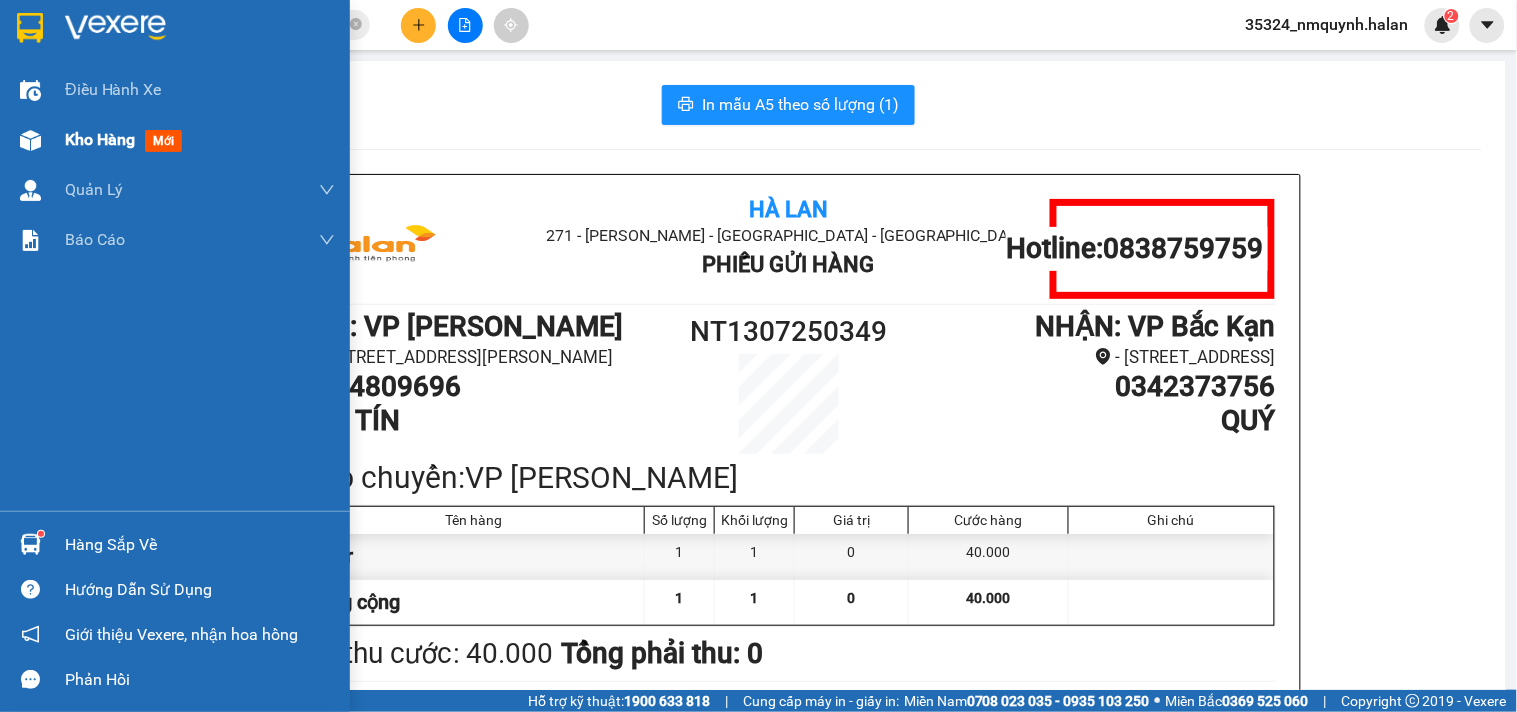 click at bounding box center (30, 140) 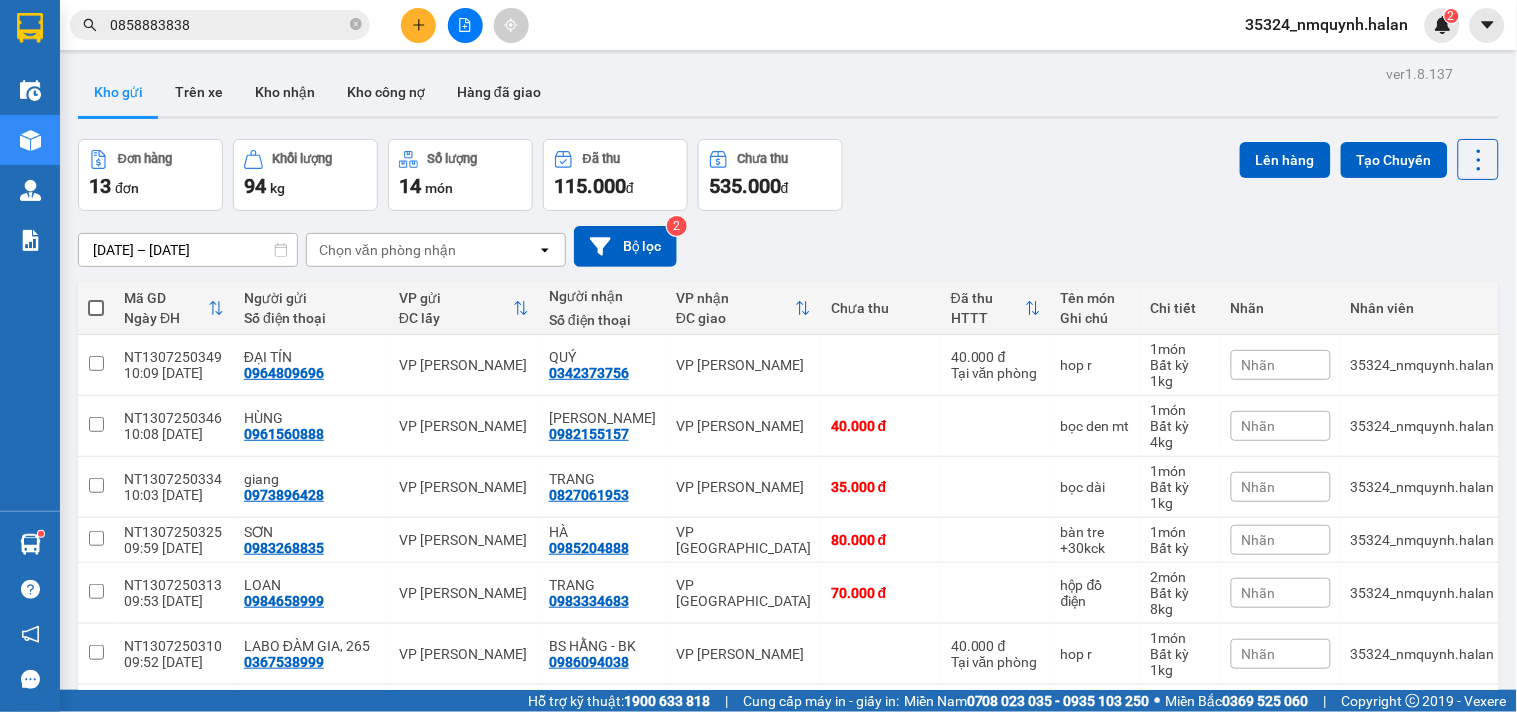 click at bounding box center [96, 308] 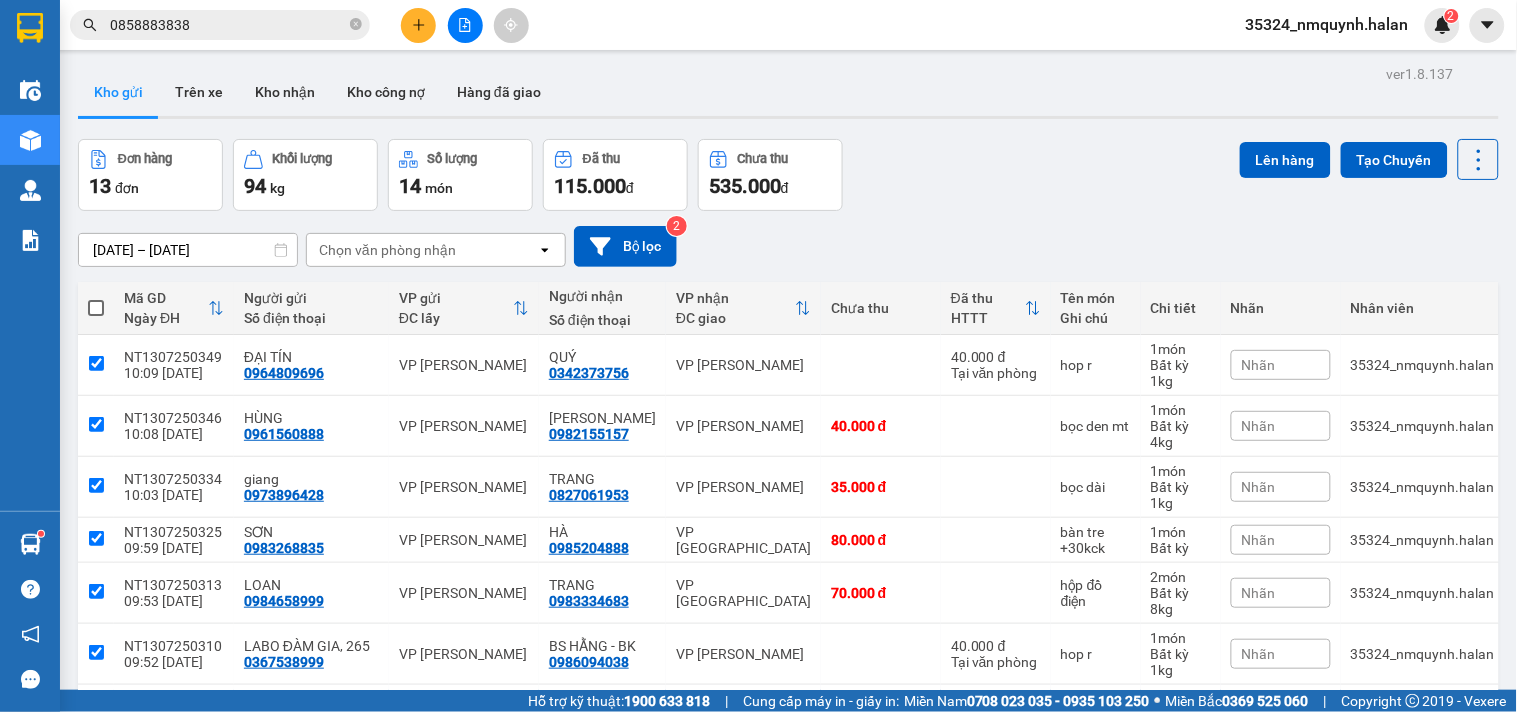 checkbox on "true" 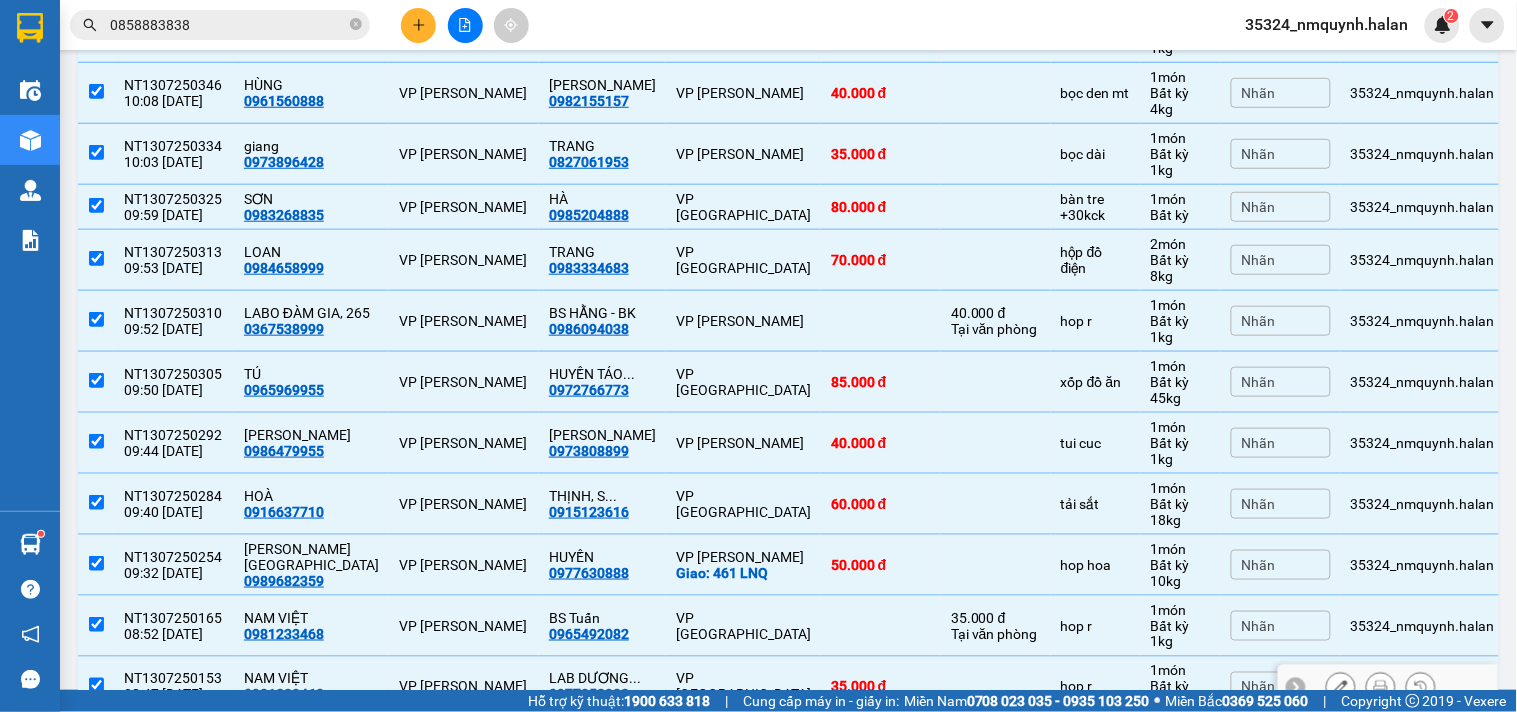 scroll, scrollTop: 444, scrollLeft: 0, axis: vertical 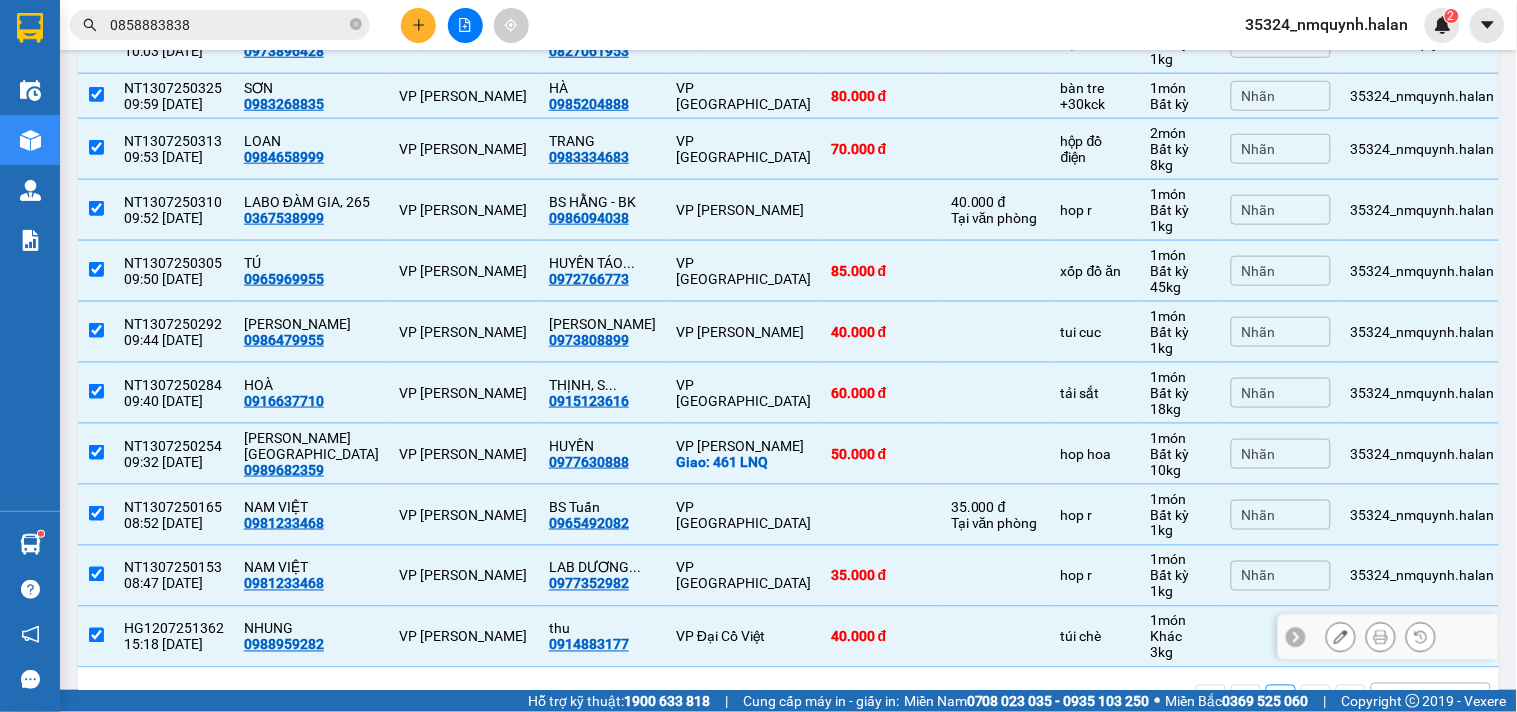 click at bounding box center (996, 637) 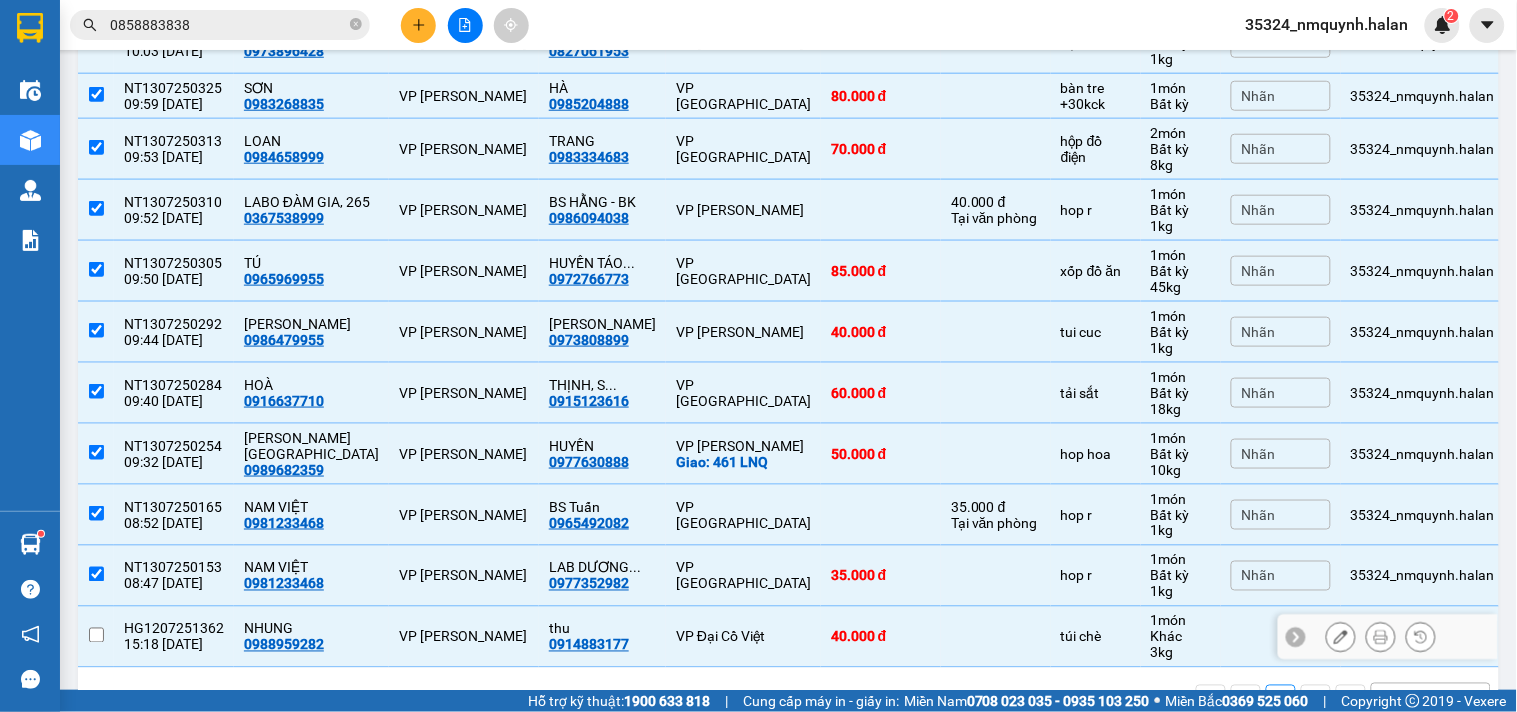 checkbox on "false" 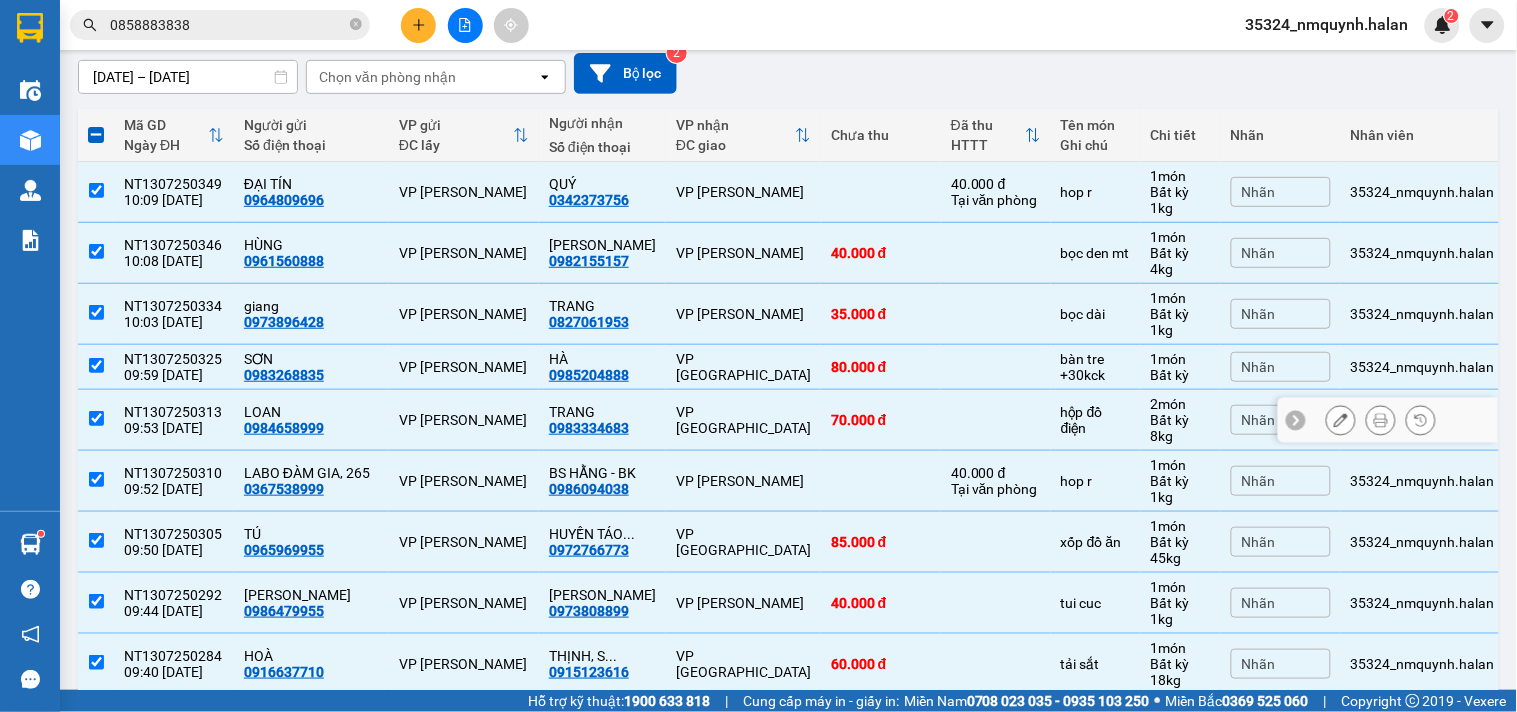 scroll, scrollTop: 62, scrollLeft: 0, axis: vertical 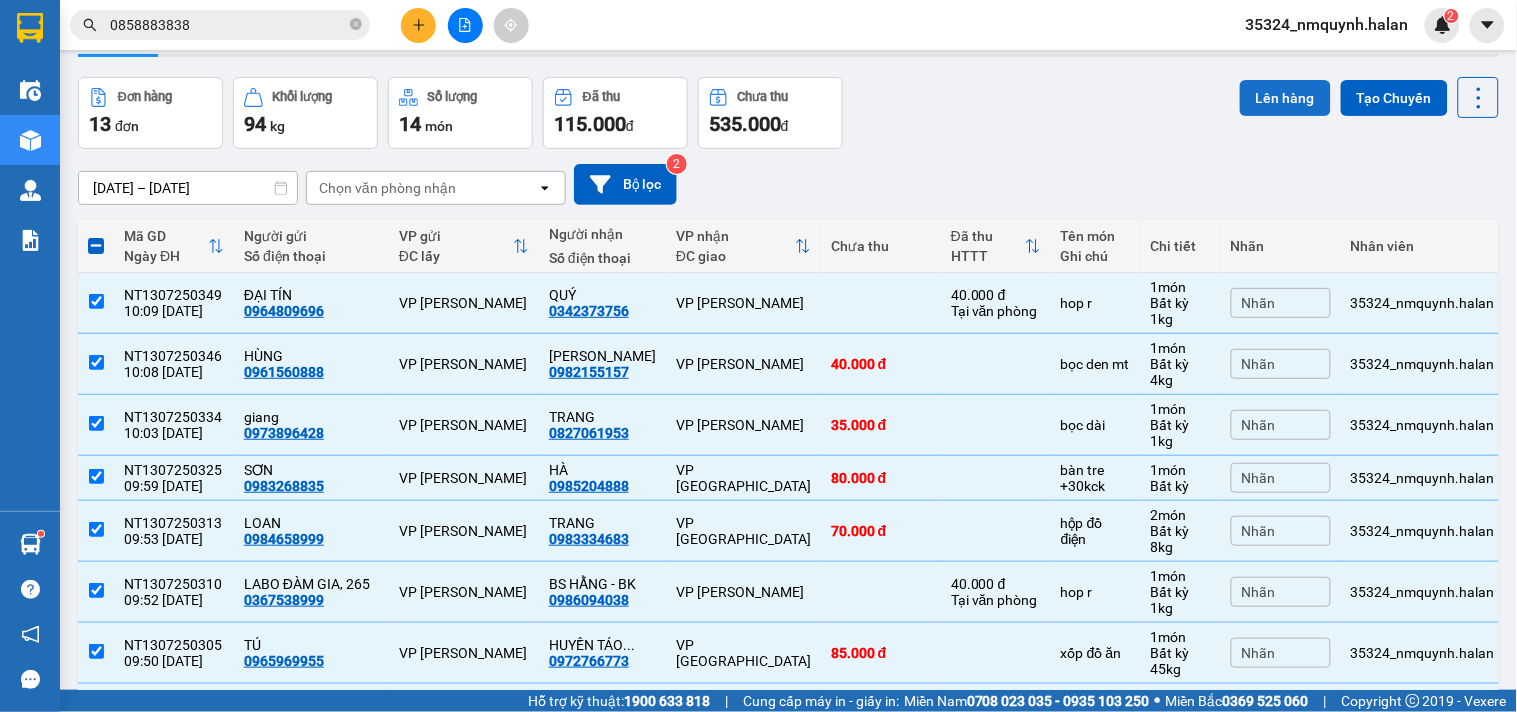 click on "Lên hàng" at bounding box center (1285, 98) 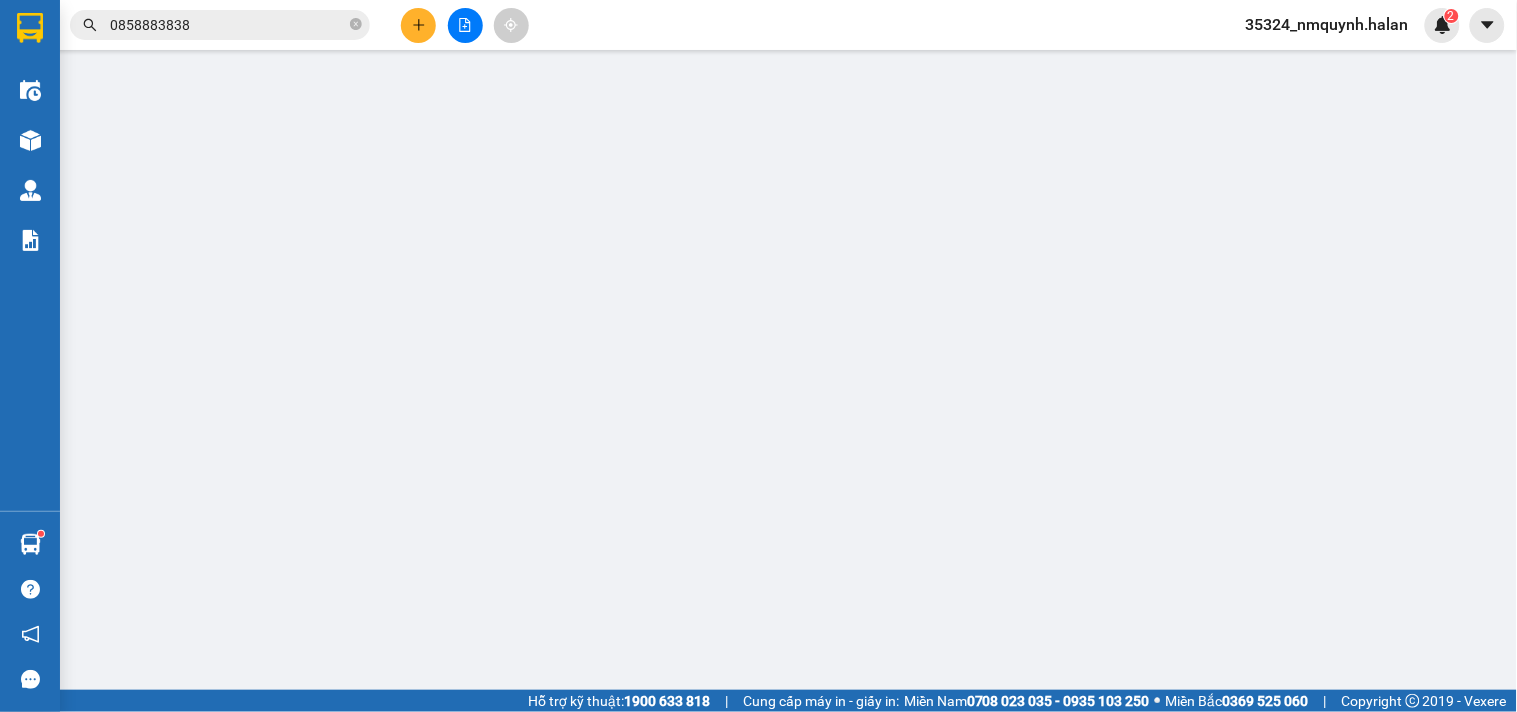 scroll, scrollTop: 0, scrollLeft: 0, axis: both 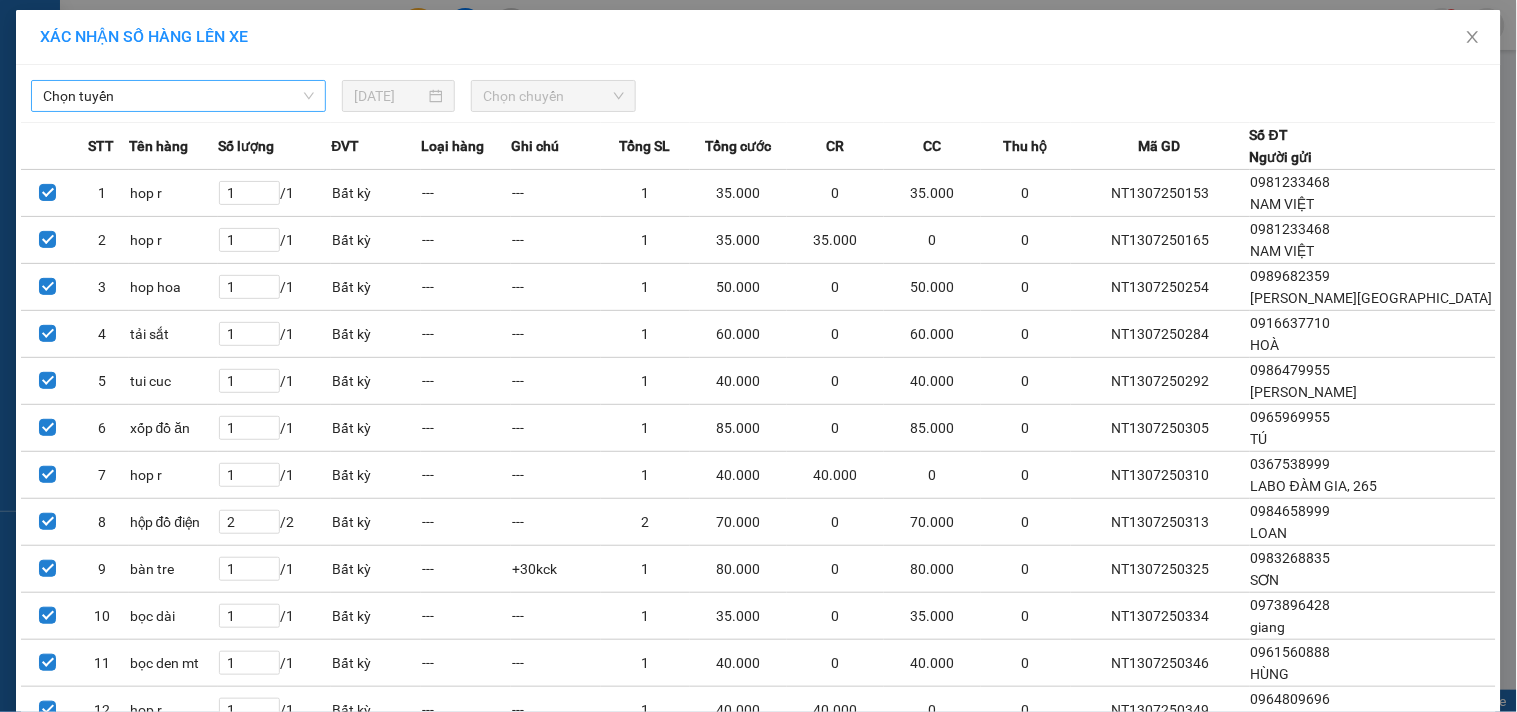click on "Chọn tuyến" at bounding box center [178, 96] 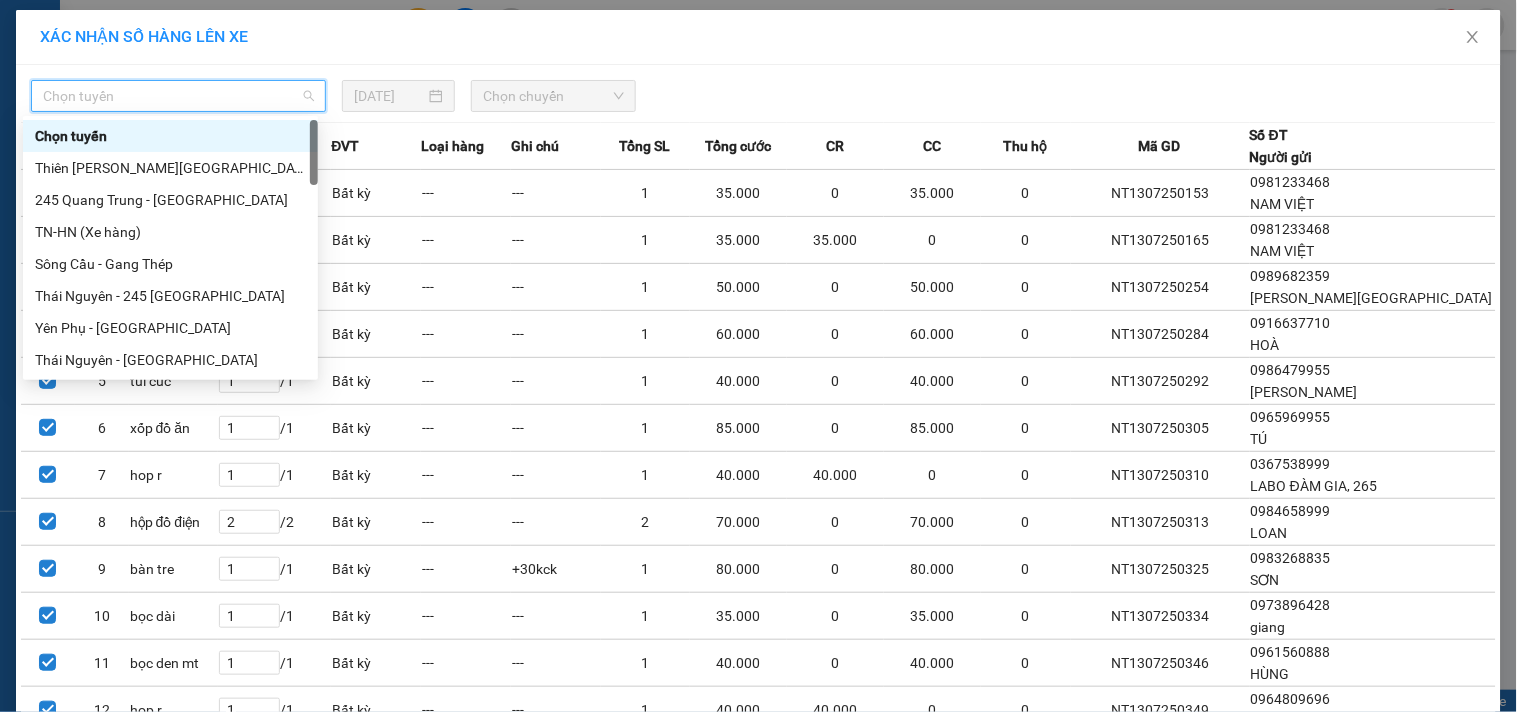 type on "x" 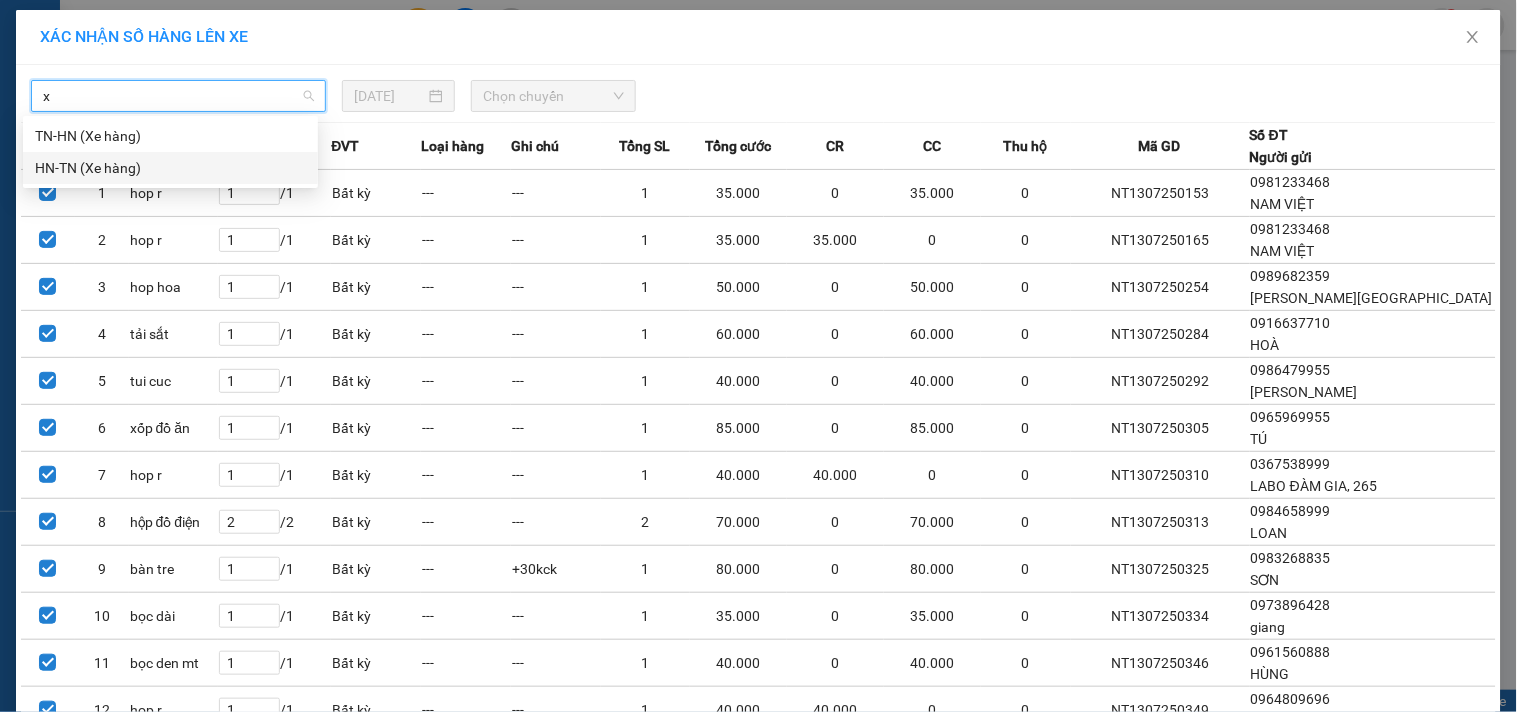 drag, startPoint x: 157, startPoint y: 167, endPoint x: 458, endPoint y: 128, distance: 303.51605 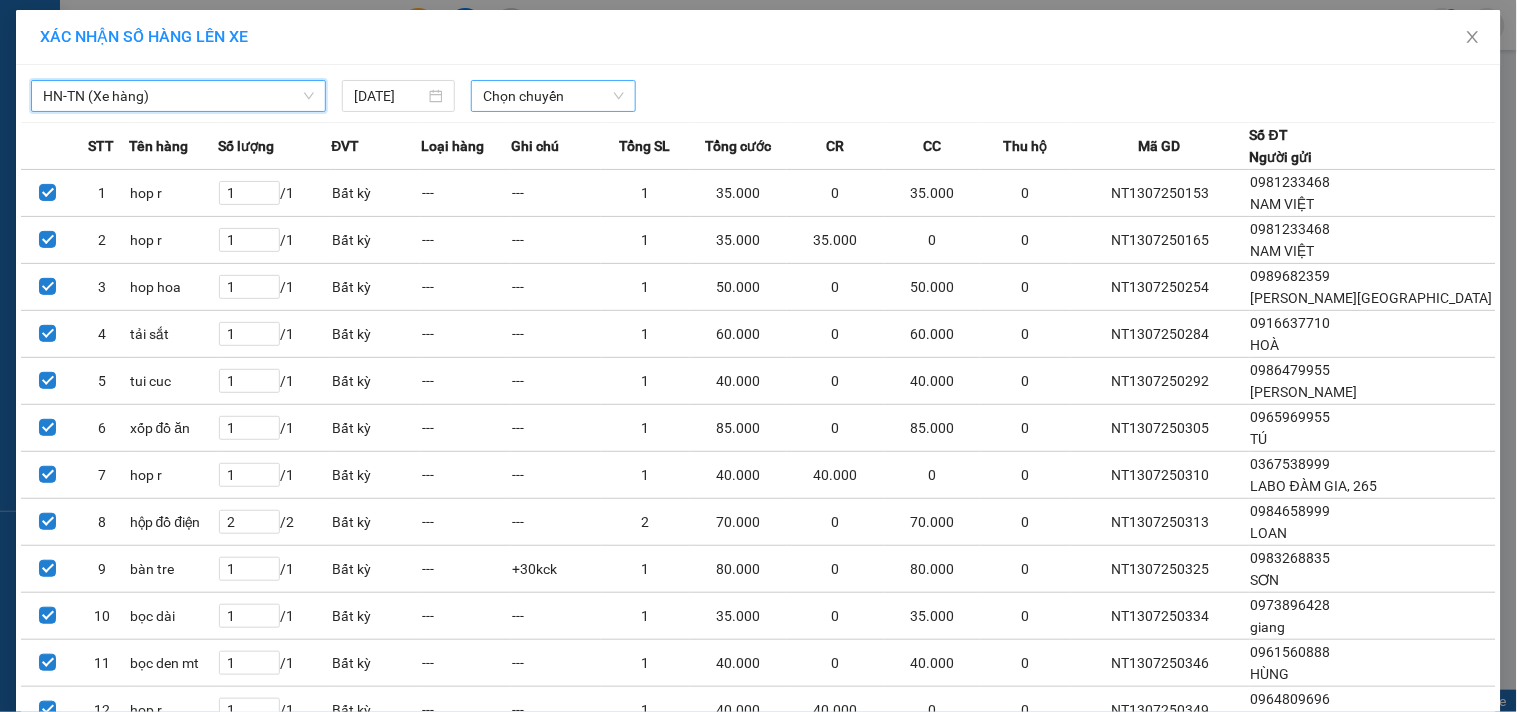 click on "Chọn chuyến" at bounding box center (553, 96) 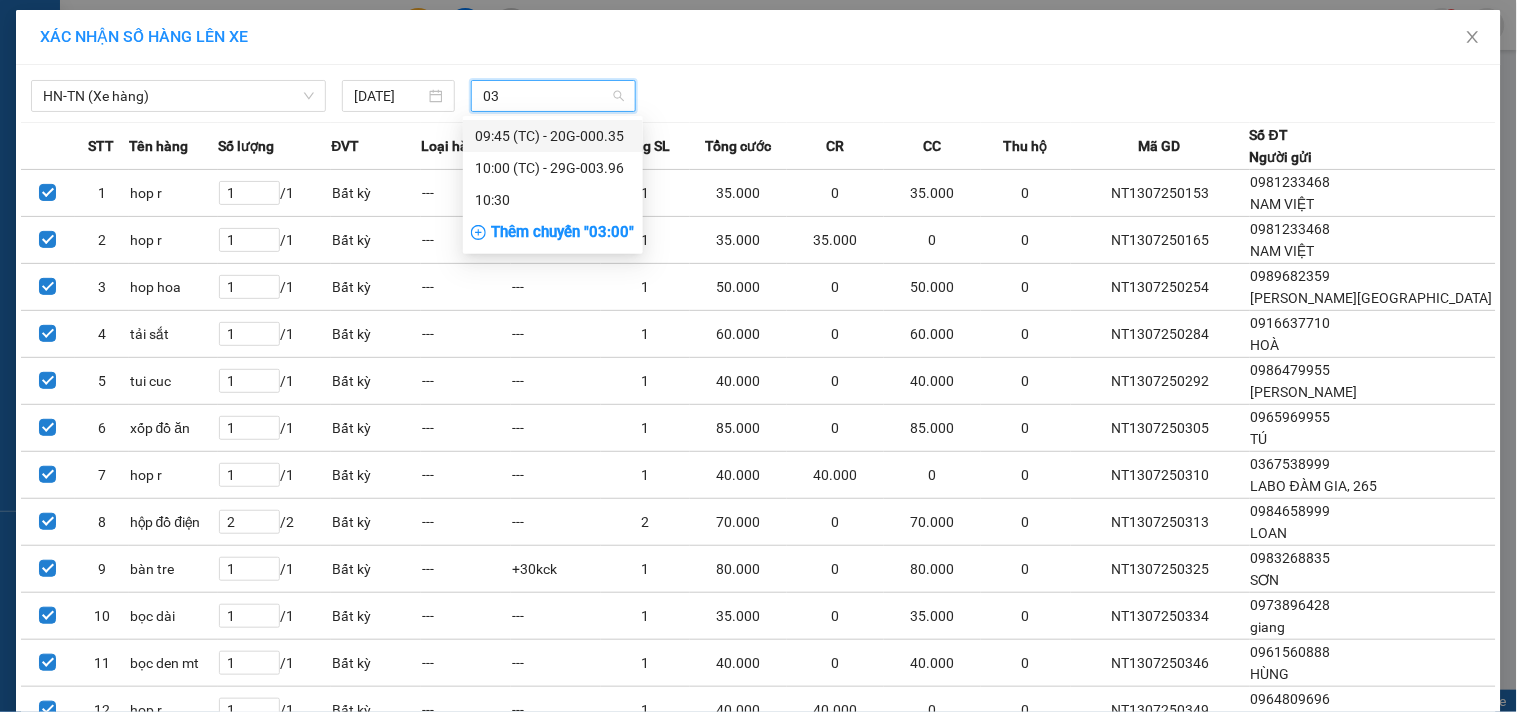 type on "035" 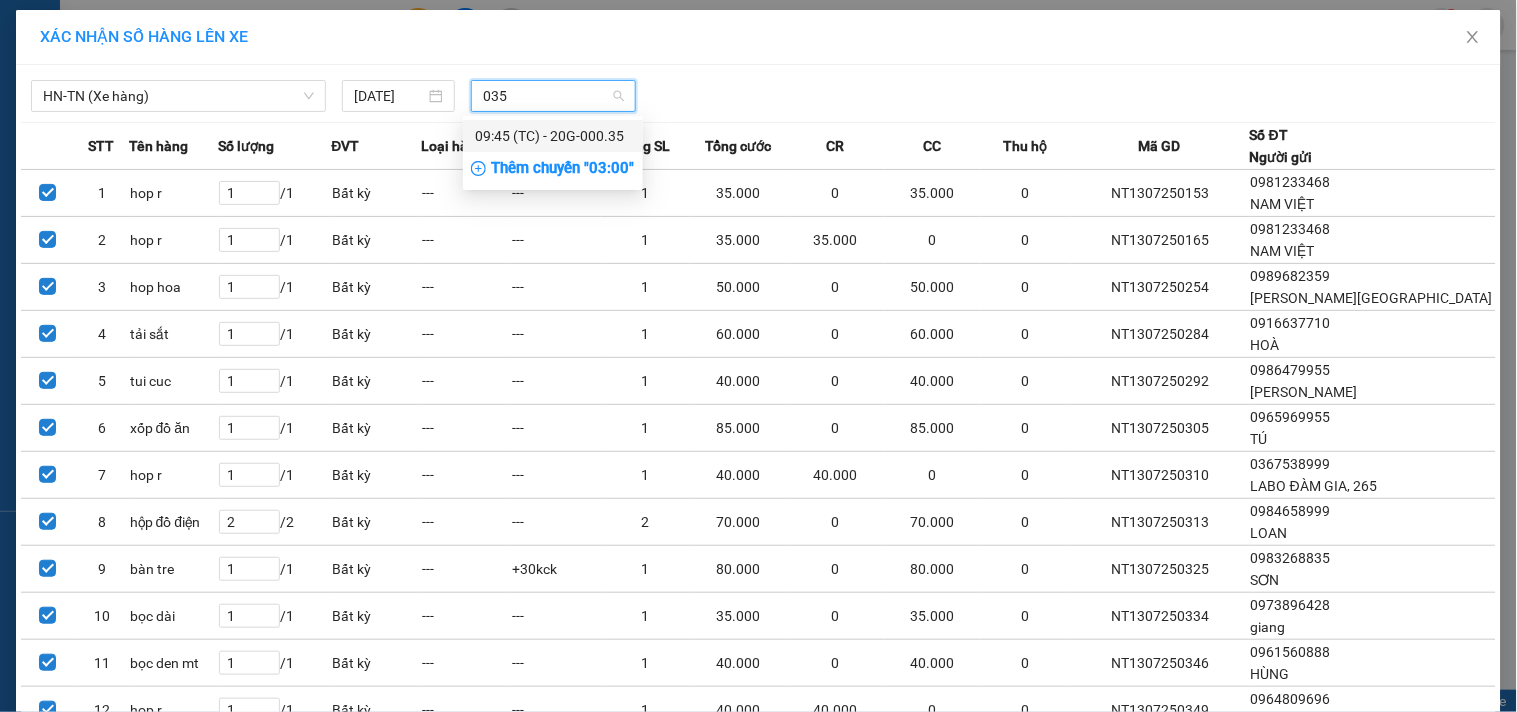 type 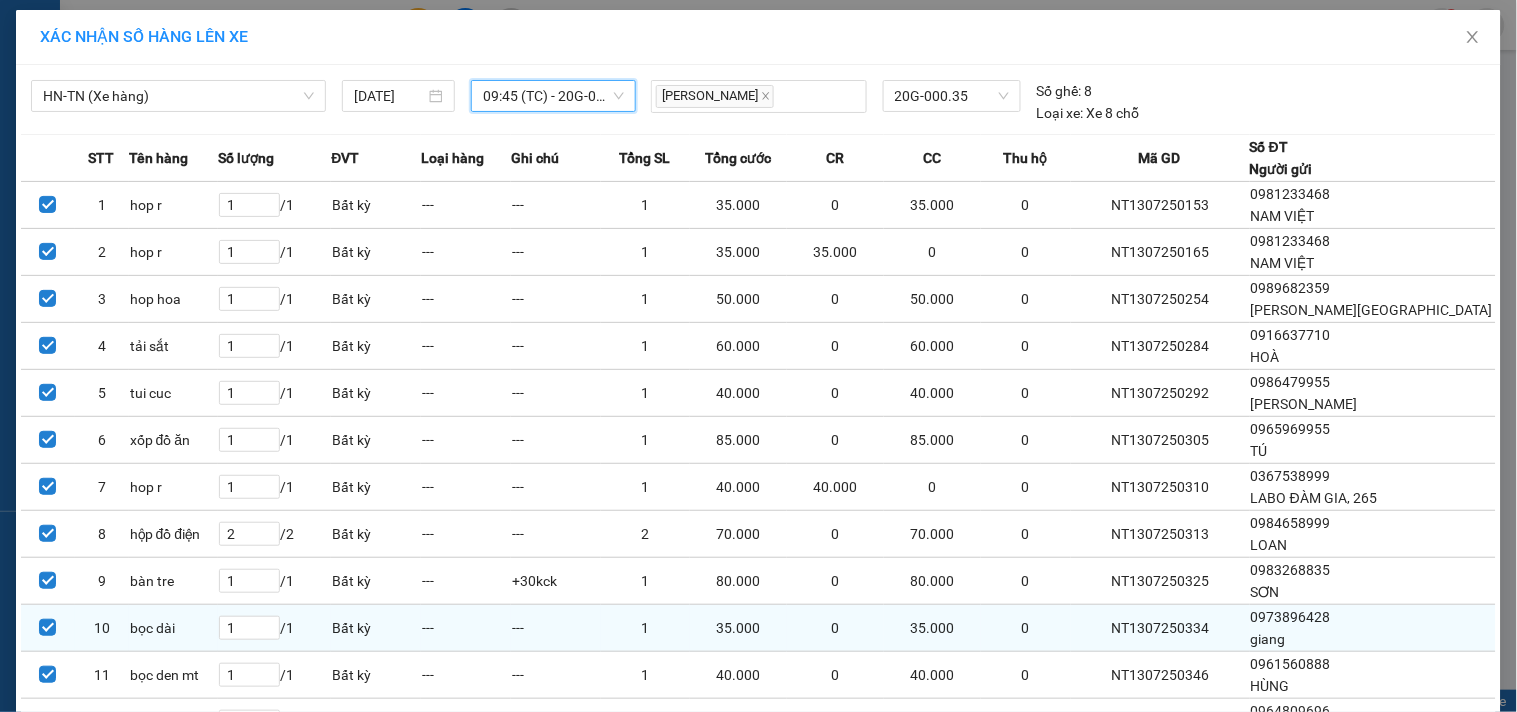 scroll, scrollTop: 171, scrollLeft: 0, axis: vertical 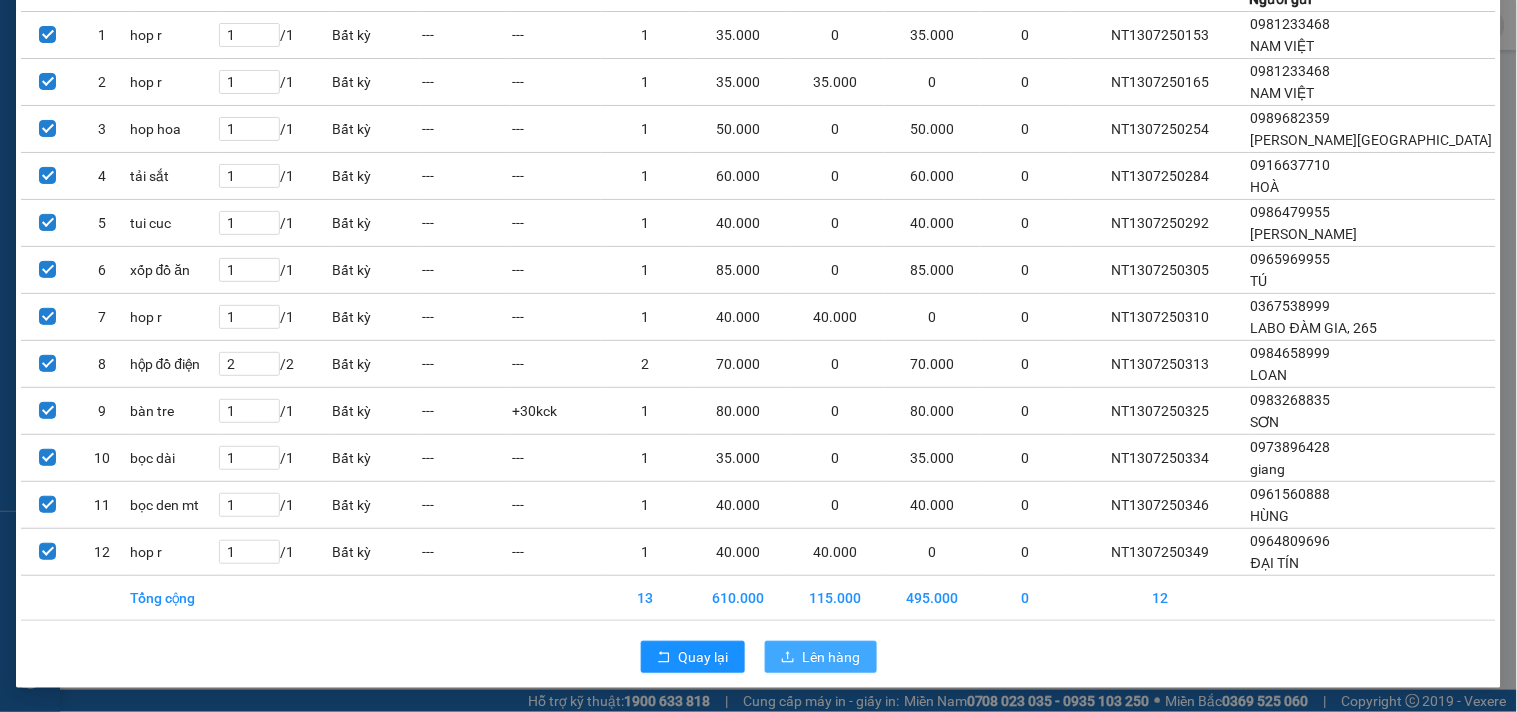 drag, startPoint x: 814, startPoint y: 668, endPoint x: 812, endPoint y: 657, distance: 11.18034 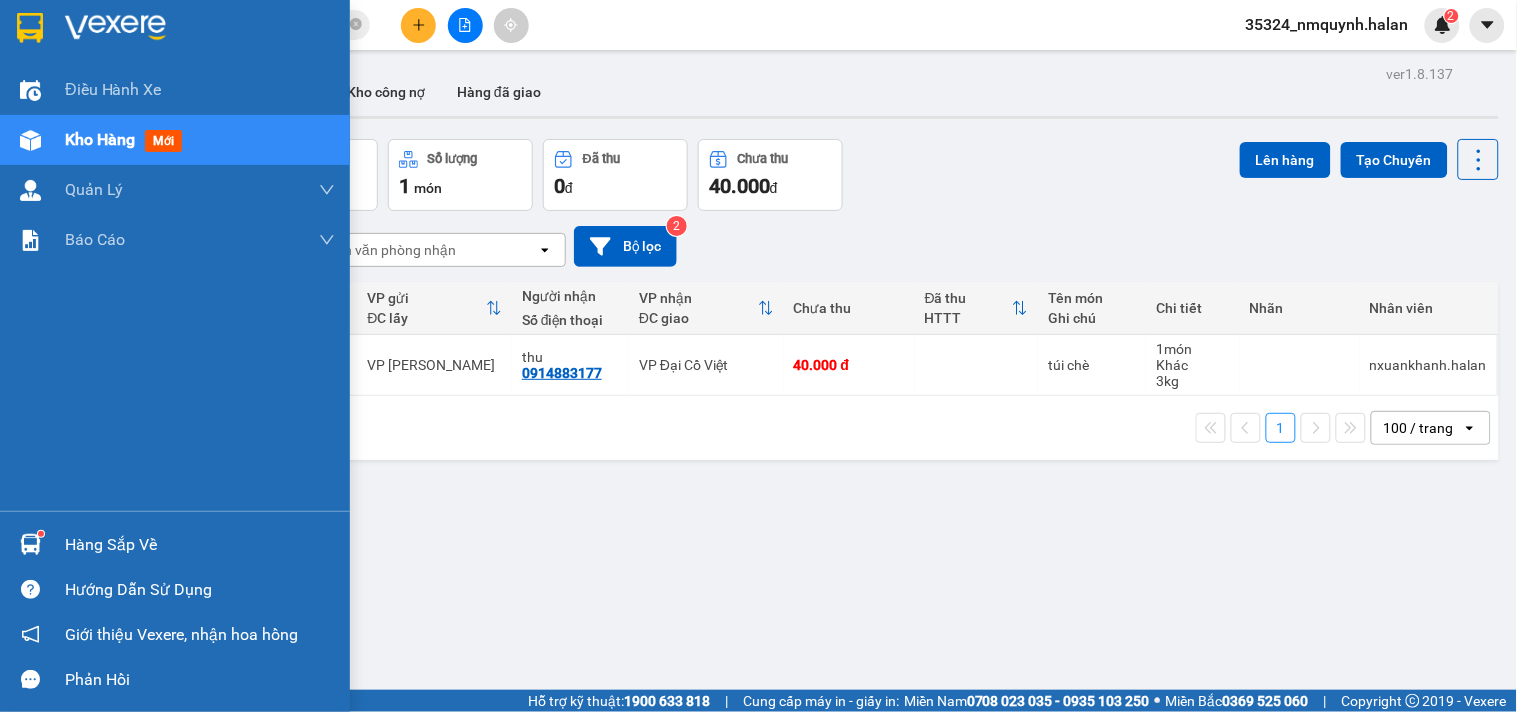 drag, startPoint x: 1, startPoint y: 532, endPoint x: 222, endPoint y: 550, distance: 221.73183 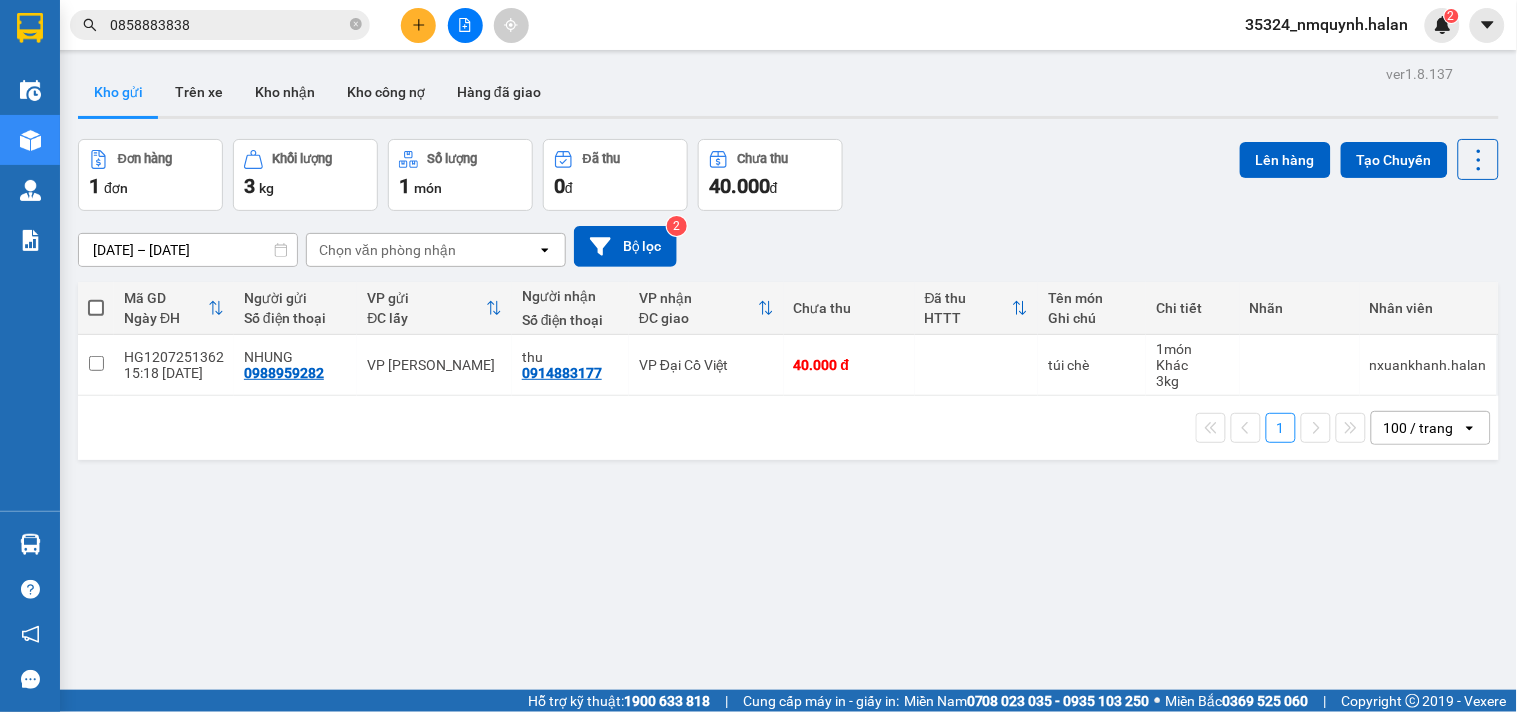 click on "Kết quả tìm kiếm ( 3 )  Bộ lọc  Mã ĐH Trạng thái Món hàng Thu hộ Tổng cước Chưa cước Nhãn Người gửi VP Gửi Người nhận VP Nhận BS1207251676 16:53 - 12/07 VP Nhận   29K-028.90 19:17 - 12/07 TẢI CHÈ SL:  1 60.000 0396443265 ĐỊNH VP Bắc Sơn 0858883838 THẮM  VP Nguyễn Trãi SU1811221047 14:29 - 18/11 Đã giao   08:37 - 19/11 BAO TẢI CHÈ SL:  1 80.000 0396443265 ĐỊNH  VP Bắc Sơn 0858883838 THẮM  VP Nguyễn Trãi NT0407231867 19:10 - 04/07 Đã giao   10:27 - 06/07 TÚI CHÈ SL:  1 40.000 0858883838 THẮM  VP Nguyễn Trãi 0396443265 CÔ ĐỊNH  VP Bắc Sơn 1 0858883838 35324_nmquynh.halan 2     Điều hành xe     Kho hàng mới     Quản Lý Quản lý chuyến Quản lý kiểm kho     Báo cáo 12. Thống kê đơn đối tác 2. Doanh thu thực tế theo từng văn phòng 4. Thống kê đơn hàng theo văn phòng Hàng sắp về Hướng dẫn sử dụng Giới thiệu Vexere, nhận hoa hồng Phản hồi ver  1.8.137 1 3 1" at bounding box center [758, 356] 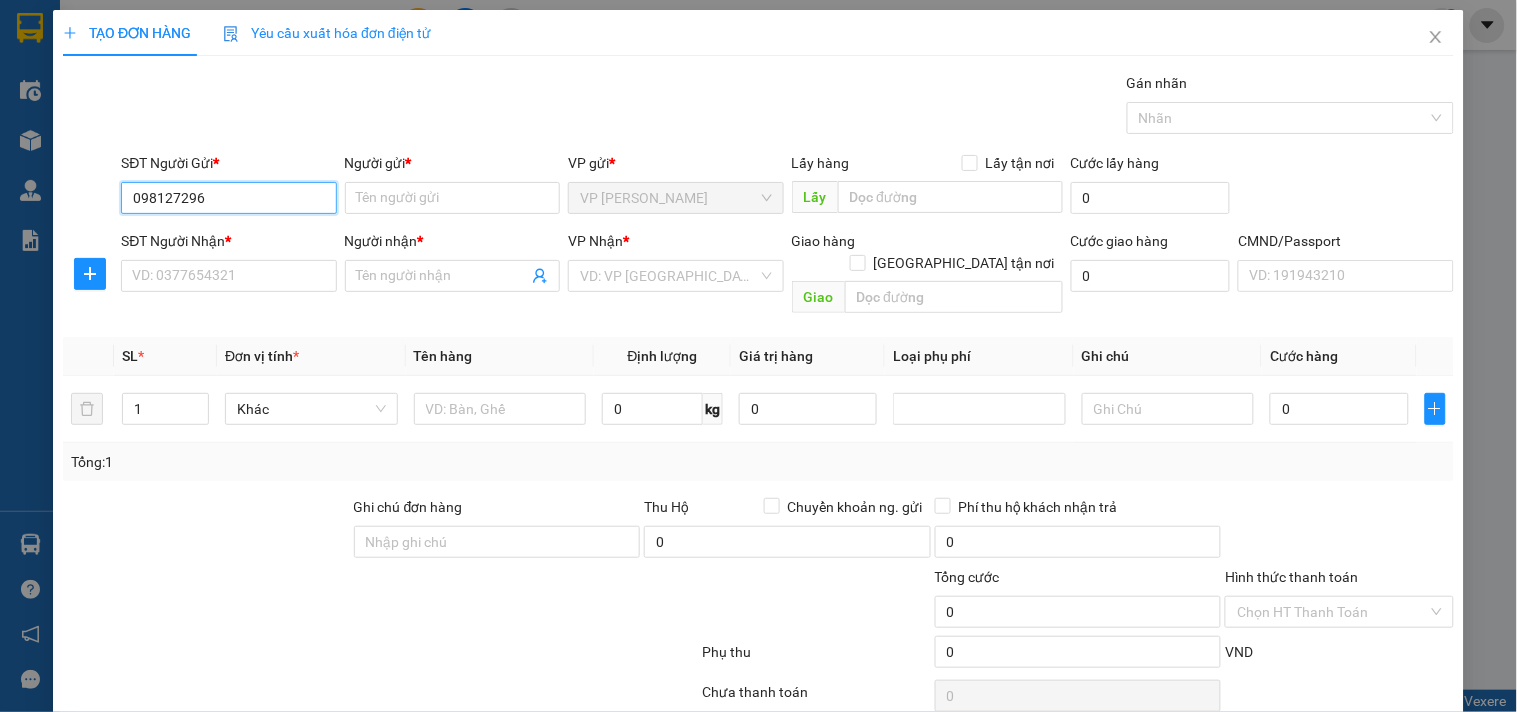 type on "0981272969" 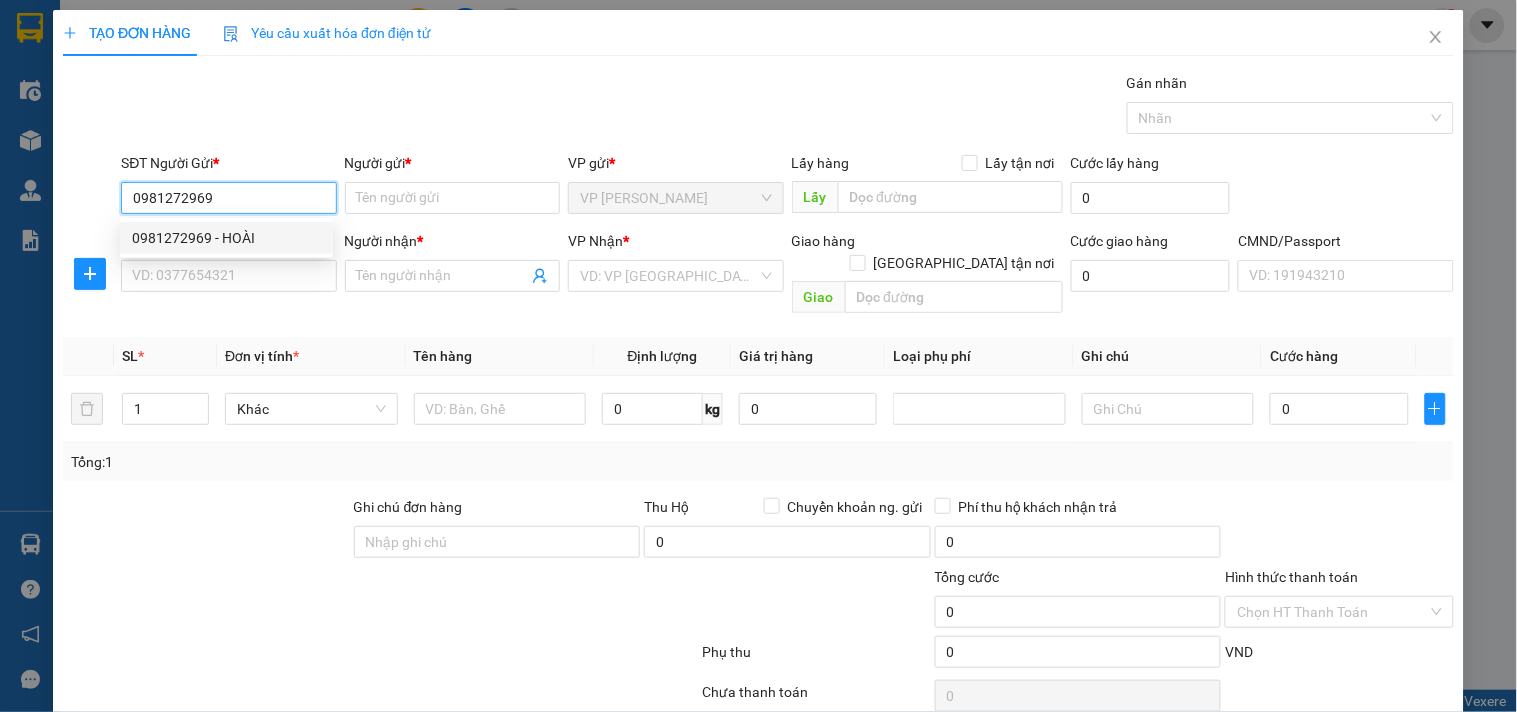 drag, startPoint x: 208, startPoint y: 246, endPoint x: 252, endPoint y: 285, distance: 58.796257 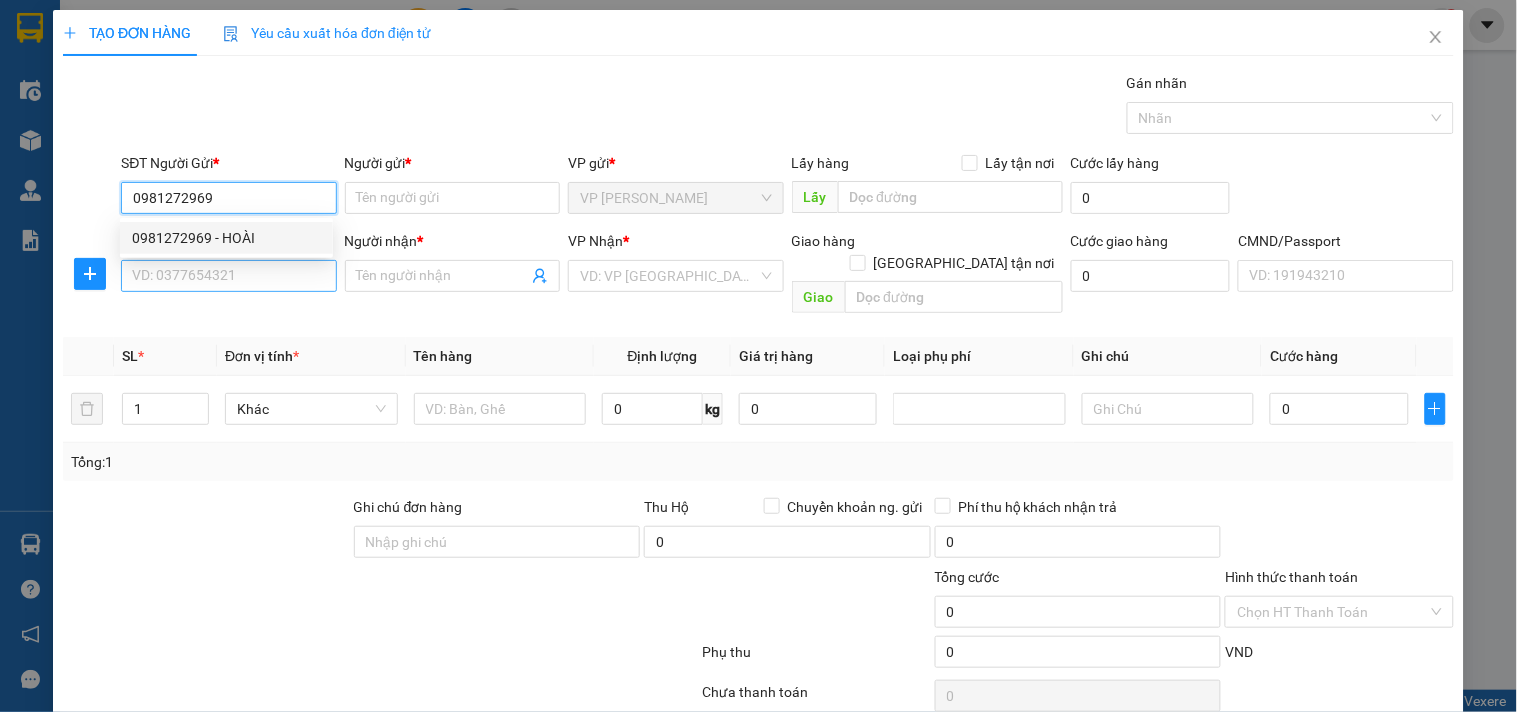 click on "0981272969 - HOÀI" at bounding box center [226, 238] 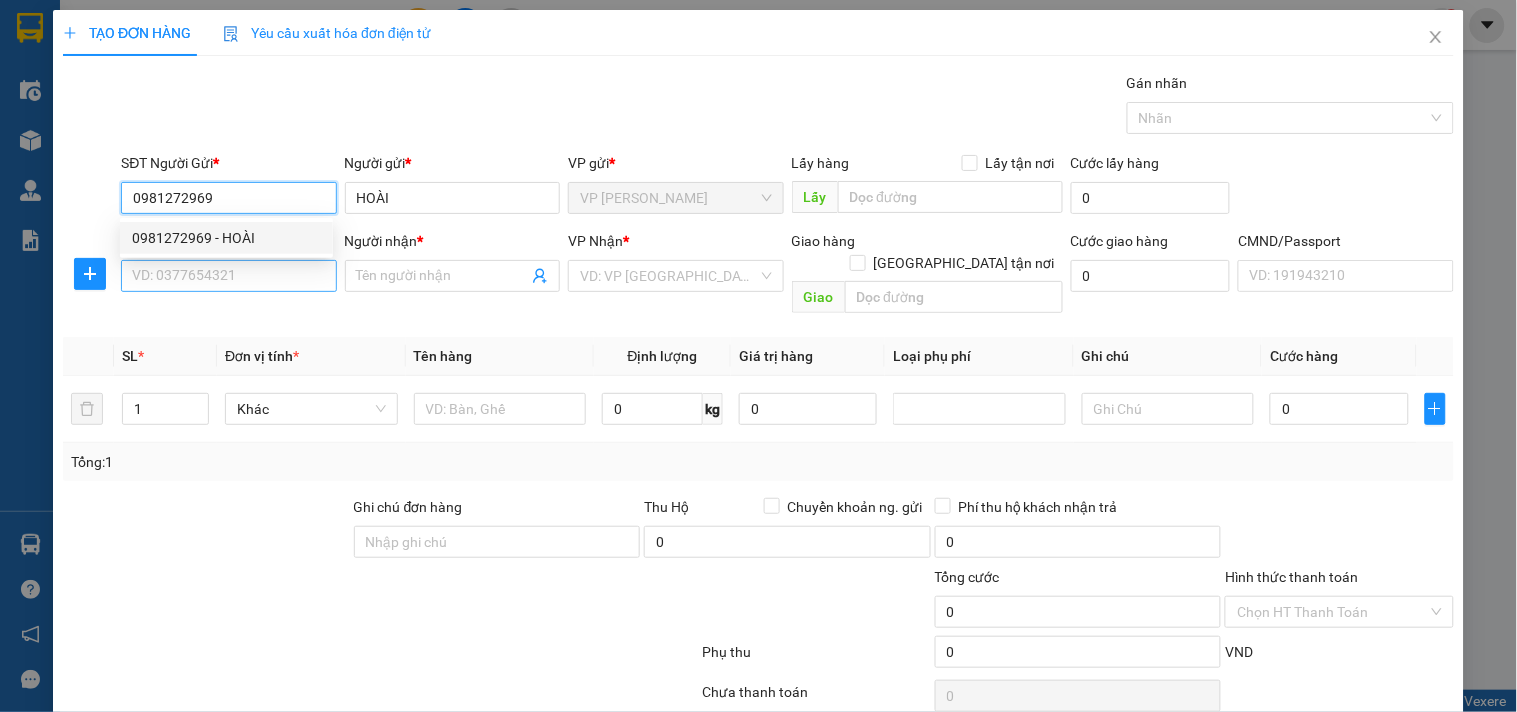 type on "0981272969" 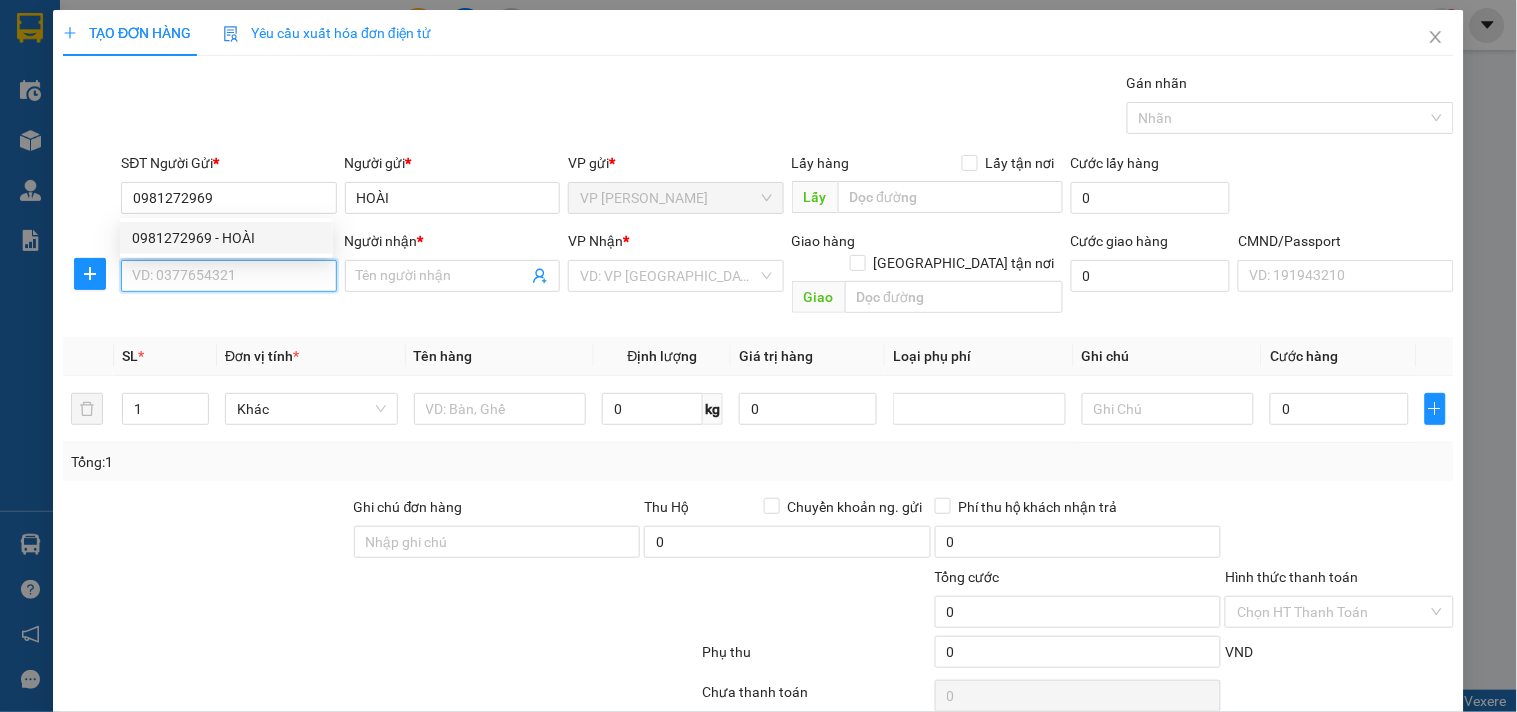 click on "SĐT Người Nhận  *" at bounding box center [228, 276] 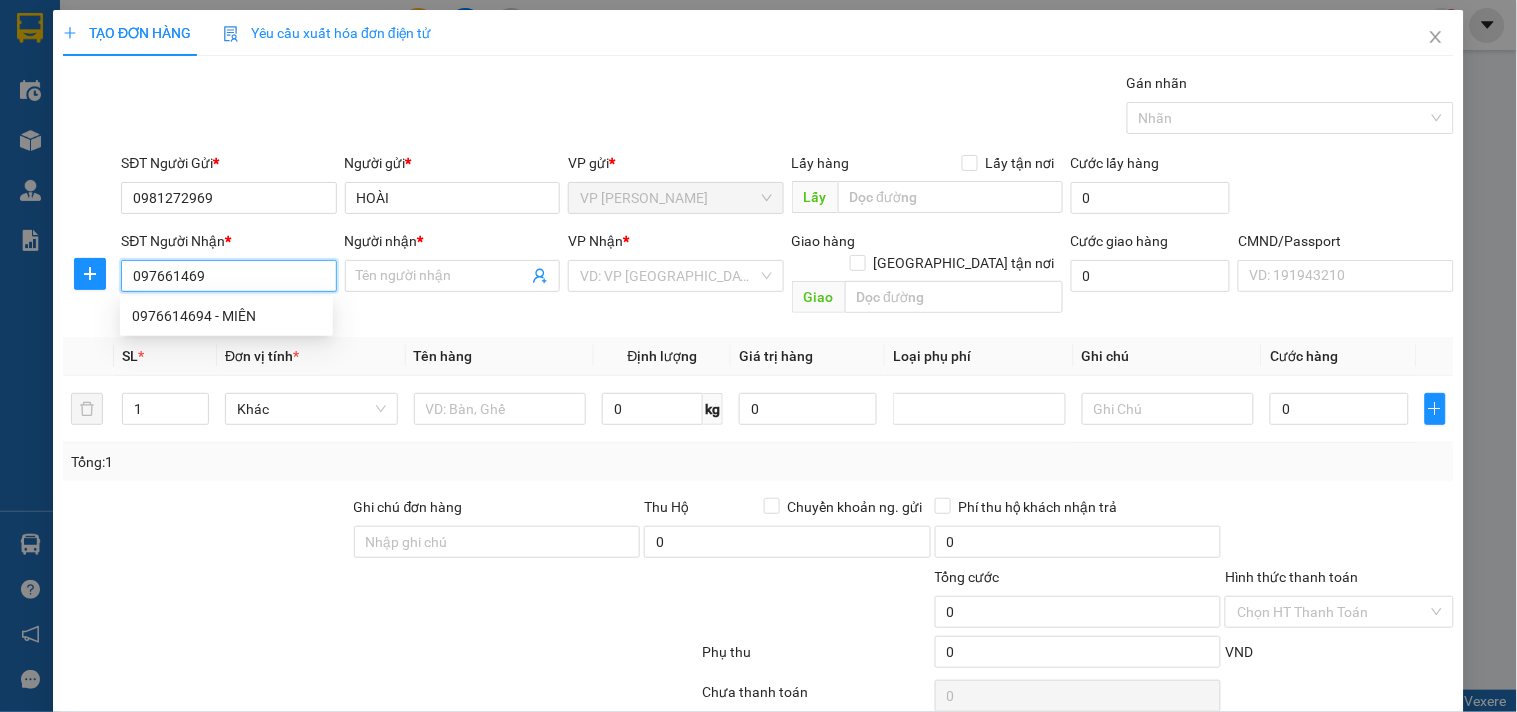 type on "0976614694" 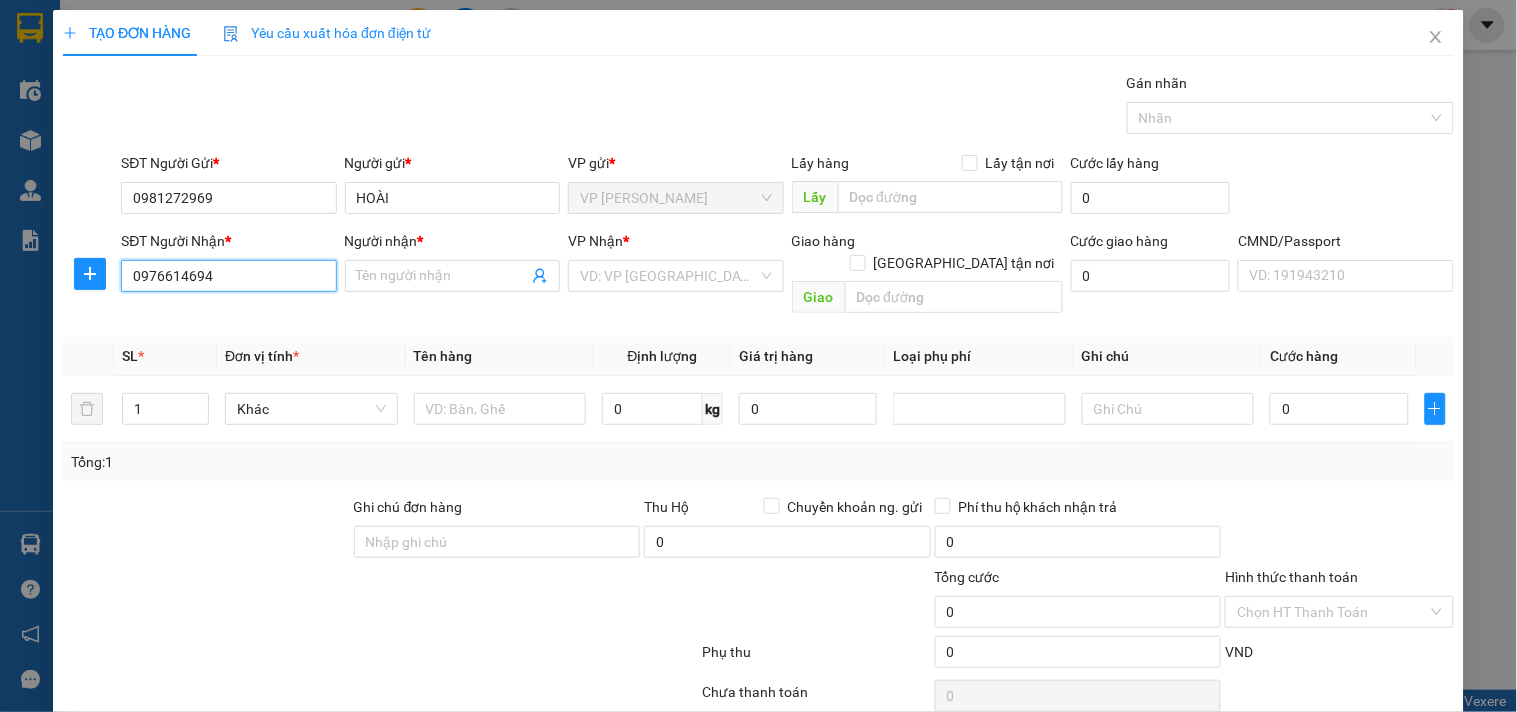type on "MIÊN" 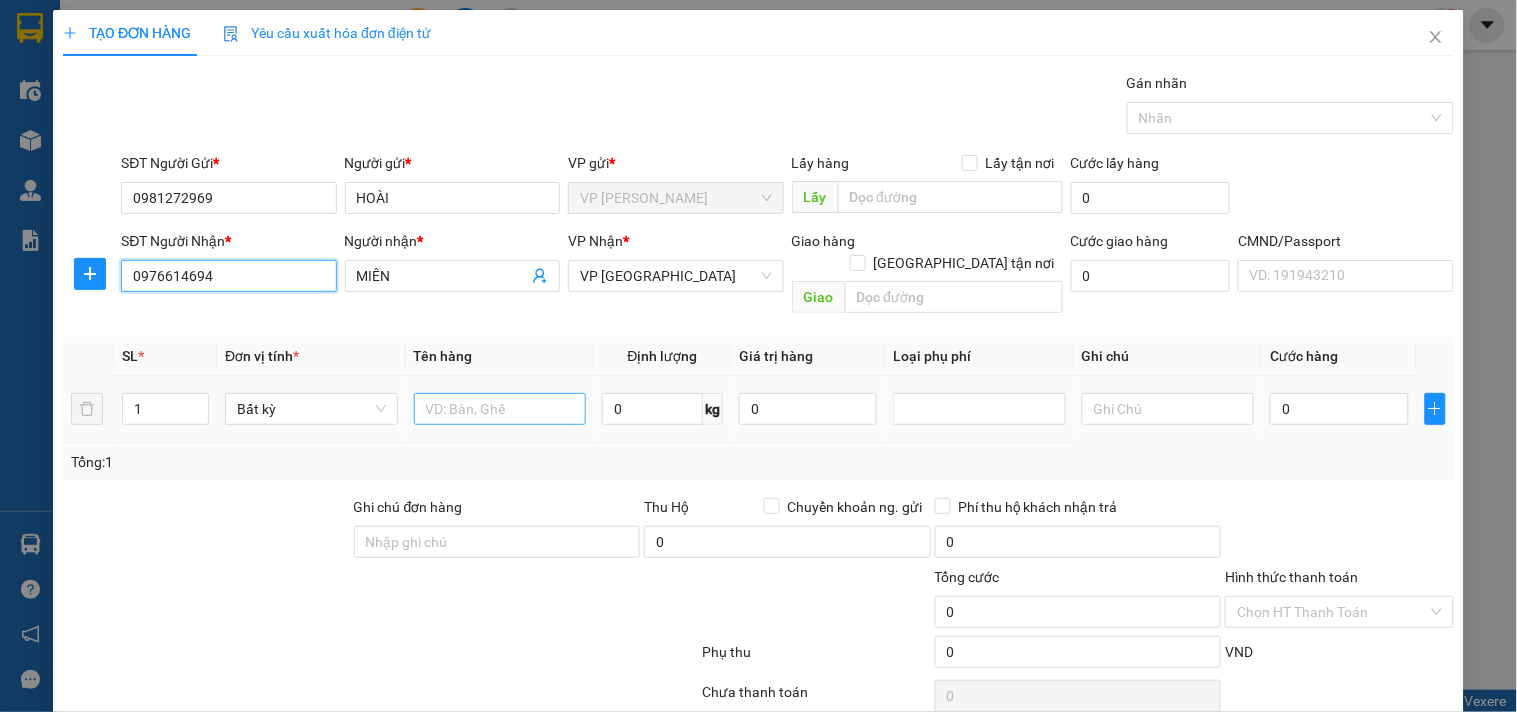 type on "0976614694" 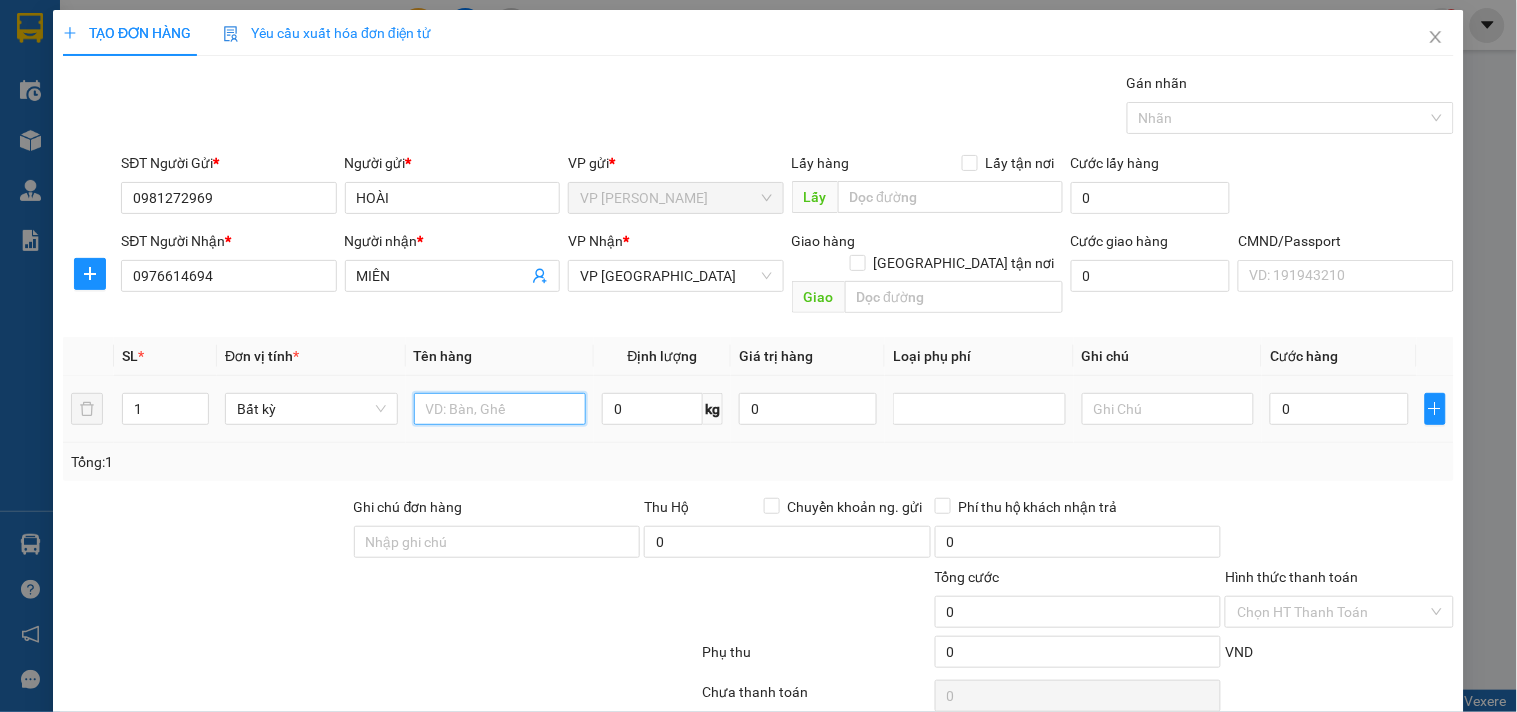 click at bounding box center (500, 409) 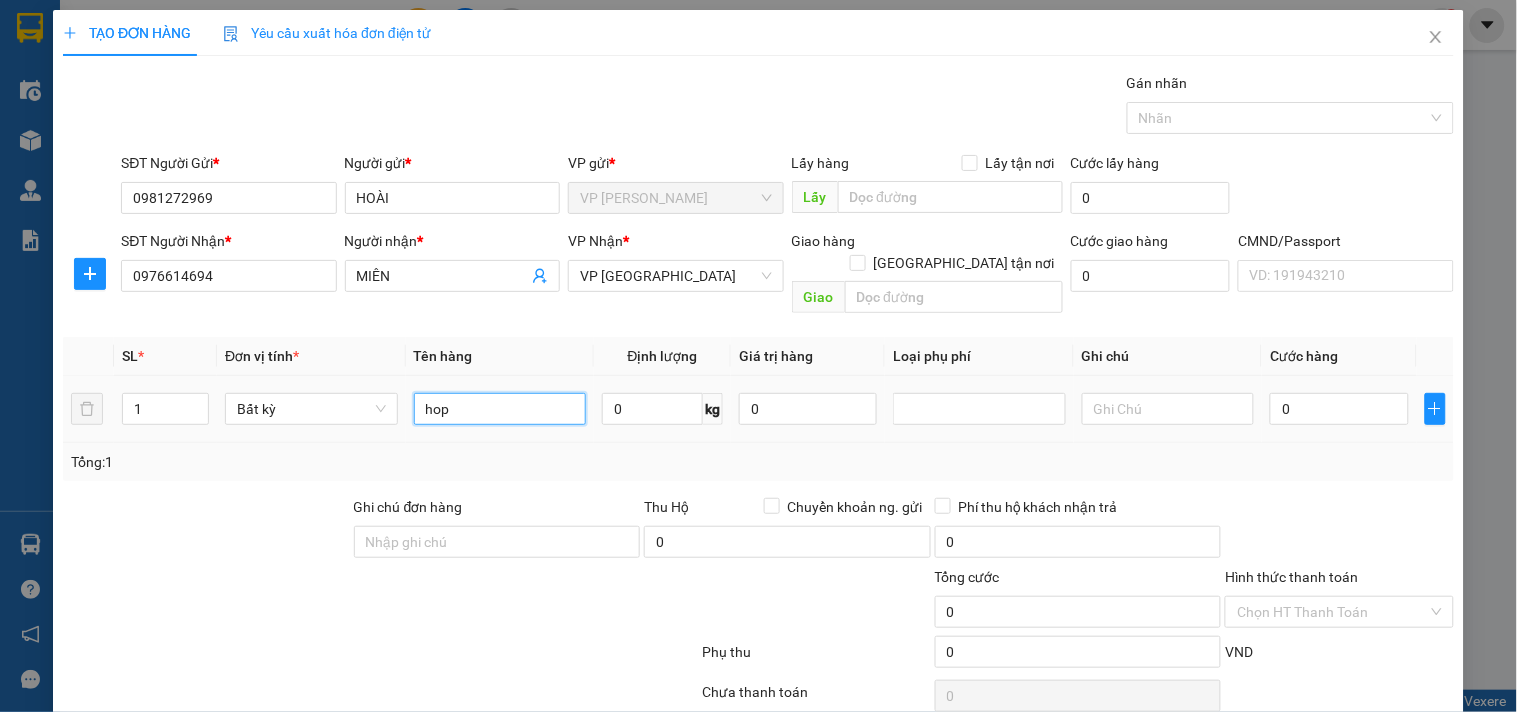 type on "hop" 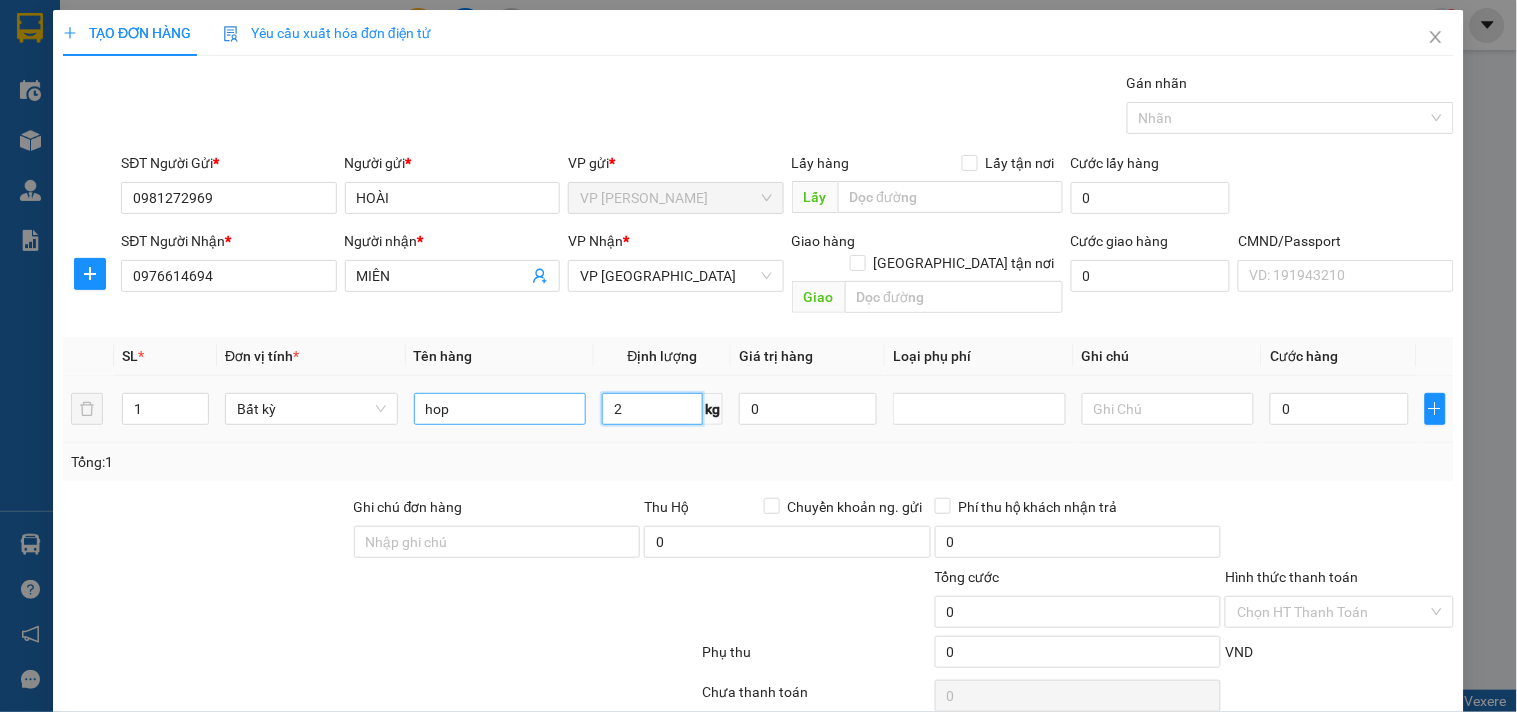 type on "2" 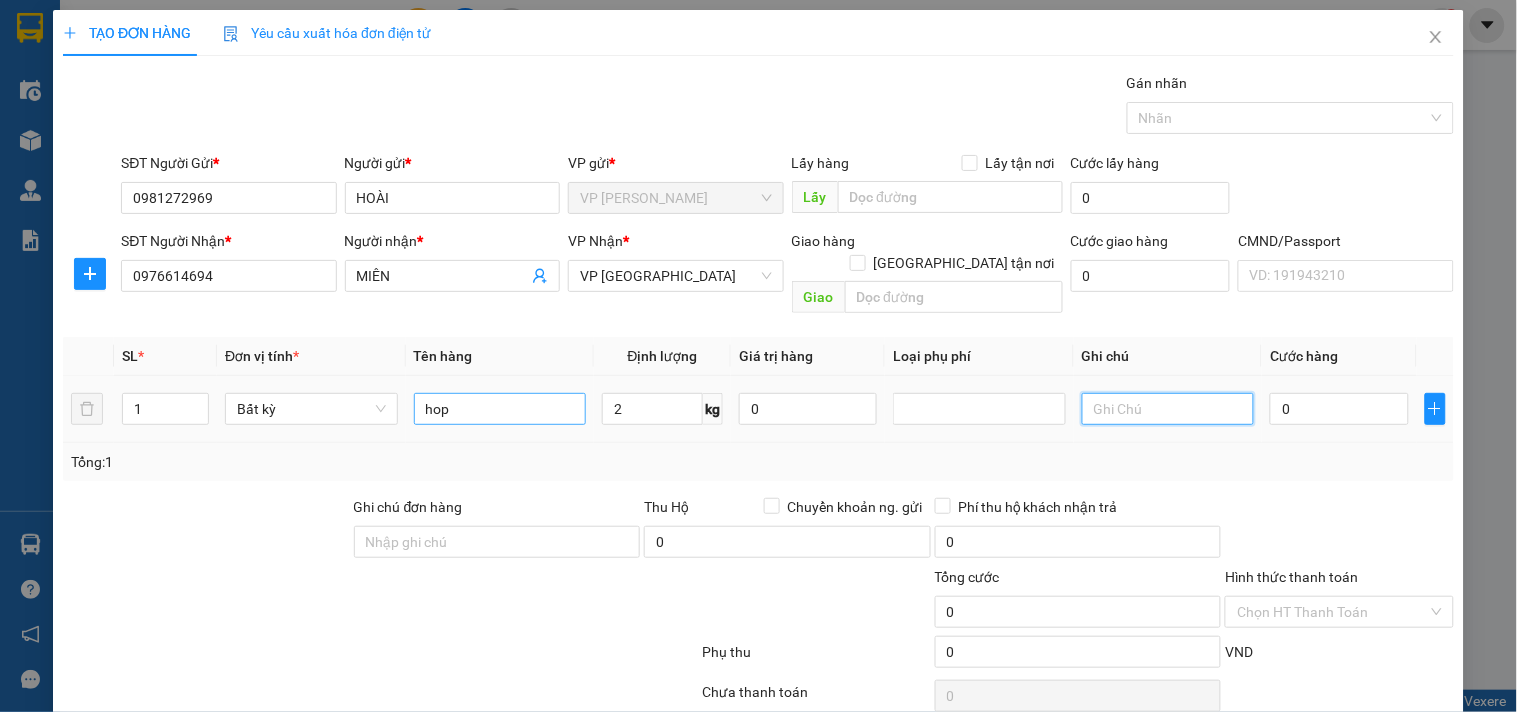 type on "35.000" 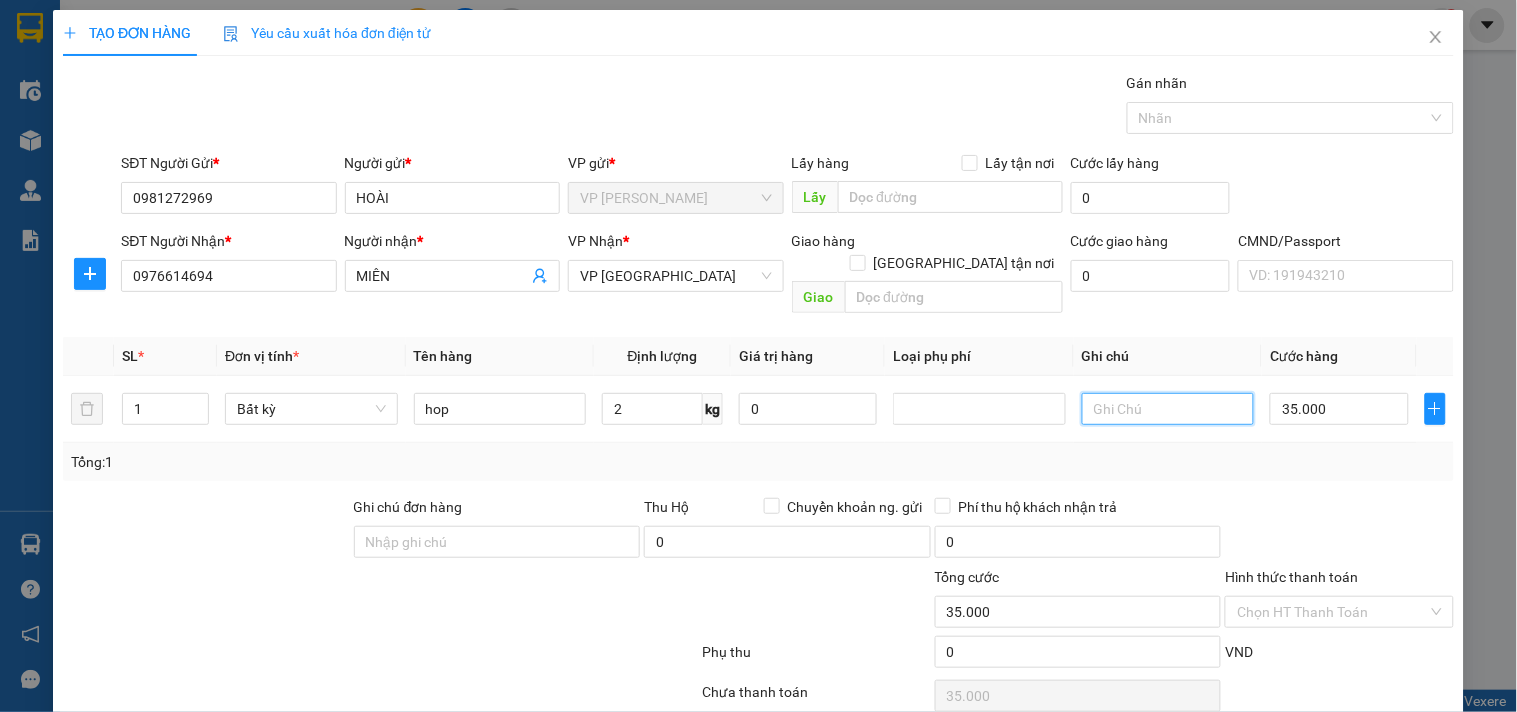 scroll, scrollTop: 67, scrollLeft: 0, axis: vertical 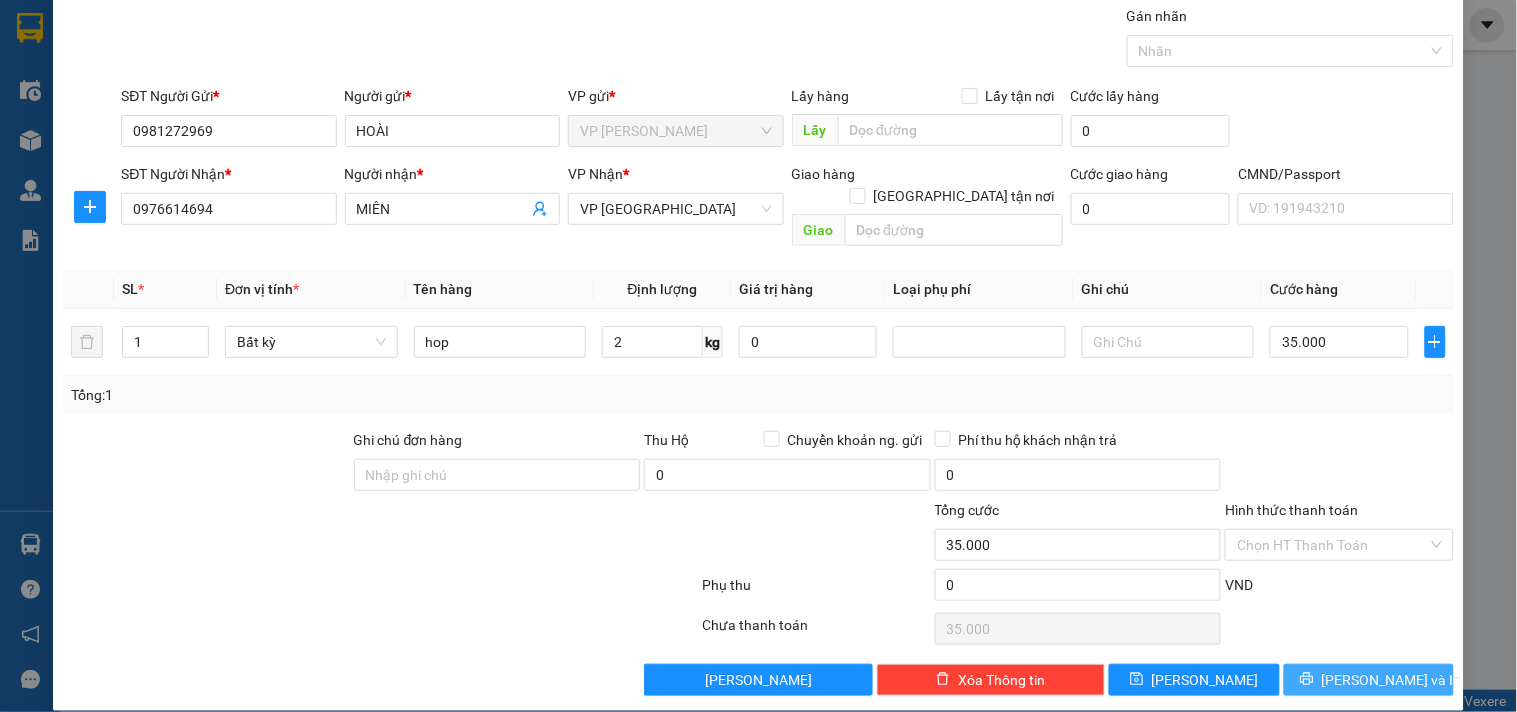 click on "[PERSON_NAME] và In" at bounding box center [1369, 680] 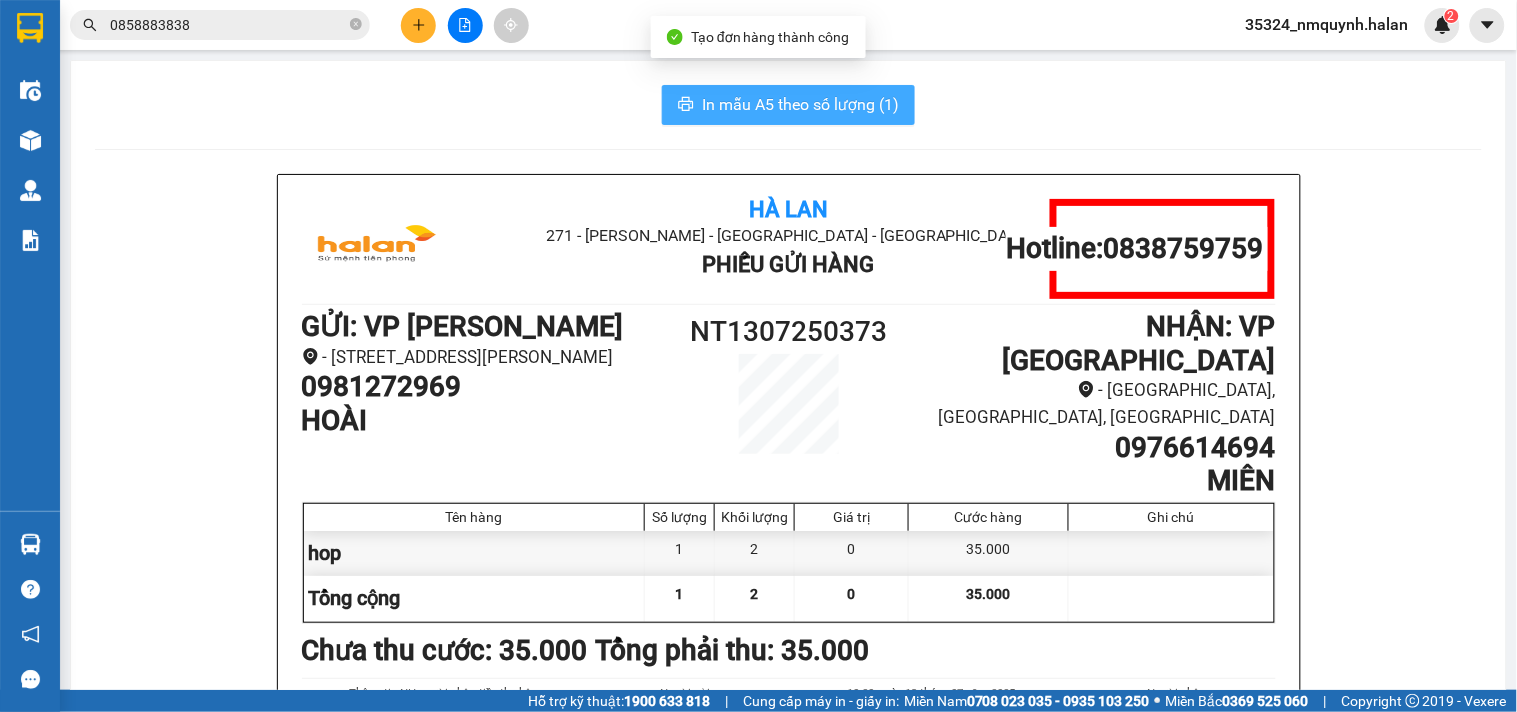 click on "In mẫu A5 theo số lượng
(1)" at bounding box center (800, 104) 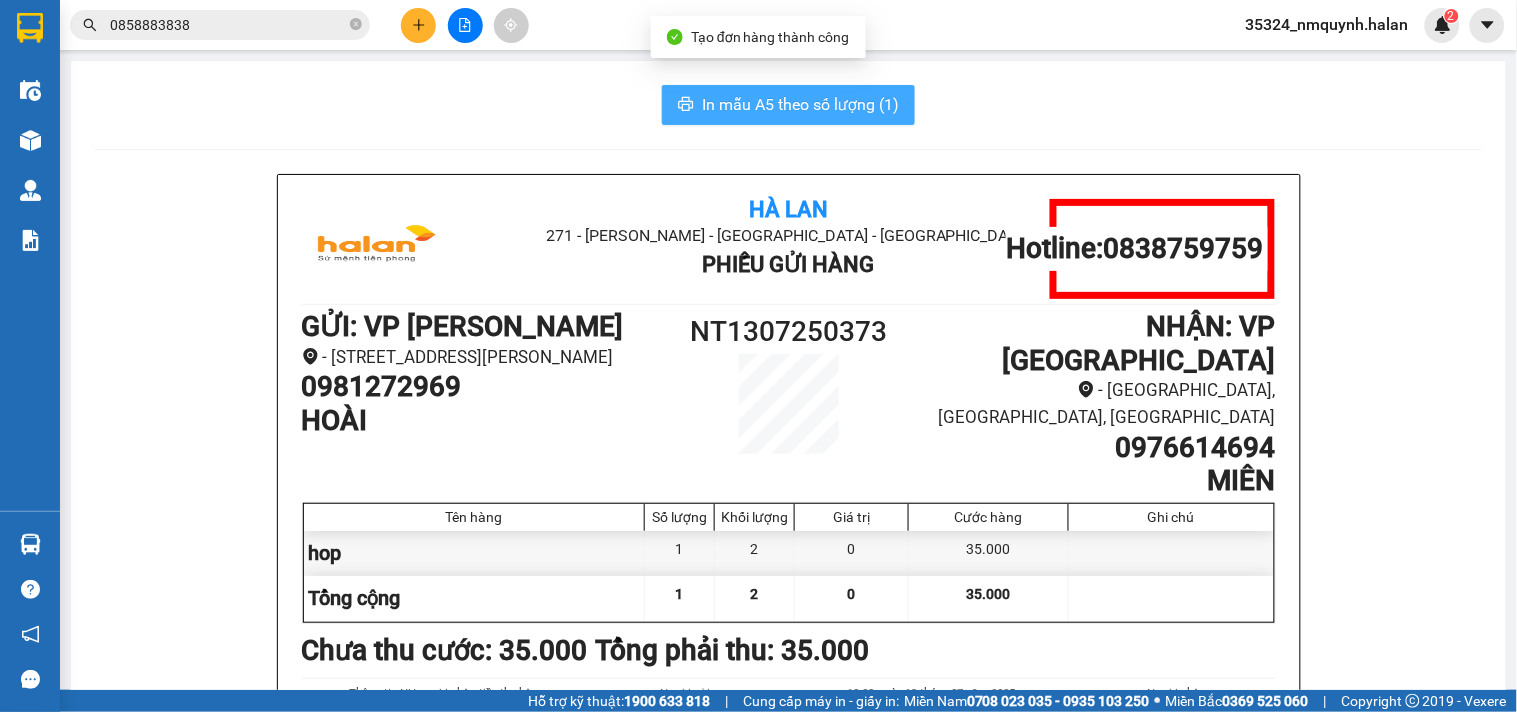 scroll, scrollTop: 0, scrollLeft: 0, axis: both 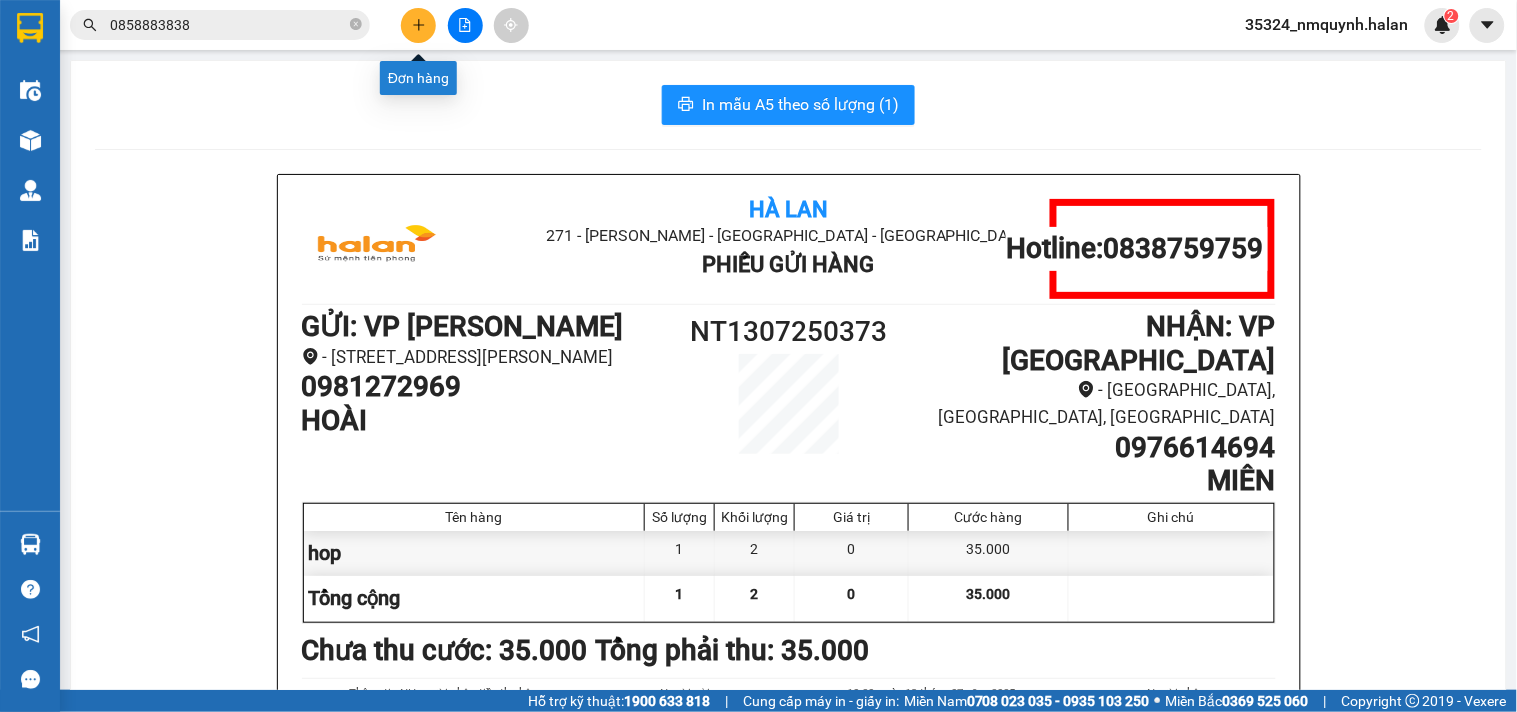 click 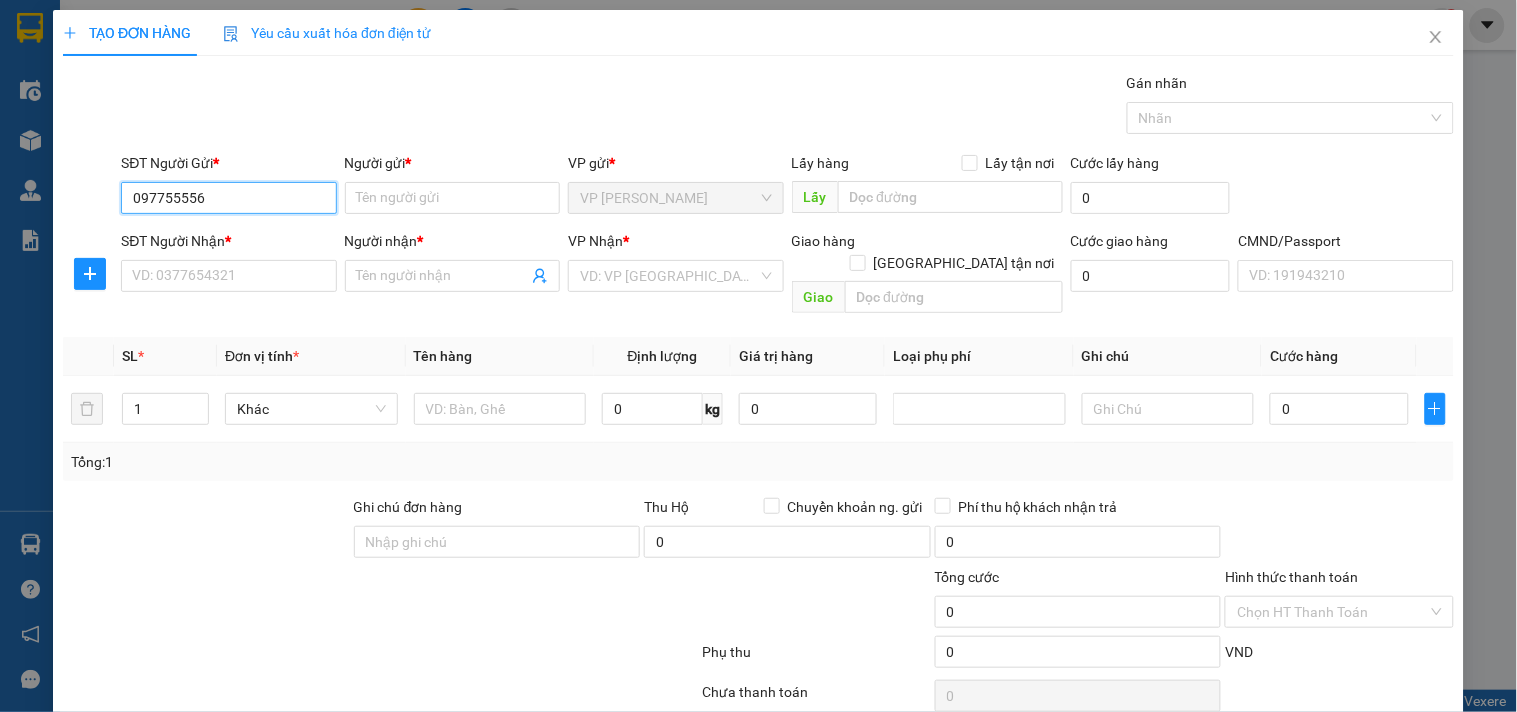 type on "0977555566" 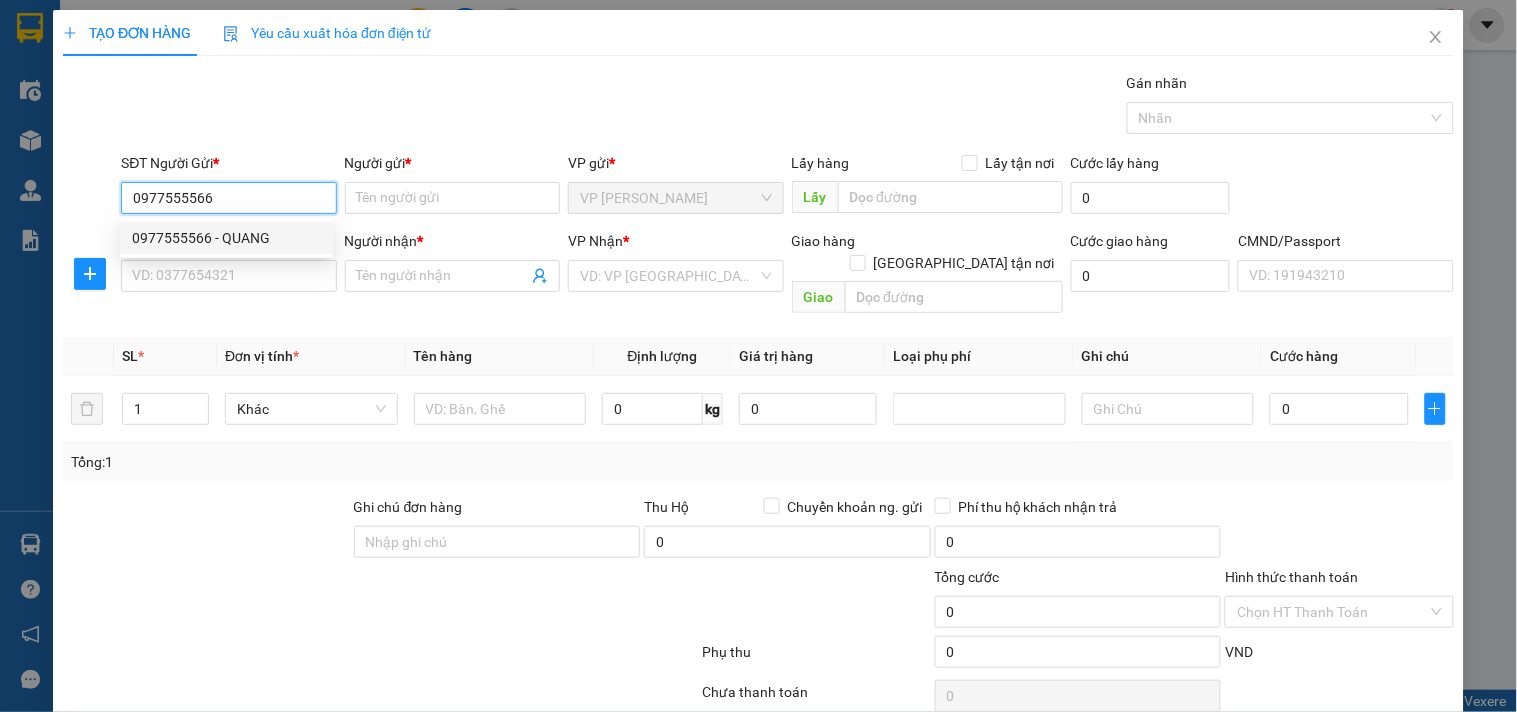 drag, startPoint x: 258, startPoint y: 240, endPoint x: 273, endPoint y: 238, distance: 15.132746 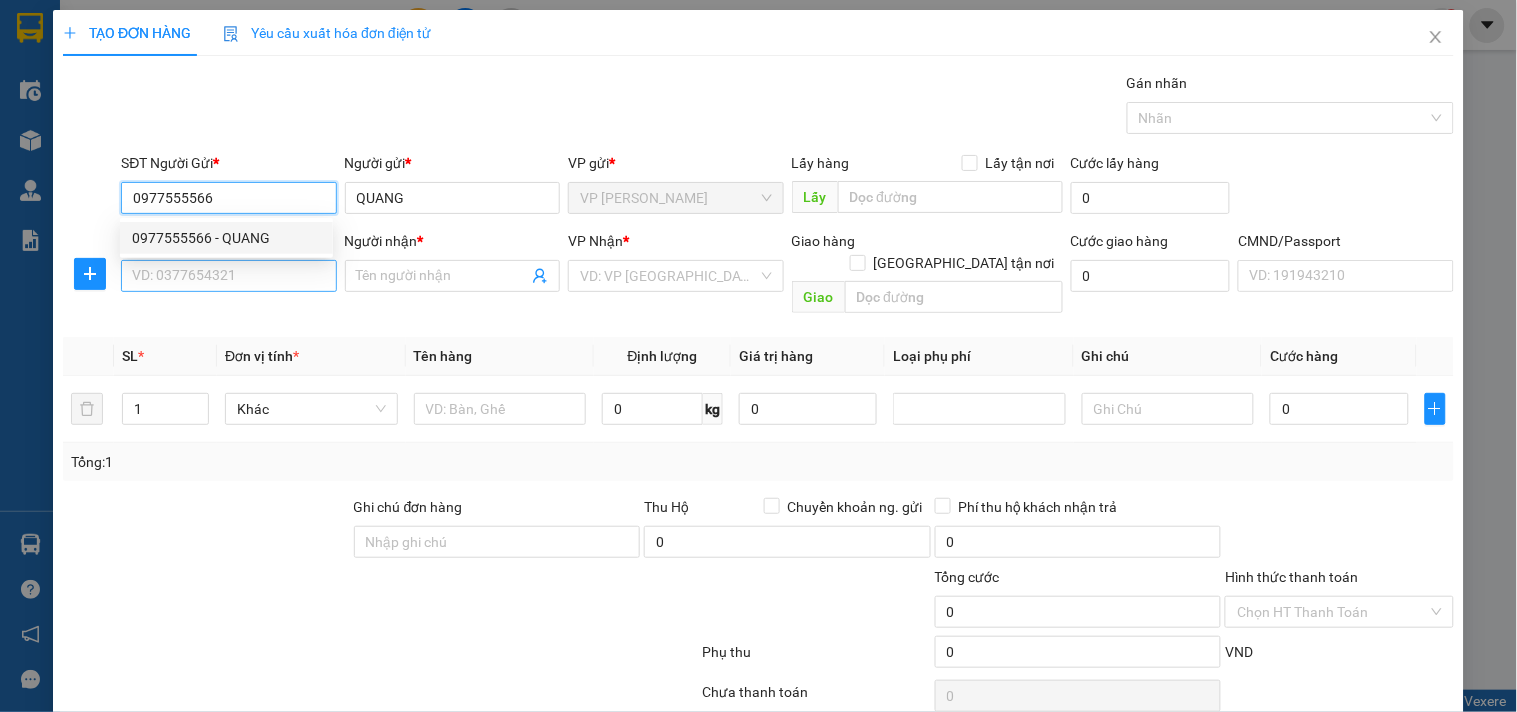 type on "0977555566" 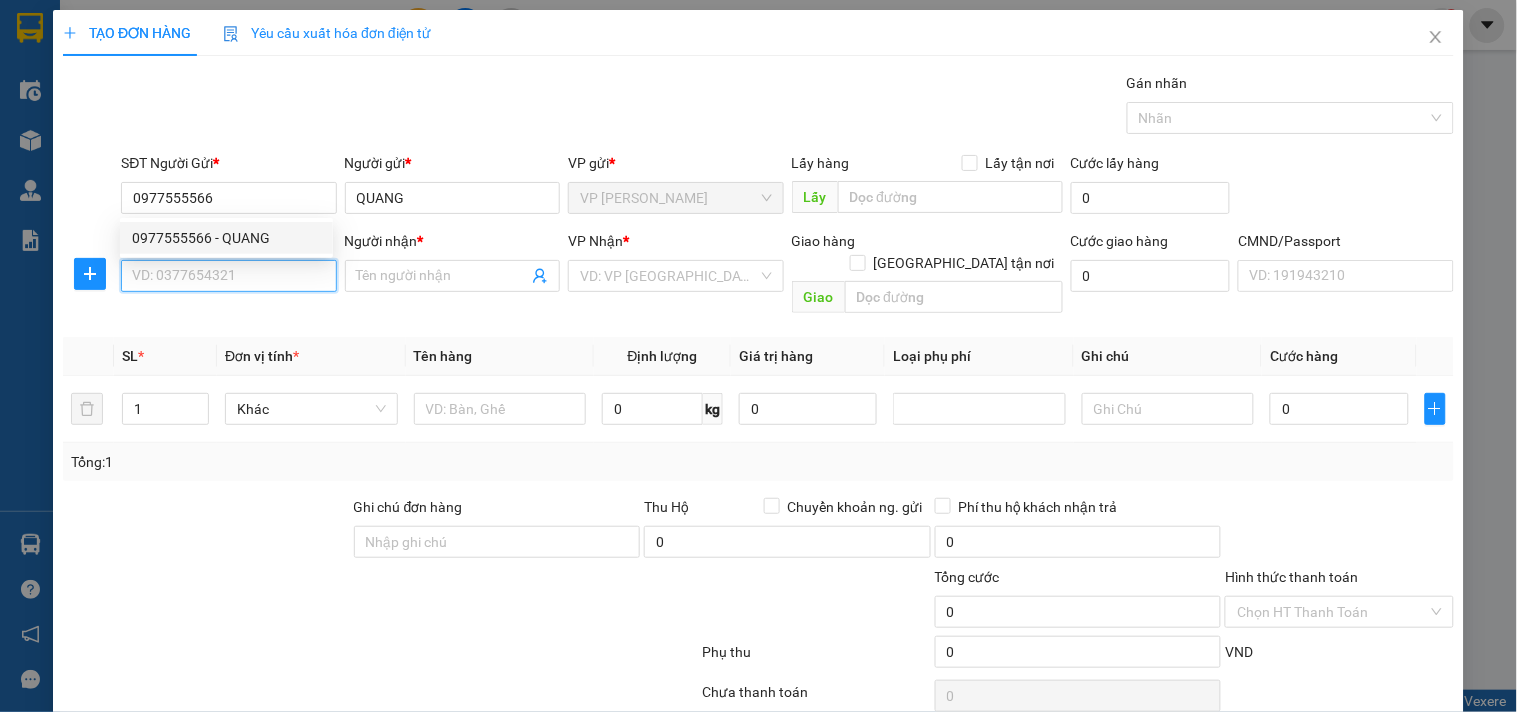 click on "SĐT Người Nhận  *" at bounding box center [228, 276] 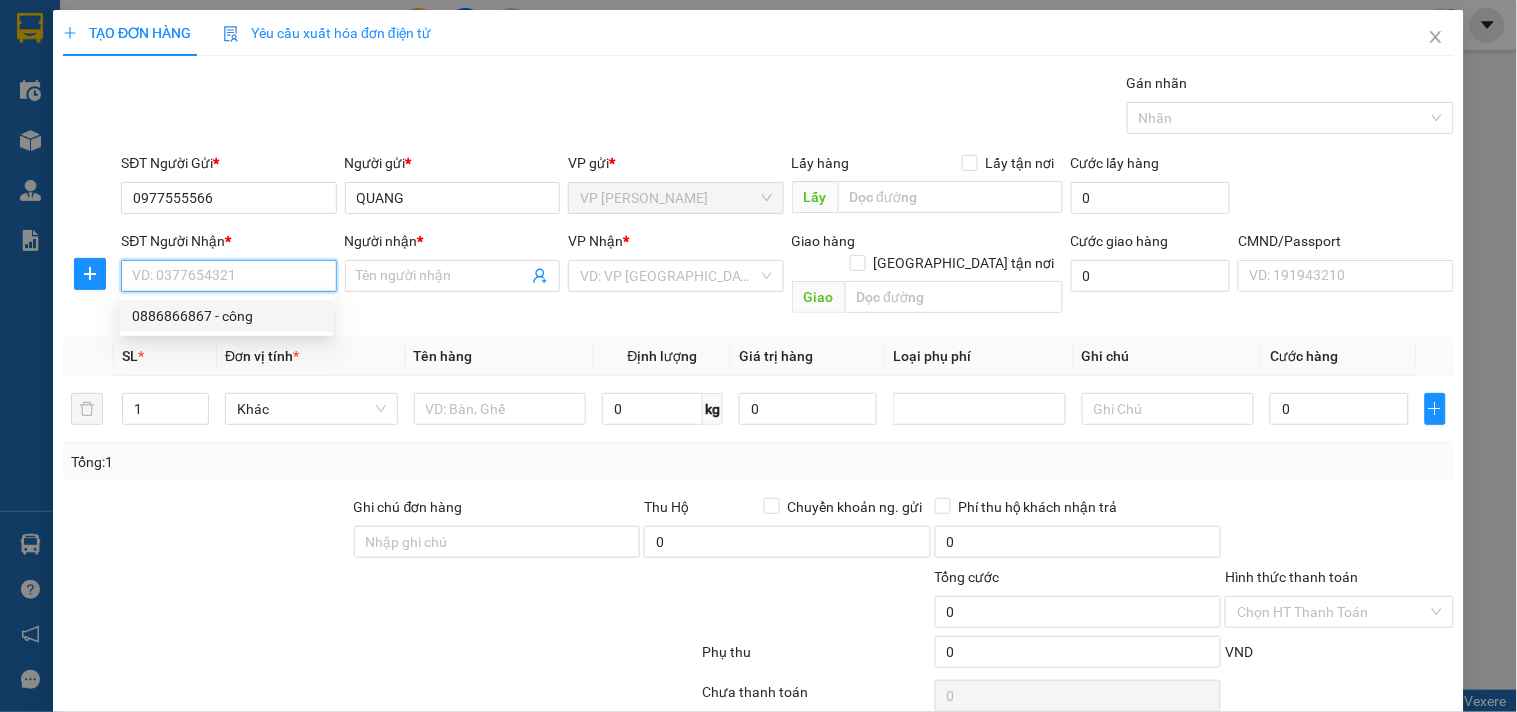 drag, startPoint x: 275, startPoint y: 315, endPoint x: 452, endPoint y: 316, distance: 177.00282 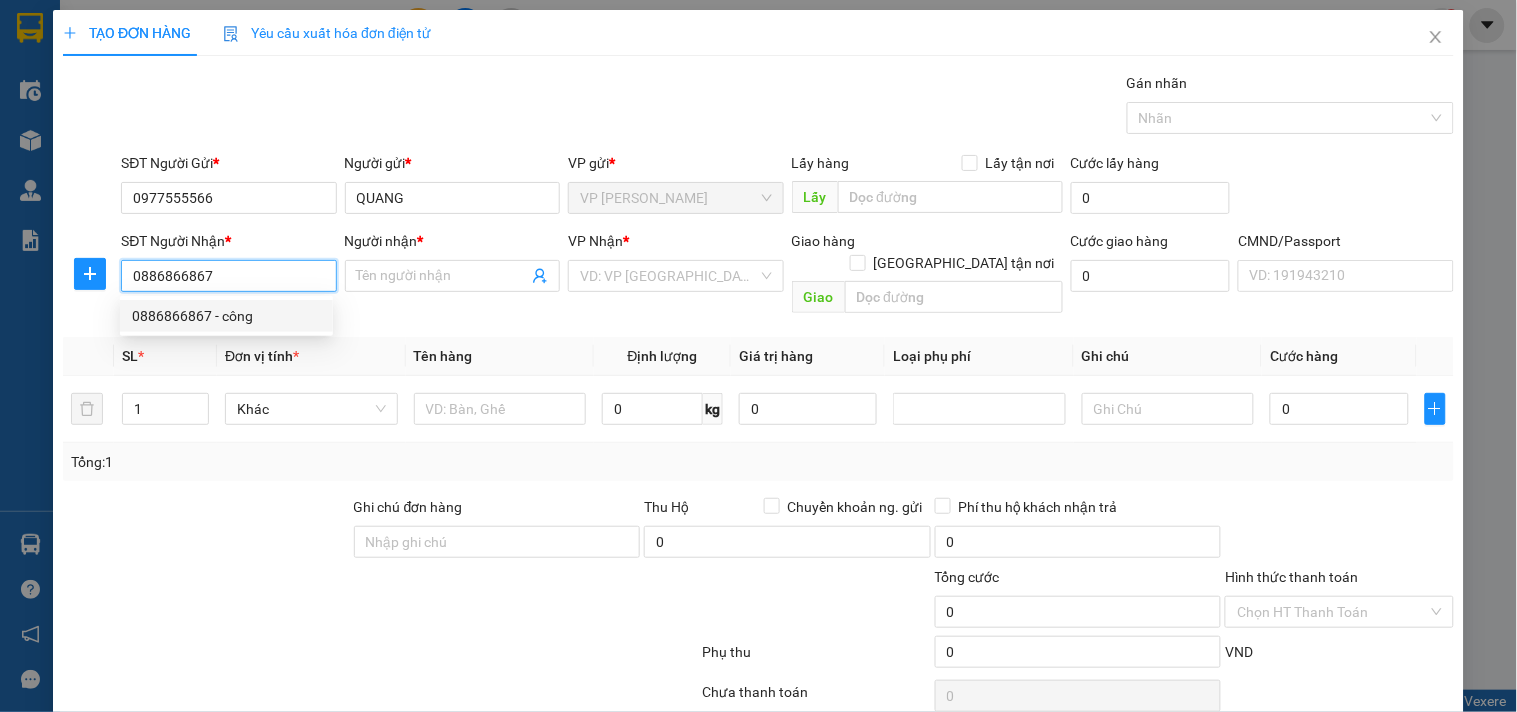 type on "công" 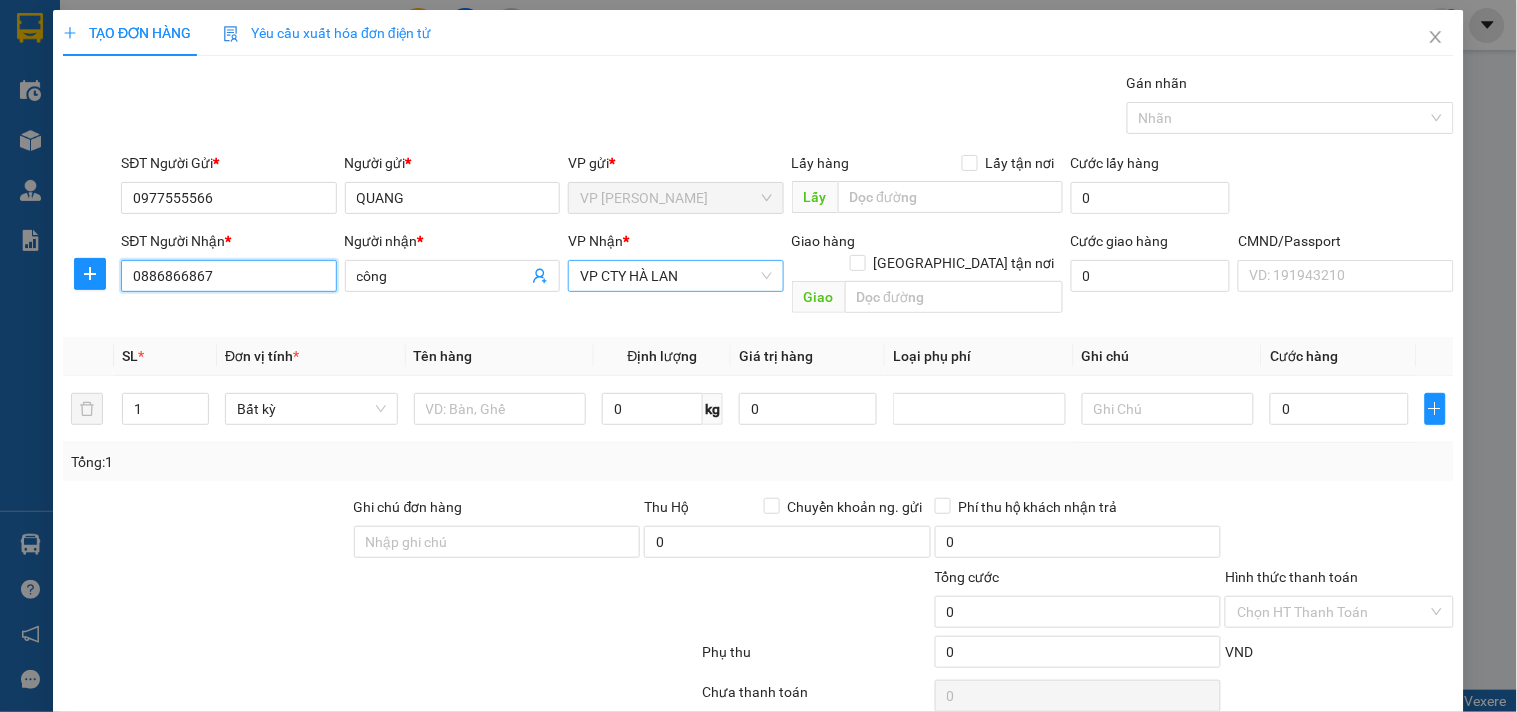click on "VP CTY HÀ LAN" at bounding box center [675, 276] 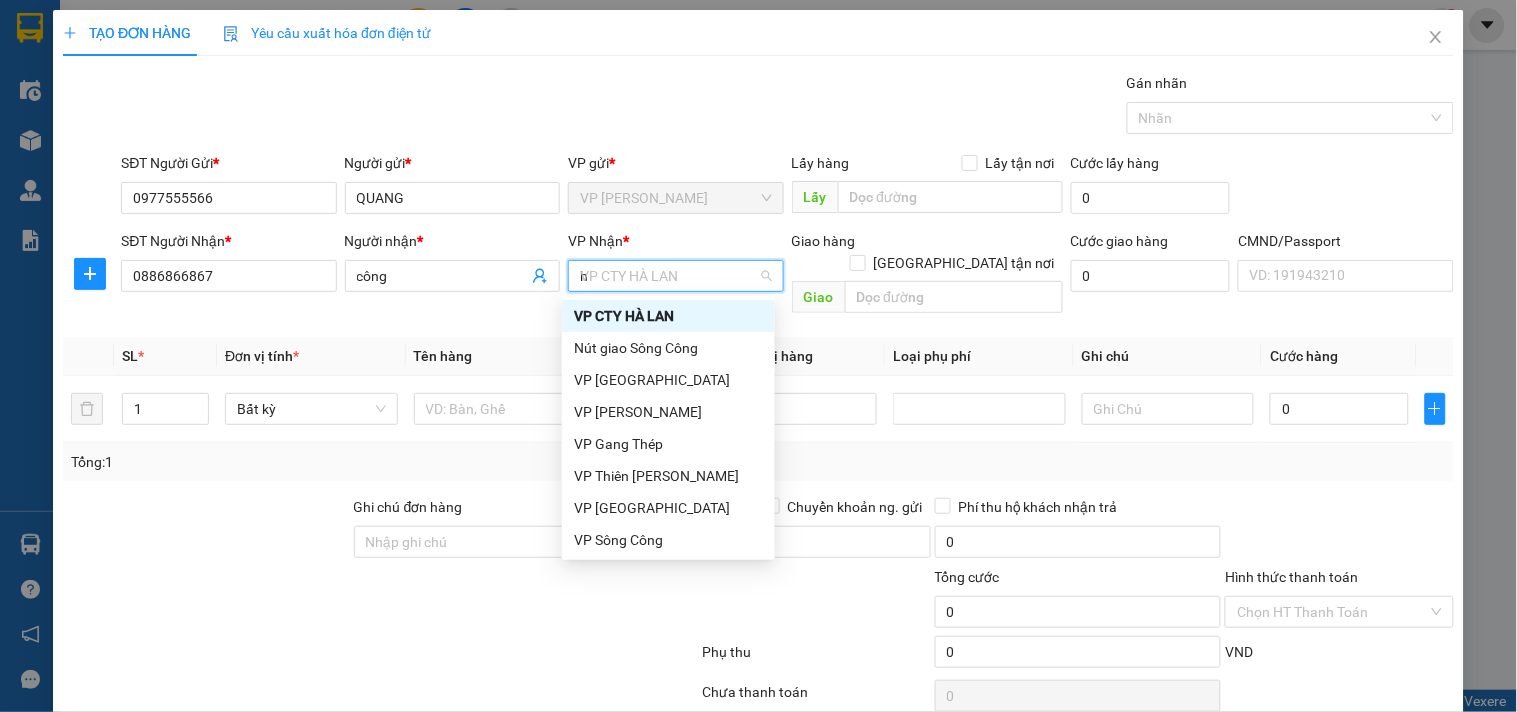 type on "hg" 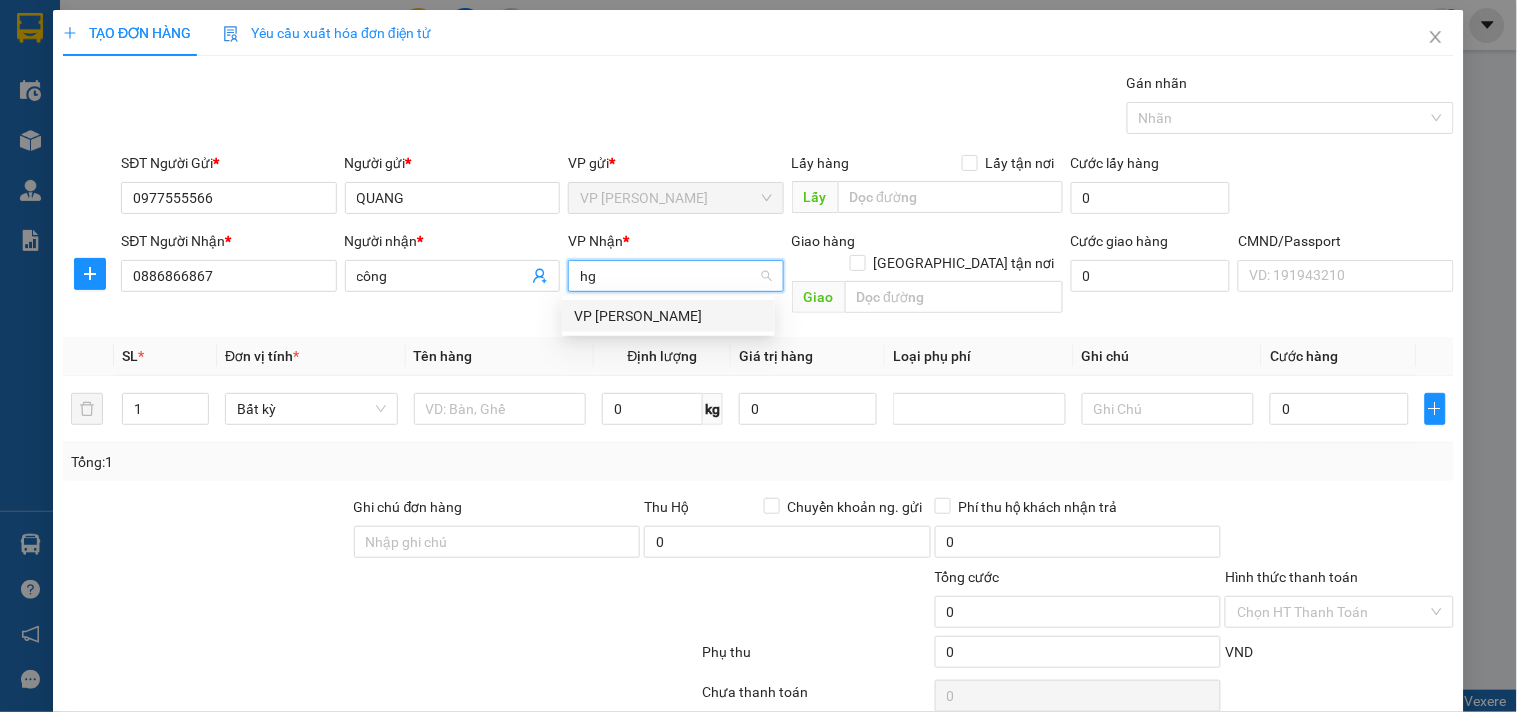type 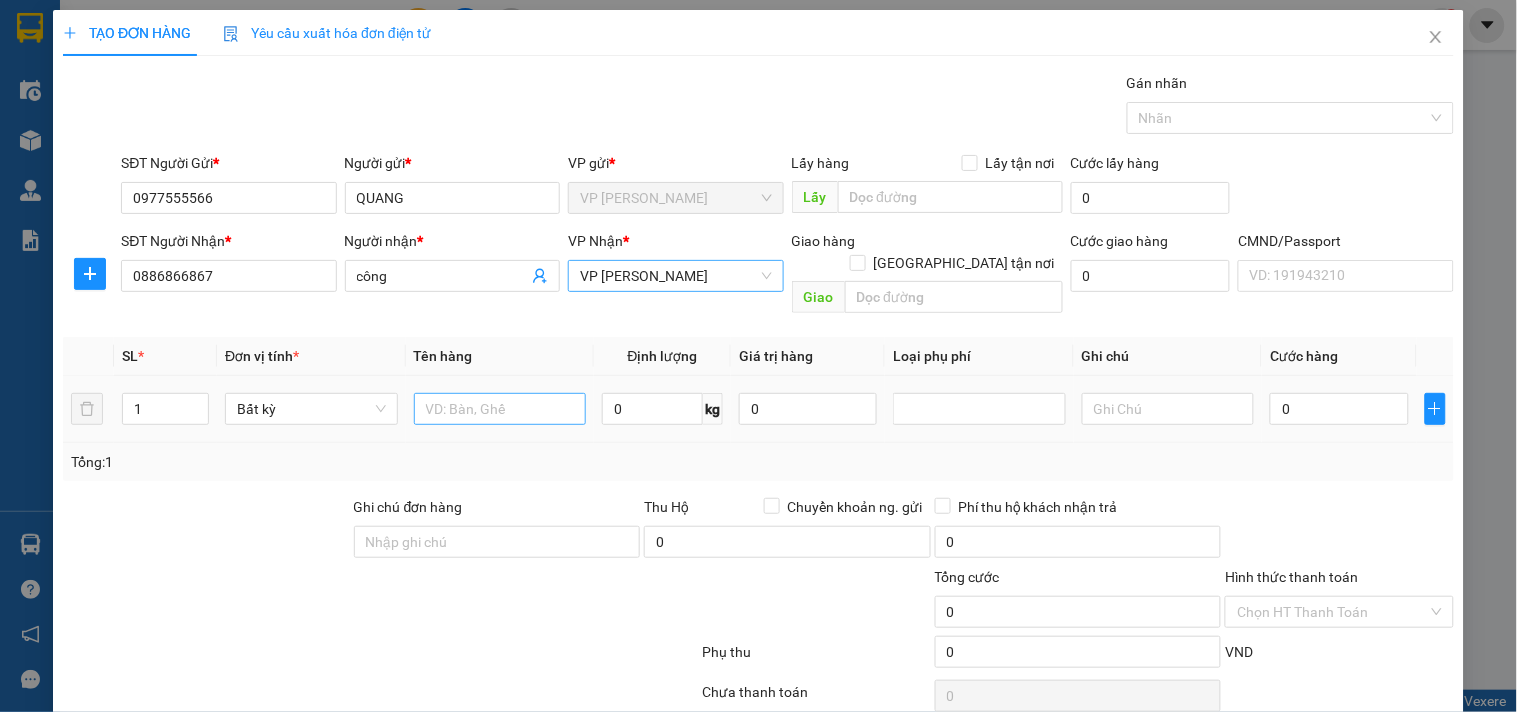 drag, startPoint x: 562, startPoint y: 355, endPoint x: 532, endPoint y: 385, distance: 42.426407 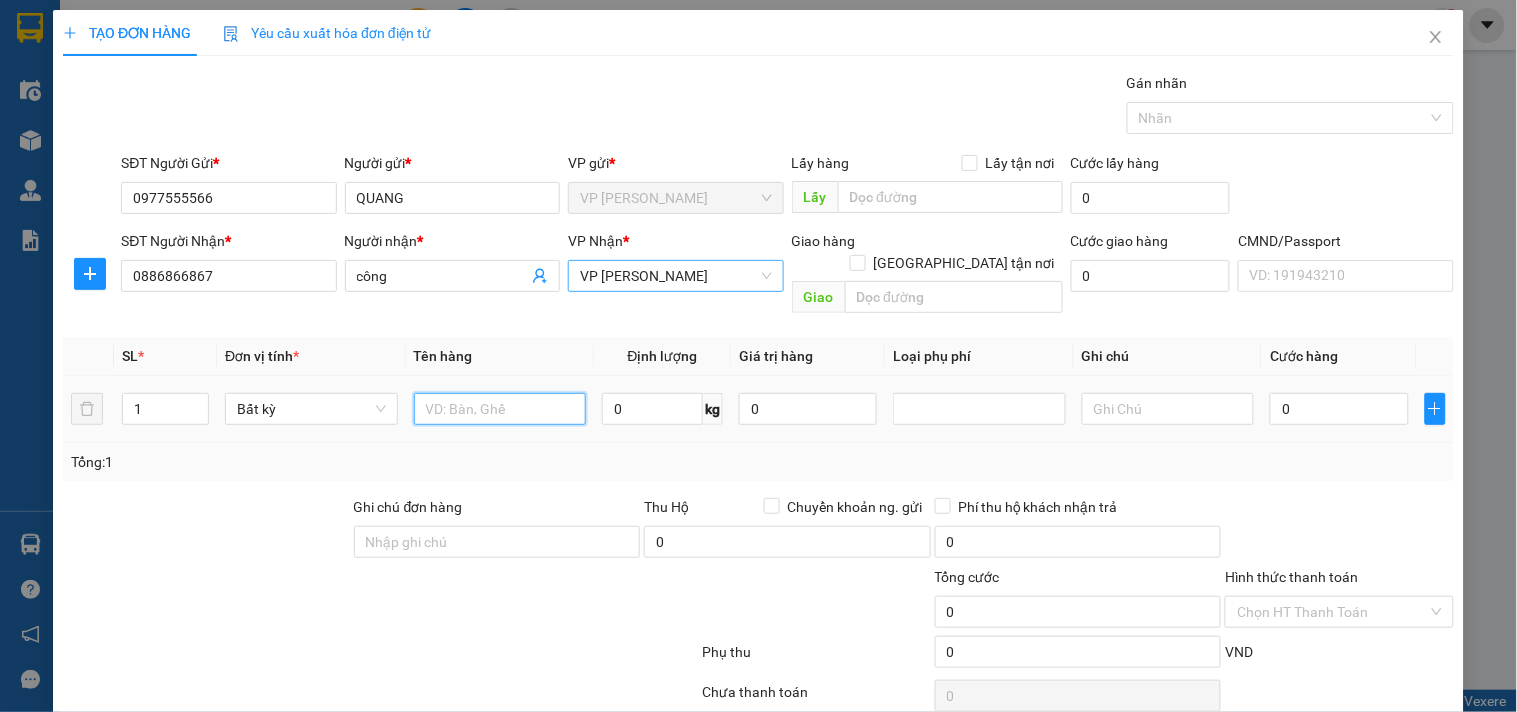 click at bounding box center [500, 409] 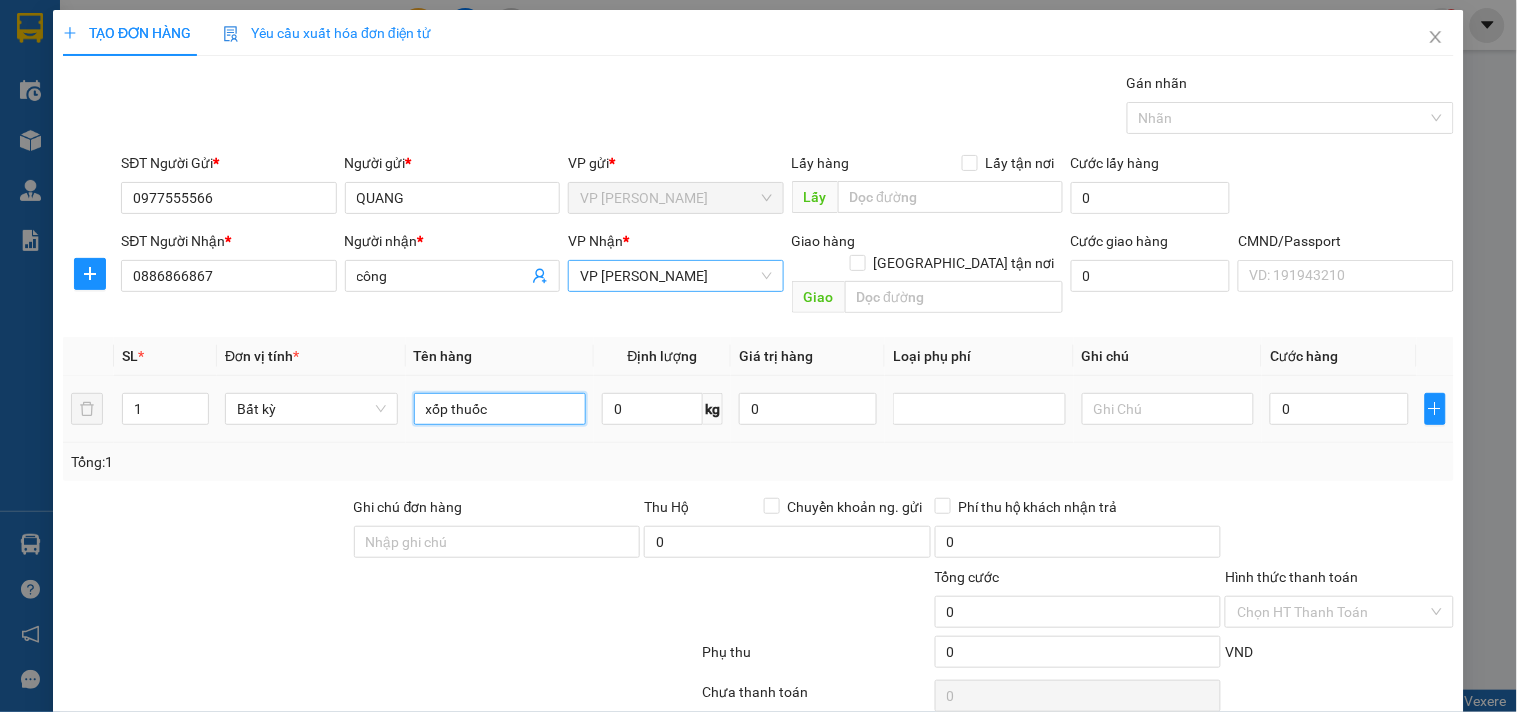 type on "xốp thuốc" 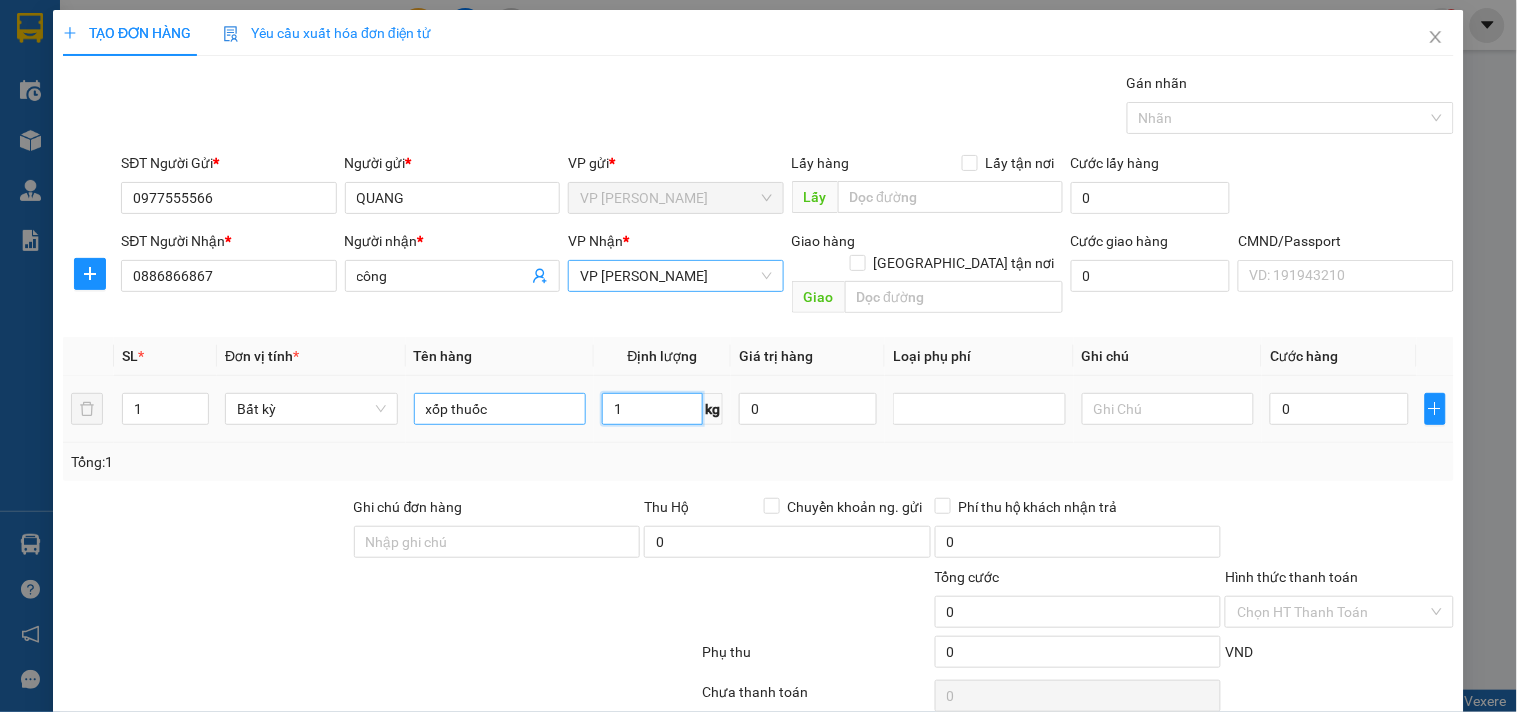 type on "1" 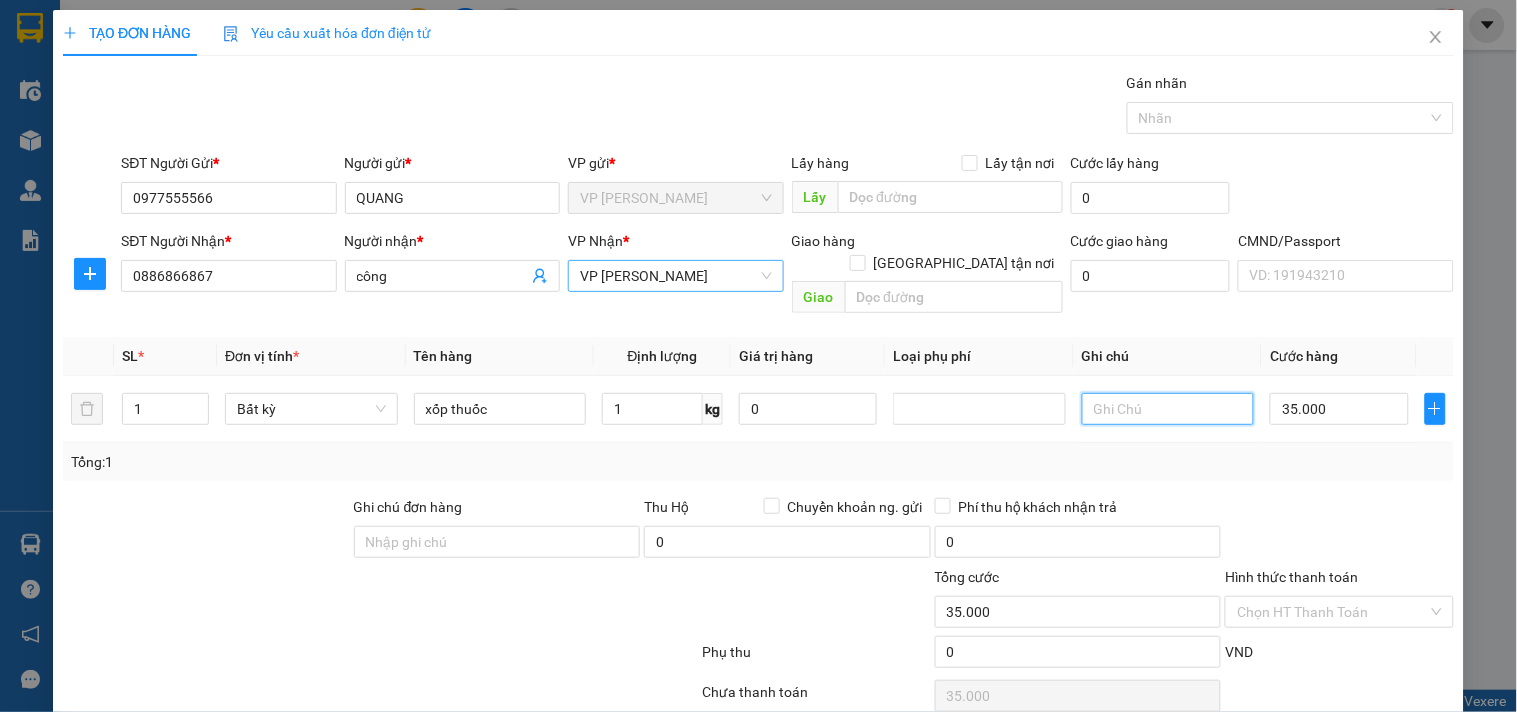 type on "35.000" 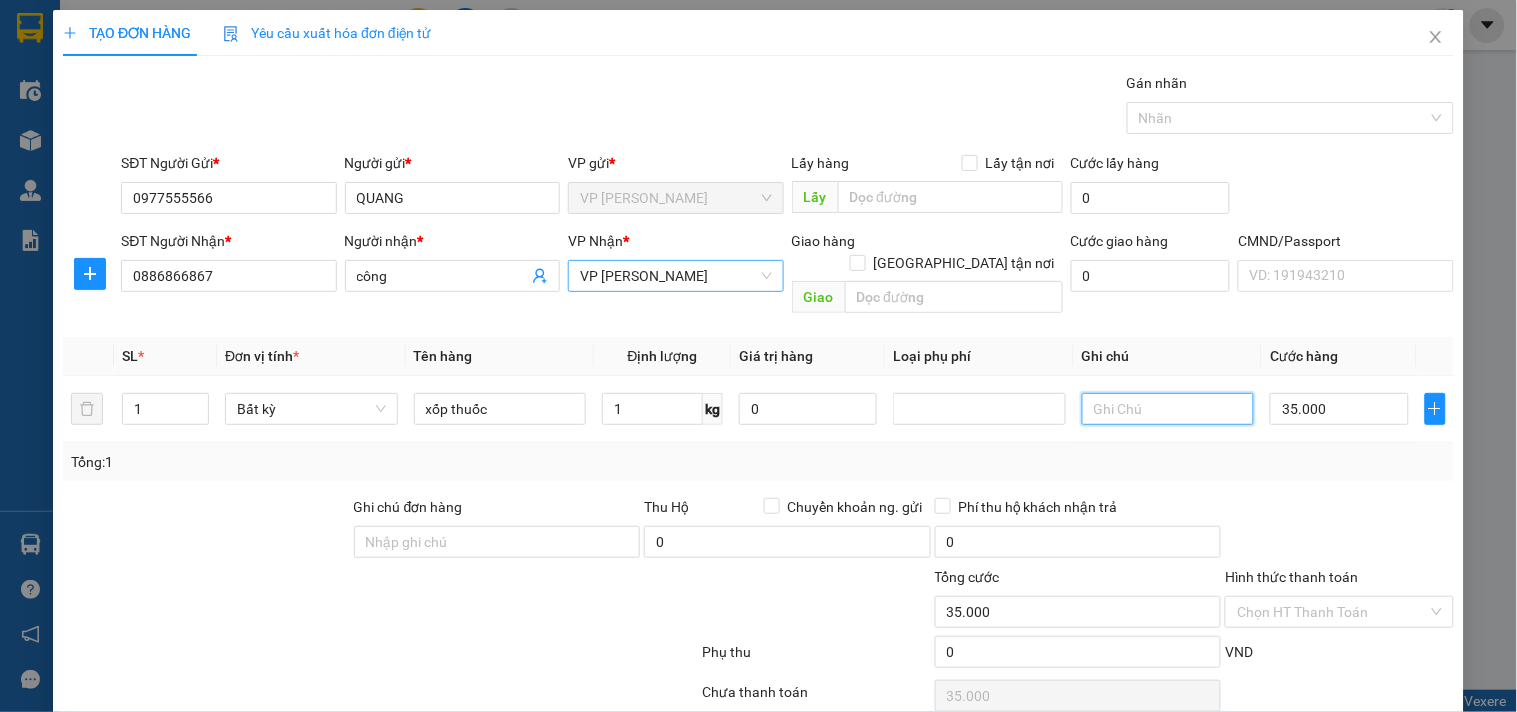 type on "35.000" 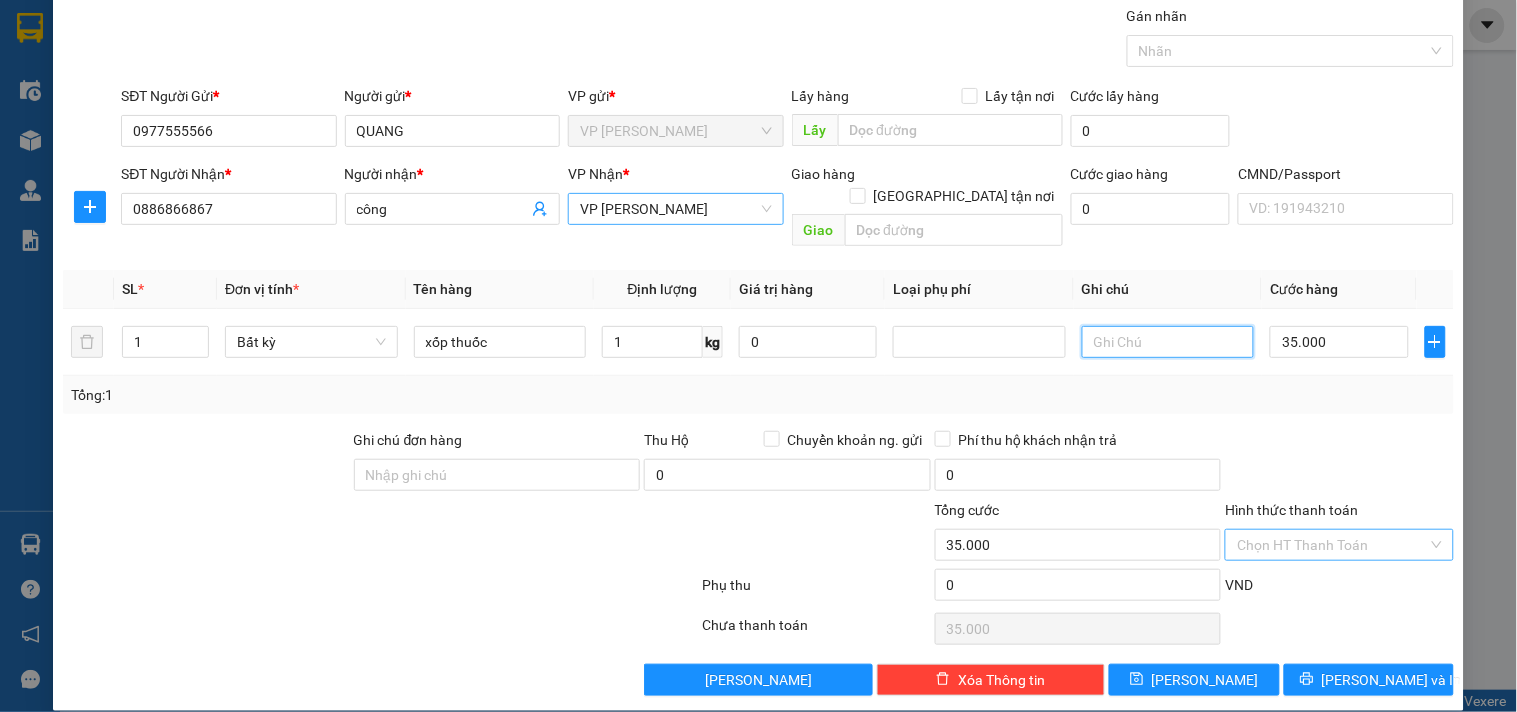 scroll, scrollTop: 0, scrollLeft: 0, axis: both 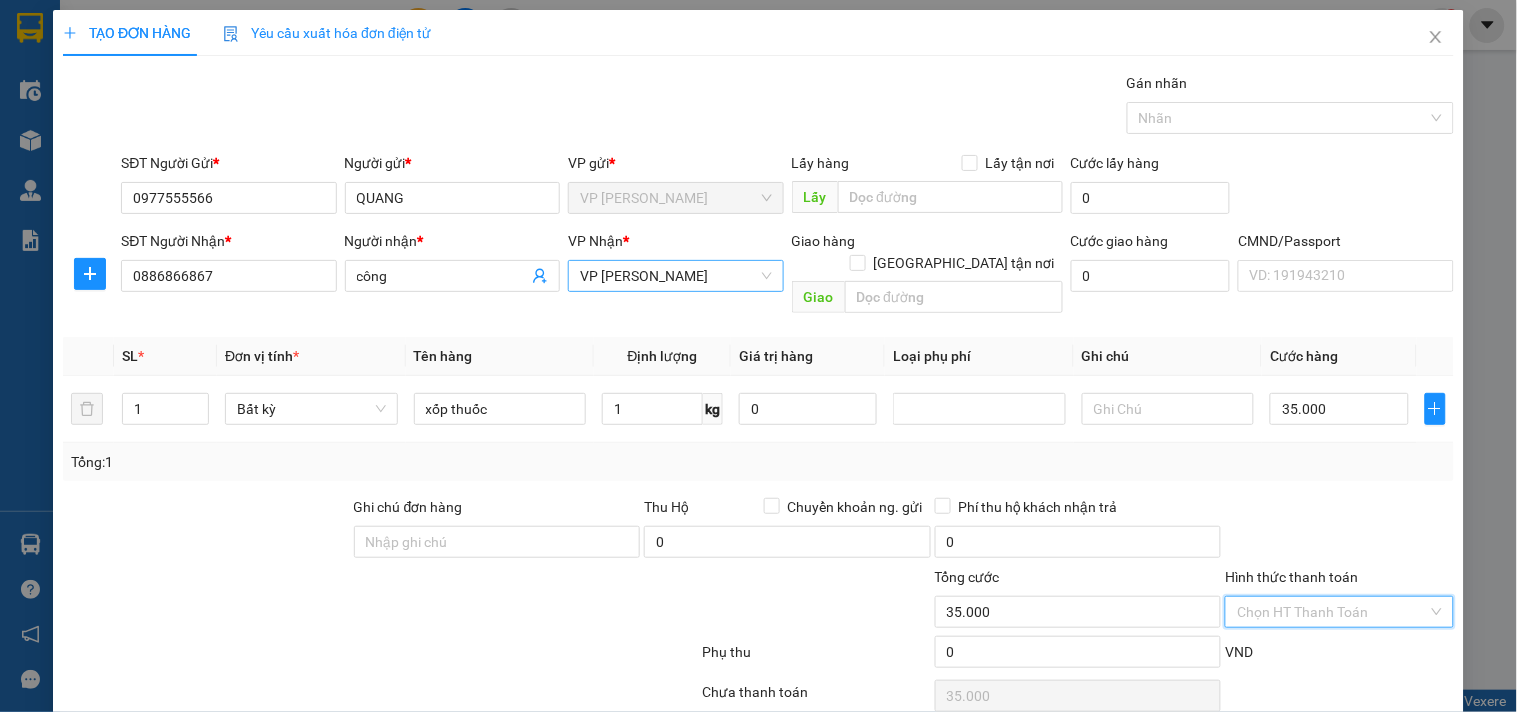 drag, startPoint x: 1316, startPoint y: 591, endPoint x: 1316, endPoint y: 497, distance: 94 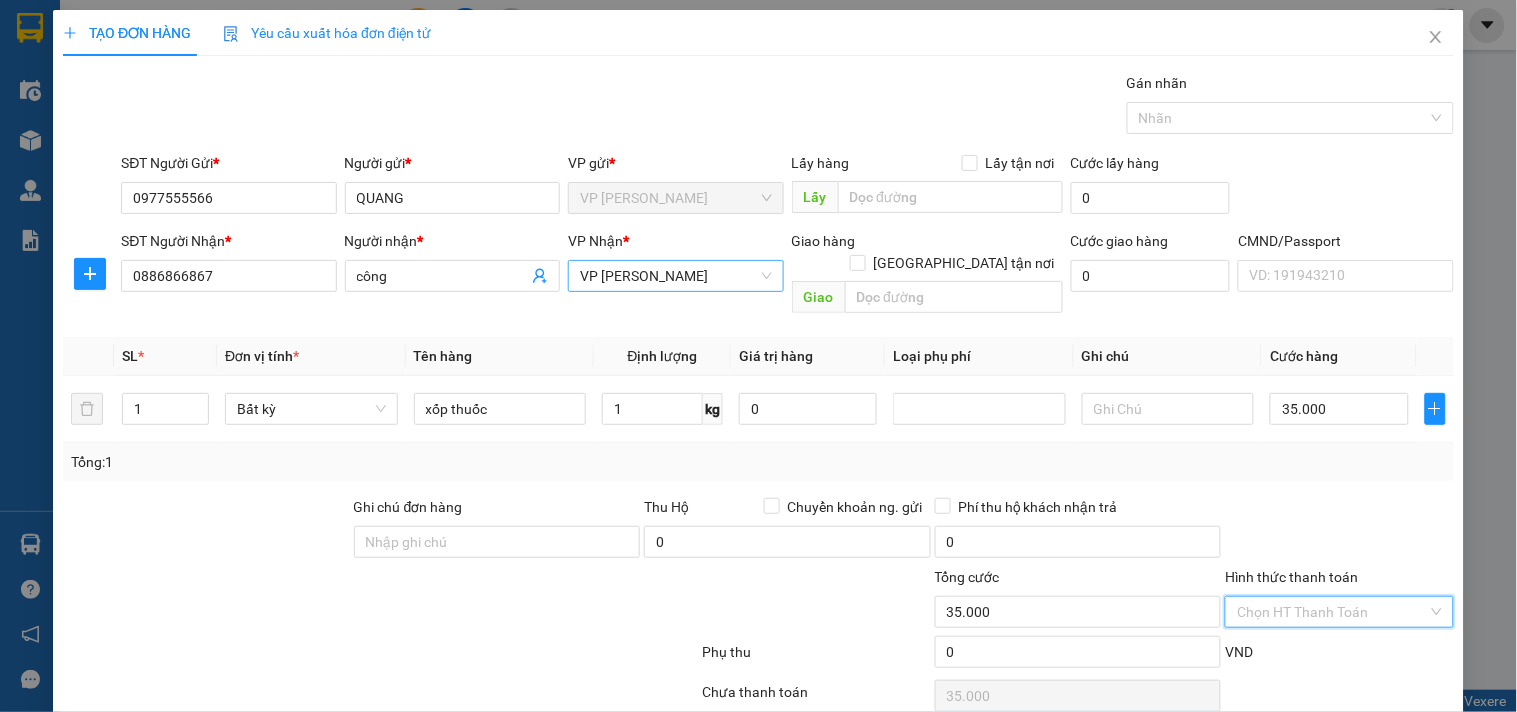 click on "Hình thức thanh toán" at bounding box center (1332, 612) 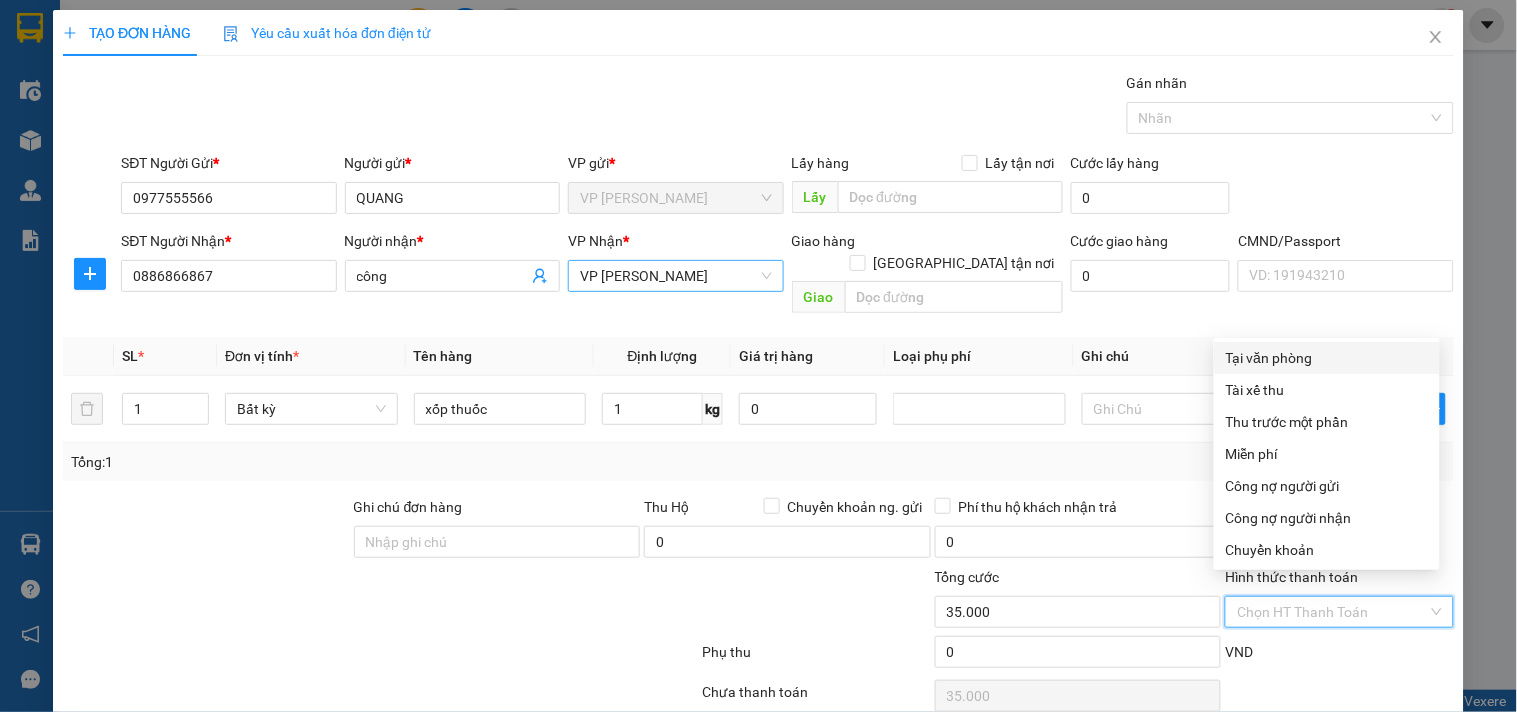 drag, startPoint x: 1308, startPoint y: 344, endPoint x: 1325, endPoint y: 456, distance: 113.28283 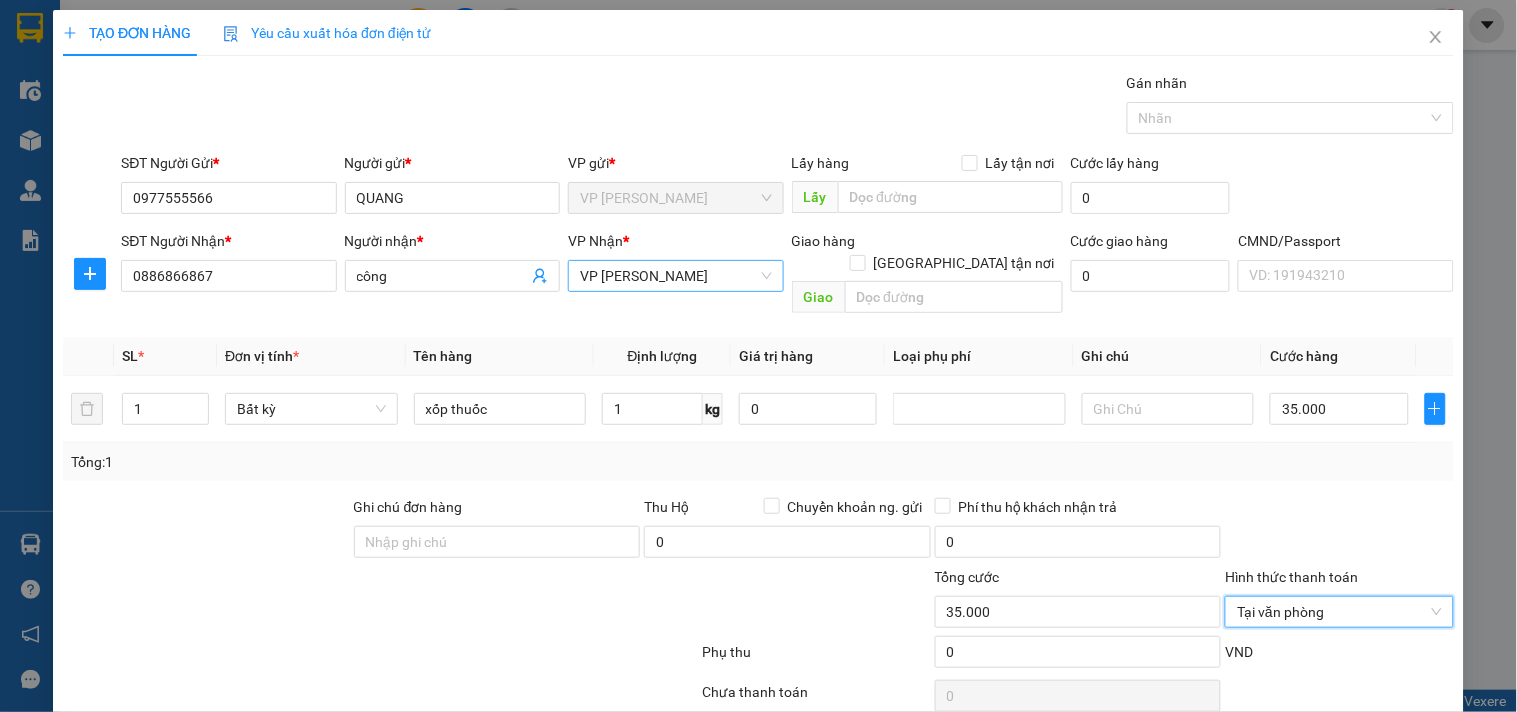 scroll, scrollTop: 67, scrollLeft: 0, axis: vertical 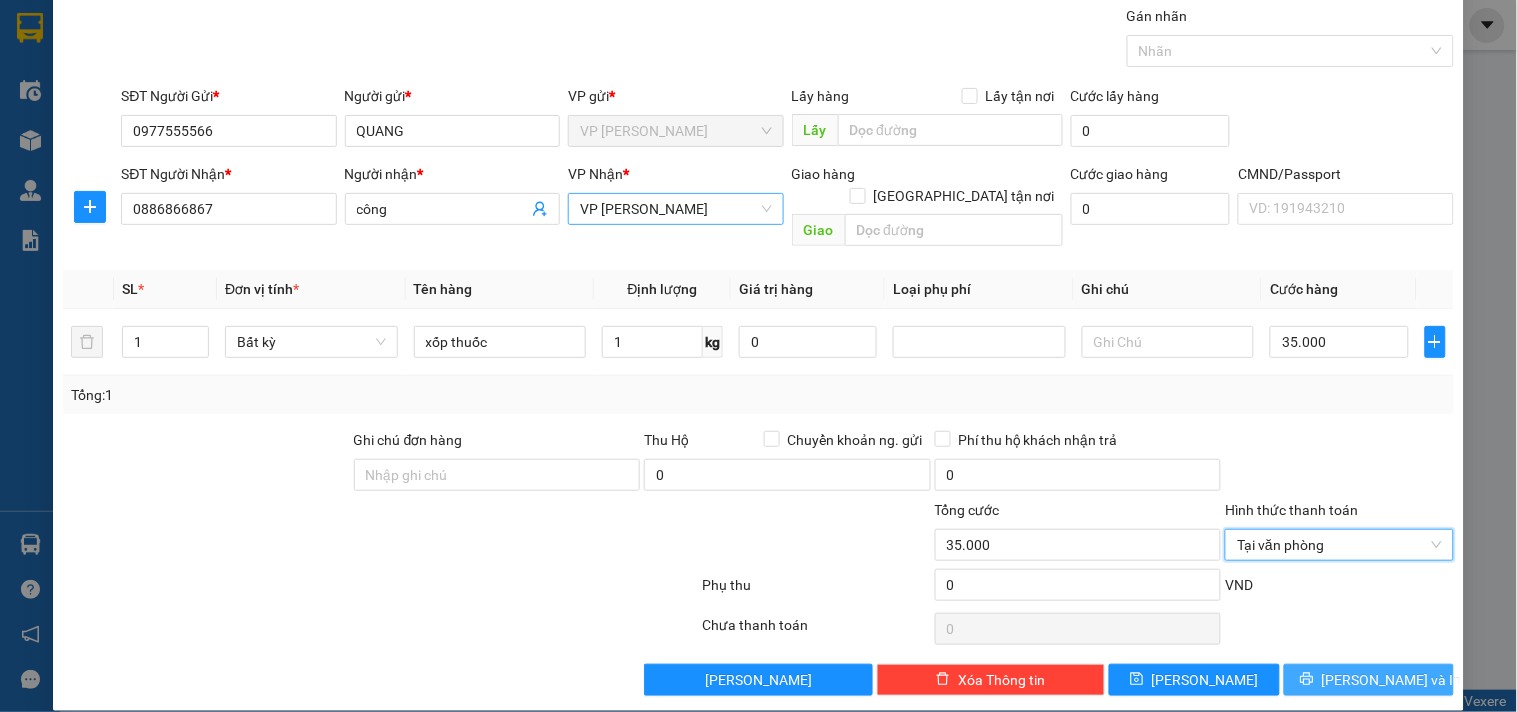 click on "[PERSON_NAME] và In" at bounding box center [1369, 680] 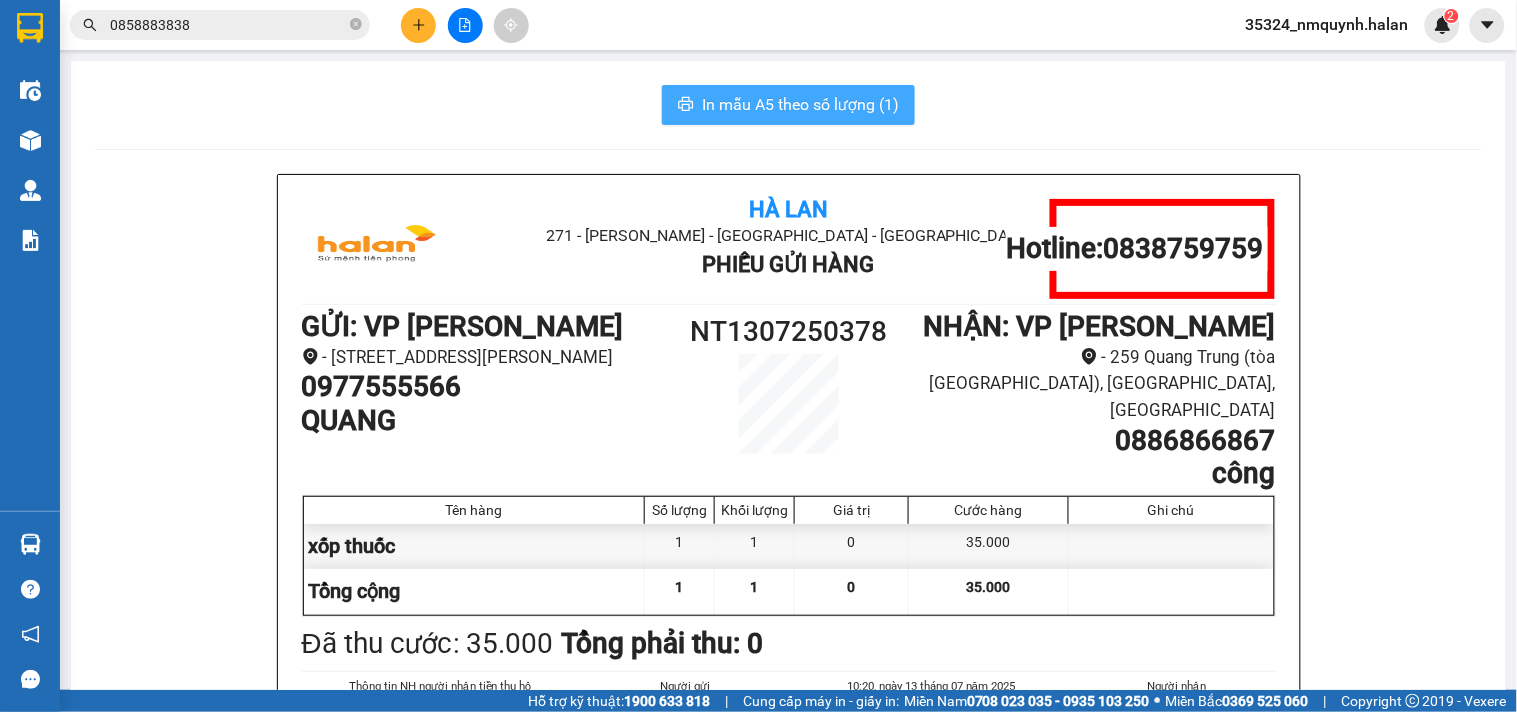 click on "In mẫu A5 theo số lượng
(1)" at bounding box center (800, 104) 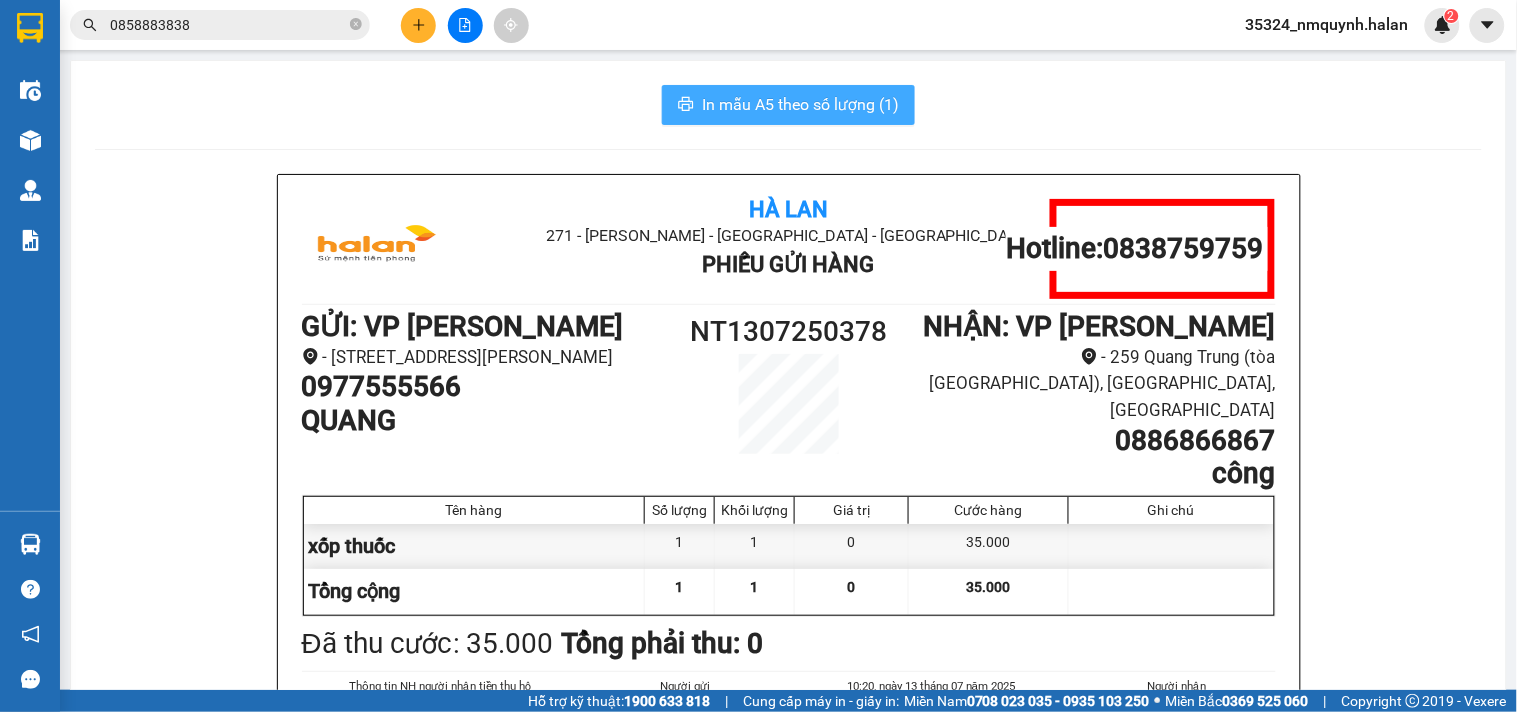 scroll, scrollTop: 0, scrollLeft: 0, axis: both 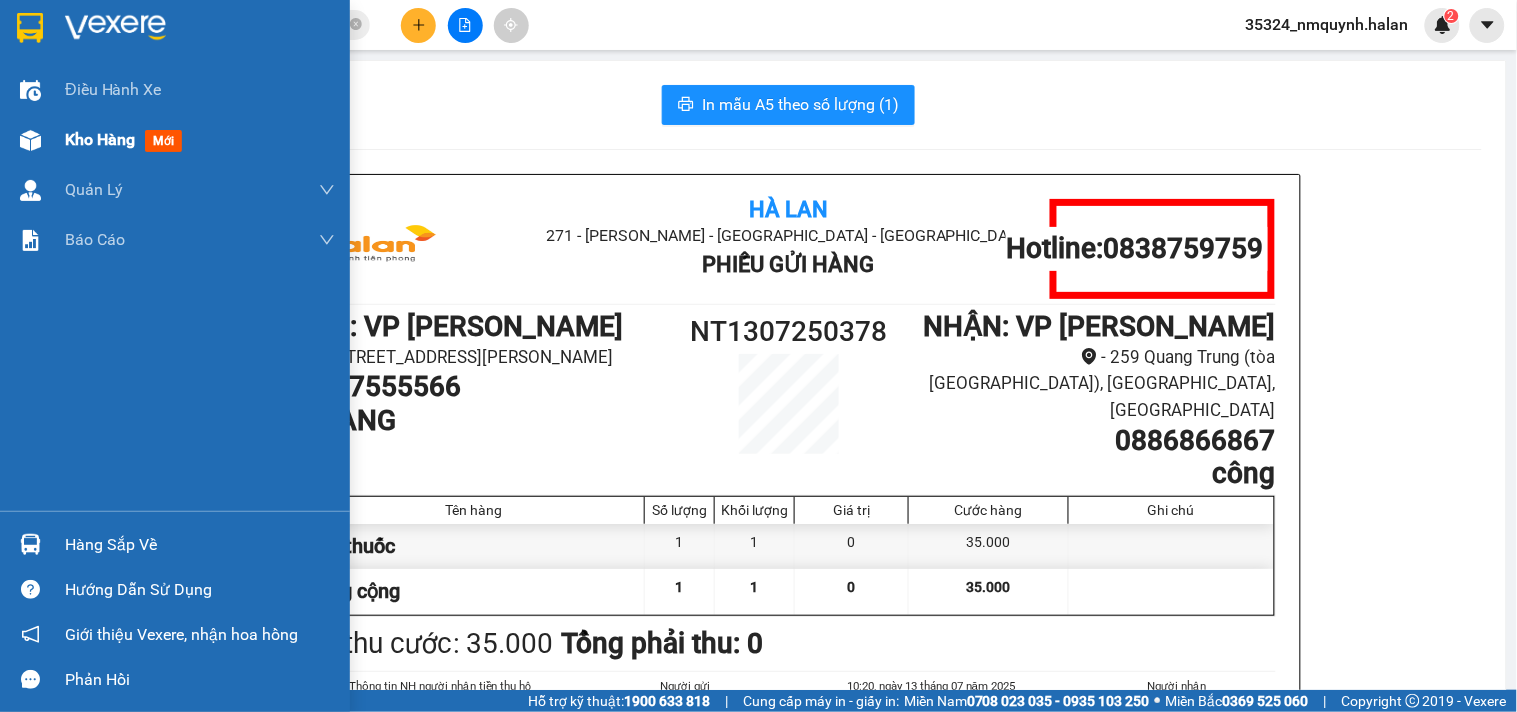 click on "Kho hàng" at bounding box center (100, 139) 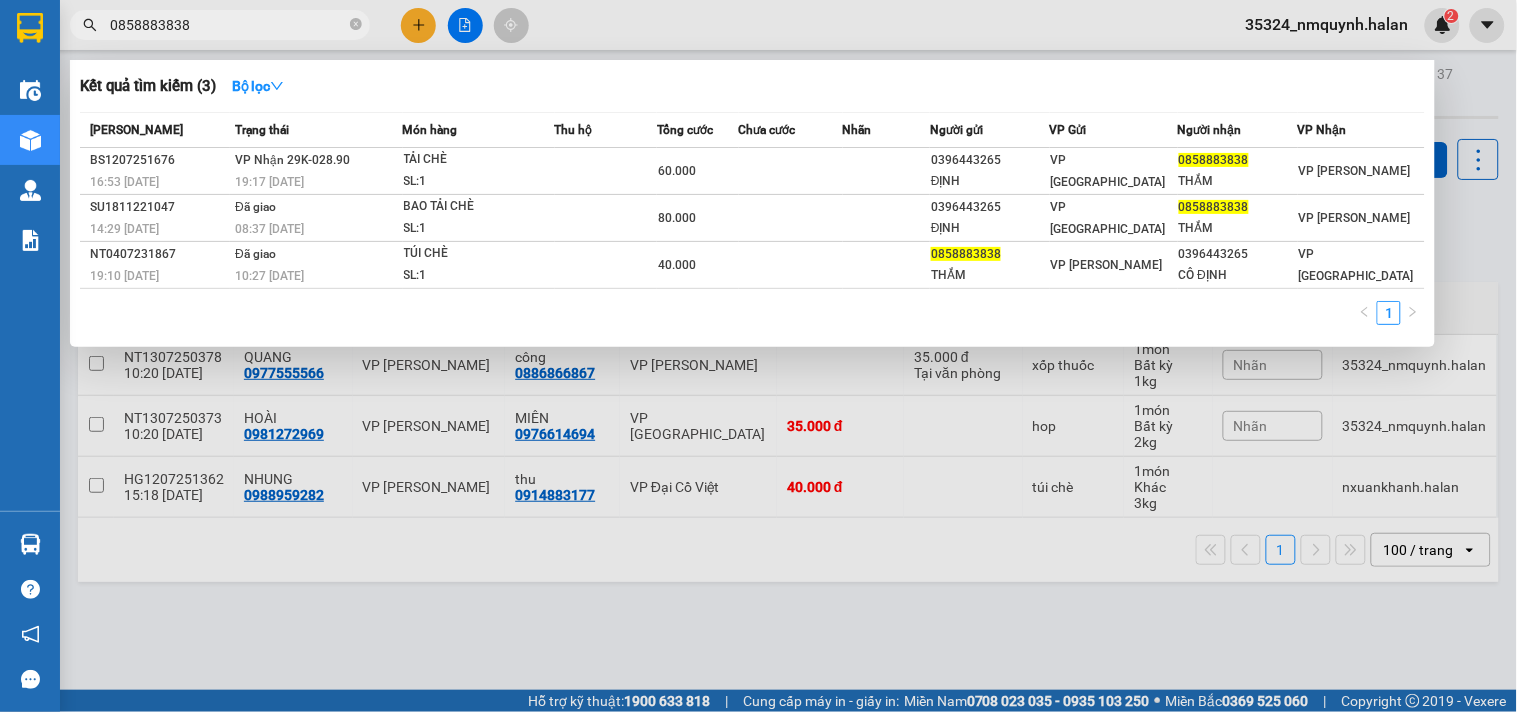 click on "0858883838" at bounding box center (228, 25) 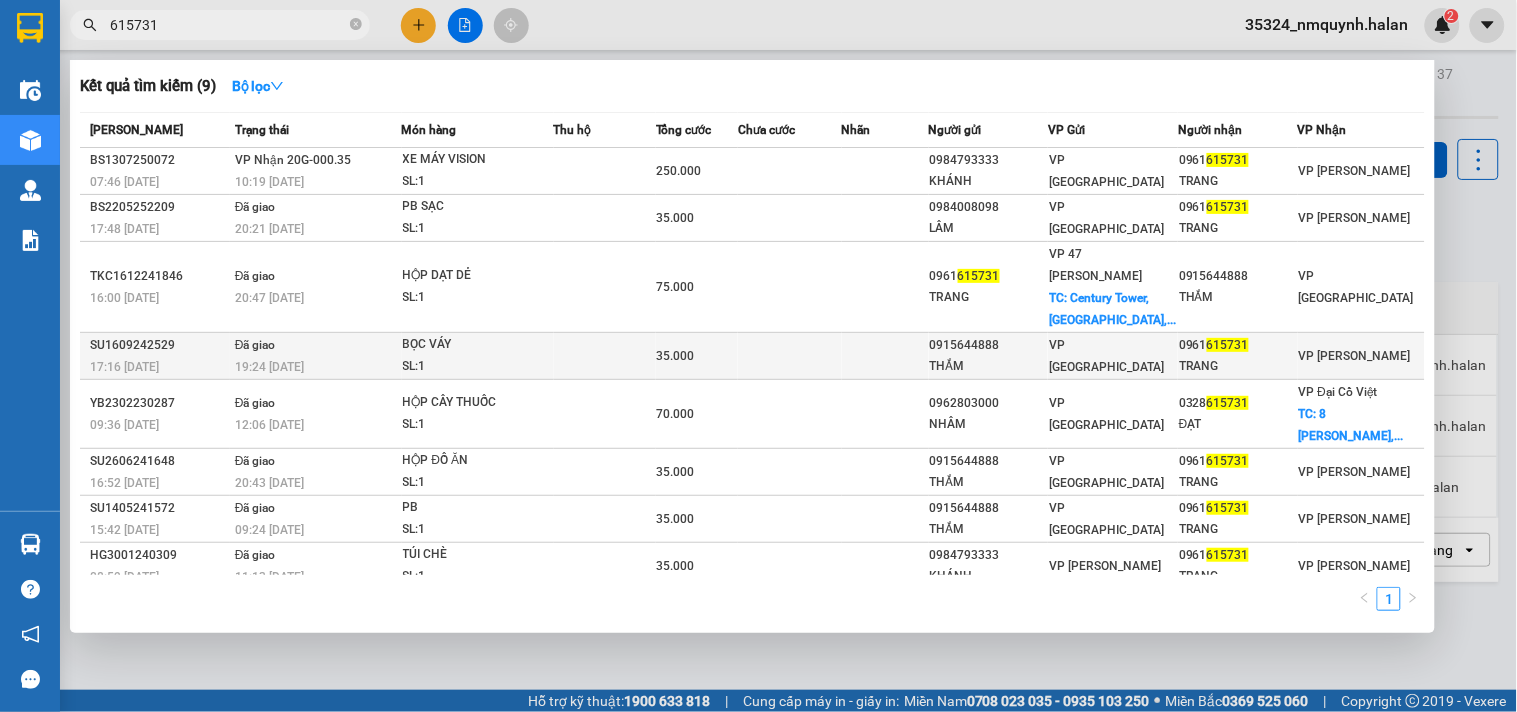 type 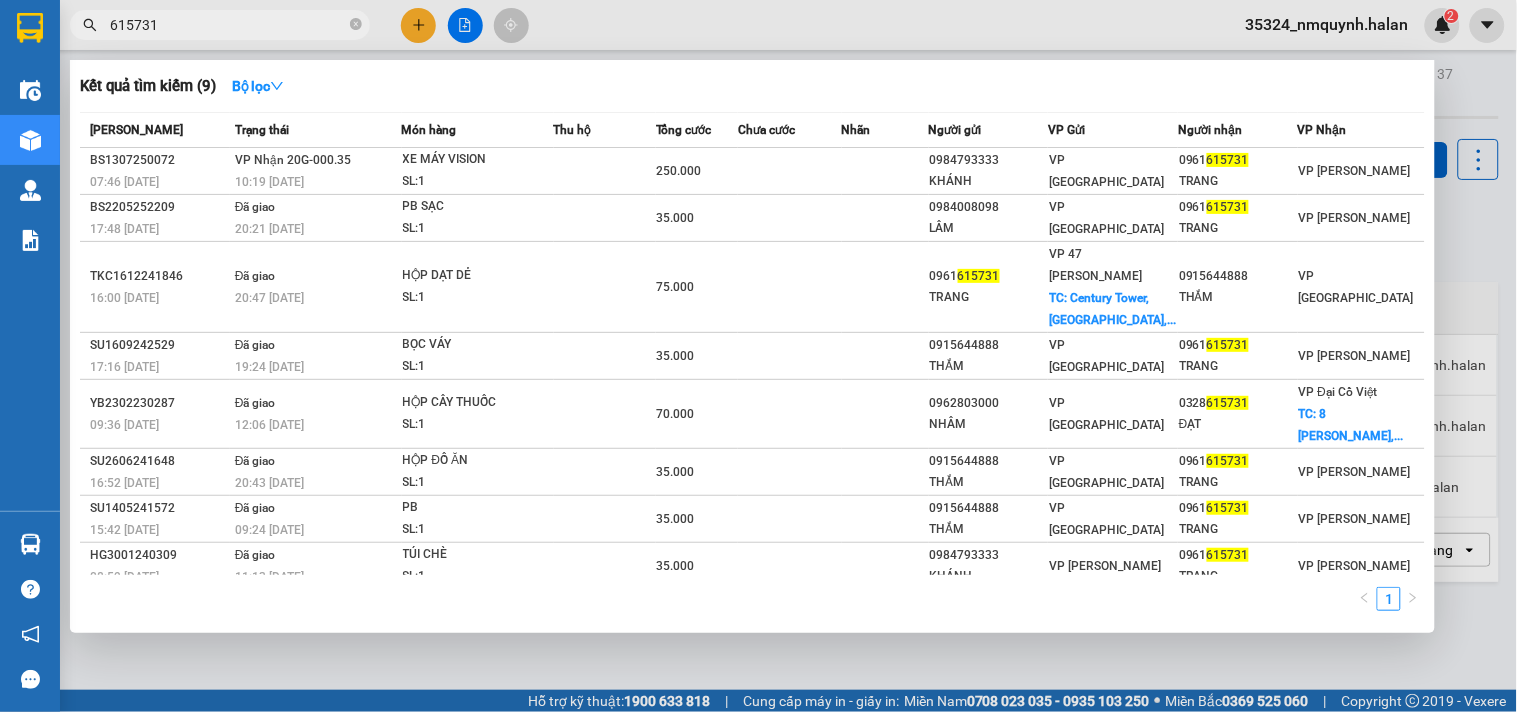 click at bounding box center [758, 356] 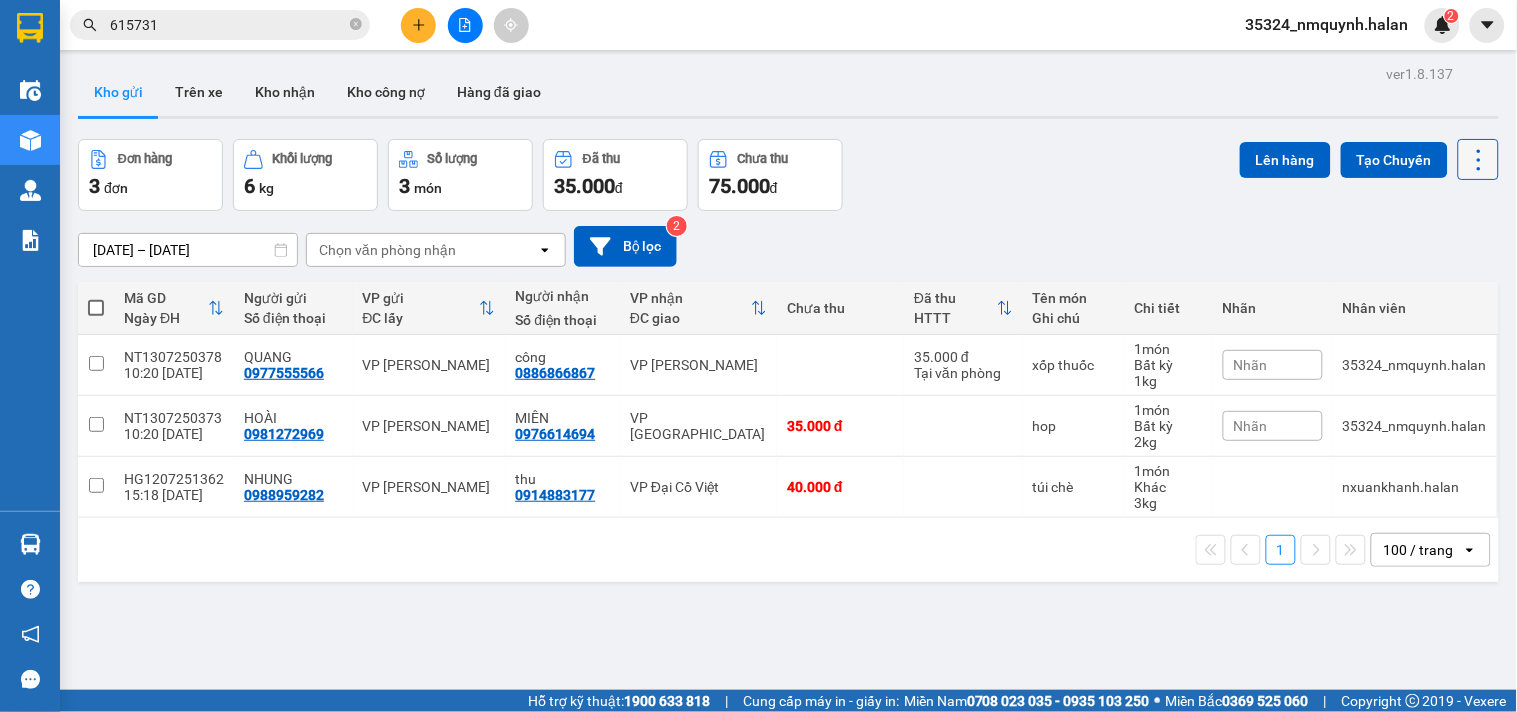 click 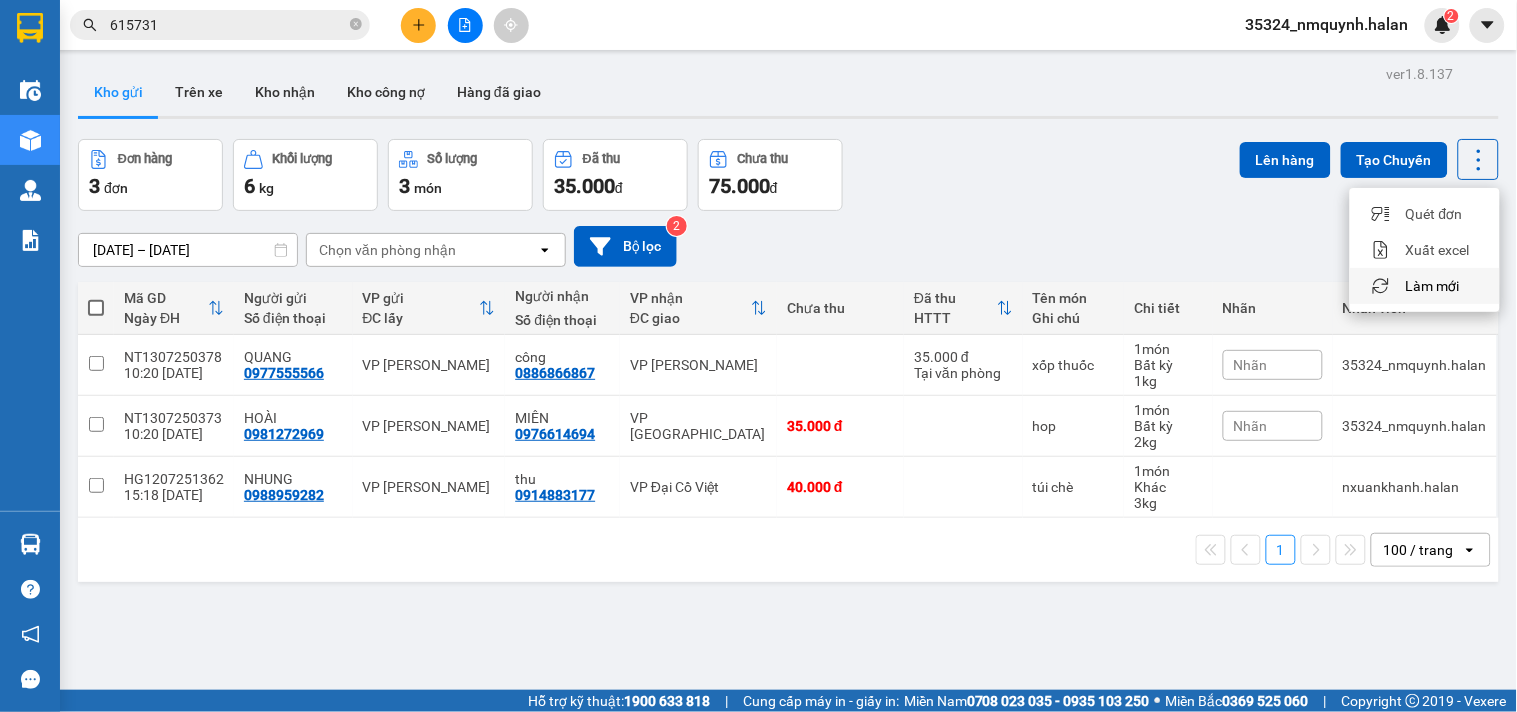 click on "Làm mới" at bounding box center (1433, 286) 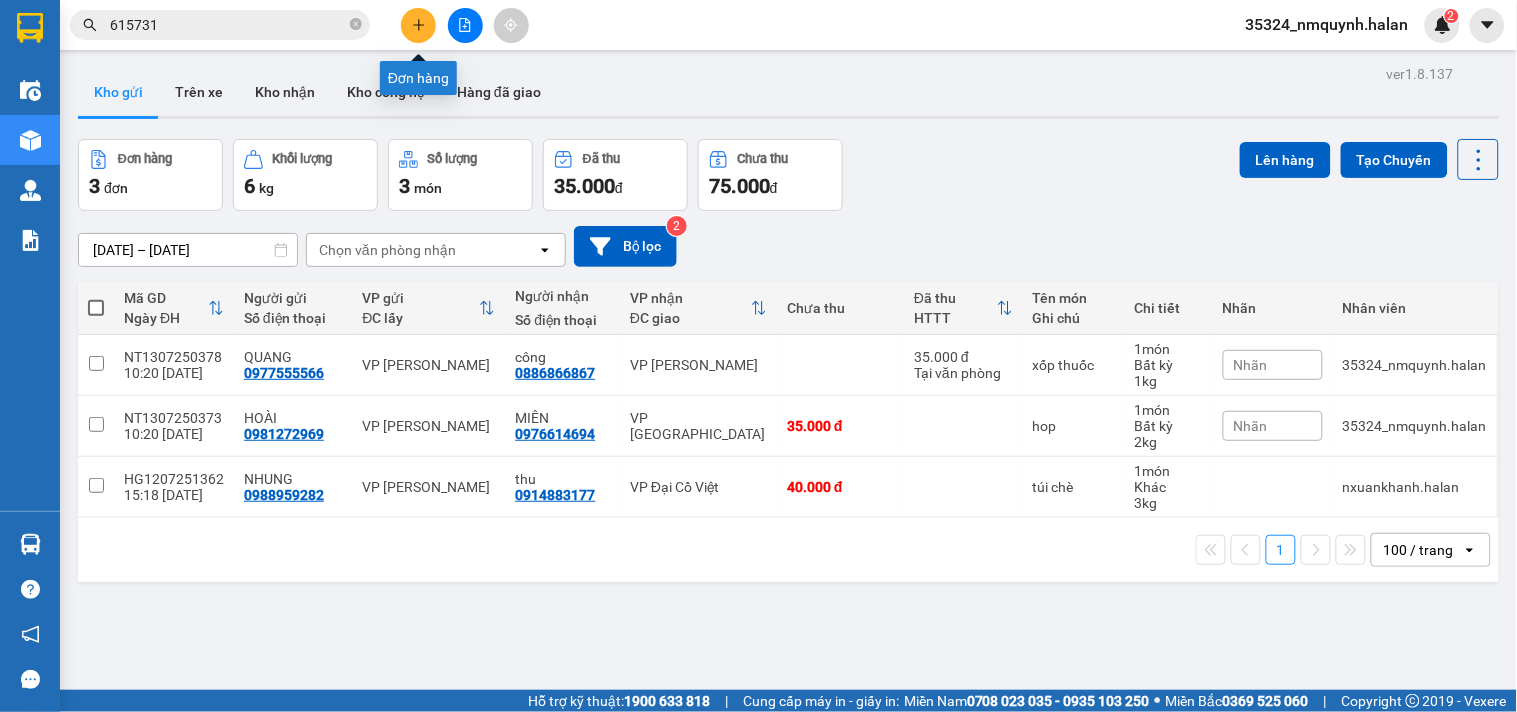click at bounding box center (418, 25) 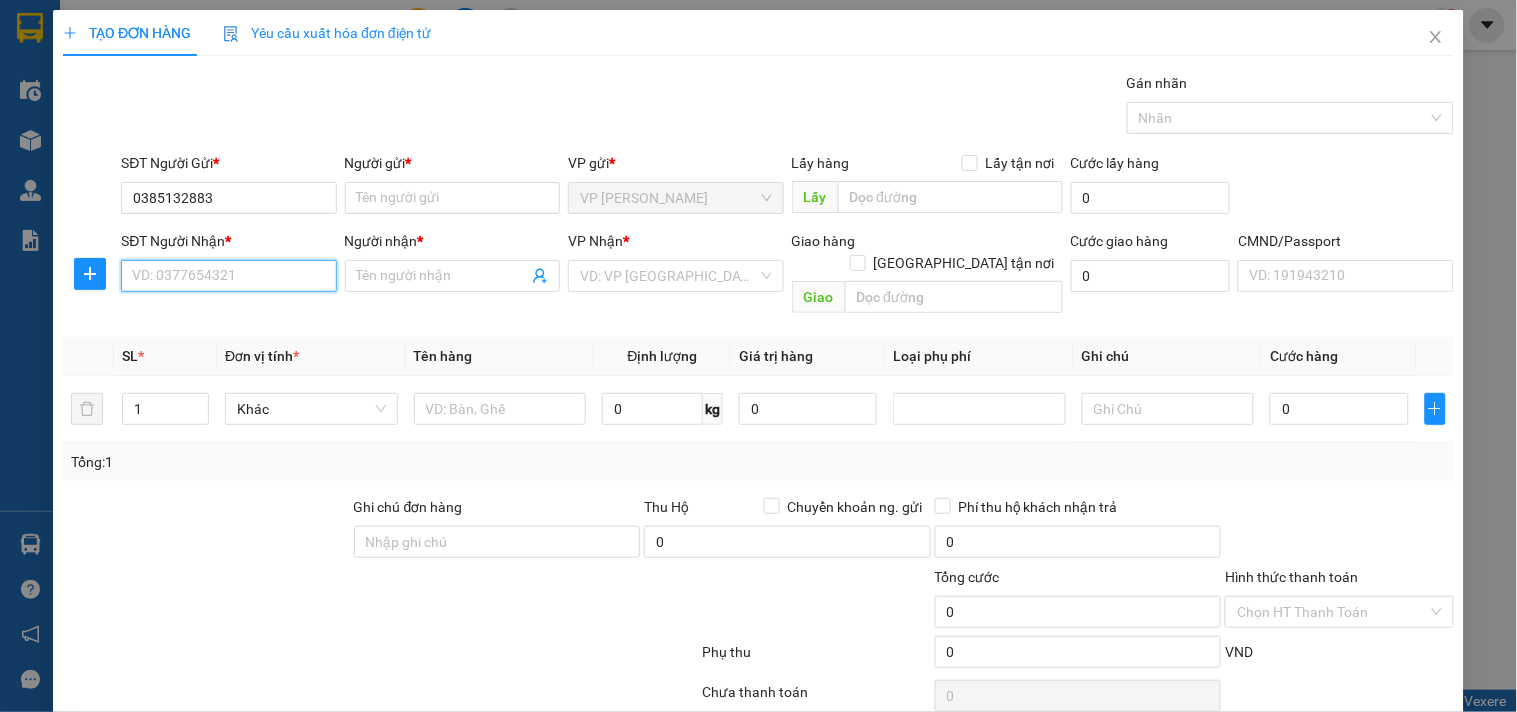 click on "SĐT Người Nhận  *" at bounding box center [228, 276] 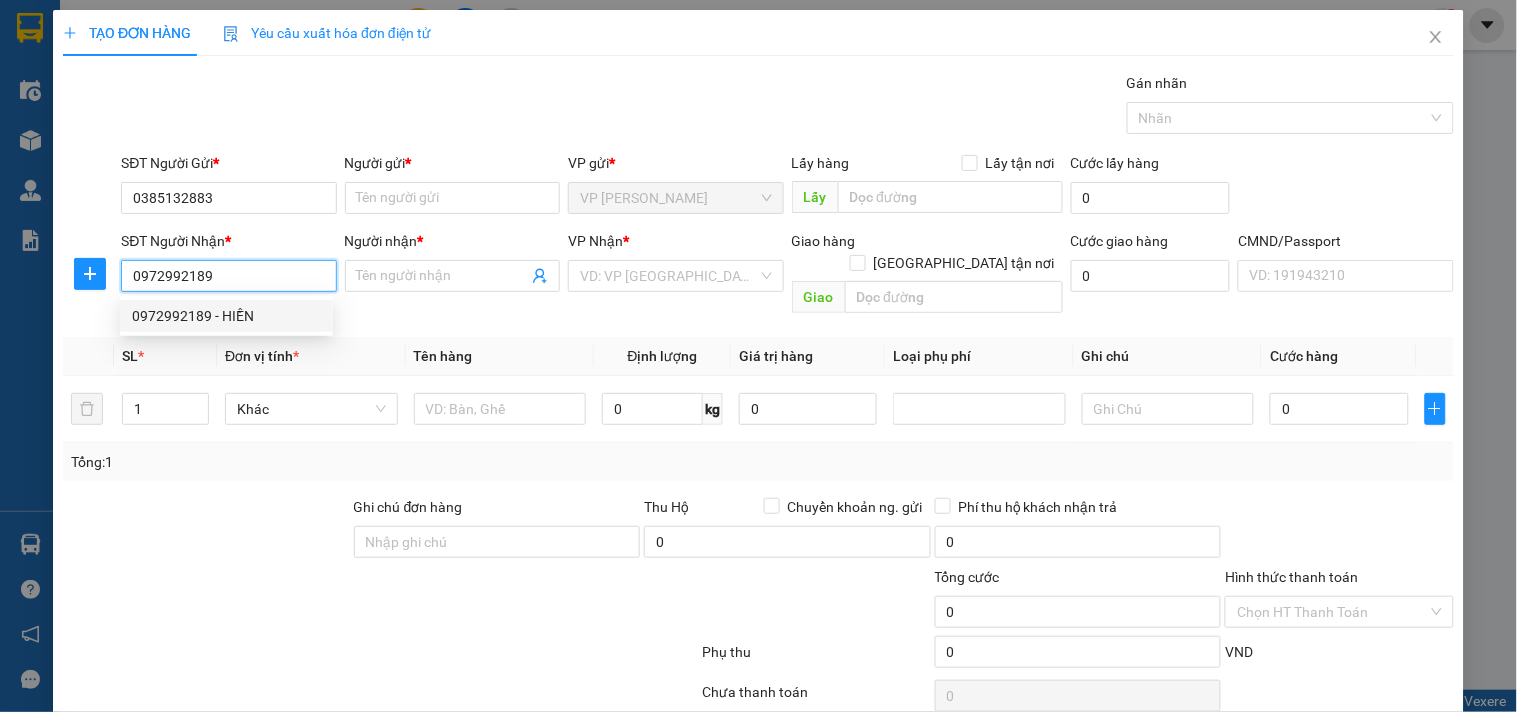 click on "0972992189 - HIỀN" at bounding box center (226, 316) 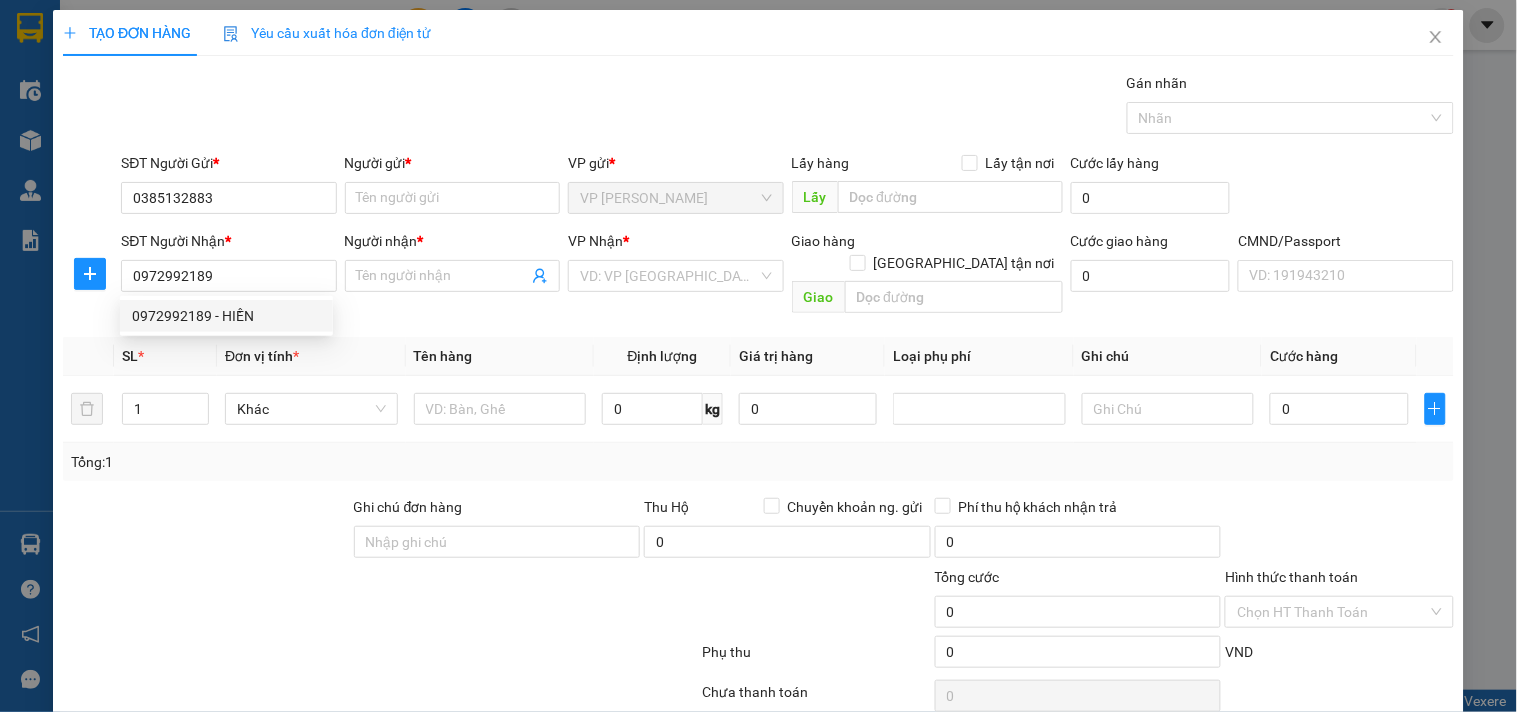 click on "Người gửi  *" at bounding box center (452, 167) 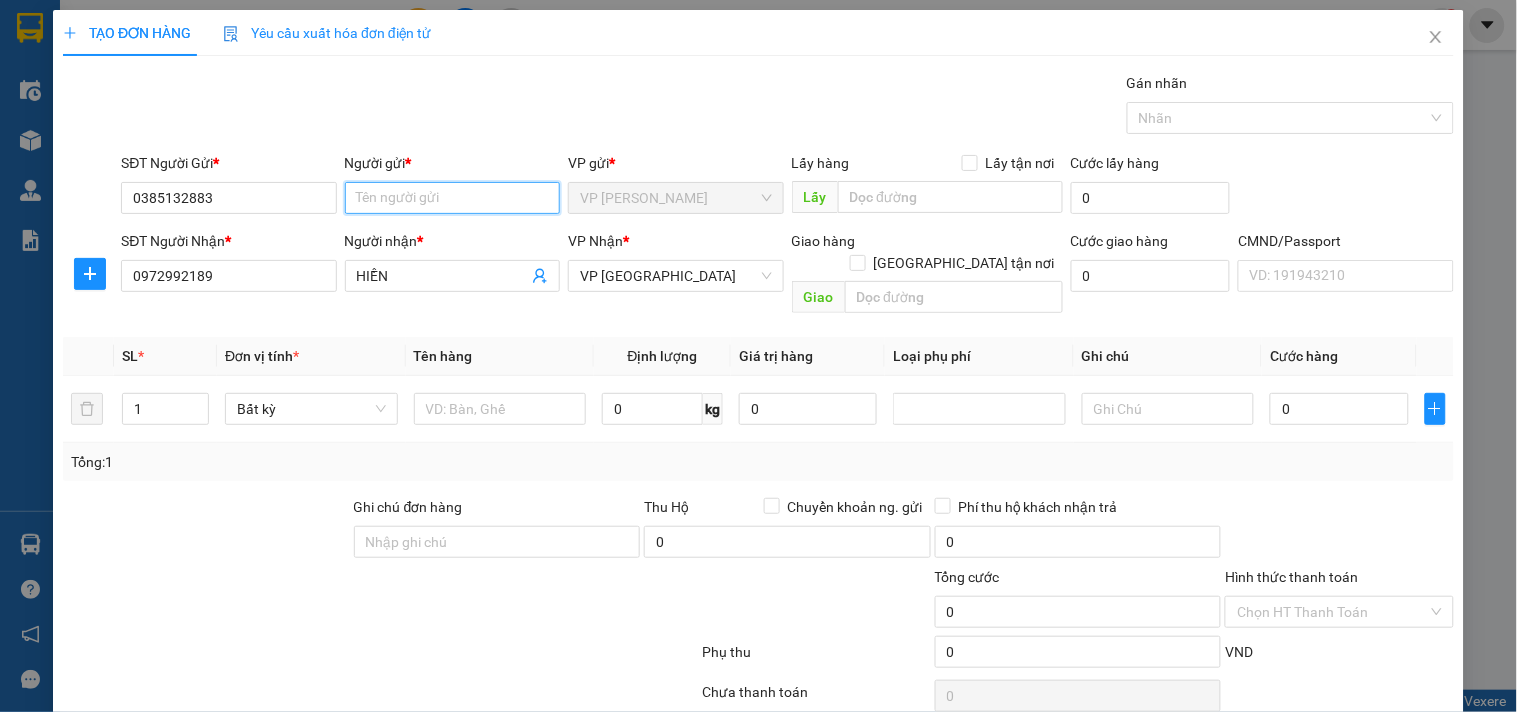 click on "Người gửi  *" at bounding box center (452, 198) 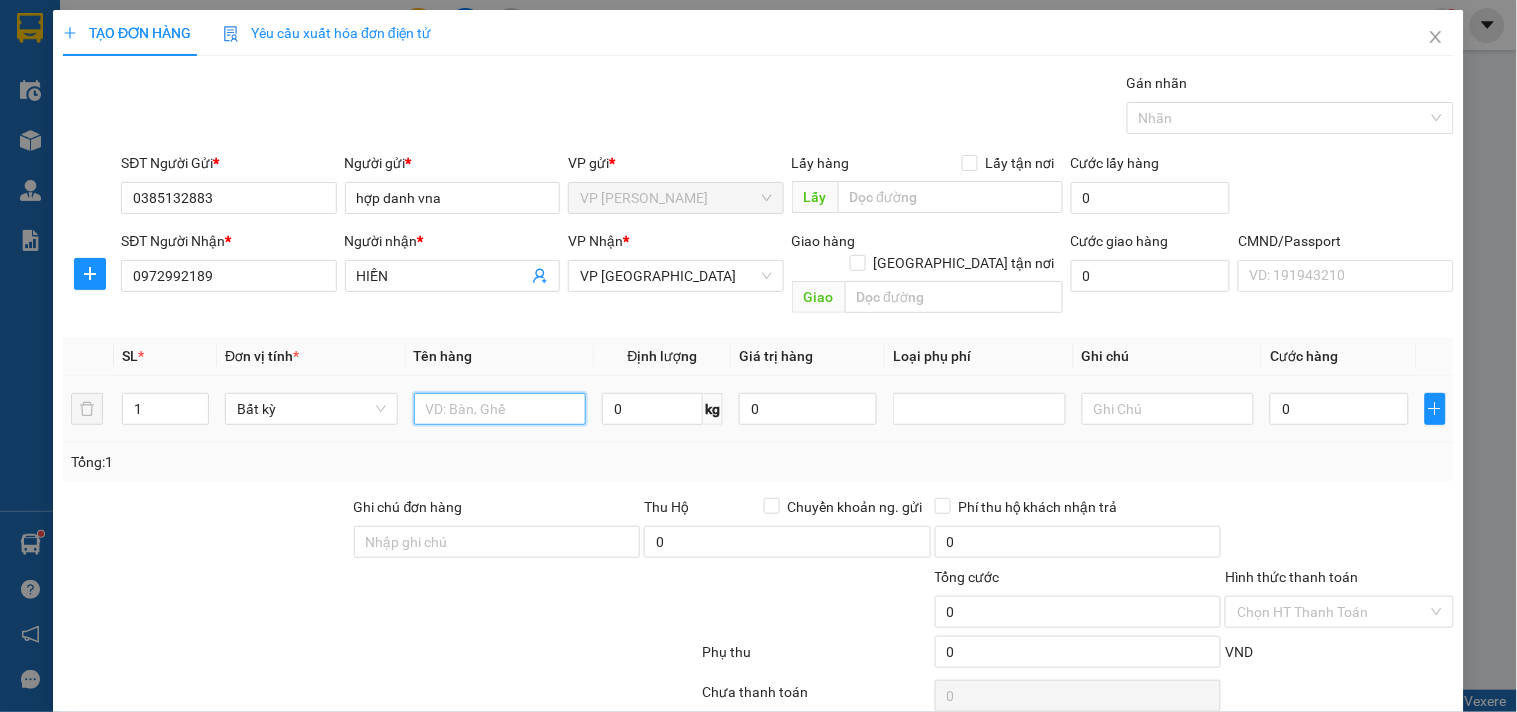 click at bounding box center (500, 409) 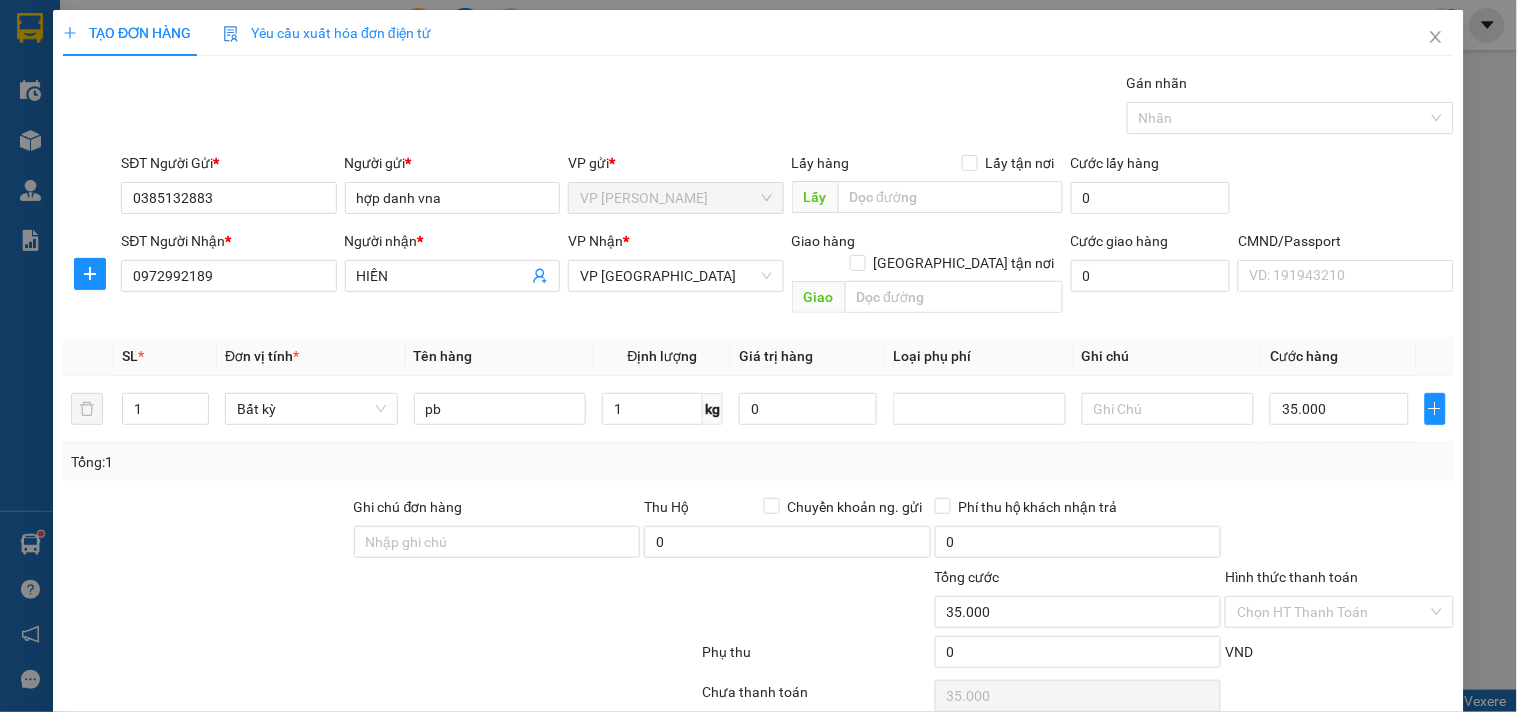 click on "Transit Pickup Surcharge Ids Transit Deliver Surcharge Ids Transit Deliver Surcharge Transit Deliver Surcharge Gói vận chuyển  * Tiêu chuẩn Gán nhãn   Nhãn SĐT Người Gửi  * 0385132883 Người gửi  * hợp danh vna VP gửi  * VP Nguyễn Trãi Lấy hàng Lấy tận nơi Lấy Cước lấy hàng 0 SĐT Người Nhận  * 0972992189 Người nhận  * HIỀN VP Nhận  * VP Bắc Sơn Giao hàng Giao tận nơi Giao Cước giao hàng 0 CMND/Passport VD: 191943210 SL  * Đơn vị tính  * Tên hàng  Định lượng Giá trị hàng Loại phụ phí Ghi chú Cước hàng                     1 Bất kỳ pb 1 kg 0   35.000 Tổng:  1 Ghi chú đơn hàng Thu Hộ Chuyển khoản ng. gửi 0 Phí thu hộ khách nhận trả 0 Tổng cước 35.000 Hình thức thanh toán Chọn HT Thanh Toán Phụ thu 0 VND Số tiền thu trước 0 Chưa thanh toán 35.000 Chọn HT Thanh Toán Lưu nháp Xóa Thông tin Lưu Lưu và In" at bounding box center (758, 417) 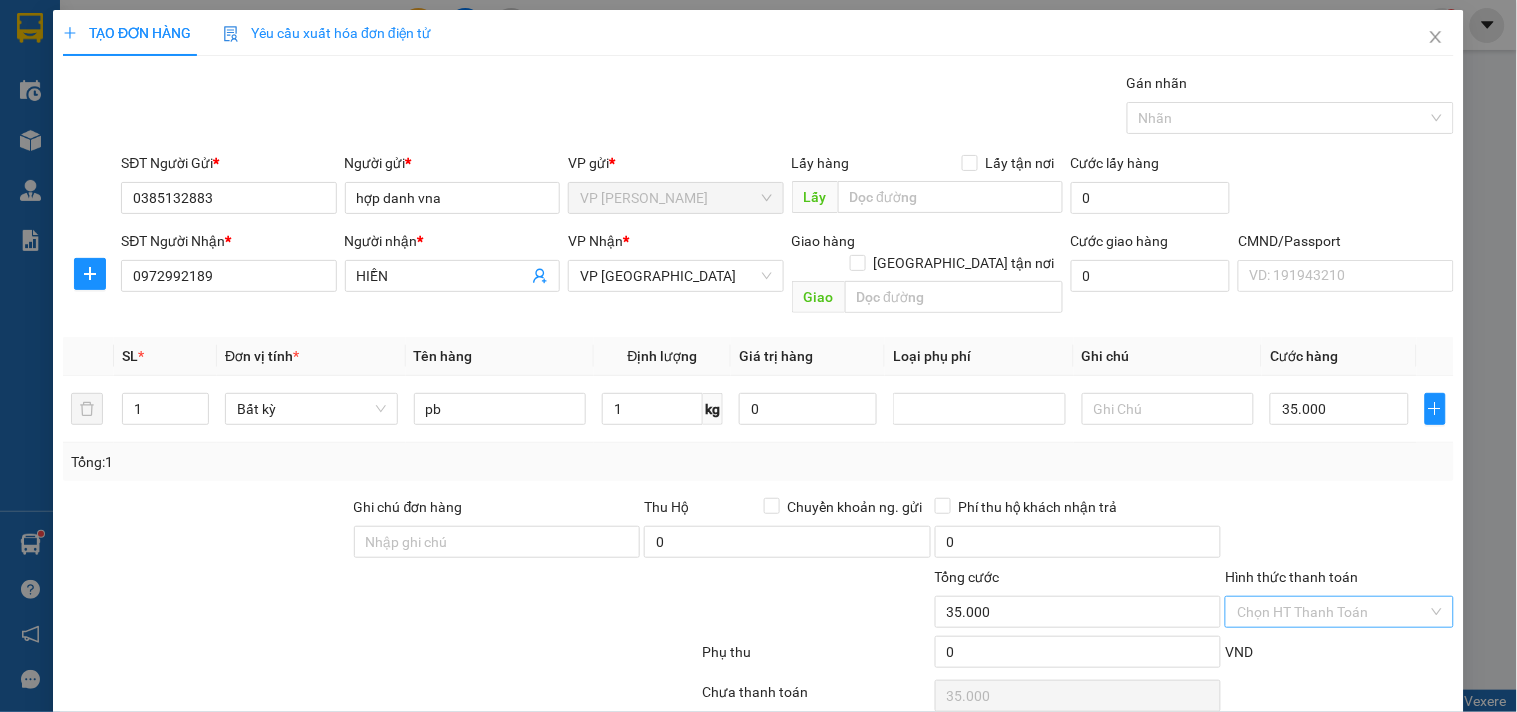 drag, startPoint x: 1313, startPoint y: 562, endPoint x: 1313, endPoint y: 576, distance: 14 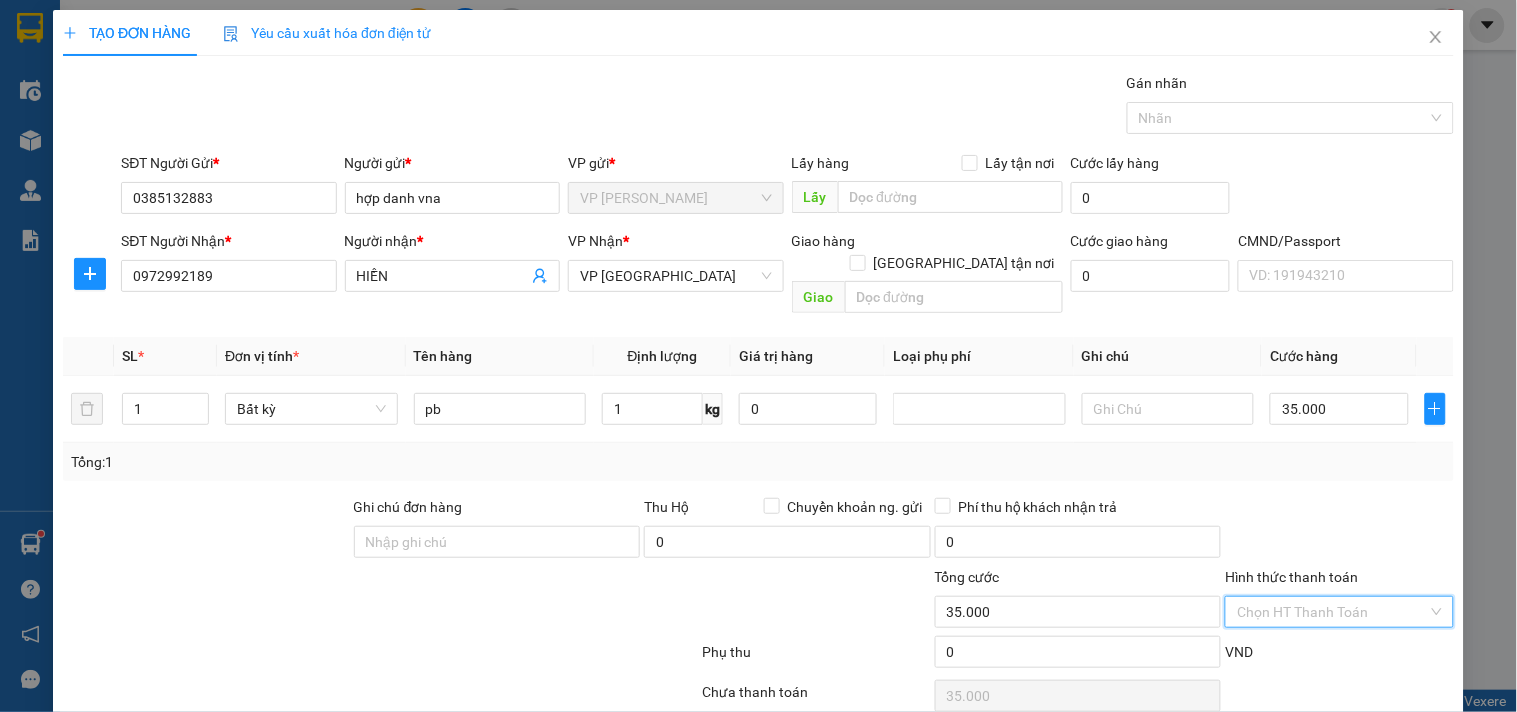 click on "Hình thức thanh toán" at bounding box center (1332, 612) 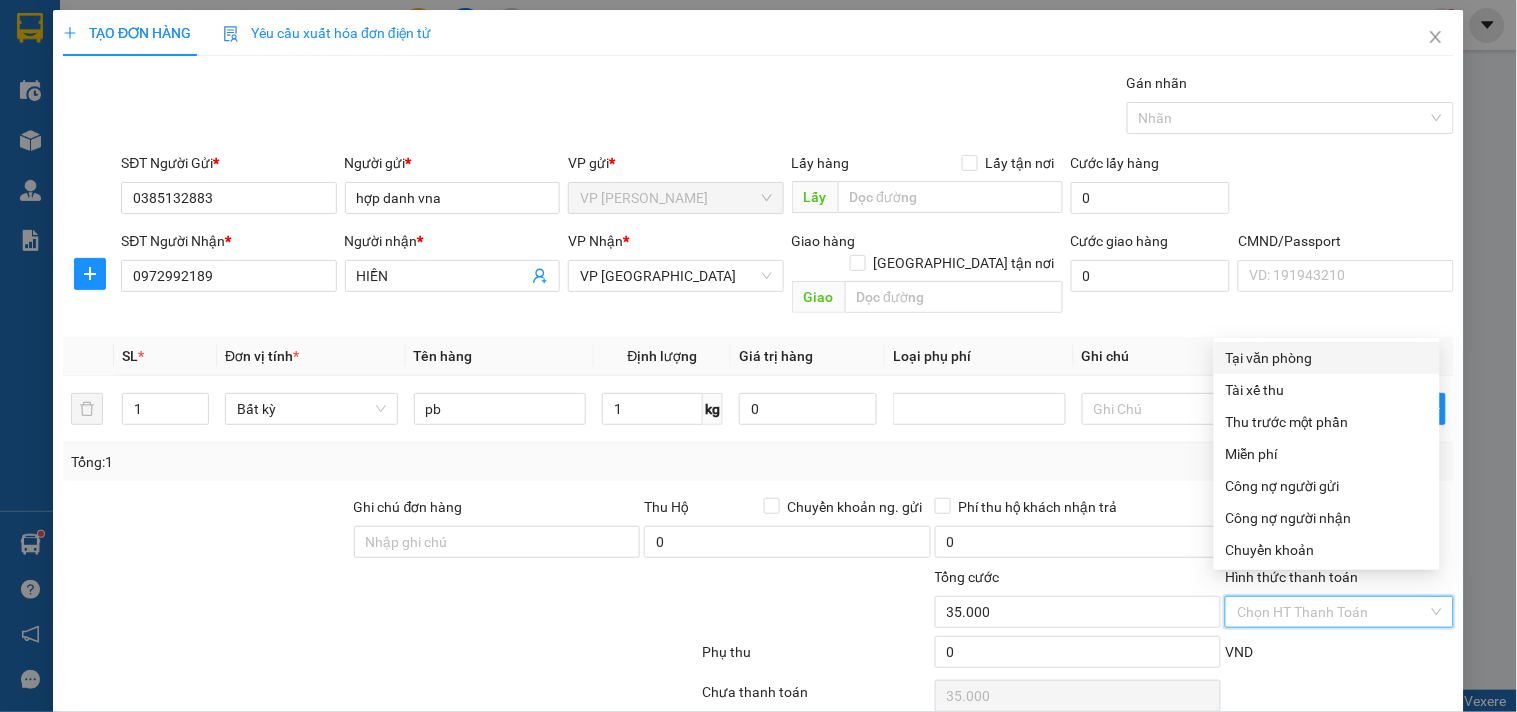 click on "Tại văn phòng" at bounding box center (1327, 358) 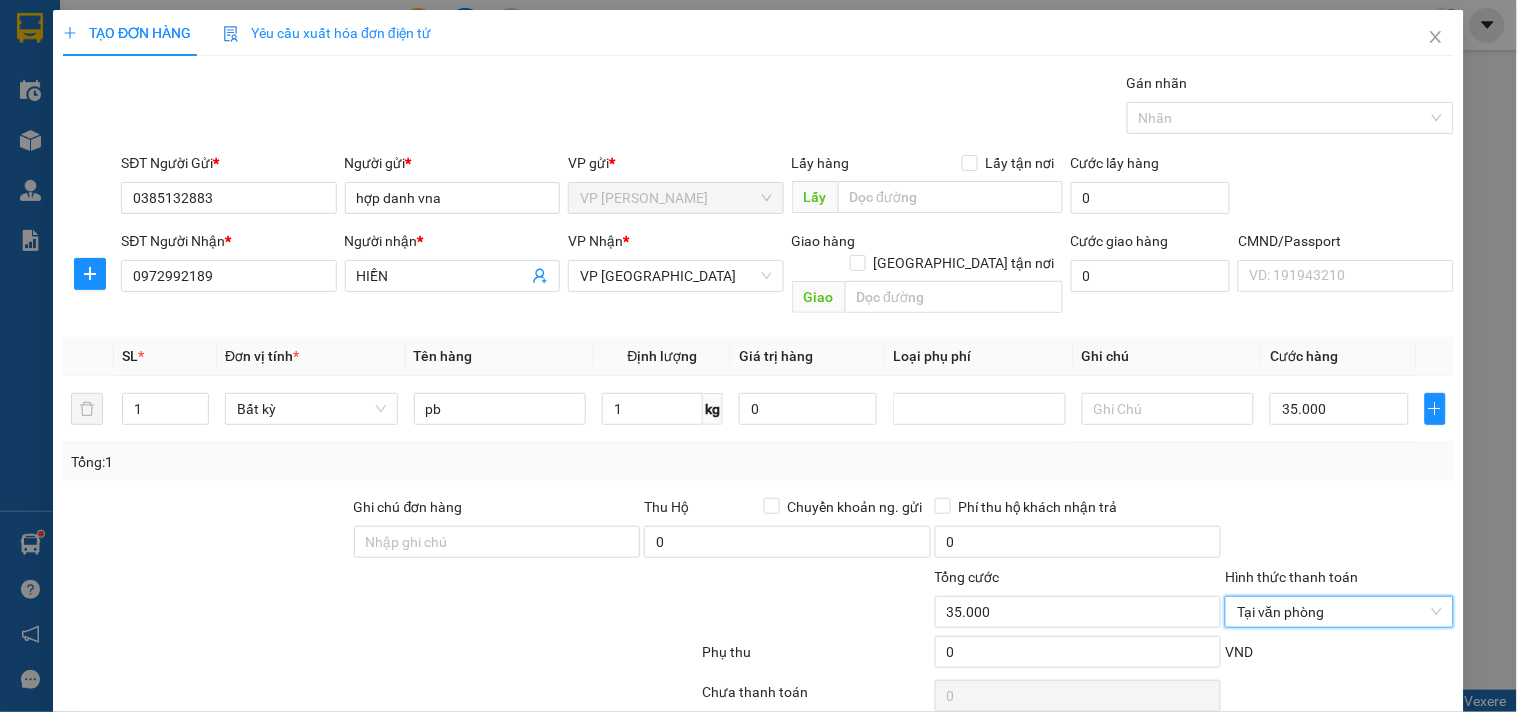scroll, scrollTop: 67, scrollLeft: 0, axis: vertical 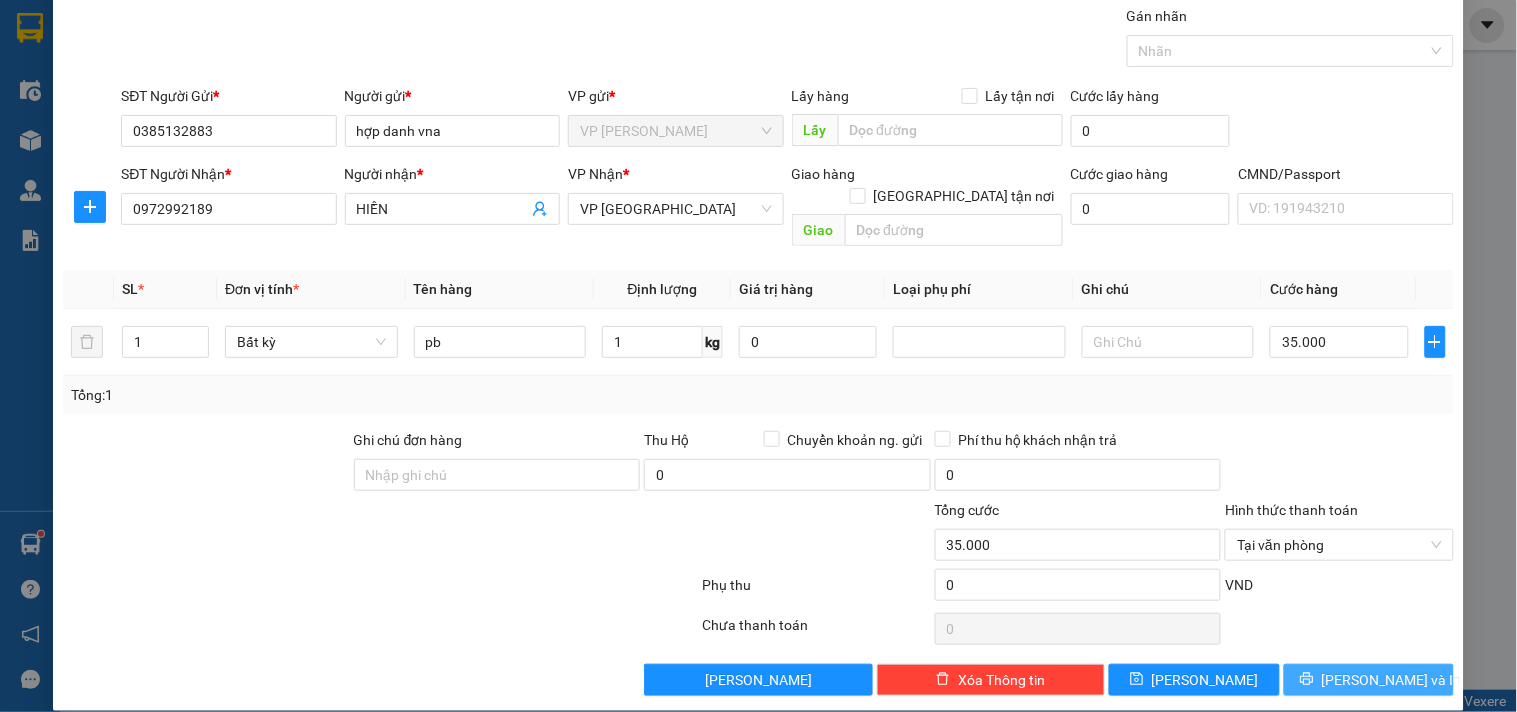 click on "[PERSON_NAME] và In" at bounding box center (1392, 680) 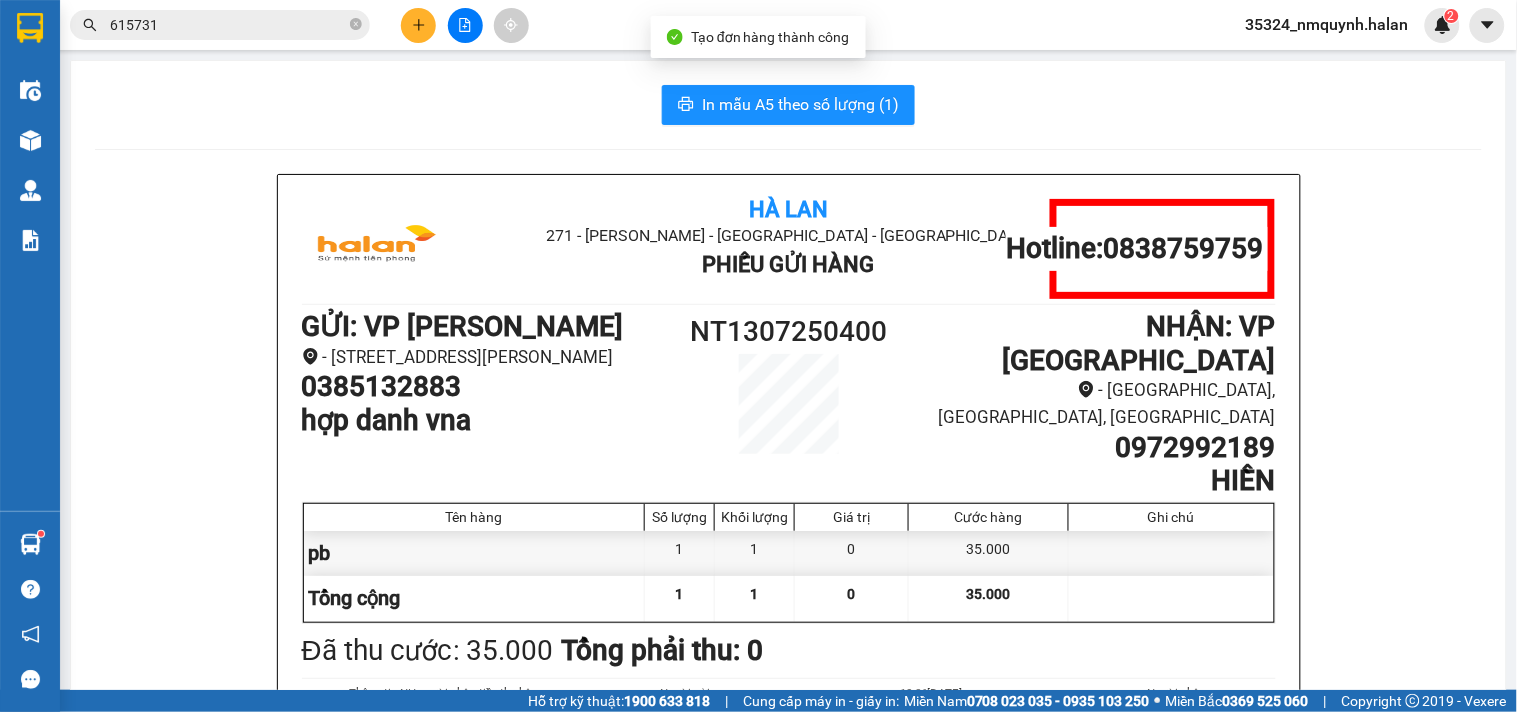 click on "In mẫu A5 theo số lượng
(1) Hà Lan 271 - Dương Tự Minh - Phường Tân Long - Thái Nguyên Phiếu Gửi Hàng Hotline:  0838759759 GỬI :   VP Nguyễn Trãi   - 286 đường Nguyễn Trãi, phường Thanh Xuân Trung, Thanh Xuân, Hà Nội 0385132883 hợp danh vna NT1307250400 NHẬN :   VP Bắc Sơn   - 42A đường Bắc Sơn, phường Hoàng Văn Thụ, TP Thái Nguyên 0972992189 HIỀN Tên hàng Số lượng Khối lượng Giá trị Cước hàng Ghi chú pb 1 1 0 35.000 Tổng cộng 1 1 0 35.000 Loading... Đã thu cước : 35.000 Tổng phải thu: 0 Thông tin NH người nhận tiền thu hộ Người gửi  (Tôi đã đọc và đồng ý nội dung phiếu gửi hàng) 10:26, ngày 13 tháng 07 năm 2025 NV nhận hàng (Kí và ghi rõ họ tên) Nguyễn Mạnh Quỳnh Người nhận (Kí và ghi rõ họ tên) Quy định nhận/gửi hàng : Hà Lan 271 - Dương Tự Minh - Phường Tân Long - Thái Nguyên Phiếu Gửi Hàng Hotline:  0838759759 :" at bounding box center (788, 894) 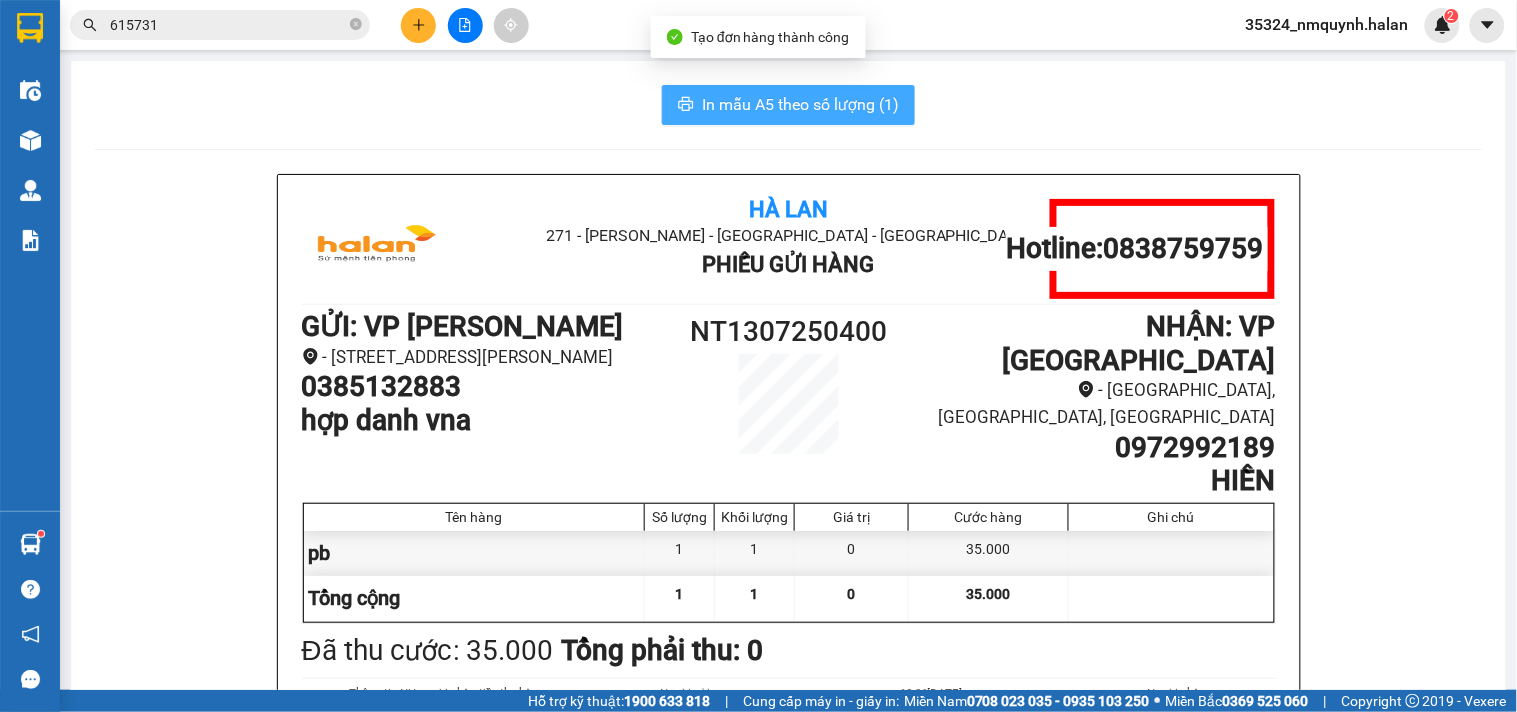 click on "In mẫu A5 theo số lượng
(1)" at bounding box center [800, 104] 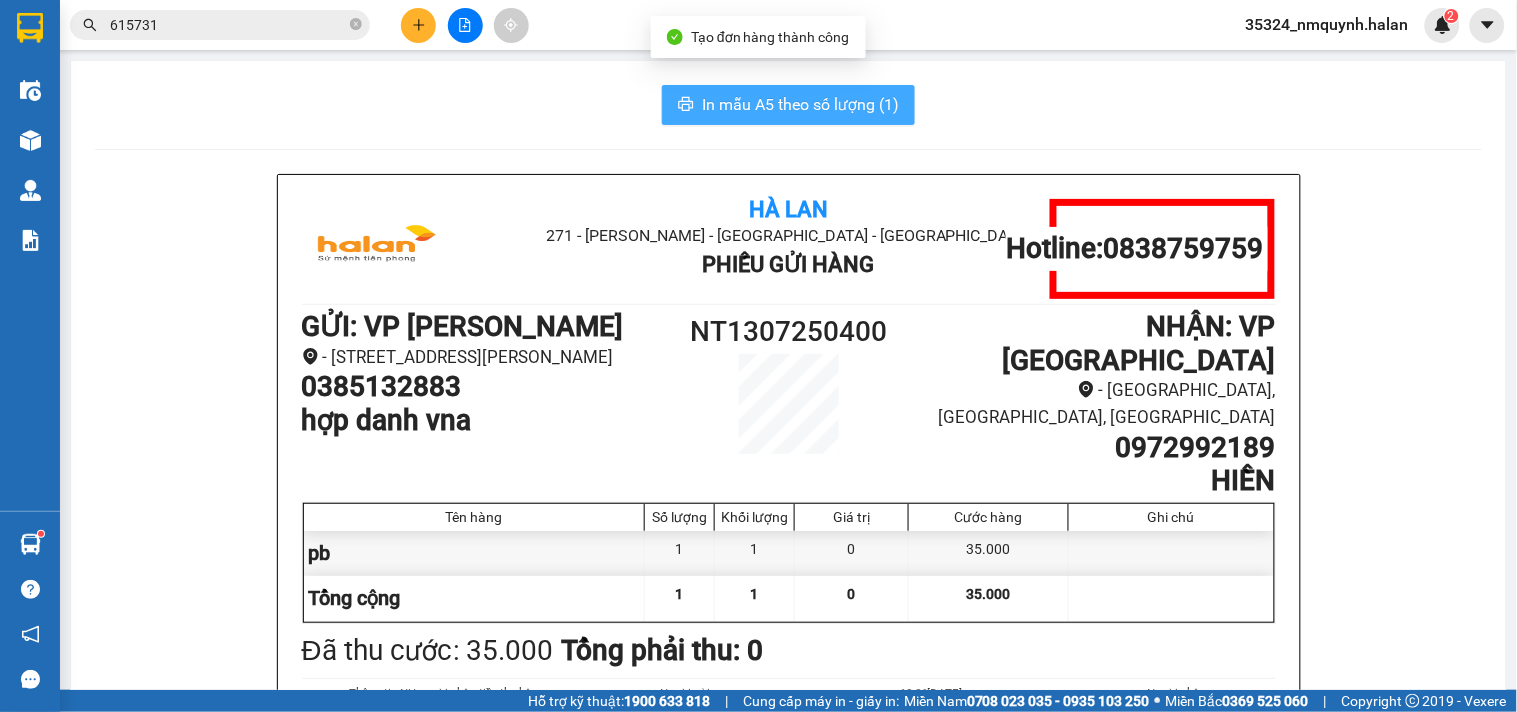 scroll, scrollTop: 0, scrollLeft: 0, axis: both 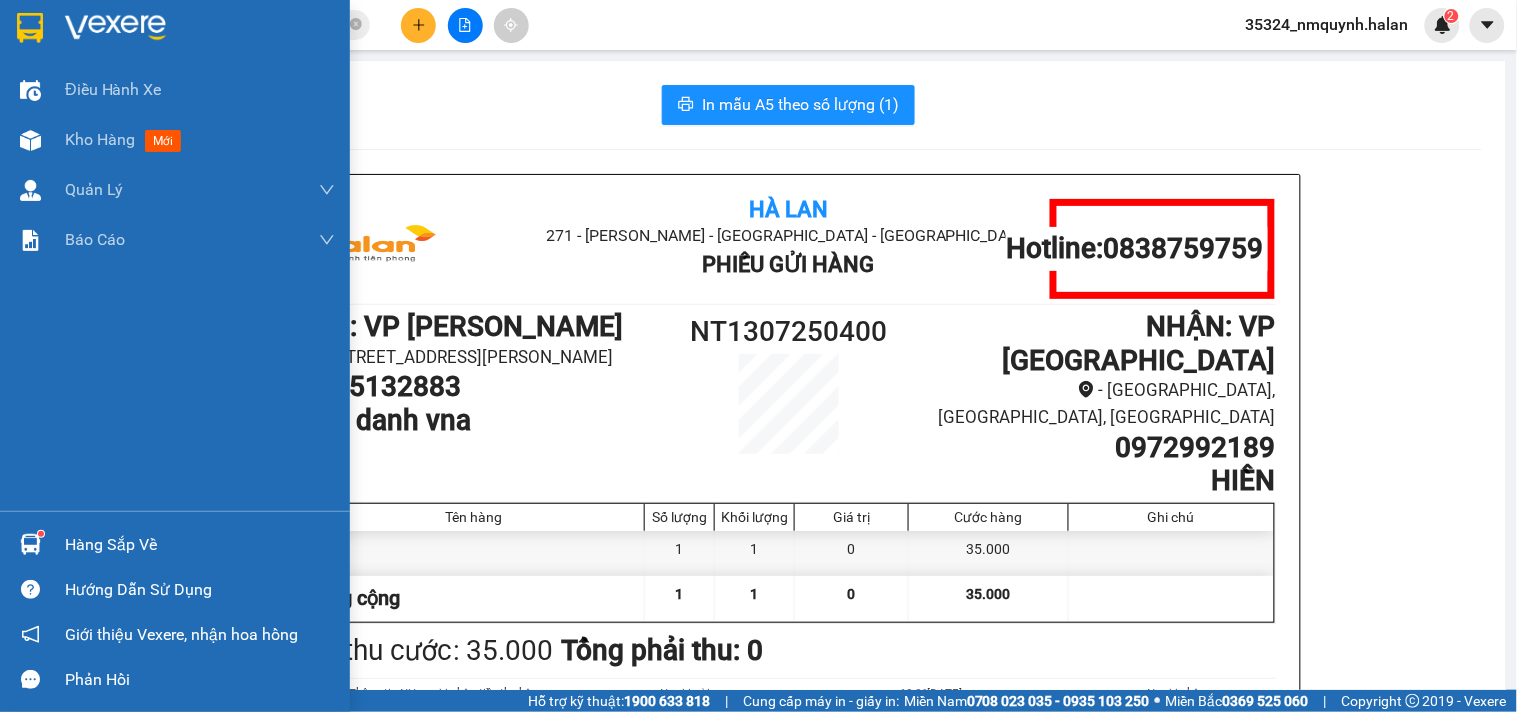 click at bounding box center [30, 544] 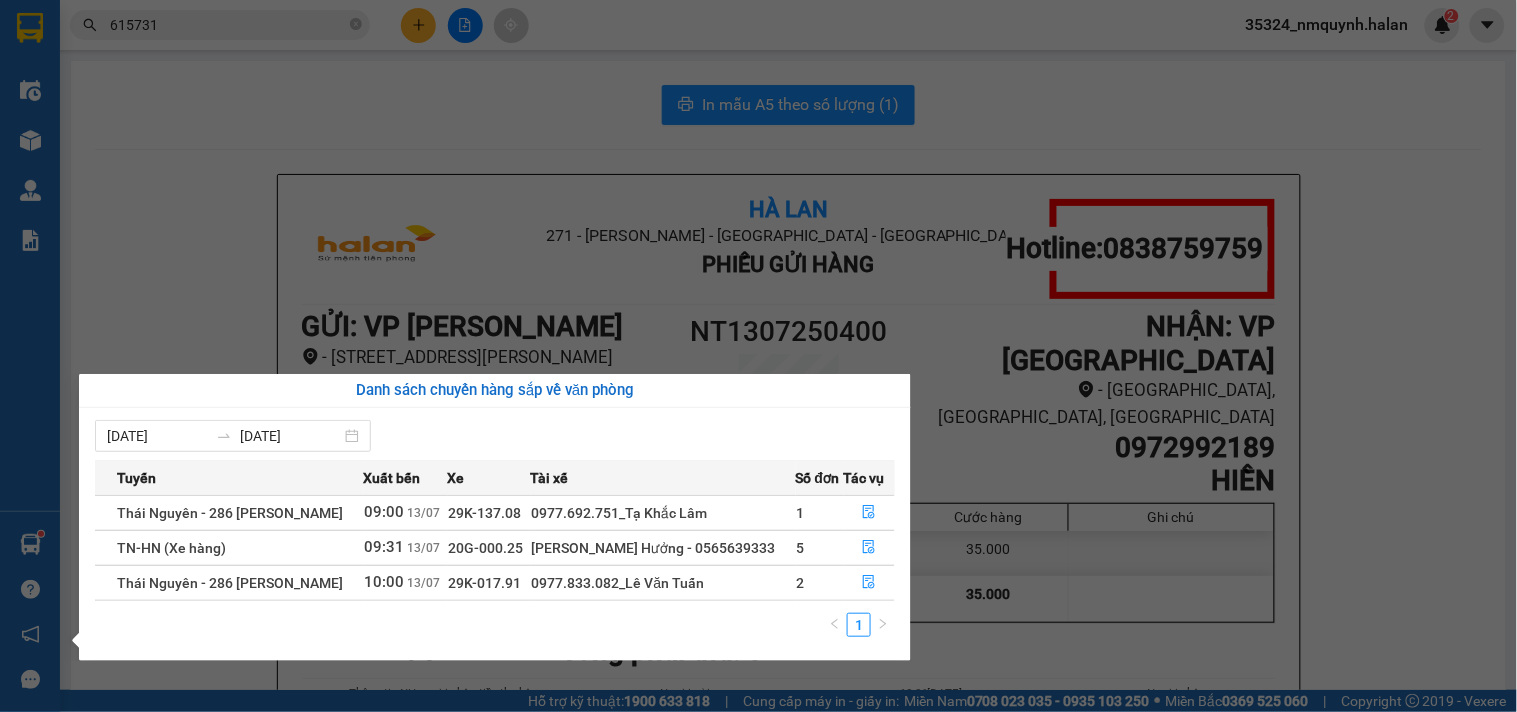 click on "Kết quả tìm kiếm ( 9 )  Bộ lọc  Mã ĐH Trạng thái Món hàng Thu hộ Tổng cước Chưa cước Nhãn Người gửi VP Gửi Người nhận VP Nhận BS1307250072 07:46 - 13/07 VP Nhận   20G-000.35 10:19 - 13/07 XE MÁY VISION SL:  1 250.000 0984793333 KHÁNH  VP Bắc Sơn 0961 615731 TRANG VP Nguyễn Trãi BS2205252209 17:48 - 22/05 Đã giao   20:21 - 22/05 PB SẠC SL:  1 35.000 0984008098 LÂM VP Bắc Sơn 0961 615731 TRANG VP Nguyễn Trãi TKC1612241846 16:00 - 16/12 Đã giao   20:47 - 16/12 HỘP DẠT DẺ SL:  1 75.000 0961 615731 TRANG VP 47 Trần Khát Chân TC: Century Tower, Times City,... 0915644888 THẮM VP Bắc Sơn SU1609242529 17:16 - 16/09 Đã giao   19:24 - 17/09 BỌC VÁY SL:  1 35.000 0915644888 THẮM VP Bắc Sơn 0961 615731 TRANG  VP Nguyễn Trãi YB2302230287 09:36 - 23/02 Đã giao   12:06 - 23/02 HỘP CÂY THUỐC SL:  1 70.000 0962803000 NHÂM VP Yên Bình 0328 615731 ĐẠT VP Đại Cồ Việt TC: 8 NGUYỄN LÂN TRƯỜNG TRINH,... Đã giao" at bounding box center (758, 356) 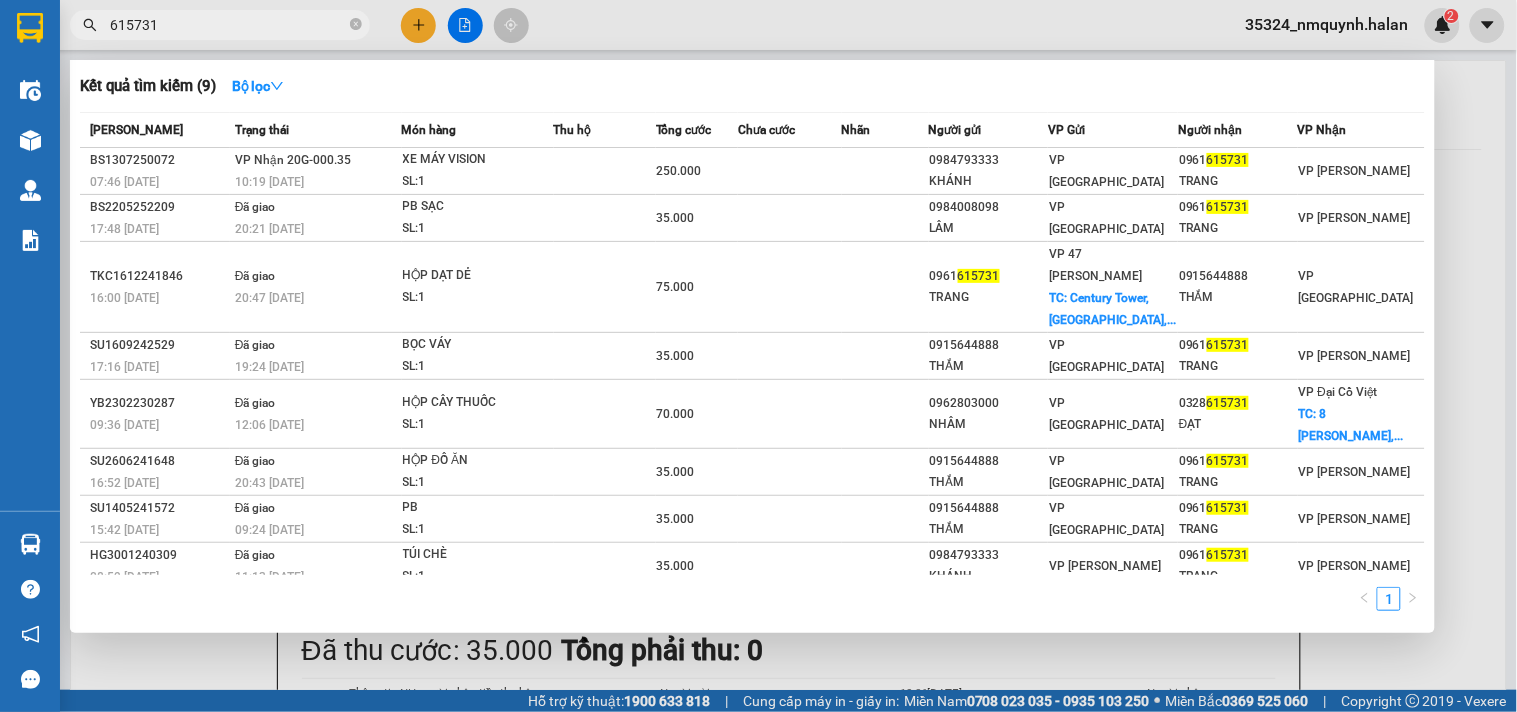 click on "615731" at bounding box center [228, 25] 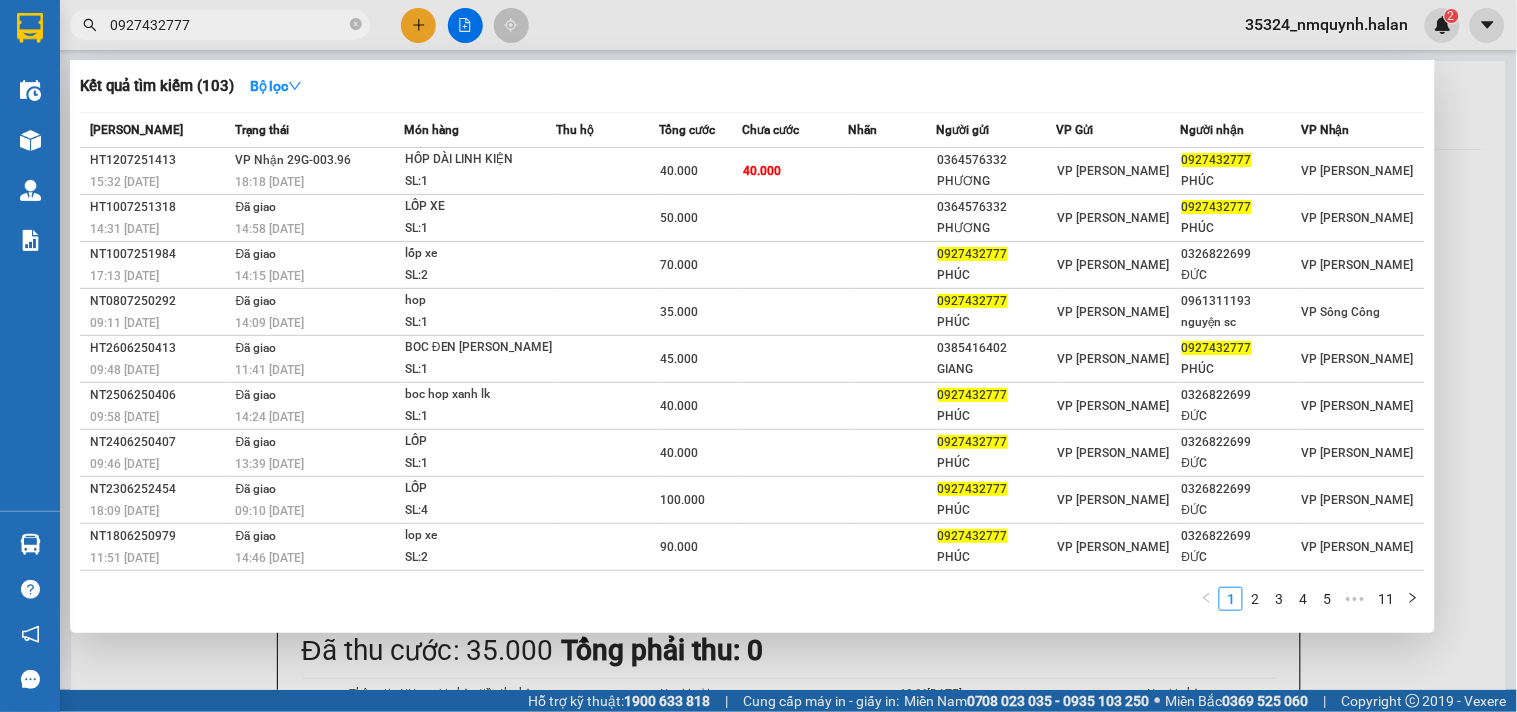 click on "0927432777" at bounding box center [228, 25] 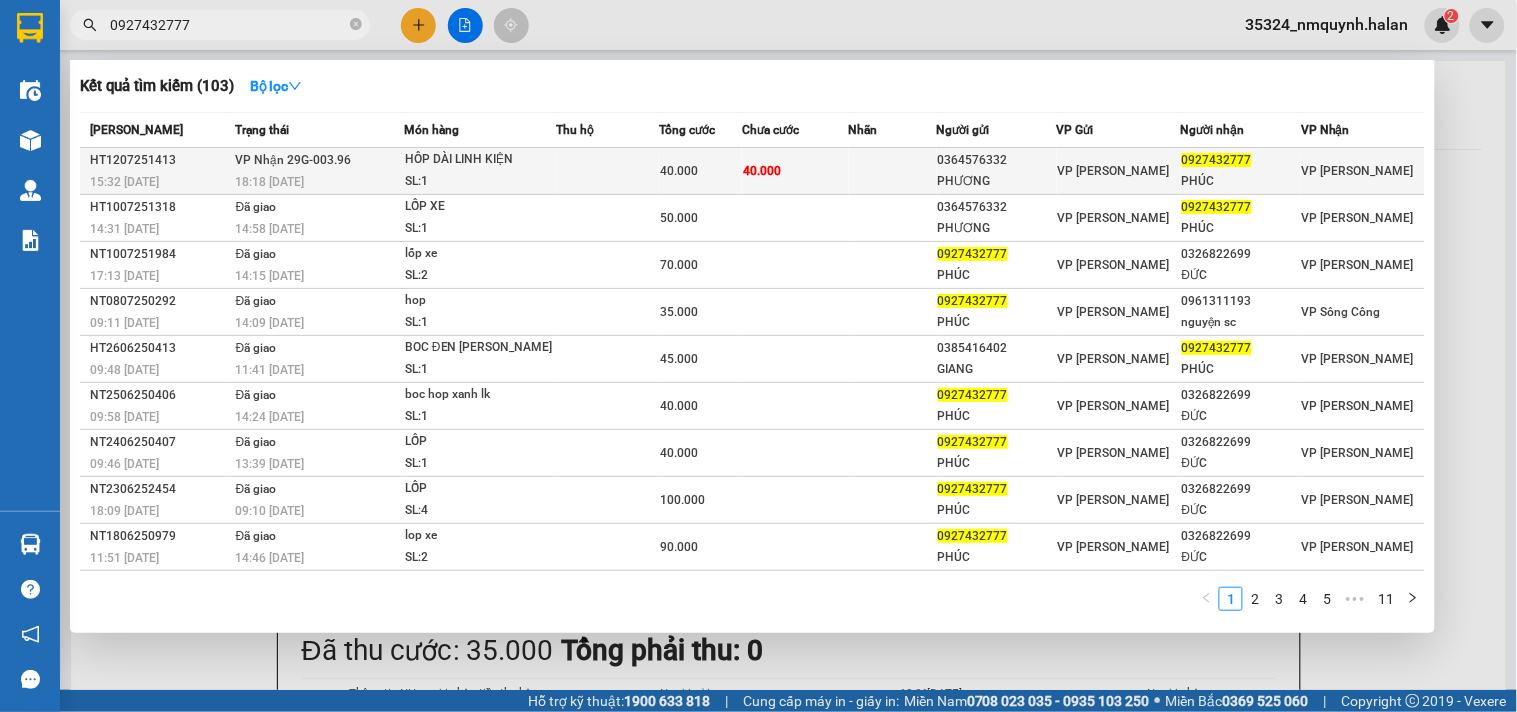 click at bounding box center [607, 171] 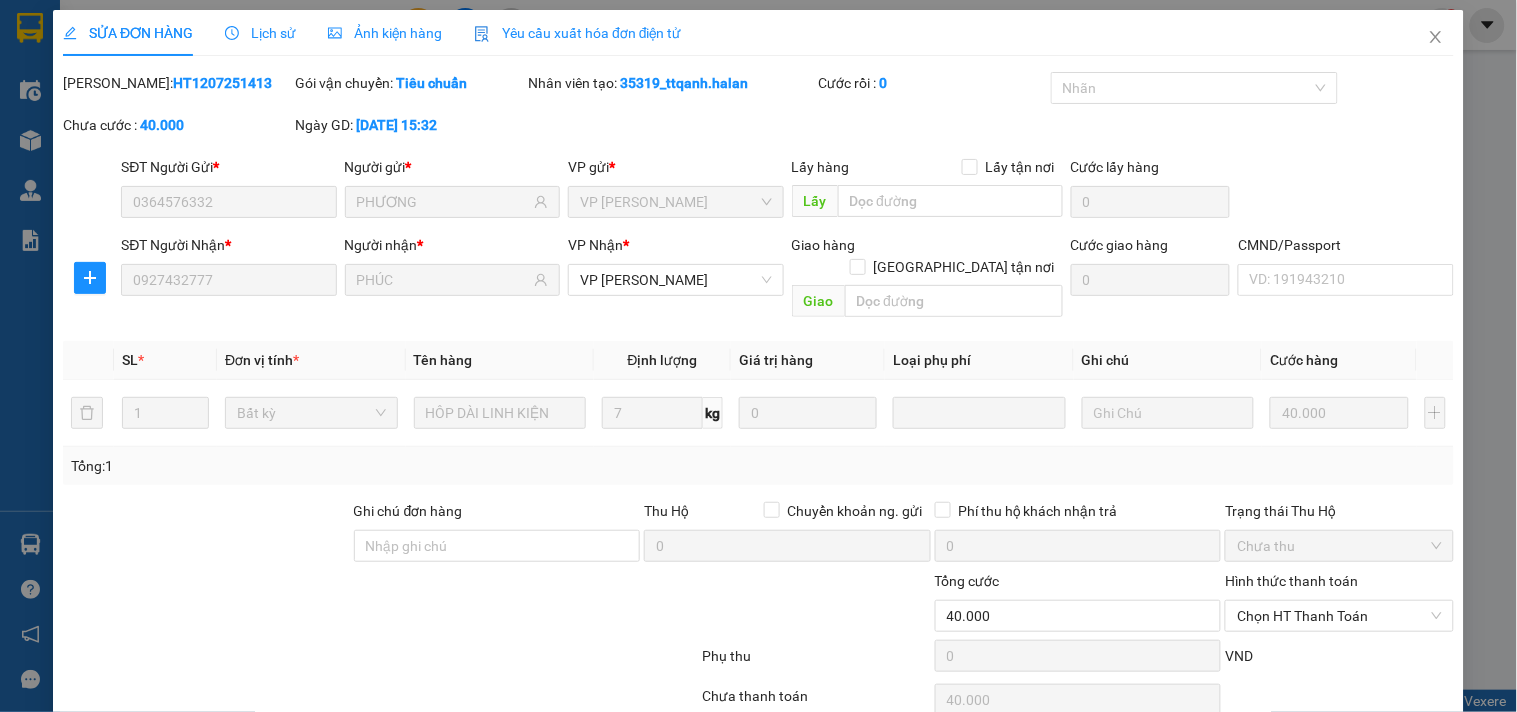 scroll, scrollTop: 72, scrollLeft: 0, axis: vertical 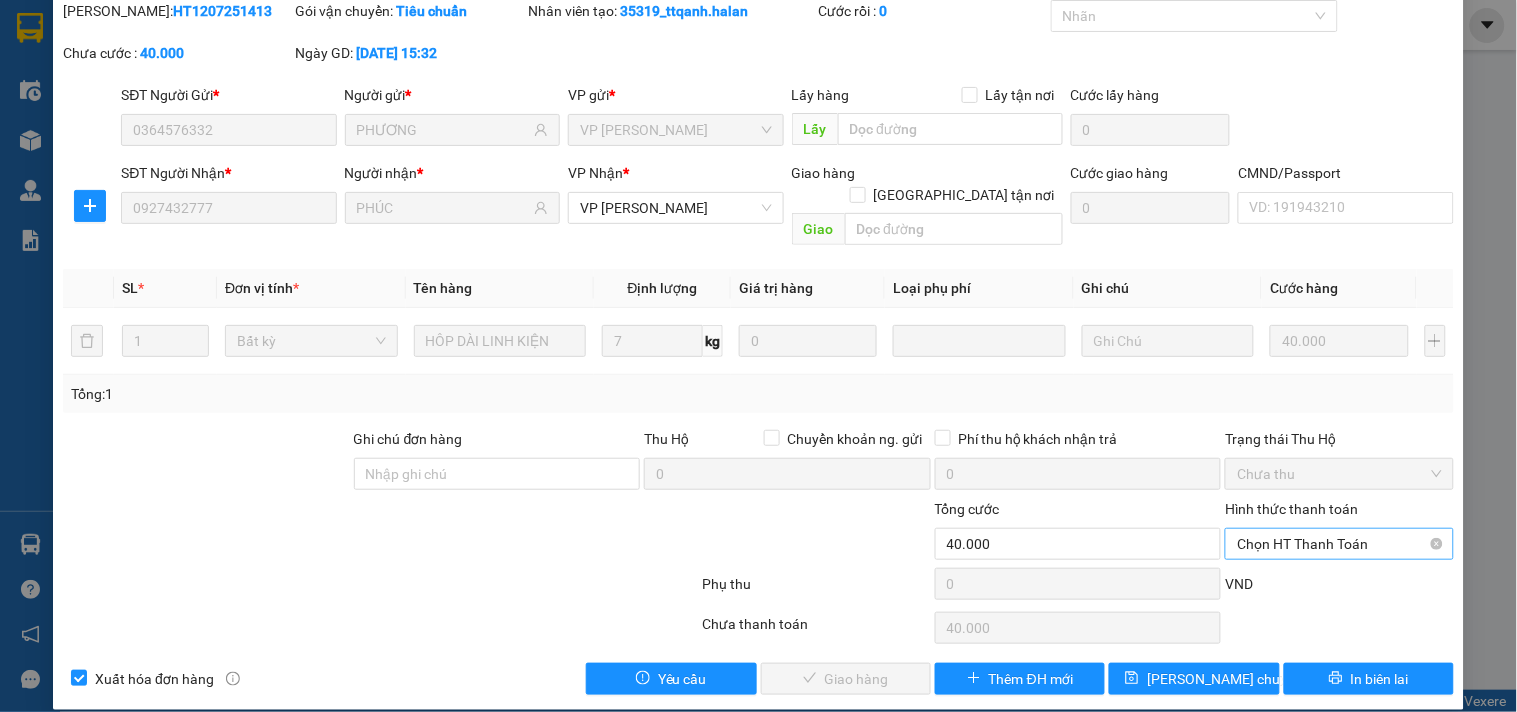 click on "Chọn HT Thanh Toán" at bounding box center [1339, 544] 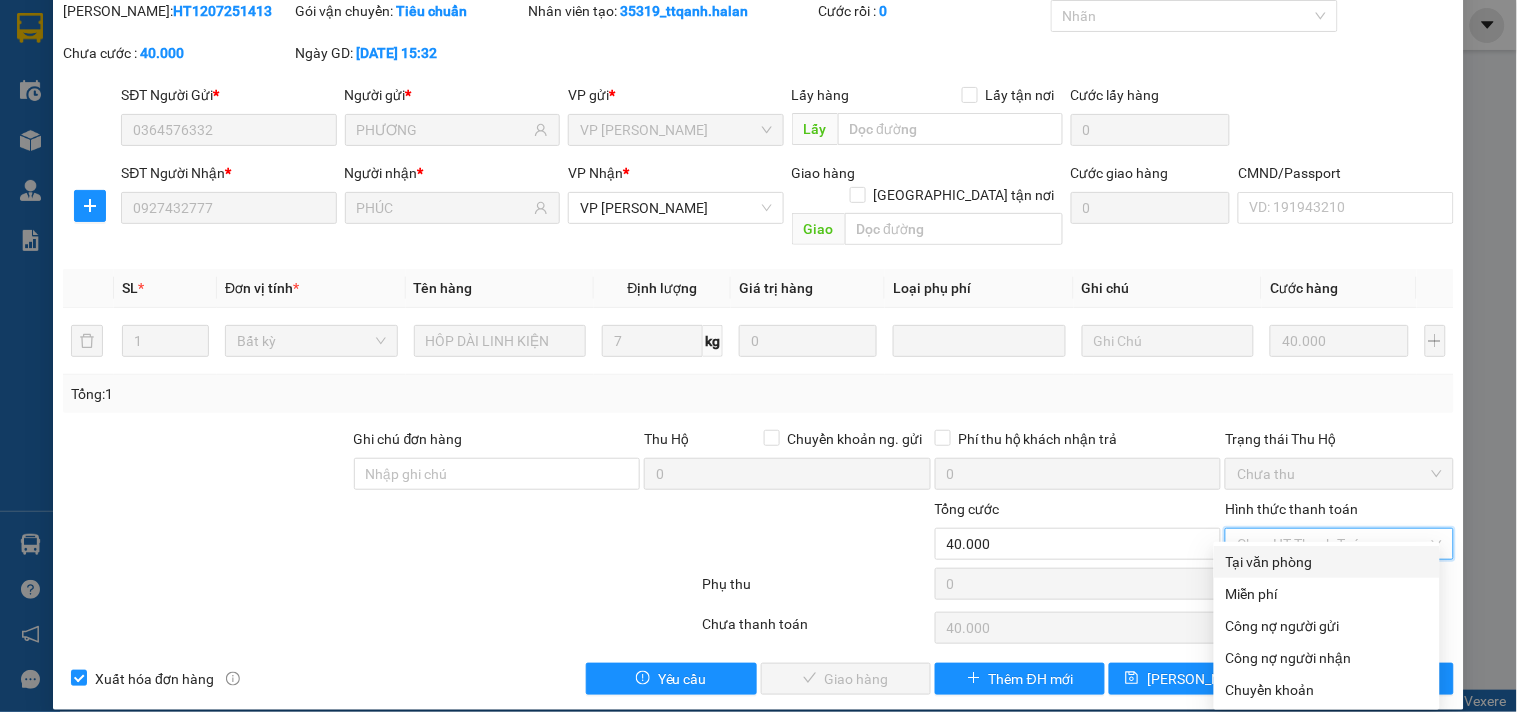 click on "Tại văn phòng" at bounding box center [1327, 562] 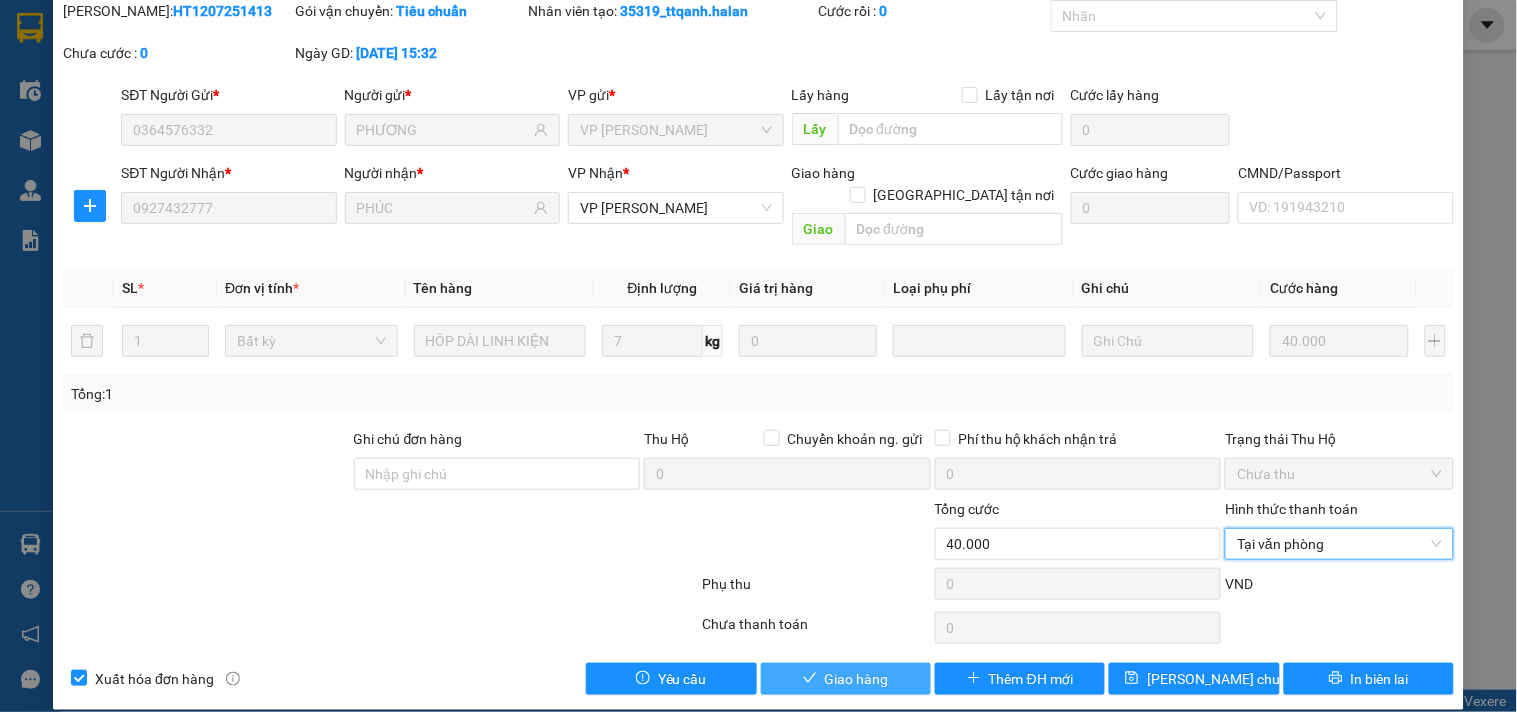 click on "Giao hàng" at bounding box center (846, 679) 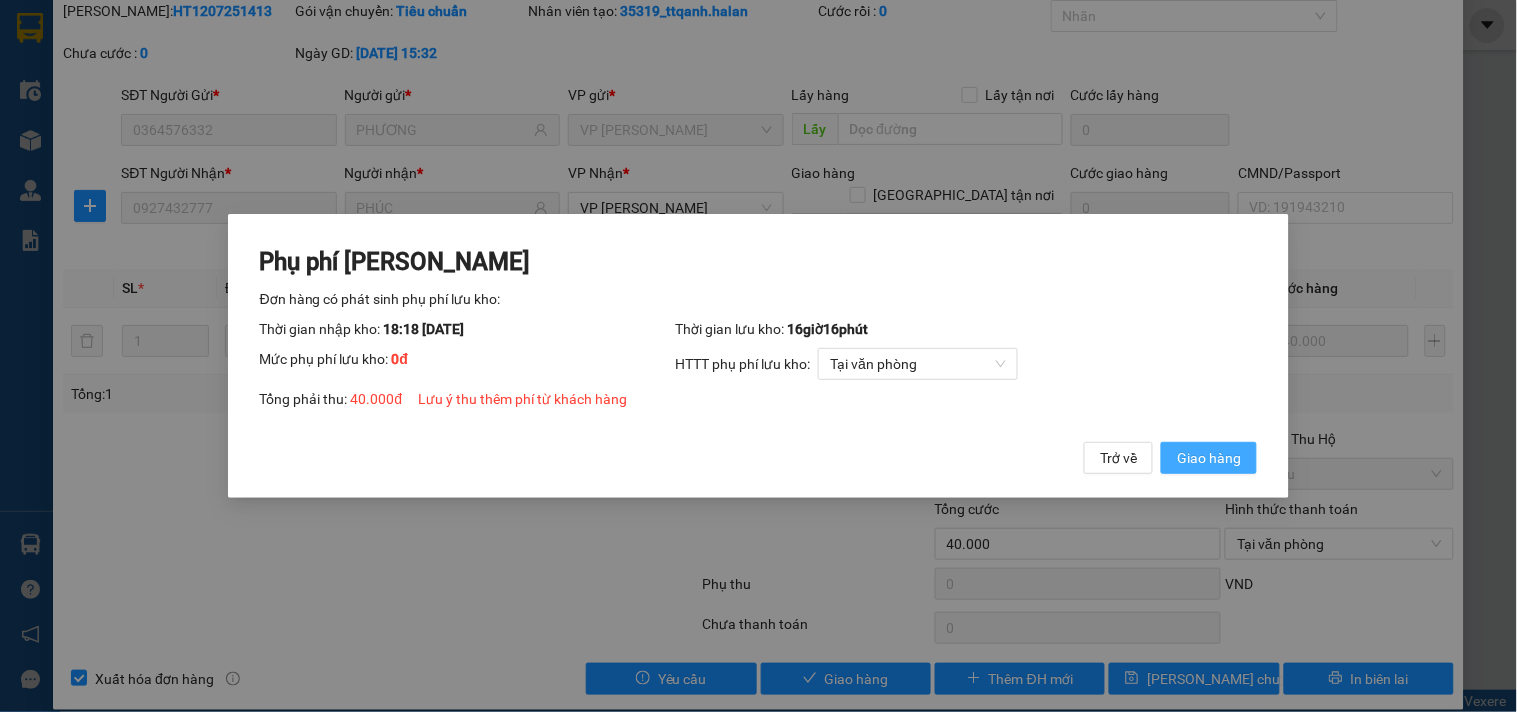 drag, startPoint x: 1215, startPoint y: 450, endPoint x: 1334, endPoint y: 254, distance: 229.29675 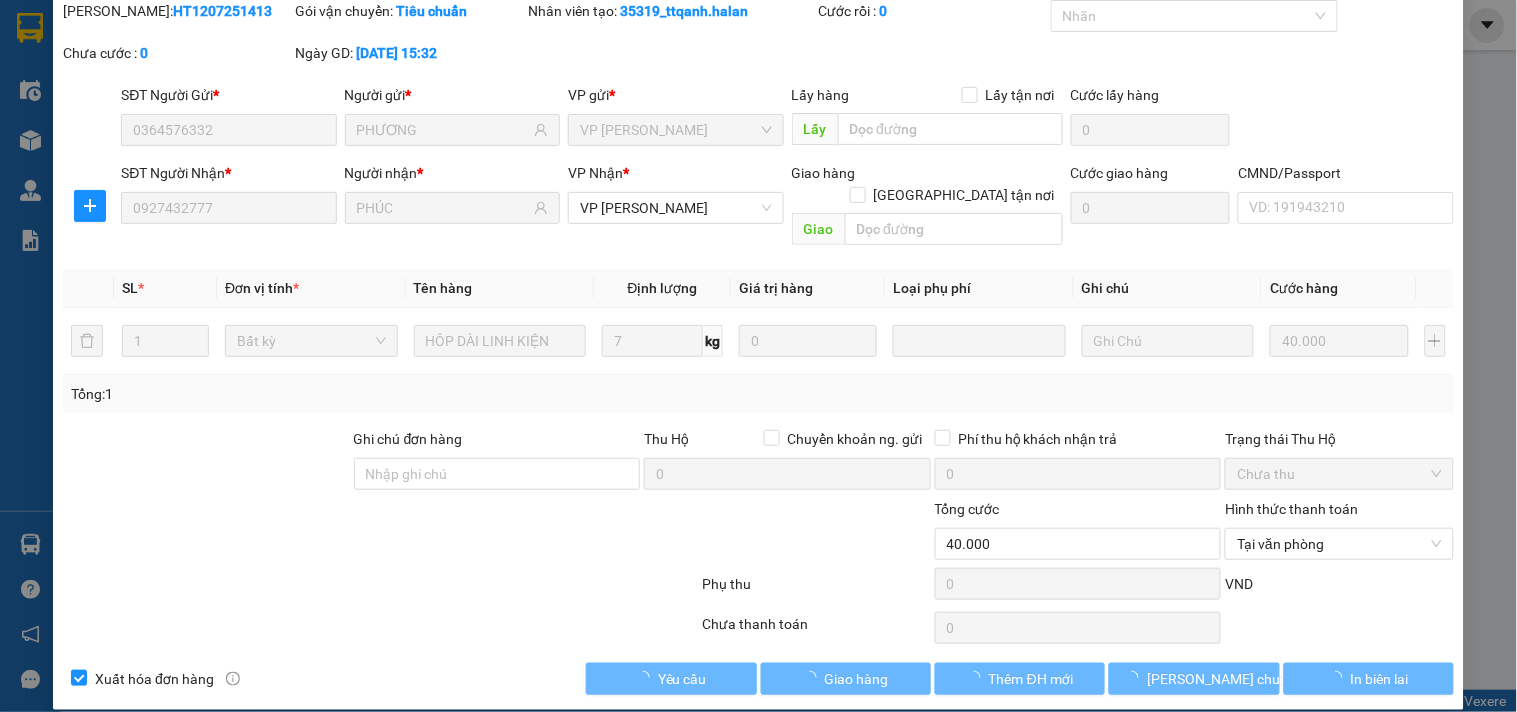 scroll, scrollTop: 0, scrollLeft: 0, axis: both 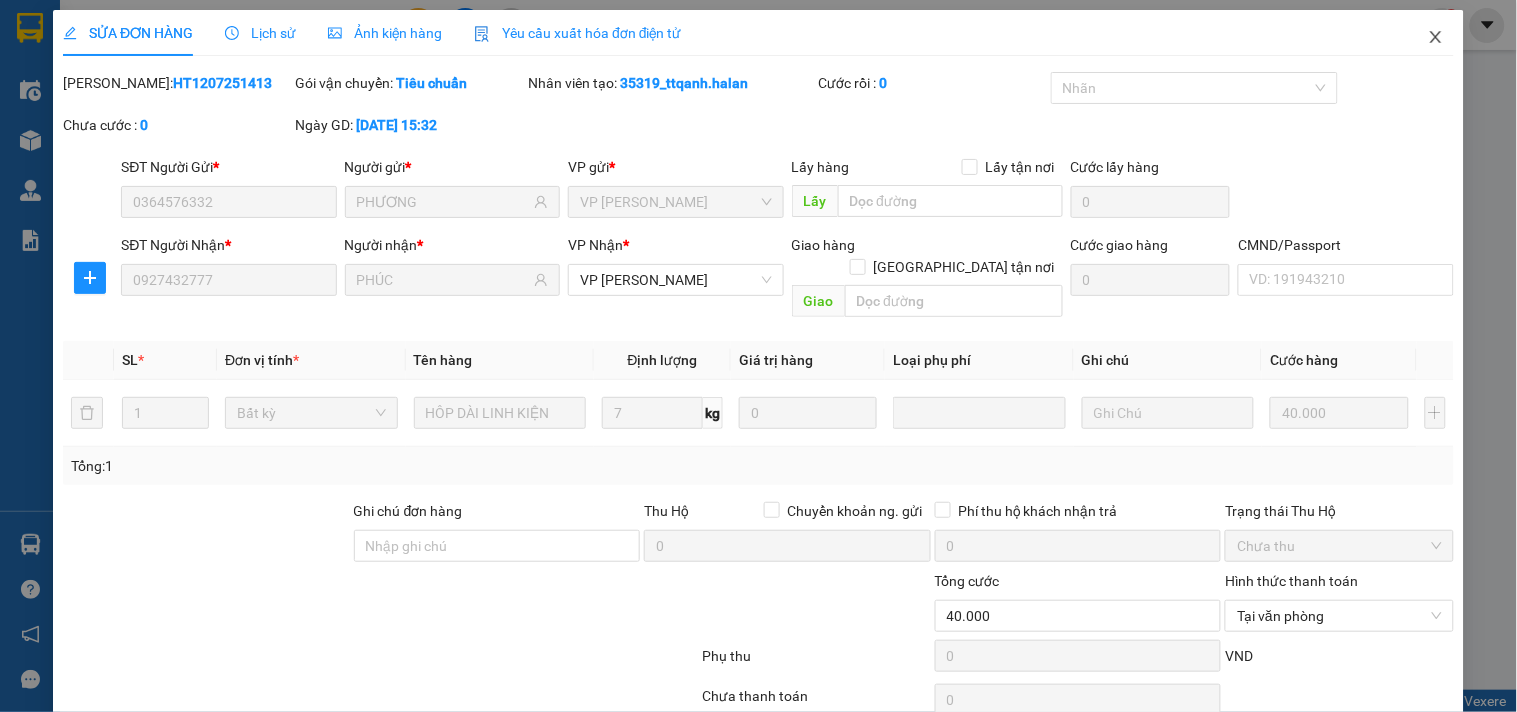 click at bounding box center (1436, 38) 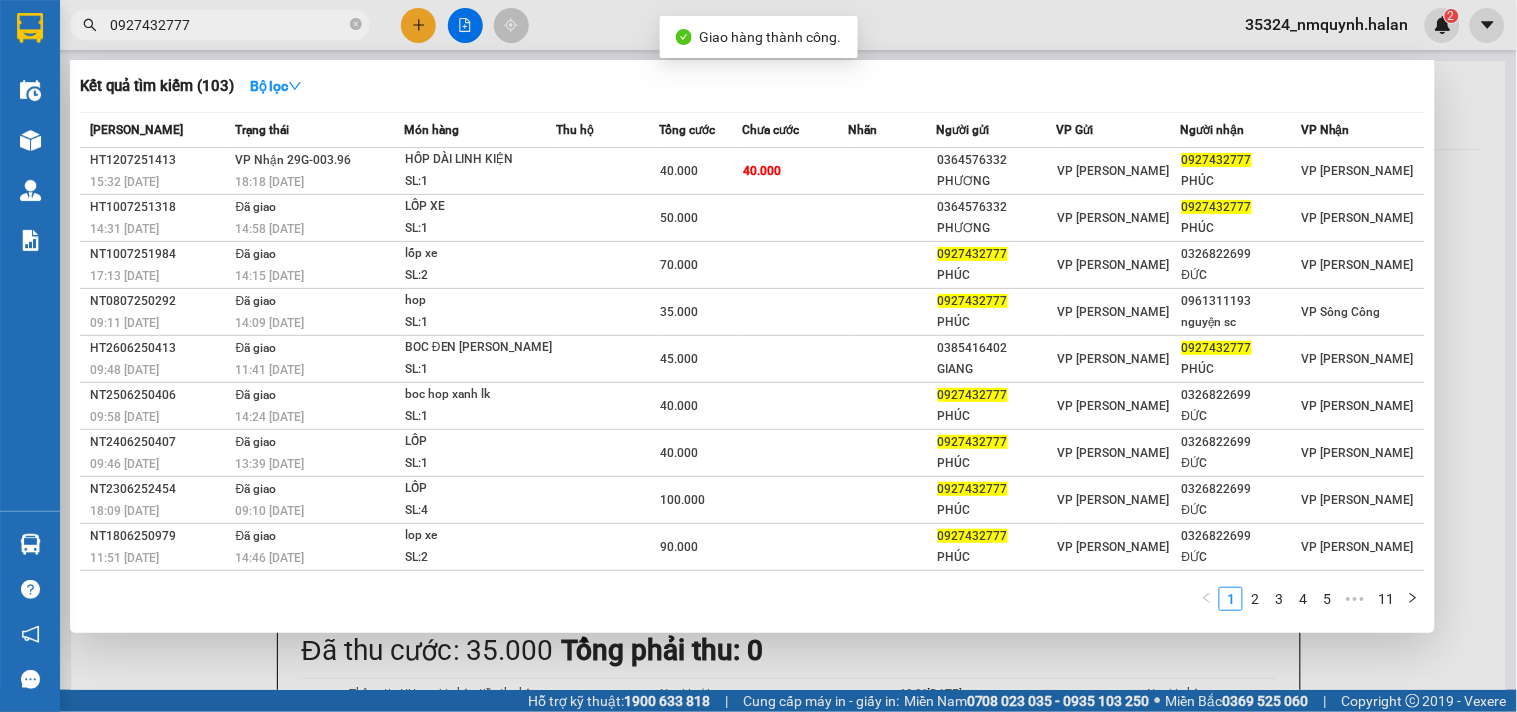click on "0927432777" at bounding box center [228, 25] 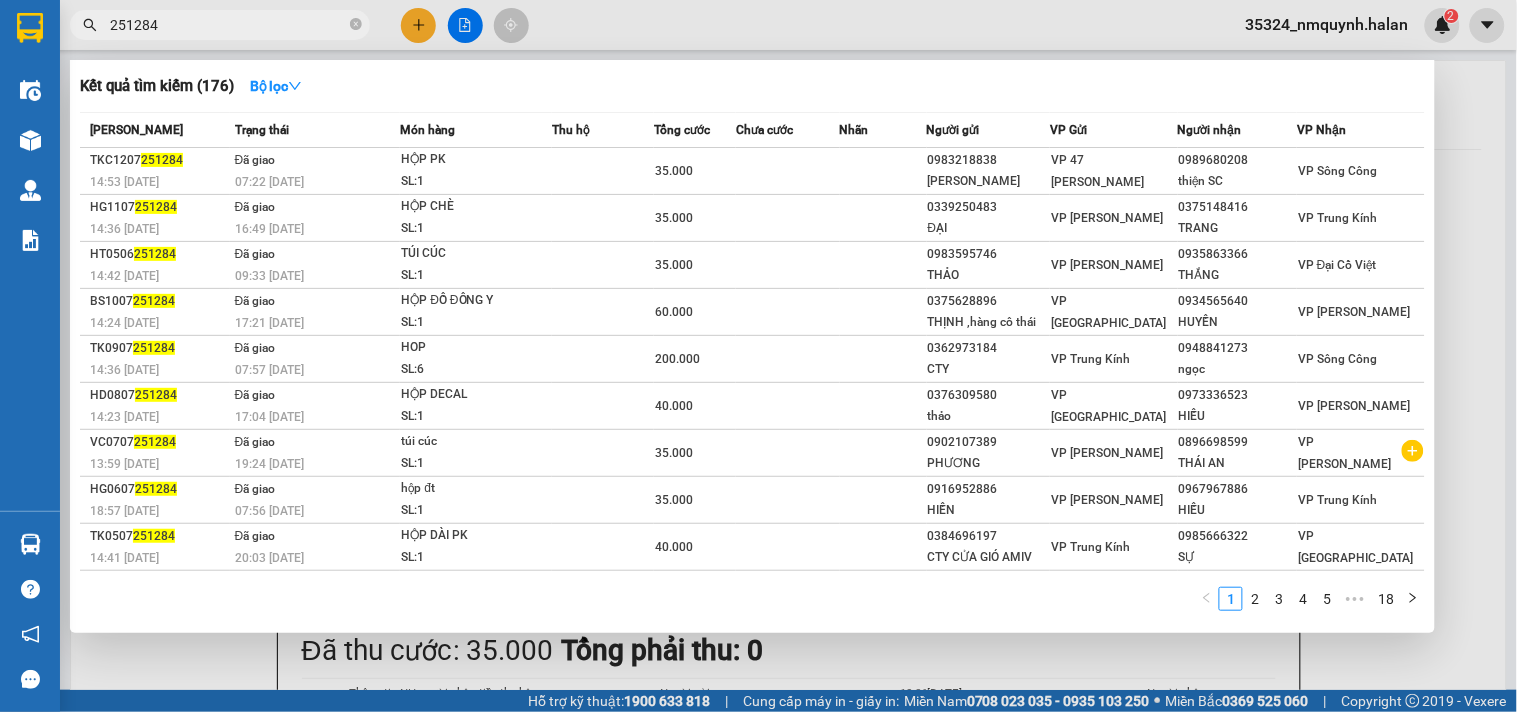 click on "251284" at bounding box center (228, 25) 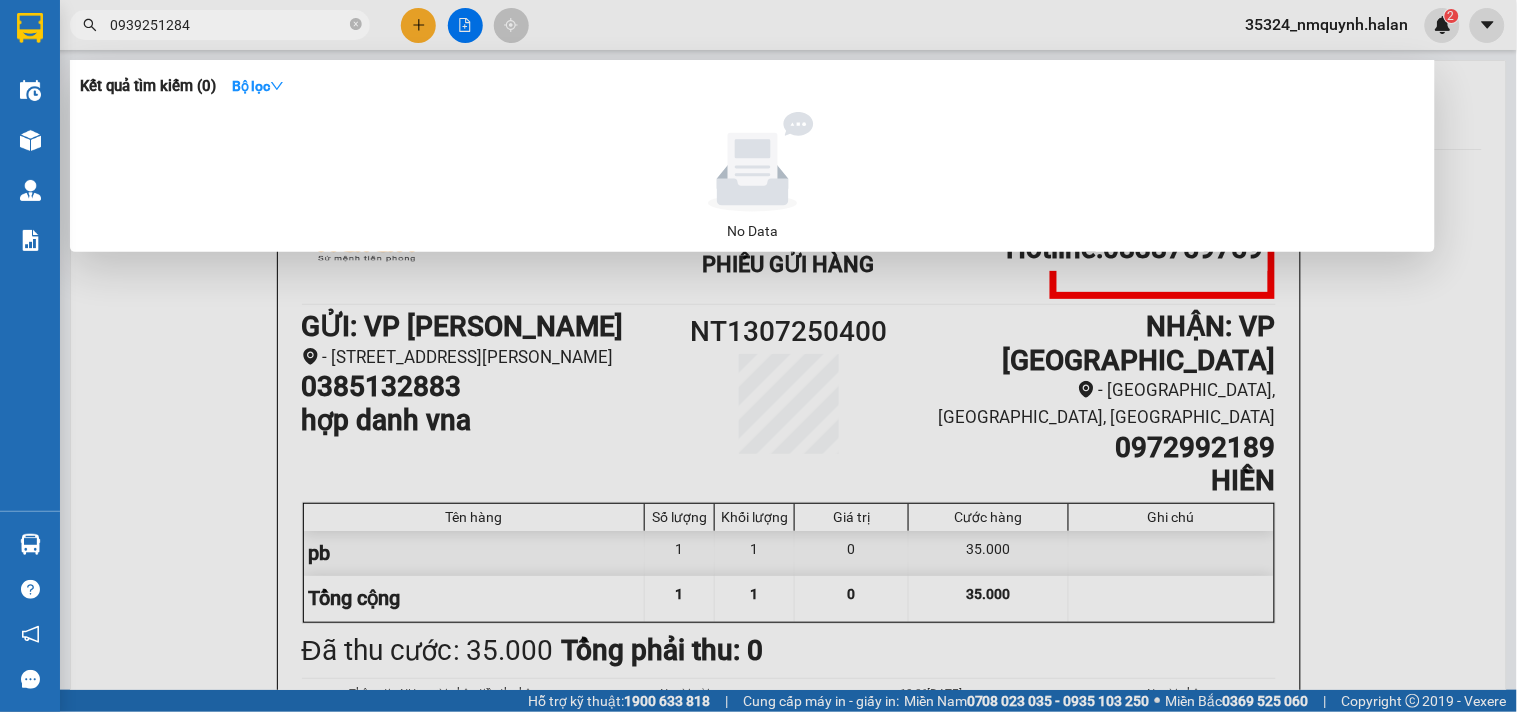 click on "0939251284" at bounding box center [228, 25] 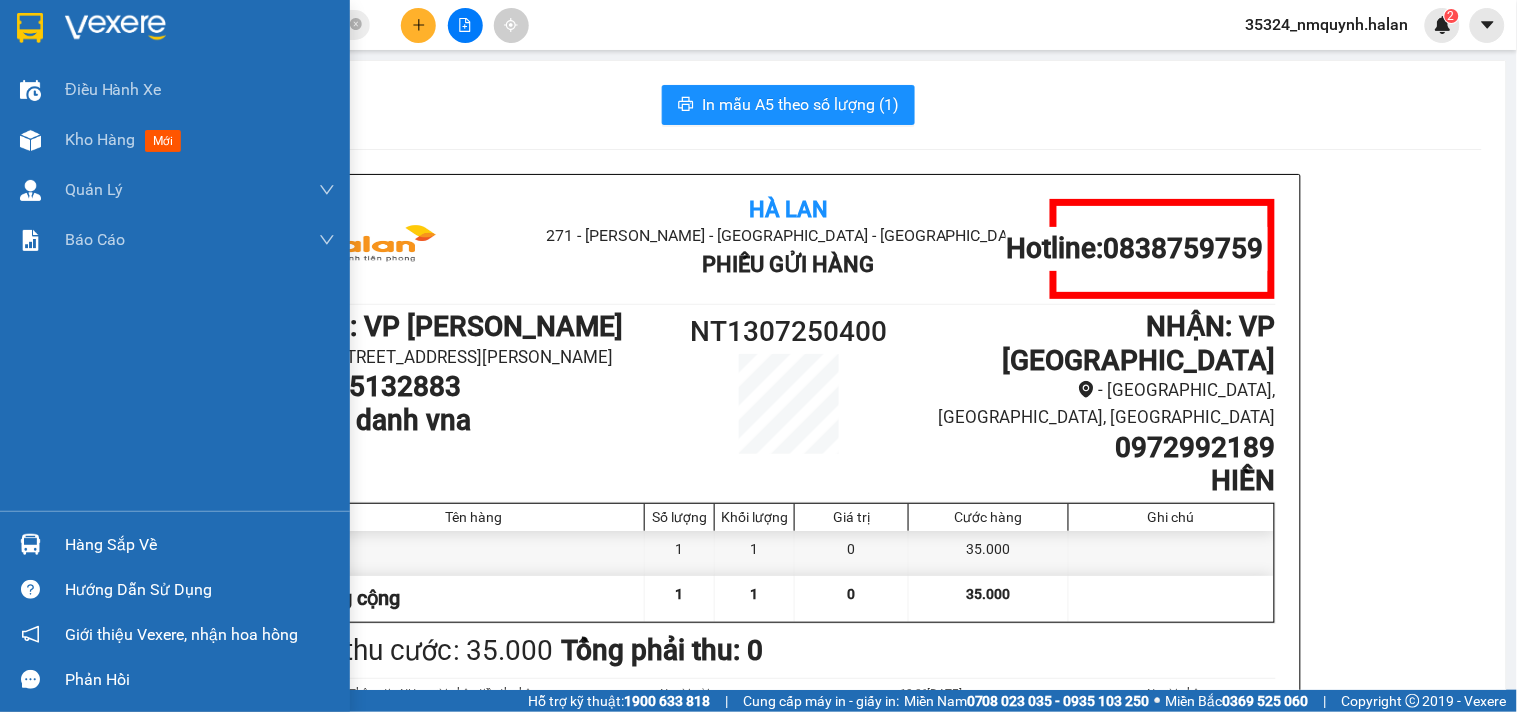 drag, startPoint x: 125, startPoint y: 531, endPoint x: 141, endPoint y: 527, distance: 16.492422 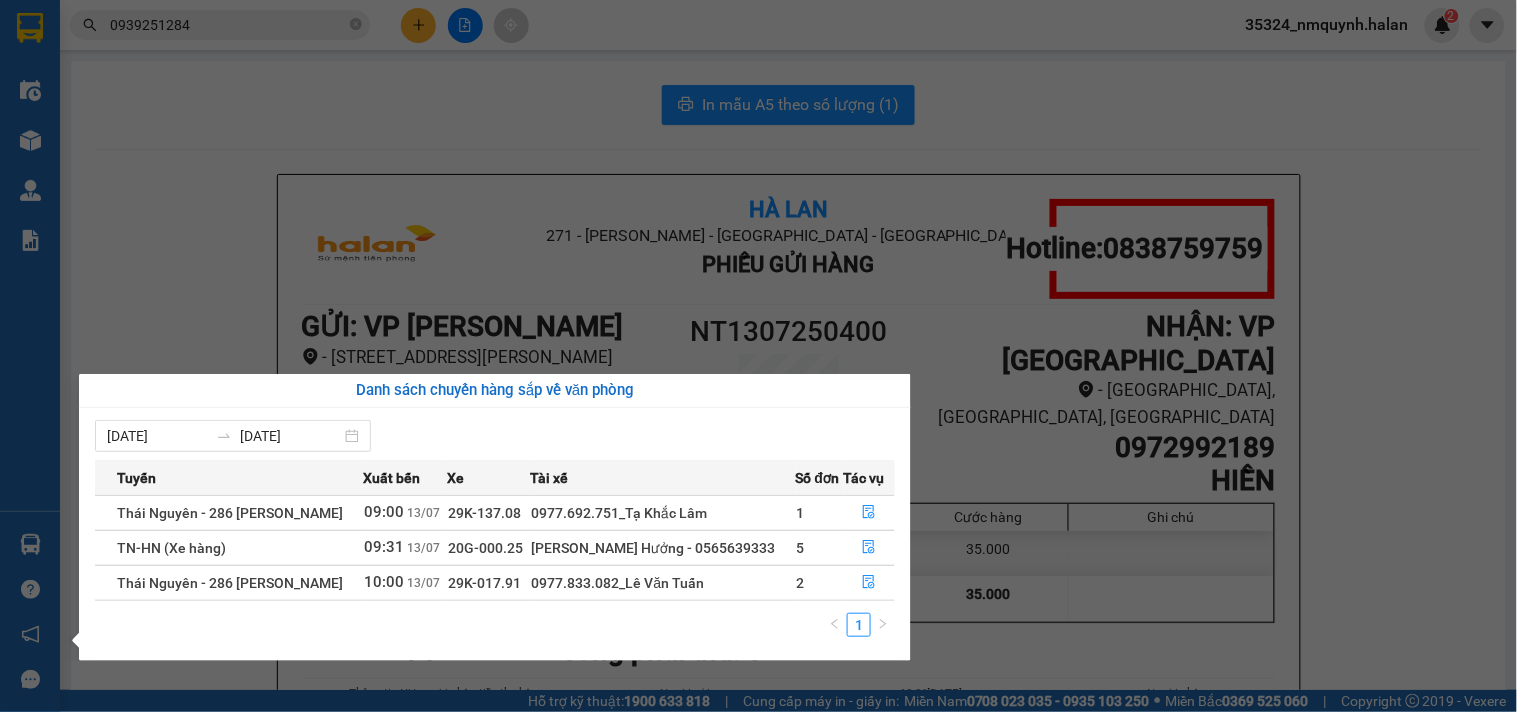 click on "Kết quả tìm kiếm ( 0 )  Bộ lọc  No Data 0939251284 35324_nmquynh.halan 2     Điều hành xe     Kho hàng mới     Quản Lý Quản lý chuyến Quản lý kiểm kho     Báo cáo 12. Thống kê đơn đối tác 2. Doanh thu thực tế theo từng văn phòng 4. Thống kê đơn hàng theo văn phòng Hàng sắp về Hướng dẫn sử dụng Giới thiệu Vexere, nhận hoa hồng Phản hồi Phần mềm hỗ trợ bạn tốt chứ?  In mẫu A5 theo số lượng
(1) Hà Lan 271 - Dương Tự Minh - Phường Tân Long - Thái Nguyên Phiếu Gửi Hàng Hotline:  0838759759 GỬI :   VP Nguyễn Trãi   - 286 đường Nguyễn Trãi, phường Thanh Xuân Trung, Thanh Xuân, Hà Nội 0385132883 hợp danh vna NT1307250400 NHẬN :   VP Bắc Sơn   - 42A đường Bắc Sơn, phường Hoàng Văn Thụ, TP Thái Nguyên 0972992189 HIỀN Tên hàng Số lượng Khối lượng Giá trị Cước hàng Ghi chú pb 1 1 0 35.000 Tổng cộng 1 1 0 35.000 Loading... : :" at bounding box center (758, 356) 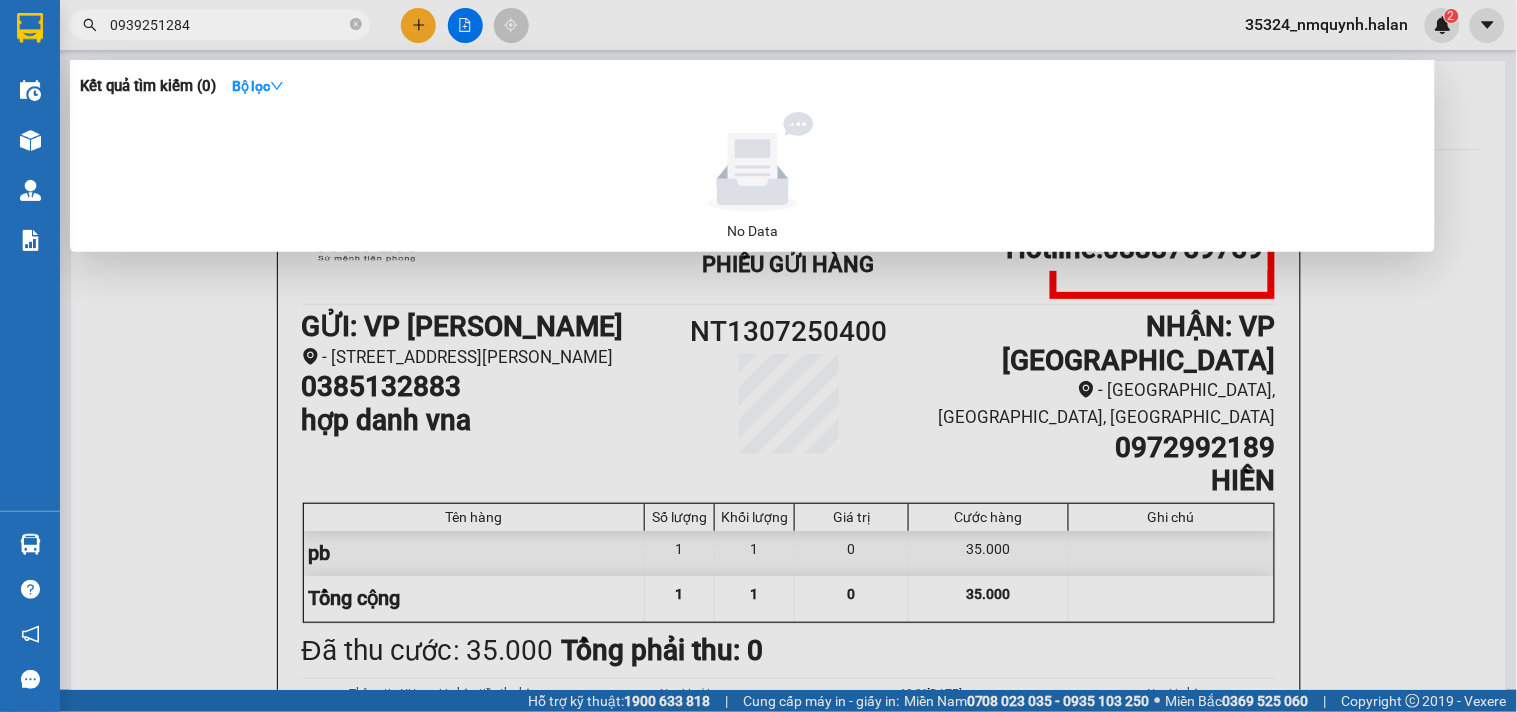 click on "0939251284" at bounding box center [228, 25] 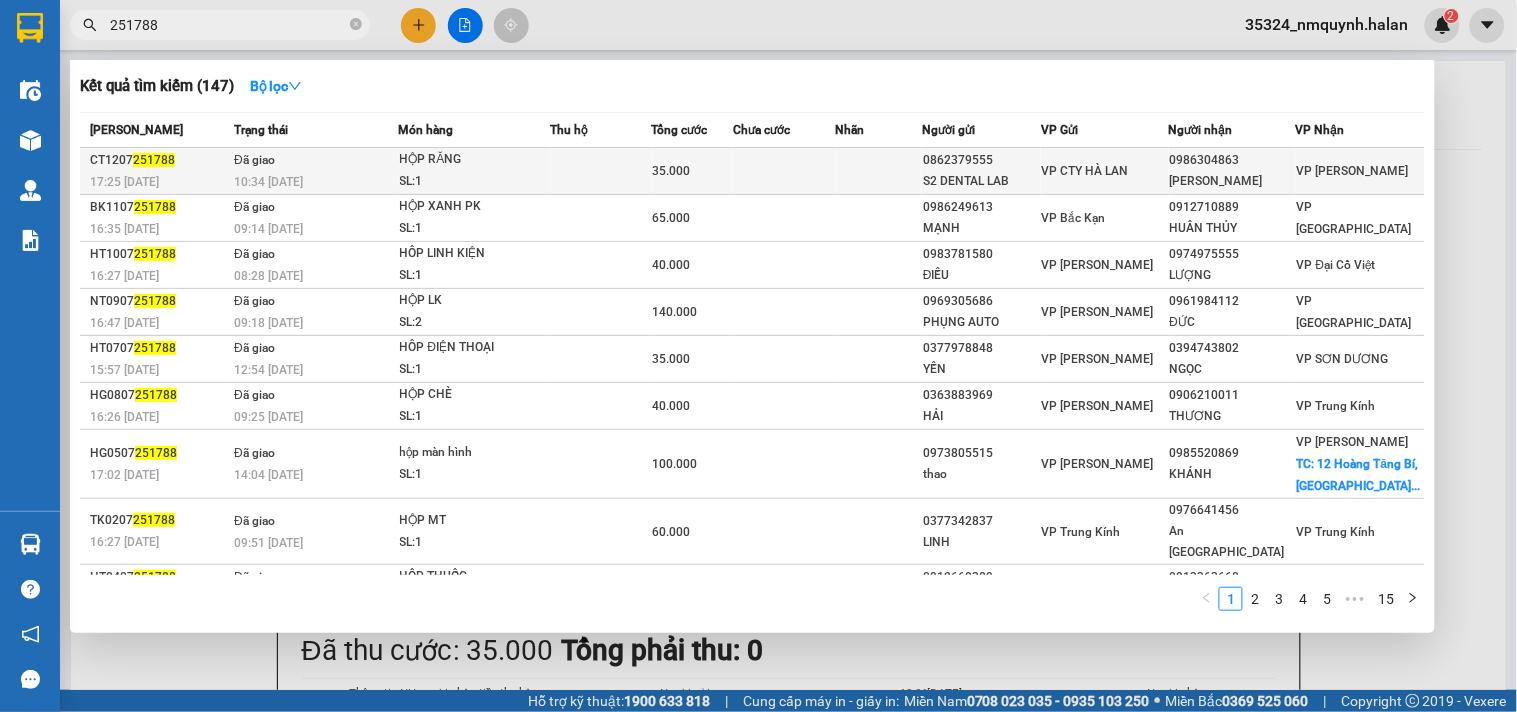 click on "VP CTY HÀ LAN" at bounding box center [1104, 171] 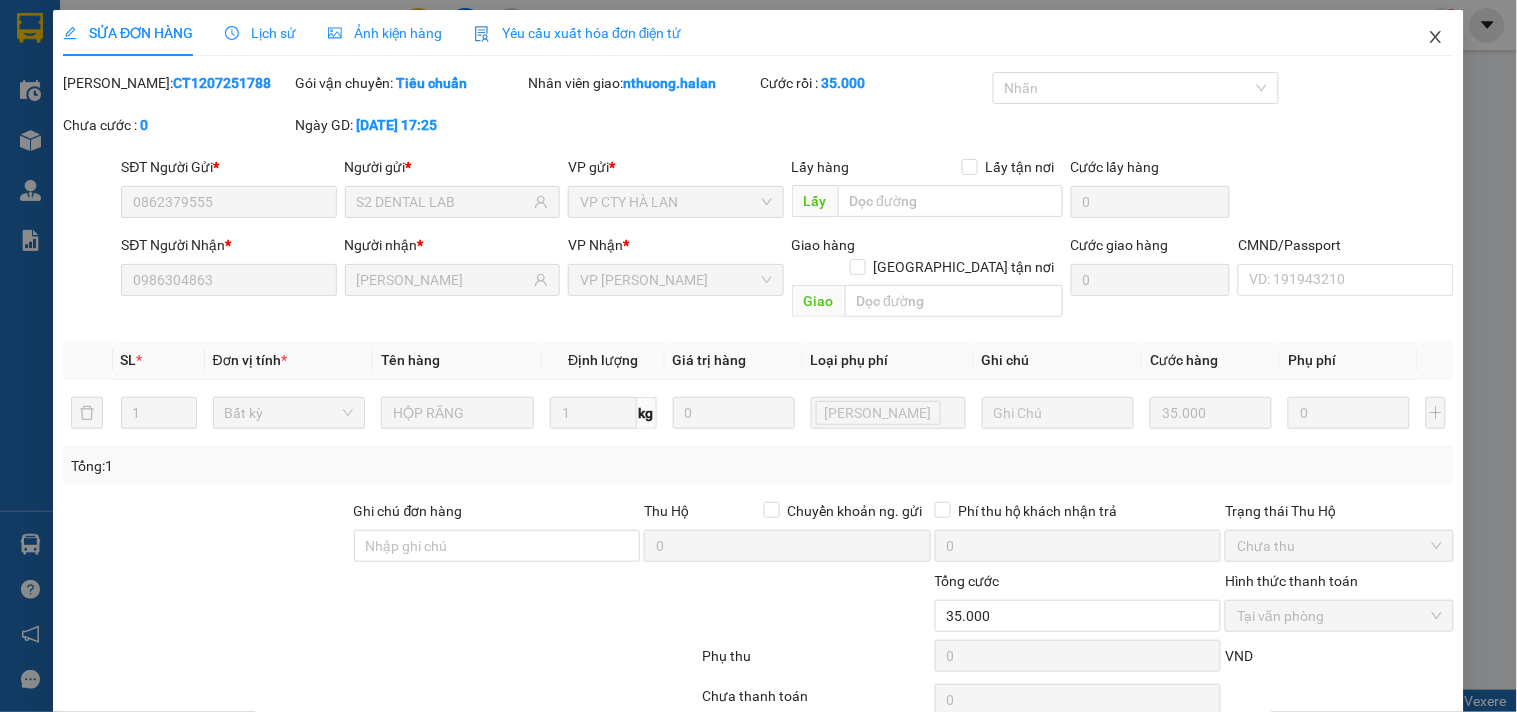 click 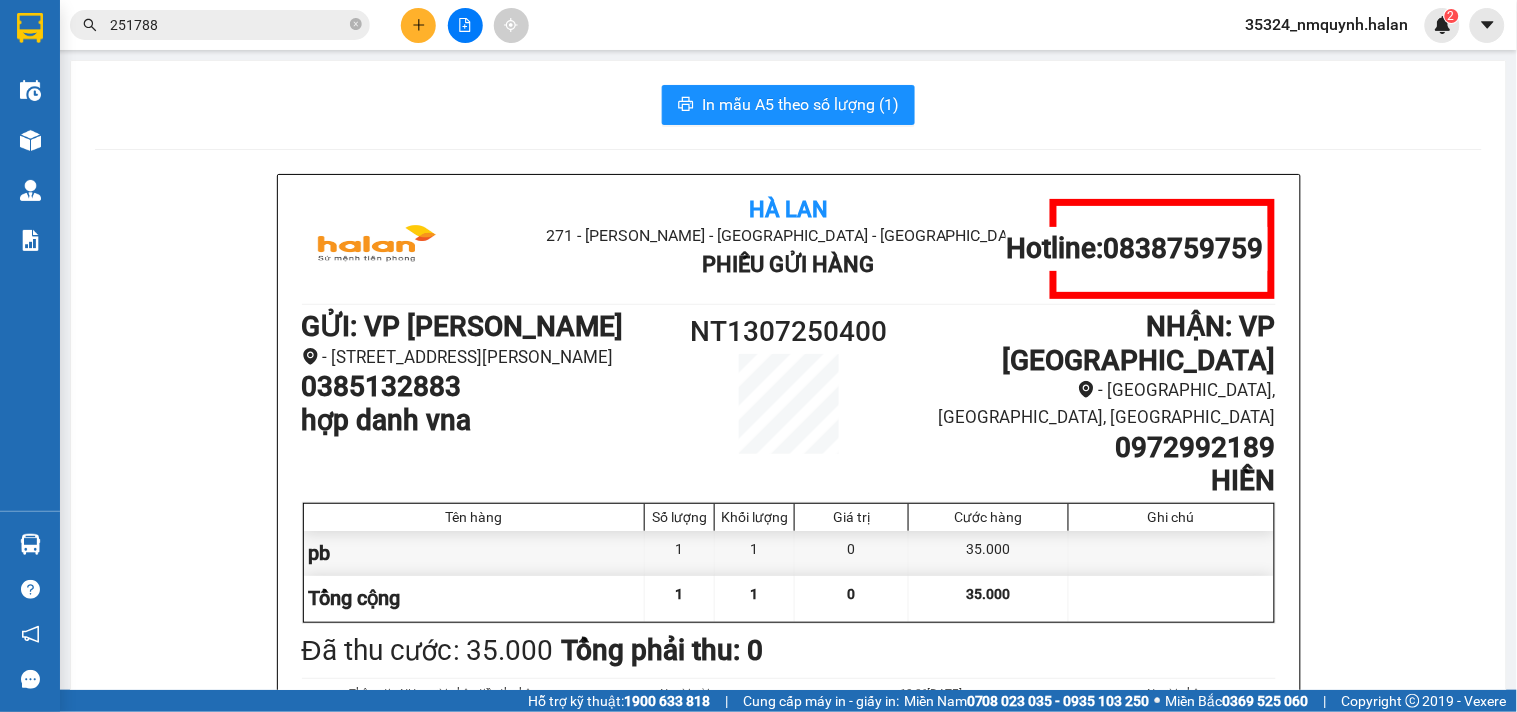 click on "251788" at bounding box center [228, 25] 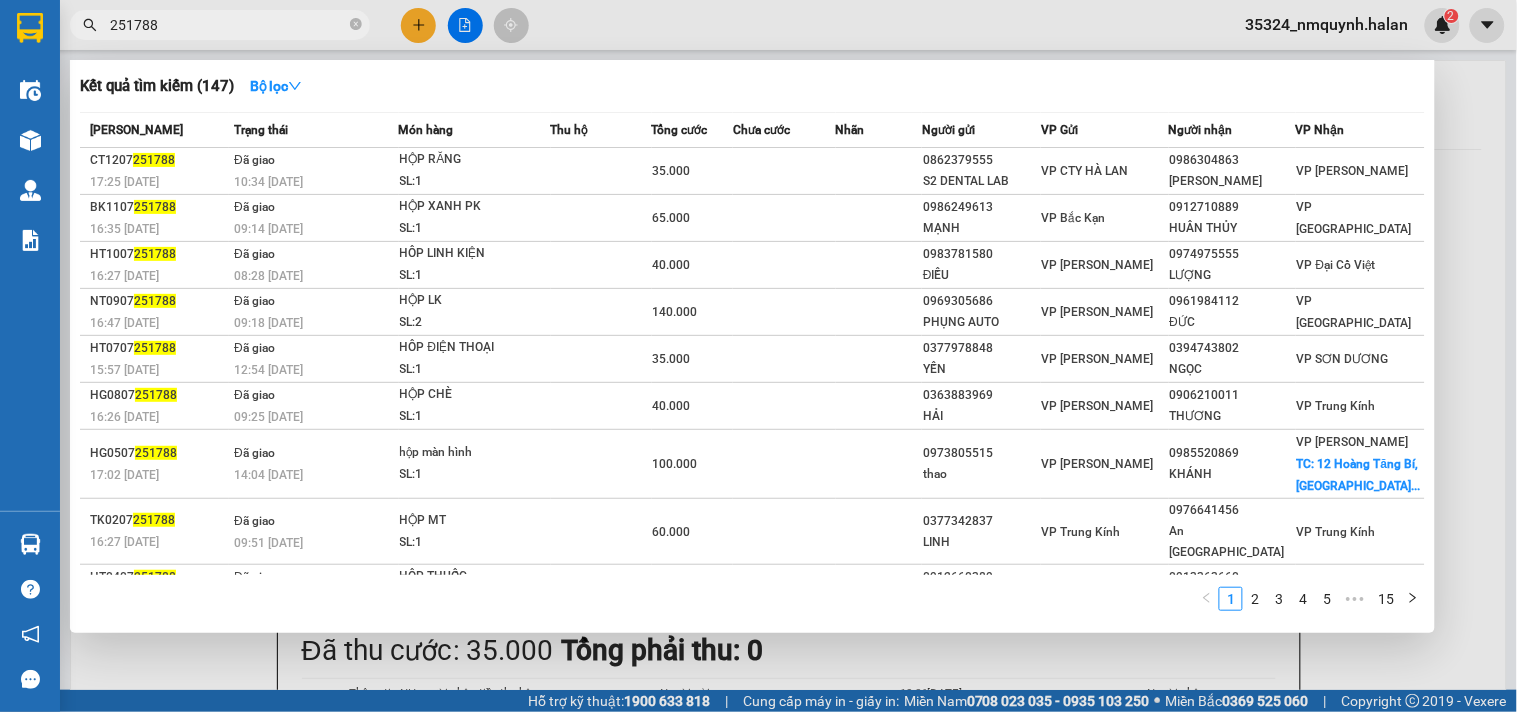 click on "251788" at bounding box center [228, 25] 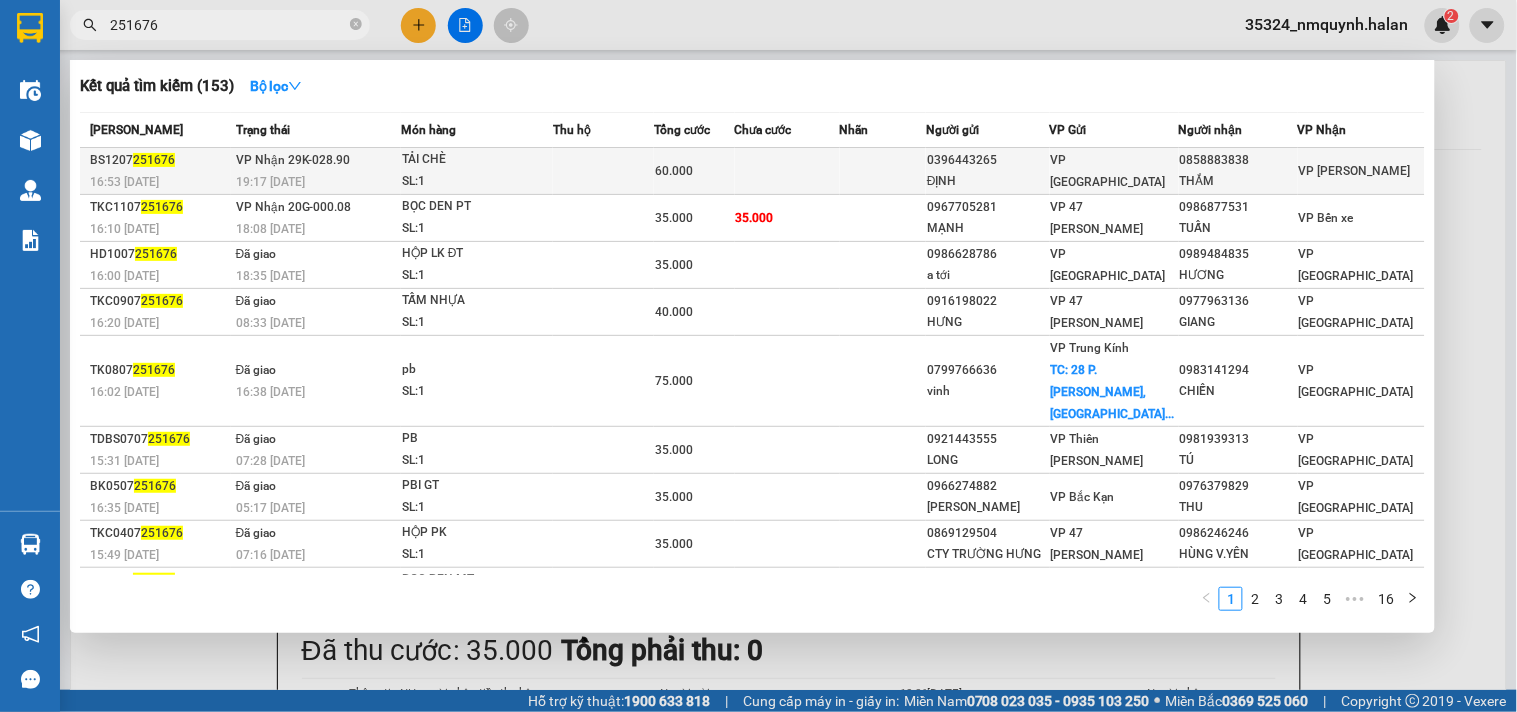 click at bounding box center (603, 171) 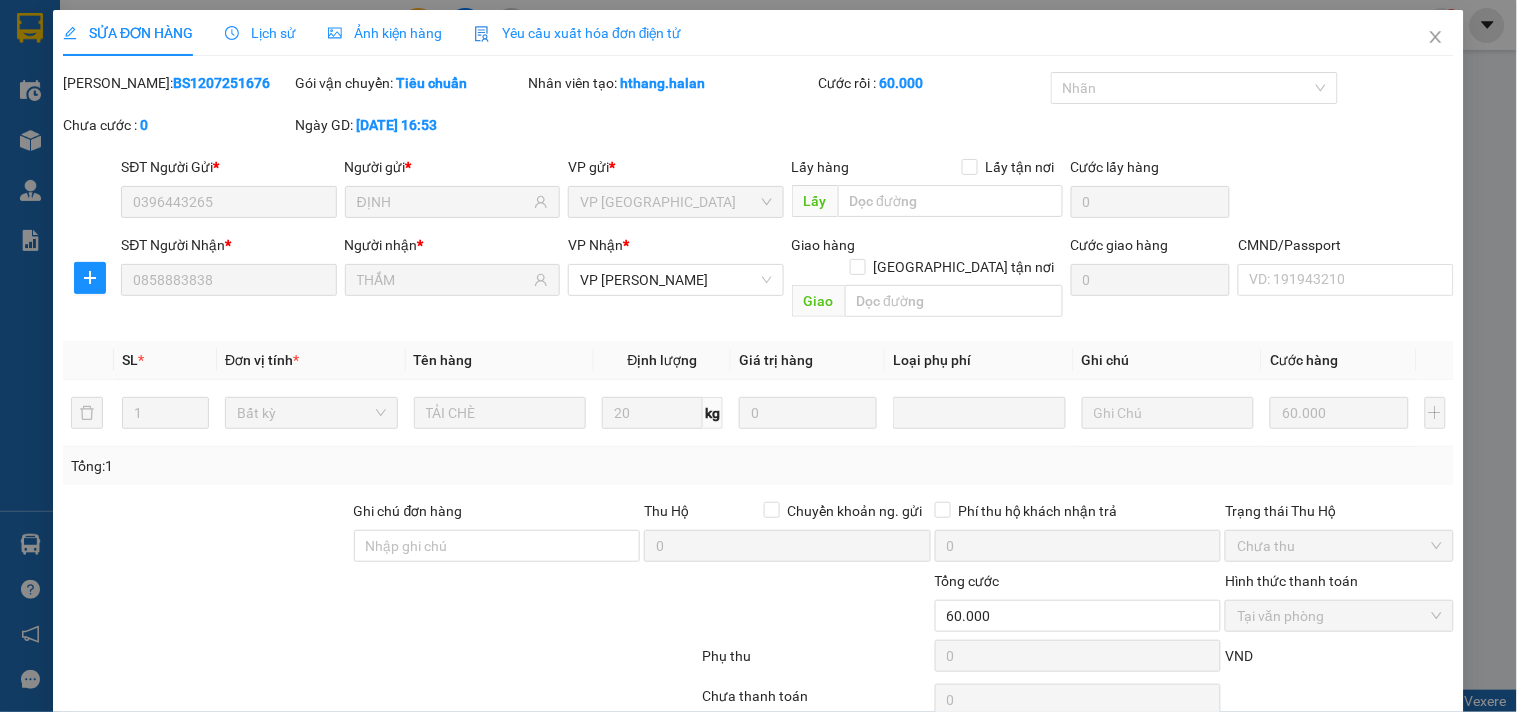scroll, scrollTop: 72, scrollLeft: 0, axis: vertical 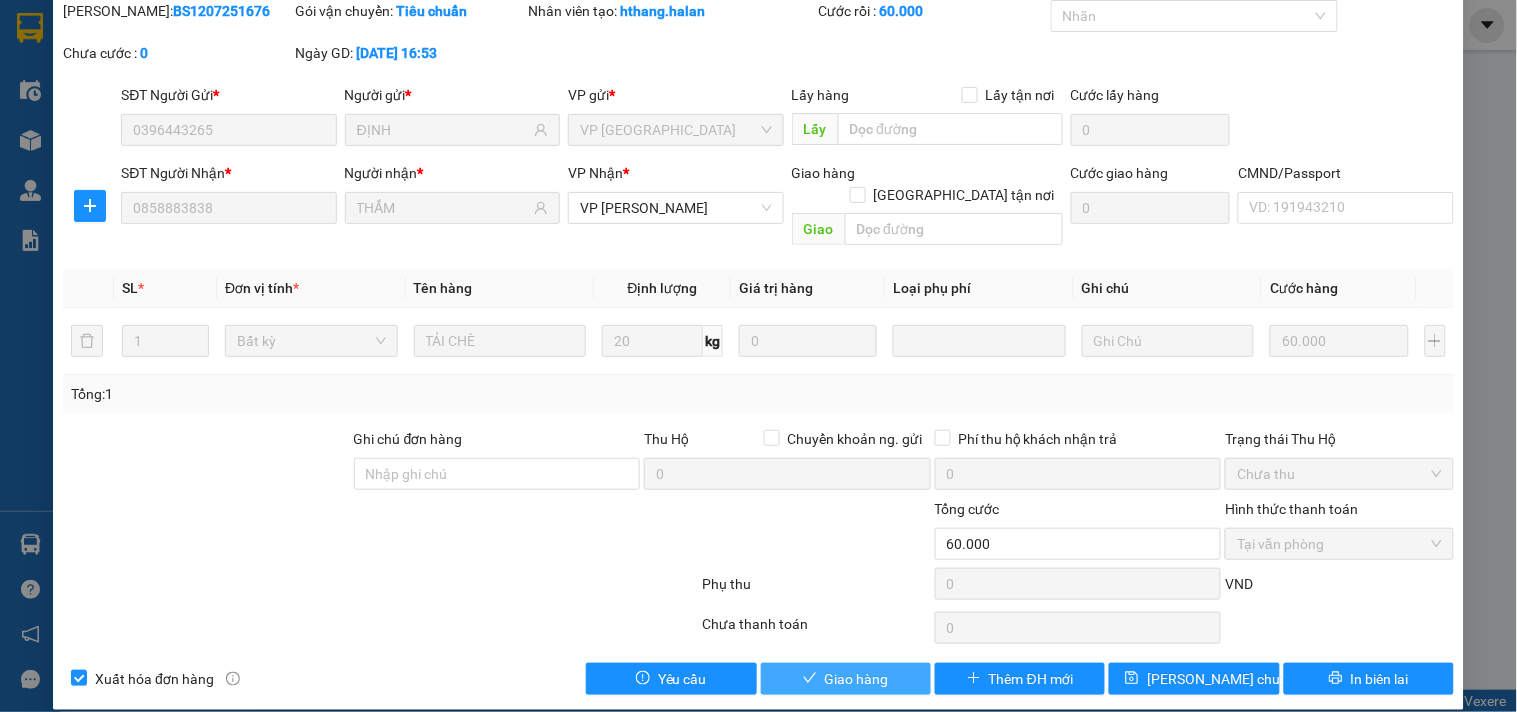 click on "Giao hàng" at bounding box center [857, 679] 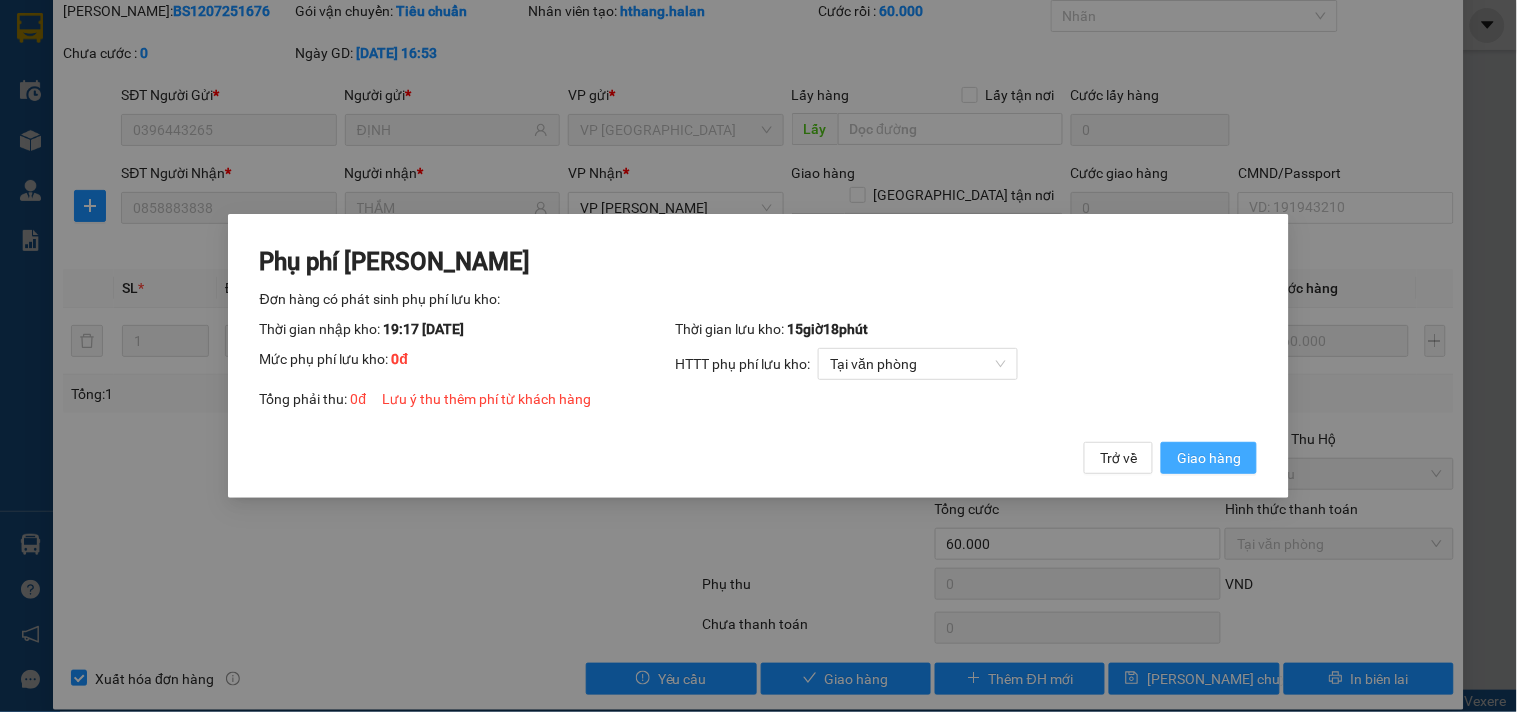 click on "Giao hàng" at bounding box center (1209, 458) 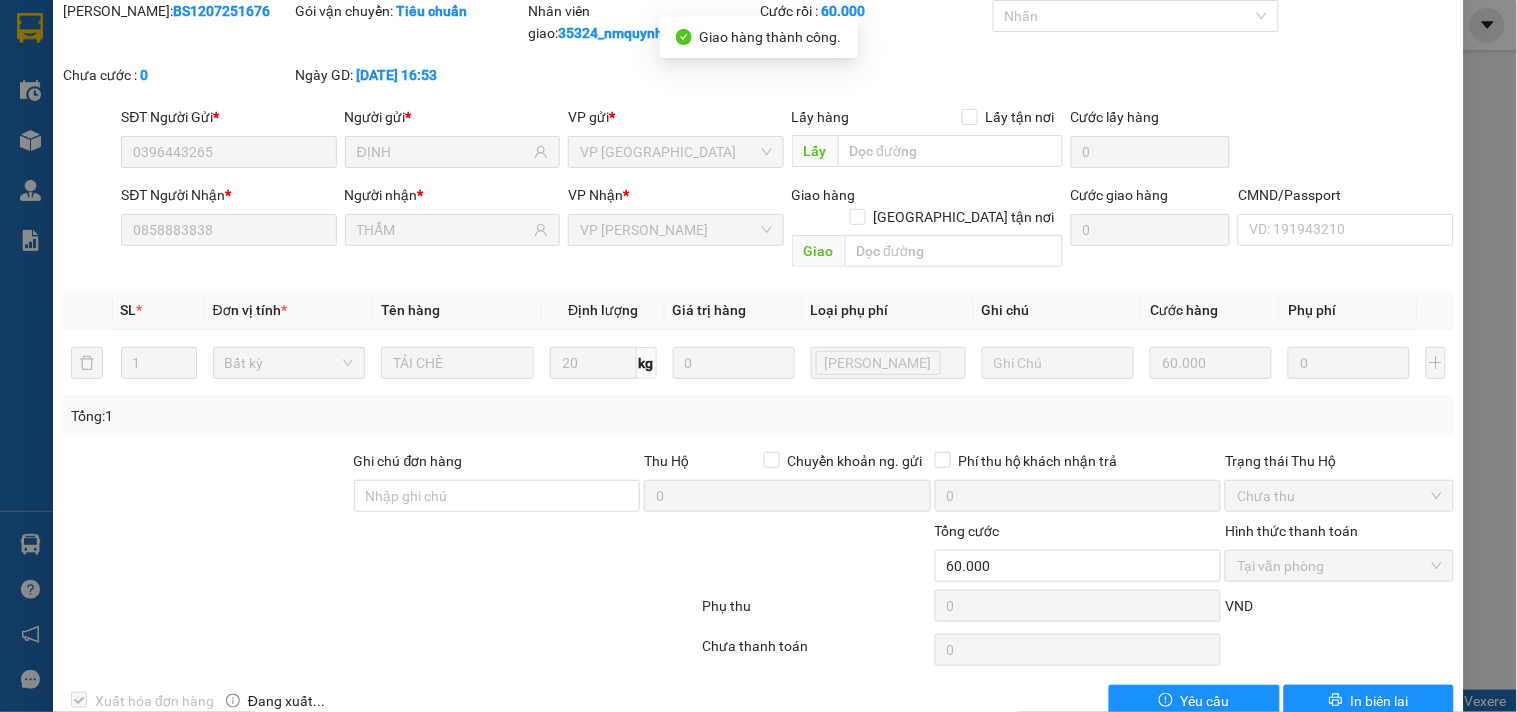 scroll, scrollTop: 0, scrollLeft: 0, axis: both 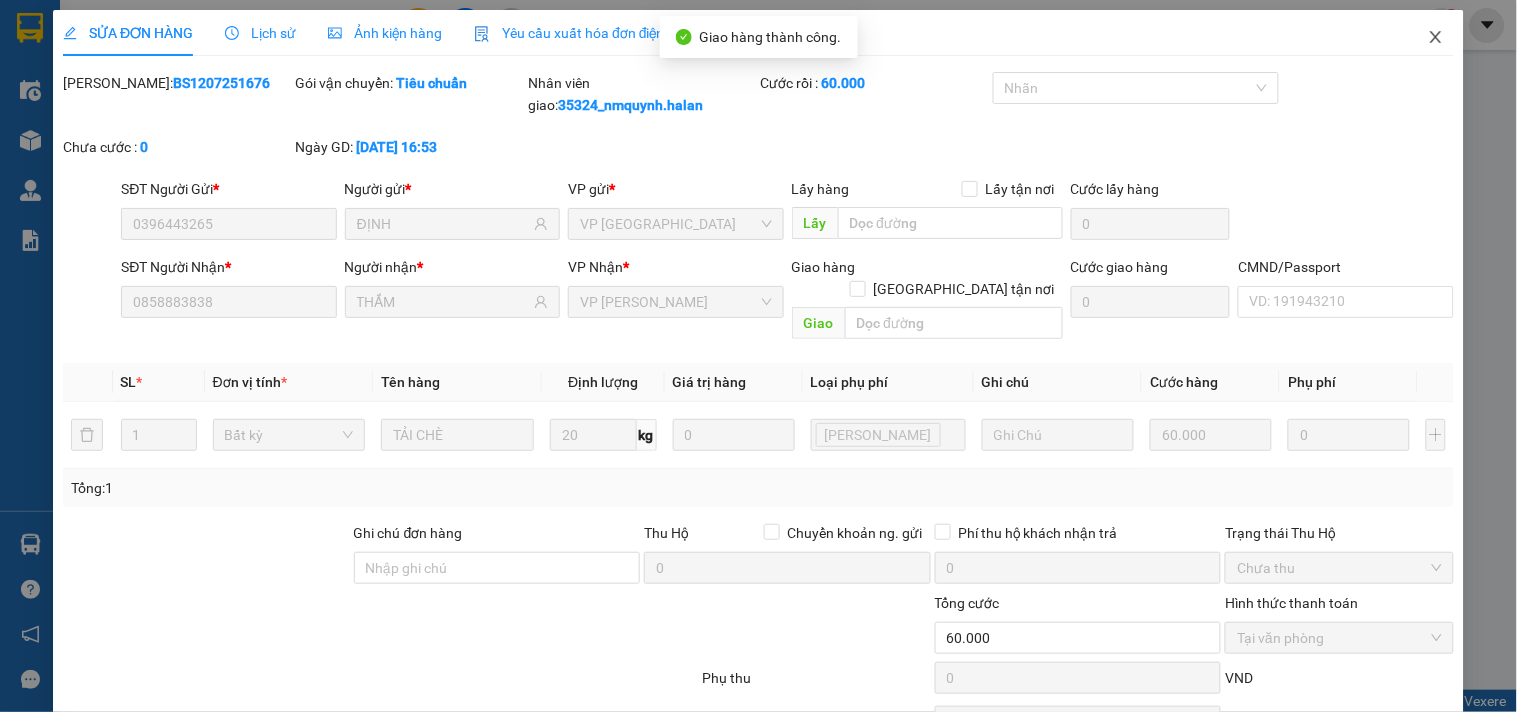 drag, startPoint x: 1415, startPoint y: 38, endPoint x: 851, endPoint y: 25, distance: 564.1498 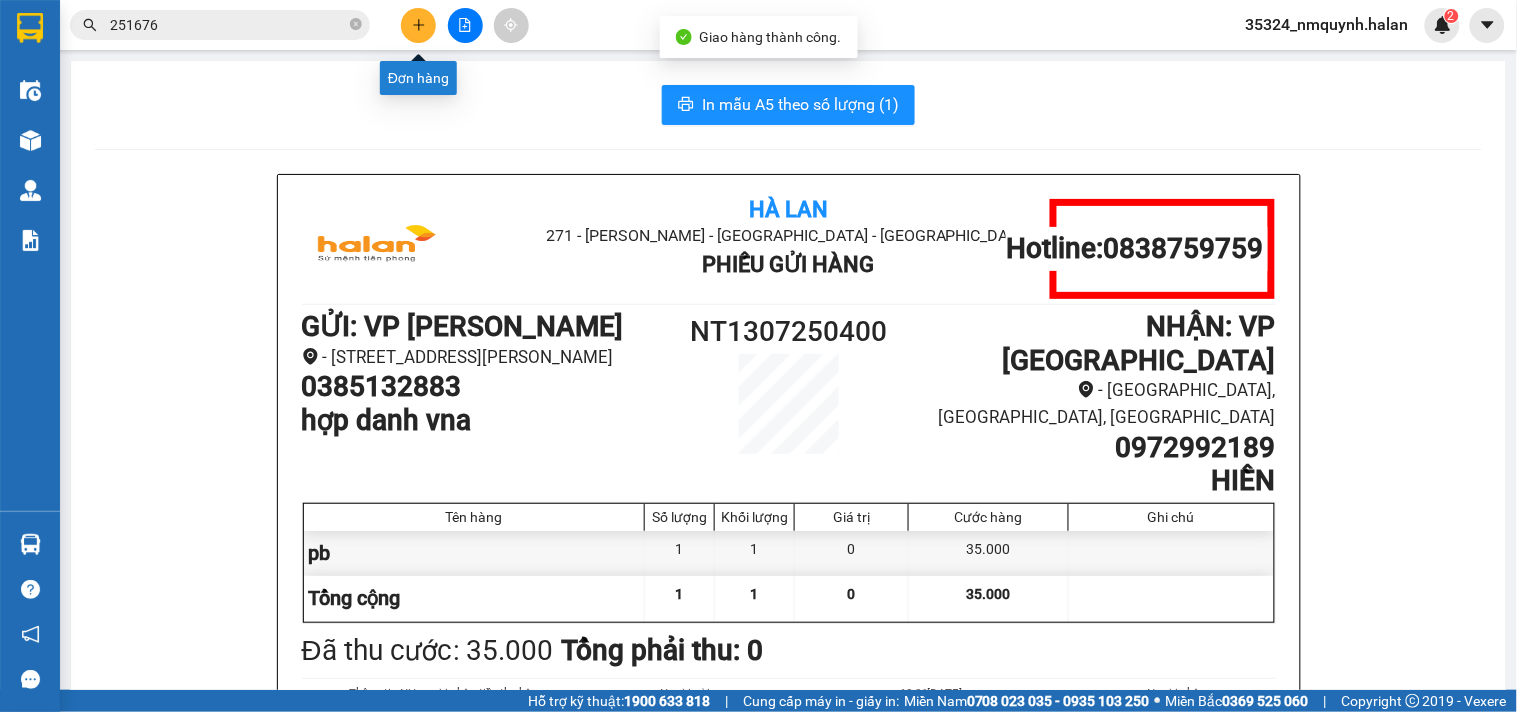 click on "251676" at bounding box center [228, 25] 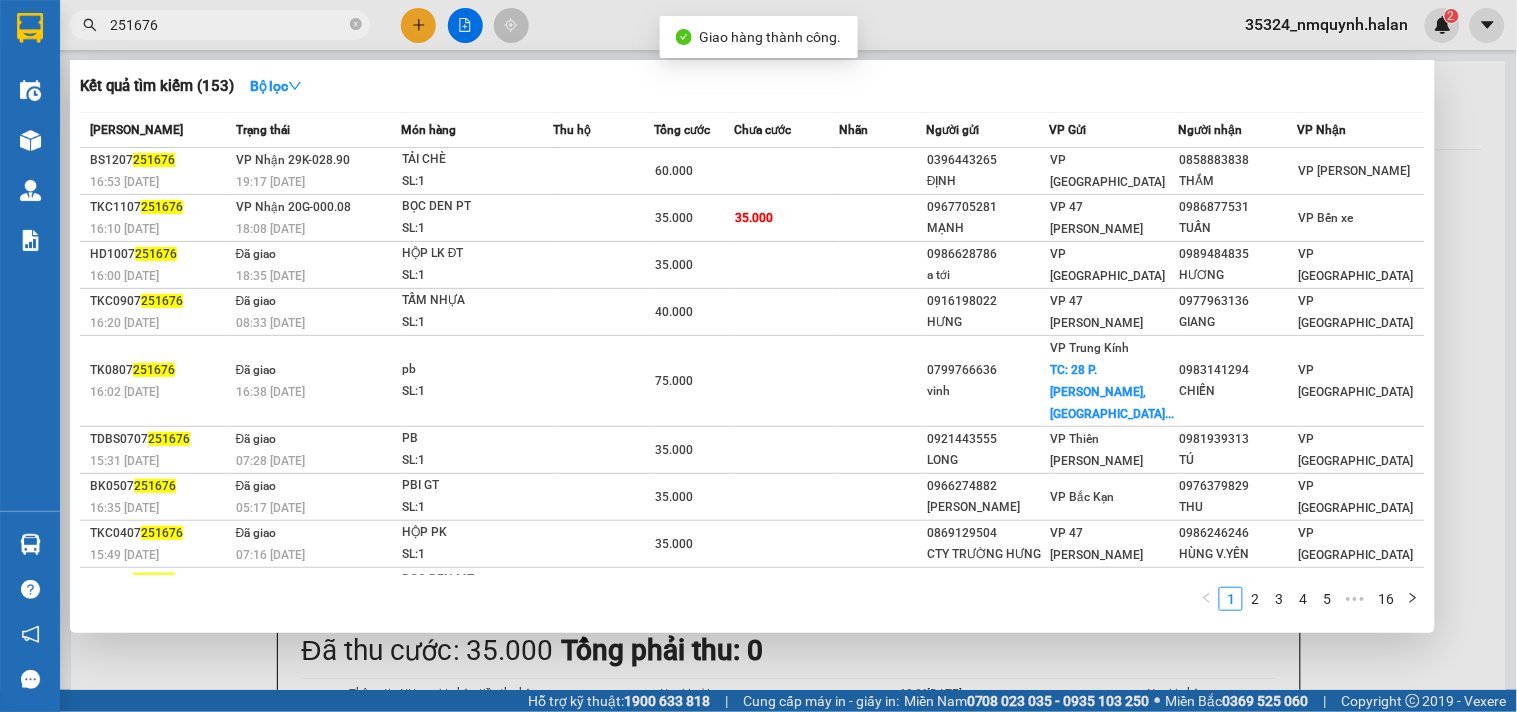 click on "251676" at bounding box center (228, 25) 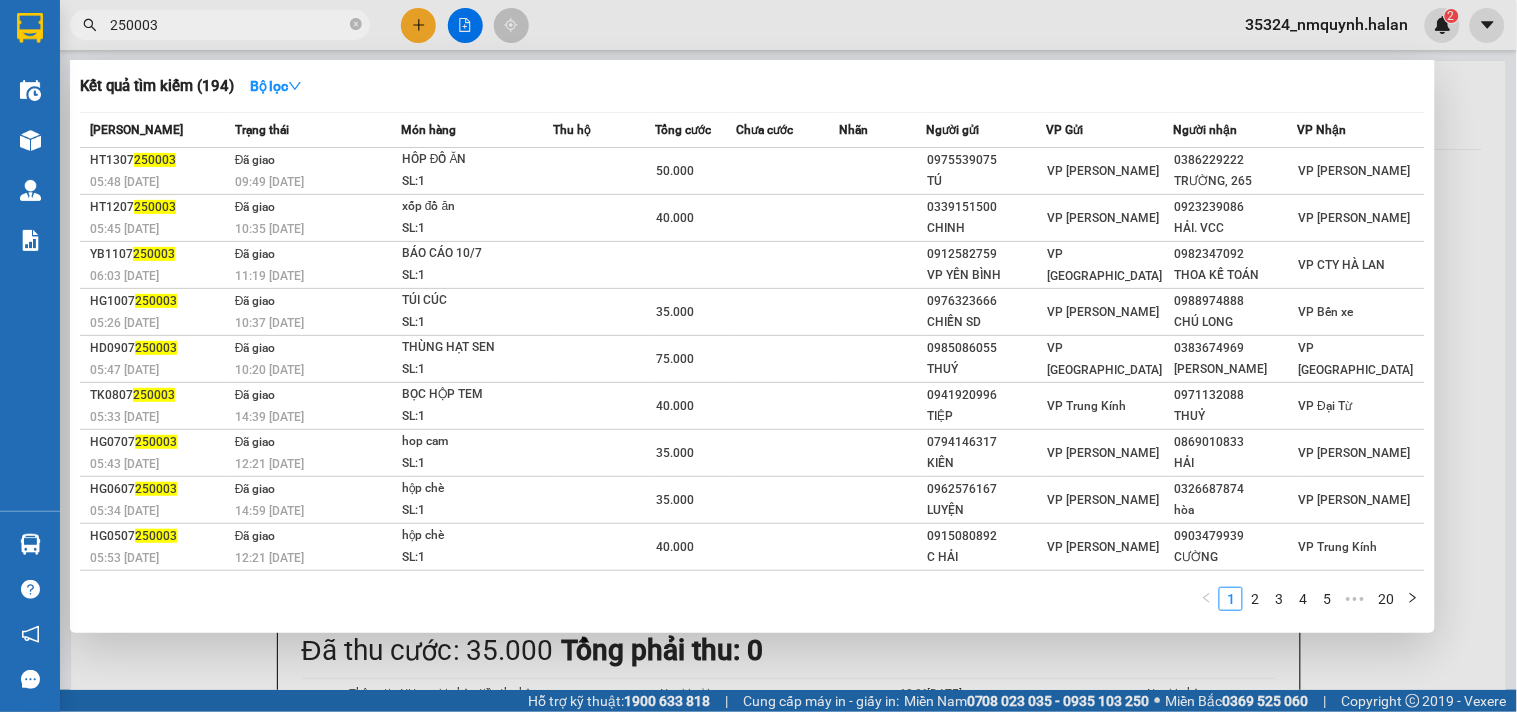 click on "250003" at bounding box center [228, 25] 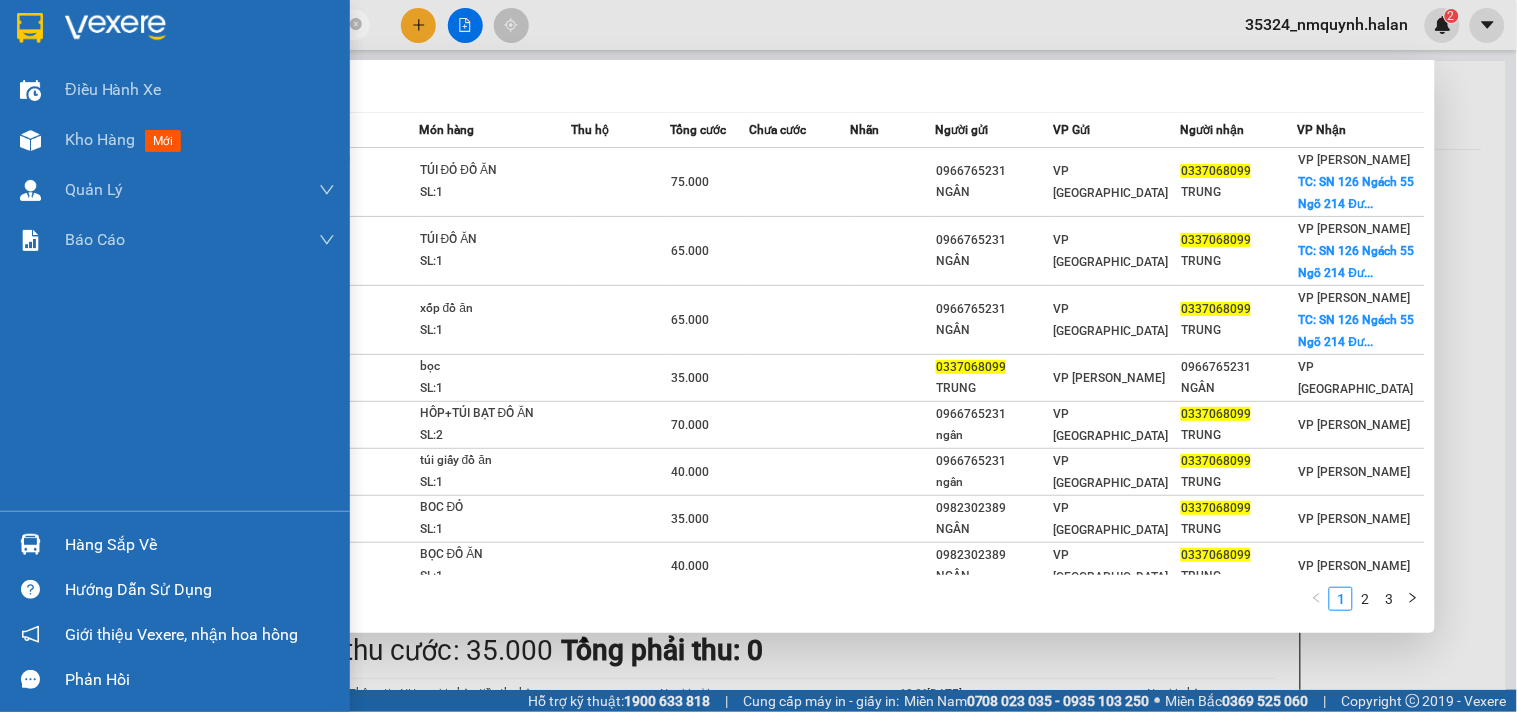 click on "Hàng sắp về" at bounding box center [200, 545] 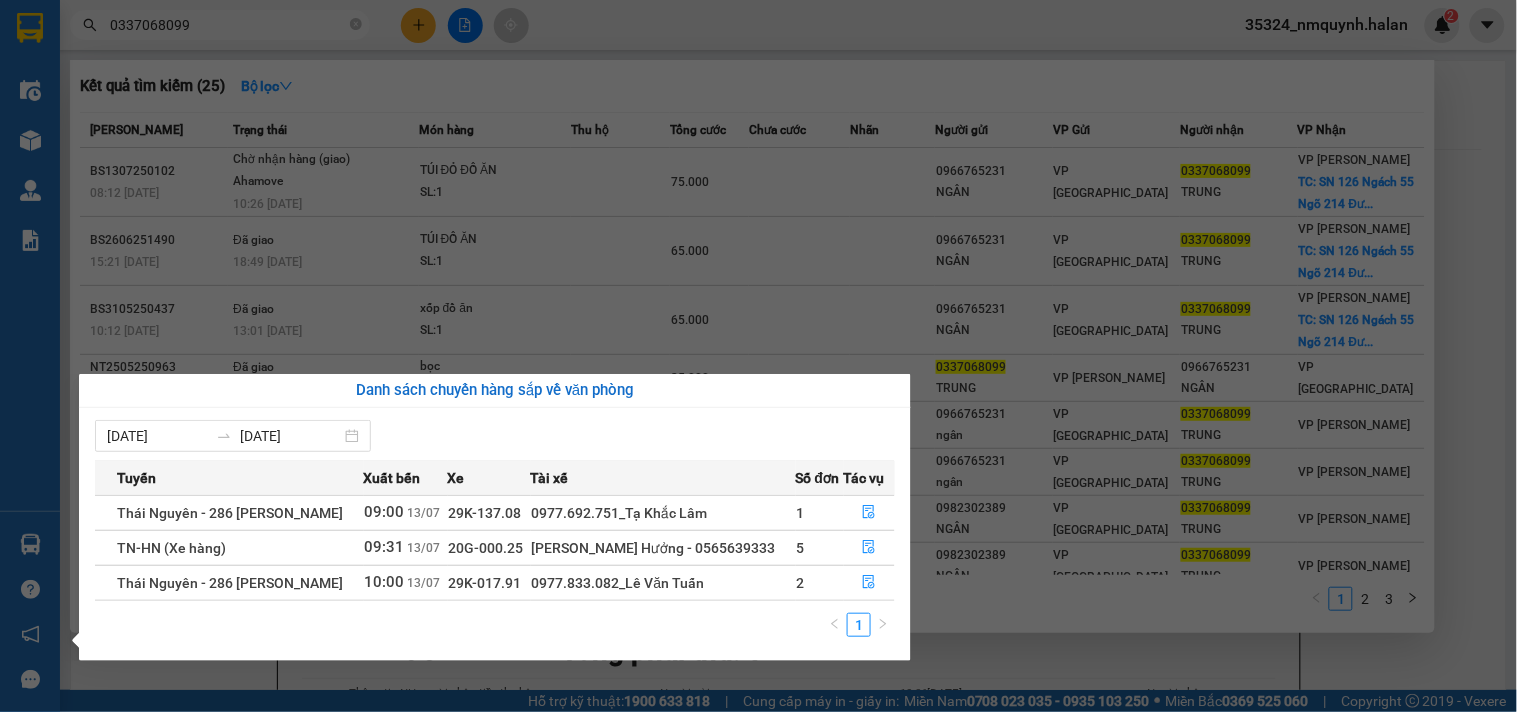 drag, startPoint x: 45, startPoint y: 523, endPoint x: 31, endPoint y: 526, distance: 14.3178215 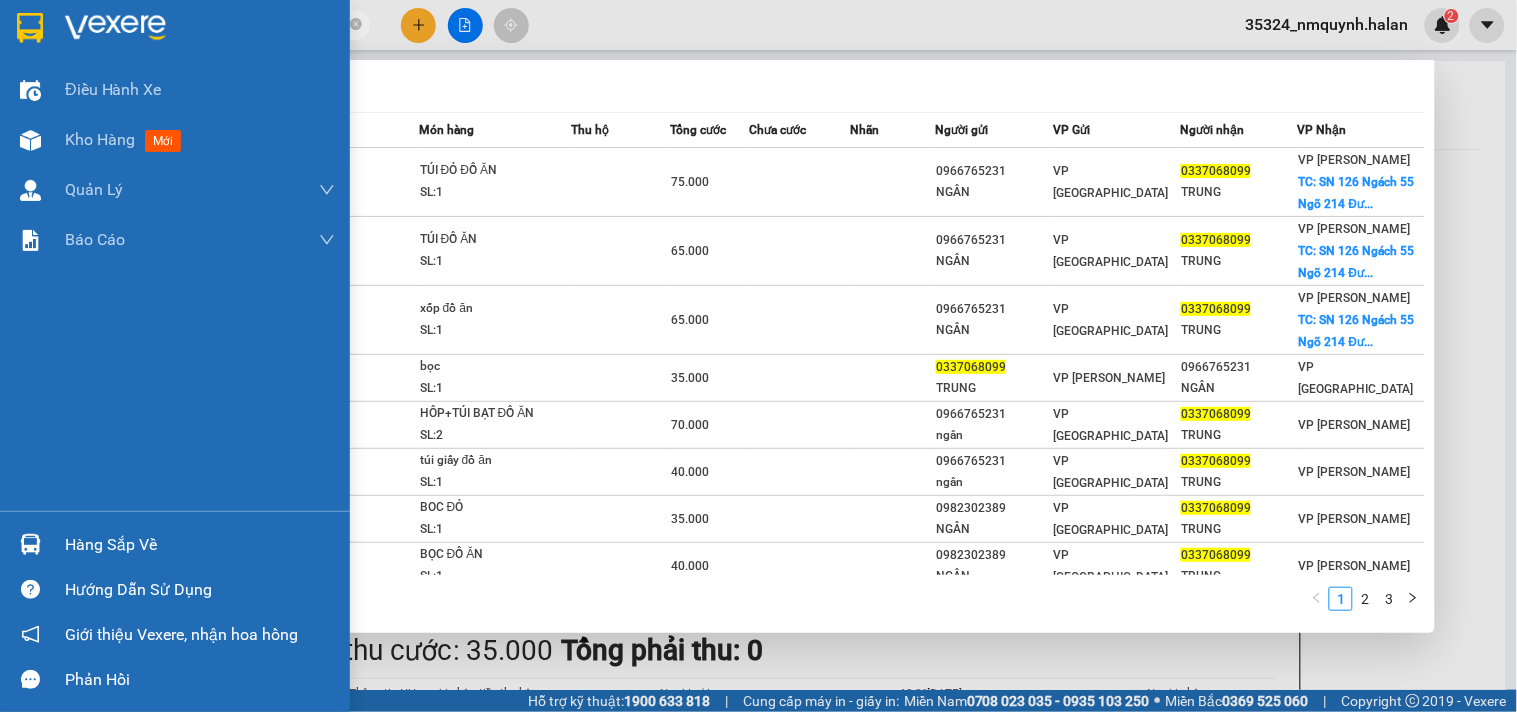 click at bounding box center [30, 544] 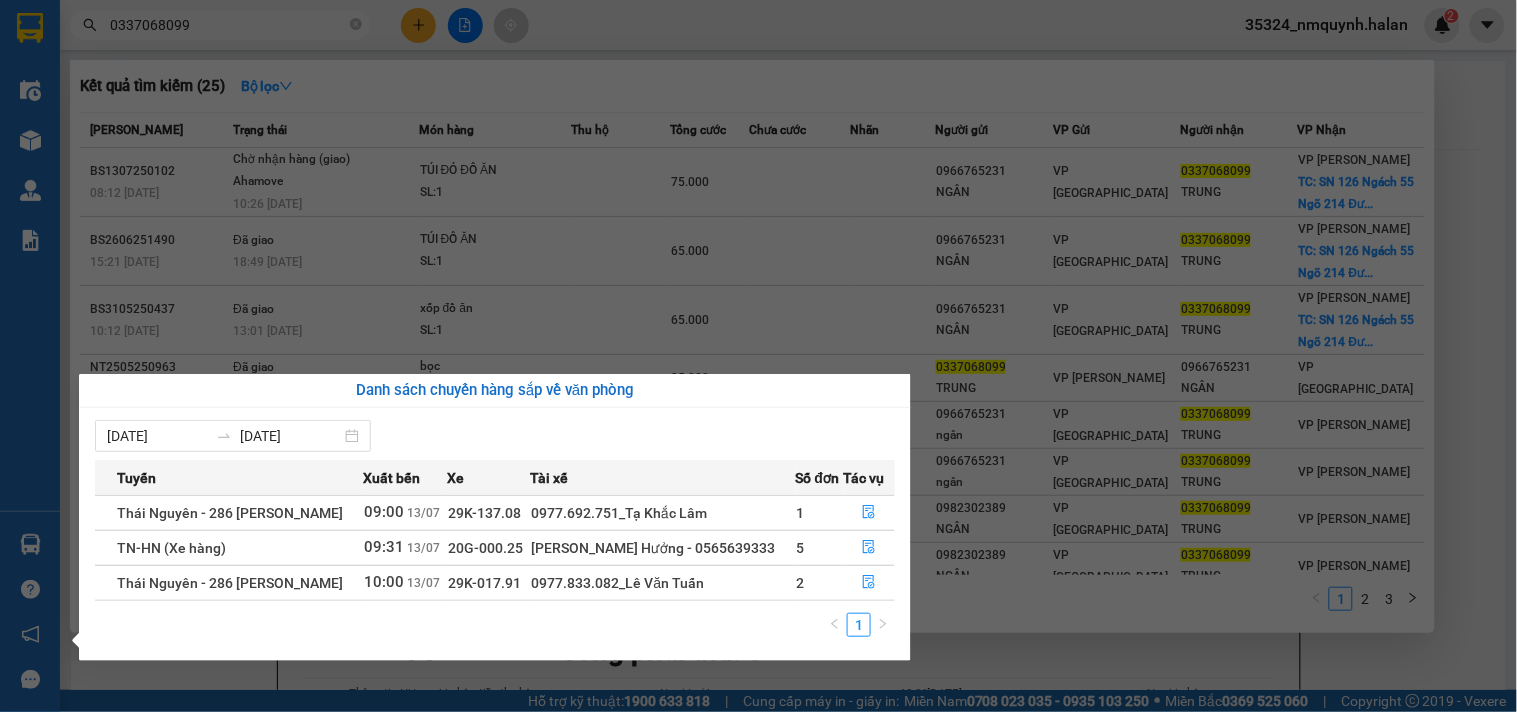 click on "Kết quả tìm kiếm ( 25 )  Bộ lọc  Mã ĐH Trạng thái Món hàng Thu hộ Tổng cước Chưa cước Nhãn Người gửi VP Gửi Người nhận VP Nhận BS1307250102 08:12 - 13/07 Chờ nhận hàng (giao) Ahamove 10:26 - 13/07 TÚI ĐỎ ĐỒ ĂN SL:  1 75.000 0966765231 NGÂN VP Bắc Sơn 0337068099 TRUNG  VP Nguyễn Trãi TC: SN 126 Ngách 55 Ngõ 214 Đư... BS2606251490 15:21 - 26/06 Đã giao   18:49 - 26/06 TÚI ĐỒ ĂN SL:  1 65.000 0966765231 NGÂN VP Bắc Sơn 0337068099 TRUNG  VP Nguyễn Trãi TC: SN 126 Ngách 55 Ngõ 214 Đư... BS3105250437 10:12 - 31/05 Đã giao   13:01 - 31/05 xốp đồ ăn SL:  1 65.000 0966765231 NGÂN VP Bắc Sơn 0337068099 TRUNG  VP Nguyễn Trãi TC: SN 126 Ngách 55 Ngõ 214 Đư... NT2505250963 15:26 - 25/05 Đã giao   06:09 - 26/05 bọc SL:  1 35.000 0337068099 TRUNG  VP Nguyễn Trãi 0966765231 NGÂN VP Bắc Sơn BS2104250009 06:16 - 21/04 Đã giao   10:10 - 21/04 HÔP+TÚI BẠT ĐỒ ĂN SL:  2 70.000 0966765231 ngân  0337068099" at bounding box center [758, 356] 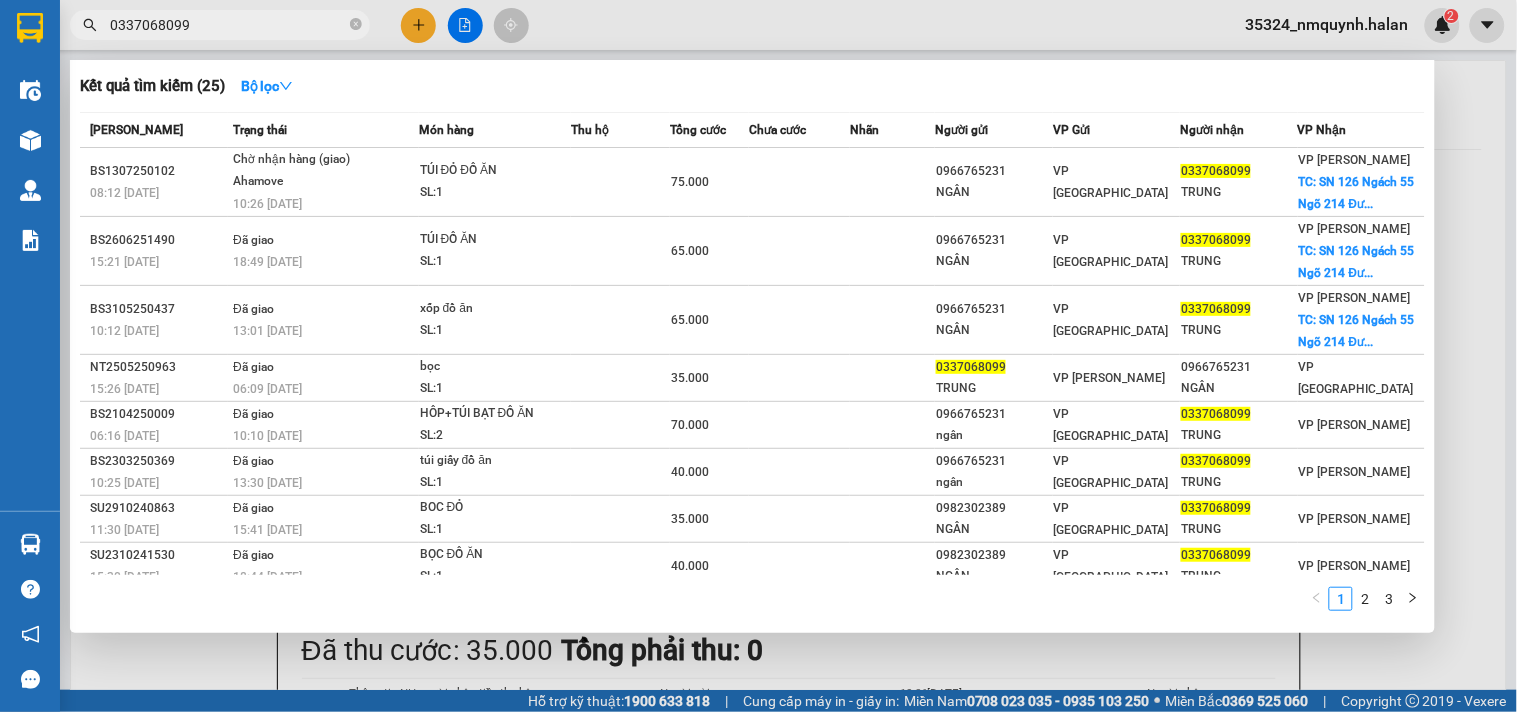 drag, startPoint x: 408, startPoint y: 17, endPoint x: 408, endPoint y: 4, distance: 13 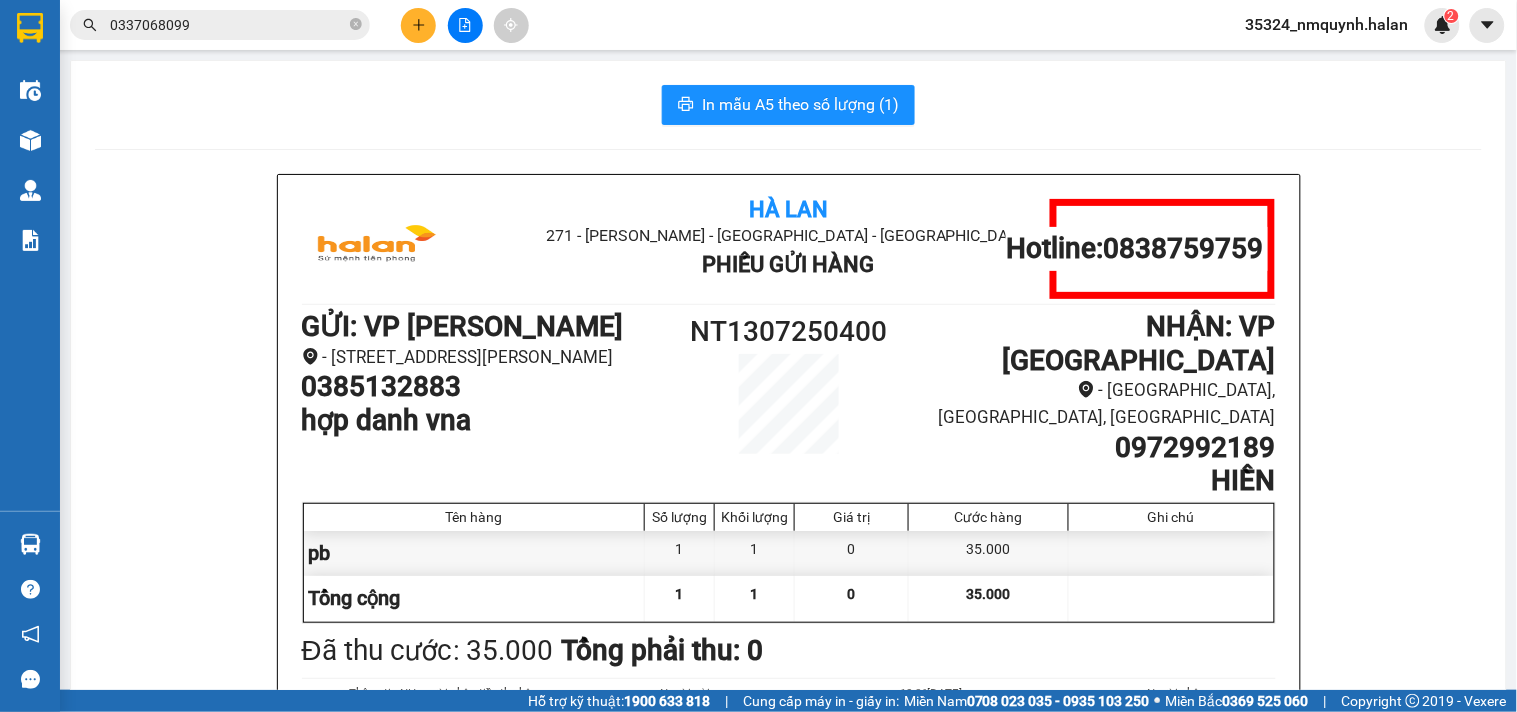 click at bounding box center [418, 25] 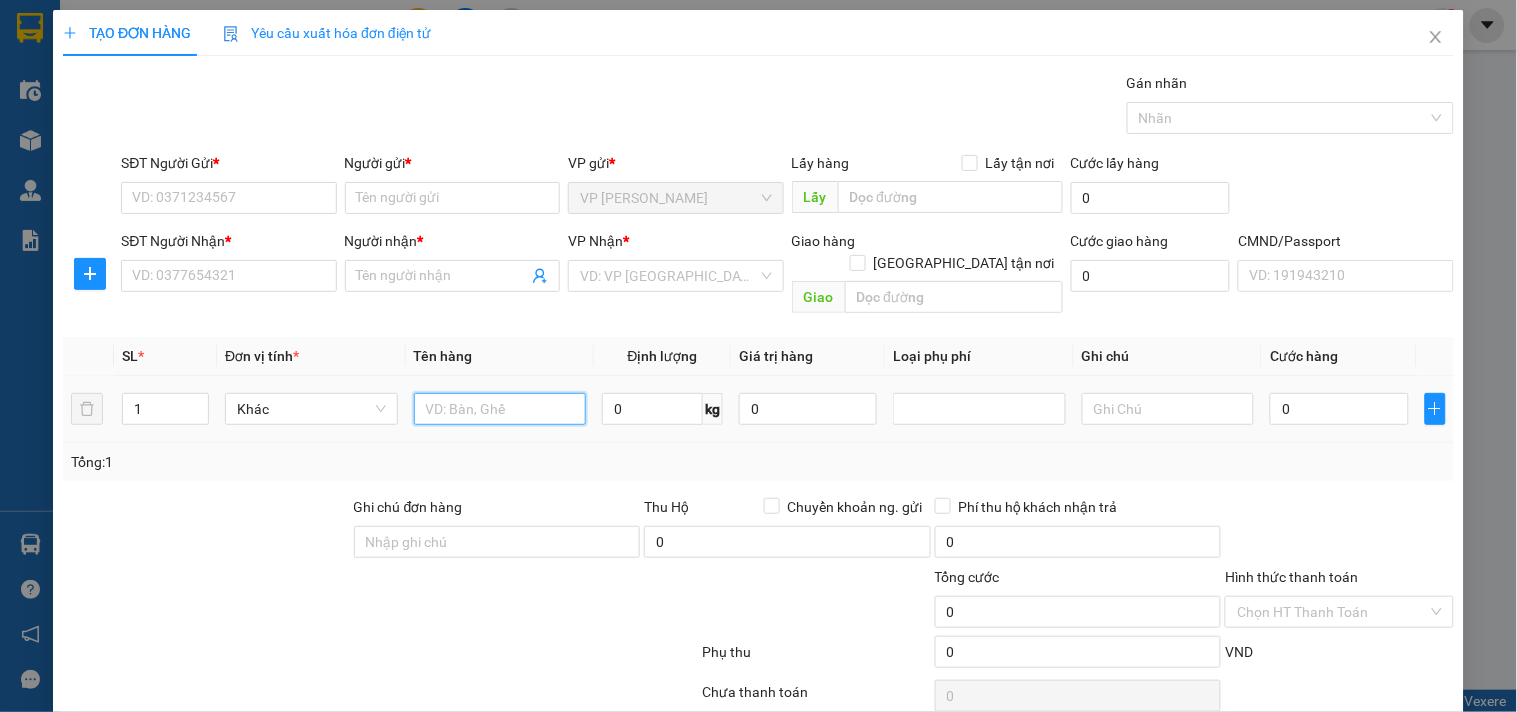 click at bounding box center [500, 409] 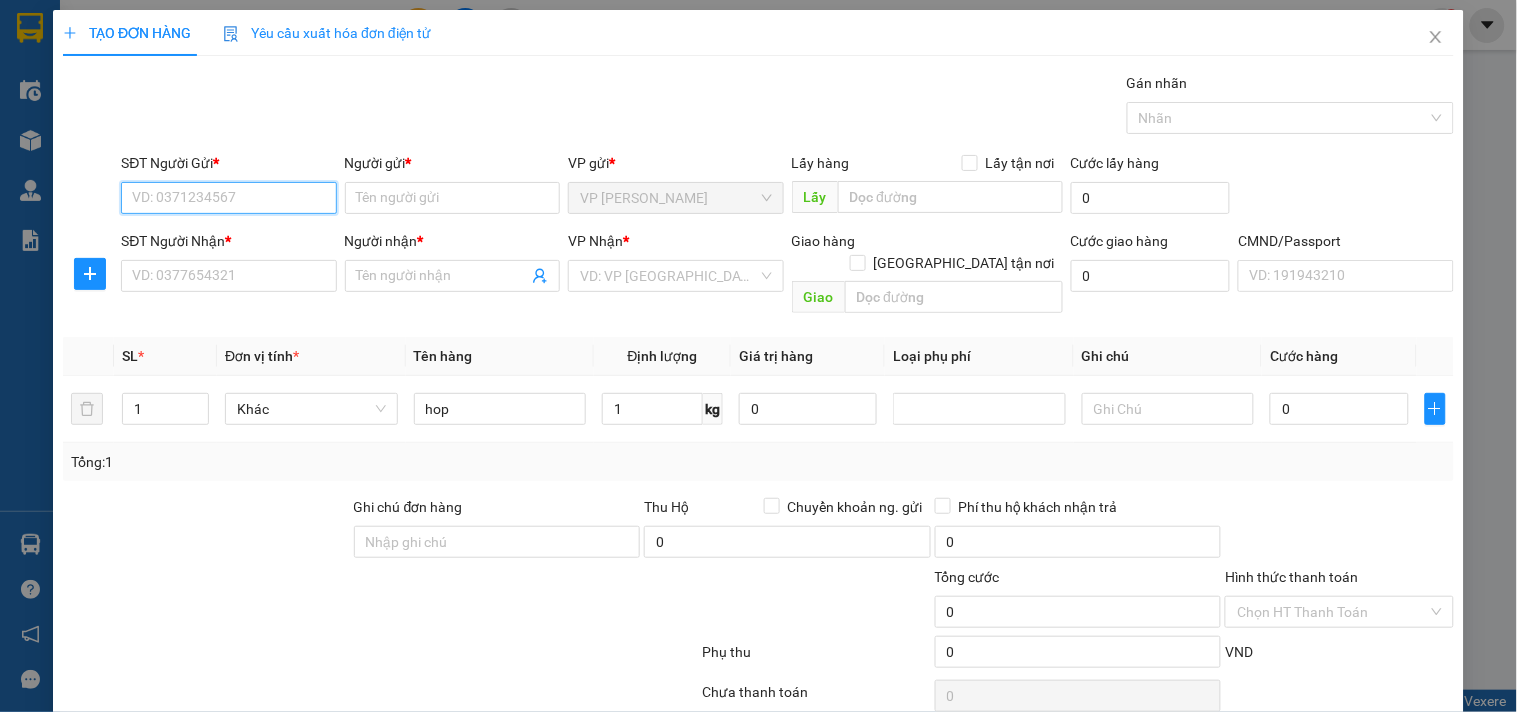 click on "SĐT Người Gửi  *" at bounding box center [228, 198] 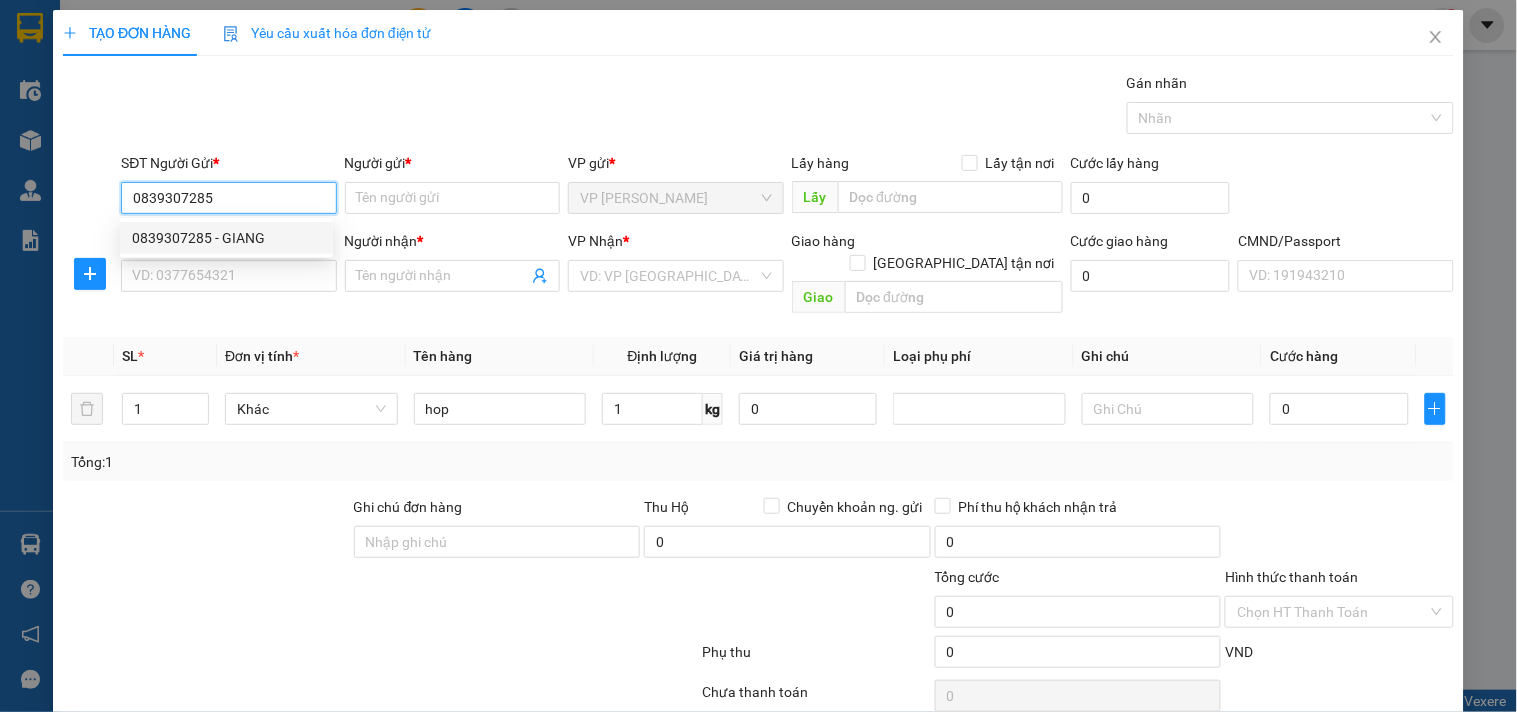 click on "0839307285 - GIANG" at bounding box center (226, 238) 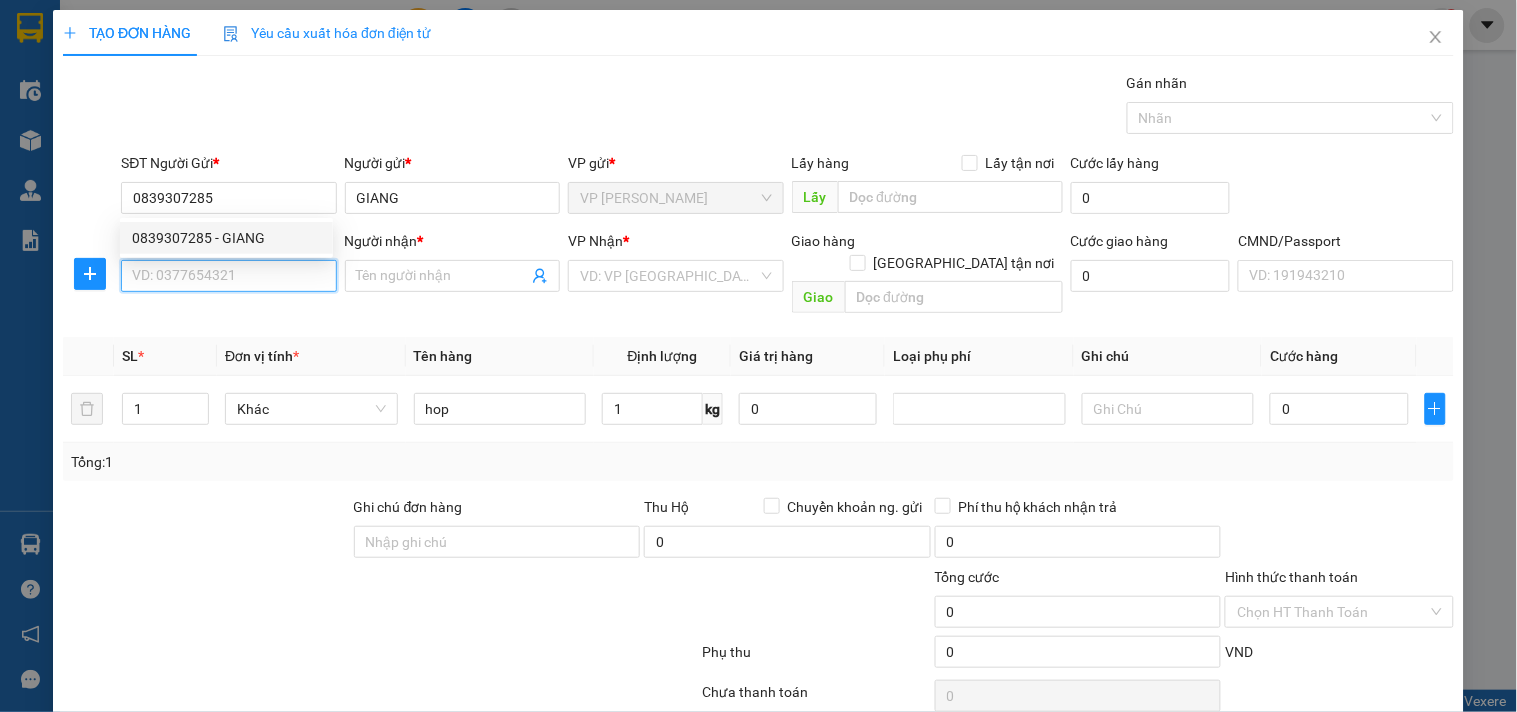 click on "SĐT Người Nhận  *" at bounding box center [228, 276] 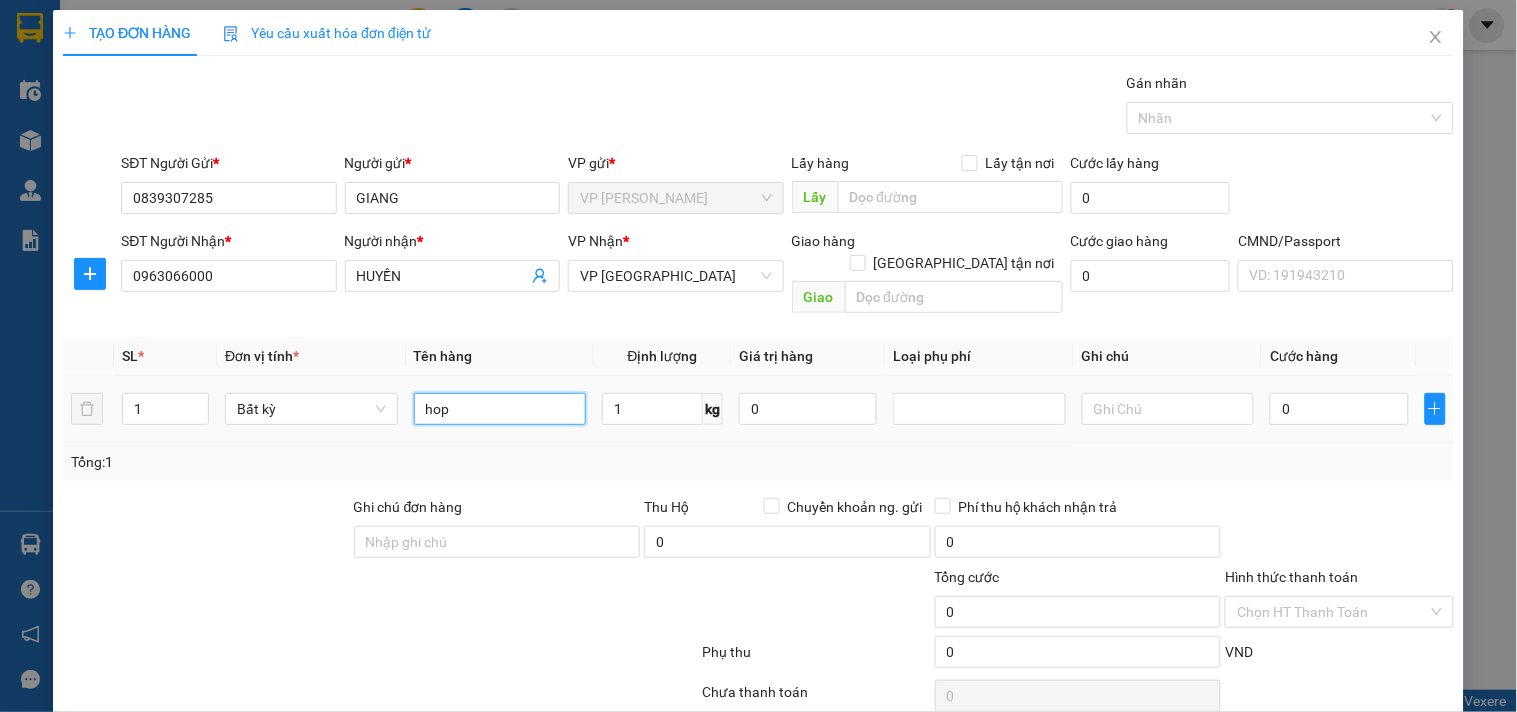 click on "hop" at bounding box center (500, 409) 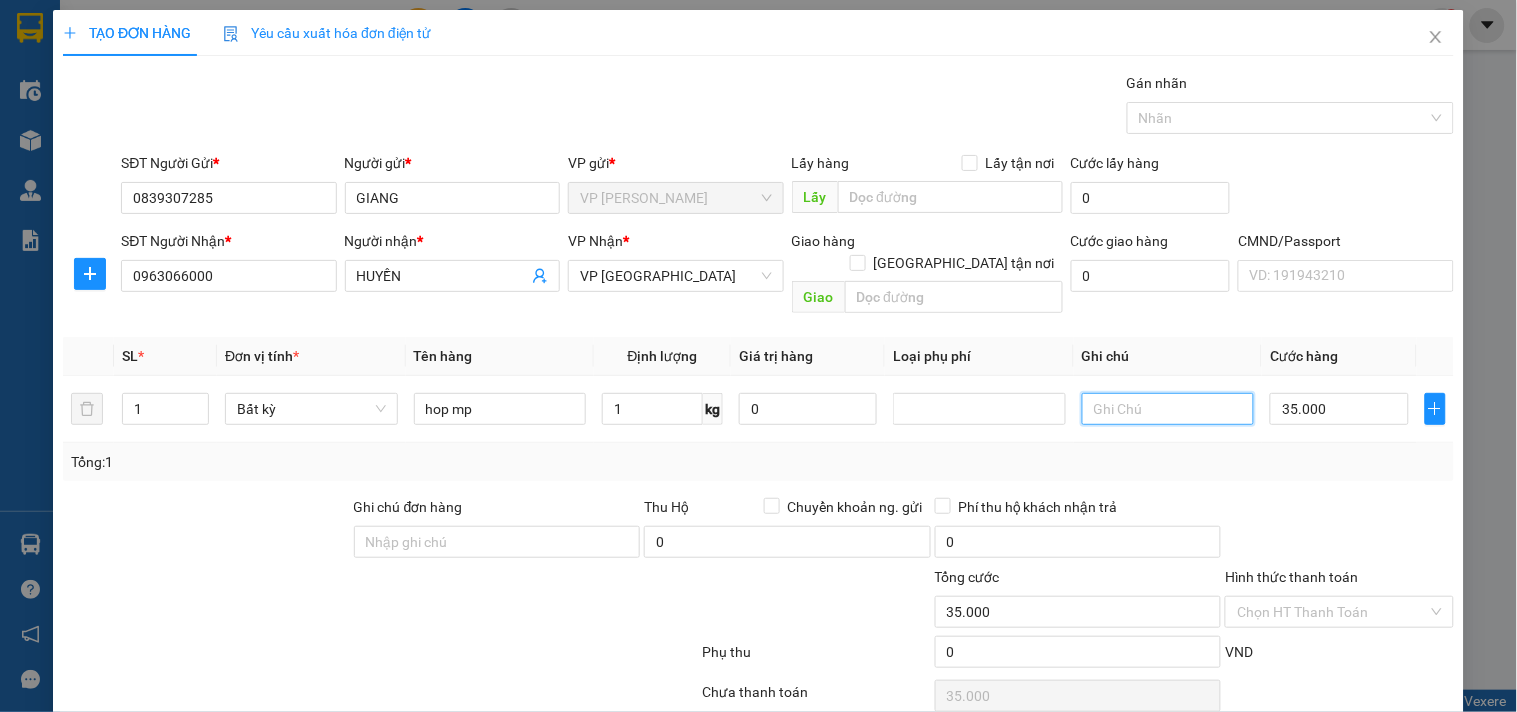 scroll, scrollTop: 67, scrollLeft: 0, axis: vertical 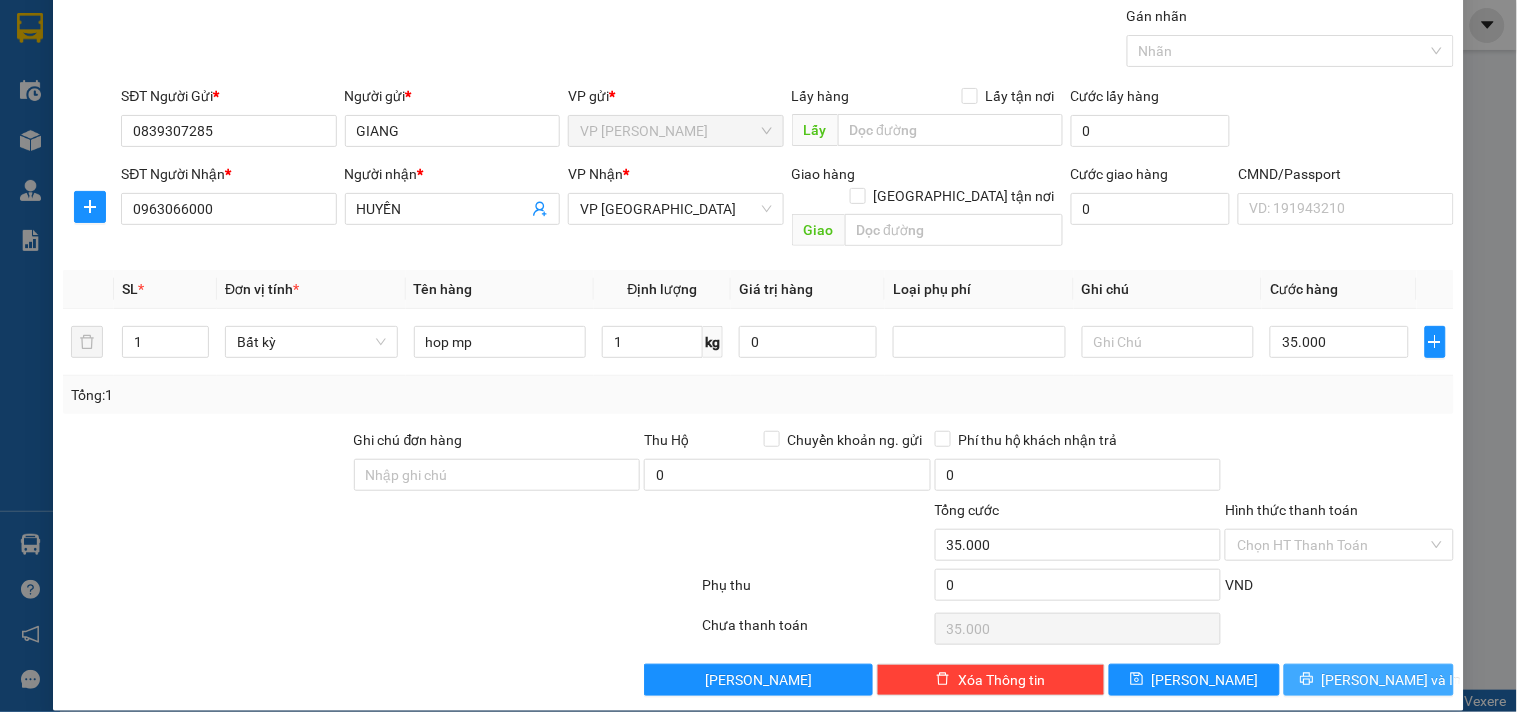 drag, startPoint x: 1382, startPoint y: 636, endPoint x: 1375, endPoint y: 661, distance: 25.96151 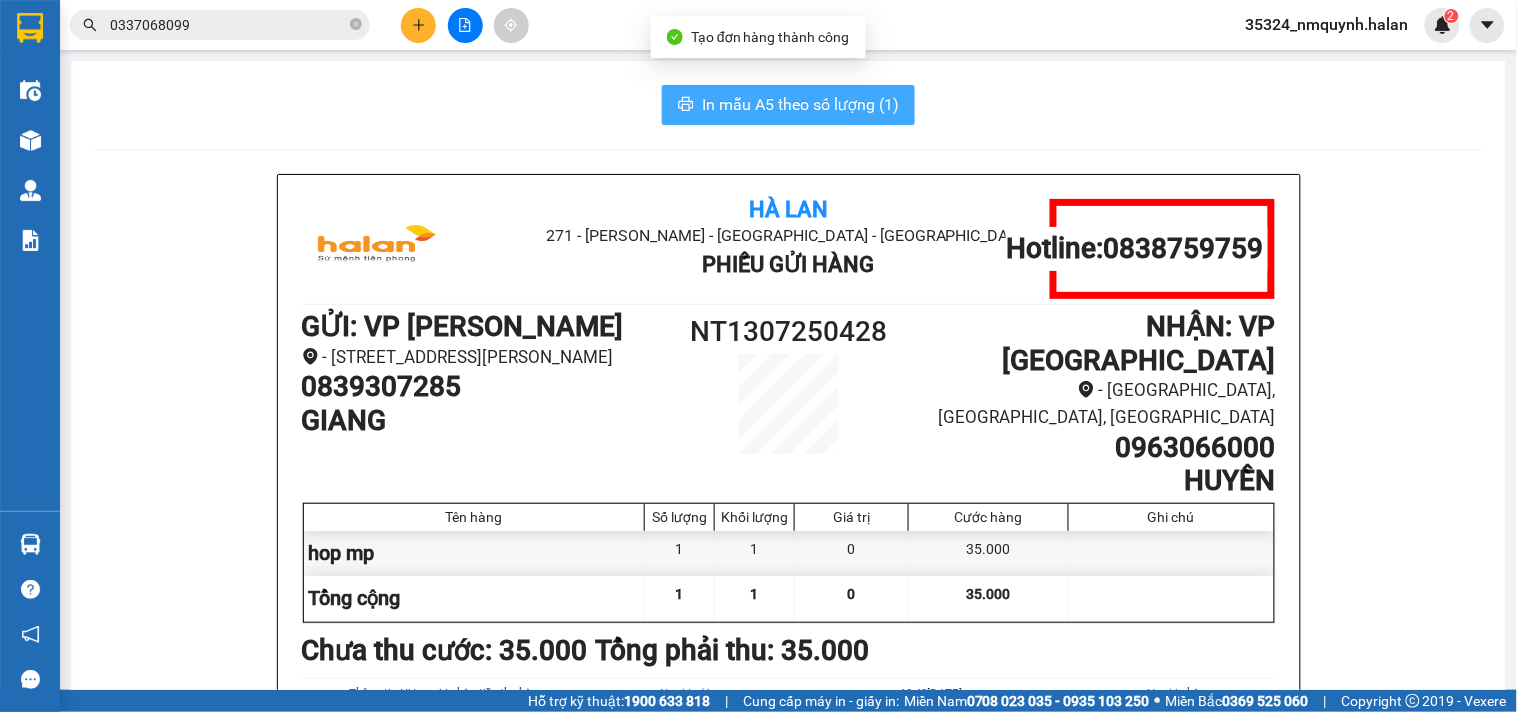 click on "In mẫu A5 theo số lượng
(1) Hà Lan 271 - Dương Tự Minh - Phường Tân Long - Thái Nguyên Phiếu Gửi Hàng Hotline:  0838759759 GỬI :   VP Nguyễn Trãi   - 286 đường Nguyễn Trãi, phường Thanh Xuân Trung, Thanh Xuân, Hà Nội 0839307285 GIANG NT1307250428 NHẬN :   VP Bắc Sơn   - 42A đường Bắc Sơn, phường Hoàng Văn Thụ, TP Thái Nguyên 0963066000 HUYỀN Tên hàng Số lượng Khối lượng Giá trị Cước hàng Ghi chú hop mp 1 1 0 35.000 Tổng cộng 1 1 0 35.000 Loading... Chưa thu cước : 35.000 Tổng phải thu: 35.000 Thông tin NH người nhận tiền thu hộ Người gửi  (Tôi đã đọc và đồng ý nội dung phiếu gửi hàng) 10:40, ngày 13 tháng 07 năm 2025 NV nhận hàng (Kí và ghi rõ họ tên) Nguyễn Mạnh Quỳnh Người nhận (Kí và ghi rõ họ tên) Quy định nhận/gửi hàng : Hà Lan 271 - Dương Tự Minh - Phường Tân Long - Thái Nguyên Phiếu Gửi Hàng Hotline:  0838759759 :" at bounding box center (788, 894) 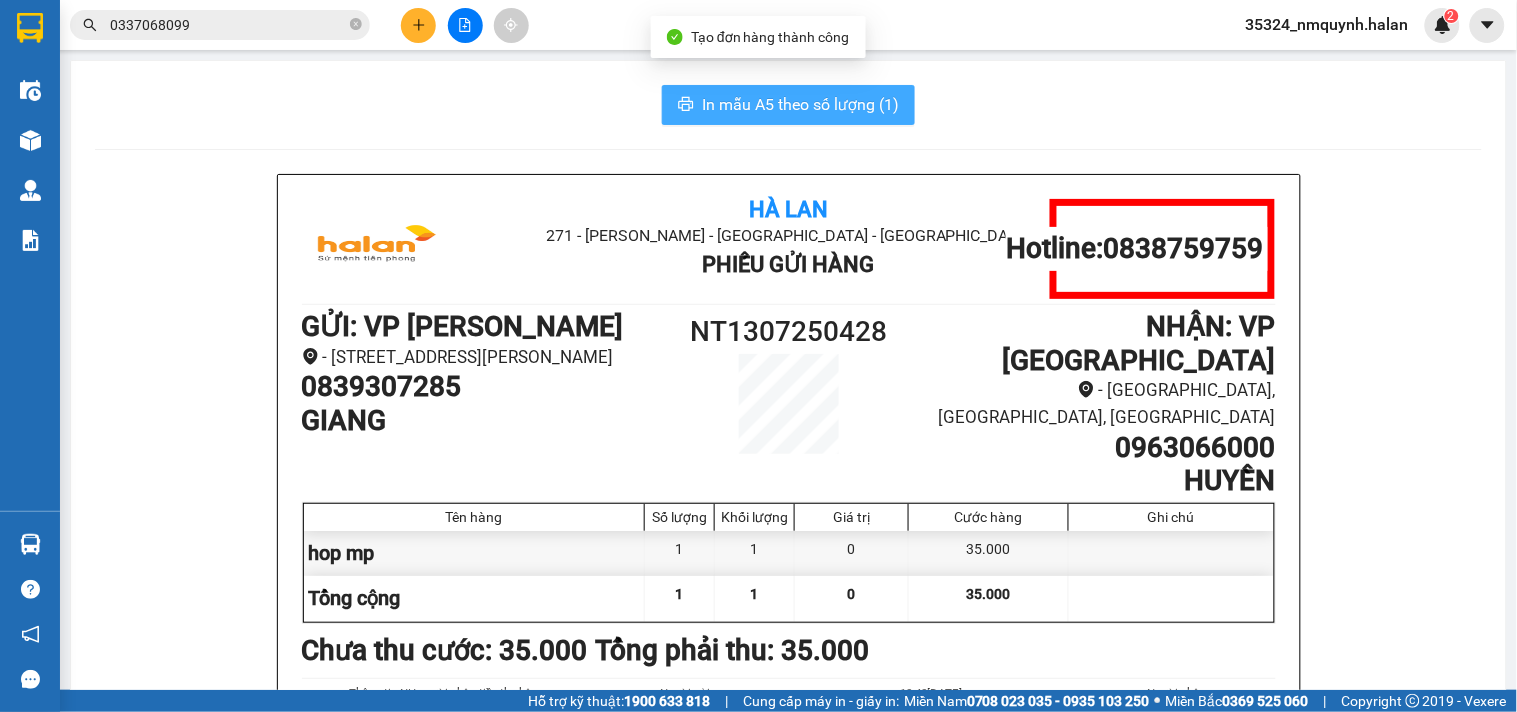 scroll, scrollTop: 0, scrollLeft: 0, axis: both 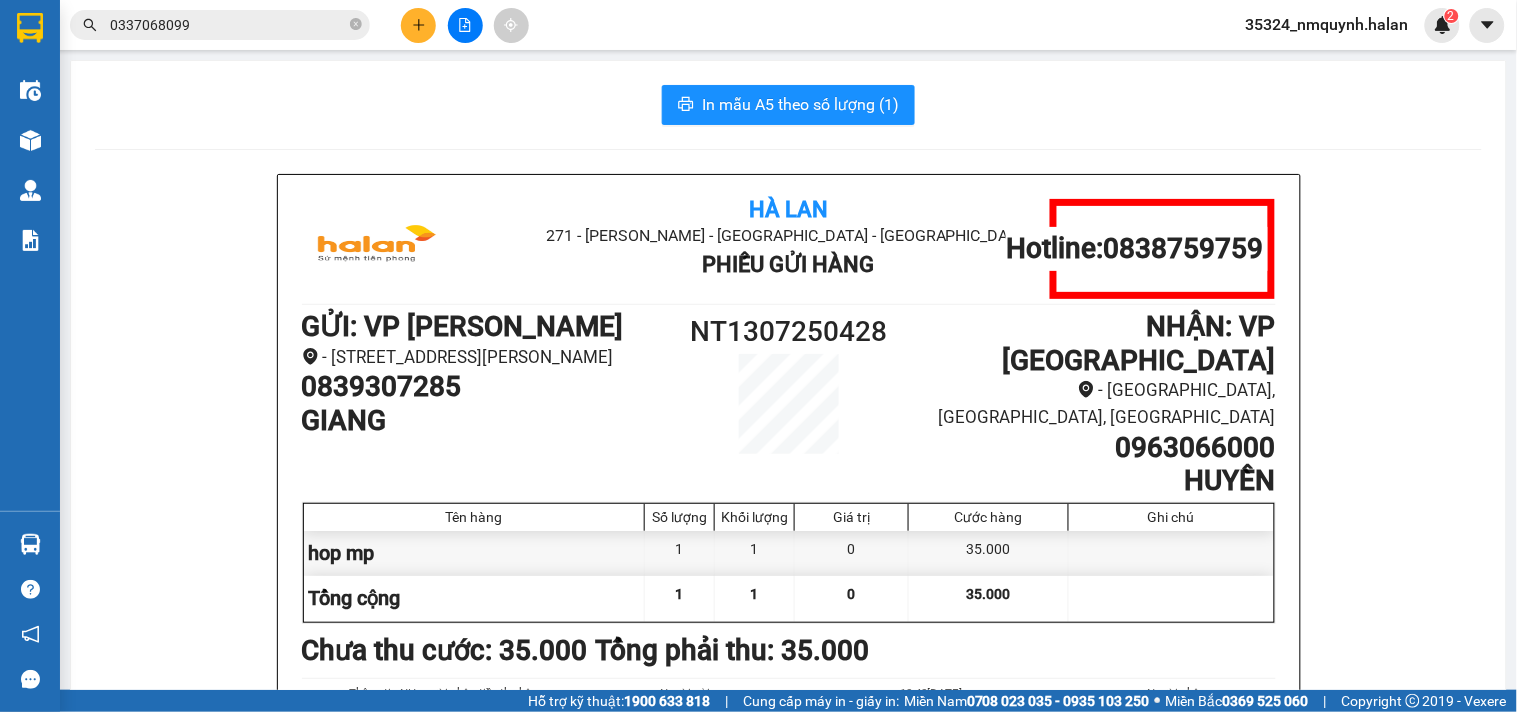 click 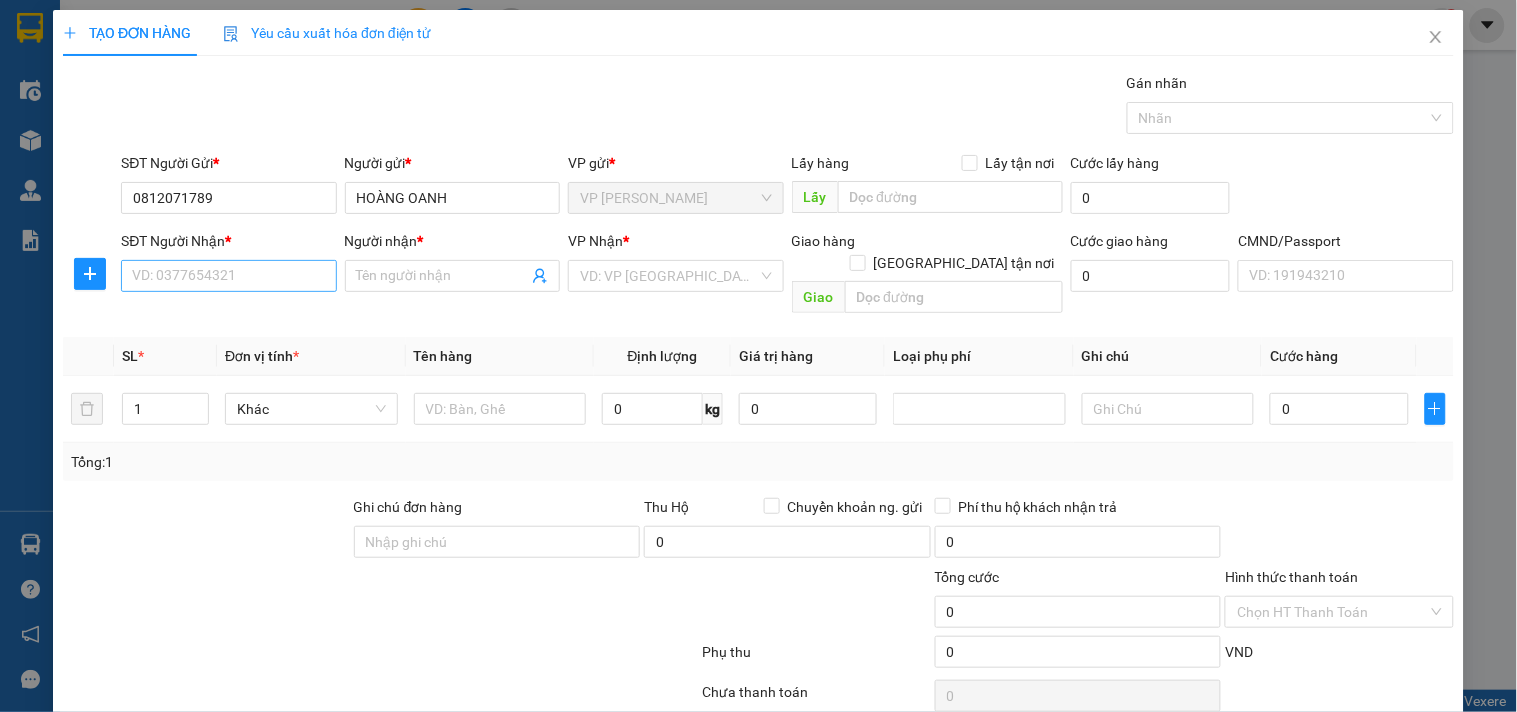click on "SĐT Người Nhận  * VD: 0377654321" at bounding box center (228, 265) 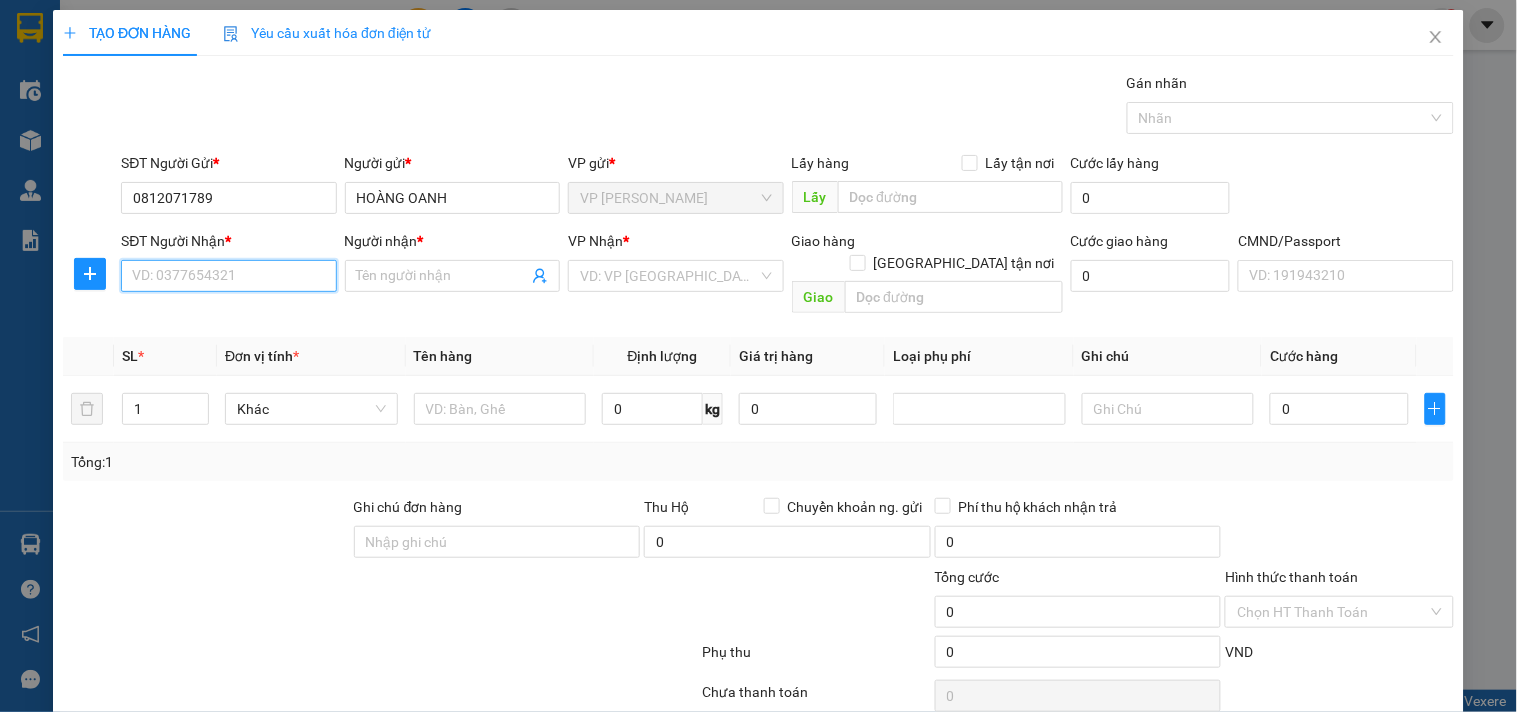 click on "SĐT Người Nhận  *" at bounding box center (228, 276) 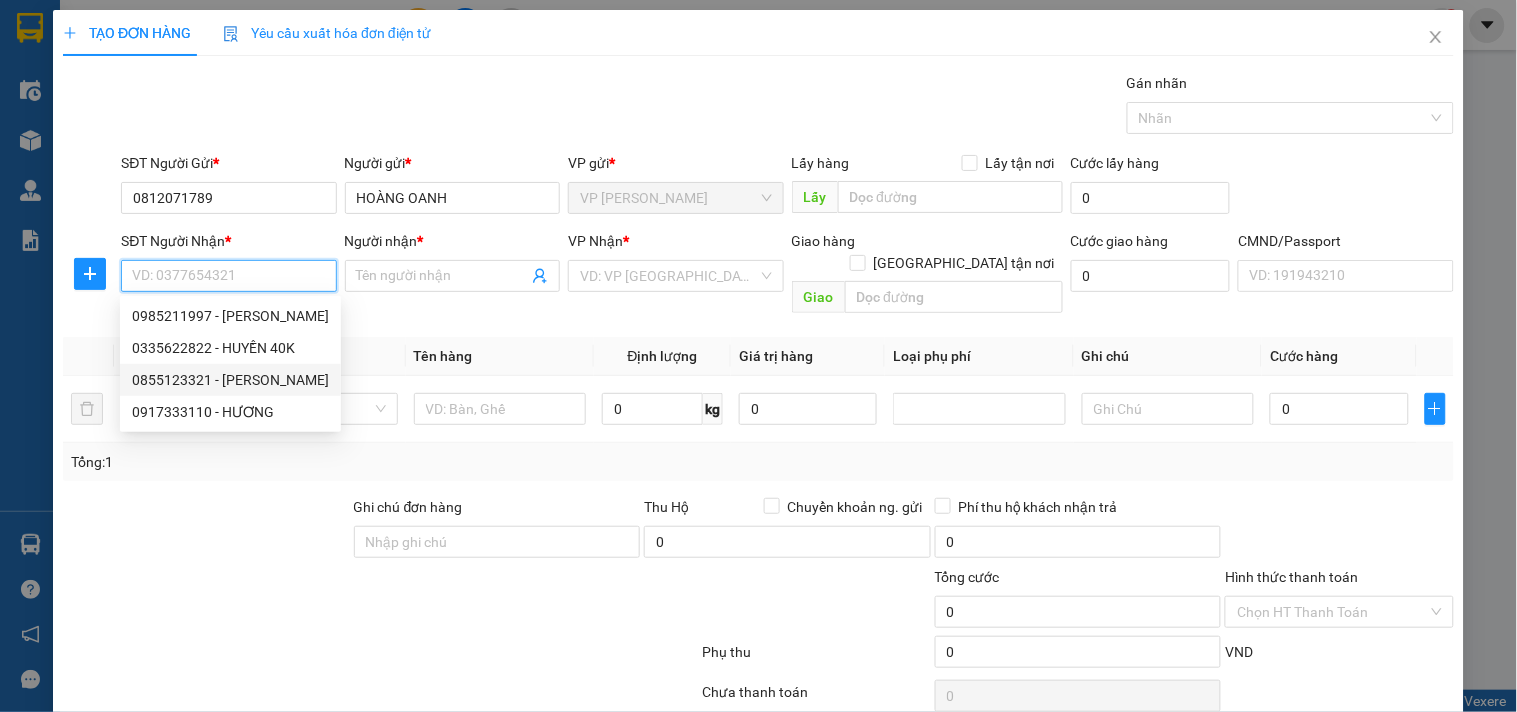 drag, startPoint x: 250, startPoint y: 376, endPoint x: 361, endPoint y: 386, distance: 111.44954 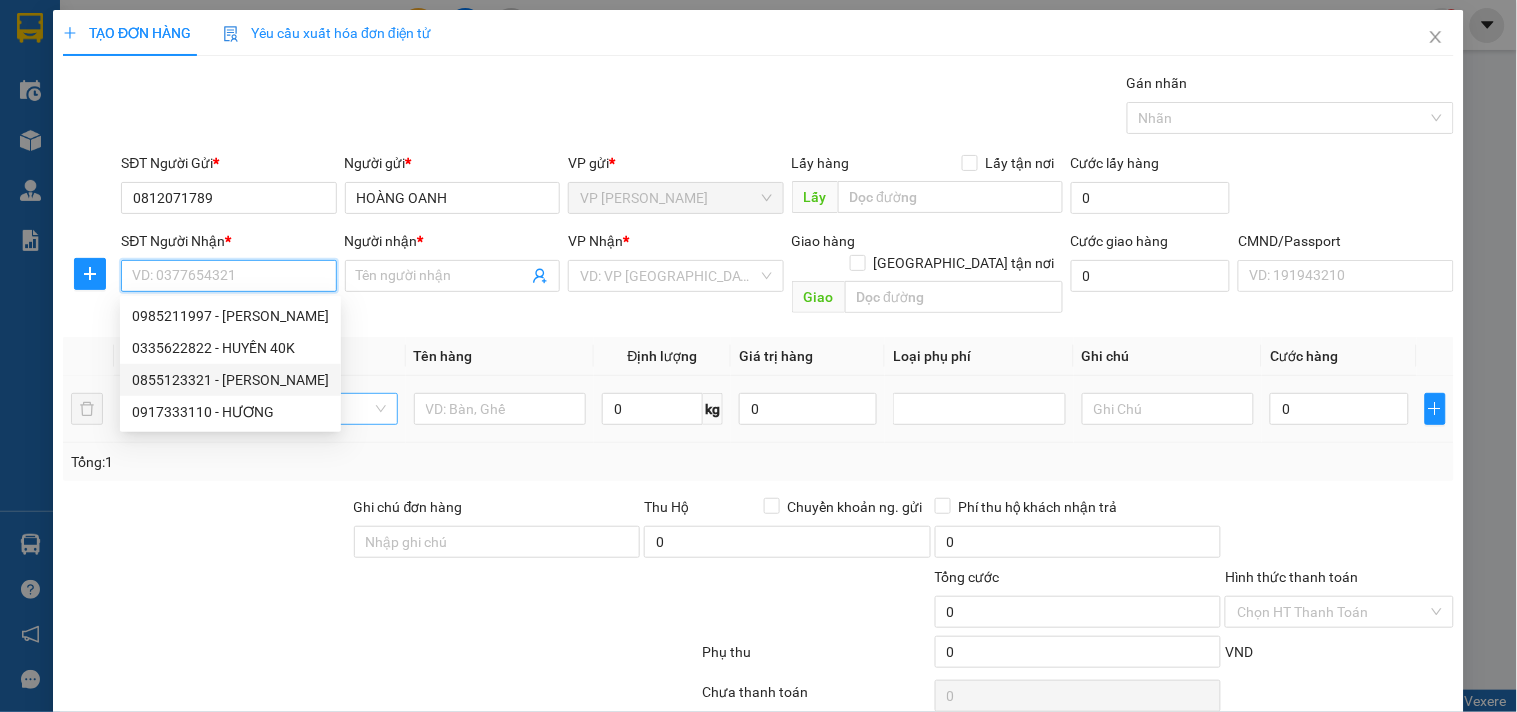 click on "0855123321 - HUYỀN VINH" at bounding box center [230, 380] 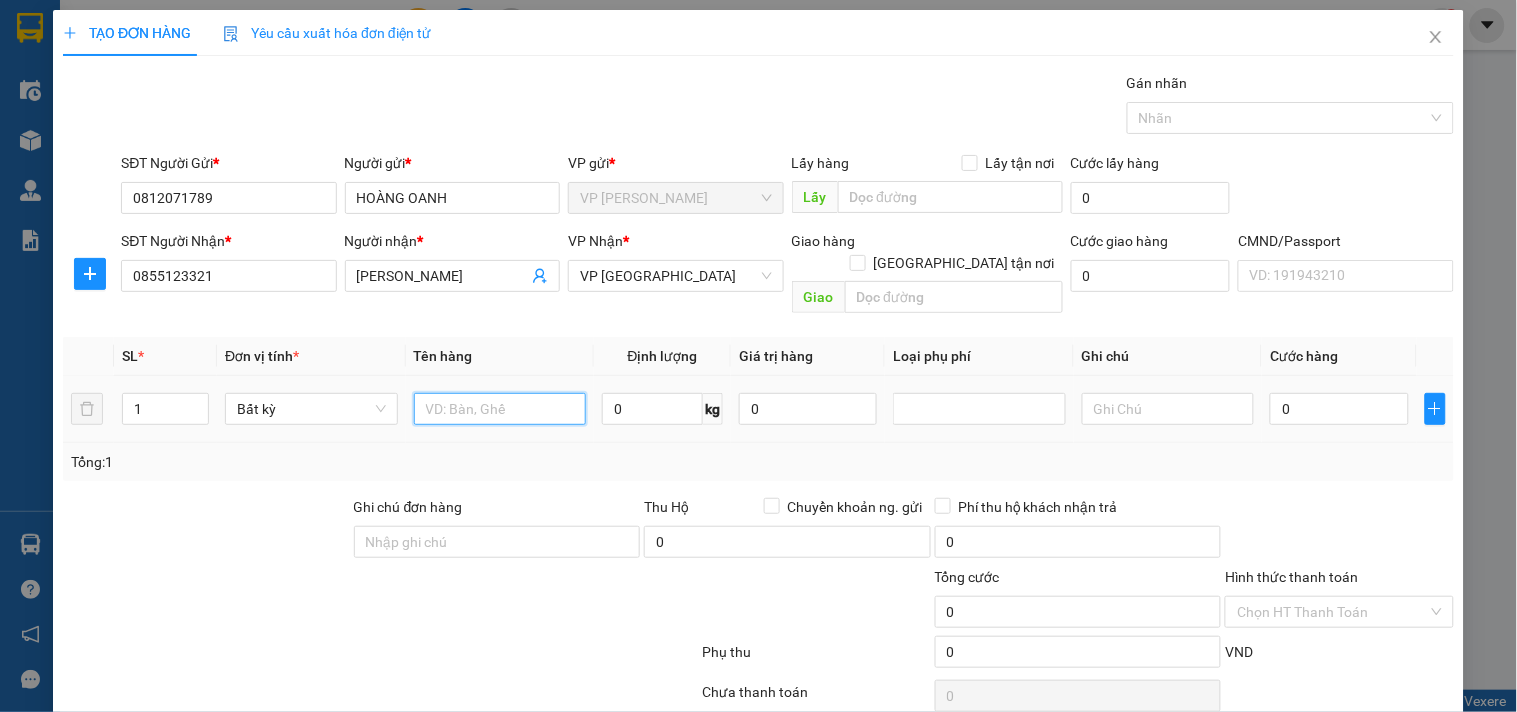 click at bounding box center [500, 409] 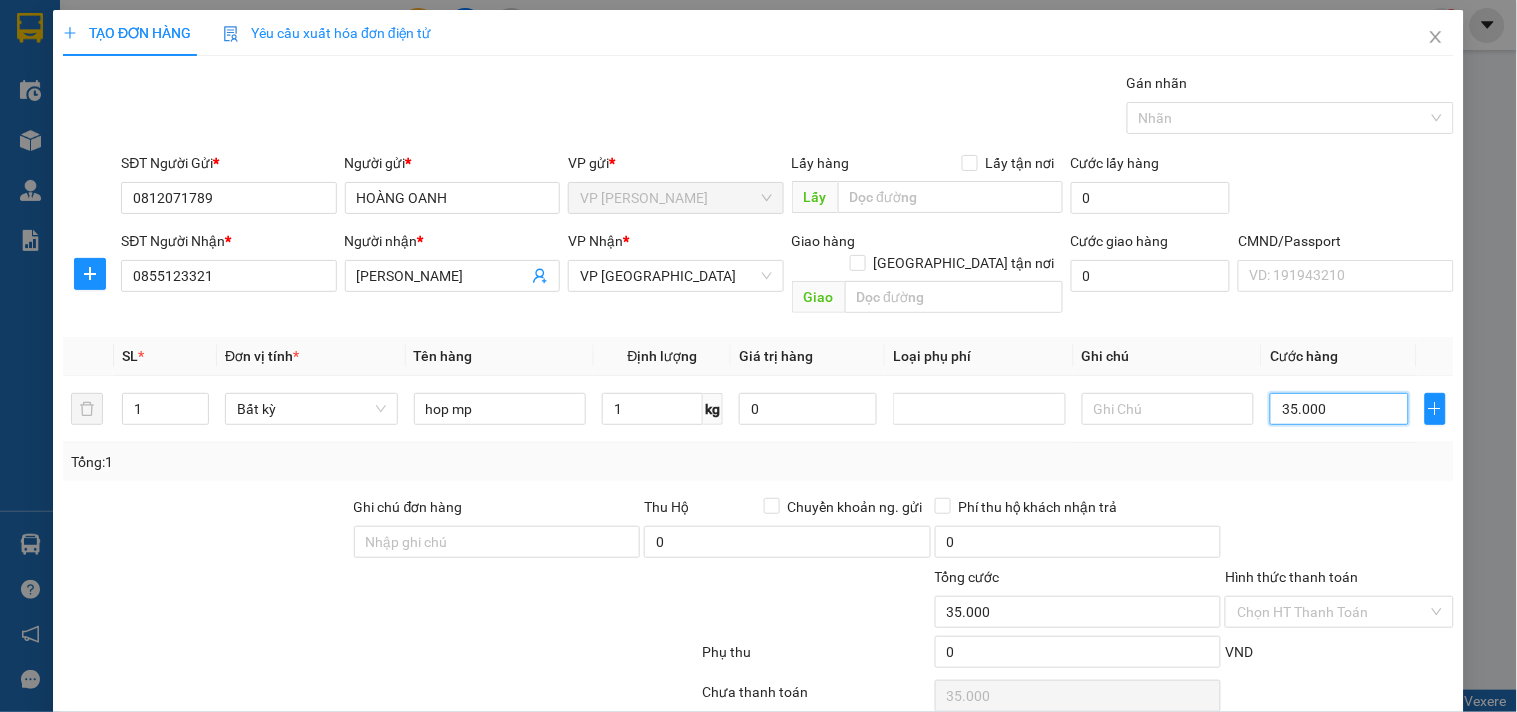 scroll, scrollTop: 67, scrollLeft: 0, axis: vertical 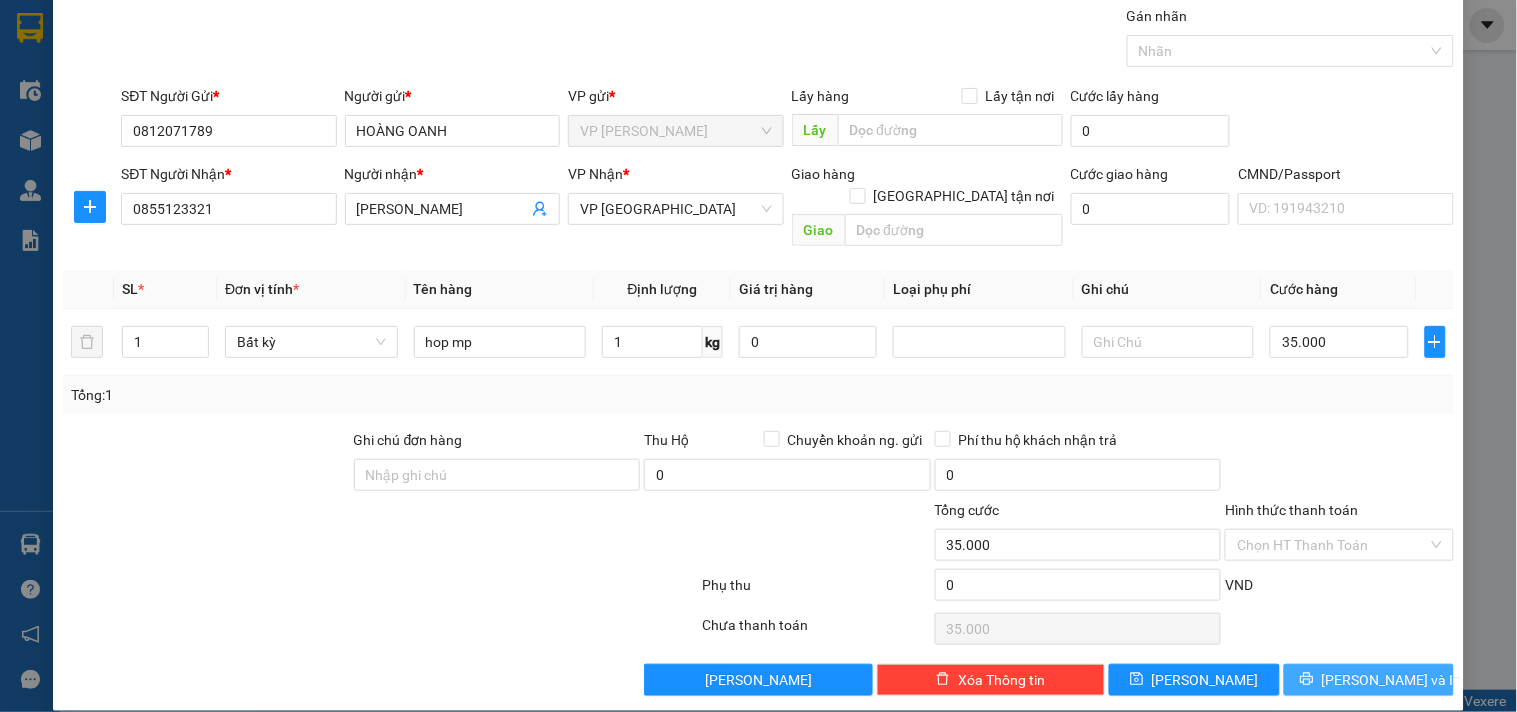 click on "[PERSON_NAME] và In" at bounding box center (1392, 680) 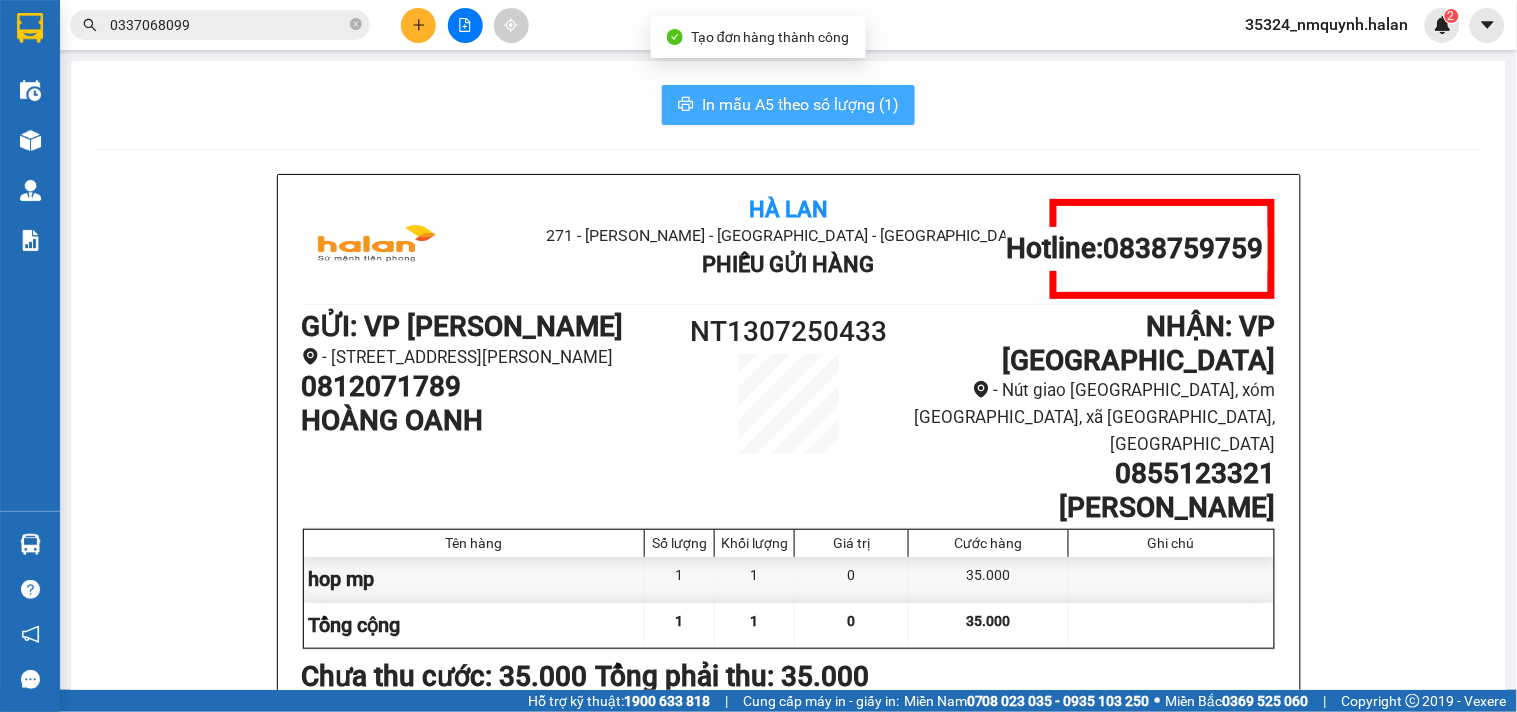 click on "In mẫu A5 theo số lượng
(1)" at bounding box center (788, 105) 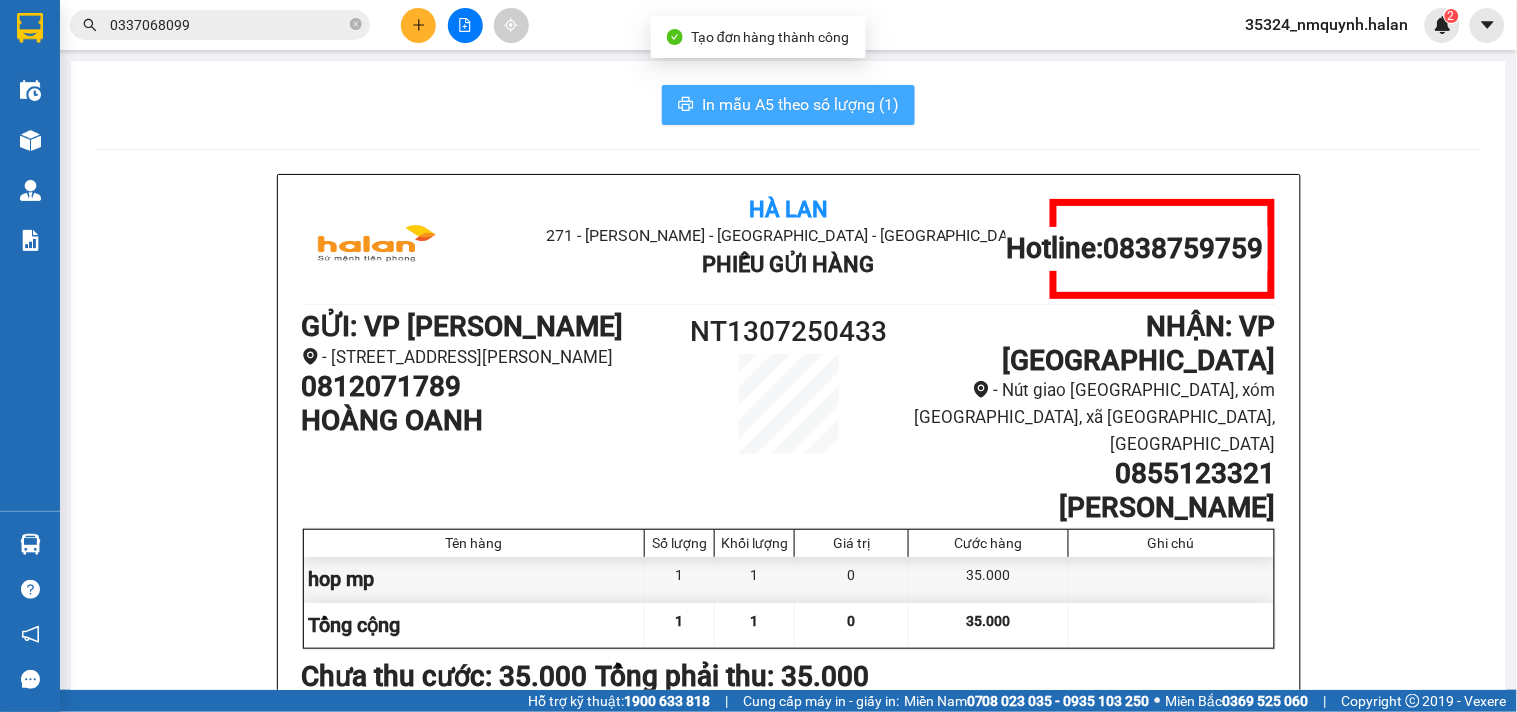 scroll, scrollTop: 0, scrollLeft: 0, axis: both 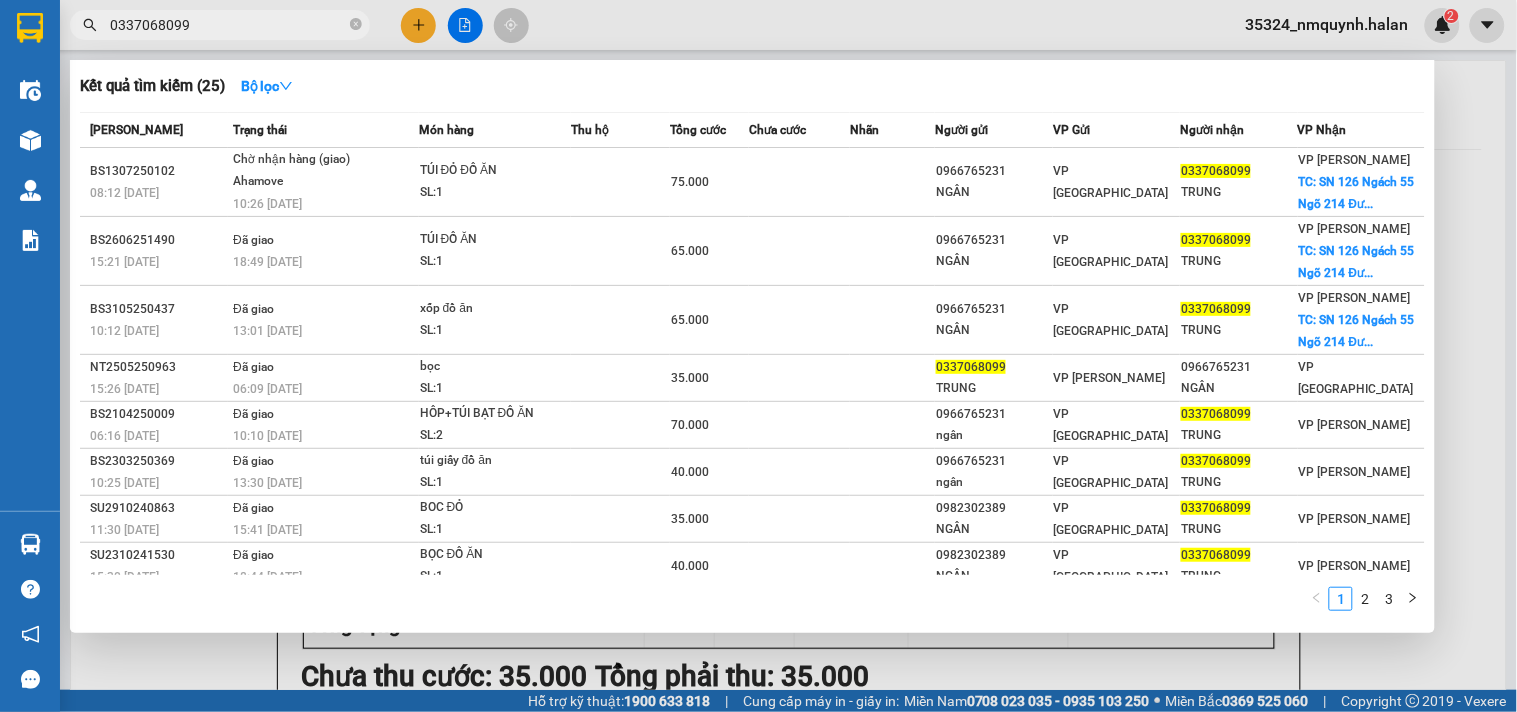 click on "0337068099" at bounding box center [220, 25] 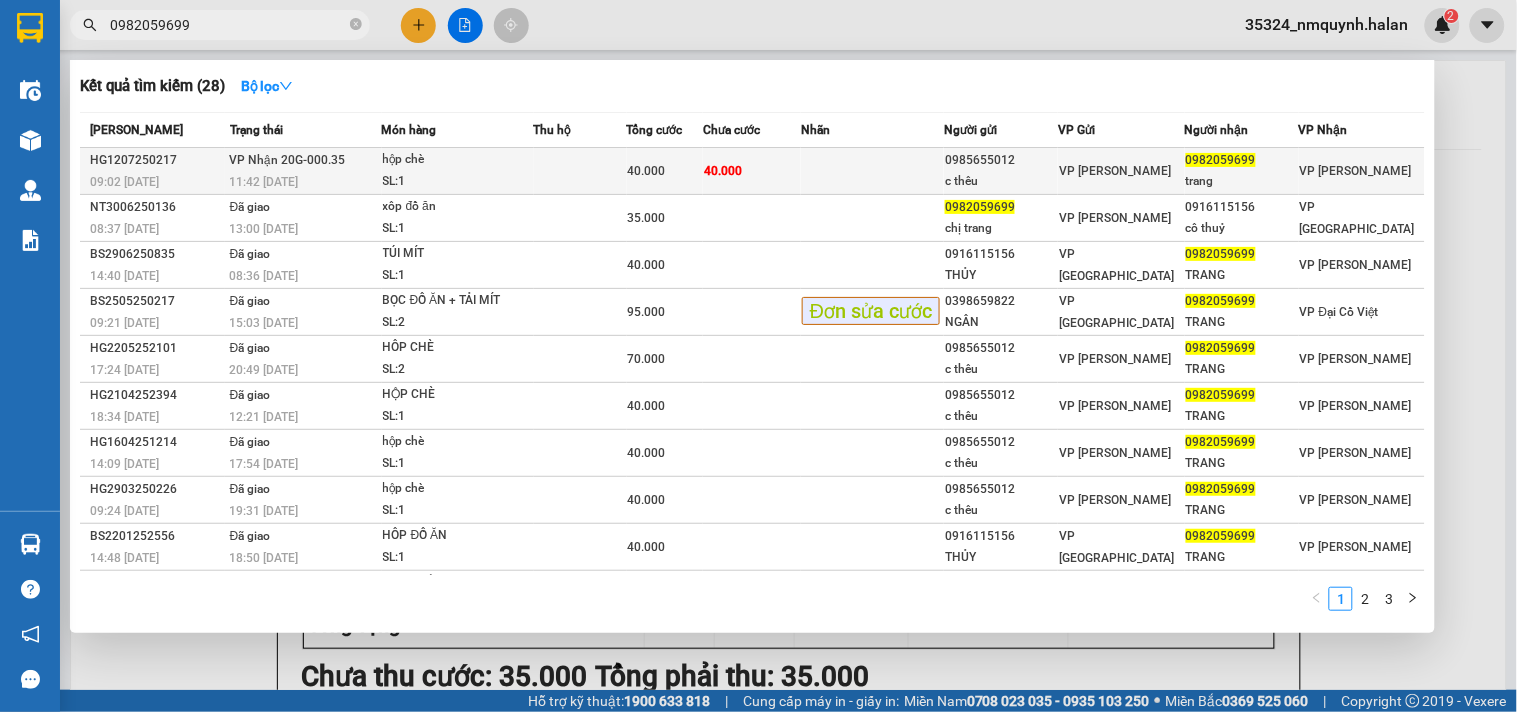 click at bounding box center (580, 171) 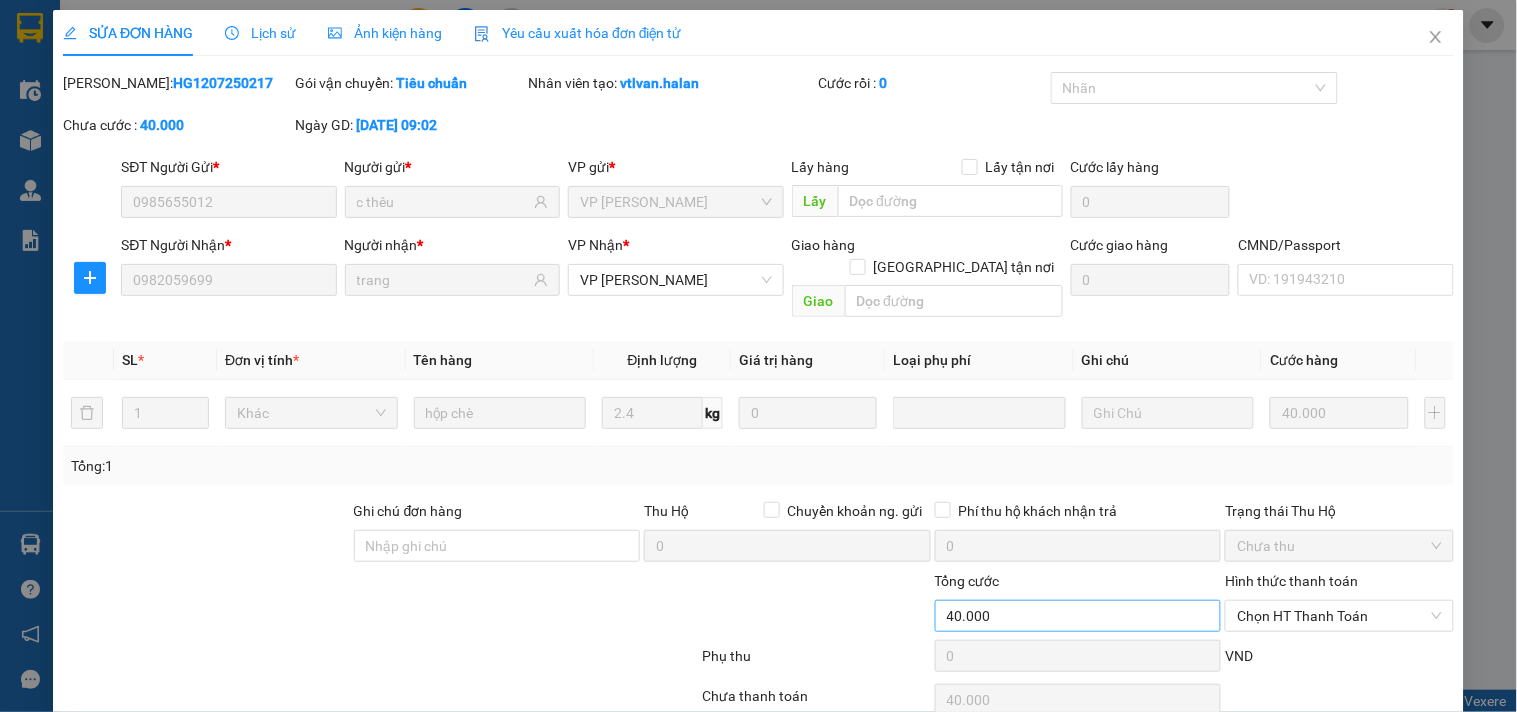 scroll, scrollTop: 72, scrollLeft: 0, axis: vertical 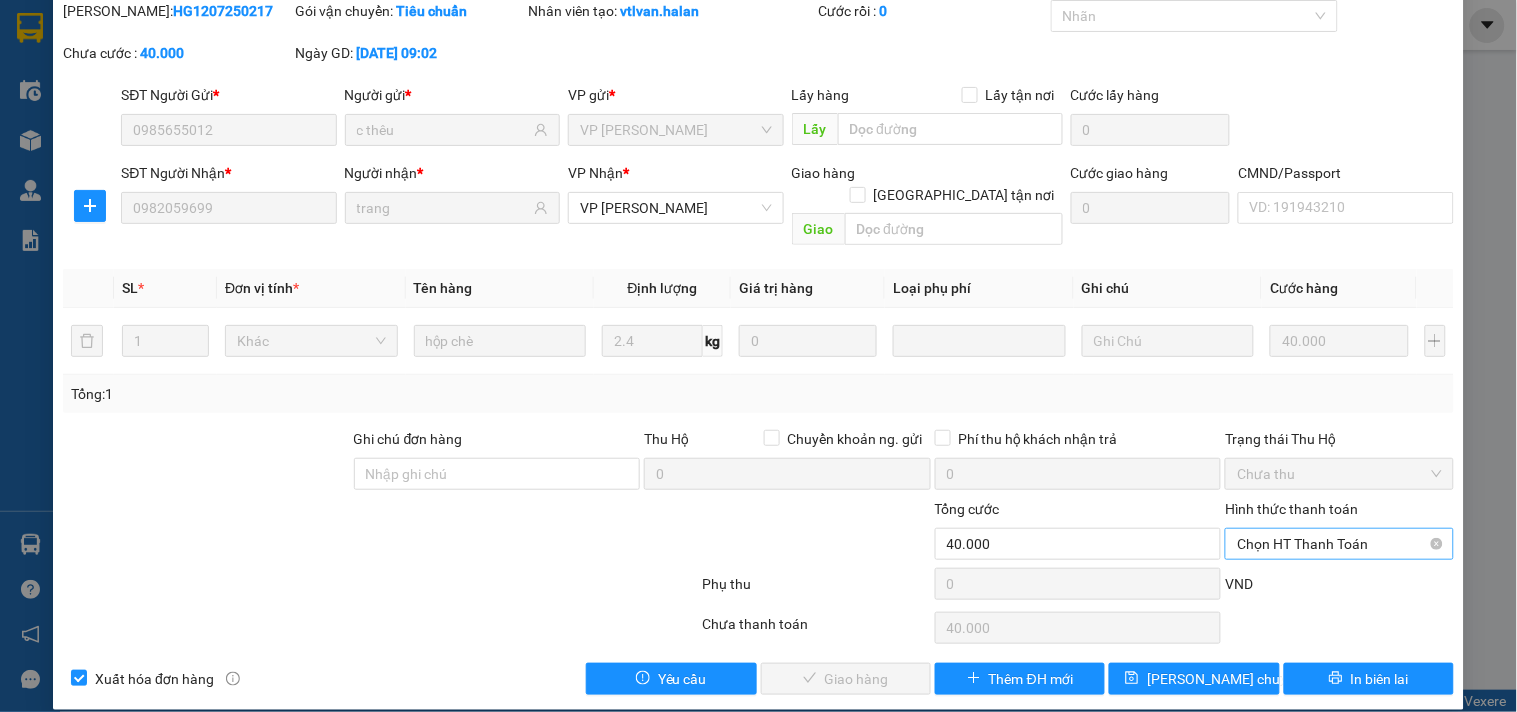 drag, startPoint x: 1277, startPoint y: 495, endPoint x: 1296, endPoint y: 520, distance: 31.400637 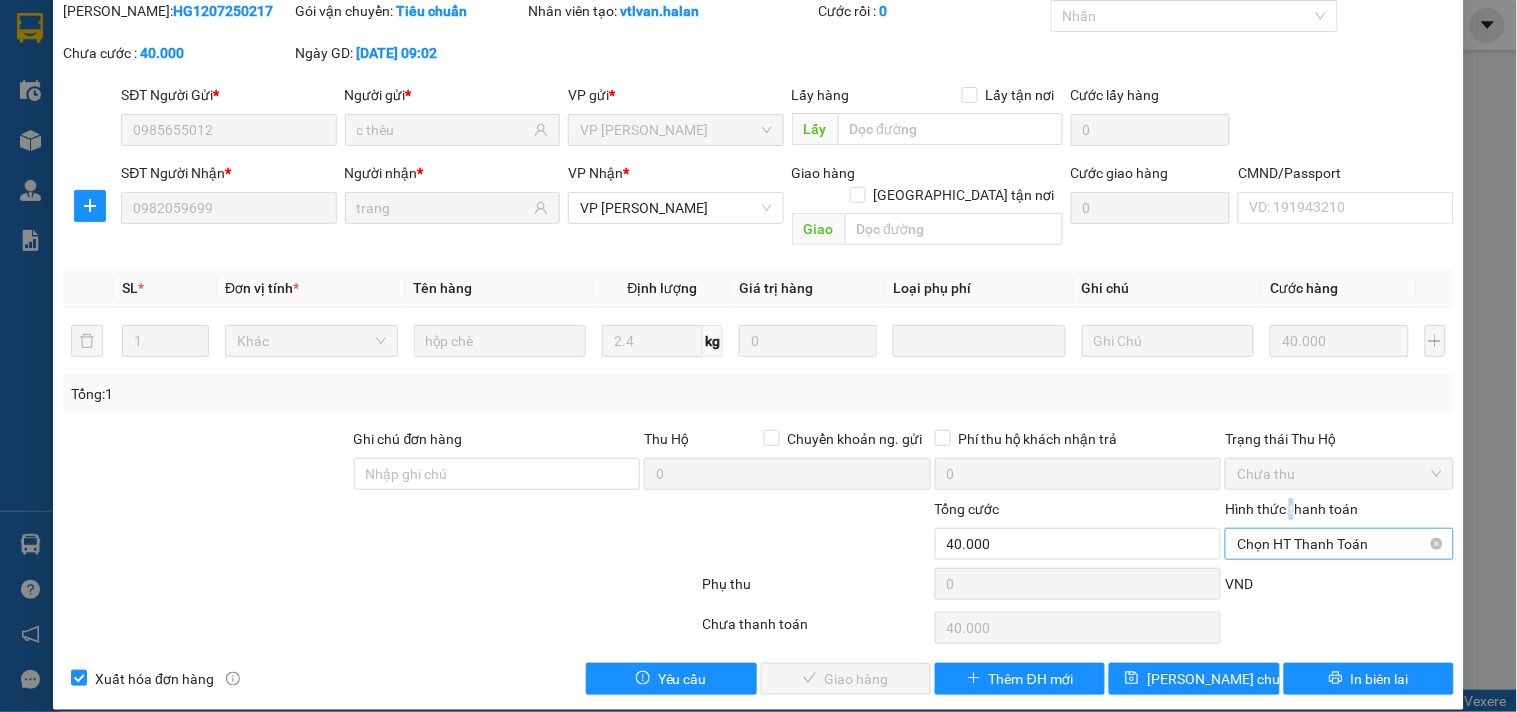 drag, startPoint x: 1296, startPoint y: 520, endPoint x: 1298, endPoint y: 533, distance: 13.152946 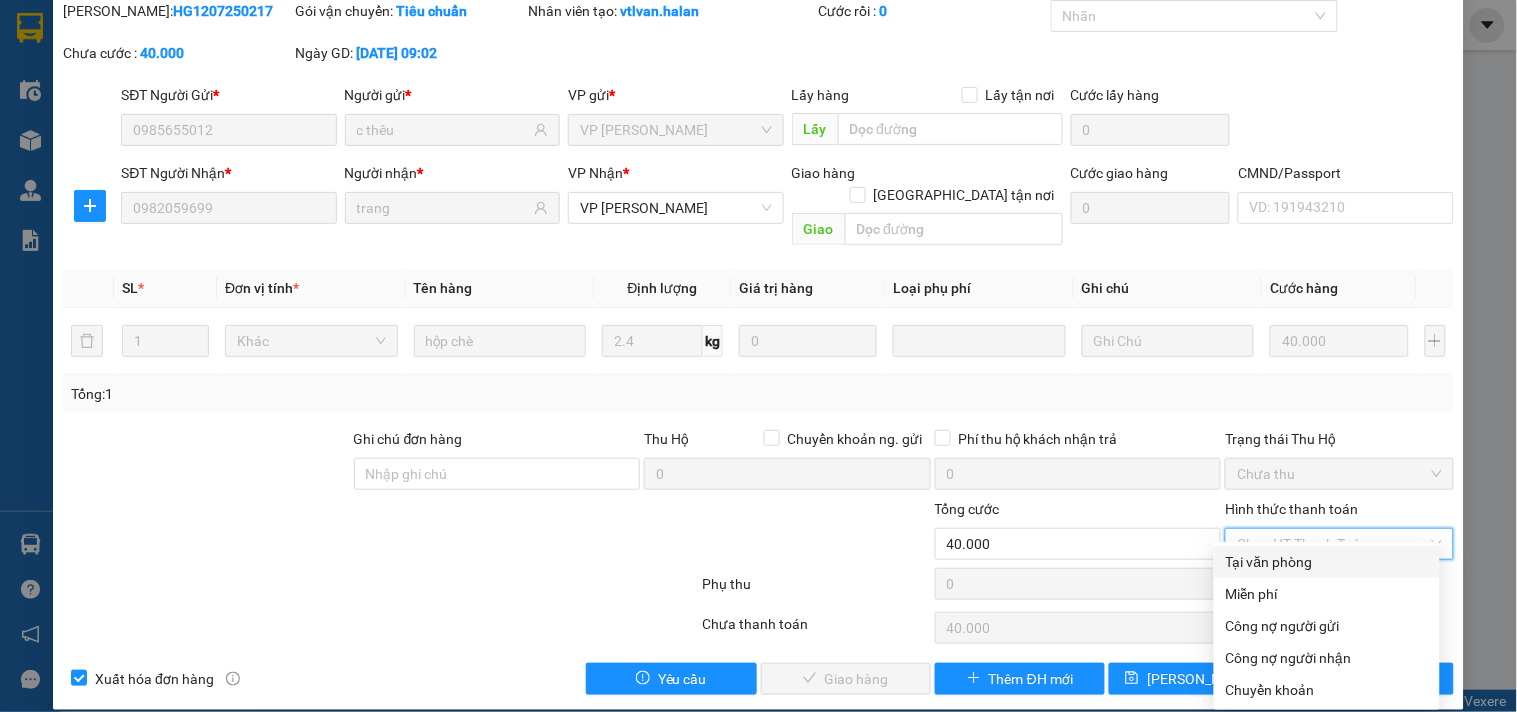 click on "Tại văn phòng" at bounding box center [1327, 562] 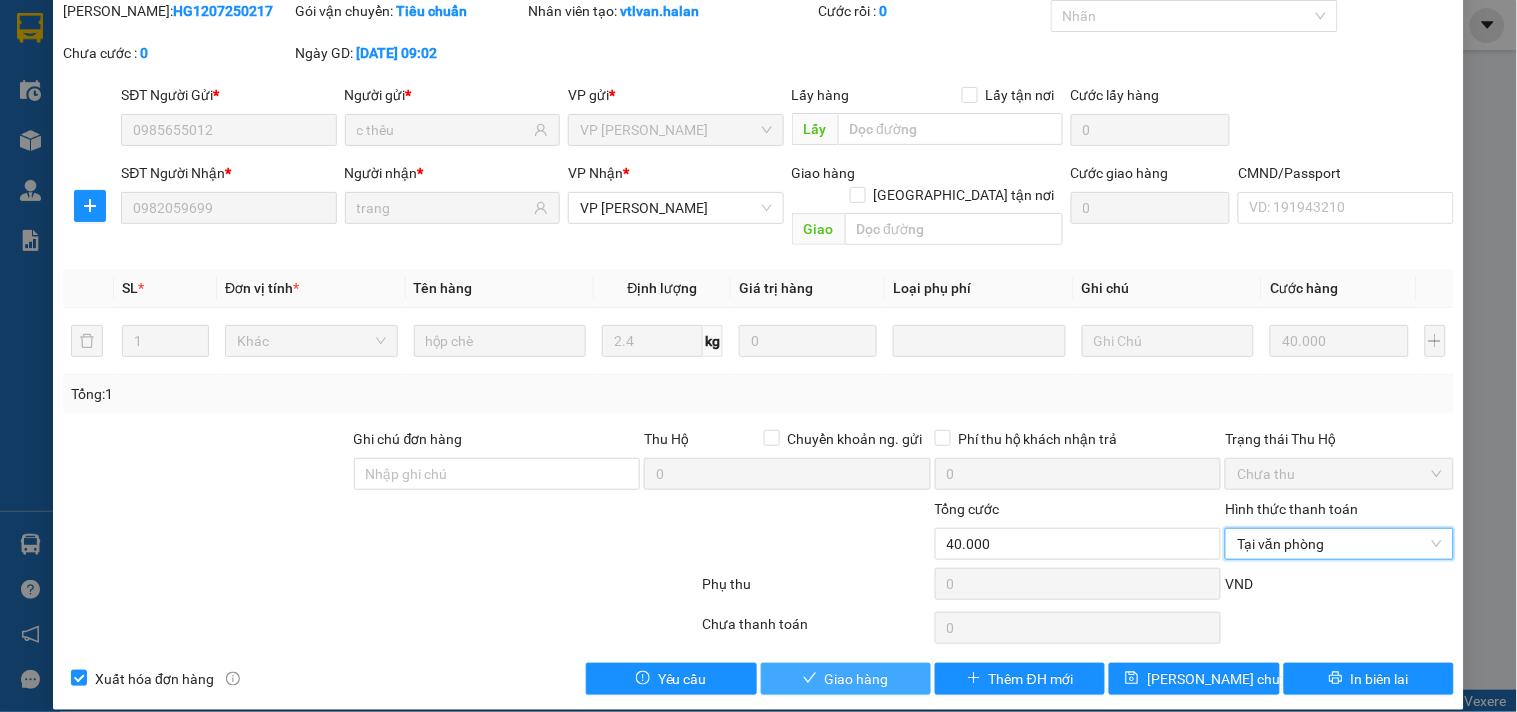 click on "Giao hàng" at bounding box center (846, 679) 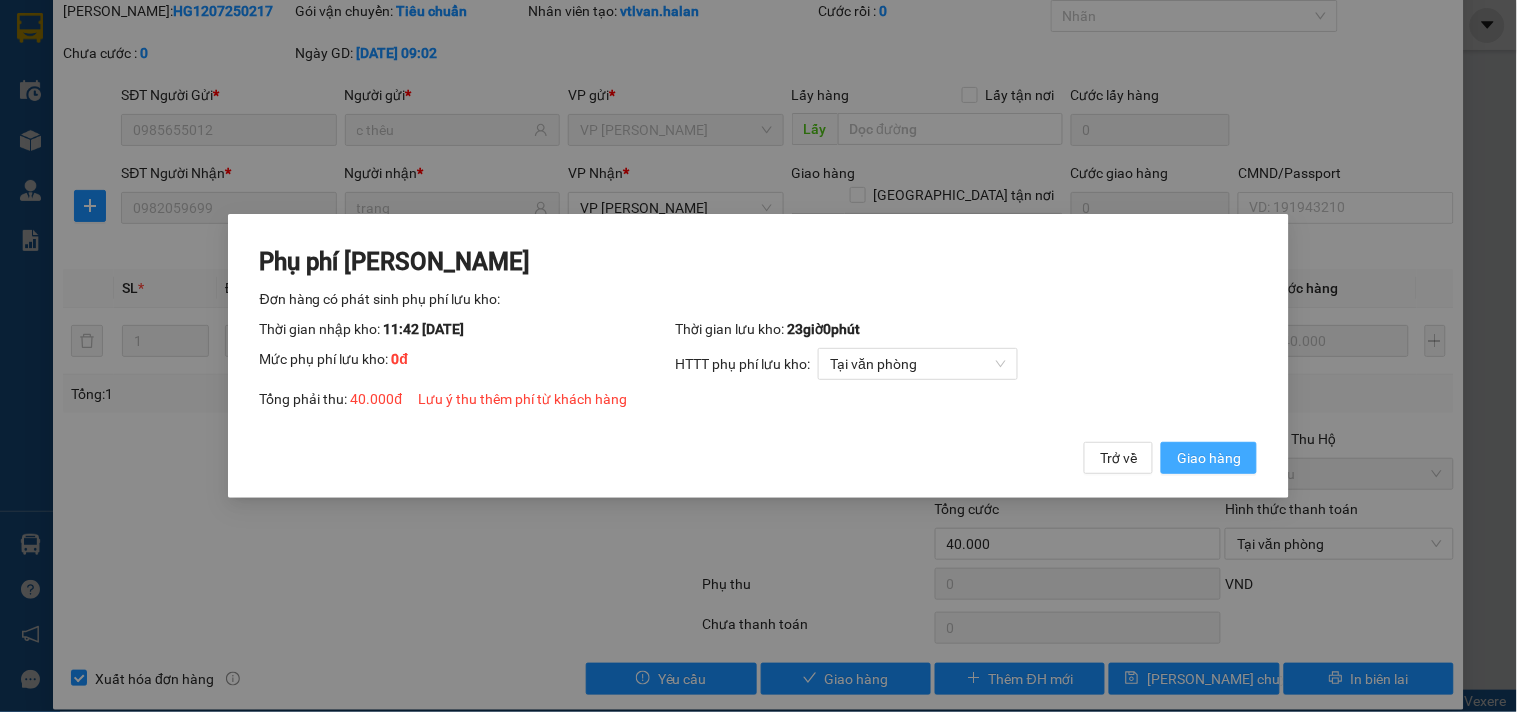 drag, startPoint x: 1210, startPoint y: 456, endPoint x: 1228, endPoint y: 442, distance: 22.803509 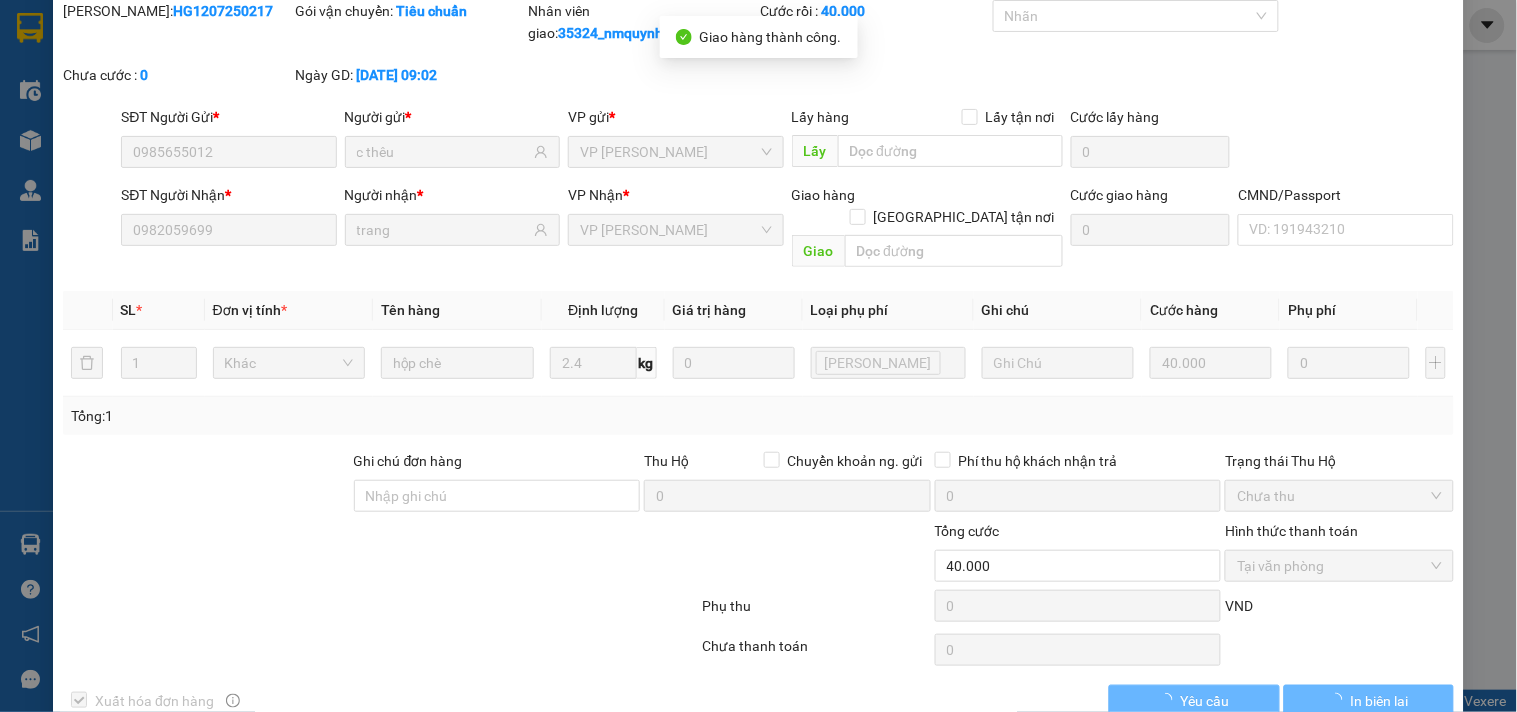 scroll, scrollTop: 0, scrollLeft: 0, axis: both 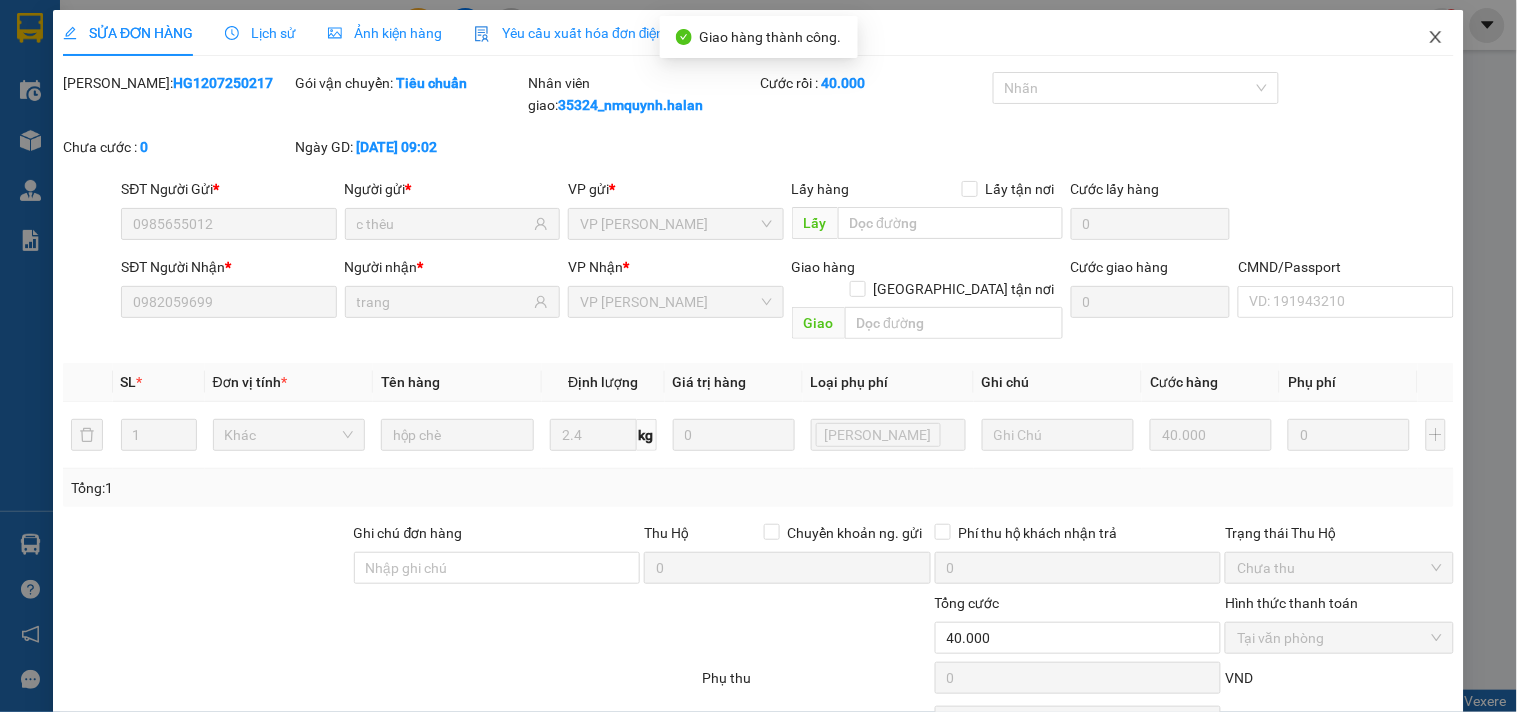 click 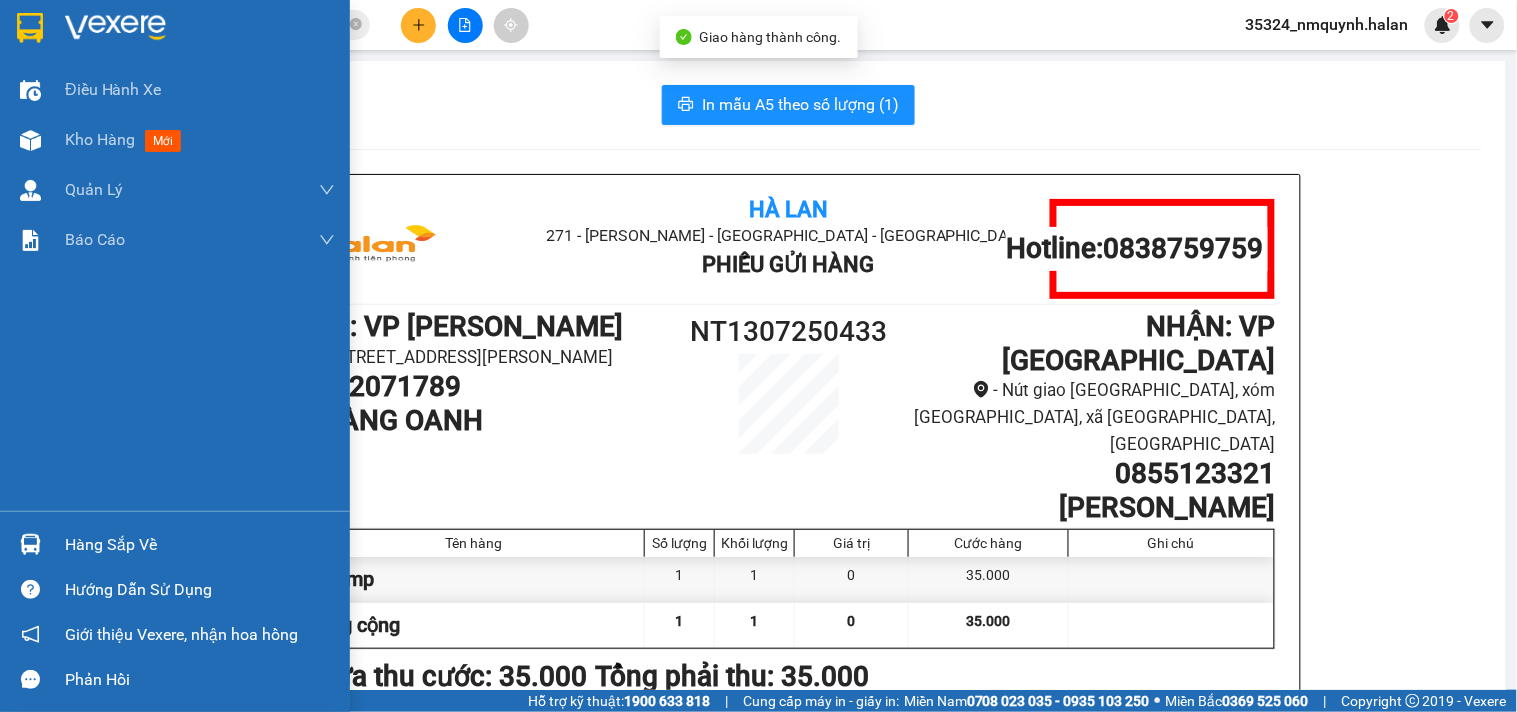 click at bounding box center (30, 544) 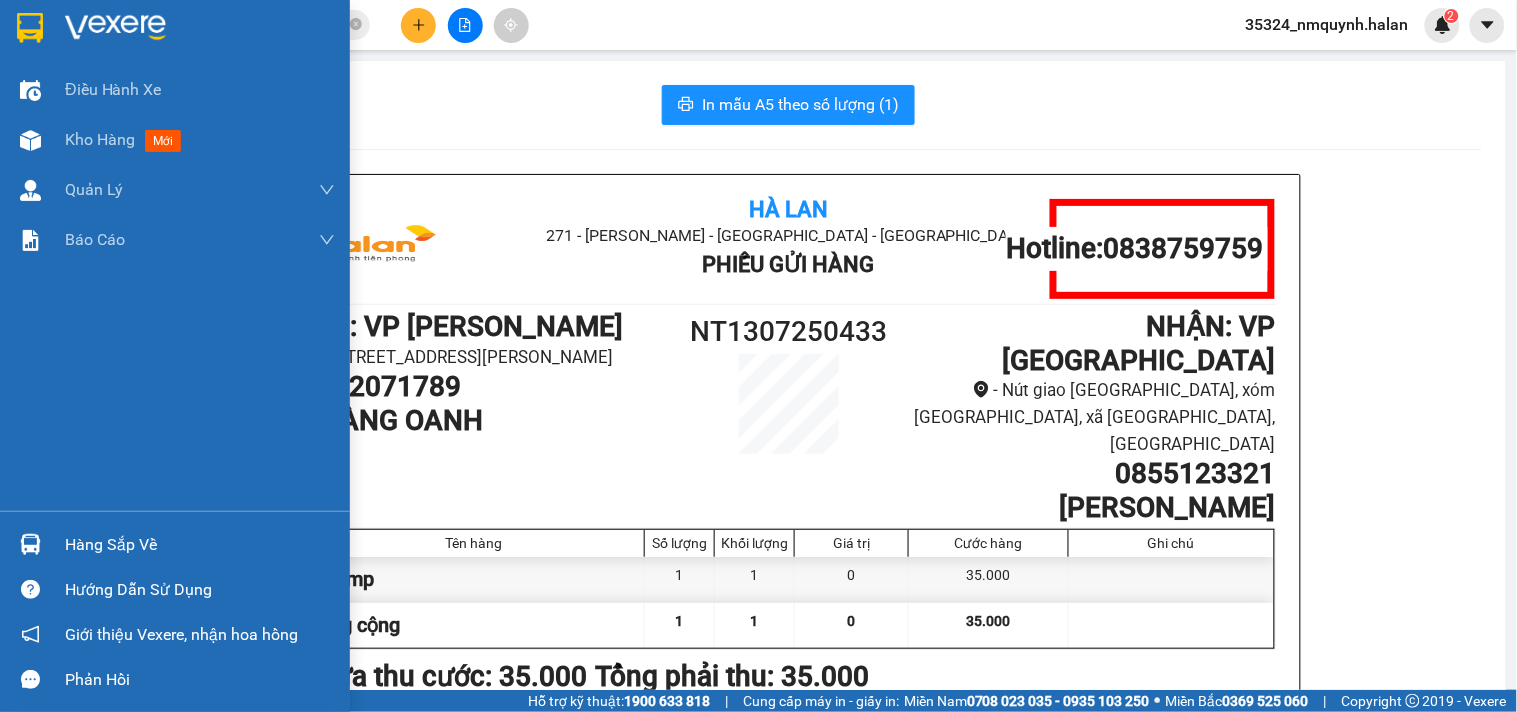 click on "Điều hành xe     Kho hàng mới     Quản Lý Quản lý chuyến Quản lý kiểm kho     Báo cáo 12. Thống kê đơn đối tác 2. Doanh thu thực tế theo từng văn phòng 4. Thống kê đơn hàng theo văn phòng Hàng sắp về Hướng dẫn sử dụng Giới thiệu Vexere, nhận hoa hồng Phản hồi Phần mềm hỗ trợ bạn tốt chứ?" at bounding box center [175, 356] 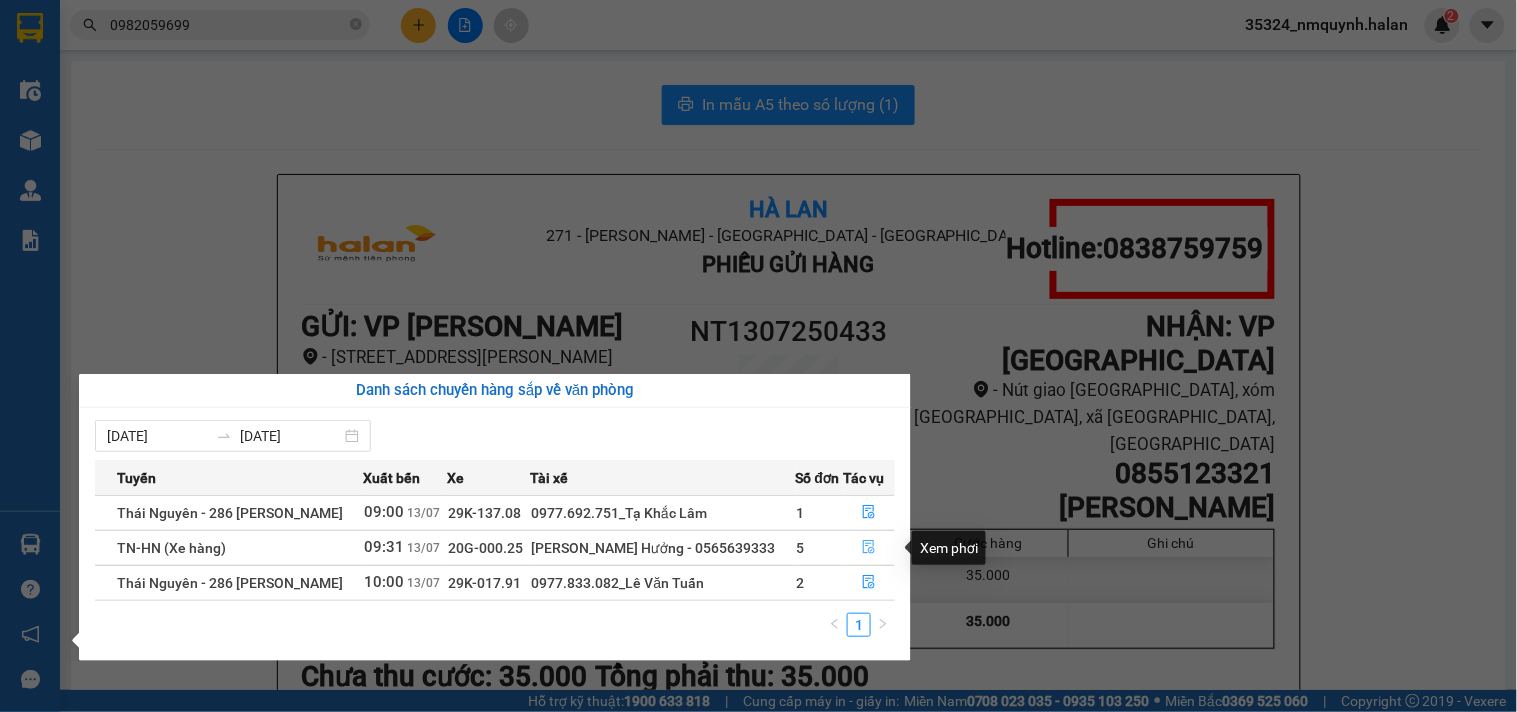 drag, startPoint x: 870, startPoint y: 545, endPoint x: 872, endPoint y: 510, distance: 35.057095 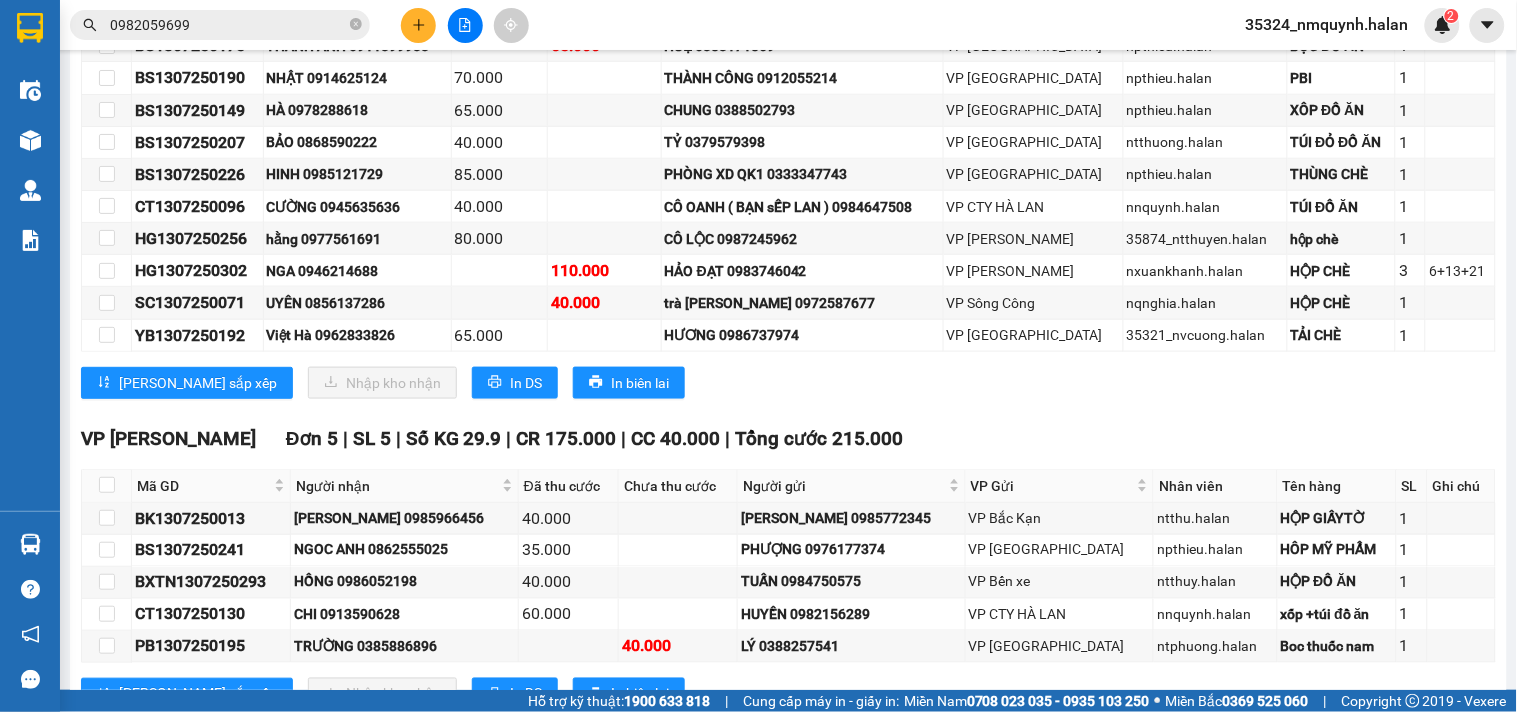 scroll, scrollTop: 222, scrollLeft: 0, axis: vertical 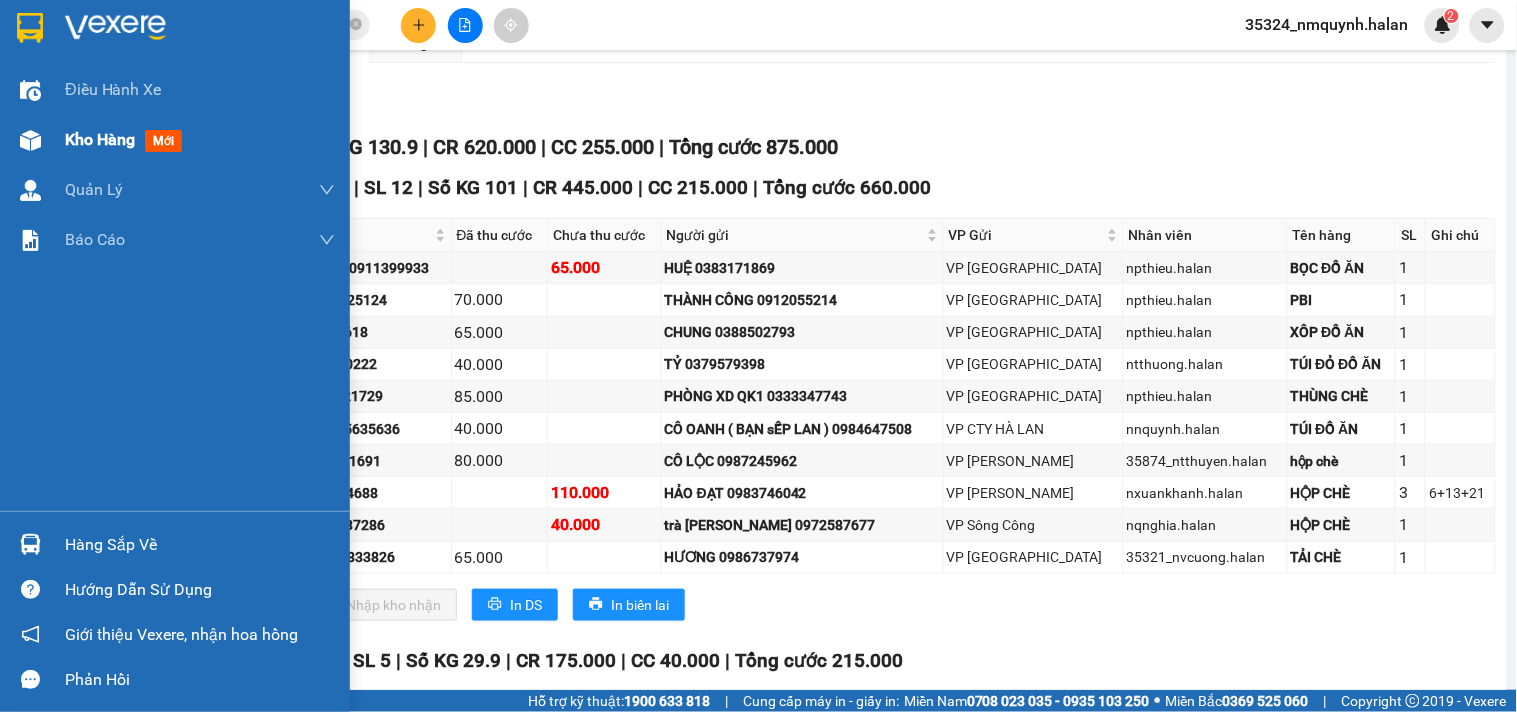 click on "Kho hàng mới" at bounding box center [175, 140] 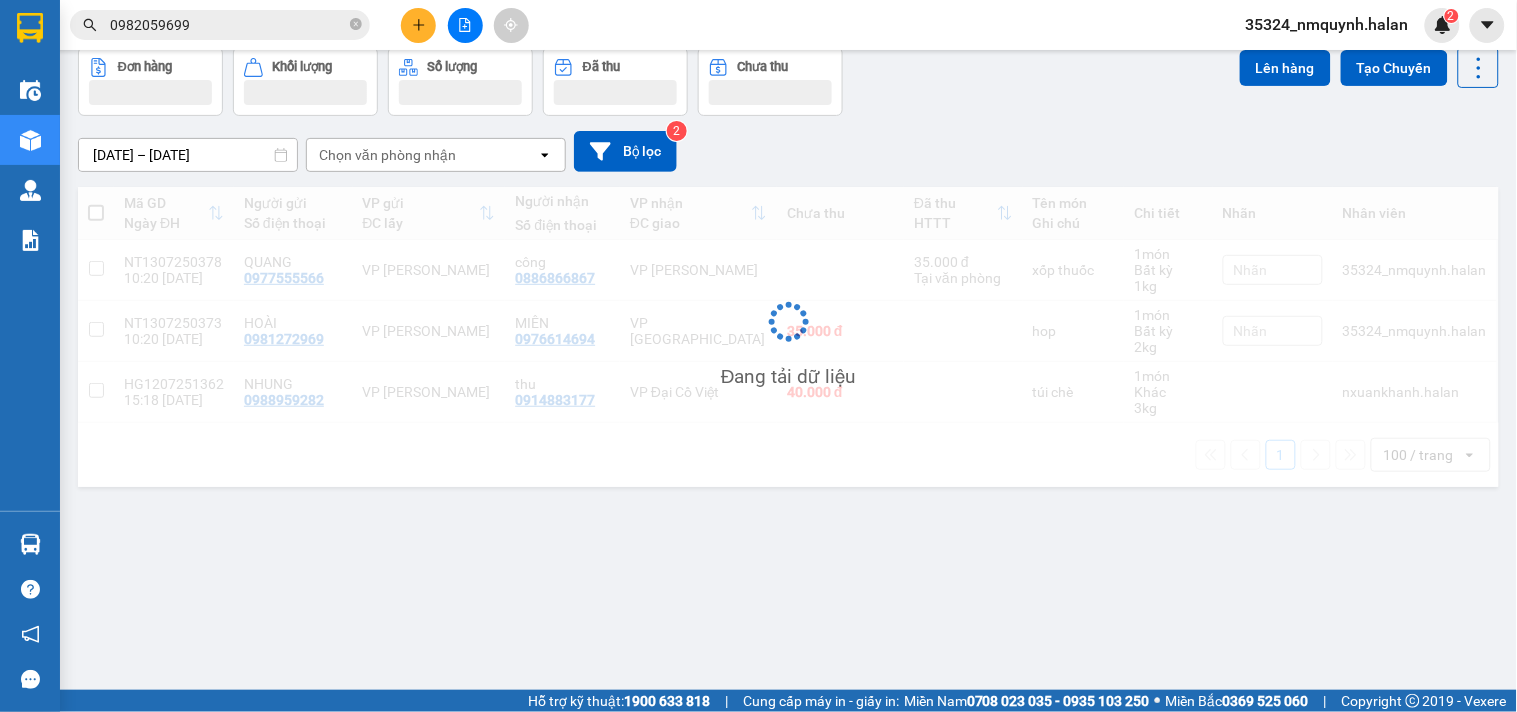 scroll, scrollTop: 92, scrollLeft: 0, axis: vertical 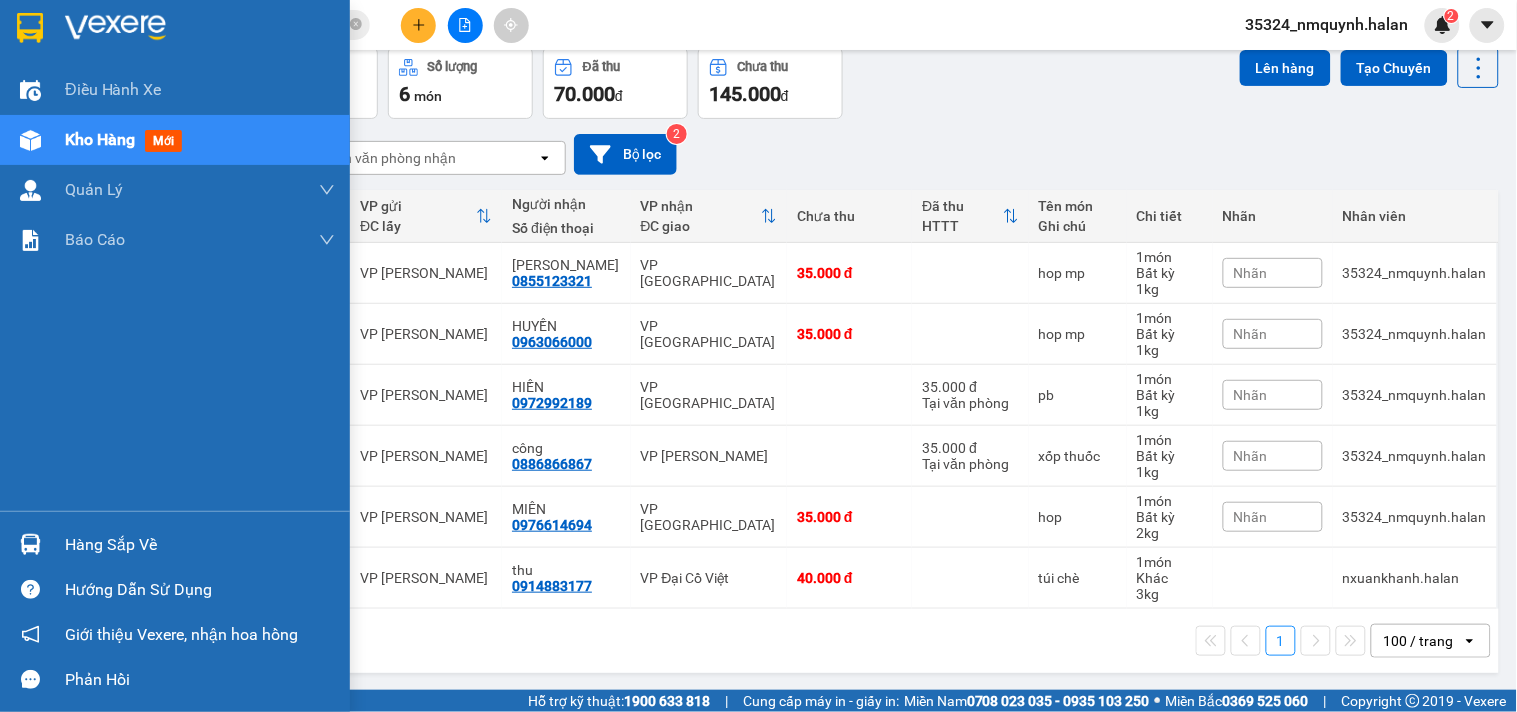 click on "Hàng sắp về" at bounding box center (175, 544) 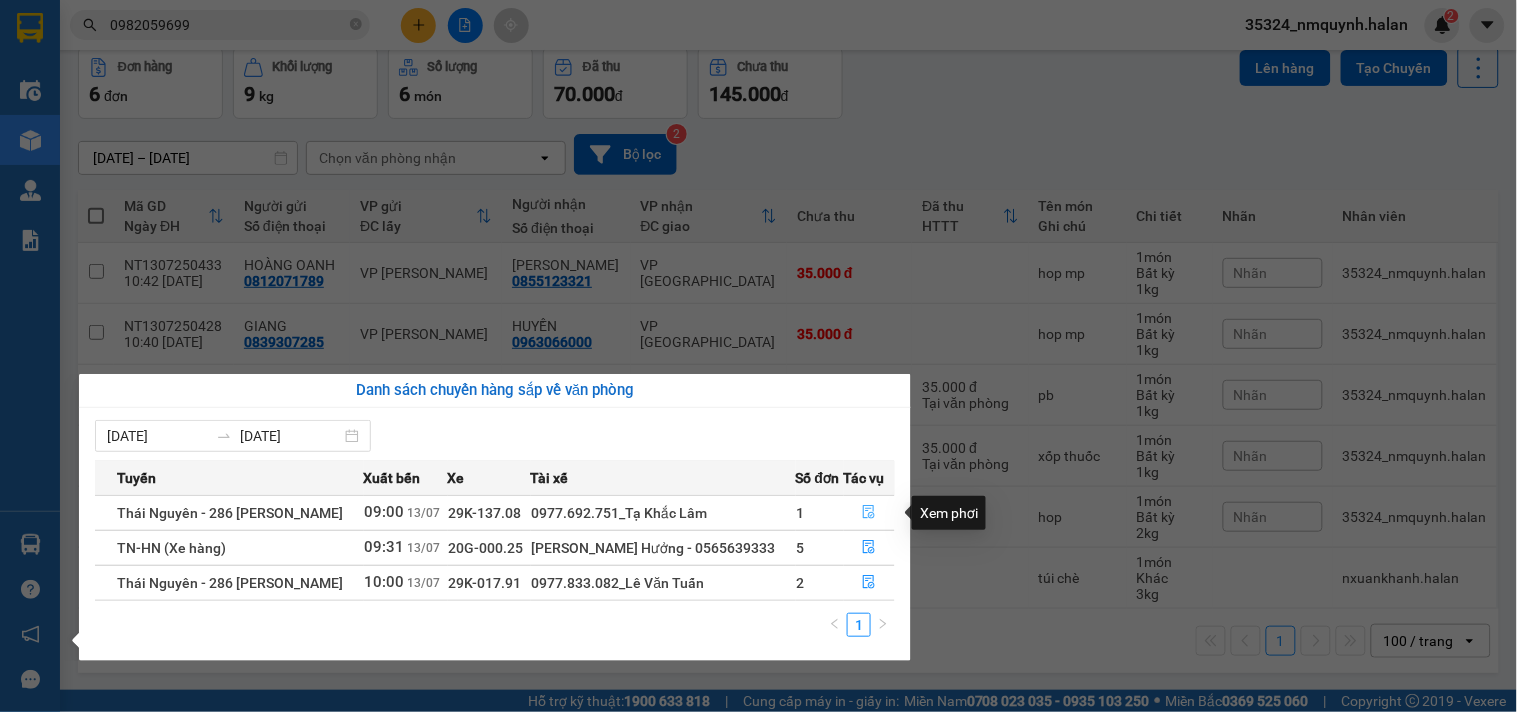 click at bounding box center [870, 513] 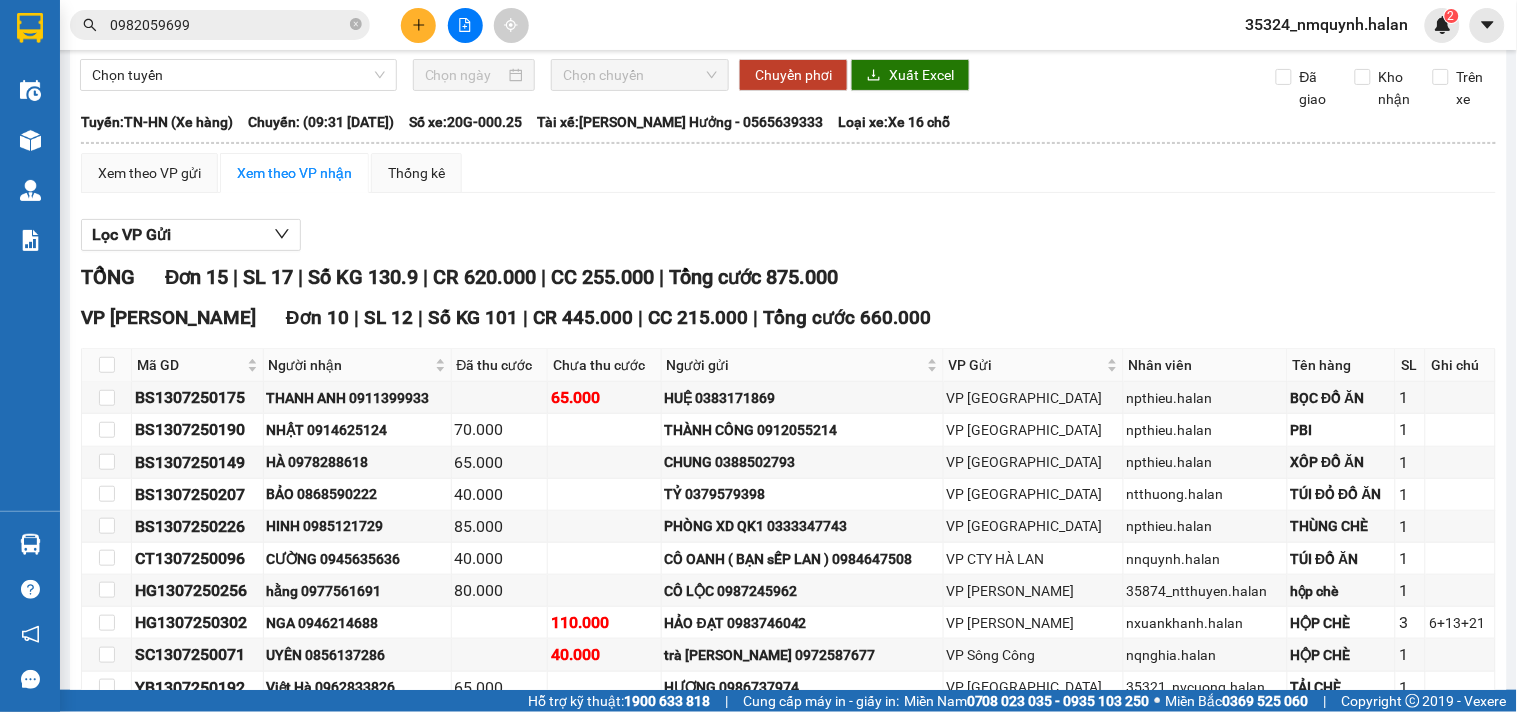 scroll, scrollTop: 0, scrollLeft: 0, axis: both 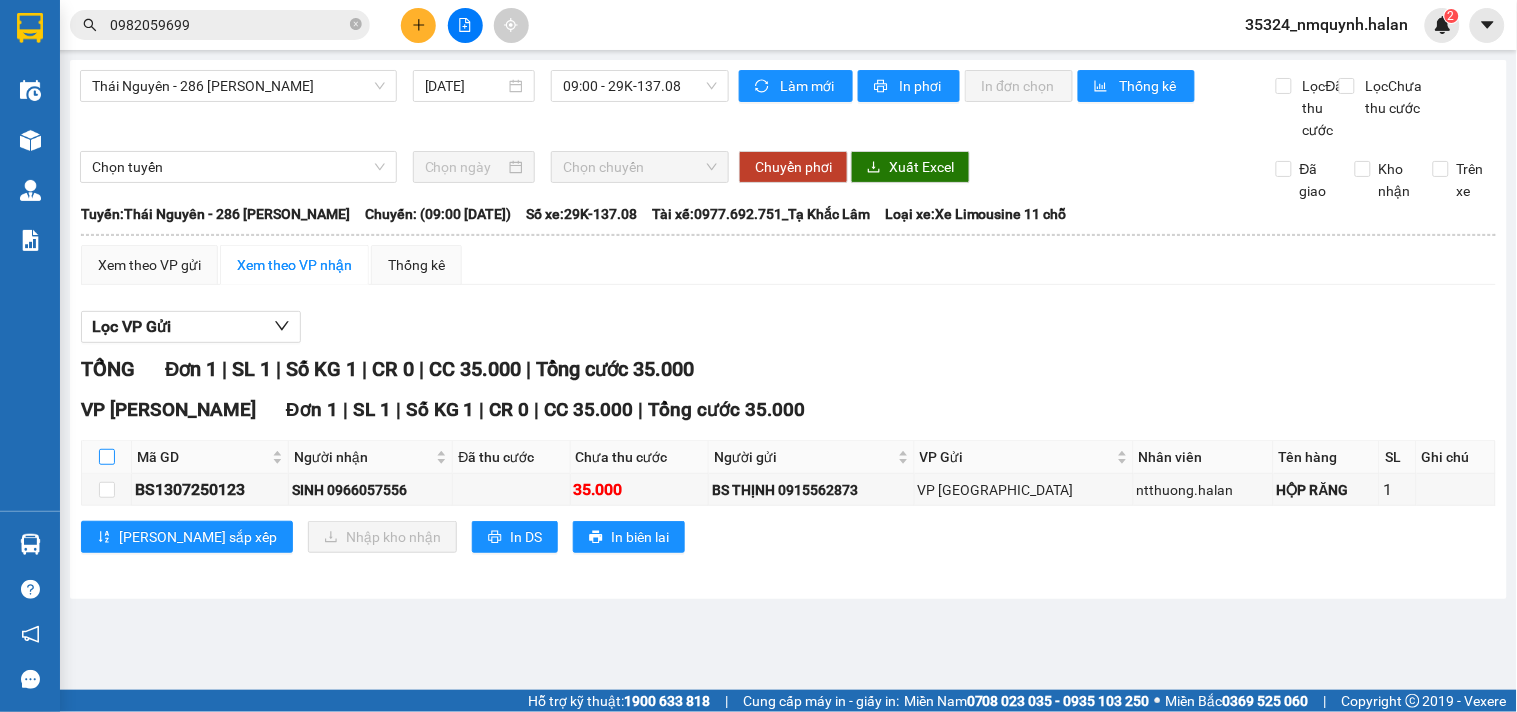 drag, startPoint x: 107, startPoint y: 477, endPoint x: 315, endPoint y: 550, distance: 220.4382 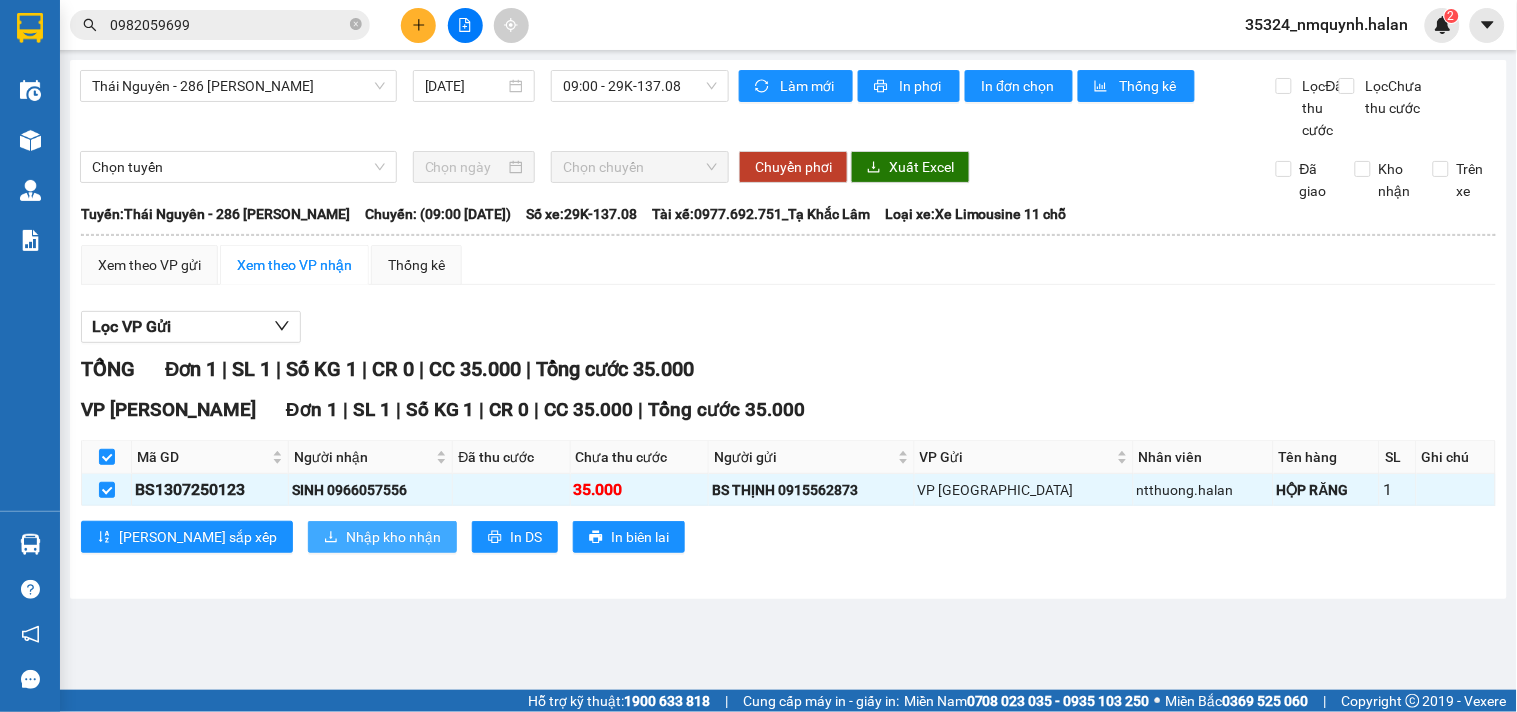 click on "Nhập kho nhận" at bounding box center (393, 537) 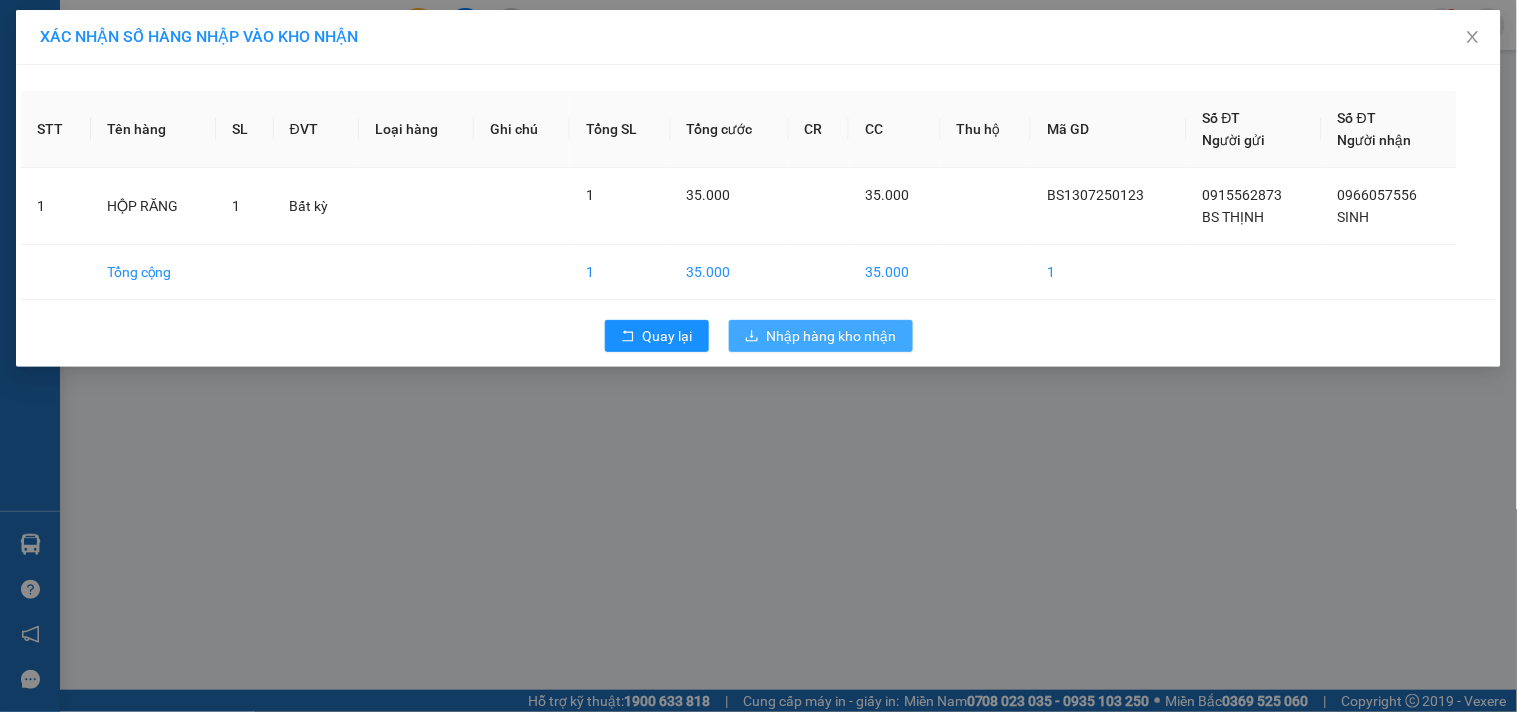 click on "Nhập hàng kho nhận" at bounding box center (832, 336) 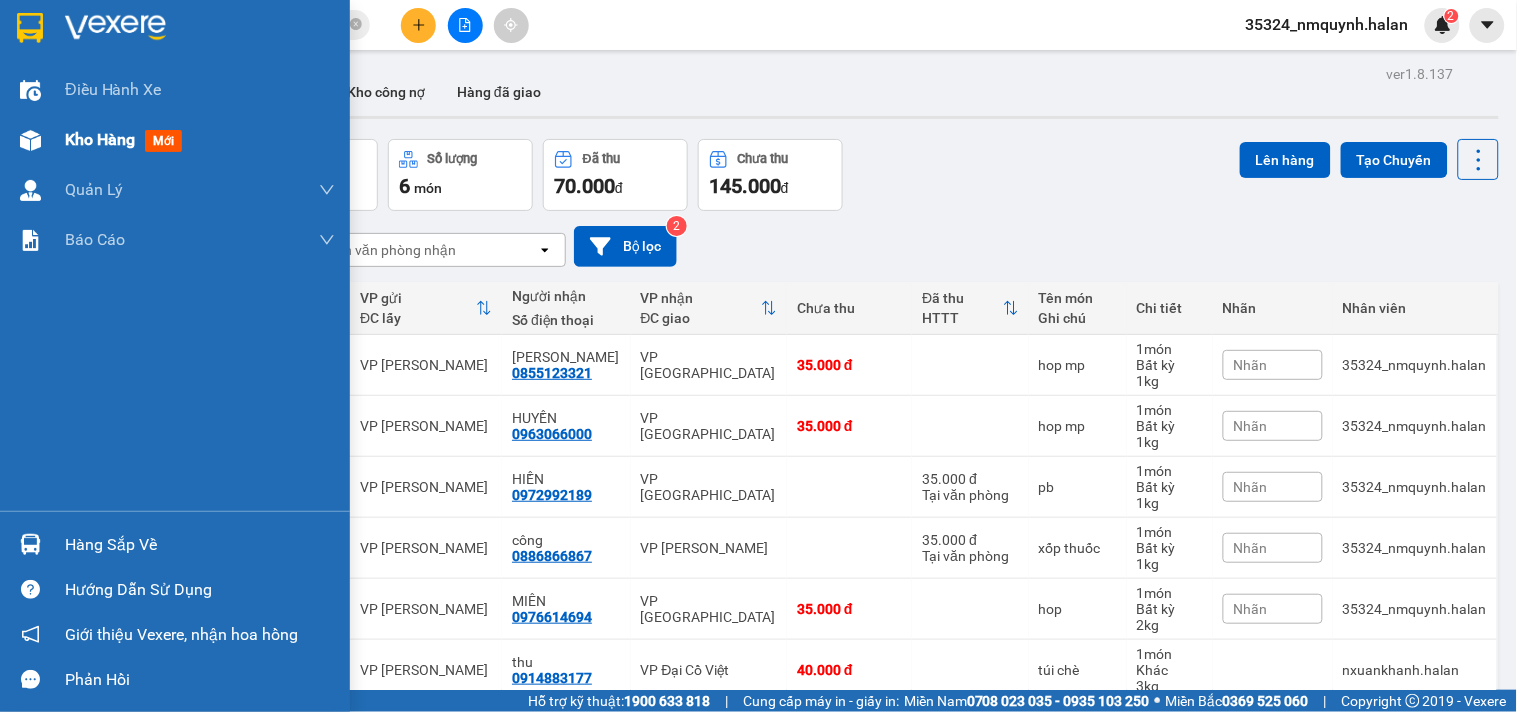 drag, startPoint x: 71, startPoint y: 131, endPoint x: 101, endPoint y: 131, distance: 30 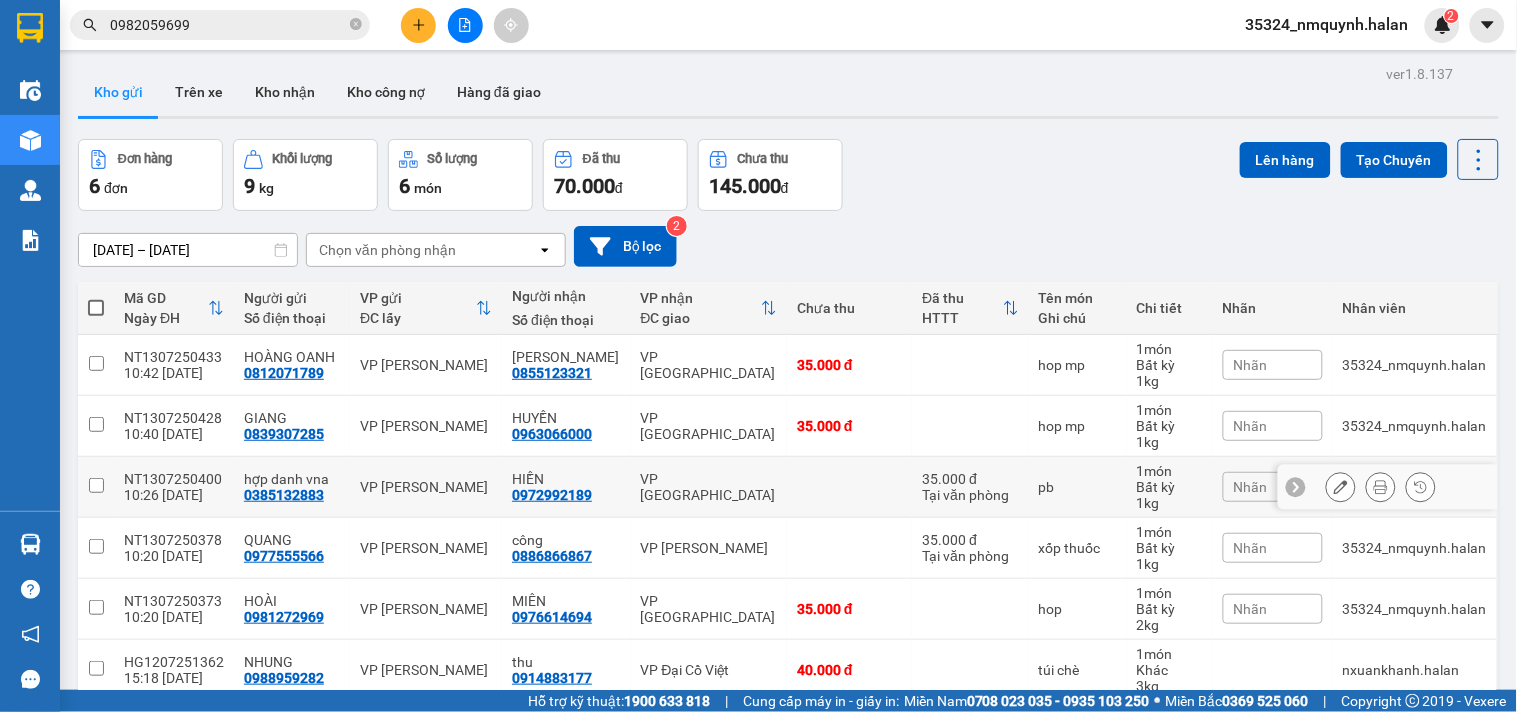 scroll, scrollTop: 94, scrollLeft: 0, axis: vertical 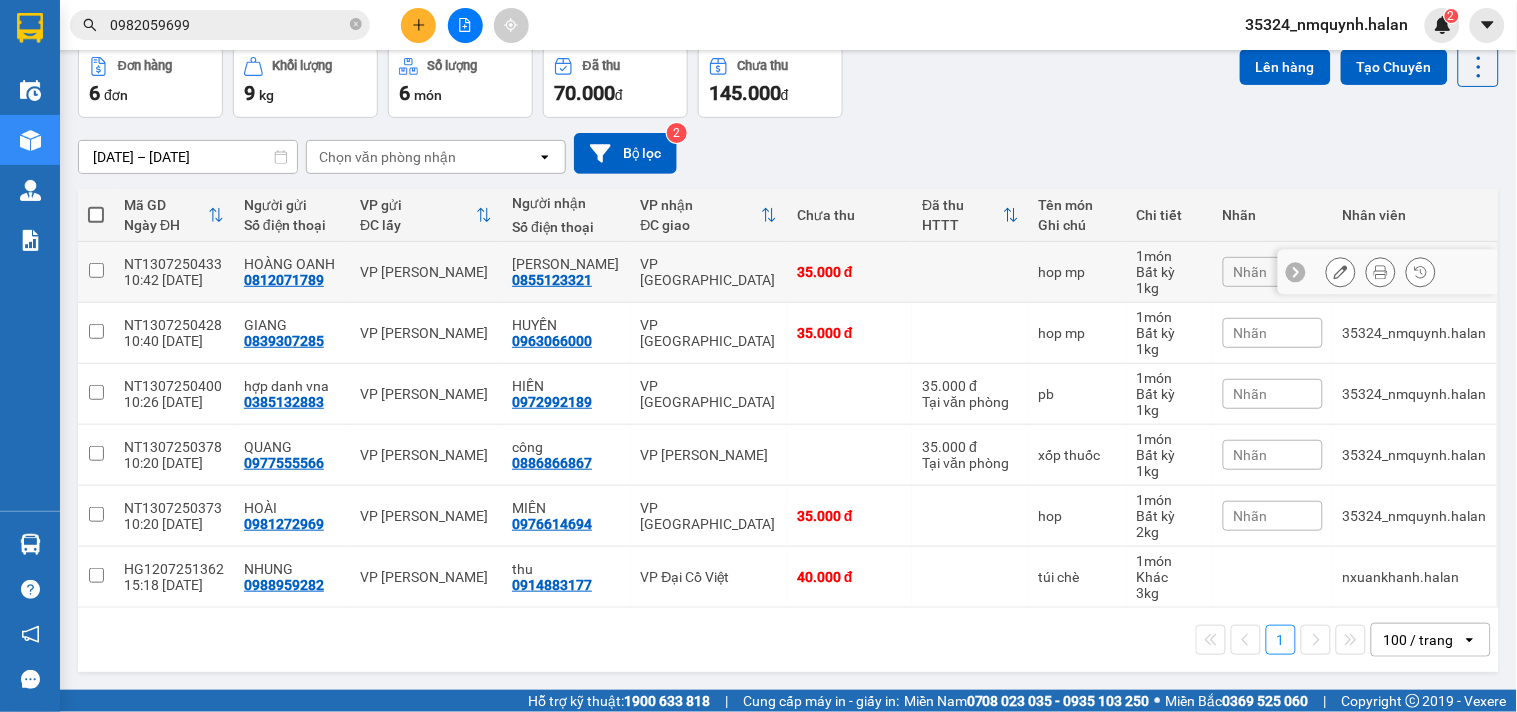 click on "35.000 đ" at bounding box center [849, 272] 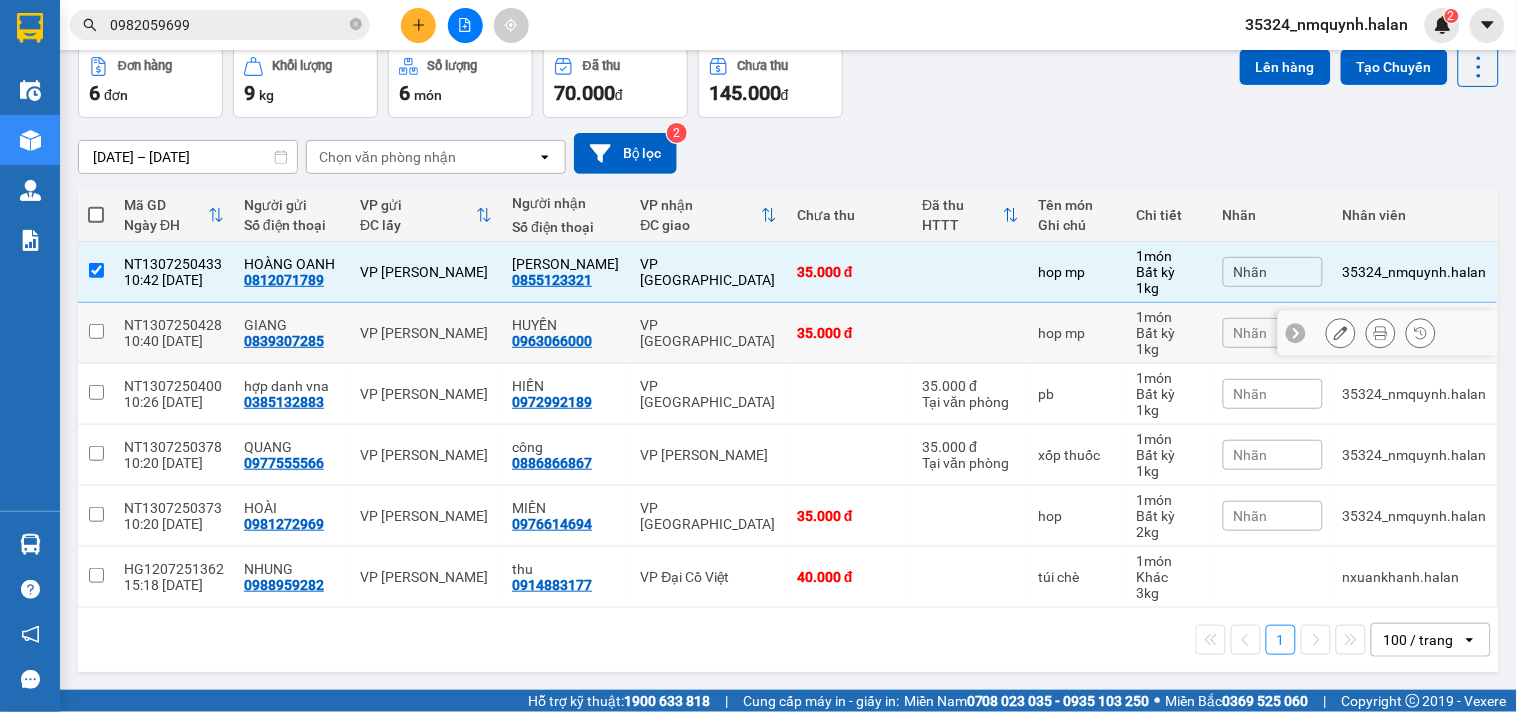 click on "VP [GEOGRAPHIC_DATA]" at bounding box center [709, 333] 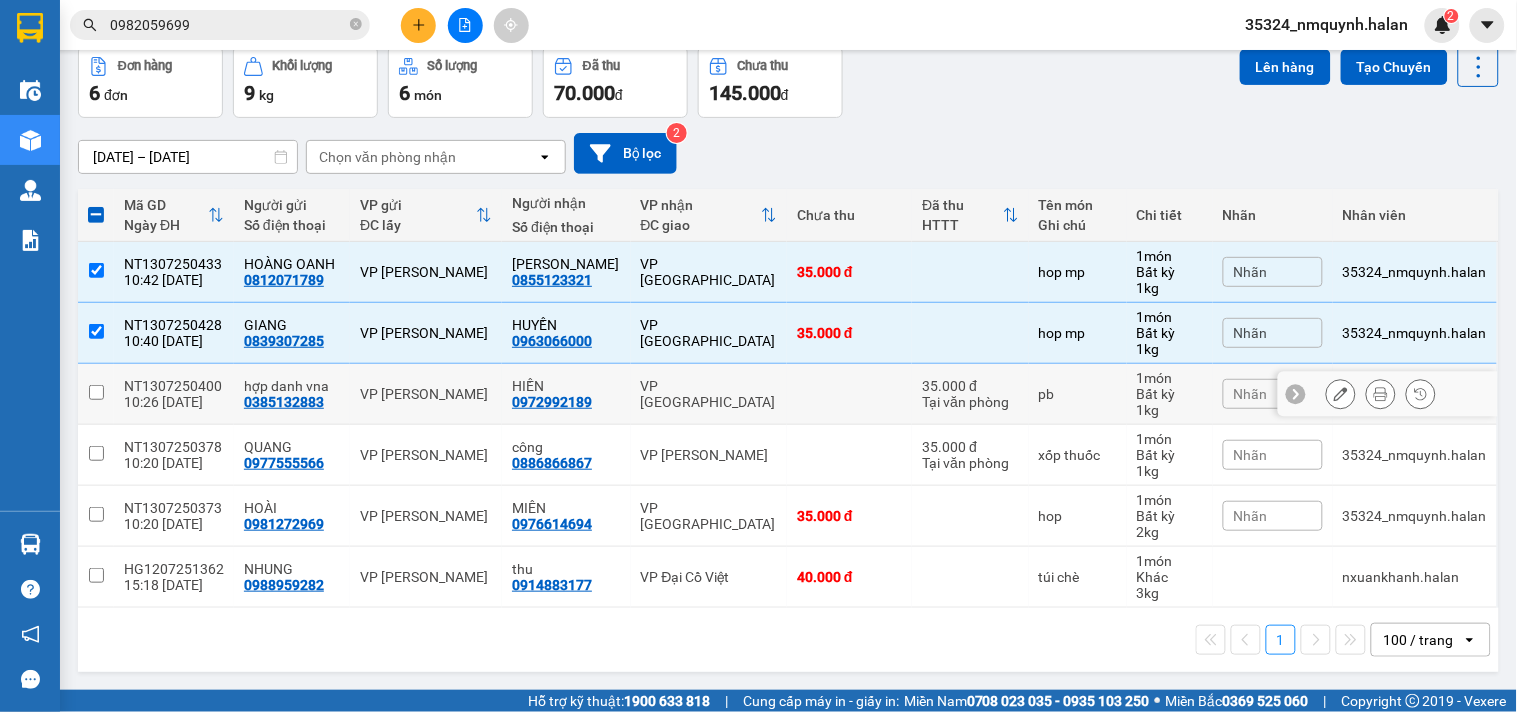 click on "VP [GEOGRAPHIC_DATA]" at bounding box center [709, 394] 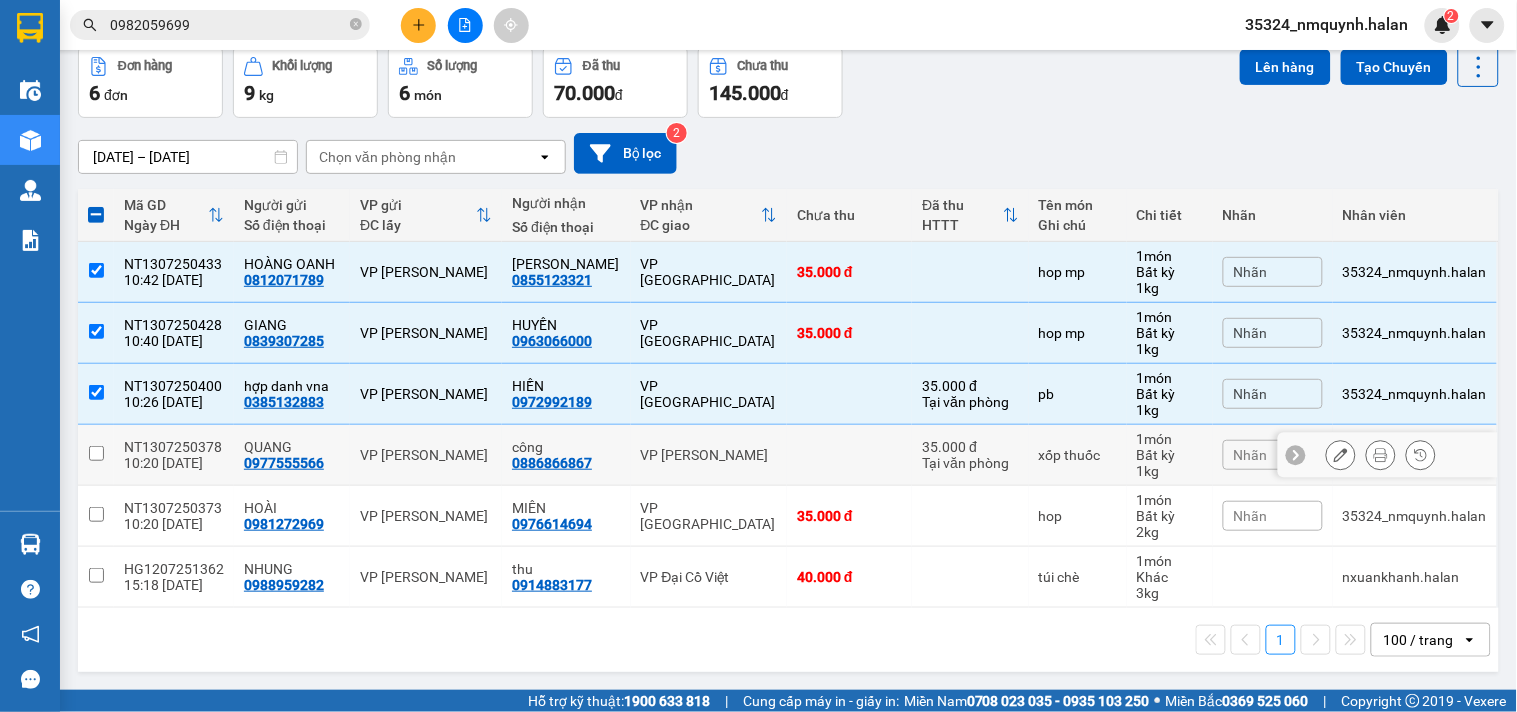 click on "VP [PERSON_NAME]" at bounding box center (709, 455) 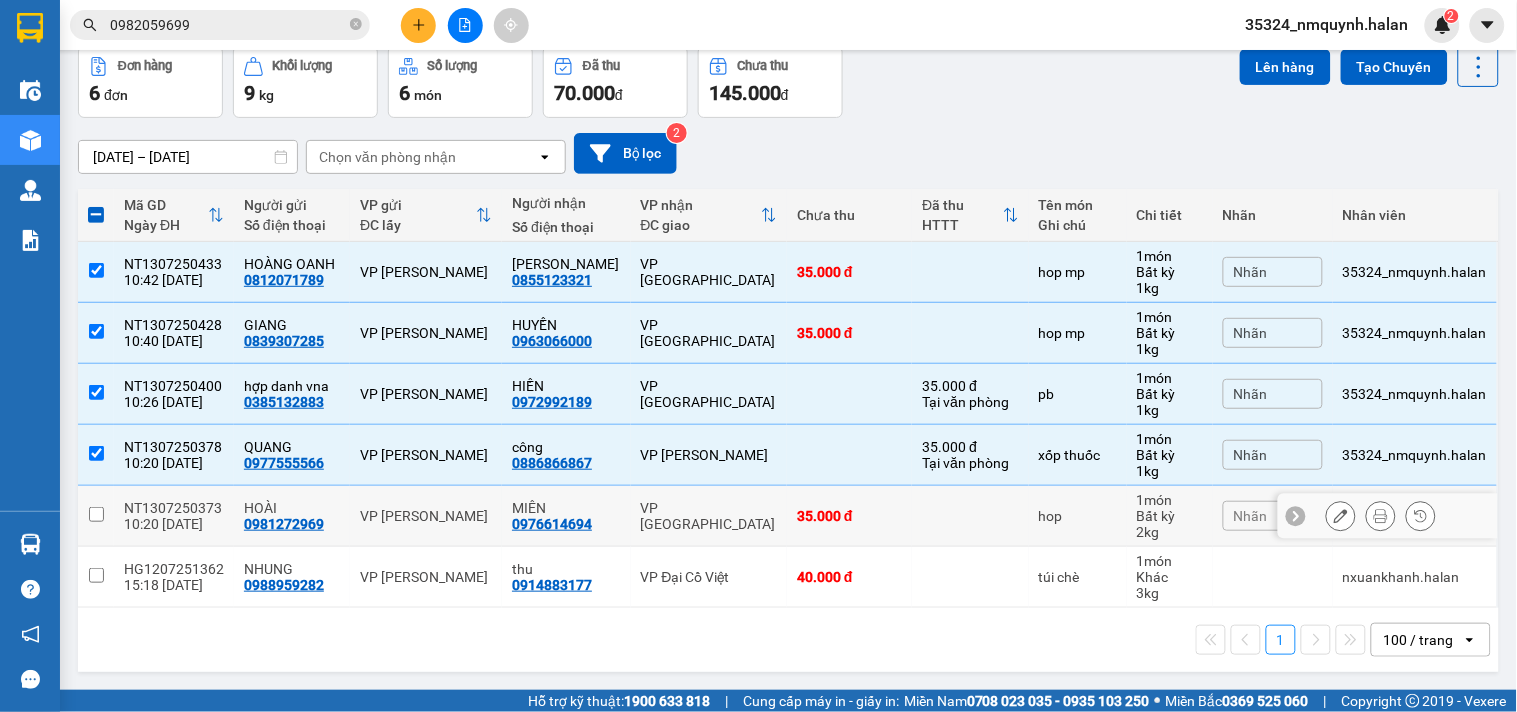 click on "VP [GEOGRAPHIC_DATA]" at bounding box center (709, 516) 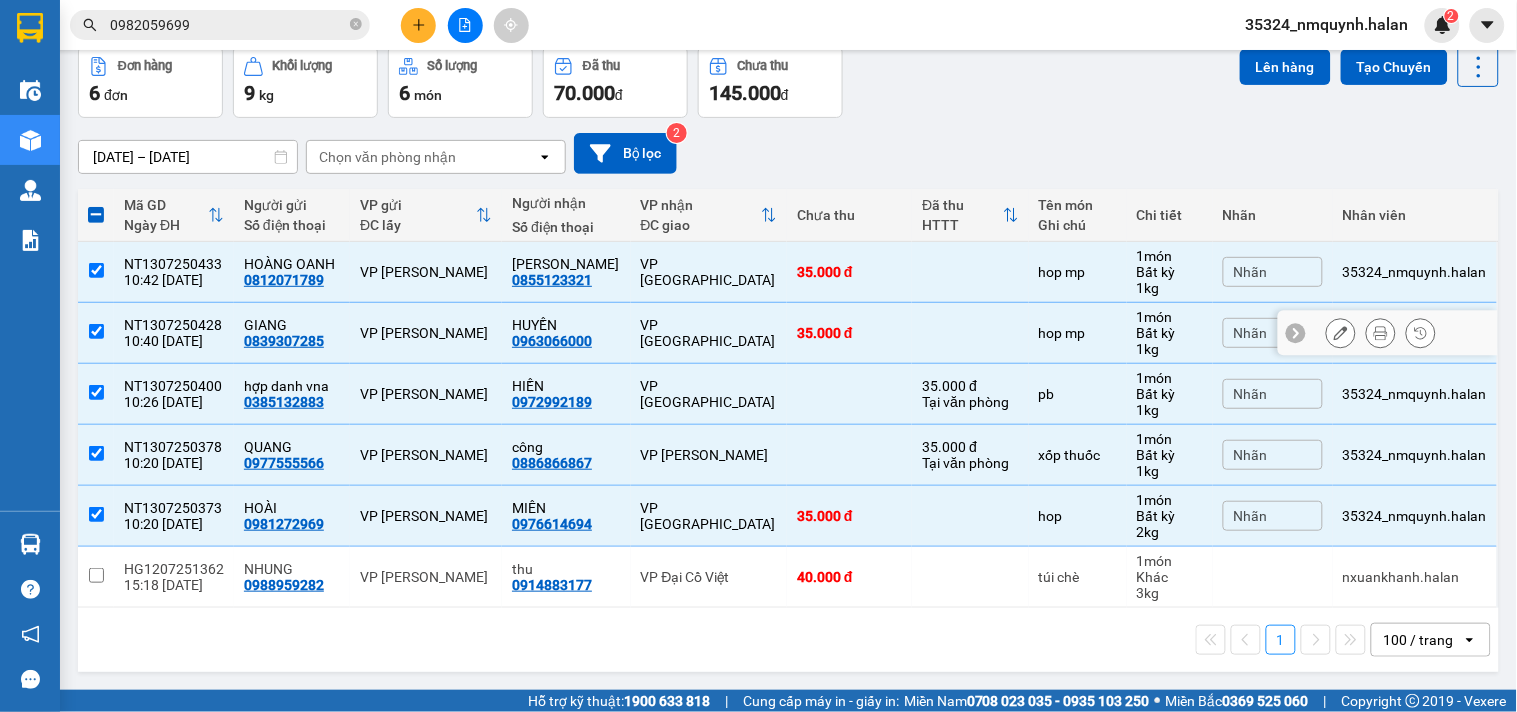 scroll, scrollTop: 0, scrollLeft: 0, axis: both 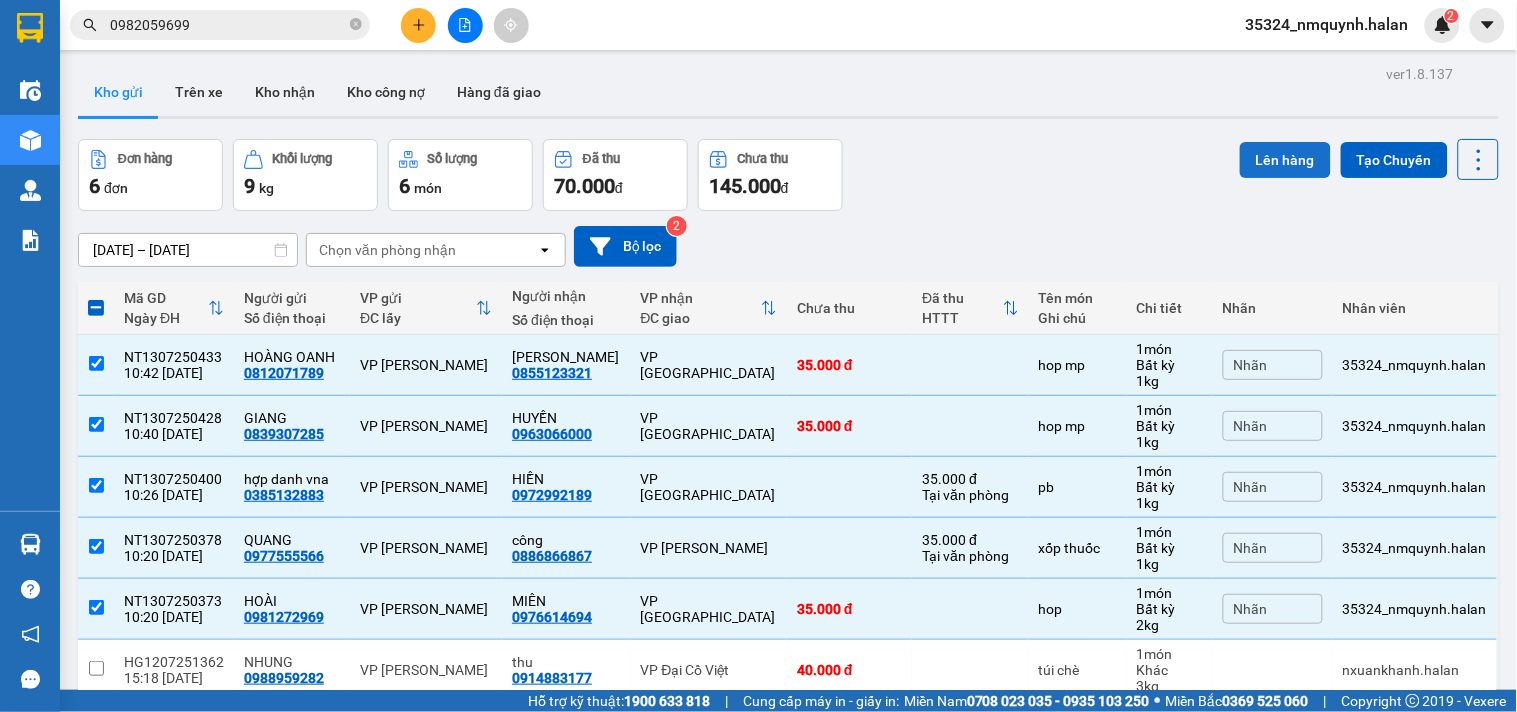 click on "Lên hàng" at bounding box center (1285, 160) 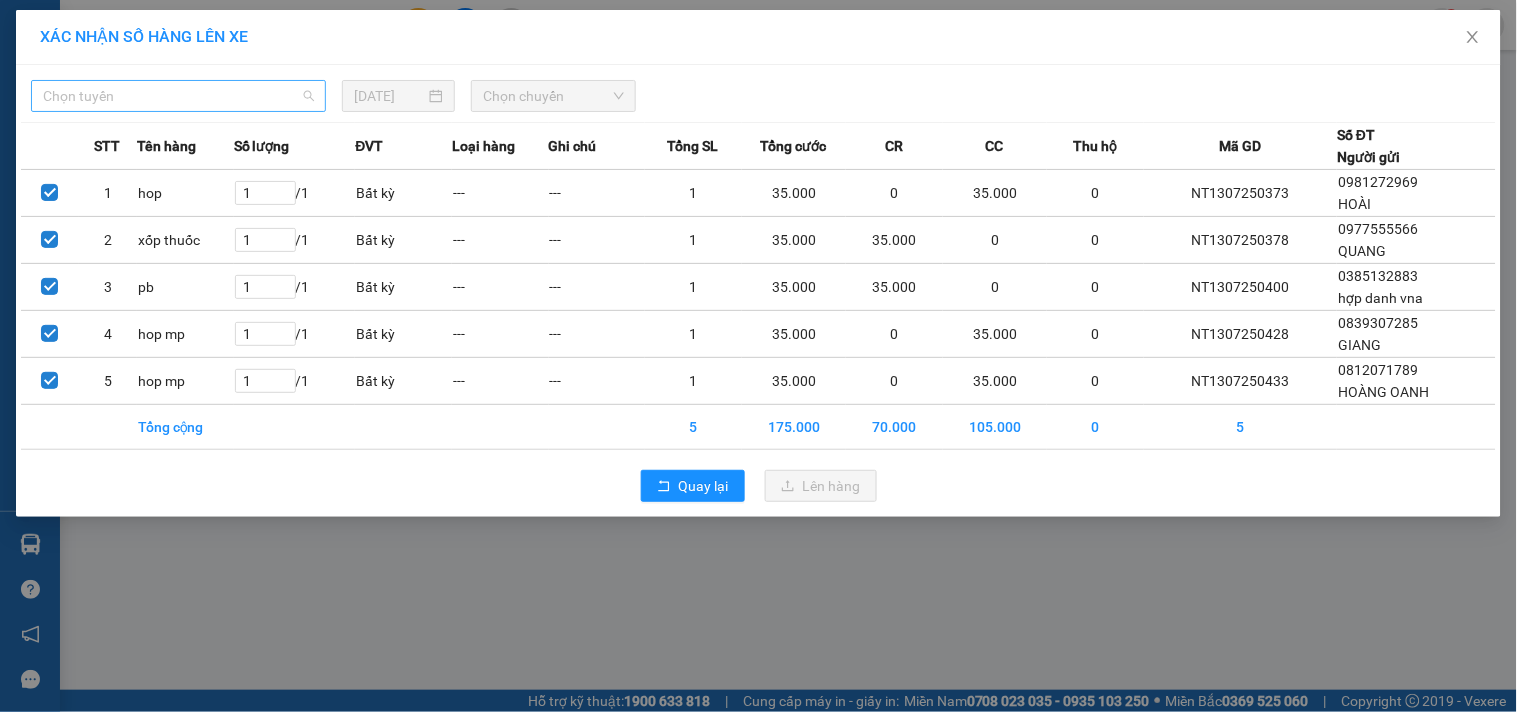 click on "Chọn tuyến" at bounding box center [178, 96] 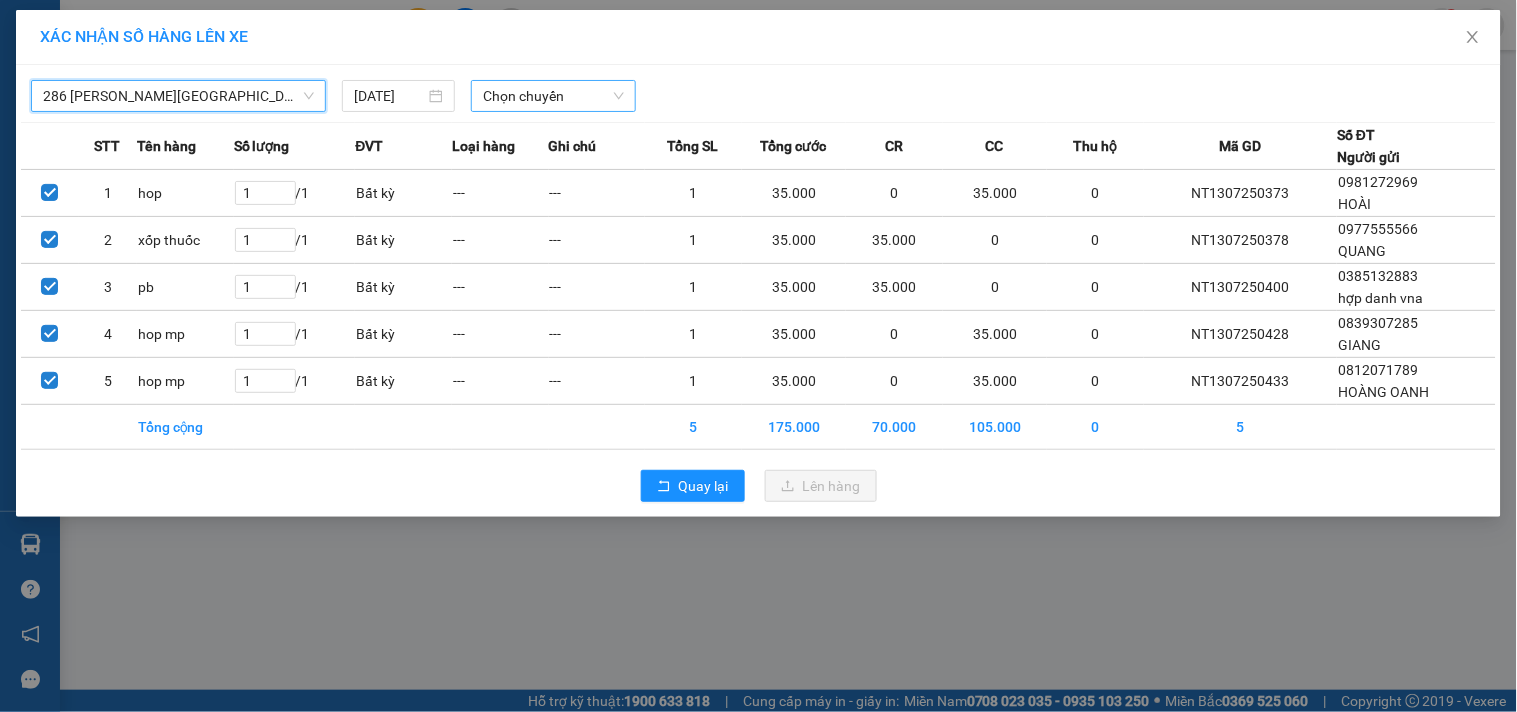 click on "Chọn chuyến" at bounding box center [553, 96] 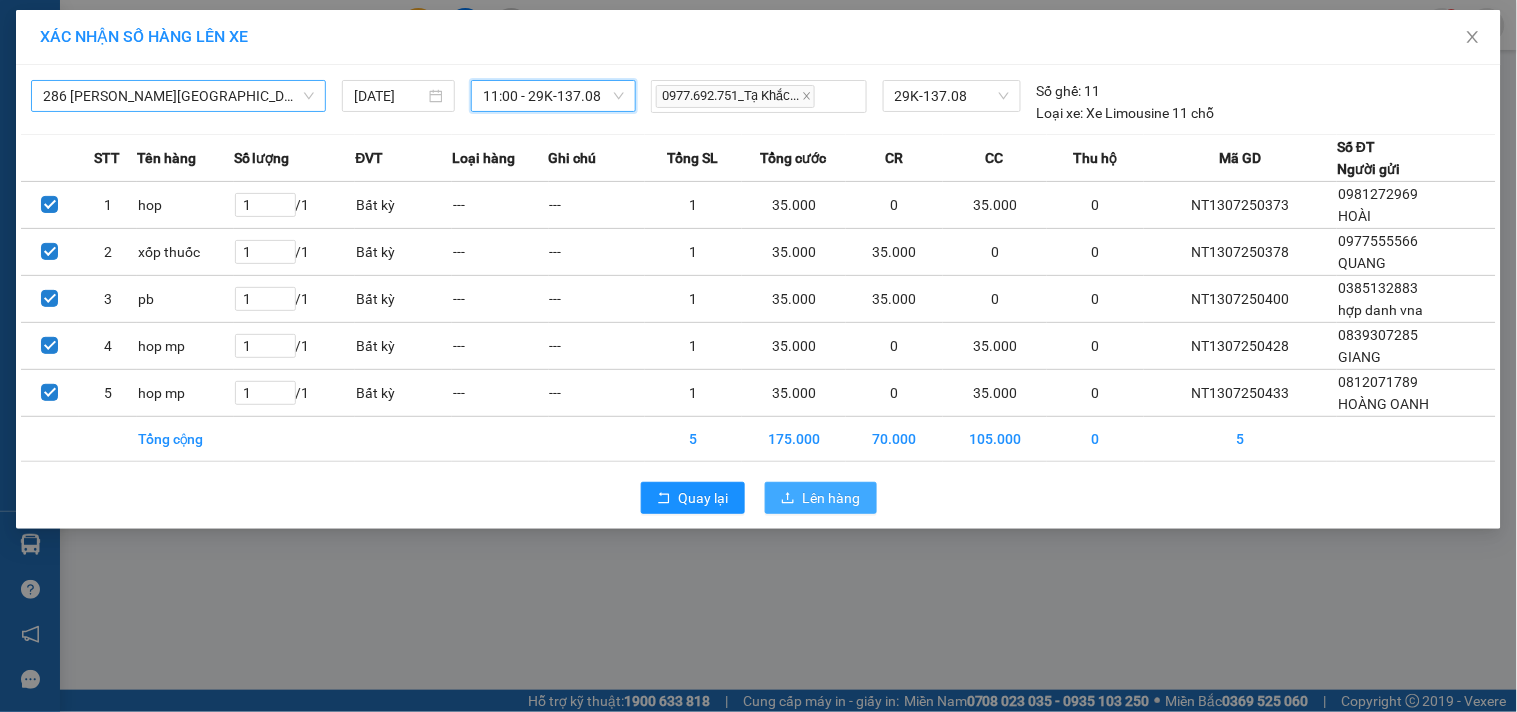 click on "Lên hàng" at bounding box center (832, 498) 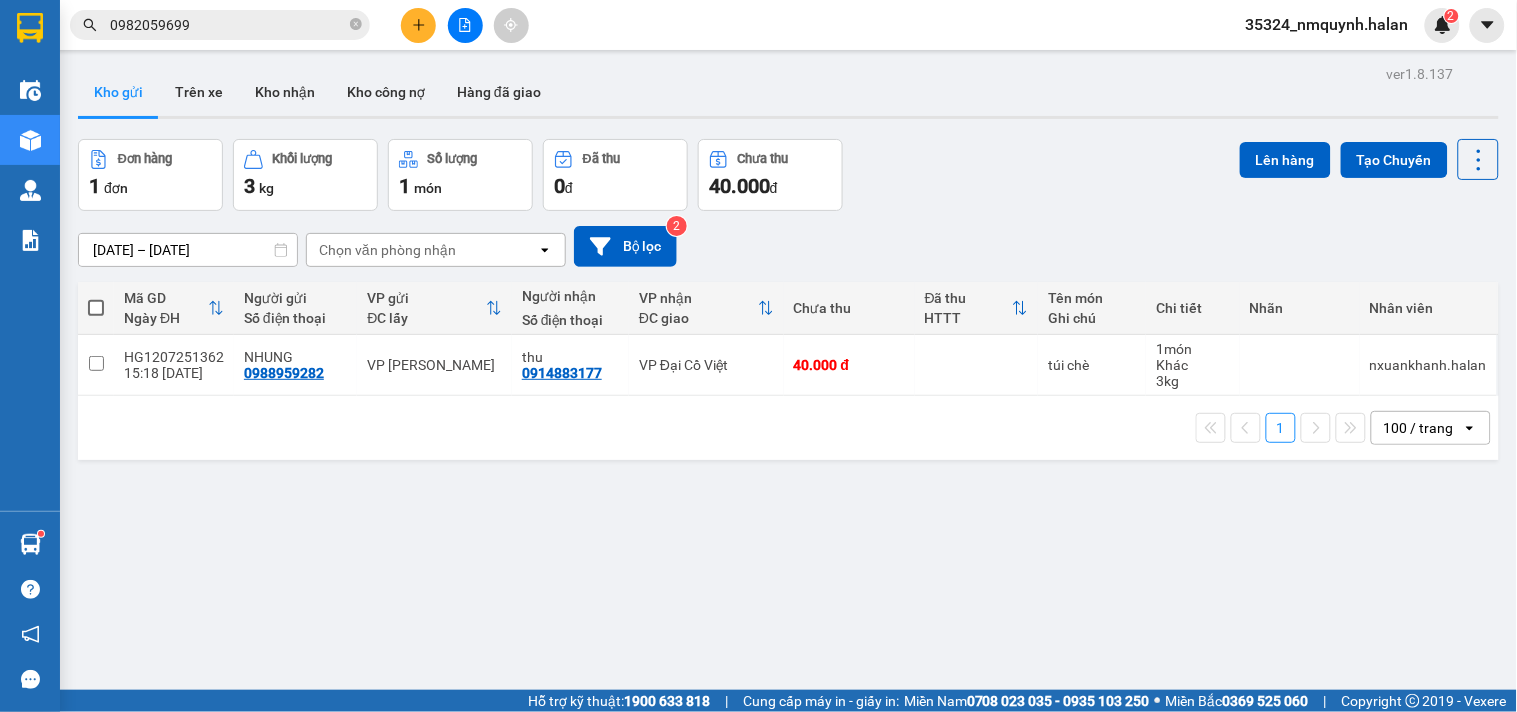 click 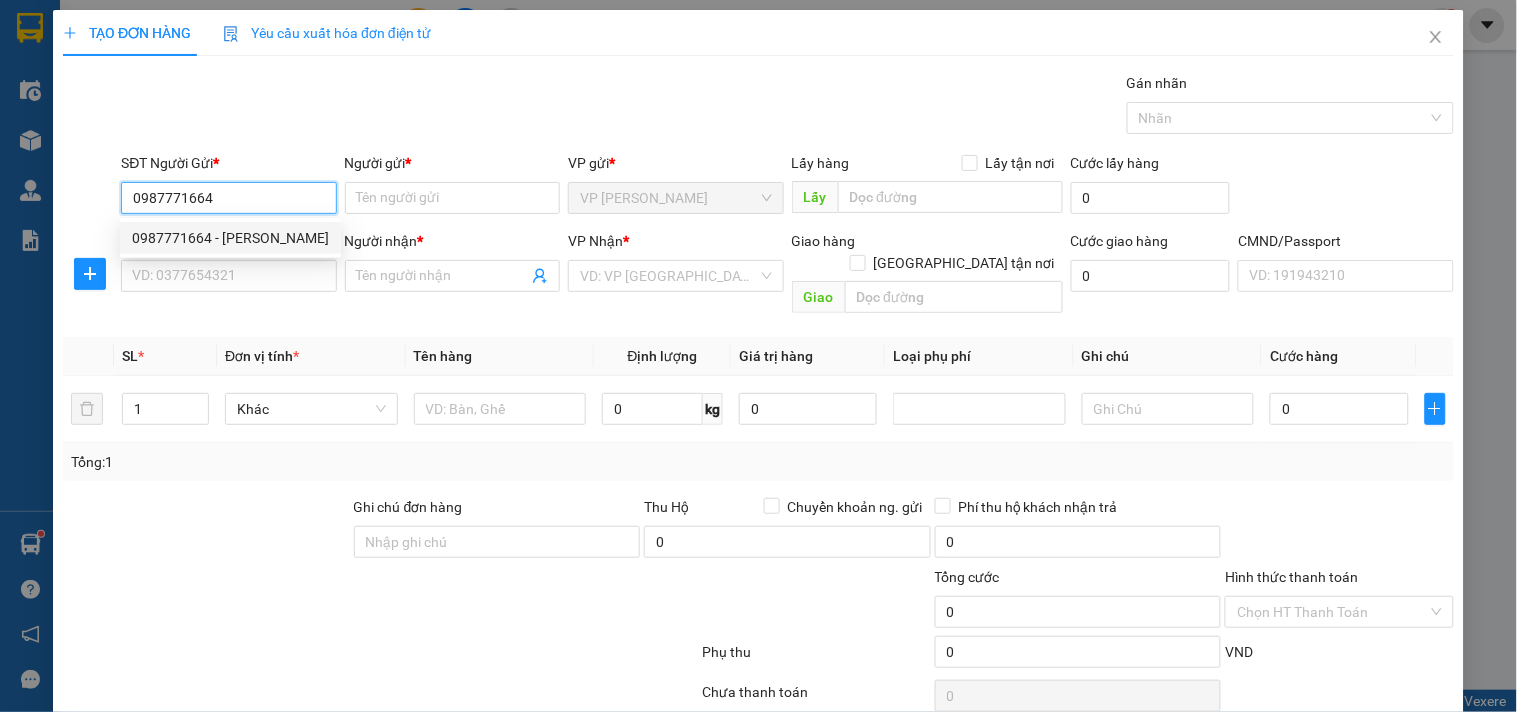 click on "0987771664 - HOÀNG MINH" at bounding box center (230, 238) 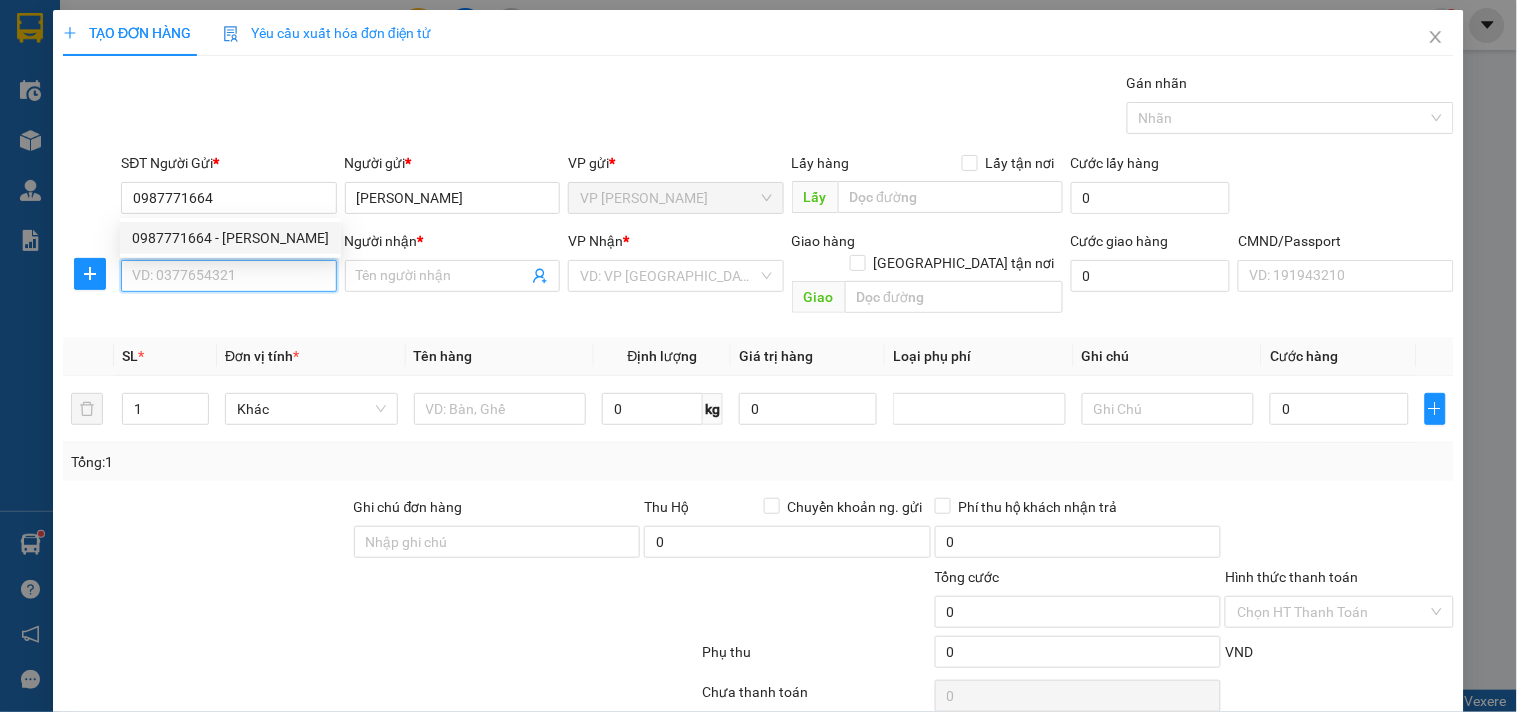 click on "SĐT Người Nhận  *" at bounding box center (228, 276) 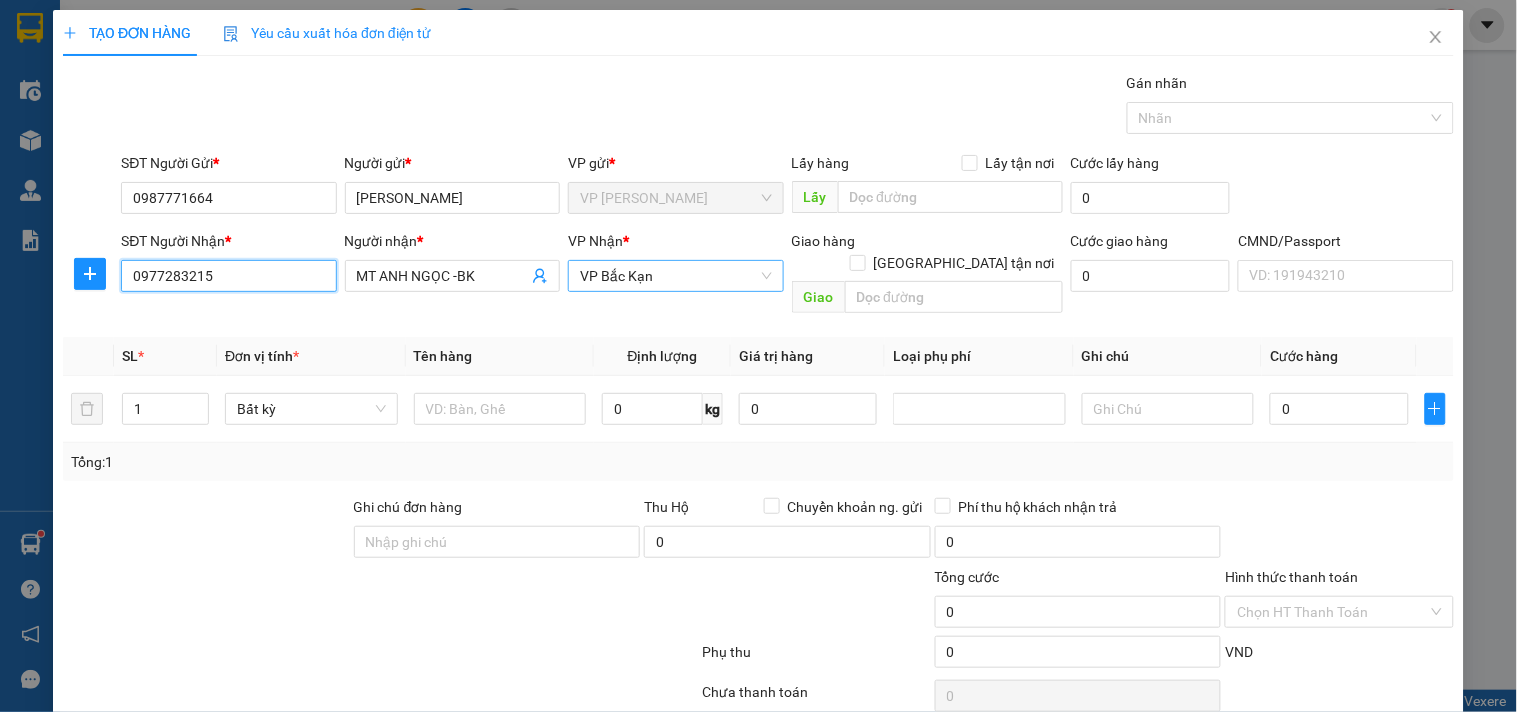 click on "VP Bắc Kạn" at bounding box center [675, 276] 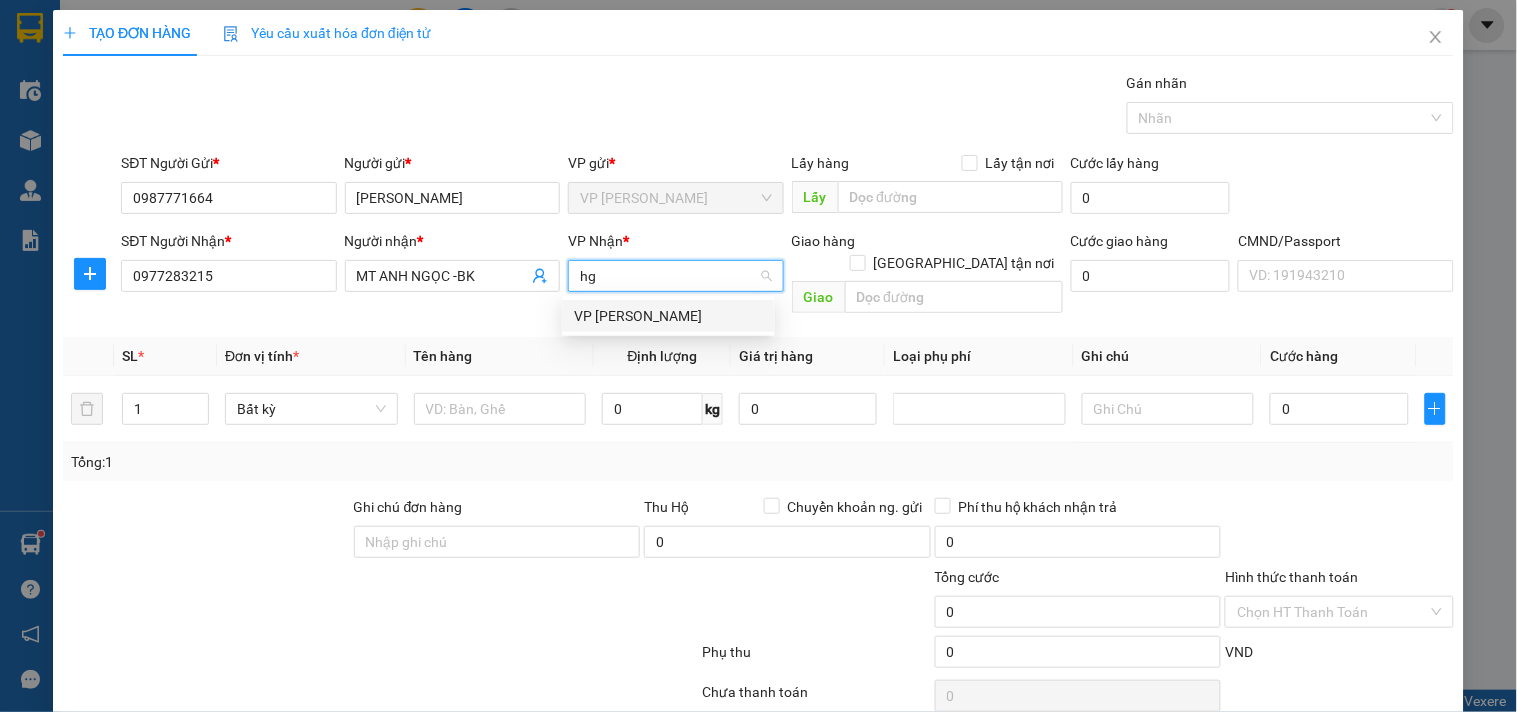 scroll, scrollTop: 0, scrollLeft: 0, axis: both 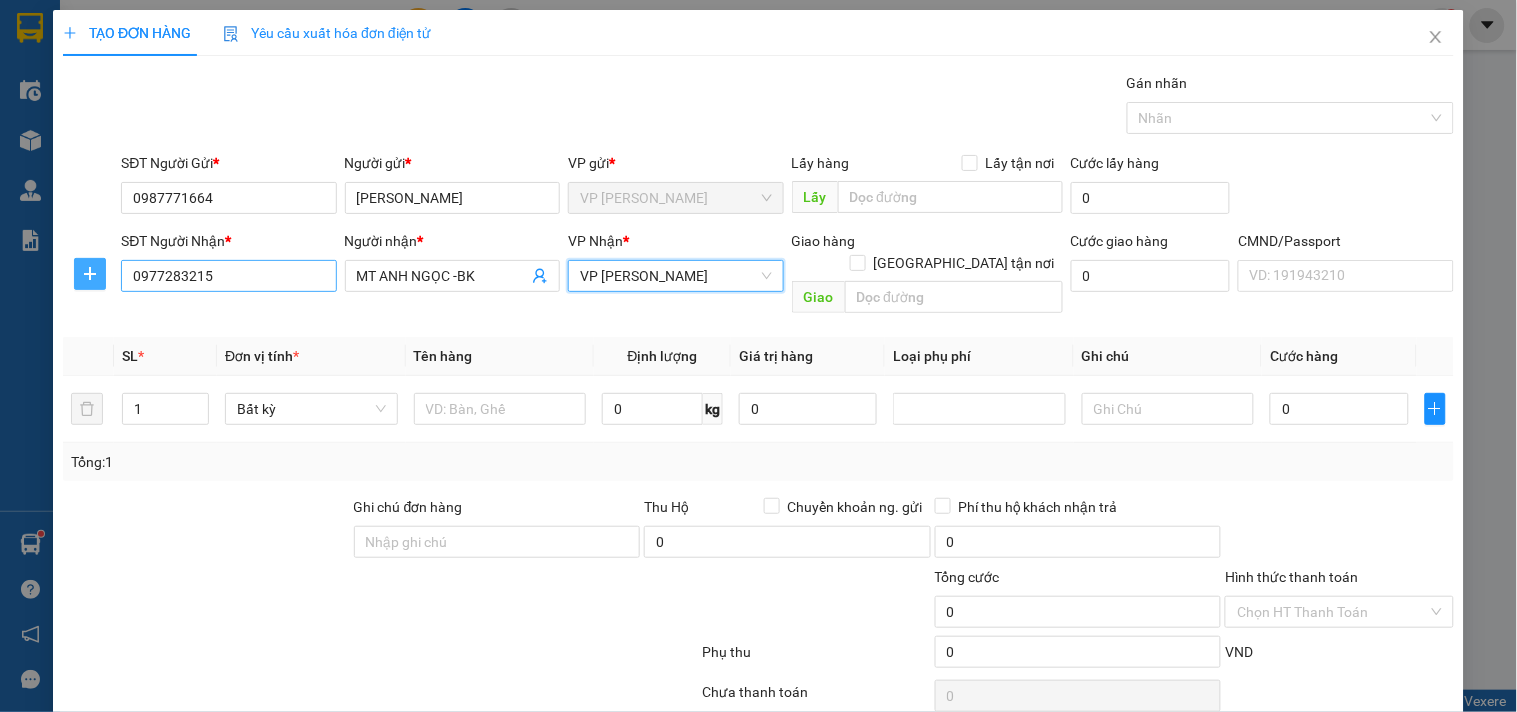 drag, startPoint x: 80, startPoint y: 271, endPoint x: 194, endPoint y: 292, distance: 115.918076 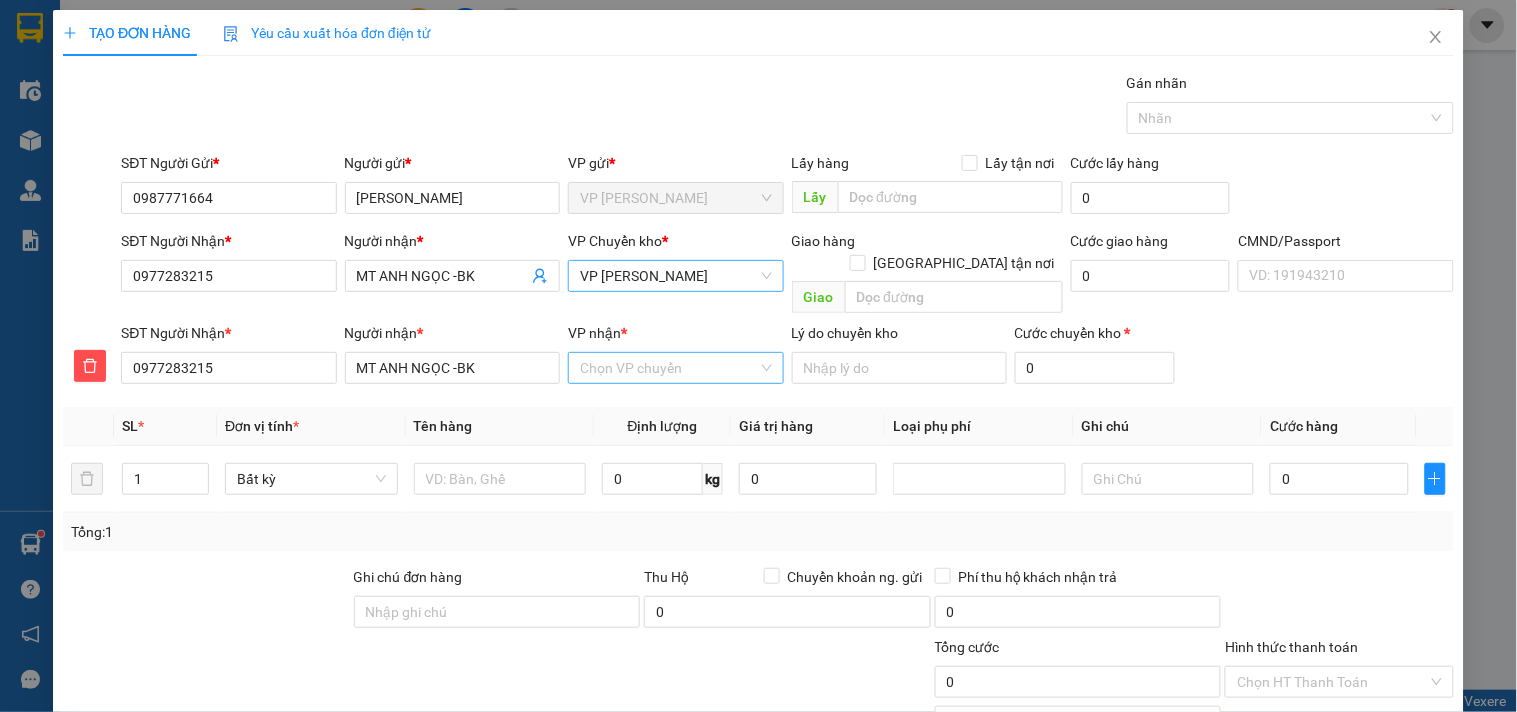click on "VP nhận  *" at bounding box center [668, 368] 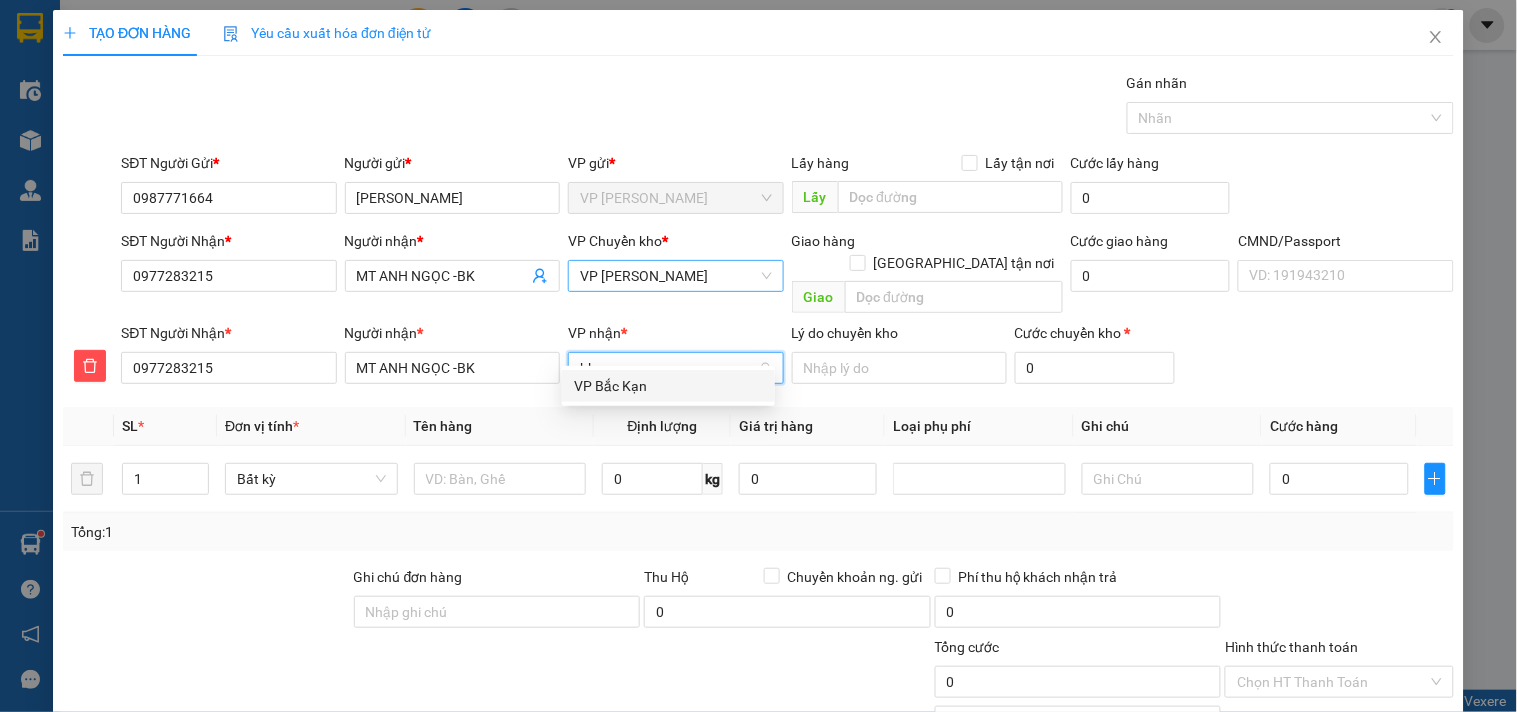 click on "VP Bắc Kạn" at bounding box center [668, 386] 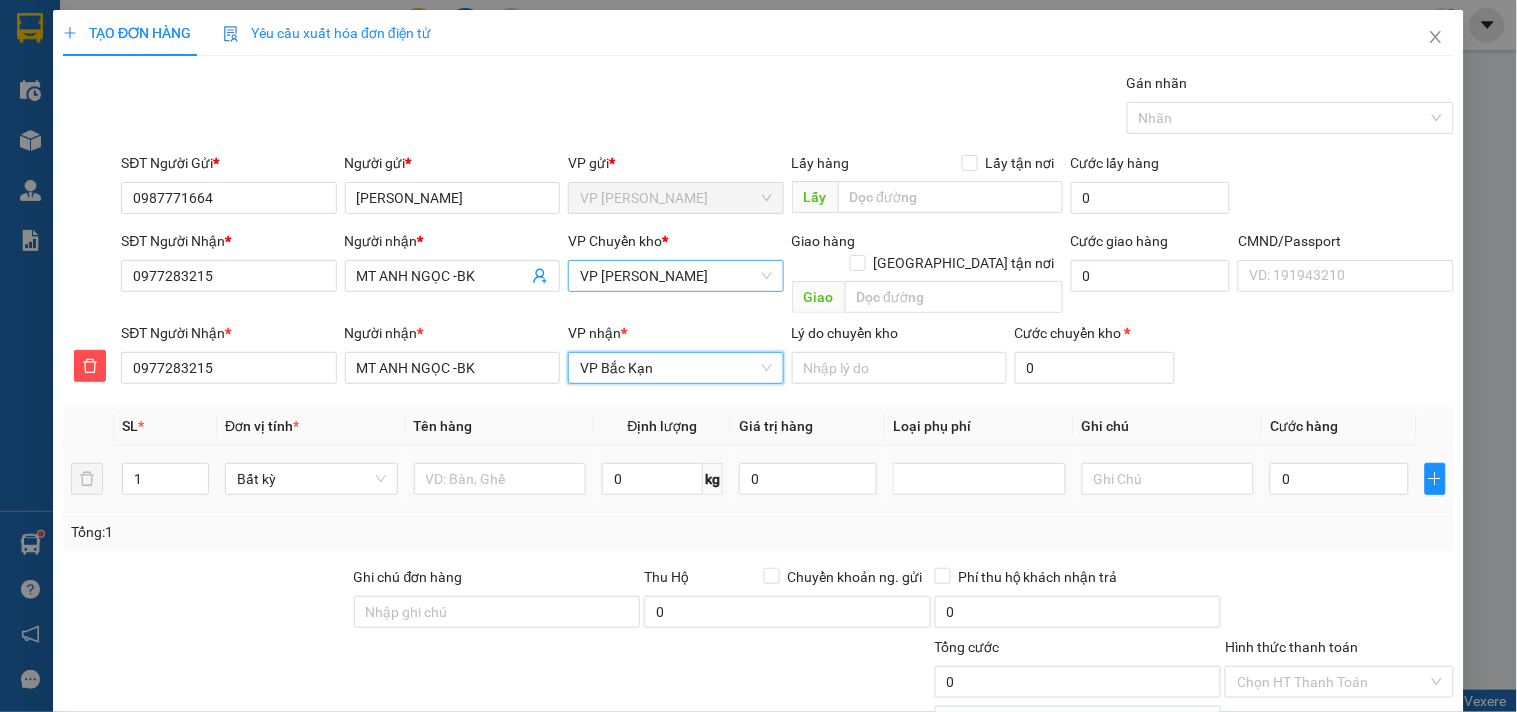click at bounding box center [500, 479] 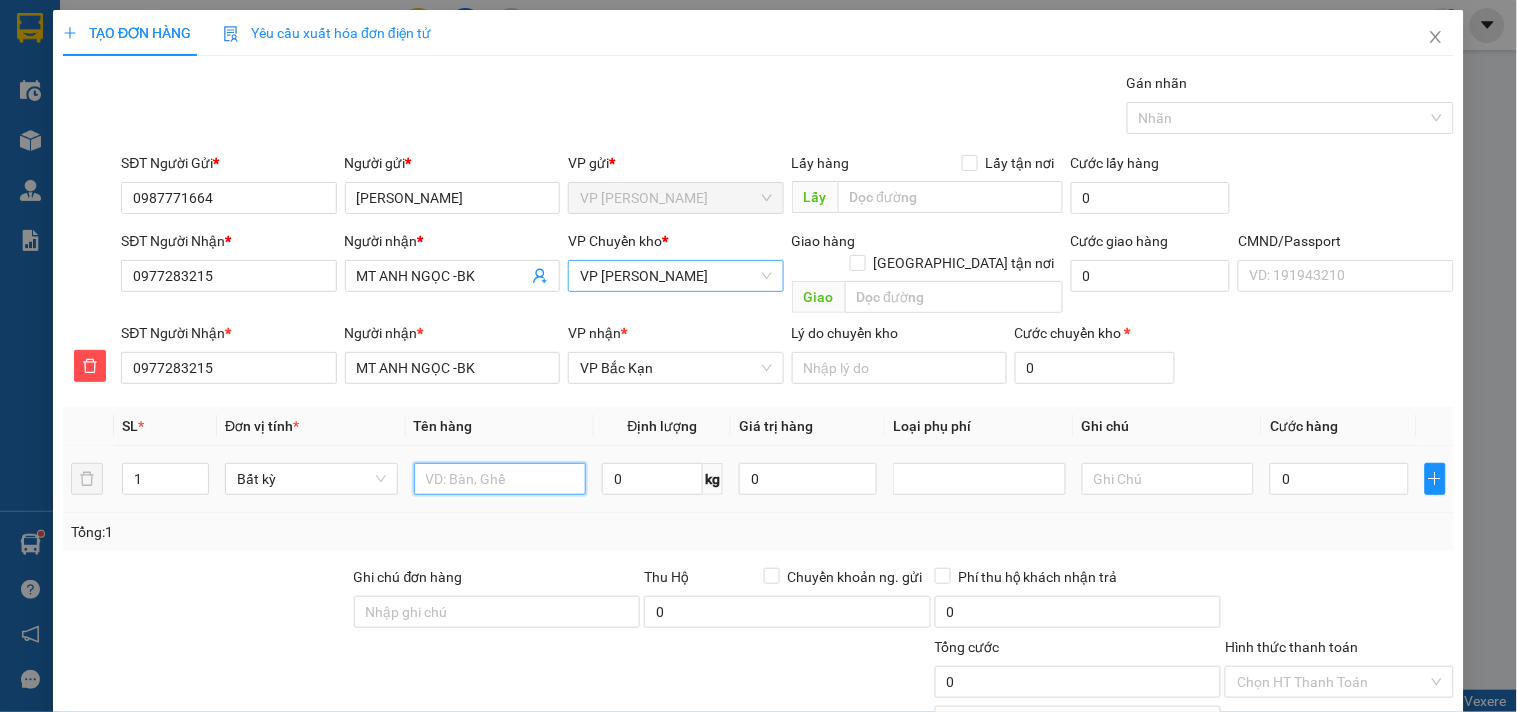 click at bounding box center [500, 479] 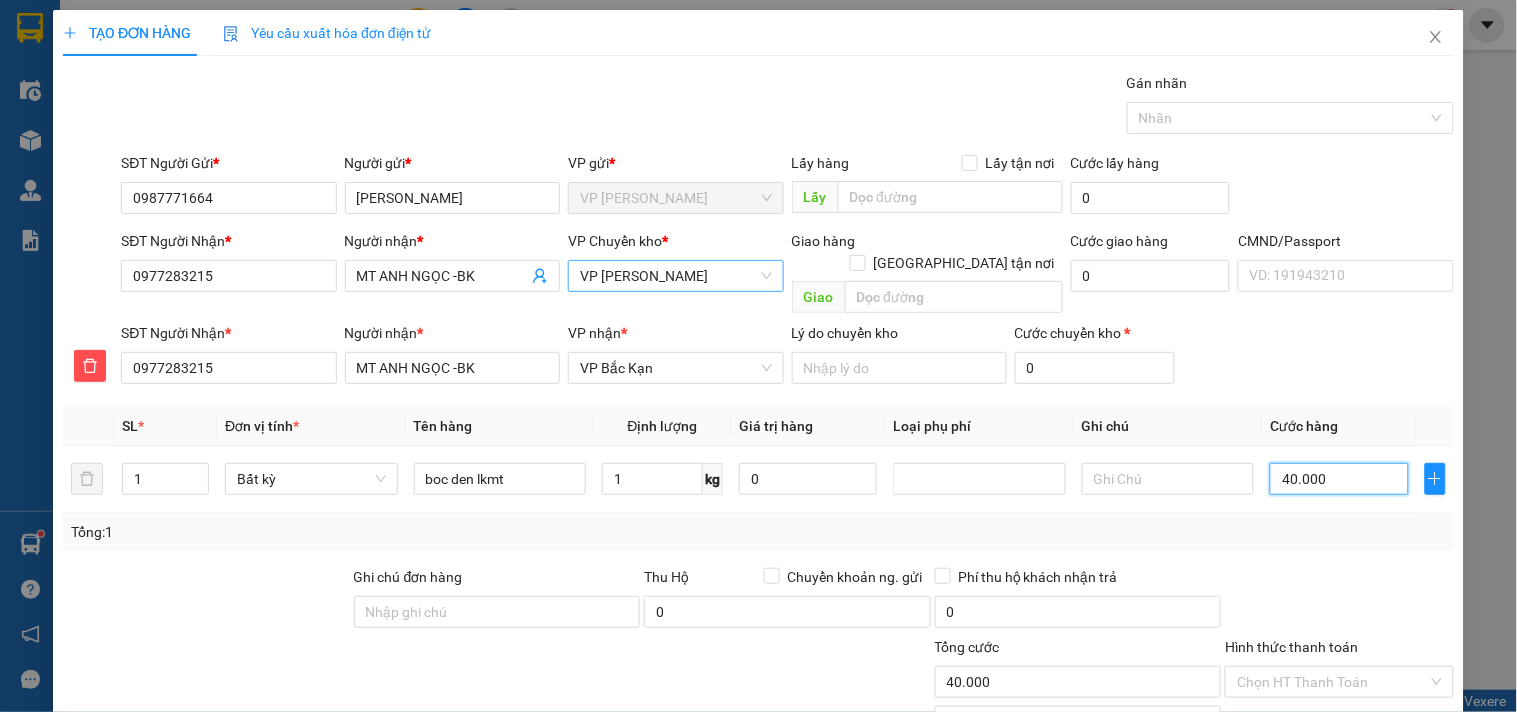 scroll, scrollTop: 138, scrollLeft: 0, axis: vertical 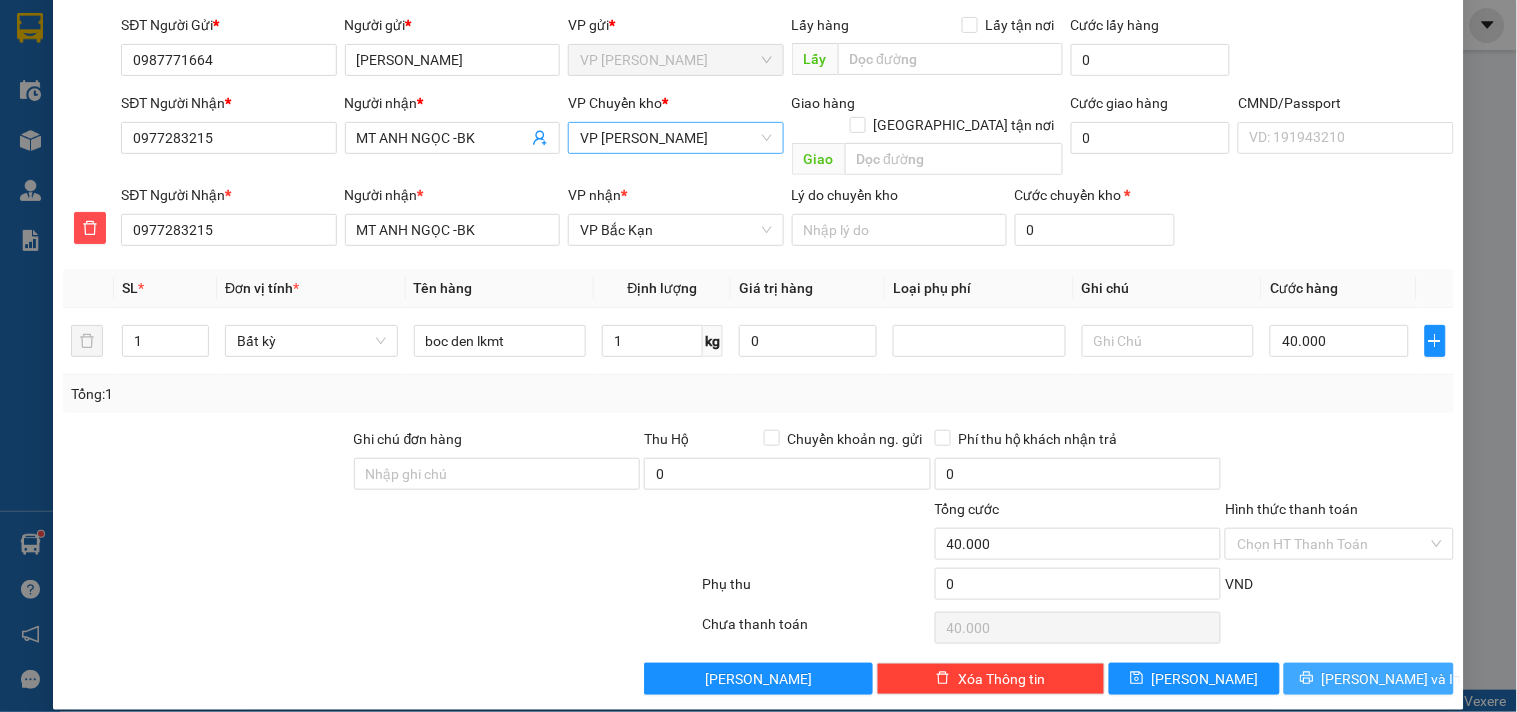 click on "[PERSON_NAME] và In" at bounding box center [1369, 679] 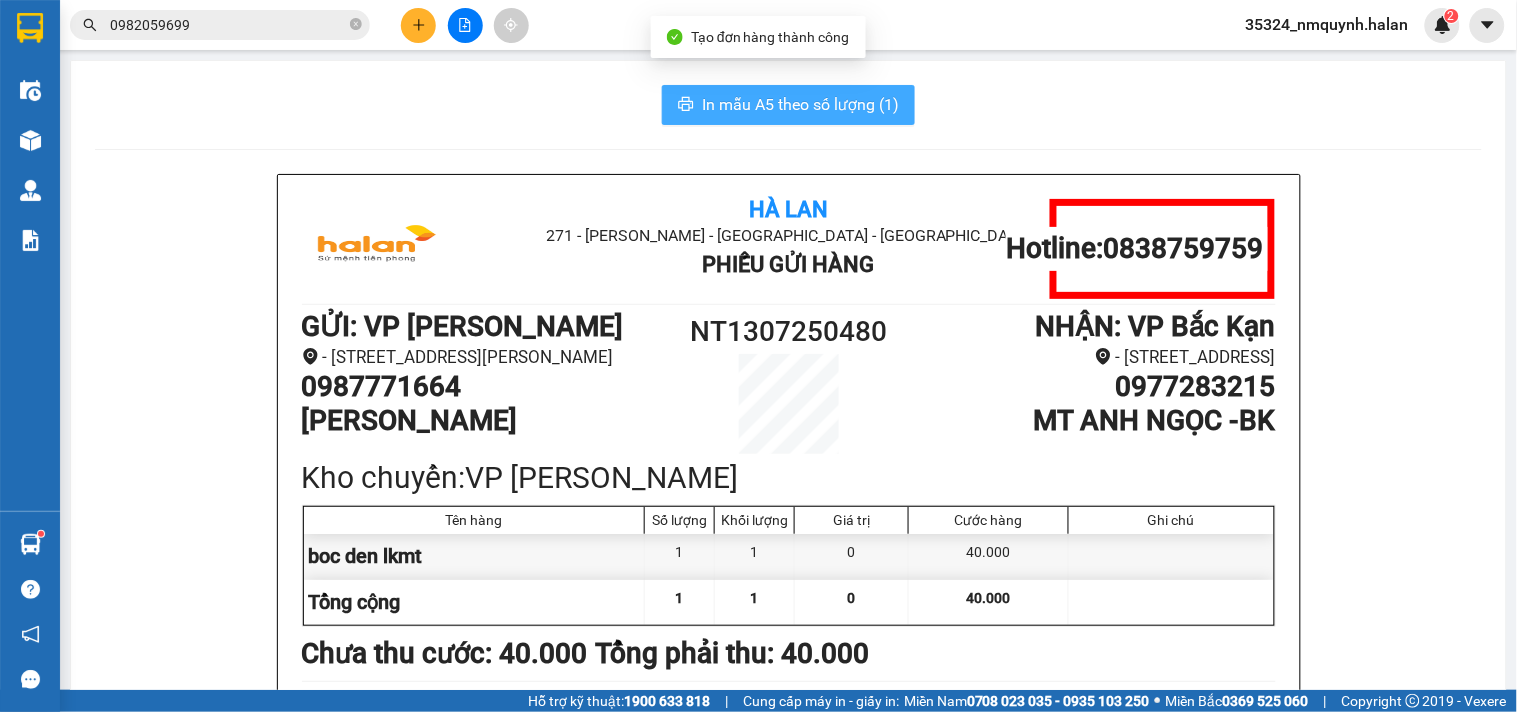 click on "In mẫu A5 theo số lượng
(1)" at bounding box center [800, 104] 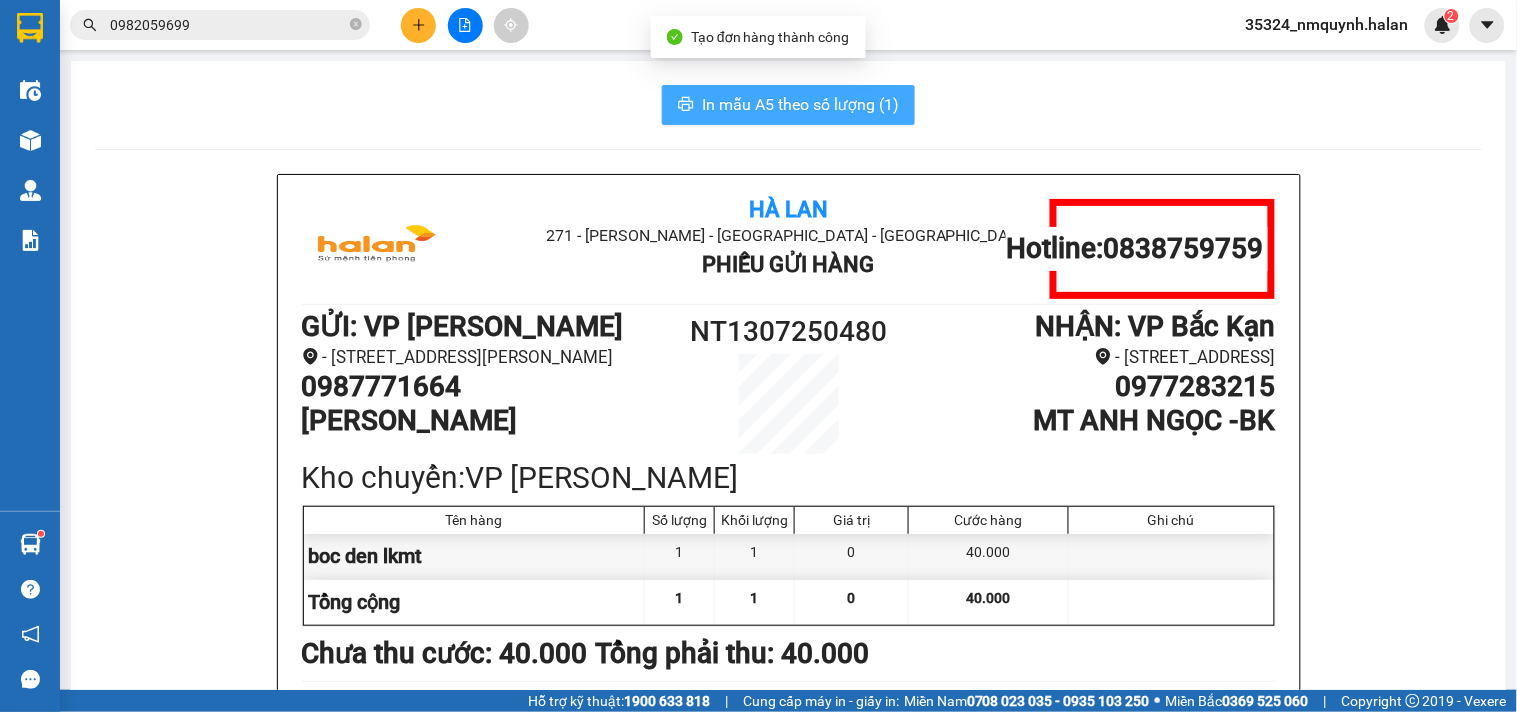 scroll, scrollTop: 0, scrollLeft: 0, axis: both 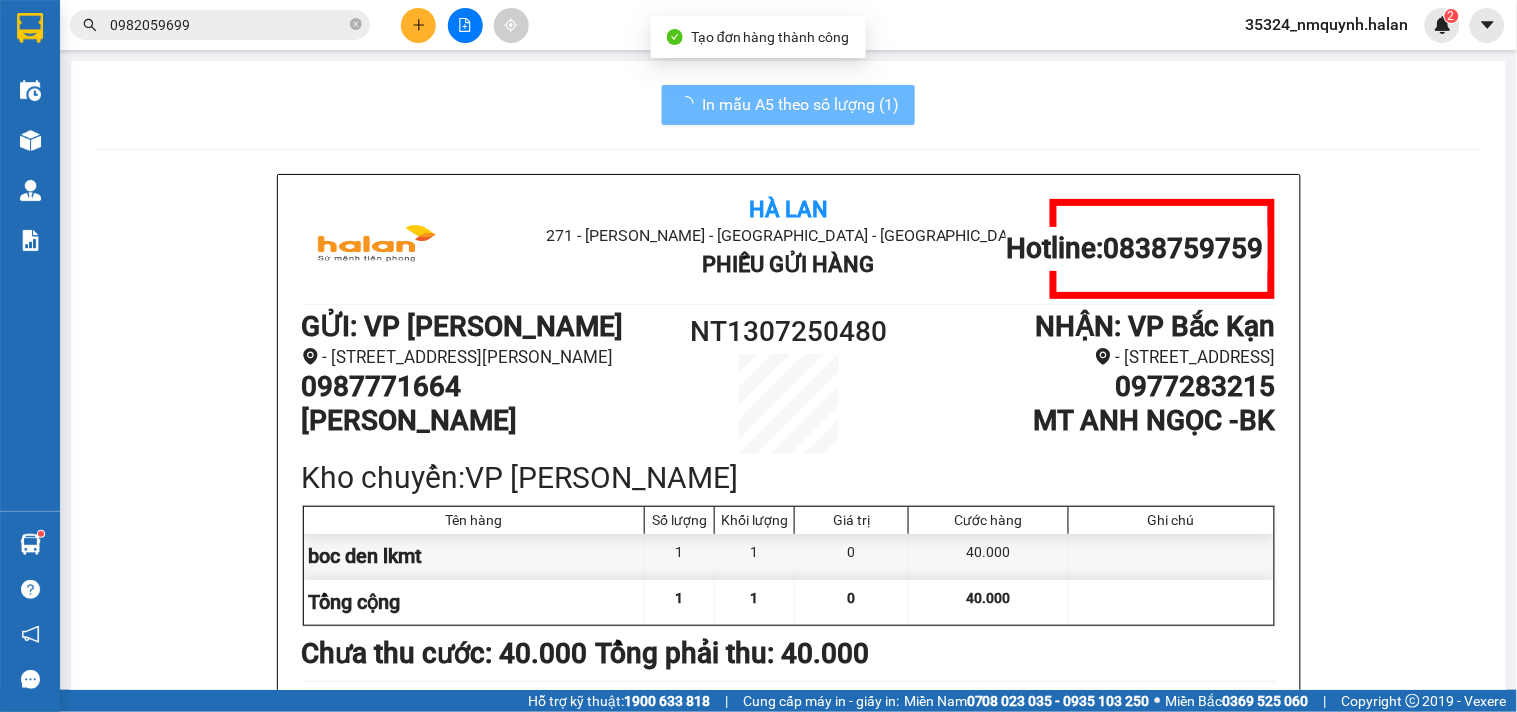 click on "0987771664" at bounding box center (484, 387) 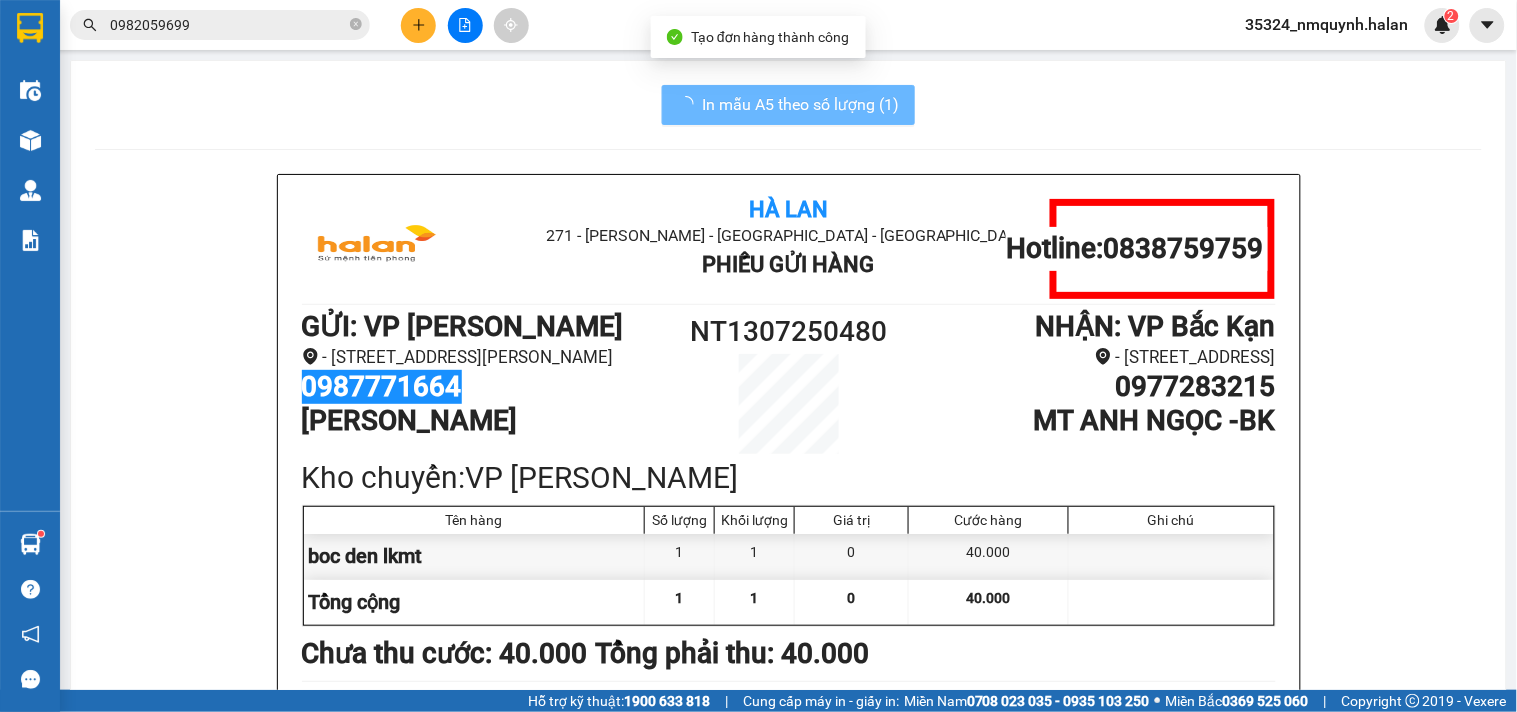 click on "0987771664" at bounding box center (484, 387) 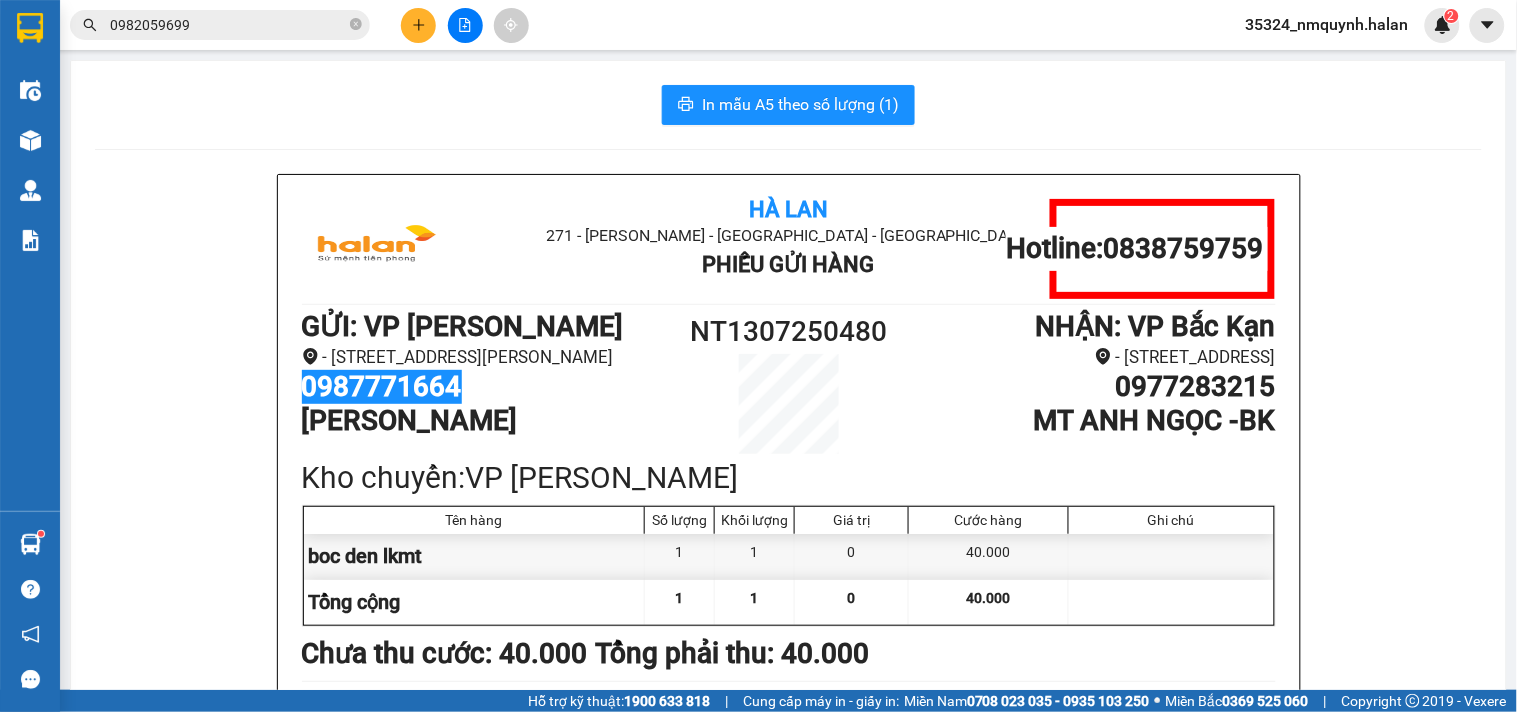 copy on "0987771664" 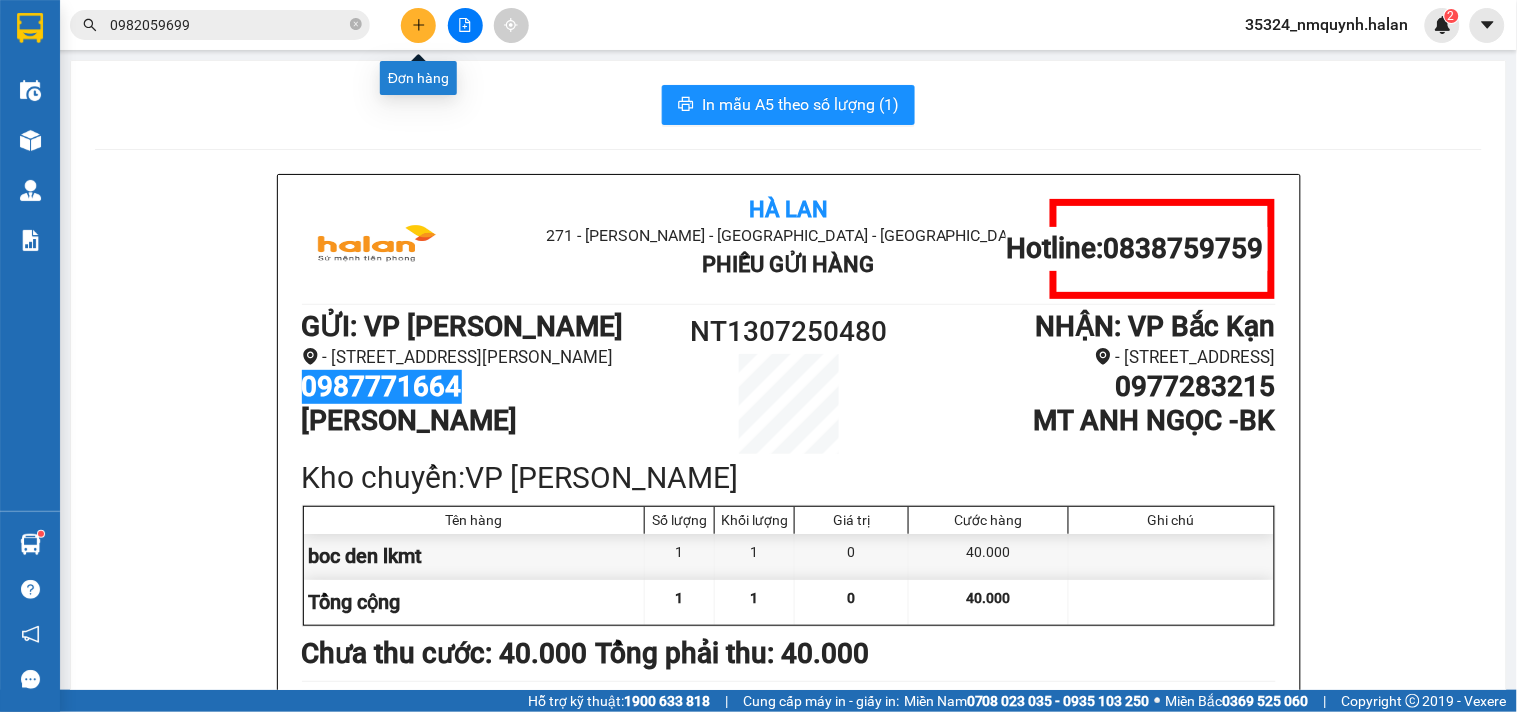 click at bounding box center (418, 25) 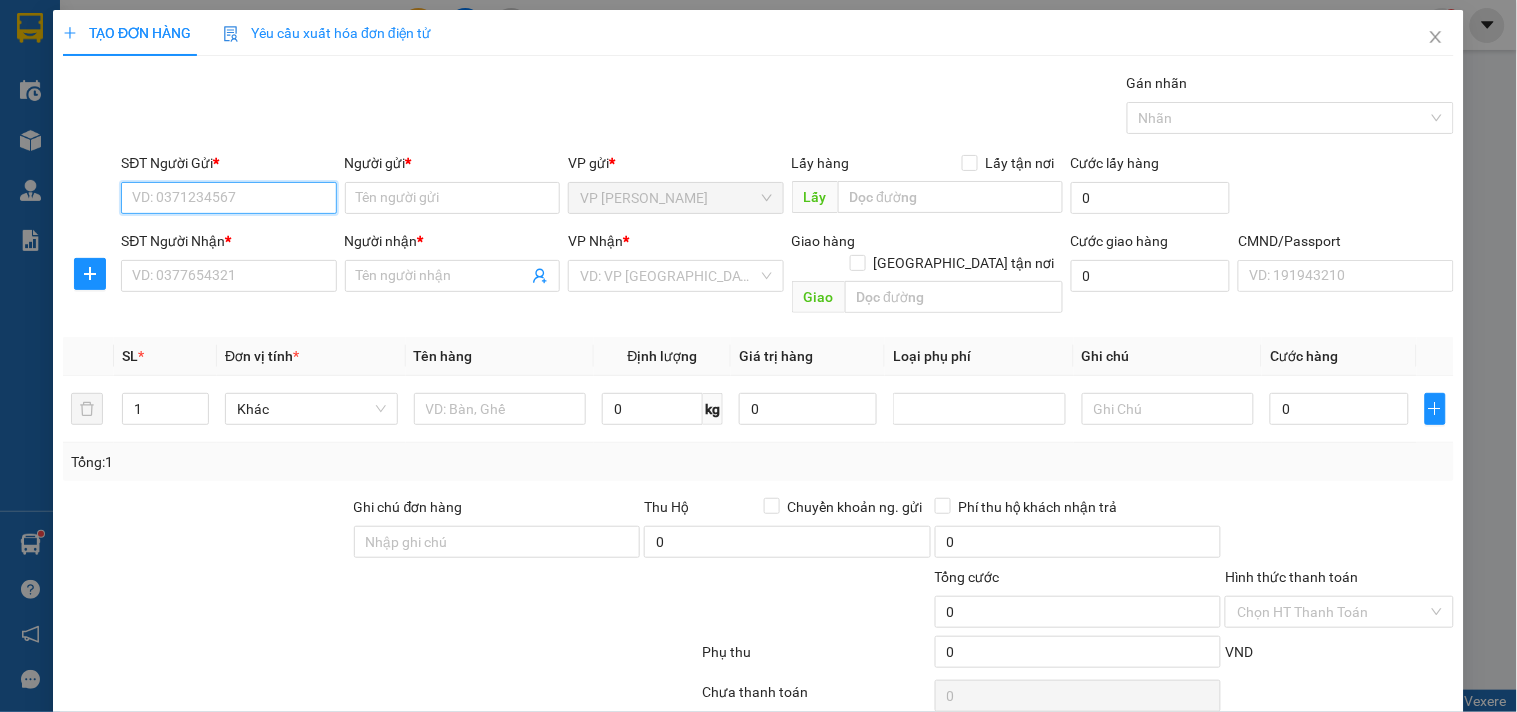 paste on "0987771664" 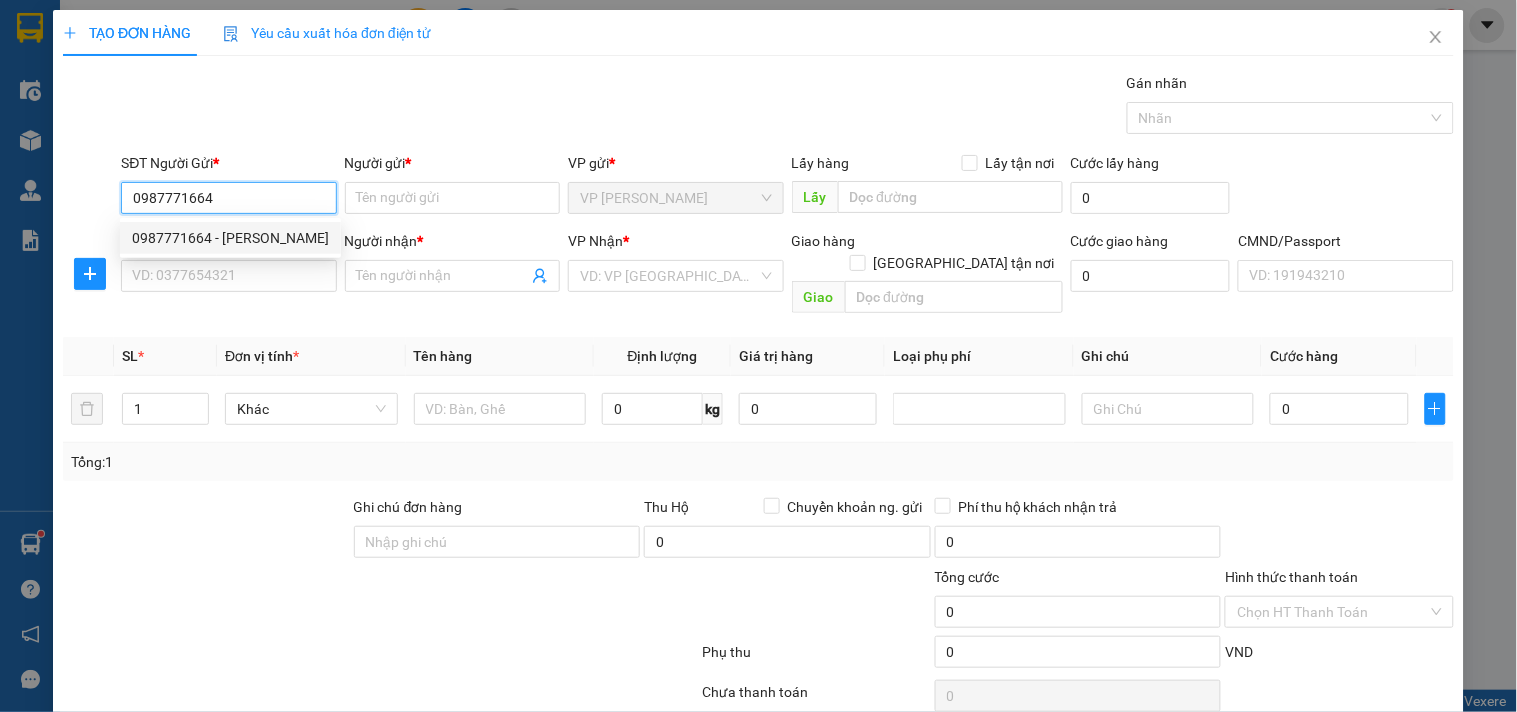 drag, startPoint x: 276, startPoint y: 241, endPoint x: 265, endPoint y: 270, distance: 31.016125 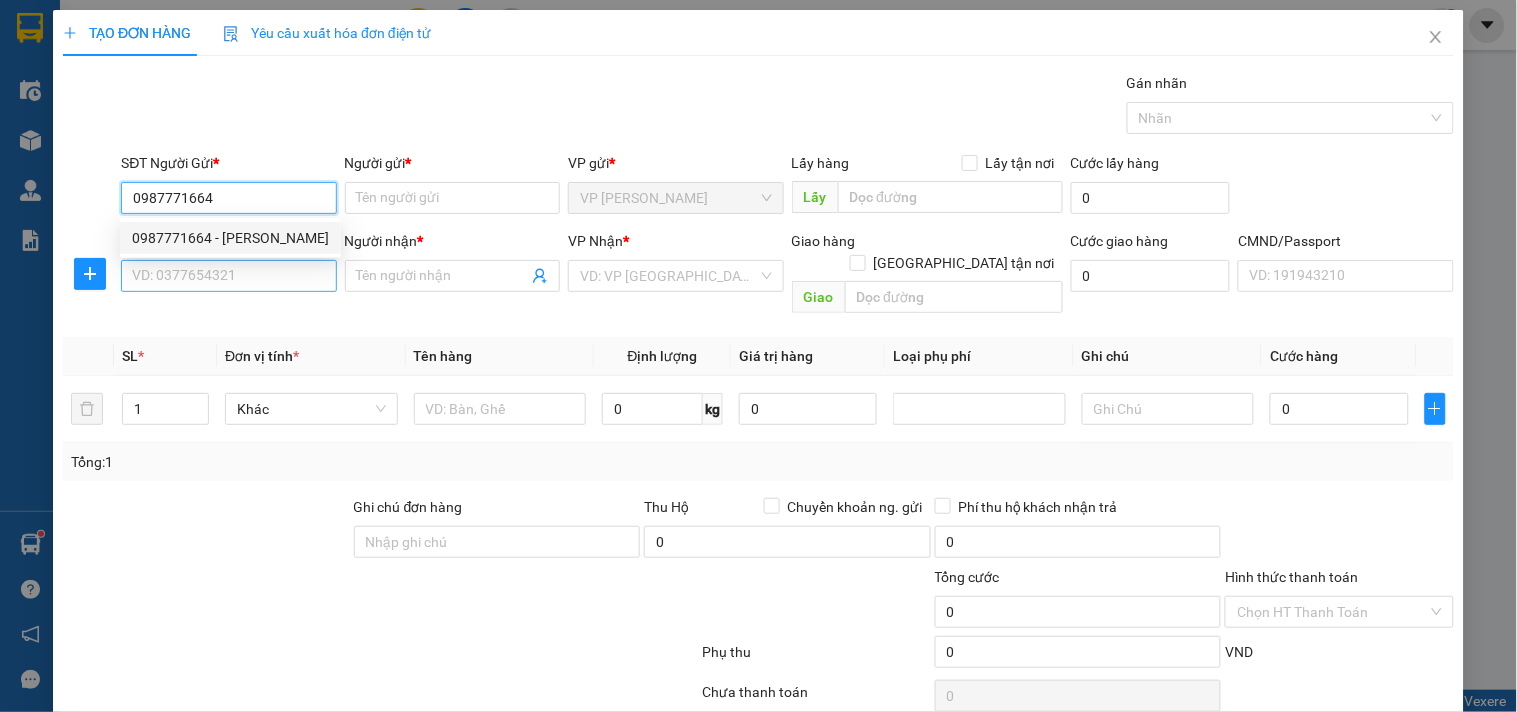 click on "0987771664 - HOÀNG MINH" at bounding box center [230, 238] 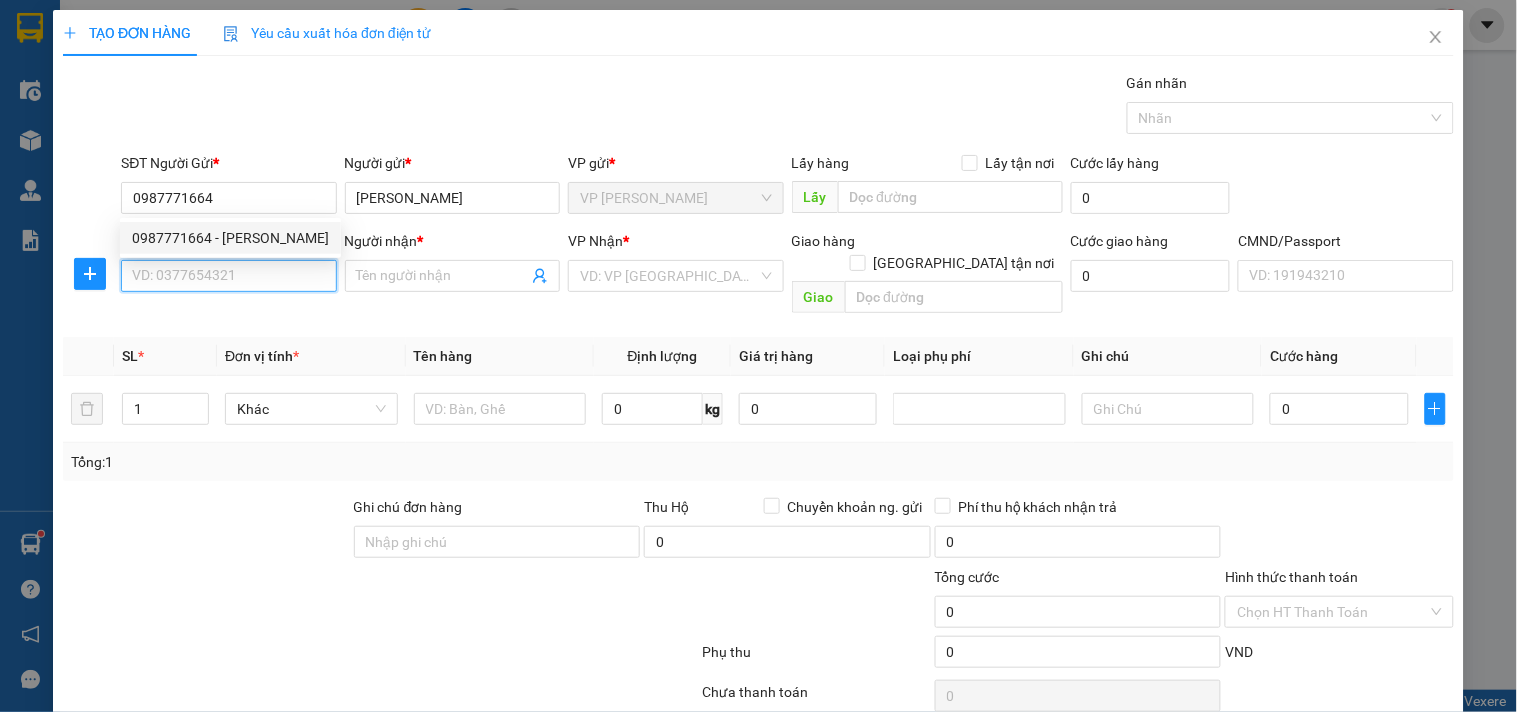 click on "SĐT Người Nhận  *" at bounding box center (228, 276) 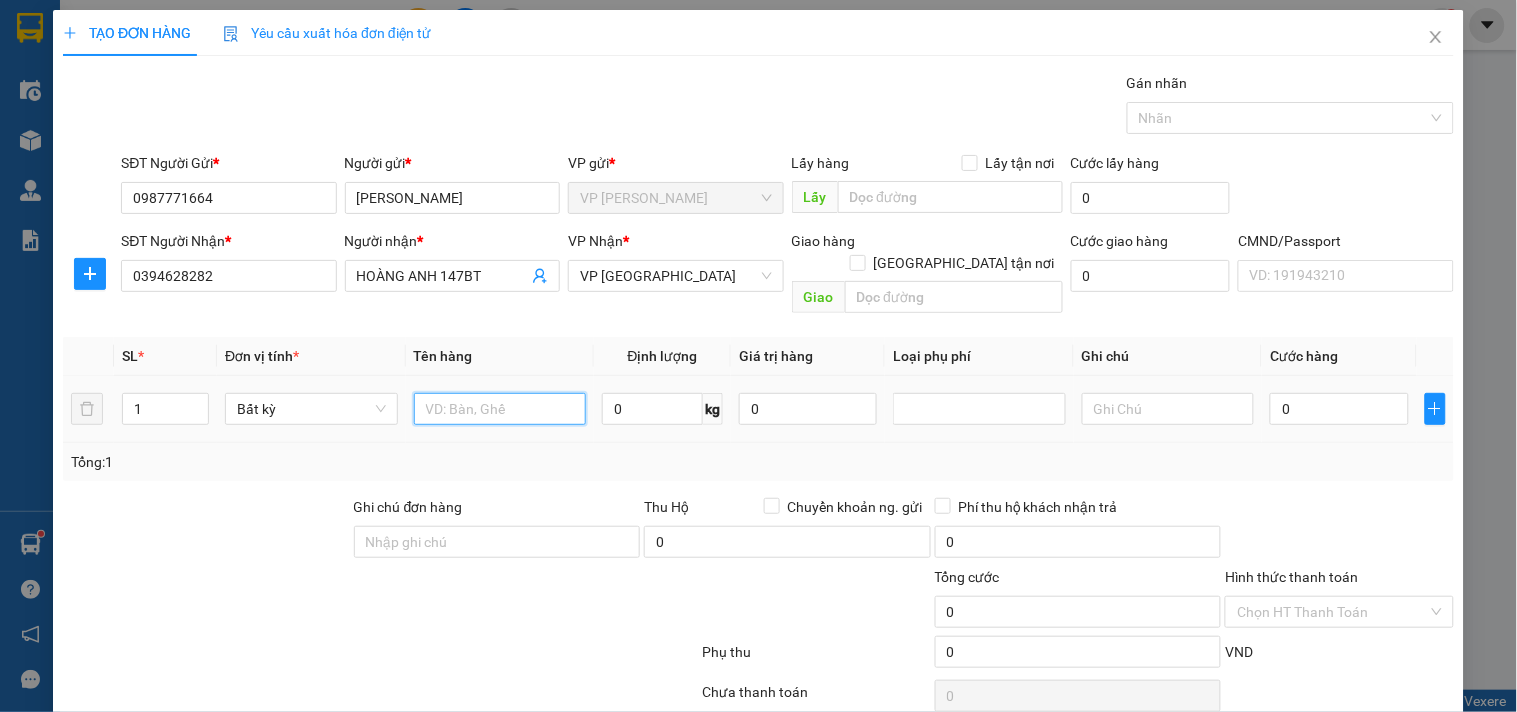 click at bounding box center (500, 409) 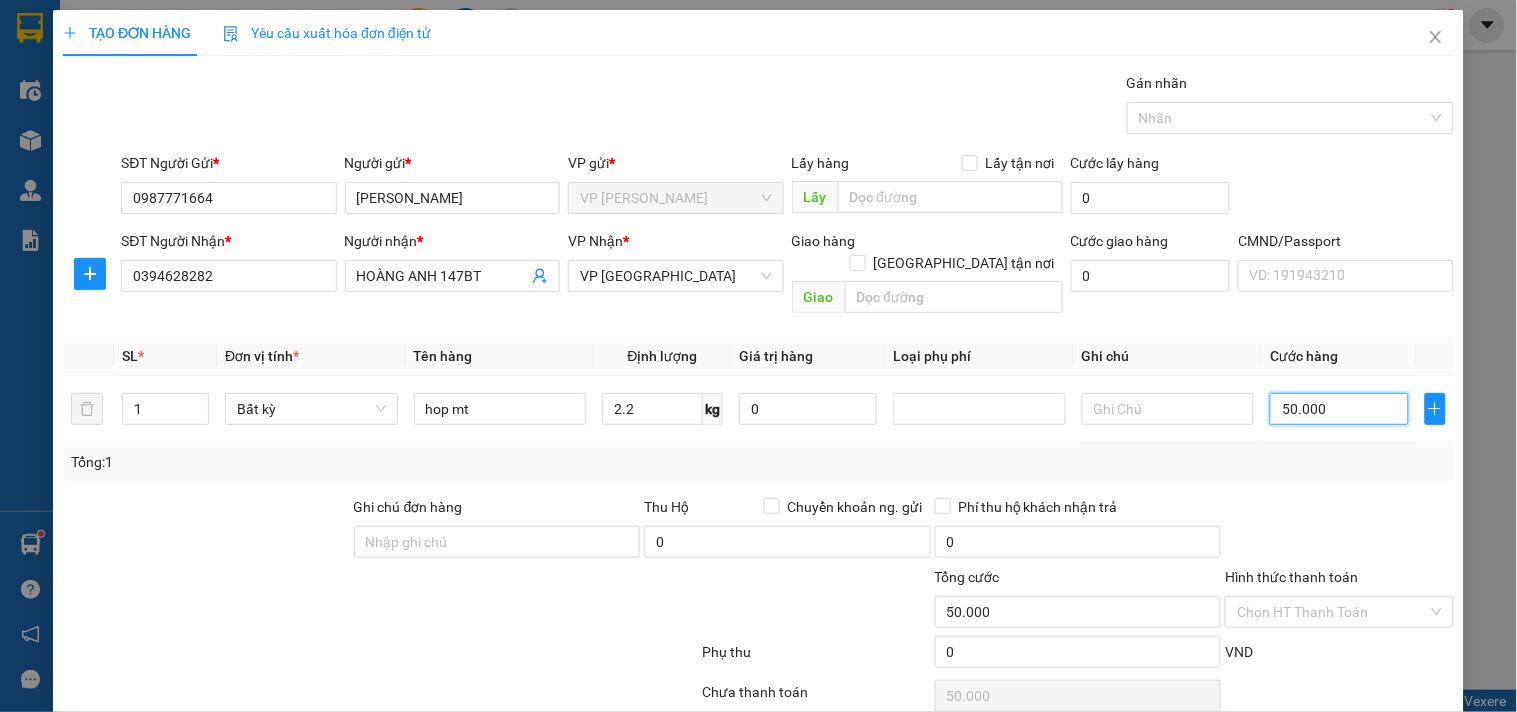 scroll, scrollTop: 67, scrollLeft: 0, axis: vertical 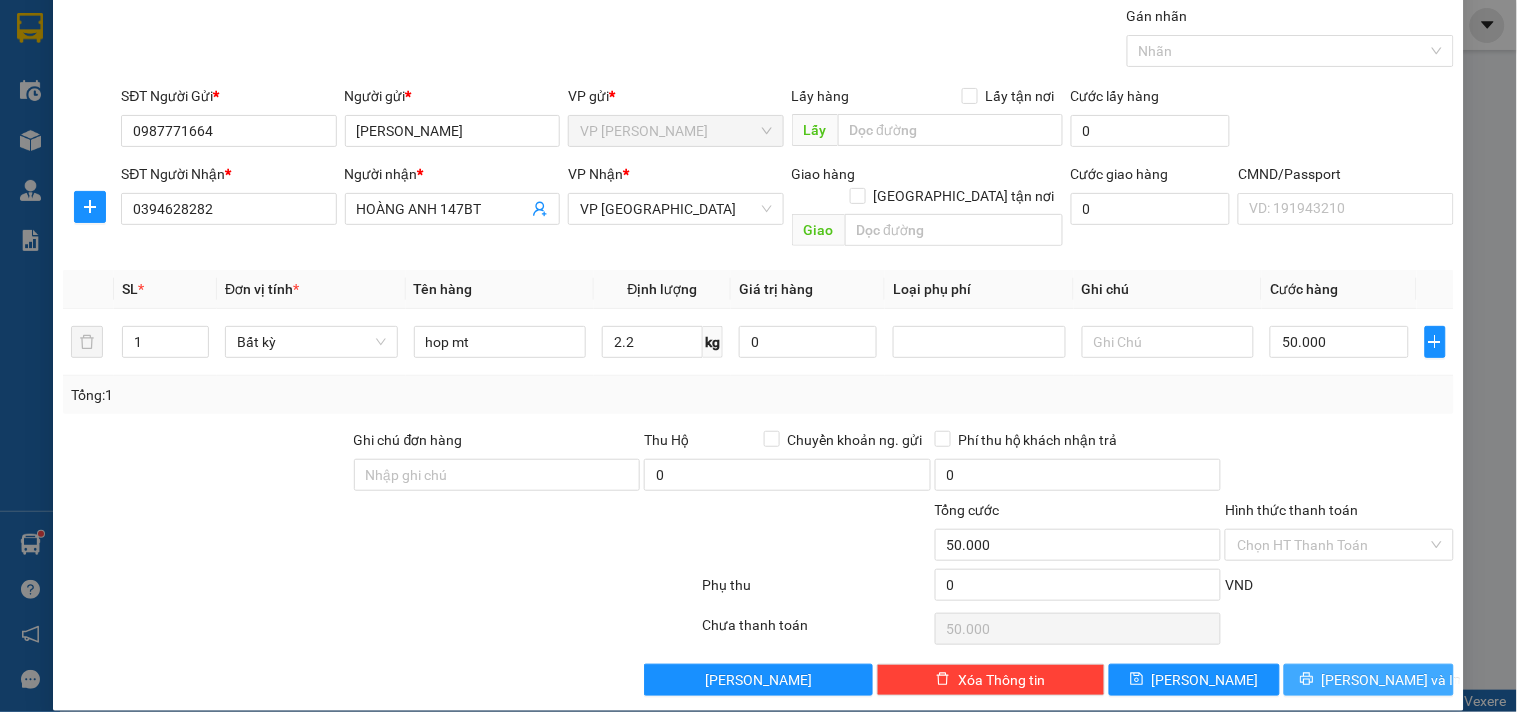 click on "[PERSON_NAME] và In" at bounding box center (1369, 680) 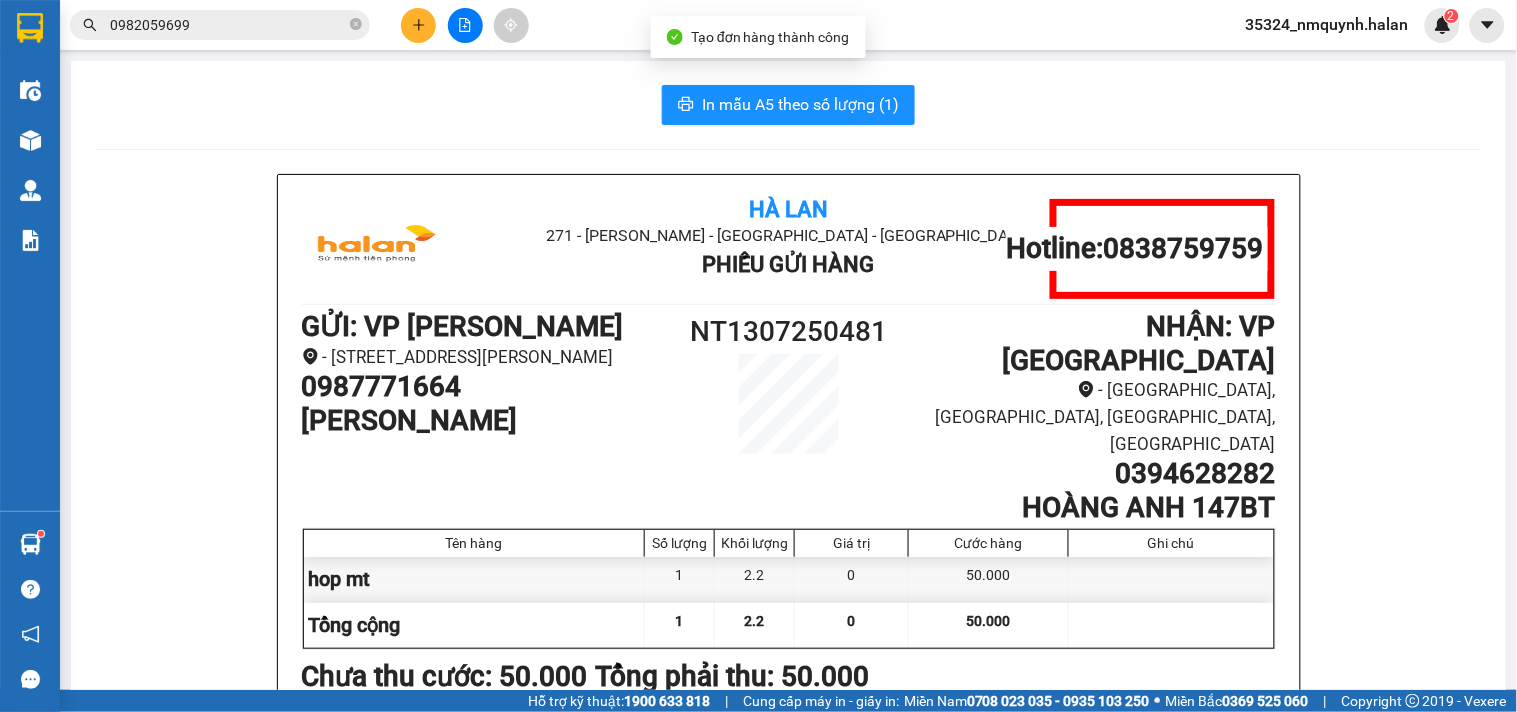 drag, startPoint x: 801, startPoint y: 77, endPoint x: 812, endPoint y: 102, distance: 27.313 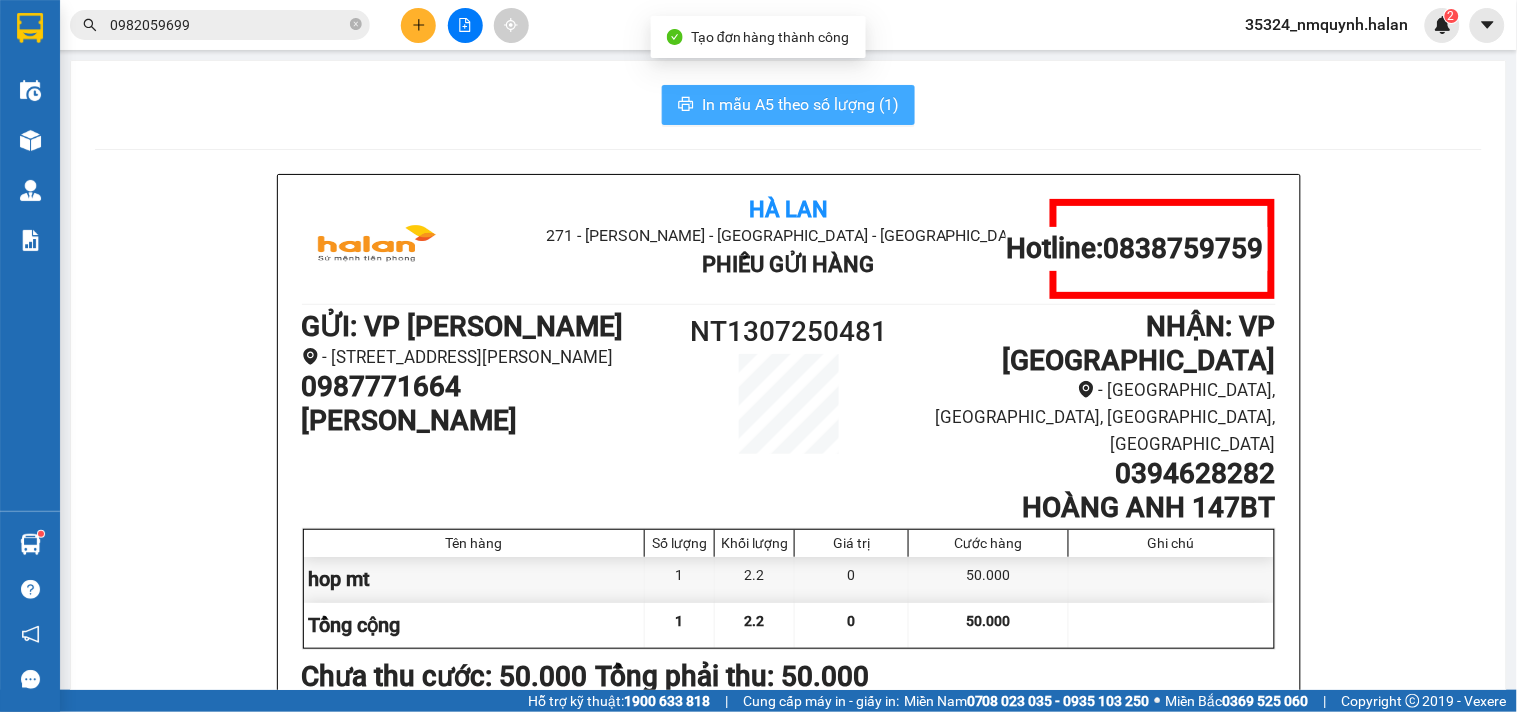 click on "In mẫu A5 theo số lượng
(1) Hà Lan 271 - Dương Tự Minh - Phường Tân Long - Thái Nguyên Phiếu Gửi Hàng Hotline:  0838759759 GỬI :   VP Nguyễn Trãi   - 286 đường Nguyễn Trãi, phường Thanh Xuân Trung, Thanh Xuân, Hà Nội 0987771664 HOÀNG MINH NT1307250481 NHẬN :   VP Bình Thuận   - 147 đường Bình Thuận, phường Tân Quang, TP Tuyên Quang, Tuyên Quang 0394628282 HOÀNG ANH 147BT Tên hàng Số lượng Khối lượng Giá trị Cước hàng Ghi chú hop mt 1 2.2 0 50.000 Tổng cộng 1 2.2 0 50.000 Loading... Chưa thu cước : 50.000 Tổng phải thu: 50.000 Thông tin NH người nhận tiền thu hộ Người gửi  (Tôi đã đọc và đồng ý nội dung phiếu gửi hàng) 11:04, ngày 13 tháng 07 năm 2025 NV nhận hàng (Kí và ghi rõ họ tên) Nguyễn Mạnh Quỳnh Người nhận (Kí và ghi rõ họ tên) Quy định nhận/gửi hàng : Hà Lan 271 - Dương Tự Minh - Phường Tân Long - Thái Nguyên Hotline:  :" at bounding box center [788, 921] 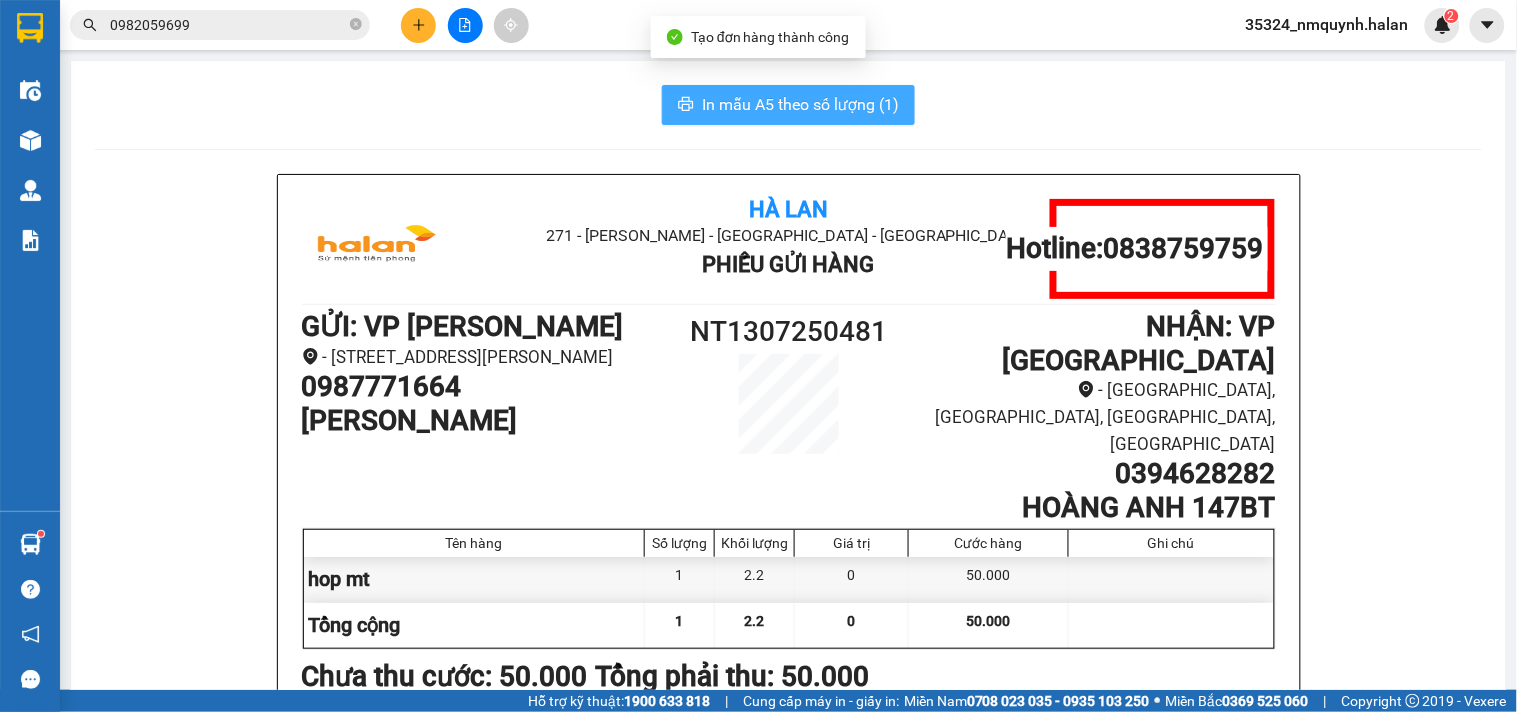 click on "In mẫu A5 theo số lượng
(1)" at bounding box center [800, 104] 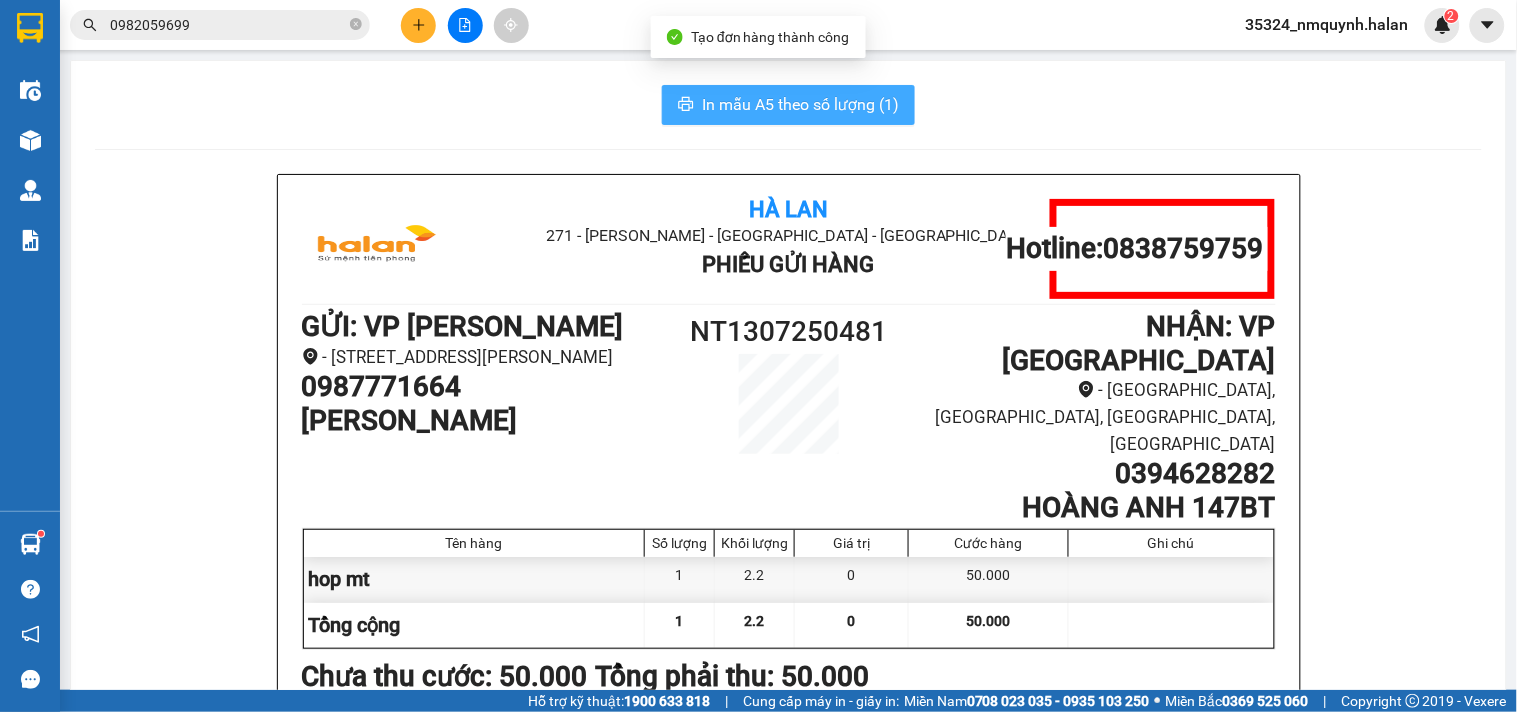 scroll, scrollTop: 0, scrollLeft: 0, axis: both 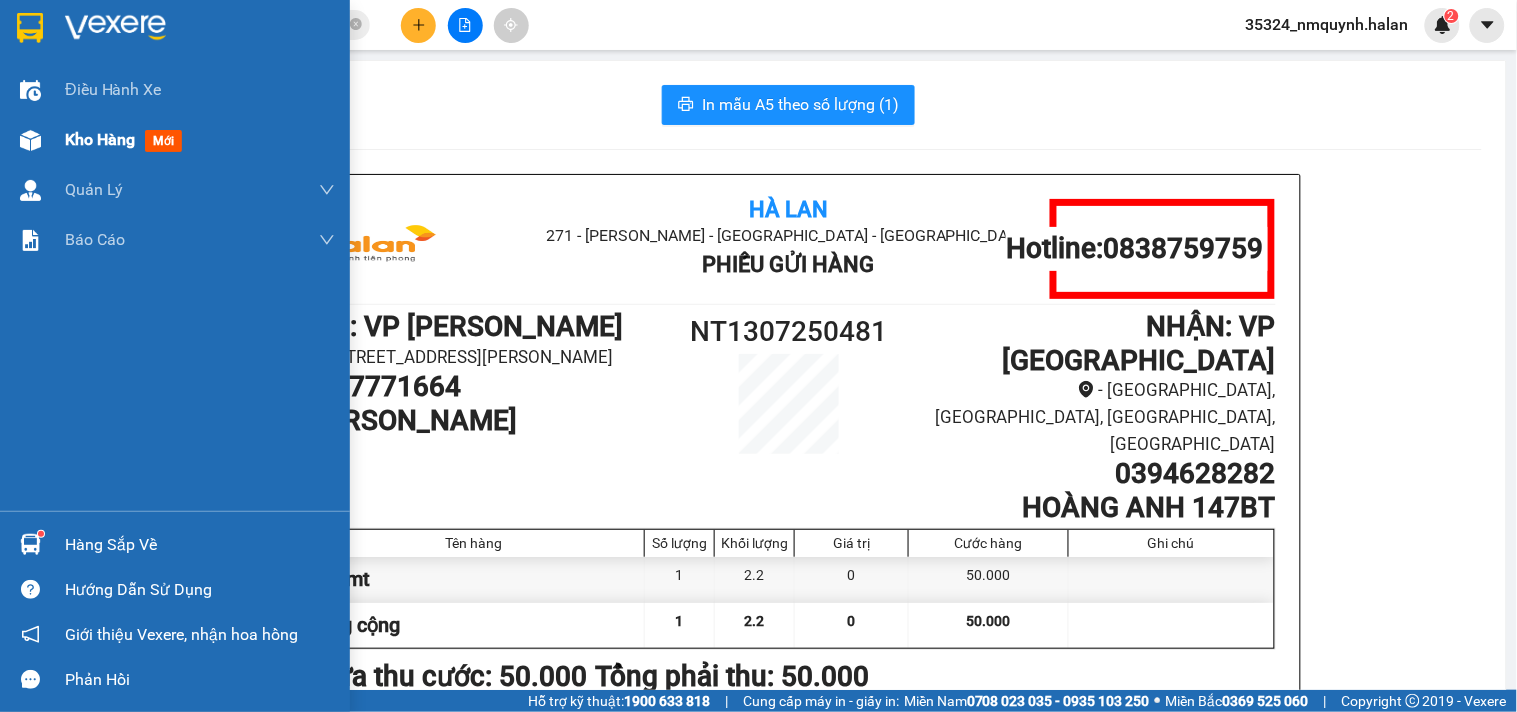 click on "Kho hàng" at bounding box center [100, 139] 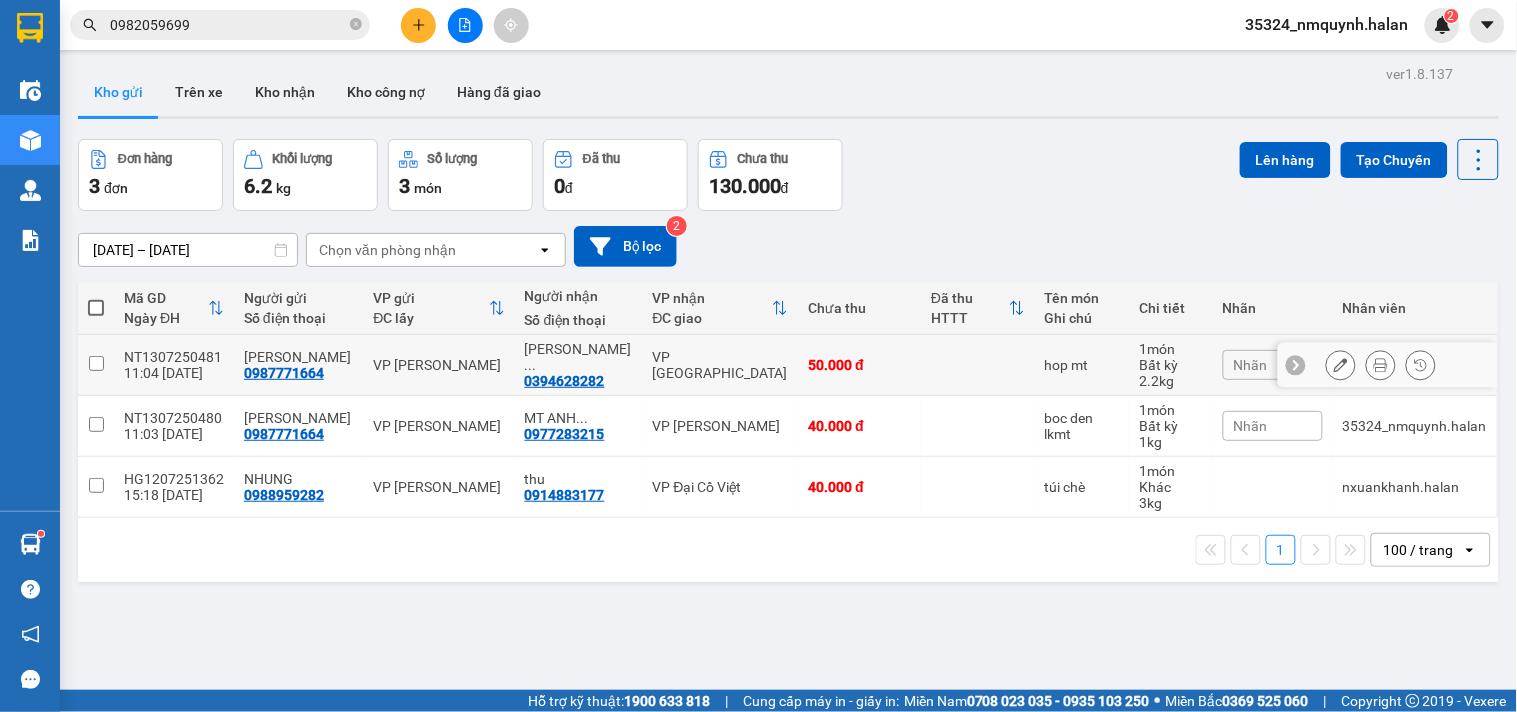 click on "VP [GEOGRAPHIC_DATA]" at bounding box center [721, 365] 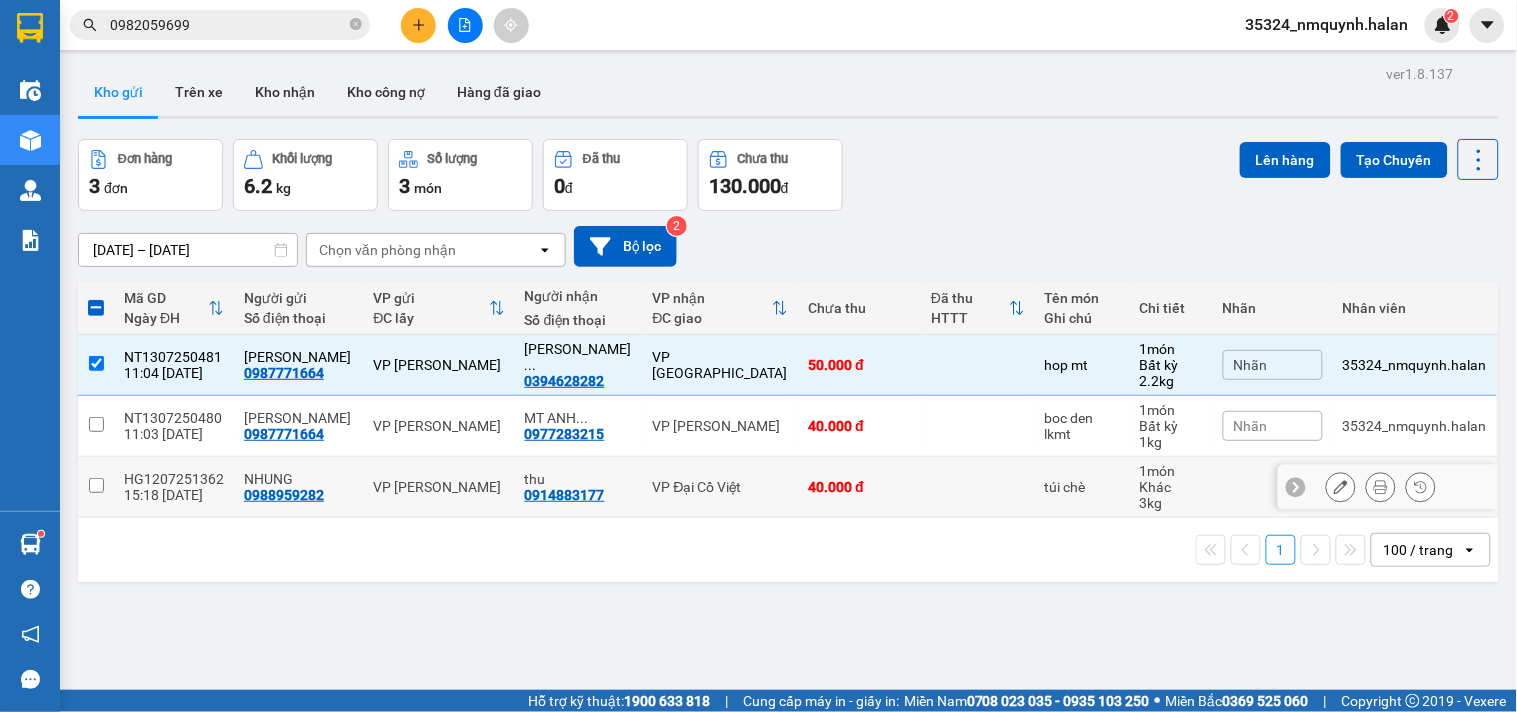 click on "VP Đại Cồ Việt" at bounding box center (721, 487) 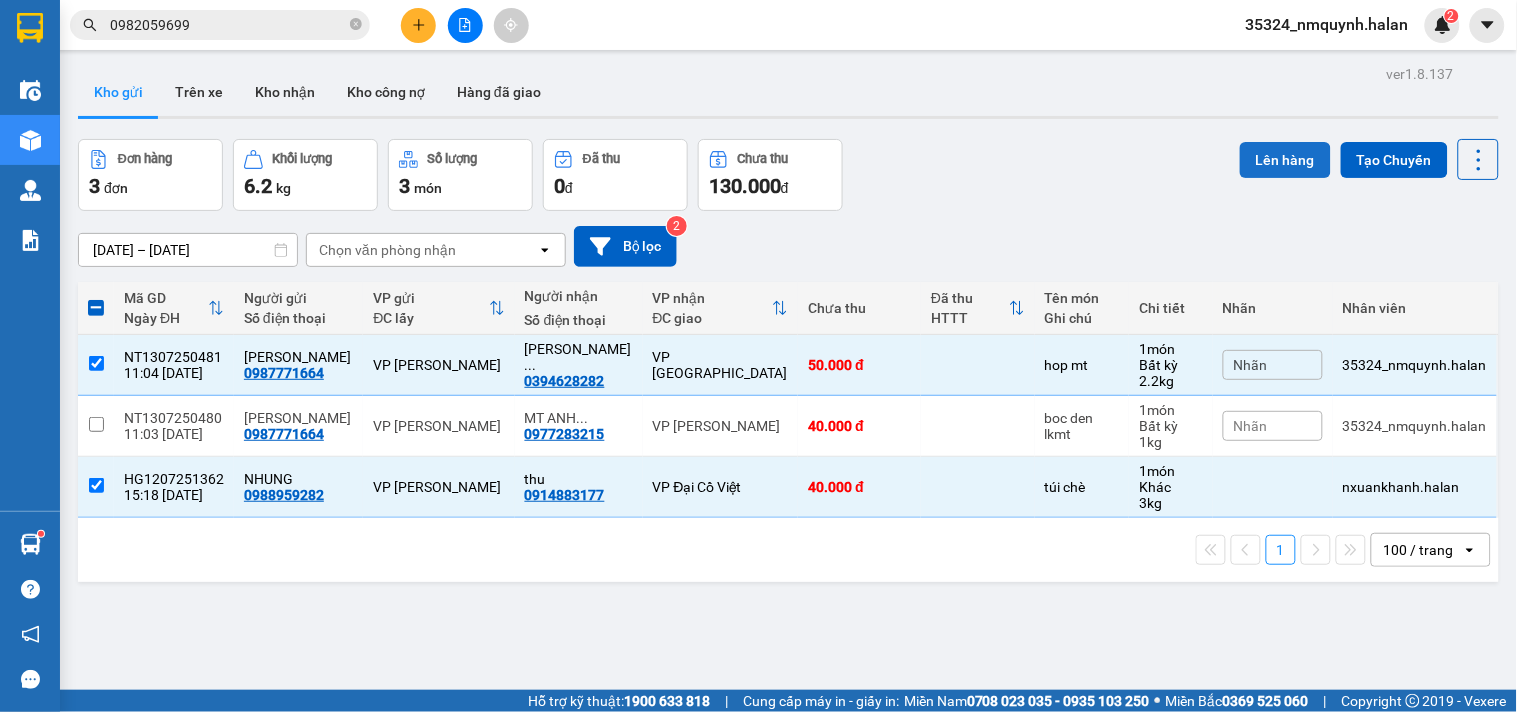 click on "Lên hàng" at bounding box center [1285, 160] 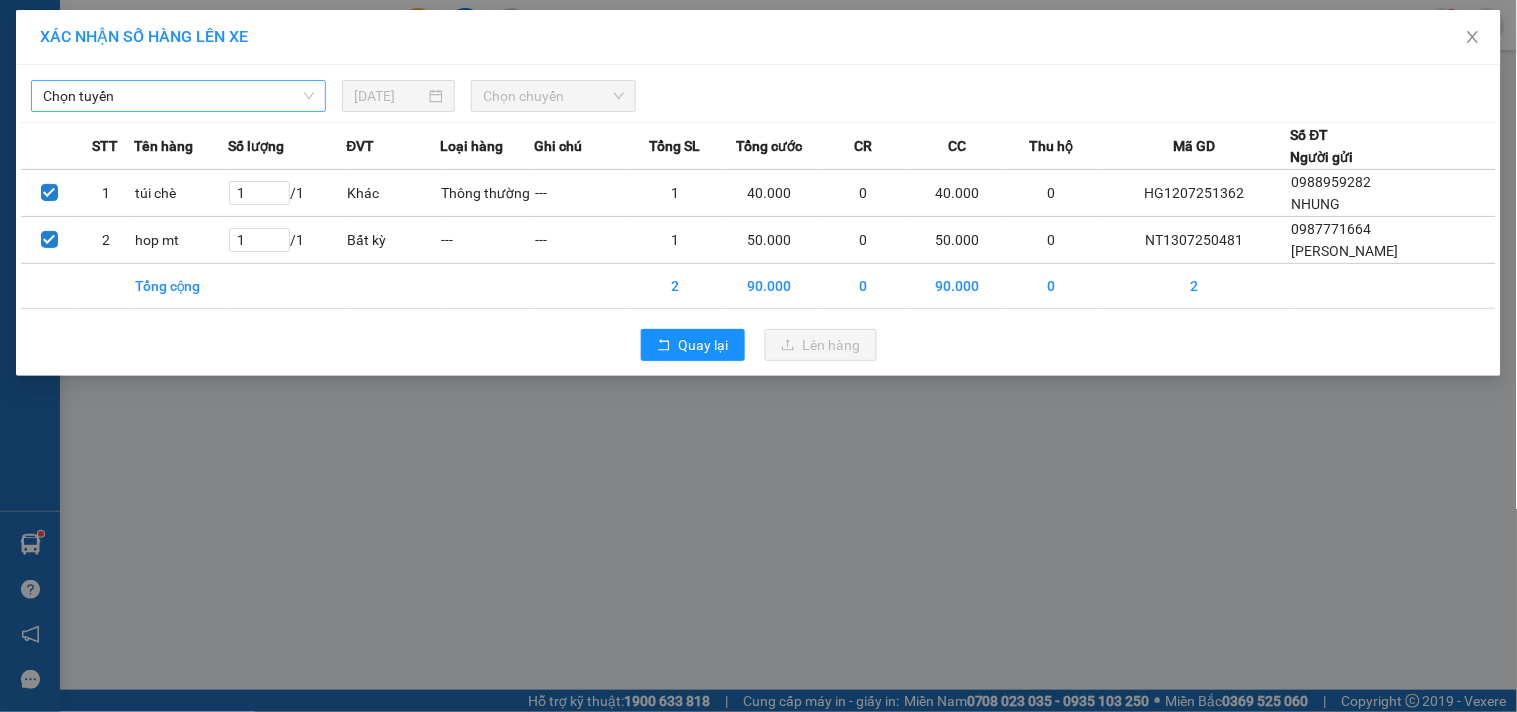 click on "Chọn tuyến" at bounding box center [178, 96] 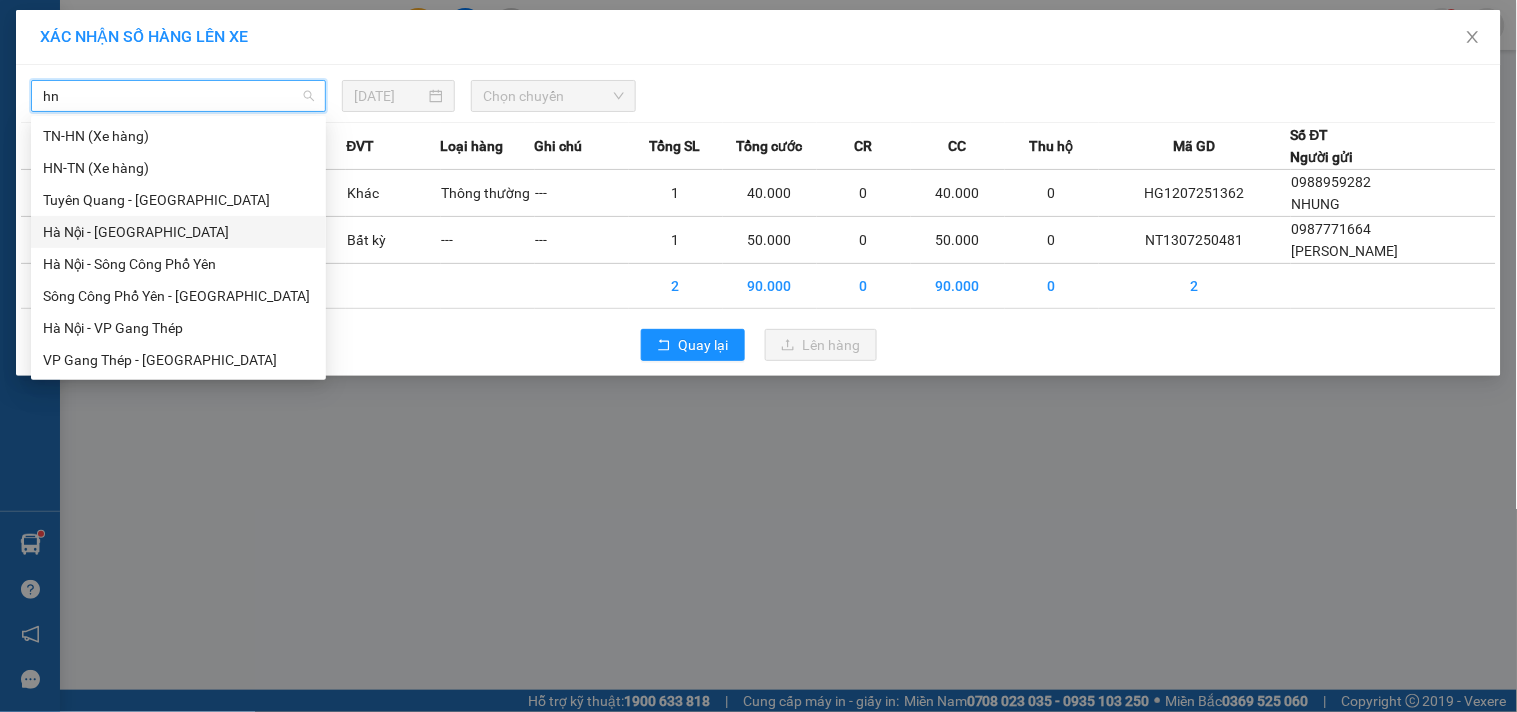 drag, startPoint x: 90, startPoint y: 231, endPoint x: 534, endPoint y: 164, distance: 449.02673 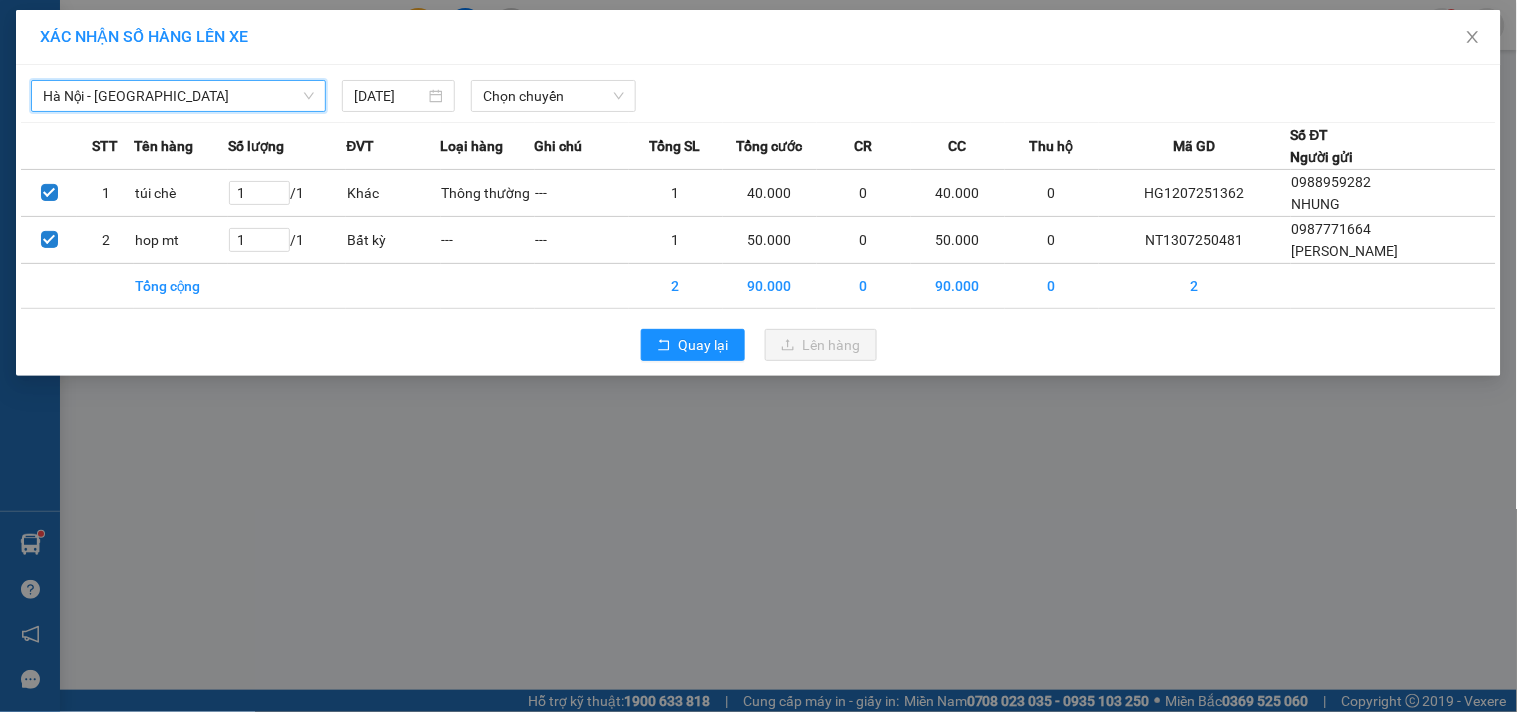 click on "Hà Nội - Tuyên Quang Hà Nội - Tuyên Quang 13/07/2025 Chọn chuyến STT Tên hàng Số lượng ĐVT Loại hàng Ghi chú Tổng SL Tổng cước CR CC Thu hộ Mã GD Số ĐT   Người gửi 1 túi chè 1  /  1 Khác Thông thường --- 1 40.000 0 40.000 0 HG1207251362 0988959282 NHUNG 2 hop mt 1  /  1 Bất kỳ --- --- 1 50.000 0 50.000 0 NT1307250481 0987771664 HOÀNG MINH     Tổng cộng         2 90.000 0 90.000 0 2   Quay lại Lên hàng" at bounding box center [758, 220] 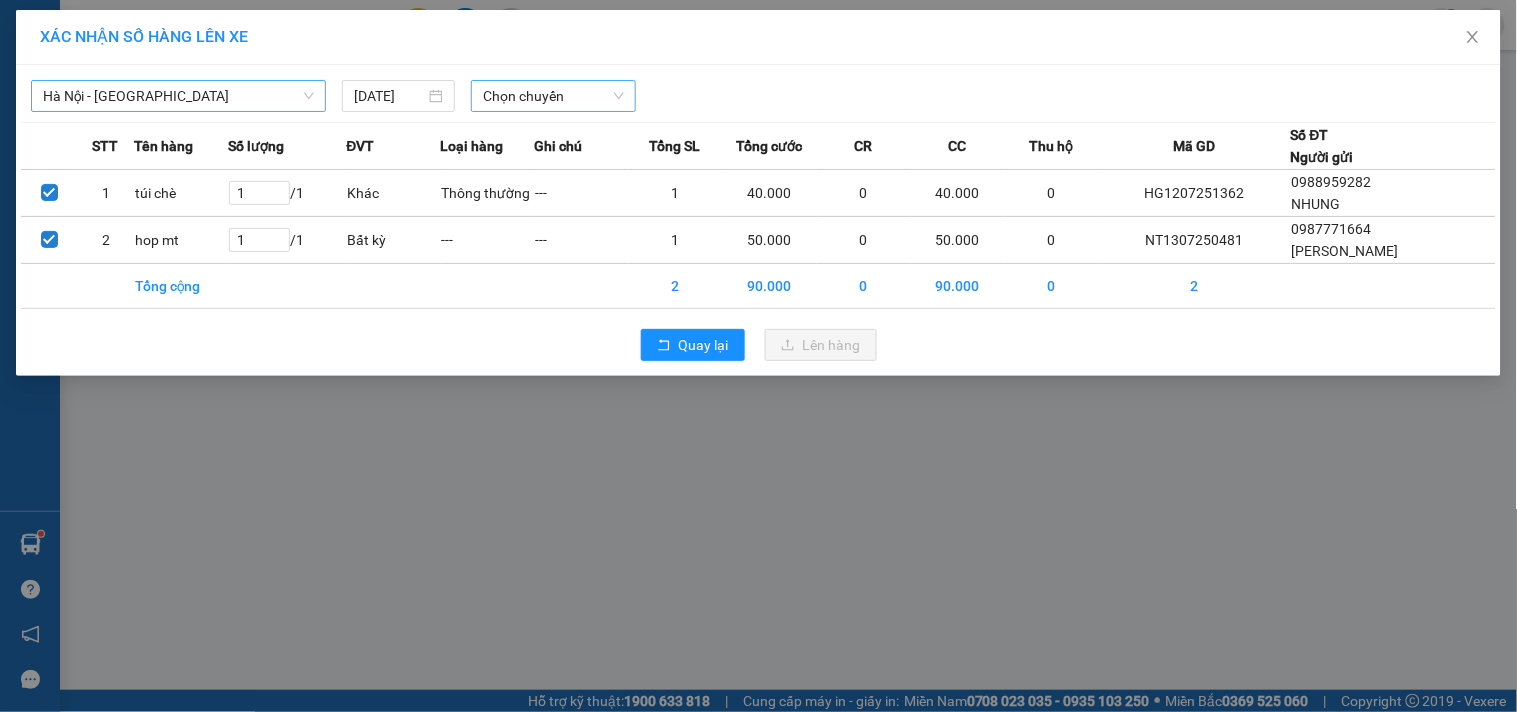 click on "Chọn chuyến" at bounding box center (553, 96) 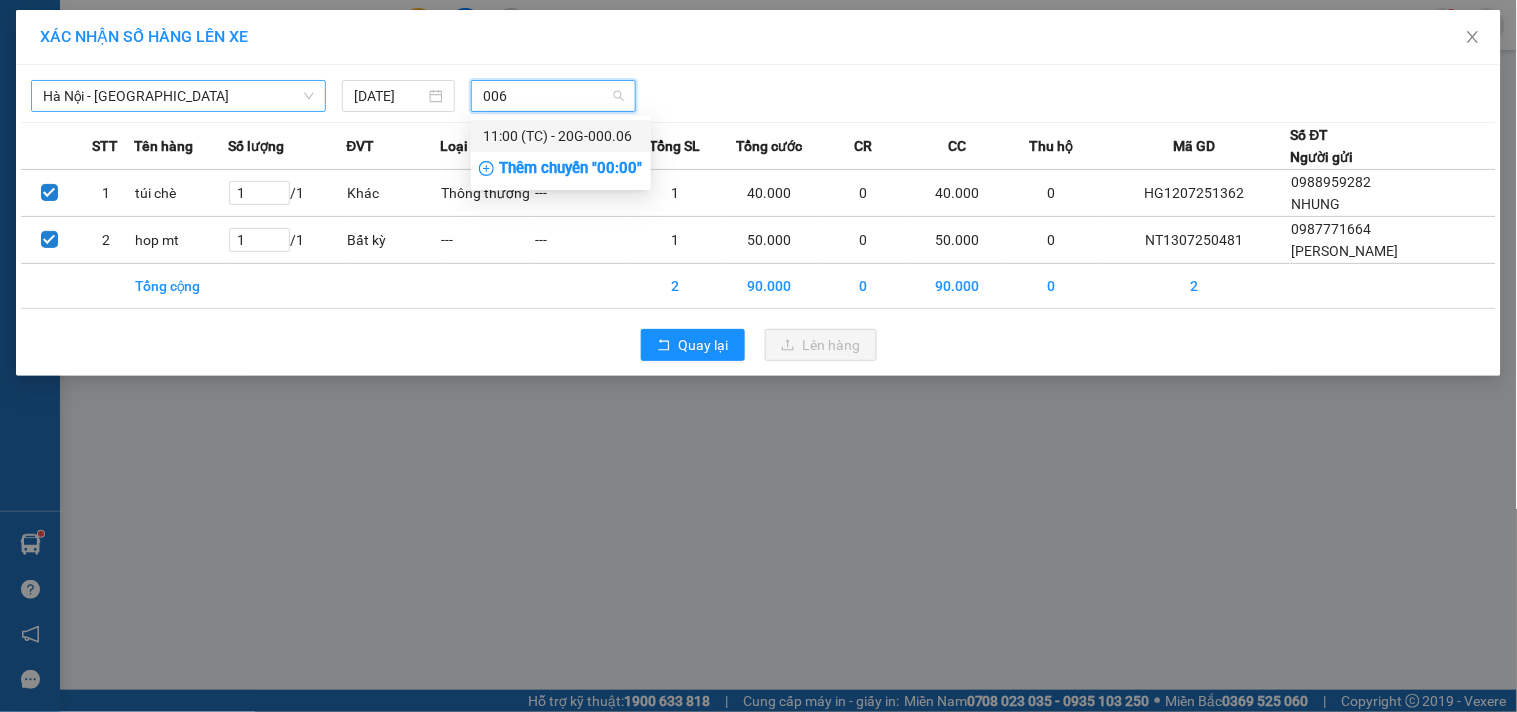click on "11:00   (TC)   - 20G-000.06" at bounding box center [561, 136] 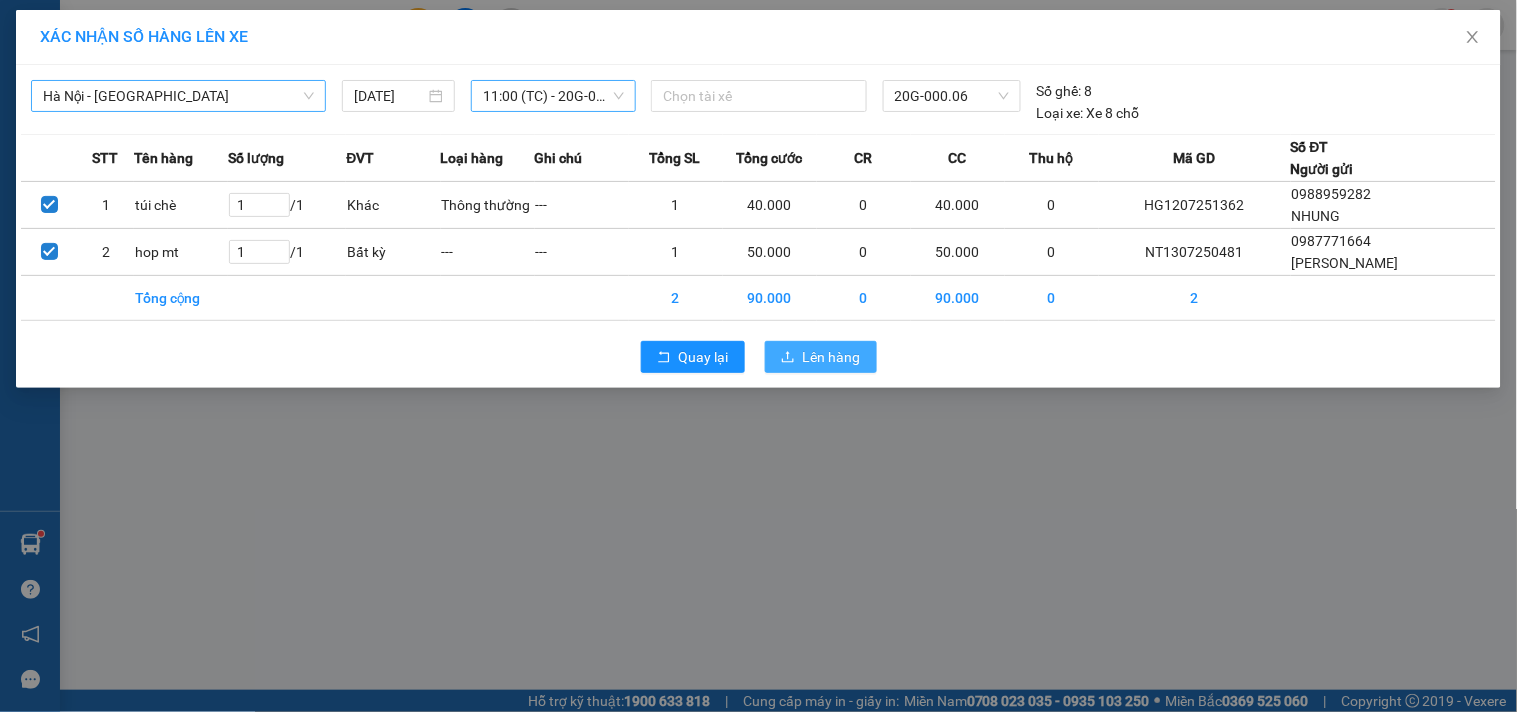 drag, startPoint x: 822, startPoint y: 352, endPoint x: 370, endPoint y: 697, distance: 568.62024 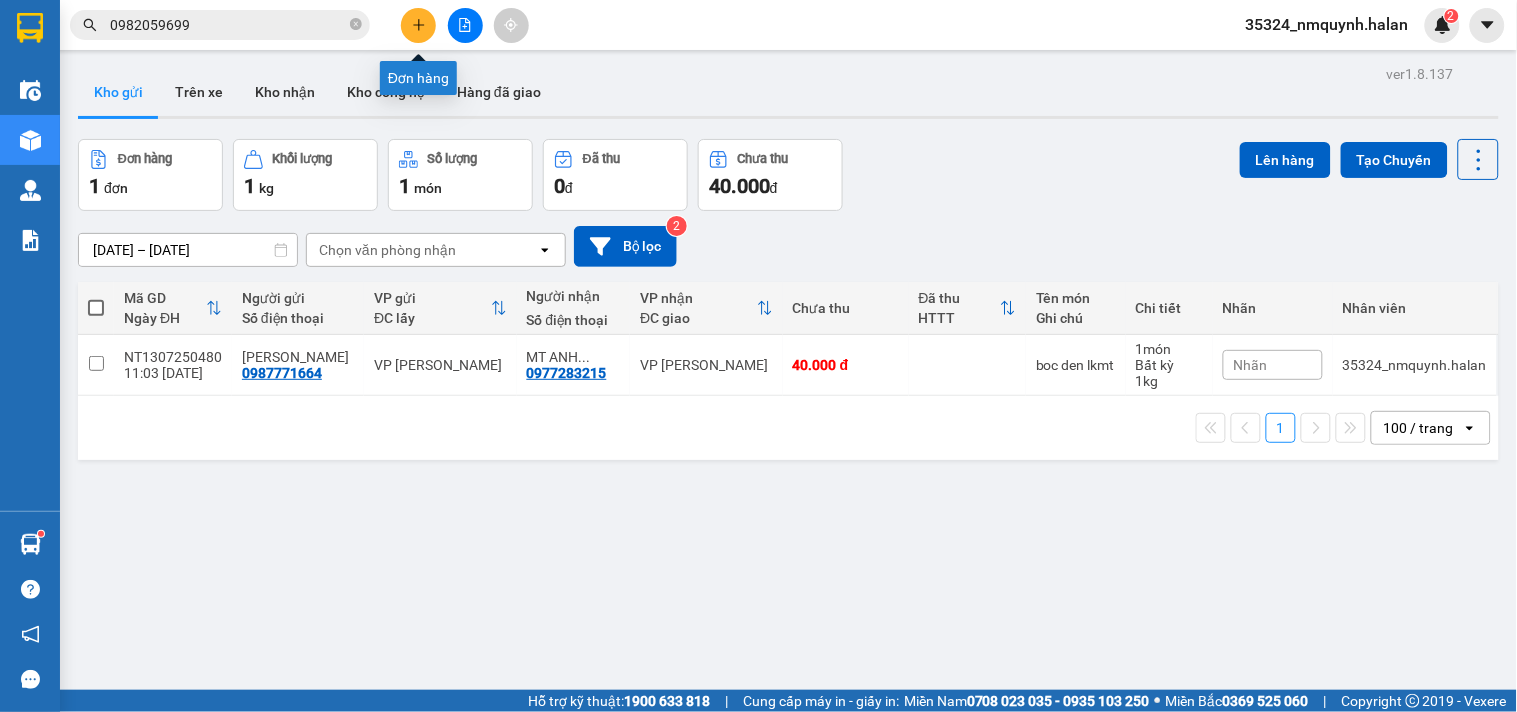 click at bounding box center (418, 25) 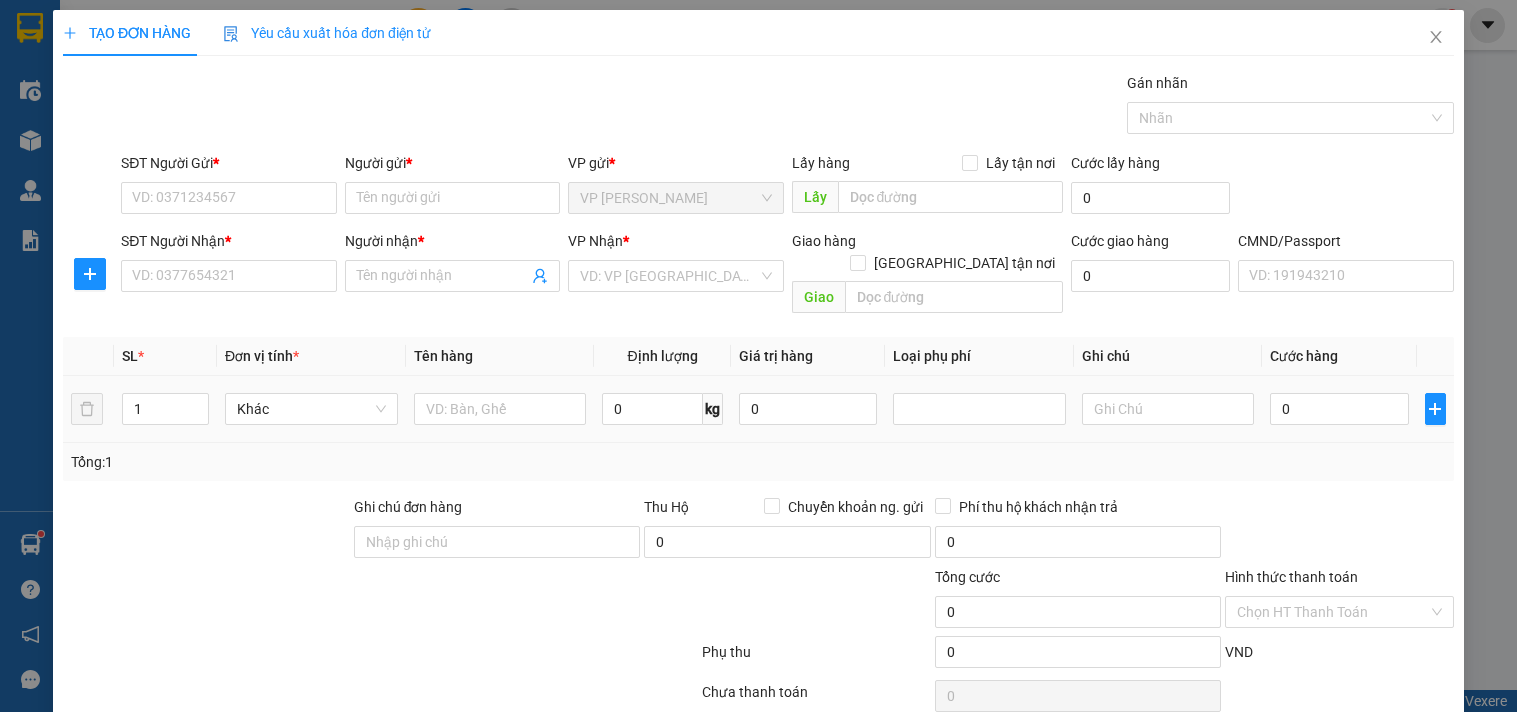 scroll, scrollTop: 0, scrollLeft: 0, axis: both 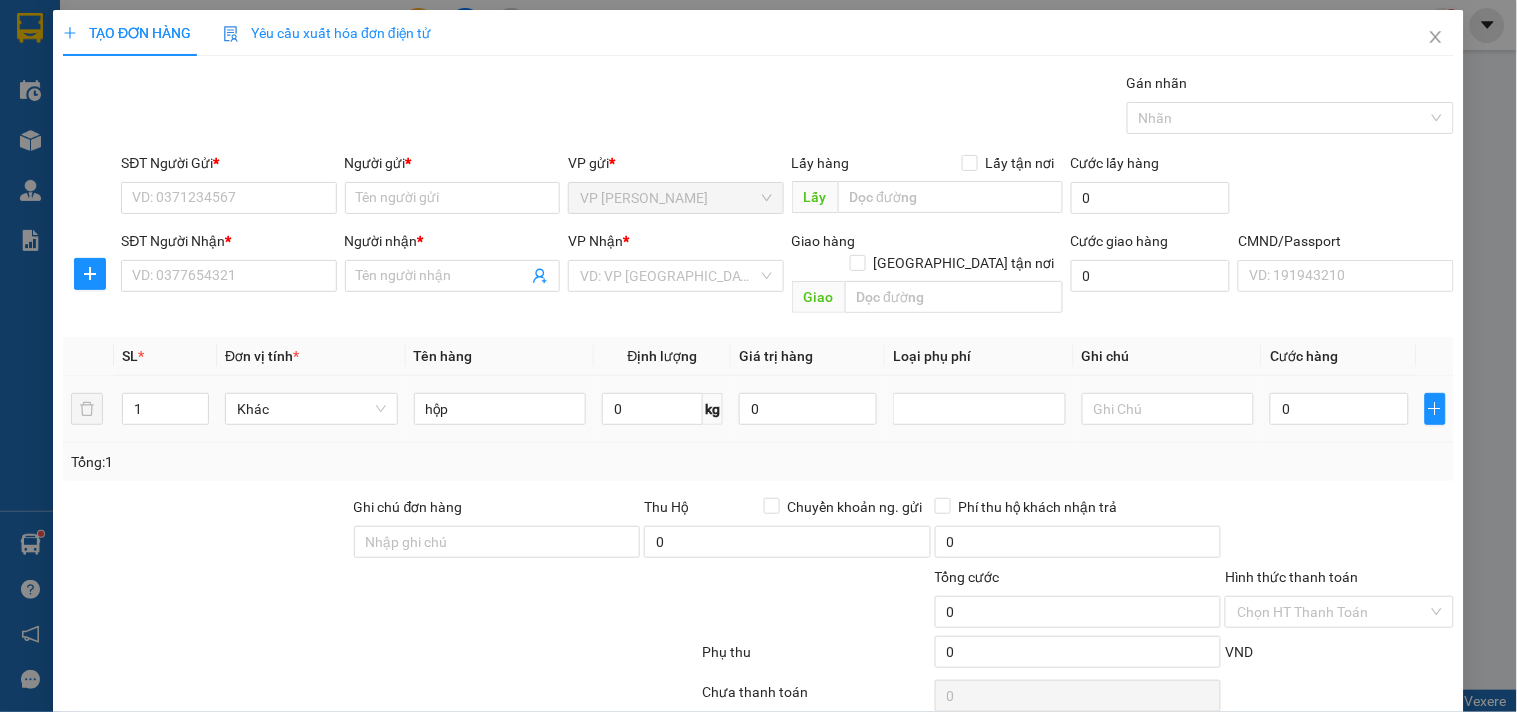 type on "hộp" 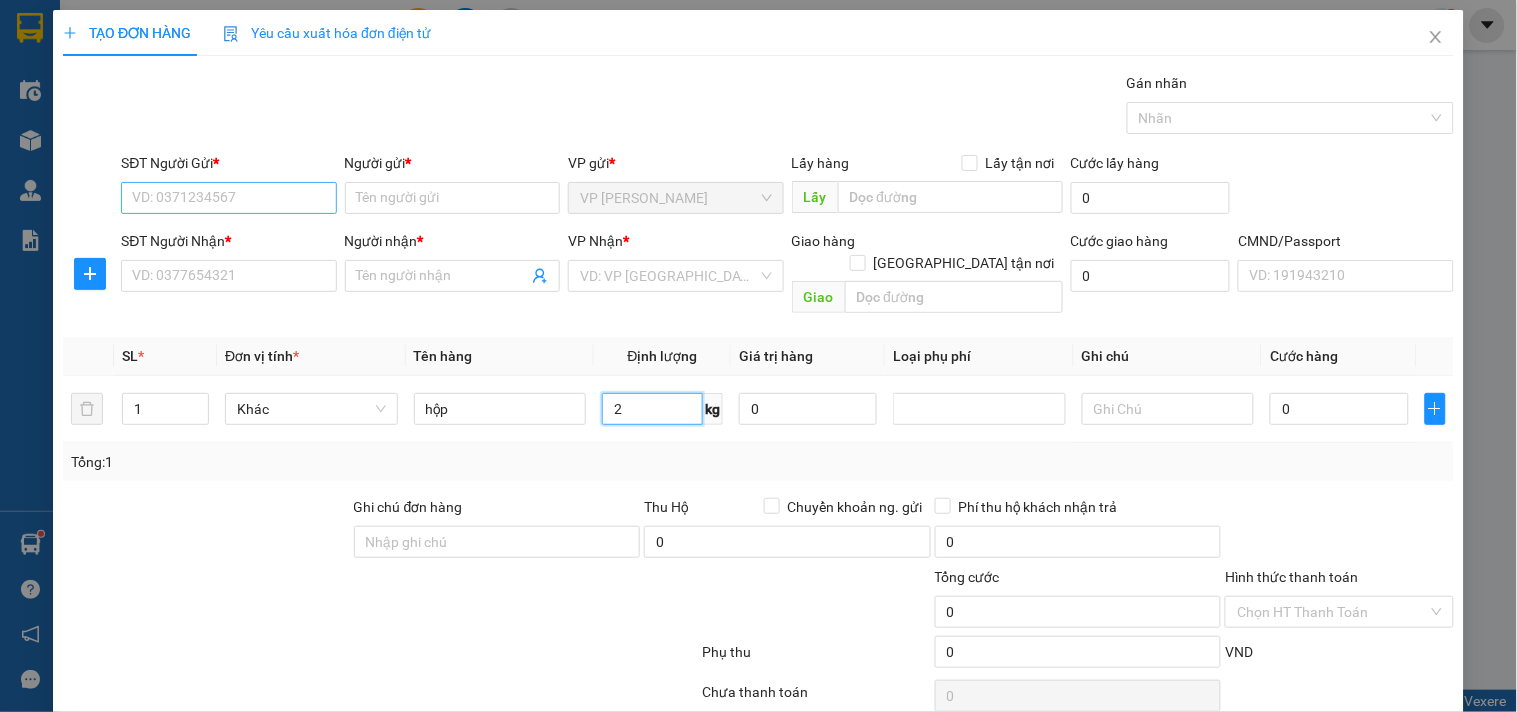 type on "2" 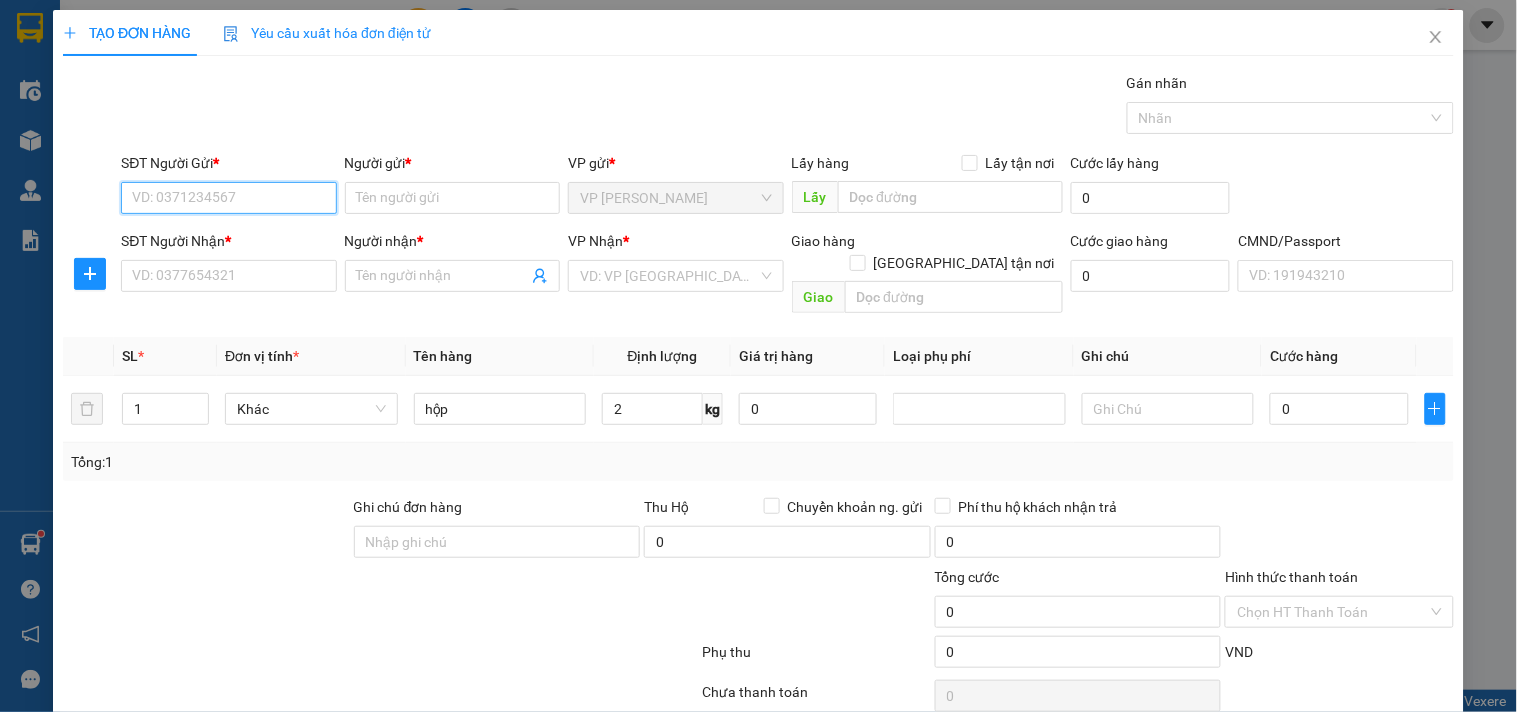 click on "SĐT Người Gửi  *" at bounding box center [228, 198] 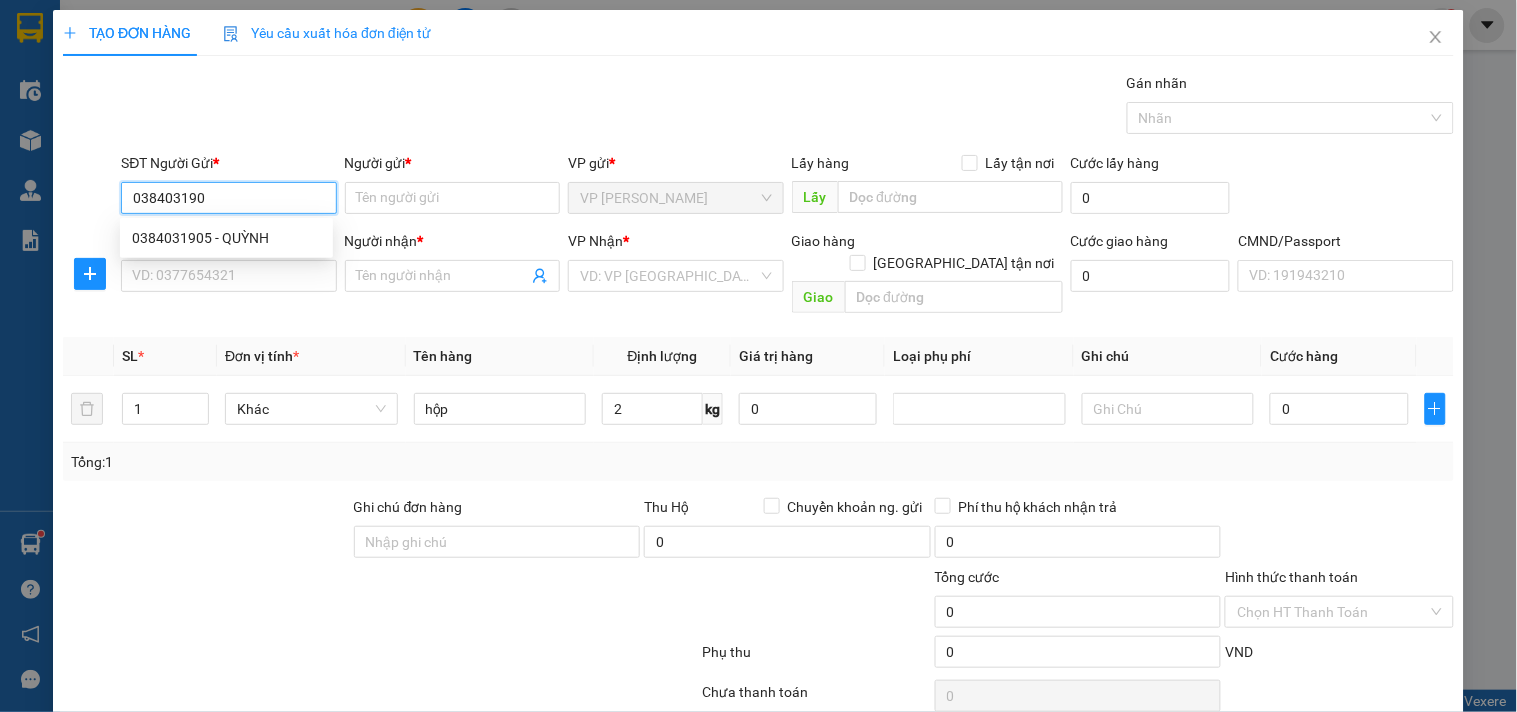 type on "0384031905" 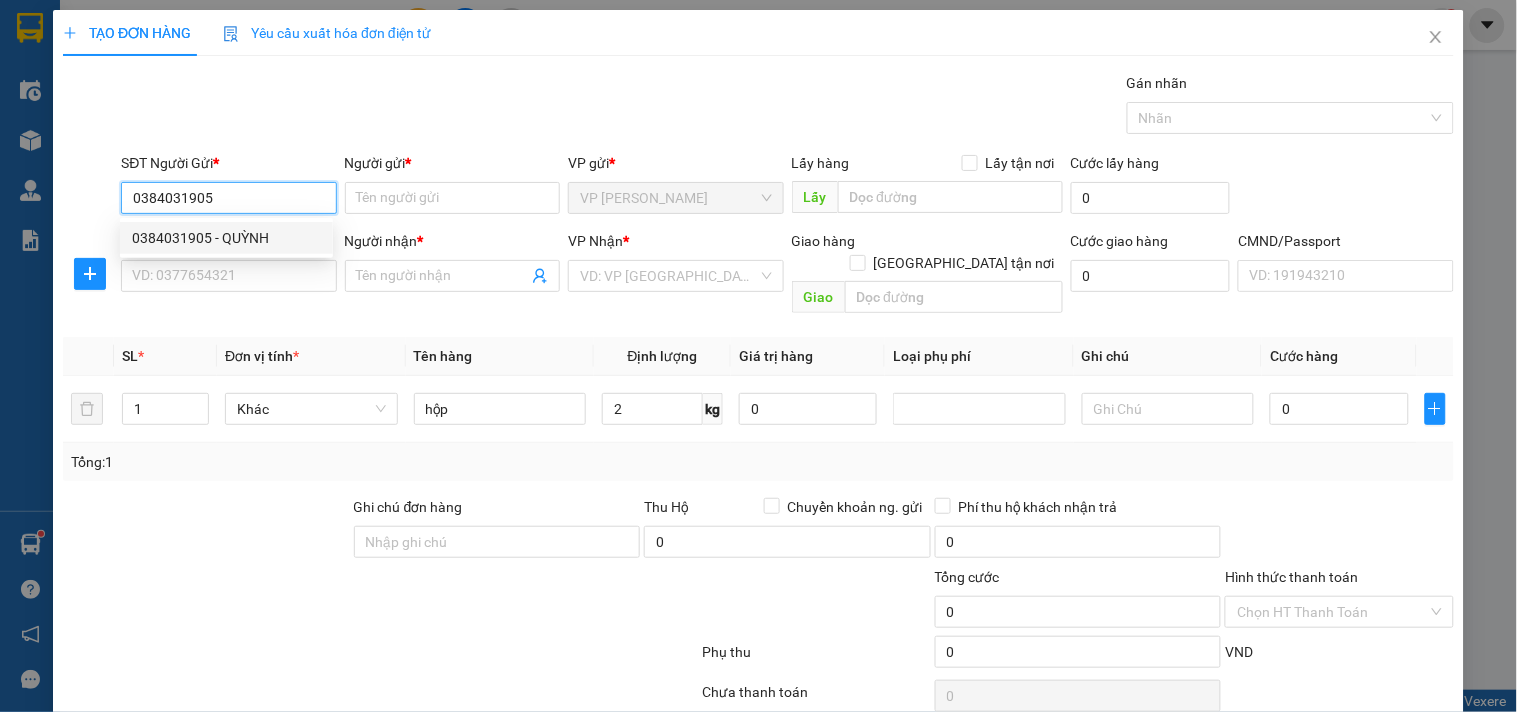 type on "QUỲNH" 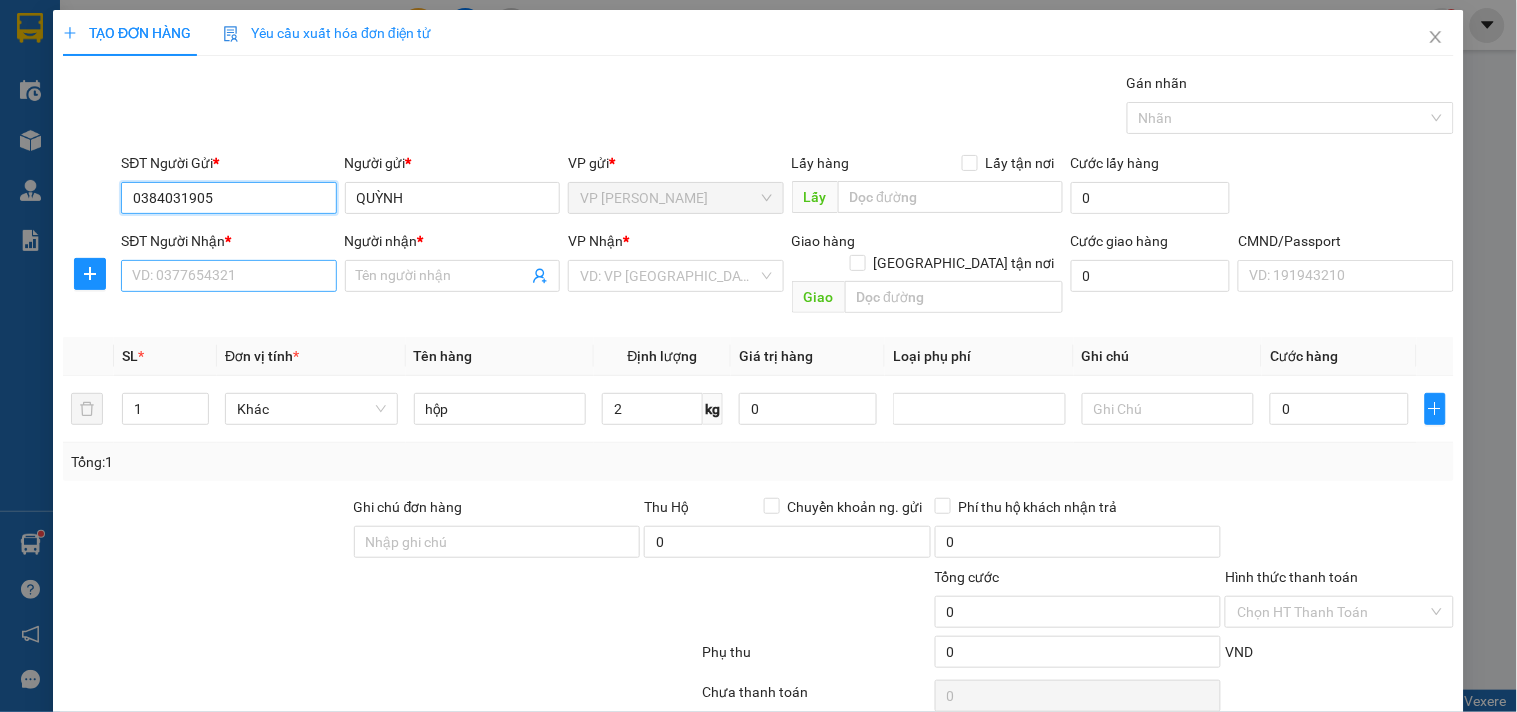 type on "0384031905" 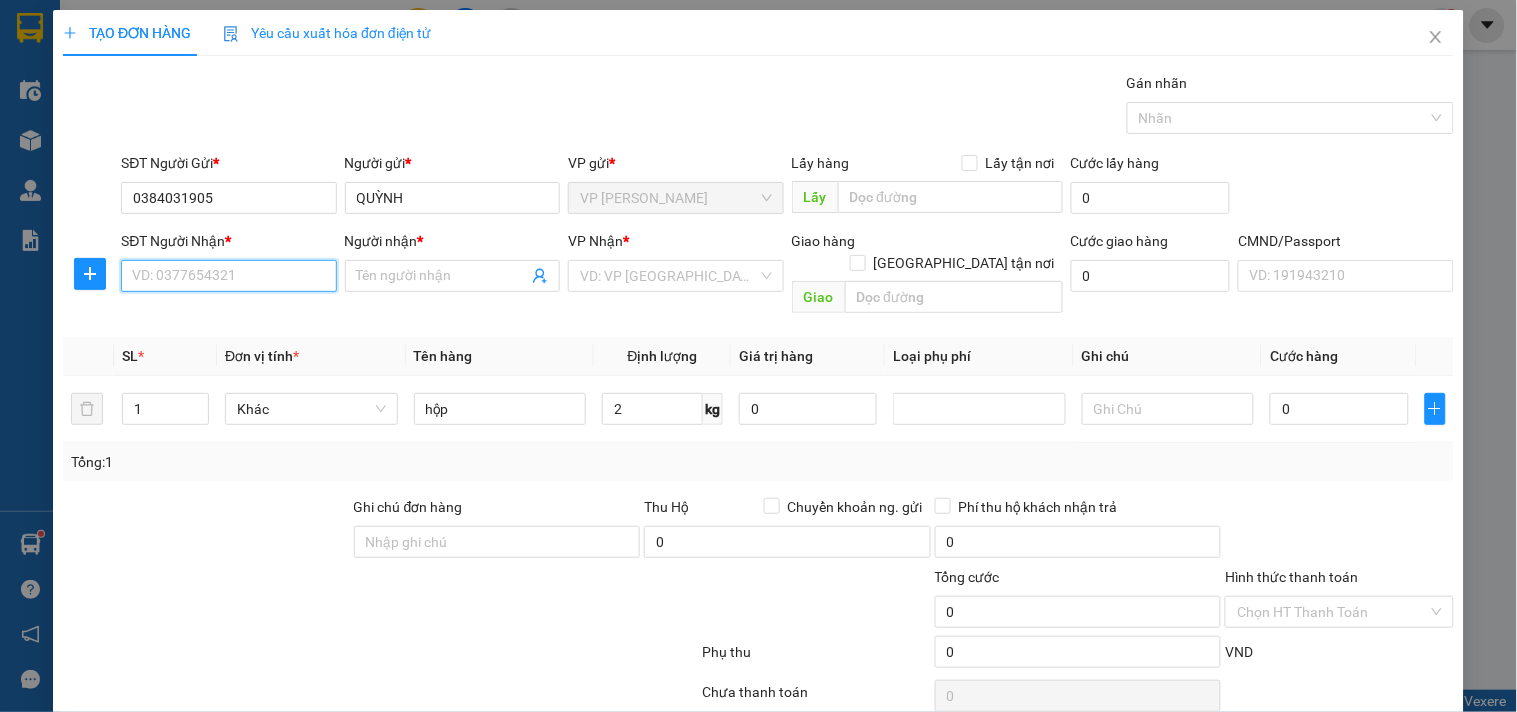 click on "SĐT Người Nhận  *" at bounding box center [228, 276] 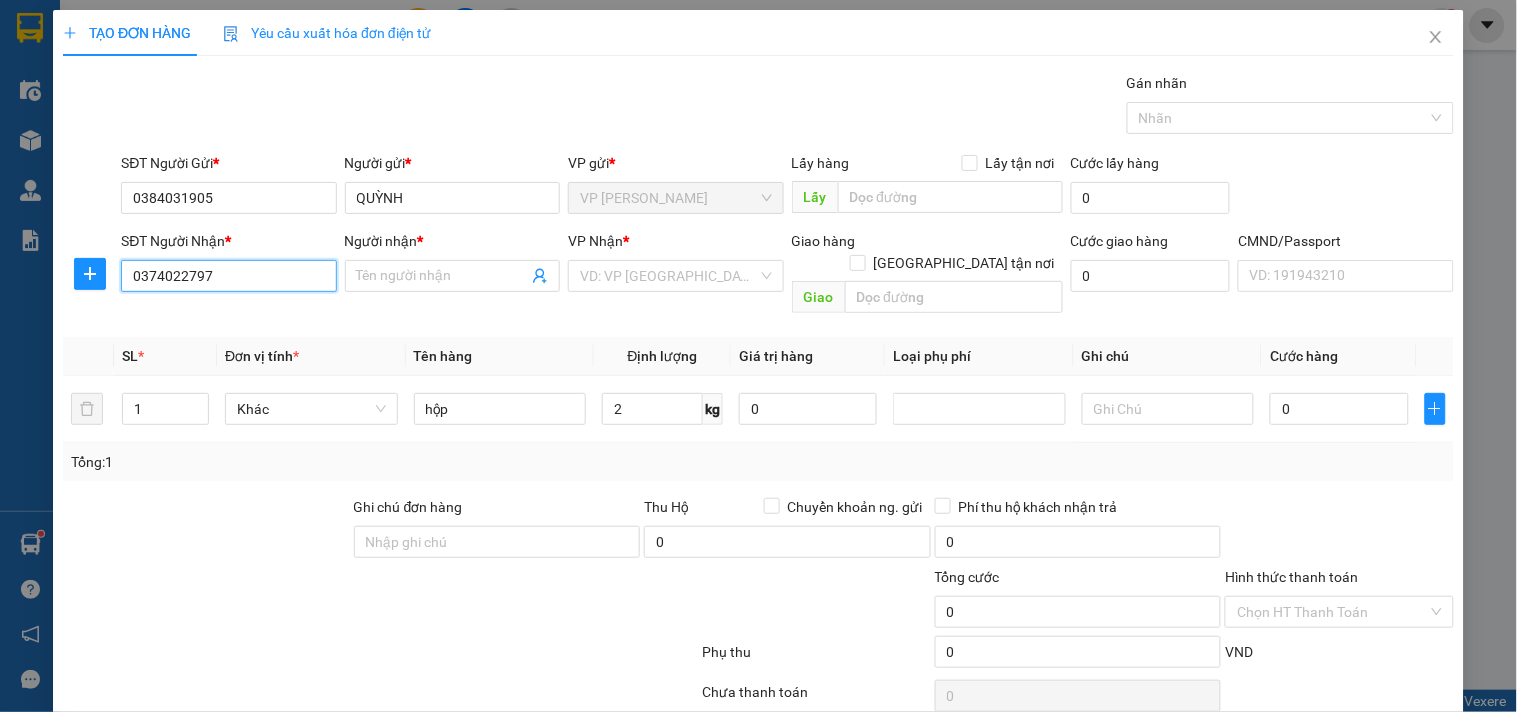 click on "0374022797" at bounding box center [228, 276] 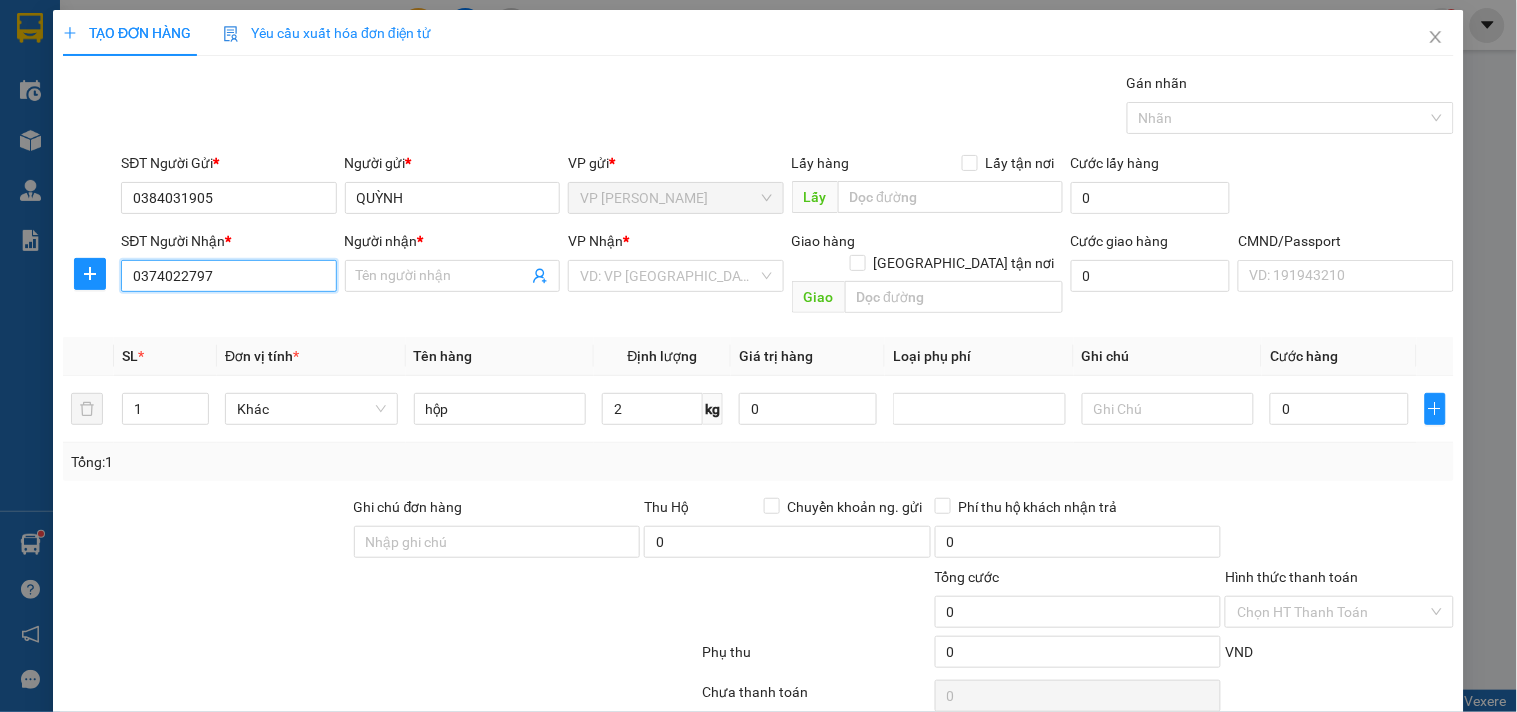 type on "0374022797" 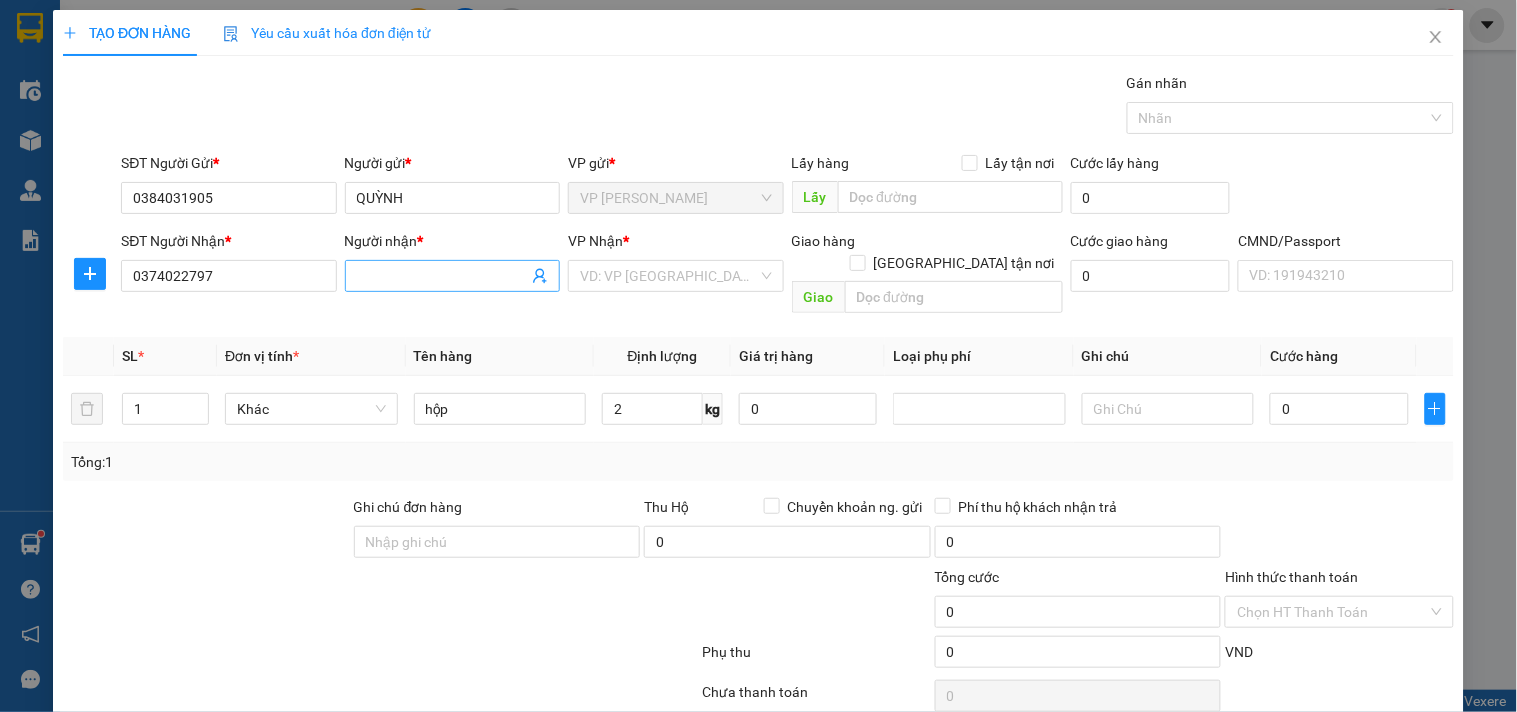 click on "Người nhận  *" at bounding box center [442, 276] 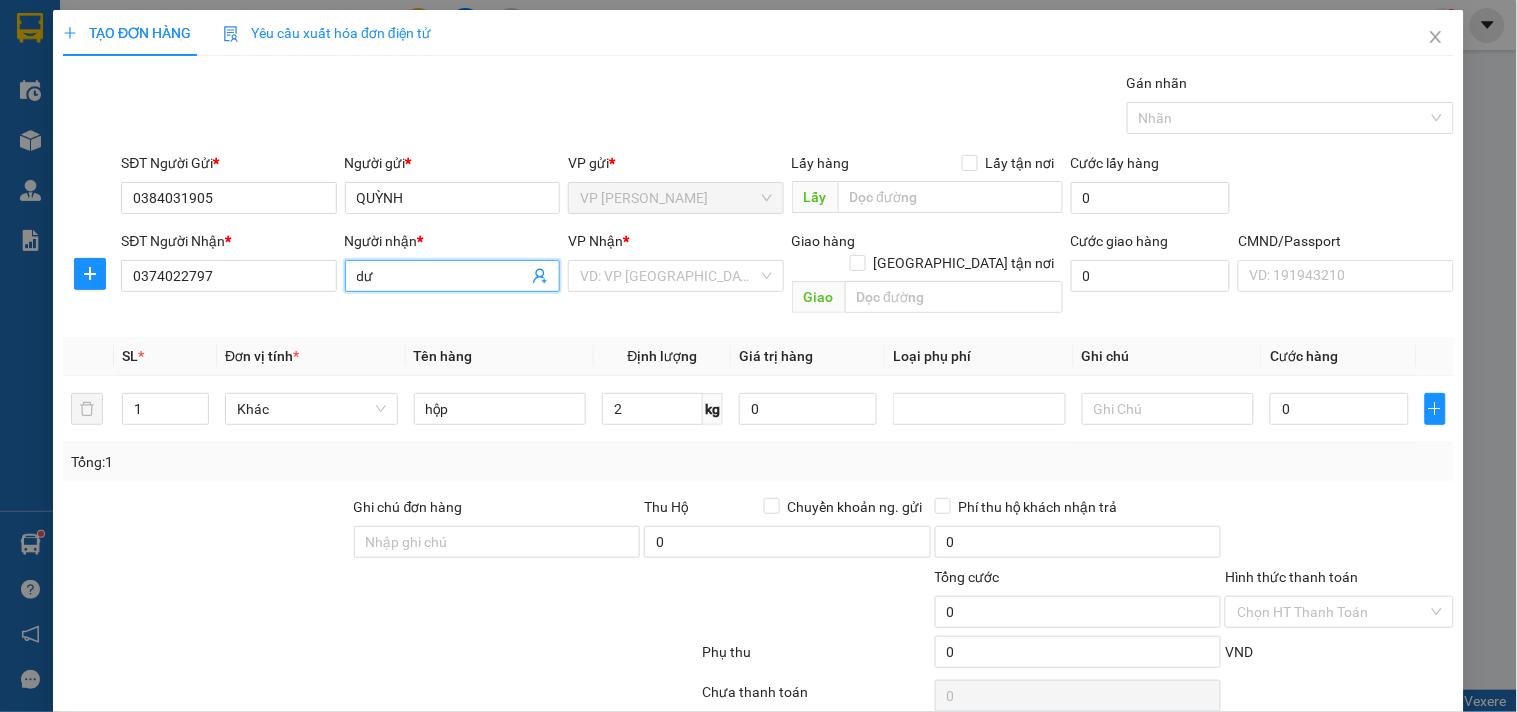 type on "d" 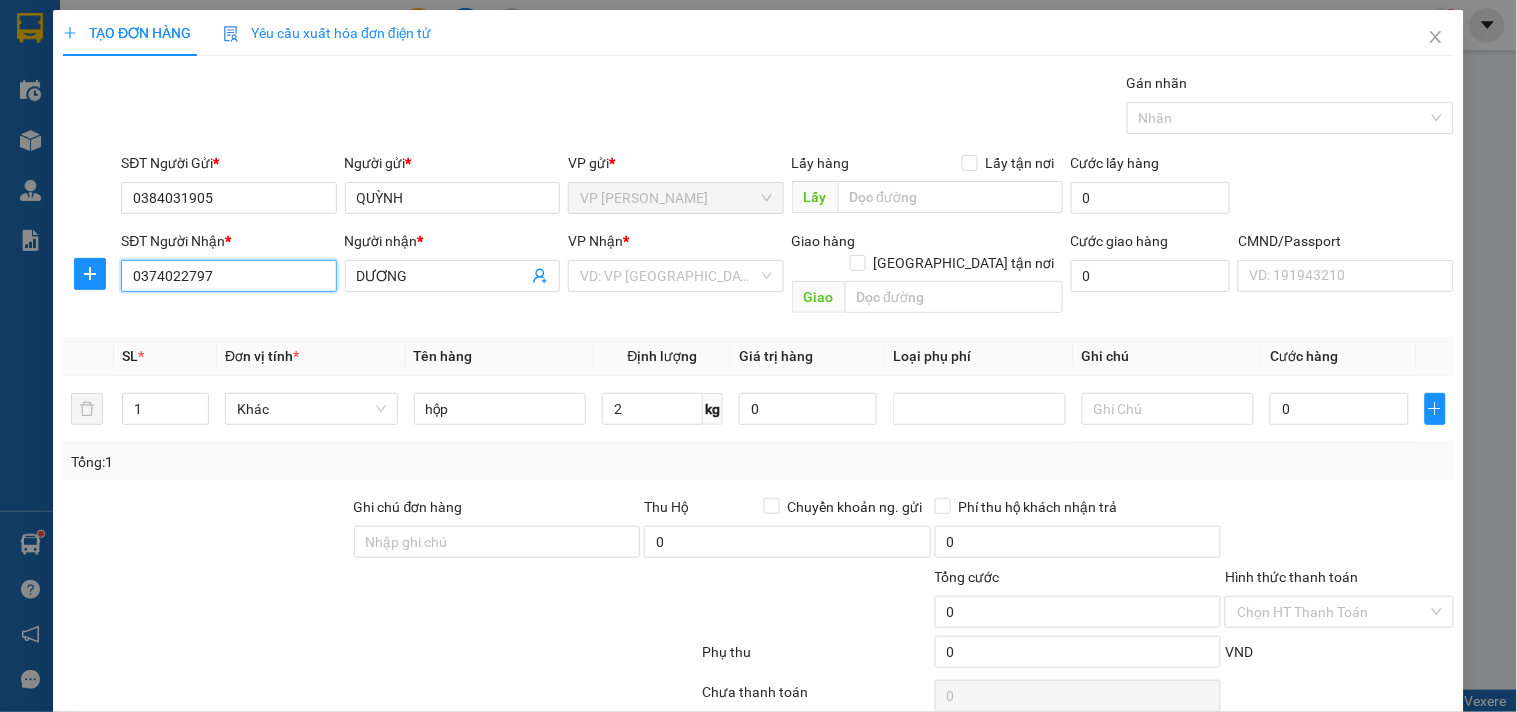 click on "0374022797" at bounding box center (228, 276) 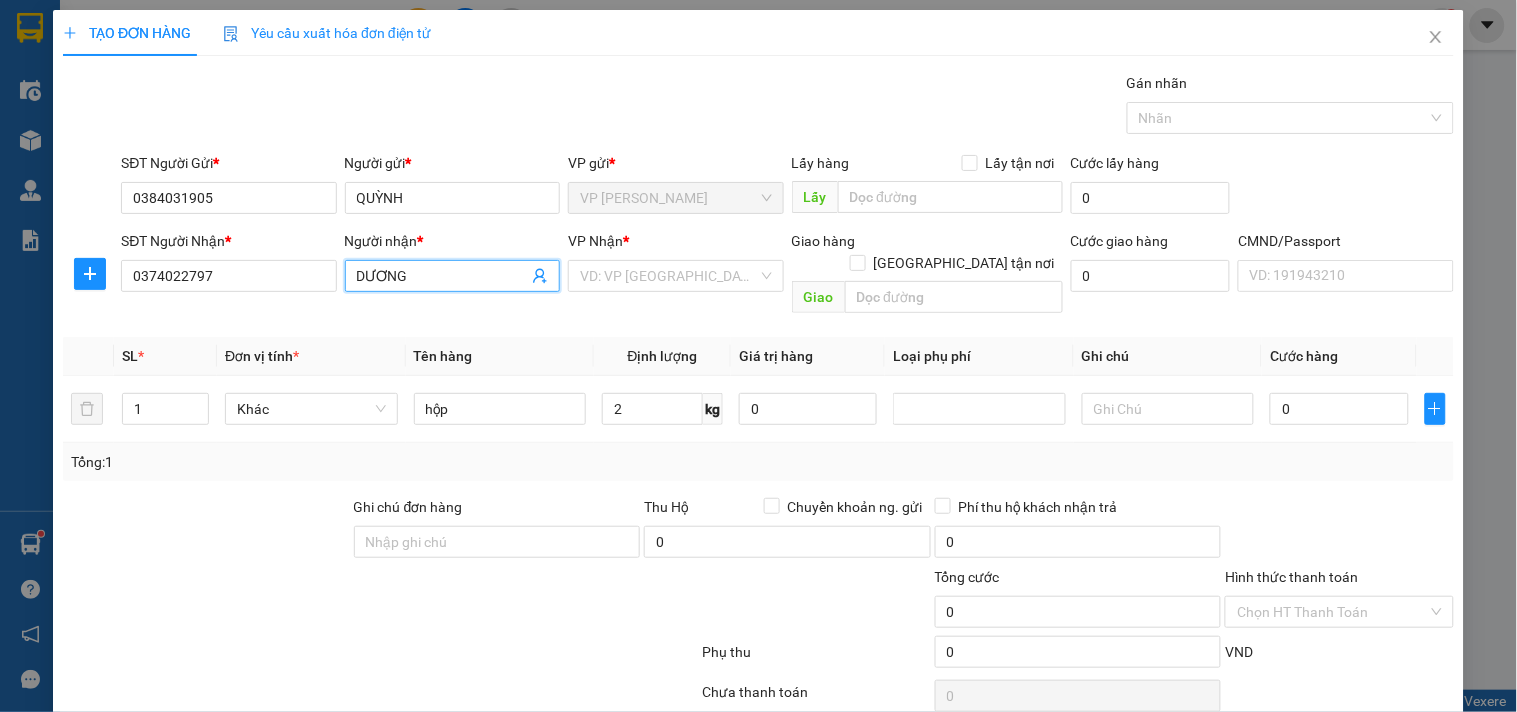 click on "DƯƠNG" at bounding box center (442, 276) 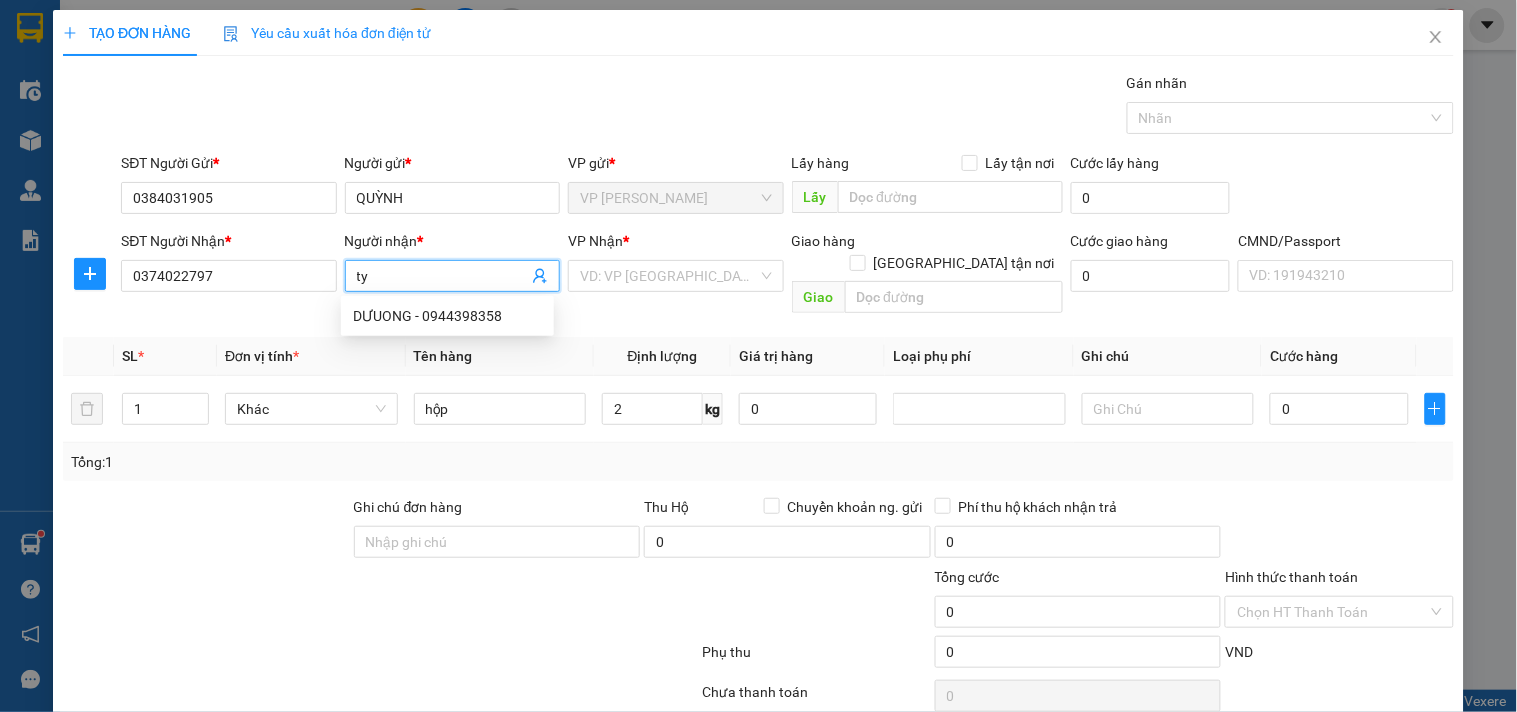 type on "t" 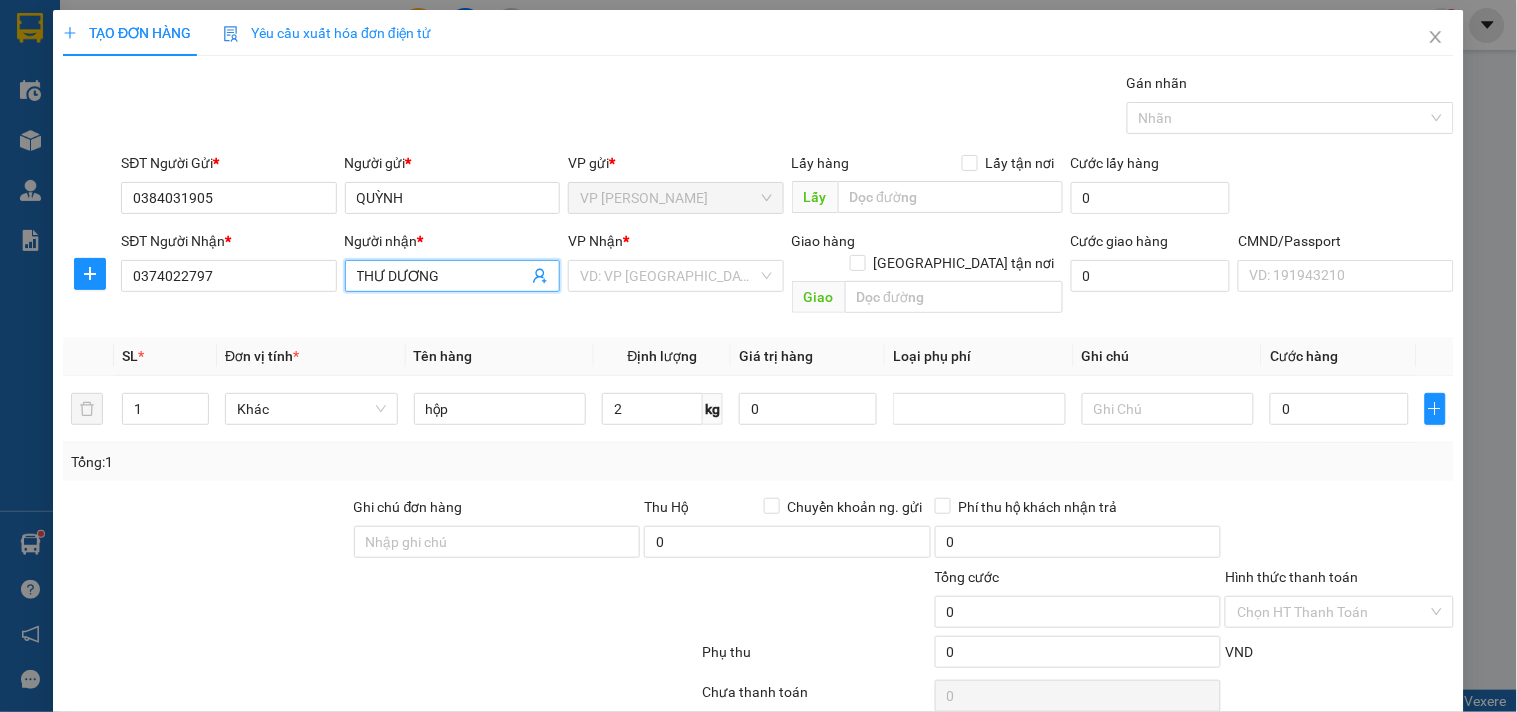 type on "THƯ DƯƠNG" 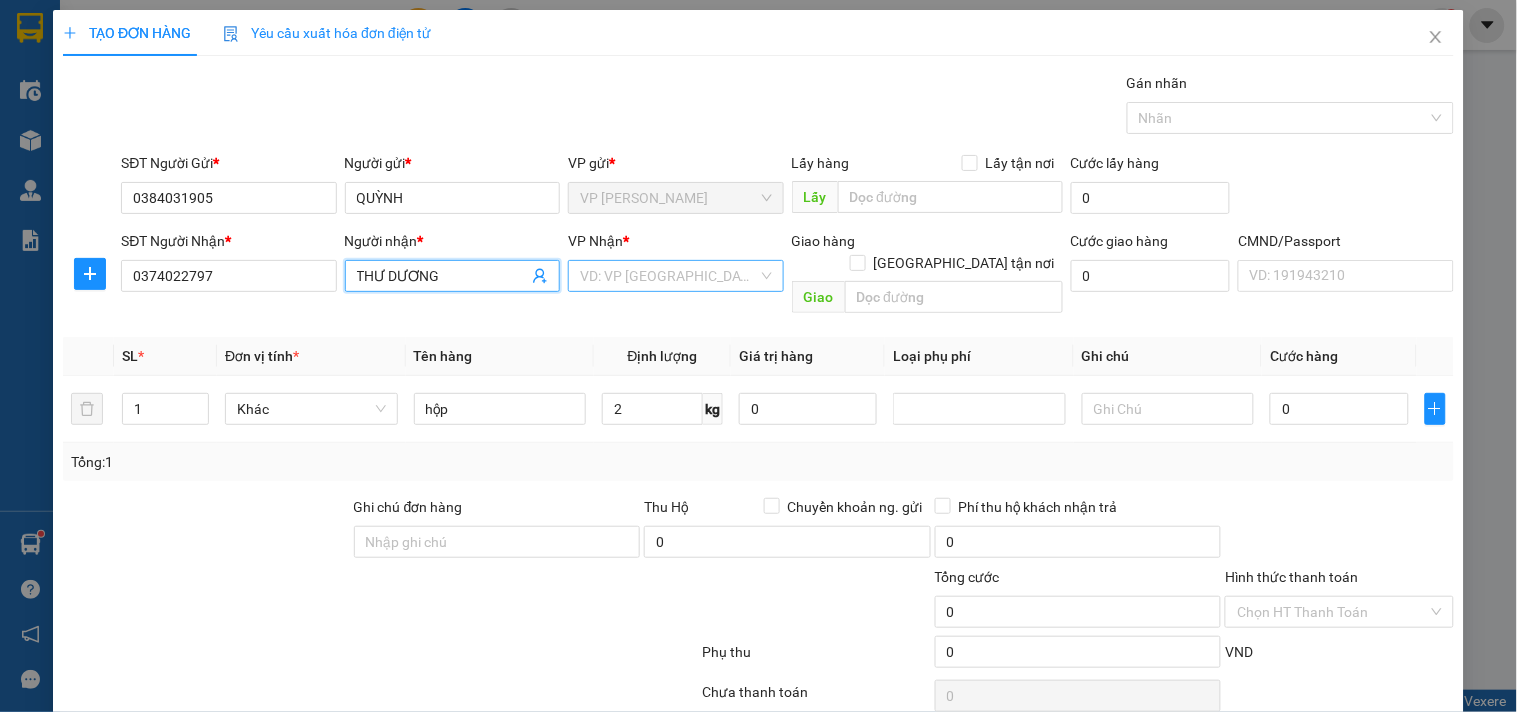 click at bounding box center (668, 276) 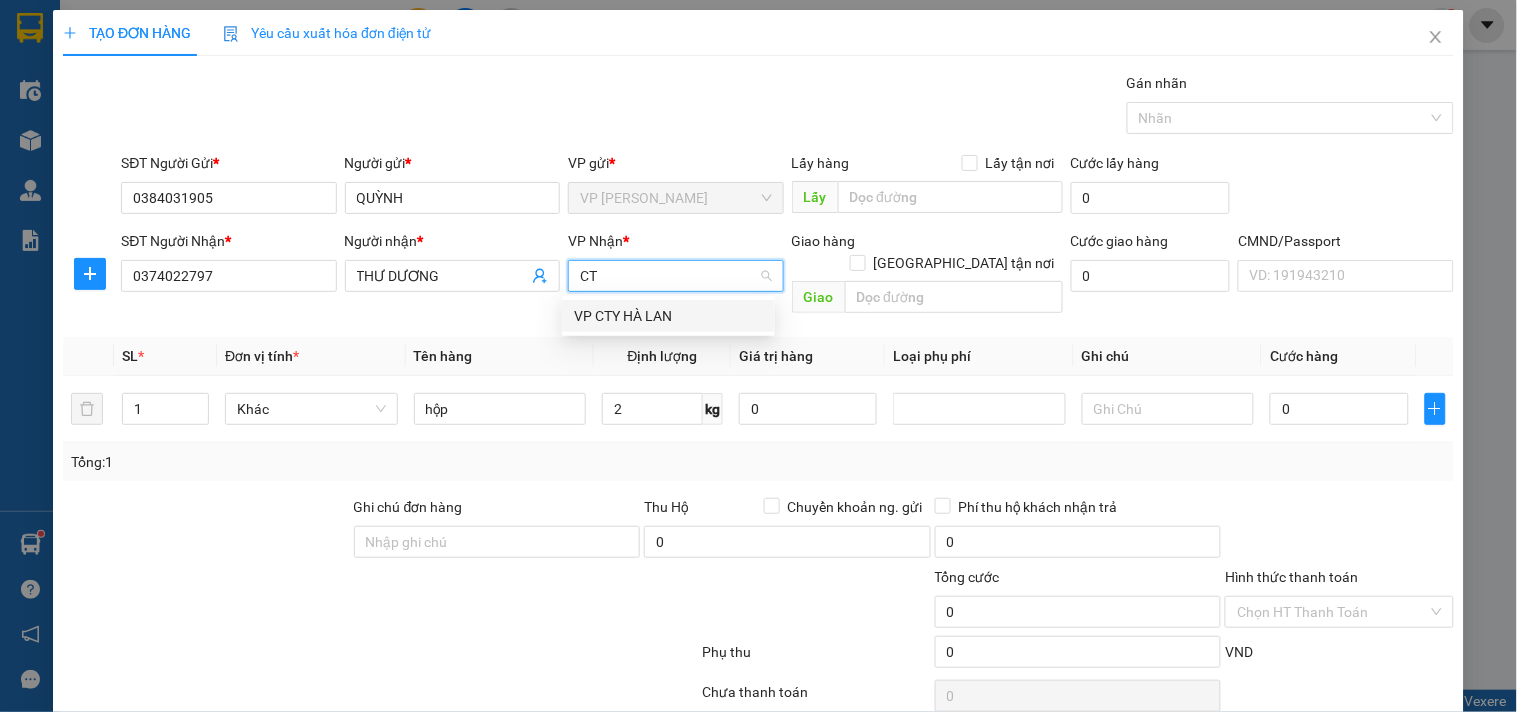 type on "CTY" 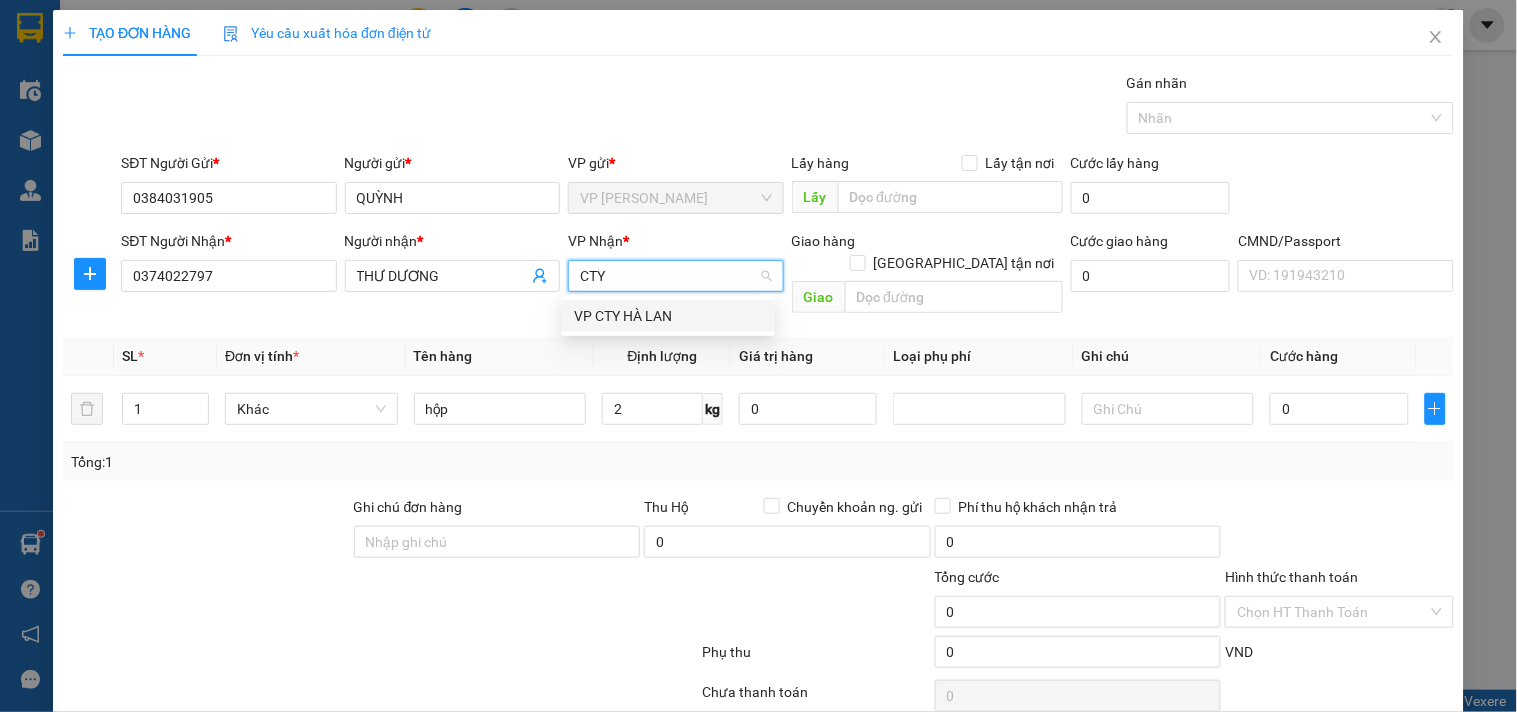click on "VP CTY HÀ LAN" at bounding box center [668, 316] 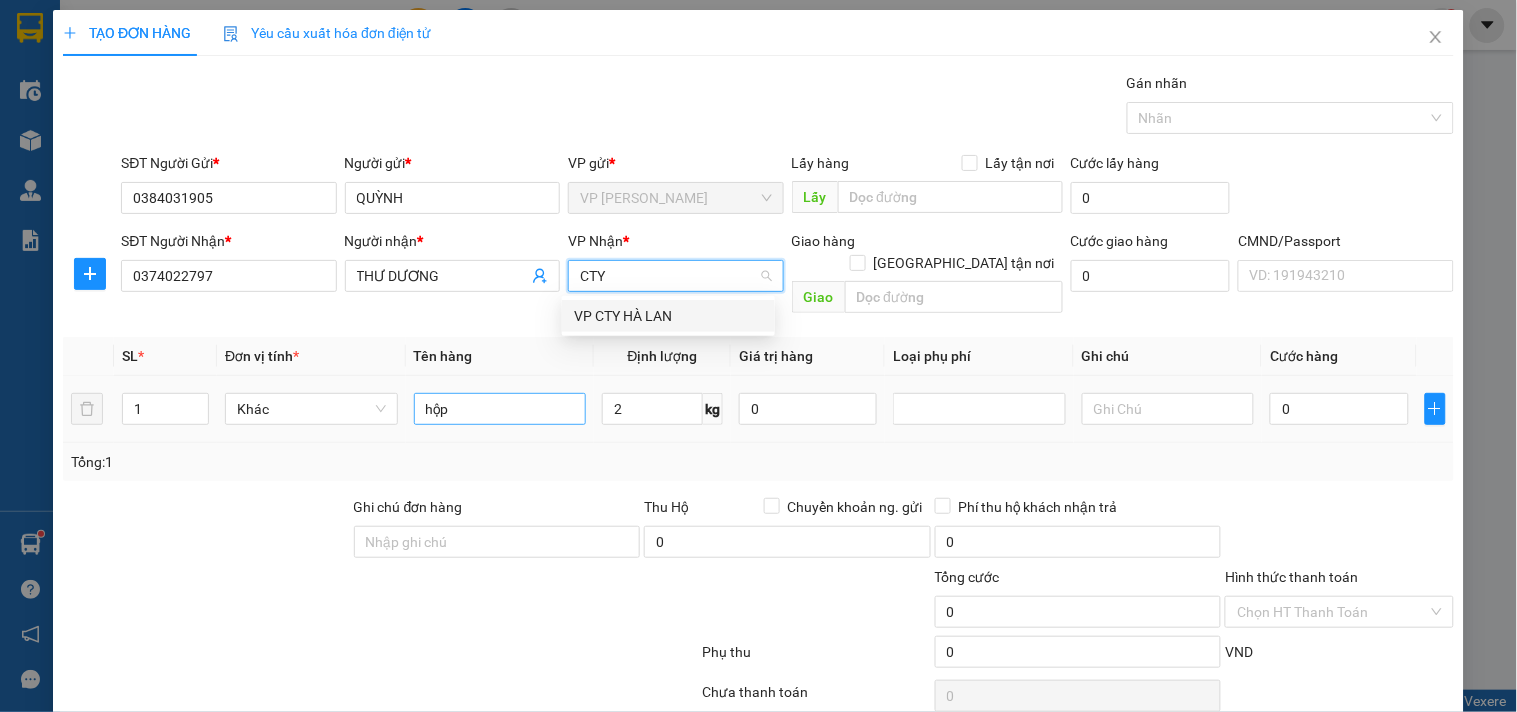 type 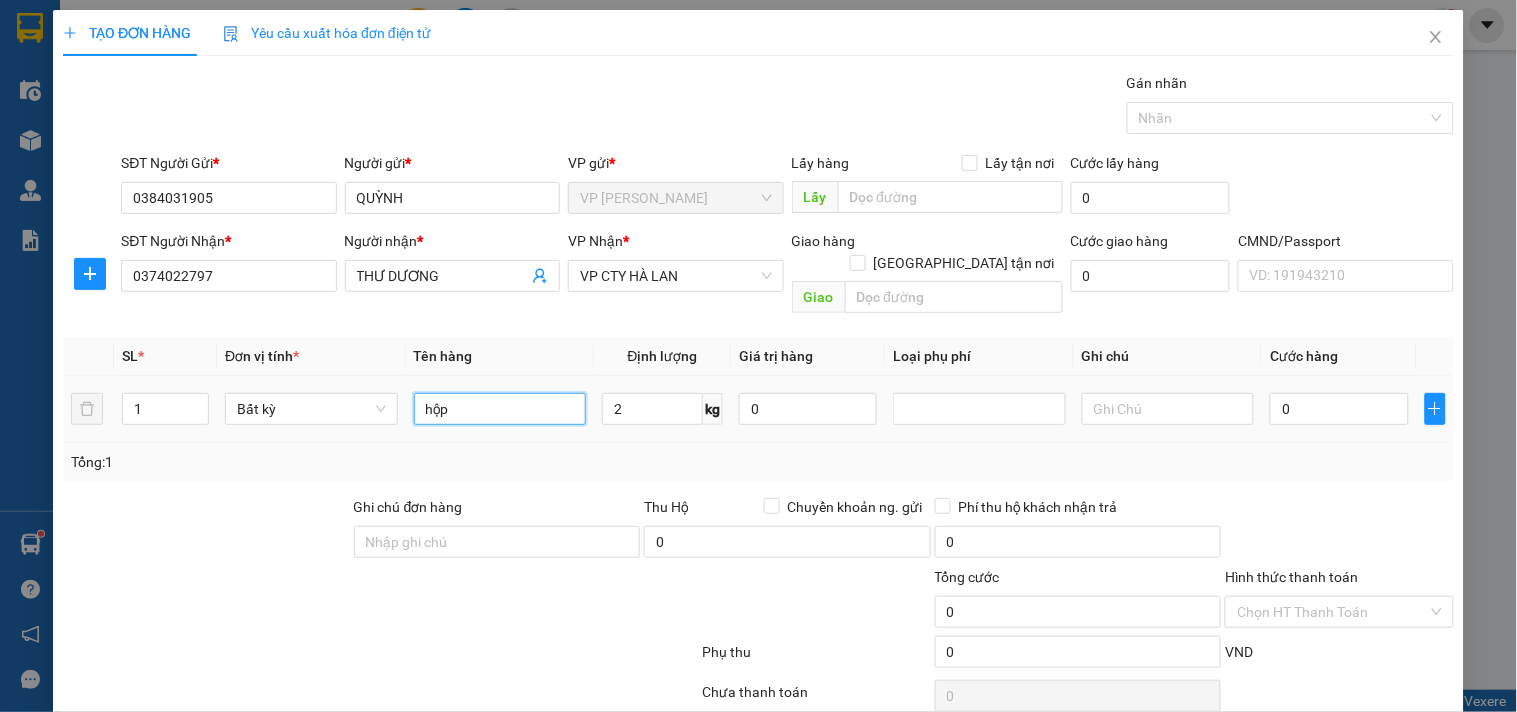 click on "hộp" at bounding box center (500, 409) 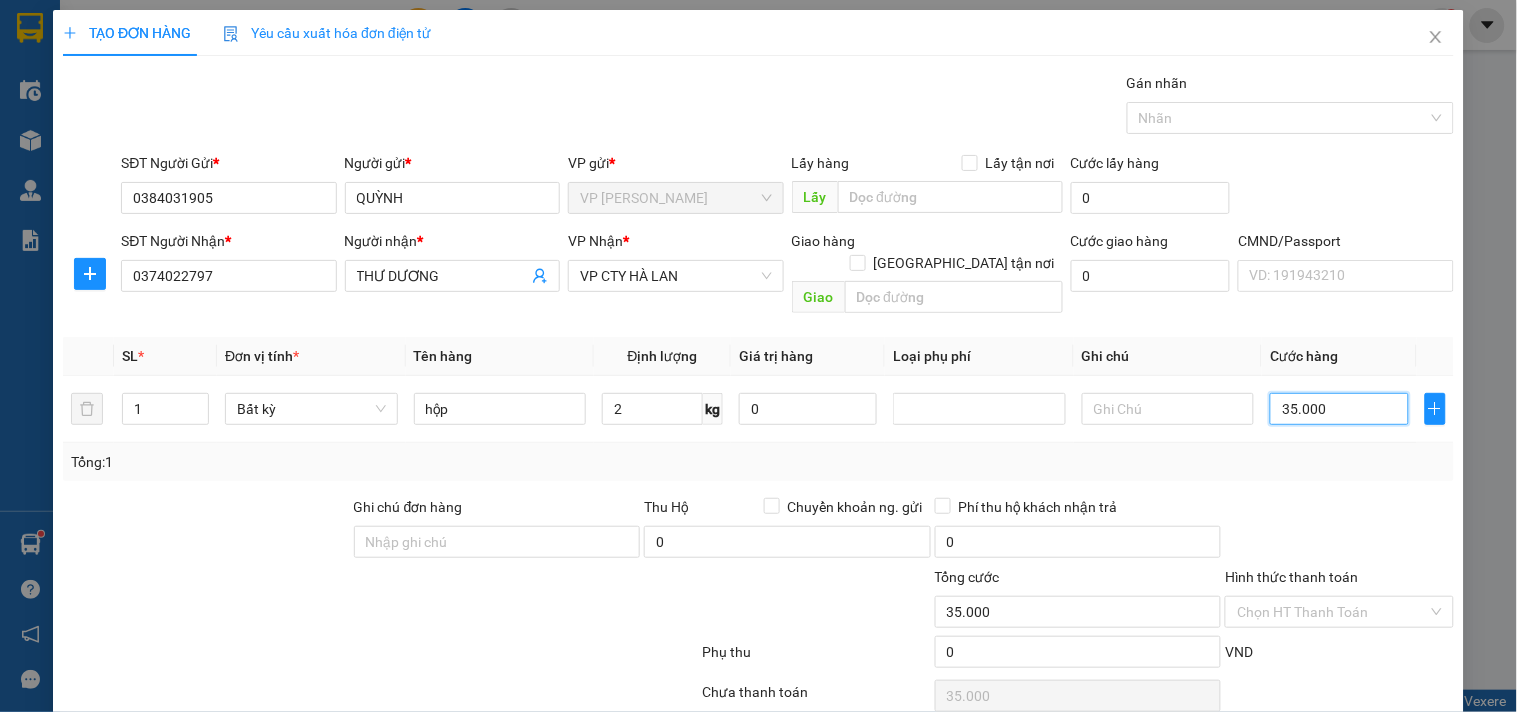 type on "35.000" 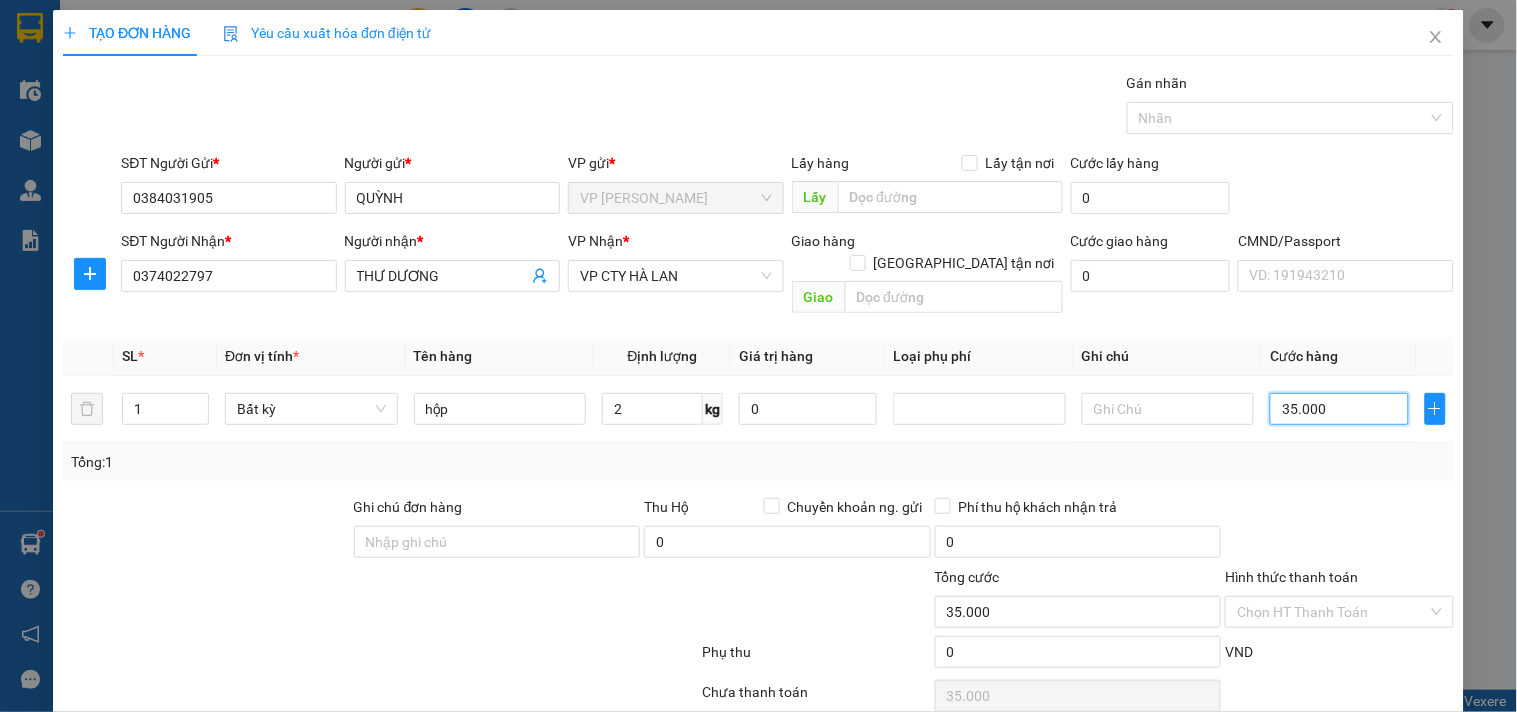type on "35.000" 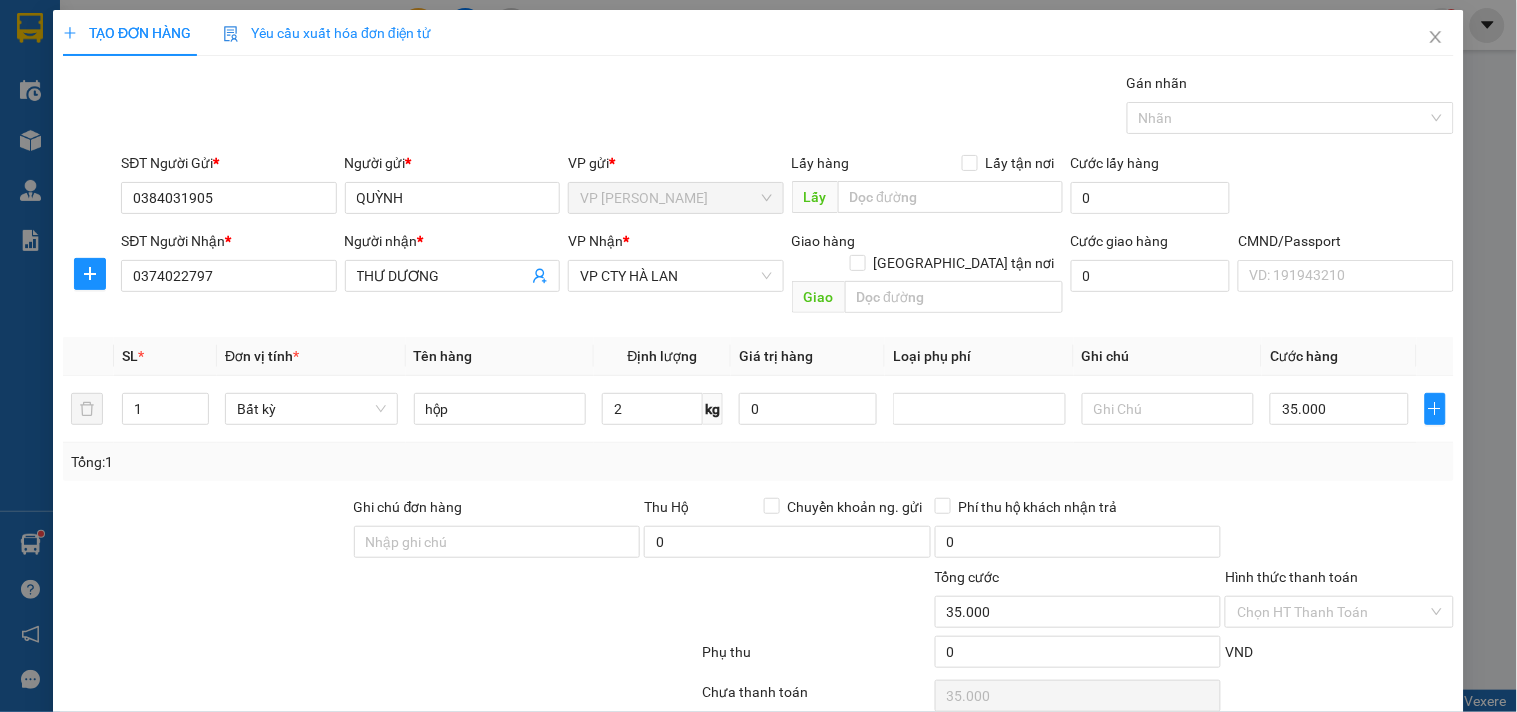 click at bounding box center (1339, 531) 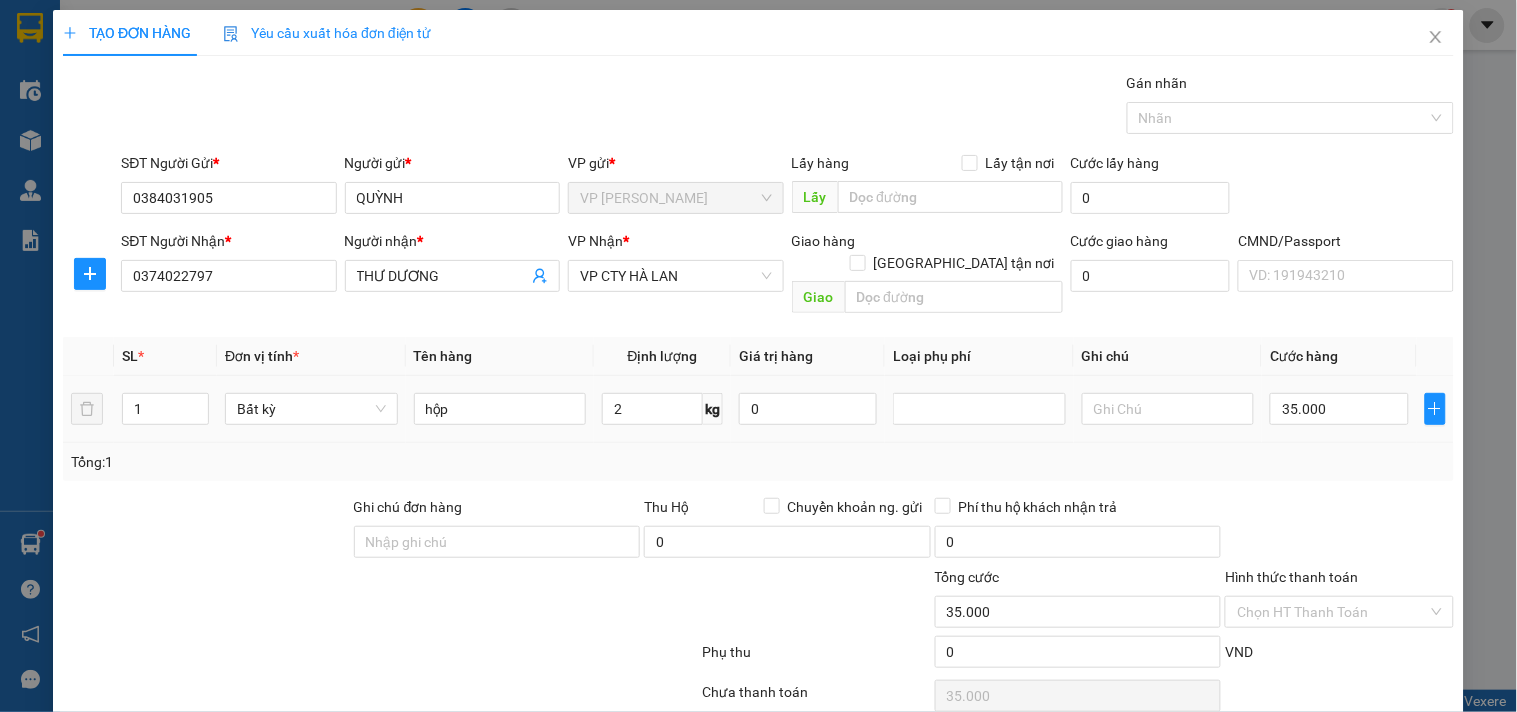 click on "hộp" at bounding box center (500, 409) 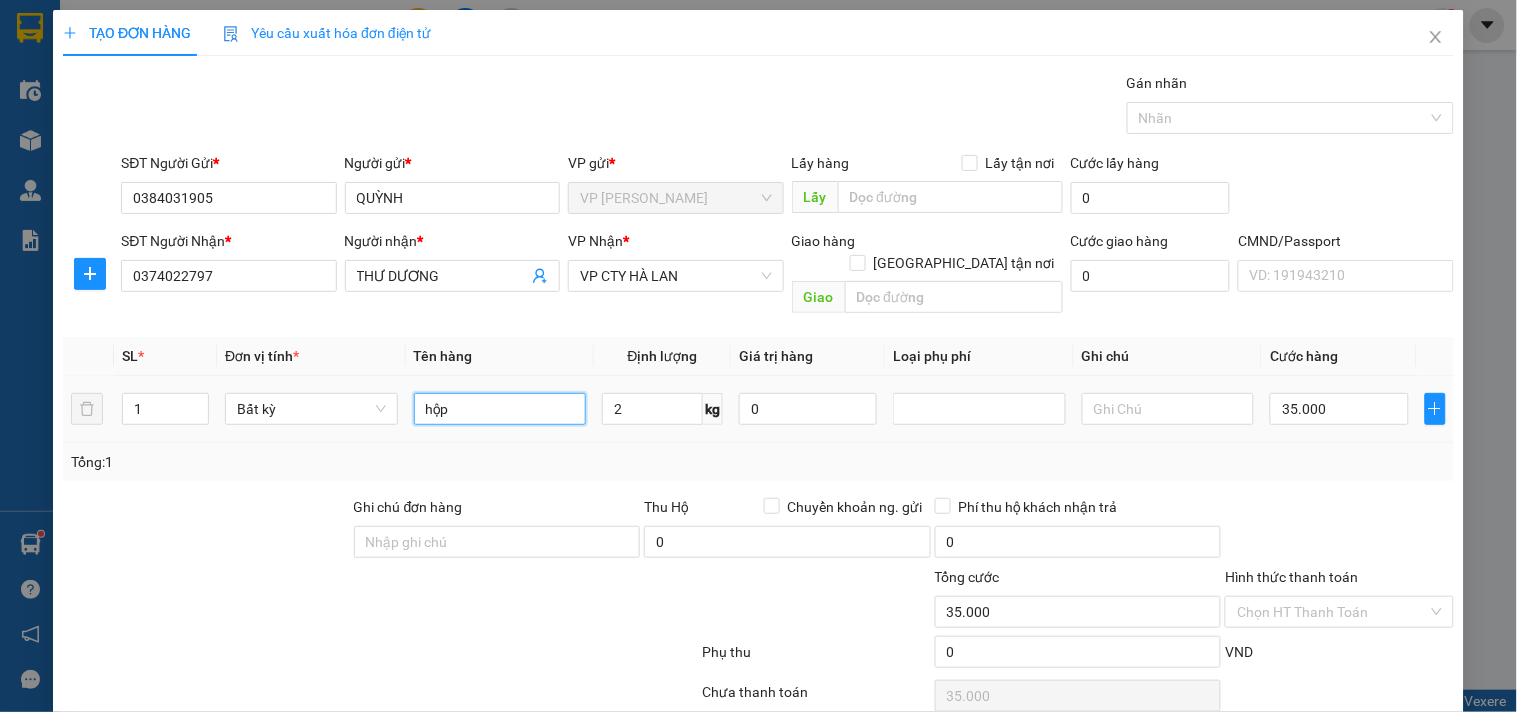 click on "hộp" at bounding box center (500, 409) 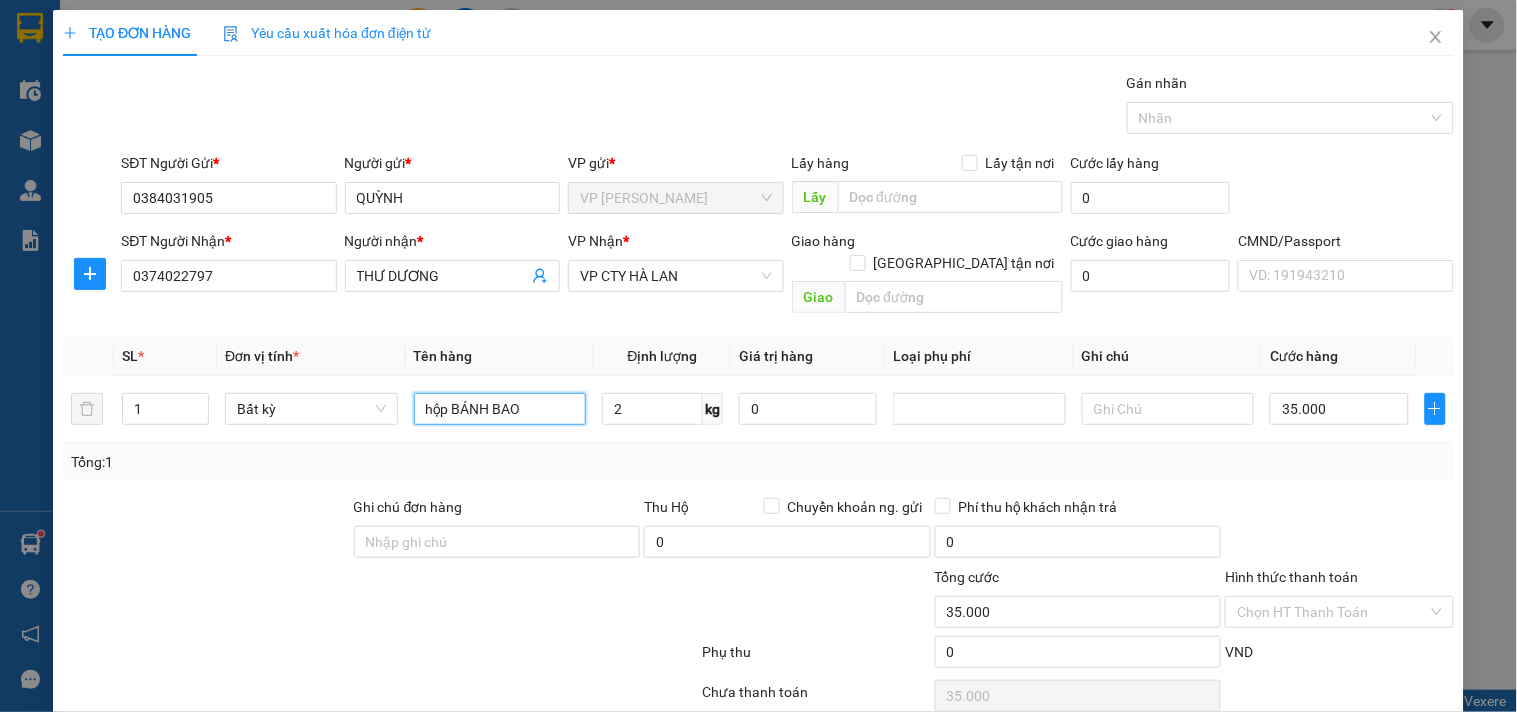type on "hộp BÁNH BAO" 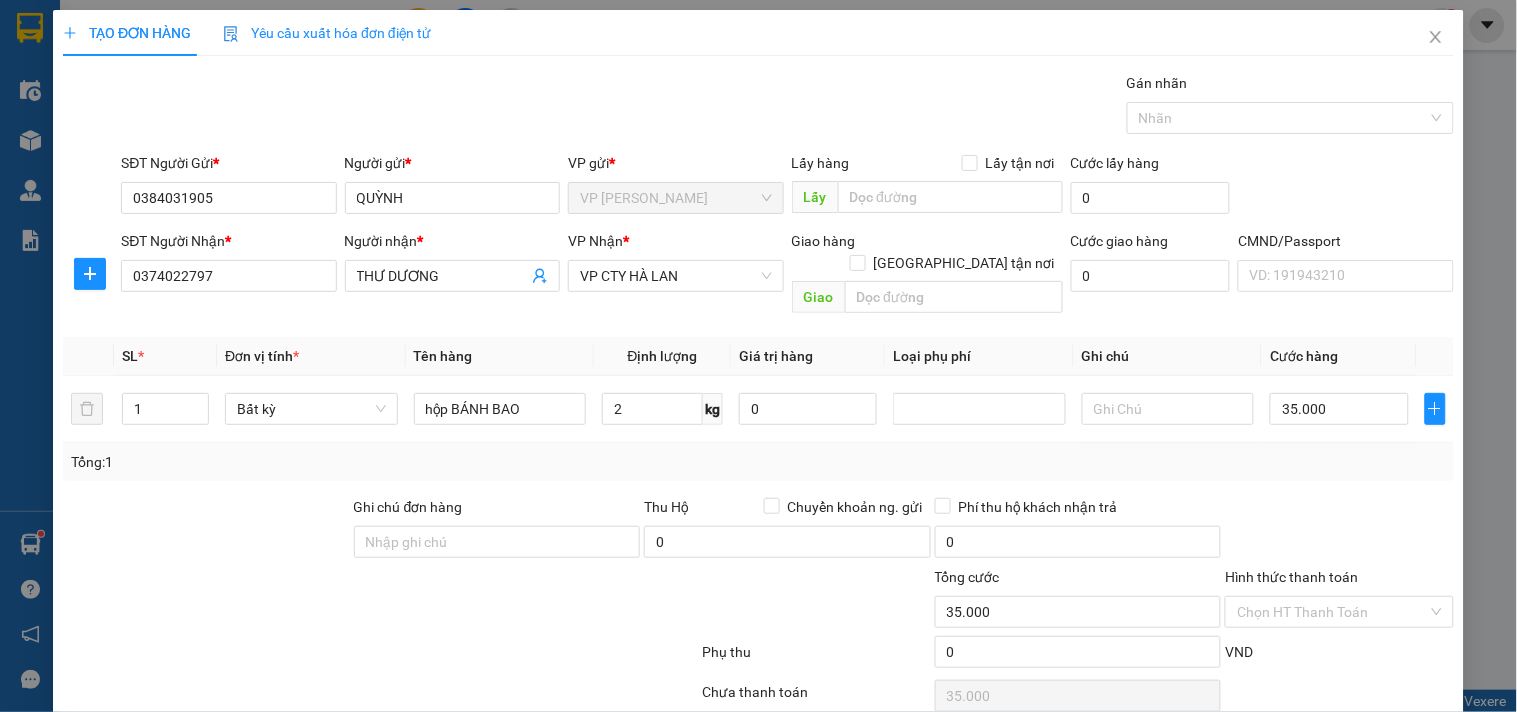 click on "Tổng:  1" at bounding box center (758, 462) 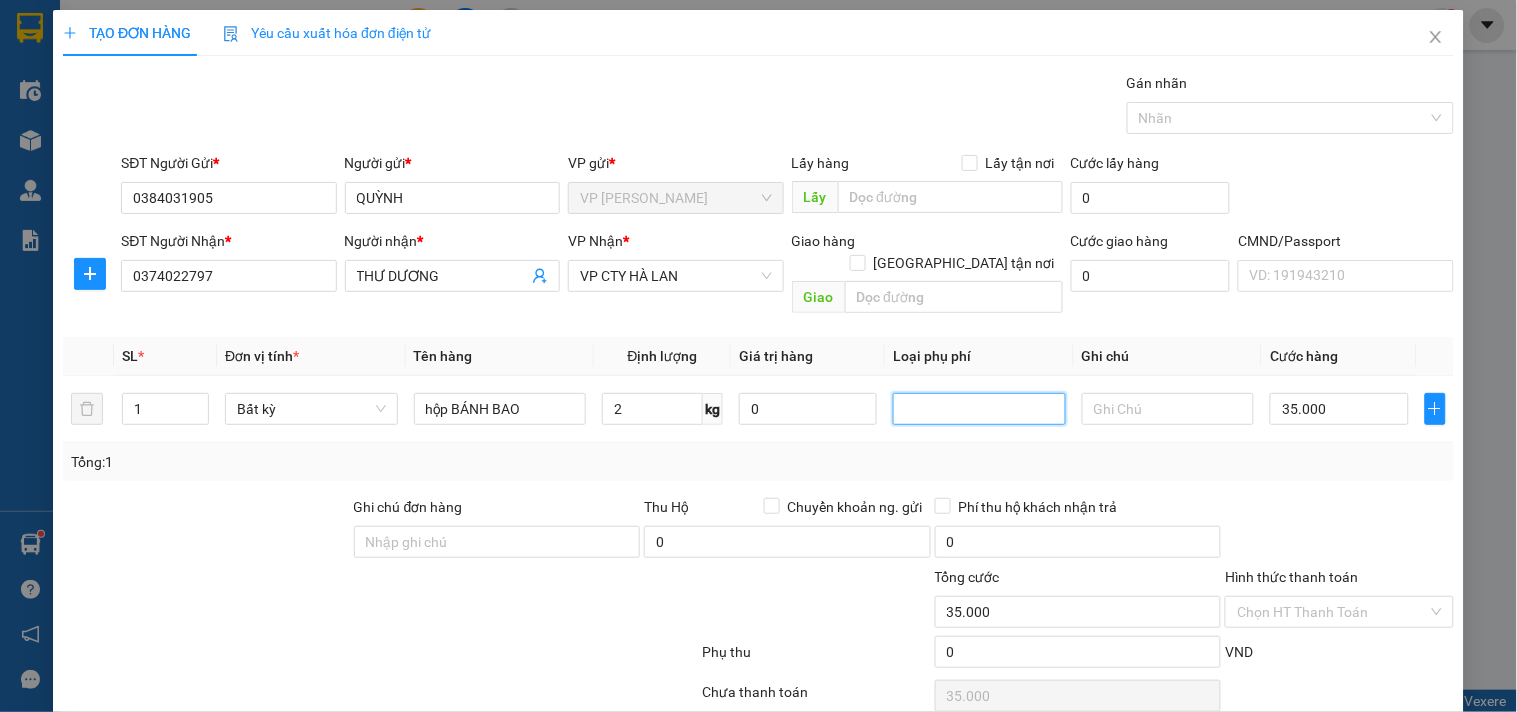 scroll, scrollTop: 67, scrollLeft: 0, axis: vertical 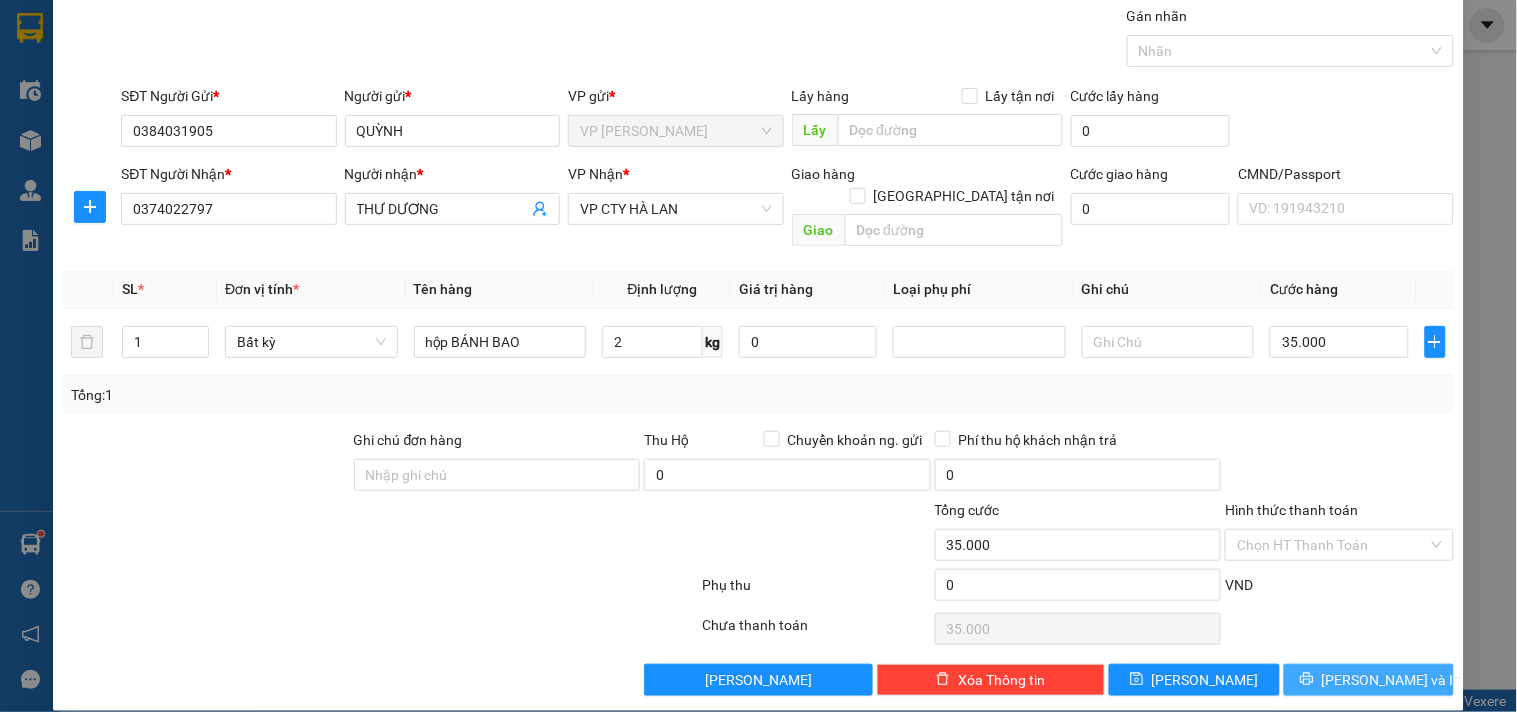drag, startPoint x: 1367, startPoint y: 647, endPoint x: 1210, endPoint y: 553, distance: 182.98907 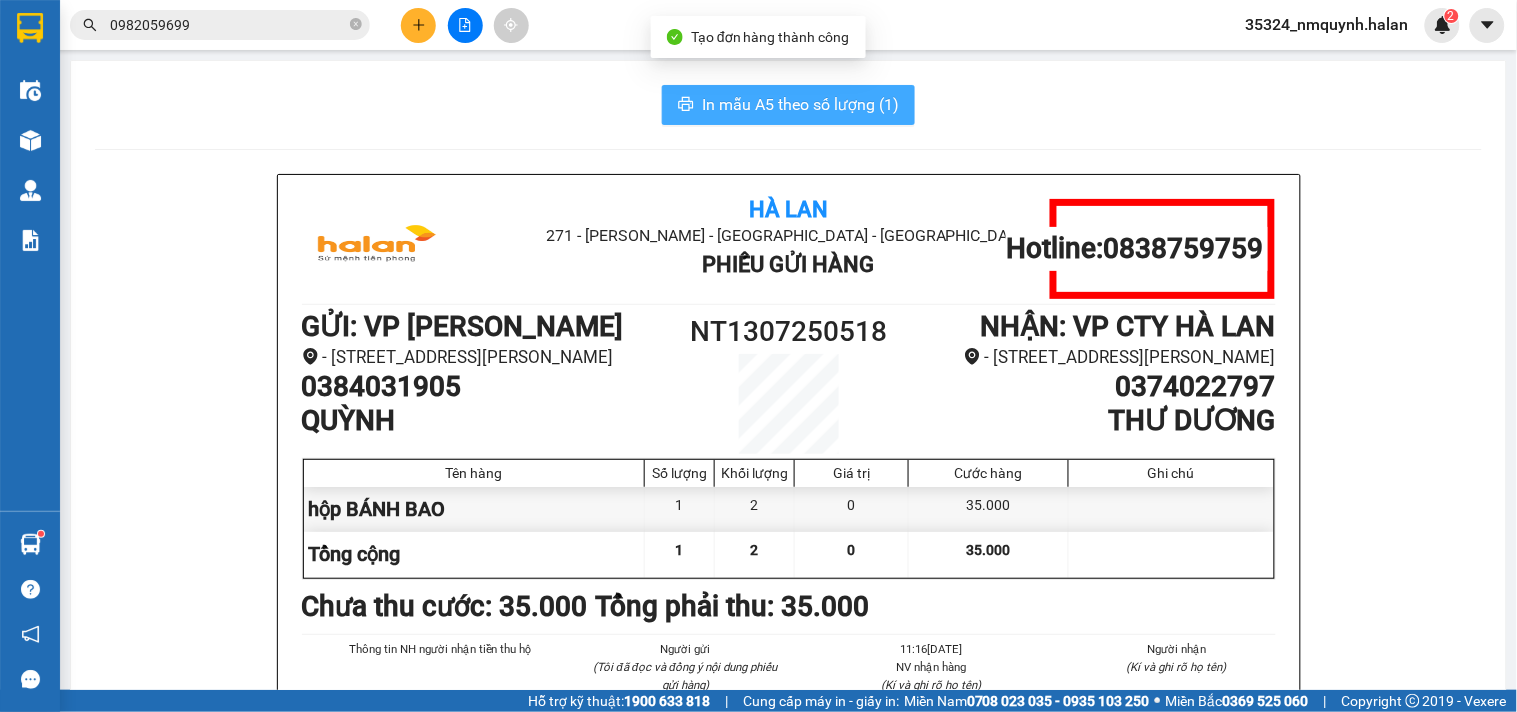 click on "In mẫu A5 theo số lượng
(1)" at bounding box center (788, 105) 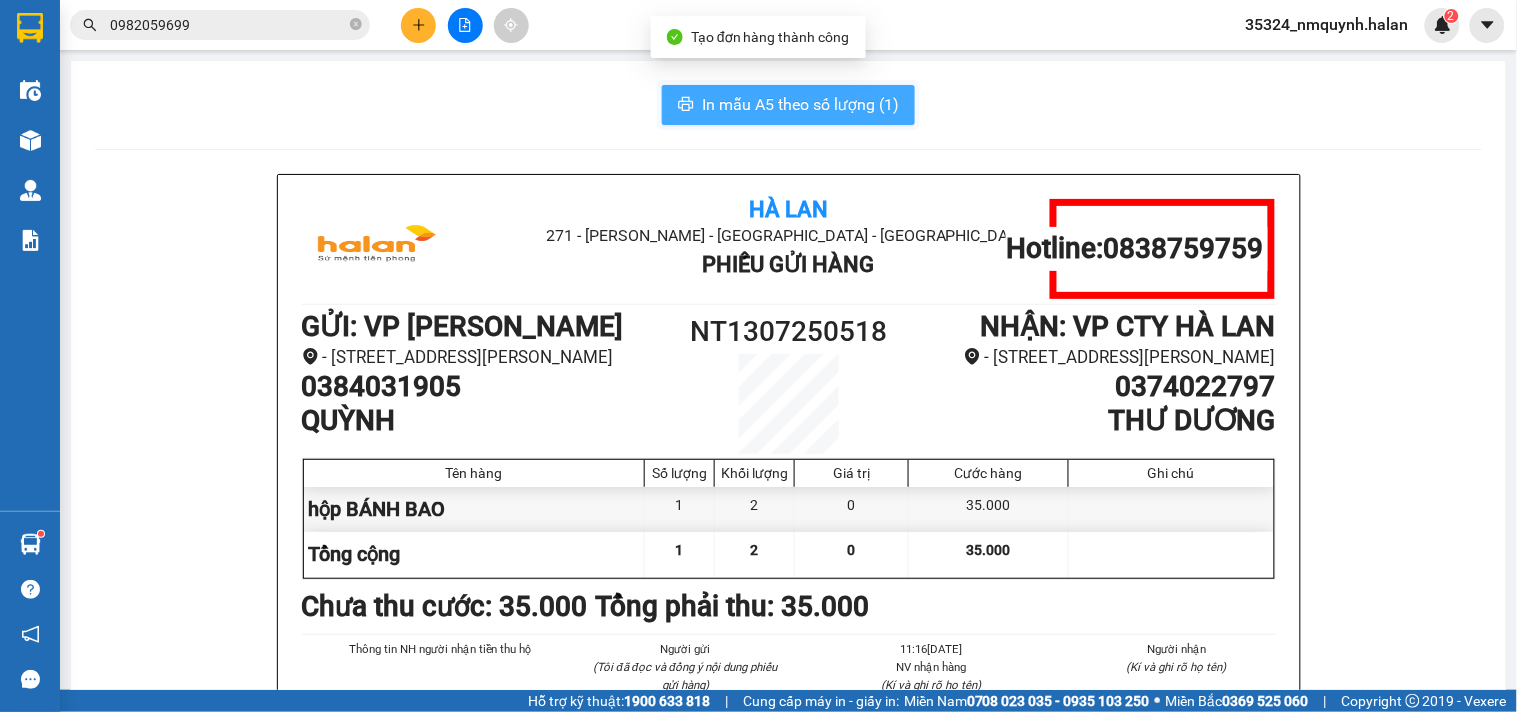 scroll, scrollTop: 0, scrollLeft: 0, axis: both 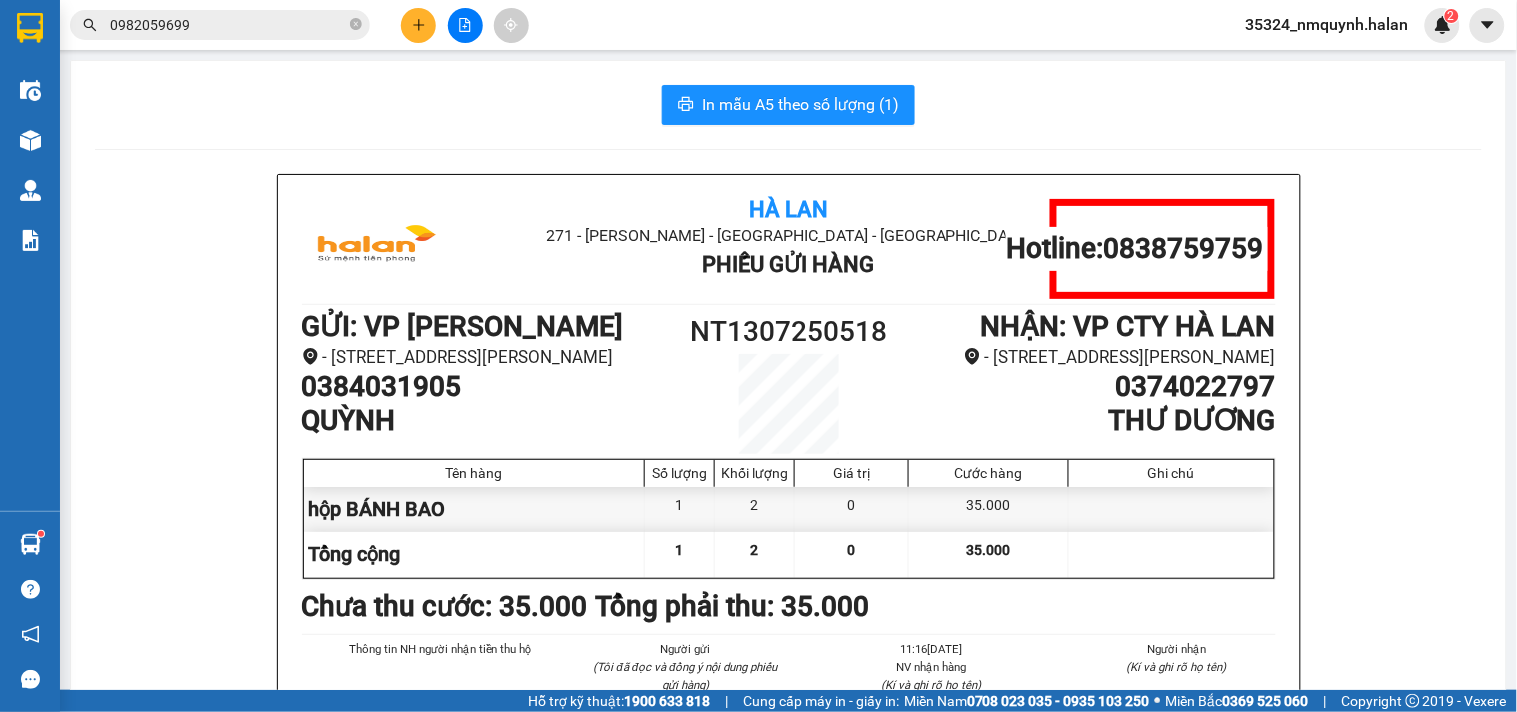 drag, startPoint x: 965, startPoint y: 75, endPoint x: 998, endPoint y: 76, distance: 33.01515 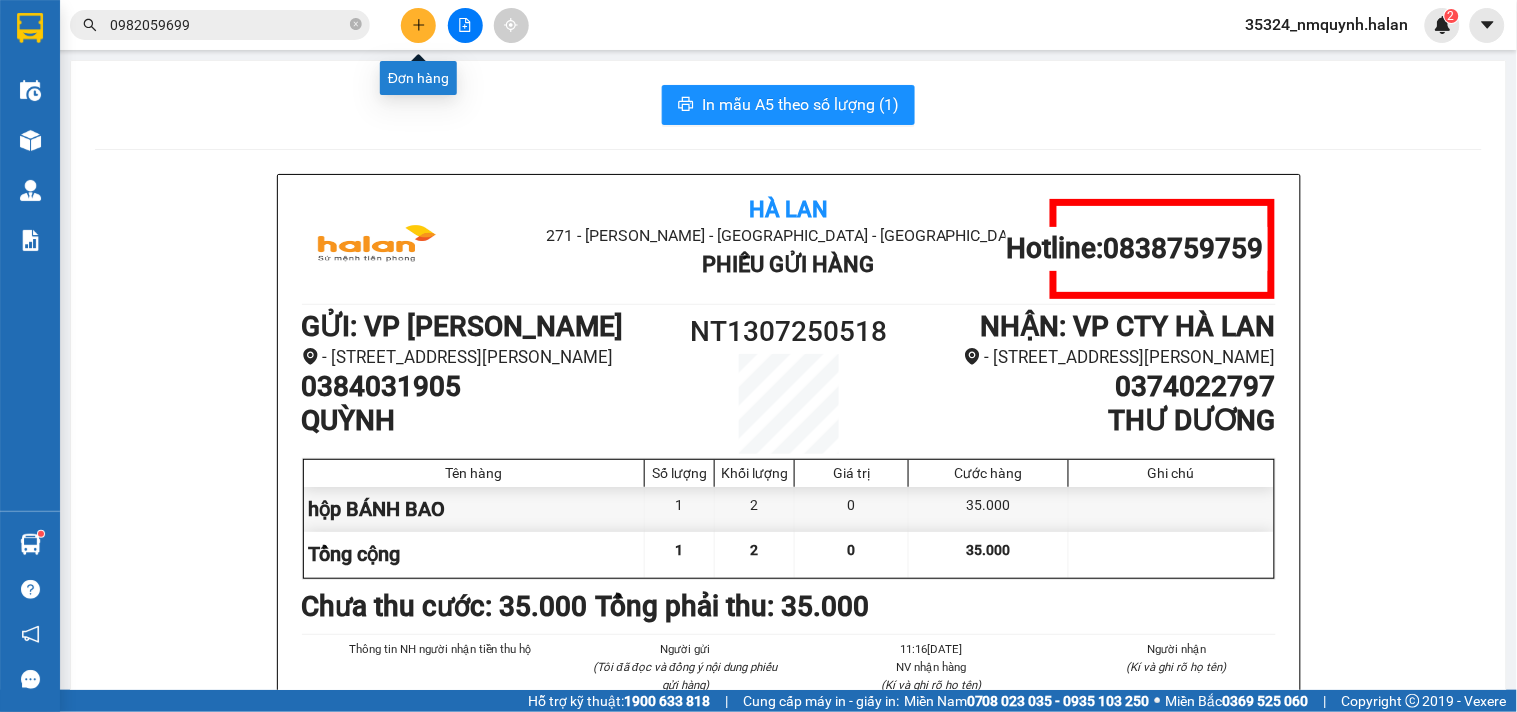 click at bounding box center (418, 25) 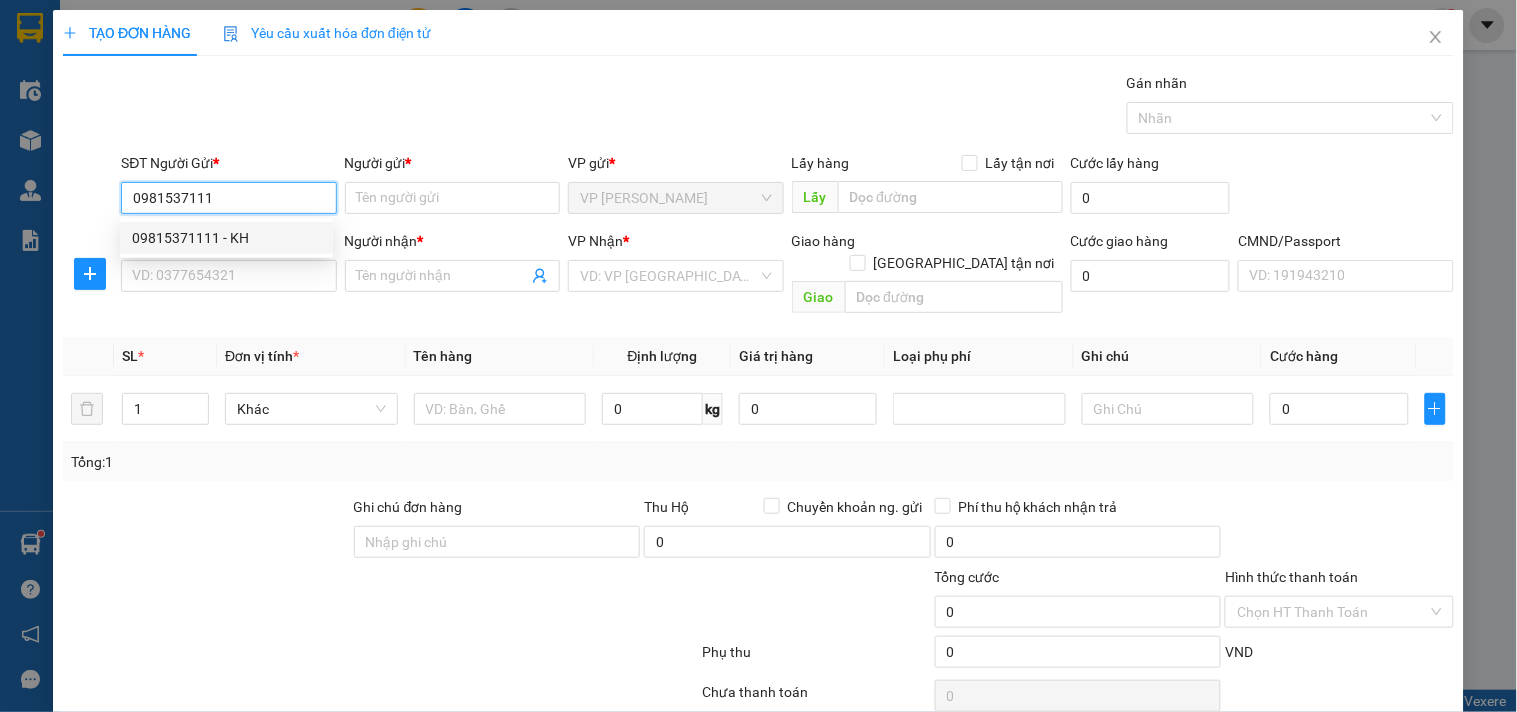 drag, startPoint x: 278, startPoint y: 245, endPoint x: 580, endPoint y: 208, distance: 304.25812 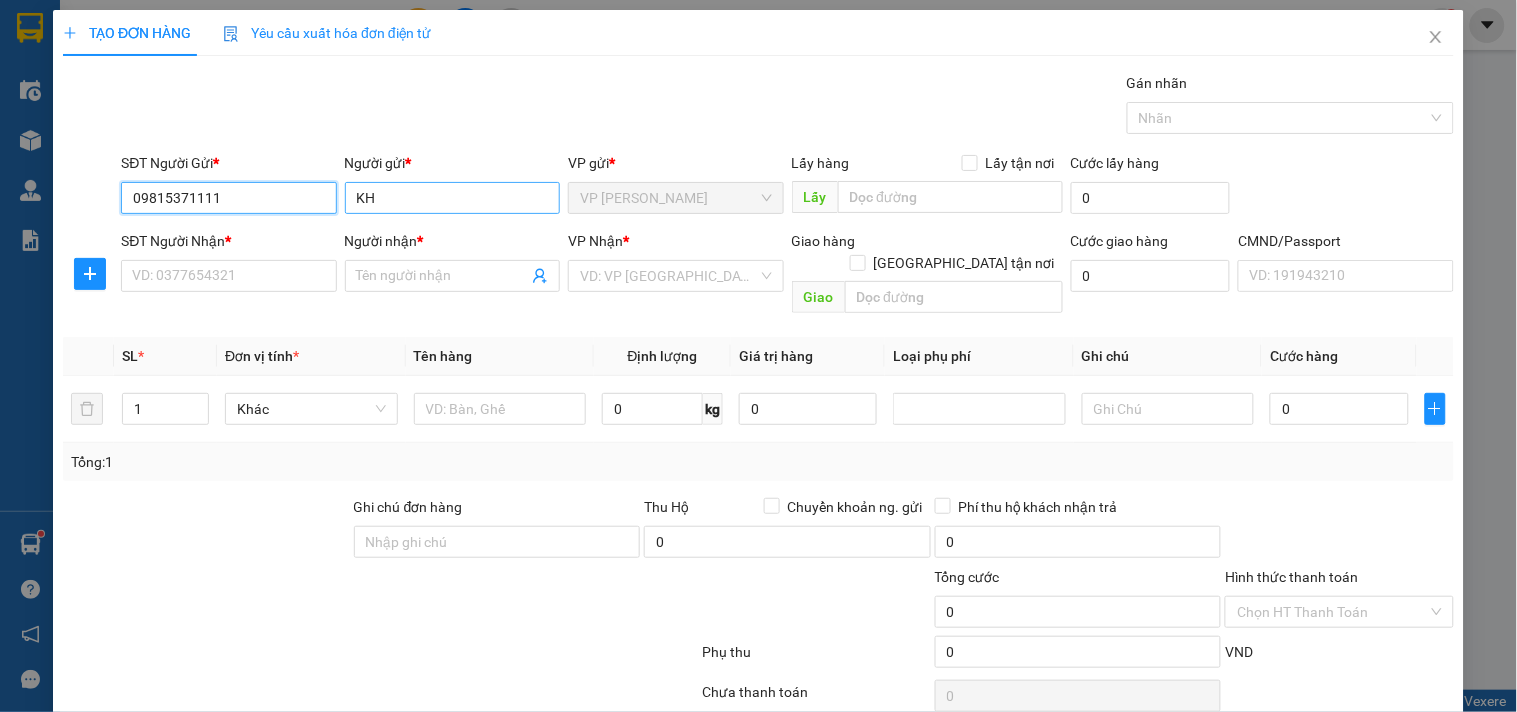 type on "09815371111" 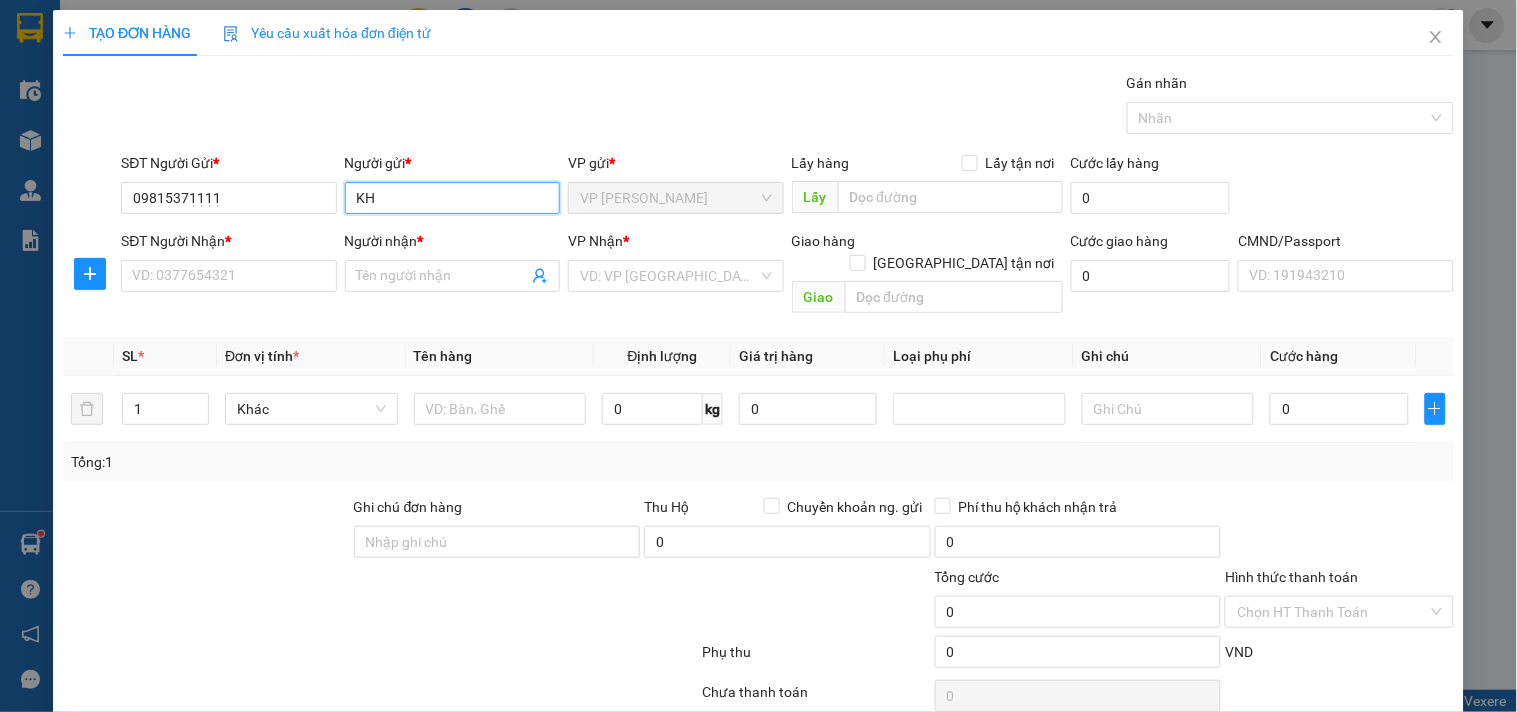 click on "KH" at bounding box center [452, 198] 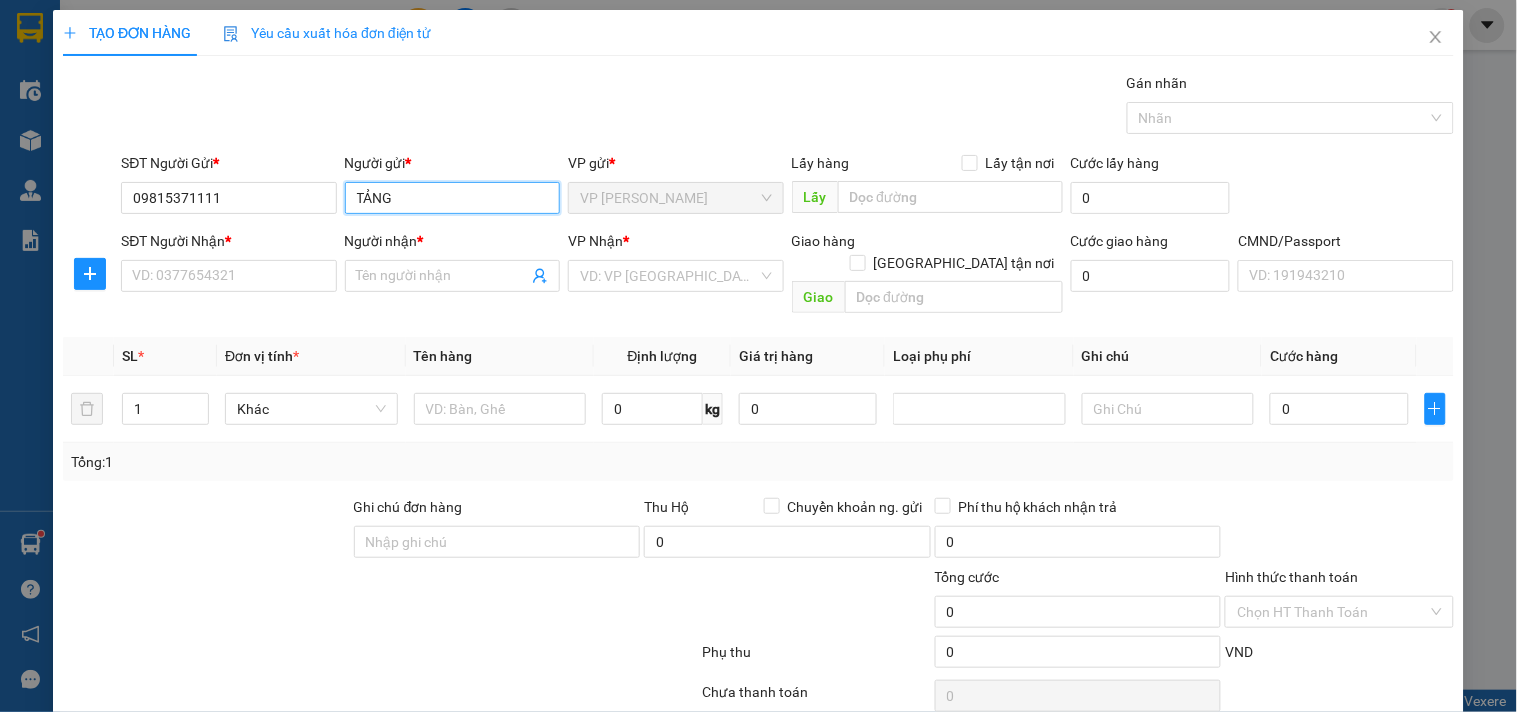 click on "TẢNG" at bounding box center [452, 198] 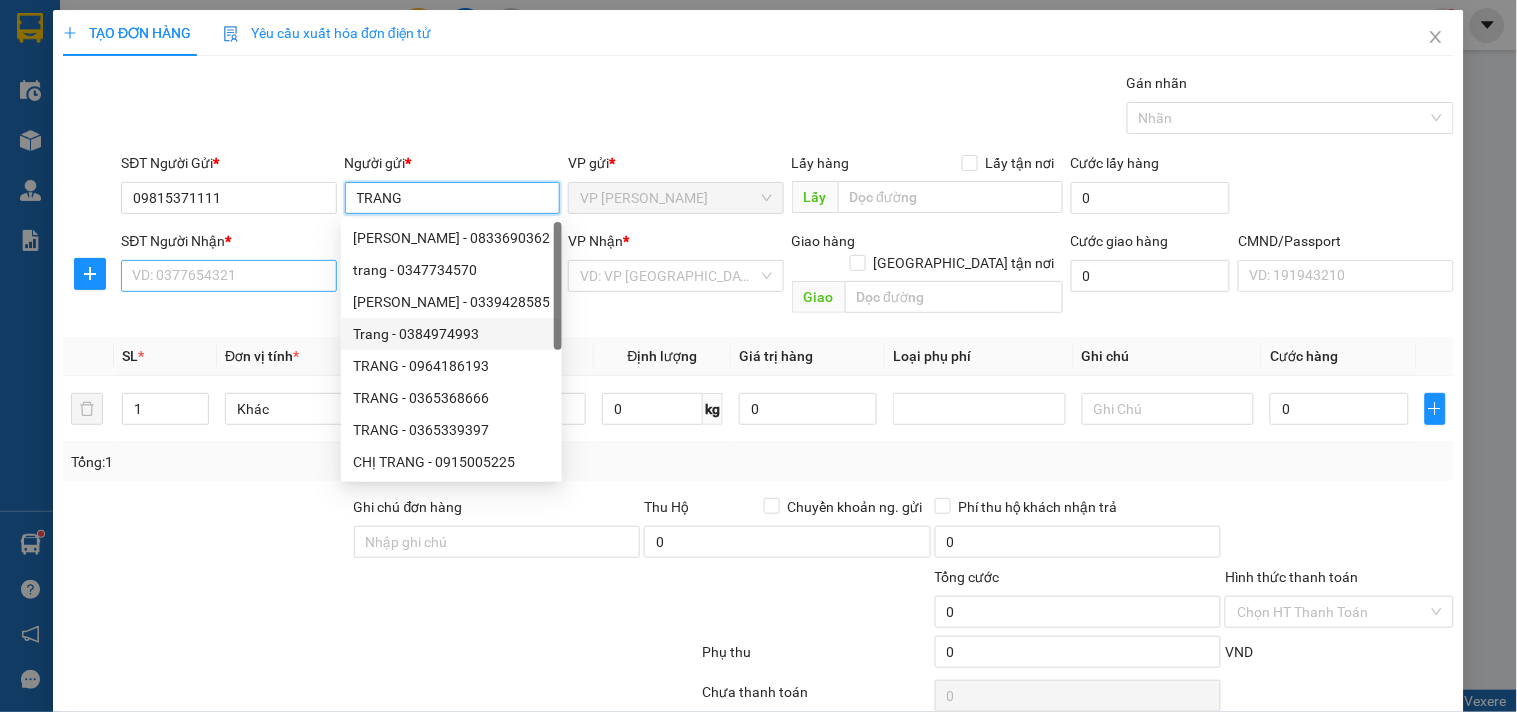type on "TRANG" 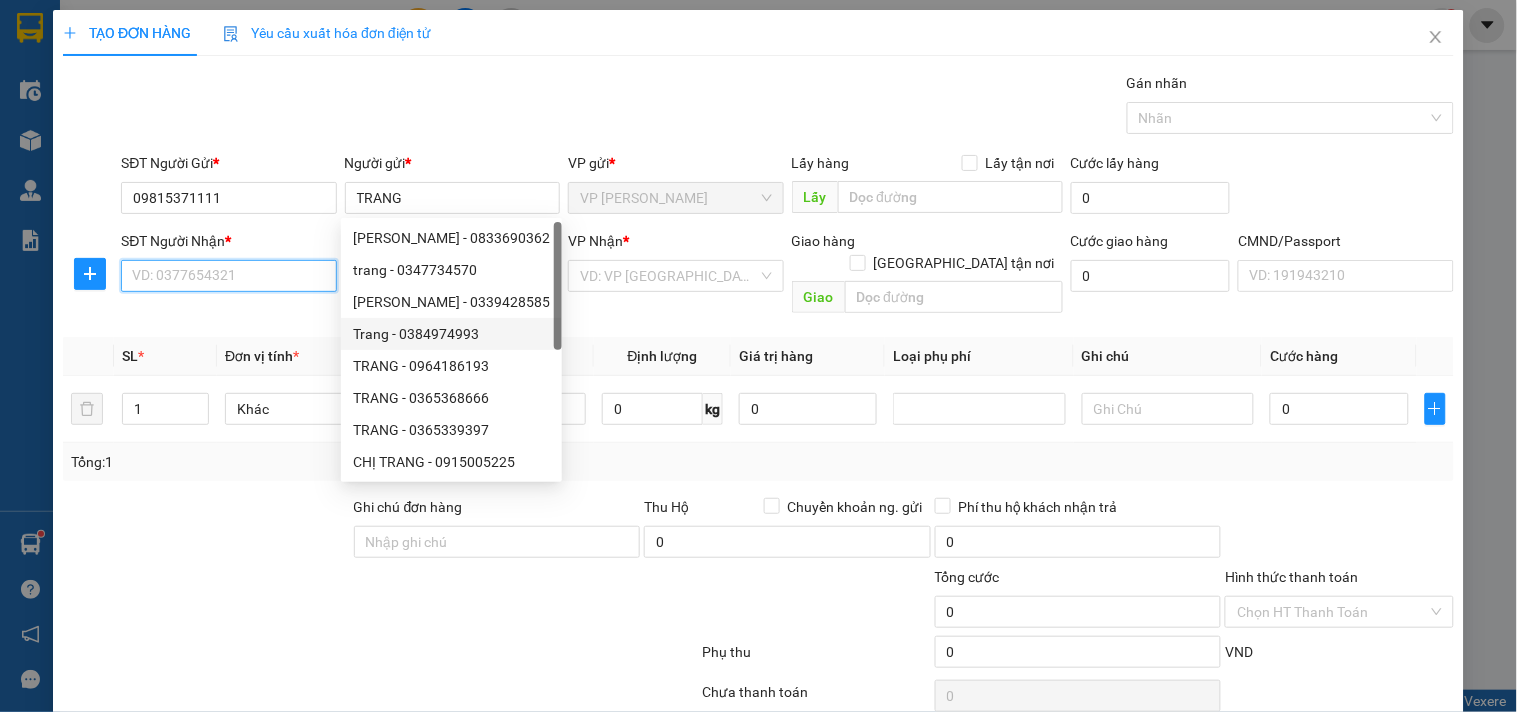click on "SĐT Người Nhận  *" at bounding box center [228, 276] 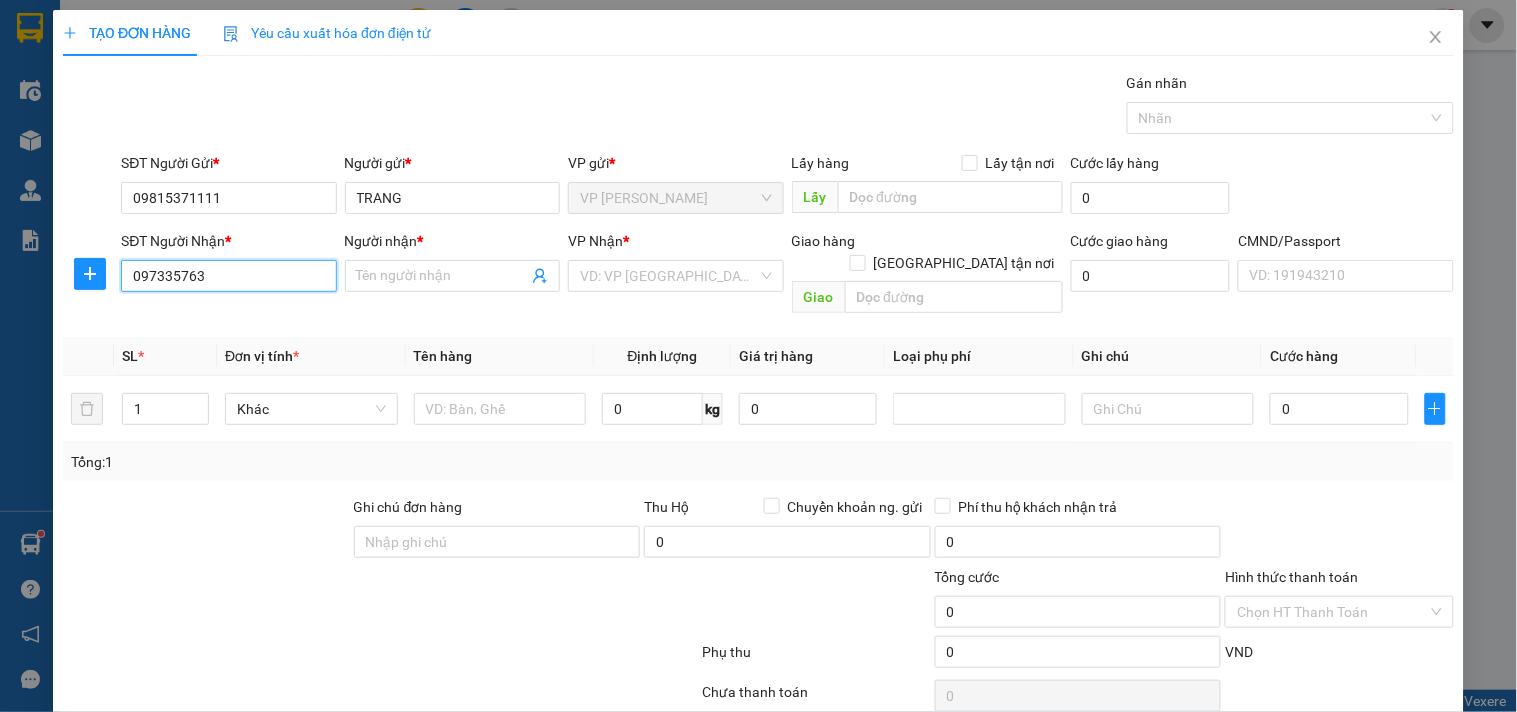 type on "0973357638" 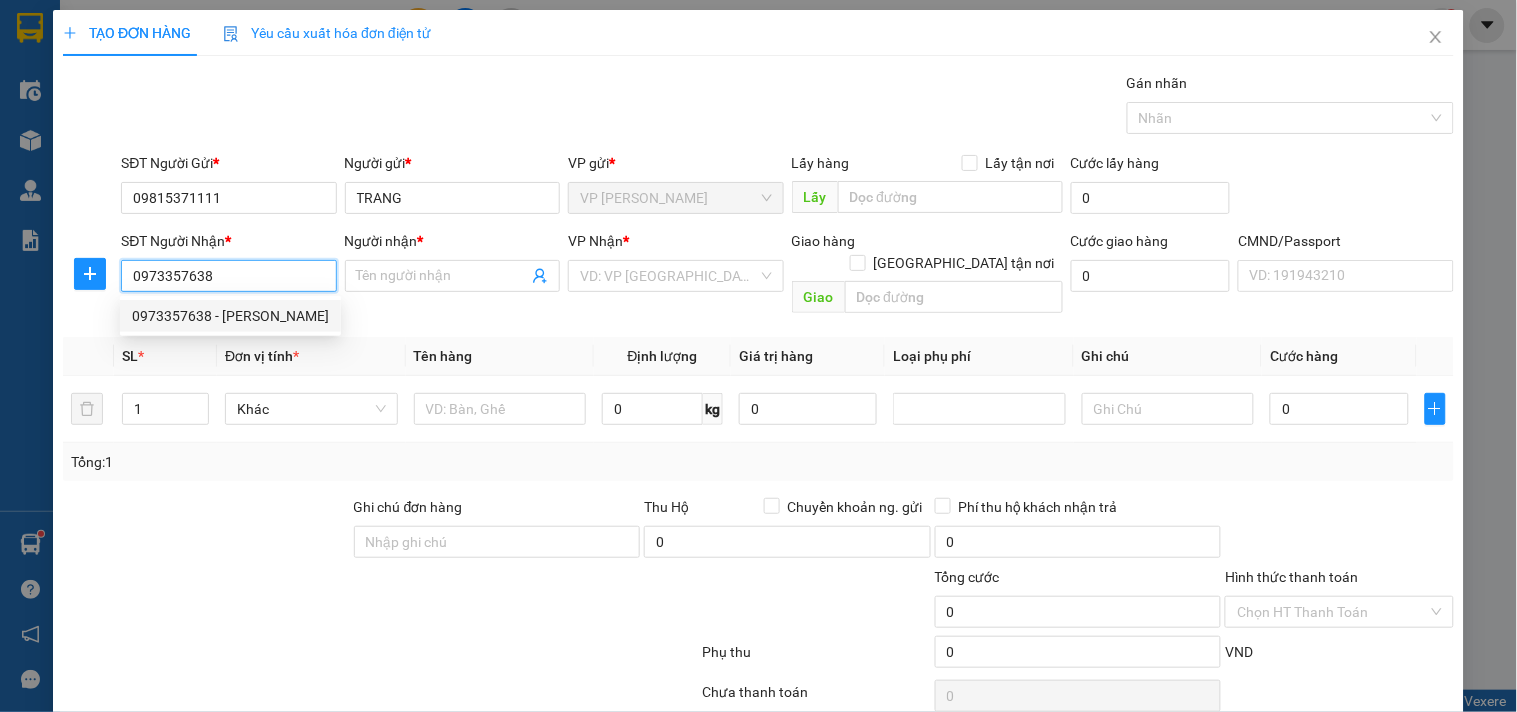 type on "KHẢI PHƯƠNG" 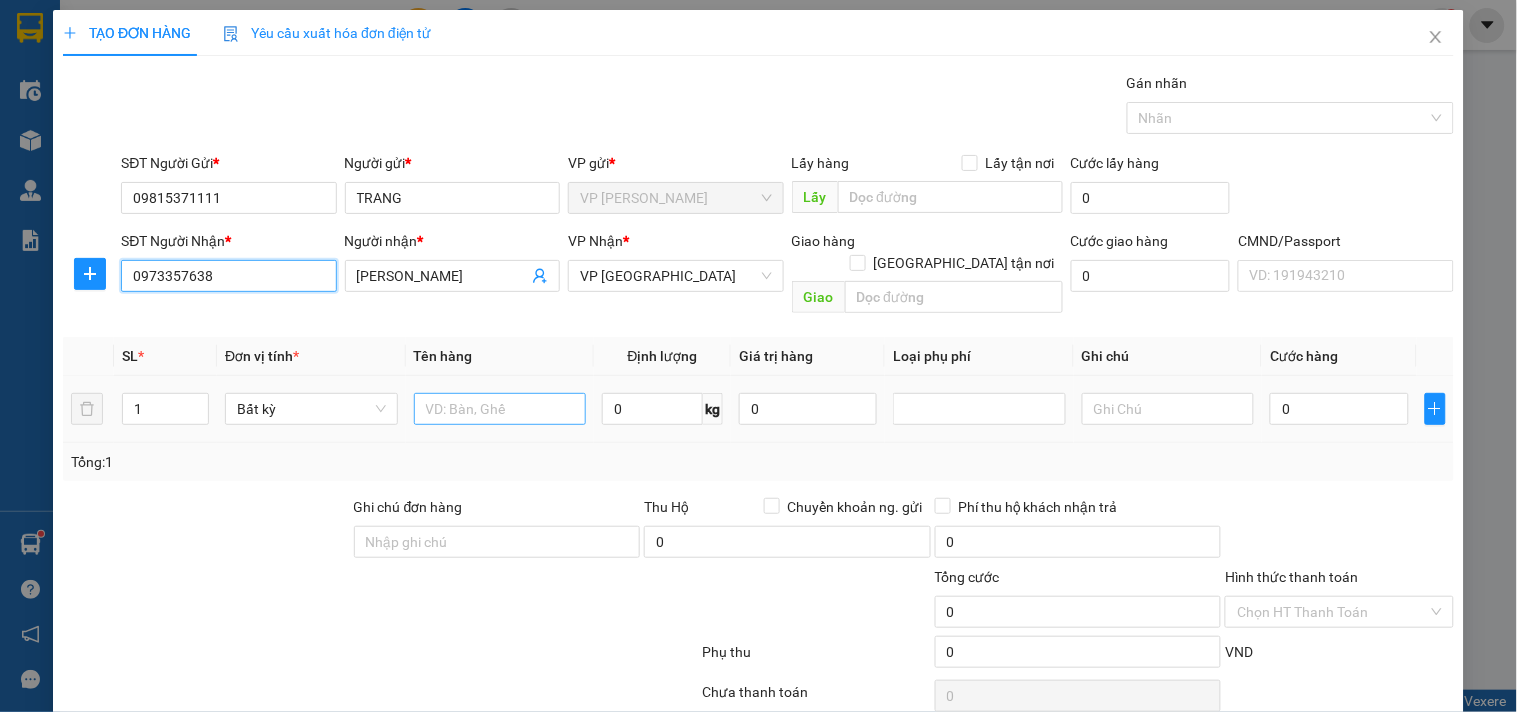 type on "0973357638" 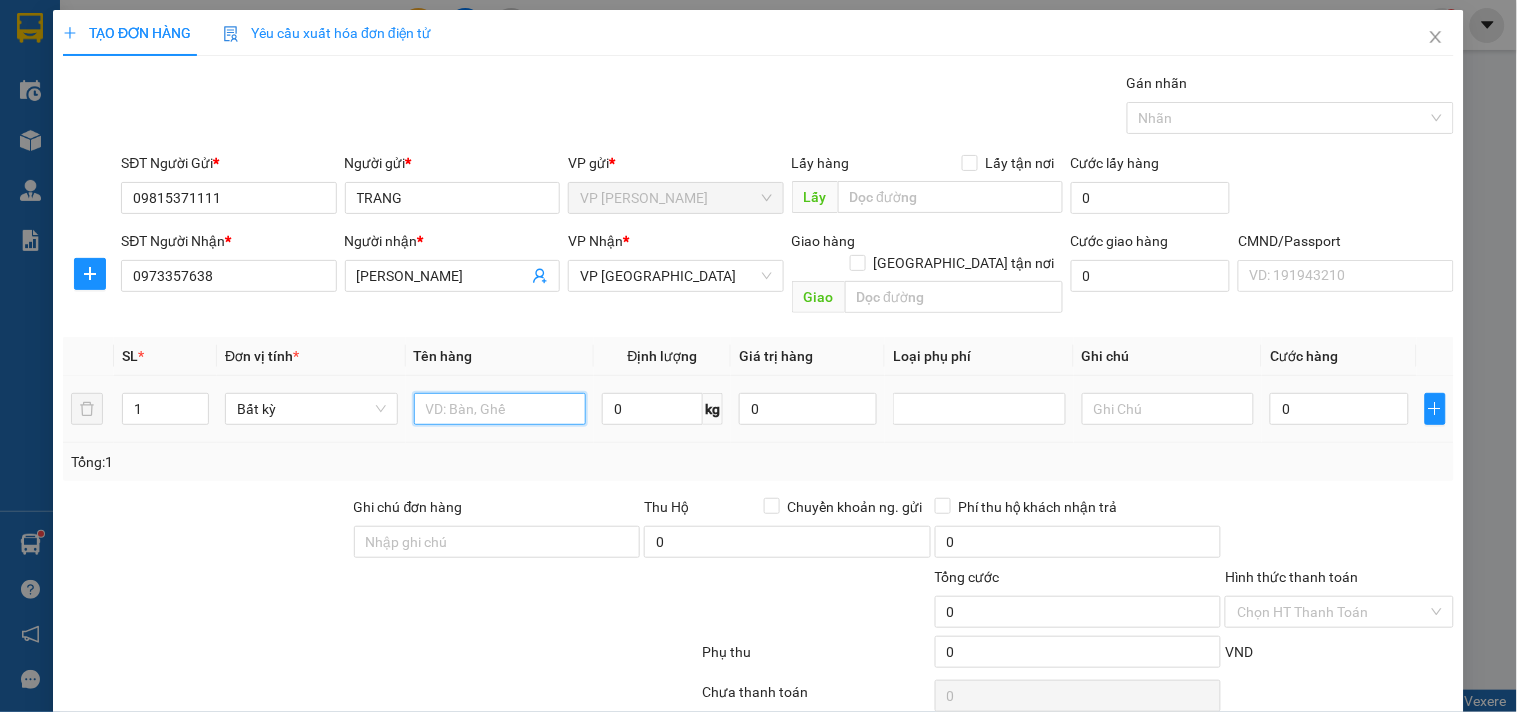click at bounding box center (500, 409) 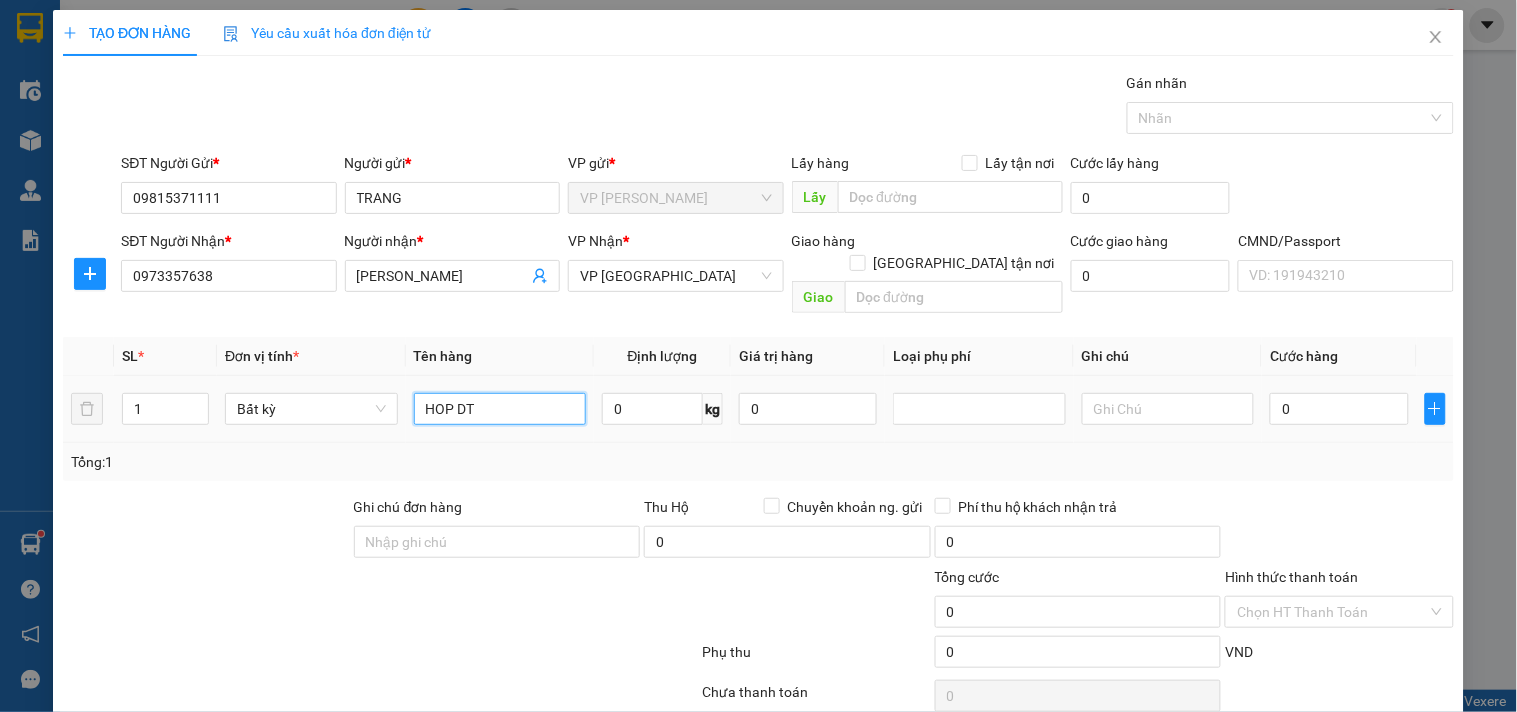 type on "HOP DT" 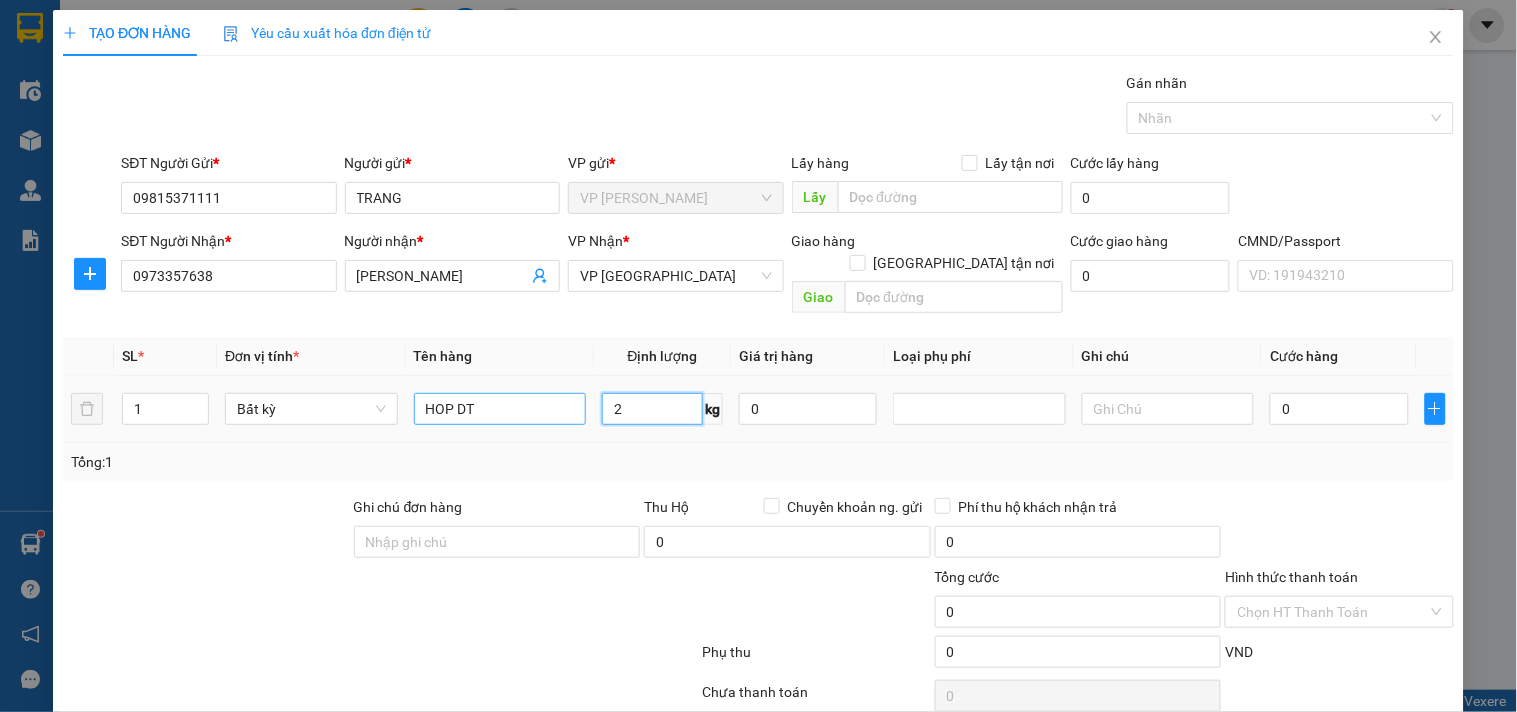 type on "2" 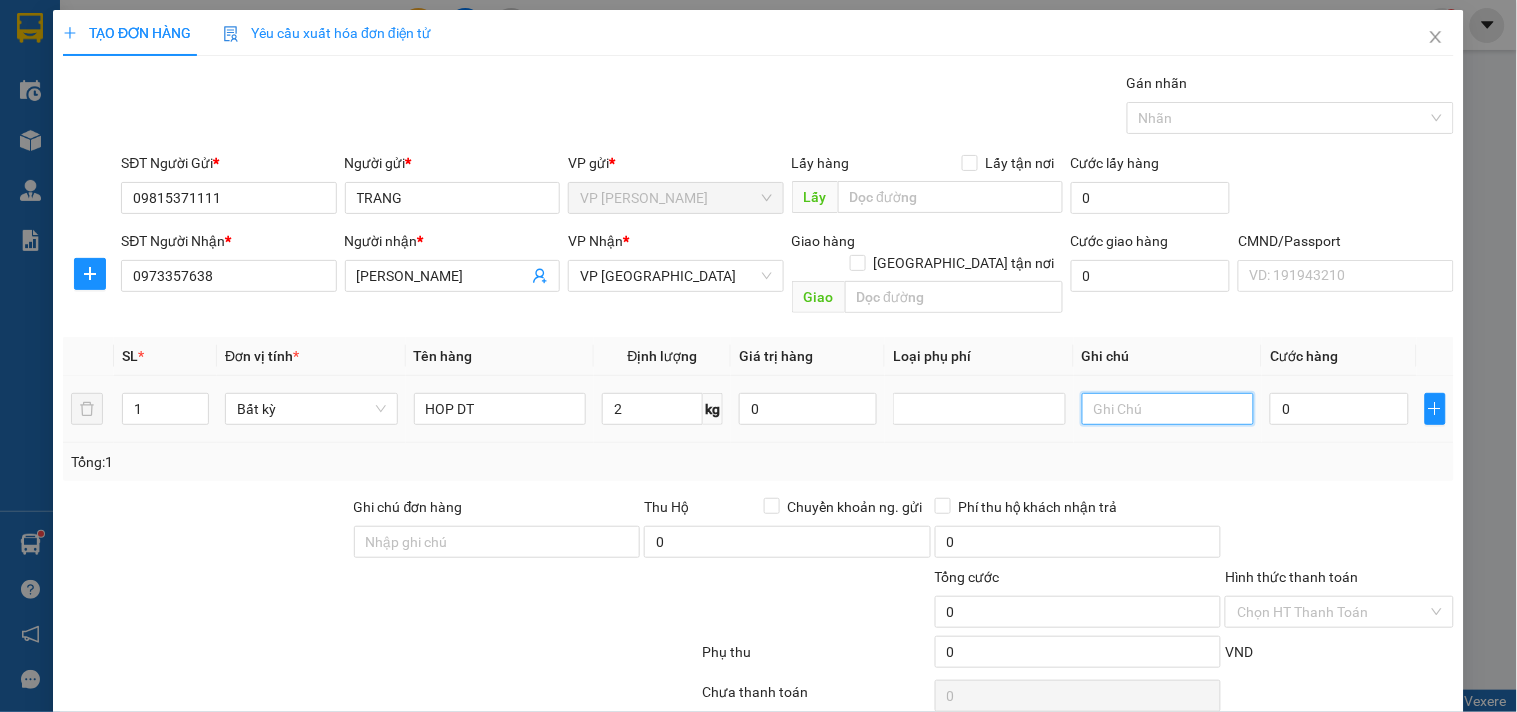 type on "35.000" 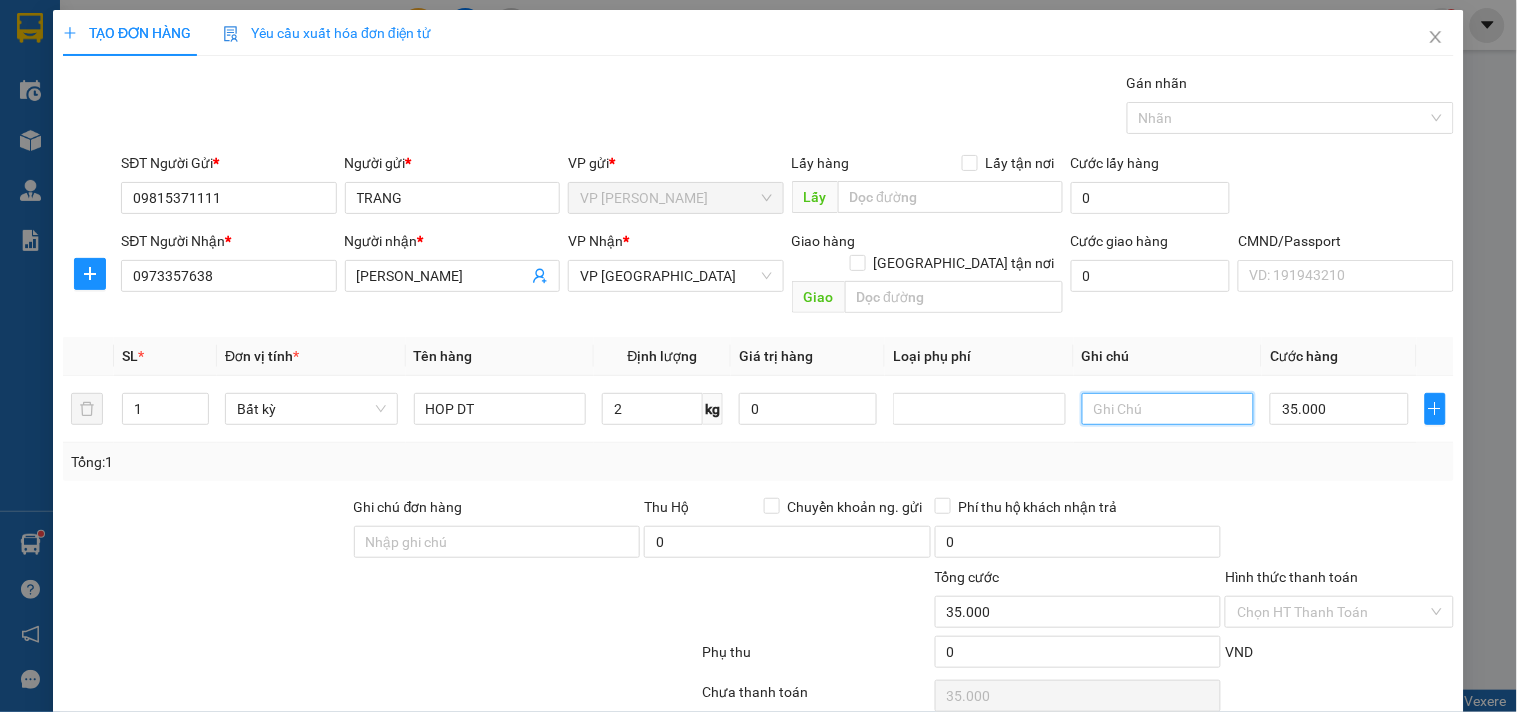 scroll, scrollTop: 67, scrollLeft: 0, axis: vertical 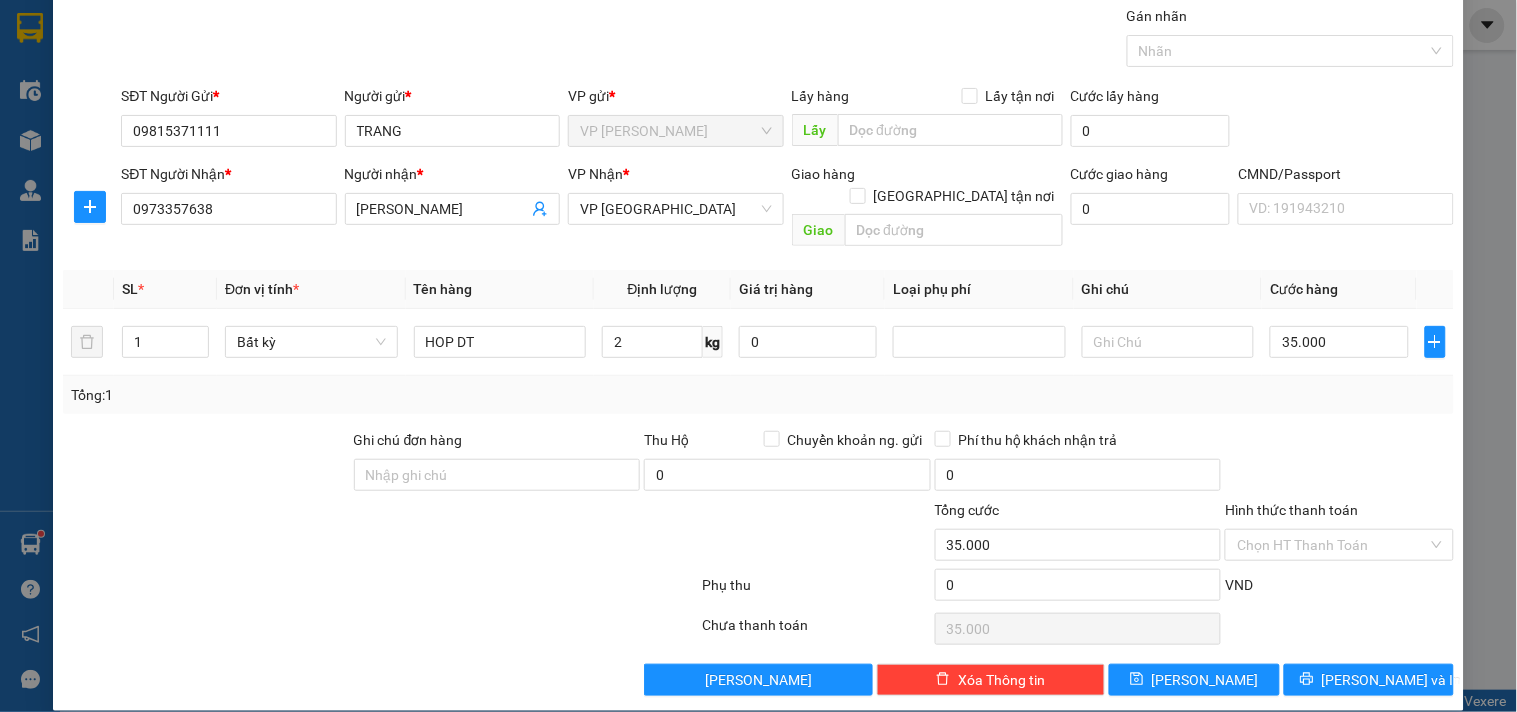 click on "Chọn HT Thanh Toán" at bounding box center (1339, 629) 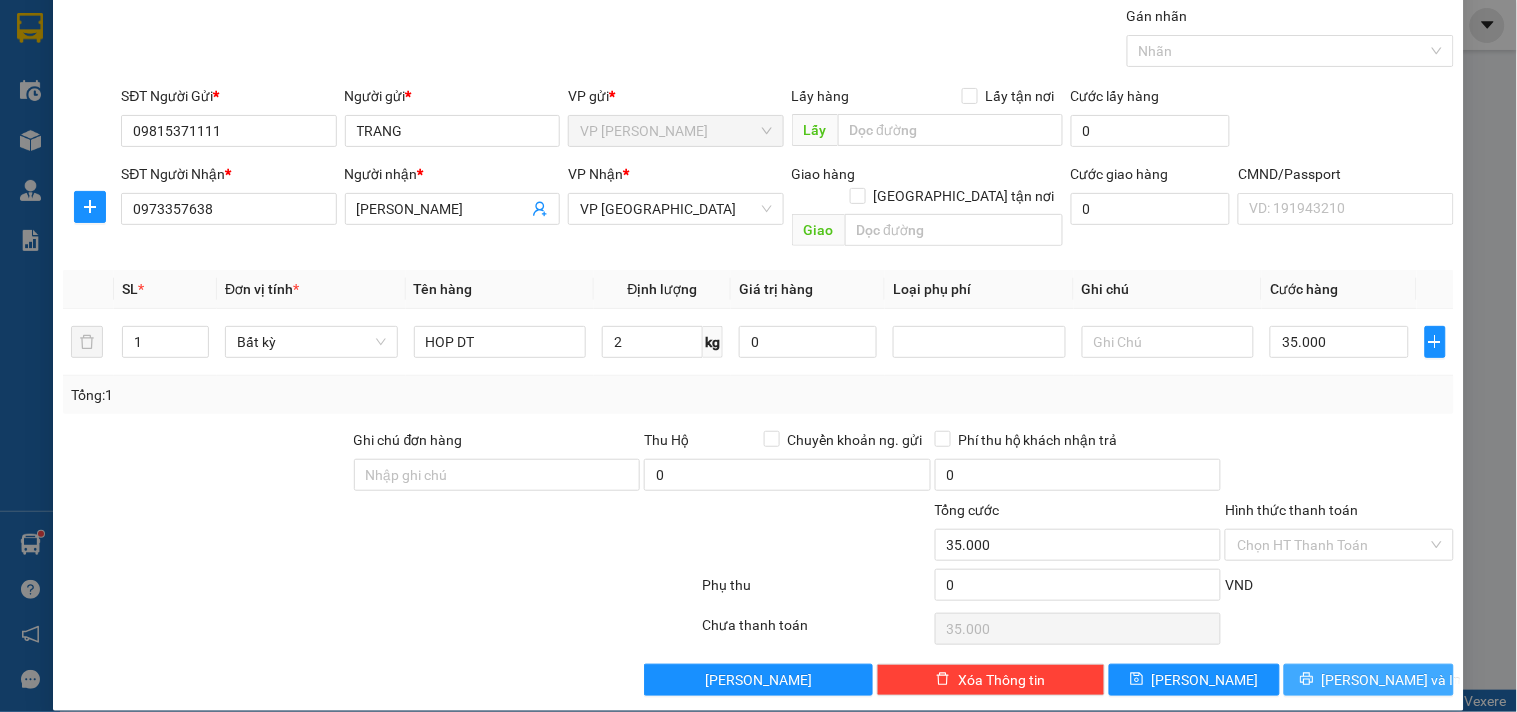 click 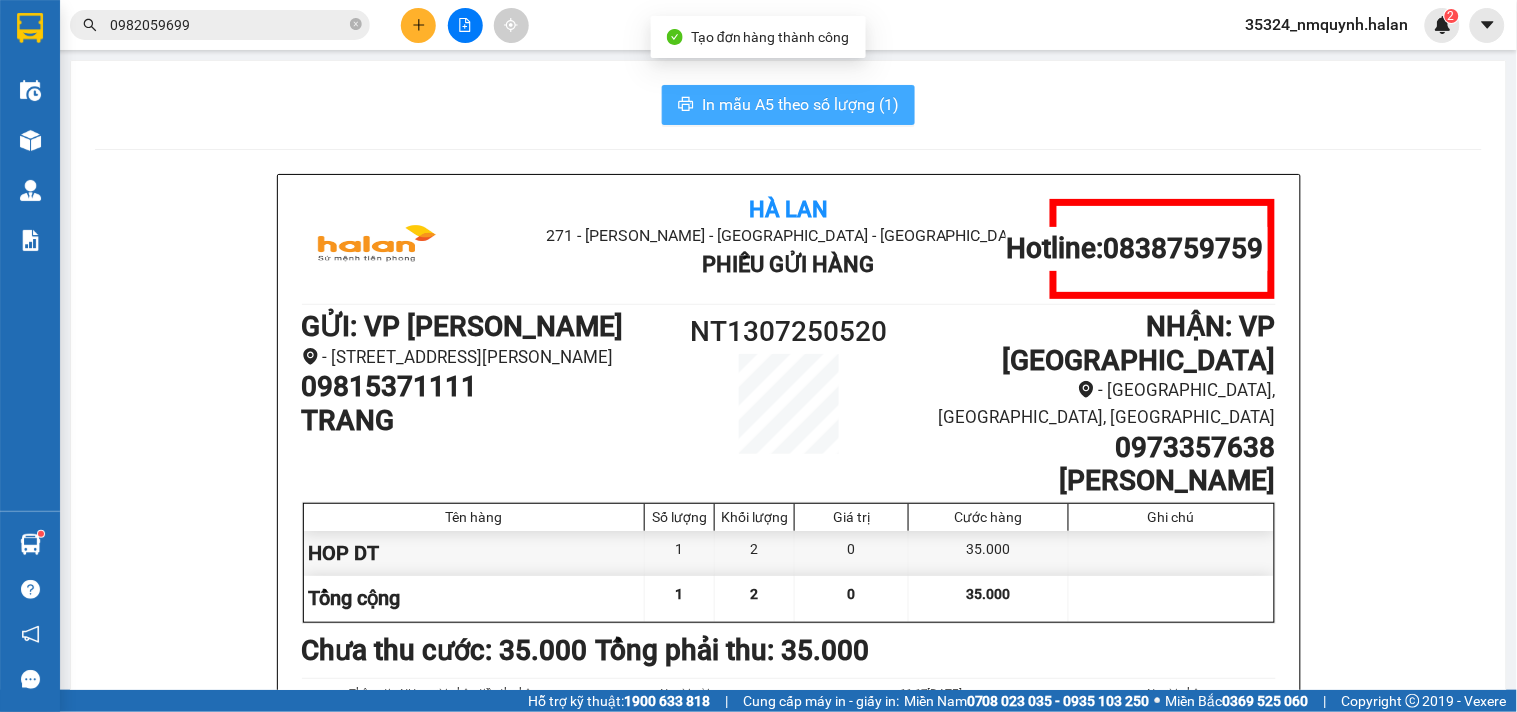 click on "In mẫu A5 theo số lượng
(1)" at bounding box center (800, 104) 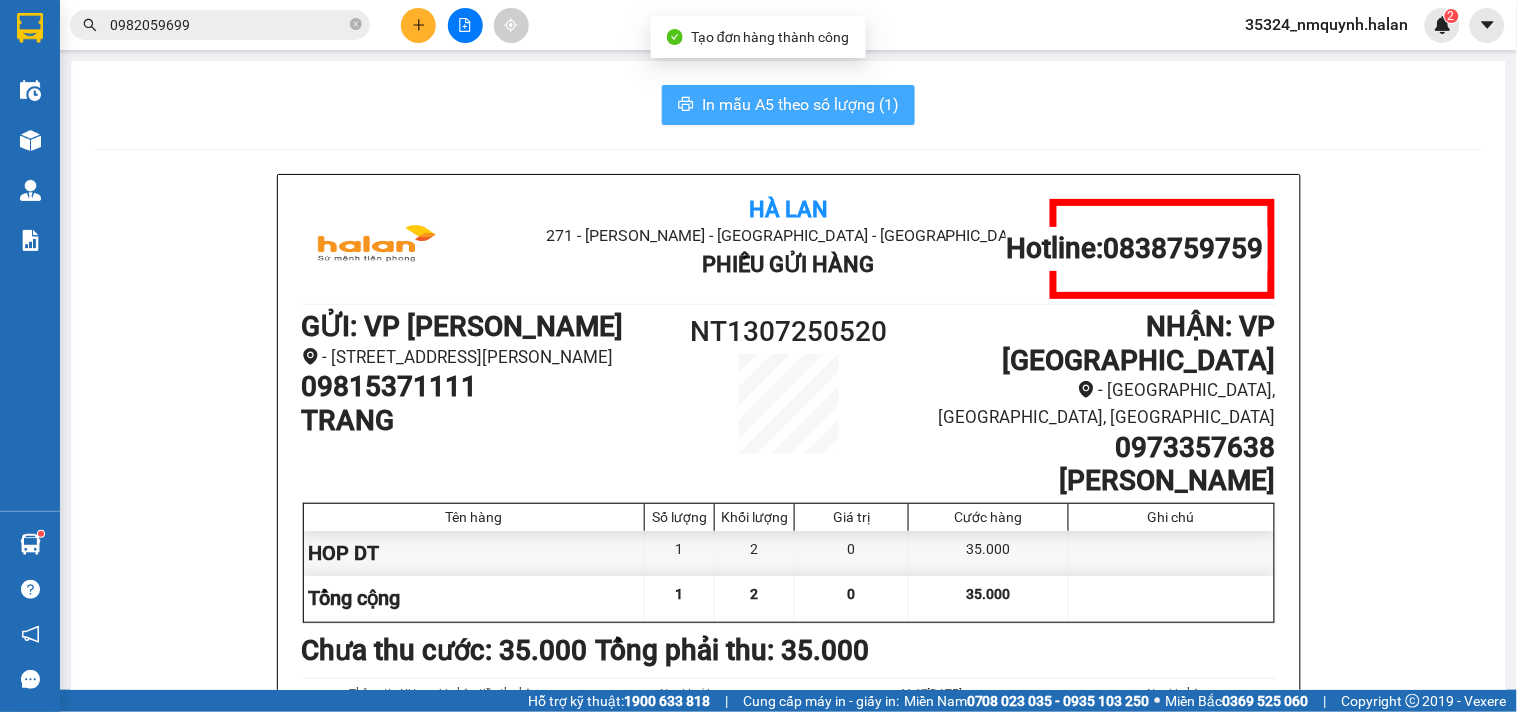 scroll, scrollTop: 0, scrollLeft: 0, axis: both 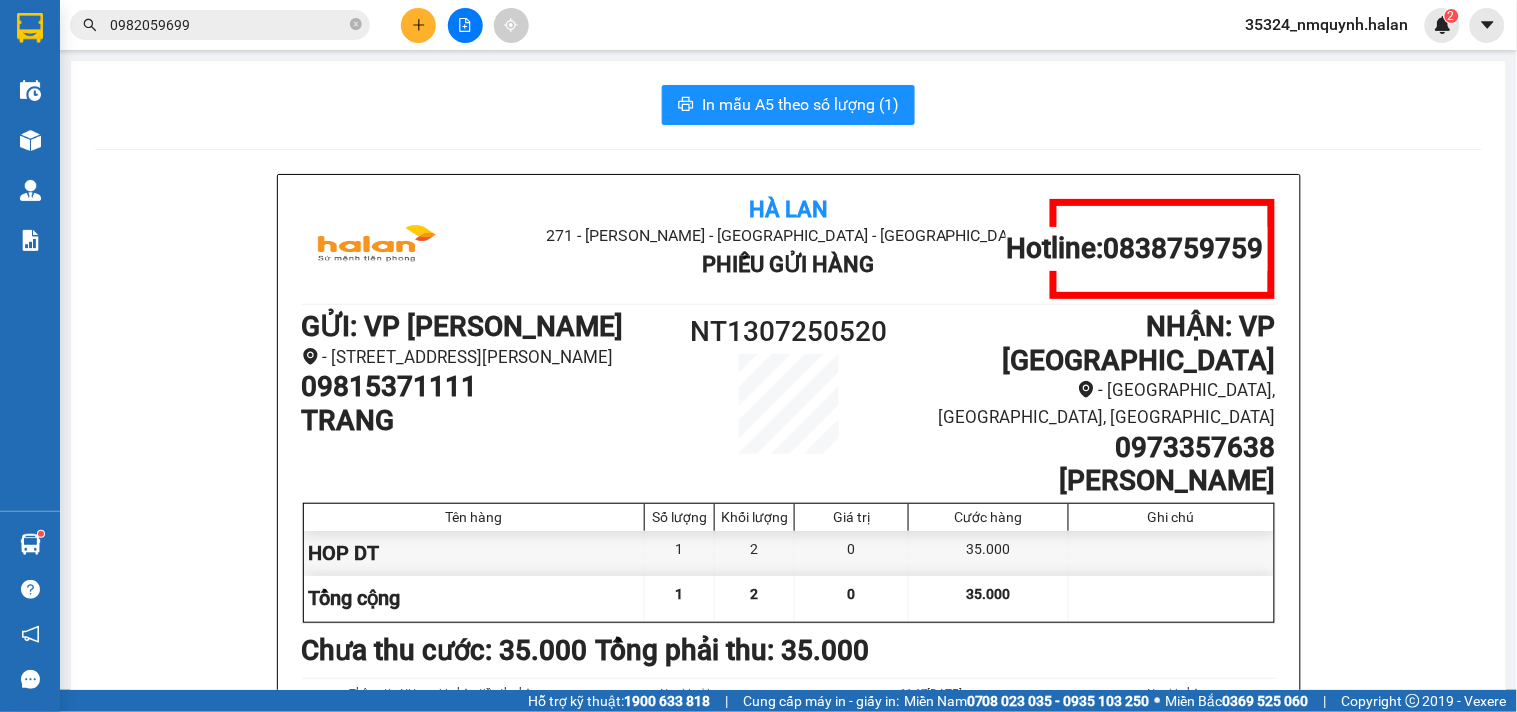 click on "0982059699" at bounding box center (228, 25) 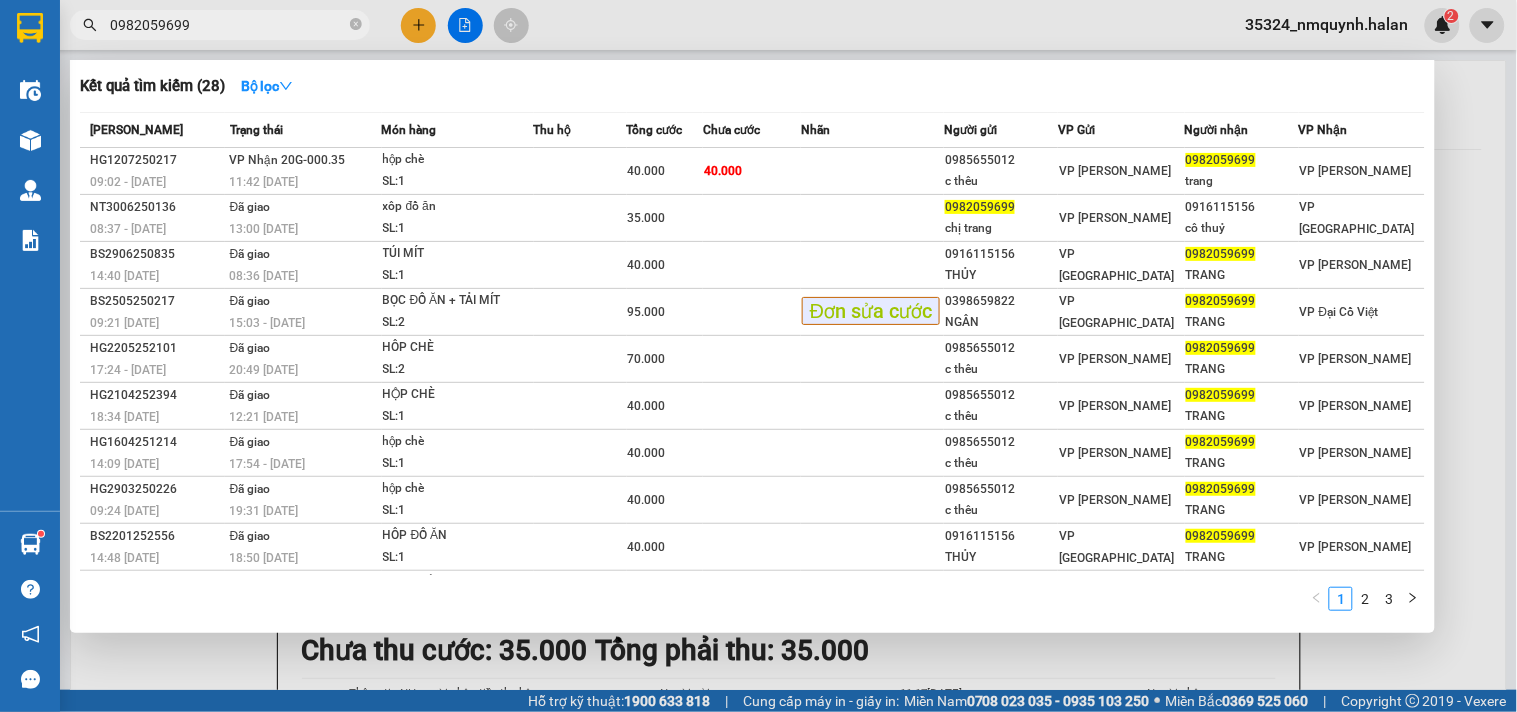 click on "0982059699" at bounding box center [228, 25] 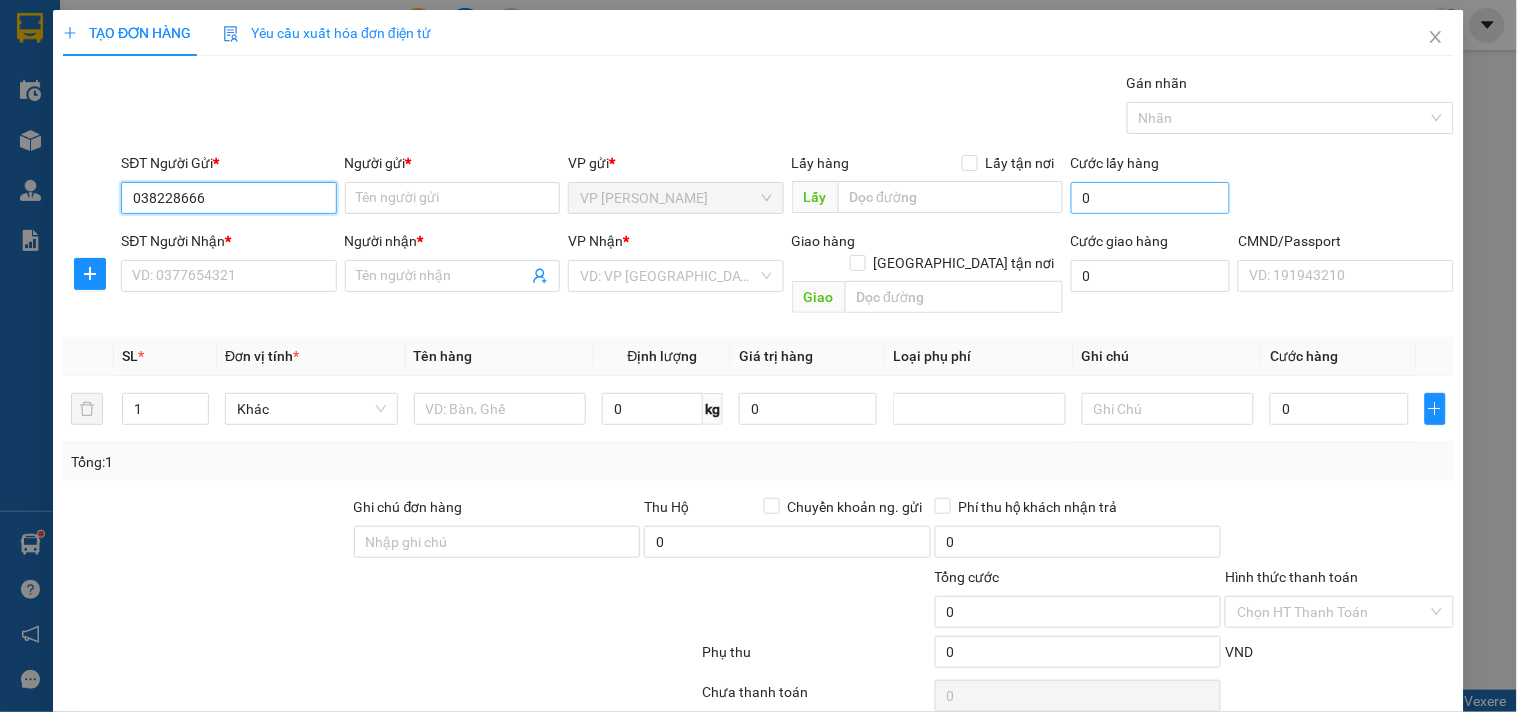 type on "0382286666" 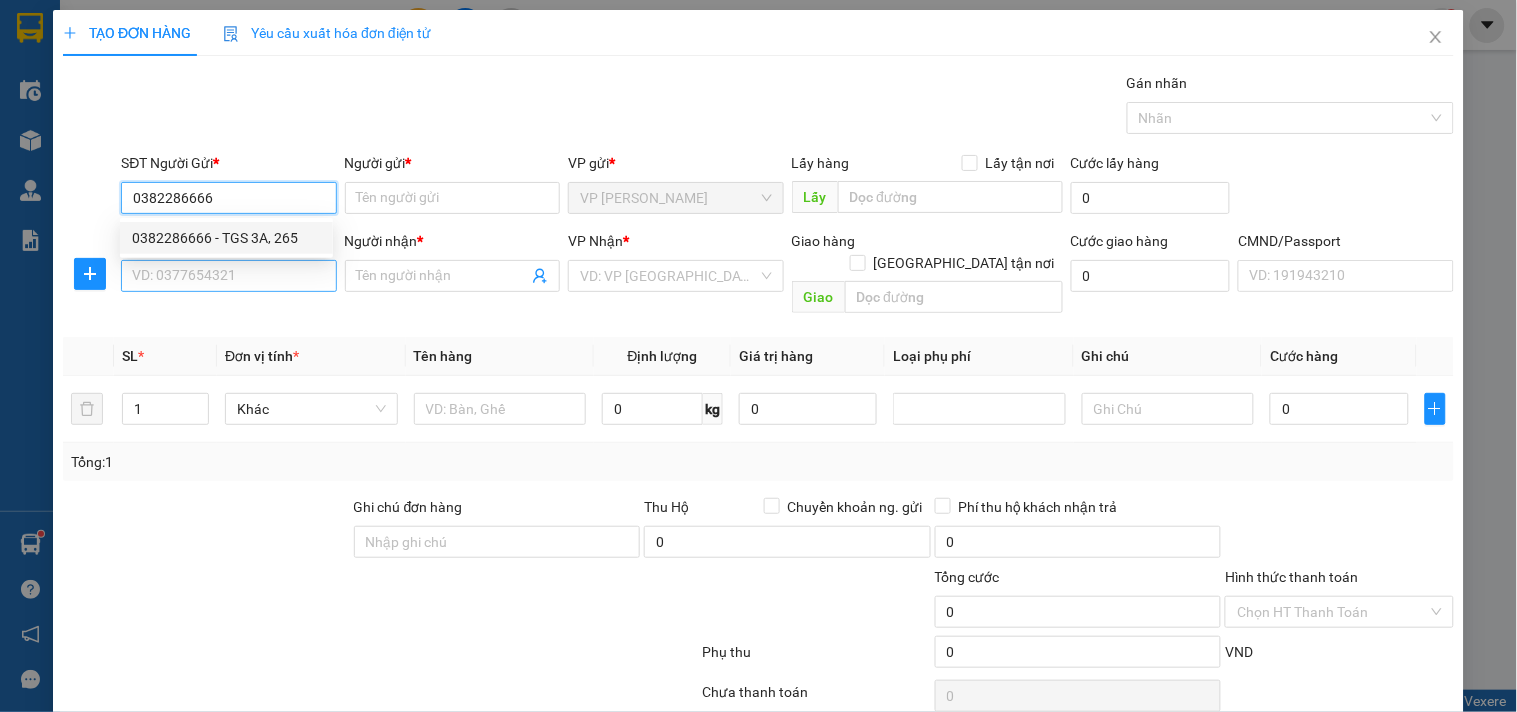 drag, startPoint x: 236, startPoint y: 243, endPoint x: 252, endPoint y: 277, distance: 37.576588 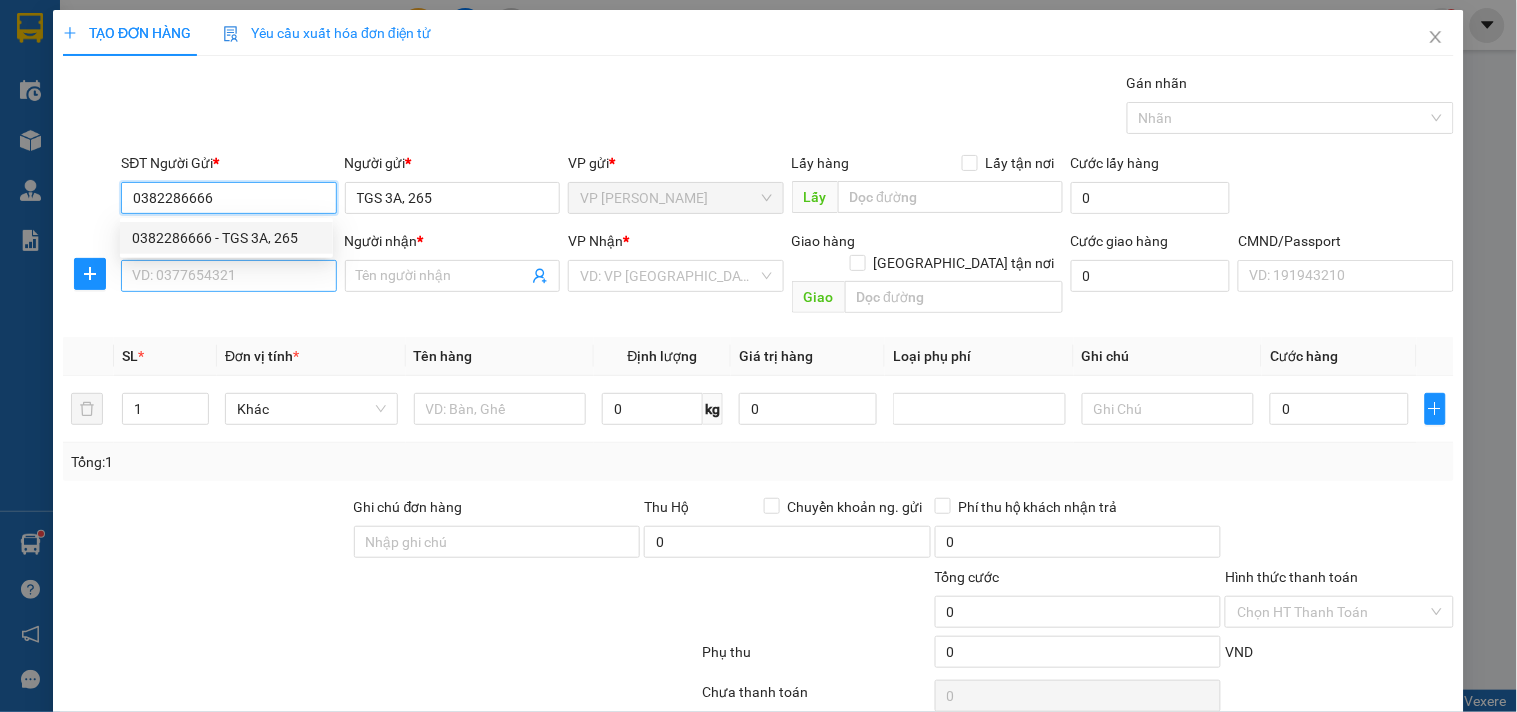 type on "0382286666" 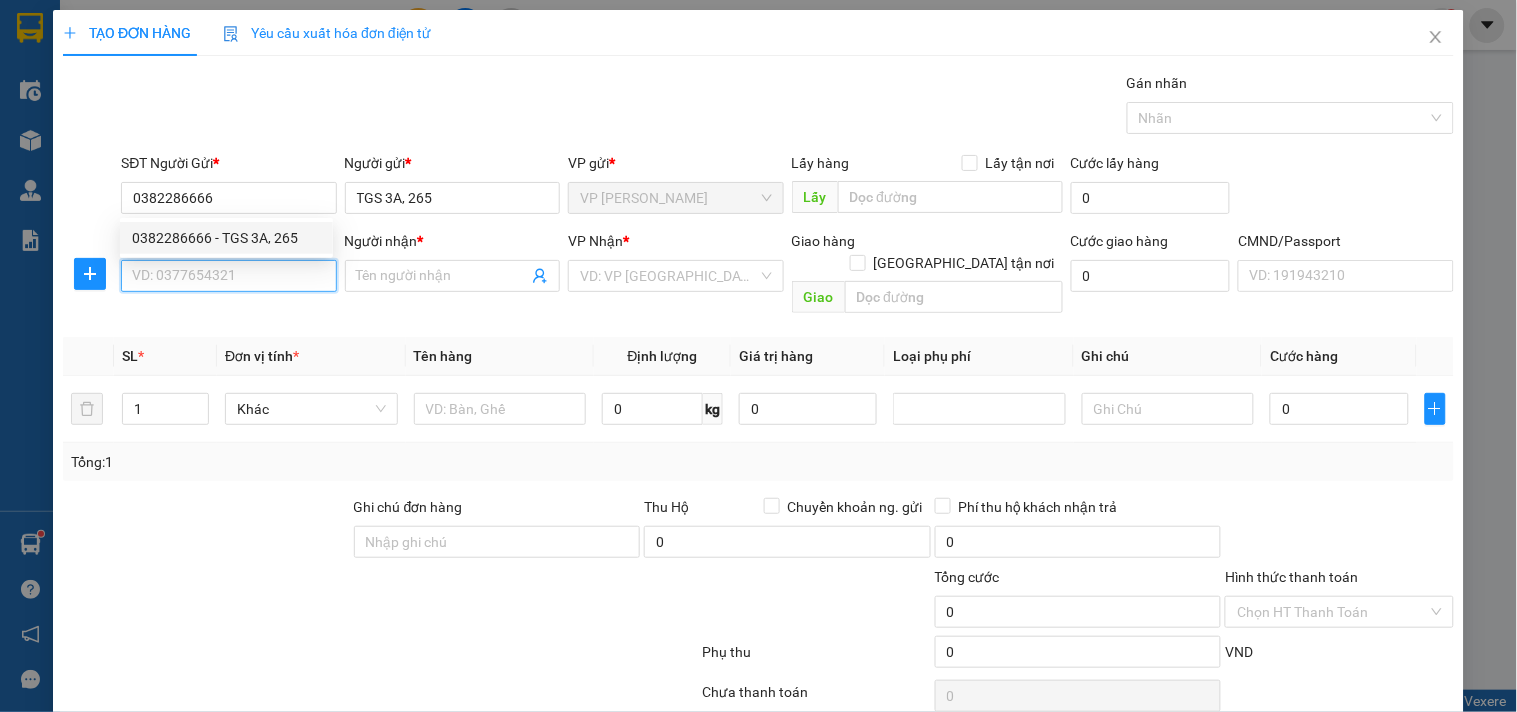 click on "SĐT Người Nhận  *" at bounding box center (228, 276) 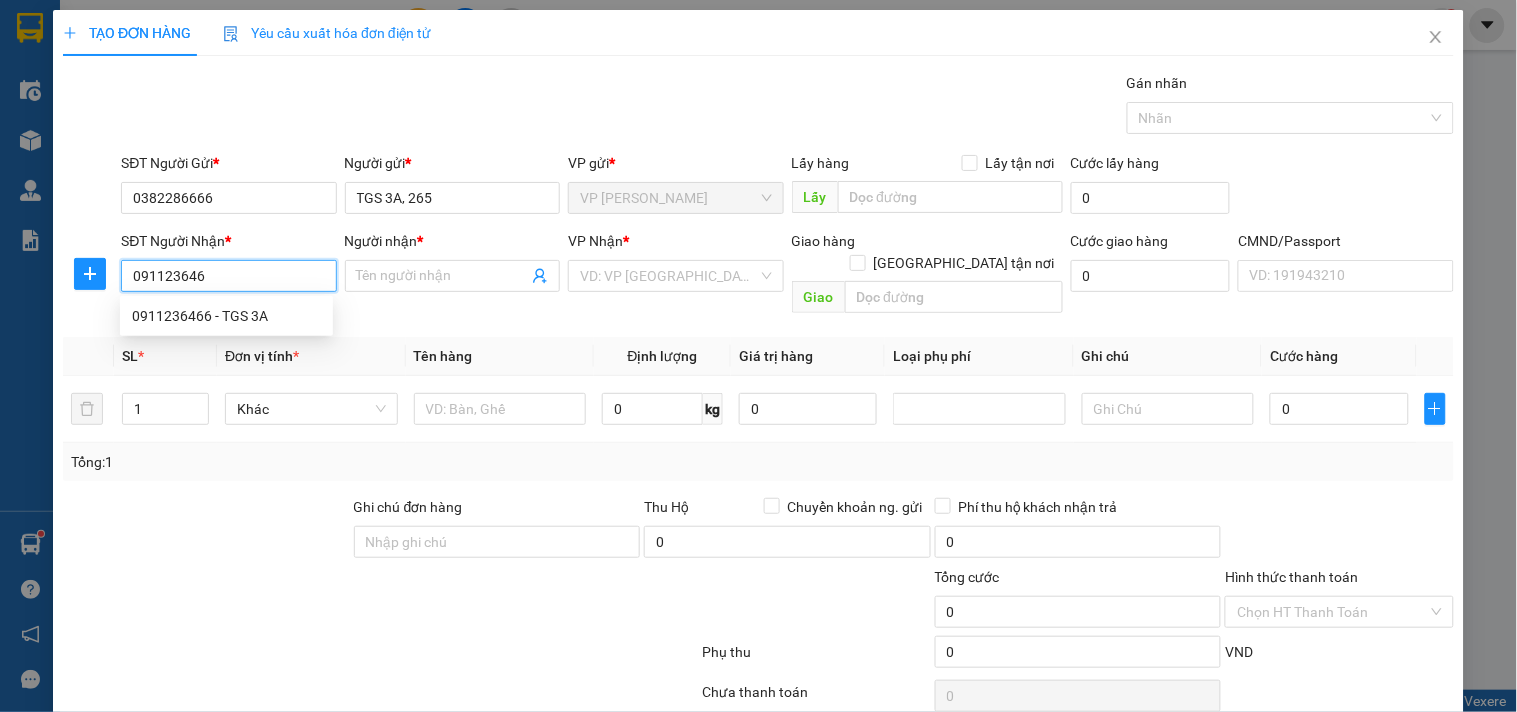 type on "0911236466" 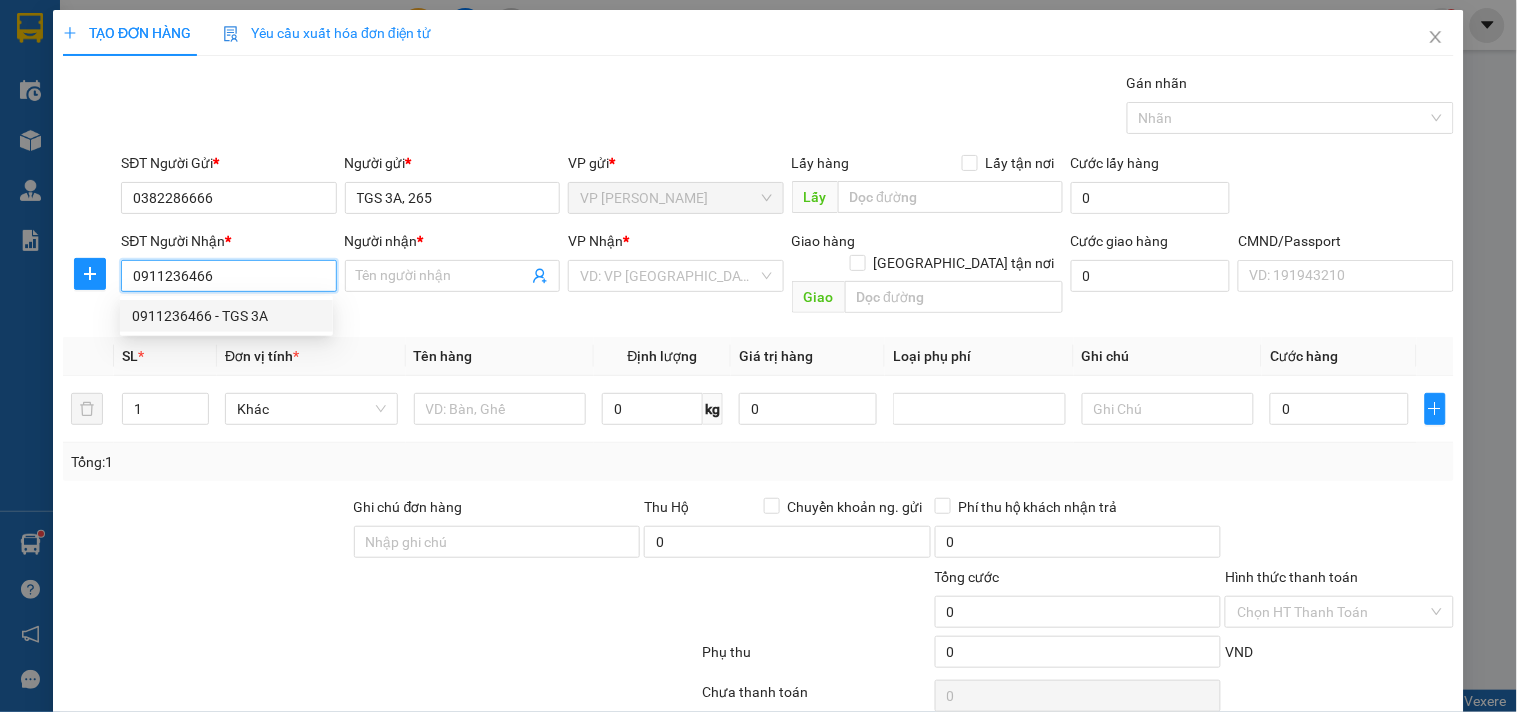 type on "TGS 3A" 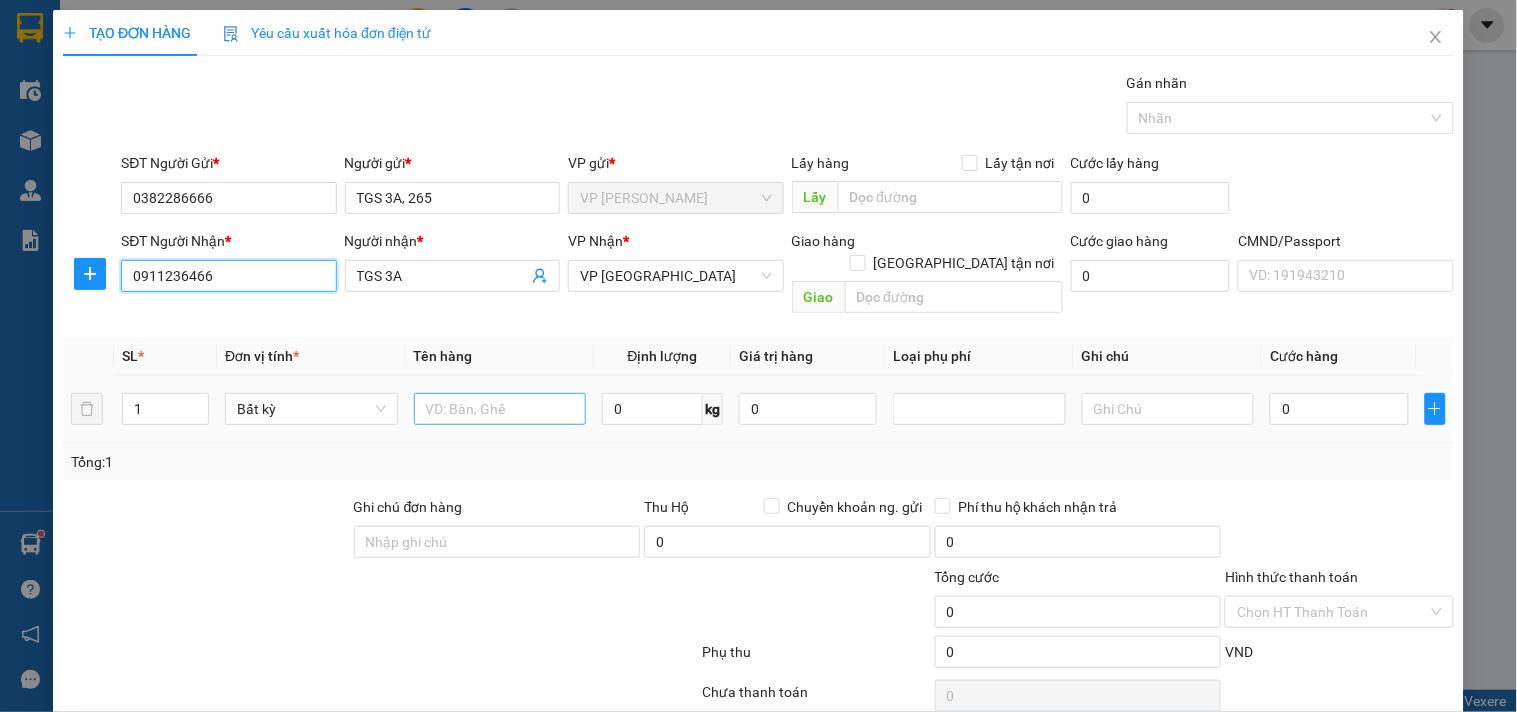 type on "0911236466" 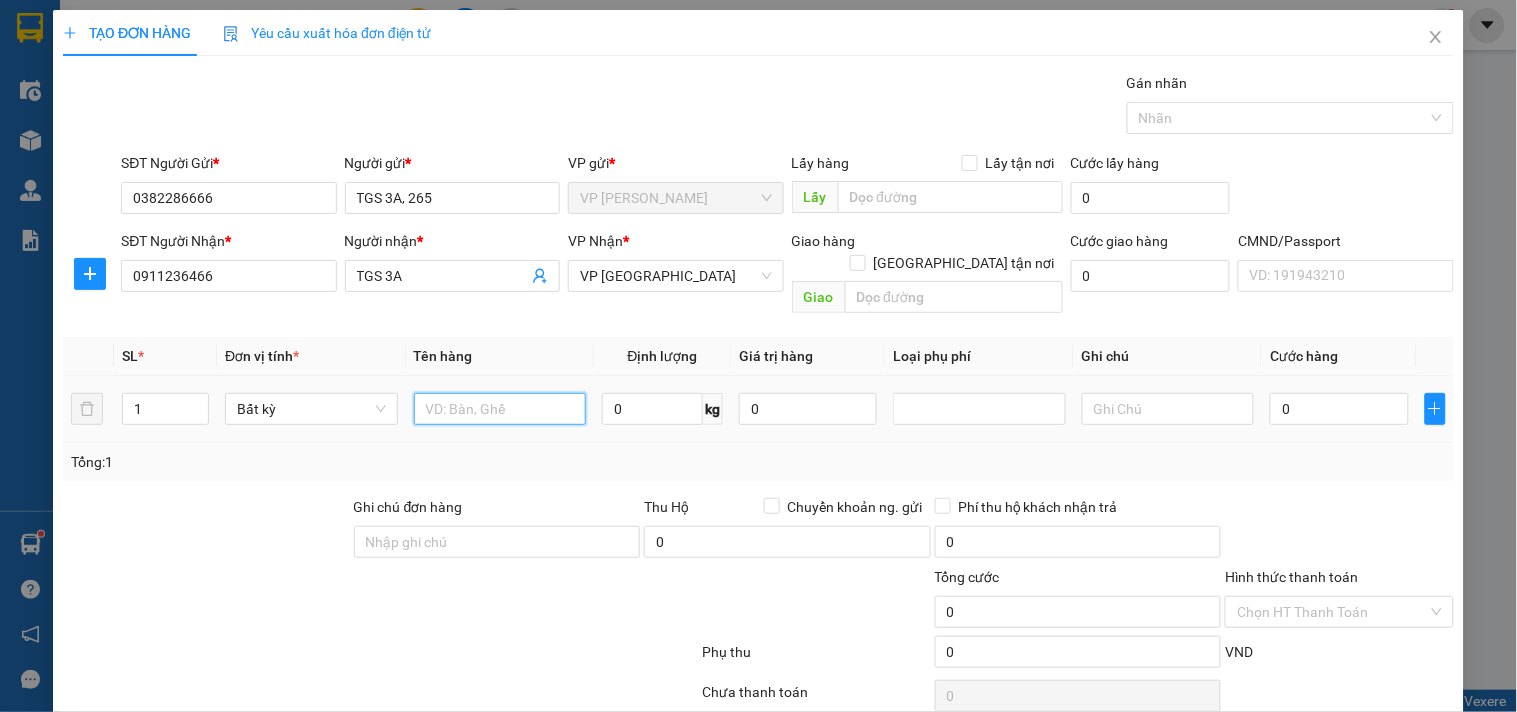 click at bounding box center [500, 409] 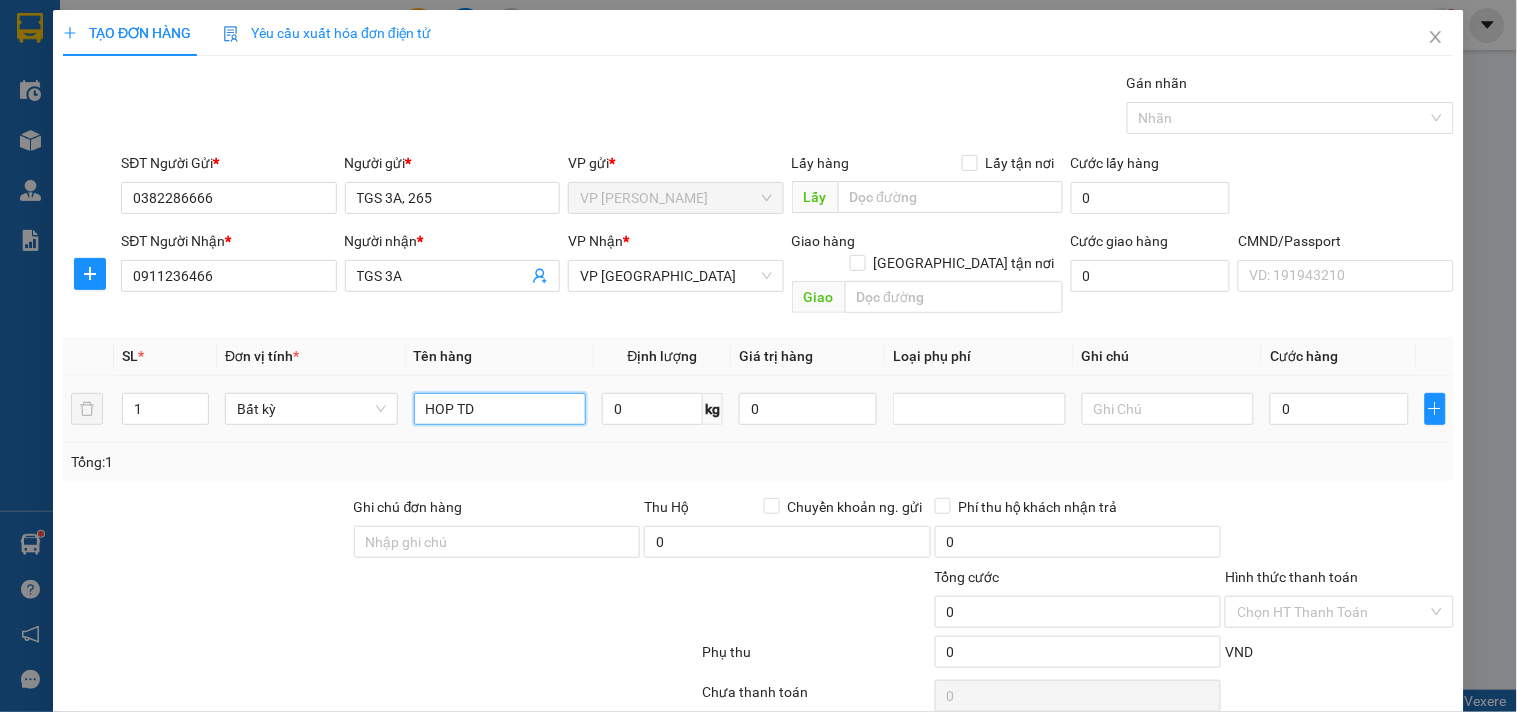 type on "HOP TD" 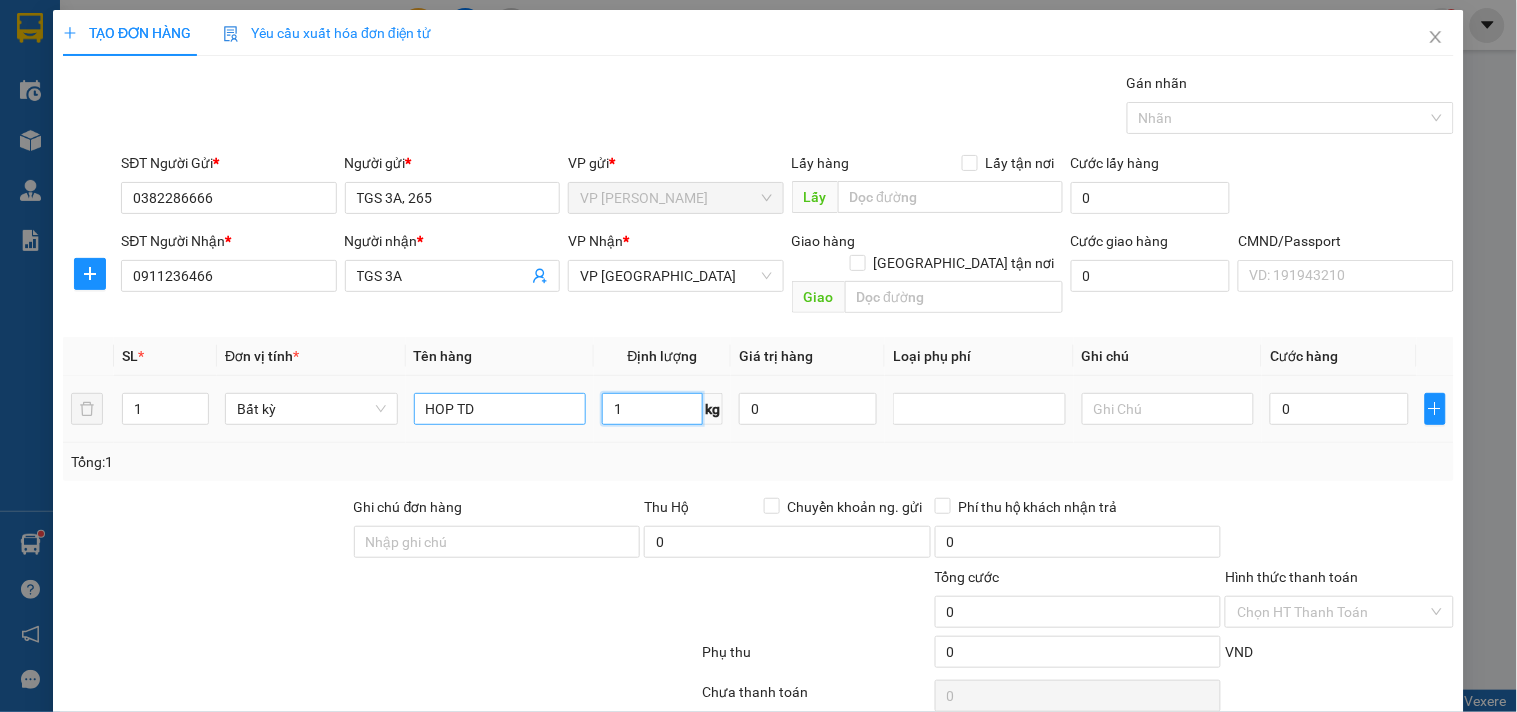 type on "1" 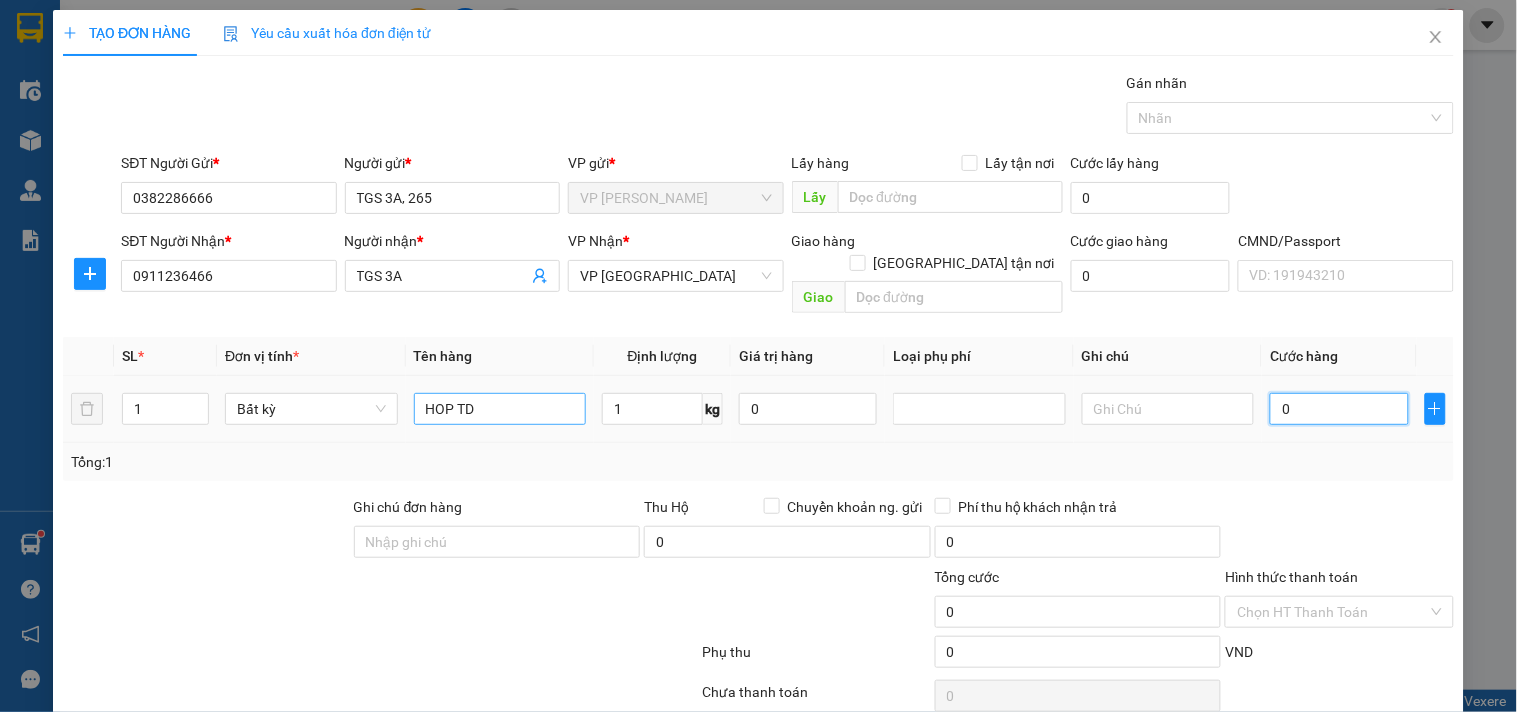 type on "35.000" 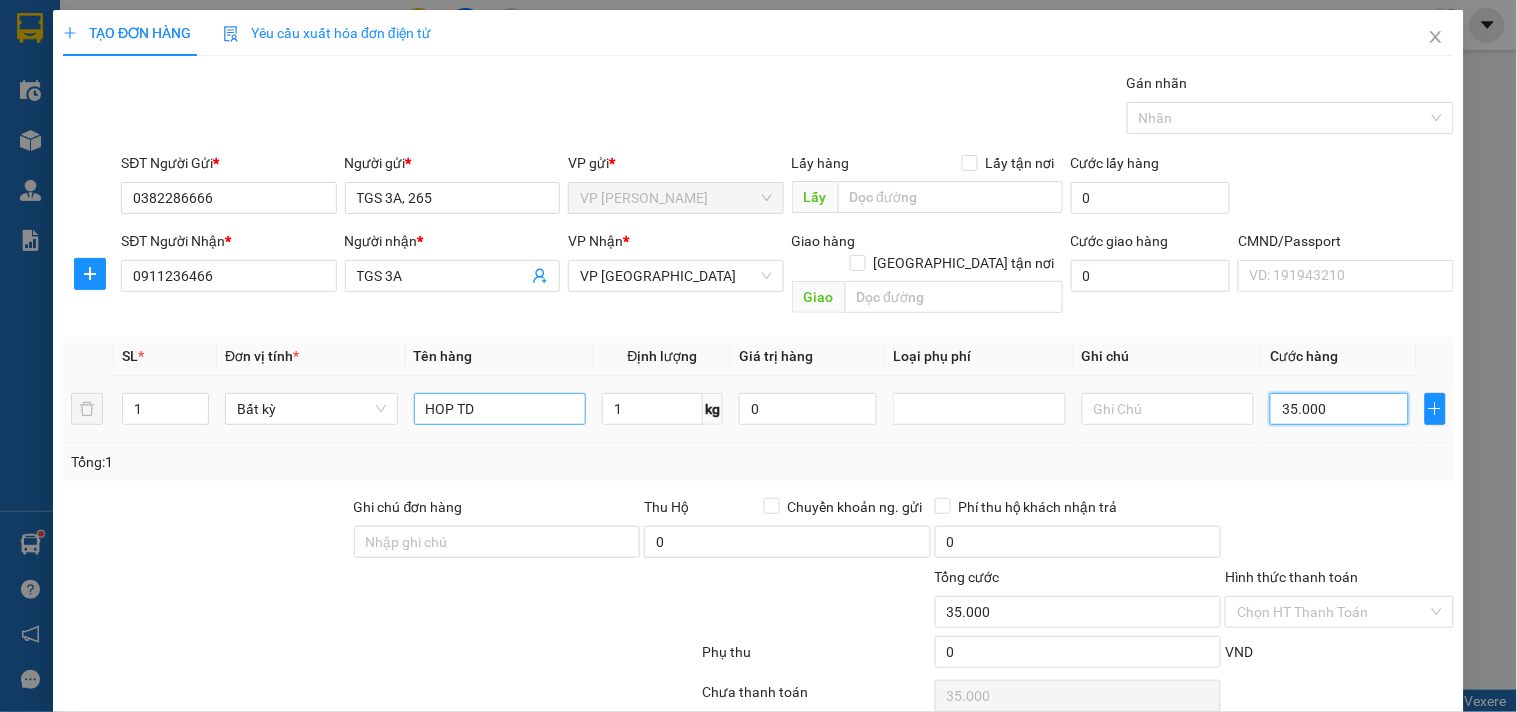 type on "35.000" 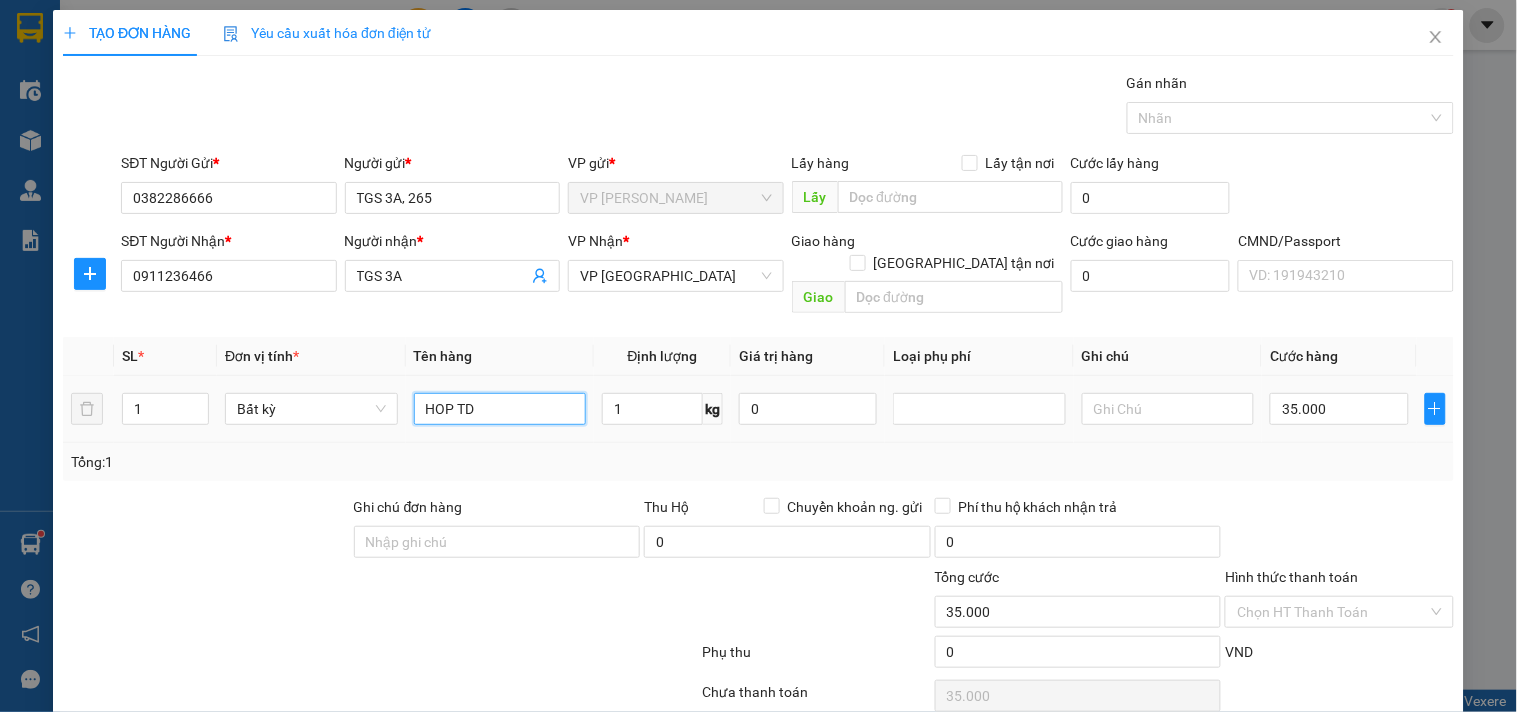 click on "HOP TD" at bounding box center (500, 409) 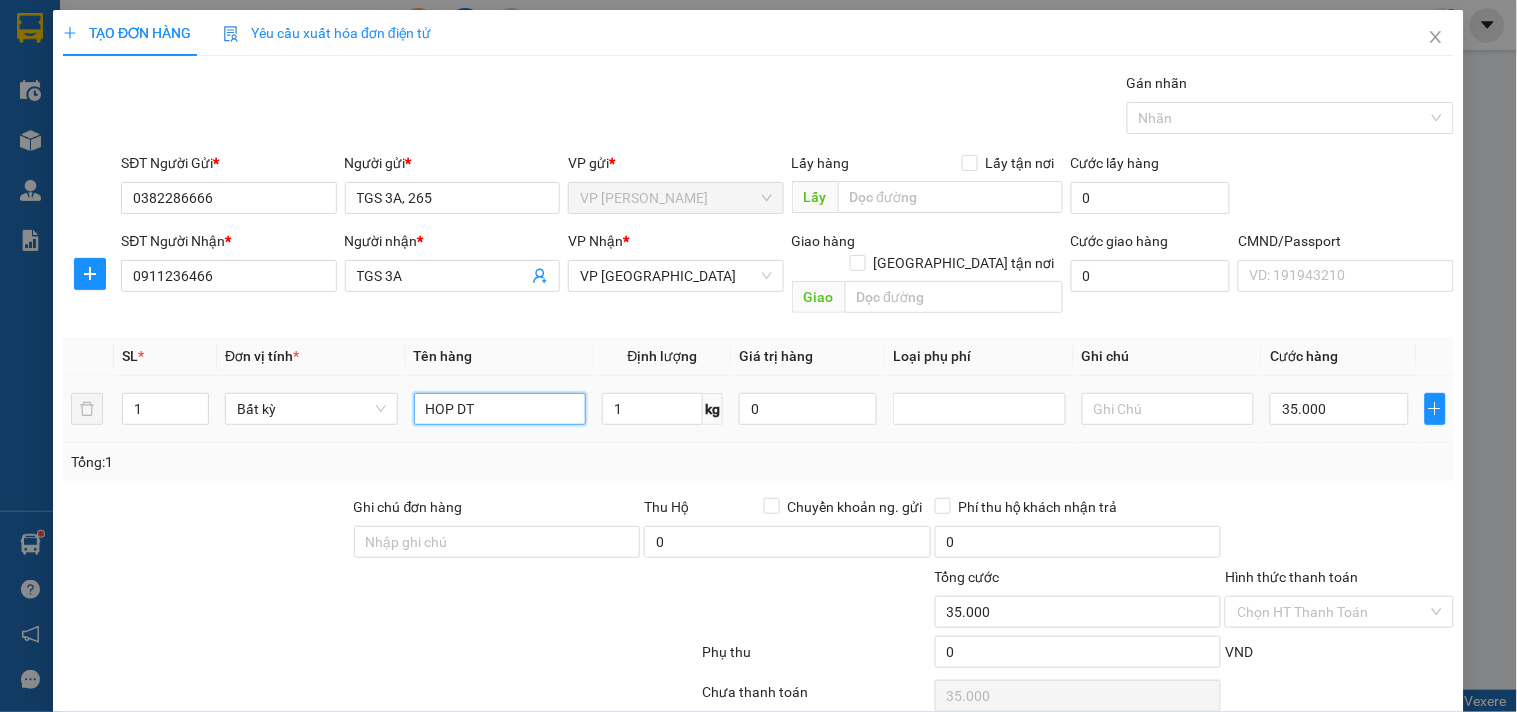 type on "HOP DT" 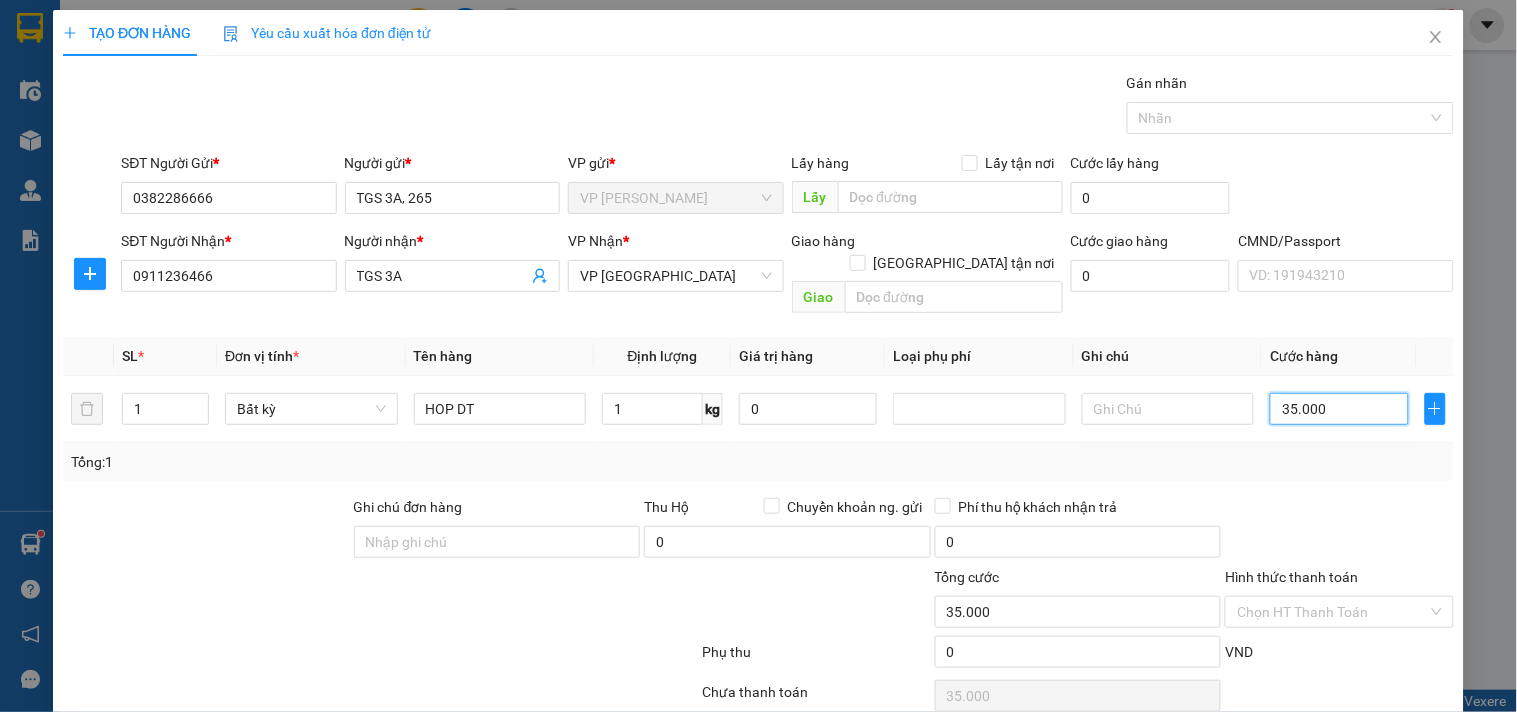 scroll, scrollTop: 67, scrollLeft: 0, axis: vertical 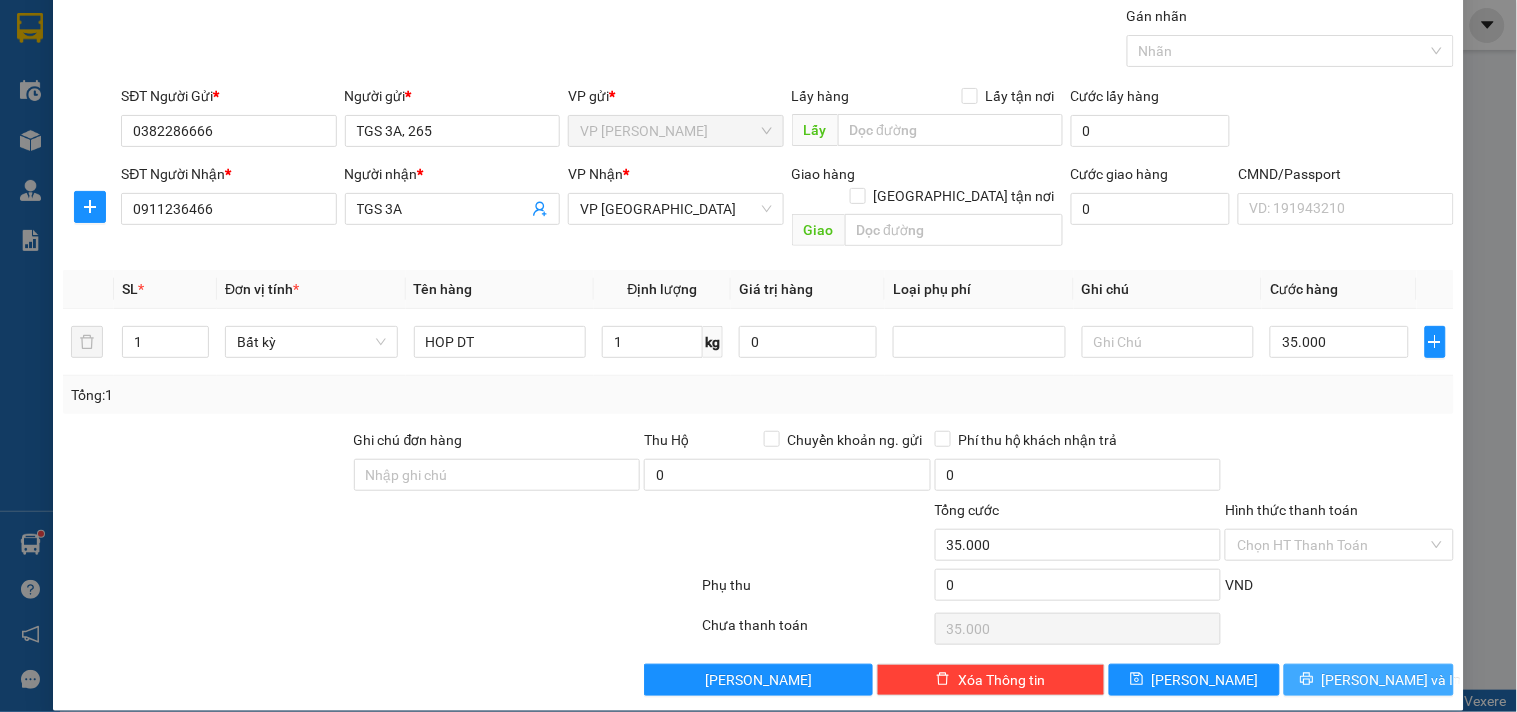 drag, startPoint x: 1318, startPoint y: 640, endPoint x: 1337, endPoint y: 647, distance: 20.248457 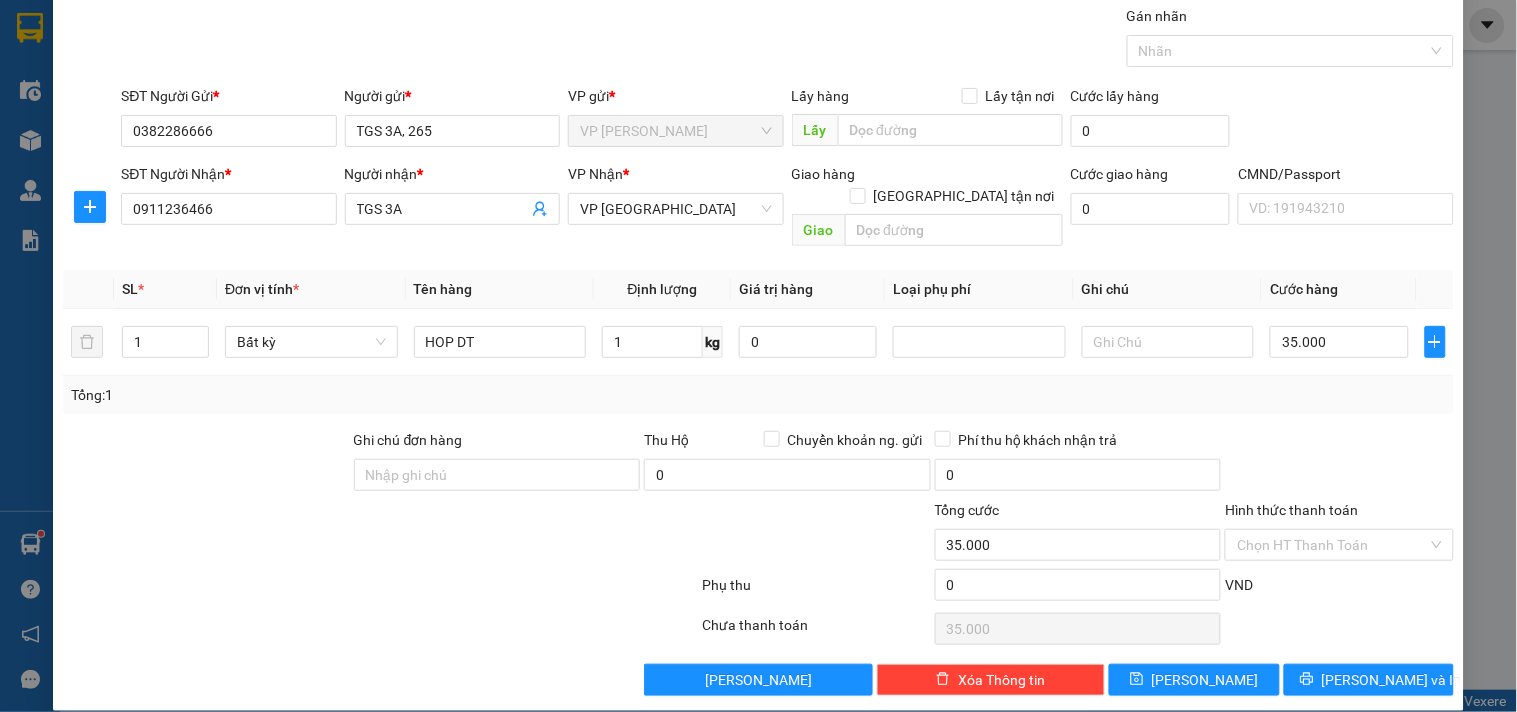 click on "Transit Pickup Surcharge Ids Transit Deliver Surcharge Ids Transit Deliver Surcharge Transit Deliver Surcharge Gói vận chuyển  * Tiêu chuẩn Gán nhãn   Nhãn SĐT Người Gửi  * 0382286666 Người gửi  * TGS 3A, 265 VP gửi  * VP Nguyễn Trãi Lấy hàng Lấy tận nơi Lấy Cước lấy hàng 0 SĐT Người Nhận  * 0911236466 Người nhận  * TGS 3A VP Nhận  * VP Yên Bình Giao hàng Giao tận nơi Giao Cước giao hàng 0 CMND/Passport VD: 191943210 SL  * Đơn vị tính  * Tên hàng  Định lượng Giá trị hàng Loại phụ phí Ghi chú Cước hàng                     1 Bất kỳ HOP DT 1 kg 0   35.000 Tổng:  1 Ghi chú đơn hàng Thu Hộ Chuyển khoản ng. gửi 0 Phí thu hộ khách nhận trả 0 Tổng cước 35.000 Hình thức thanh toán Chọn HT Thanh Toán Phụ thu 0 VND Số tiền thu trước 0 Chưa thanh toán 35.000 Chọn HT Thanh Toán Lưu nháp Xóa Thông tin Lưu Lưu và In" at bounding box center [758, 350] 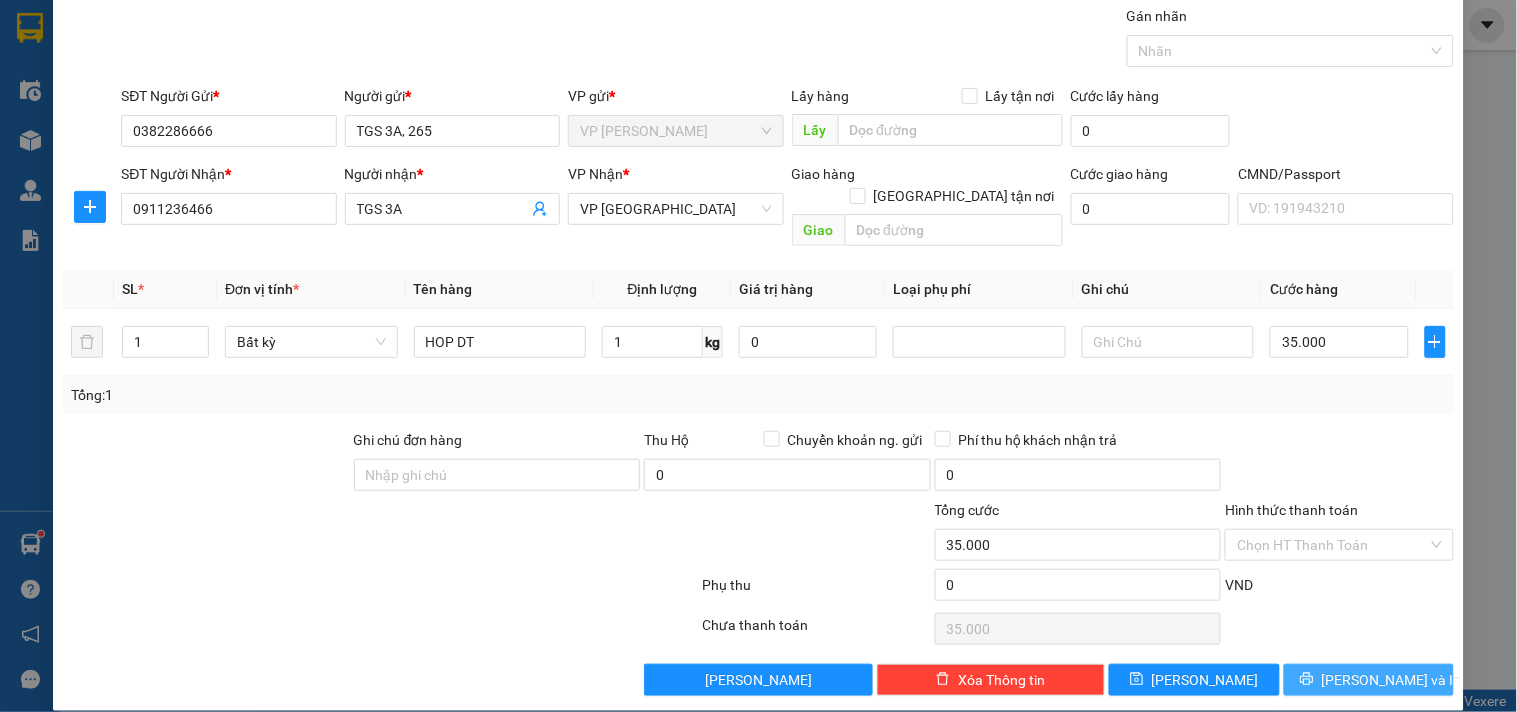 click on "[PERSON_NAME] và In" at bounding box center (1369, 680) 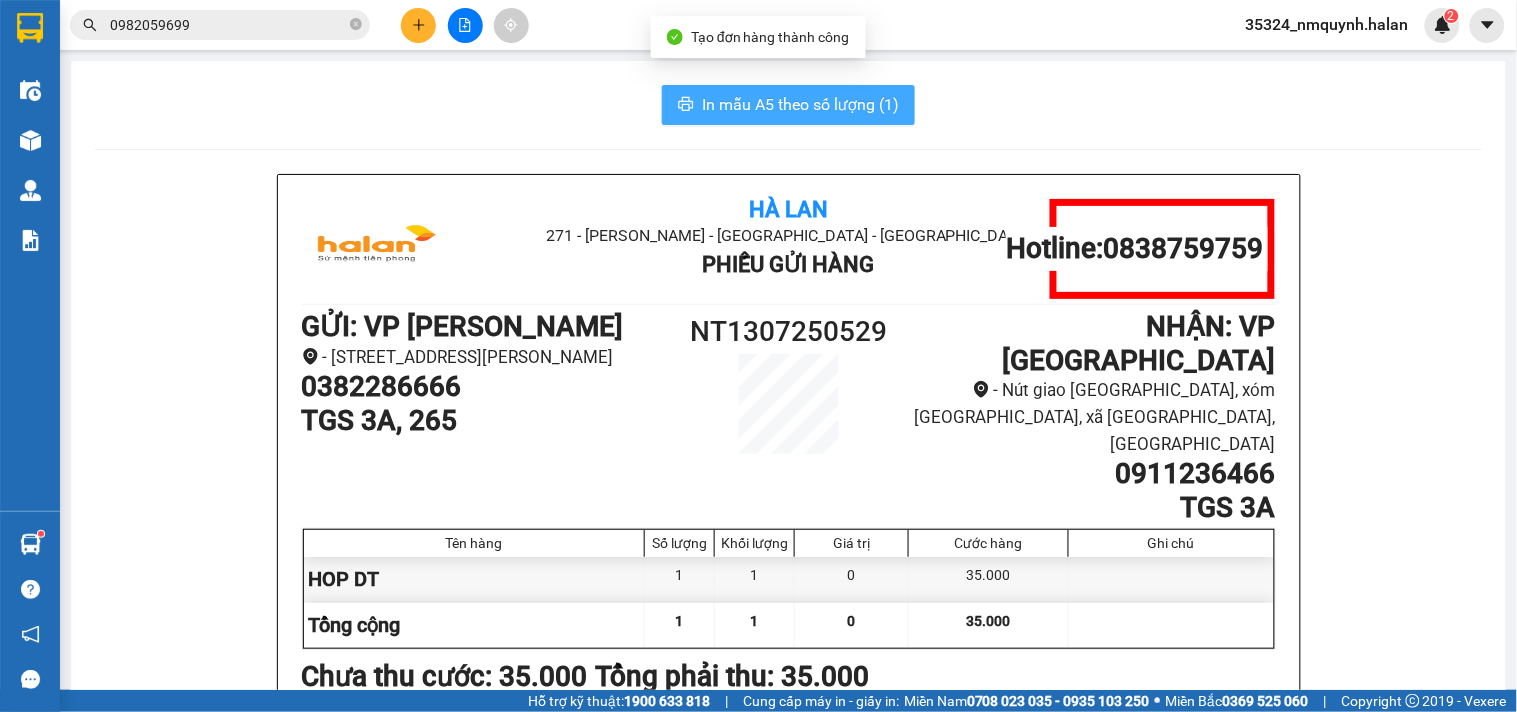 click on "In mẫu A5 theo số lượng
(1)" at bounding box center [800, 104] 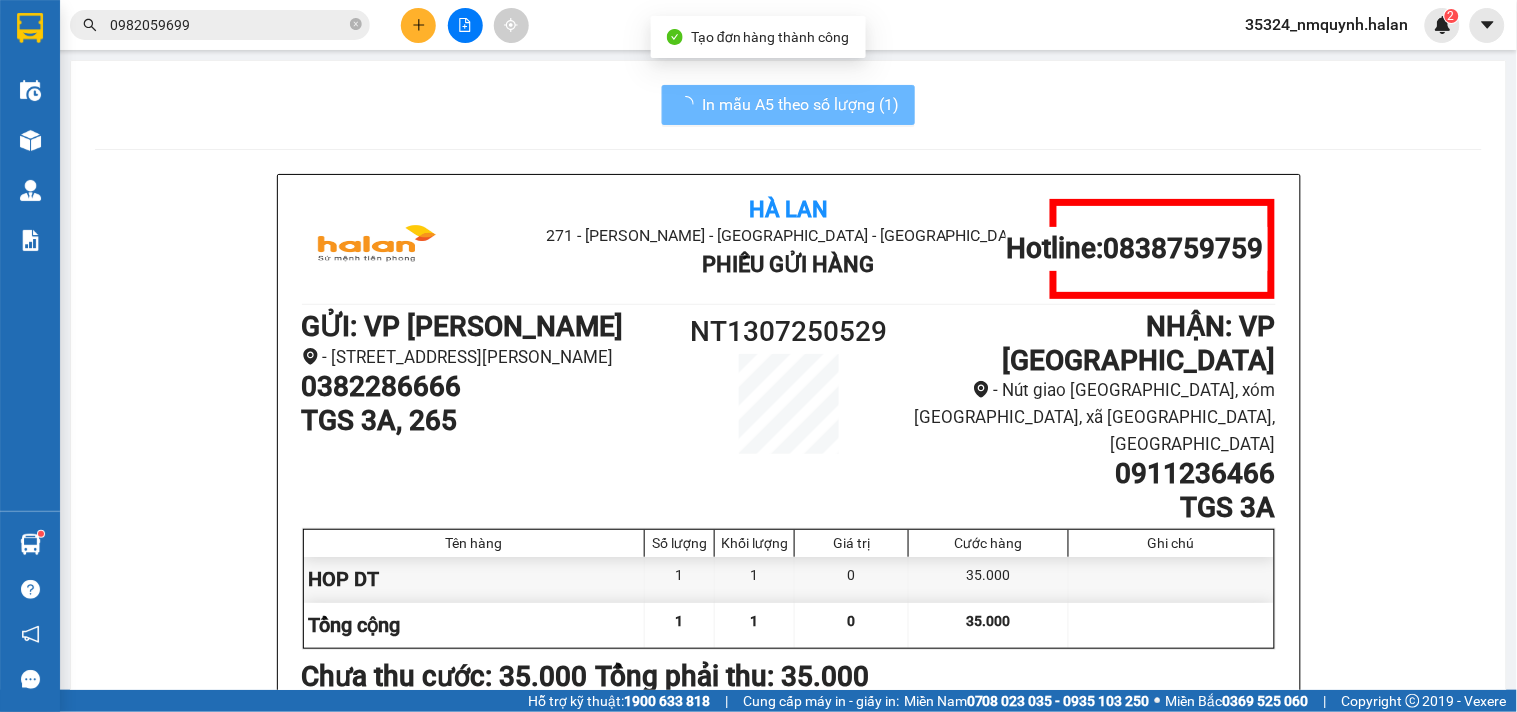 scroll, scrollTop: 0, scrollLeft: 0, axis: both 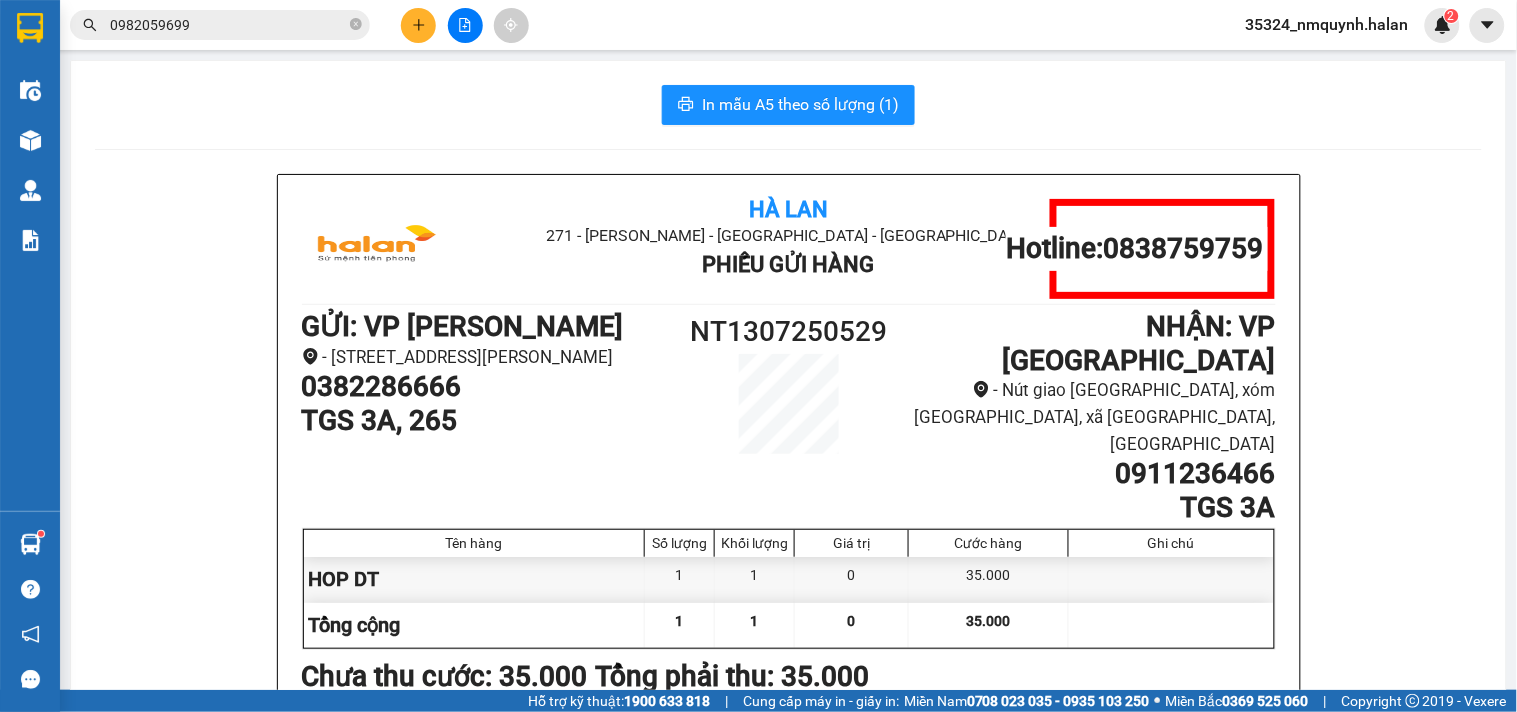 click on "0382286666" at bounding box center (484, 387) 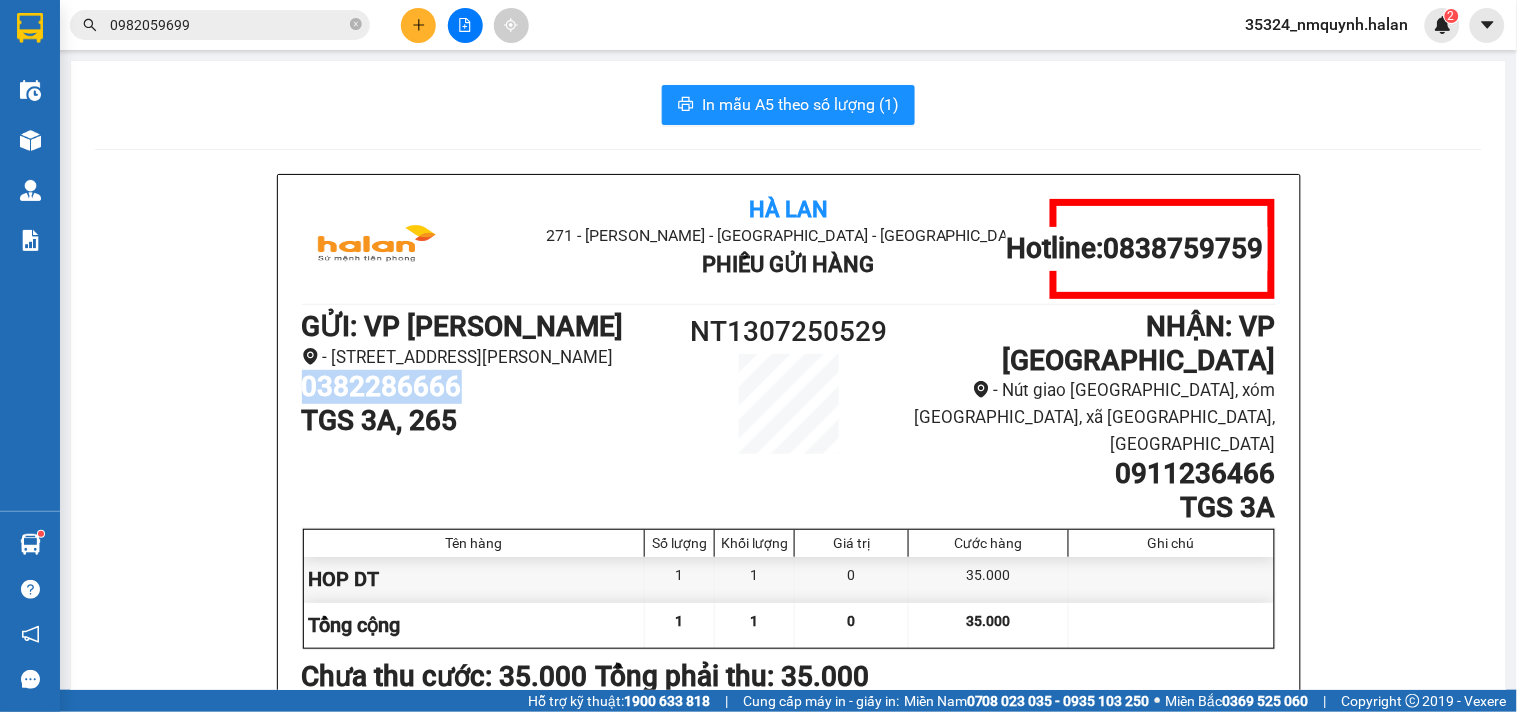click on "0382286666" at bounding box center (484, 387) 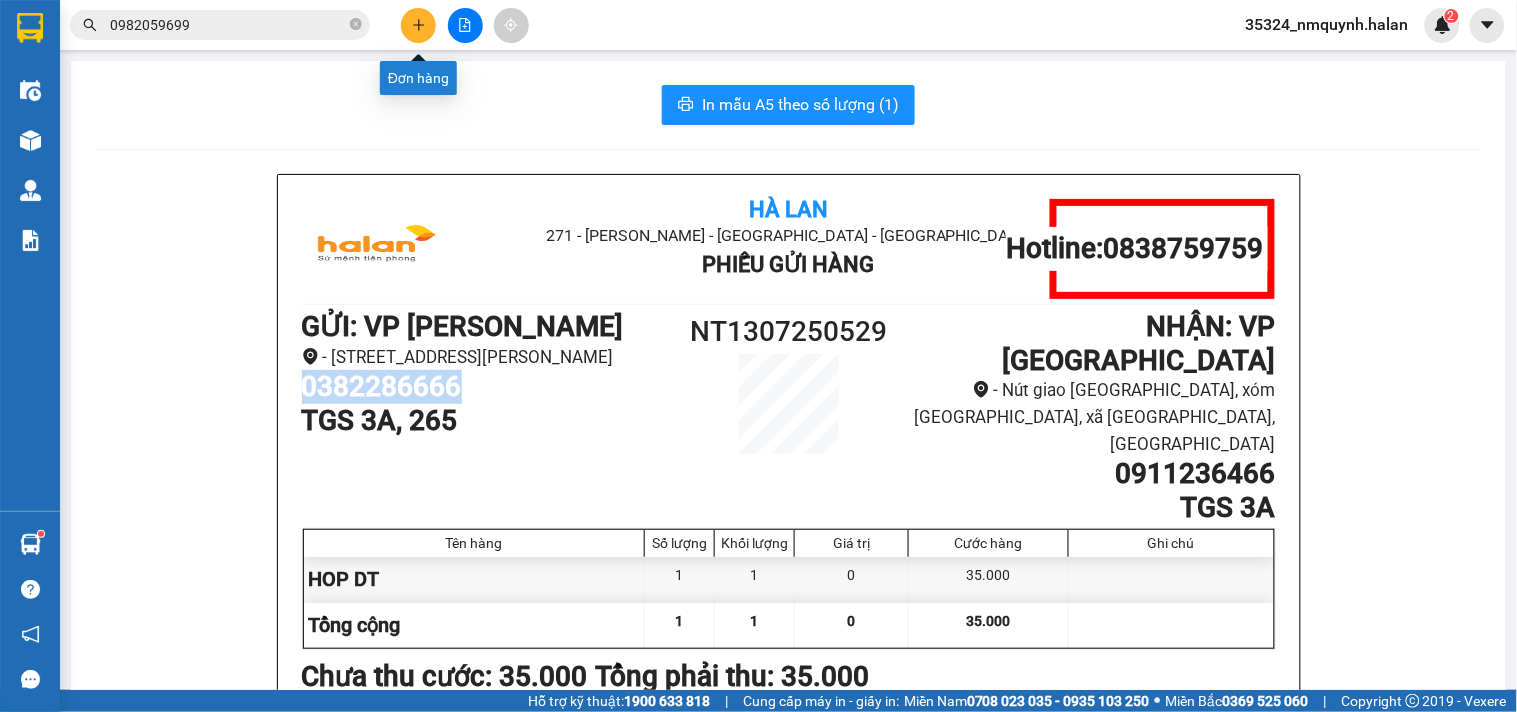 click at bounding box center [418, 25] 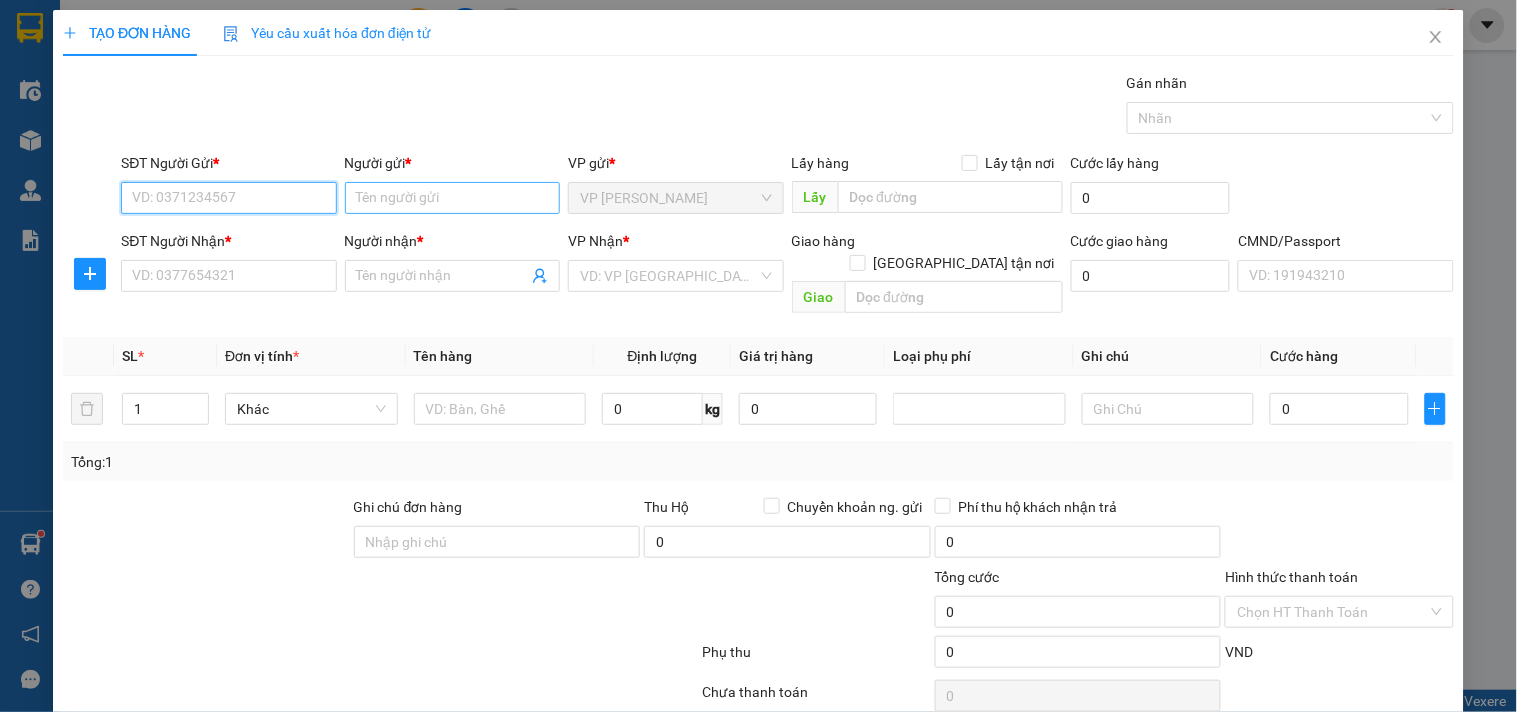 paste on "0382286666" 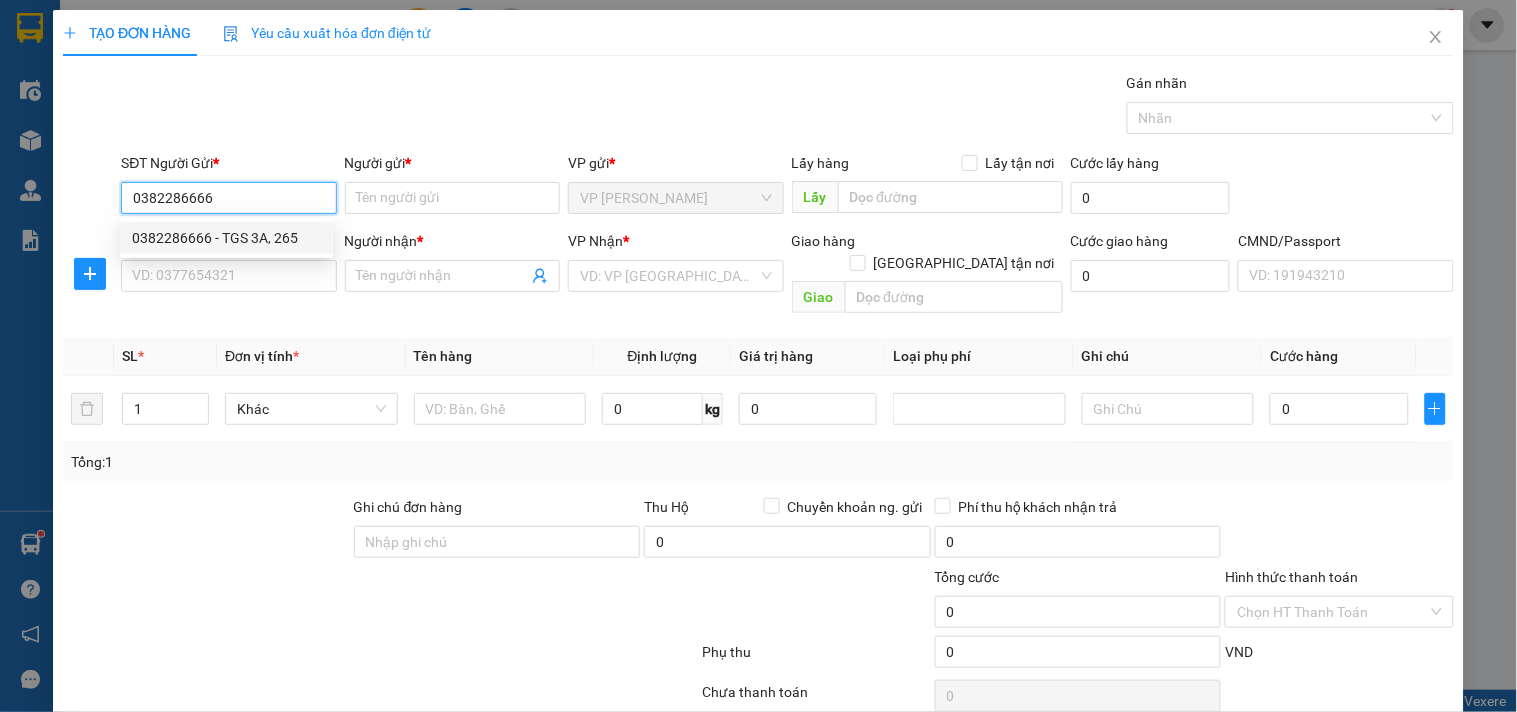 click on "0382286666 - TGS 3A, 265" at bounding box center [226, 238] 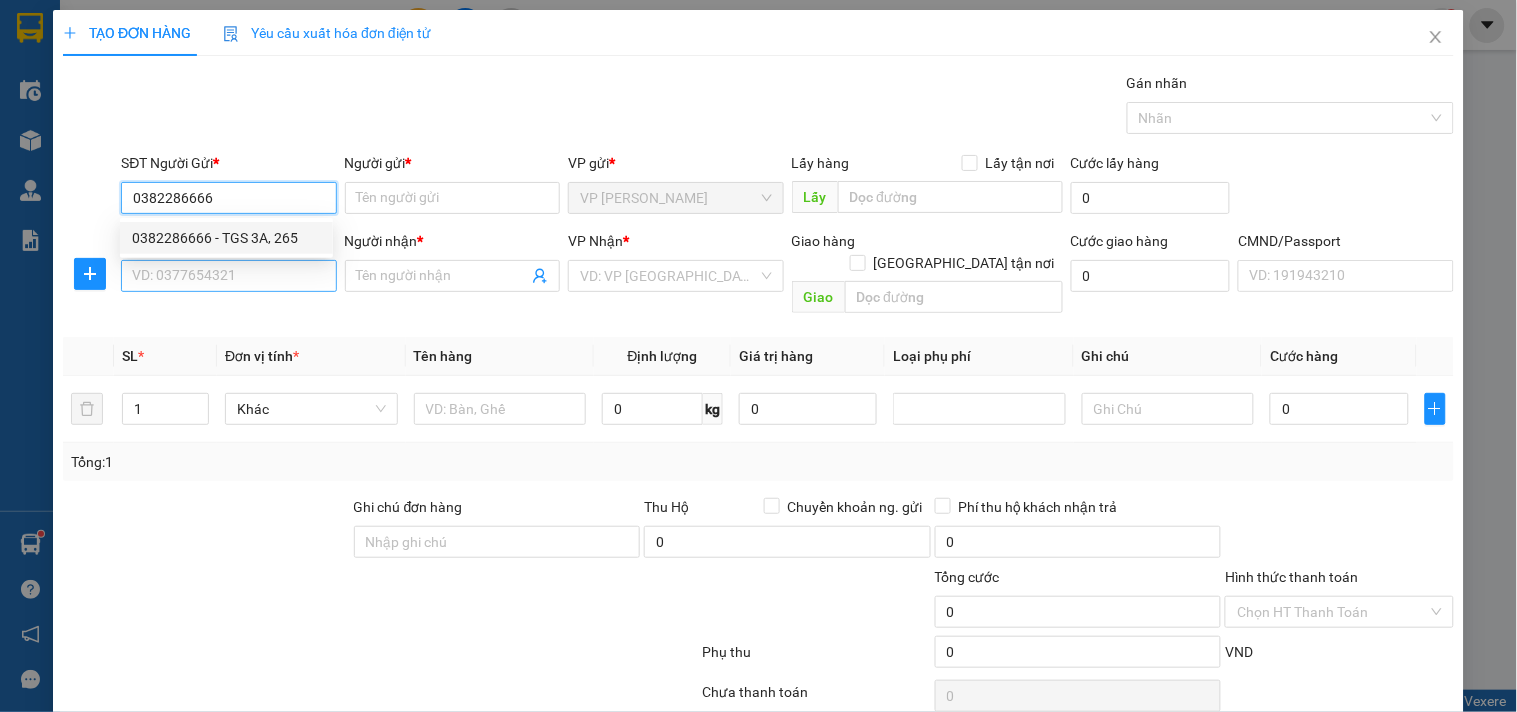 type on "TGS 3A, 265" 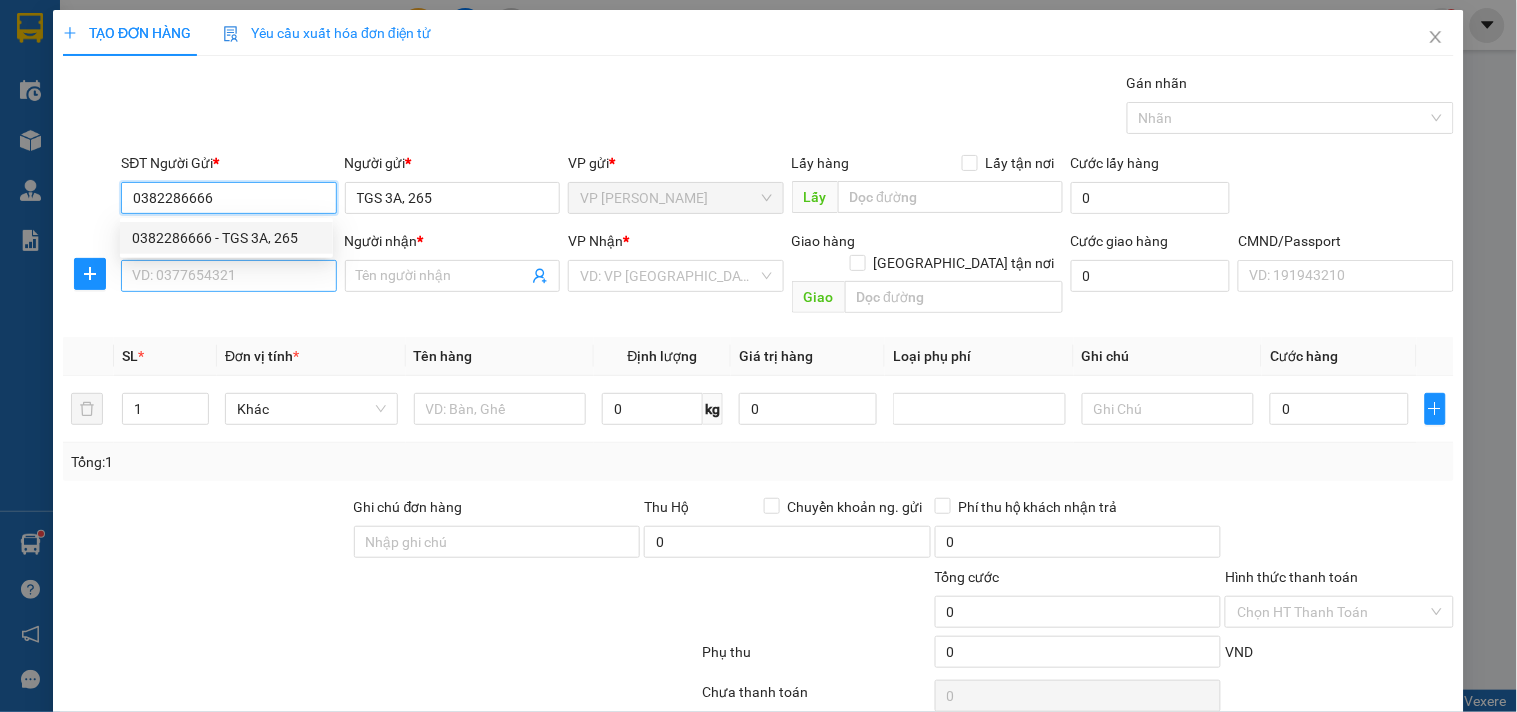 type on "0382286666" 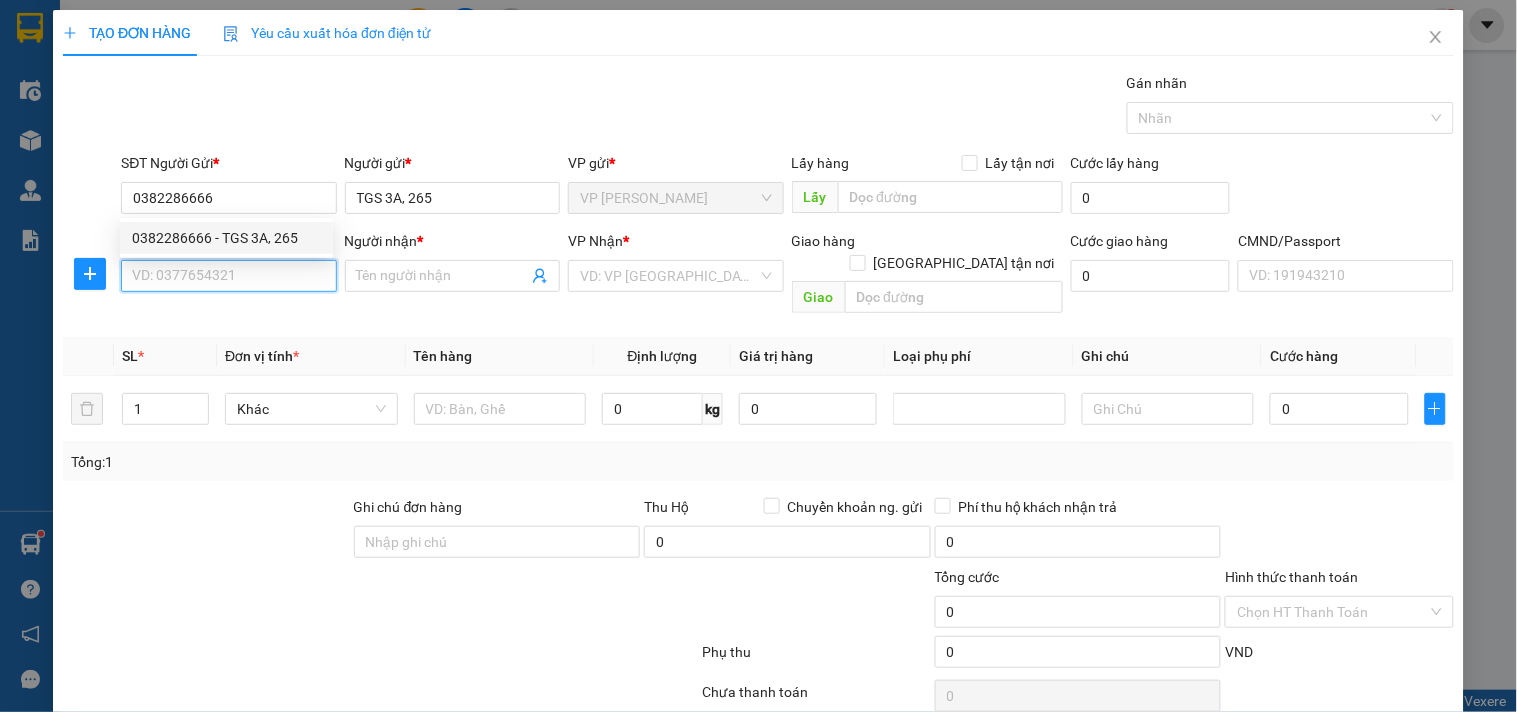 click on "SĐT Người Nhận  *" at bounding box center (228, 276) 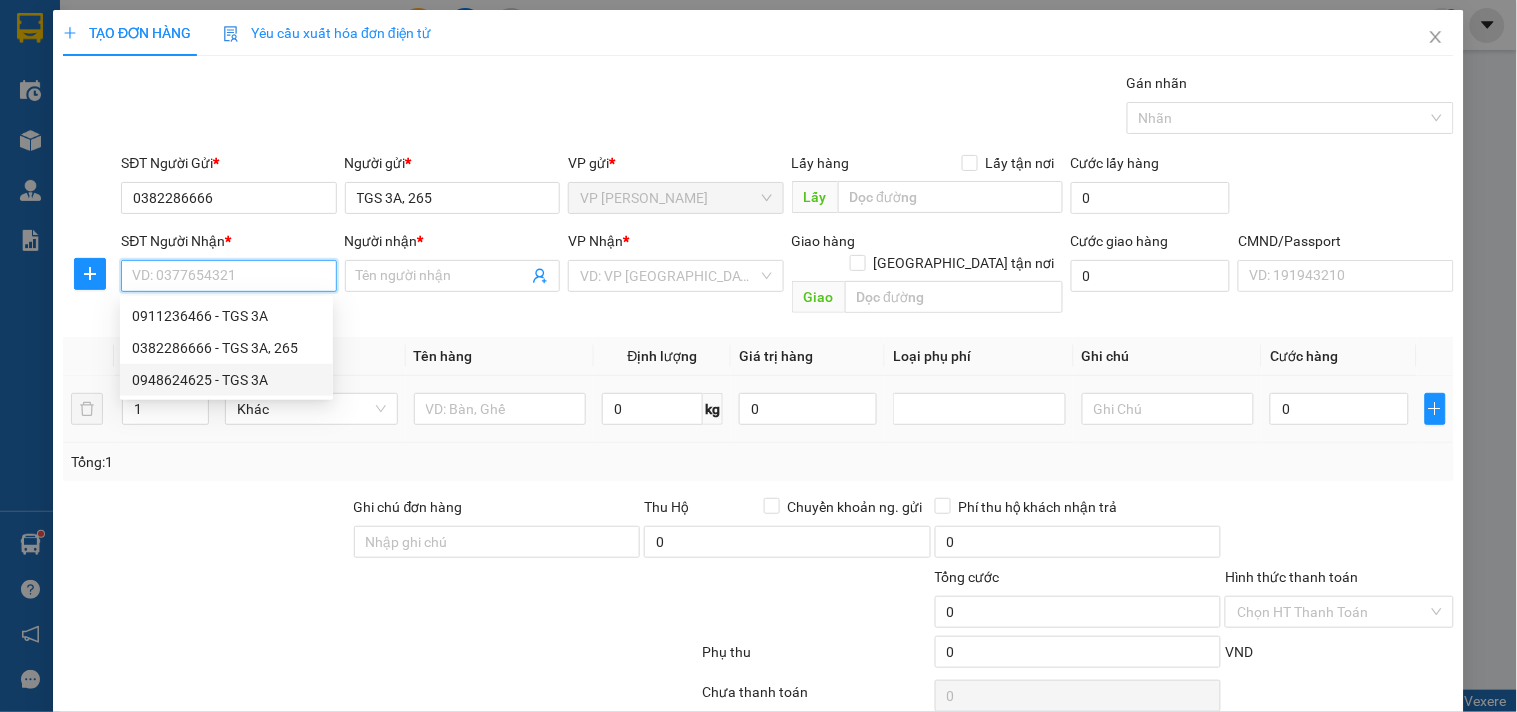 drag, startPoint x: 237, startPoint y: 373, endPoint x: 443, endPoint y: 408, distance: 208.95215 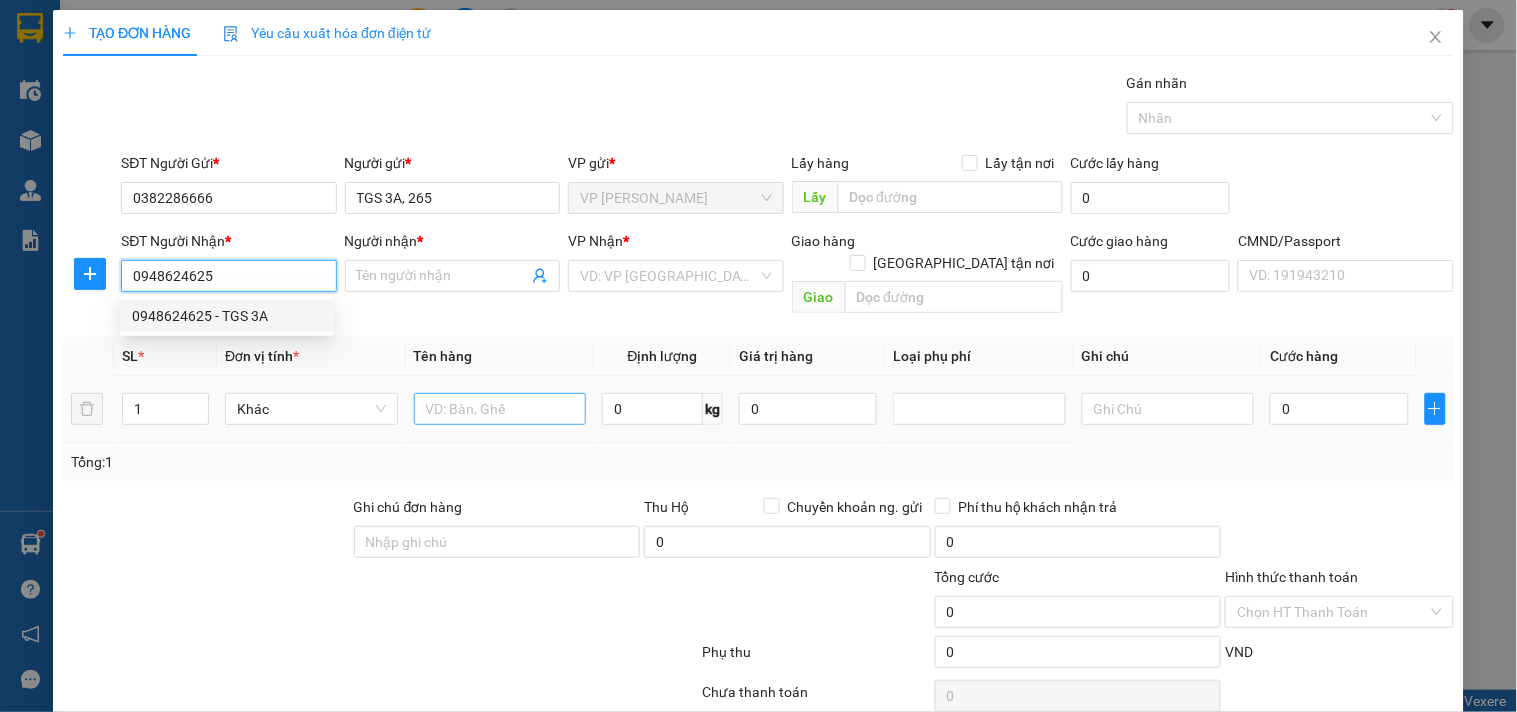 type on "TGS 3A" 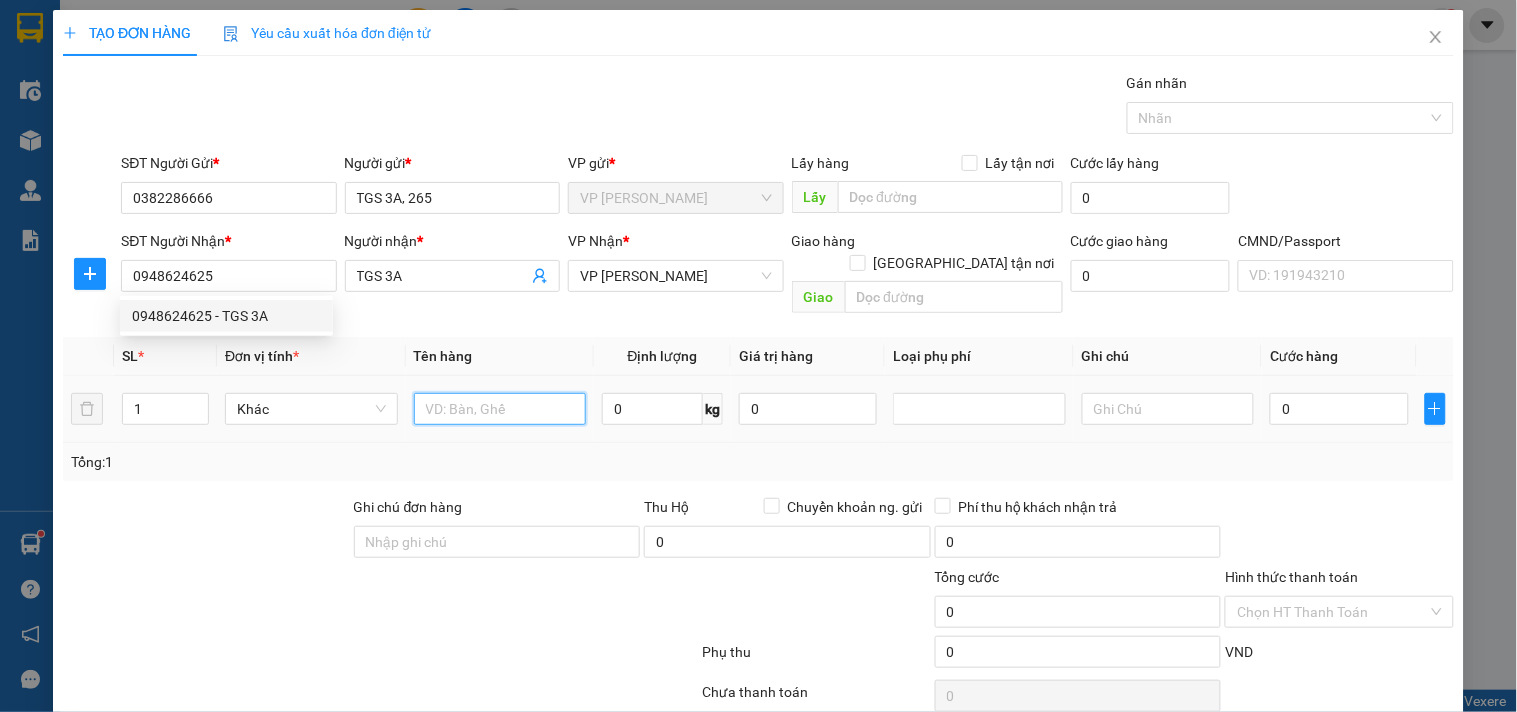 click at bounding box center [500, 409] 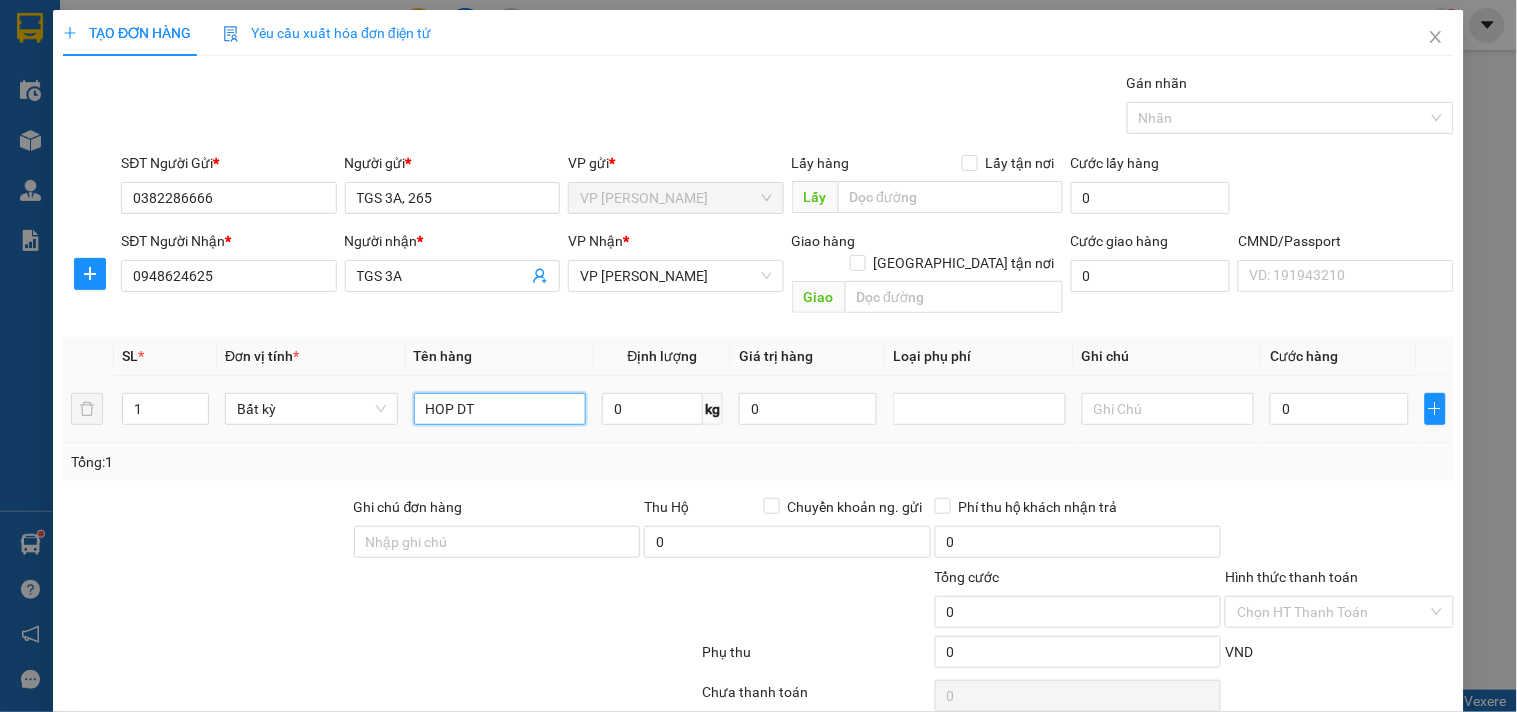 type on "HOP DT" 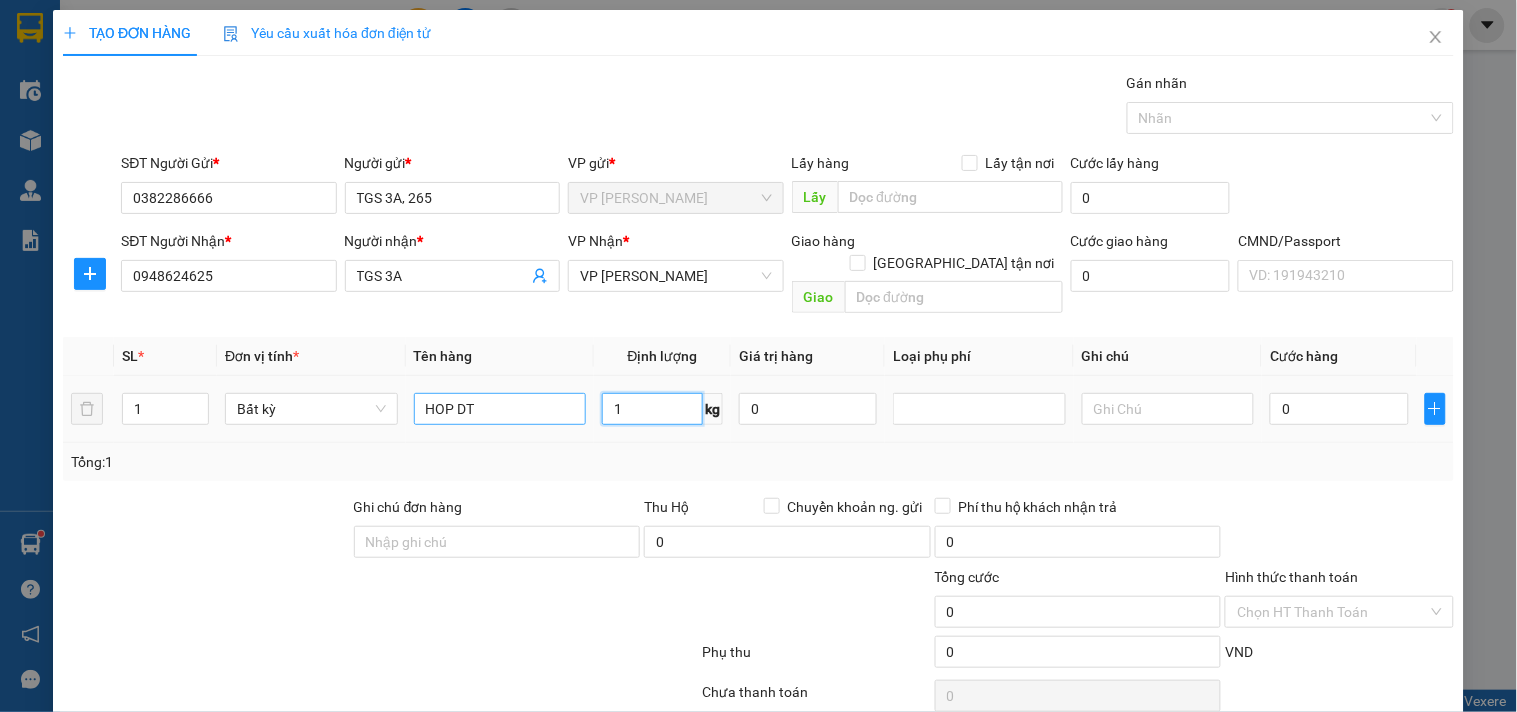 type on "1" 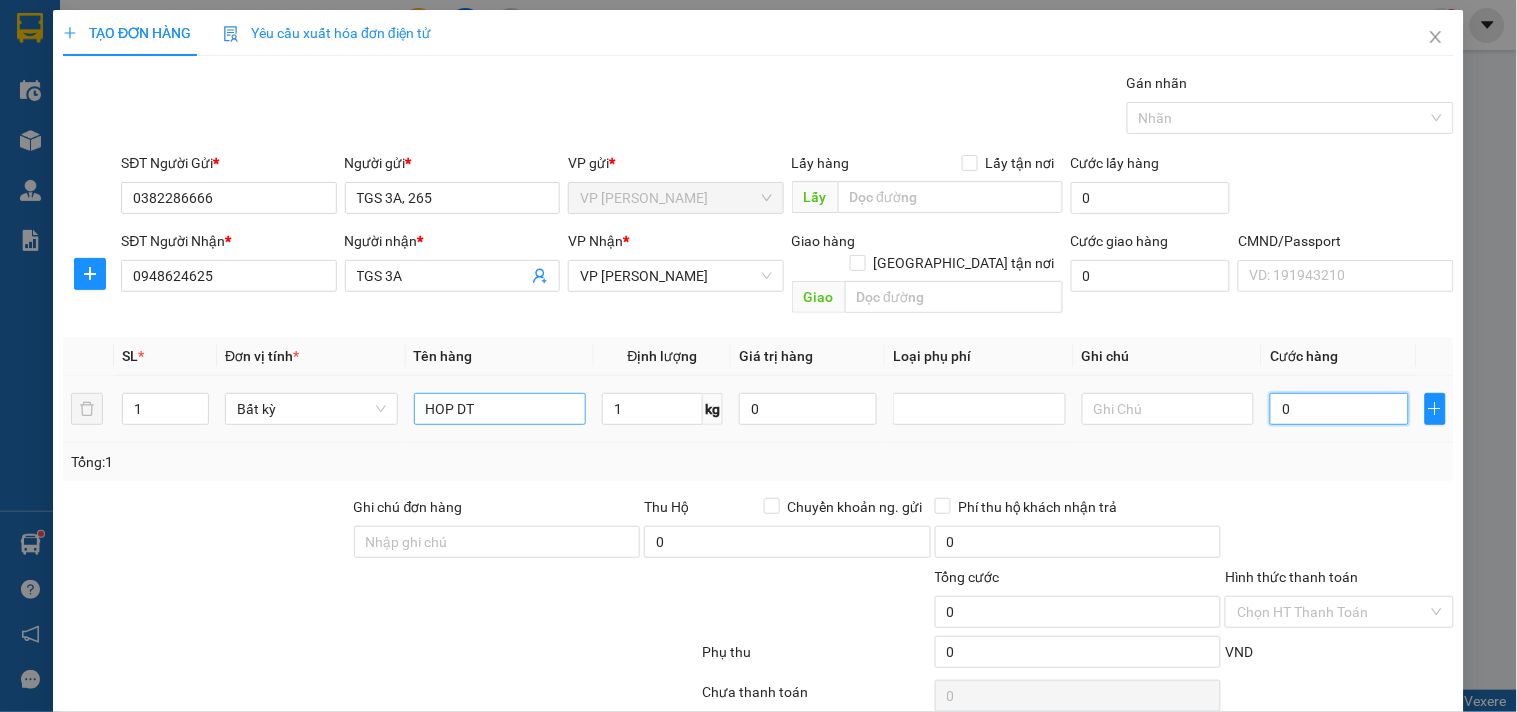 type on "35.000" 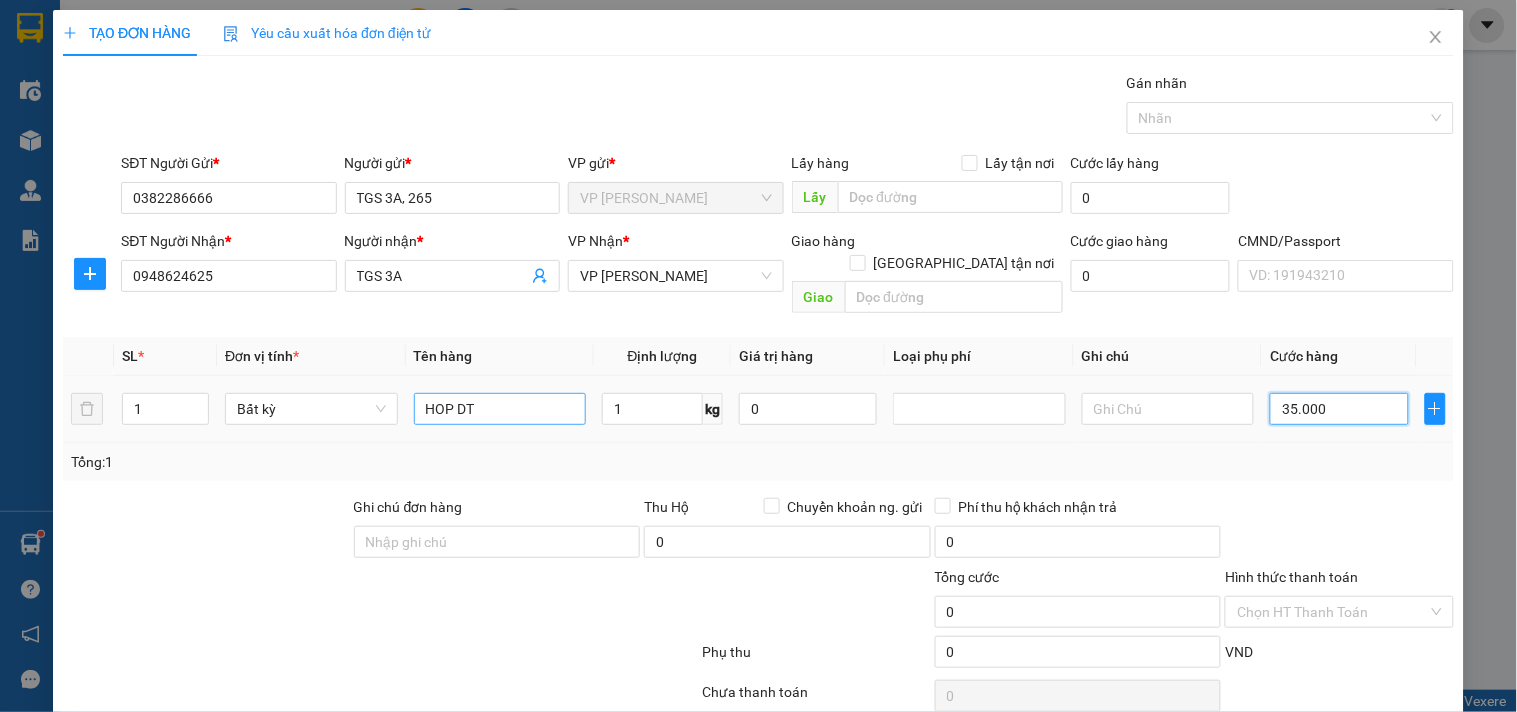 type on "35.000" 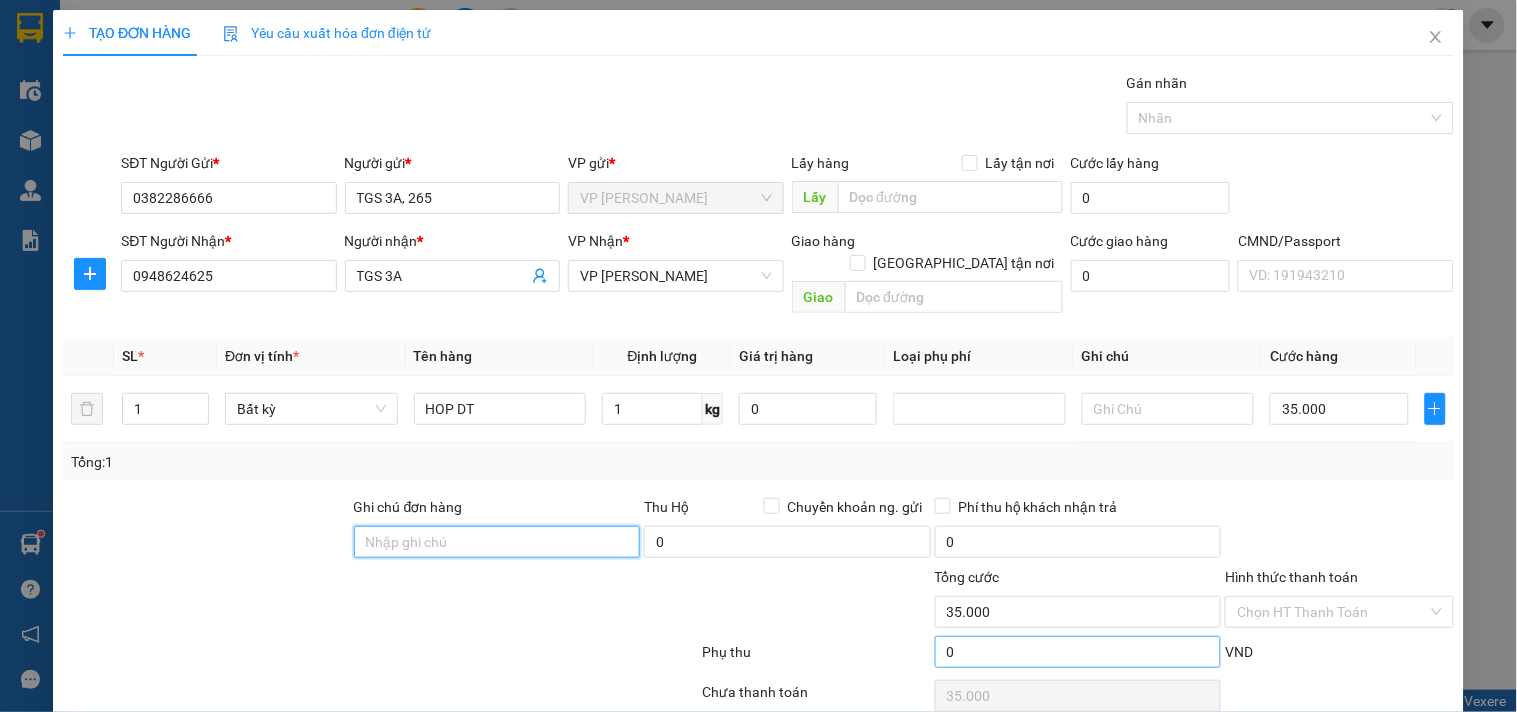 scroll, scrollTop: 67, scrollLeft: 0, axis: vertical 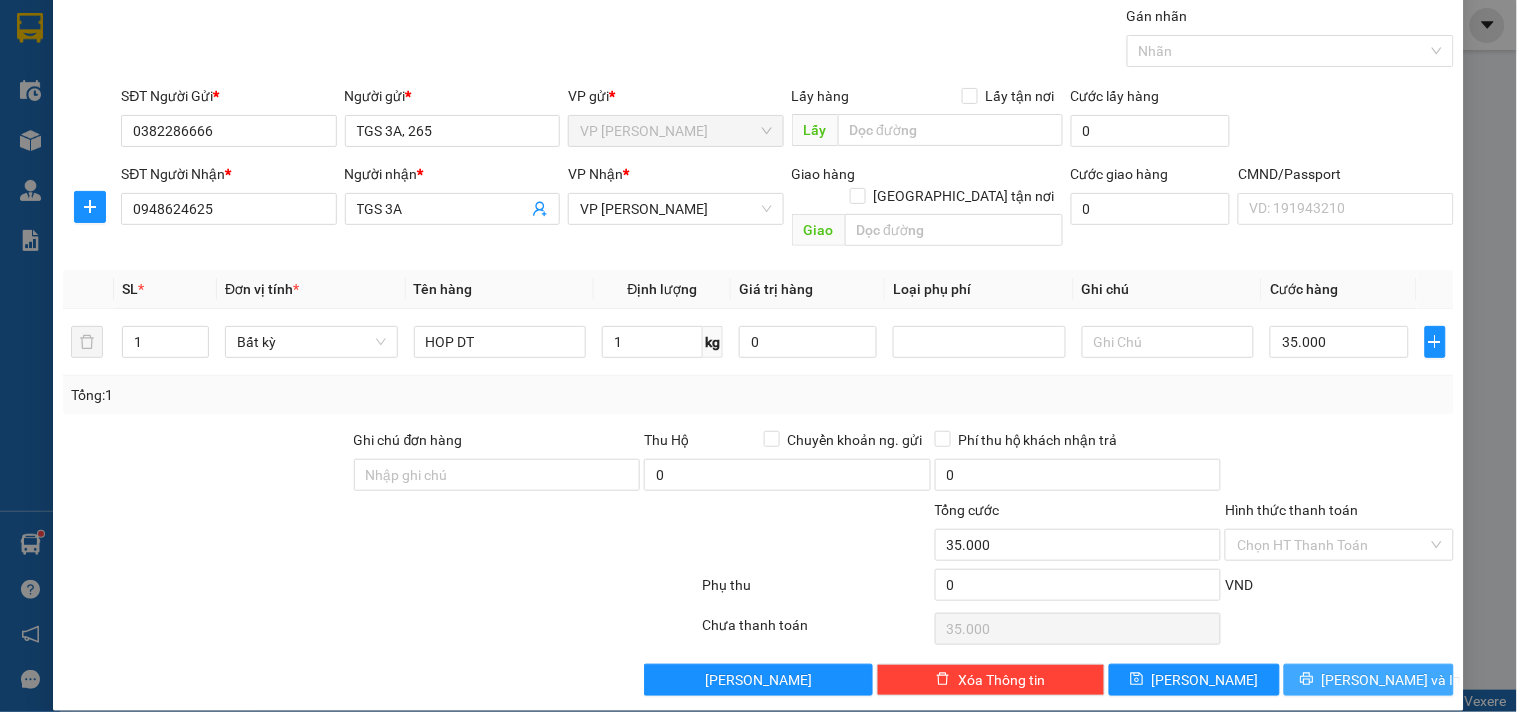 click on "[PERSON_NAME] và In" at bounding box center (1392, 680) 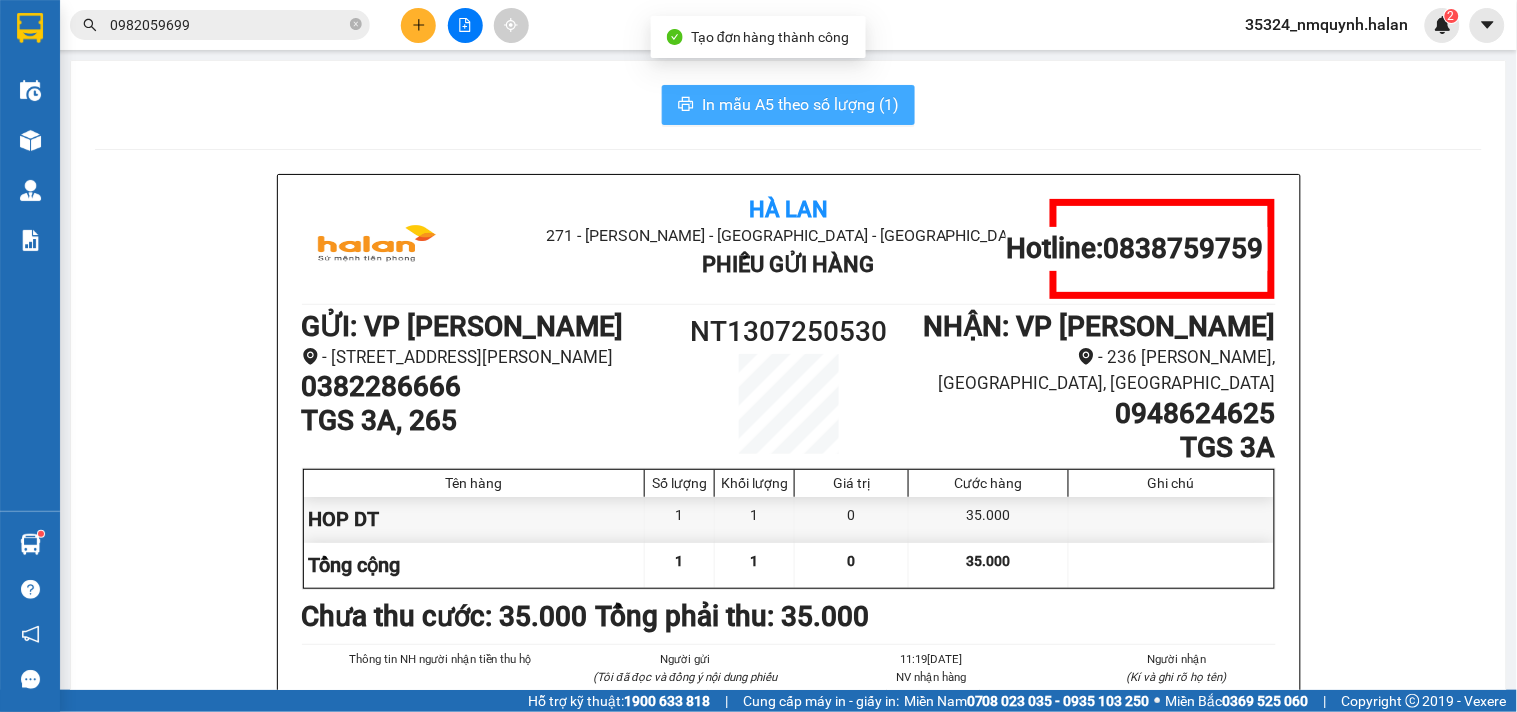 click on "In mẫu A5 theo số lượng
(1)" at bounding box center [800, 104] 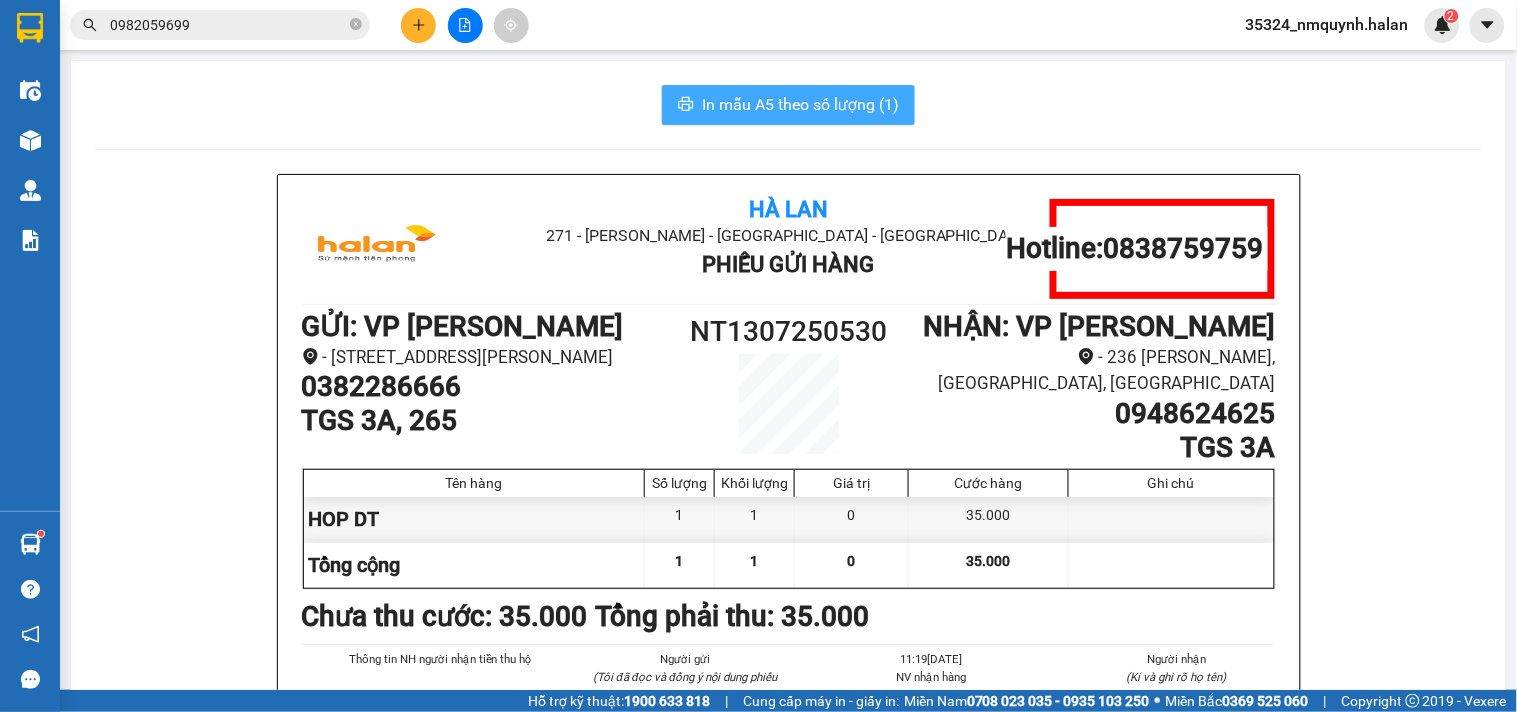 scroll, scrollTop: 0, scrollLeft: 0, axis: both 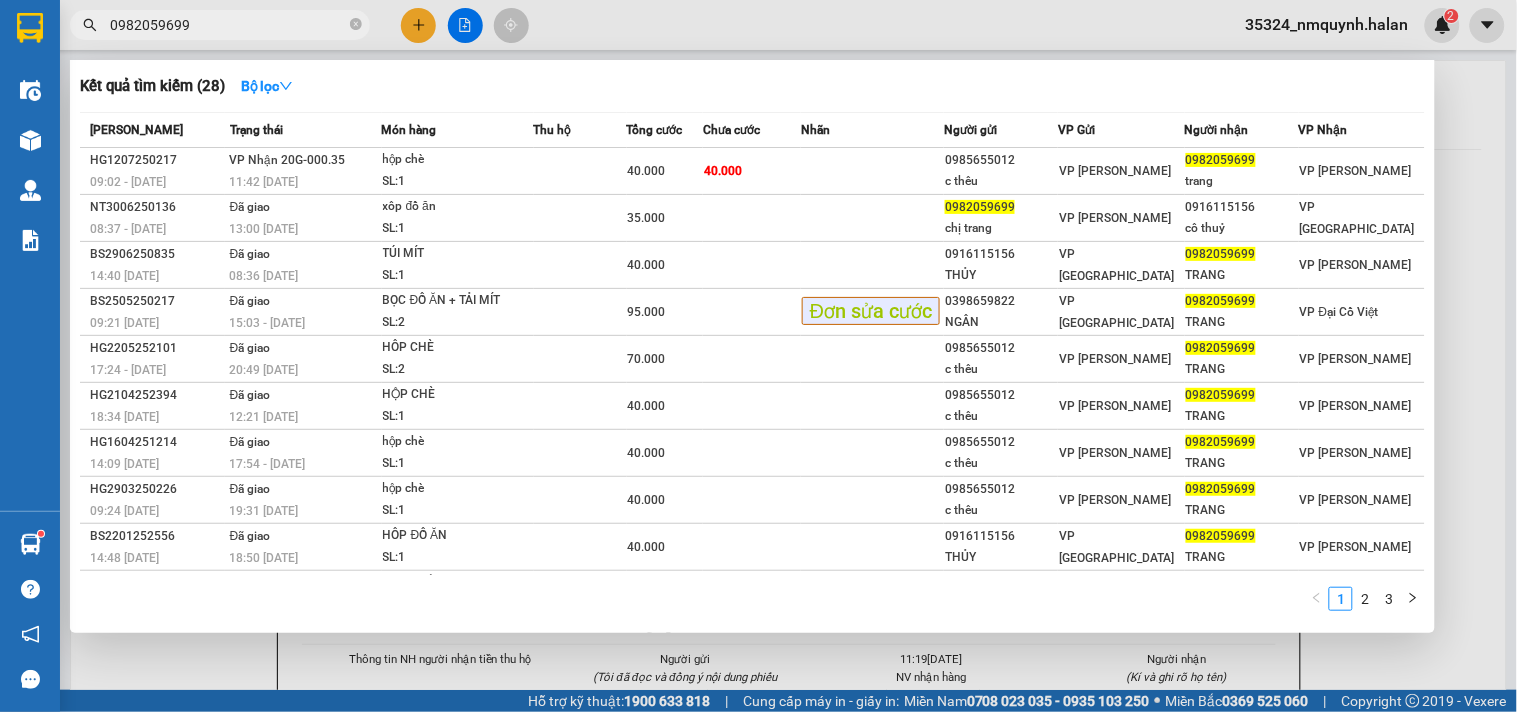 click on "0982059699" at bounding box center (228, 25) 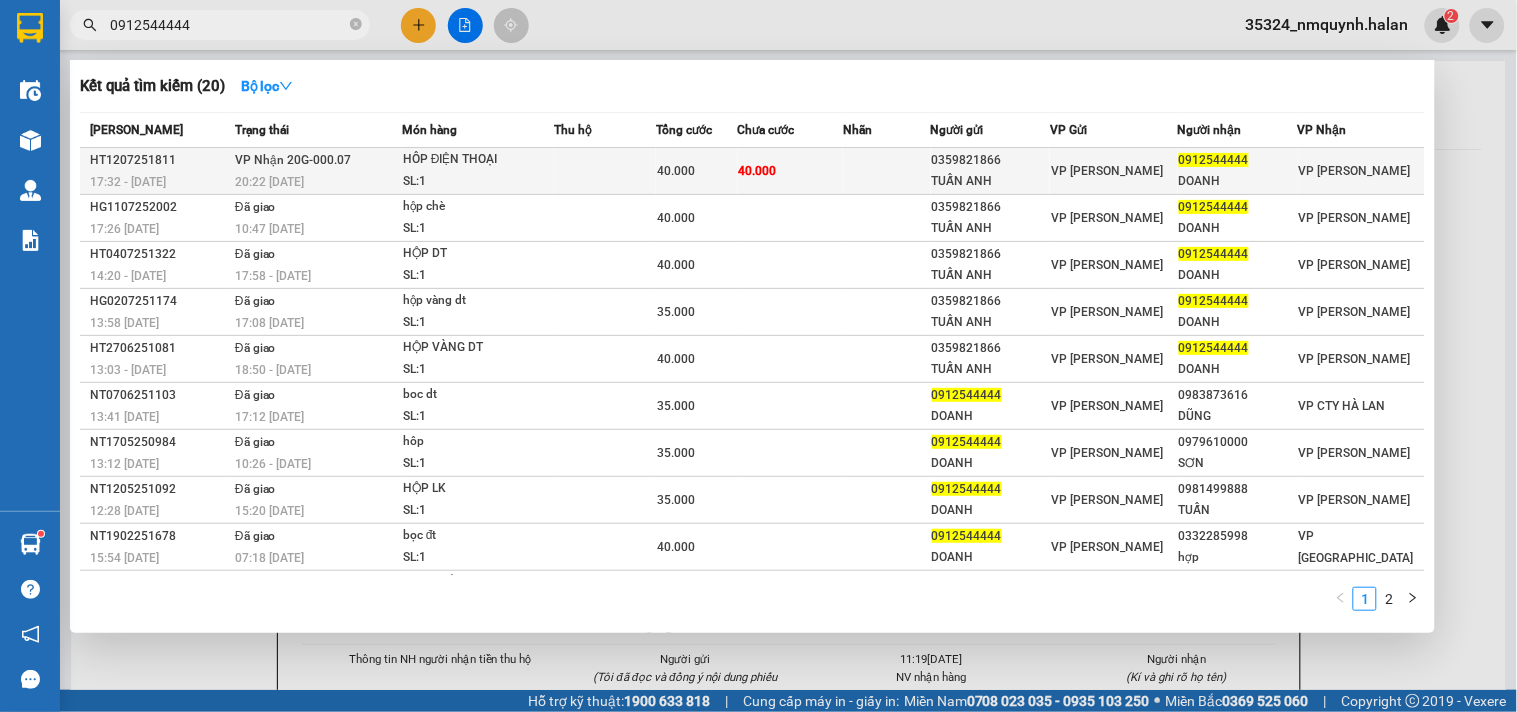 type on "0912544444" 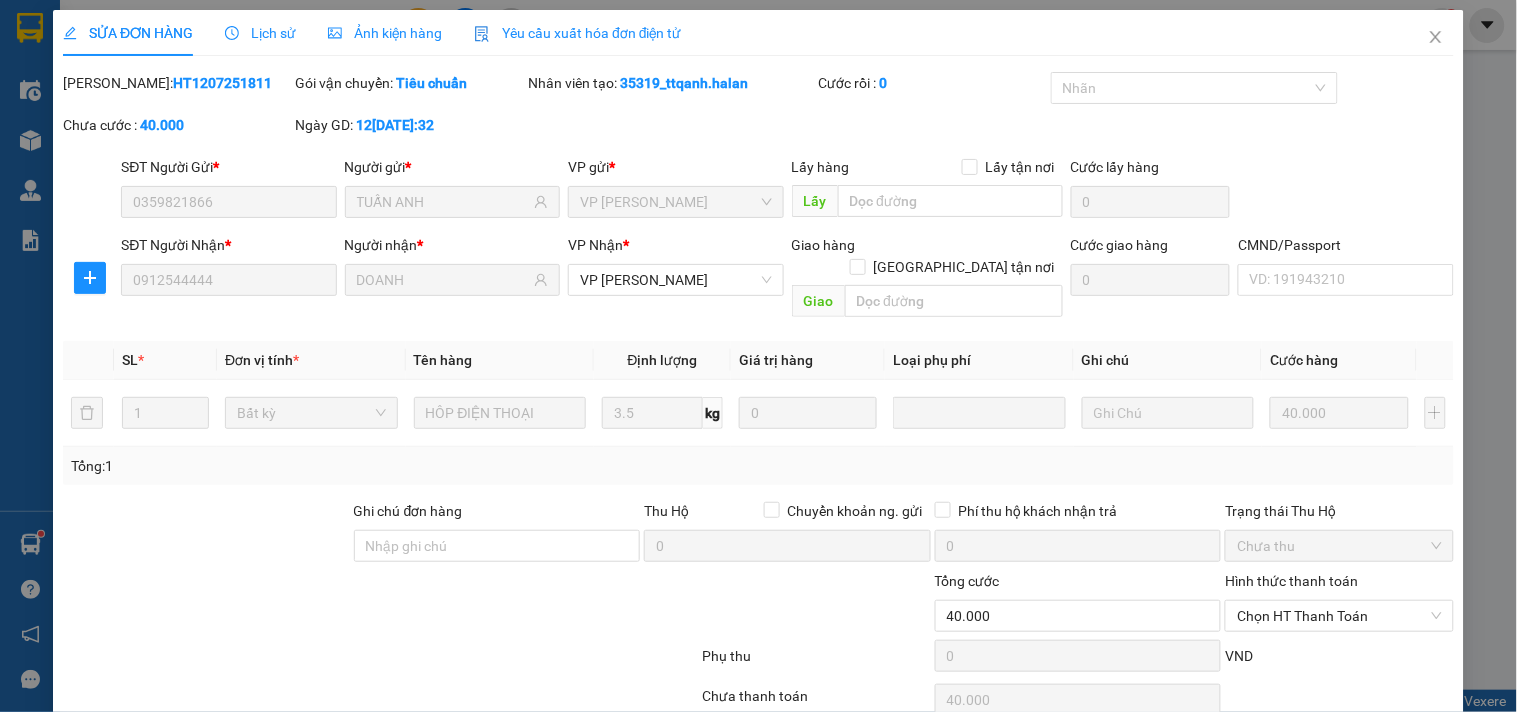 type on "0359821866" 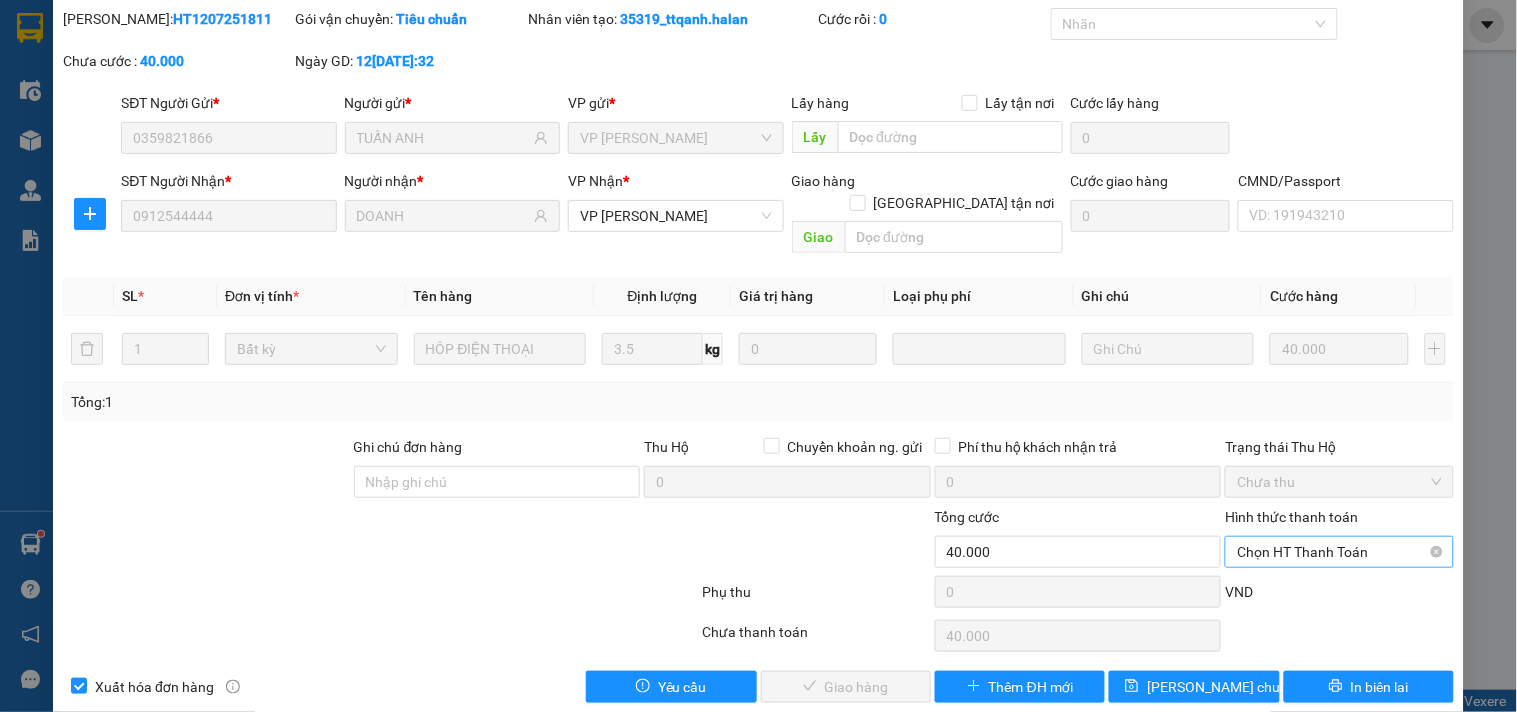 click on "Chọn HT Thanh Toán" at bounding box center [1339, 552] 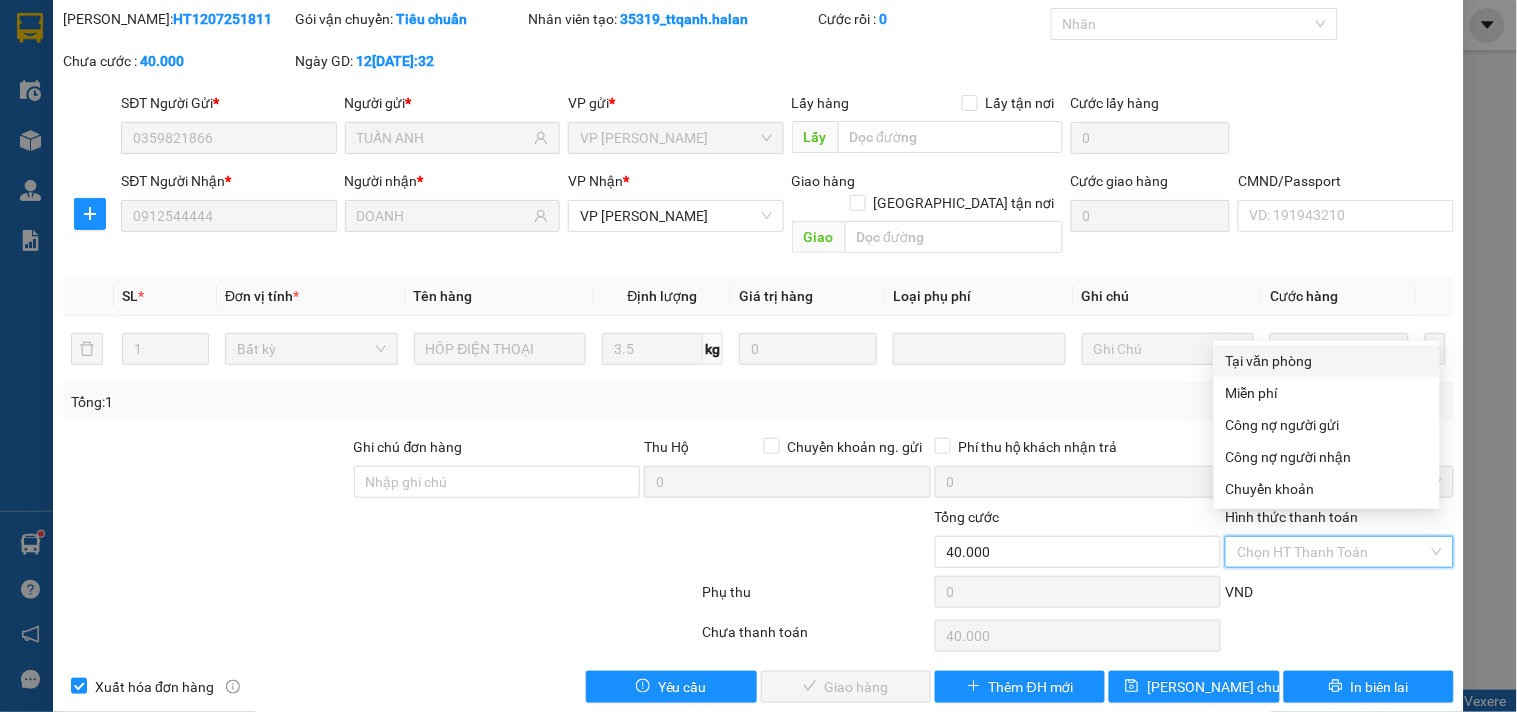 click on "Tại văn phòng" at bounding box center (1327, 361) 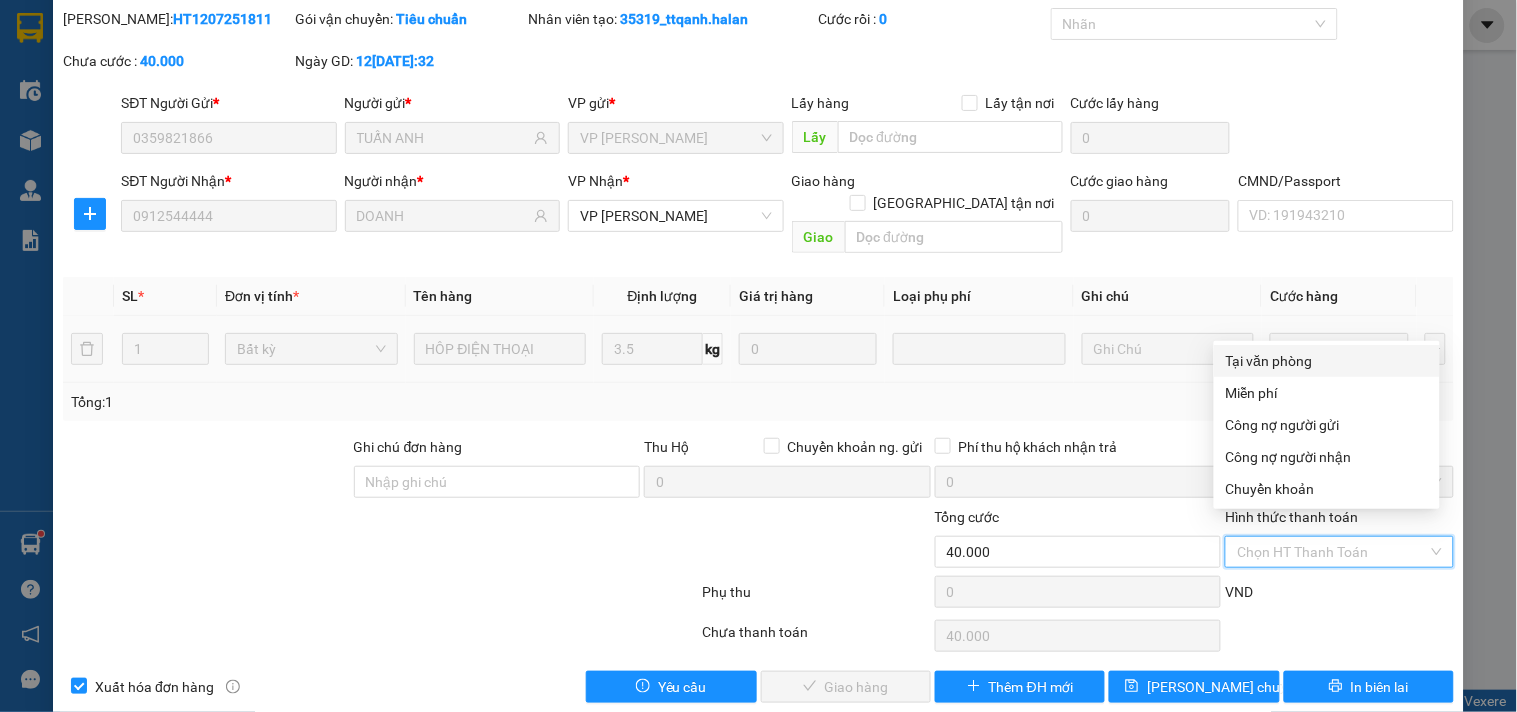 type on "0" 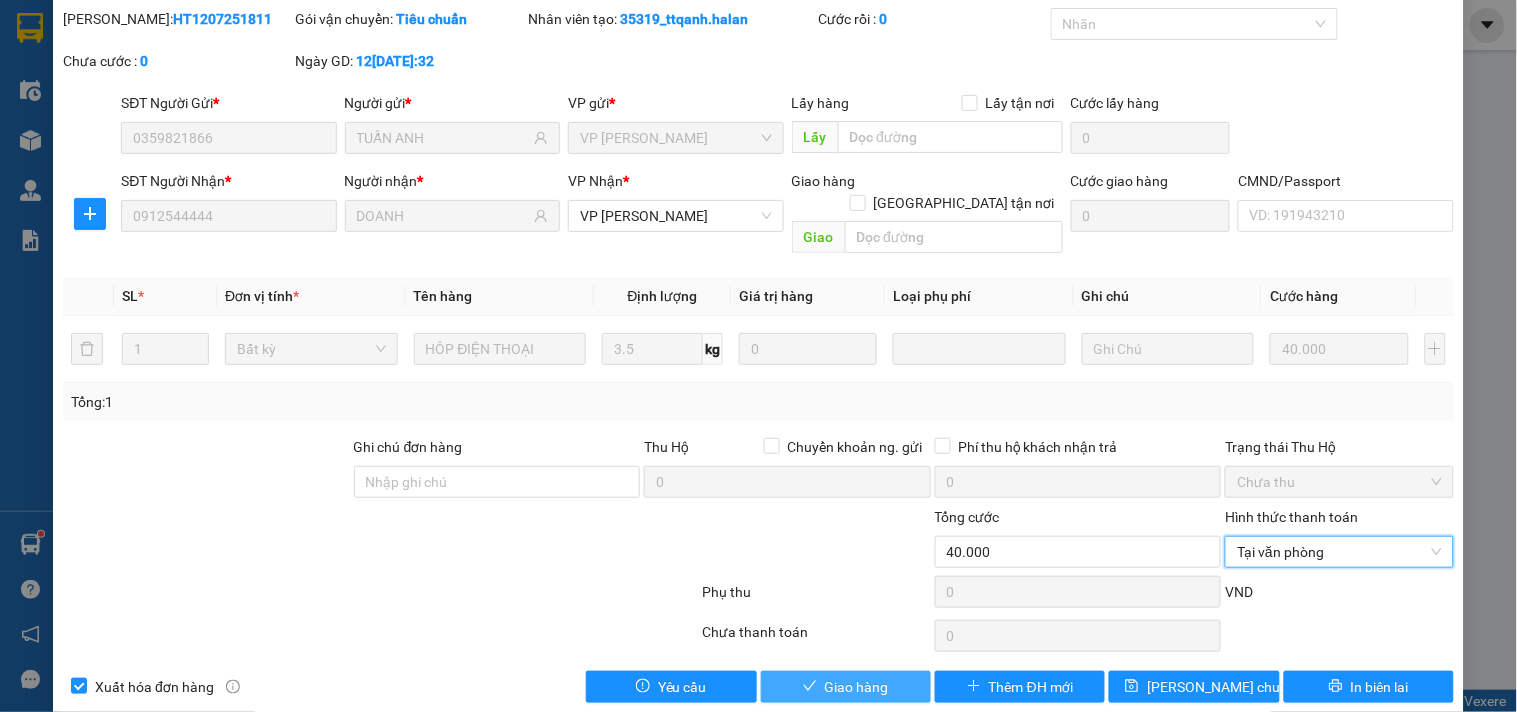click on "Giao hàng" at bounding box center [846, 687] 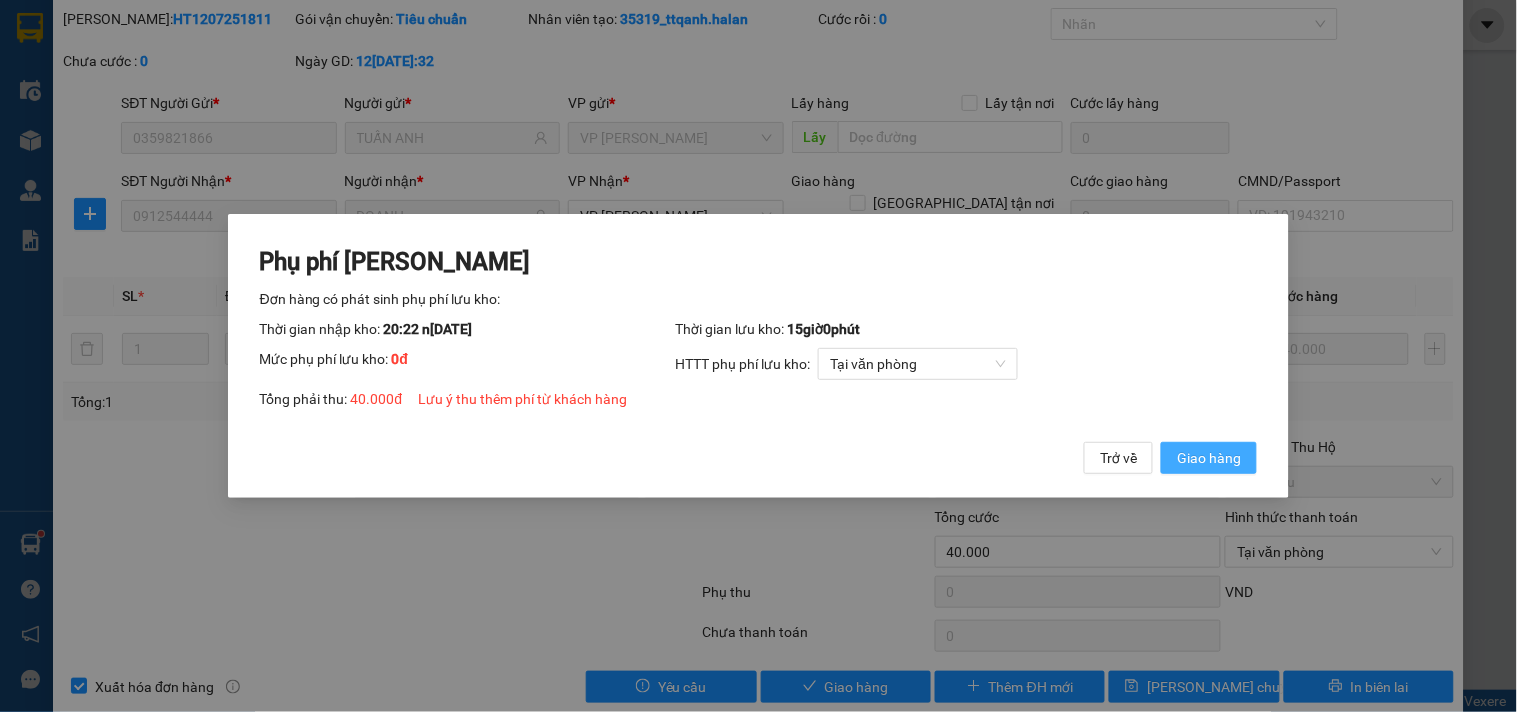drag, startPoint x: 1200, startPoint y: 434, endPoint x: 1195, endPoint y: 445, distance: 12.083046 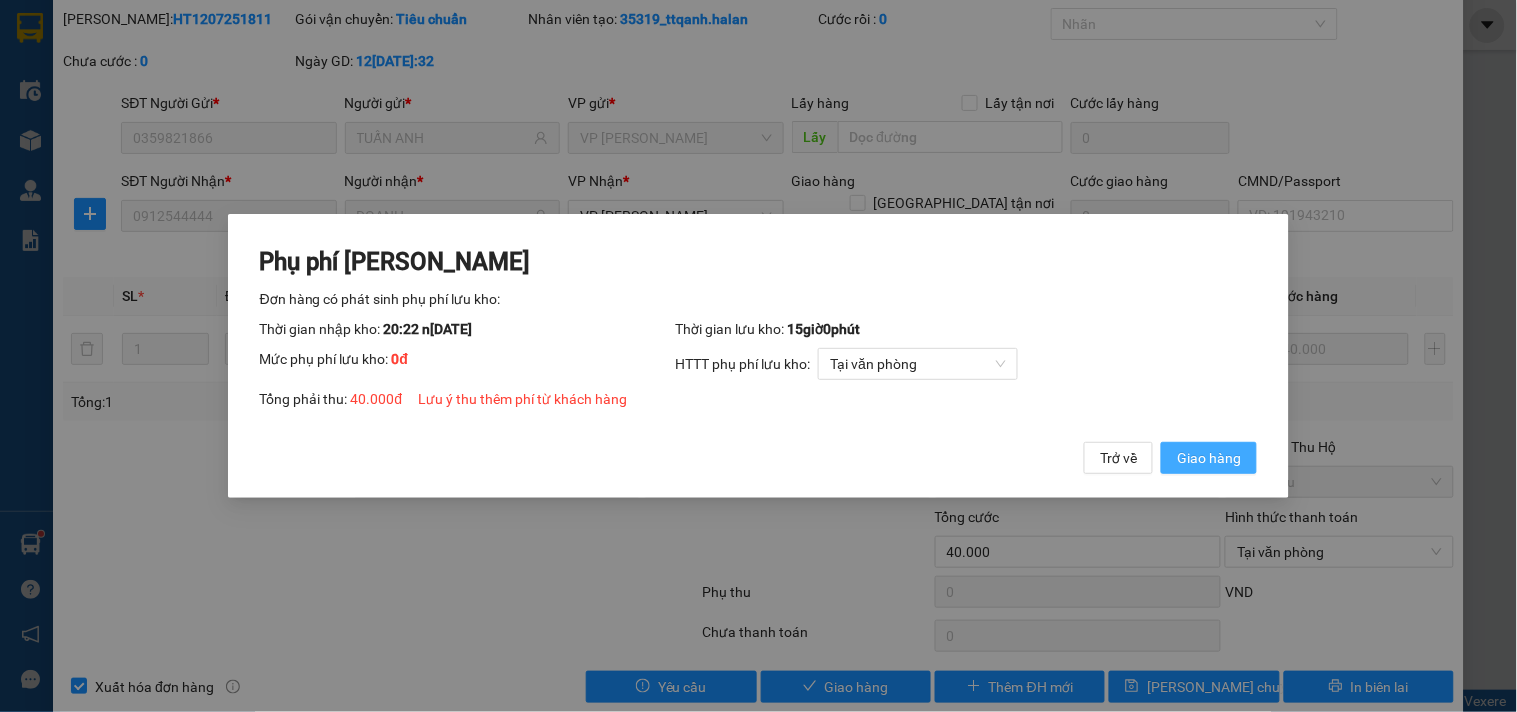 click on "Giao hàng" at bounding box center [1209, 458] 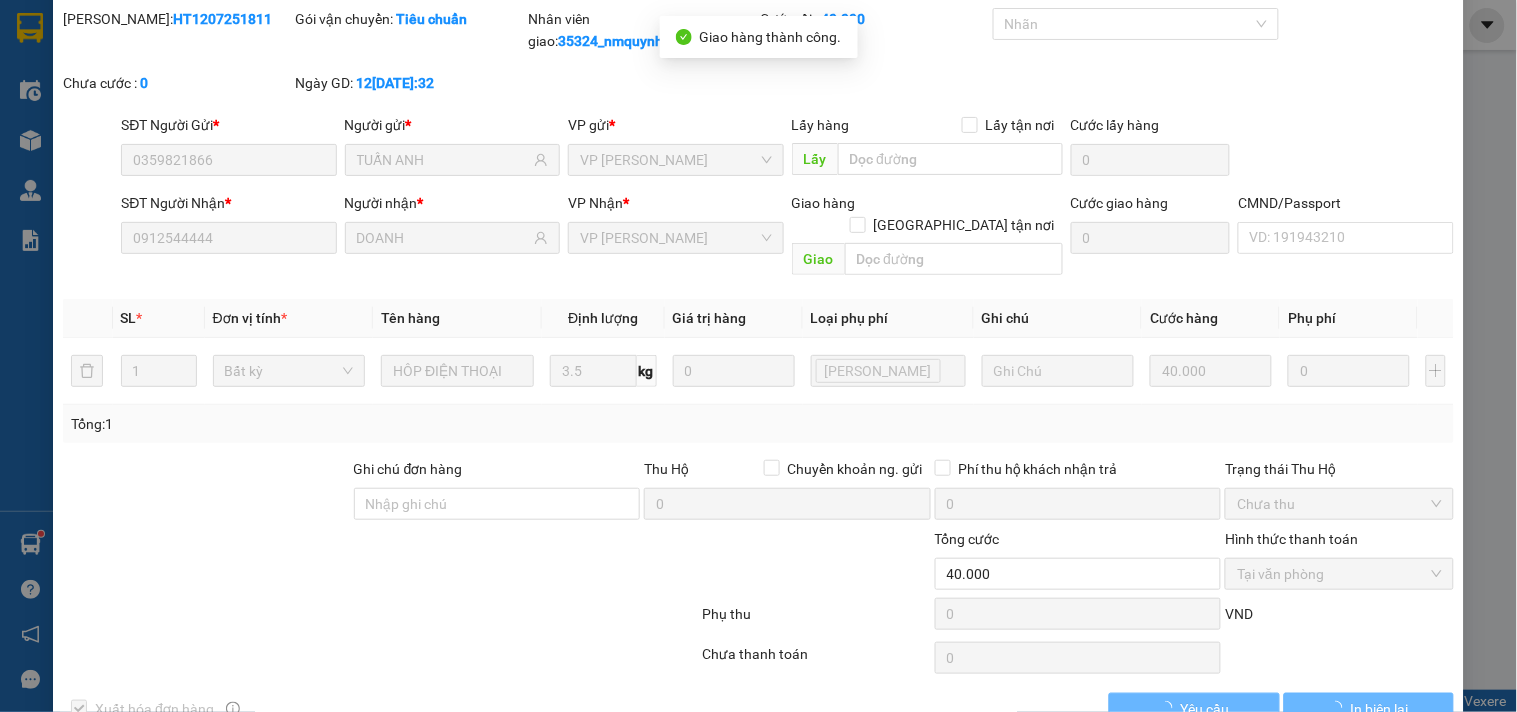 scroll, scrollTop: 0, scrollLeft: 0, axis: both 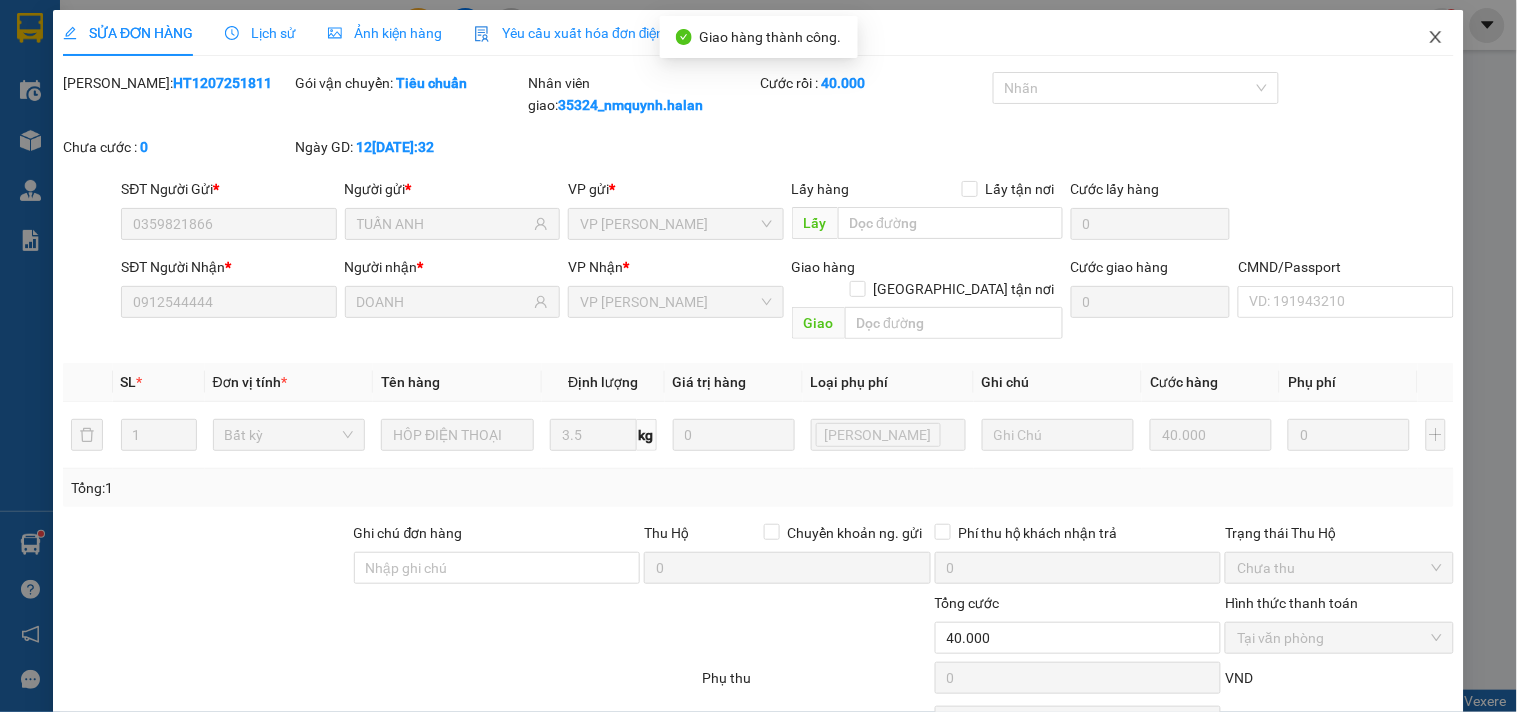 click at bounding box center [1436, 38] 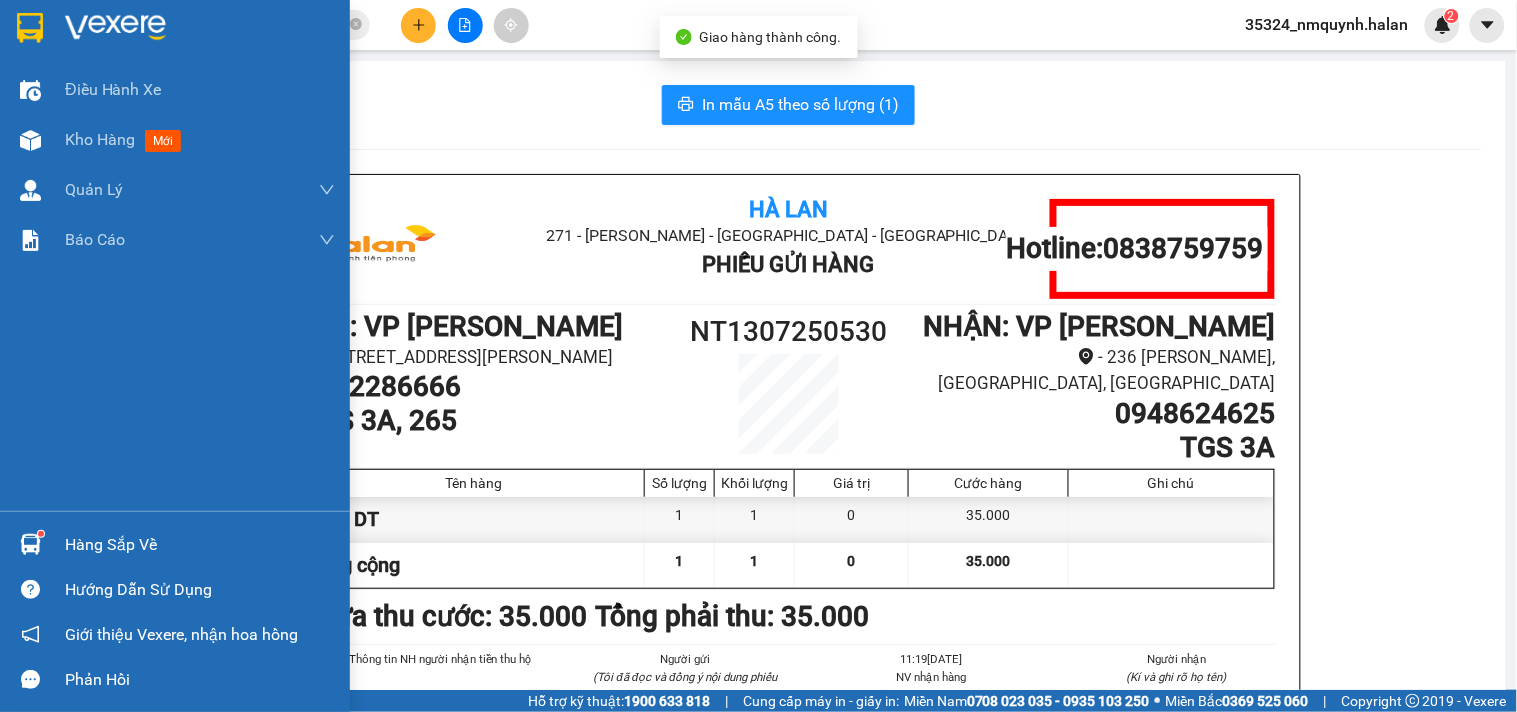 click on "Hàng sắp về" at bounding box center (200, 545) 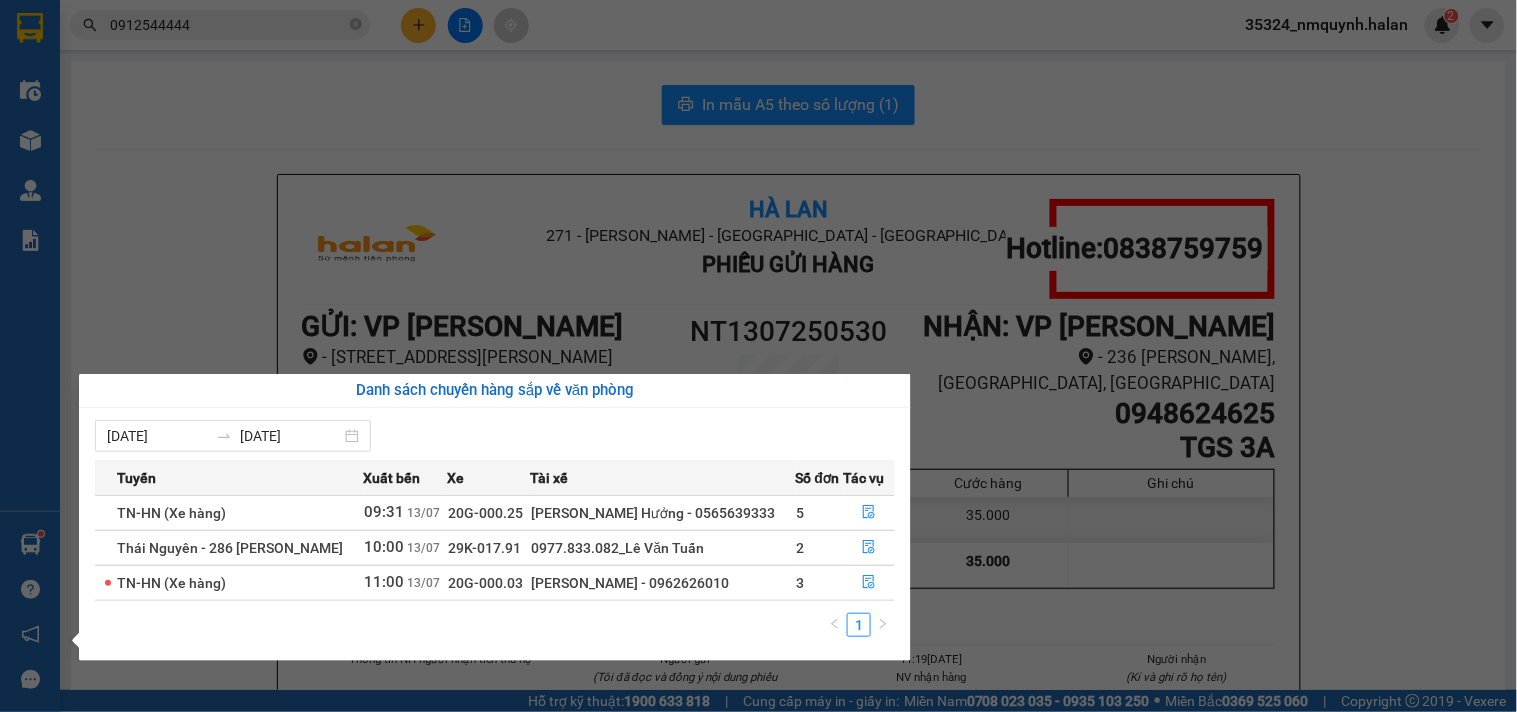click on "Kết quả tìm kiếm ( 20 )  Bộ lọc  Mã ĐH Trạng thái Món hàng Thu hộ Tổng cước Chưa cước Nhãn Người gửi VP Gửi Người nhận VP Nhận HT1207251811 17:32 - 12/07 VP Nhận   20G-000.07 20:22 - 12/07 HÔP ĐIỆN THOẠI SL:  1 40.000 40.000 0359821866 TUẤN ANH VP Hoàng Văn Thụ 0912544444 DOANH VP Nguyễn Trãi HG1107252002 17:26 - 11/07 Đã giao   10:47 - 12/07 hộp chè SL:  1 40.000 0359821866 TUẤN ANH VP Hoàng Gia 0912544444 DOANH VP Nguyễn Trãi HT0407251322 14:20 - 04/07 Đã giao   17:58 - 04/07 HỘP DT SL:  1 40.000 0359821866 TUẤN ANH VP Hoàng Văn Thụ 0912544444 DOANH VP Nguyễn Trãi HG0207251174 13:58 - 02/07 Đã giao   17:08 - 02/07 hộp vàng dt SL:  1 35.000 0359821866 TUẤN ANH VP Hoàng Gia 0912544444 DOANH VP Nguyễn Trãi HT2706251081 13:03 - 27/06 Đã giao   18:50 - 27/06 HỘP VÀNG DT SL:  1 40.000 0359821866 TUẤN ANH VP Hoàng Văn Thụ 0912544444 DOANH VP Nguyễn Trãi NT0706251103 13:41 - 07/06 Đã giao   17:12 - 07/06" at bounding box center [758, 356] 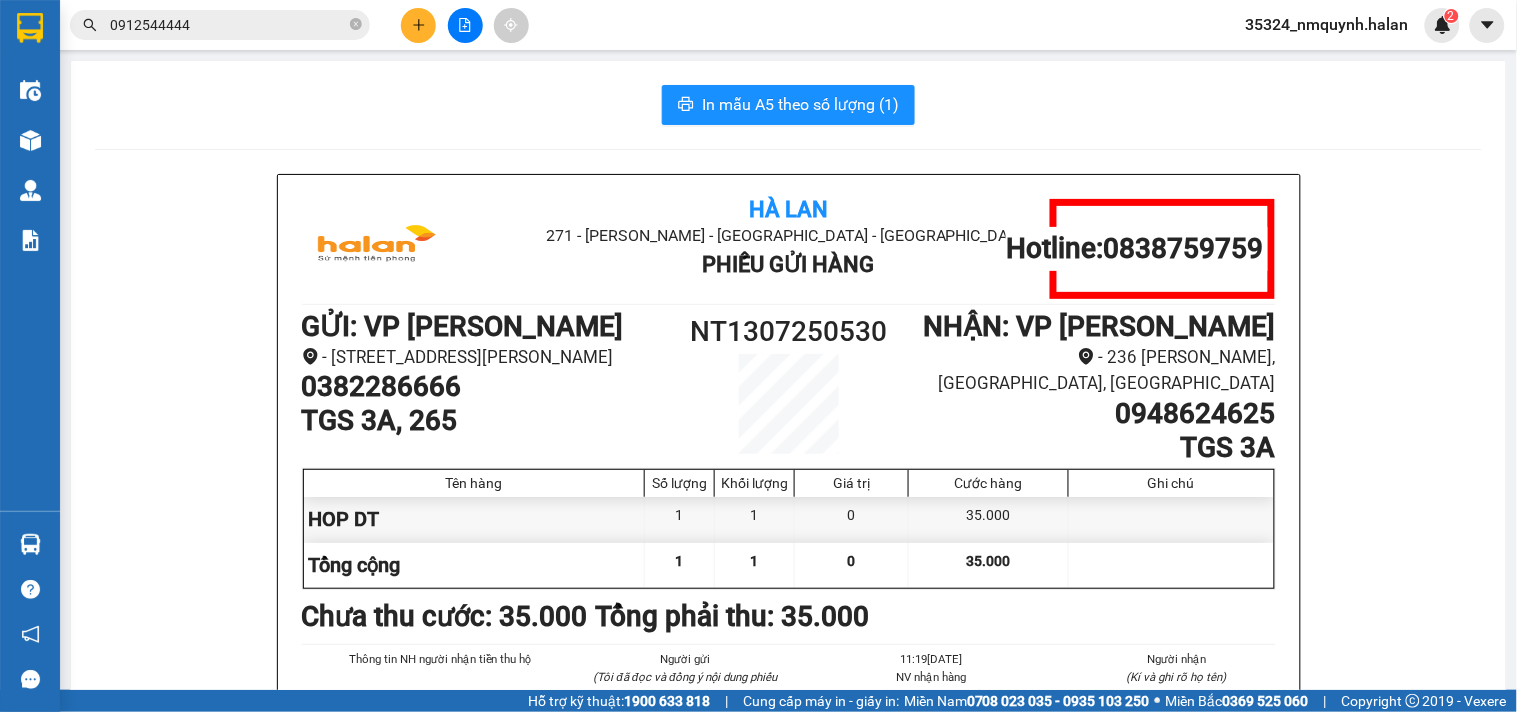 click 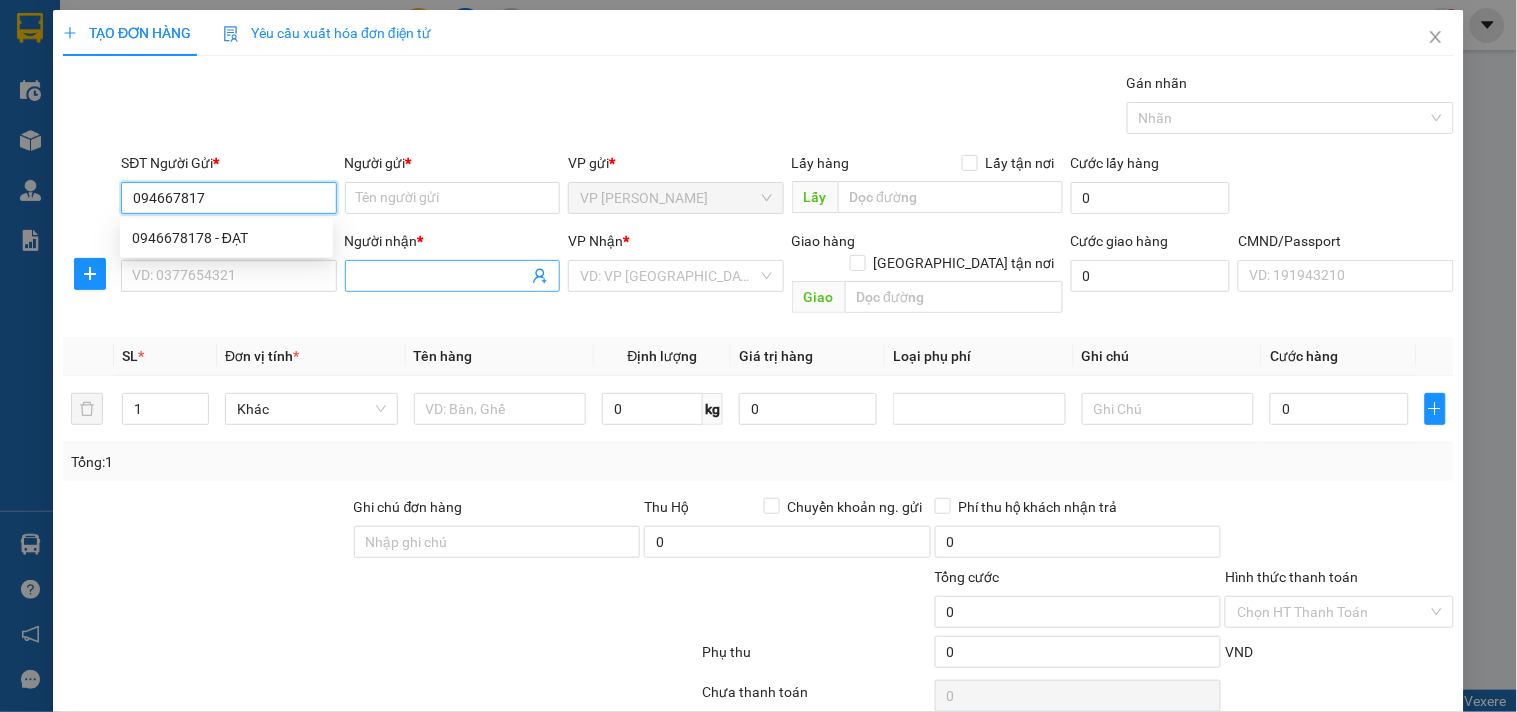 type on "0946678178" 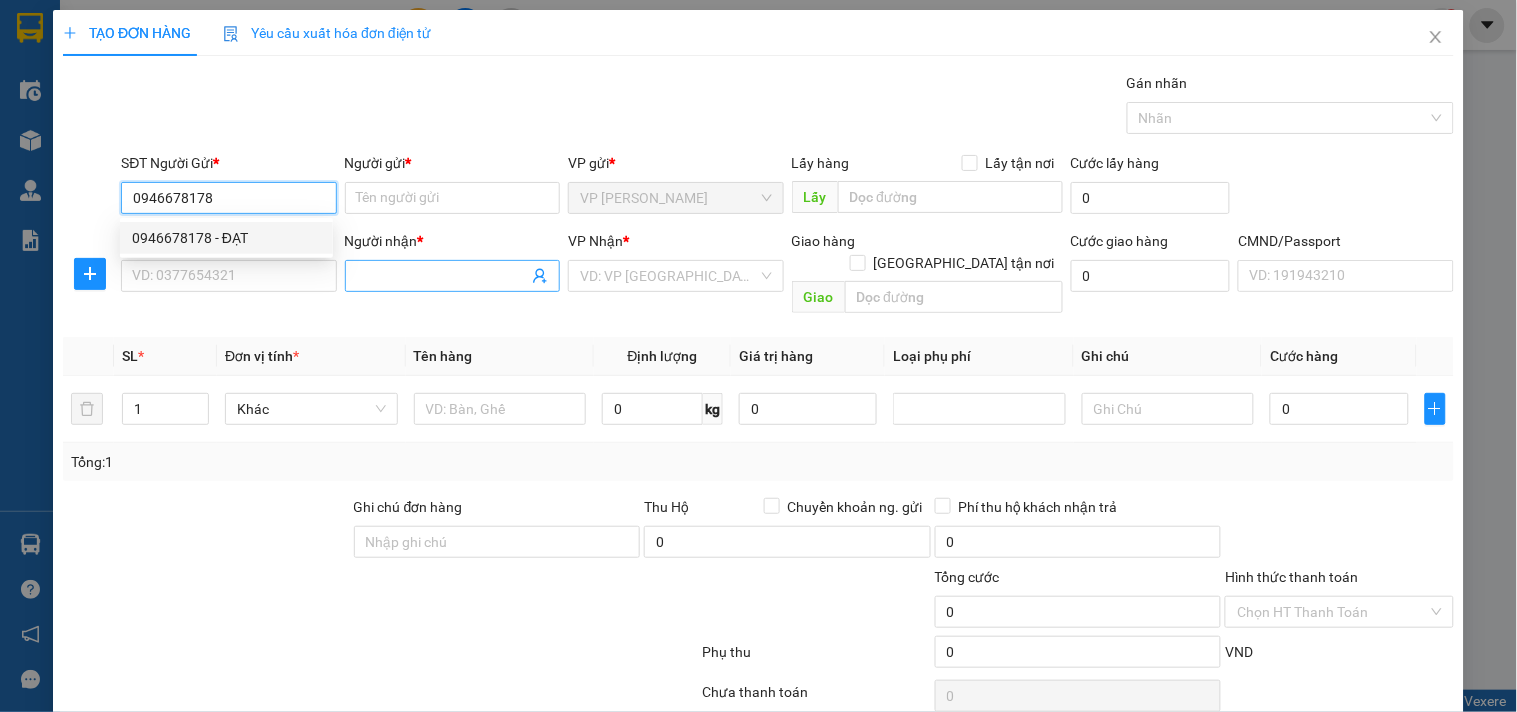 type on "ĐẠT" 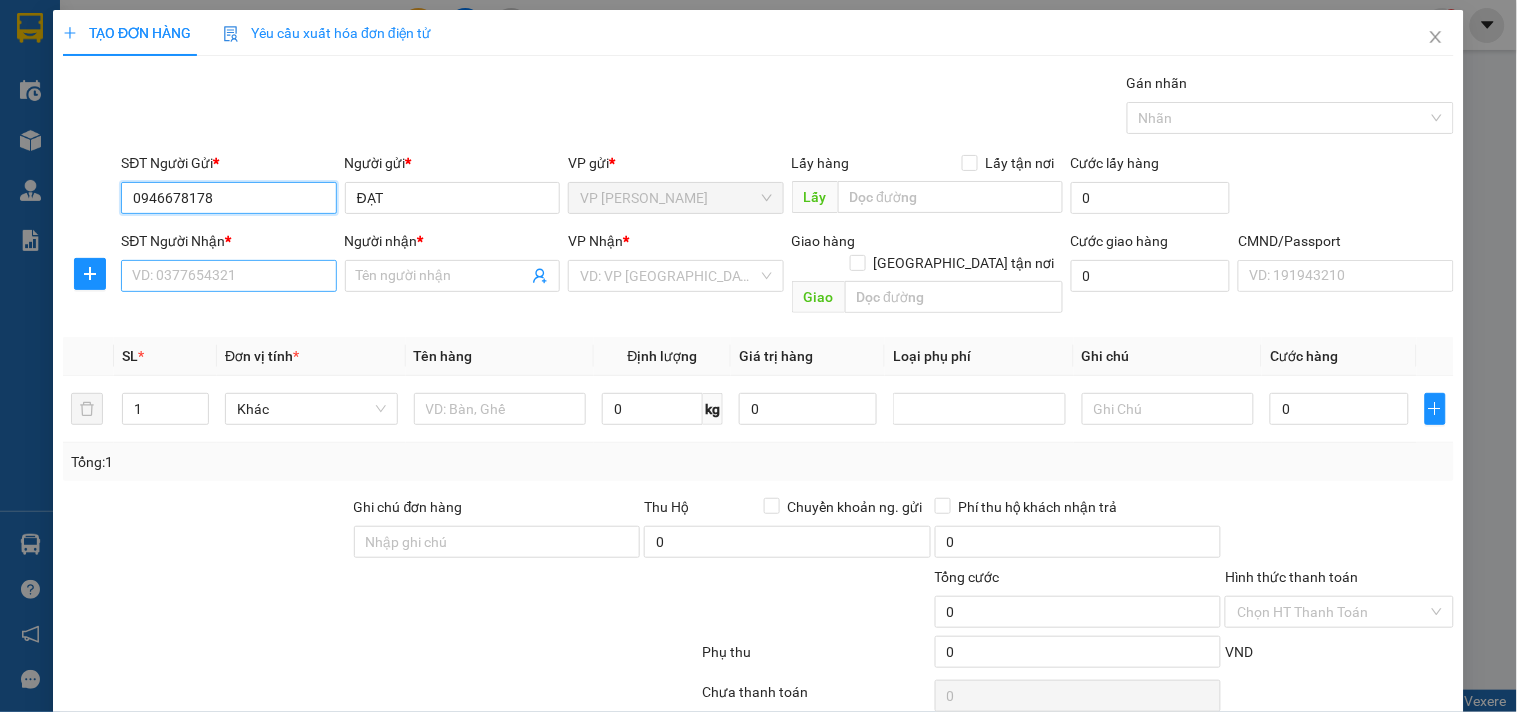 type on "0946678178" 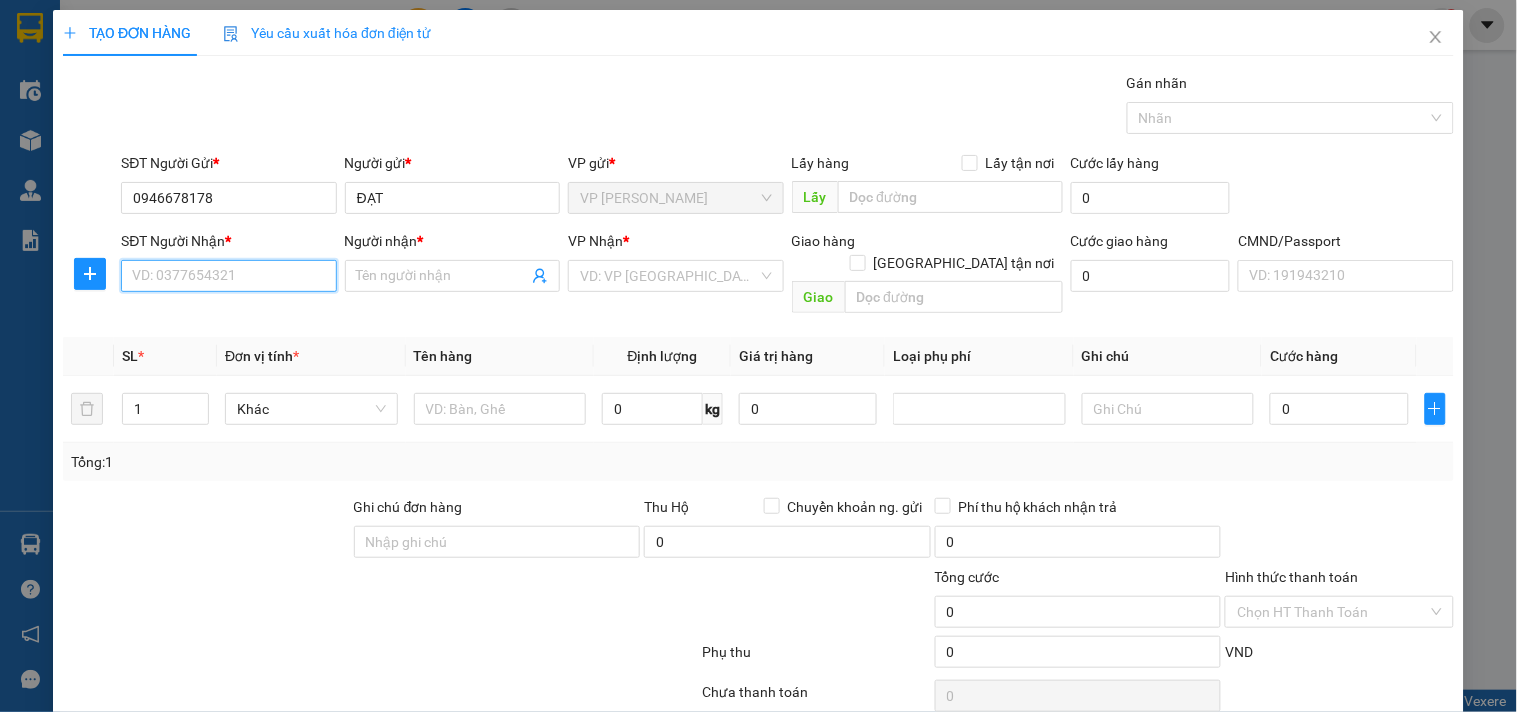 click on "SĐT Người Nhận  *" at bounding box center (228, 276) 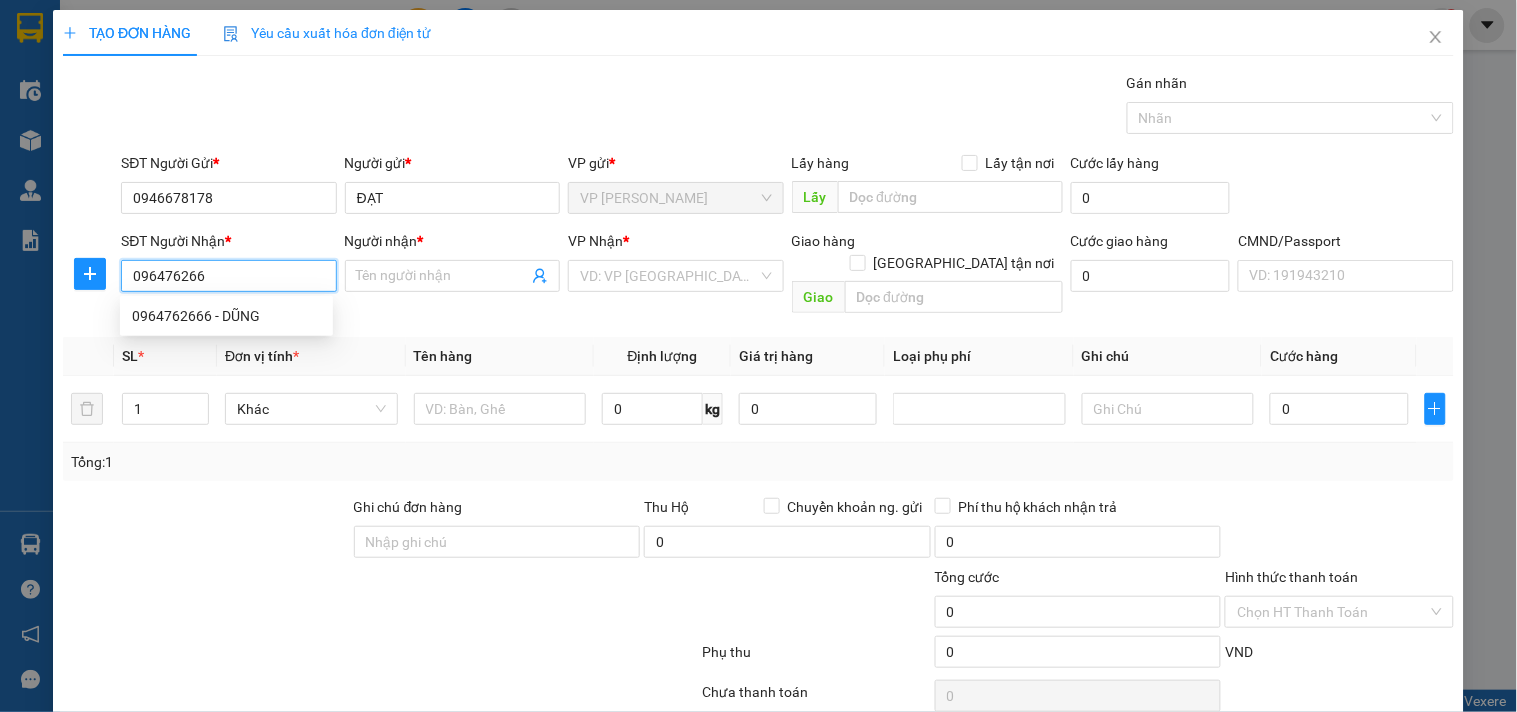 type on "0964762666" 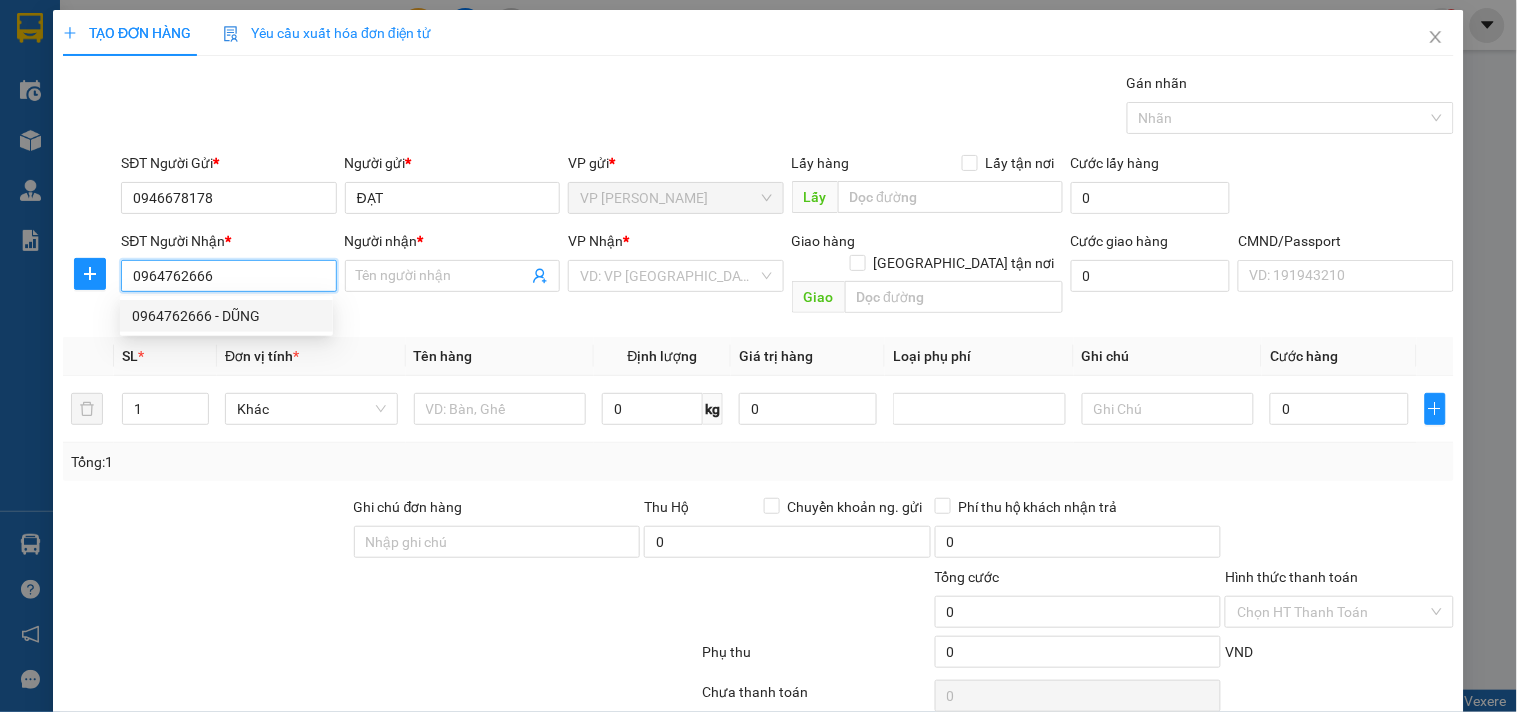 type on "DŨNG" 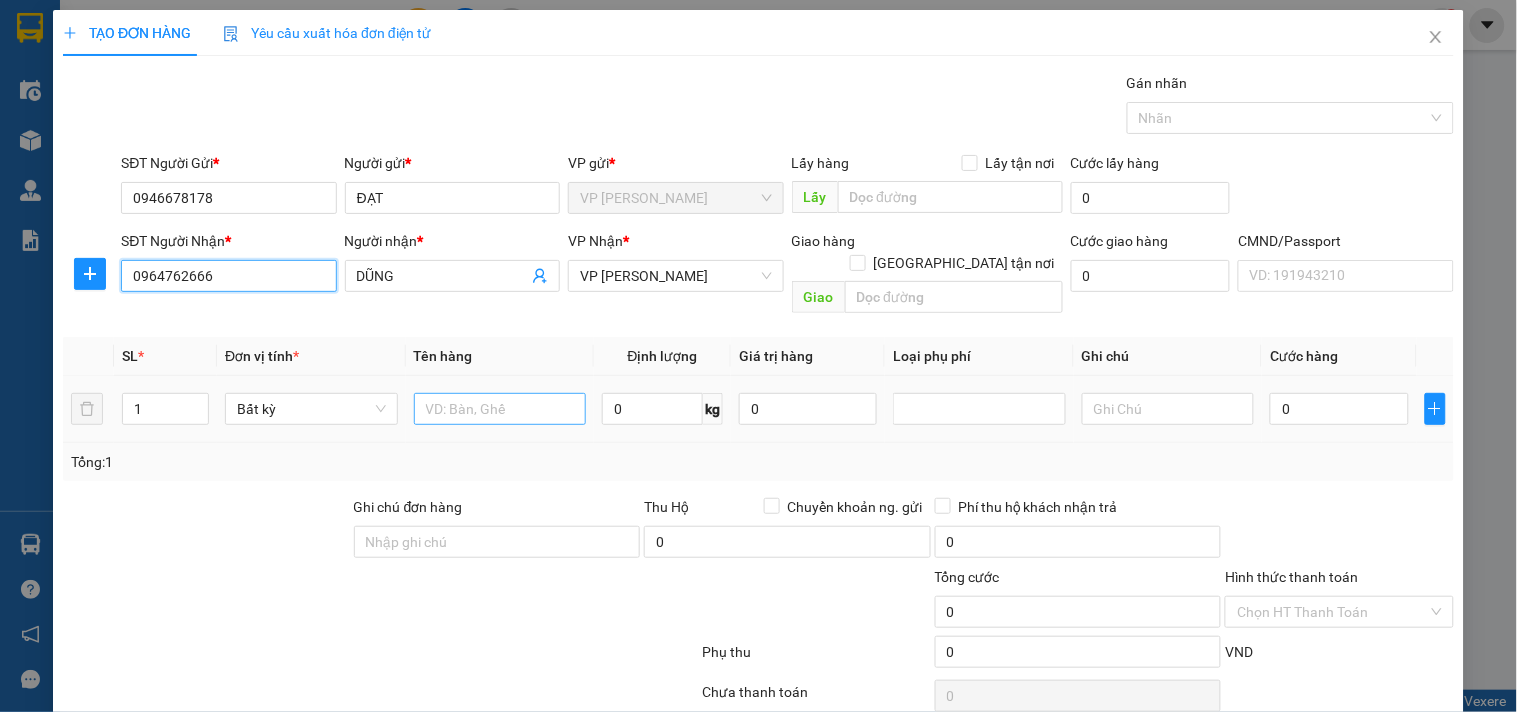 type on "0964762666" 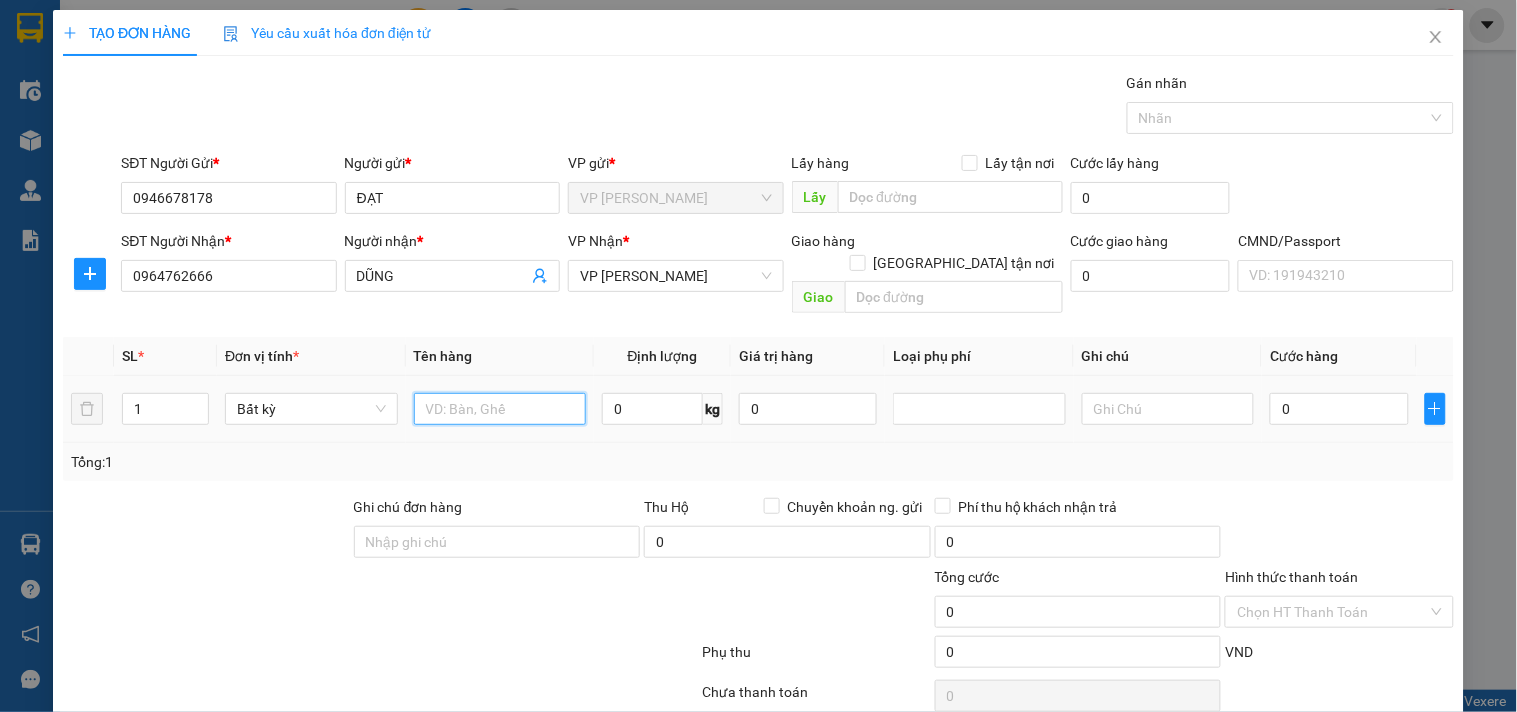 click at bounding box center (500, 409) 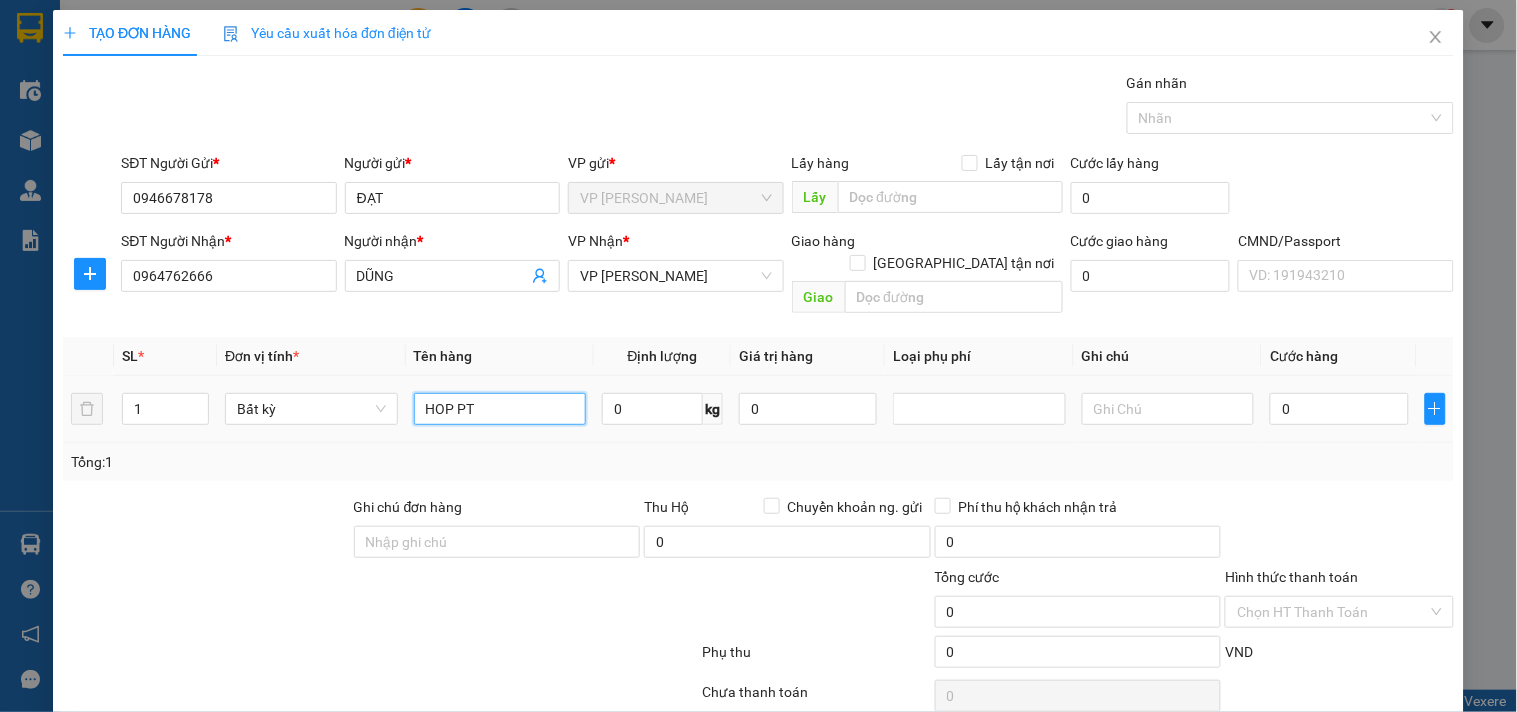 type on "HOP PT" 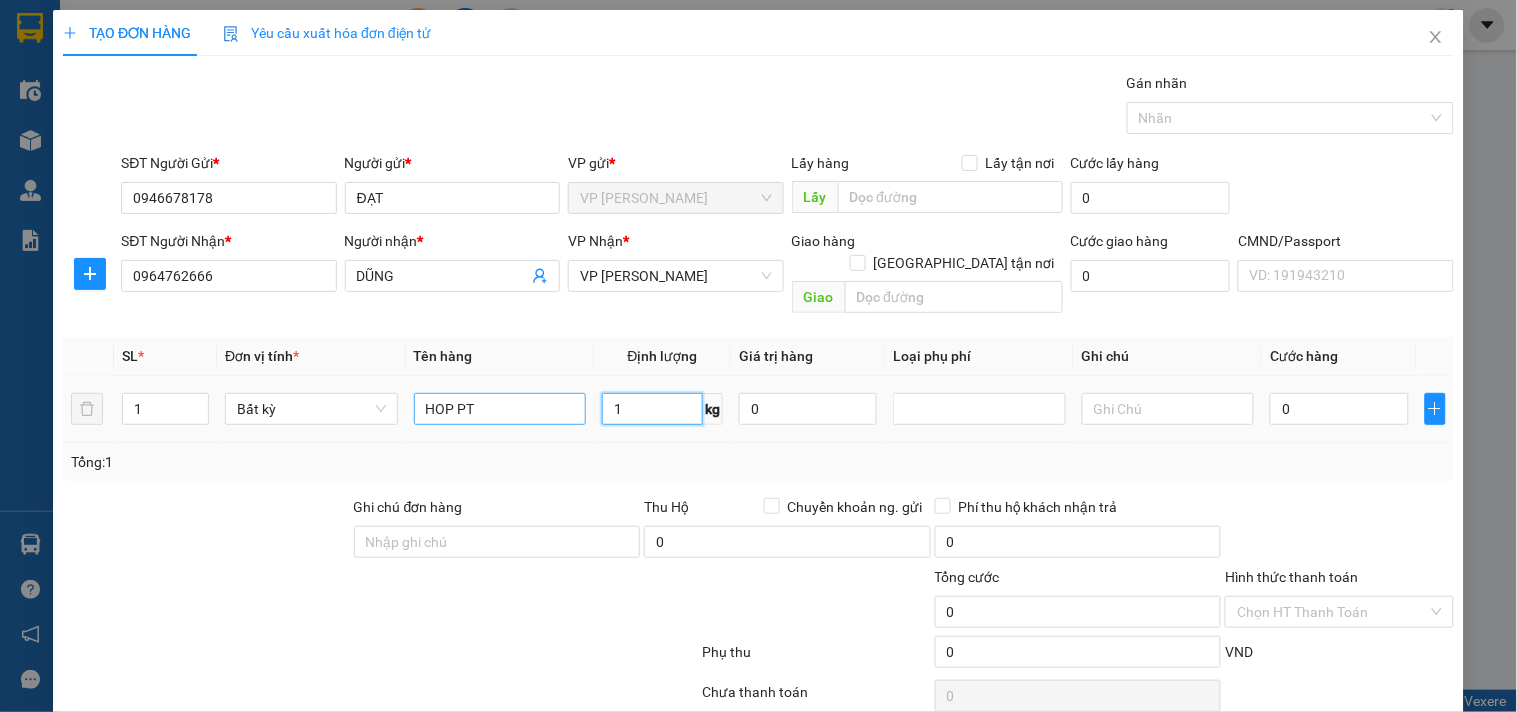 type on "1" 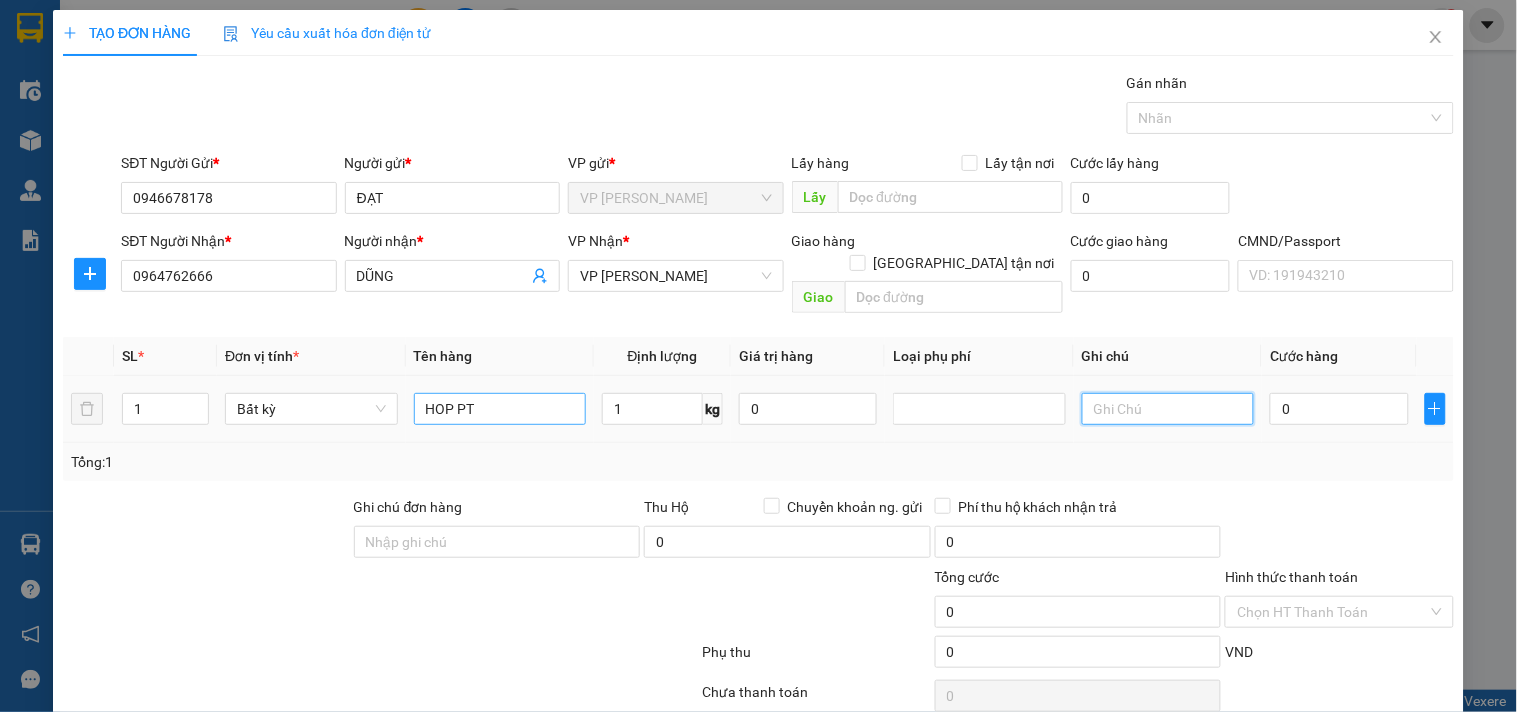 type on "35.000" 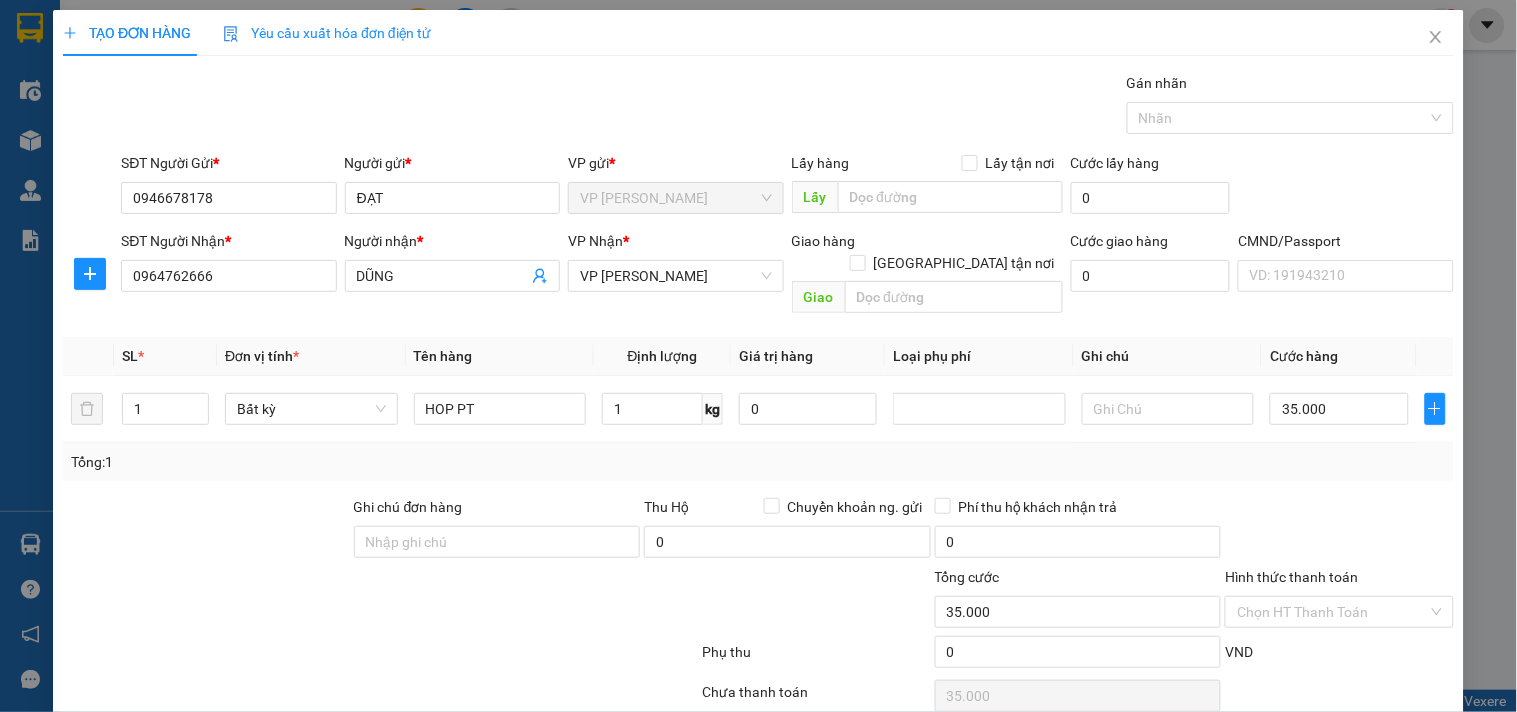 click on "Tổng:  1" at bounding box center [758, 462] 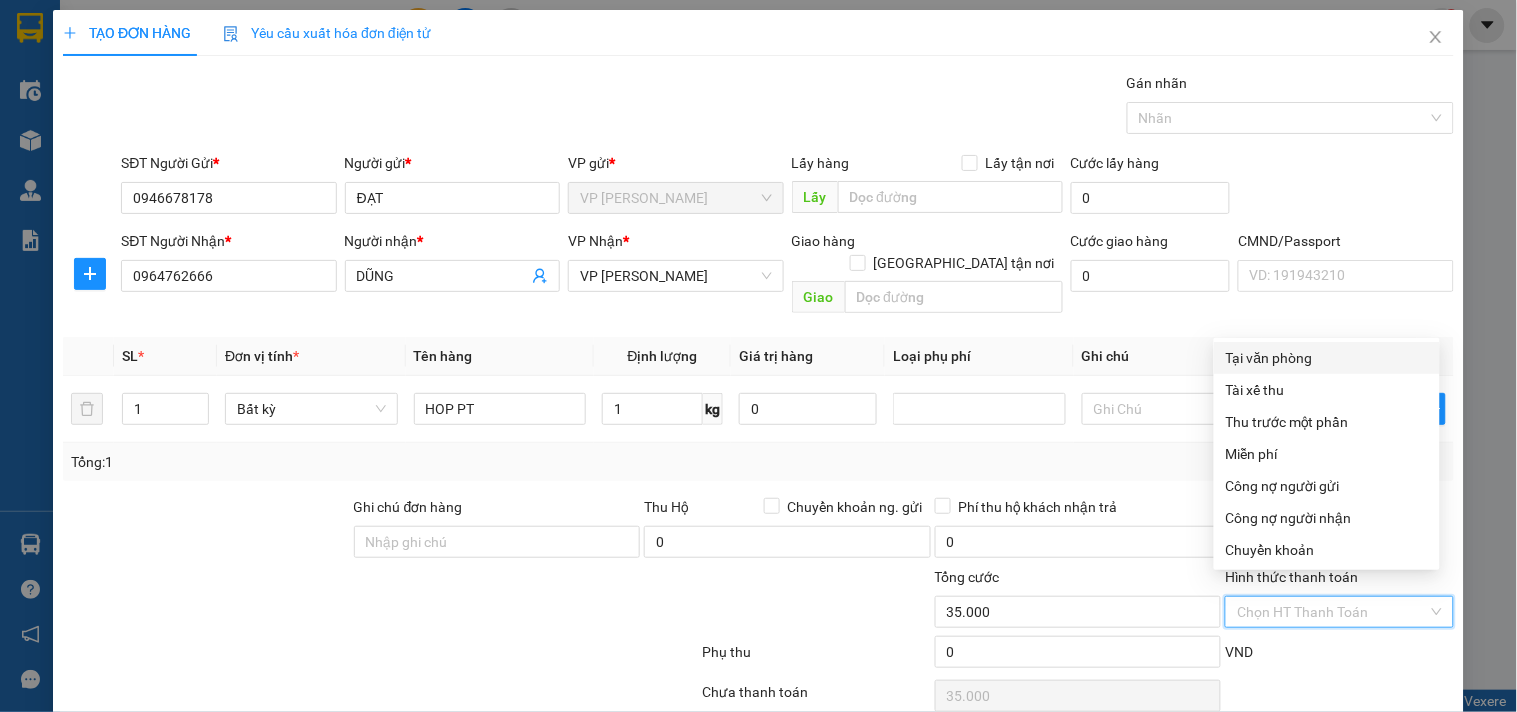 click on "Hình thức thanh toán" at bounding box center [1332, 612] 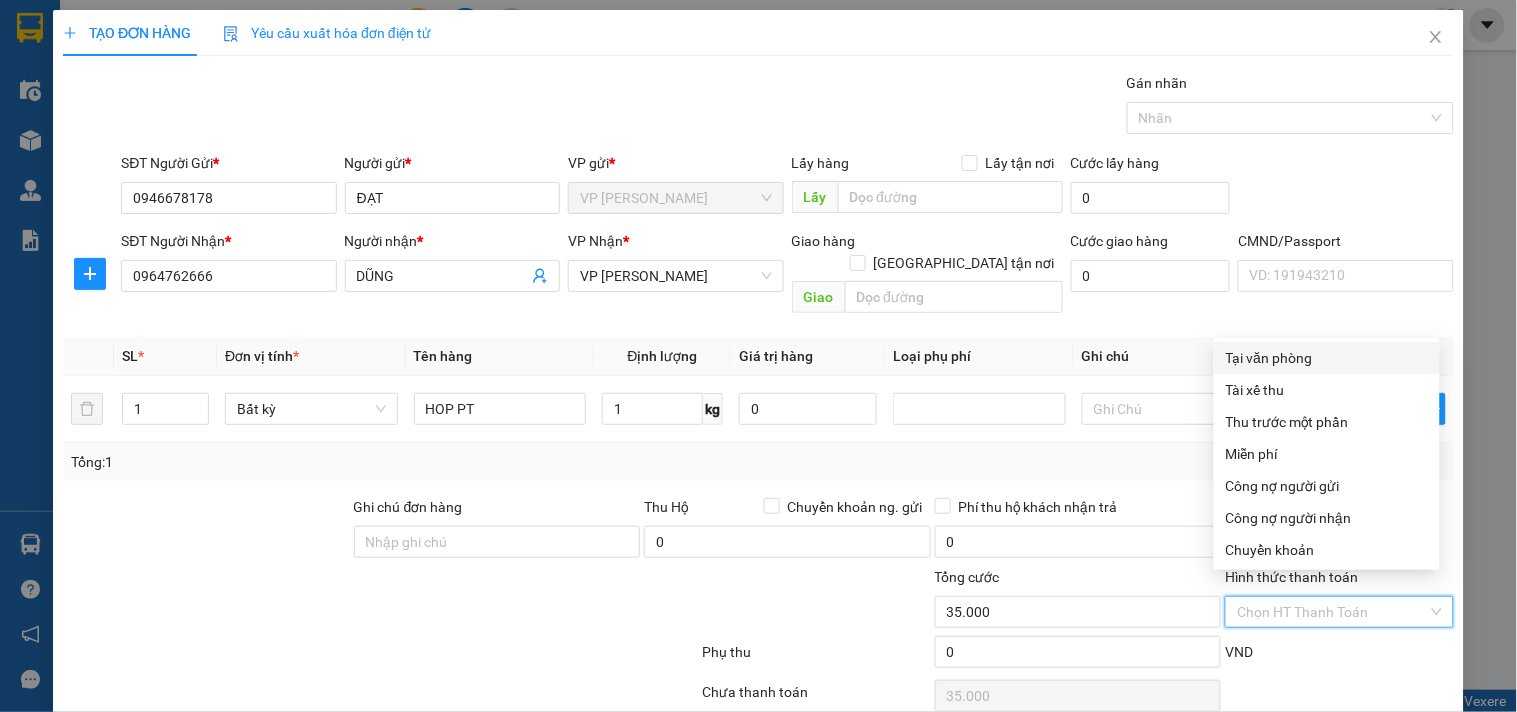 click on "Tại văn phòng" at bounding box center (1327, 358) 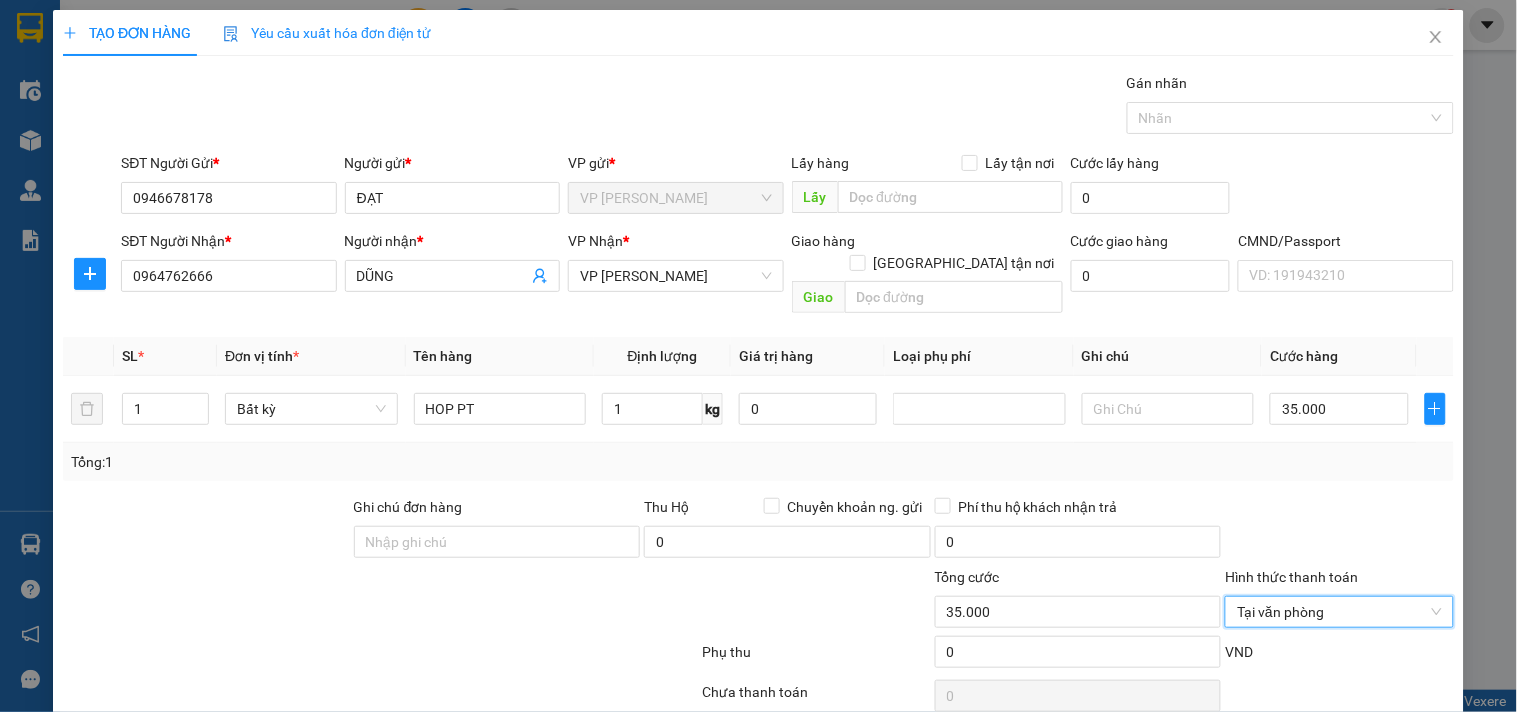 scroll, scrollTop: 67, scrollLeft: 0, axis: vertical 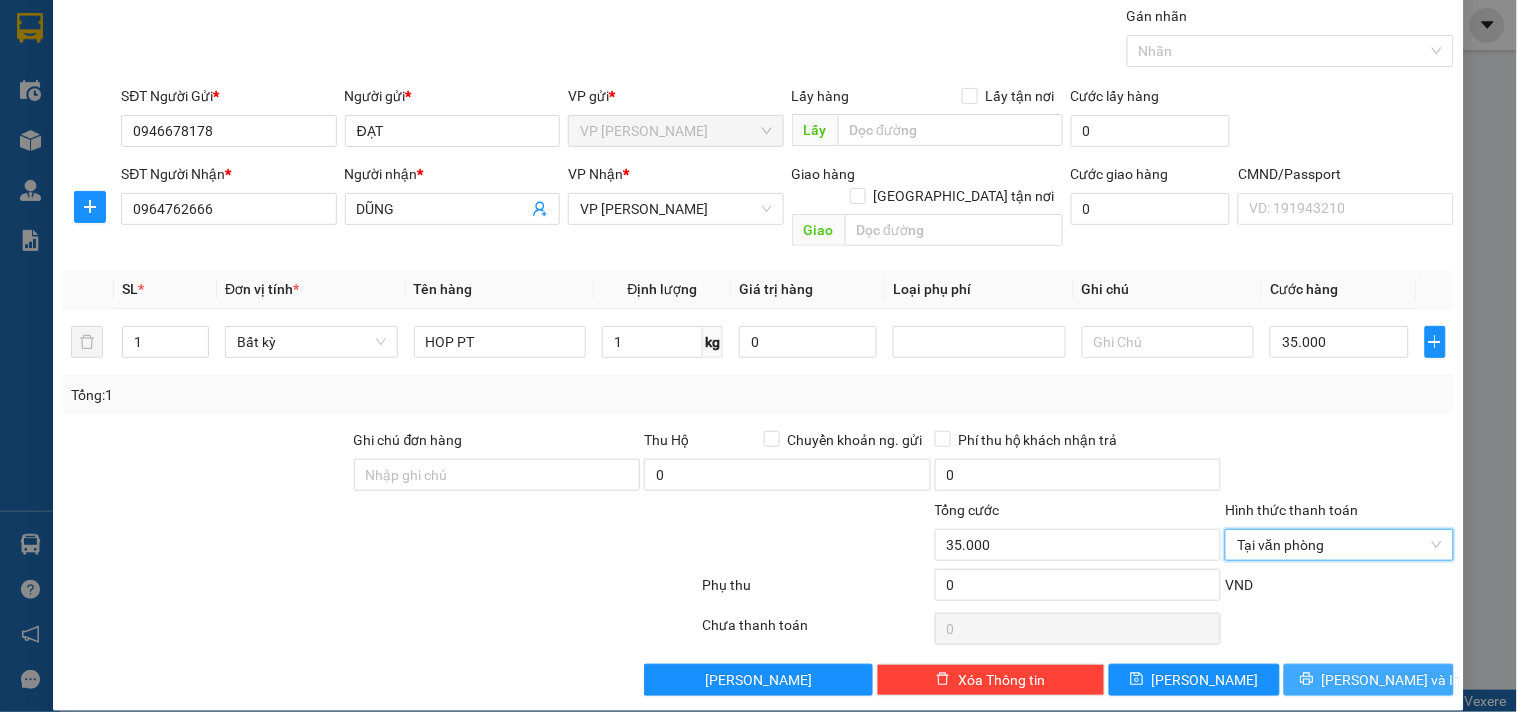 click on "[PERSON_NAME] và In" at bounding box center (1392, 680) 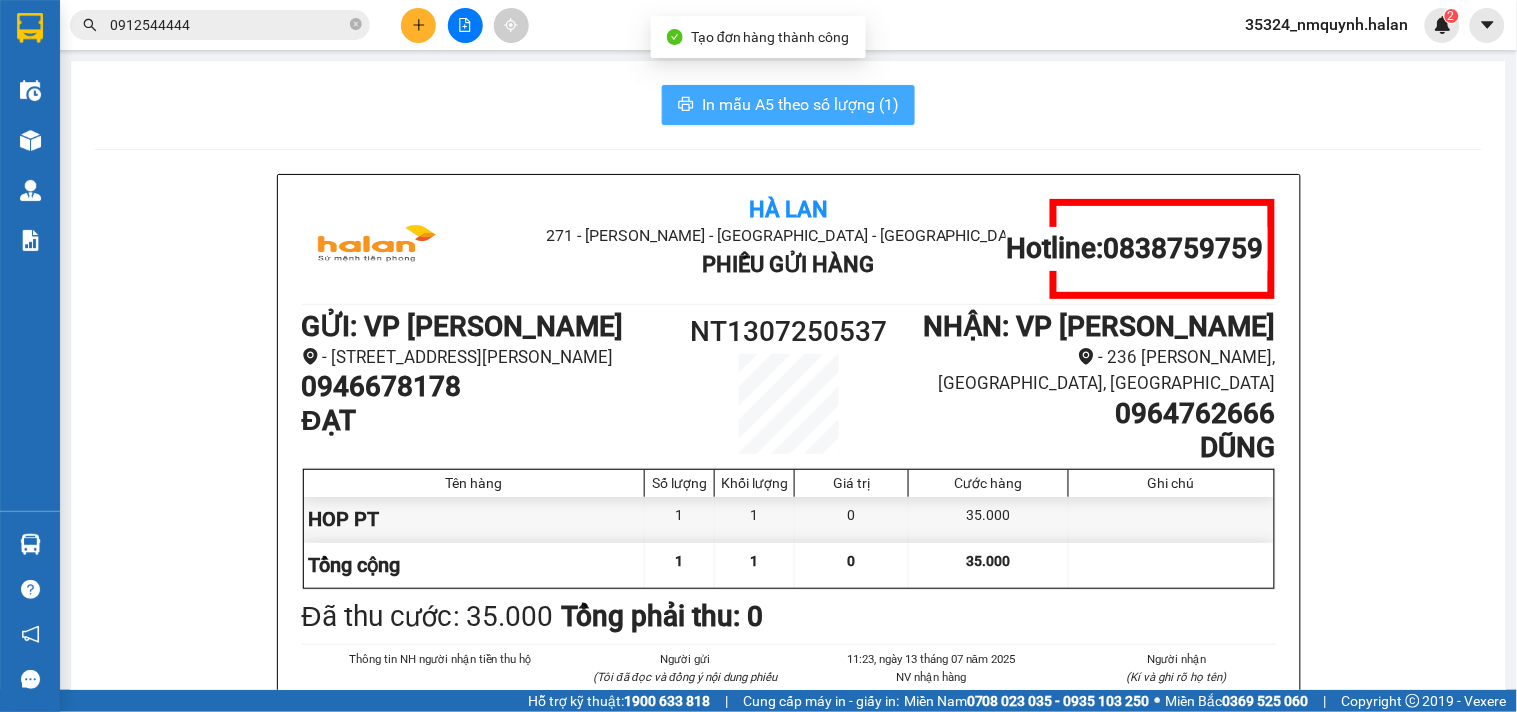 click on "In mẫu A5 theo số lượng
(1)" at bounding box center (800, 104) 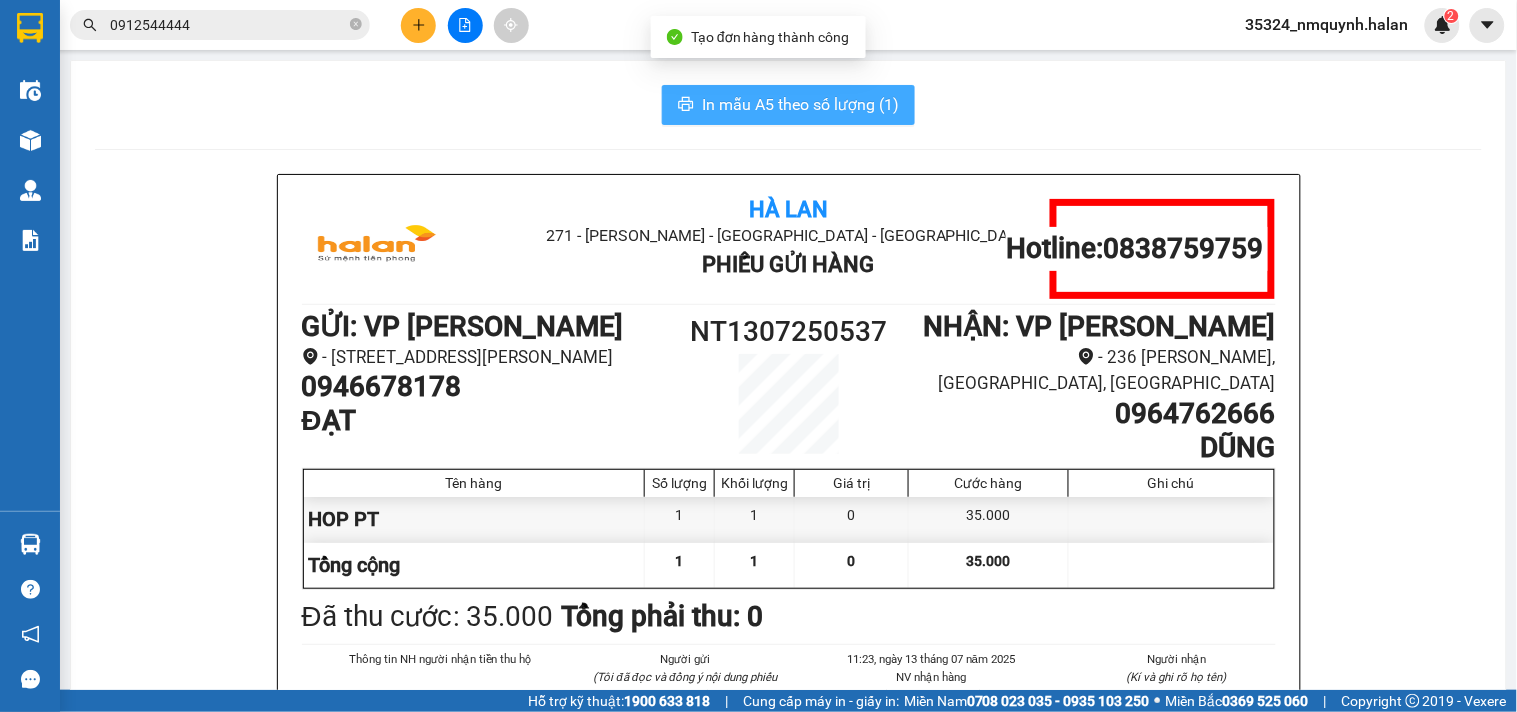scroll, scrollTop: 0, scrollLeft: 0, axis: both 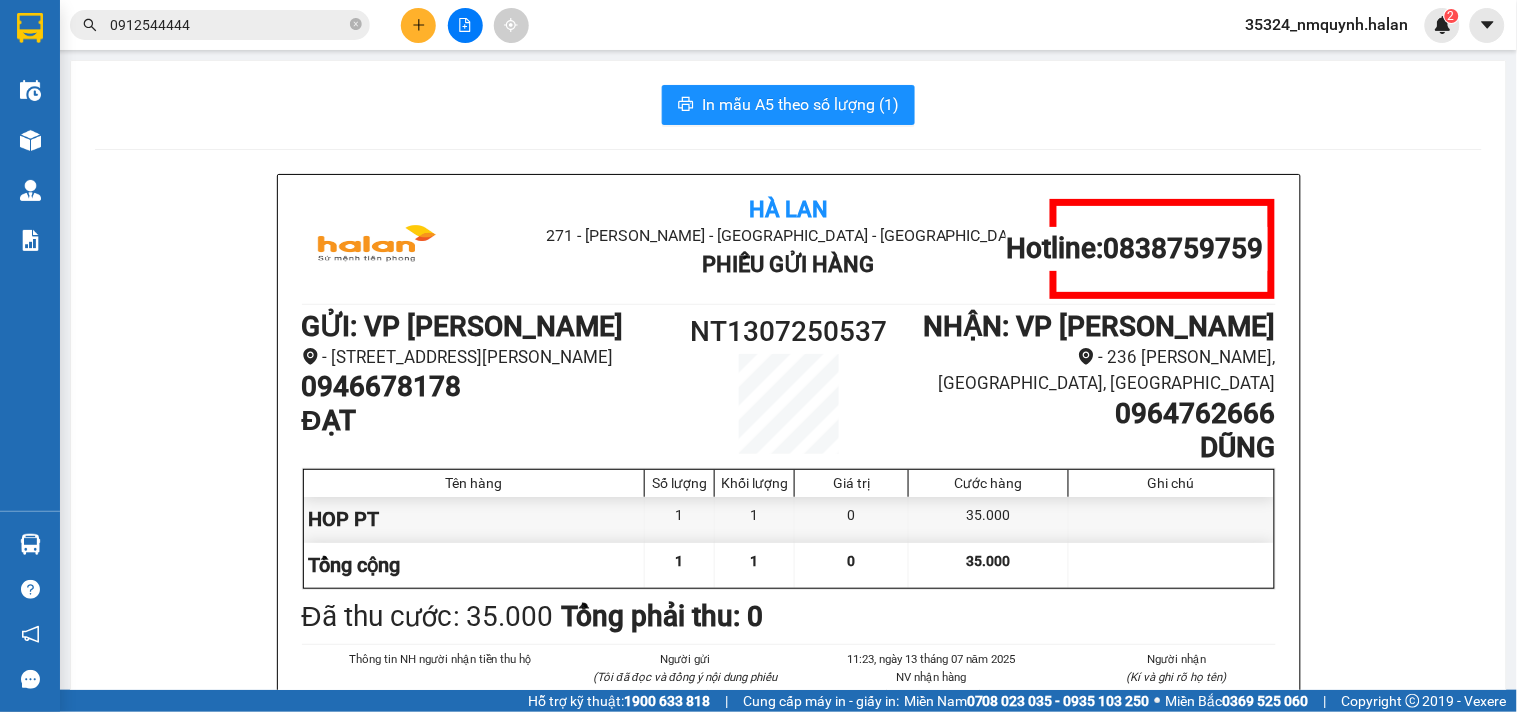 drag, startPoint x: 63, startPoint y: 557, endPoint x: 0, endPoint y: 532, distance: 67.77905 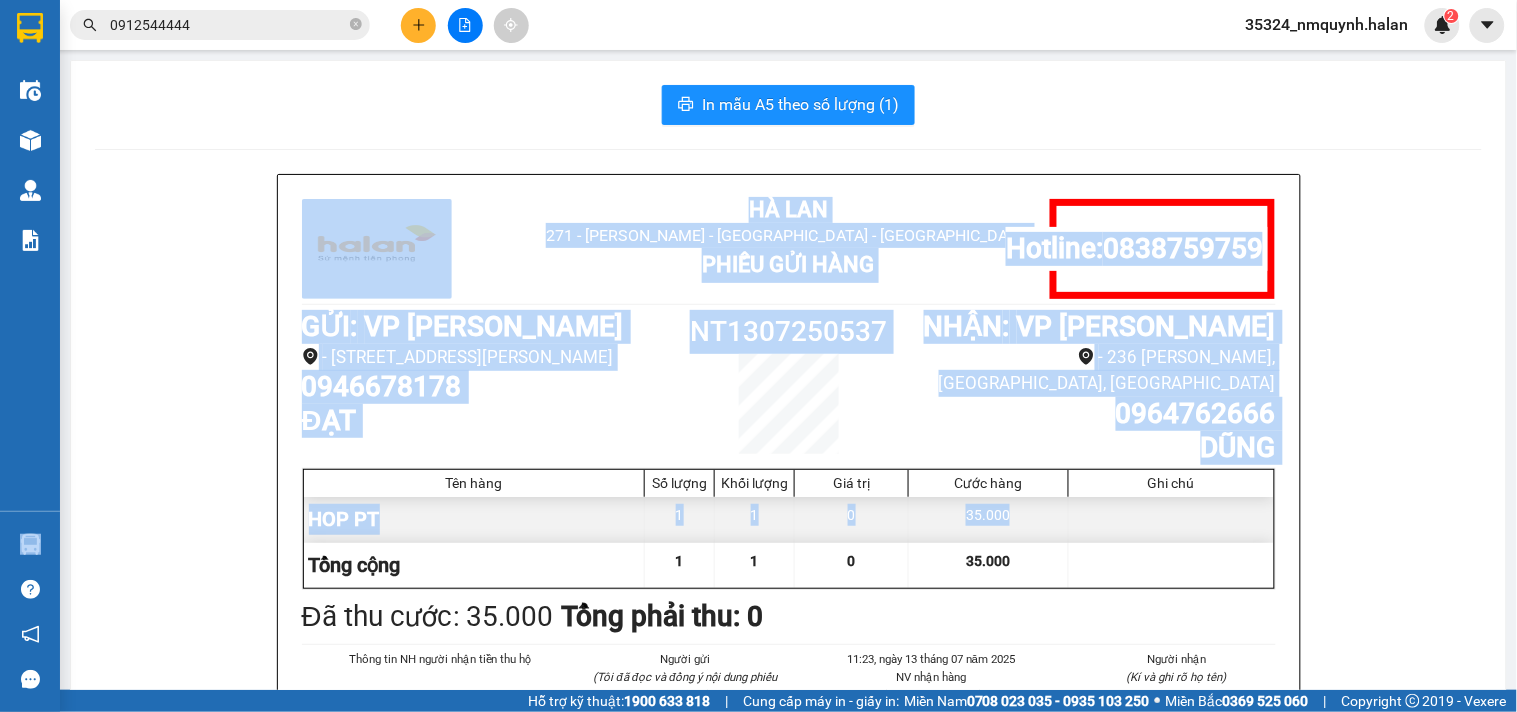 drag, startPoint x: 1235, startPoint y: 503, endPoint x: 567, endPoint y: 626, distance: 679.22974 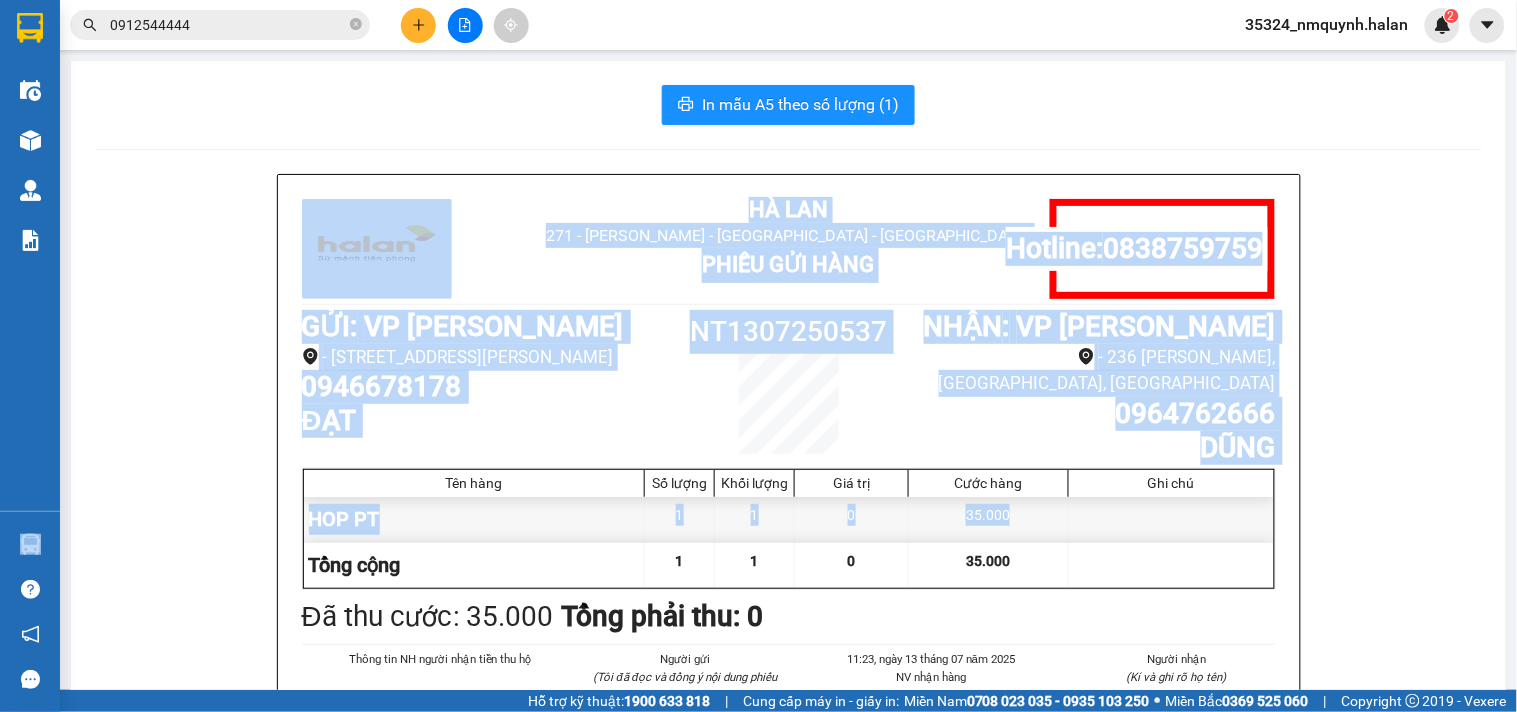 click at bounding box center (1171, 519) 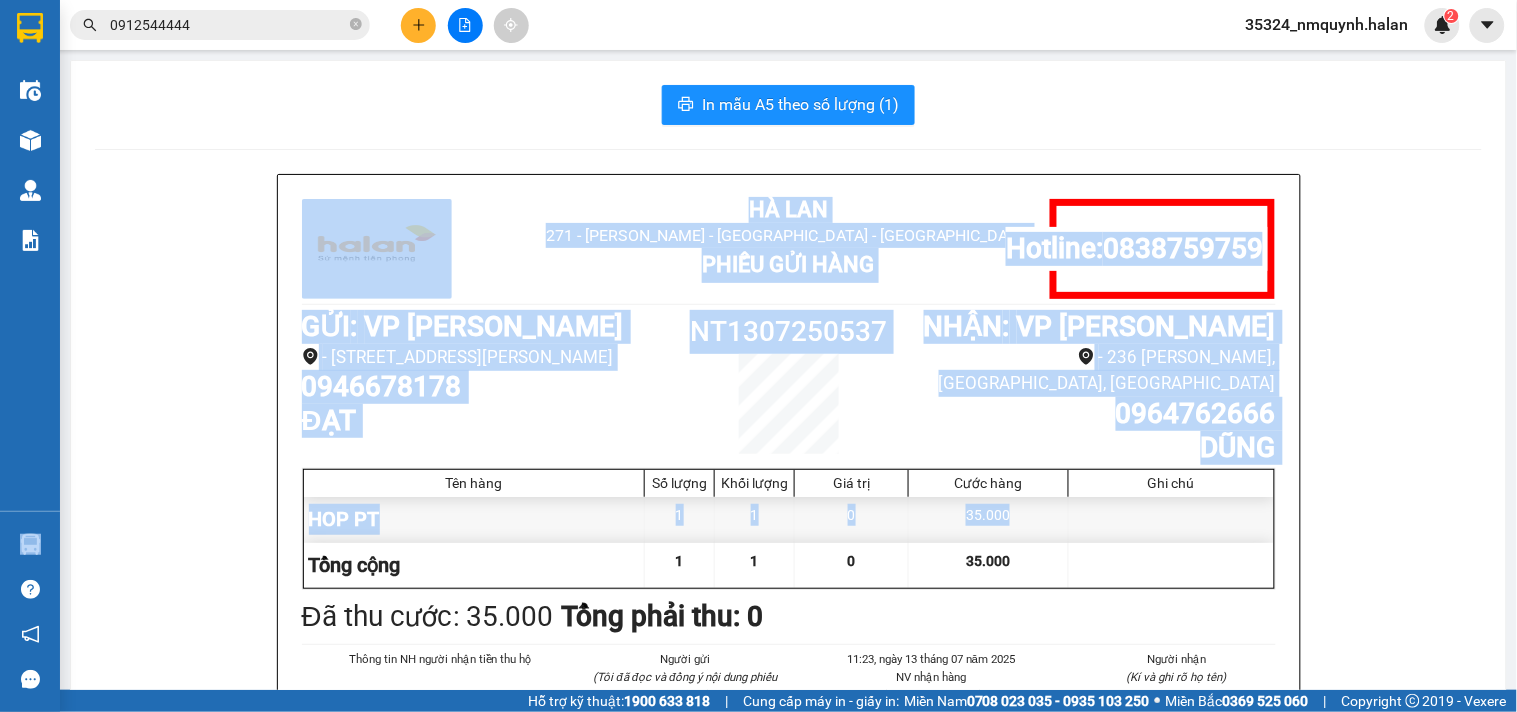 click at bounding box center (418, 25) 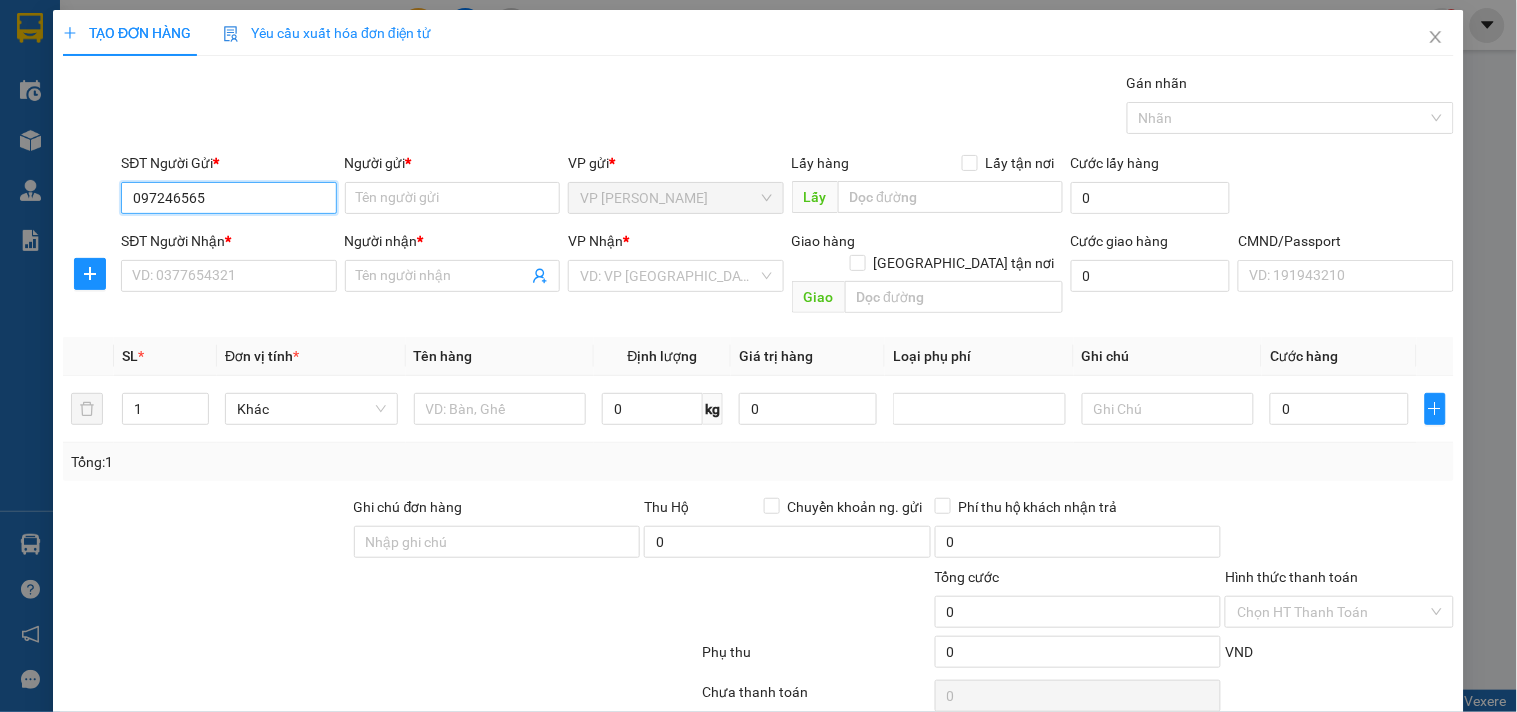 type on "0972465659" 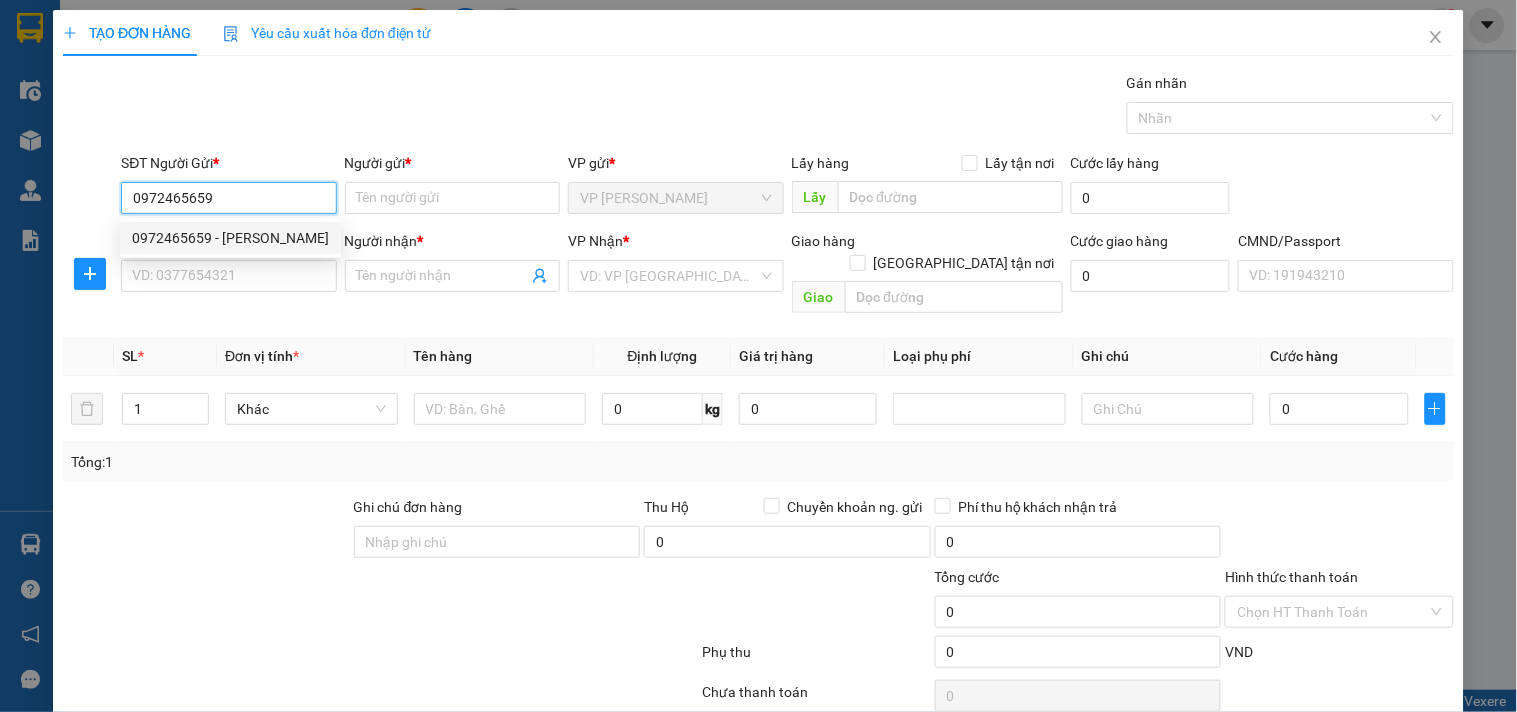drag, startPoint x: 191, startPoint y: 225, endPoint x: 197, endPoint y: 247, distance: 22.803509 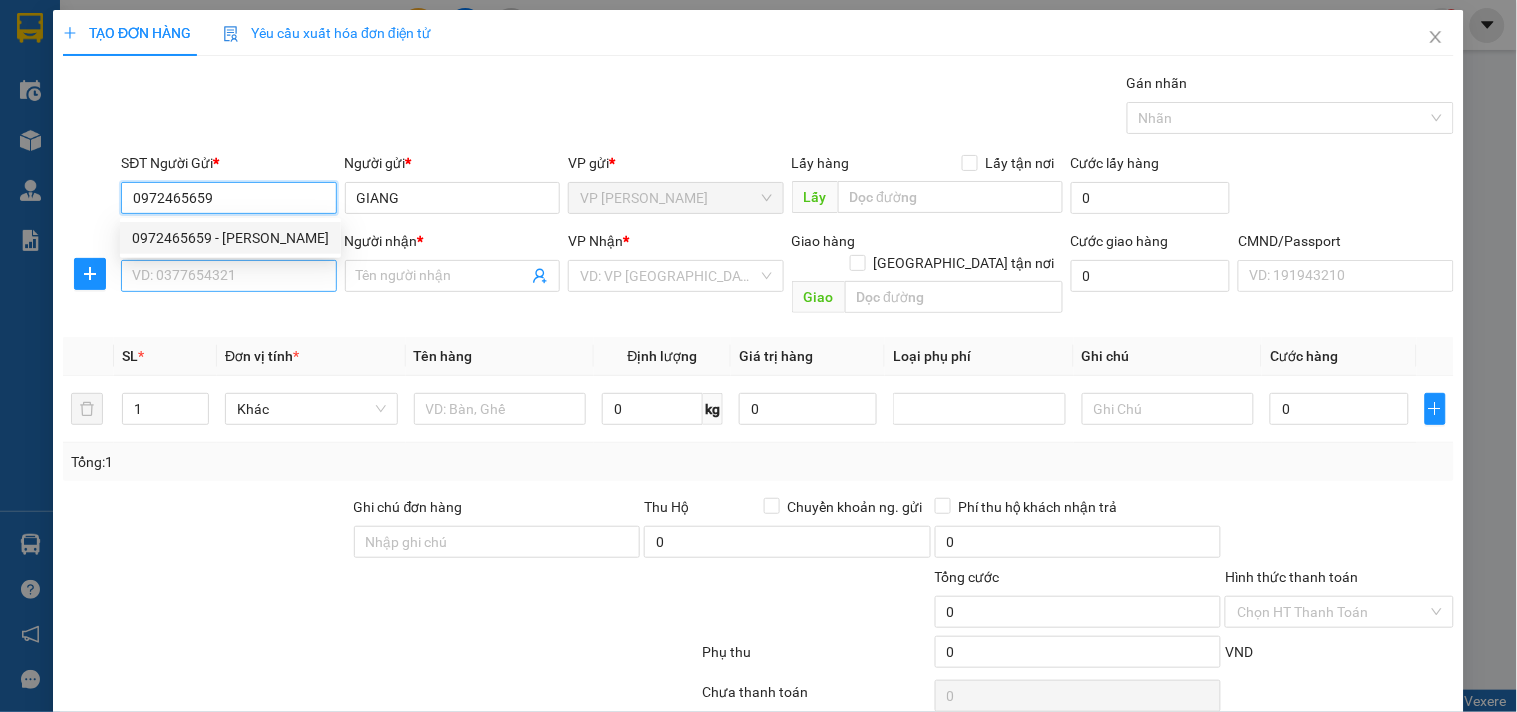 drag, startPoint x: 197, startPoint y: 247, endPoint x: 206, endPoint y: 271, distance: 25.632011 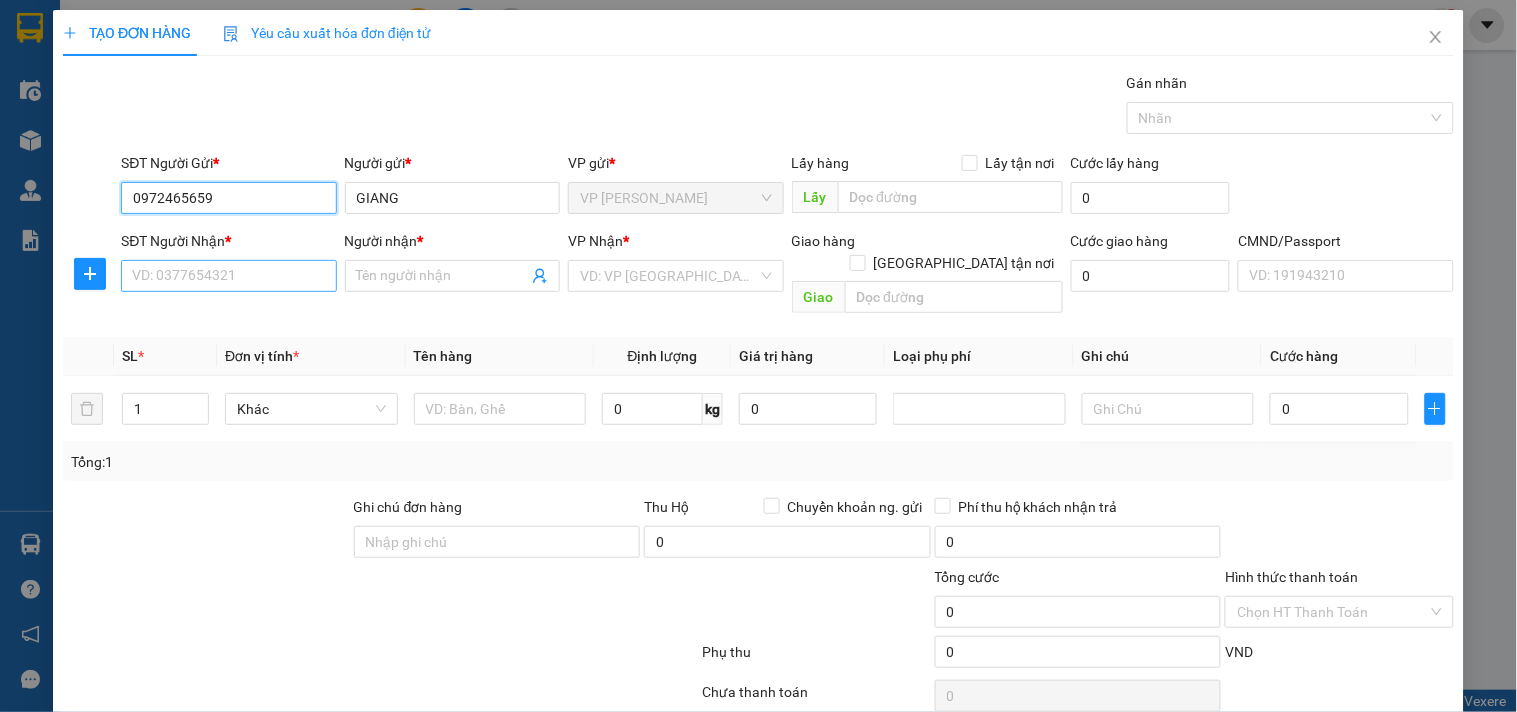 type on "0972465659" 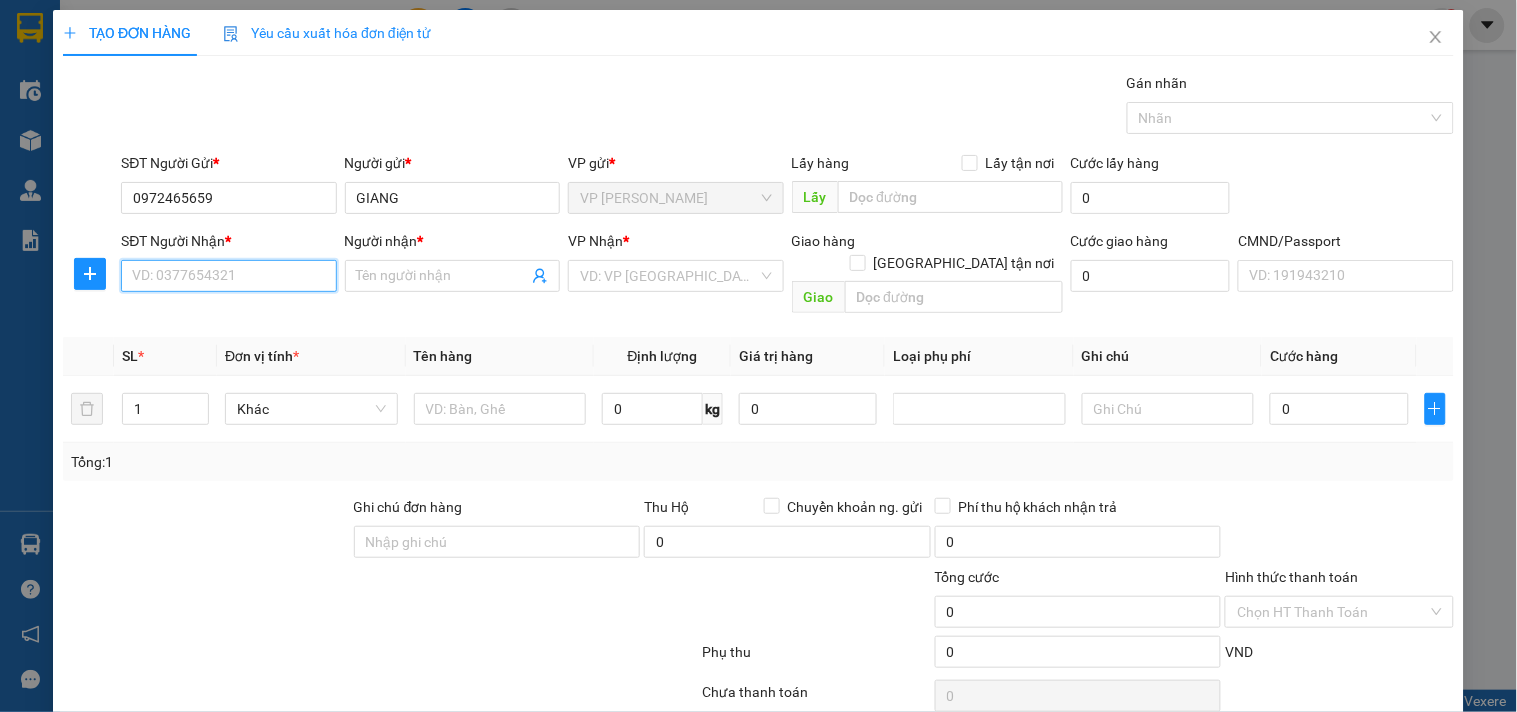 click on "SĐT Người Nhận  *" at bounding box center [228, 276] 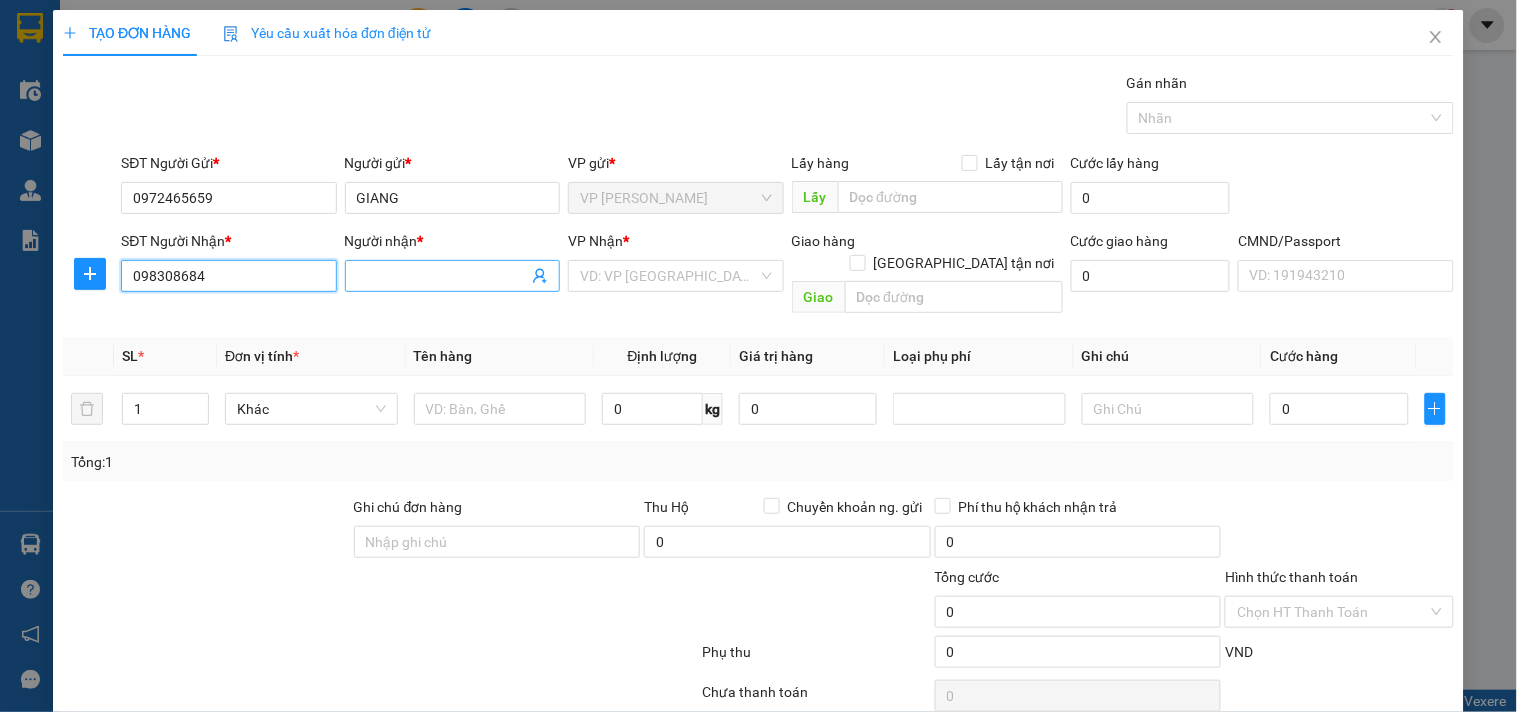 type on "0983086843" 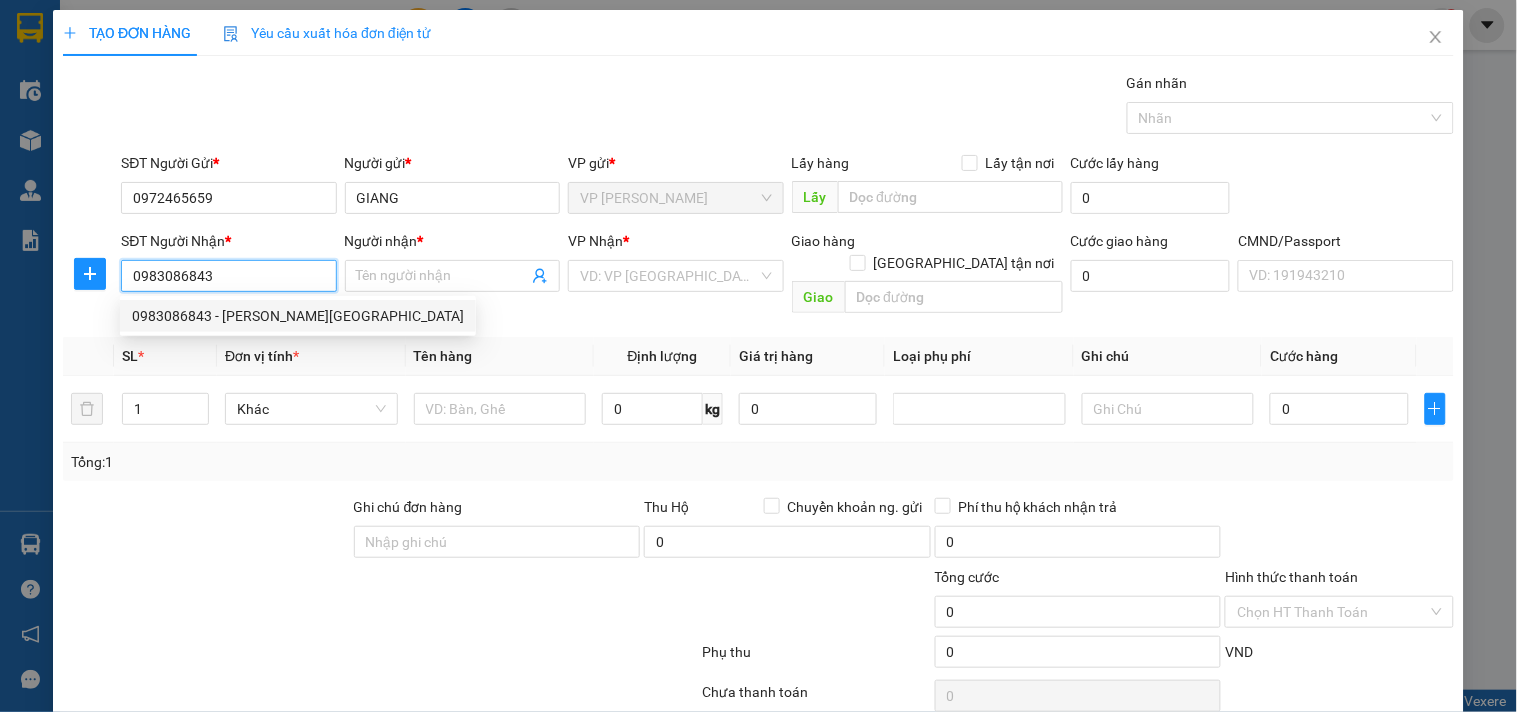 drag, startPoint x: 232, startPoint y: 313, endPoint x: 270, endPoint y: 331, distance: 42.047592 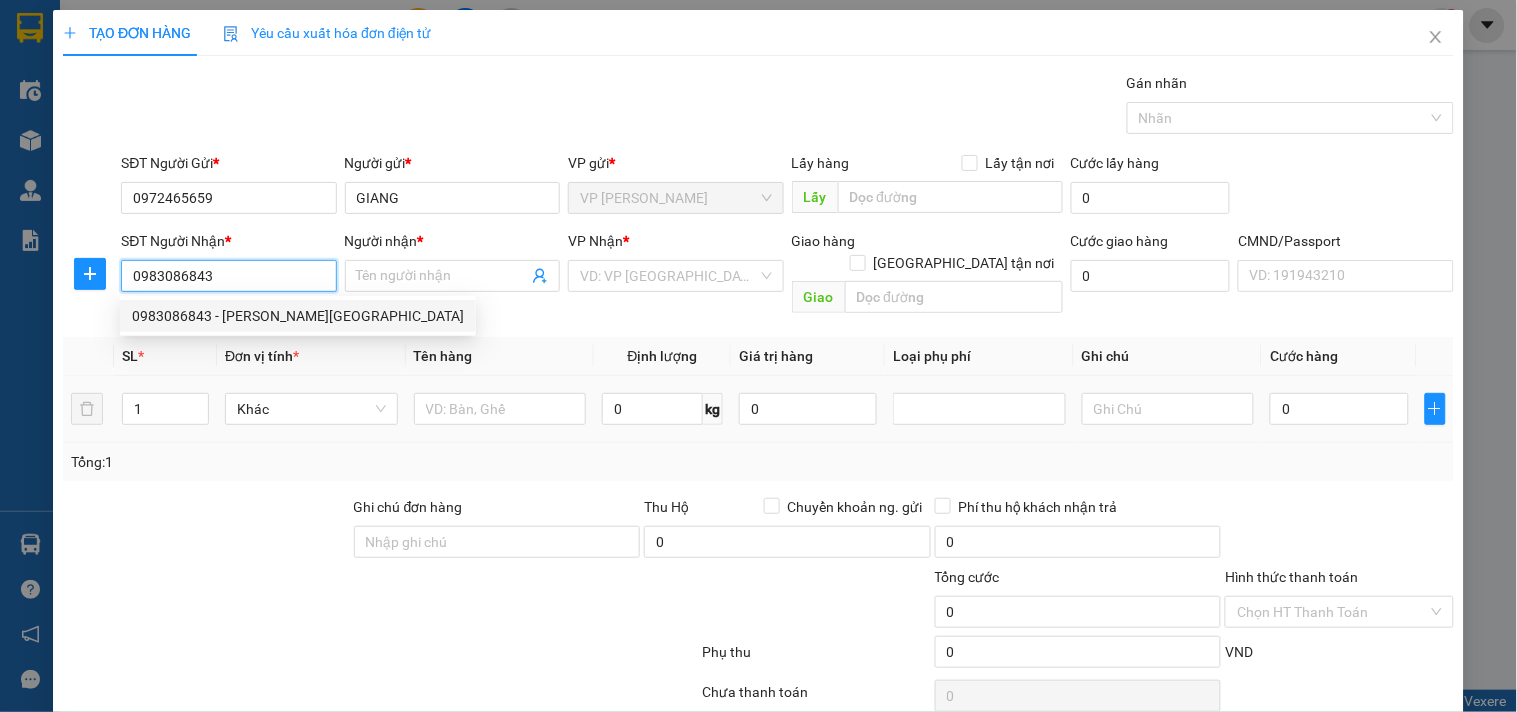 type on "[PERSON_NAME][GEOGRAPHIC_DATA]" 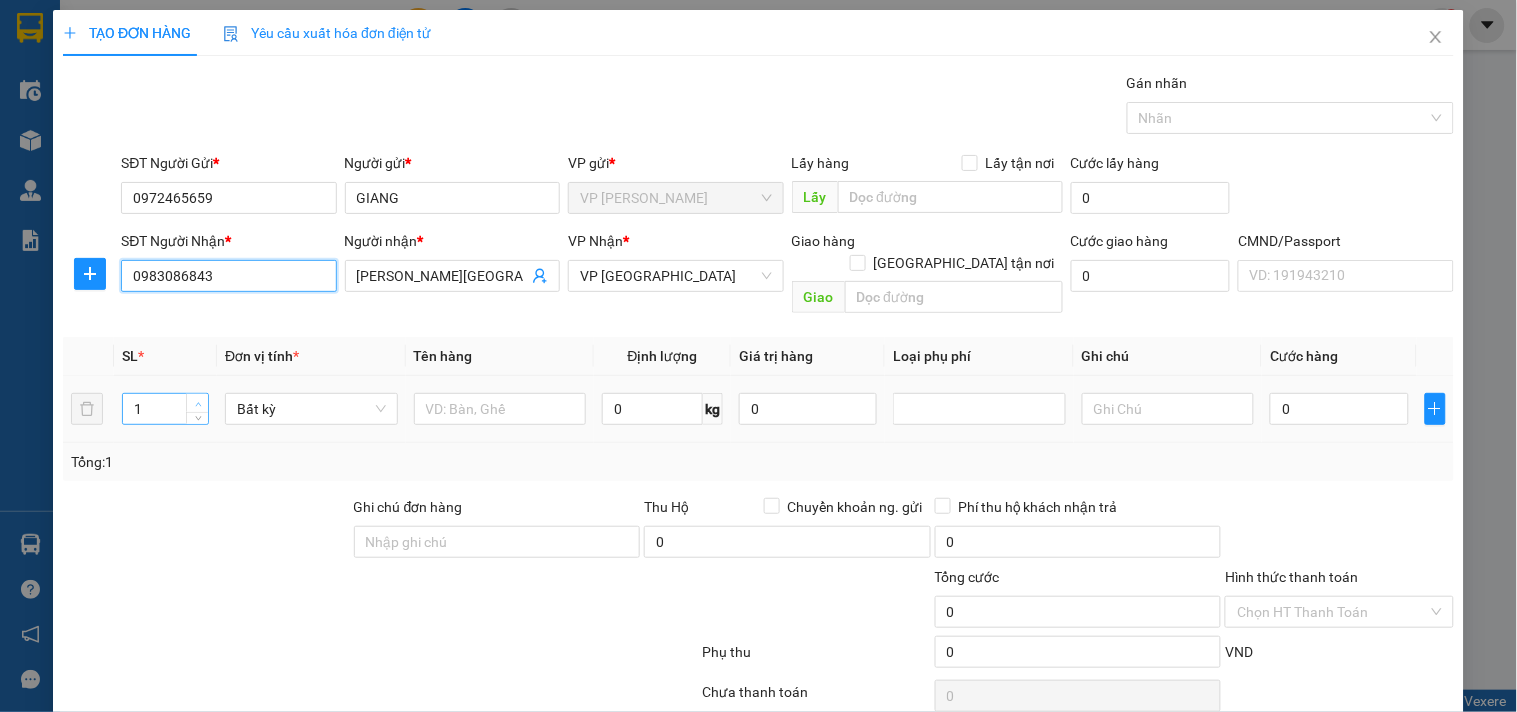 type on "0983086843" 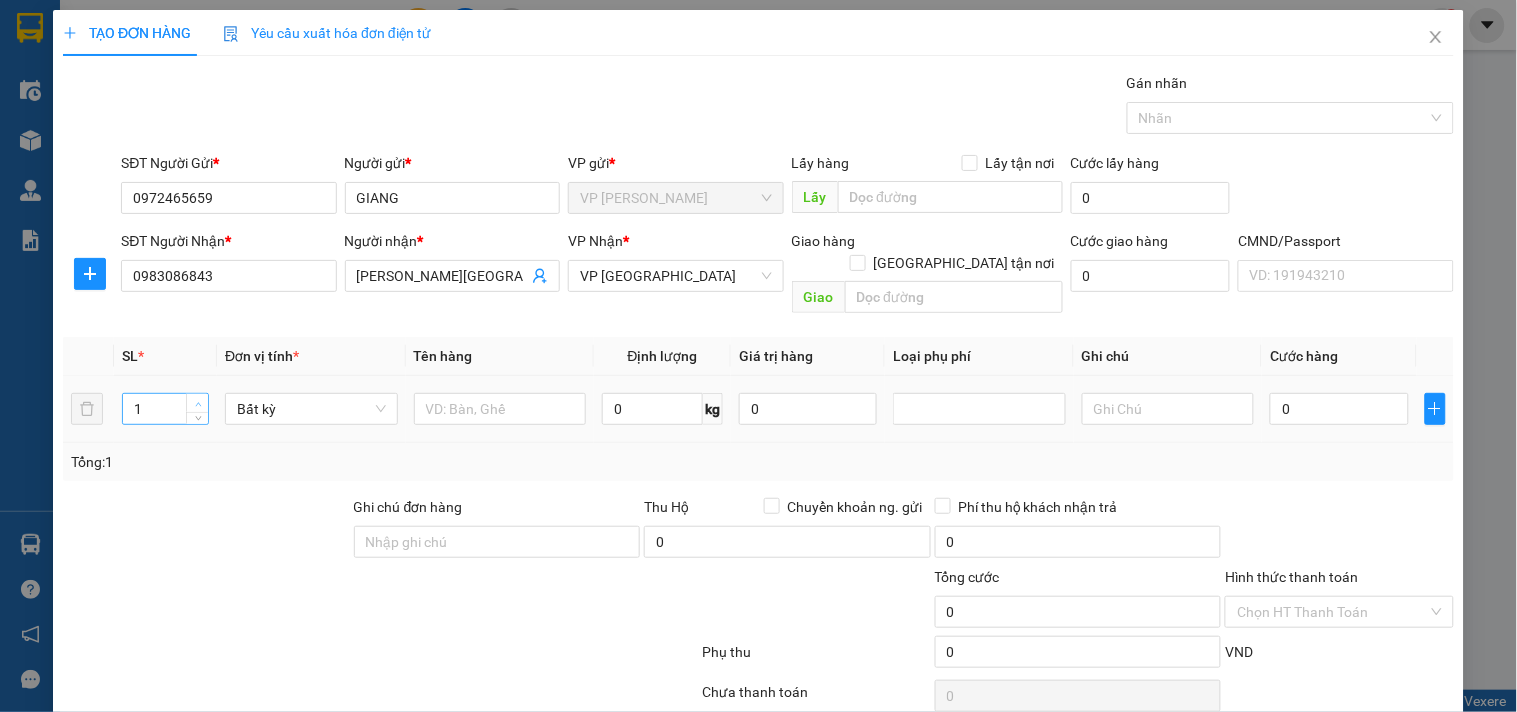 type on "2" 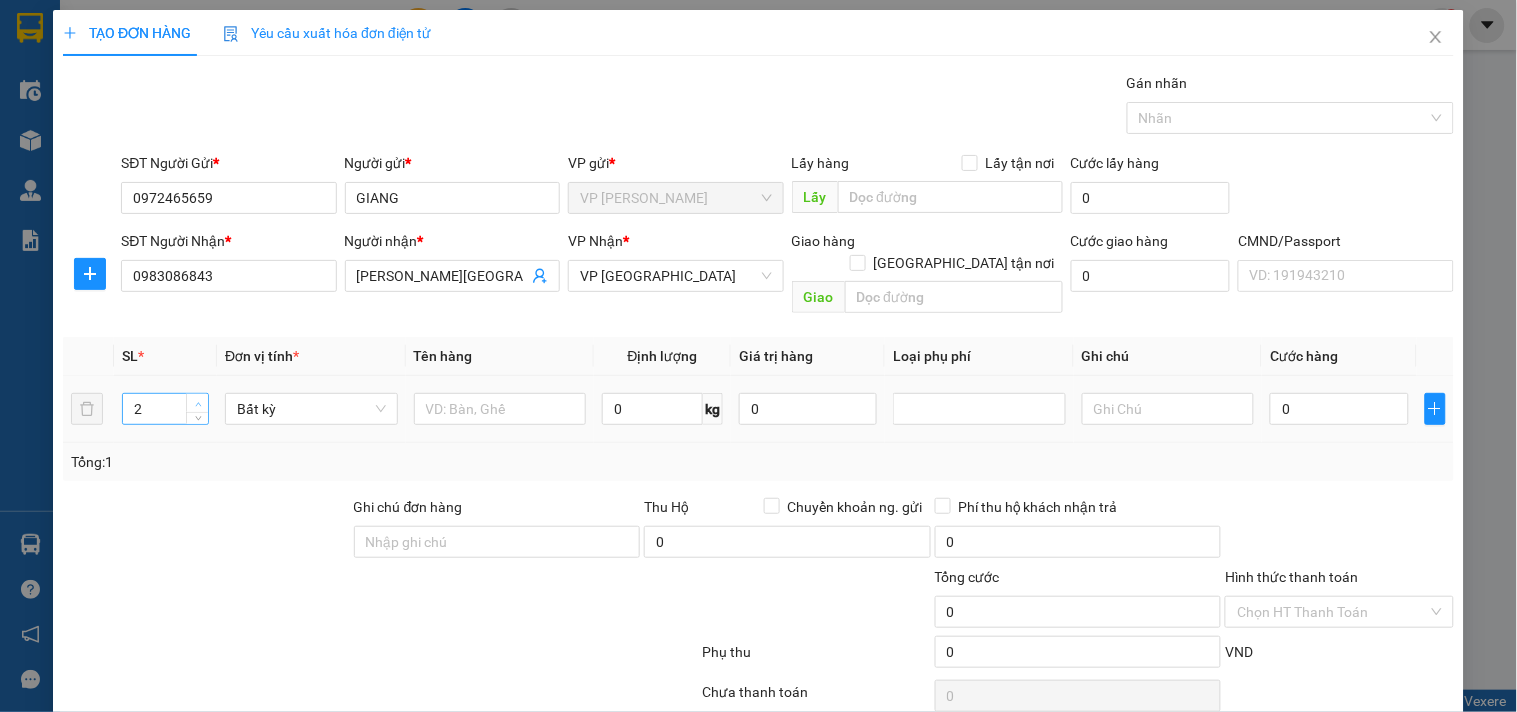 click 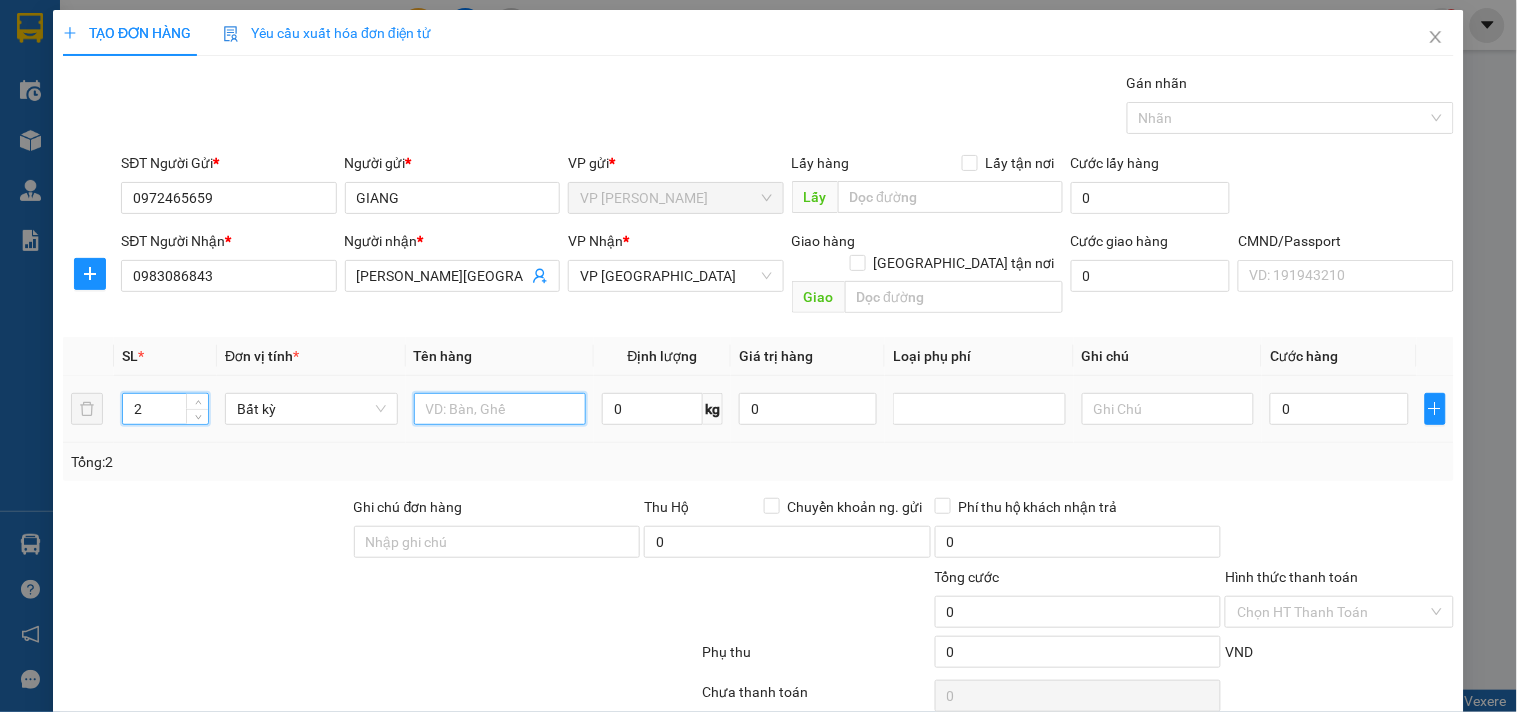 click at bounding box center [500, 409] 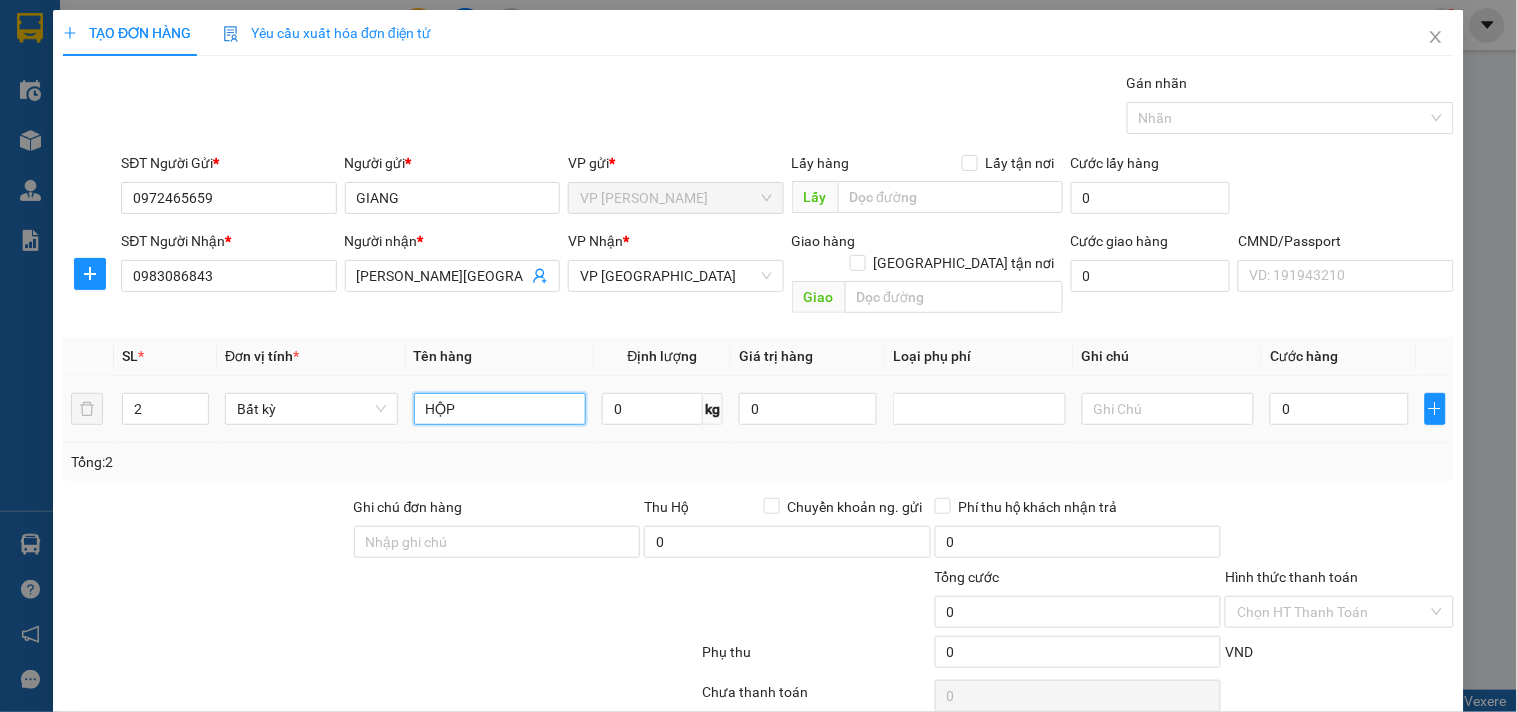 type on "HỘP" 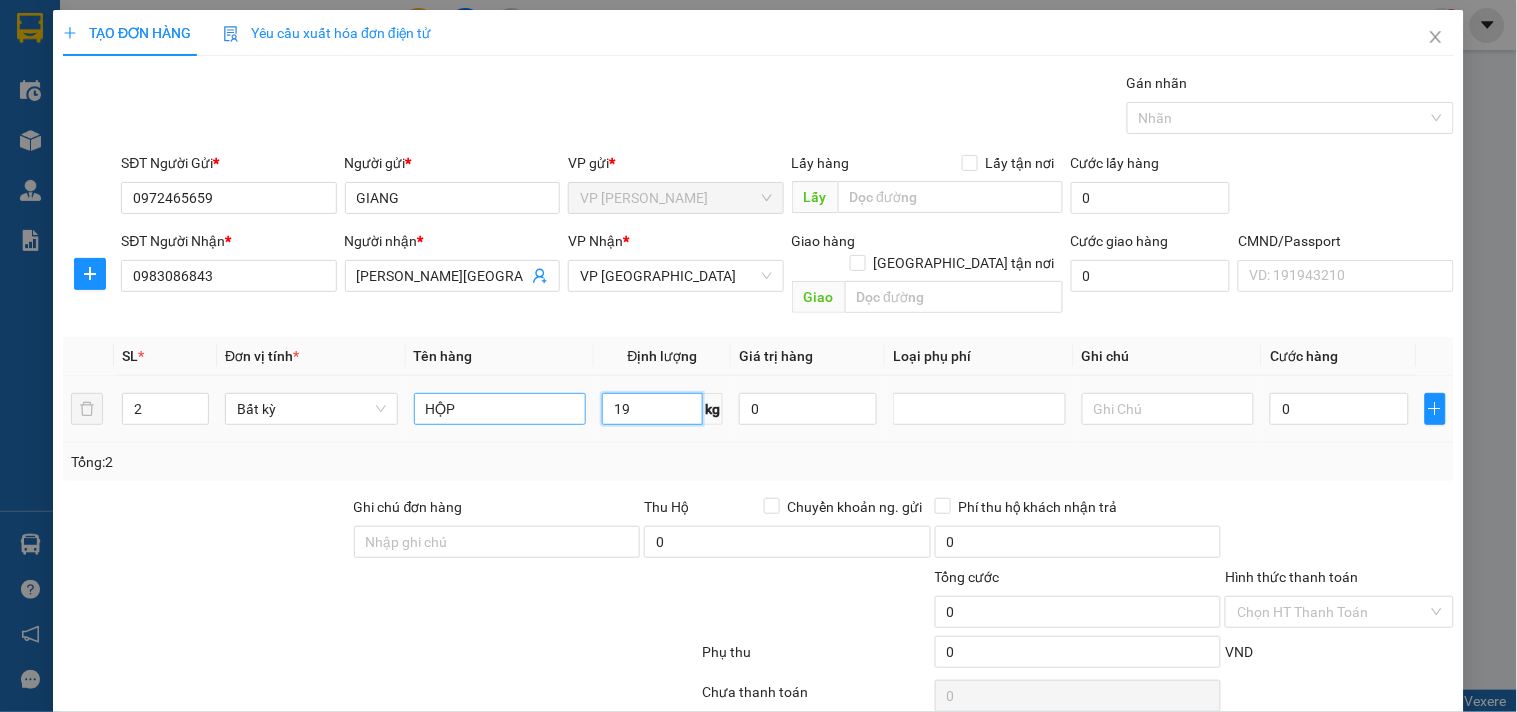 type on "19" 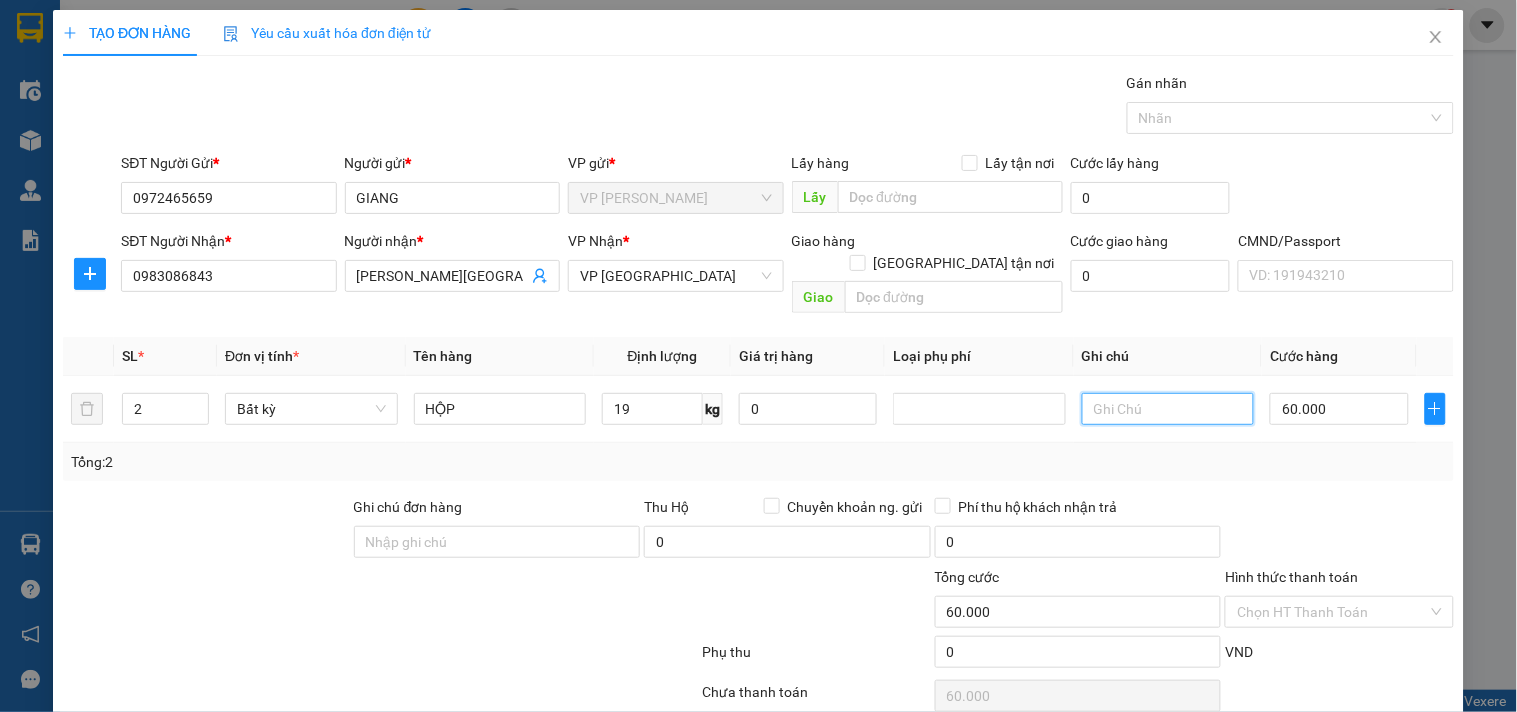 type on "60.000" 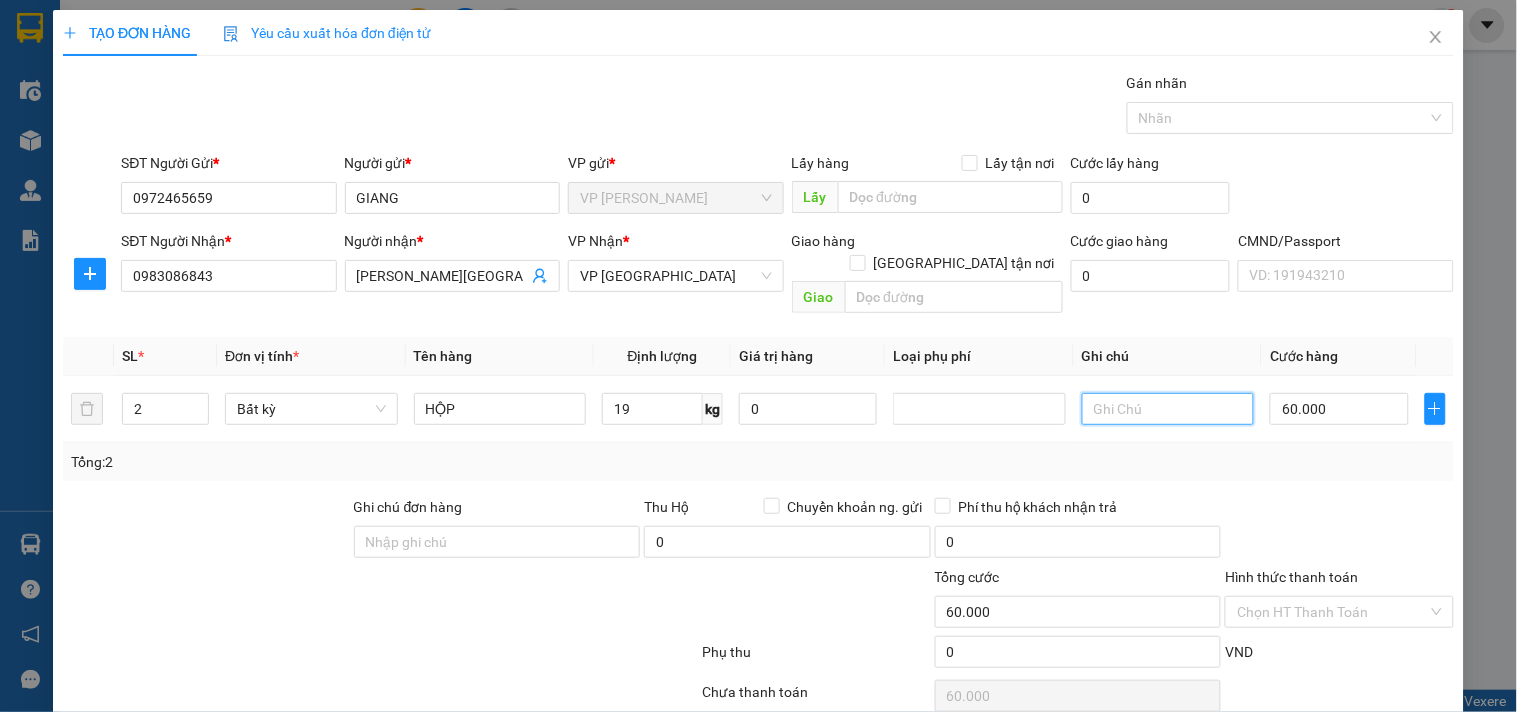 type on "60.000" 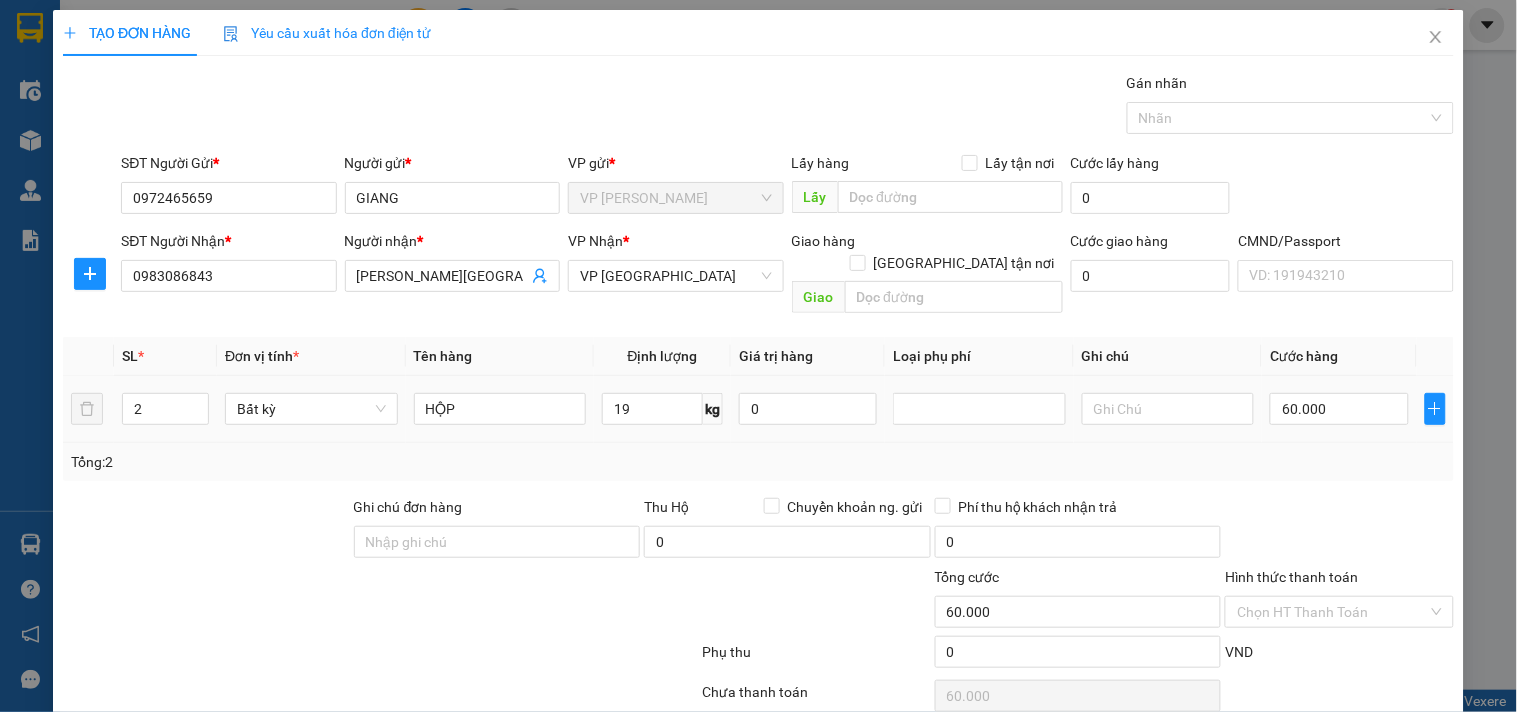 drag, startPoint x: 588, startPoint y: 415, endPoint x: 637, endPoint y: 404, distance: 50.219517 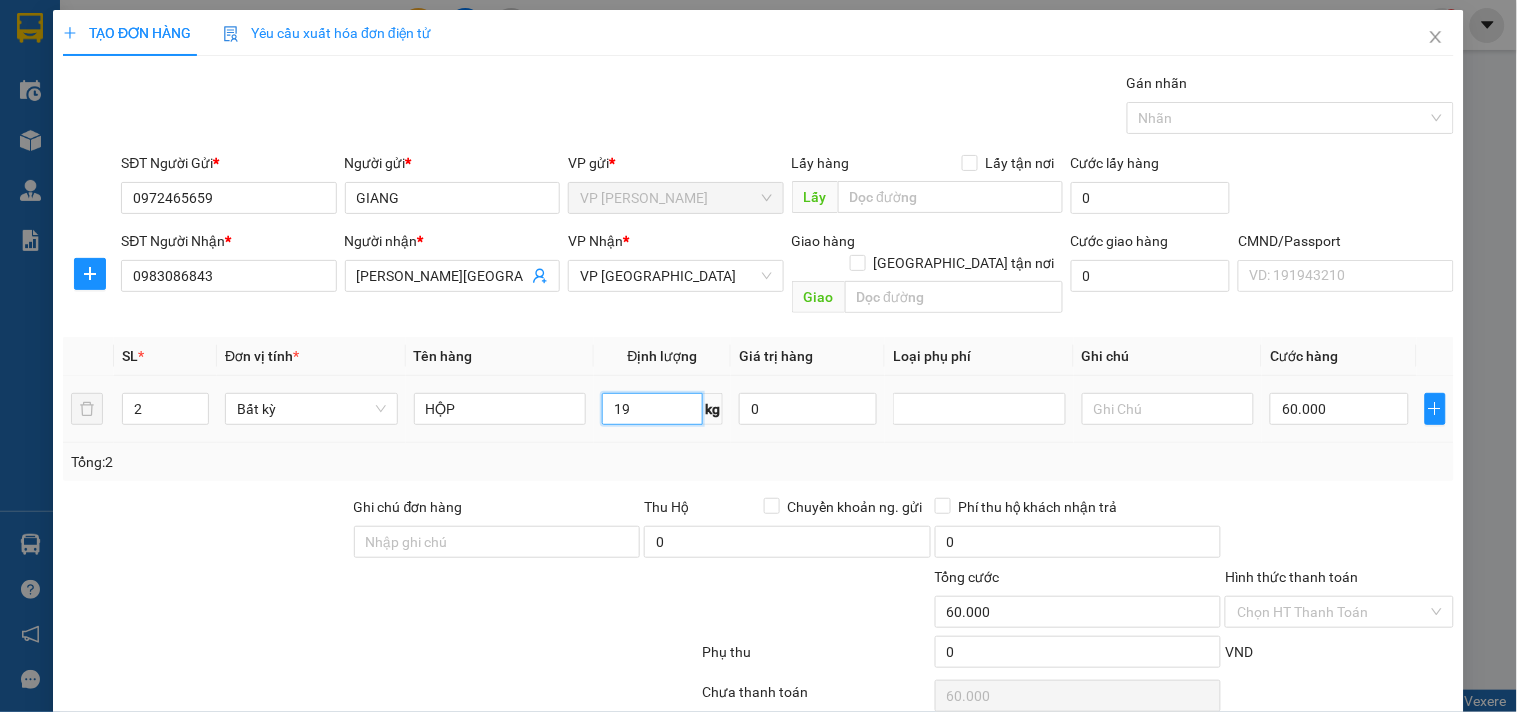 click on "19" at bounding box center [652, 409] 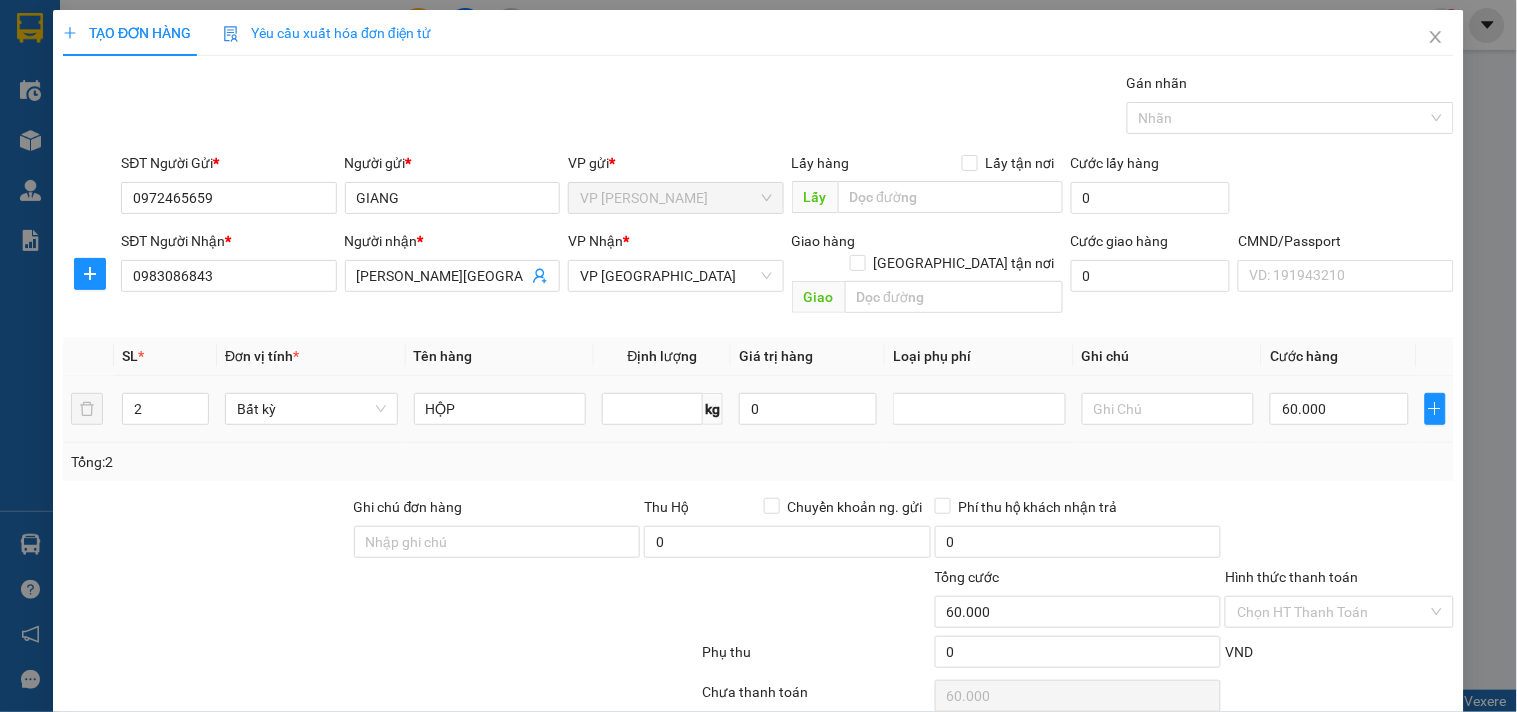 type on "0" 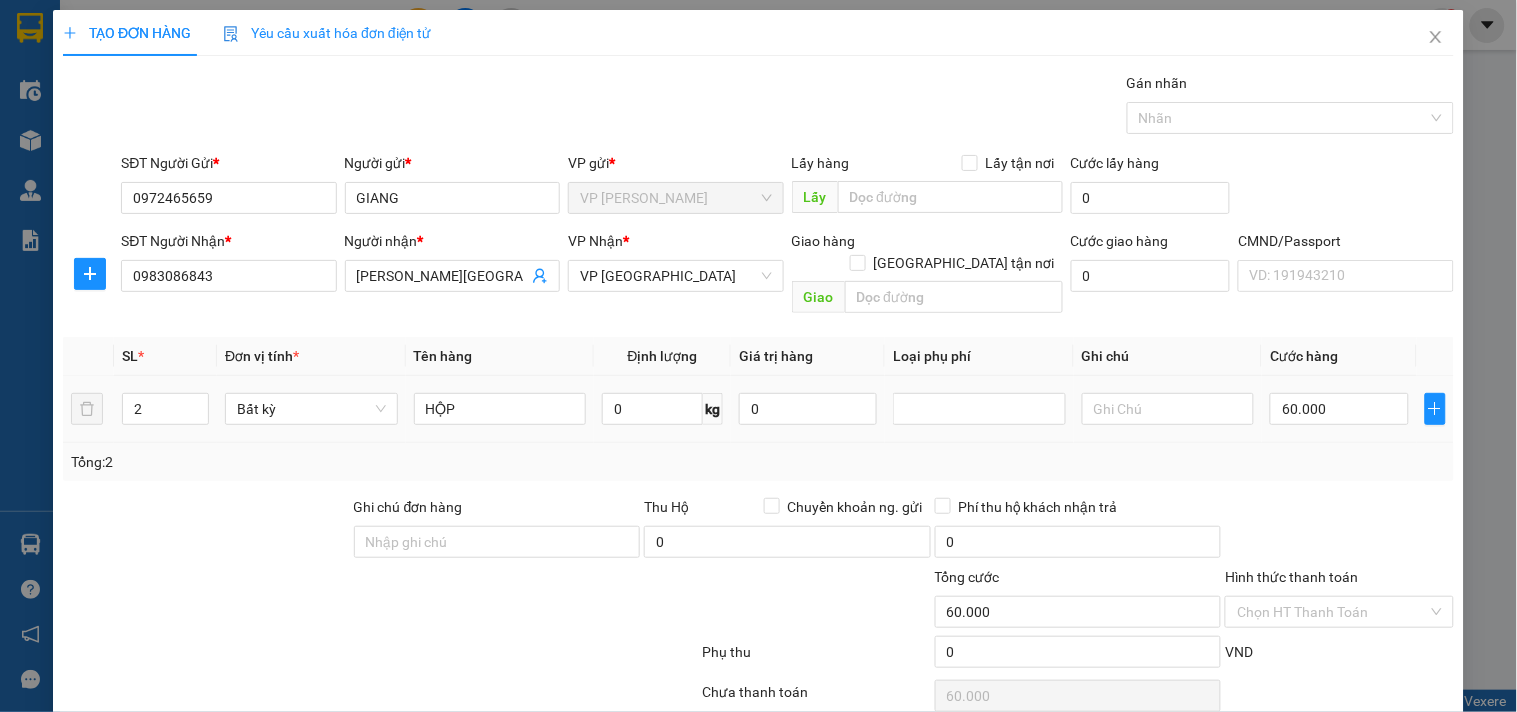click on "60.000" at bounding box center (1339, 409) 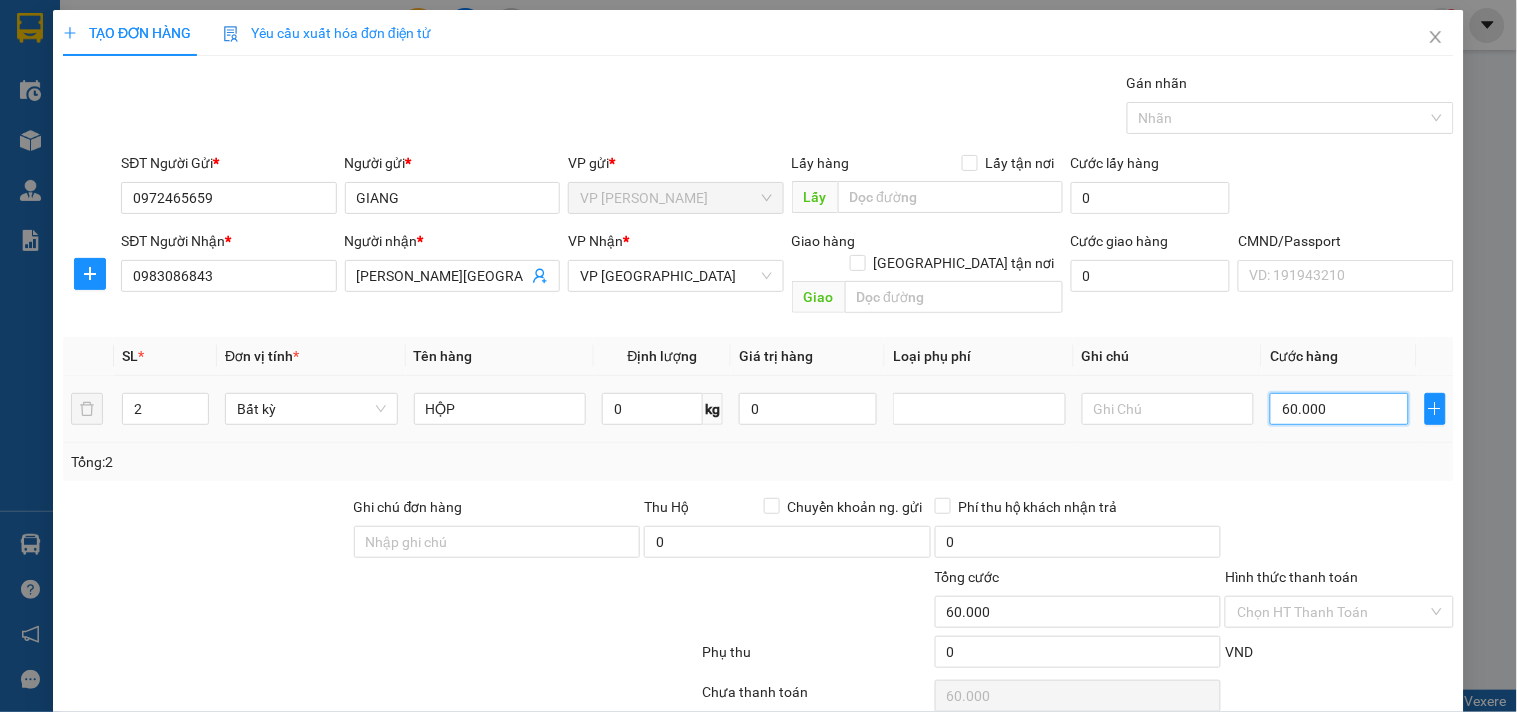 click on "60.000" at bounding box center (1339, 409) 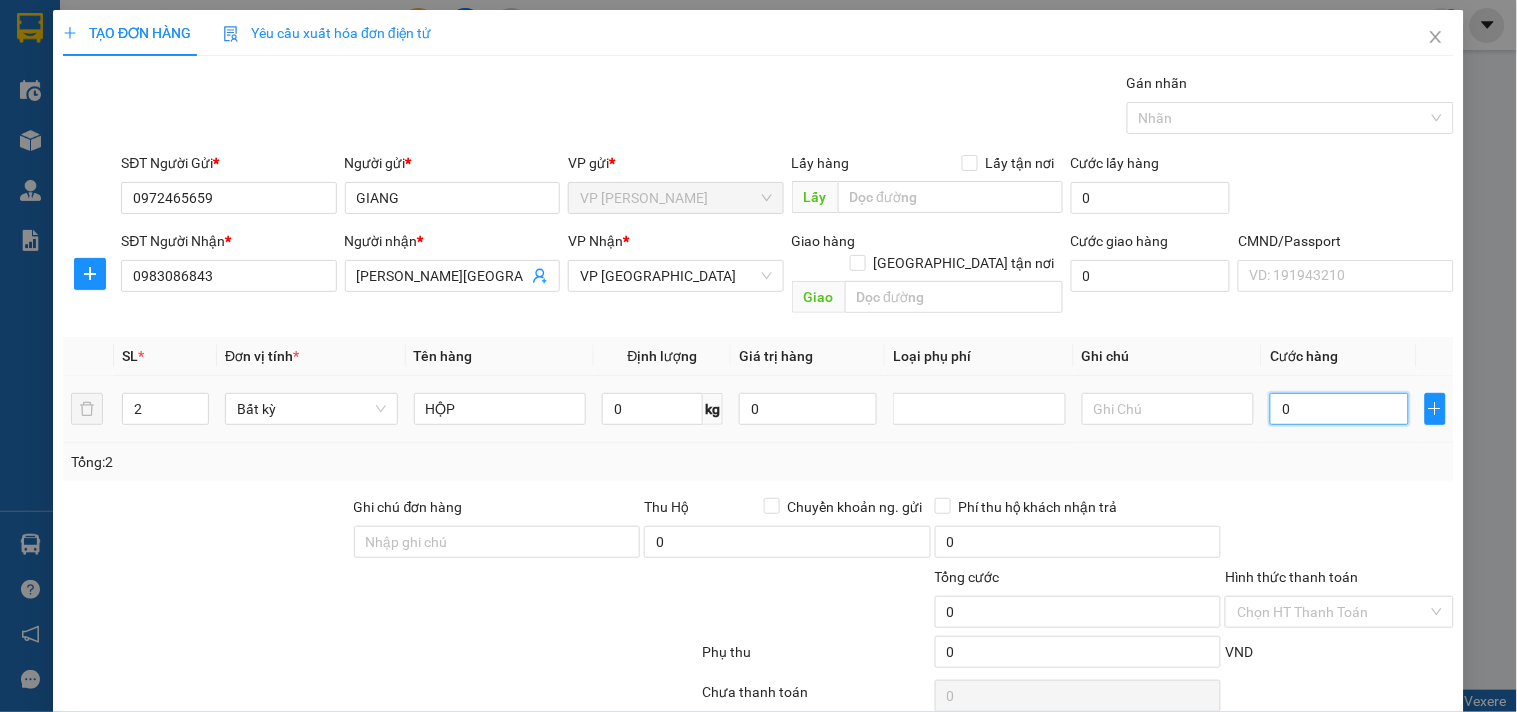 type on "1" 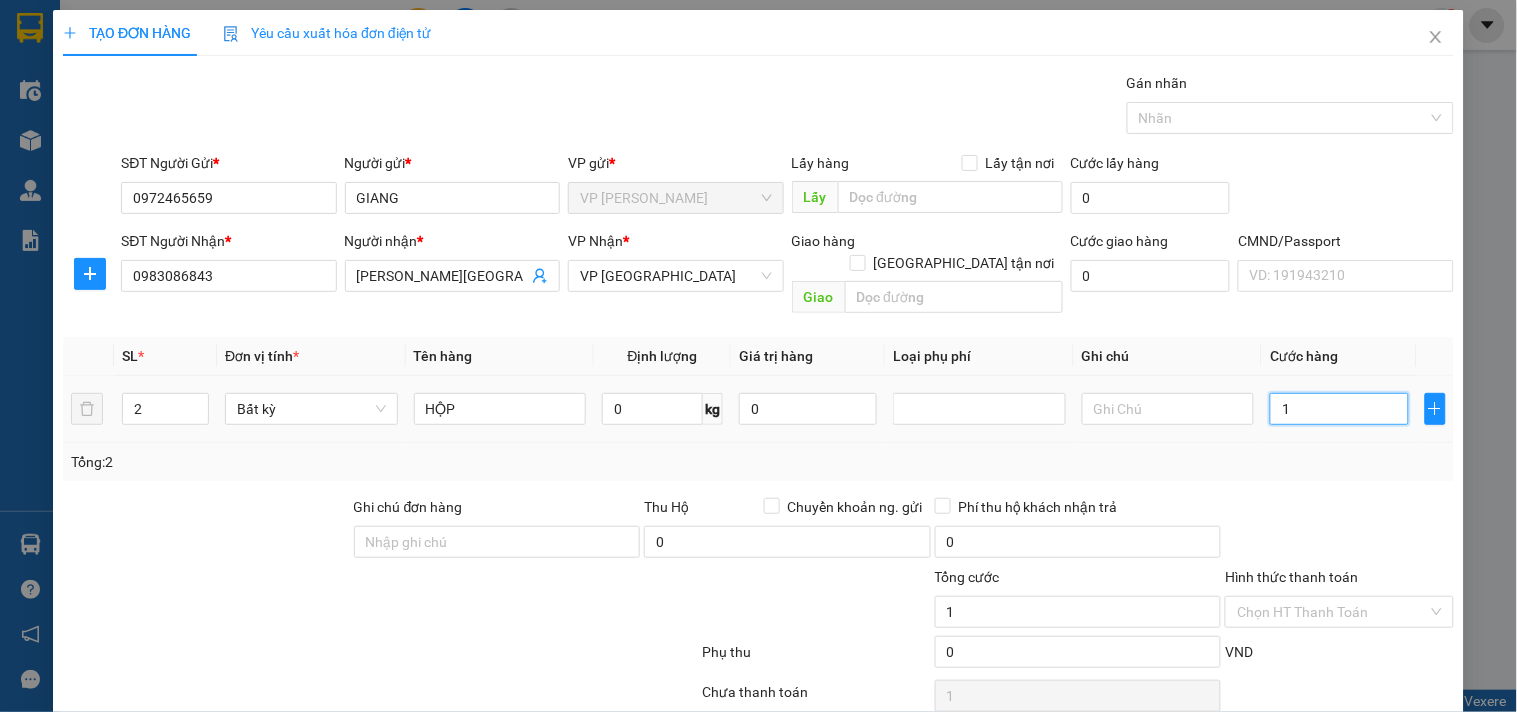 type on "11" 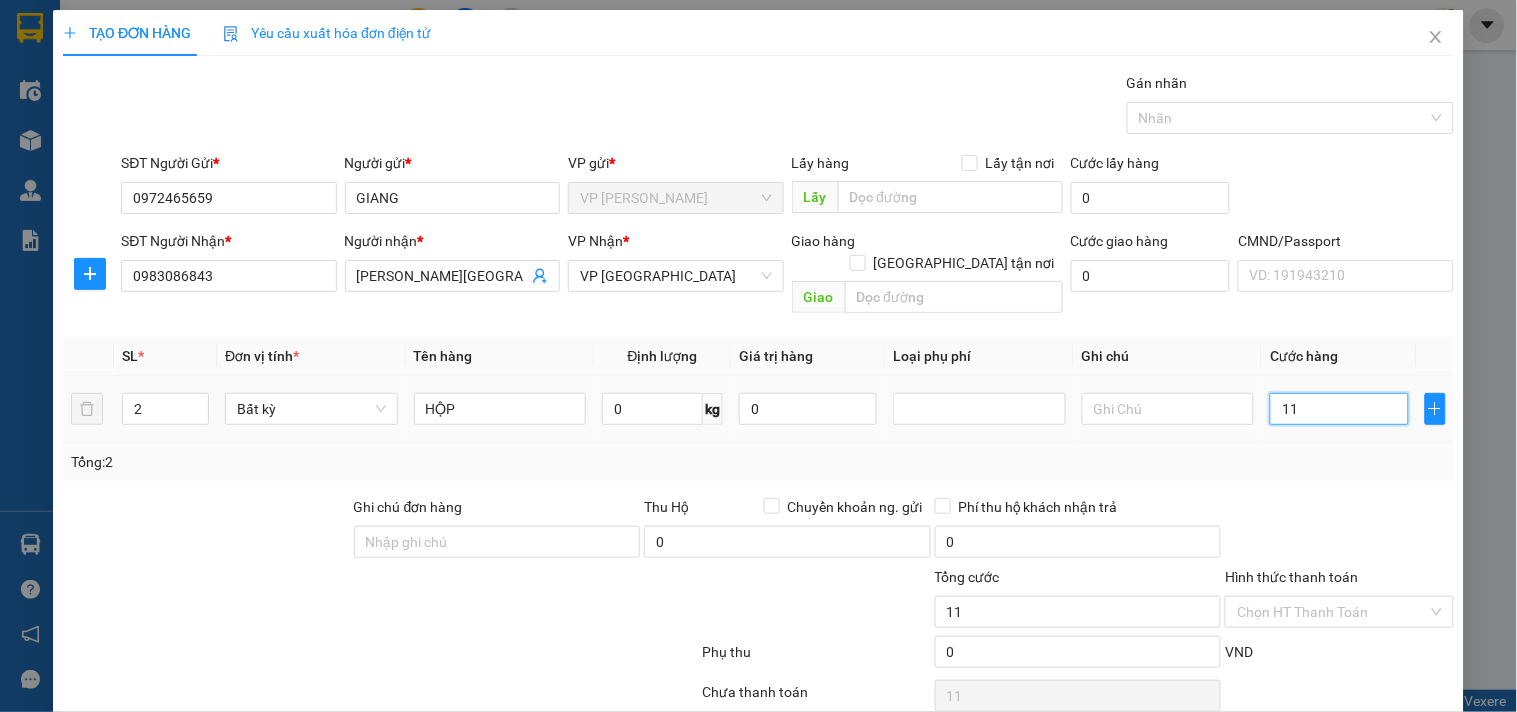 type on "115" 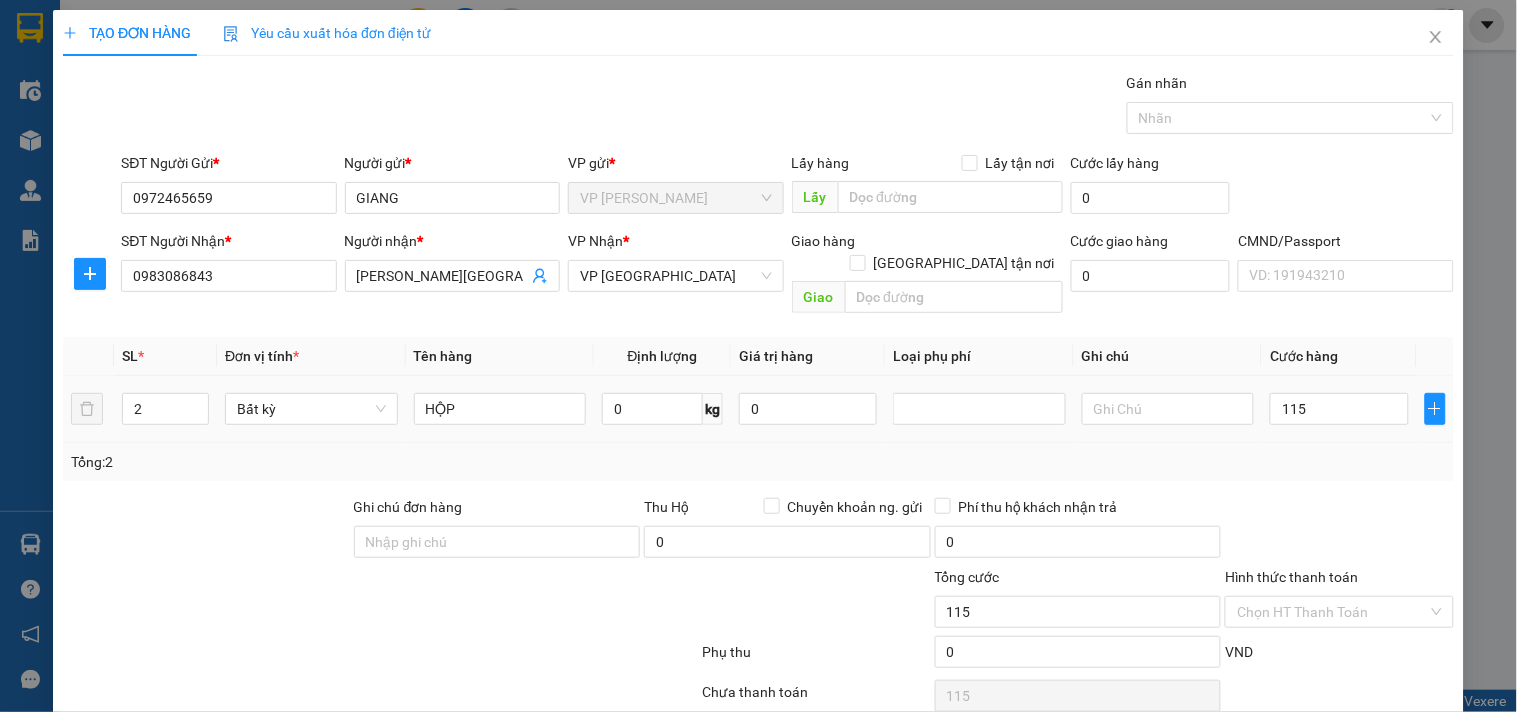type on "115.000" 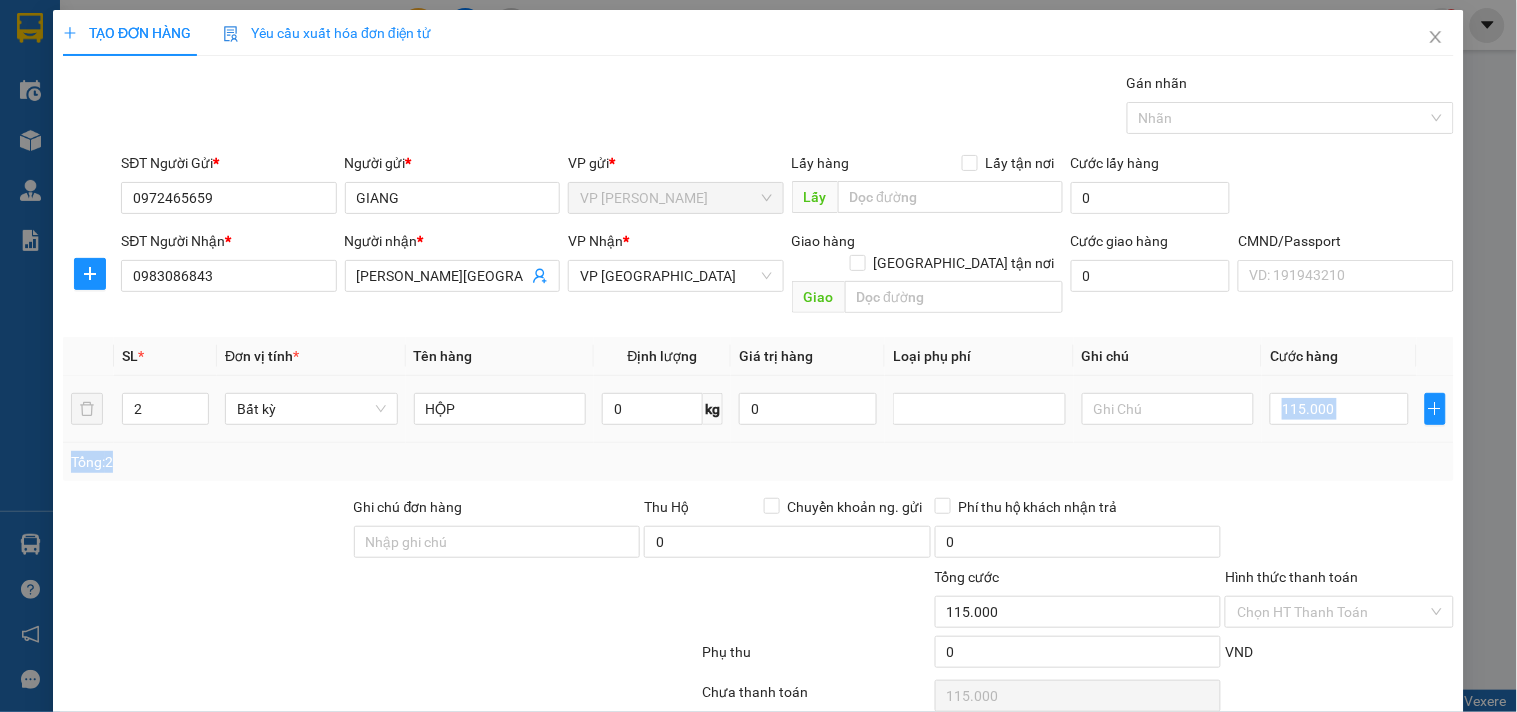 drag, startPoint x: 1305, startPoint y: 426, endPoint x: 1298, endPoint y: 443, distance: 18.384777 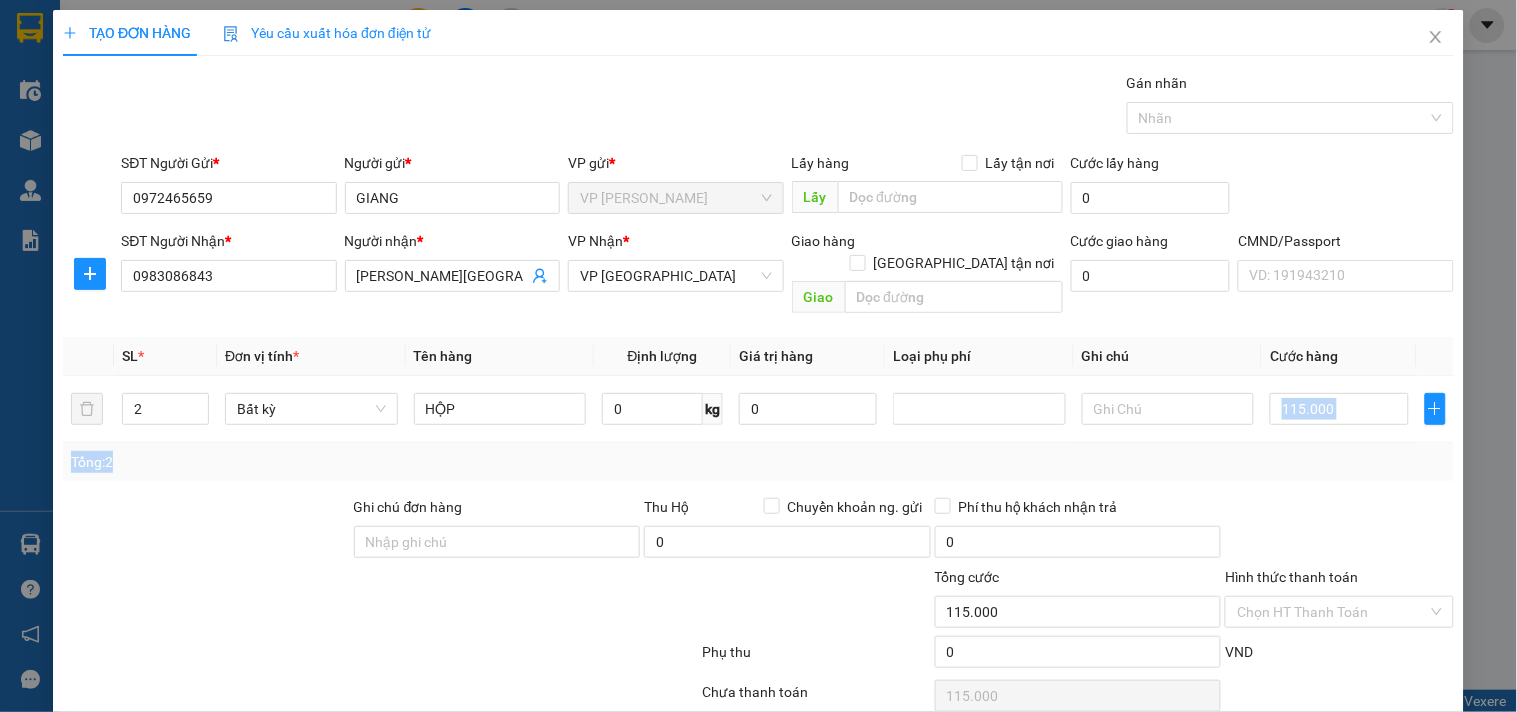 scroll, scrollTop: 67, scrollLeft: 0, axis: vertical 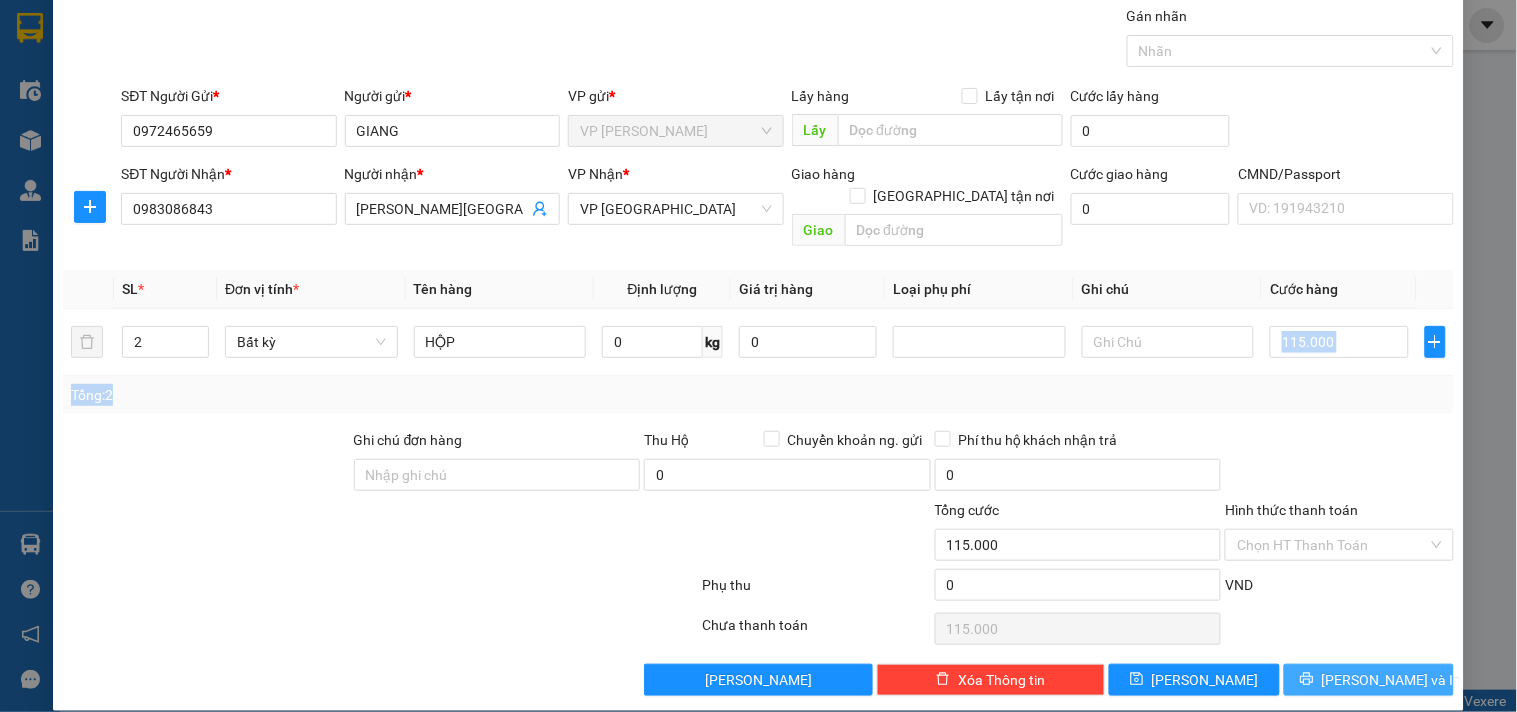 click on "[PERSON_NAME] và In" at bounding box center [1392, 680] 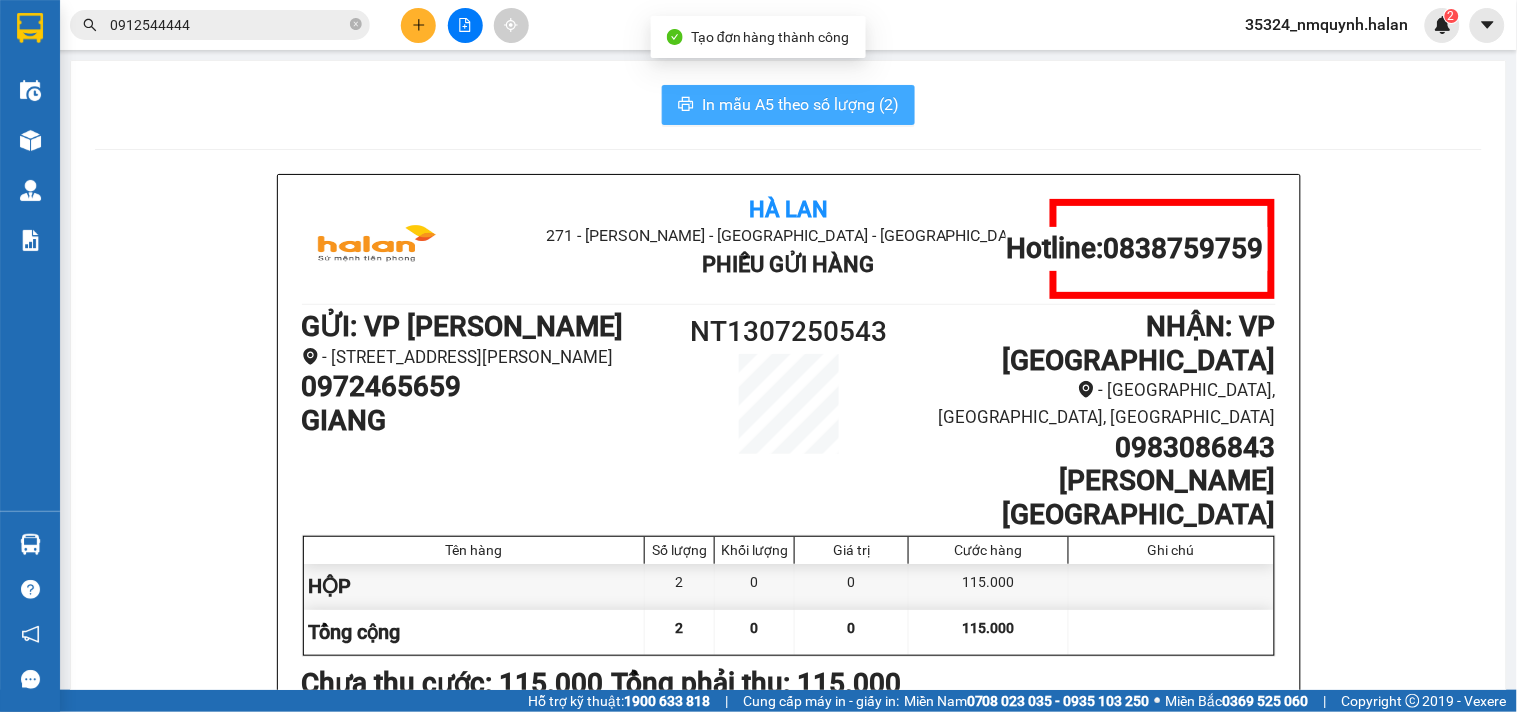 click on "In mẫu A5 theo số lượng
(2)" at bounding box center (800, 104) 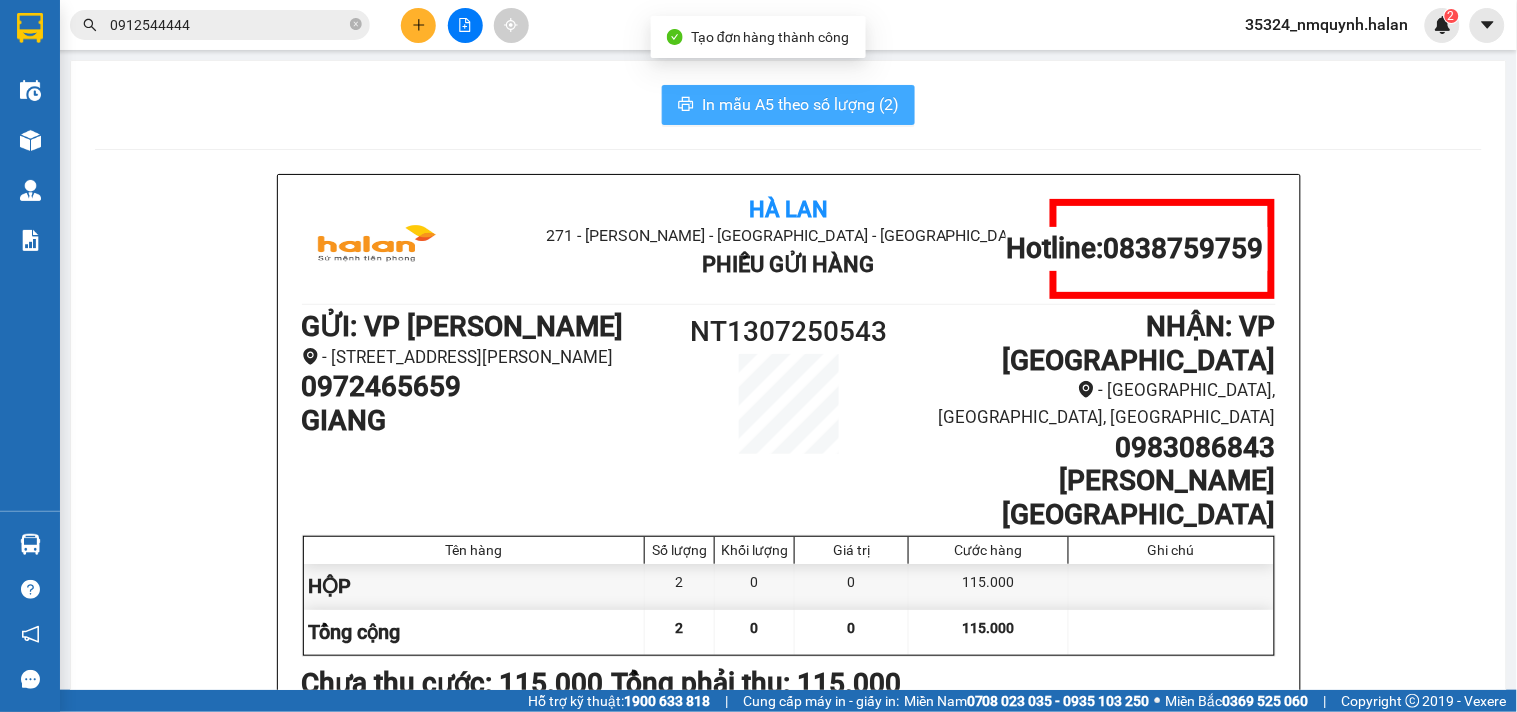 scroll, scrollTop: 0, scrollLeft: 0, axis: both 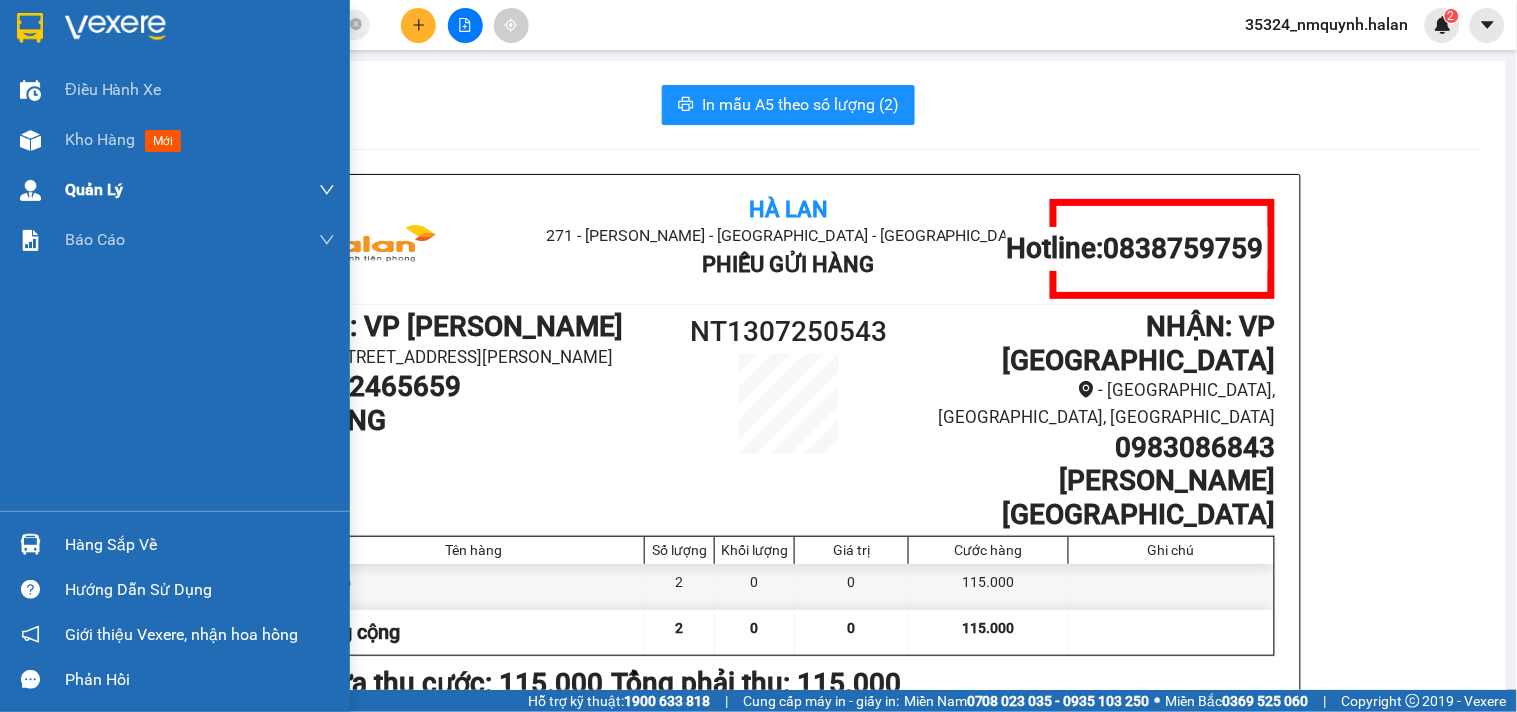 drag, startPoint x: 71, startPoint y: 133, endPoint x: 301, endPoint y: 187, distance: 236.2541 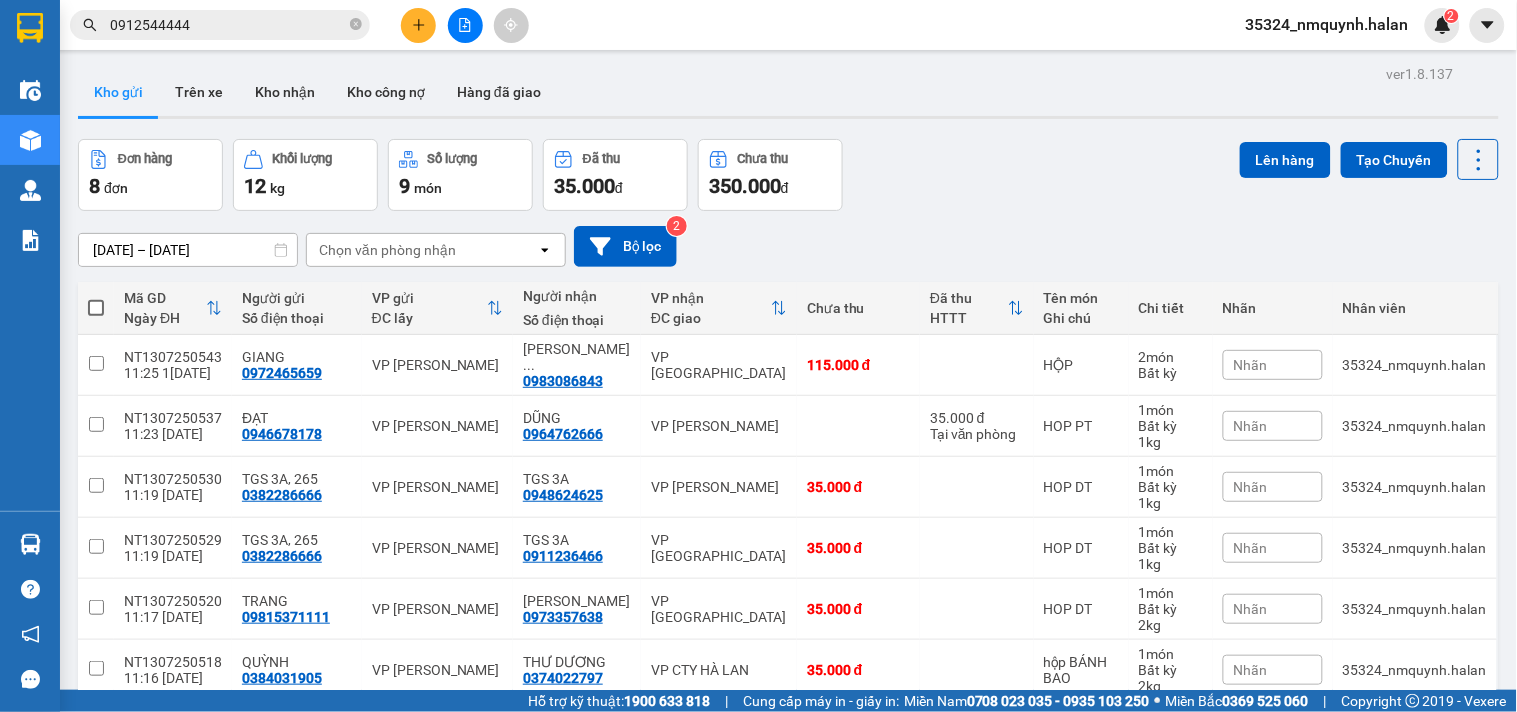 click 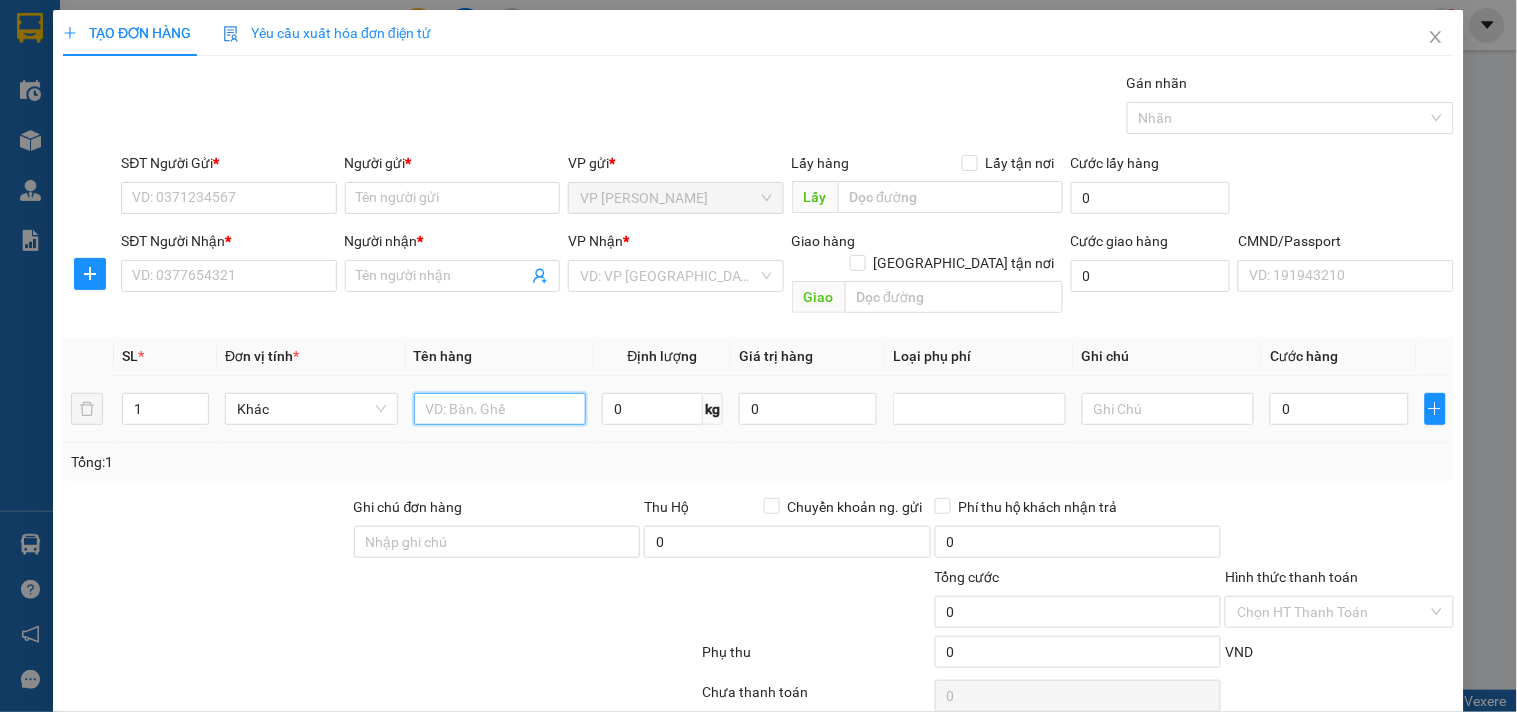 click at bounding box center (500, 409) 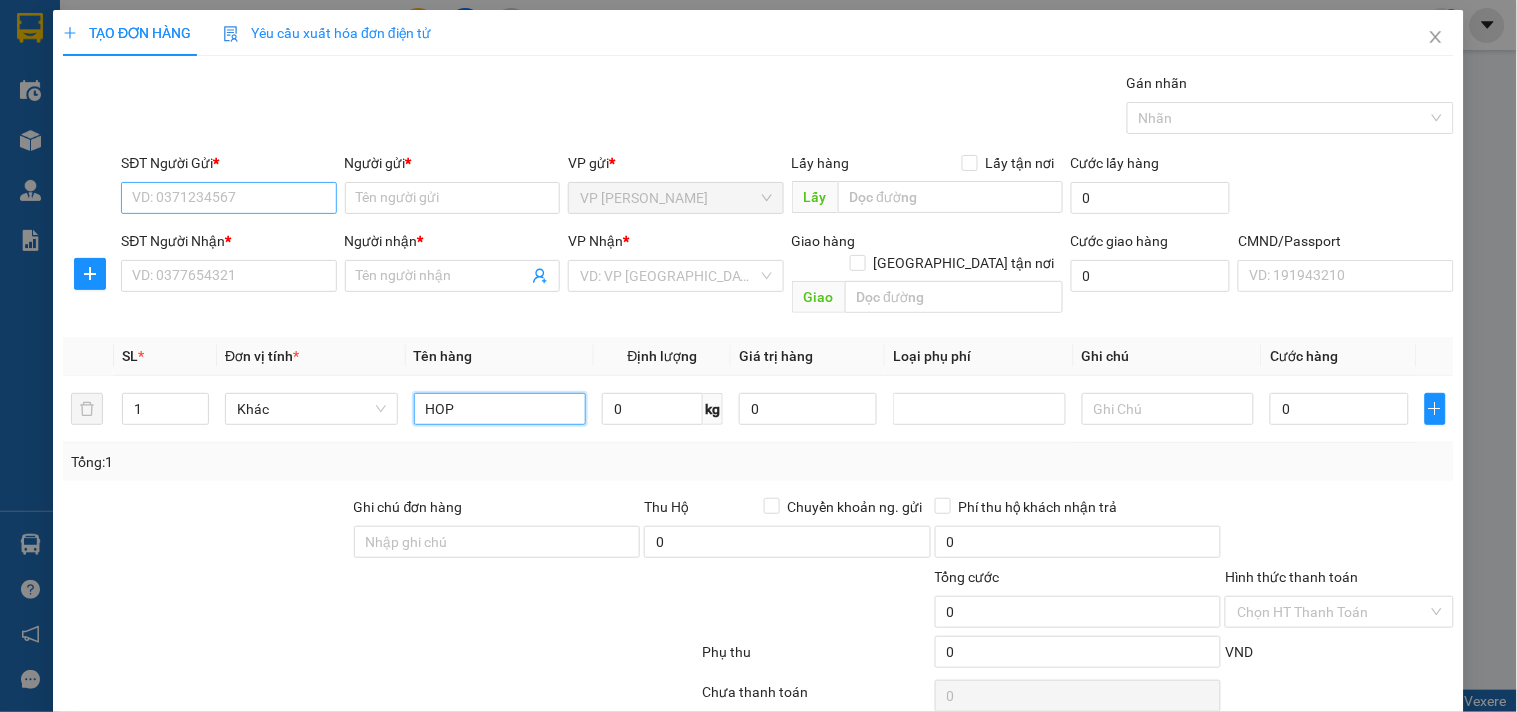 type on "HOP" 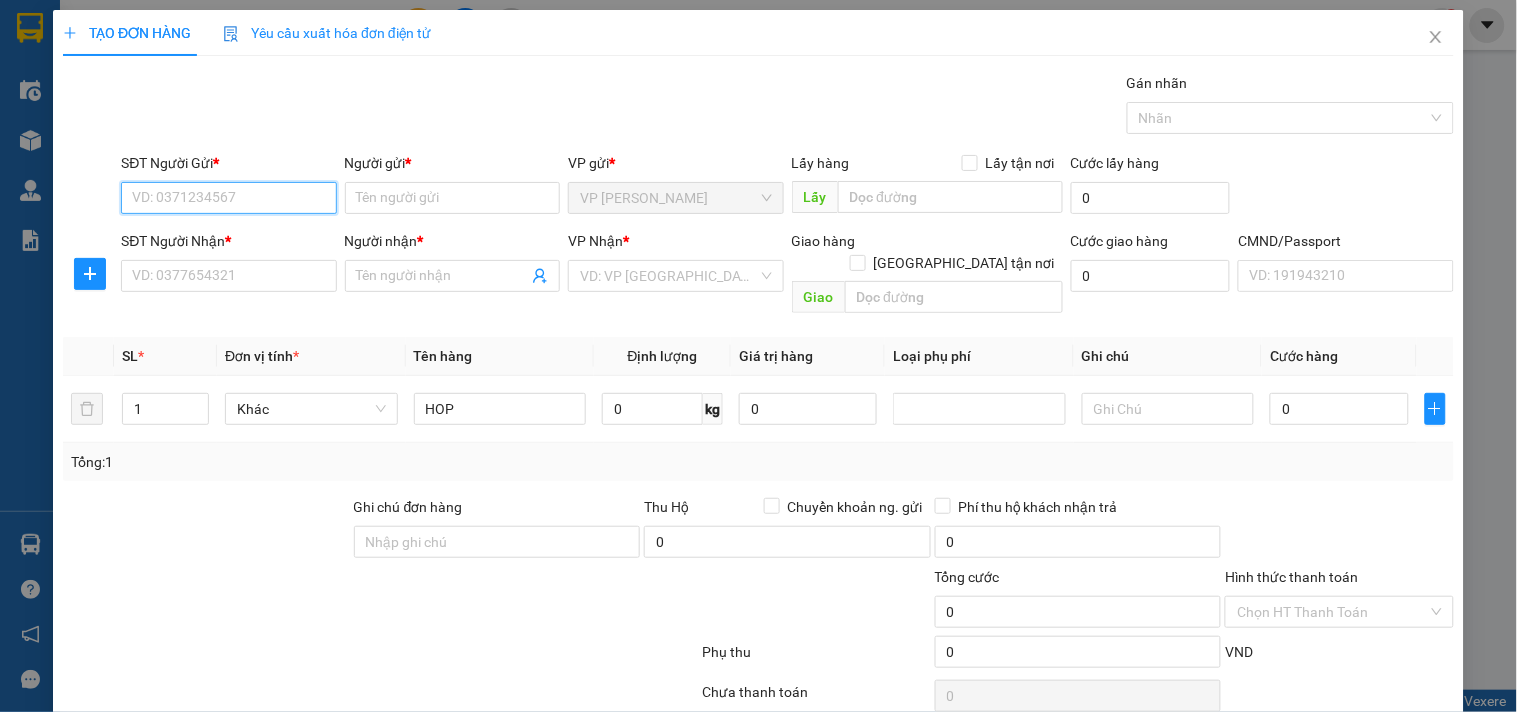 click on "SĐT Người Gửi  *" at bounding box center (228, 198) 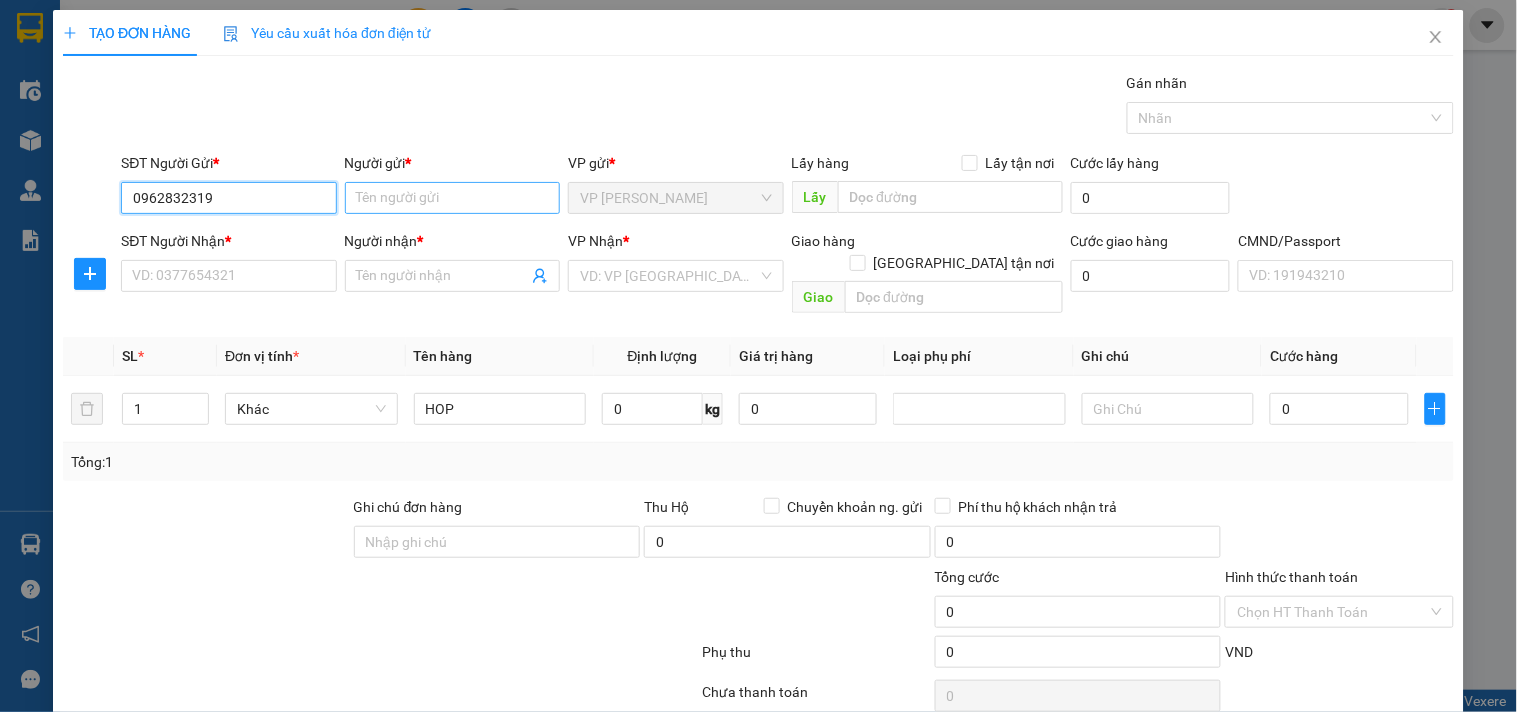 type on "0962832319" 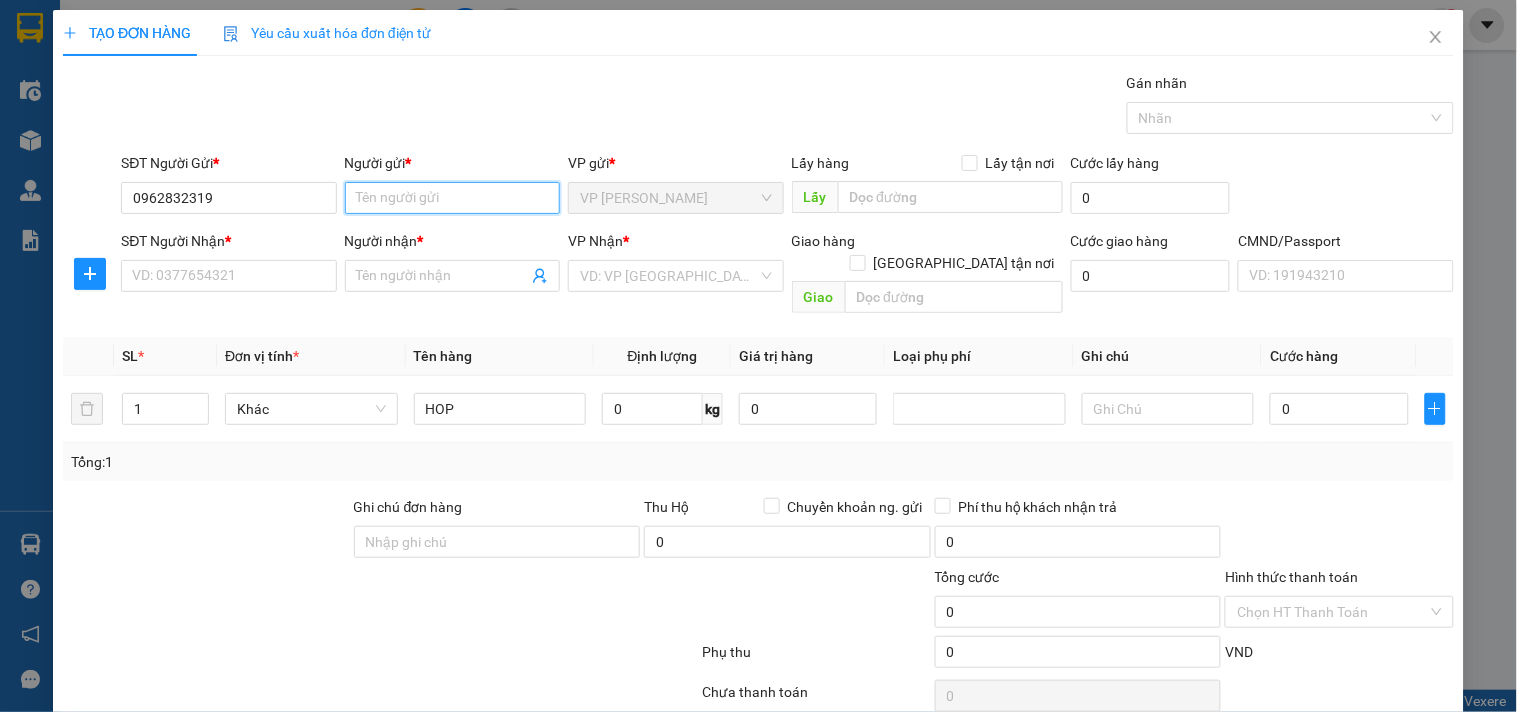 click on "Người gửi  *" at bounding box center (452, 198) 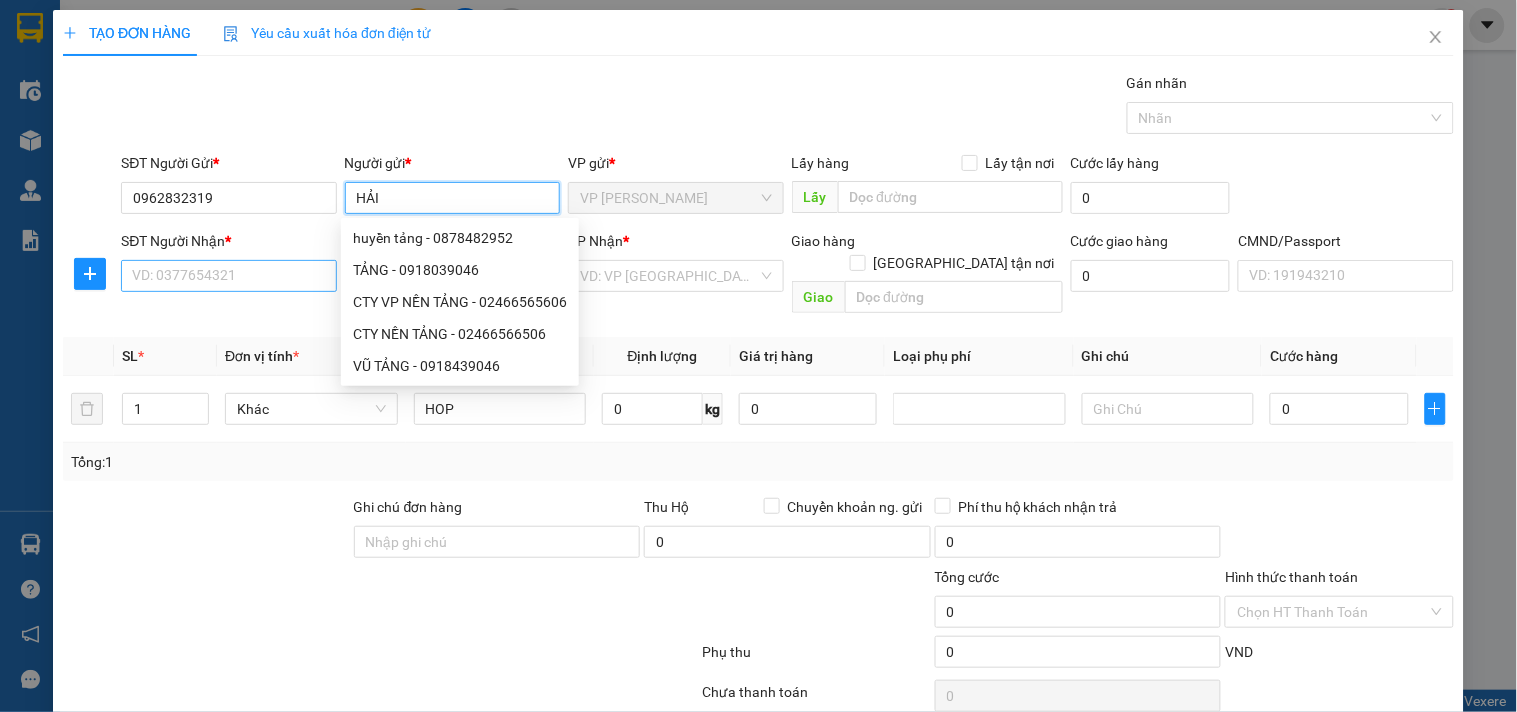 type on "HẢI" 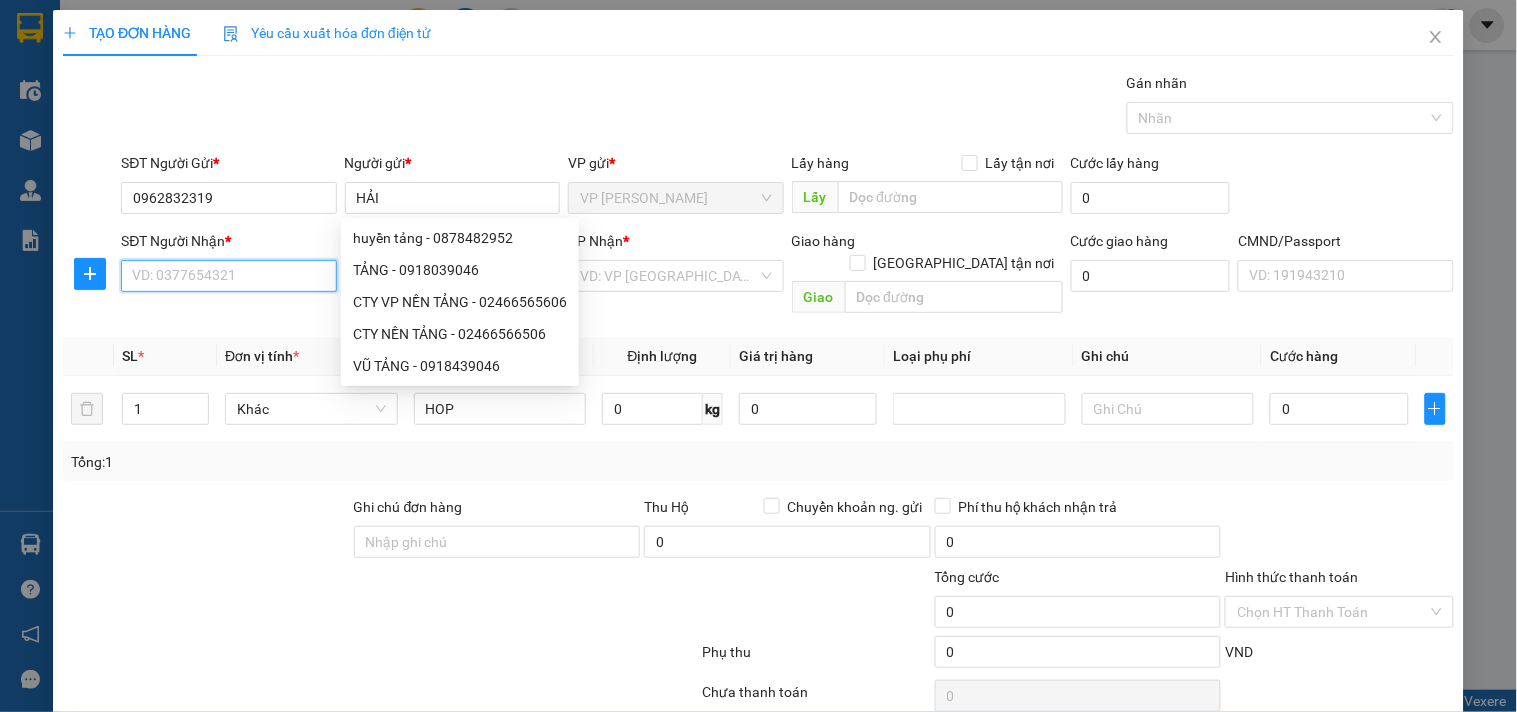 click on "SĐT Người Nhận  *" at bounding box center (228, 276) 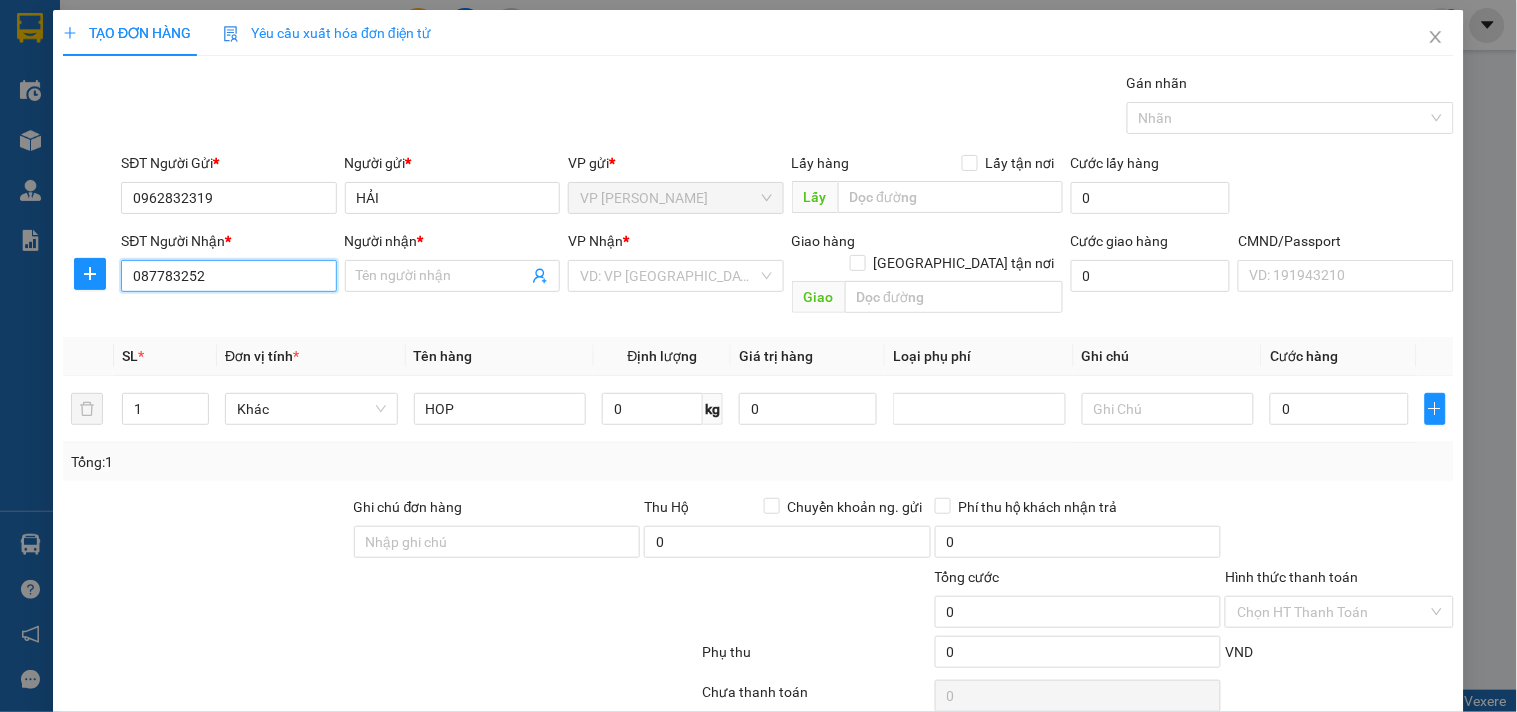 type on "0877832521" 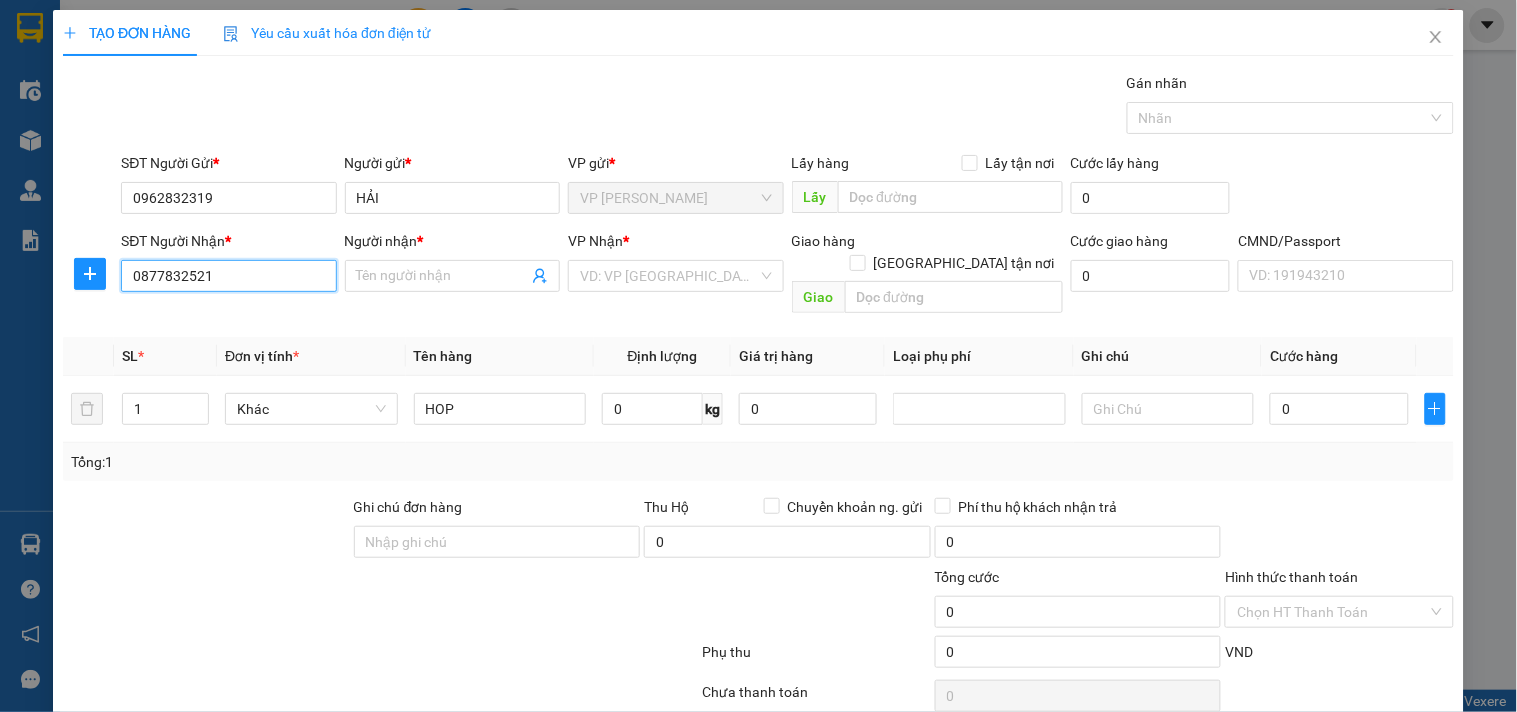 type on "Hùng" 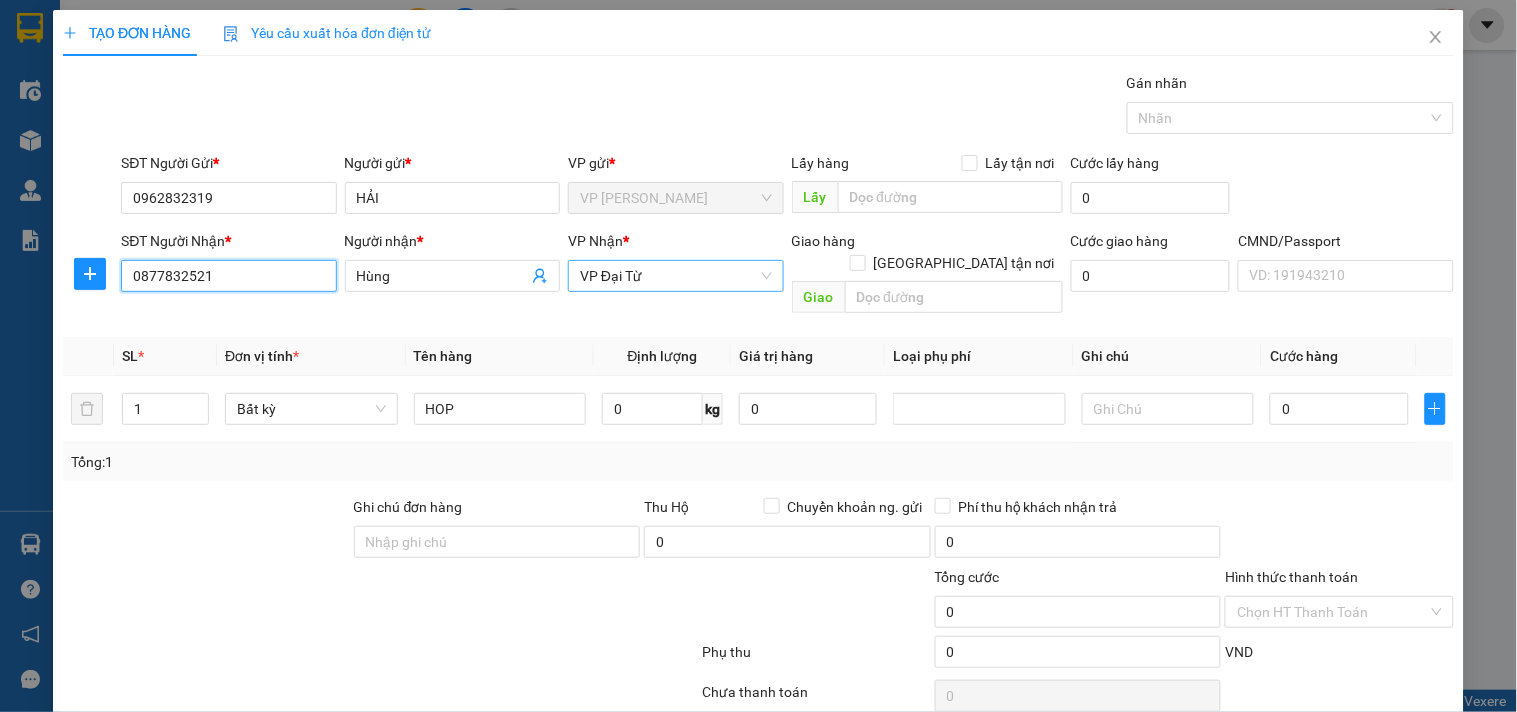 click on "VP Đại Từ" at bounding box center [675, 276] 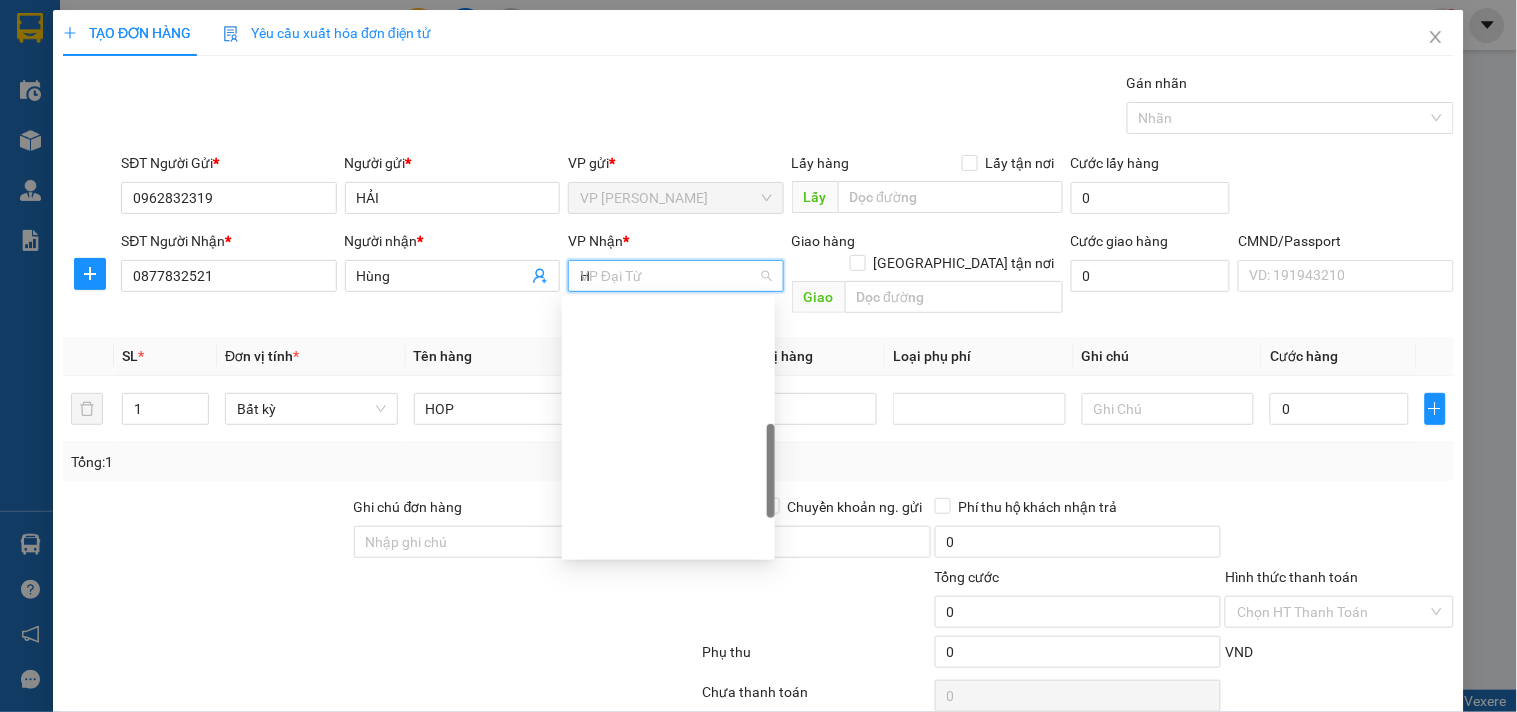 scroll, scrollTop: 240, scrollLeft: 0, axis: vertical 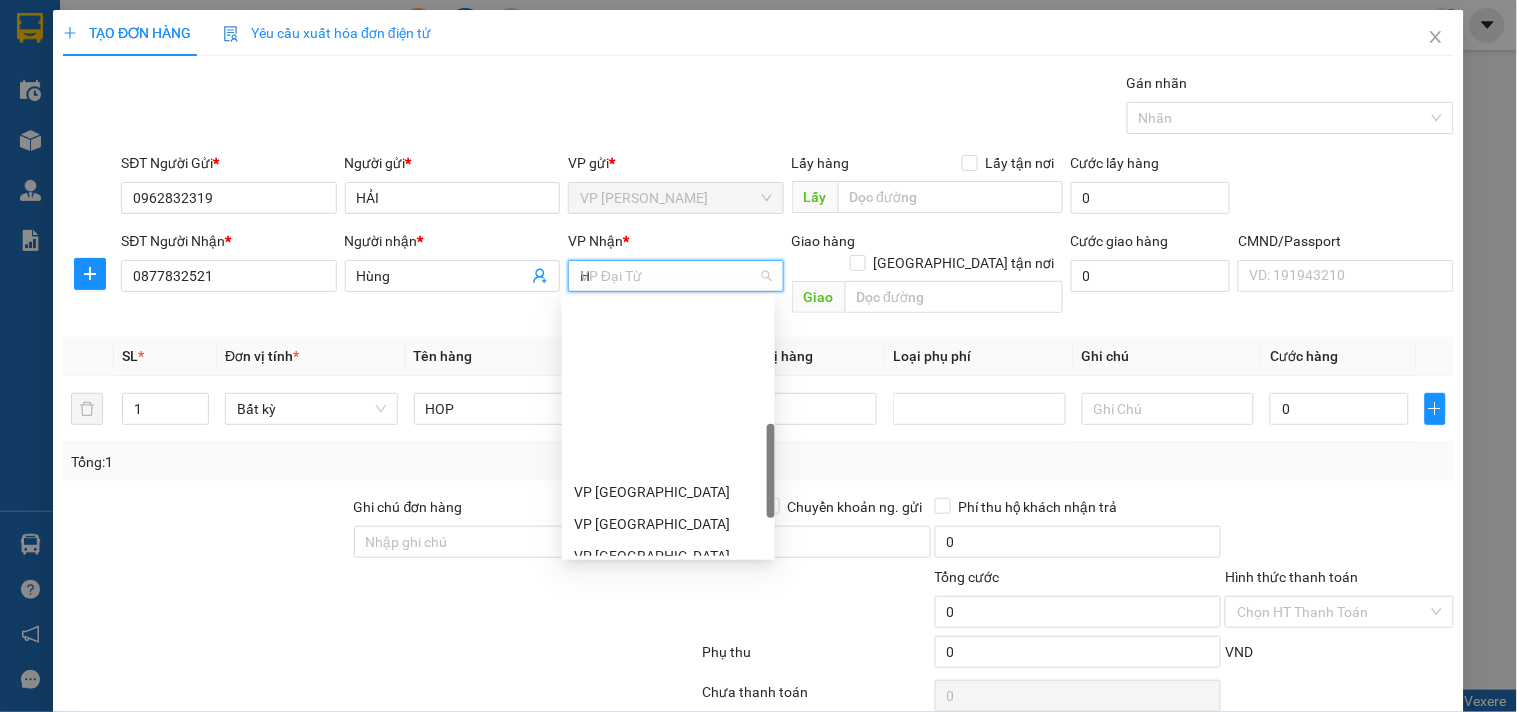 type on "HG" 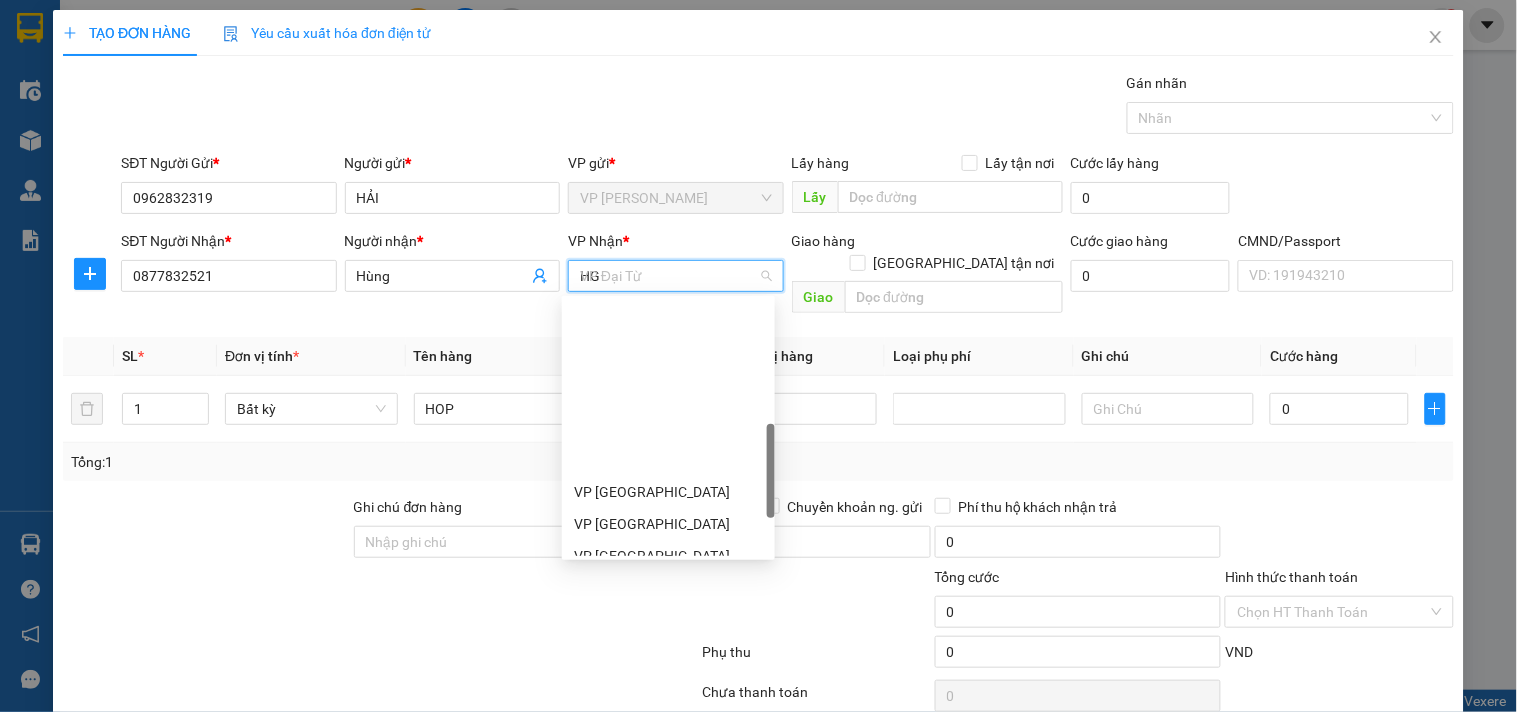 scroll, scrollTop: 0, scrollLeft: 0, axis: both 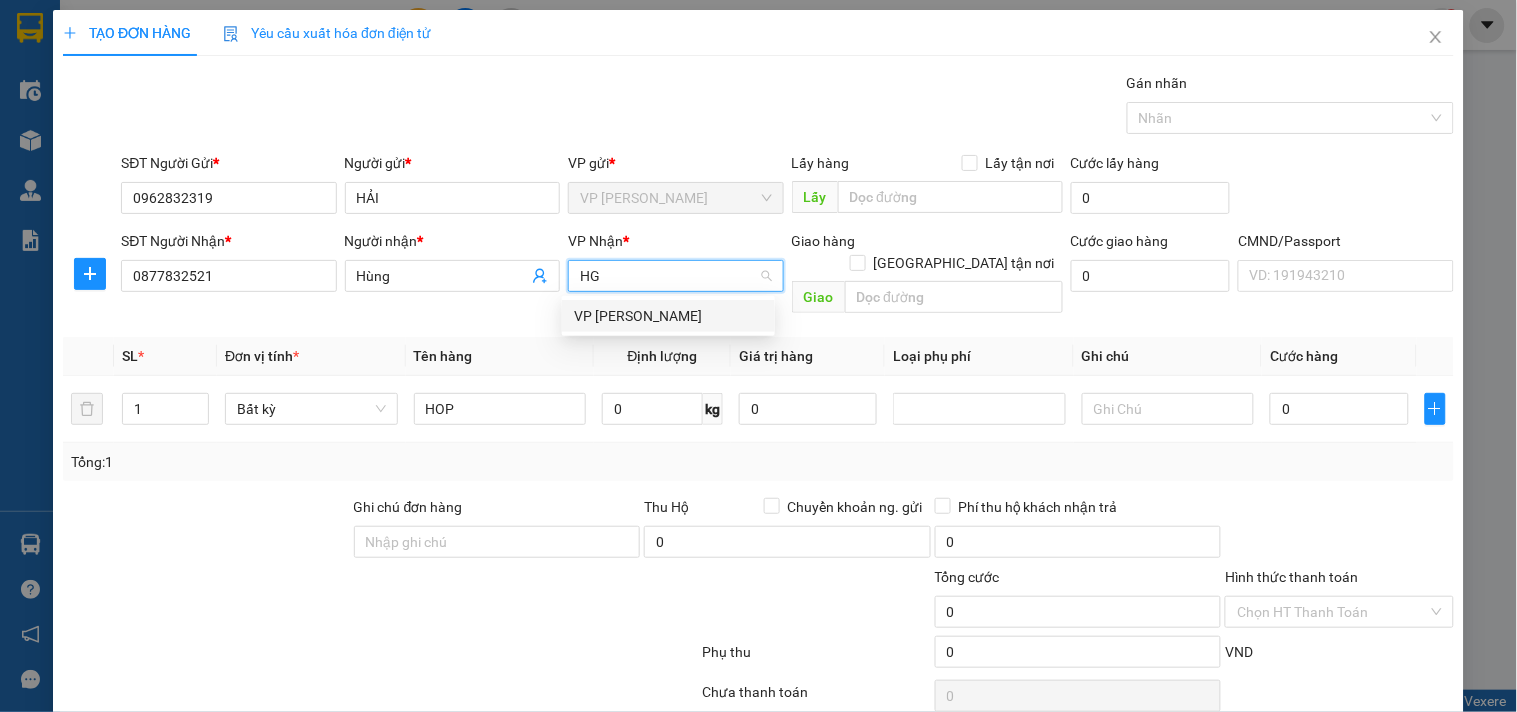drag, startPoint x: 590, startPoint y: 316, endPoint x: 171, endPoint y: 258, distance: 422.99527 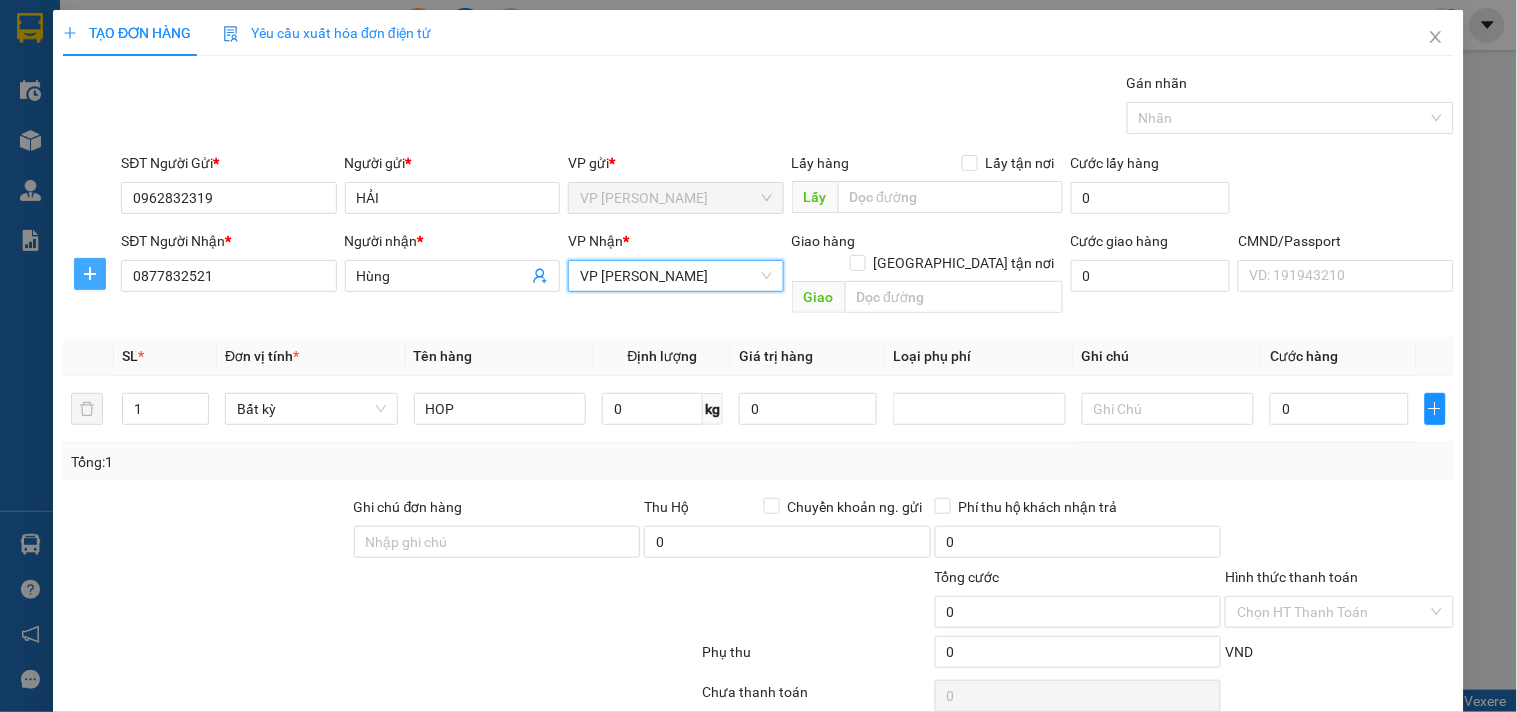 click at bounding box center [90, 274] 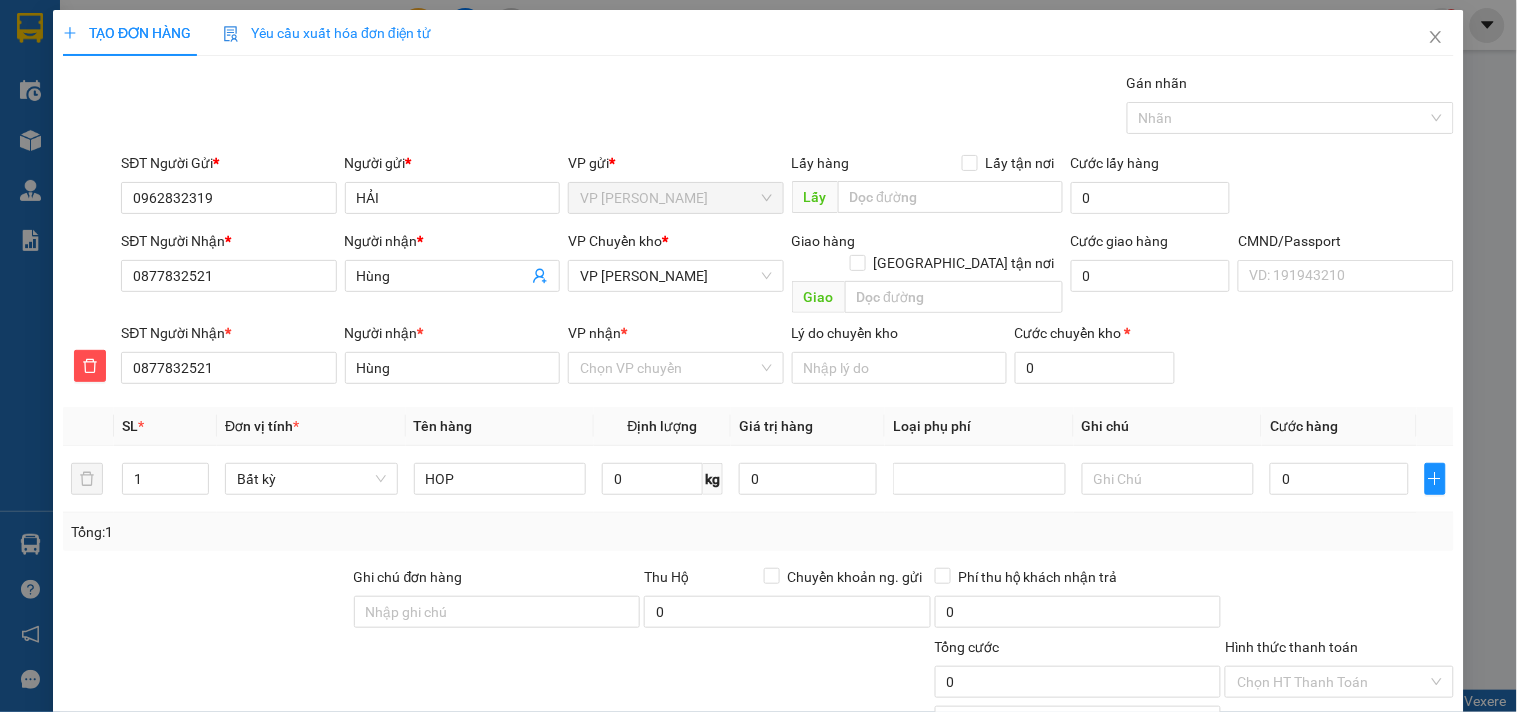 click on "VP nhận  *" at bounding box center [675, 337] 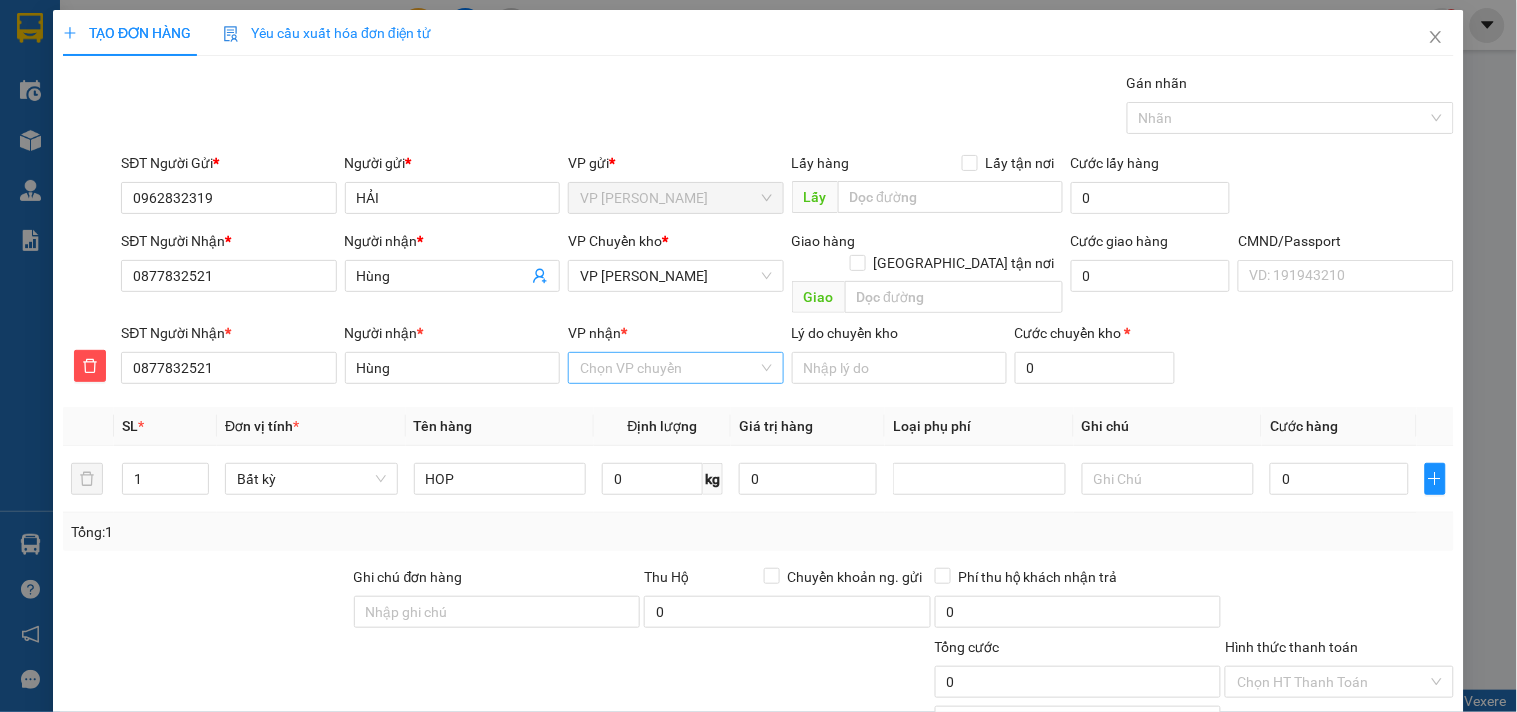 click on "VP nhận  *" at bounding box center (668, 368) 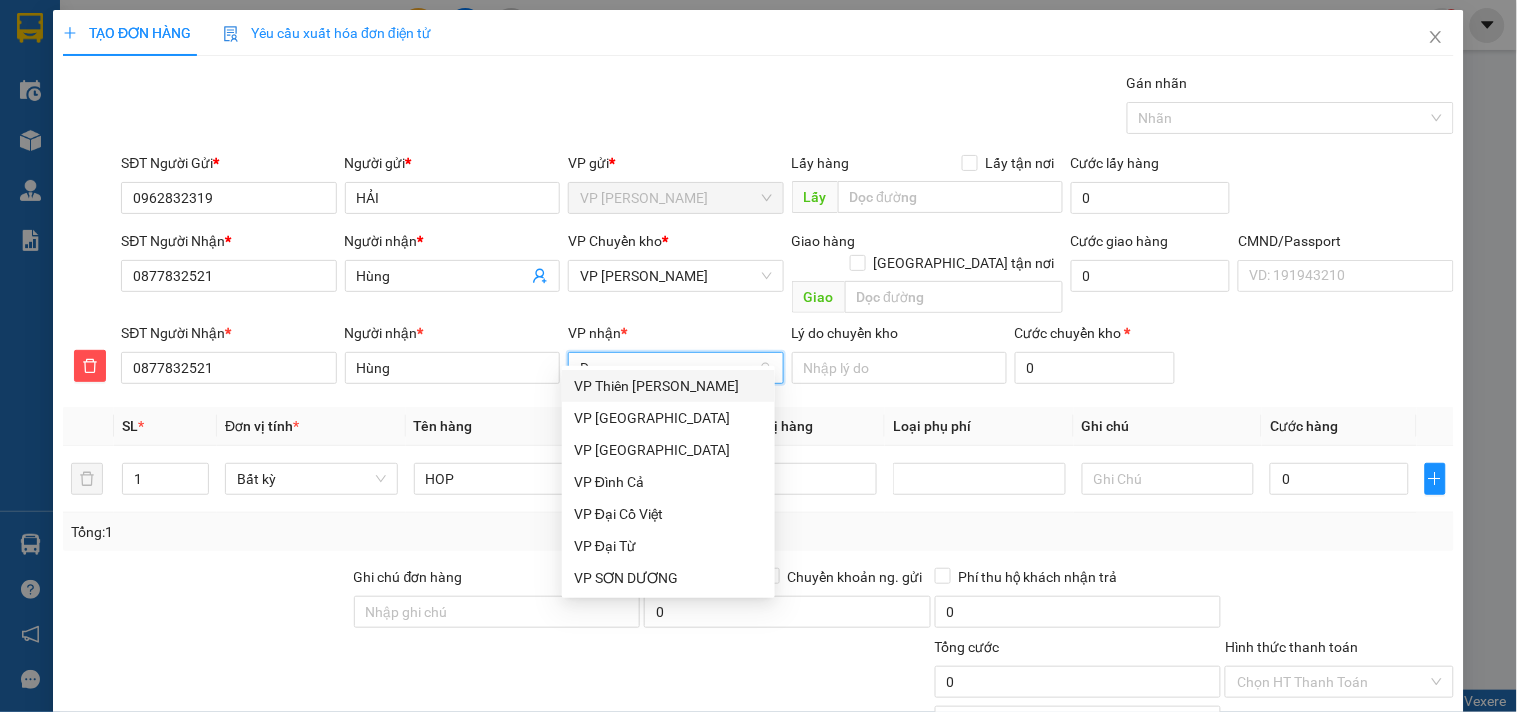 type on "DT" 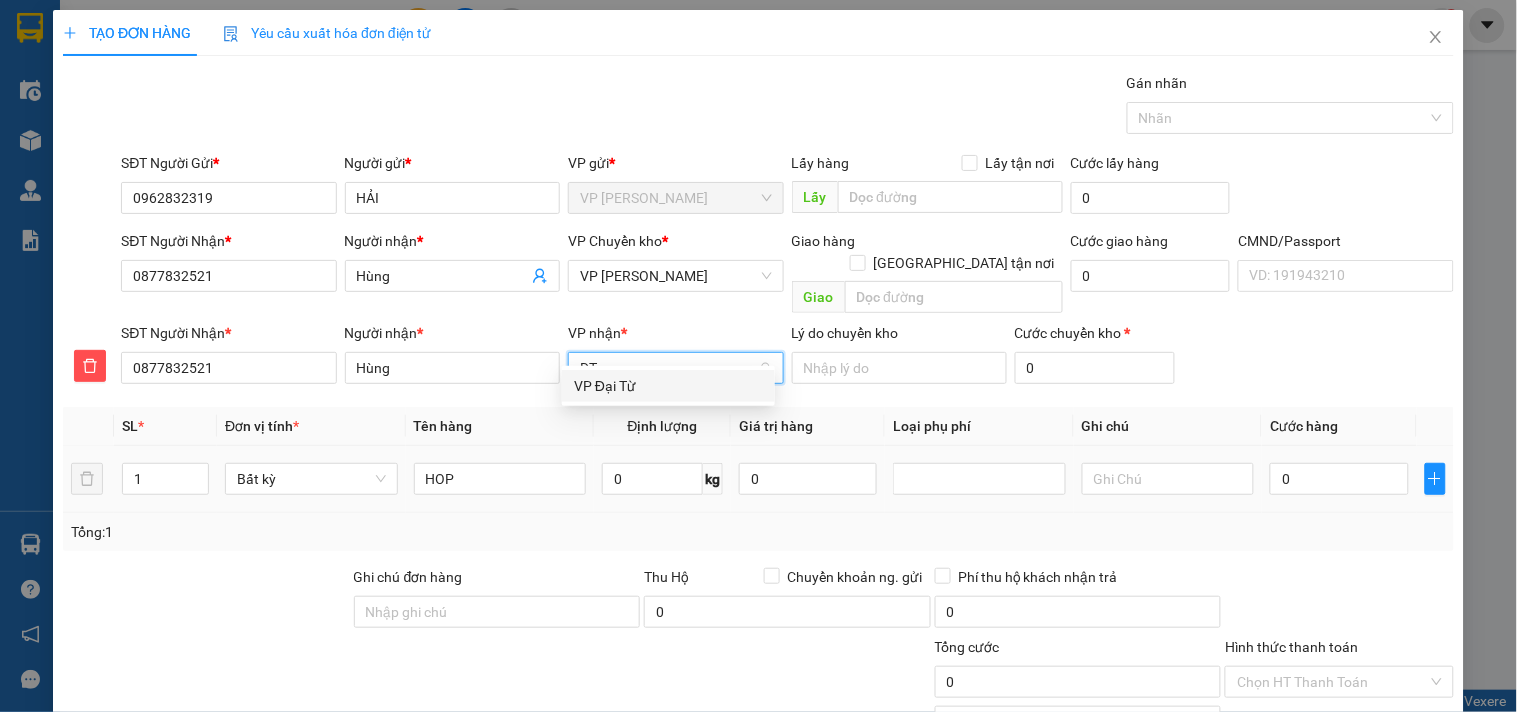 drag, startPoint x: 606, startPoint y: 378, endPoint x: 648, endPoint y: 435, distance: 70.80254 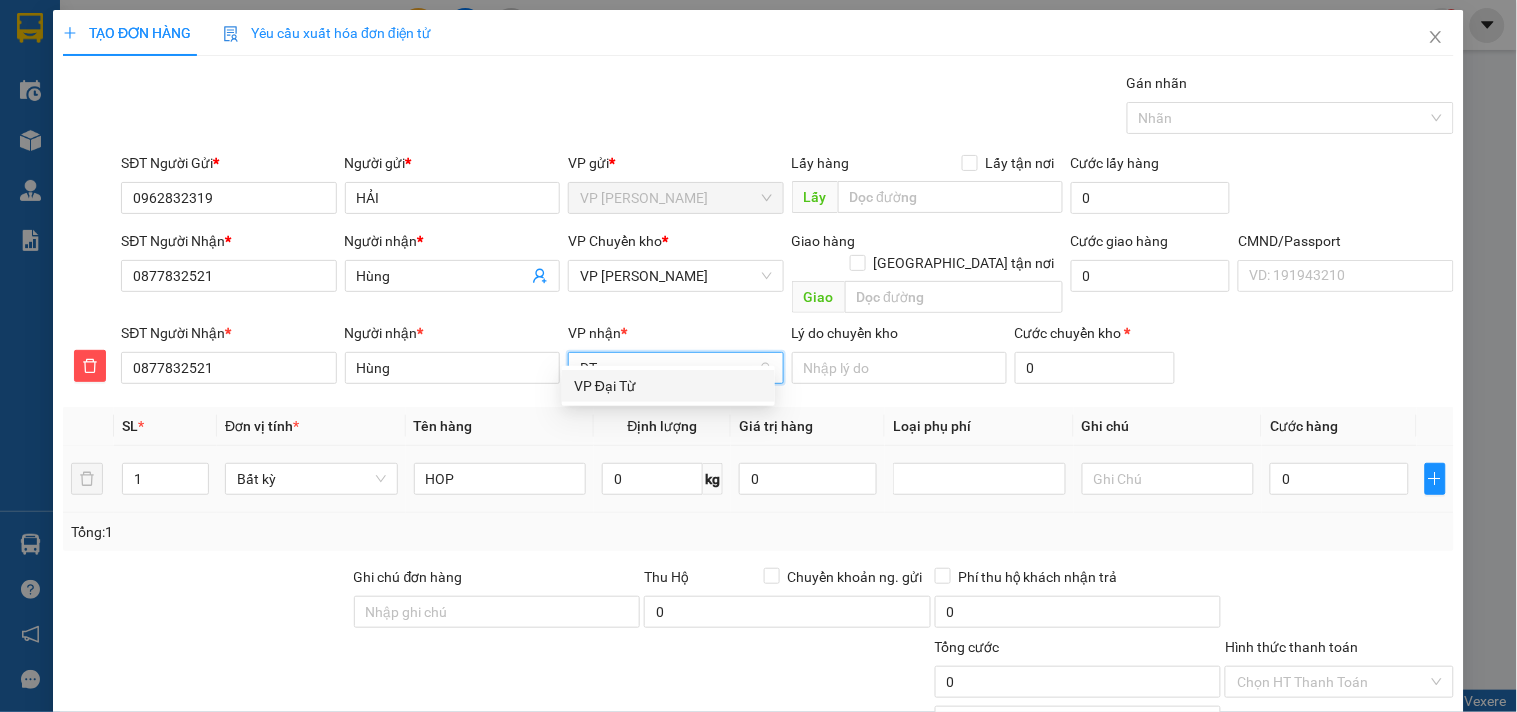 click on "VP Đại Từ" at bounding box center (668, 386) 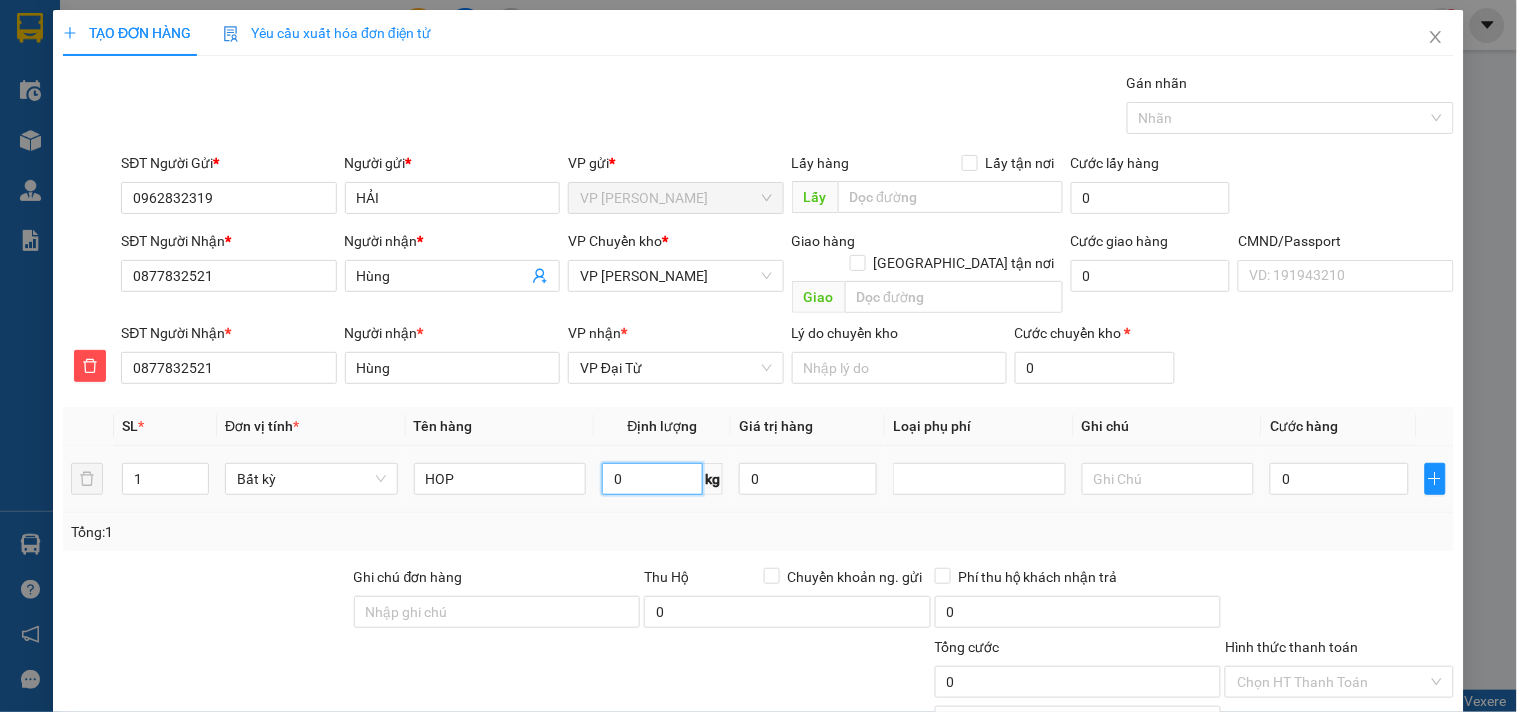 drag, startPoint x: 653, startPoint y: 448, endPoint x: 663, endPoint y: 445, distance: 10.440307 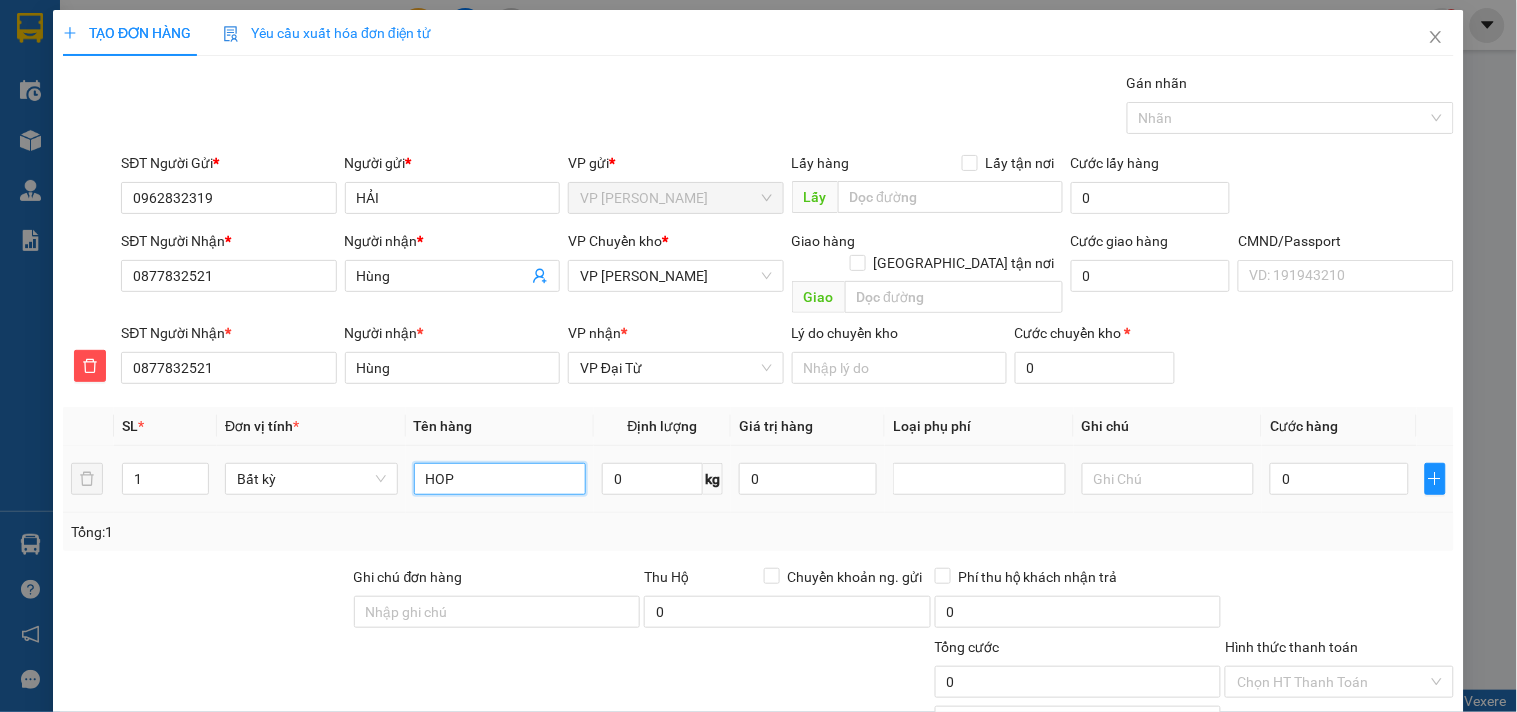 drag, startPoint x: 567, startPoint y: 453, endPoint x: 564, endPoint y: 483, distance: 30.149628 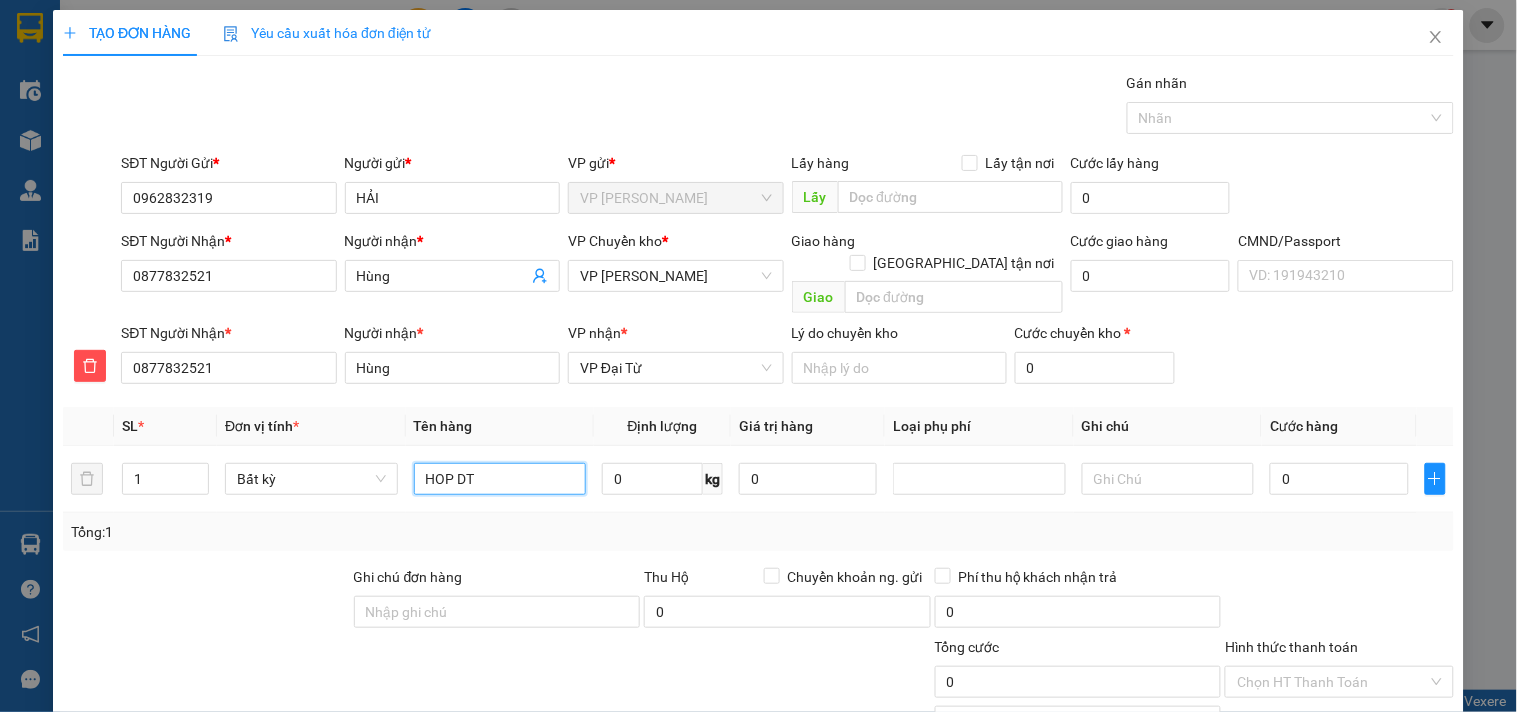 type on "HOP DT" 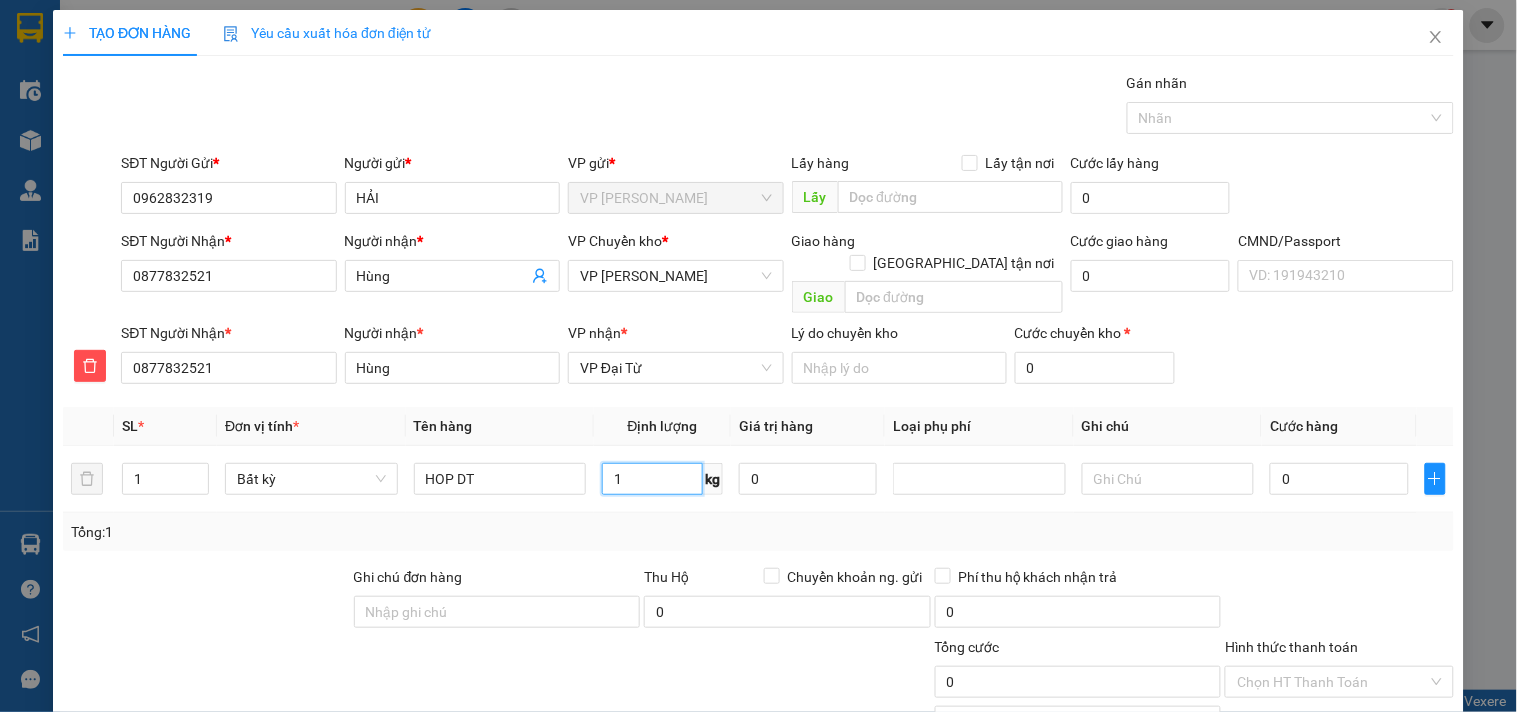type on "1" 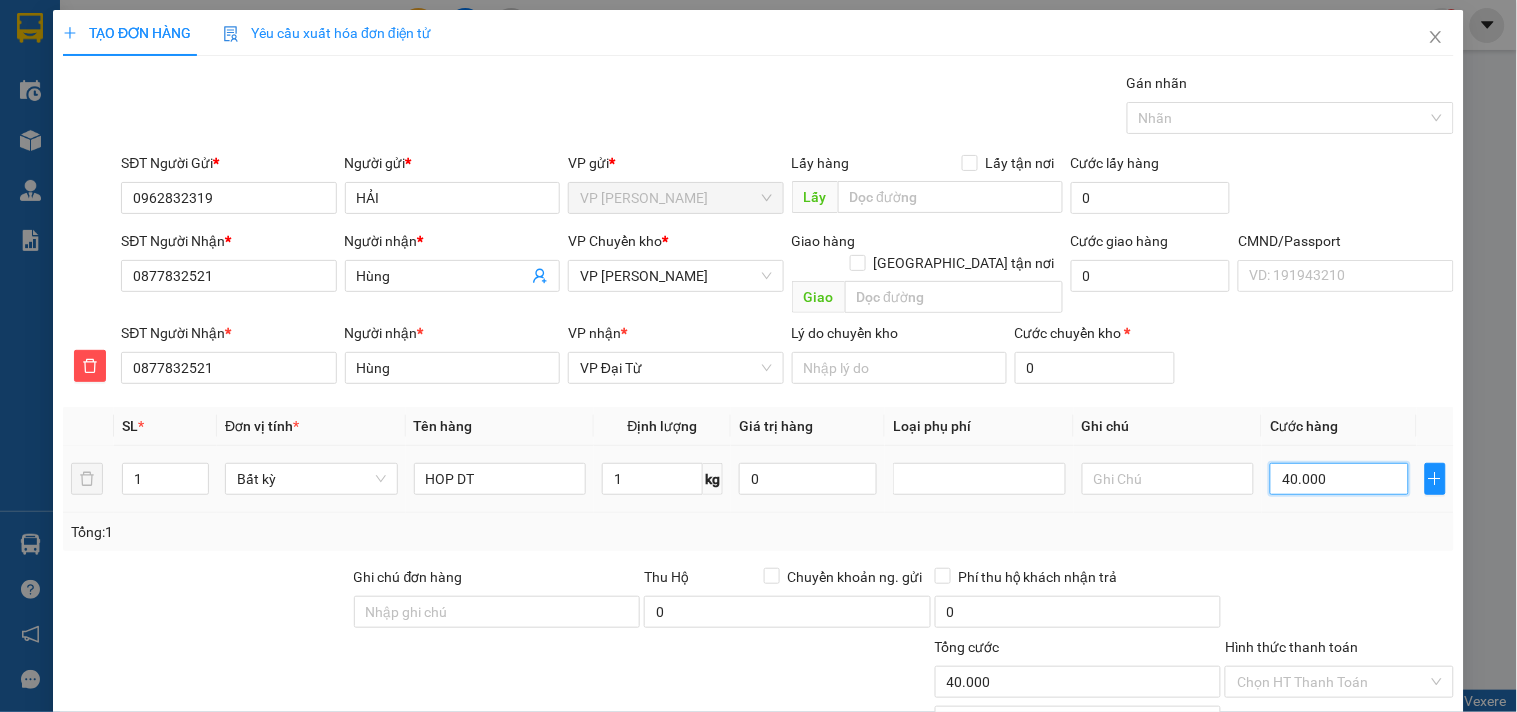 type on "40.000" 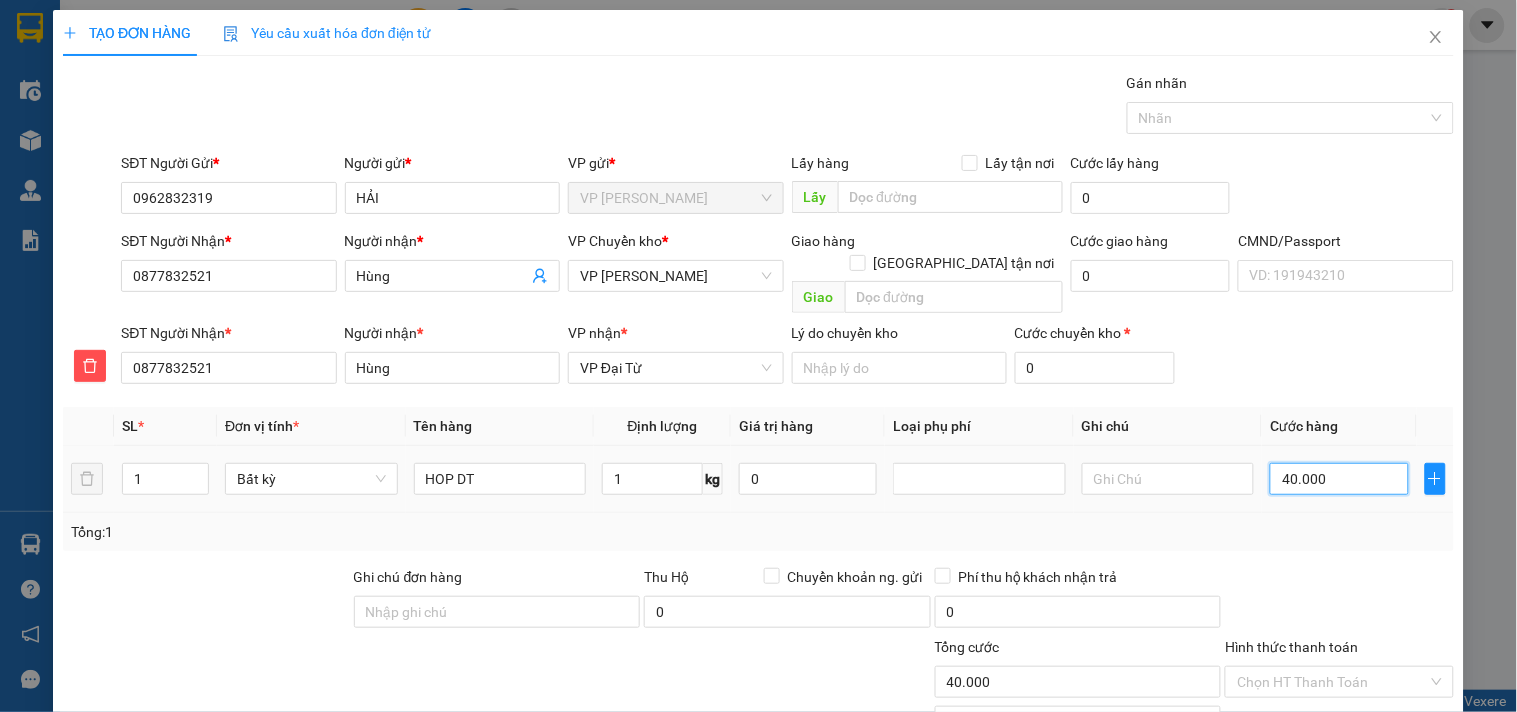 type on "40.000" 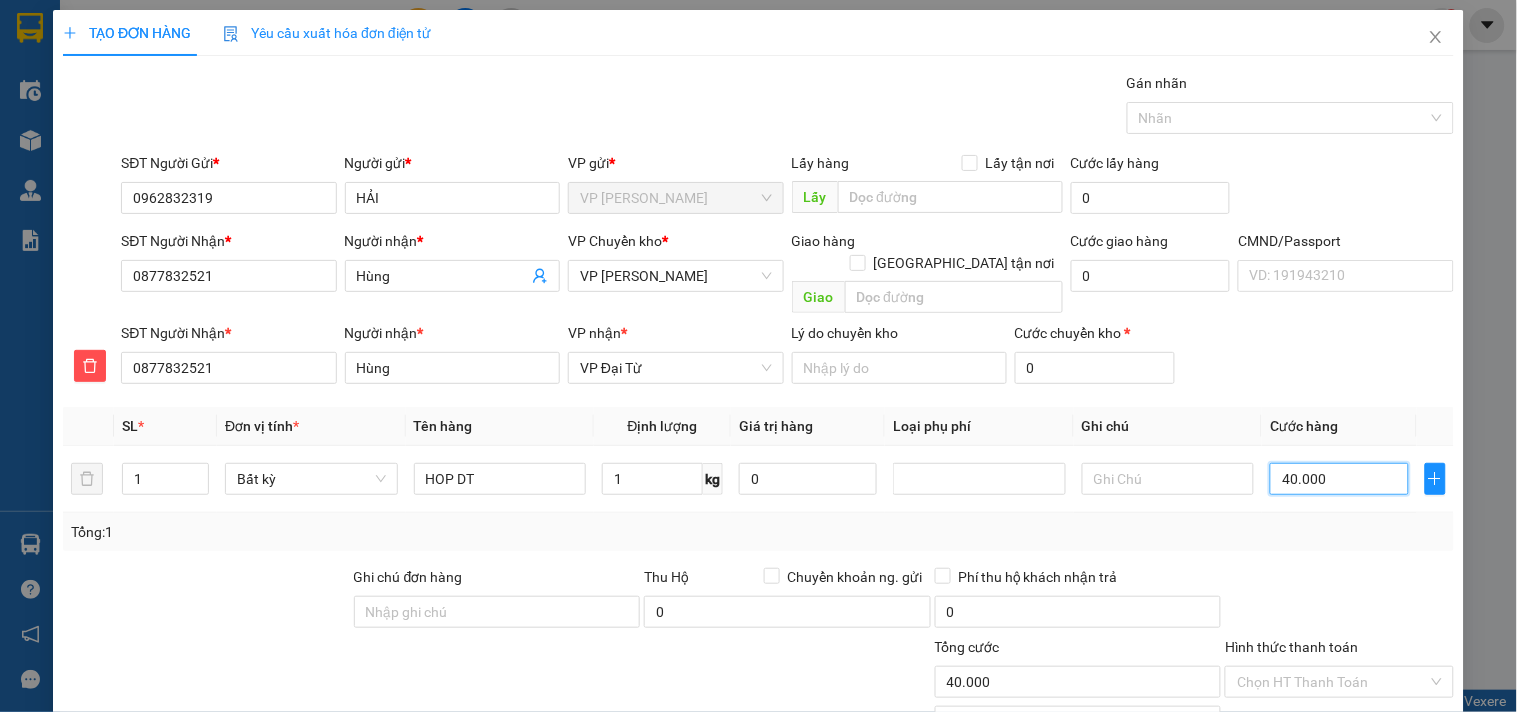 scroll, scrollTop: 138, scrollLeft: 0, axis: vertical 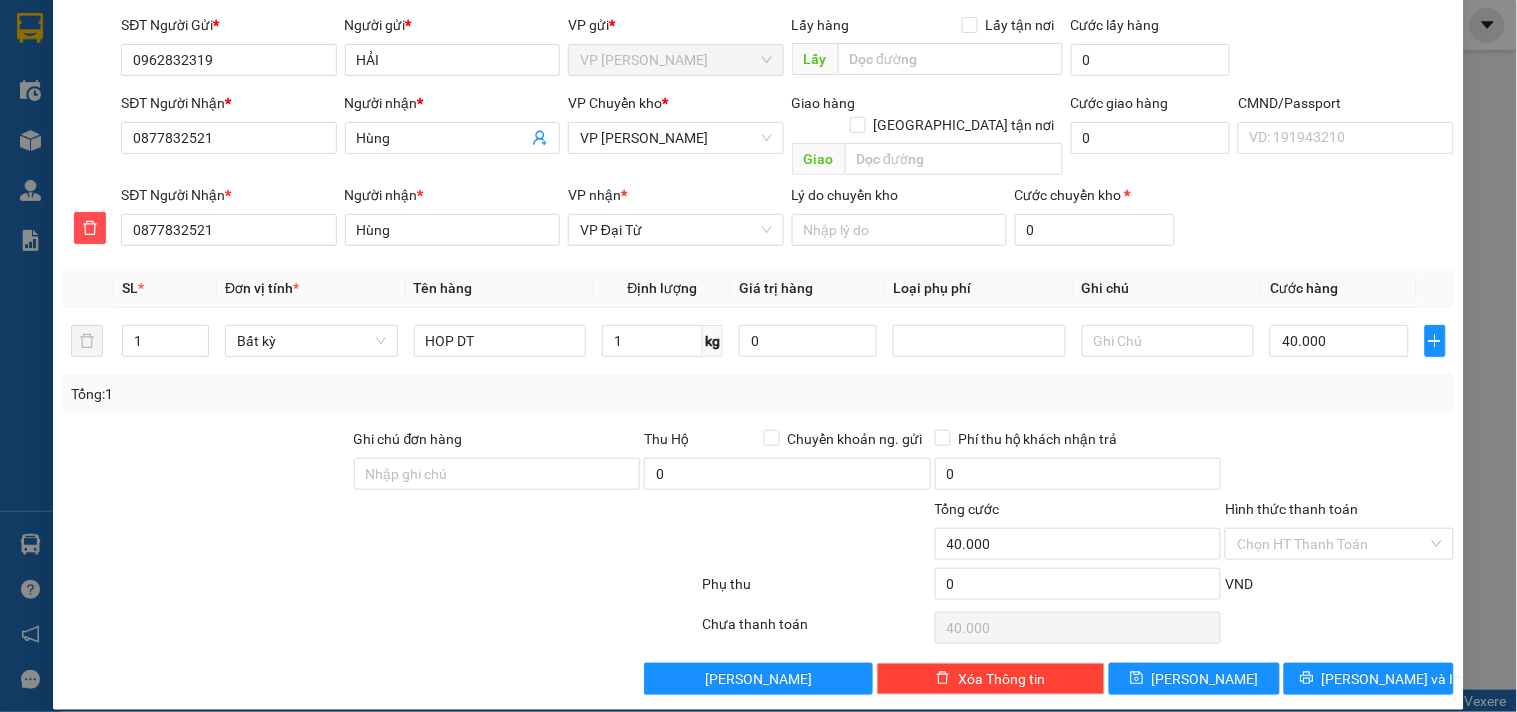 click on "Hình thức thanh toán" at bounding box center [1291, 509] 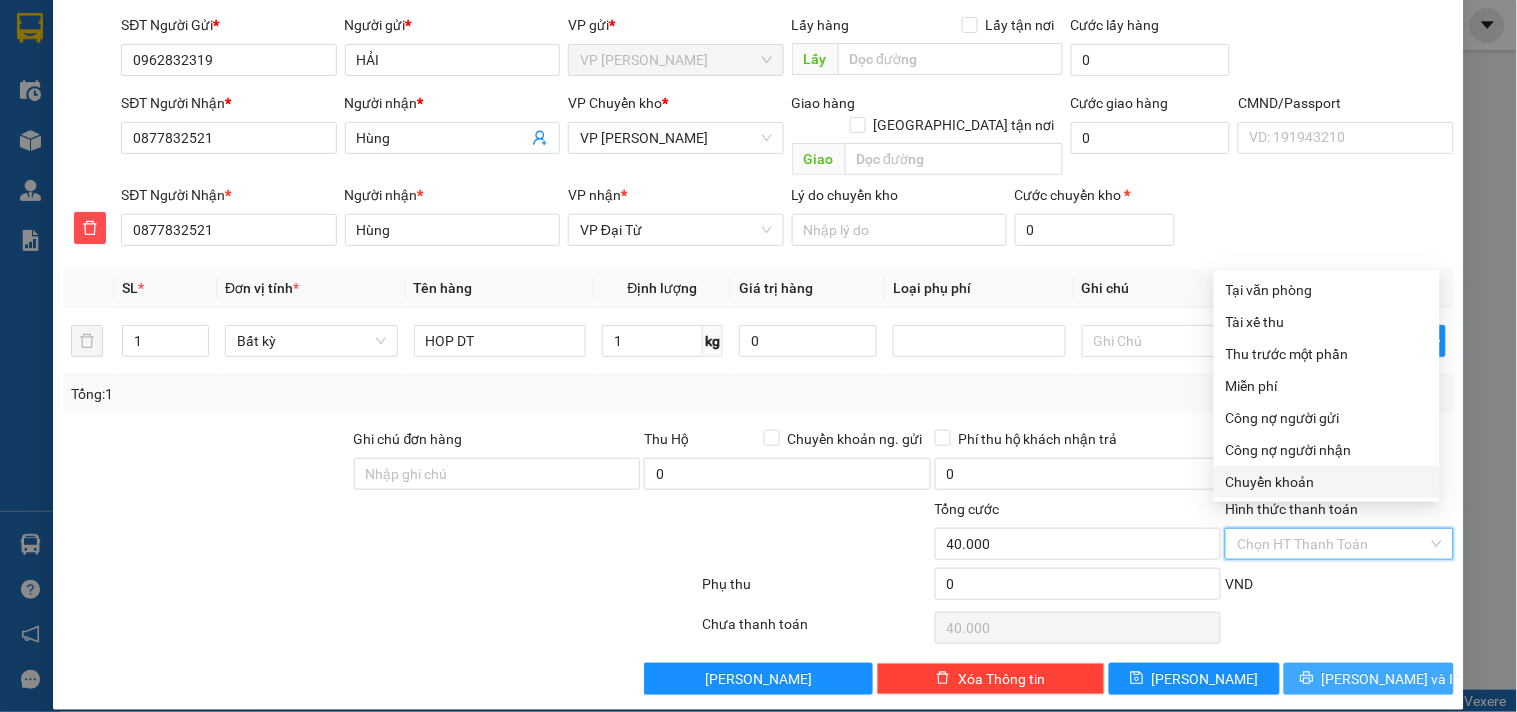 click on "[PERSON_NAME] và In" at bounding box center [1392, 679] 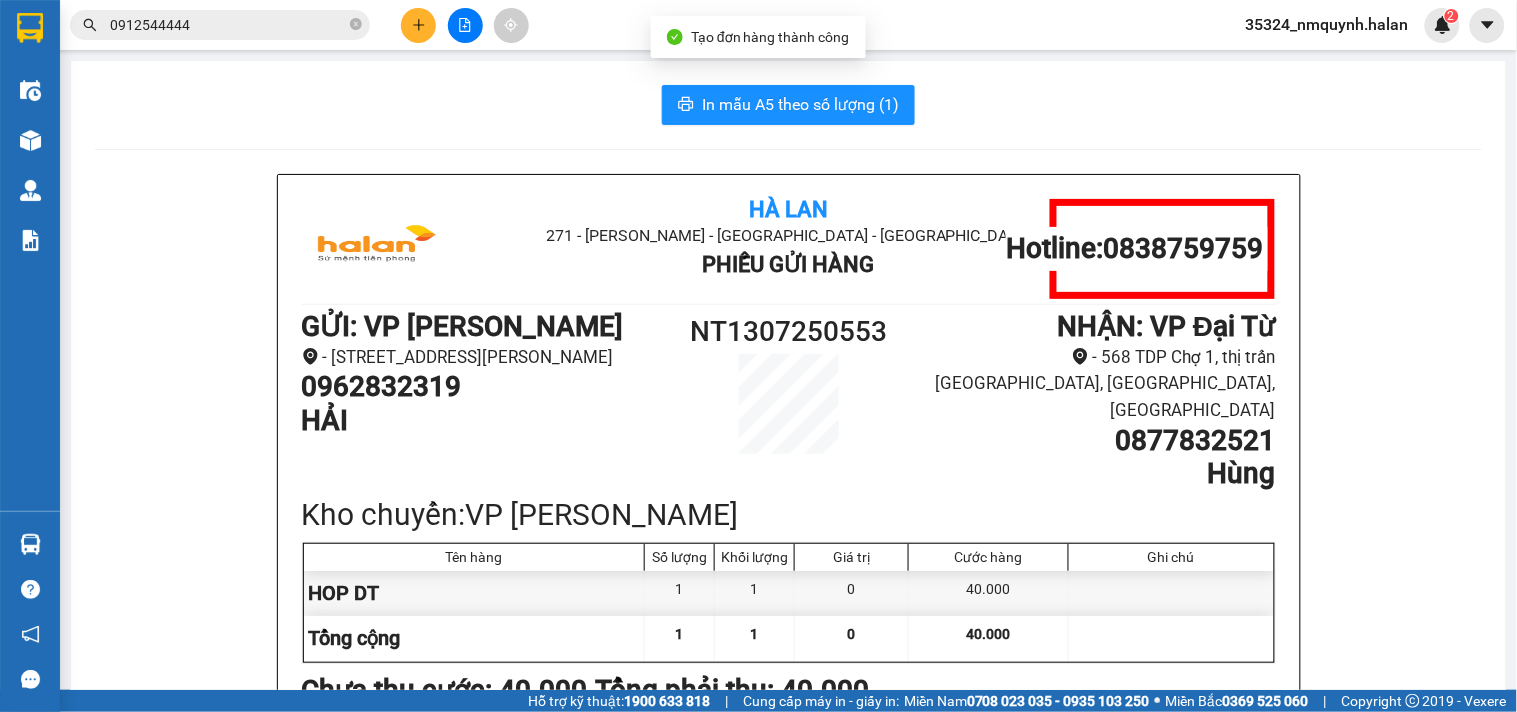 click on "NT1307250553" at bounding box center [789, 332] 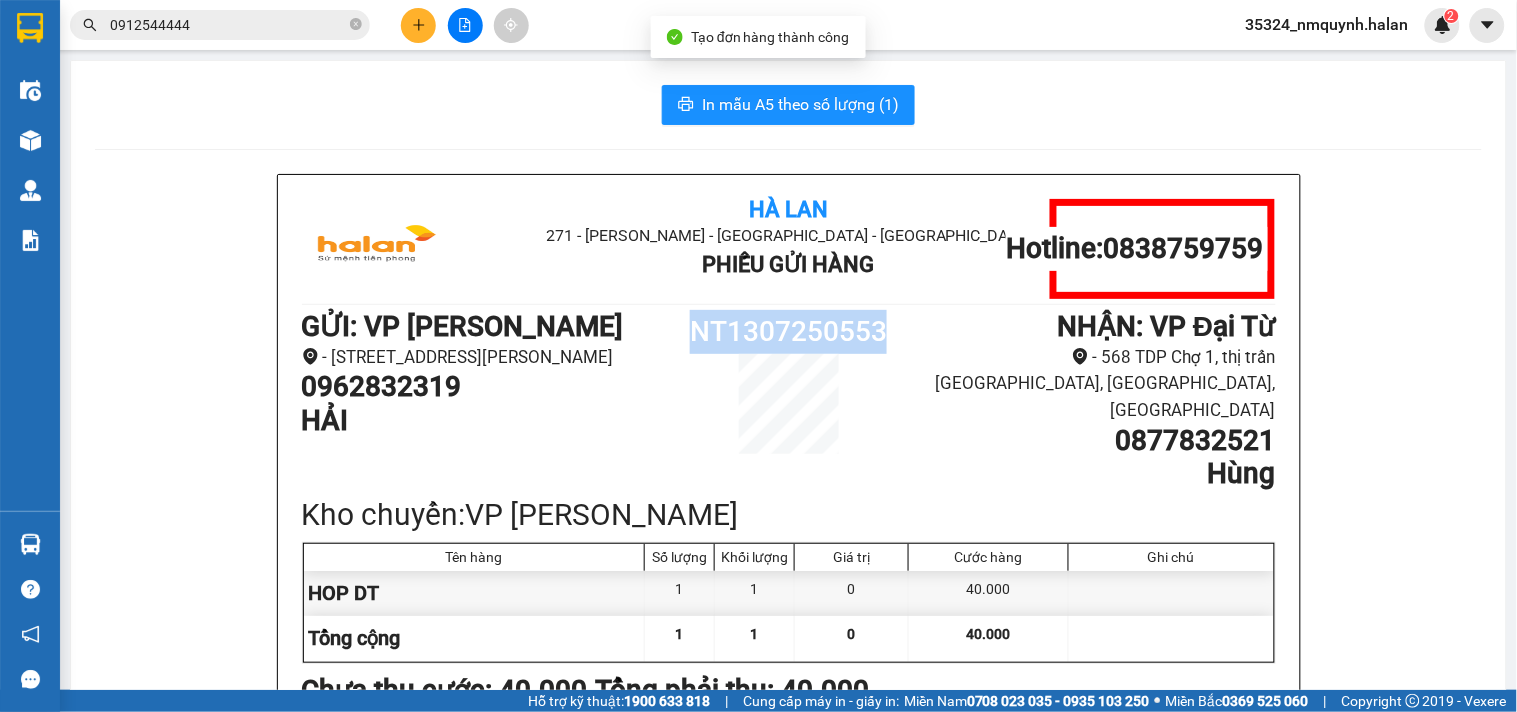 click on "NT1307250553" at bounding box center [789, 332] 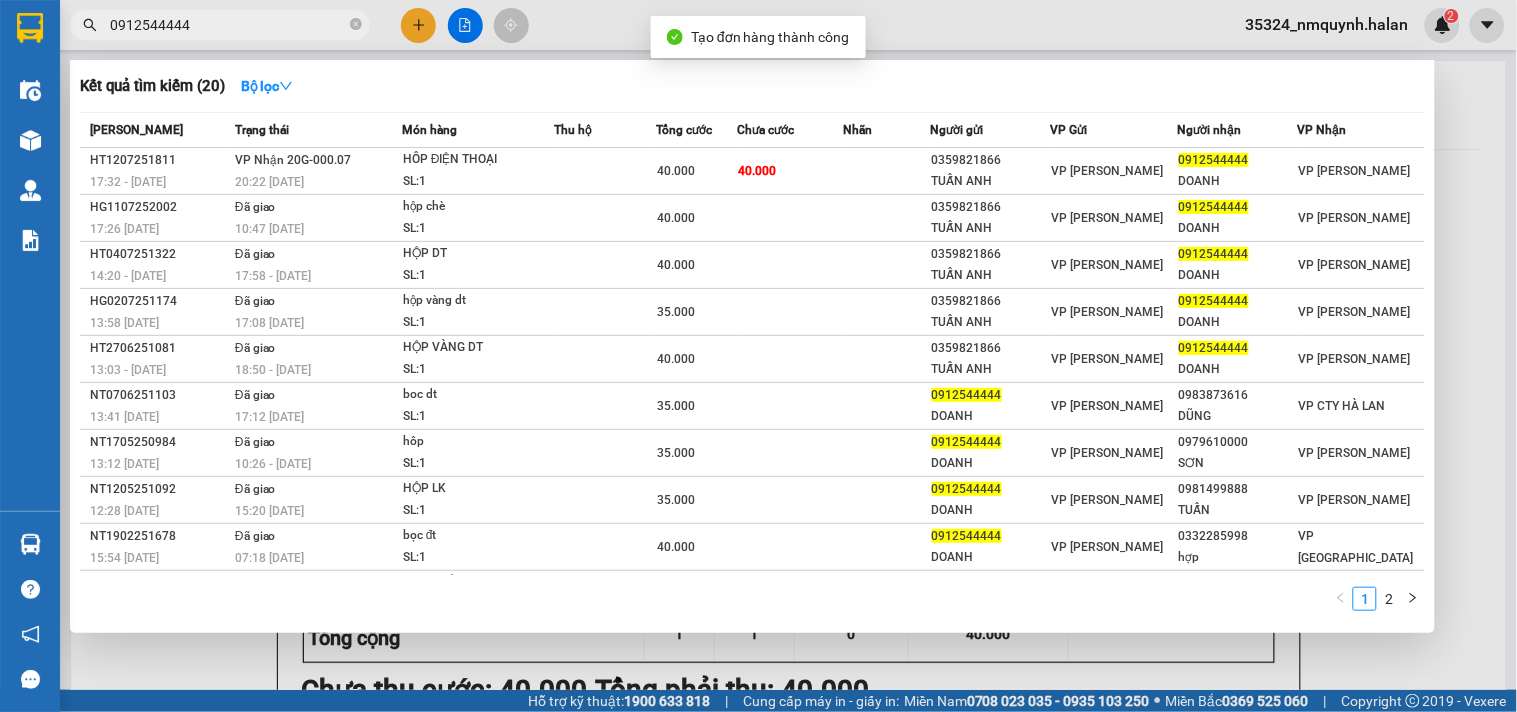 click on "0912544444" at bounding box center [228, 25] 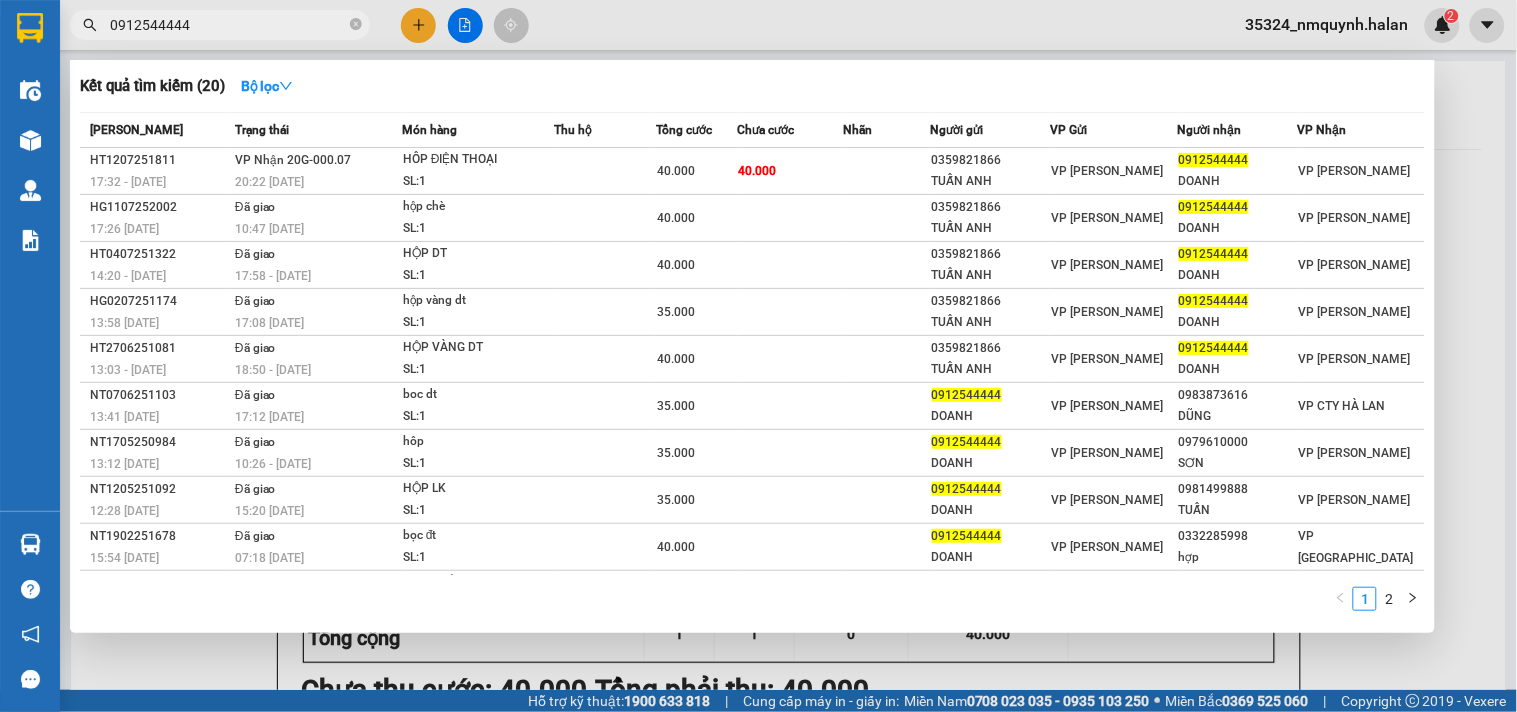 paste on "NT1307250553" 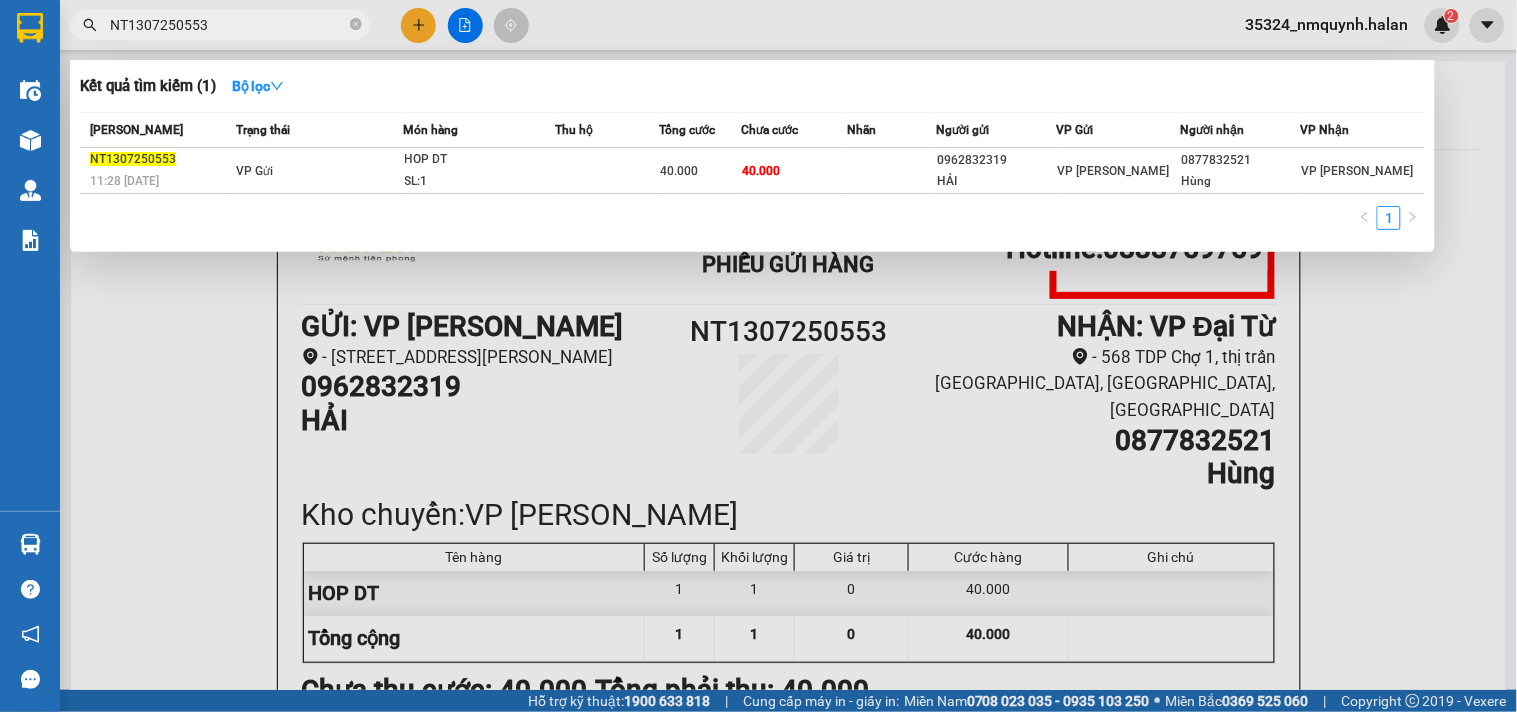 type on "NT1307250553" 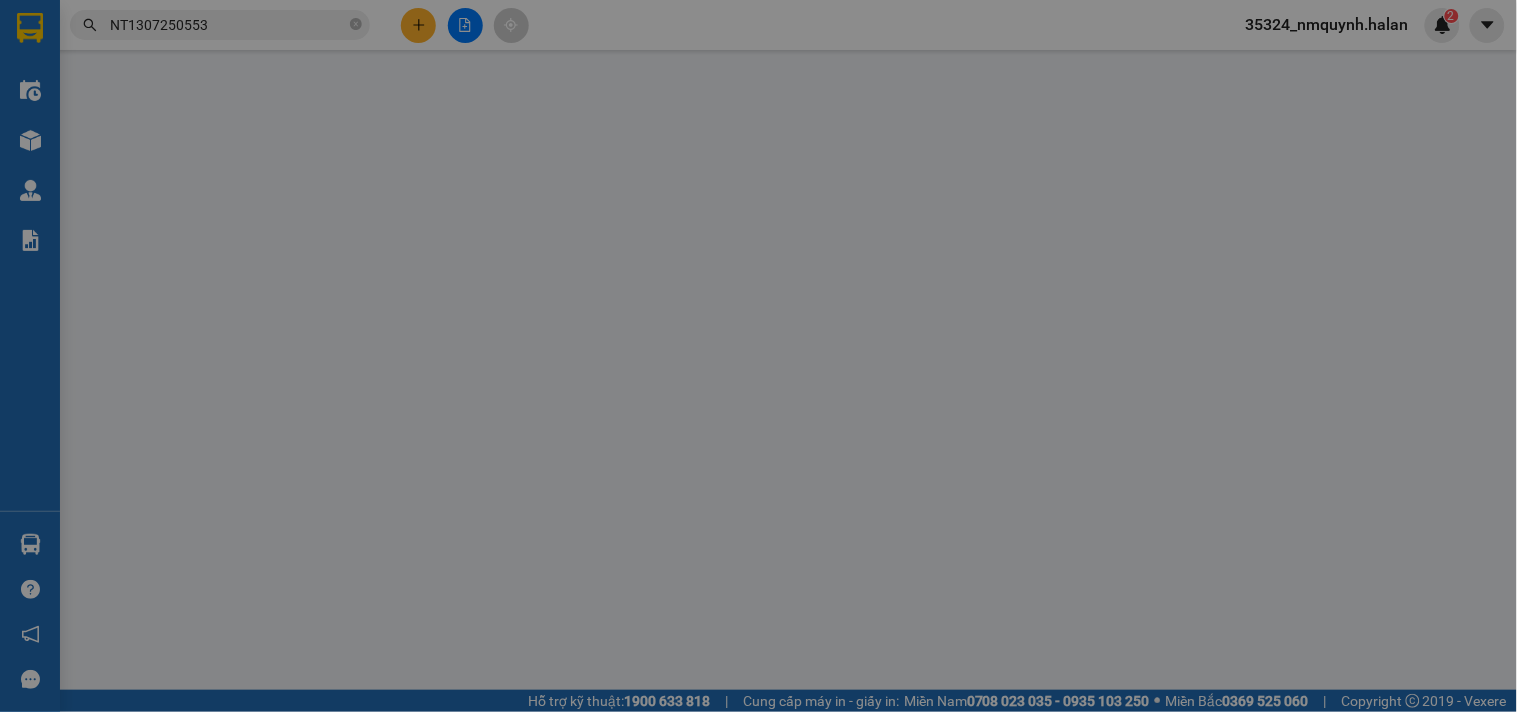 type on "0962832319" 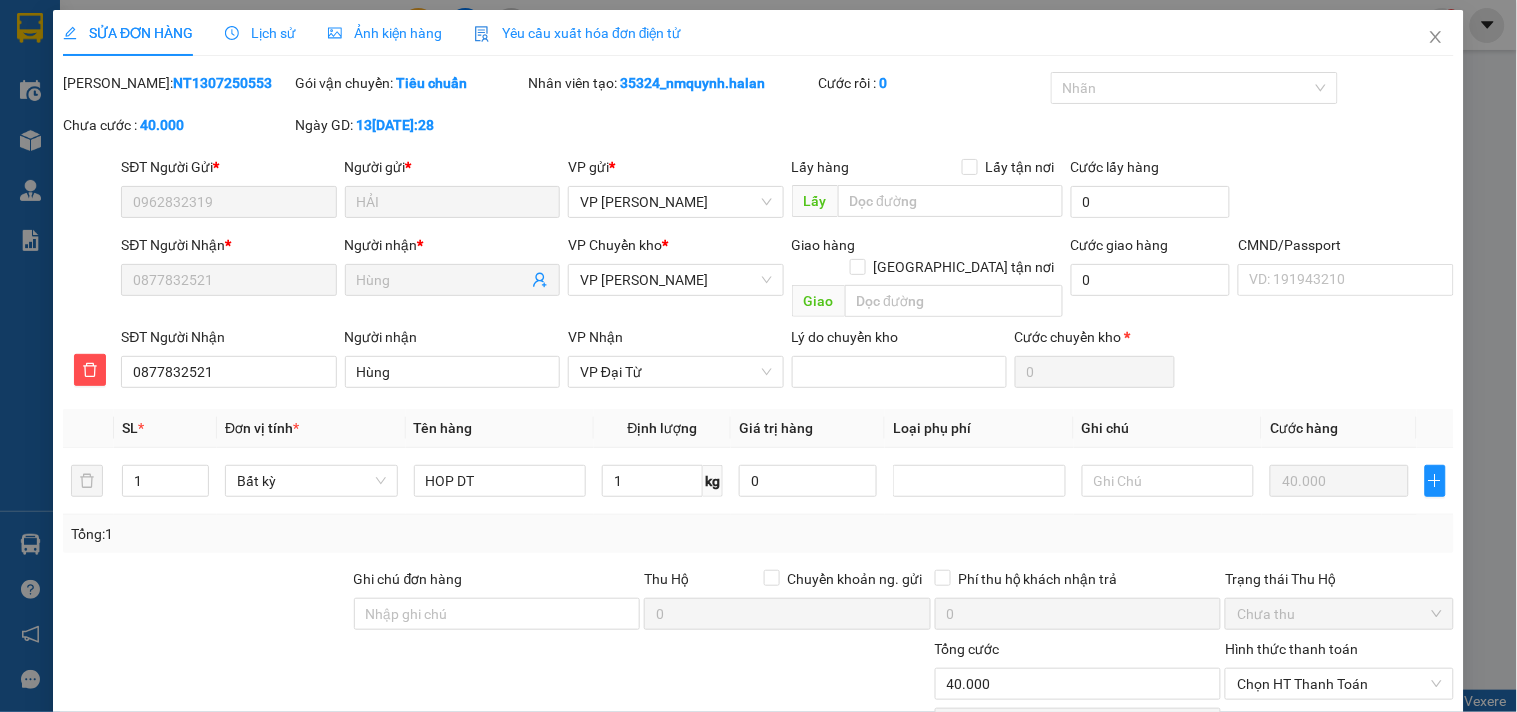 drag, startPoint x: 511, startPoint y: 392, endPoint x: 512, endPoint y: 403, distance: 11.045361 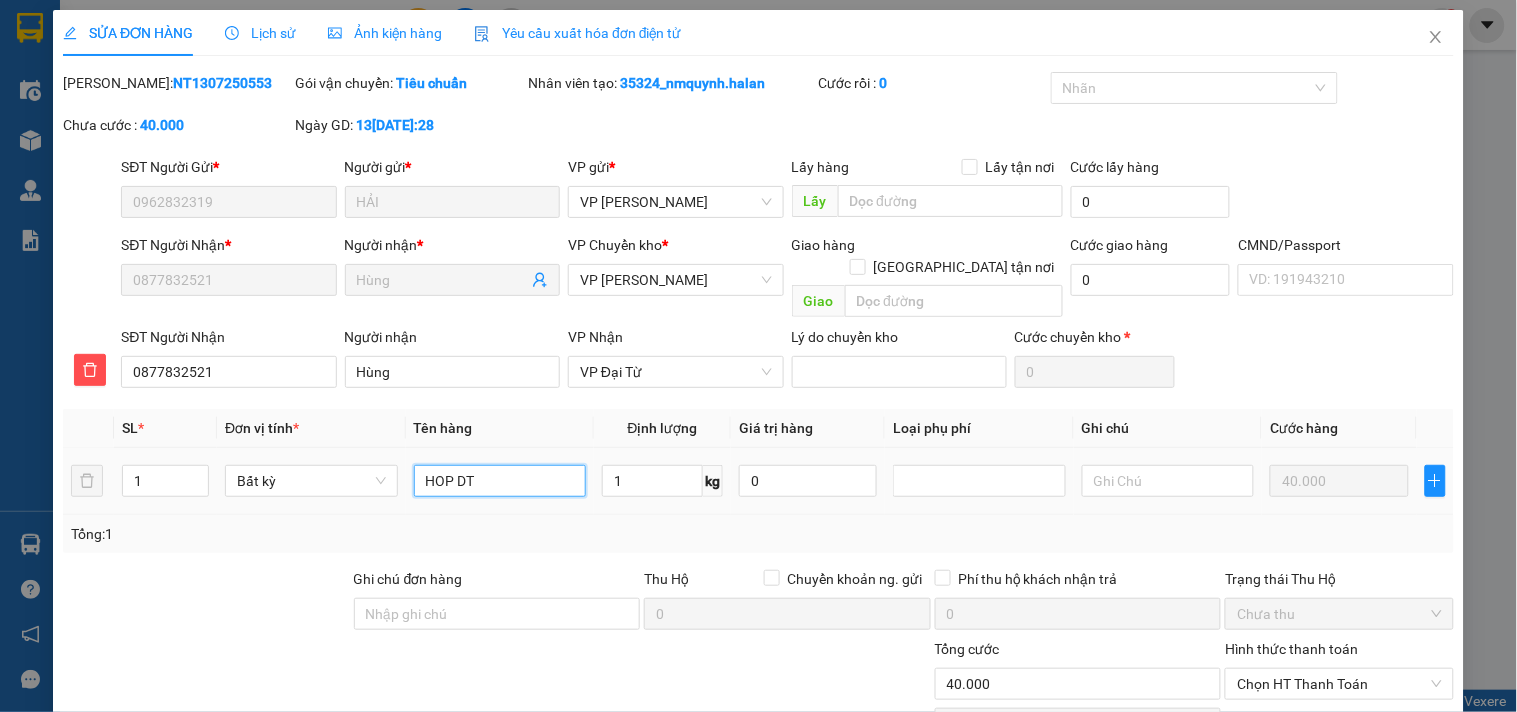 click on "HOP DT" at bounding box center [500, 481] 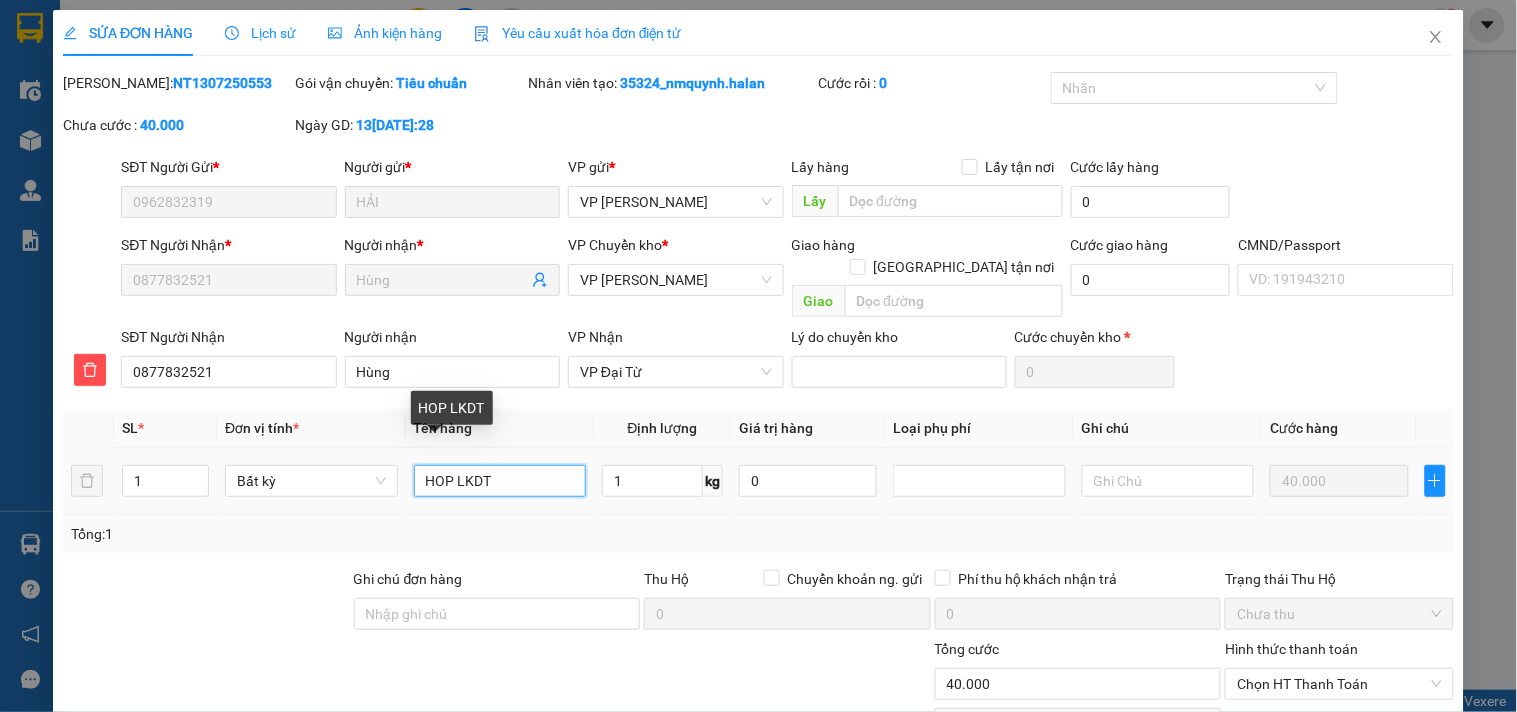 scroll, scrollTop: 140, scrollLeft: 0, axis: vertical 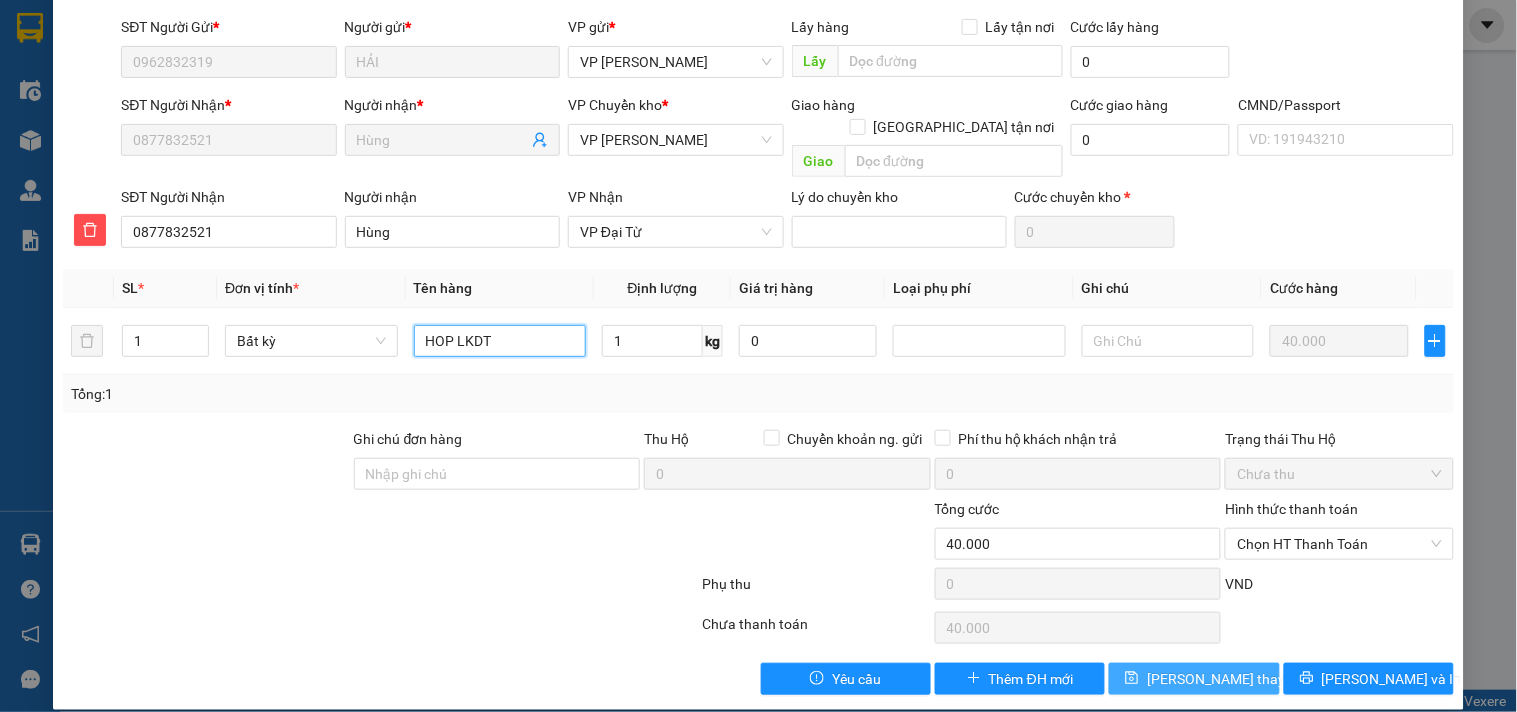 type on "HOP LKDT" 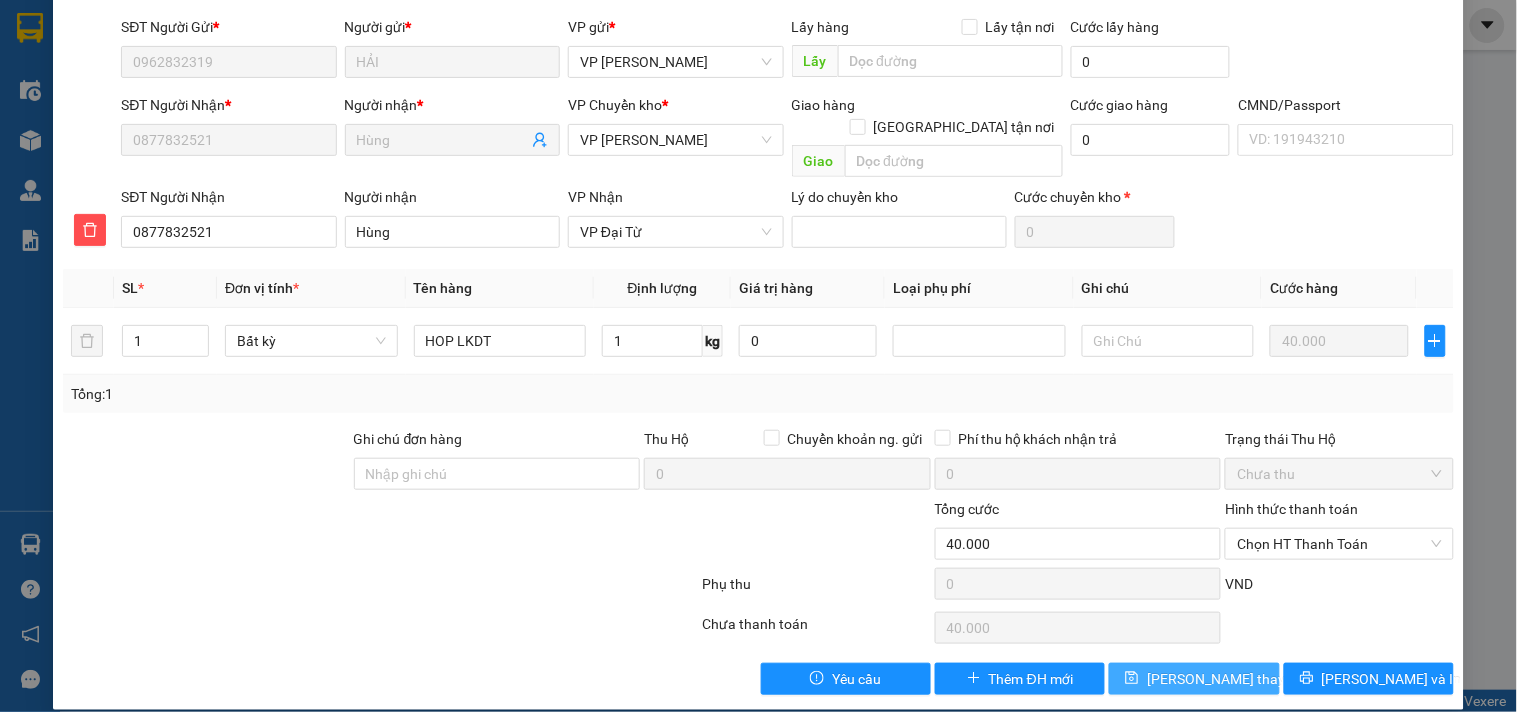 click on "Lưu thay đổi" at bounding box center [1227, 679] 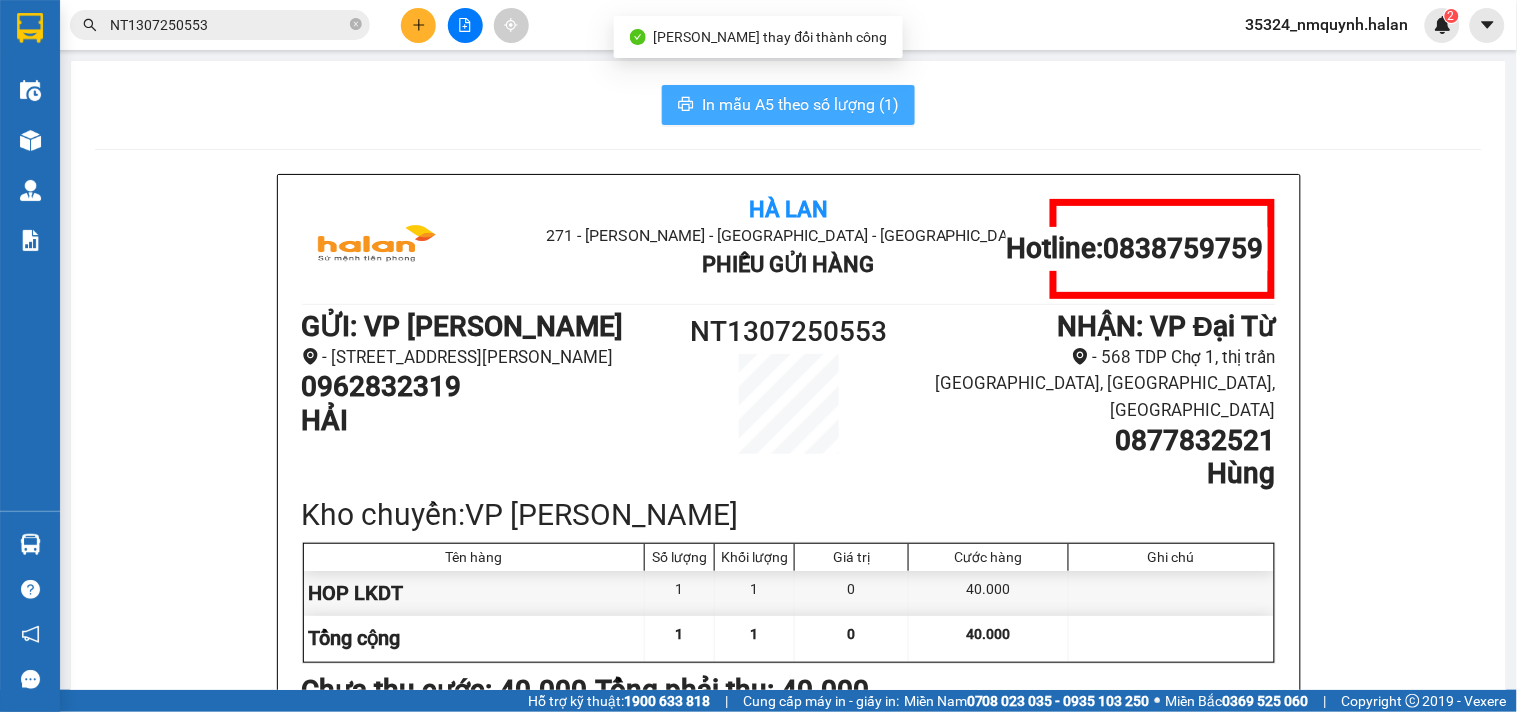click on "In mẫu A5 theo số lượng
(1)" at bounding box center (788, 105) 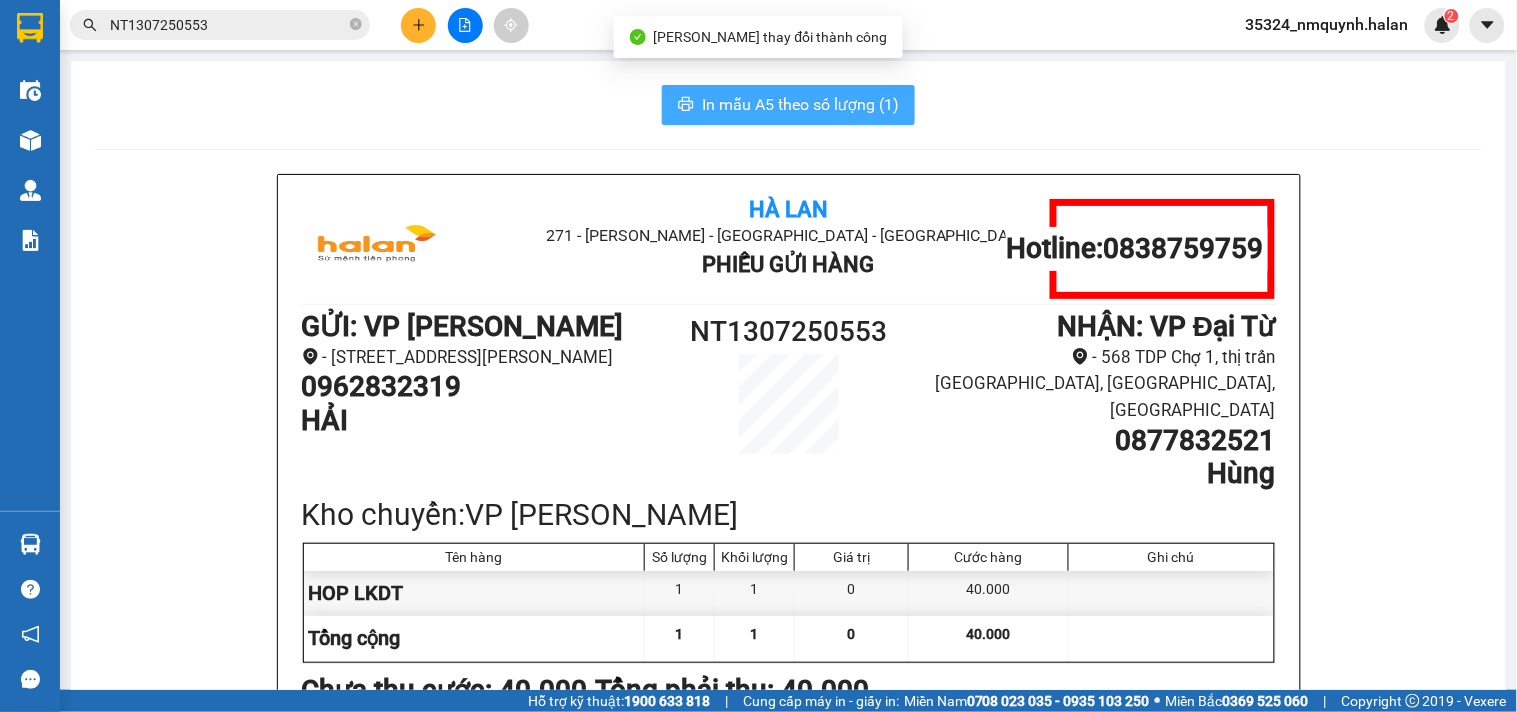 scroll, scrollTop: 0, scrollLeft: 0, axis: both 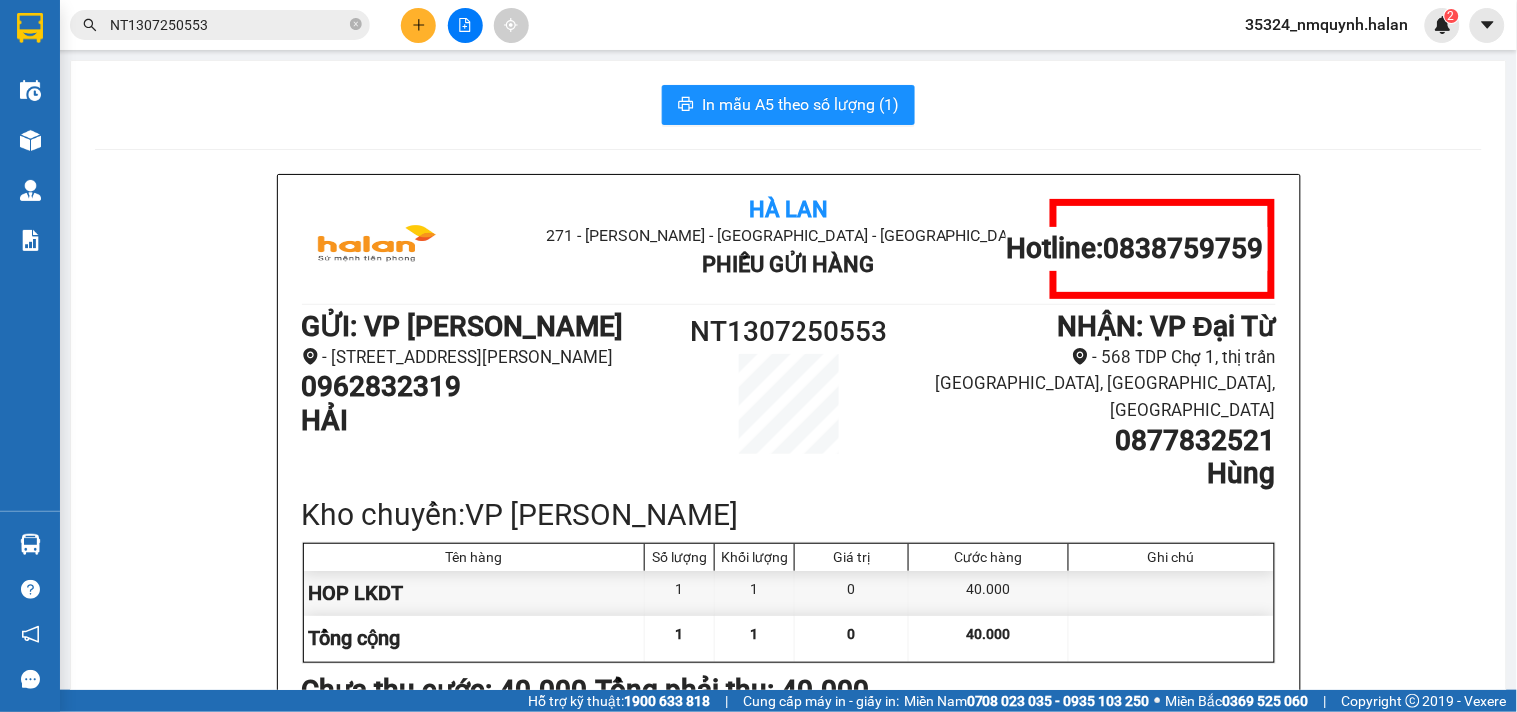 drag, startPoint x: 445, startPoint y: 33, endPoint x: 401, endPoint y: 13, distance: 48.332184 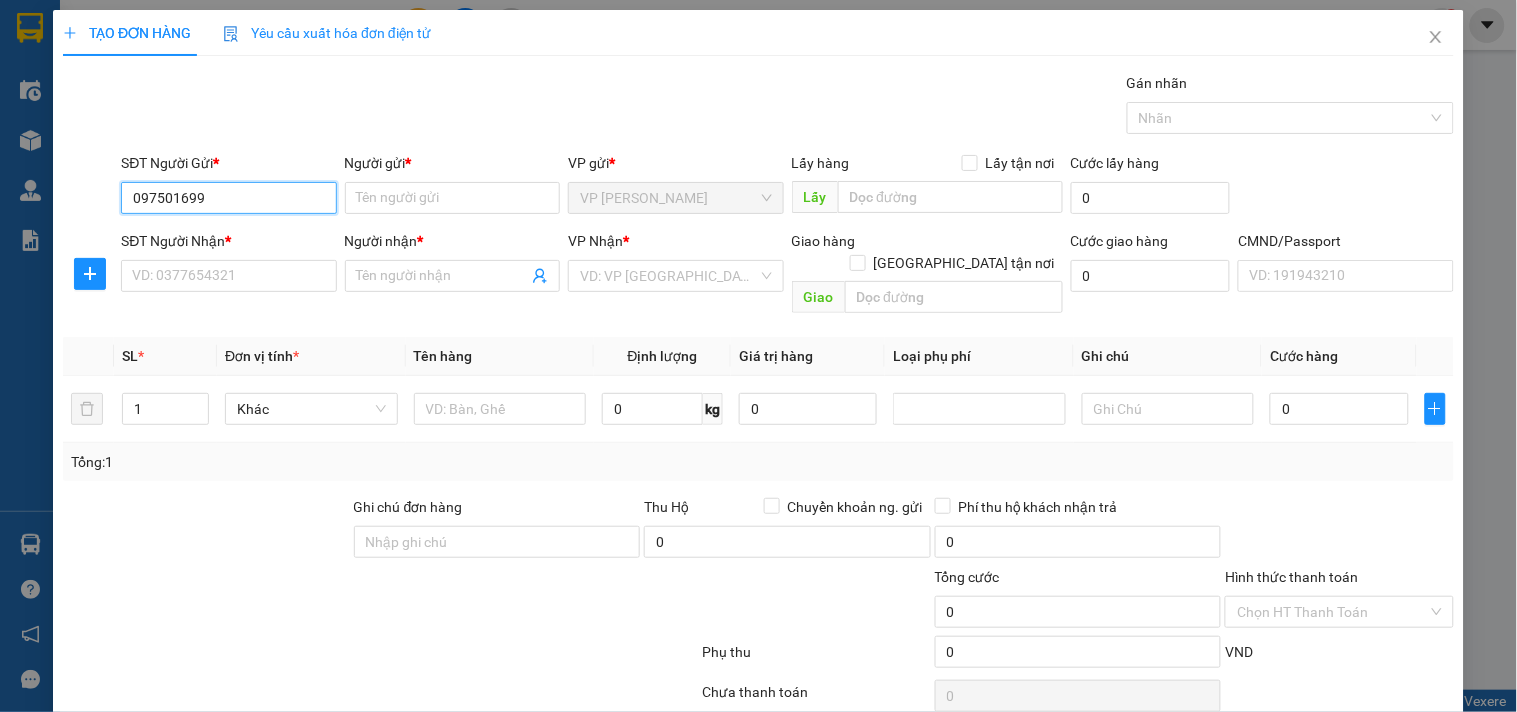 type on "0975016999" 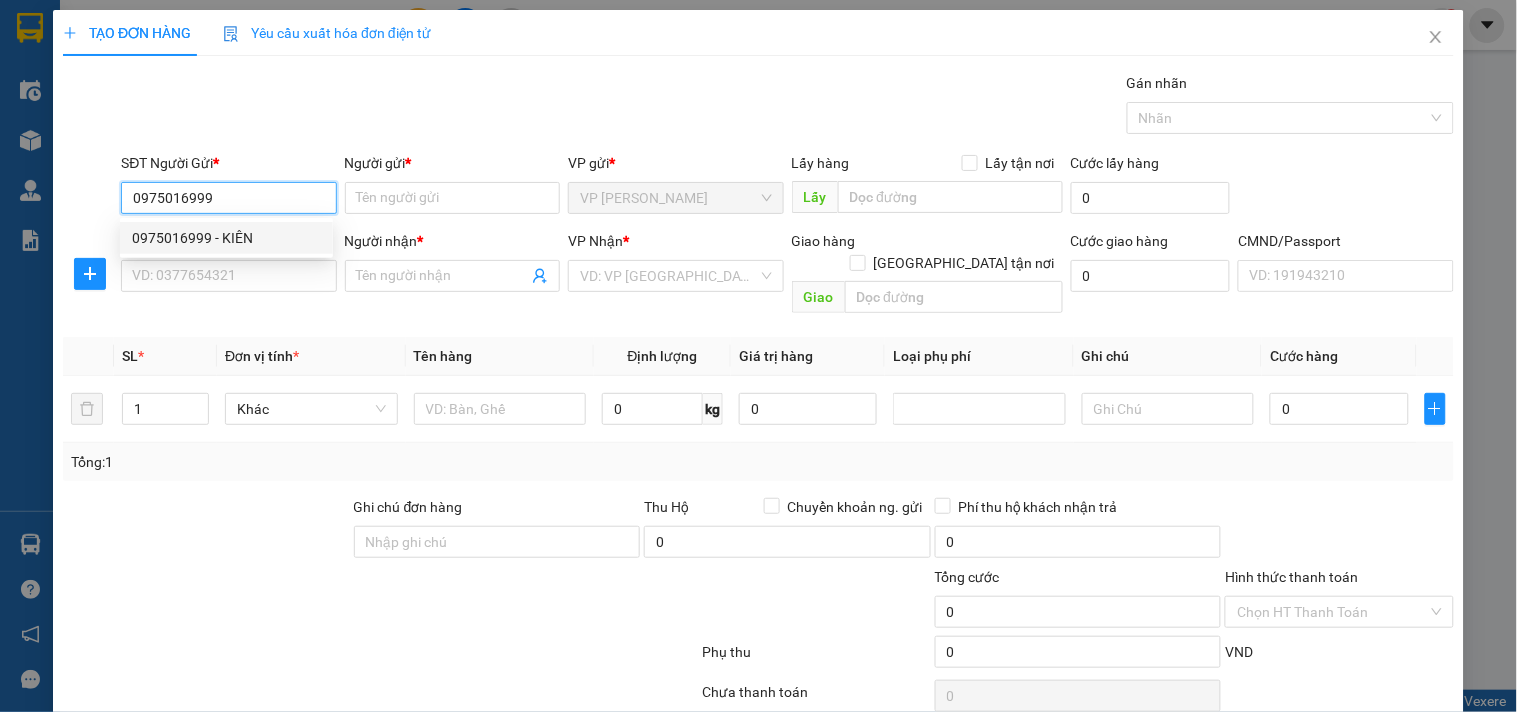 click on "0975016999 - KIÊN" at bounding box center [226, 238] 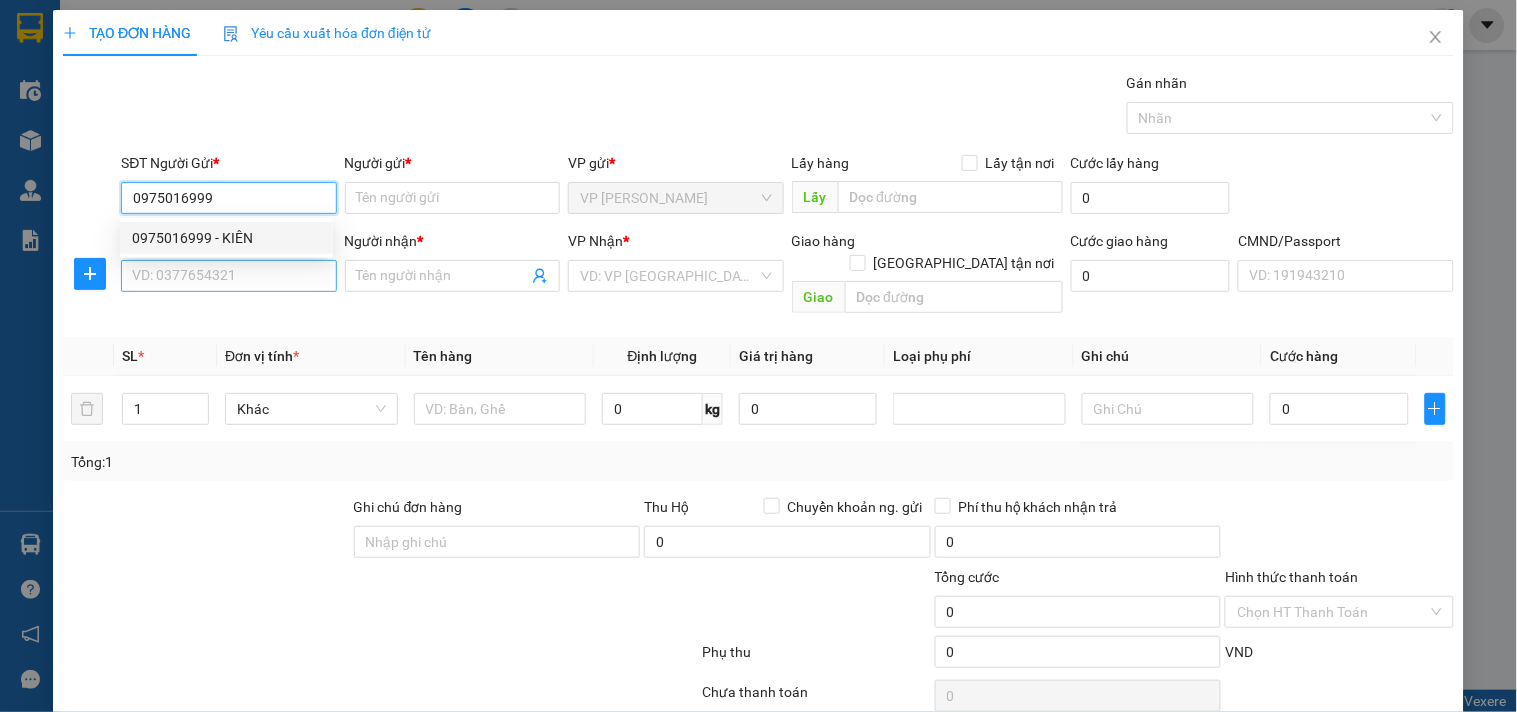 type on "KIÊN" 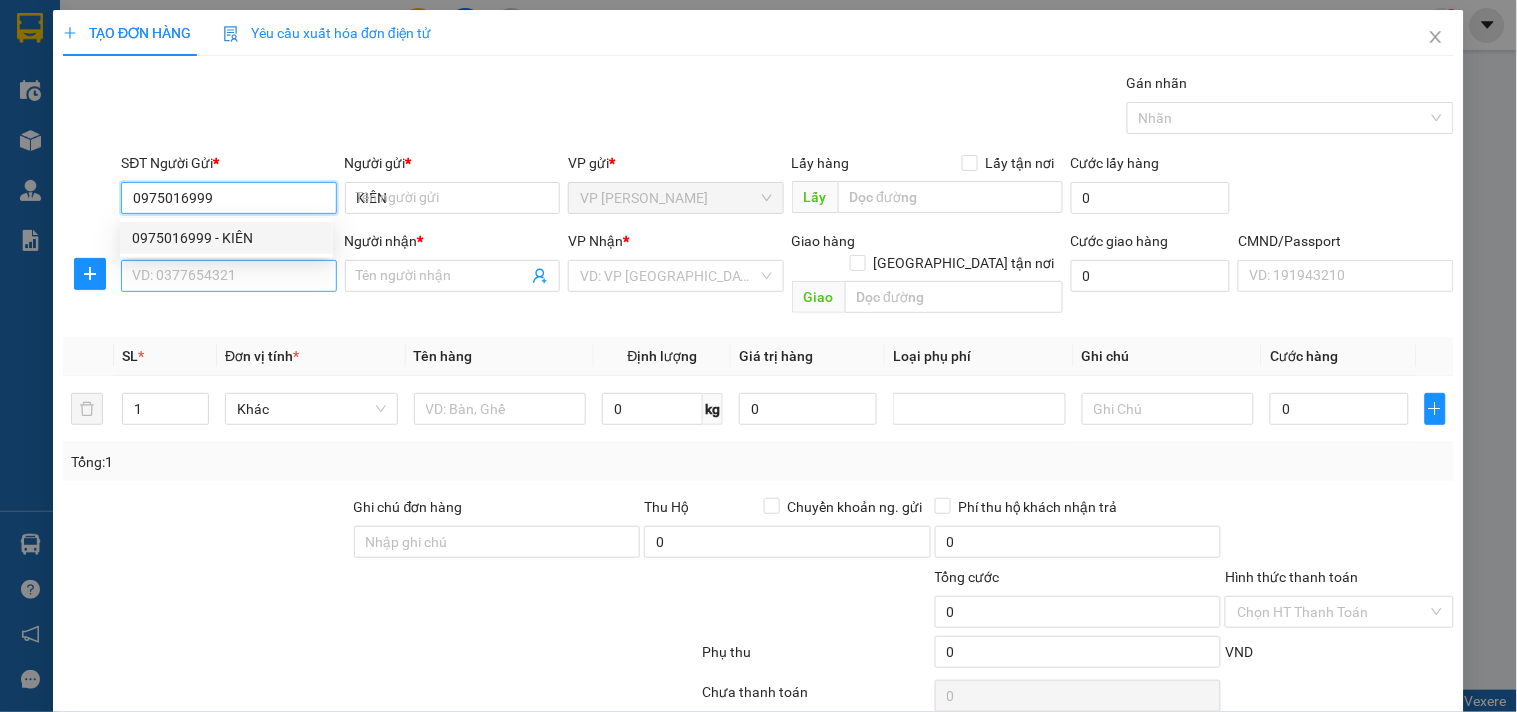type on "0975016999" 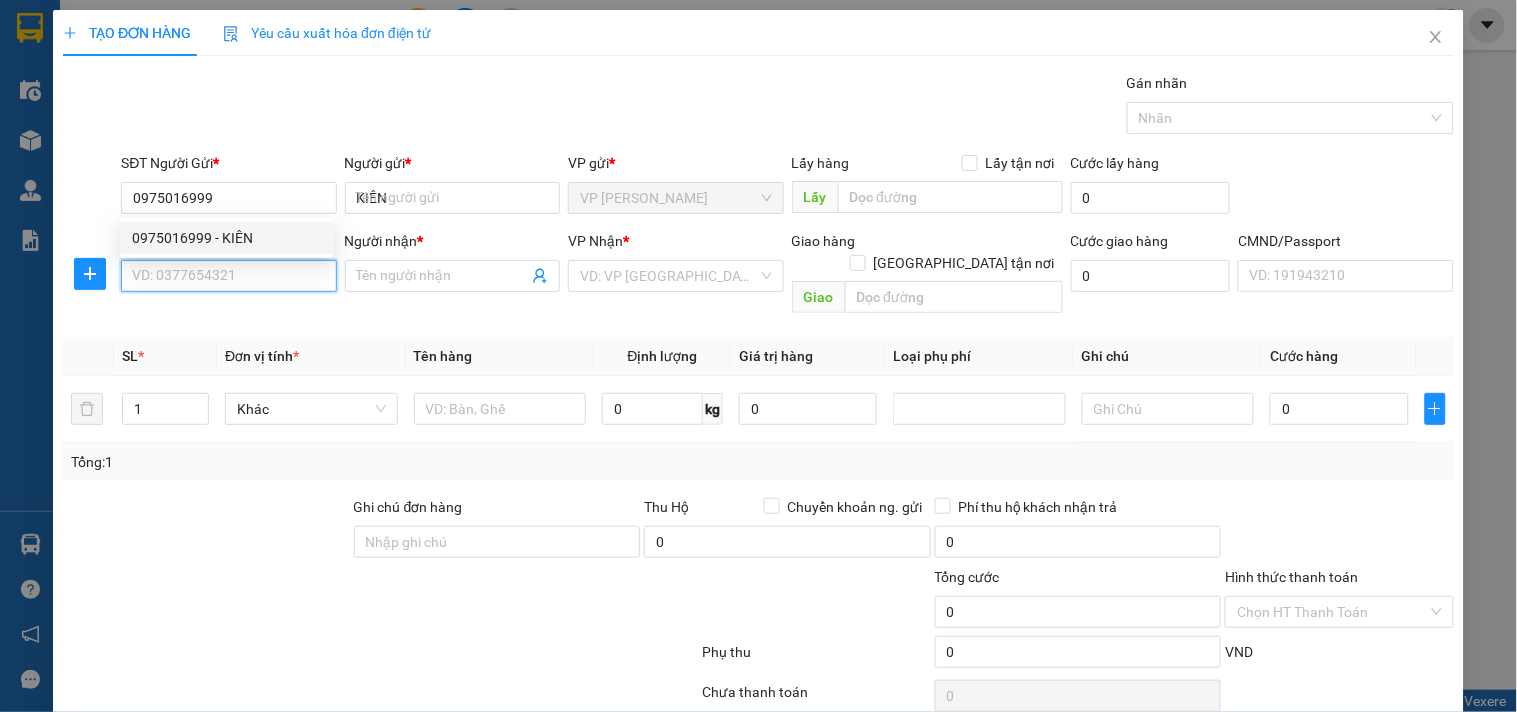 click on "SĐT Người Nhận  *" at bounding box center [228, 276] 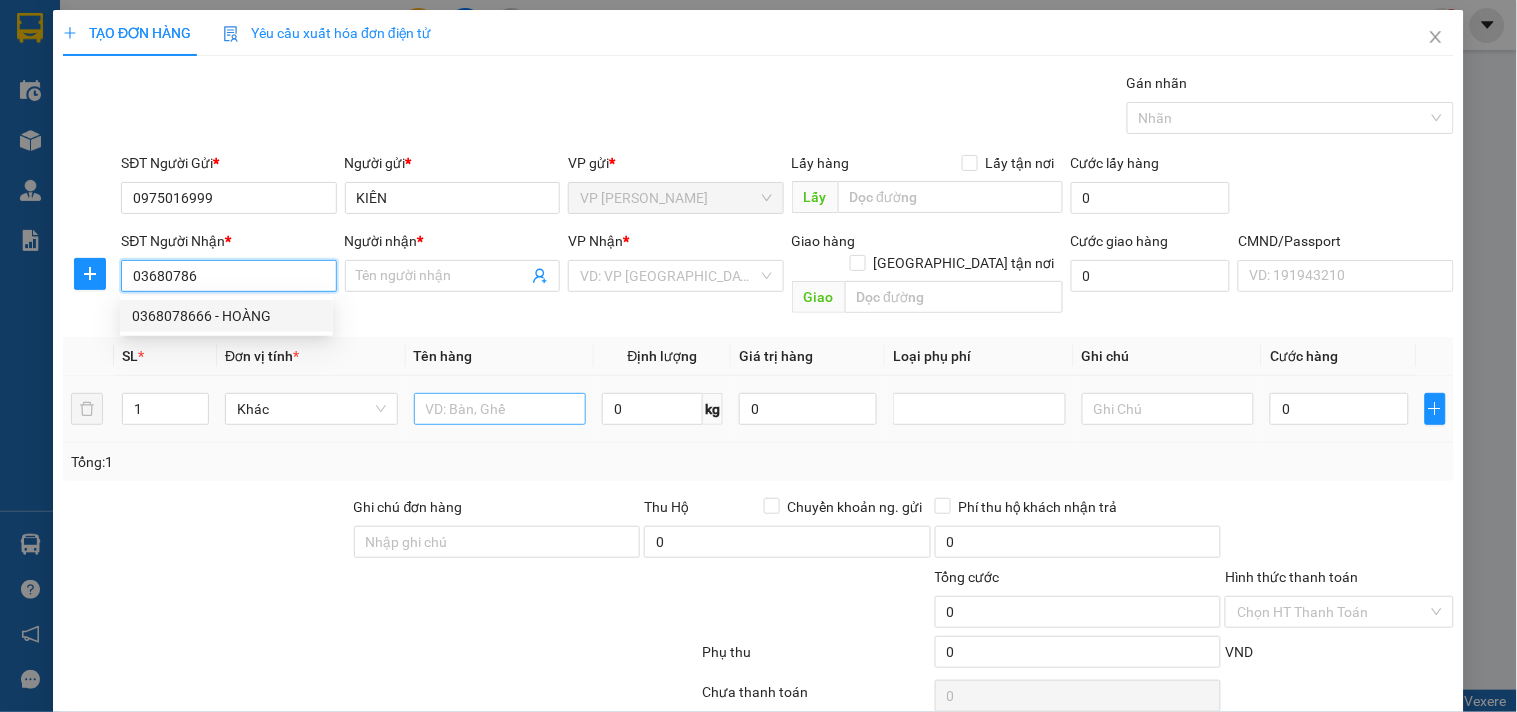 drag, startPoint x: 231, startPoint y: 313, endPoint x: 421, endPoint y: 377, distance: 200.4894 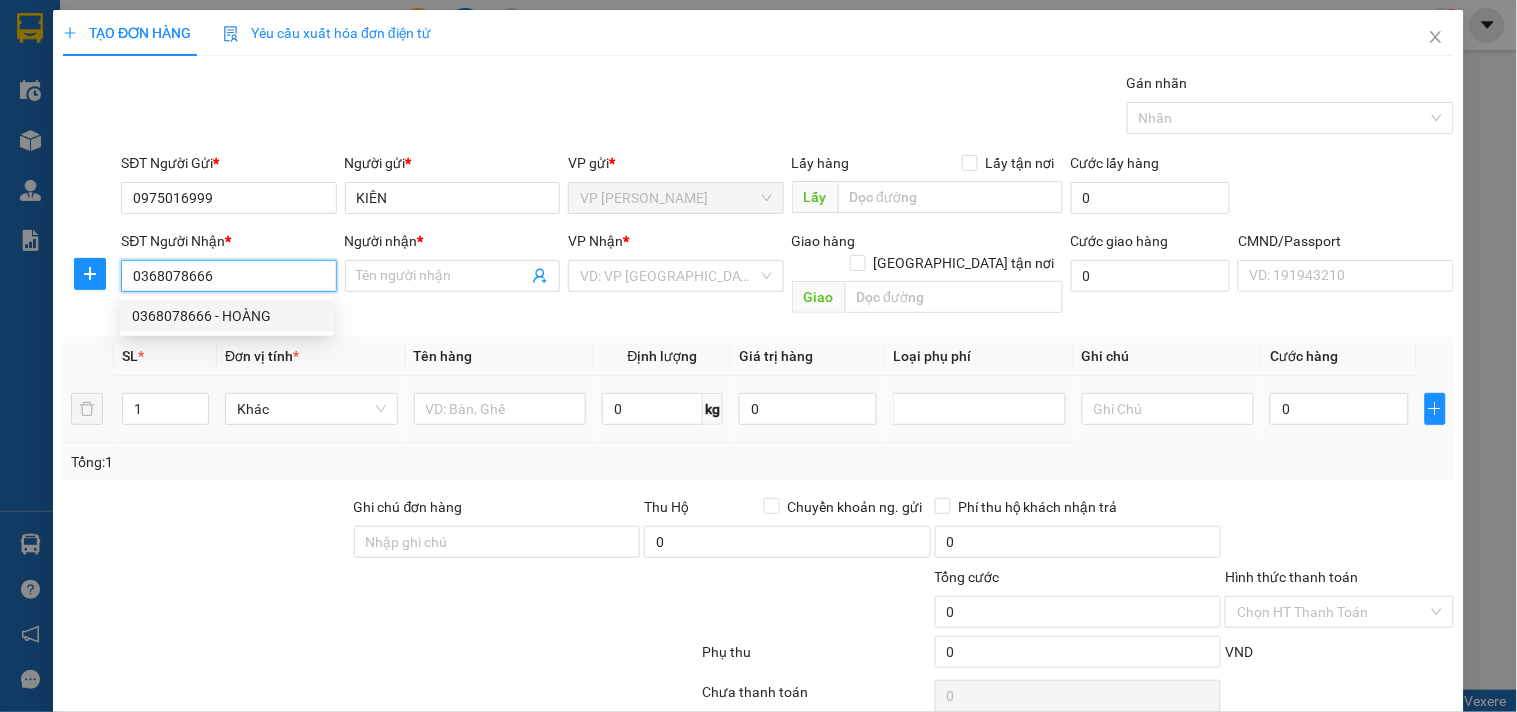 type on "HOÀNG" 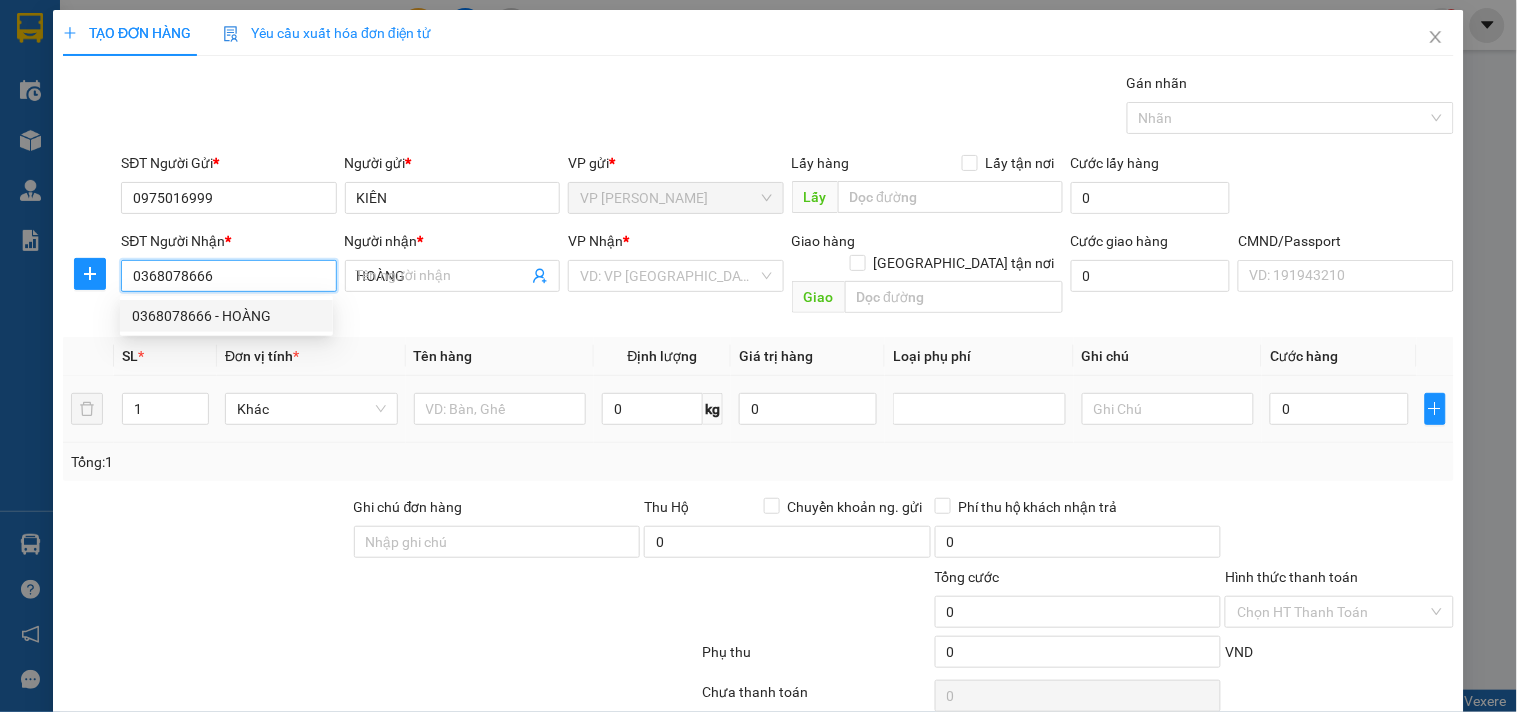 type on "0368078666" 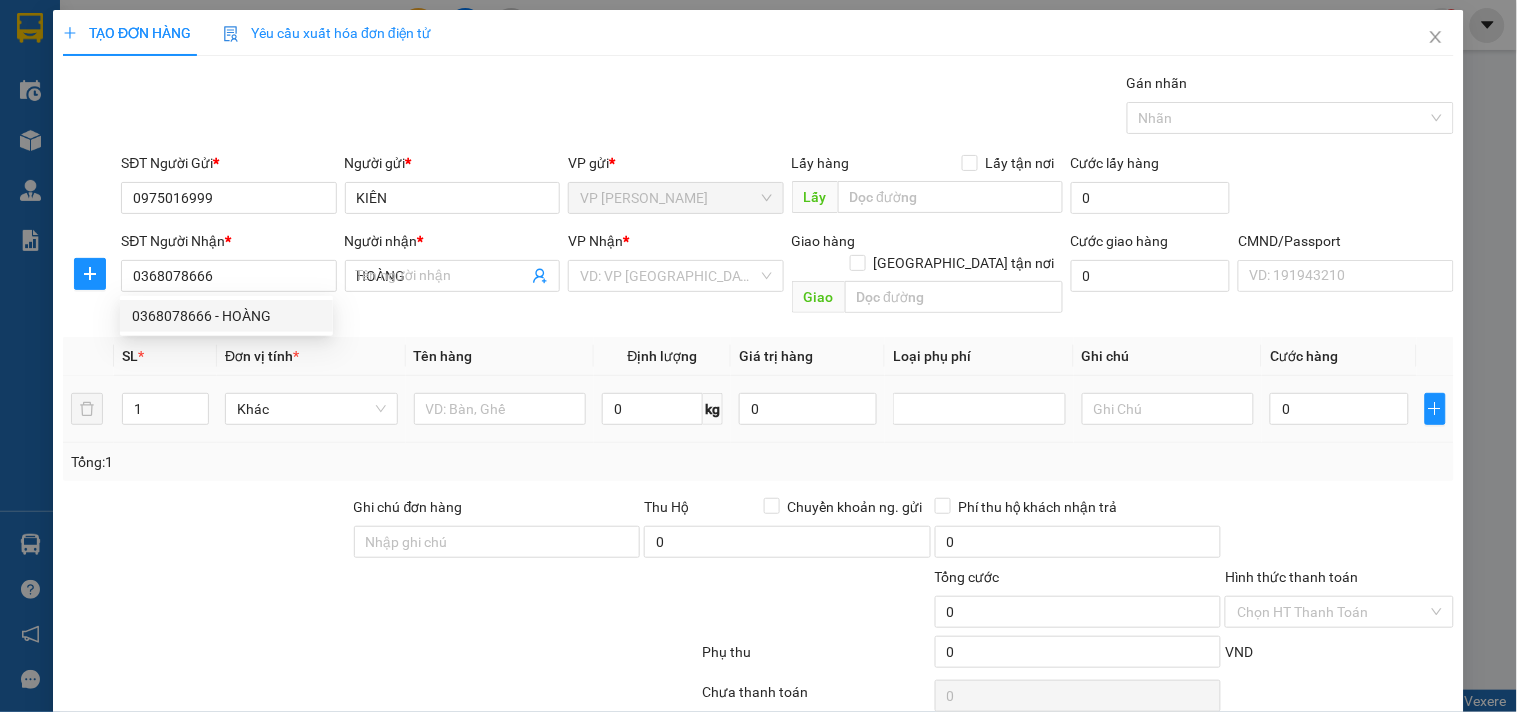 drag, startPoint x: 531, startPoint y: 405, endPoint x: 521, endPoint y: 398, distance: 12.206555 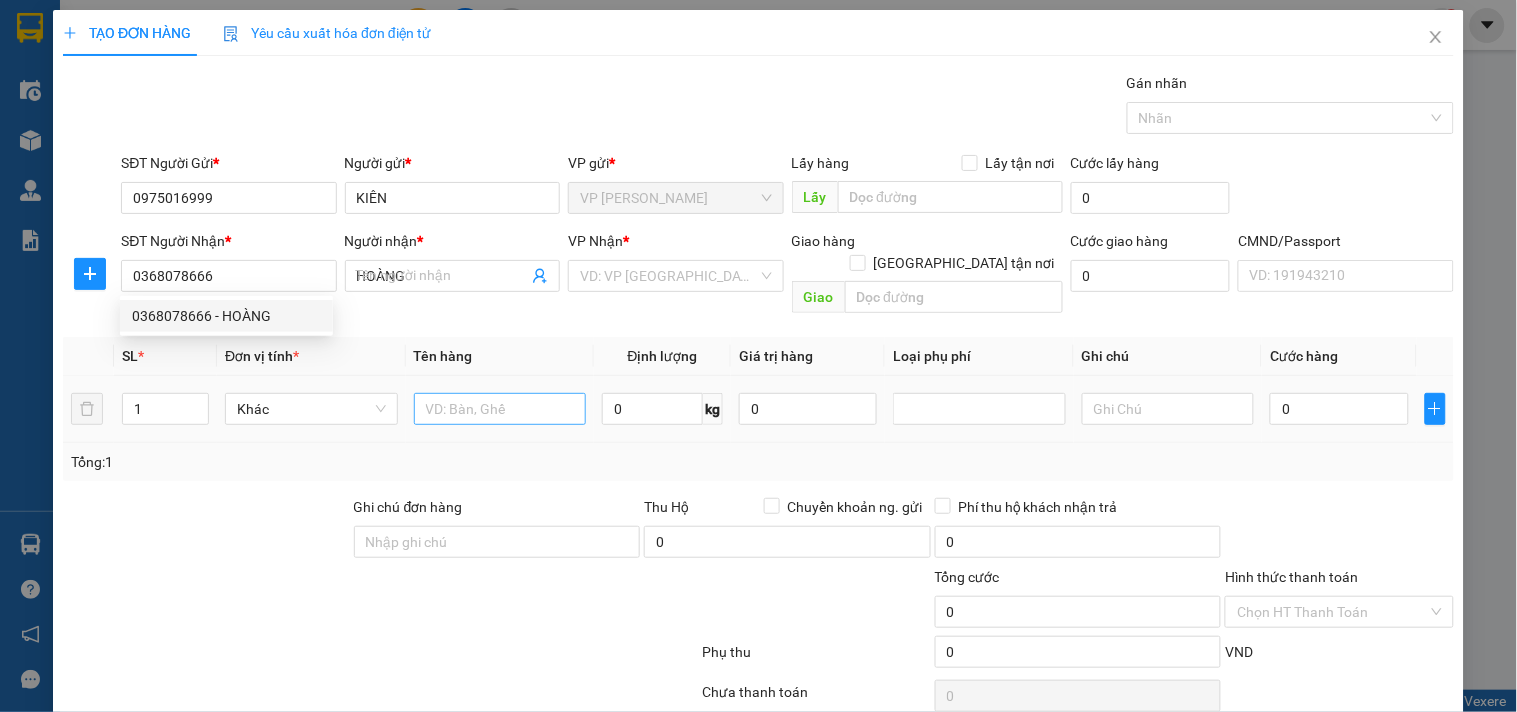 click at bounding box center (500, 409) 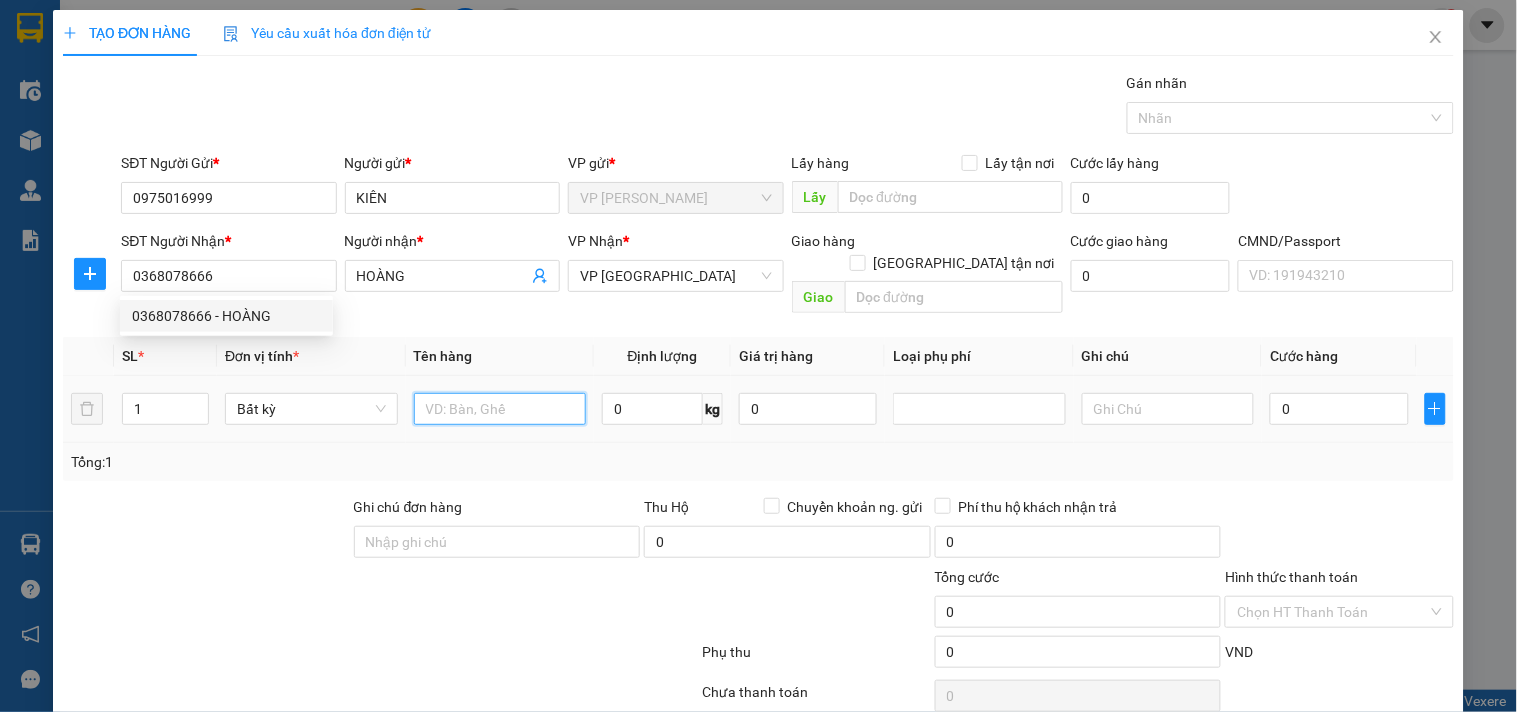click at bounding box center (500, 409) 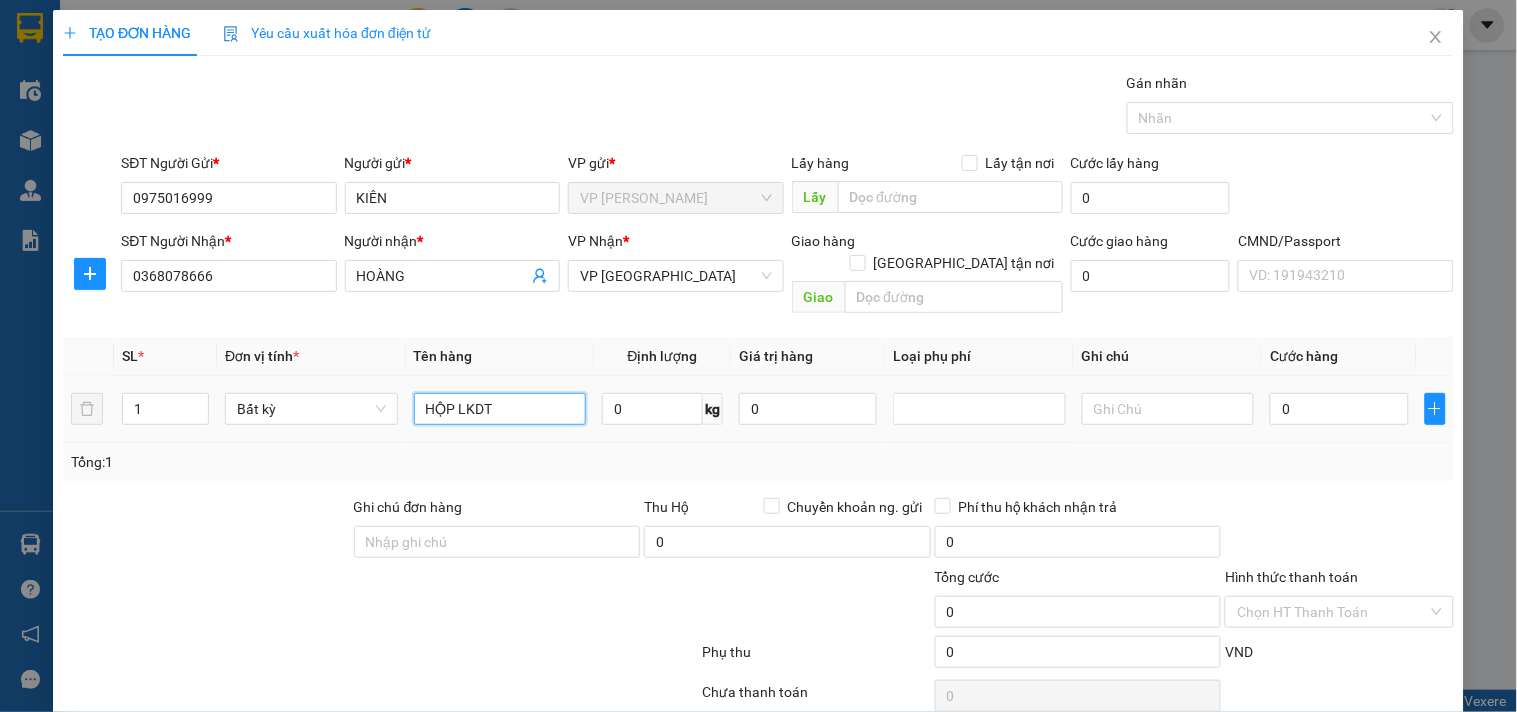 type on "HỘP LKDT" 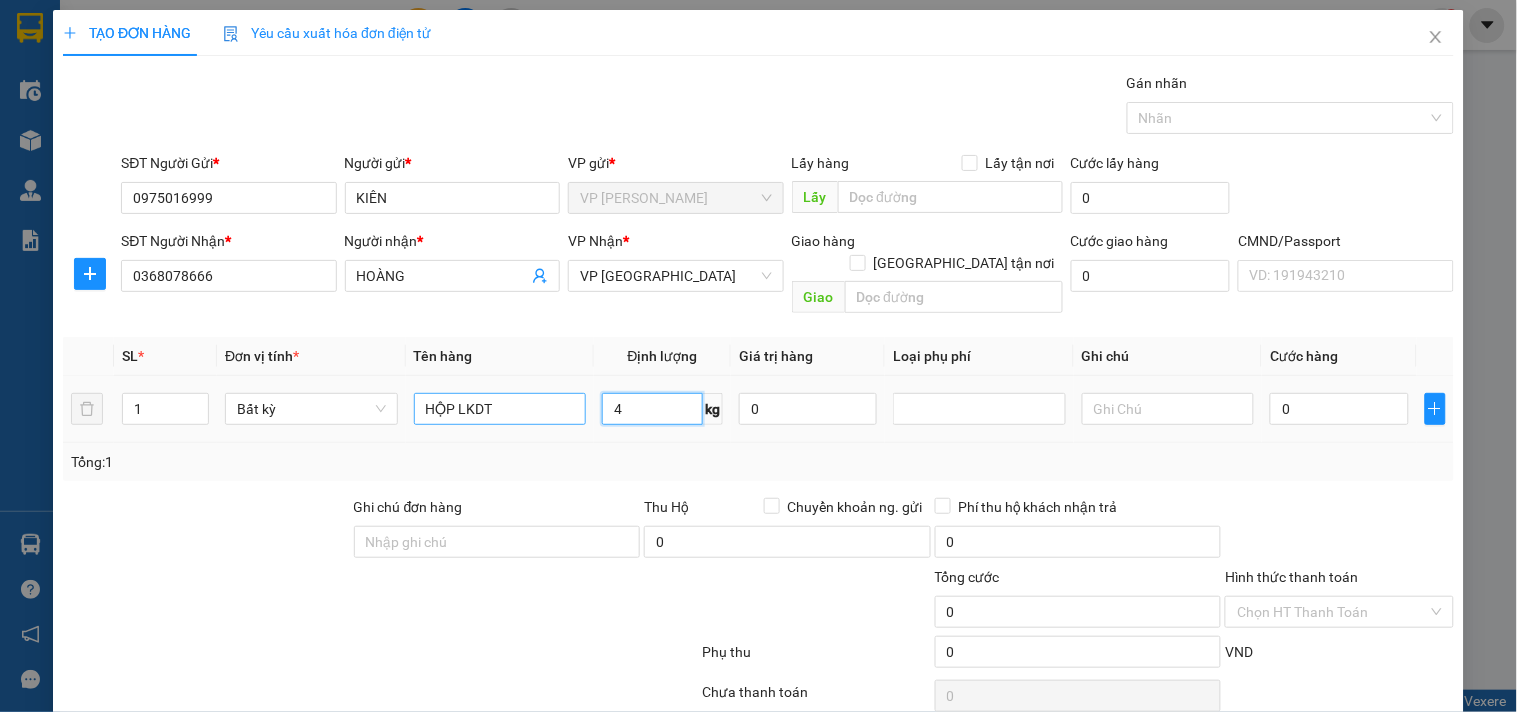 type on "4" 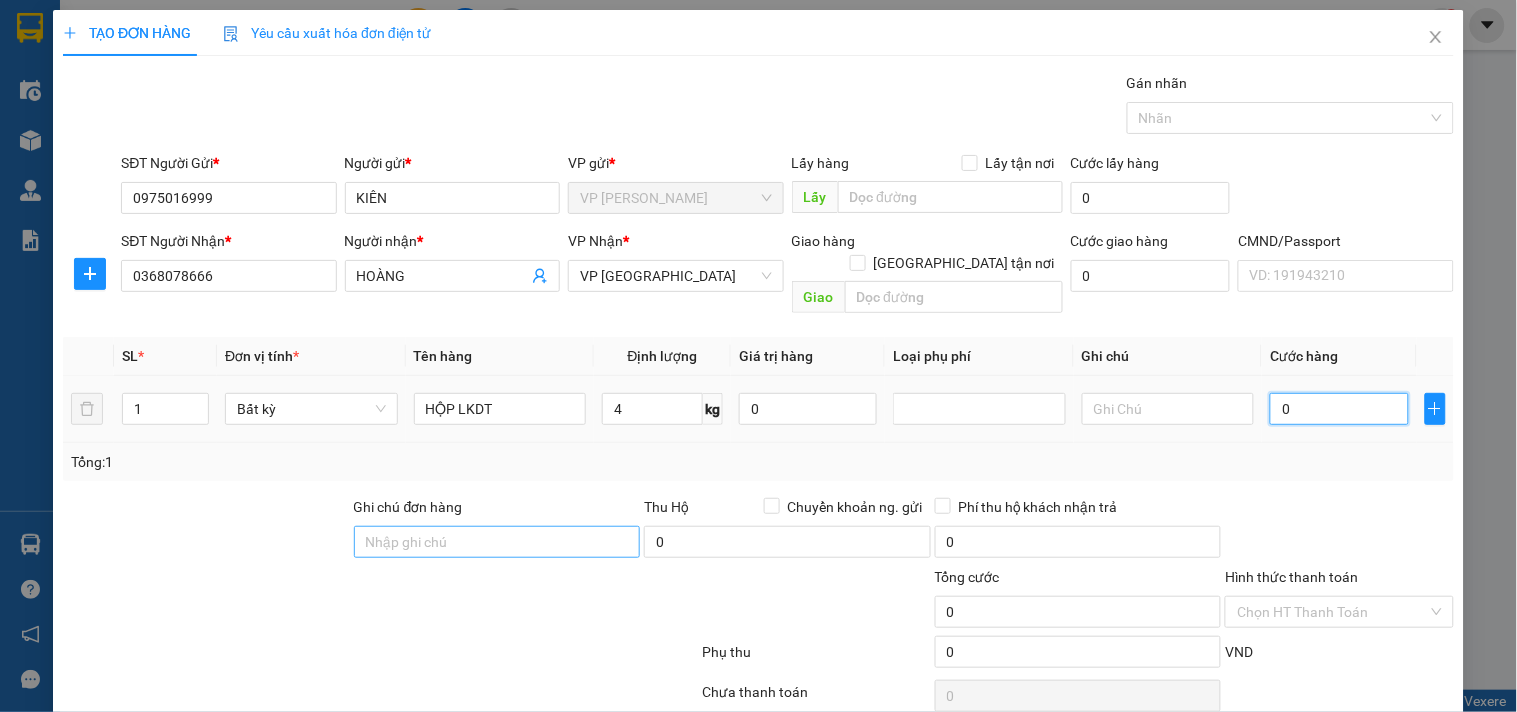 type on "40.000" 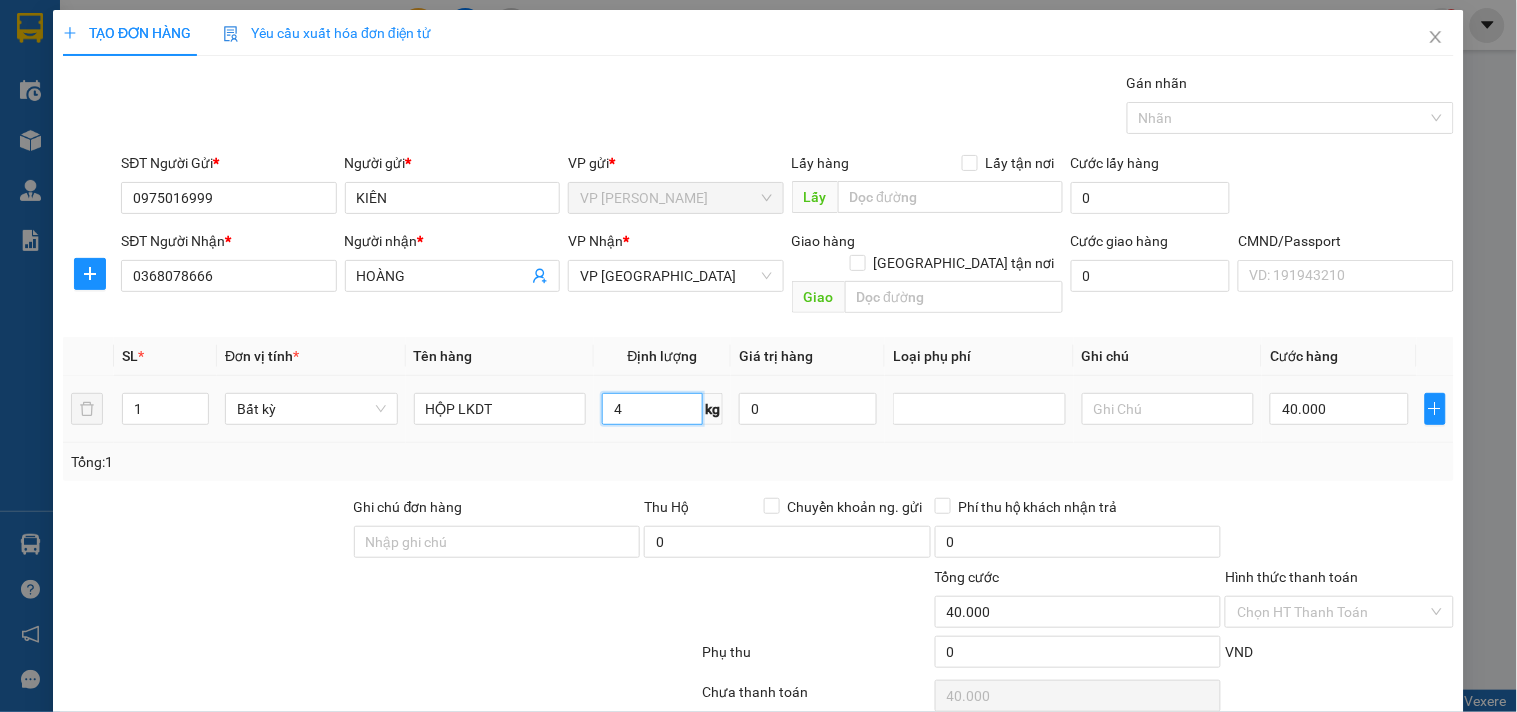 click on "4" at bounding box center [652, 409] 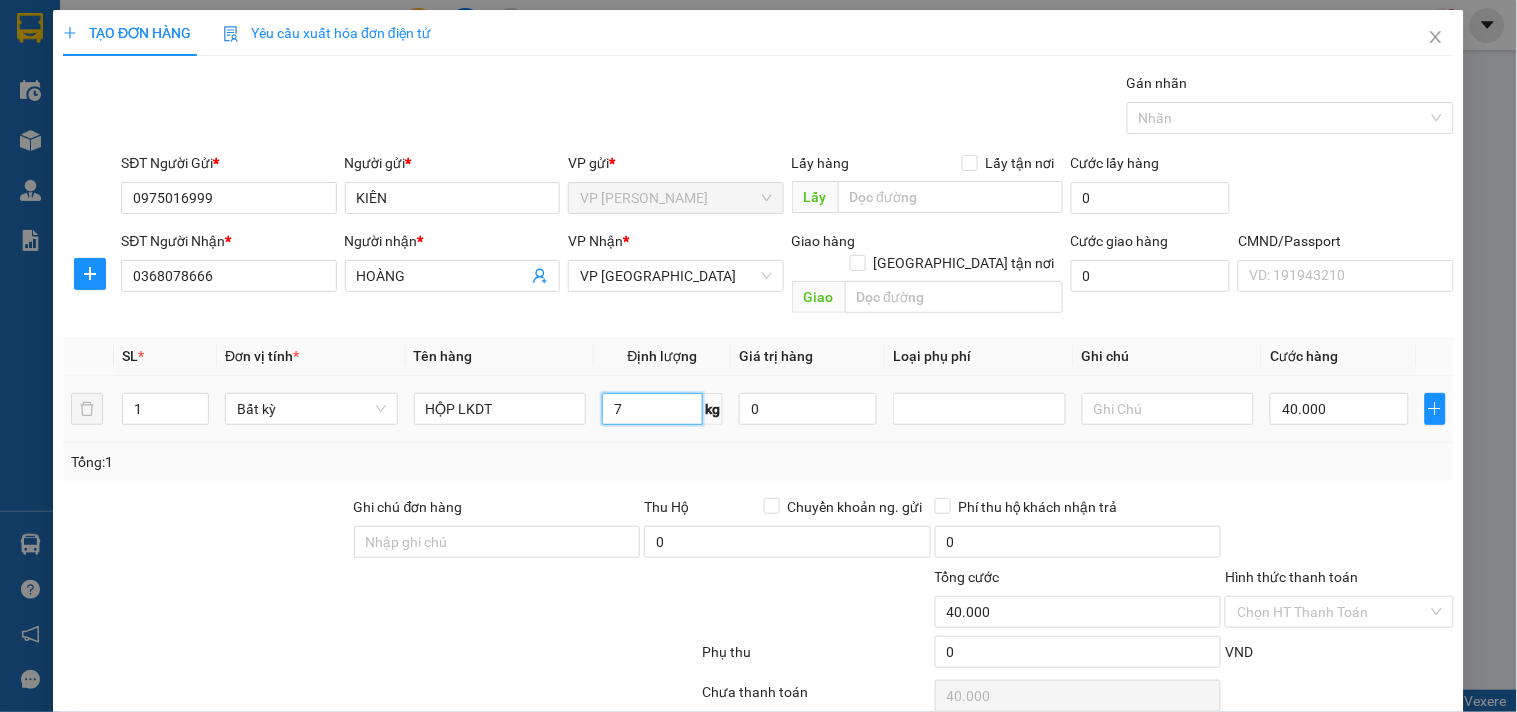 type on "7" 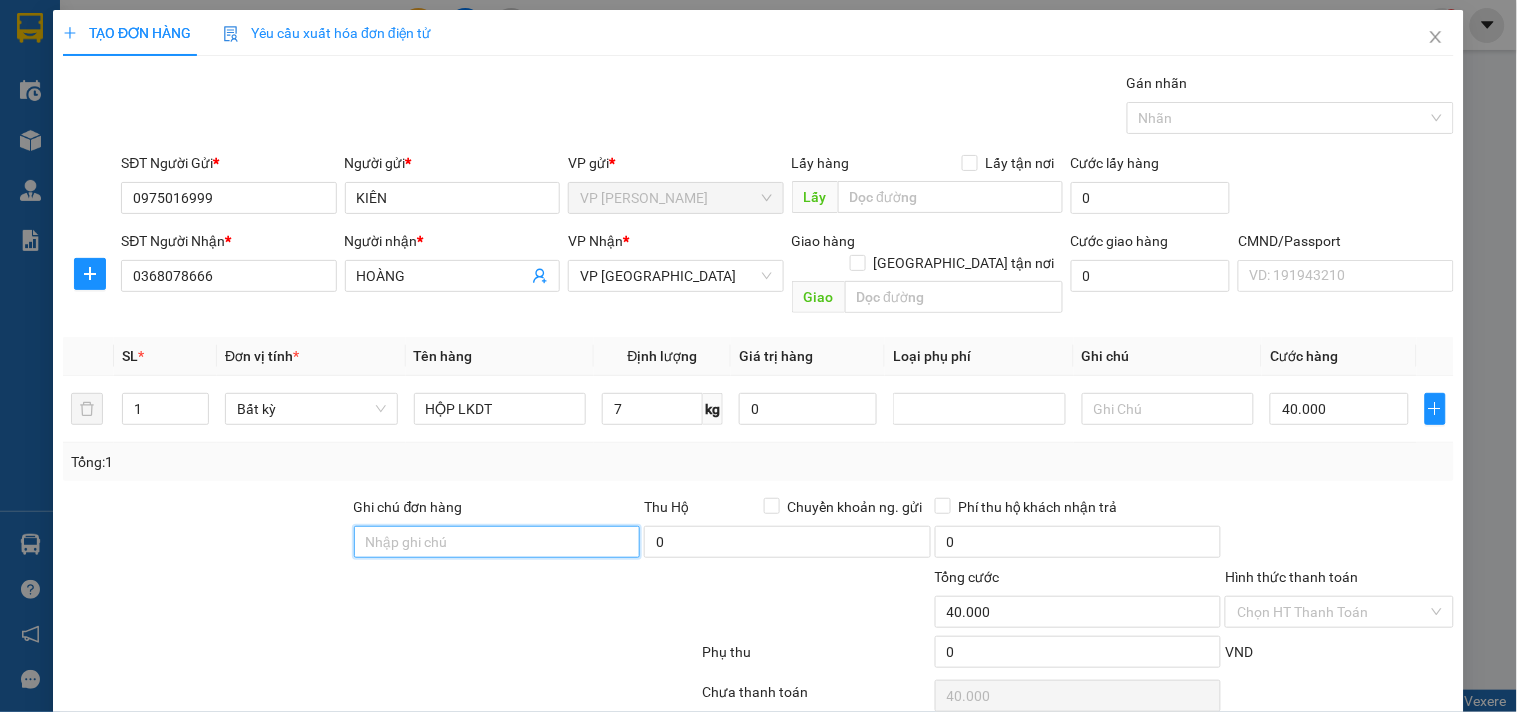 scroll, scrollTop: 67, scrollLeft: 0, axis: vertical 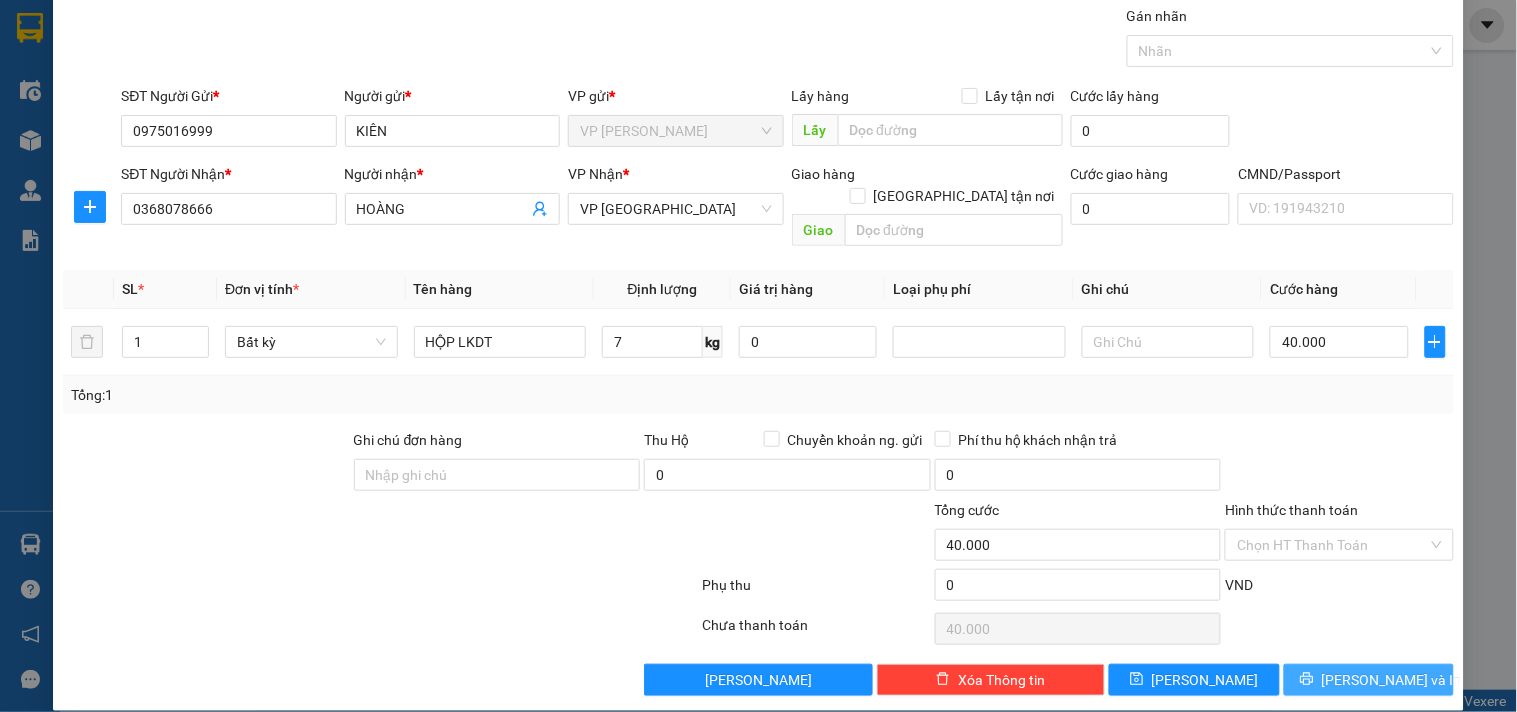 click on "[PERSON_NAME] và In" at bounding box center [1392, 680] 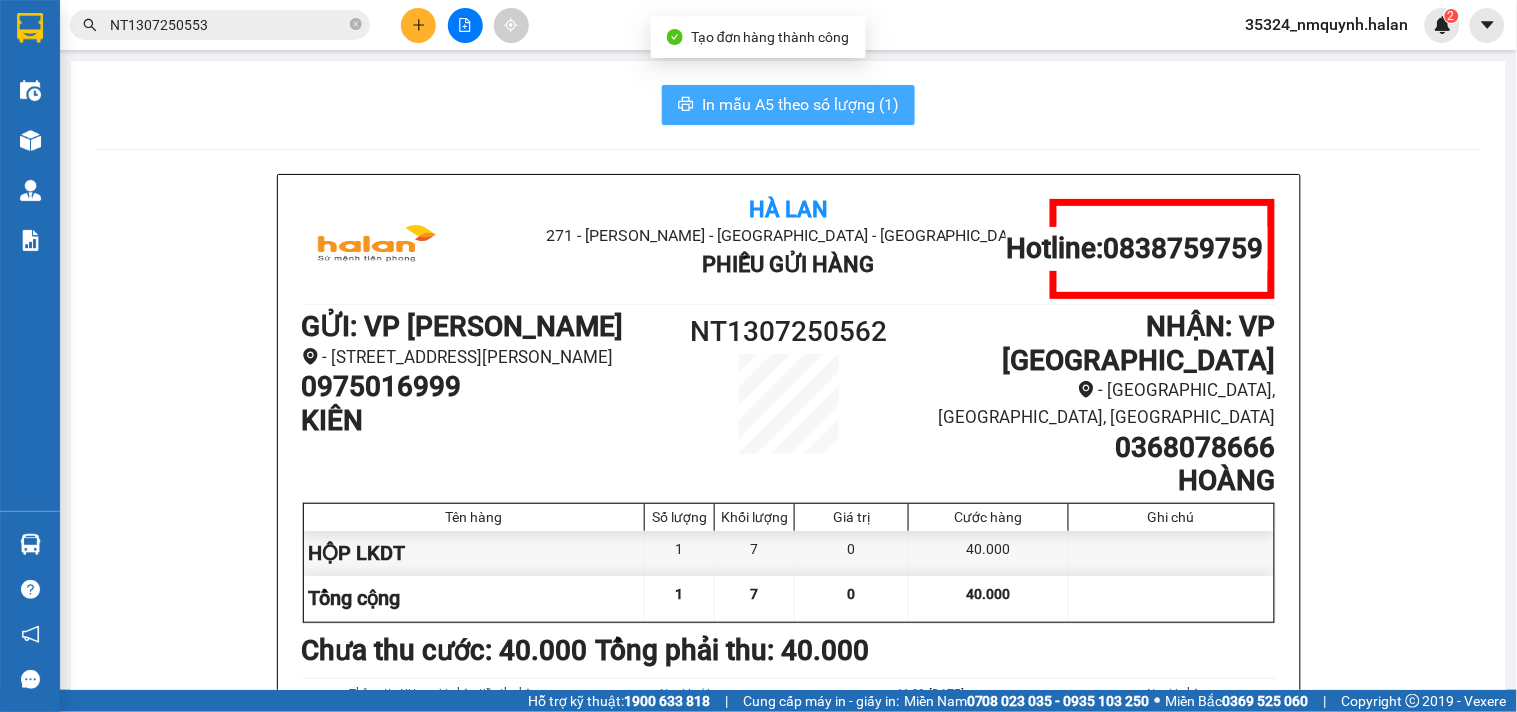 drag, startPoint x: 795, startPoint y: 107, endPoint x: 1516, endPoint y: 265, distance: 738.1091 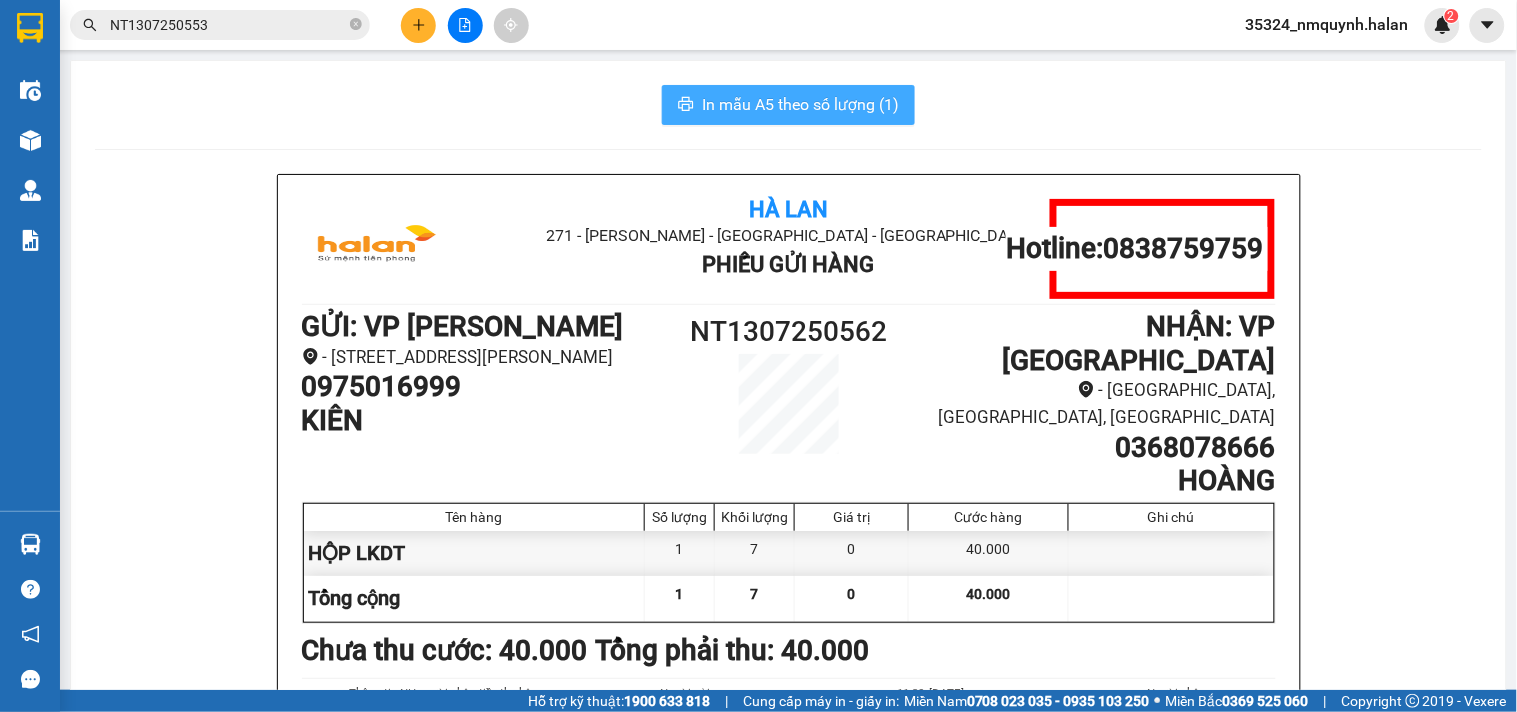 click on "In mẫu A5 theo số lượng
(1)" at bounding box center [800, 104] 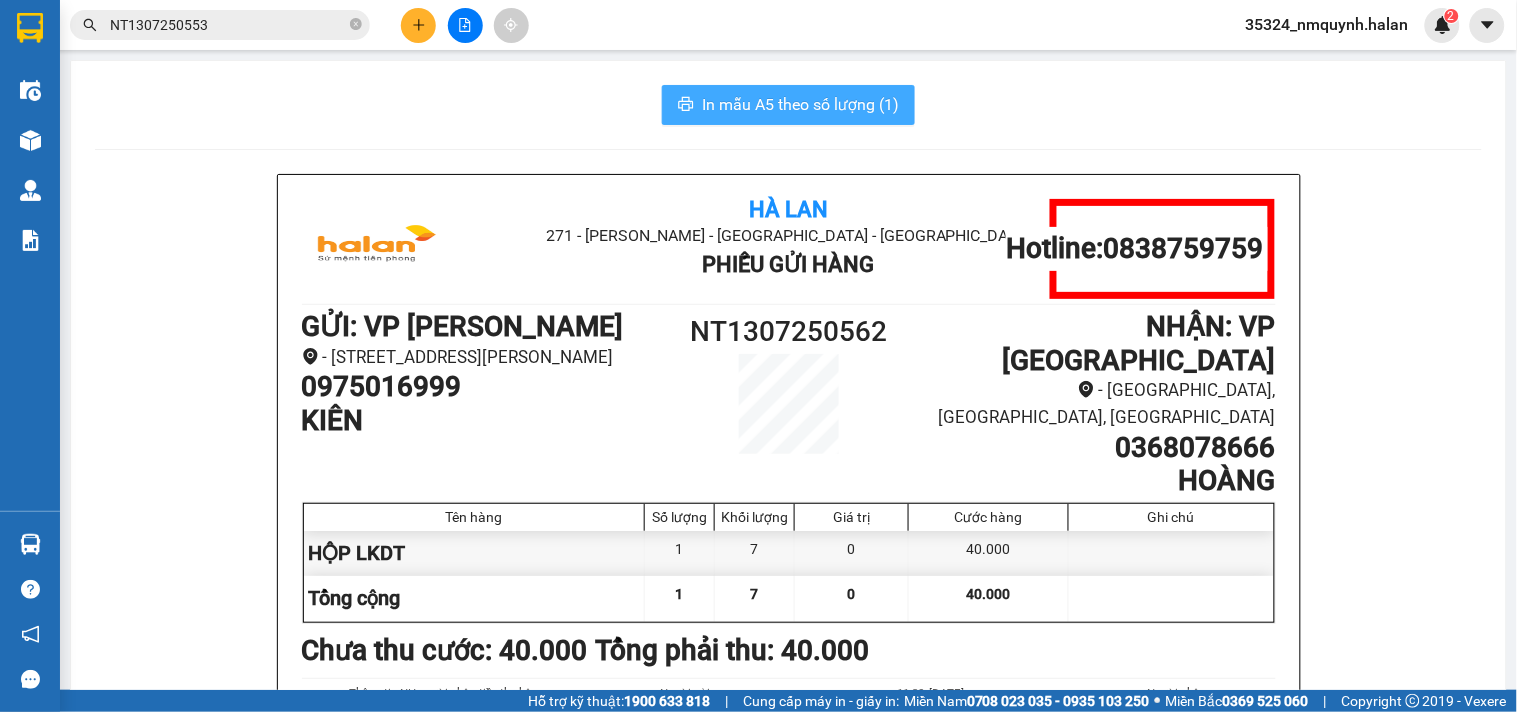 scroll, scrollTop: 0, scrollLeft: 0, axis: both 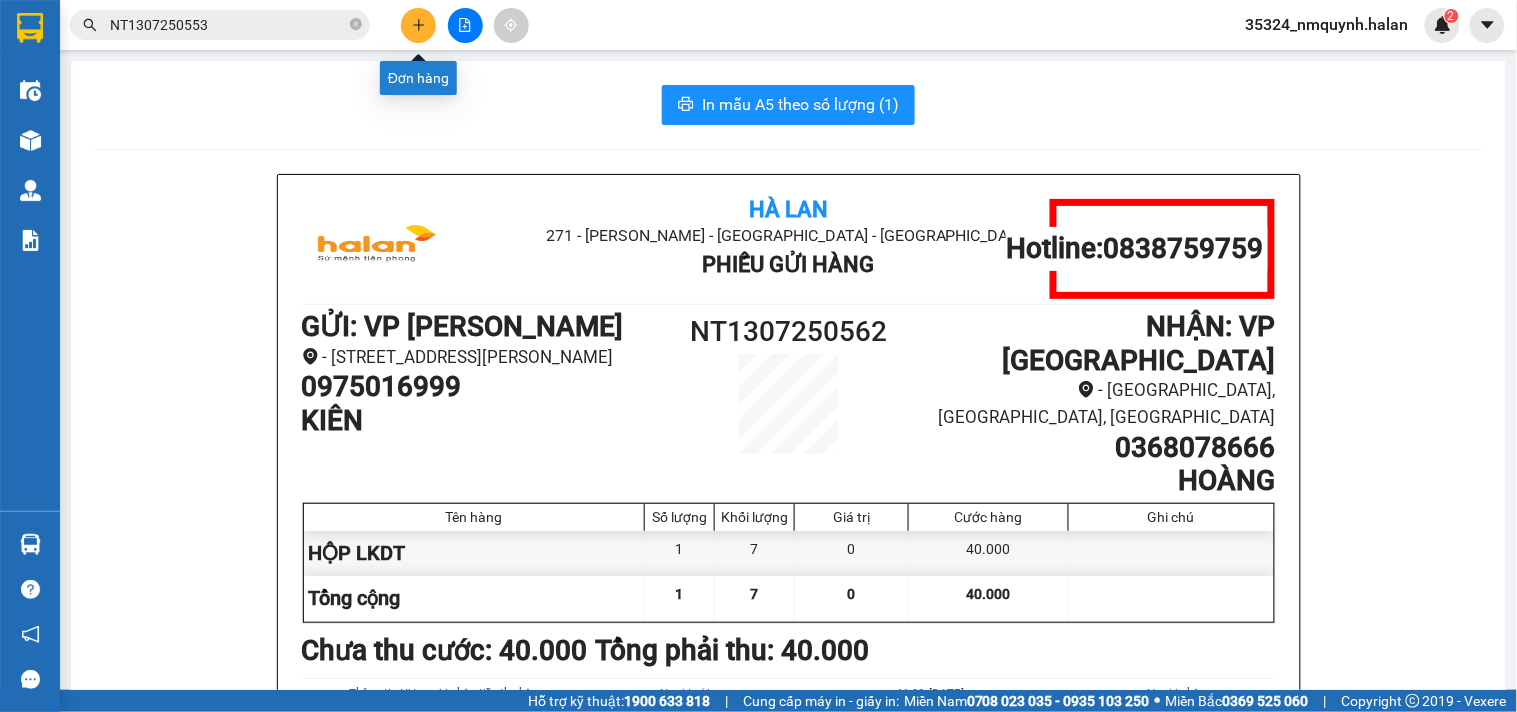 click at bounding box center [418, 25] 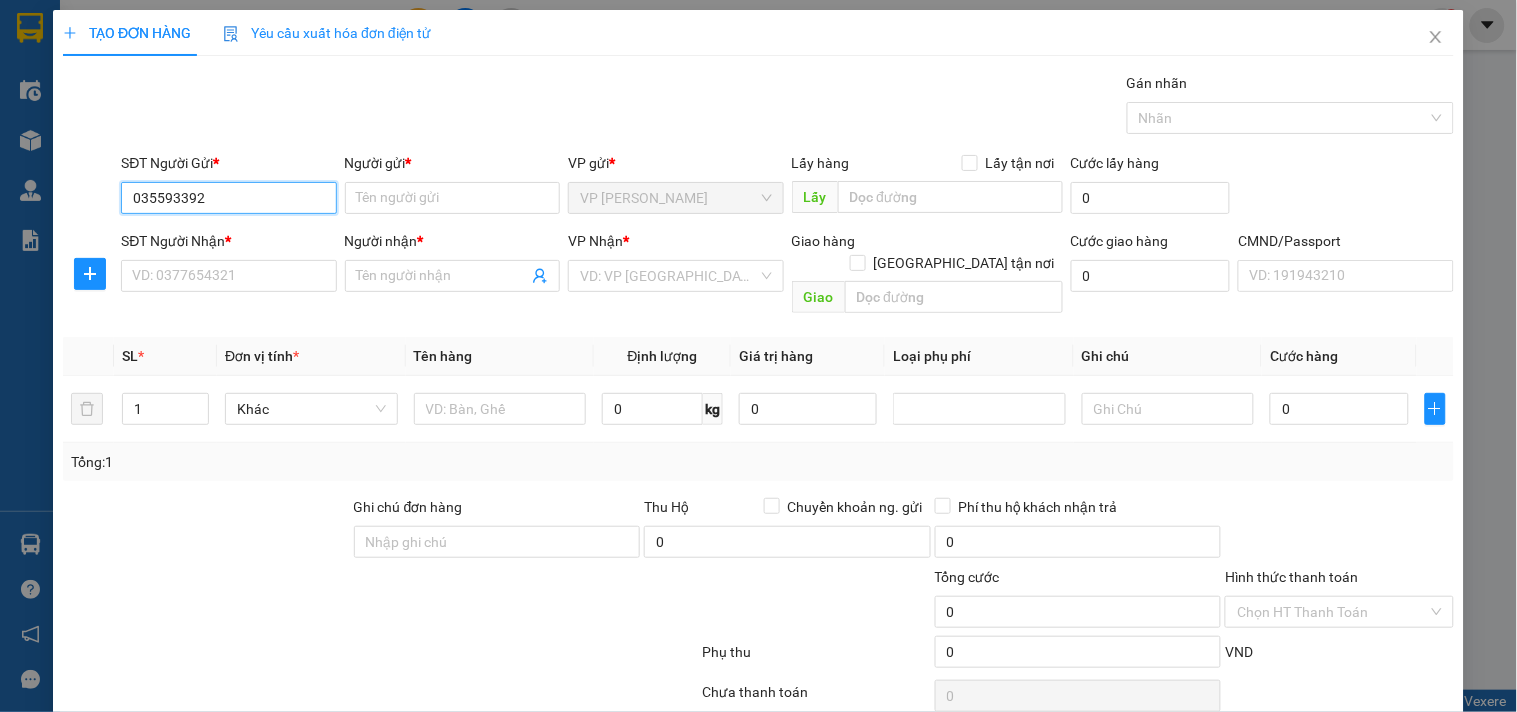 type on "0355933922" 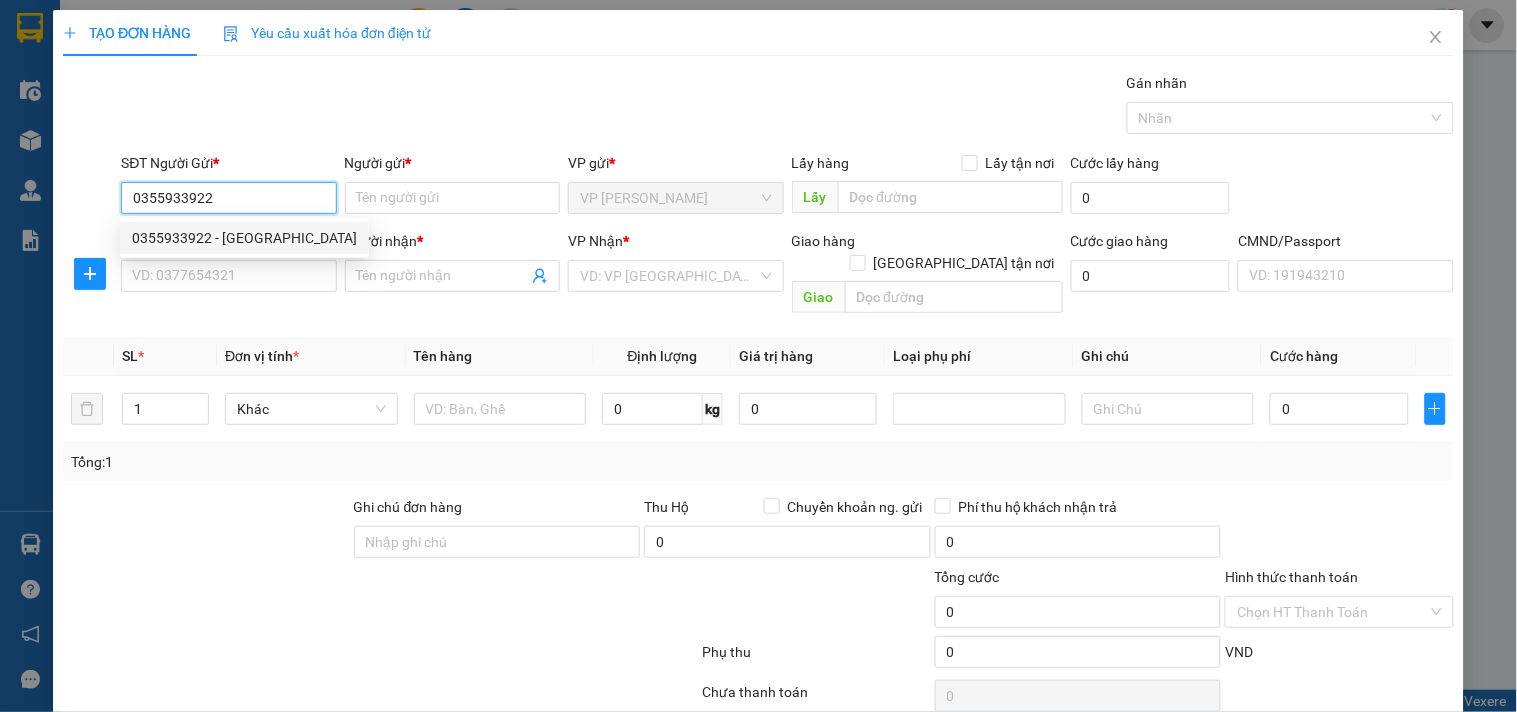 drag, startPoint x: 262, startPoint y: 233, endPoint x: 265, endPoint y: 271, distance: 38.118237 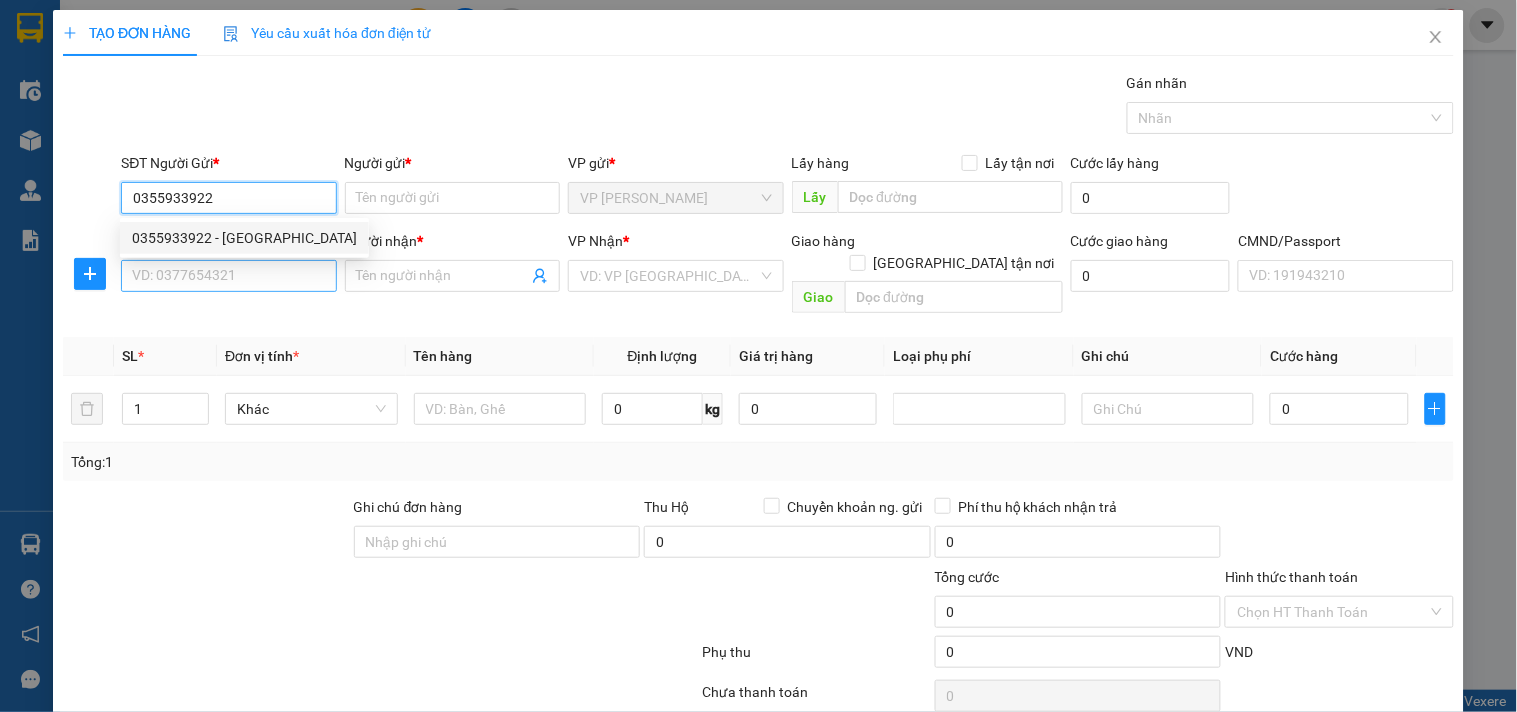 type on "THĂNG LONG STUDIO" 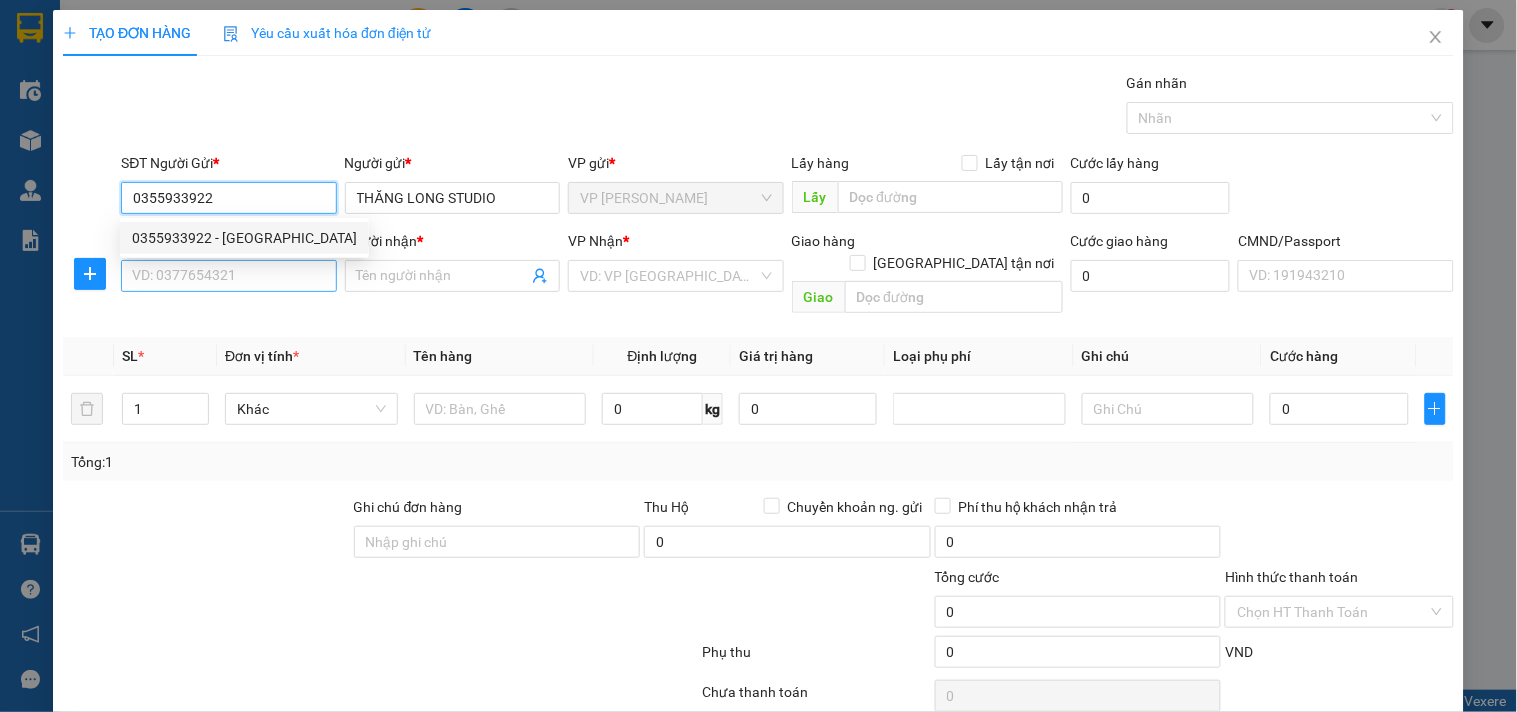 type on "0355933922" 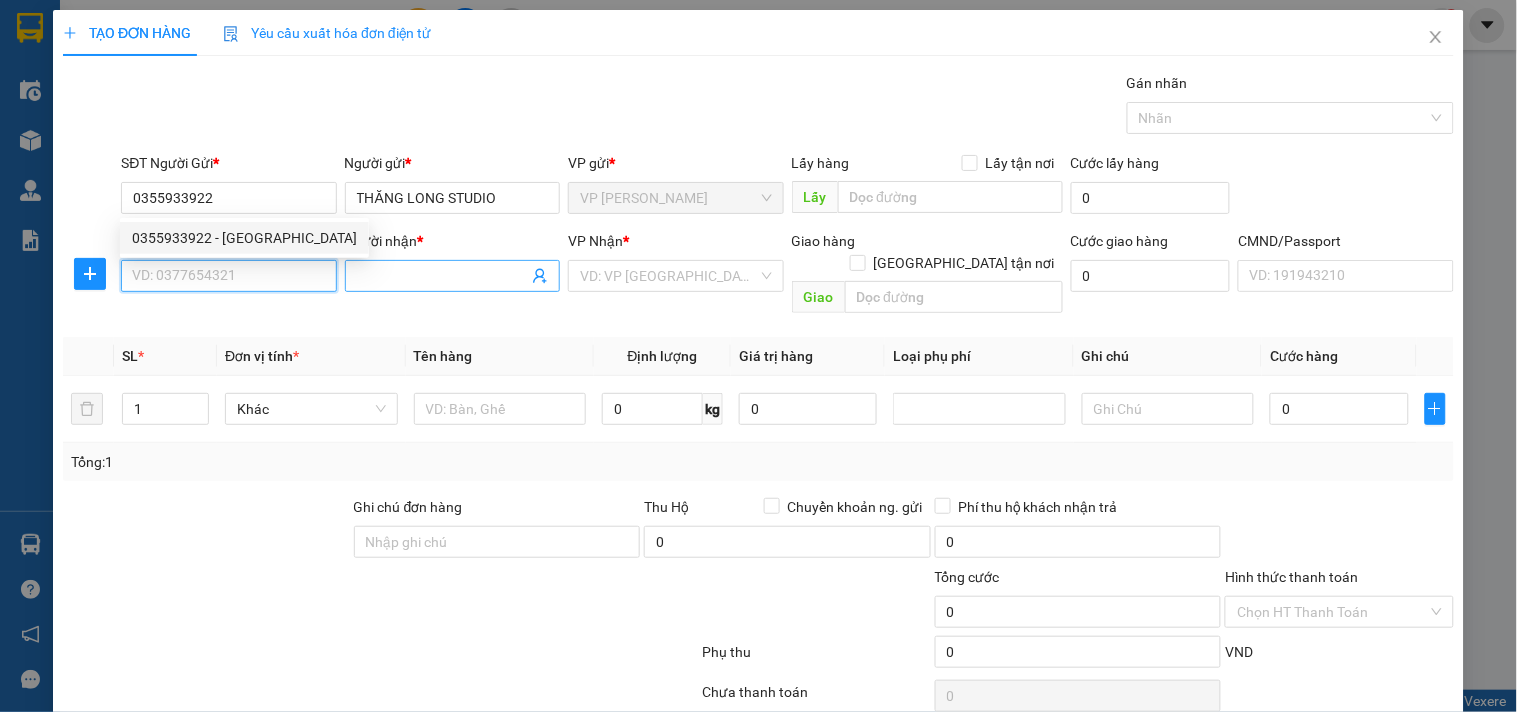 drag, startPoint x: 265, startPoint y: 271, endPoint x: 344, endPoint y: 273, distance: 79.025314 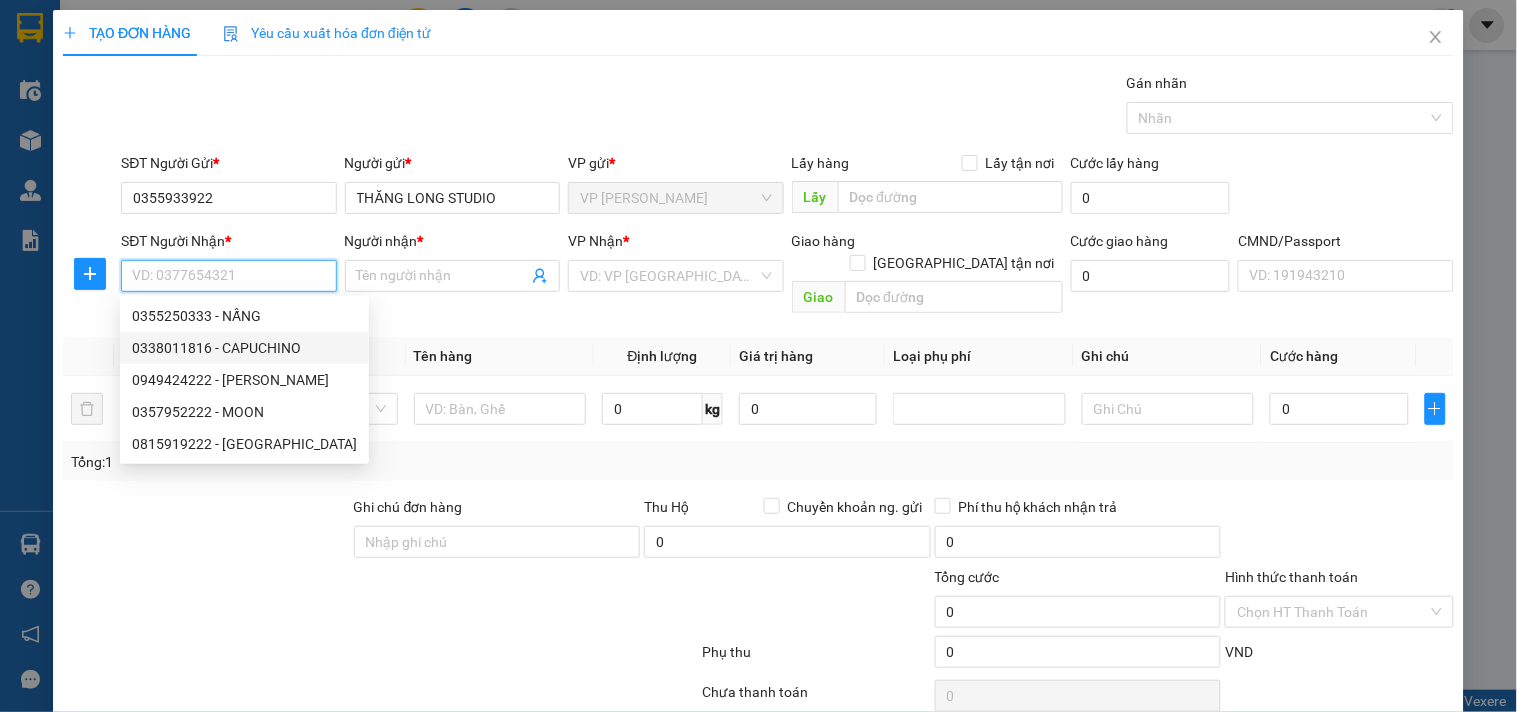 drag, startPoint x: 266, startPoint y: 343, endPoint x: 505, endPoint y: 393, distance: 244.17412 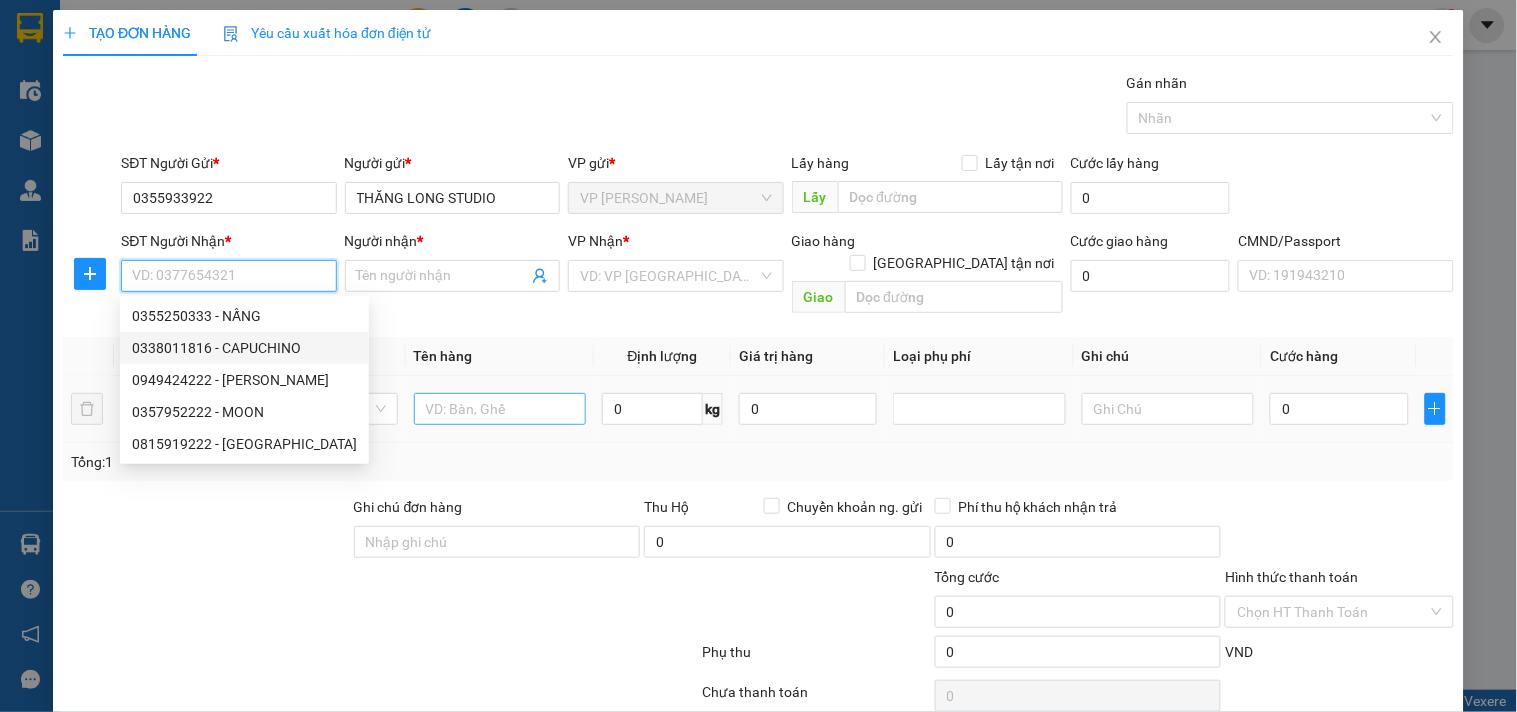type on "0338011816" 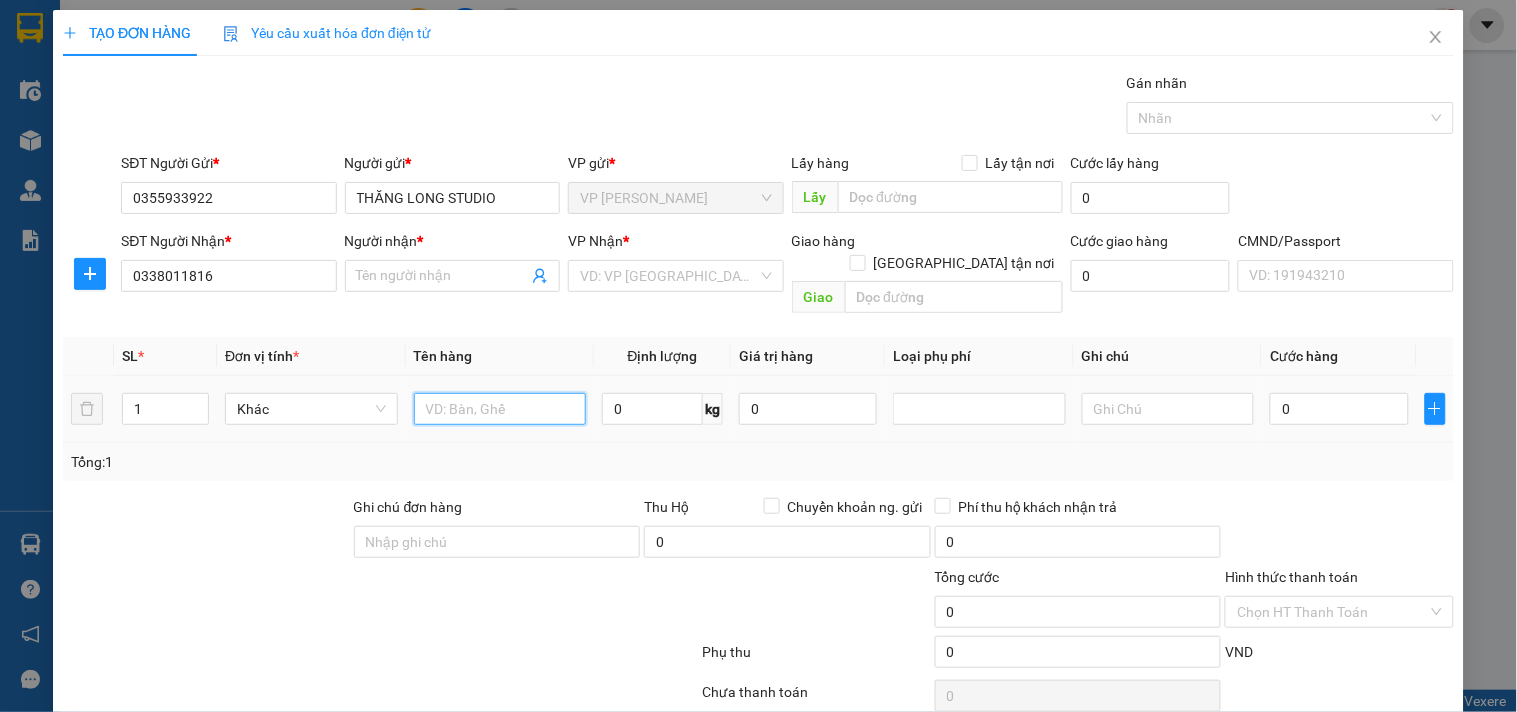 type on "CAPUCHINO" 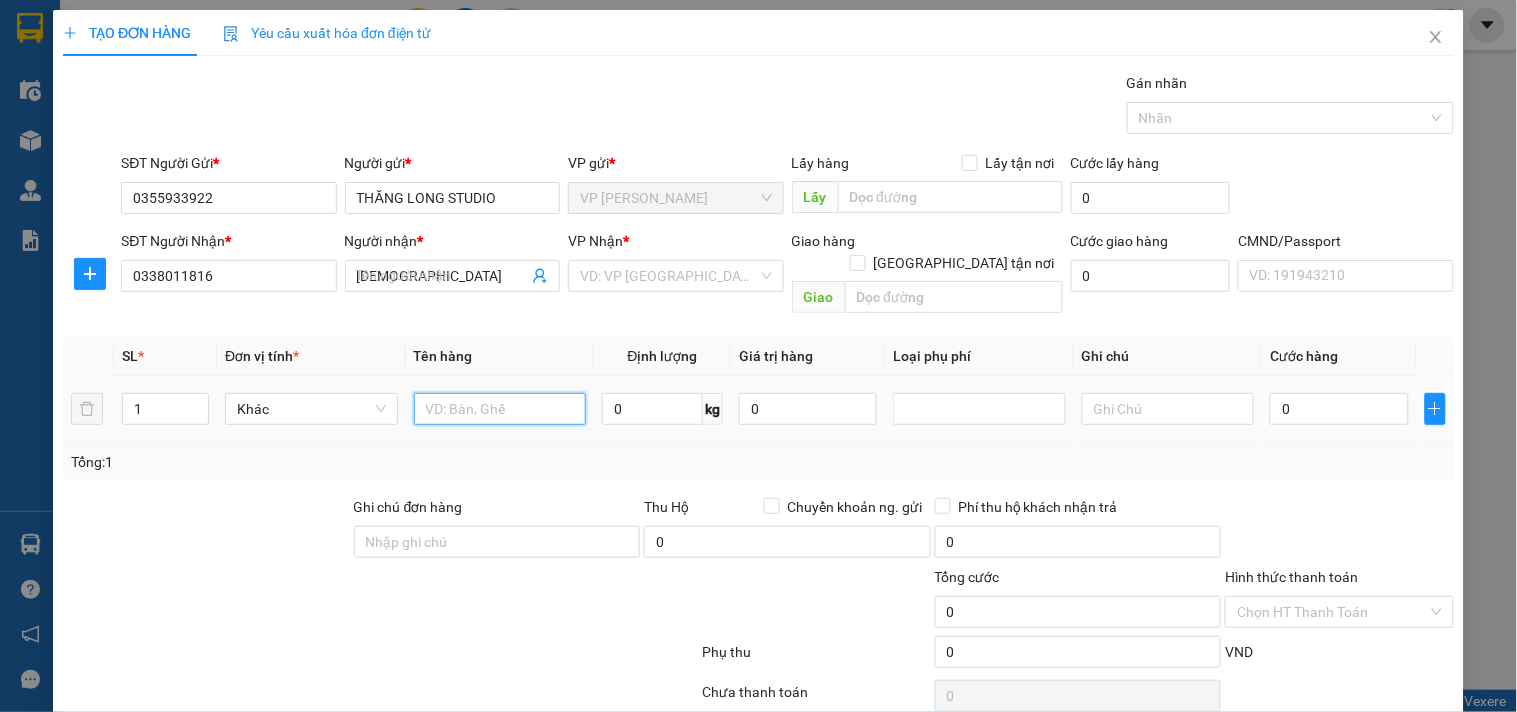 click at bounding box center (500, 409) 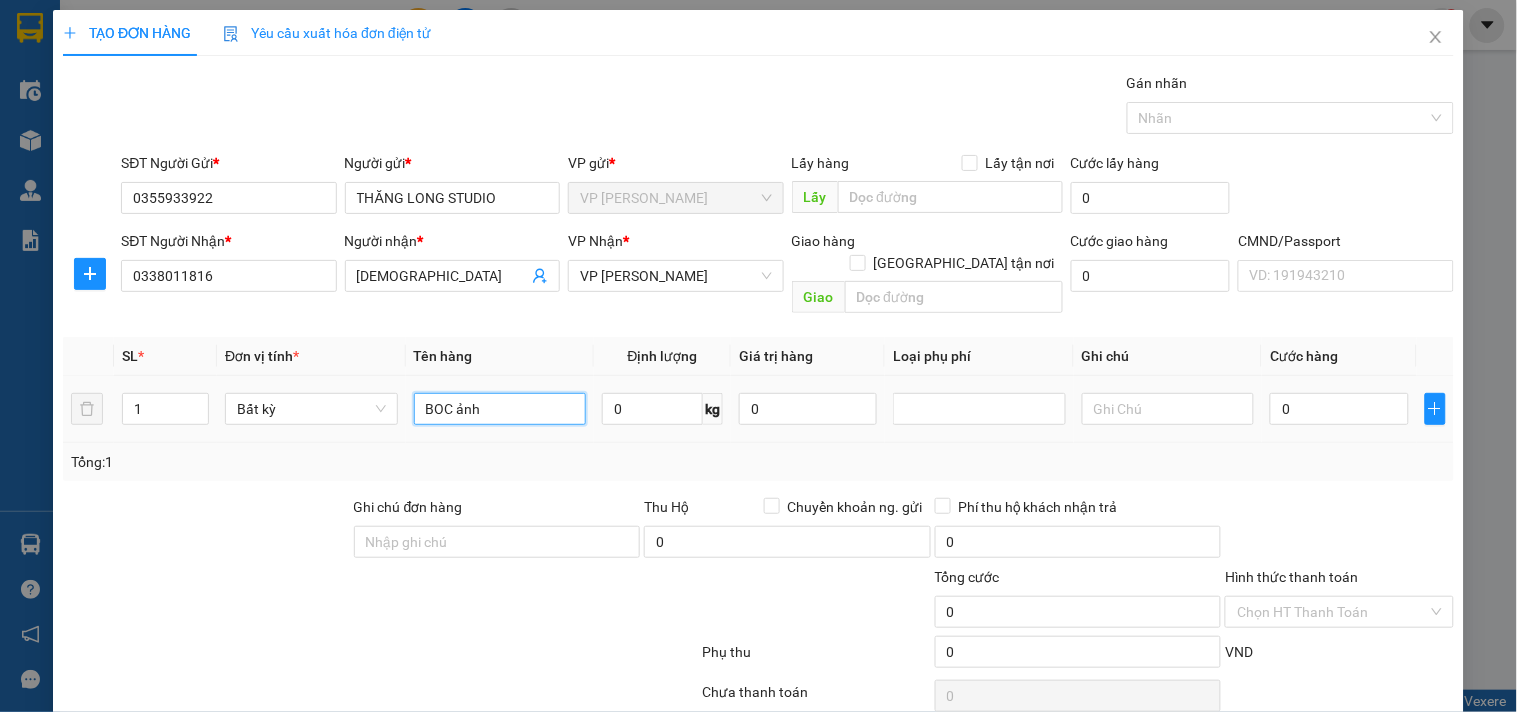 type on "BOC ảnh" 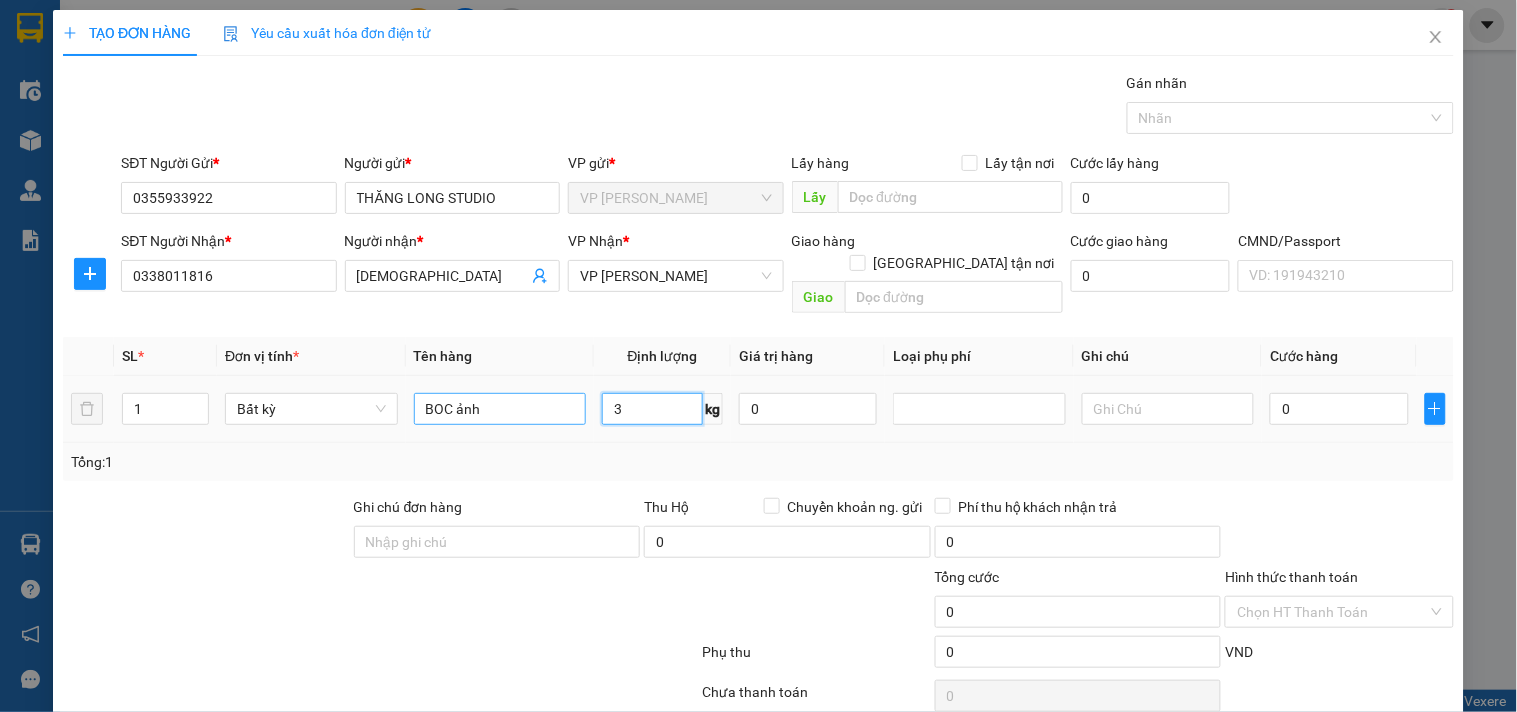 type on "3" 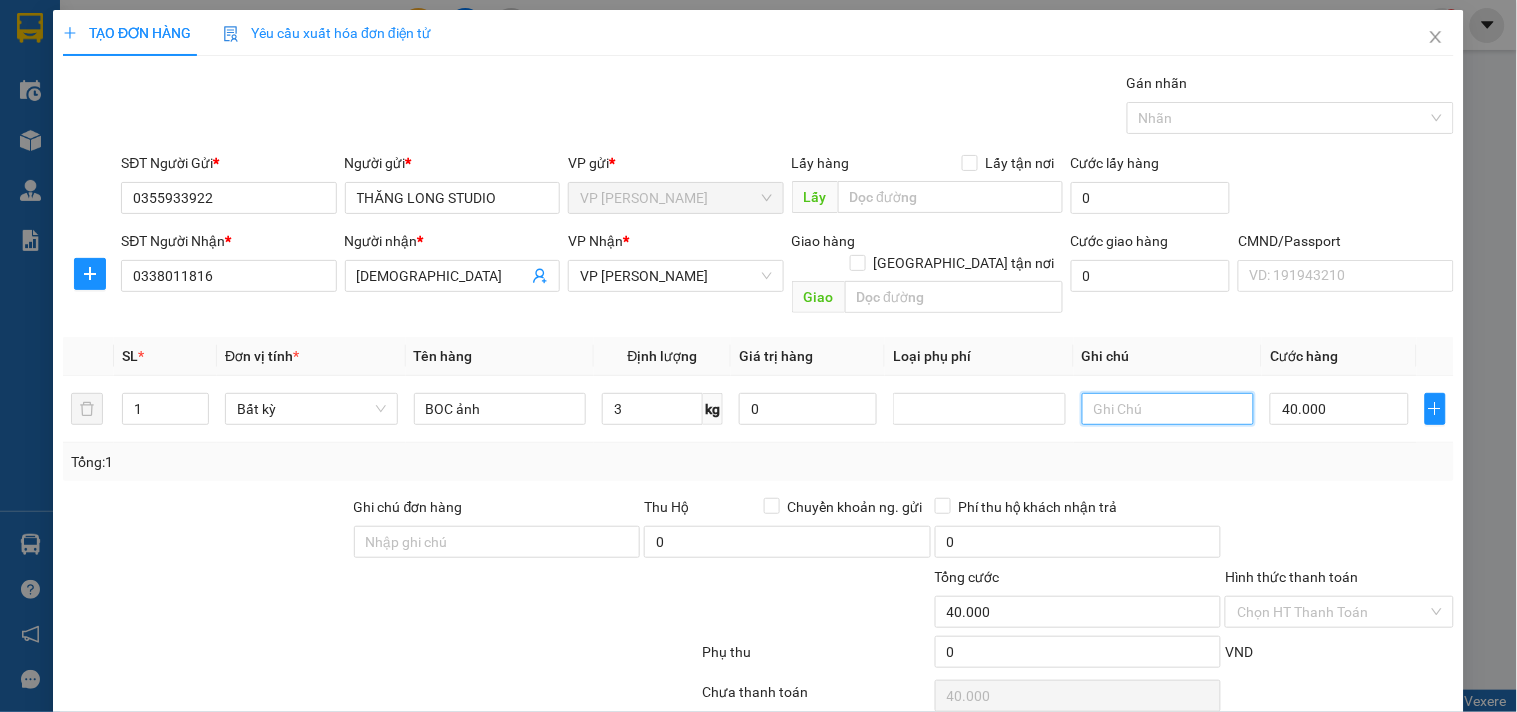type on "40.000" 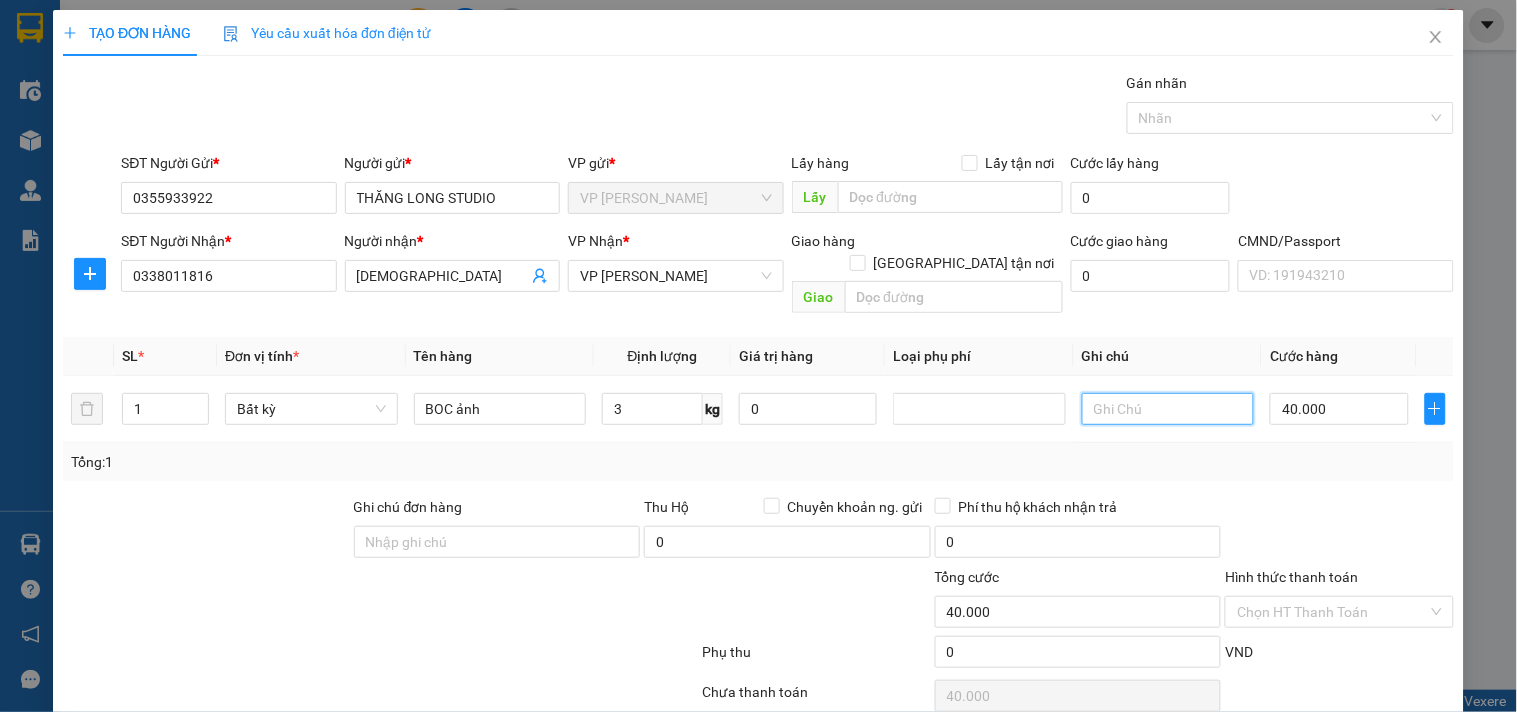 type on "40.000" 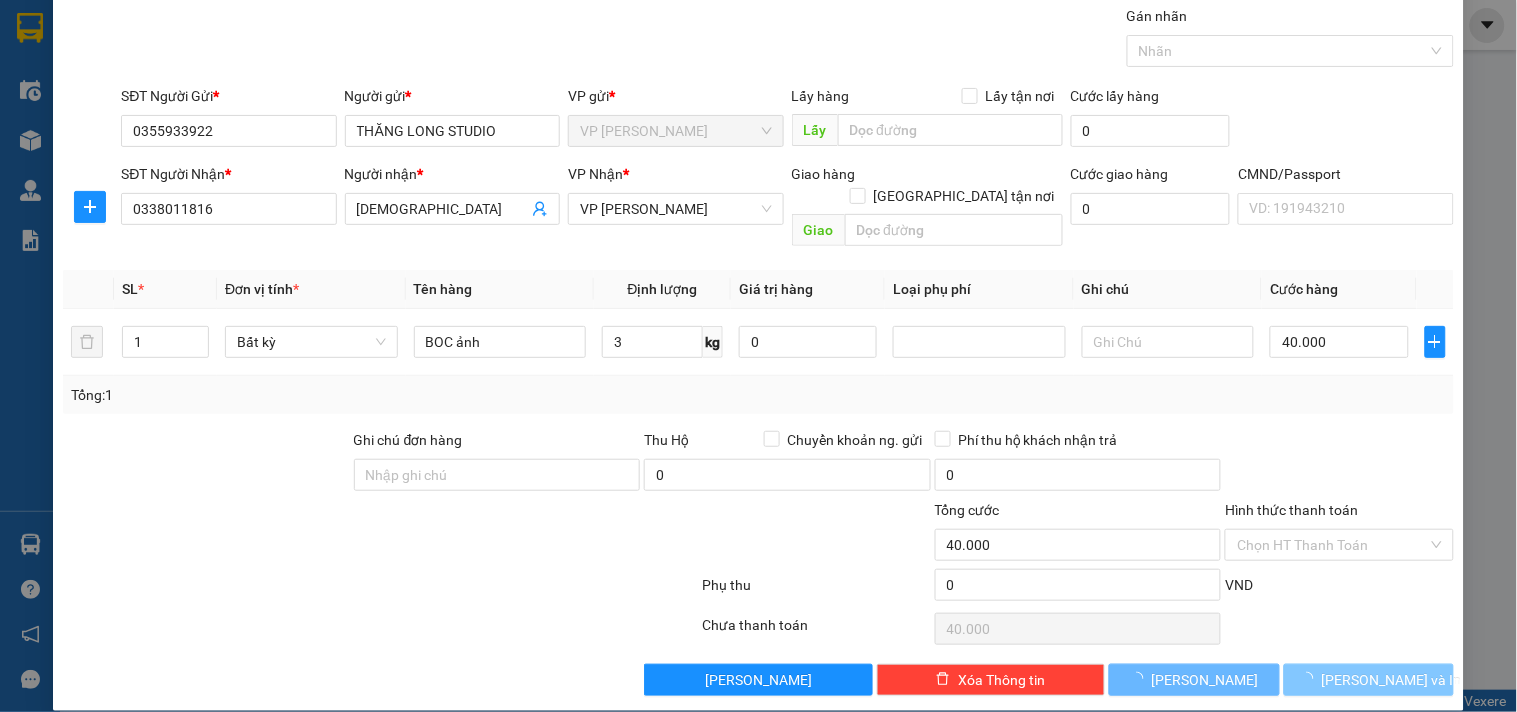 click on "[PERSON_NAME] và In" at bounding box center (1369, 680) 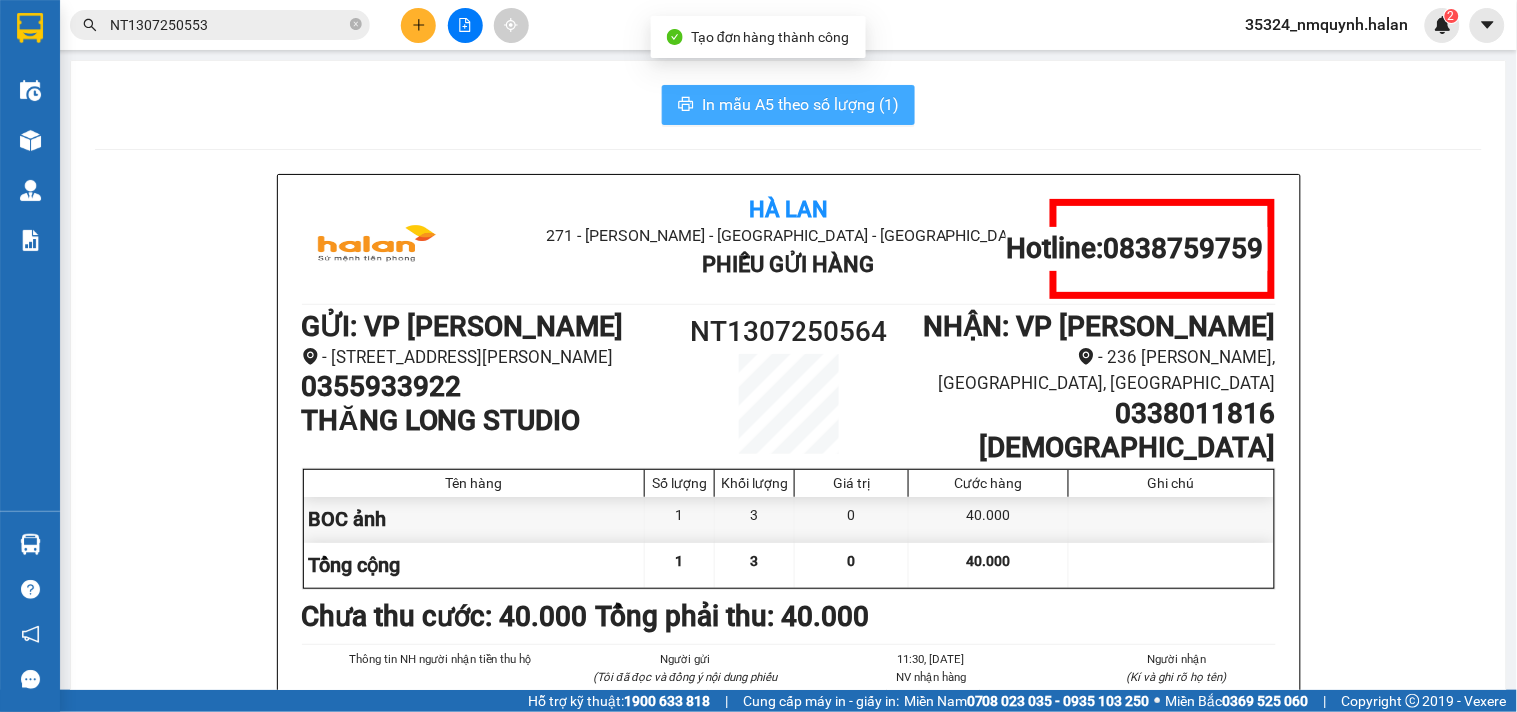 click on "In mẫu A5 theo số lượng
(1)" at bounding box center (800, 104) 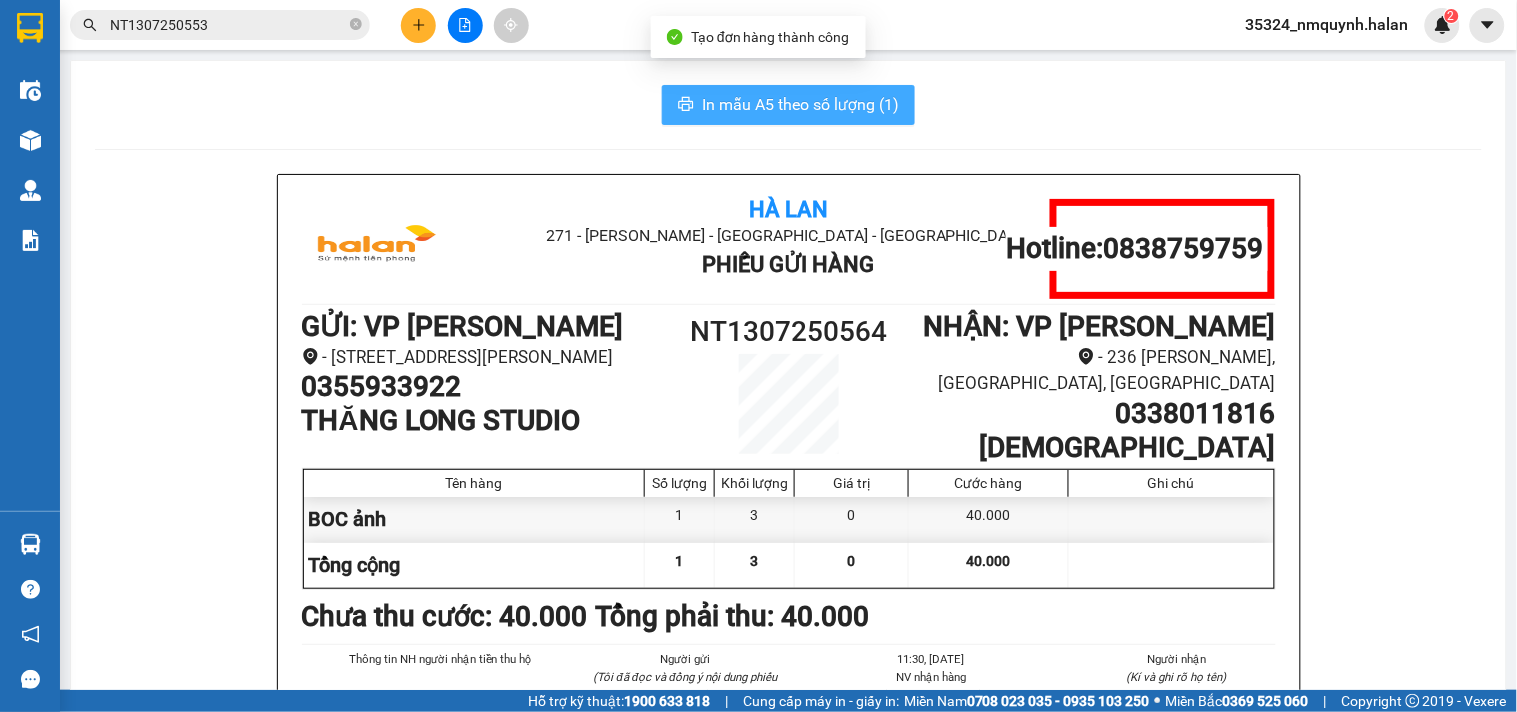 scroll, scrollTop: 0, scrollLeft: 0, axis: both 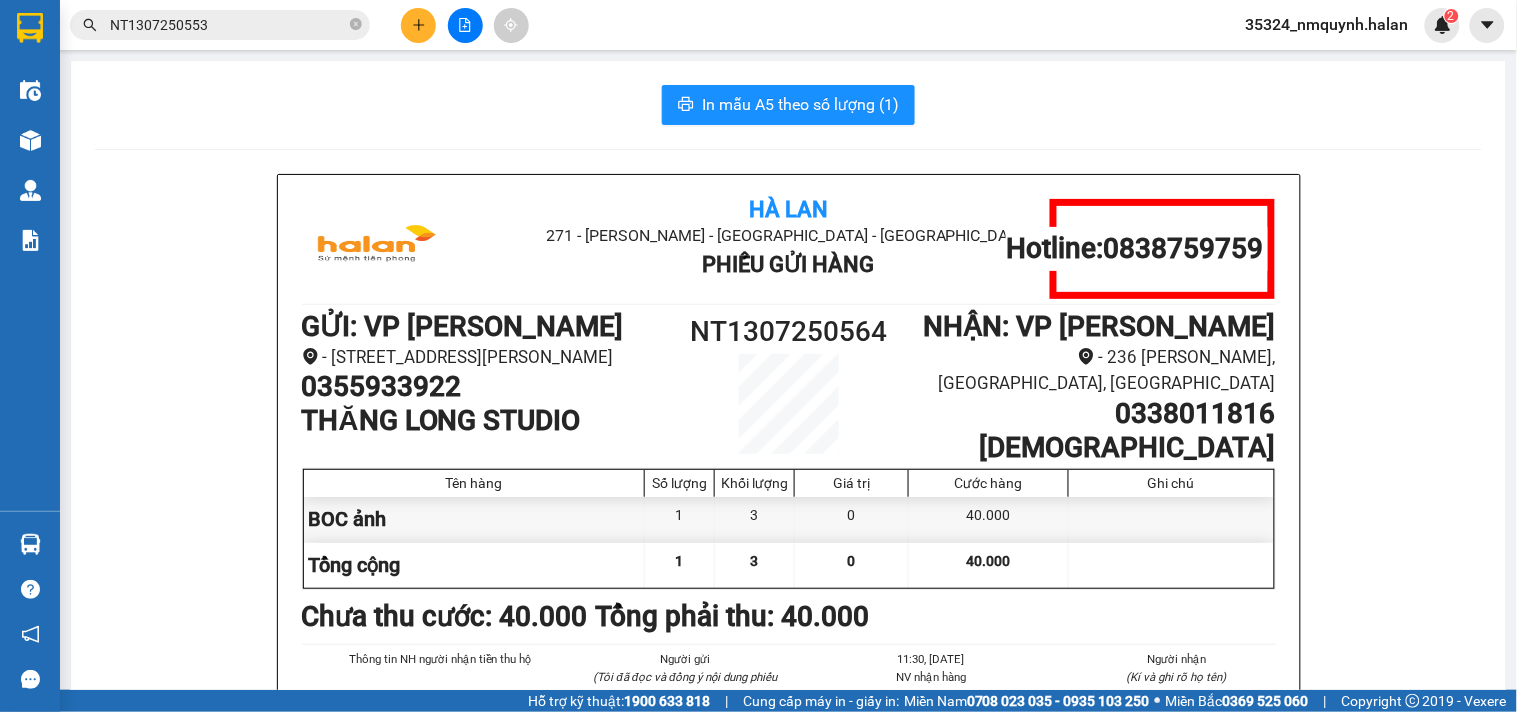 click on "0355933922" at bounding box center (484, 387) 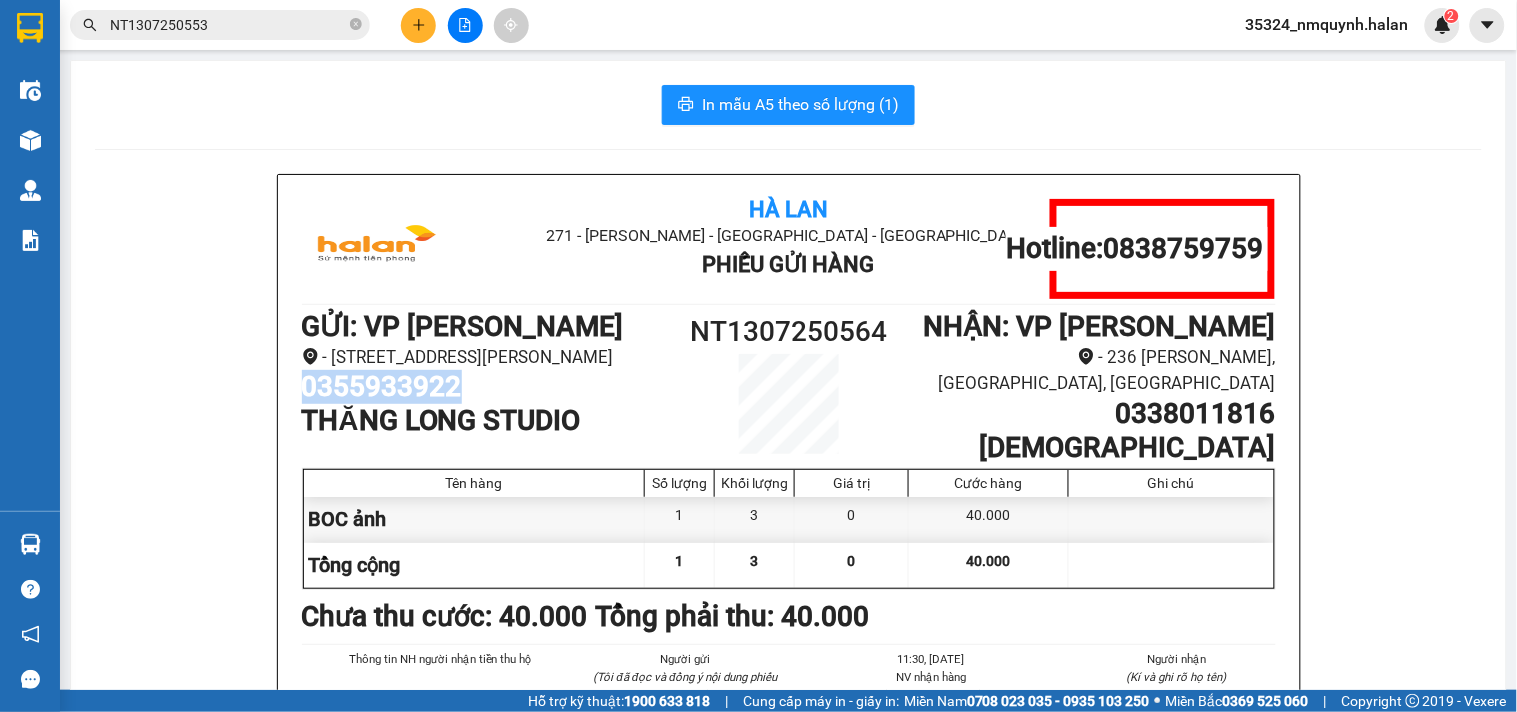 click on "0355933922" at bounding box center [484, 387] 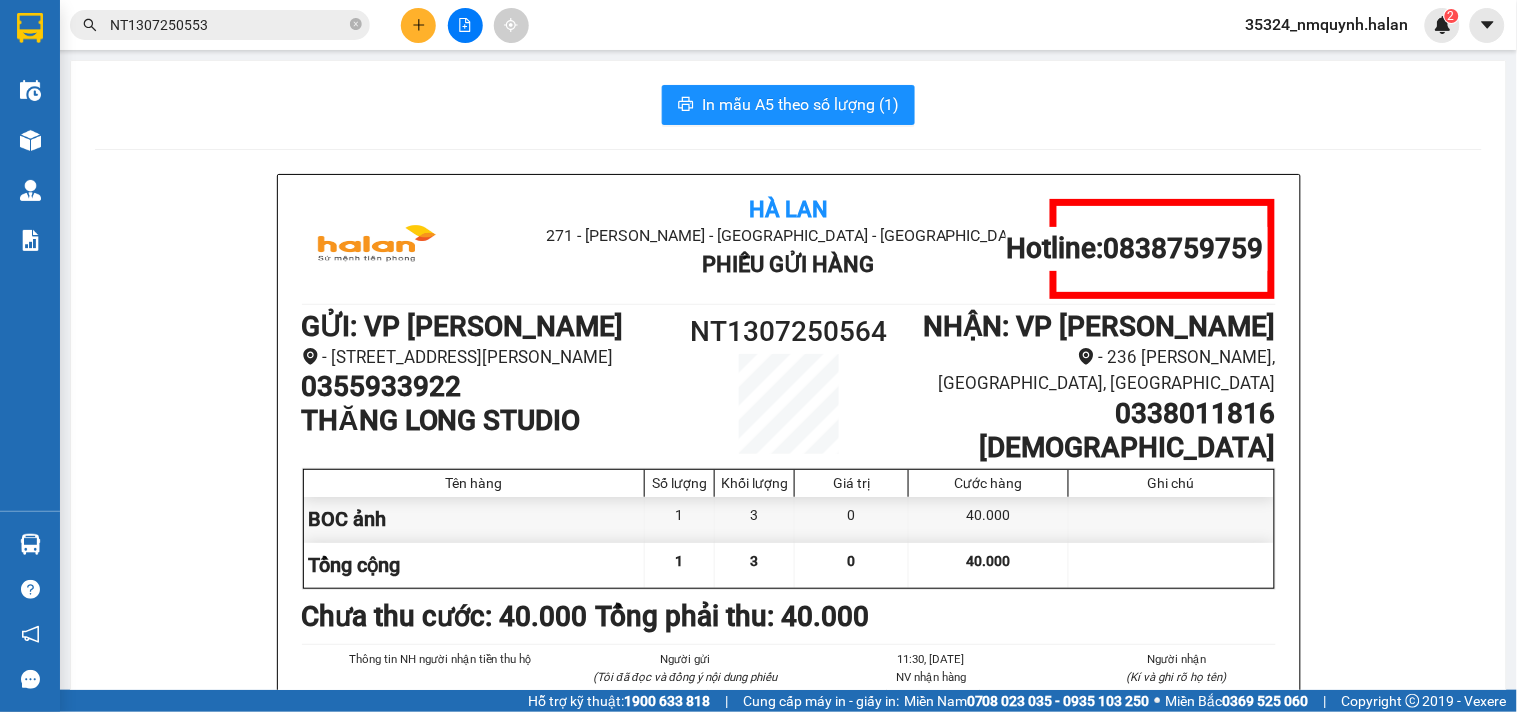 click at bounding box center [465, 25] 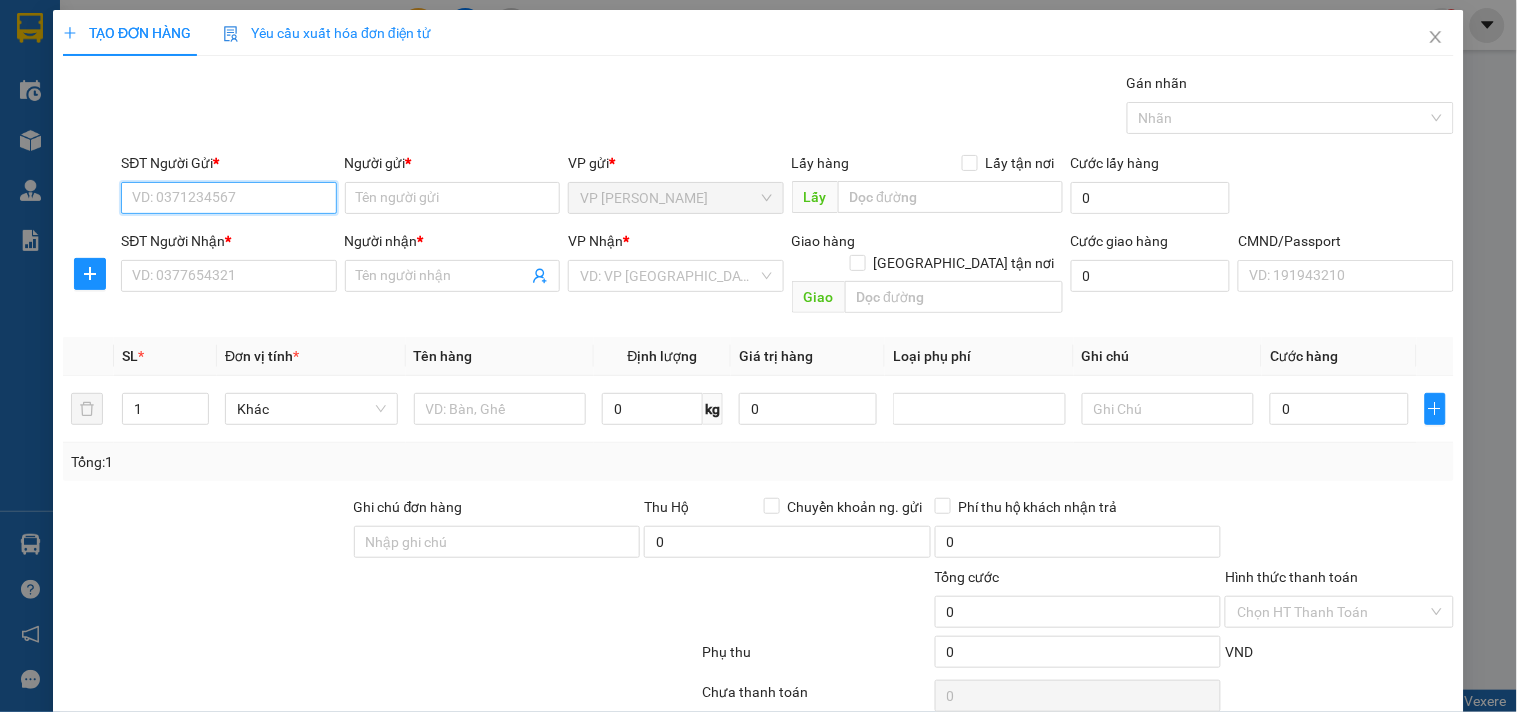 paste on "0355933922" 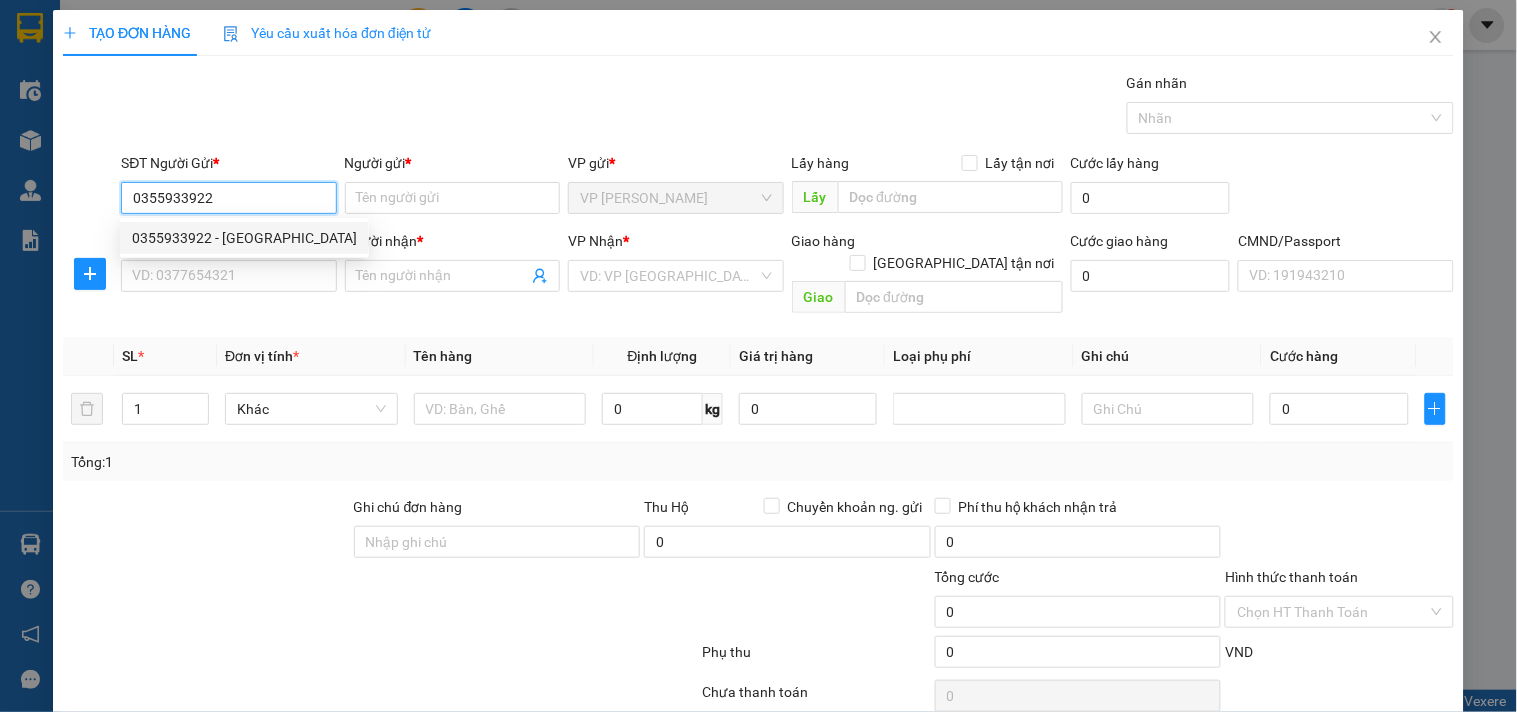 click on "0355933922 - THĂNG LONG STUDIO" at bounding box center (244, 238) 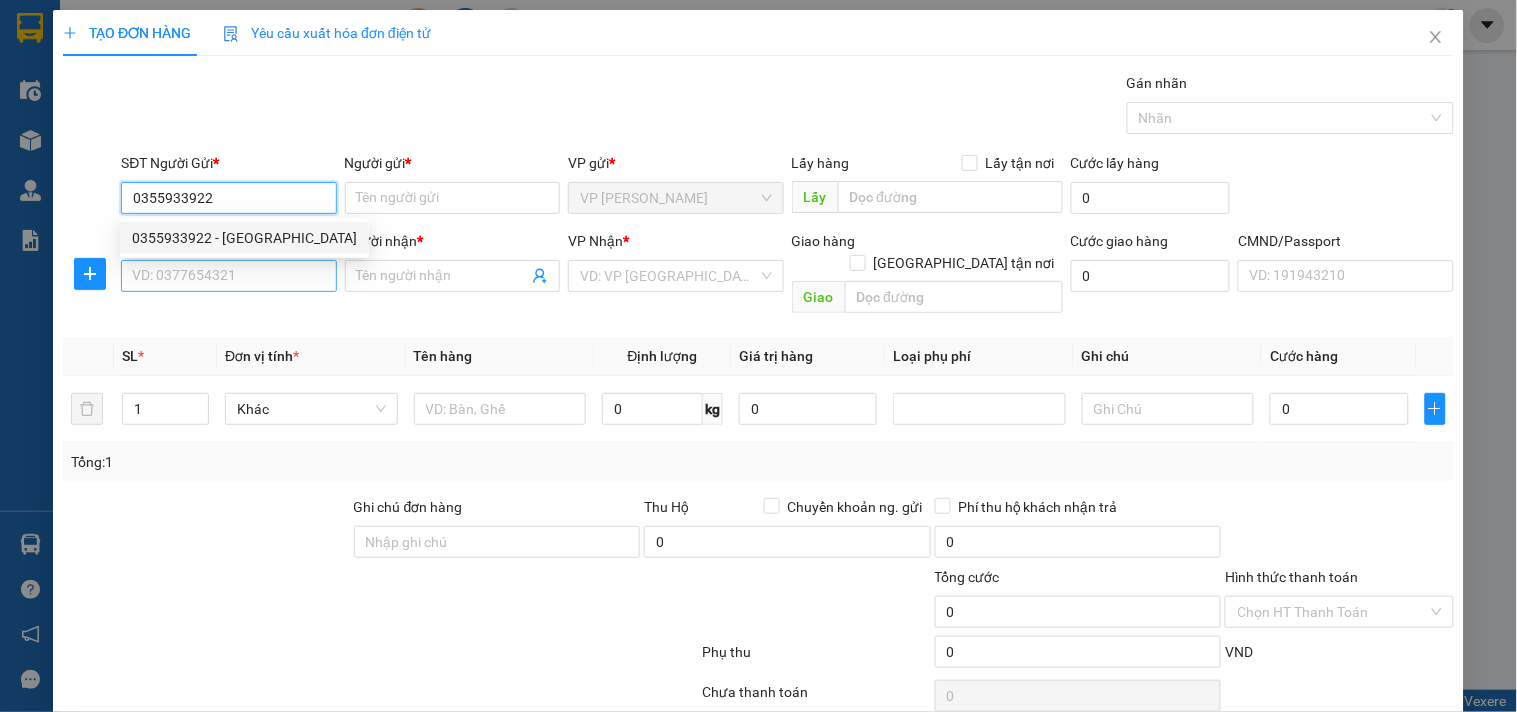 type on "THĂNG LONG STUDIO" 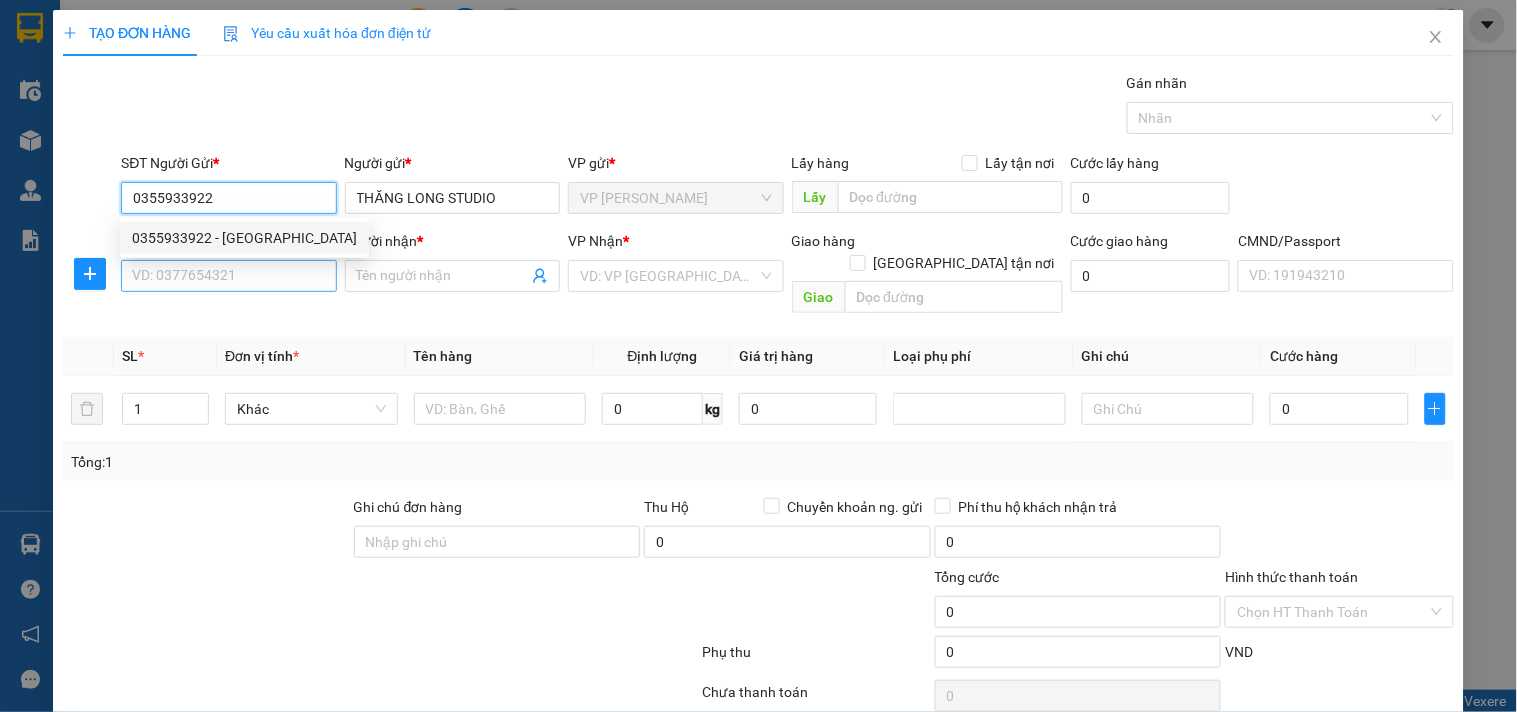 type on "0355933922" 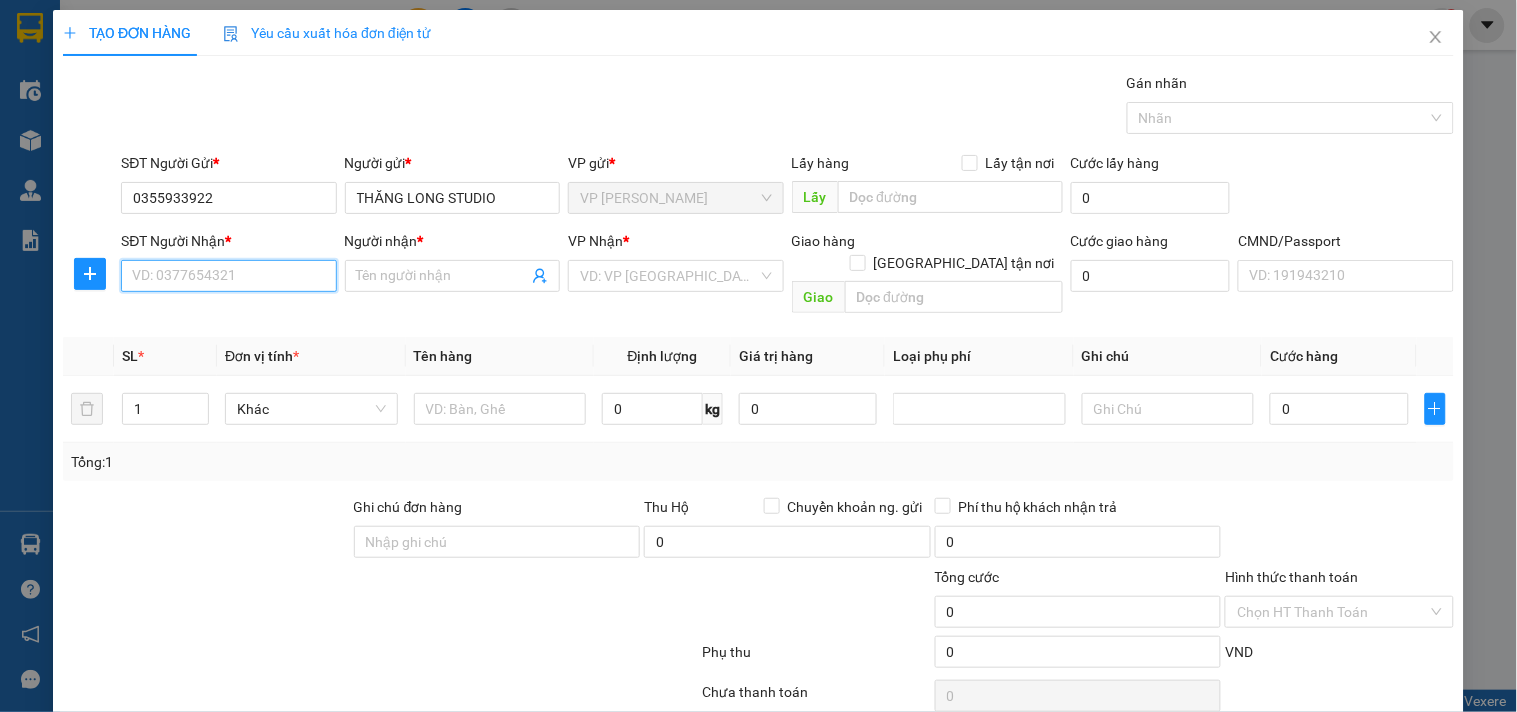drag, startPoint x: 274, startPoint y: 284, endPoint x: 322, endPoint y: 308, distance: 53.66563 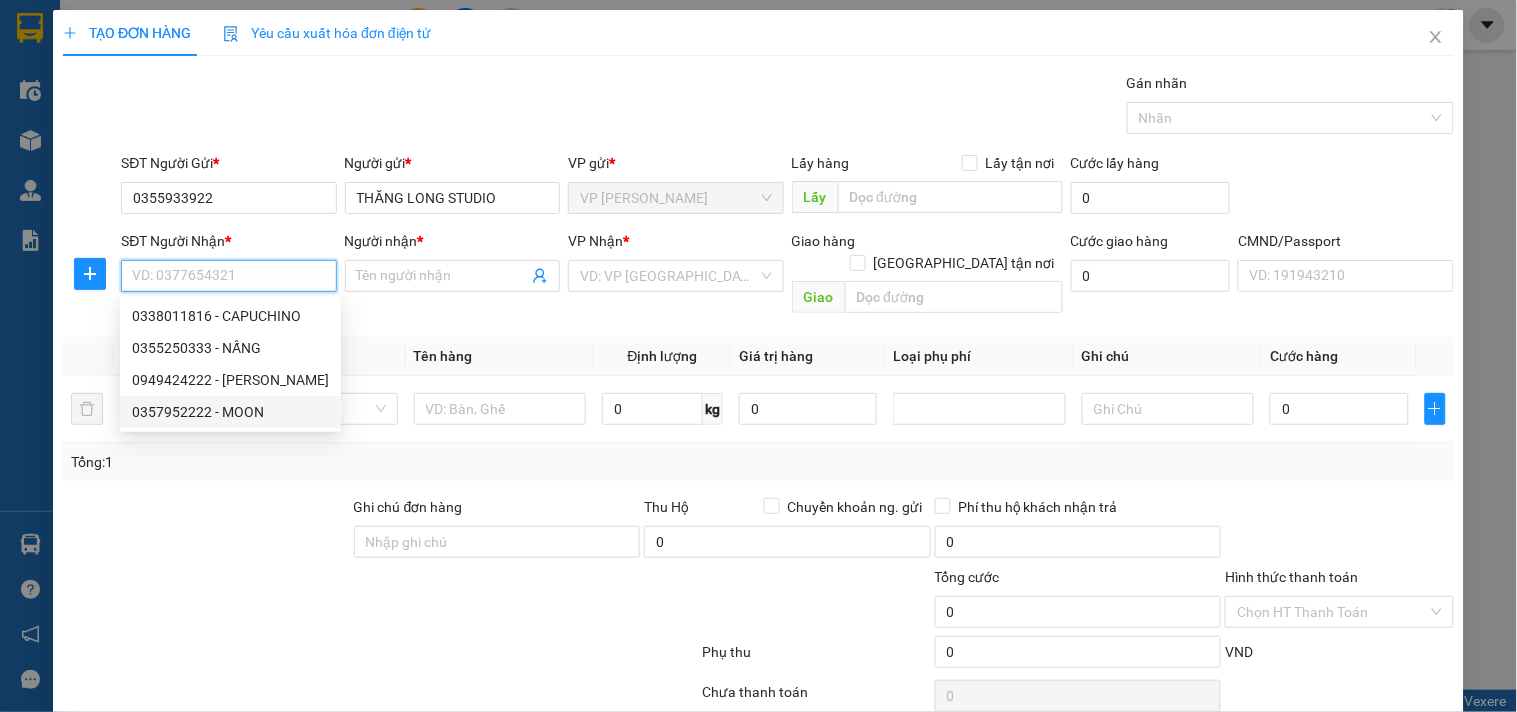 click on "0357952222 - MOON" at bounding box center [230, 412] 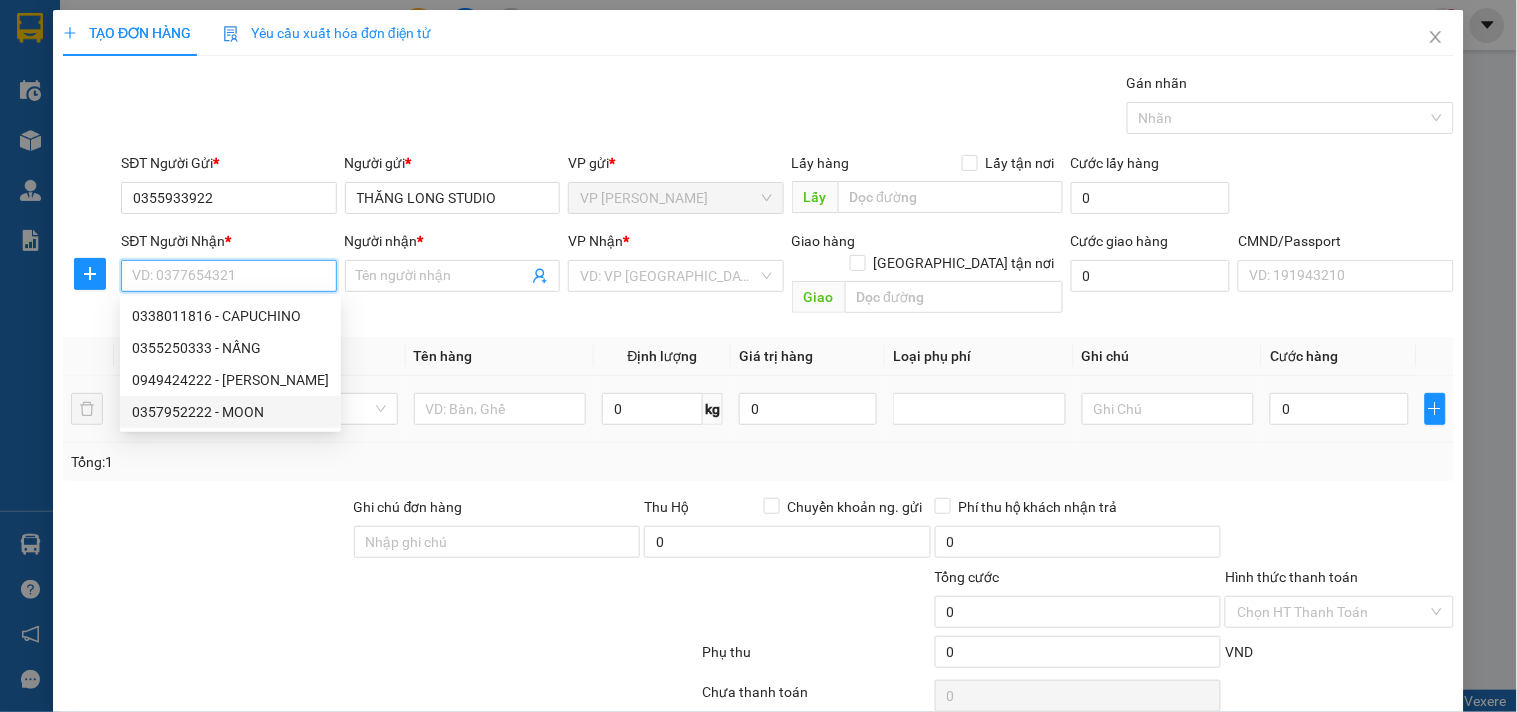 type on "0357952222" 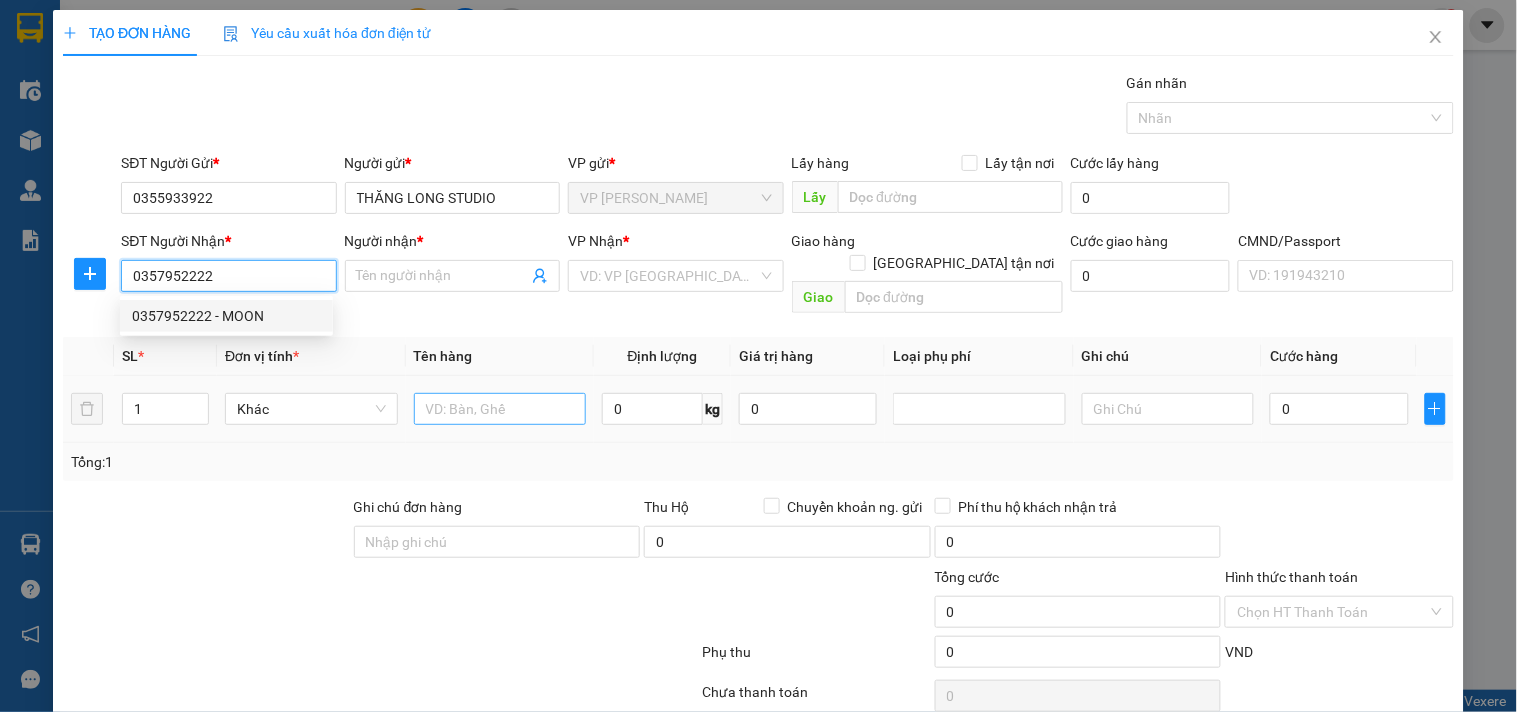 type on "MOON" 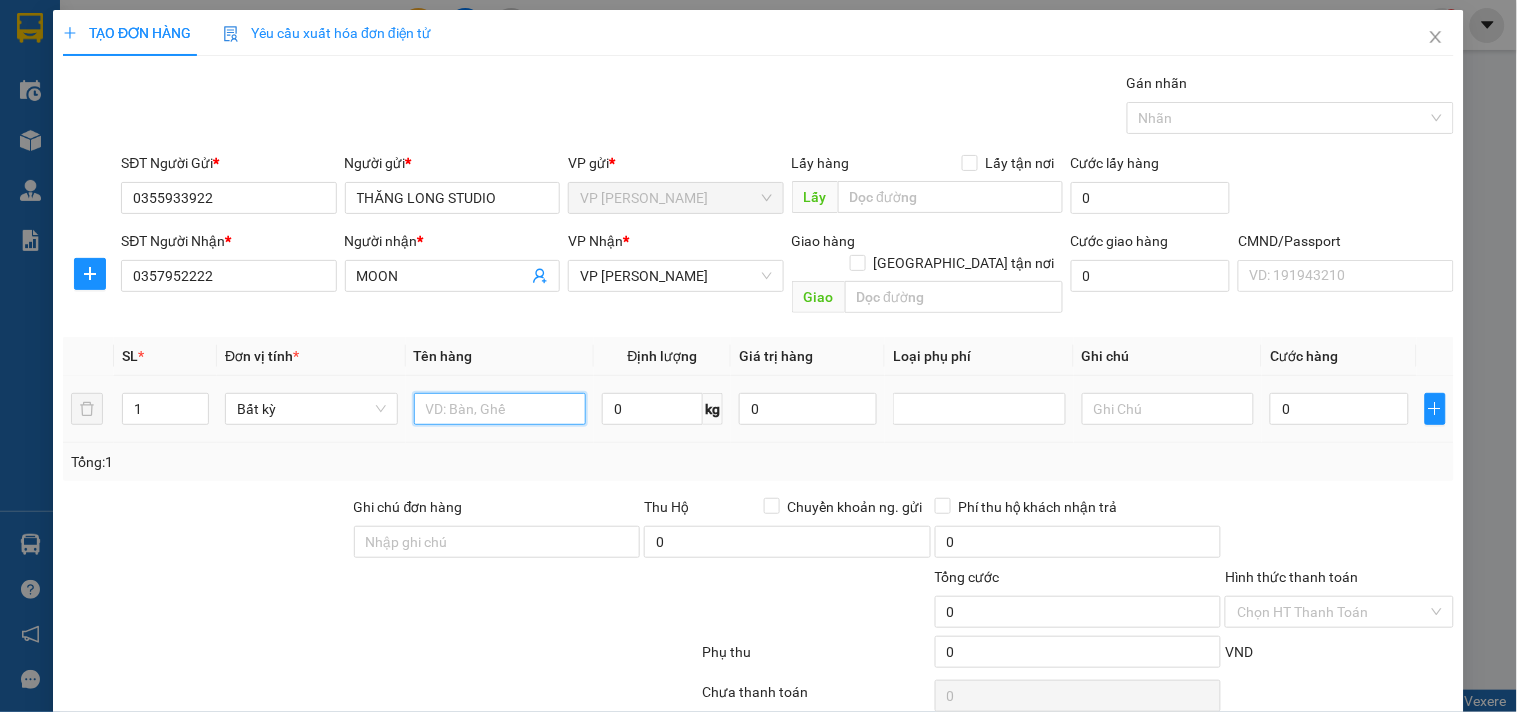click at bounding box center [500, 409] 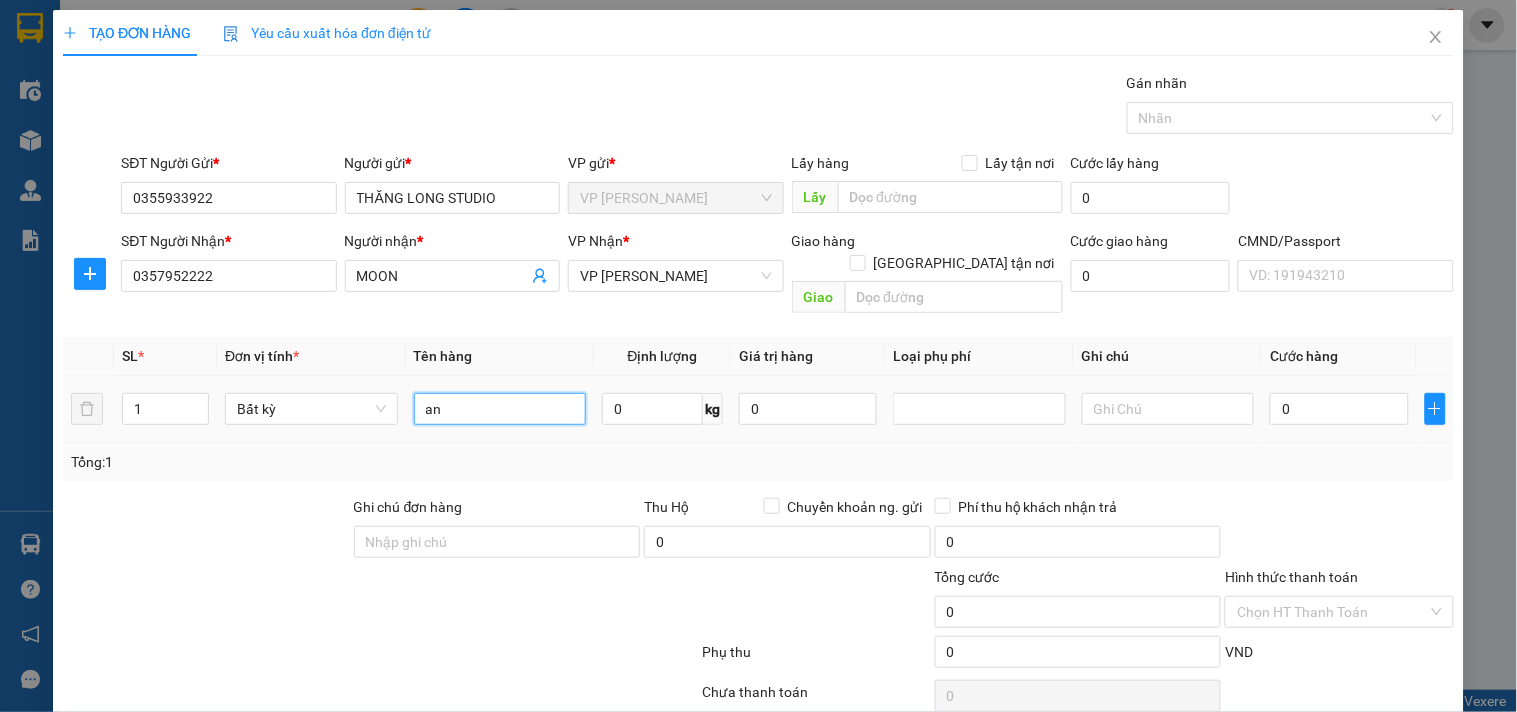 type on "a" 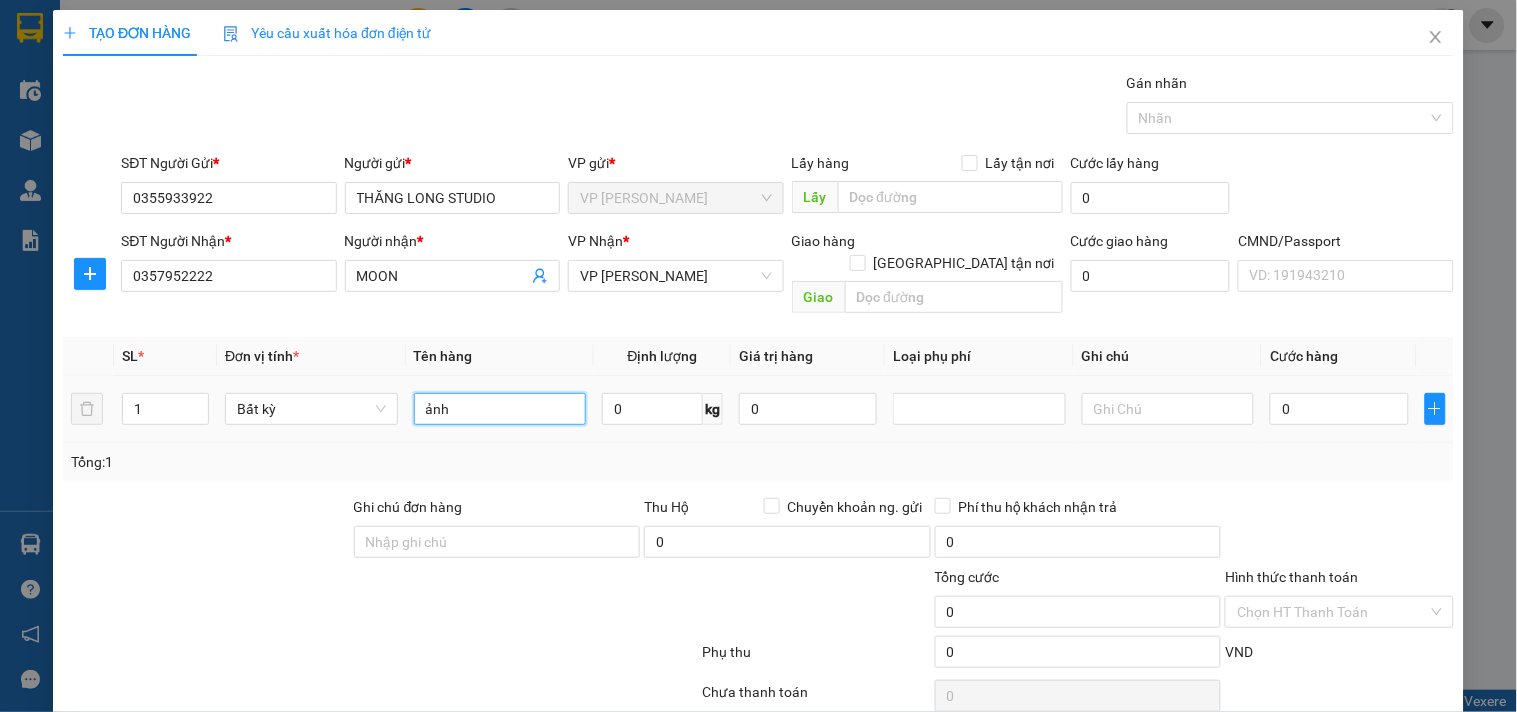 type on "ảnh" 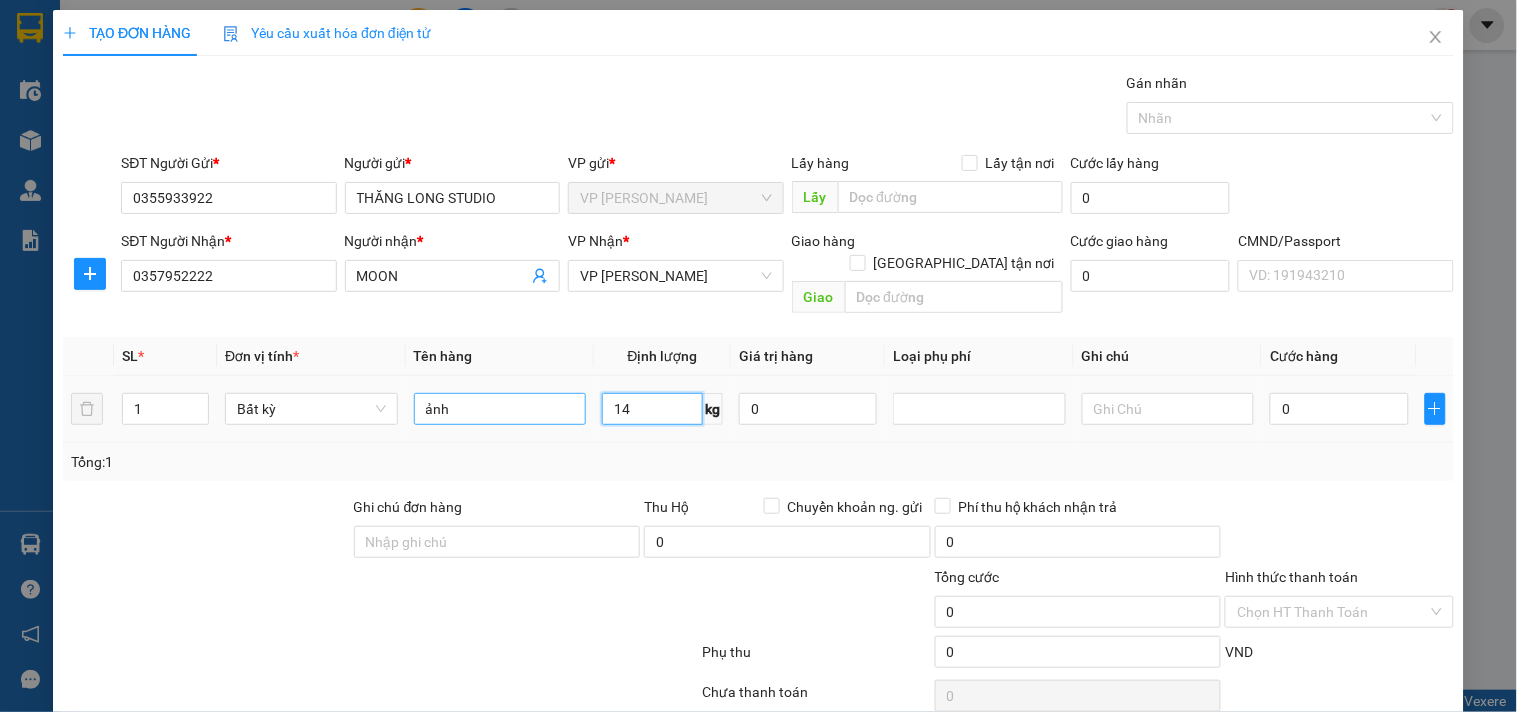 type on "14" 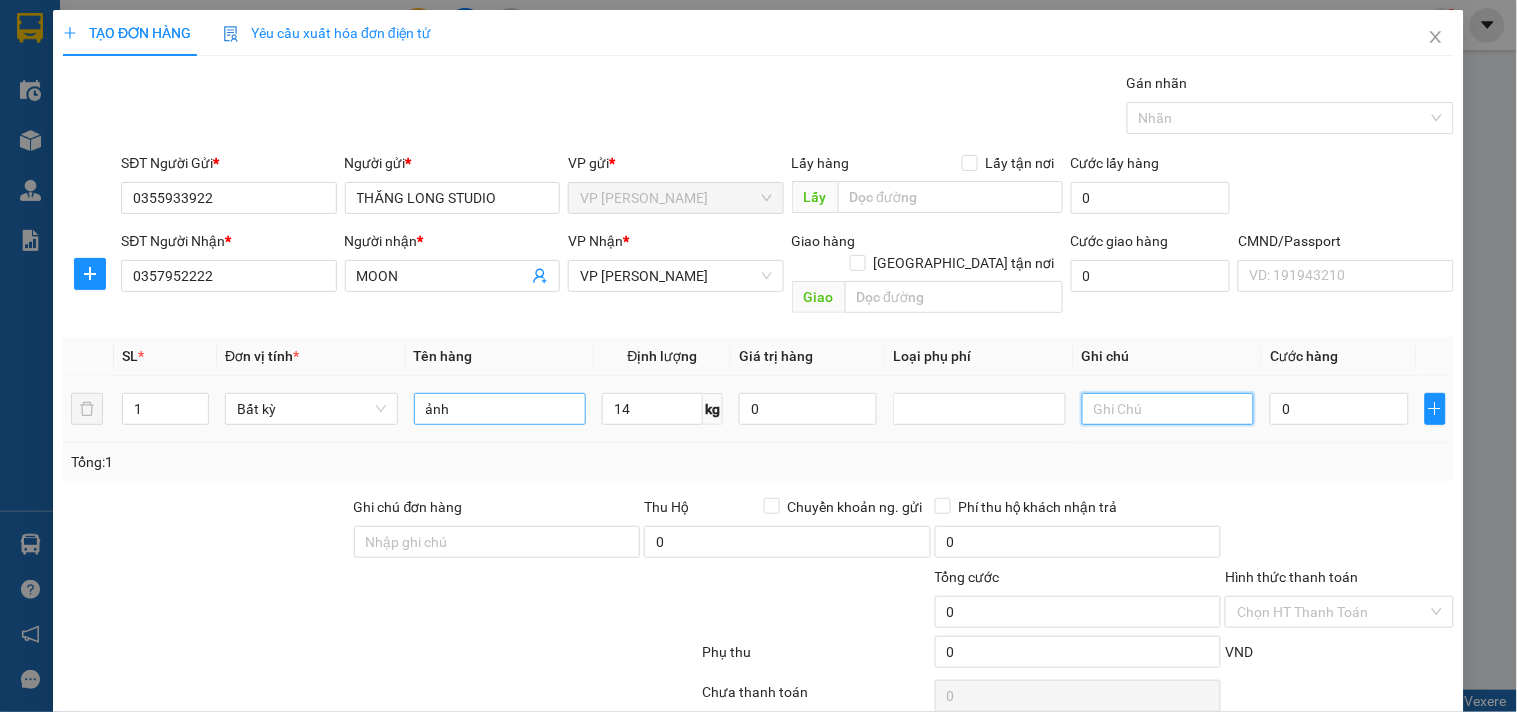 type on "50.000" 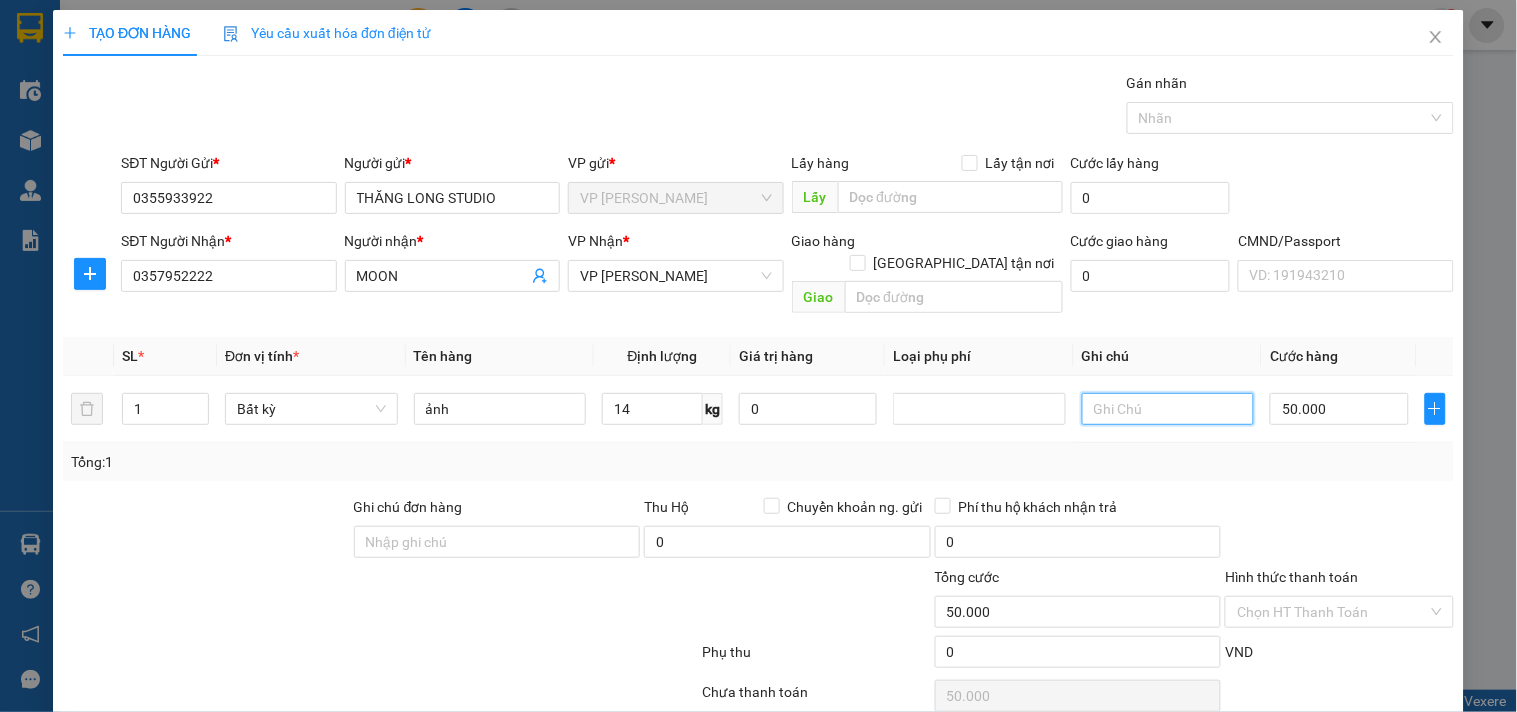 scroll, scrollTop: 67, scrollLeft: 0, axis: vertical 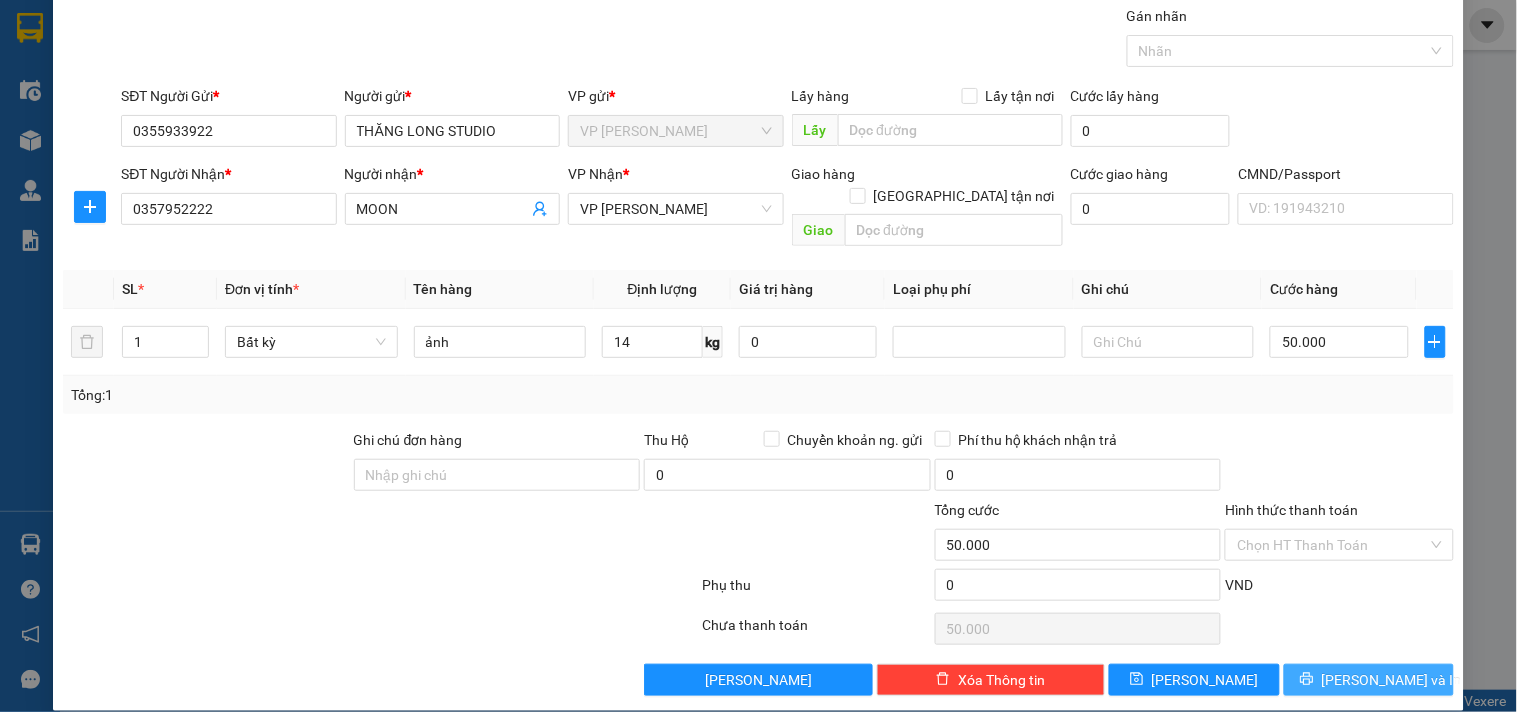 click 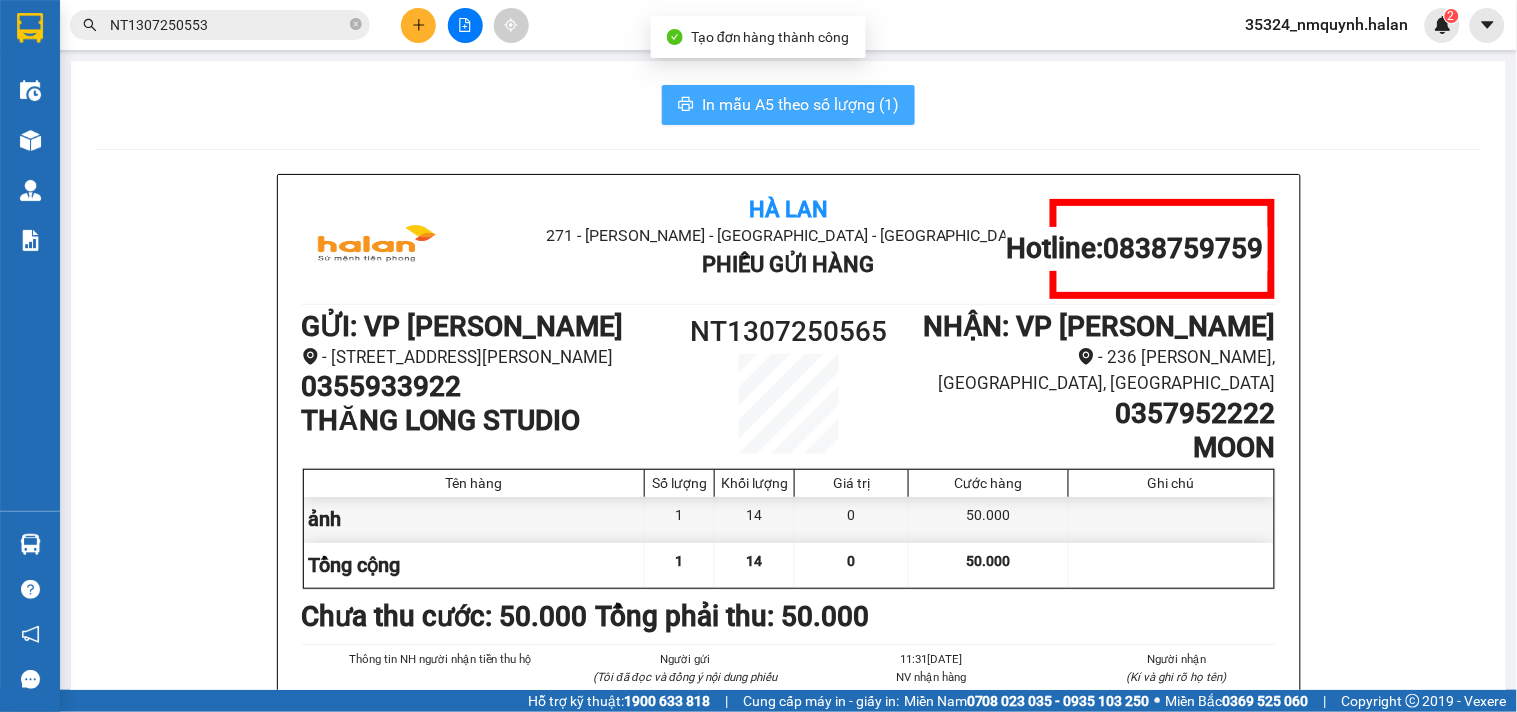 click on "In mẫu A5 theo số lượng
(1)" at bounding box center [788, 105] 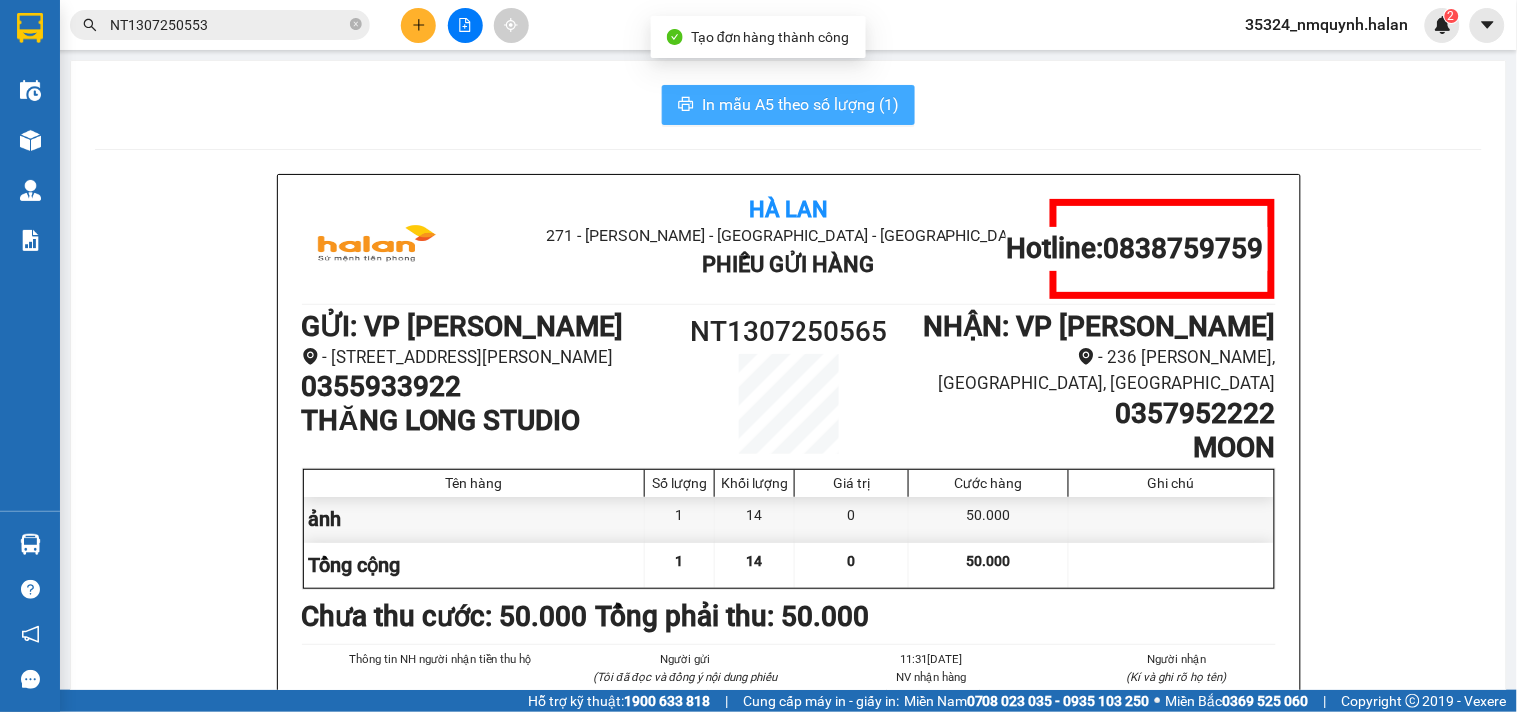 scroll, scrollTop: 0, scrollLeft: 0, axis: both 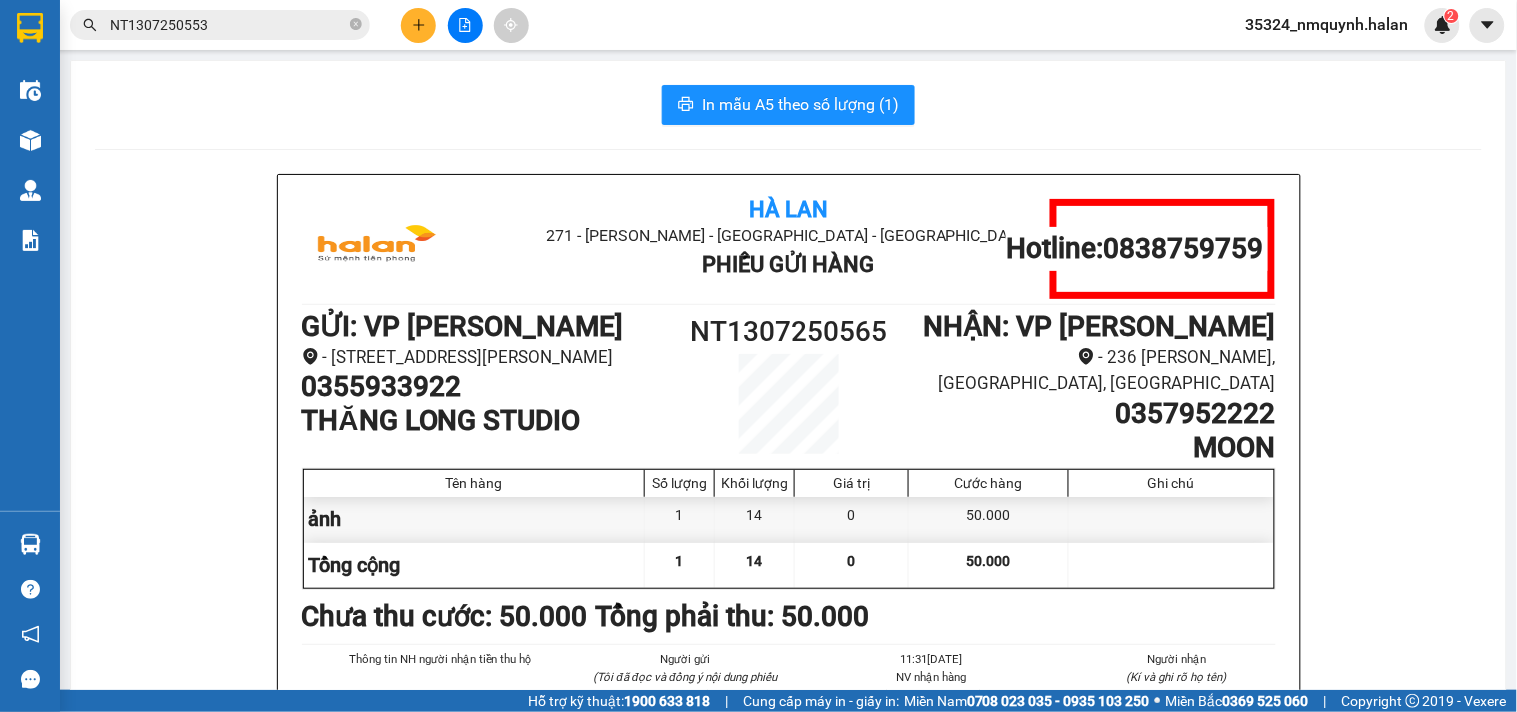 click at bounding box center [418, 25] 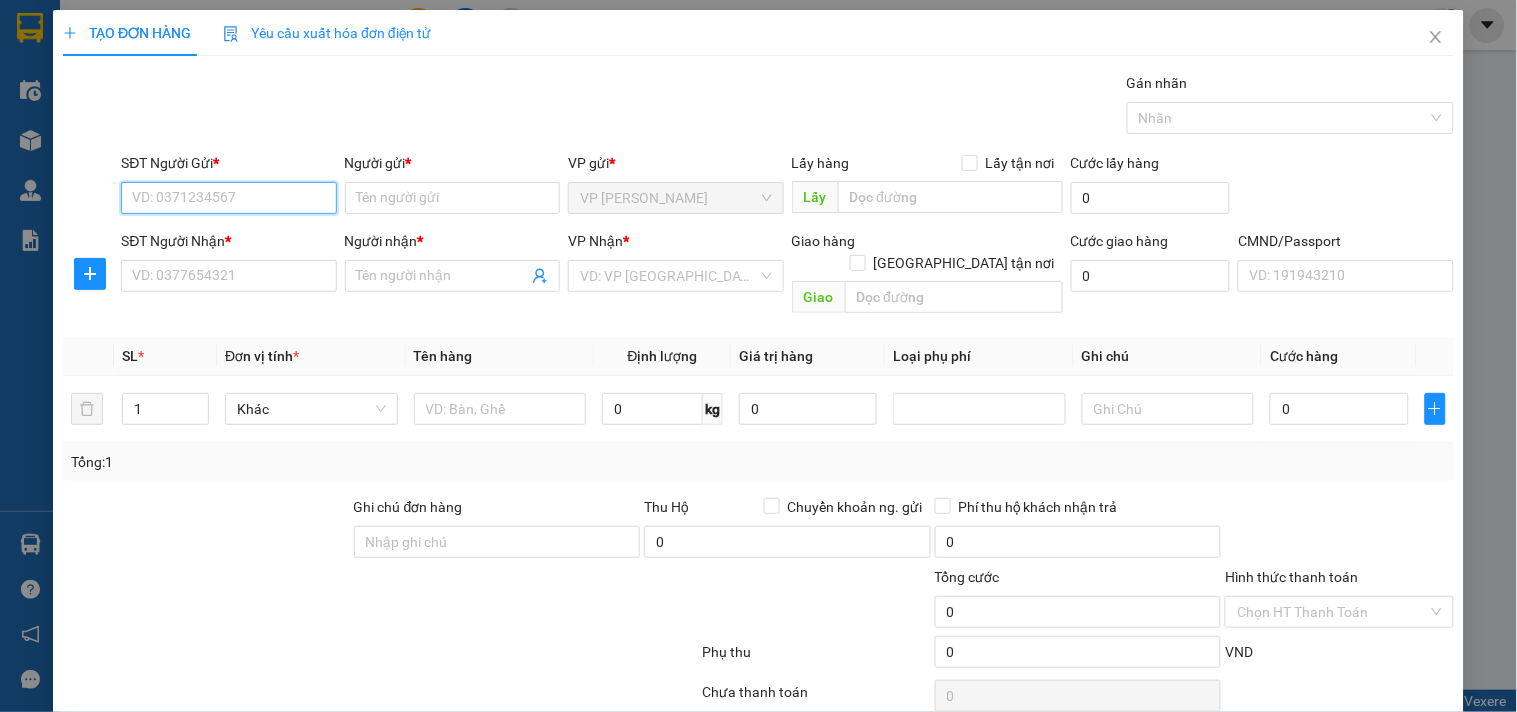 paste on "0355933922" 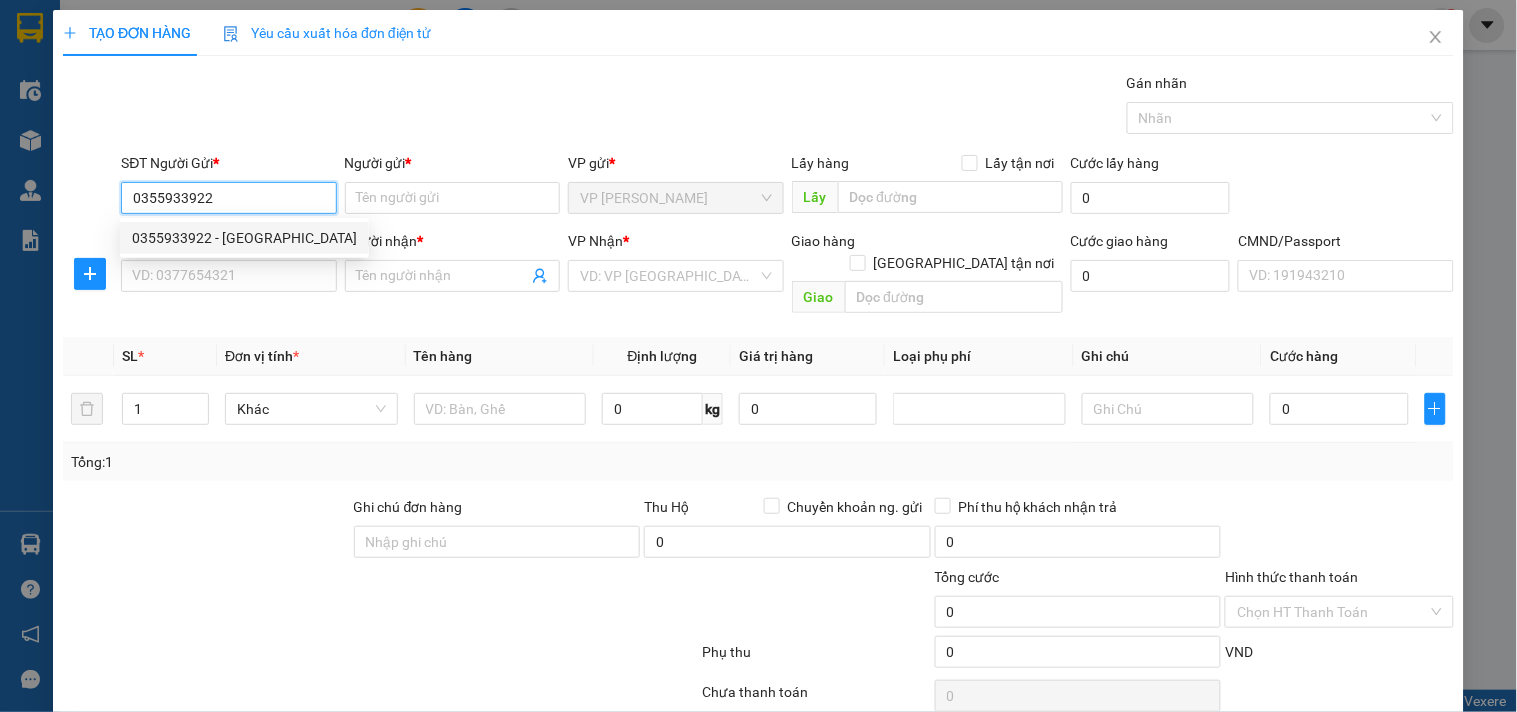 click on "0355933922 - THĂNG LONG STUDIO" at bounding box center (244, 238) 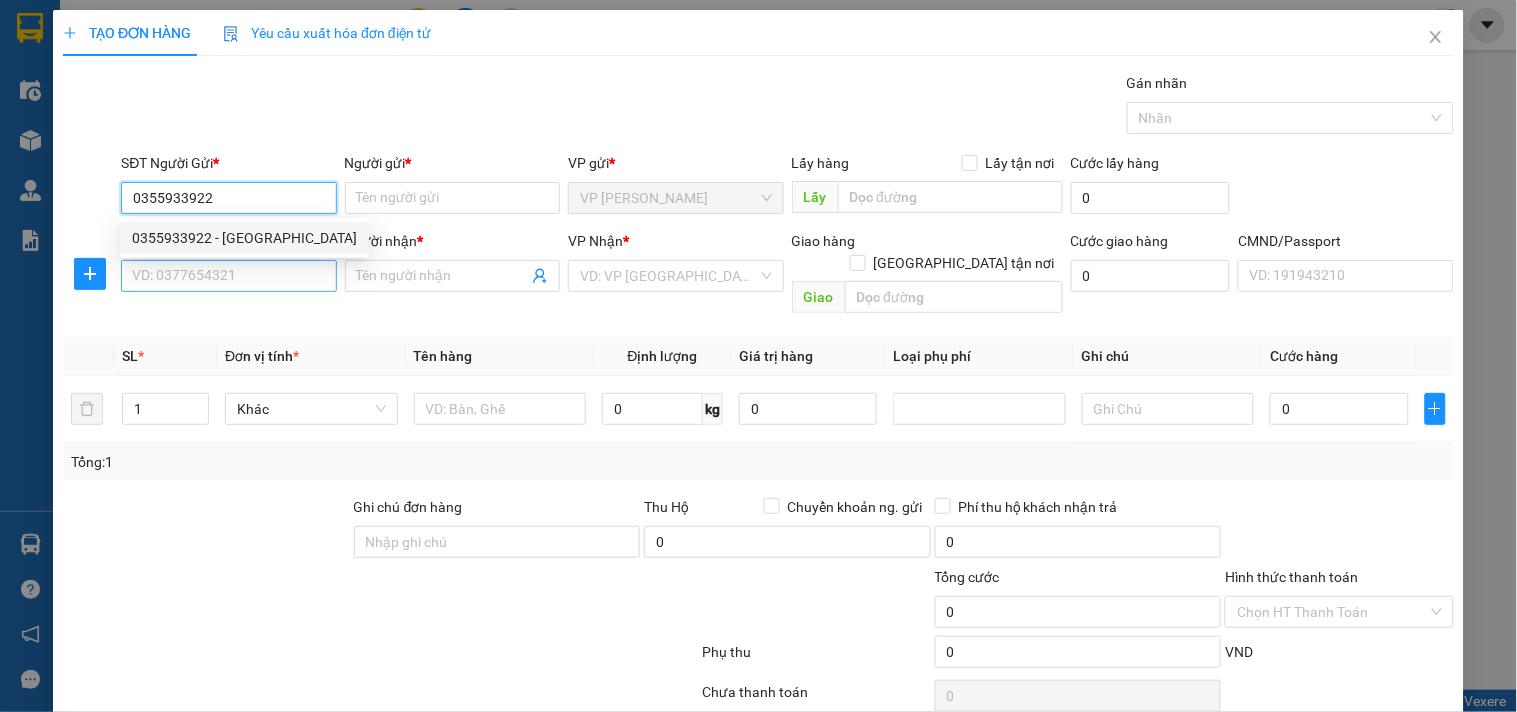 type on "THĂNG LONG STUDIO" 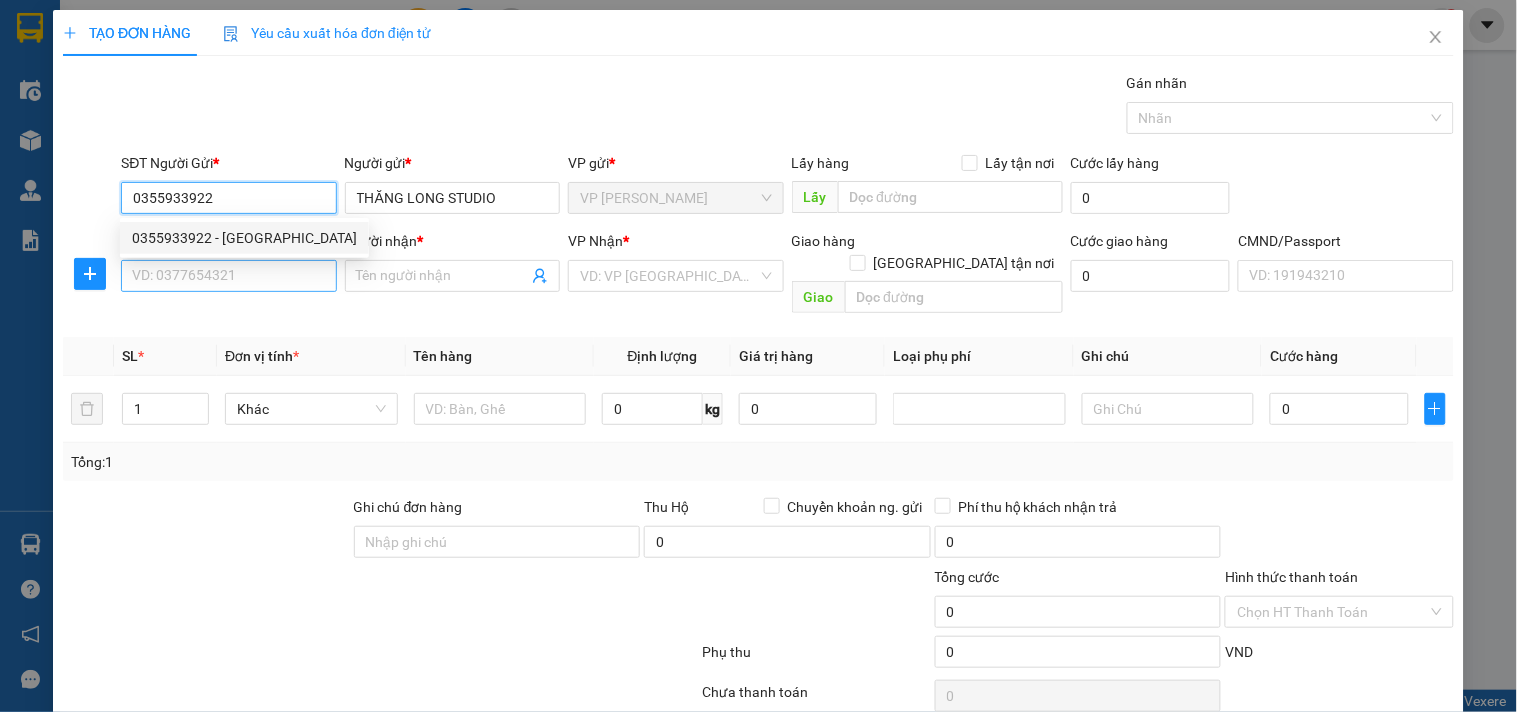 type on "0355933922" 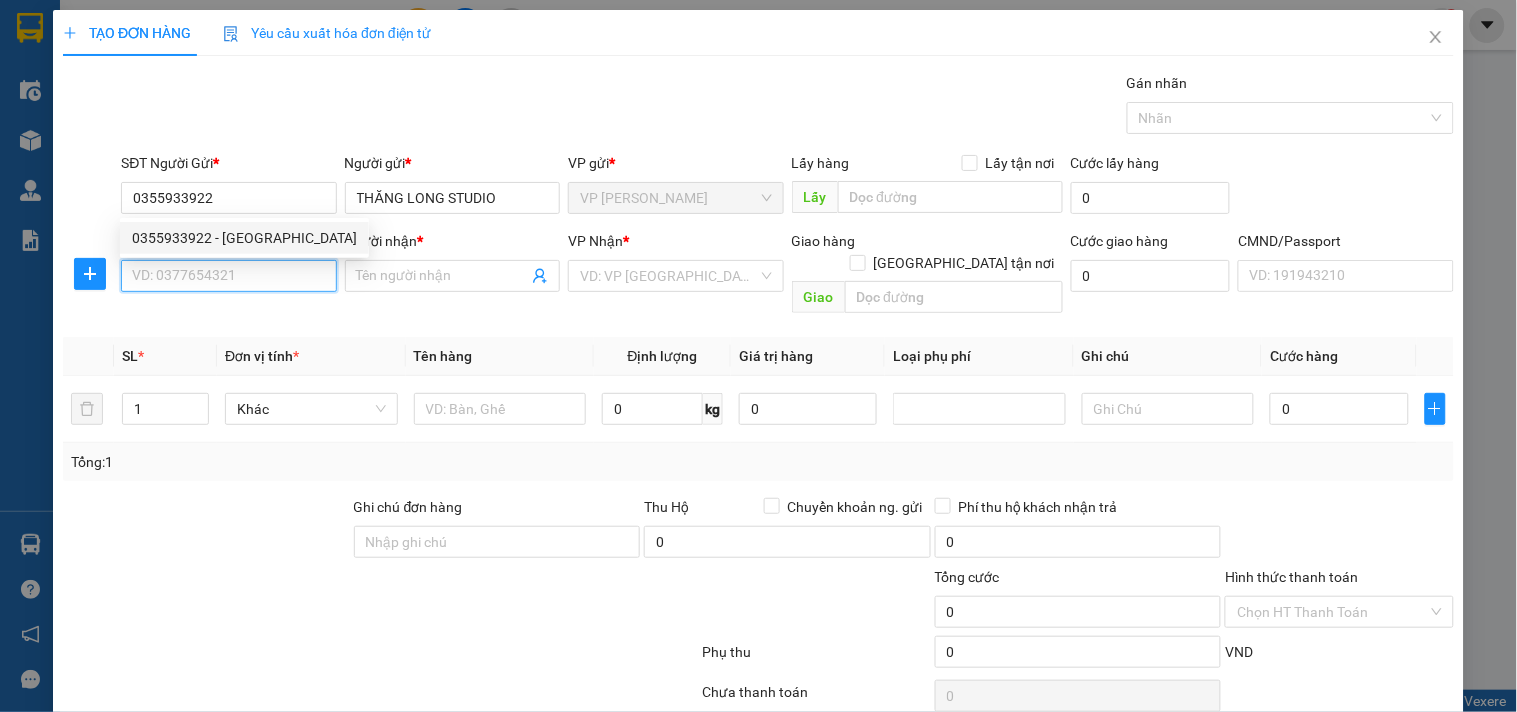 drag, startPoint x: 263, startPoint y: 263, endPoint x: 294, endPoint y: 278, distance: 34.43835 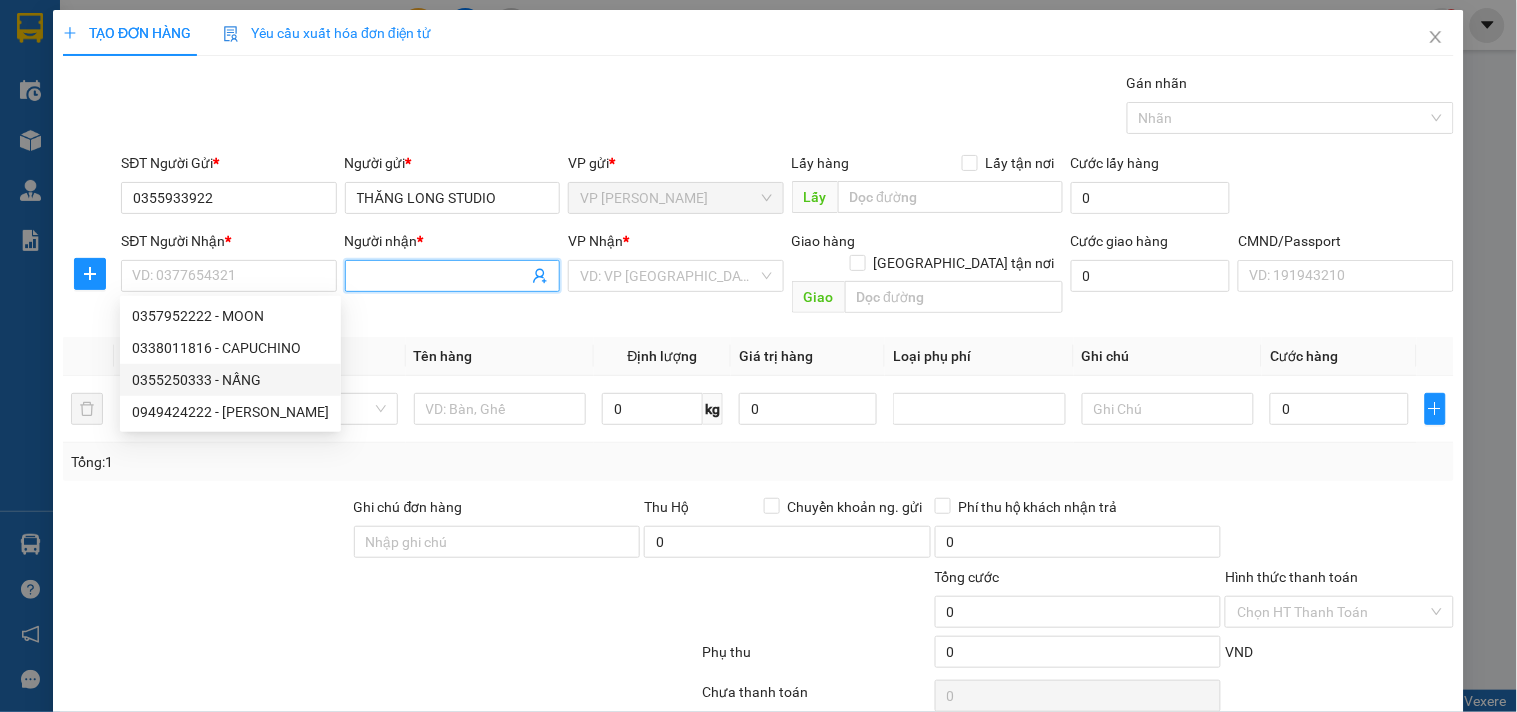 click 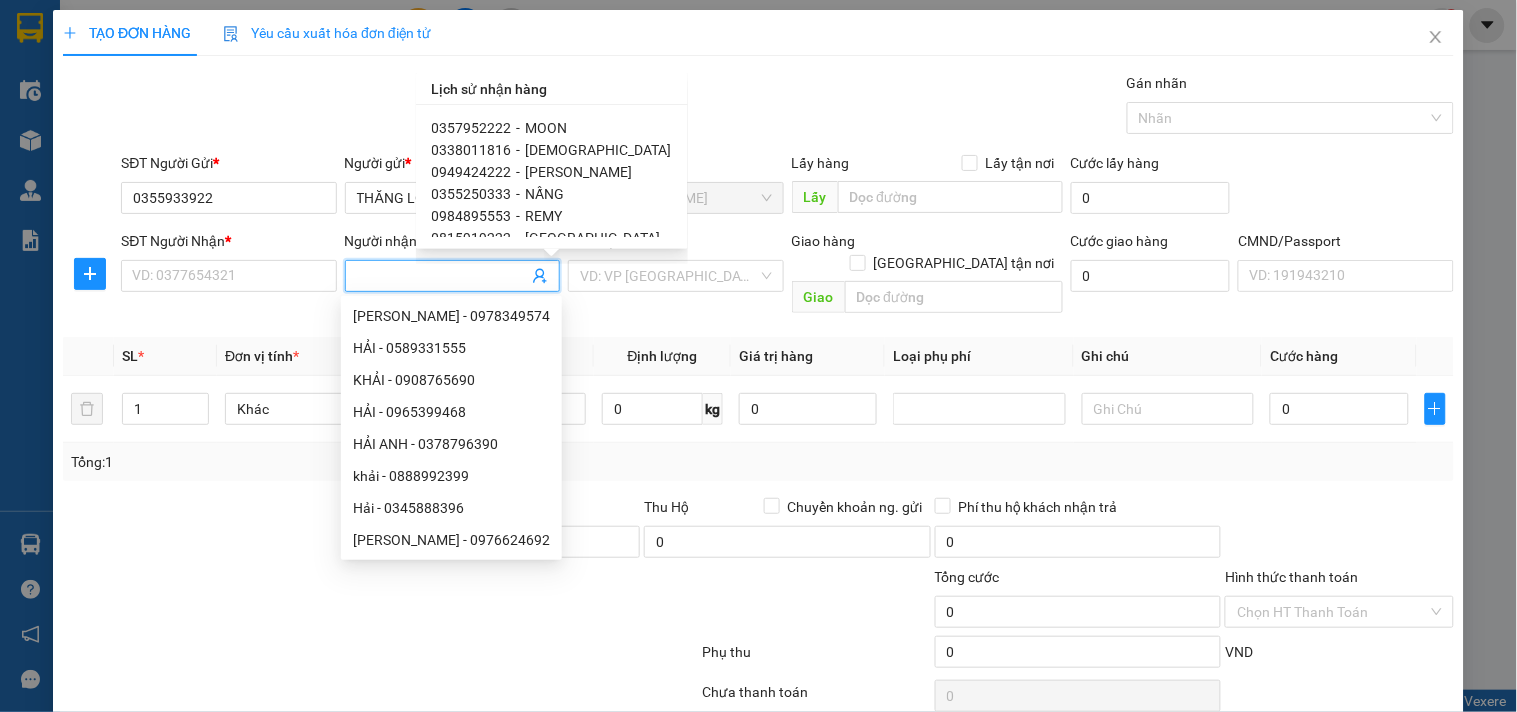 scroll, scrollTop: 111, scrollLeft: 0, axis: vertical 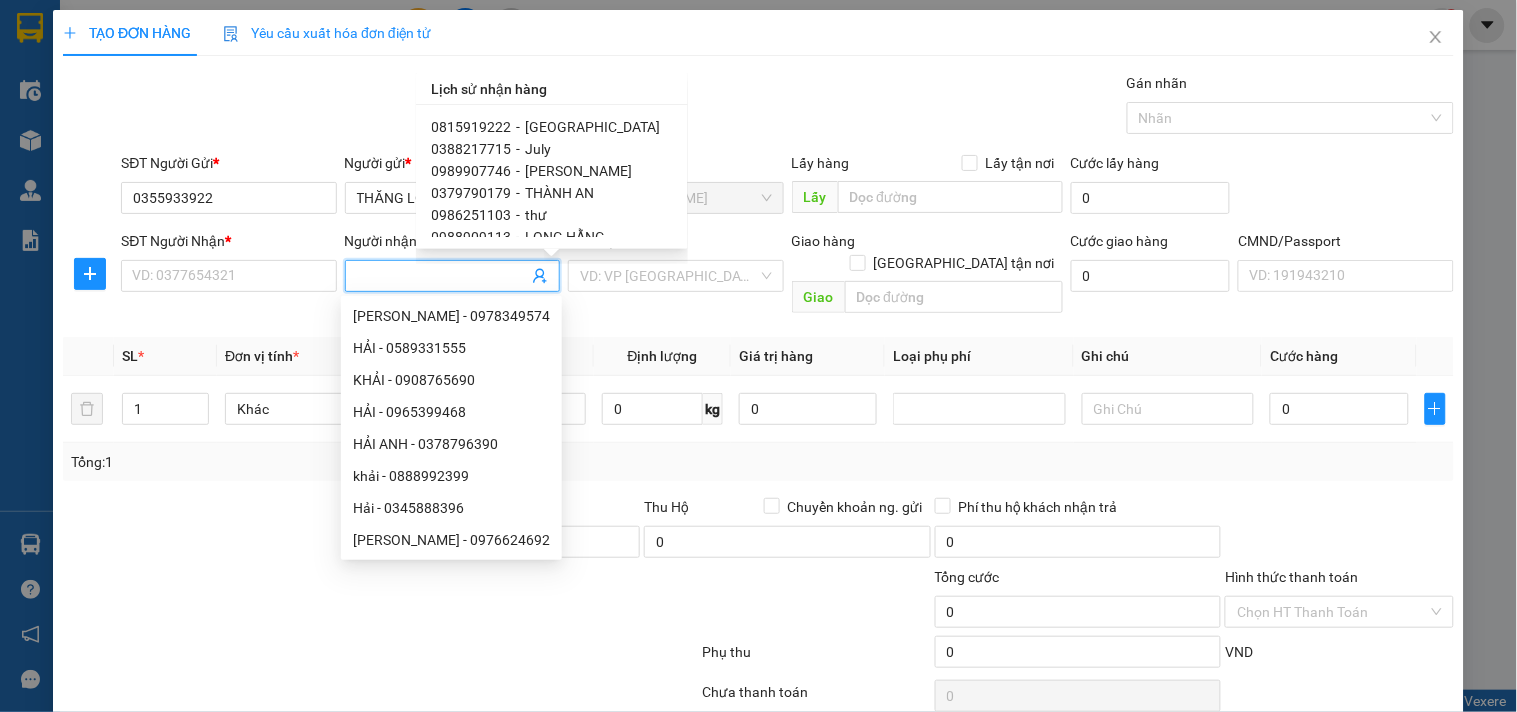 click on "QUANG DUY" at bounding box center [579, 171] 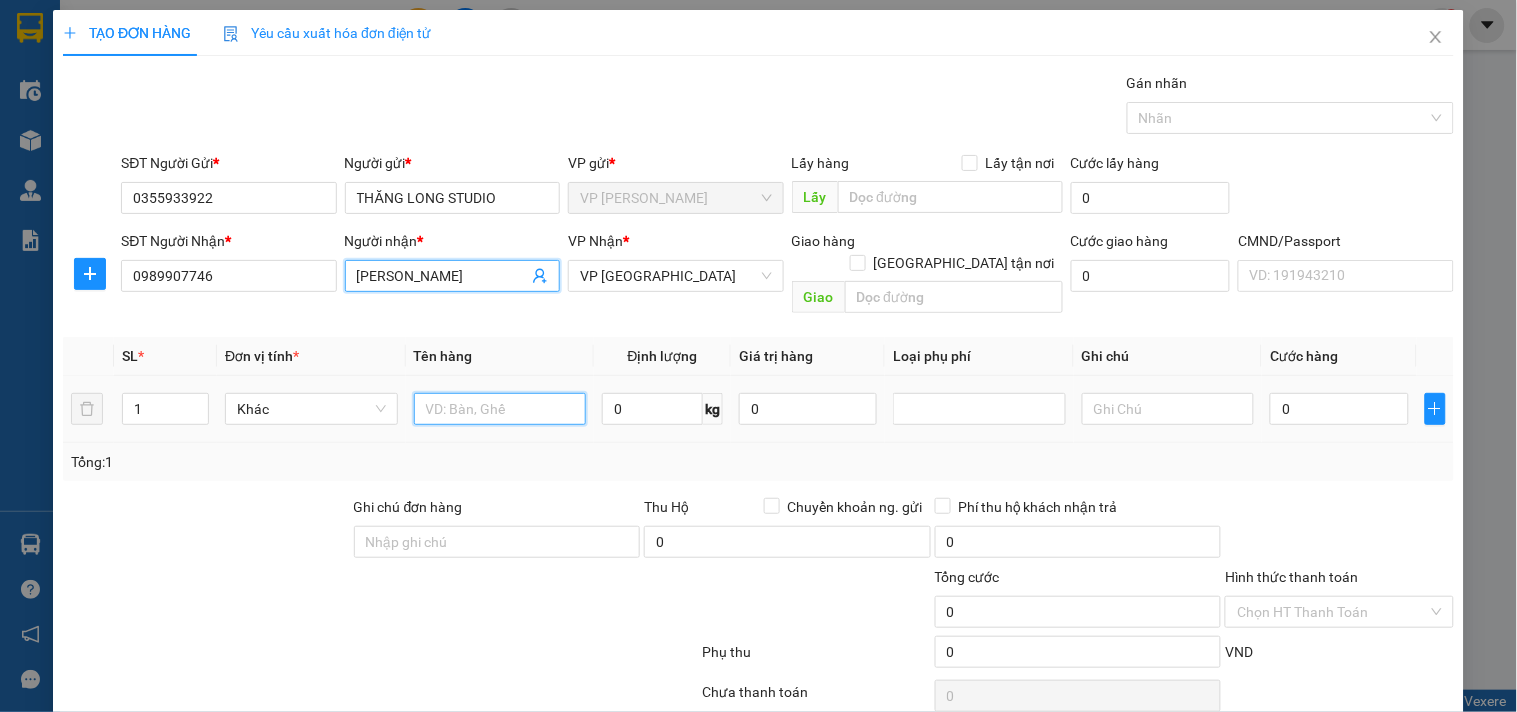 click at bounding box center [500, 409] 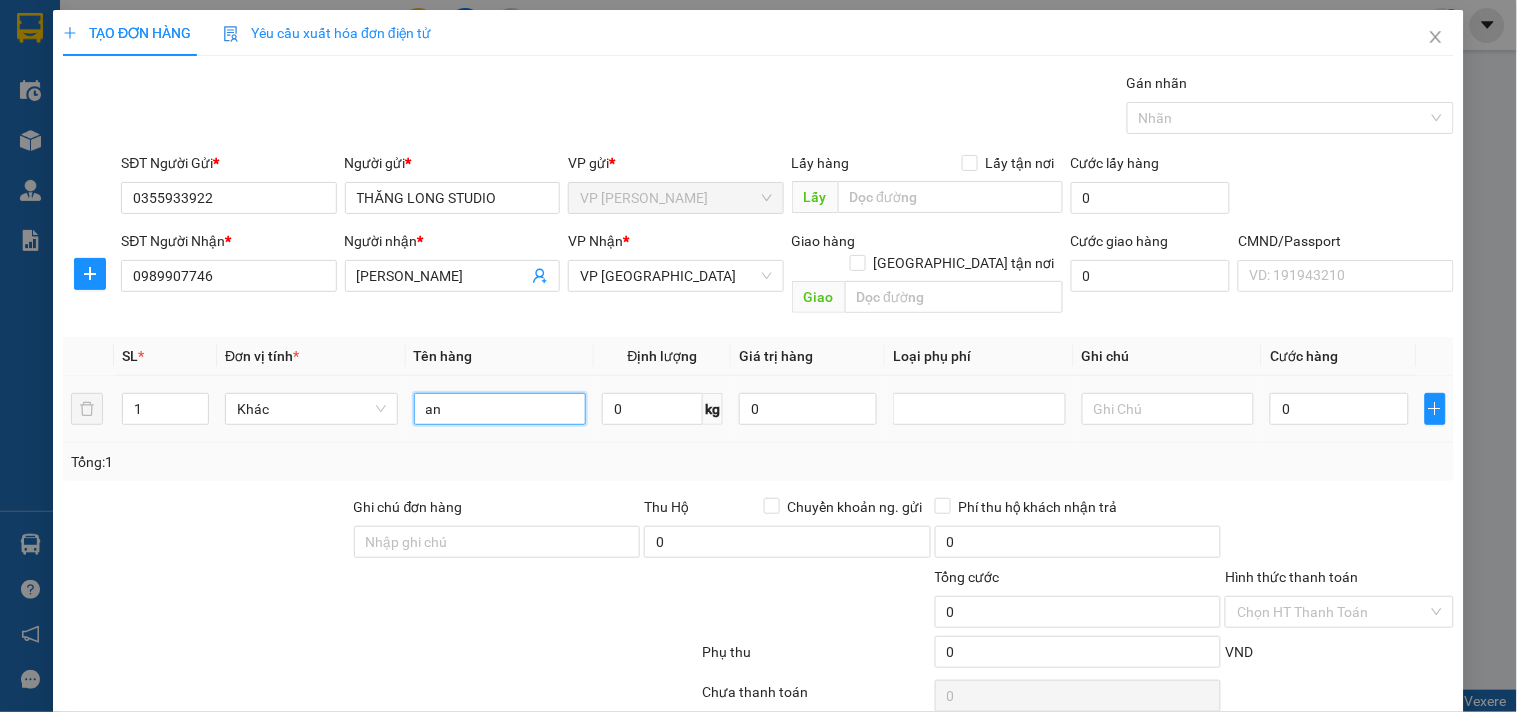 type on "a" 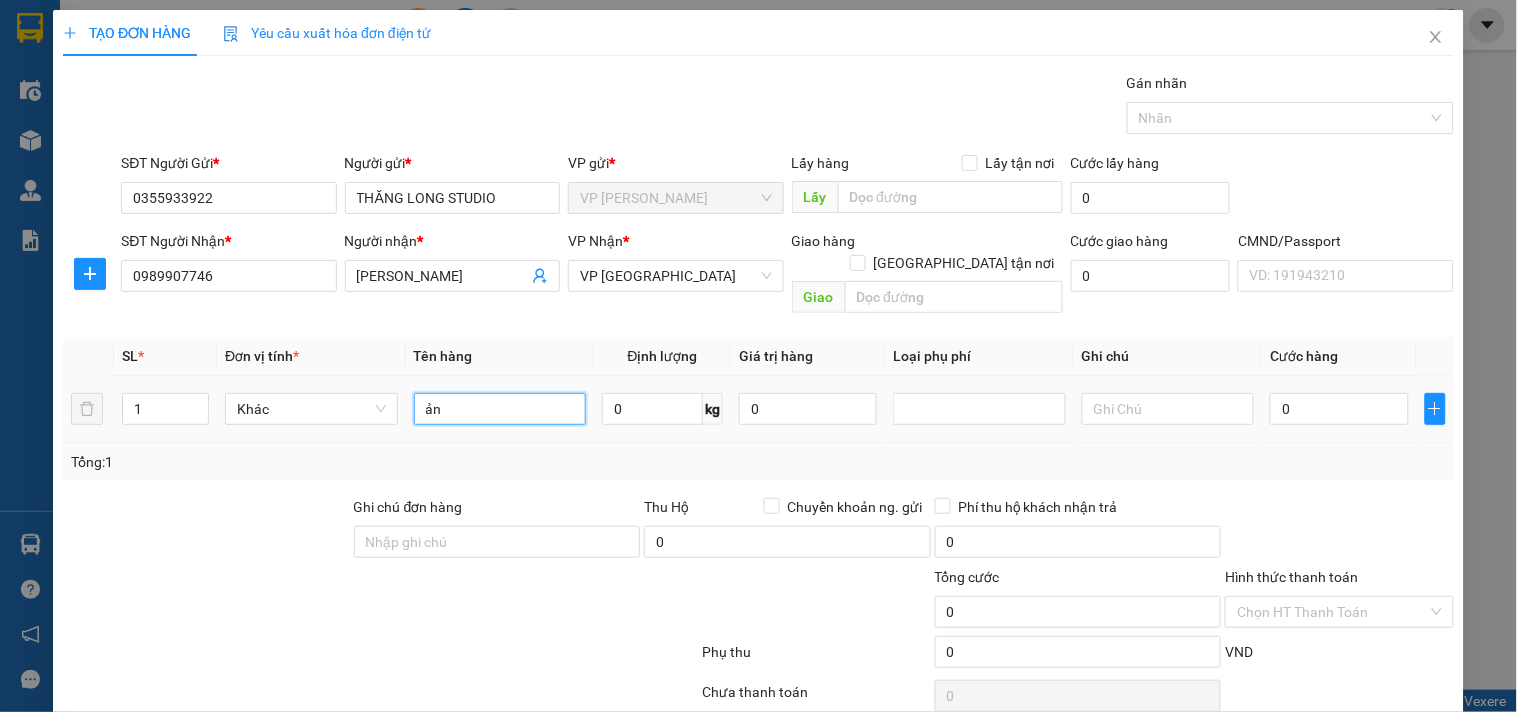 type on "ảnh" 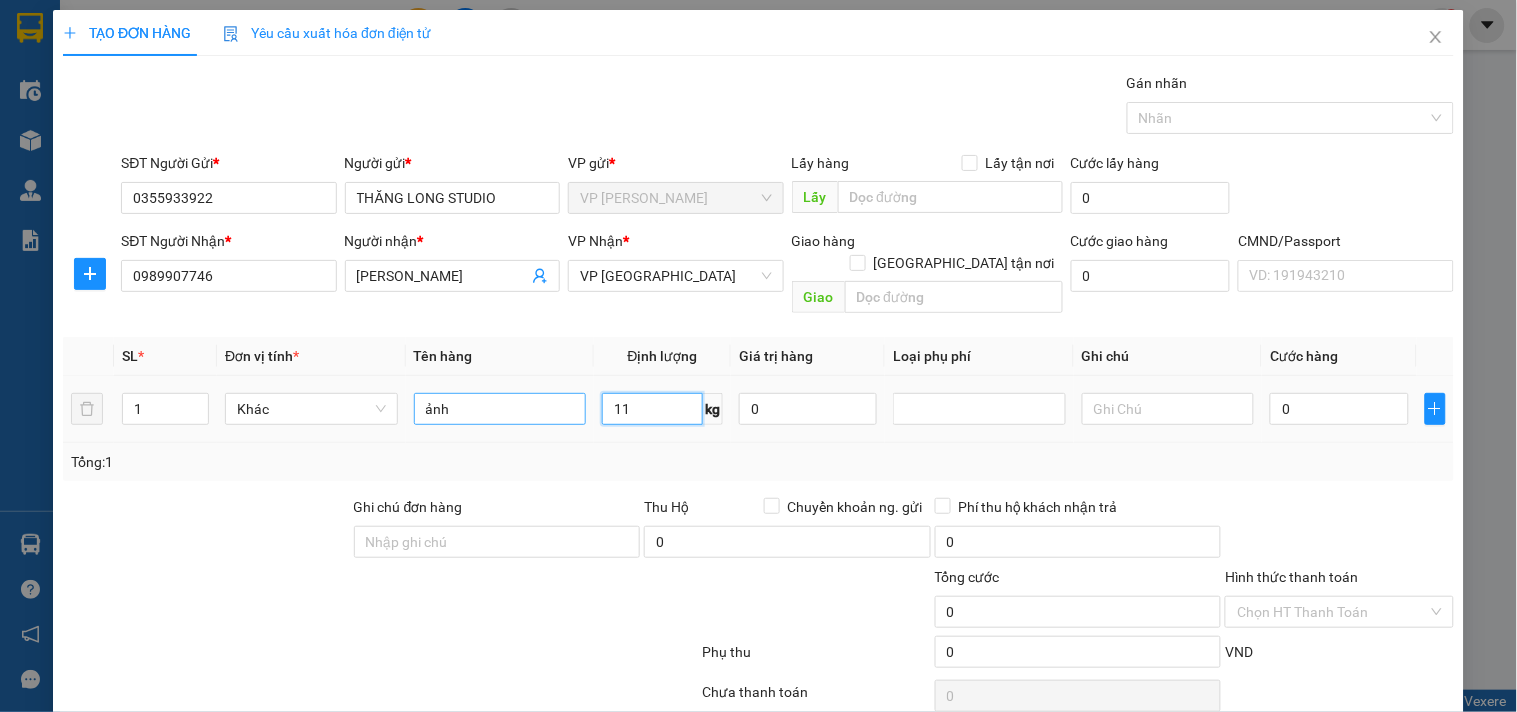 type on "11" 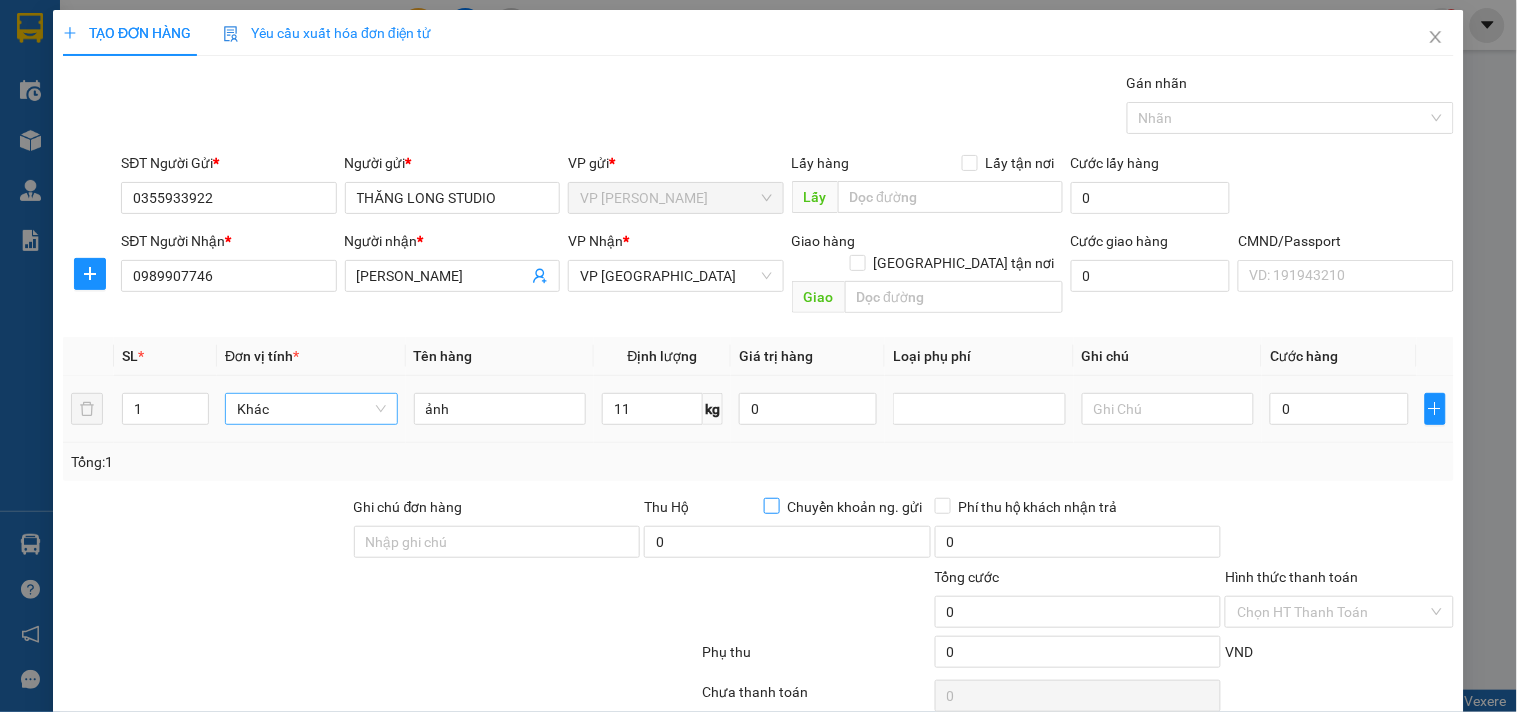 click on "Khác" at bounding box center [311, 409] 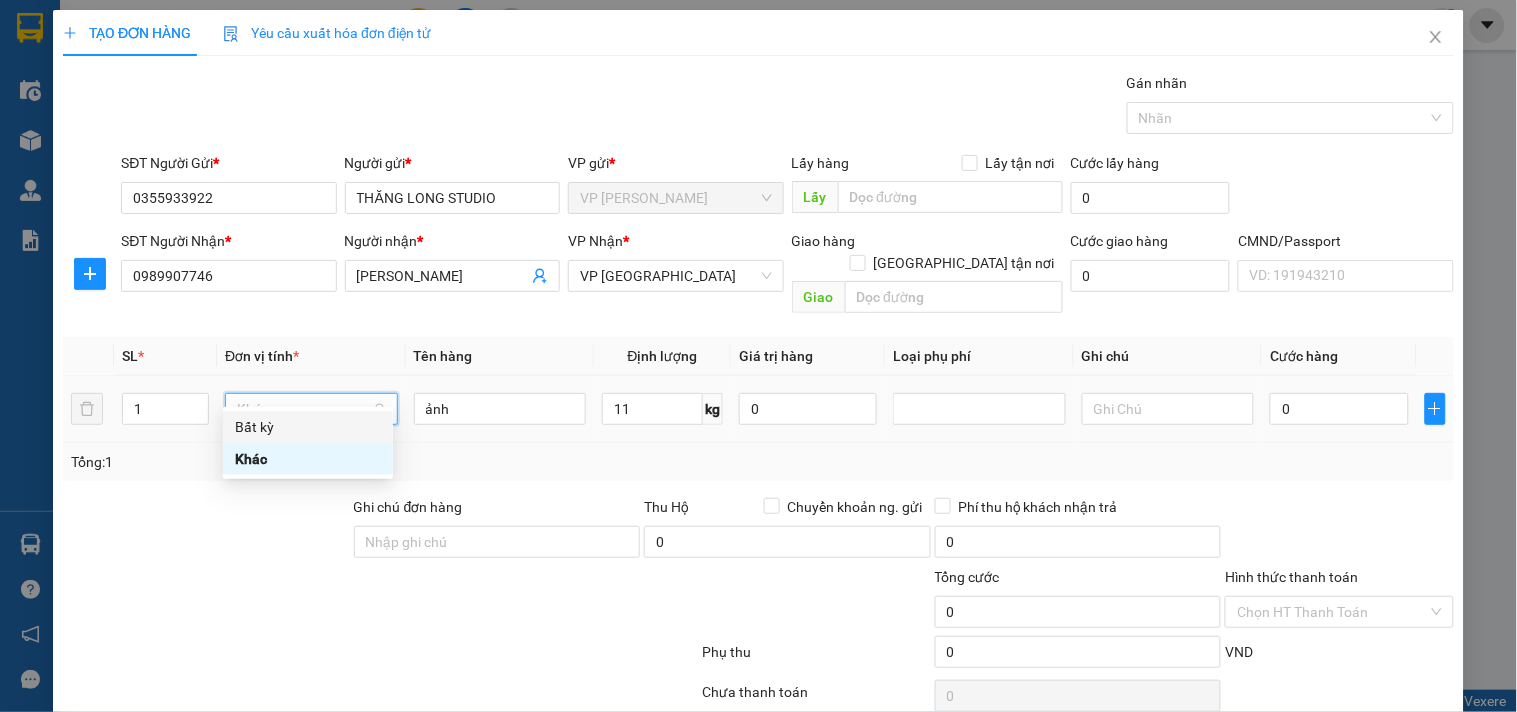 click on "Bất kỳ" at bounding box center [308, 427] 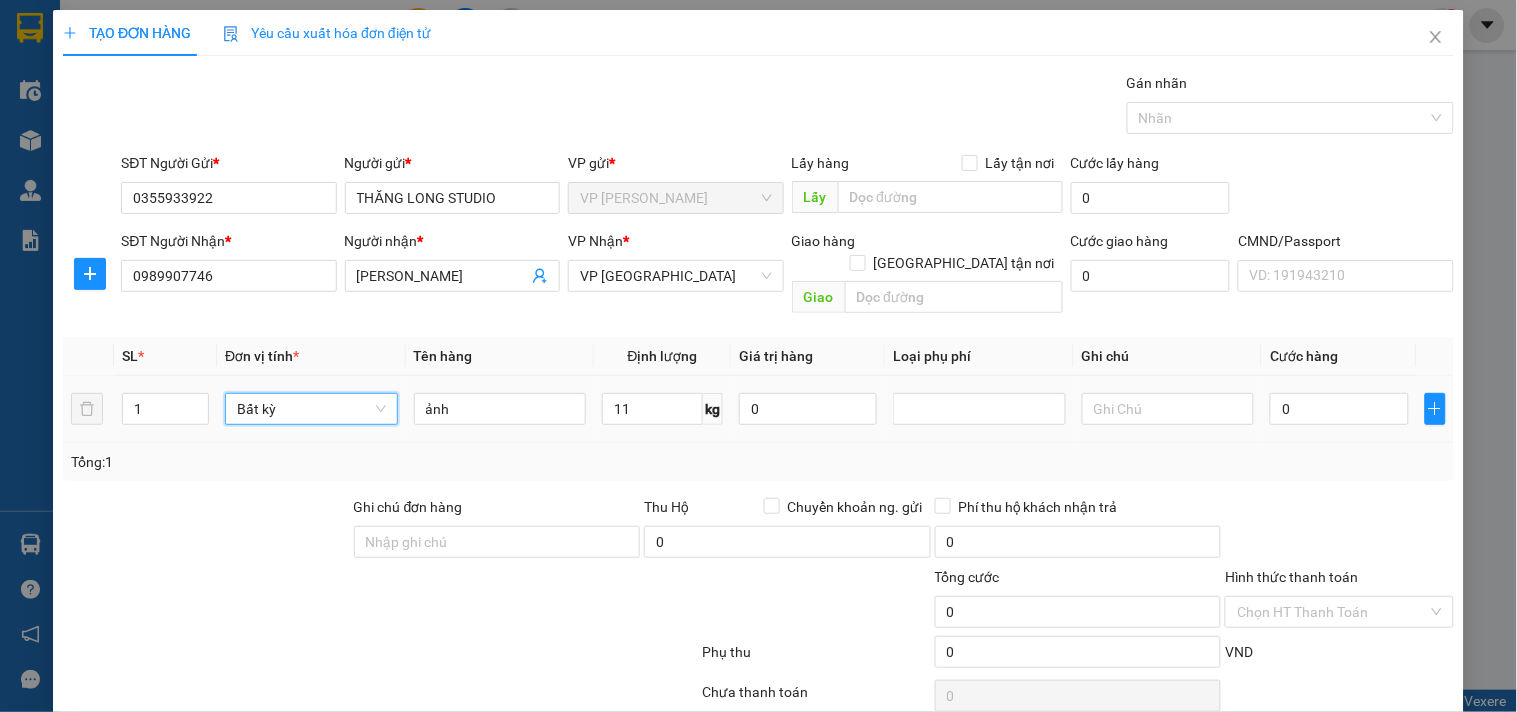 click on "0" at bounding box center (1339, 409) 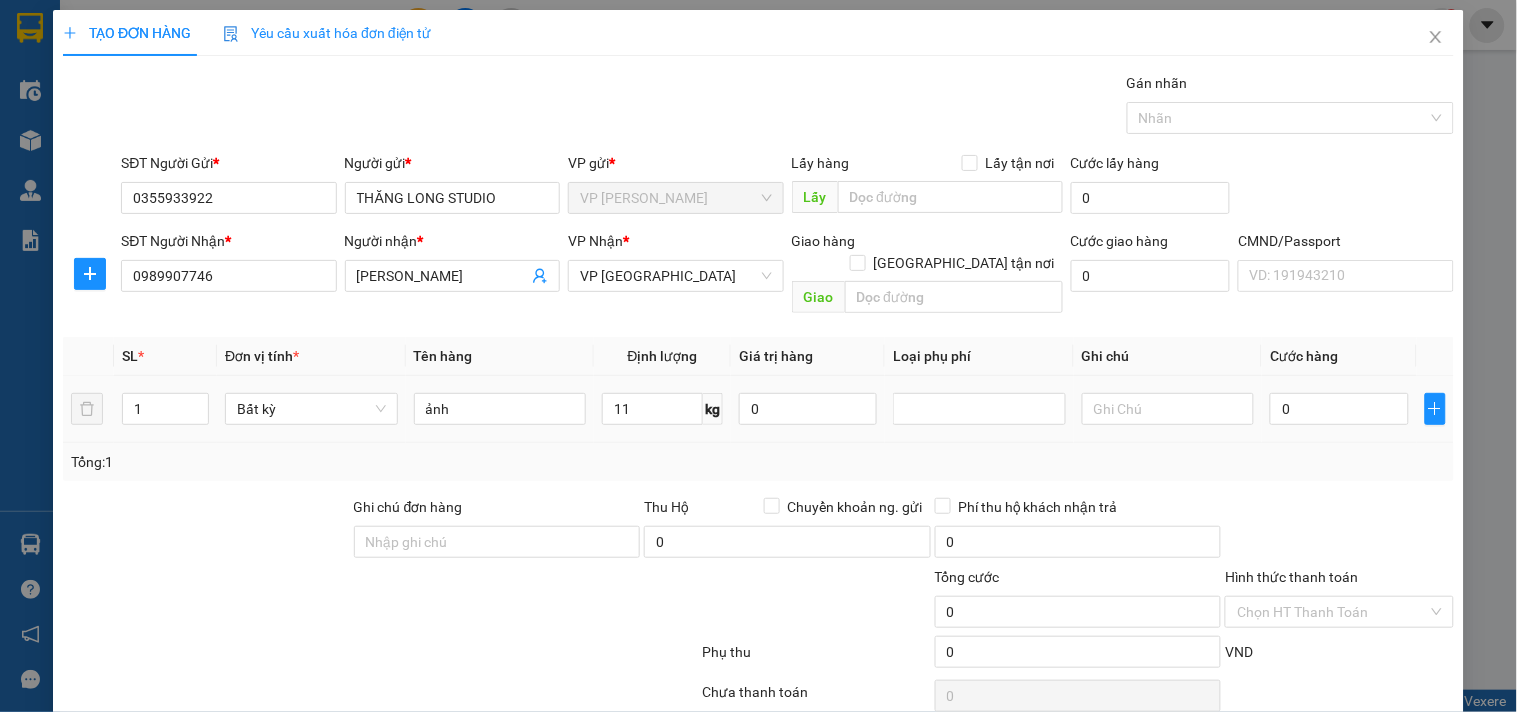 type on "50.000" 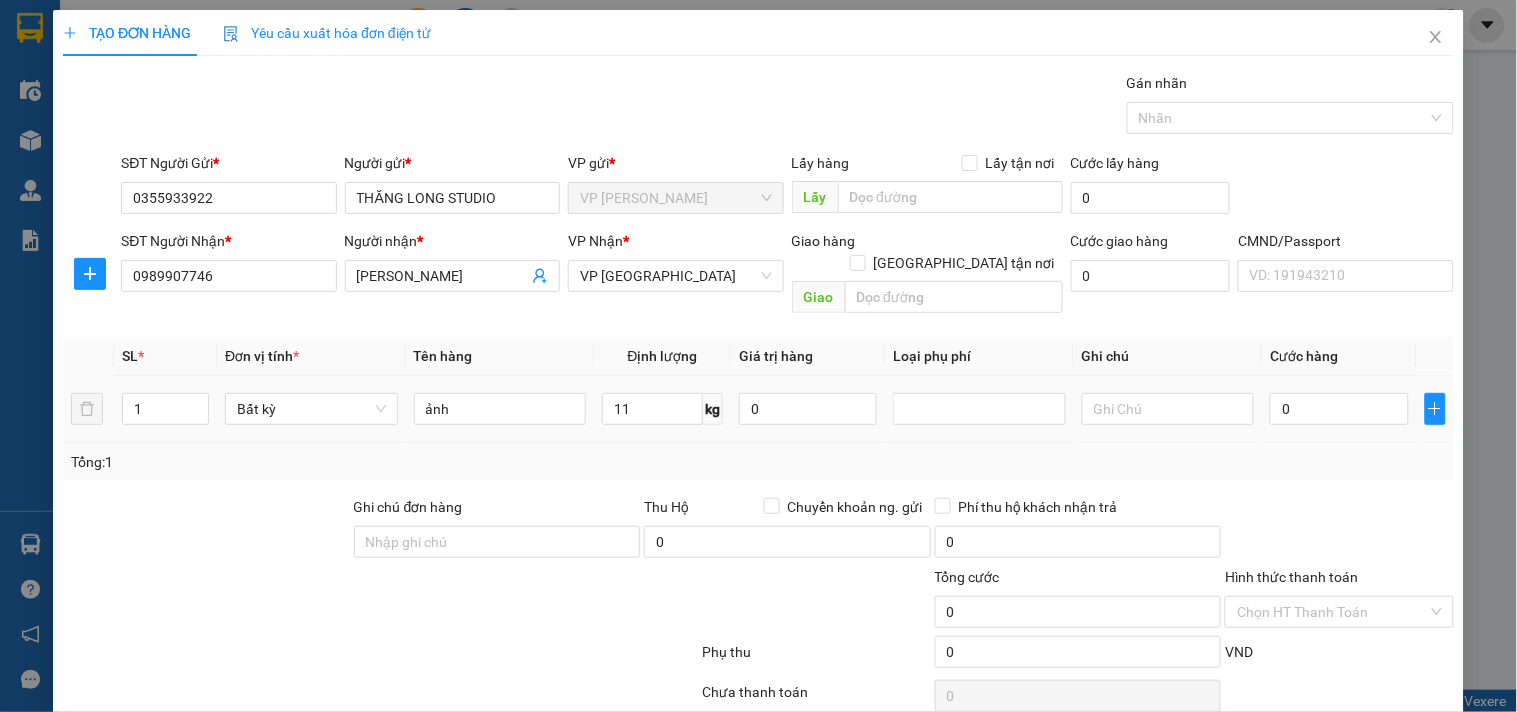 type on "50.000" 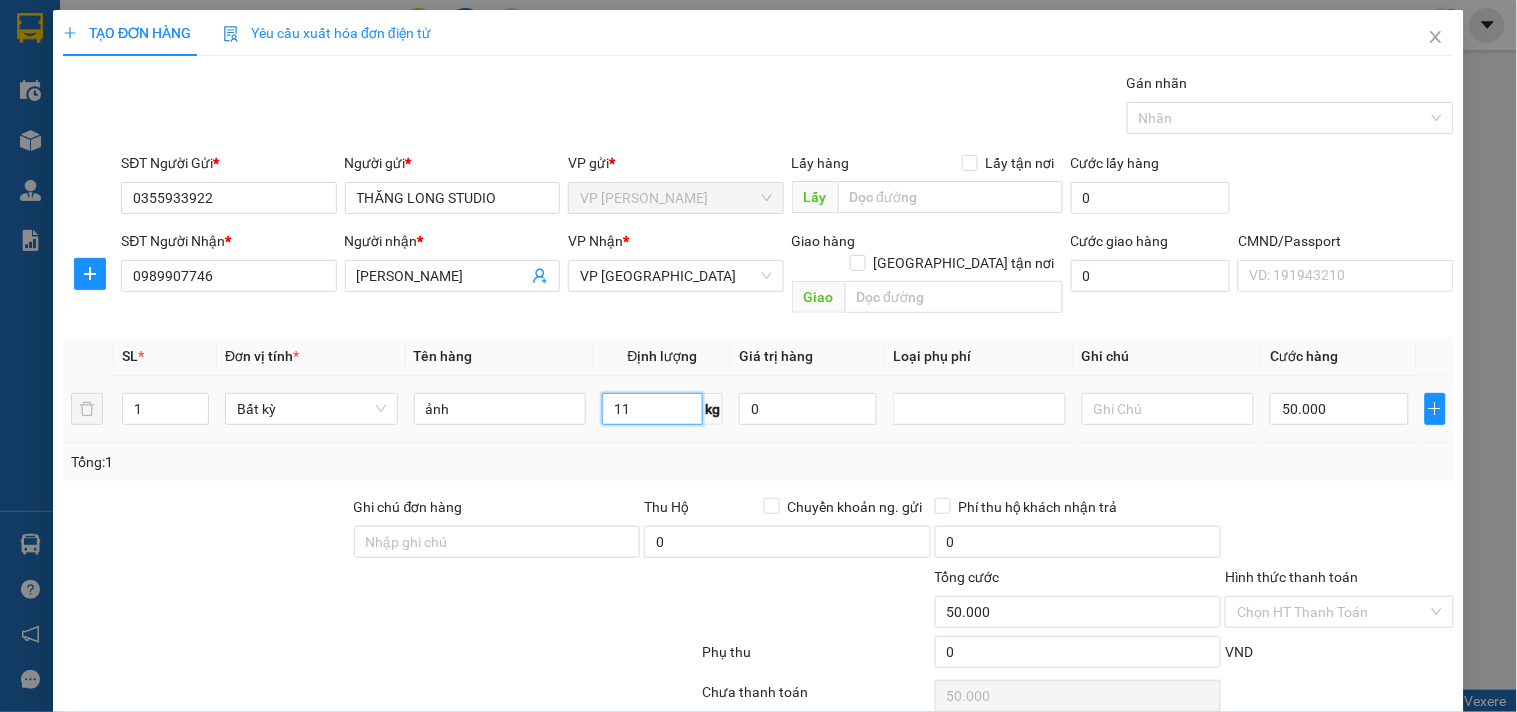 click on "11" at bounding box center (652, 409) 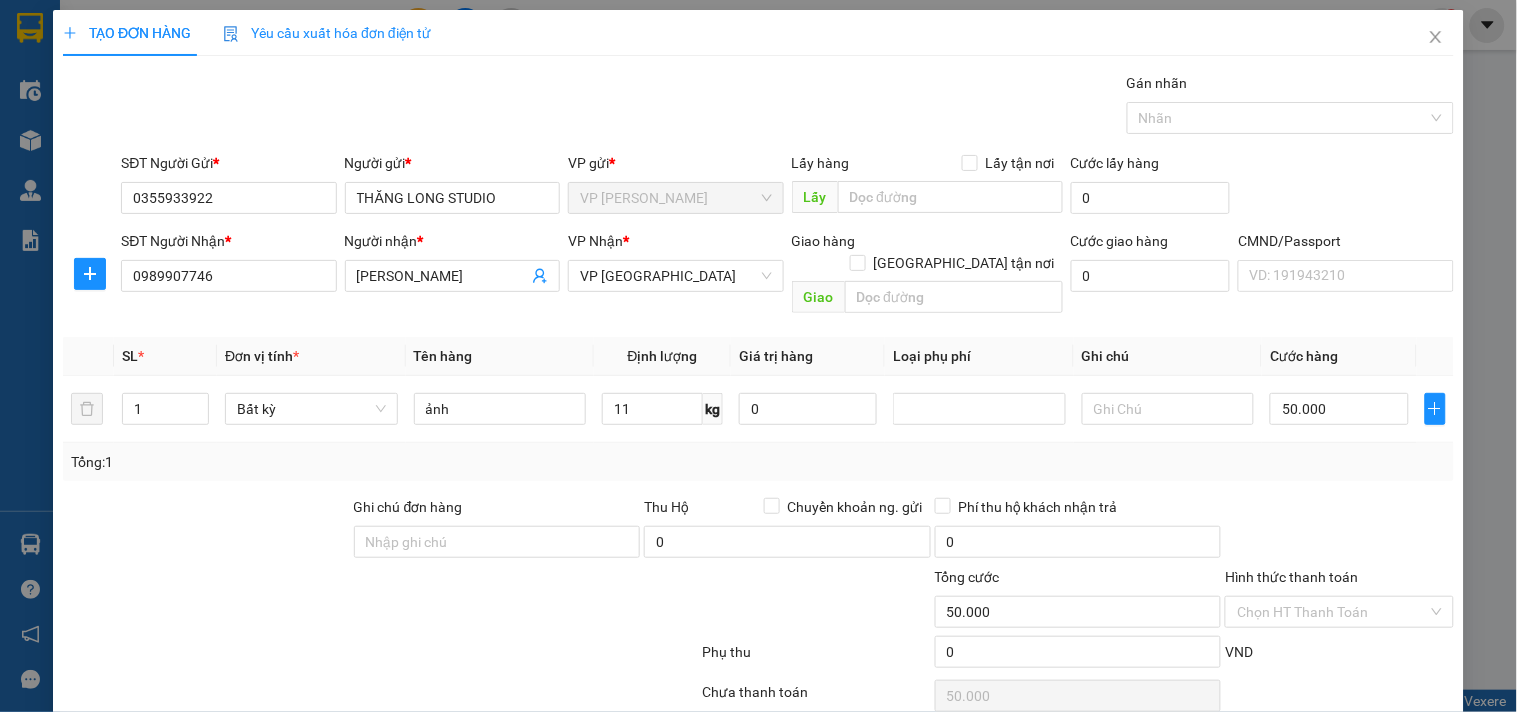 click on "Tổng:  1" at bounding box center [758, 462] 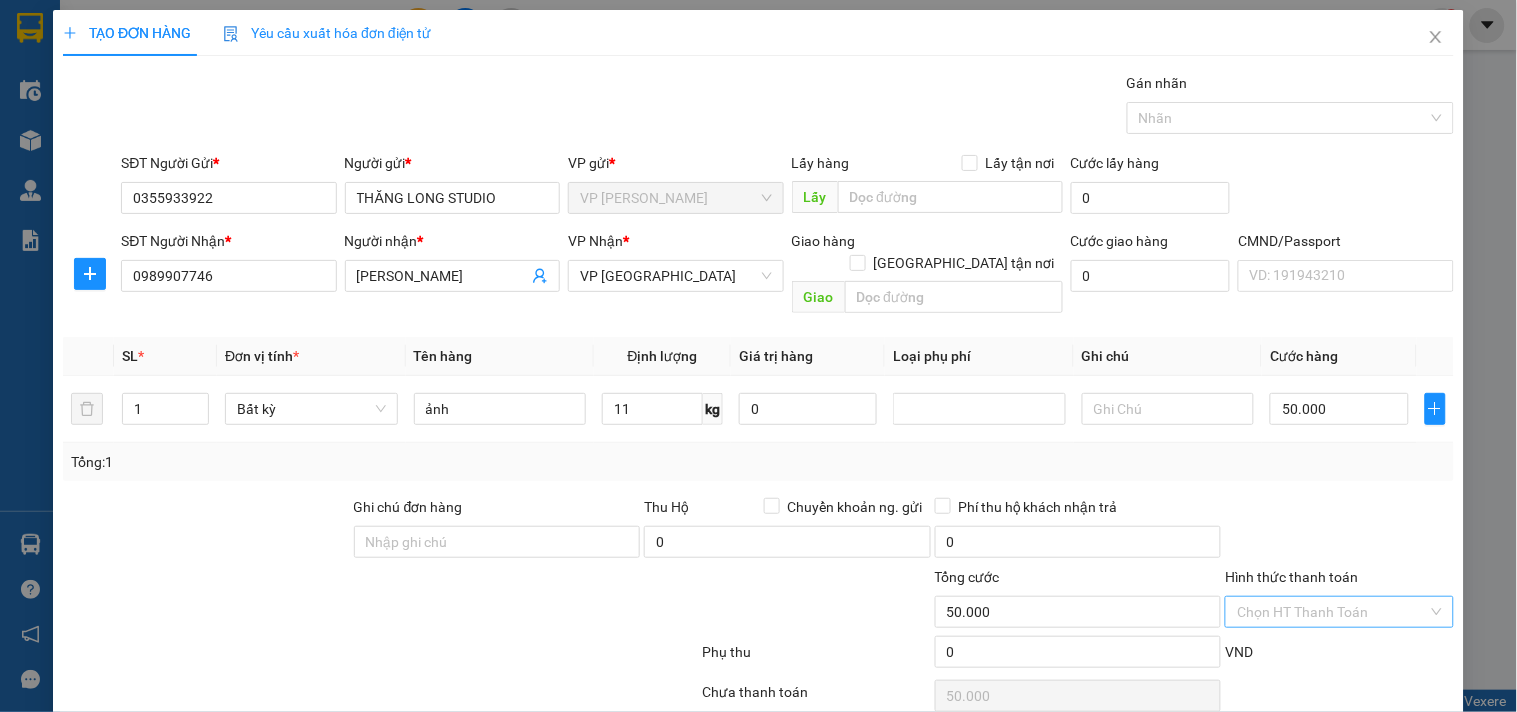 scroll, scrollTop: 67, scrollLeft: 0, axis: vertical 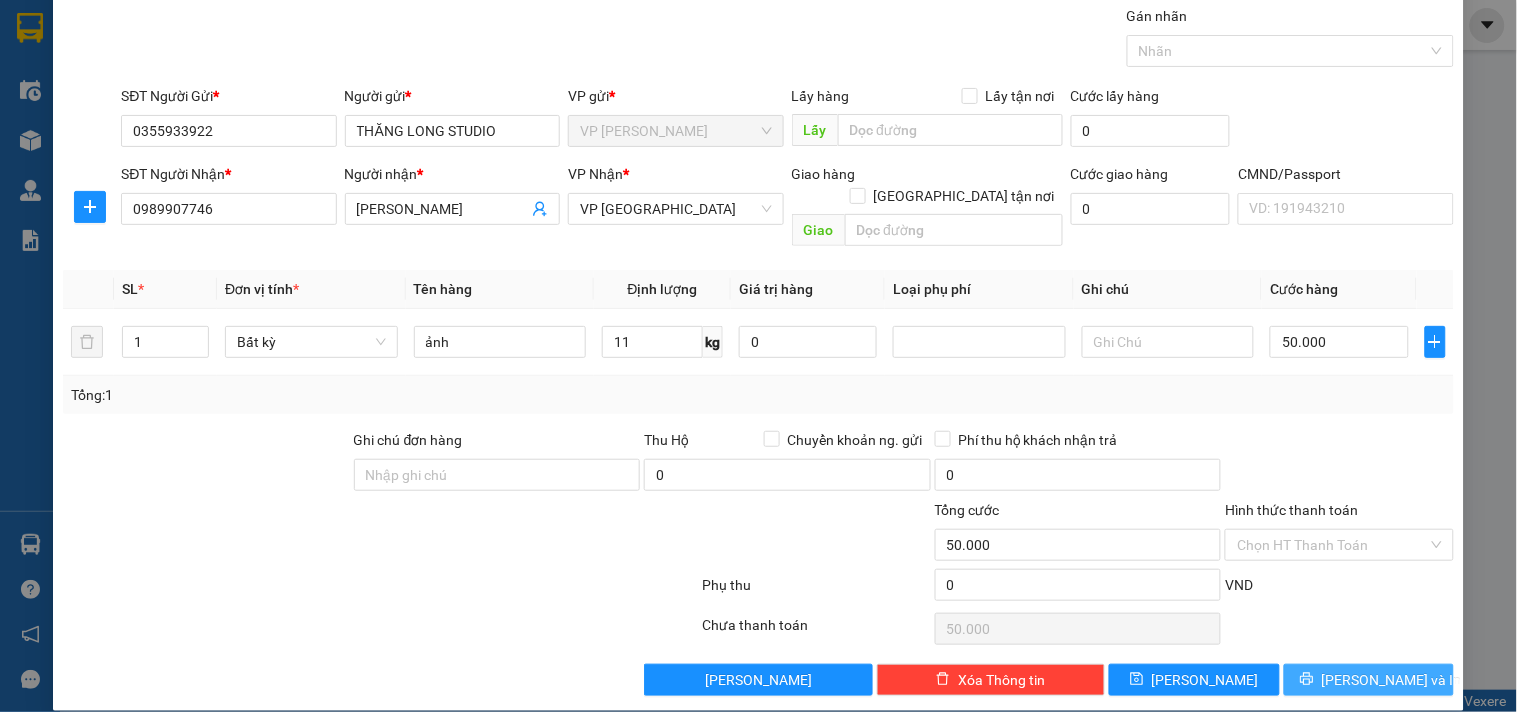 click 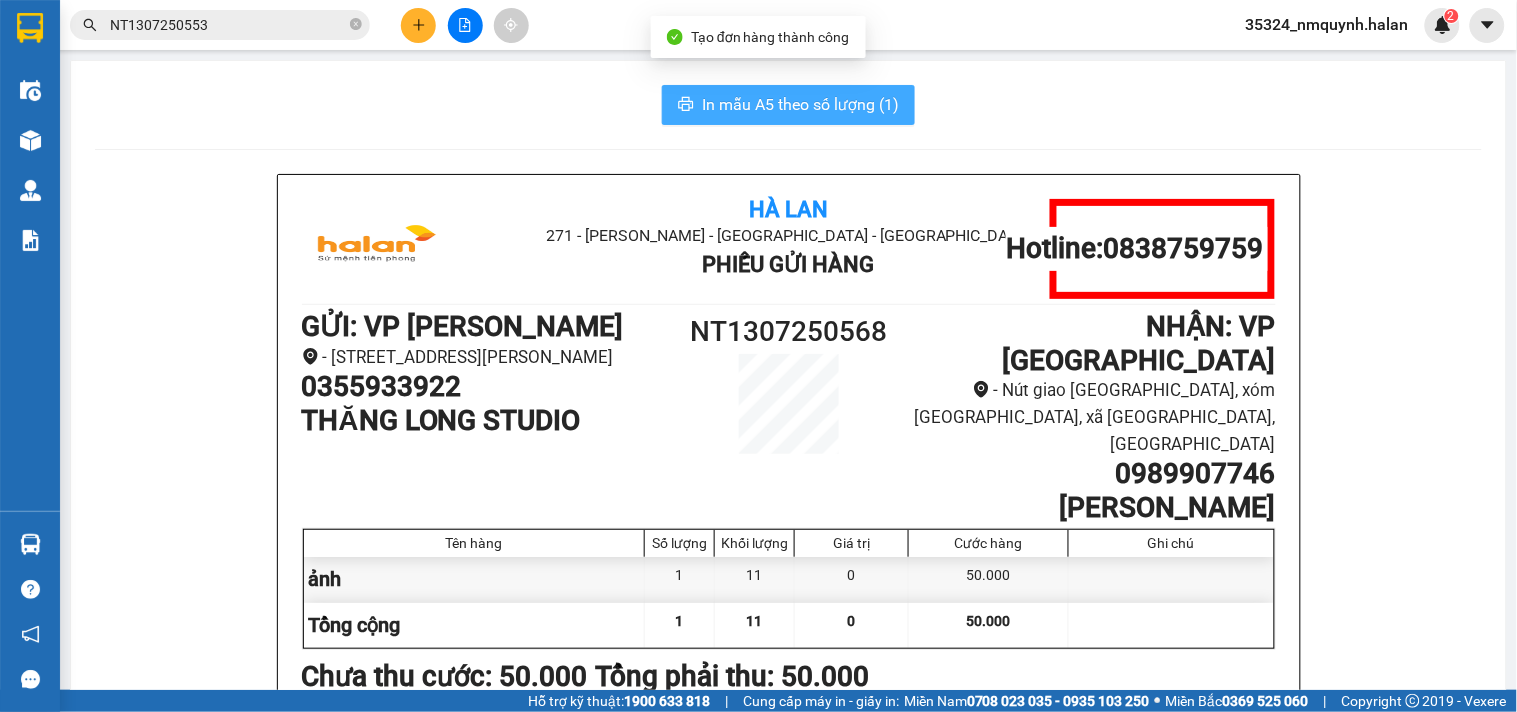 click on "In mẫu A5 theo số lượng
(1)" at bounding box center [800, 104] 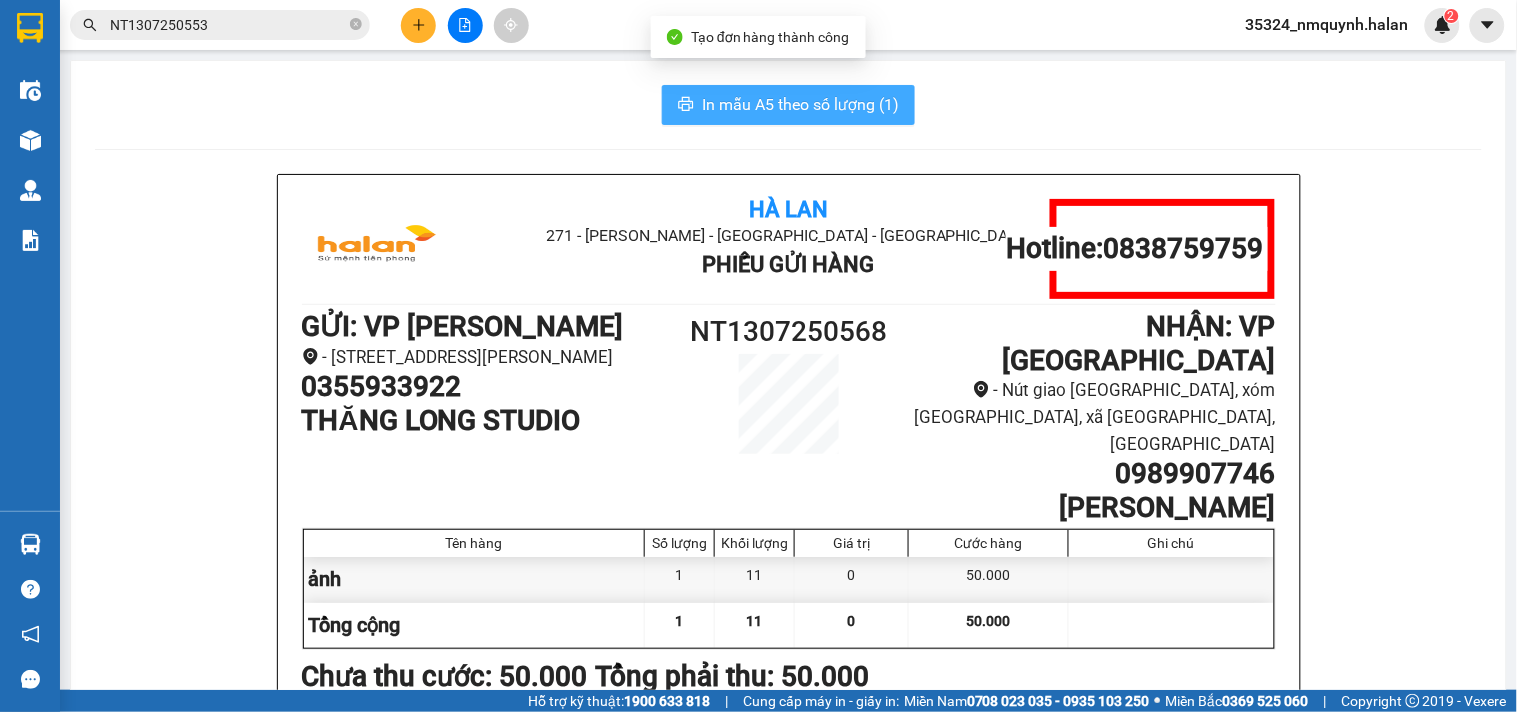 scroll, scrollTop: 0, scrollLeft: 0, axis: both 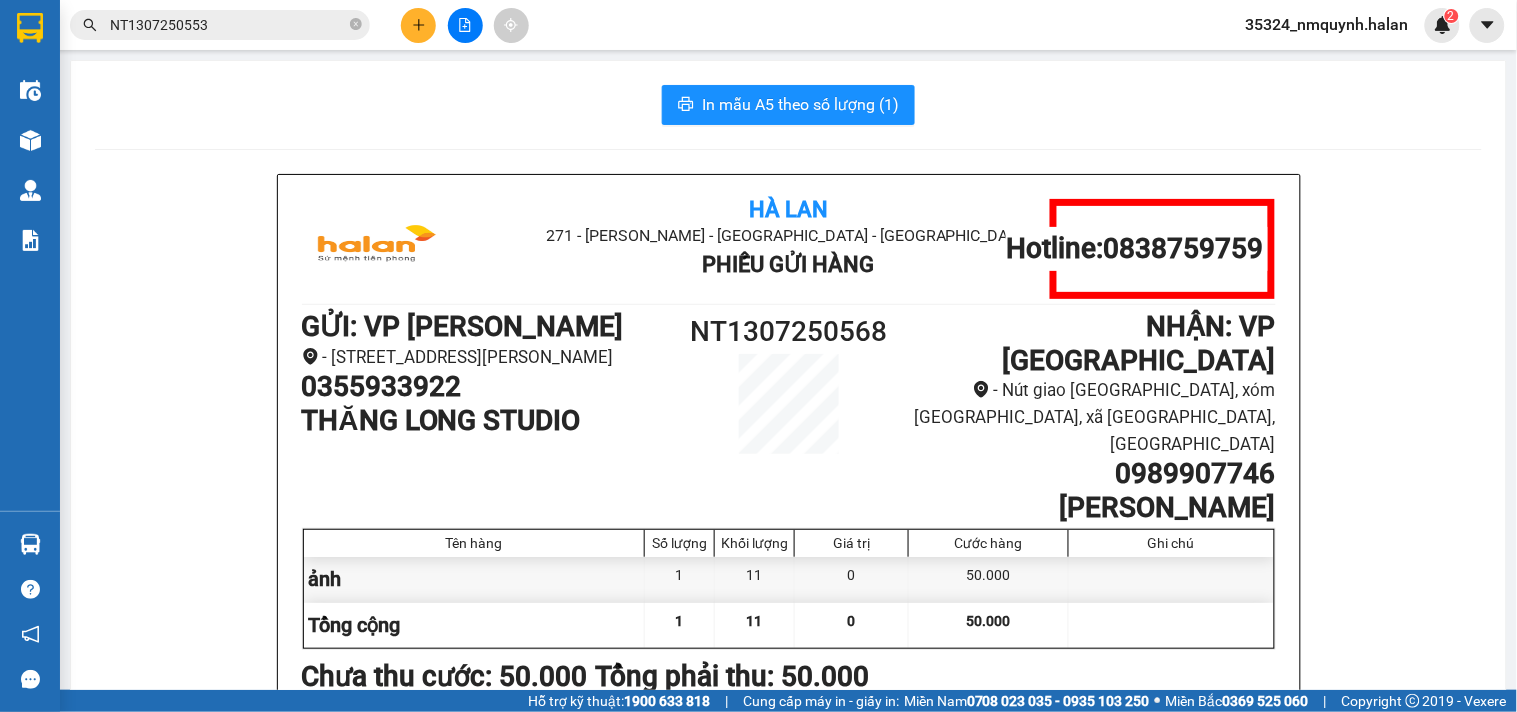 click on "Hà Lan 271 - Dương Tự Minh - Phường Tân Long - Thái Nguyên Phiếu Gửi Hàng Hotline:  0838759759 GỬI :   VP Nguyễn Trãi   - 286 đường Nguyễn Trãi, phường Thanh Xuân Trung, Thanh Xuân, Hà Nội 0355933922 THĂNG LONG STUDIO NT1307250568 NHẬN :   VP Yên Bình   - Nút giao Yên Bình, xóm Sứ, xã Tân Hương, TP Thái Nguyên 0989907746 QUANG DUY Tên hàng Số lượng Khối lượng Giá trị Cước hàng Ghi chú ảnh 1 11 0 50.000 Tổng cộng 1 11 0 50.000 Loading... Chưa thu cước : 50.000 Tổng phải thu: 50.000 Thông tin NH người nhận tiền thu hộ Người gửi  (Tôi đã đọc và đồng ý nội dung phiếu gửi hàng) 11:31, ngày 13 tháng 07 năm 2025 NV nhận hàng (Kí và ghi rõ họ tên) Nguyễn Mạnh Quỳnh Người nhận (Kí và ghi rõ họ tên) Quy định nhận/gửi hàng : Hà Lan 271 - Dương Tự Minh - Phường Tân Long - Thái Nguyên Phiếu Gửi Hàng Hotline:  0838759759 GỬI :   VP Nguyễn Trãi   :" at bounding box center (788, 965) 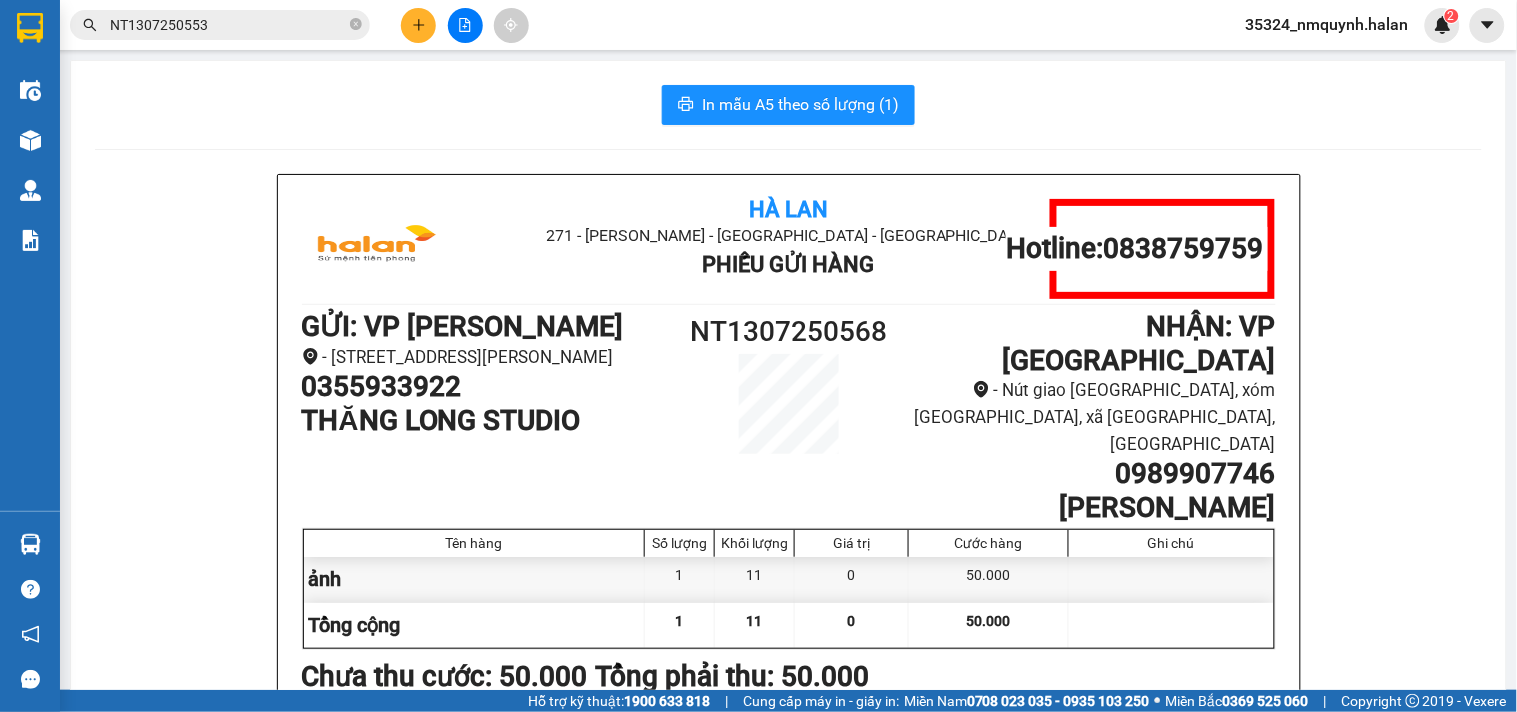 click at bounding box center (465, 25) 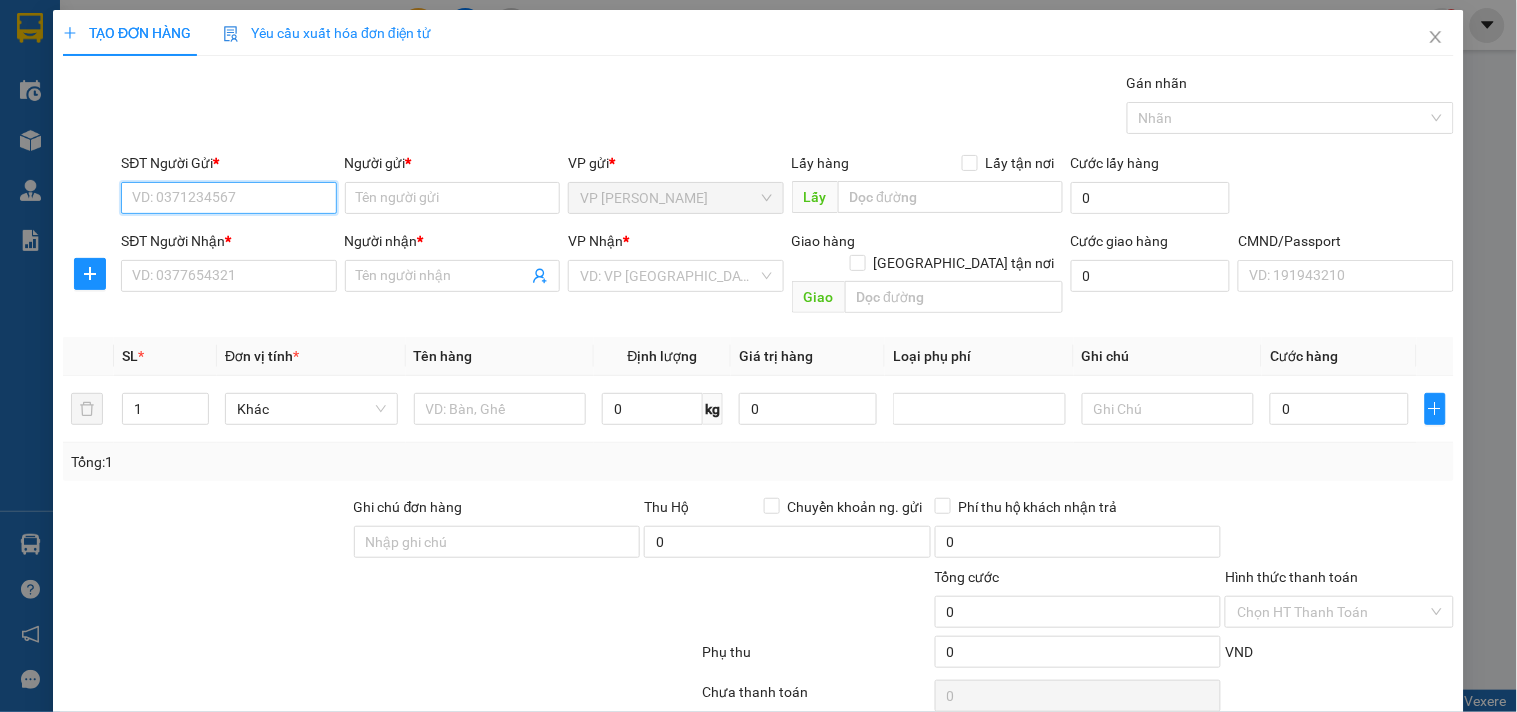 paste on "0355933922" 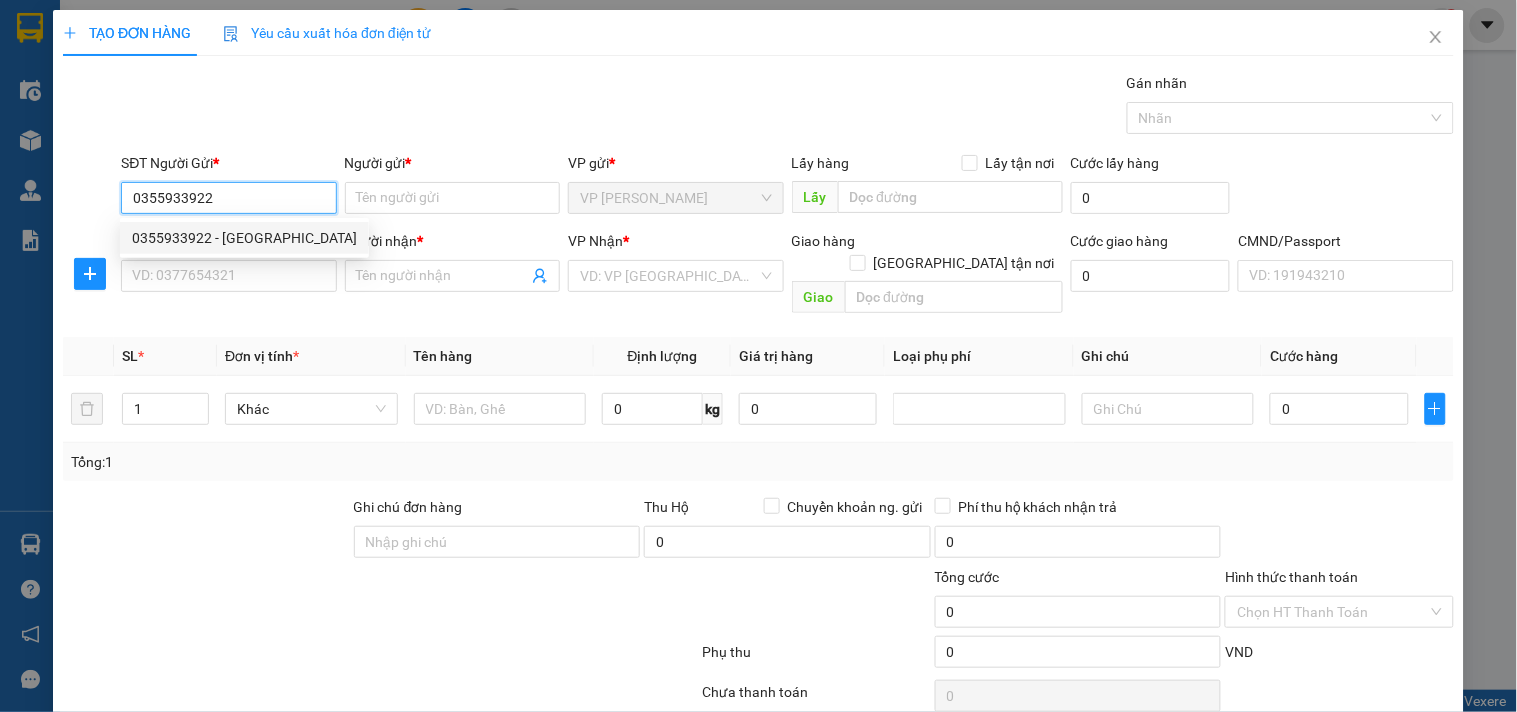 click on "0355933922 - THĂNG LONG STUDIO" at bounding box center (244, 238) 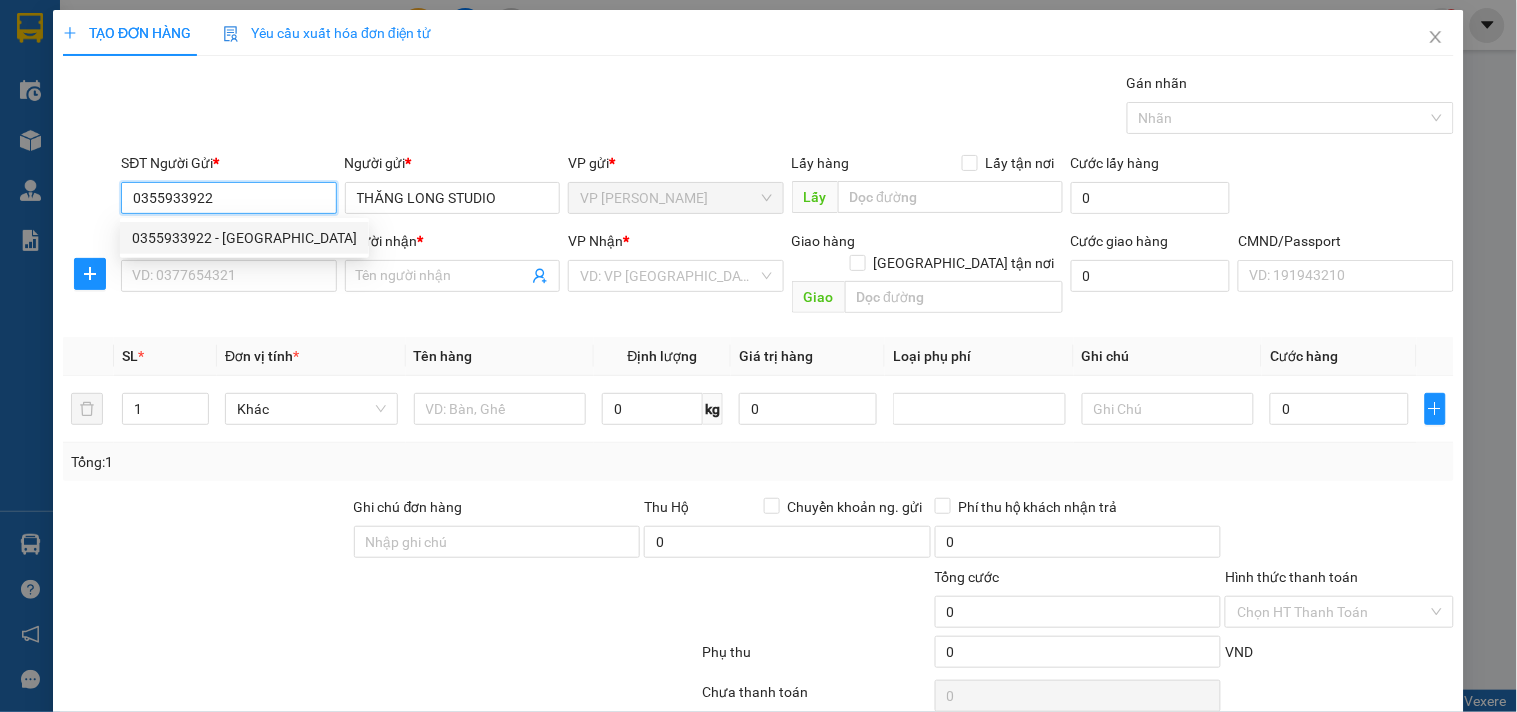 type on "0355933922" 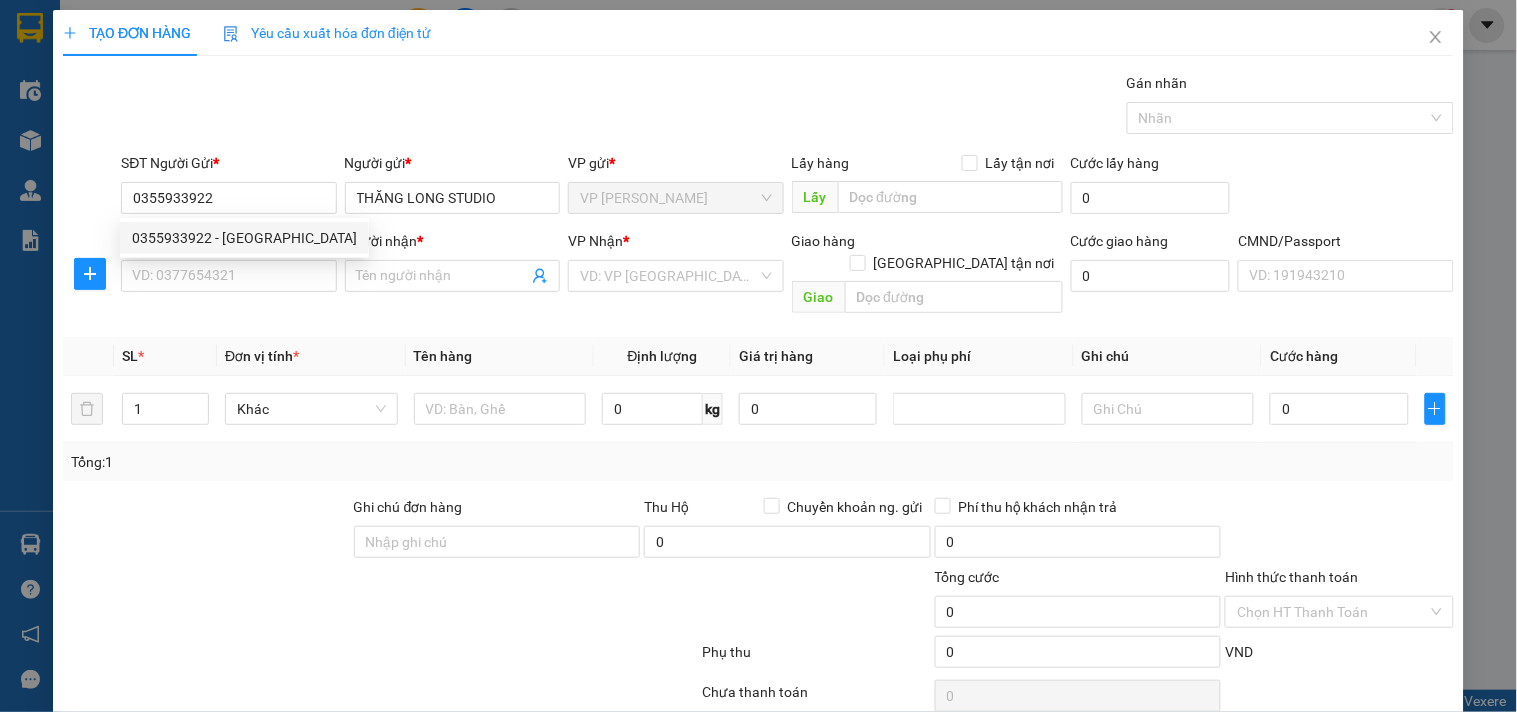 click on "Transit Pickup Surcharge Ids Transit Deliver Surcharge Ids Transit Deliver Surcharge Transit Deliver Surcharge Gói vận chuyển  * Tiêu chuẩn Gán nhãn   Nhãn SĐT Người Gửi  * 0355933922 0355933922 Người gửi  * THĂNG LONG STUDIO VP gửi  * VP Nguyễn Trãi Lấy hàng Lấy tận nơi Lấy Cước lấy hàng 0 SĐT Người Nhận  * VD: 0377654321 Người nhận  * Tên người nhận VP Nhận  * VD: VP Sài Gòn Giao hàng Giao tận nơi Giao Cước giao hàng 0 CMND/Passport VD: 191943210 SL  * Đơn vị tính  * Tên hàng  Định lượng Giá trị hàng Loại phụ phí Ghi chú Cước hàng                     1 Khác 0 kg 0   0 Tổng:  1 Ghi chú đơn hàng Thu Hộ Chuyển khoản ng. gửi 0 Phí thu hộ khách nhận trả 0 Tổng cước 0 Hình thức thanh toán Chọn HT Thanh Toán Phụ thu 0 VND Số tiền thu trước 0 Chưa thanh toán 0 Chọn HT Thanh Toán Lưu nháp Xóa Thông tin Lưu Lưu và In" at bounding box center (758, 417) 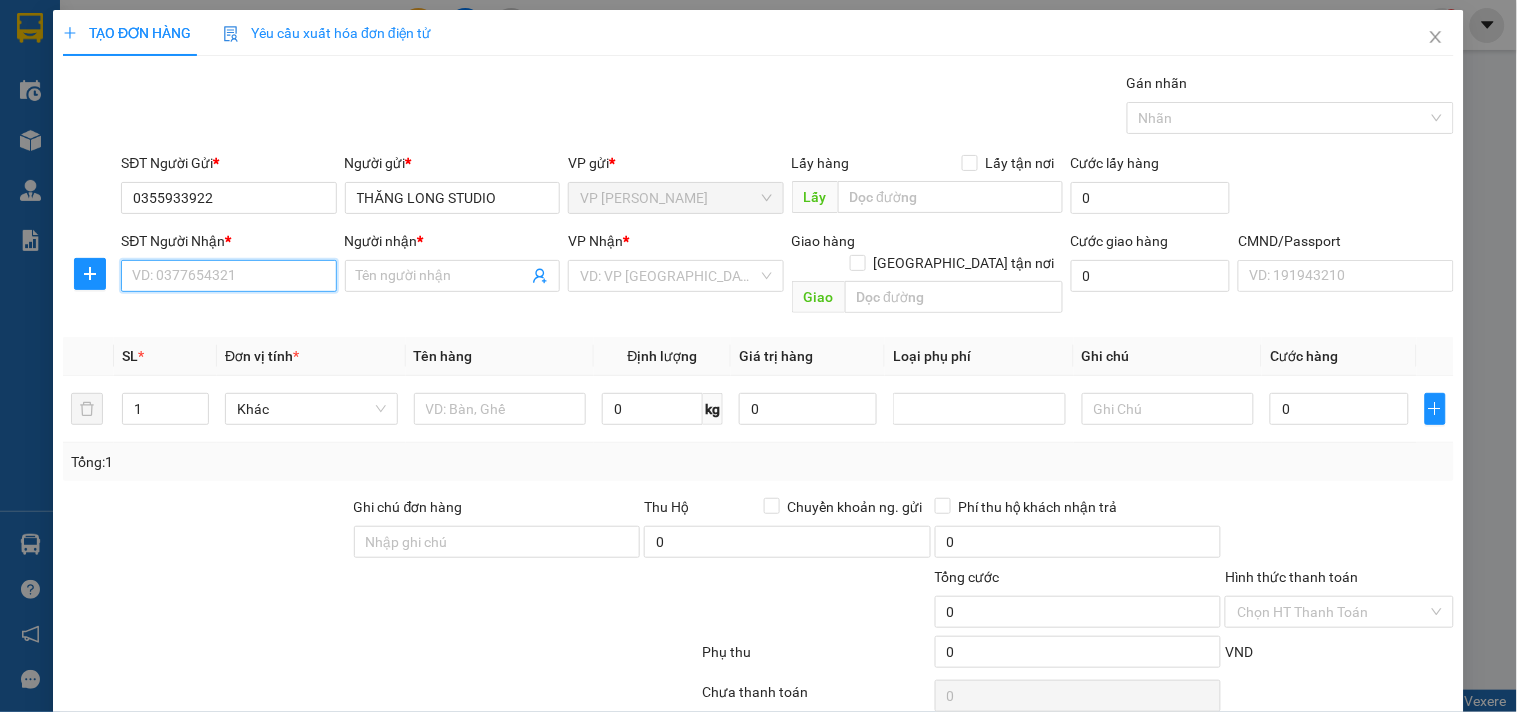 click on "SĐT Người Nhận  *" at bounding box center (228, 276) 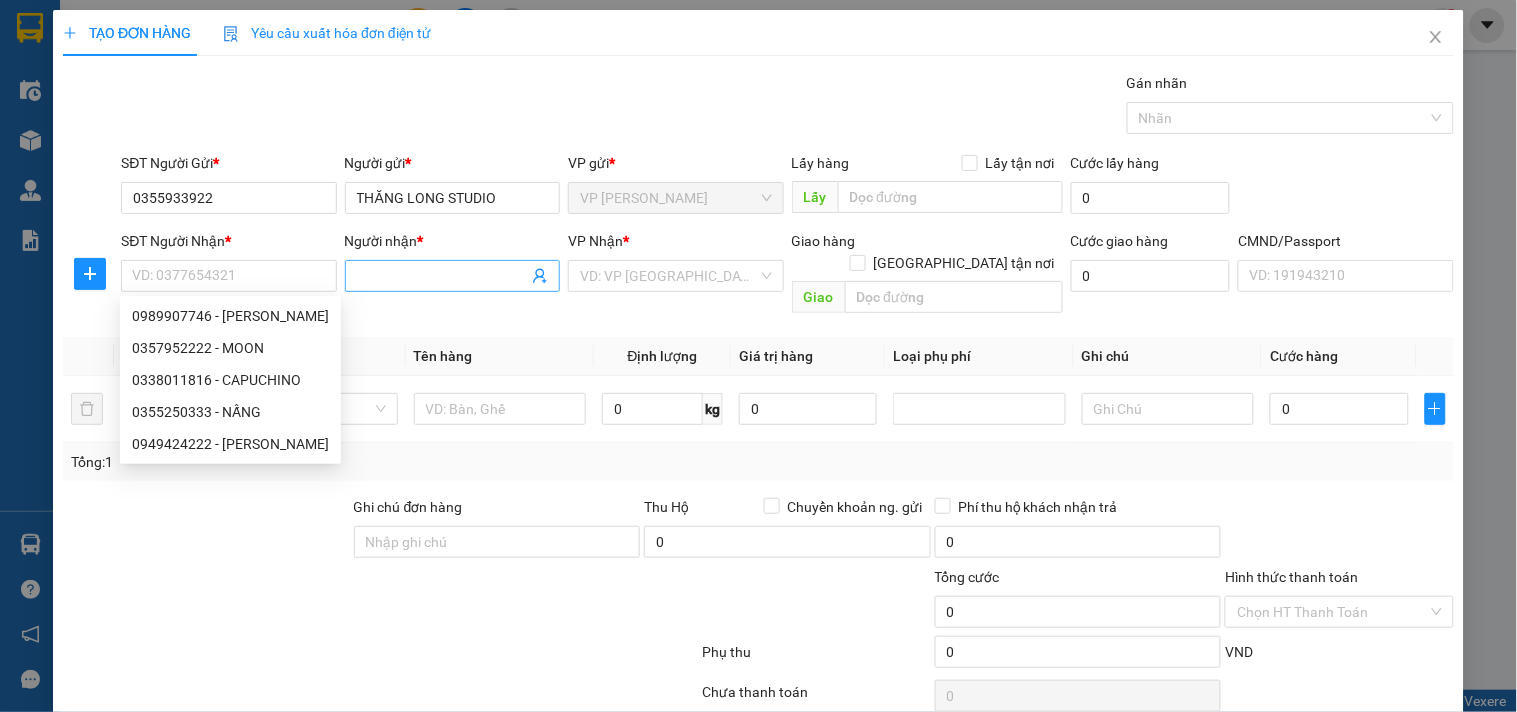 click 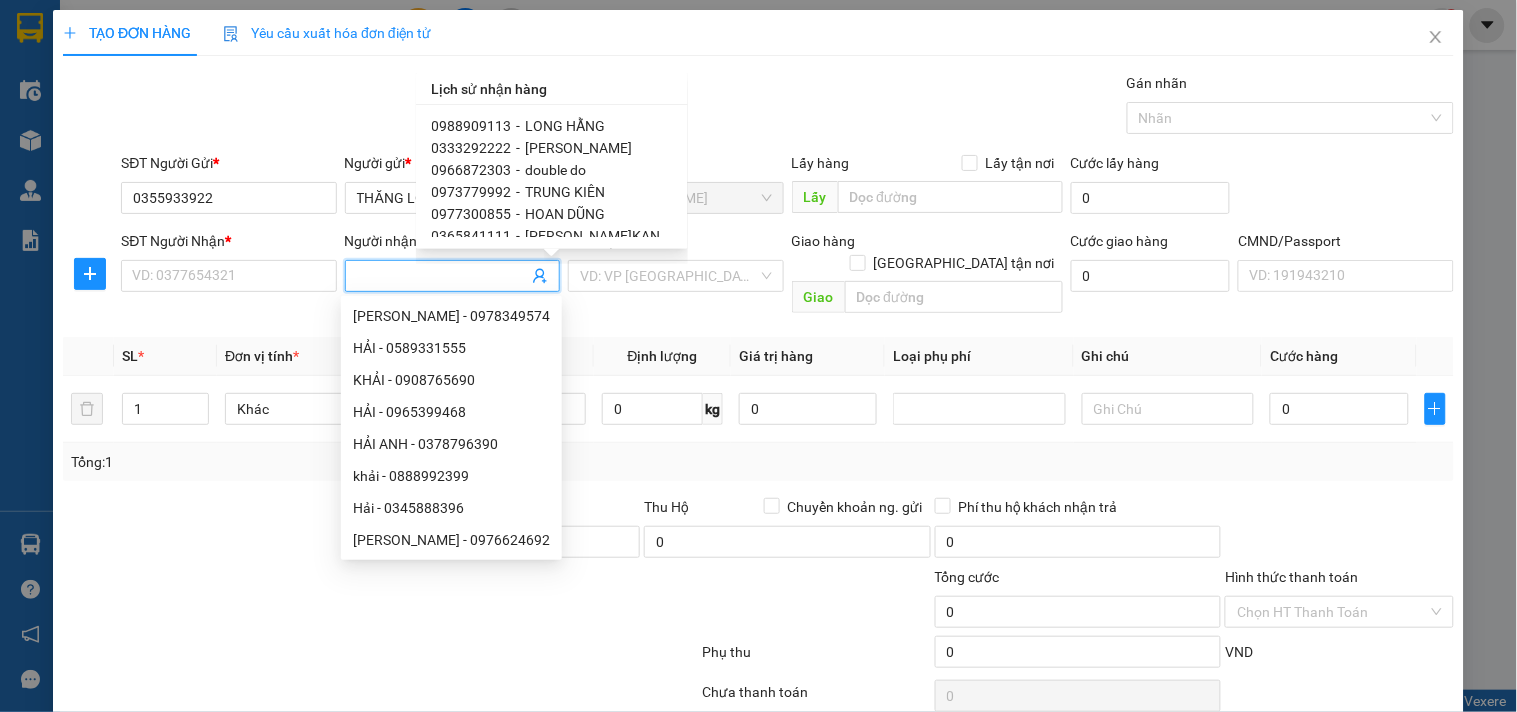 scroll, scrollTop: 333, scrollLeft: 0, axis: vertical 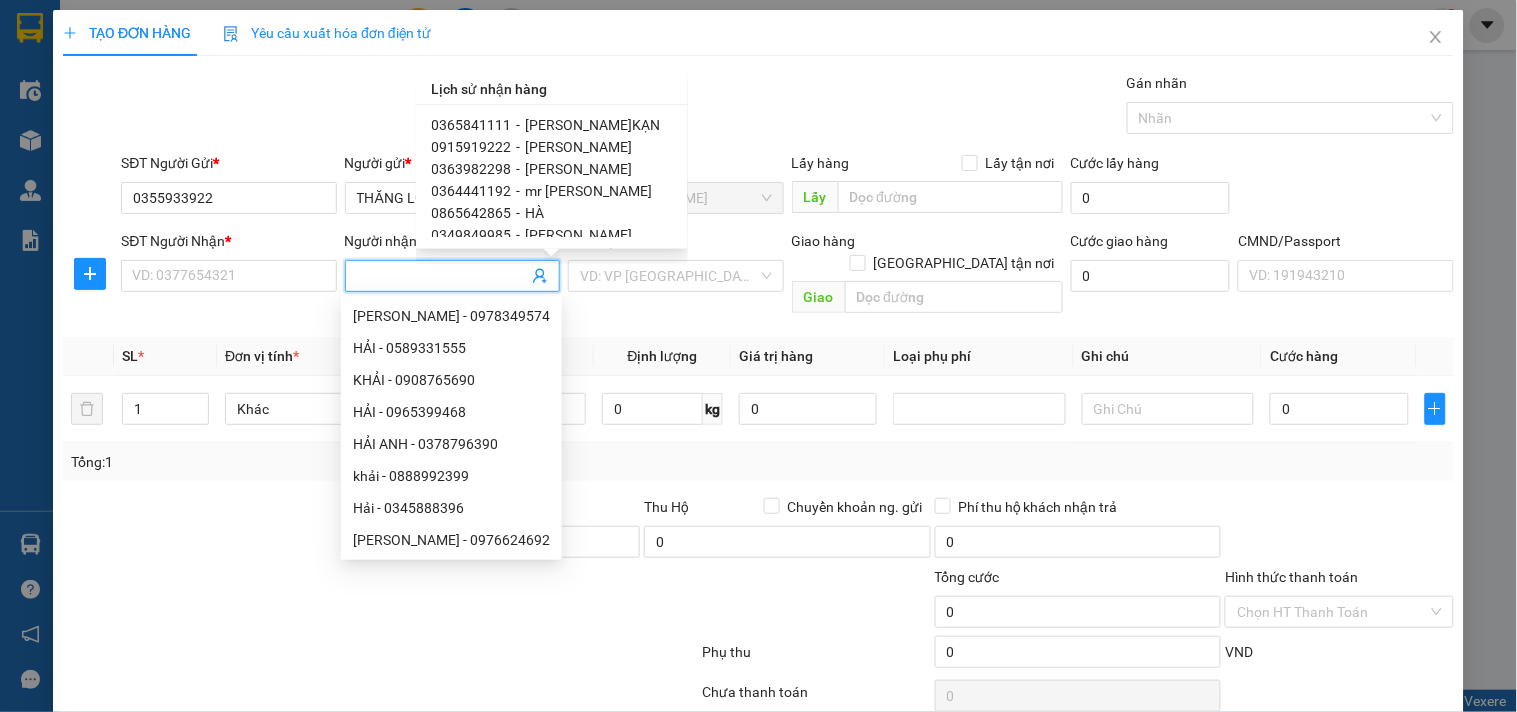 click on "HỒNG NHUNG" at bounding box center (579, 169) 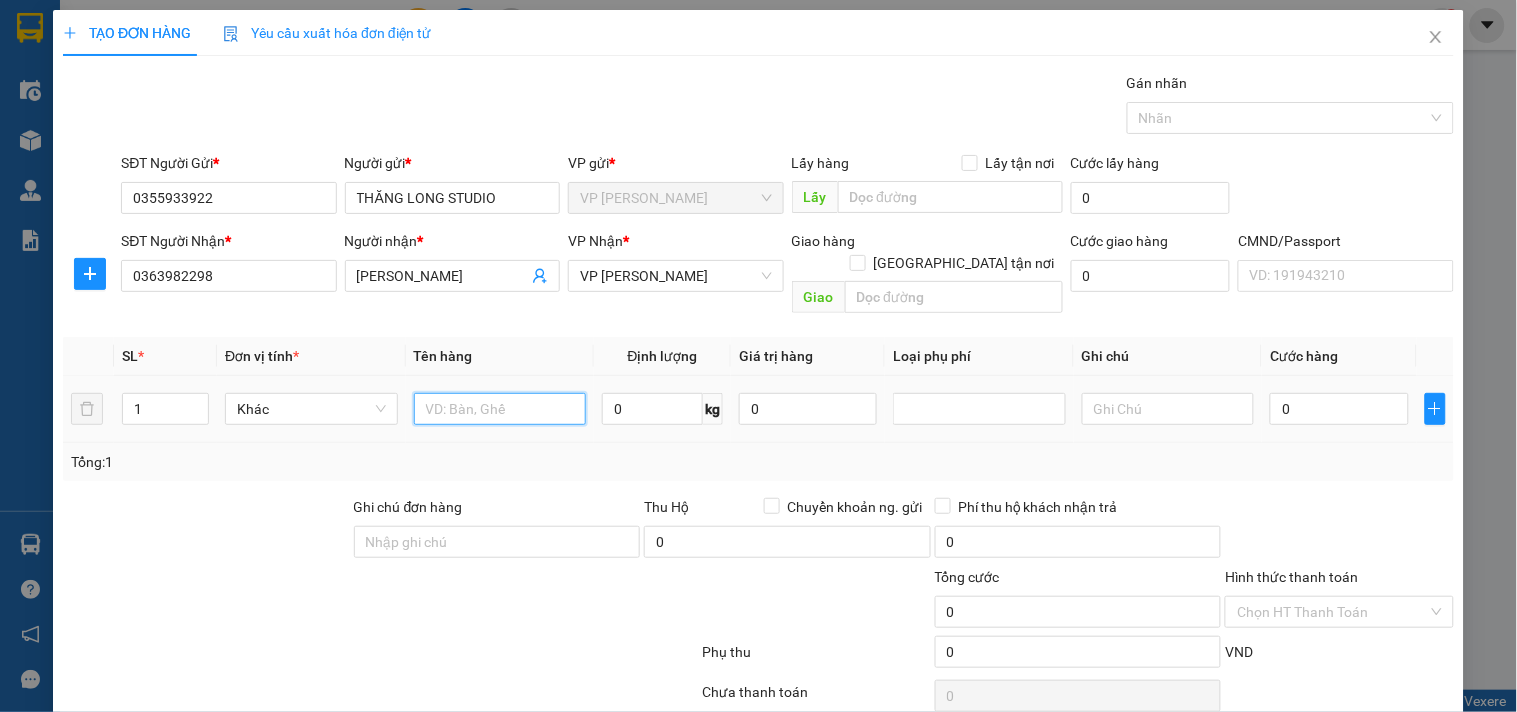 click at bounding box center (500, 409) 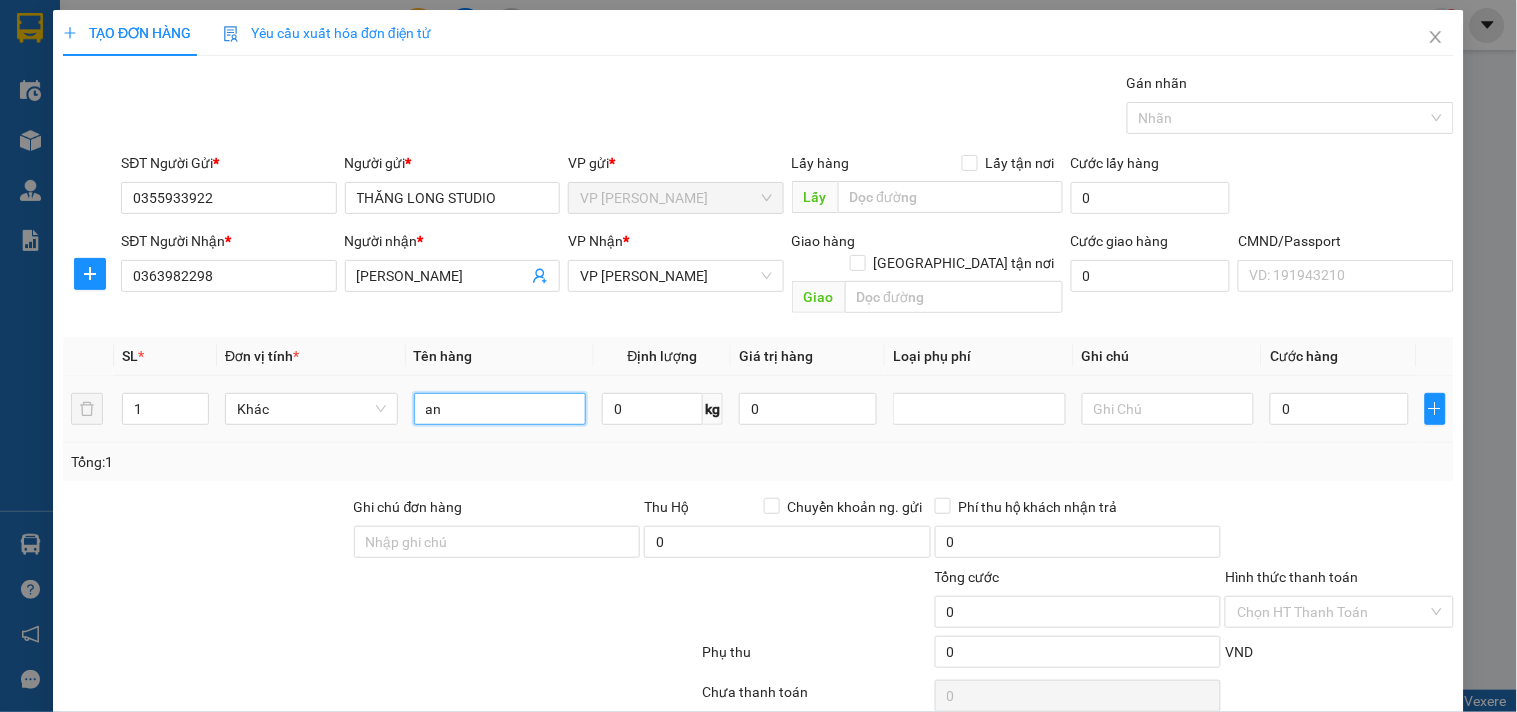 type on "a" 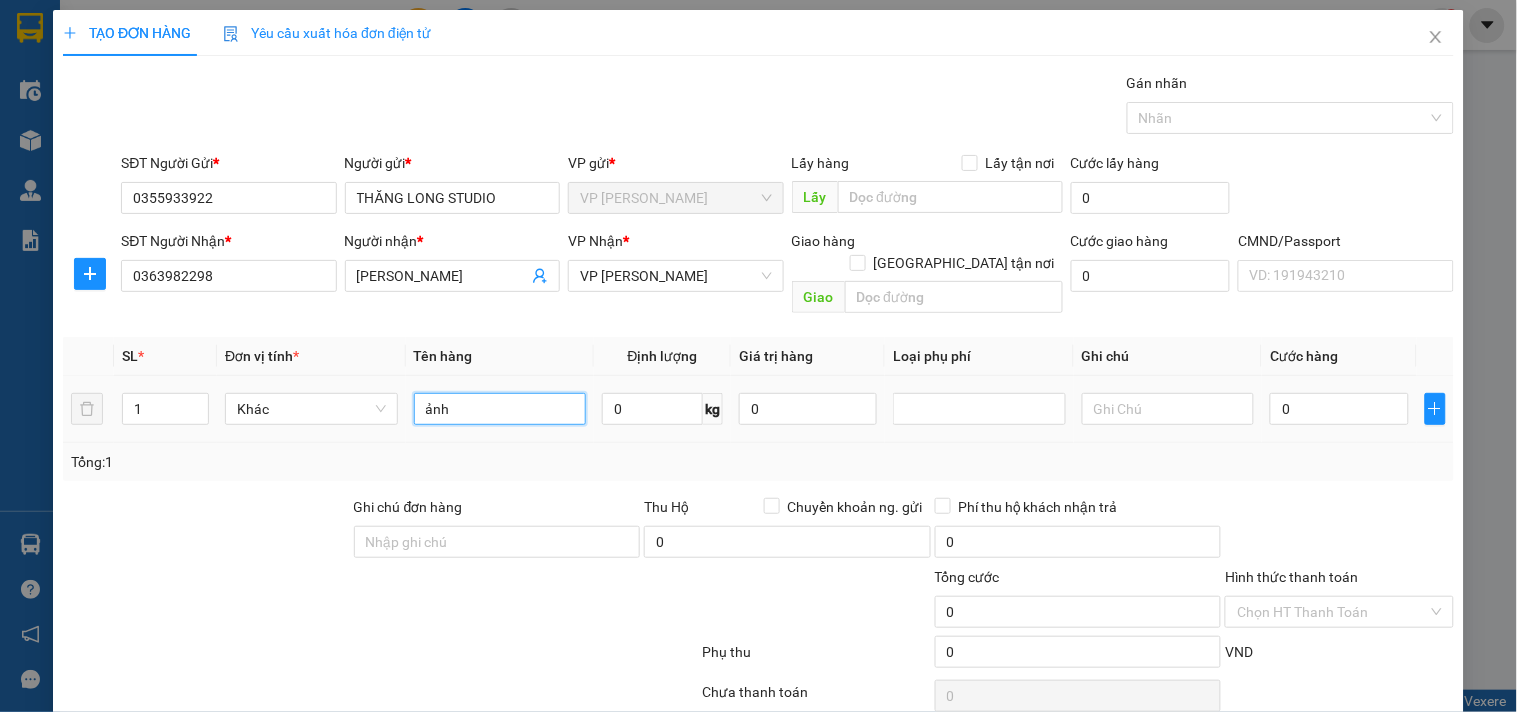 type on "ảnh" 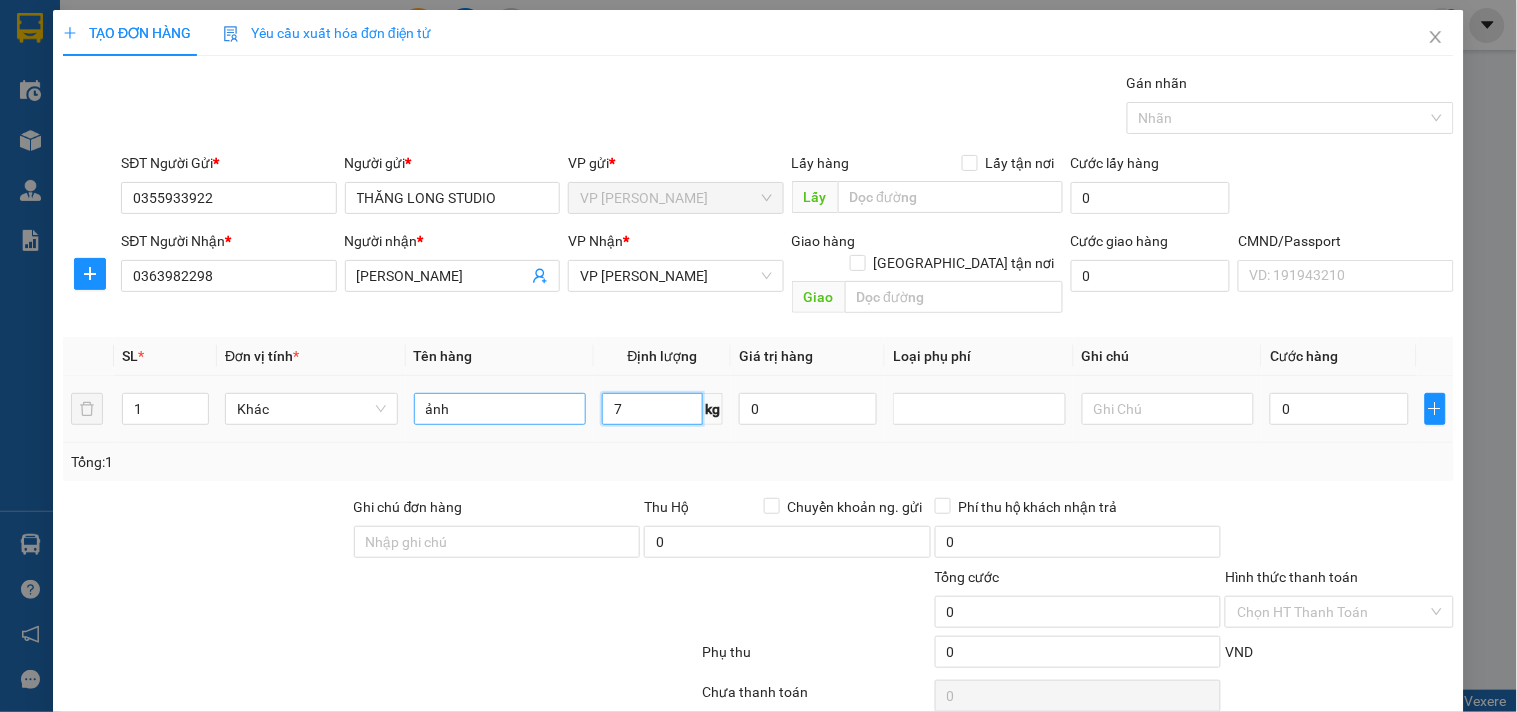 type on "7" 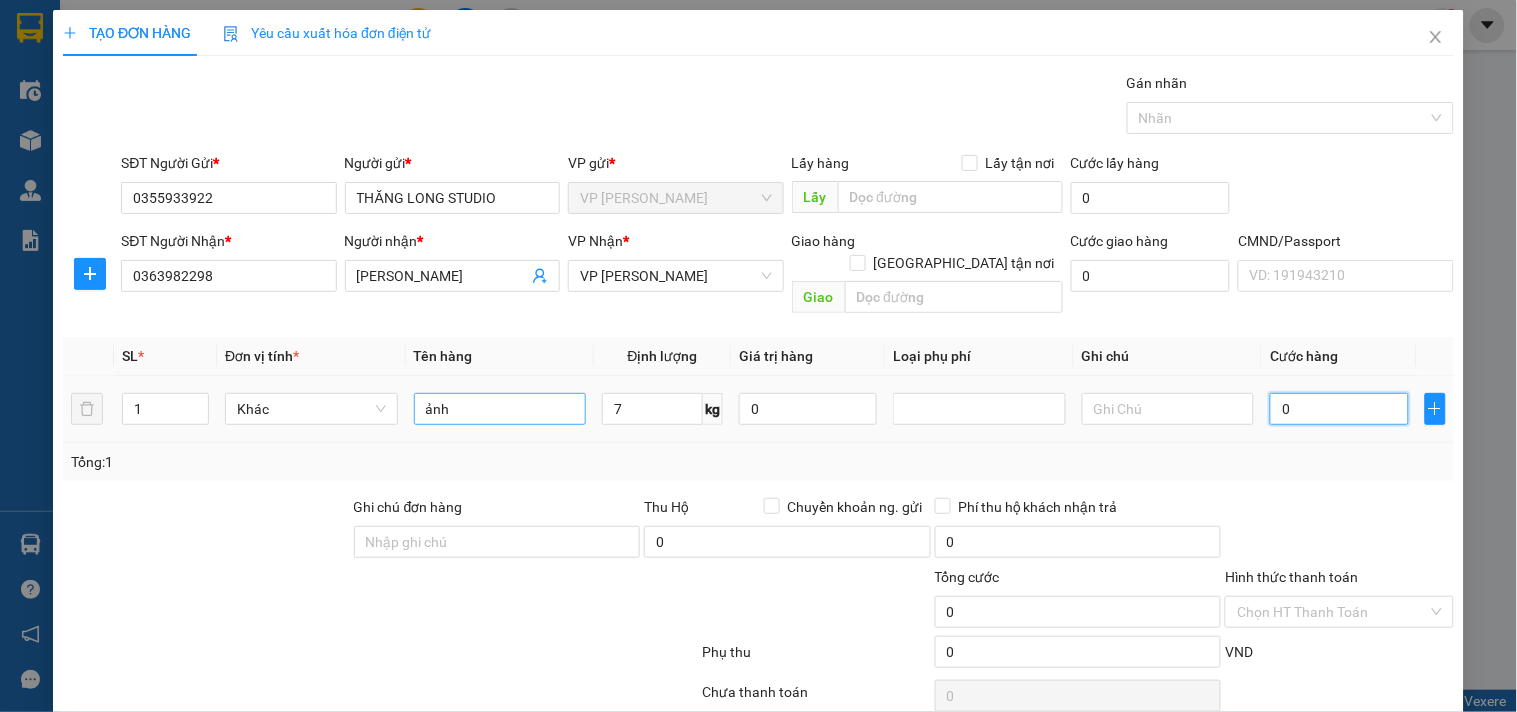 type on "4" 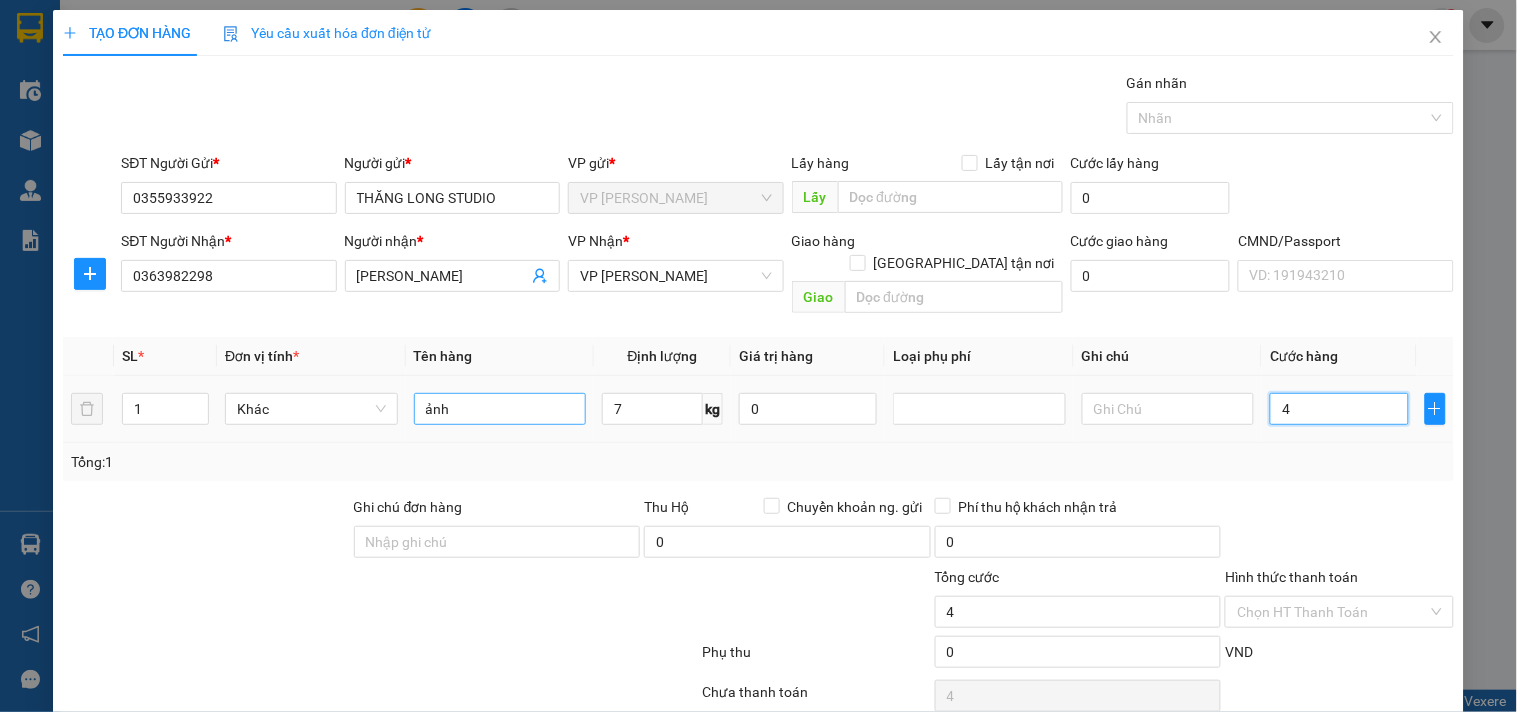 type on "40" 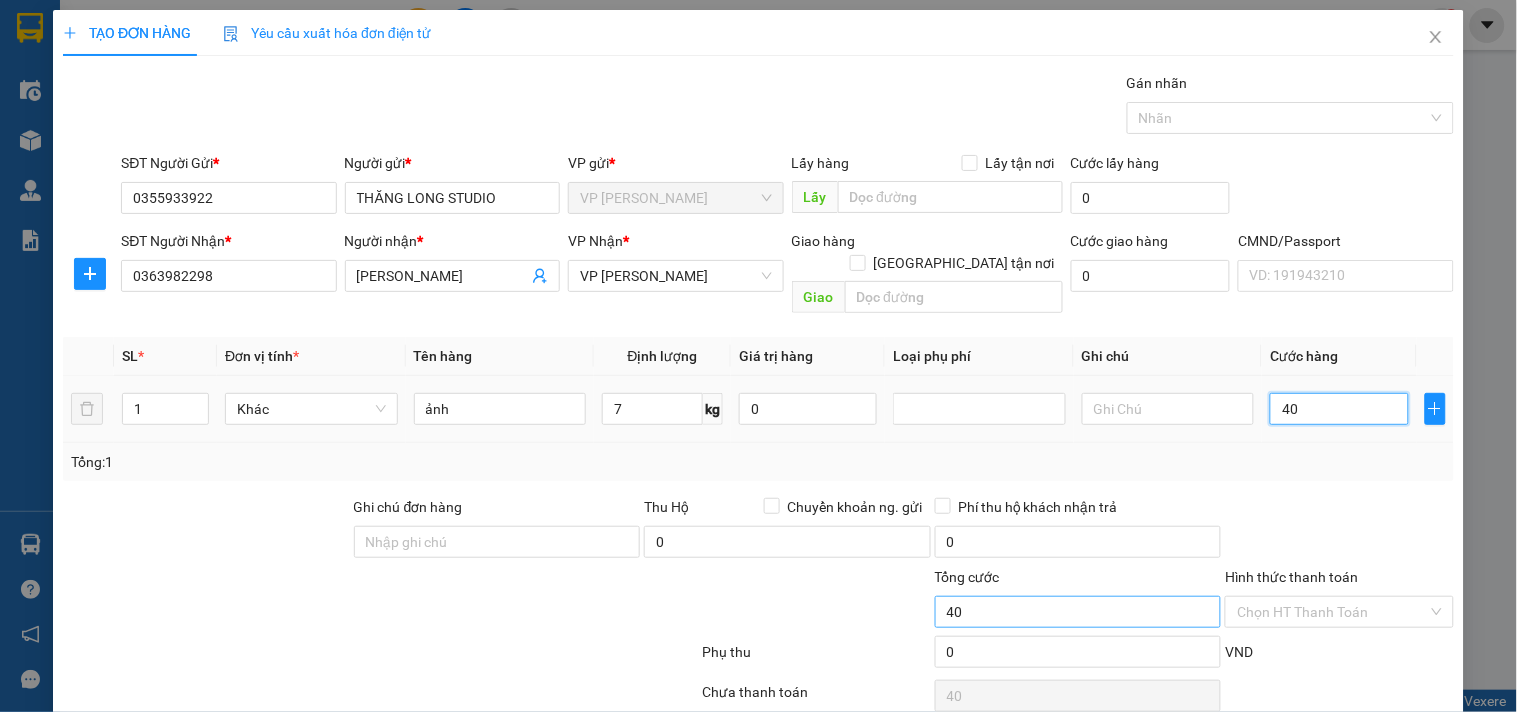 scroll, scrollTop: 67, scrollLeft: 0, axis: vertical 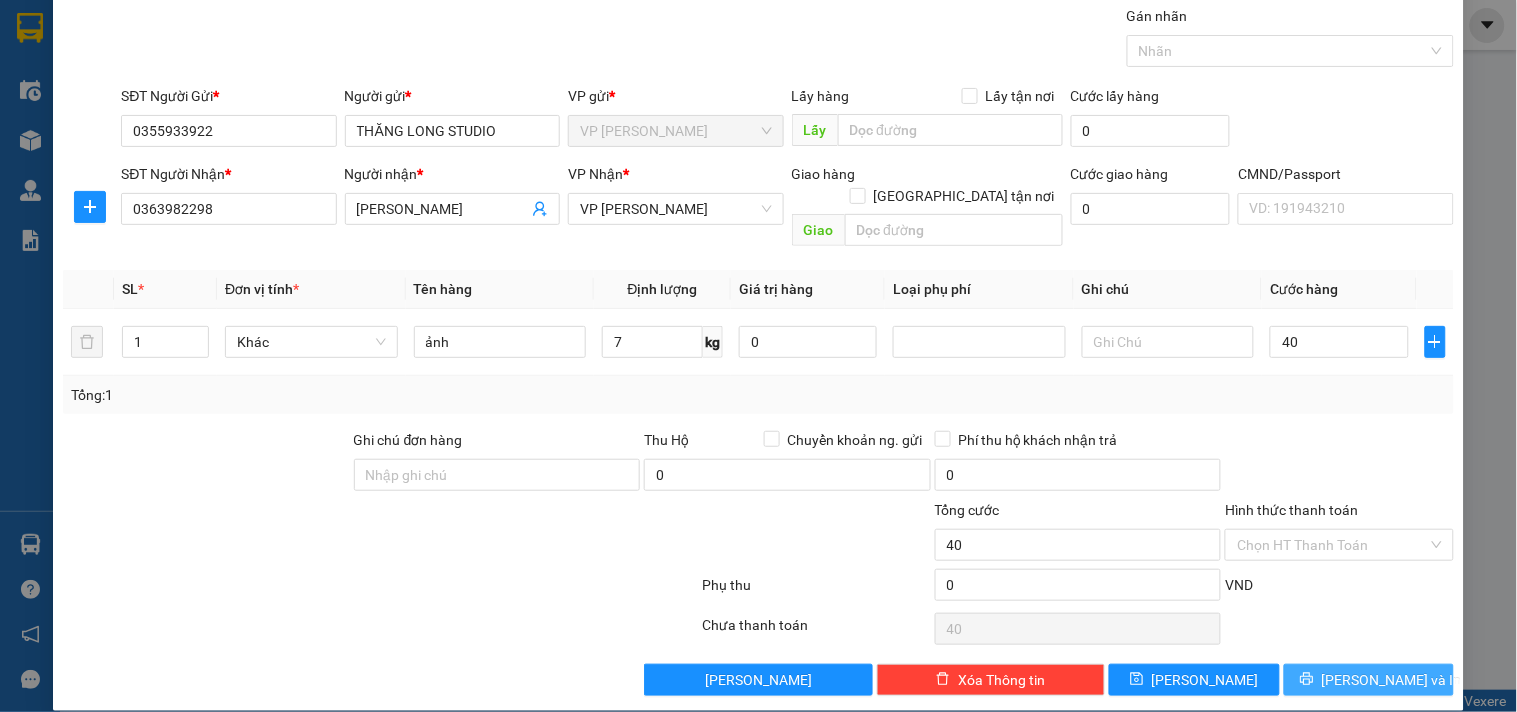 type on "40.000" 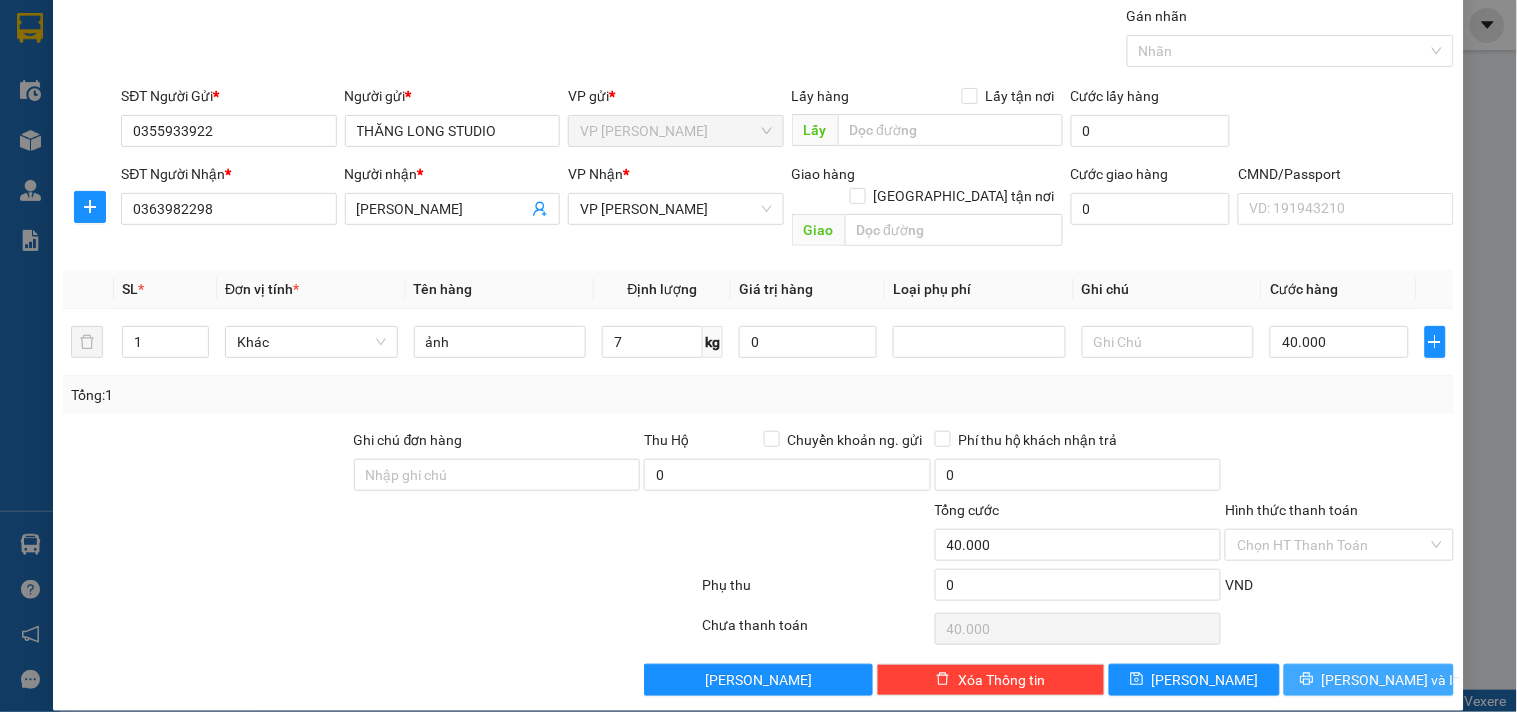 click on "[PERSON_NAME] và In" at bounding box center (1369, 680) 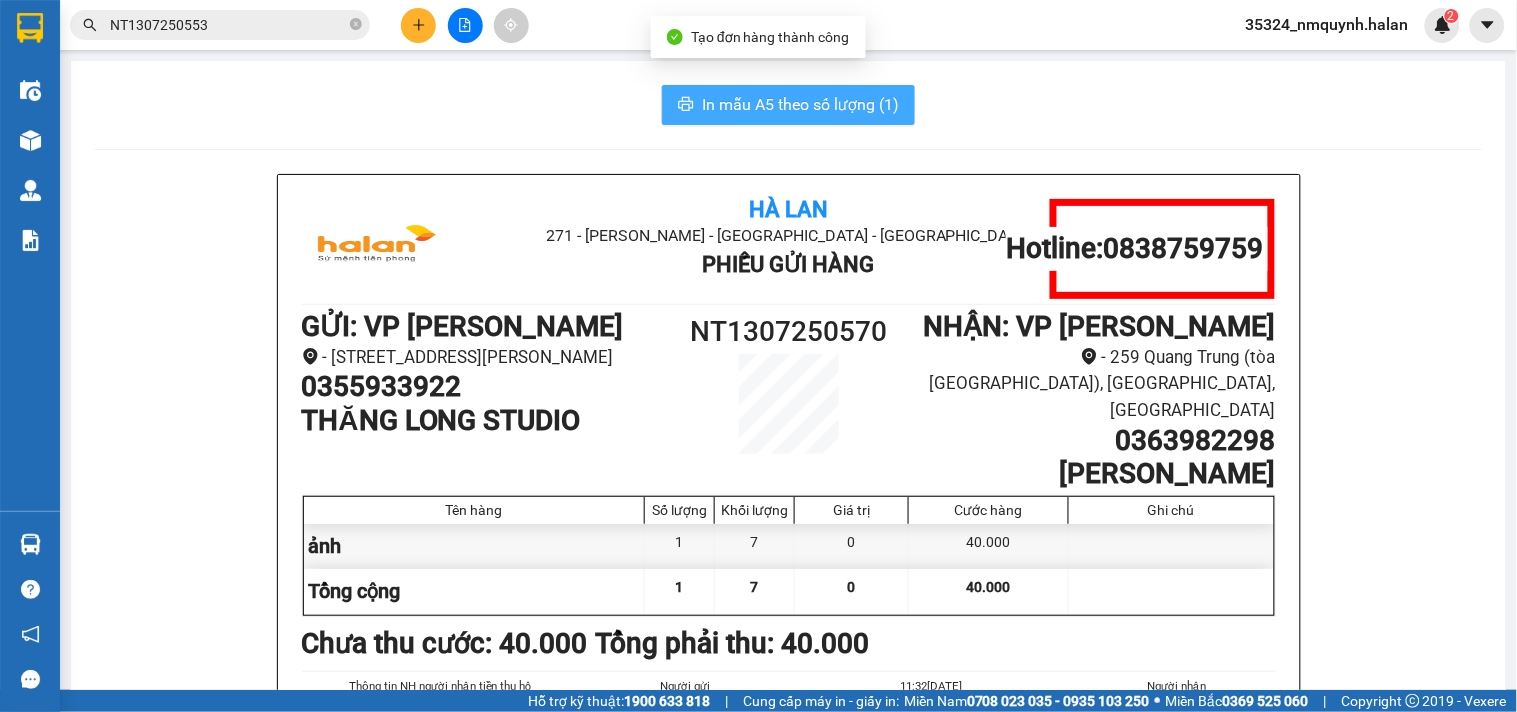 click on "In mẫu A5 theo số lượng
(1)" at bounding box center (800, 104) 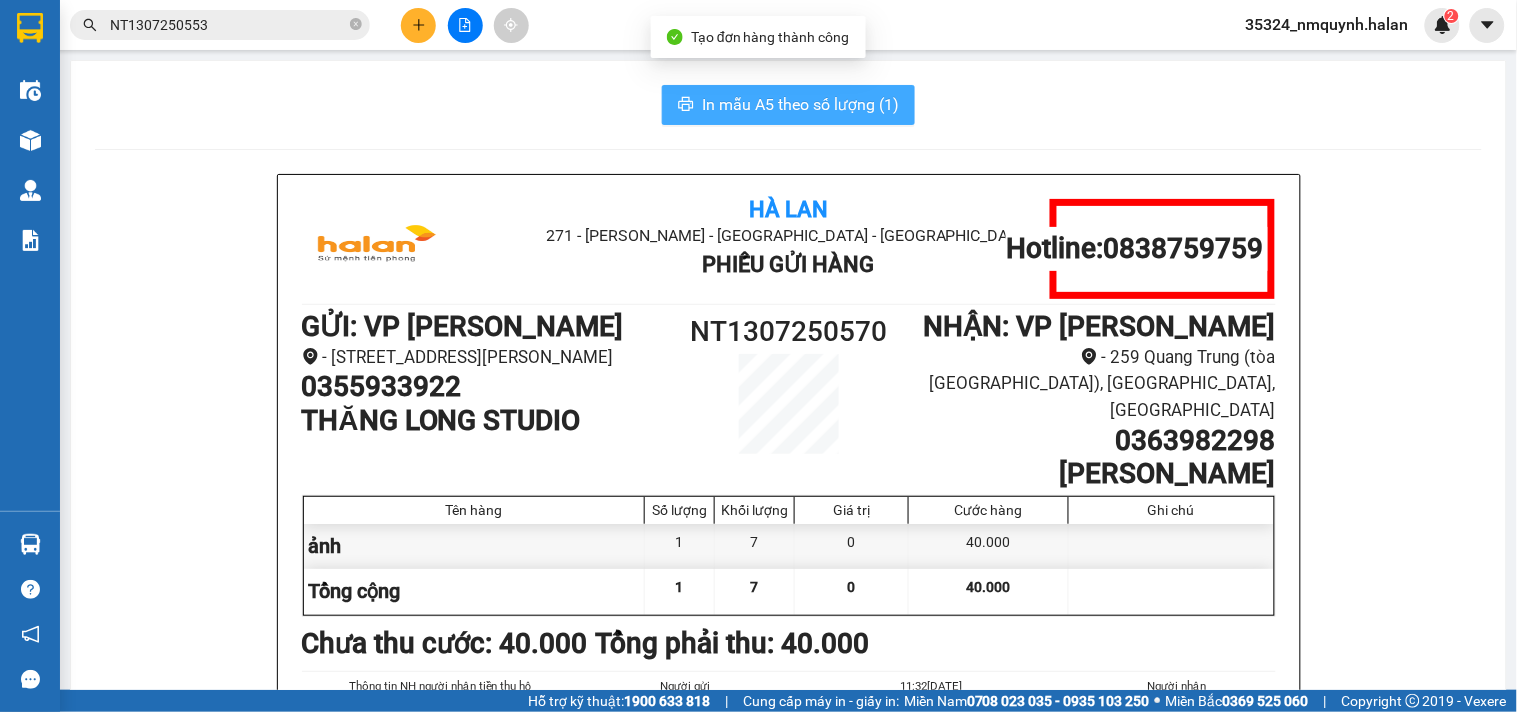 scroll, scrollTop: 0, scrollLeft: 0, axis: both 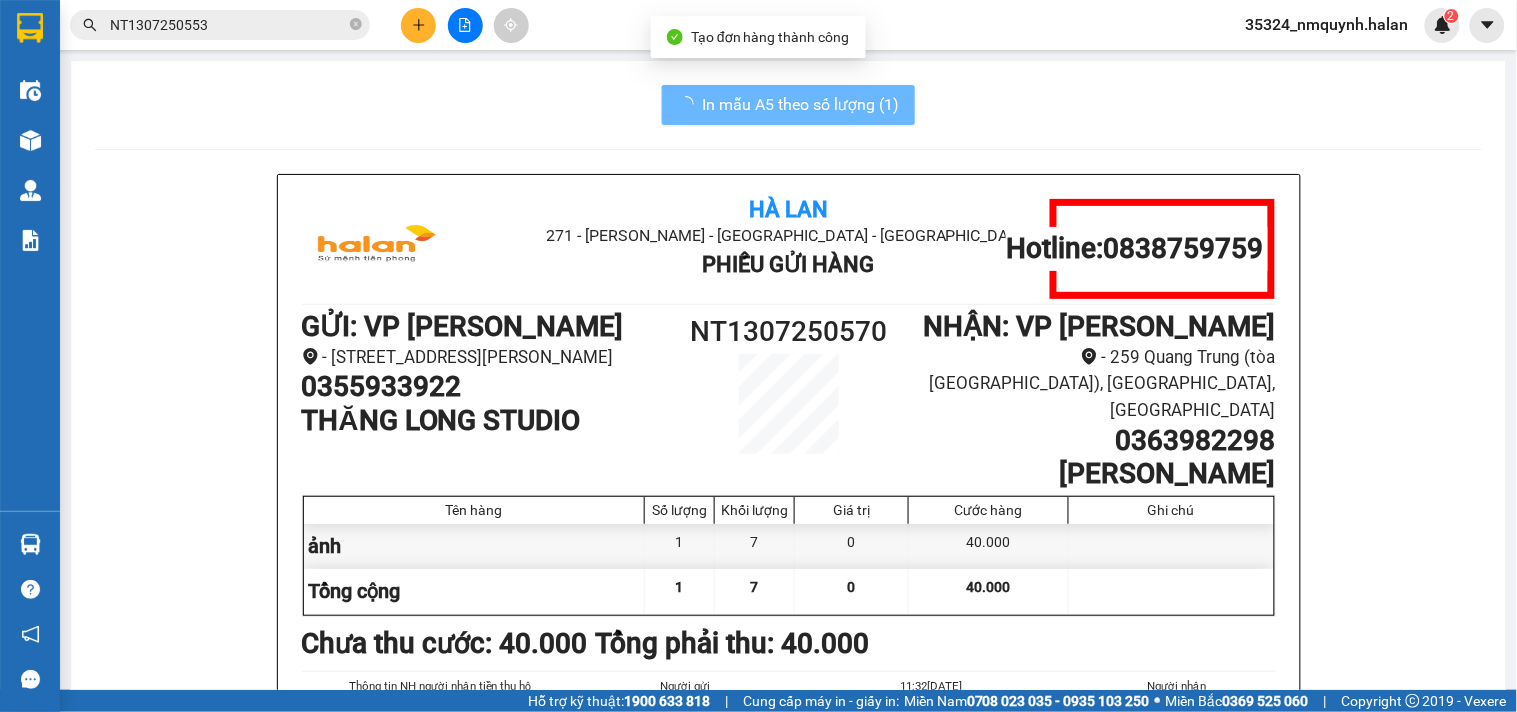 click on "Kết quả tìm kiếm ( 1 )  Bộ lọc  Mã ĐH Trạng thái Món hàng Thu hộ Tổng cước Chưa cước Nhãn Người gửi VP Gửi Người nhận VP Nhận NT1307250553 11:28 - 13/07 VP Gửi   HOP DT SL:  1 40.000 40.000 0962832319 HẢI VP Nguyễn Trãi 0877832521 Hùng VP Hoàng Gia 1 NT1307250553 35324_nmquynh.halan 2" at bounding box center [758, 25] 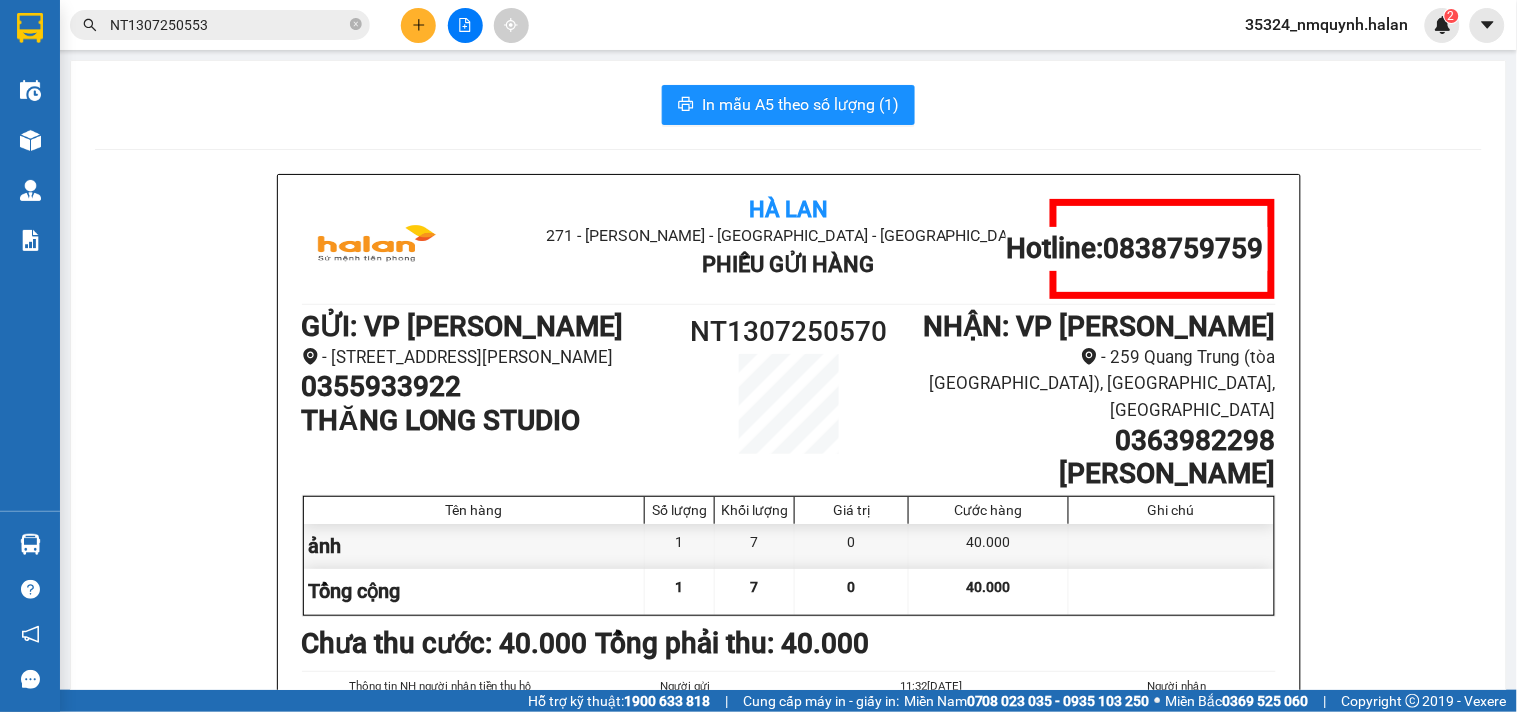 click at bounding box center (418, 25) 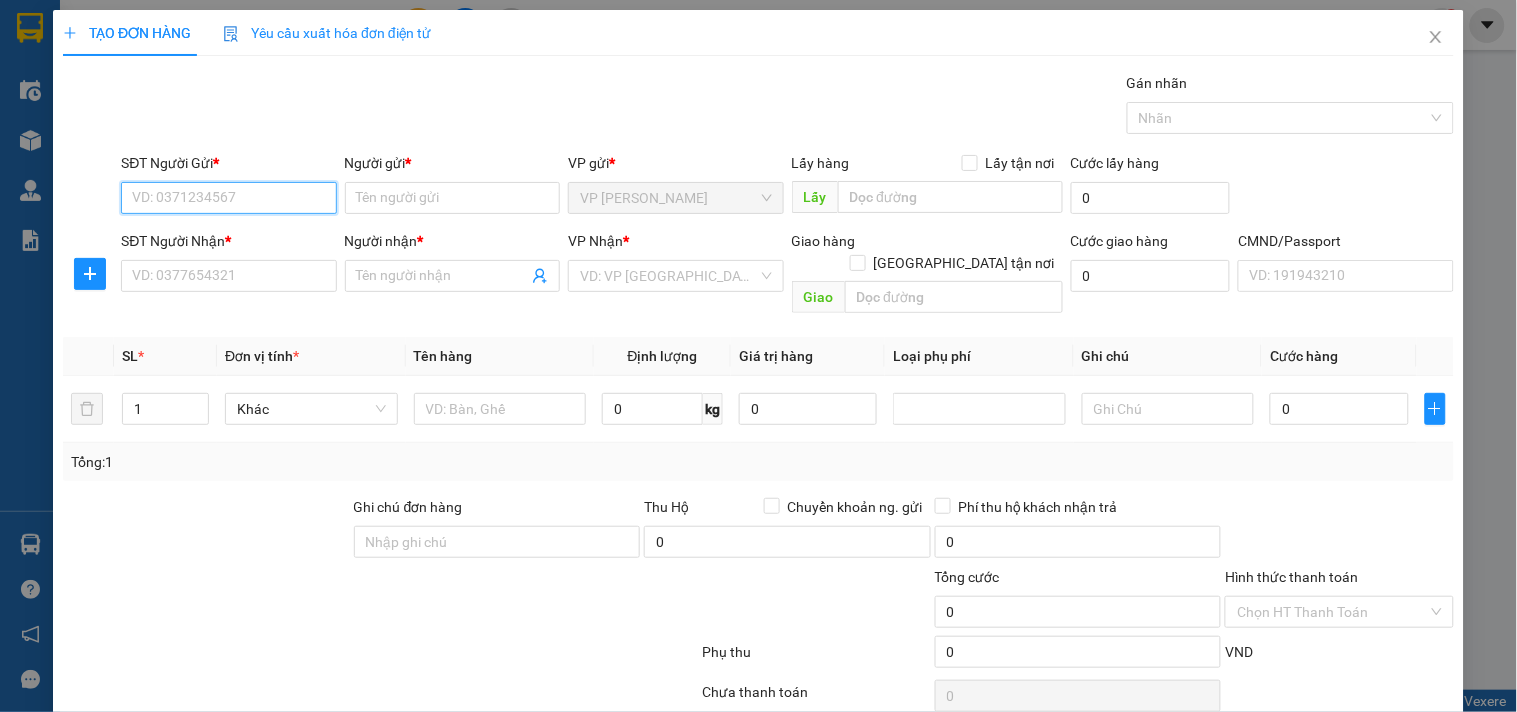 paste on "0355933922" 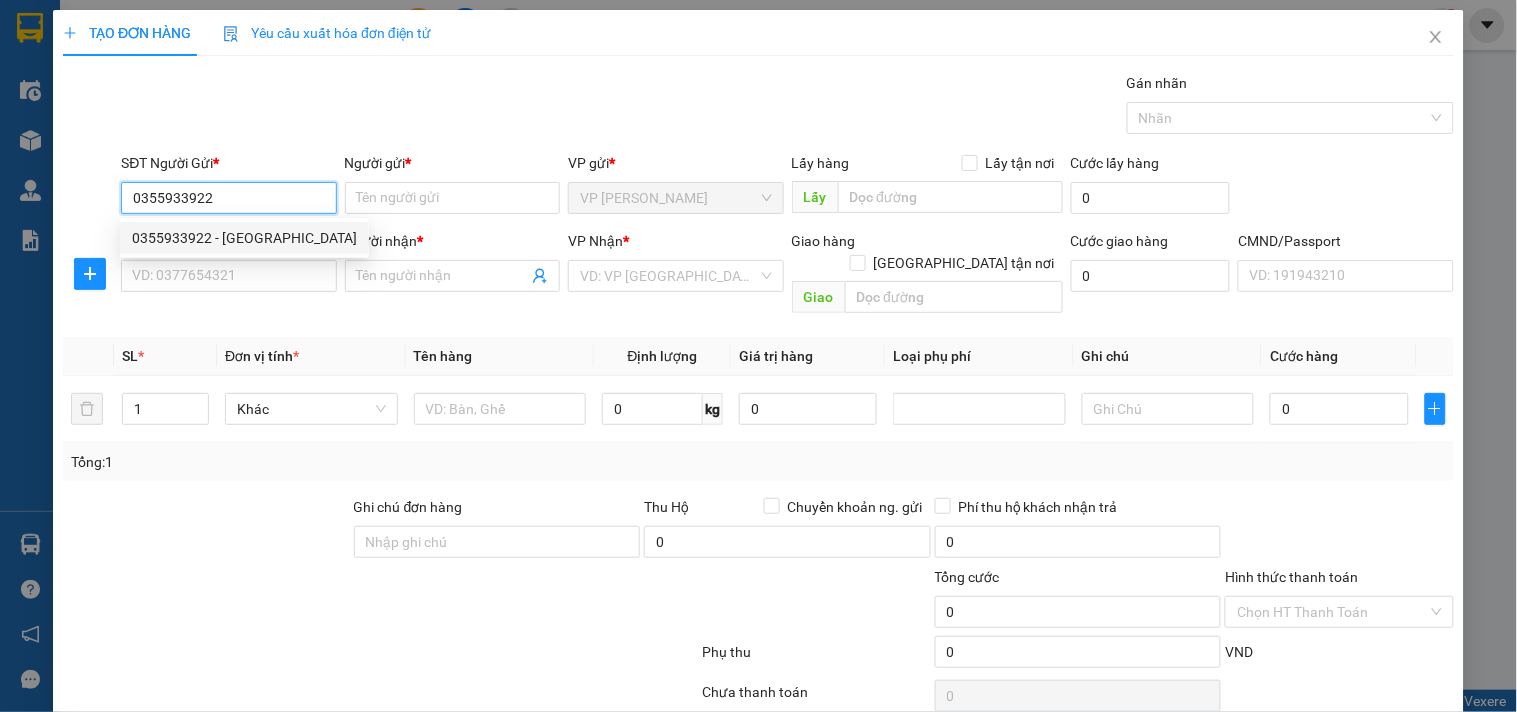 click on "0355933922 - THĂNG LONG STUDIO" at bounding box center (244, 238) 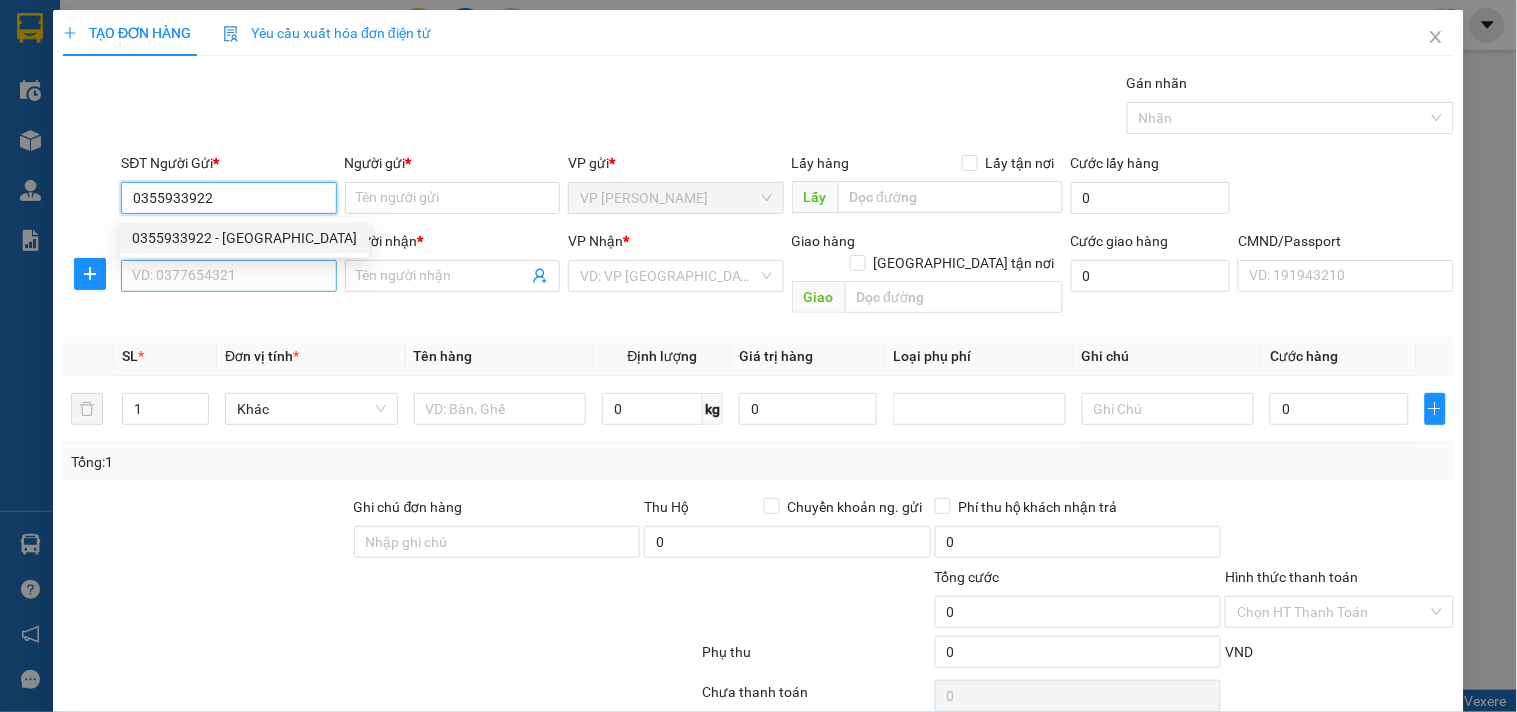 type on "THĂNG LONG STUDIO" 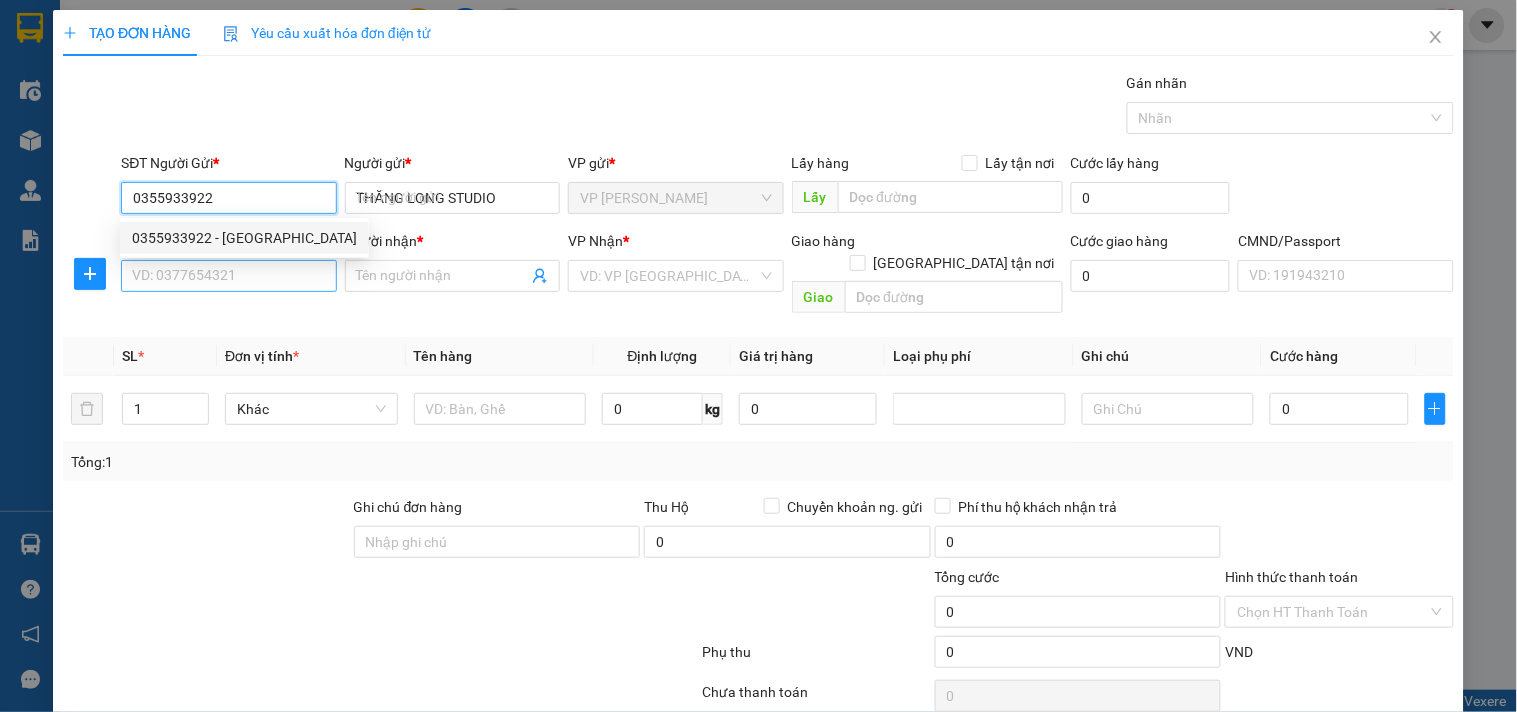 type on "0355933922" 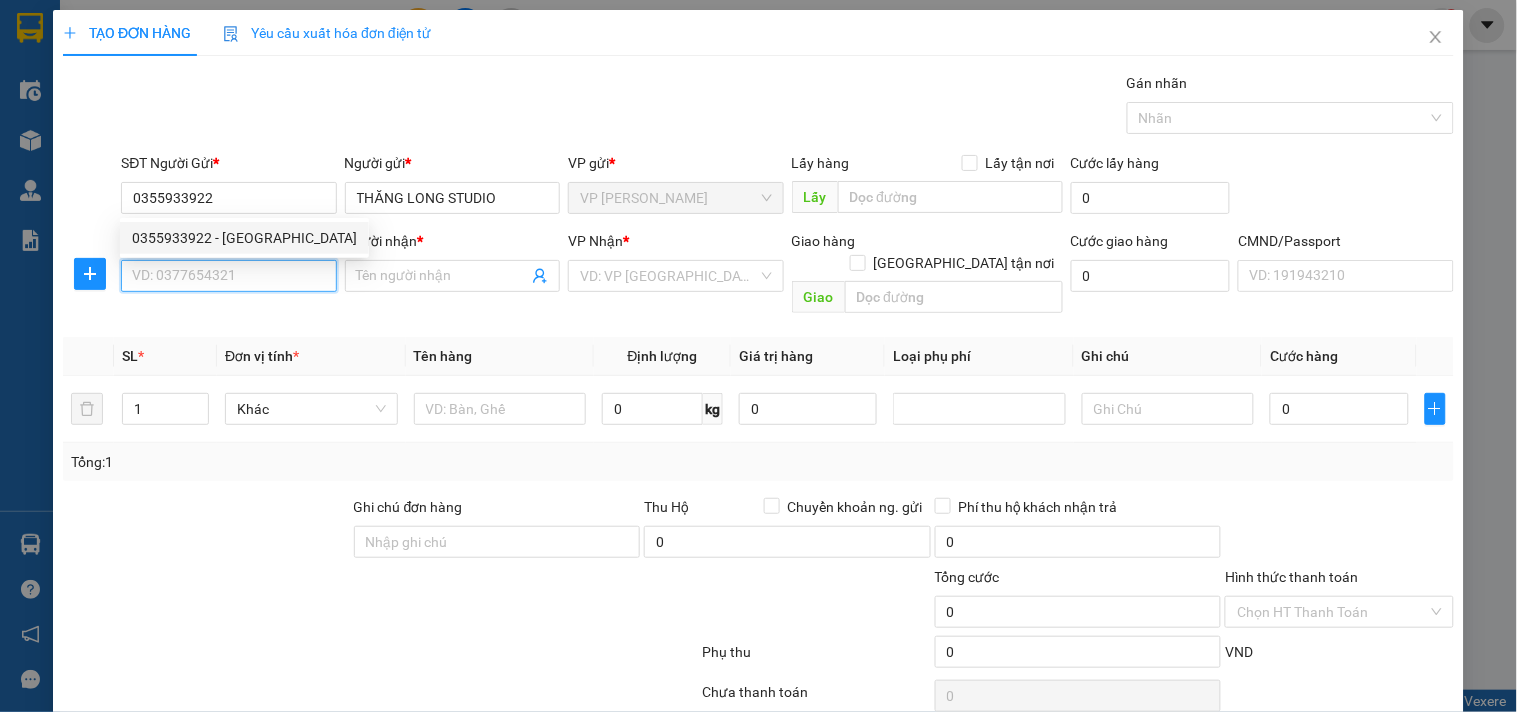 click on "SĐT Người Nhận  *" at bounding box center (228, 276) 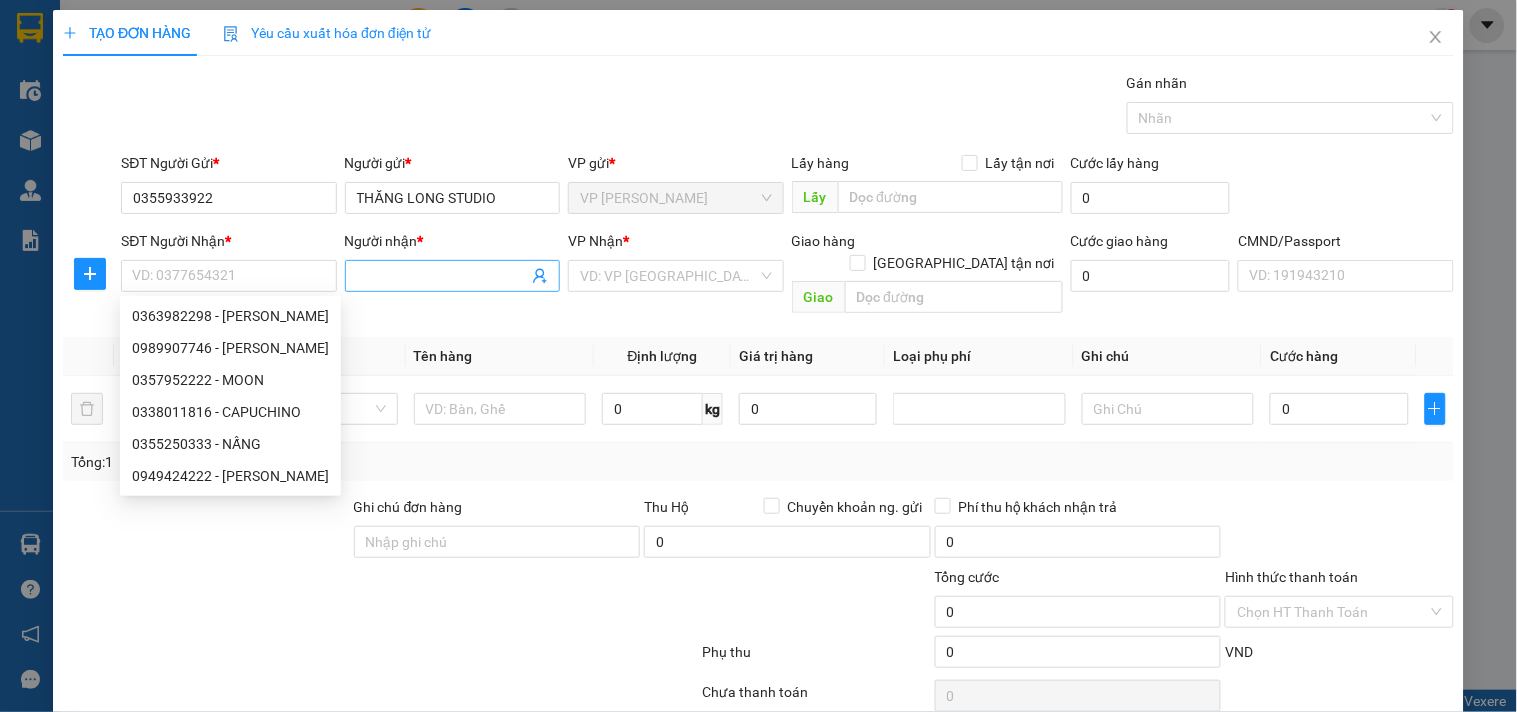click 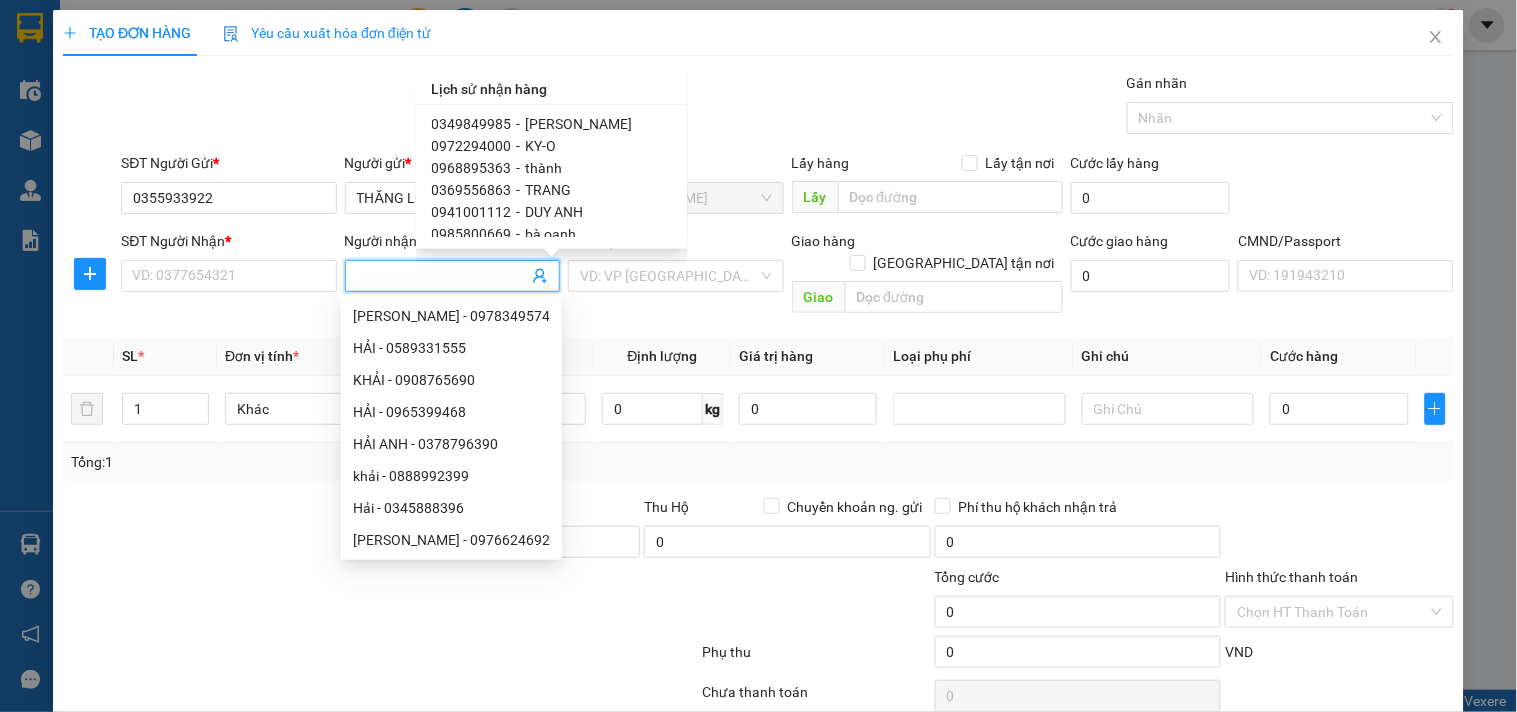 scroll, scrollTop: 333, scrollLeft: 0, axis: vertical 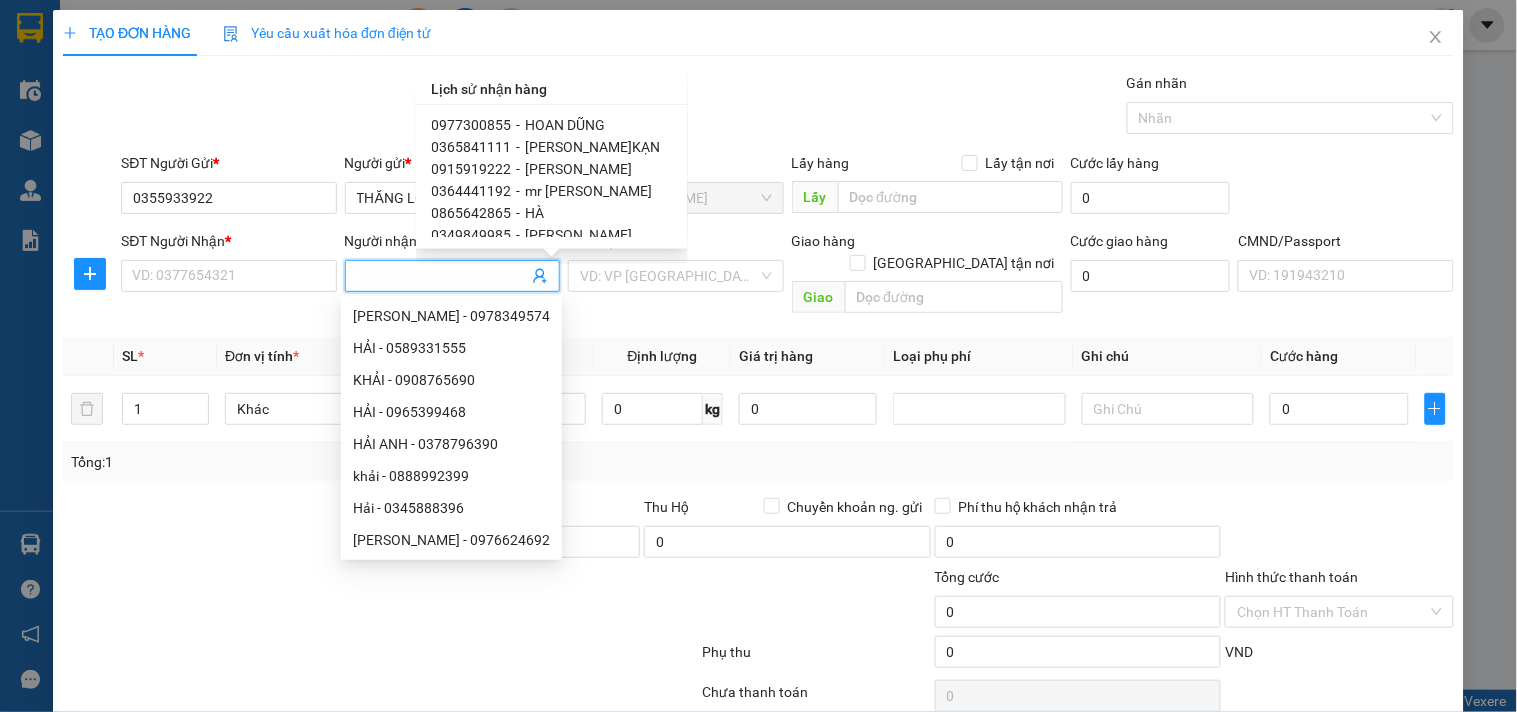 click on "VŨ B.KẠN" at bounding box center (593, 147) 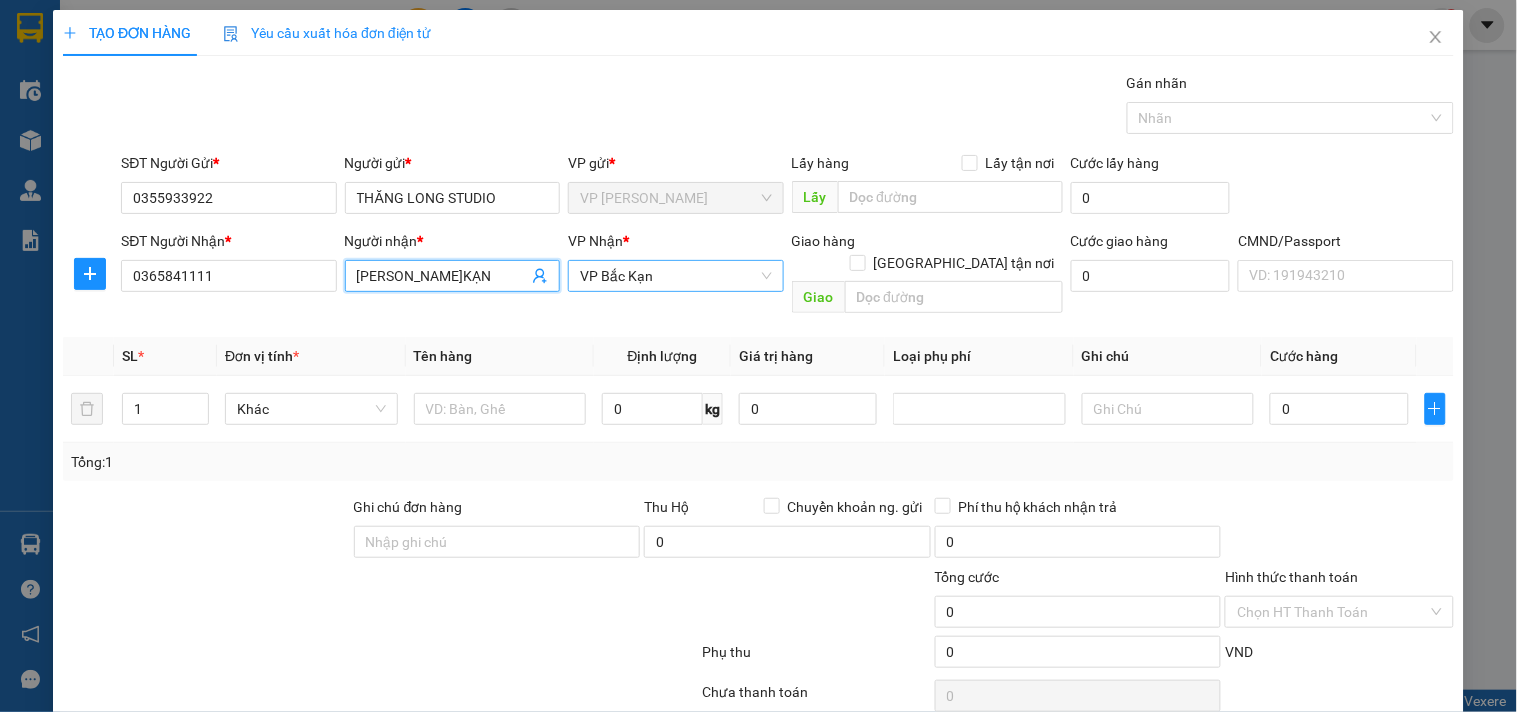 click on "VP Bắc Kạn" at bounding box center (675, 276) 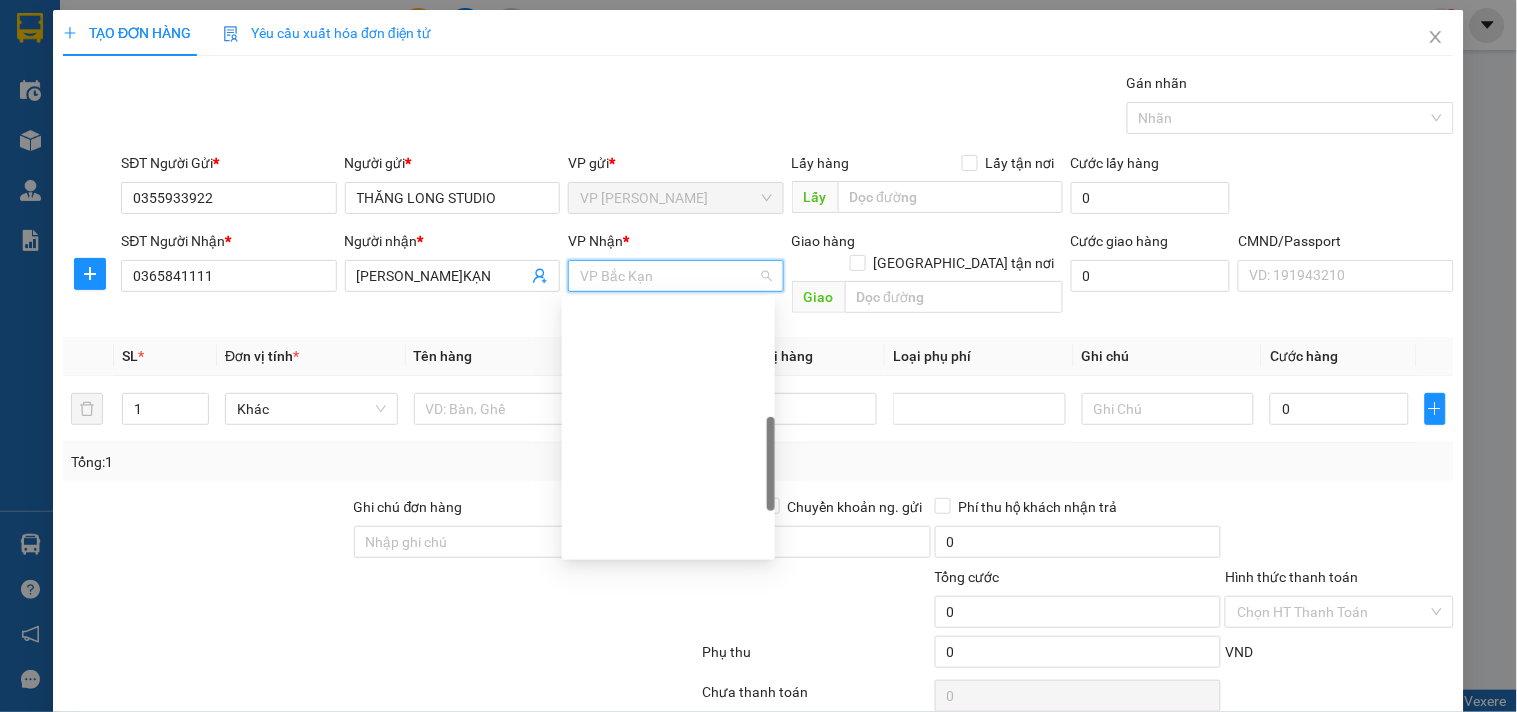 scroll, scrollTop: 415, scrollLeft: 0, axis: vertical 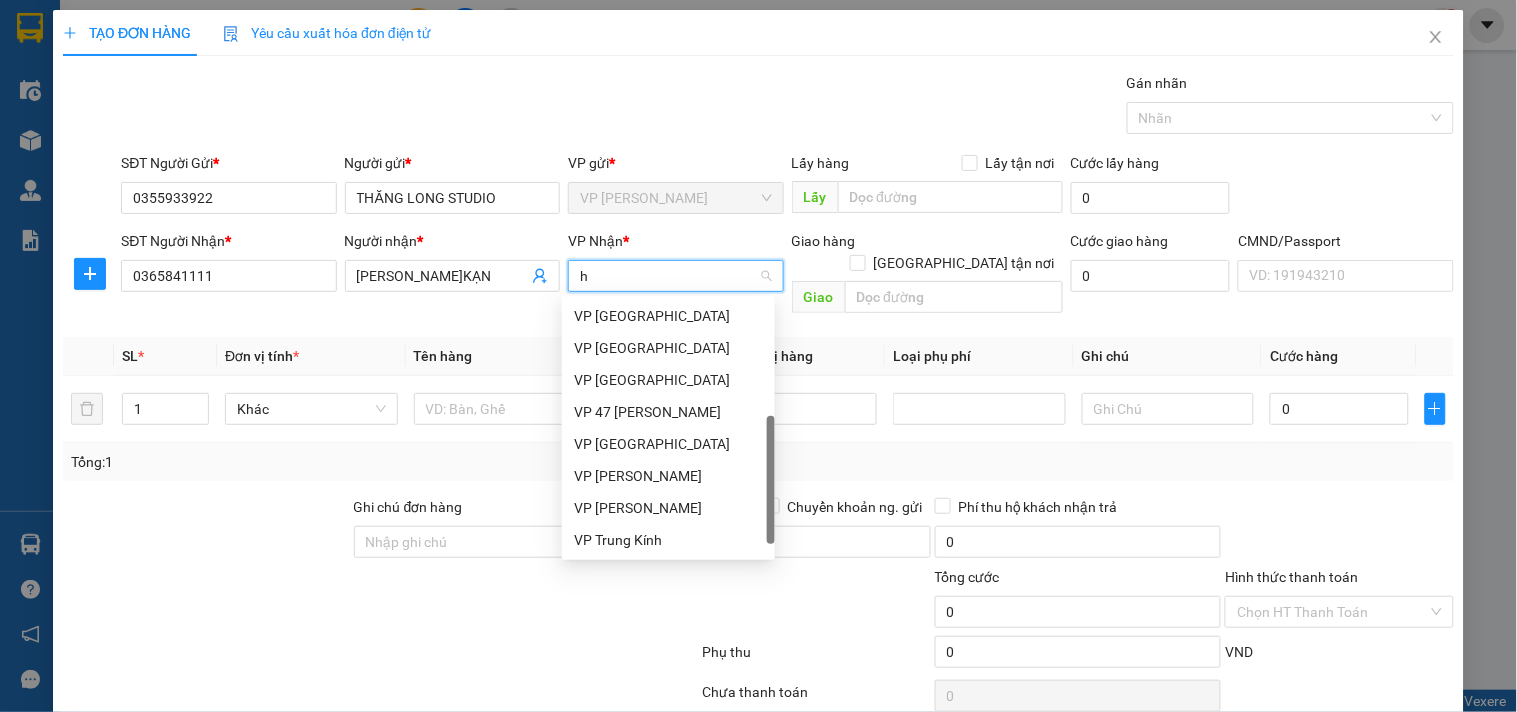 type on "hg" 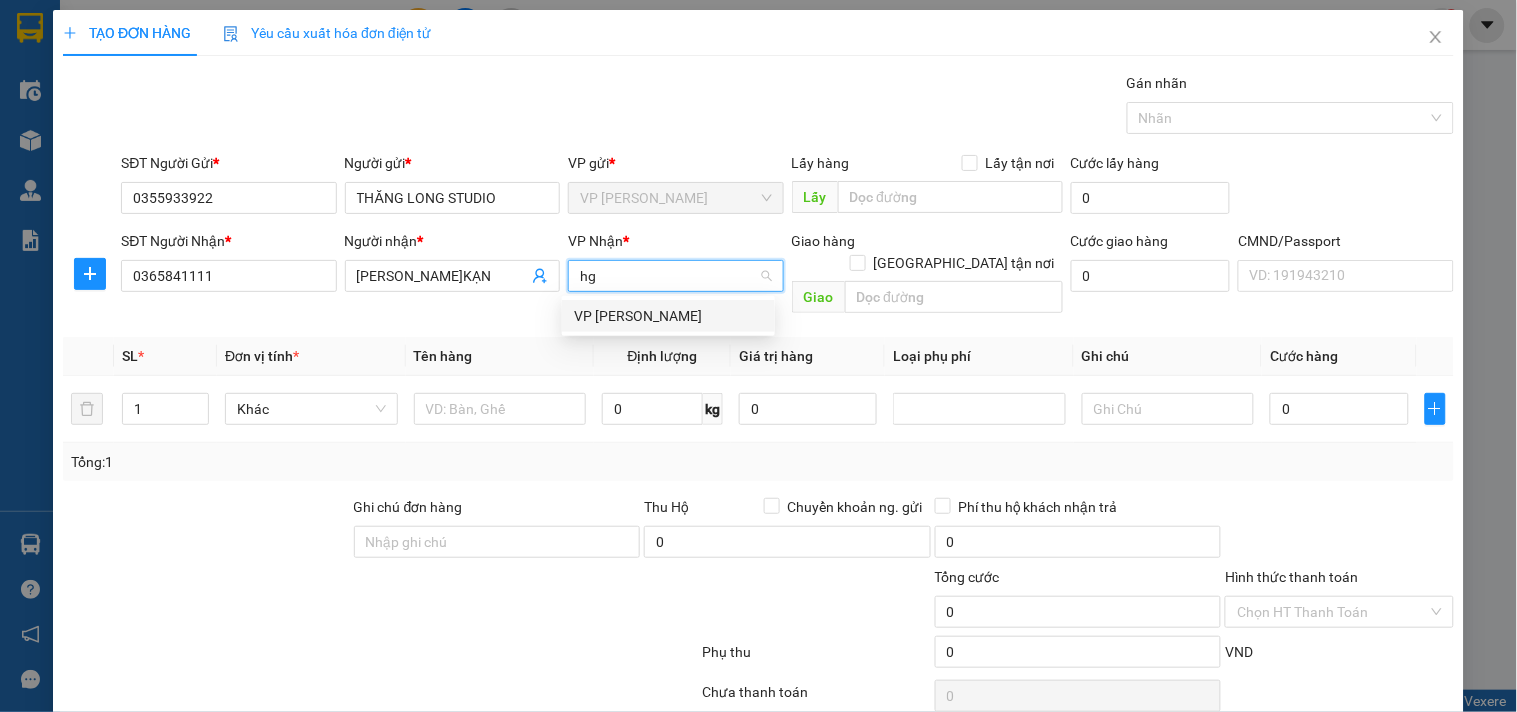 drag, startPoint x: 648, startPoint y: 304, endPoint x: 158, endPoint y: 281, distance: 490.5395 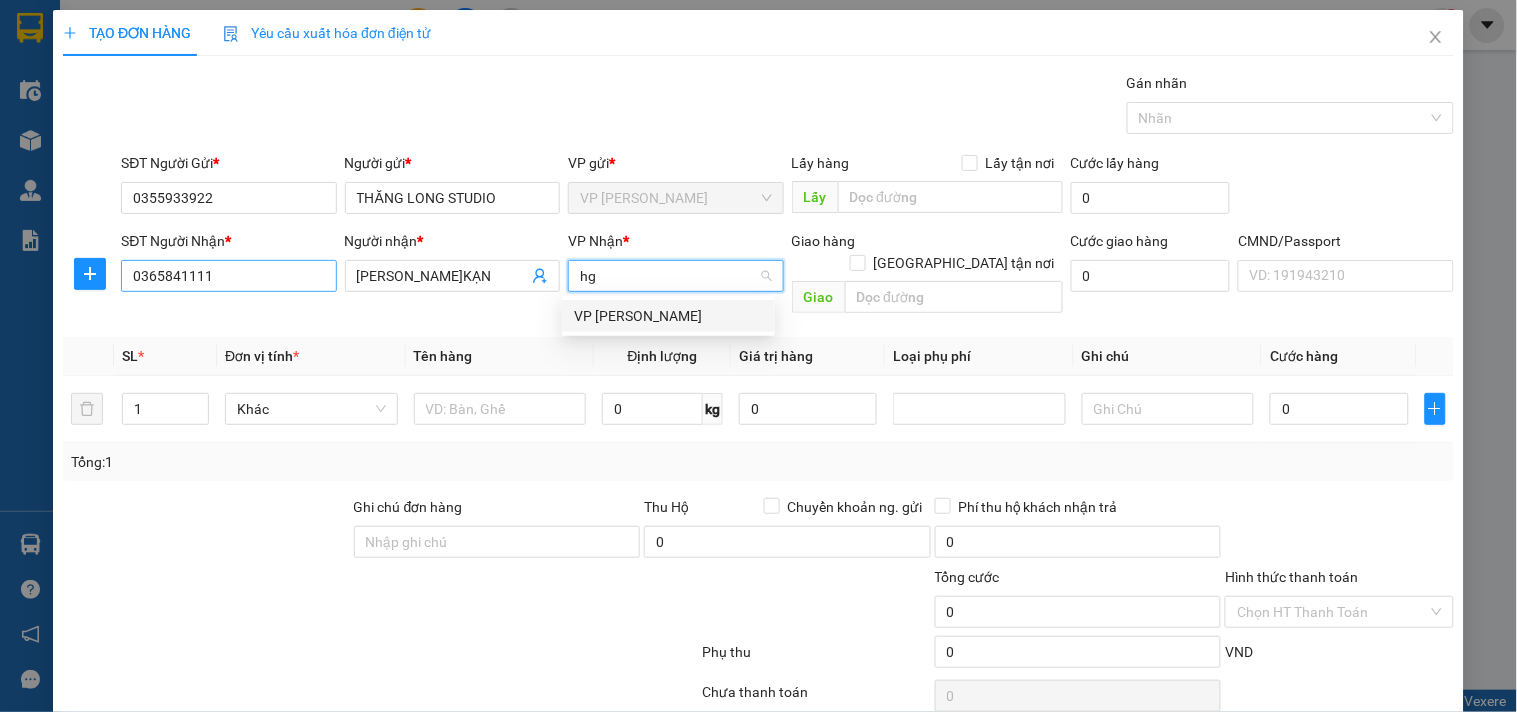 click on "VP [PERSON_NAME]" at bounding box center (668, 316) 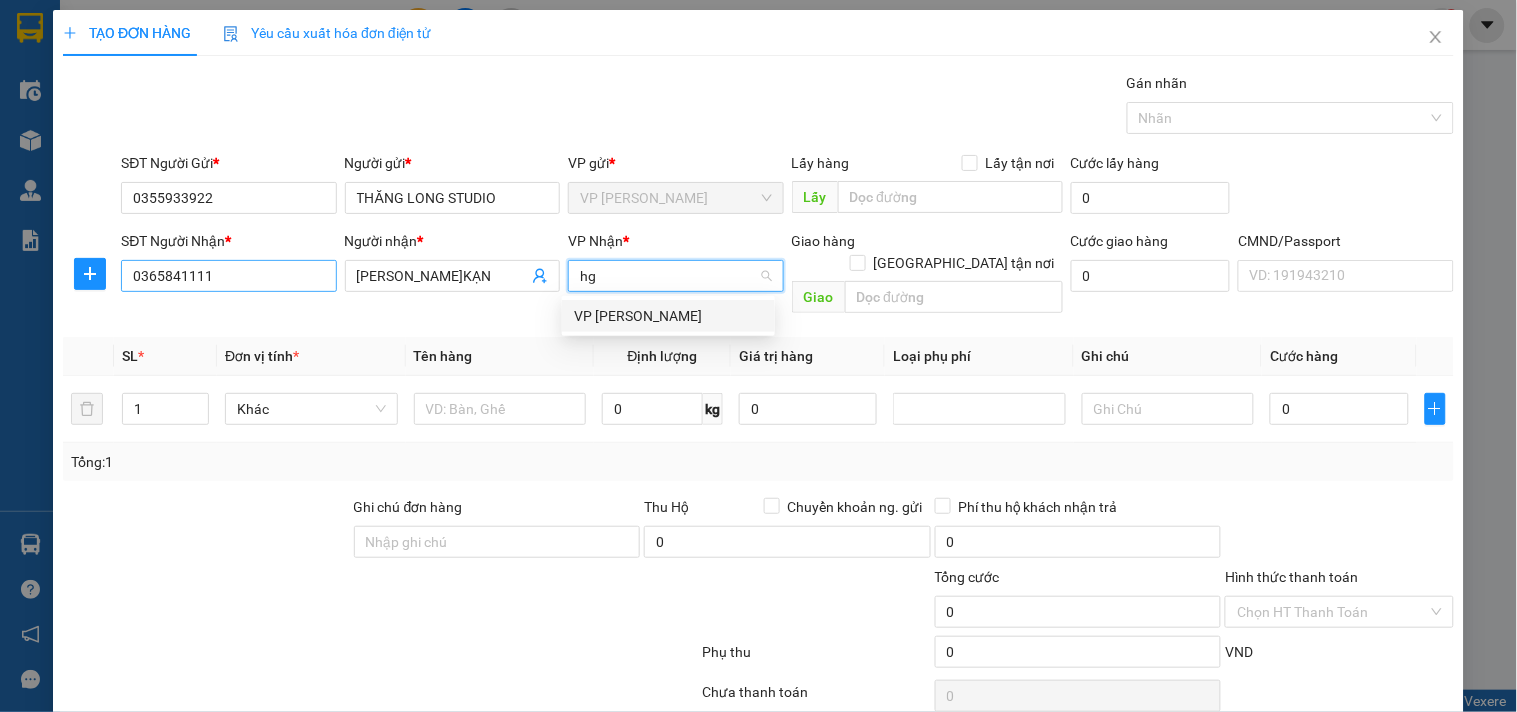 type 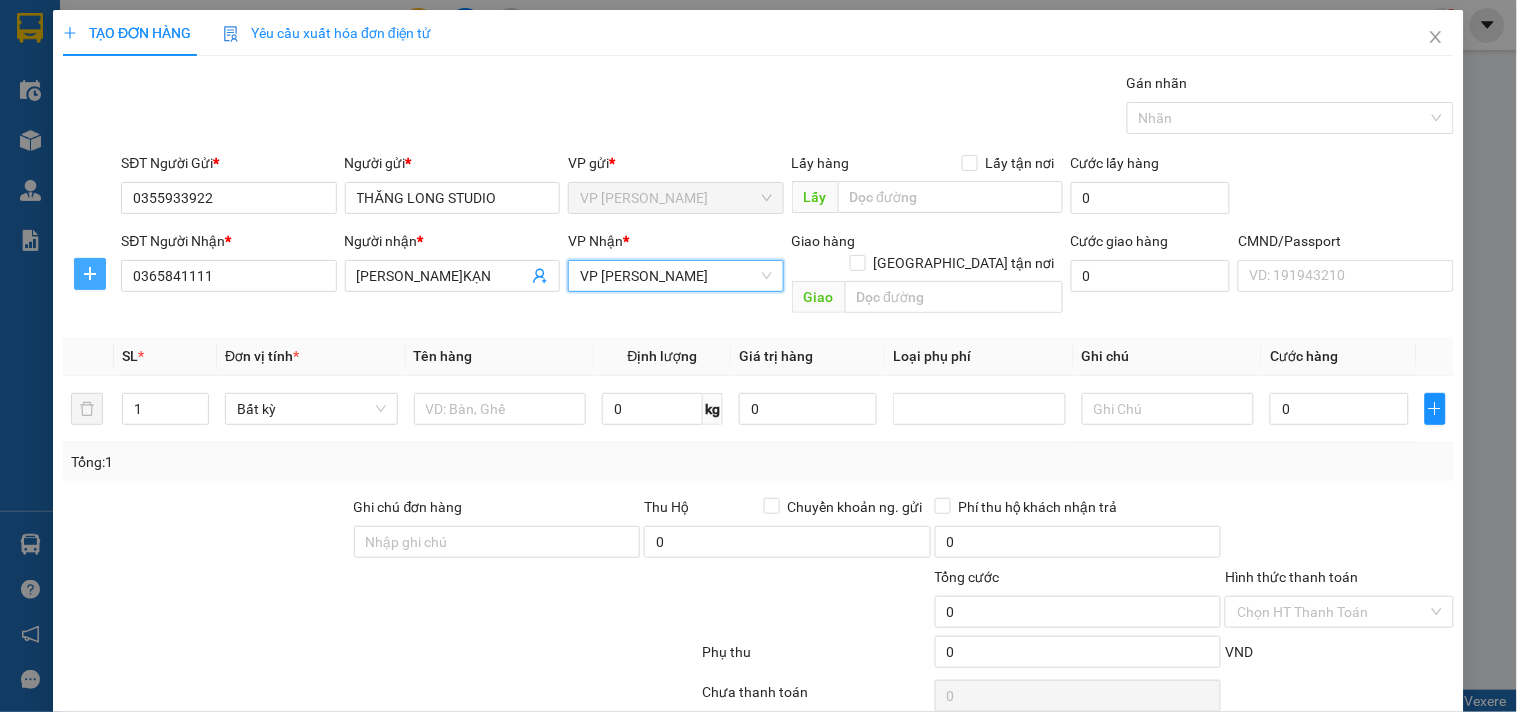 click at bounding box center [90, 274] 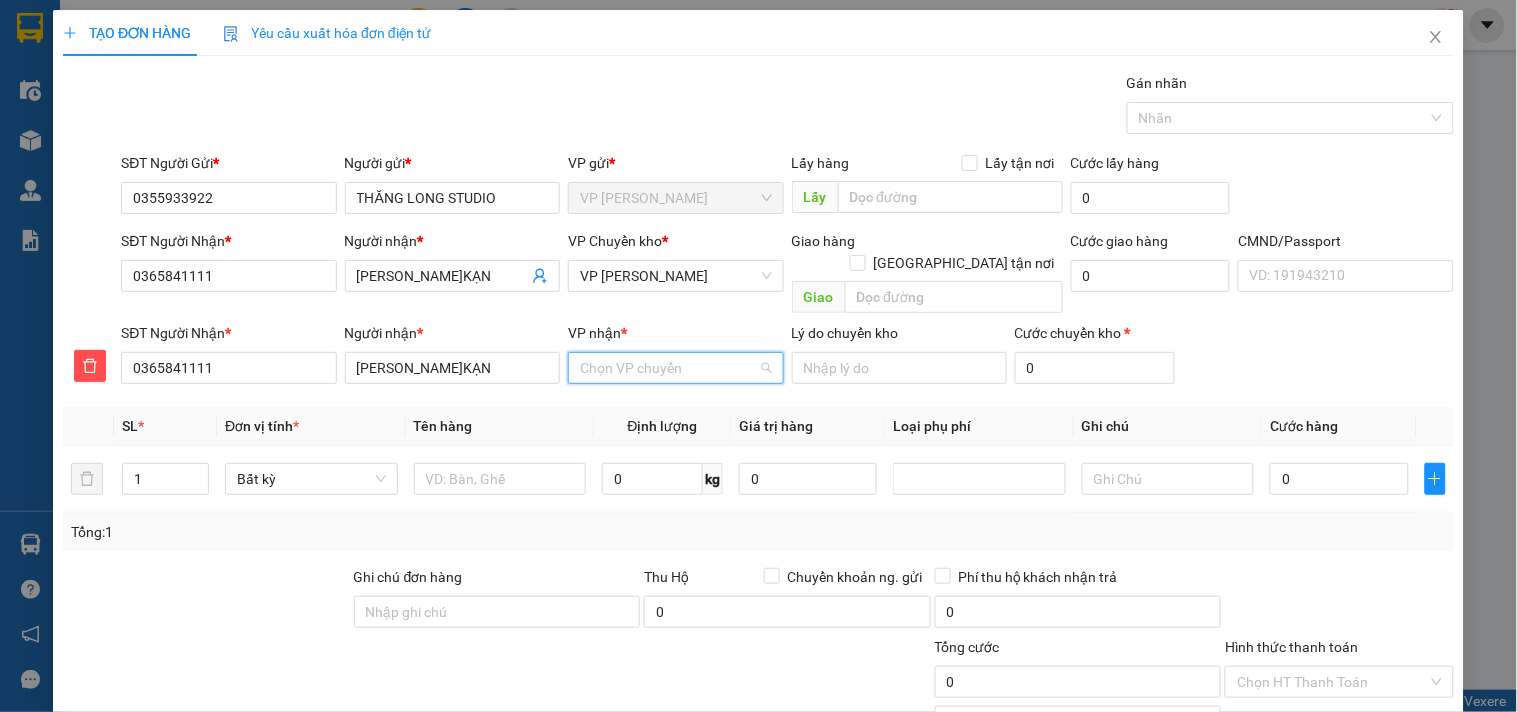 click on "VP nhận  *" at bounding box center [668, 368] 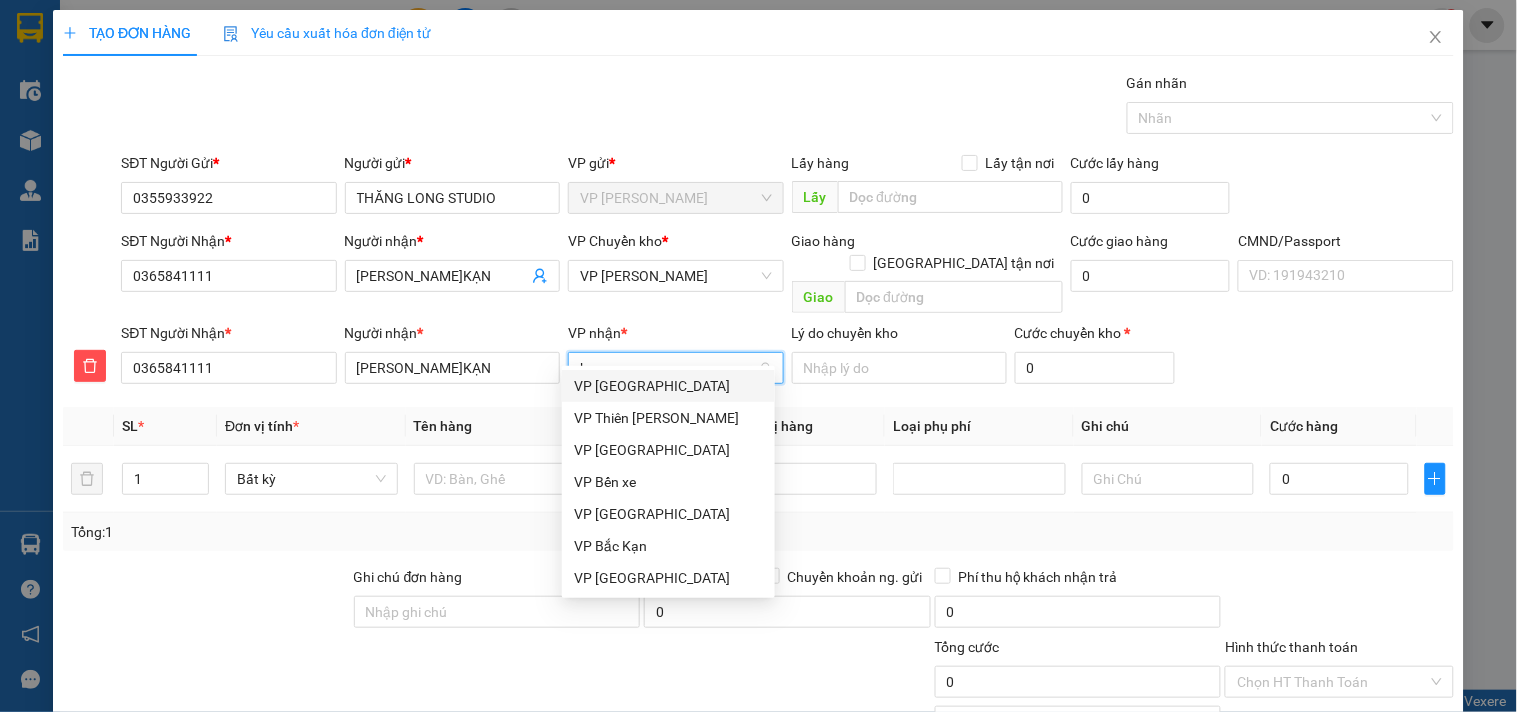 type on "bk" 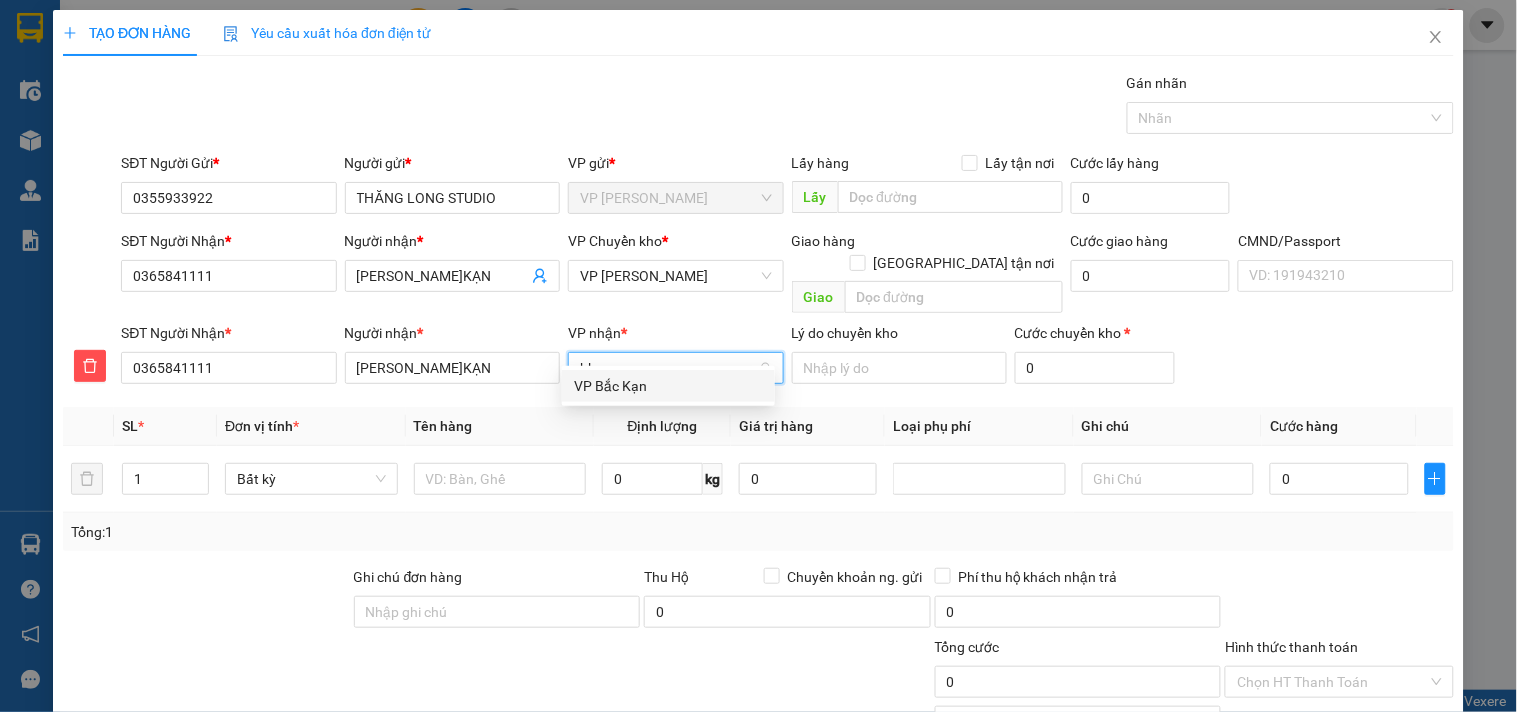 click on "VP Bắc Kạn" at bounding box center (668, 386) 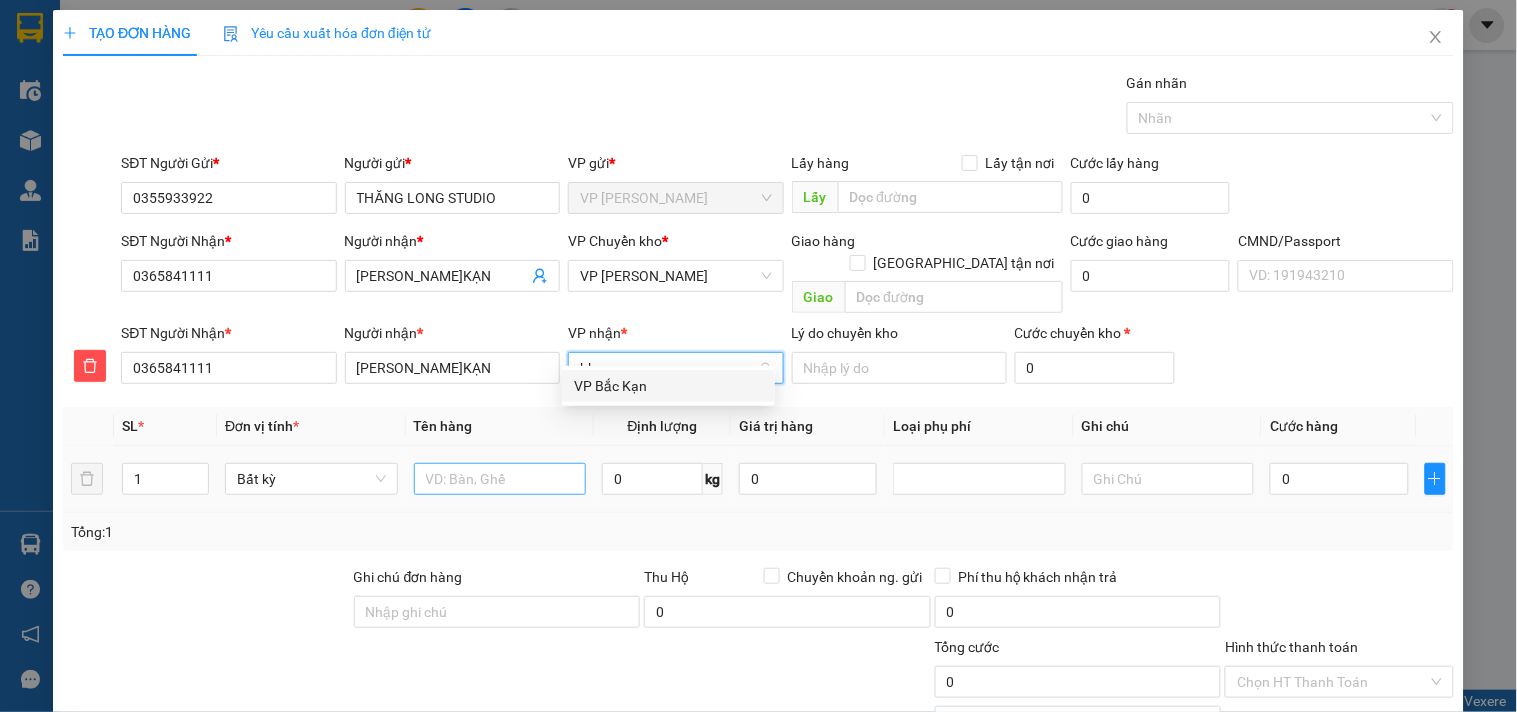 type 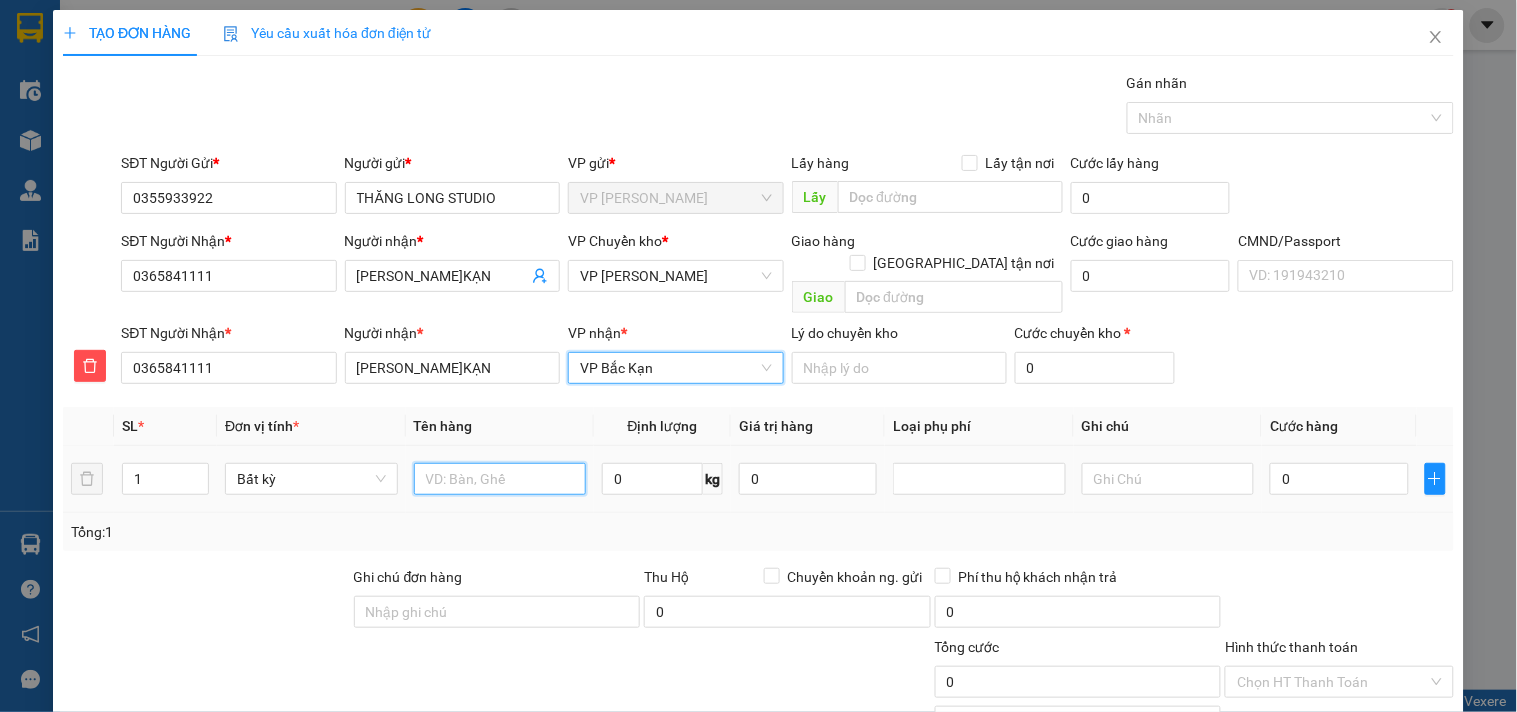 click at bounding box center (500, 479) 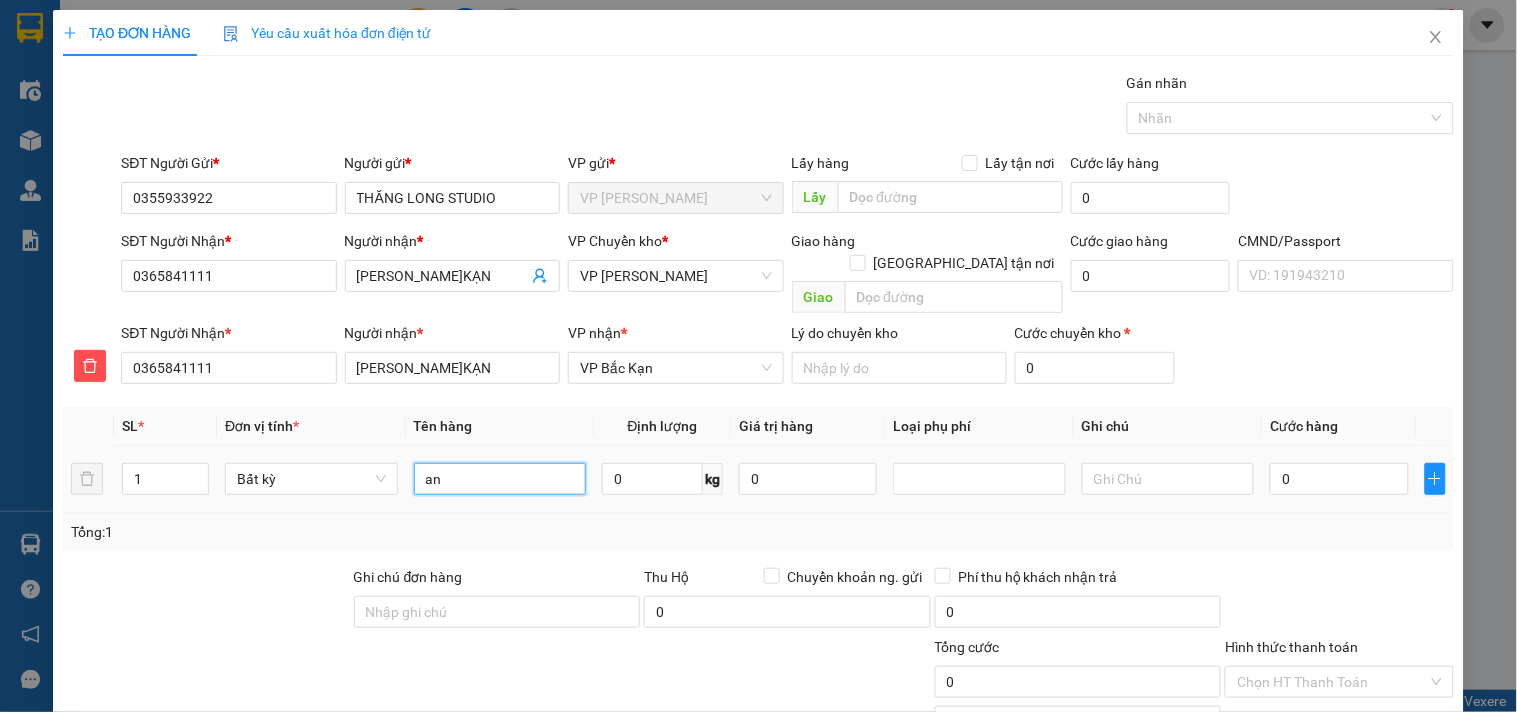 type on "a" 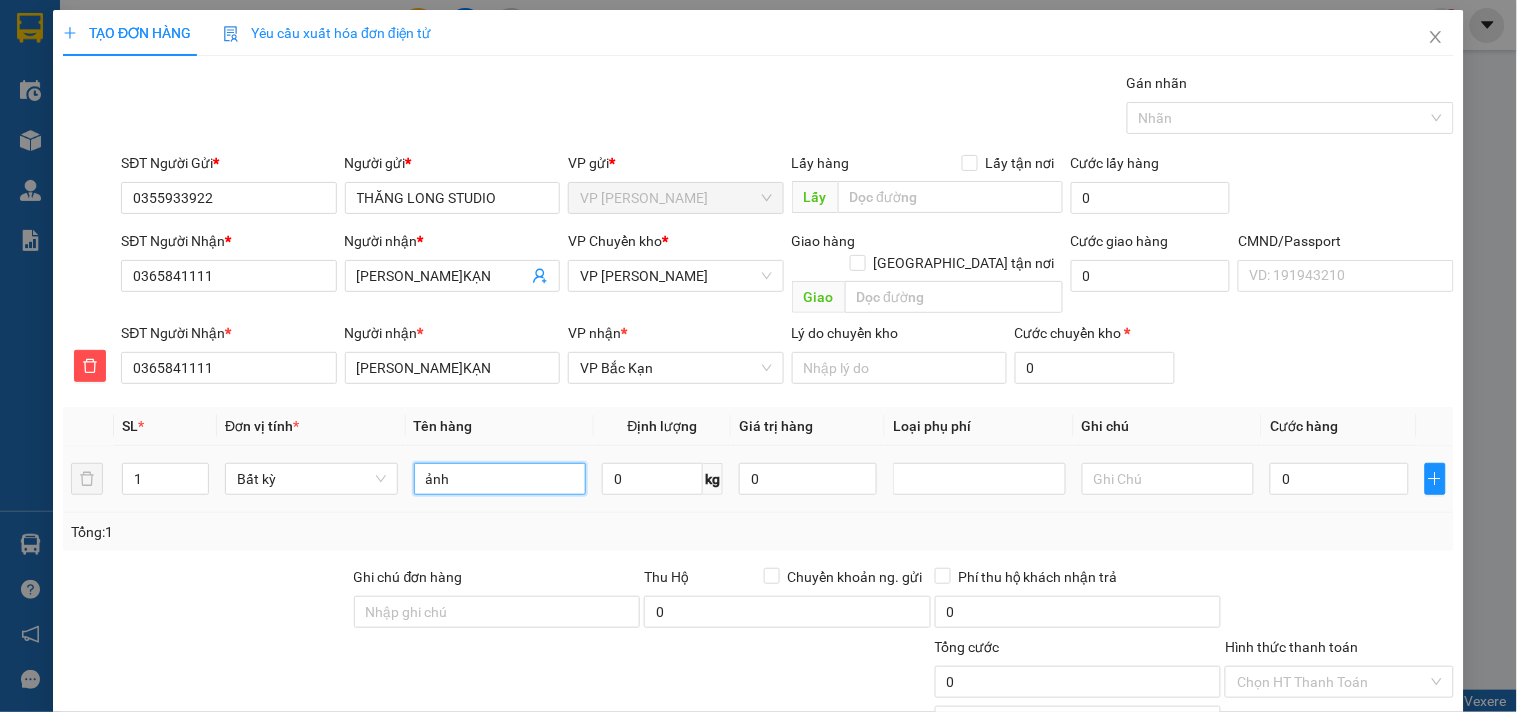 type on "ảnh" 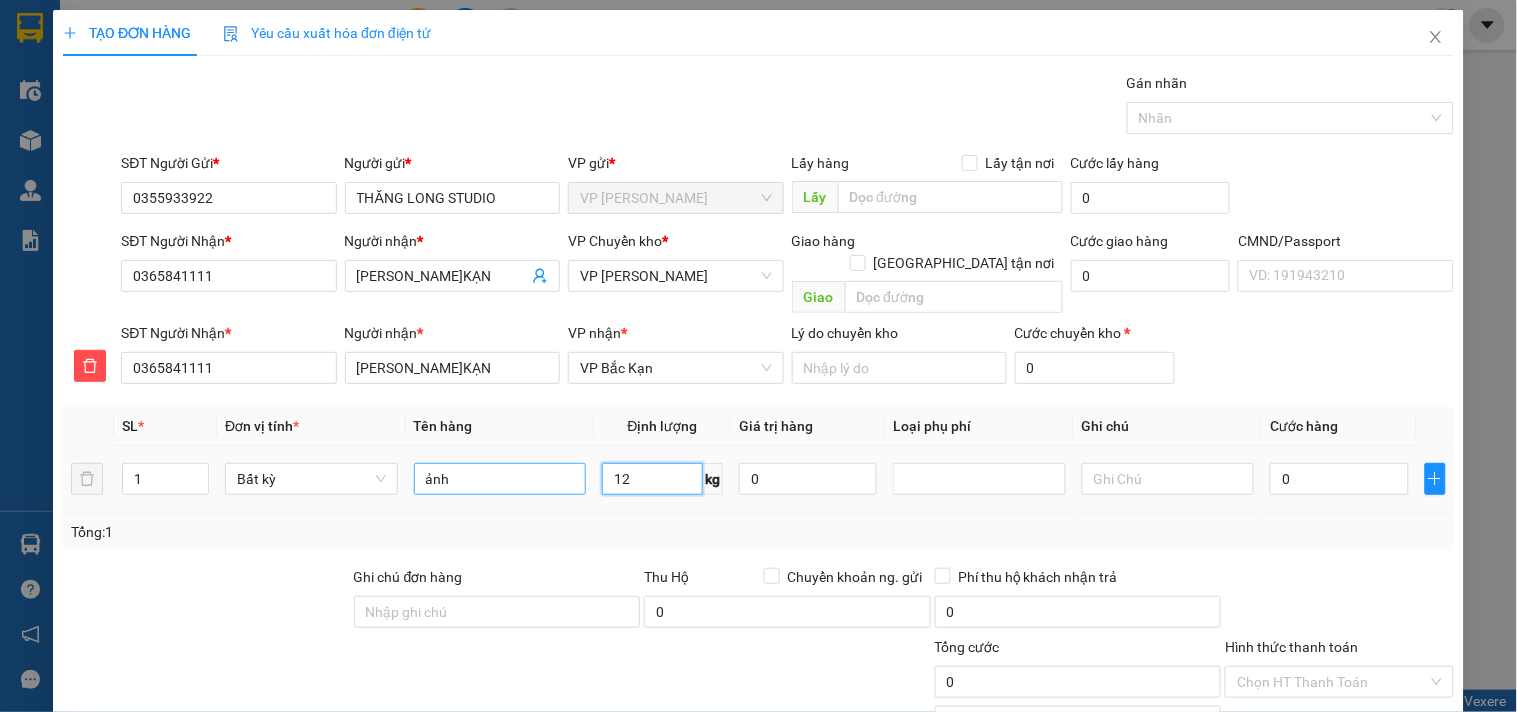 type on "12" 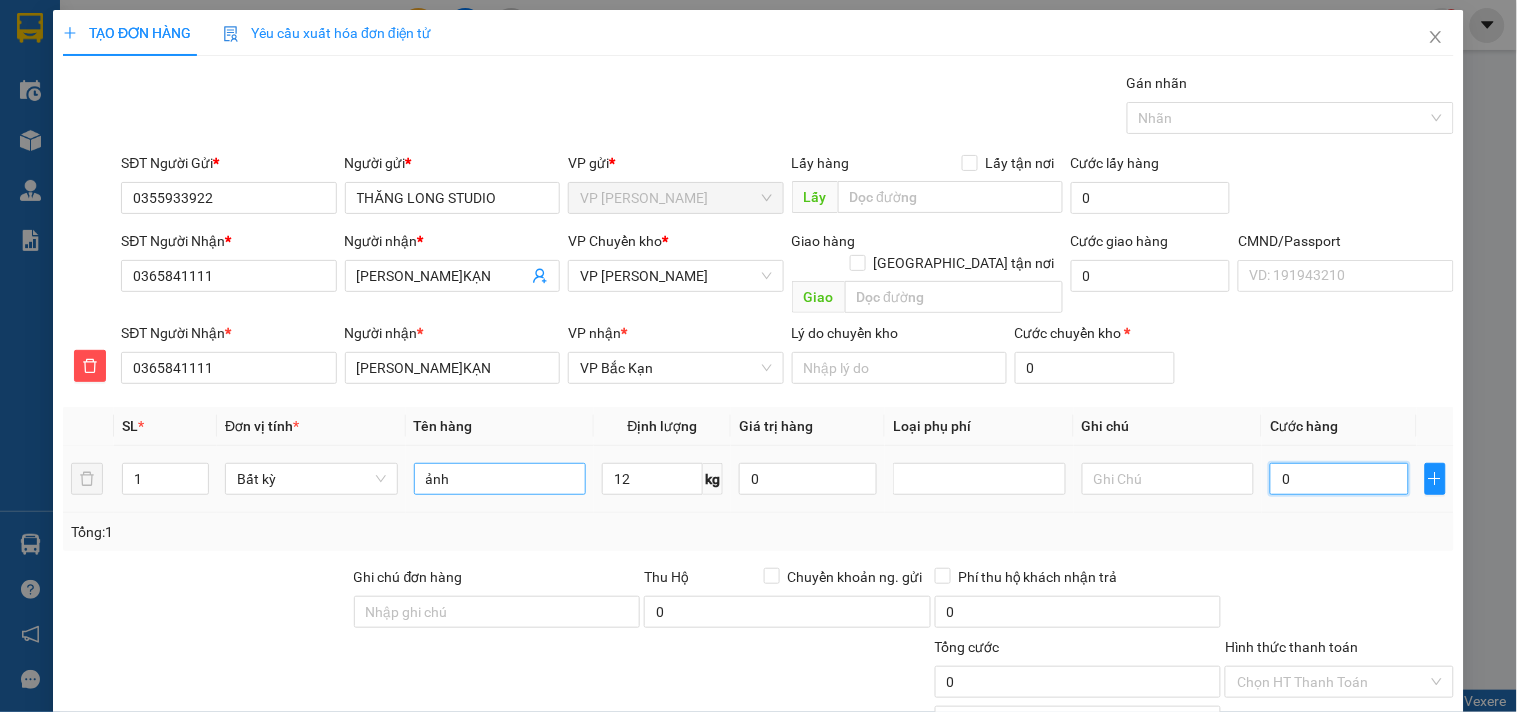 type on "65.000" 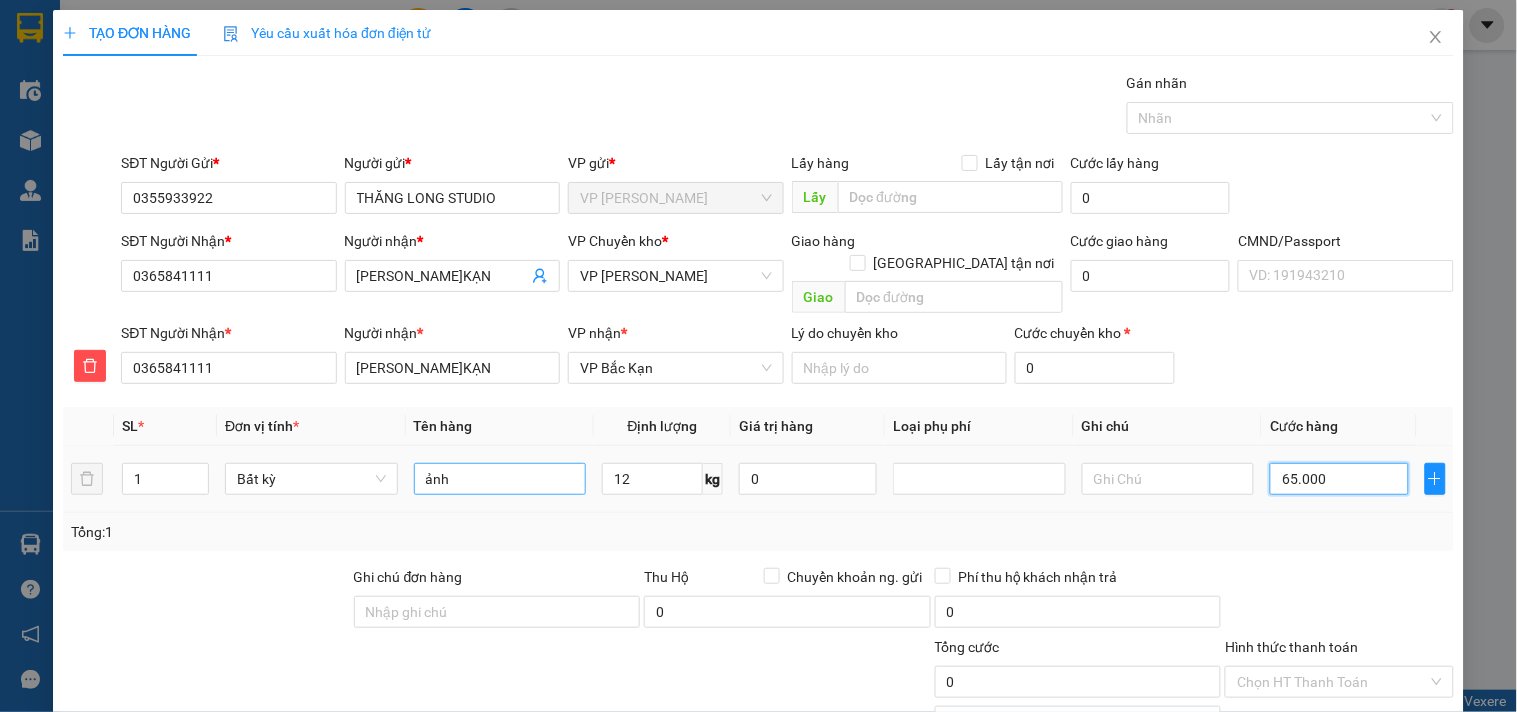 type on "65.000" 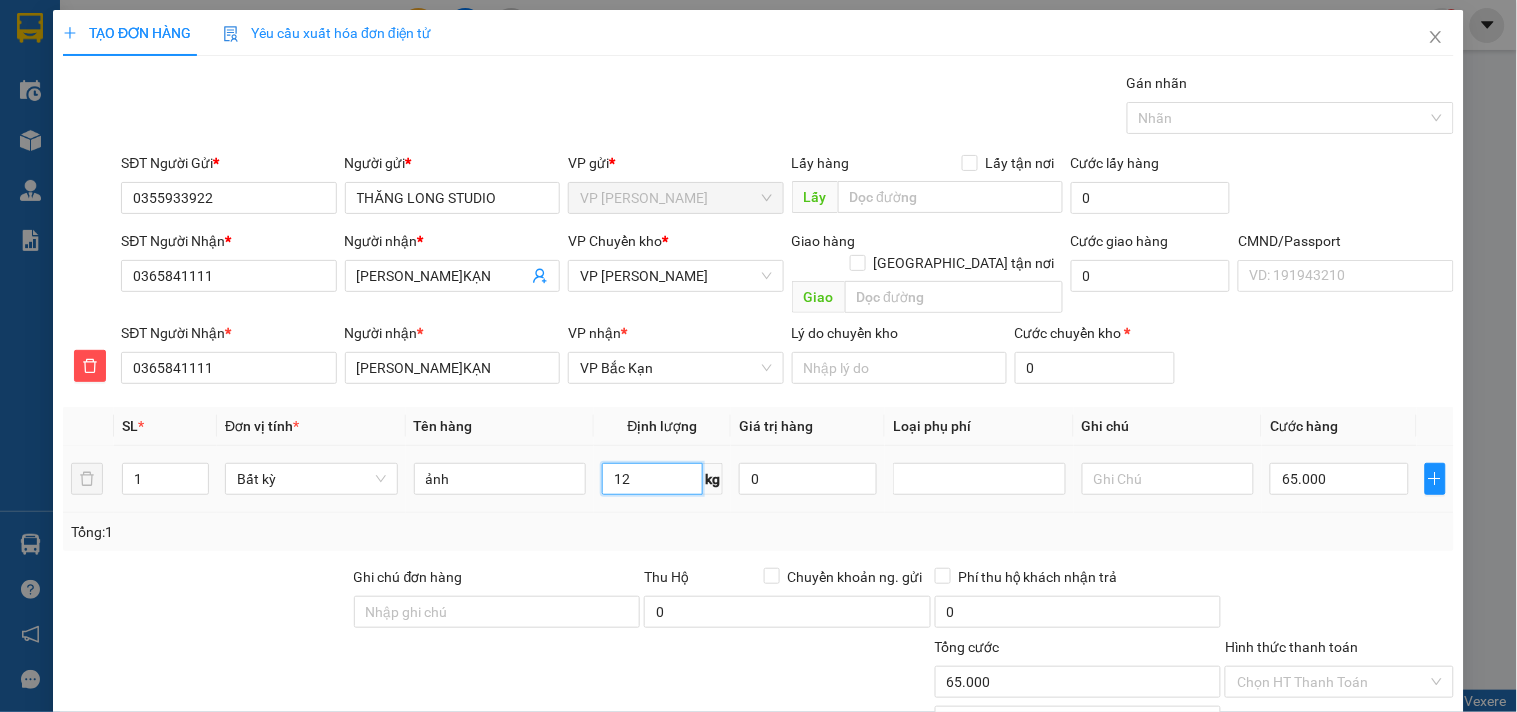 click on "12" at bounding box center [652, 479] 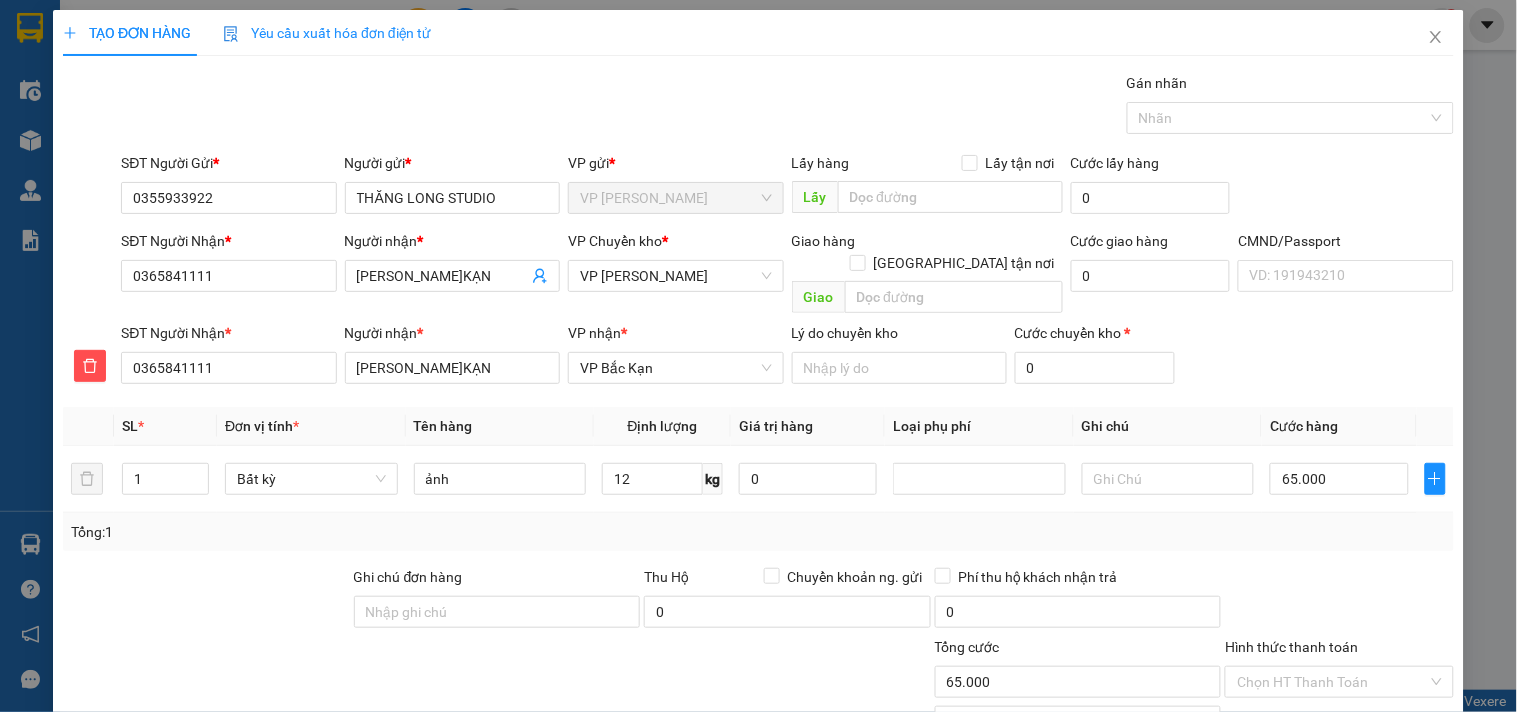 click on "Tổng:  1" at bounding box center [758, 532] 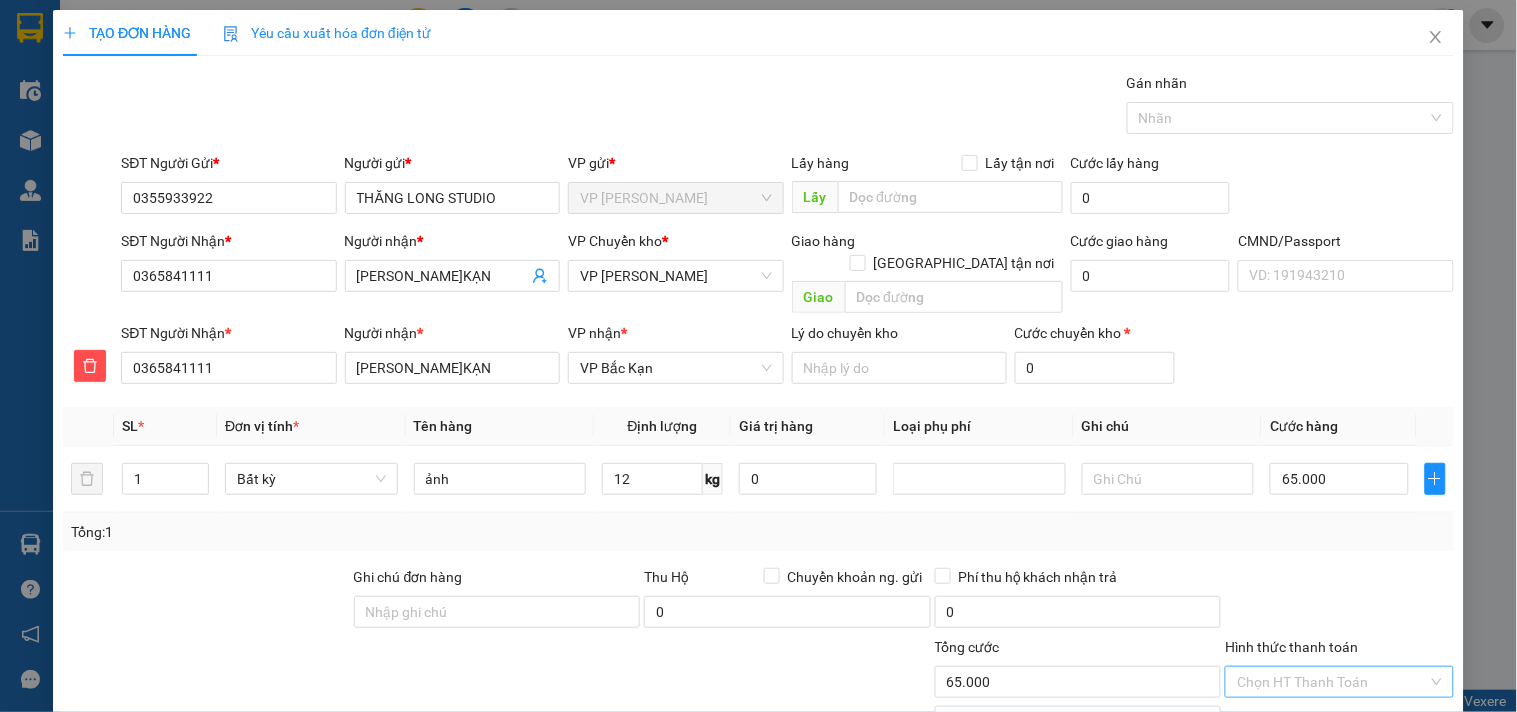 scroll, scrollTop: 138, scrollLeft: 0, axis: vertical 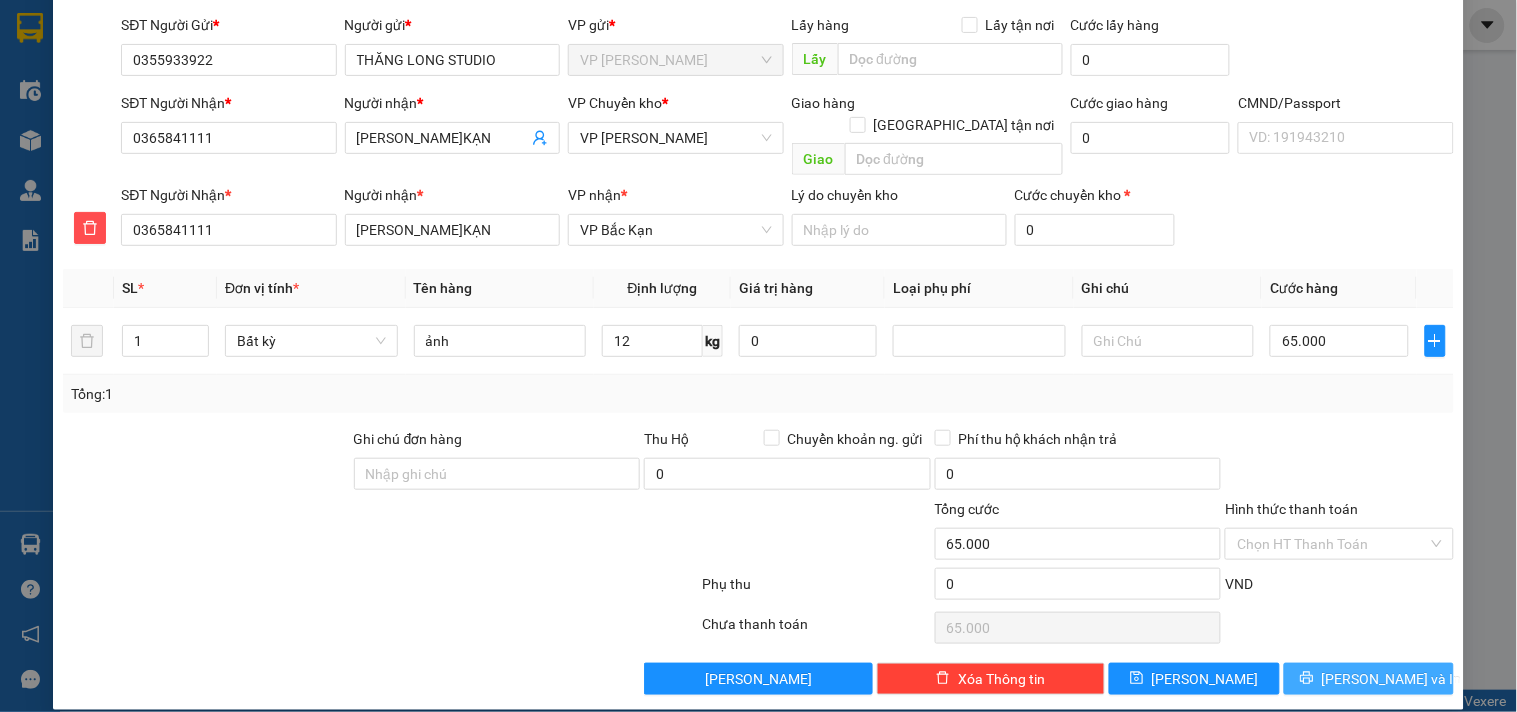 click on "[PERSON_NAME] và In" at bounding box center [1392, 679] 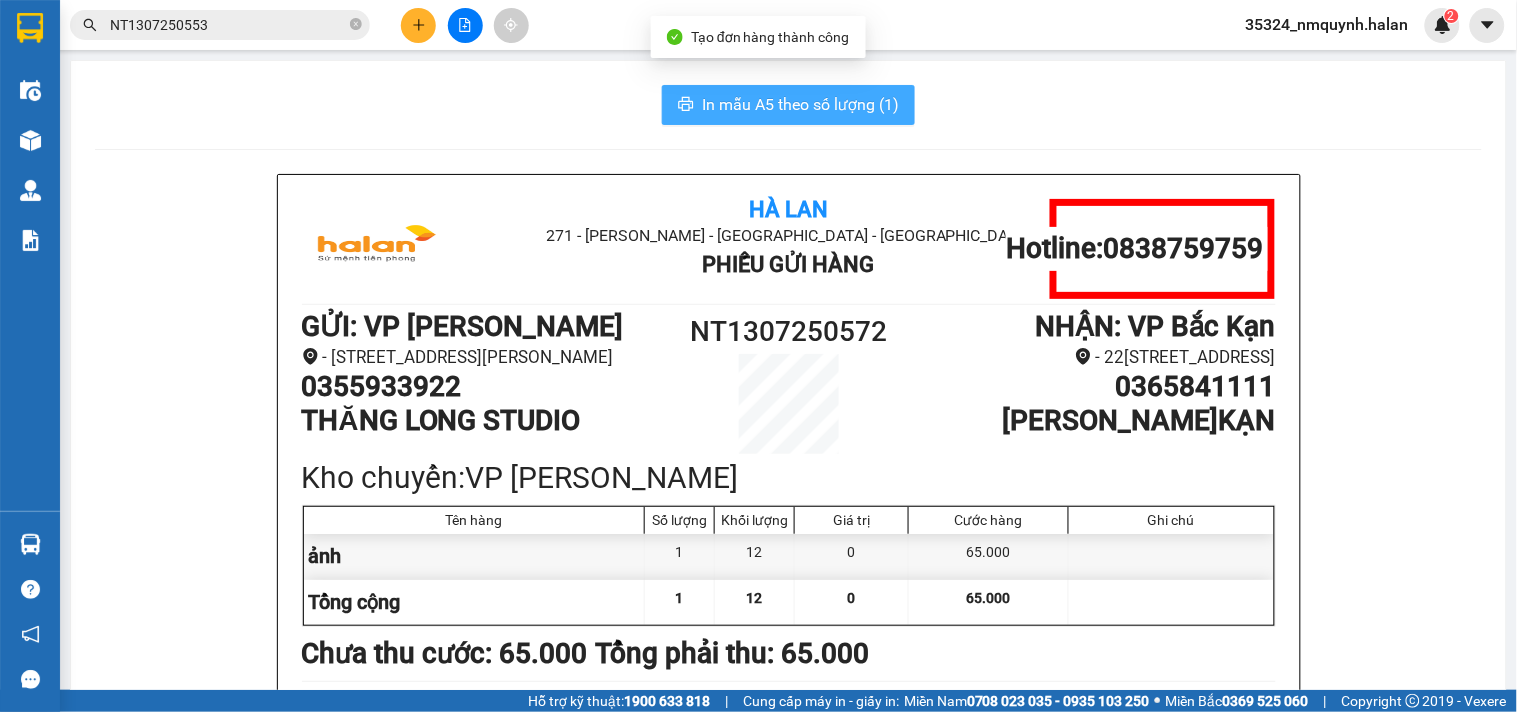 click on "In mẫu A5 theo số lượng
(1)" at bounding box center [800, 104] 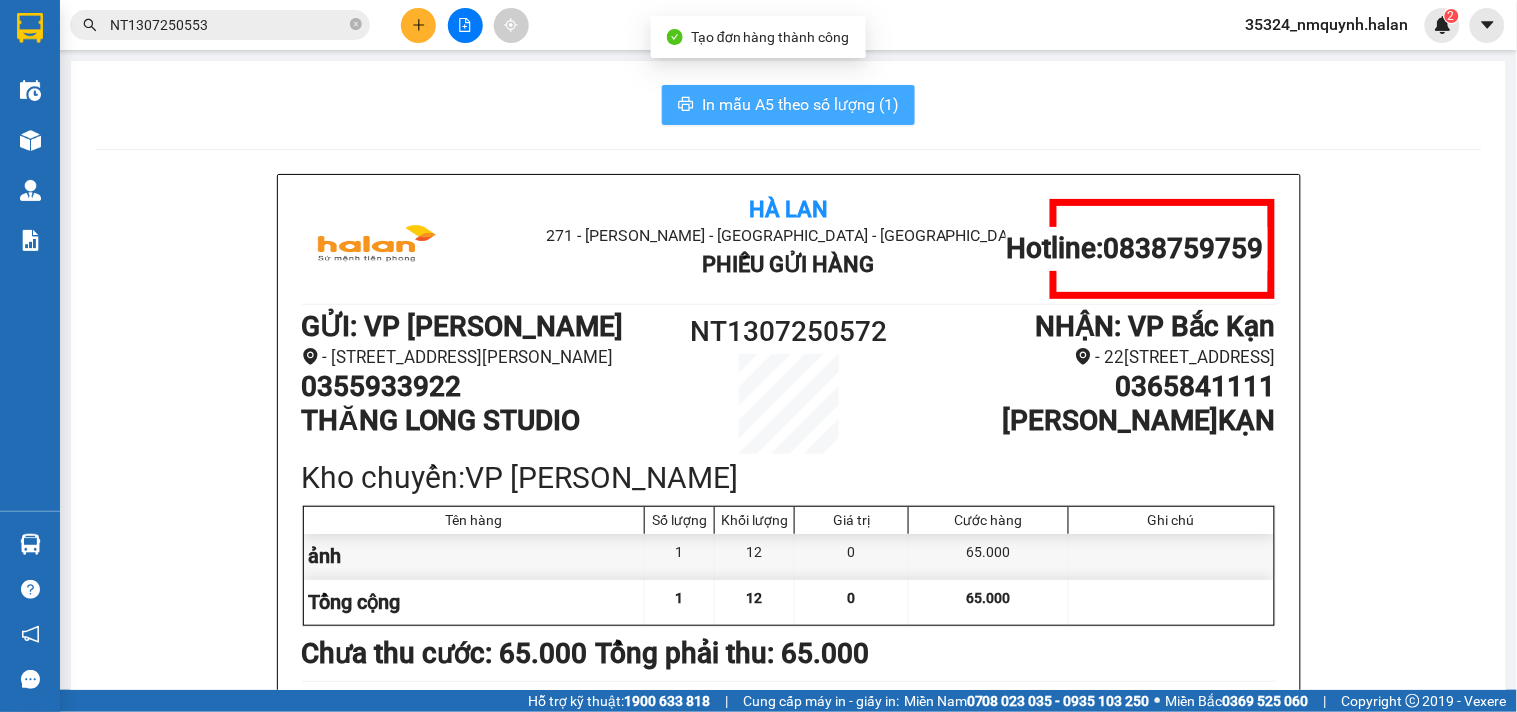 scroll, scrollTop: 0, scrollLeft: 0, axis: both 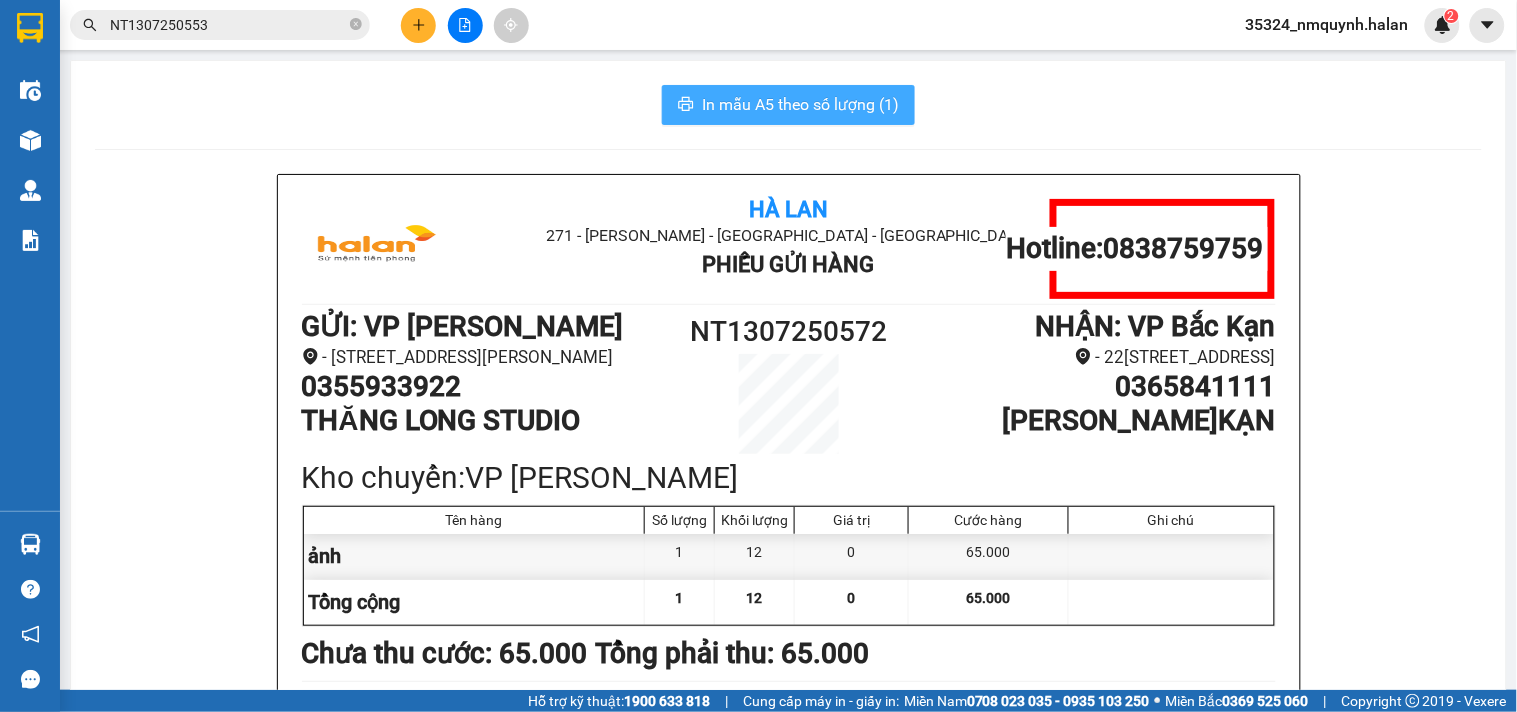 click on "In mẫu A5 theo số lượng
(1)" at bounding box center [800, 104] 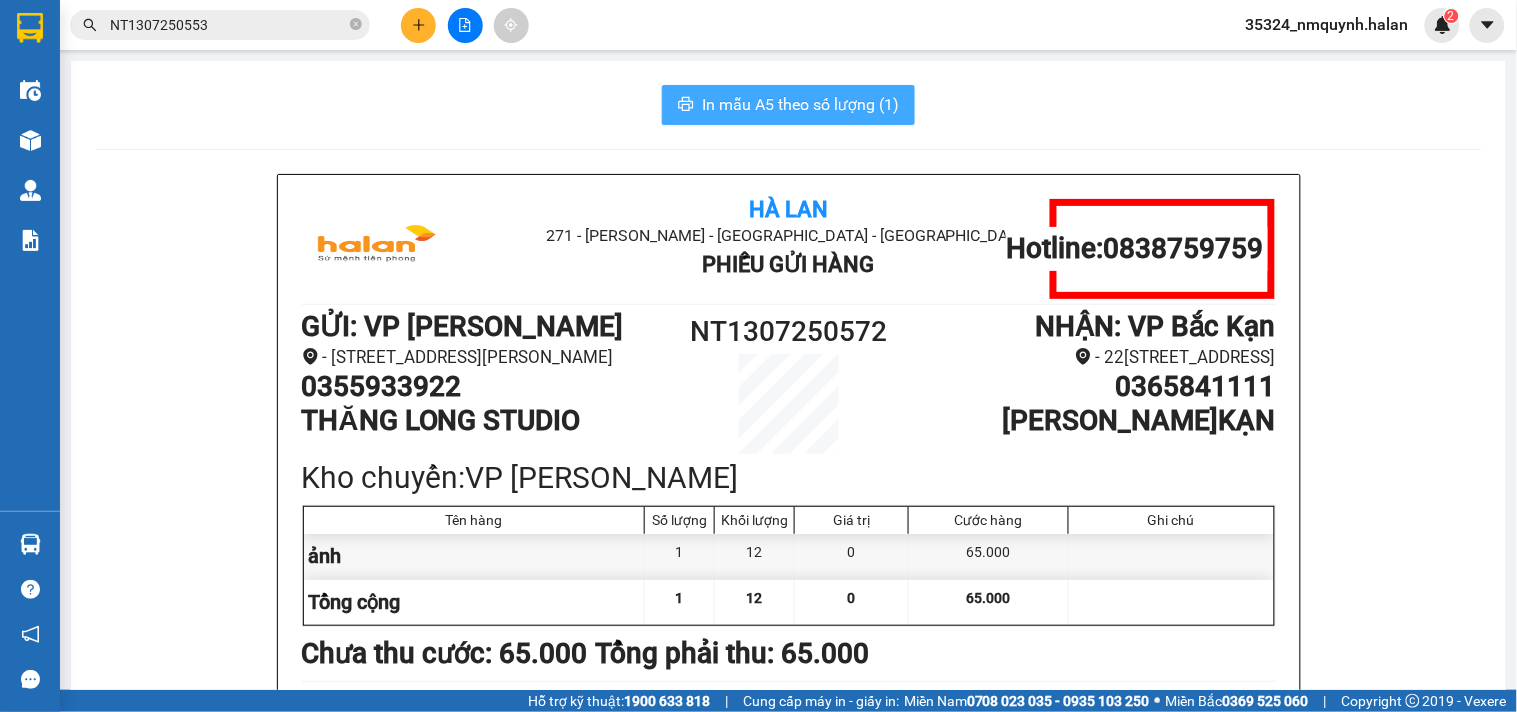 scroll, scrollTop: 0, scrollLeft: 0, axis: both 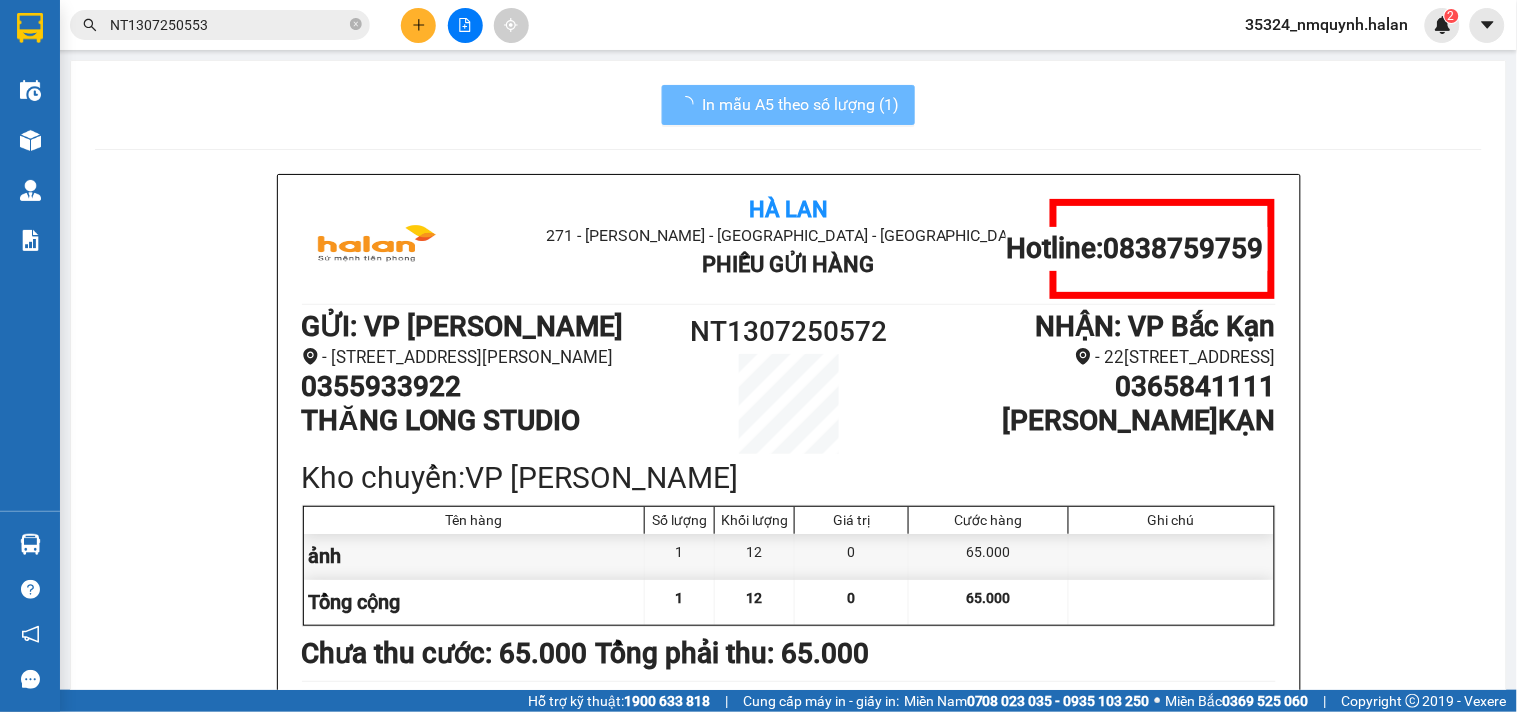 click at bounding box center (418, 25) 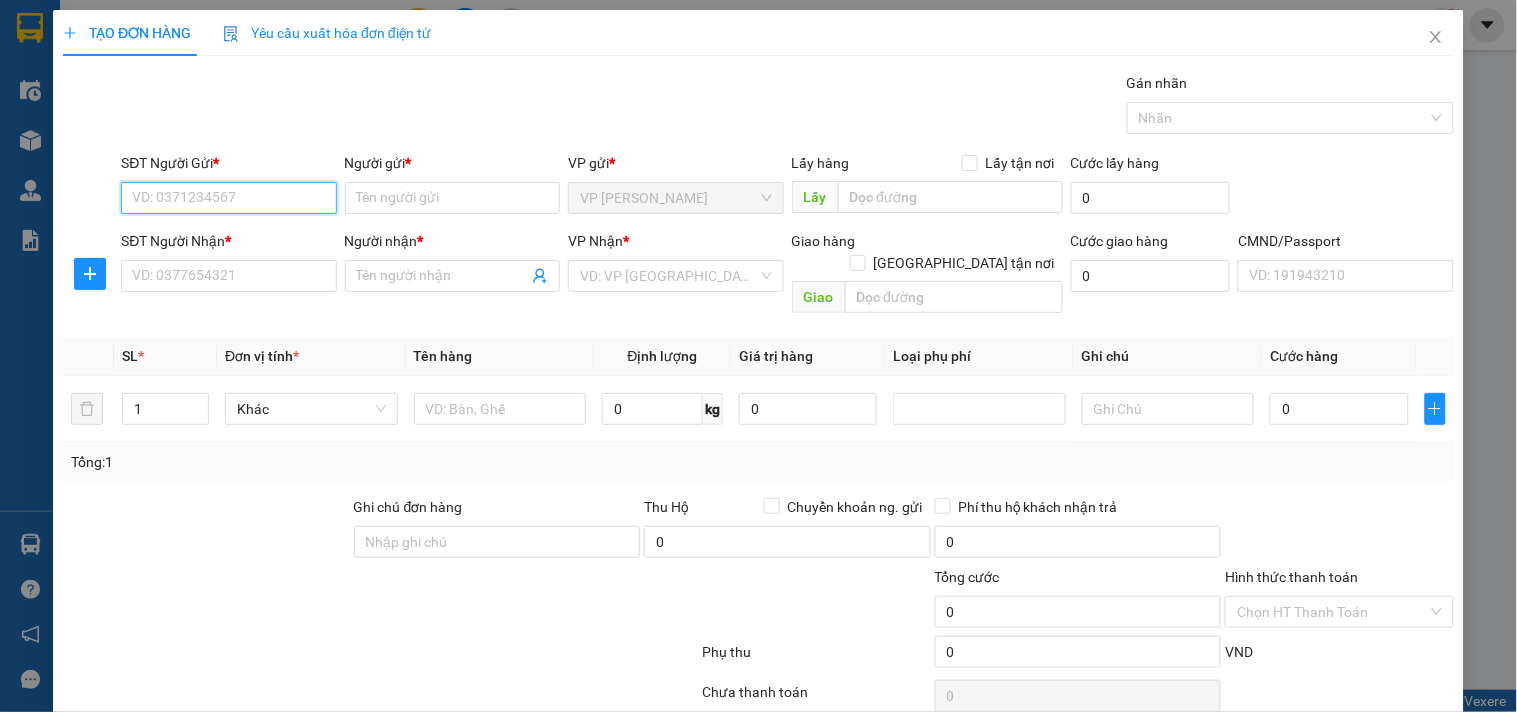 paste on "0355933922" 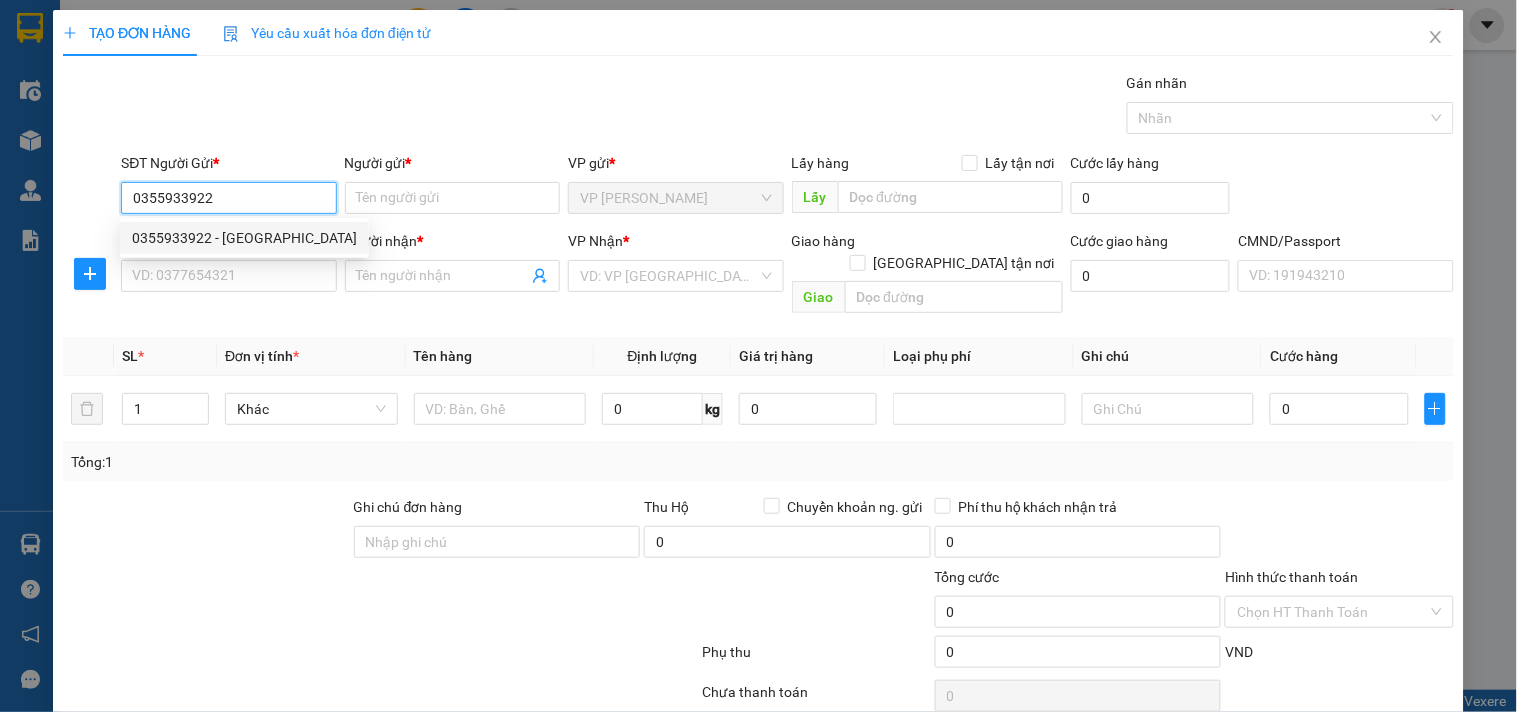 click on "0355933922 - THĂNG LONG STUDIO" at bounding box center [244, 238] 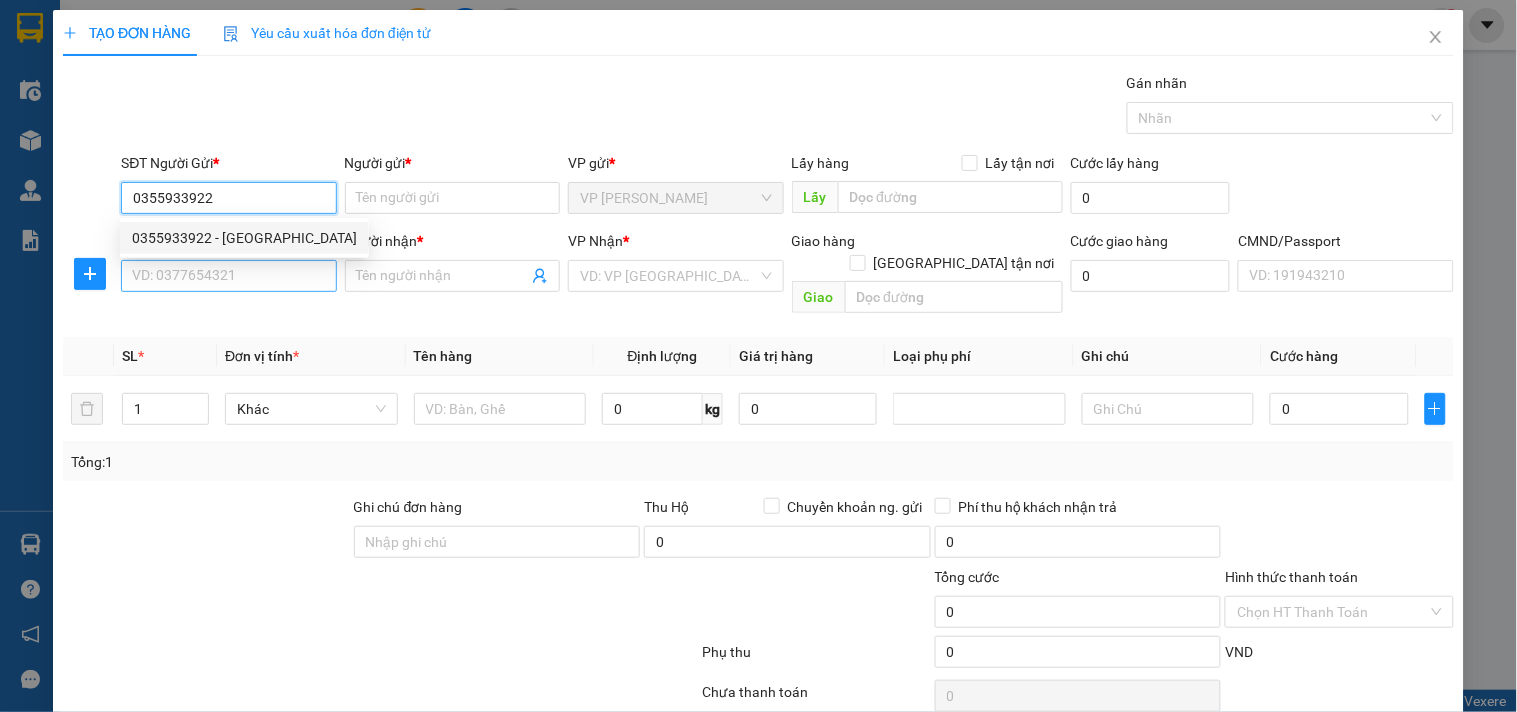 type on "THĂNG LONG STUDIO" 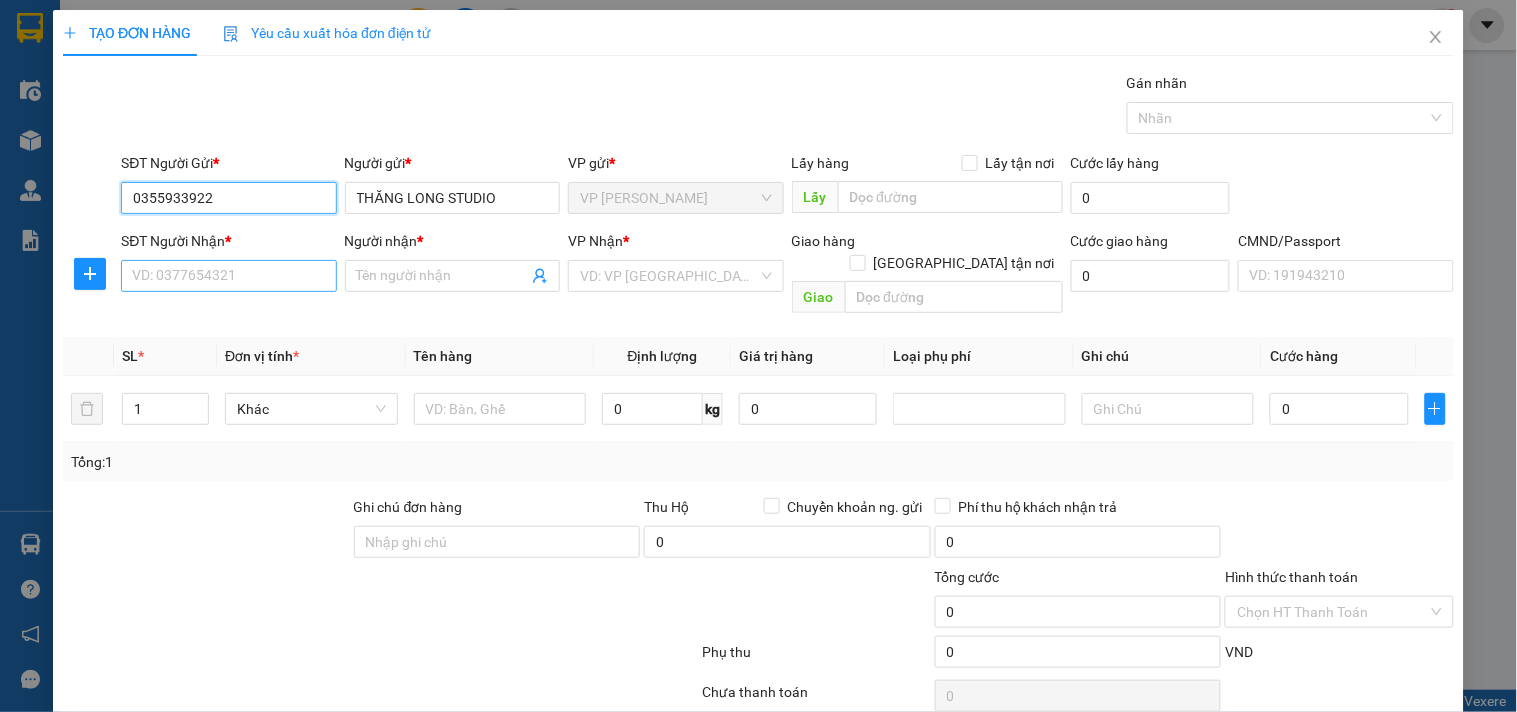 type on "0355933922" 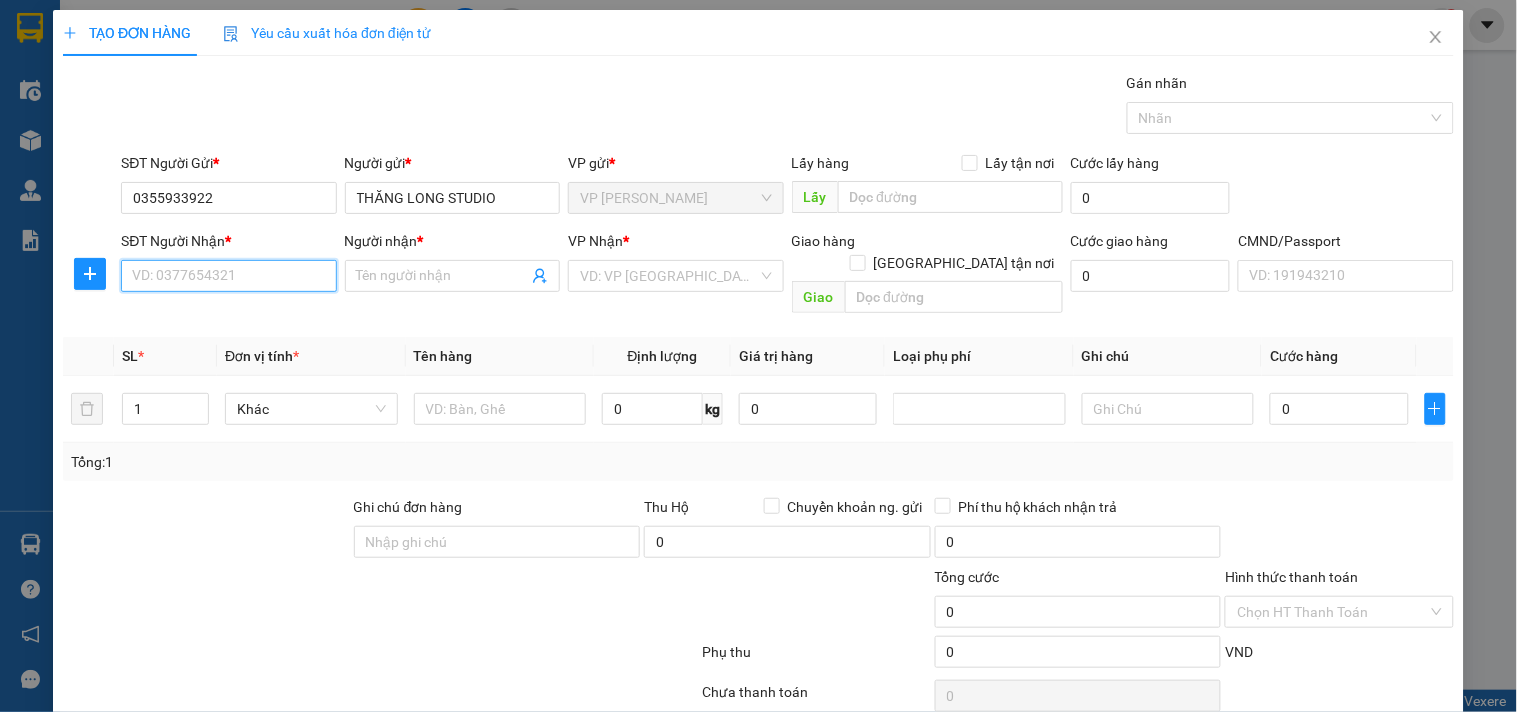 click on "SĐT Người Nhận  *" at bounding box center [228, 276] 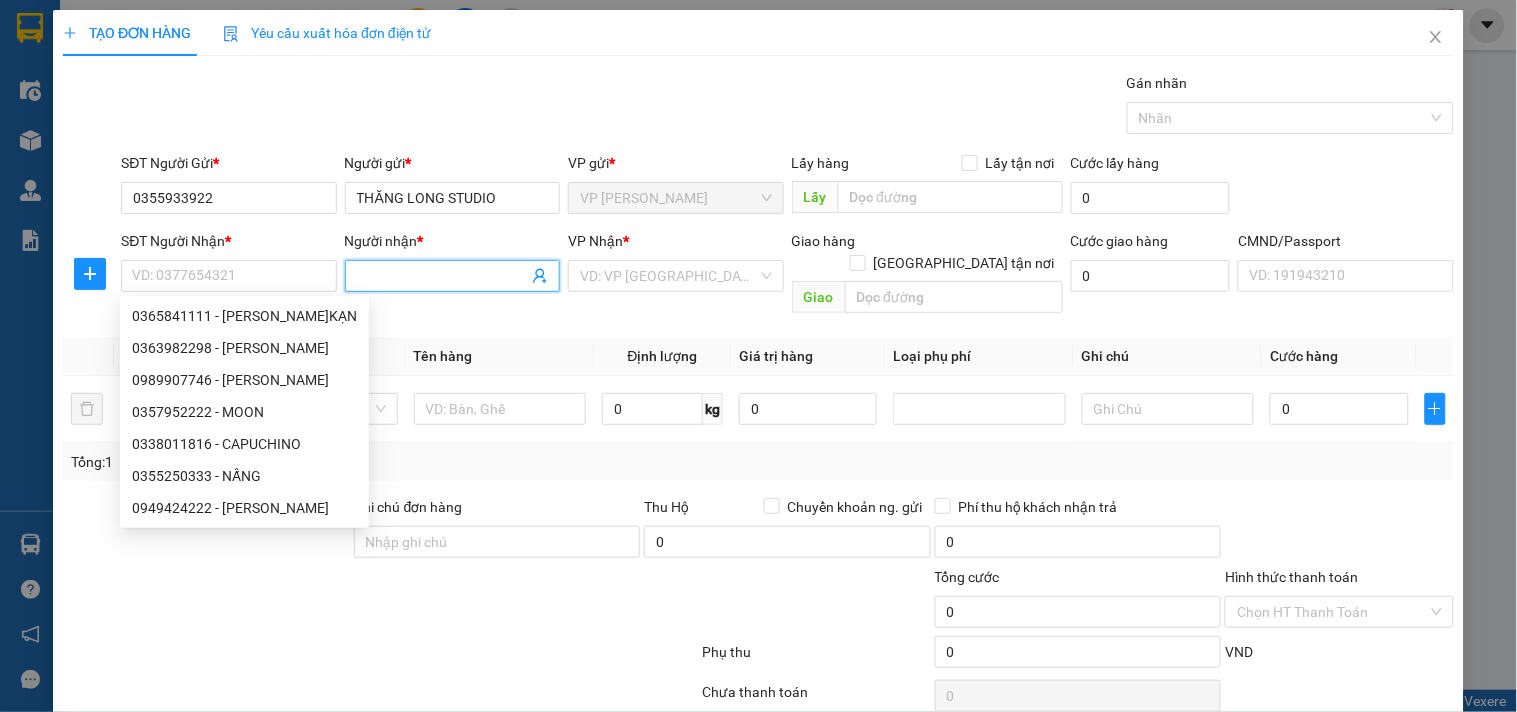 click 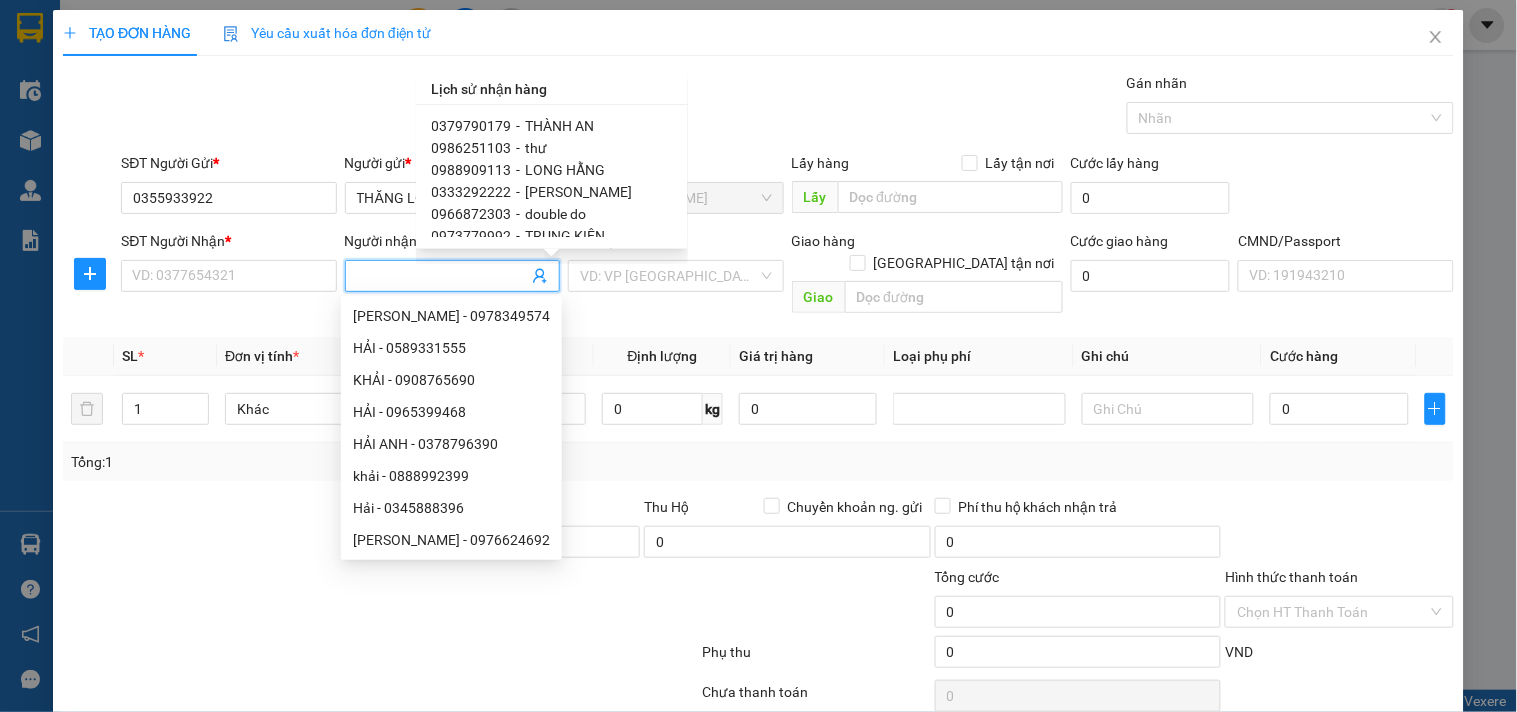 scroll, scrollTop: 333, scrollLeft: 0, axis: vertical 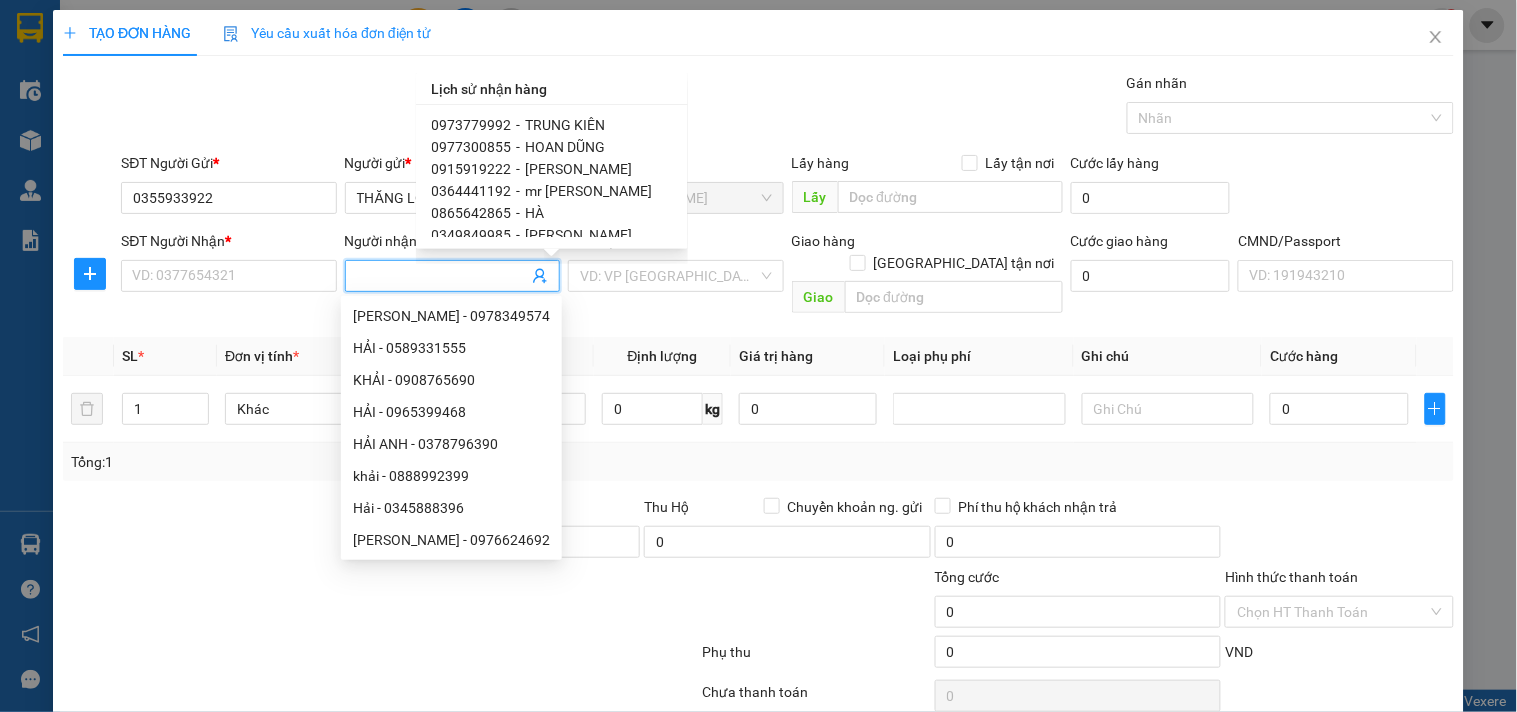 click on "mr hạnh phúc" at bounding box center [589, 191] 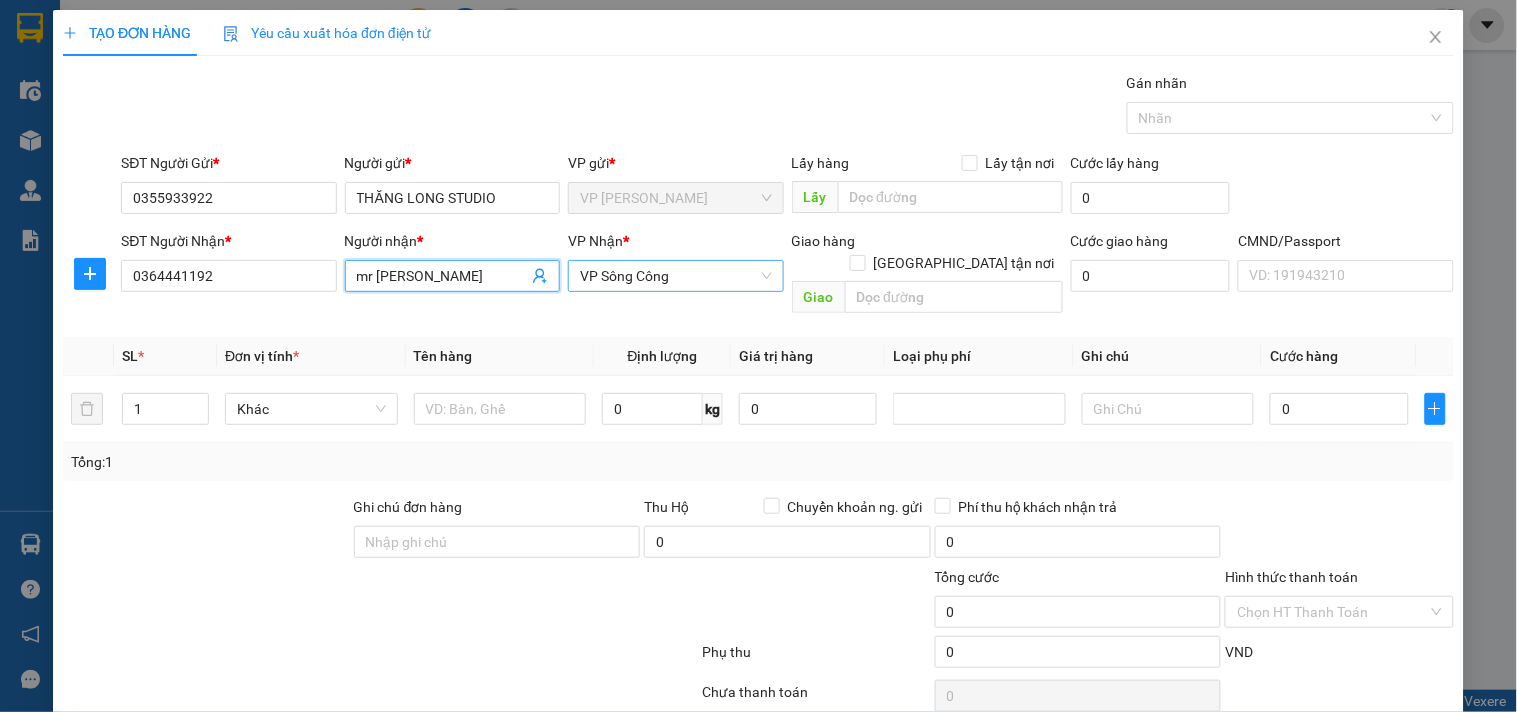 click on "VP Sông Công" at bounding box center (675, 276) 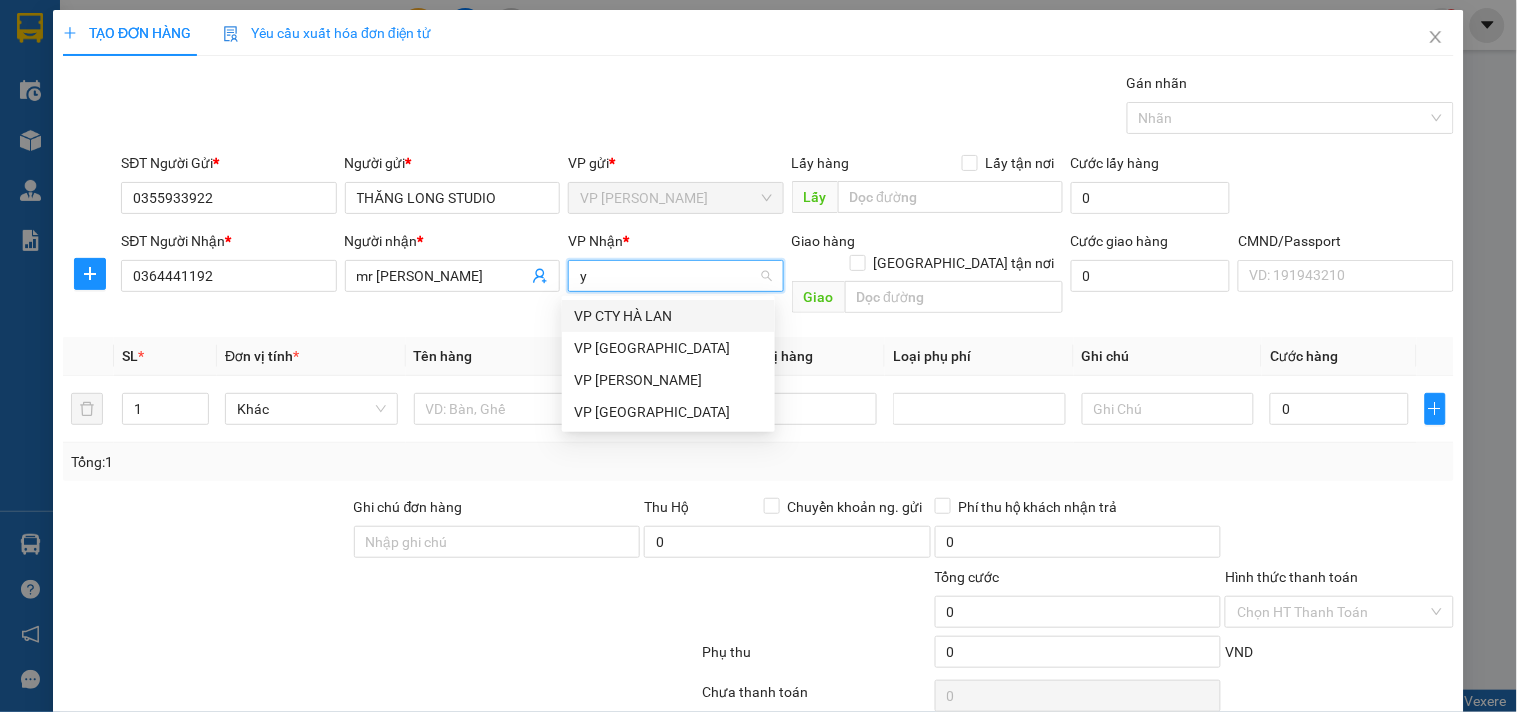 type on "yb" 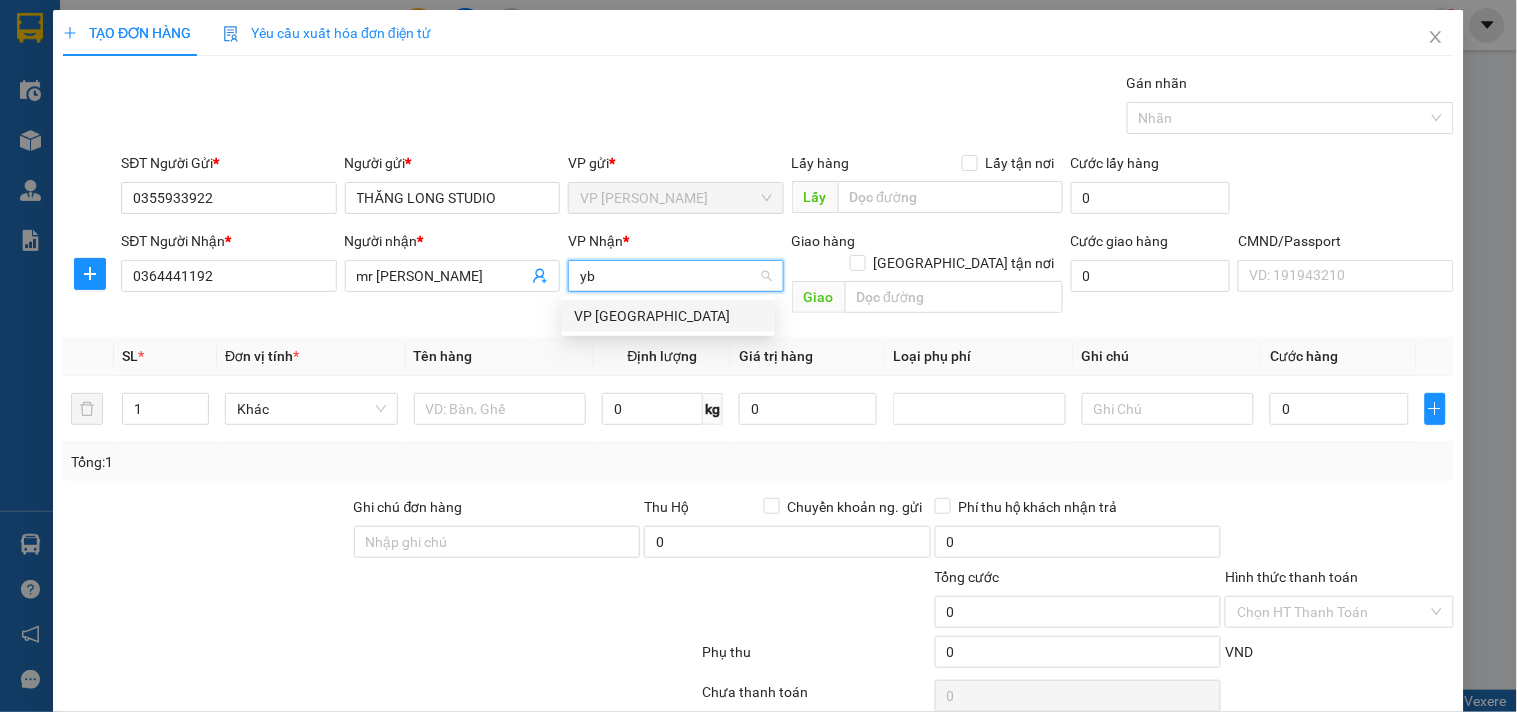 drag, startPoint x: 637, startPoint y: 318, endPoint x: 106, endPoint y: 298, distance: 531.3765 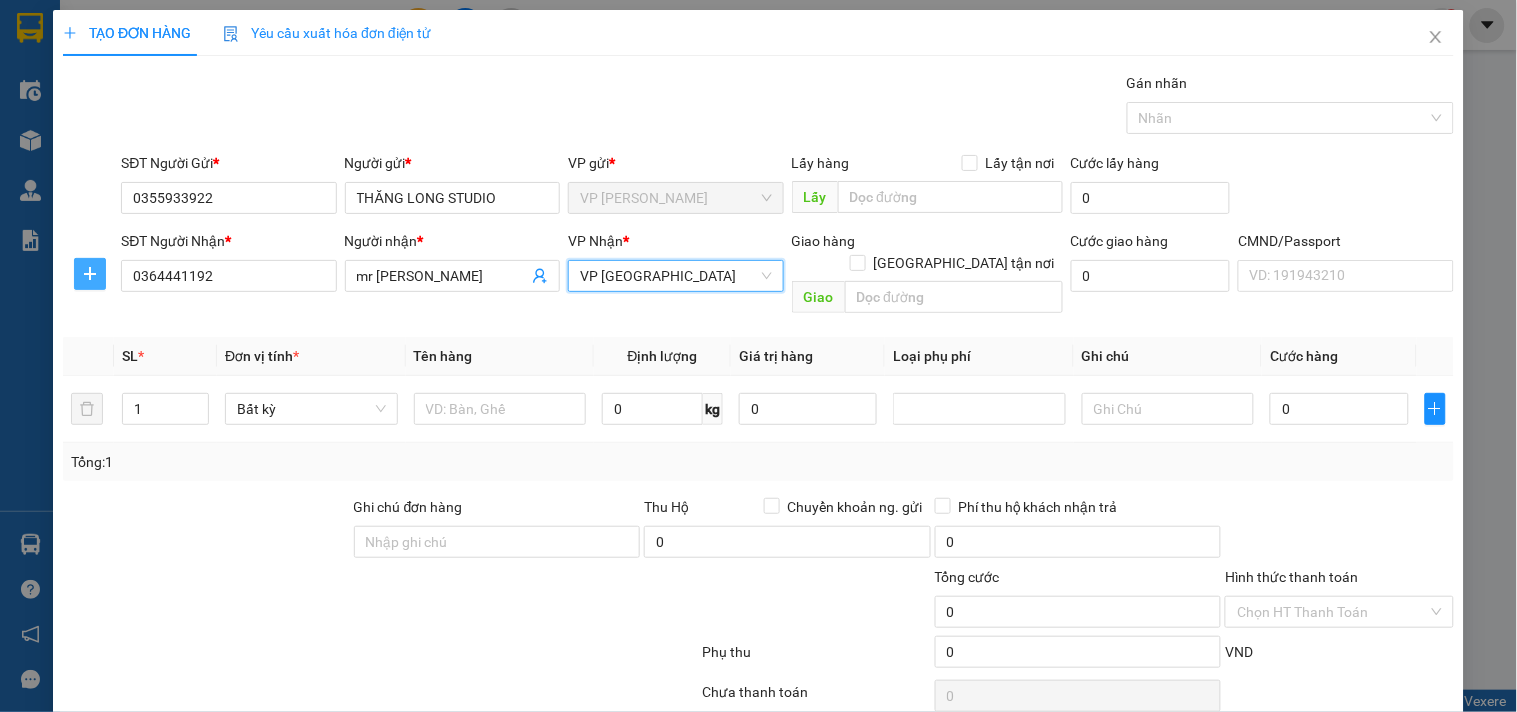 drag, startPoint x: 86, startPoint y: 284, endPoint x: 325, endPoint y: 296, distance: 239.30107 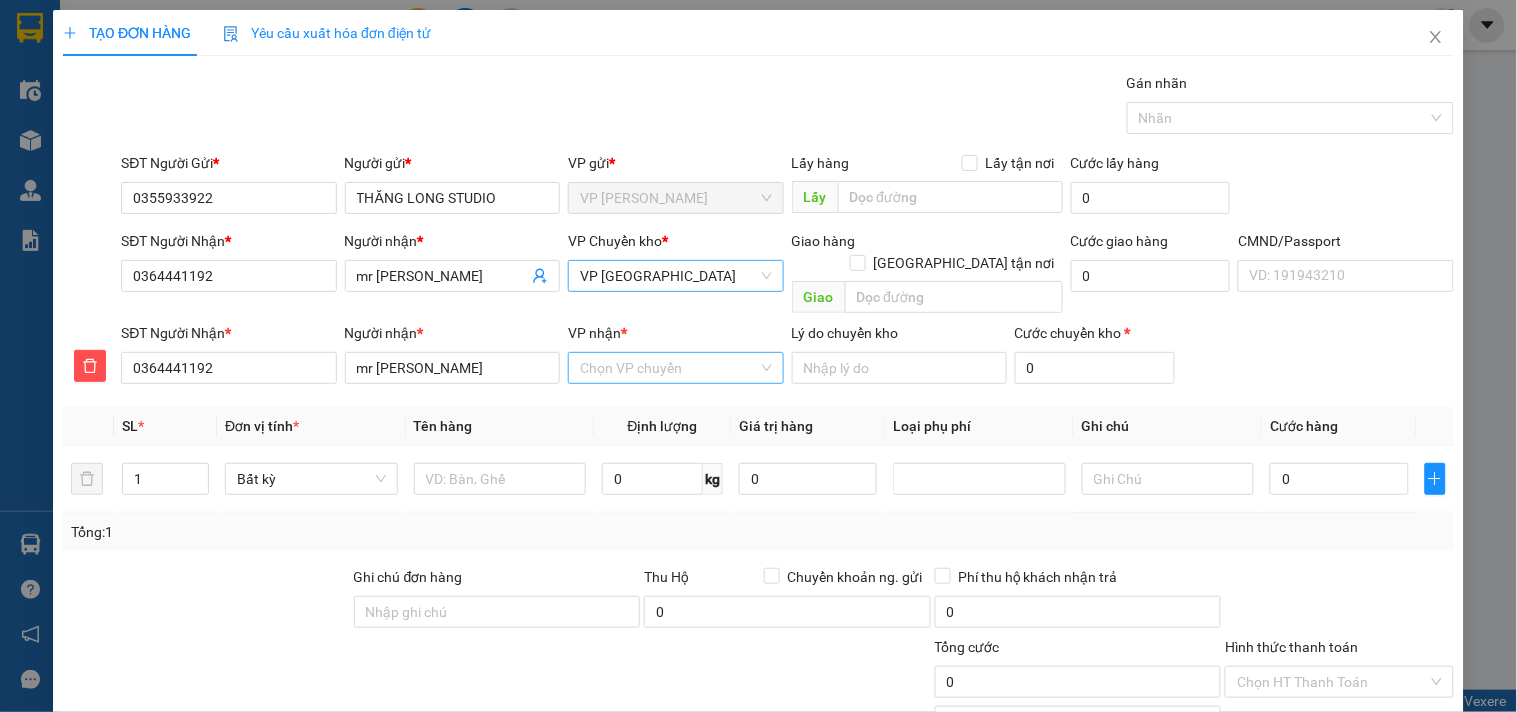 drag, startPoint x: 537, startPoint y: 328, endPoint x: 616, endPoint y: 337, distance: 79.51101 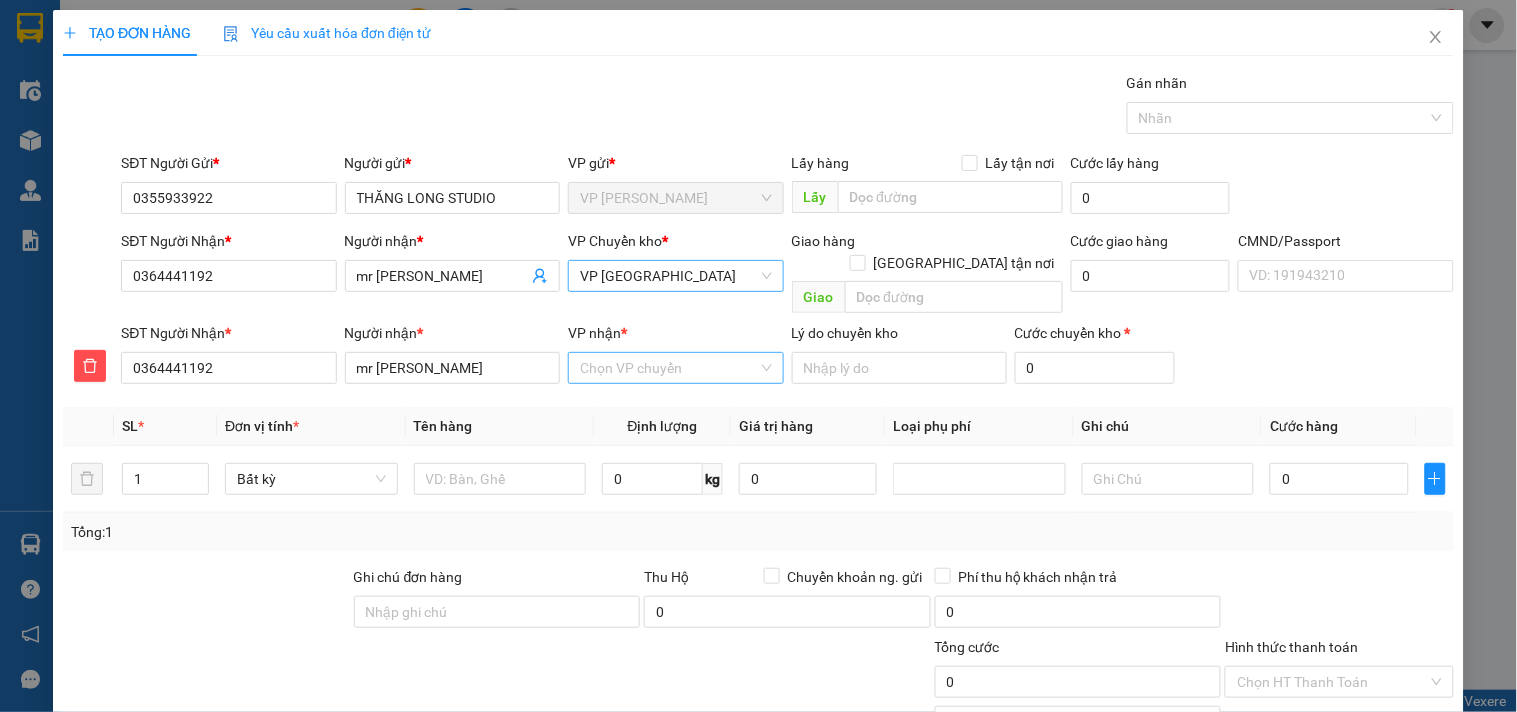 click on "Người nhận   * mr hạnh phúc" at bounding box center [452, 357] 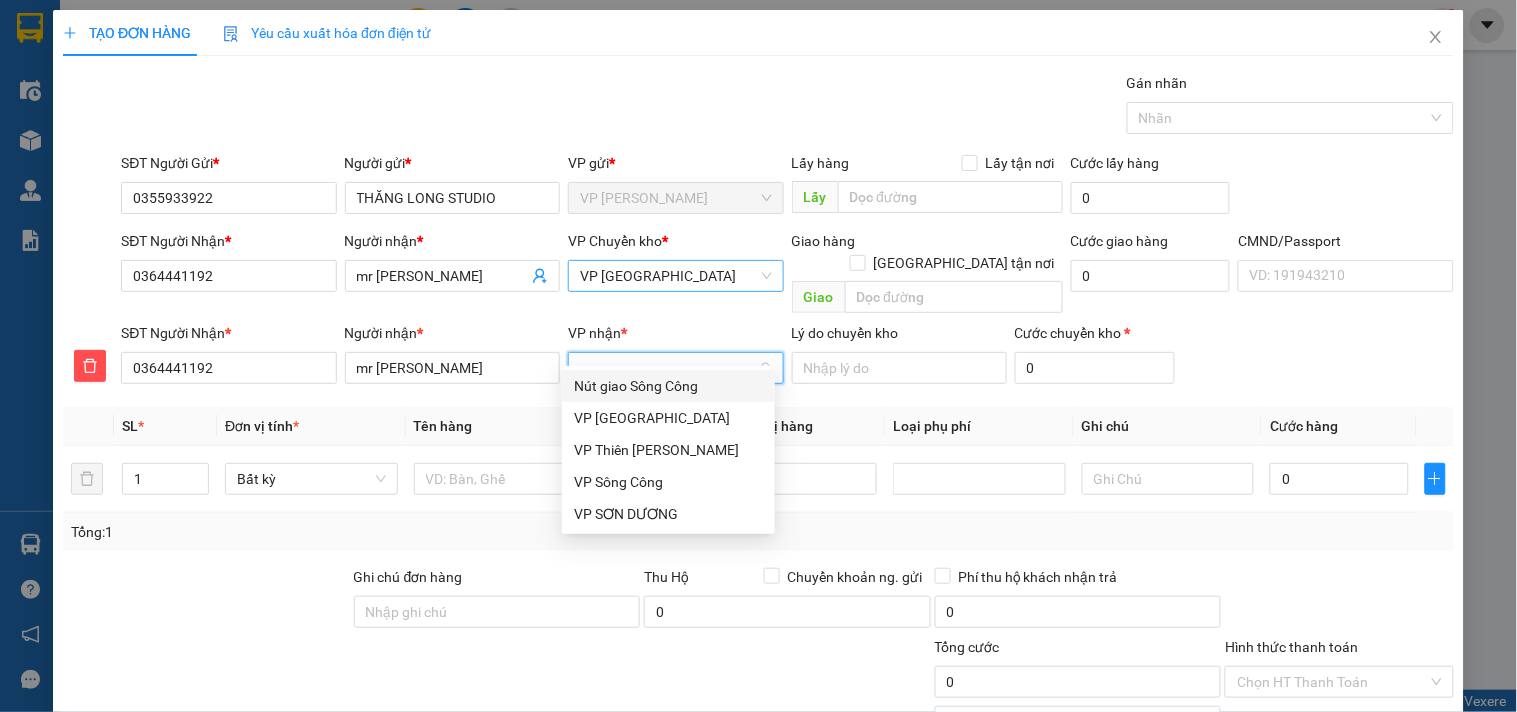 type on "sc" 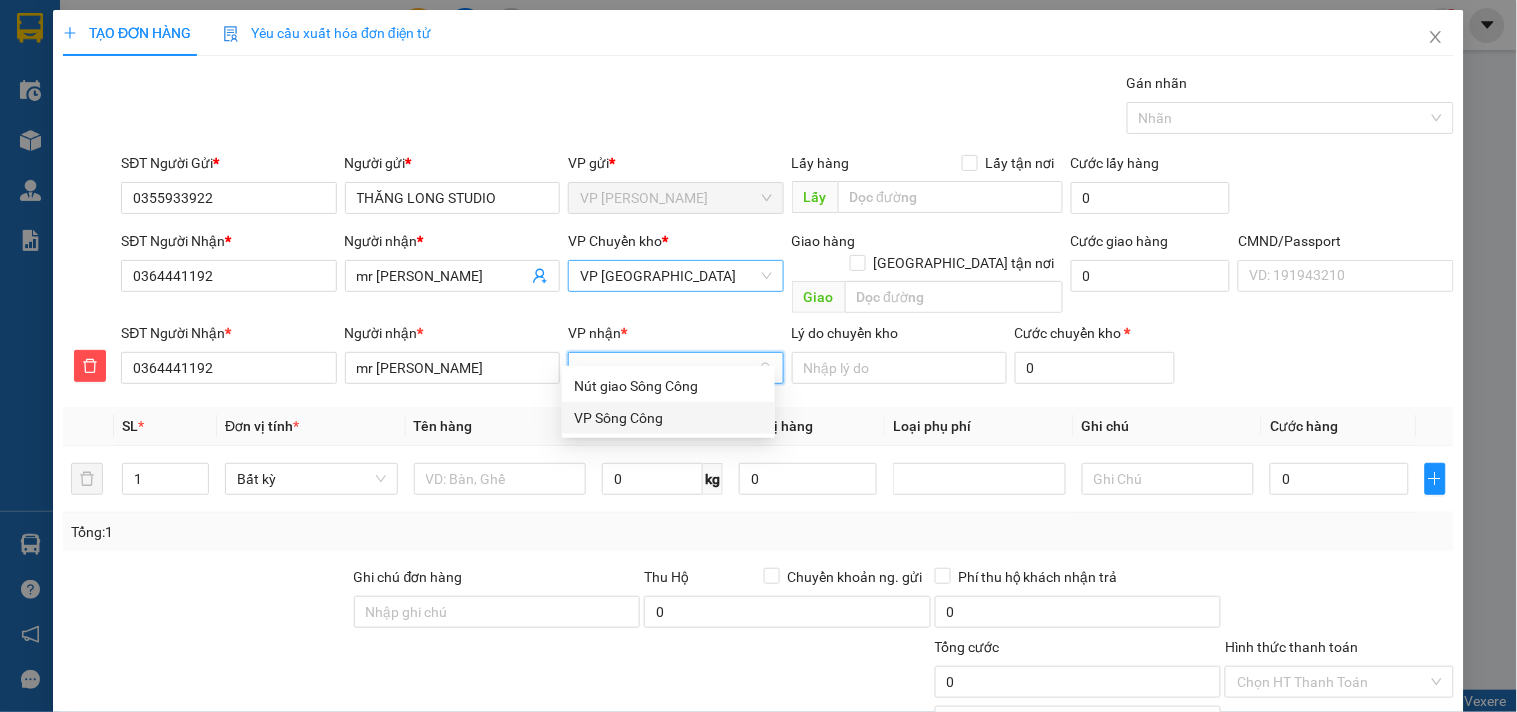 click on "VP Sông Công" at bounding box center (668, 418) 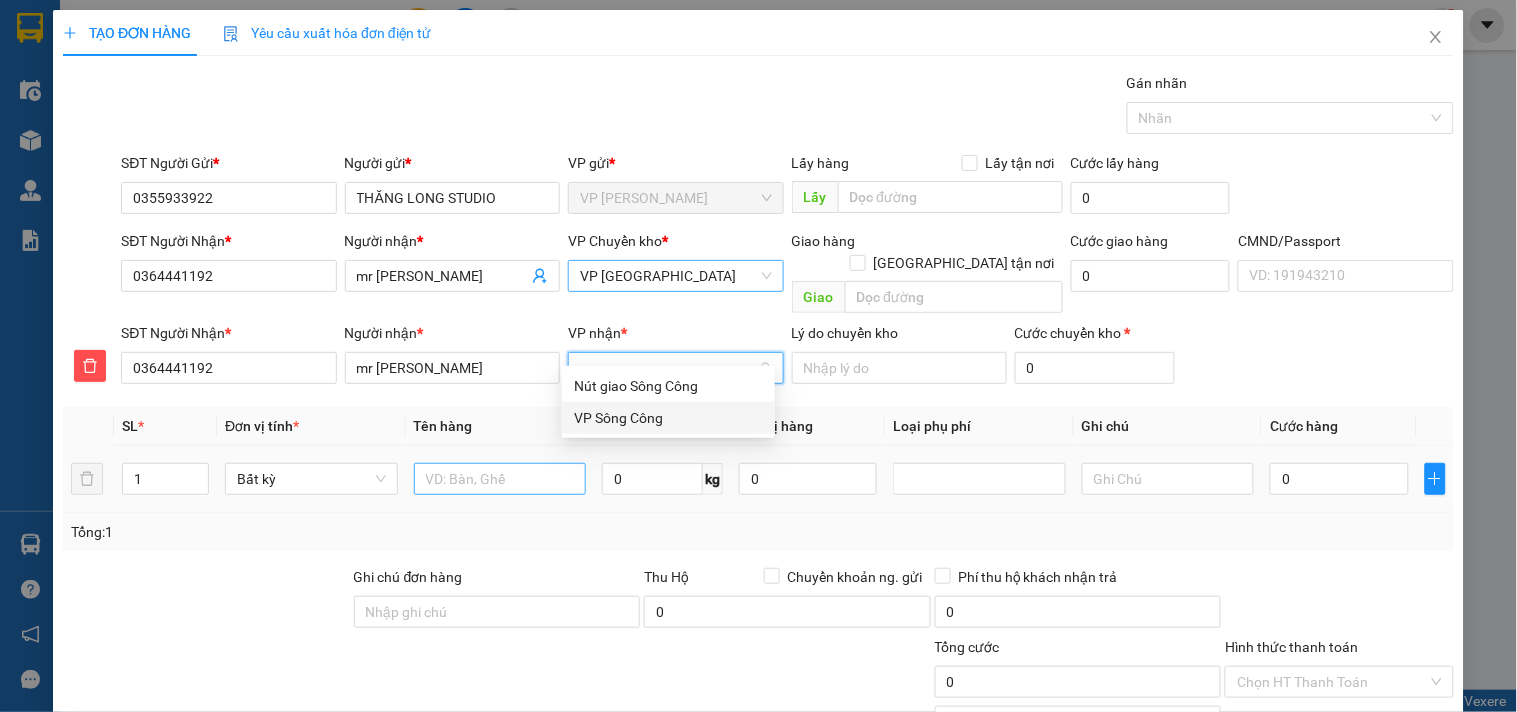 type 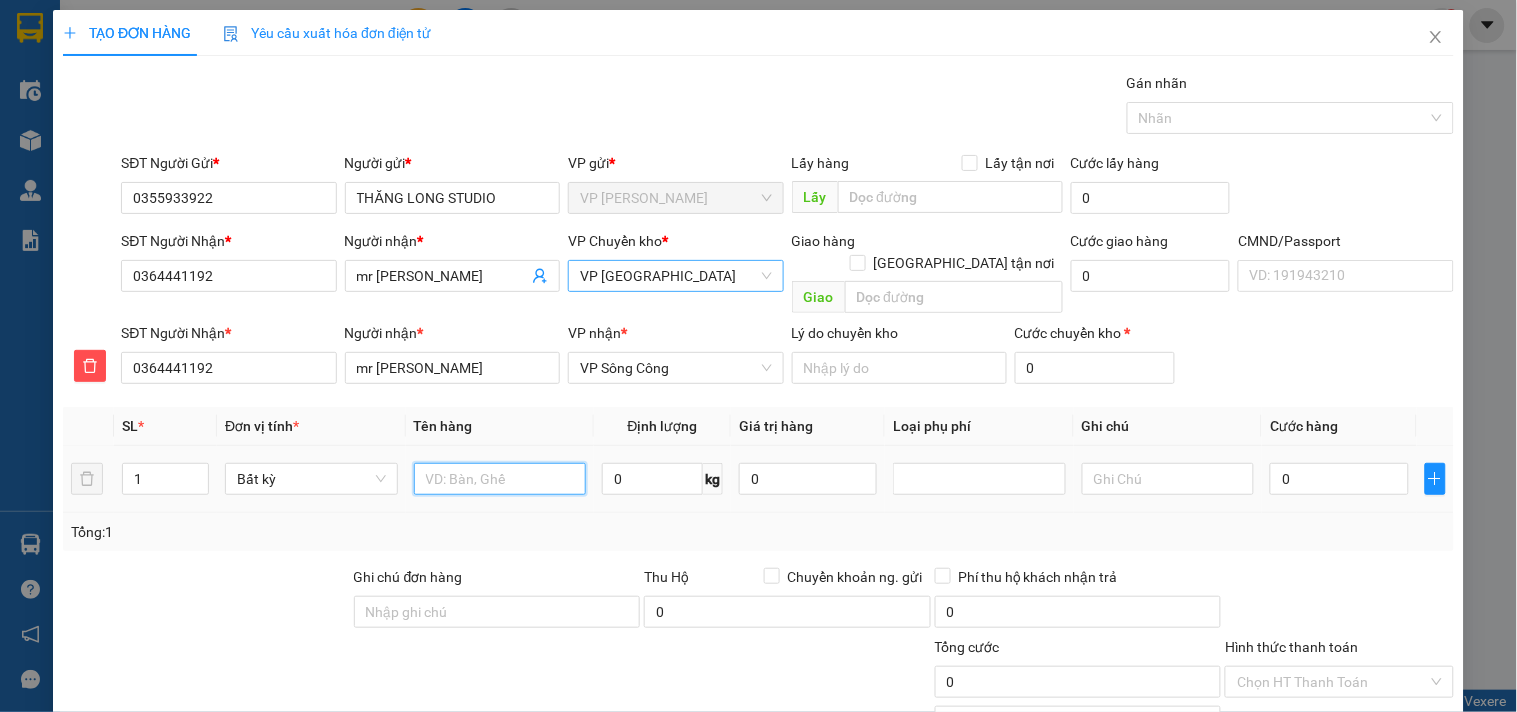 click at bounding box center (500, 479) 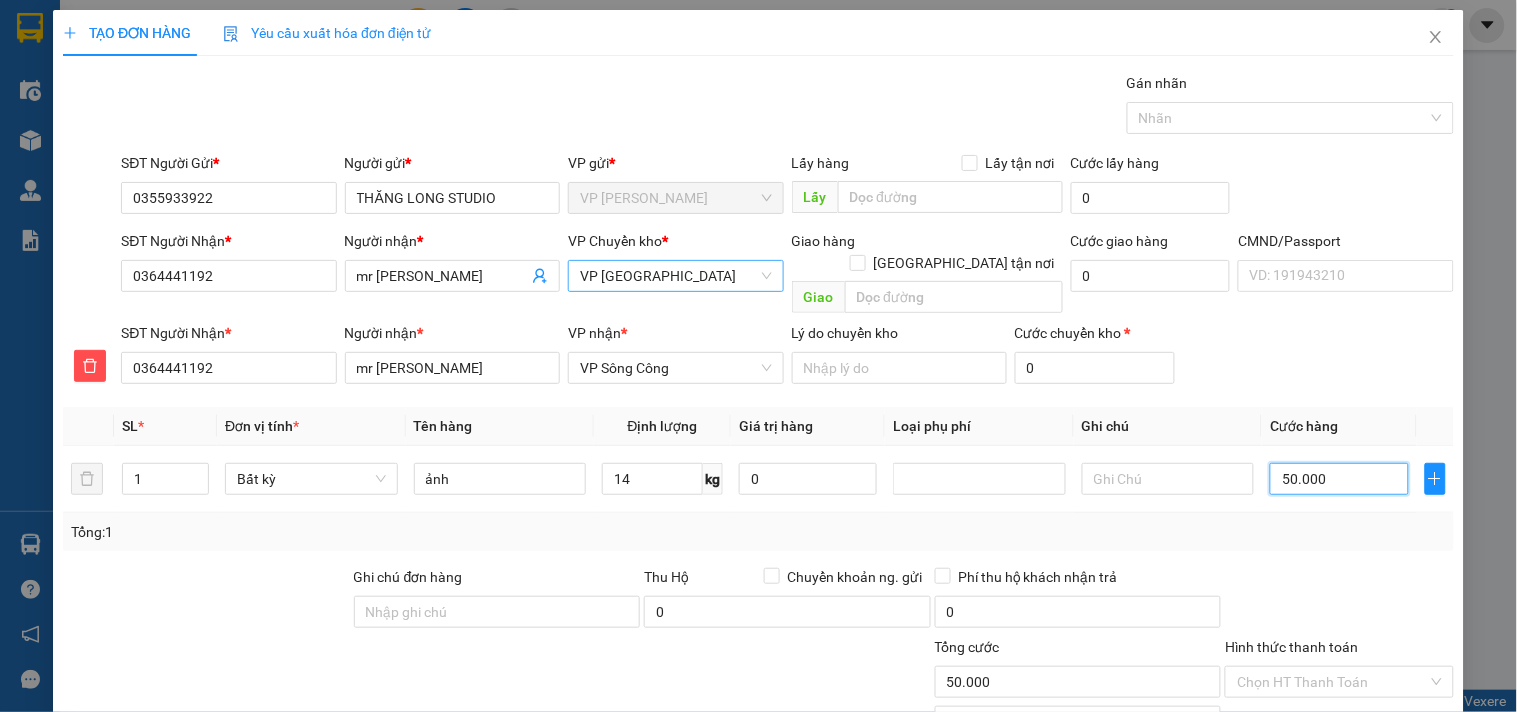 scroll, scrollTop: 138, scrollLeft: 0, axis: vertical 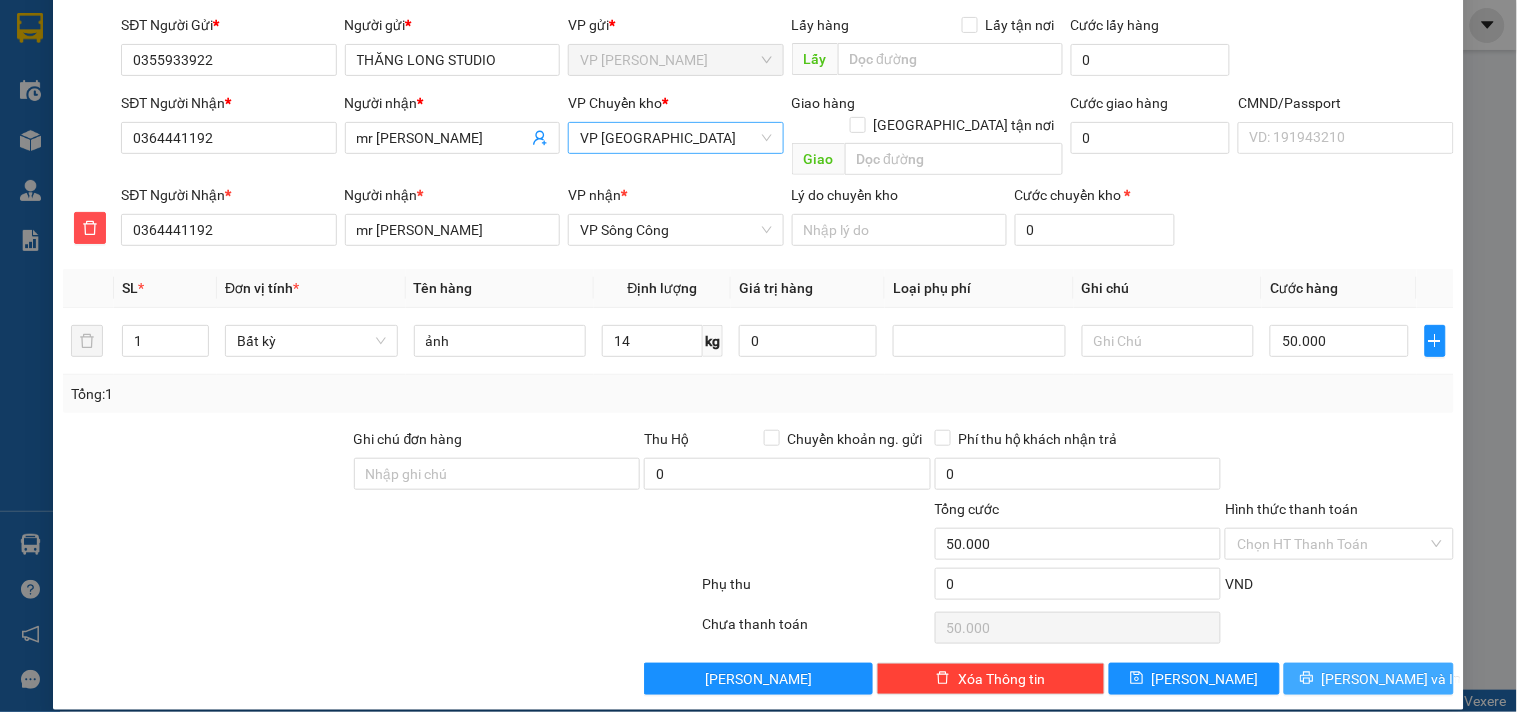 click 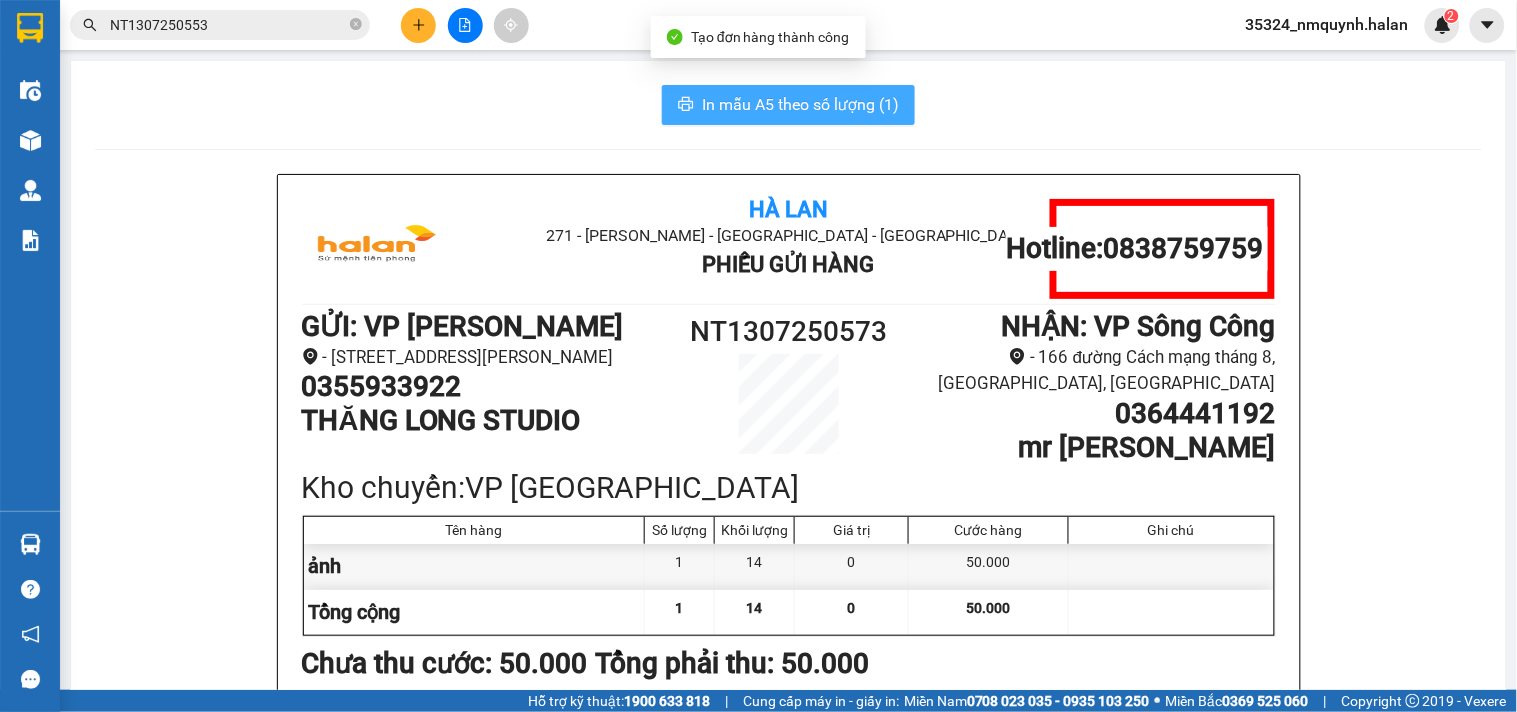click on "In mẫu A5 theo số lượng
(1)" at bounding box center [788, 105] 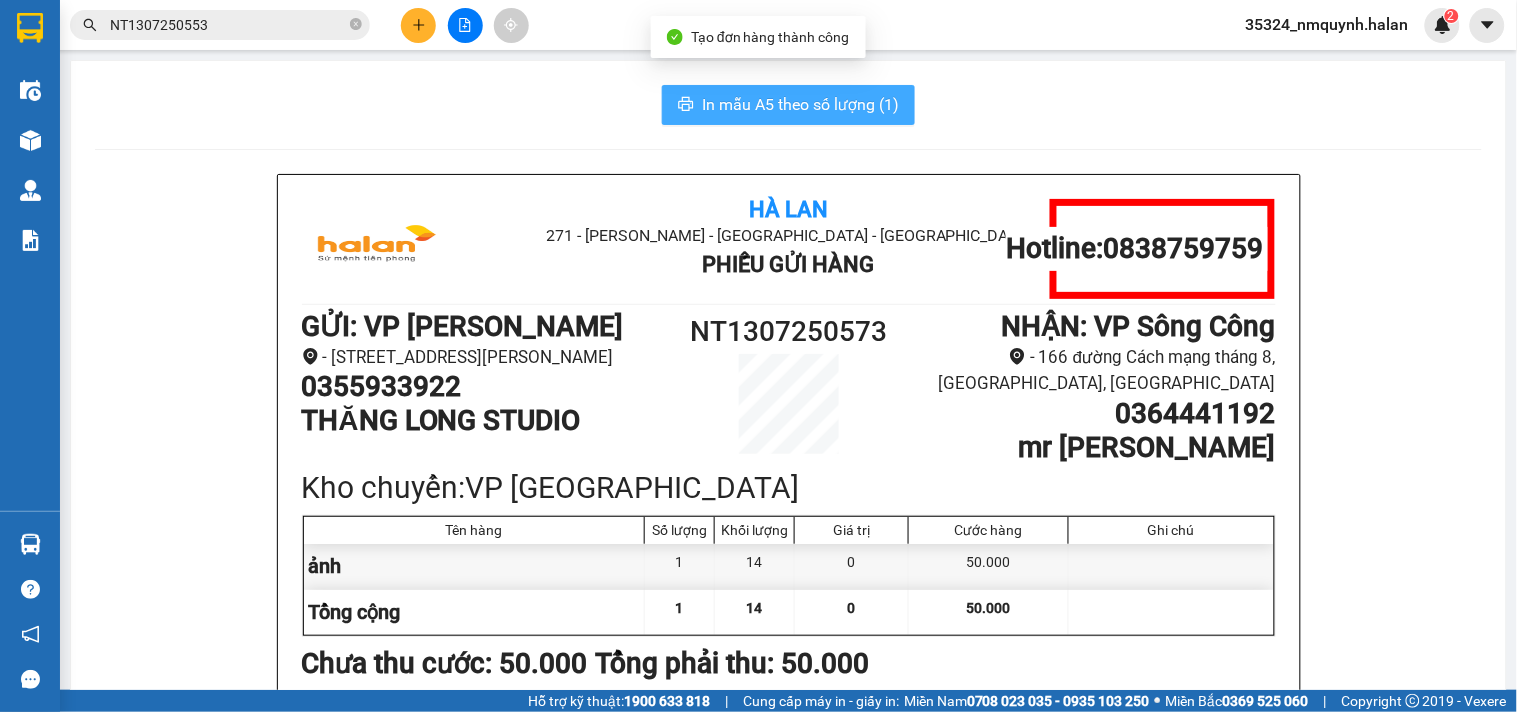 scroll, scrollTop: 0, scrollLeft: 0, axis: both 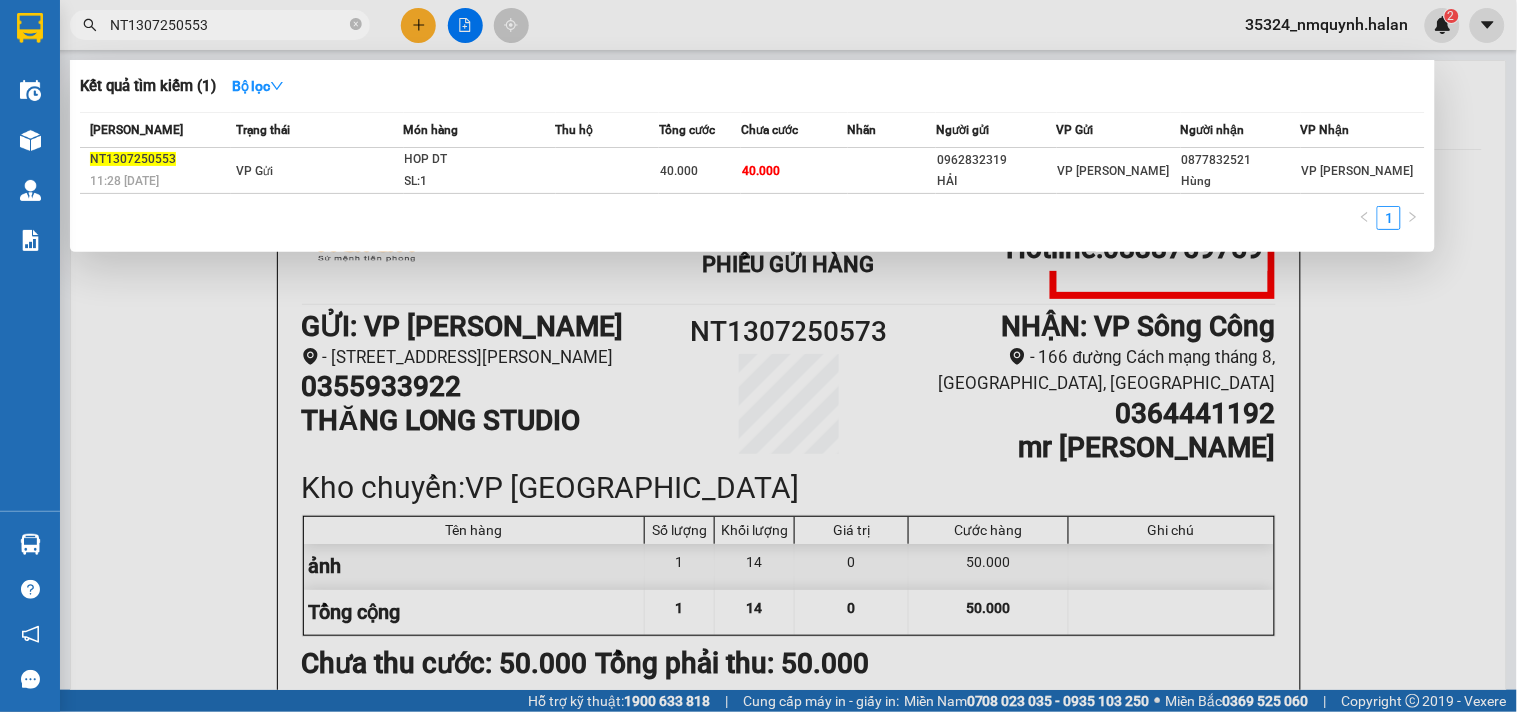 click on "NT1307250553" at bounding box center [220, 25] 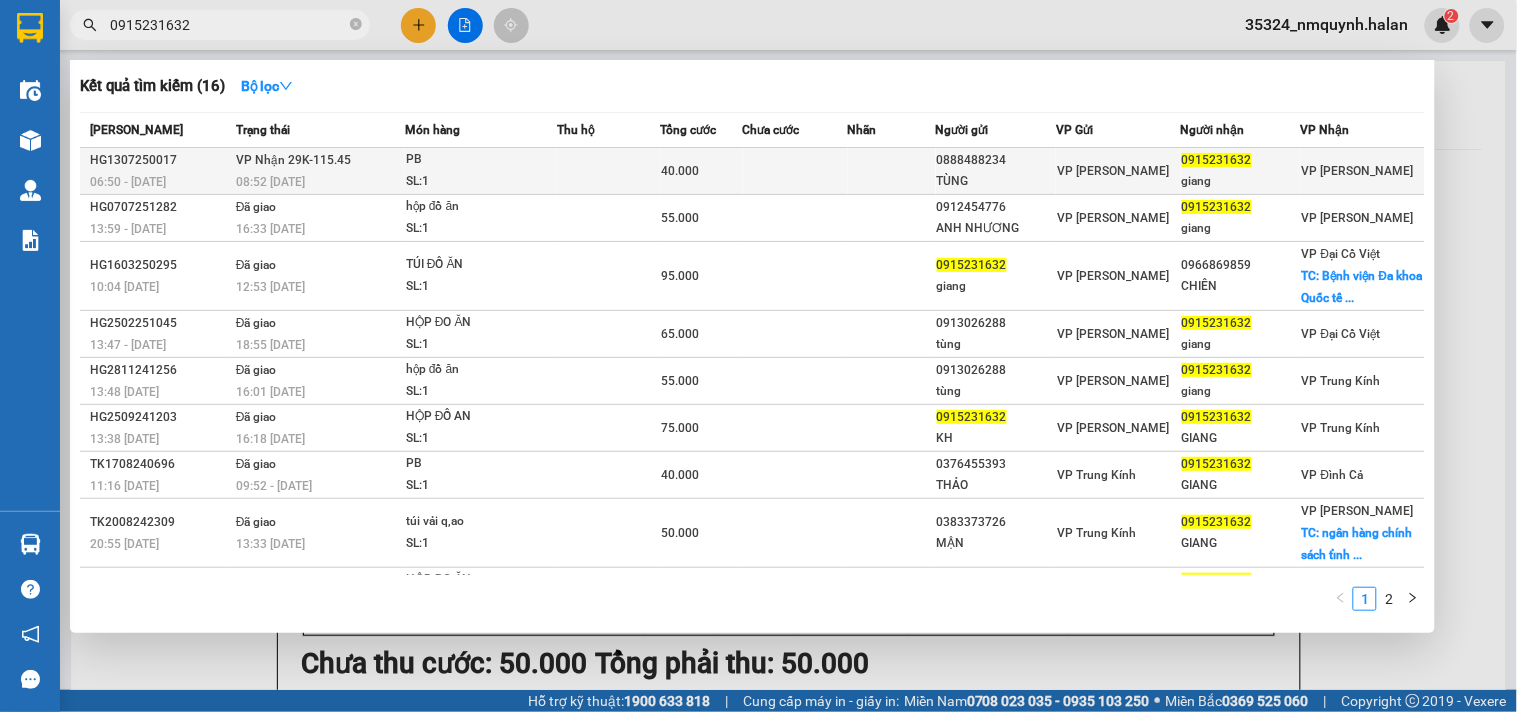 click on "VP Nhận   29K-115.45 08:52 - 13/07" at bounding box center (318, 171) 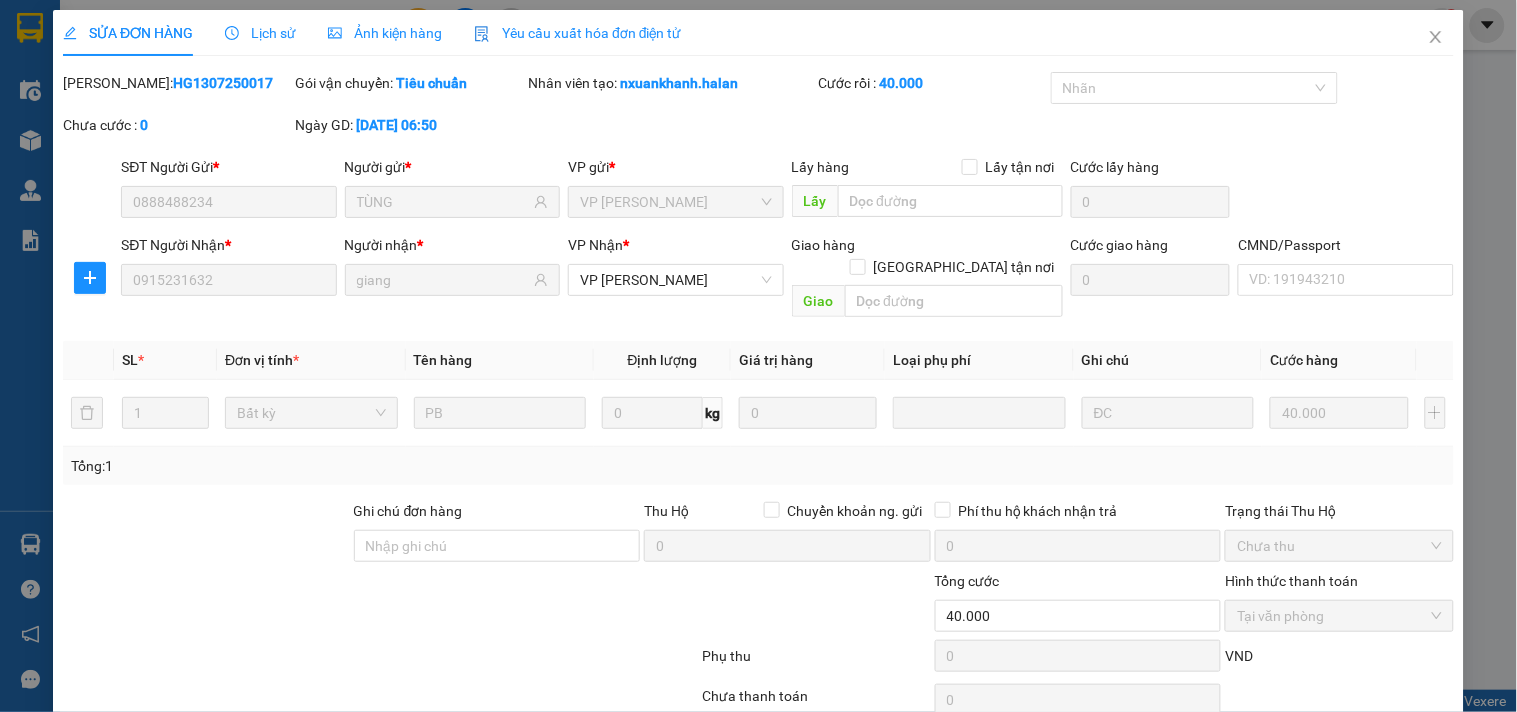 scroll, scrollTop: 72, scrollLeft: 0, axis: vertical 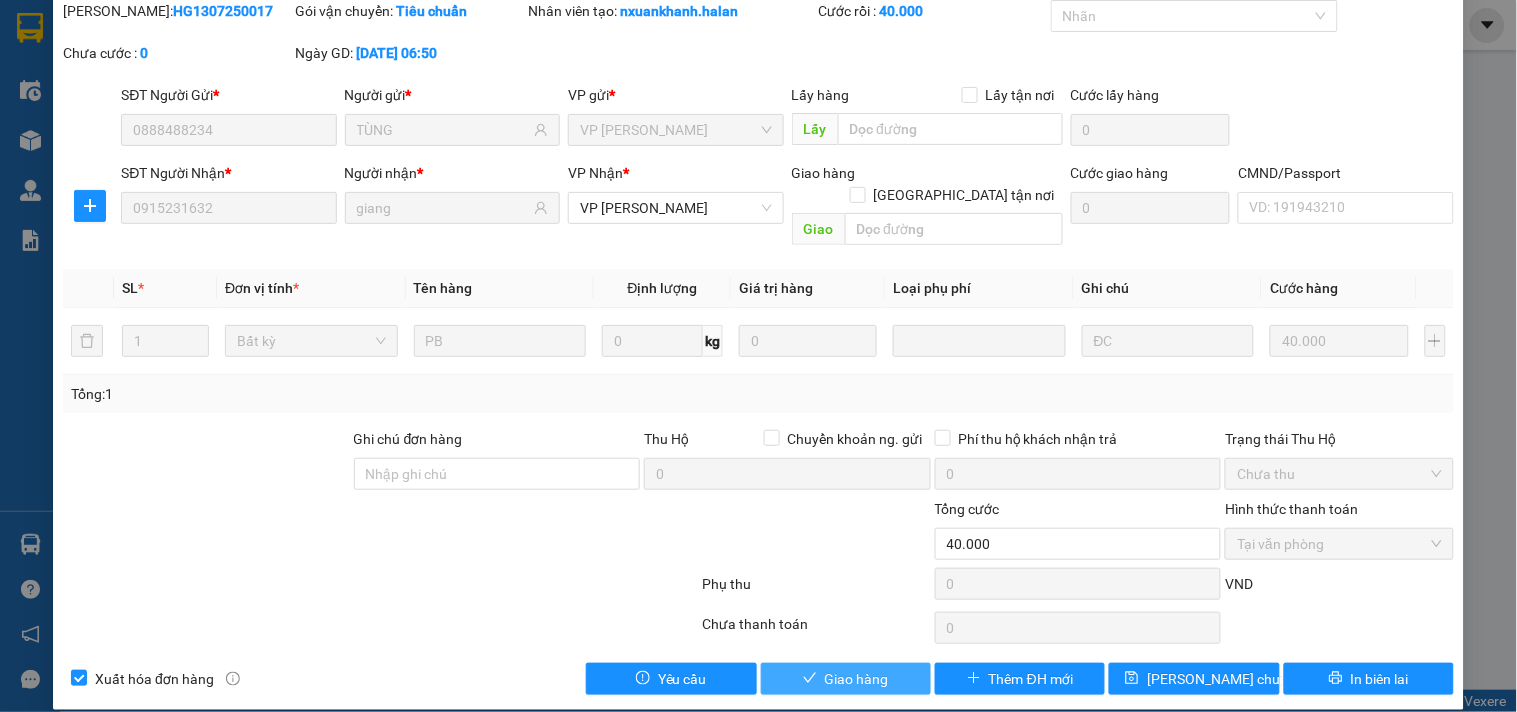 click on "Giao hàng" at bounding box center [857, 679] 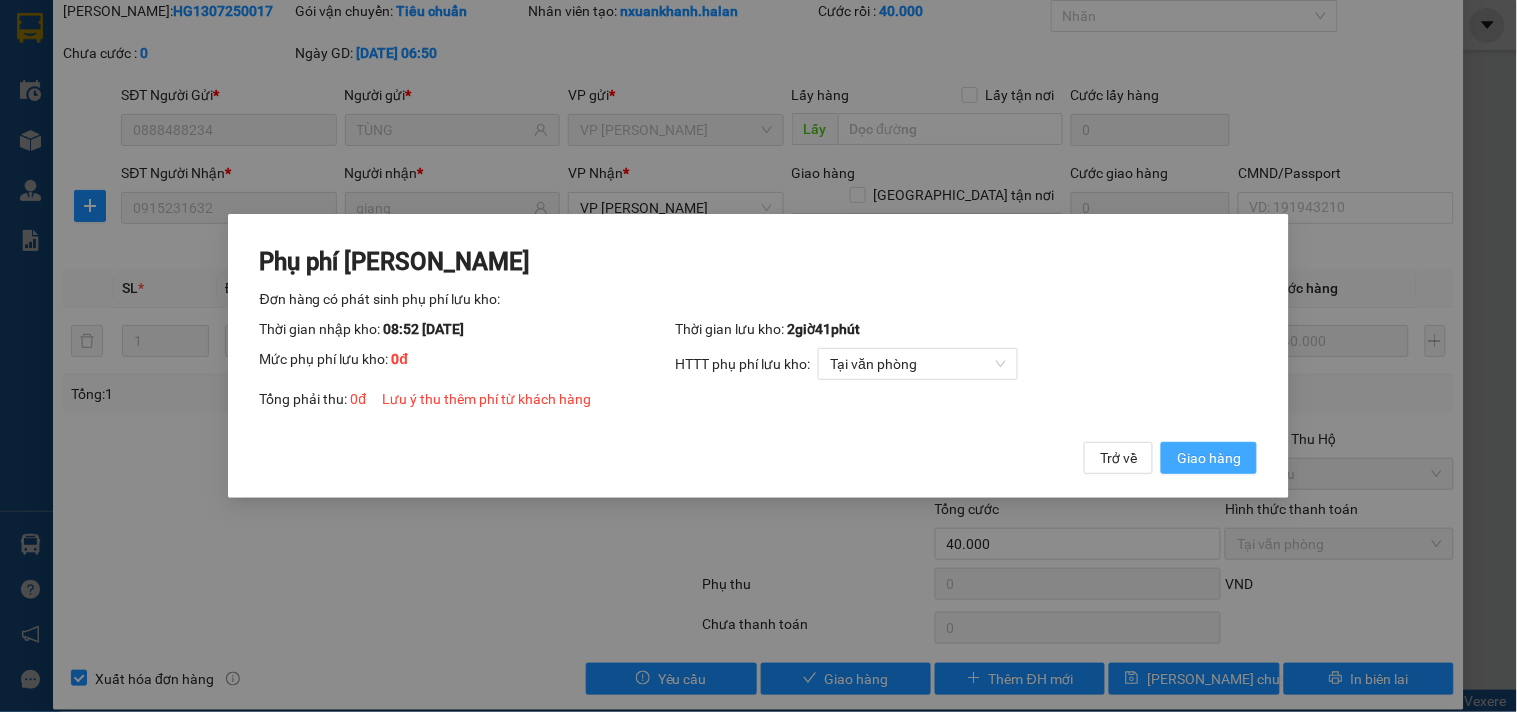 click on "Giao hàng" at bounding box center [1209, 458] 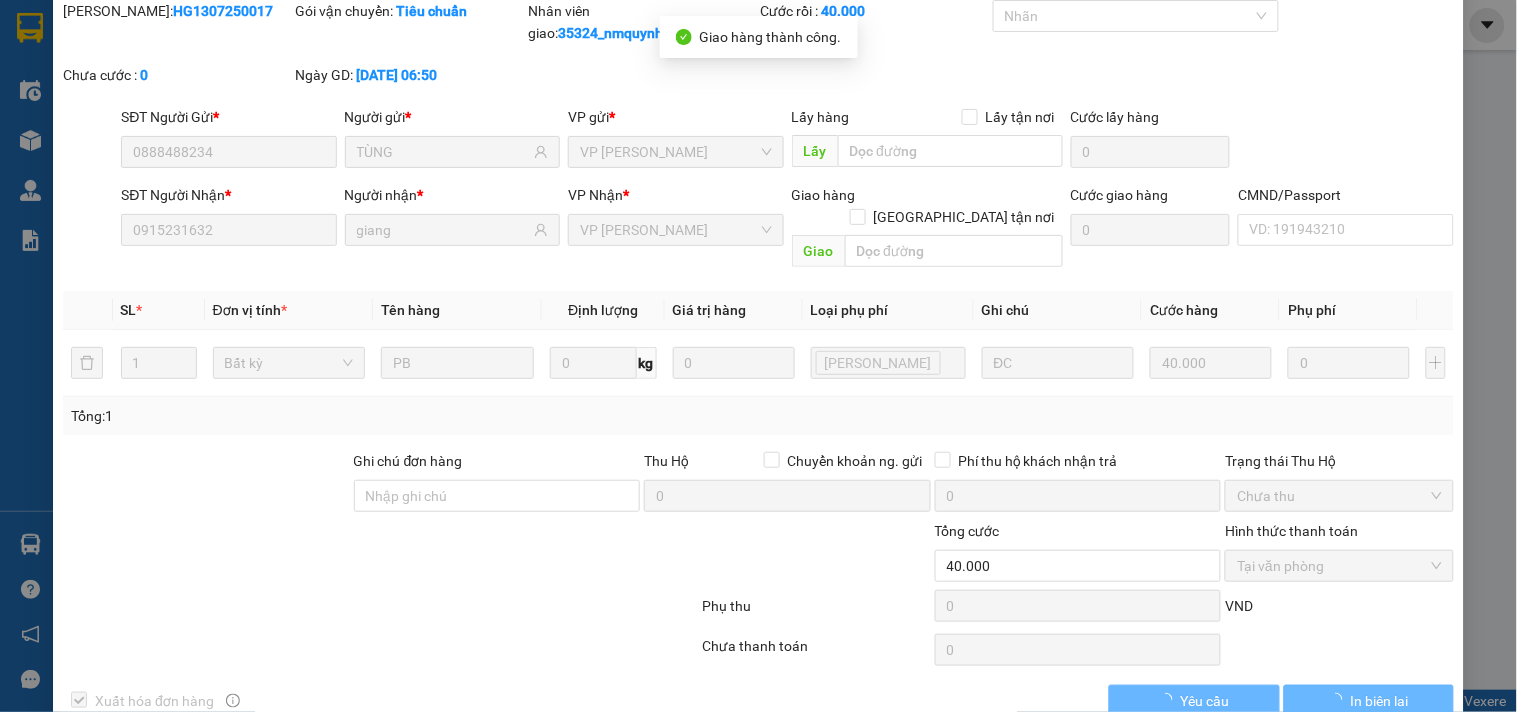 scroll, scrollTop: 0, scrollLeft: 0, axis: both 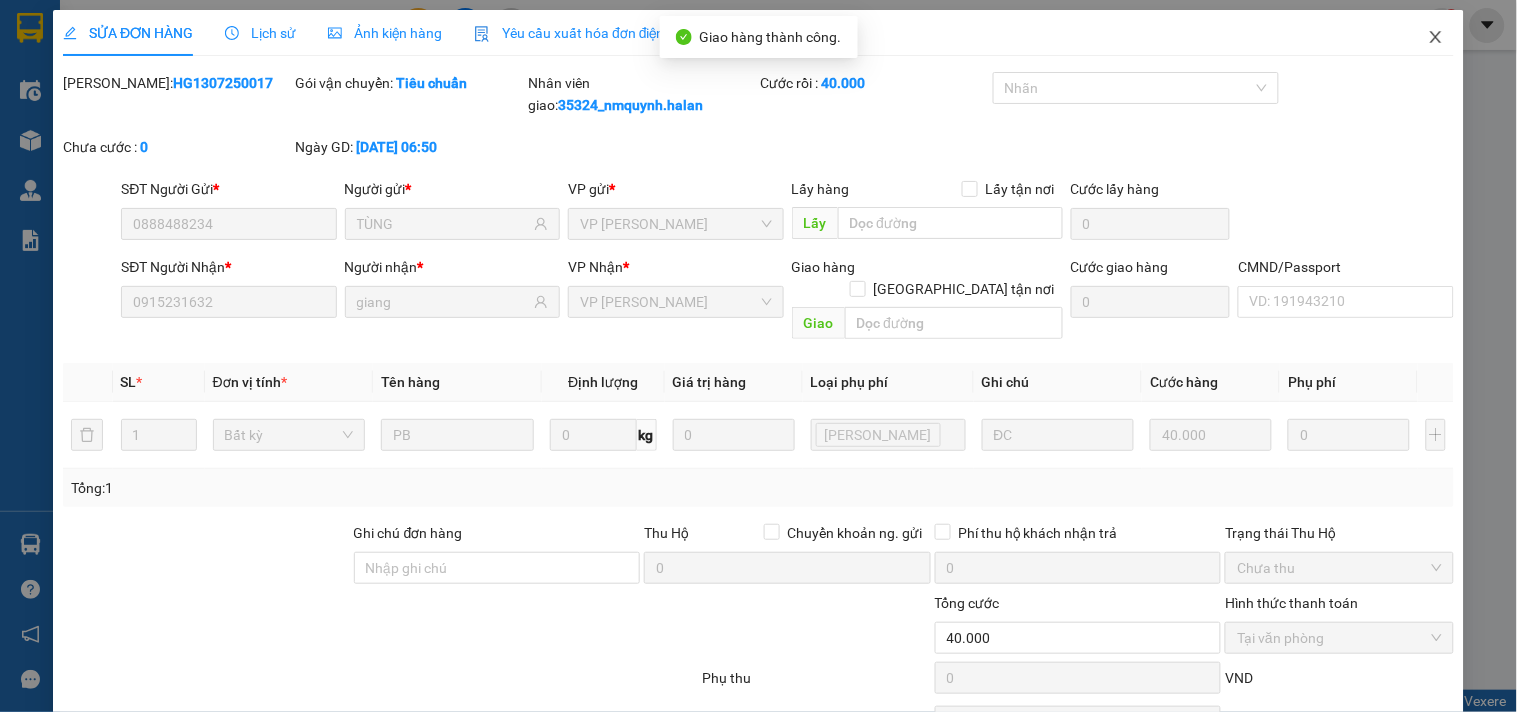 click 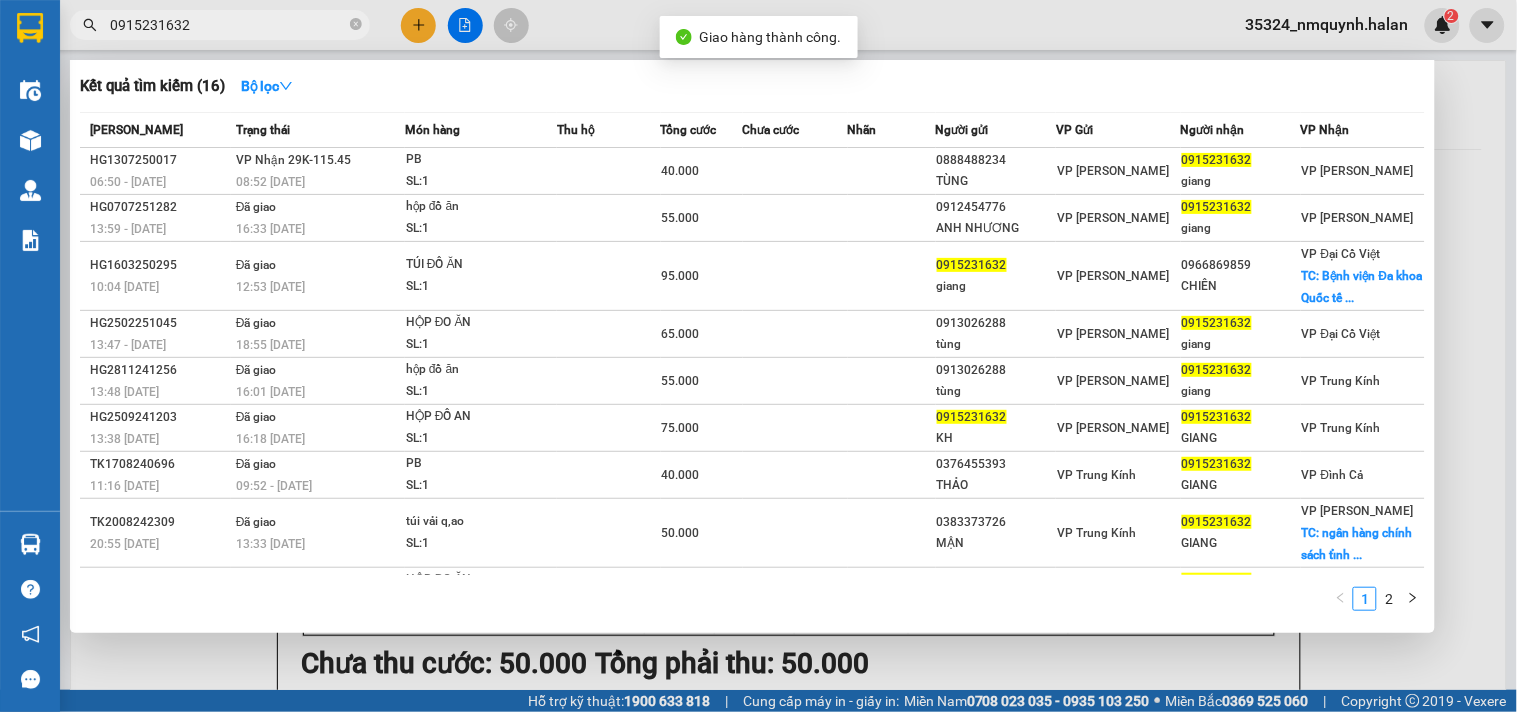 click on "0915231632" at bounding box center (228, 25) 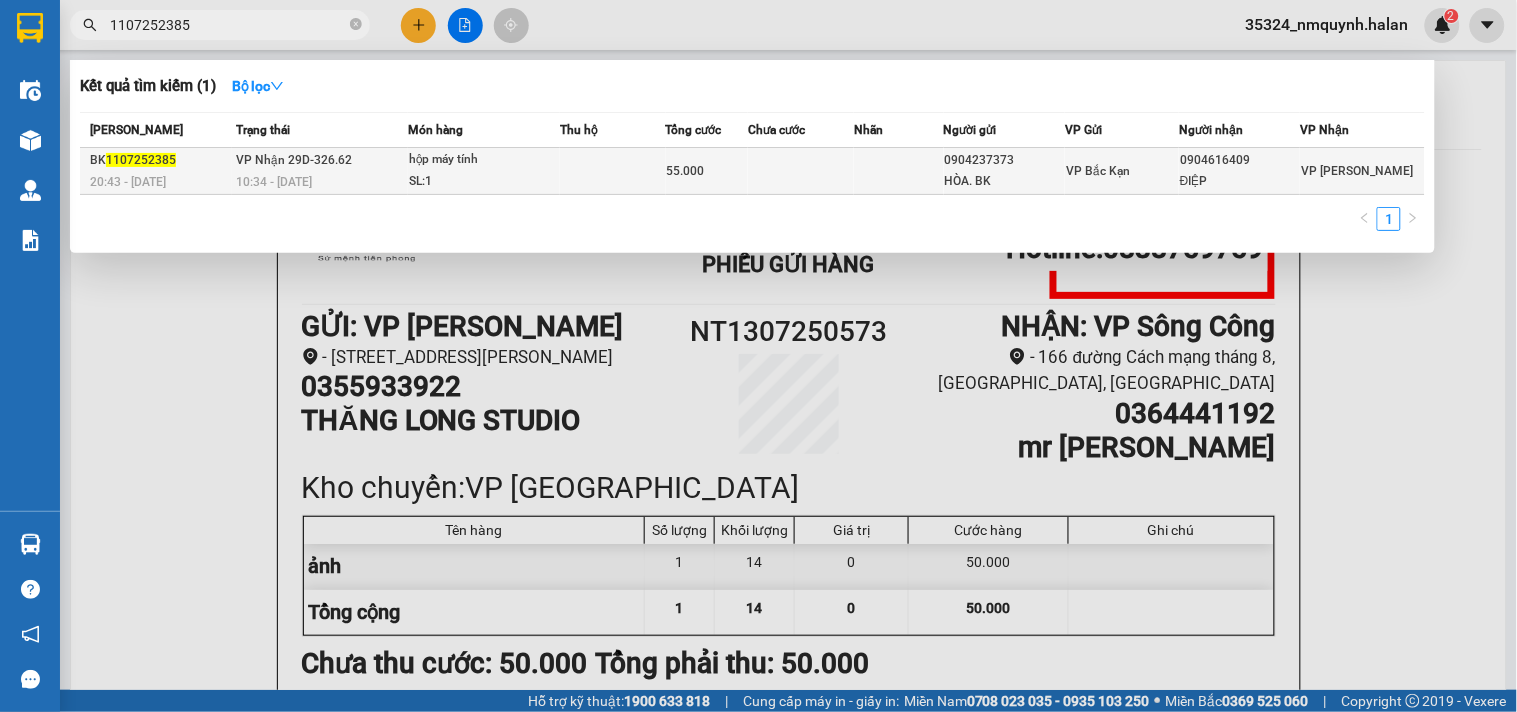 click on "55.000" at bounding box center (686, 171) 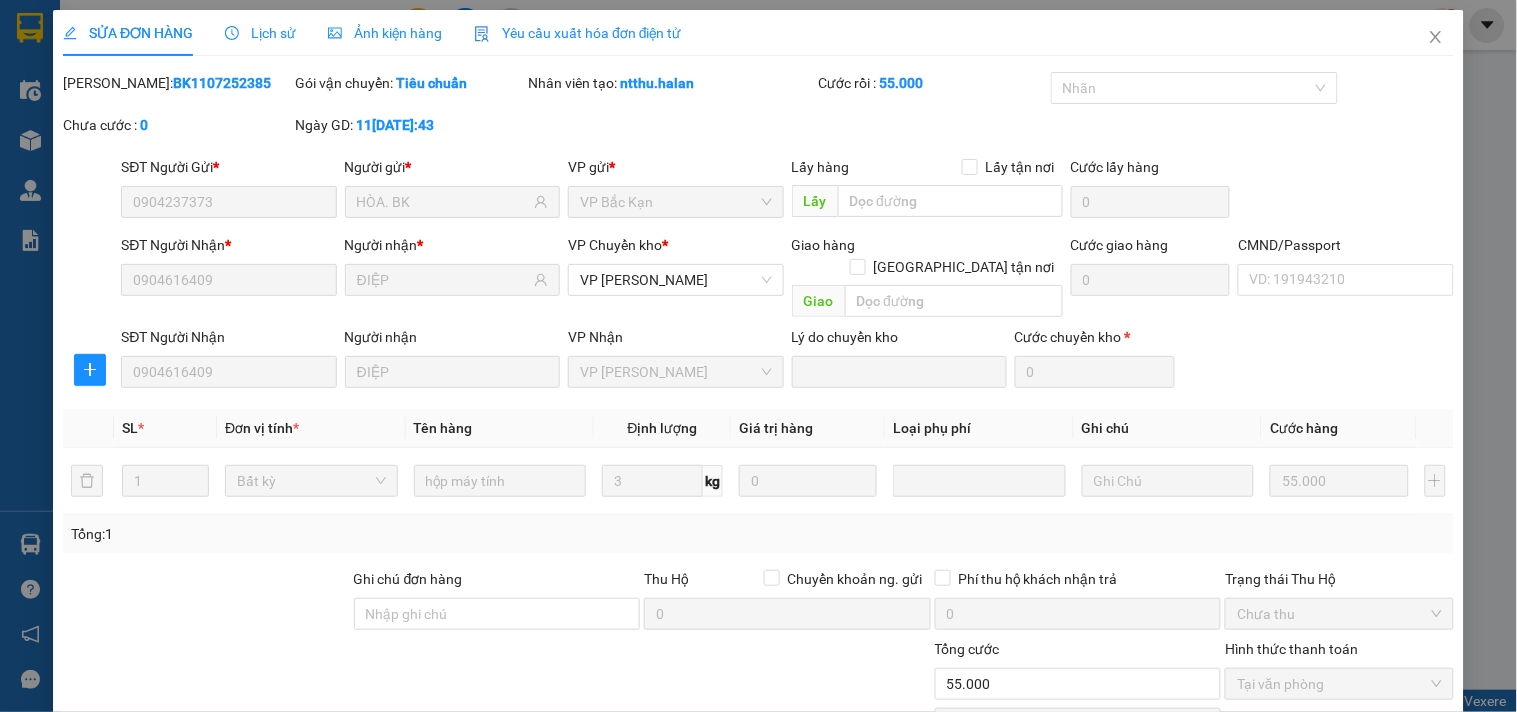 scroll, scrollTop: 140, scrollLeft: 0, axis: vertical 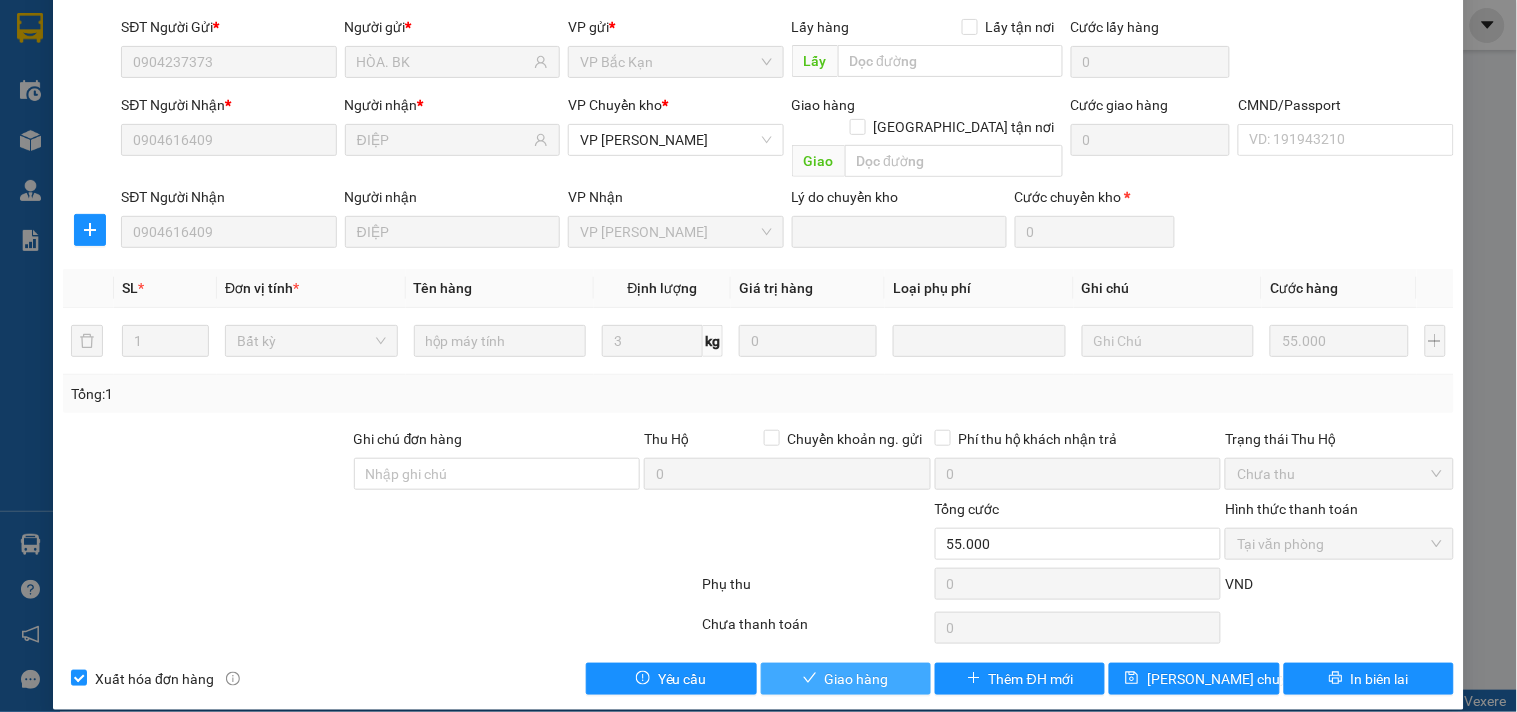 click on "Giao hàng" at bounding box center [857, 679] 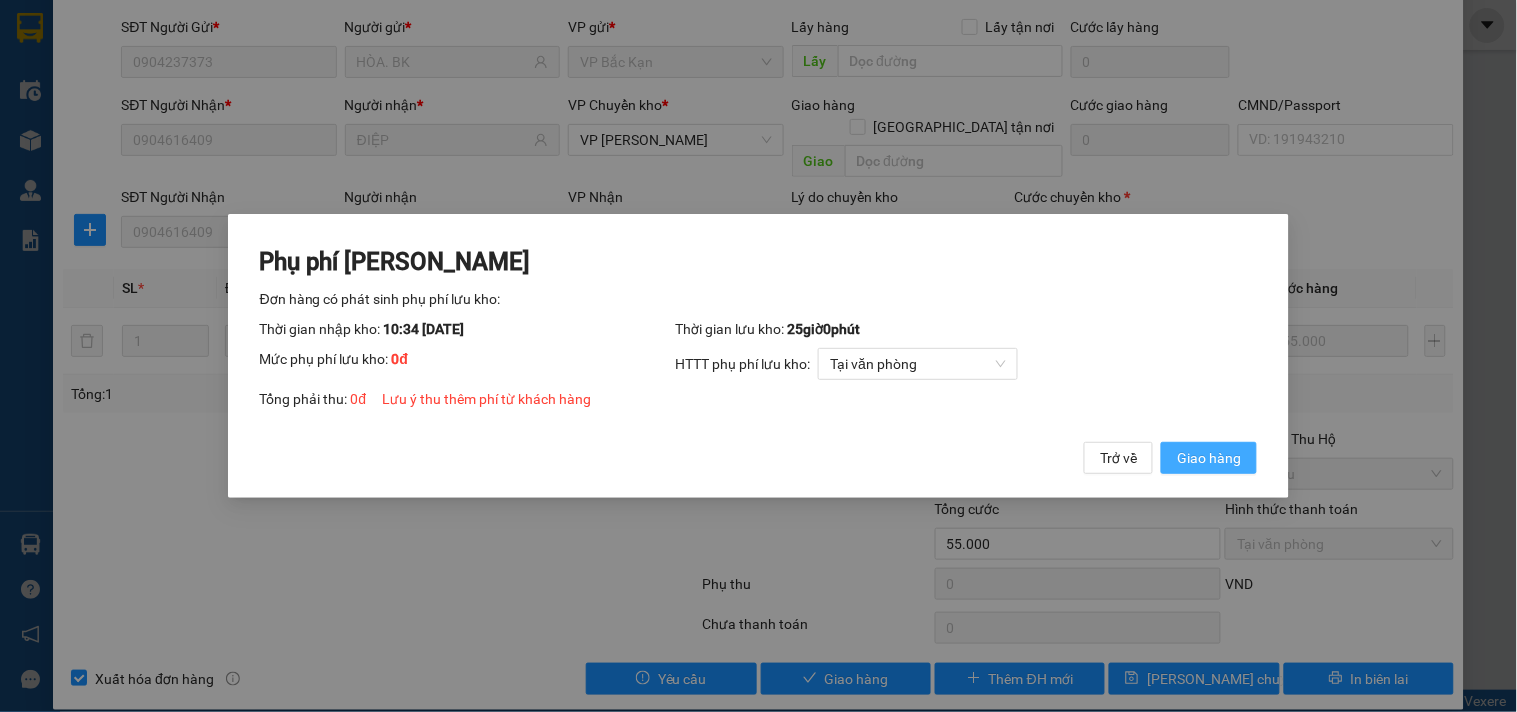 click on "Giao hàng" at bounding box center (1209, 458) 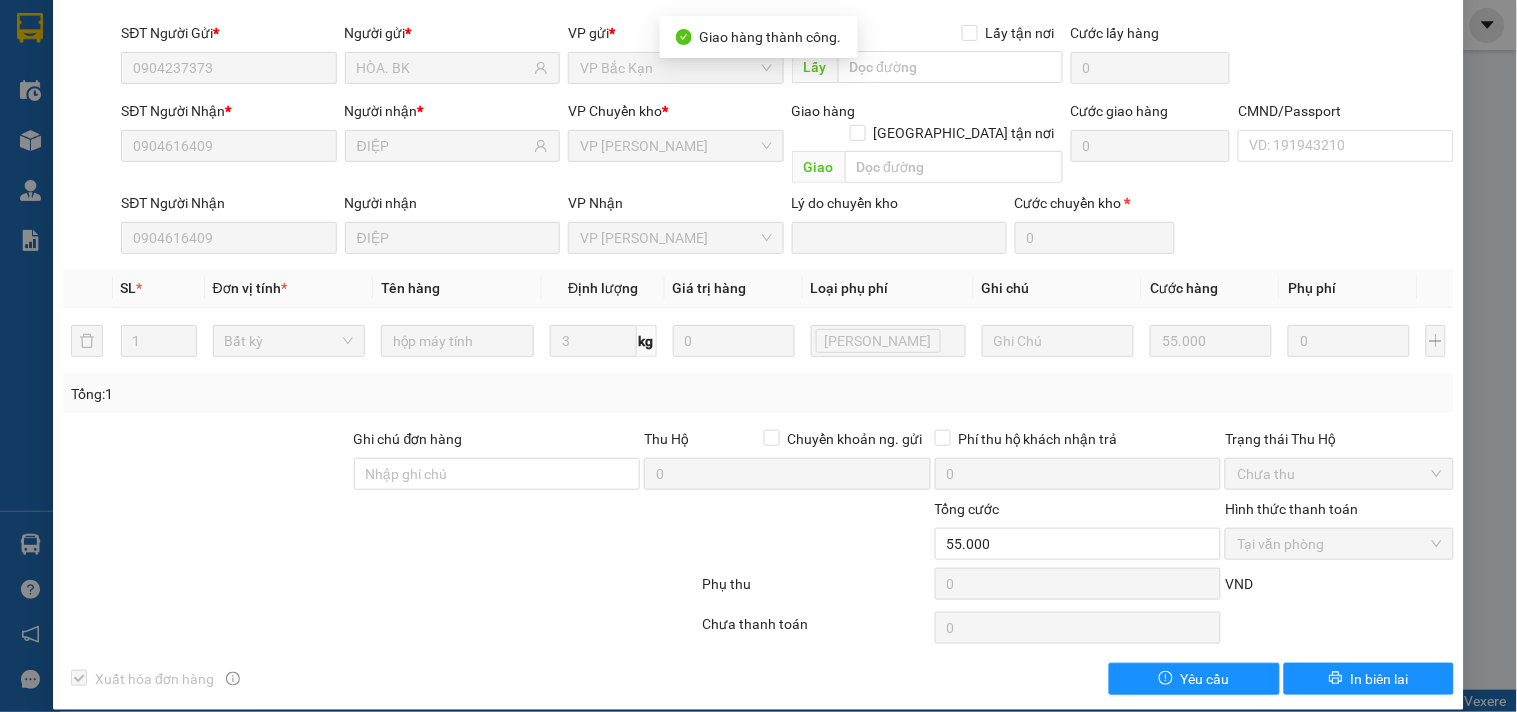 scroll, scrollTop: 0, scrollLeft: 0, axis: both 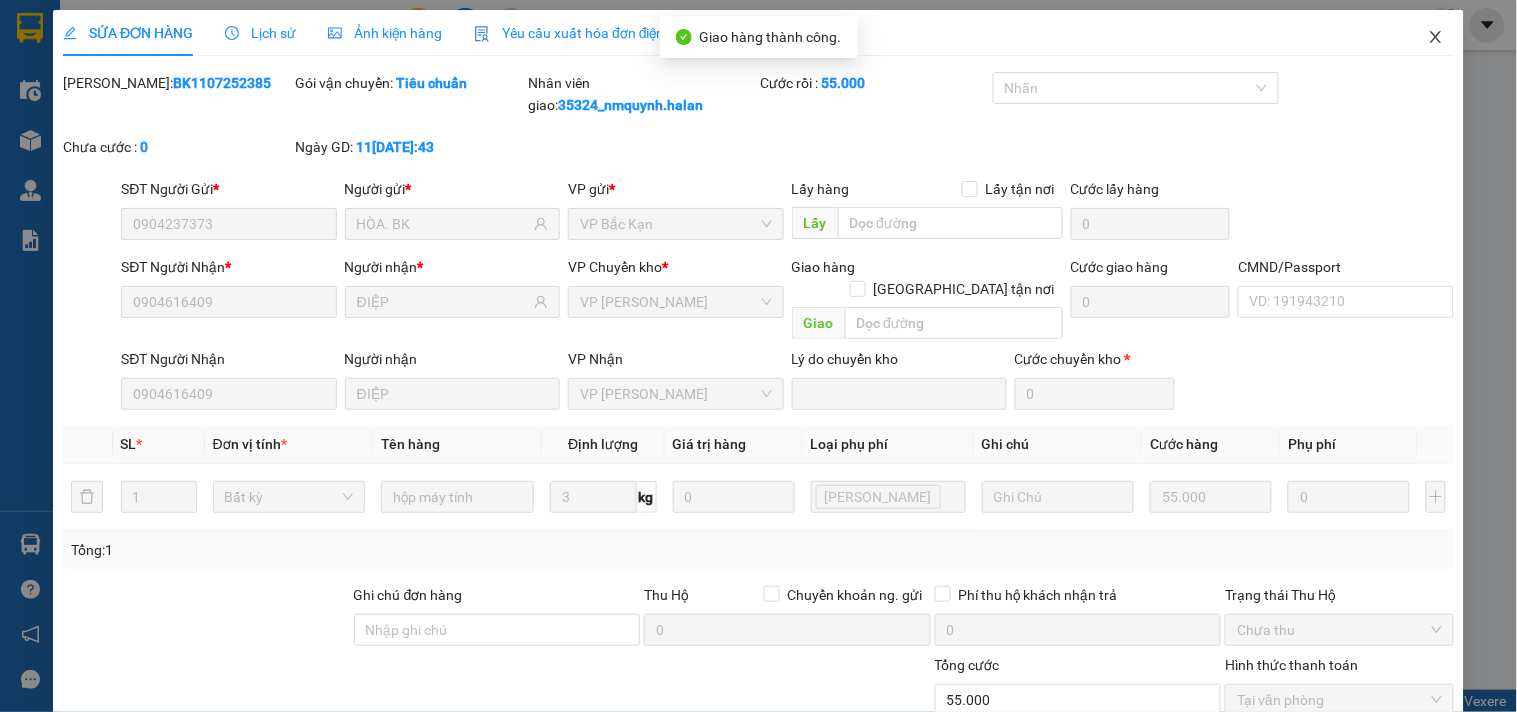 click at bounding box center [1436, 38] 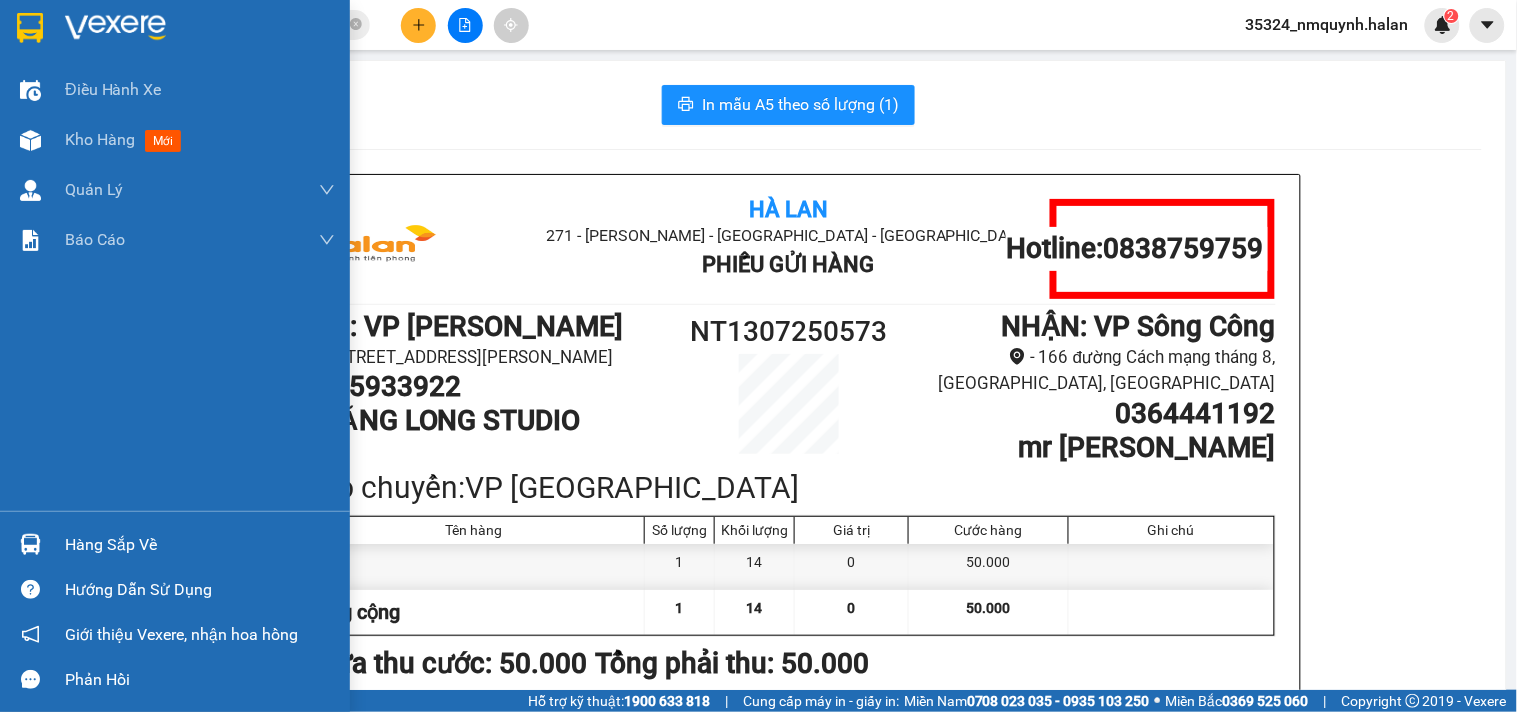 click on "Hàng sắp về" at bounding box center [200, 545] 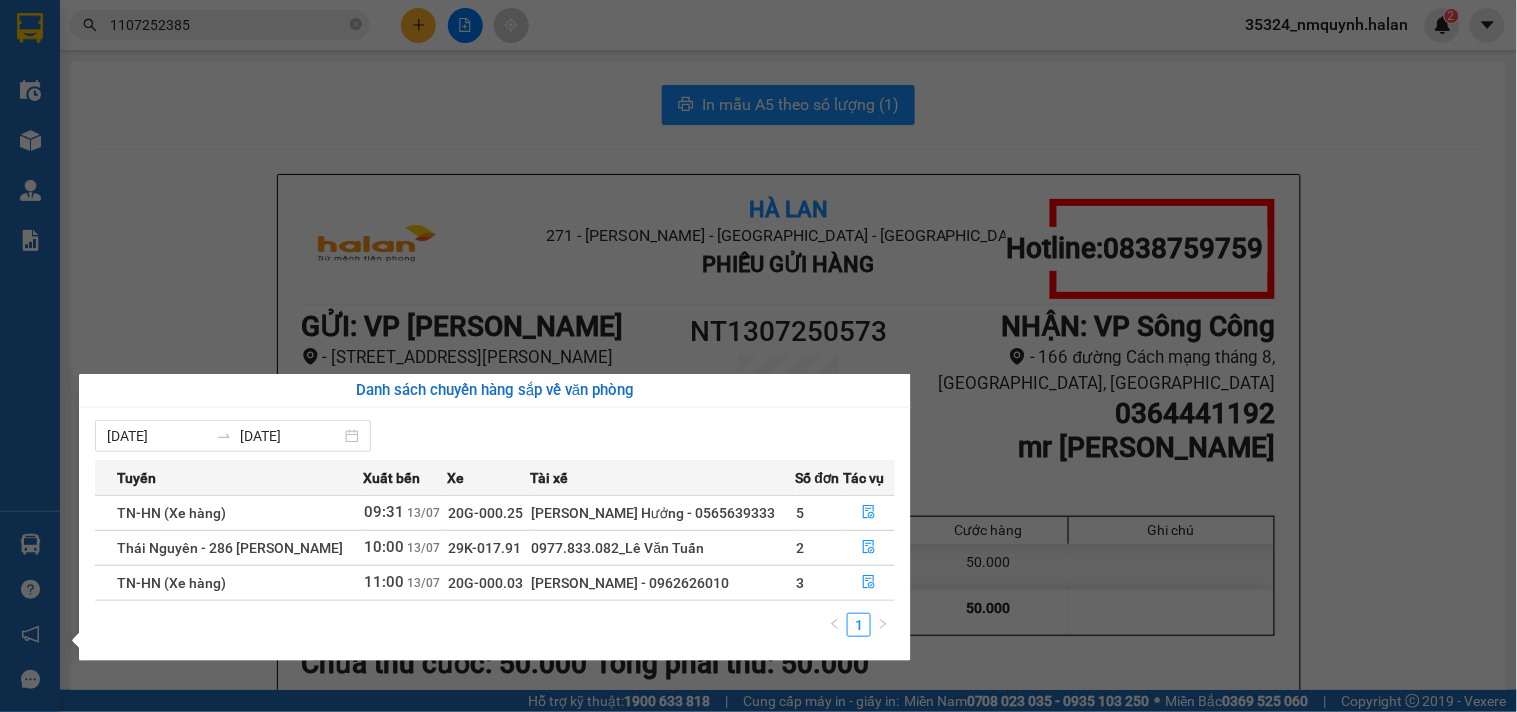 click on "Kết quả tìm kiếm ( 1 )  Bộ lọc  Mã ĐH Trạng thái Món hàng Thu hộ Tổng cước Chưa cước Nhãn Người gửi VP Gửi Người nhận VP Nhận BK 1107252385 20:43 - 11/07 VP Nhận   29D-326.62 10:34 - 12/07 hộp máy tính SL:  1 55.000 0904237373 HÒA. BK VP Bắc Kạn 0904616409 ĐIỆP  VP Nguyễn Trãi 1 1107252385 35324_nmquynh.halan 2     Điều hành xe     Kho hàng mới     Quản Lý Quản lý chuyến Quản lý kiểm kho     Báo cáo 12. Thống kê đơn đối tác 2. Doanh thu thực tế theo từng văn phòng 4. Thống kê đơn hàng theo văn phòng Hàng sắp về Hướng dẫn sử dụng Giới thiệu Vexere, nhận hoa hồng Phản hồi Phần mềm hỗ trợ bạn tốt chứ?  In mẫu A5 theo số lượng
(1) Hà Lan 271 - Dương Tự Minh - Phường Tân Long - Thái Nguyên Phiếu Gửi Hàng Hotline:  0838759759 GỬI :   VP Nguyễn Trãi   - 286 đường Nguyễn Trãi, phường Thanh Xuân Trung, Thanh Xuân, Hà Nội :" at bounding box center [758, 356] 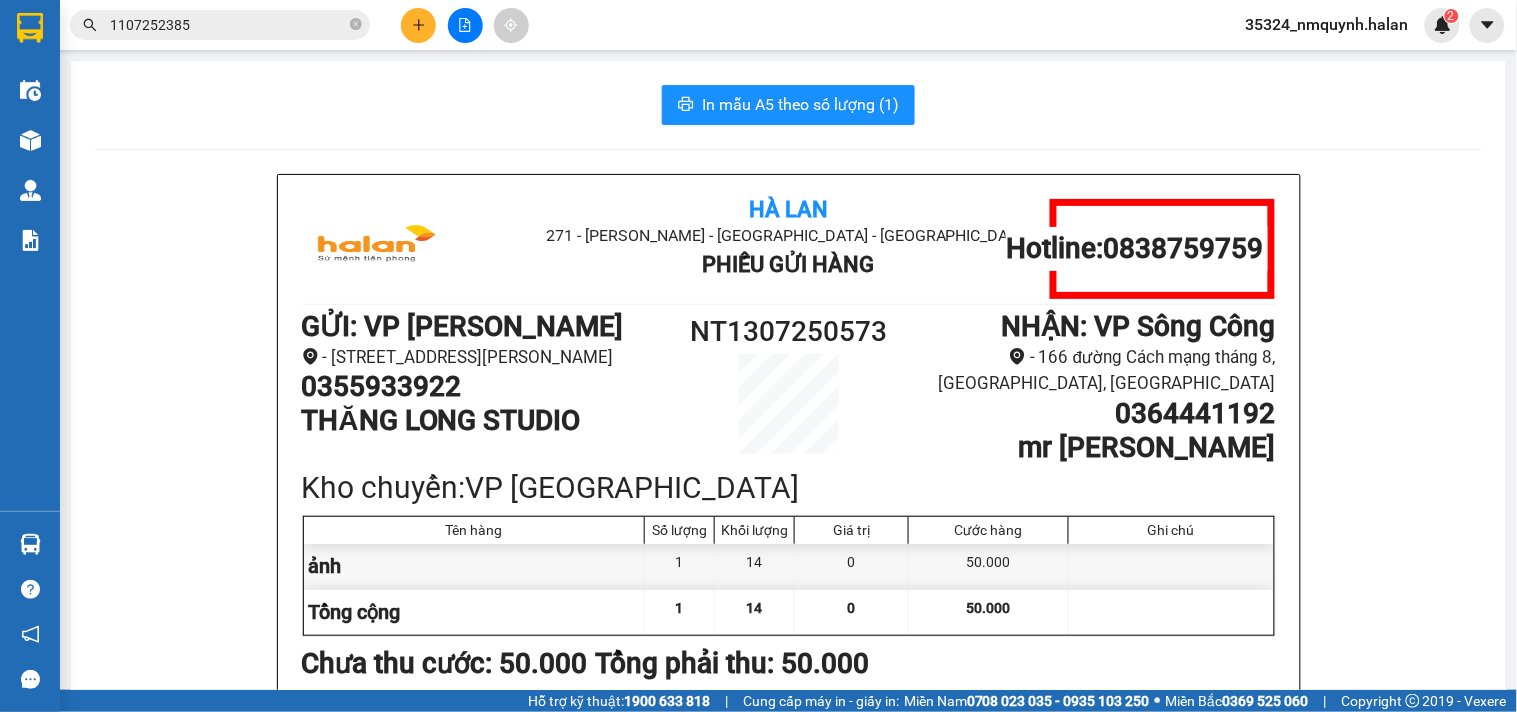 click at bounding box center (418, 25) 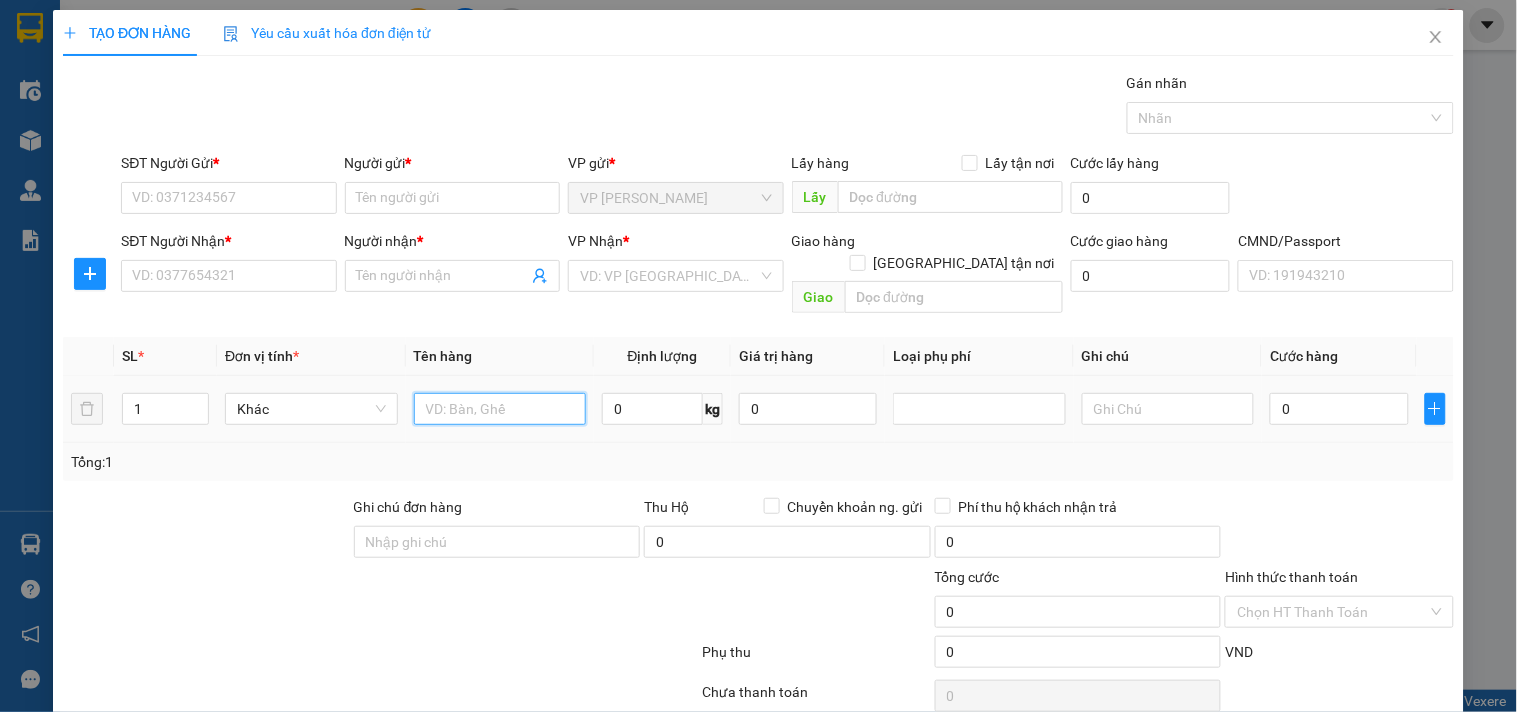 click at bounding box center [500, 409] 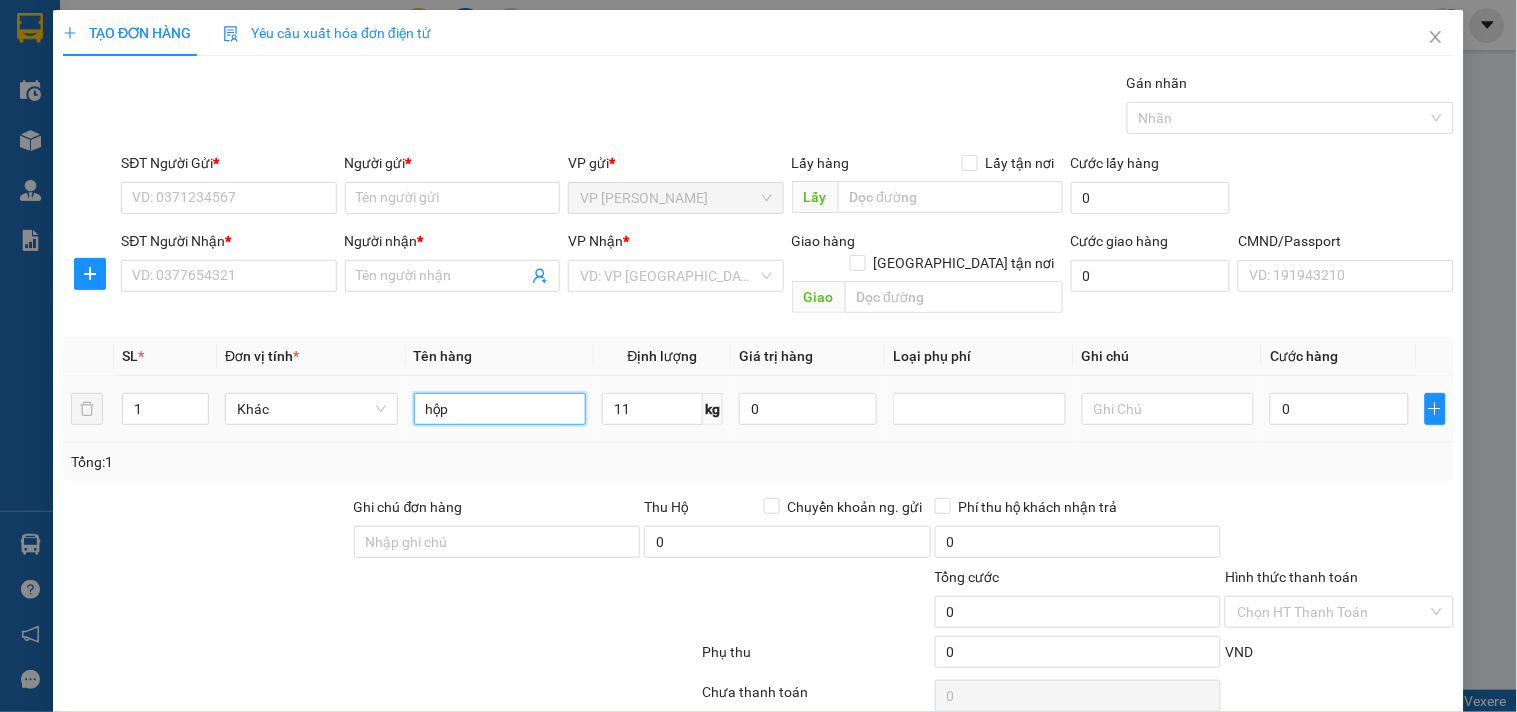 click on "hộp" at bounding box center [500, 409] 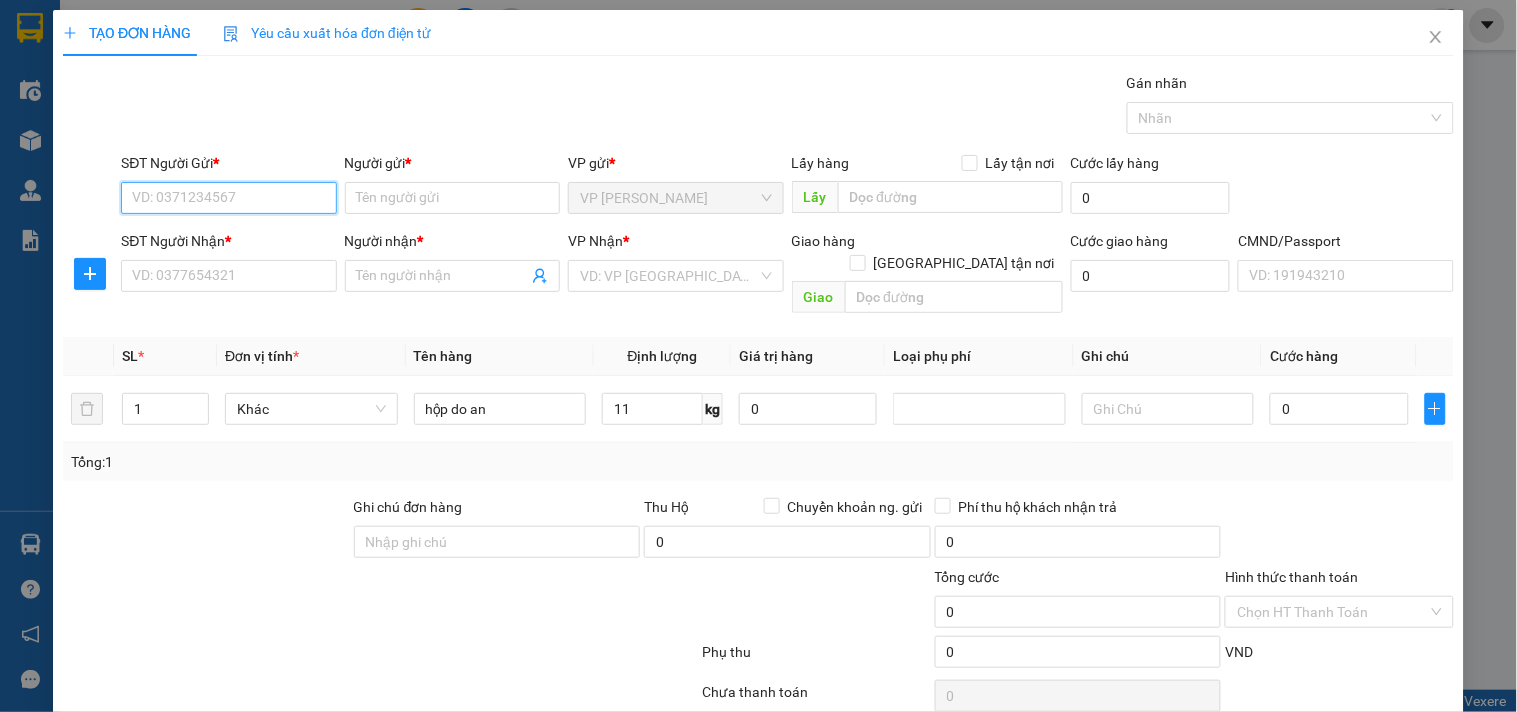 click on "SĐT Người Gửi  *" at bounding box center [228, 198] 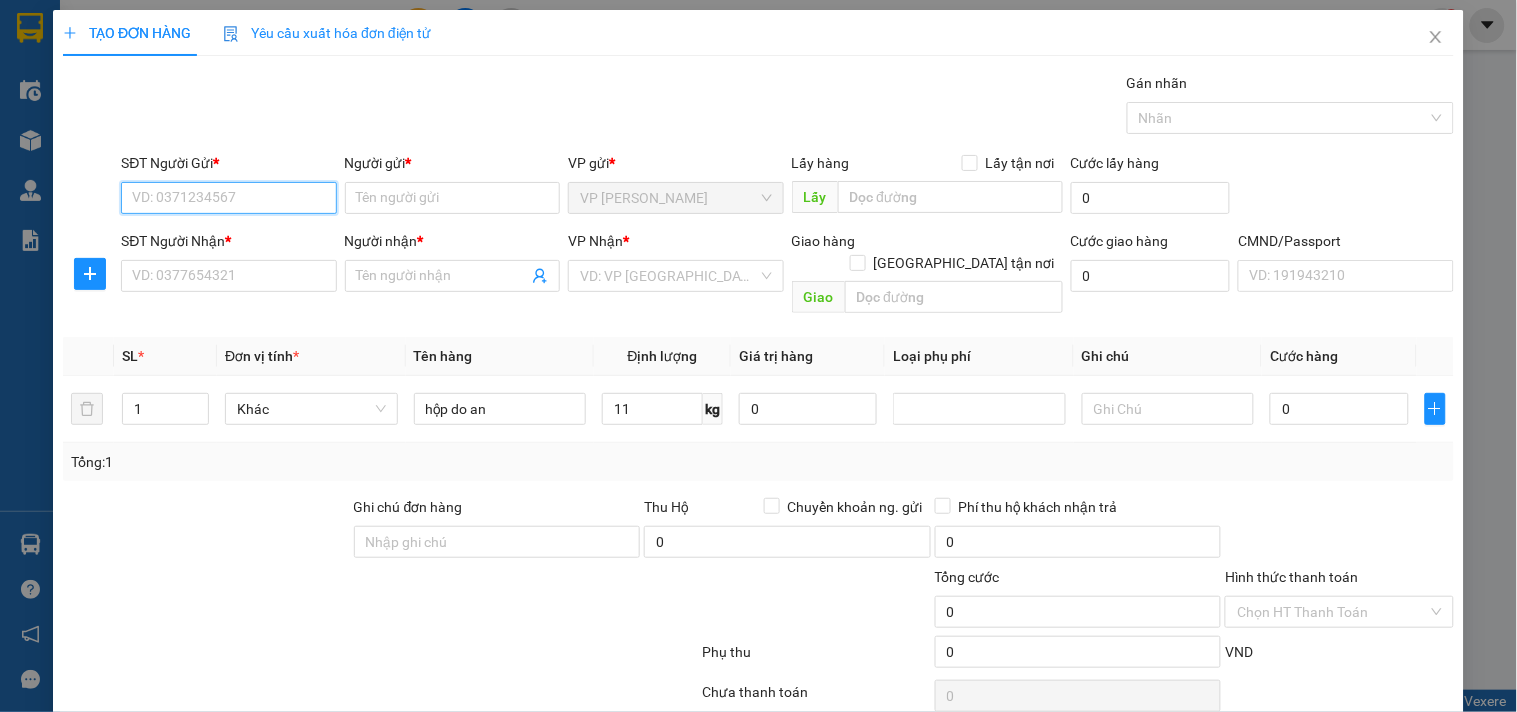 click on "SĐT Người Gửi  *" at bounding box center (228, 198) 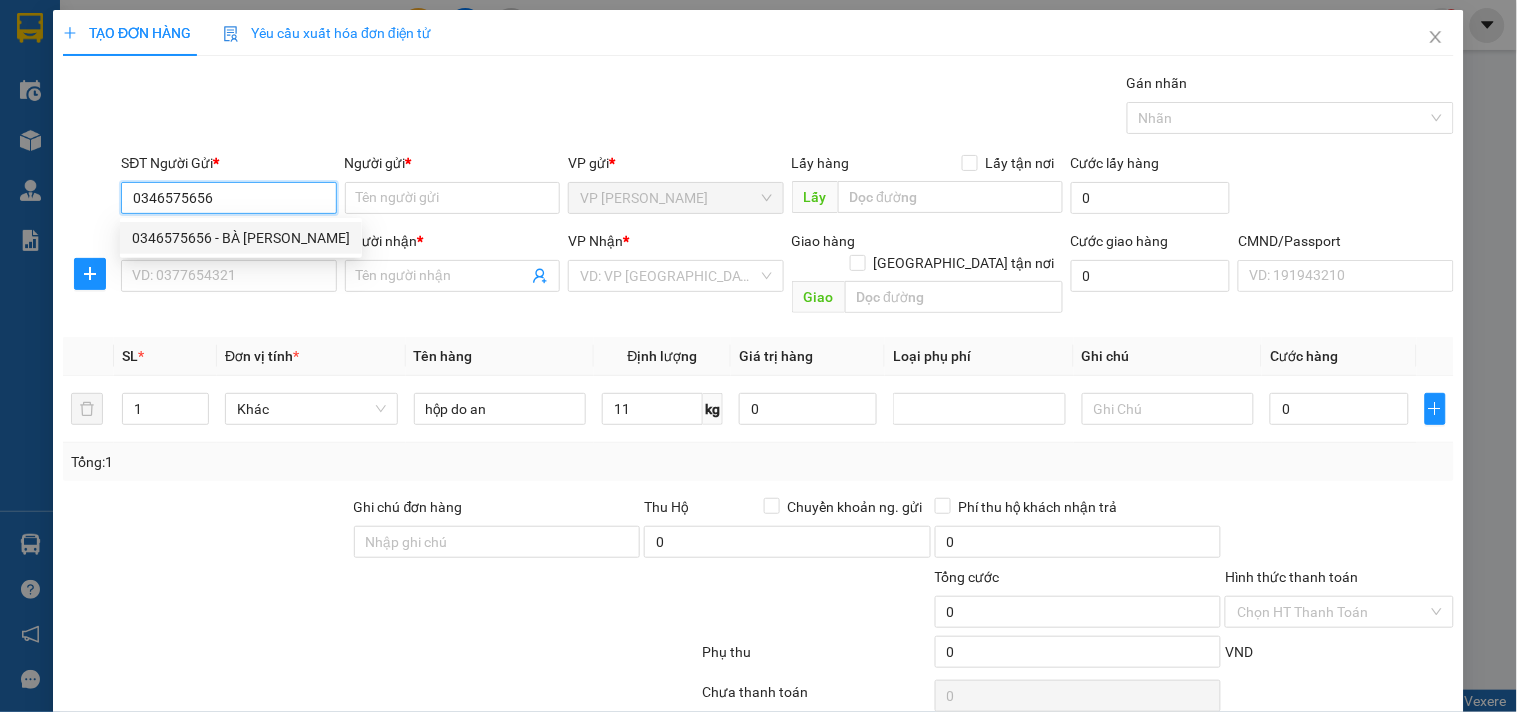 drag, startPoint x: 227, startPoint y: 226, endPoint x: 231, endPoint y: 248, distance: 22.36068 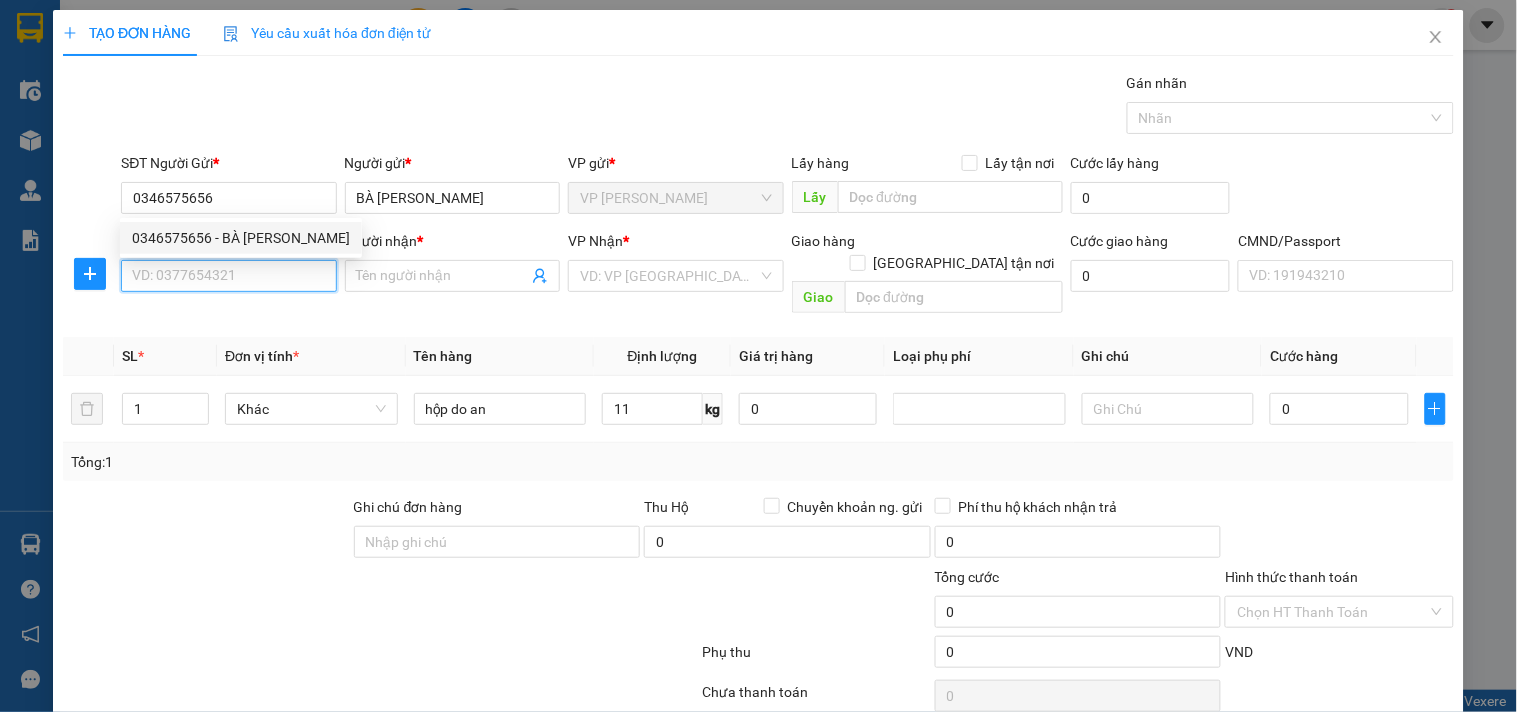 drag, startPoint x: 244, startPoint y: 284, endPoint x: 305, endPoint y: 320, distance: 70.83079 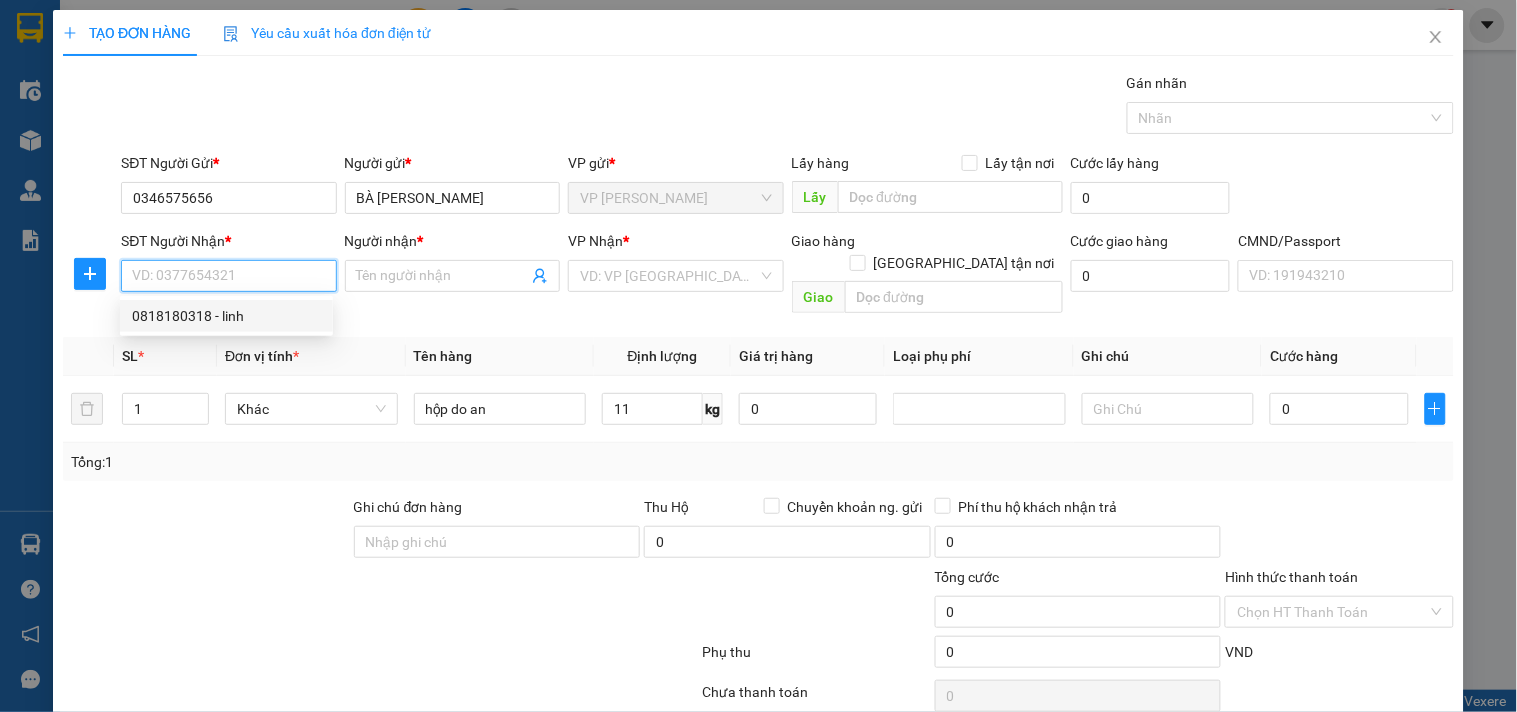 click on "0818180318 - linh" at bounding box center (226, 316) 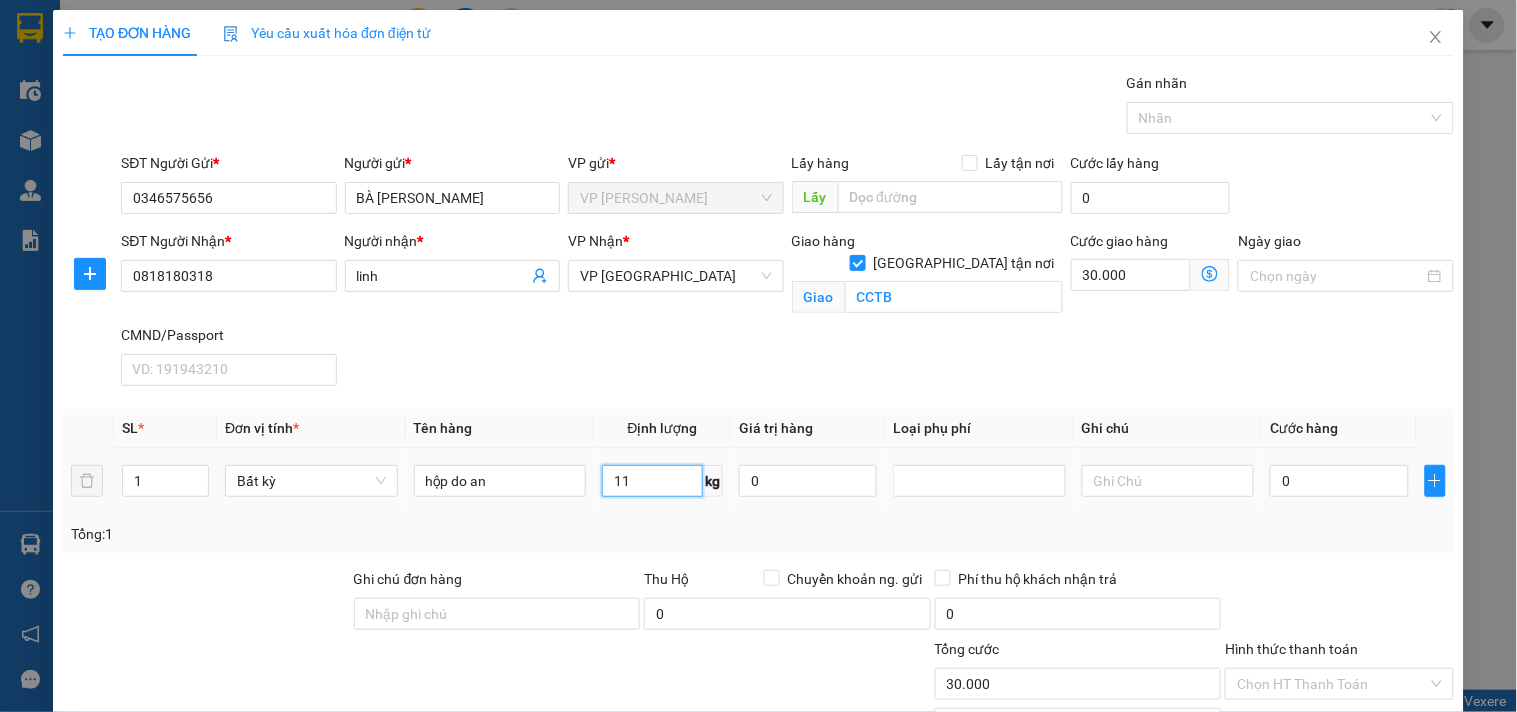 click on "11" at bounding box center [652, 481] 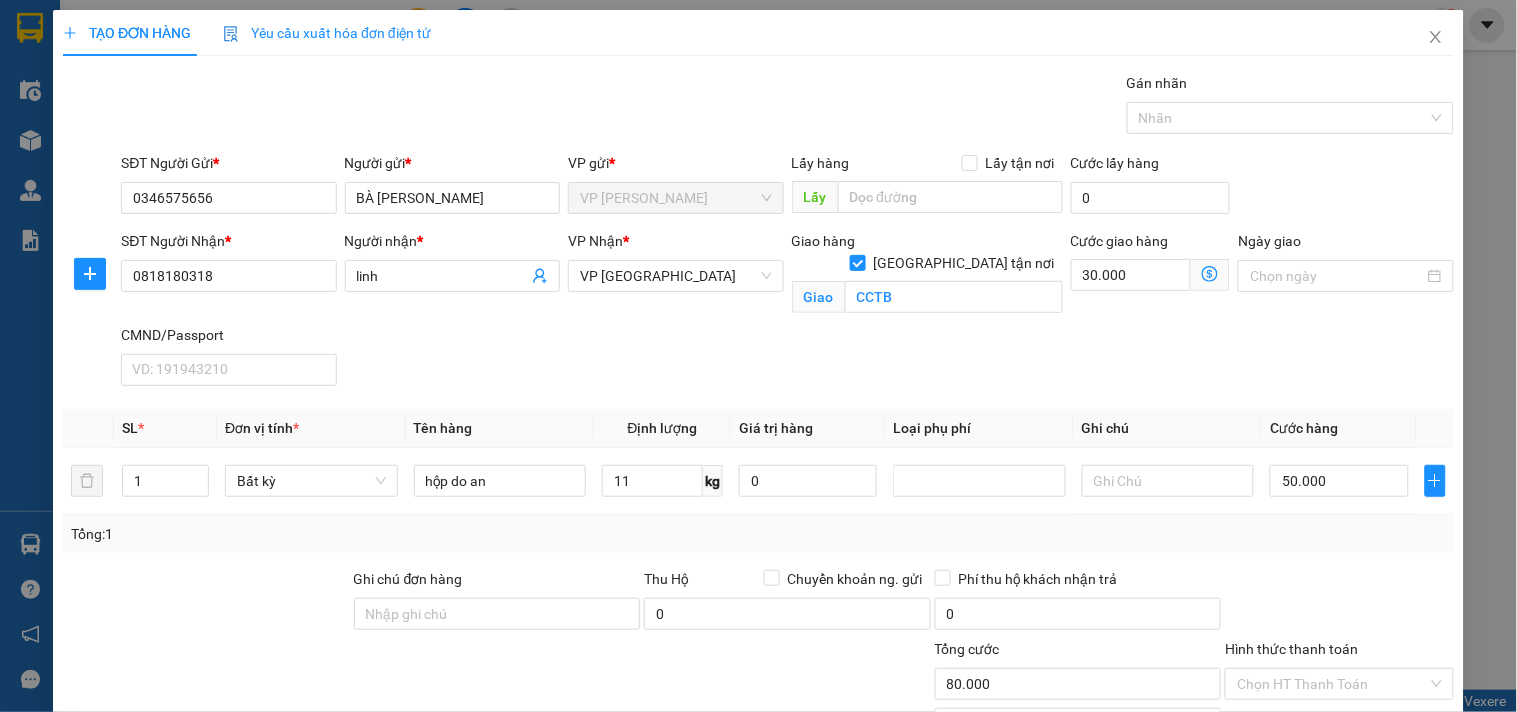 click on "Tổng:  1" at bounding box center (758, 534) 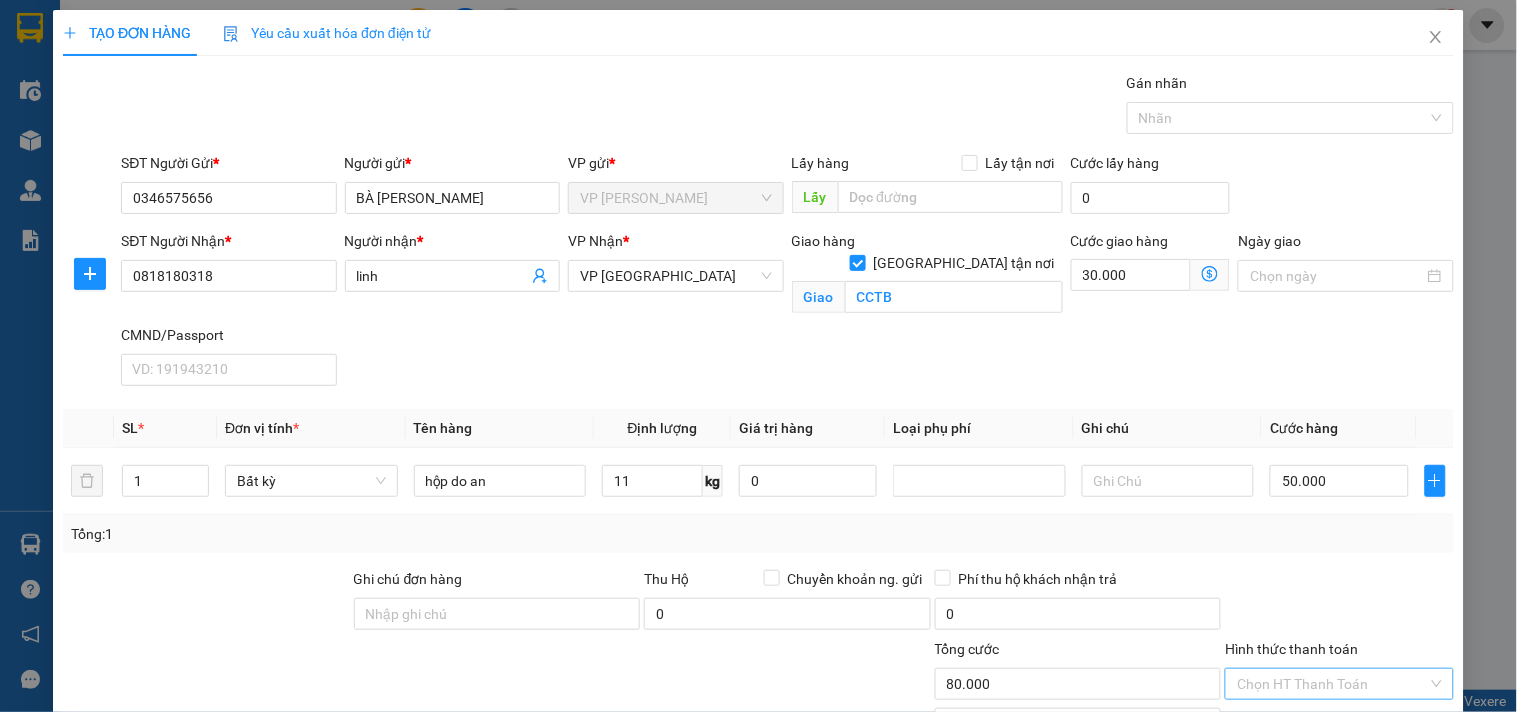 scroll, scrollTop: 162, scrollLeft: 0, axis: vertical 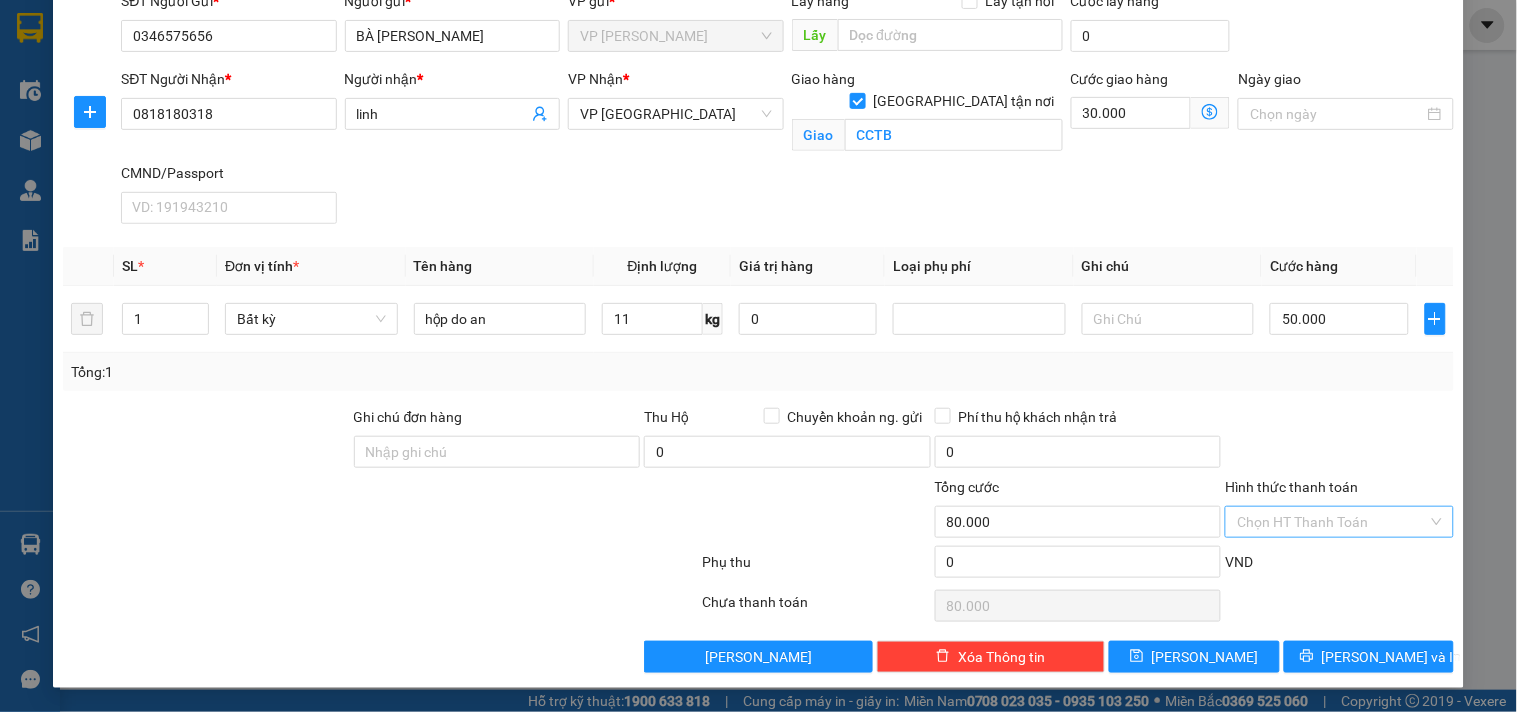 click on "Hình thức thanh toán" at bounding box center (1332, 522) 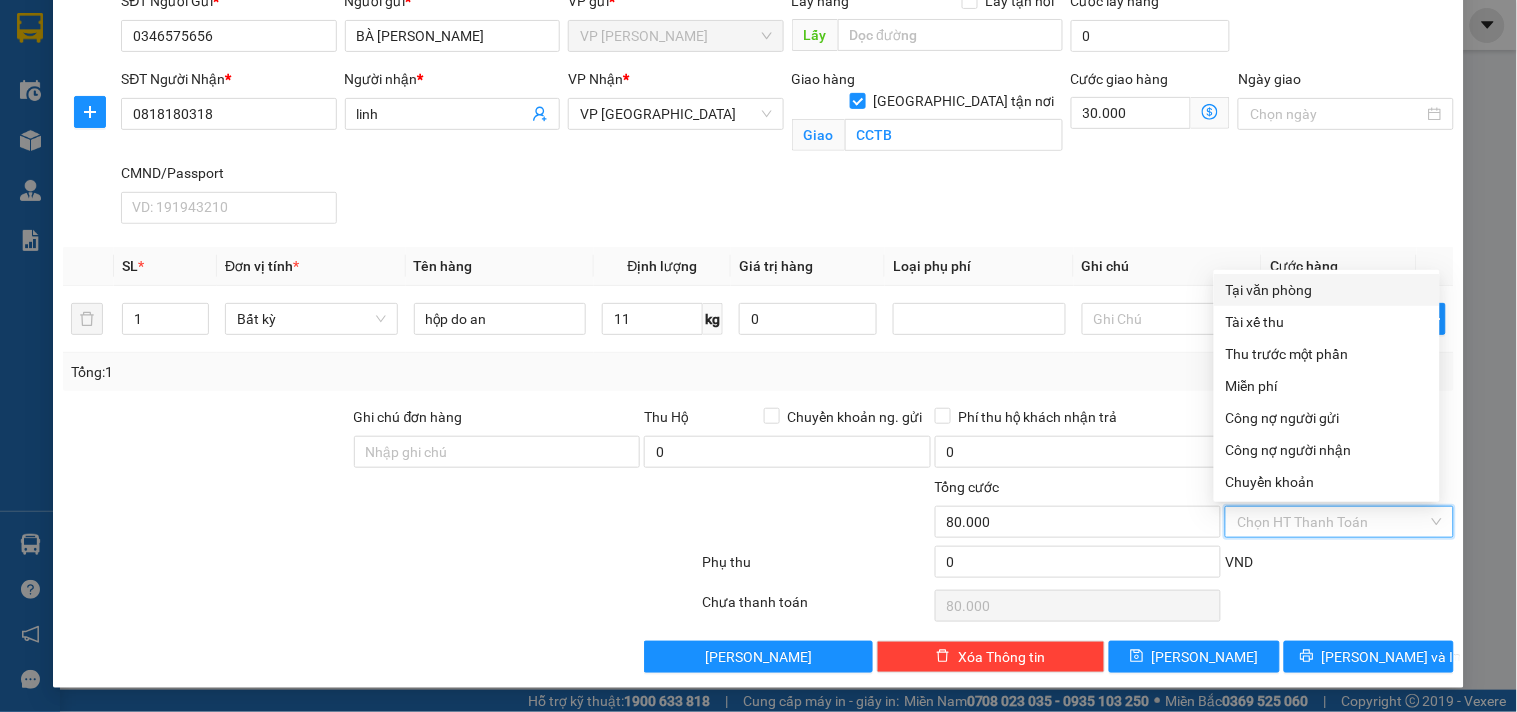 click on "Tại văn phòng" at bounding box center [1327, 290] 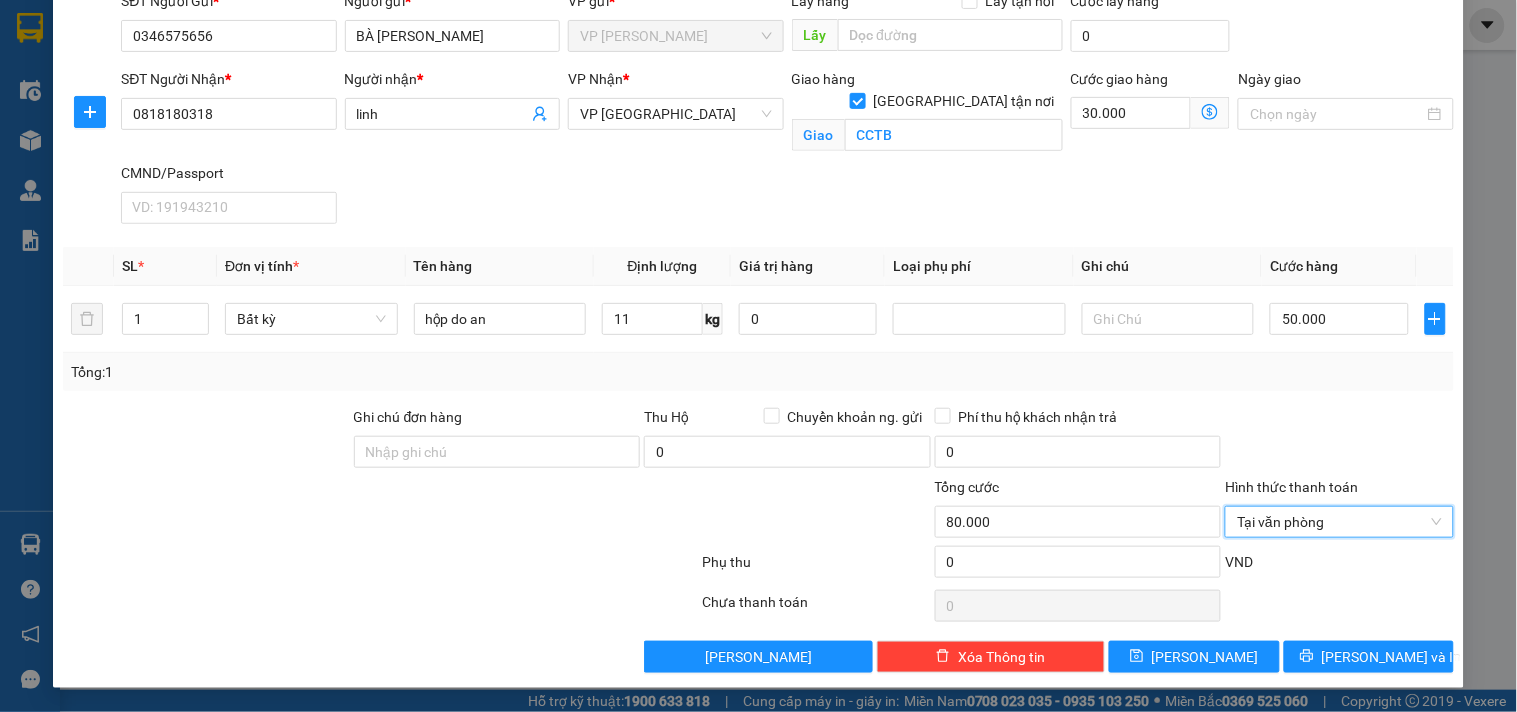 click on "Tổng:  1" at bounding box center (758, 372) 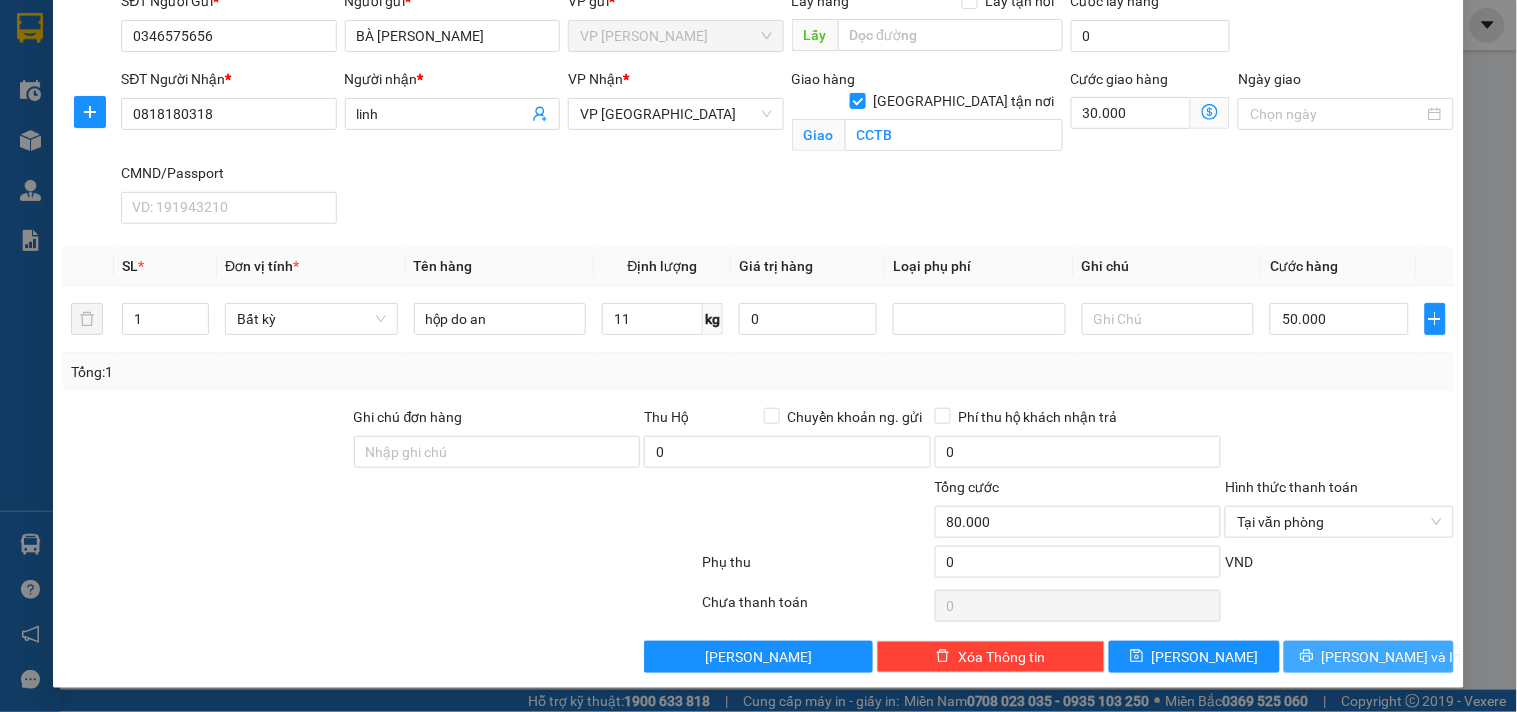 drag, startPoint x: 1320, startPoint y: 654, endPoint x: 1143, endPoint y: 575, distance: 193.82982 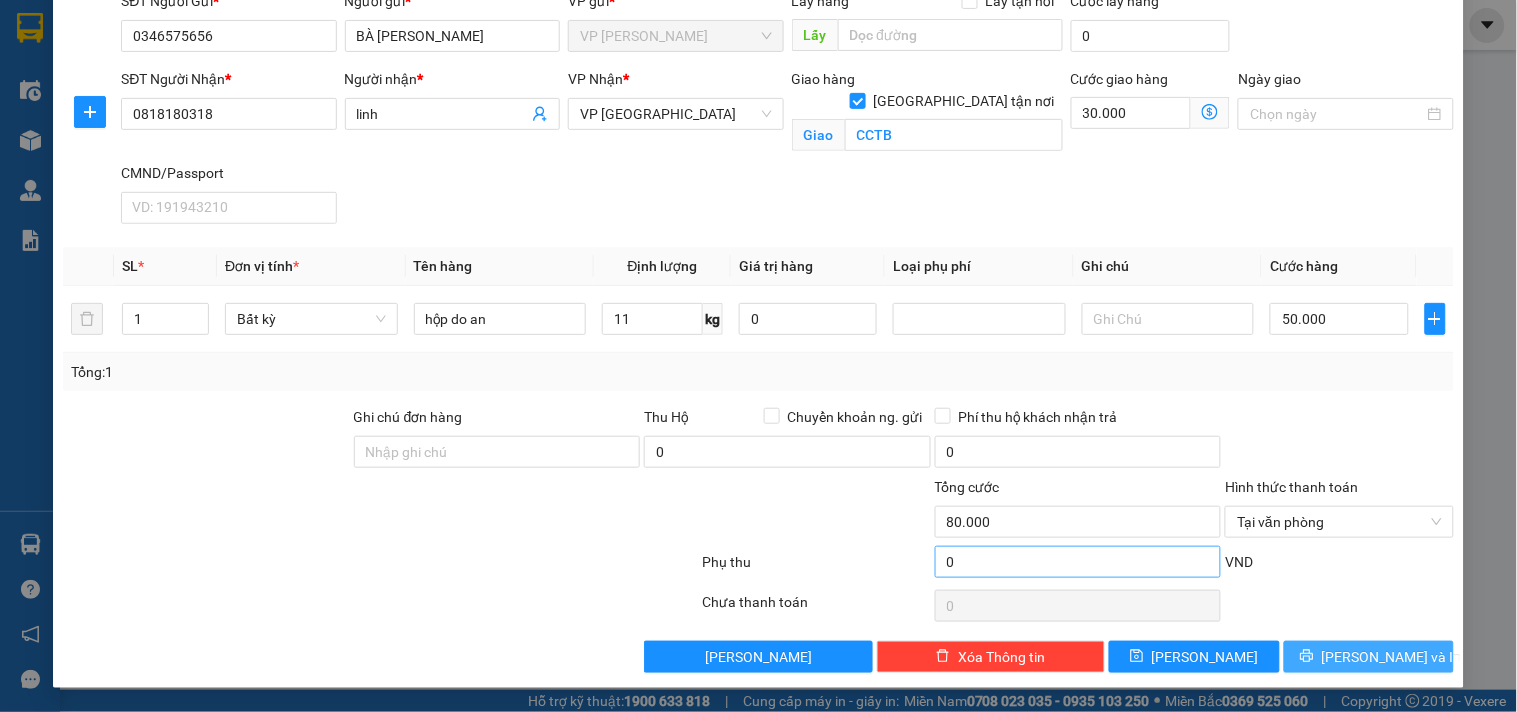 click 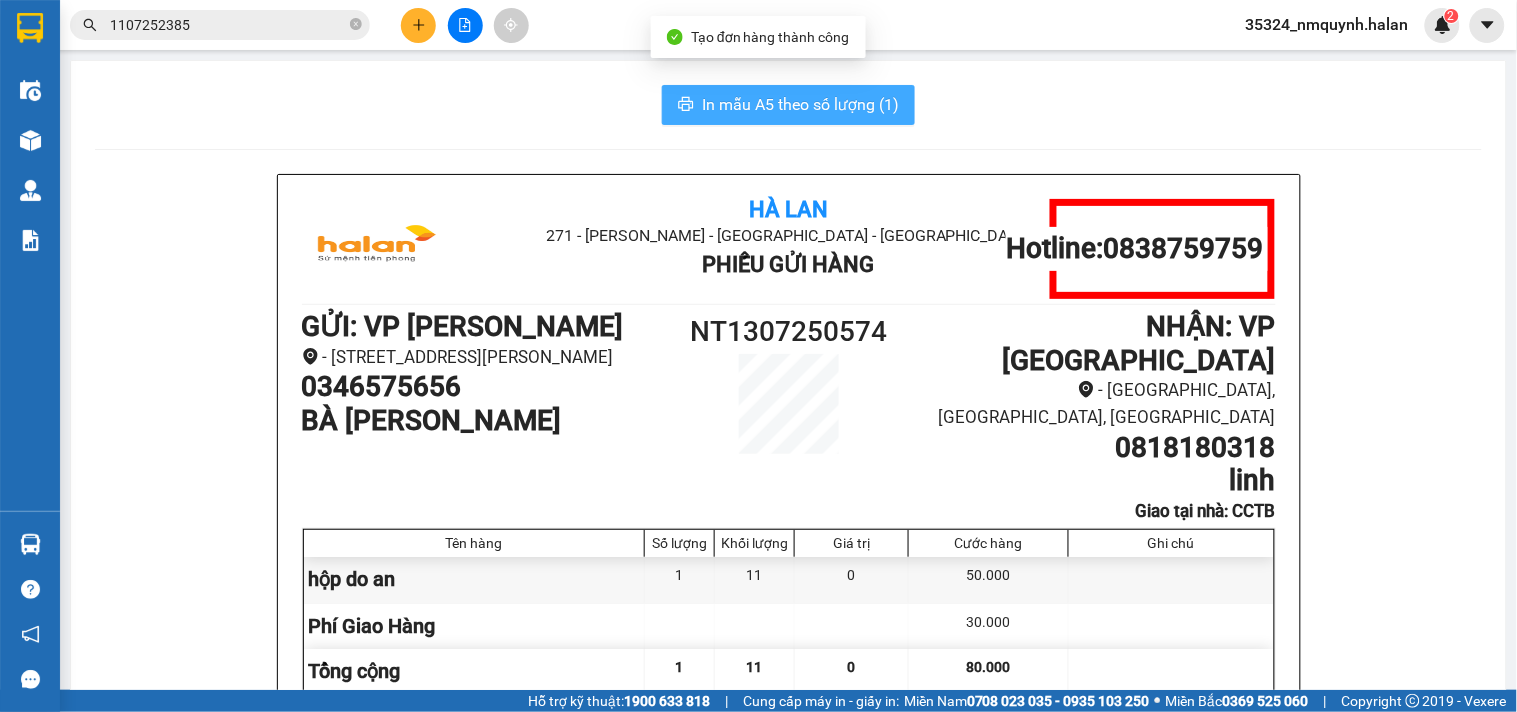 click on "In mẫu A5 theo số lượng
(1)" at bounding box center [788, 105] 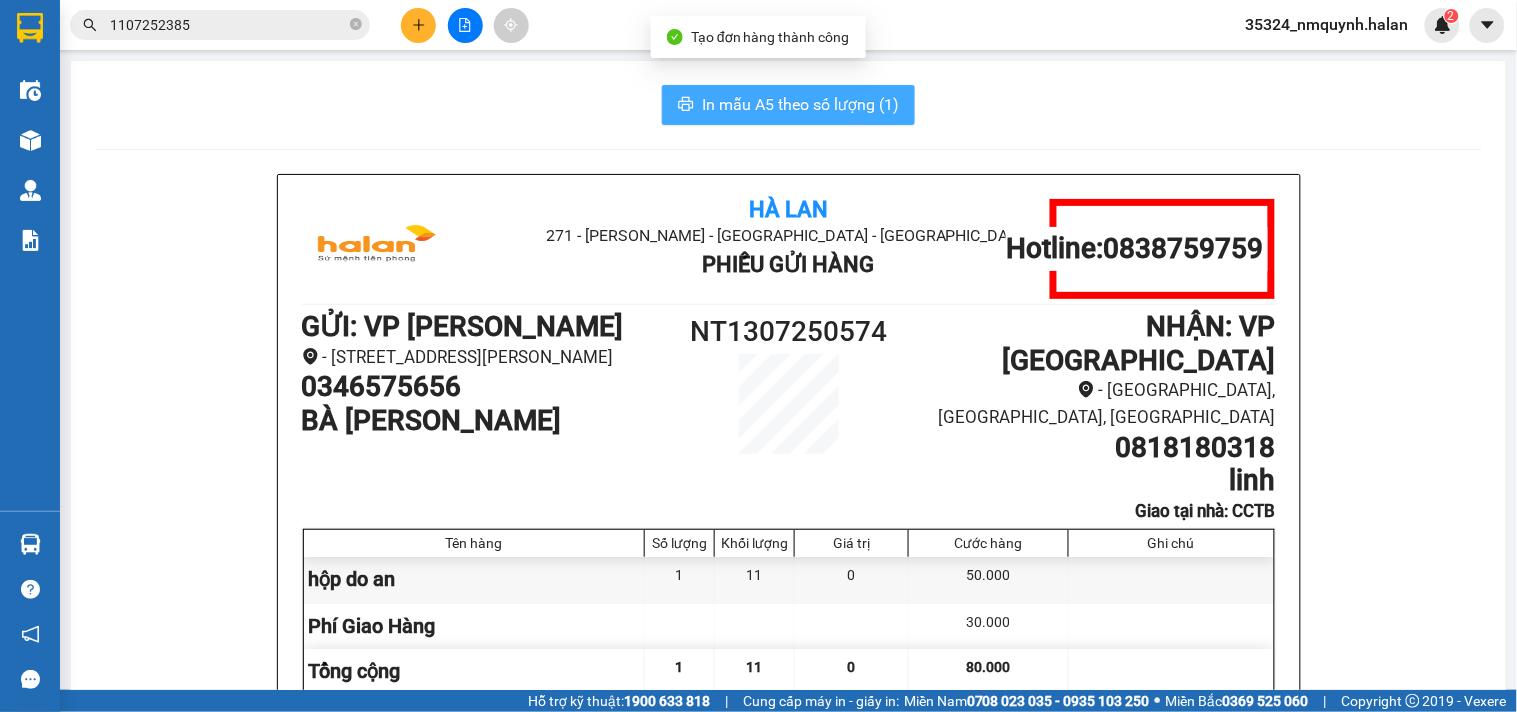 scroll, scrollTop: 0, scrollLeft: 0, axis: both 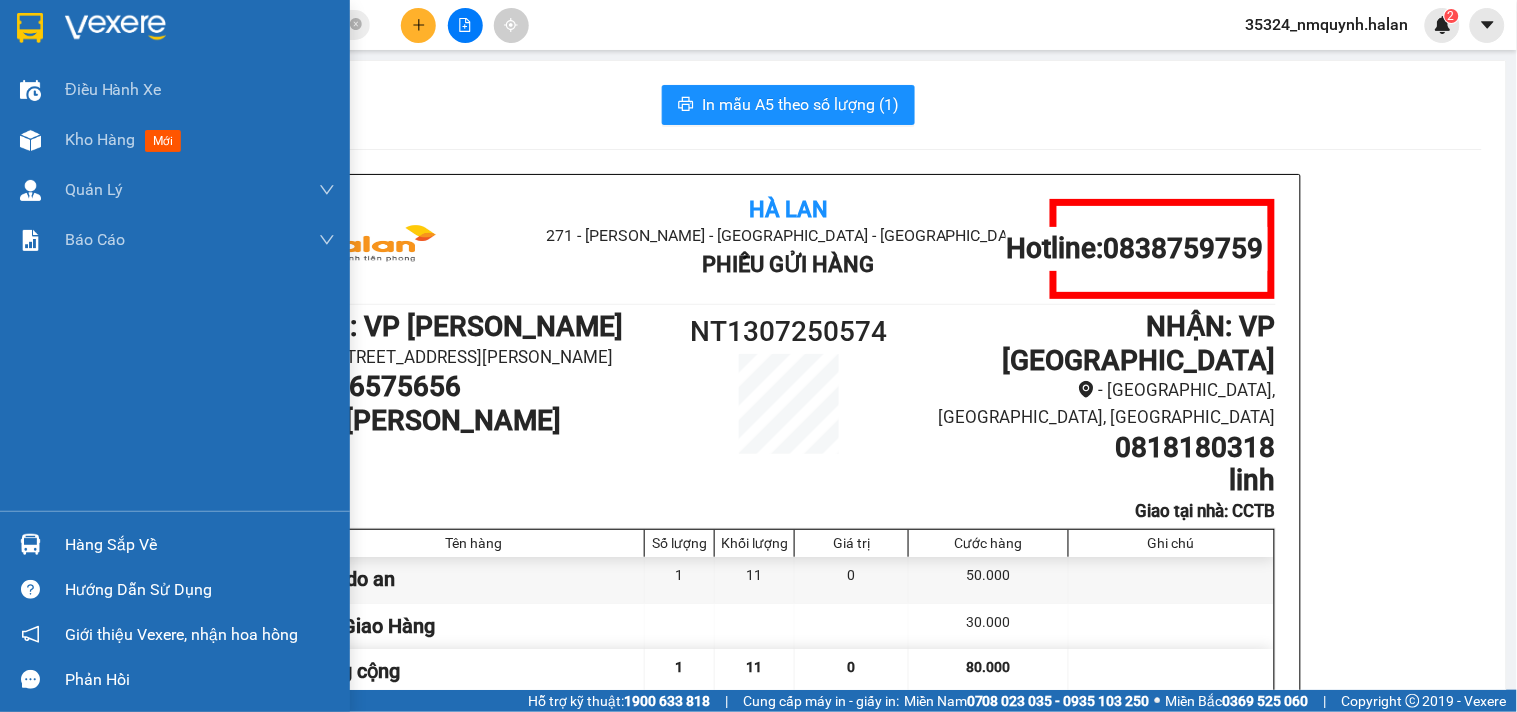click on "Hàng sắp về Hướng dẫn sử dụng Giới thiệu Vexere, nhận hoa hồng Phản hồi" at bounding box center (175, 606) 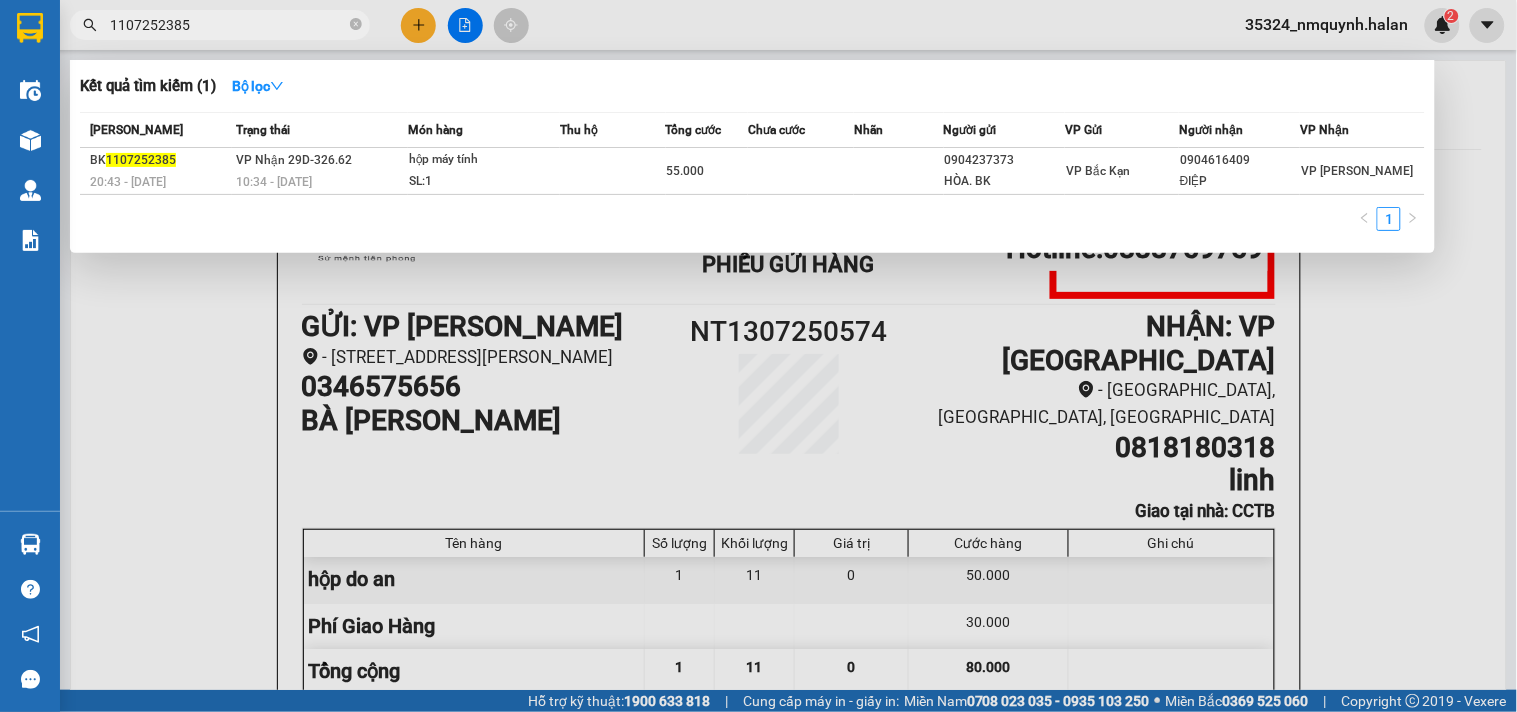 click on "Kết quả tìm kiếm ( 1 )  Bộ lọc  Mã ĐH Trạng thái Món hàng Thu hộ Tổng cước Chưa cước Nhãn Người gửi VP Gửi Người nhận VP Nhận BK 1107252385 20:43 - 11/07 VP Nhận   29D-326.62 10:34 - 12/07 hộp máy tính SL:  1 55.000 0904237373 HÒA. BK VP Bắc Kạn 0904616409 ĐIỆP  VP Nguyễn Trãi 1 1107252385 35324_nmquynh.halan 2     Điều hành xe     Kho hàng mới     Quản Lý Quản lý chuyến Quản lý kiểm kho     Báo cáo 12. Thống kê đơn đối tác 2. Doanh thu thực tế theo từng văn phòng 4. Thống kê đơn hàng theo văn phòng Hàng sắp về Hướng dẫn sử dụng Giới thiệu Vexere, nhận hoa hồng Phản hồi Phần mềm hỗ trợ bạn tốt chứ?  In mẫu A5 theo số lượng
(1) Hà Lan 271 - Dương Tự Minh - Phường Tân Long - Thái Nguyên Phiếu Gửi Hàng Hotline:  0838759759 GỬI :   VP Nguyễn Trãi   - 286 đường Nguyễn Trãi, phường Thanh Xuân Trung, Thanh Xuân, Hà Nội :" at bounding box center [758, 356] 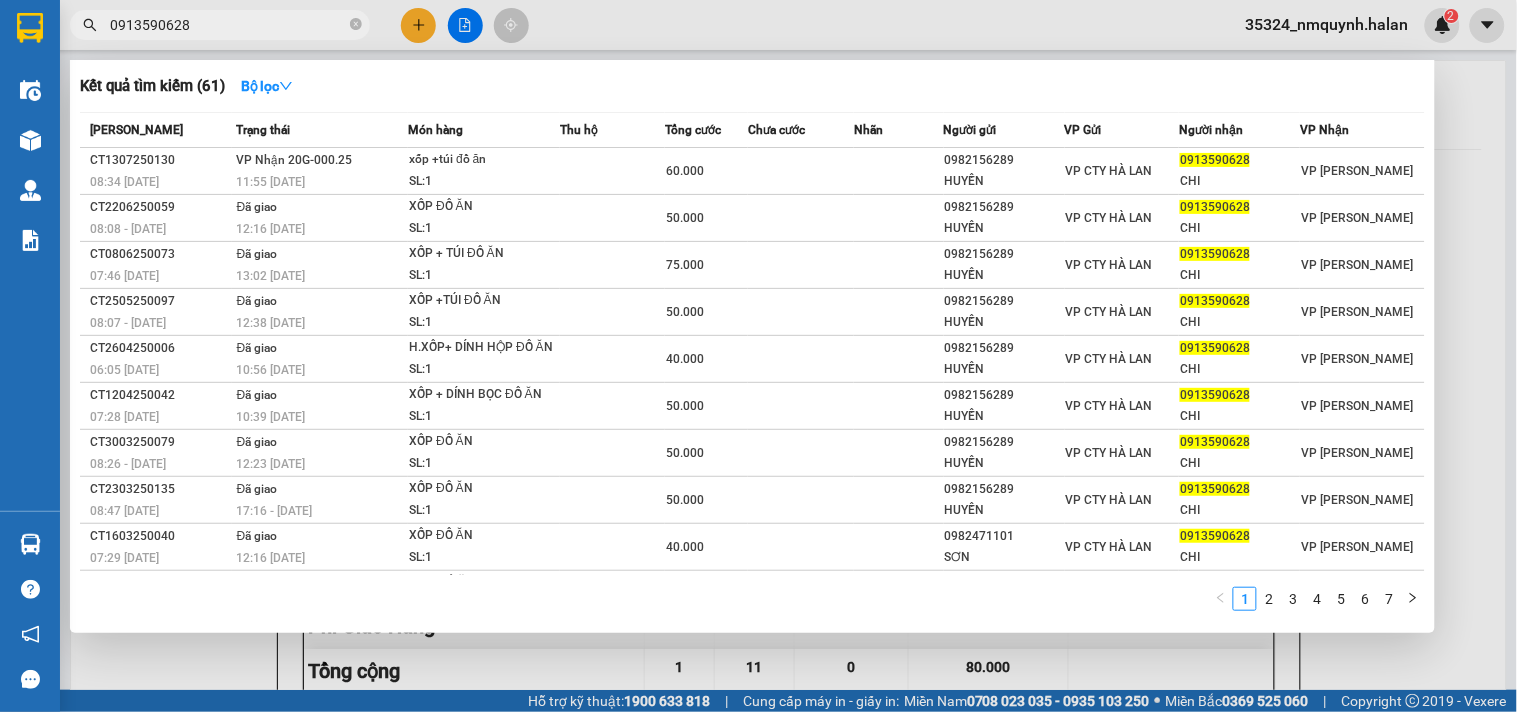 click at bounding box center [758, 356] 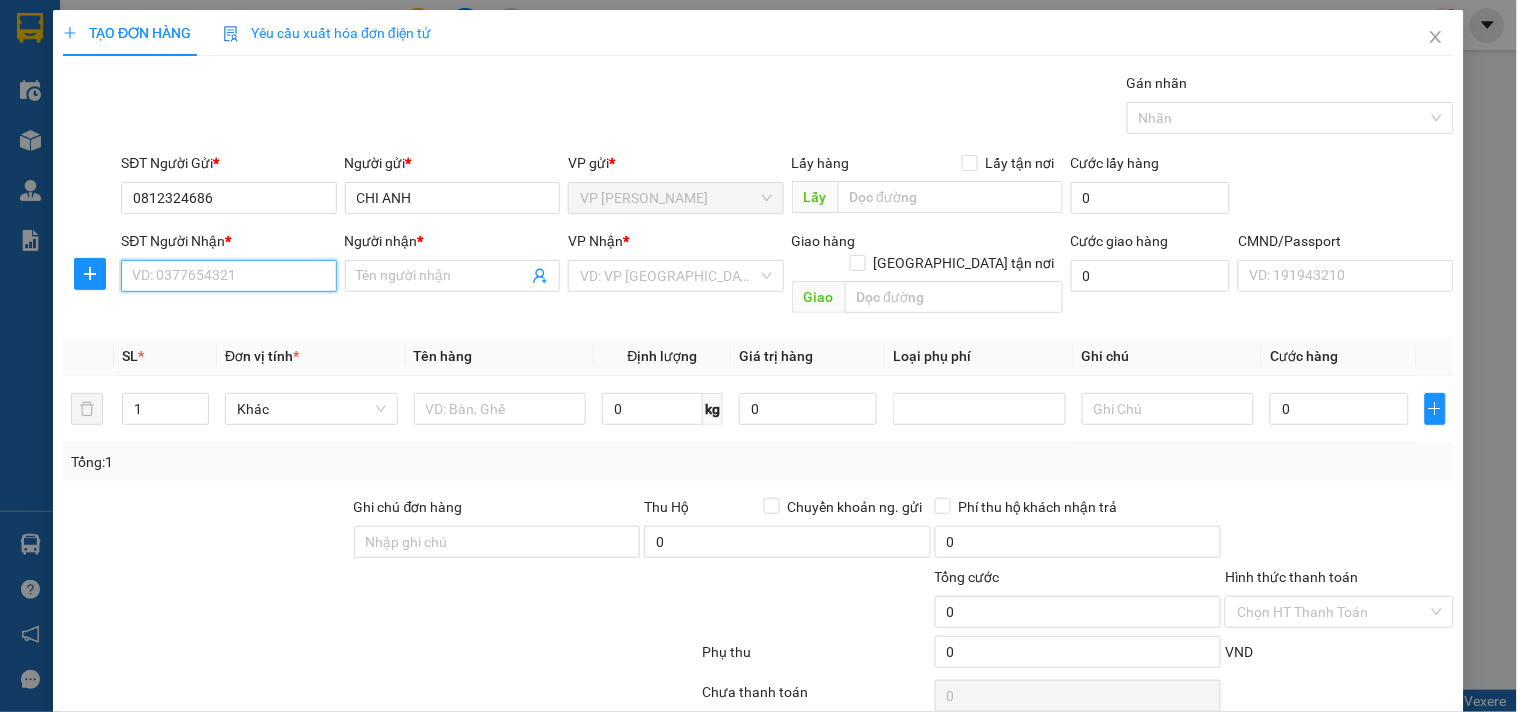drag, startPoint x: 252, startPoint y: 260, endPoint x: 252, endPoint y: 284, distance: 24 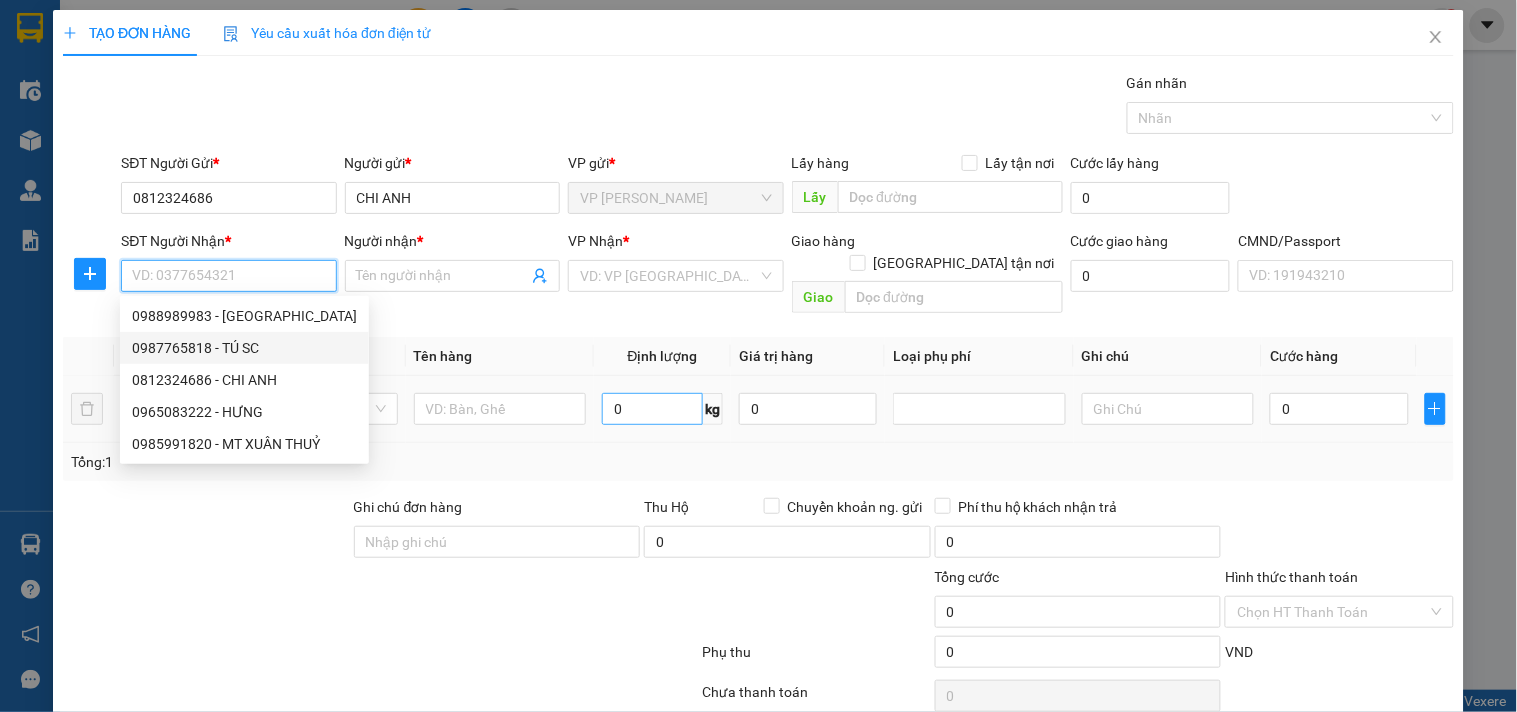 drag, startPoint x: 236, startPoint y: 342, endPoint x: 607, endPoint y: 377, distance: 372.64728 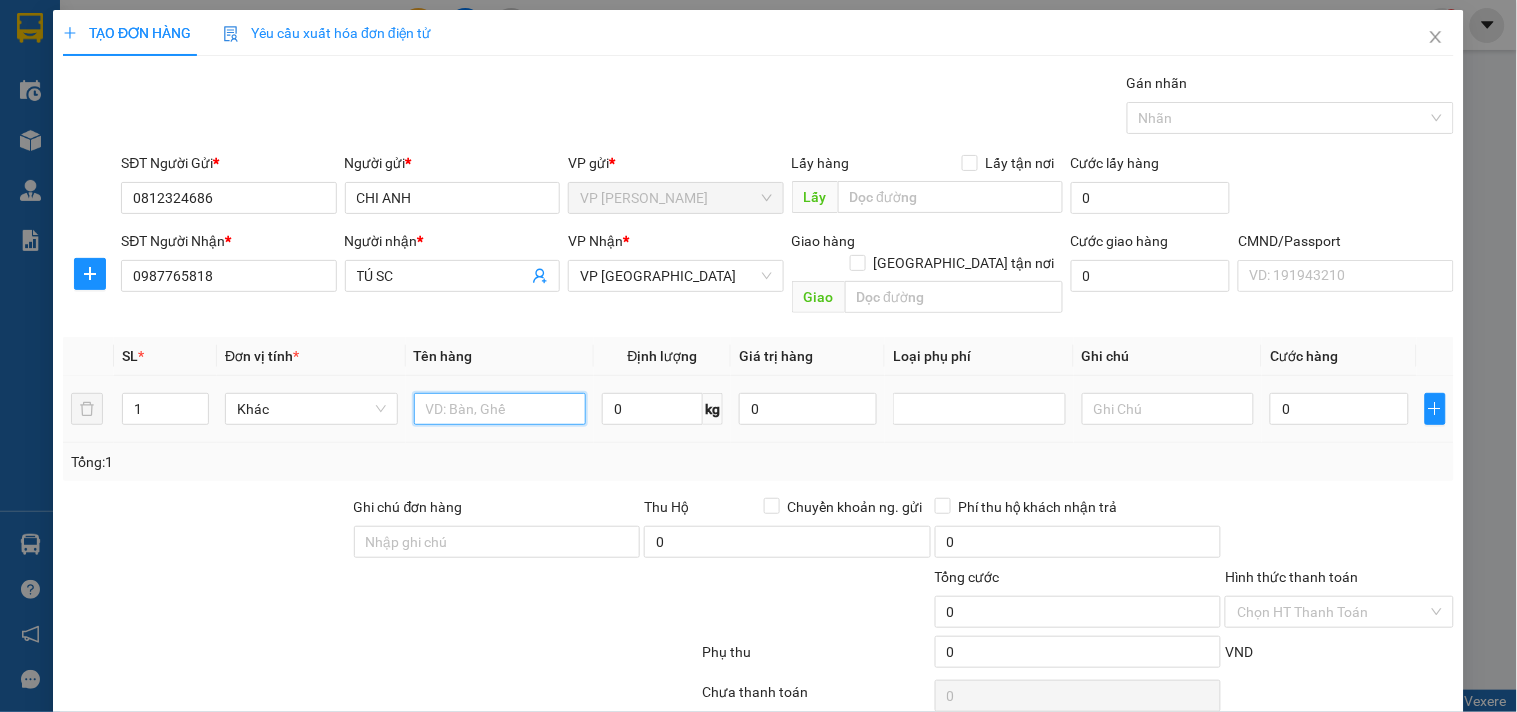 click at bounding box center (500, 409) 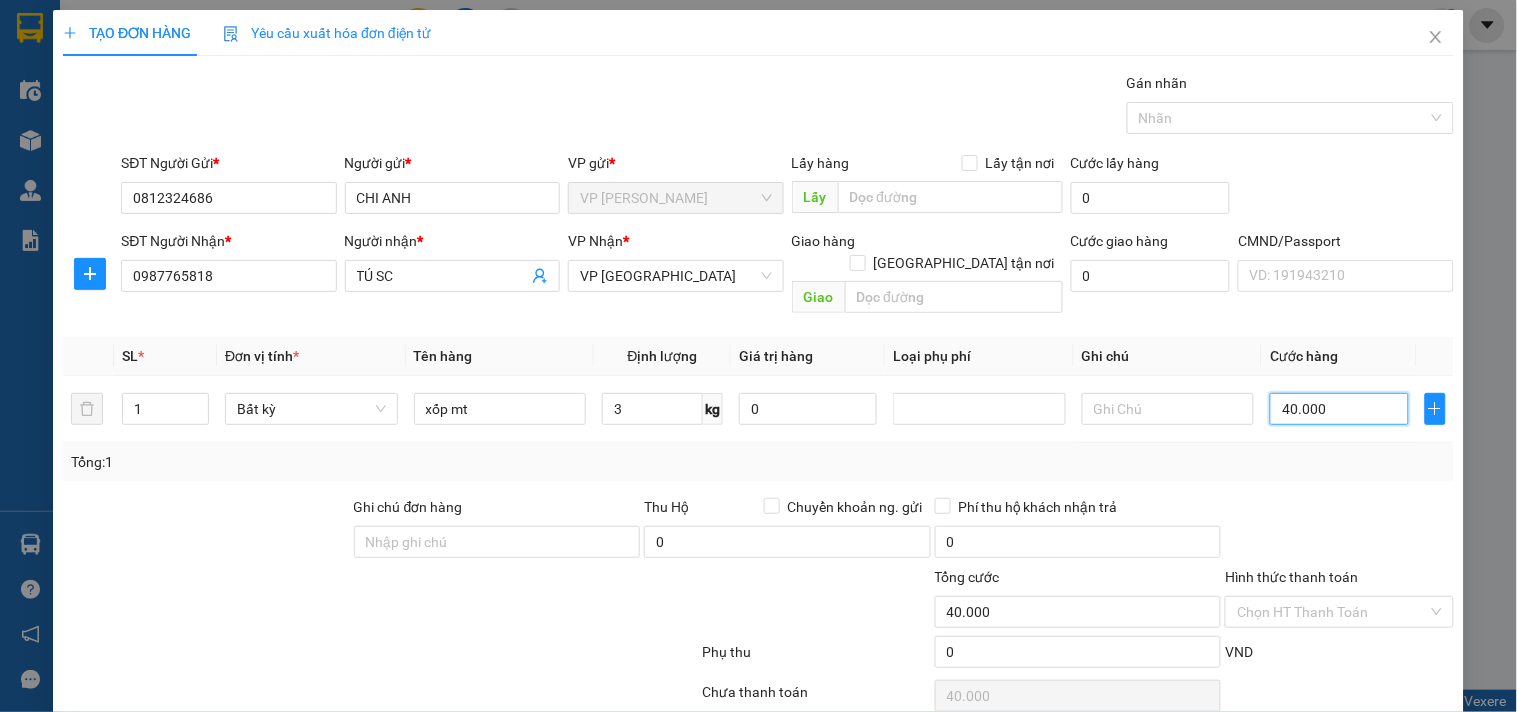 scroll, scrollTop: 67, scrollLeft: 0, axis: vertical 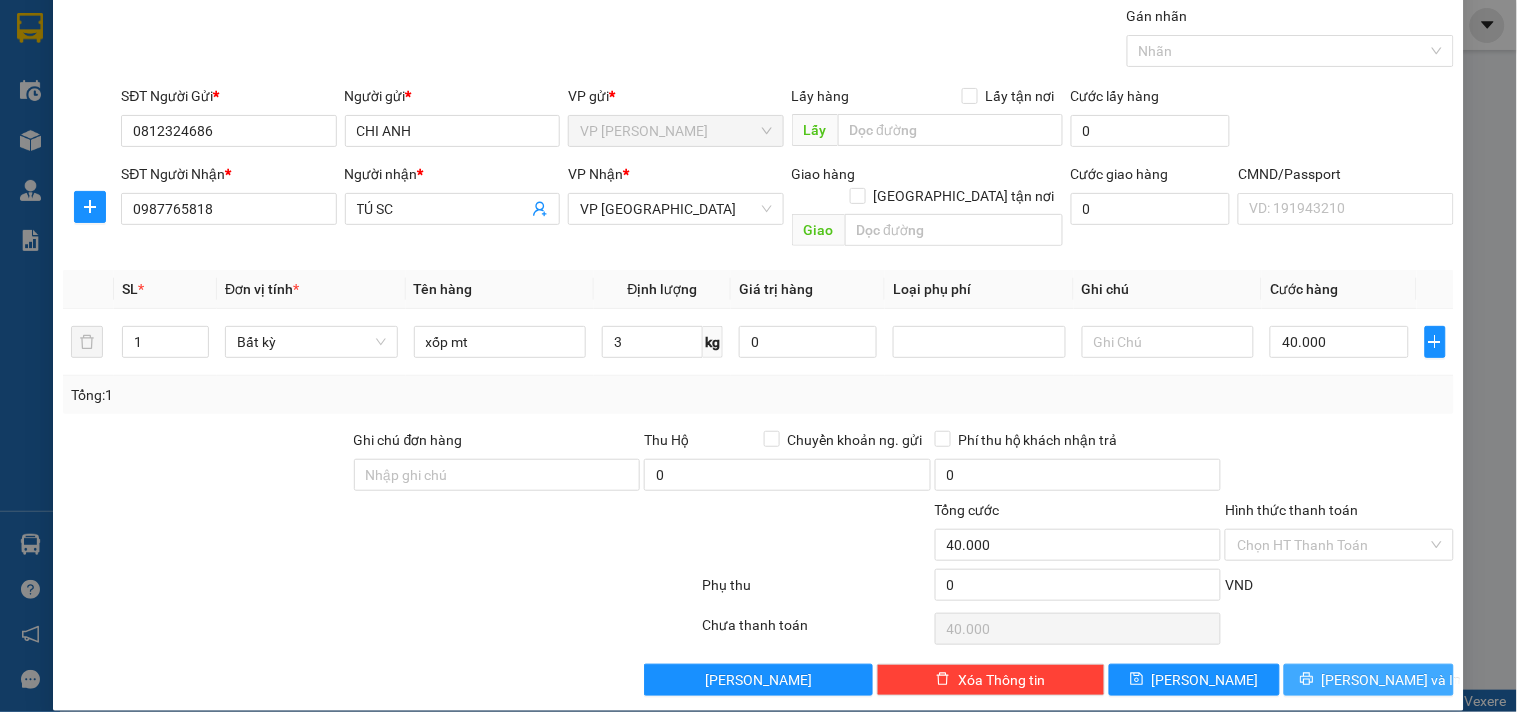 click on "[PERSON_NAME] và In" at bounding box center [1392, 680] 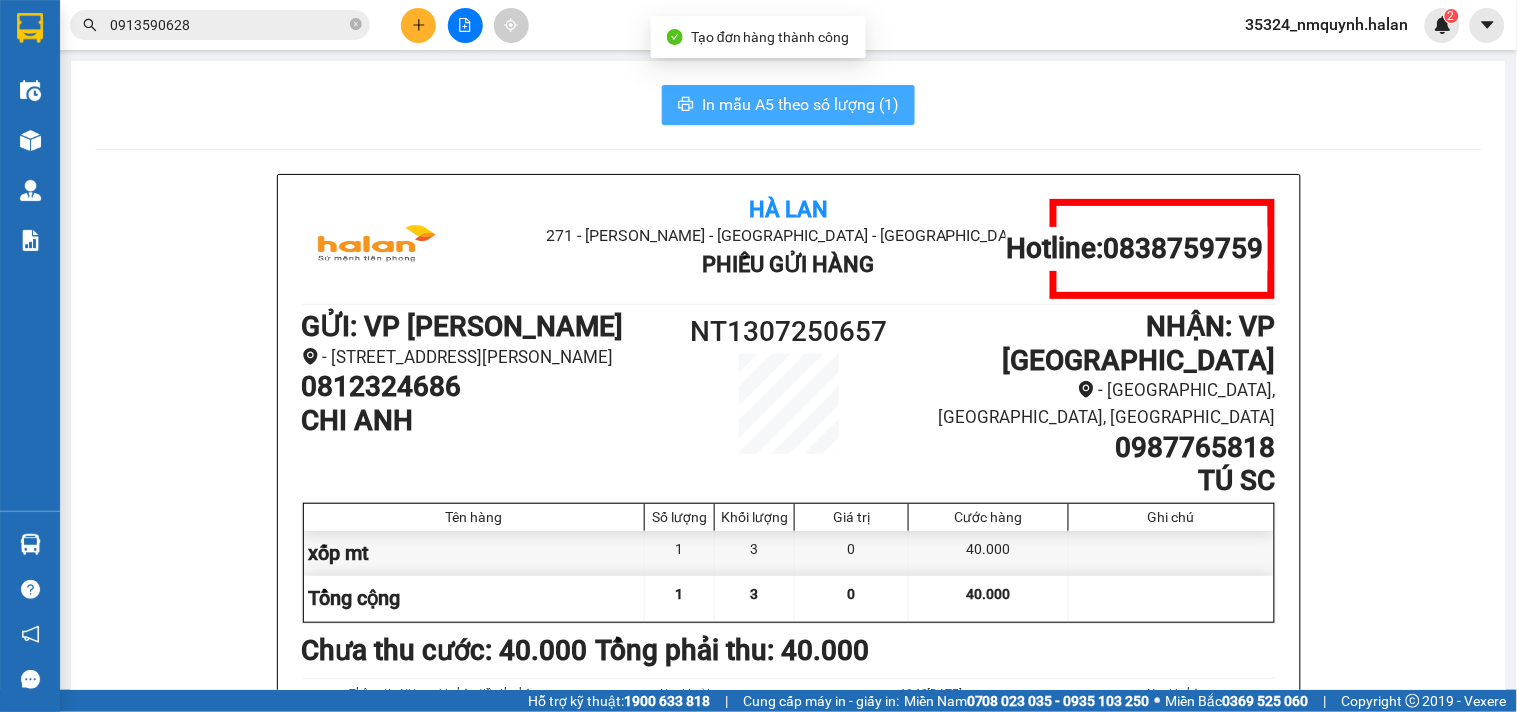 click on "In mẫu A5 theo số lượng
(1)" at bounding box center [800, 104] 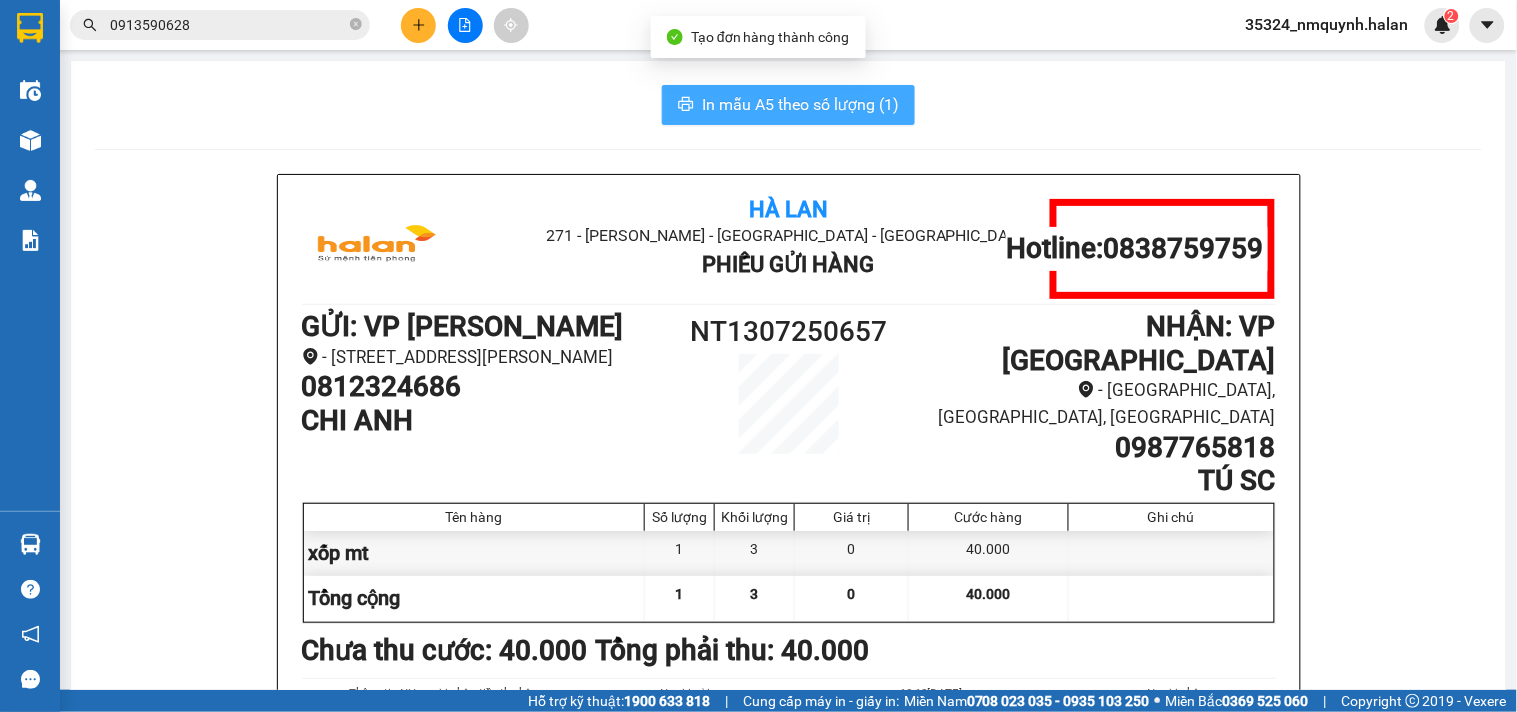 scroll, scrollTop: 0, scrollLeft: 0, axis: both 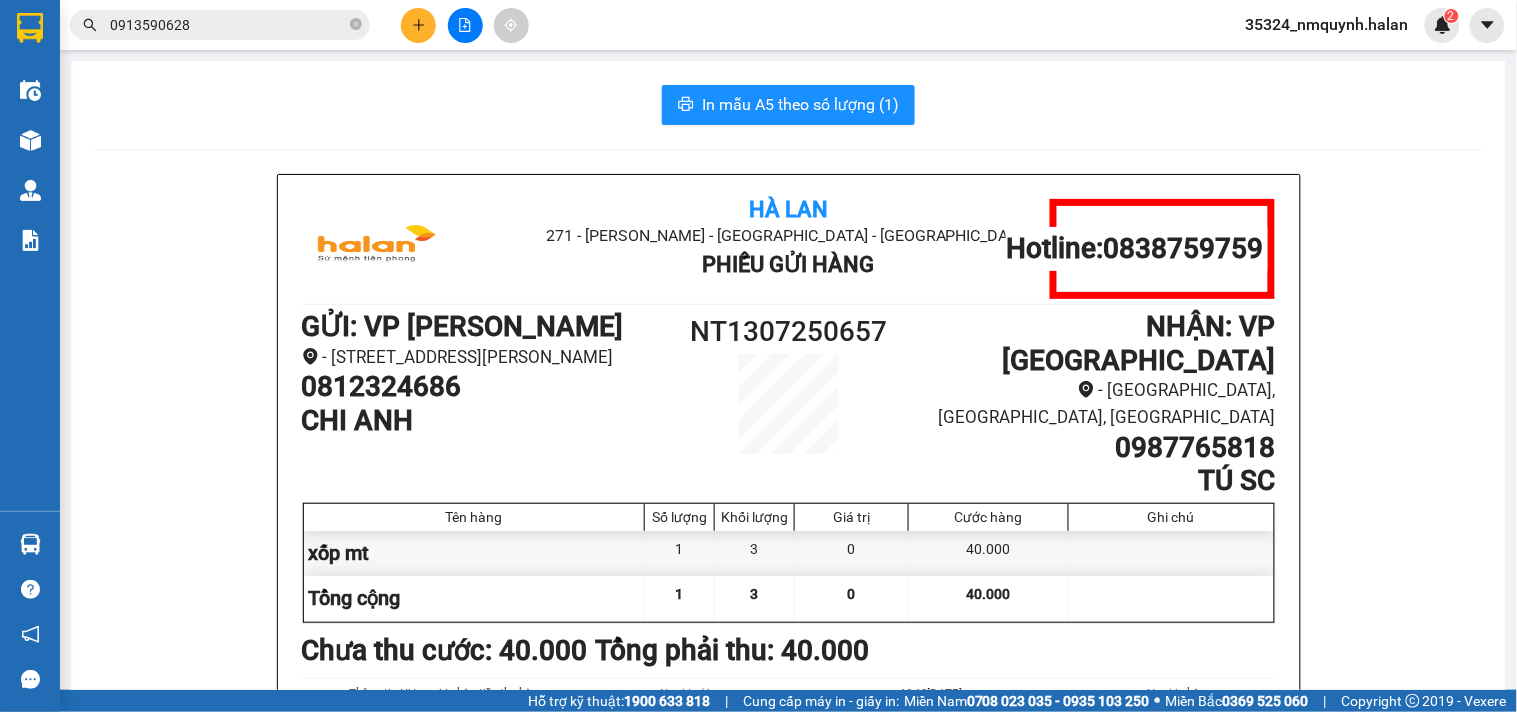 click 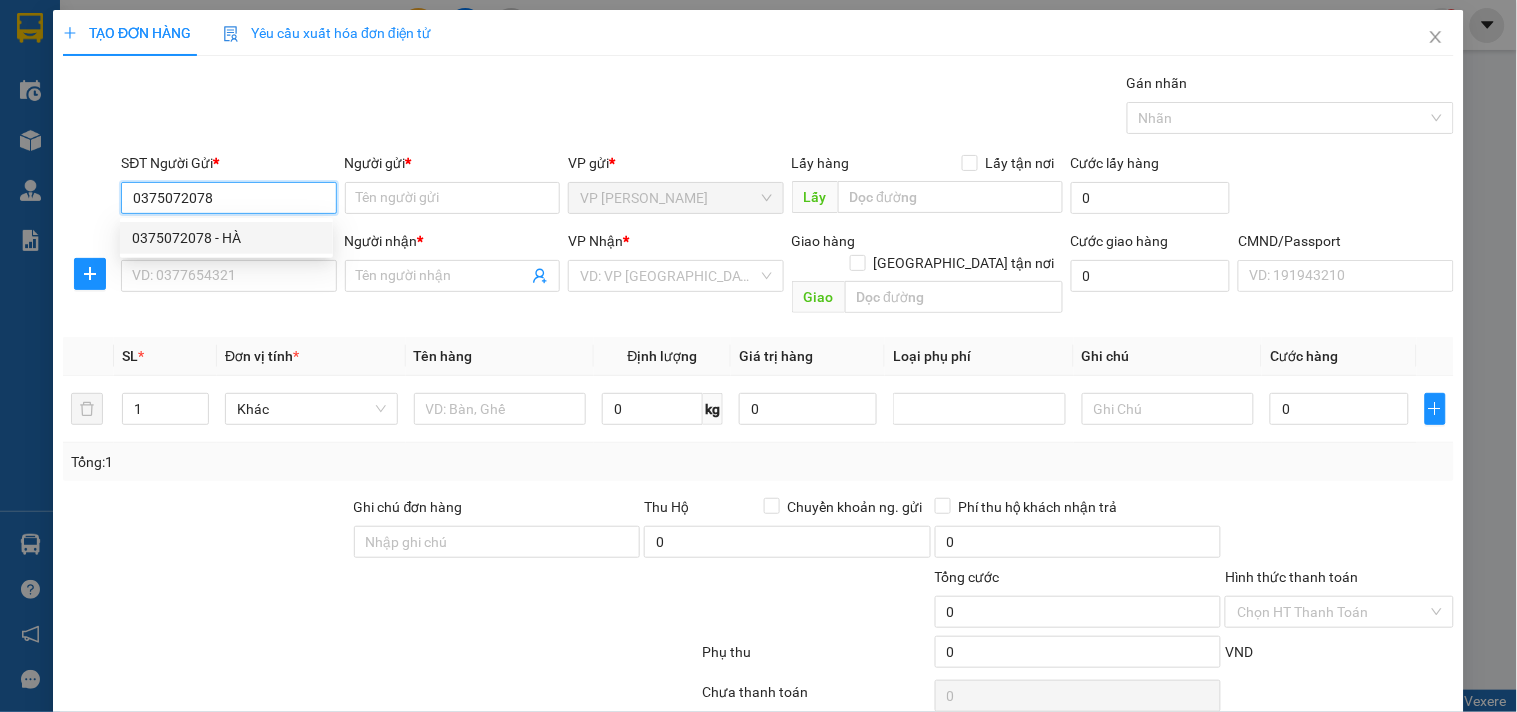 click on "0375072078 - HÀ" at bounding box center [226, 238] 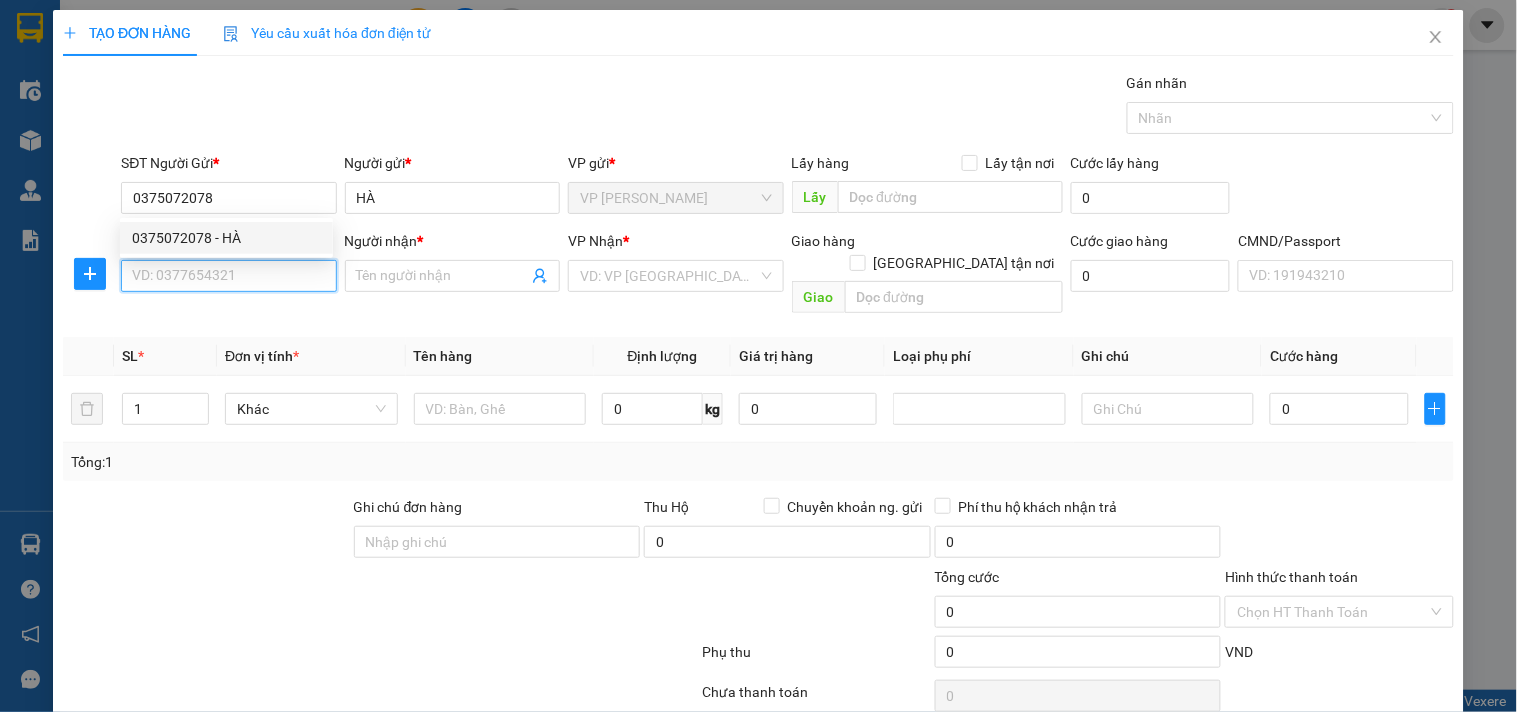 click on "SĐT Người Nhận  *" at bounding box center (228, 276) 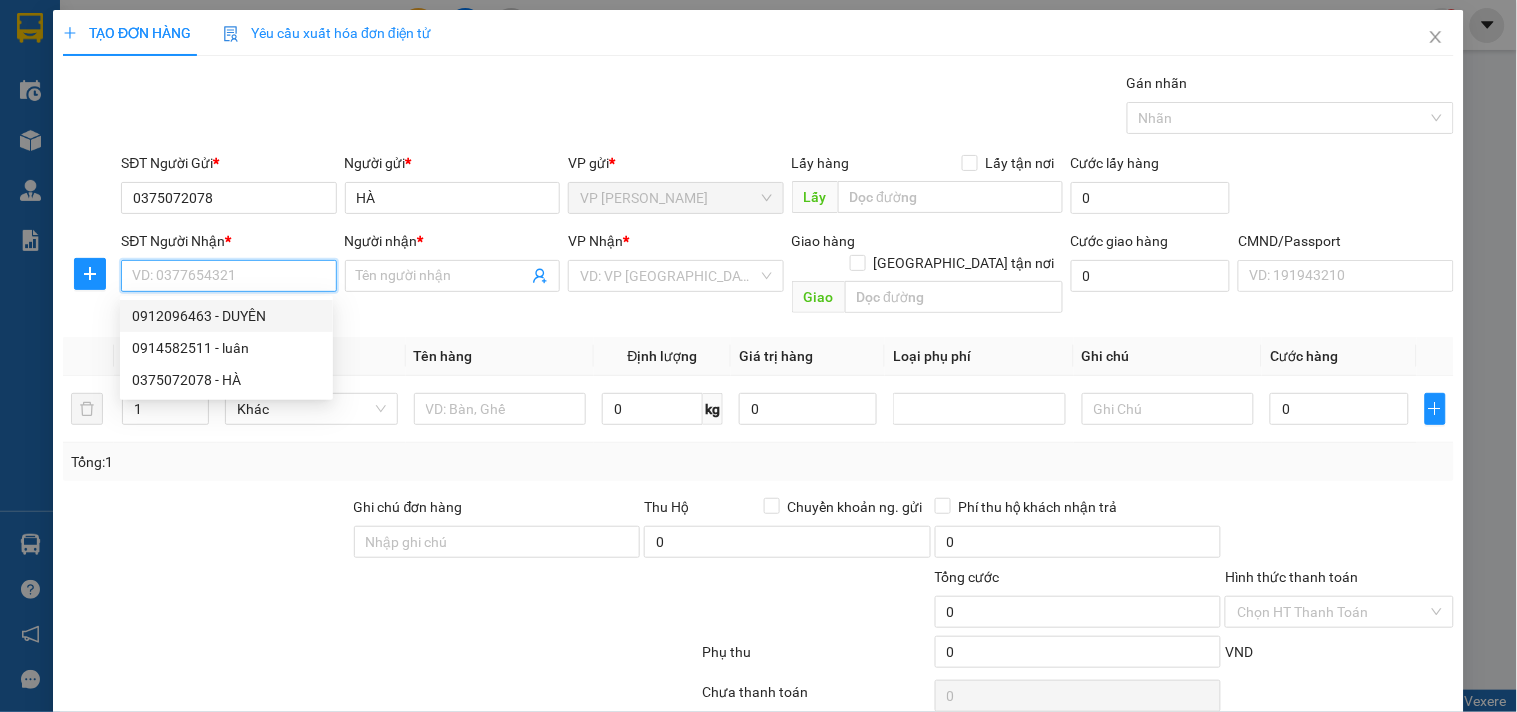 click on "0912096463 - DUYÊN" at bounding box center [226, 316] 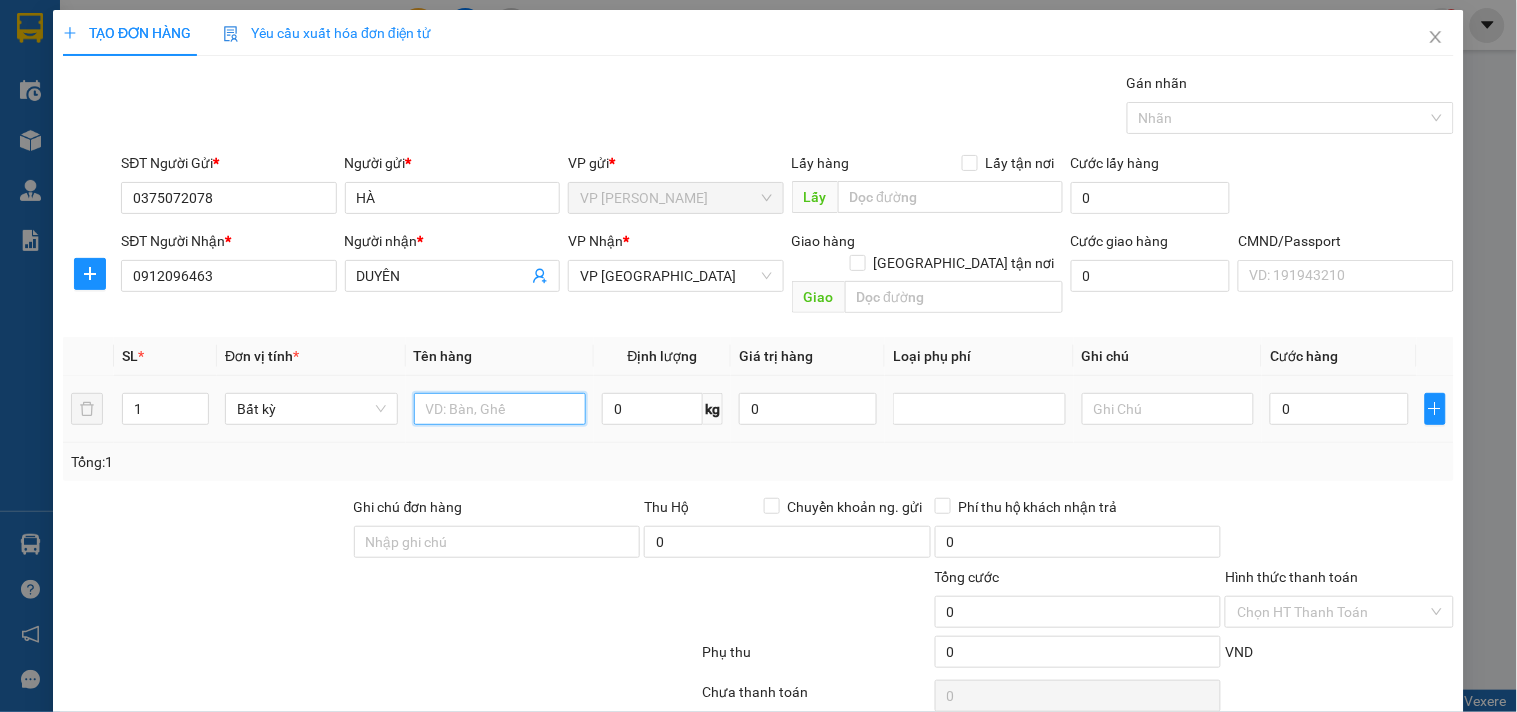 click at bounding box center (500, 409) 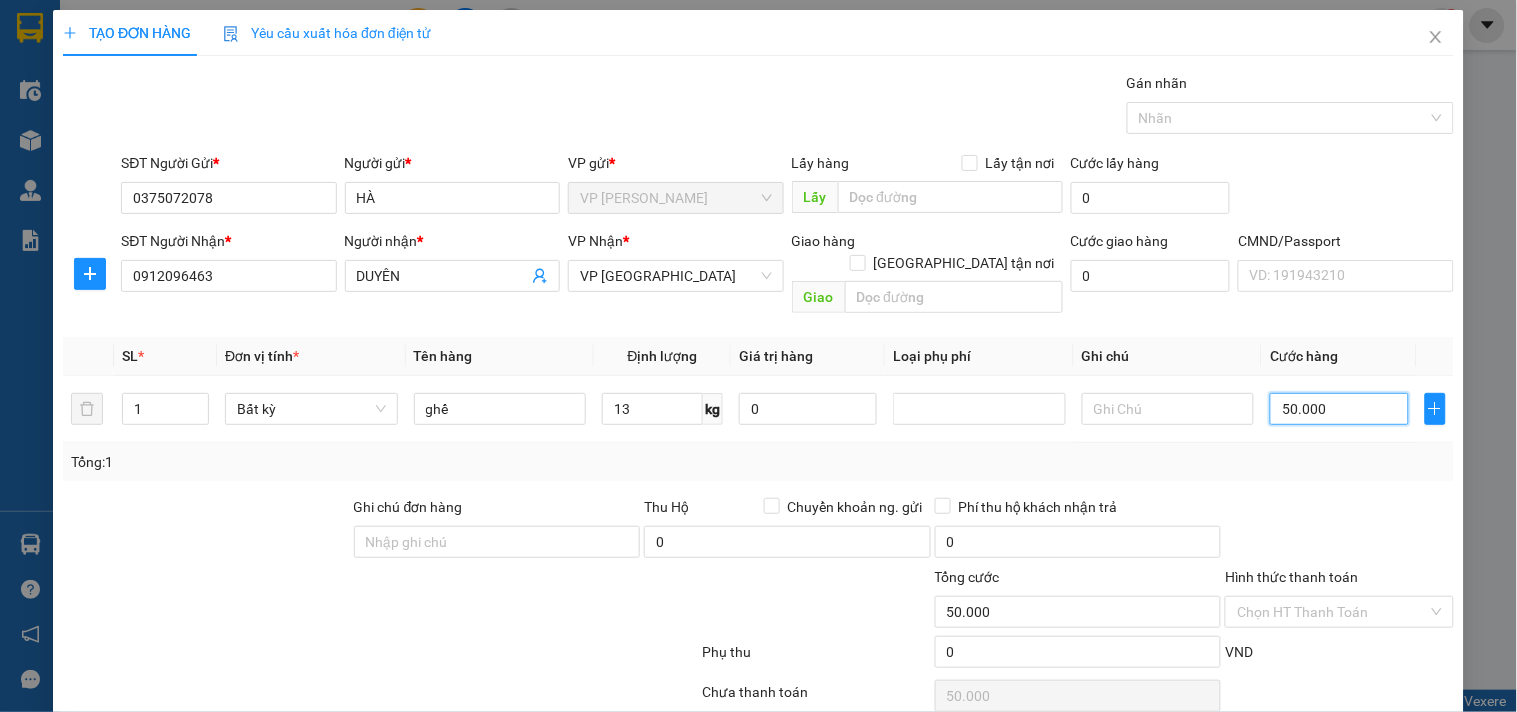 scroll, scrollTop: 0, scrollLeft: 0, axis: both 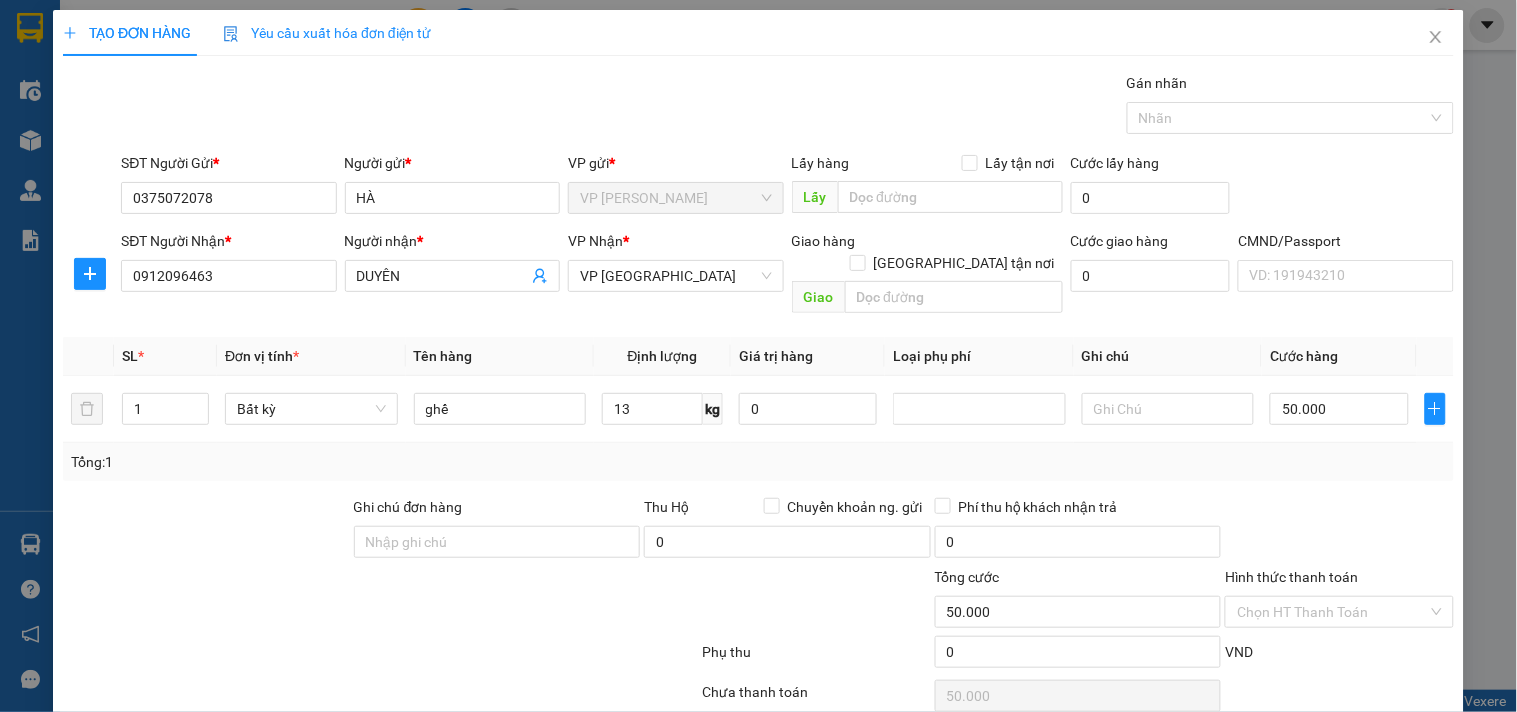 click on "Hình thức thanh toán" at bounding box center (1339, 581) 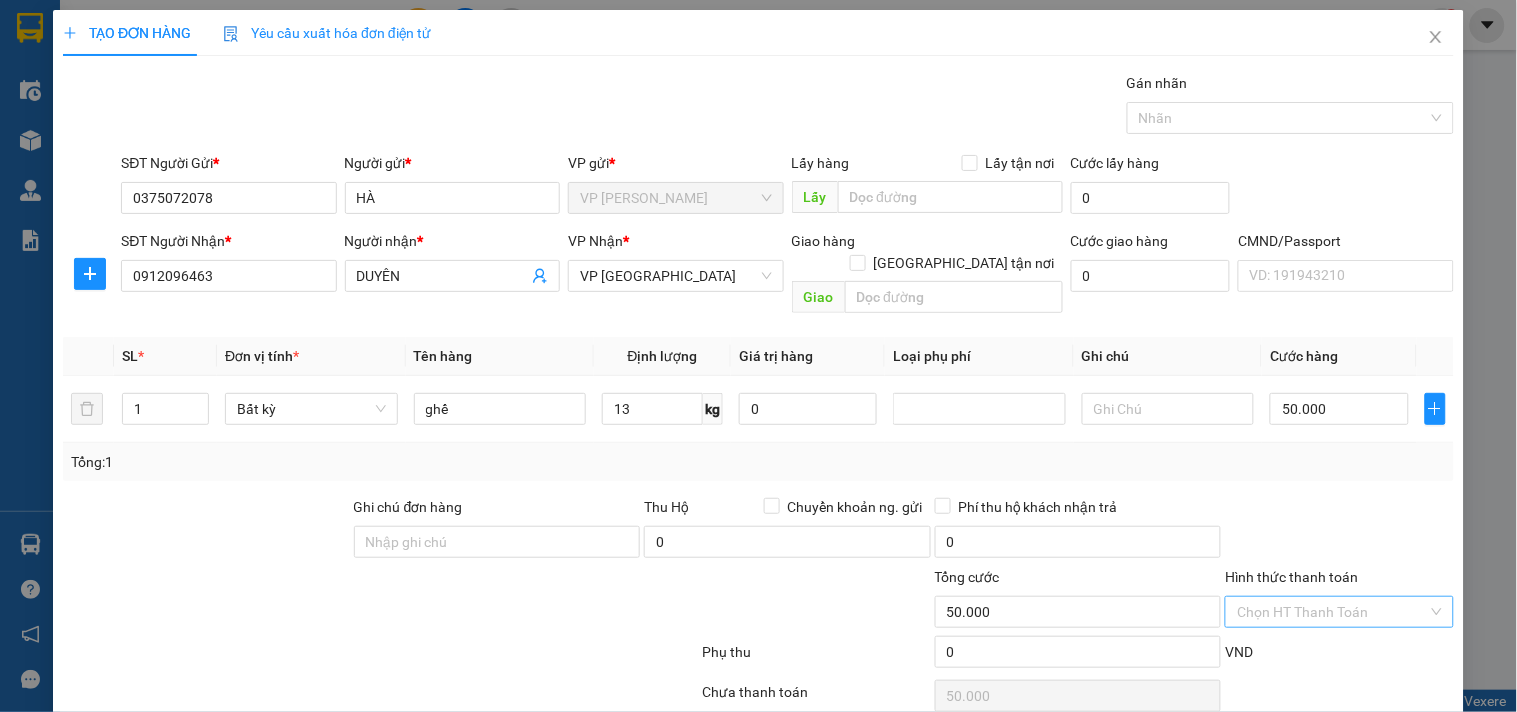 click on "Hình thức thanh toán" at bounding box center [1332, 612] 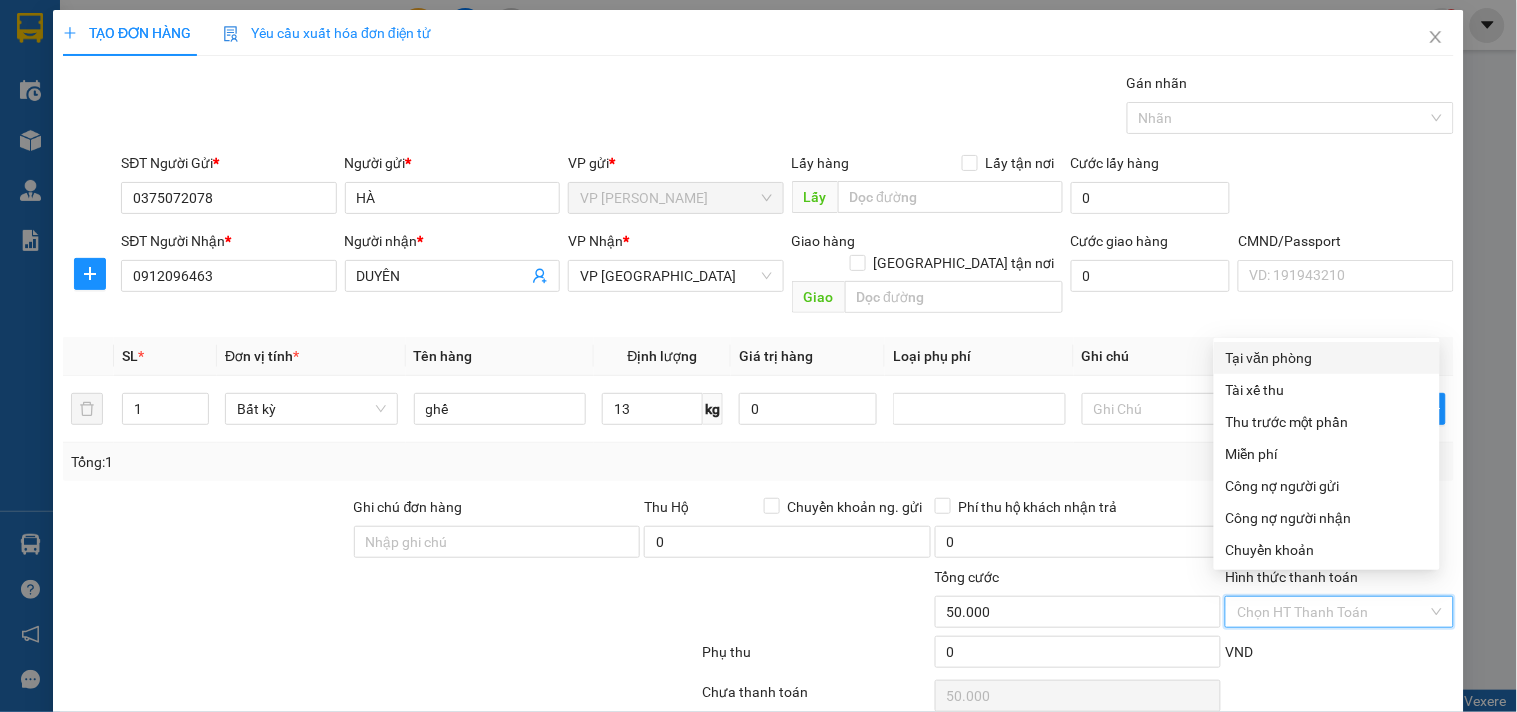 click on "Tại văn phòng" at bounding box center (1327, 358) 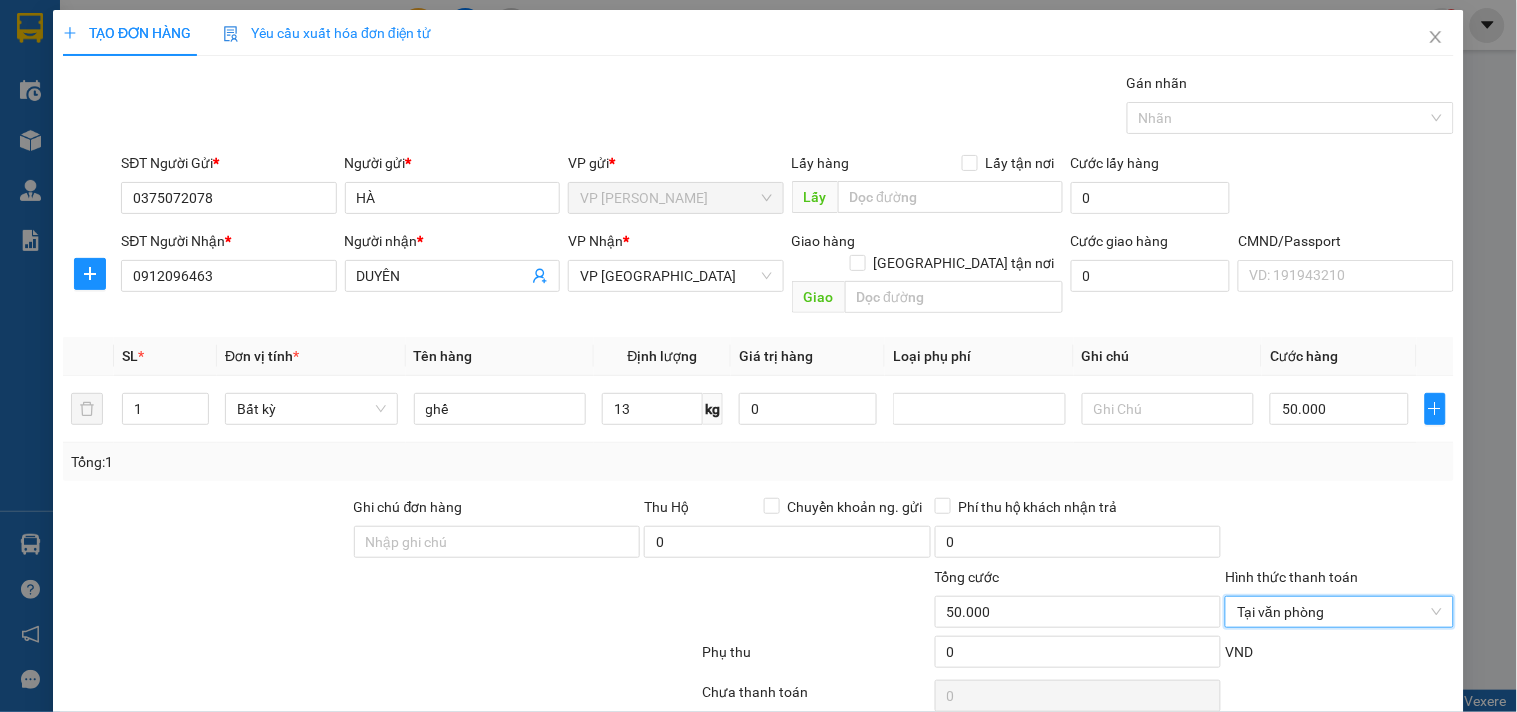 scroll, scrollTop: 67, scrollLeft: 0, axis: vertical 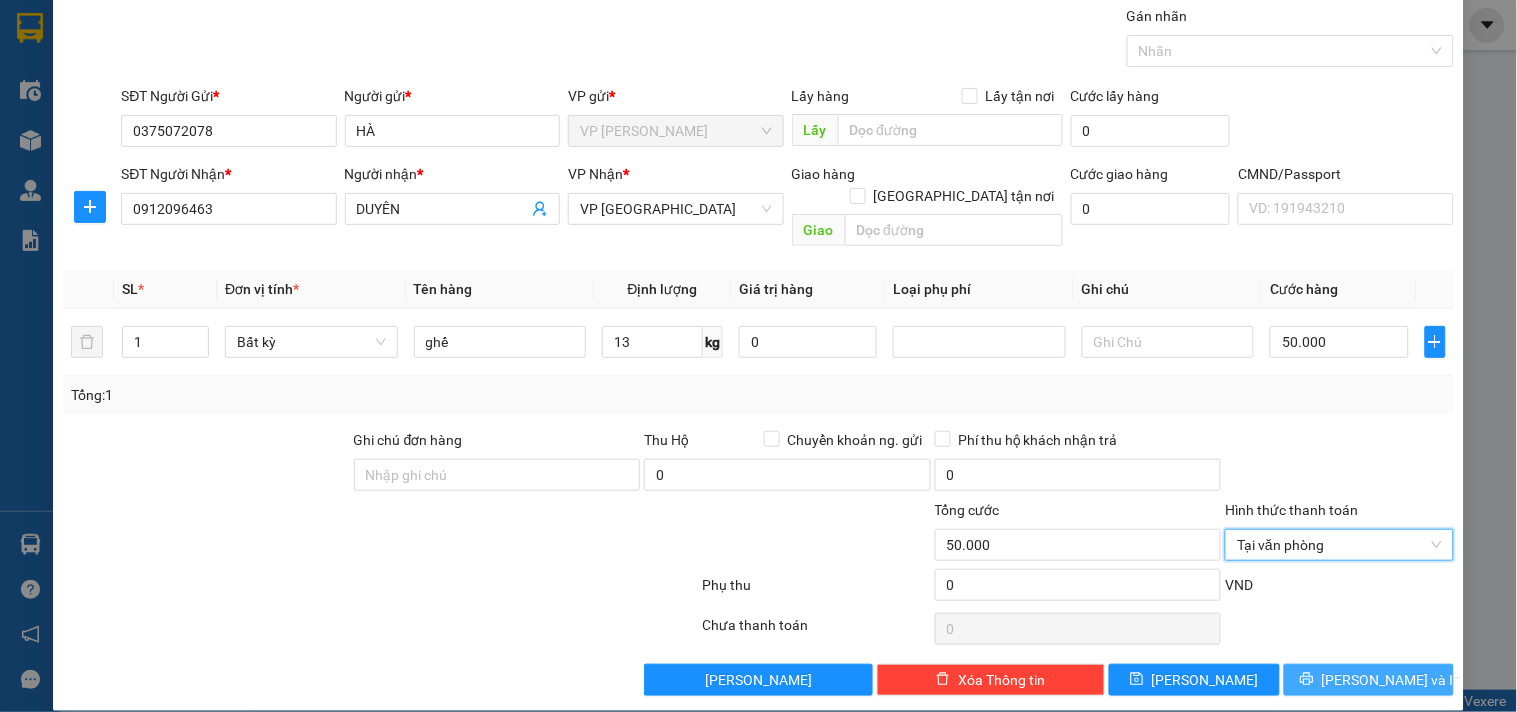 click on "[PERSON_NAME] và In" at bounding box center [1369, 680] 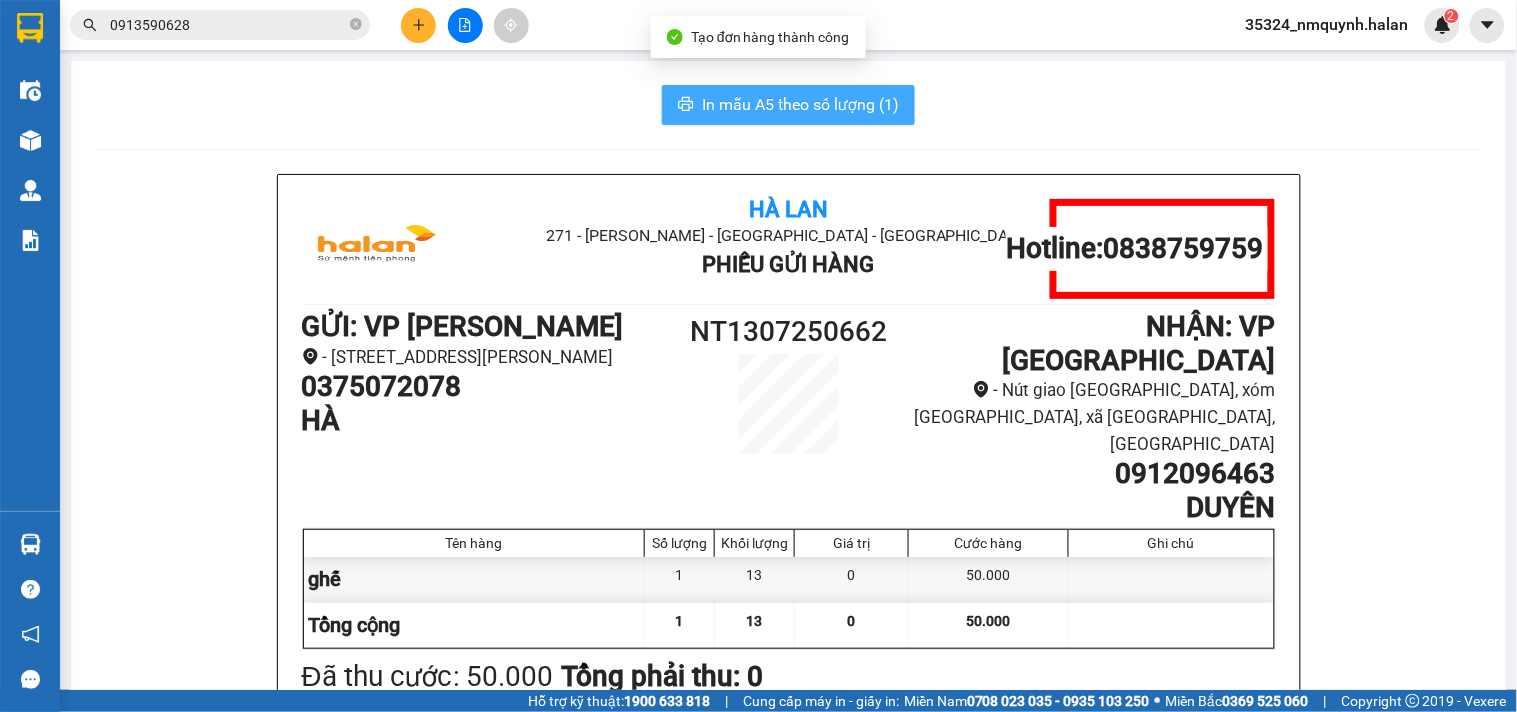 drag, startPoint x: 835, startPoint y: 84, endPoint x: 842, endPoint y: 97, distance: 14.764823 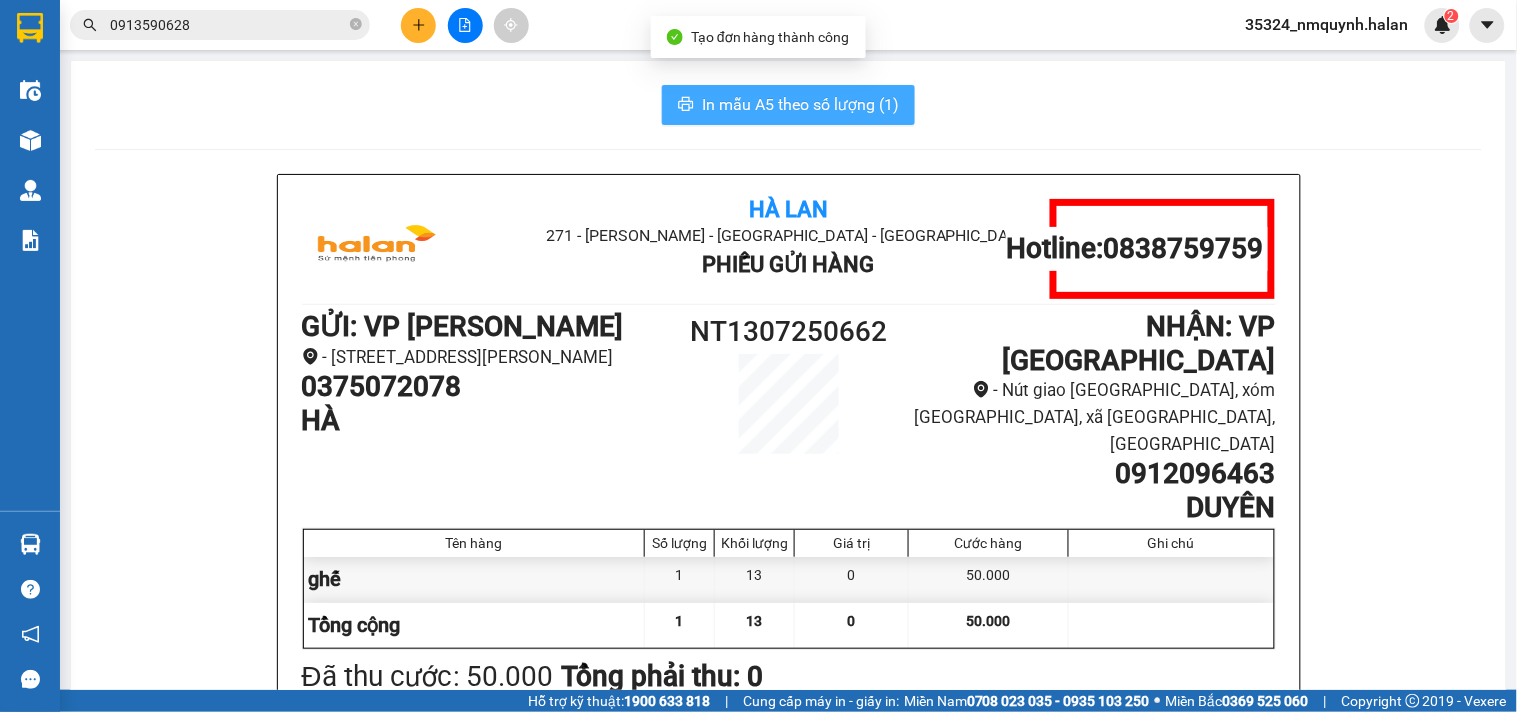 click on "In mẫu A5 theo số lượng
(1)" at bounding box center (800, 104) 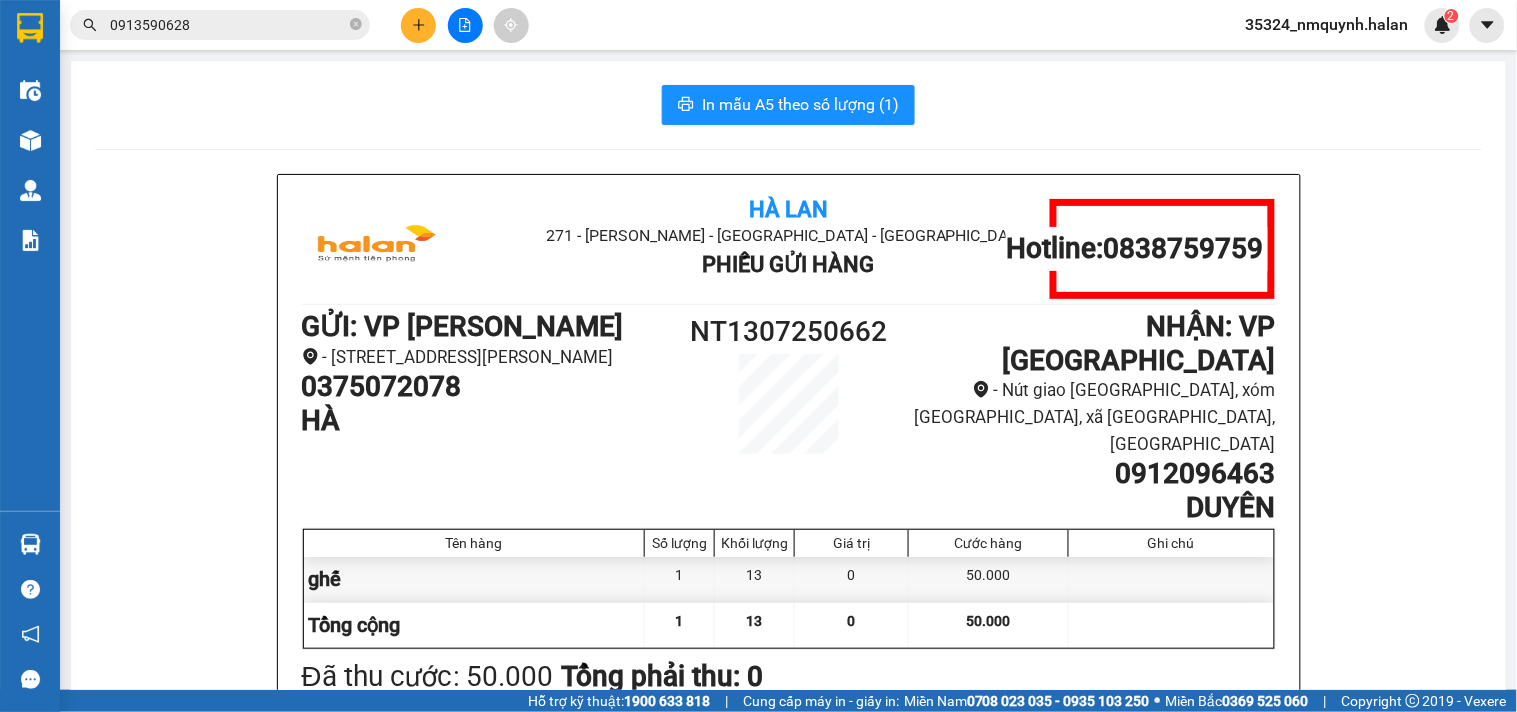 drag, startPoint x: 24, startPoint y: 512, endPoint x: 38, endPoint y: 543, distance: 34.0147 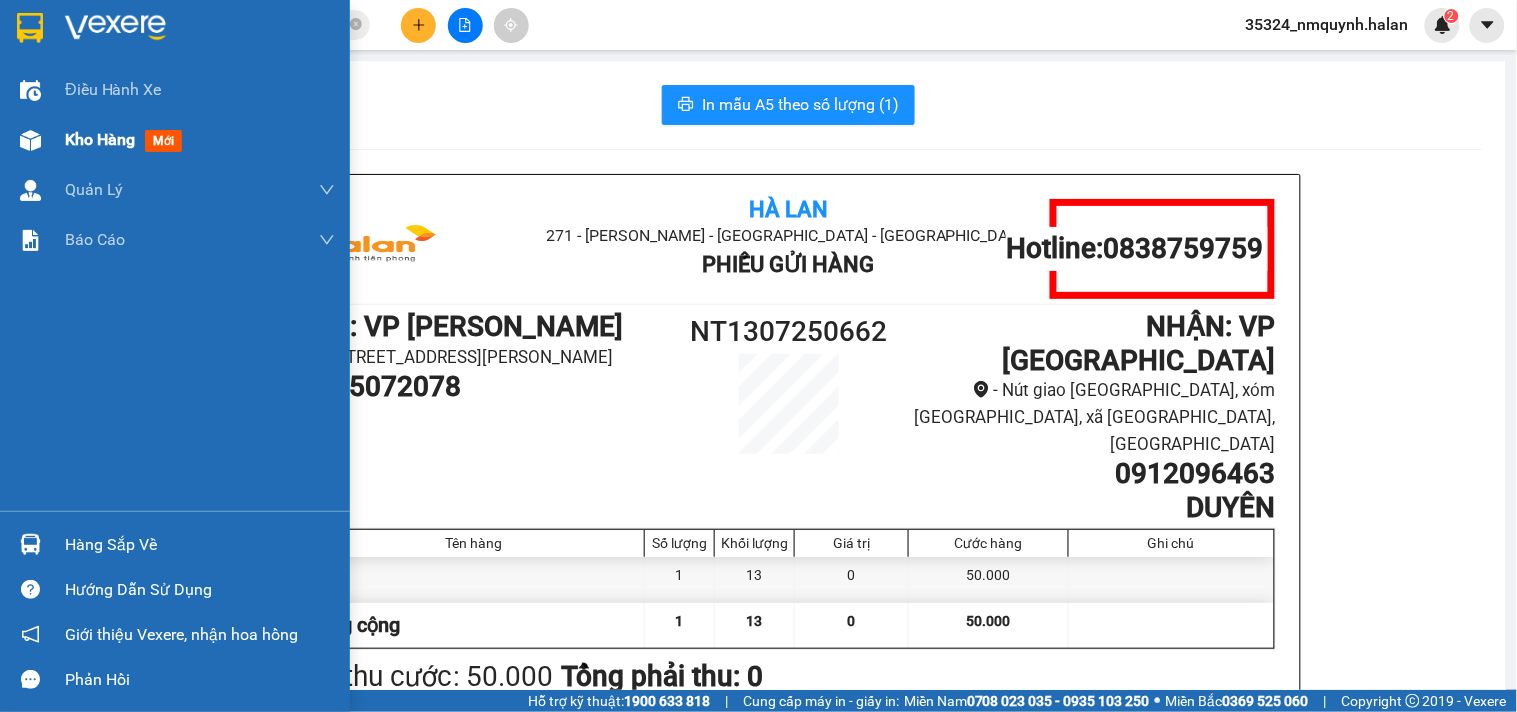 click on "Kho hàng mới" at bounding box center [200, 140] 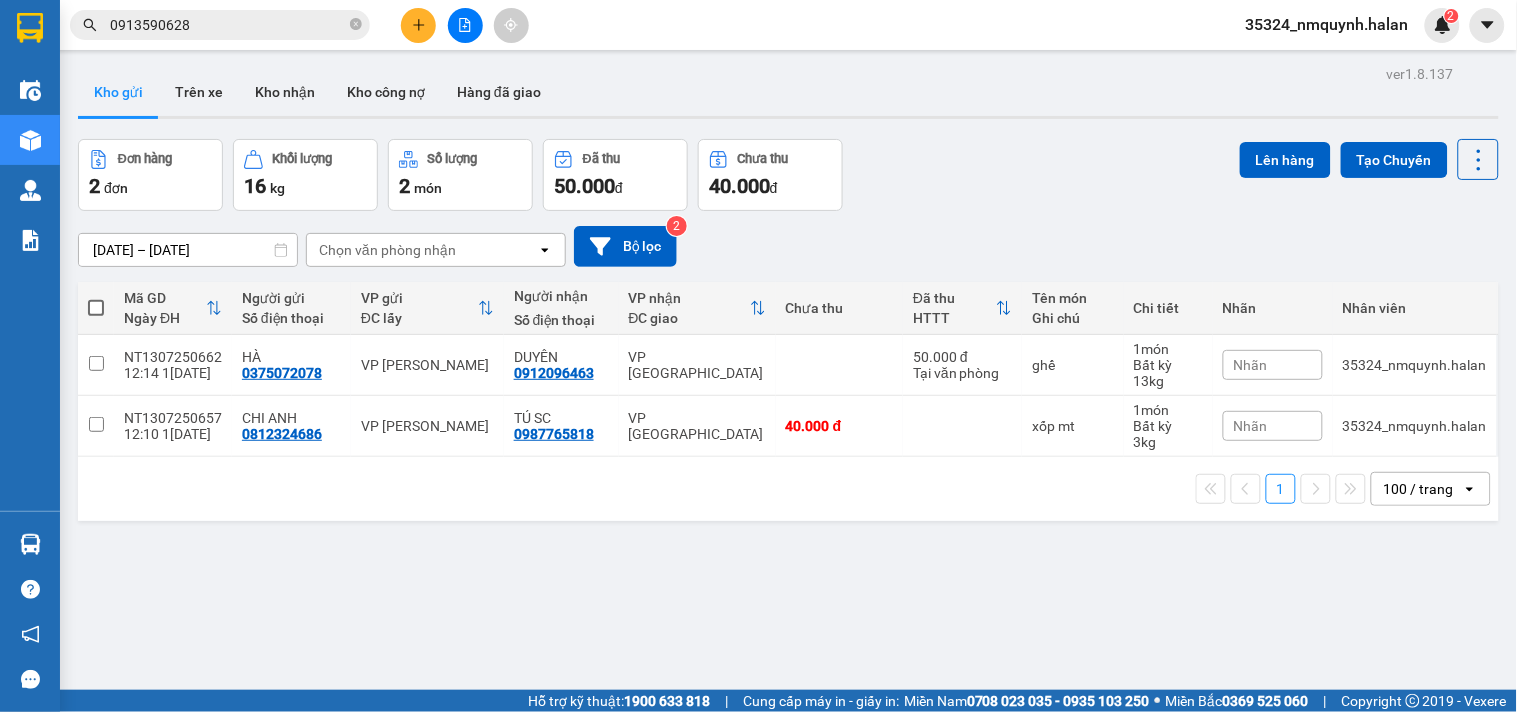 click on "30/05/2025 – 13/07/2025 Press the down arrow key to interact with the calendar and select a date. Press the escape button to close the calendar. Selected date range is from 30/05/2025 to 13/07/2025. Chọn văn phòng nhận open Bộ lọc 2" at bounding box center [788, 246] 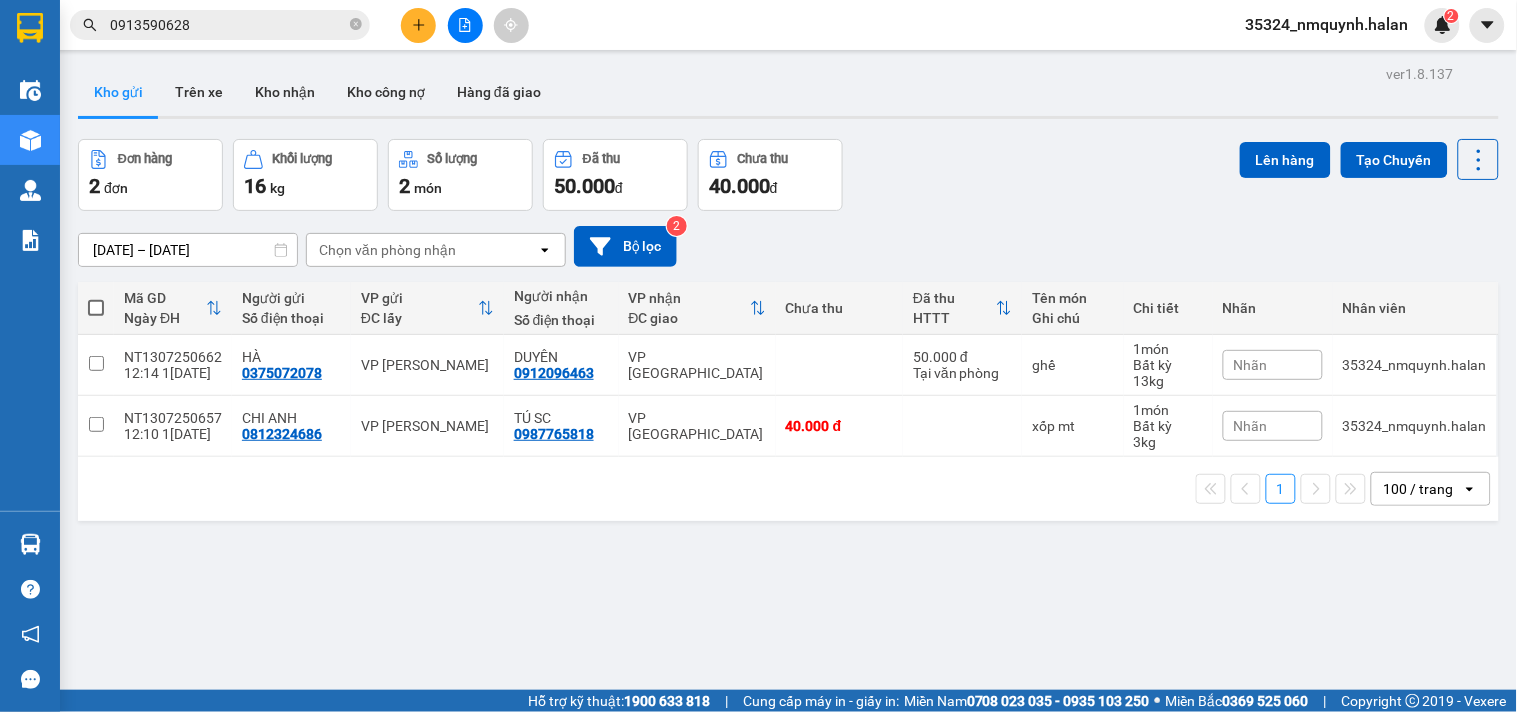 click on "0913590628" at bounding box center (228, 25) 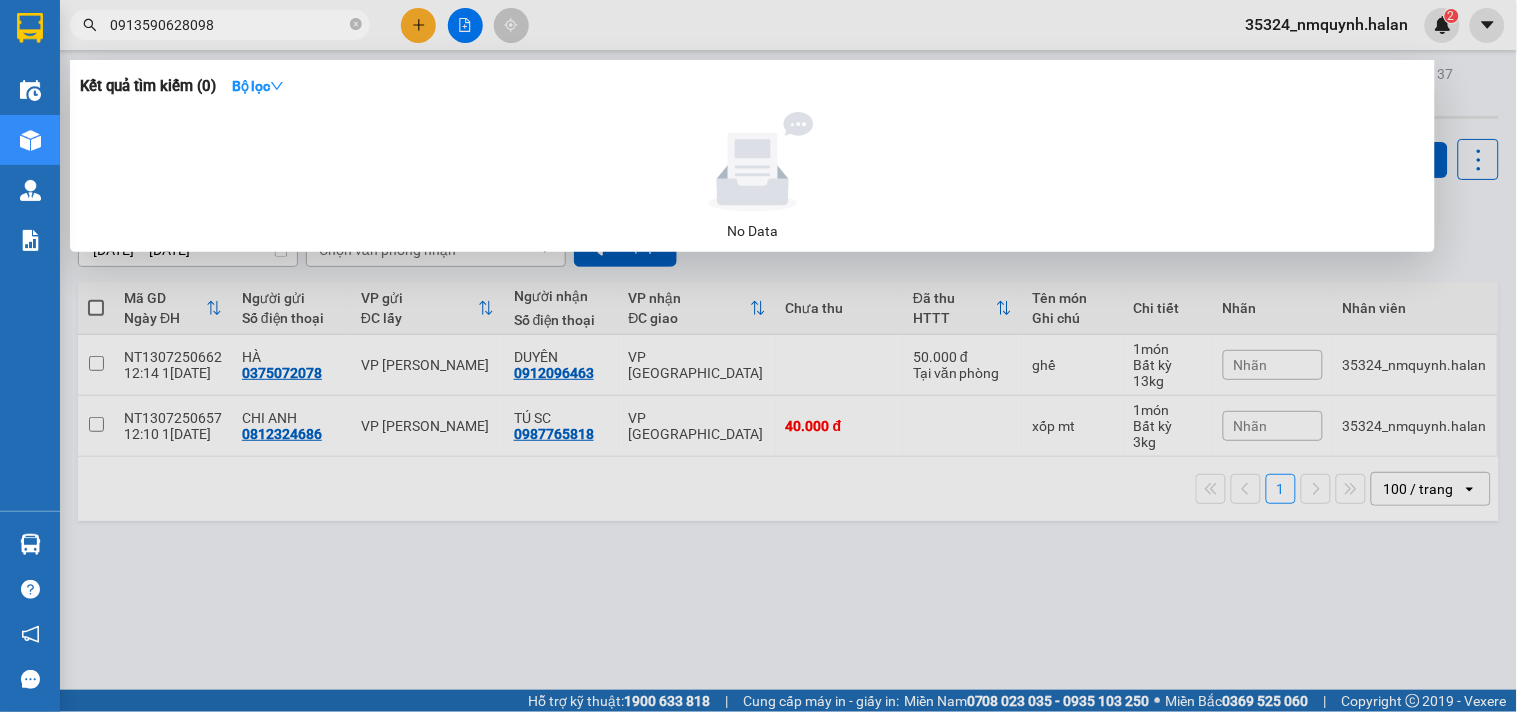 click on "0913590628098" at bounding box center [228, 25] 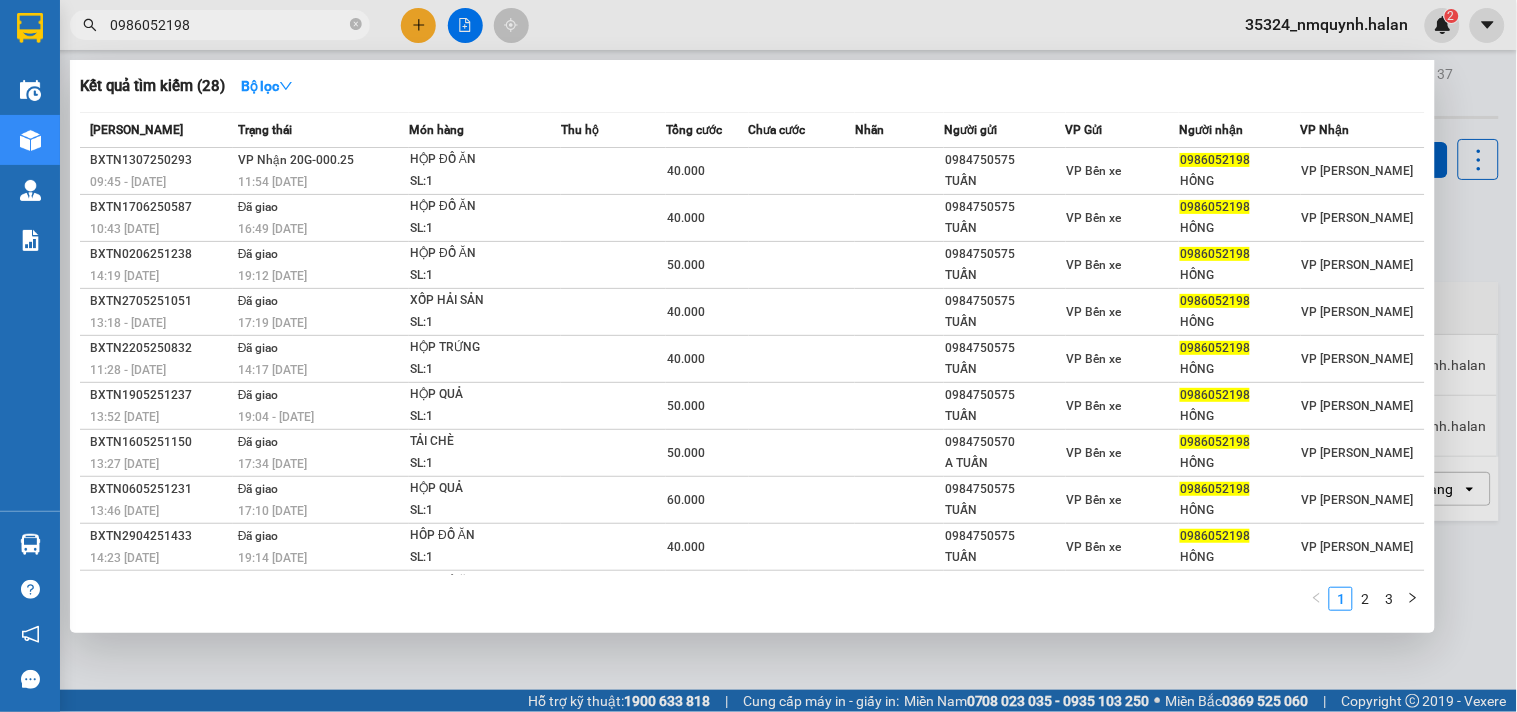 click on "Tổng cước" at bounding box center [694, 130] 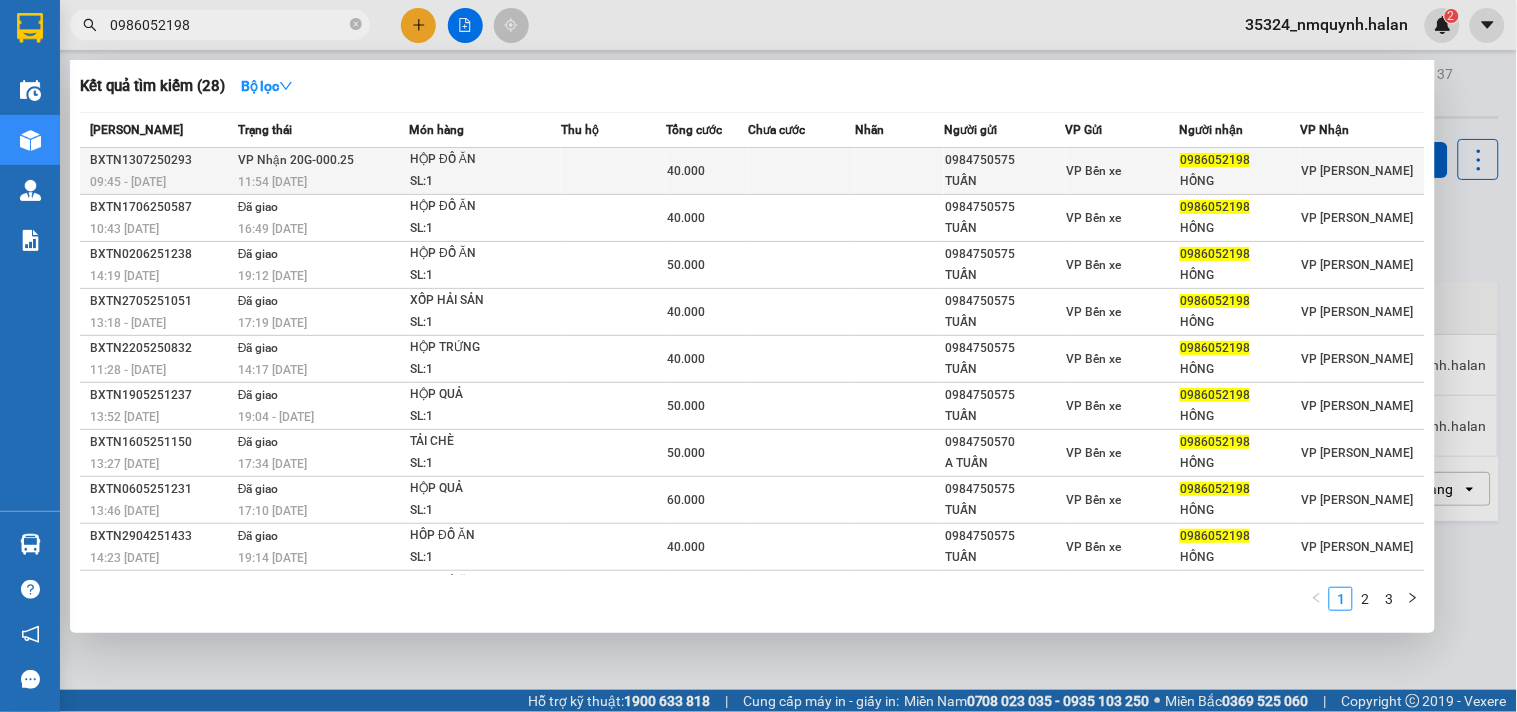 click on "40.000" at bounding box center (707, 171) 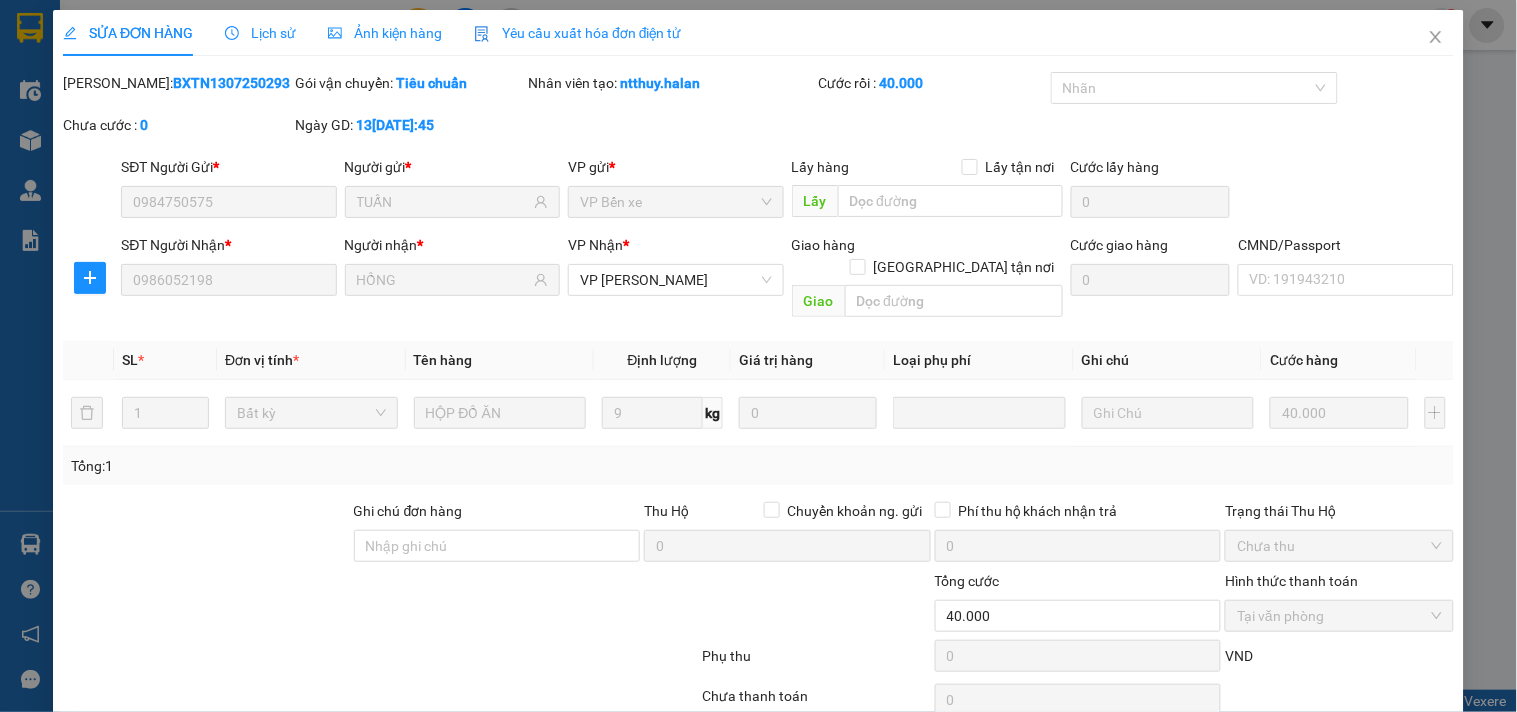 scroll, scrollTop: 72, scrollLeft: 0, axis: vertical 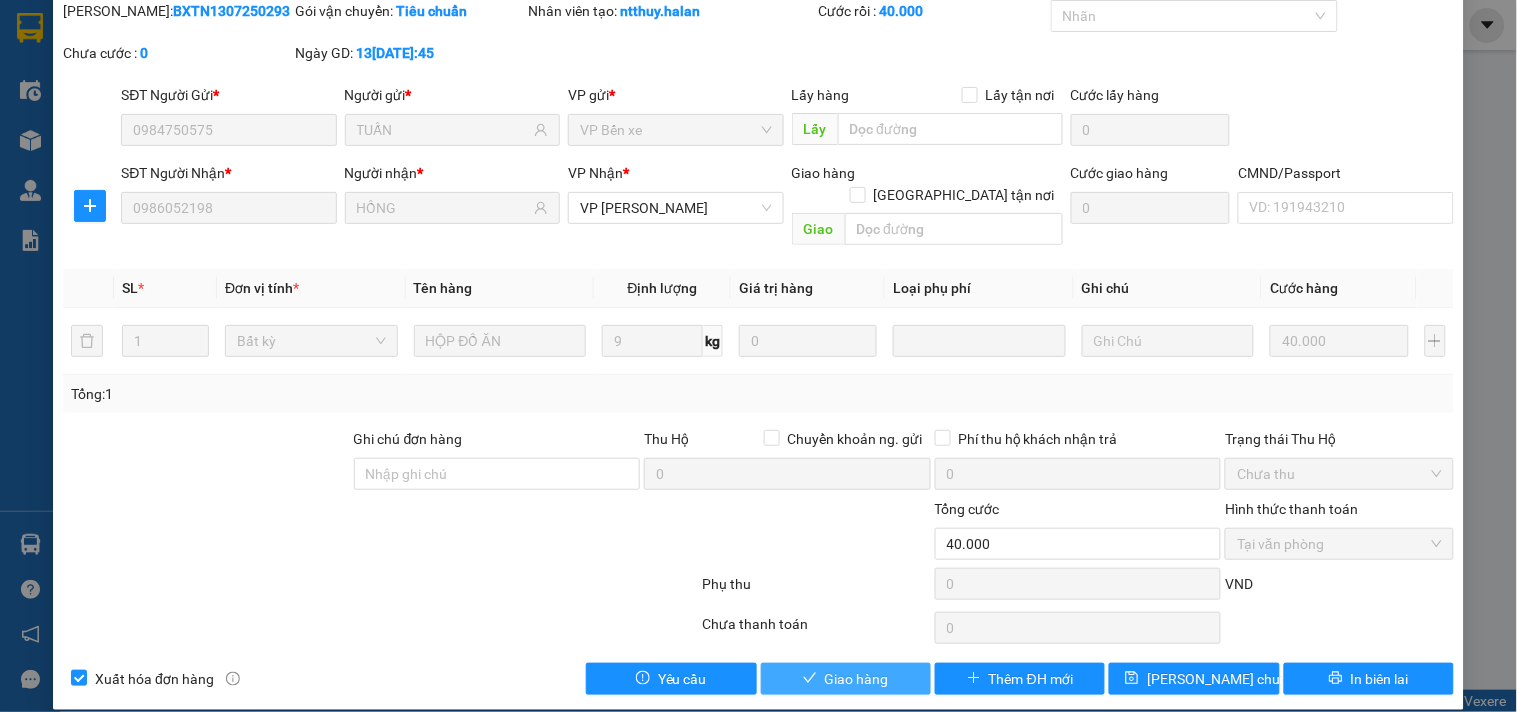 click on "Giao hàng" at bounding box center (846, 679) 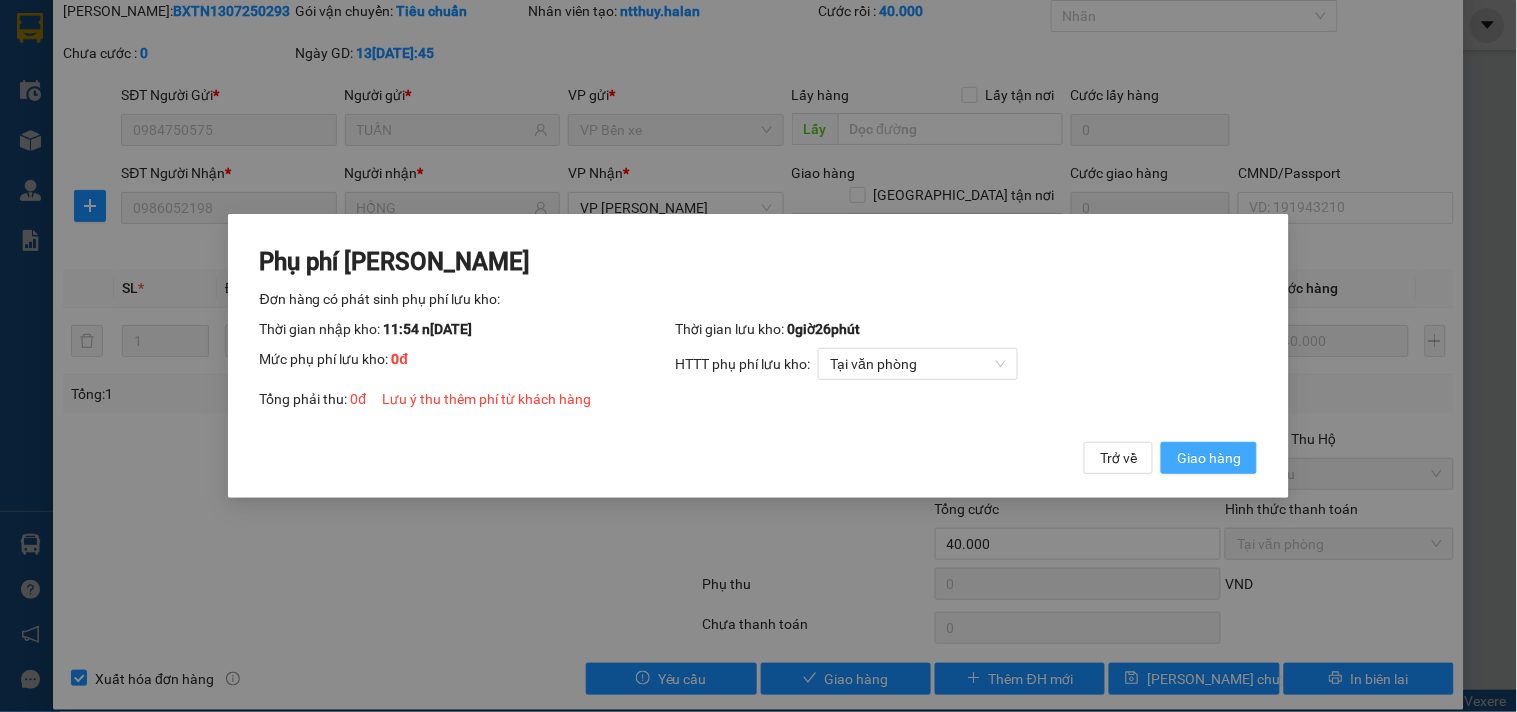click on "Giao hàng" at bounding box center [1209, 458] 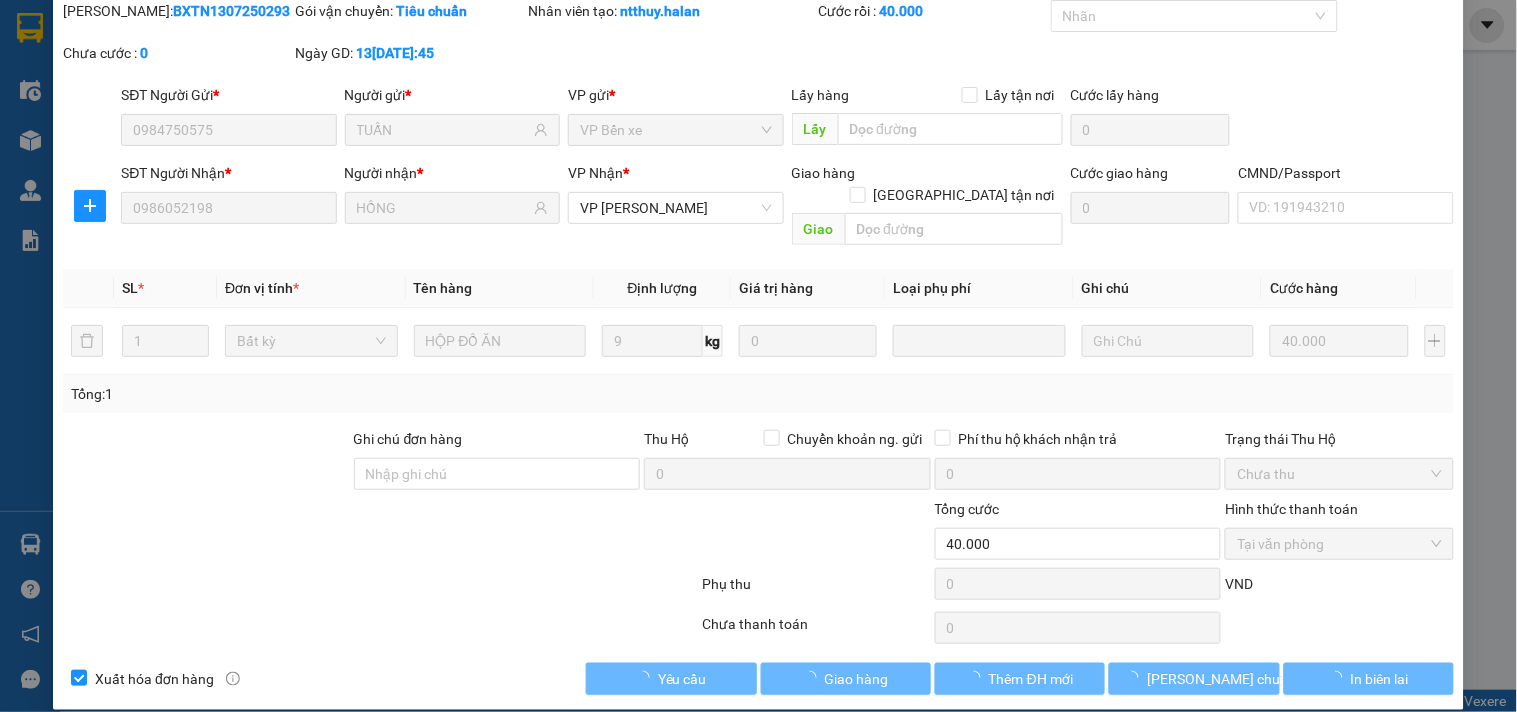 scroll, scrollTop: 0, scrollLeft: 0, axis: both 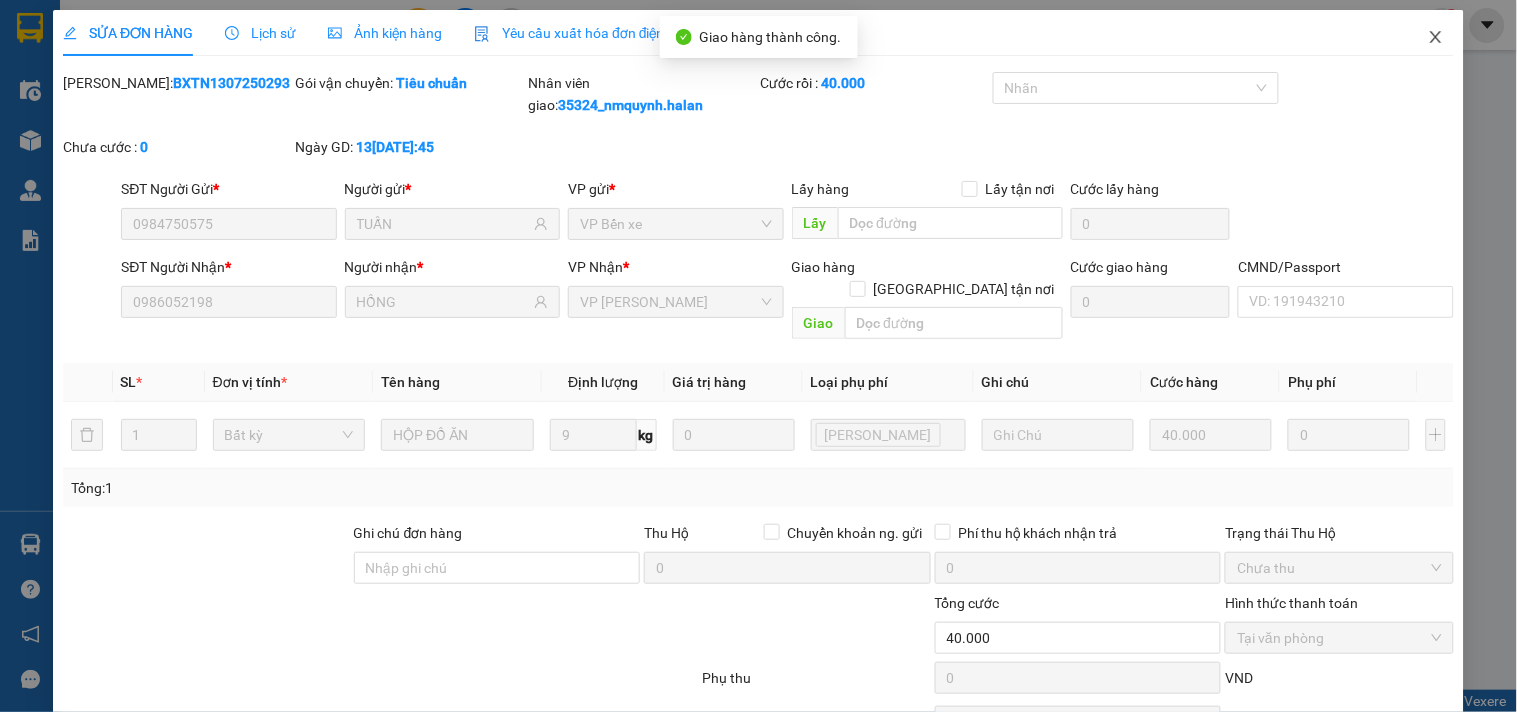 drag, startPoint x: 1417, startPoint y: 41, endPoint x: 688, endPoint y: 3, distance: 729.98975 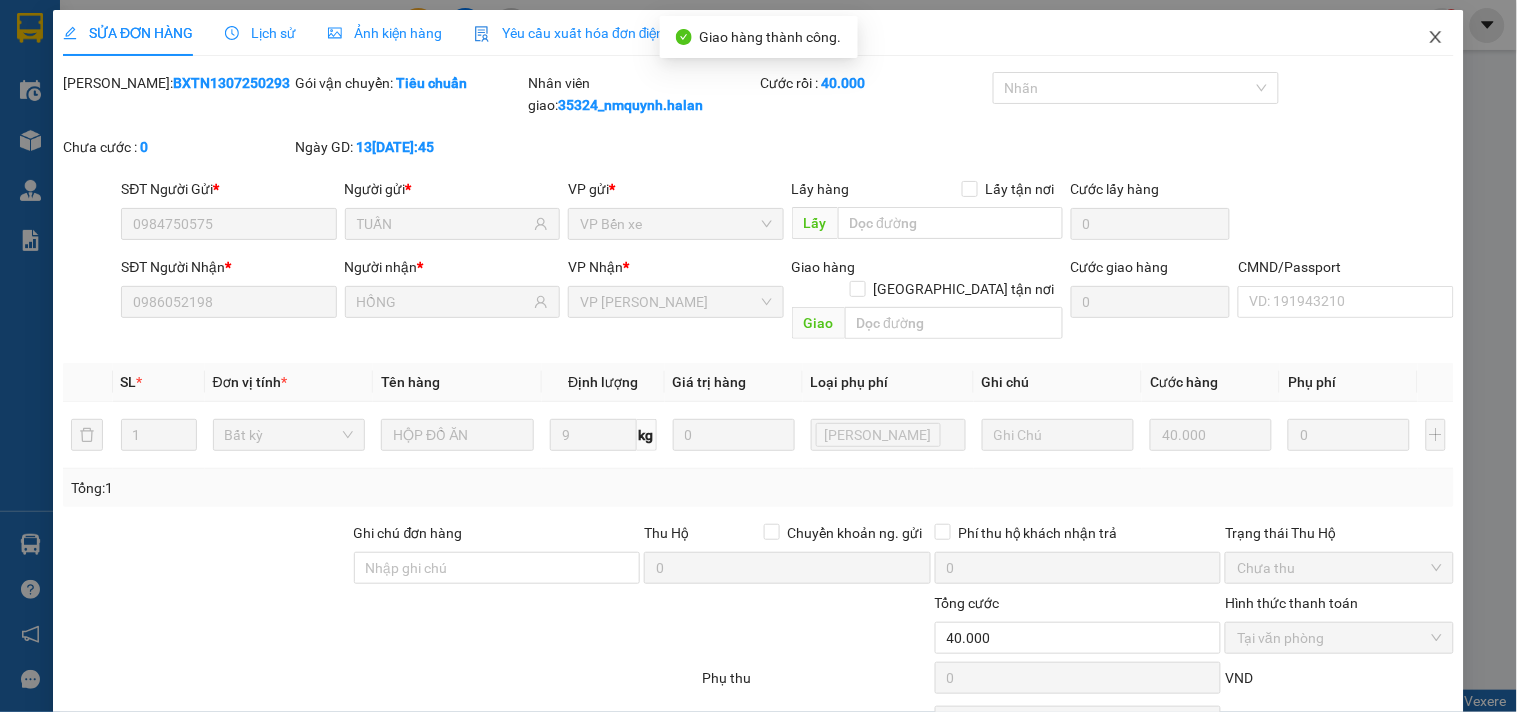 click 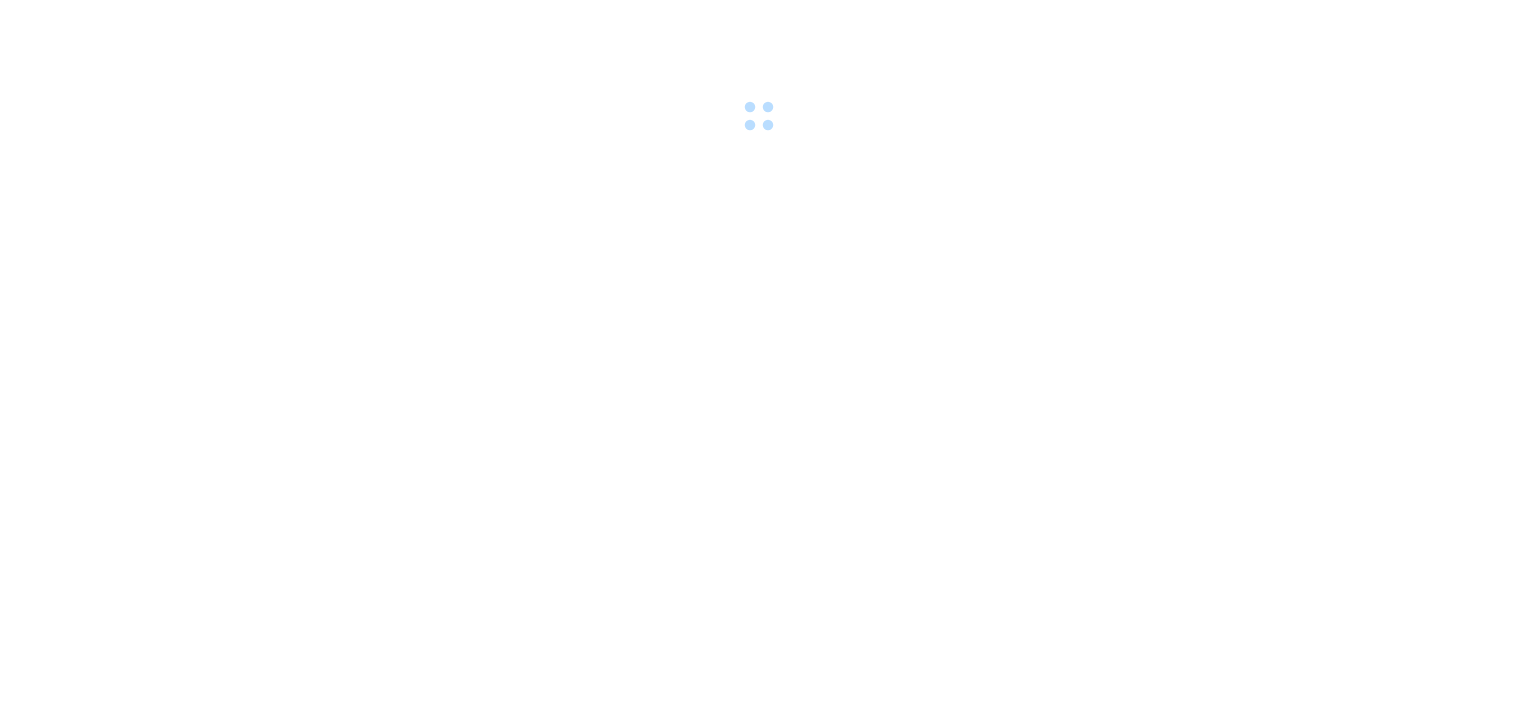scroll, scrollTop: 0, scrollLeft: 0, axis: both 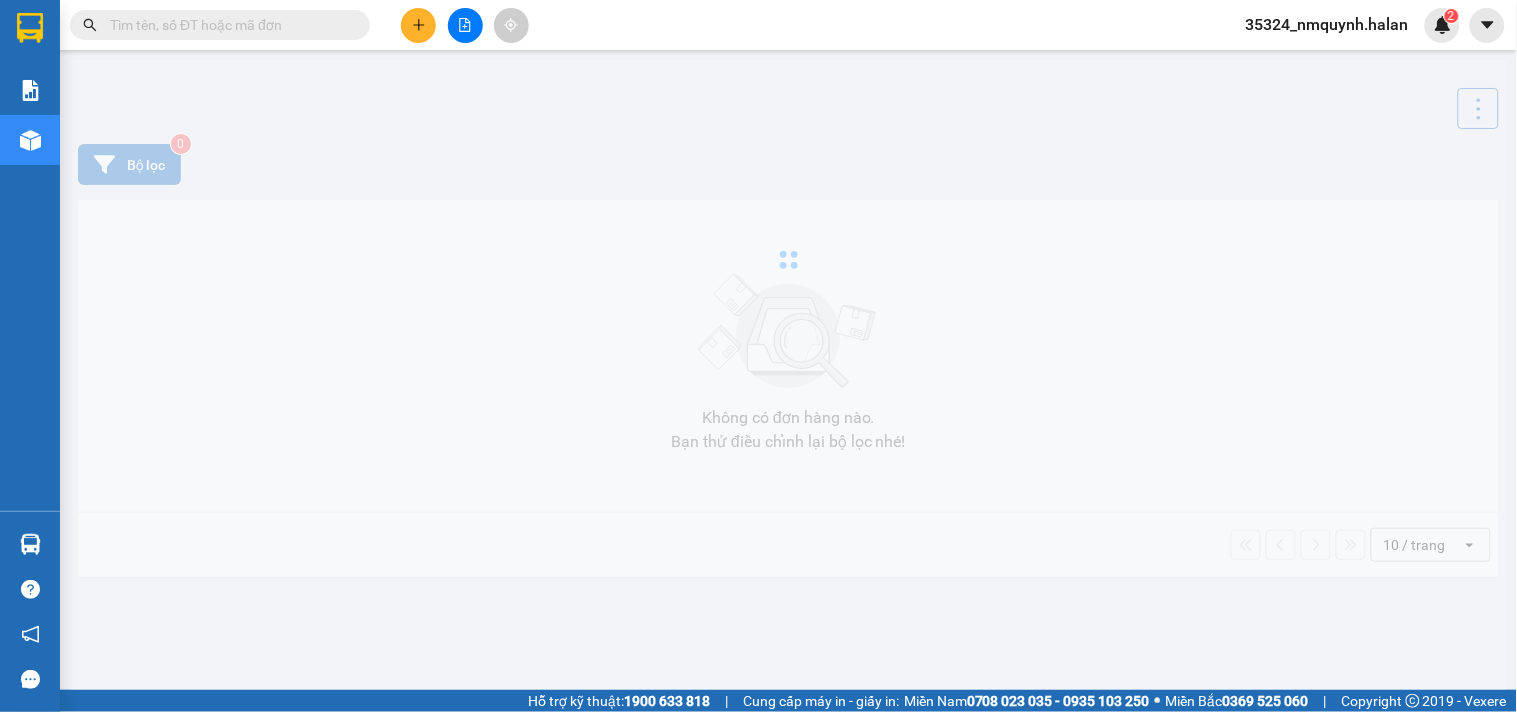 click at bounding box center (228, 25) 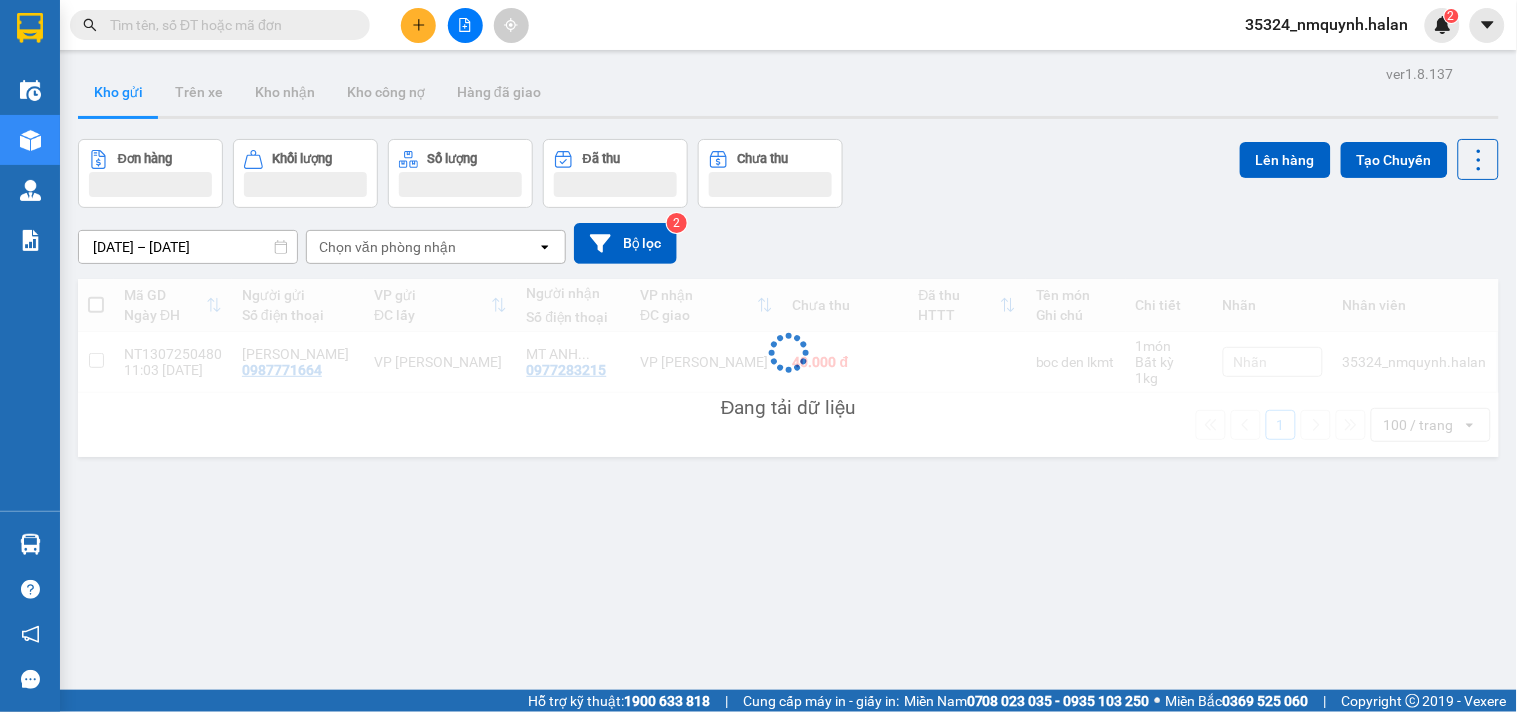paste on "0374022797" 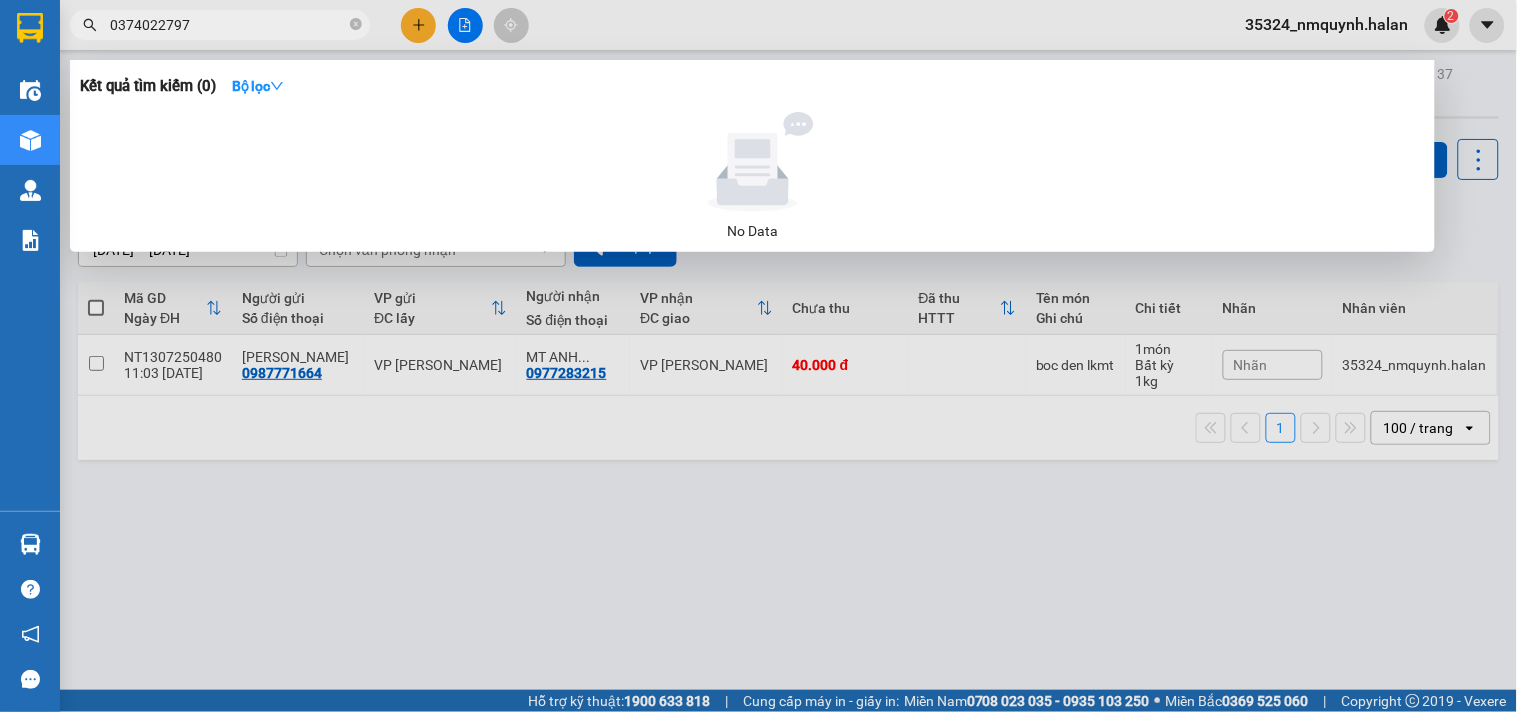 type on "0374022797" 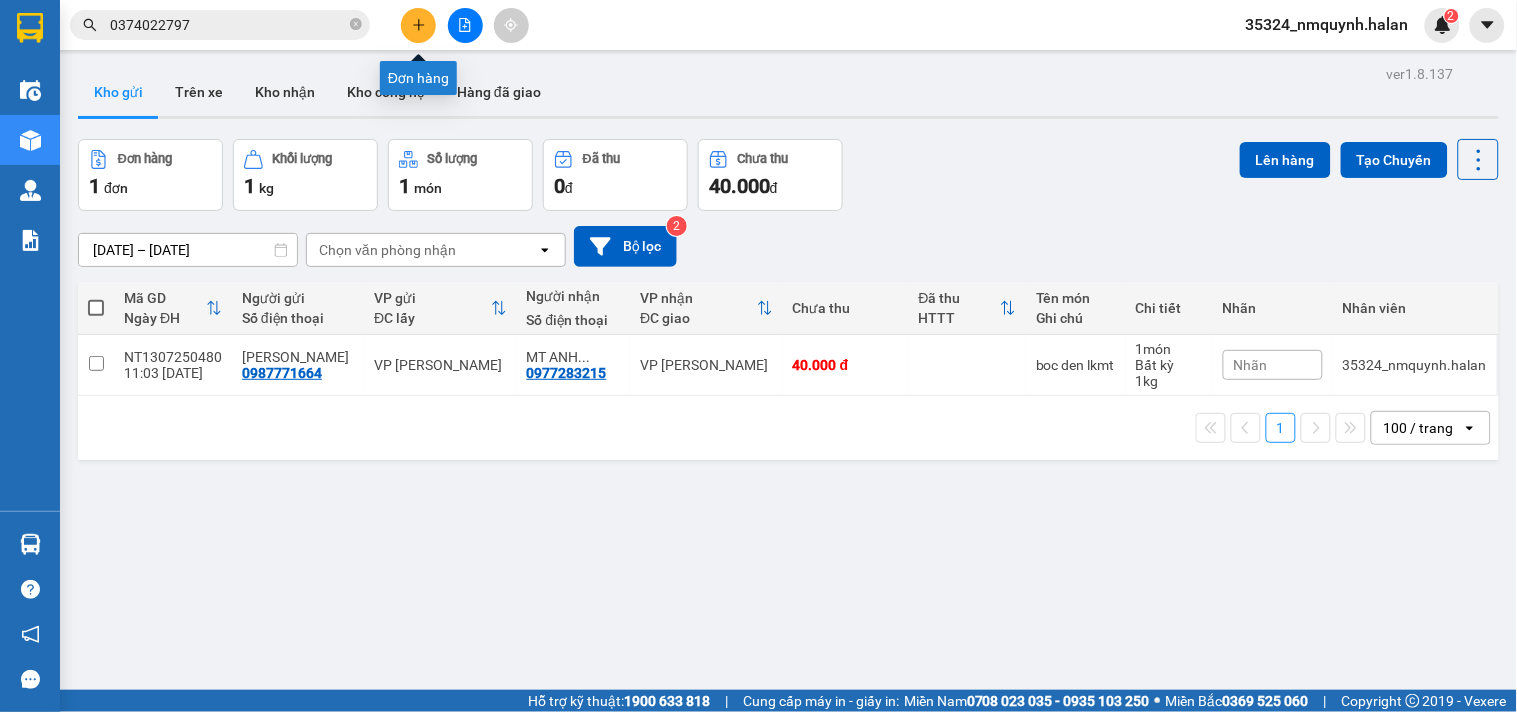 click 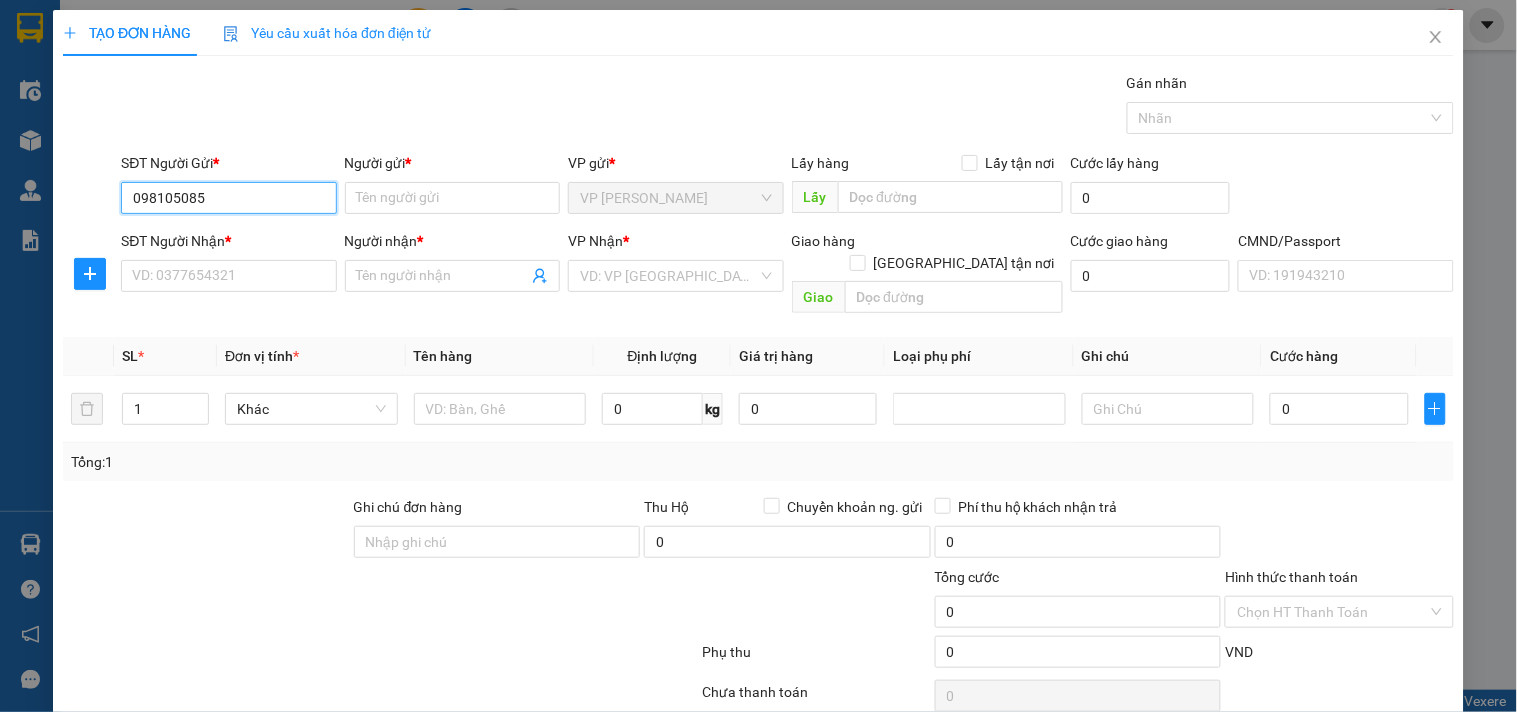 type on "0981050850" 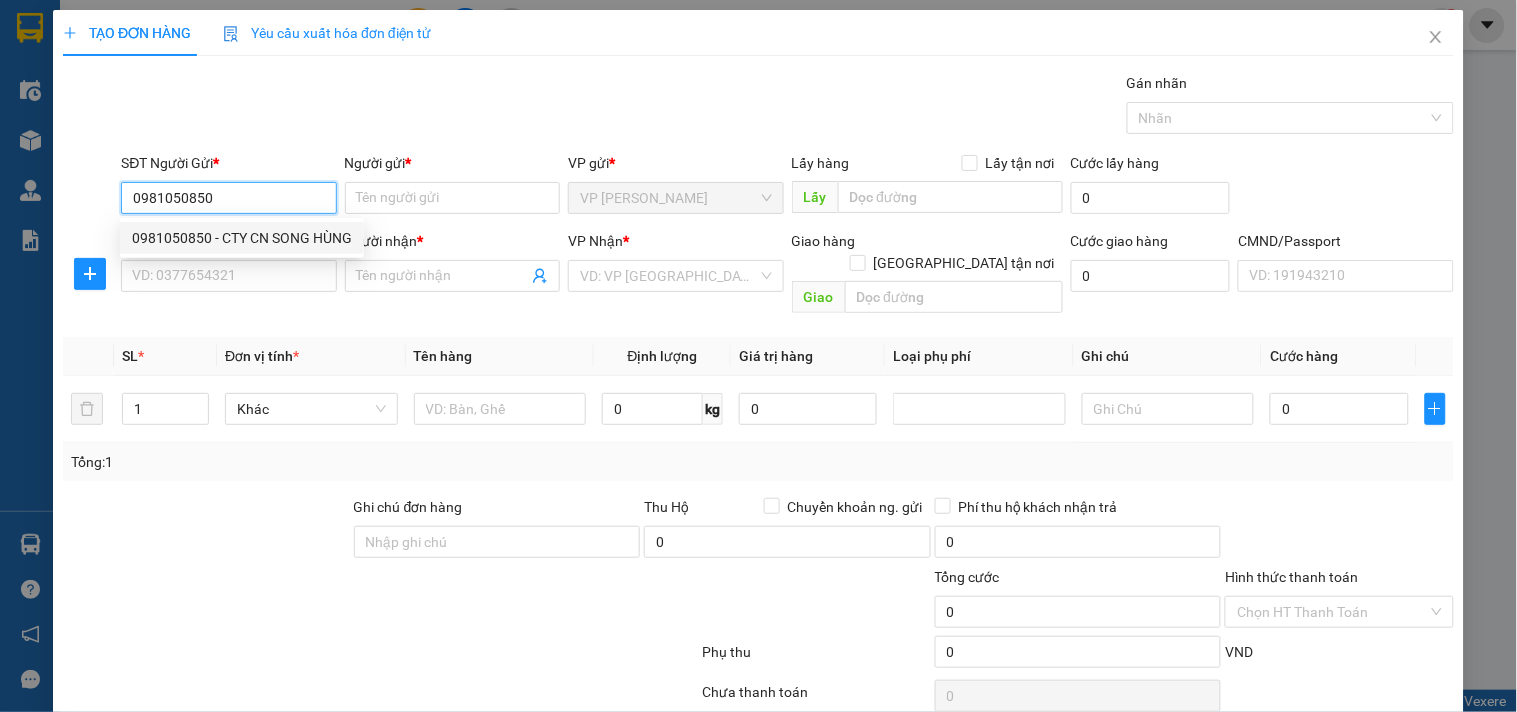 drag, startPoint x: 247, startPoint y: 240, endPoint x: 231, endPoint y: 275, distance: 38.483765 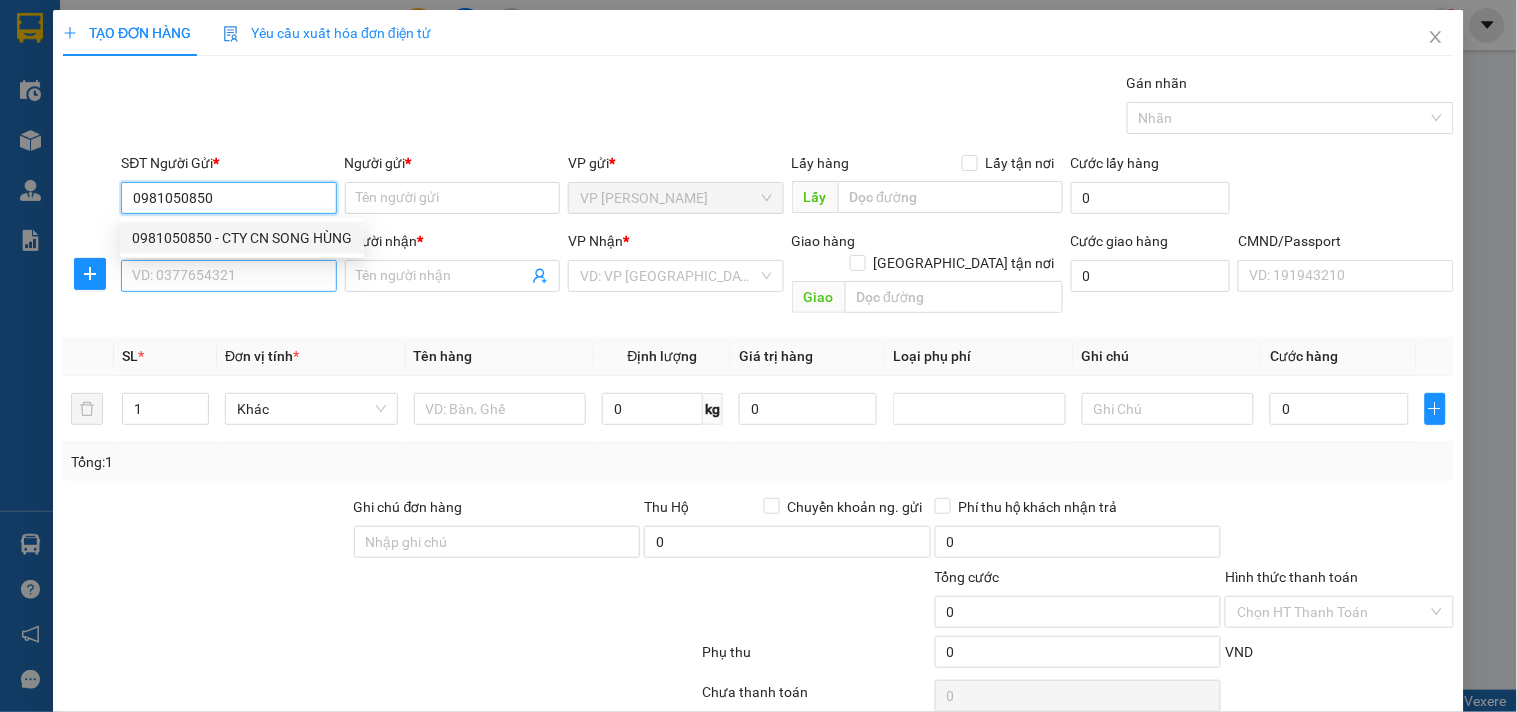click on "0981050850 - CTY CN SONG HÙNG" at bounding box center [242, 238] 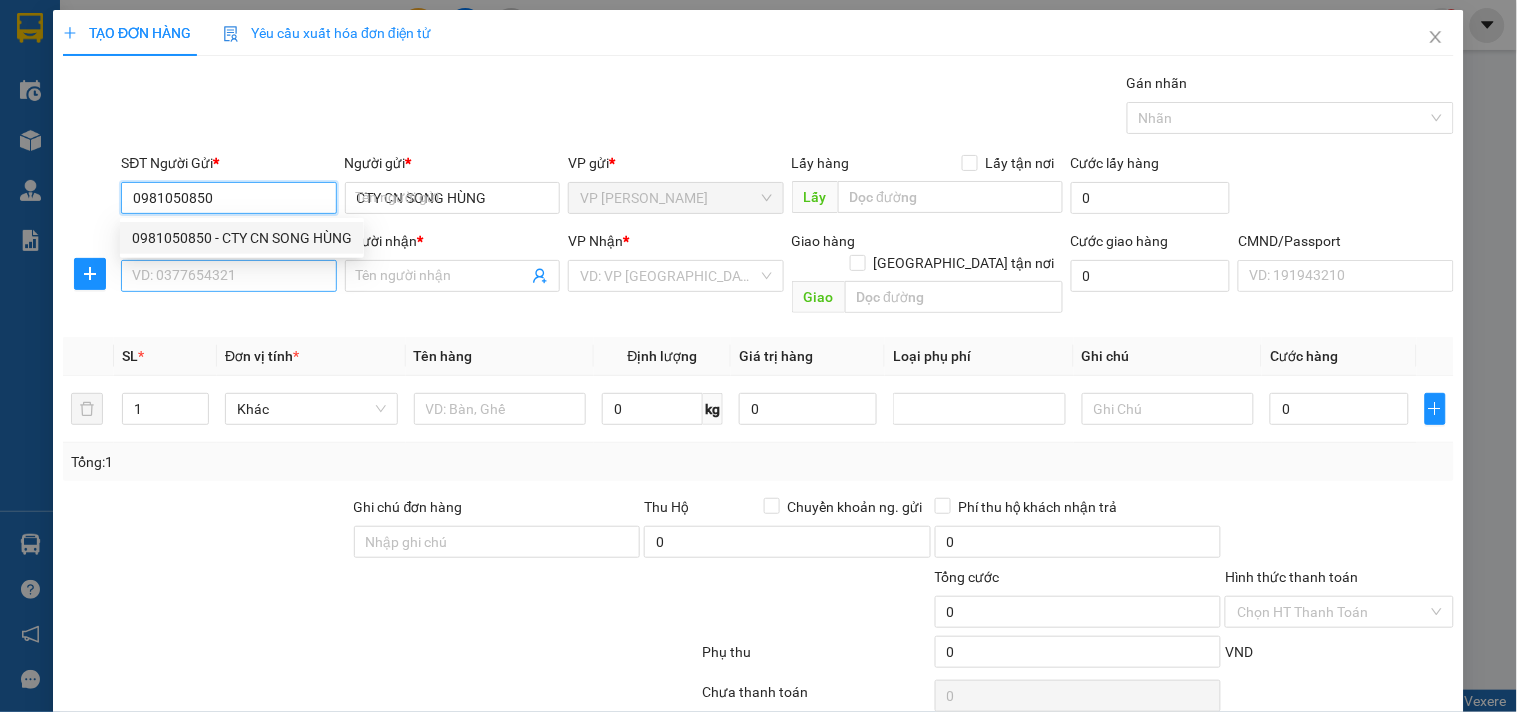 type on "0981050850" 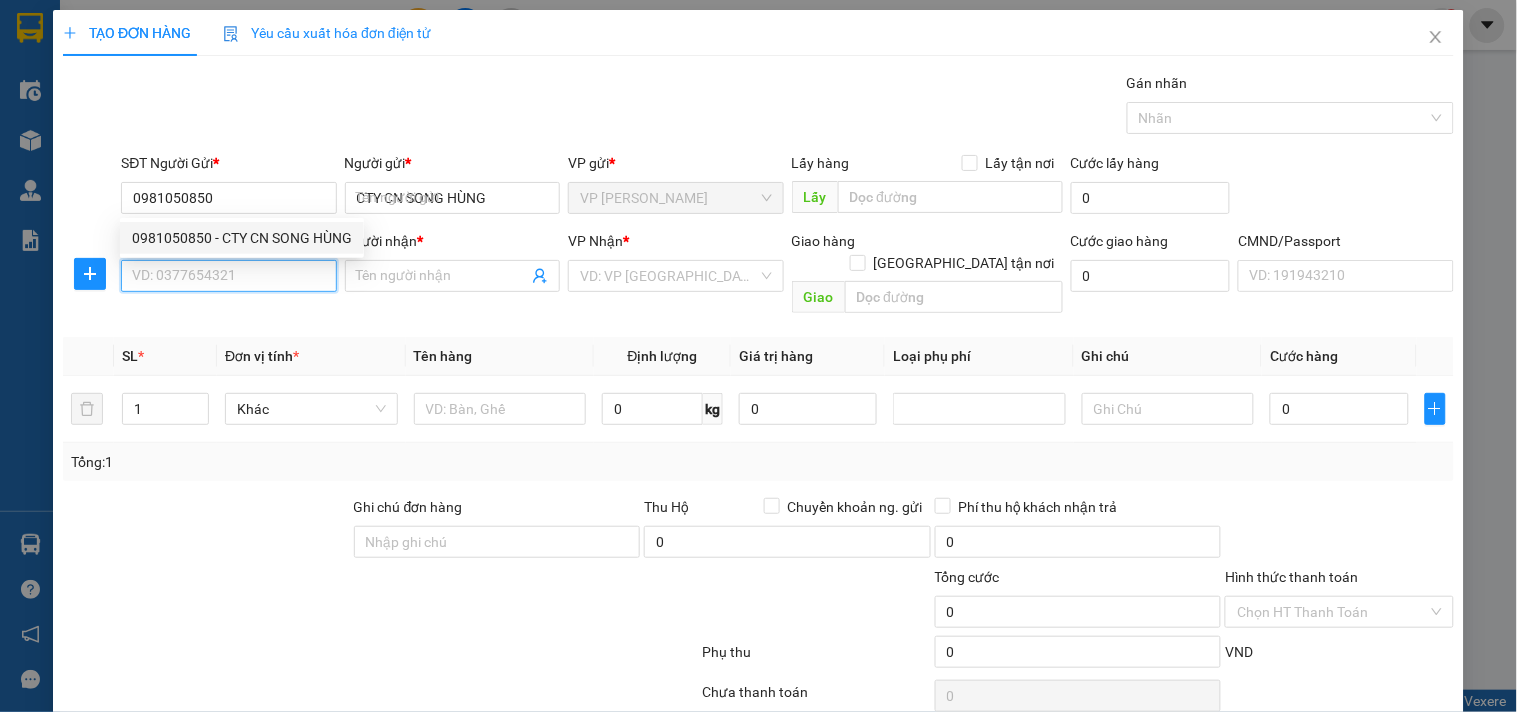 click on "SĐT Người Nhận  *" at bounding box center (228, 276) 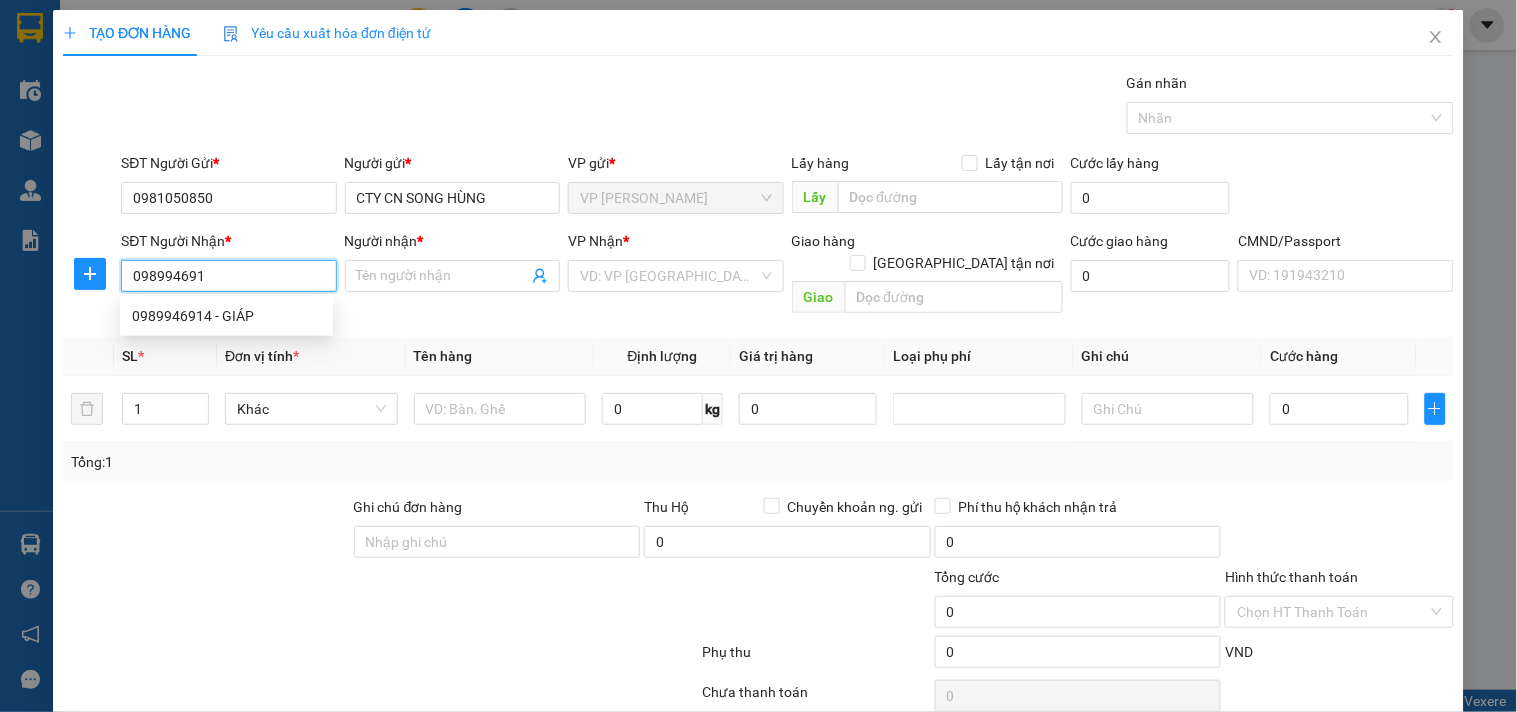 type on "0989946914" 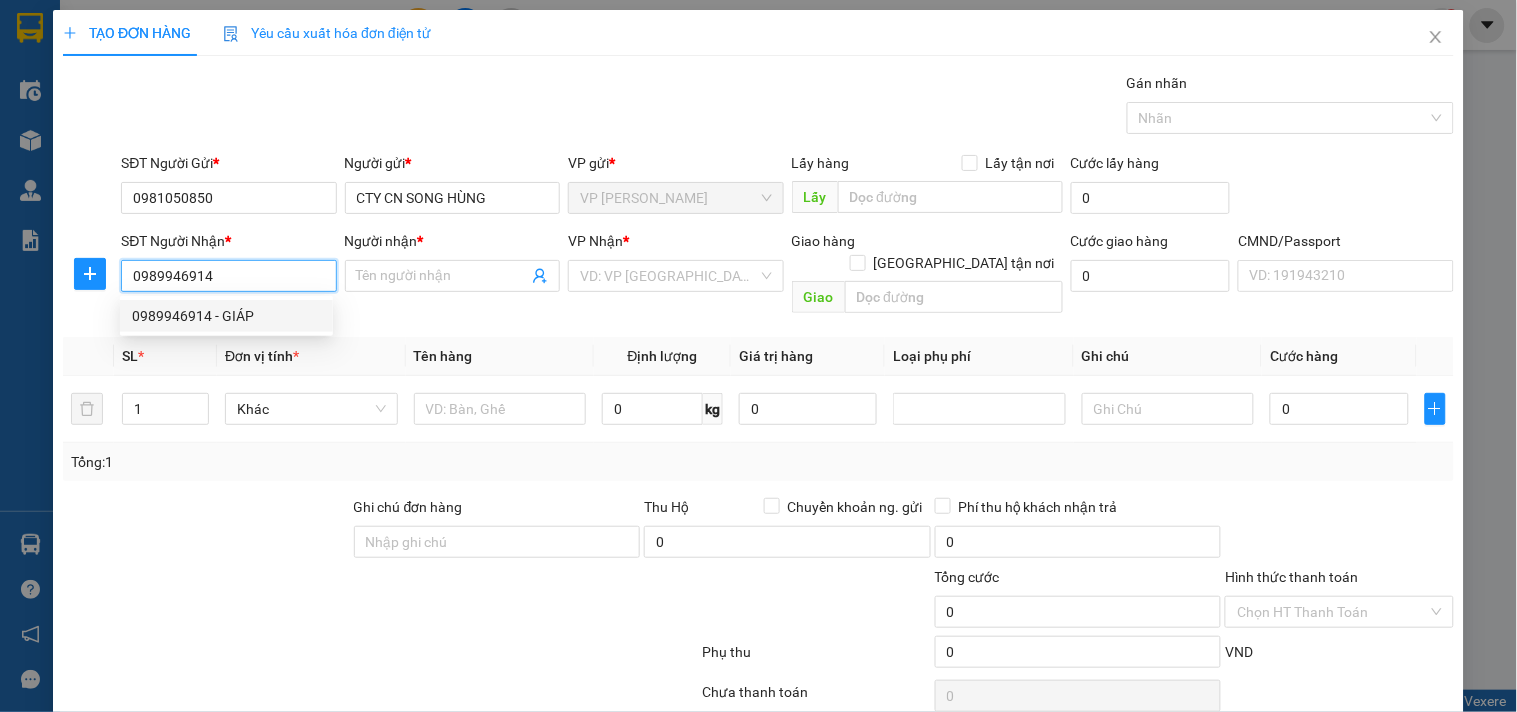 drag, startPoint x: 205, startPoint y: 317, endPoint x: 270, endPoint y: 322, distance: 65.192024 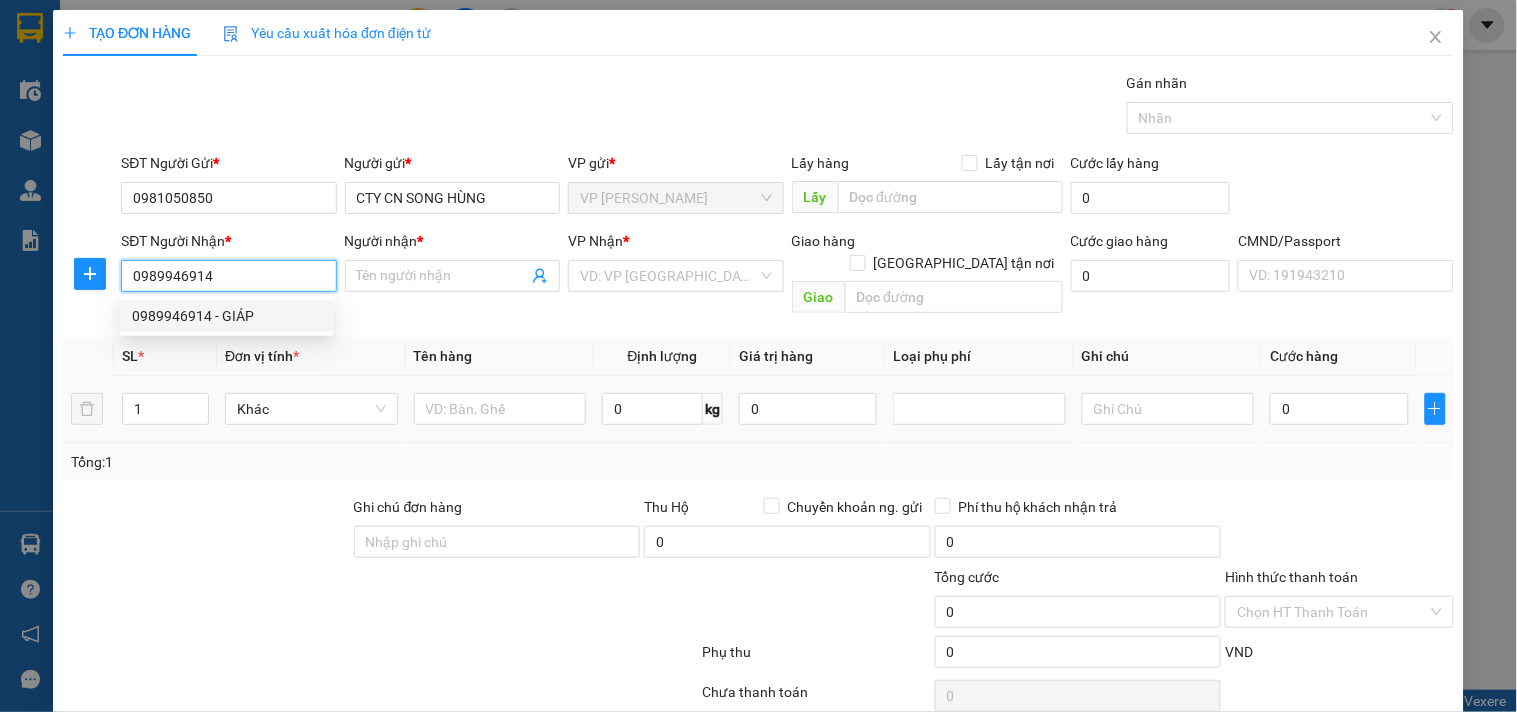 type on "GIÁP" 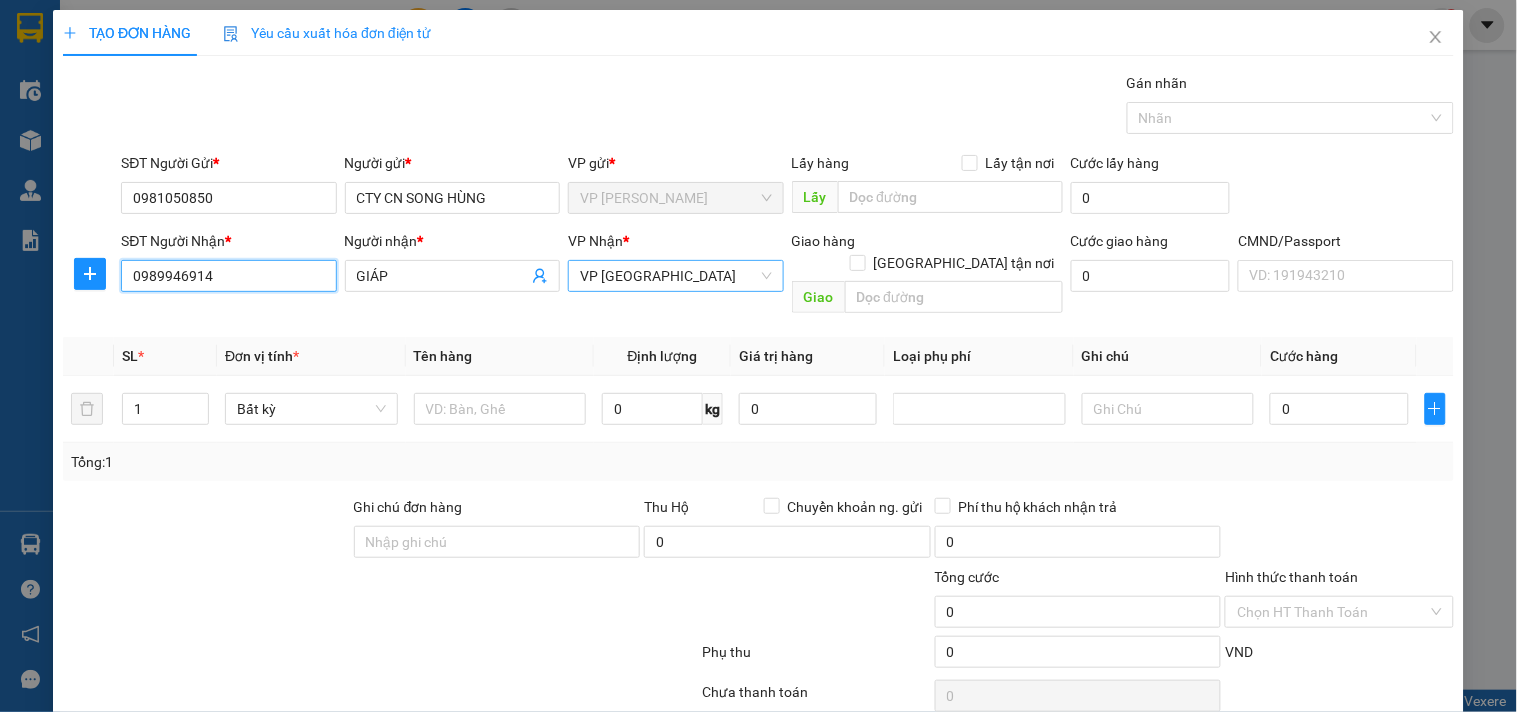 click on "VP [GEOGRAPHIC_DATA]" at bounding box center [675, 276] 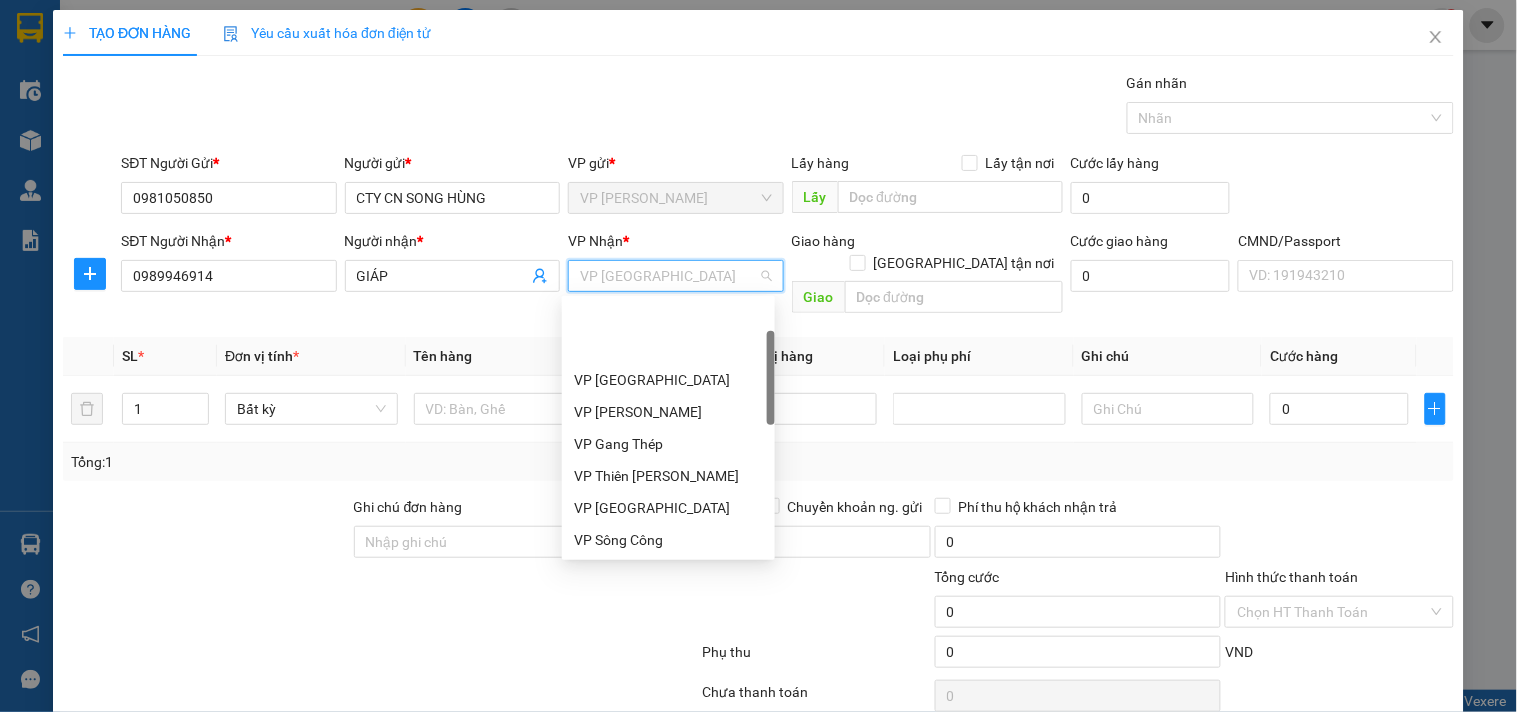 scroll, scrollTop: 95, scrollLeft: 0, axis: vertical 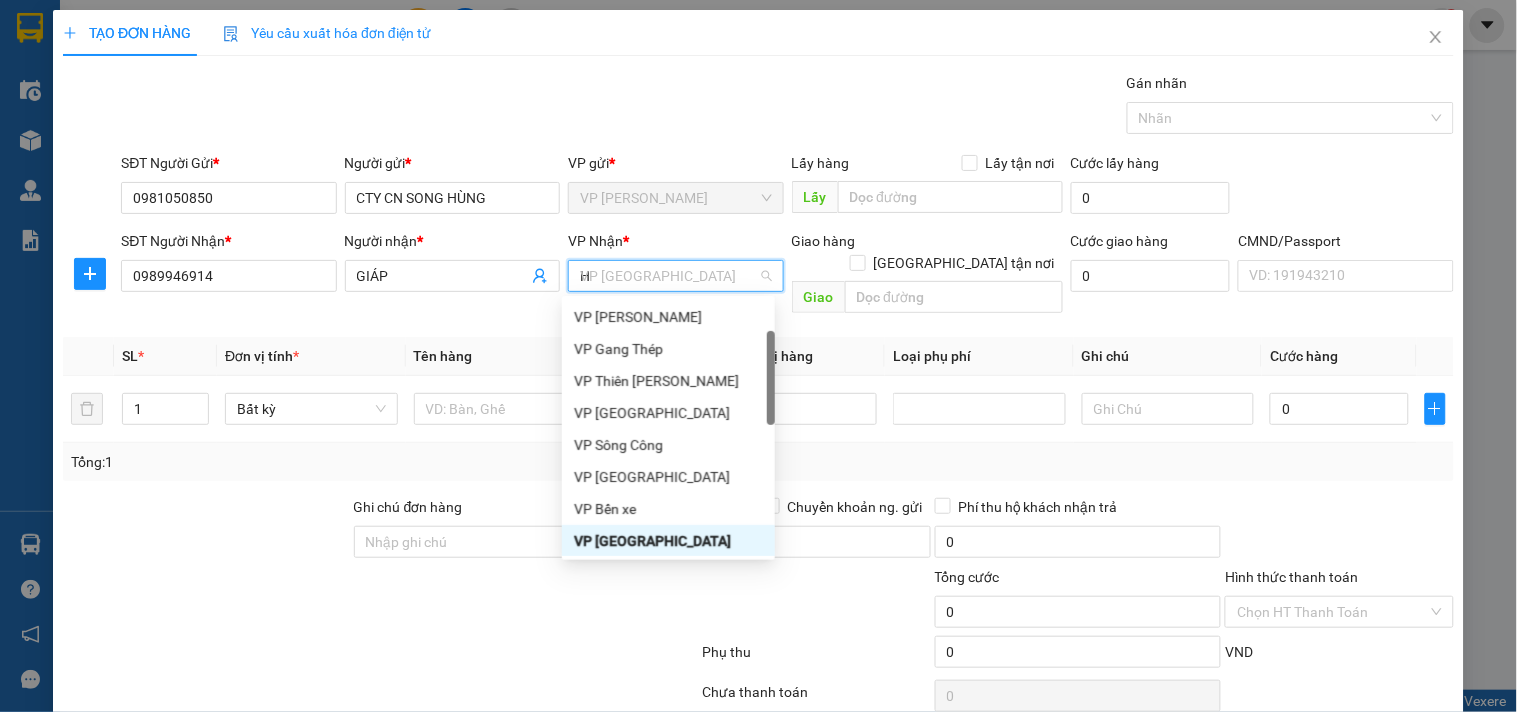 type on "HG" 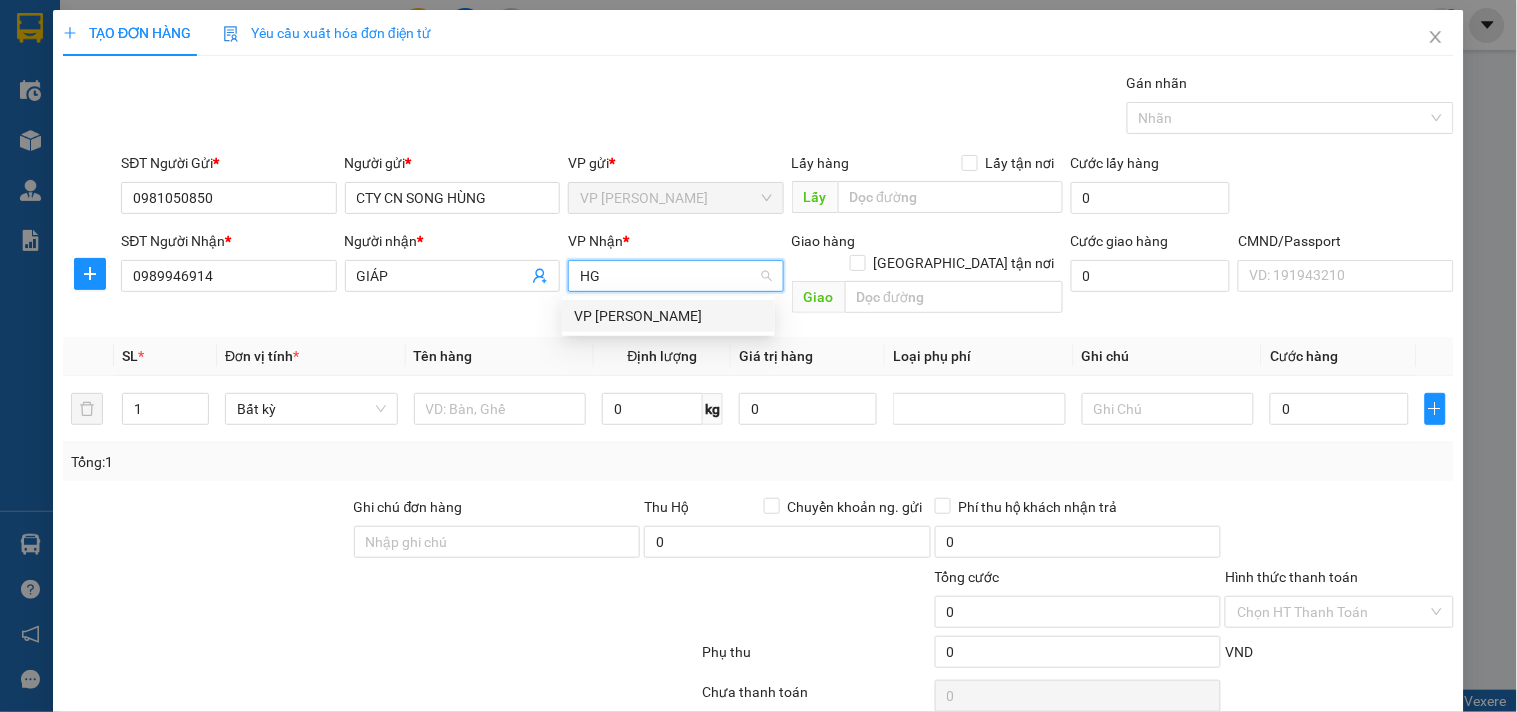 scroll, scrollTop: 0, scrollLeft: 0, axis: both 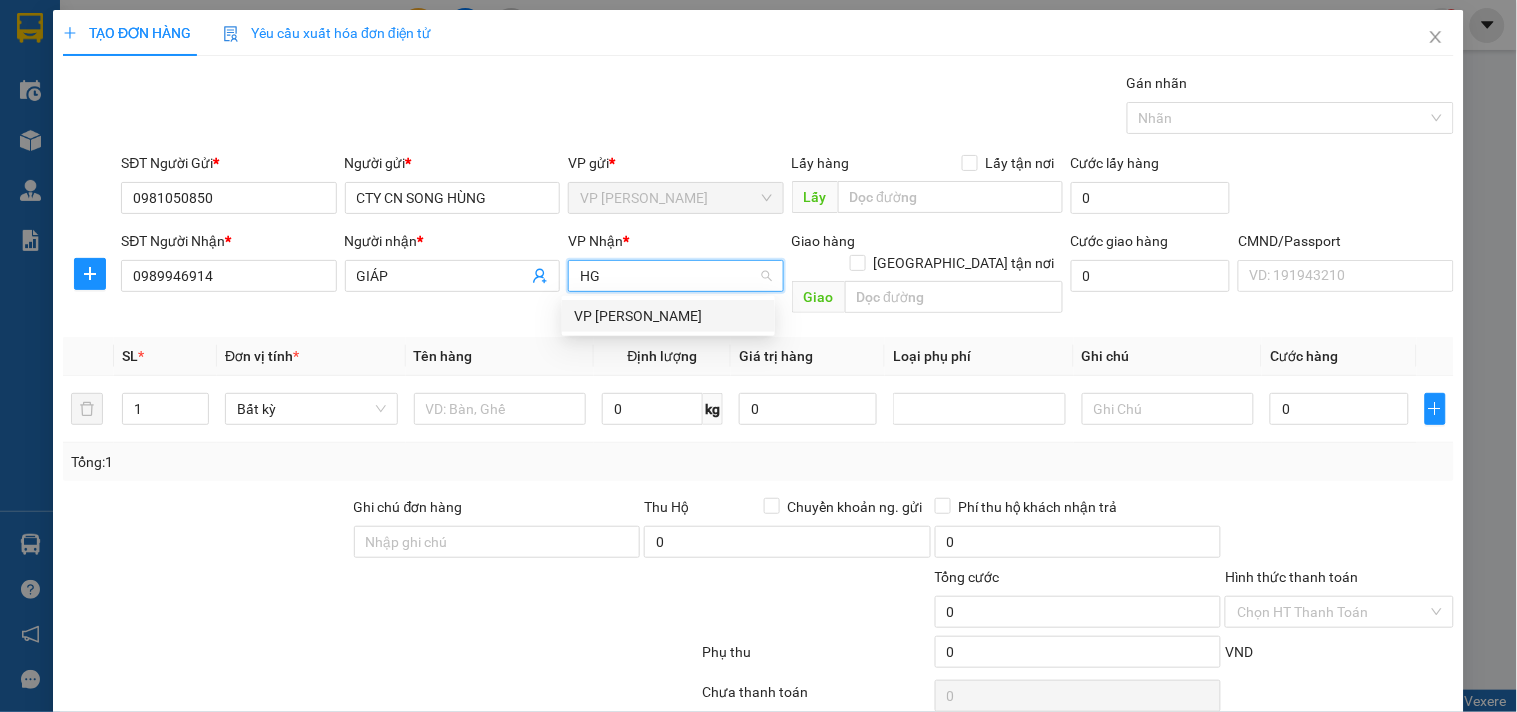 click on "VP [PERSON_NAME]" at bounding box center (668, 316) 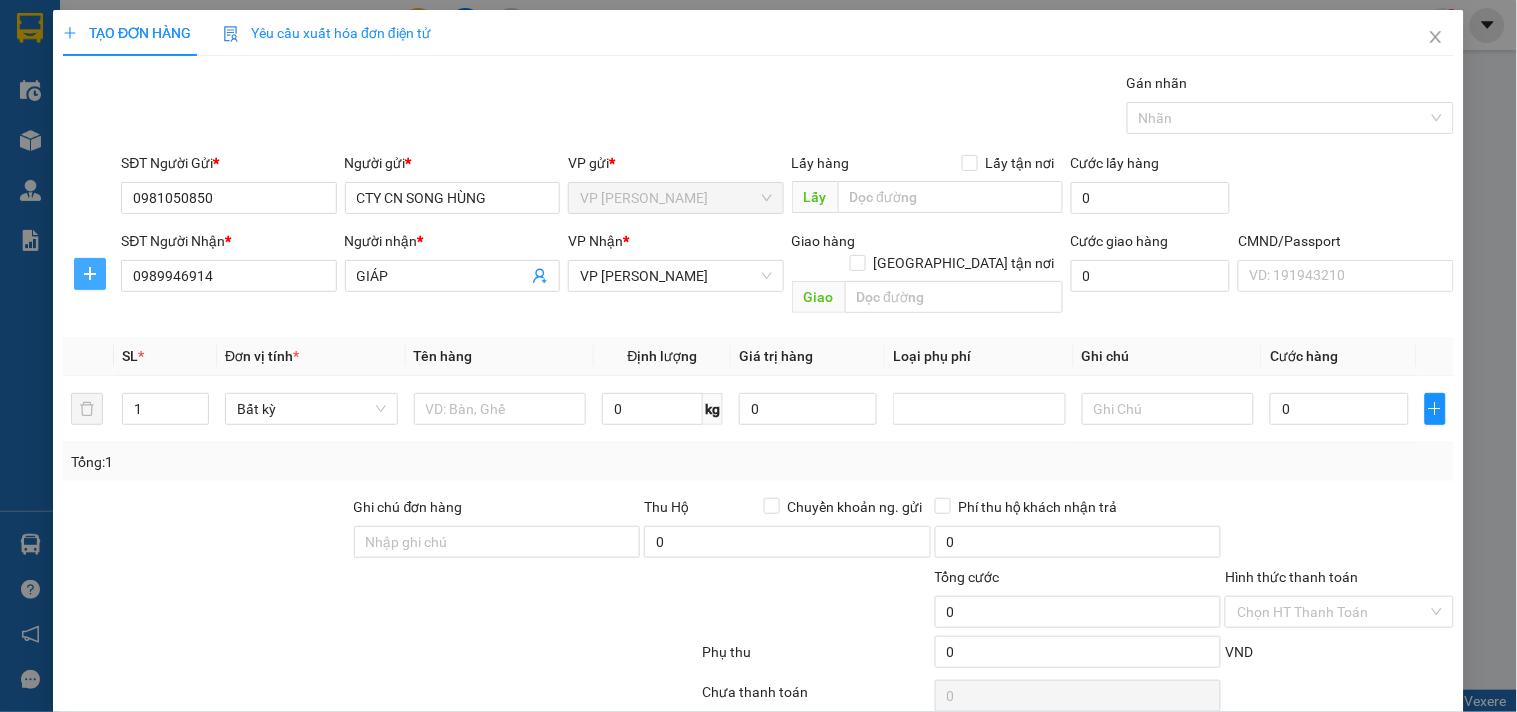 drag, startPoint x: 96, startPoint y: 268, endPoint x: 240, endPoint y: 296, distance: 146.69696 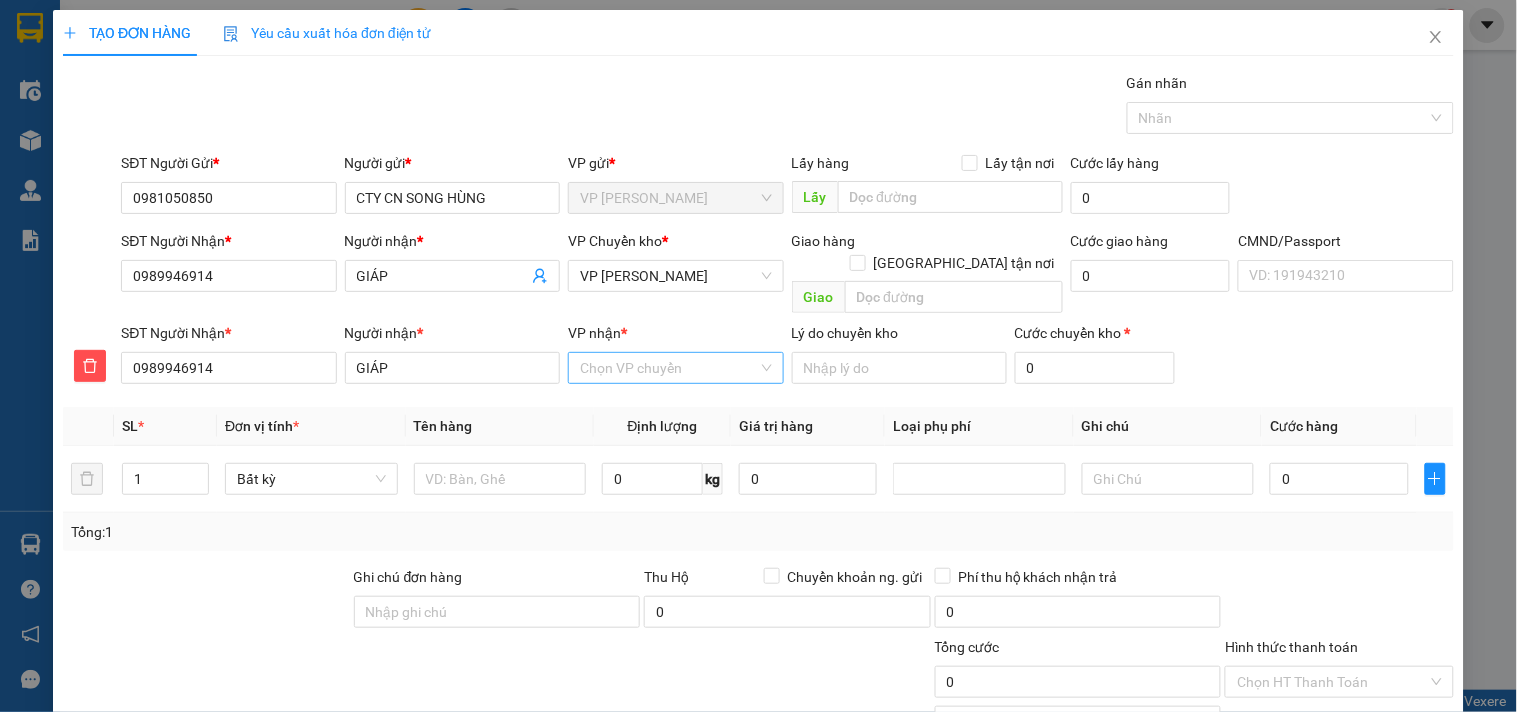 click on "VP nhận  * Chọn VP chuyển" at bounding box center [675, 357] 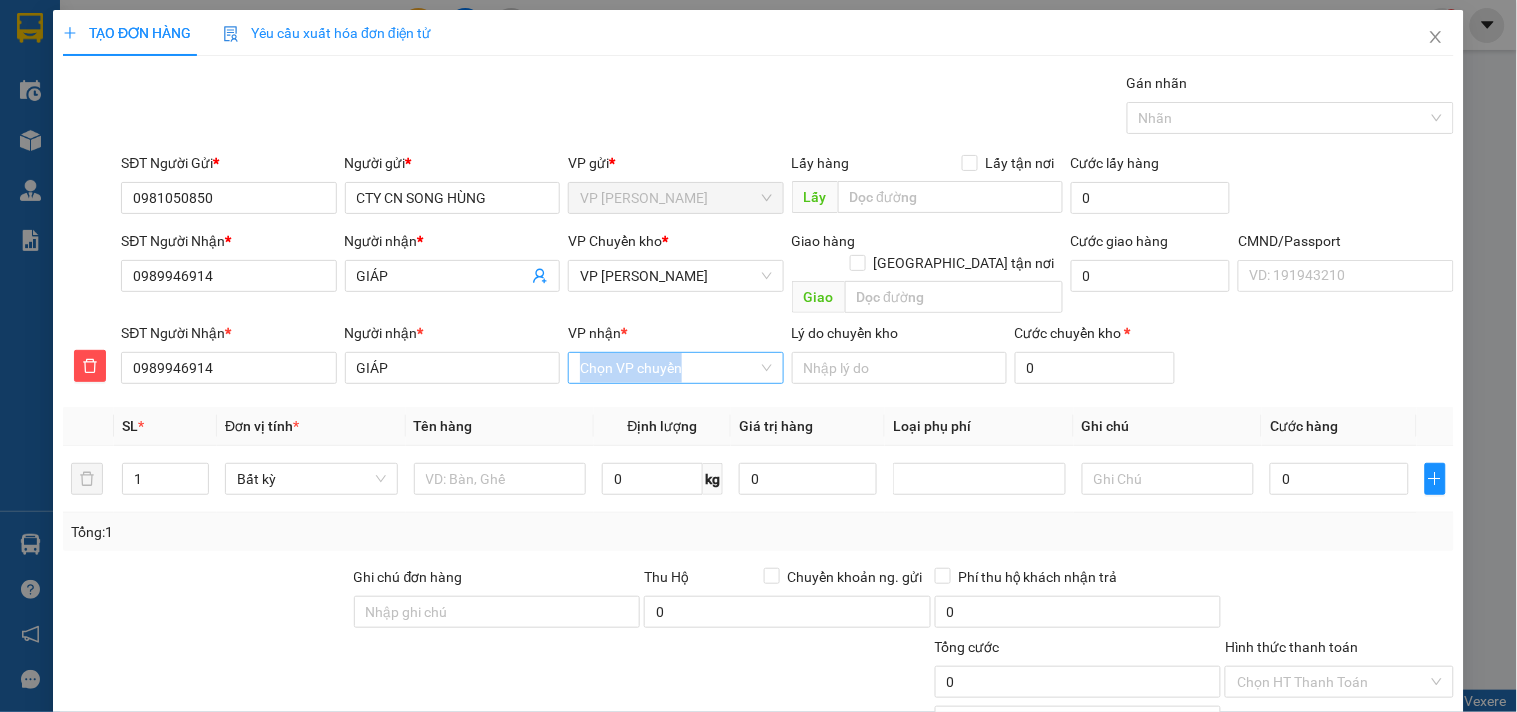 click on "VP nhận  *" at bounding box center (668, 368) 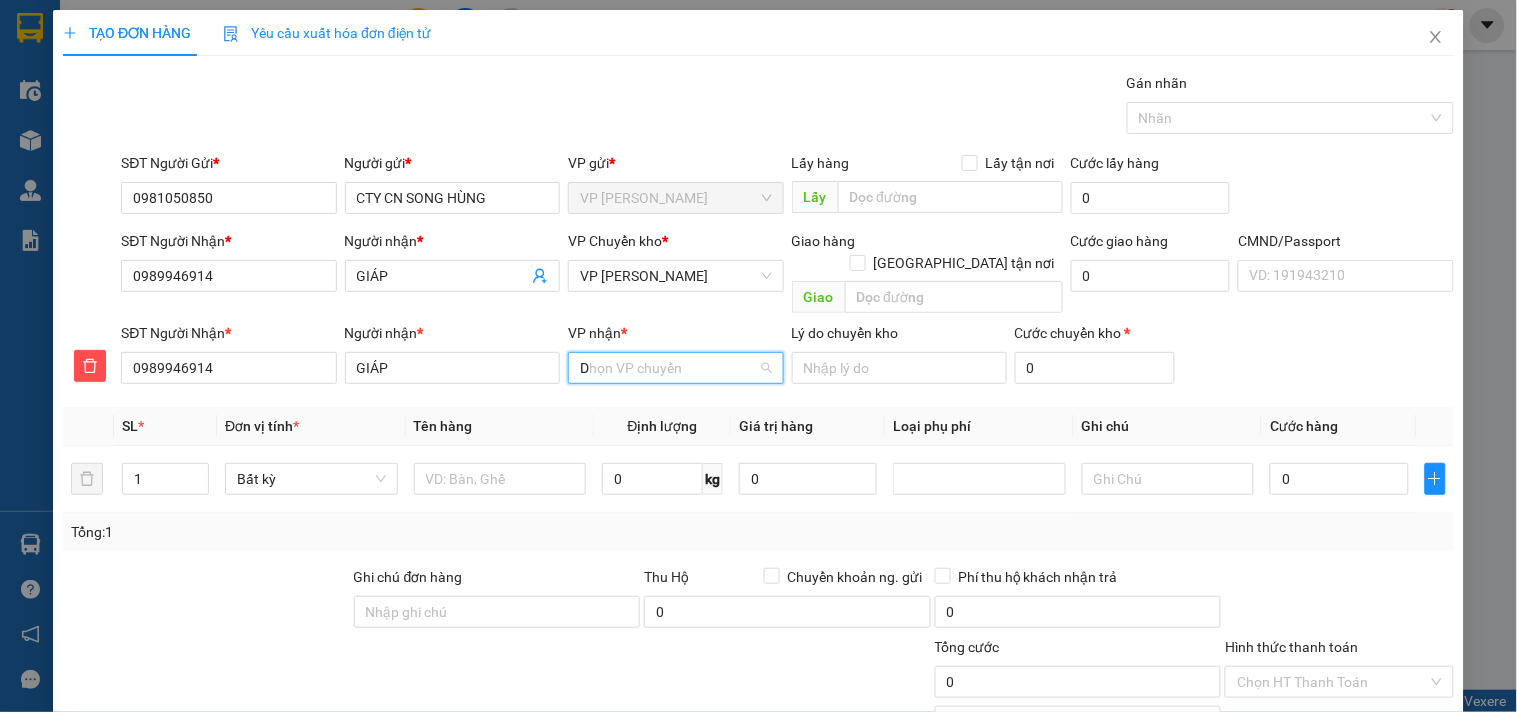 type on "DH" 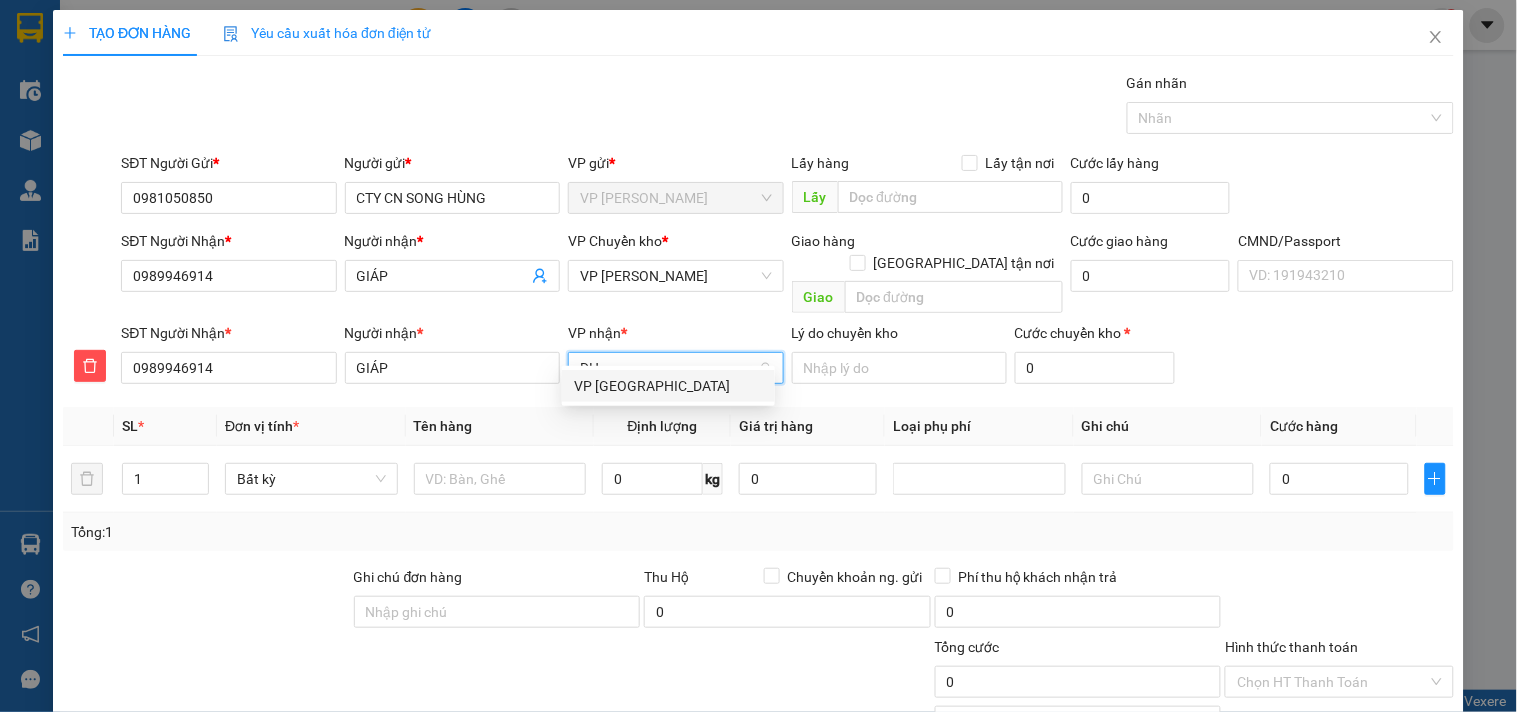 click on "VP [GEOGRAPHIC_DATA]" at bounding box center (668, 386) 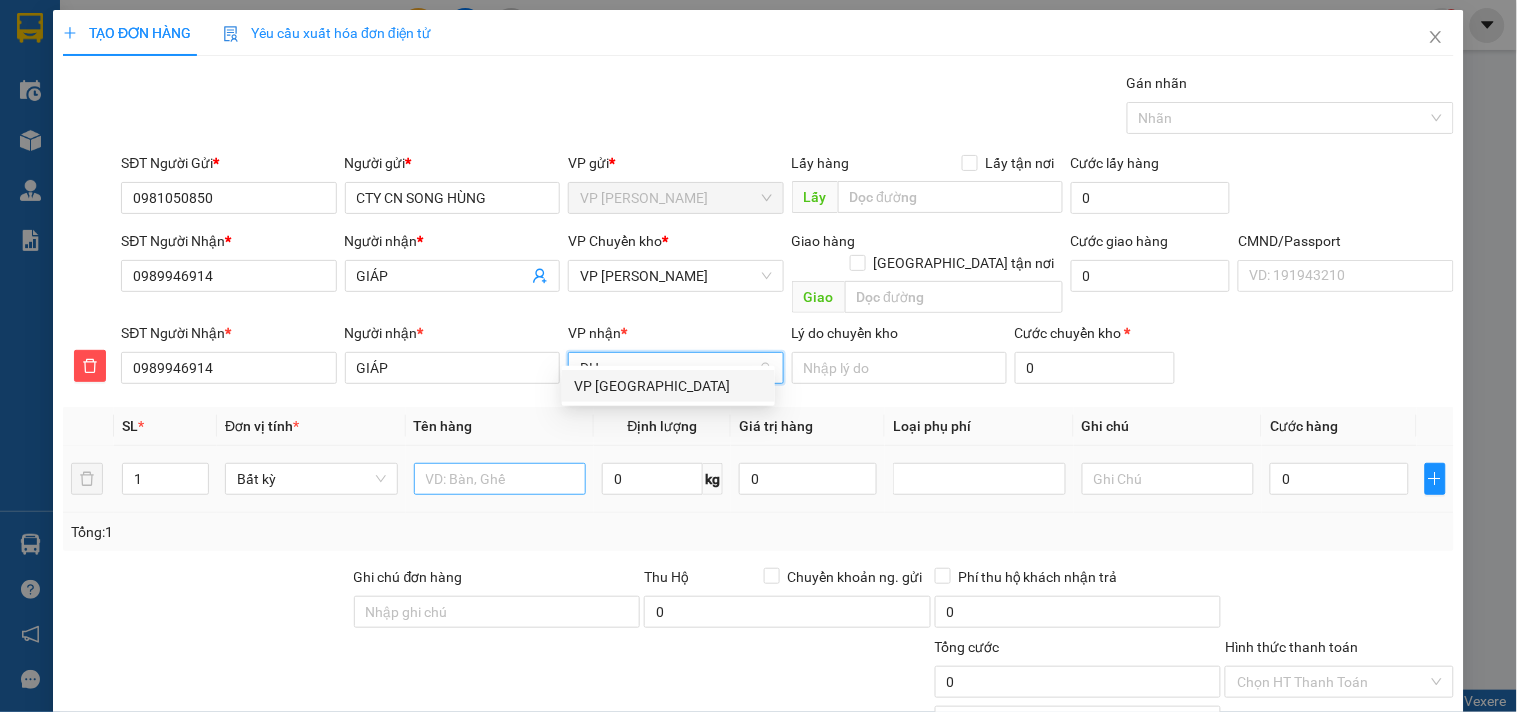 type 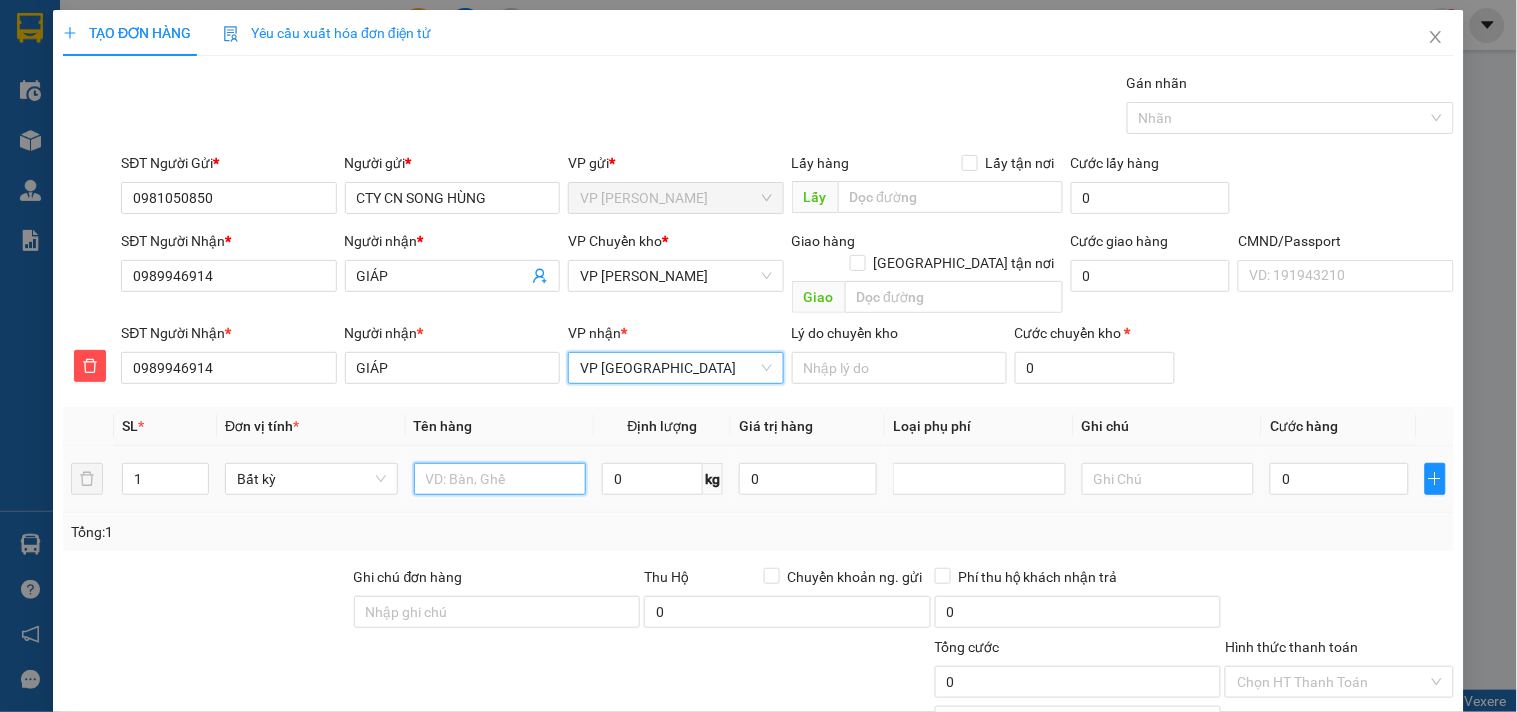 click at bounding box center [500, 479] 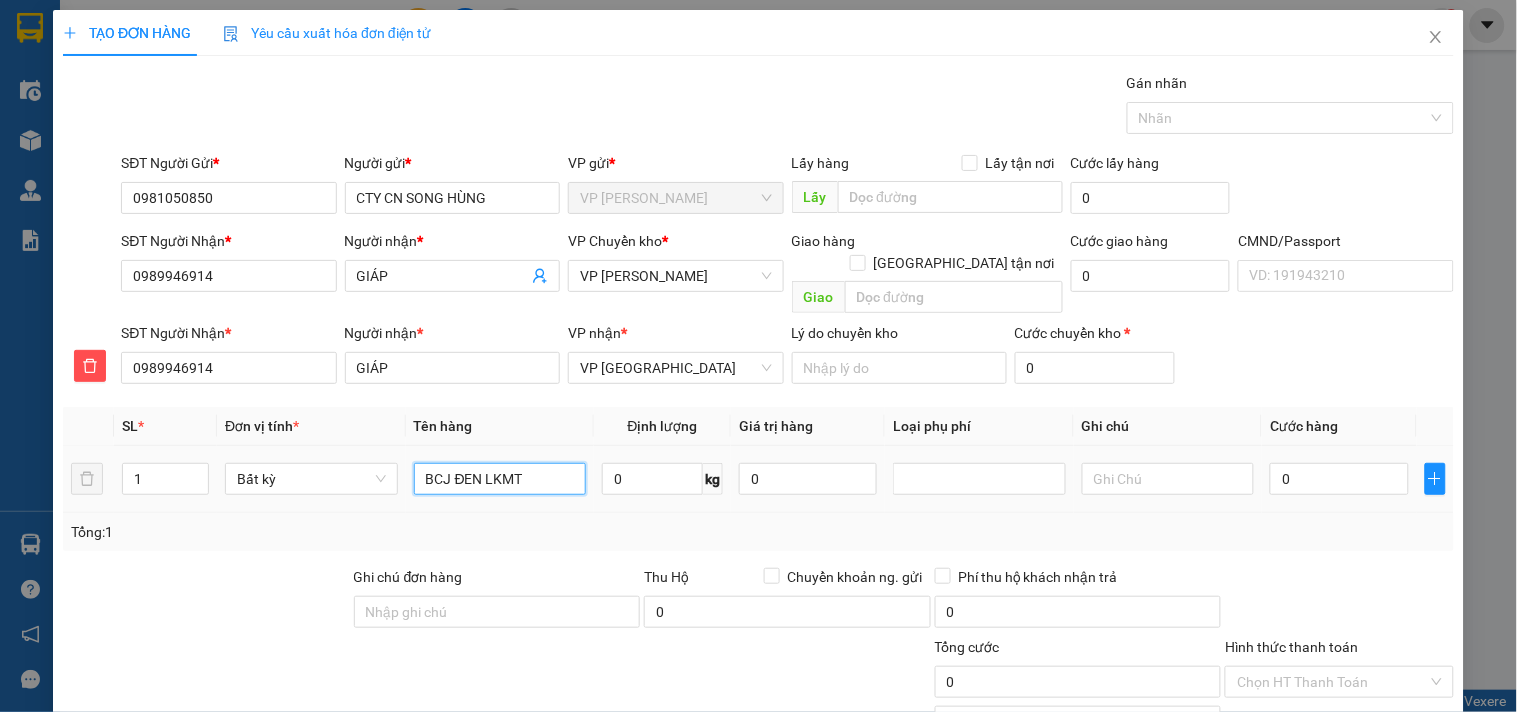 type on "BCJ ĐEN LKMT" 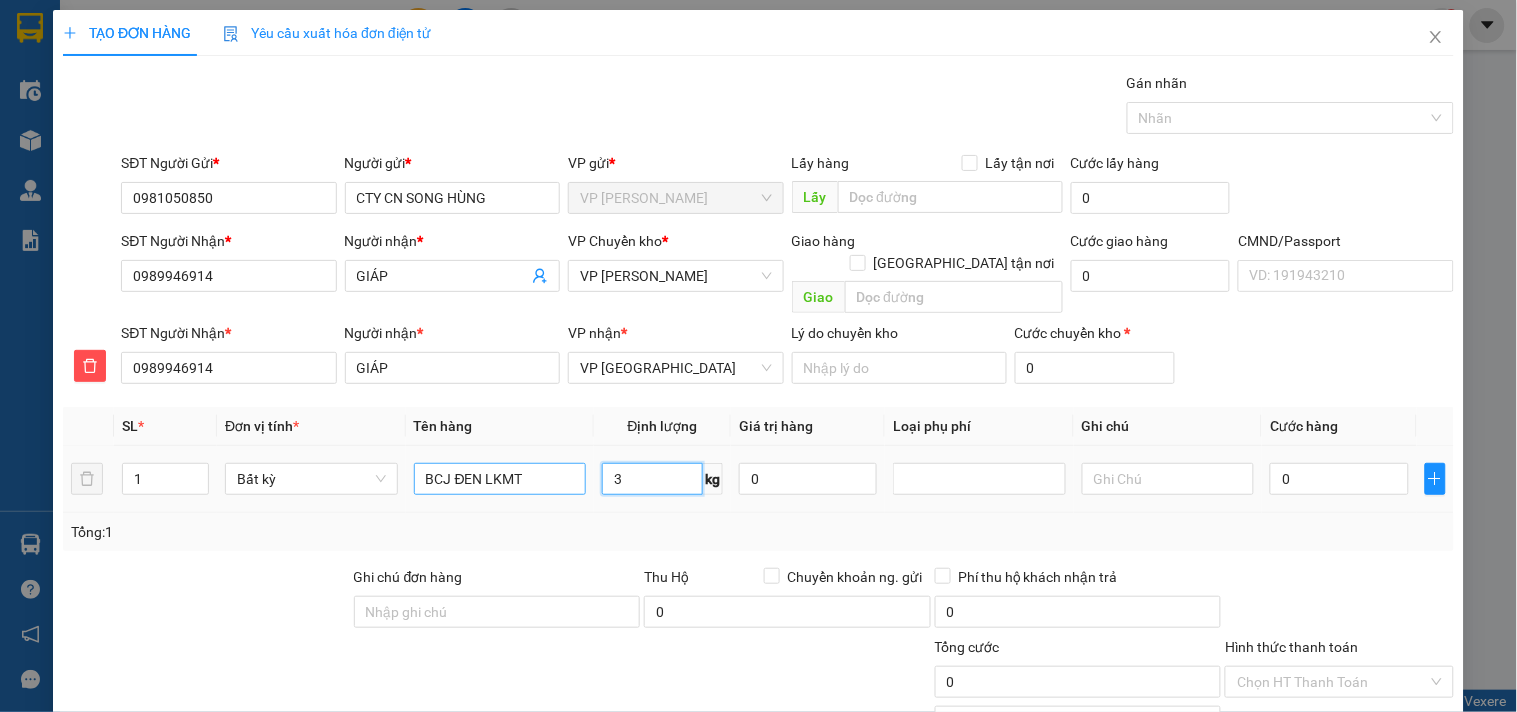 type on "3" 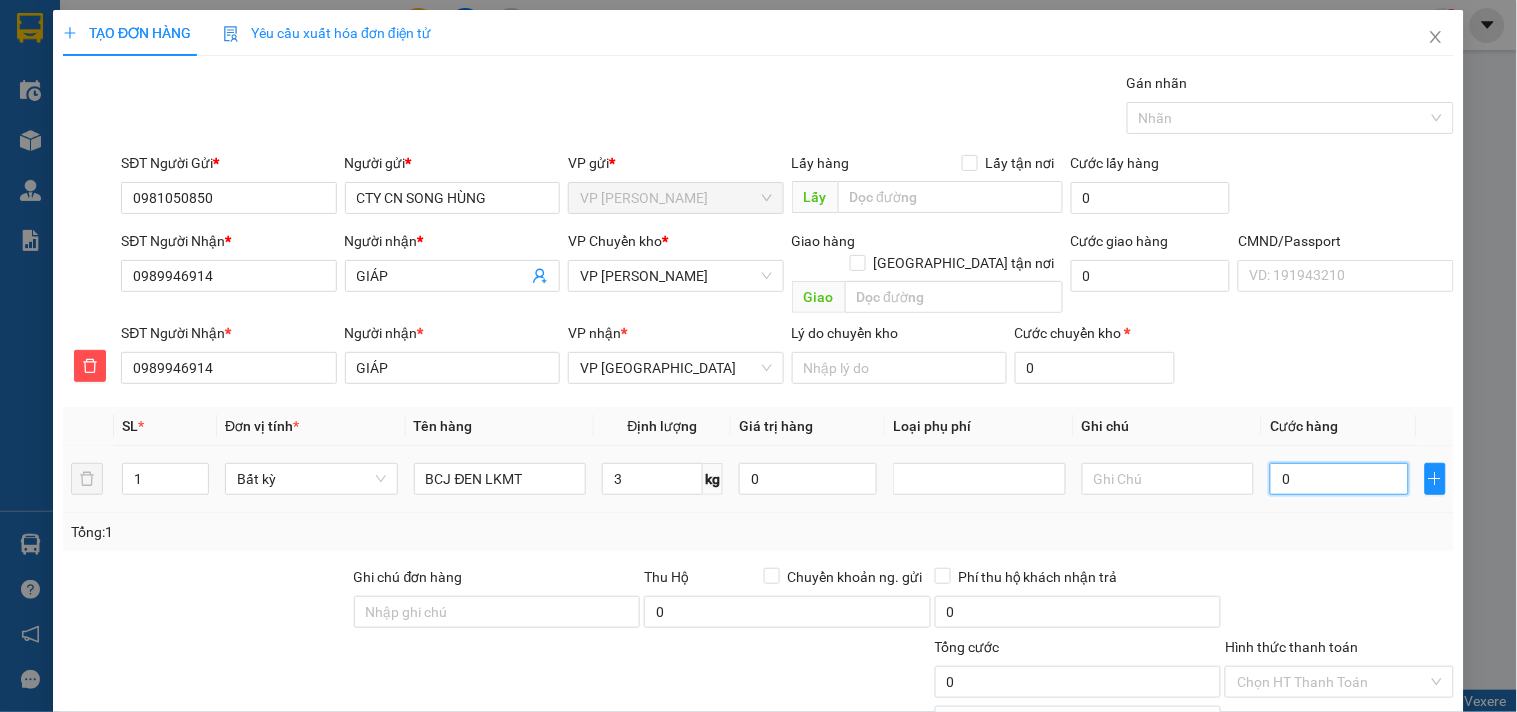 type on "55.000" 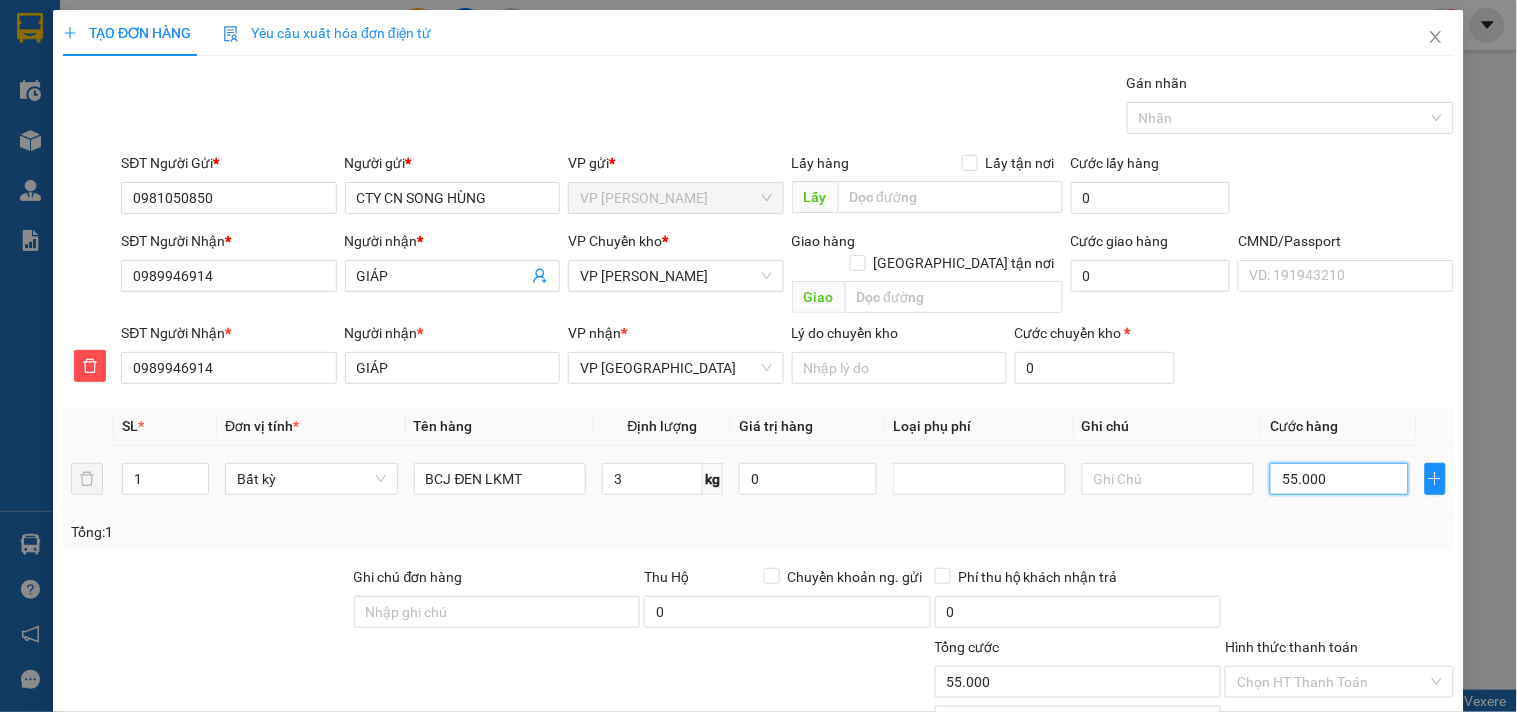 type on "55.000" 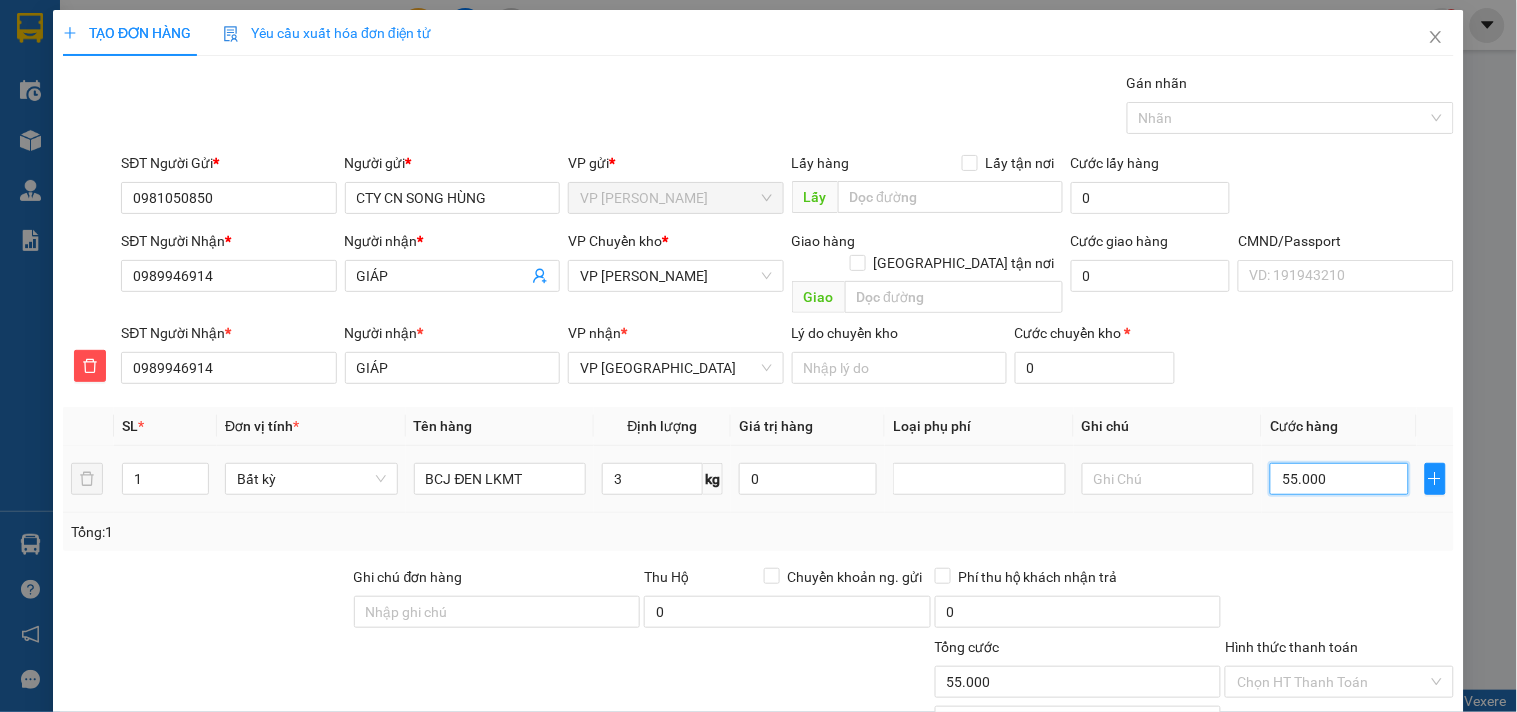 type on "55.000" 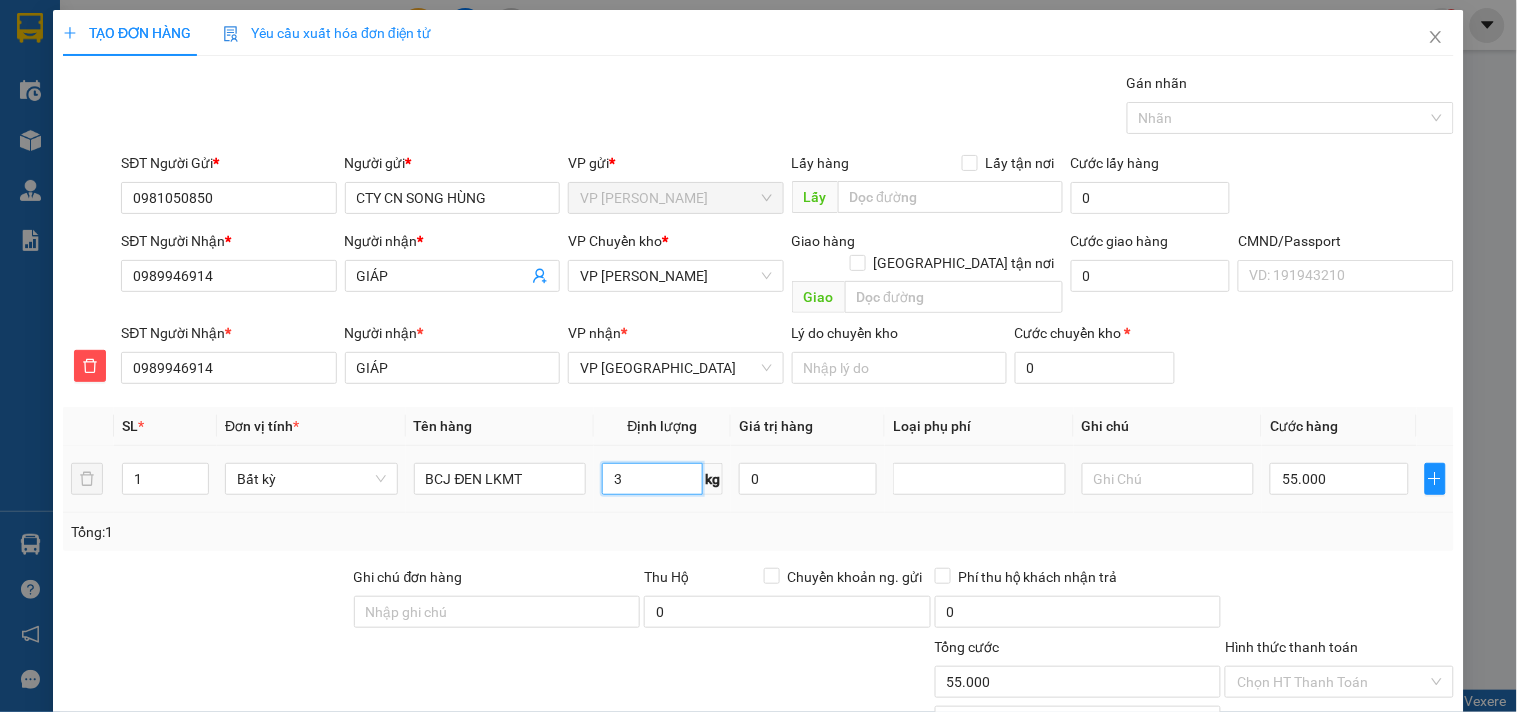 click on "3" at bounding box center [652, 479] 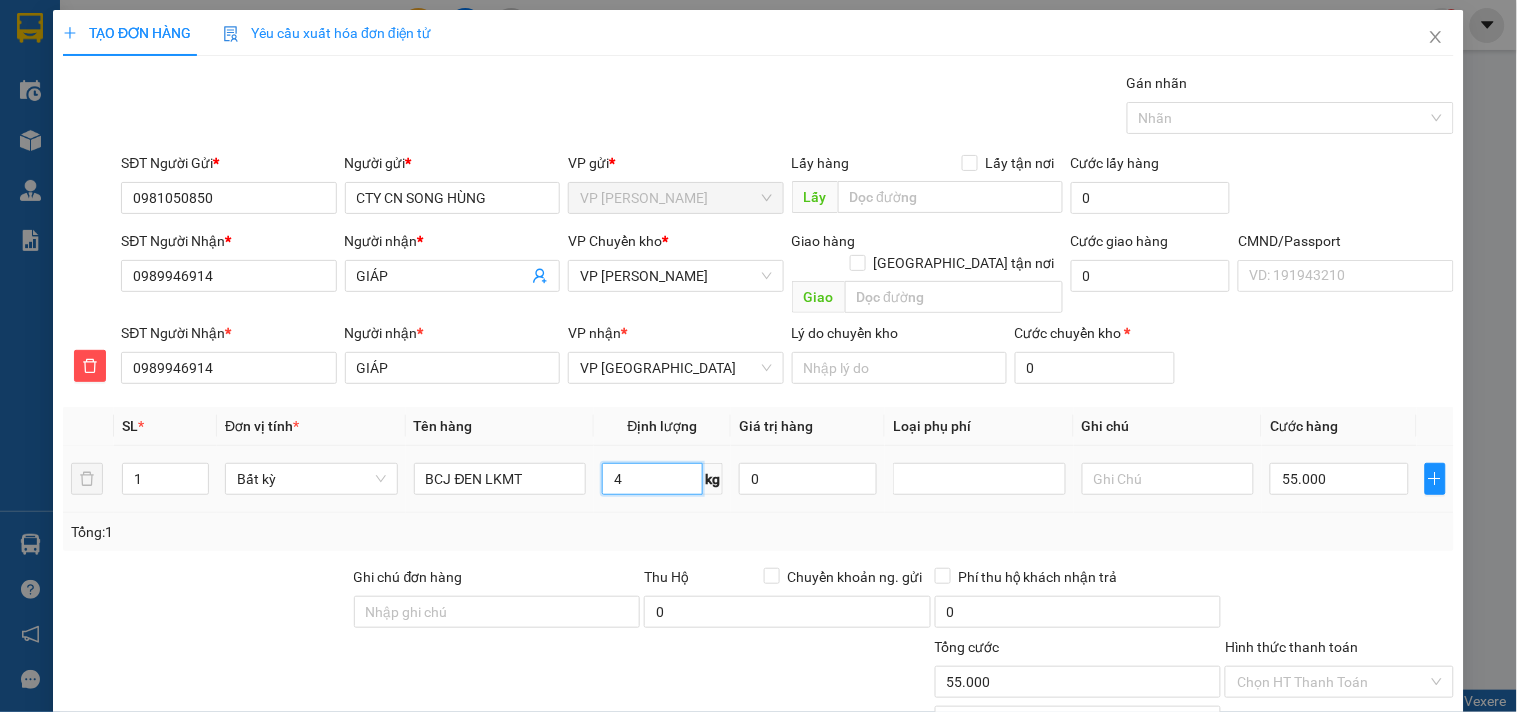 type on "4" 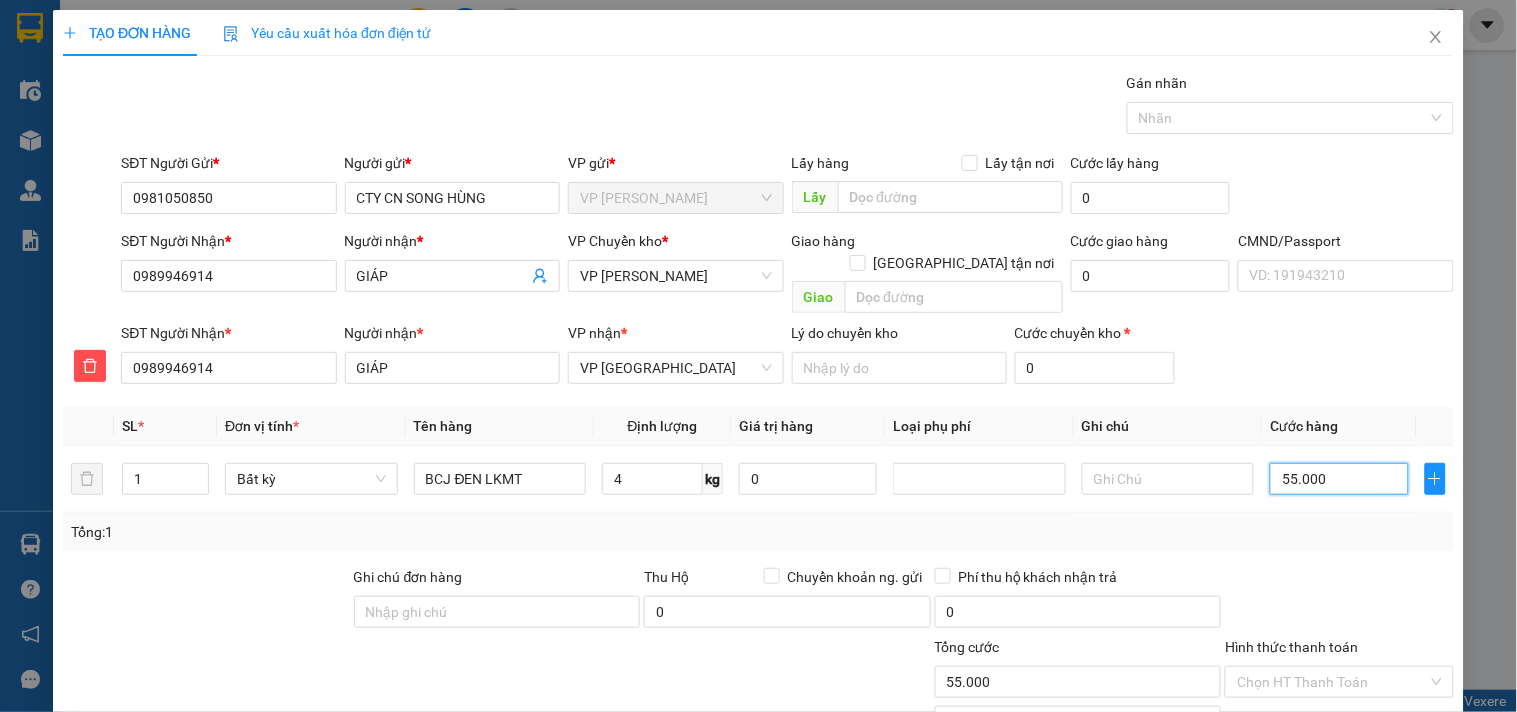 scroll, scrollTop: 138, scrollLeft: 0, axis: vertical 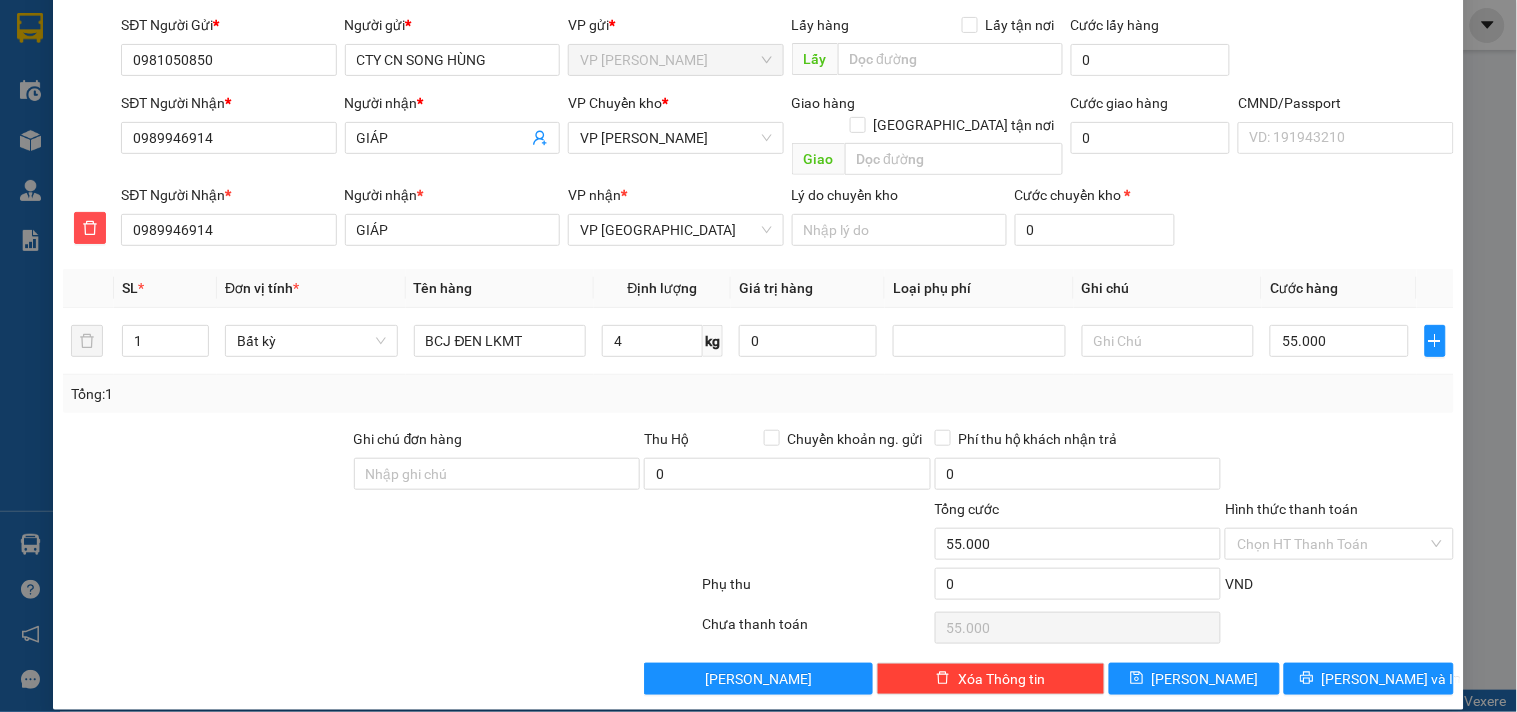 click on "TẠO ĐƠN HÀNG Yêu cầu xuất hóa đơn điện tử Transit Pickup Surcharge Ids Transit Deliver Surcharge Ids Transit Deliver Surcharge Transit Deliver Surcharge Gói vận chuyển  * Tiêu chuẩn Gán nhãn   Nhãn SĐT Người Gửi  * 0981050850 Người gửi  * CTY CN SONG HÙNG VP gửi  * VP [PERSON_NAME] Lấy hàng Lấy tận nơi Lấy Cước lấy hàng 0 SĐT Người Nhận  * 0989946914 Người nhận  * GIÁP VP Chuyển kho  * VP Hoàng Gia Giao hàng Giao tận nơi Giao Cước giao hàng 0 CMND/Passport VD: [PASSPORT] SĐT Người Nhận   * 0989946914 Người nhận   * GIÁP VP nhận  * VP Định Hóa Lý do chuyển kho Cước chuyển kho    * 0 SL  * Đơn vị tính  * Tên hàng  Định lượng Giá trị hàng Loại phụ phí Ghi chú Cước hàng                     1 Bất kỳ BCJ ĐEN LKMT 4 kg 0   55.000 Tổng:  1 Ghi chú đơn hàng Thu Hộ Chuyển khoản ng. gửi 0 Phí thu hộ khách nhận trả 0 Tổng cước 55.000 0 VND 0" at bounding box center (758, 291) 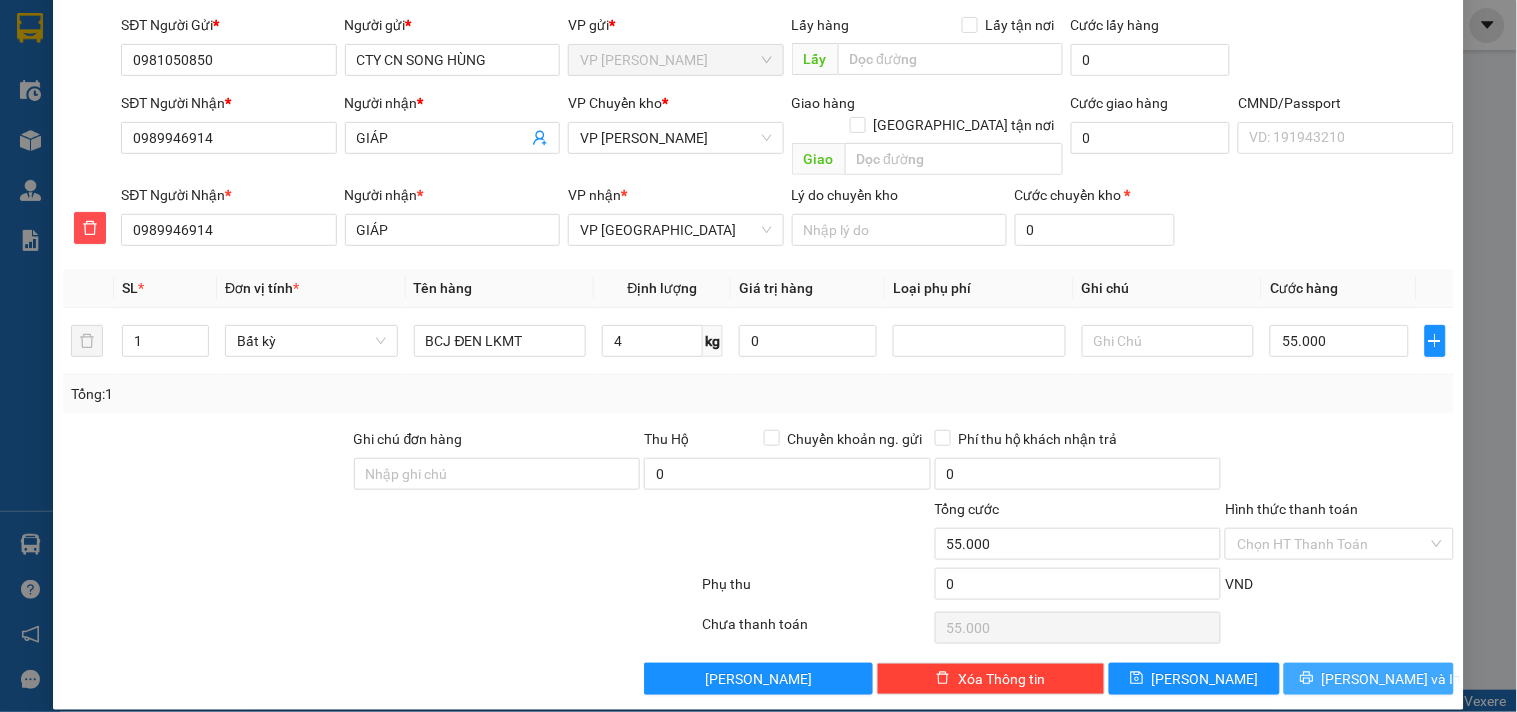 click on "[PERSON_NAME] và In" at bounding box center (1392, 679) 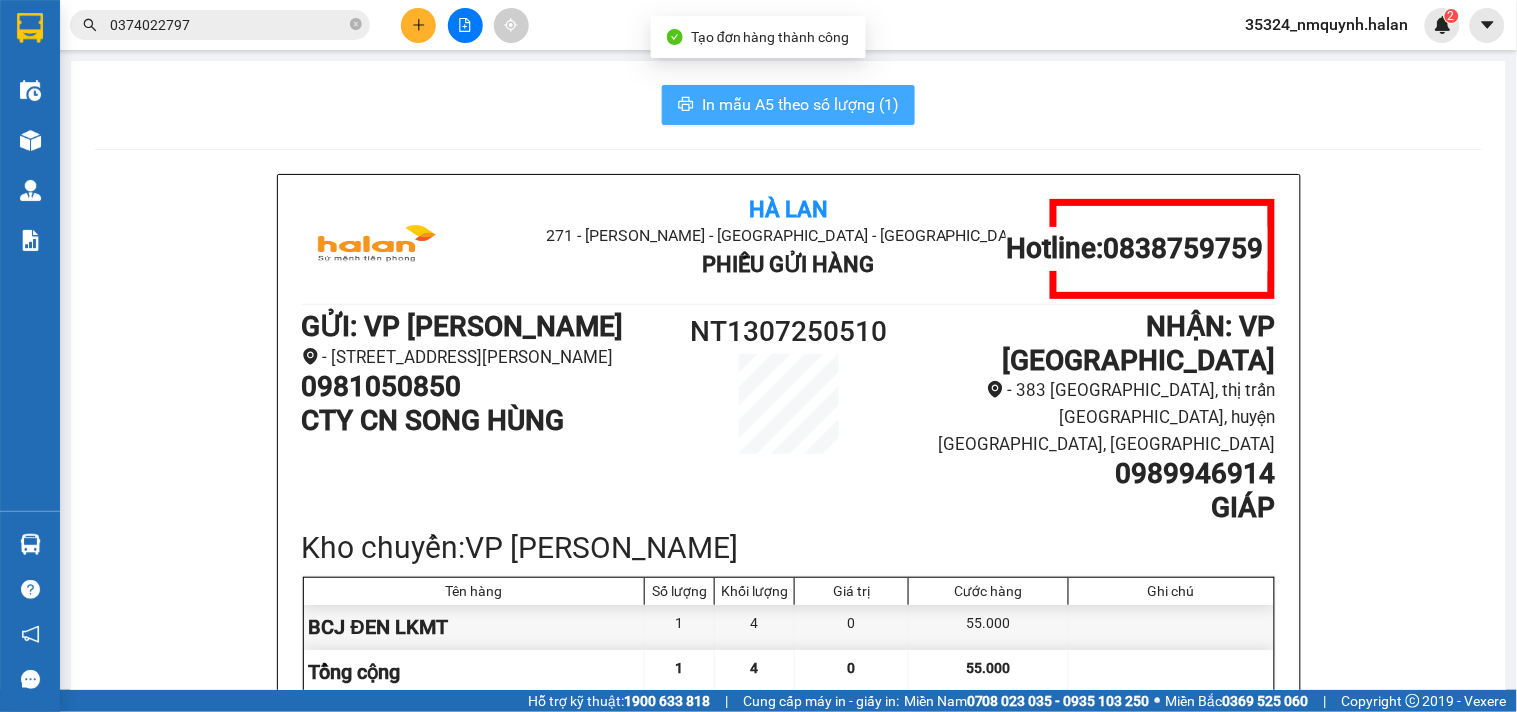 click on "In mẫu A5 theo số lượng
(1)" at bounding box center (788, 105) 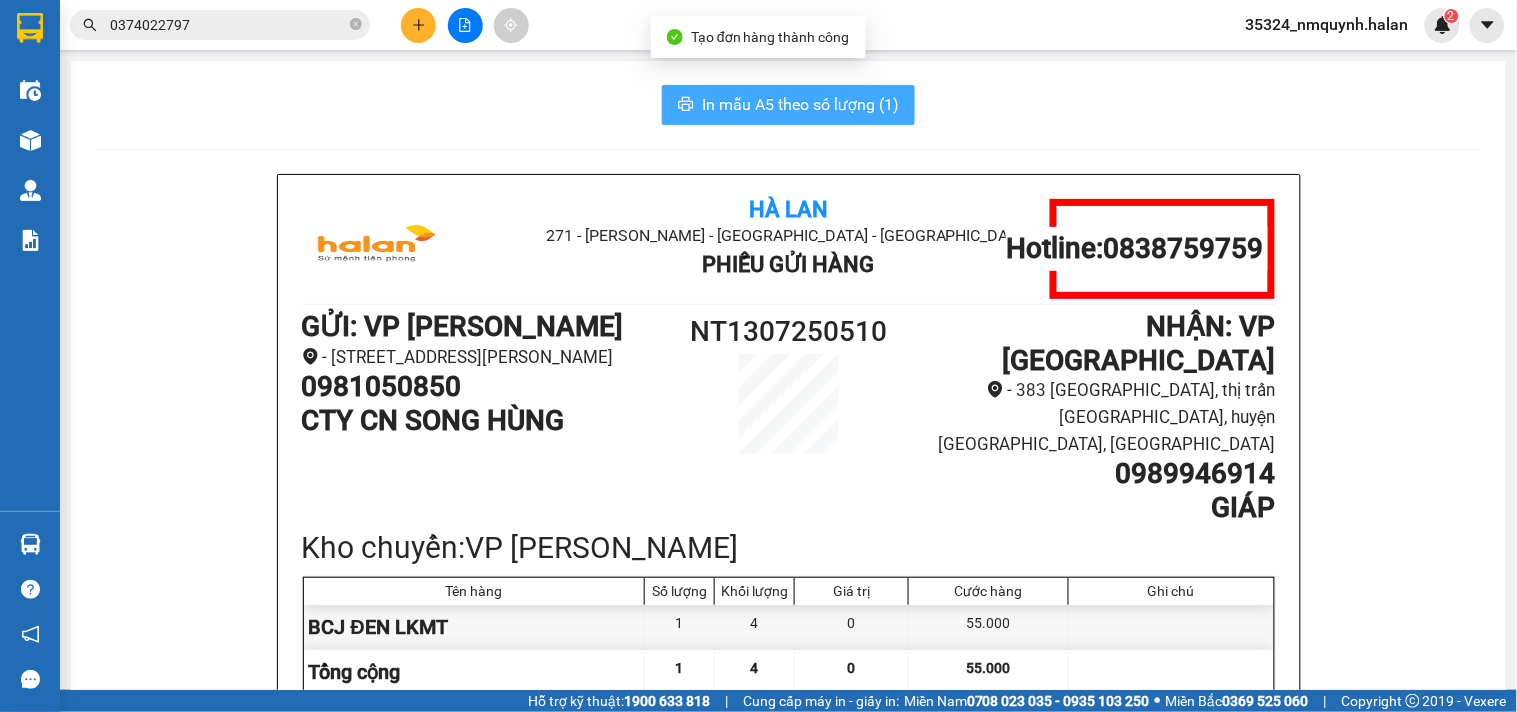 scroll, scrollTop: 0, scrollLeft: 0, axis: both 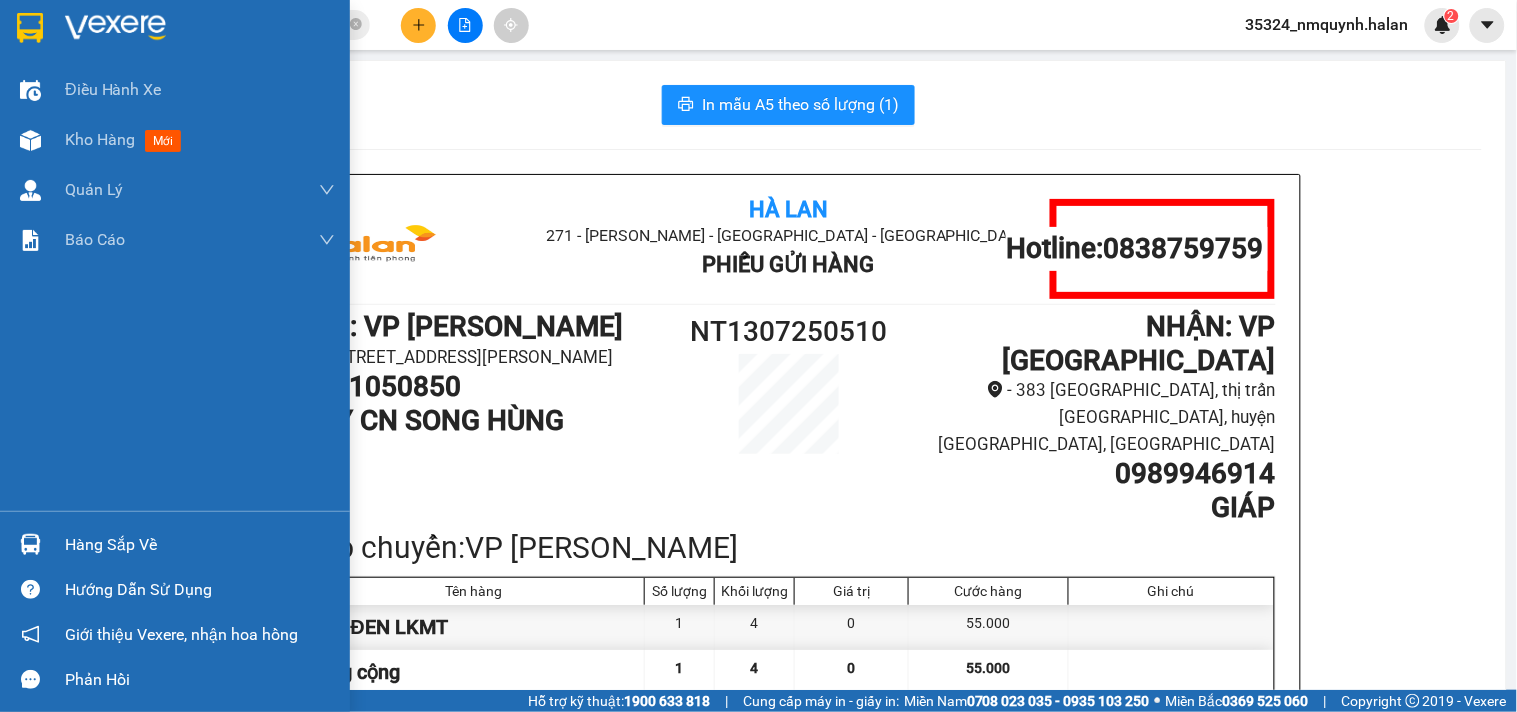 click on "Hàng sắp về Hướng dẫn sử dụng Giới thiệu Vexere, nhận hoa hồng Phản hồi" at bounding box center (175, 606) 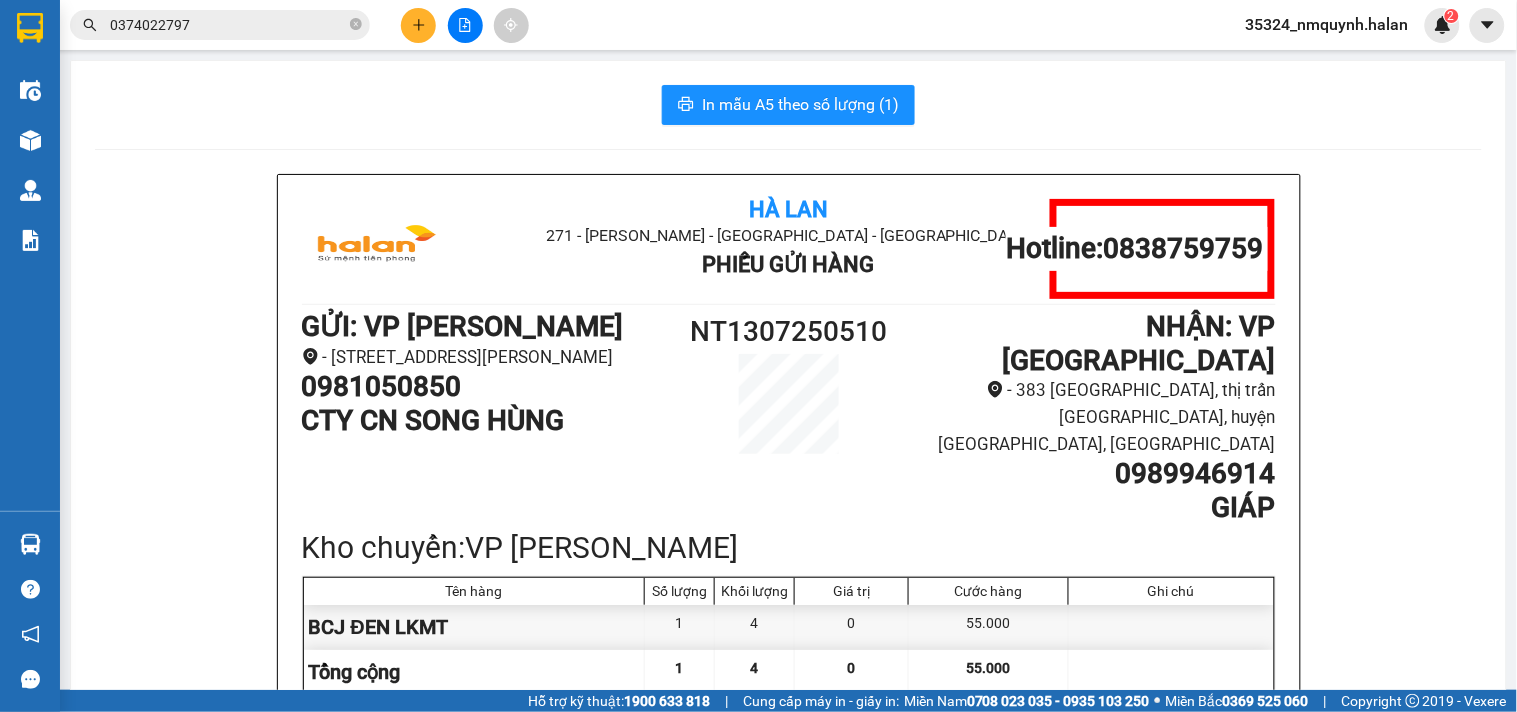 click on "Hà Lan 271 - [PERSON_NAME] - [GEOGRAPHIC_DATA] - [GEOGRAPHIC_DATA] Phiếu Gửi Hàng Hotline:  0838759759 GỬI :   VP [GEOGRAPHIC_DATA]   - [STREET_ADDRESS][PERSON_NAME][PERSON_NAME] 0981050850 CTY CN SONG HÙNG NT1307250510 NHẬN :   VP [GEOGRAPHIC_DATA]   - 383 [GEOGRAPHIC_DATA], thị trấn [GEOGRAPHIC_DATA], huyện [GEOGRAPHIC_DATA], [GEOGRAPHIC_DATA] 0989946914 GIÁP Kho chuyển:  VP Hoàng Gia Tên hàng Số lượng Khối lượng Giá trị Cước hàng Ghi chú BCJ ĐEN LKMT 1 4 0 55.000 Tổng cộng 1 4 0 55.000 Loading... Chưa thu cước : 55.000 Tổng phải thu: 55.000 Thông tin NH người nhận tiền thu hộ Người gửi  (Tôi đã đọc và đồng ý nội dung phiếu gửi hàng) 11:14[DATE] NV nhận hàng (Kí và ghi rõ họ tên) [PERSON_NAME] Người nhận (Kí và ghi rõ họ tên) Quy định nhận/gửi hàng : Hà Lan 271 - [PERSON_NAME] - Phường Tân Long - Thái [PERSON_NAME] GỬI :" at bounding box center (788, 1012) 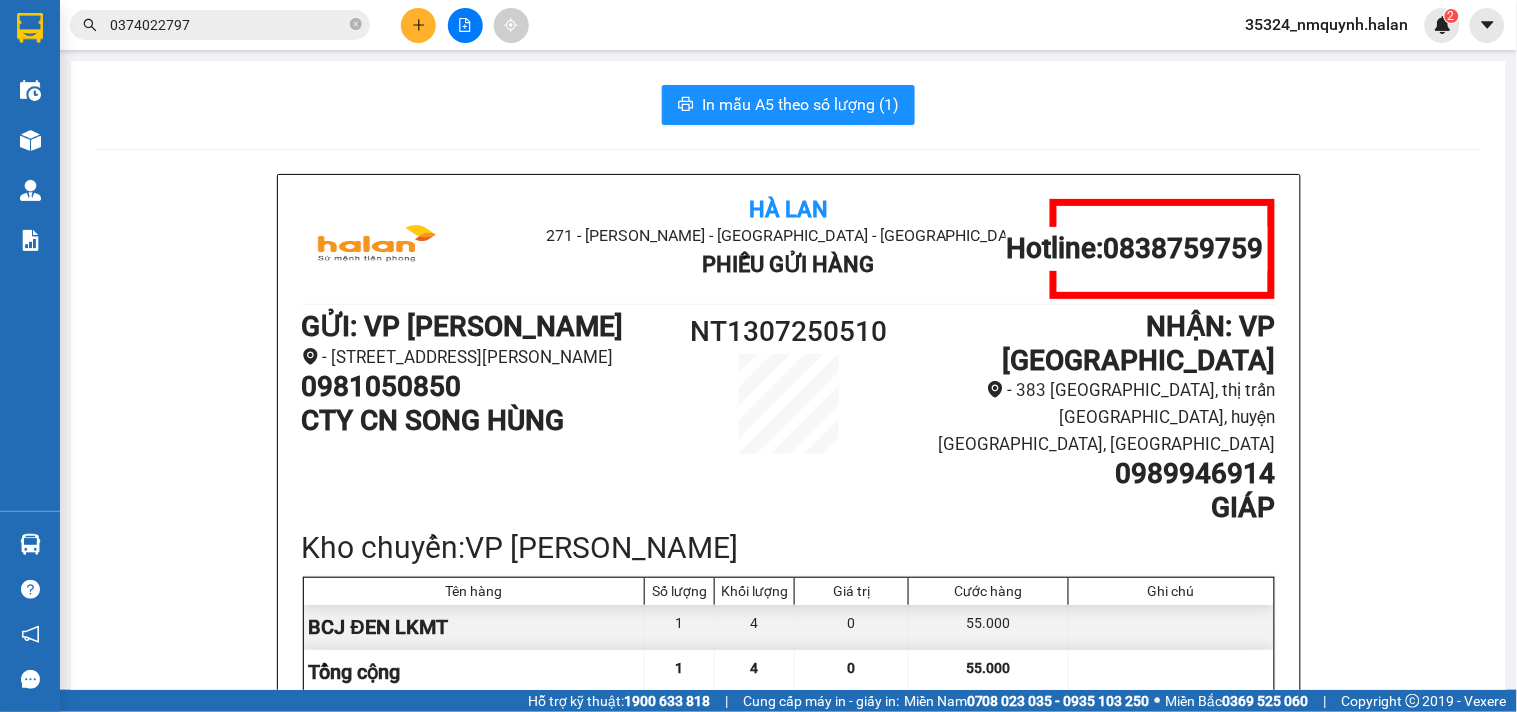 drag, startPoint x: 72, startPoint y: 541, endPoint x: 630, endPoint y: 560, distance: 558.32336 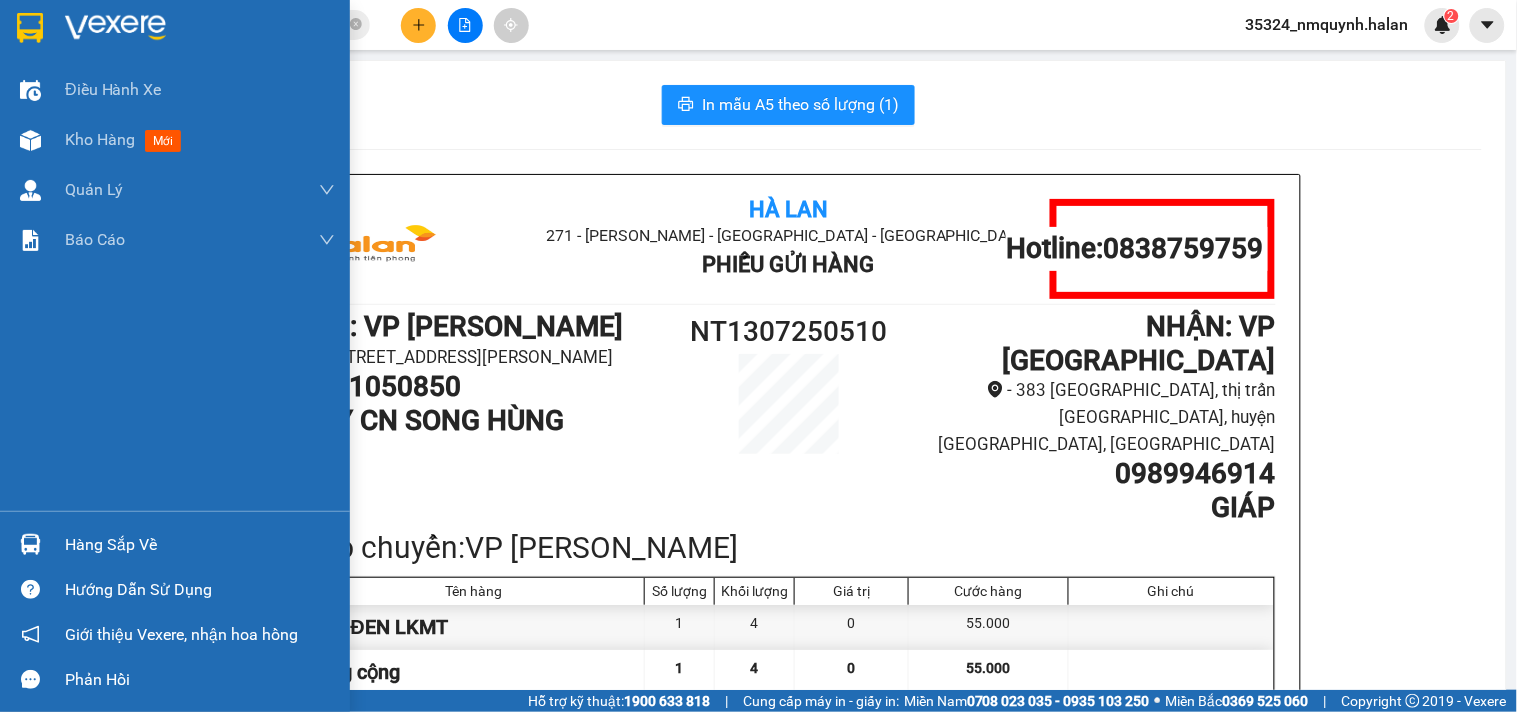 click at bounding box center [30, 544] 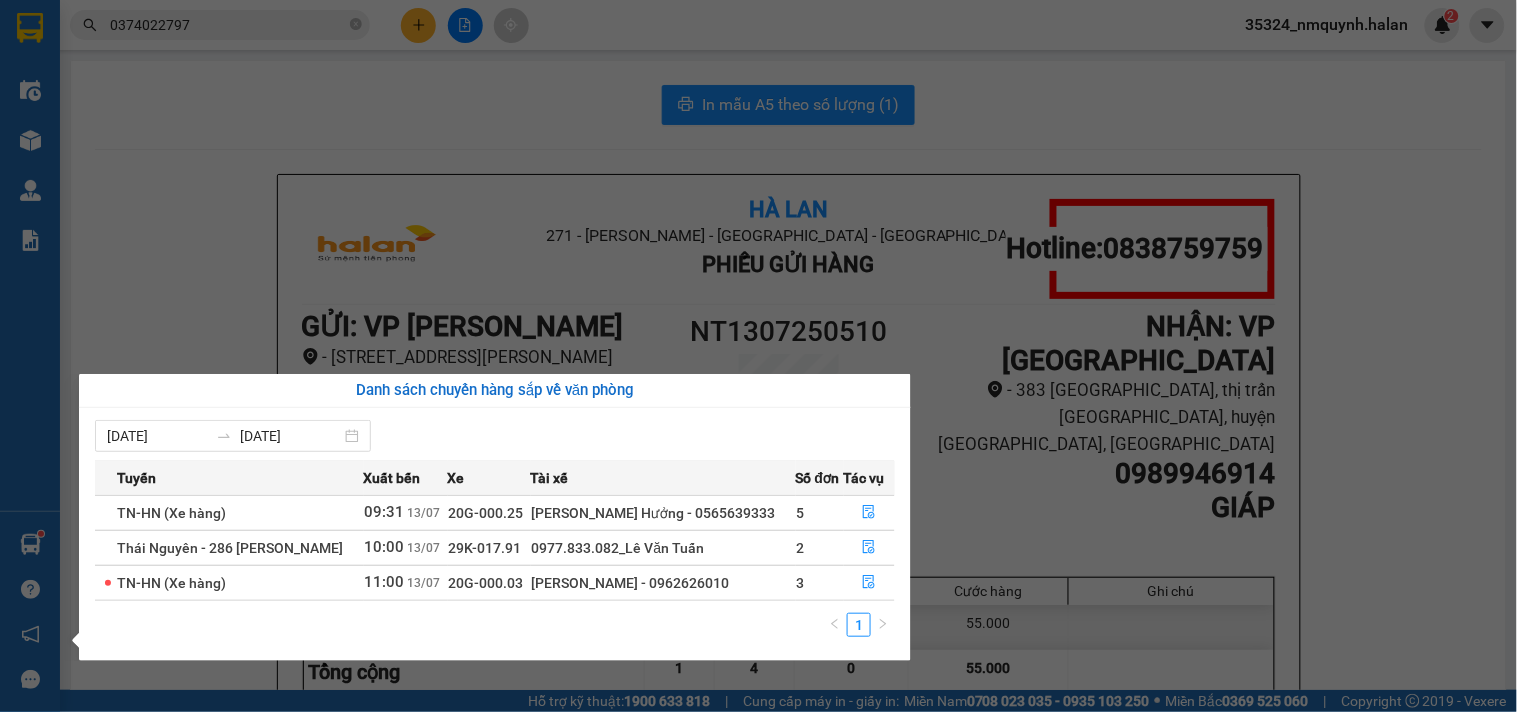click on "Kết quả tìm kiếm ( 0 )  Bộ lọc  No Data 0374022797 35324_nmquynh.halan 2     Điều hành xe     Kho hàng mới     Quản [PERSON_NAME] lý chuyến Quản lý kiểm kho     Báo cáo 12. Thống kê đơn đối tác 2. Doanh thu thực tế theo từng văn phòng 4. Thống kê đơn hàng theo văn phòng Hàng sắp về Hướng dẫn sử dụng Giới thiệu Vexere, nhận hoa hồng Phản hồi Phần mềm hỗ trợ bạn tốt chứ?  In mẫu A5 theo số lượng
(1) [GEOGRAPHIC_DATA] 271 - [PERSON_NAME] - [GEOGRAPHIC_DATA] - [GEOGRAPHIC_DATA] Phiếu Gửi Hàng Hotline:  0838759759 GỬI :   VP [GEOGRAPHIC_DATA]   - [STREET_ADDRESS][PERSON_NAME] 0981050850 CTY CN SONG HÙNG NT1307250510 NHẬN :   VP [GEOGRAPHIC_DATA]   - 383 [GEOGRAPHIC_DATA], thị trấn [GEOGRAPHIC_DATA], huyện [GEOGRAPHIC_DATA], [GEOGRAPHIC_DATA] 0989946914 GIÁP Kho chuyển:  VP Hoàng Gia Tên hàng Số lượng Khối lượng Giá trị Cước hàng Ghi chú BCJ ĐEN LKMT 1 4" at bounding box center (758, 356) 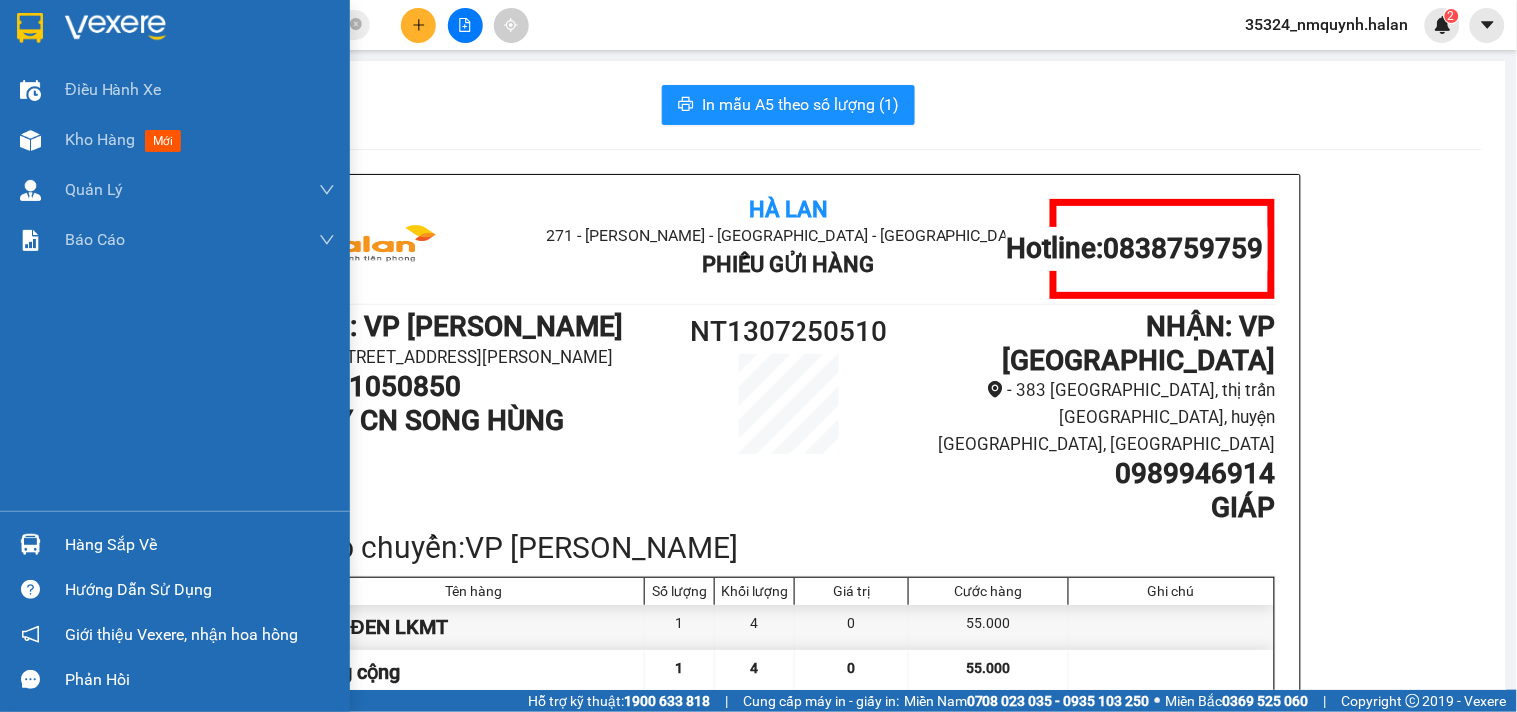 drag, startPoint x: 0, startPoint y: 533, endPoint x: 260, endPoint y: 524, distance: 260.15573 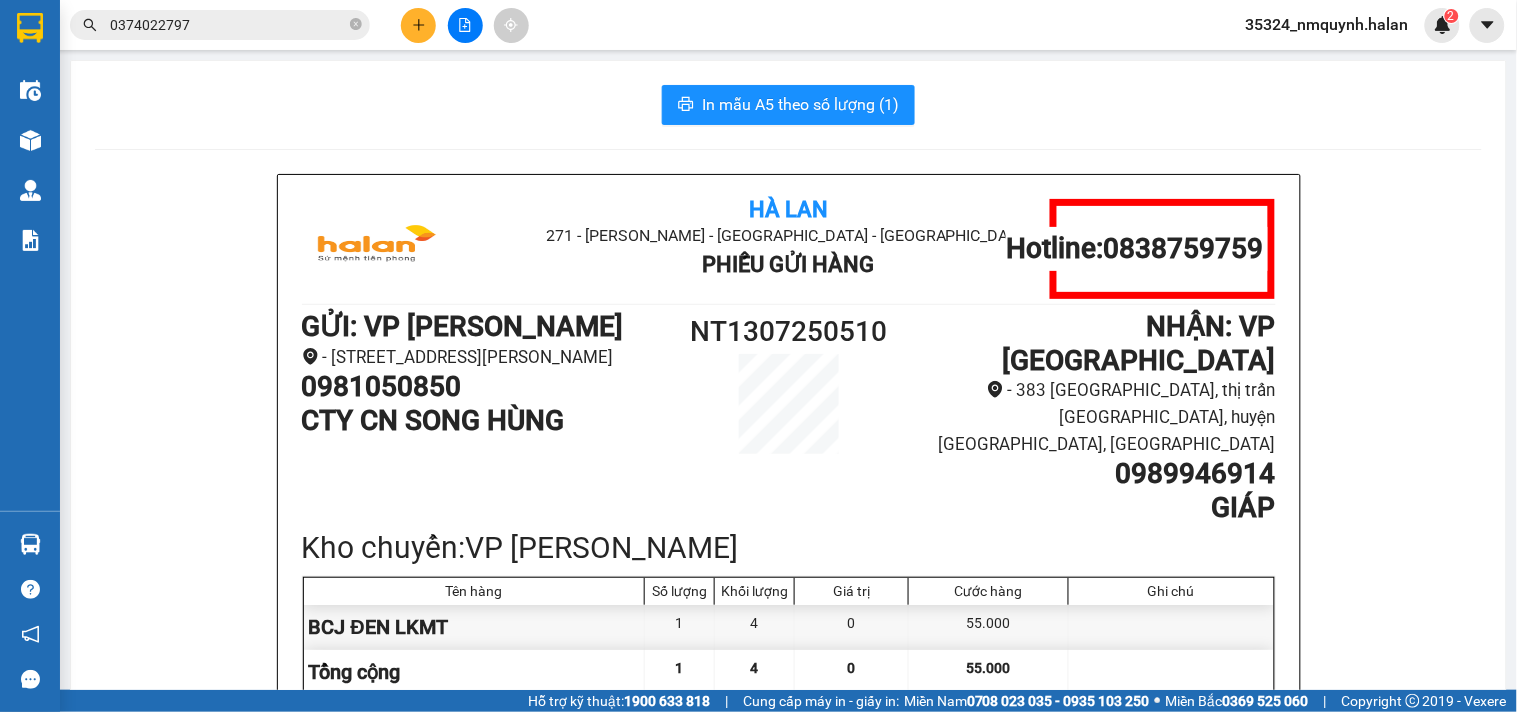 click on "Kết quả tìm kiếm ( 0 )  Bộ lọc  No Data 0374022797 35324_nmquynh.halan 2     Điều hành xe     Kho hàng mới     Quản [PERSON_NAME] lý chuyến Quản lý kiểm kho     Báo cáo 12. Thống kê đơn đối tác 2. Doanh thu thực tế theo từng văn phòng 4. Thống kê đơn hàng theo văn phòng Hàng sắp về Hướng dẫn sử dụng Giới thiệu Vexere, nhận hoa hồng Phản hồi Phần mềm hỗ trợ bạn tốt chứ?  In mẫu A5 theo số lượng
(1) [GEOGRAPHIC_DATA] 271 - [PERSON_NAME] - [GEOGRAPHIC_DATA] - [GEOGRAPHIC_DATA] Phiếu Gửi Hàng Hotline:  0838759759 GỬI :   VP [GEOGRAPHIC_DATA]   - [STREET_ADDRESS][PERSON_NAME] 0981050850 CTY CN SONG HÙNG NT1307250510 NHẬN :   VP [GEOGRAPHIC_DATA]   - 383 [GEOGRAPHIC_DATA], thị trấn [GEOGRAPHIC_DATA], huyện [GEOGRAPHIC_DATA], [GEOGRAPHIC_DATA] 0989946914 GIÁP Kho chuyển:  VP Hoàng Gia Tên hàng Số lượng Khối lượng Giá trị Cước hàng Ghi chú BCJ ĐEN LKMT 1 4" at bounding box center [758, 356] 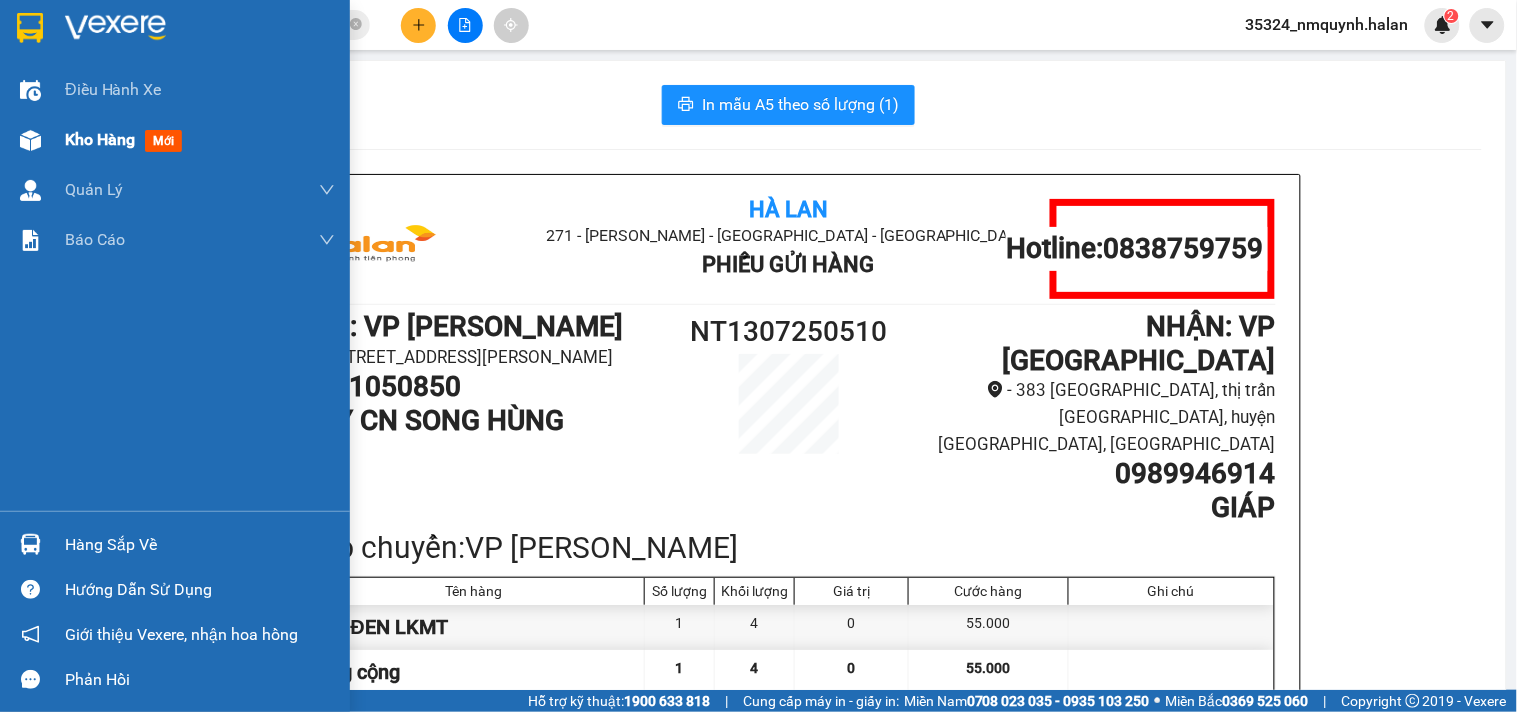 click on "Kho hàng" at bounding box center [100, 139] 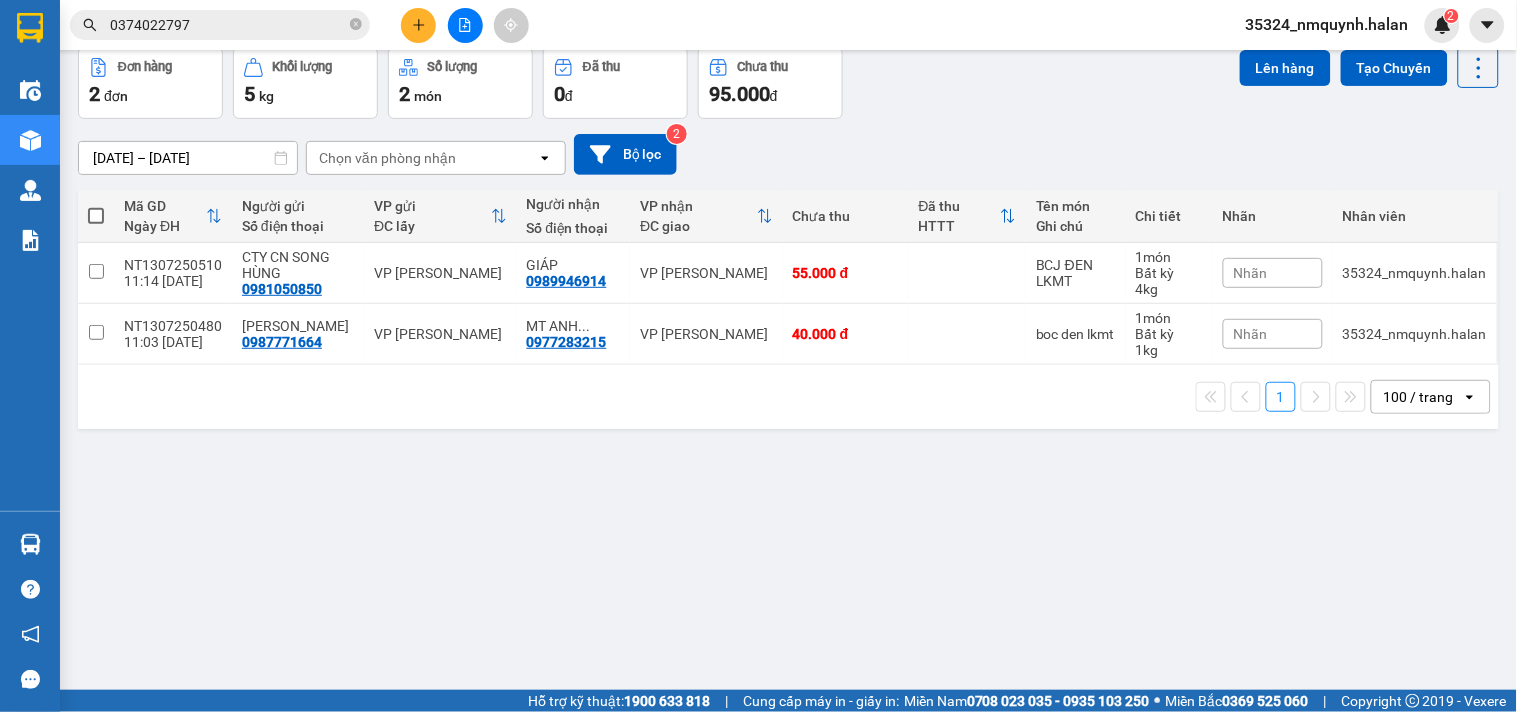 scroll, scrollTop: 0, scrollLeft: 0, axis: both 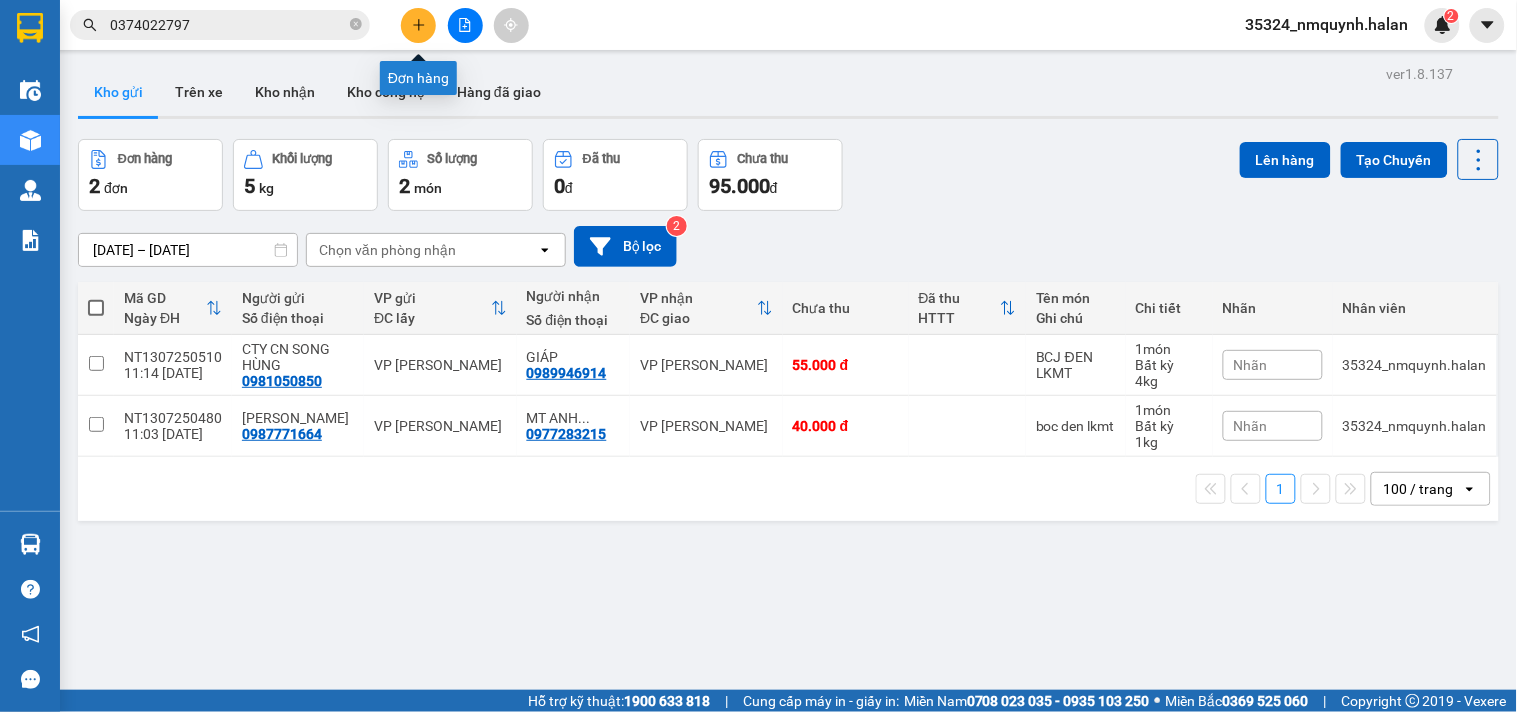 click 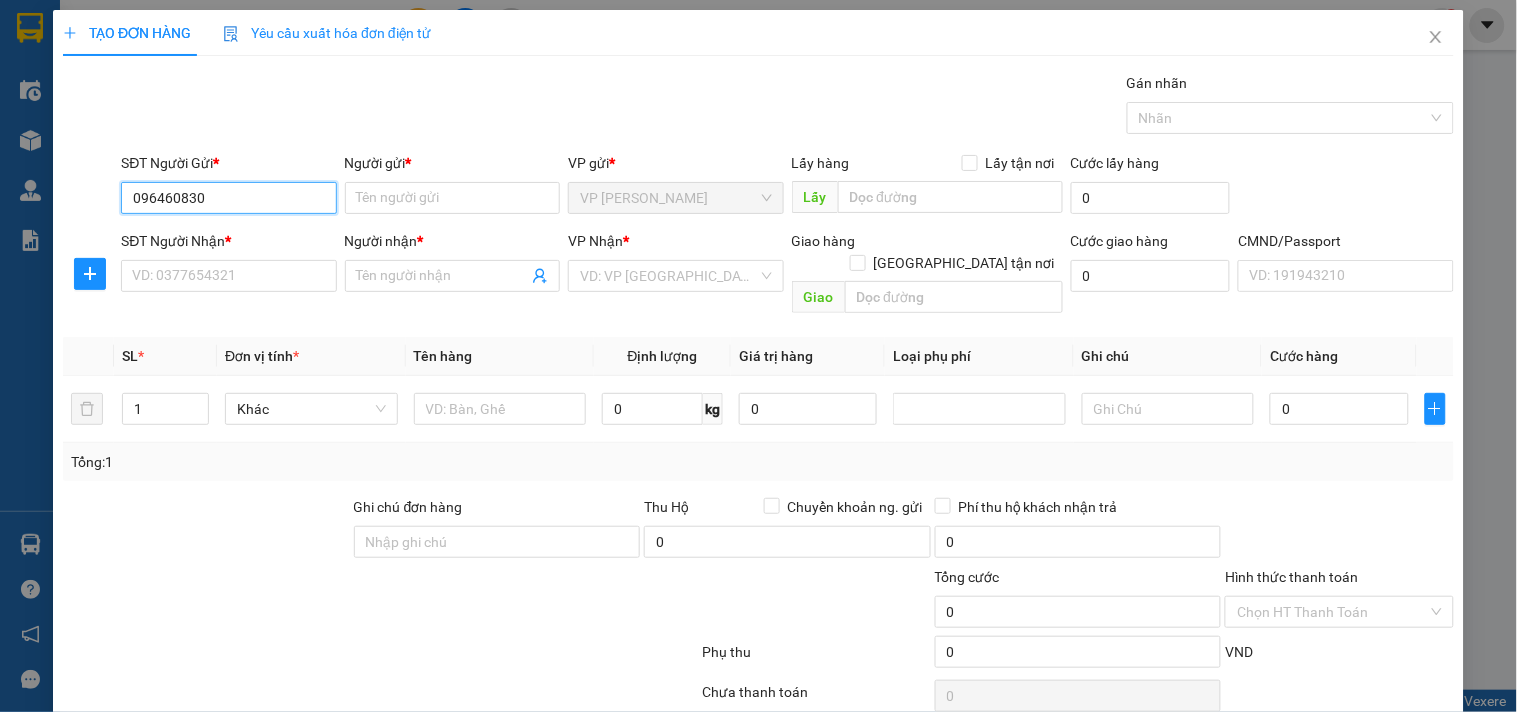 type on "0964608302" 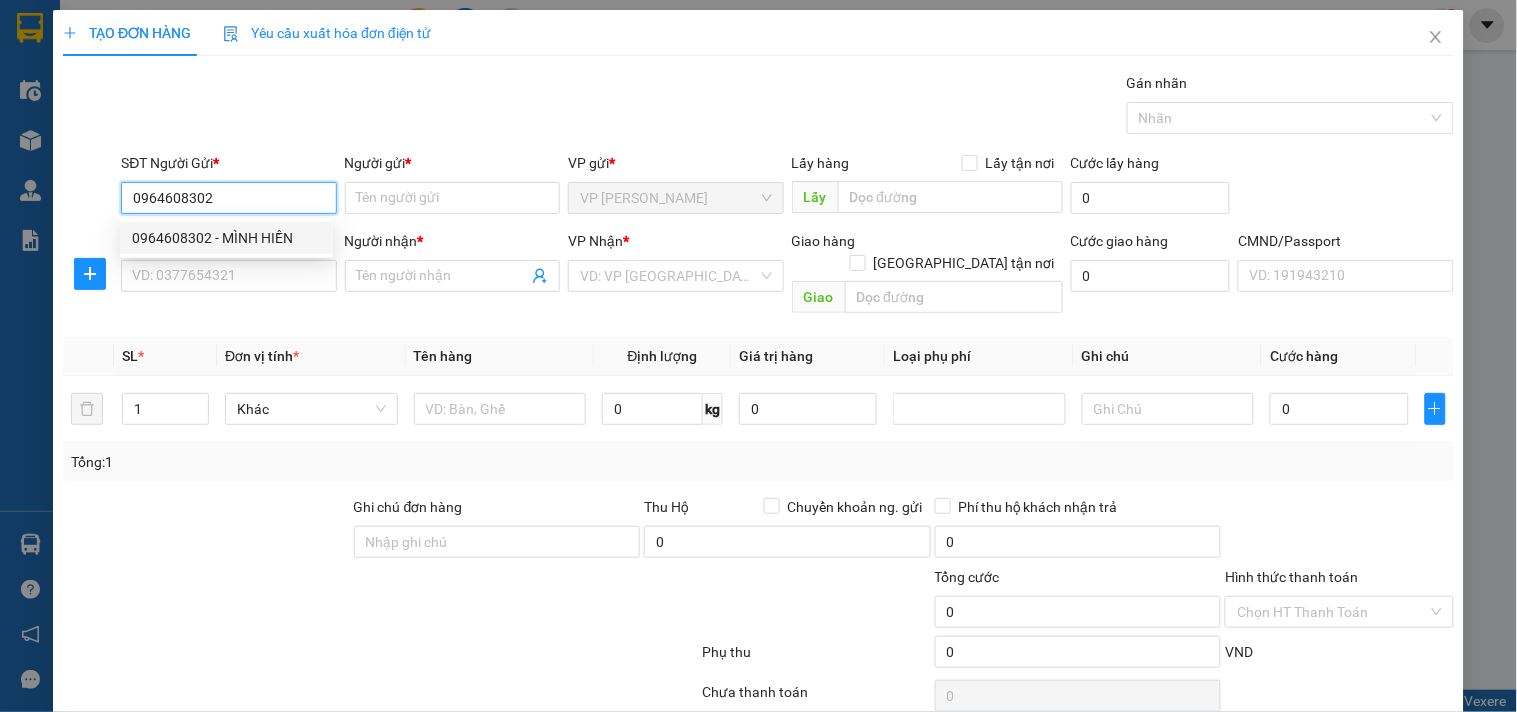 drag, startPoint x: 253, startPoint y: 234, endPoint x: 252, endPoint y: 258, distance: 24.020824 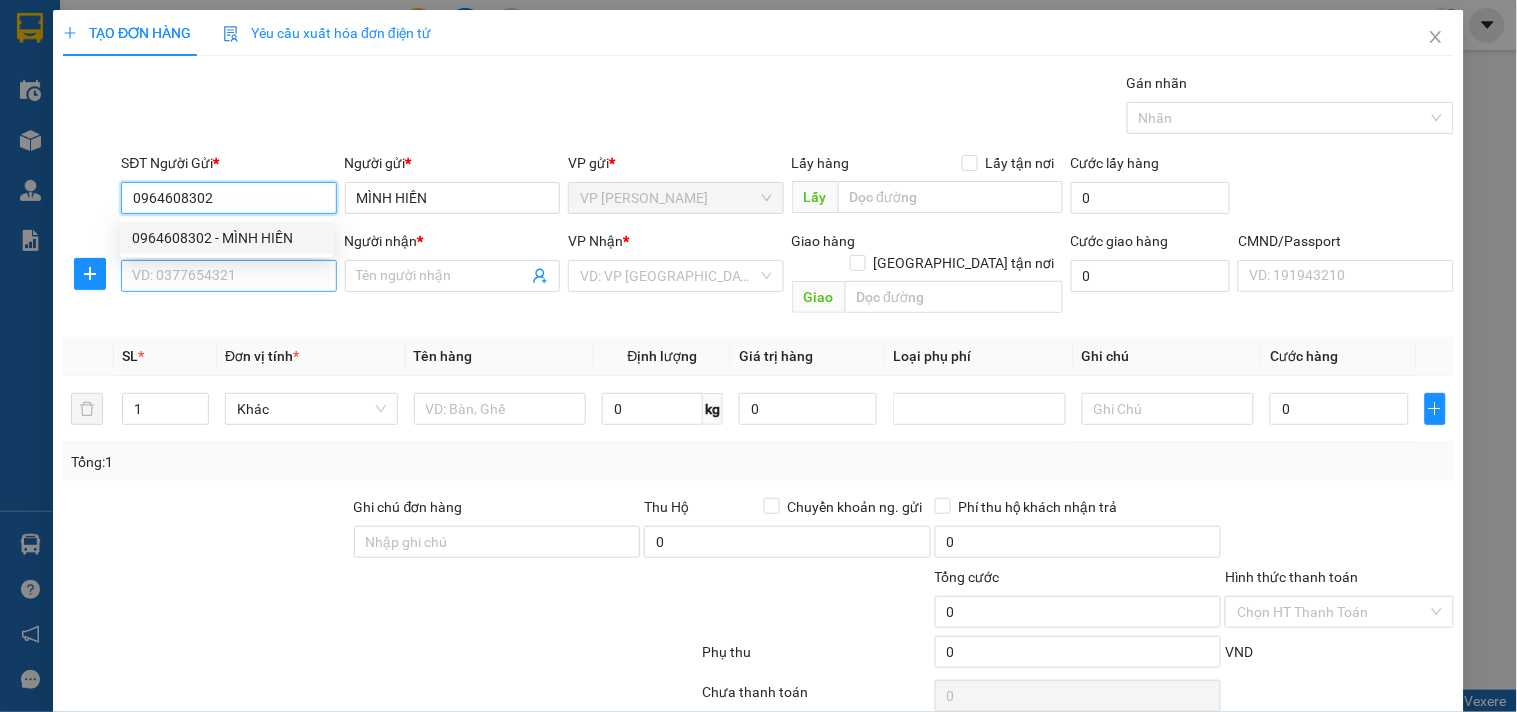 type on "0964608302" 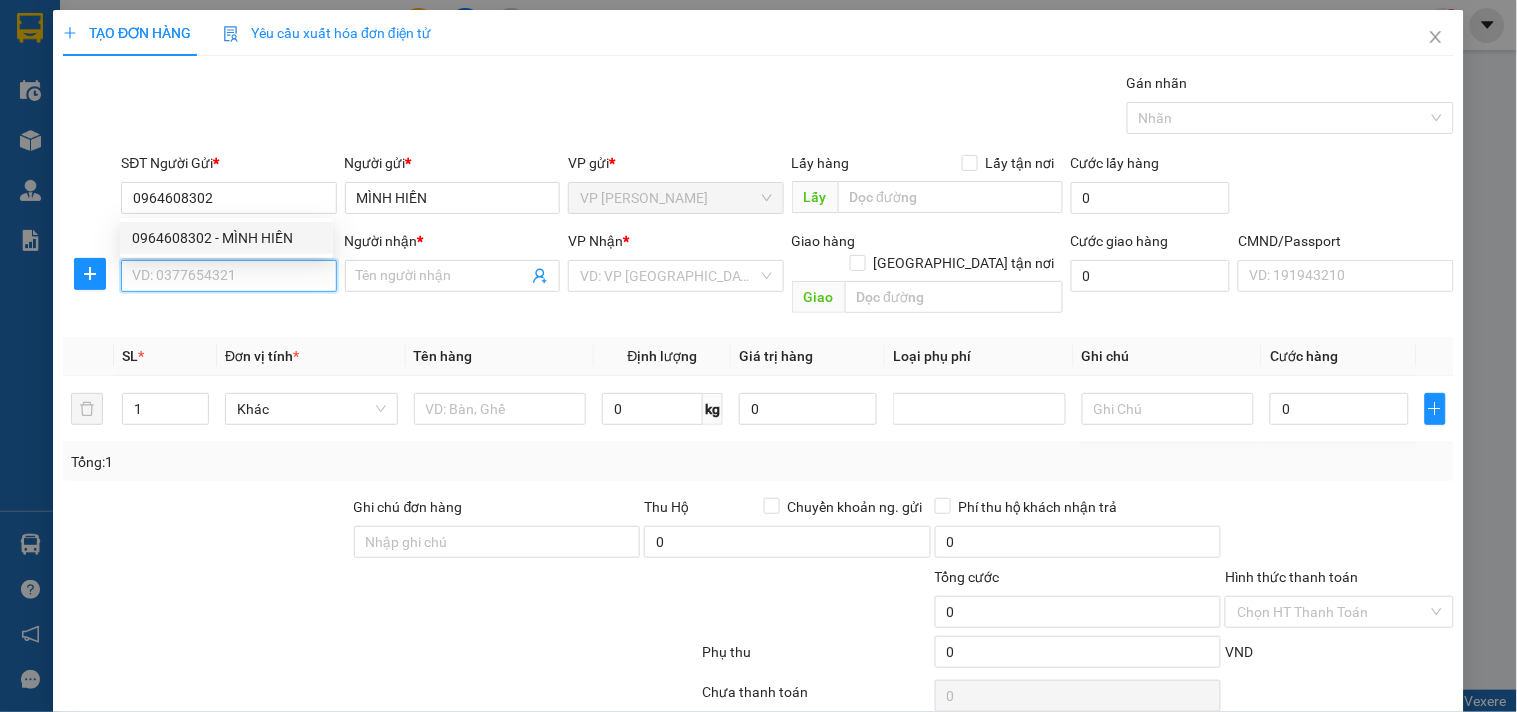 click on "SĐT Người Nhận  *" at bounding box center (228, 276) 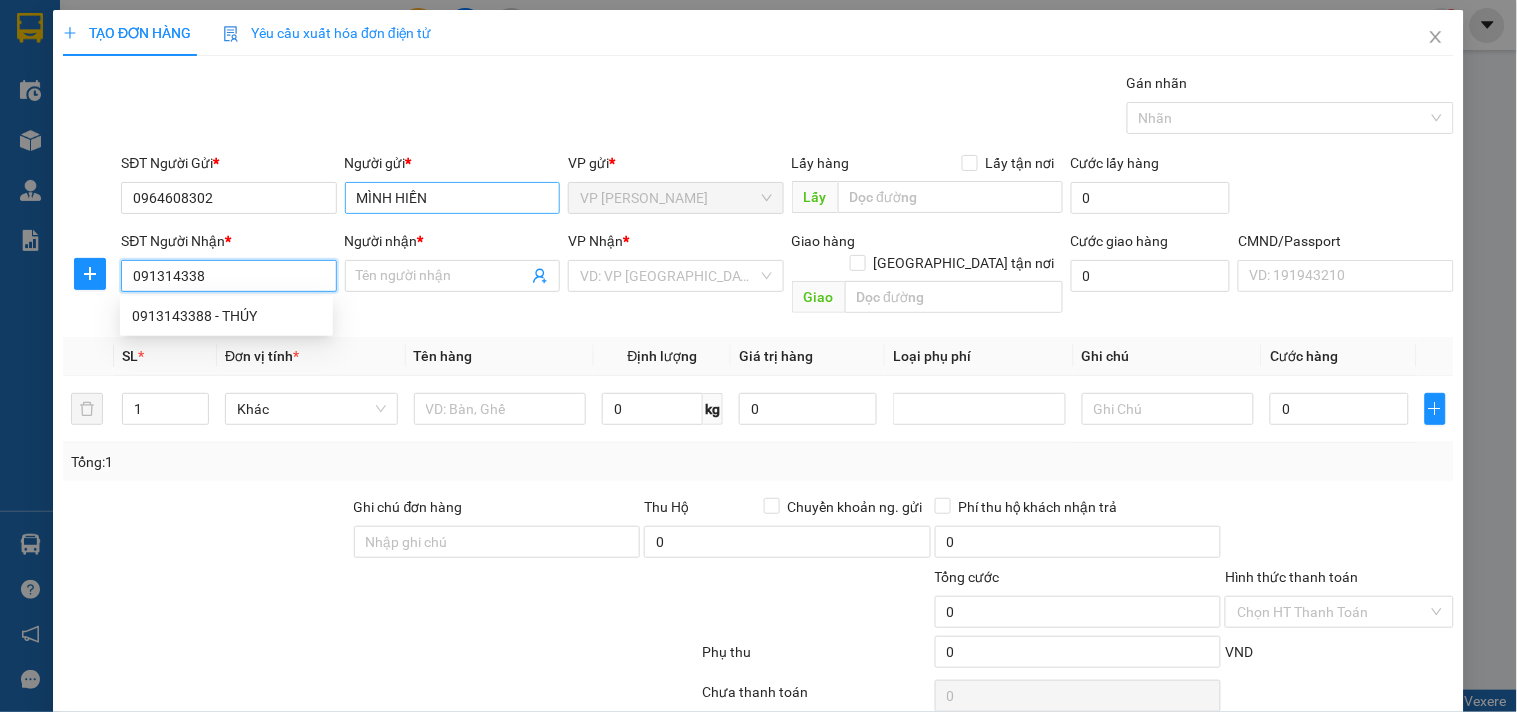 type on "0913143388" 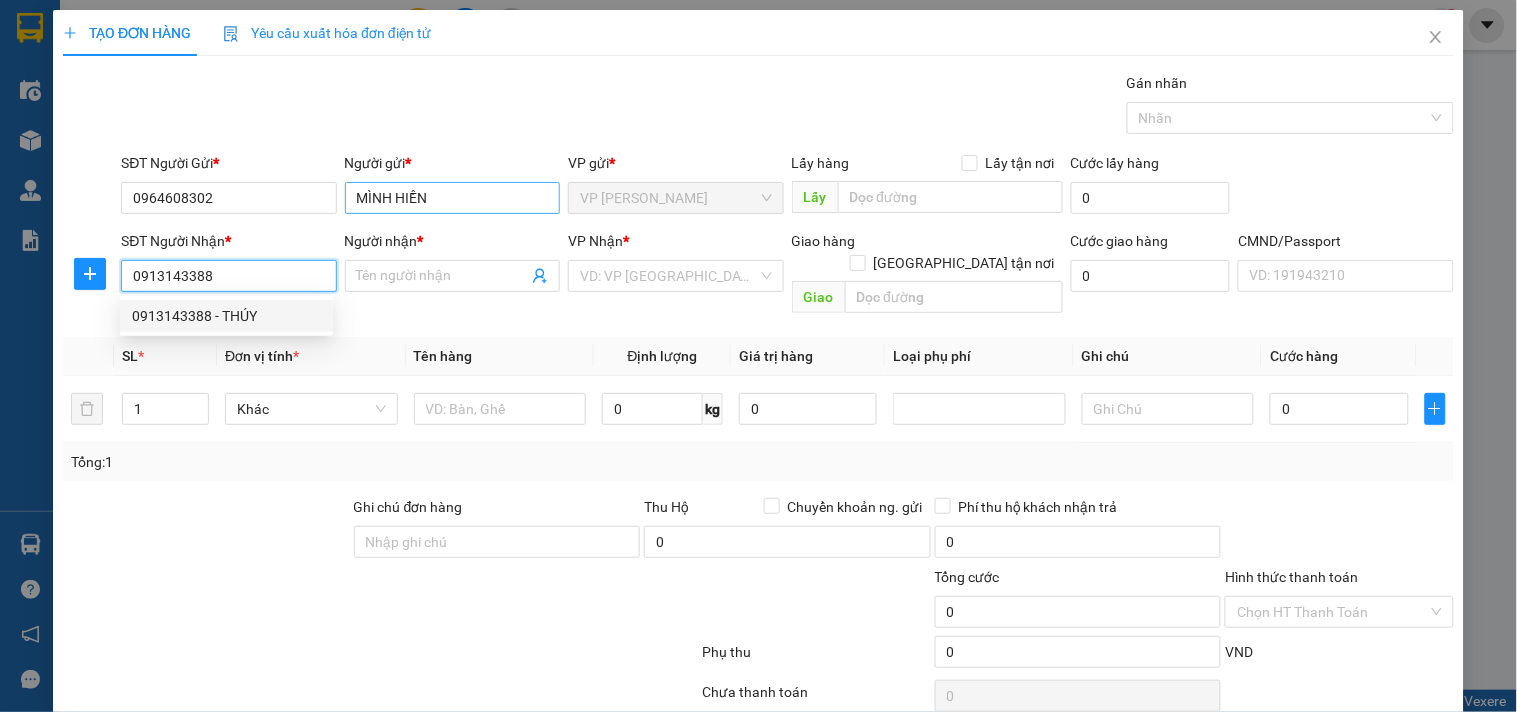type on "THÚY" 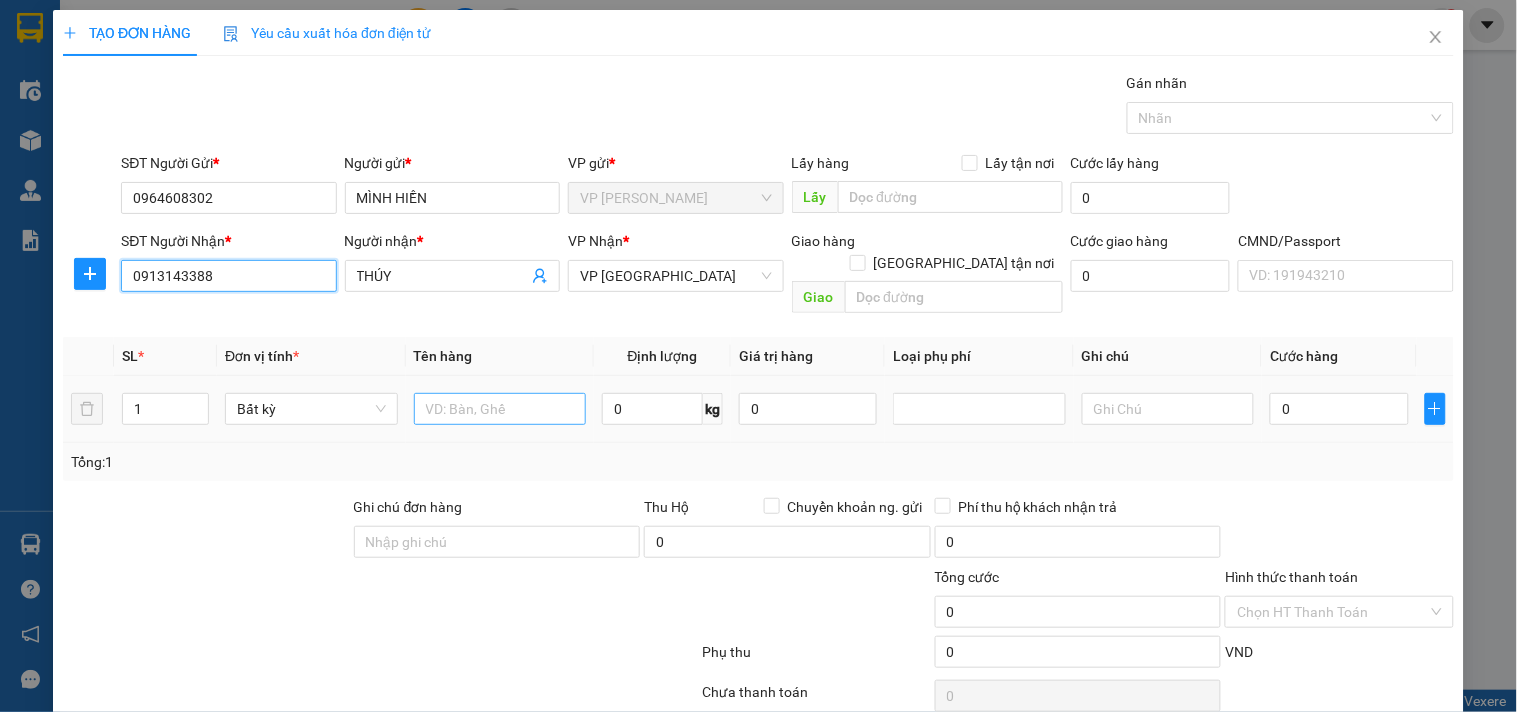 type on "0913143388" 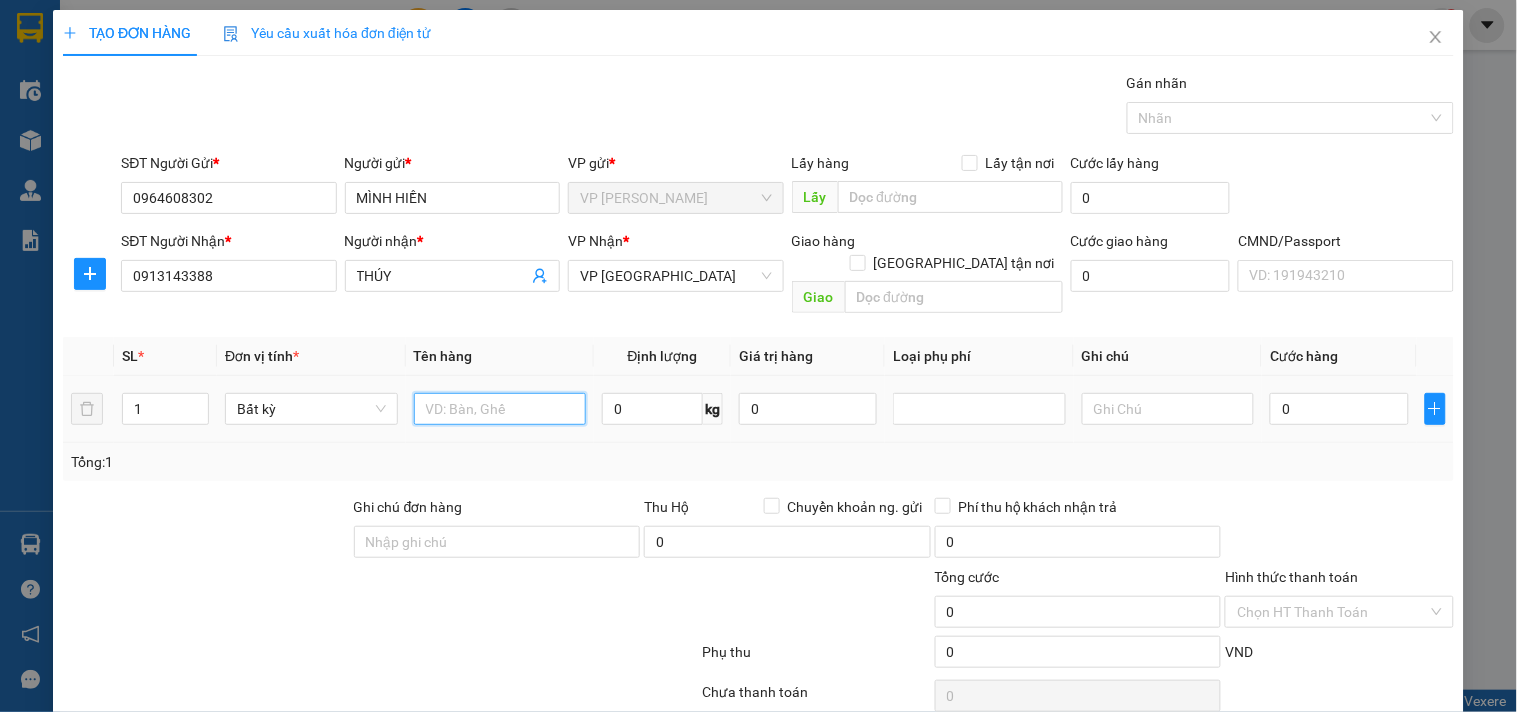 click at bounding box center [500, 409] 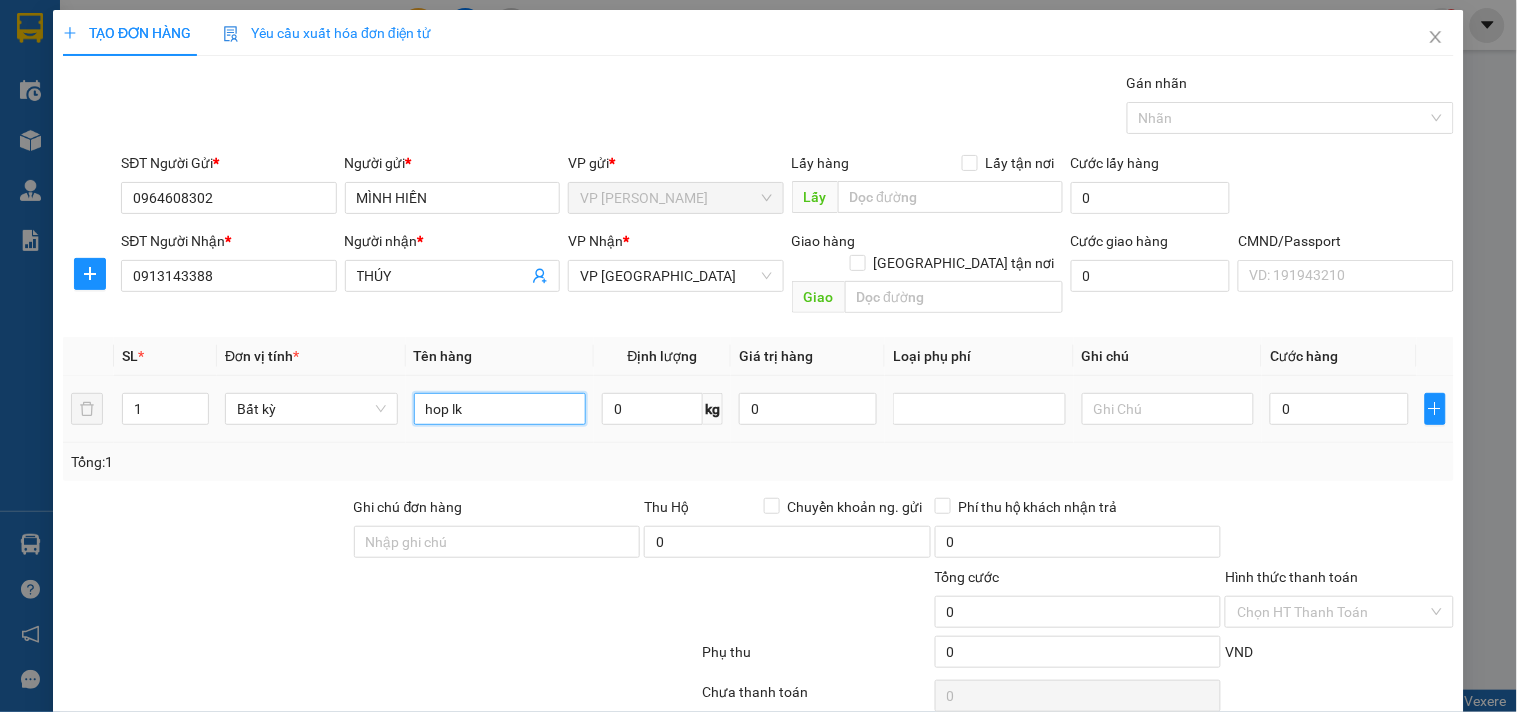 type on "hop lk" 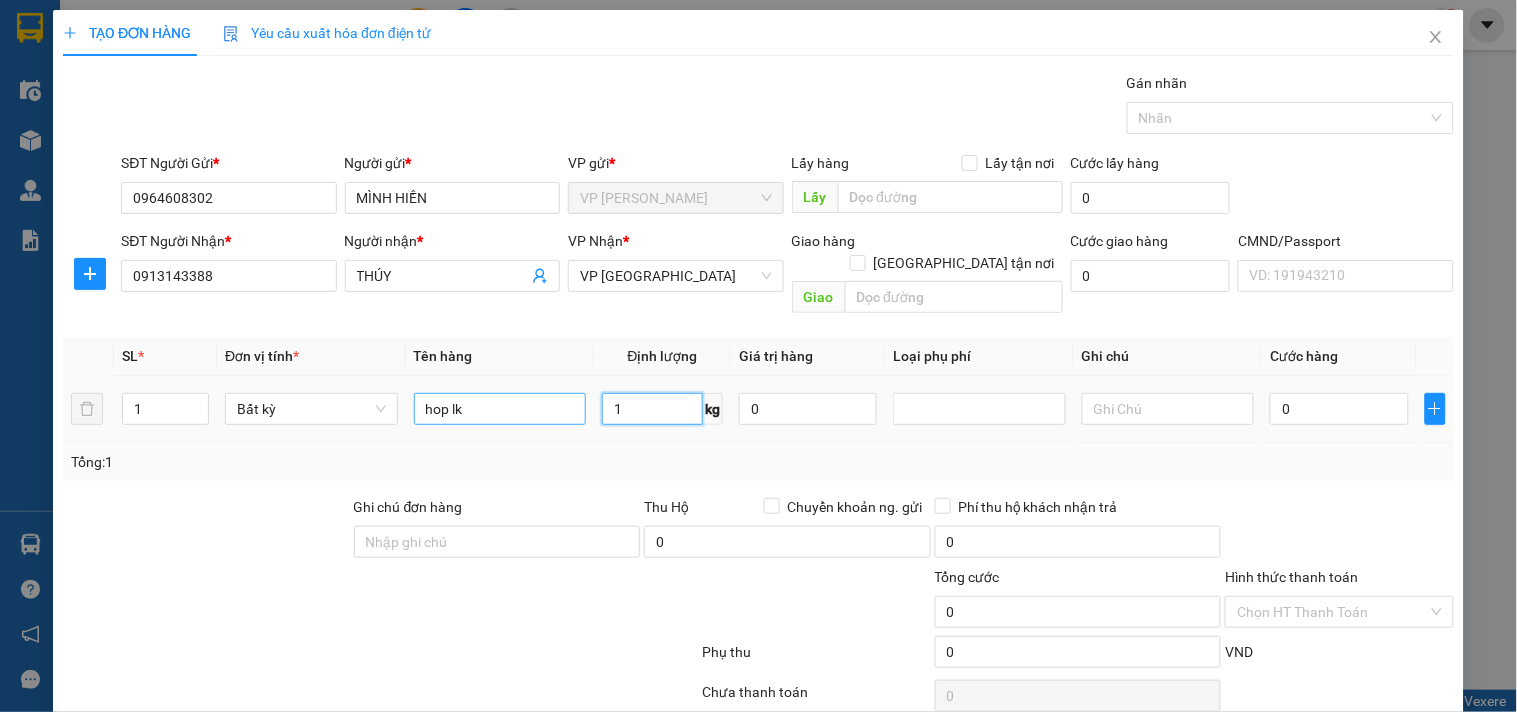 type on "1" 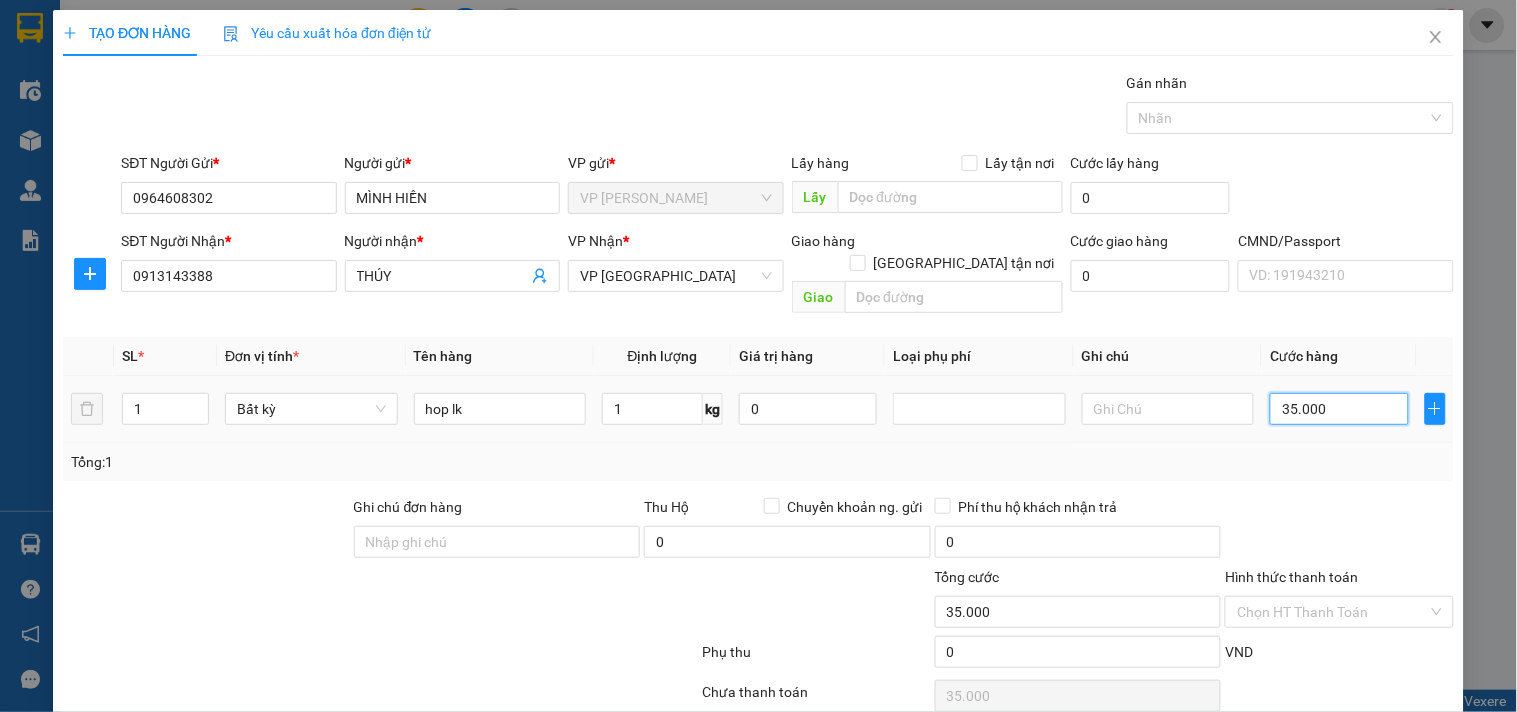 type on "35.000" 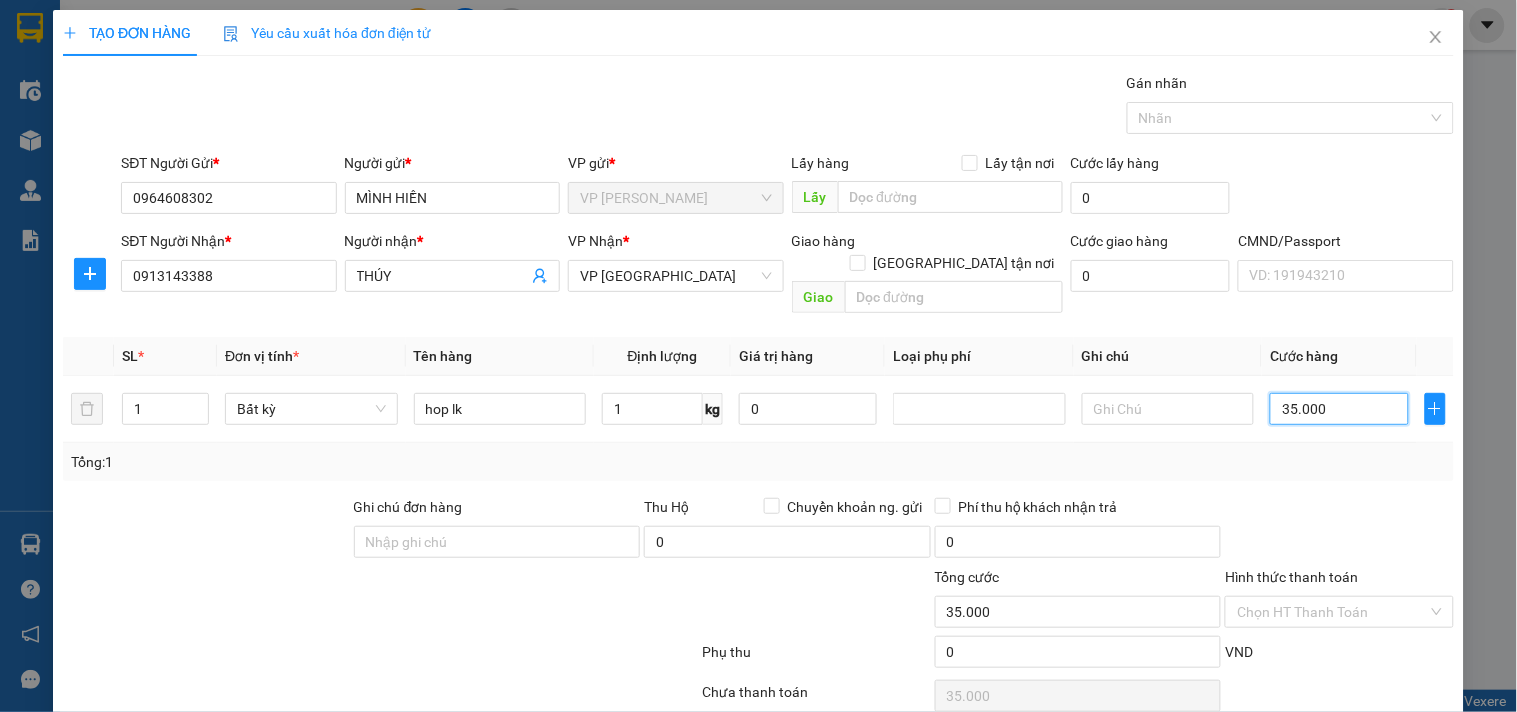scroll, scrollTop: 67, scrollLeft: 0, axis: vertical 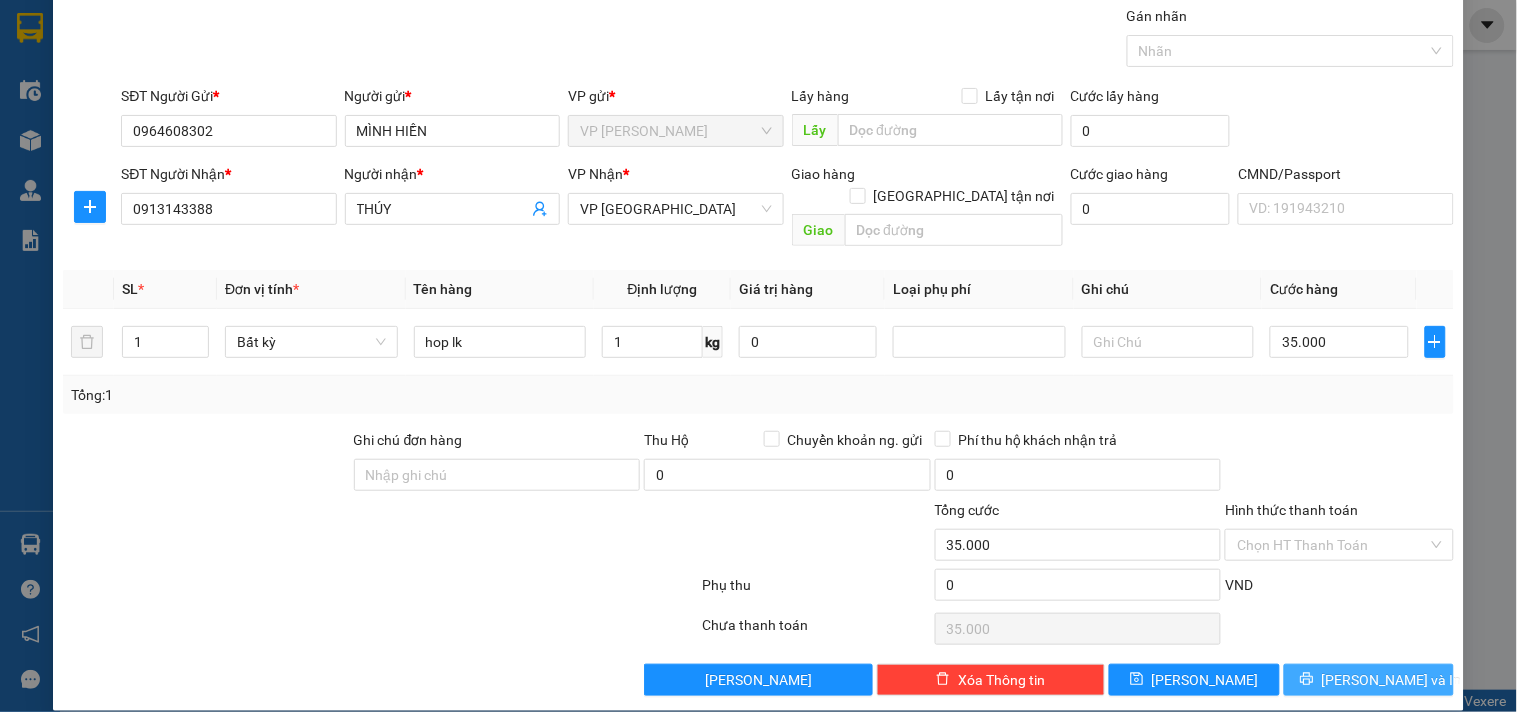 click on "[PERSON_NAME] và In" at bounding box center [1392, 680] 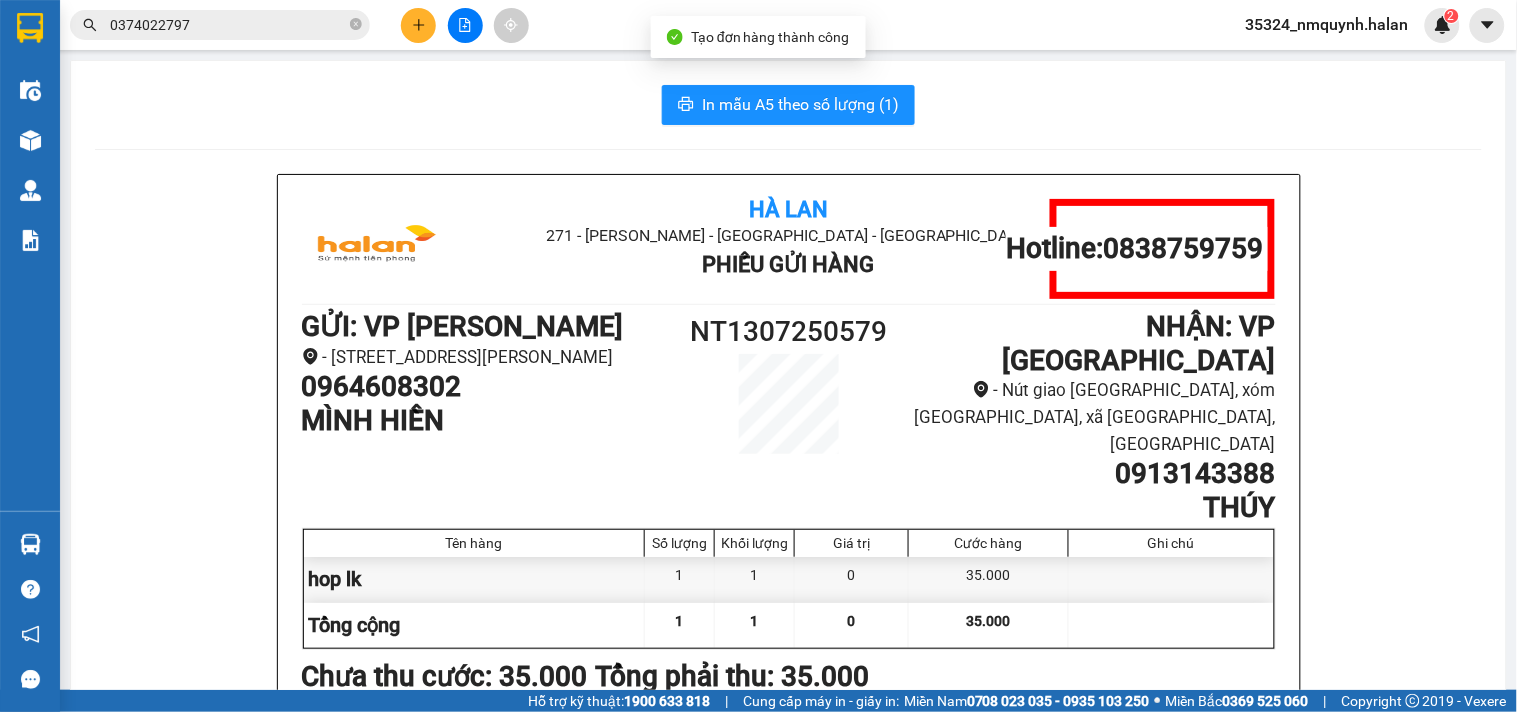 click on "In mẫu A5 theo số lượng
(1) Hà Lan 271 - [PERSON_NAME] - [GEOGRAPHIC_DATA] Long - [GEOGRAPHIC_DATA] Phiếu Gửi Hàng Hotline:  0838759759 GỬI :   VP [PERSON_NAME]   - [STREET_ADDRESS][PERSON_NAME][PERSON_NAME] 0964608302 MÌNH HIỀN NT1307250579 NHẬN :   VP [GEOGRAPHIC_DATA]   - [GEOGRAPHIC_DATA], xóm Sứ, xã [GEOGRAPHIC_DATA], [GEOGRAPHIC_DATA] 0913143388 THÚY Tên hàng Số lượng Khối lượng Giá trị Cước hàng Ghi chú hop lk 1 1 0 35.000 Tổng cộng 1 1 0 35.000 Loading... Chưa thu cước : 35.000 Tổng phải thu: 35.000 Thông tin NH người nhận tiền thu hộ Người gửi  (Tôi đã đọc và đồng ý nội dung phiếu gửi hàng) 11:38[DATE] NV nhận hàng (Kí và ghi rõ họ tên) [PERSON_NAME] Người nhận (Kí và ghi rõ họ tên) Quy định nhận/gửi hàng : Hà Lan 271 - [PERSON_NAME] - Phường Tân Long - Thái Nguyên Phiếu Gửi Hàng Hotline:  0838759759 :" at bounding box center (788, 921) 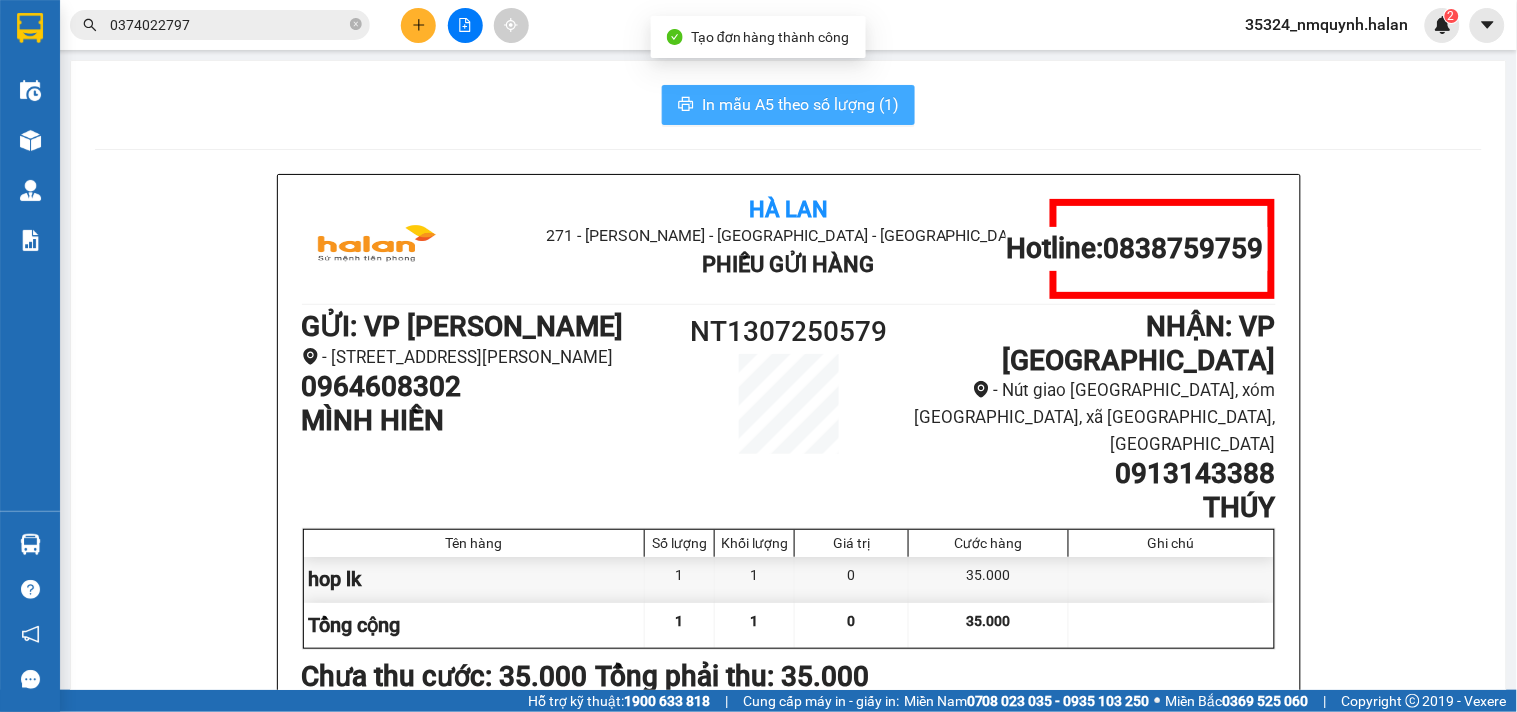 click on "In mẫu A5 theo số lượng
(1)" at bounding box center (800, 104) 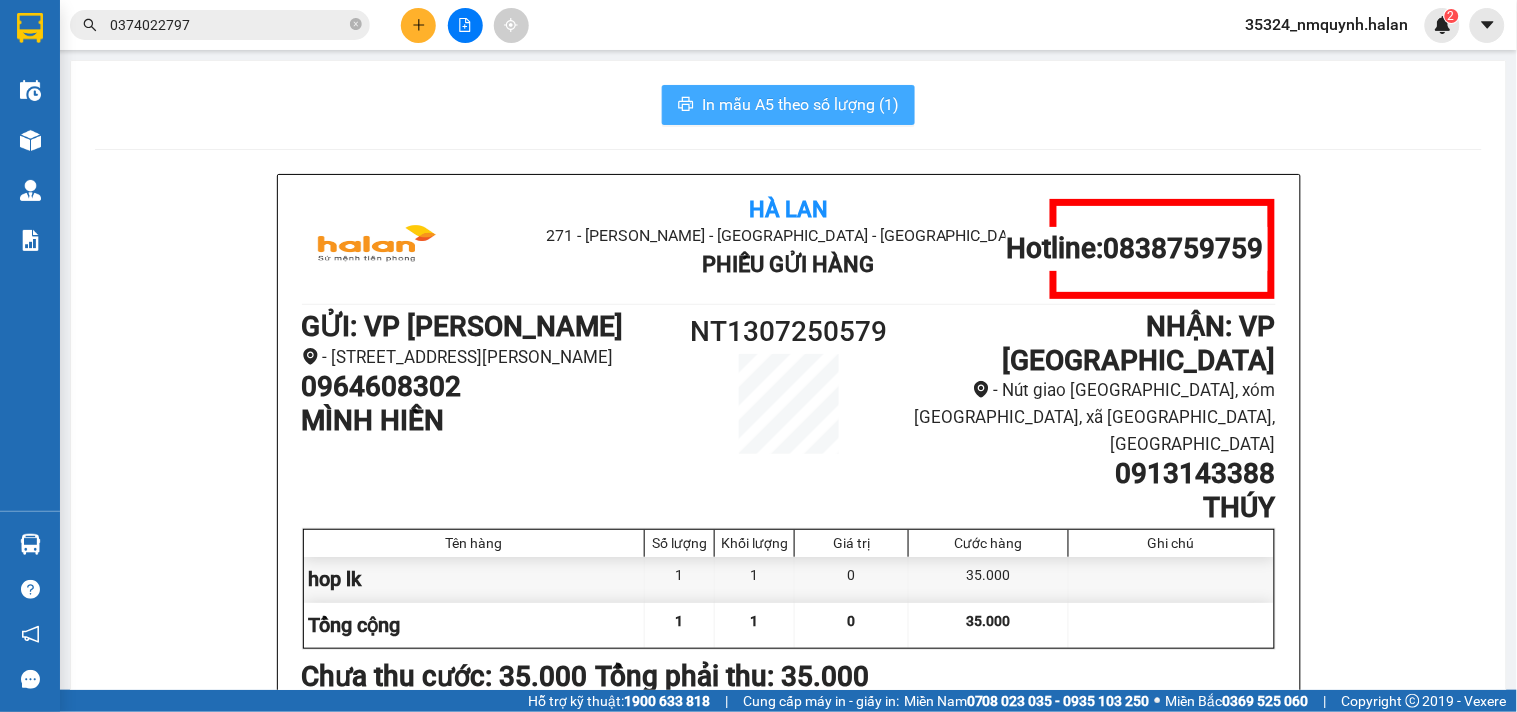 scroll, scrollTop: 0, scrollLeft: 0, axis: both 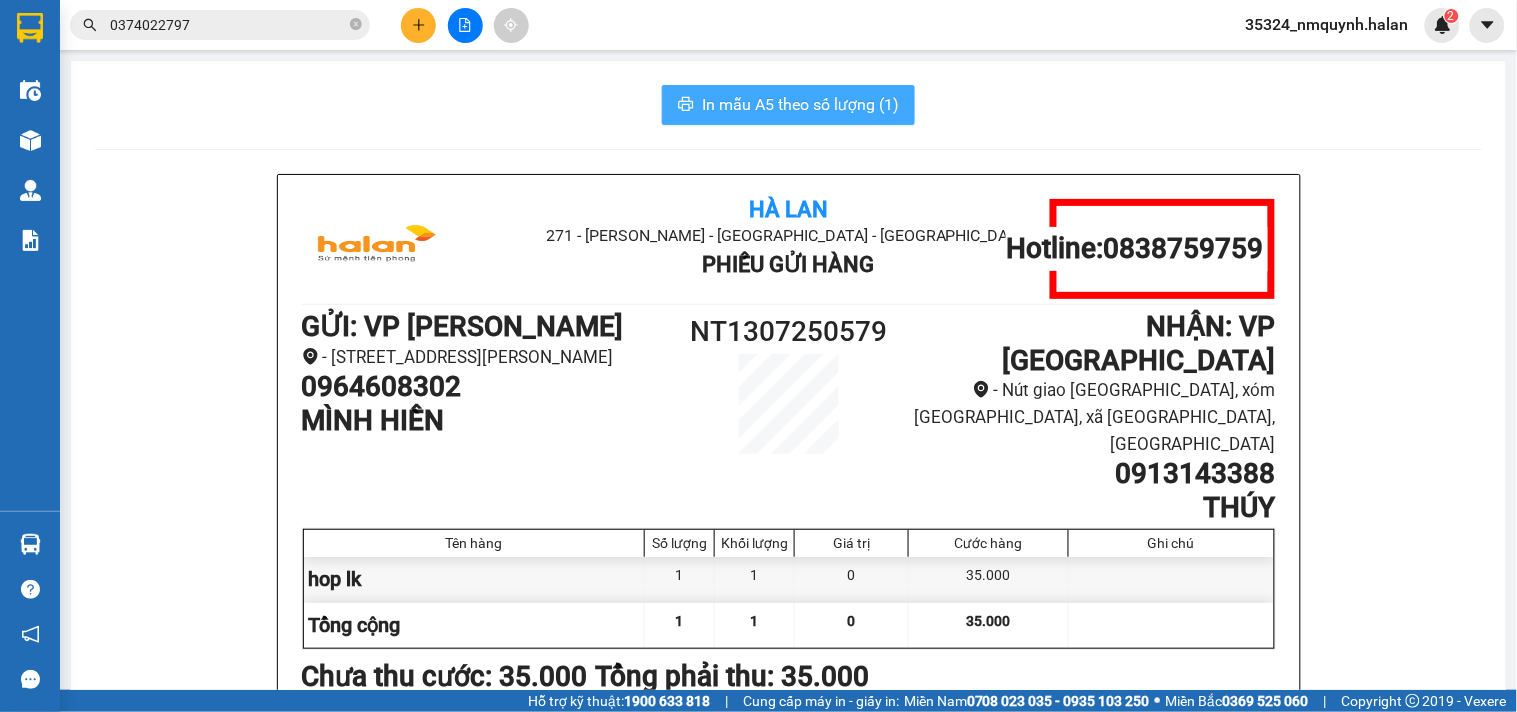 click on "In mẫu A5 theo số lượng
(1)" at bounding box center [788, 105] 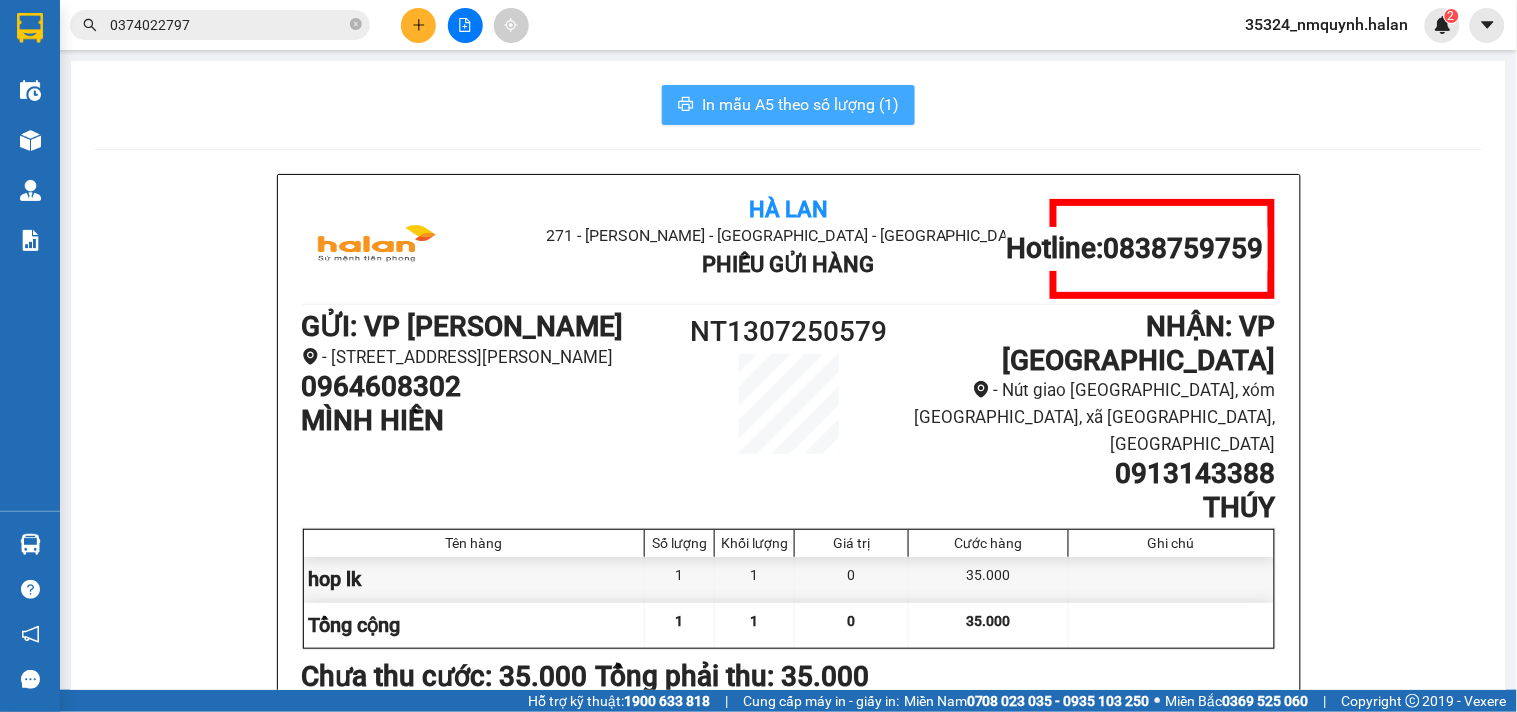 scroll, scrollTop: 0, scrollLeft: 0, axis: both 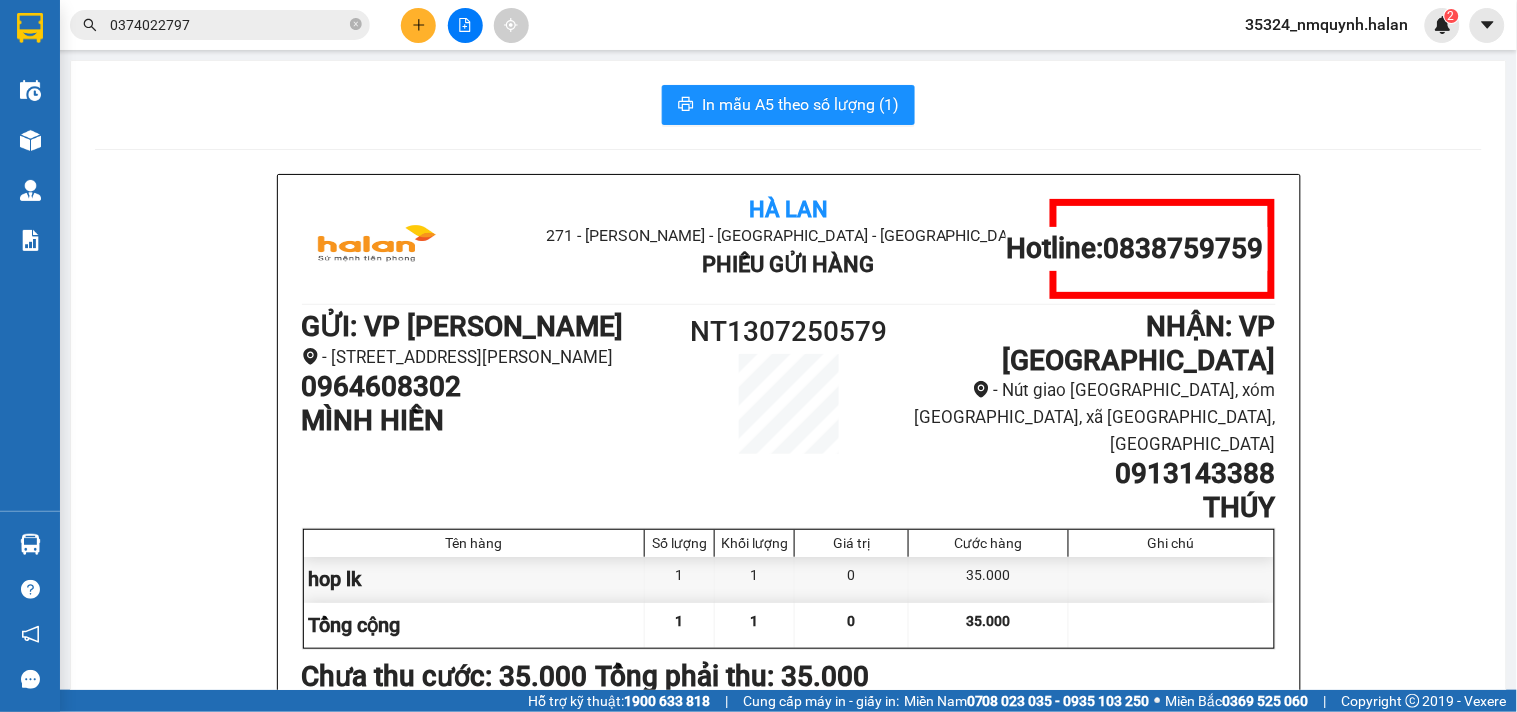 click at bounding box center (418, 25) 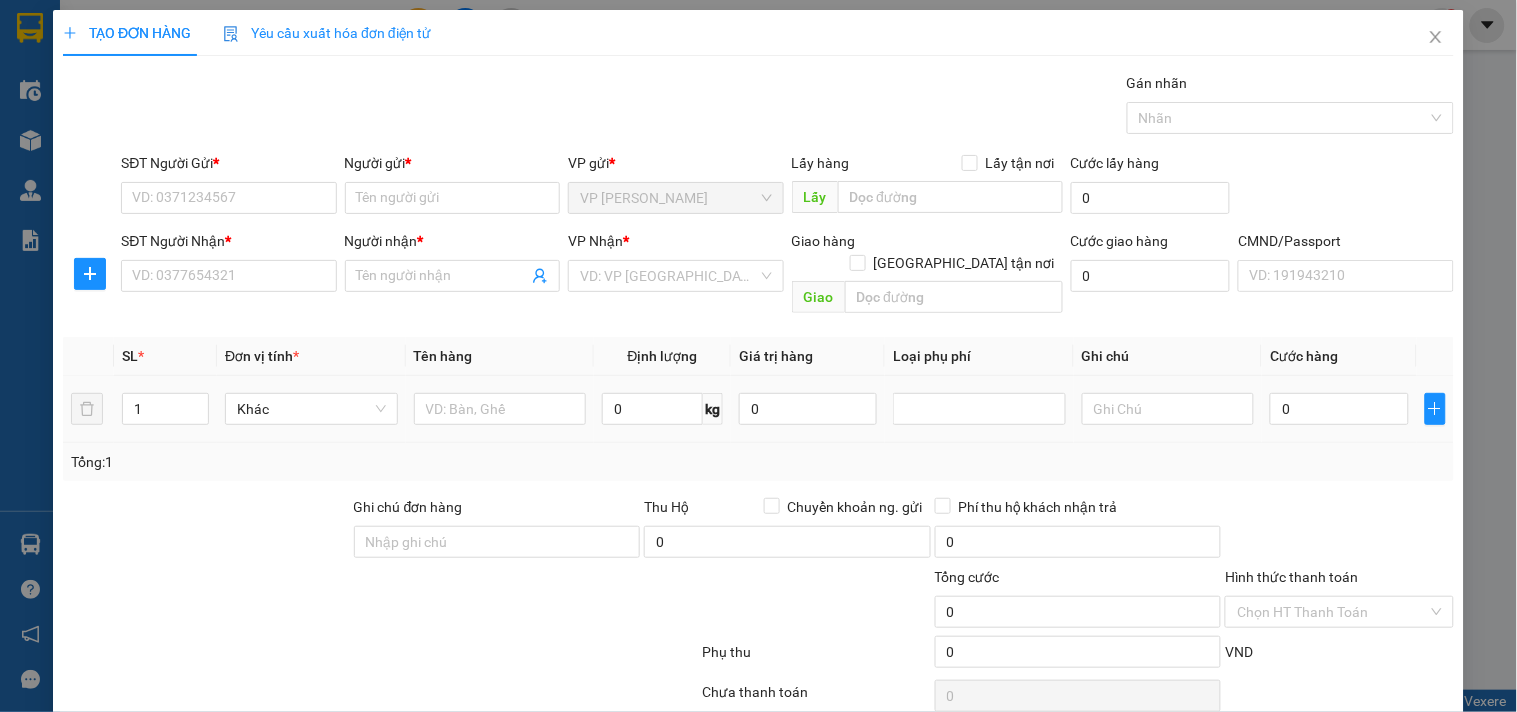 click at bounding box center [500, 409] 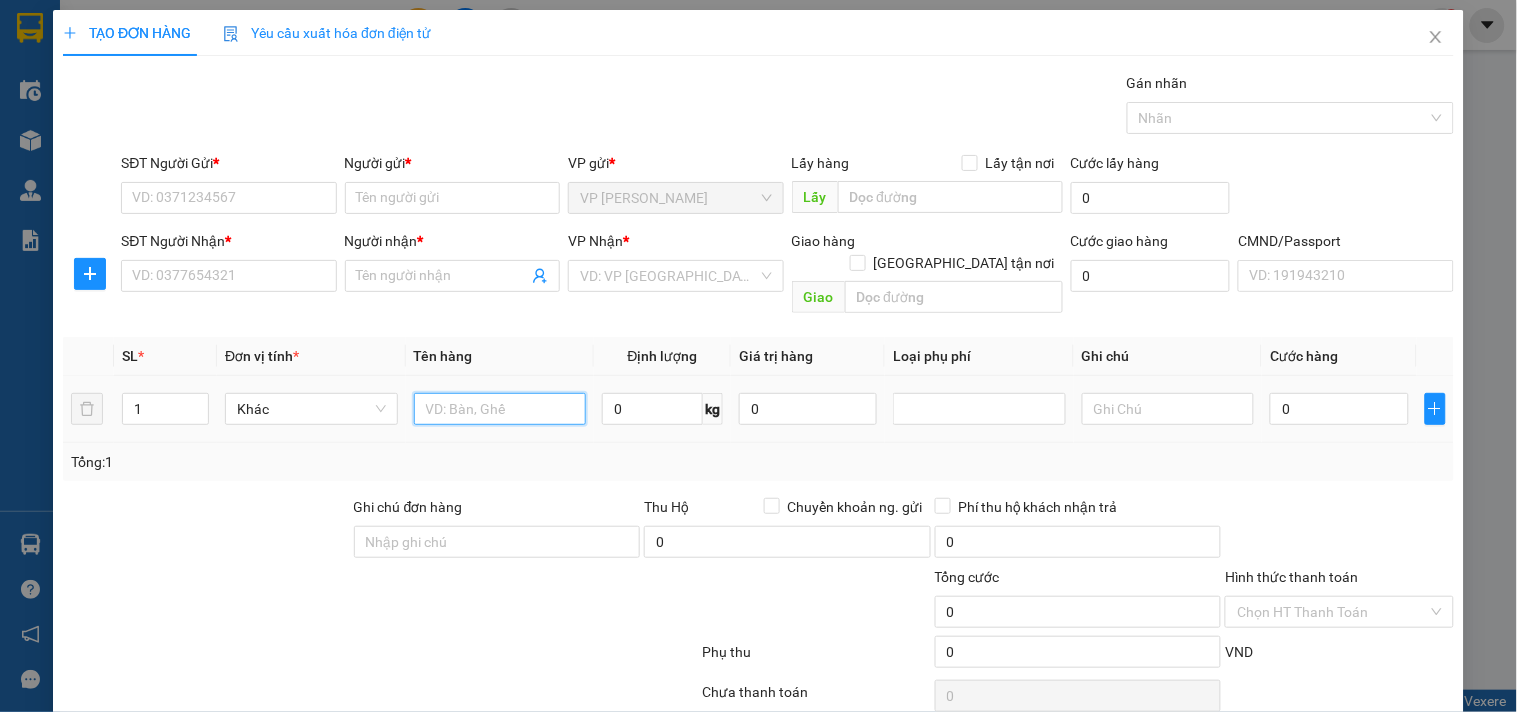 click at bounding box center [500, 409] 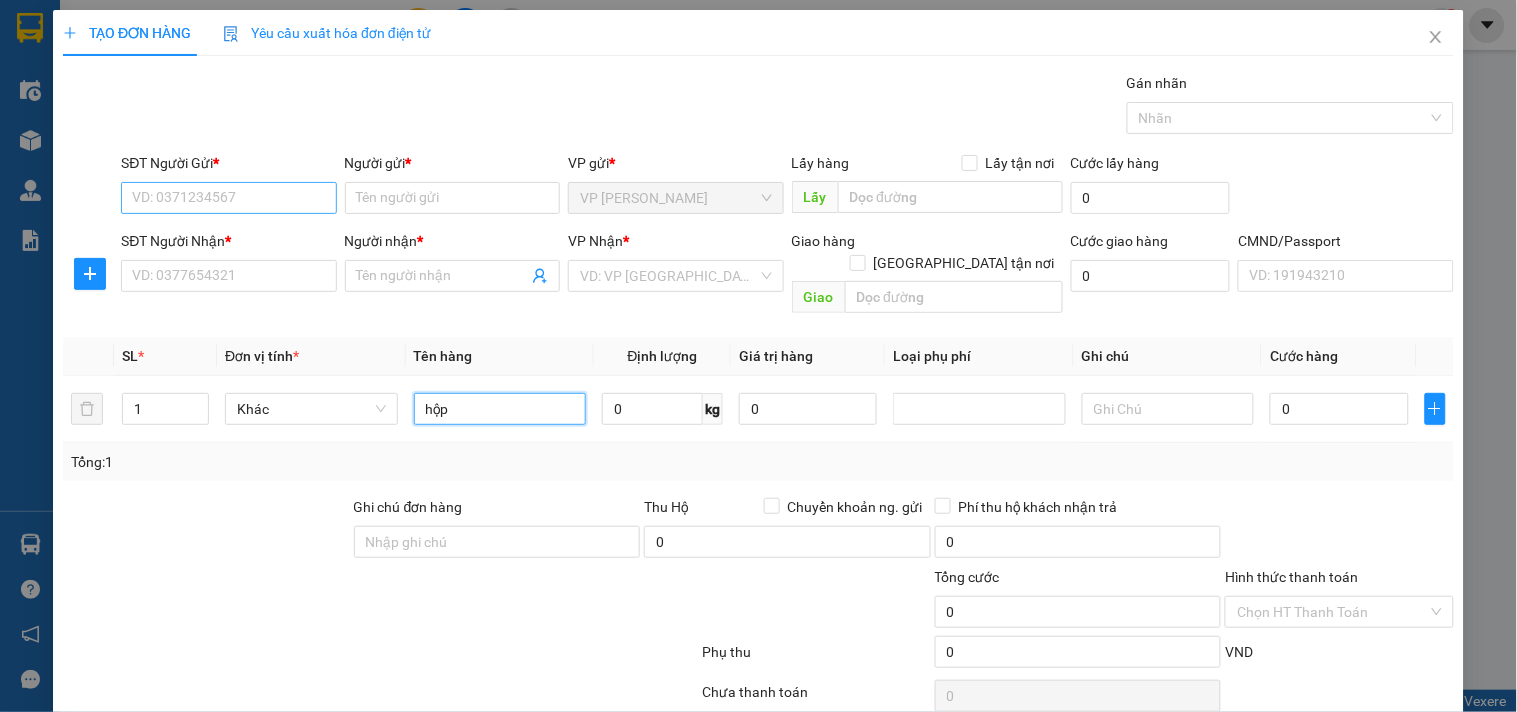 type on "hộp" 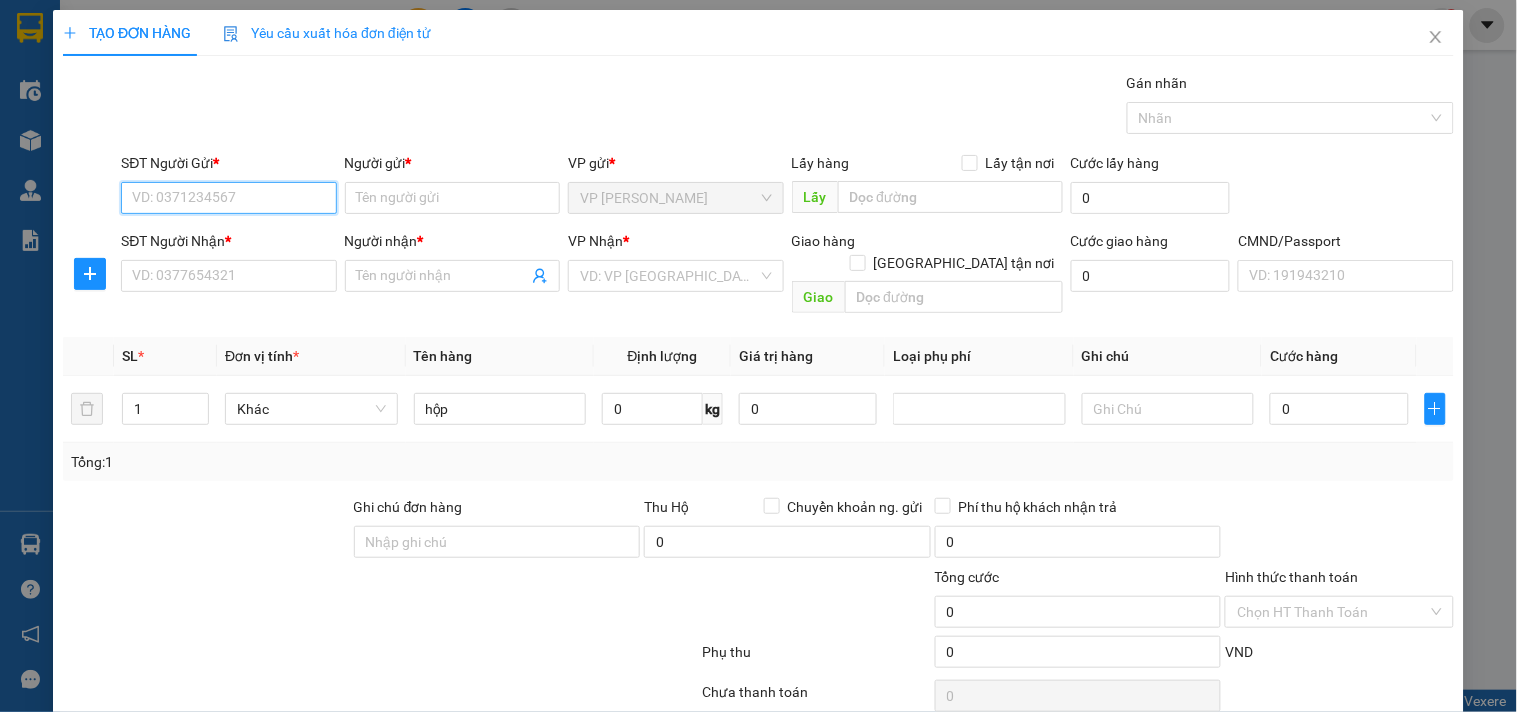 click on "SĐT Người Gửi  *" at bounding box center (228, 198) 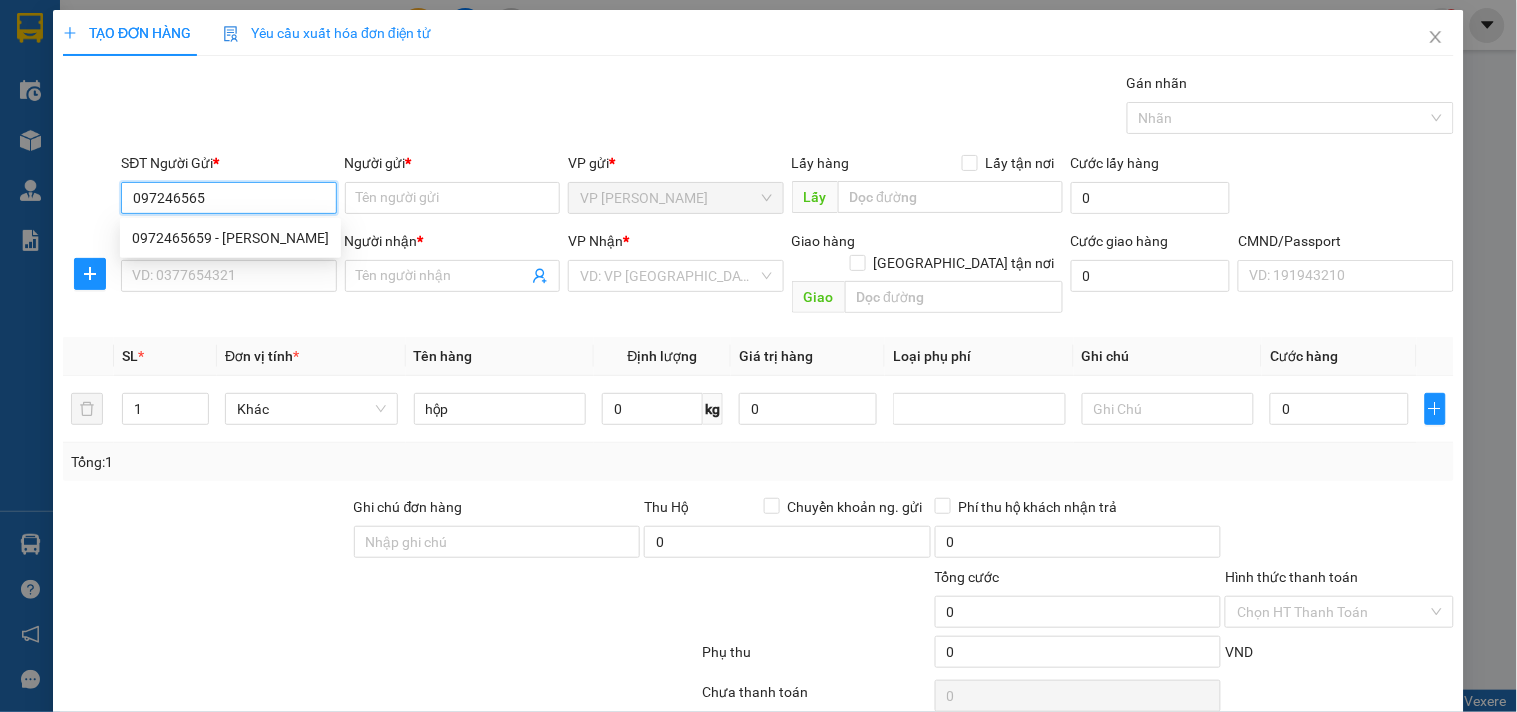 type on "0972465659" 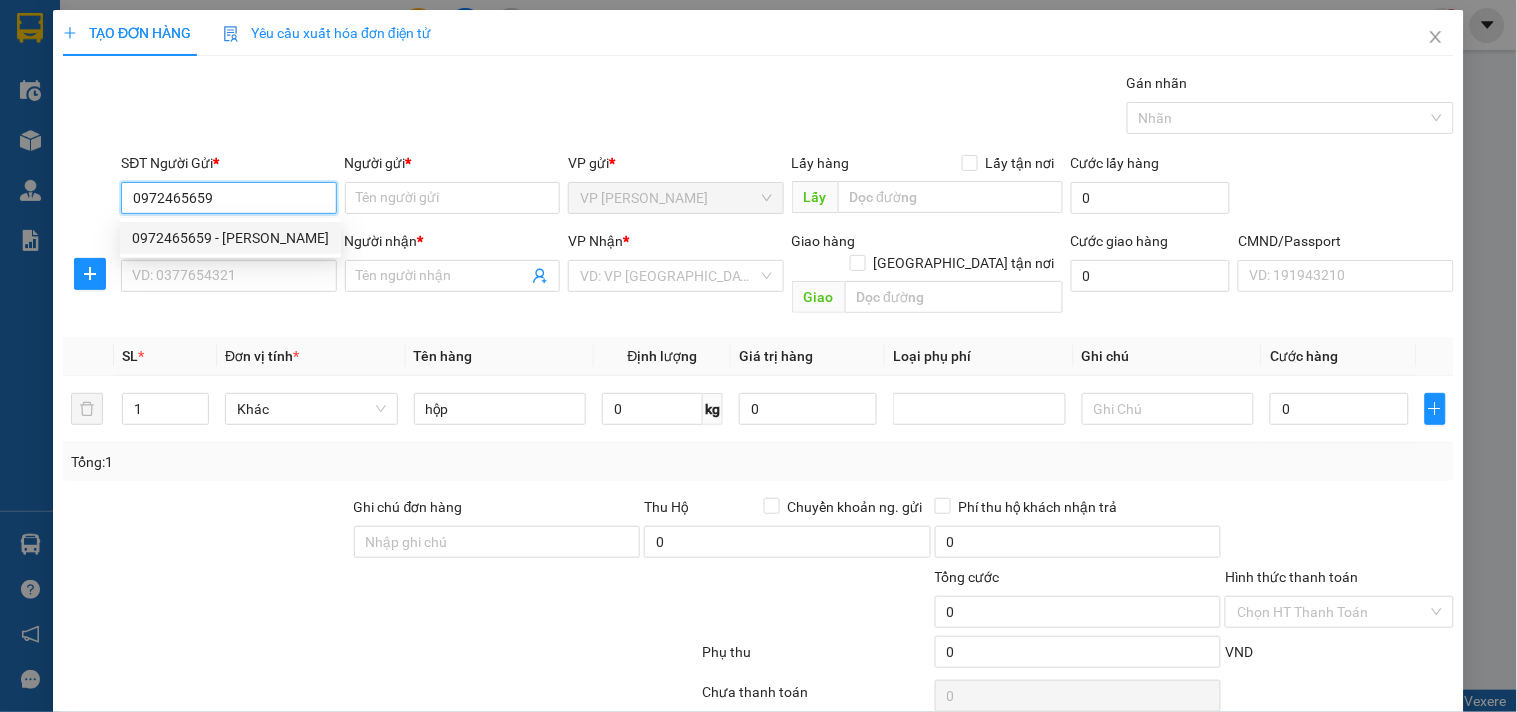 type on "GIANG" 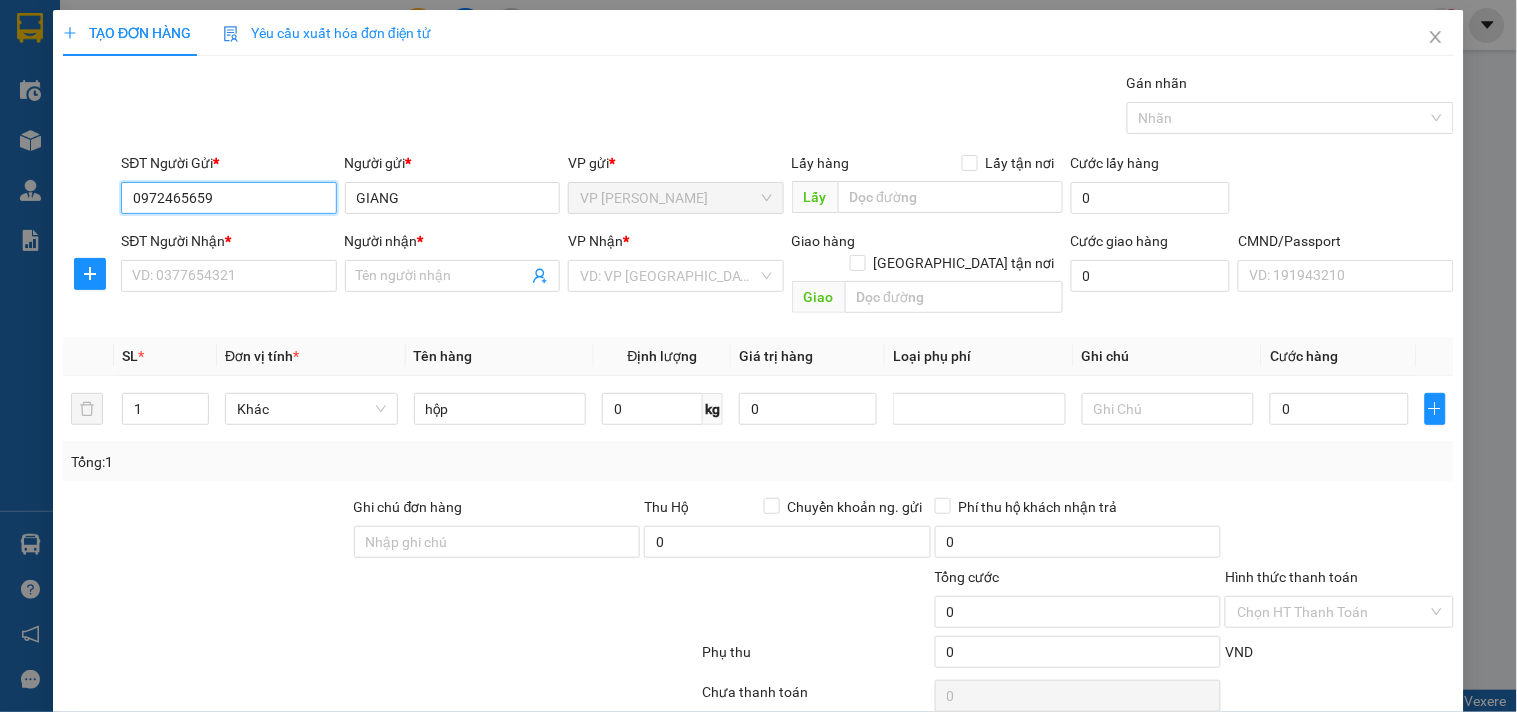 type on "0972465659" 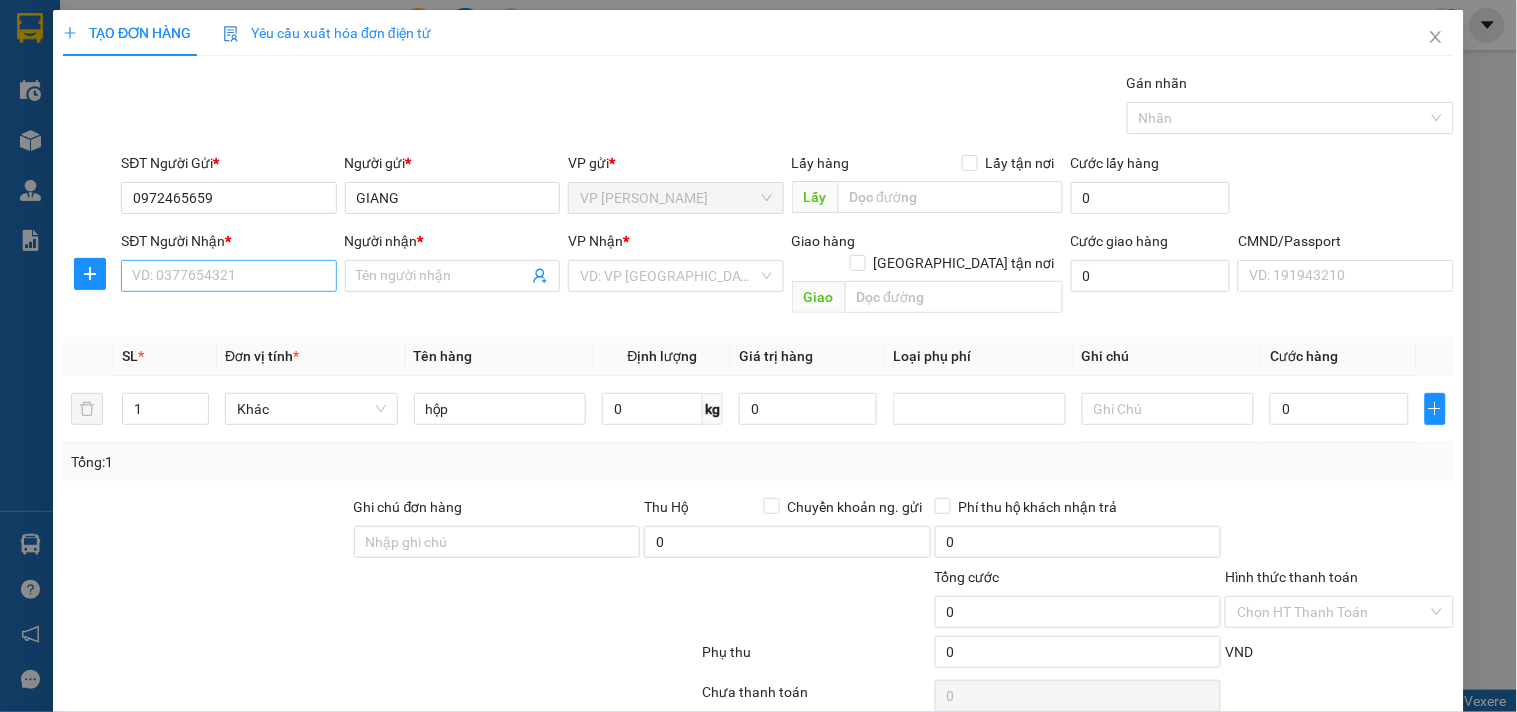 drag, startPoint x: 222, startPoint y: 305, endPoint x: 231, endPoint y: 290, distance: 17.492855 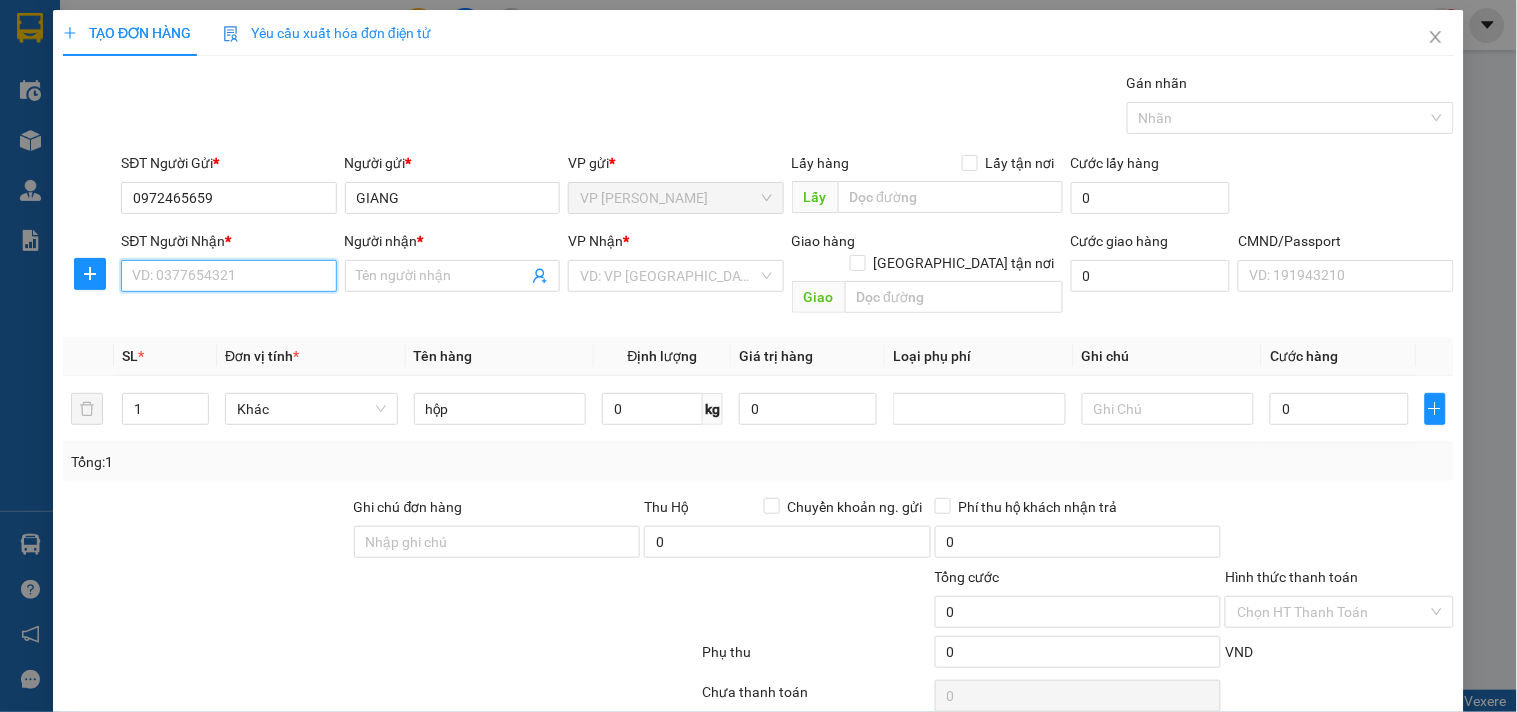 click on "SĐT Người Nhận  *" at bounding box center [228, 276] 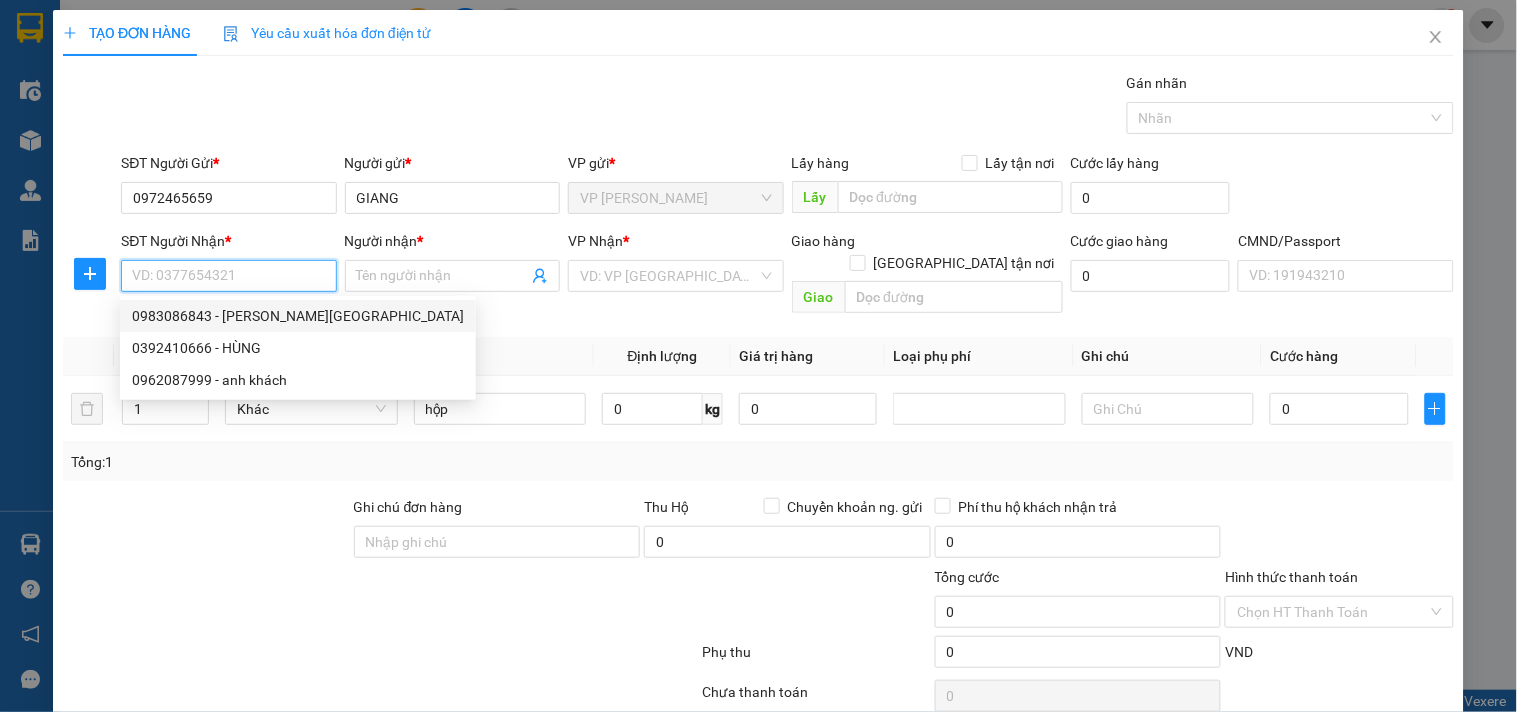 drag, startPoint x: 224, startPoint y: 322, endPoint x: 268, endPoint y: 321, distance: 44.011364 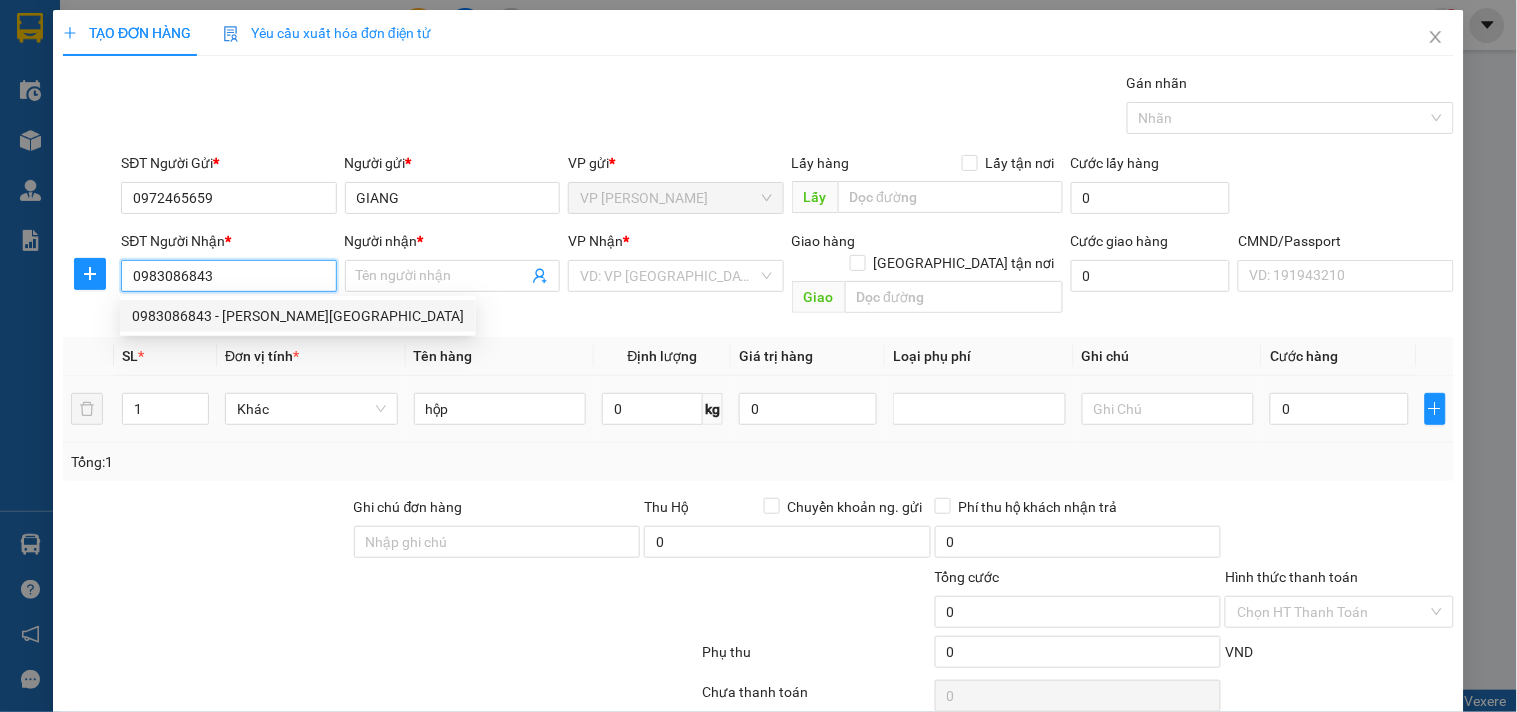 type on "[PERSON_NAME][GEOGRAPHIC_DATA]" 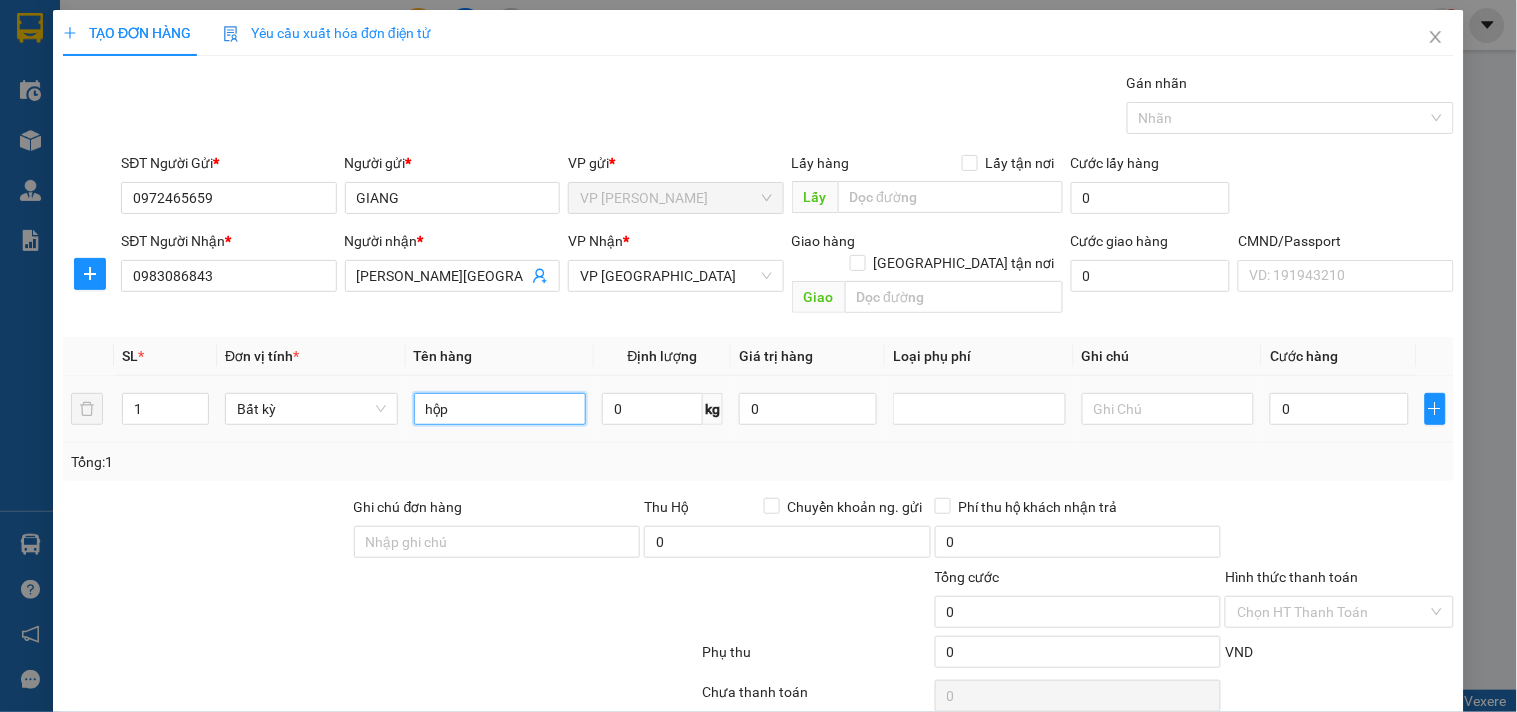 click on "hộp" at bounding box center [500, 409] 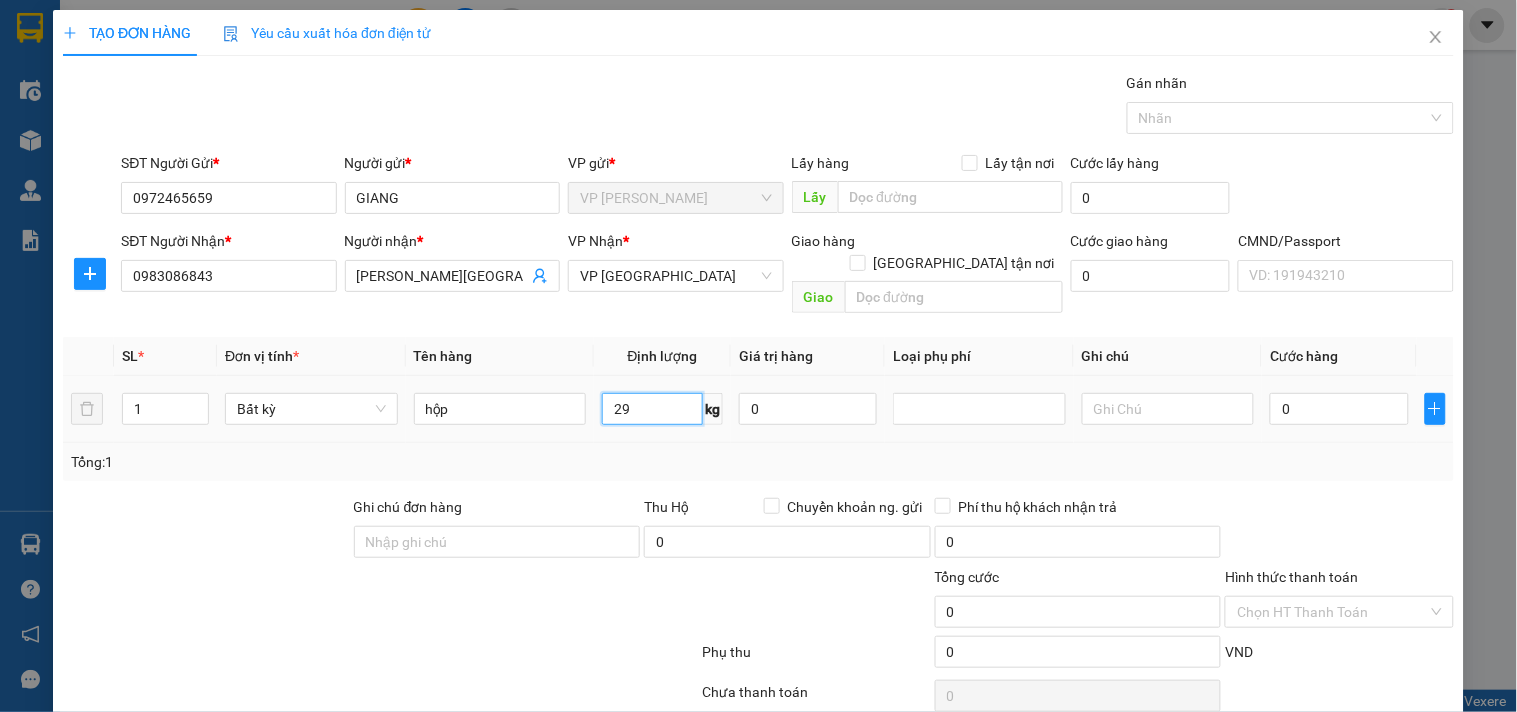 type on "29" 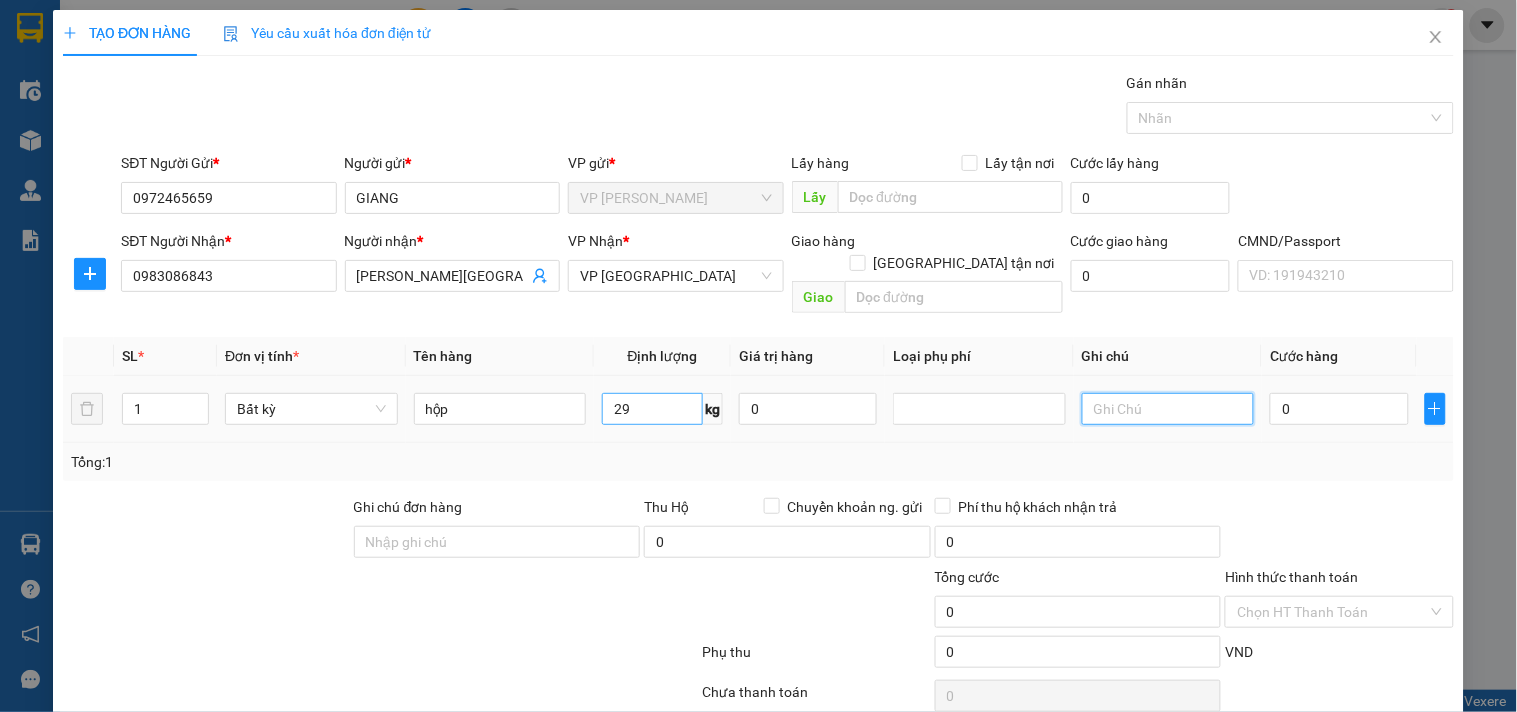 type on "65.000" 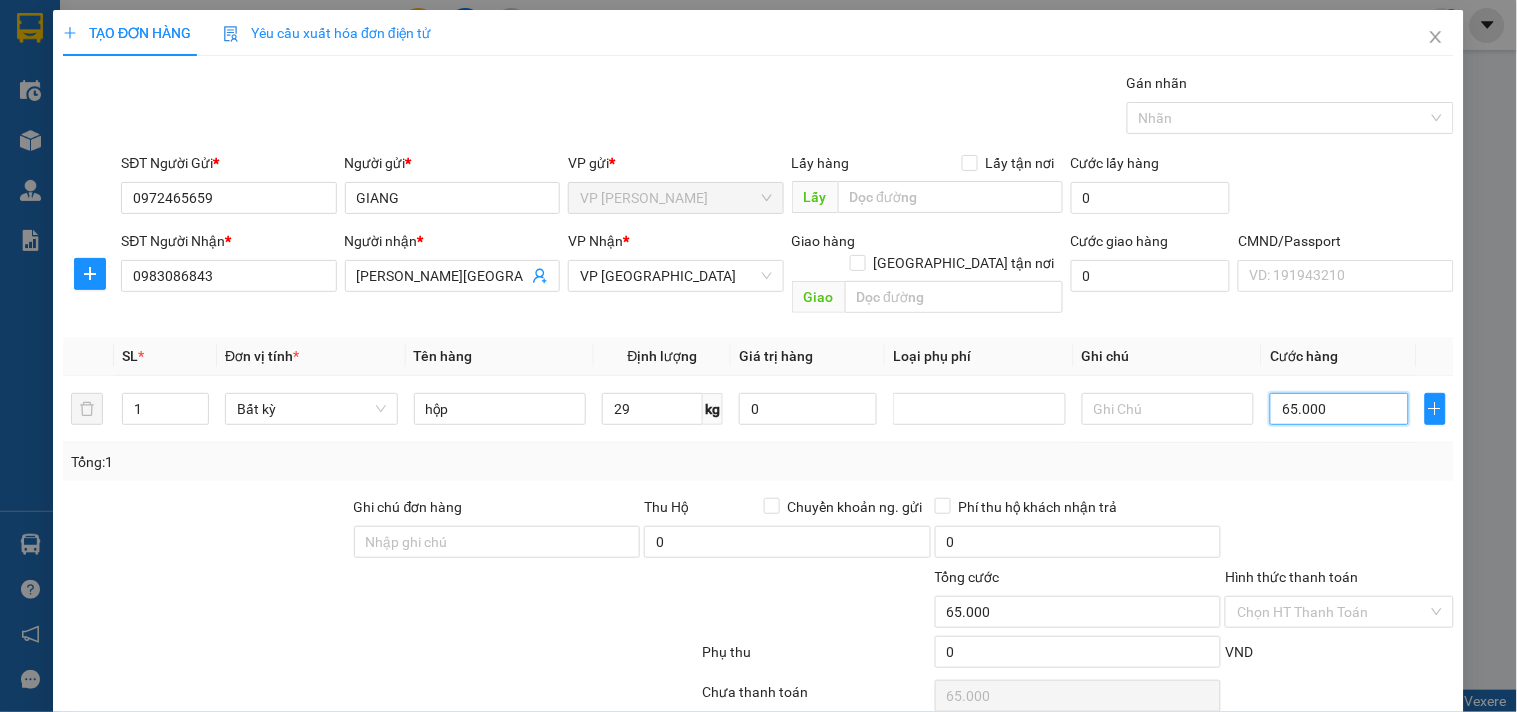 scroll, scrollTop: 67, scrollLeft: 0, axis: vertical 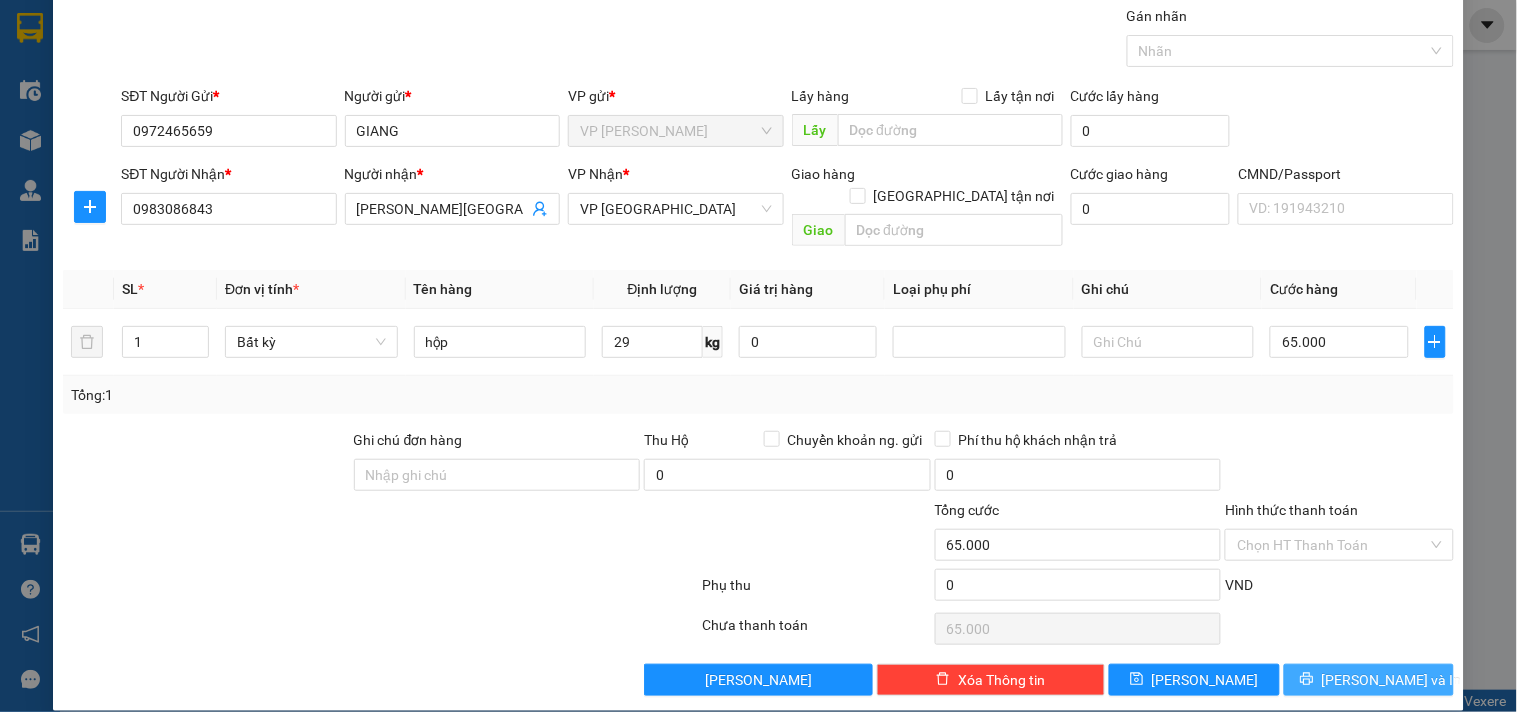 drag, startPoint x: 1351, startPoint y: 658, endPoint x: 1336, endPoint y: 655, distance: 15.297058 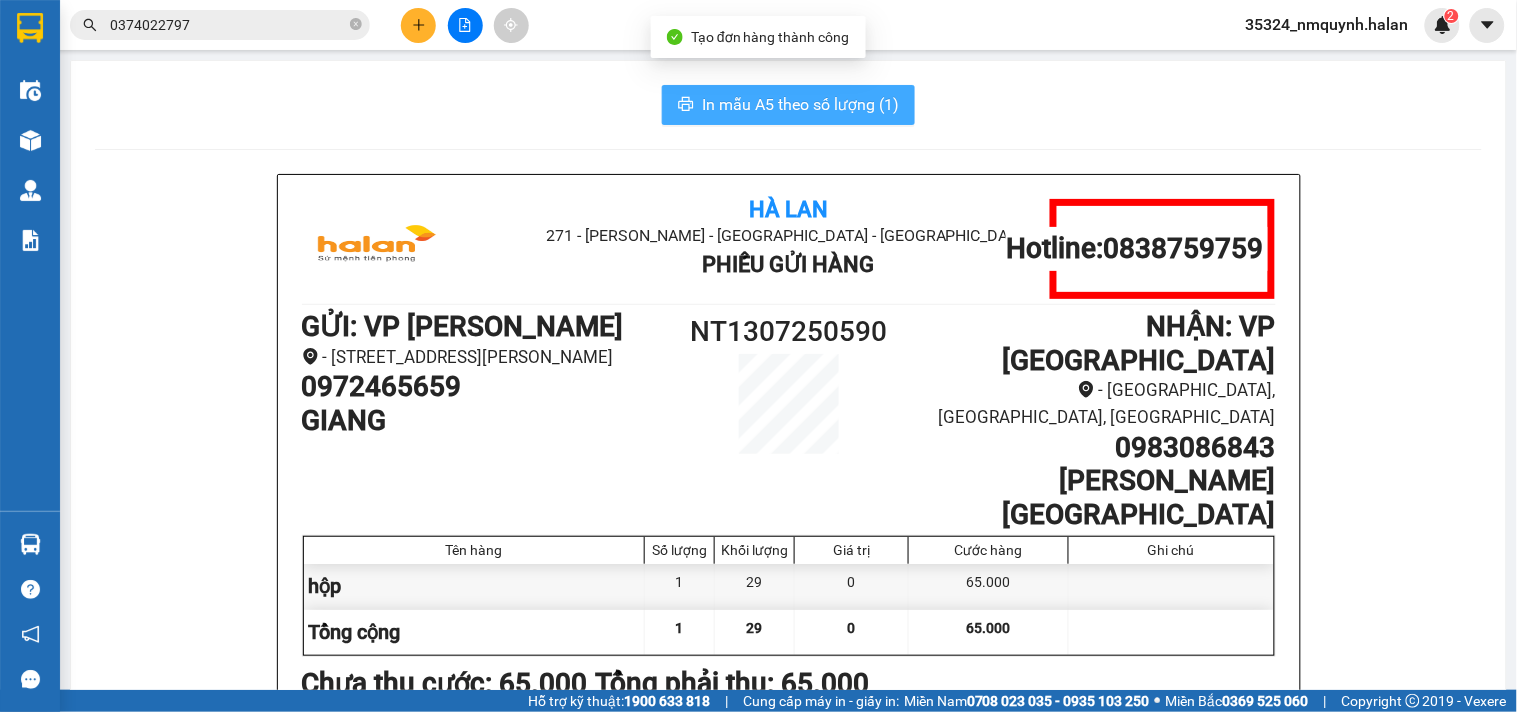 click on "In mẫu A5 theo số lượng
(1)" at bounding box center (800, 104) 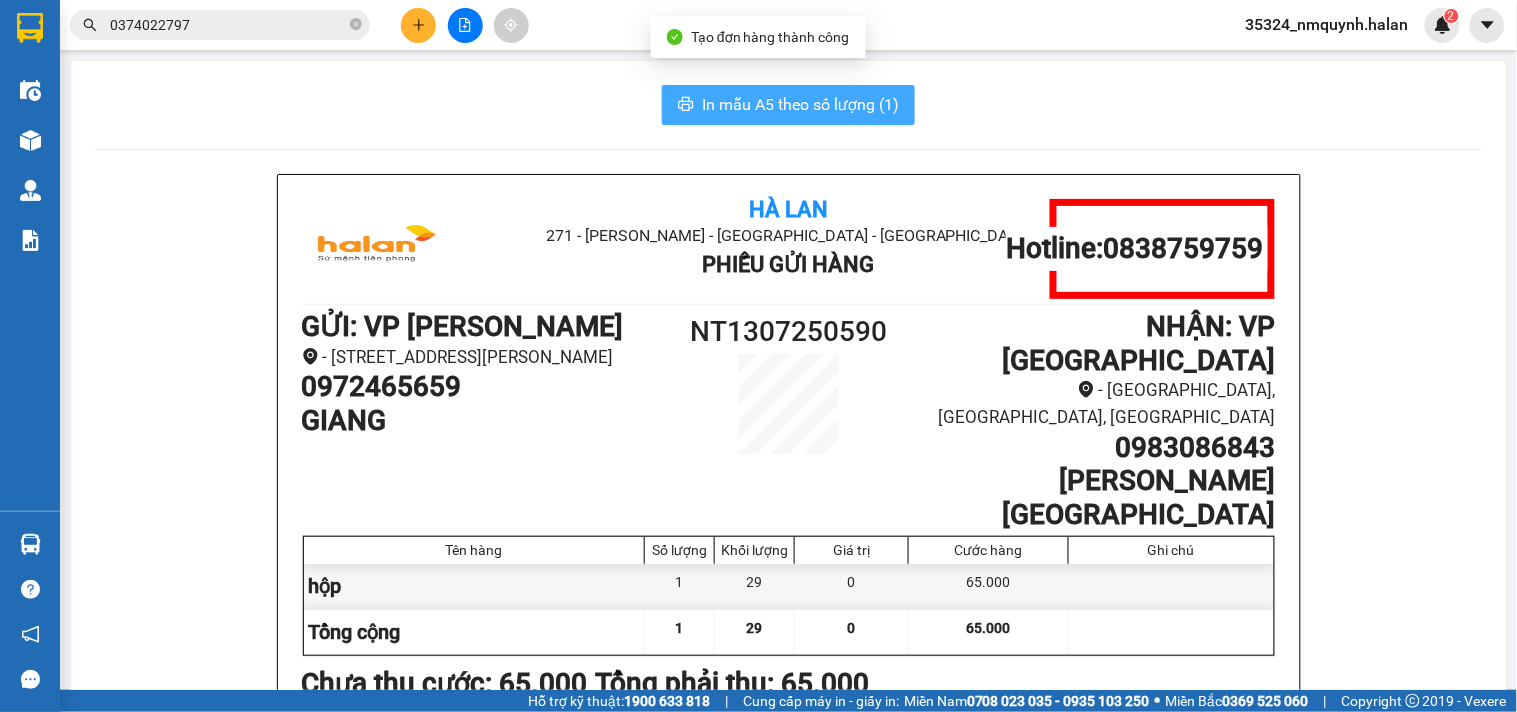 scroll, scrollTop: 0, scrollLeft: 0, axis: both 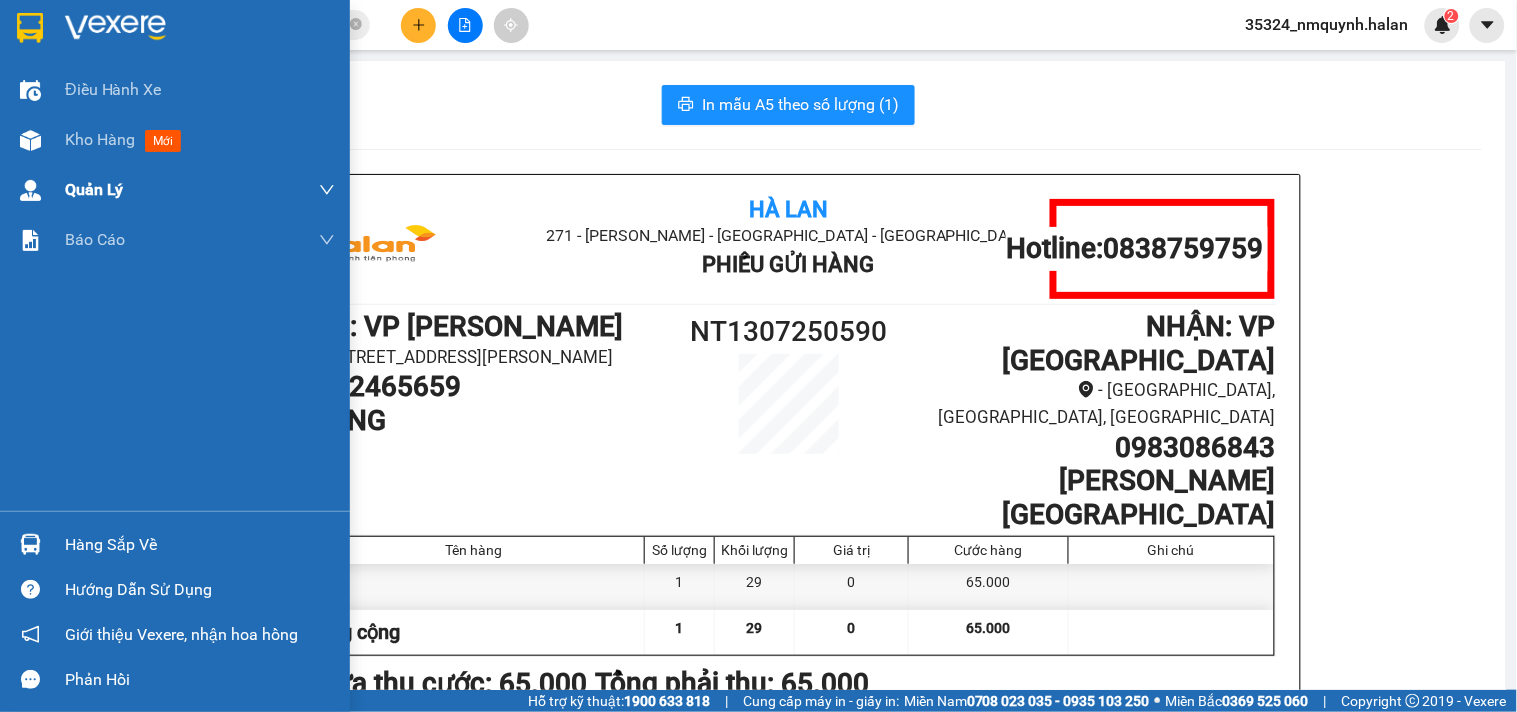 click on "Kho hàng mới" at bounding box center [175, 140] 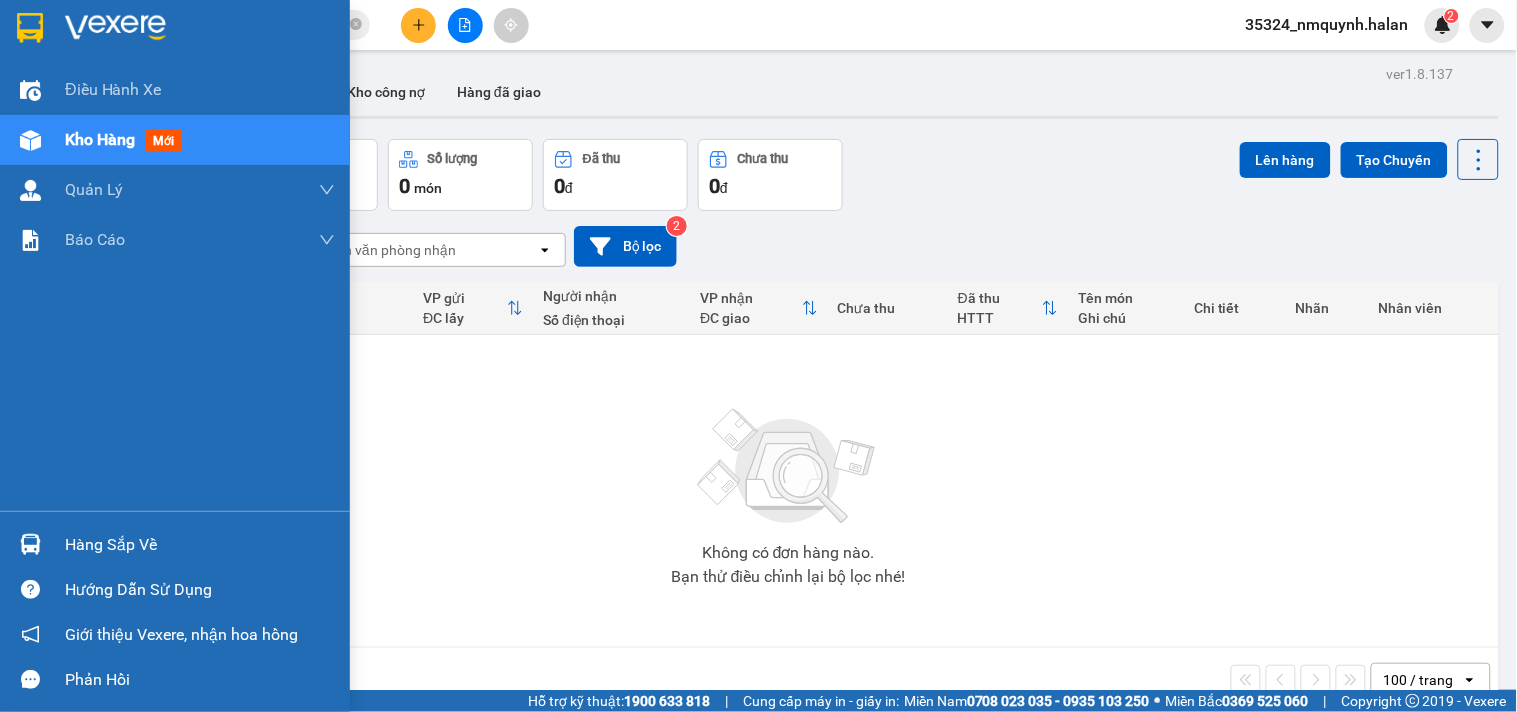 drag, startPoint x: 52, startPoint y: 527, endPoint x: 67, endPoint y: 535, distance: 17 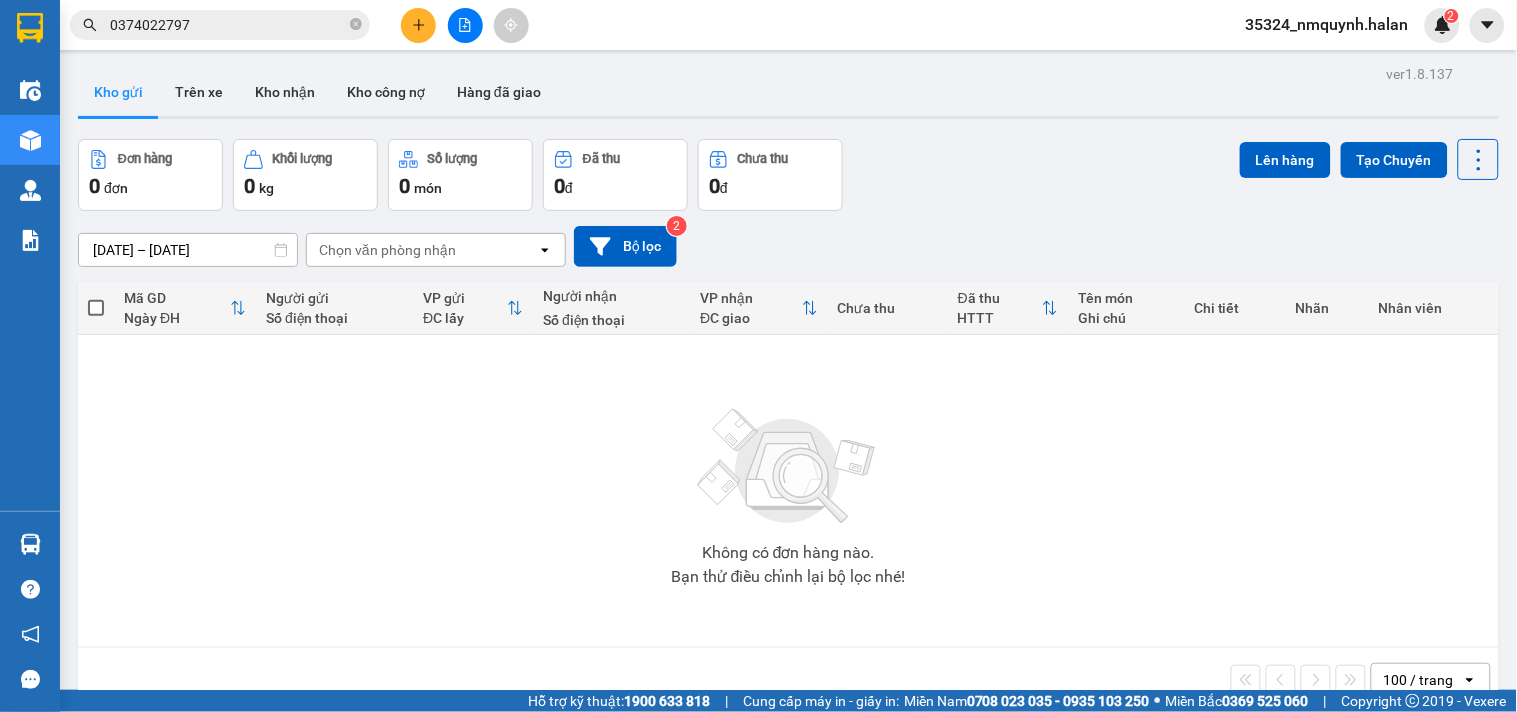click on "Kết quả tìm kiếm ( 0 )  Bộ lọc  No Data 0374022797 35324_nmquynh.halan 2     Điều hành xe     Kho hàng mới     Quản [PERSON_NAME] lý chuyến Quản lý kiểm kho     Báo cáo 12. Thống kê đơn đối tác 2. Doanh thu thực tế theo từng văn phòng 4. Thống kê đơn hàng theo văn phòng Hàng sắp về Hướng dẫn sử dụng Giới thiệu Vexere, nhận hoa hồng Phản hồi Phần mềm hỗ trợ bạn tốt chứ? ver  1.8.137 Kho gửi Trên xe Kho nhận Kho công nợ Hàng đã giao Đơn hàng 0 đơn Khối lượng 0 kg Số lượng 0 món Đã thu 0  đ Chưa thu 0  đ Lên hàng Tạo Chuyến [DATE] – [DATE] Press the down arrow key to interact with the calendar and select a date. Press the escape button to close the calendar. Selected date range is from [DATE] to [DATE]. Chọn văn phòng nhận open Bộ lọc 2 Mã GD Ngày ĐH Người gửi Số điện thoại VP gửi [PERSON_NAME] lấy Người nhận Số điện thoại VP nhận | |" at bounding box center (758, 356) 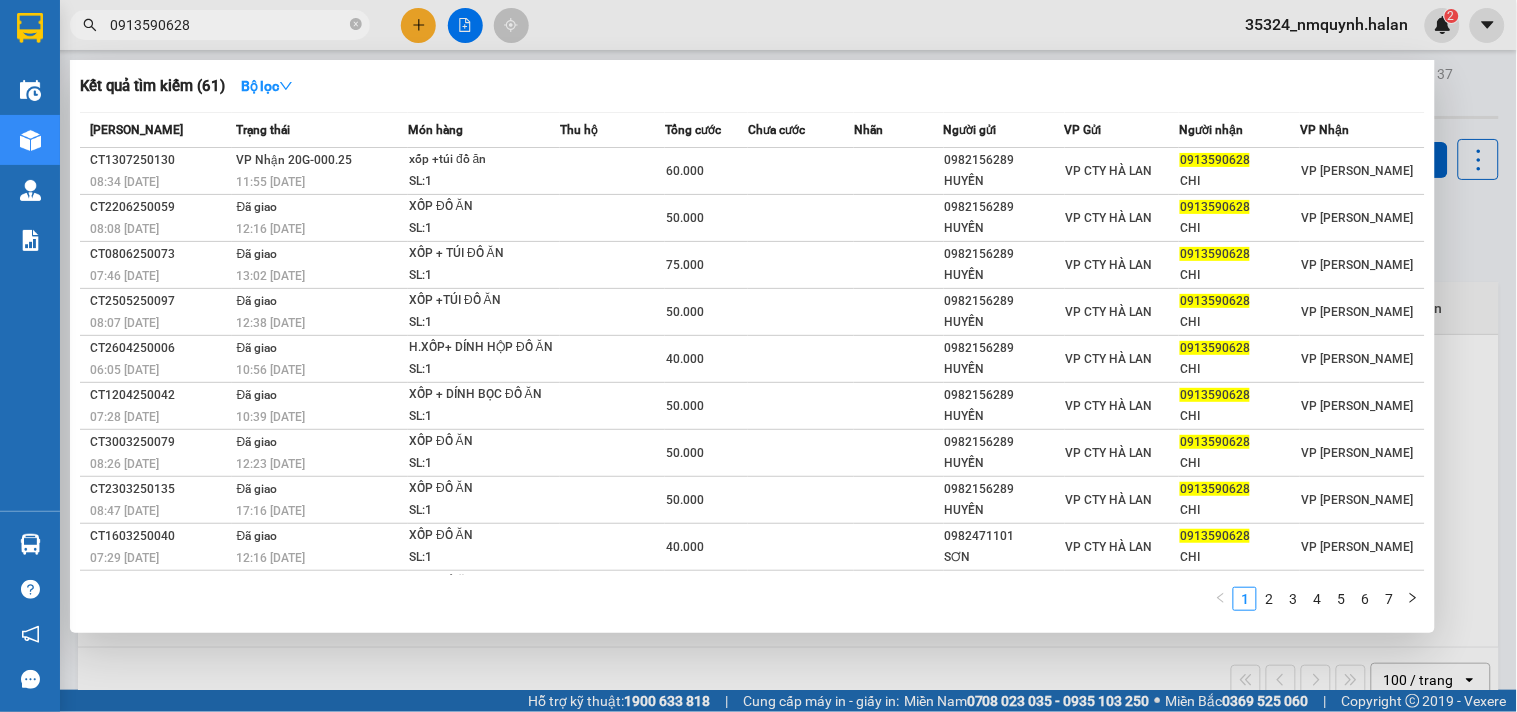 type on "0913590628" 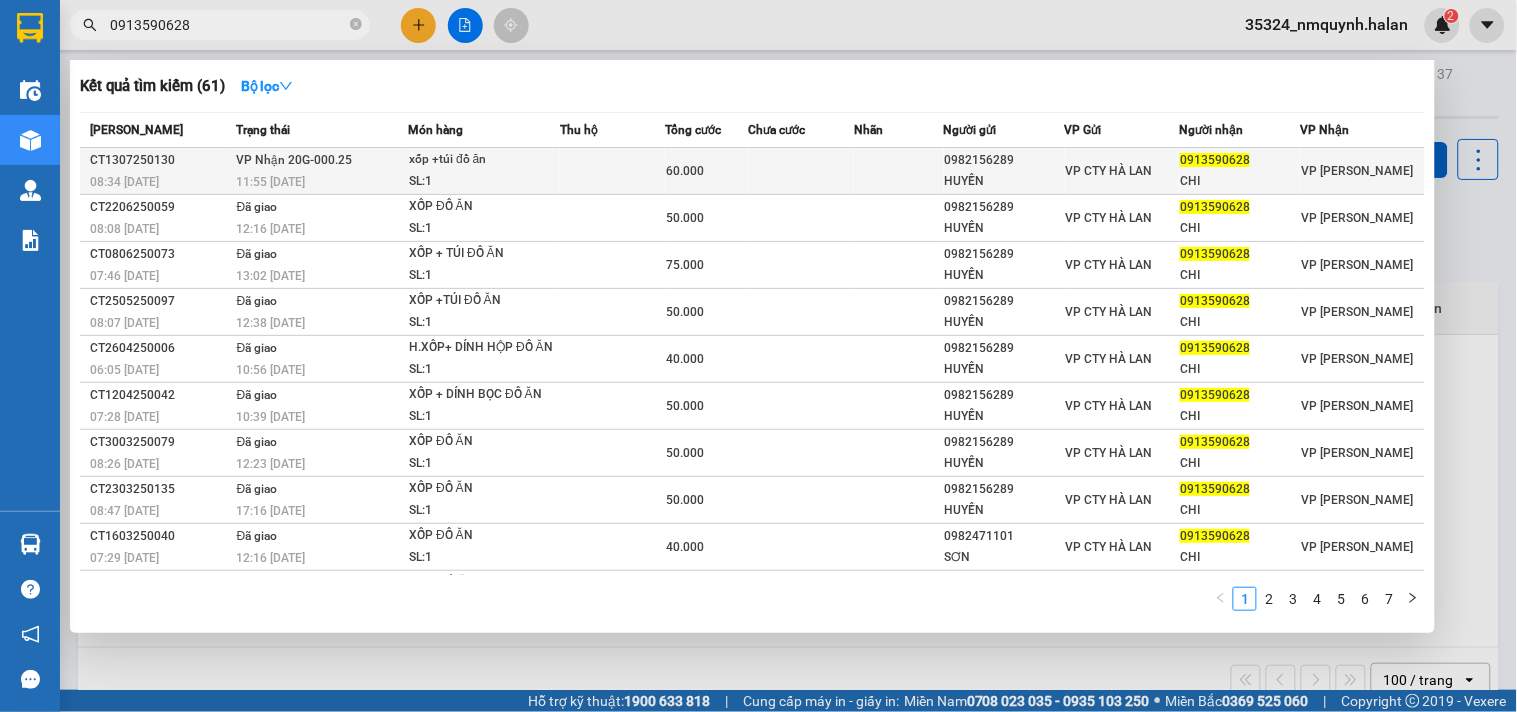 click on "0982156289" at bounding box center (1004, 160) 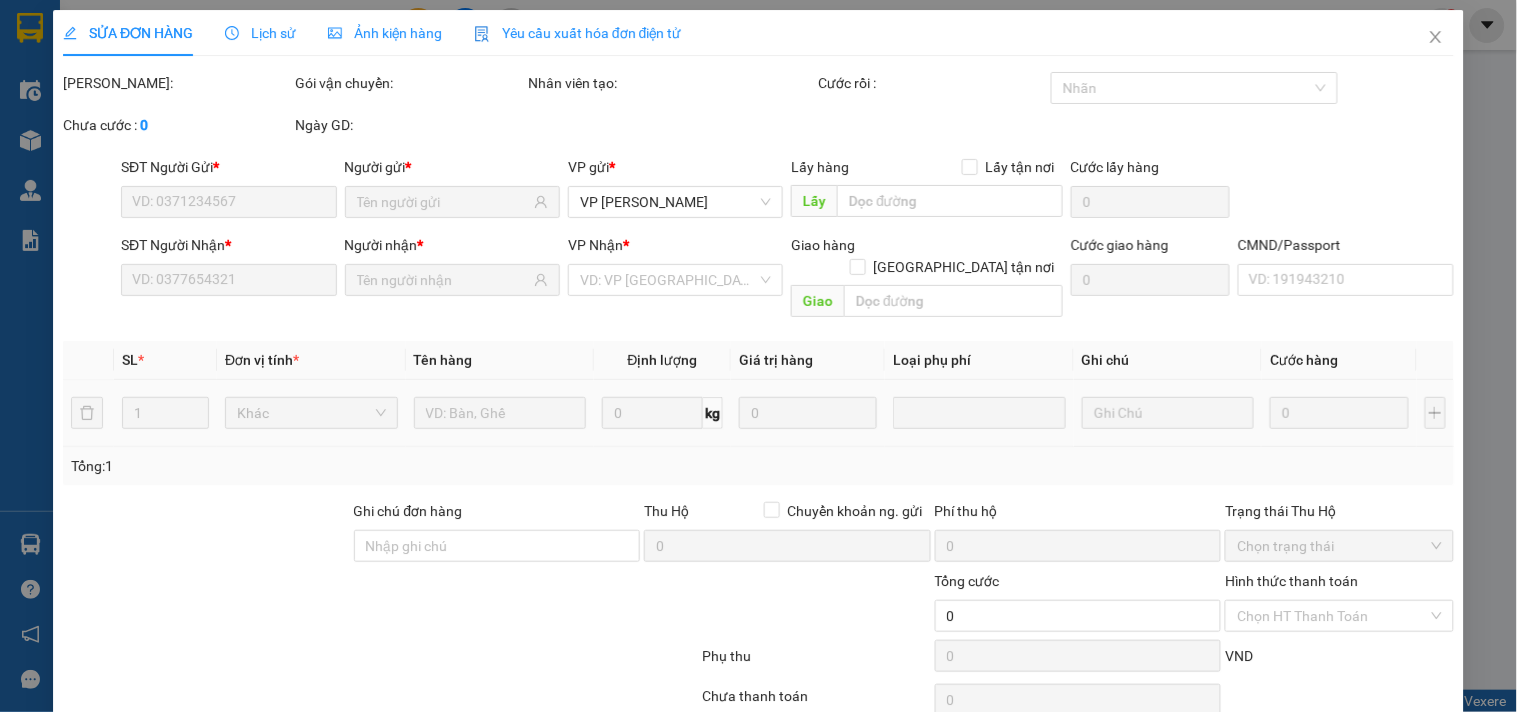type on "0982156289" 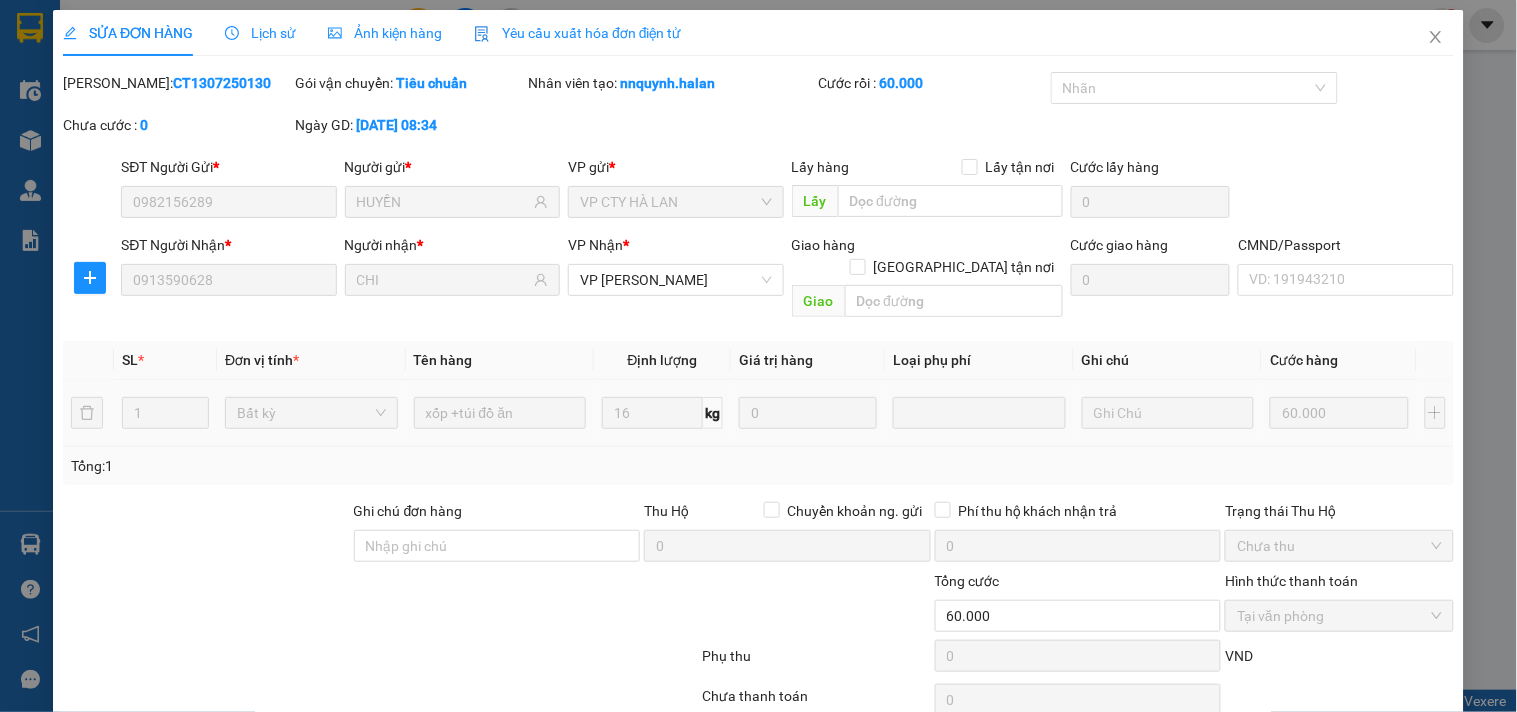 scroll, scrollTop: 72, scrollLeft: 0, axis: vertical 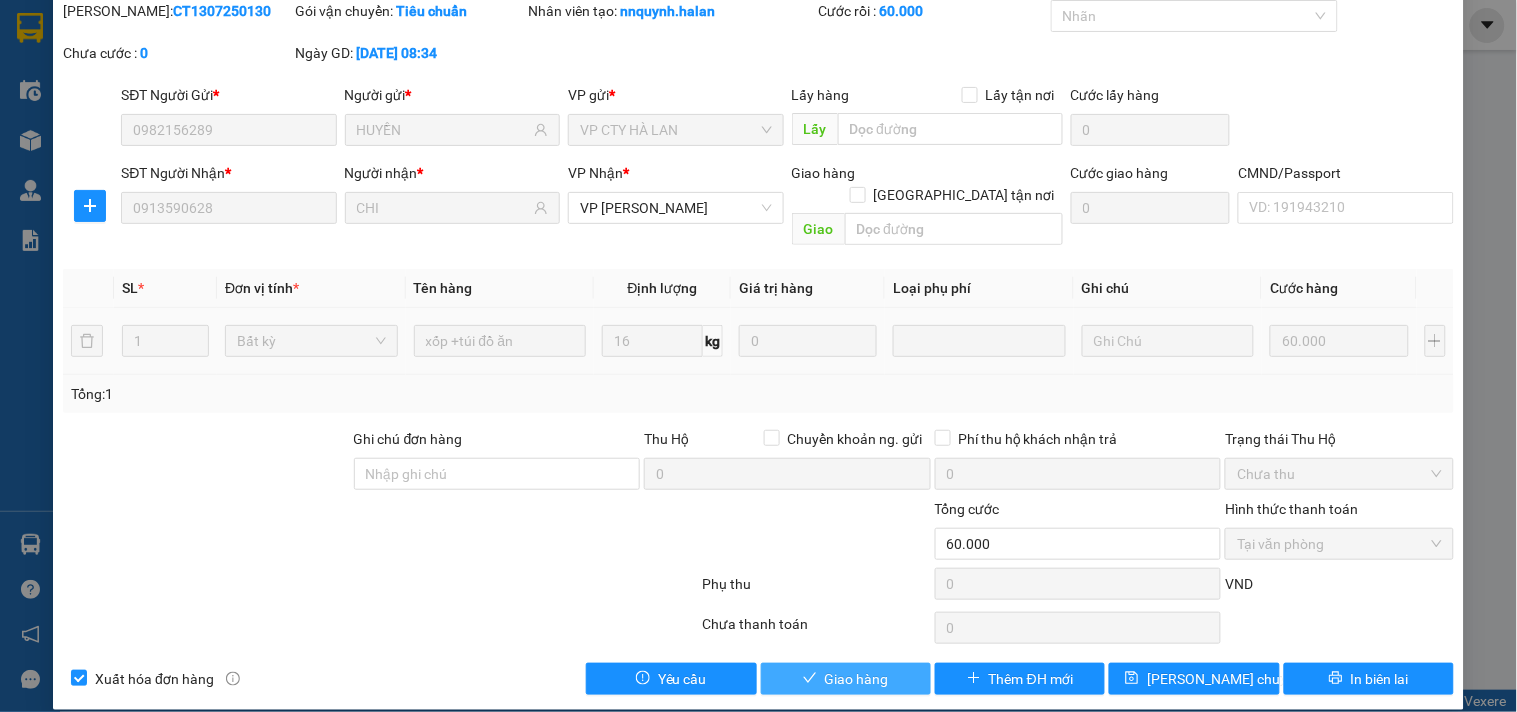 click on "Giao hàng" at bounding box center [857, 679] 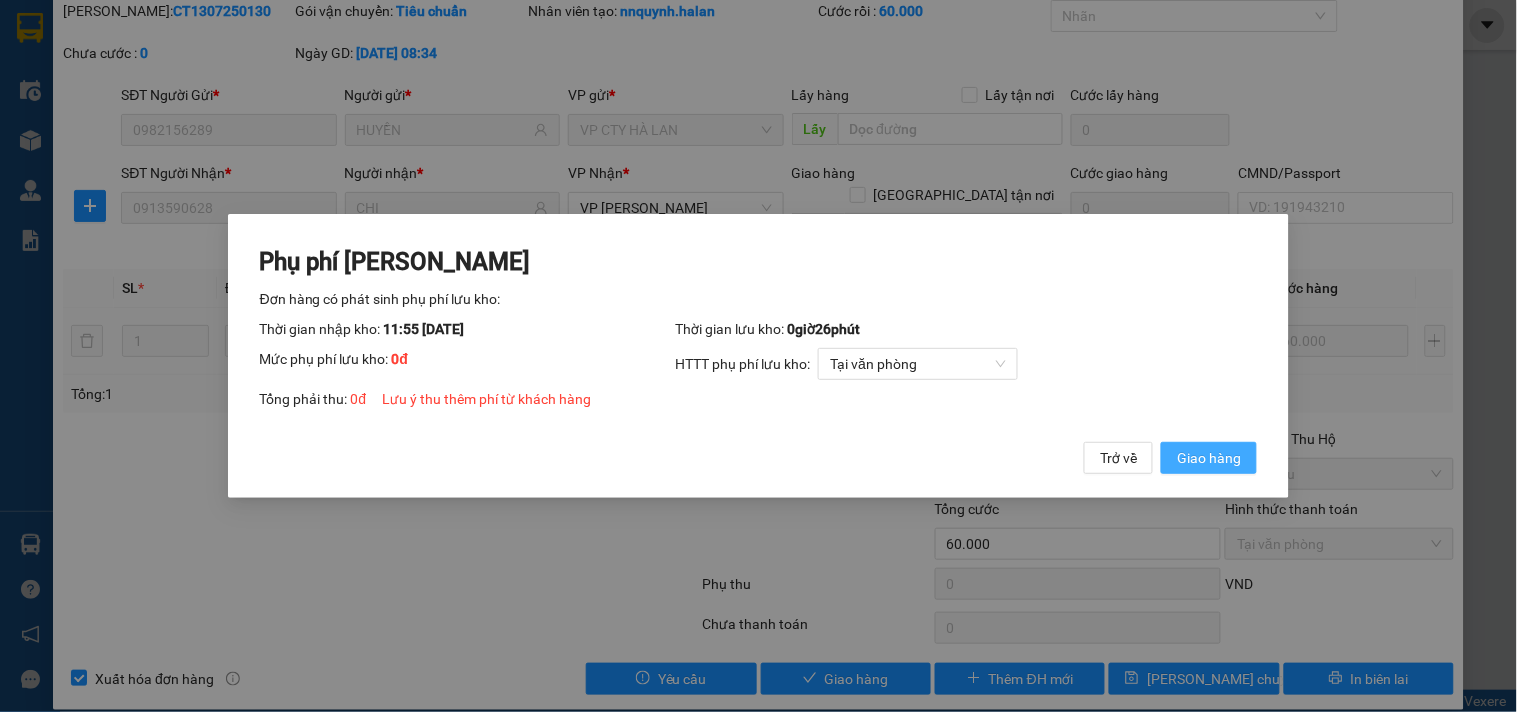 drag, startPoint x: 1196, startPoint y: 451, endPoint x: 1232, endPoint y: 427, distance: 43.266617 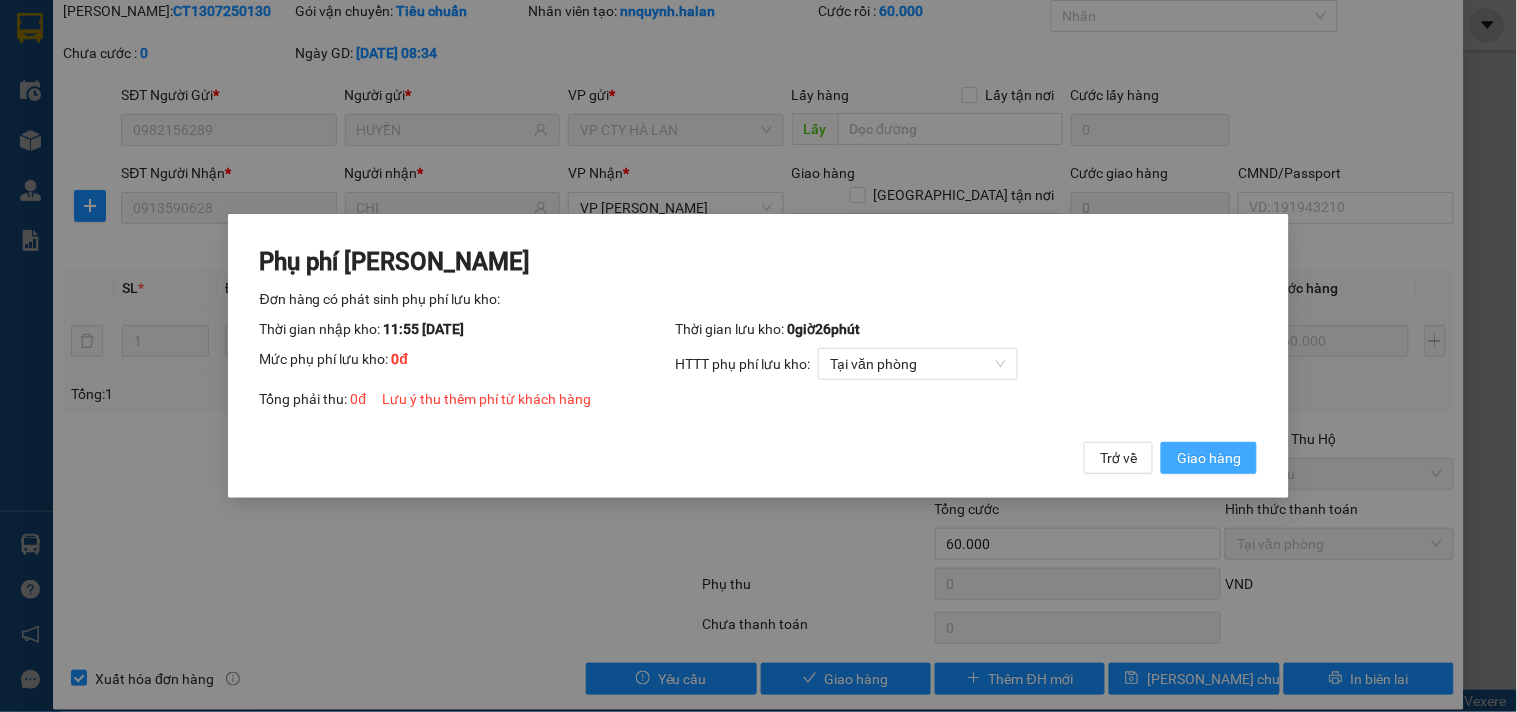 click on "Giao hàng" at bounding box center [1209, 458] 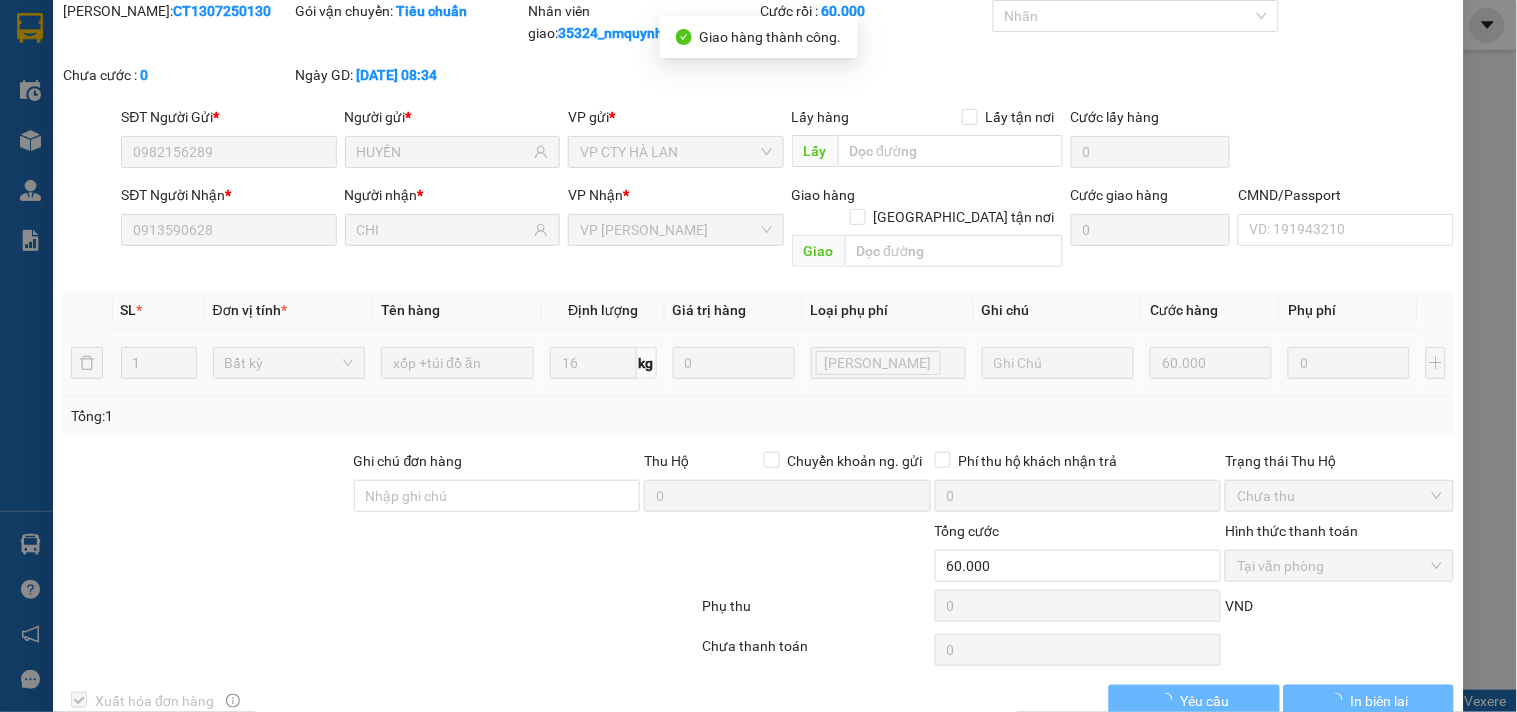 scroll, scrollTop: 0, scrollLeft: 0, axis: both 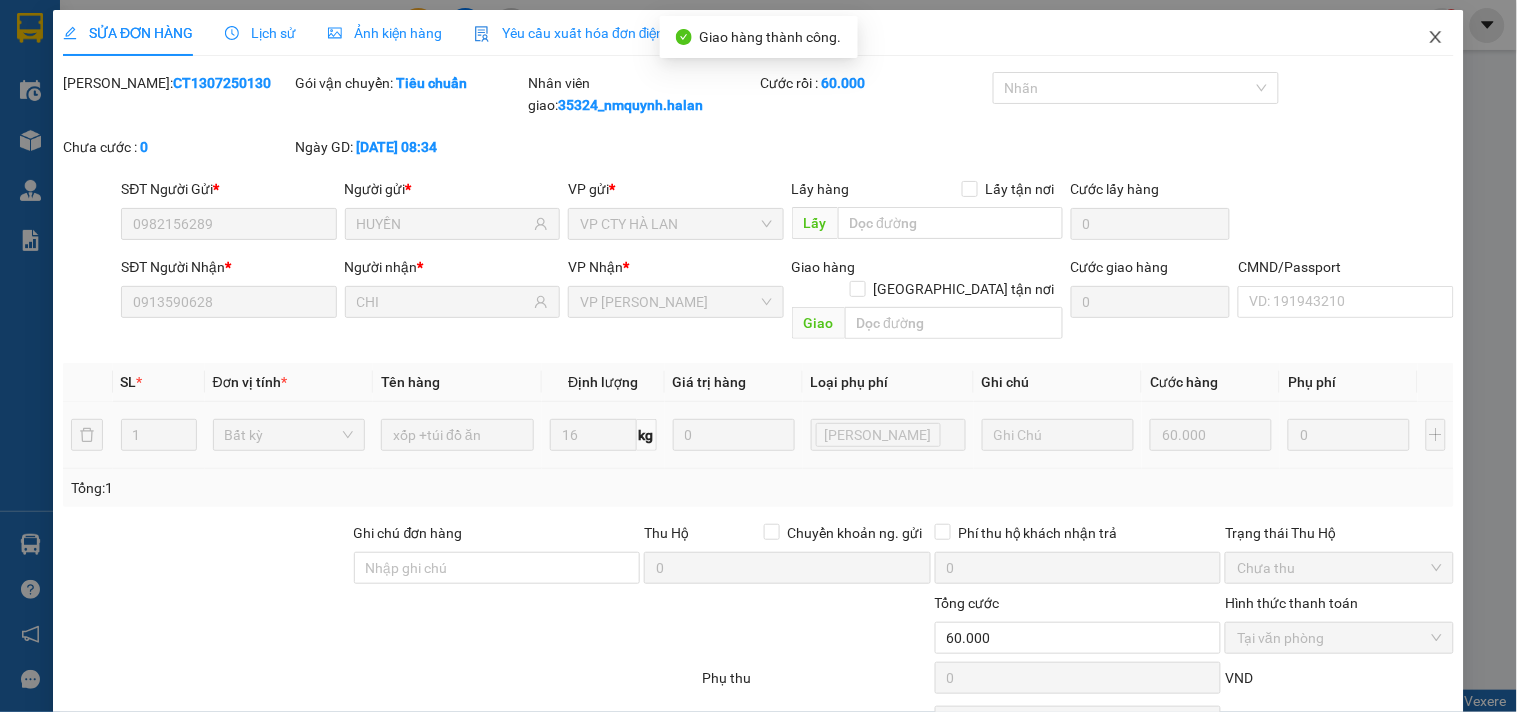 click at bounding box center (1436, 38) 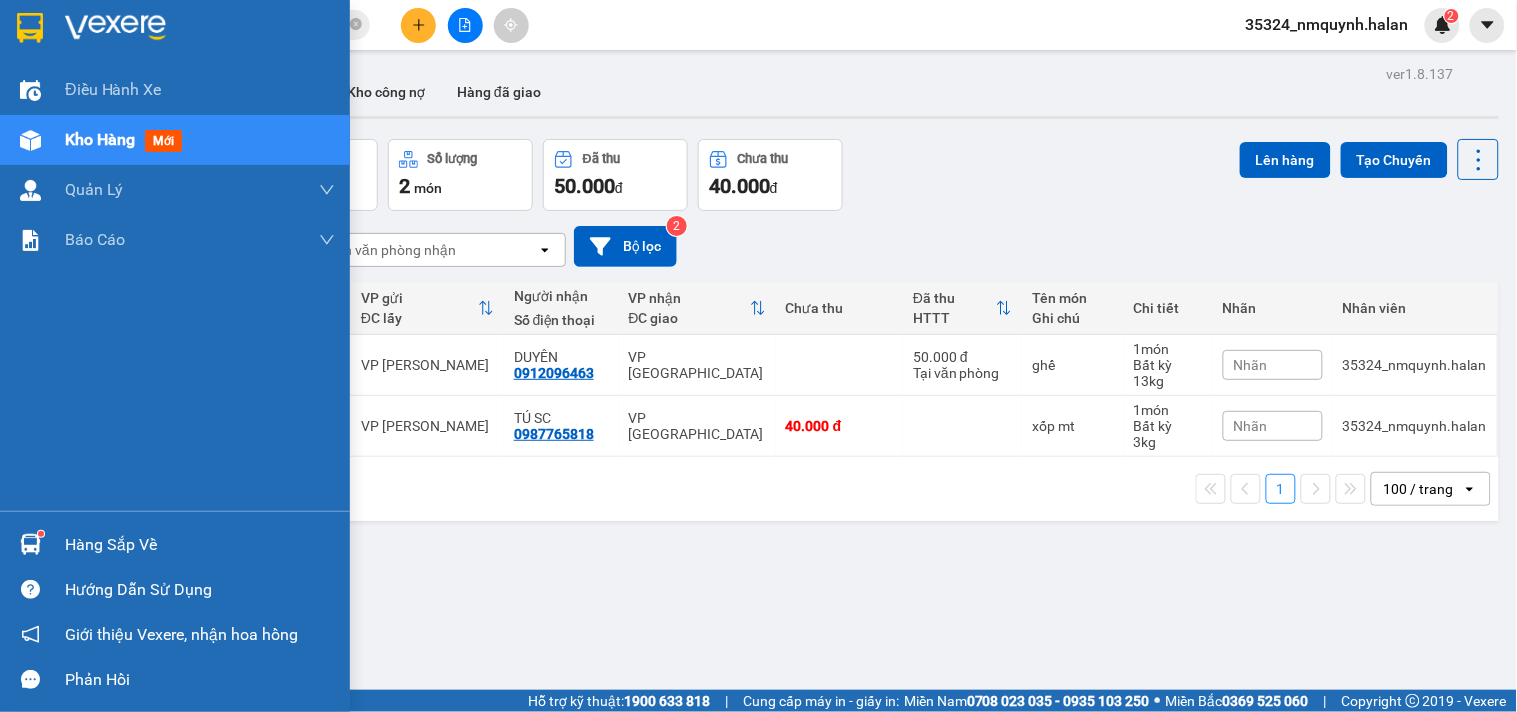click on "Hàng sắp về Hướng dẫn sử dụng Giới thiệu Vexere, nhận hoa hồng Phản hồi" at bounding box center [175, 606] 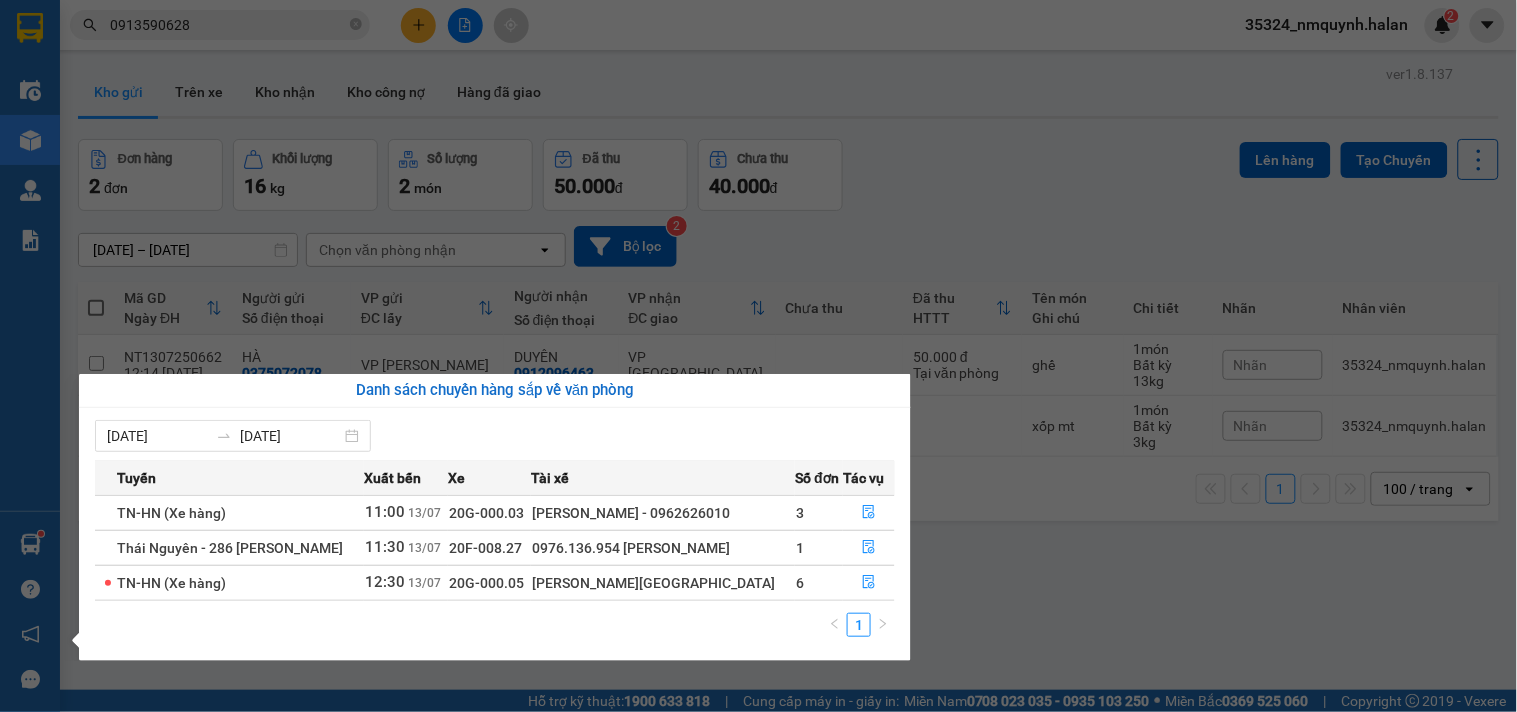 click on "Kết quả tìm kiếm ( 61 )  Bộ lọc  Mã ĐH Trạng thái Món hàng Thu hộ Tổng cước Chưa cước Nhãn Người gửi VP Gửi Người nhận VP Nhận CT1307250130 08:34 [DATE] VP Nhận   20G-000.25 11:55 [DATE] xốp +túi đồ ăn SL:  1 60.000 0982156289 HUYỀN VP CTY HÀ LAN 0913590628 CHI VP [PERSON_NAME] CT2206250059 08:08 [DATE] Đã giao   12:16 [DATE] XỐP ĐỒ ĂN SL:  1 50.000 0982156289 HUYỀN VP CTY HÀ LAN 0913590628 CHI VP [PERSON_NAME] CT0806250073 07:46 [DATE] Đã giao   13:02 [DATE] XỐP + TÚI ĐỒ ĂN SL:  1 75.000 0982156289 HUYỀN VP CTY HÀ LAN 0913590628 CHI VP [PERSON_NAME] CT2505250097 08:07 [DATE] Đã giao   12:38 [DATE] XỐP +TÚI ĐỒ ĂN SL:  1 50.000 0982156289 HUYỀN VP CTY HÀ LAN 0913590628 CHI VP [PERSON_NAME] CT2604250006 06:05 [DATE] Đã giao   10:56 [DATE] H.XỐP+ DÍNH HỘP ĐỒ ĂN SL:  1 40.000 0982156289 HUYỀN VP CTY HÀ LAN 0913590628 CHI VP [PERSON_NAME] CT1204250042 07:28 [DATE] Đã giao   10:39 [DATE] SL:" at bounding box center (758, 356) 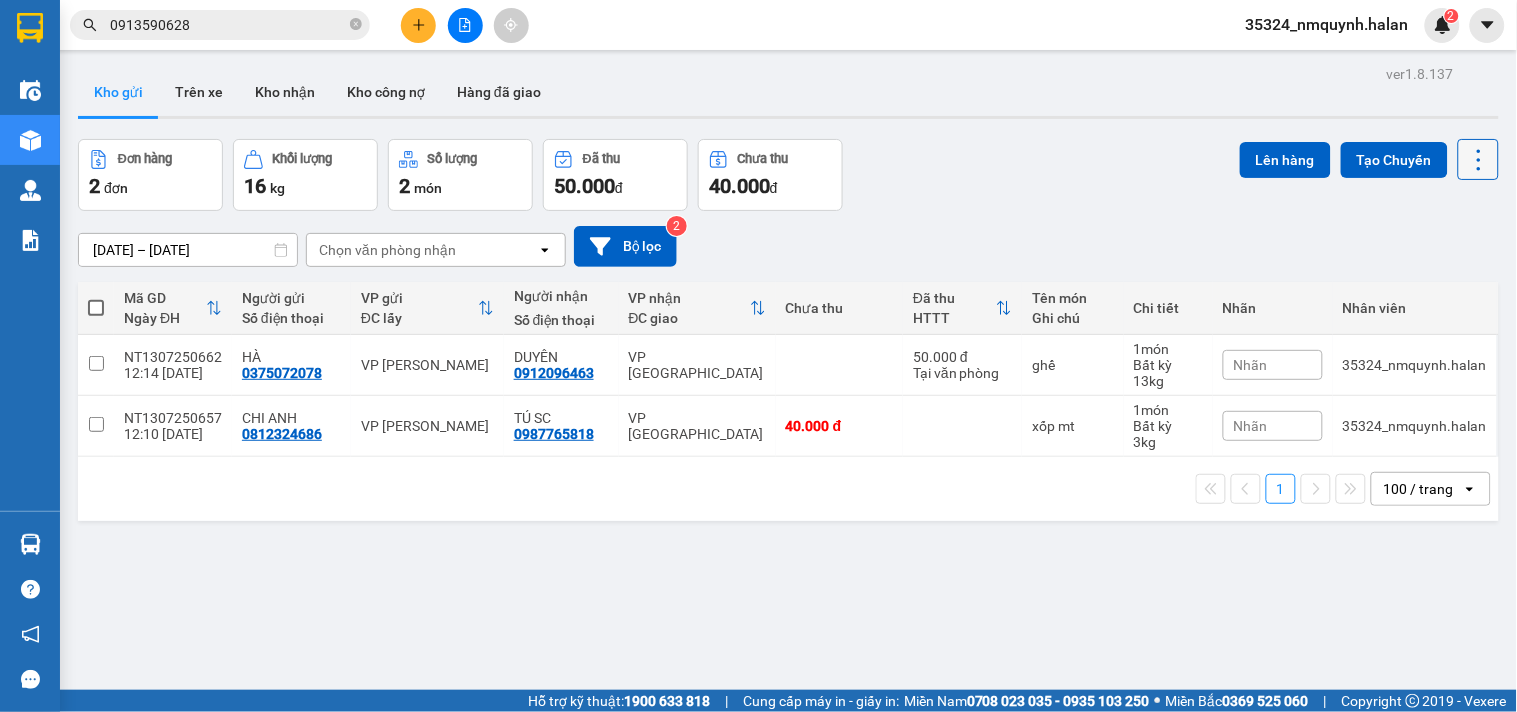 click 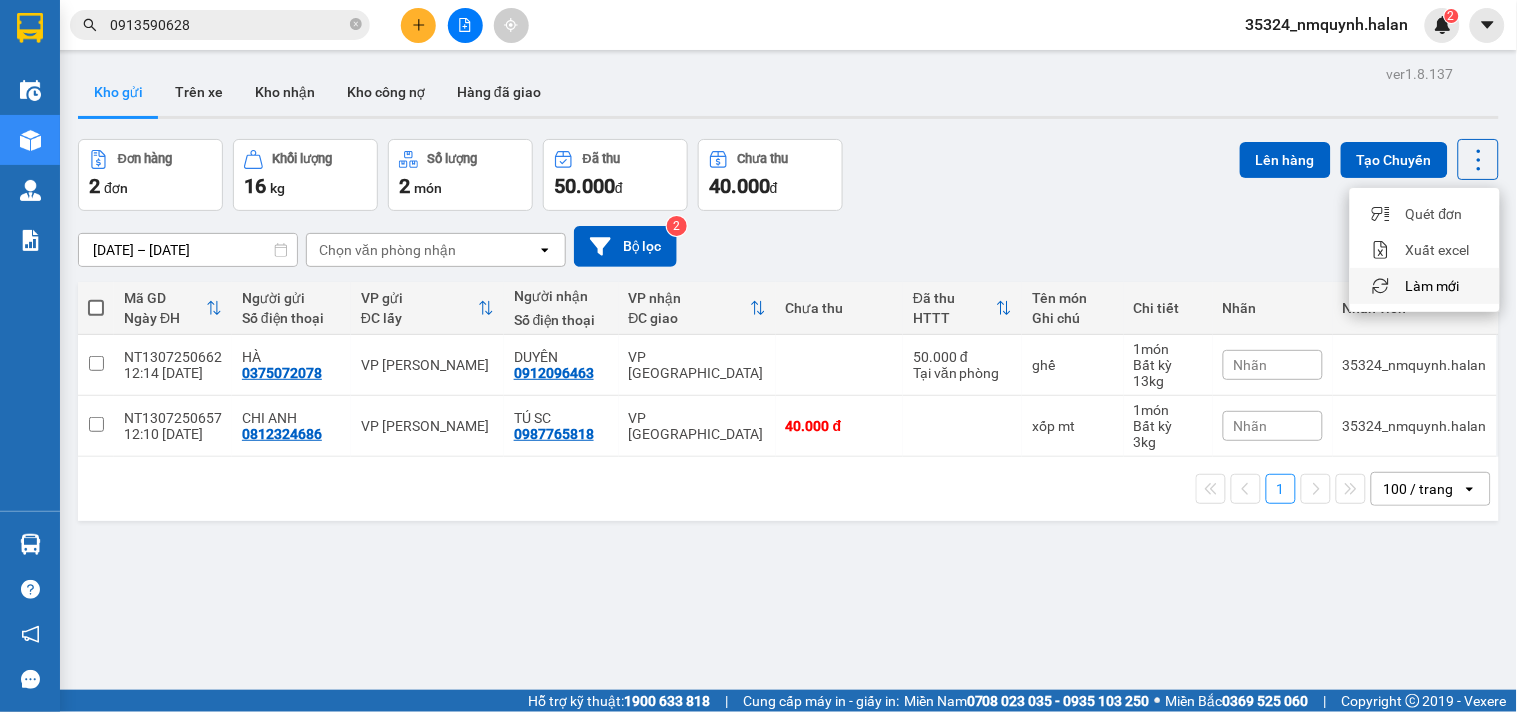 click on "Làm mới" at bounding box center (1433, 286) 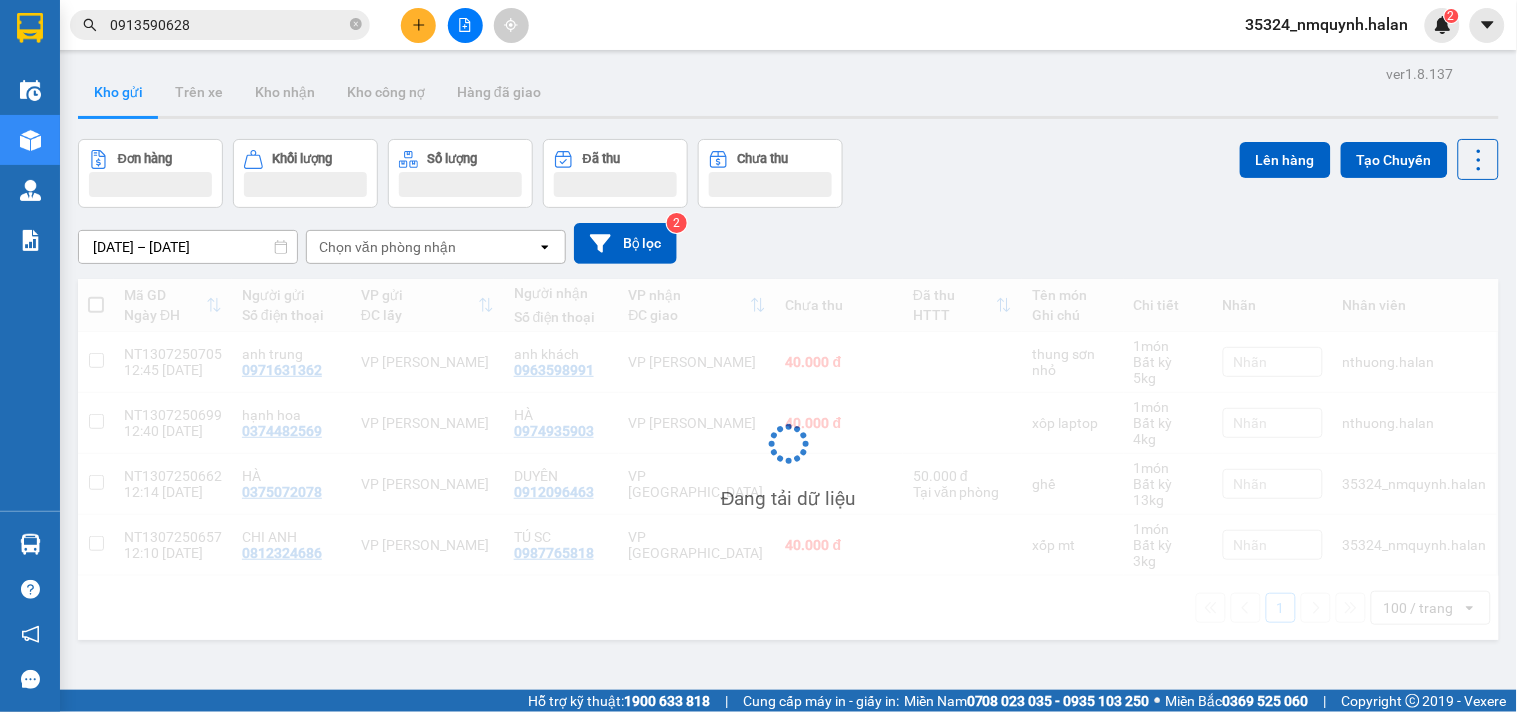 type 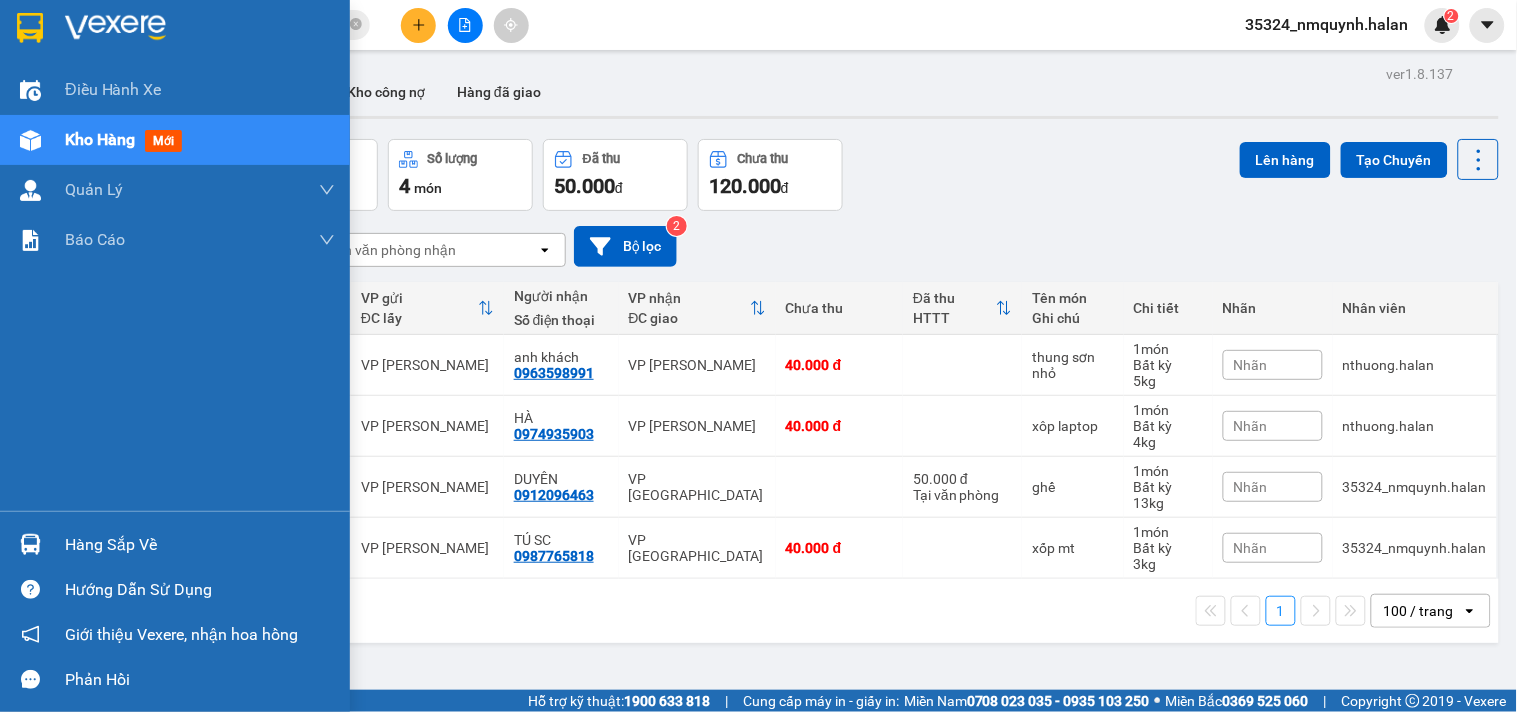 click at bounding box center (30, 544) 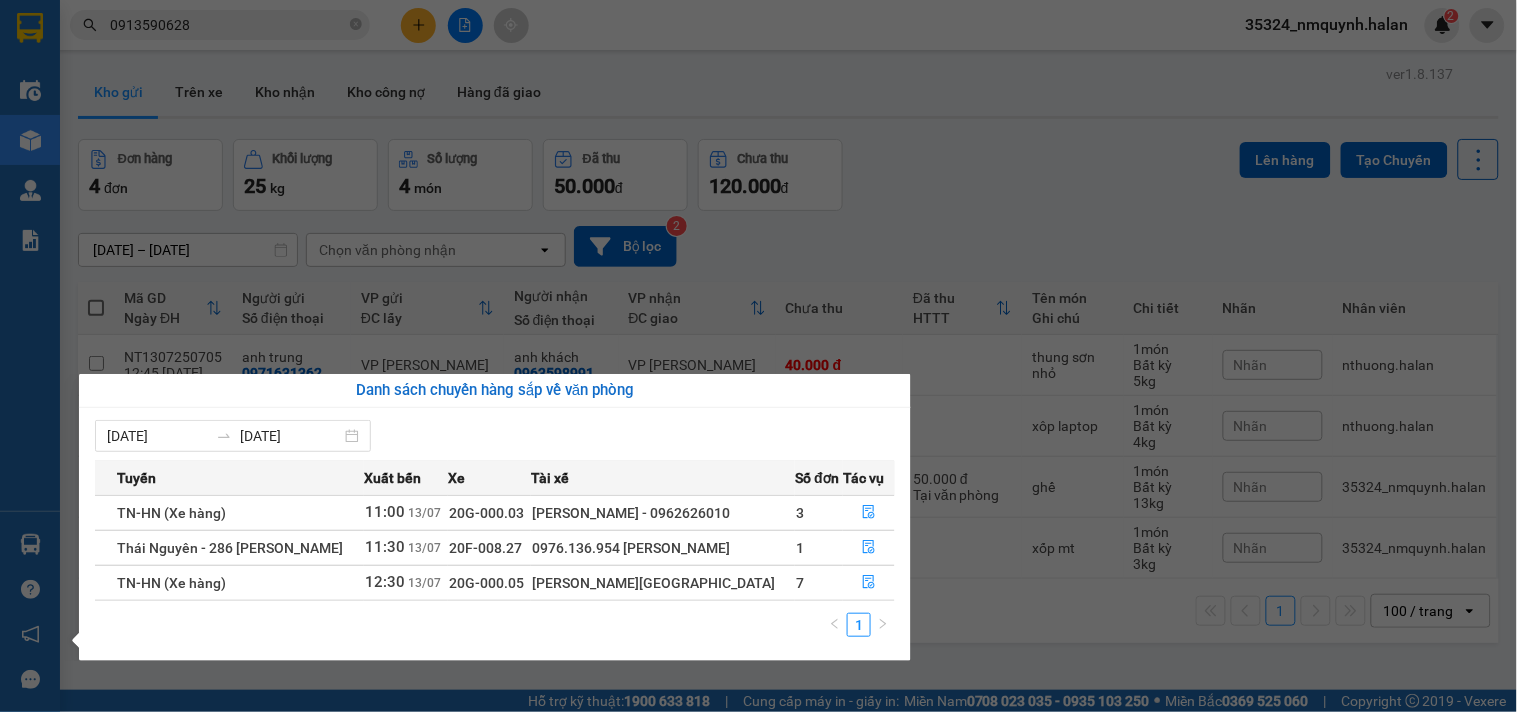 click on "Kết quả tìm kiếm ( 61 )  Bộ lọc  Mã ĐH Trạng thái Món hàng Thu hộ Tổng cước Chưa cước Nhãn Người gửi VP Gửi Người nhận VP Nhận CT1307250130 08:34 [DATE] VP Nhận   20G-000.25 11:55 [DATE] xốp +túi đồ ăn SL:  1 60.000 0982156289 HUYỀN VP CTY HÀ LAN 0913590628 CHI VP [PERSON_NAME] CT2206250059 08:08 [DATE] Đã giao   12:16 [DATE] XỐP ĐỒ ĂN SL:  1 50.000 0982156289 HUYỀN VP CTY HÀ LAN 0913590628 CHI VP [PERSON_NAME] CT0806250073 07:46 [DATE] Đã giao   13:02 [DATE] XỐP + TÚI ĐỒ ĂN SL:  1 75.000 0982156289 HUYỀN VP CTY HÀ LAN 0913590628 CHI VP [PERSON_NAME] CT2505250097 08:07 [DATE] Đã giao   12:38 [DATE] XỐP +TÚI ĐỒ ĂN SL:  1 50.000 0982156289 HUYỀN VP CTY HÀ LAN 0913590628 CHI VP [PERSON_NAME] CT2604250006 06:05 [DATE] Đã giao   10:56 [DATE] H.XỐP+ DÍNH HỘP ĐỒ ĂN SL:  1 40.000 0982156289 HUYỀN VP CTY HÀ LAN 0913590628 CHI VP [PERSON_NAME] CT1204250042 07:28 [DATE] Đã giao   10:39 [DATE] SL:" at bounding box center (758, 356) 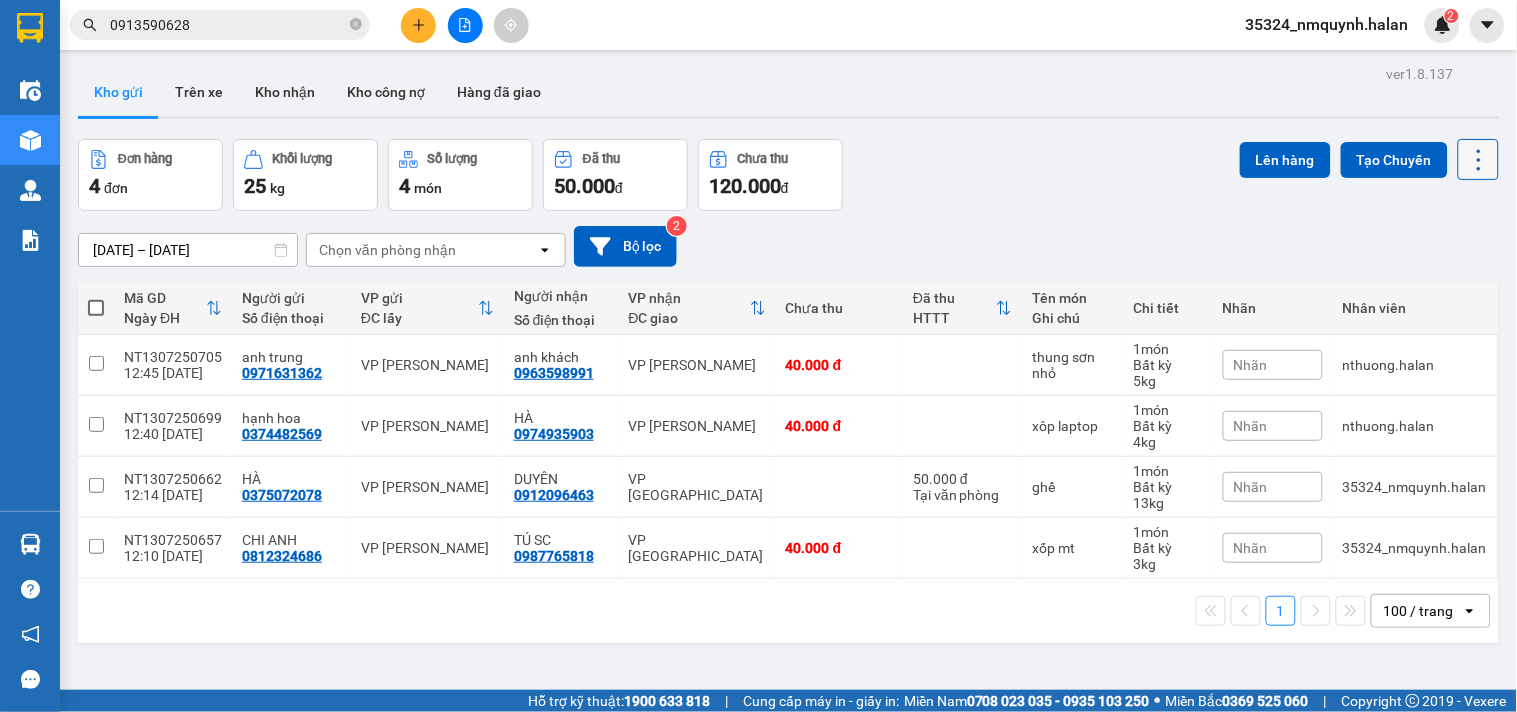 click at bounding box center [1478, 159] 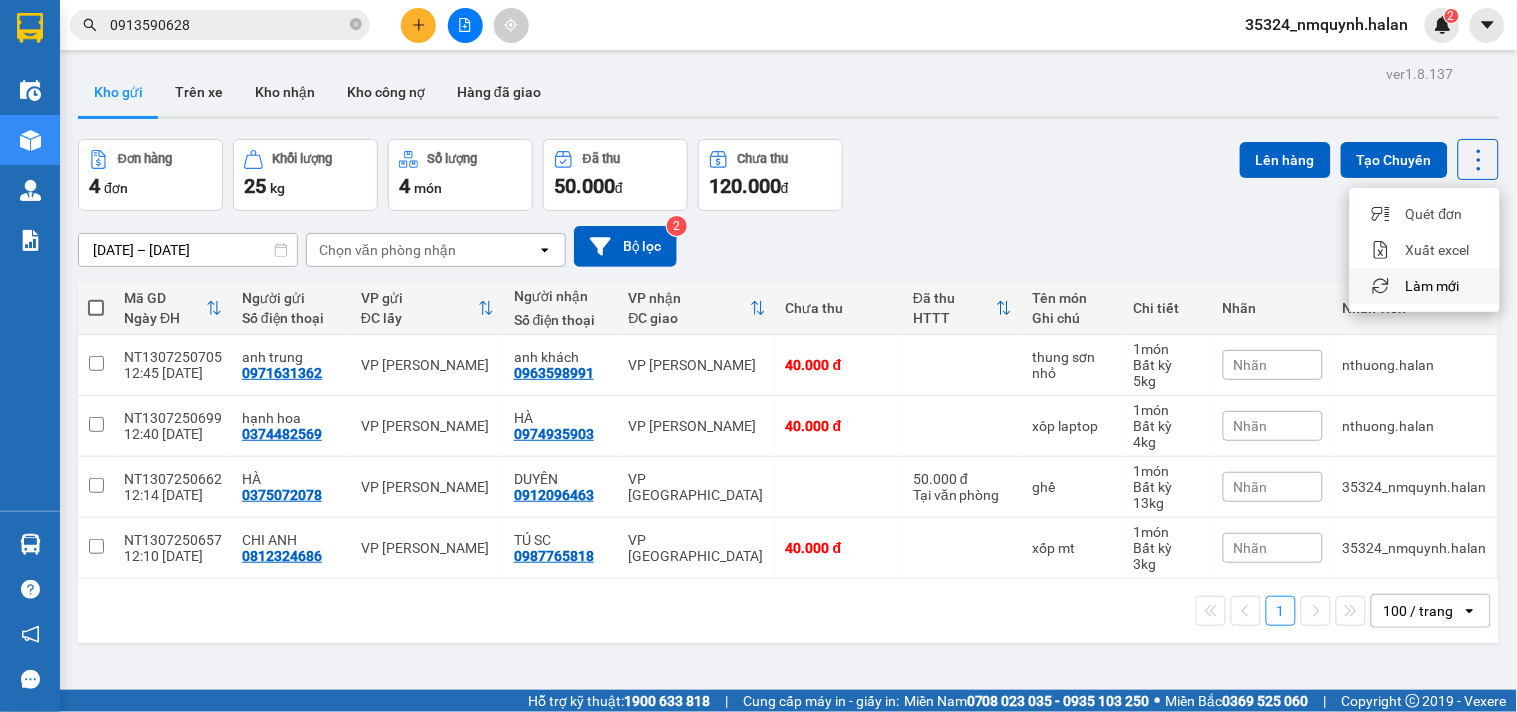 click on "Làm mới" at bounding box center (1425, 286) 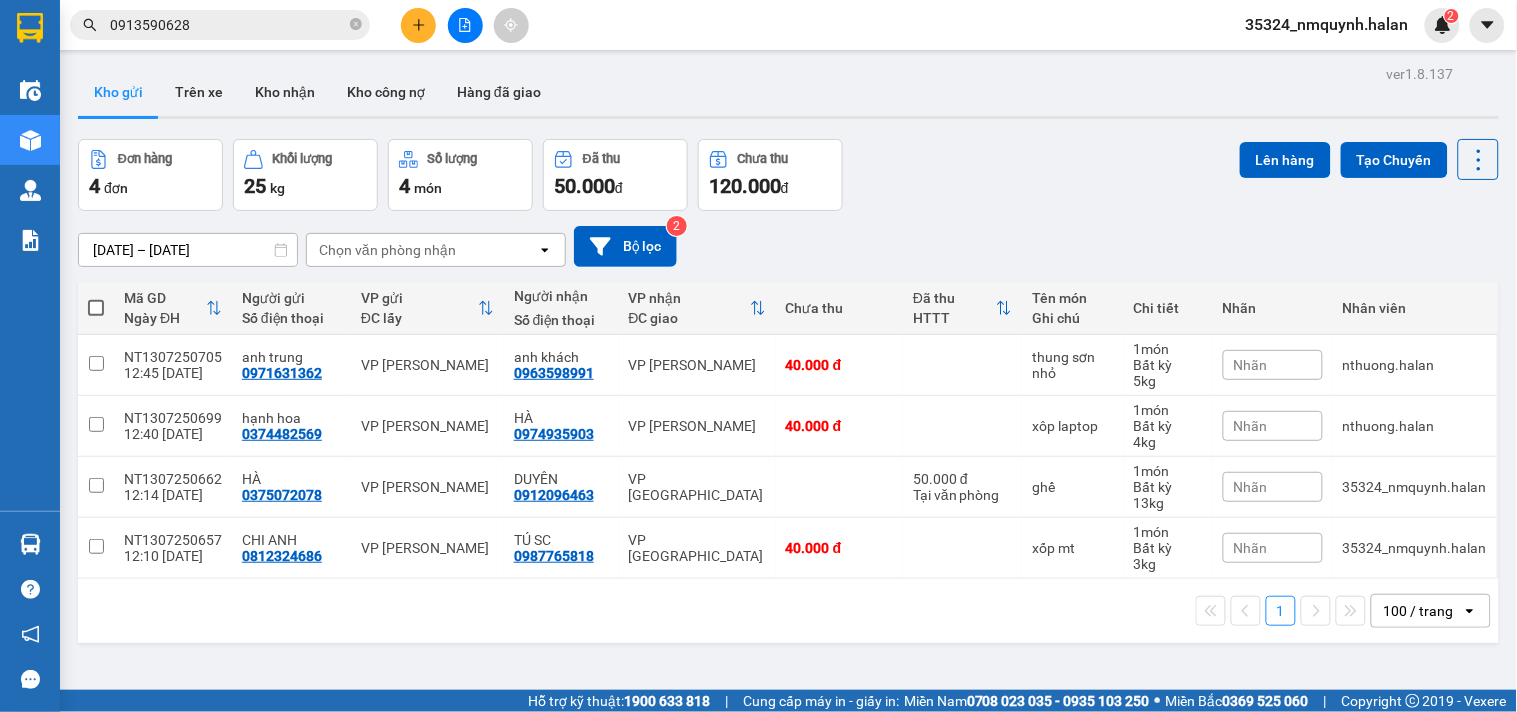 click on "0913590628" at bounding box center [220, 25] 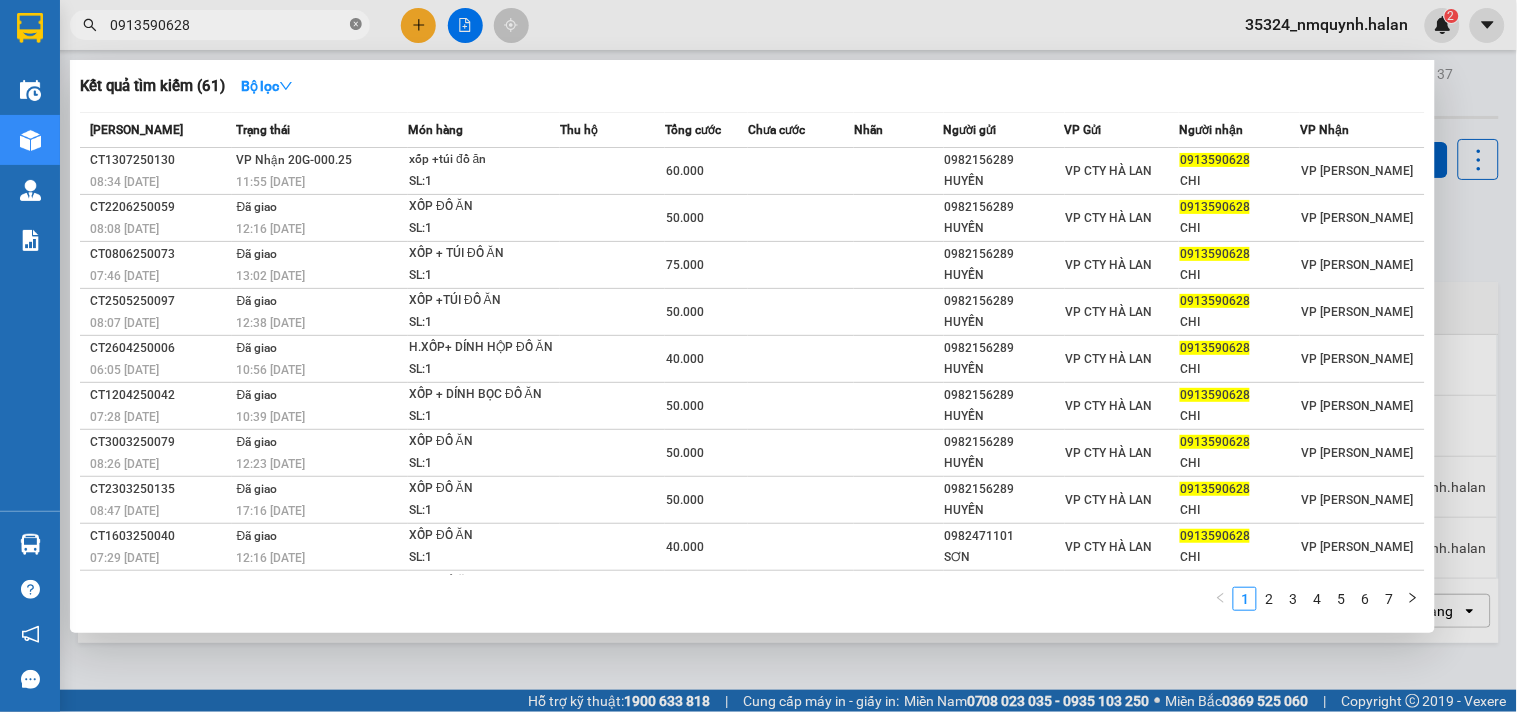 click 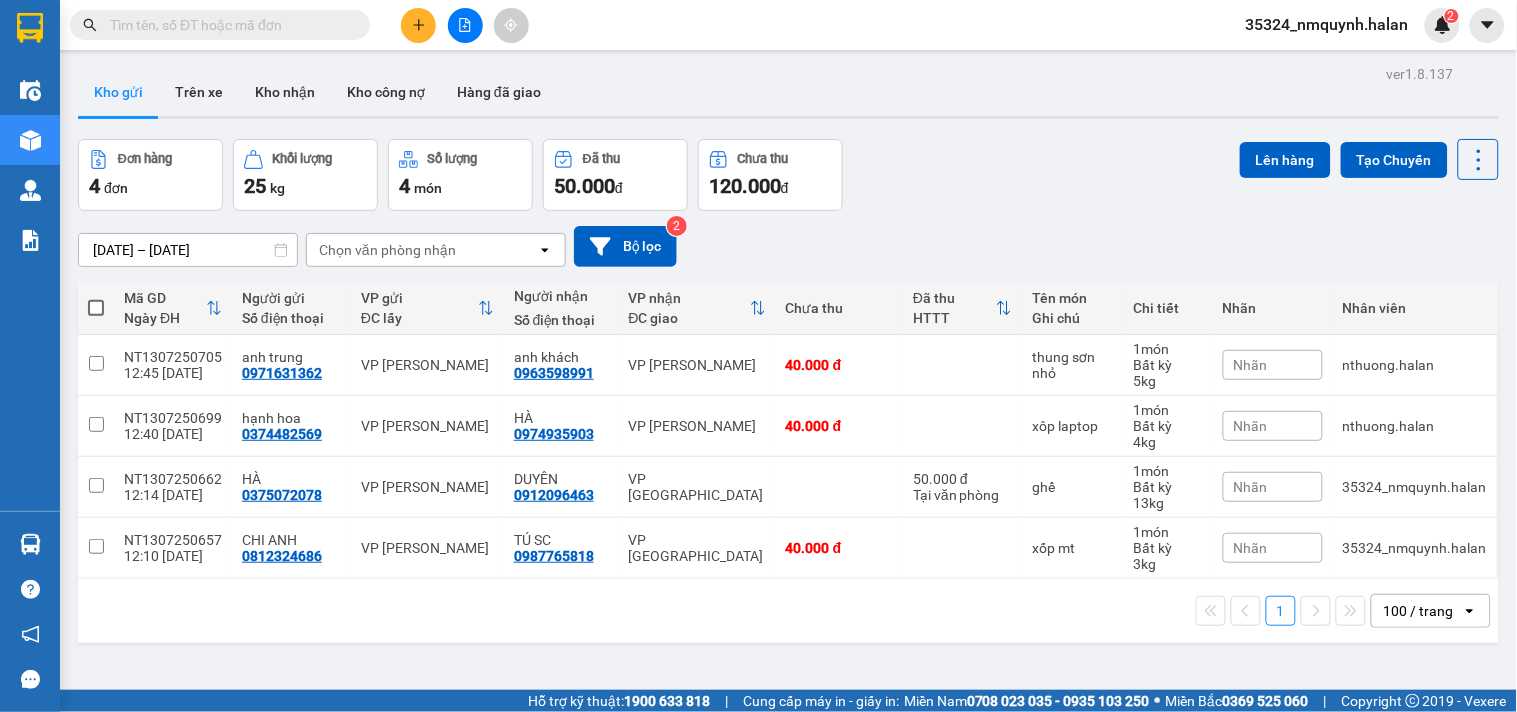 paste on "HG1207251259" 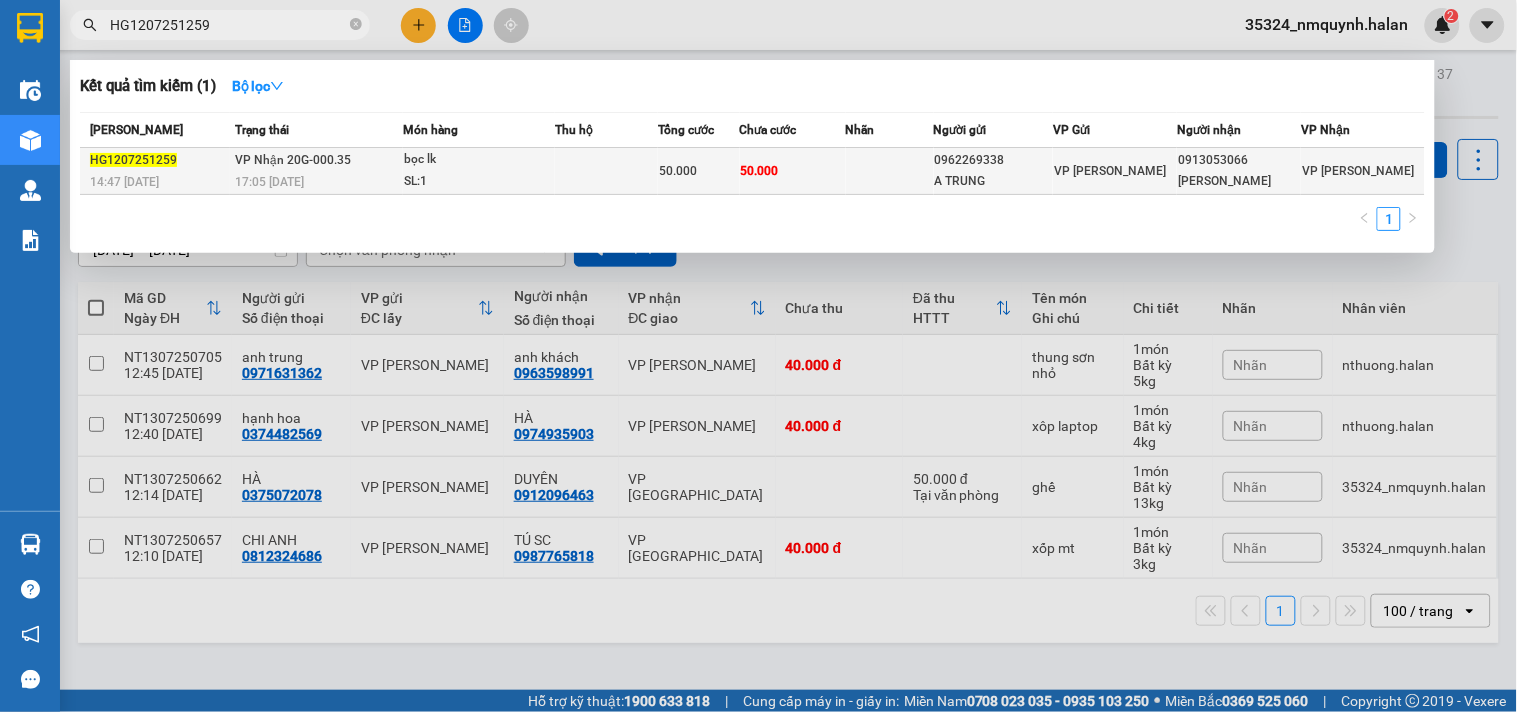 type on "HG1207251259" 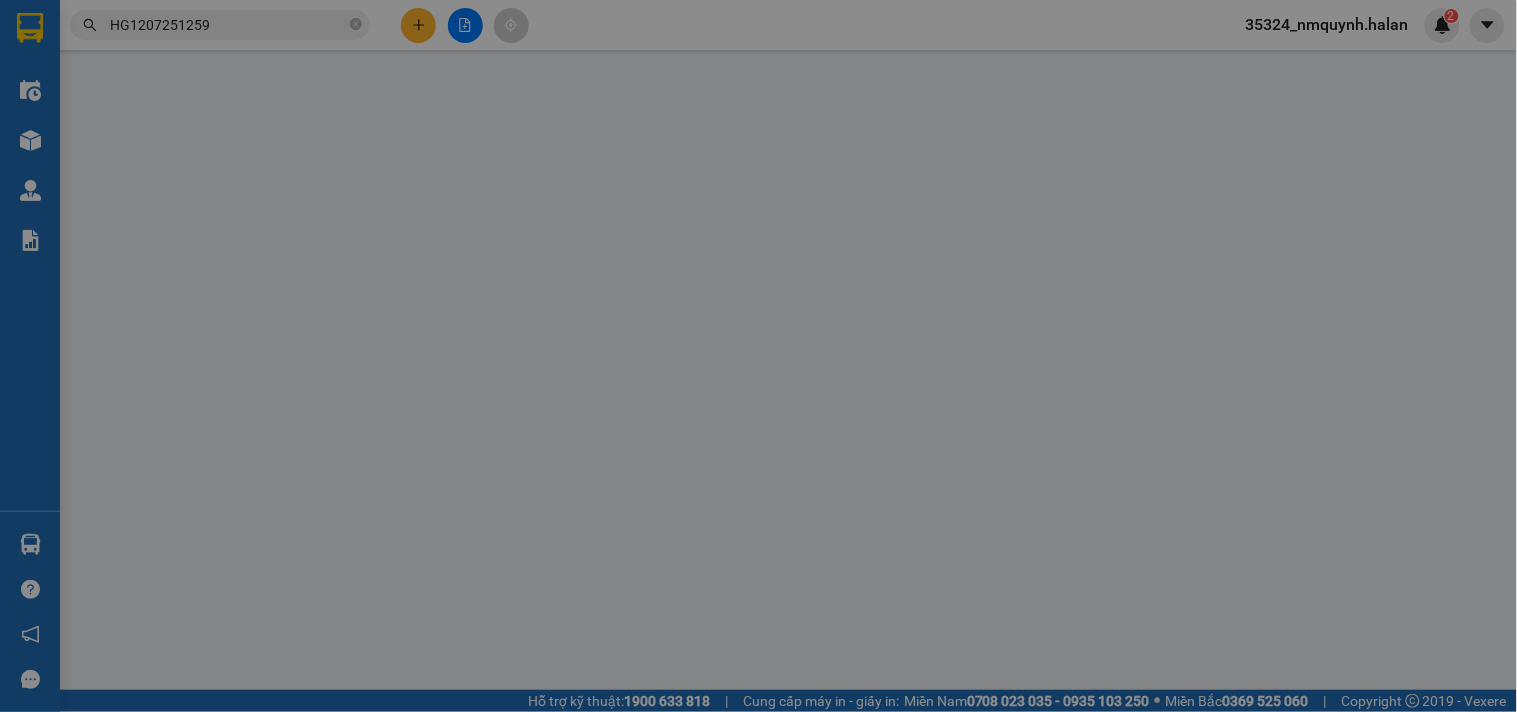 type on "0962269338" 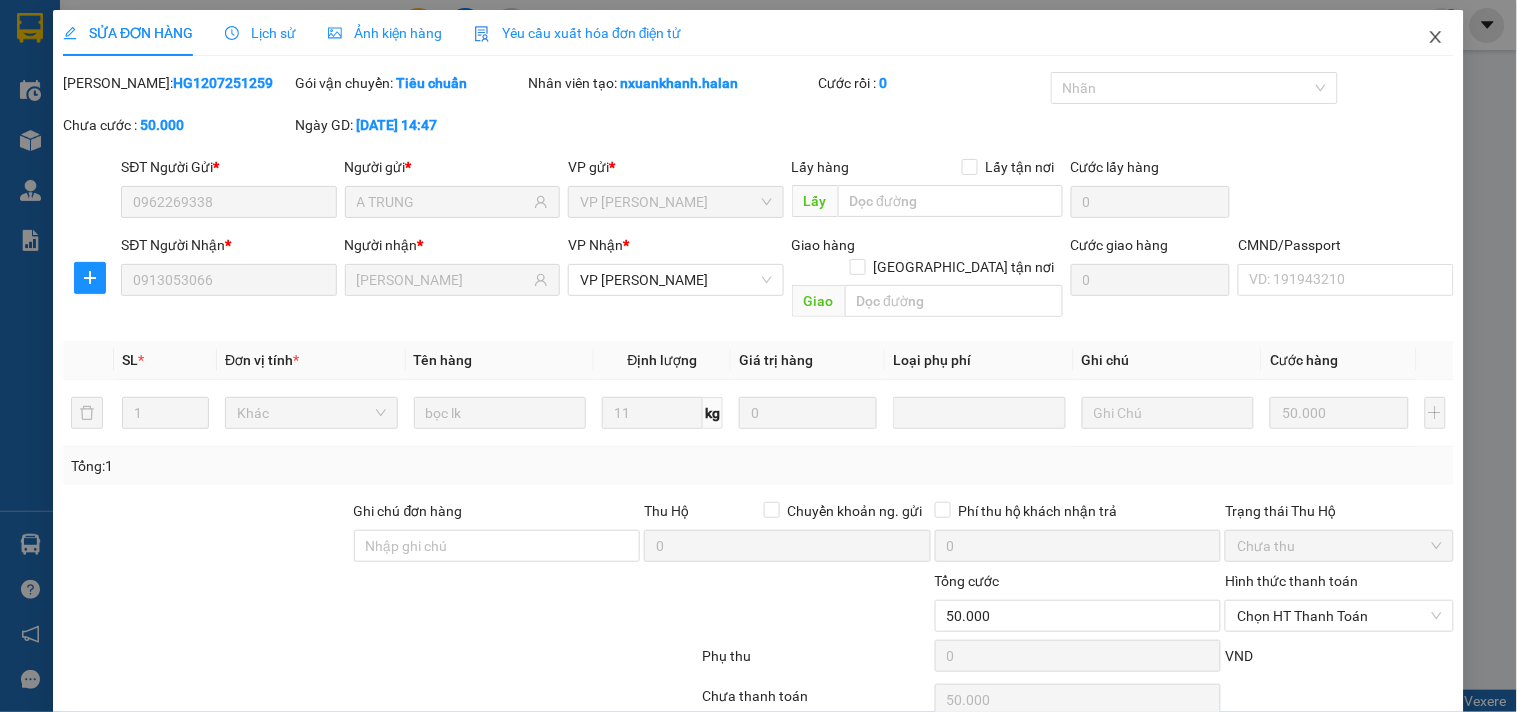 drag, startPoint x: 1434, startPoint y: 30, endPoint x: 354, endPoint y: 28, distance: 1080.0018 